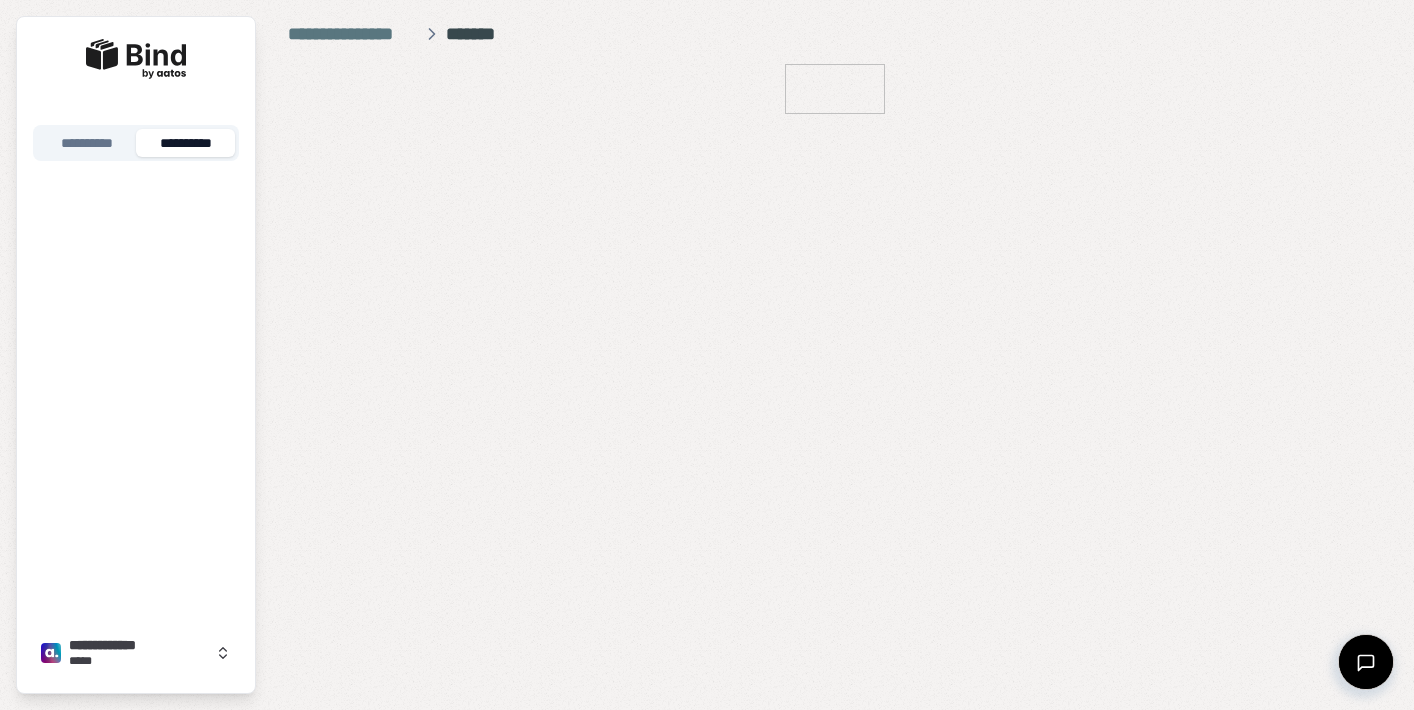 scroll, scrollTop: 0, scrollLeft: 0, axis: both 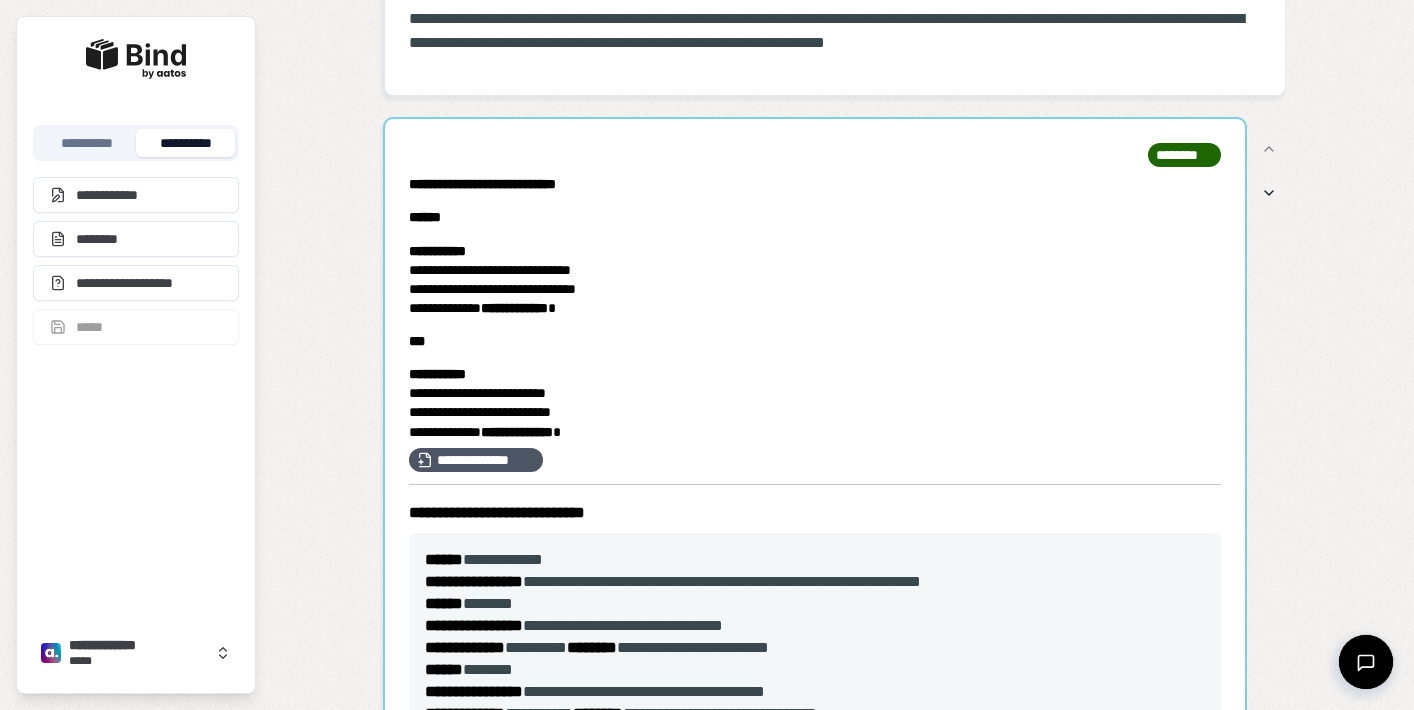 click at bounding box center (815, 684) 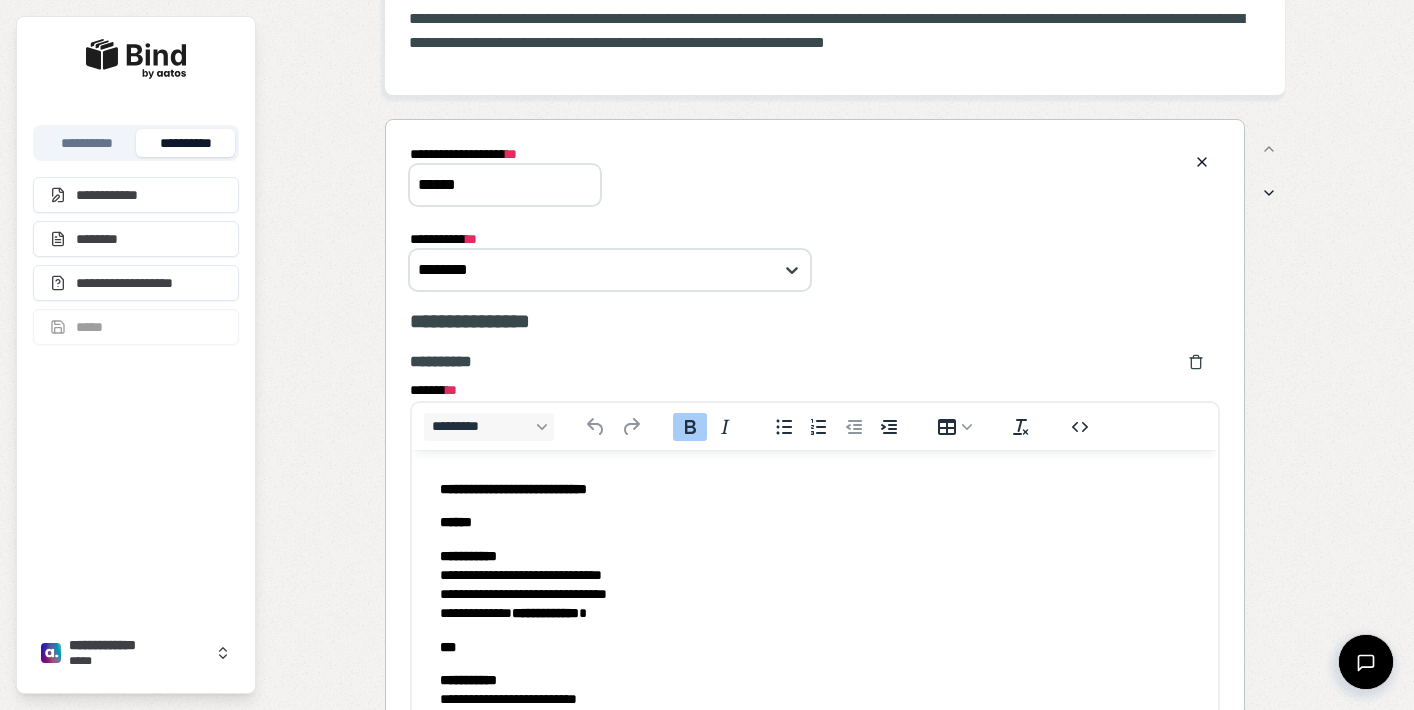 scroll, scrollTop: 0, scrollLeft: 0, axis: both 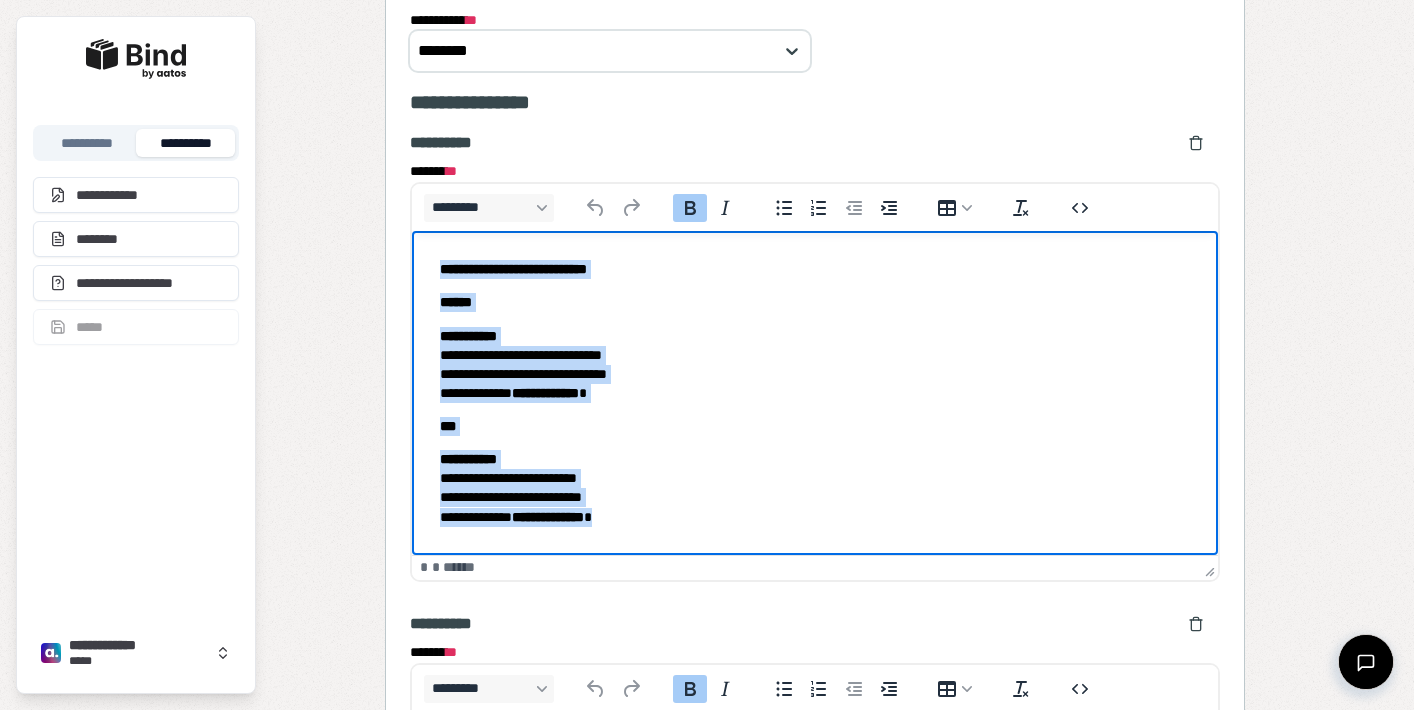 drag, startPoint x: 432, startPoint y: 271, endPoint x: 689, endPoint y: 529, distance: 364.16068 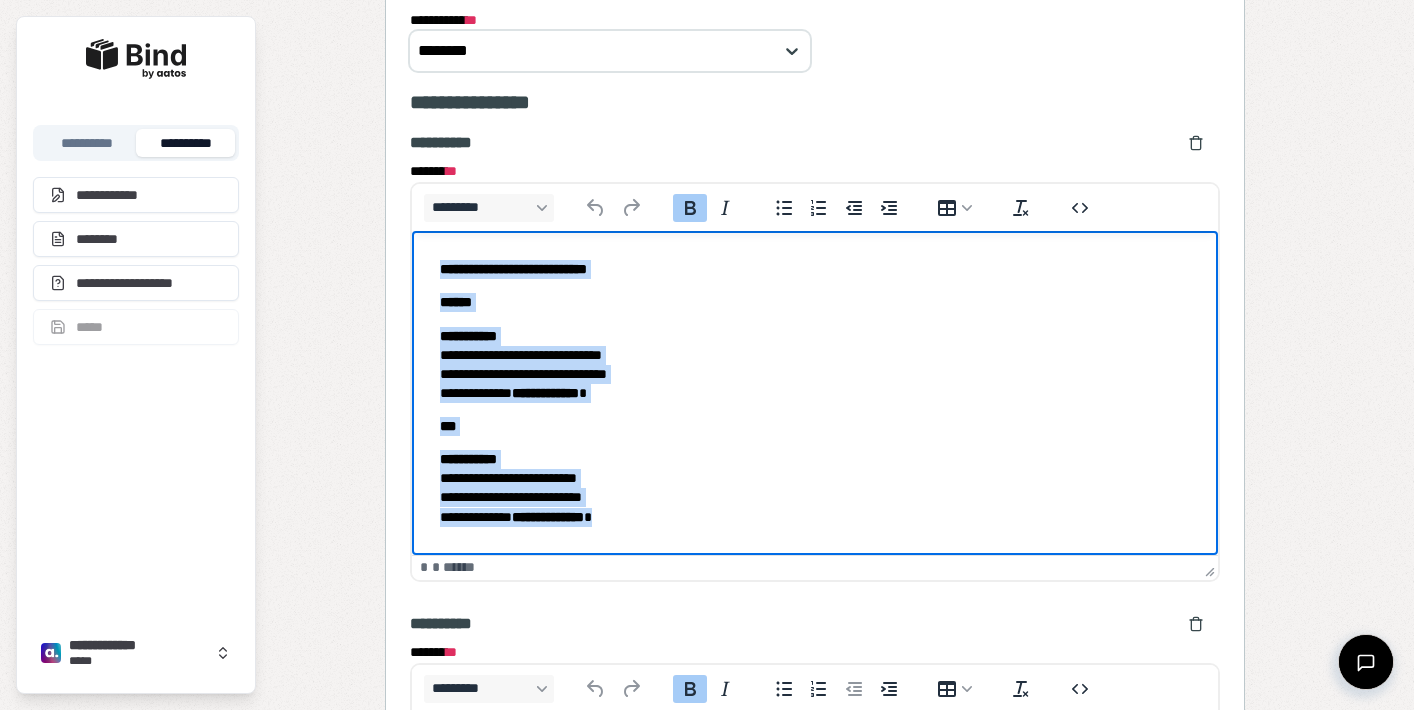 copy on "**********" 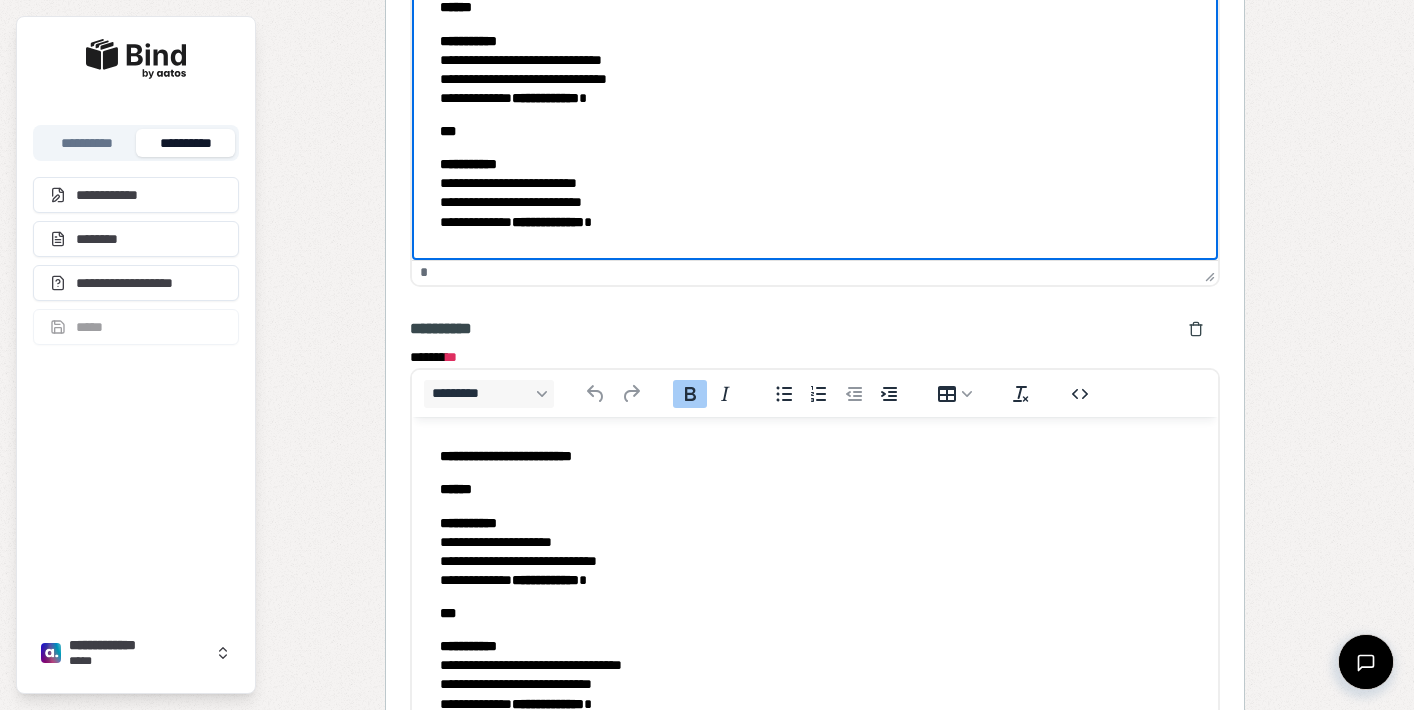 scroll, scrollTop: 844, scrollLeft: 0, axis: vertical 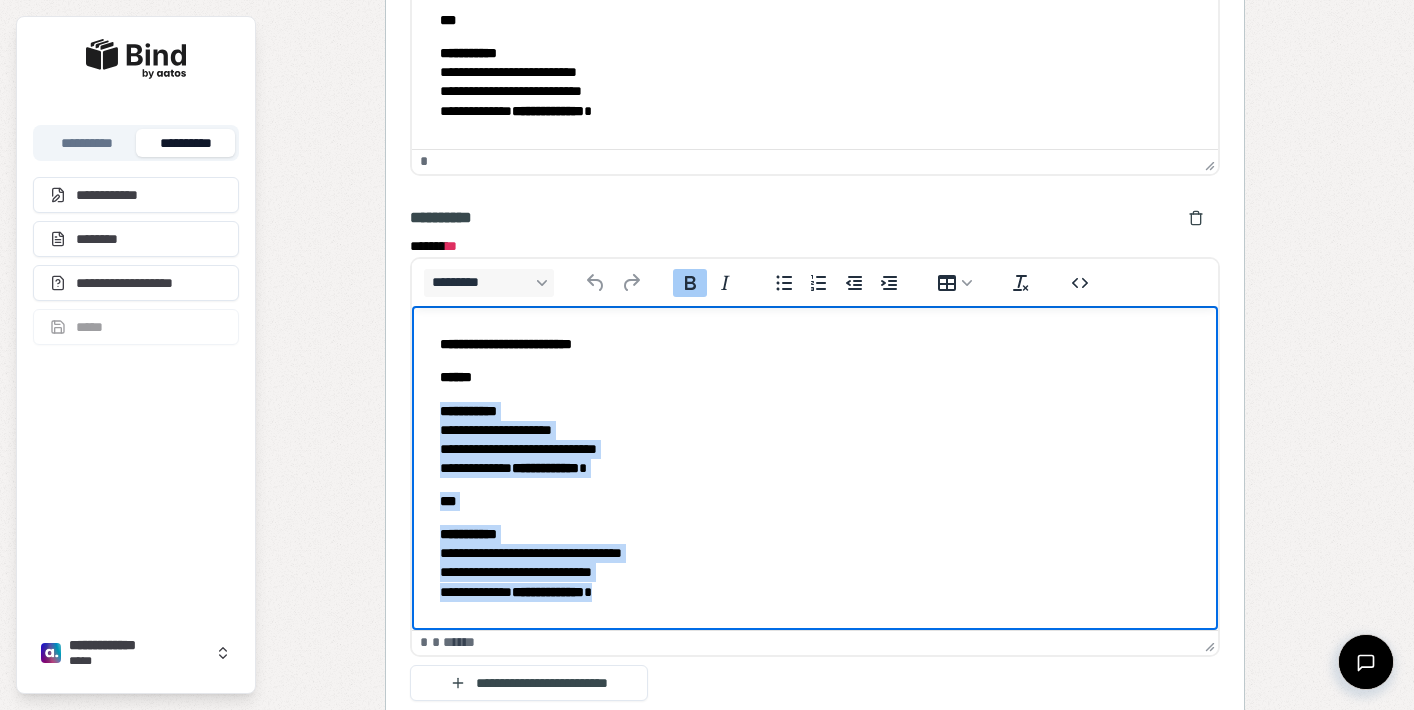 drag, startPoint x: 649, startPoint y: 589, endPoint x: 439, endPoint y: 409, distance: 276.58633 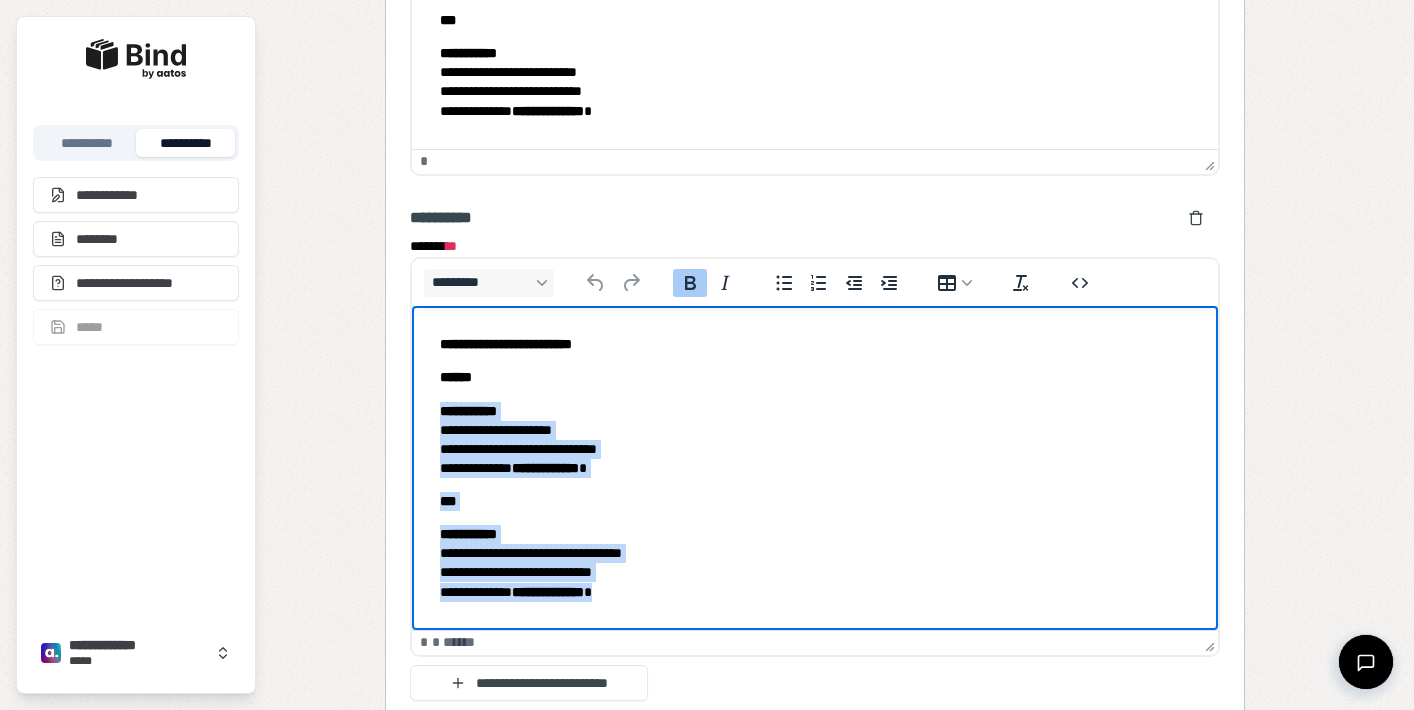 copy on "**********" 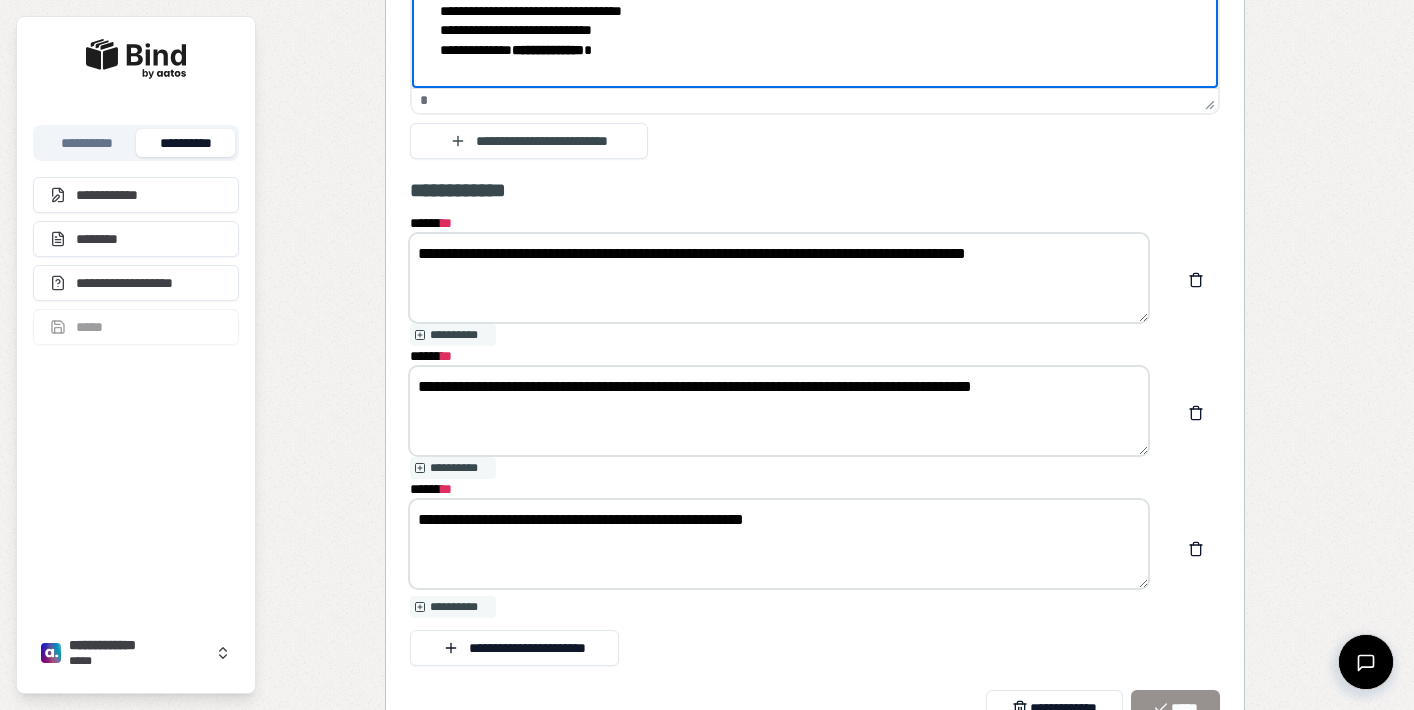 scroll, scrollTop: 1294, scrollLeft: 0, axis: vertical 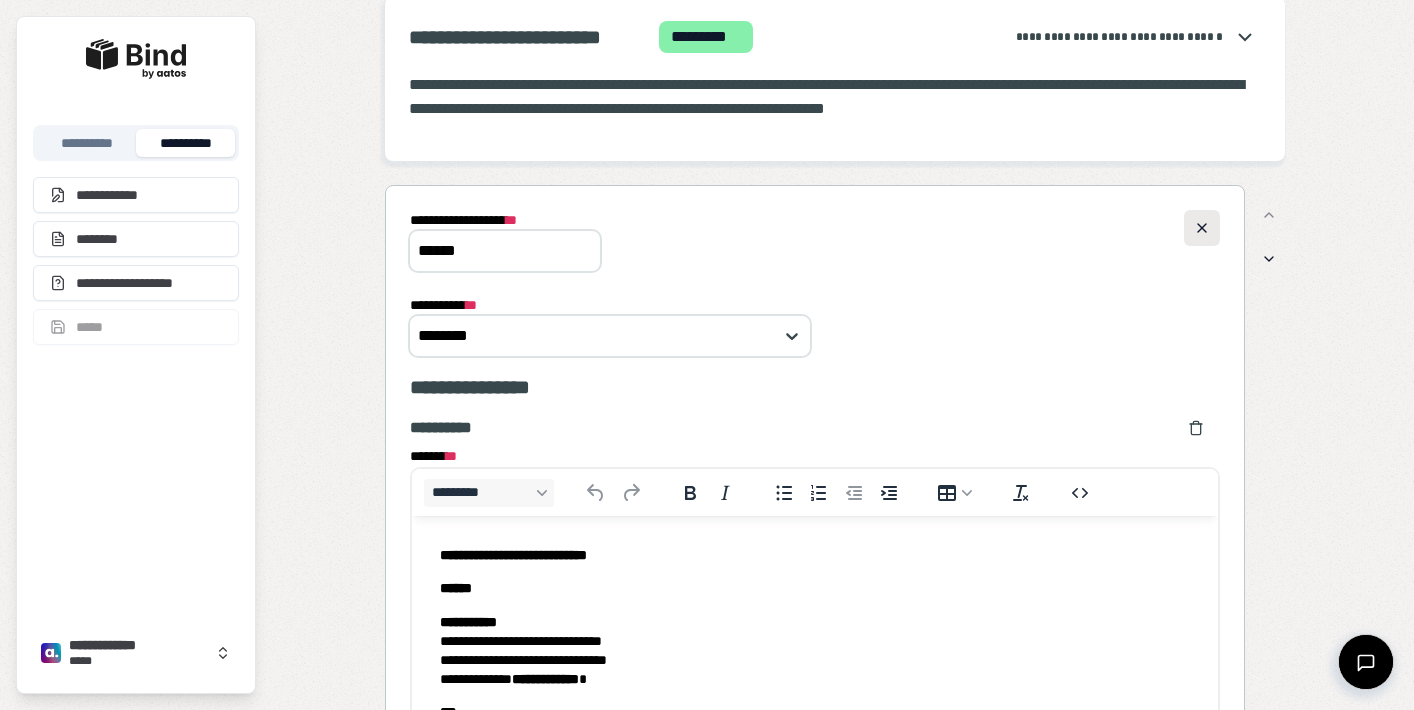 click at bounding box center [1202, 228] 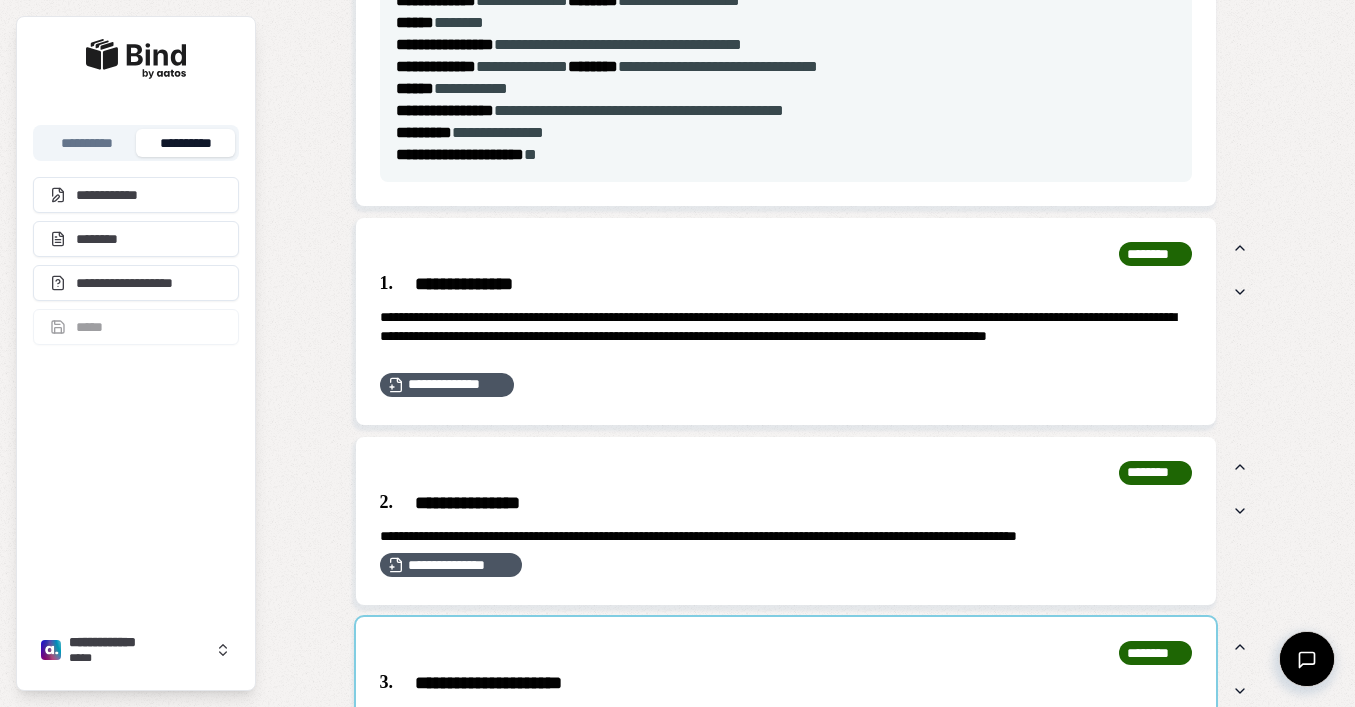 scroll, scrollTop: 1161, scrollLeft: 0, axis: vertical 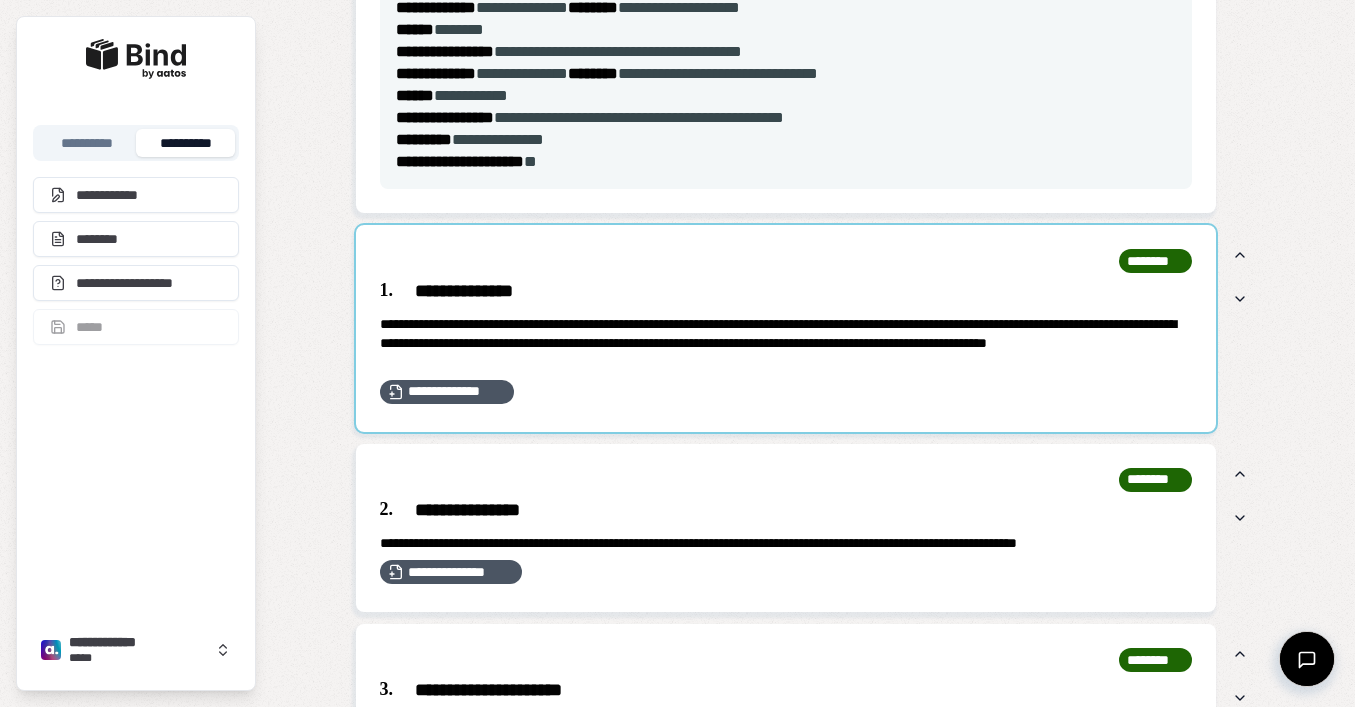 click at bounding box center [786, 328] 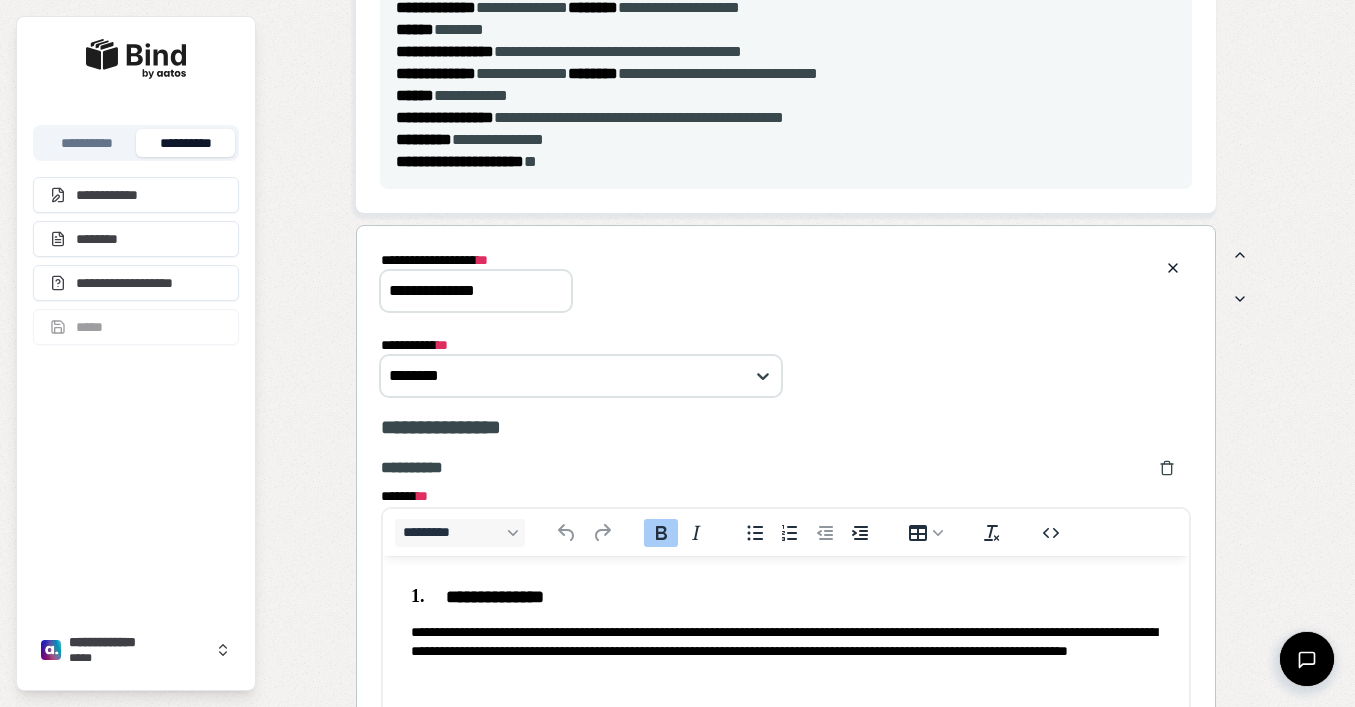 scroll, scrollTop: 0, scrollLeft: 0, axis: both 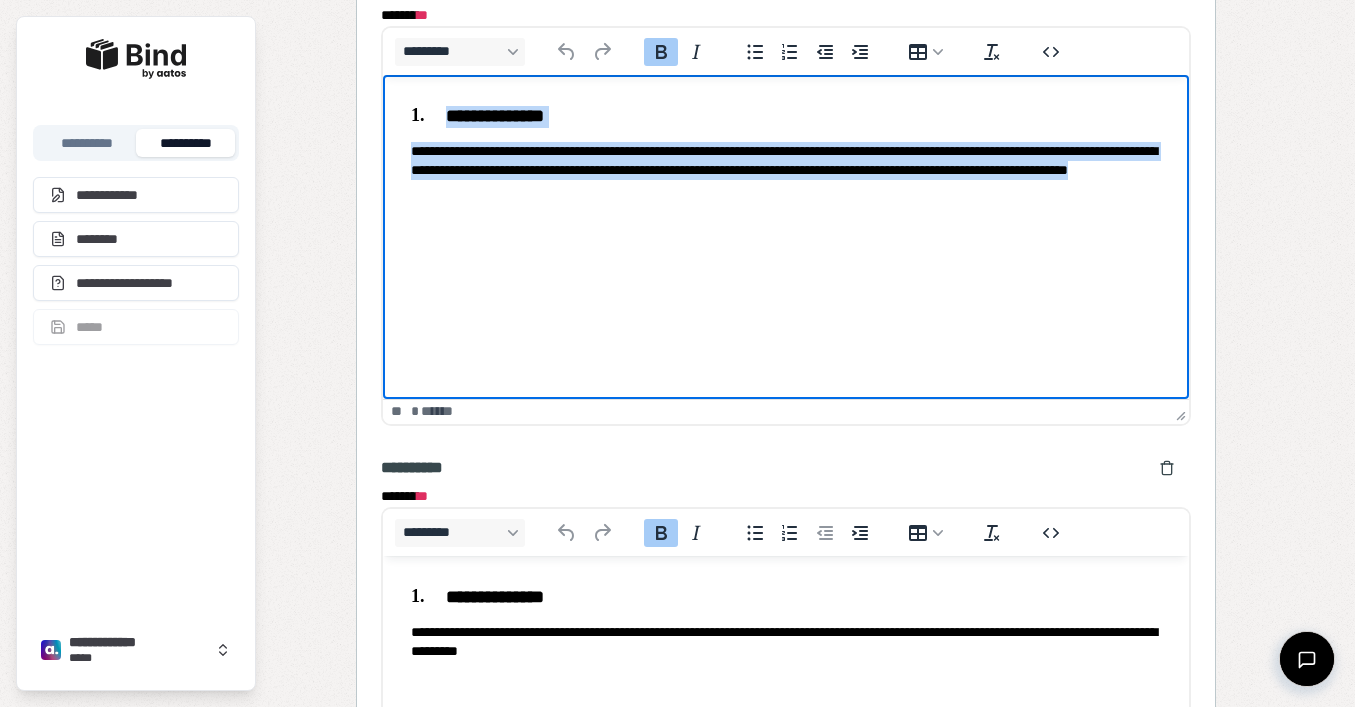 drag, startPoint x: 722, startPoint y: 192, endPoint x: 432, endPoint y: 116, distance: 299.79327 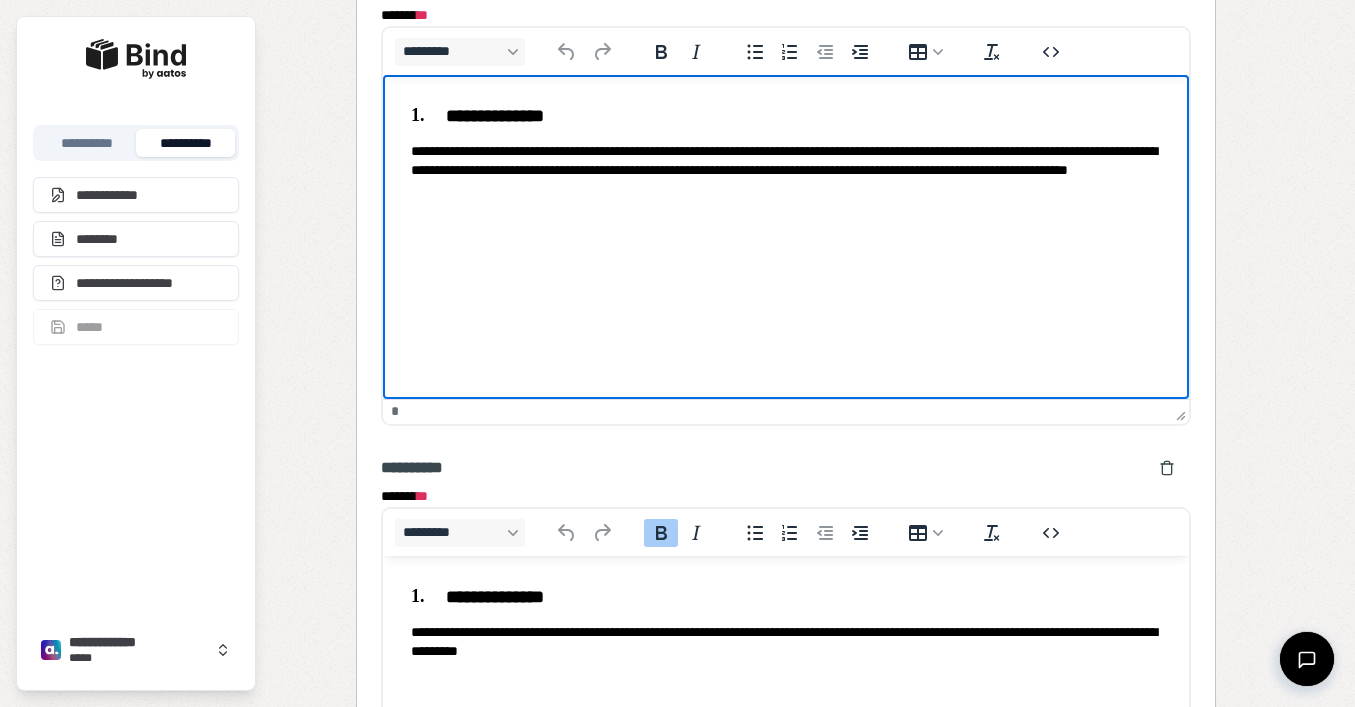 click on "**********" at bounding box center [785, 152] 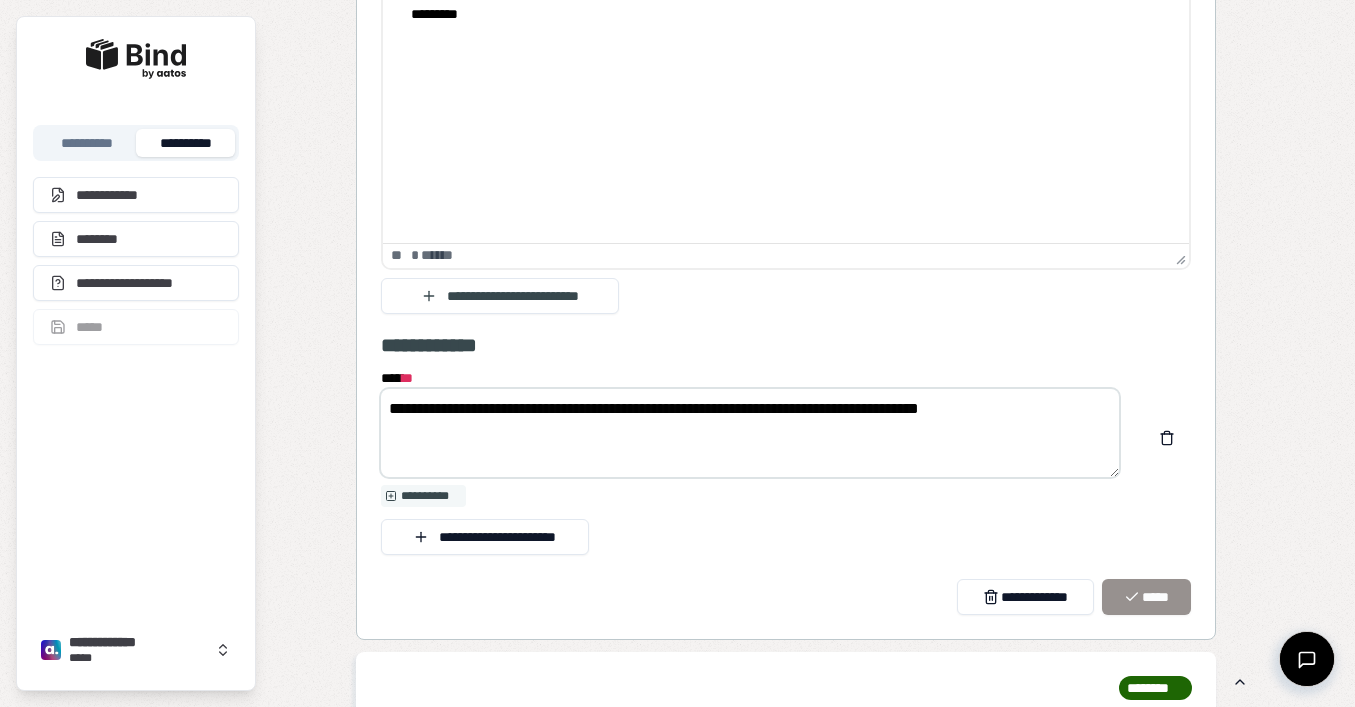 scroll, scrollTop: 2296, scrollLeft: 0, axis: vertical 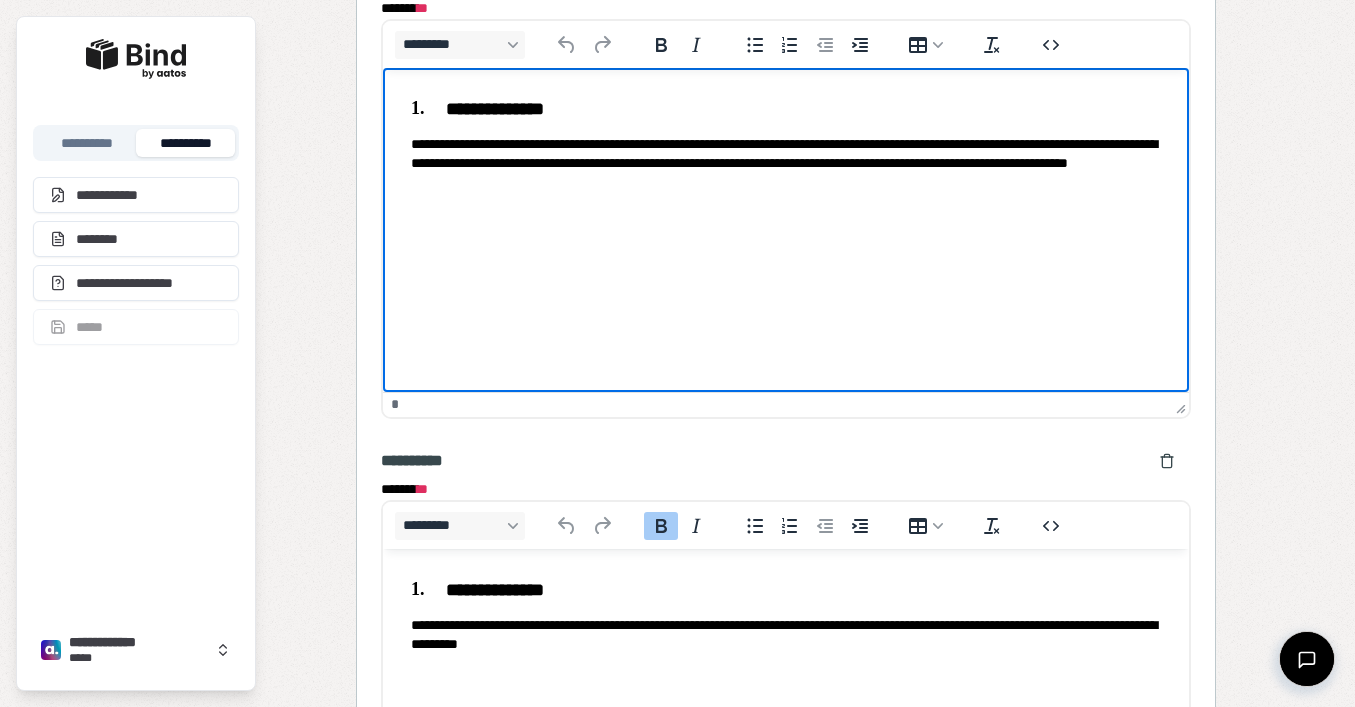 click on "**********" at bounding box center [786, 435] 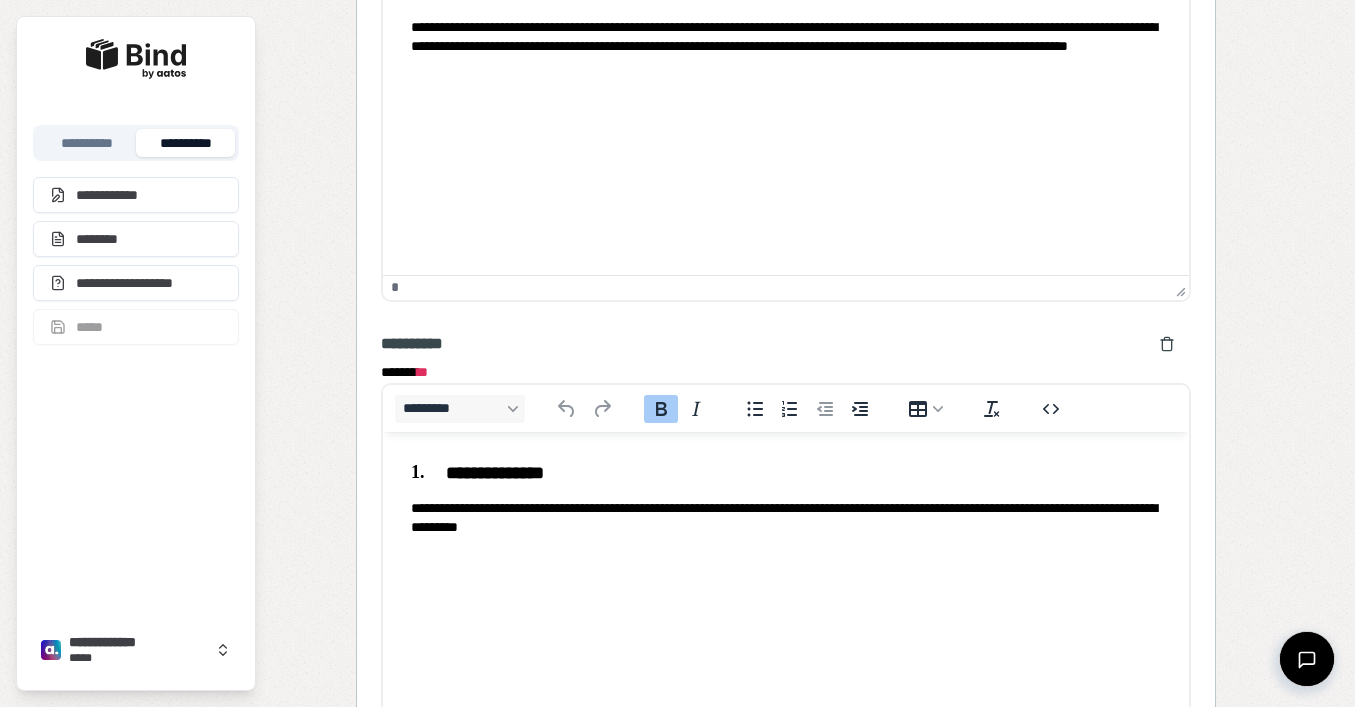 scroll, scrollTop: 1745, scrollLeft: 0, axis: vertical 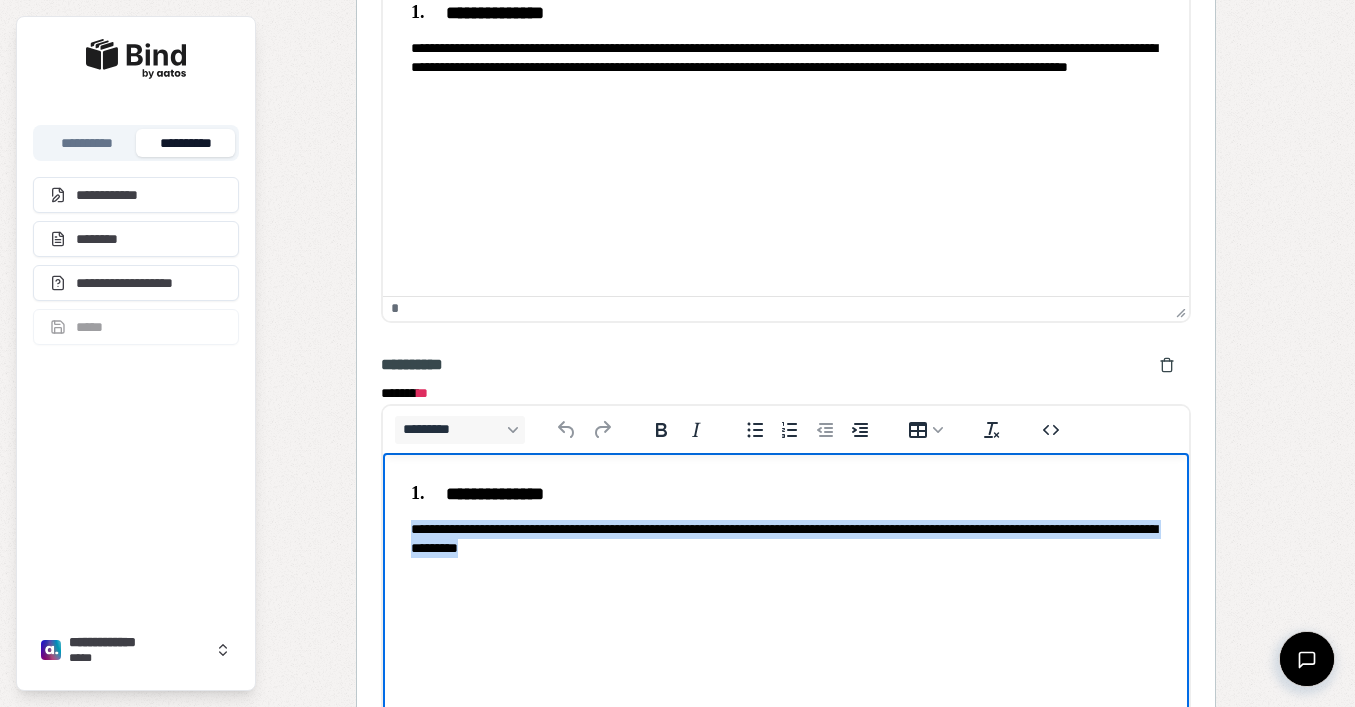 drag, startPoint x: 661, startPoint y: 554, endPoint x: 383, endPoint y: 519, distance: 280.19458 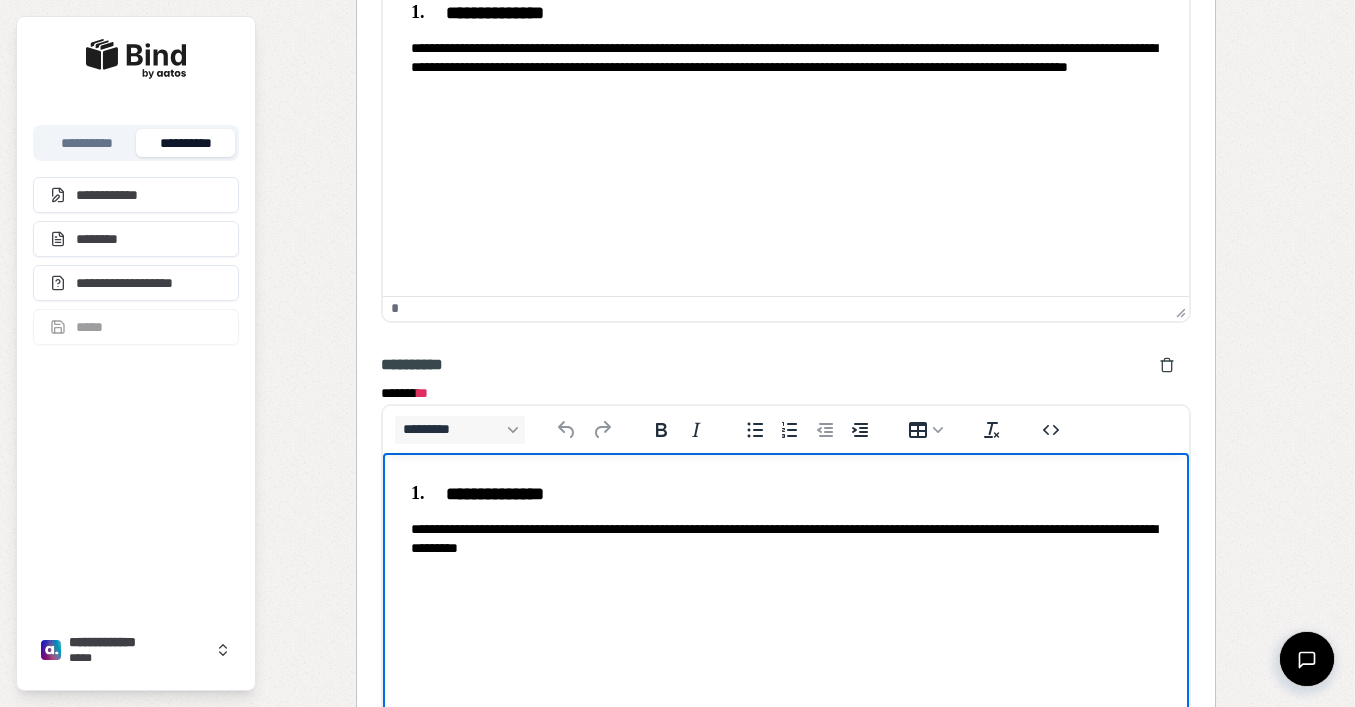 click on "**********" at bounding box center [785, 520] 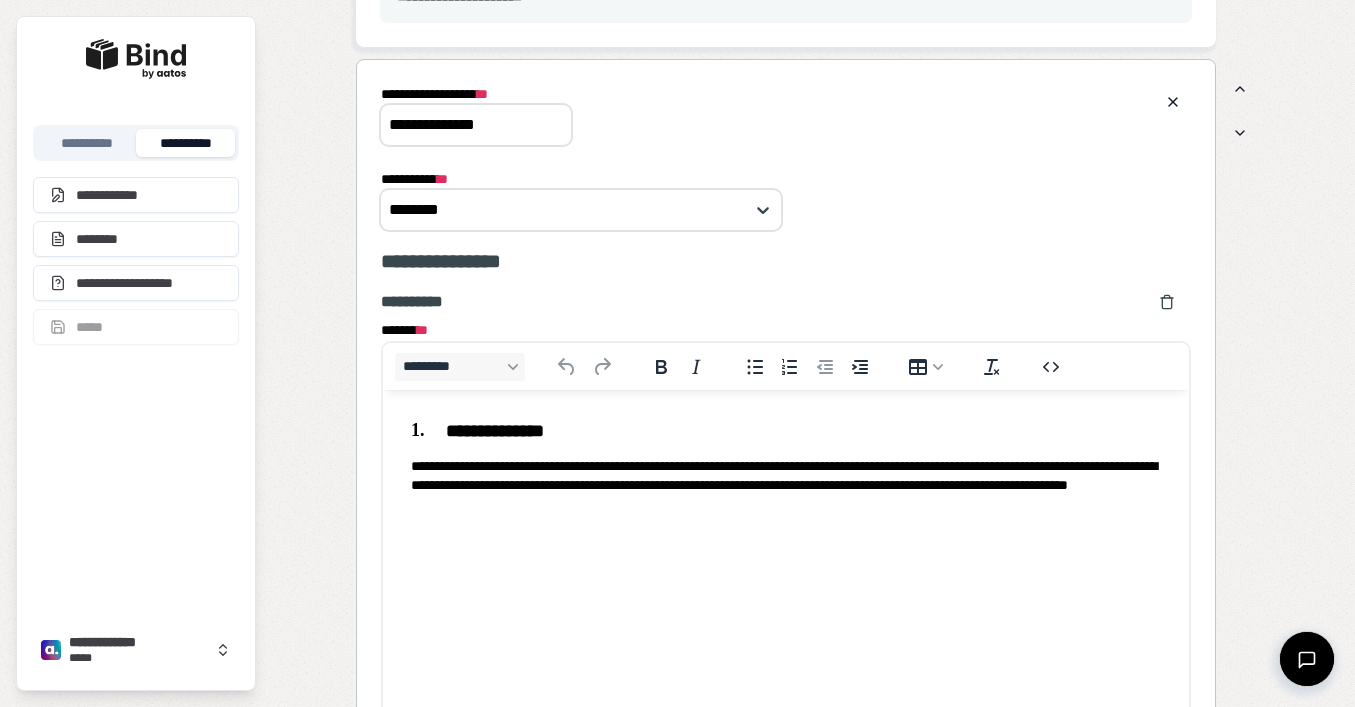 scroll, scrollTop: 1326, scrollLeft: 0, axis: vertical 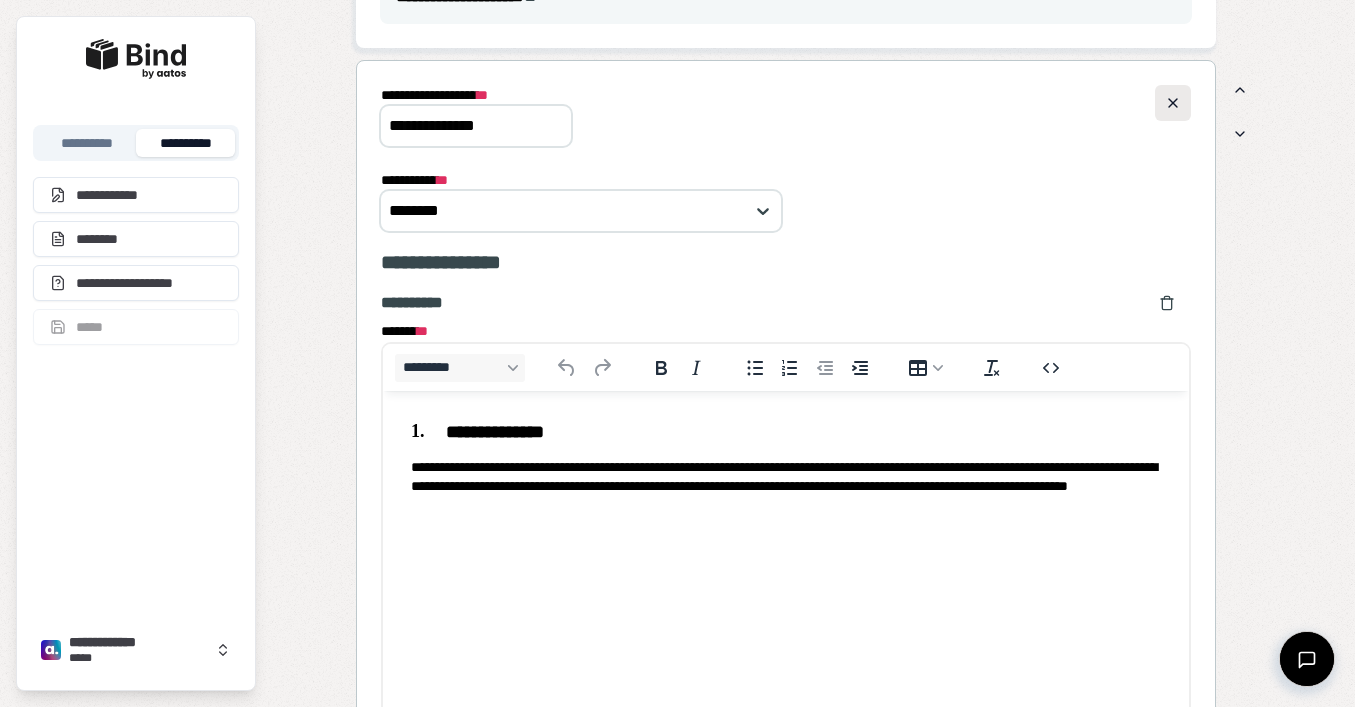 click at bounding box center [1173, 103] 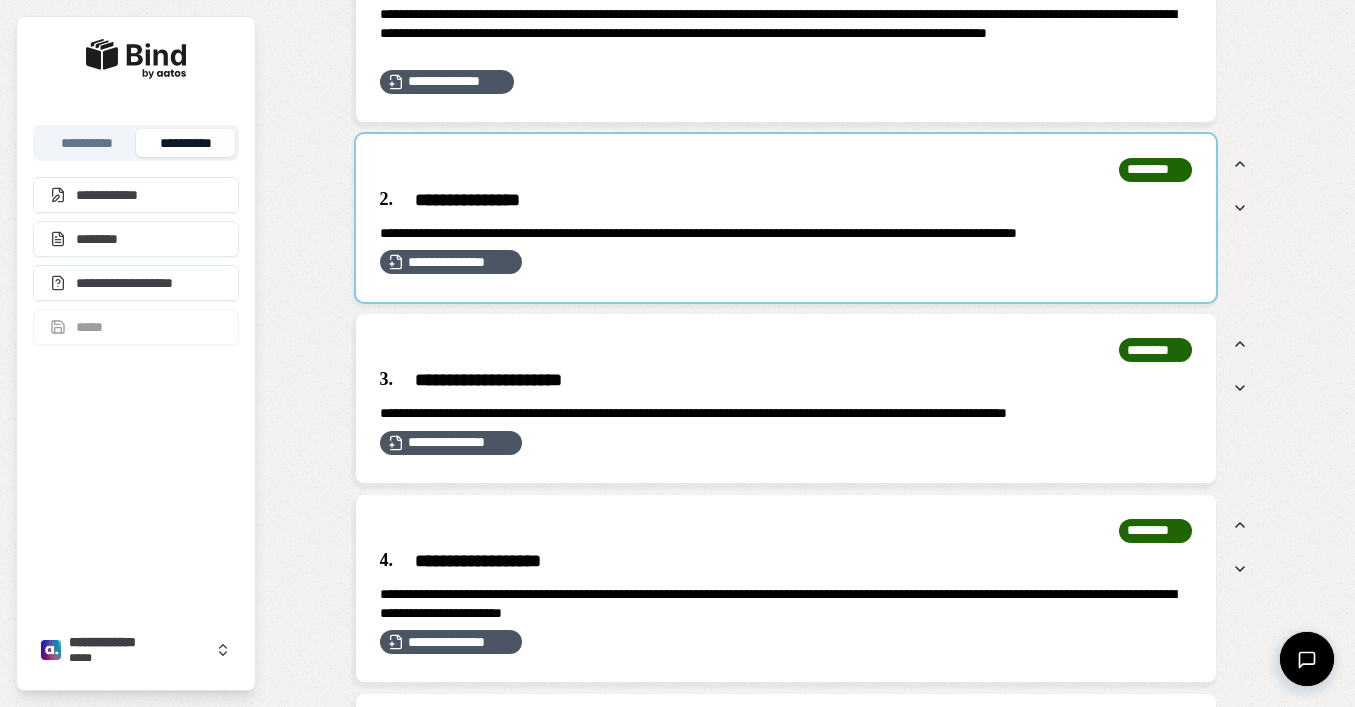 scroll, scrollTop: 1473, scrollLeft: 0, axis: vertical 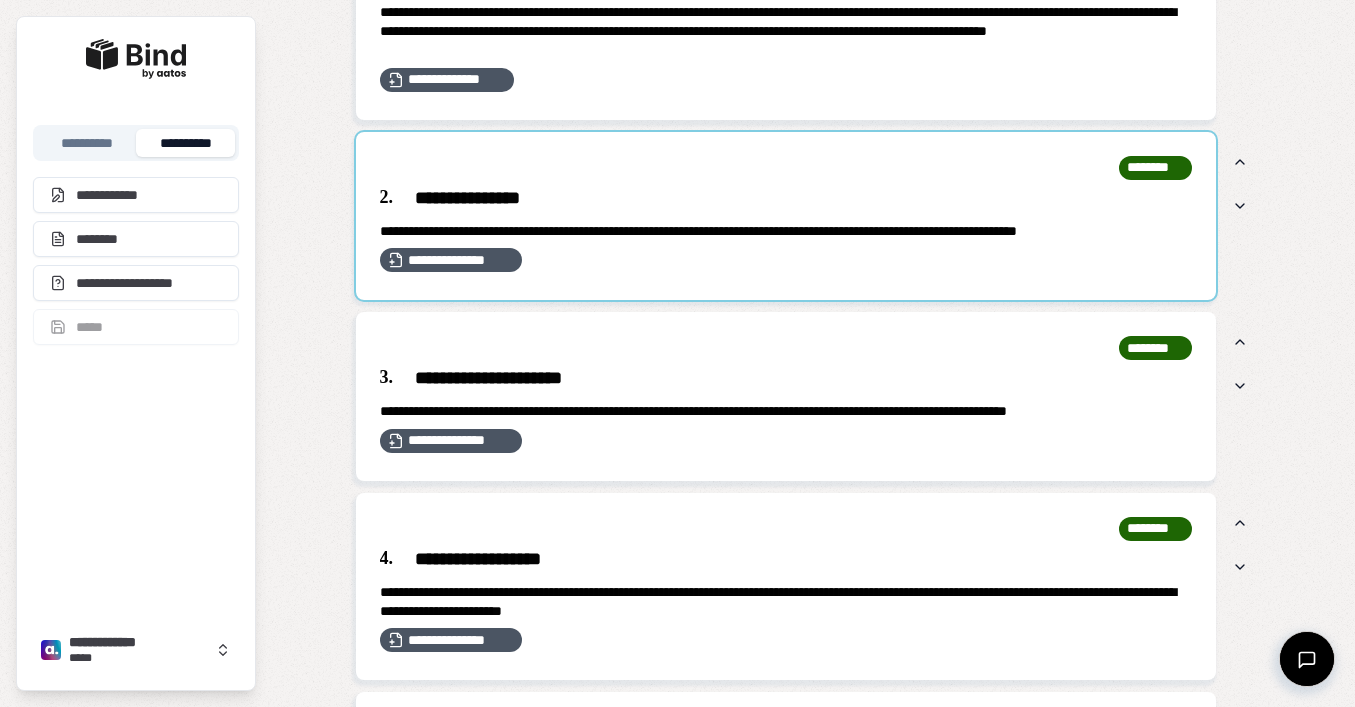 click at bounding box center (786, 216) 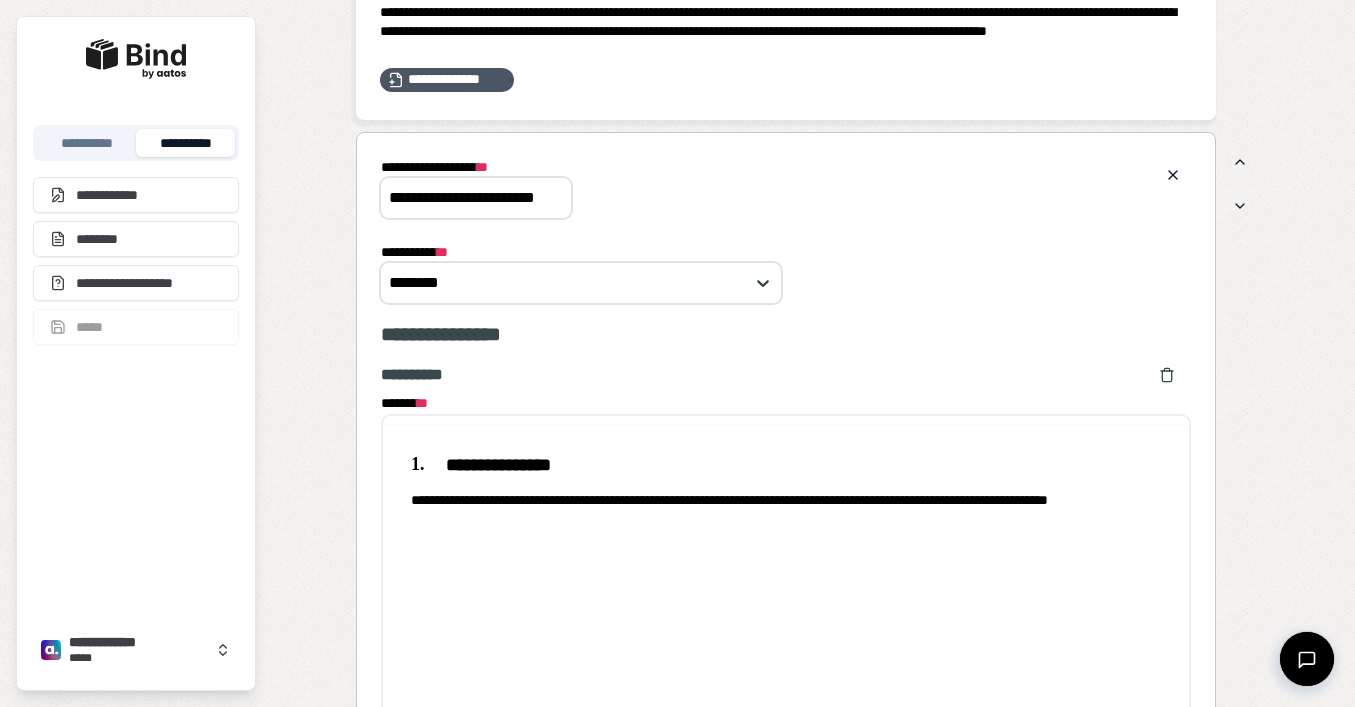 scroll, scrollTop: 0, scrollLeft: 0, axis: both 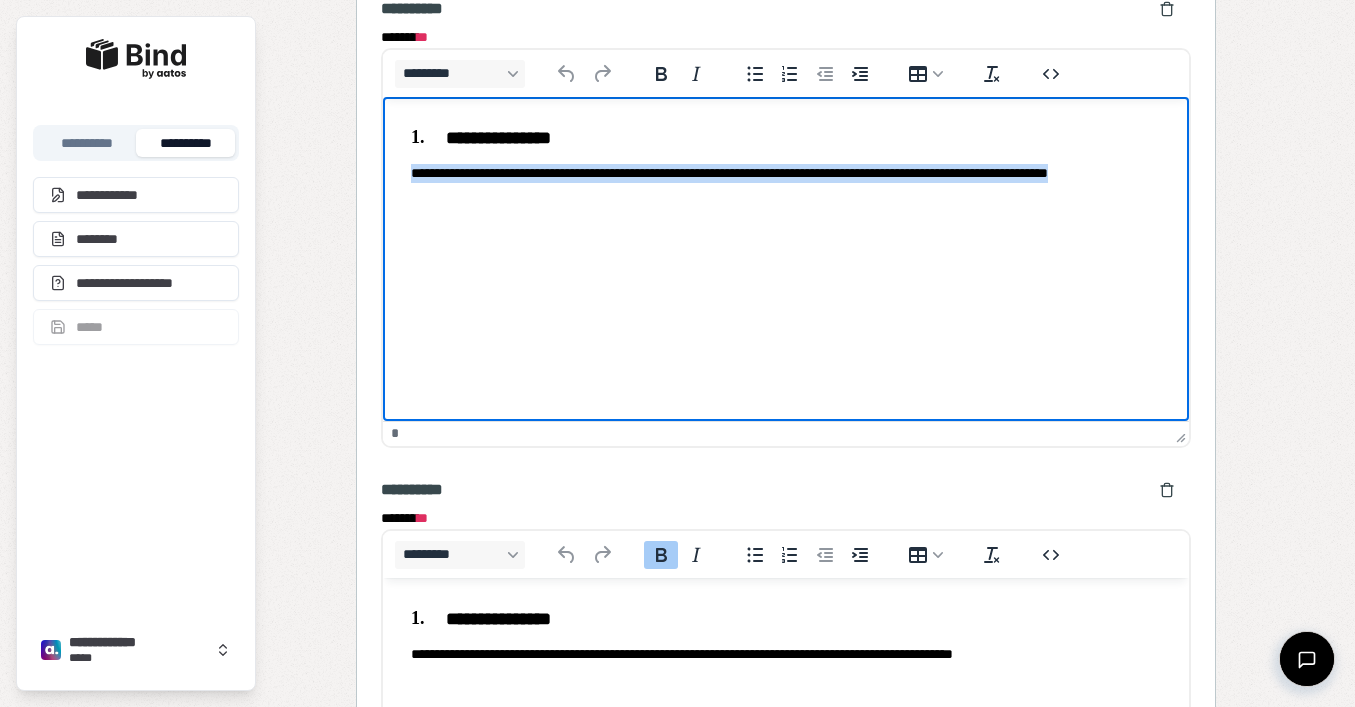 drag, startPoint x: 517, startPoint y: 207, endPoint x: 404, endPoint y: 158, distance: 123.16656 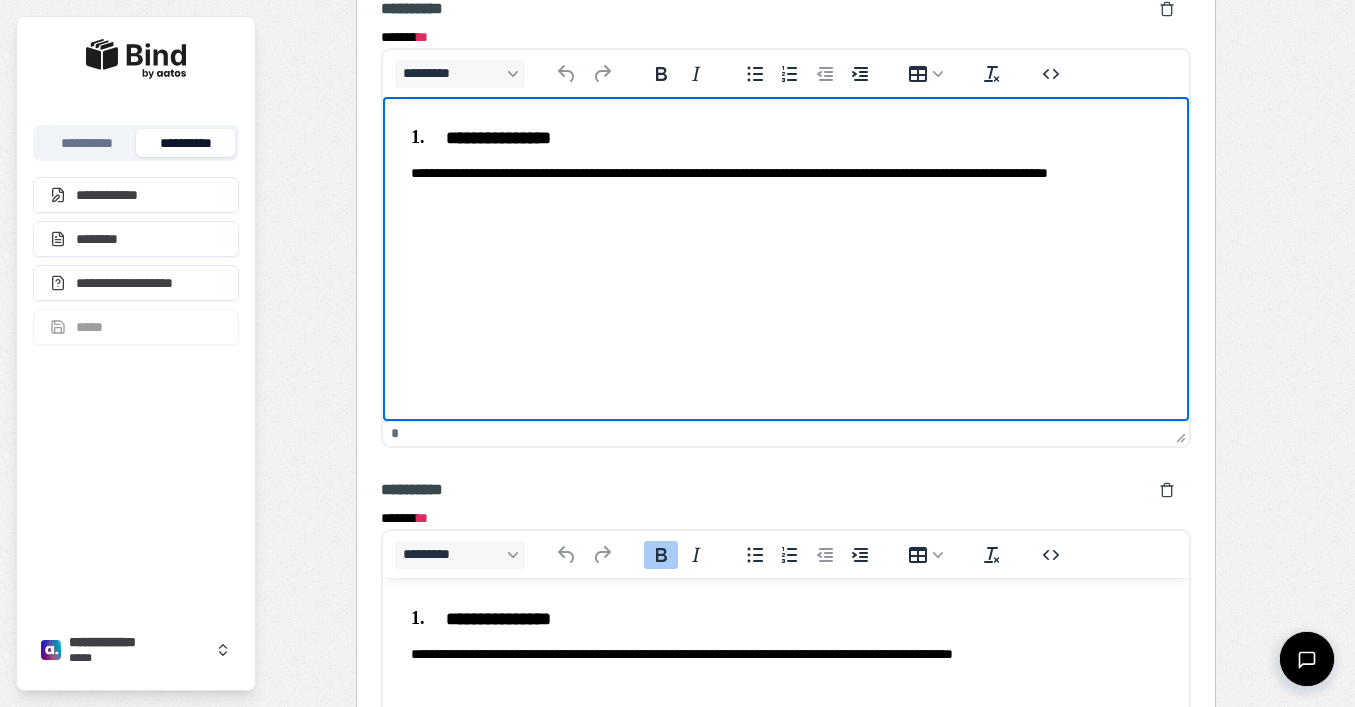 click on "**********" at bounding box center [785, 163] 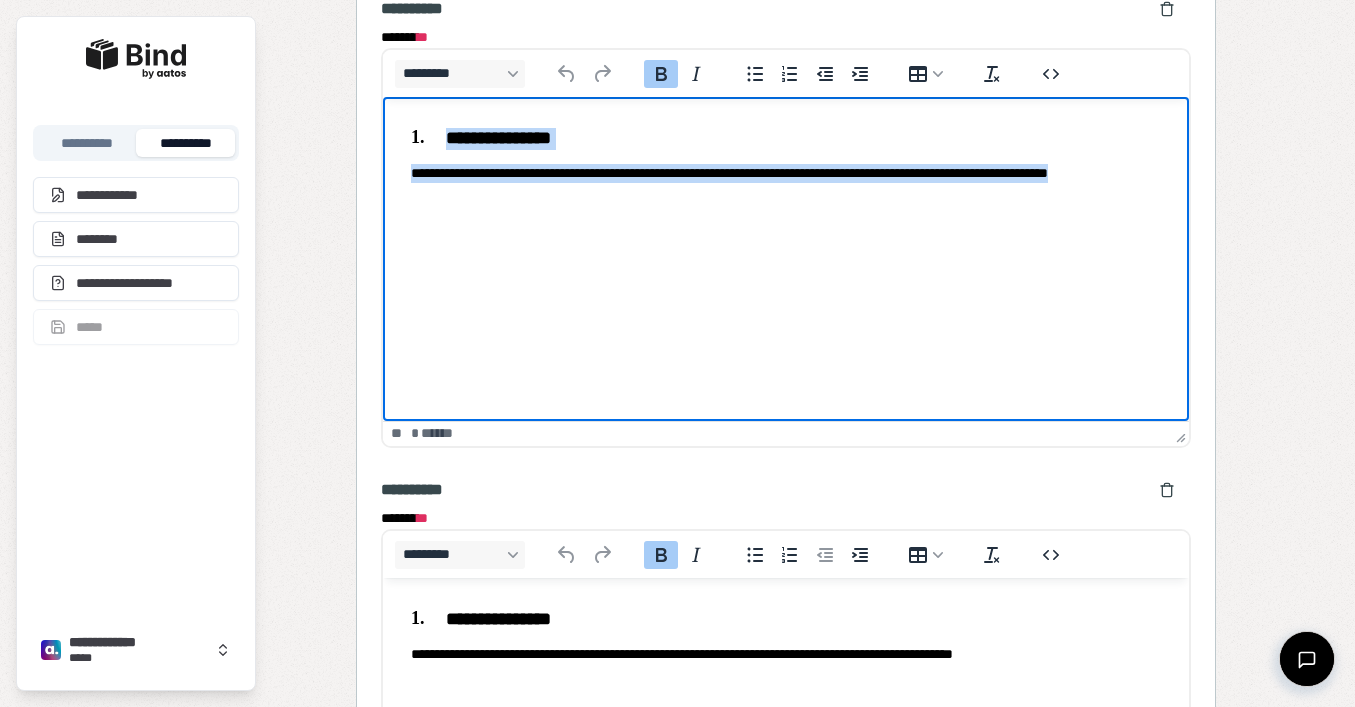 drag, startPoint x: 535, startPoint y: 202, endPoint x: 374, endPoint y: 136, distance: 174.00287 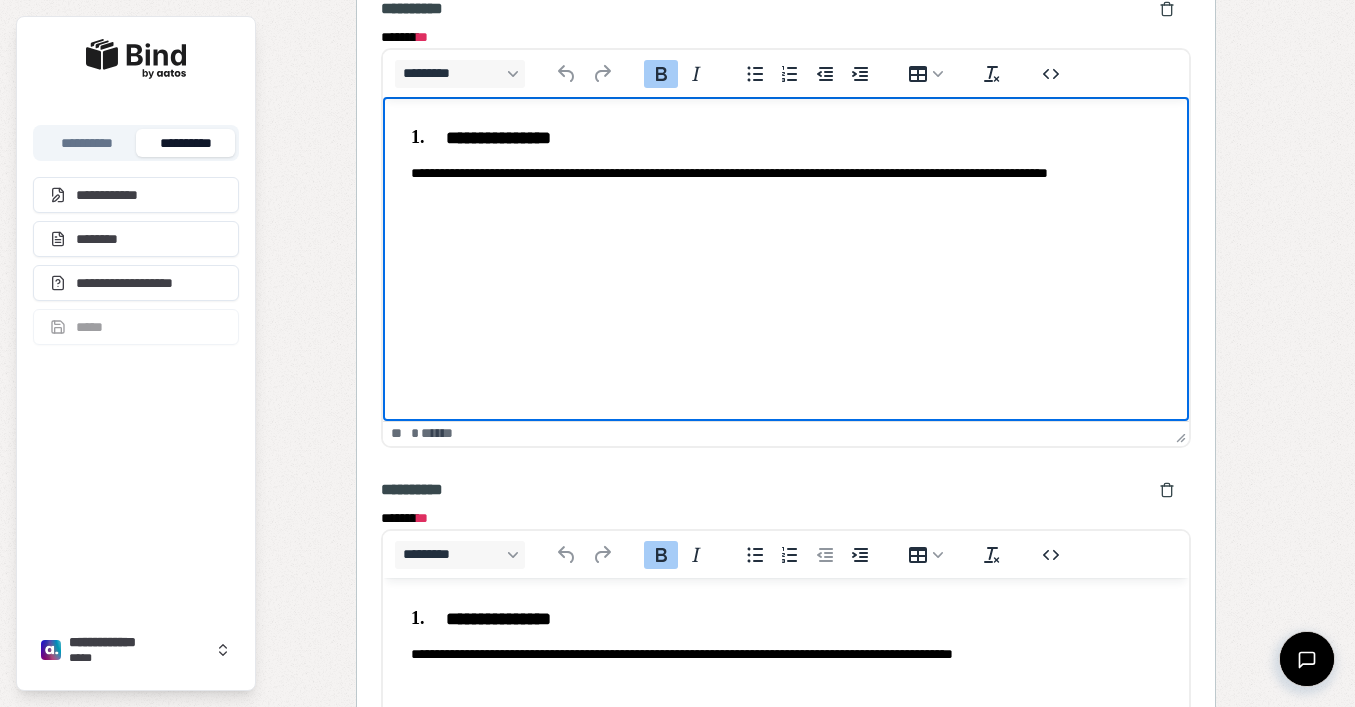 click on "**********" at bounding box center [785, 163] 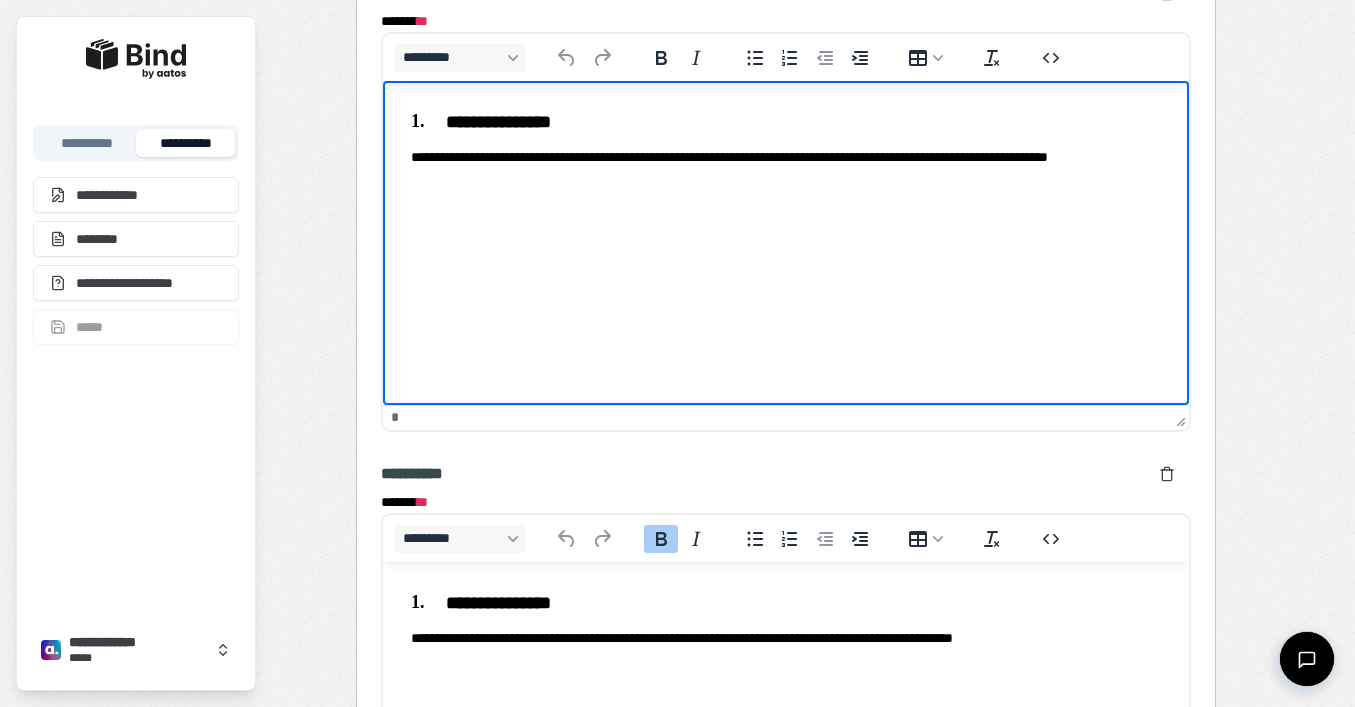 scroll, scrollTop: 1964, scrollLeft: 0, axis: vertical 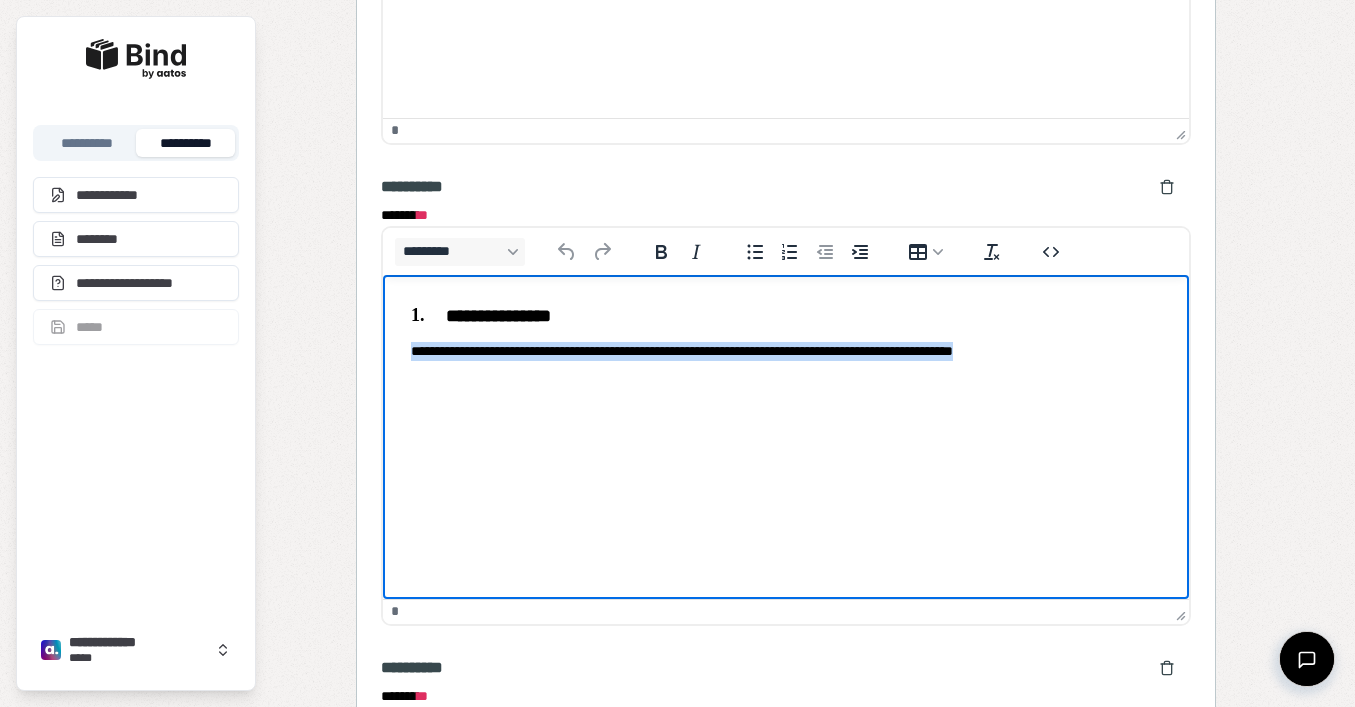 drag, startPoint x: 1086, startPoint y: 350, endPoint x: 311, endPoint y: 350, distance: 775 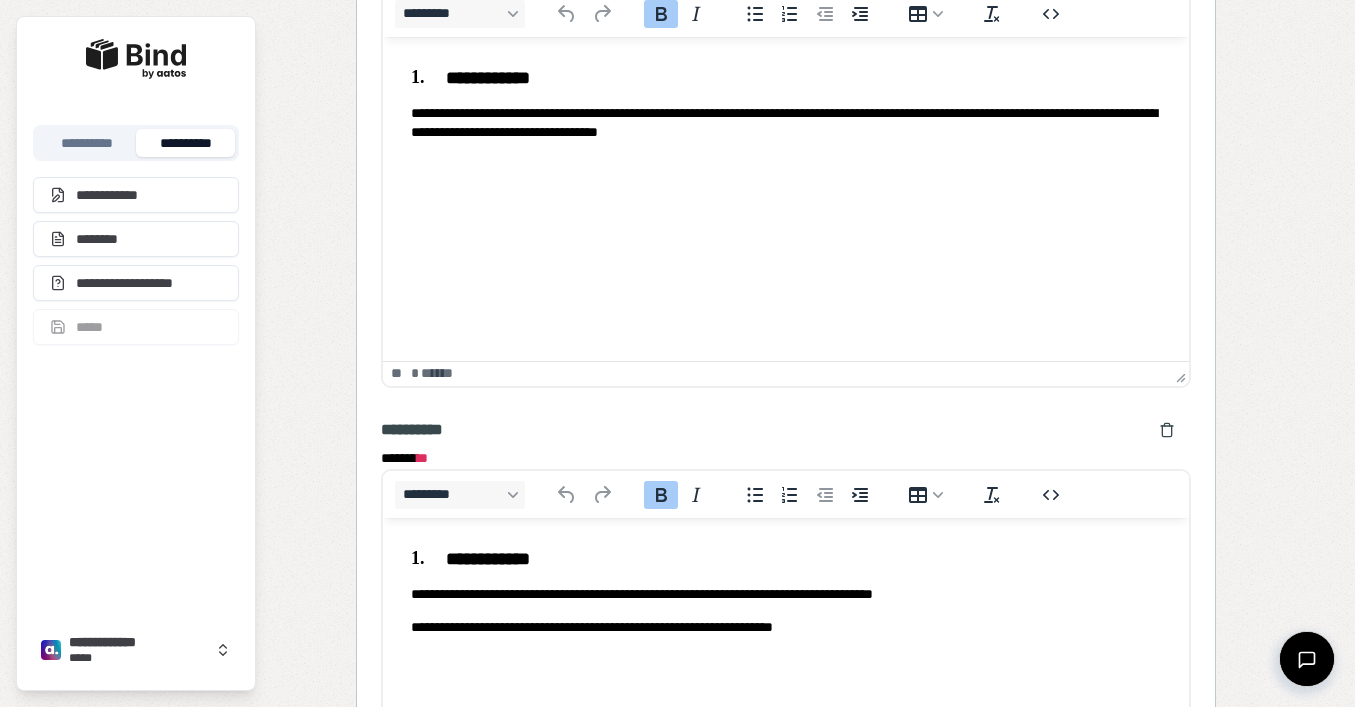 scroll, scrollTop: 2847, scrollLeft: 0, axis: vertical 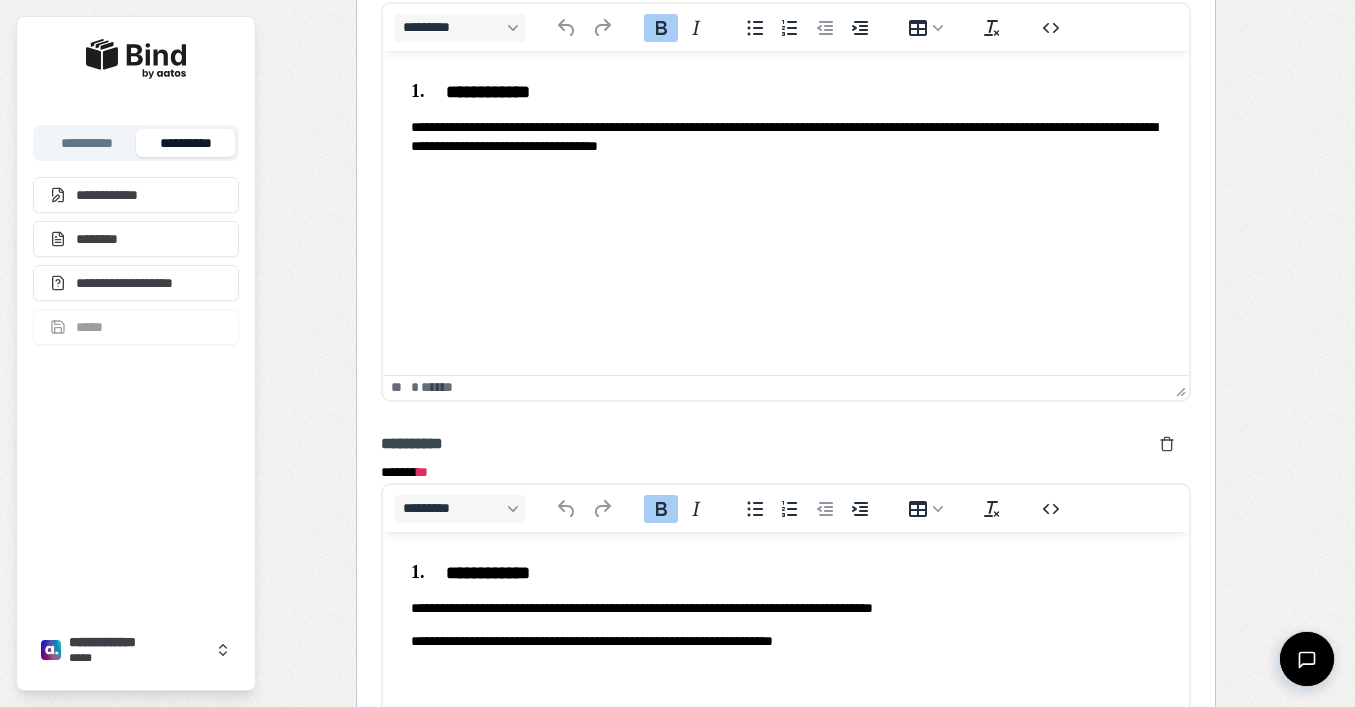 click on "**********" at bounding box center [785, 117] 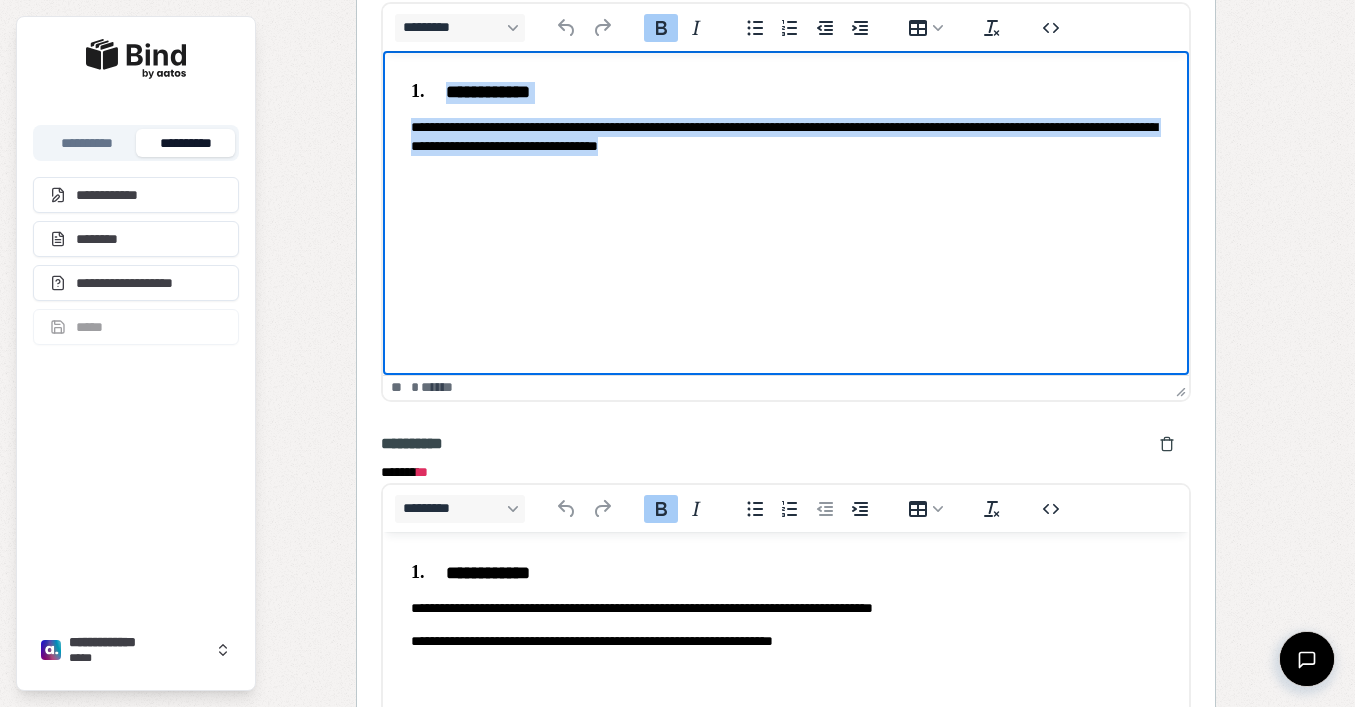 drag, startPoint x: 838, startPoint y: 153, endPoint x: 423, endPoint y: 95, distance: 419.03342 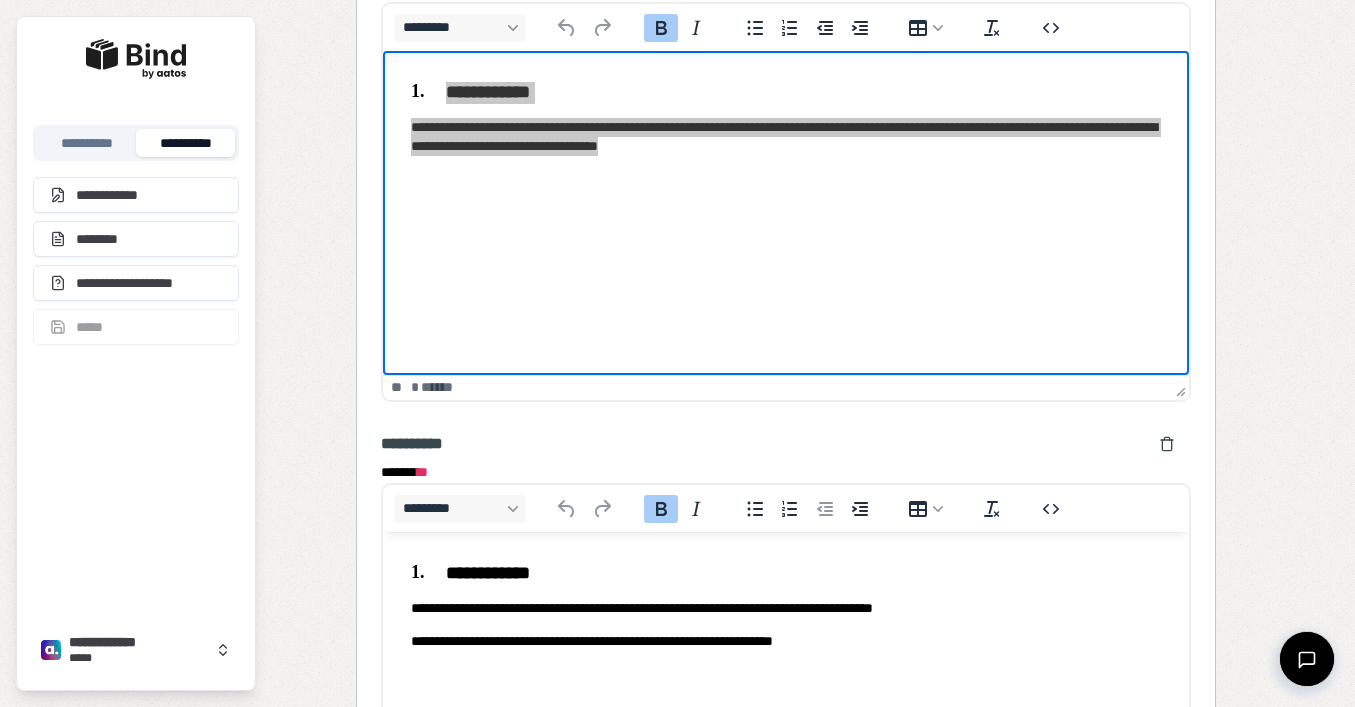 click on "**********" at bounding box center [786, -63] 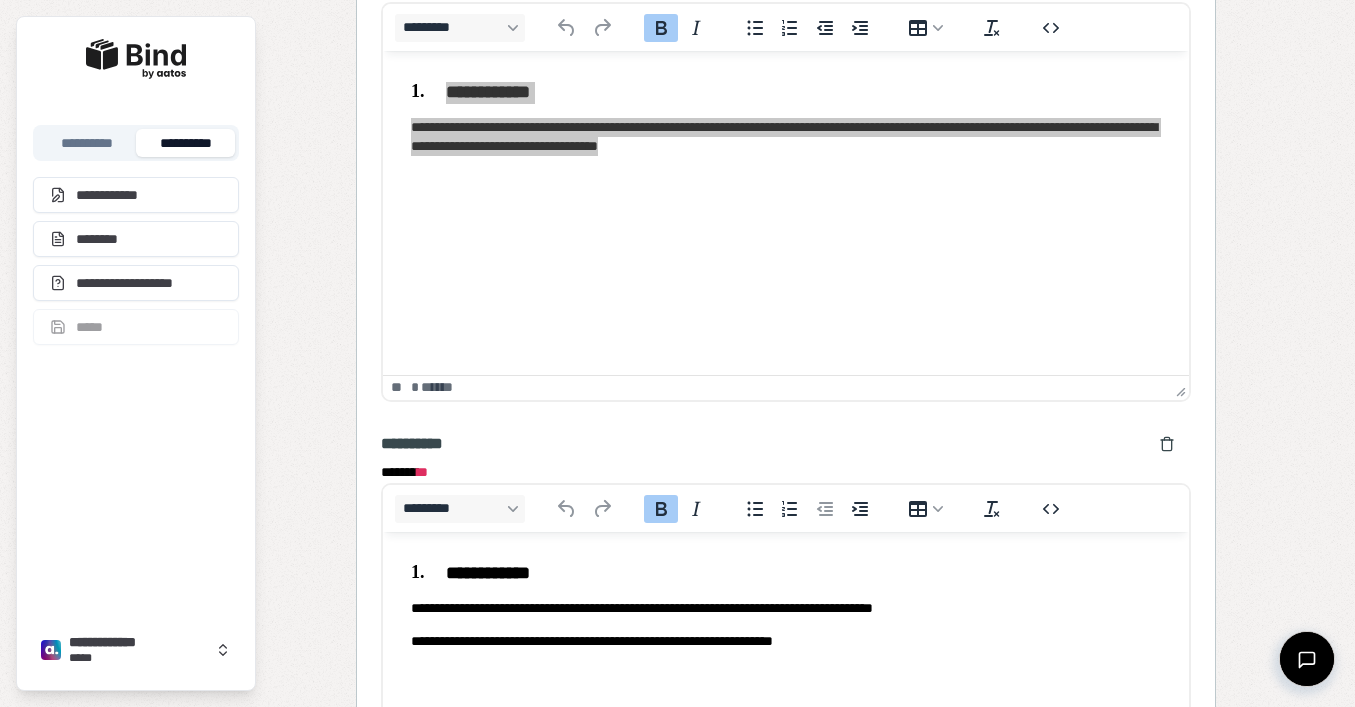click on "**********" at bounding box center (786, -63) 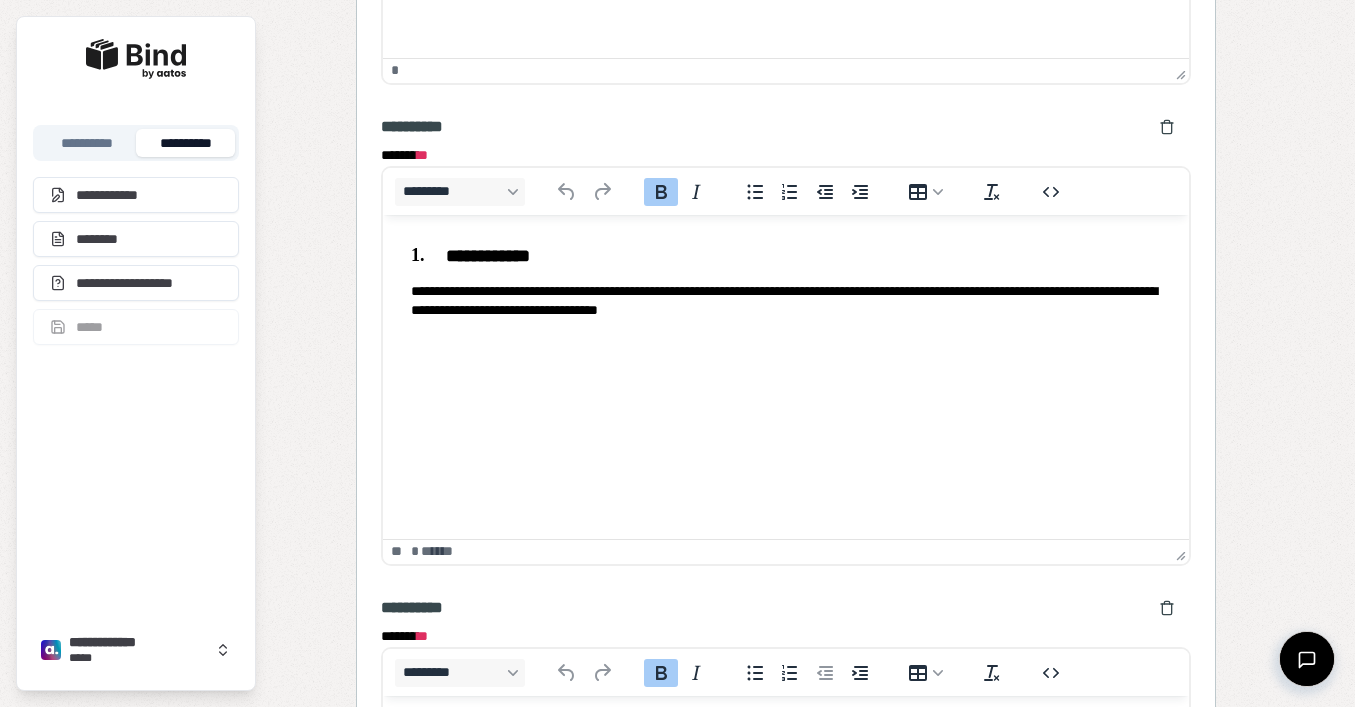 click on "**********" at bounding box center [785, 281] 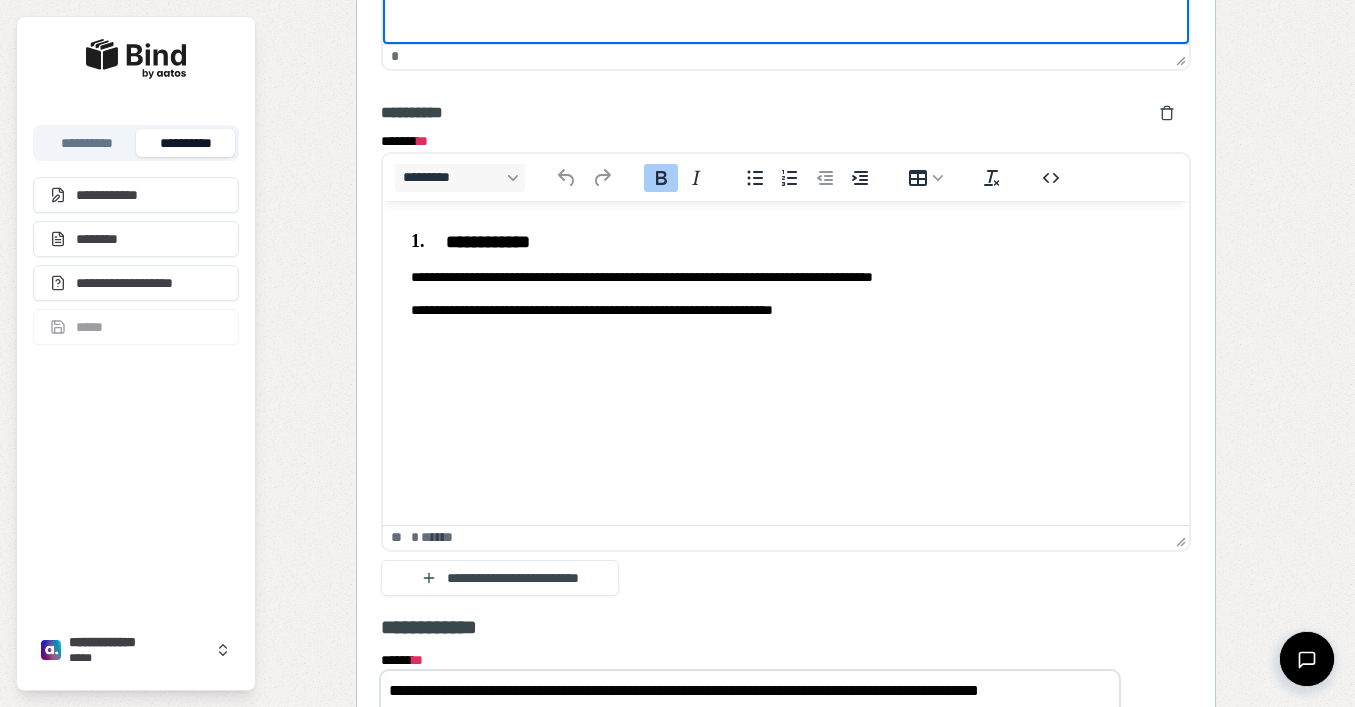 scroll, scrollTop: 3144, scrollLeft: 0, axis: vertical 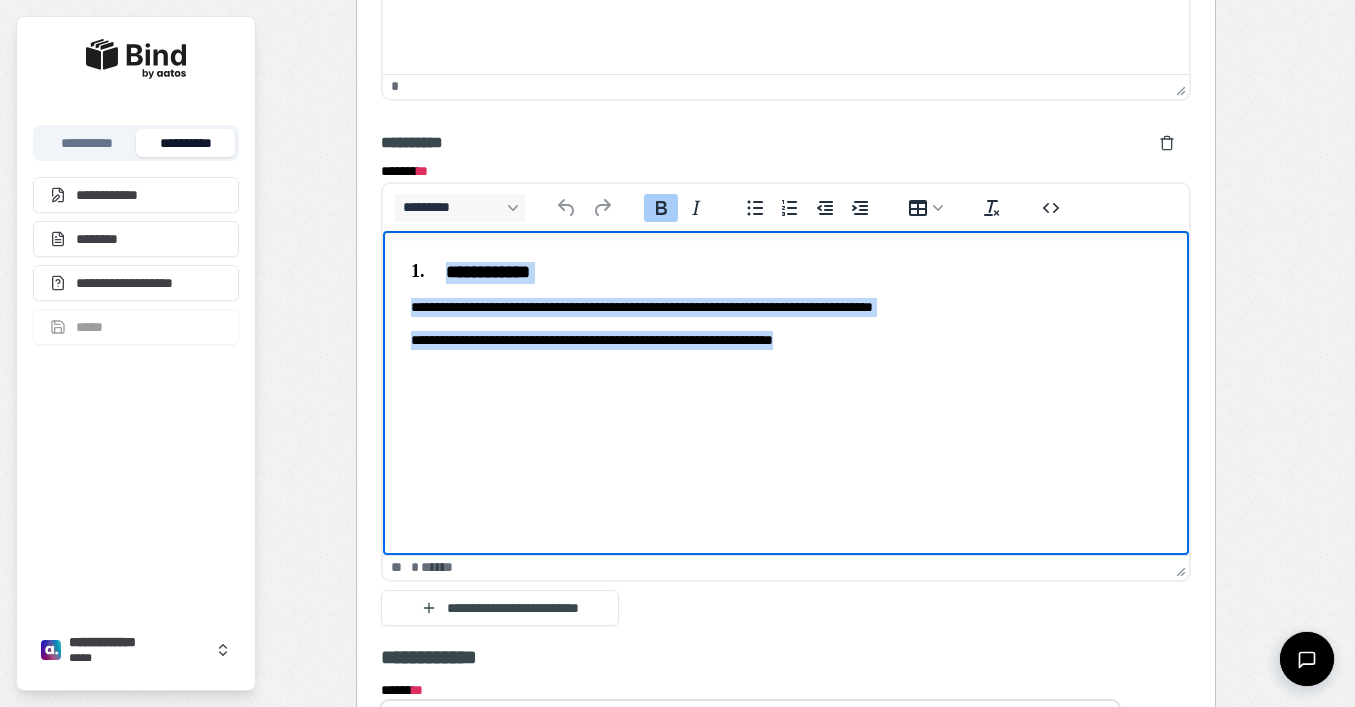drag, startPoint x: 869, startPoint y: 345, endPoint x: 401, endPoint y: 253, distance: 476.95703 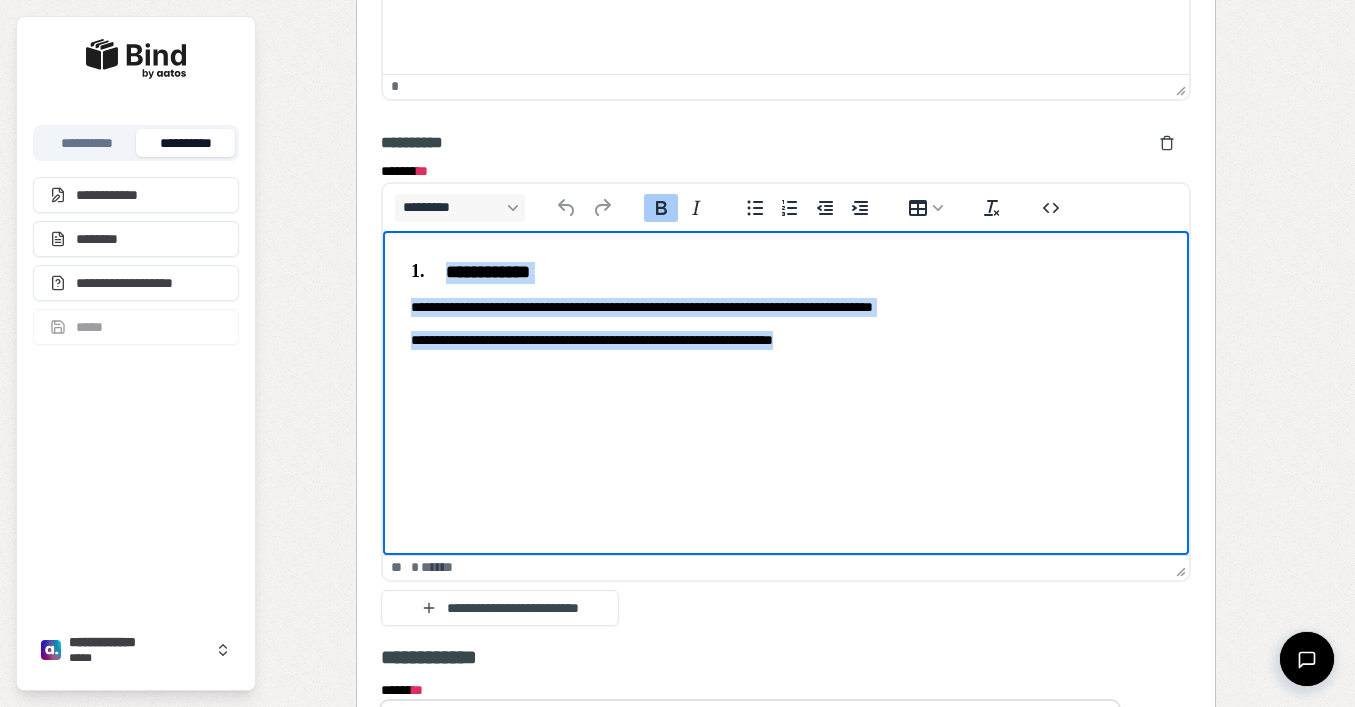 click on "**********" at bounding box center (785, 304) 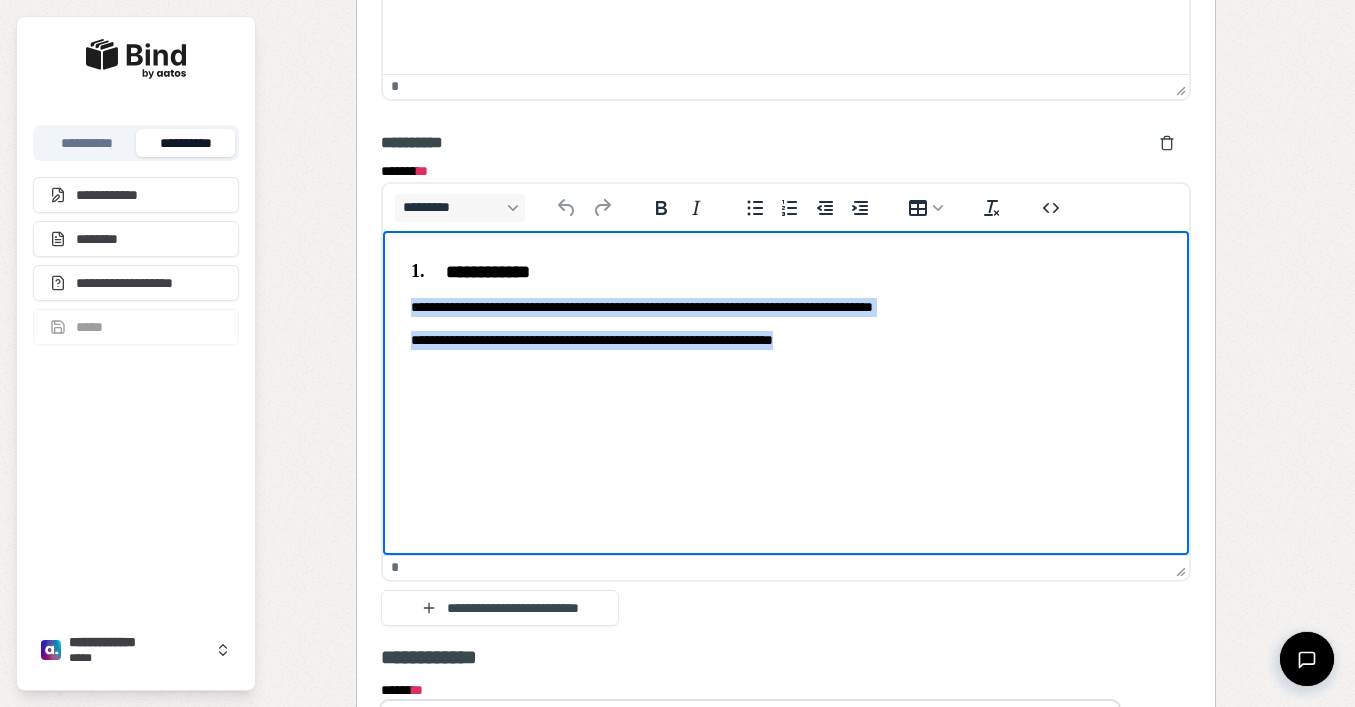drag, startPoint x: 861, startPoint y: 334, endPoint x: 377, endPoint y: 296, distance: 485.48944 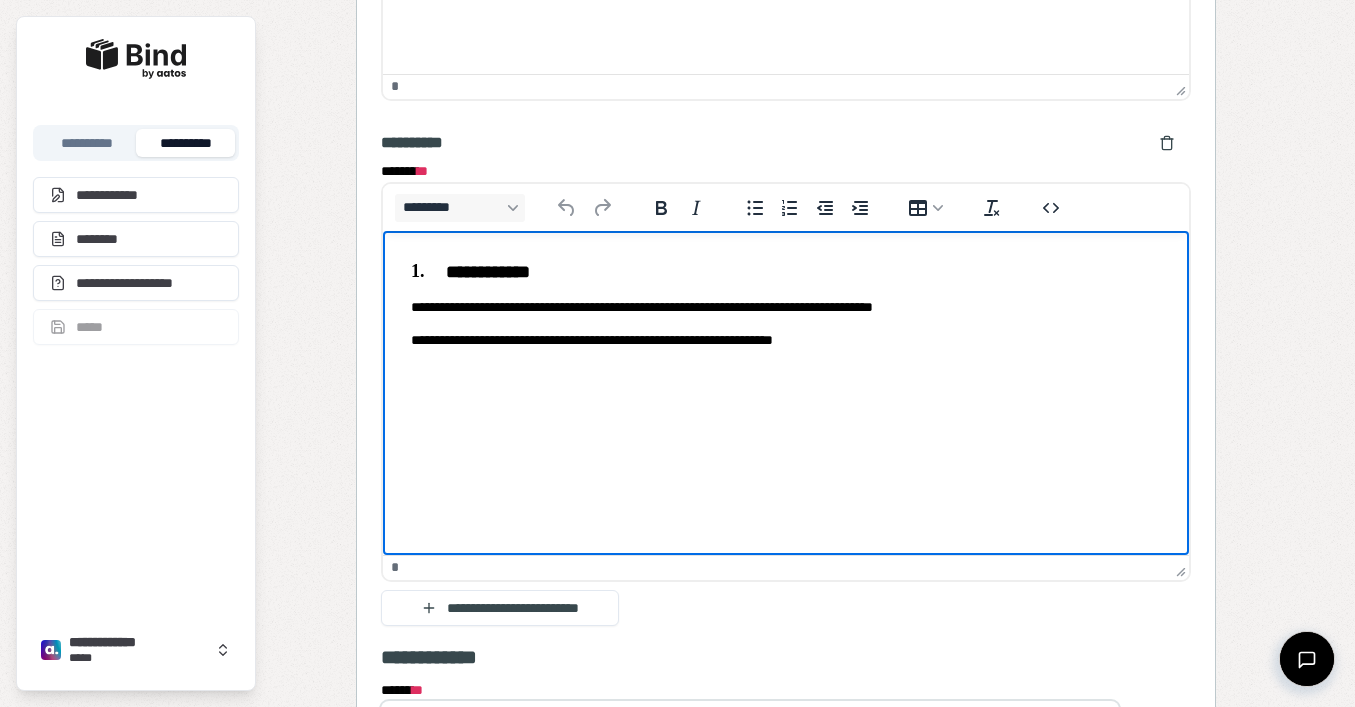 click on "**********" at bounding box center (785, 304) 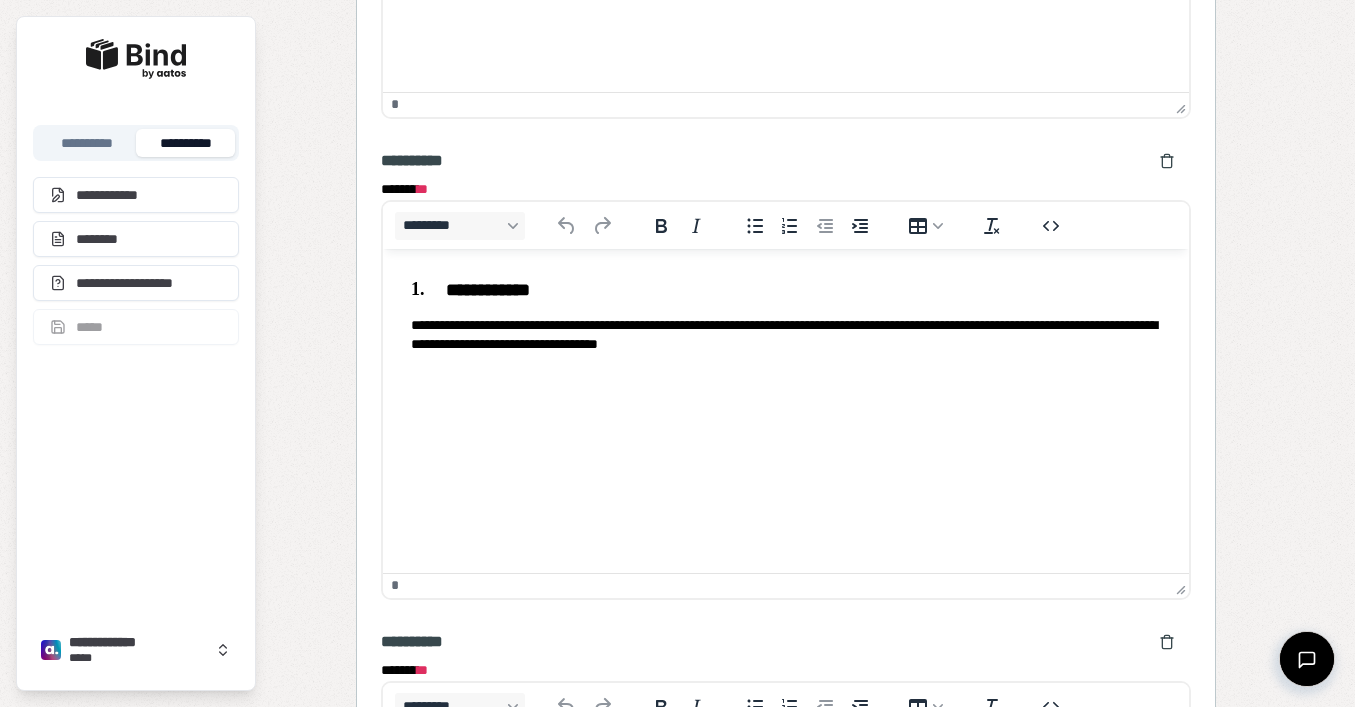 scroll, scrollTop: 2494, scrollLeft: 0, axis: vertical 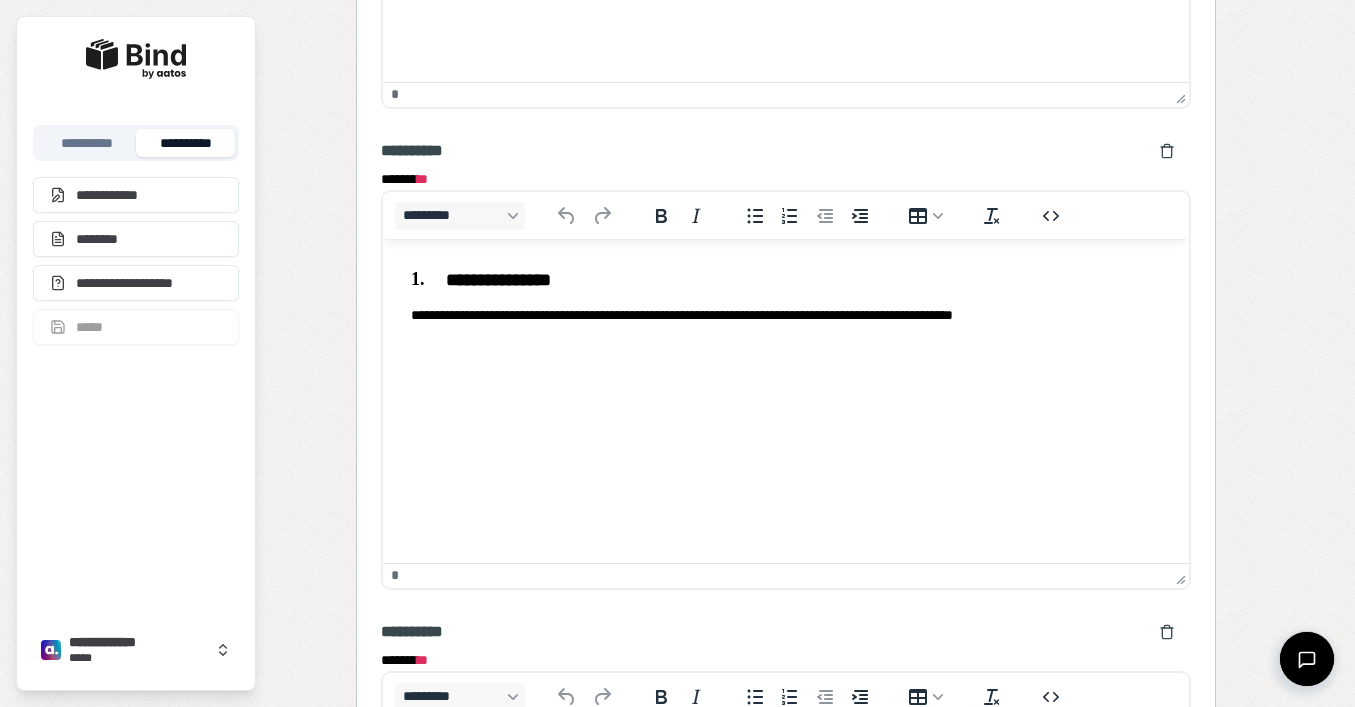 click on "**********" at bounding box center [785, 296] 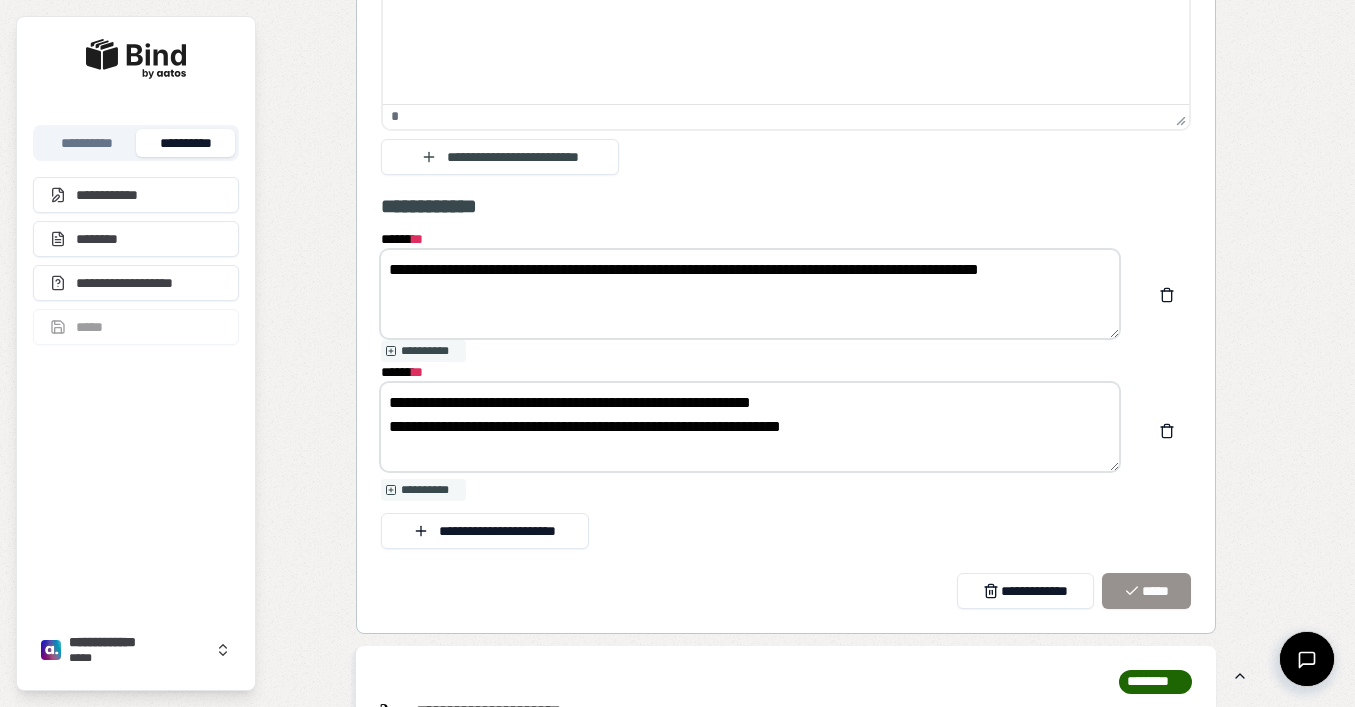 scroll, scrollTop: 3740, scrollLeft: 0, axis: vertical 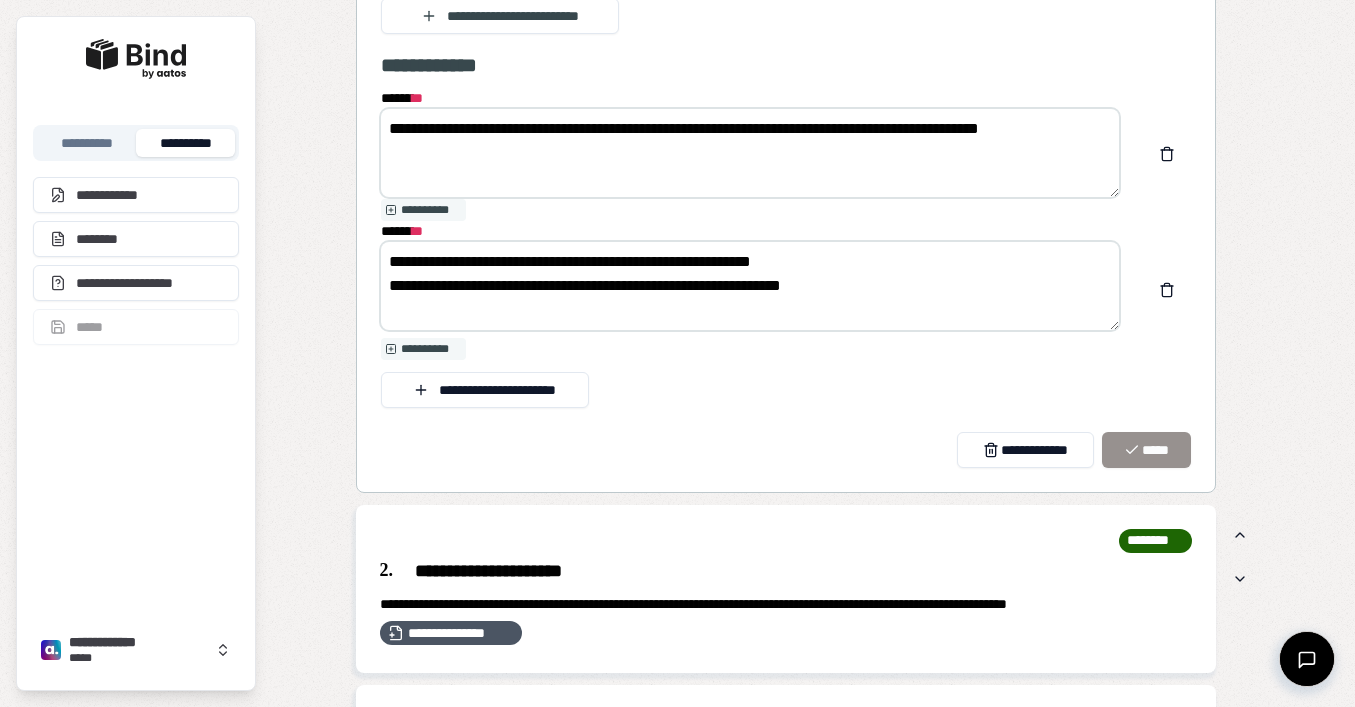 drag, startPoint x: 861, startPoint y: 296, endPoint x: 367, endPoint y: 266, distance: 494.9101 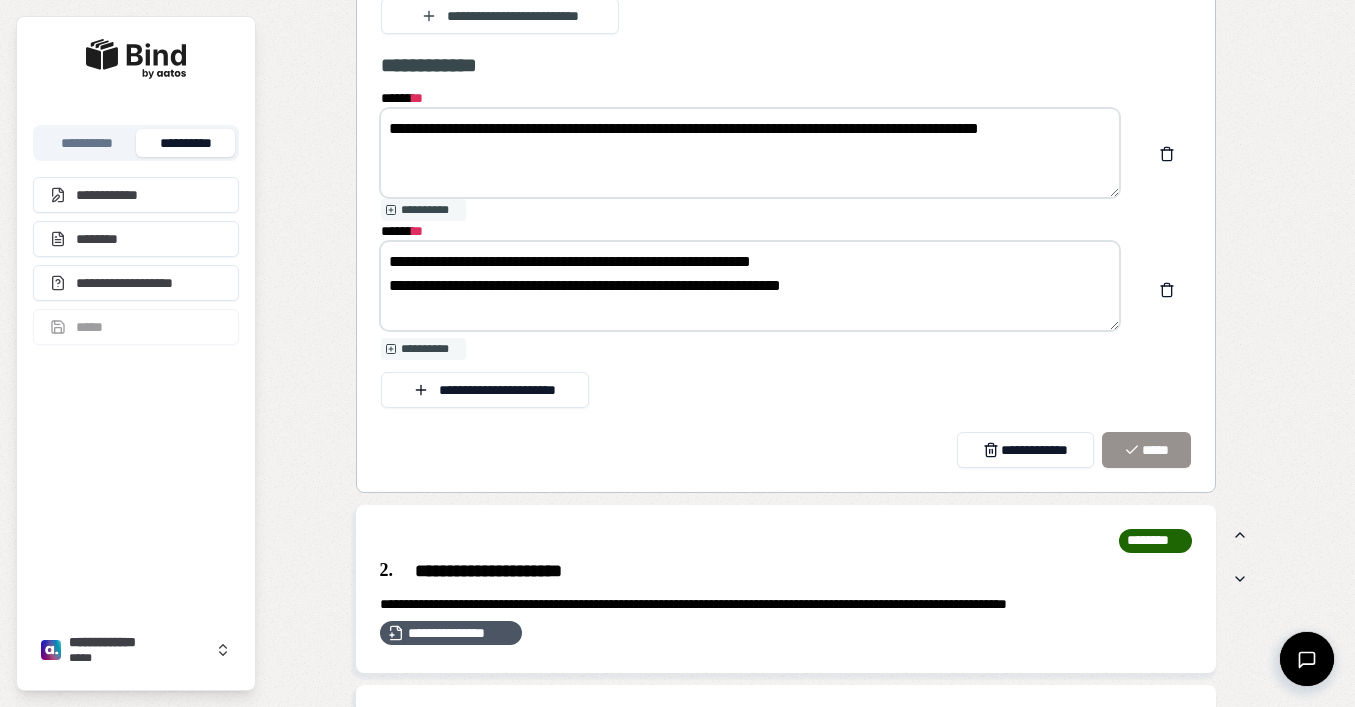 click on "**********" at bounding box center (786, 450) 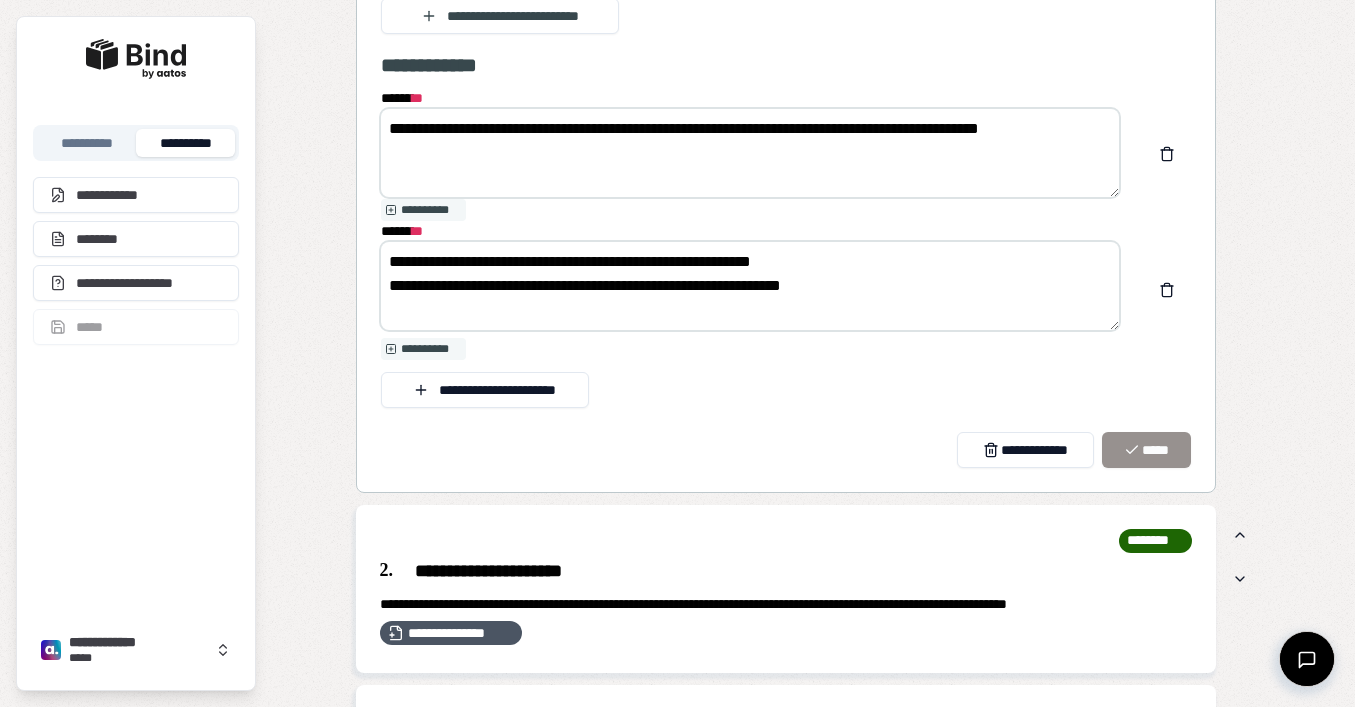 drag, startPoint x: 1078, startPoint y: 119, endPoint x: 378, endPoint y: 121, distance: 700.00287 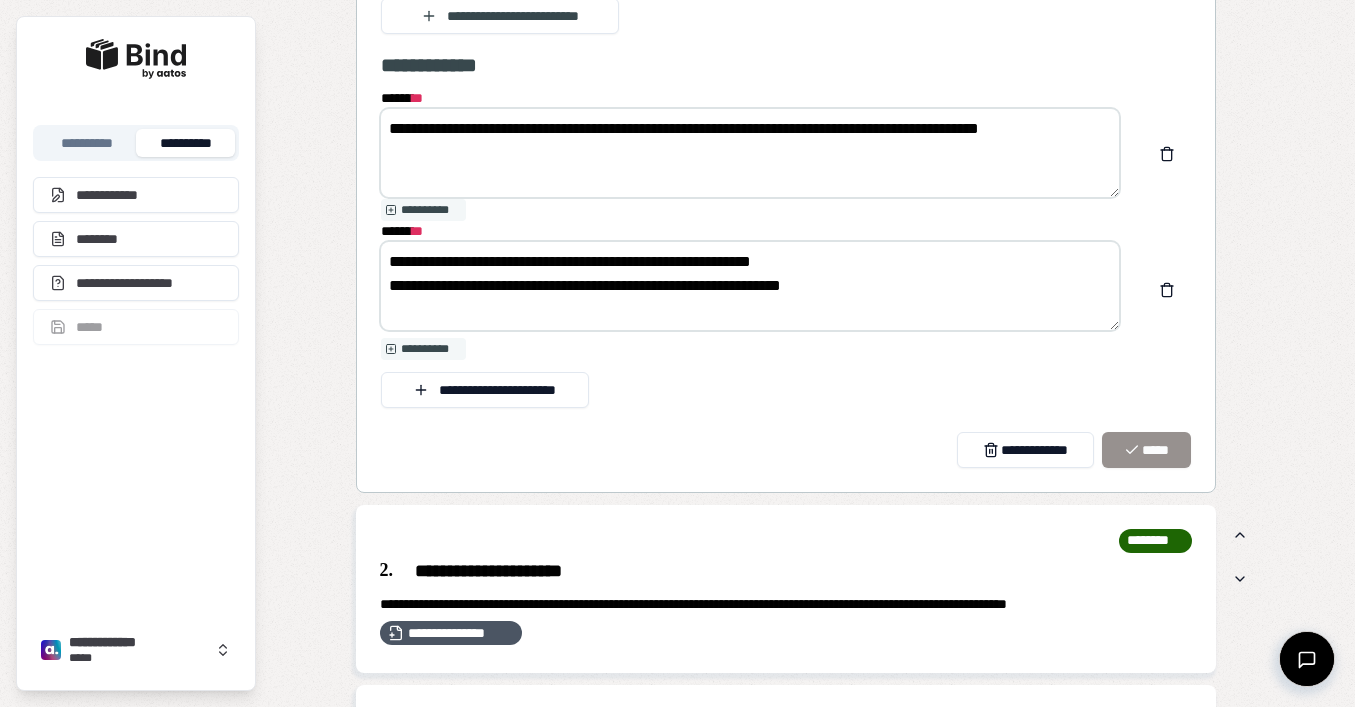 click on "****** *" at bounding box center (750, 231) 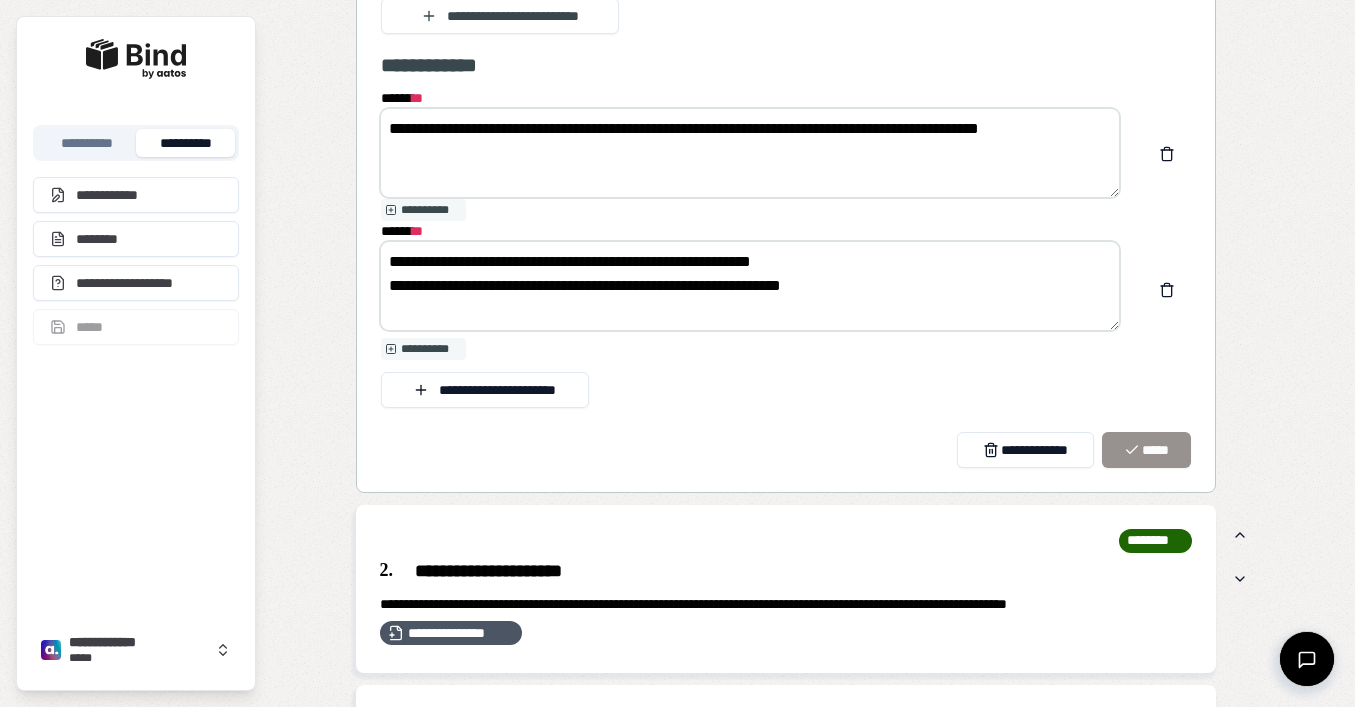 click on "**********" at bounding box center [750, 286] 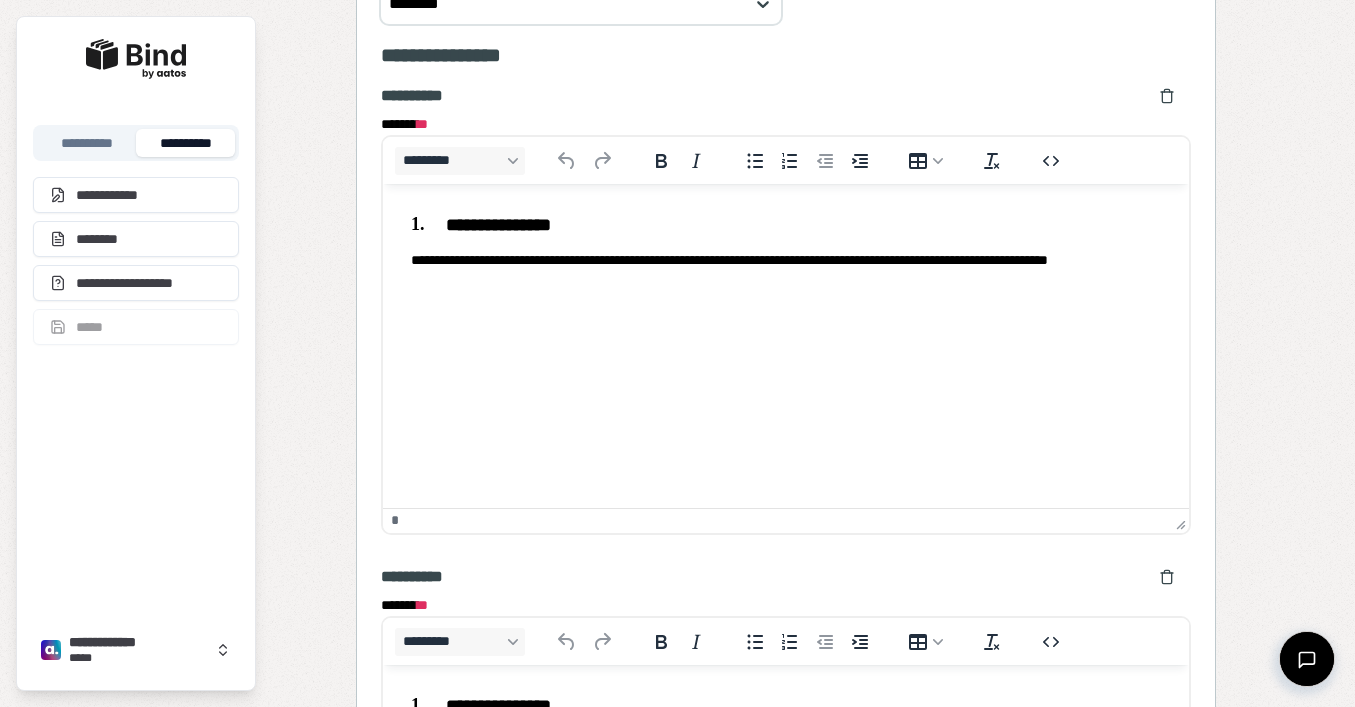 scroll, scrollTop: 1384, scrollLeft: 0, axis: vertical 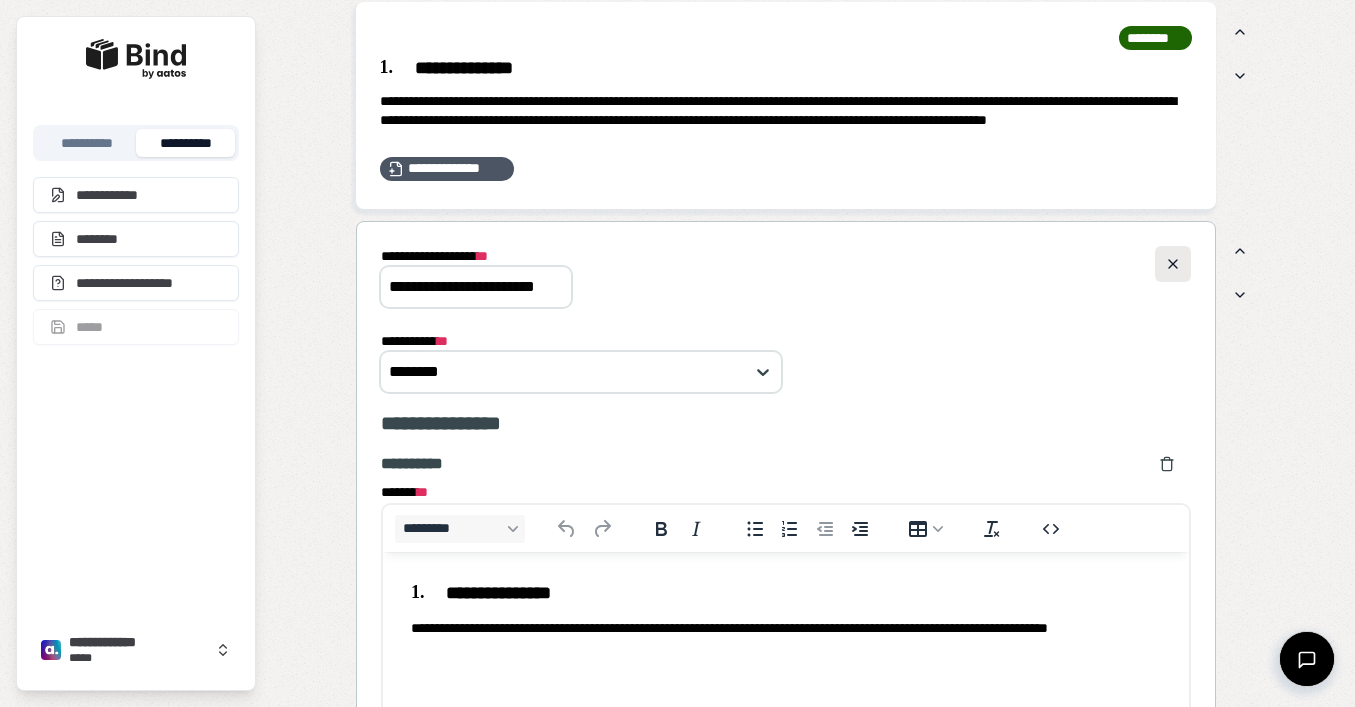 click at bounding box center (1173, 264) 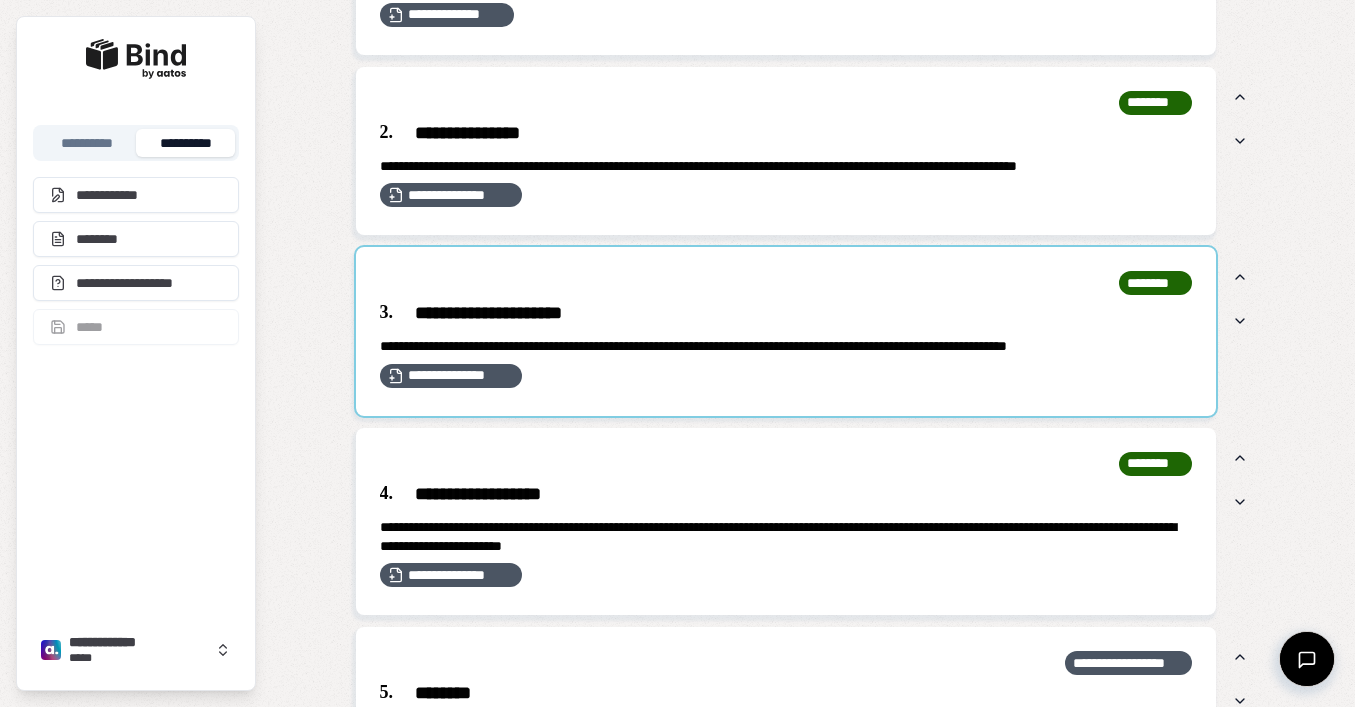 scroll, scrollTop: 1541, scrollLeft: 0, axis: vertical 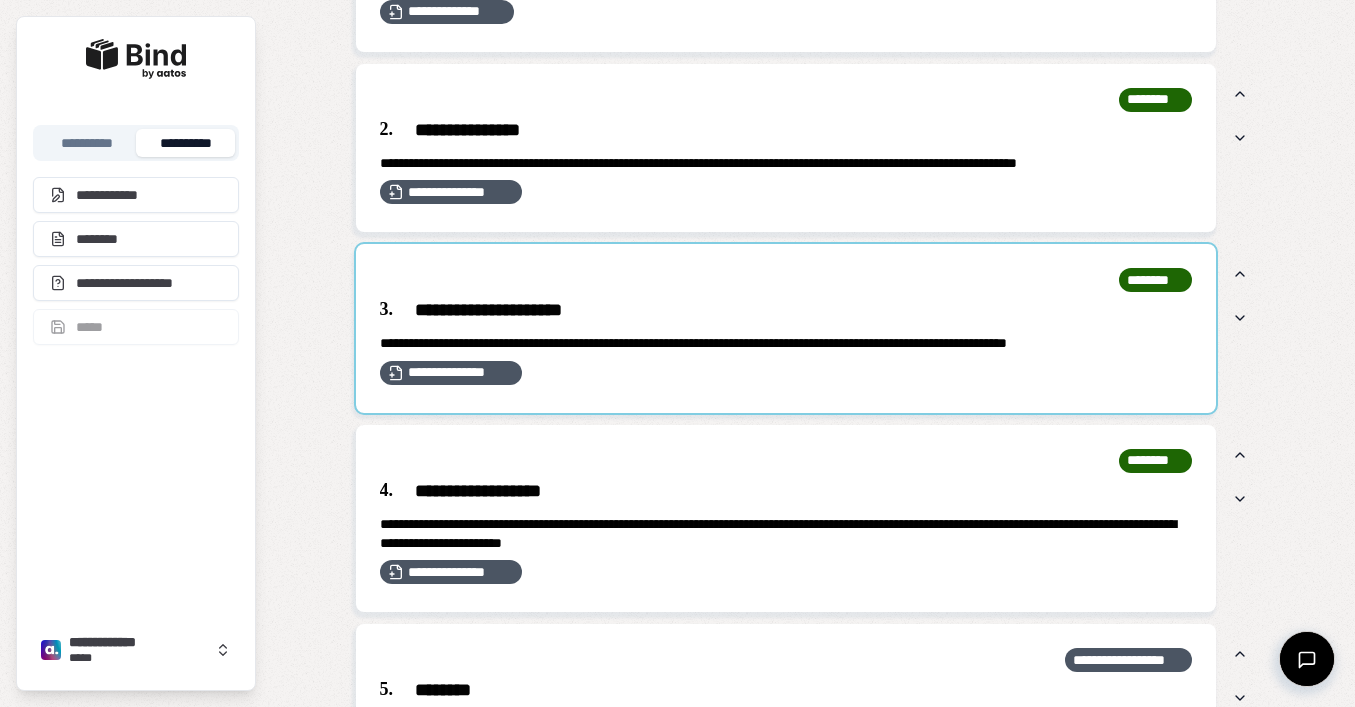 click at bounding box center [786, 328] 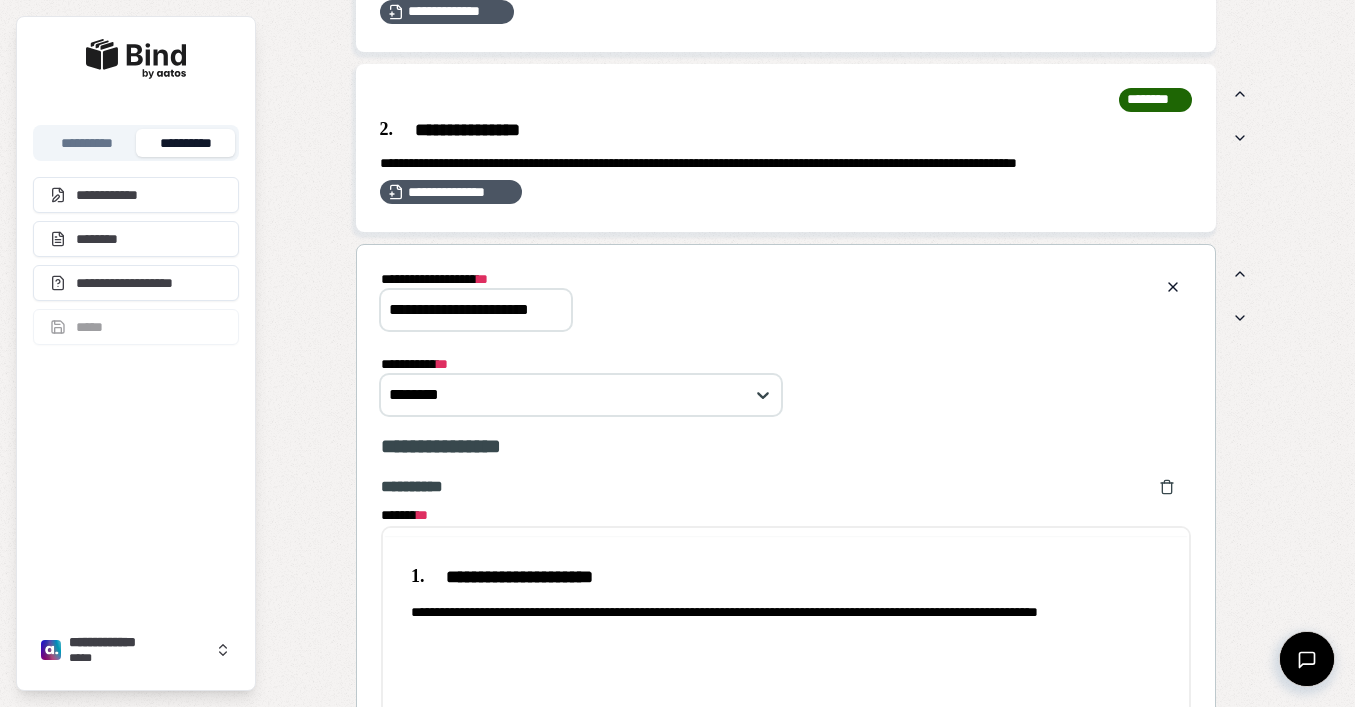 scroll, scrollTop: 0, scrollLeft: 0, axis: both 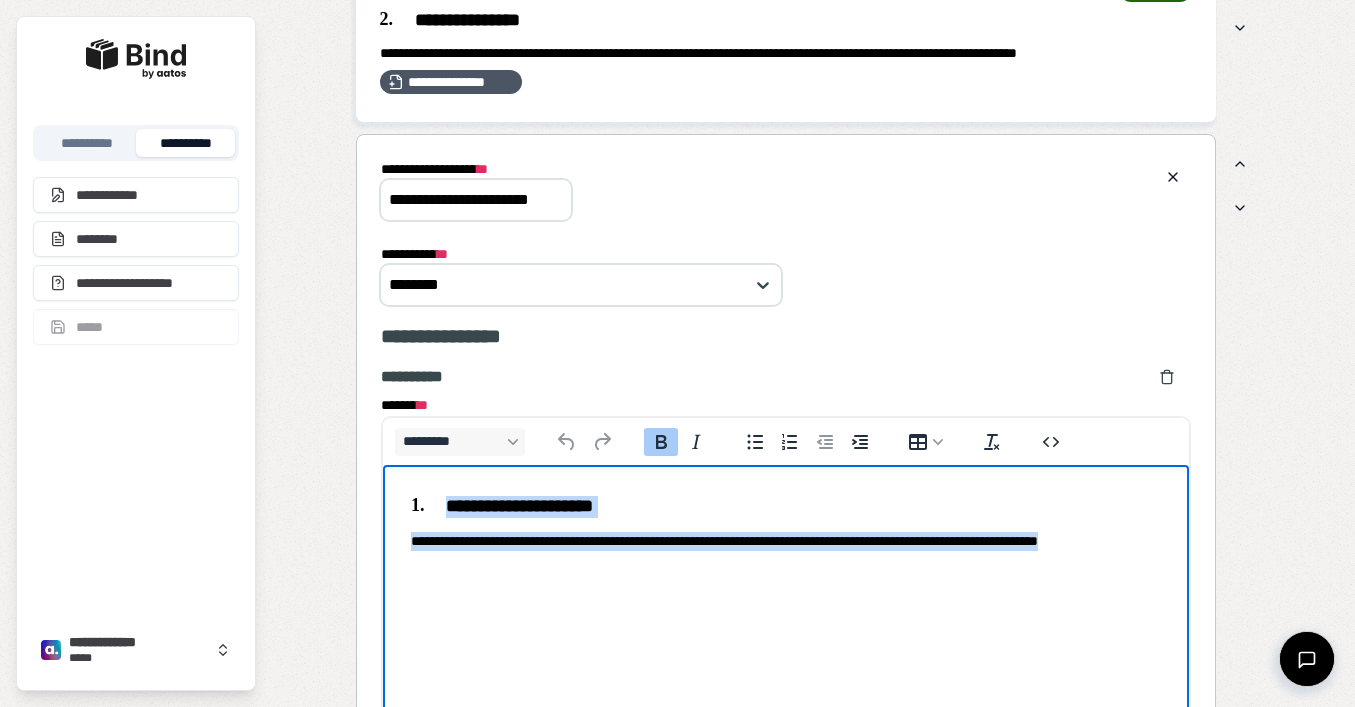 drag, startPoint x: 446, startPoint y: 501, endPoint x: 518, endPoint y: 555, distance: 90 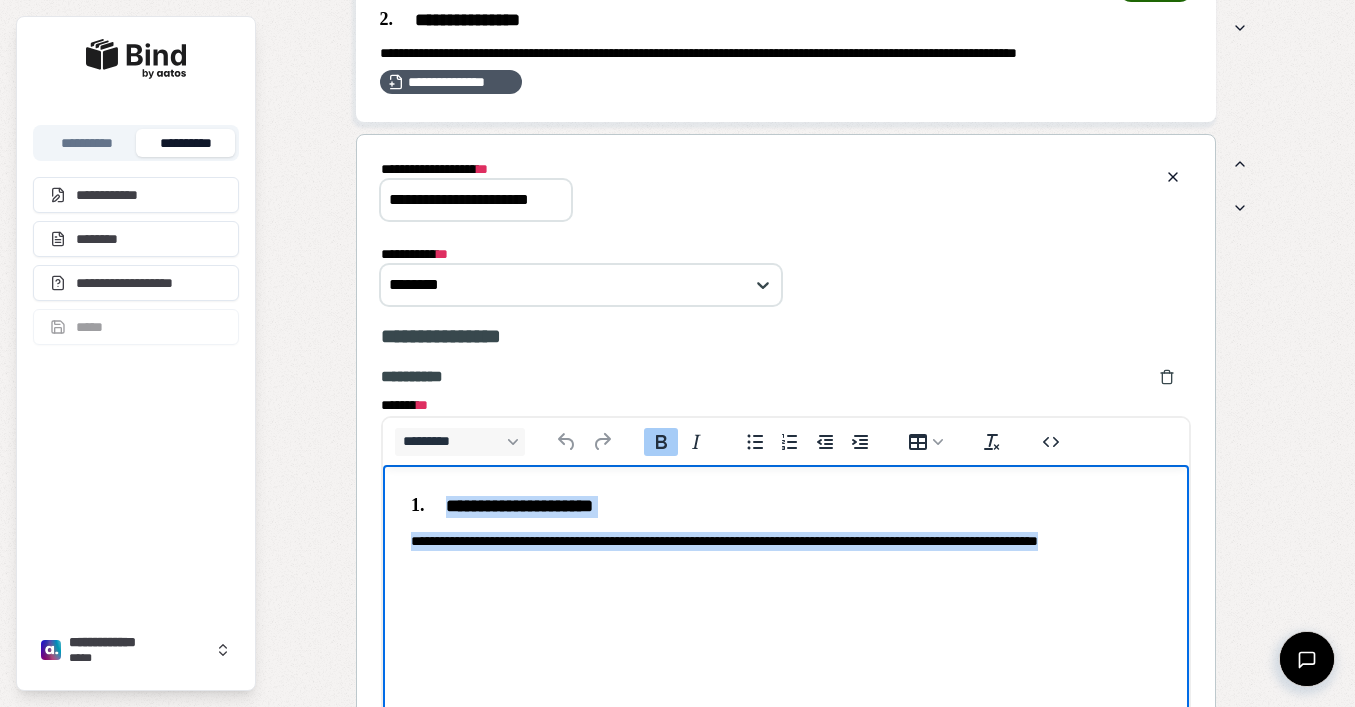 copy on "**********" 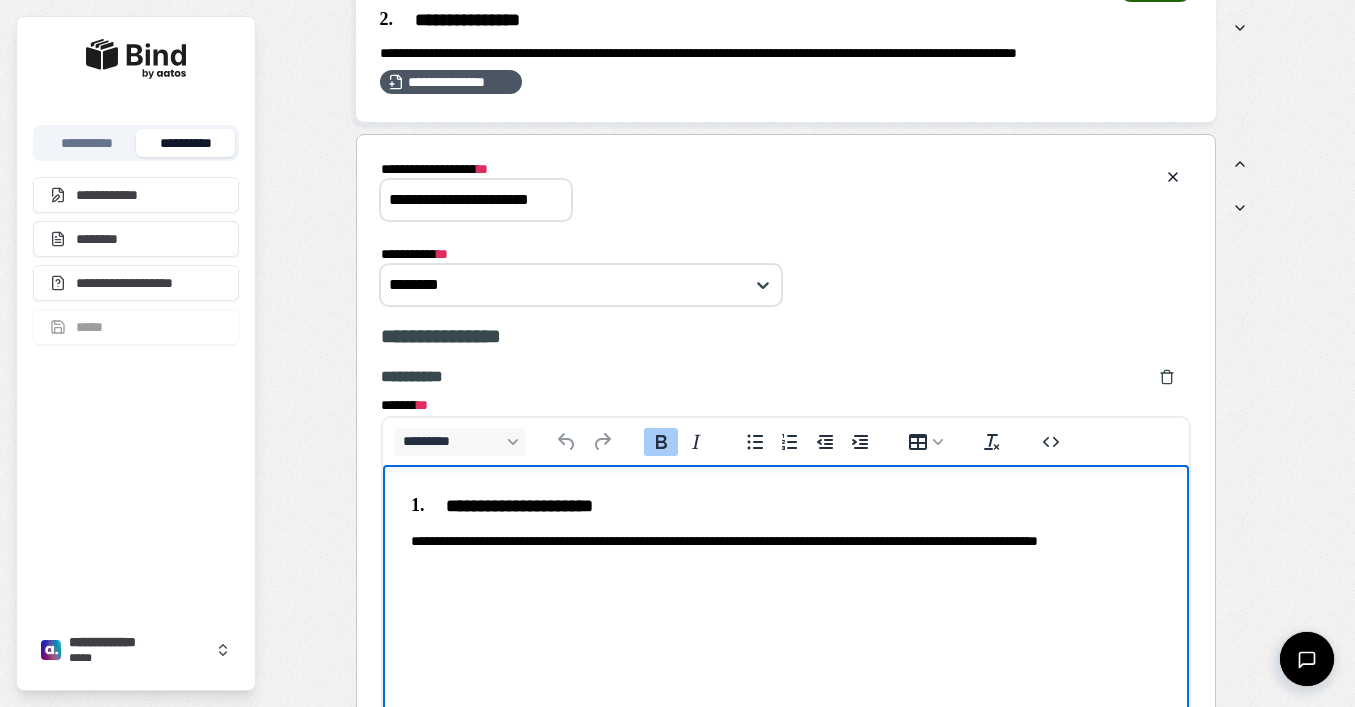 click on "**********" at bounding box center (785, 532) 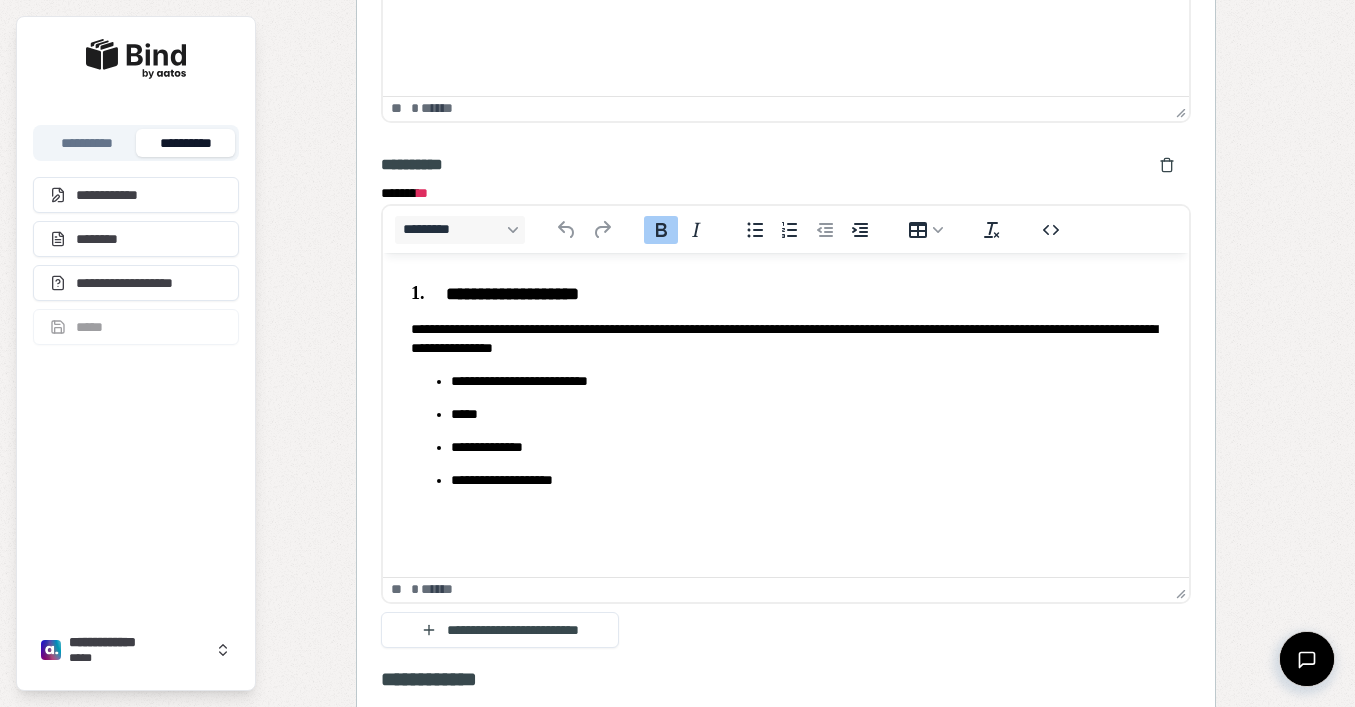 scroll, scrollTop: 2832, scrollLeft: 0, axis: vertical 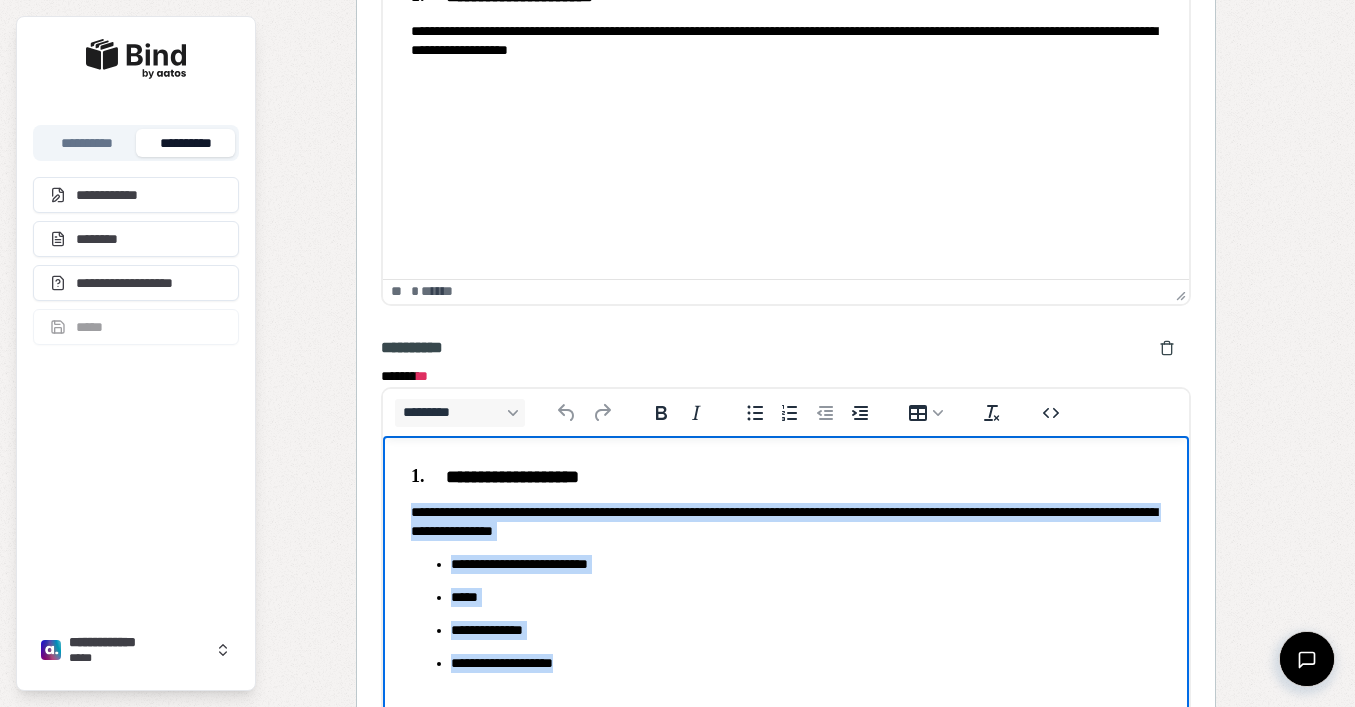 drag, startPoint x: 604, startPoint y: 661, endPoint x: 408, endPoint y: 509, distance: 248.03226 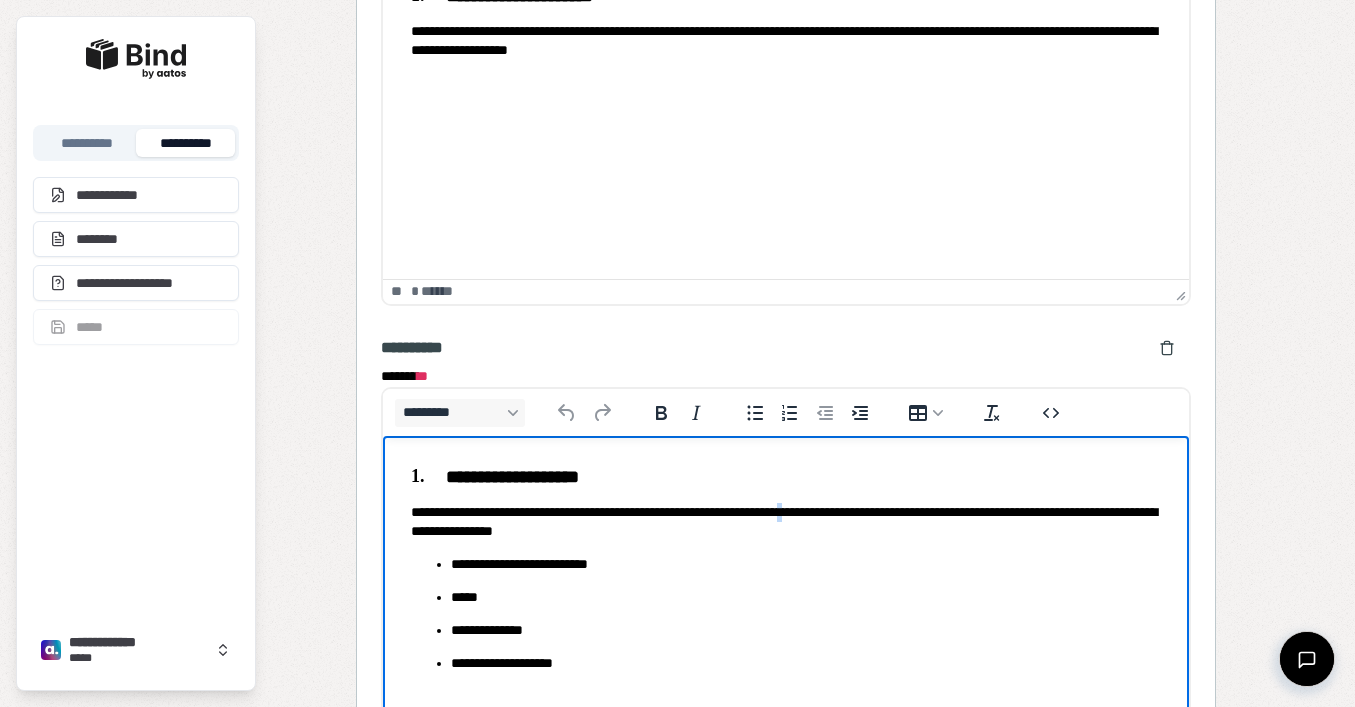 click on "**********" at bounding box center (785, 522) 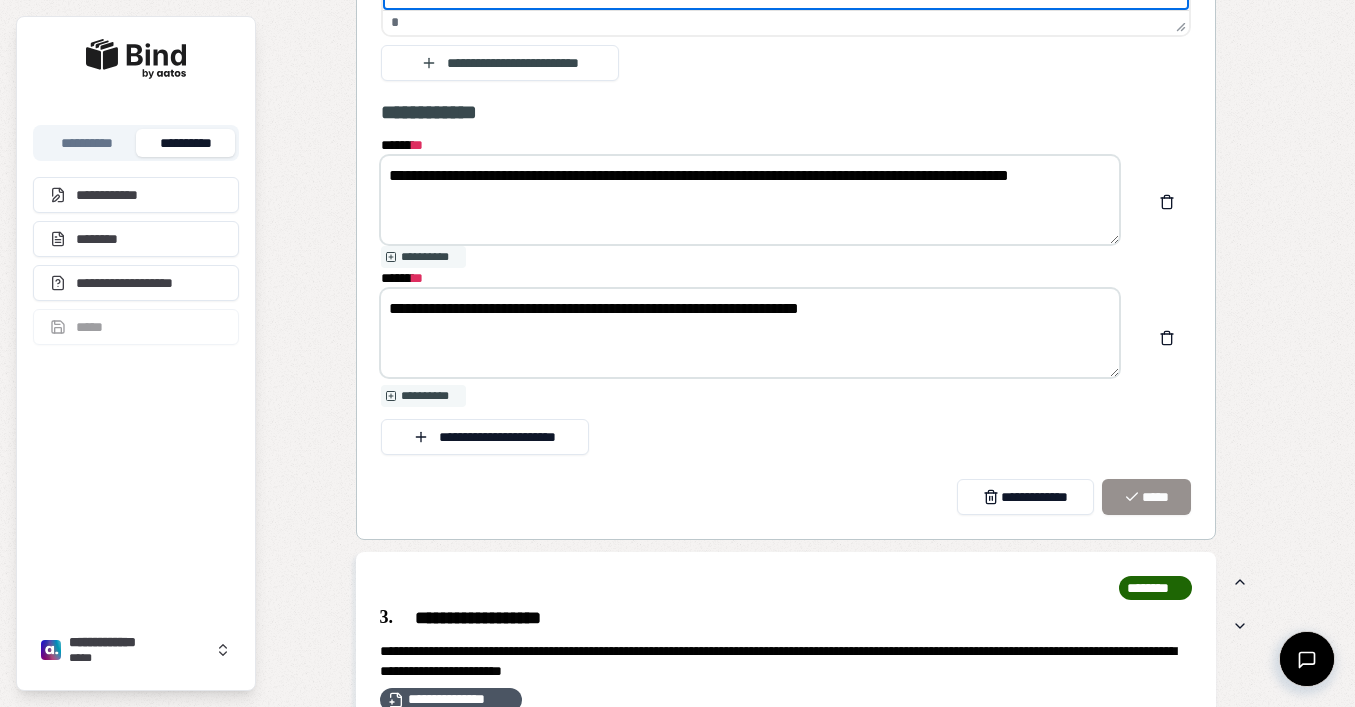 scroll, scrollTop: 3424, scrollLeft: 0, axis: vertical 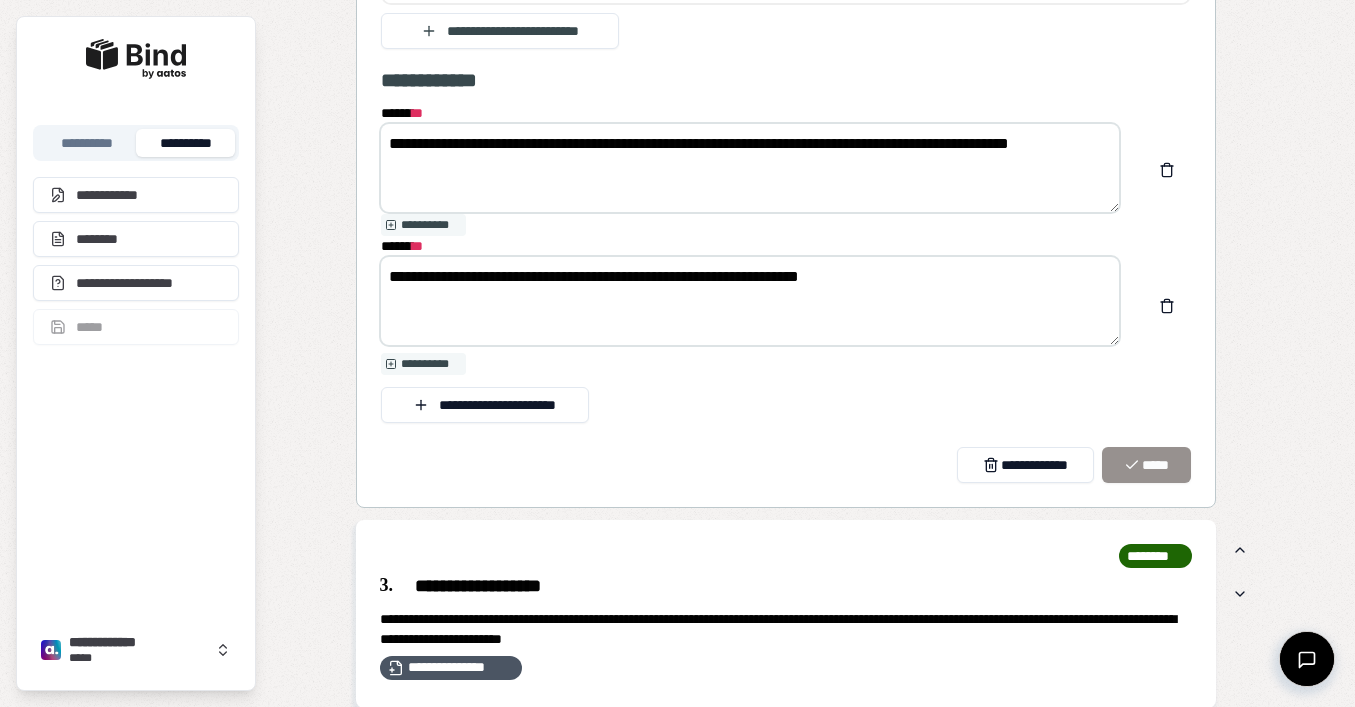 drag, startPoint x: 1091, startPoint y: 146, endPoint x: 370, endPoint y: 138, distance: 721.0444 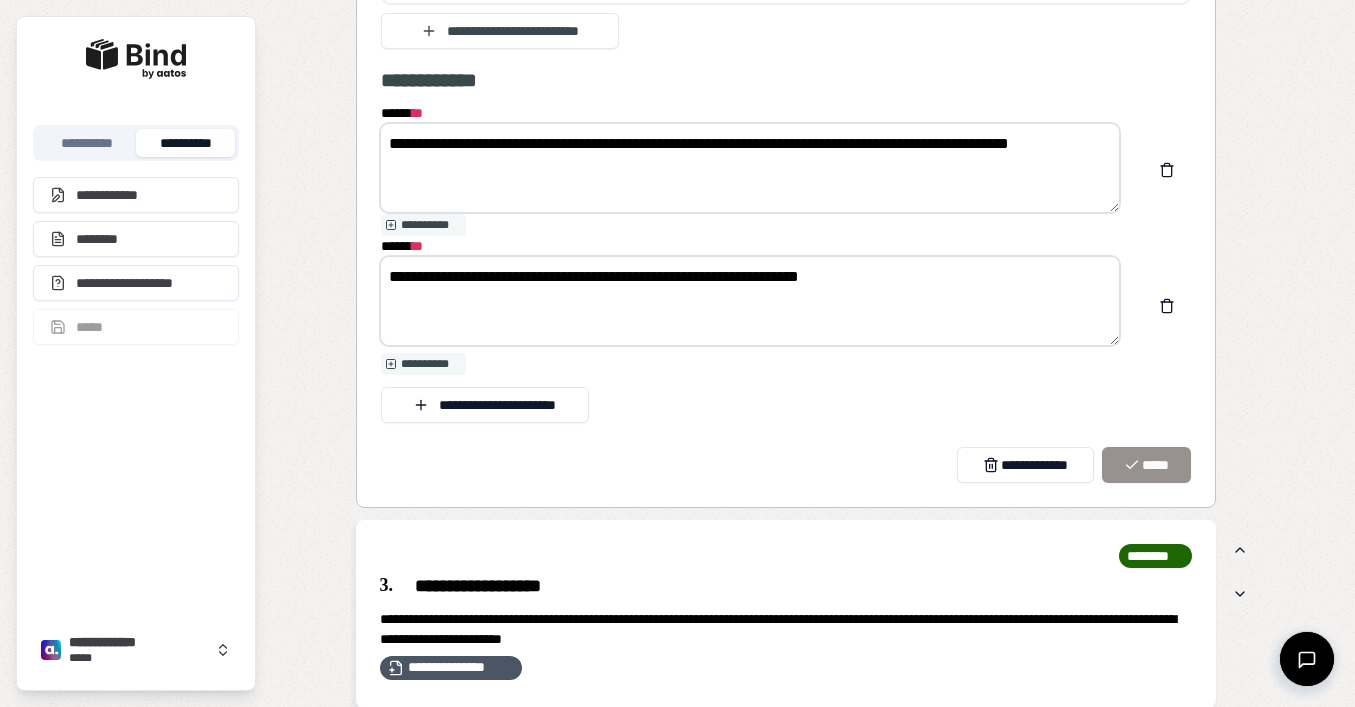 drag, startPoint x: 858, startPoint y: 271, endPoint x: 378, endPoint y: 250, distance: 480.45917 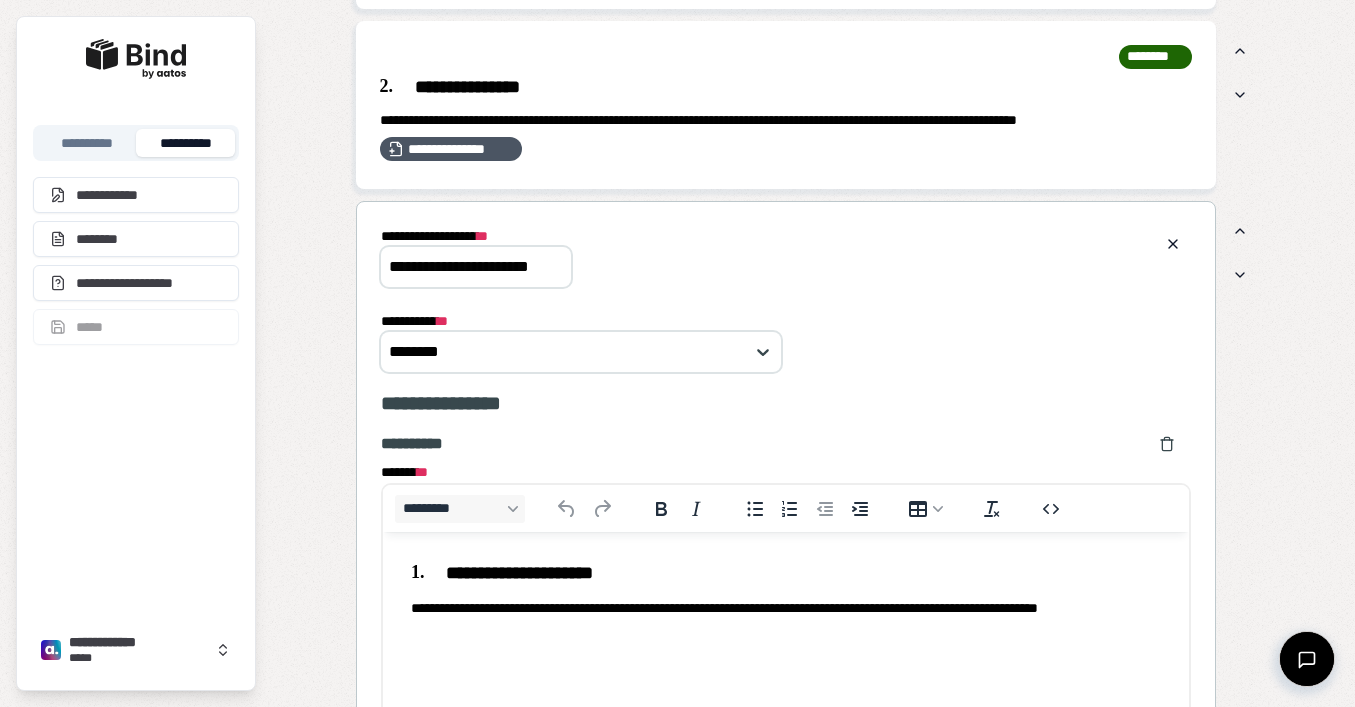 scroll, scrollTop: 1578, scrollLeft: 0, axis: vertical 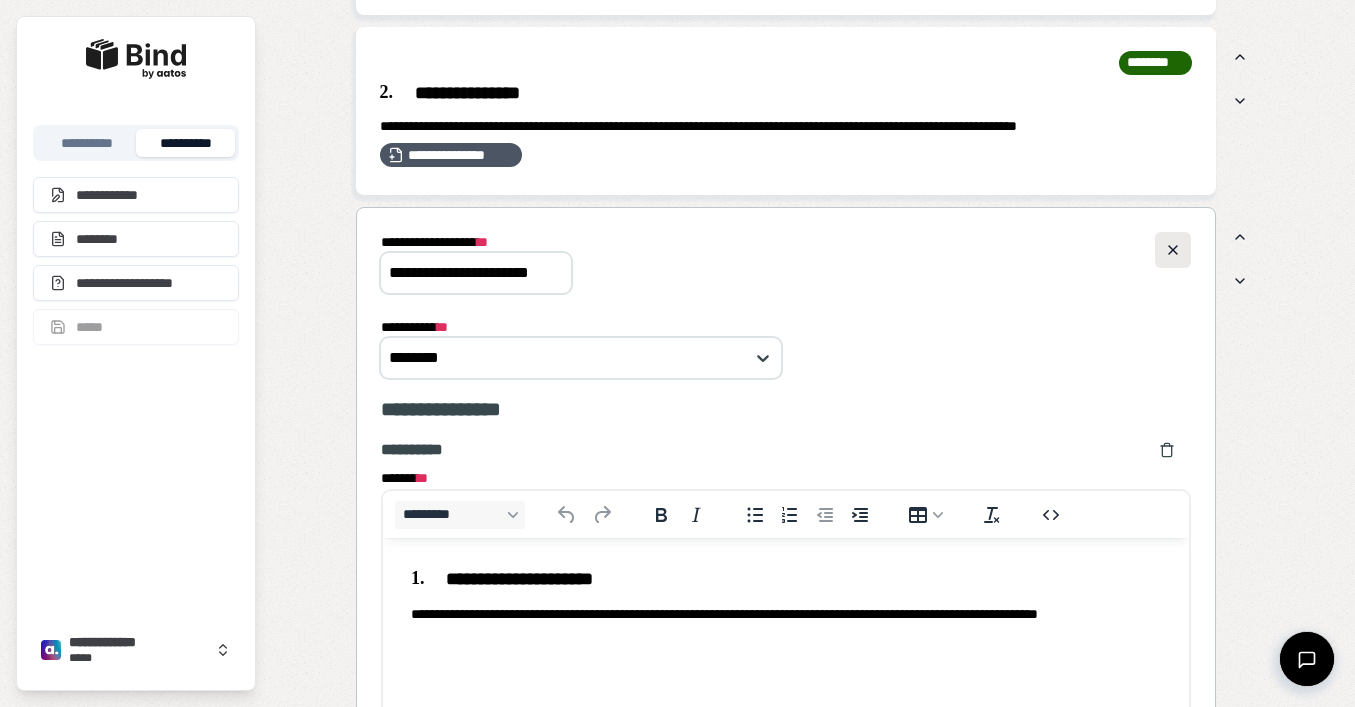 click at bounding box center [1173, 250] 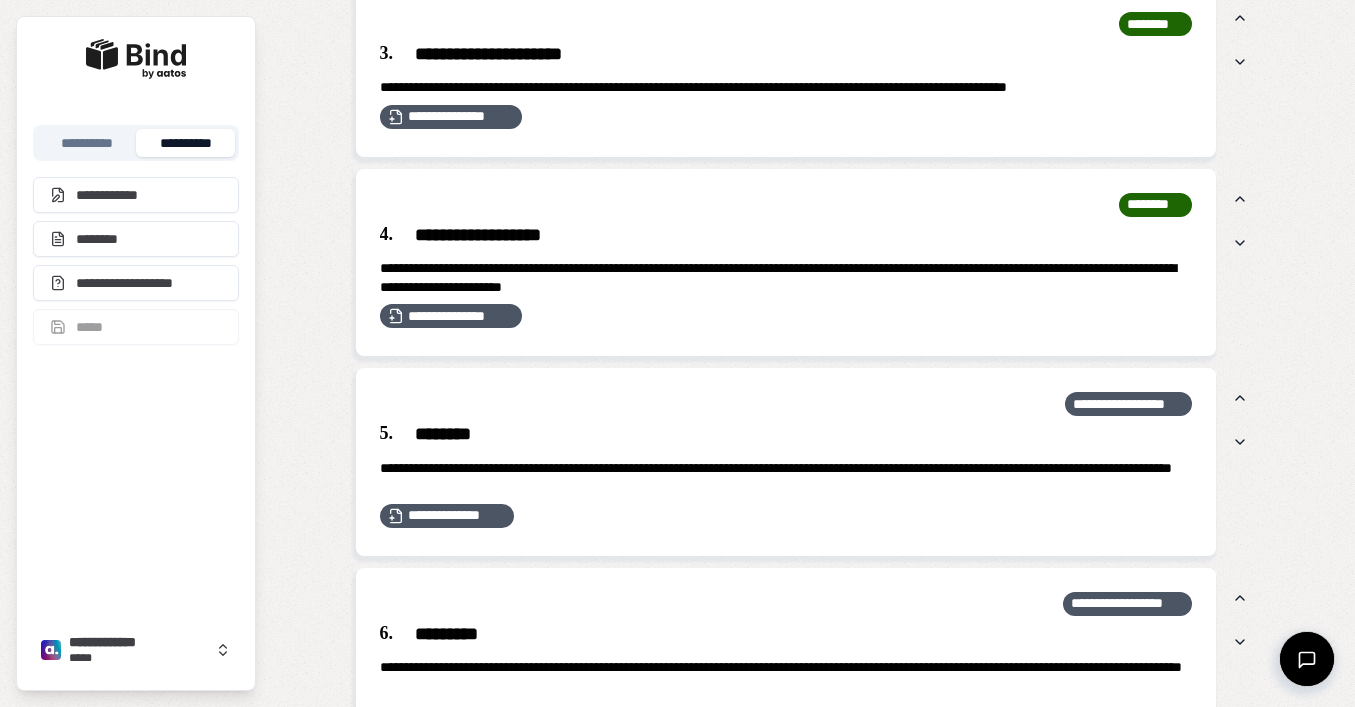 scroll, scrollTop: 1704, scrollLeft: 0, axis: vertical 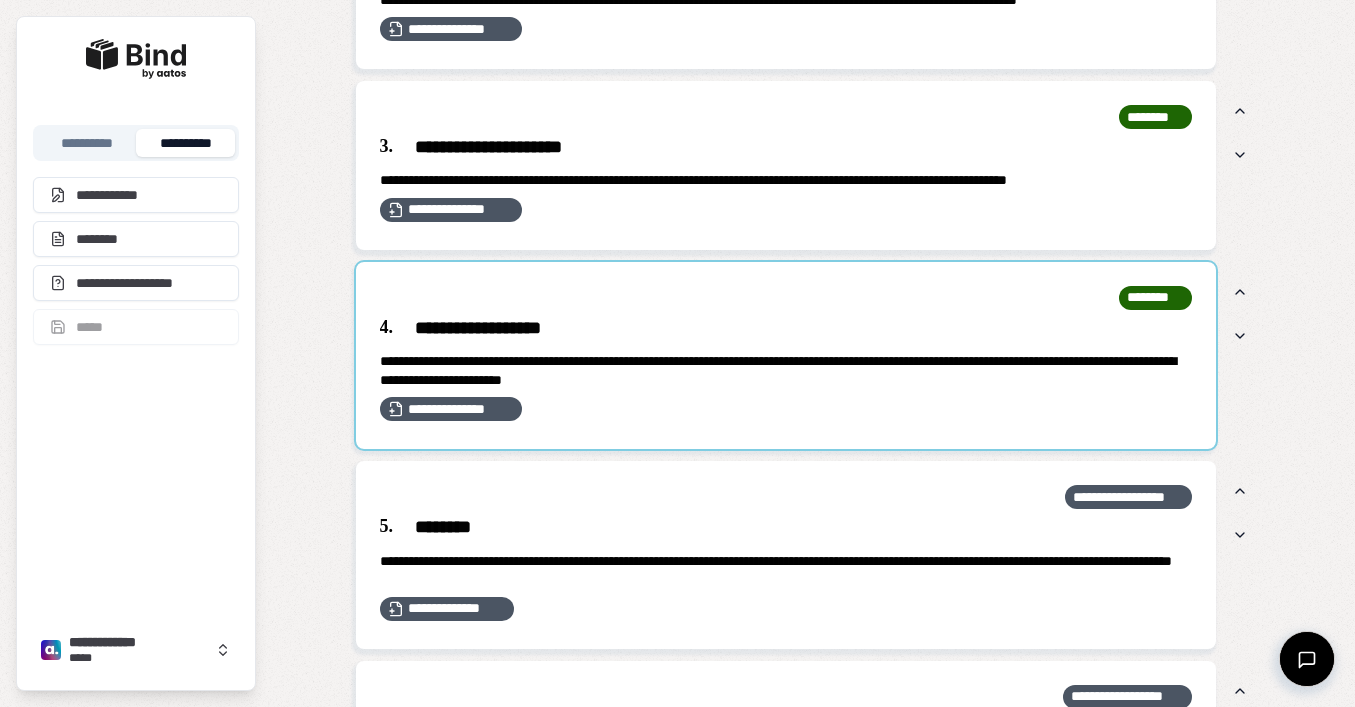 click at bounding box center [786, 356] 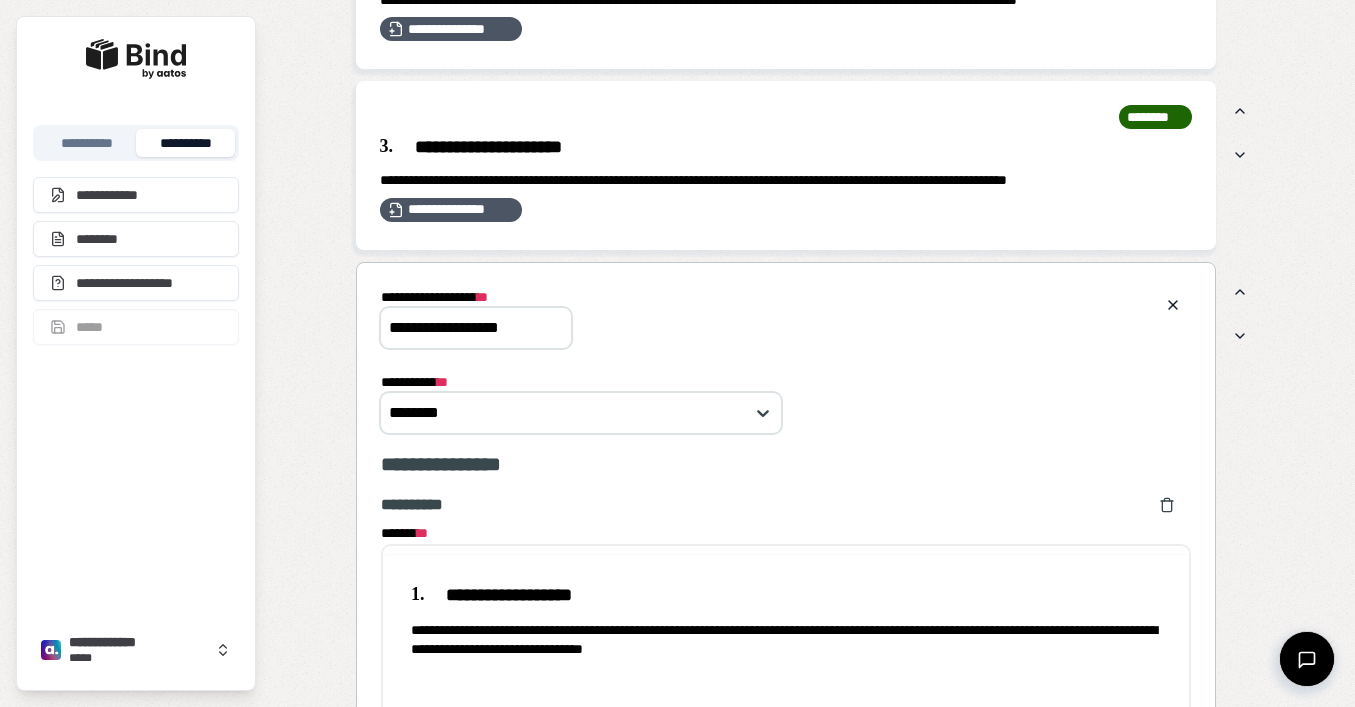 scroll, scrollTop: 0, scrollLeft: 0, axis: both 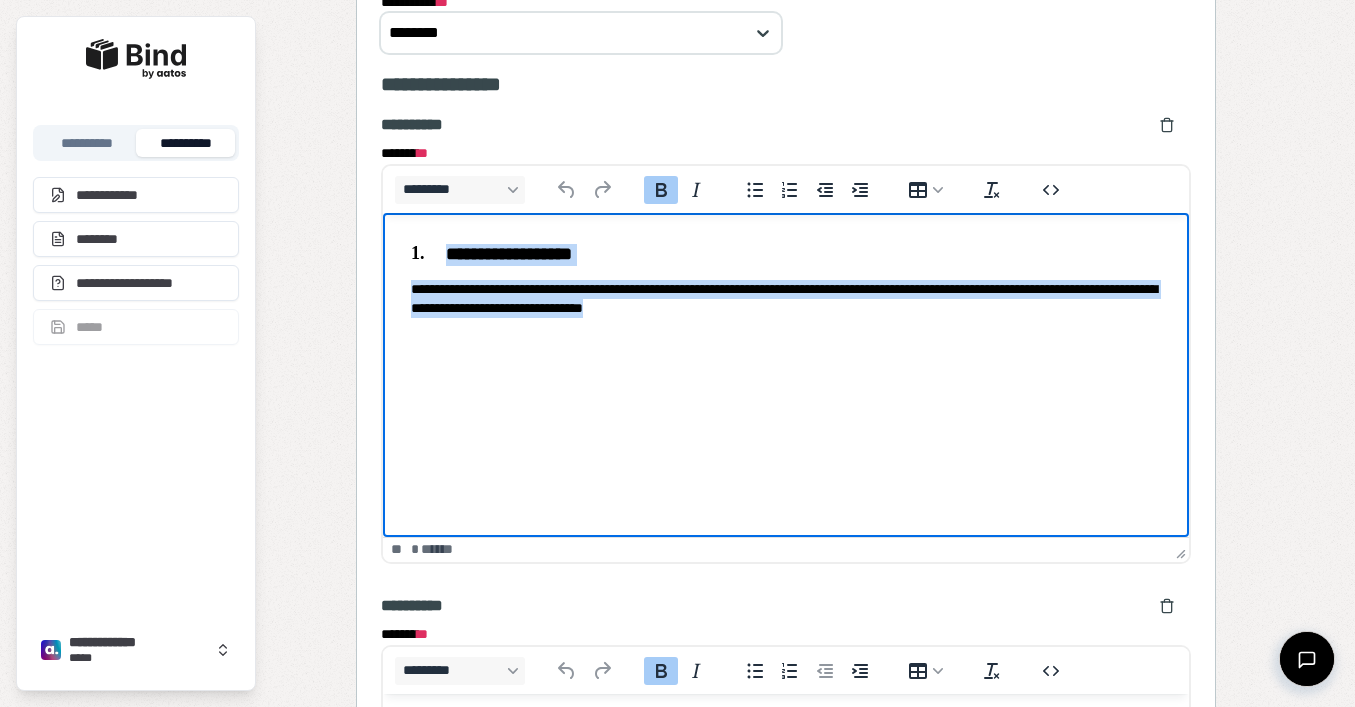 drag, startPoint x: 830, startPoint y: 313, endPoint x: 435, endPoint y: 240, distance: 401.68893 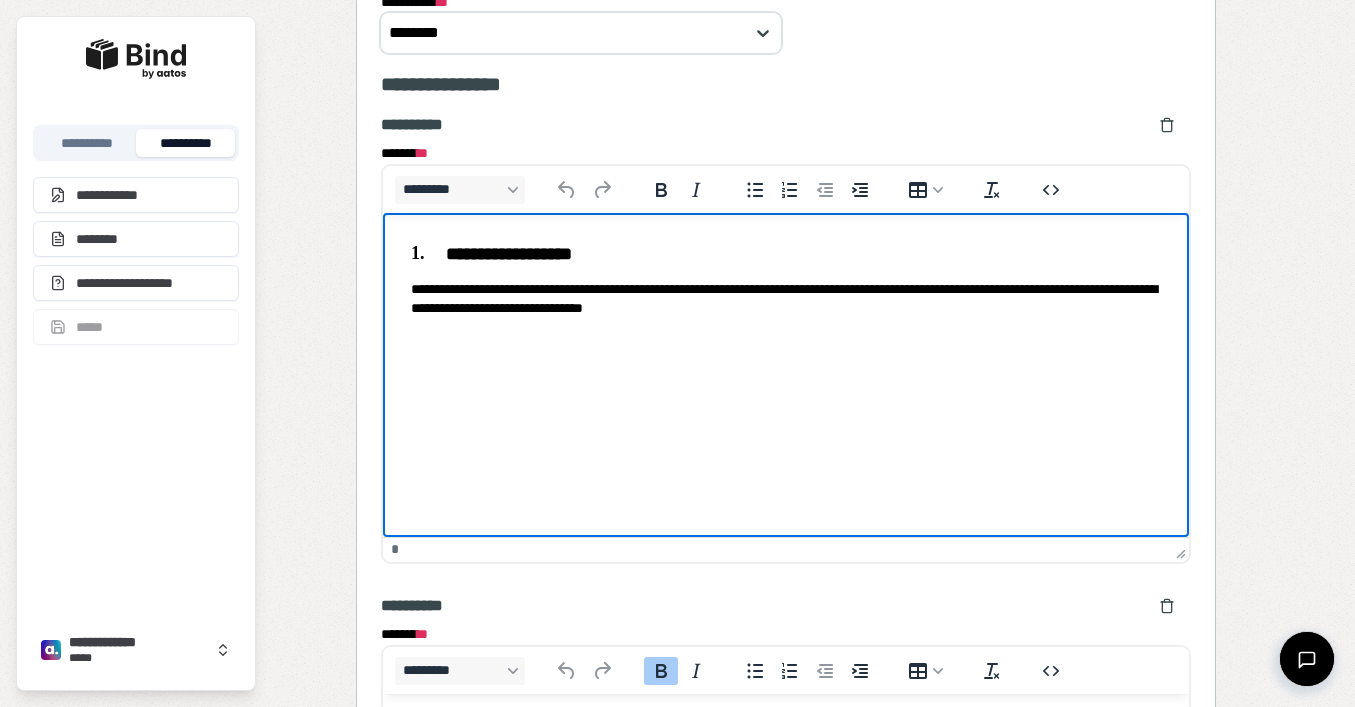 click on "**********" at bounding box center (785, 279) 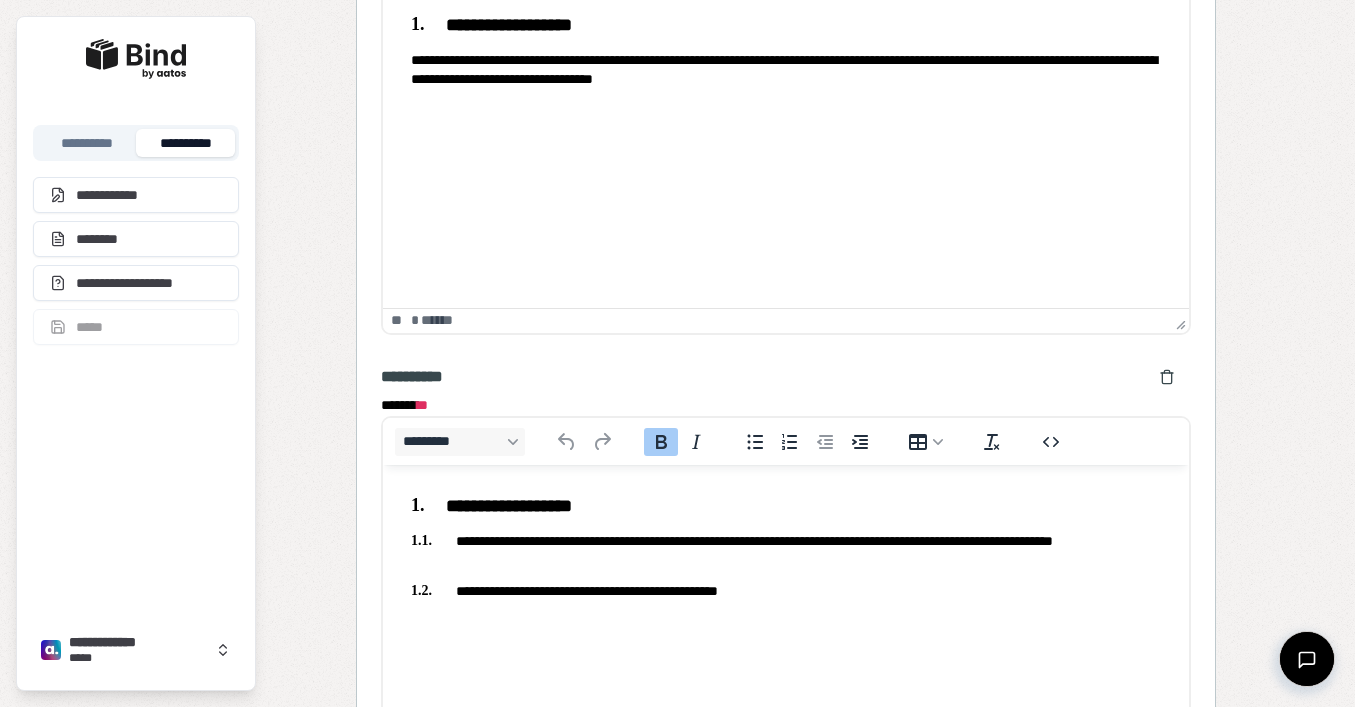 scroll, scrollTop: 2804, scrollLeft: 0, axis: vertical 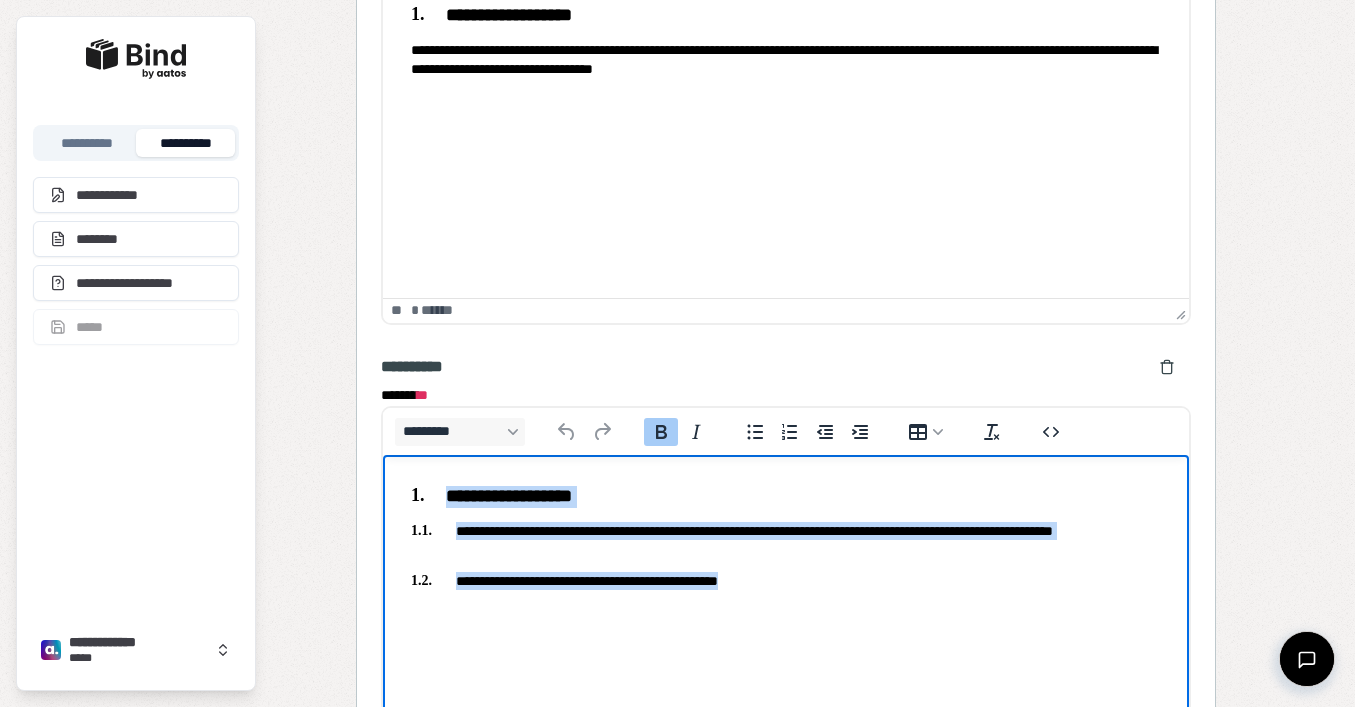 drag, startPoint x: 797, startPoint y: 589, endPoint x: 415, endPoint y: 495, distance: 393.39548 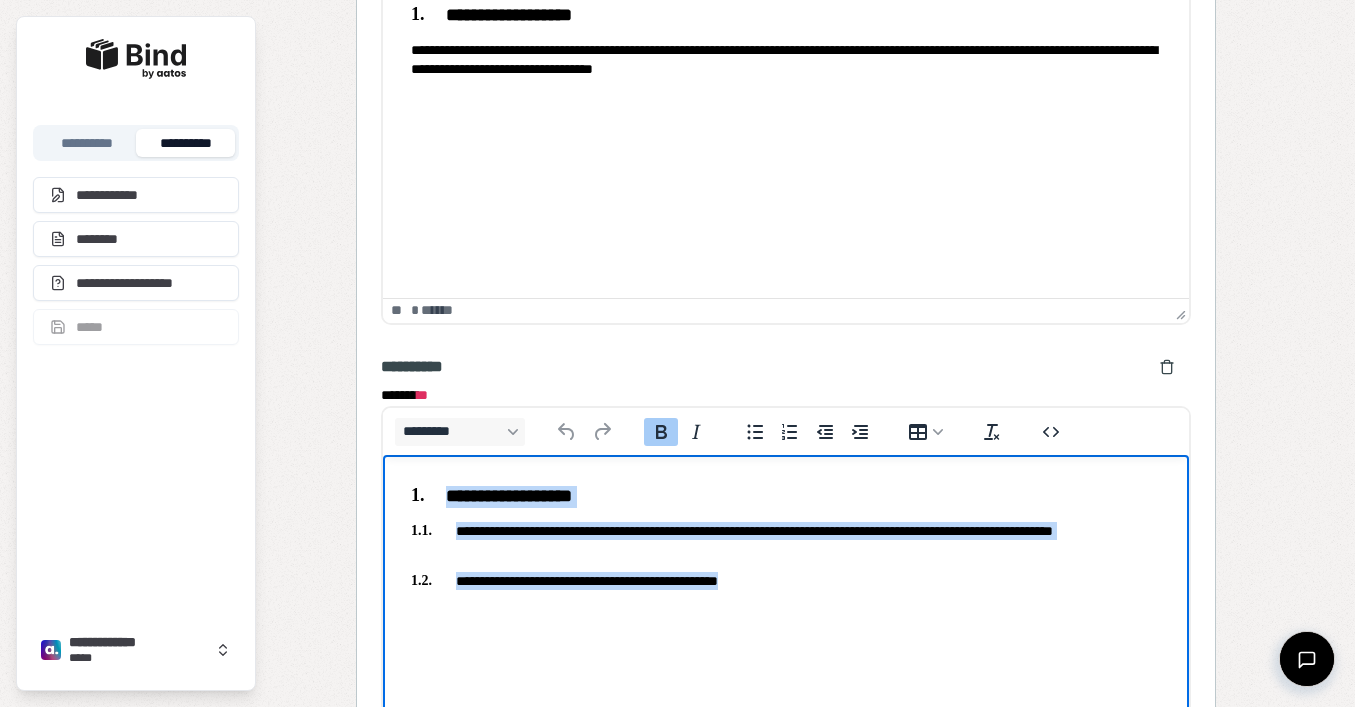 copy on "**********" 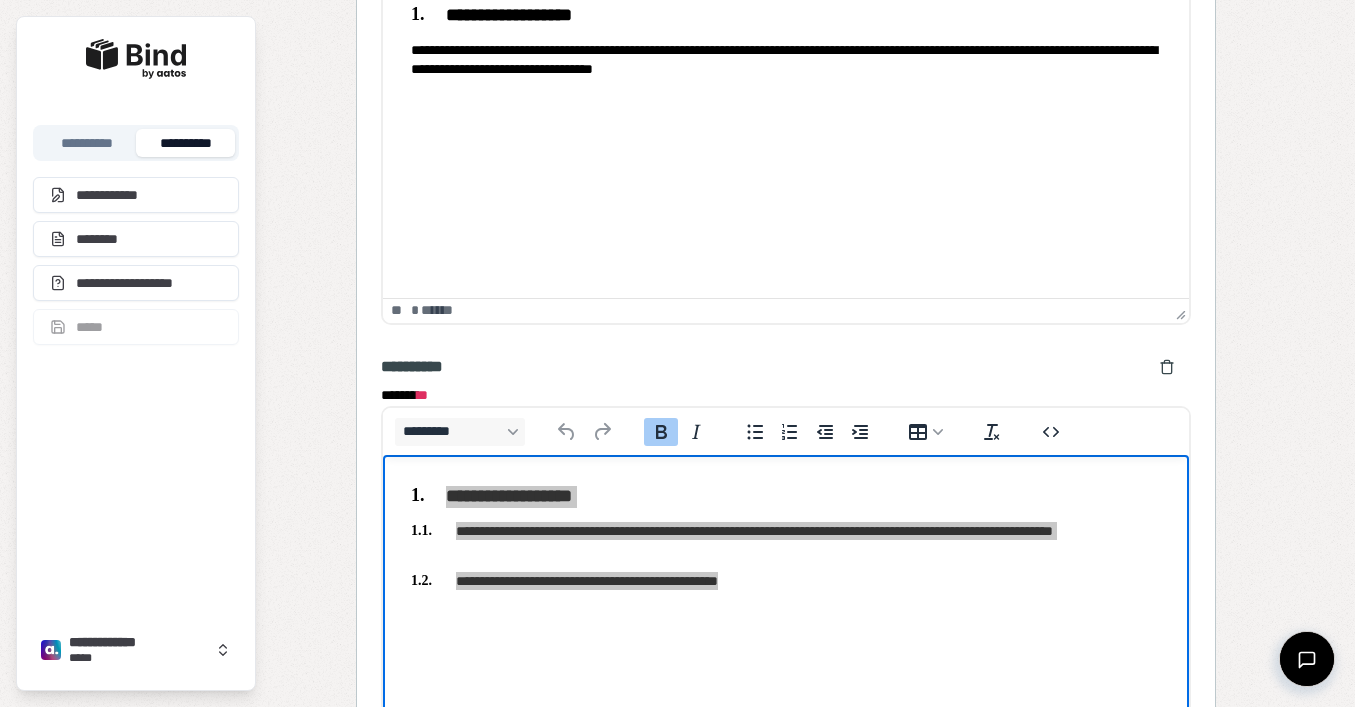 click on "******* * *" at bounding box center [786, 367] 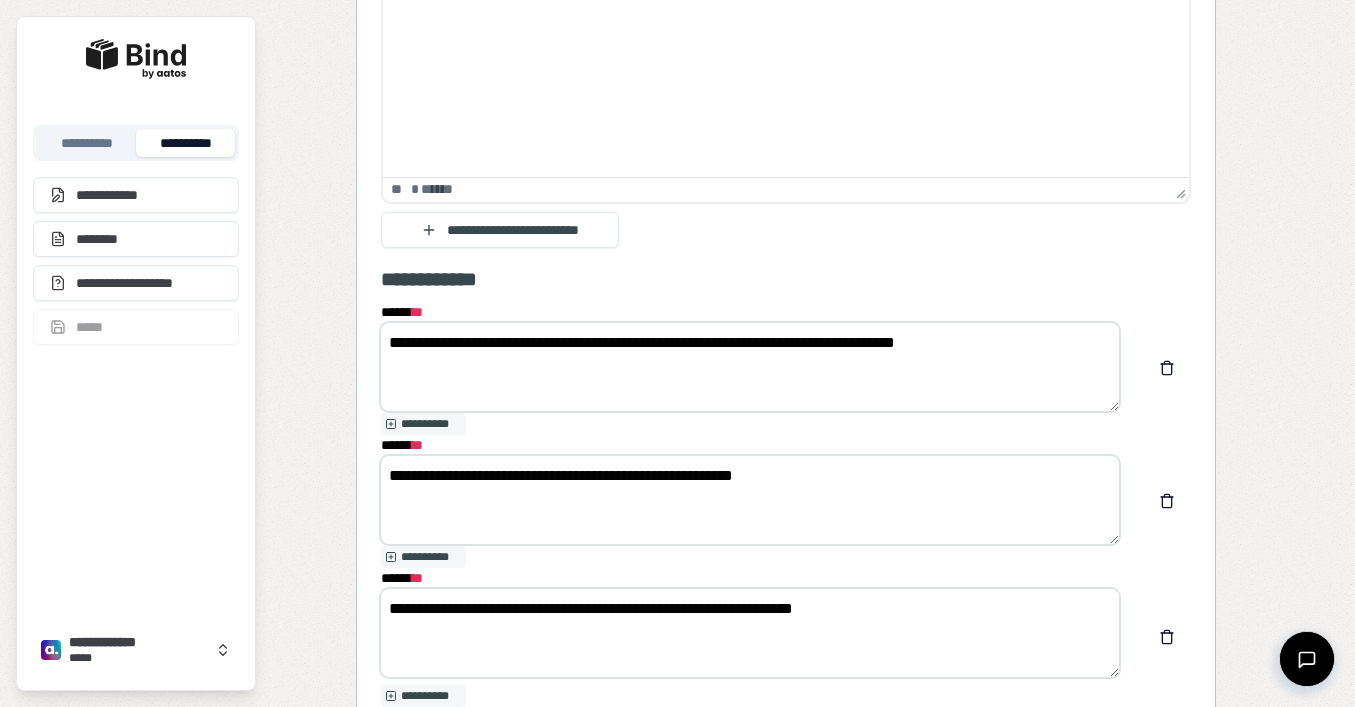 scroll, scrollTop: 3891, scrollLeft: 0, axis: vertical 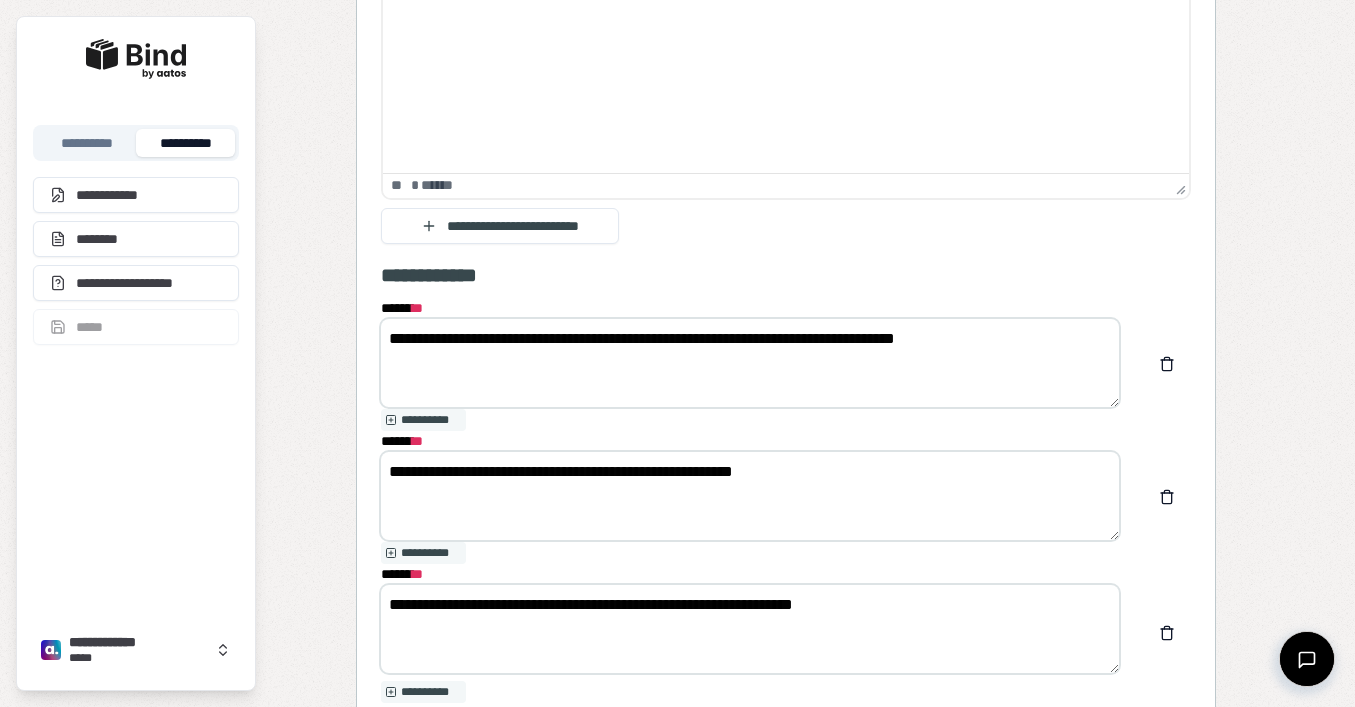 drag, startPoint x: 852, startPoint y: 605, endPoint x: 269, endPoint y: 606, distance: 583.00085 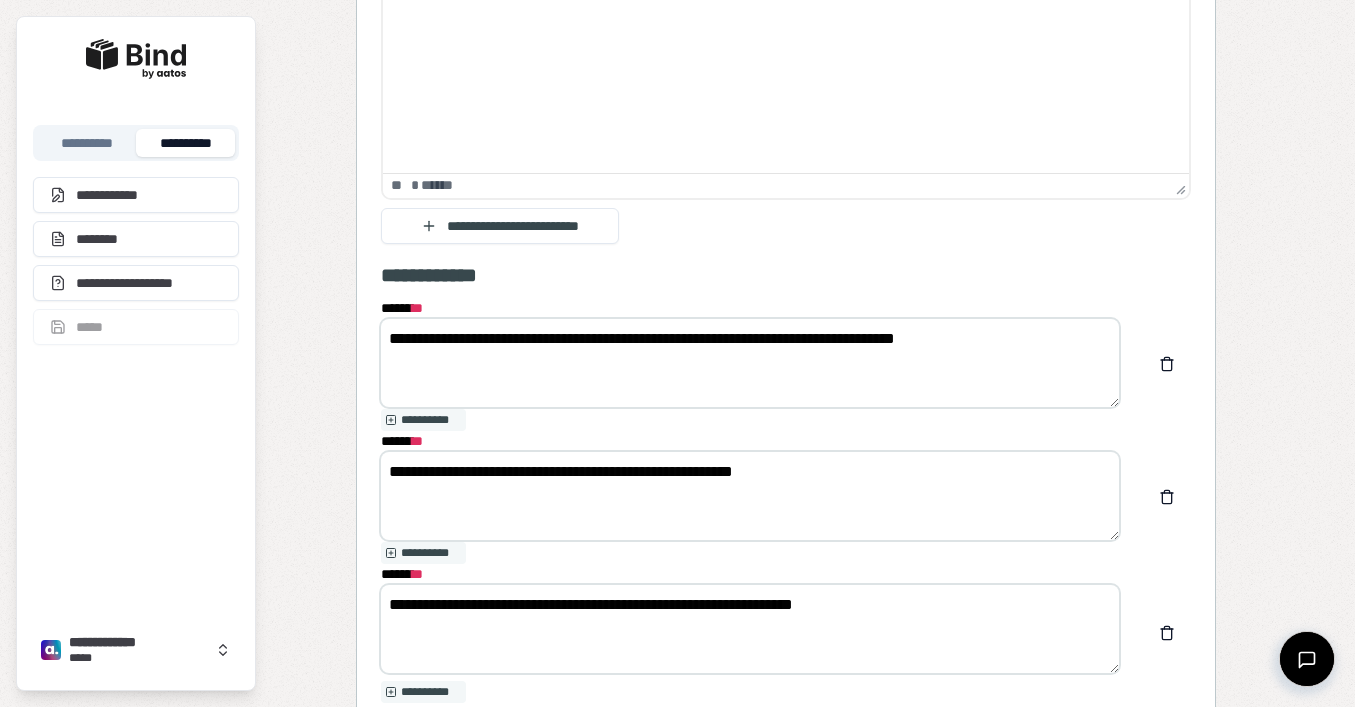 drag, startPoint x: 817, startPoint y: 473, endPoint x: 365, endPoint y: 462, distance: 452.13382 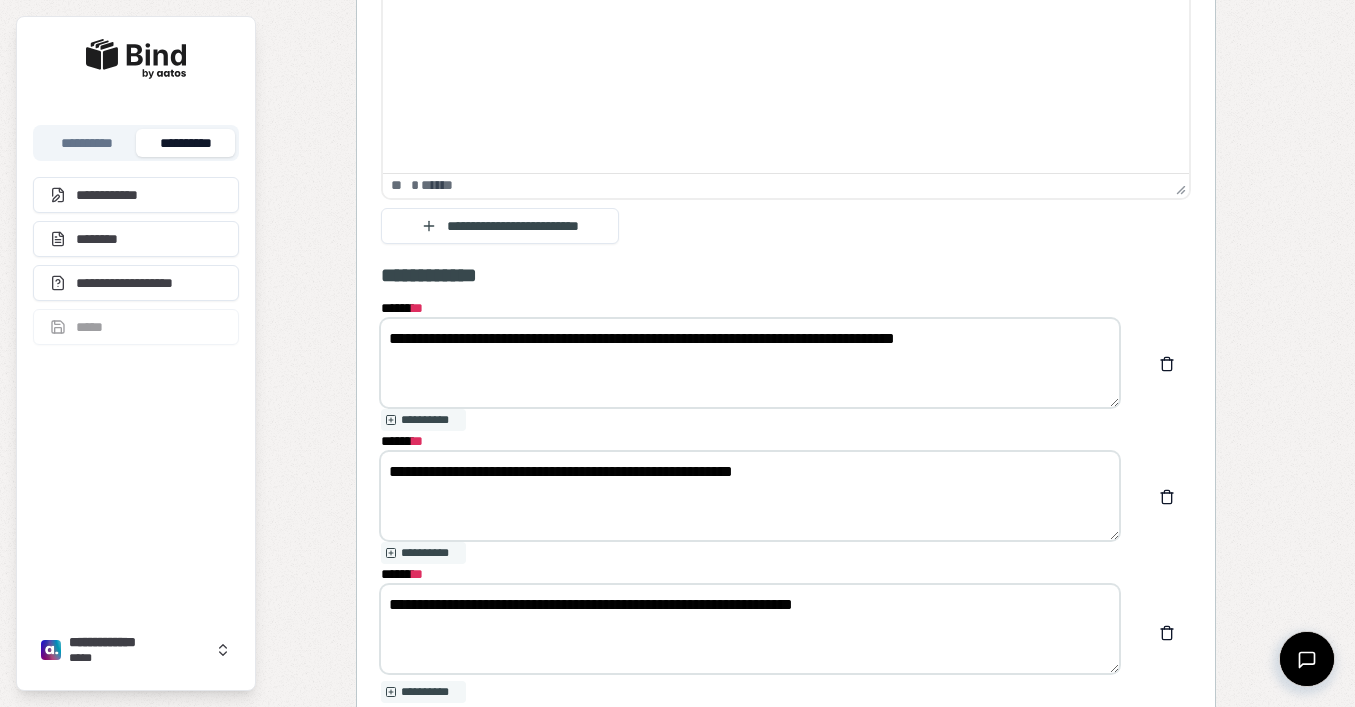 click on "**********" at bounding box center (805, -559) 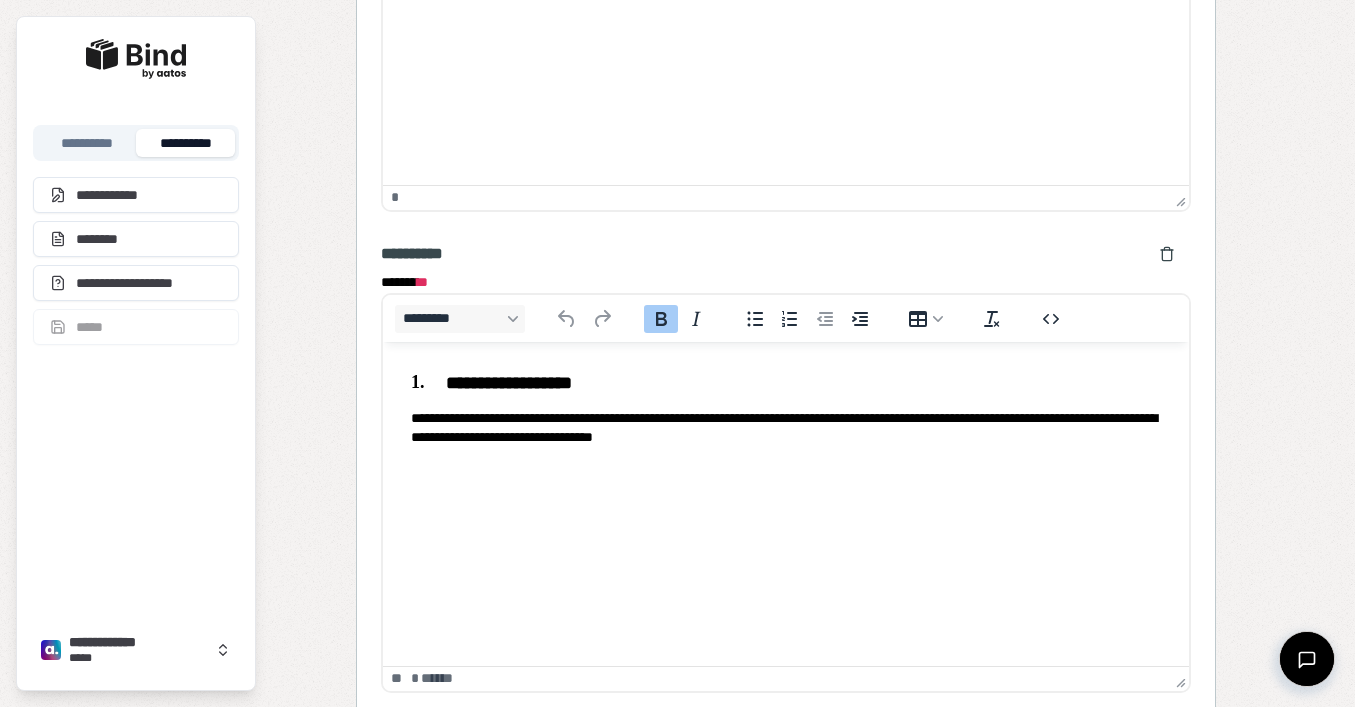 scroll, scrollTop: 1908, scrollLeft: 0, axis: vertical 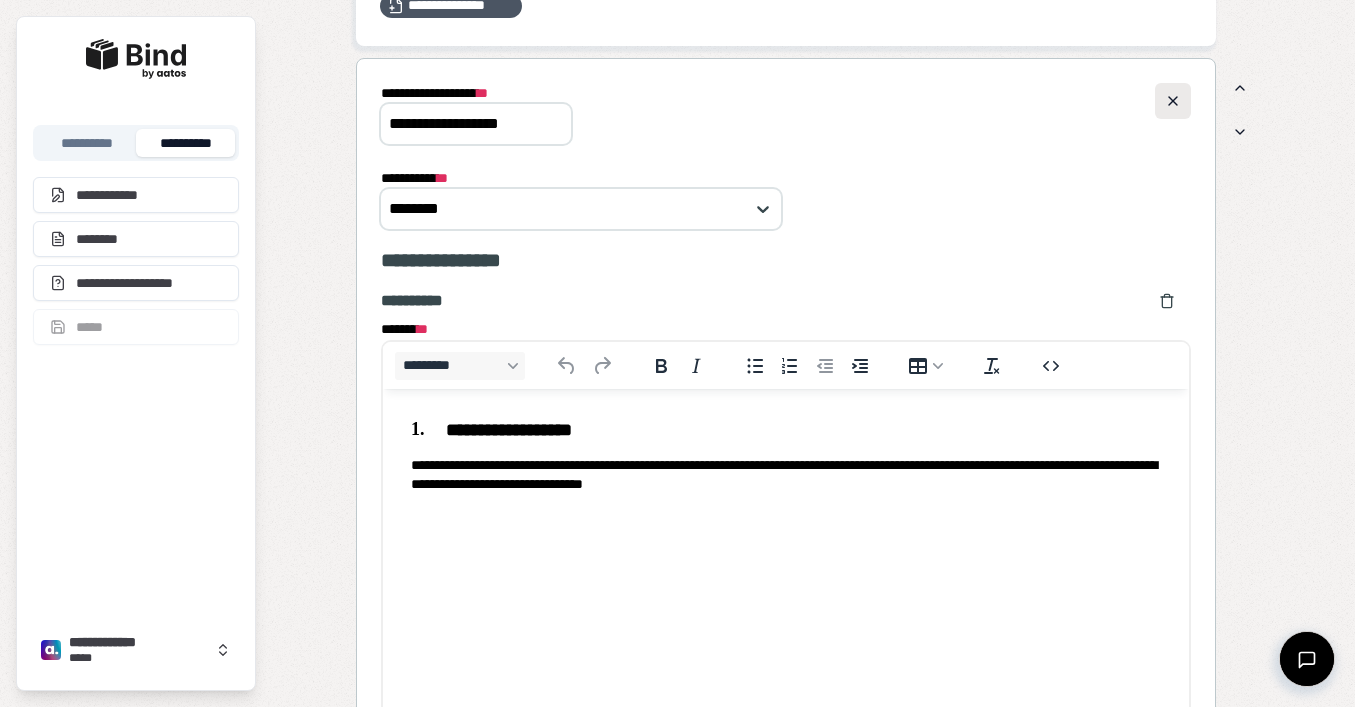 click at bounding box center [1173, 101] 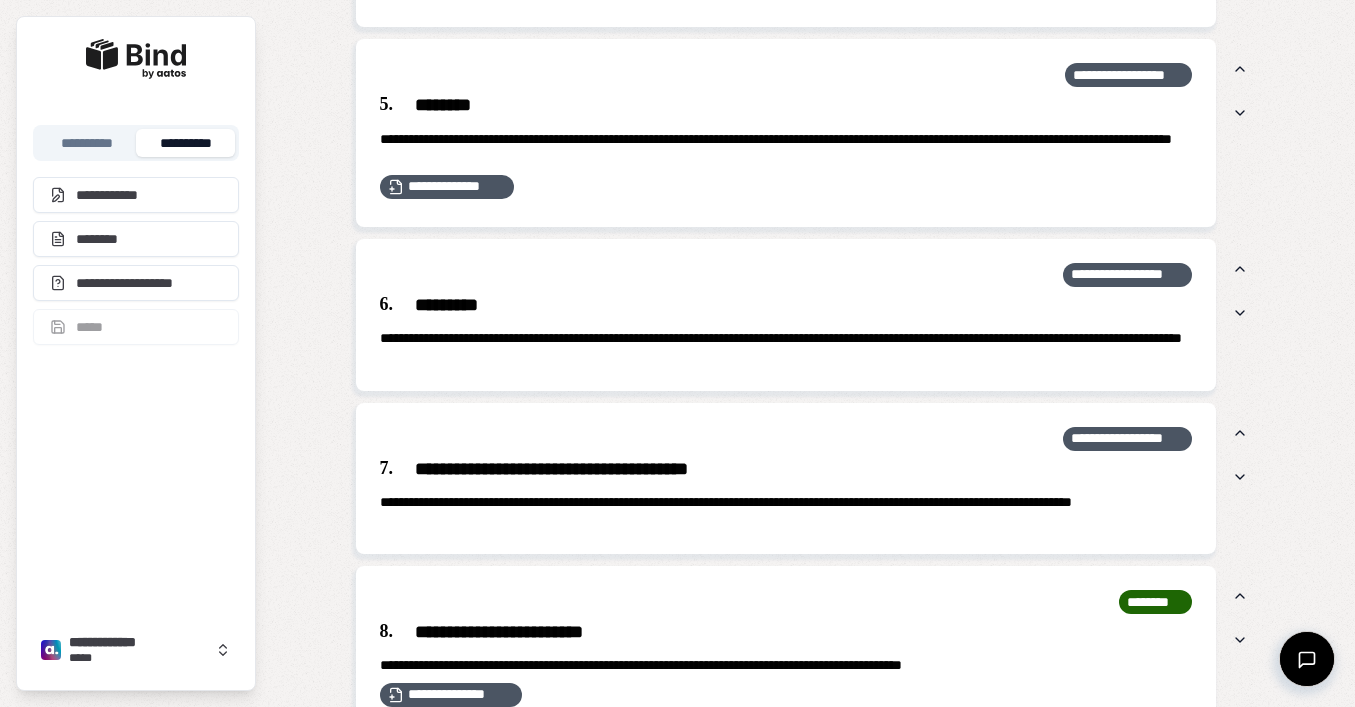 scroll, scrollTop: 2128, scrollLeft: 0, axis: vertical 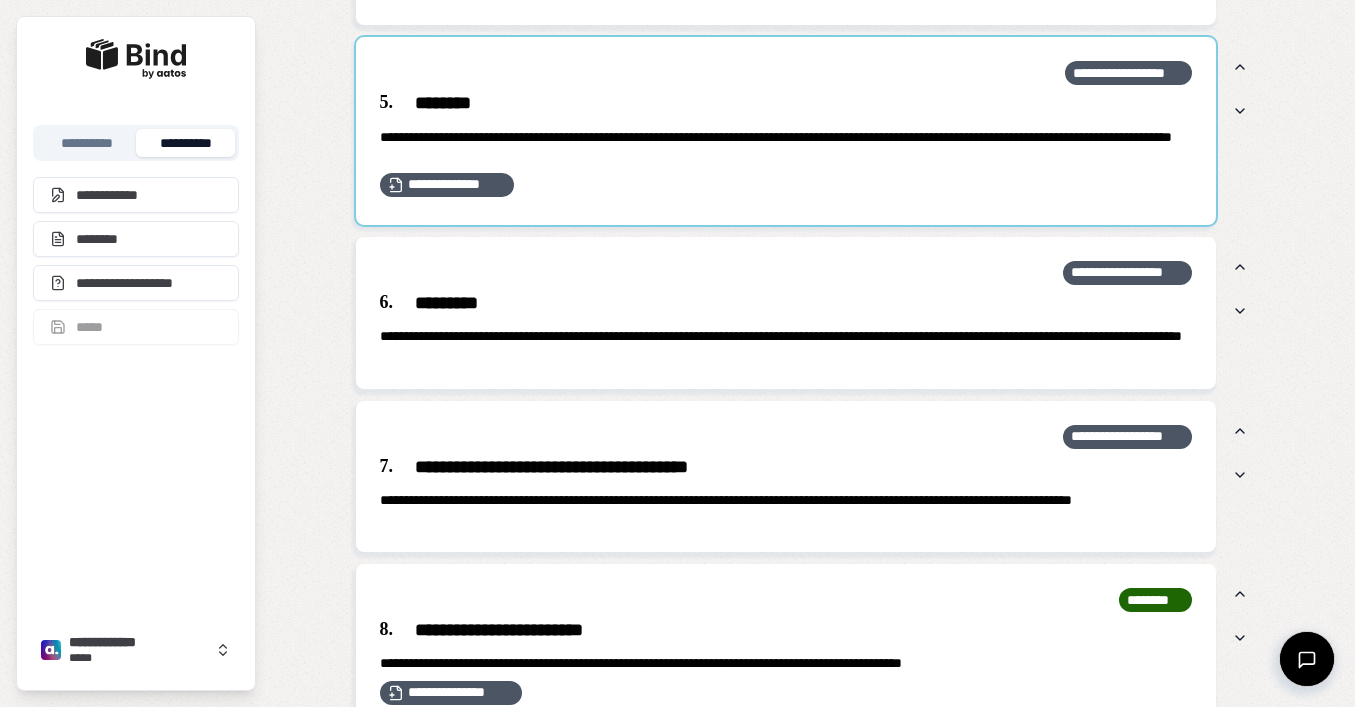 click at bounding box center [786, 131] 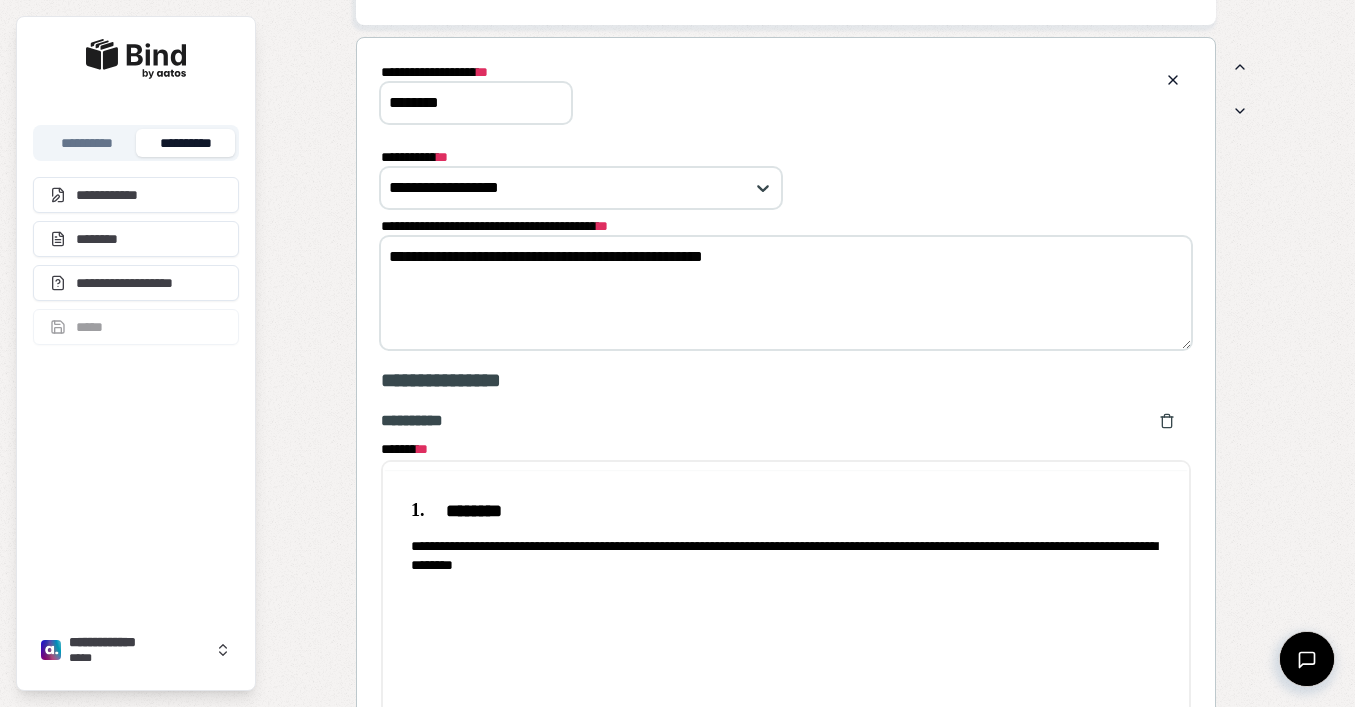 scroll, scrollTop: 0, scrollLeft: 0, axis: both 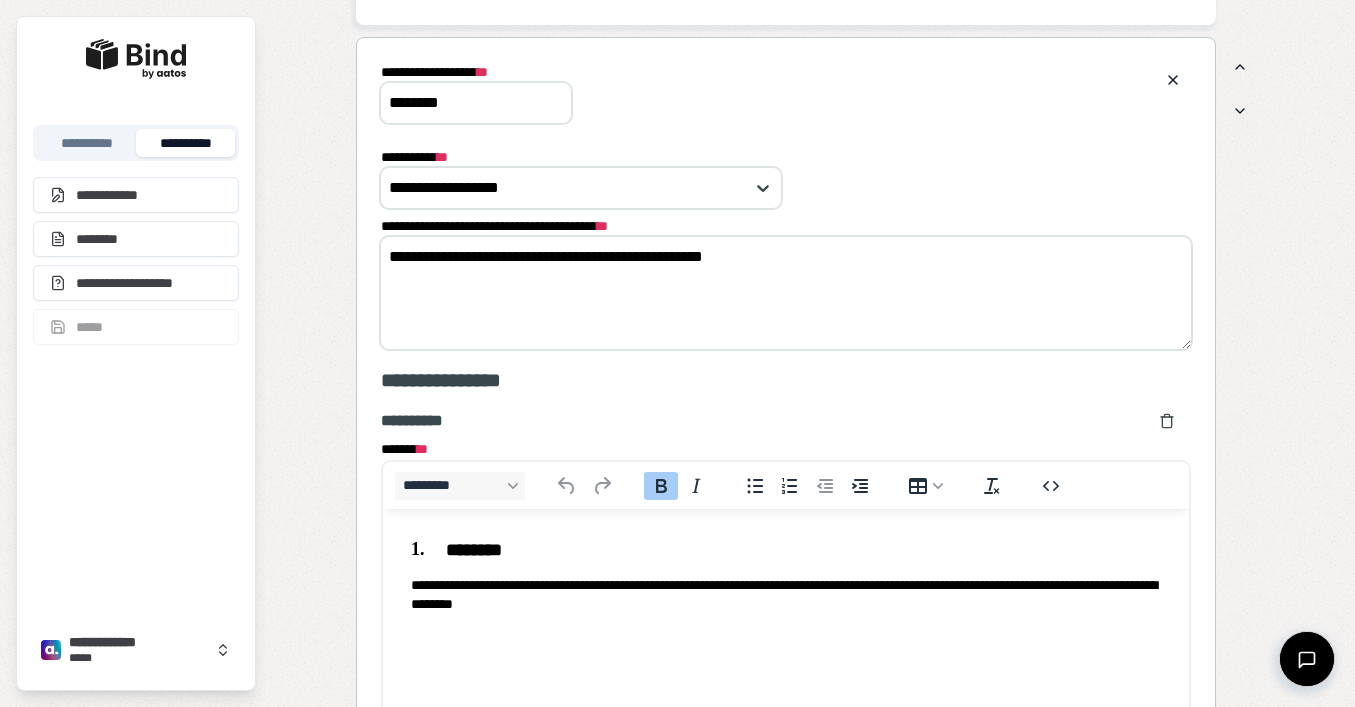 drag, startPoint x: 759, startPoint y: 263, endPoint x: 357, endPoint y: 240, distance: 402.6574 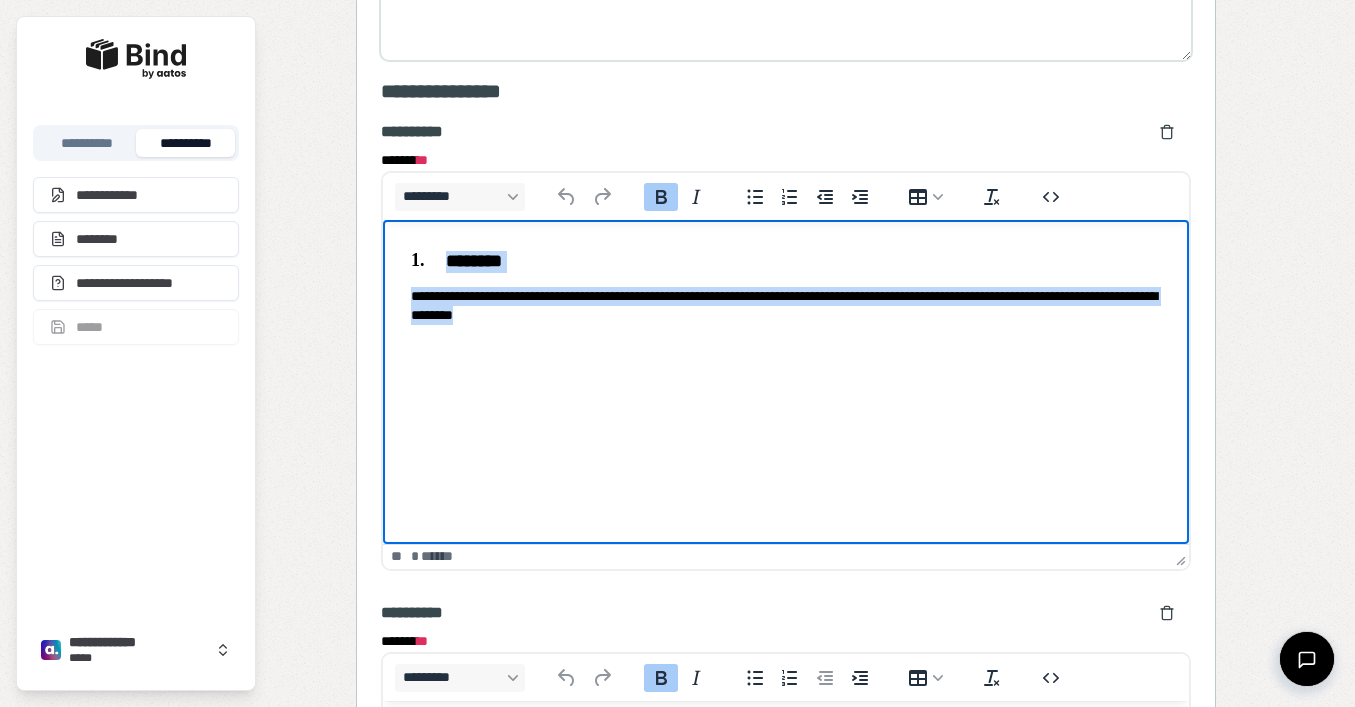 drag, startPoint x: 687, startPoint y: 315, endPoint x: 387, endPoint y: 254, distance: 306.13885 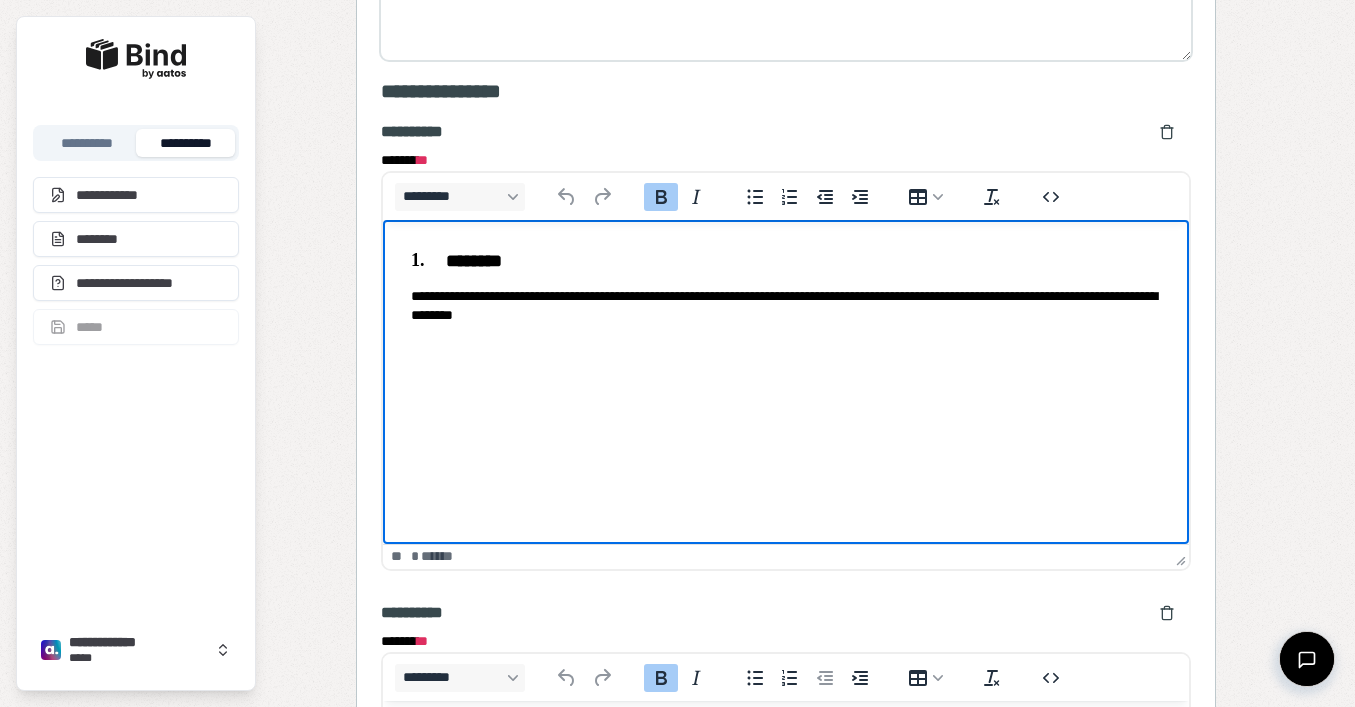 click on "**********" at bounding box center [785, 287] 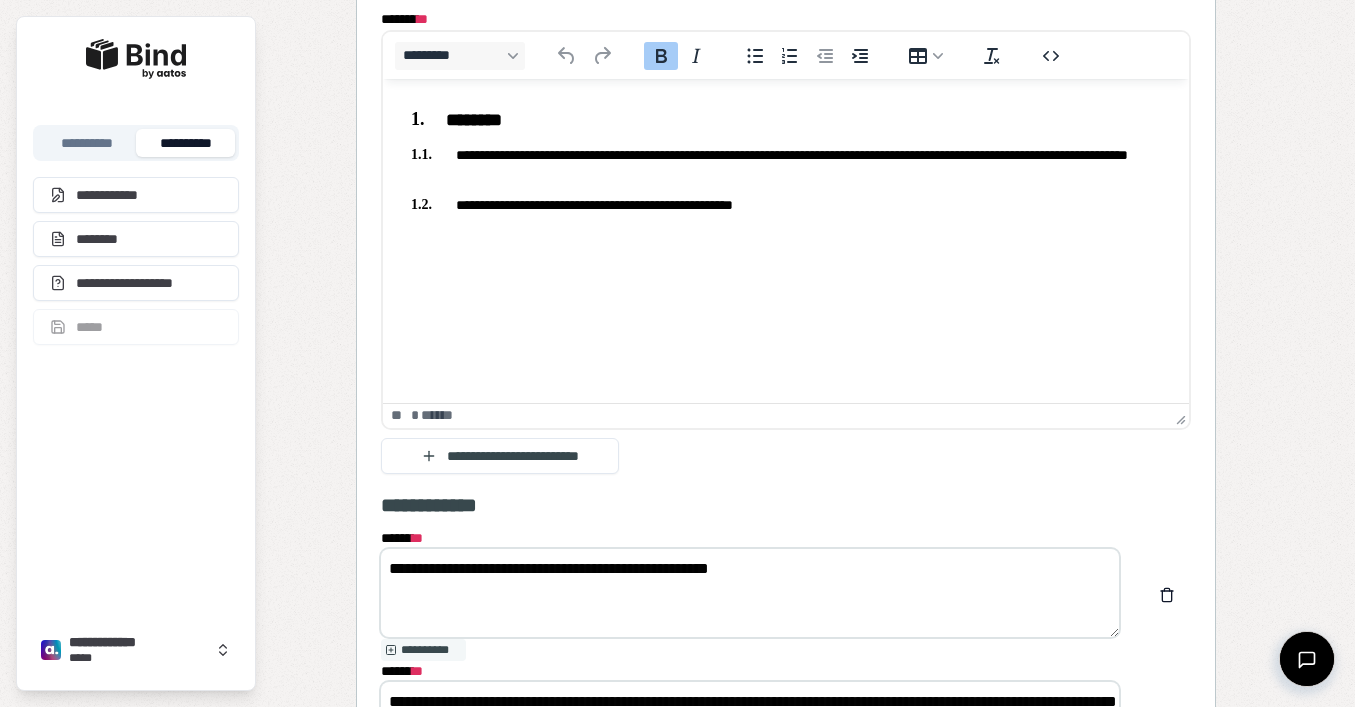 scroll, scrollTop: 3045, scrollLeft: 0, axis: vertical 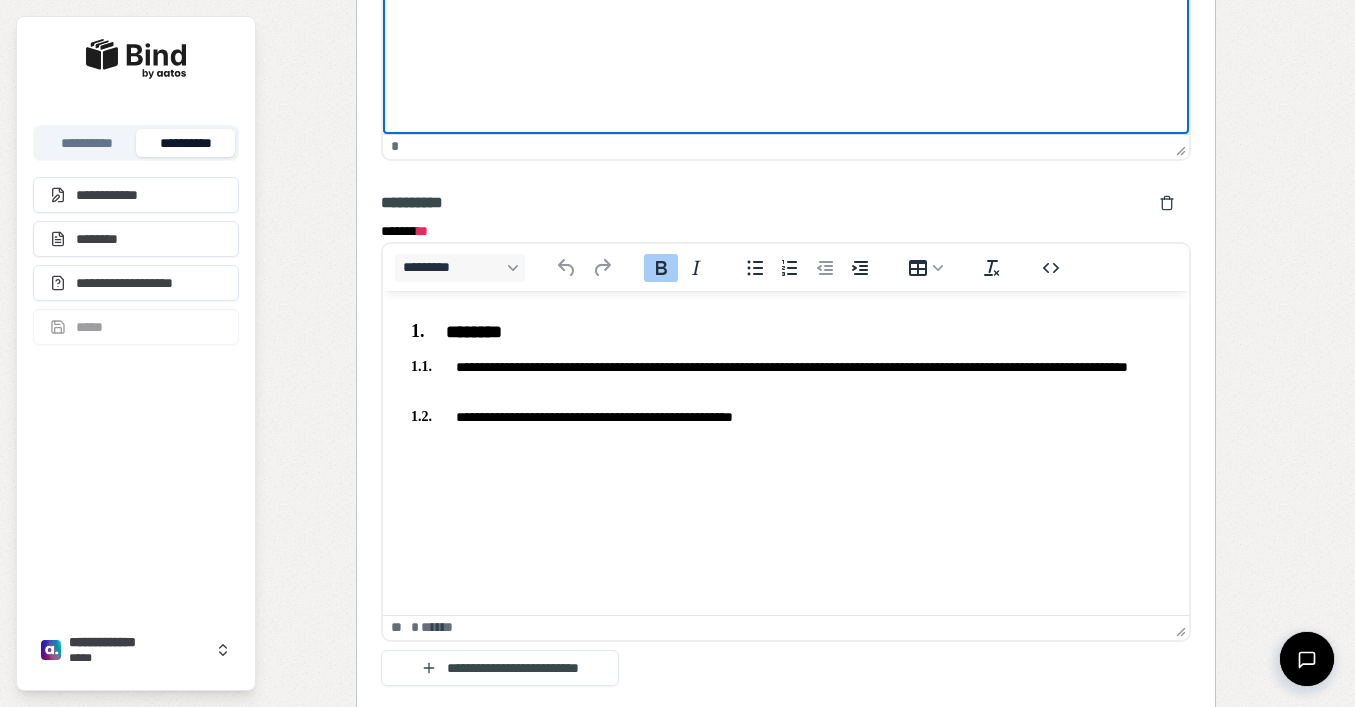 click on "**********" at bounding box center [785, 370] 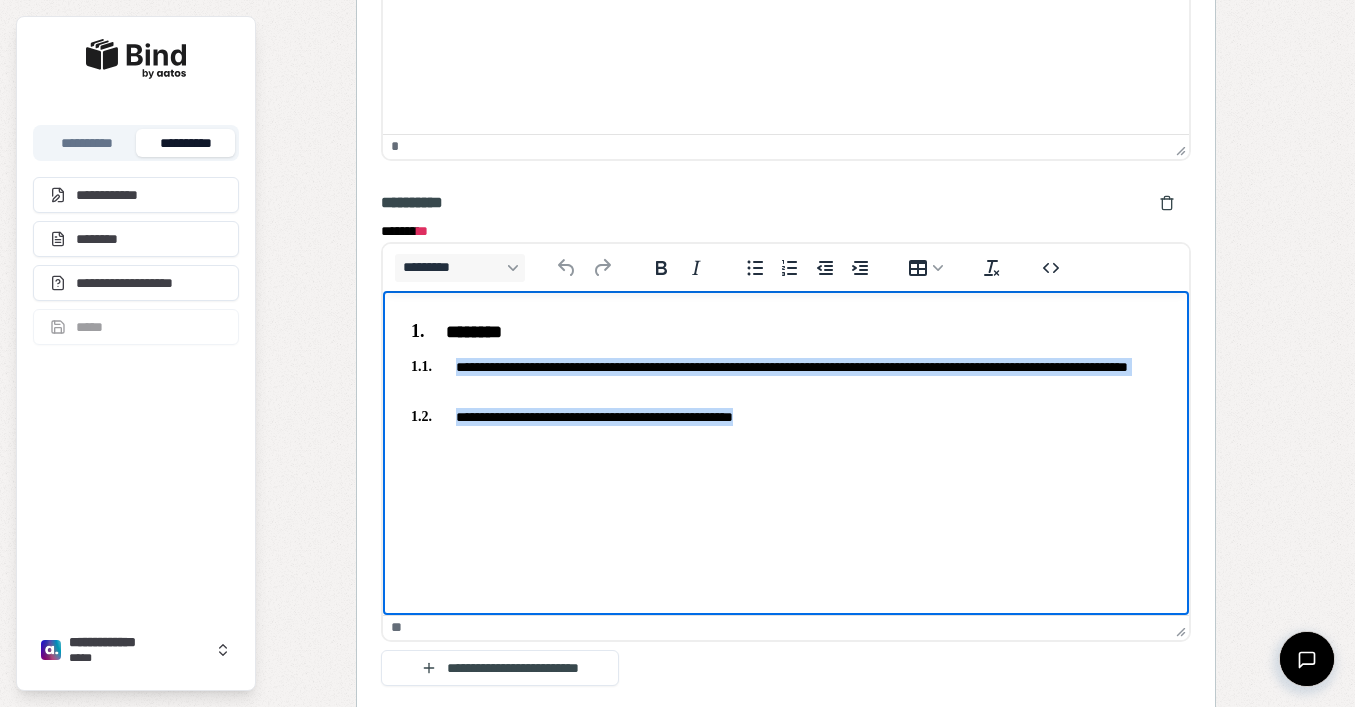 drag, startPoint x: 815, startPoint y: 430, endPoint x: 357, endPoint y: 347, distance: 465.46 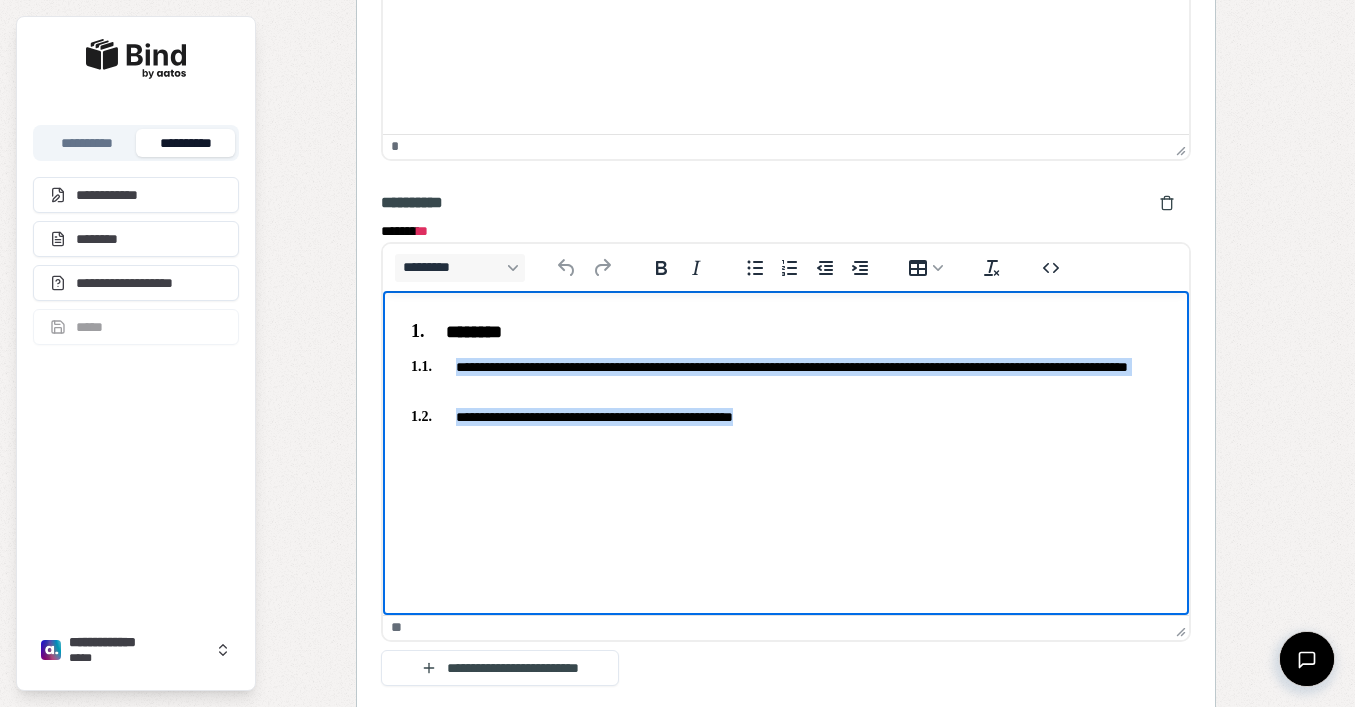 copy on "**********" 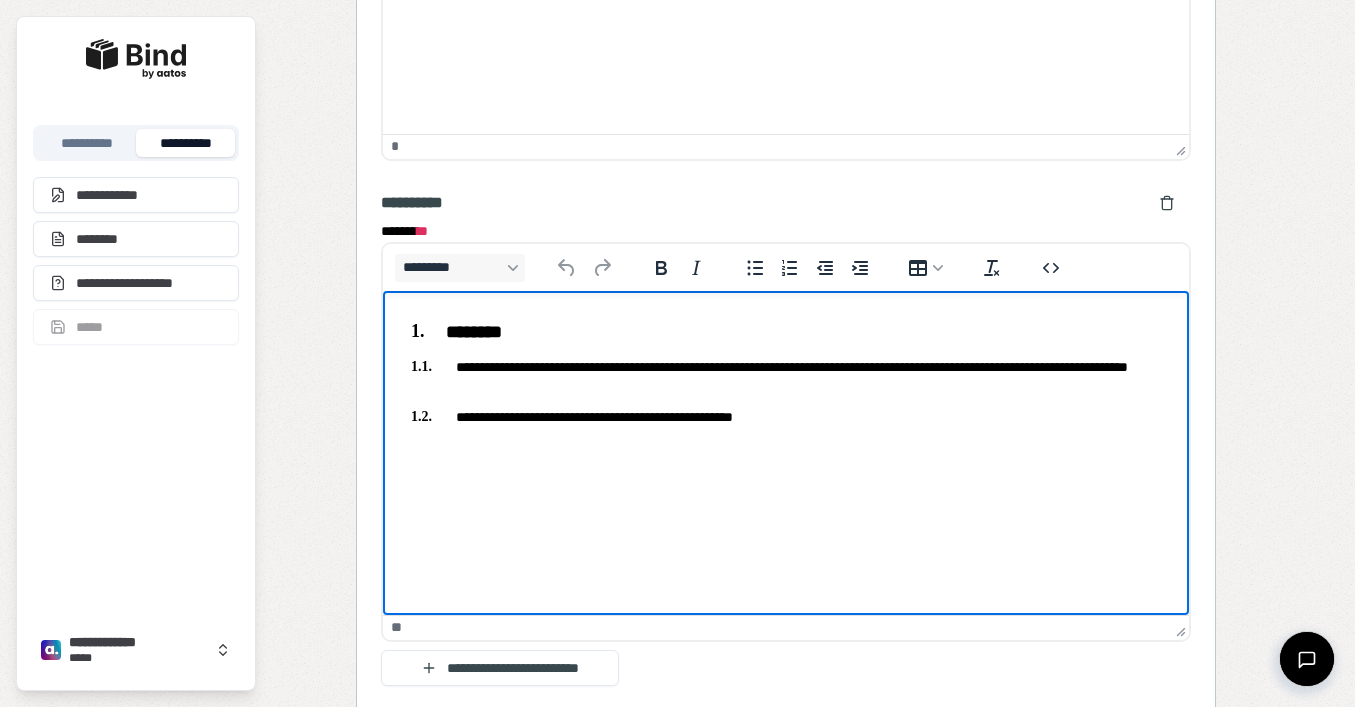 click on "**********" at bounding box center (785, 417) 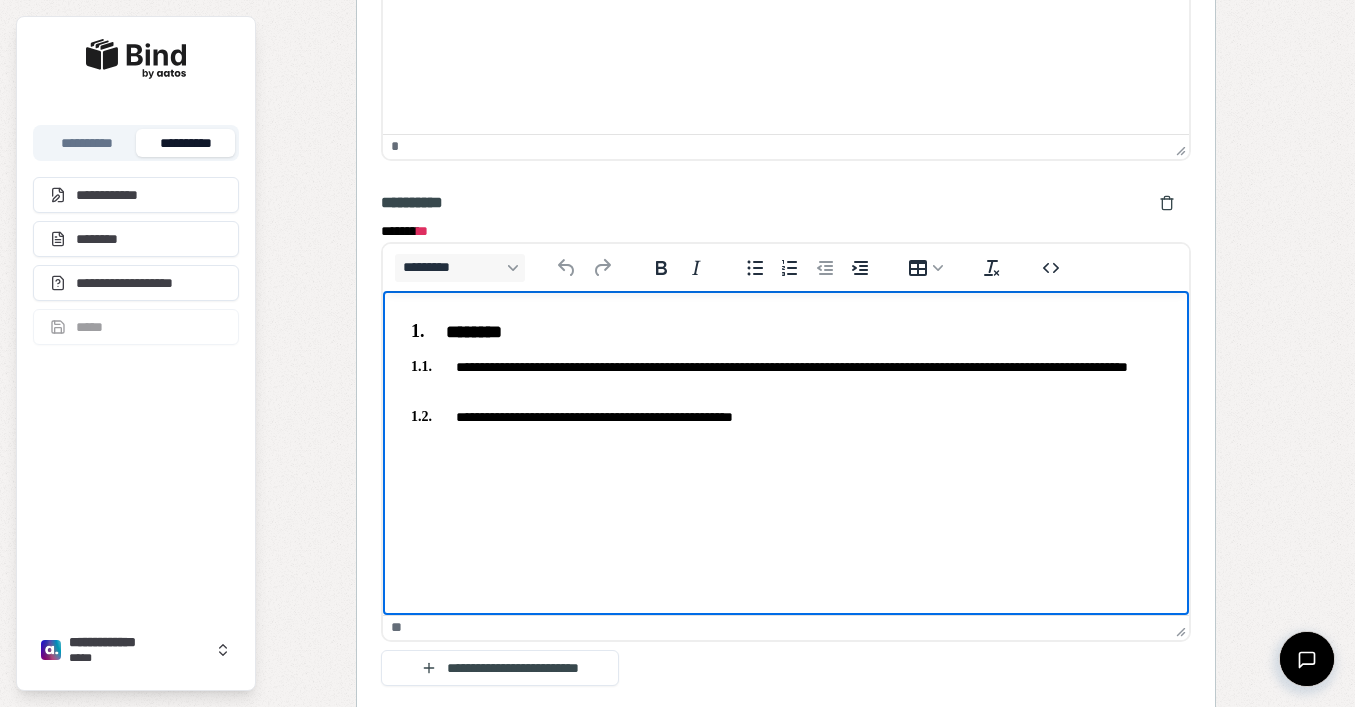 click on "**********" at bounding box center (785, 370) 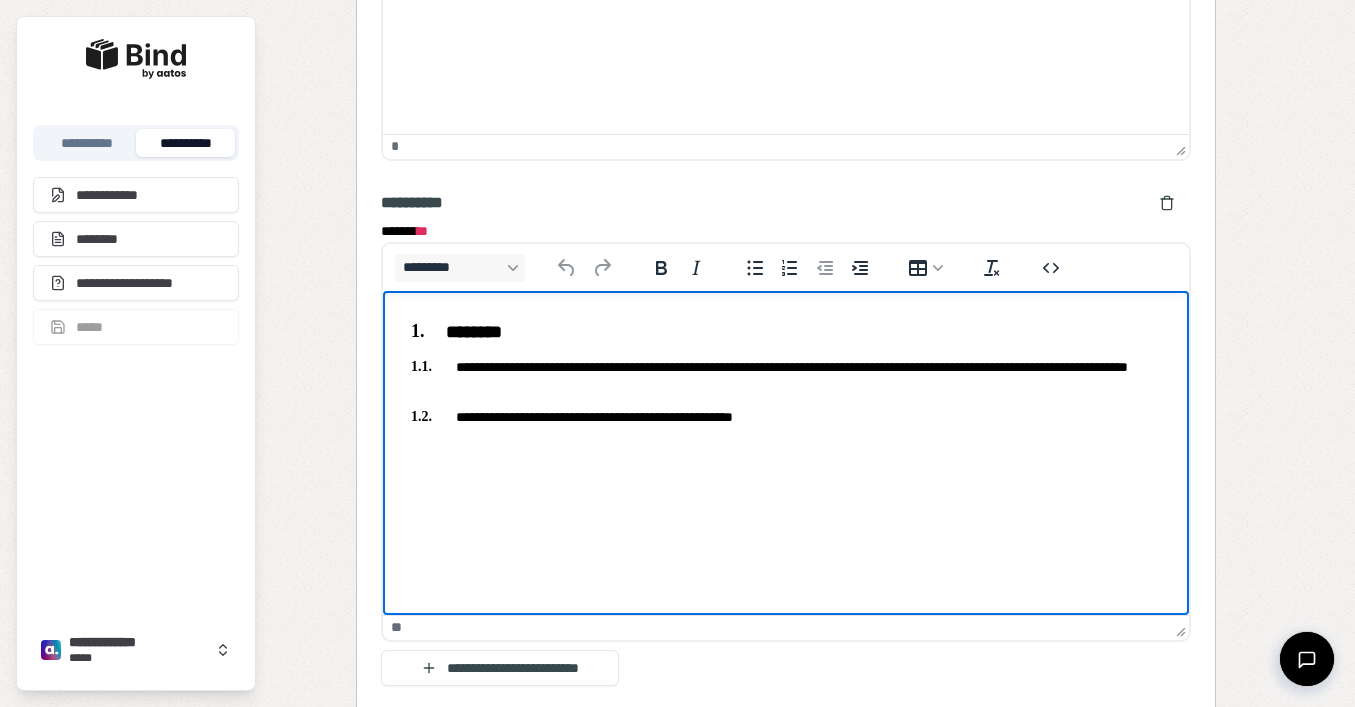 click on "**********" at bounding box center (785, 376) 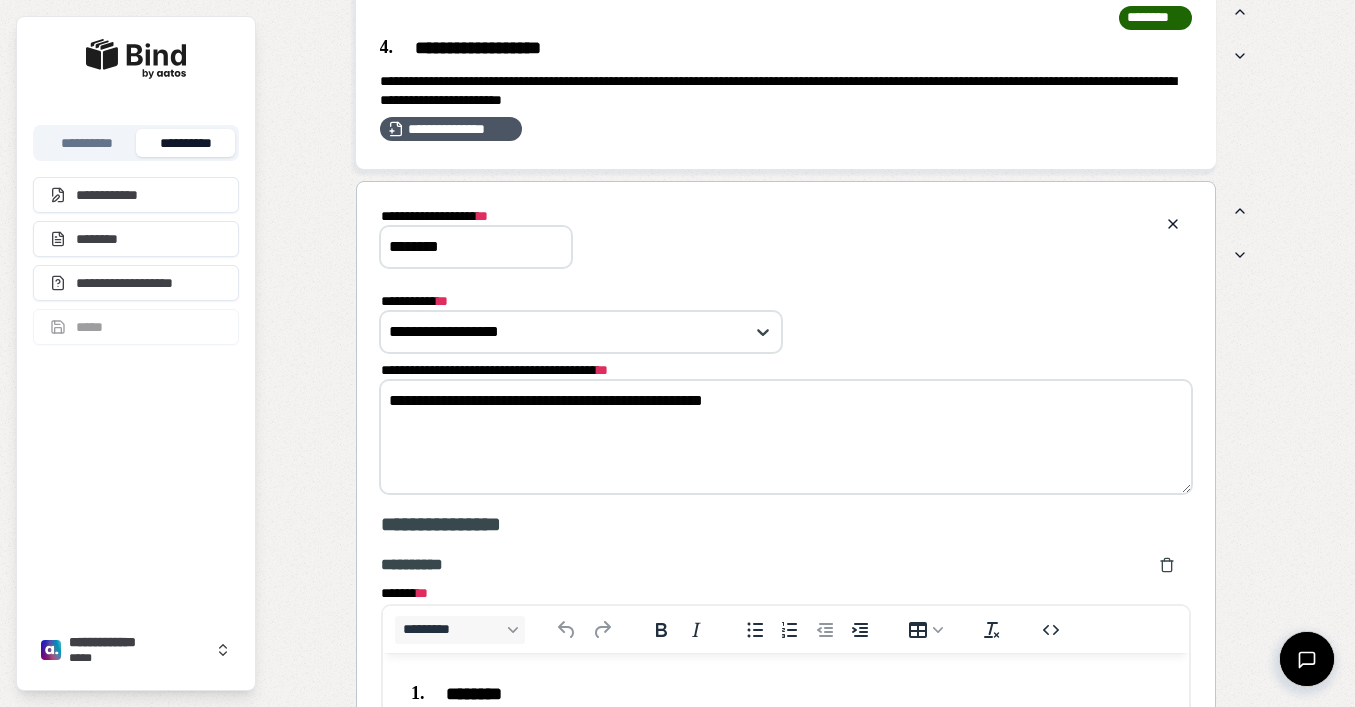 scroll, scrollTop: 1965, scrollLeft: 0, axis: vertical 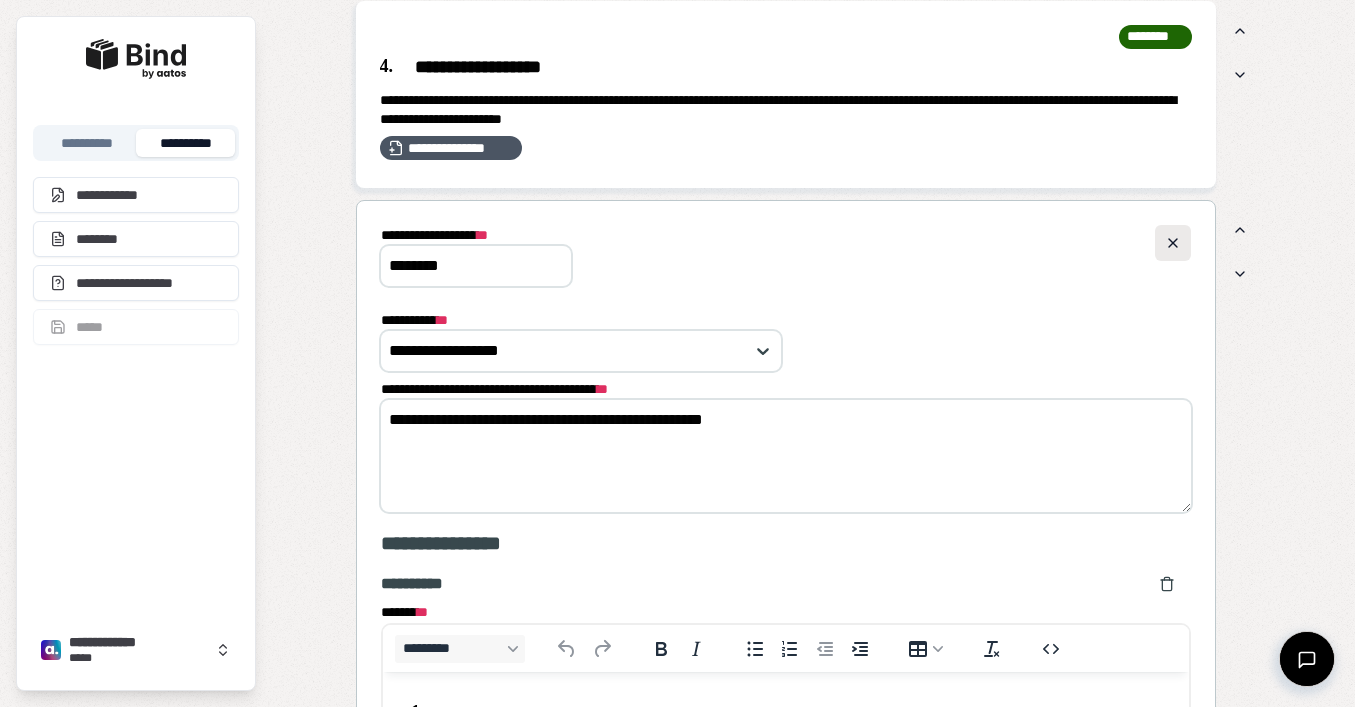 click at bounding box center [1173, 243] 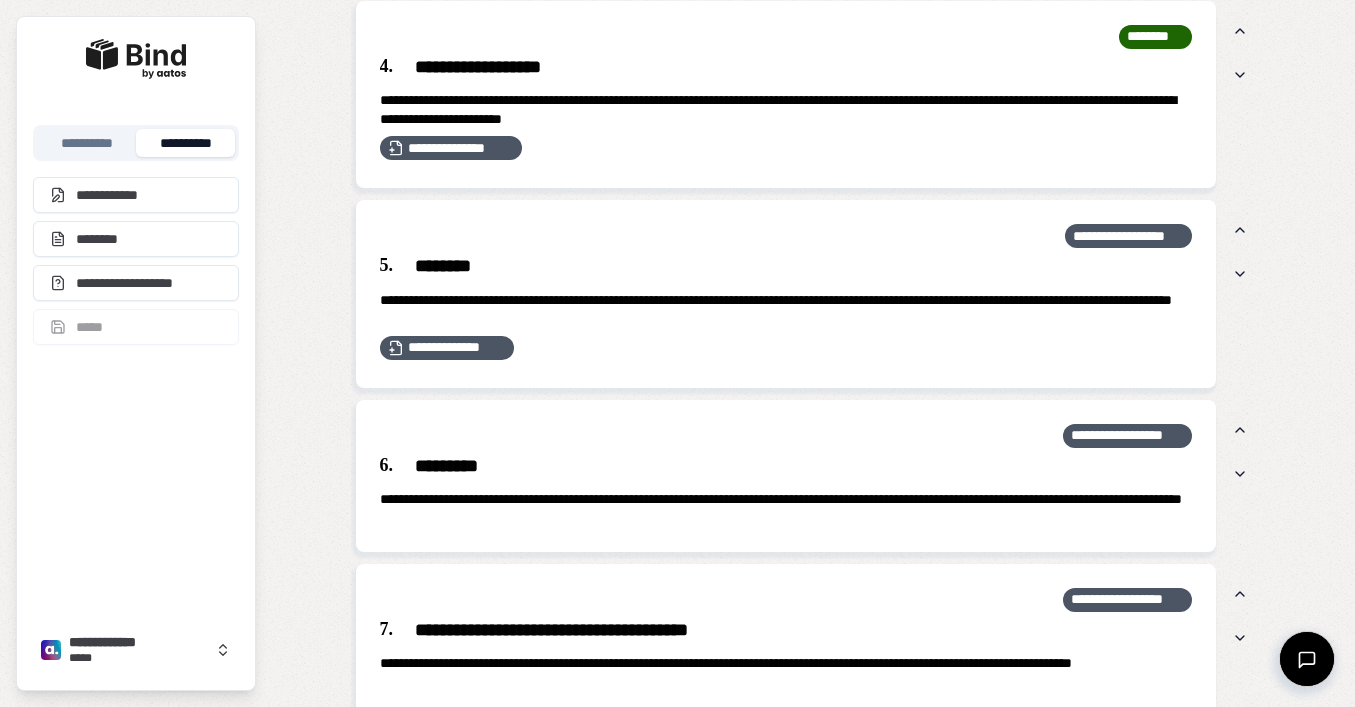 click on "**********" at bounding box center [805, 80] 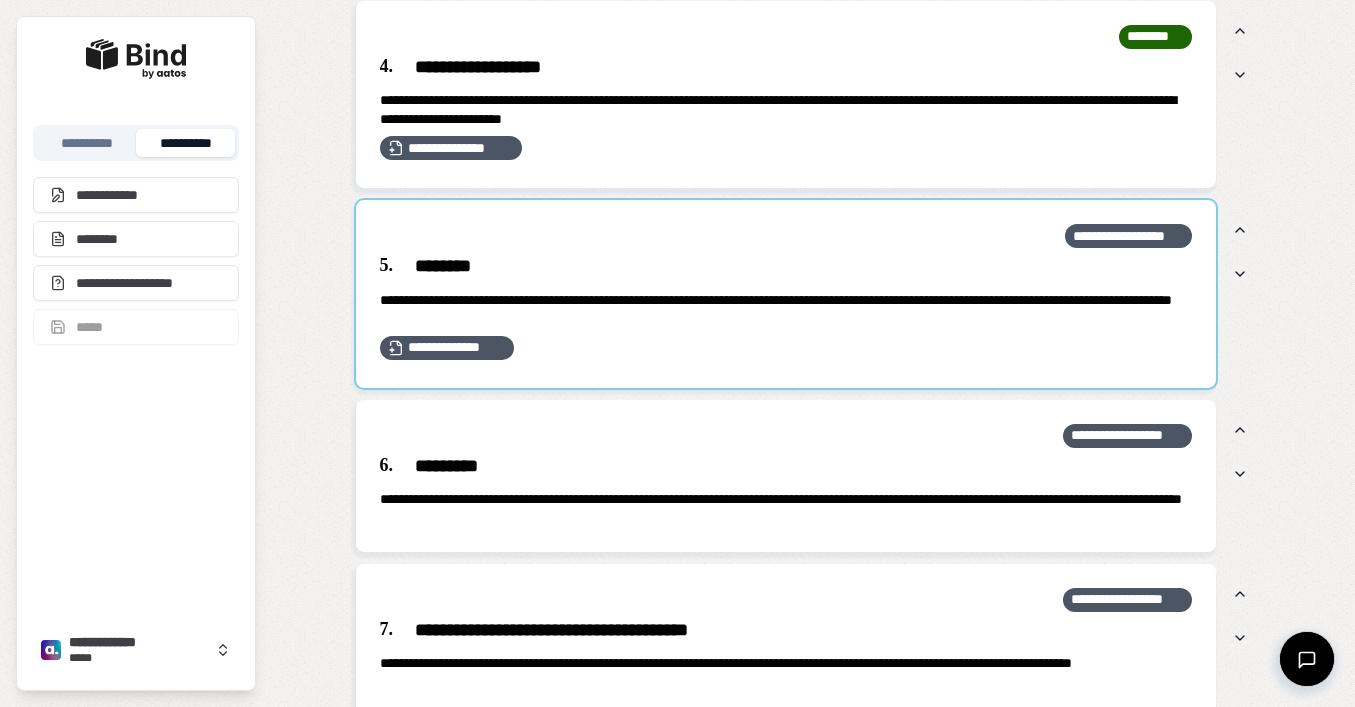 click at bounding box center [786, 294] 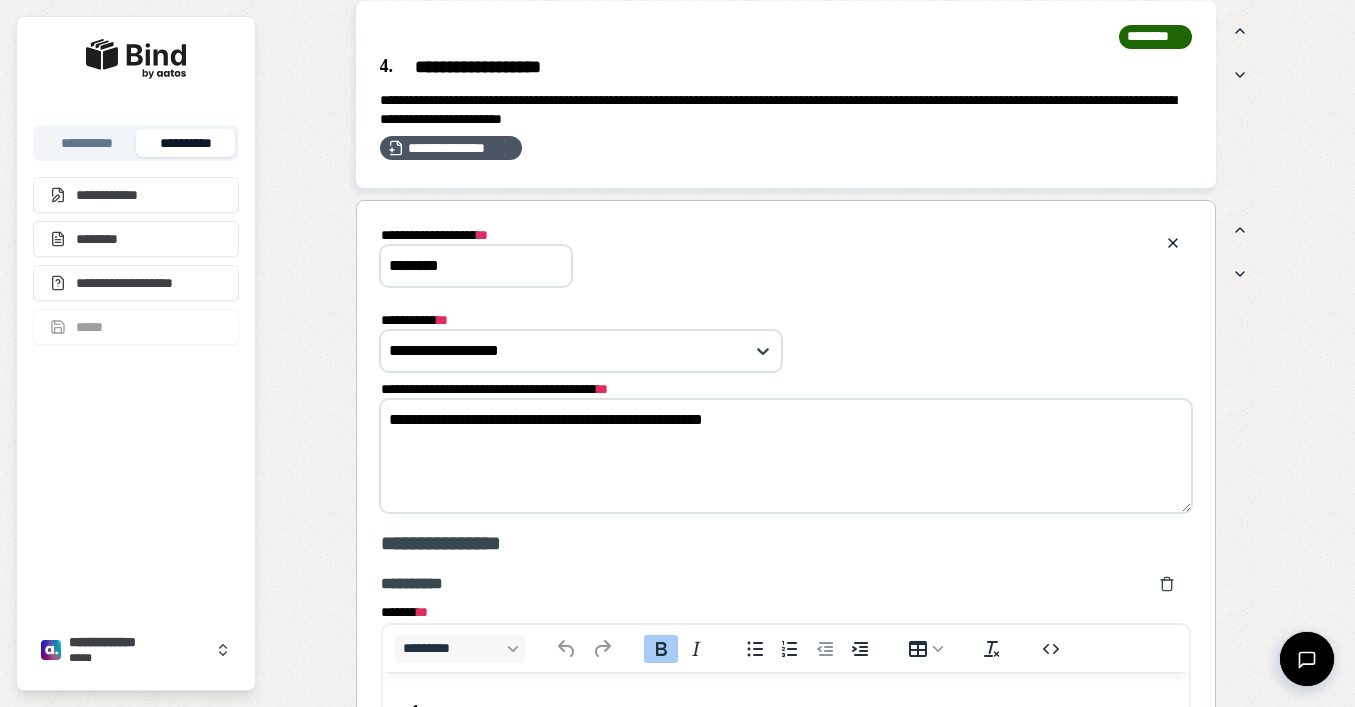 scroll, scrollTop: 0, scrollLeft: 0, axis: both 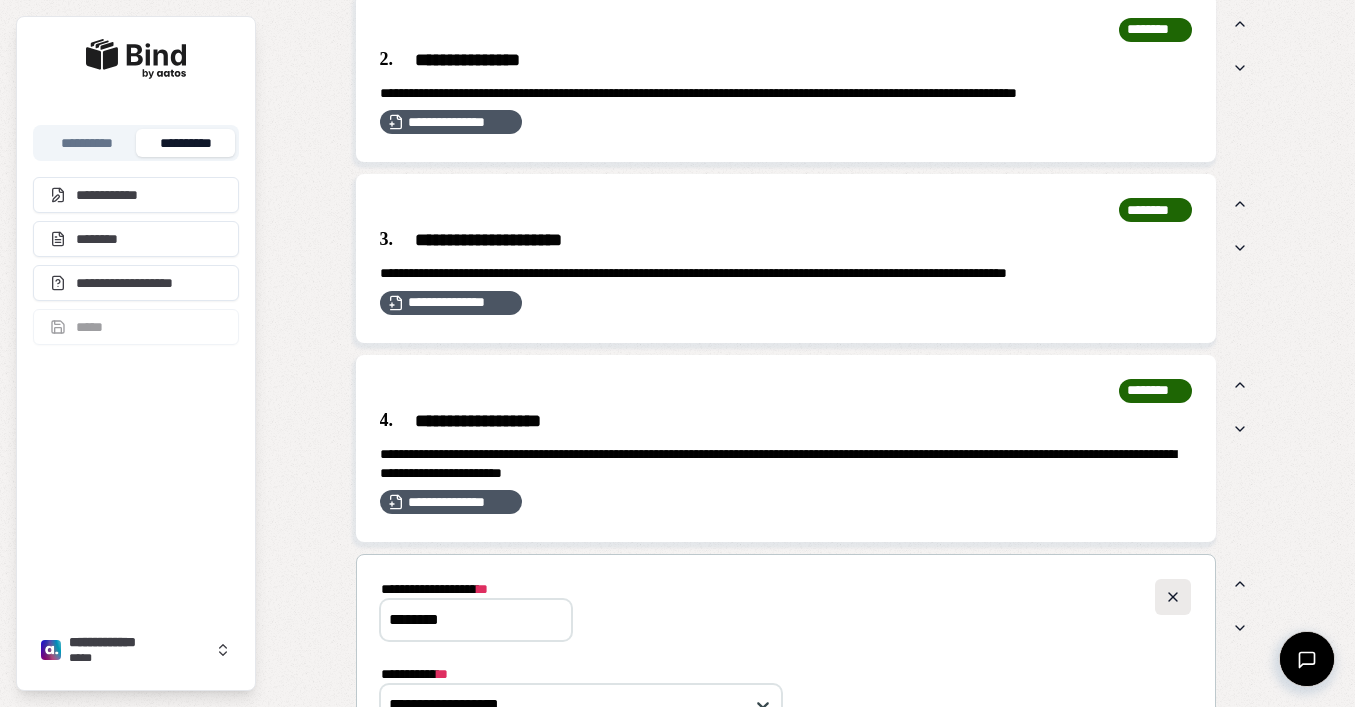 click at bounding box center [1173, 597] 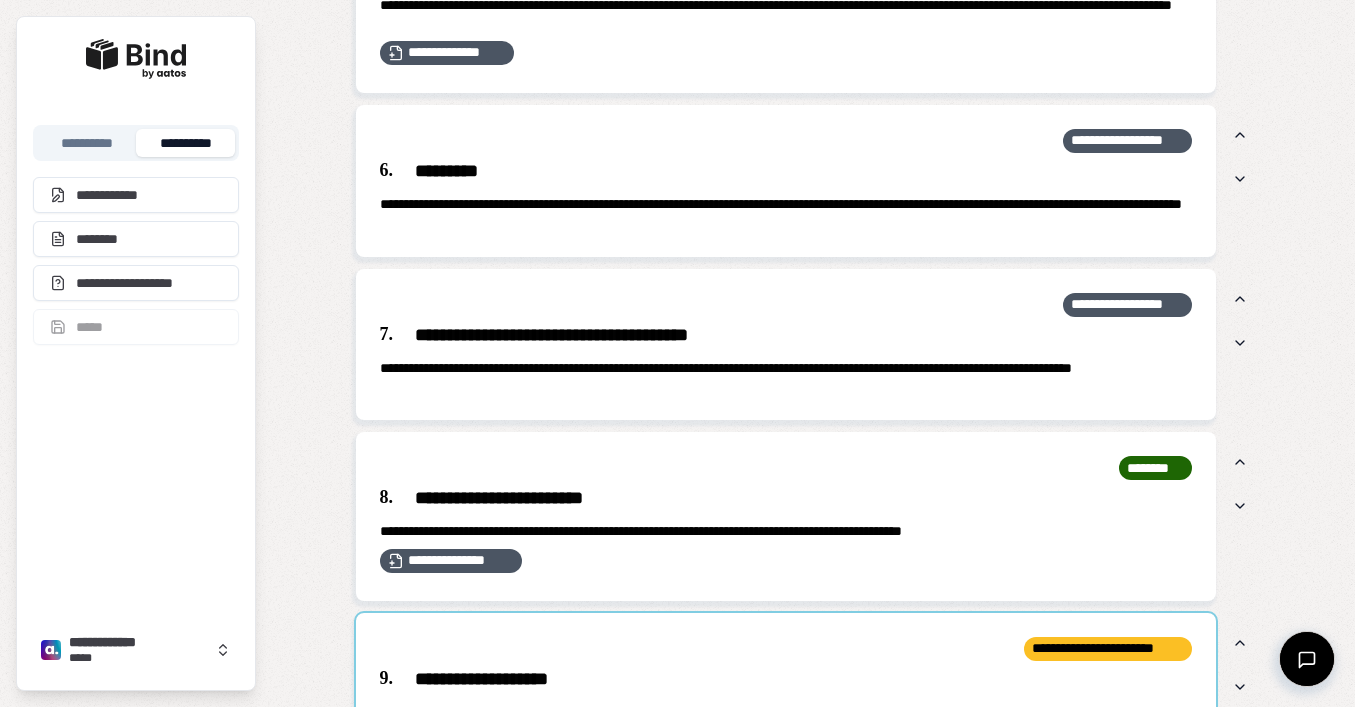 scroll, scrollTop: 2179, scrollLeft: 0, axis: vertical 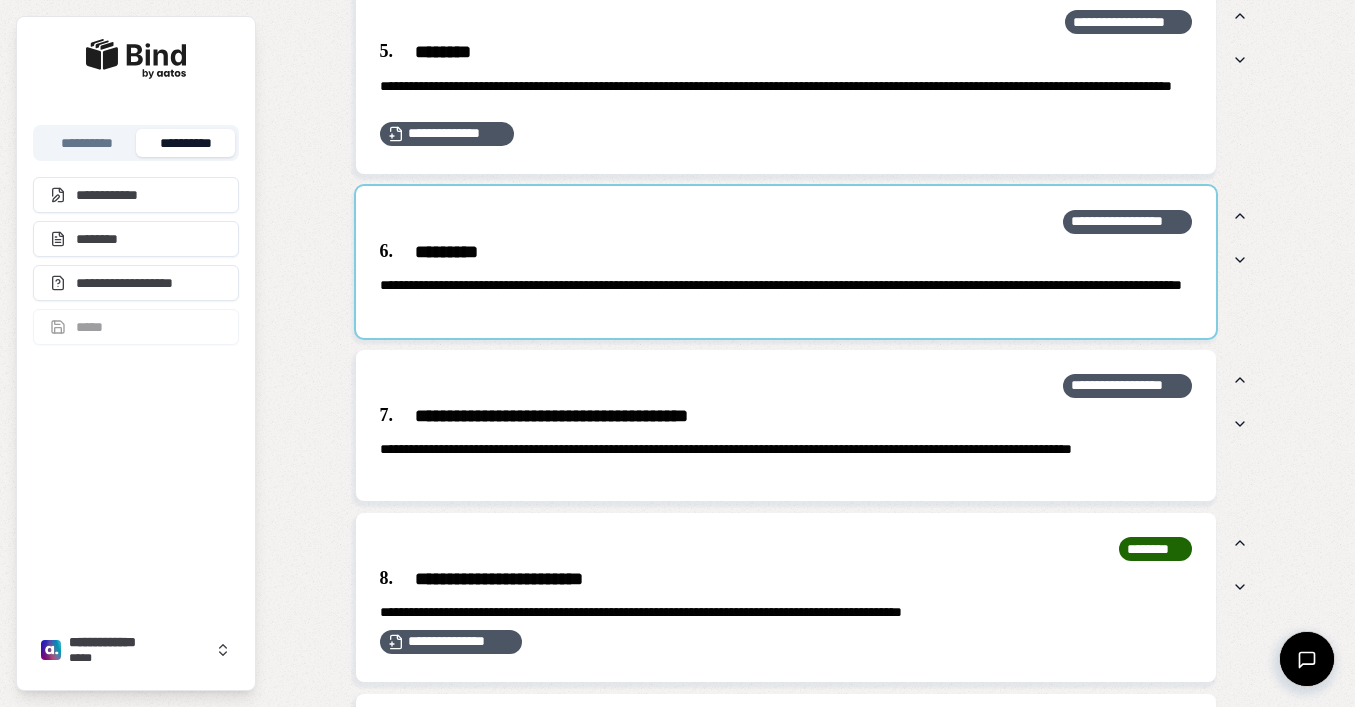 click at bounding box center (786, 262) 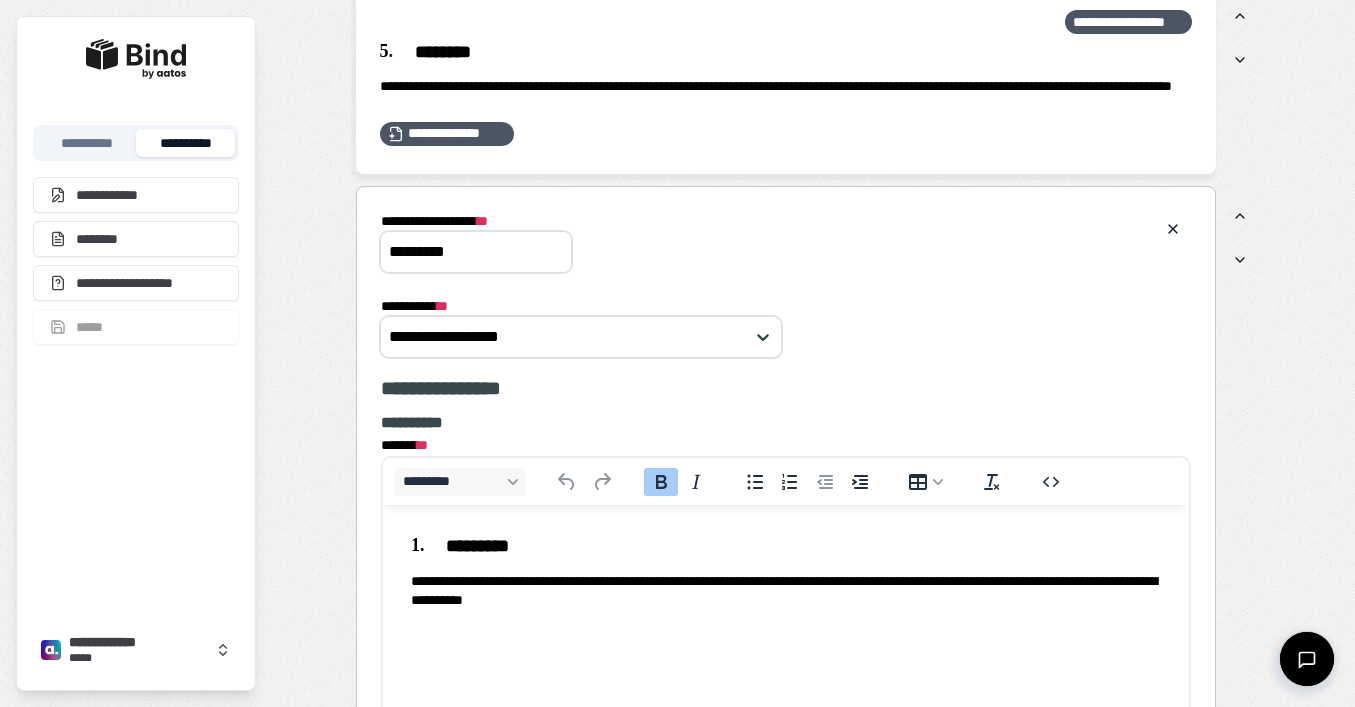 scroll, scrollTop: 0, scrollLeft: 0, axis: both 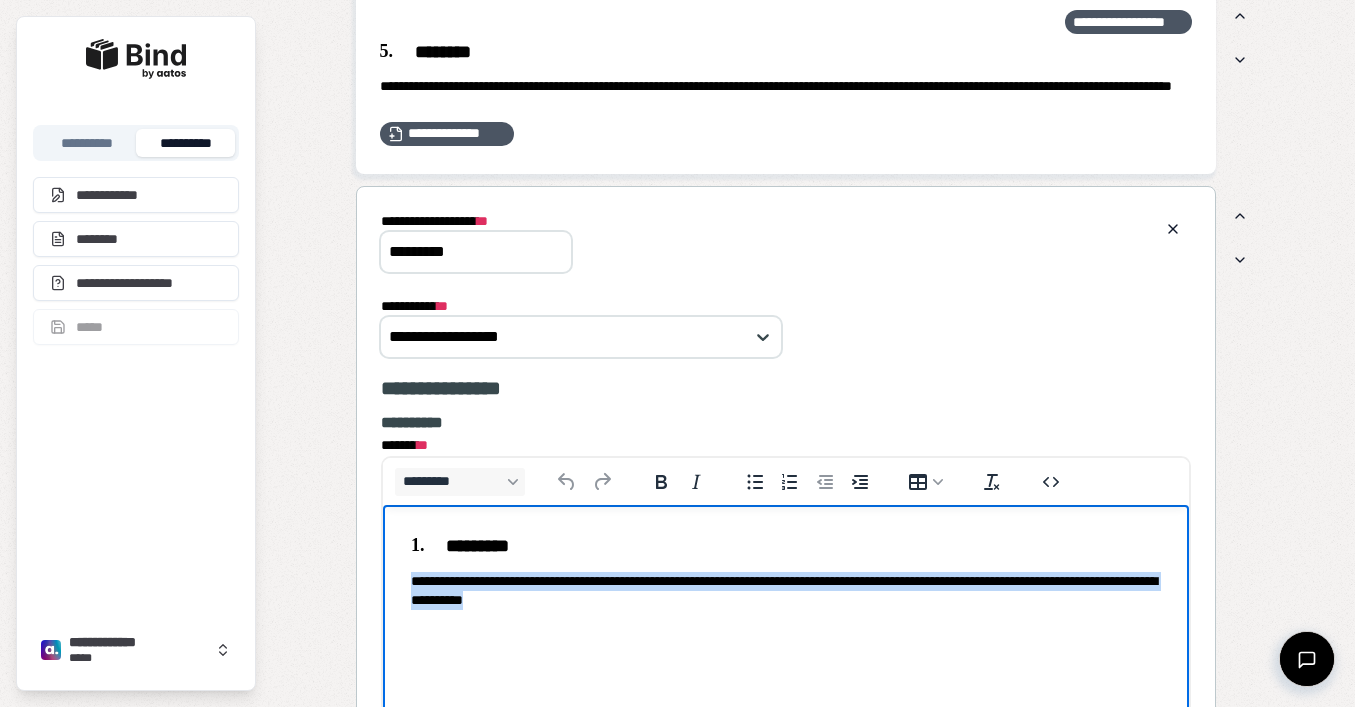 drag, startPoint x: 685, startPoint y: 611, endPoint x: 385, endPoint y: 578, distance: 301.80954 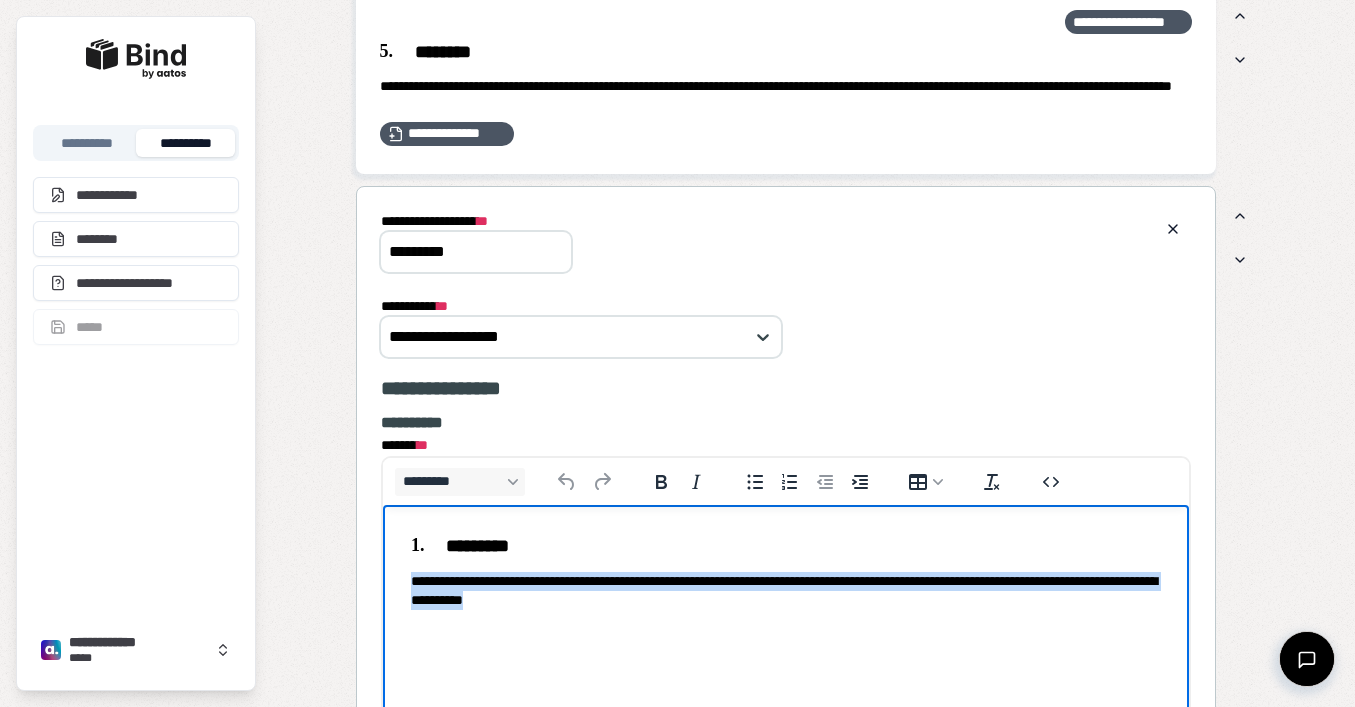 click on "**********" at bounding box center [785, 590] 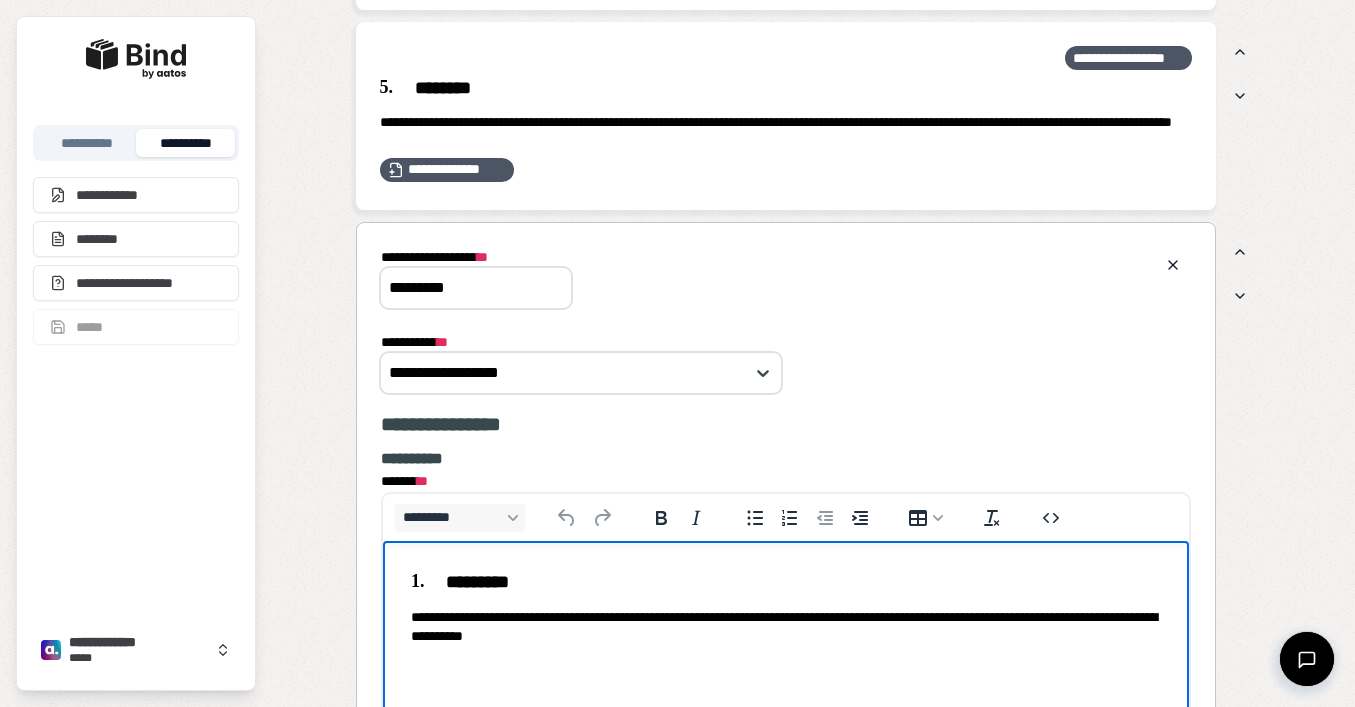 scroll, scrollTop: 2091, scrollLeft: 0, axis: vertical 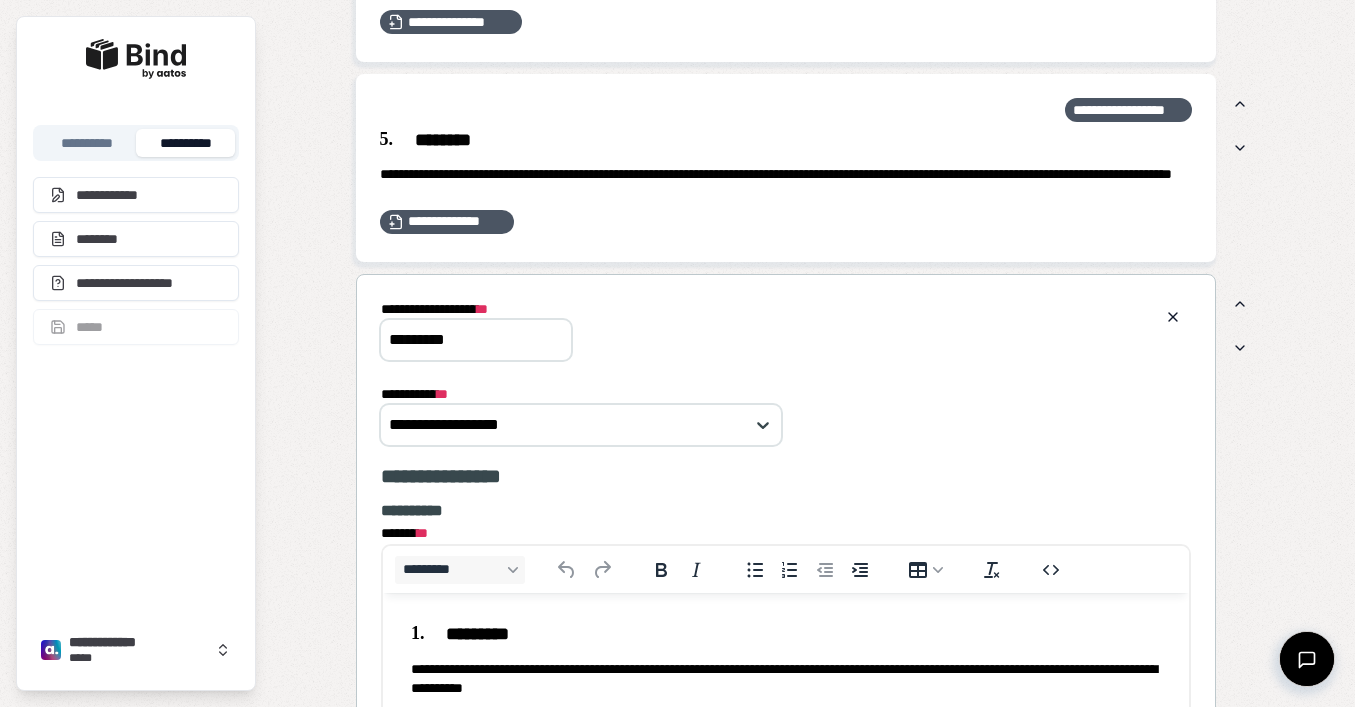 click on "**********" at bounding box center (786, 329) 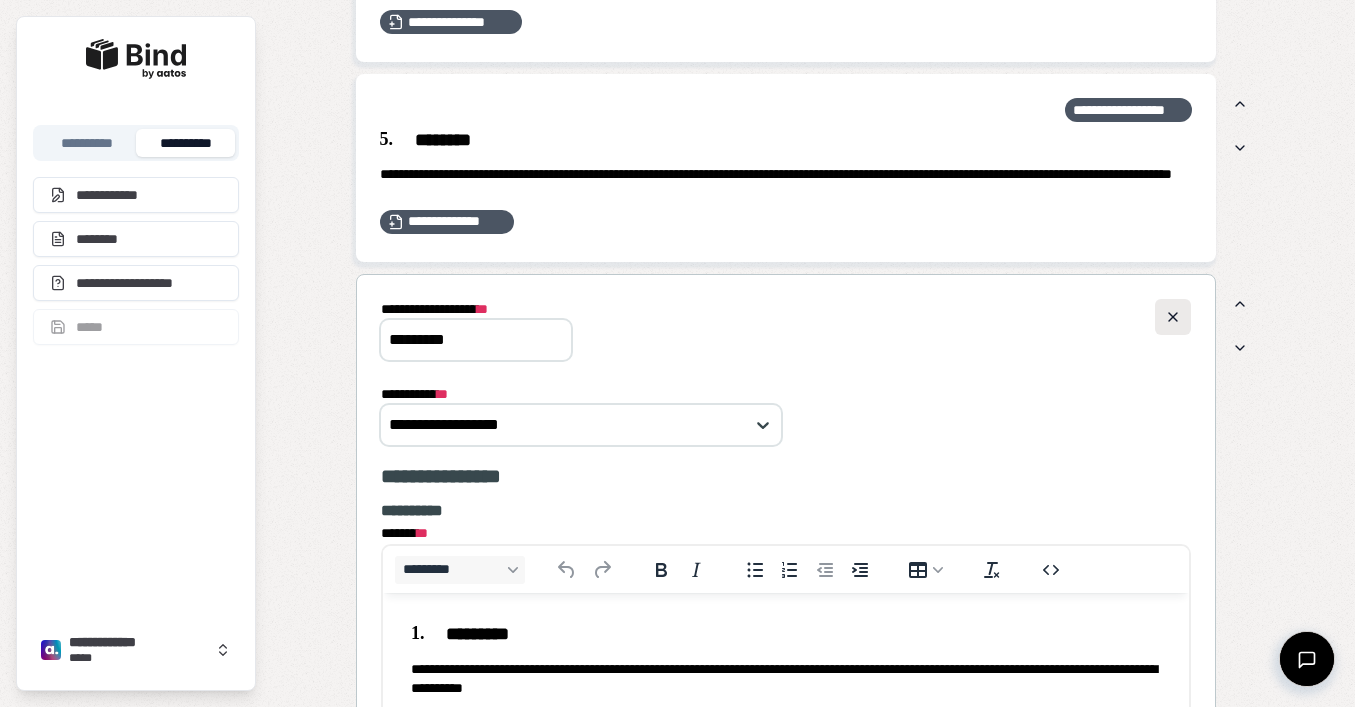 click at bounding box center [1173, 317] 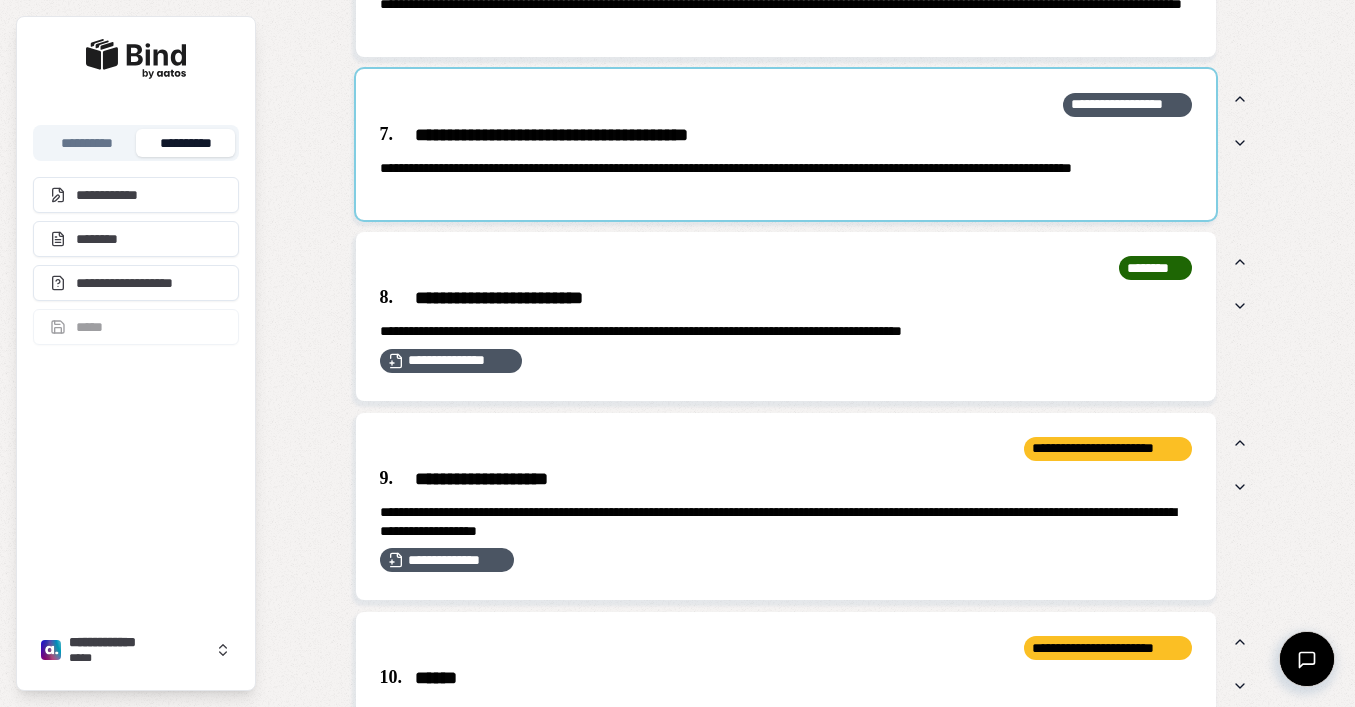 scroll, scrollTop: 2465, scrollLeft: 0, axis: vertical 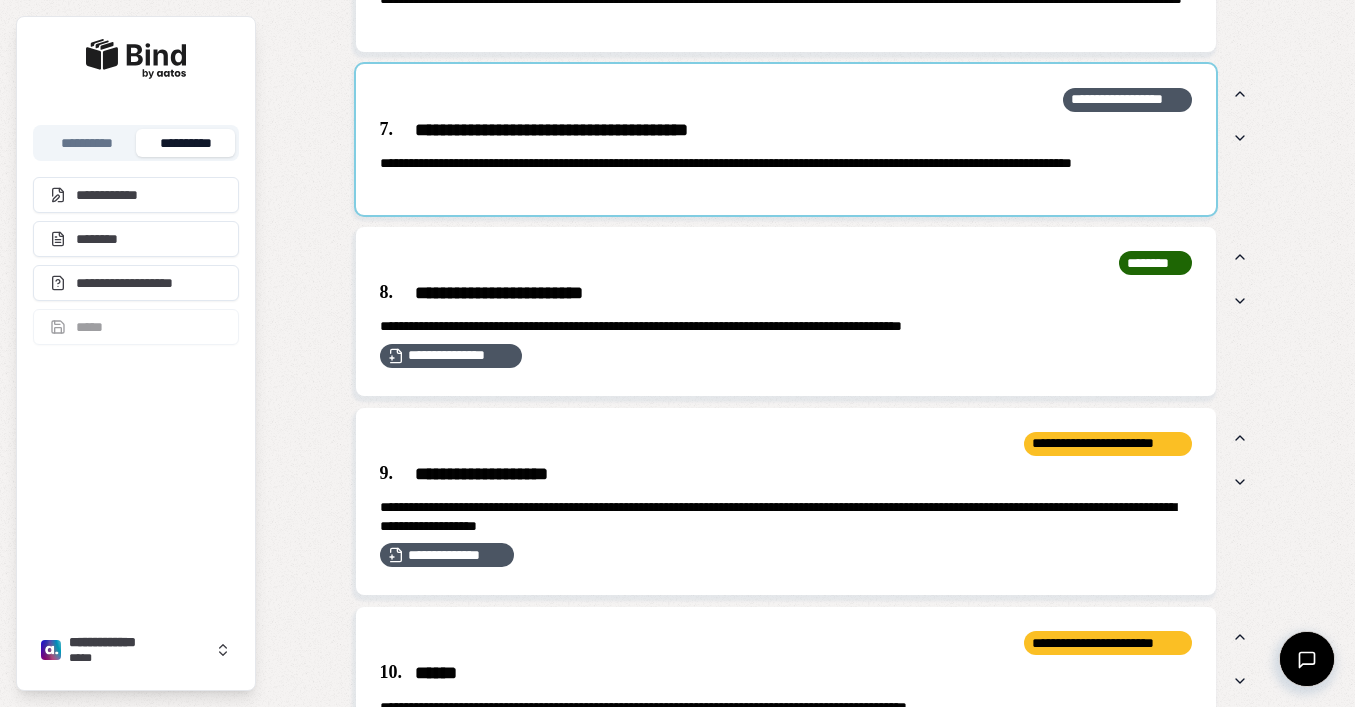 click at bounding box center [786, 140] 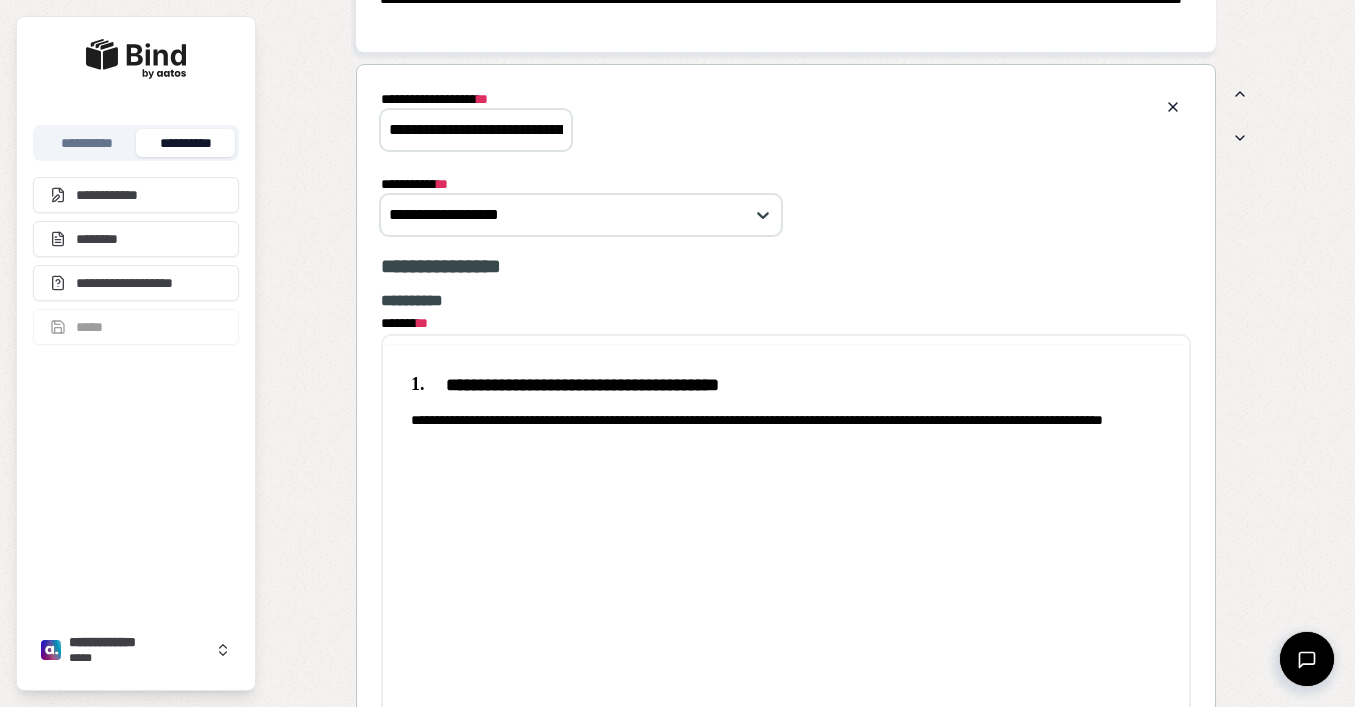 scroll, scrollTop: 0, scrollLeft: 0, axis: both 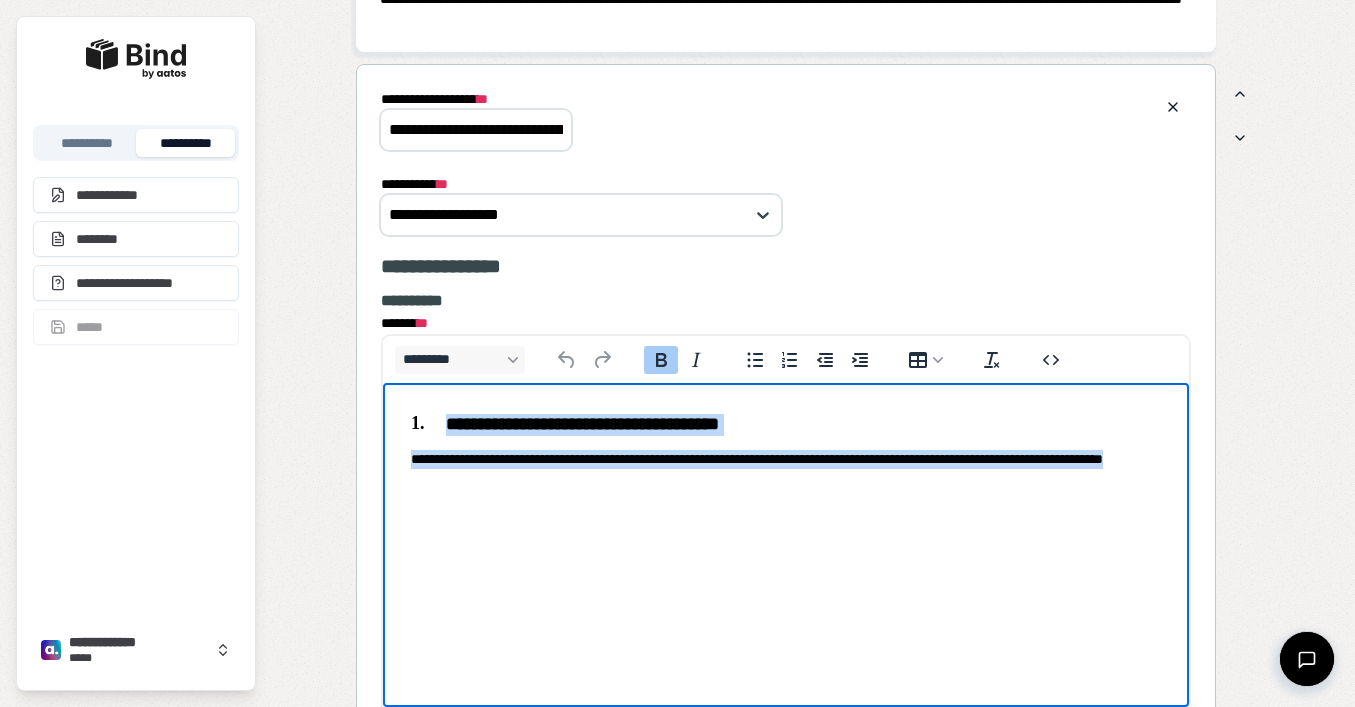 drag, startPoint x: 510, startPoint y: 484, endPoint x: 416, endPoint y: 402, distance: 124.73973 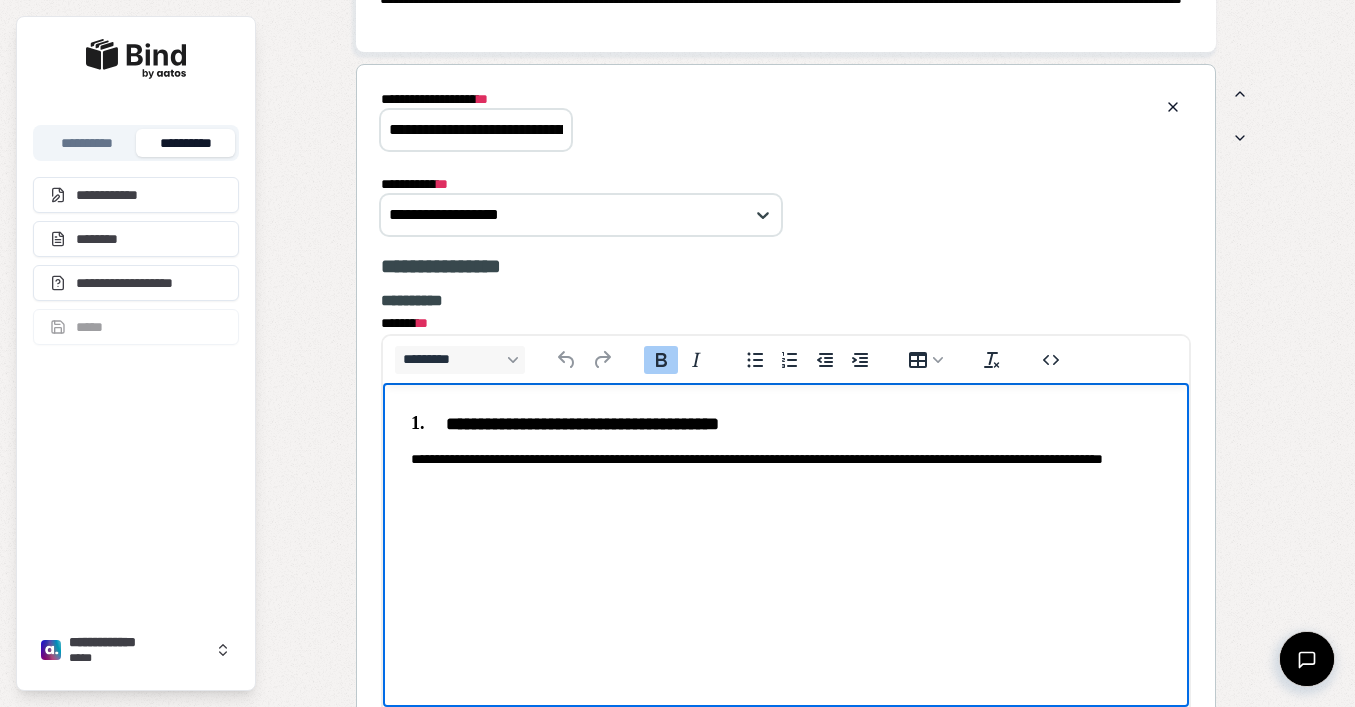 click on "**********" at bounding box center (785, 449) 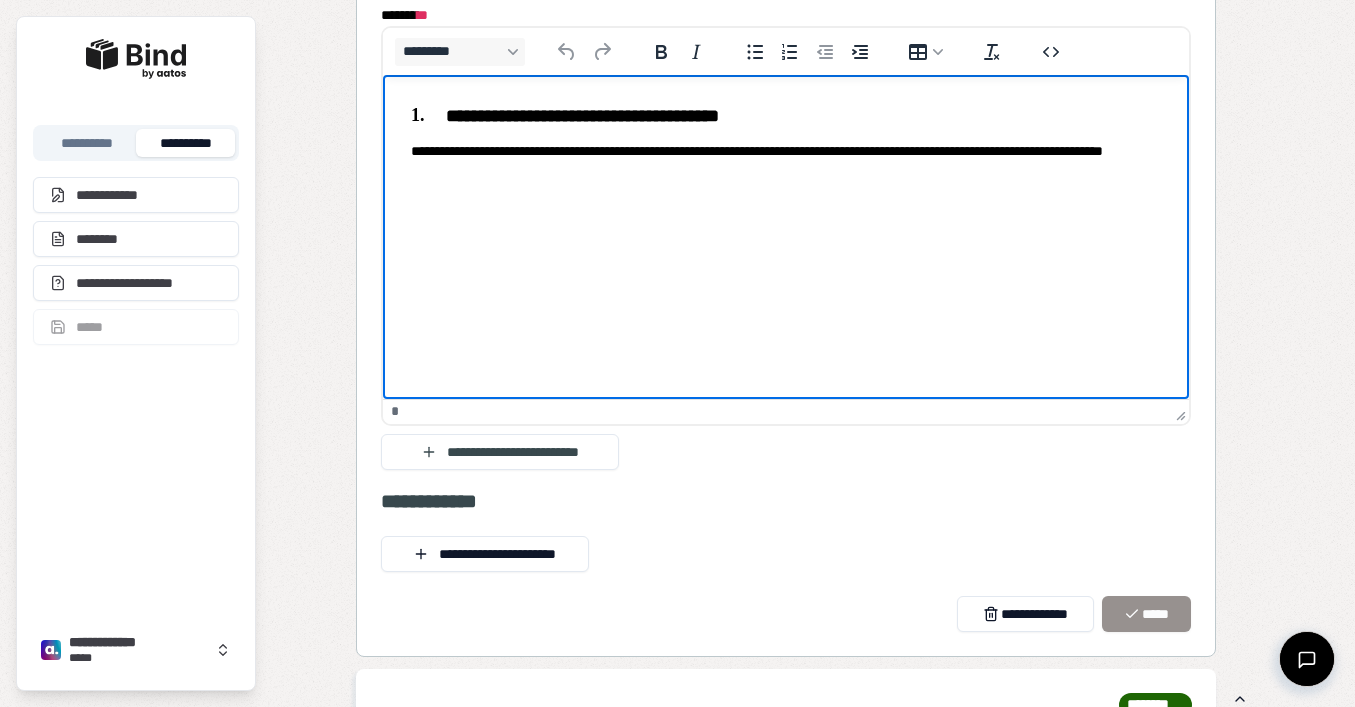 scroll, scrollTop: 2683, scrollLeft: 0, axis: vertical 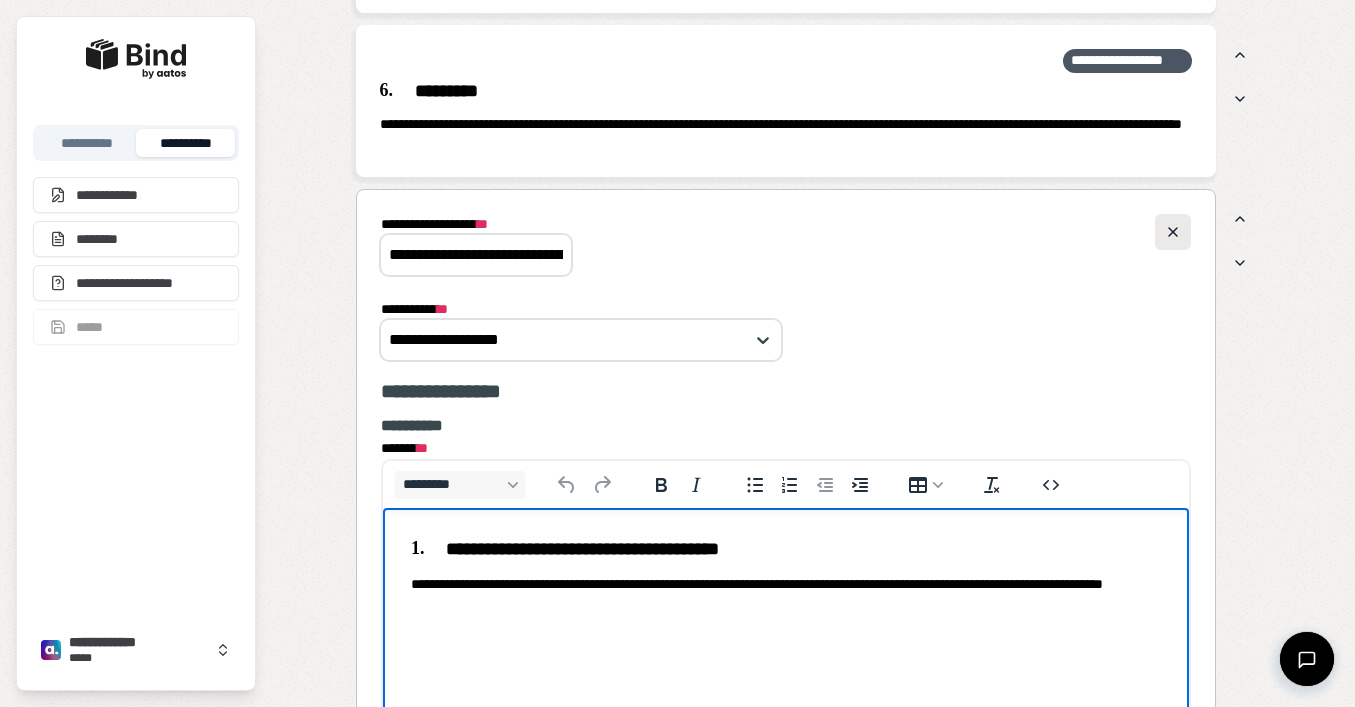 click at bounding box center (1173, 232) 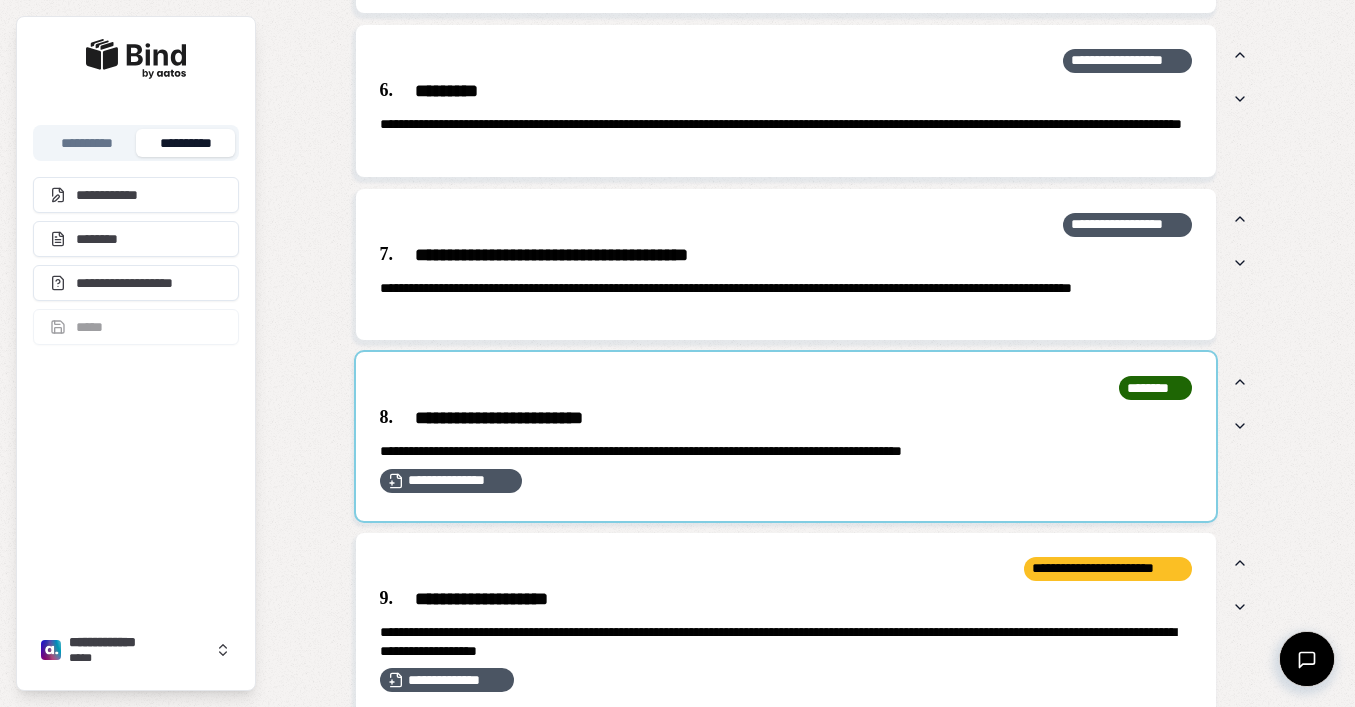 click at bounding box center (786, 436) 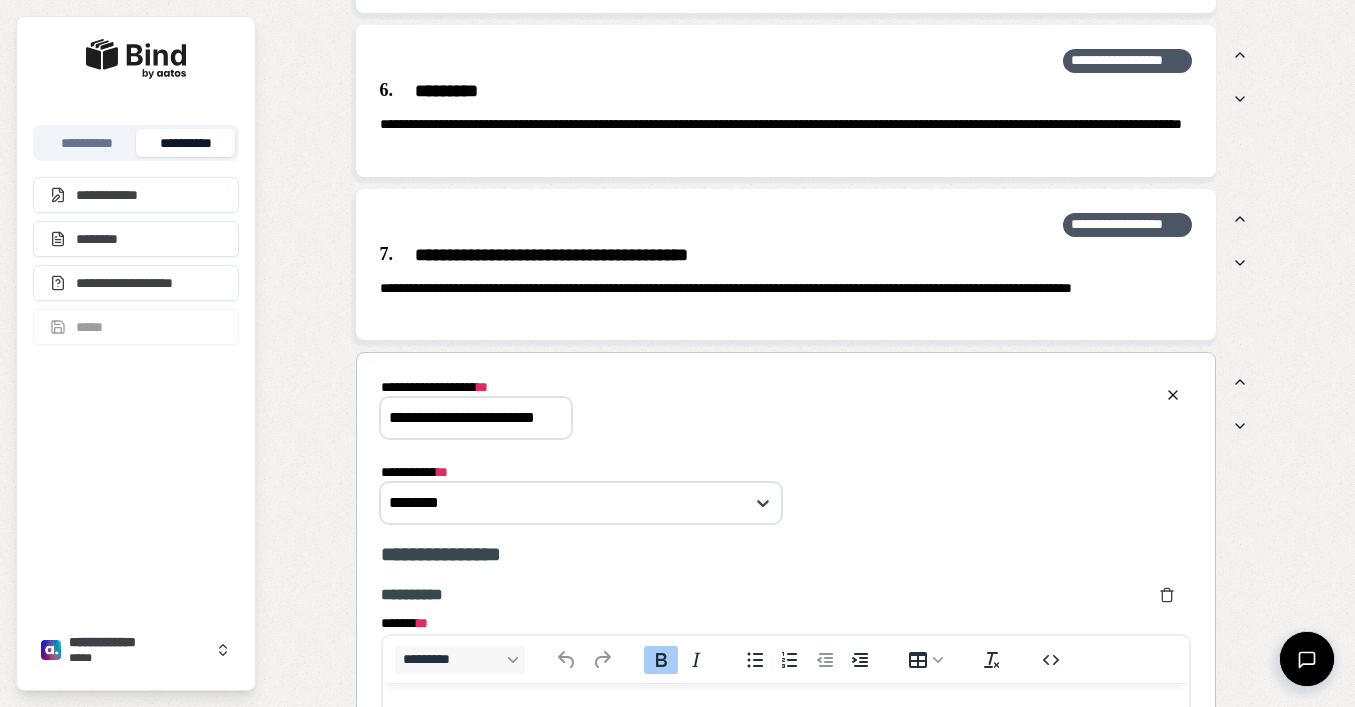 scroll, scrollTop: 0, scrollLeft: 0, axis: both 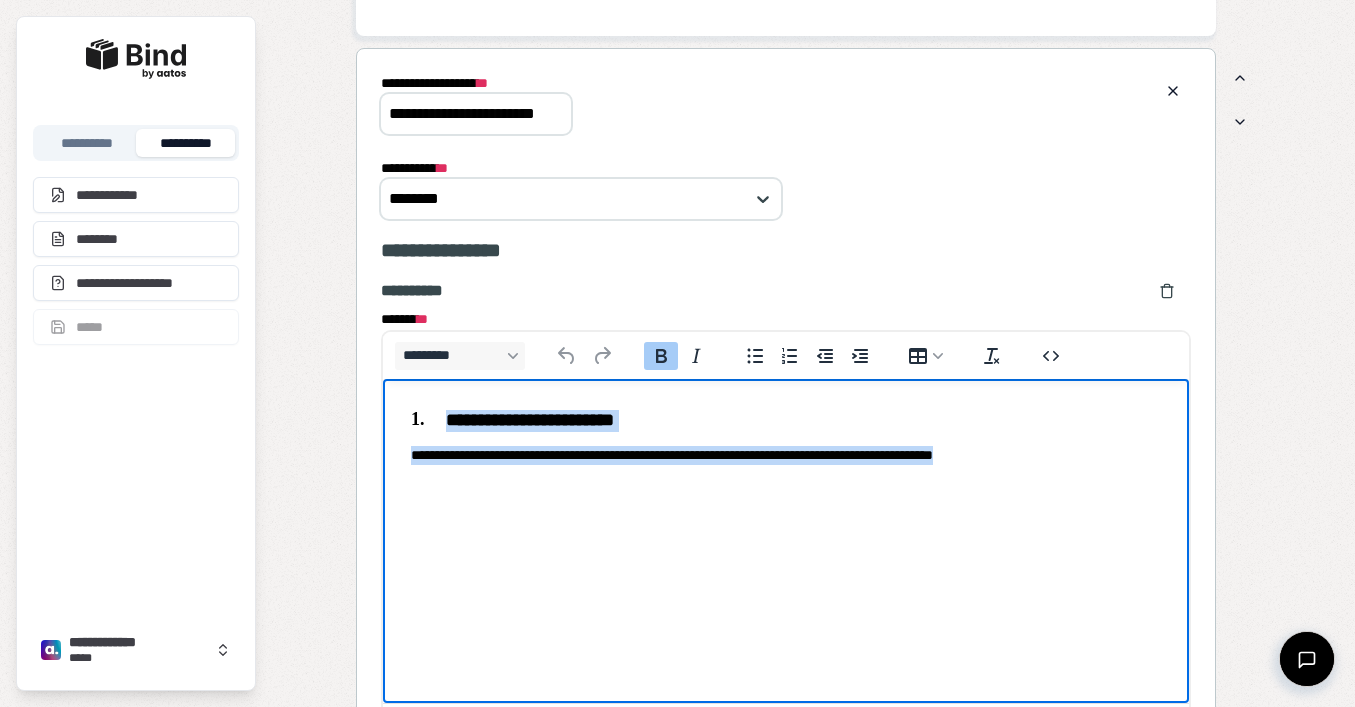 drag, startPoint x: 1074, startPoint y: 460, endPoint x: 441, endPoint y: 412, distance: 634.8173 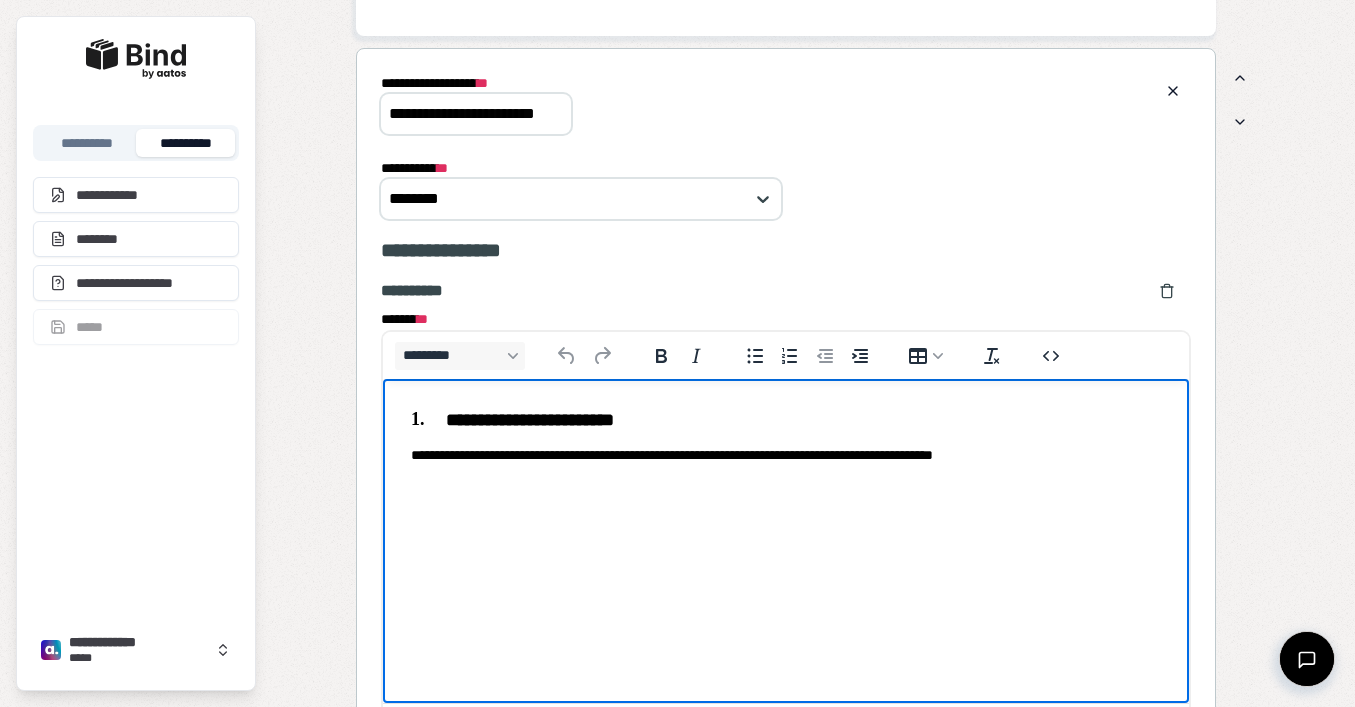 click on "**********" at bounding box center (785, 437) 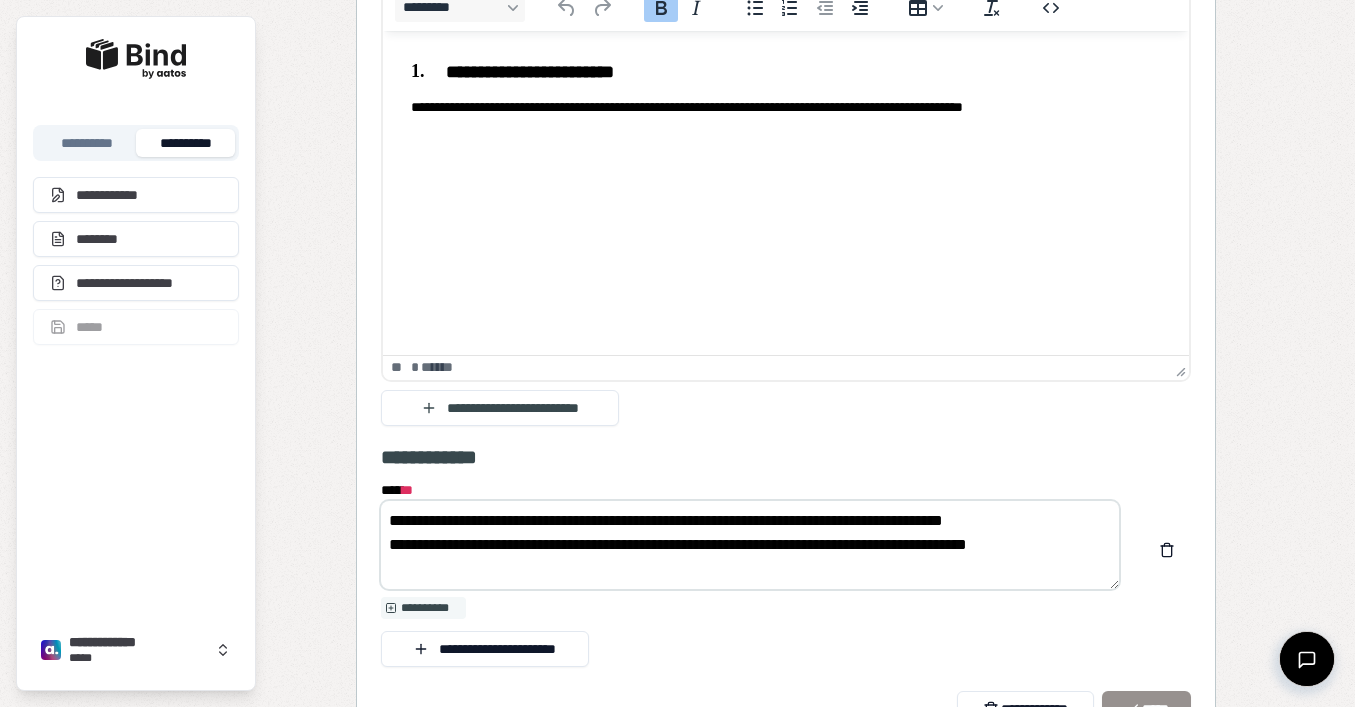 scroll, scrollTop: 3956, scrollLeft: 0, axis: vertical 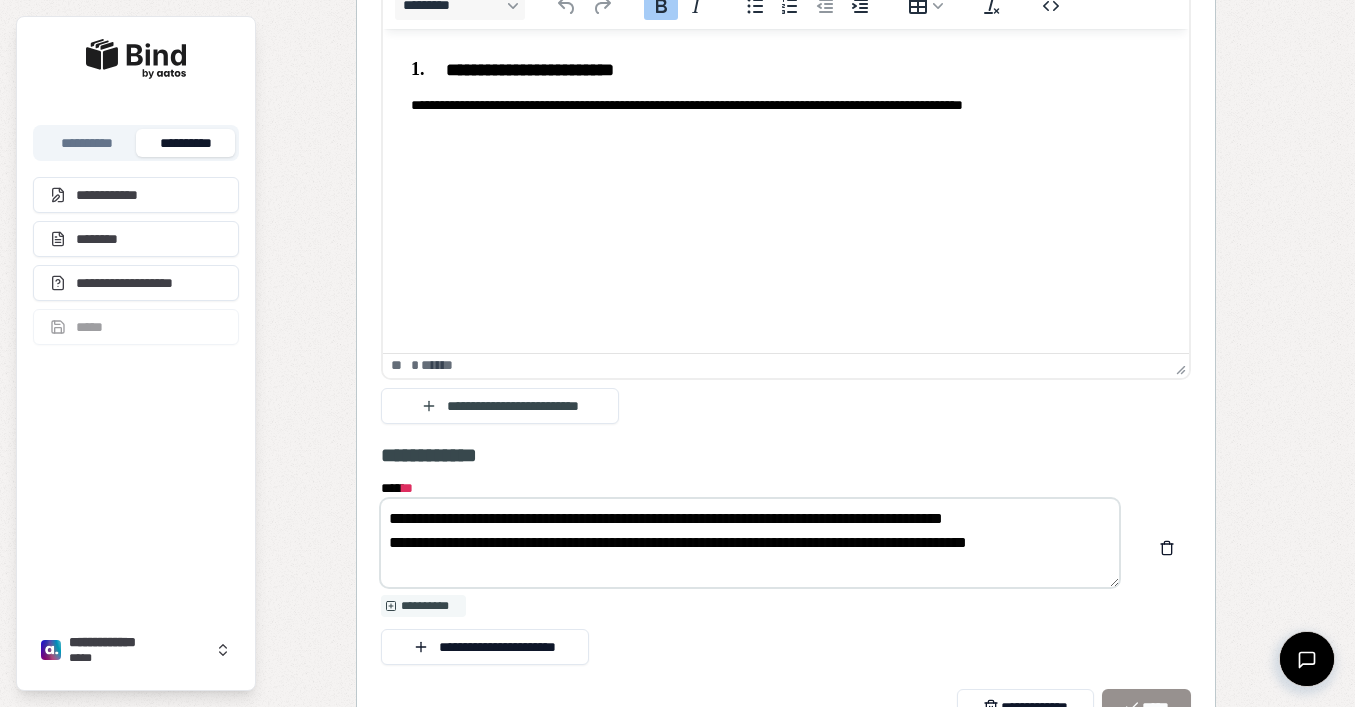 click on "**********" at bounding box center (786, 455) 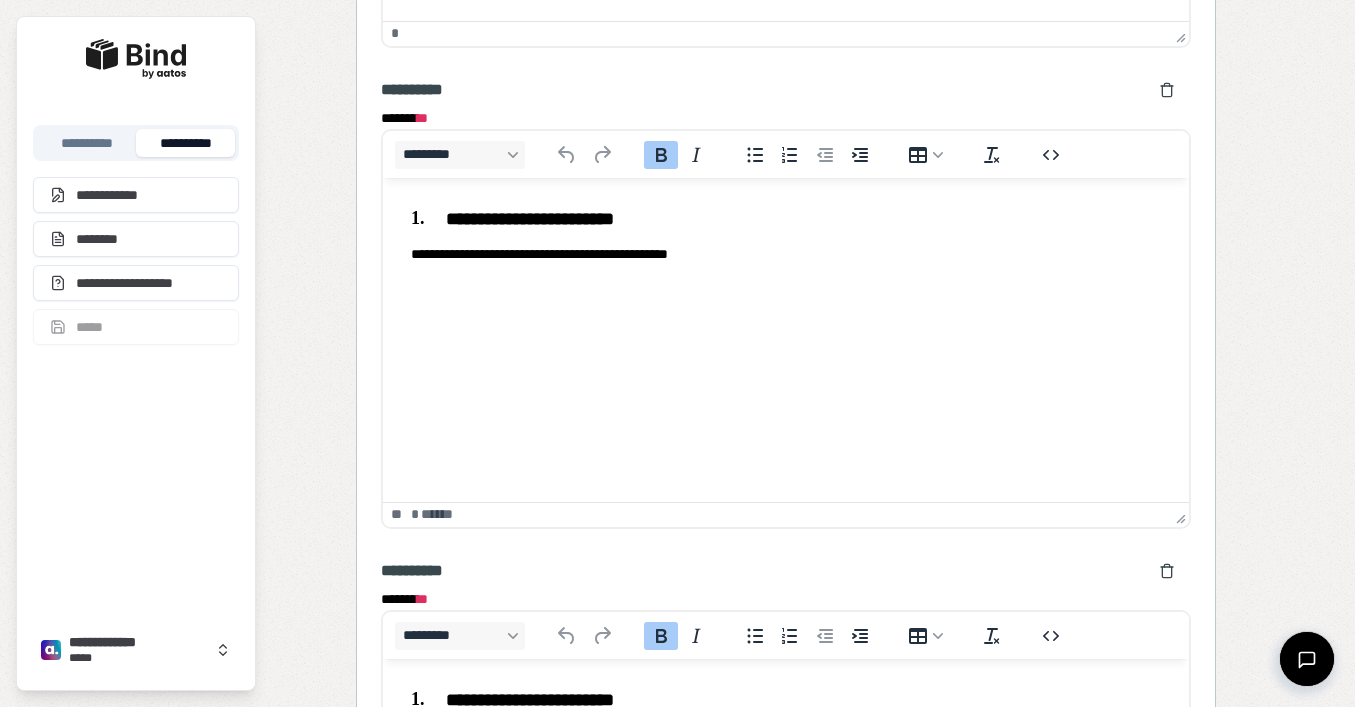 scroll, scrollTop: 3324, scrollLeft: 0, axis: vertical 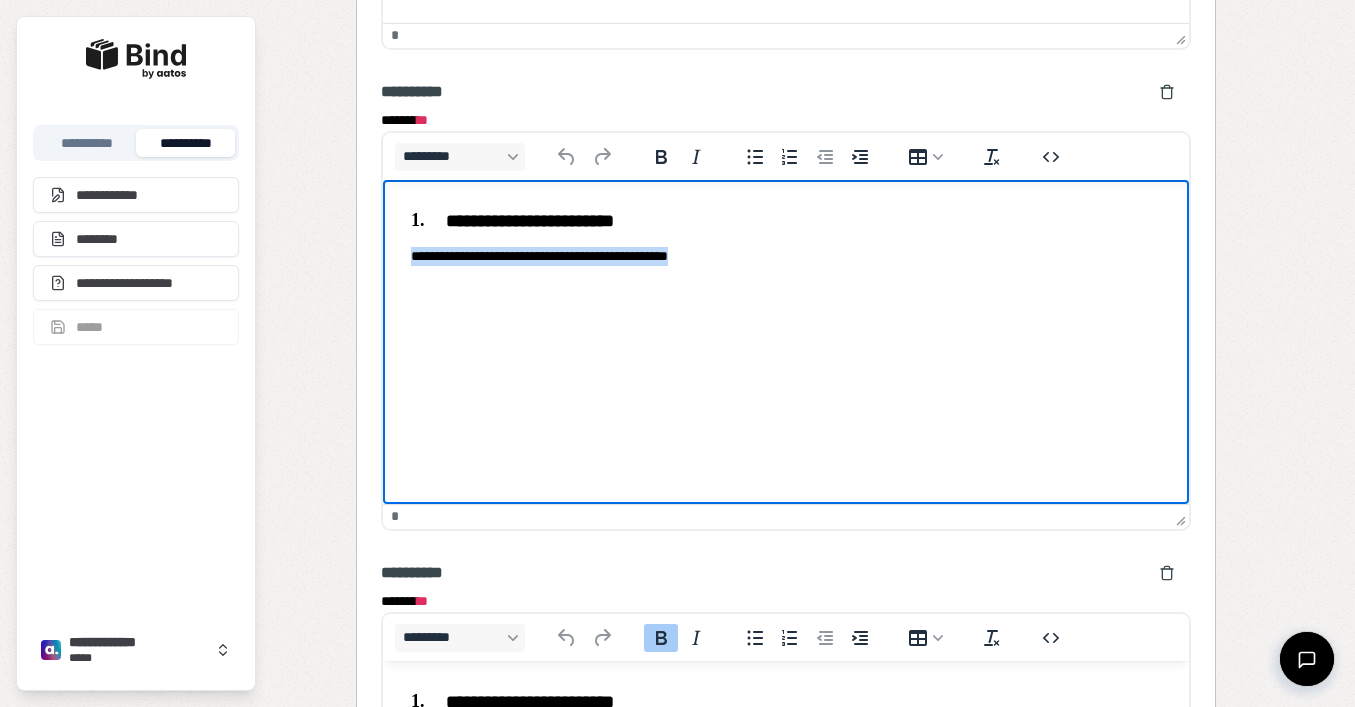 drag, startPoint x: 736, startPoint y: 255, endPoint x: 402, endPoint y: 256, distance: 334.0015 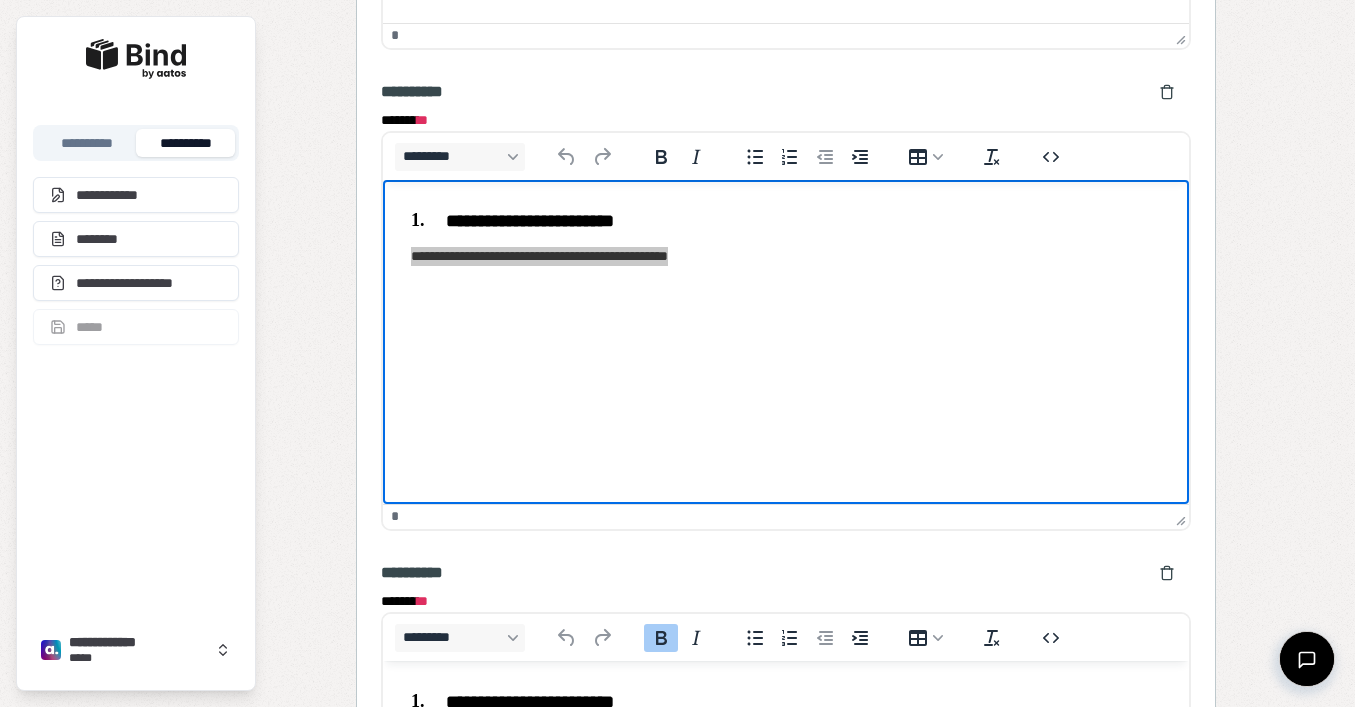 click on "******* * *" at bounding box center [786, 573] 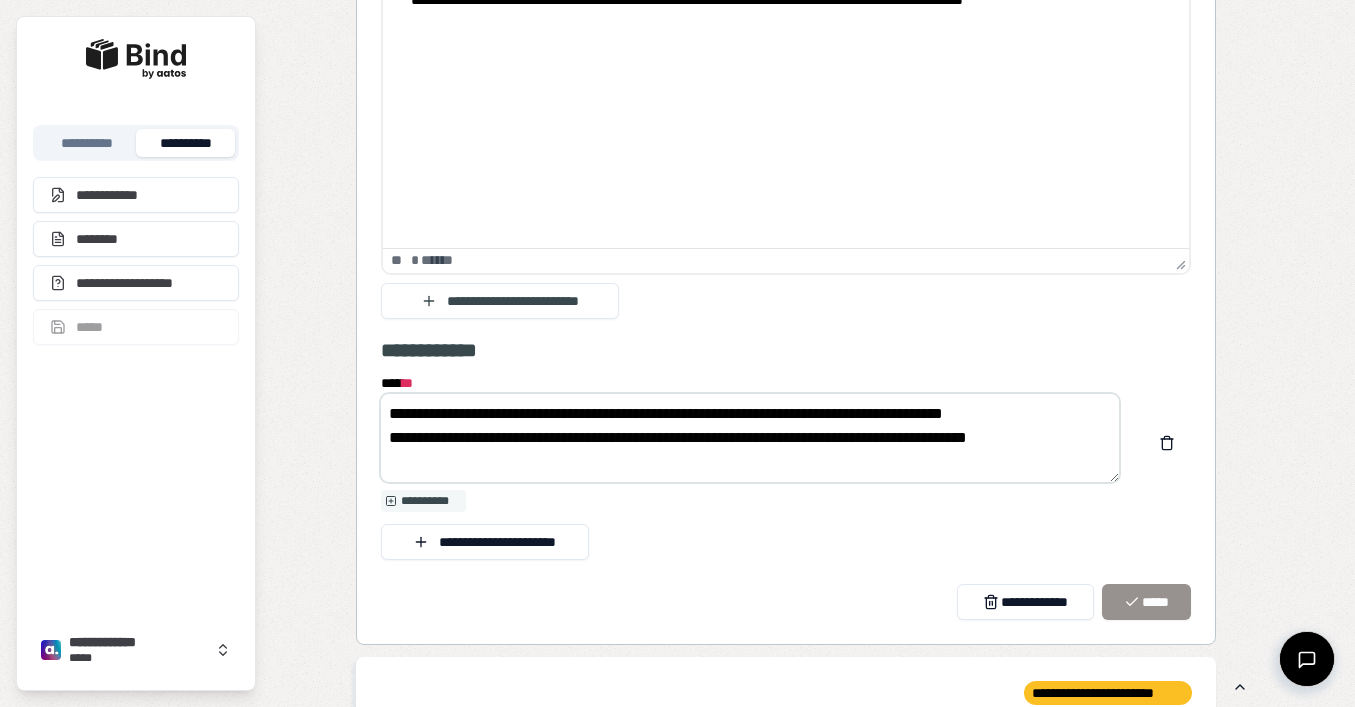 scroll, scrollTop: 4063, scrollLeft: 0, axis: vertical 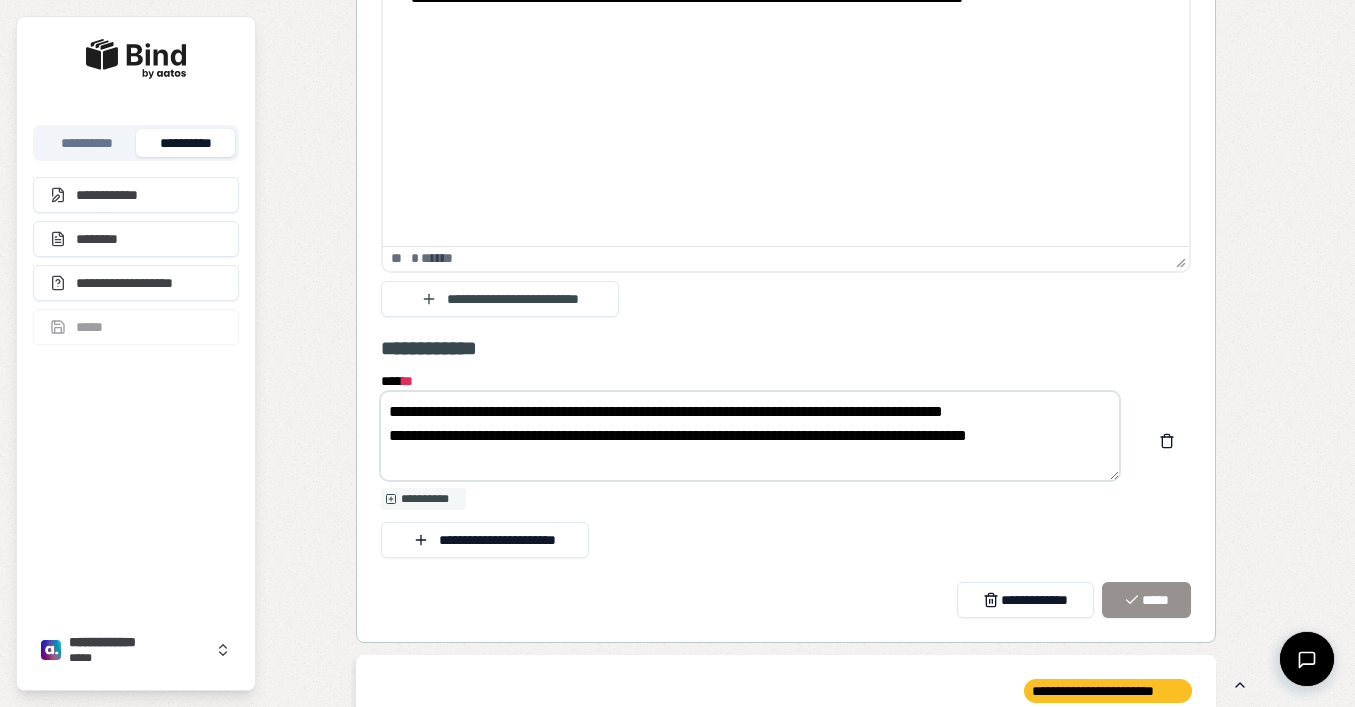 drag, startPoint x: 1067, startPoint y: 437, endPoint x: 277, endPoint y: 401, distance: 790.8198 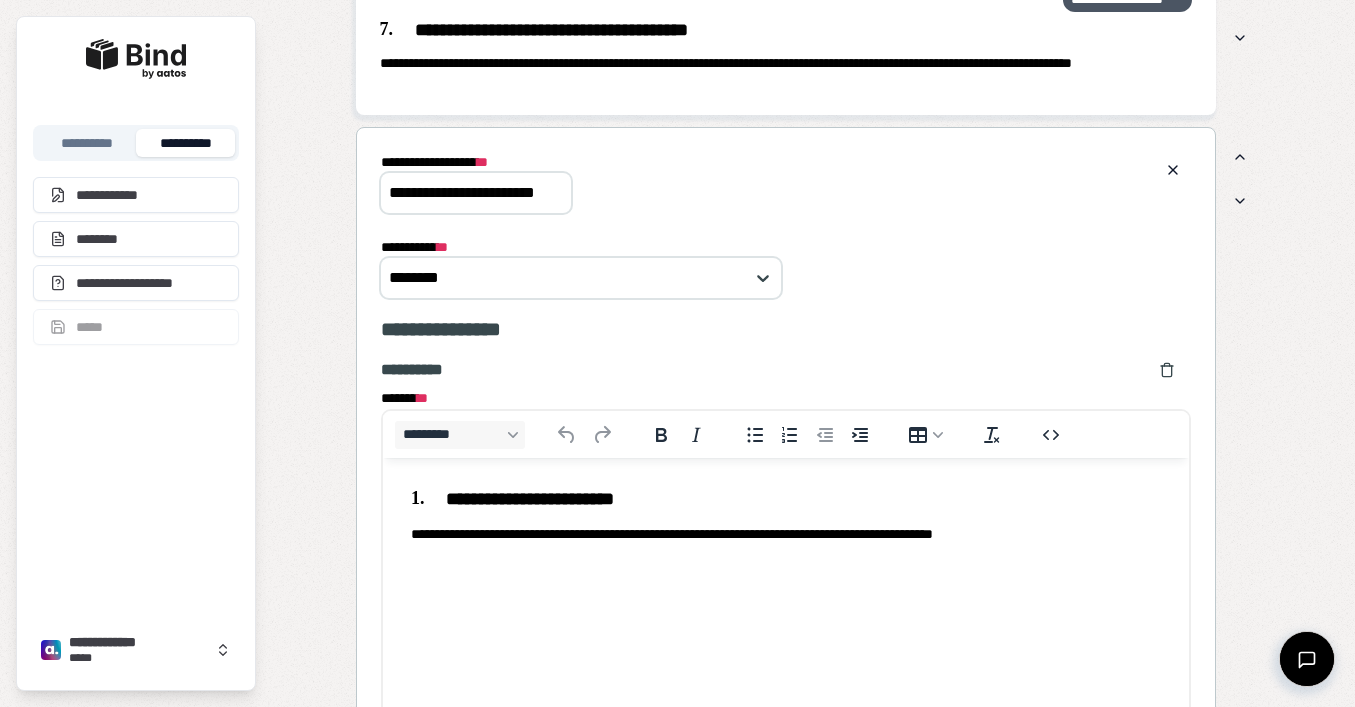 scroll, scrollTop: 2338, scrollLeft: 0, axis: vertical 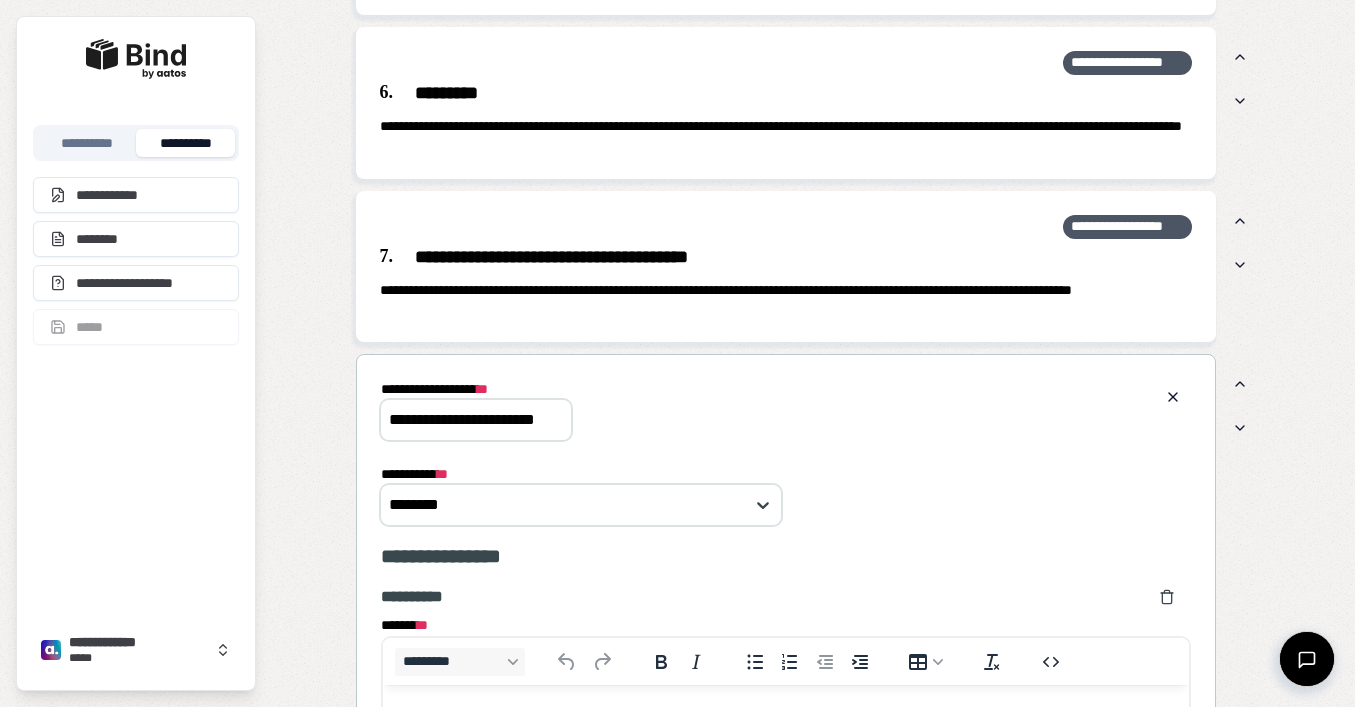click on "**********" at bounding box center [786, 409] 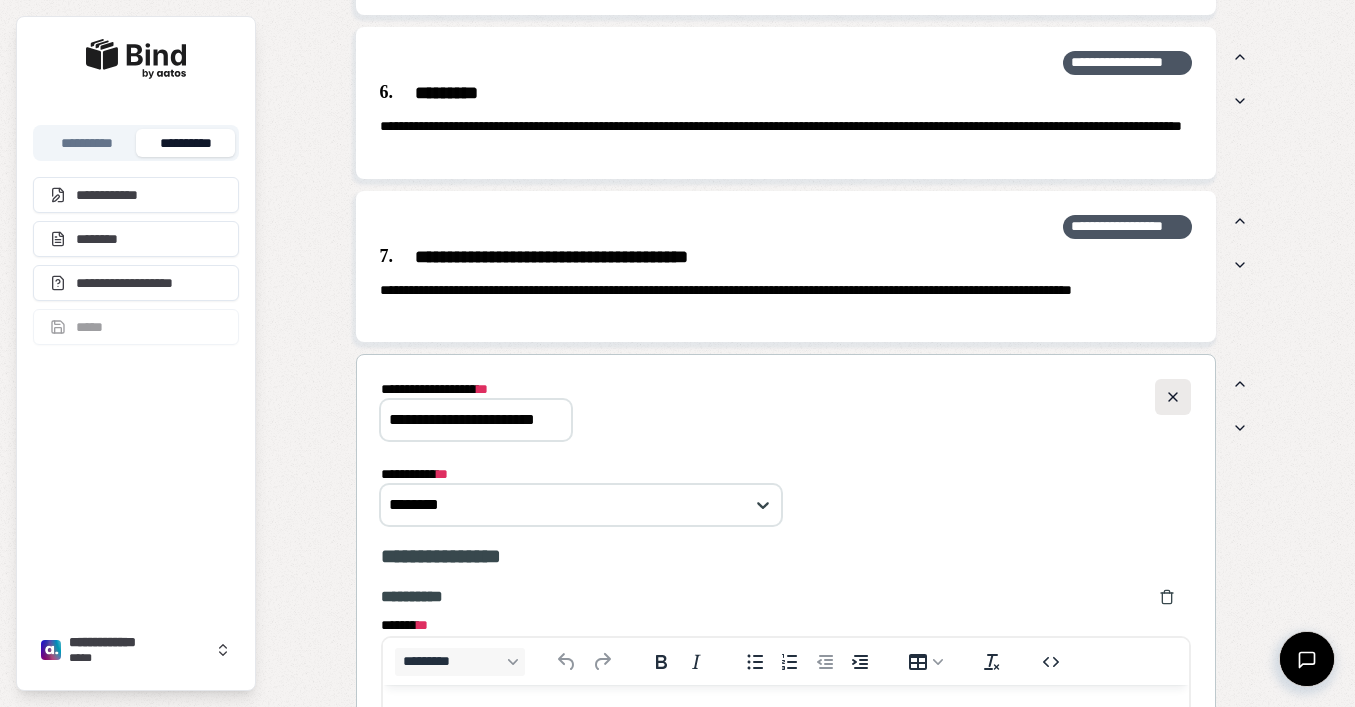 click at bounding box center (1173, 397) 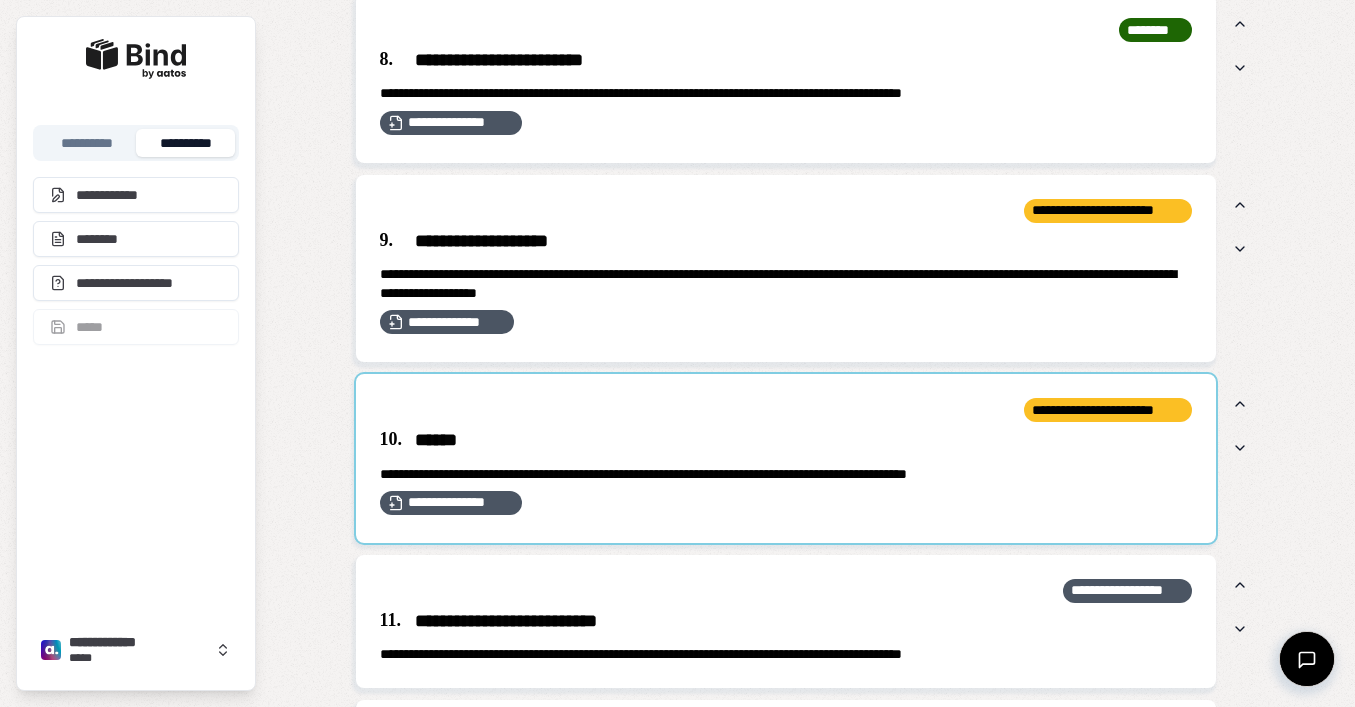 scroll, scrollTop: 2693, scrollLeft: 0, axis: vertical 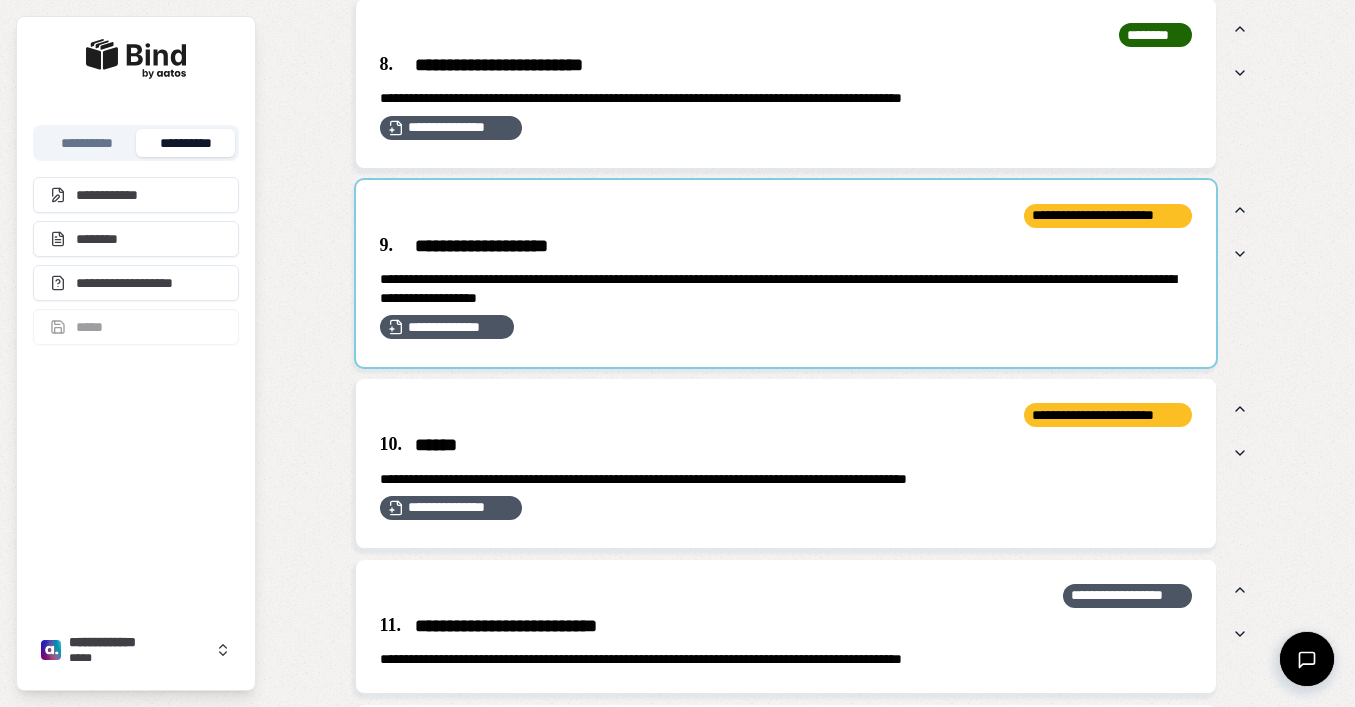 click at bounding box center (786, 274) 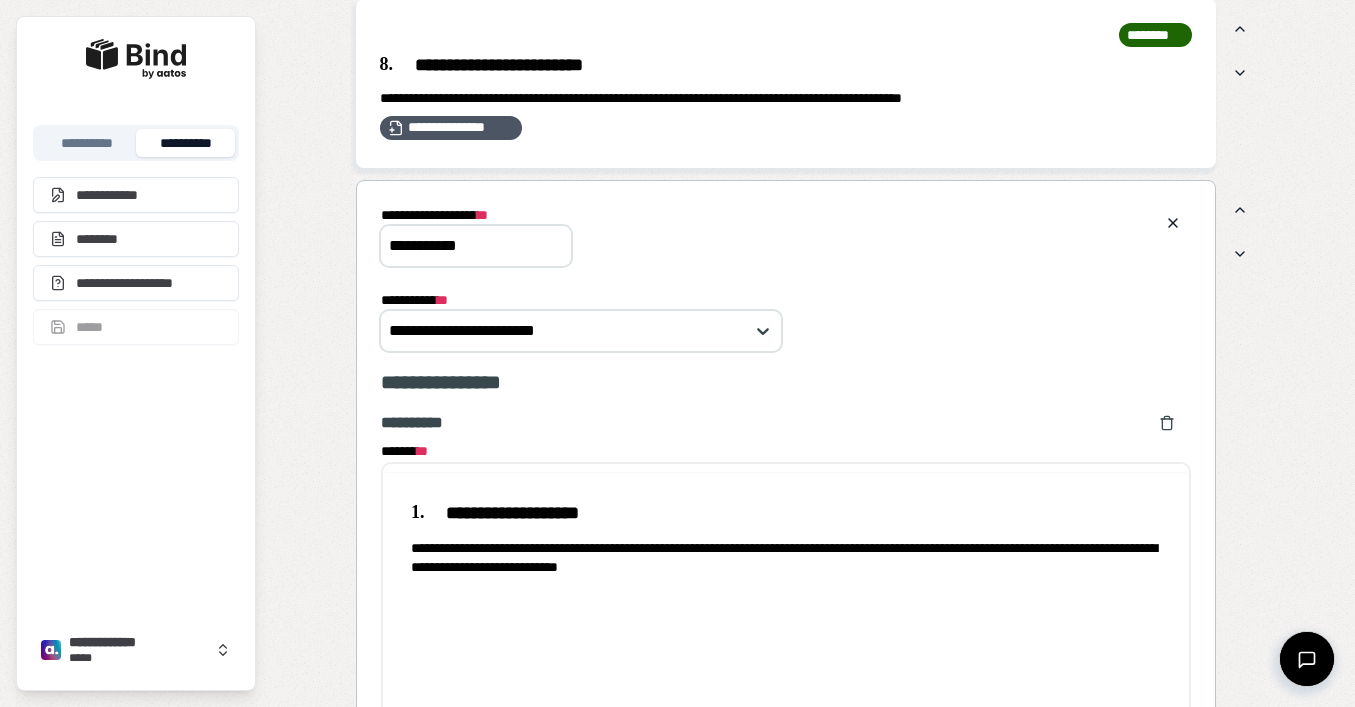 scroll, scrollTop: 0, scrollLeft: 0, axis: both 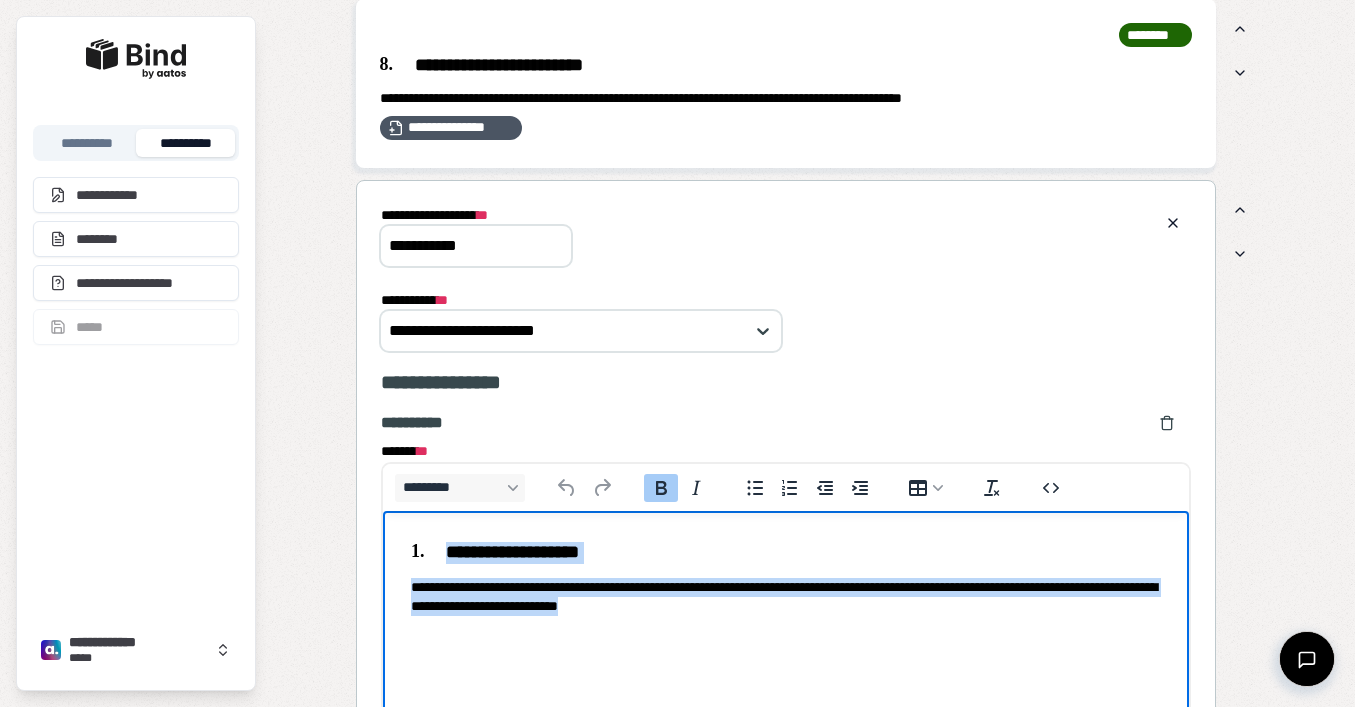 drag, startPoint x: 803, startPoint y: 605, endPoint x: 370, endPoint y: 544, distance: 437.27567 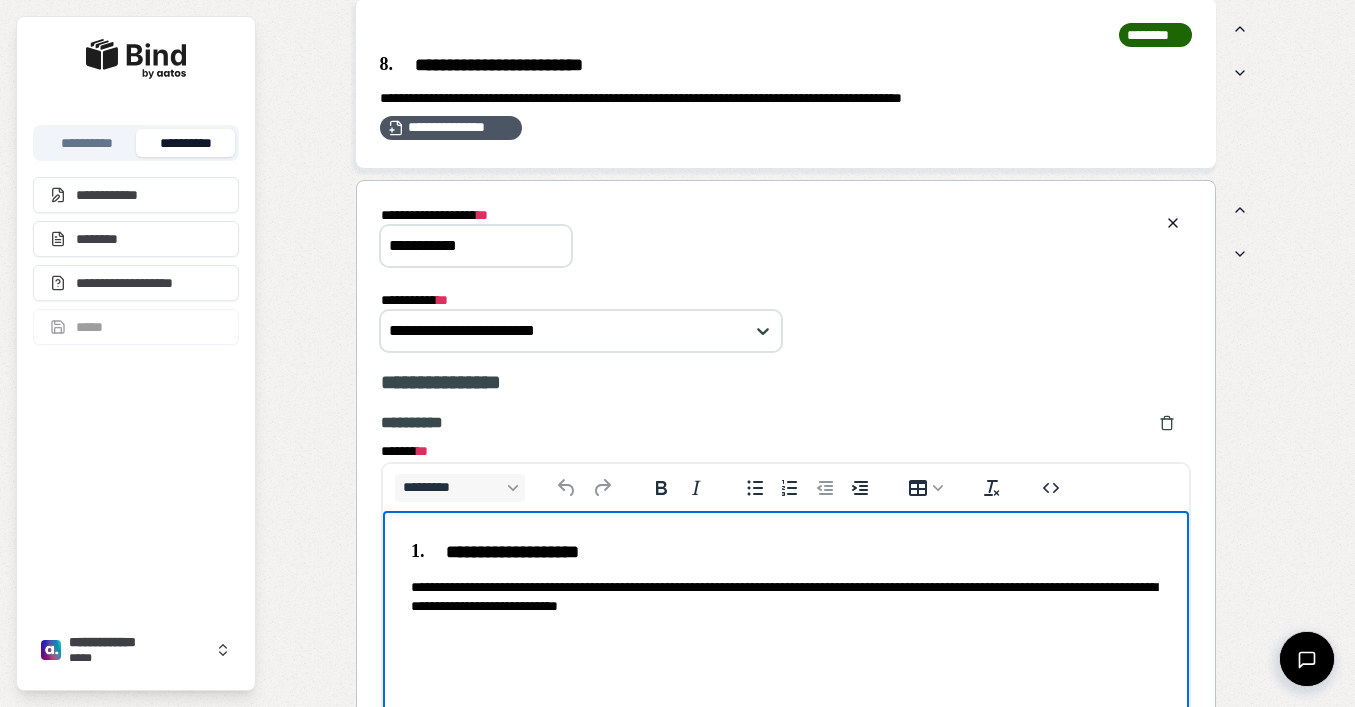 click on "**********" at bounding box center [785, 577] 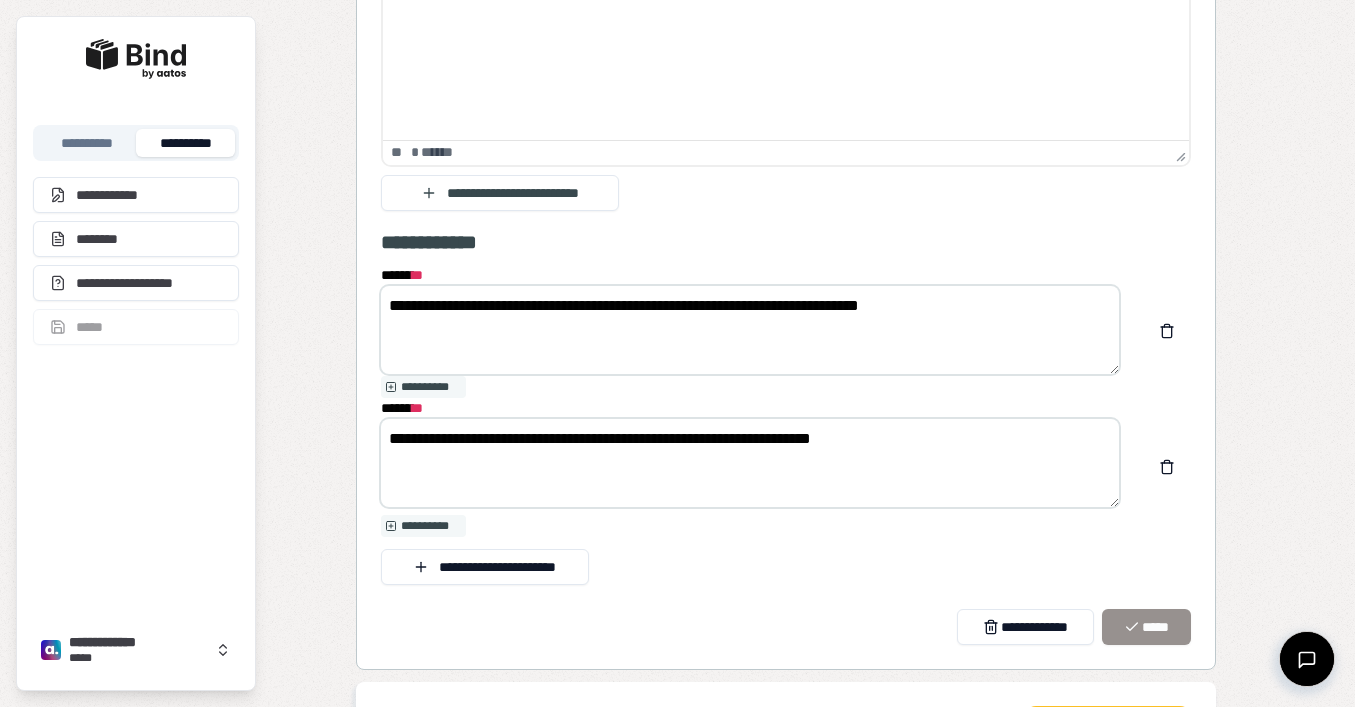 scroll, scrollTop: 3976, scrollLeft: 0, axis: vertical 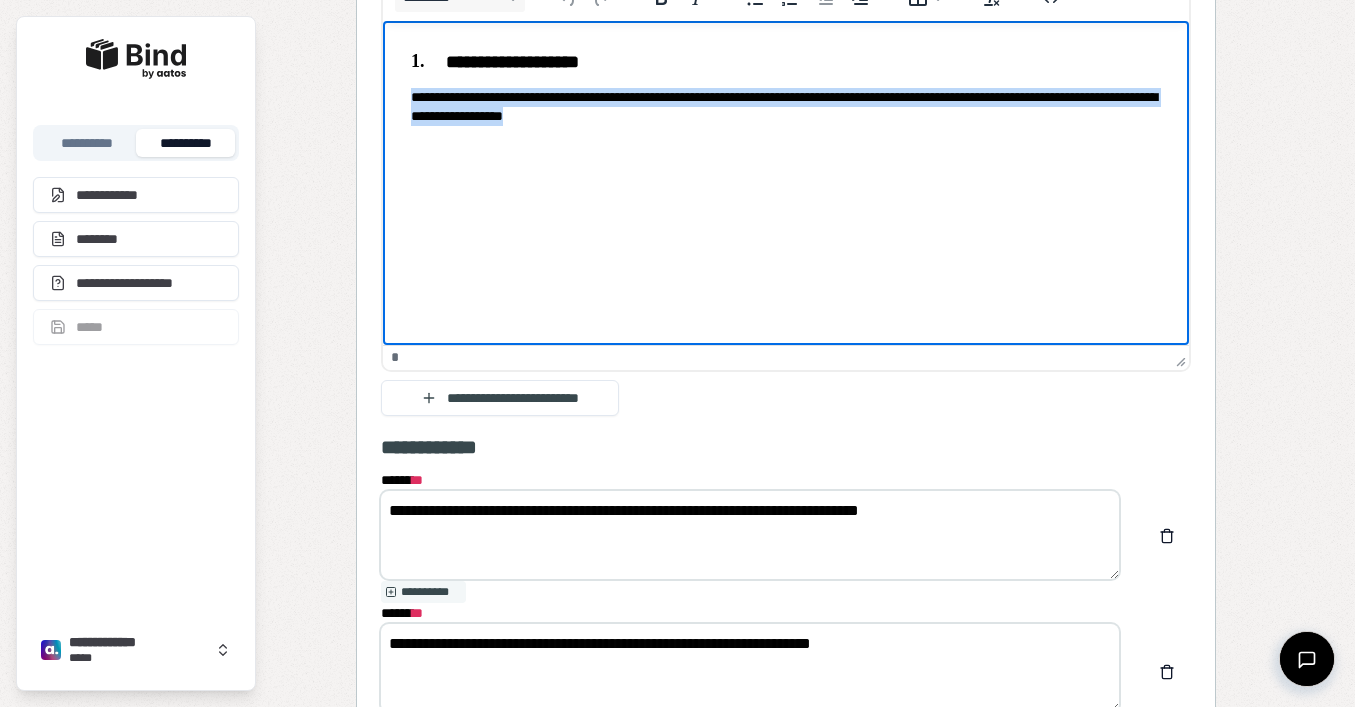 drag, startPoint x: 704, startPoint y: 124, endPoint x: 393, endPoint y: 84, distance: 313.5618 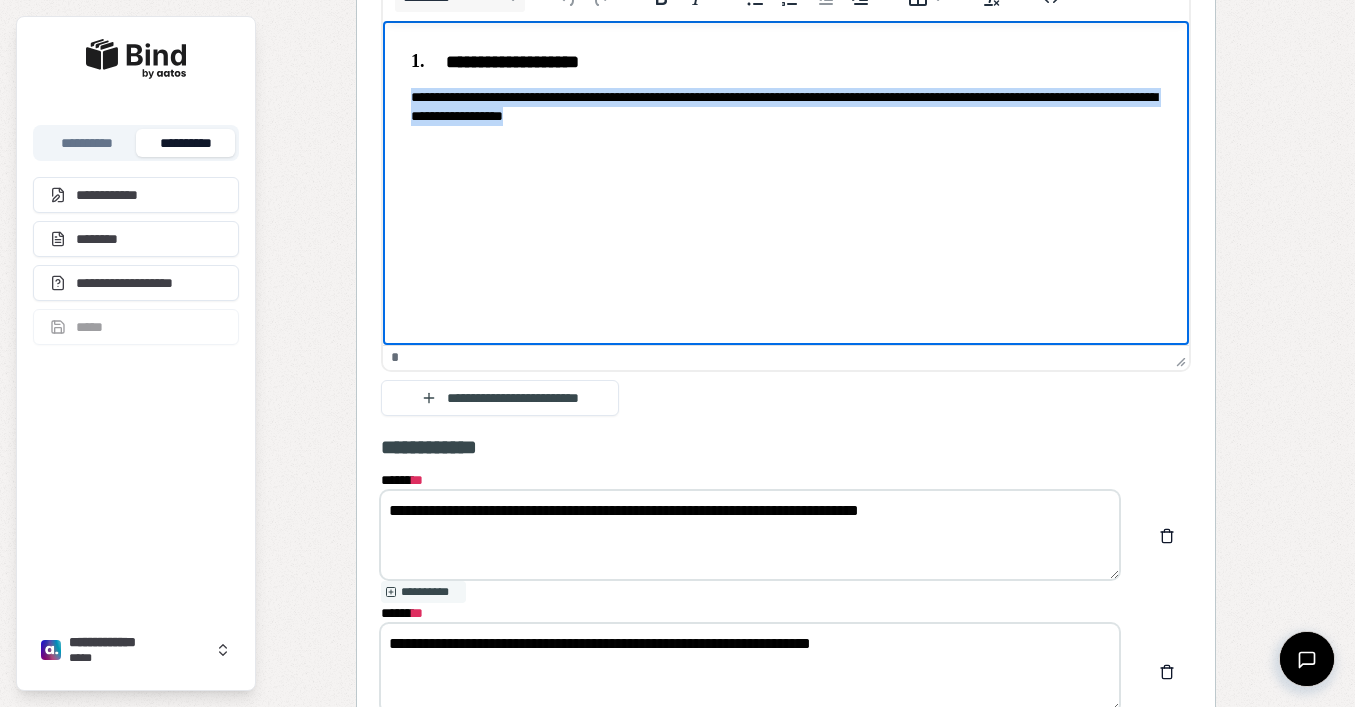 click on "**********" at bounding box center [785, 87] 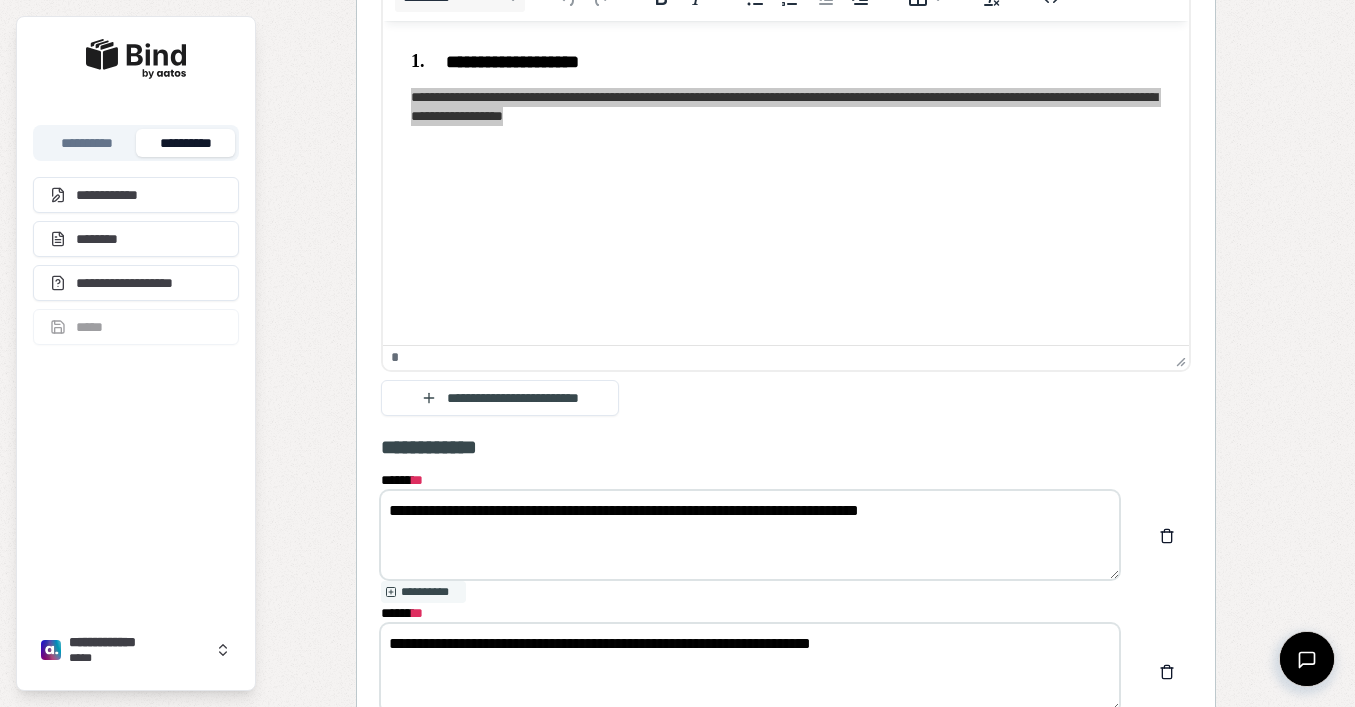 drag, startPoint x: 954, startPoint y: 509, endPoint x: 106, endPoint y: 481, distance: 848.46216 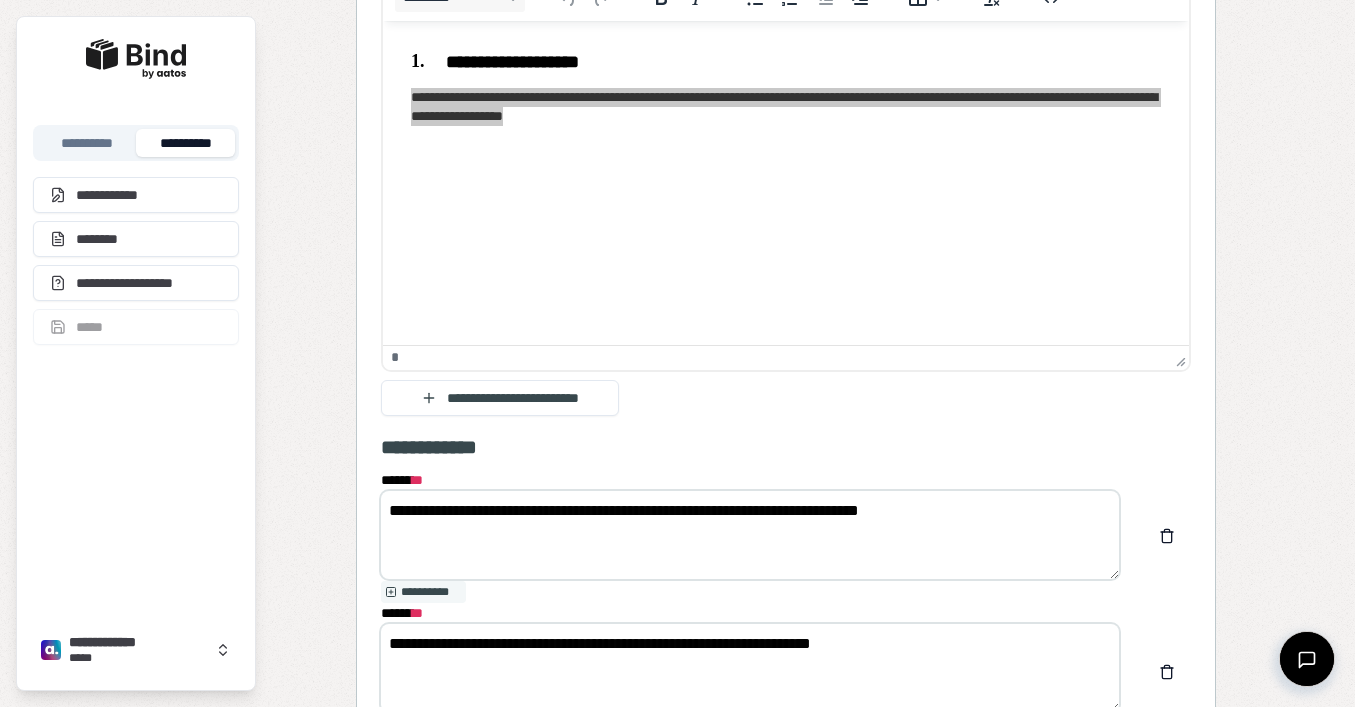 click on "**********" at bounding box center (750, 535) 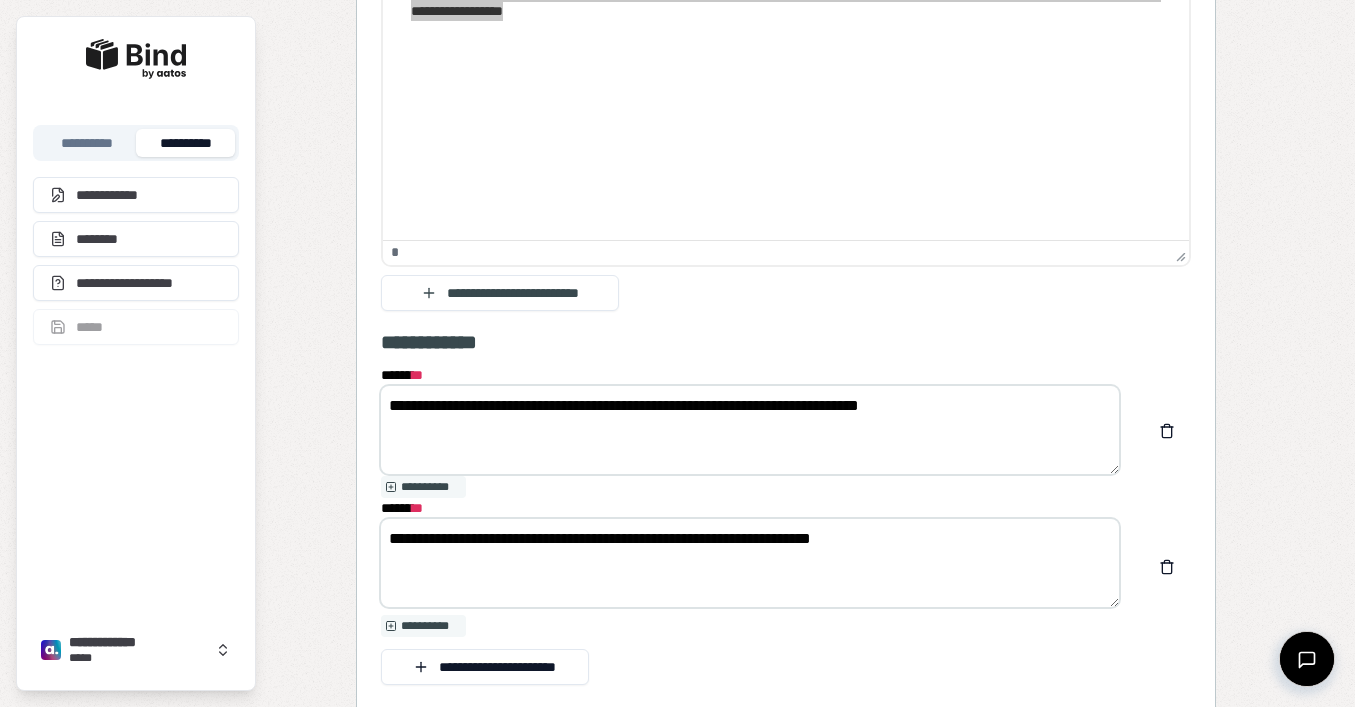 click on "**********" at bounding box center (786, 342) 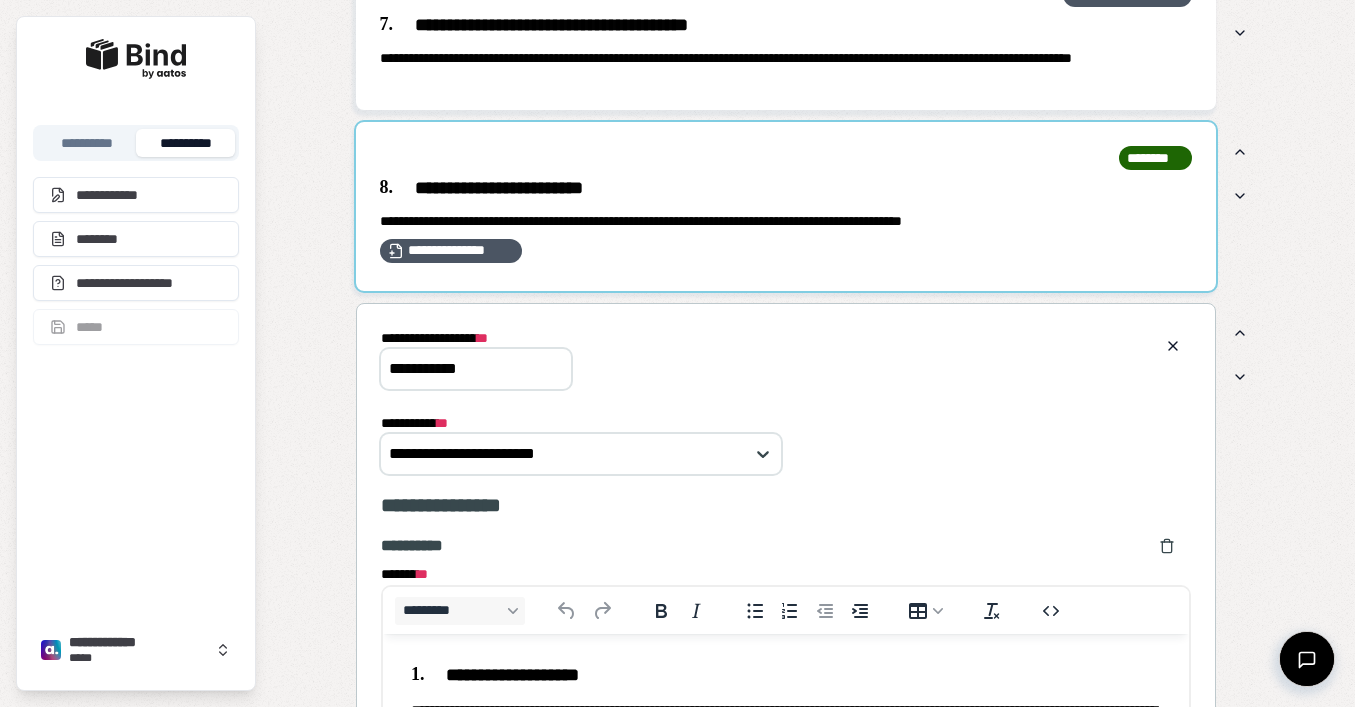 scroll, scrollTop: 2536, scrollLeft: 0, axis: vertical 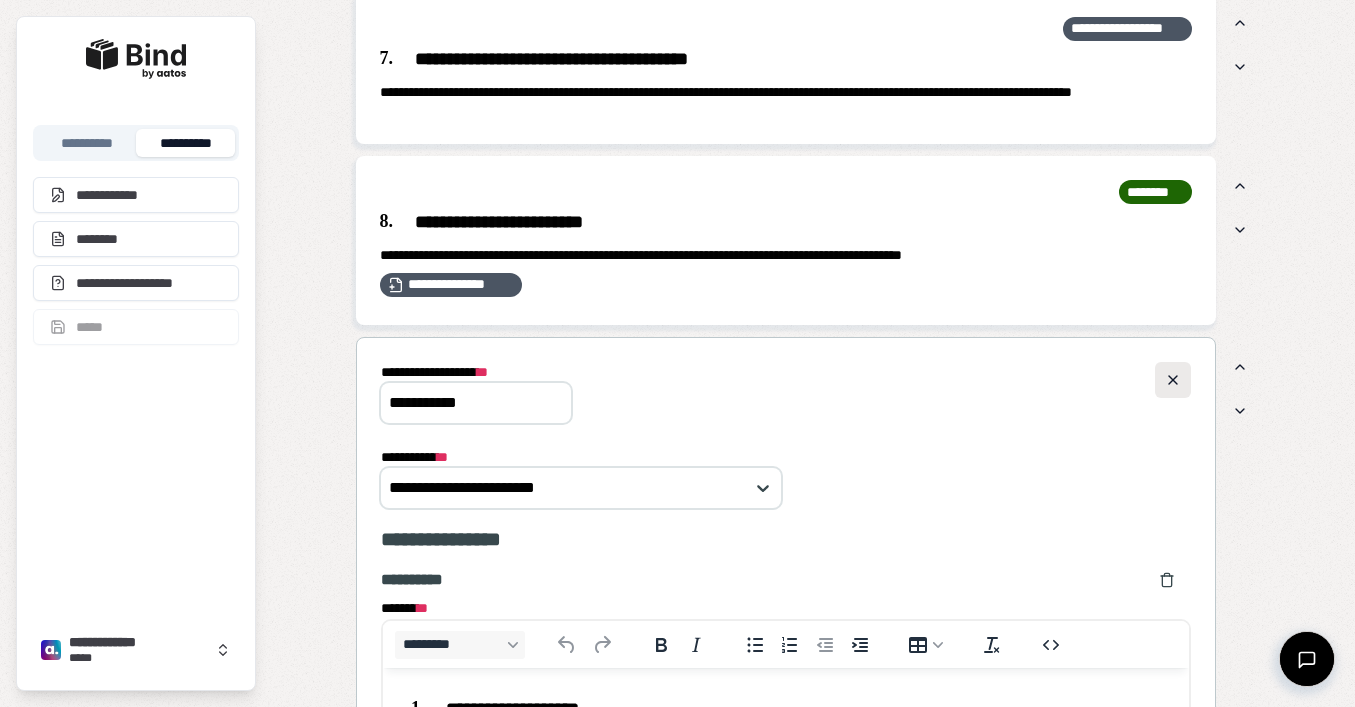 click at bounding box center (1173, 380) 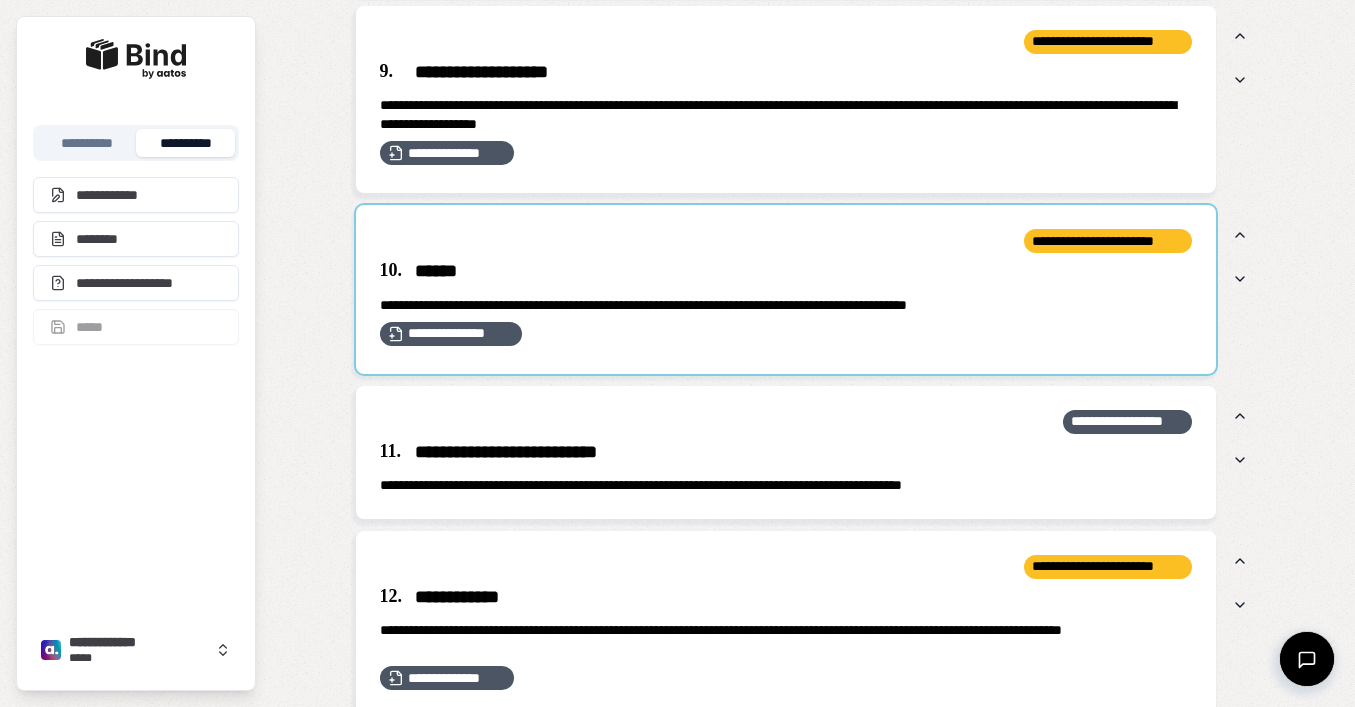 scroll, scrollTop: 2939, scrollLeft: 0, axis: vertical 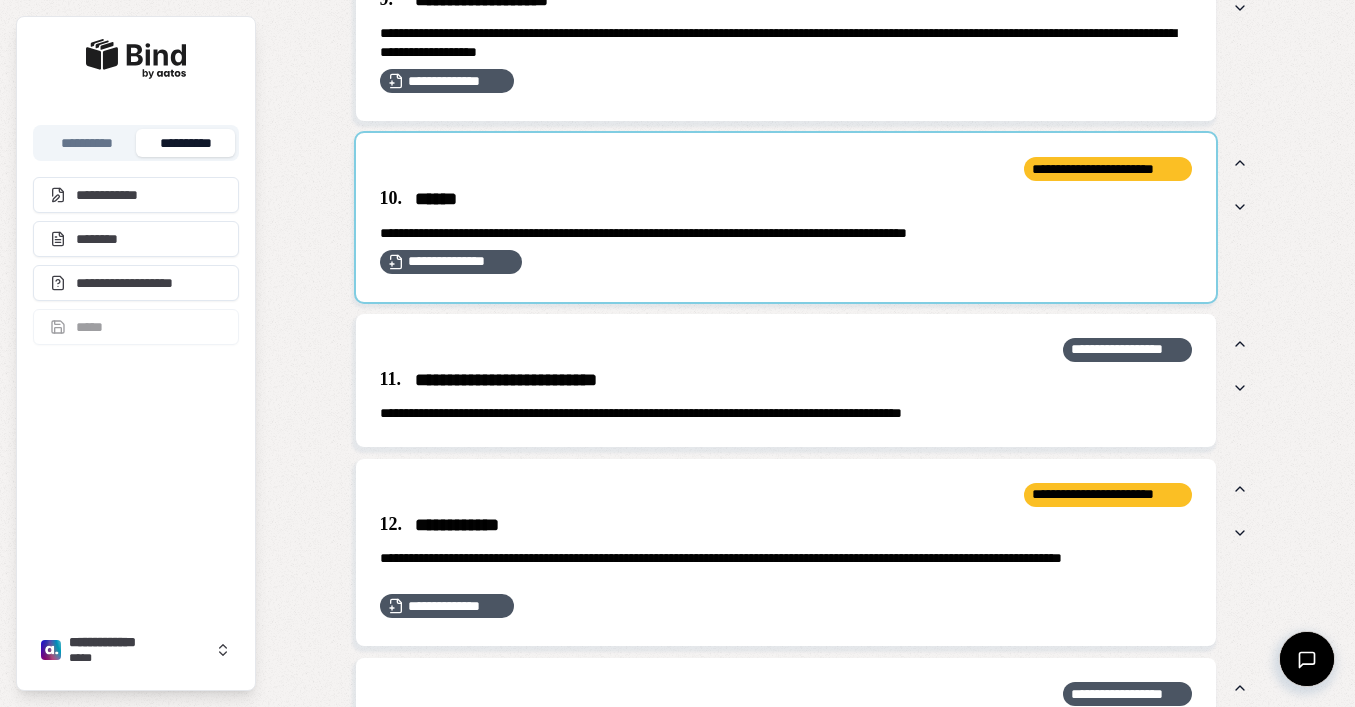 click at bounding box center (786, 217) 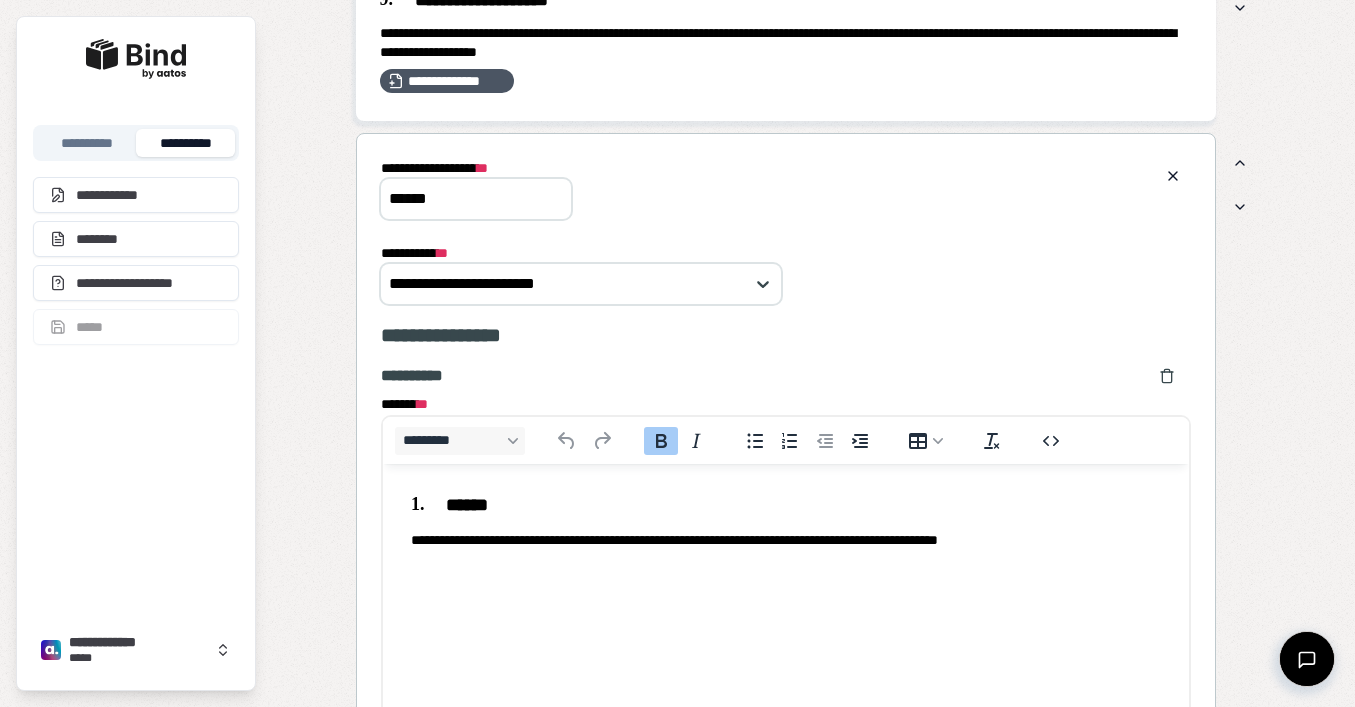 scroll, scrollTop: 0, scrollLeft: 0, axis: both 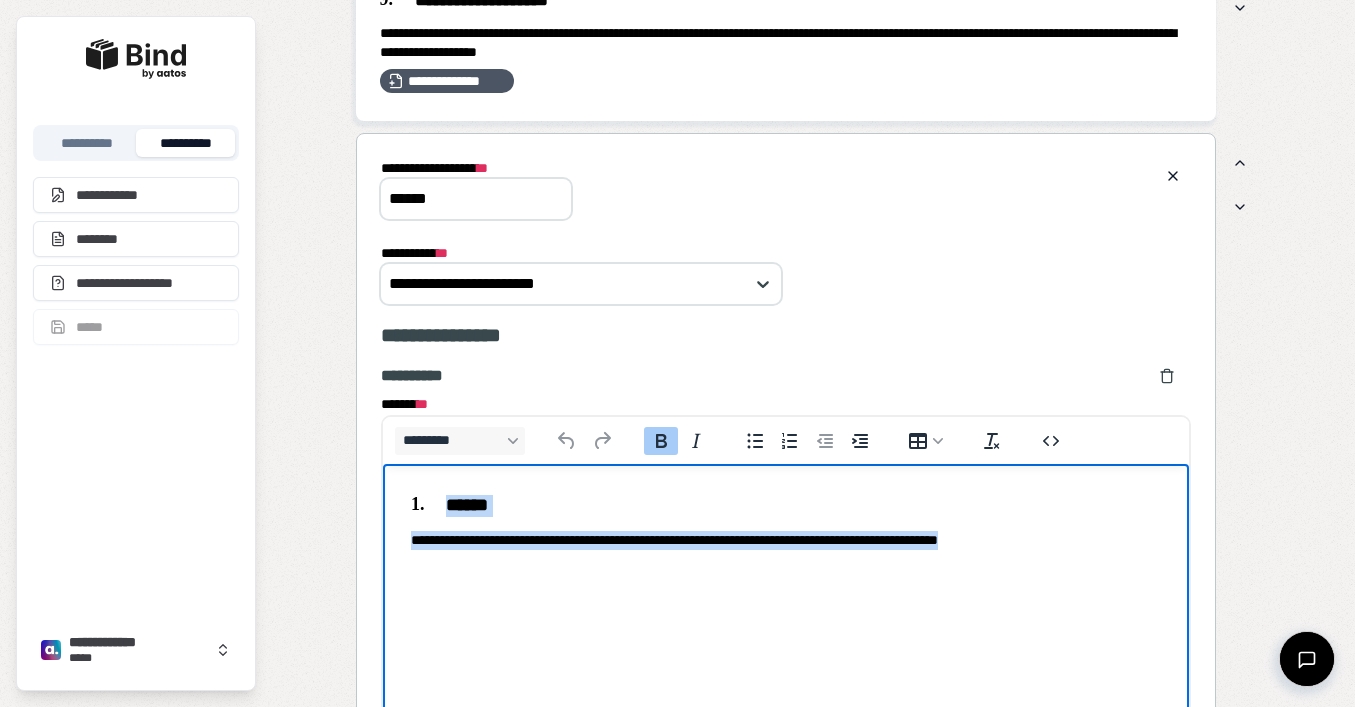 drag, startPoint x: 431, startPoint y: 497, endPoint x: 890, endPoint y: 605, distance: 471.53473 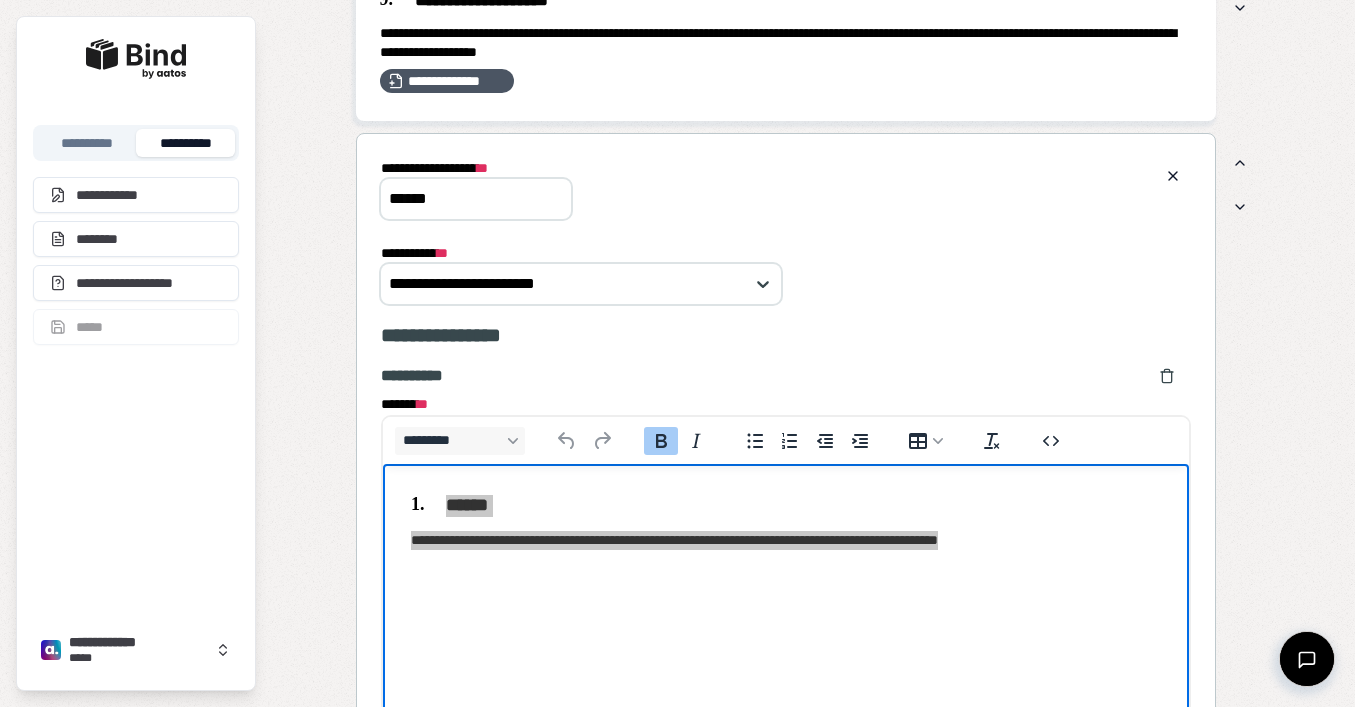click on "**********" at bounding box center [786, 1070] 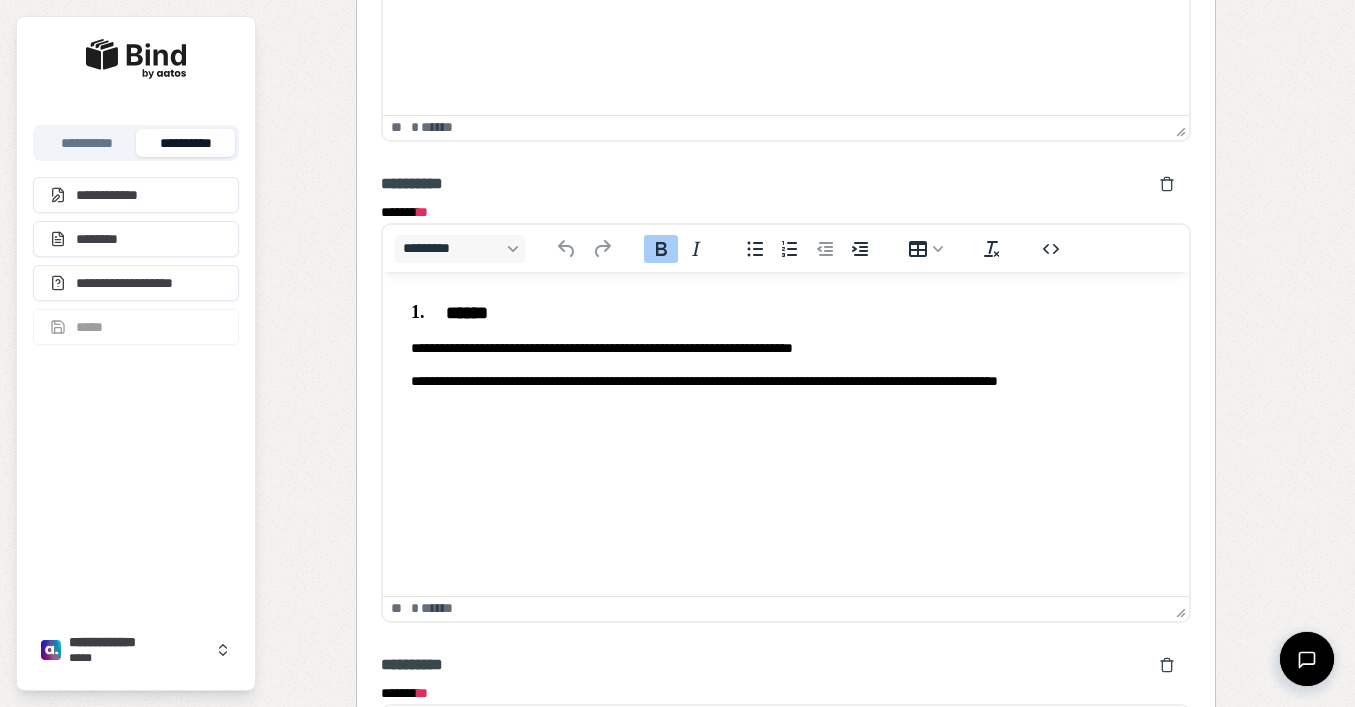 scroll, scrollTop: 3610, scrollLeft: 0, axis: vertical 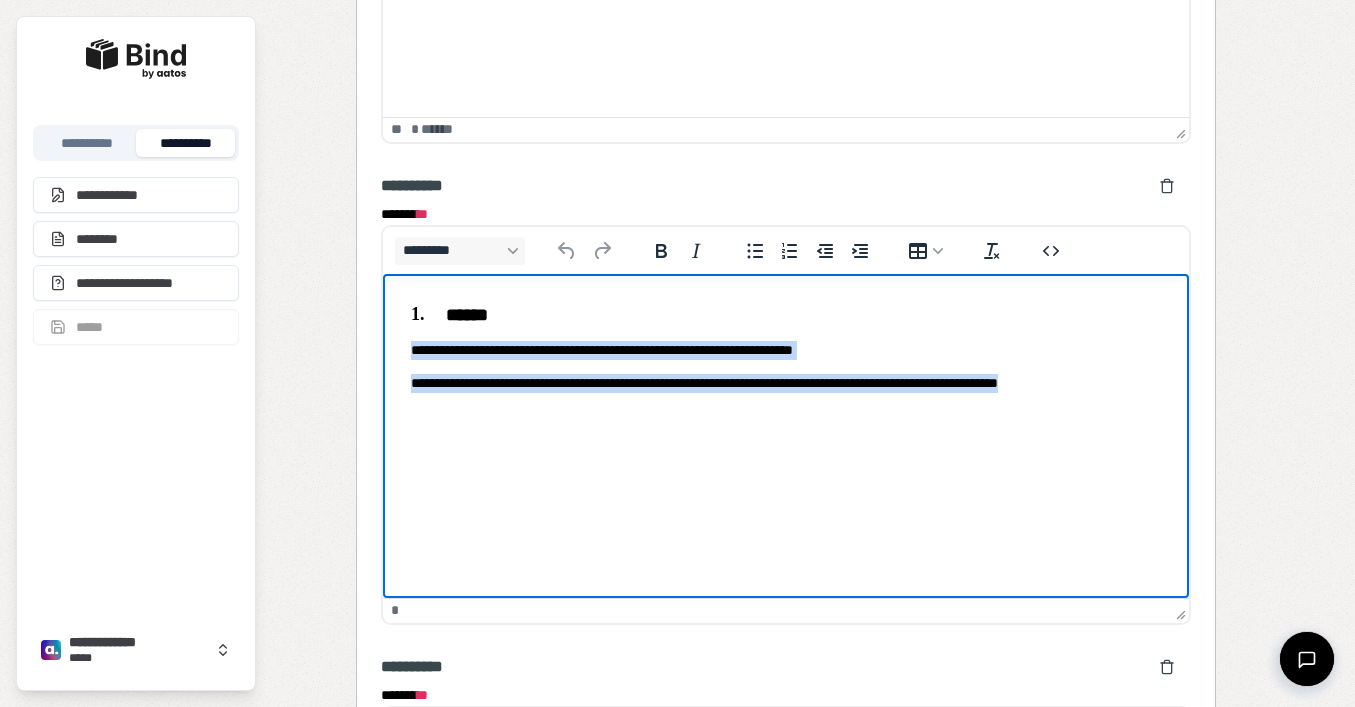 drag, startPoint x: 1141, startPoint y: 384, endPoint x: 712, endPoint y: 337, distance: 431.56693 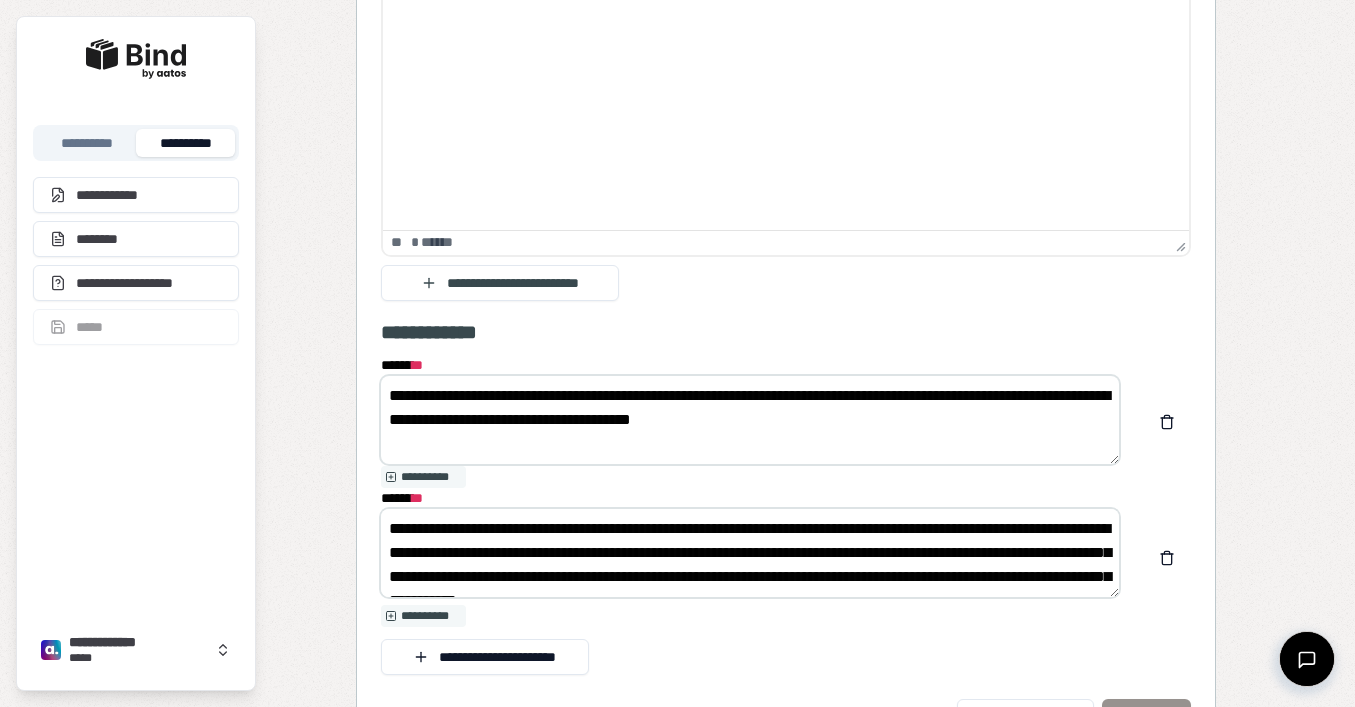 scroll, scrollTop: 4458, scrollLeft: 0, axis: vertical 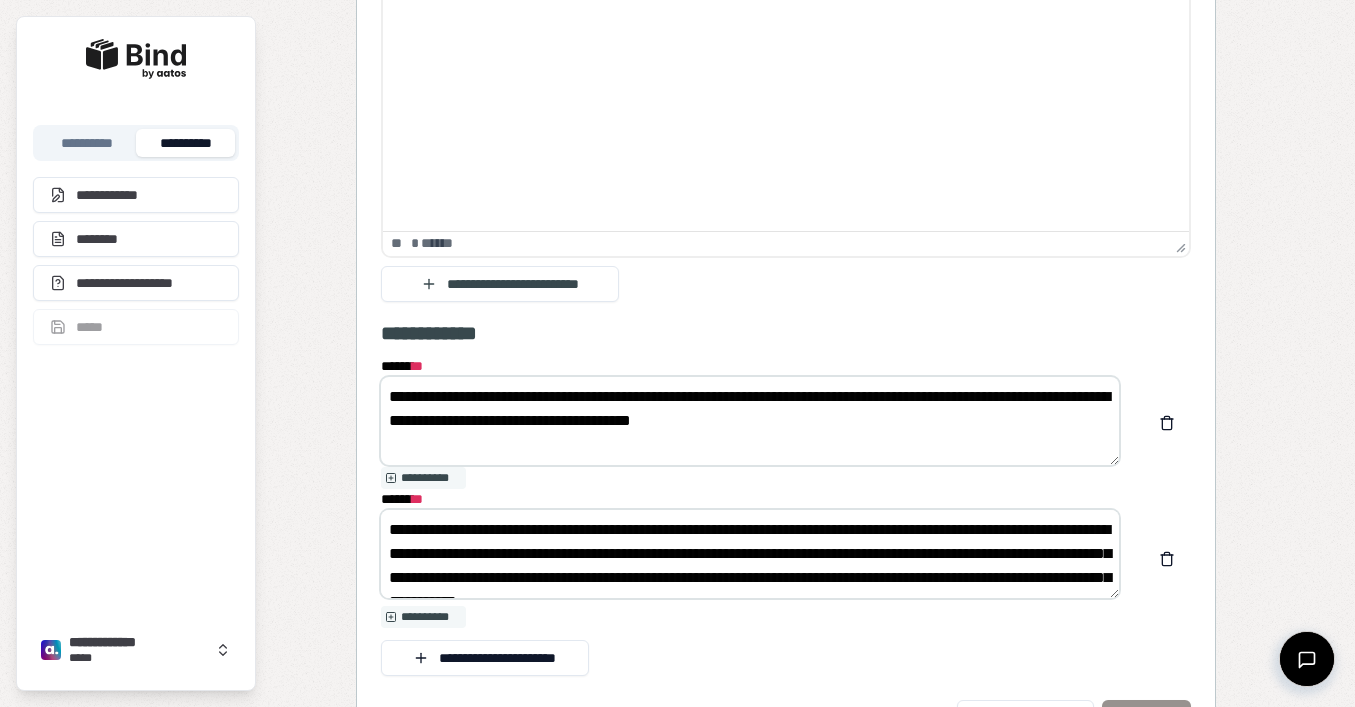 drag, startPoint x: 872, startPoint y: 425, endPoint x: 400, endPoint y: 376, distance: 474.53662 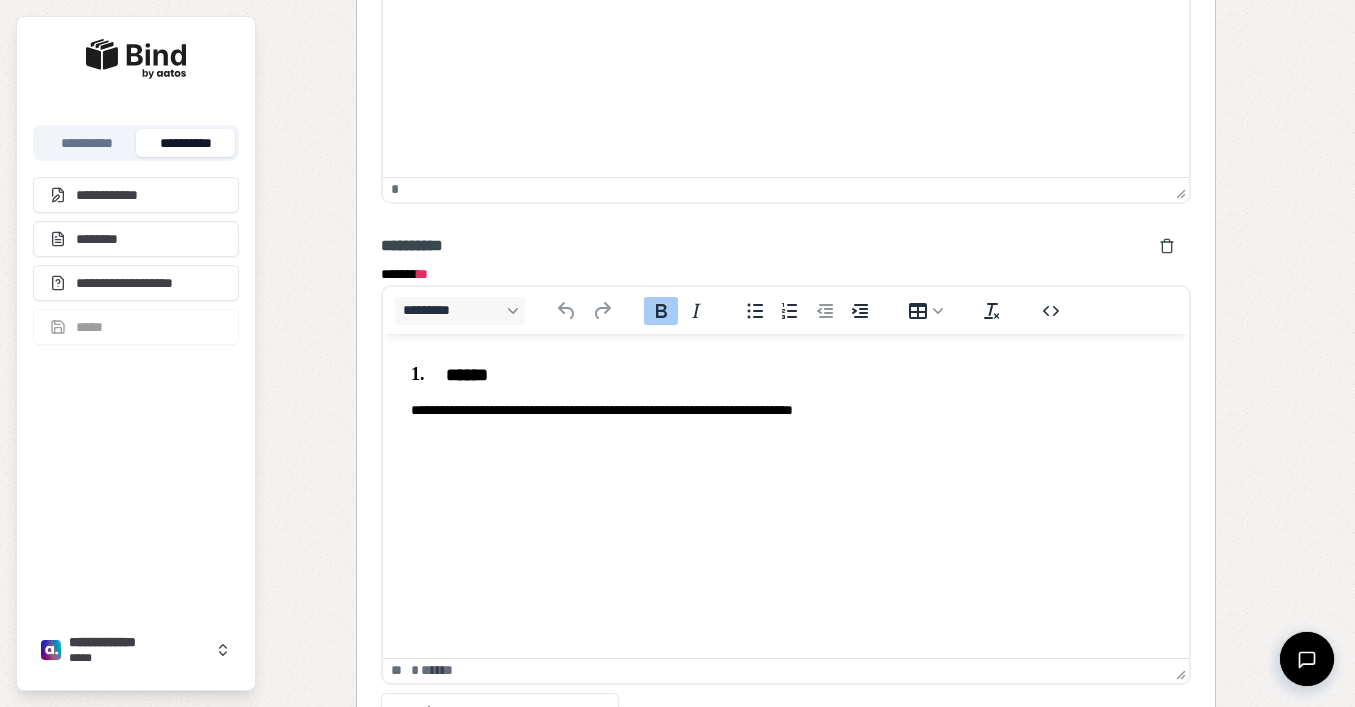 scroll, scrollTop: 3997, scrollLeft: 0, axis: vertical 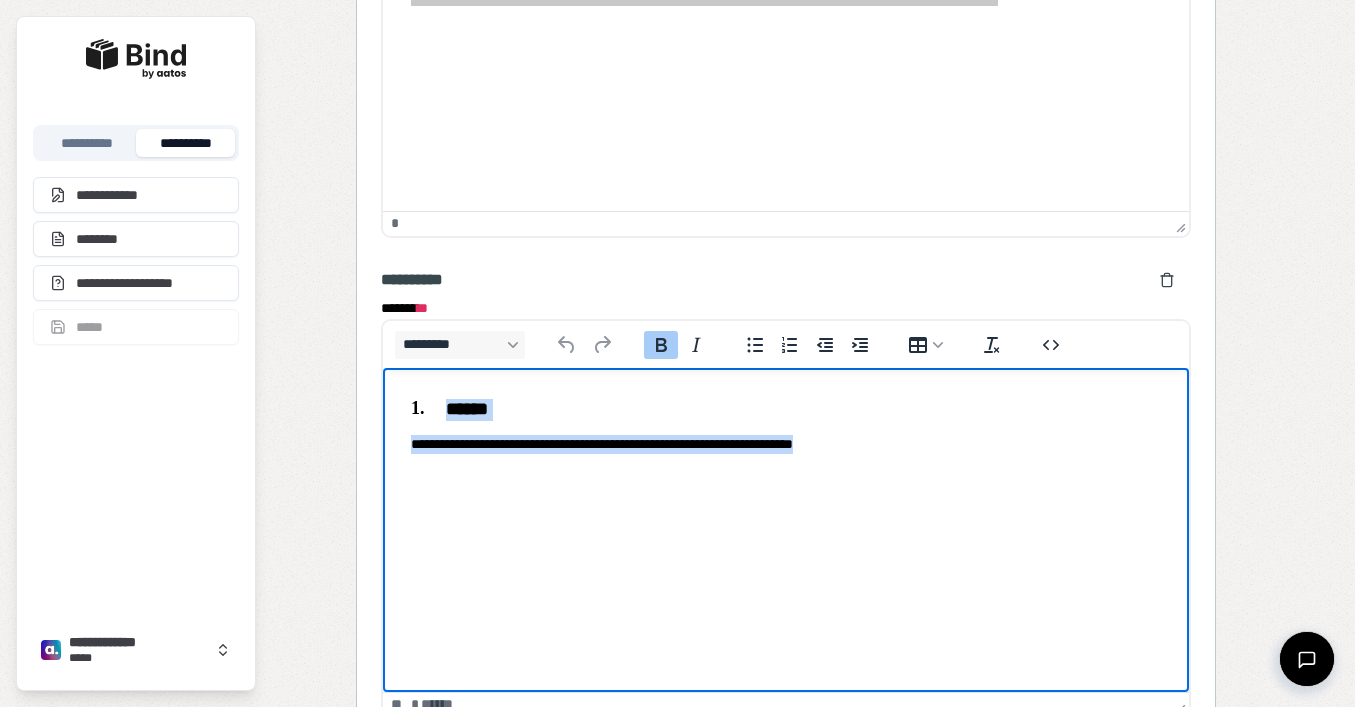 drag, startPoint x: 916, startPoint y: 462, endPoint x: 441, endPoint y: 411, distance: 477.73004 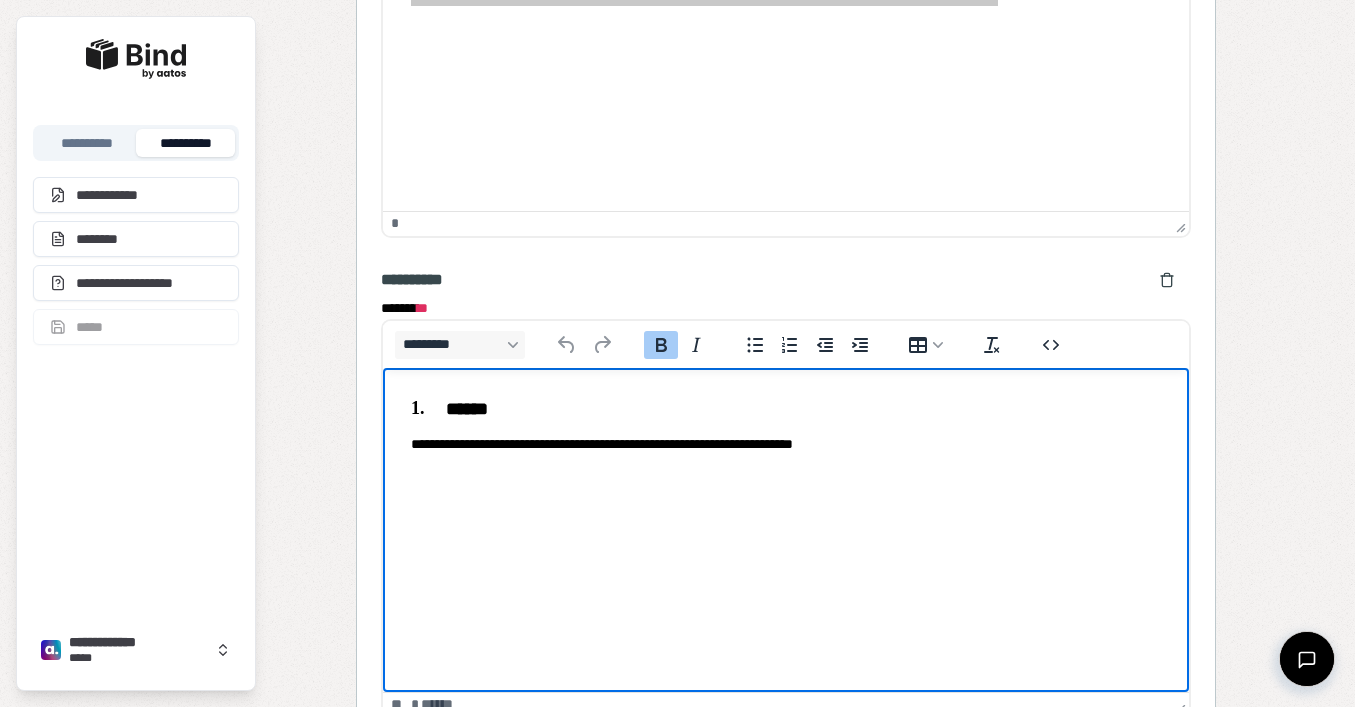 click on "**********" at bounding box center (785, 426) 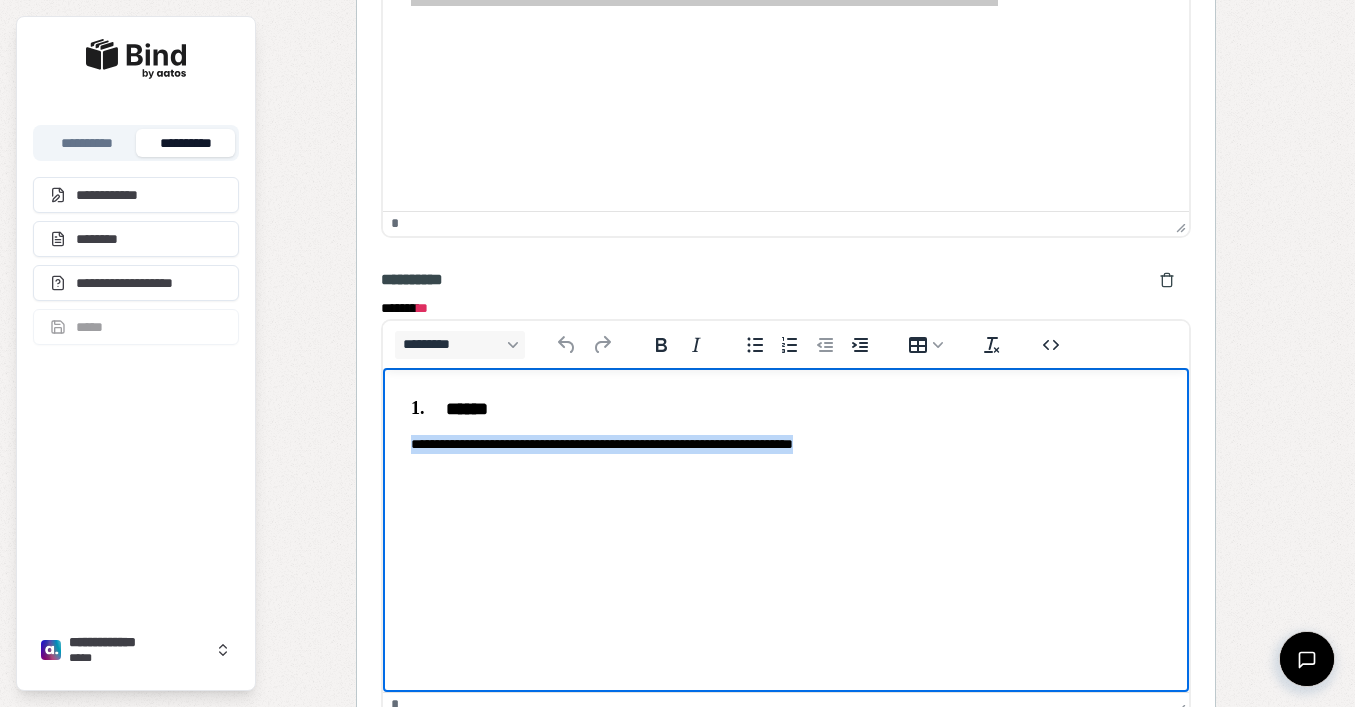 drag, startPoint x: 939, startPoint y: 447, endPoint x: 393, endPoint y: 432, distance: 546.206 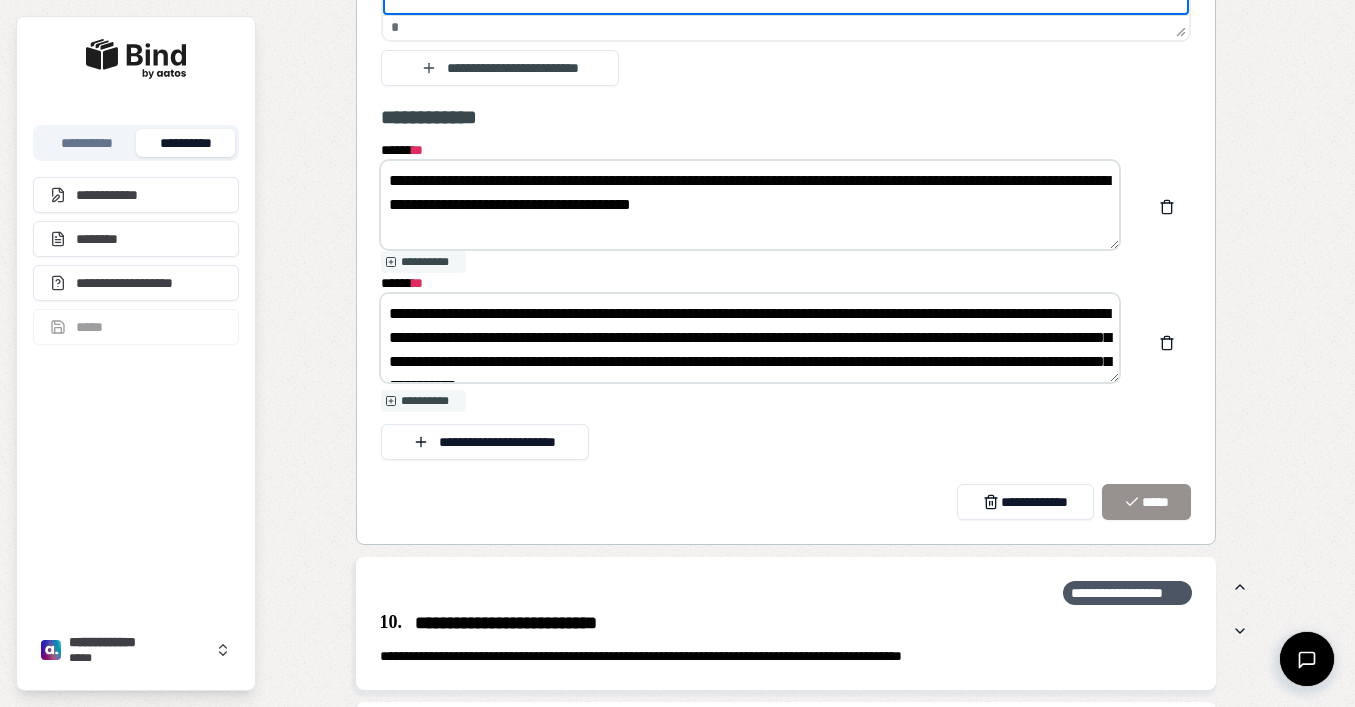 scroll, scrollTop: 4741, scrollLeft: 0, axis: vertical 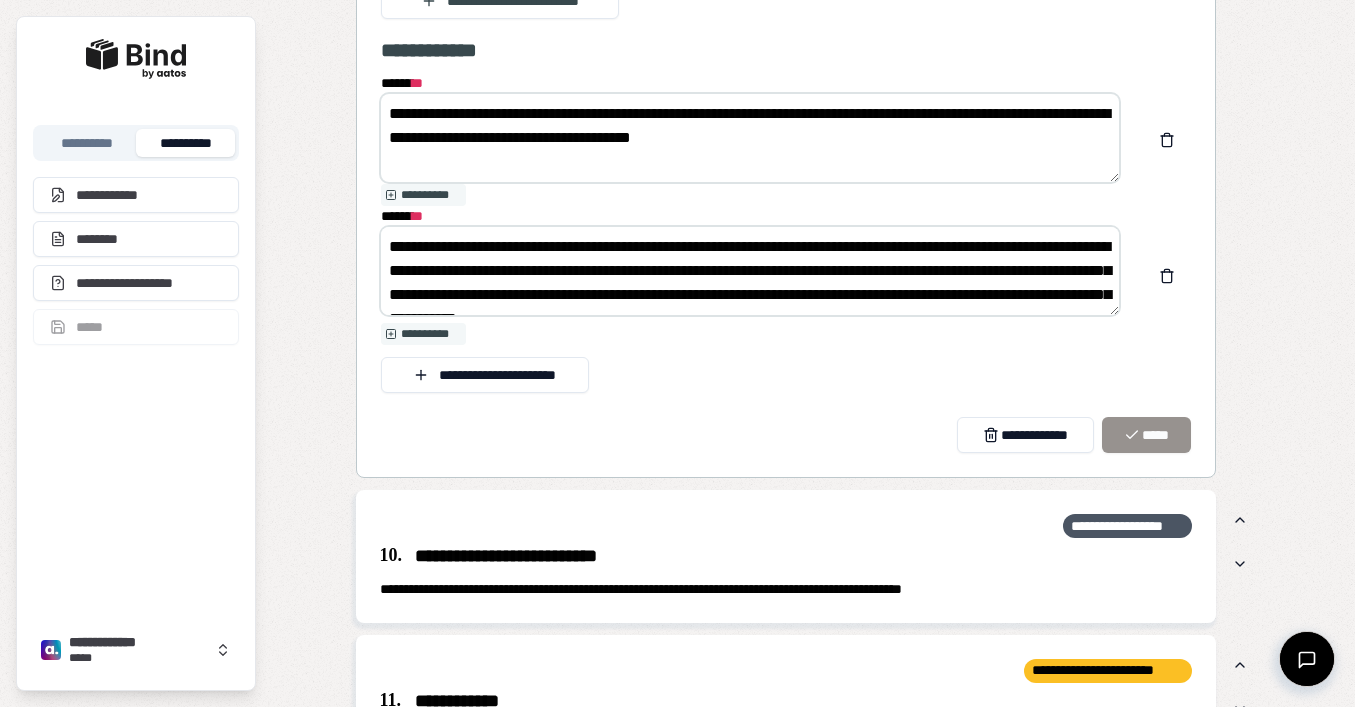 drag, startPoint x: 840, startPoint y: 136, endPoint x: 359, endPoint y: 109, distance: 481.7572 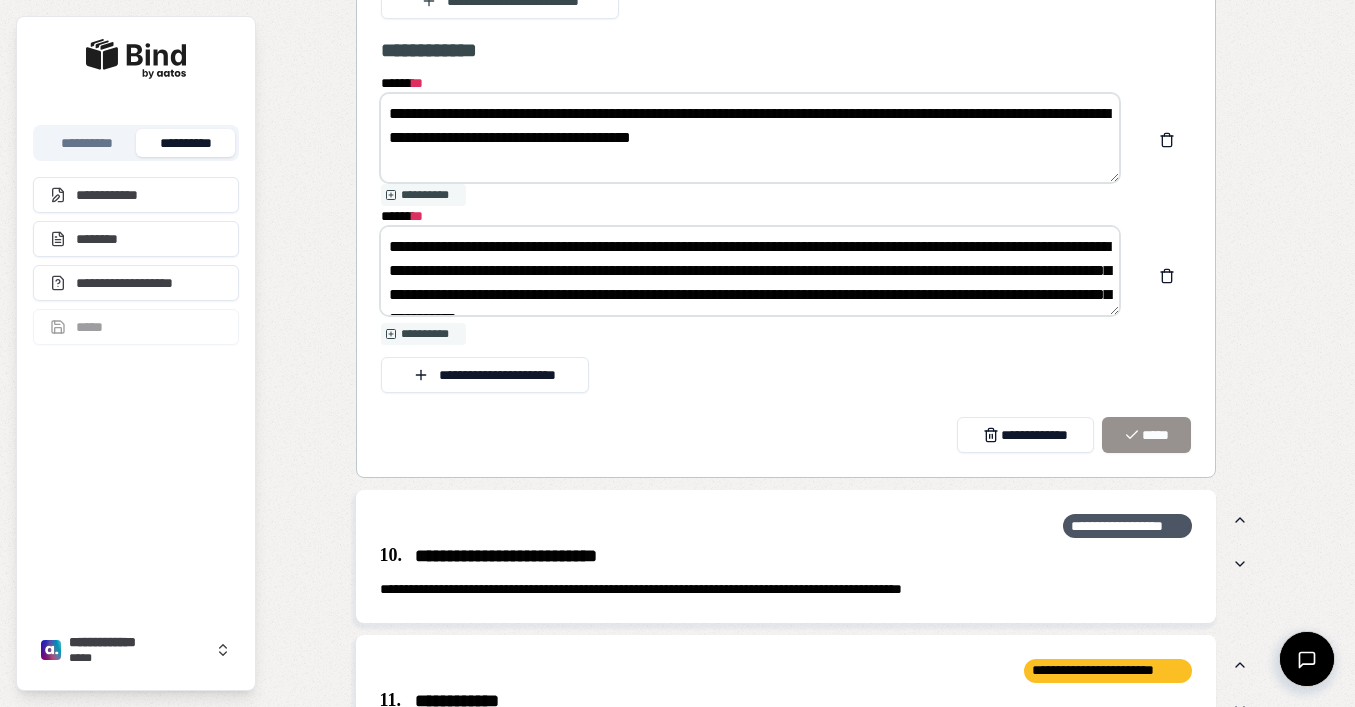 click on "**********" at bounding box center (786, -596) 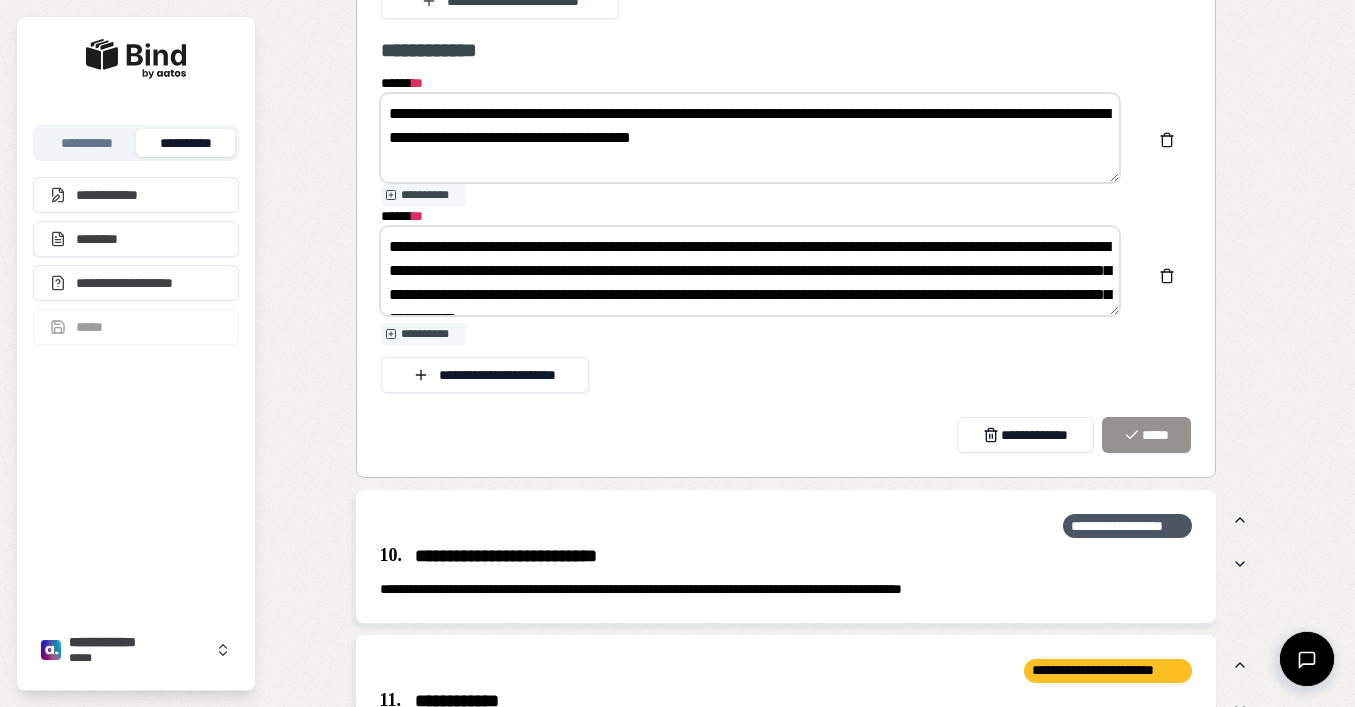 scroll, scrollTop: 24, scrollLeft: 0, axis: vertical 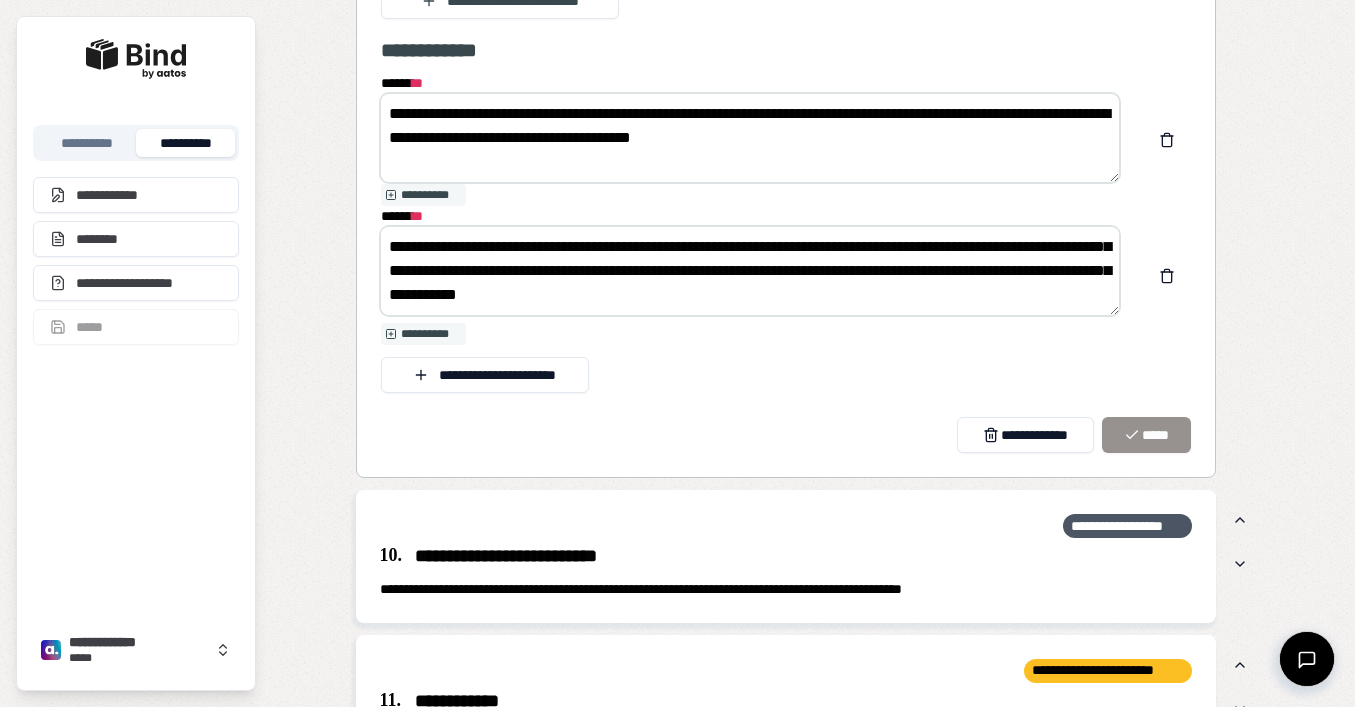 drag, startPoint x: 387, startPoint y: 236, endPoint x: 673, endPoint y: 359, distance: 311.3278 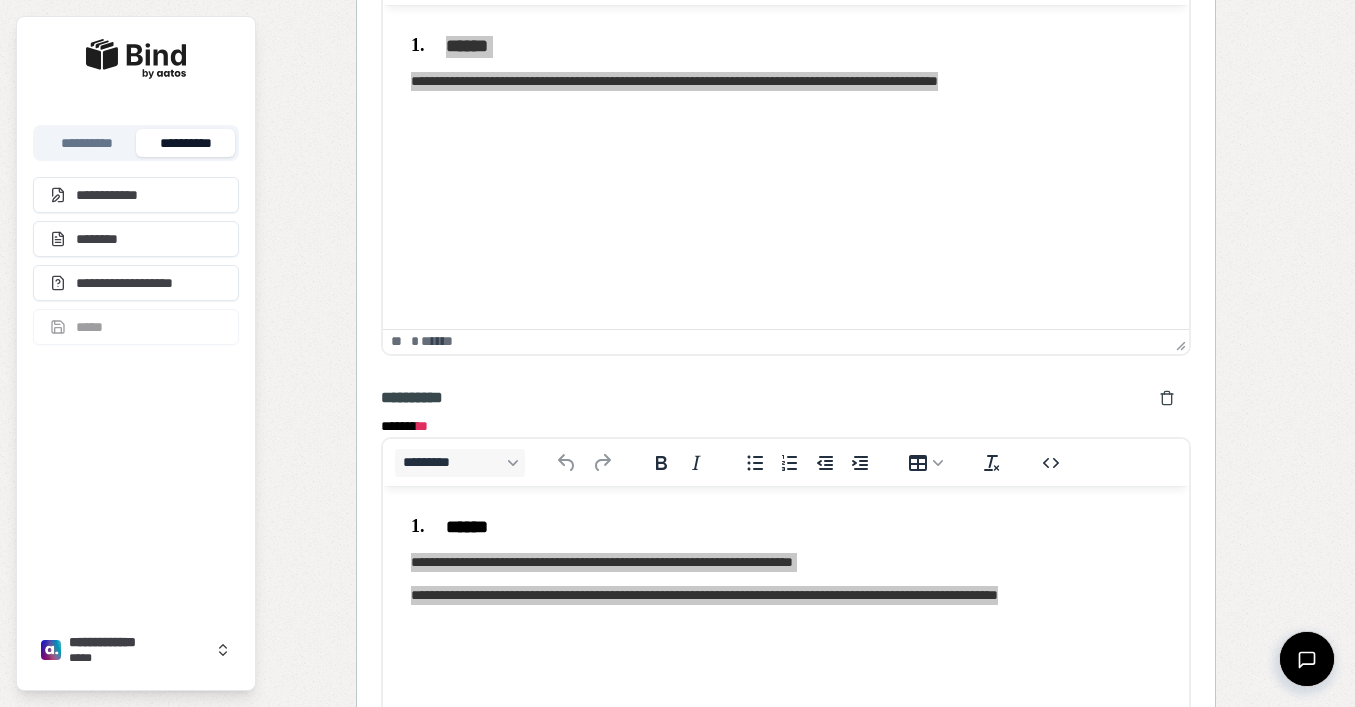scroll, scrollTop: 3039, scrollLeft: 0, axis: vertical 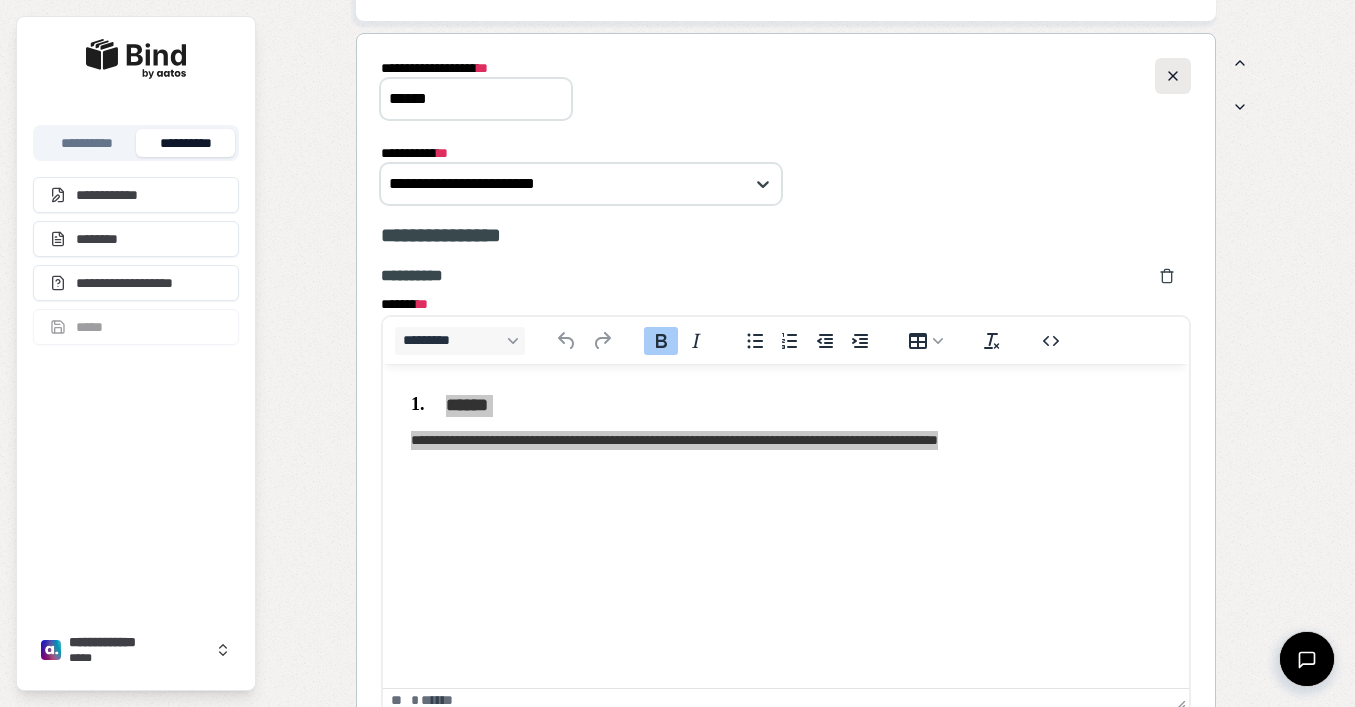 click at bounding box center (1173, 76) 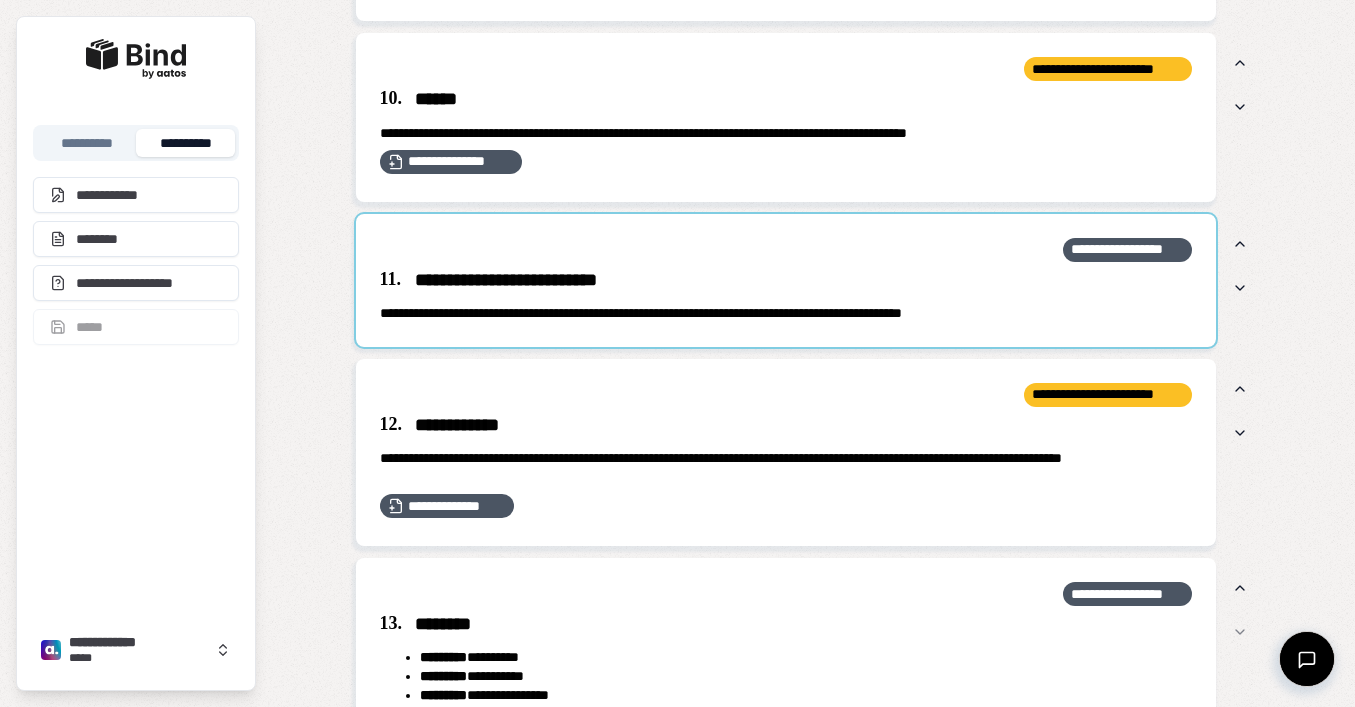 click at bounding box center [786, 280] 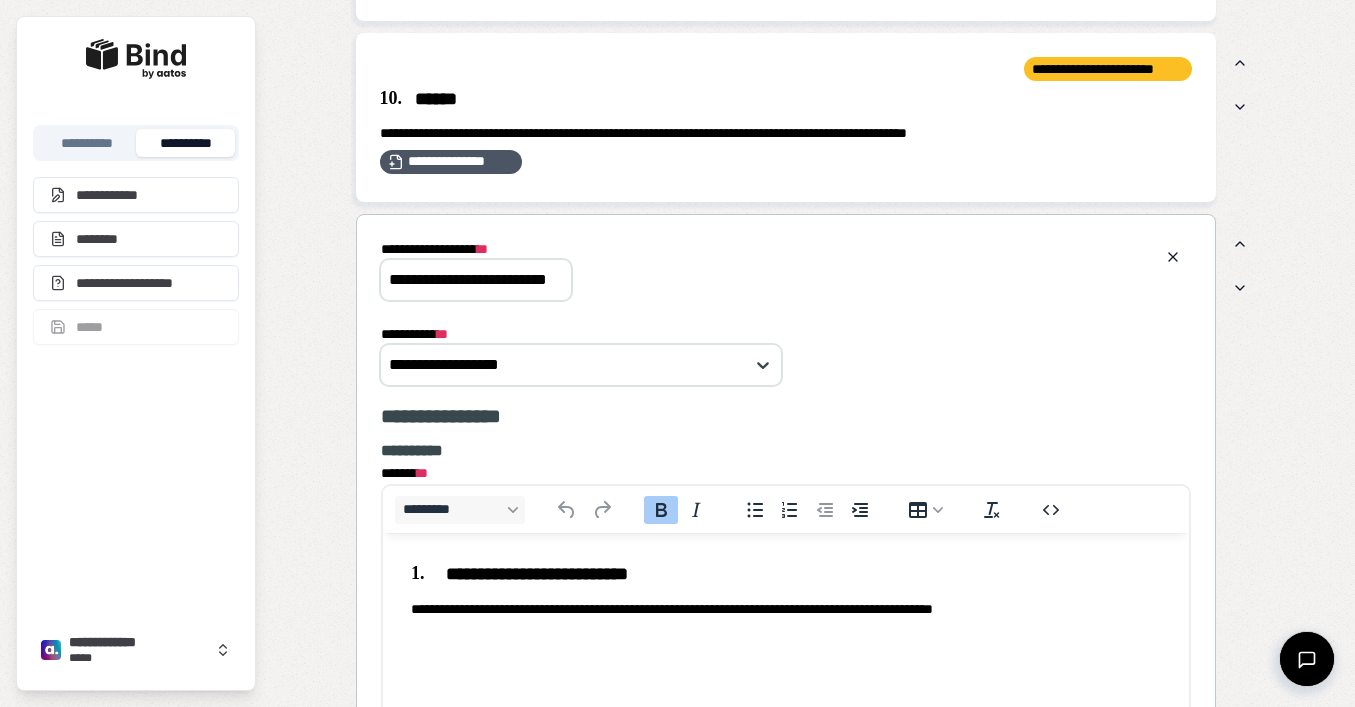 scroll, scrollTop: 0, scrollLeft: 0, axis: both 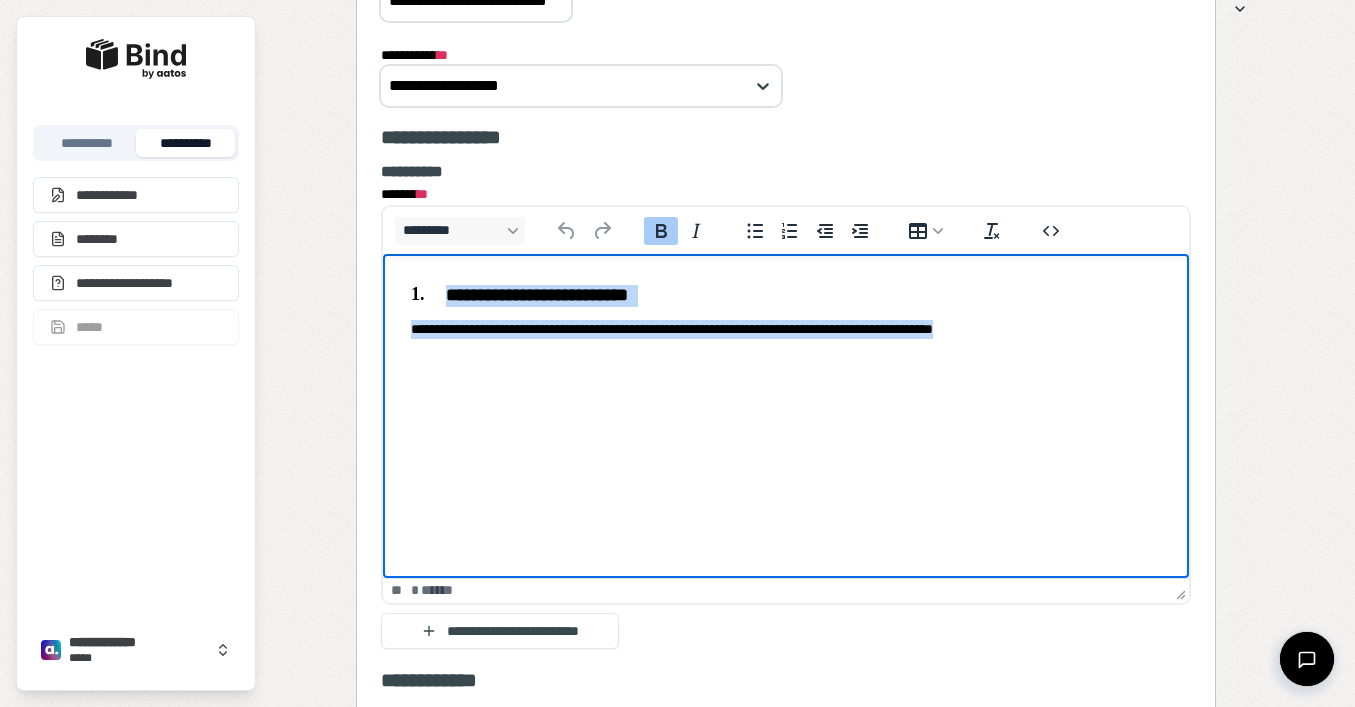 drag, startPoint x: 1062, startPoint y: 320, endPoint x: 410, endPoint y: 291, distance: 652.6446 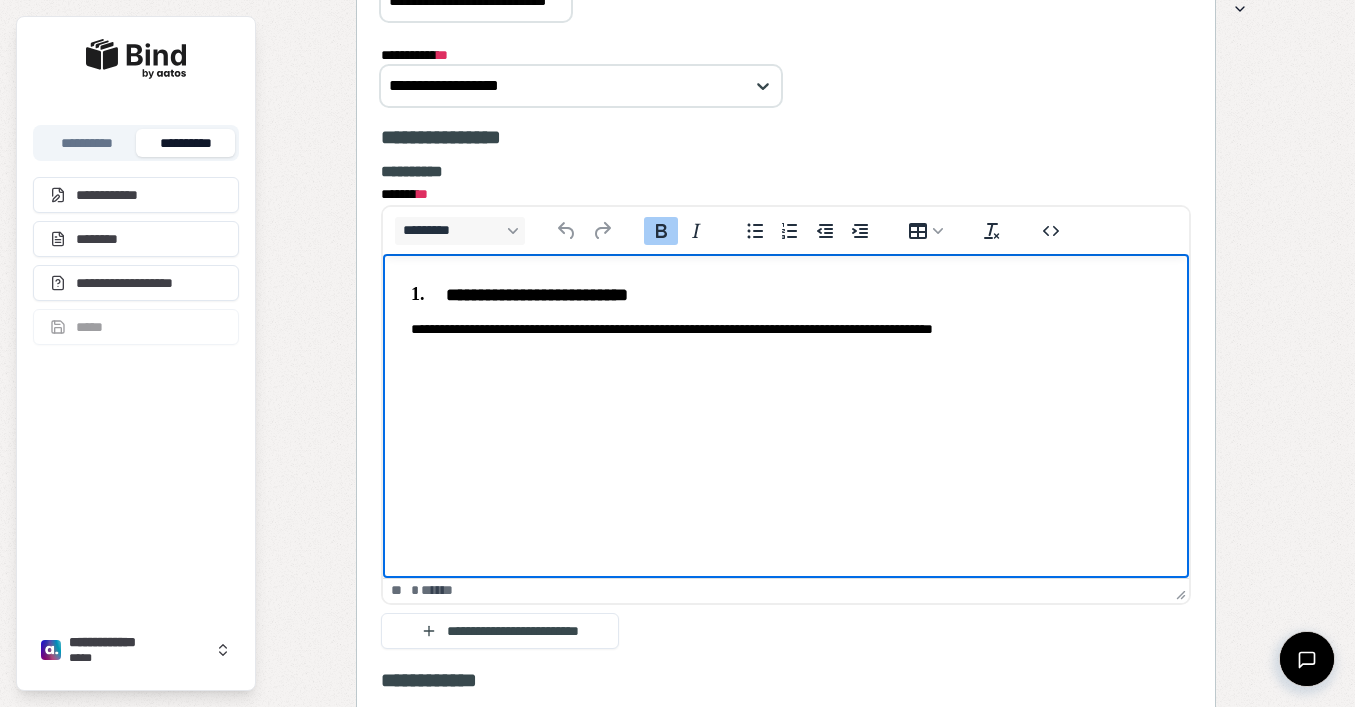 click on "**********" at bounding box center (785, 310) 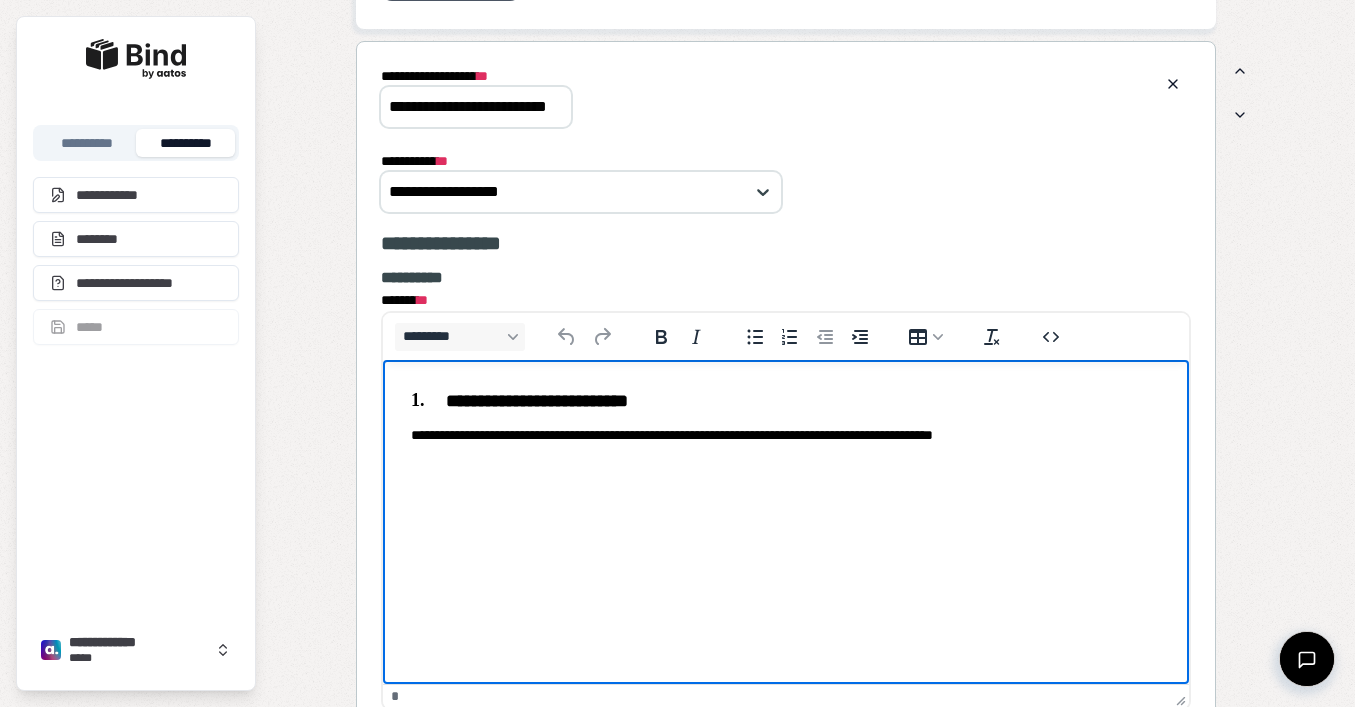 scroll, scrollTop: 3098, scrollLeft: 0, axis: vertical 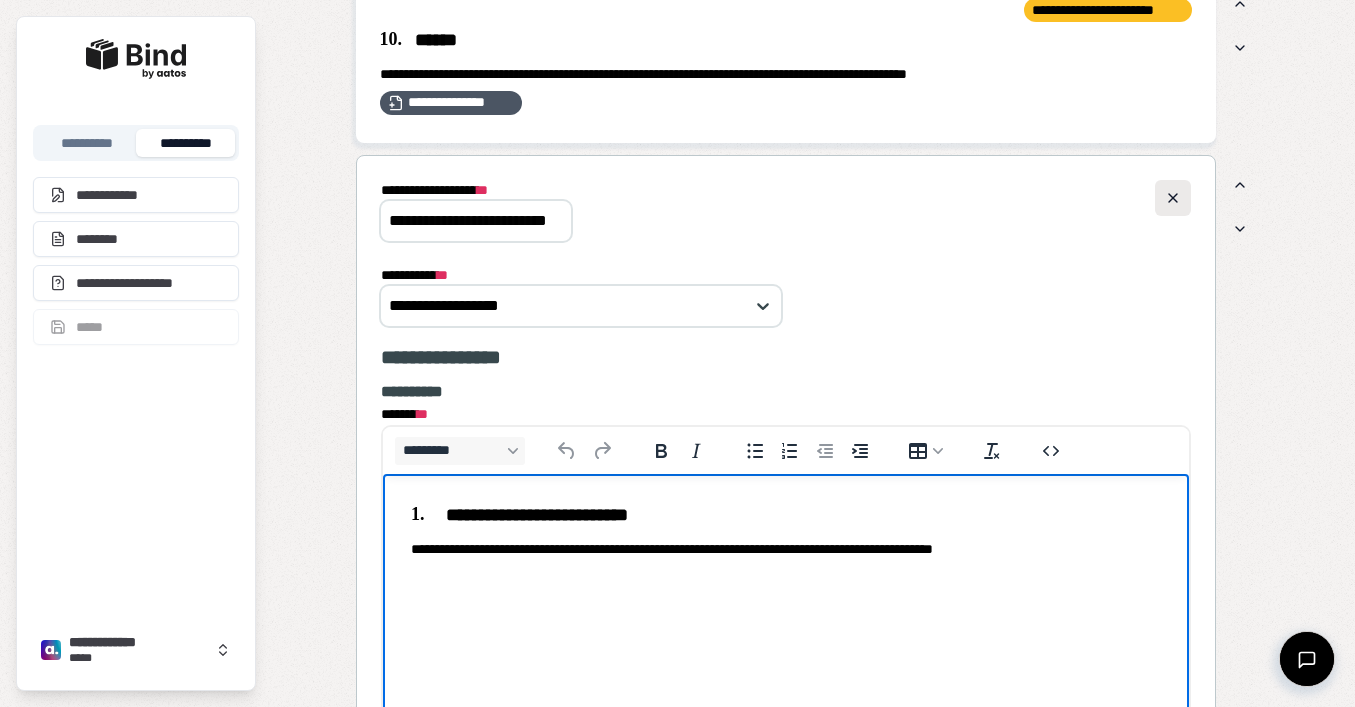 click at bounding box center [1173, 198] 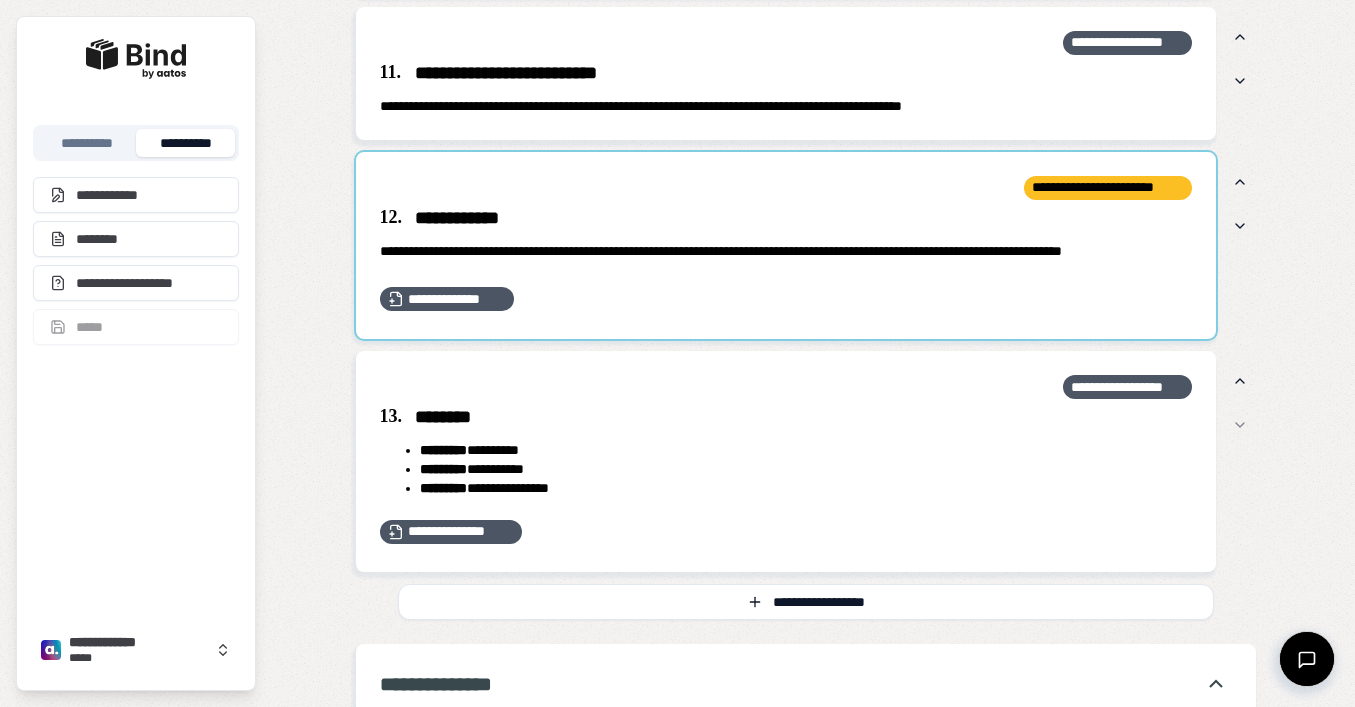 scroll, scrollTop: 3247, scrollLeft: 0, axis: vertical 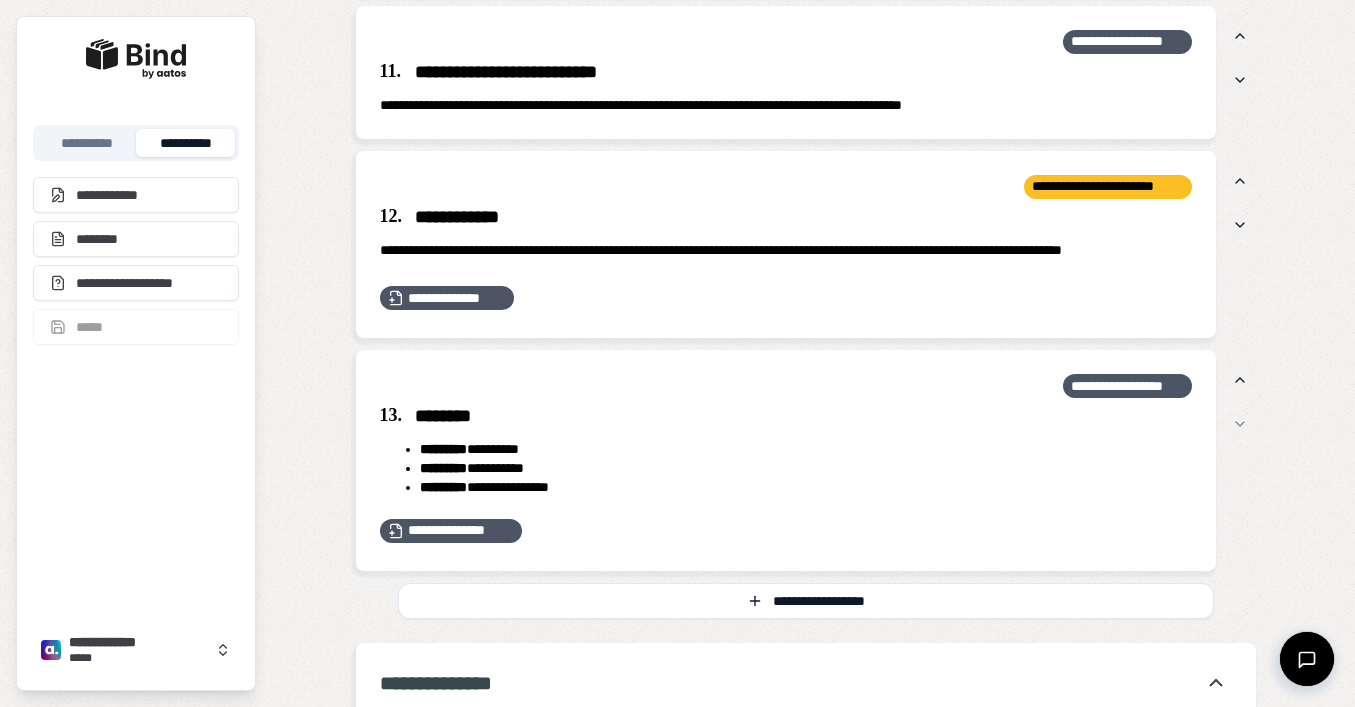 click on "**********" at bounding box center (786, 218) 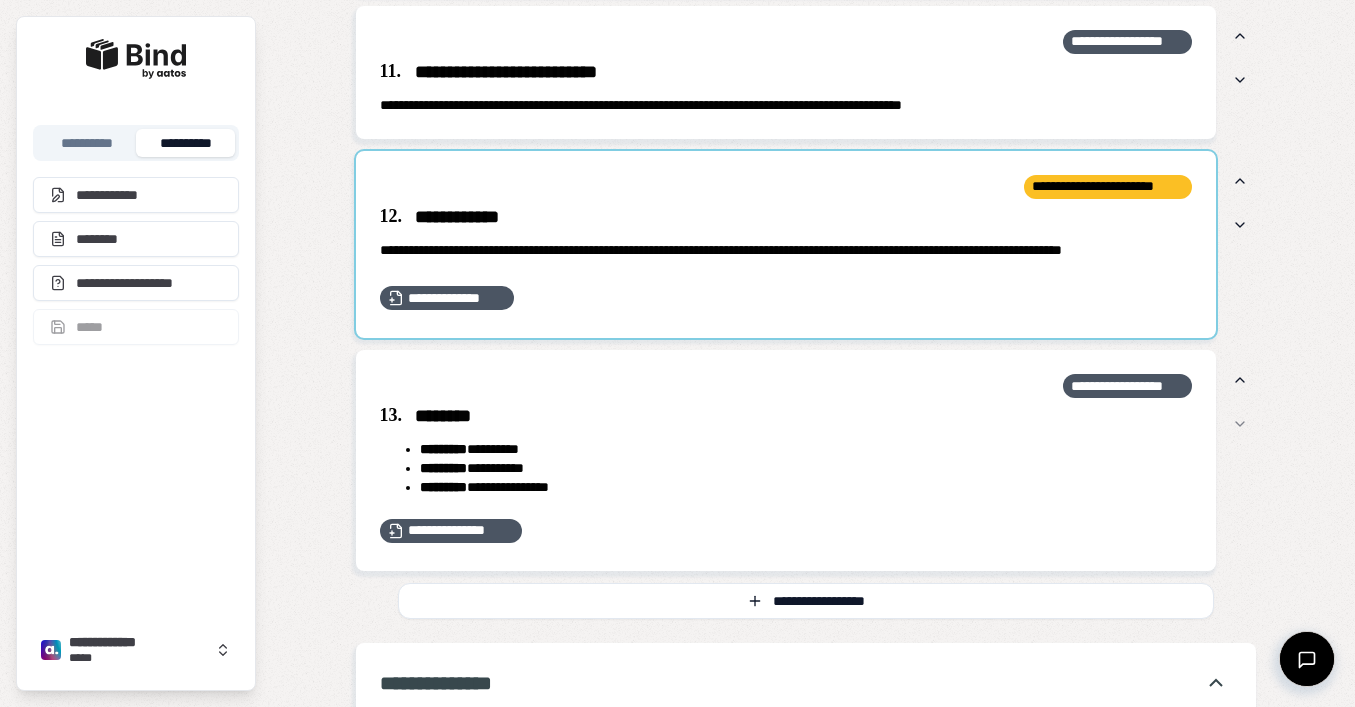 click at bounding box center (786, 245) 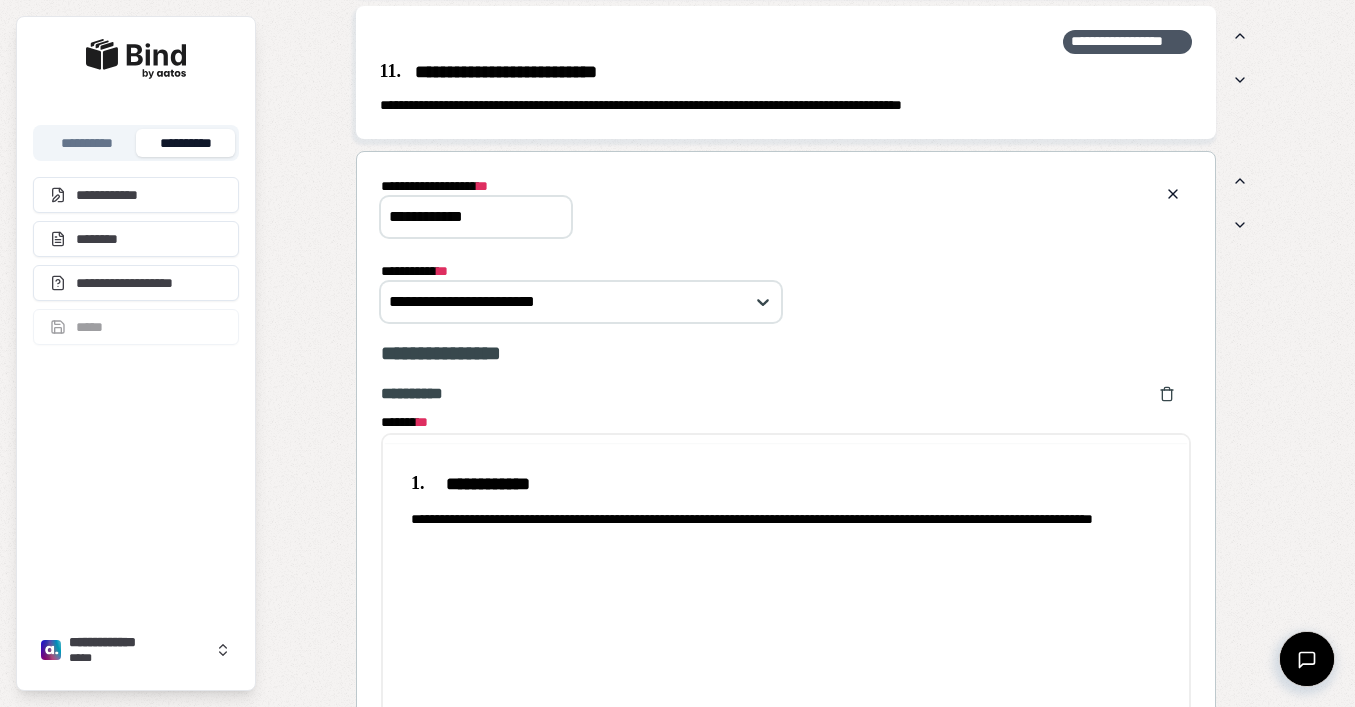 scroll, scrollTop: 0, scrollLeft: 0, axis: both 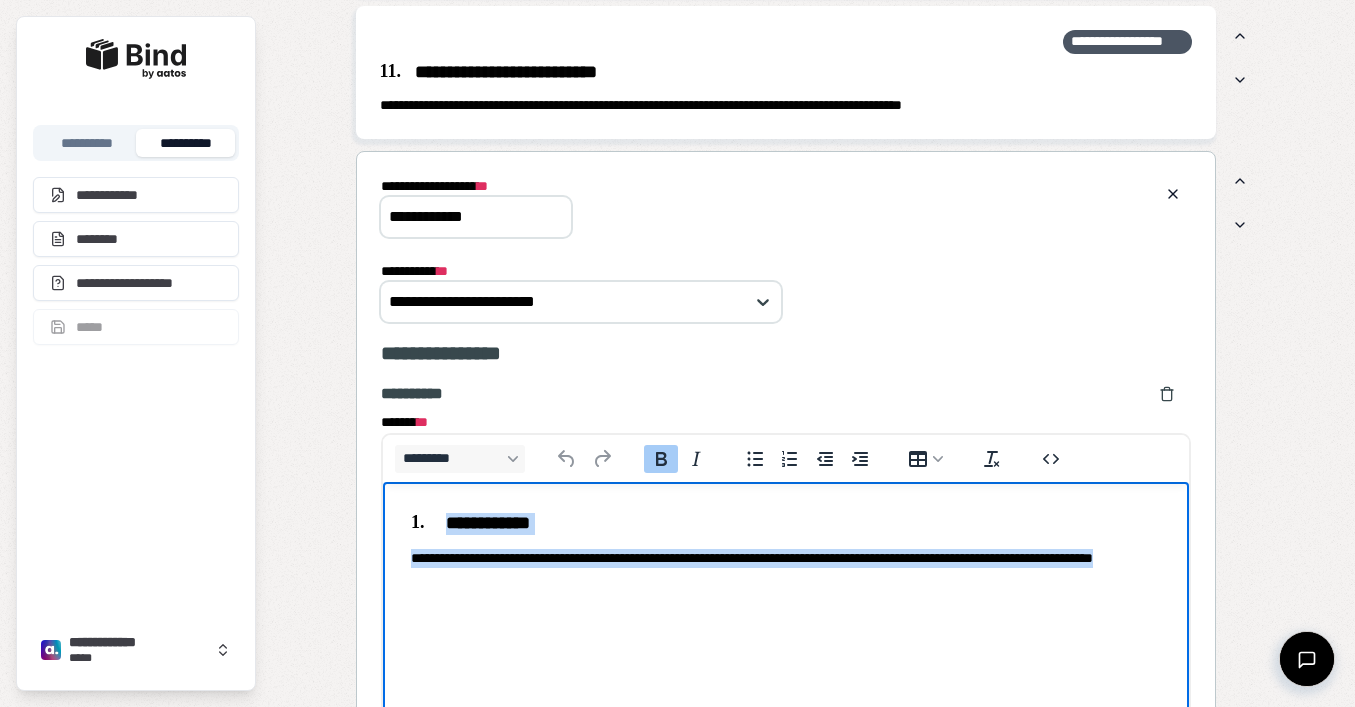 drag, startPoint x: 565, startPoint y: 570, endPoint x: 391, endPoint y: 516, distance: 182.18672 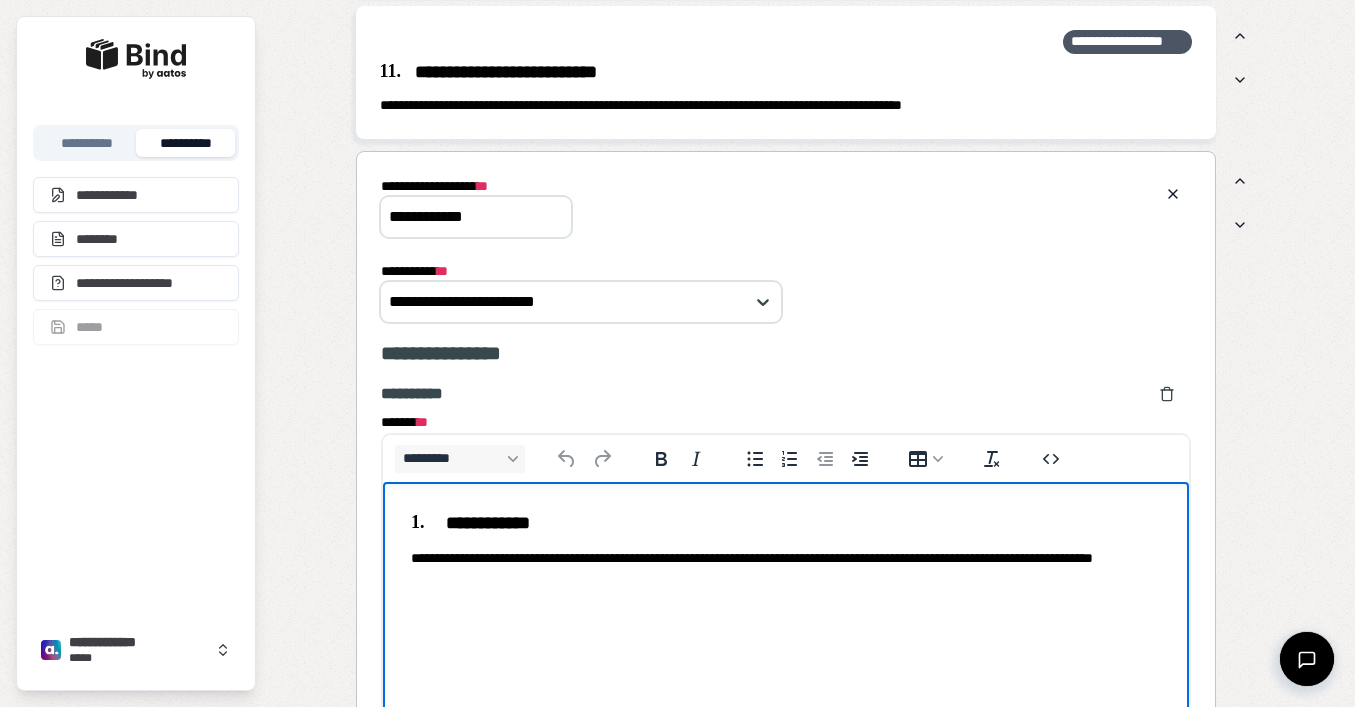 click on "**********" at bounding box center (785, 548) 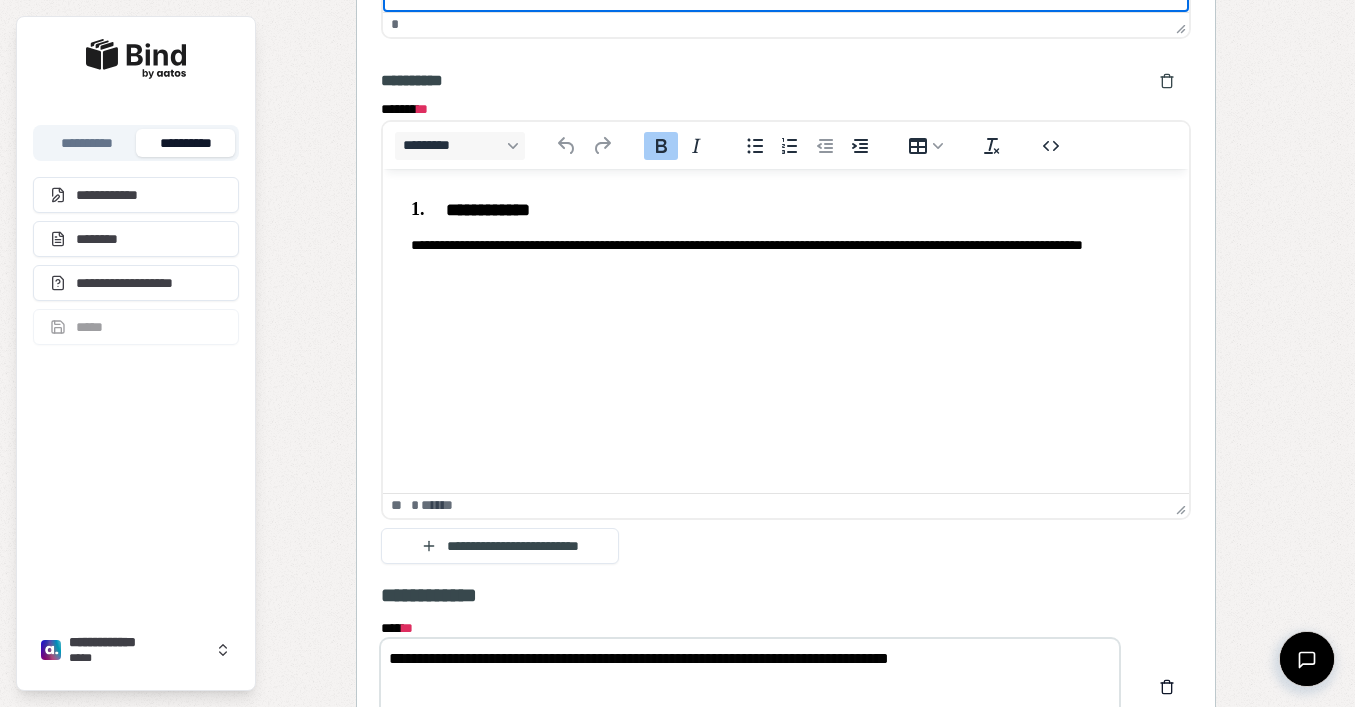 scroll, scrollTop: 4051, scrollLeft: 0, axis: vertical 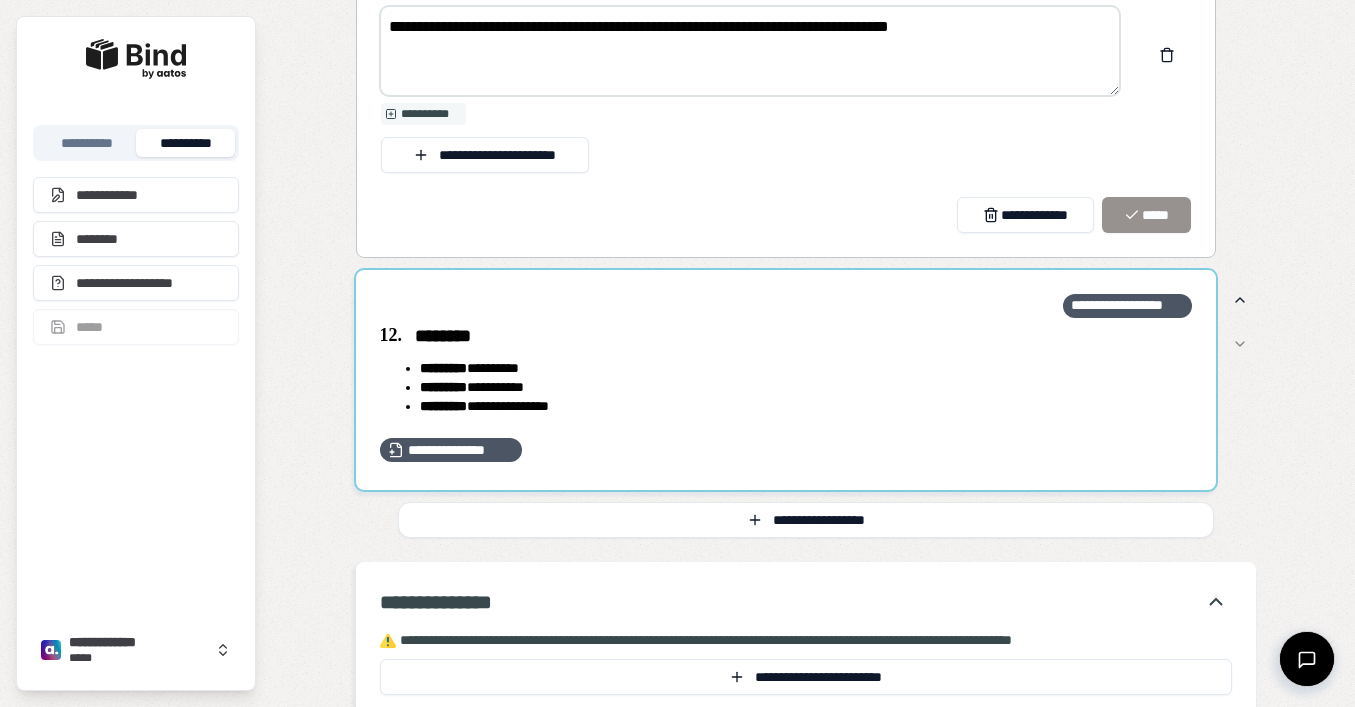 click at bounding box center (786, 380) 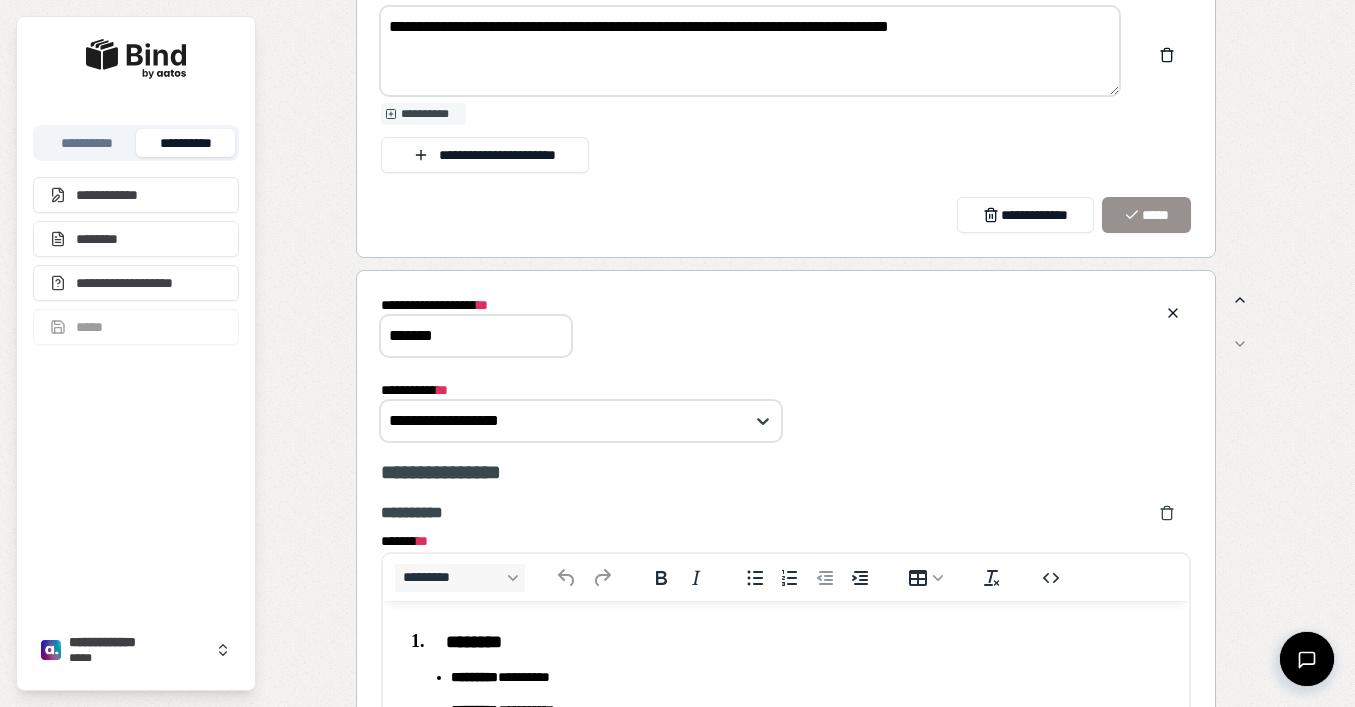 scroll, scrollTop: 0, scrollLeft: 0, axis: both 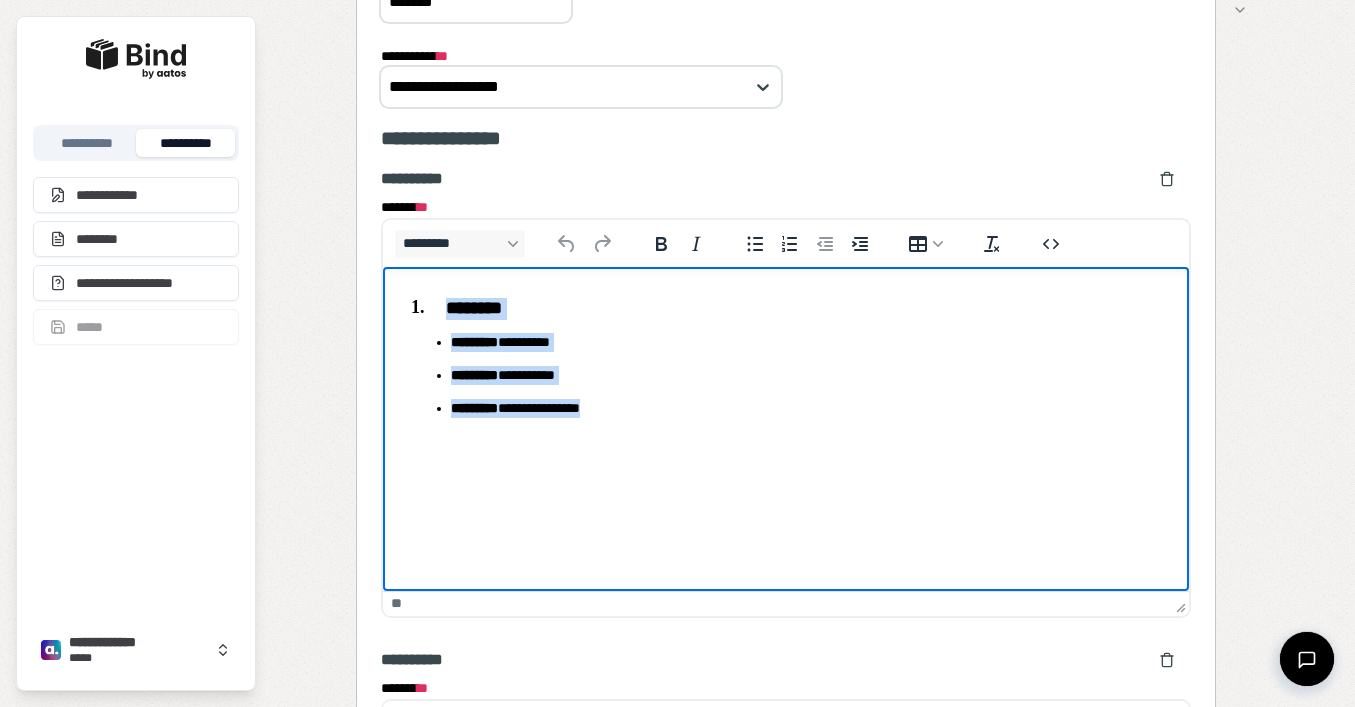 drag, startPoint x: 654, startPoint y: 422, endPoint x: 433, endPoint y: 290, distance: 257.4199 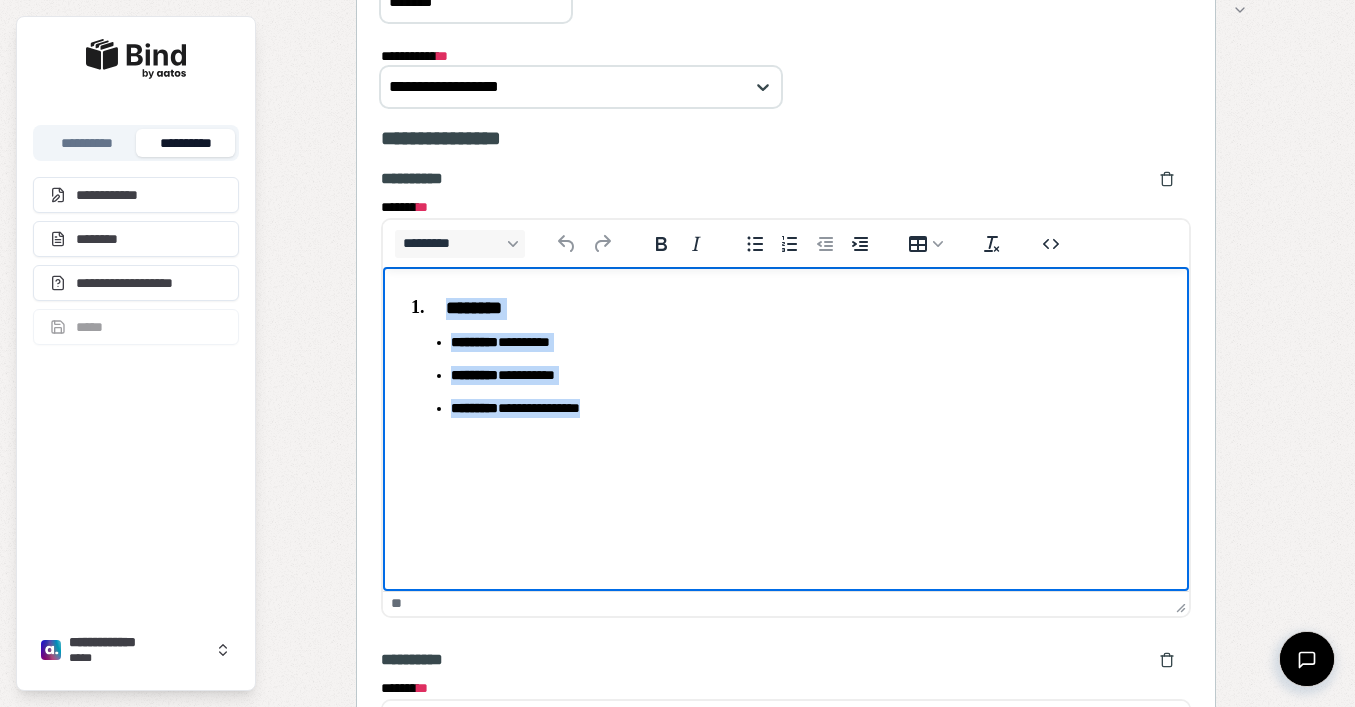 click on "**********" at bounding box center [785, 356] 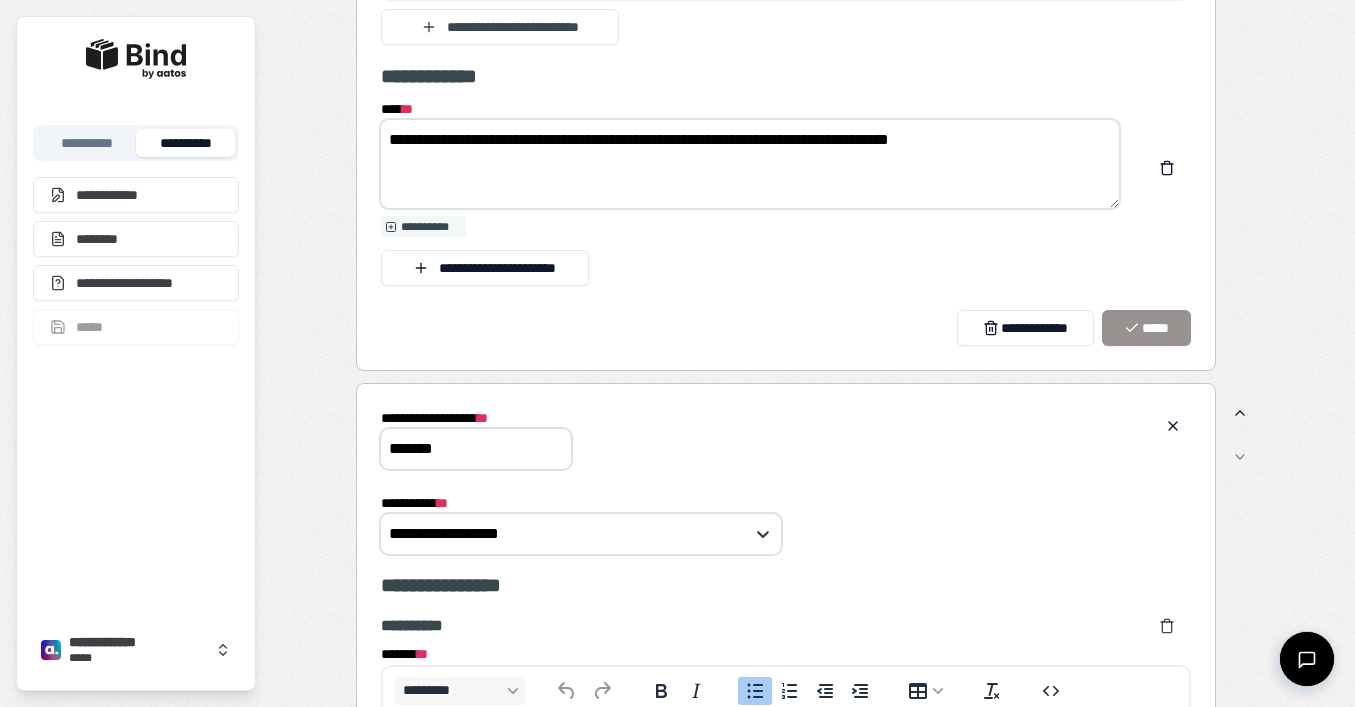 scroll, scrollTop: 4468, scrollLeft: 0, axis: vertical 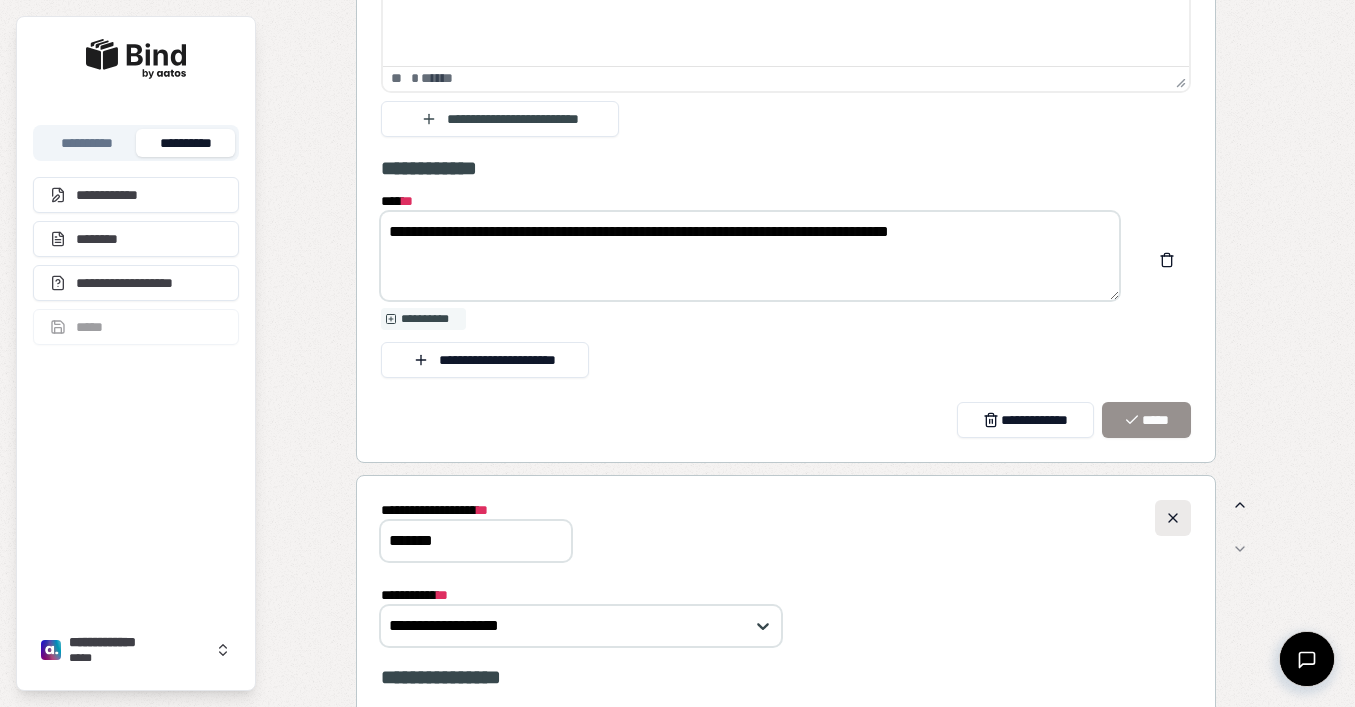 click at bounding box center (1173, 518) 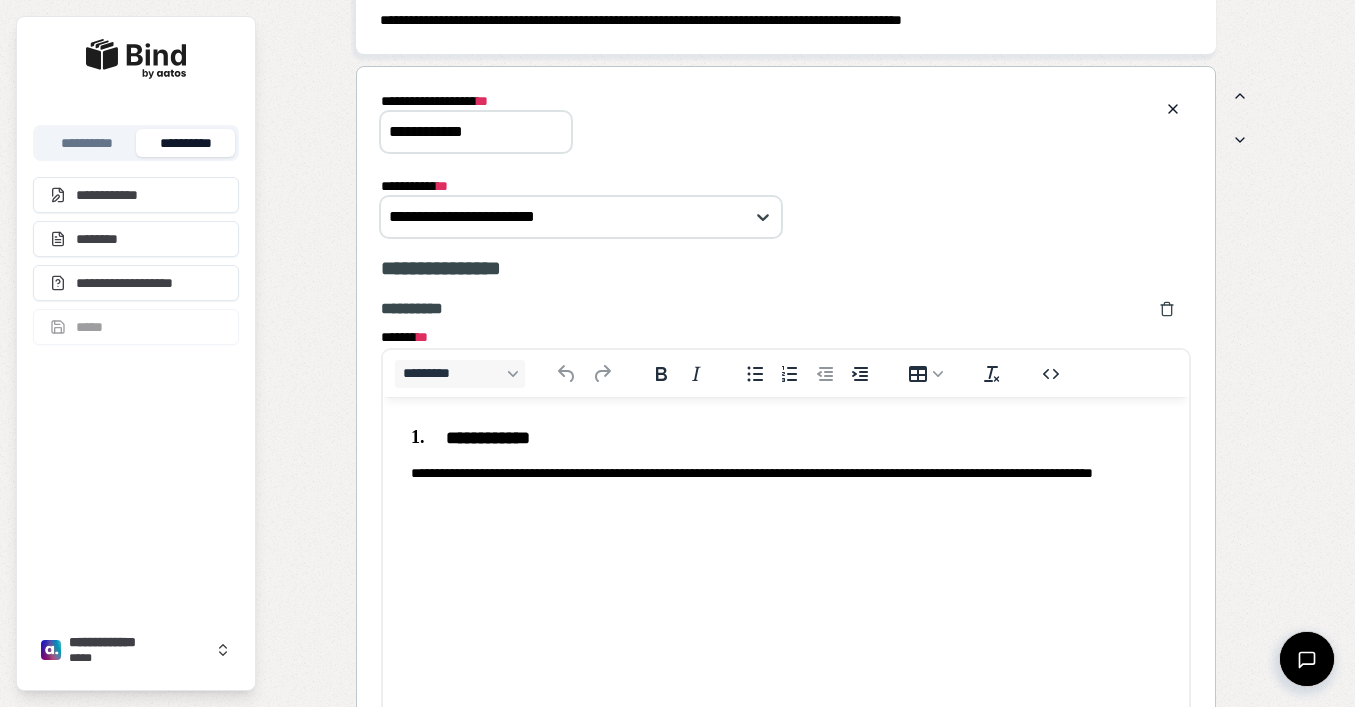 scroll, scrollTop: 3225, scrollLeft: 0, axis: vertical 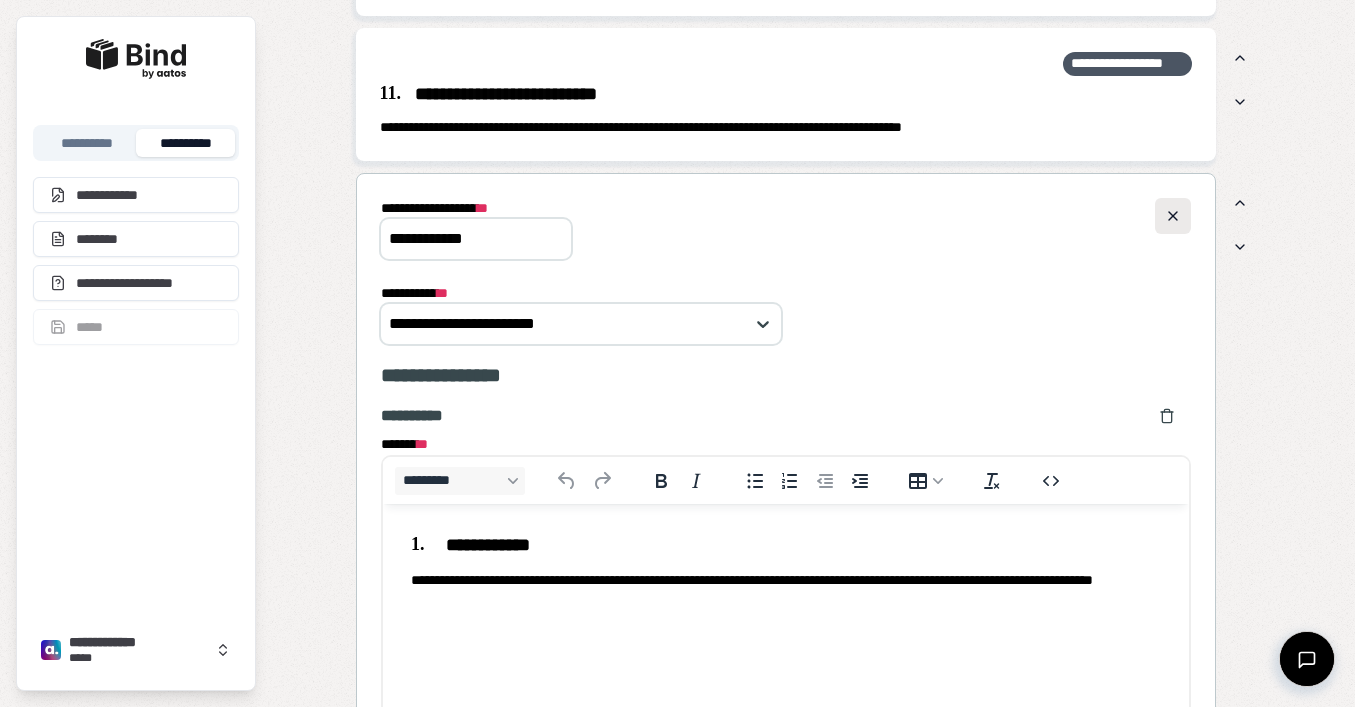 click at bounding box center (1173, 216) 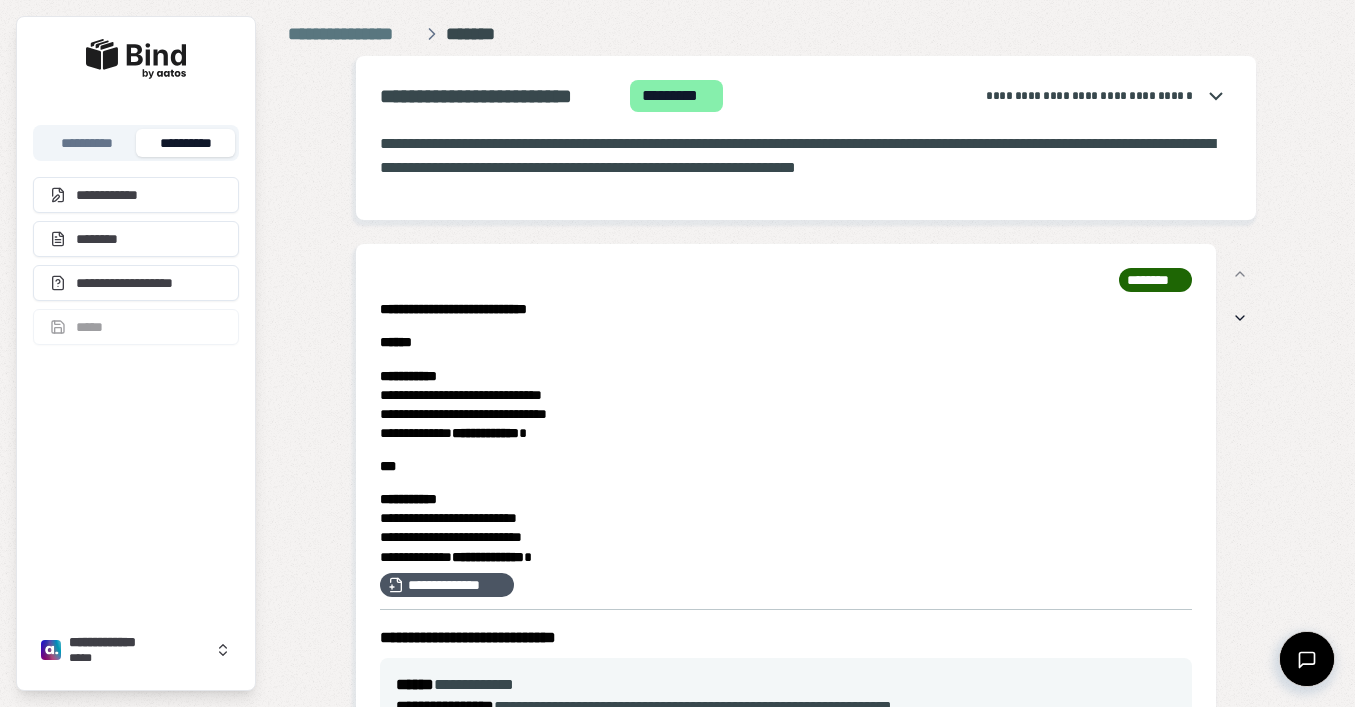 scroll, scrollTop: 0, scrollLeft: 0, axis: both 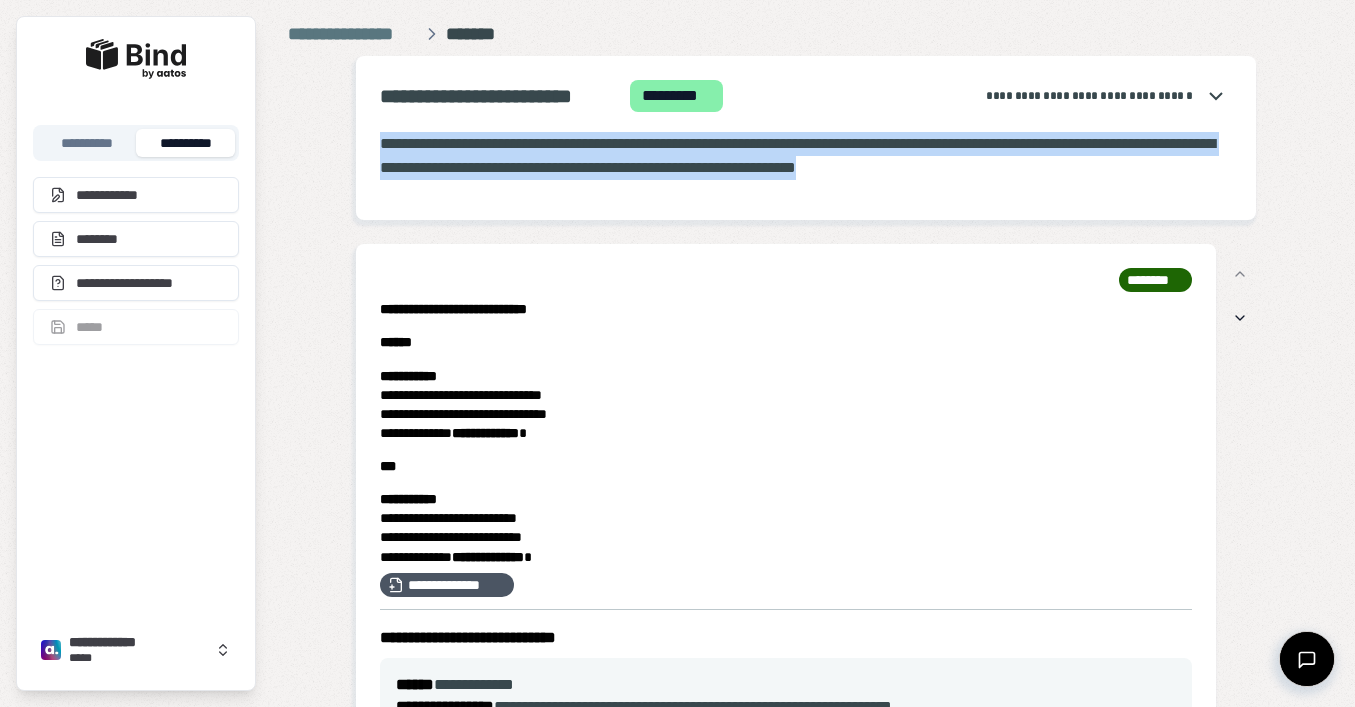 drag, startPoint x: 382, startPoint y: 137, endPoint x: 1038, endPoint y: 169, distance: 656.78 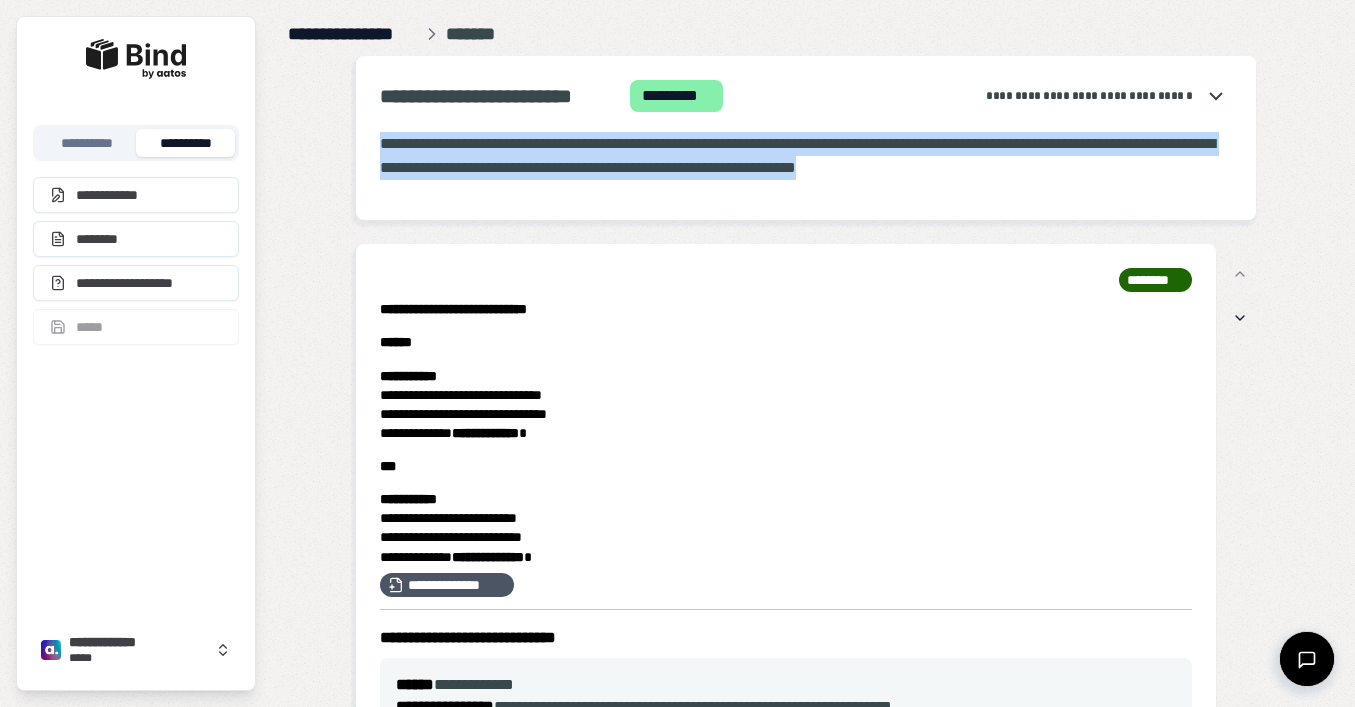 click on "**********" at bounding box center (353, 34) 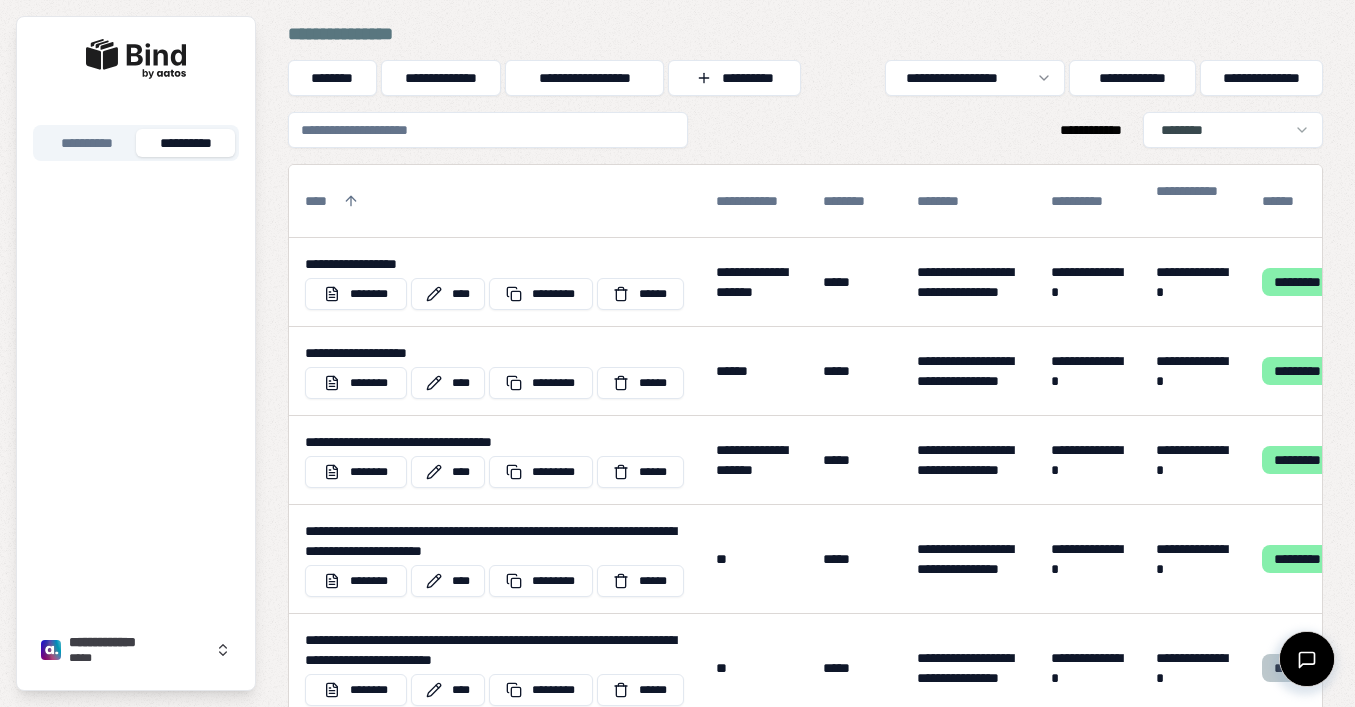 click at bounding box center (488, 130) 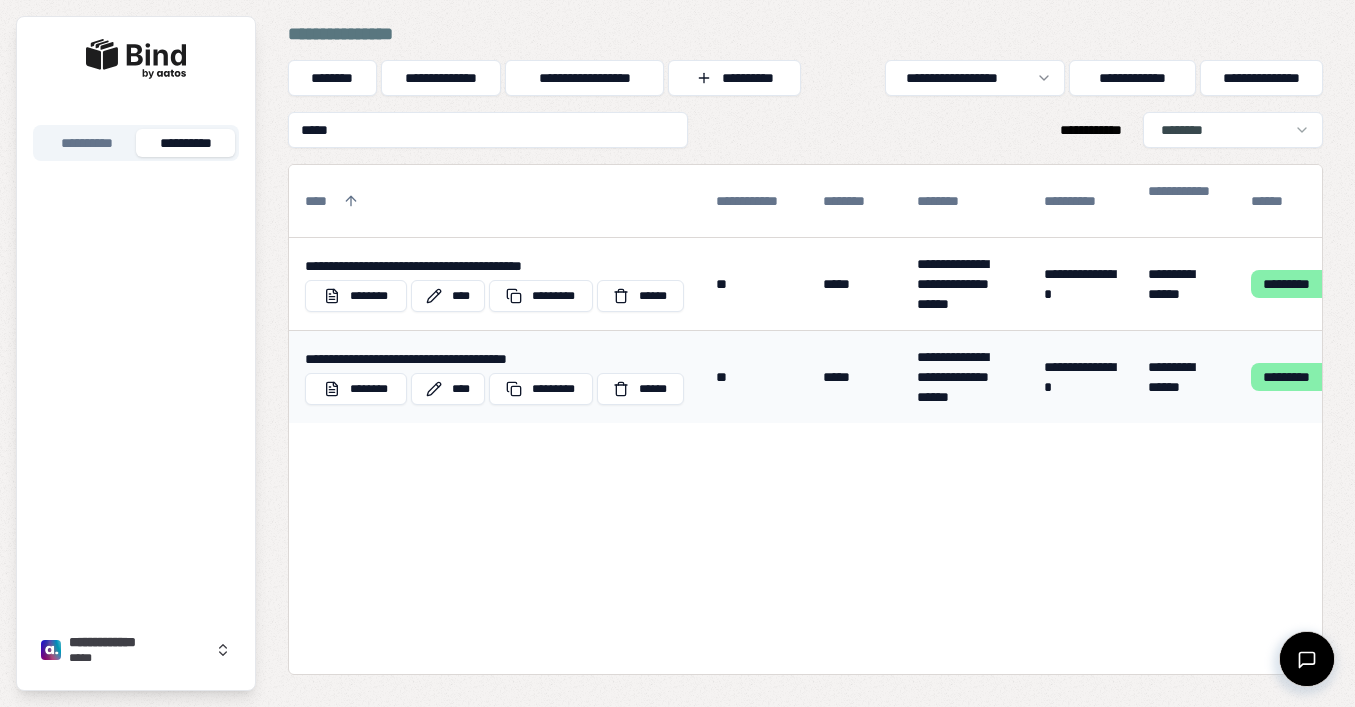 type on "*****" 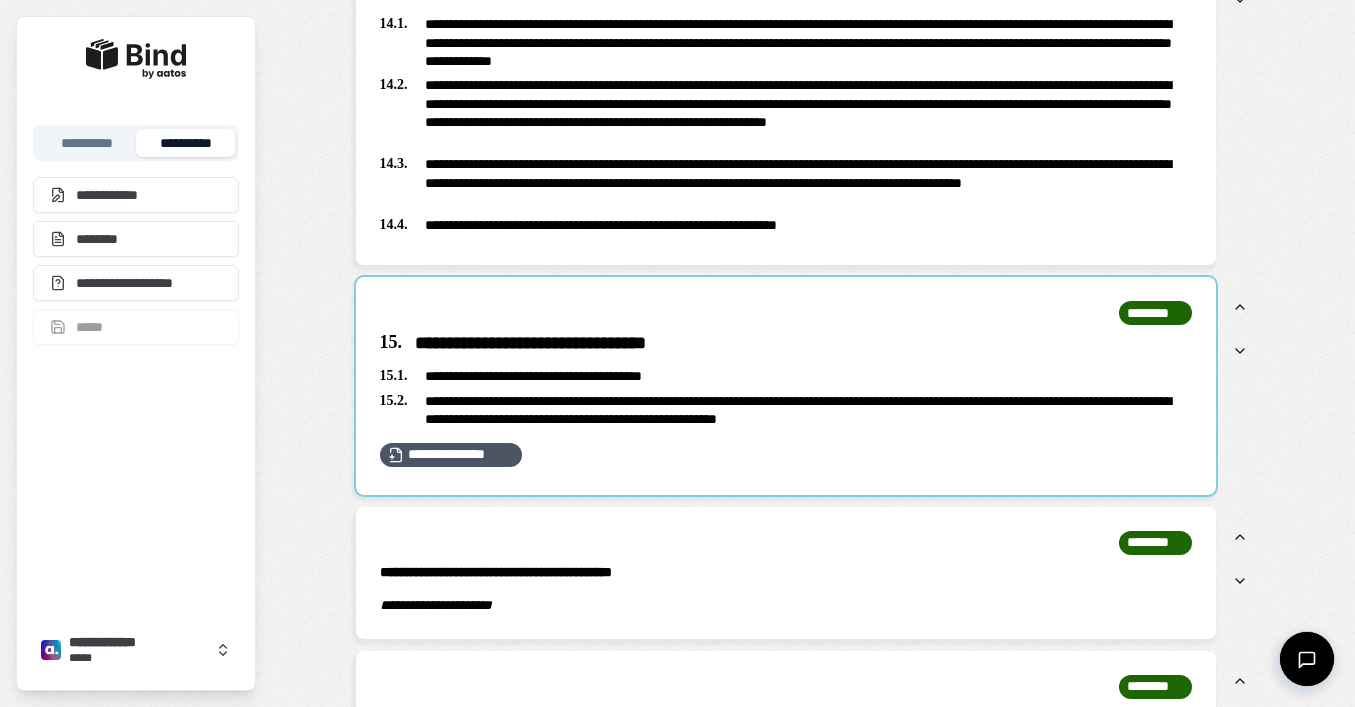 scroll, scrollTop: 4717, scrollLeft: 0, axis: vertical 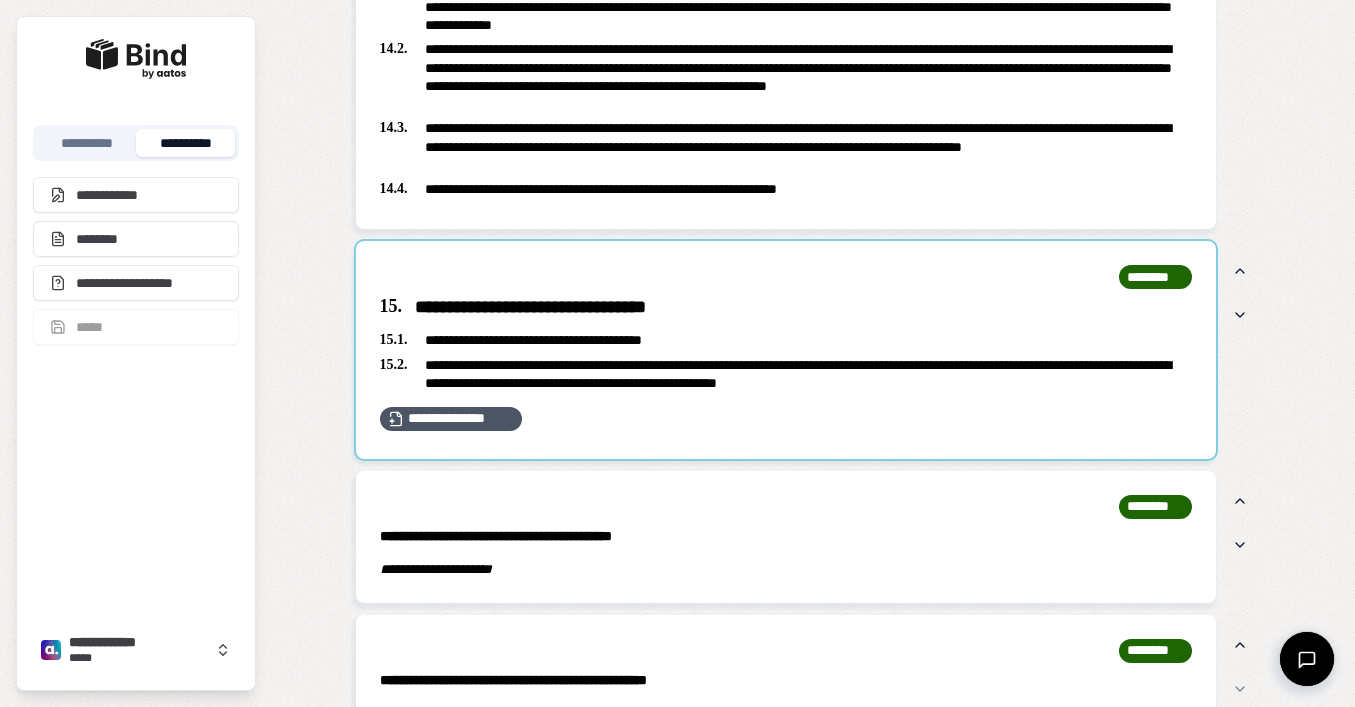 click at bounding box center [786, 350] 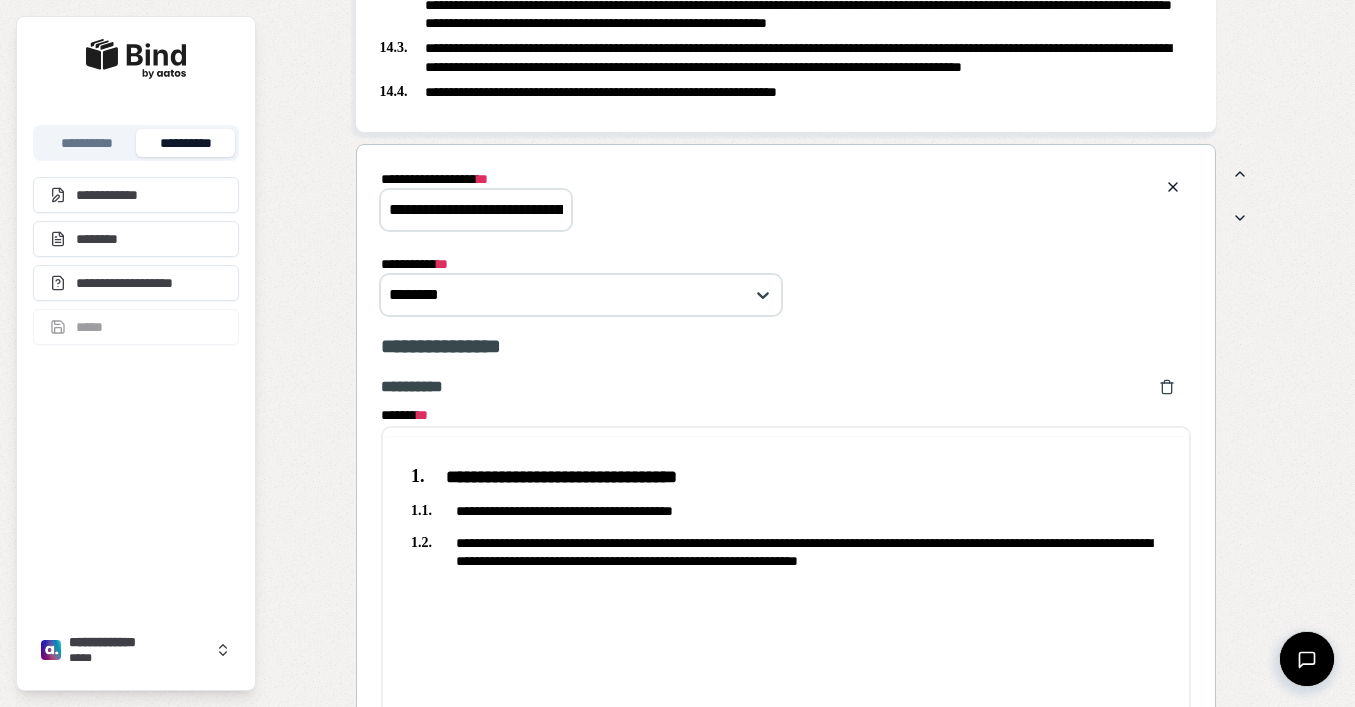 scroll, scrollTop: 0, scrollLeft: 0, axis: both 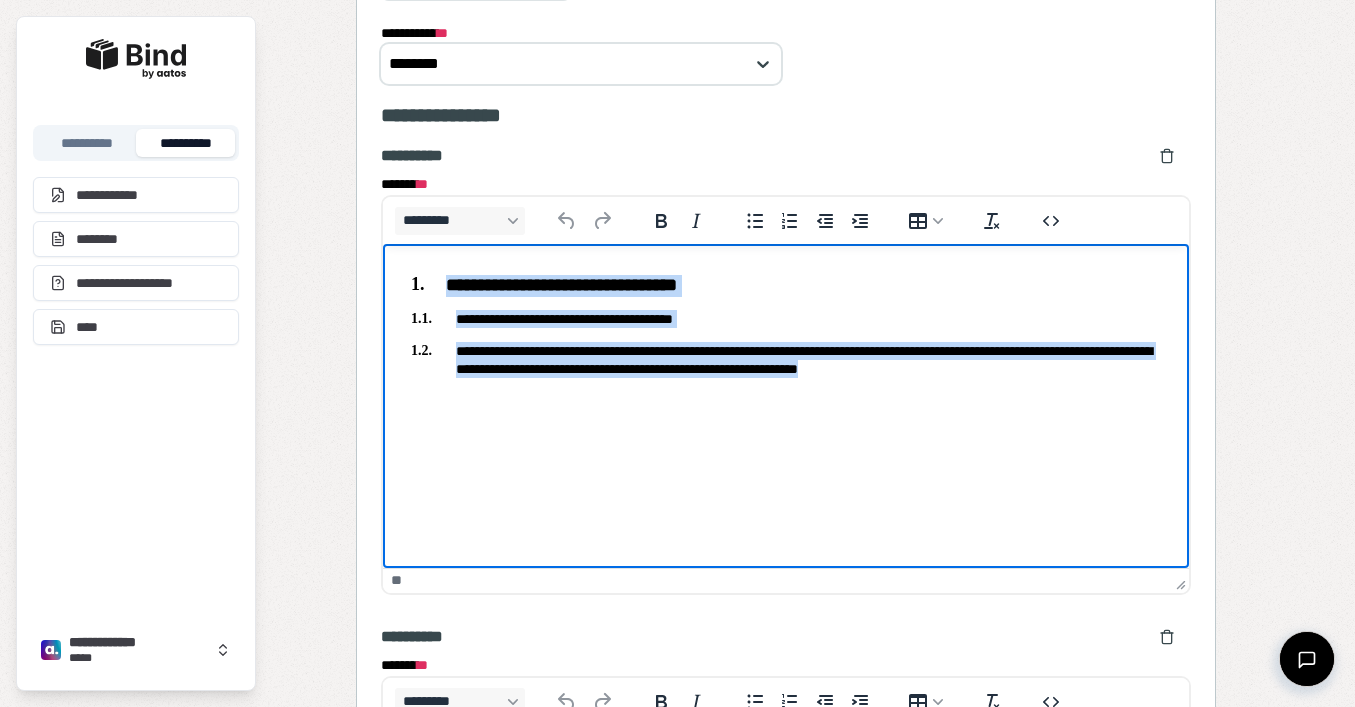 drag, startPoint x: 1034, startPoint y: 372, endPoint x: 332, endPoint y: 284, distance: 707.49414 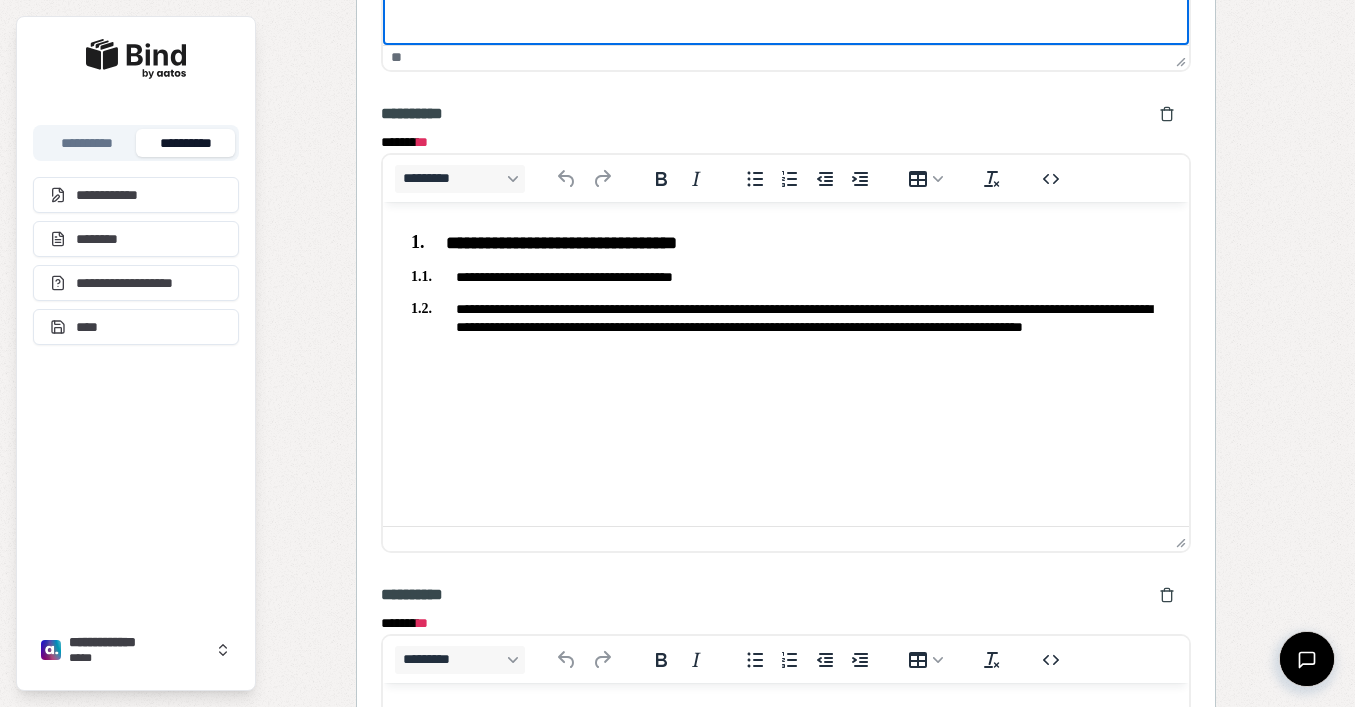 scroll, scrollTop: 5608, scrollLeft: 0, axis: vertical 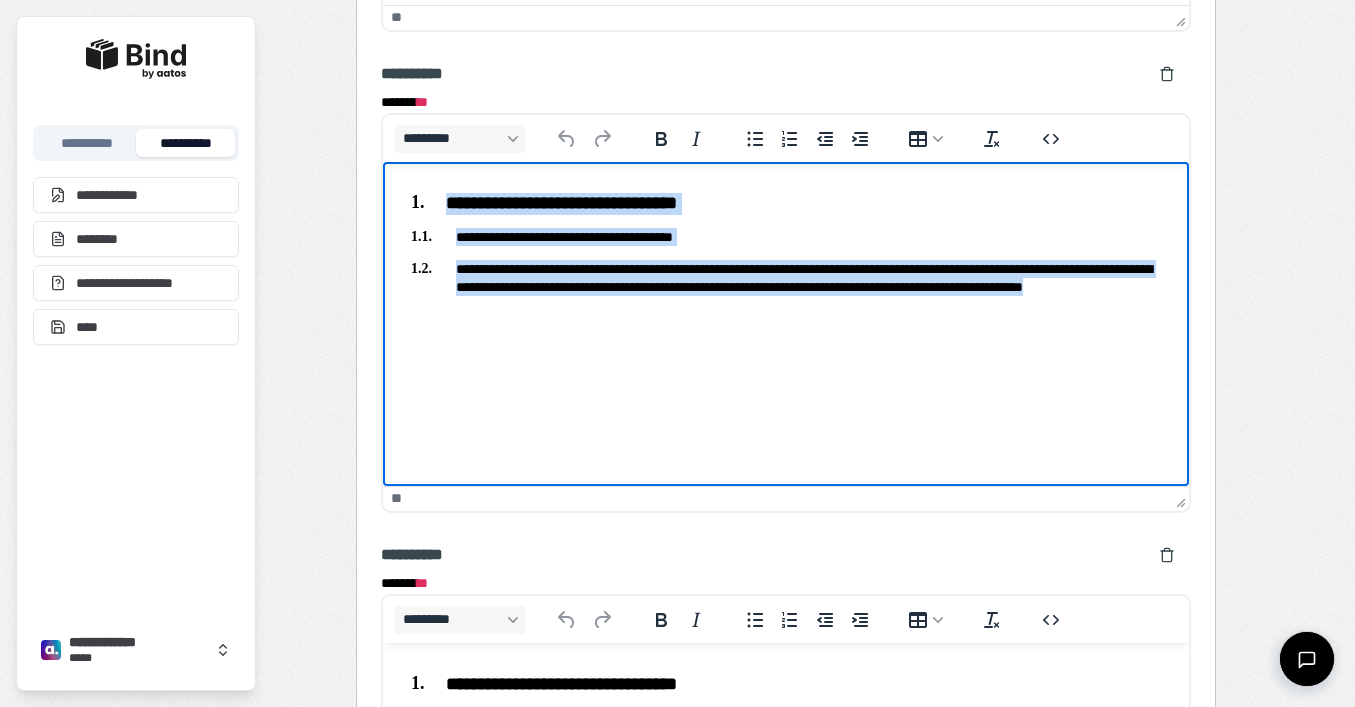 drag, startPoint x: 627, startPoint y: 304, endPoint x: 378, endPoint y: 191, distance: 273.44104 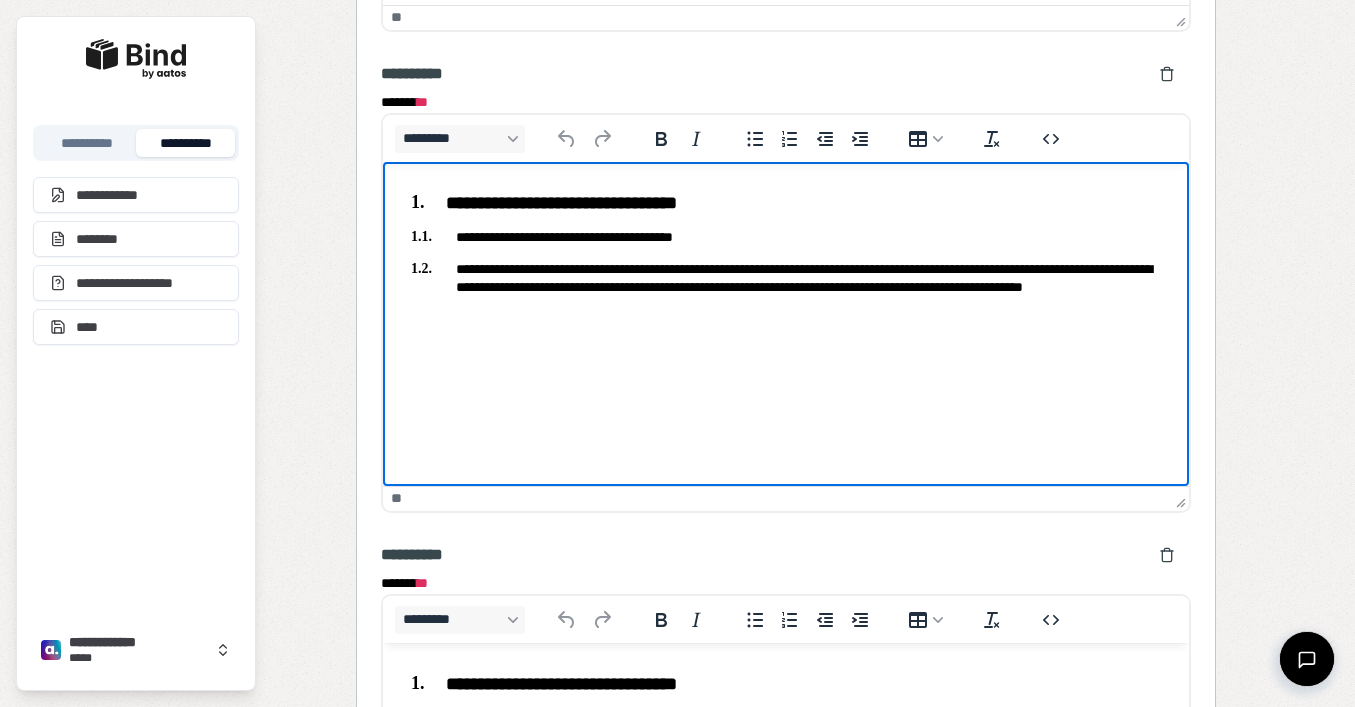 click on "**********" at bounding box center [785, 249] 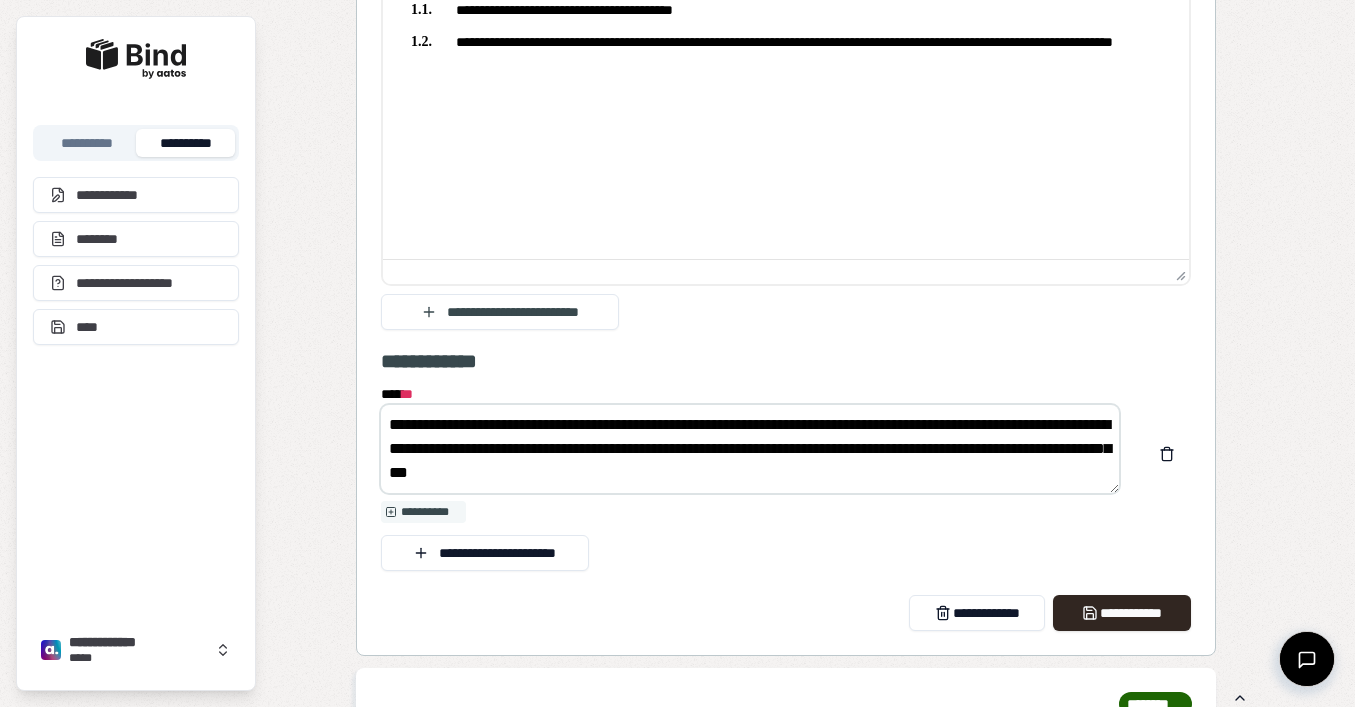 scroll, scrollTop: 6339, scrollLeft: 0, axis: vertical 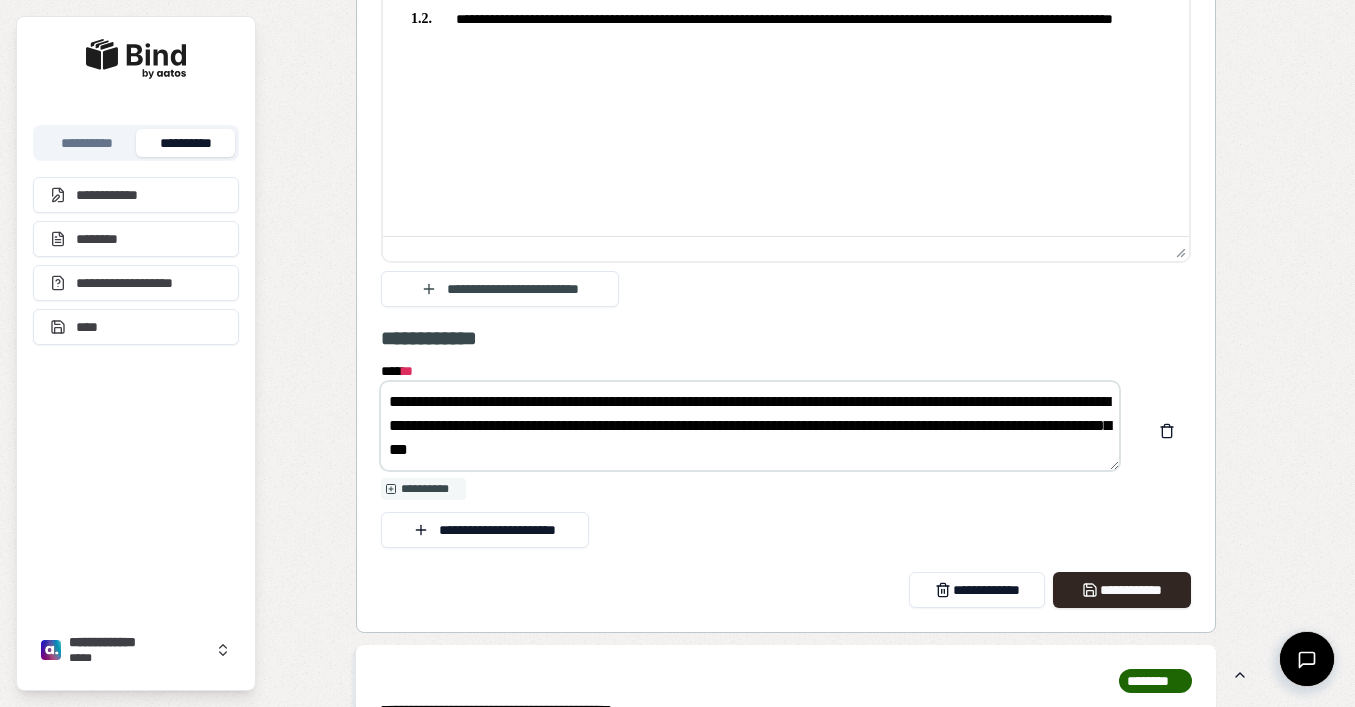 click on "**********" at bounding box center (750, 426) 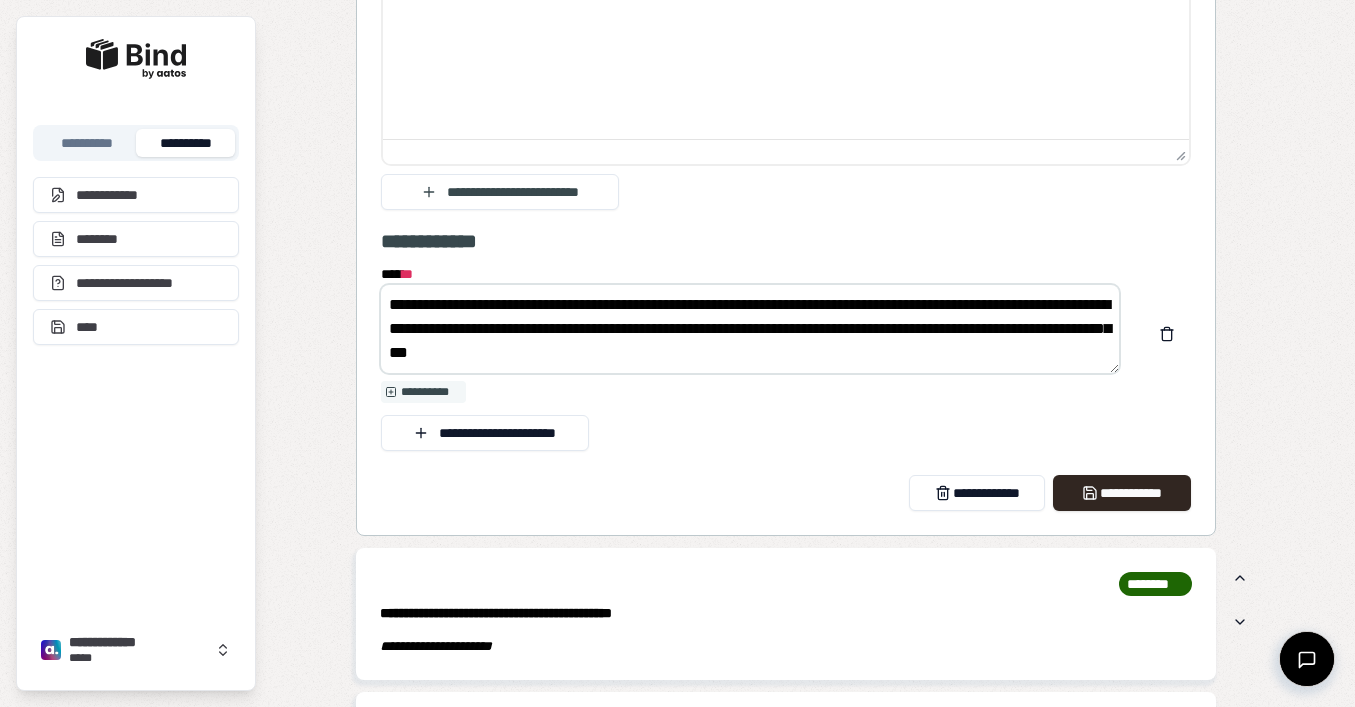 click on "**********" at bounding box center (750, 392) 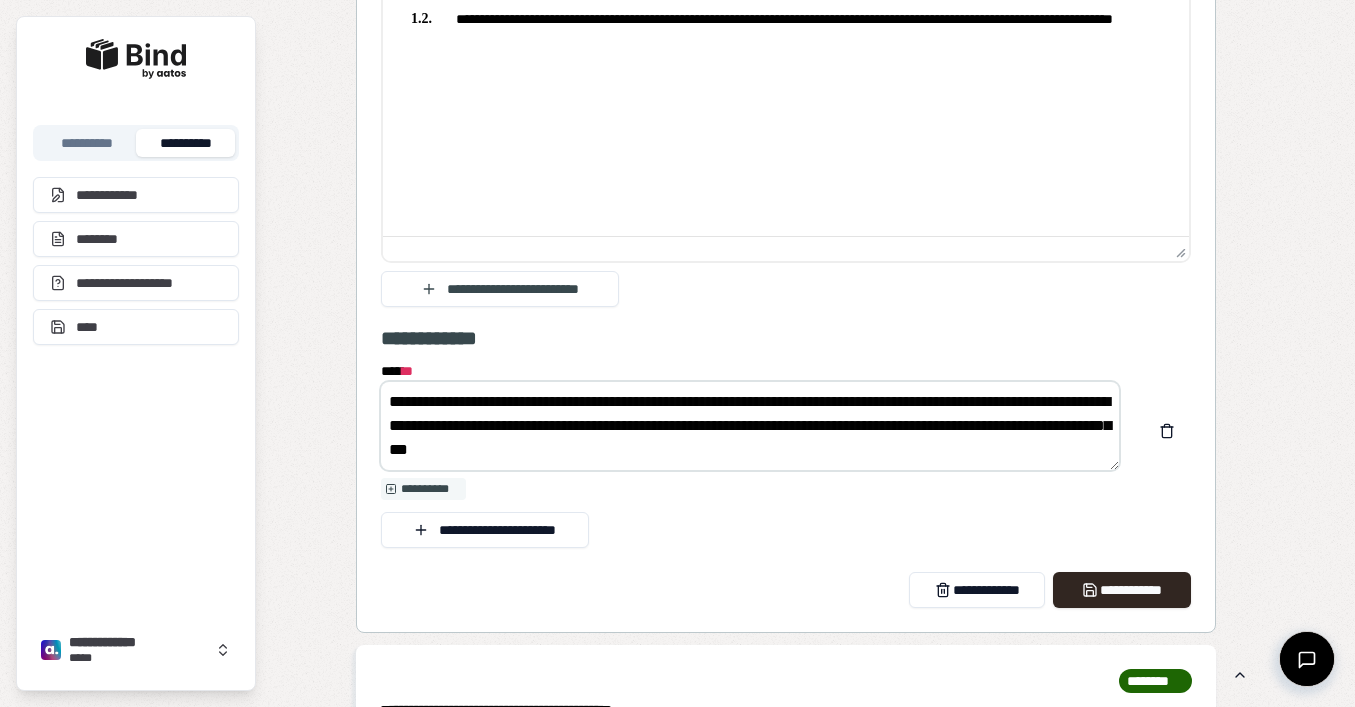 click on "**********" at bounding box center (786, 338) 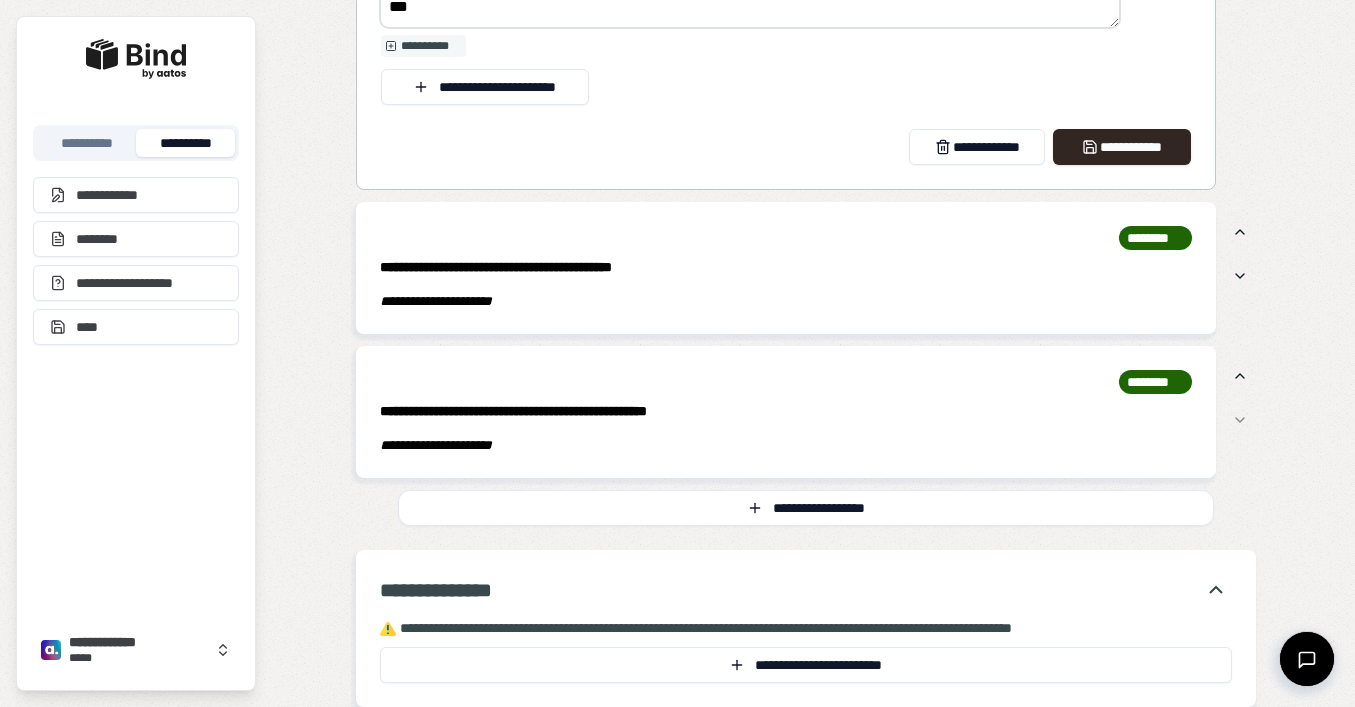 scroll, scrollTop: 6801, scrollLeft: 0, axis: vertical 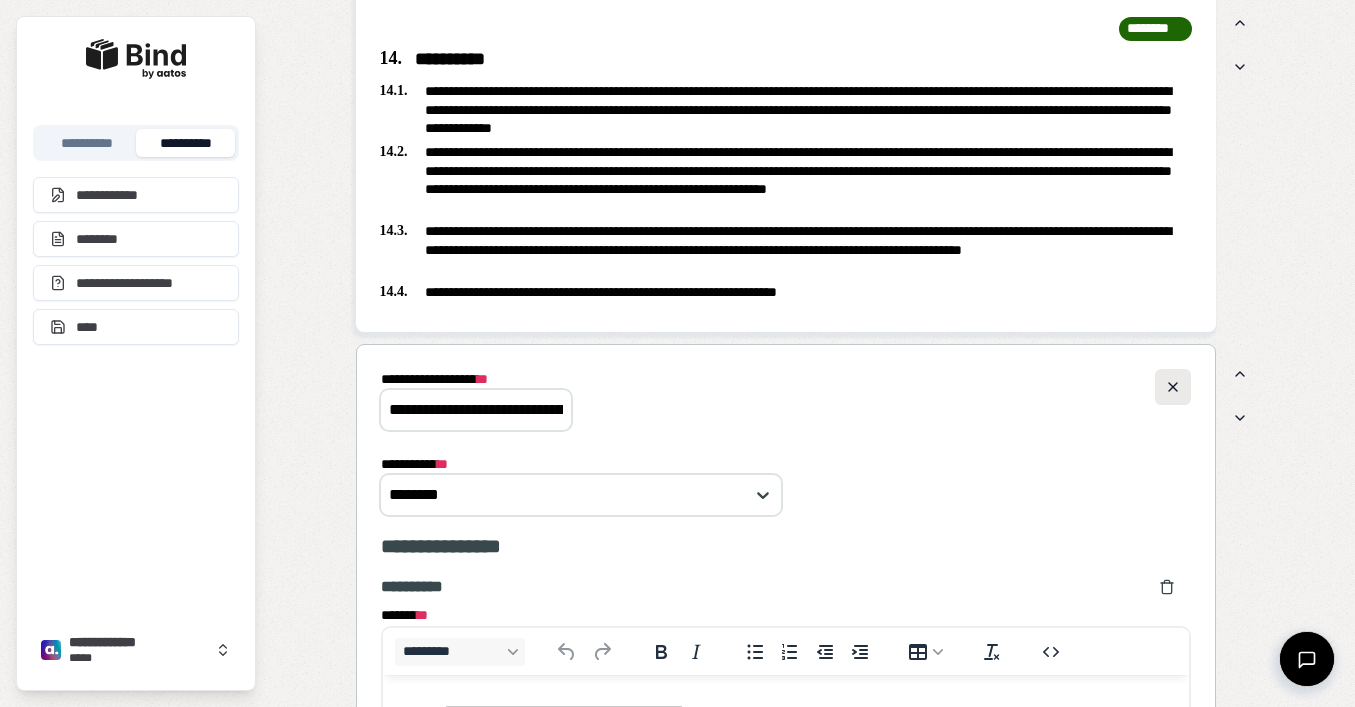 click at bounding box center [1173, 387] 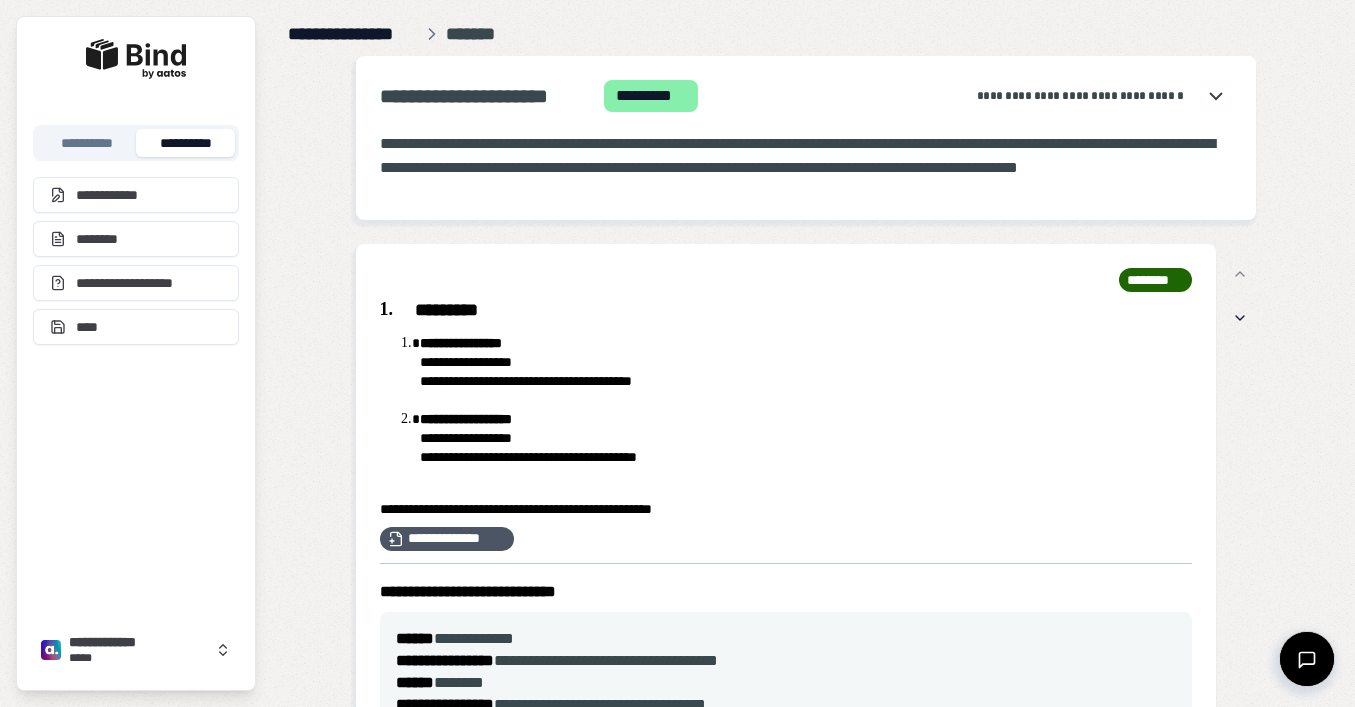 scroll, scrollTop: 0, scrollLeft: 0, axis: both 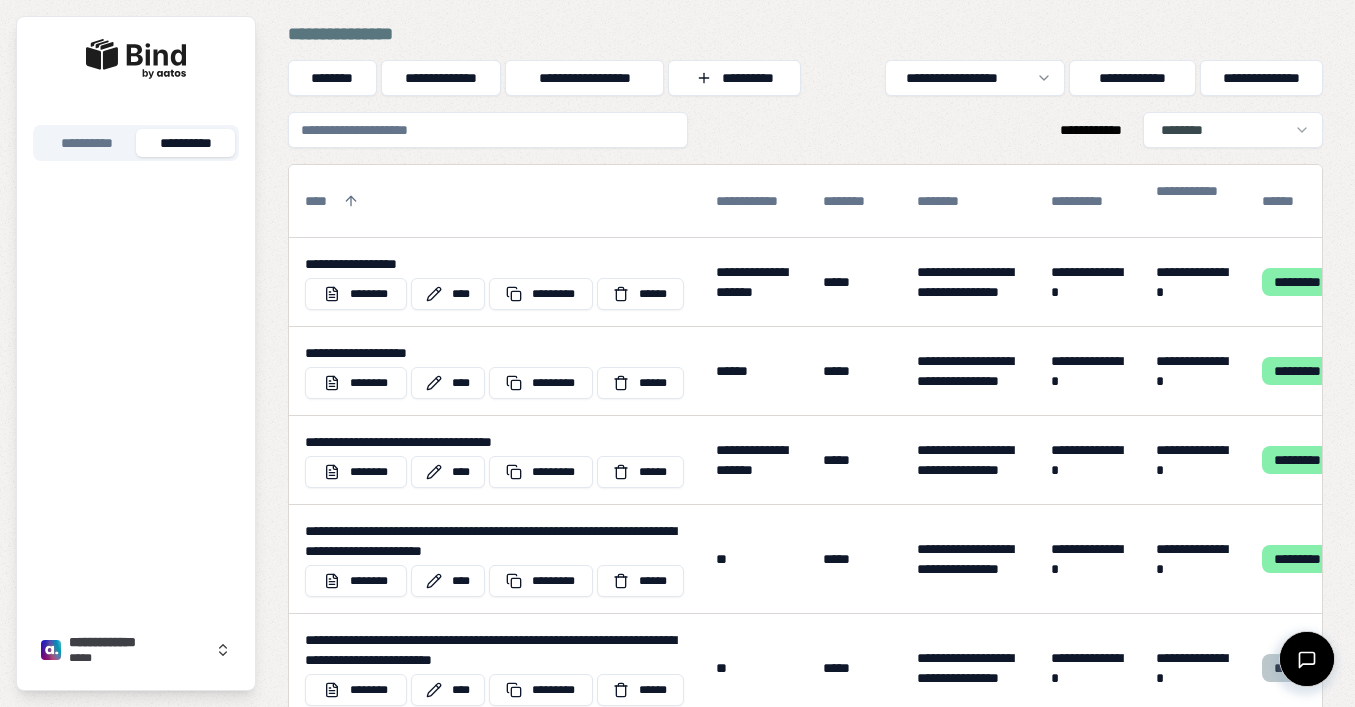 click at bounding box center [488, 130] 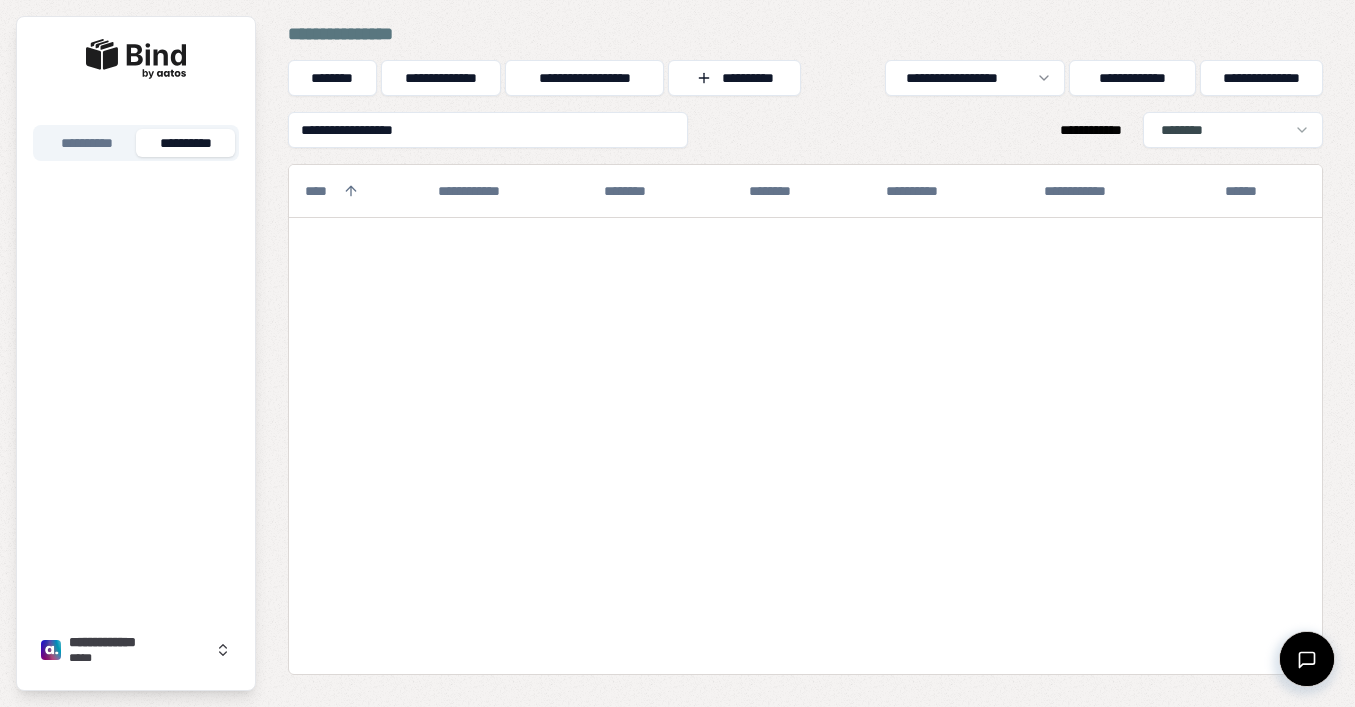 click on "**********" at bounding box center [488, 130] 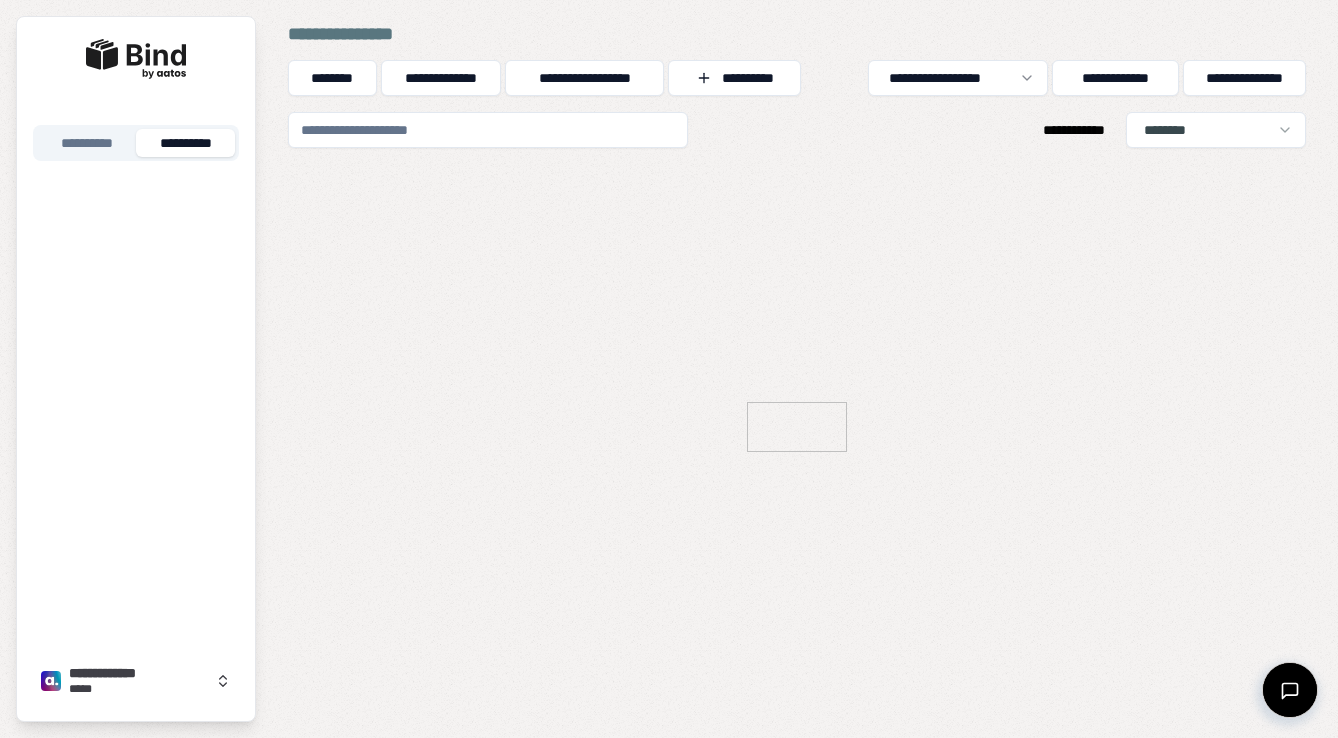 scroll, scrollTop: 0, scrollLeft: 0, axis: both 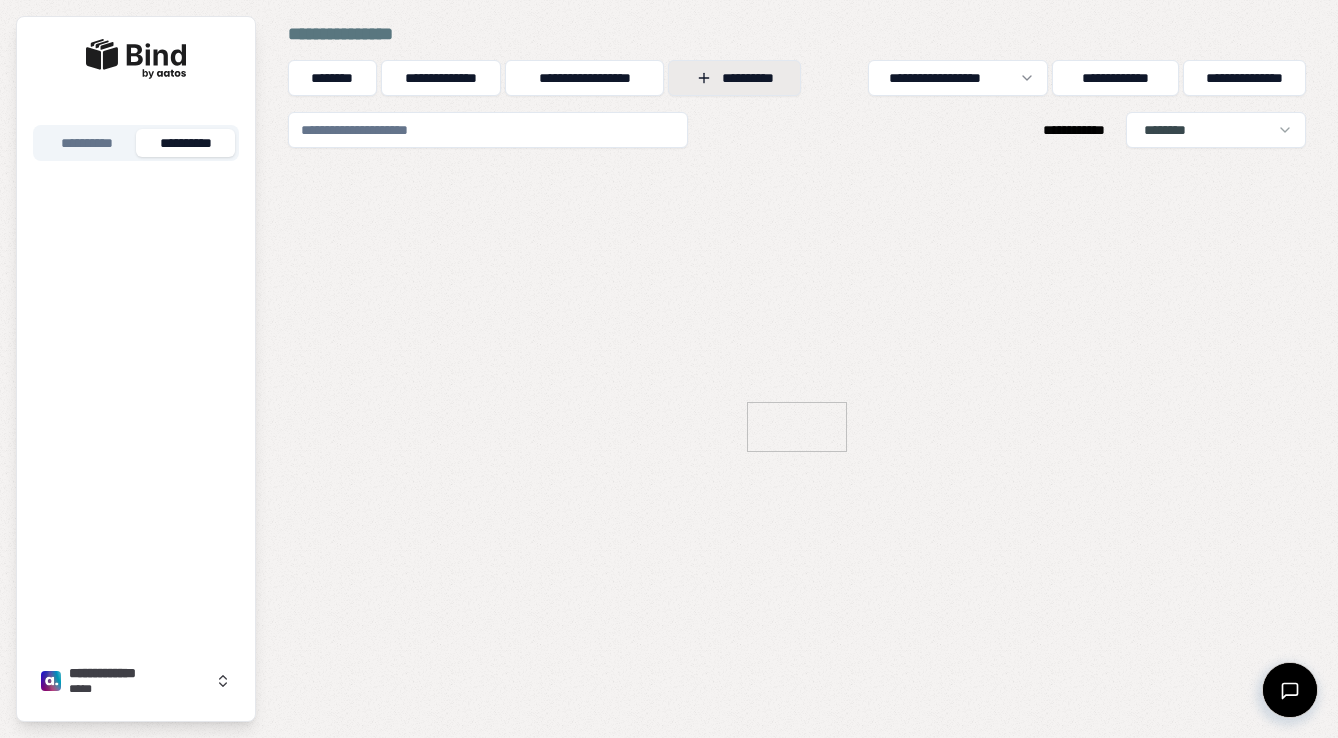 click on "**********" at bounding box center [734, 78] 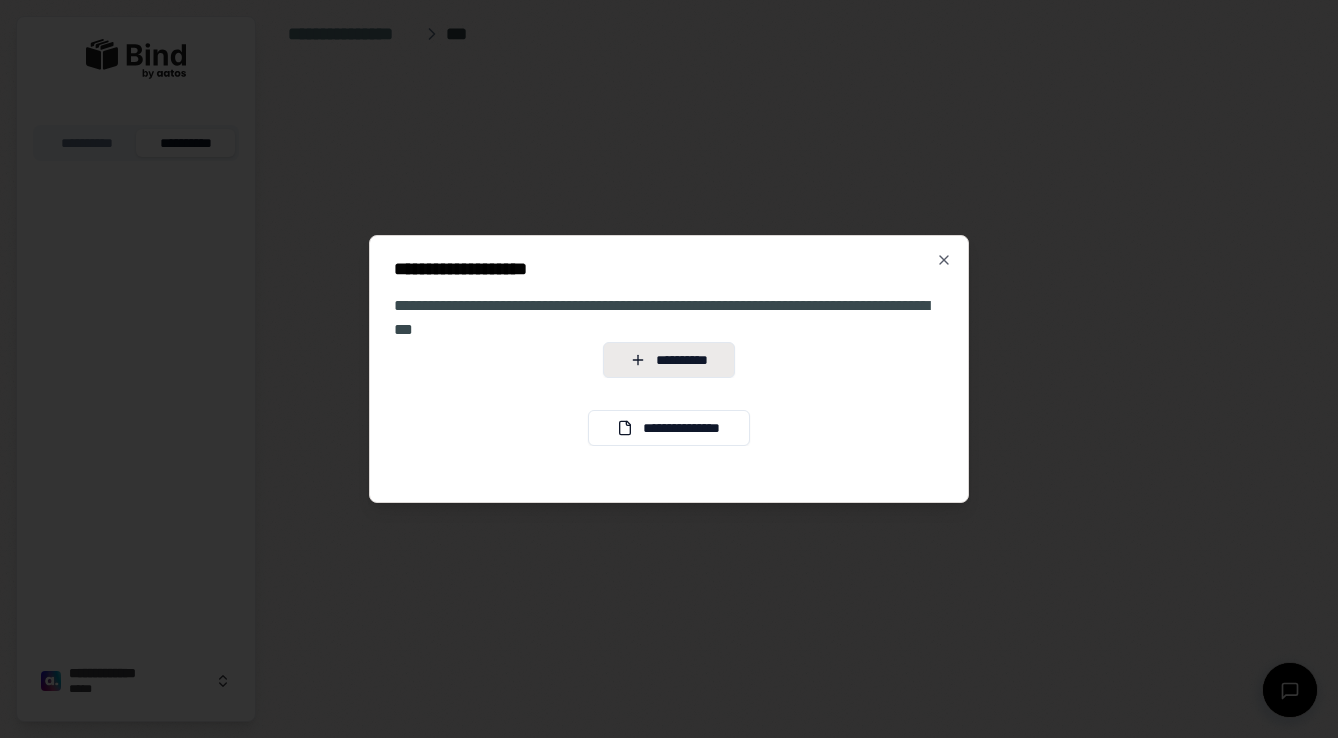 click on "**********" at bounding box center [669, 360] 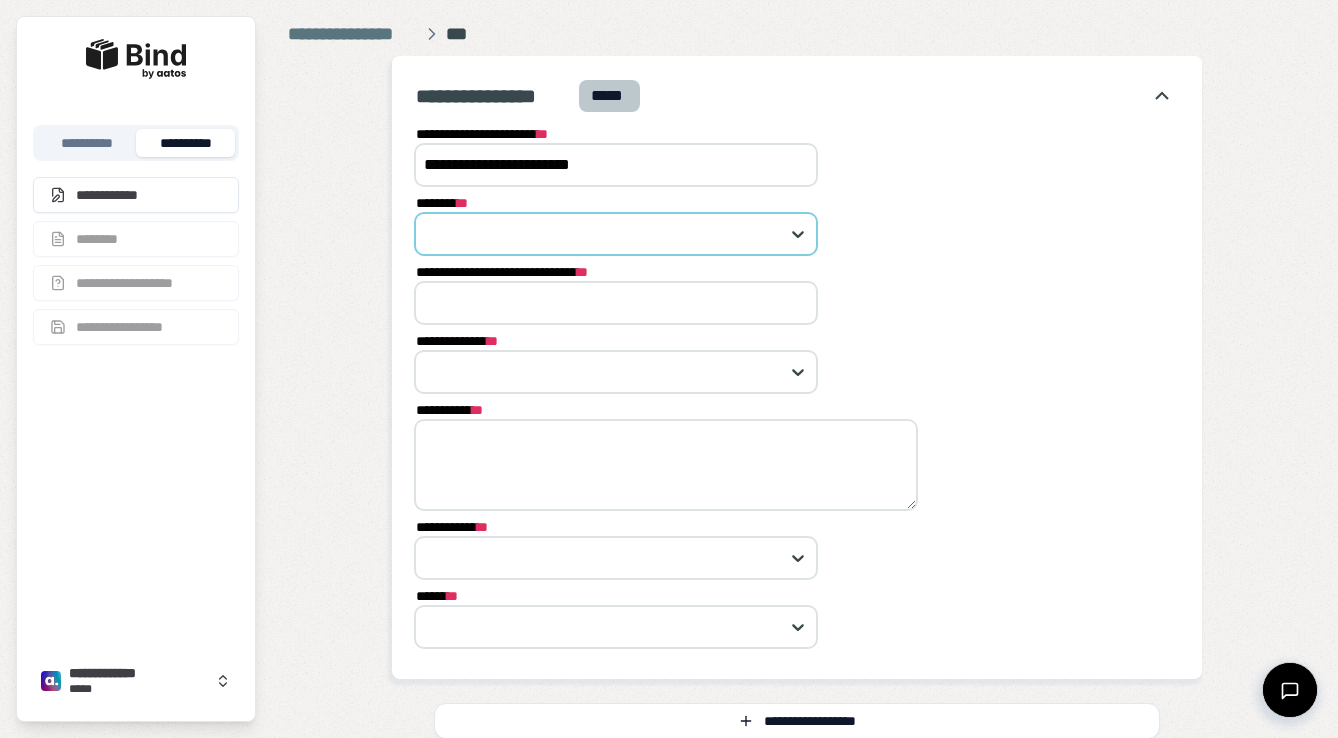type on "**********" 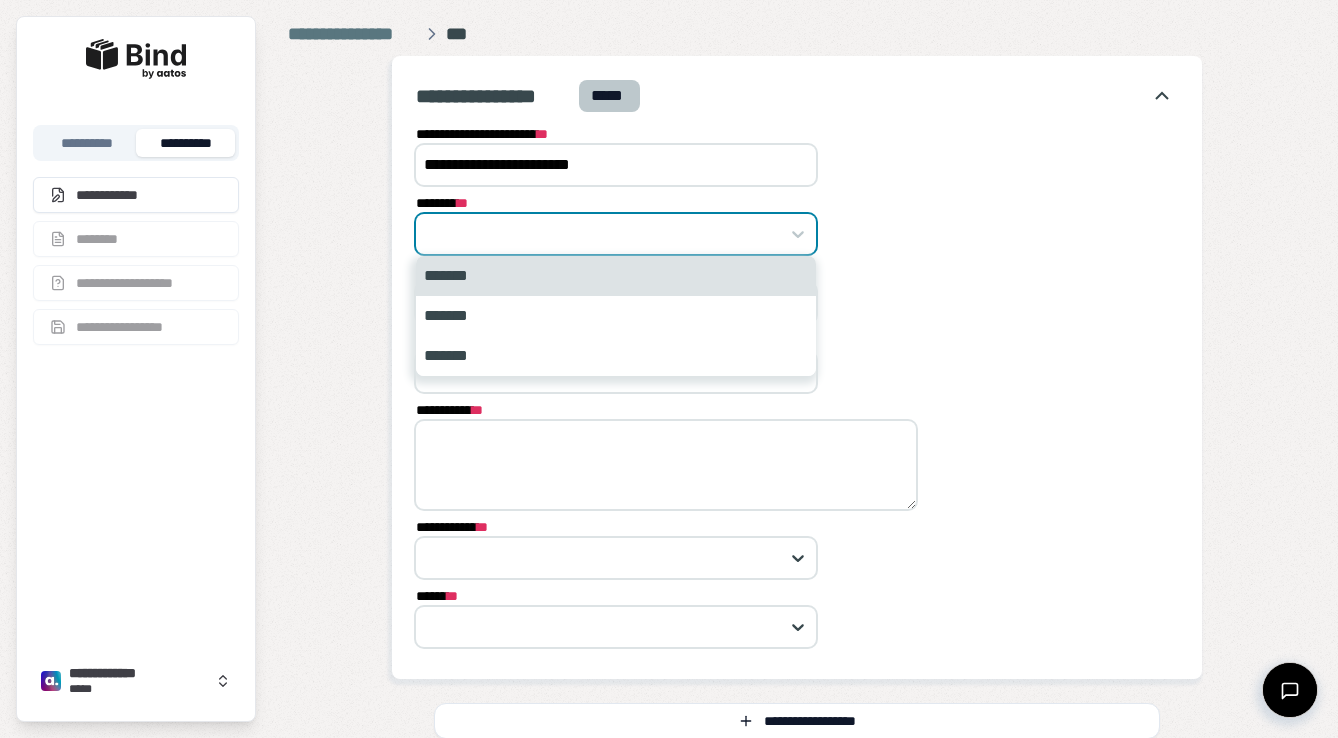 click on "*******" at bounding box center (616, 276) 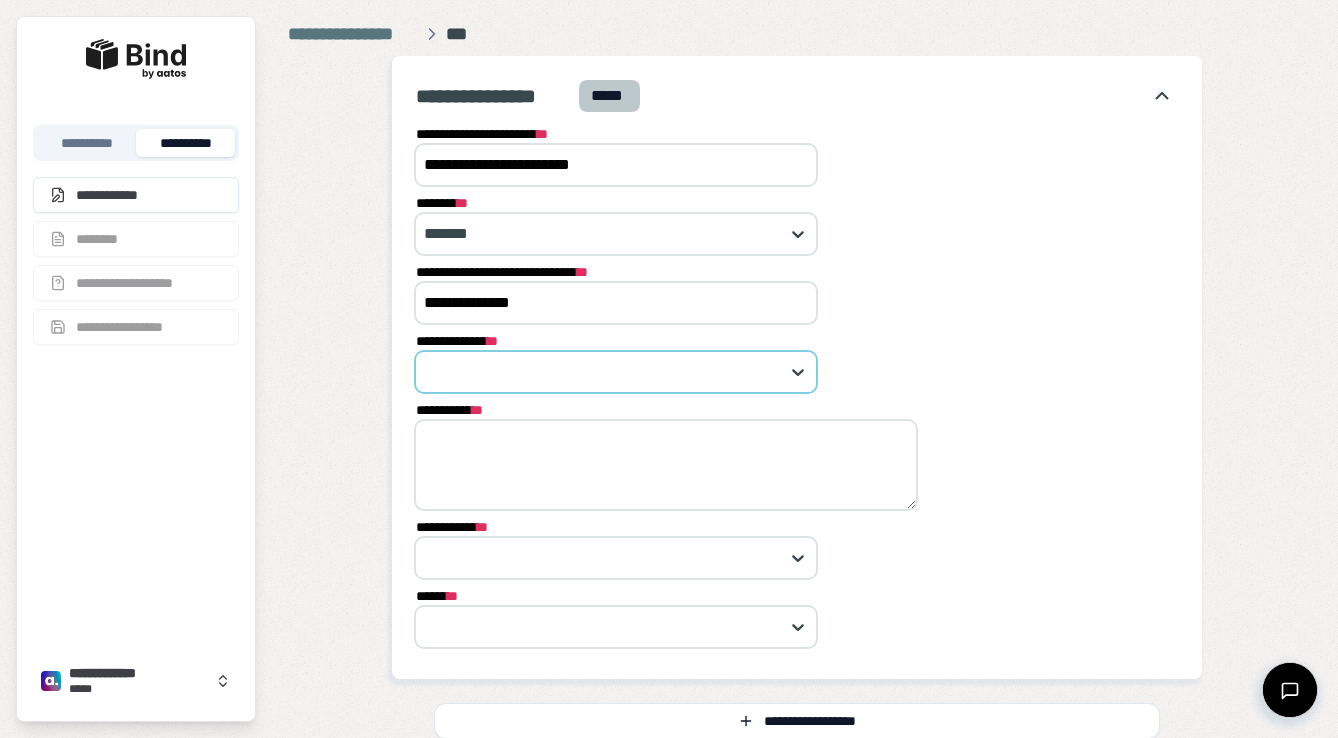 type on "**********" 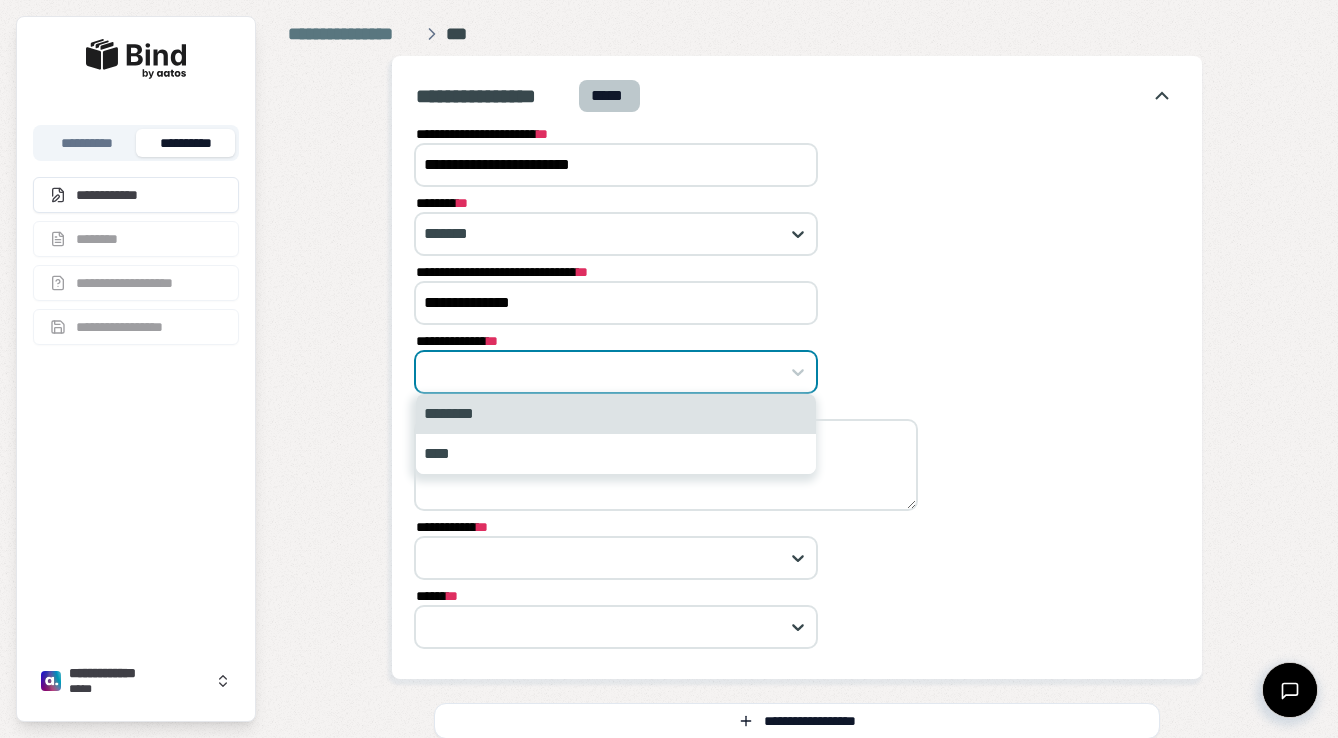 click on "********" at bounding box center [616, 414] 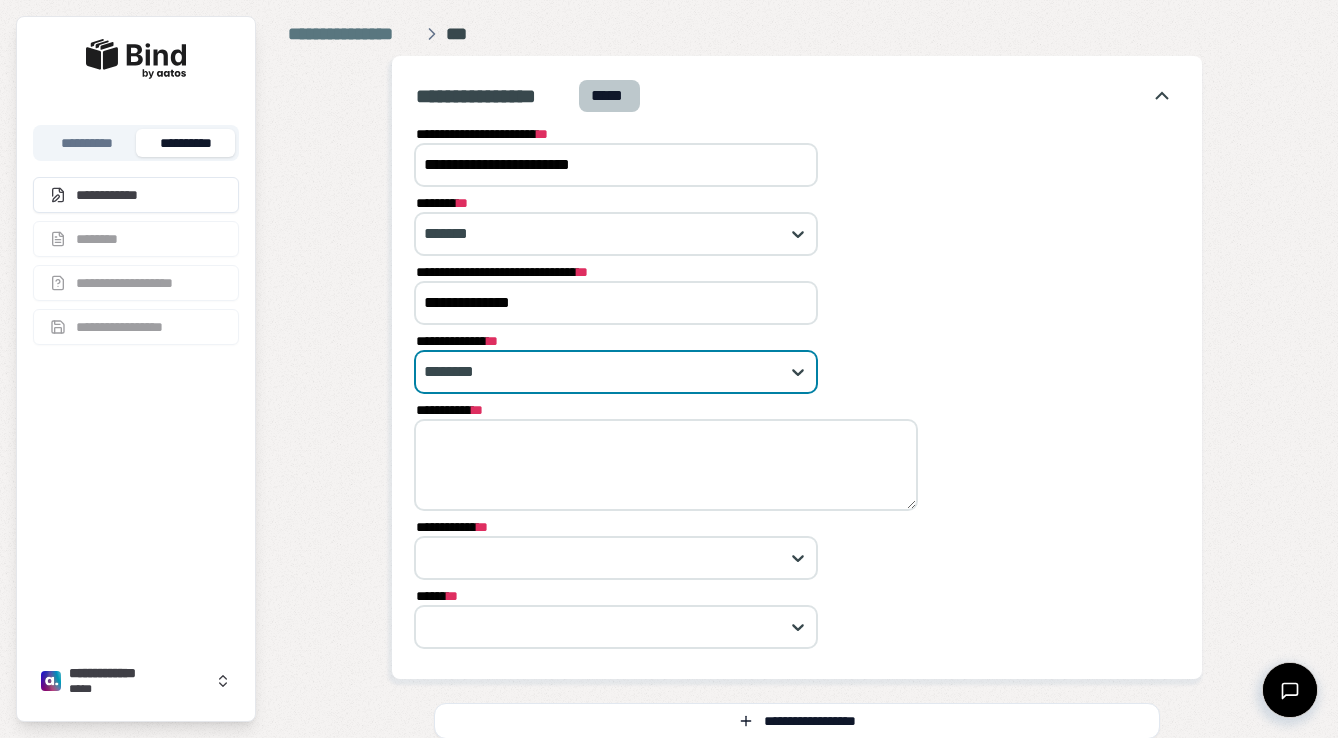 click on "**********" at bounding box center [666, 465] 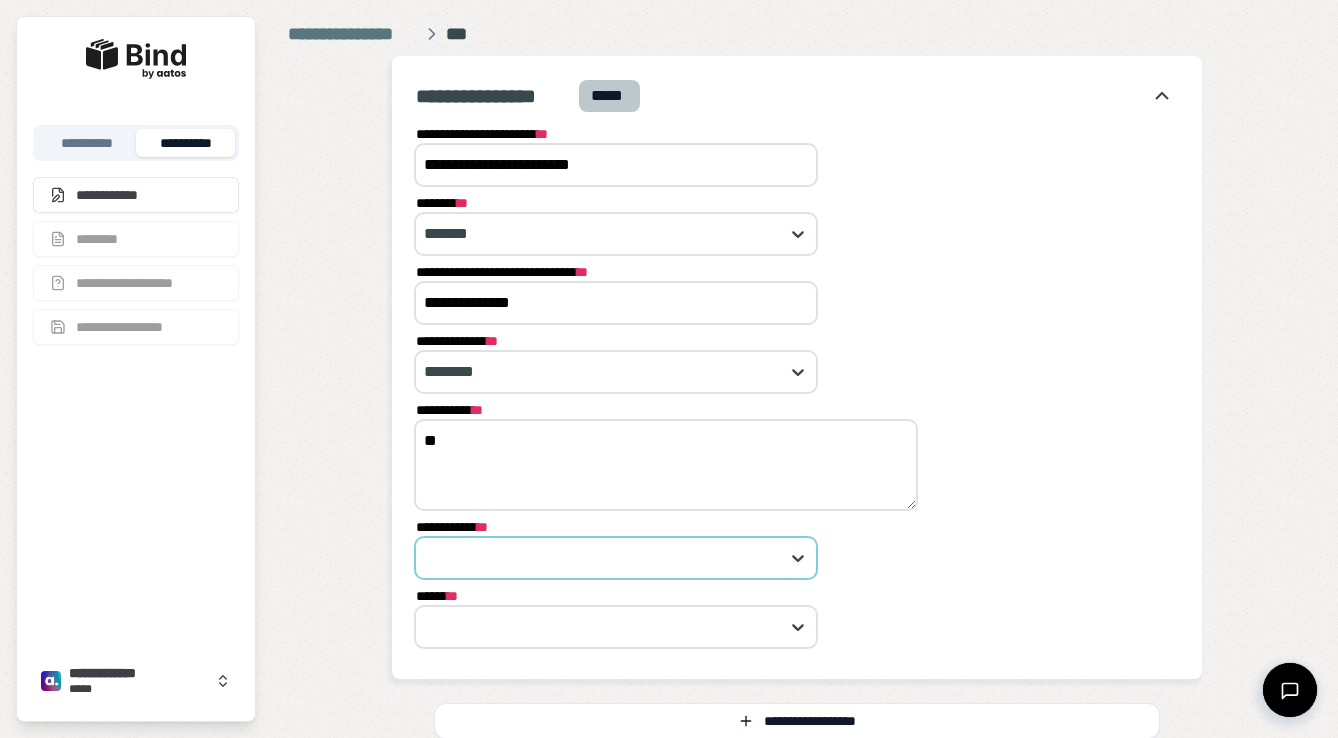 type on "**" 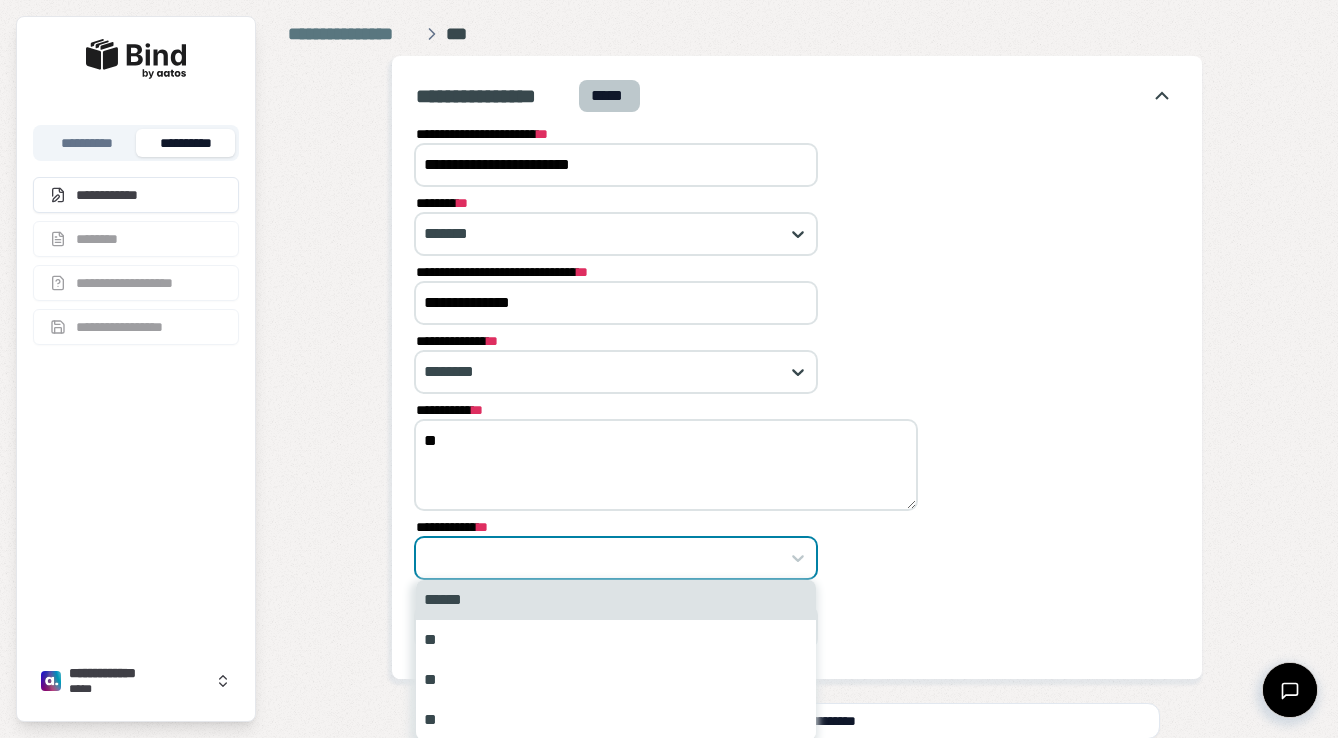 click at bounding box center (605, 558) 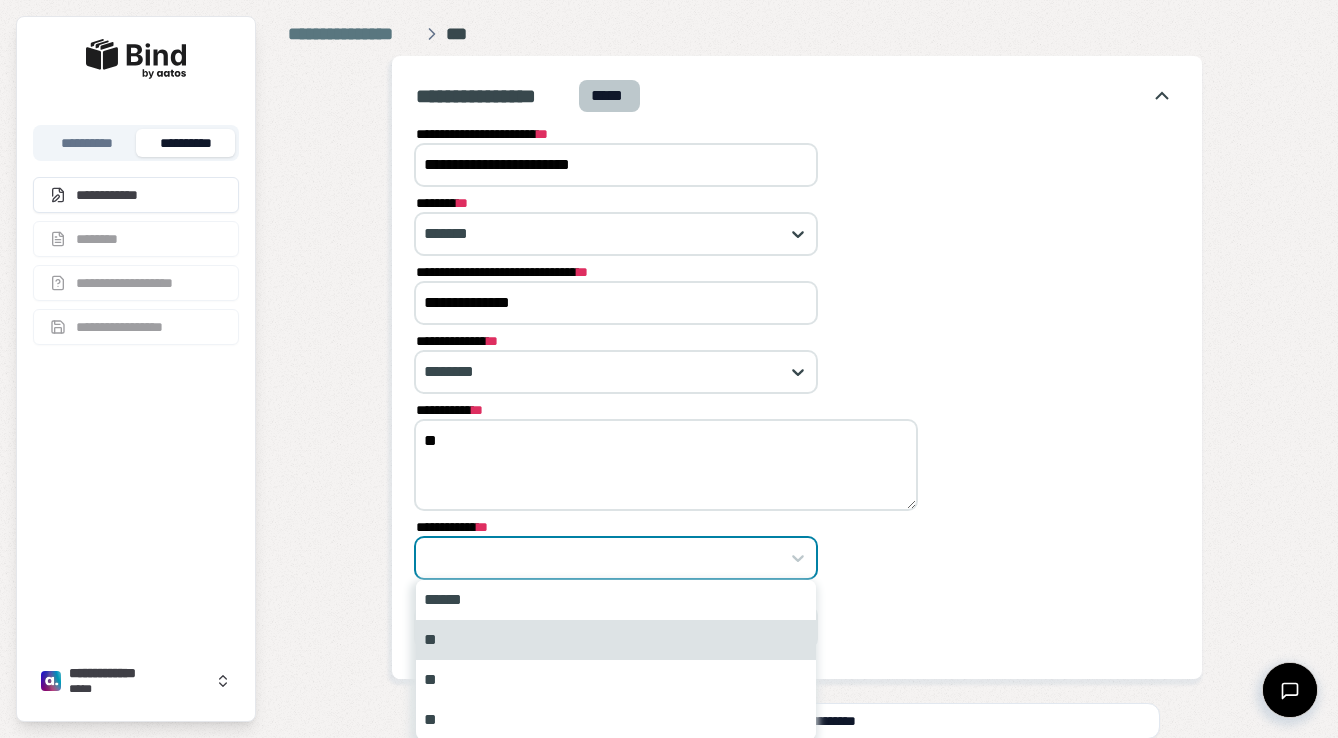 click on "**" at bounding box center (616, 640) 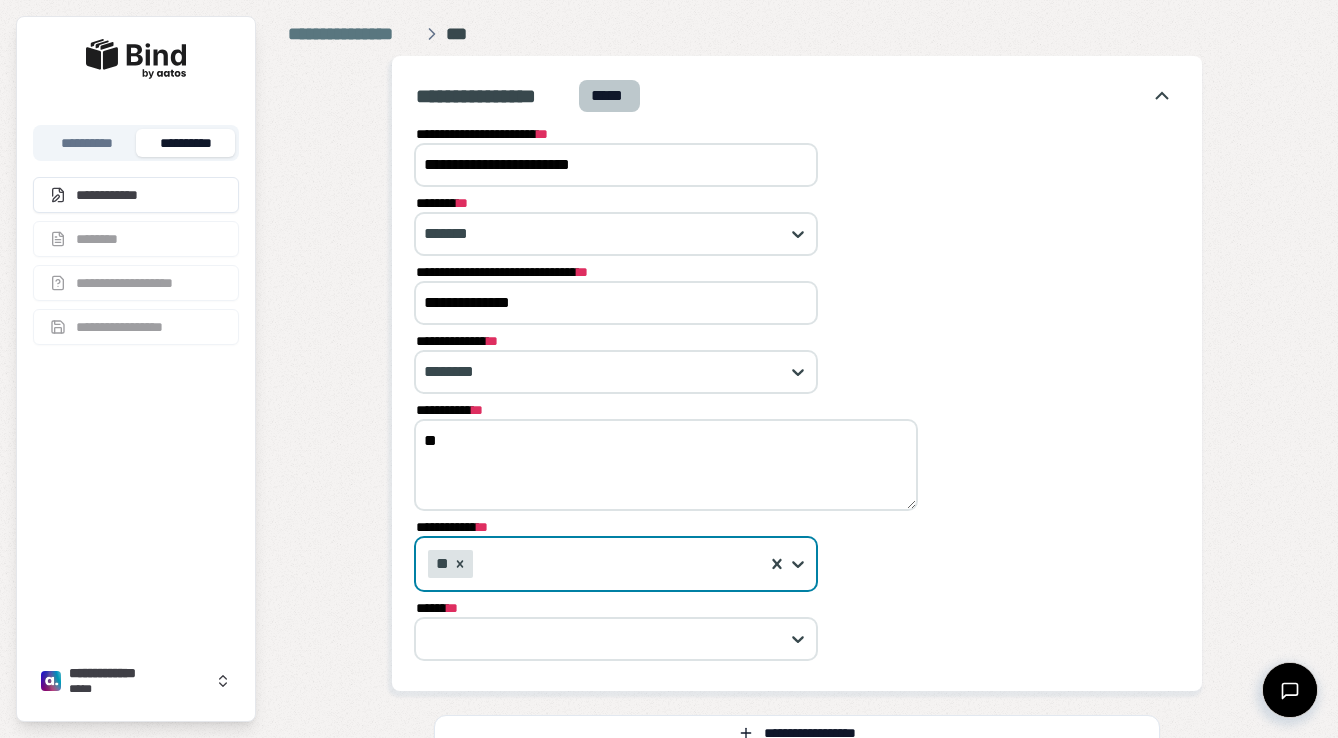 click at bounding box center [605, 639] 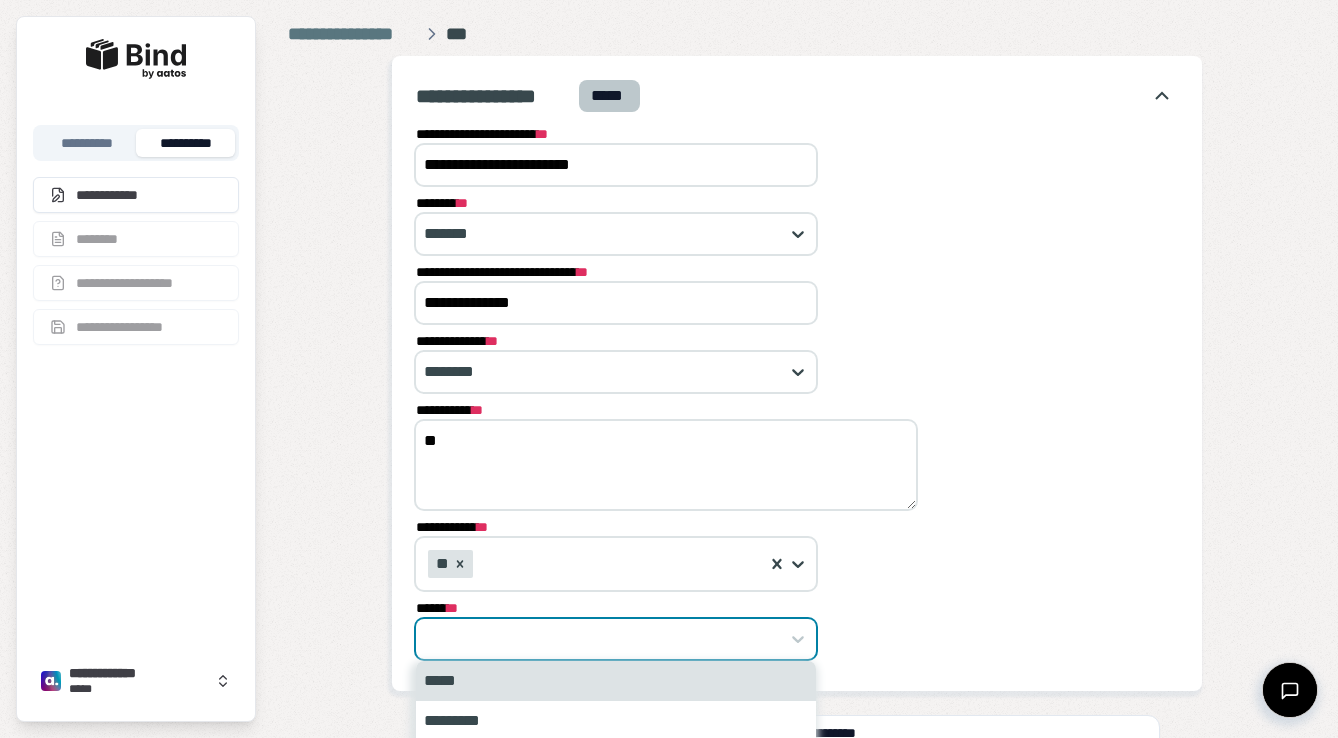 click on "*****" at bounding box center (616, 681) 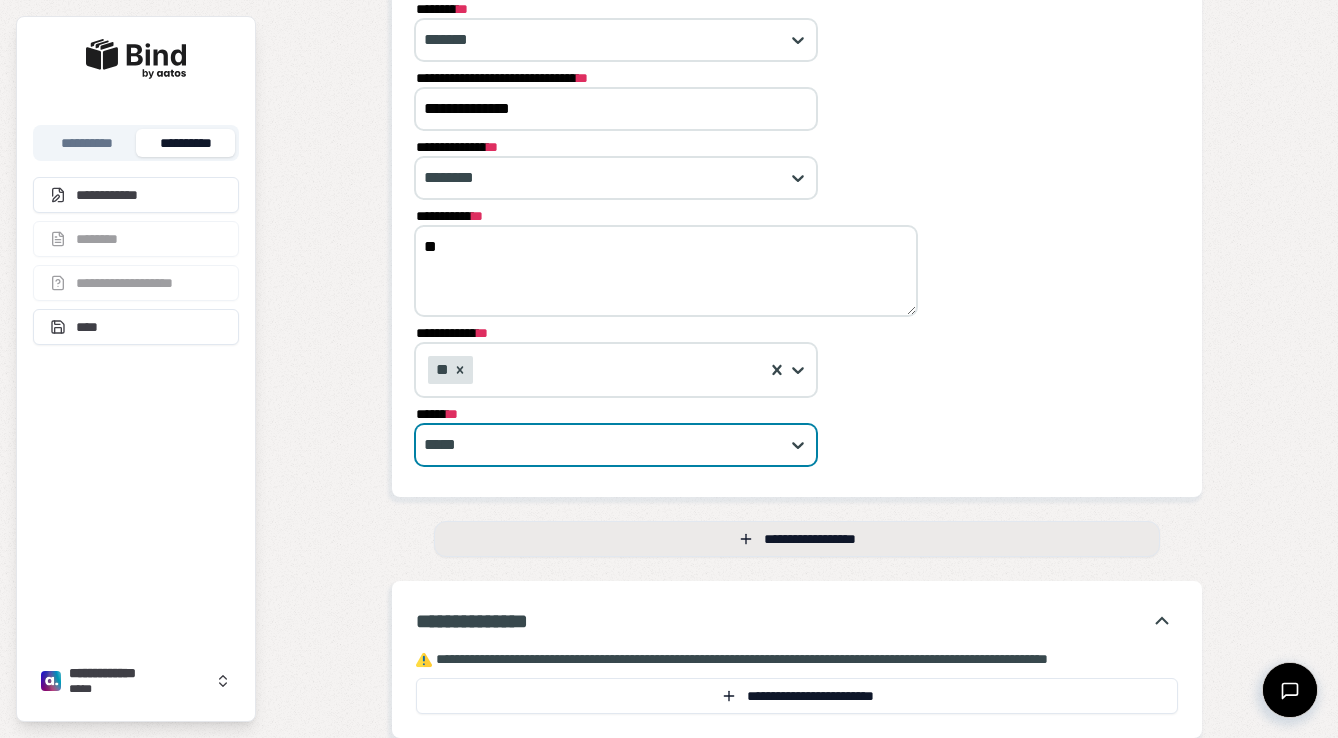 scroll, scrollTop: 194, scrollLeft: 0, axis: vertical 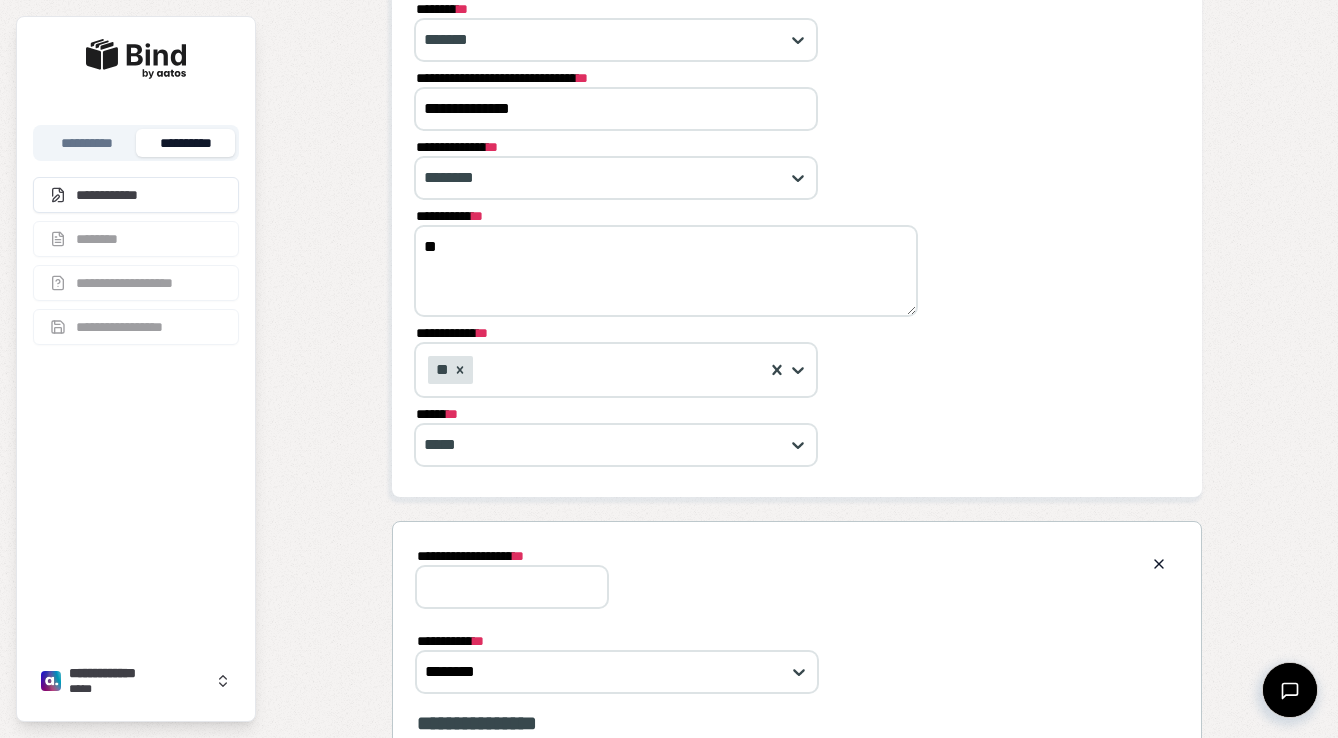 click on "**********" at bounding box center (512, 556) 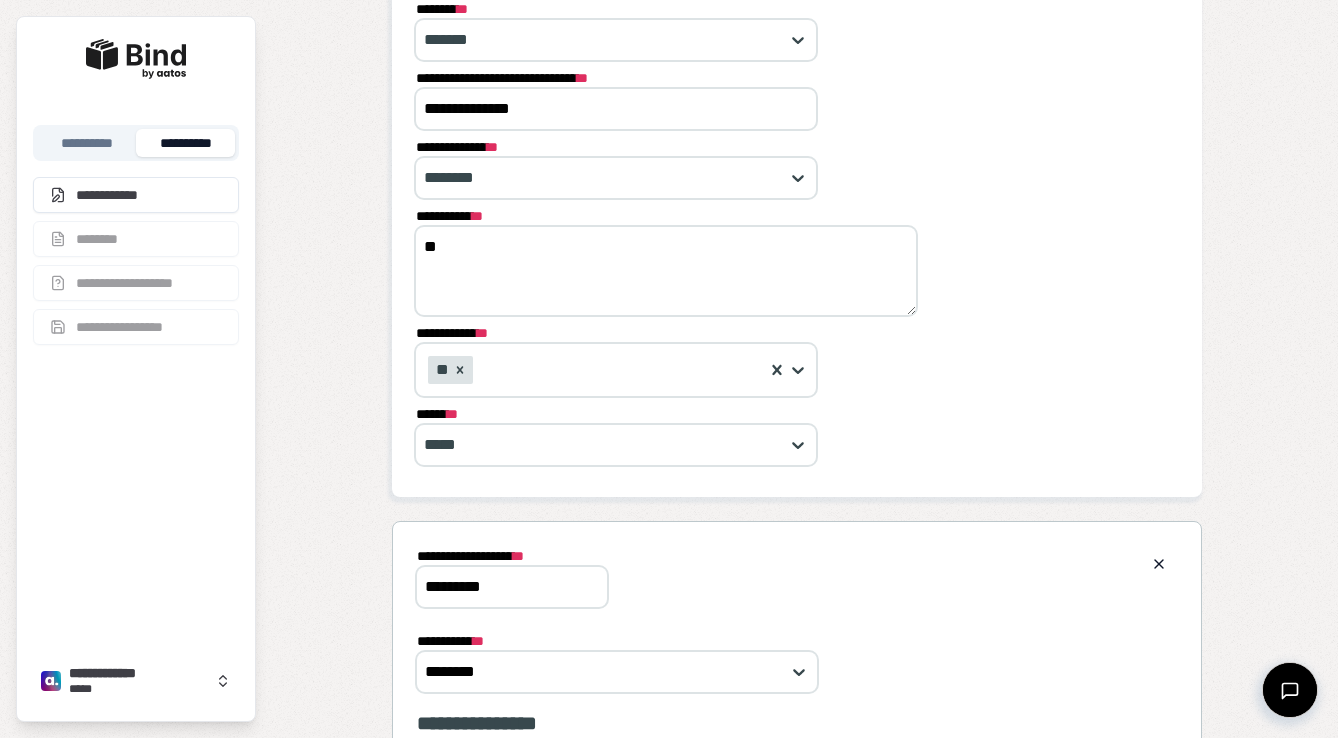 click on "*********" at bounding box center [512, 587] 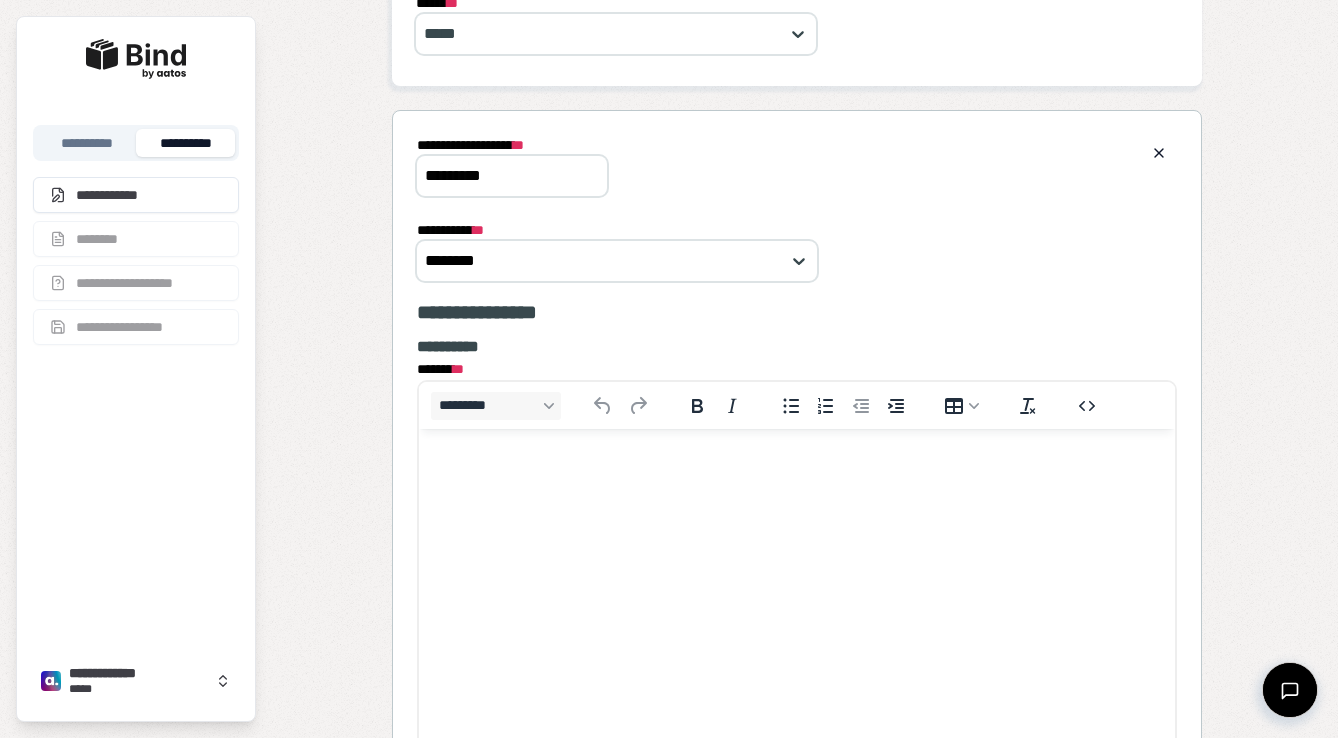 scroll, scrollTop: 612, scrollLeft: 0, axis: vertical 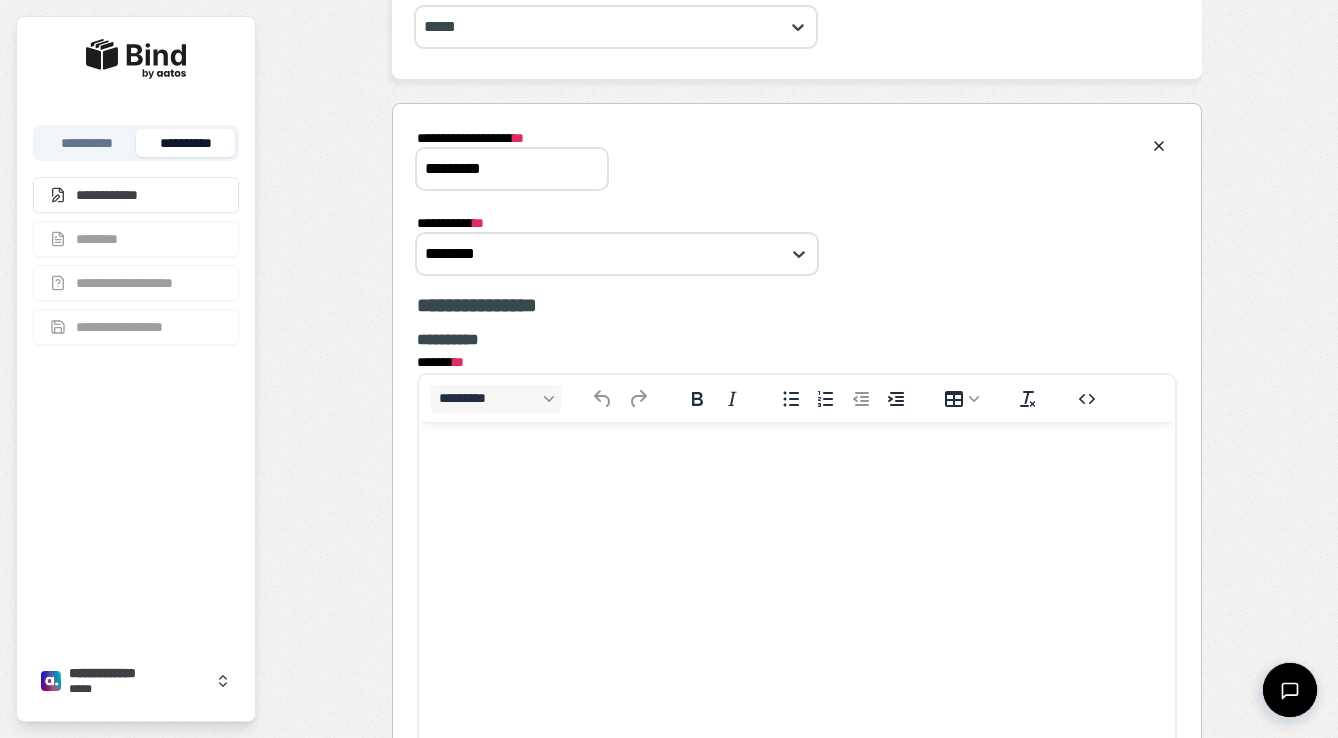 type on "*********" 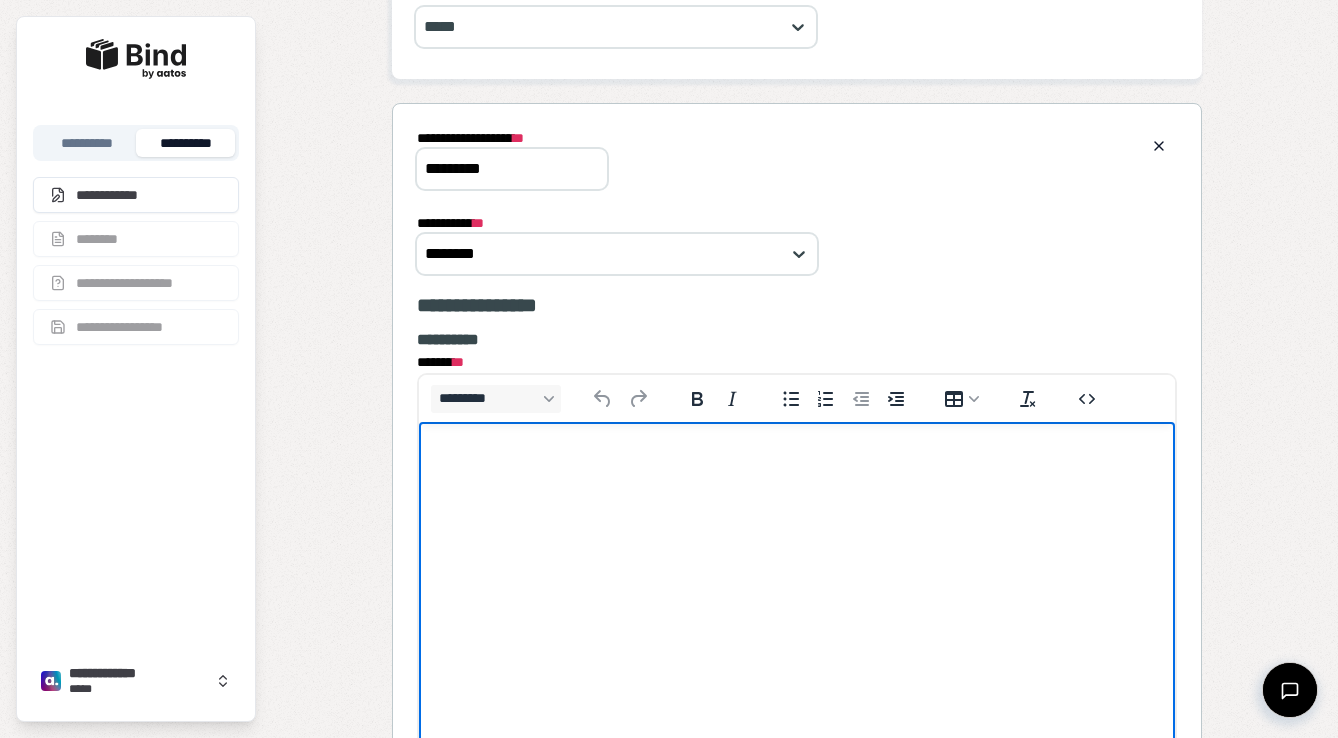 click at bounding box center (796, 461) 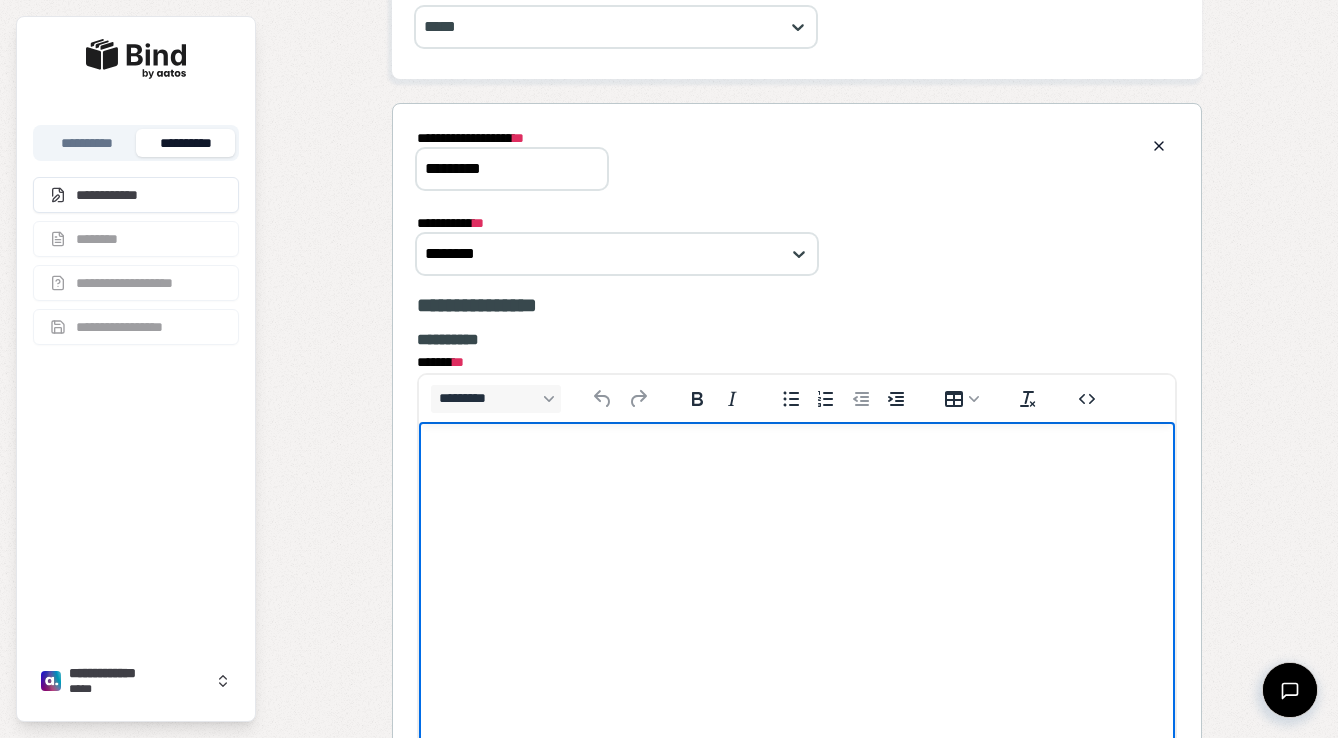 click at bounding box center (796, 461) 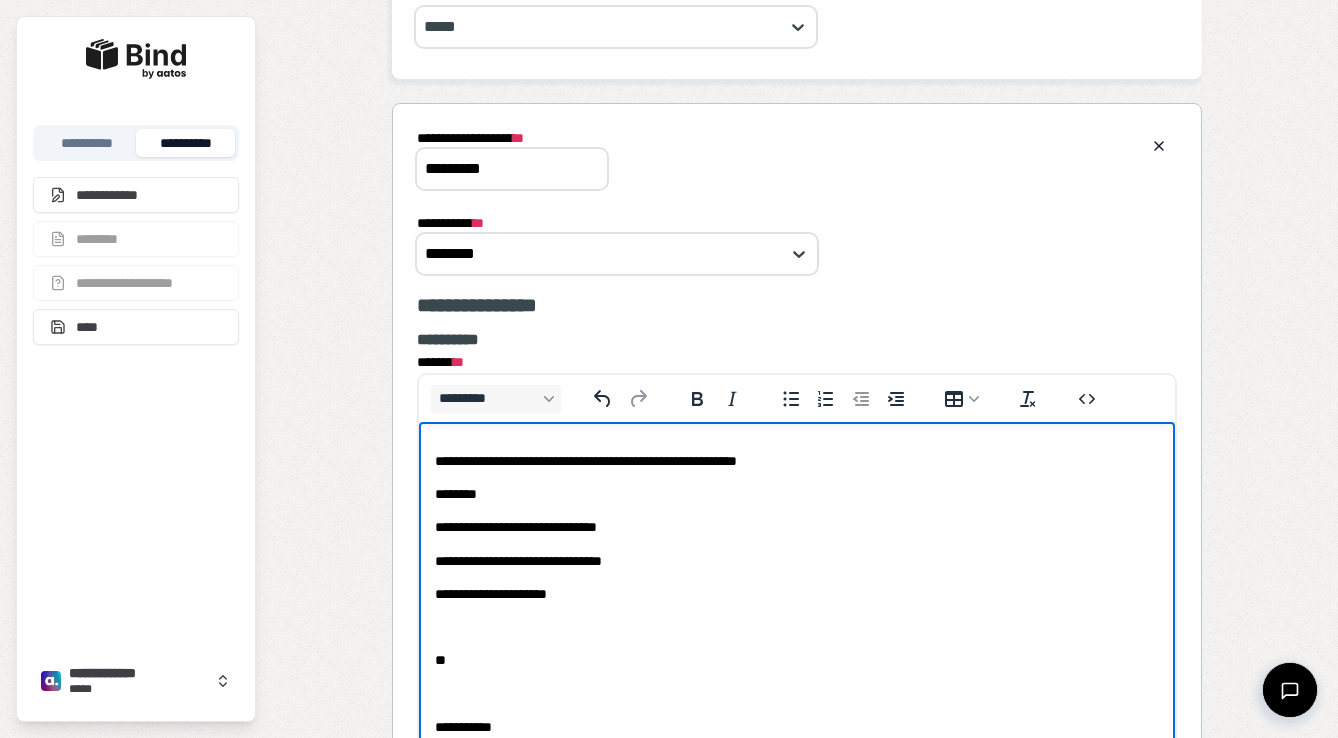 scroll, scrollTop: 86, scrollLeft: 0, axis: vertical 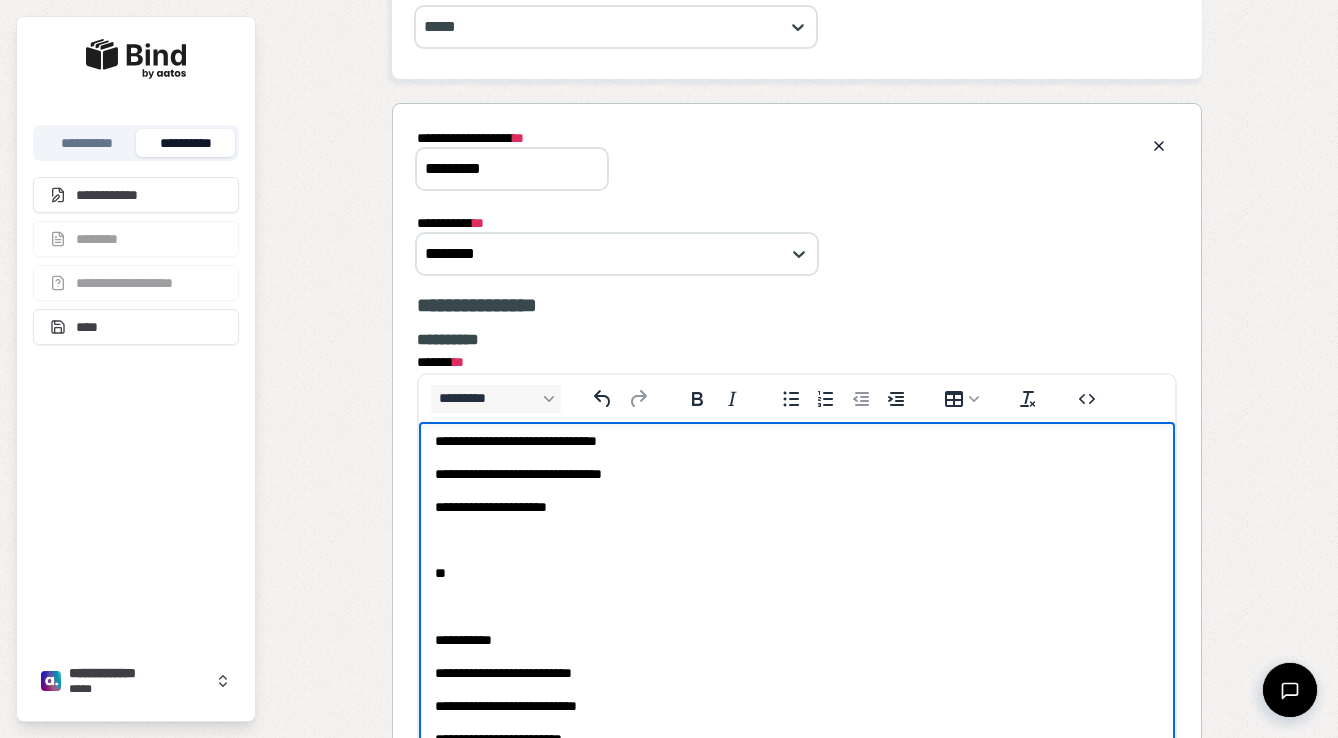 click on "**********" at bounding box center (796, 557) 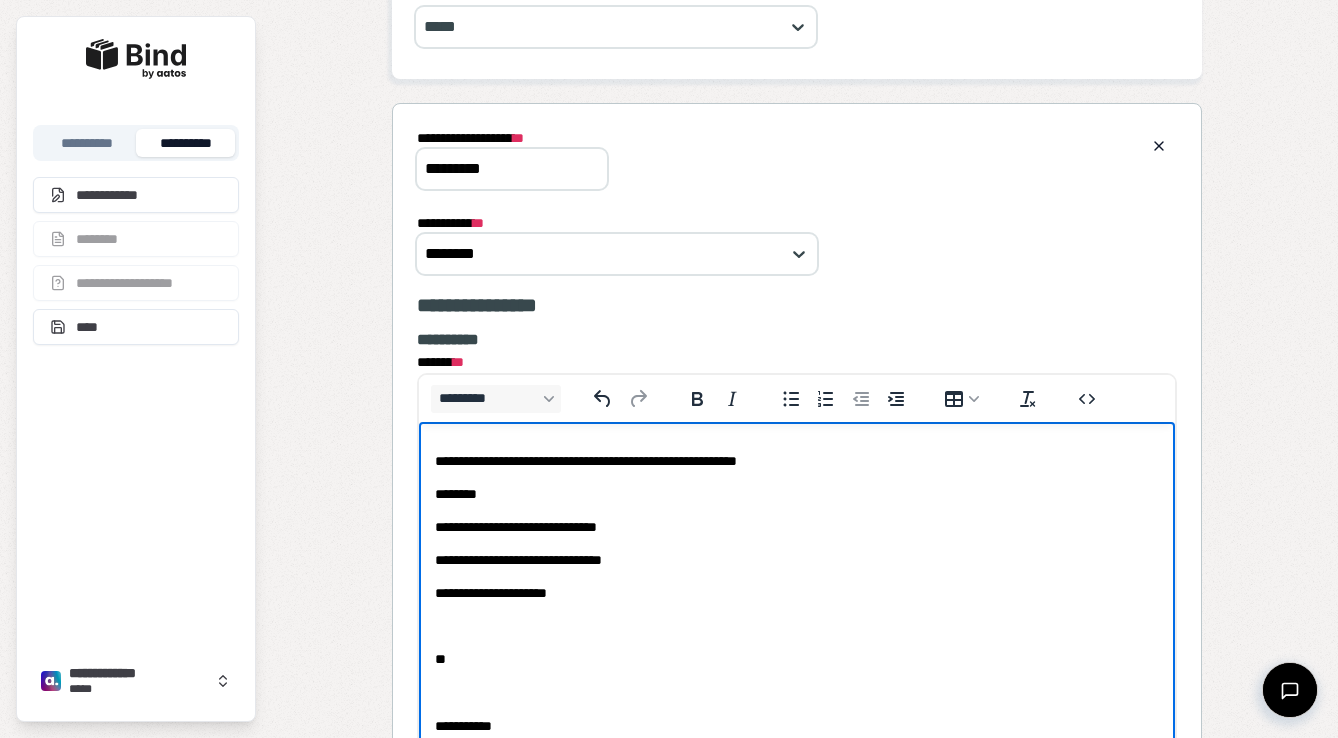scroll, scrollTop: 0, scrollLeft: 0, axis: both 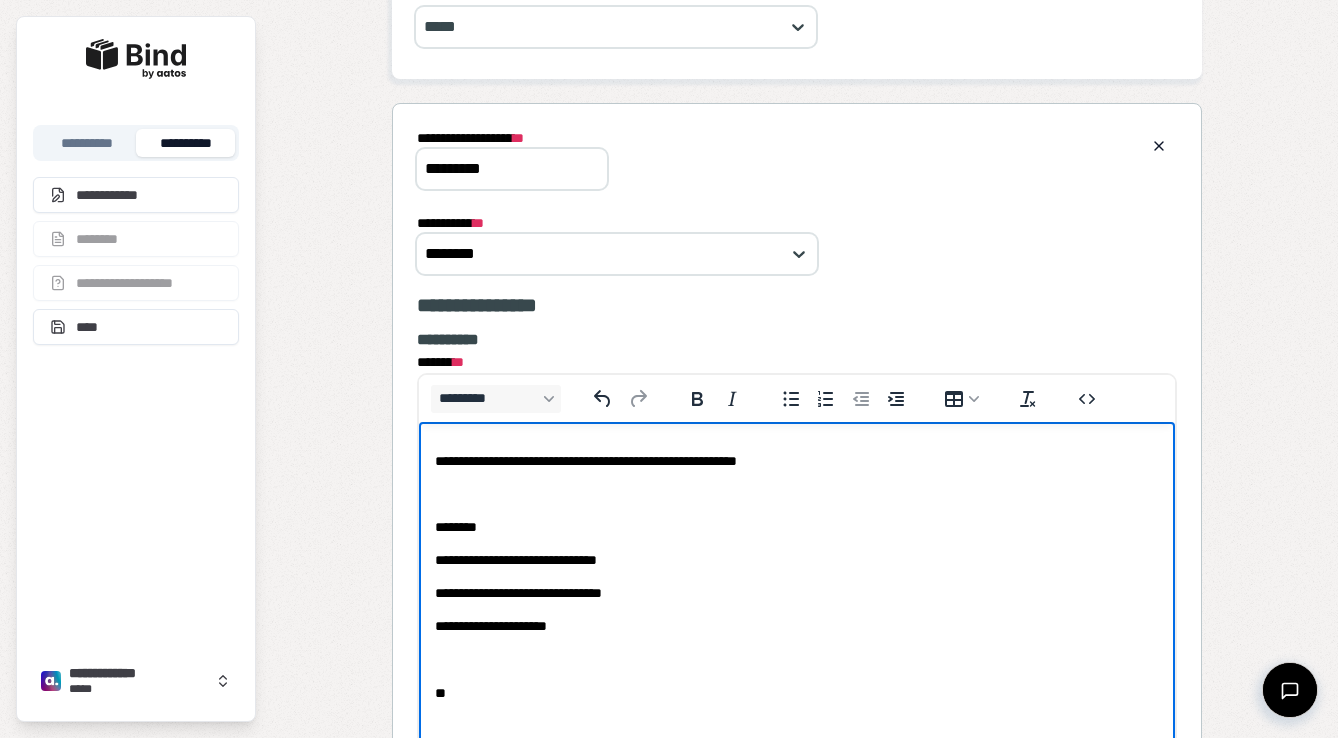 click at bounding box center [796, 494] 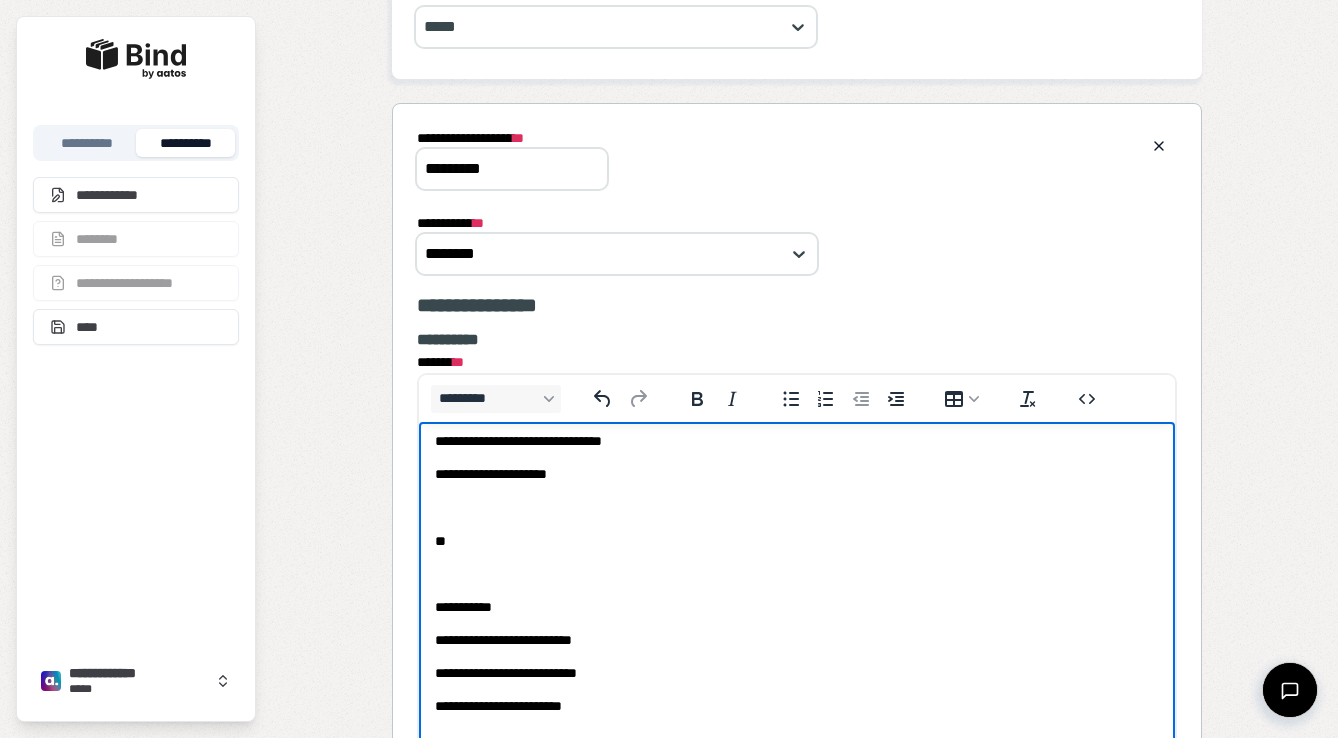 scroll, scrollTop: 151, scrollLeft: 0, axis: vertical 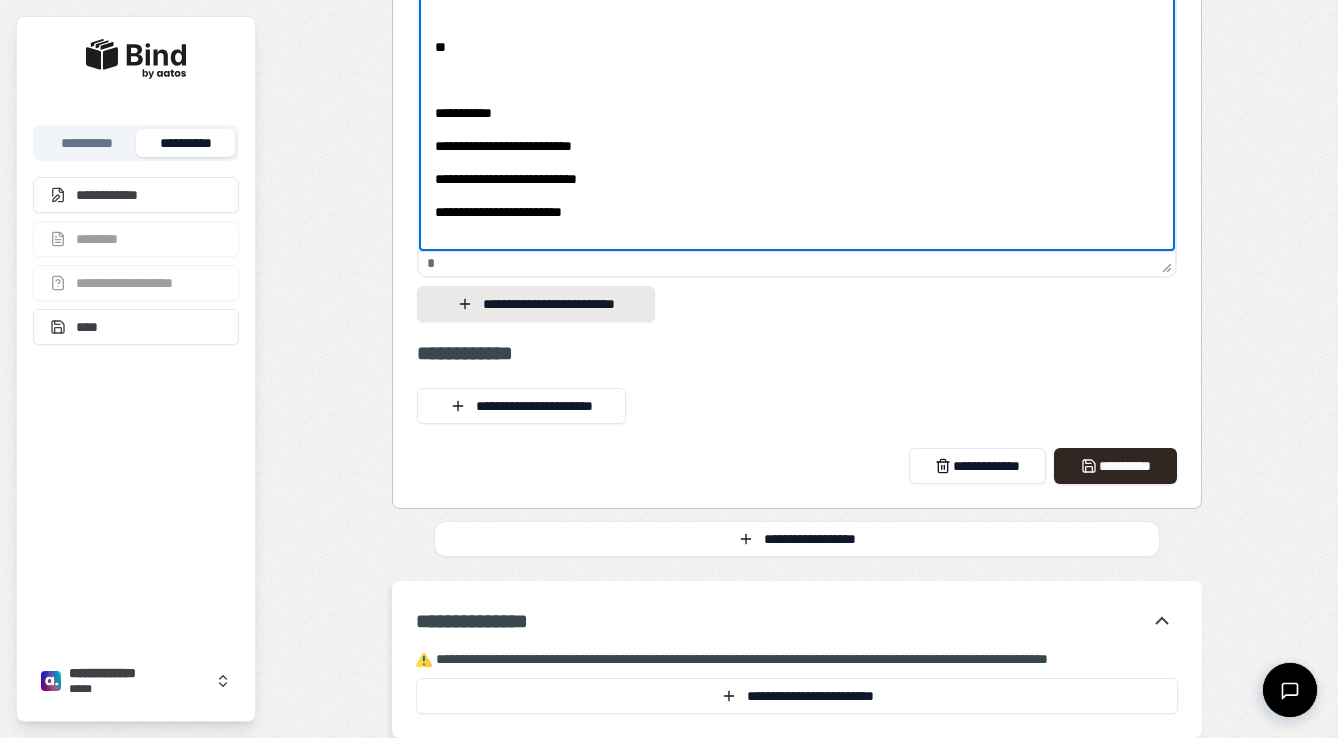 click on "**********" at bounding box center (536, 304) 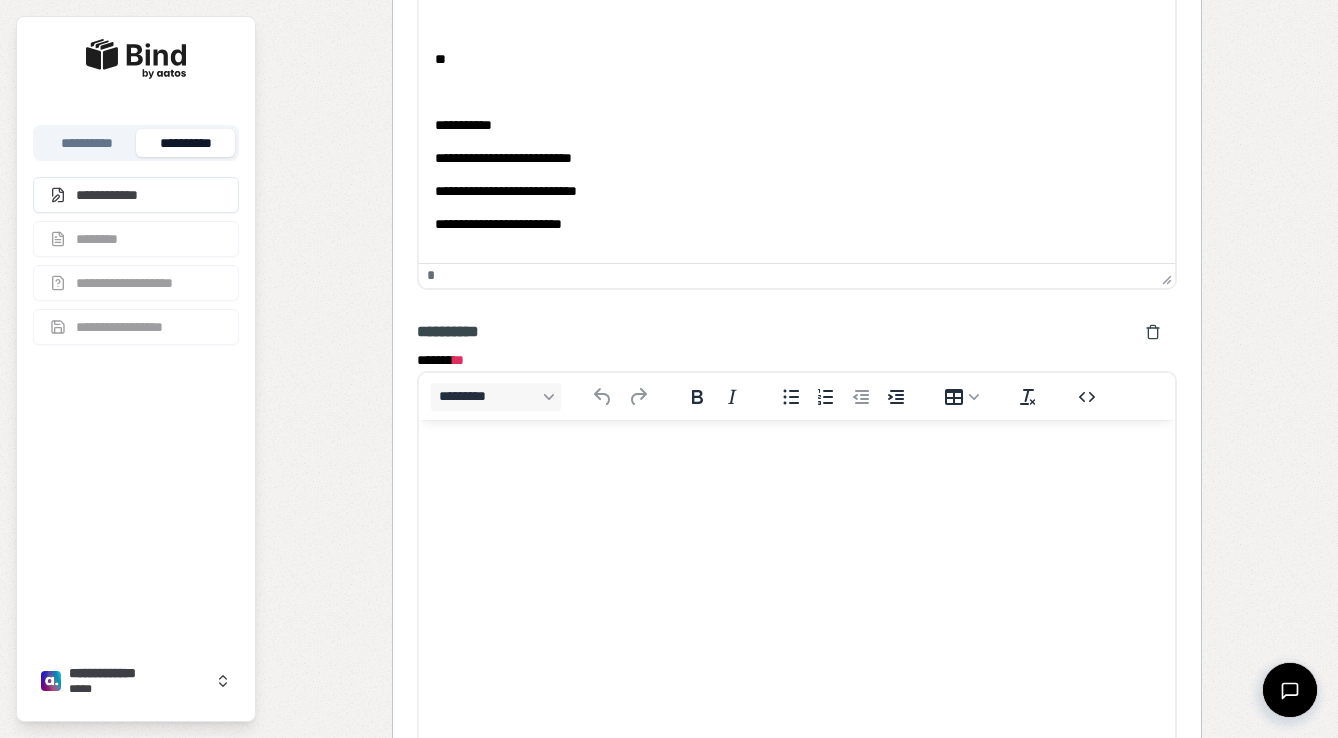 scroll, scrollTop: 0, scrollLeft: 0, axis: both 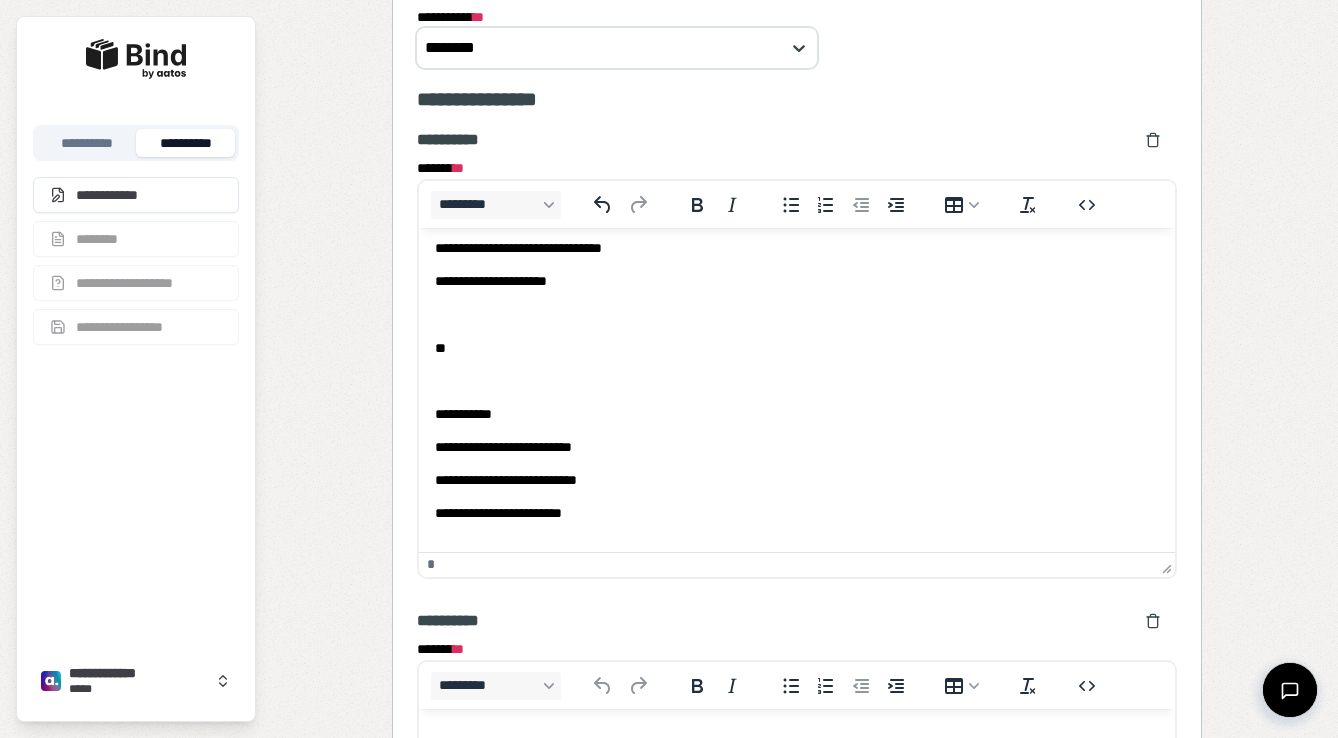 click on "**********" at bounding box center (796, 513) 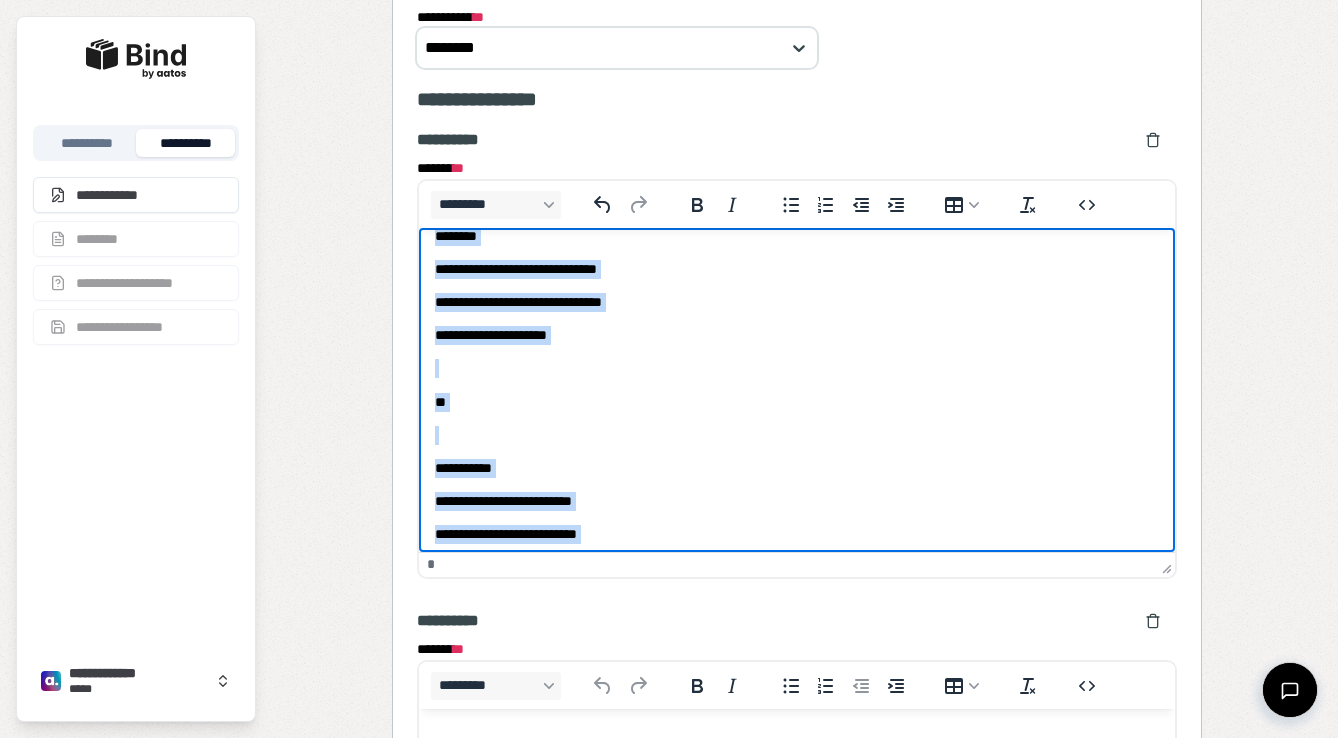 scroll, scrollTop: 0, scrollLeft: 0, axis: both 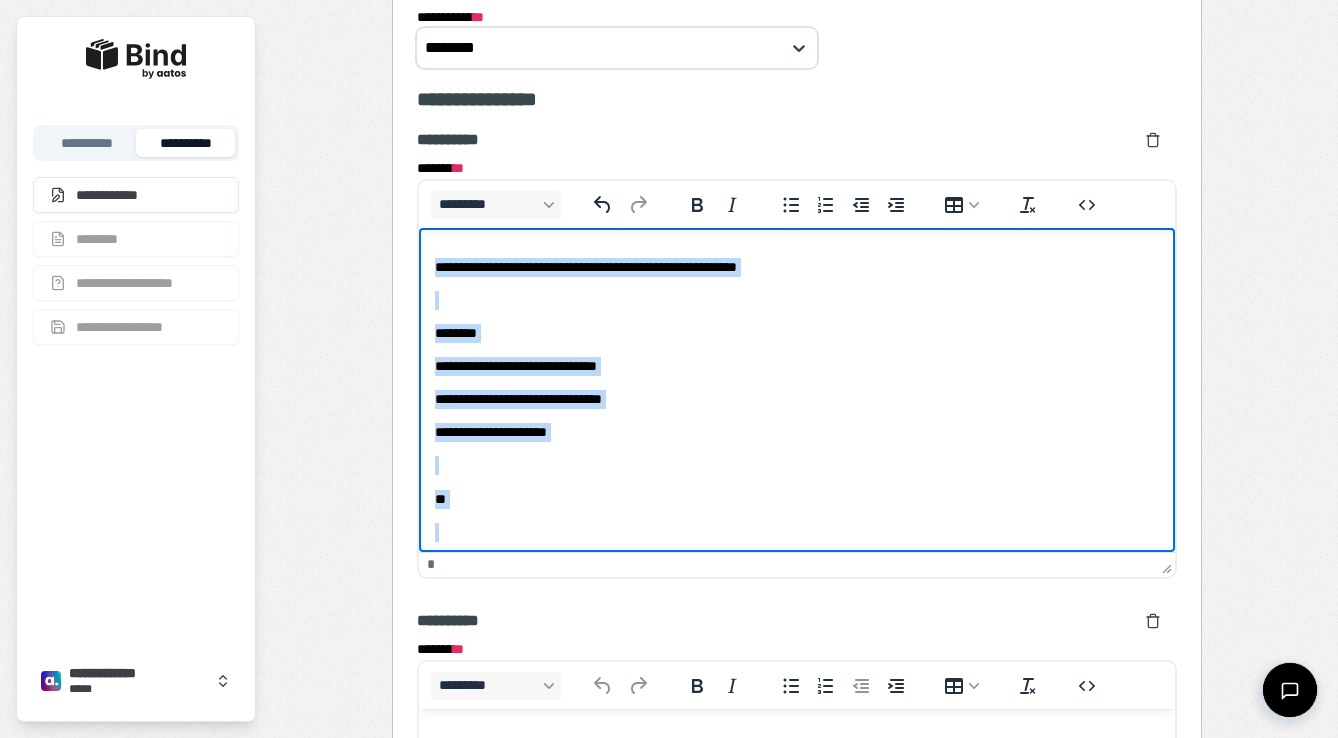 drag, startPoint x: 594, startPoint y: 512, endPoint x: 423, endPoint y: 271, distance: 295.50296 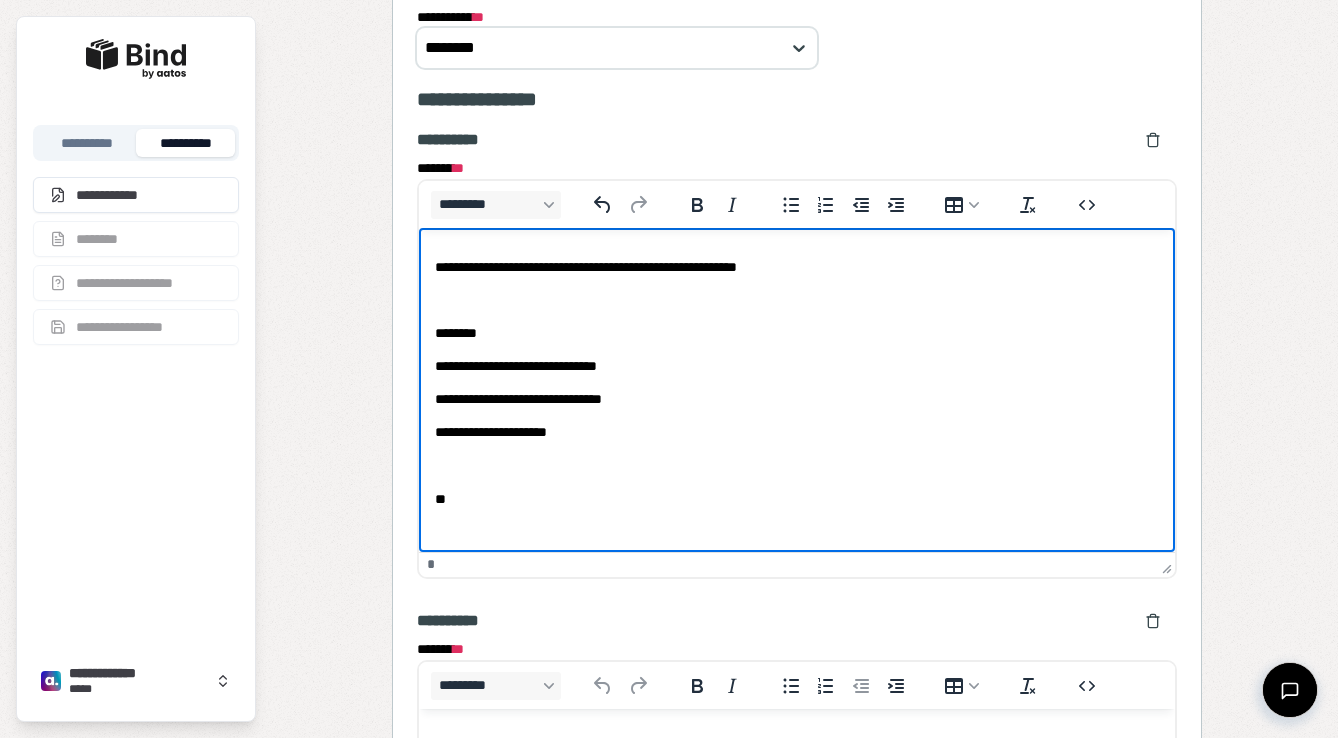 click on "********" at bounding box center (796, 333) 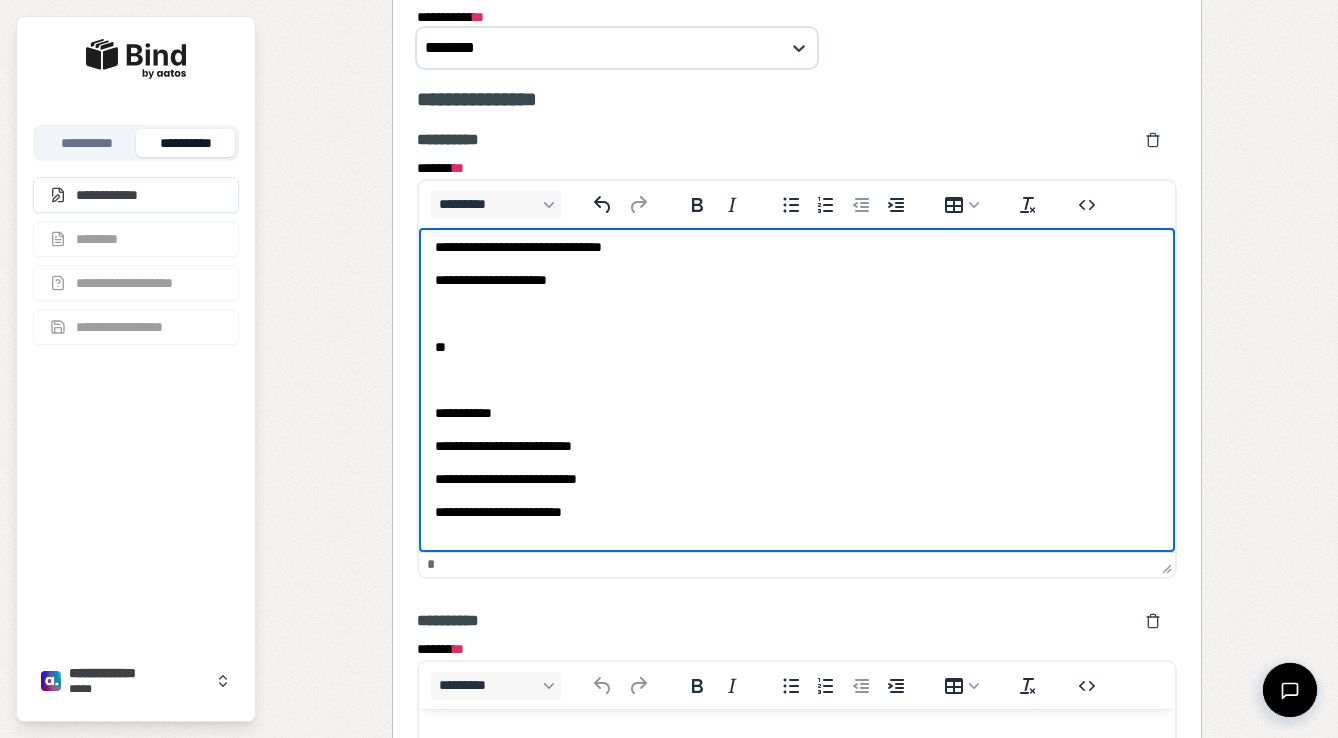 scroll, scrollTop: 151, scrollLeft: 0, axis: vertical 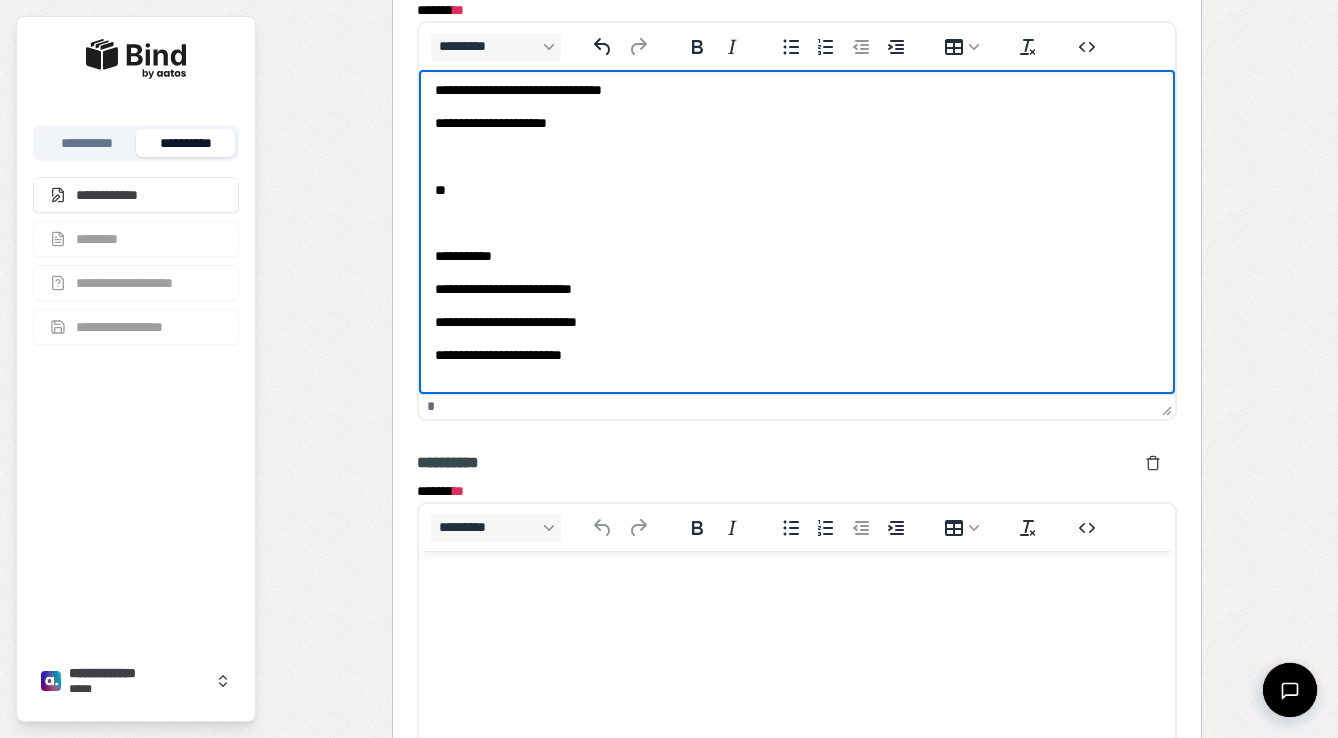 click at bounding box center (796, 590) 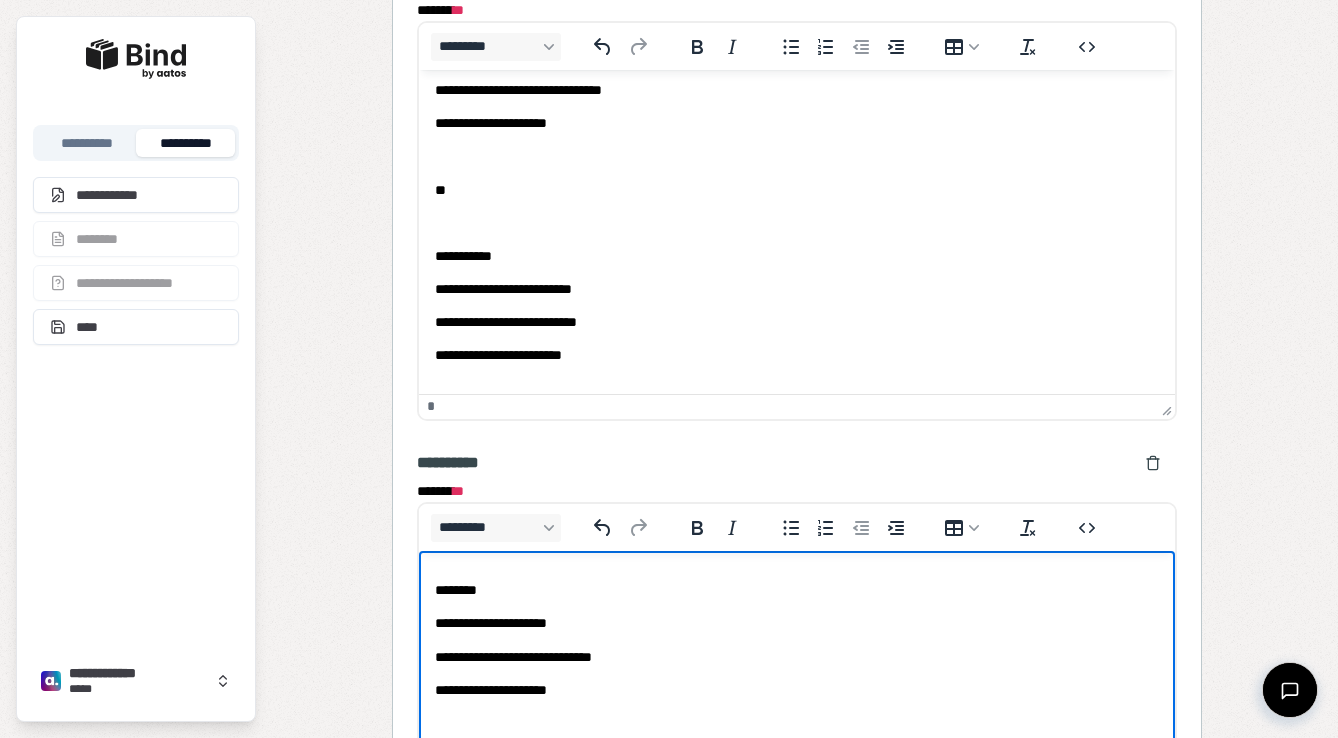 scroll, scrollTop: 1113, scrollLeft: 0, axis: vertical 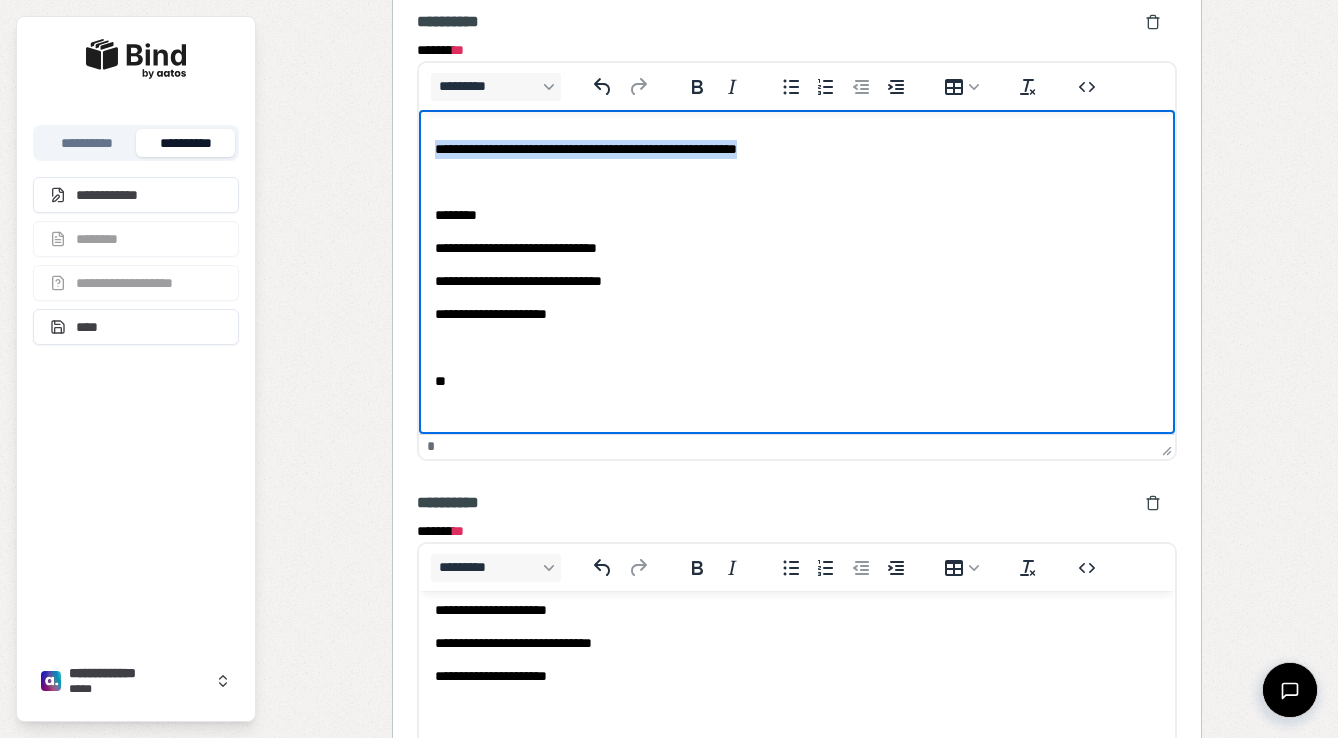 drag, startPoint x: 855, startPoint y: 148, endPoint x: 369, endPoint y: 111, distance: 487.4064 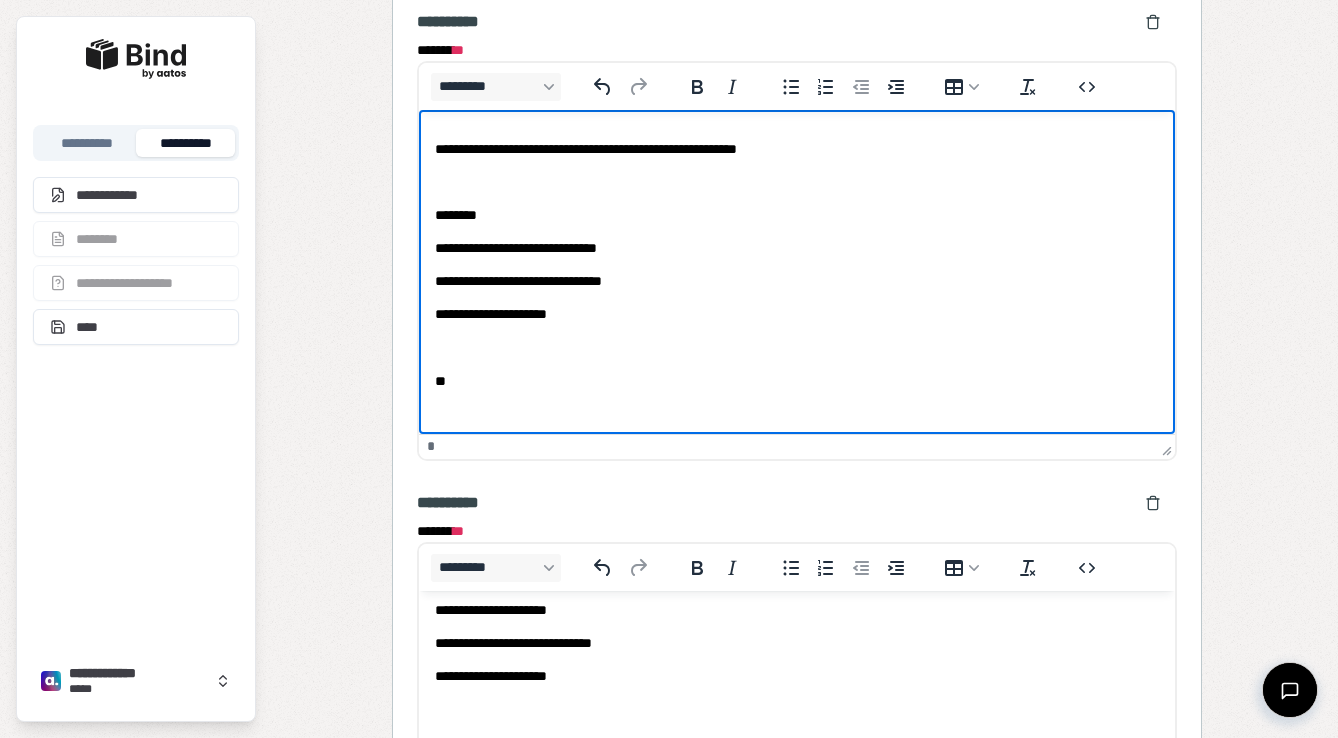 click on "**********" at bounding box center (796, 149) 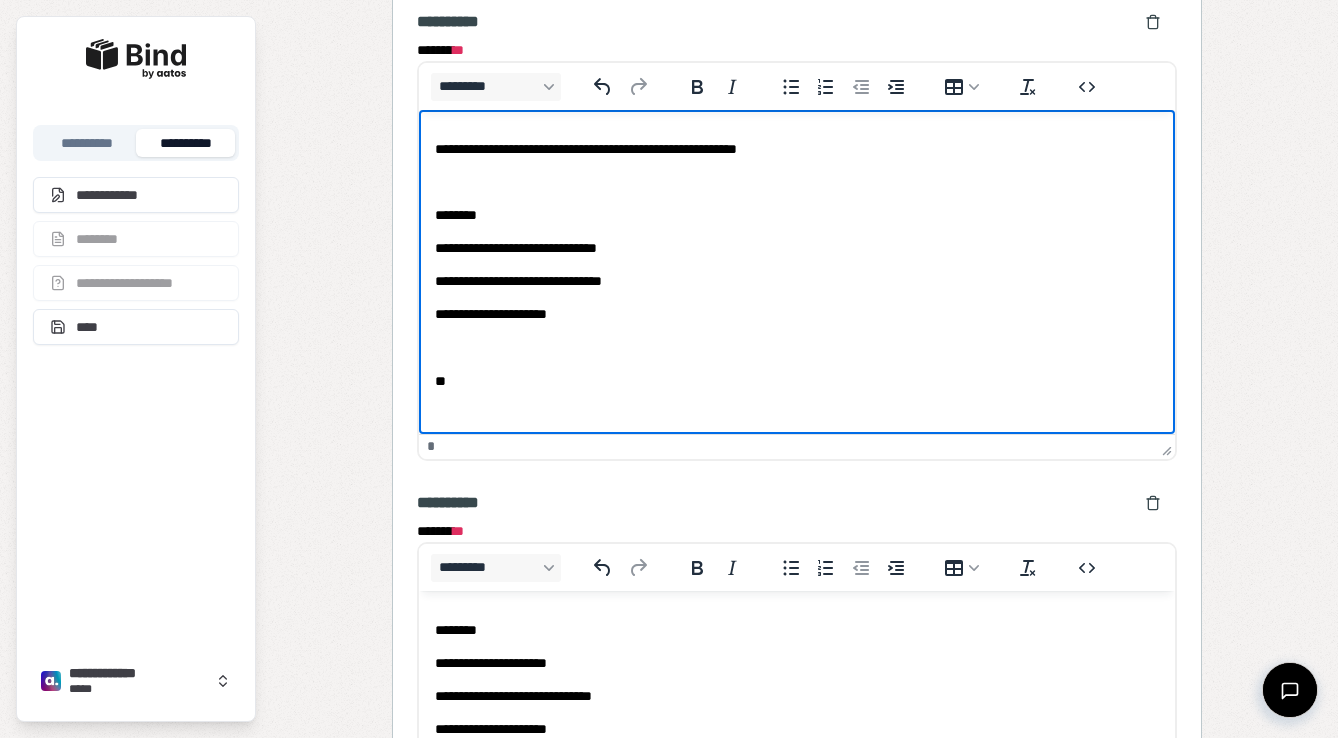 scroll, scrollTop: 0, scrollLeft: 0, axis: both 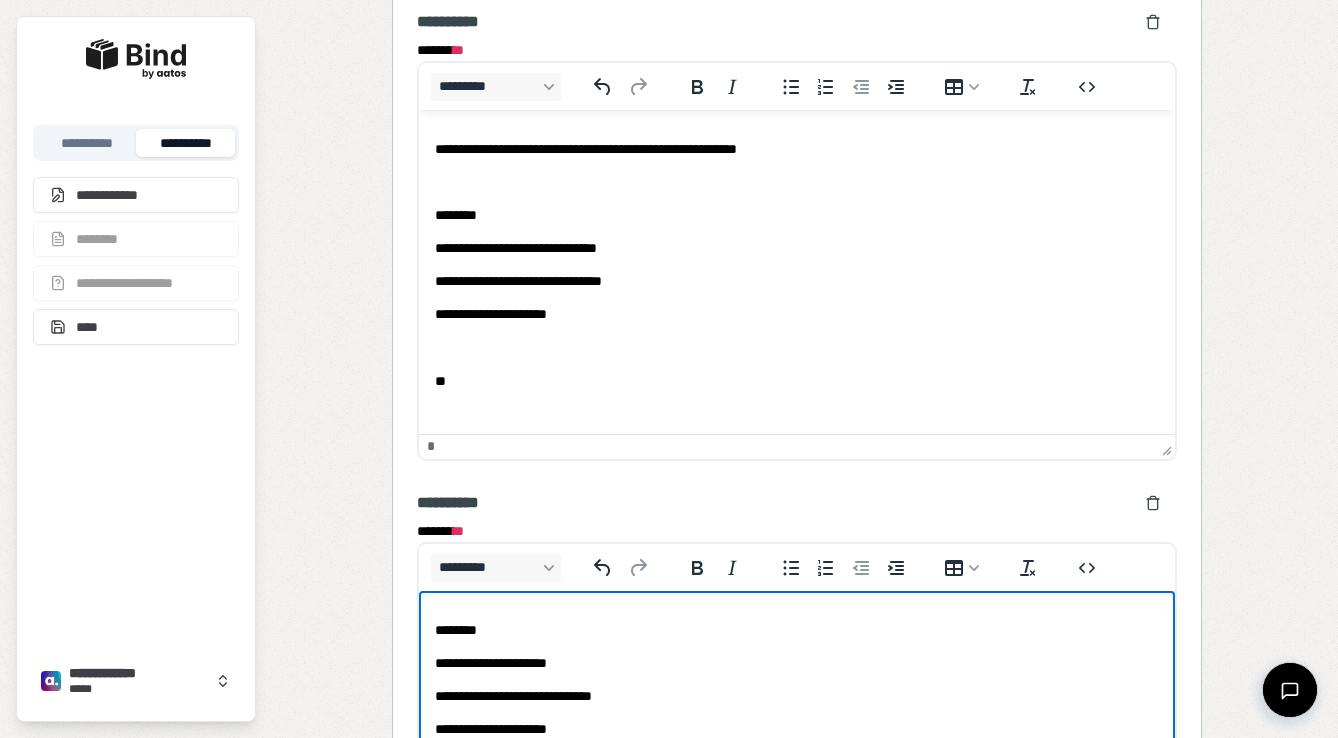 click on "**********" at bounding box center (796, 796) 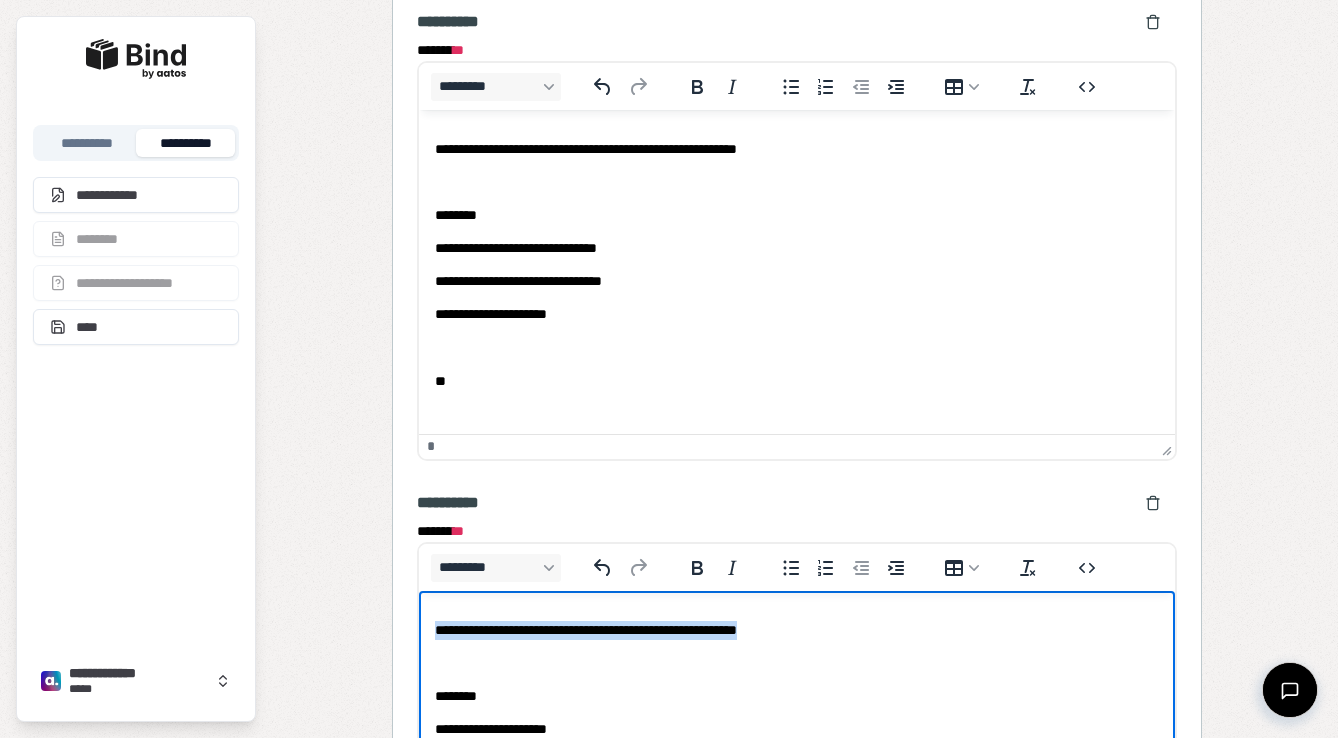 drag, startPoint x: 810, startPoint y: 632, endPoint x: 402, endPoint y: 618, distance: 408.2401 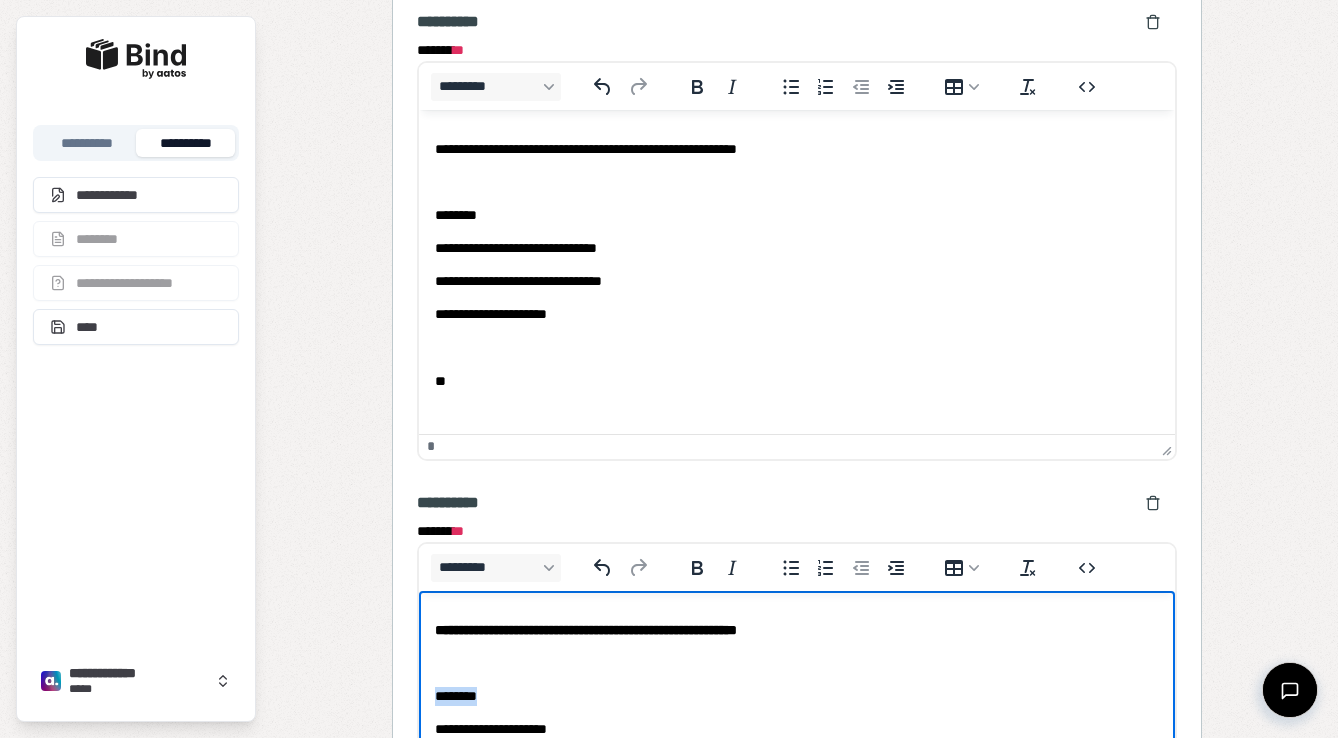 drag, startPoint x: 477, startPoint y: 692, endPoint x: 422, endPoint y: 696, distance: 55.145264 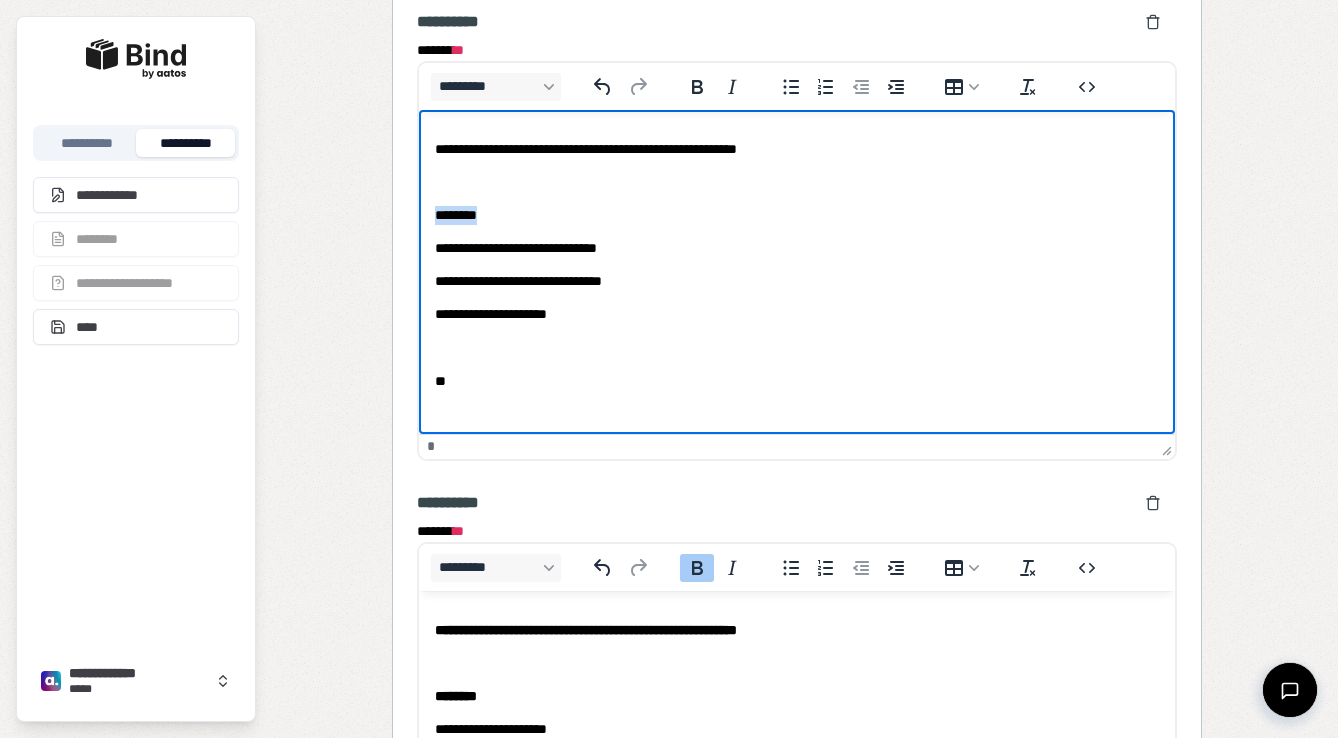 drag, startPoint x: 479, startPoint y: 220, endPoint x: 415, endPoint y: 221, distance: 64.00781 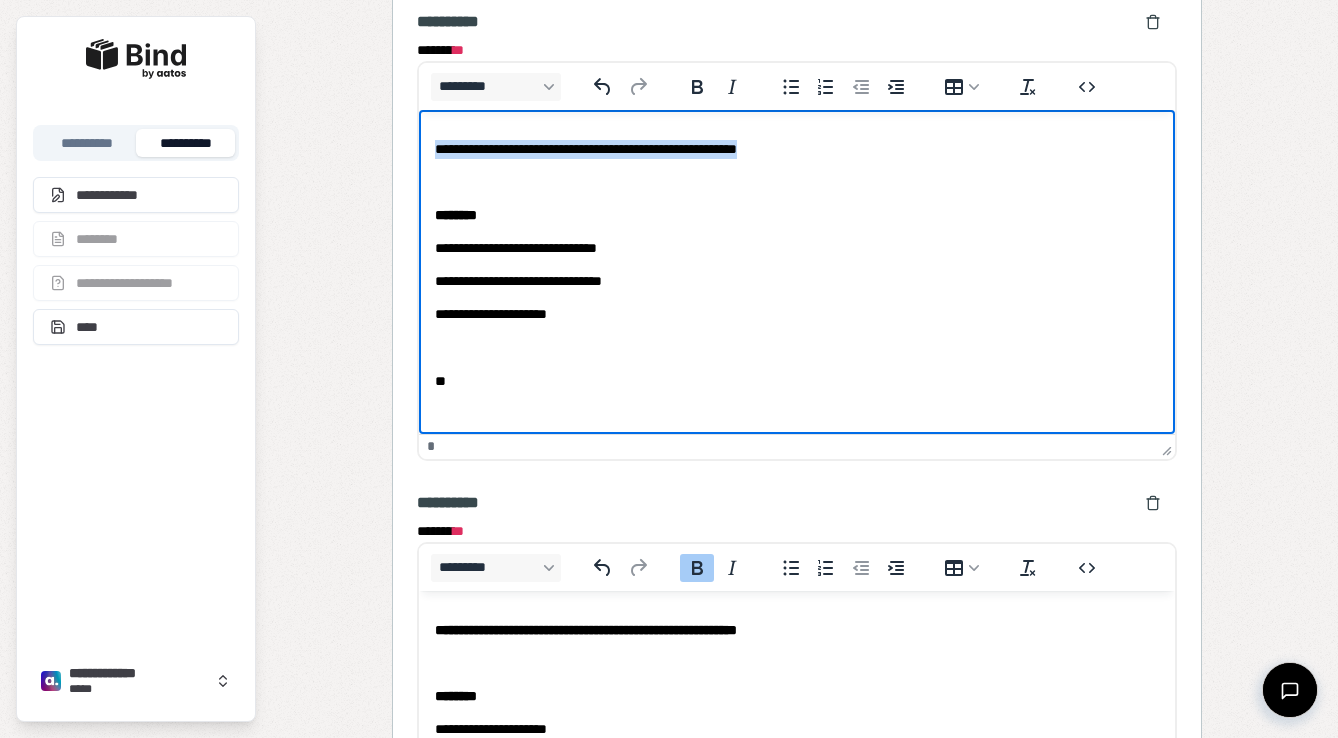 drag, startPoint x: 839, startPoint y: 152, endPoint x: 394, endPoint y: 141, distance: 445.13593 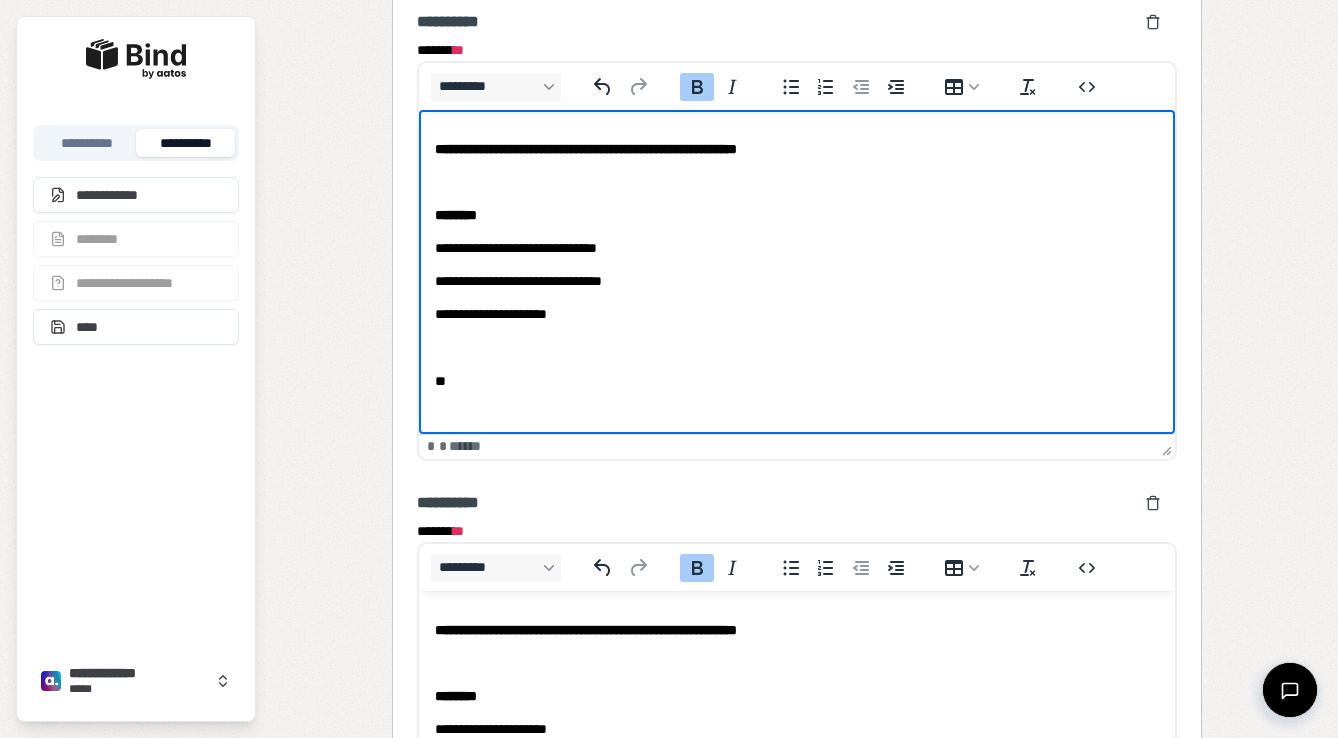 click on "**********" at bounding box center [796, 348] 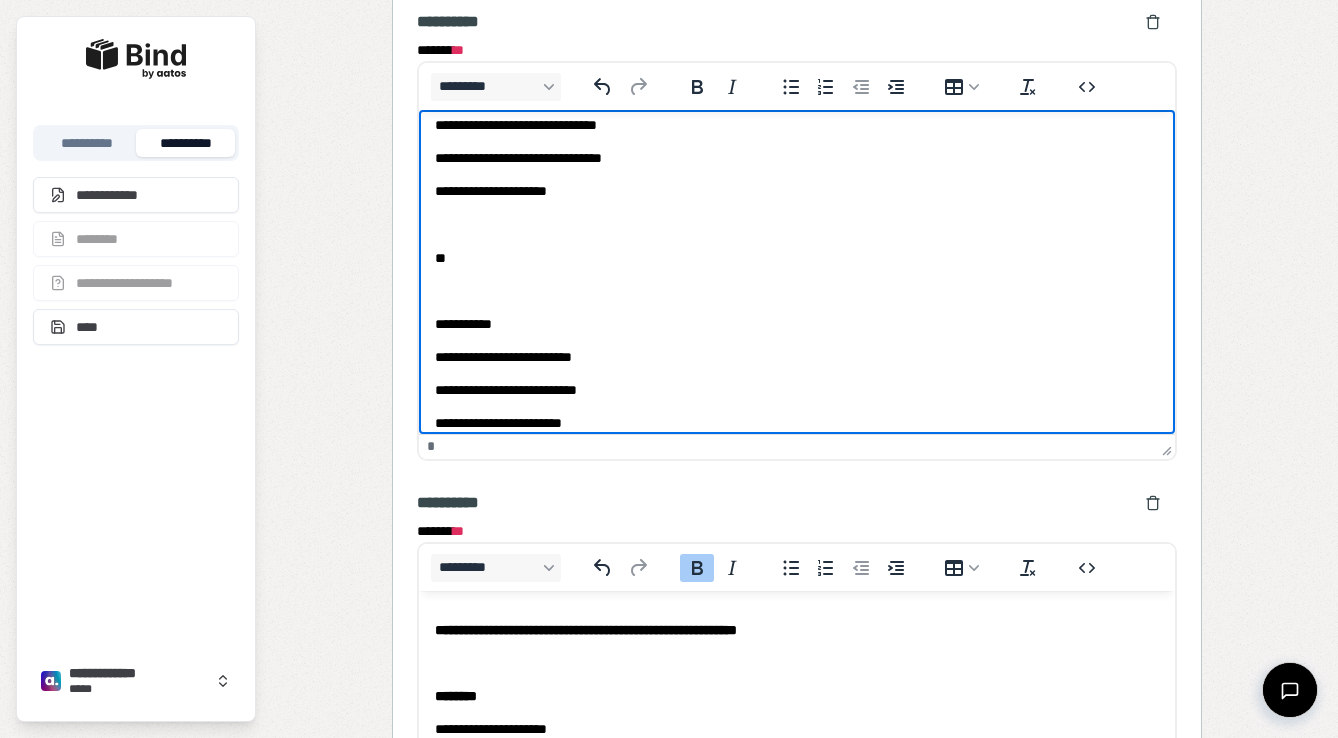 scroll, scrollTop: 140, scrollLeft: 0, axis: vertical 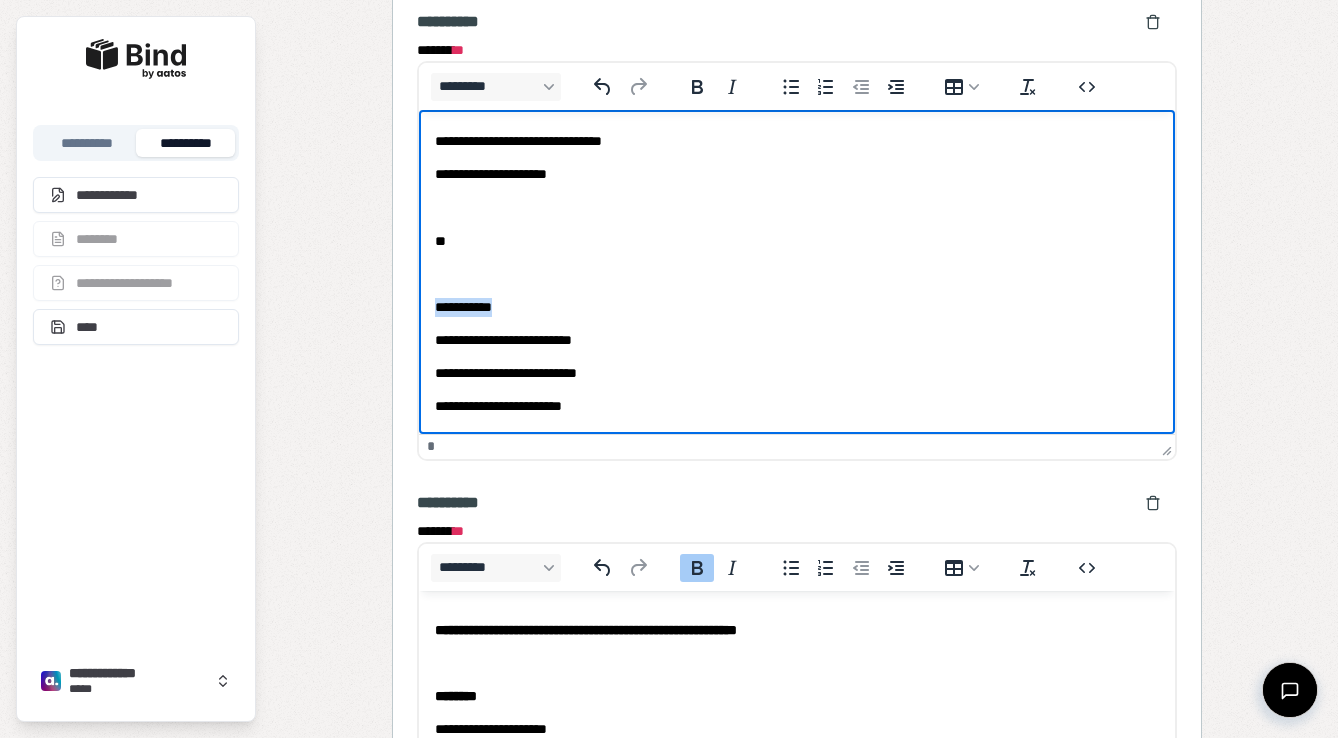 drag, startPoint x: 524, startPoint y: 309, endPoint x: 397, endPoint y: 304, distance: 127.09839 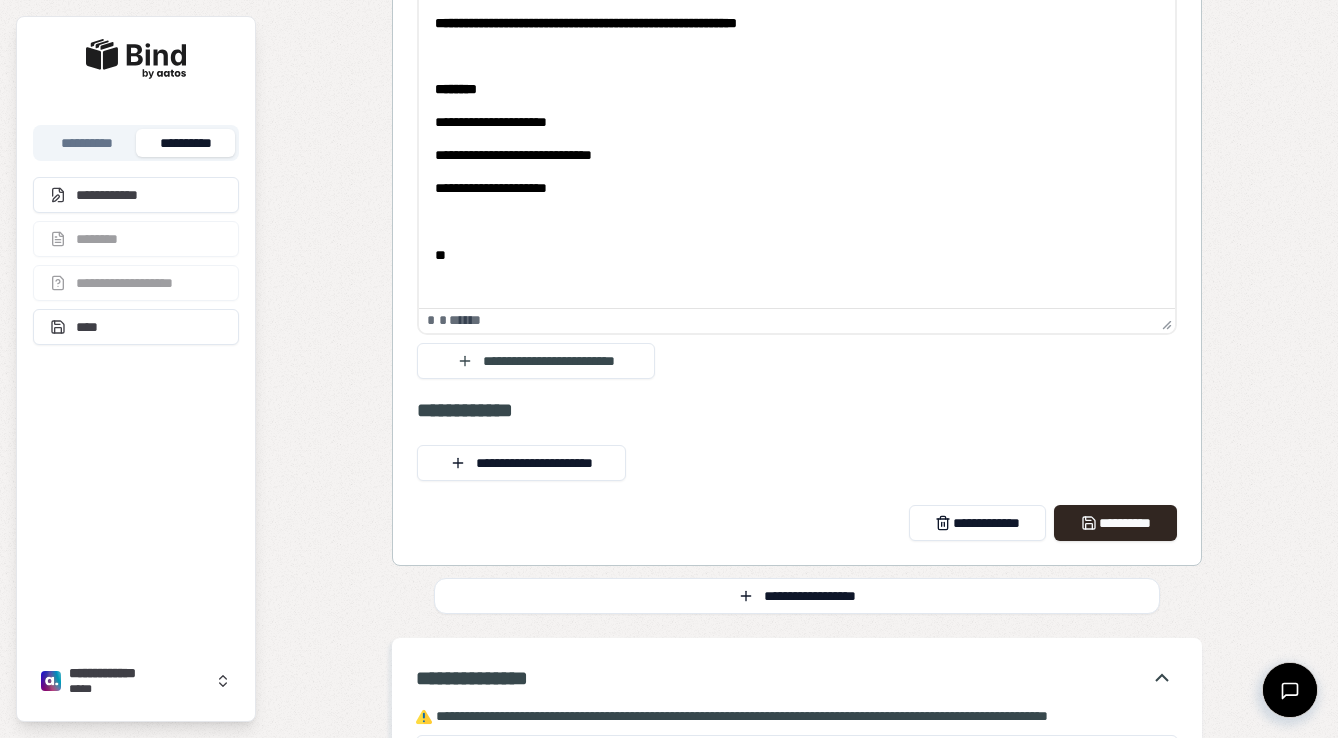 scroll, scrollTop: 1581, scrollLeft: 0, axis: vertical 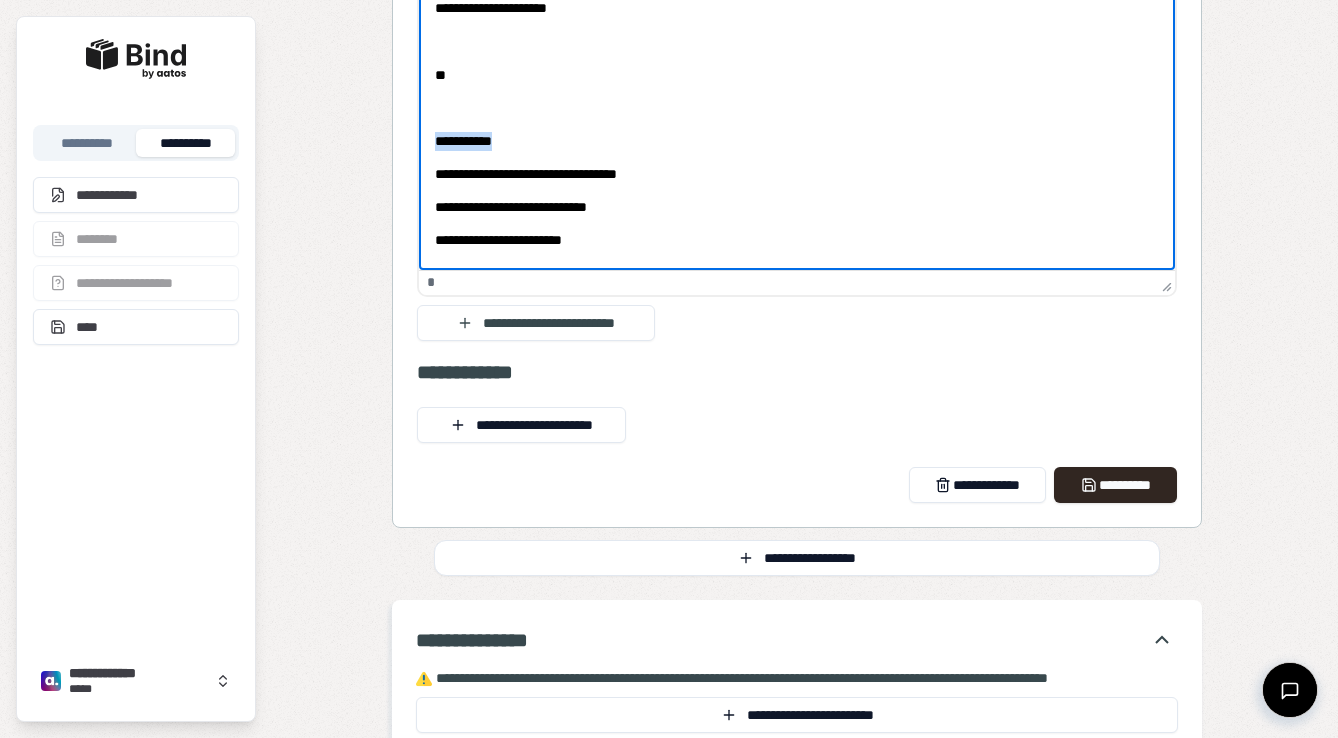 drag, startPoint x: 500, startPoint y: 138, endPoint x: 397, endPoint y: 138, distance: 103 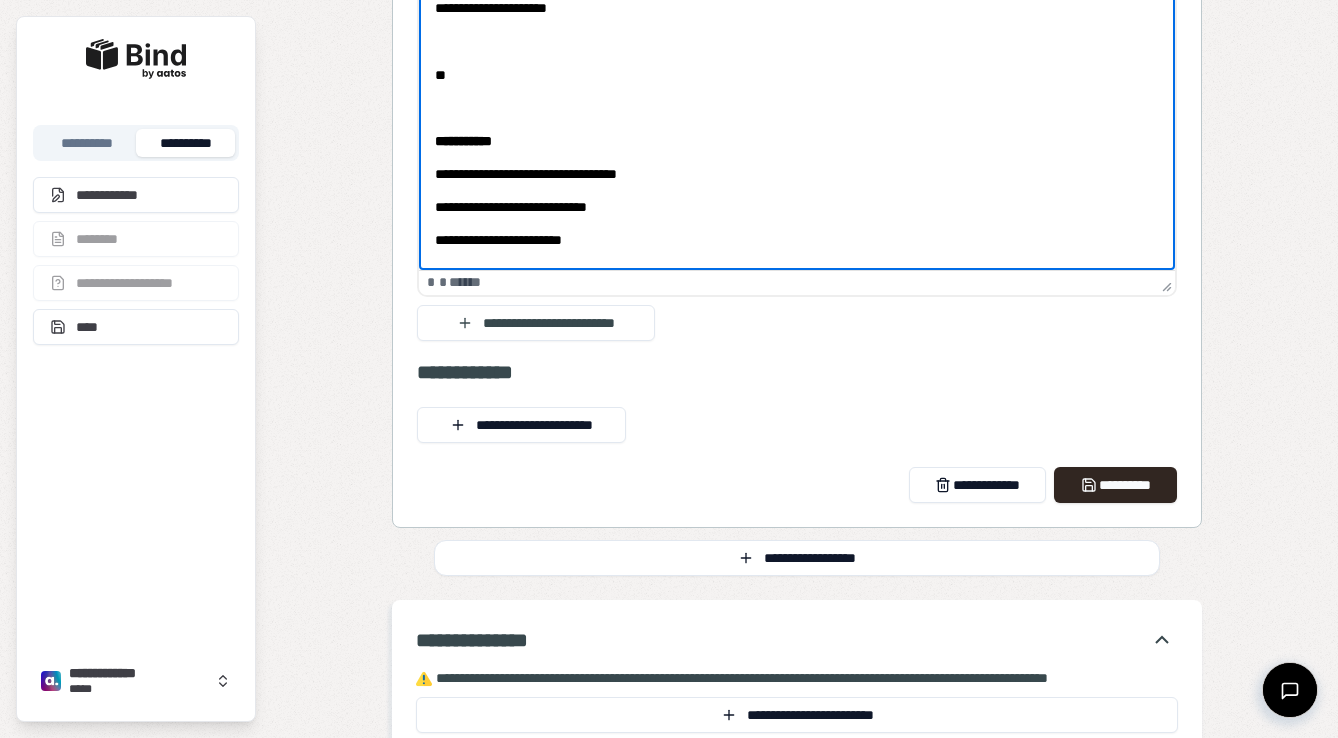 click on "**********" at bounding box center (796, 42) 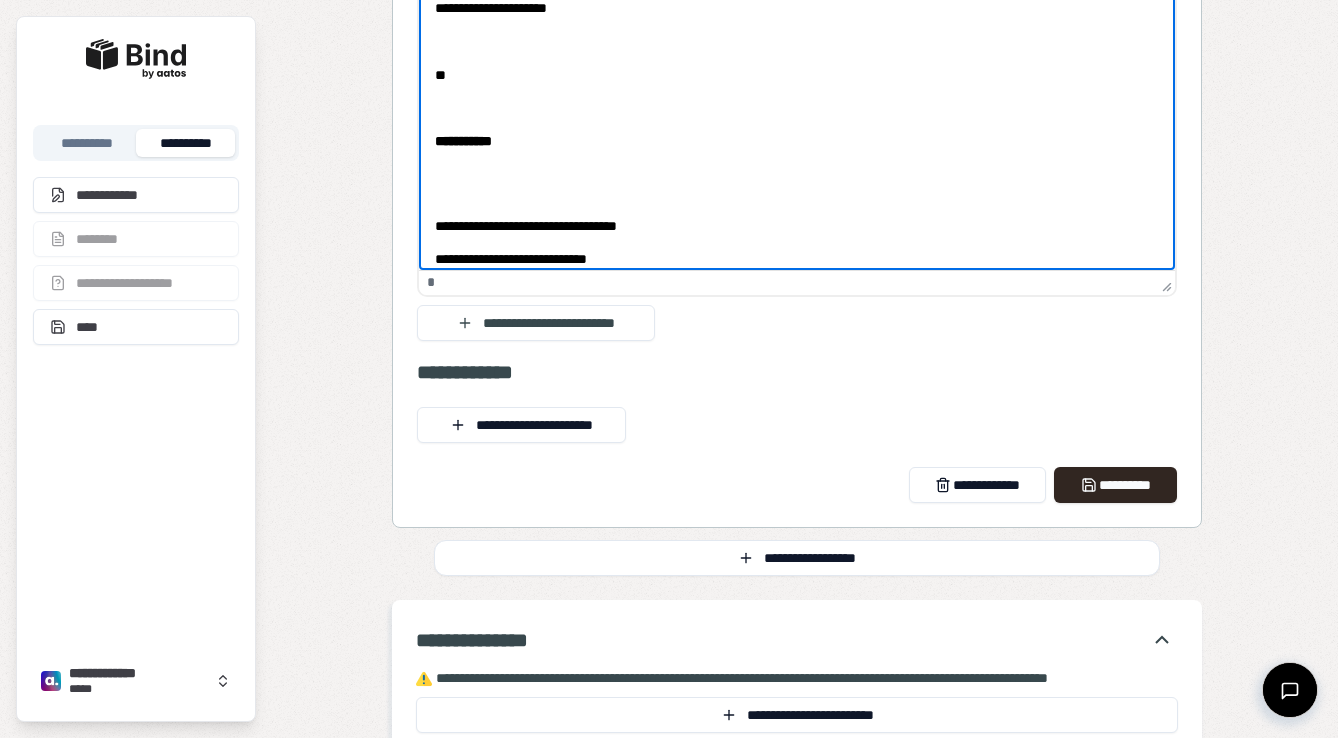 type 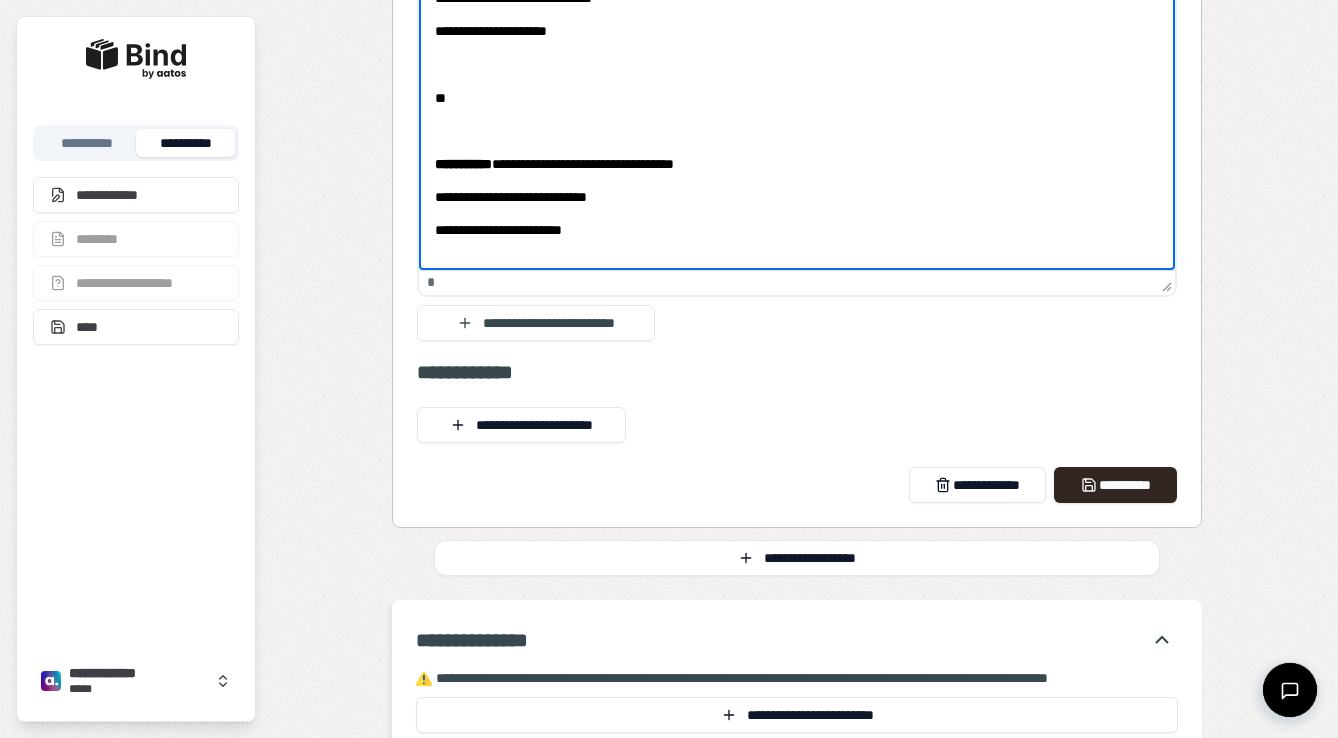 scroll, scrollTop: 118, scrollLeft: 0, axis: vertical 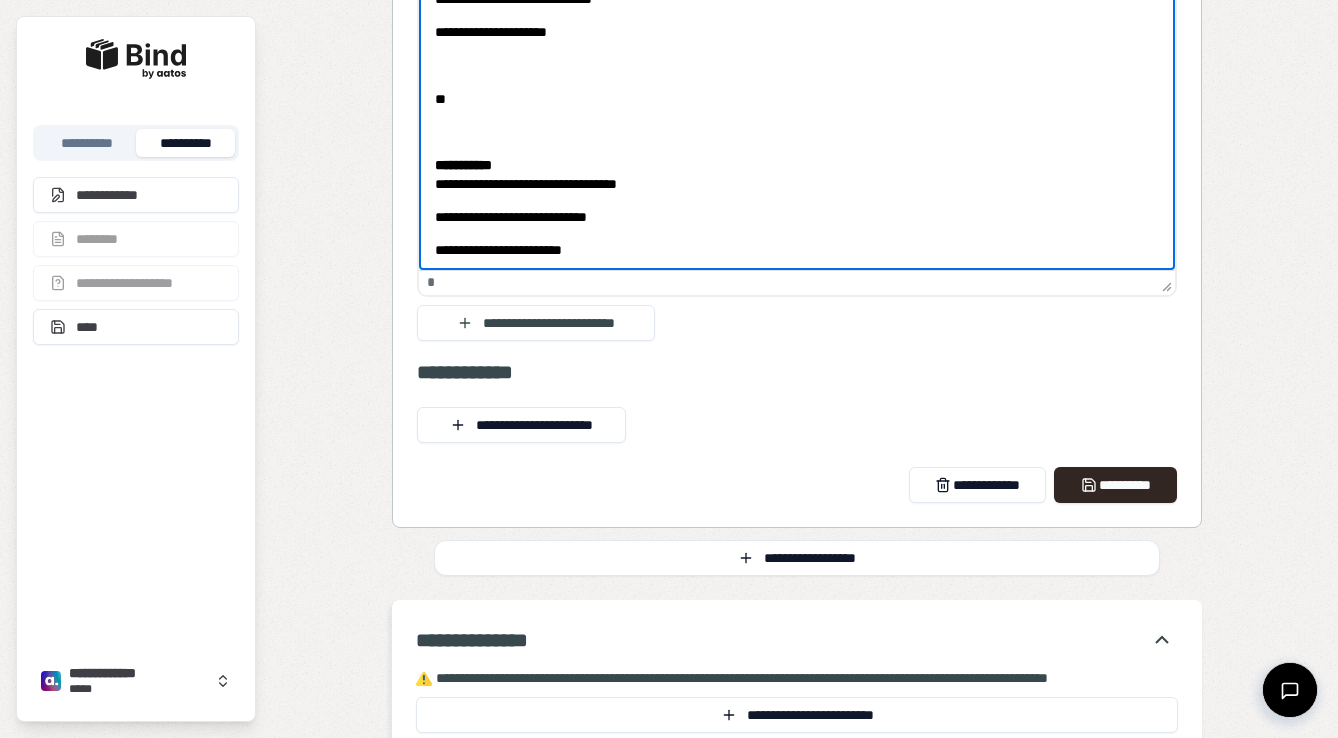 click on "**********" at bounding box center (796, 59) 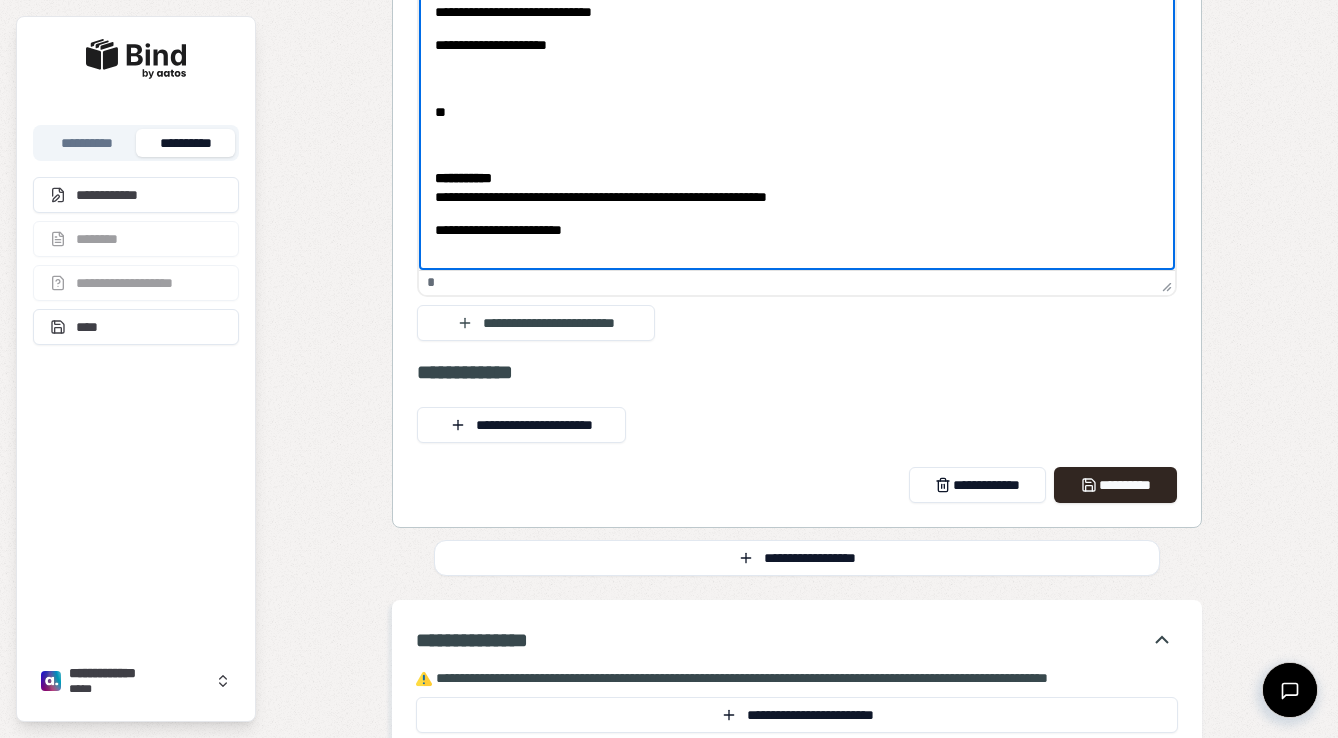 scroll, scrollTop: 104, scrollLeft: 0, axis: vertical 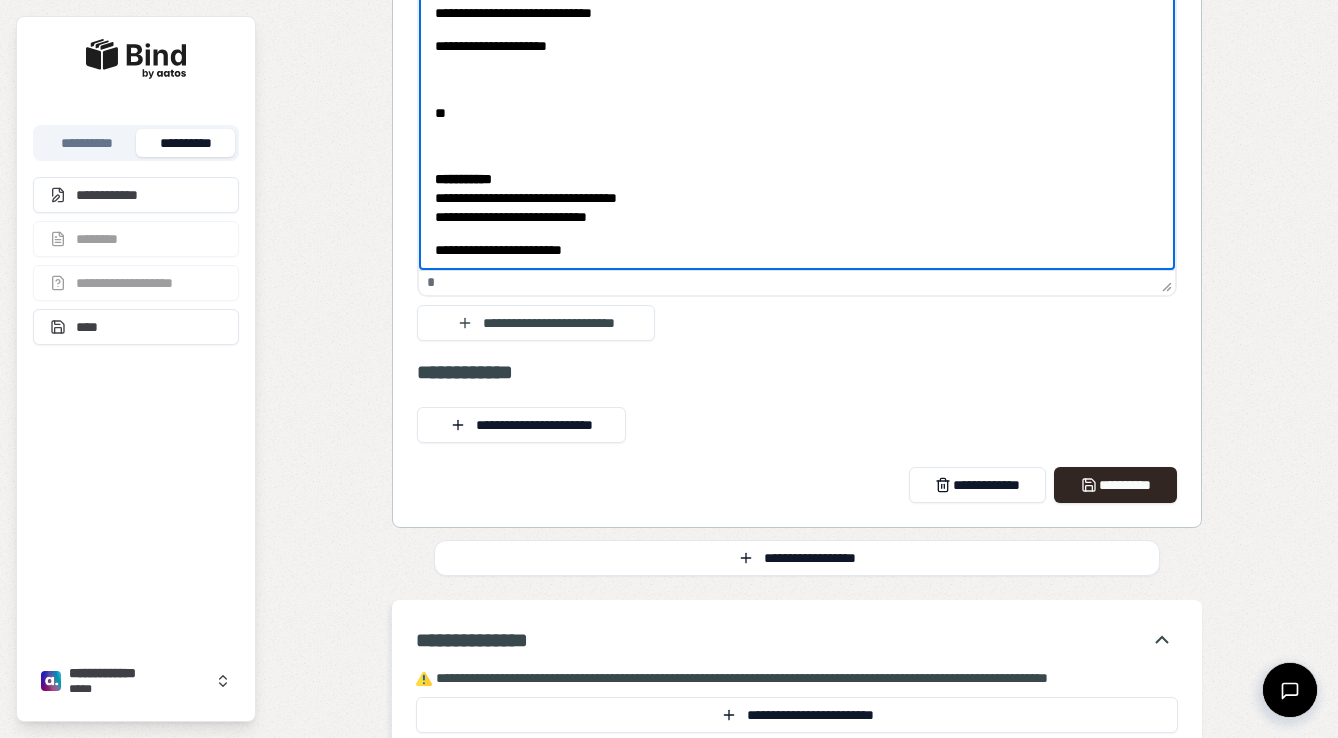 click on "**********" at bounding box center (796, 66) 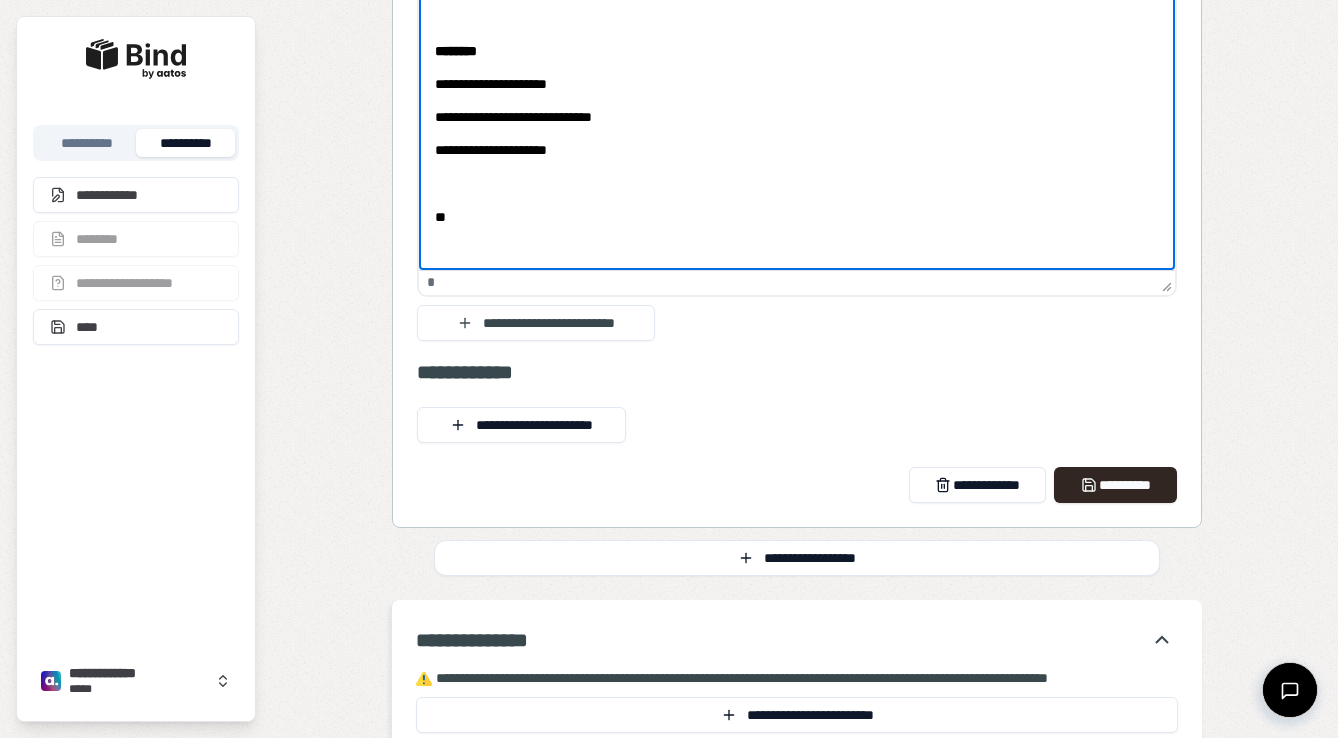 scroll, scrollTop: 0, scrollLeft: 0, axis: both 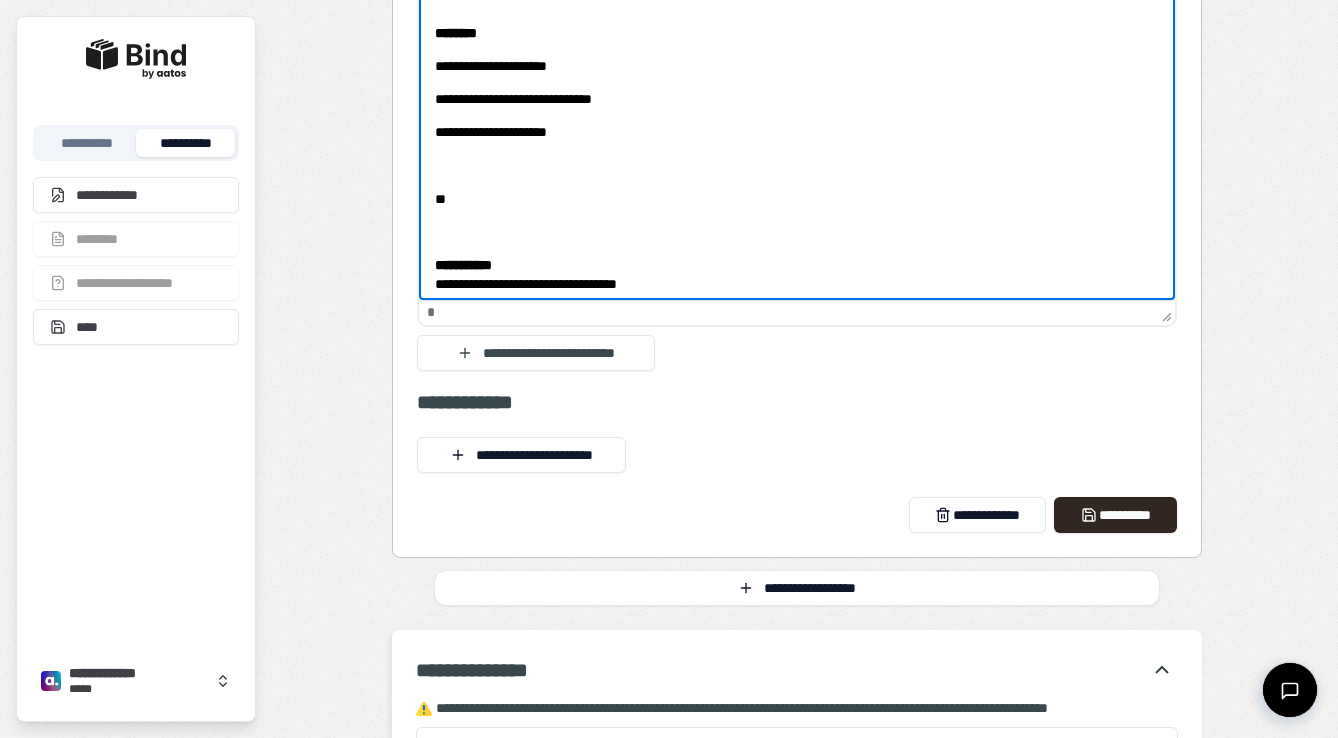click at bounding box center [796, 232] 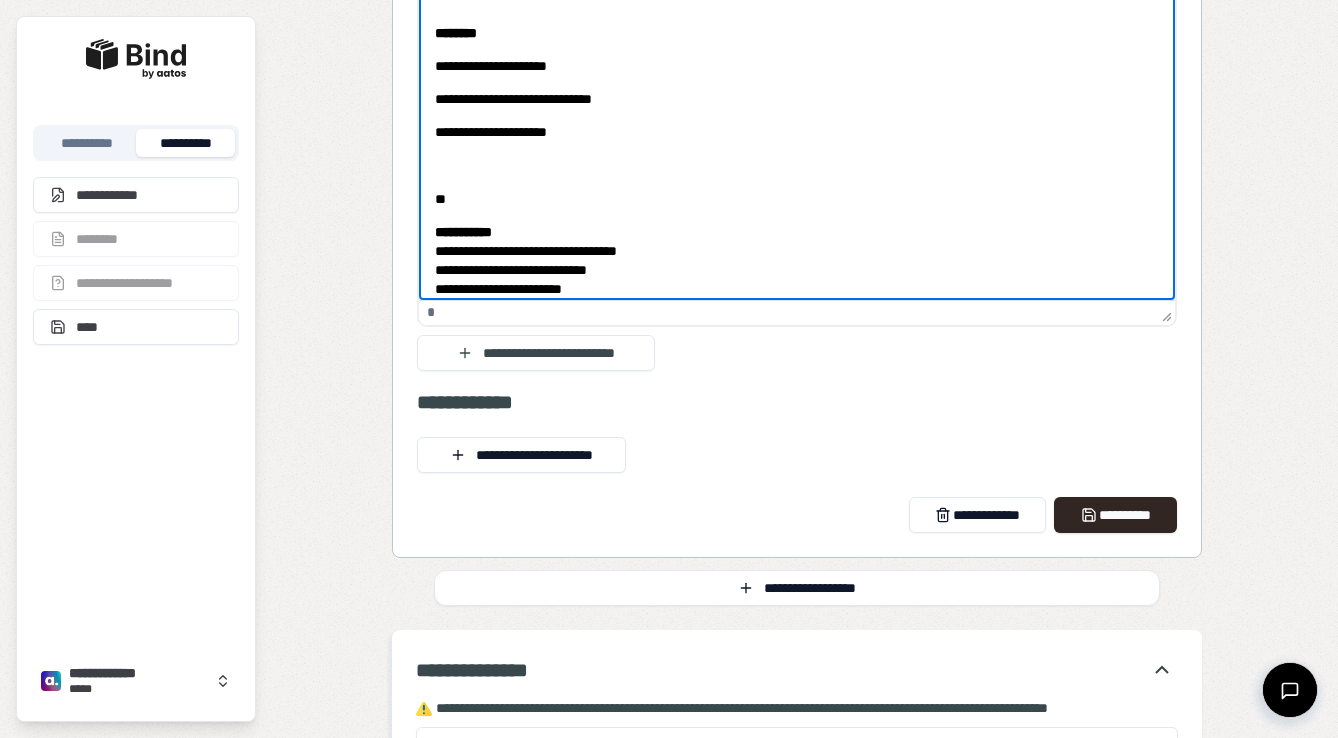click at bounding box center (796, 165) 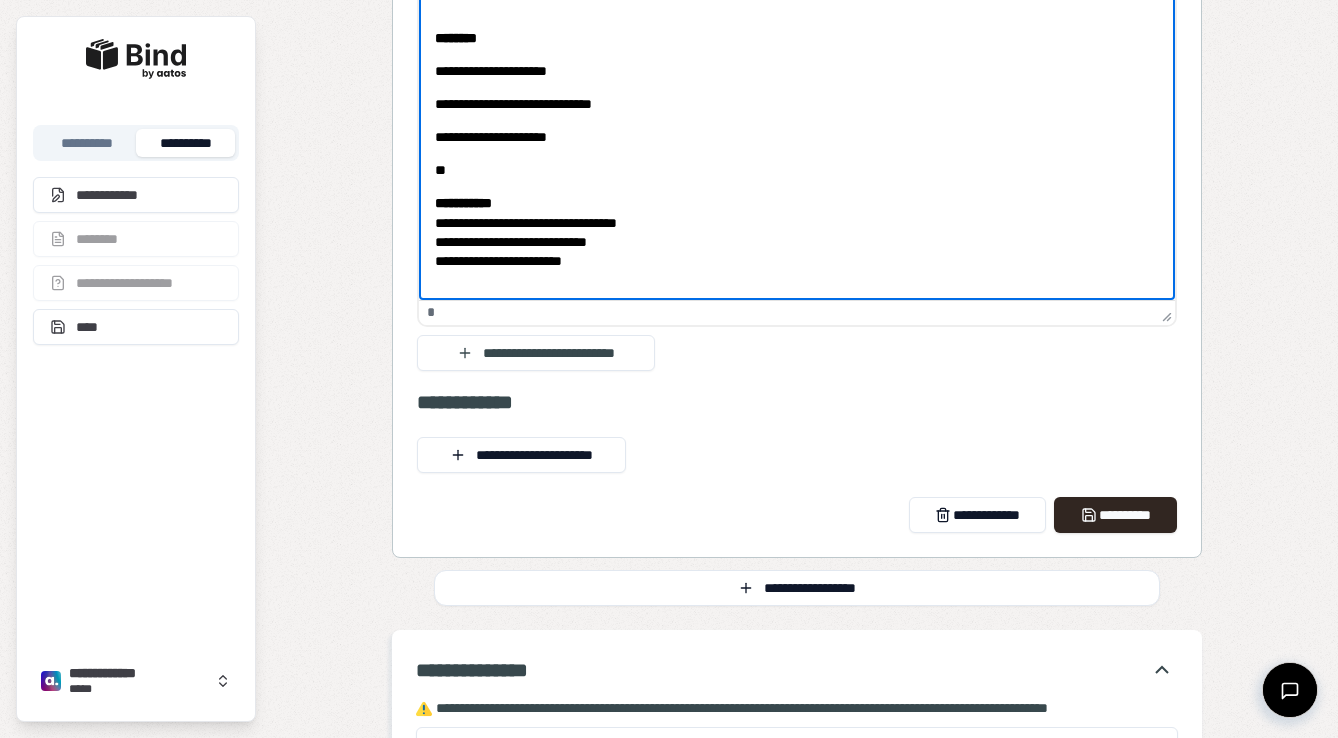 scroll, scrollTop: 43, scrollLeft: 0, axis: vertical 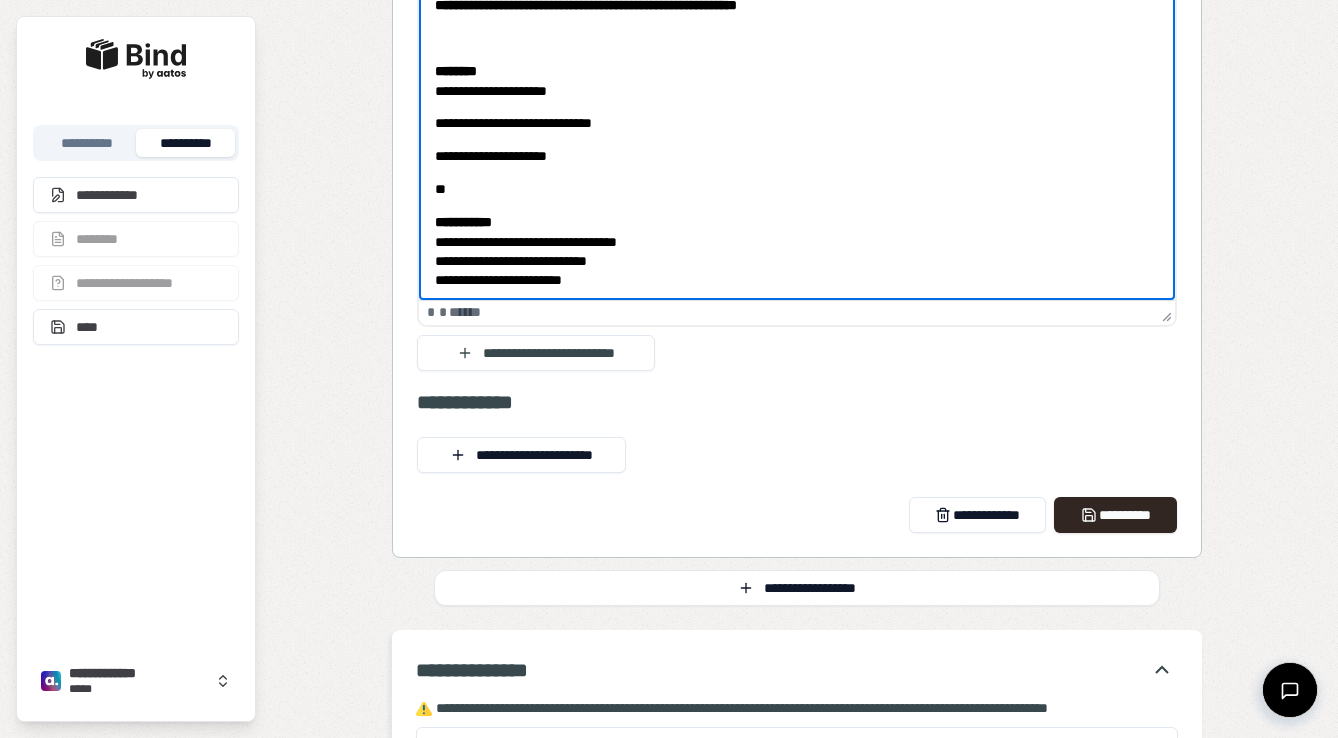 click on "**********" at bounding box center [796, 142] 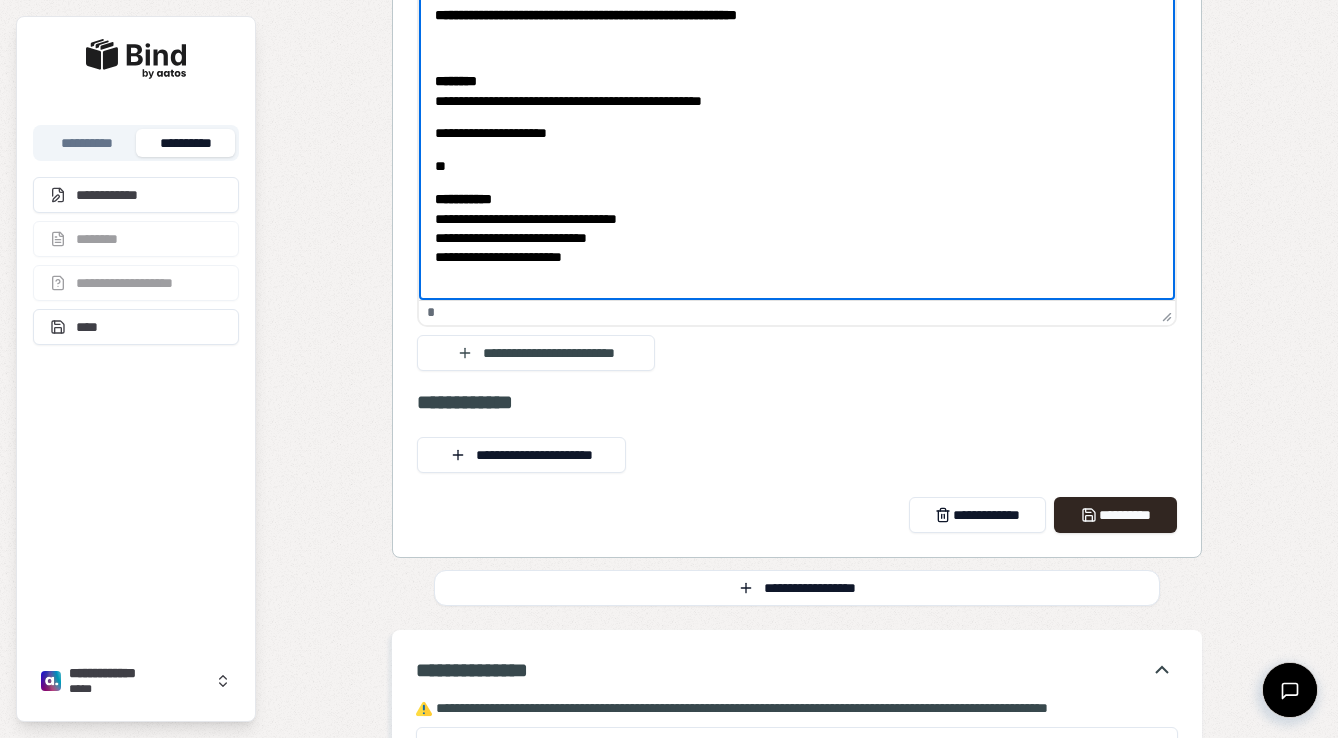 scroll, scrollTop: 0, scrollLeft: 0, axis: both 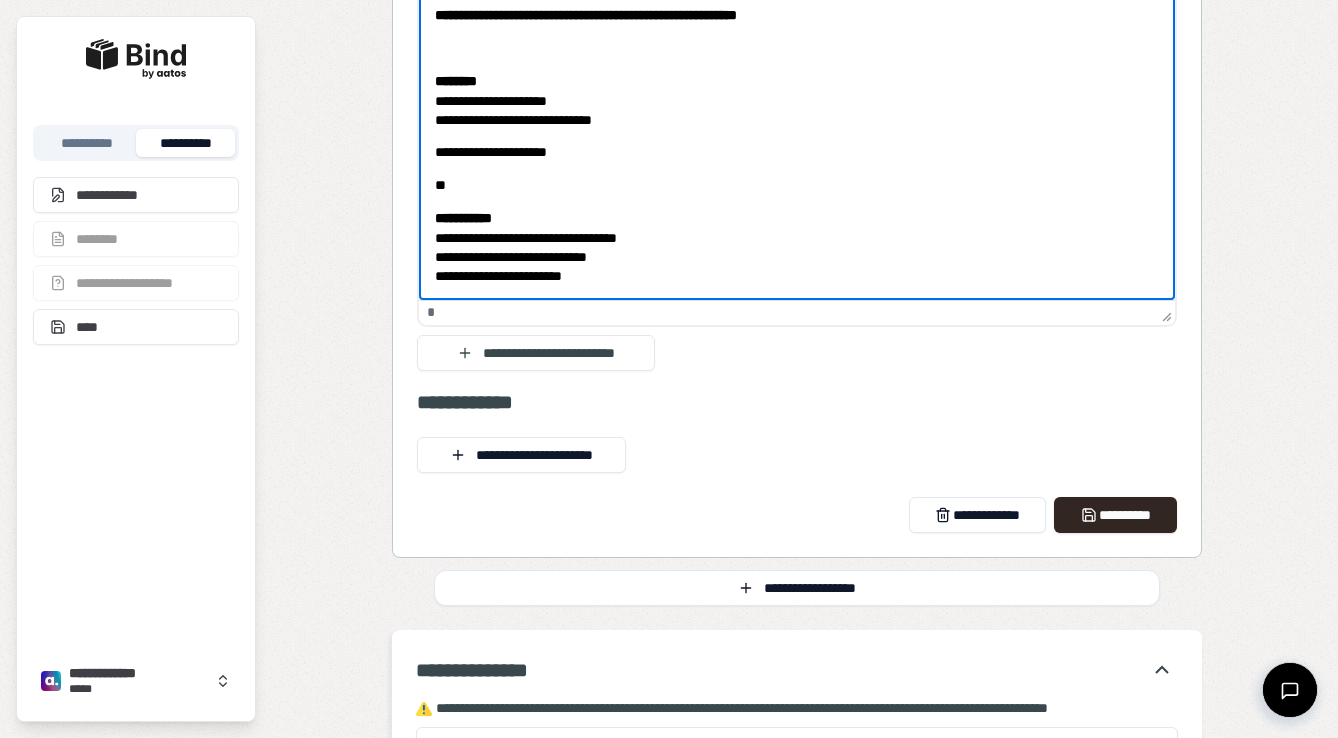 click on "**********" at bounding box center [796, 145] 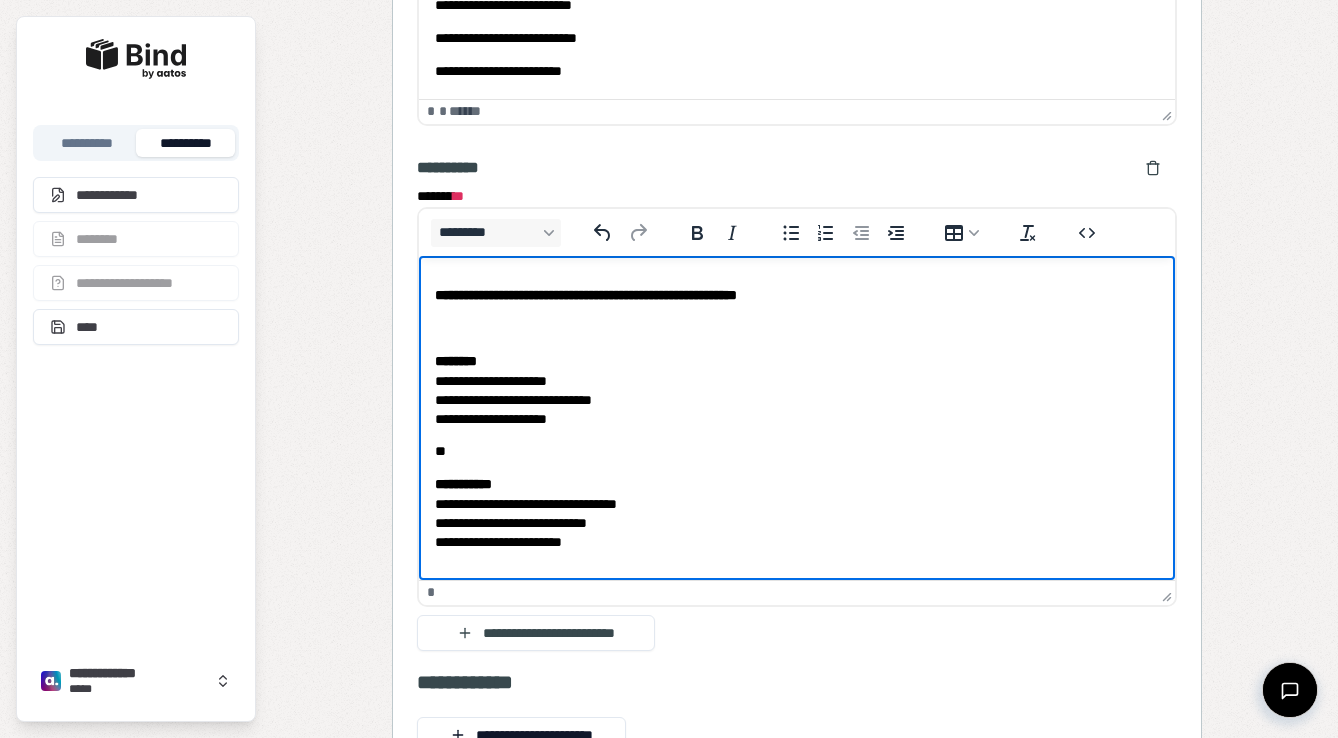 scroll, scrollTop: 1176, scrollLeft: 0, axis: vertical 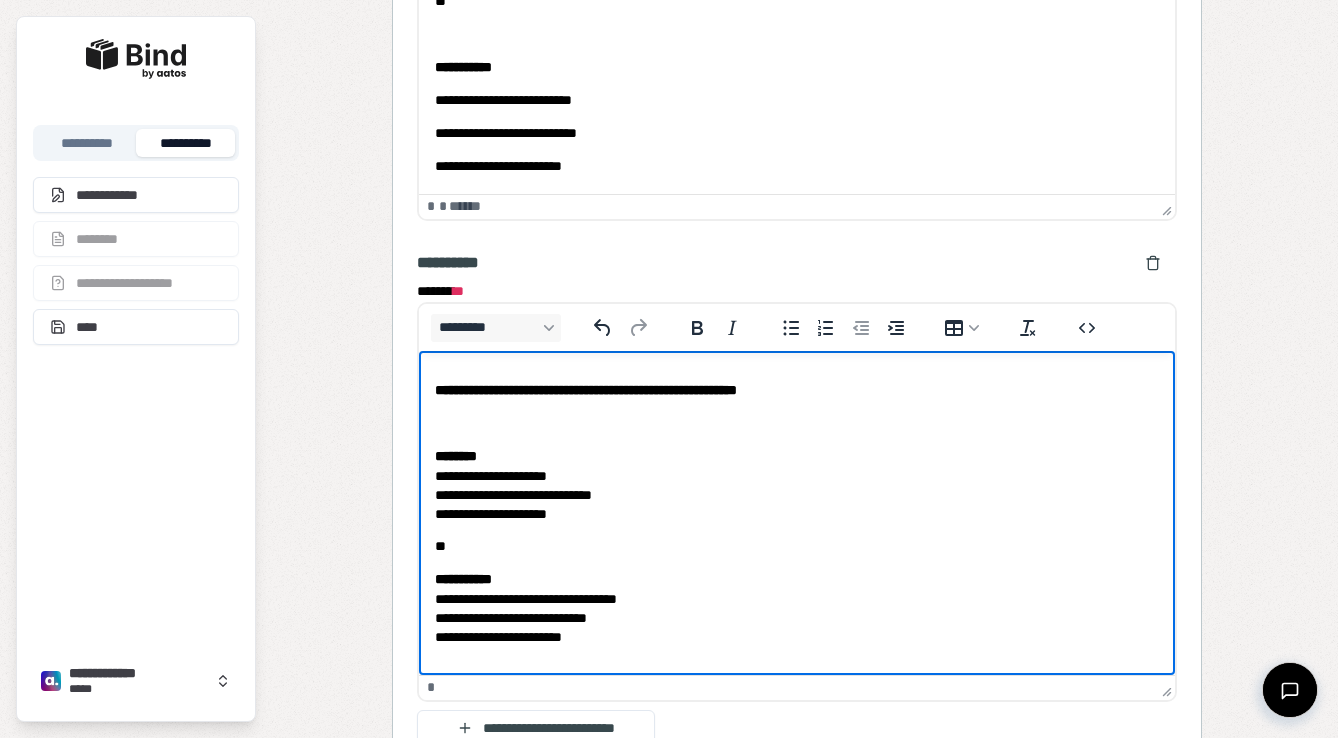 click on "**********" at bounding box center (796, 513) 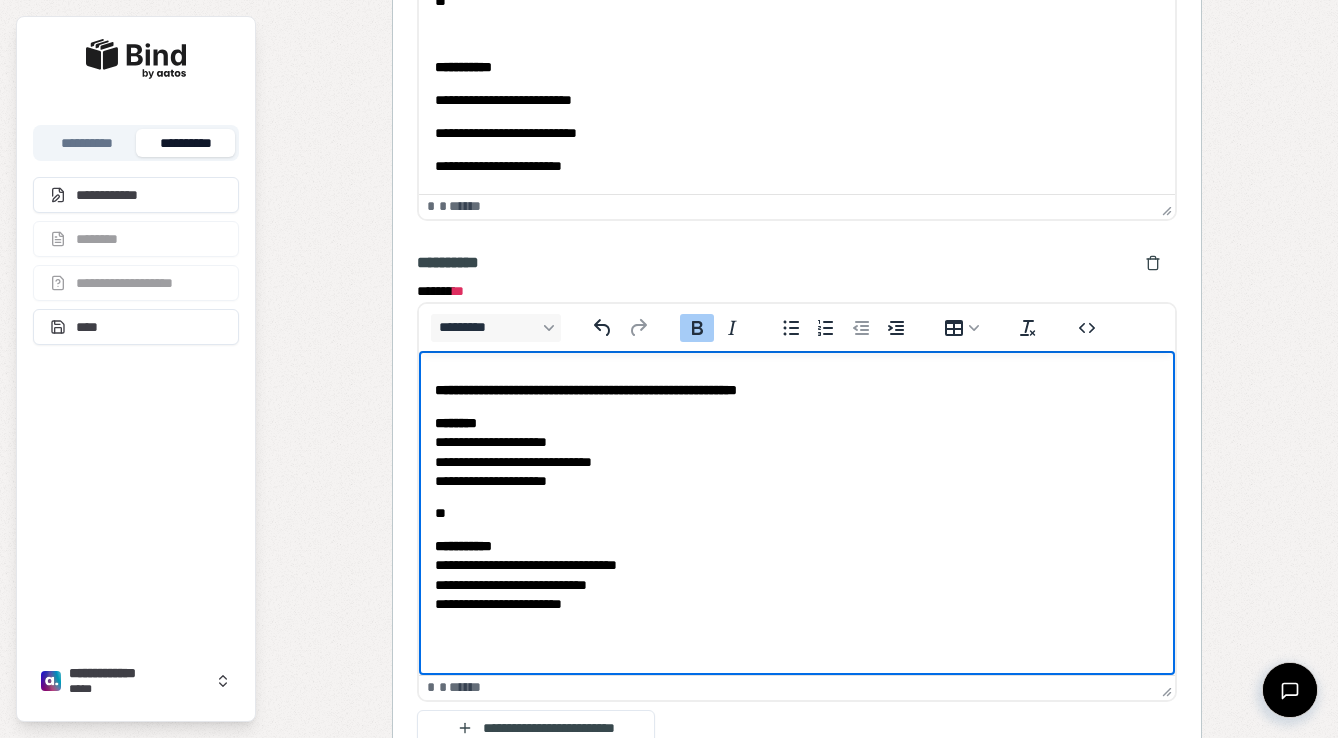 click on "******* * *" at bounding box center (797, 263) 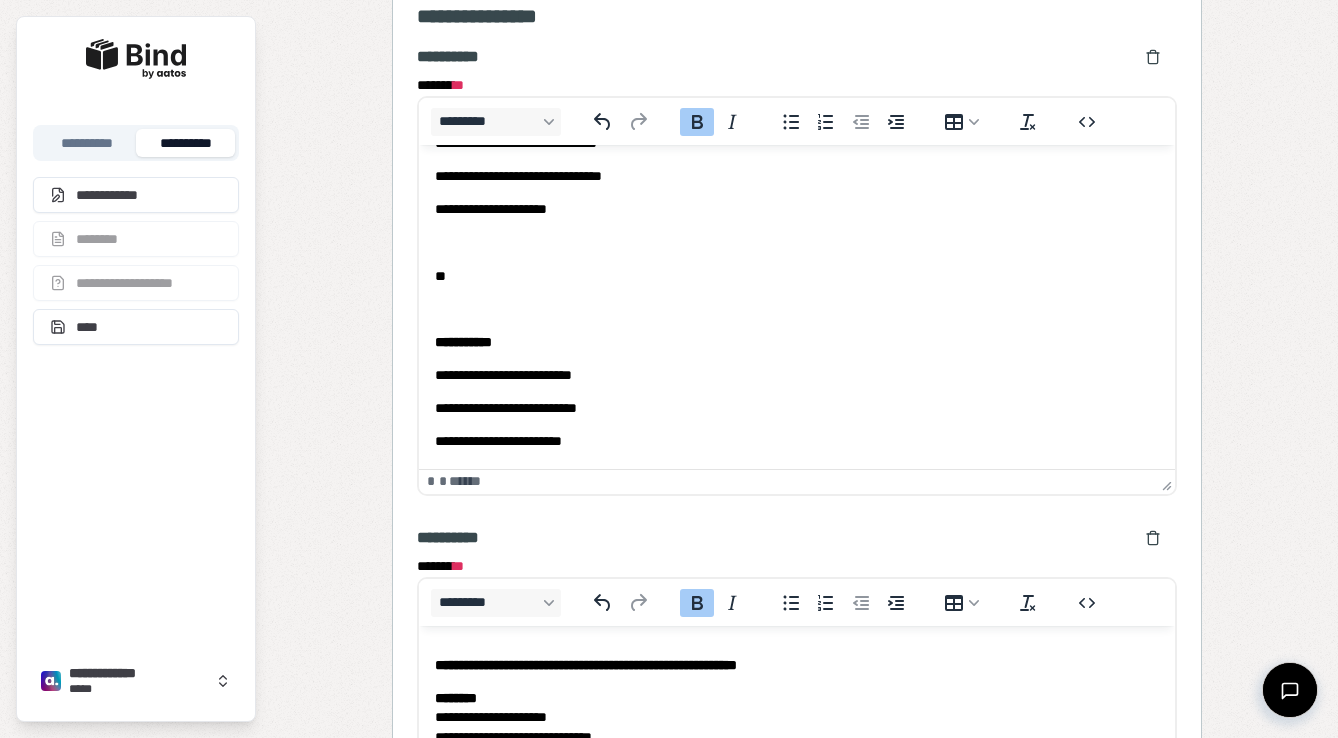 scroll, scrollTop: 844, scrollLeft: 0, axis: vertical 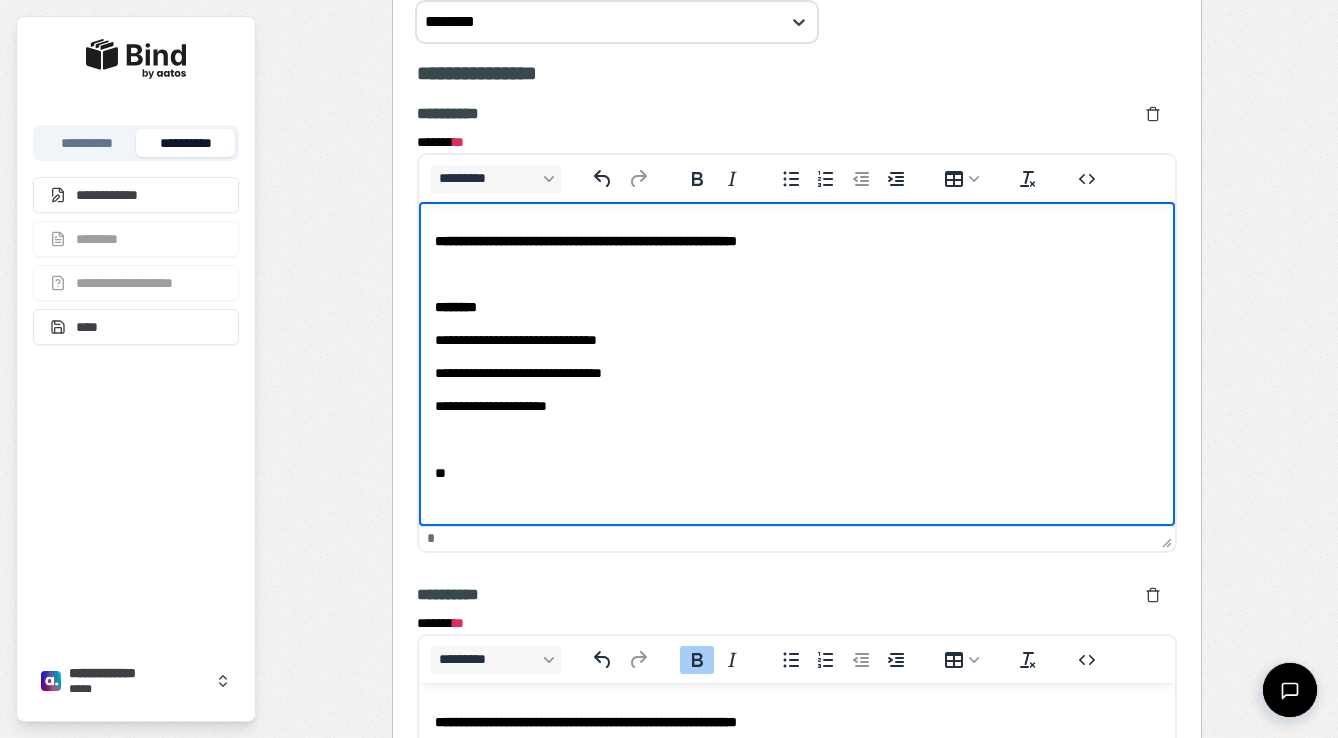 click on "**********" at bounding box center (796, 440) 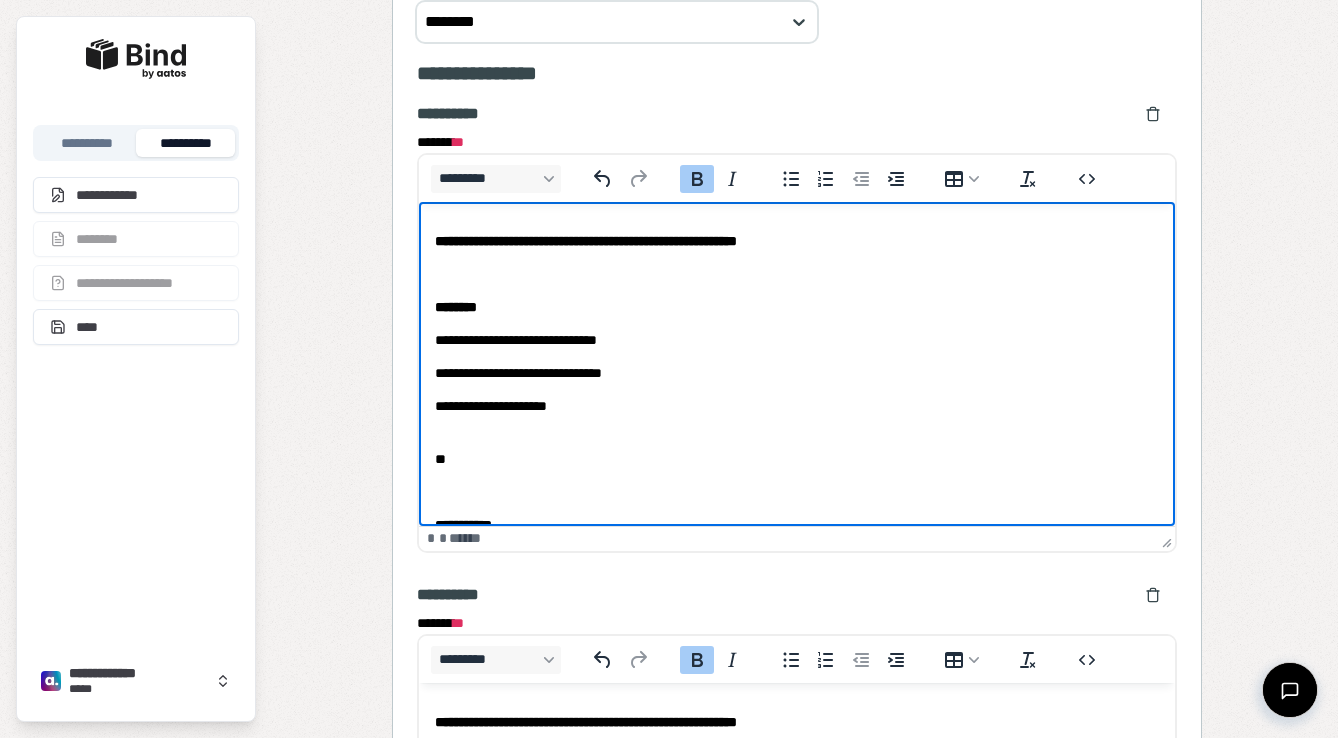 scroll, scrollTop: 6, scrollLeft: 0, axis: vertical 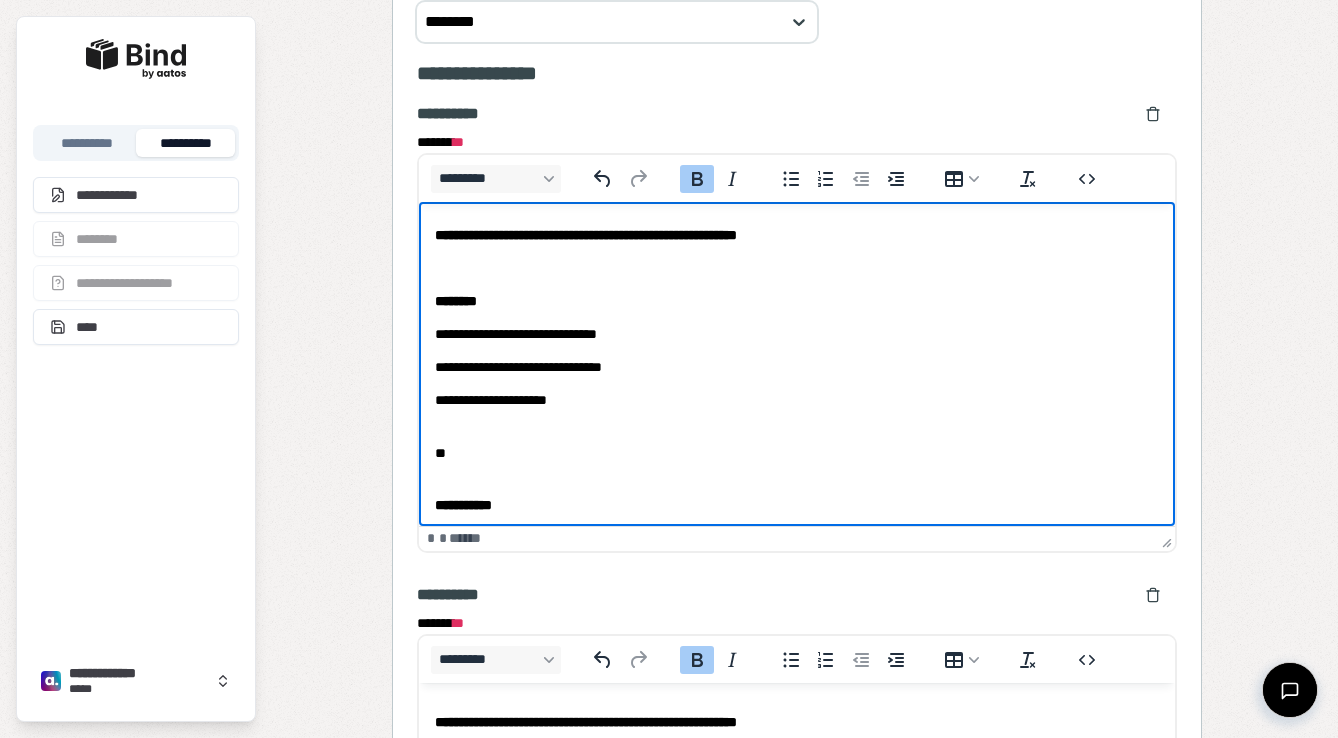 click on "**********" at bounding box center (796, 419) 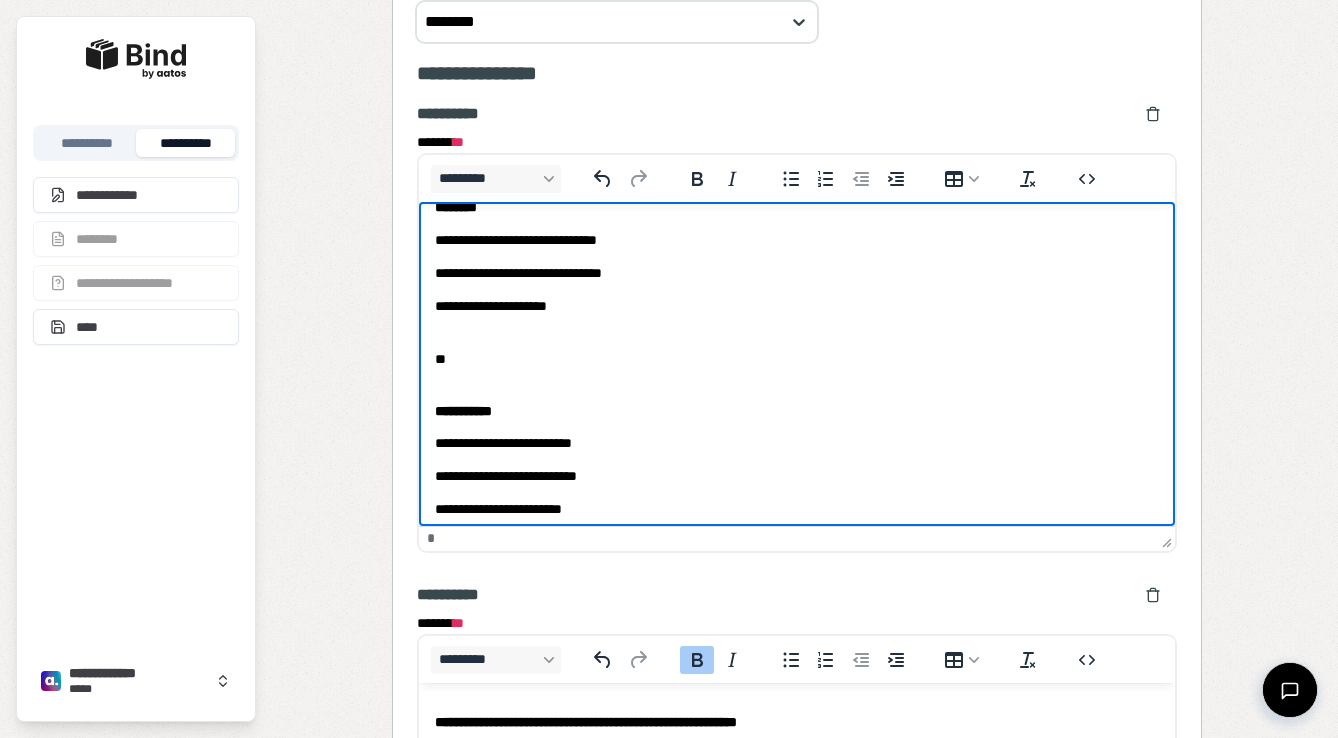 click on "**********" at bounding box center (796, 476) 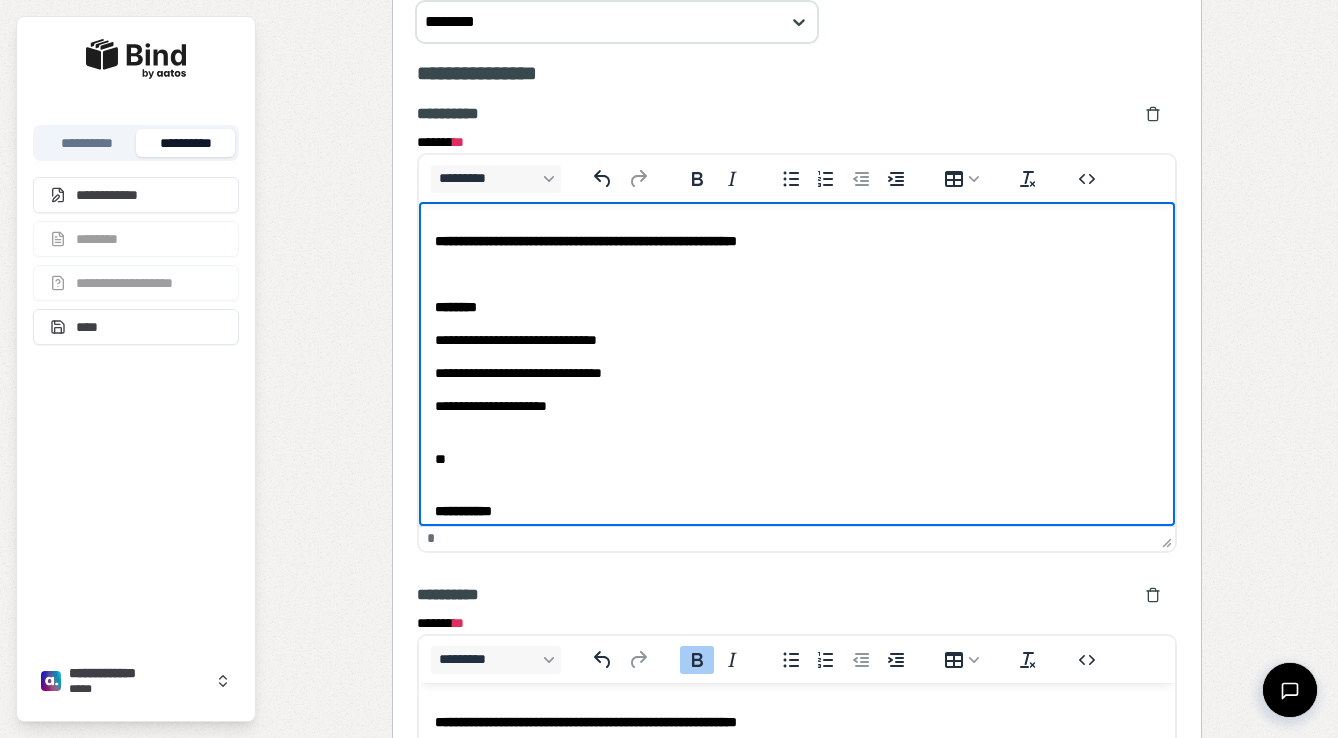 scroll, scrollTop: 0, scrollLeft: 0, axis: both 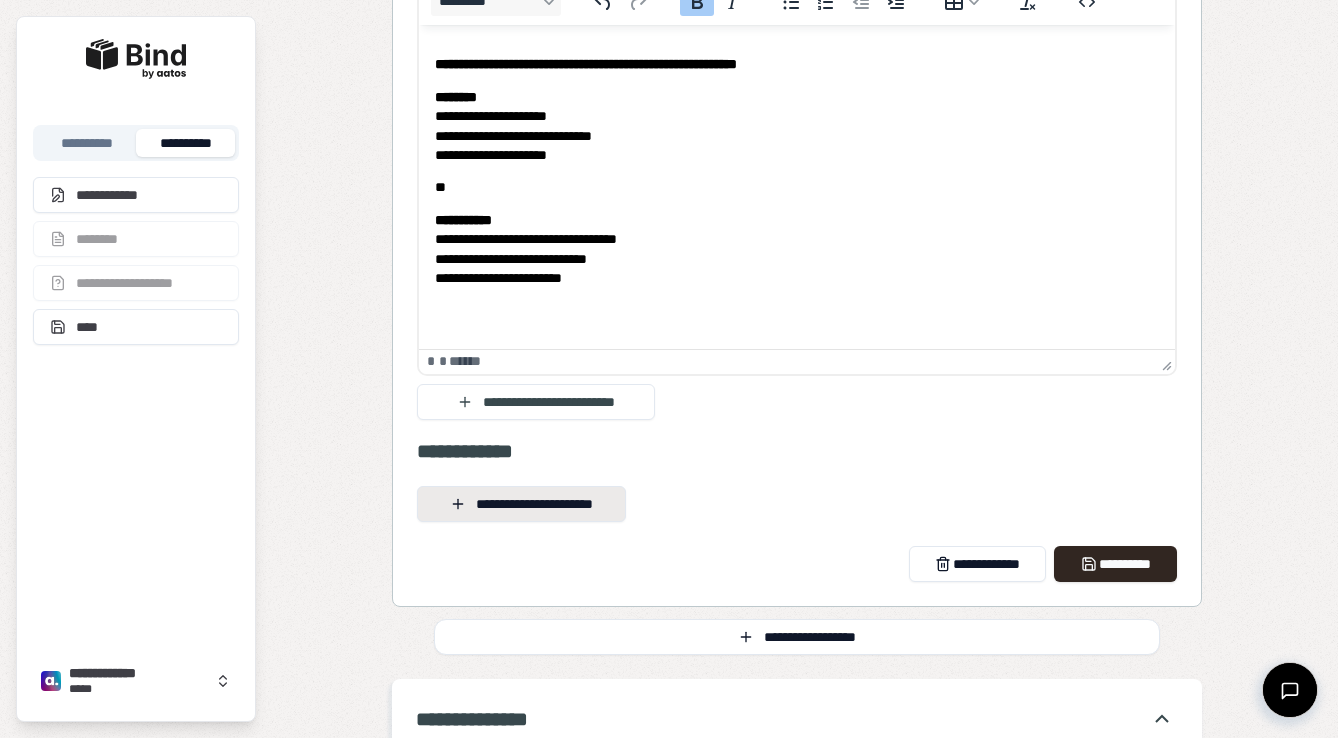 click on "**********" at bounding box center (521, 504) 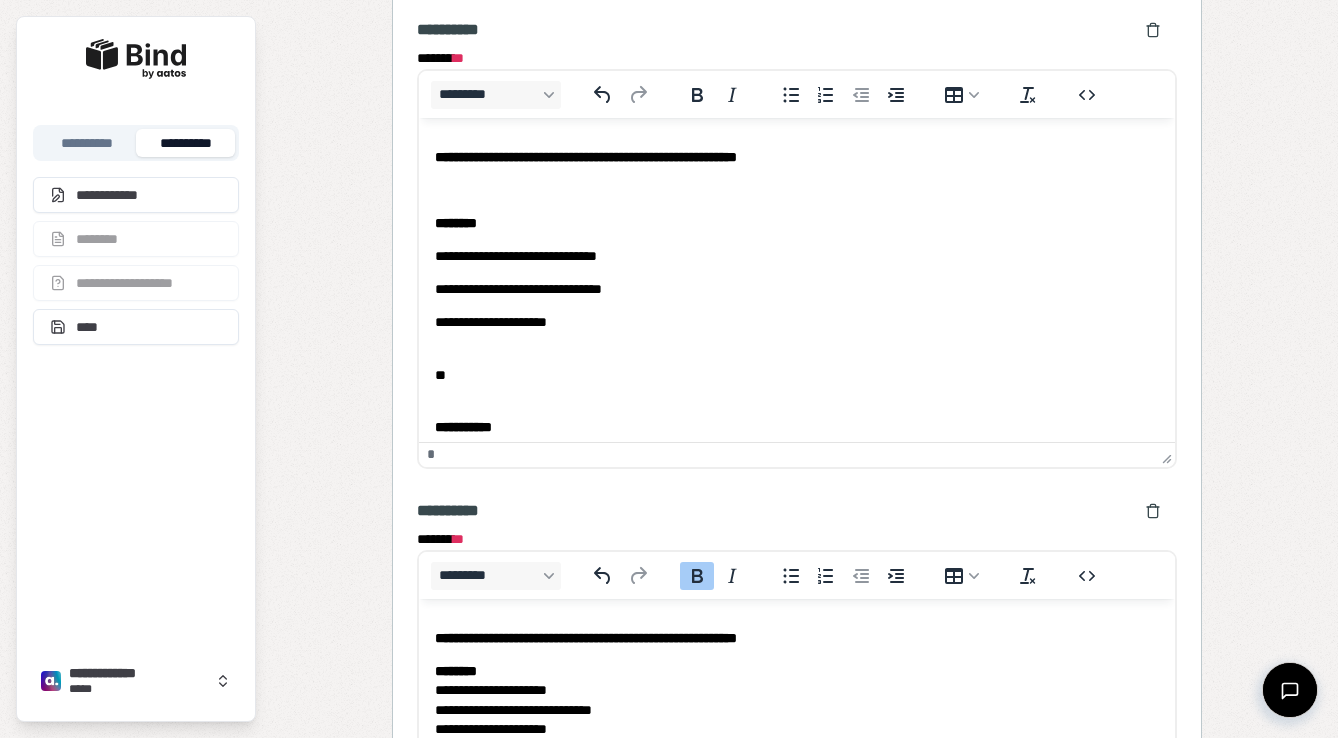 scroll, scrollTop: 920, scrollLeft: 0, axis: vertical 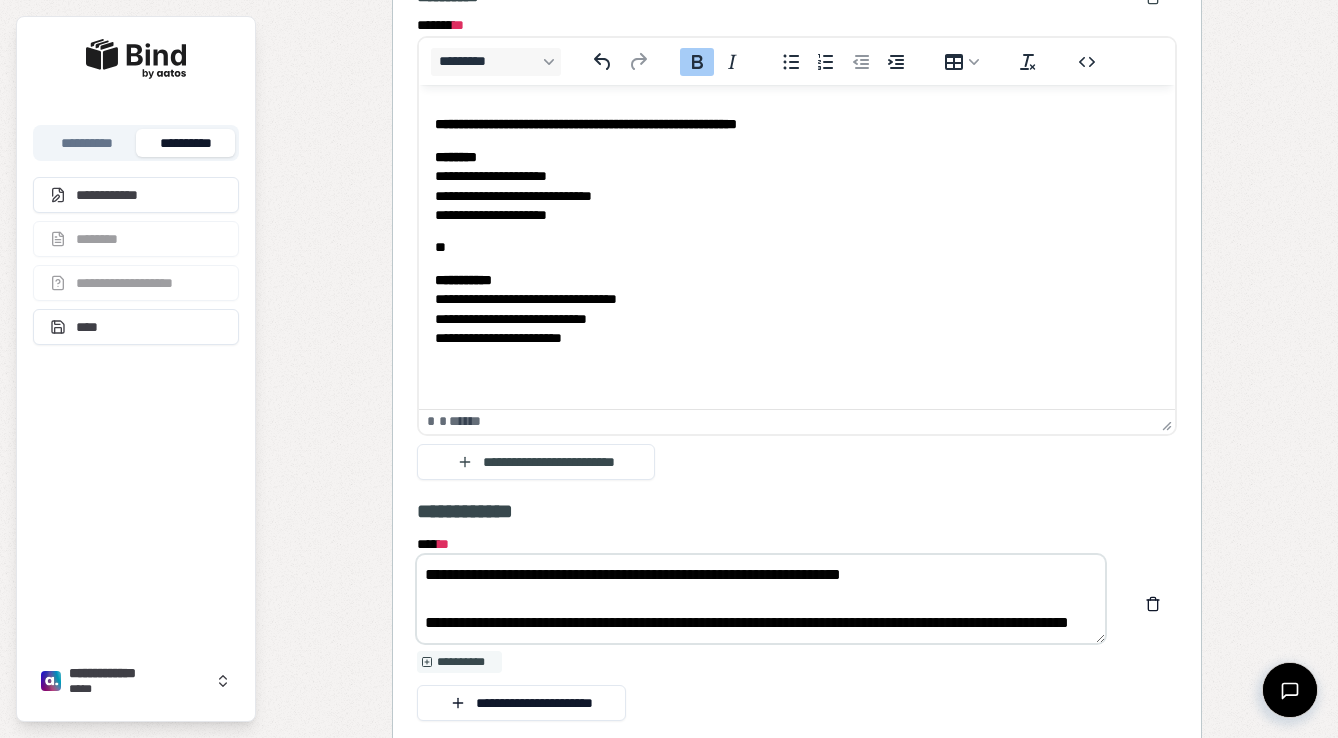 click on "**********" at bounding box center [761, 599] 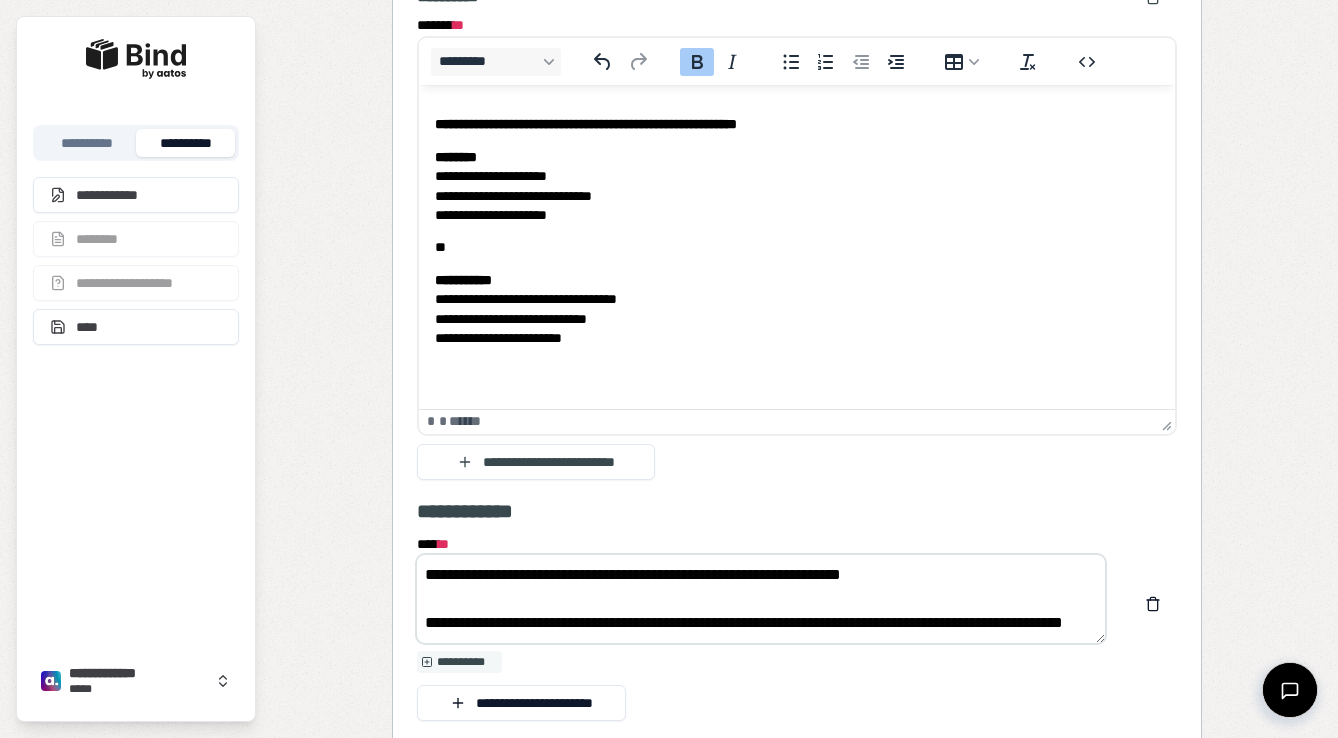 click on "**********" at bounding box center [761, 599] 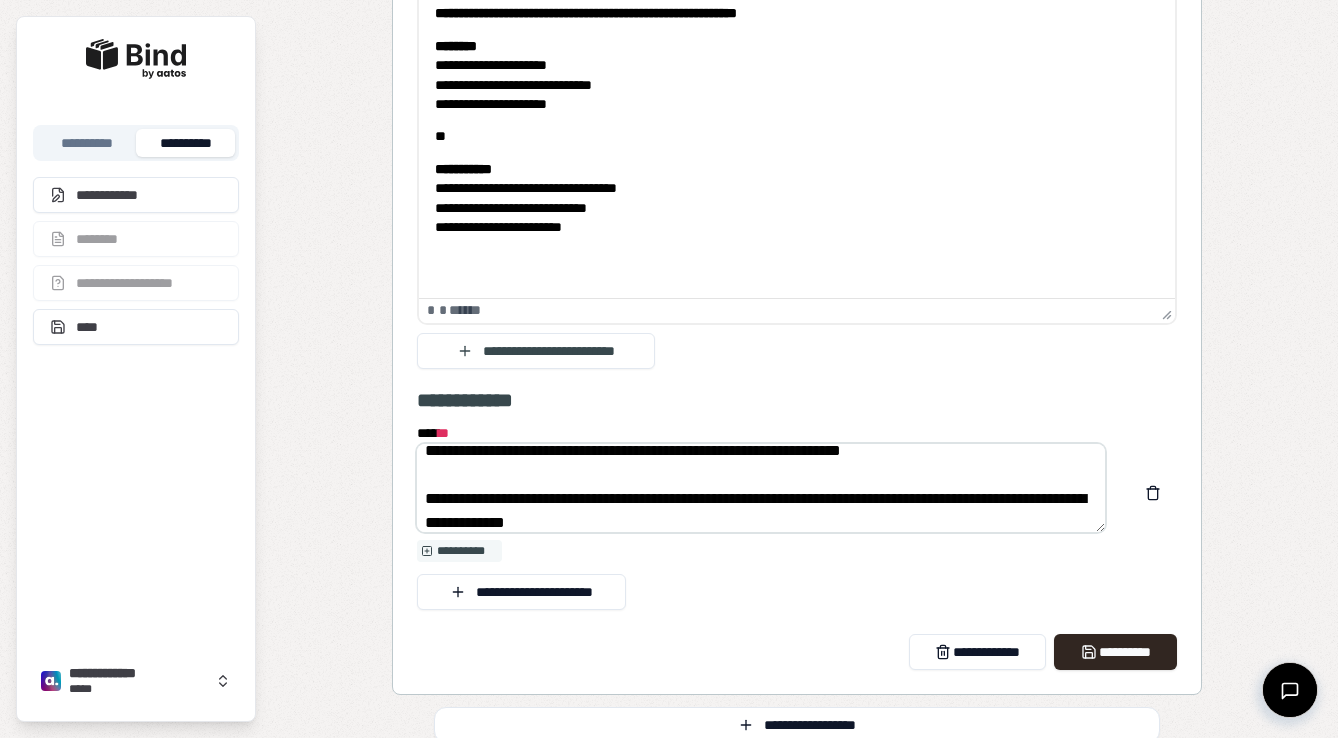 scroll, scrollTop: 1560, scrollLeft: 0, axis: vertical 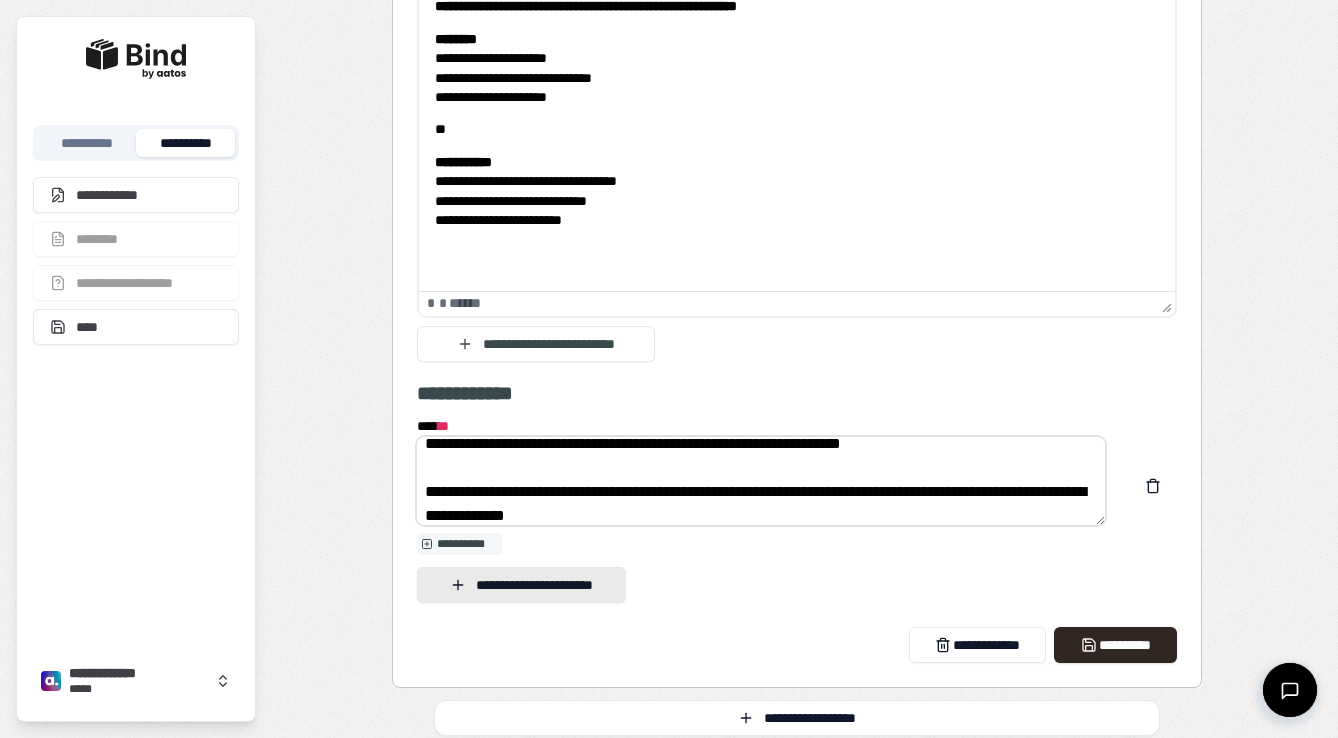 type on "**********" 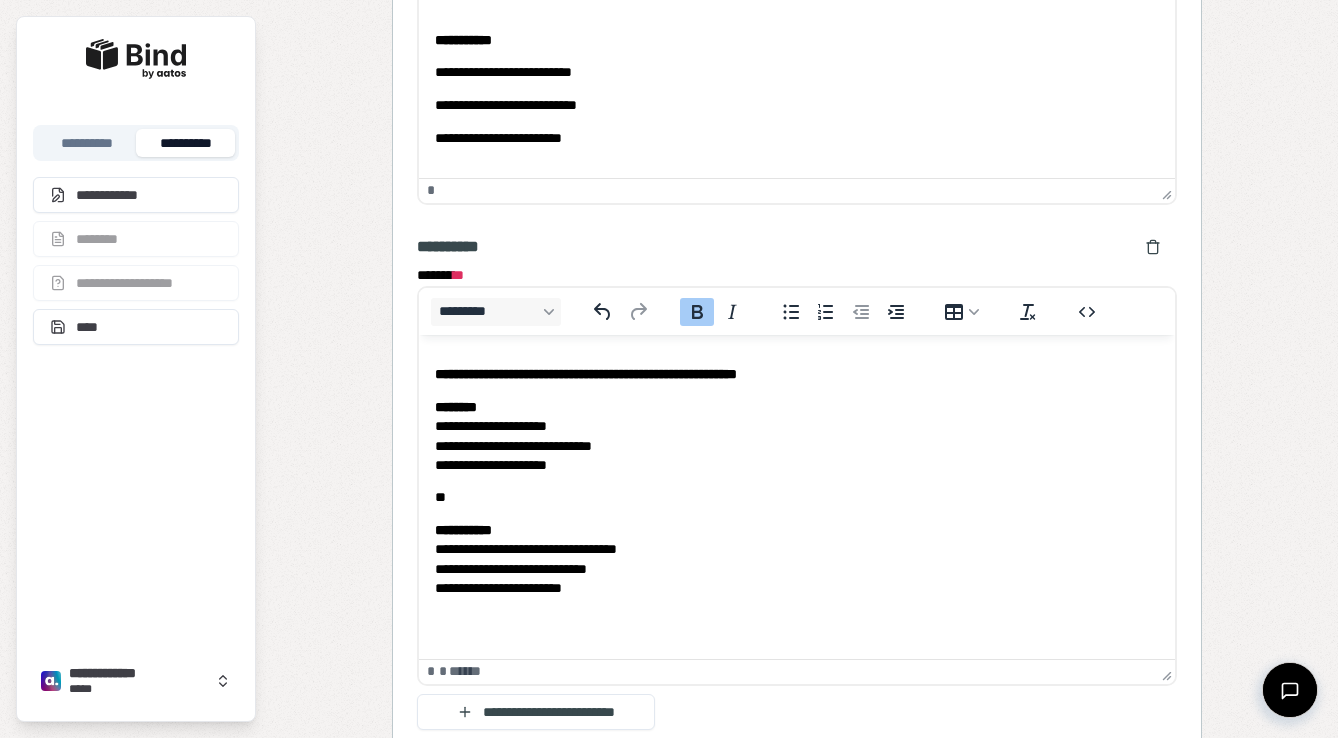 scroll, scrollTop: 1190, scrollLeft: 0, axis: vertical 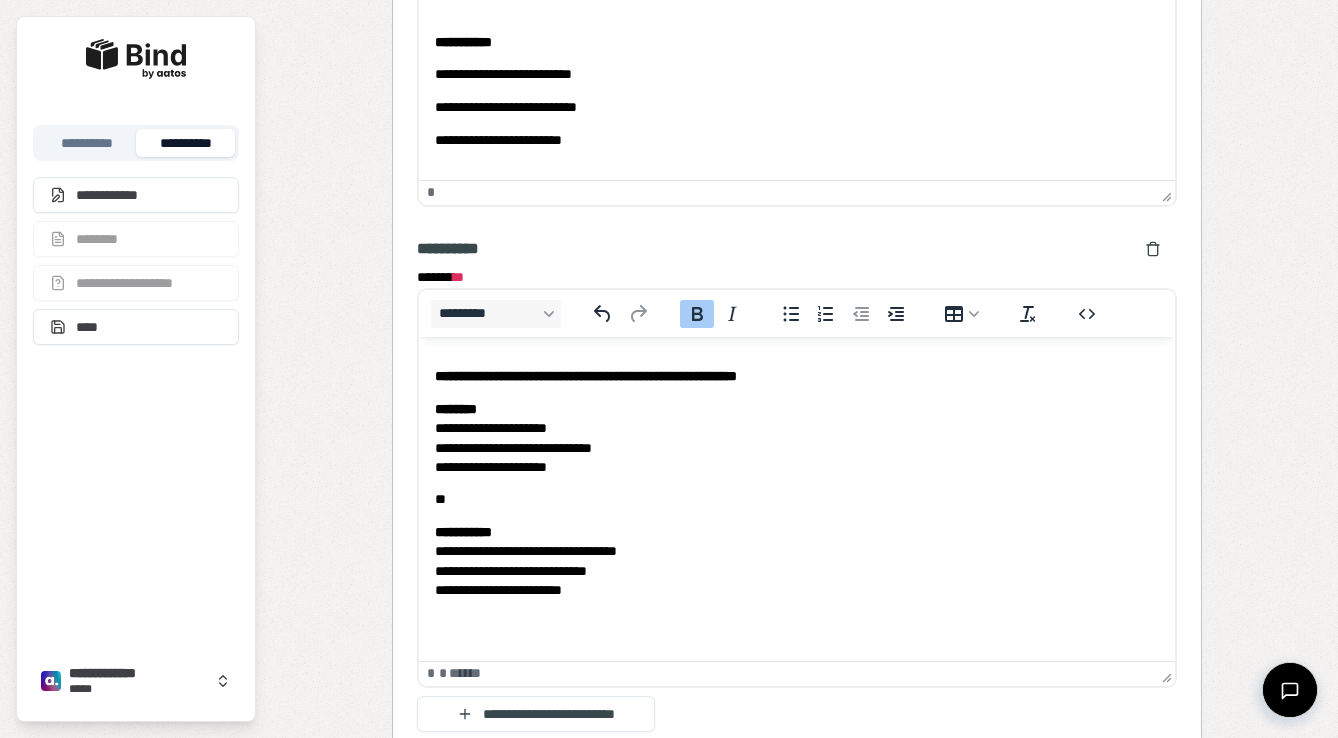 type on "**********" 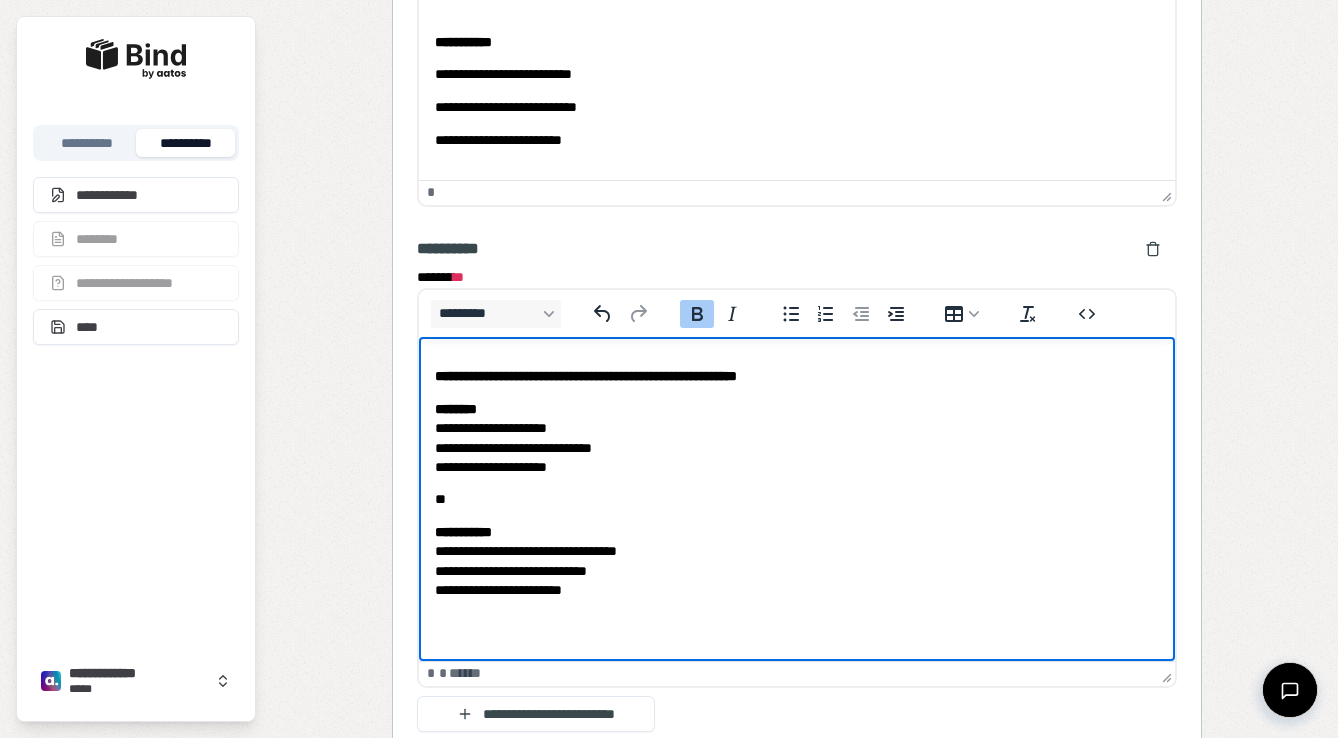 click on "**********" at bounding box center [585, 376] 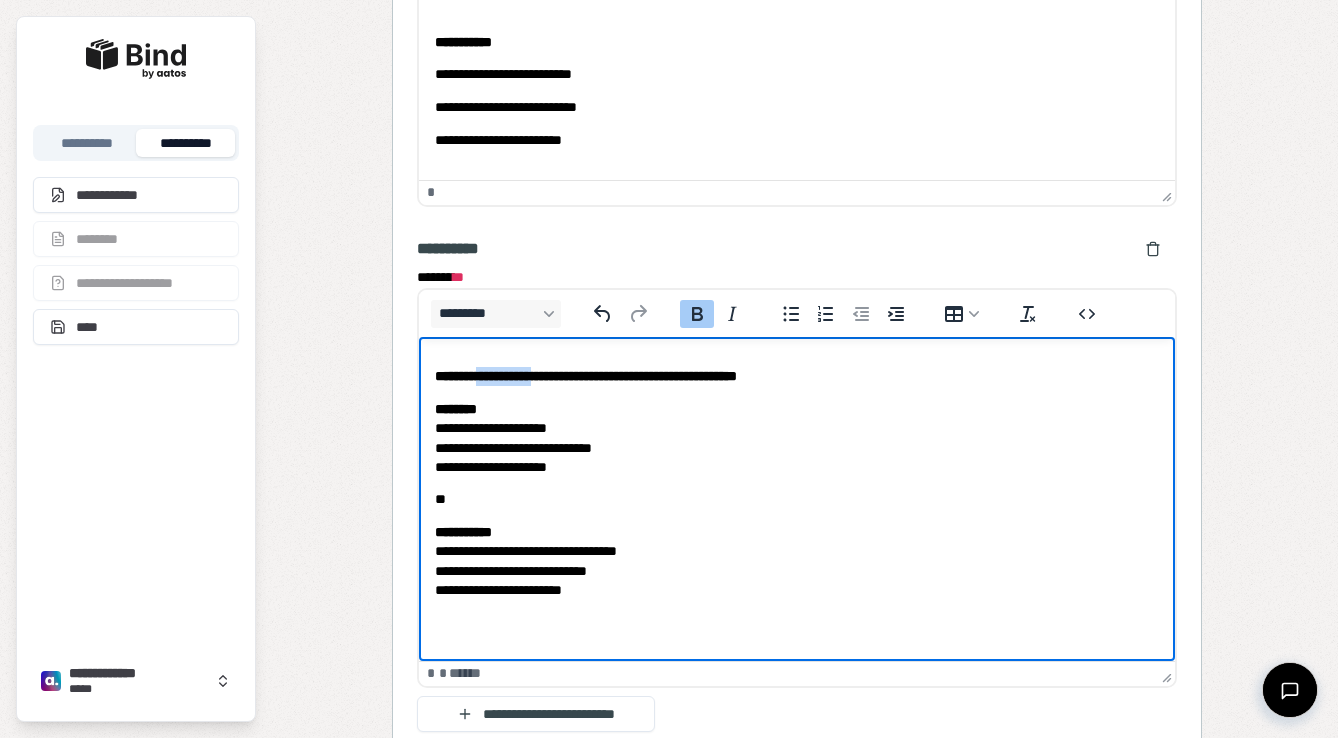 click on "**********" at bounding box center (585, 376) 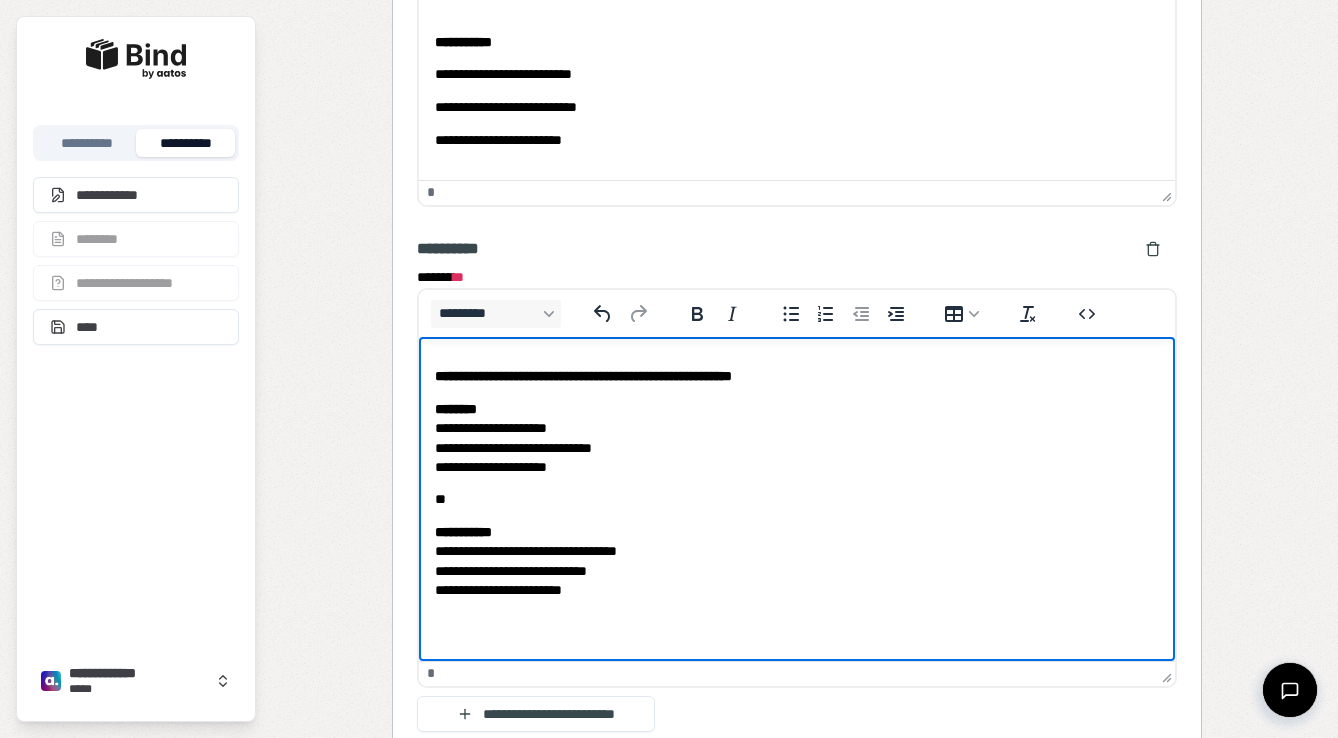 click on "**********" at bounding box center [796, 438] 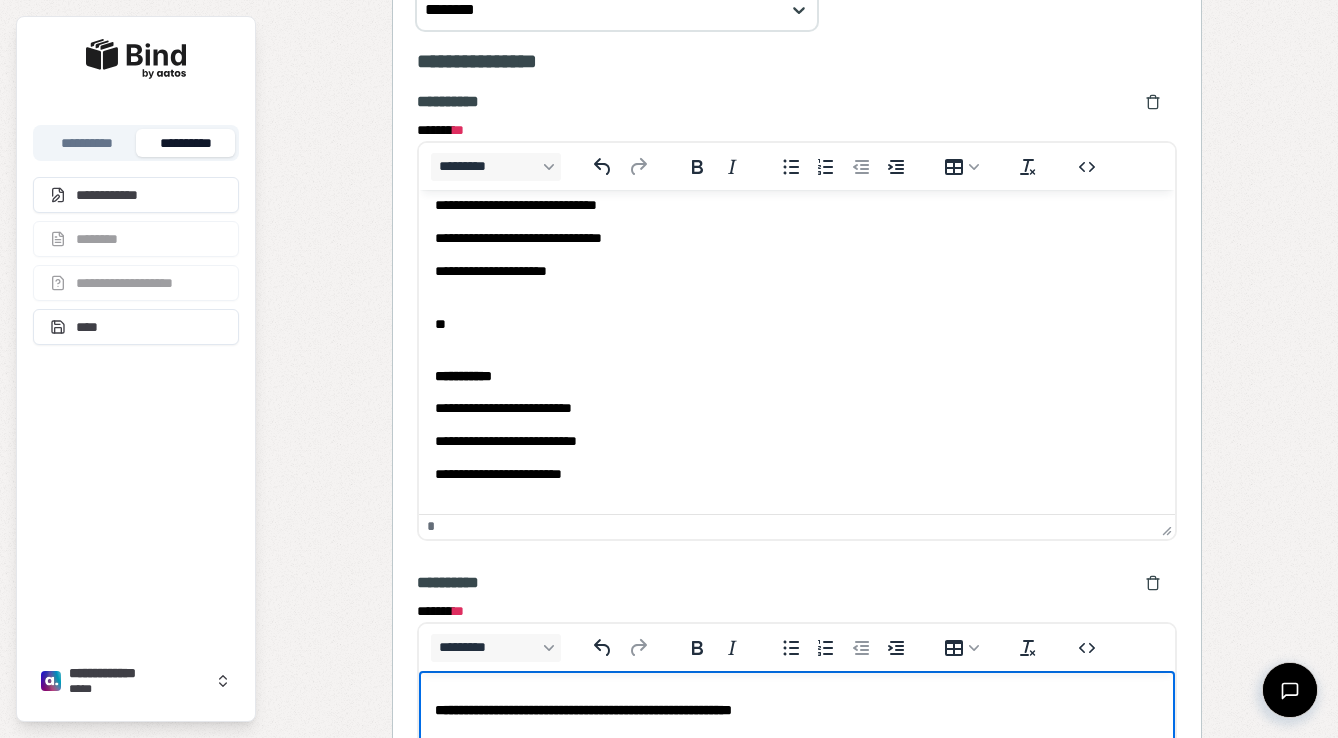 scroll, scrollTop: 853, scrollLeft: 0, axis: vertical 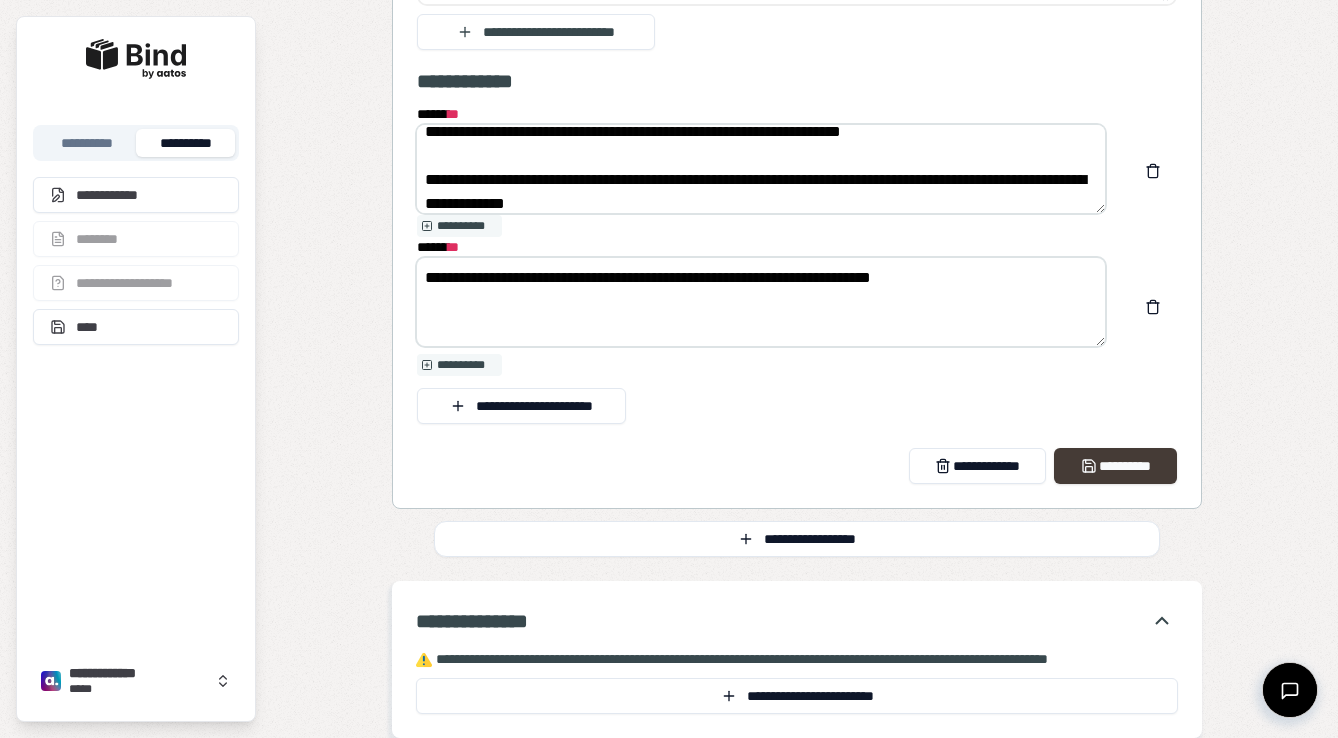 click on "**********" at bounding box center (1115, 466) 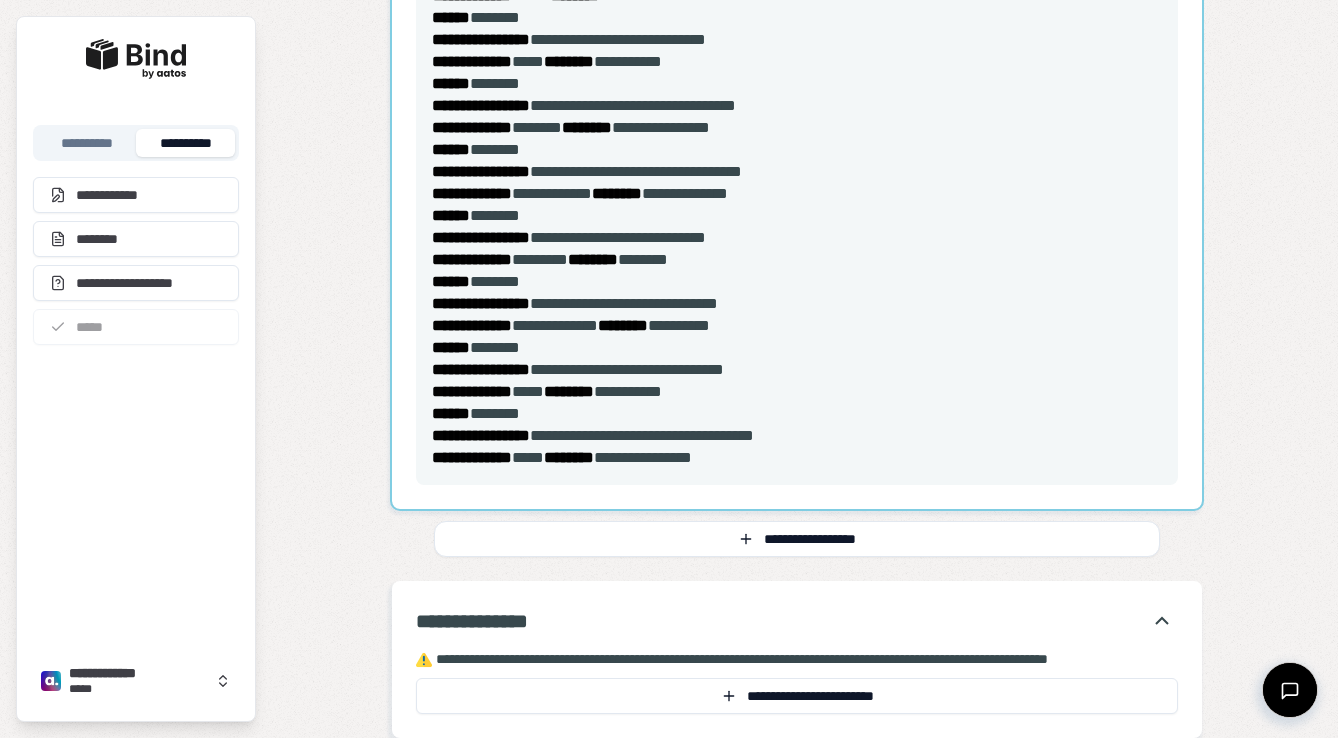 scroll, scrollTop: 1104, scrollLeft: 0, axis: vertical 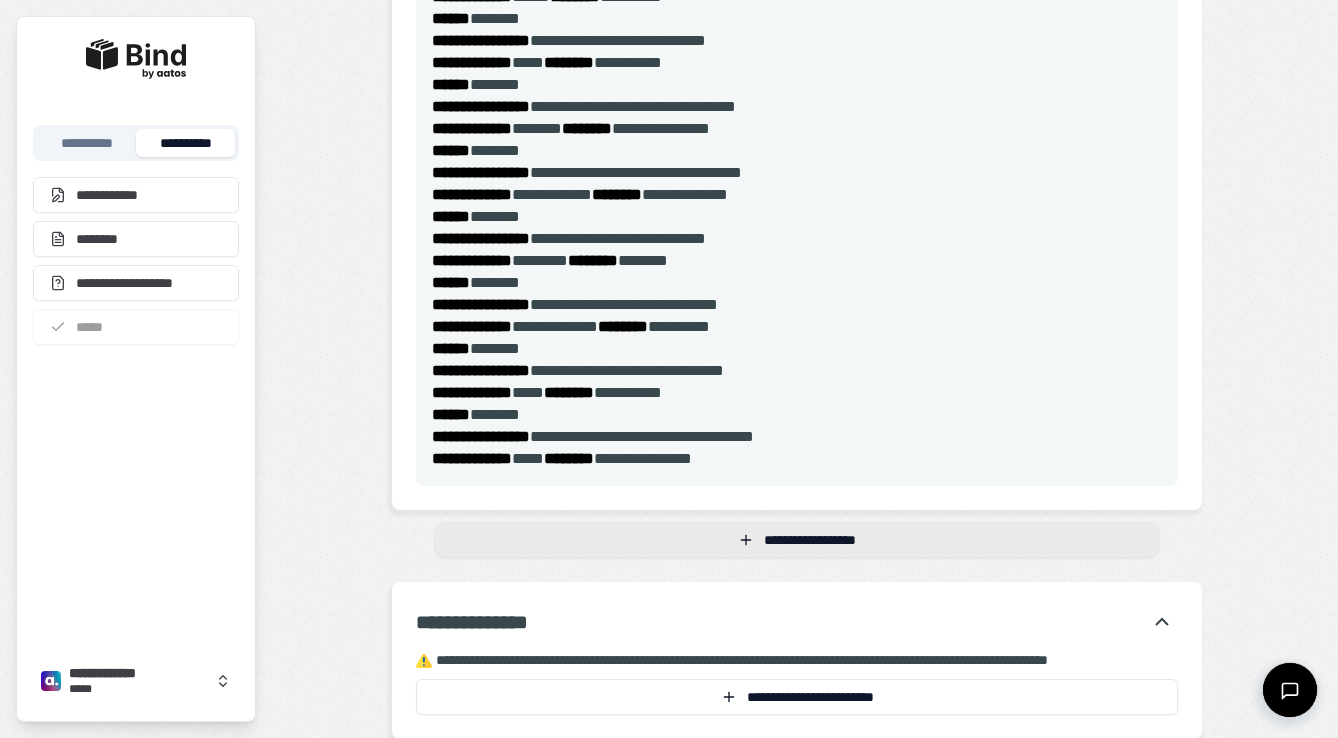 click on "**********" at bounding box center (797, 540) 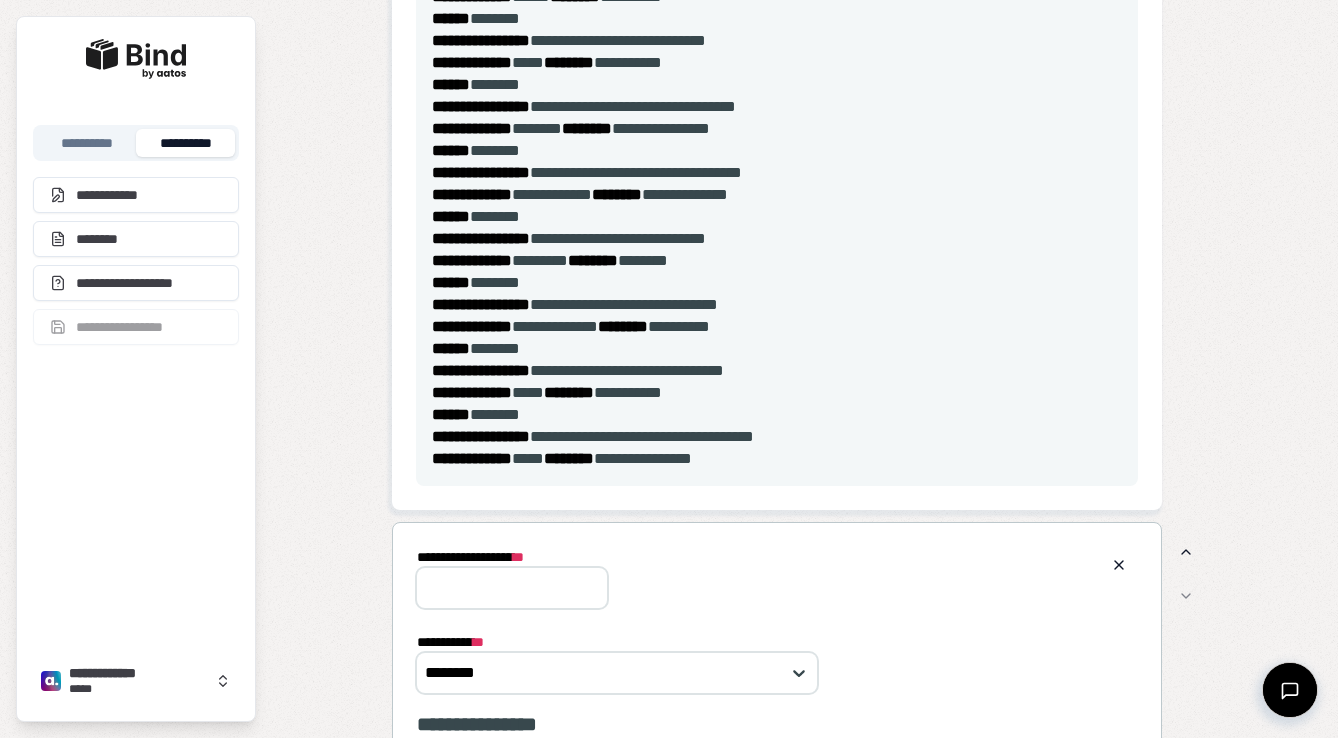 scroll, scrollTop: 0, scrollLeft: 0, axis: both 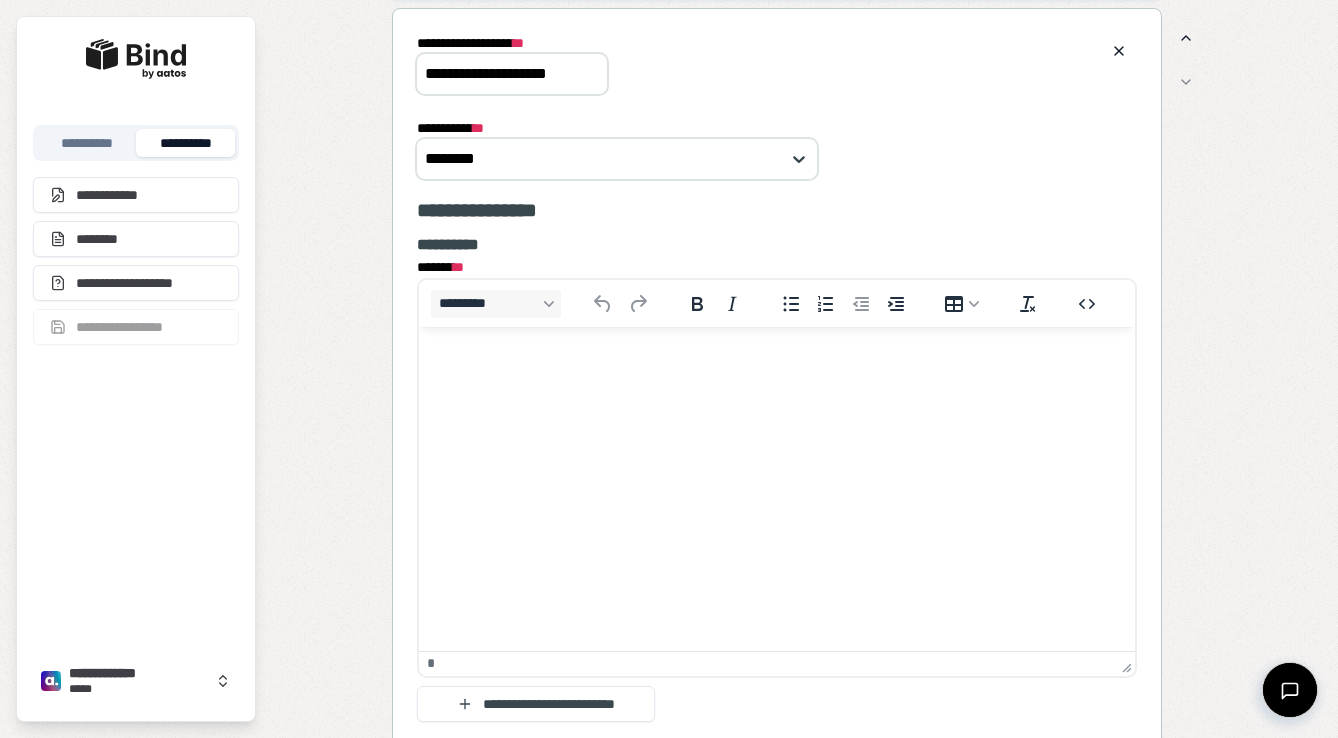 type on "**********" 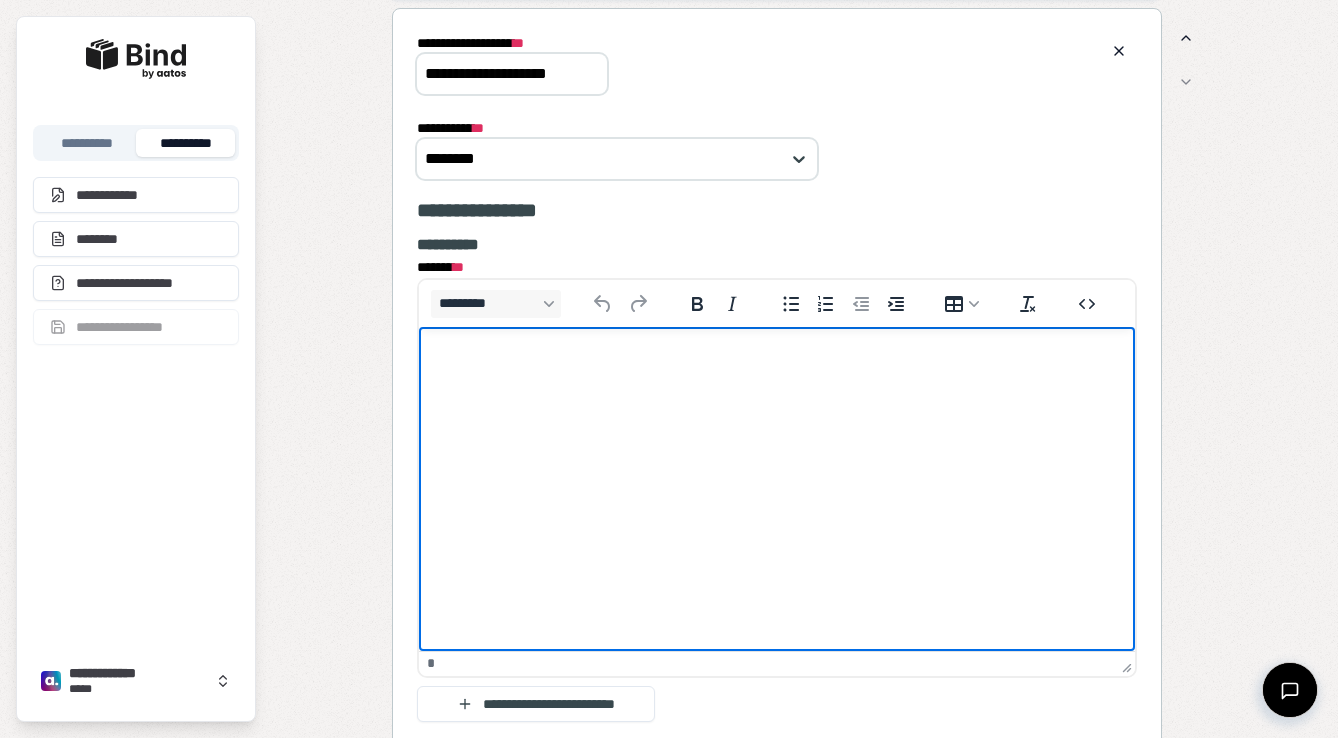 click at bounding box center [776, 366] 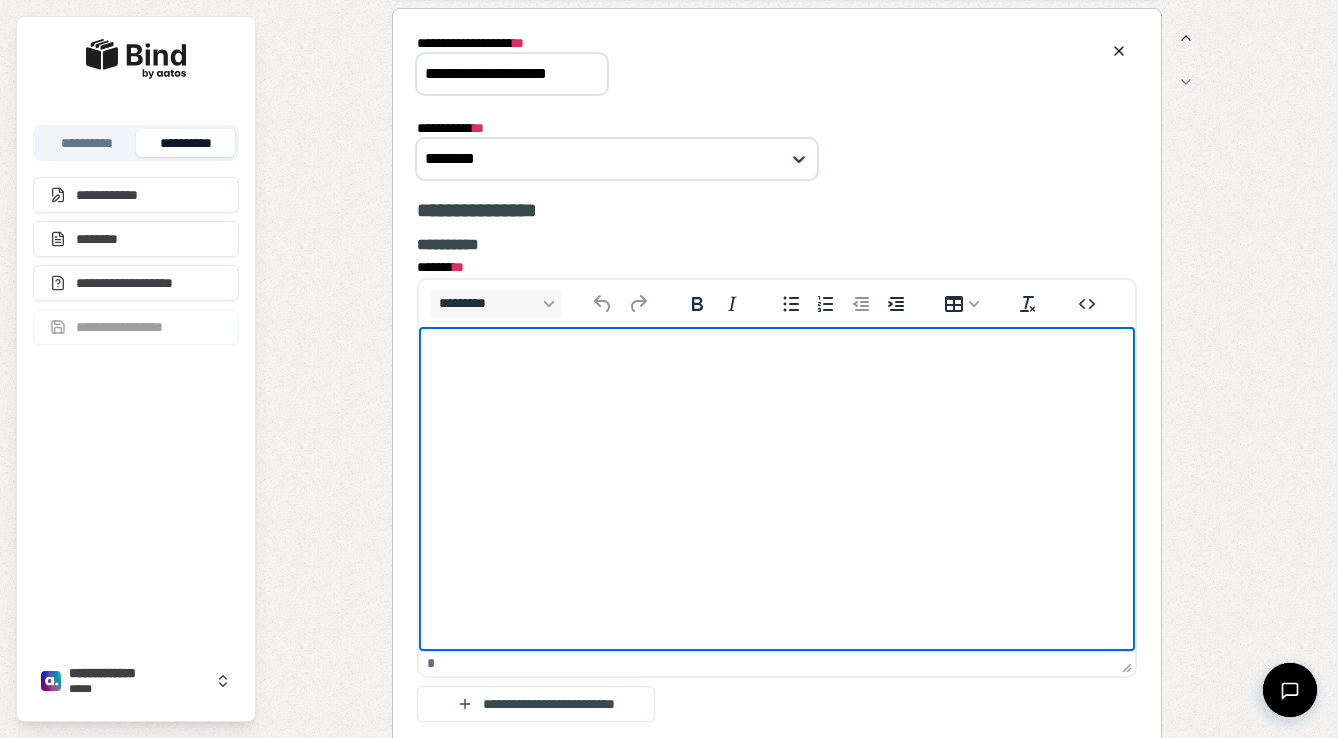 type 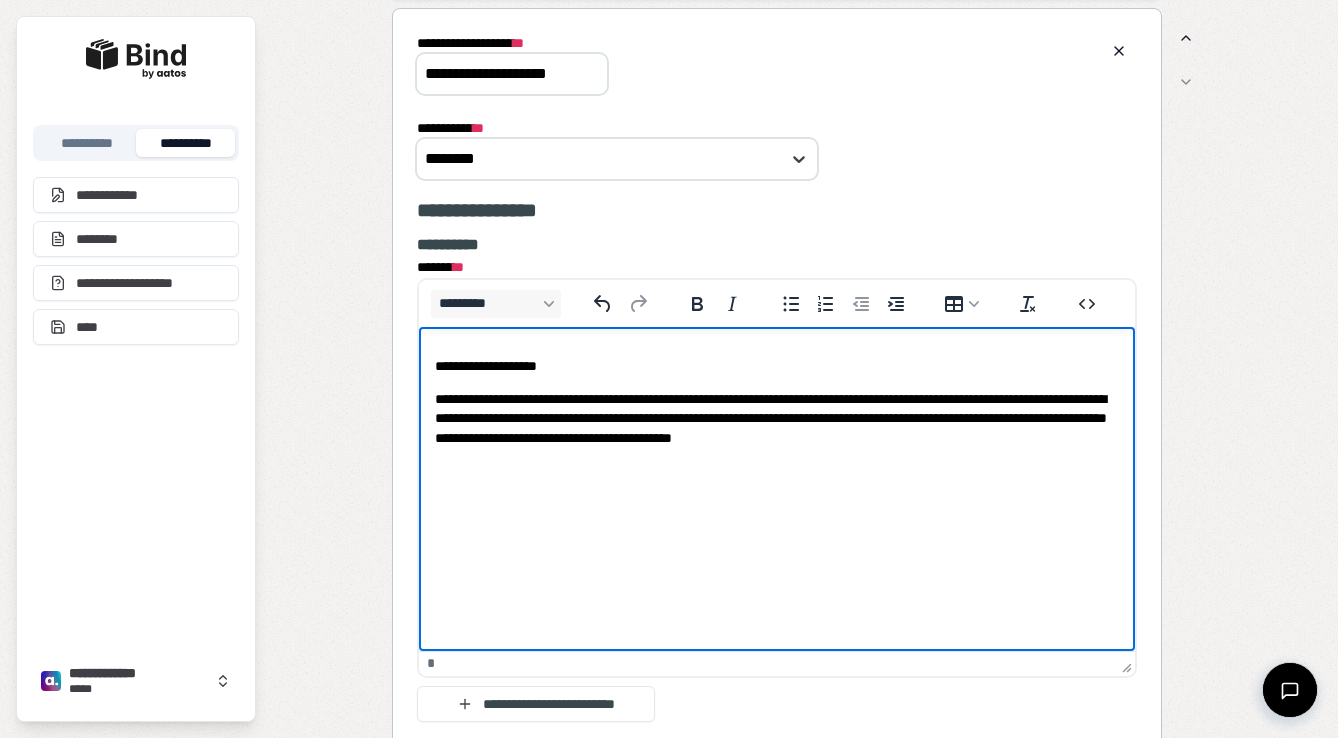 drag, startPoint x: 576, startPoint y: 355, endPoint x: 834, endPoint y: 698, distance: 429.2004 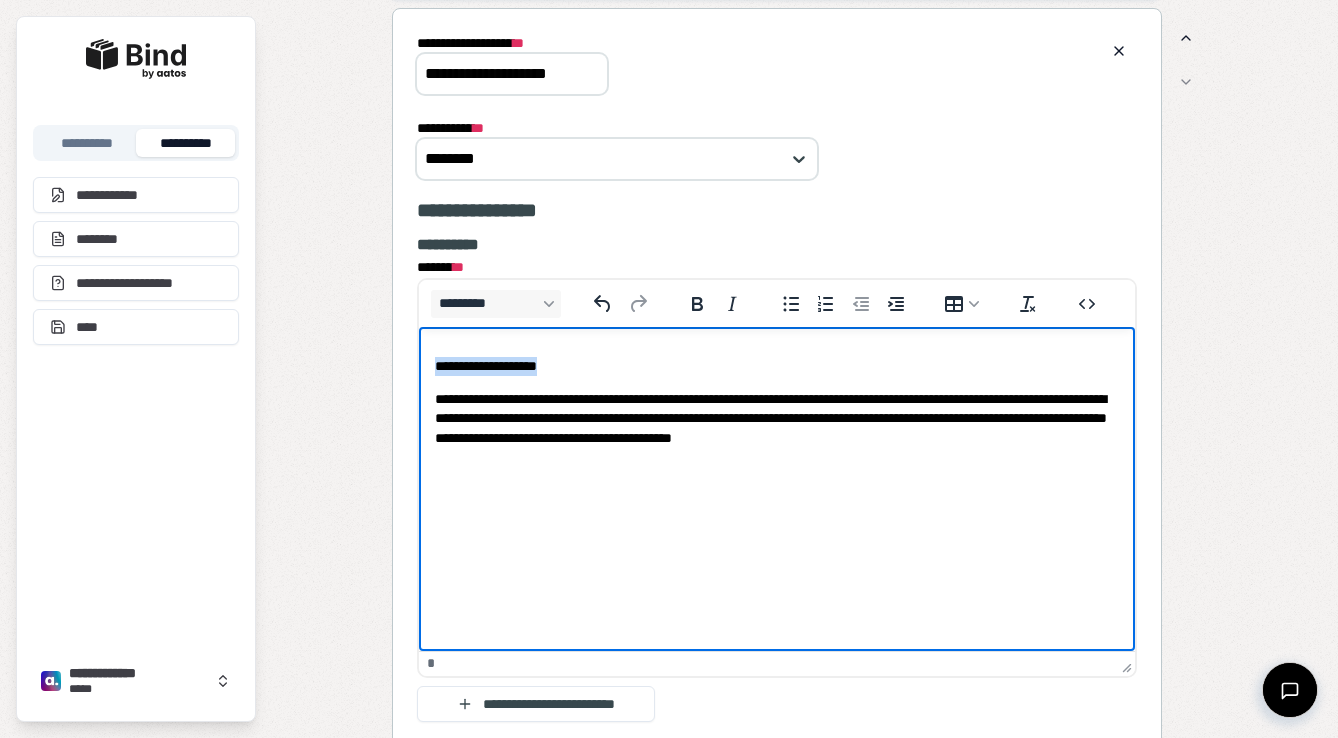 drag, startPoint x: 598, startPoint y: 374, endPoint x: 399, endPoint y: 345, distance: 201.10196 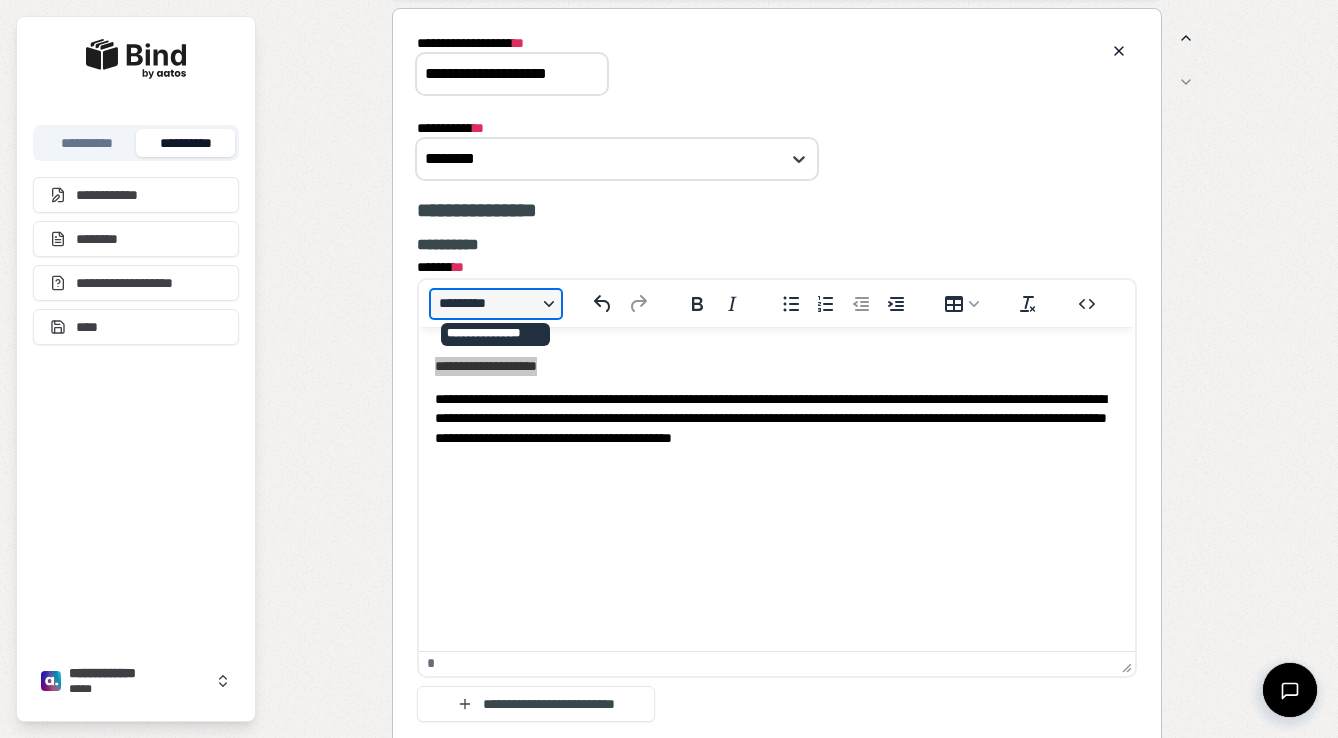 click on "*********" at bounding box center (496, 304) 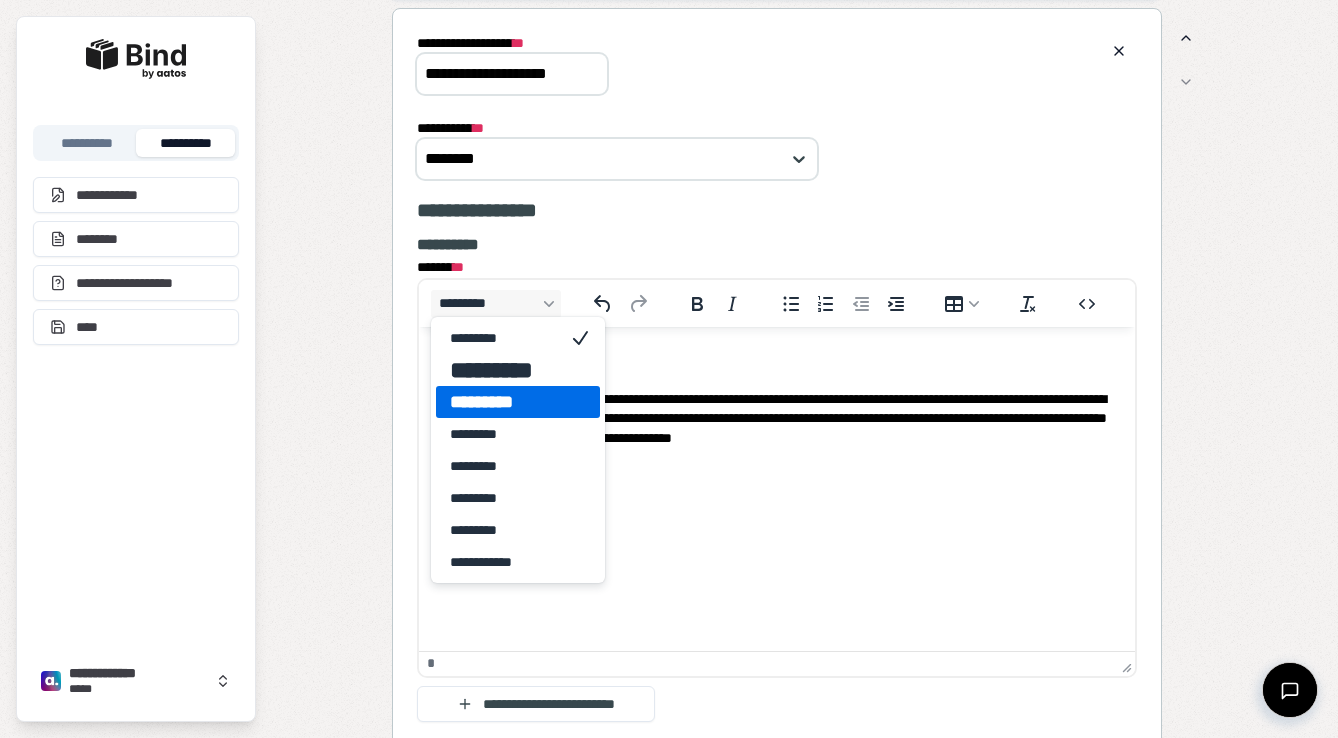 click on "*********" at bounding box center [504, 402] 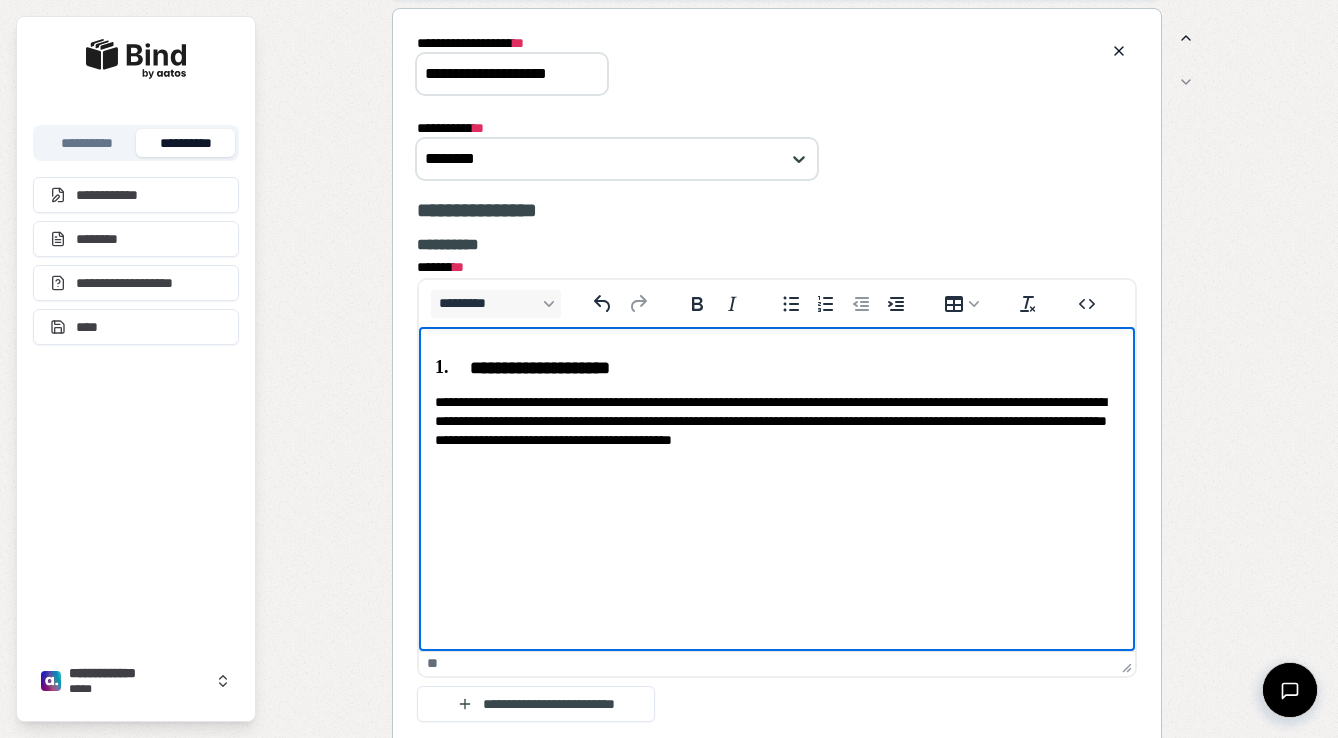 click on "**********" at bounding box center [776, 421] 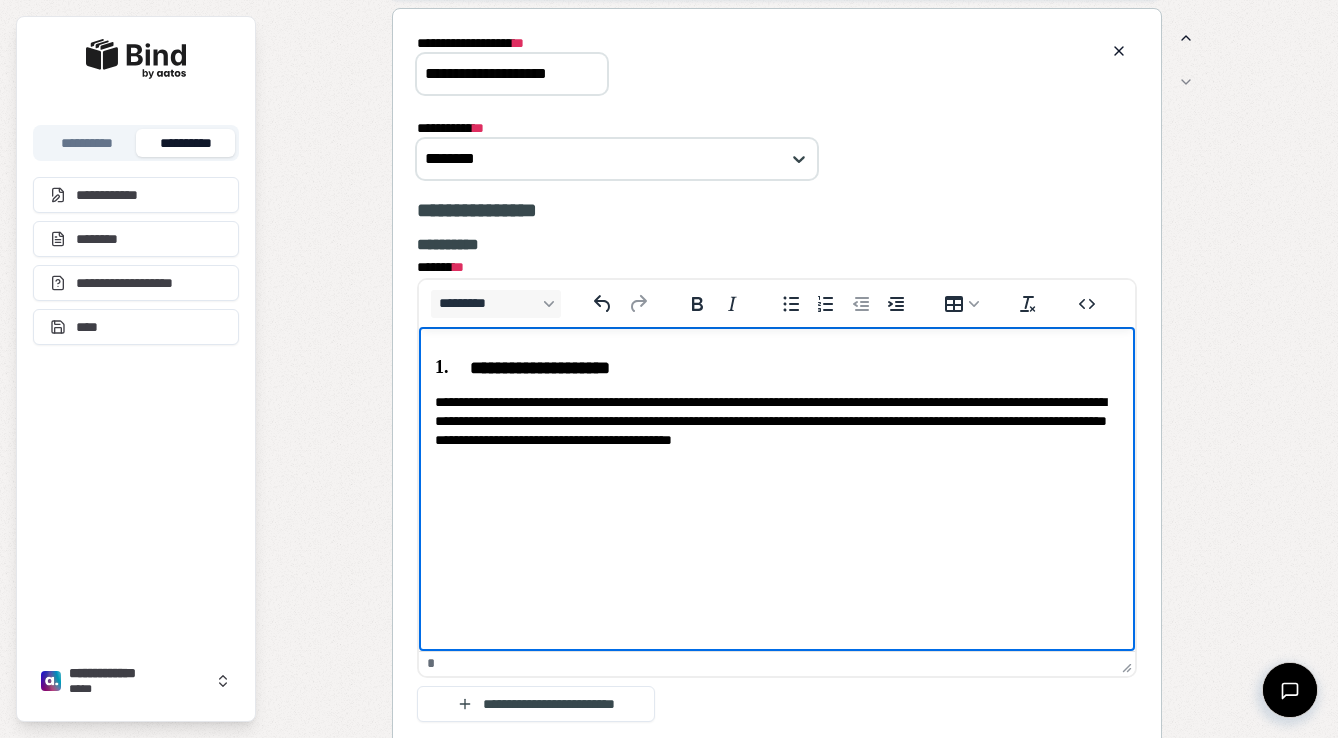 click on "**********" at bounding box center [776, 421] 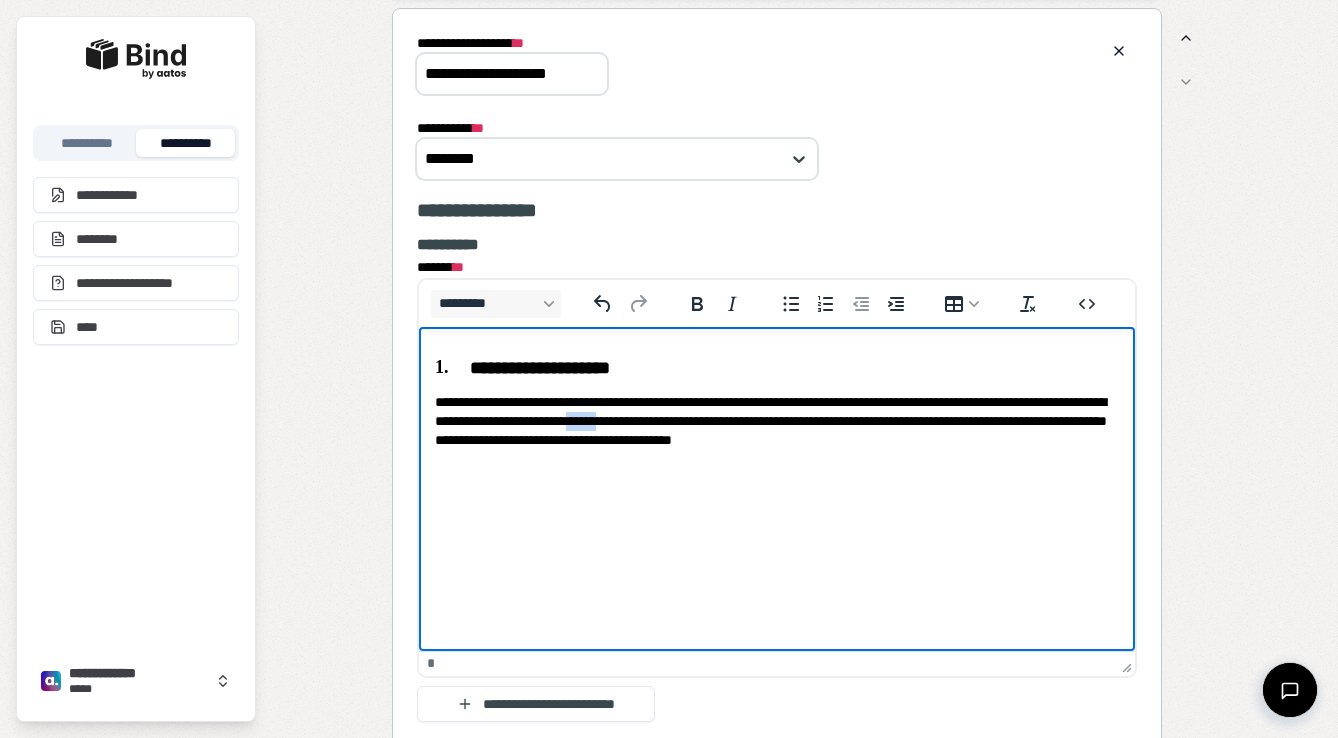 drag, startPoint x: 778, startPoint y: 419, endPoint x: 738, endPoint y: 423, distance: 40.1995 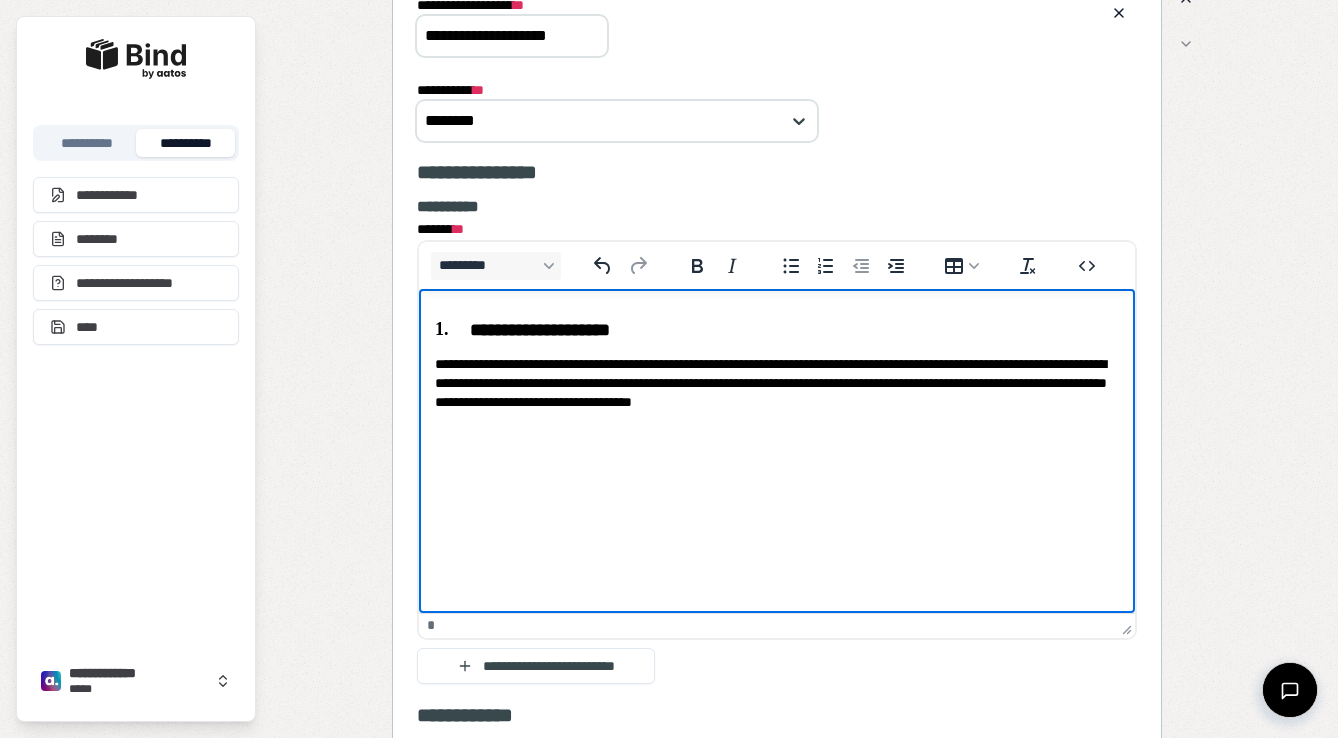 scroll, scrollTop: 1655, scrollLeft: 0, axis: vertical 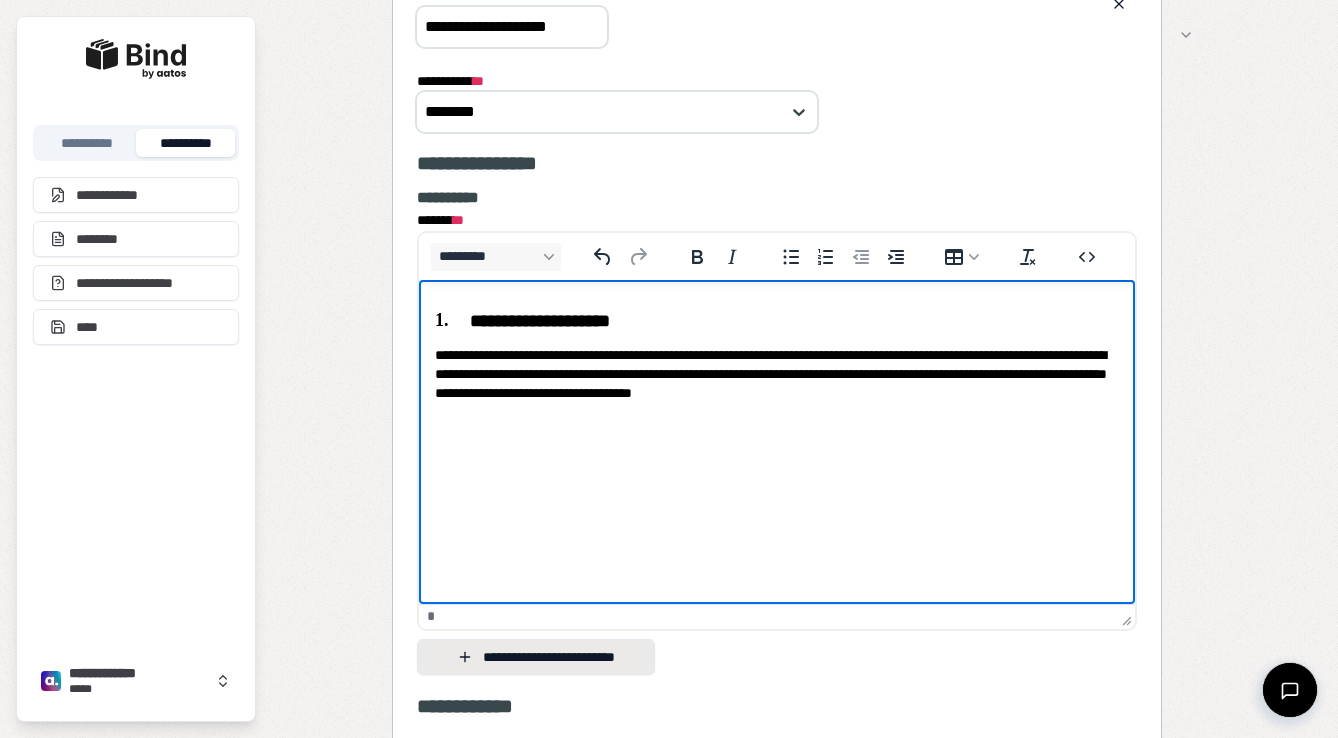 click on "**********" at bounding box center [536, 657] 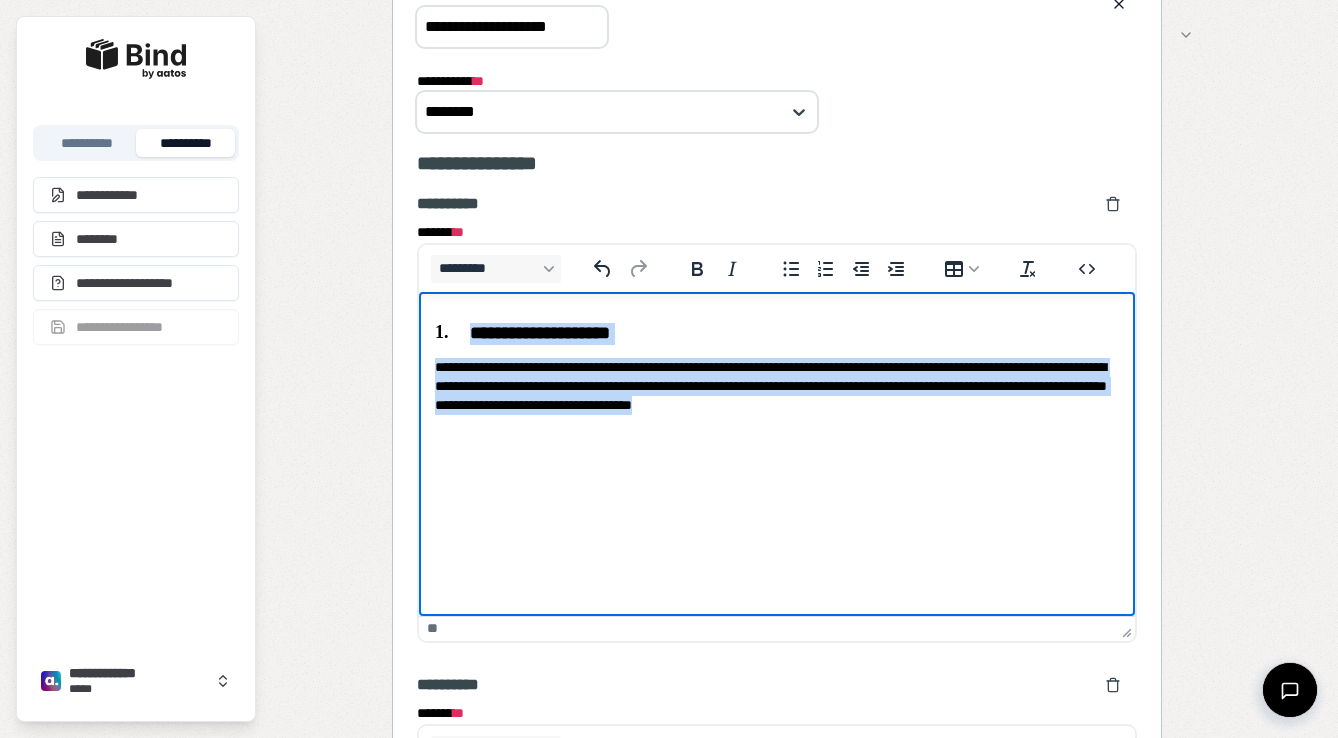 drag, startPoint x: 1000, startPoint y: 412, endPoint x: 293, endPoint y: 311, distance: 714.17786 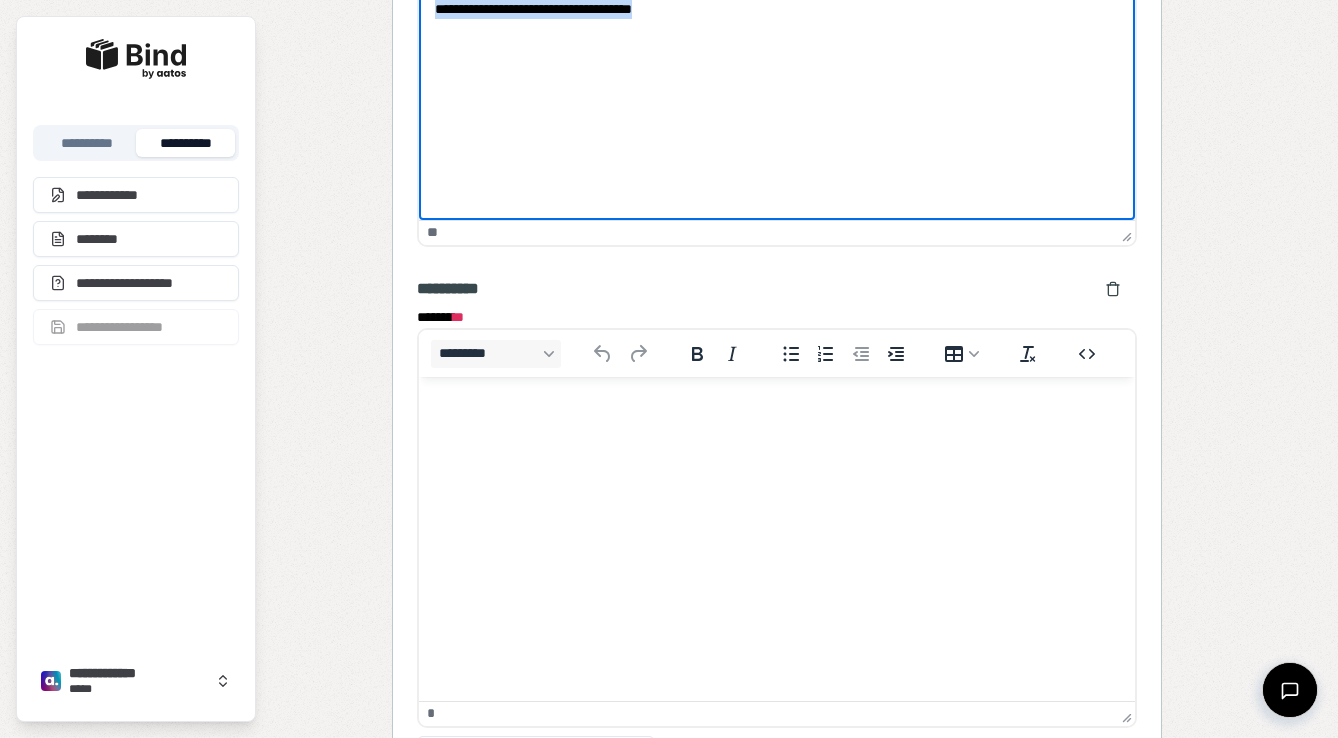 scroll, scrollTop: 2129, scrollLeft: 0, axis: vertical 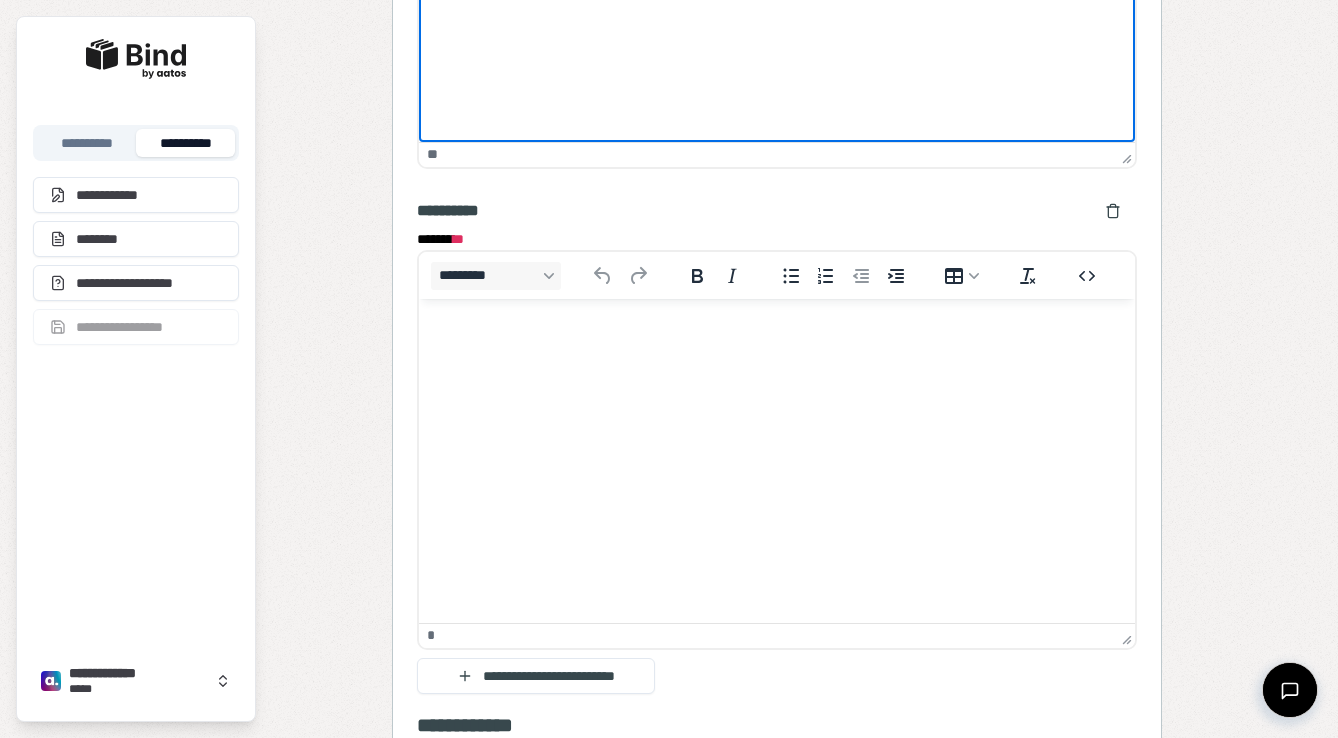click at bounding box center (776, 338) 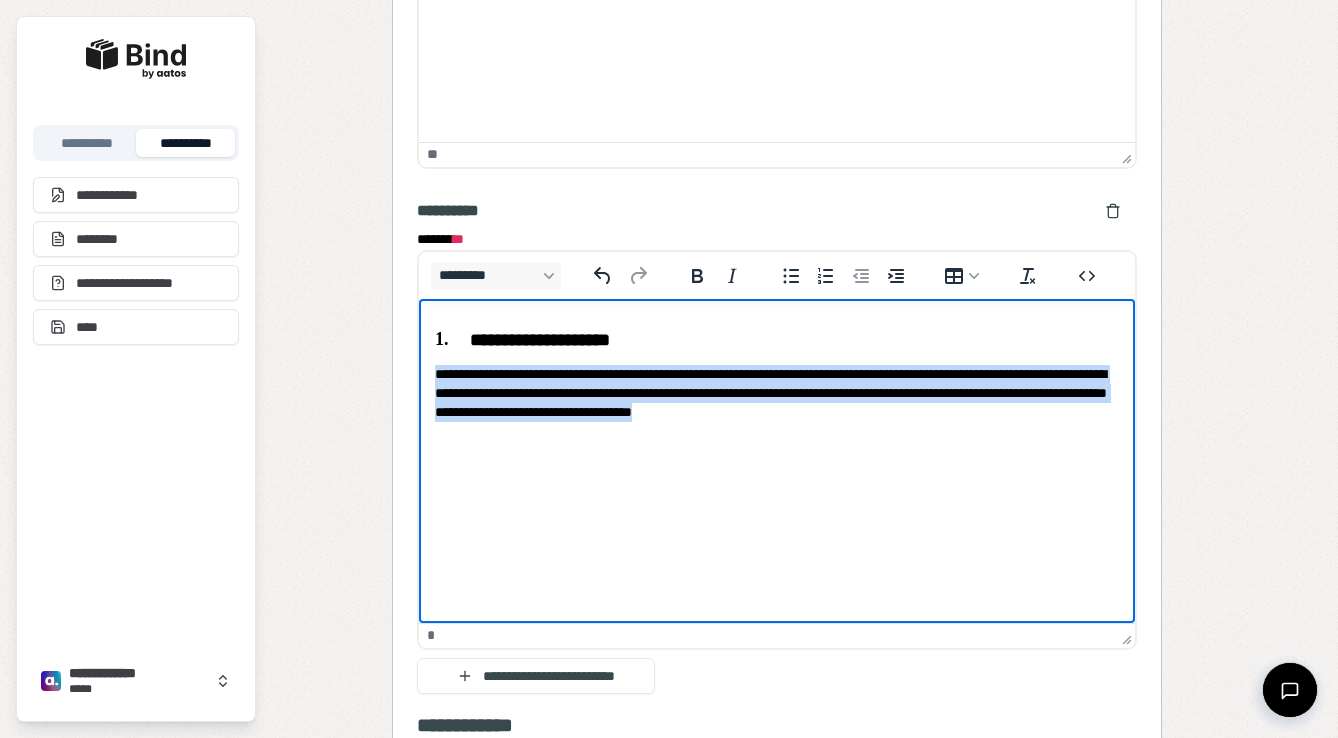 drag, startPoint x: 998, startPoint y: 423, endPoint x: 384, endPoint y: 361, distance: 617.1224 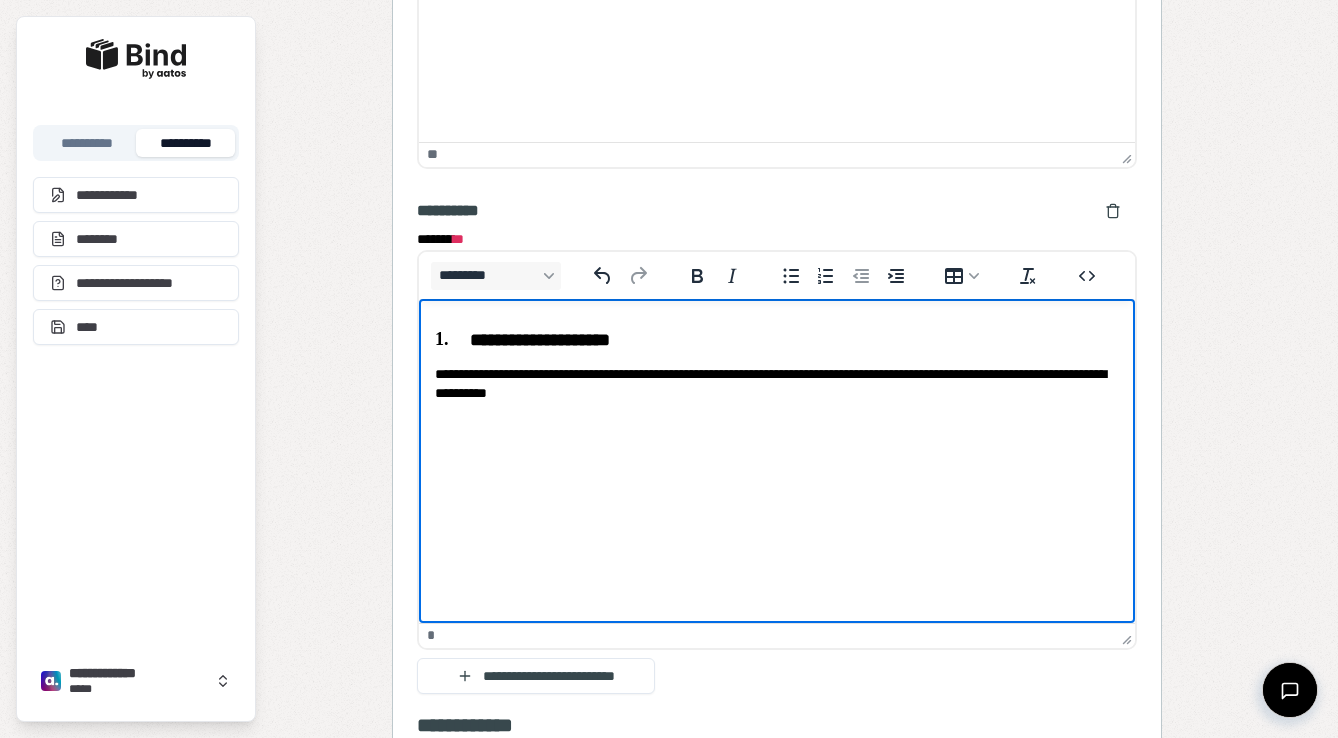 click on "**********" at bounding box center [776, 384] 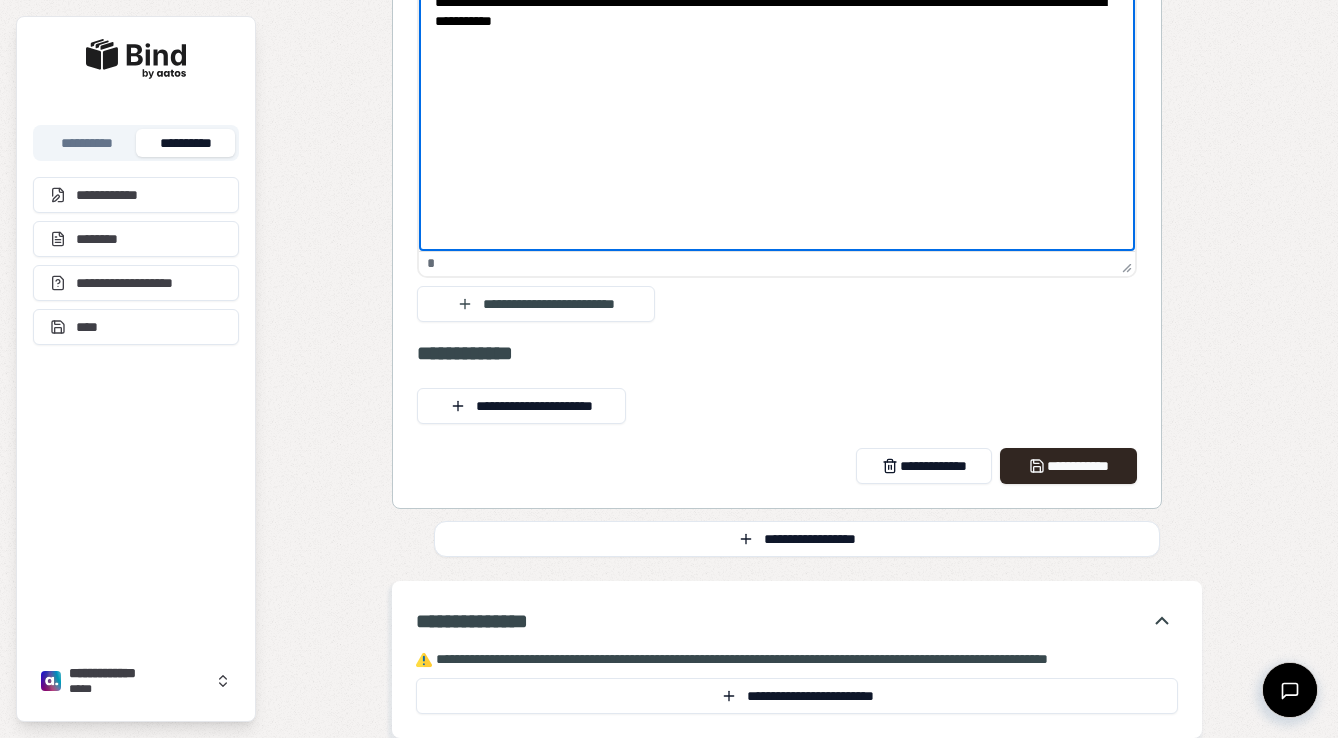 scroll, scrollTop: 2500, scrollLeft: 0, axis: vertical 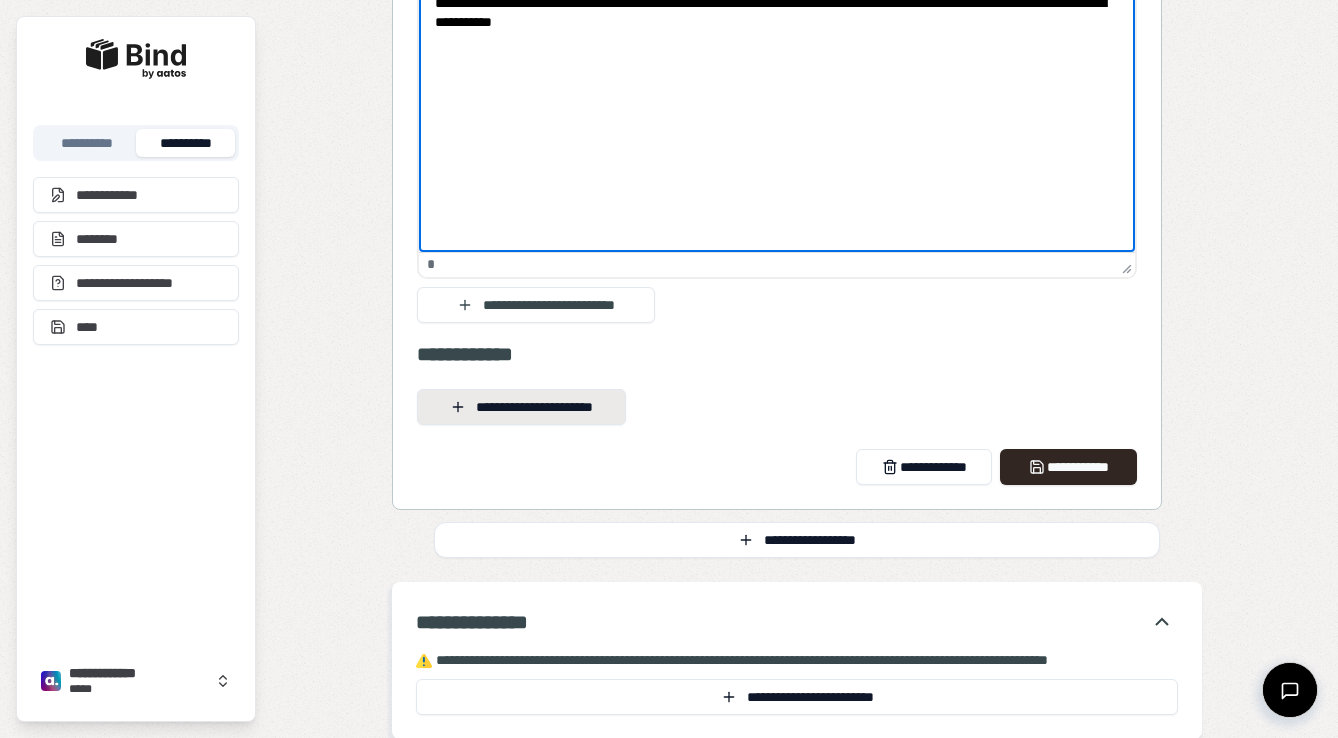 click on "**********" at bounding box center [521, 407] 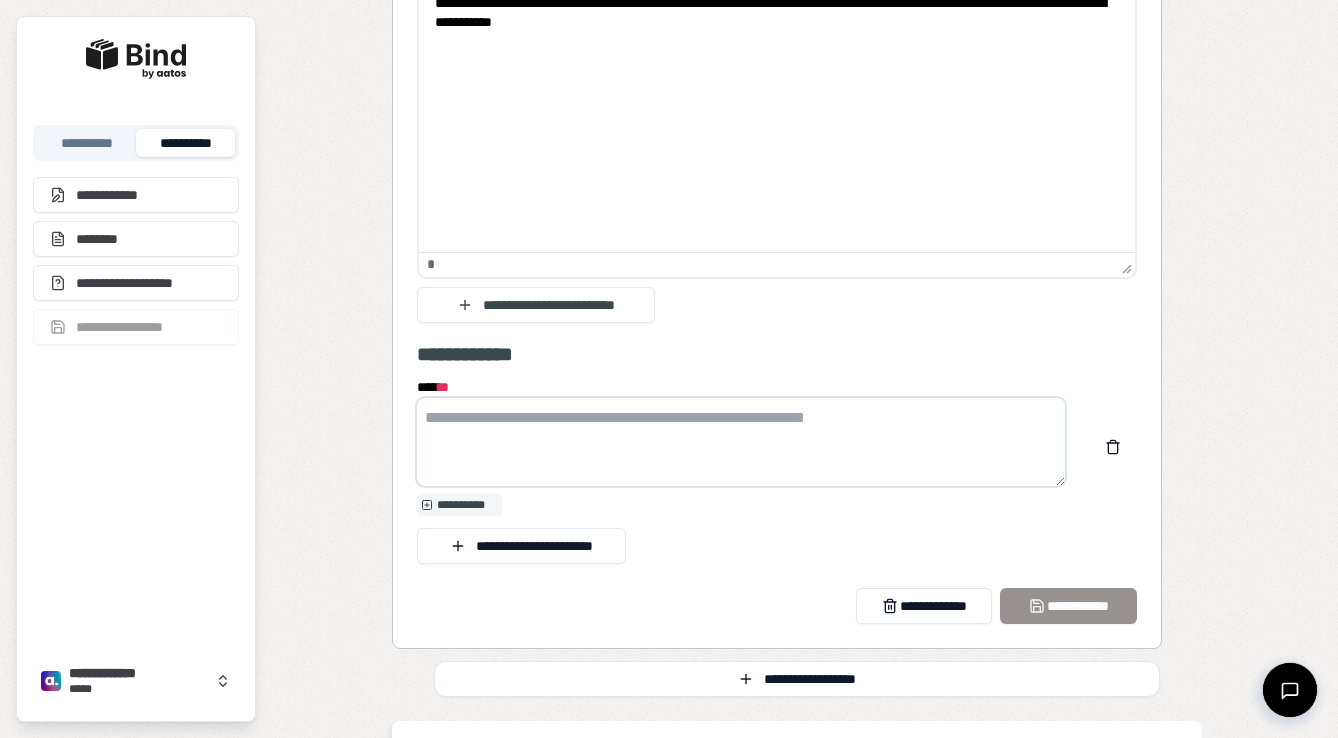 click on "**** *" at bounding box center [741, 442] 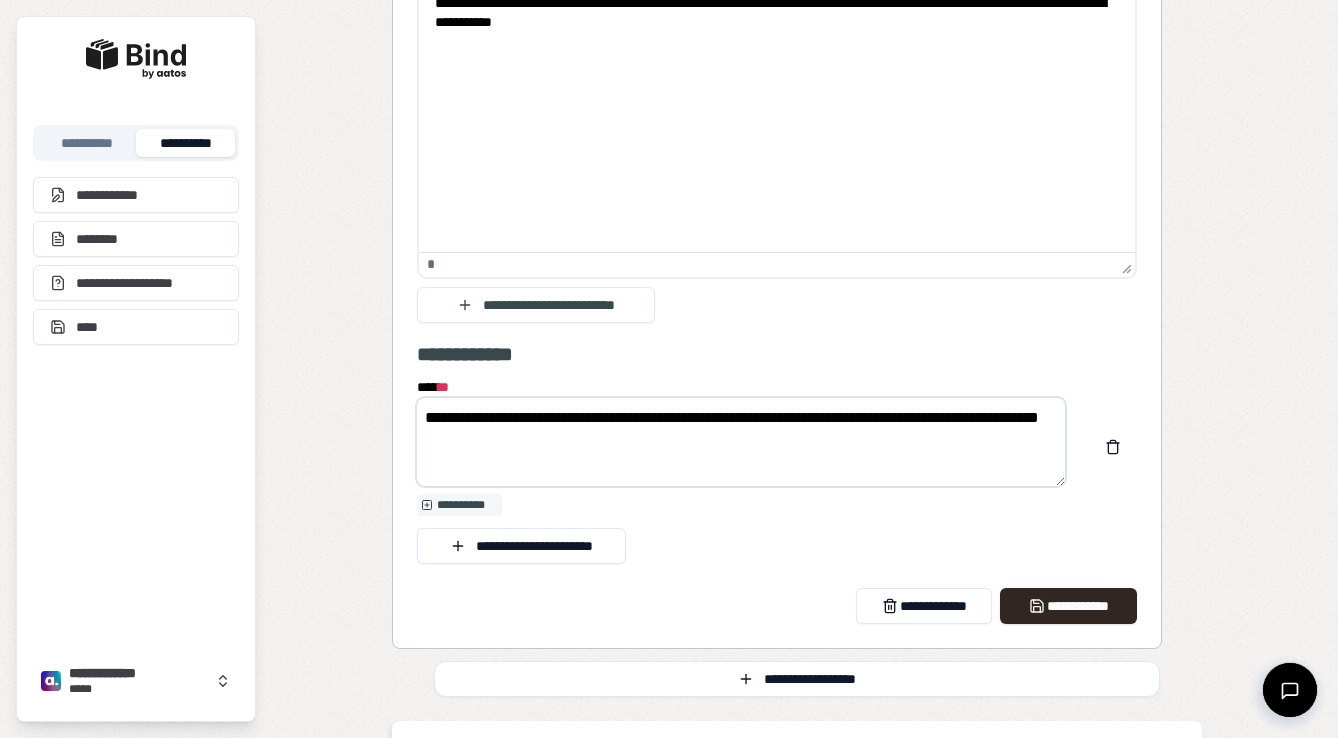click on "**********" at bounding box center (741, 442) 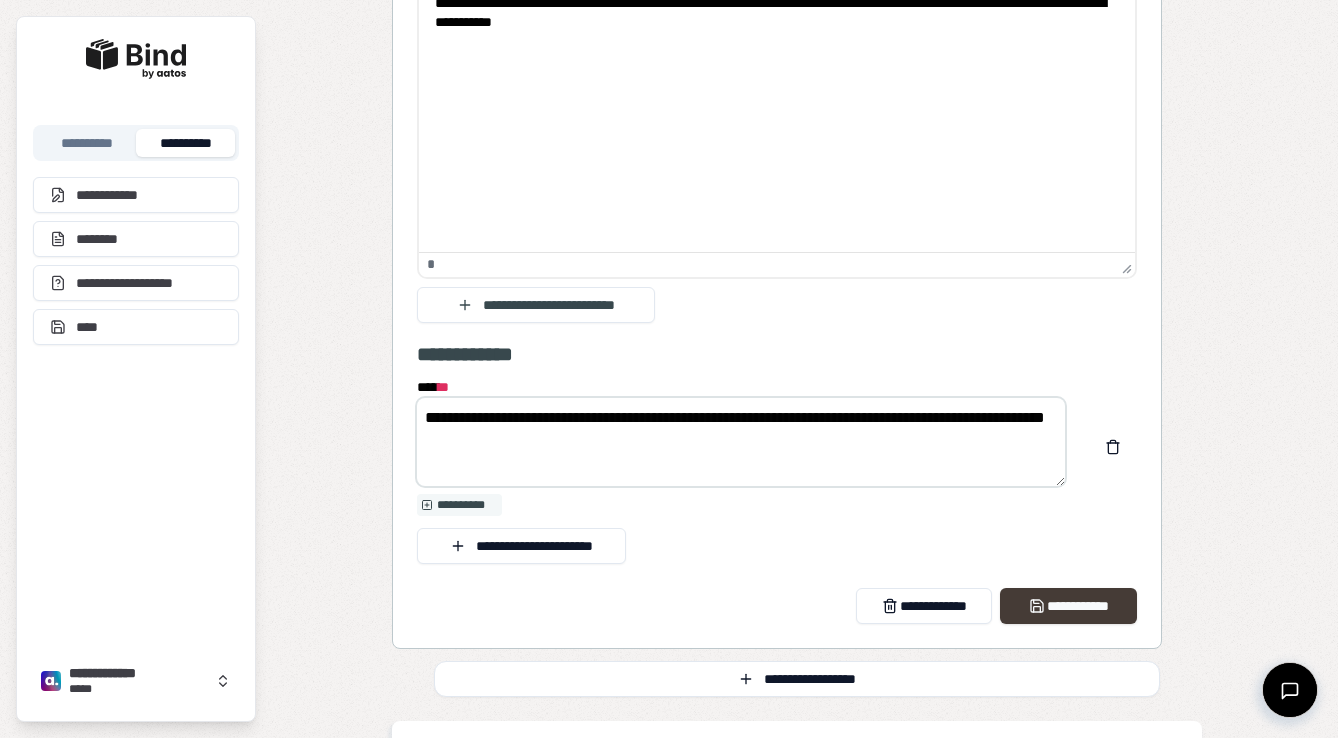 type on "**********" 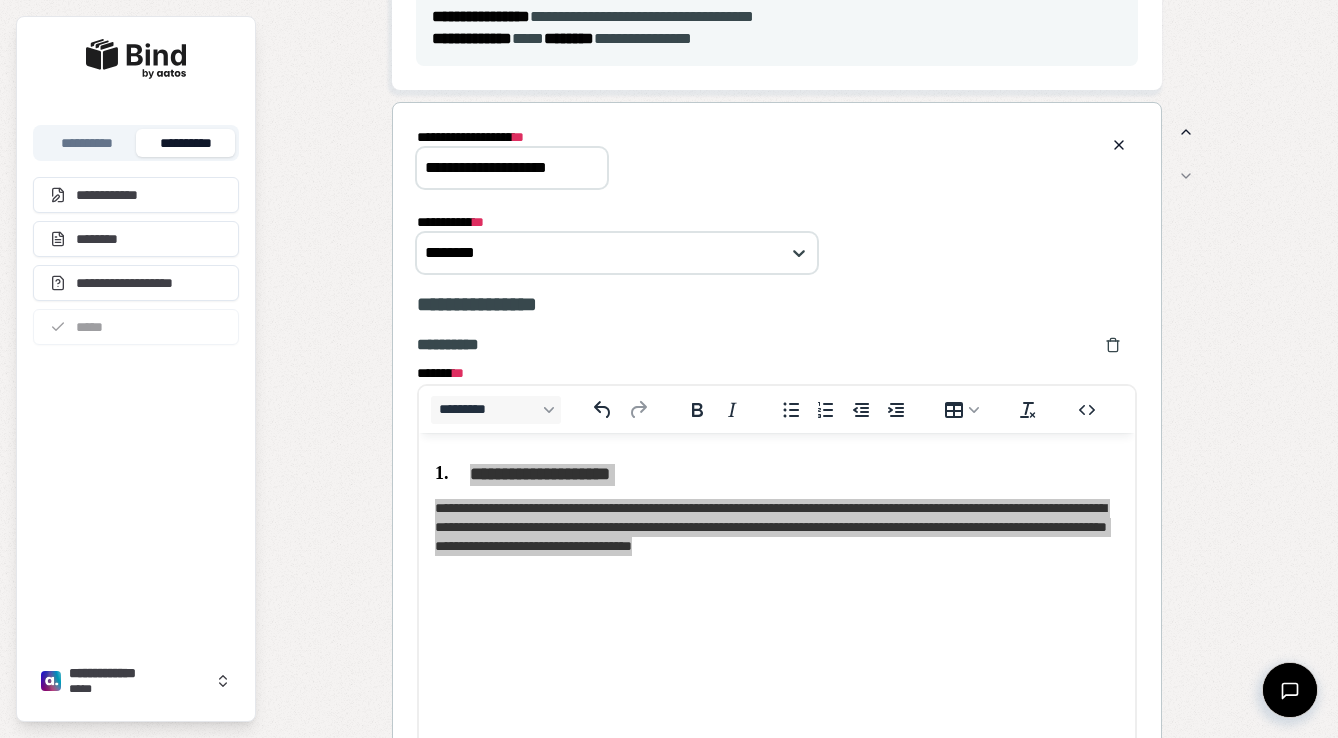 scroll, scrollTop: 1509, scrollLeft: 0, axis: vertical 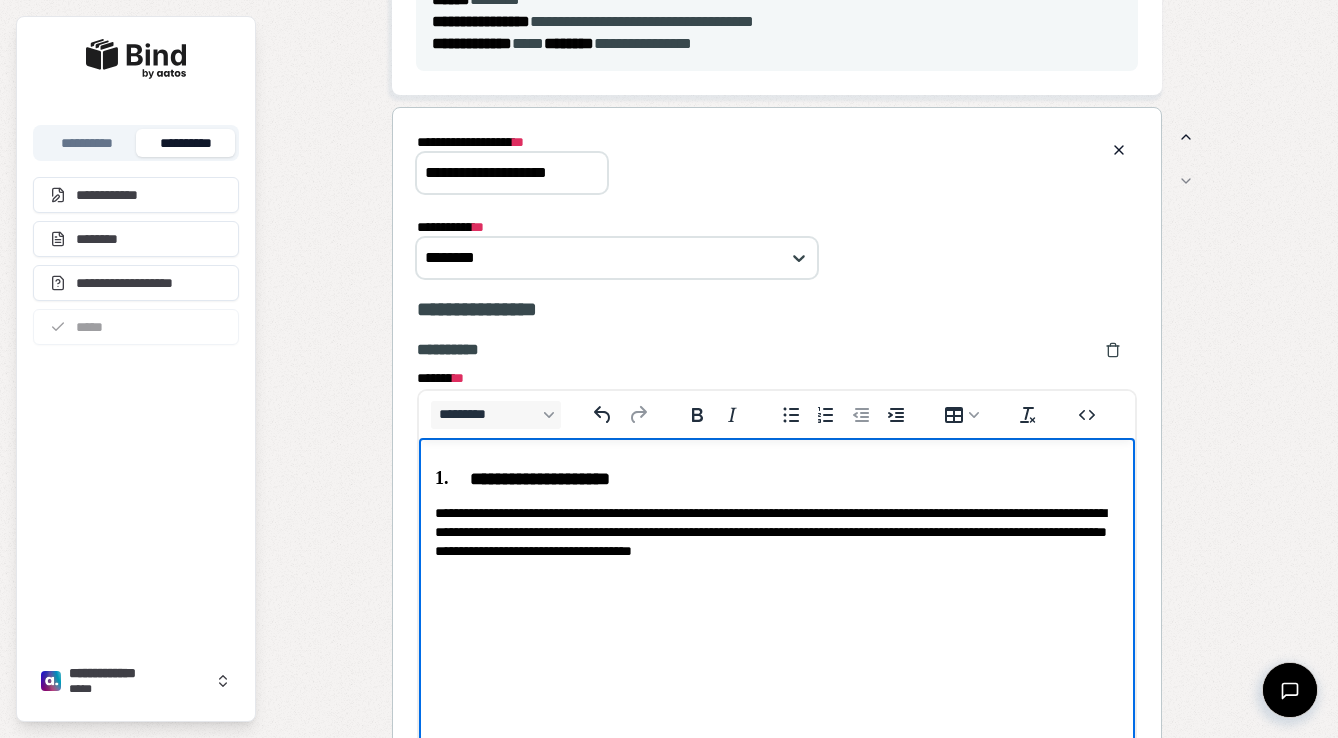 click on "**********" at bounding box center (776, 514) 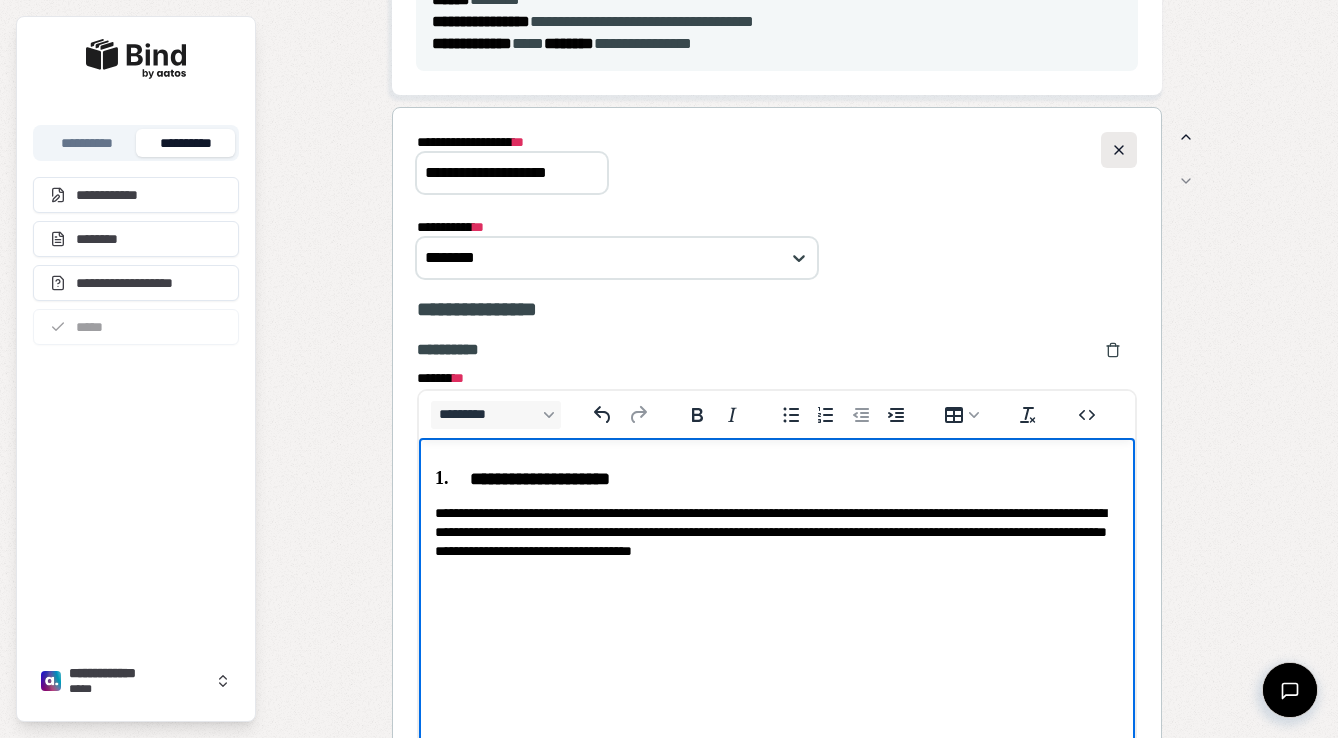 click at bounding box center (1119, 150) 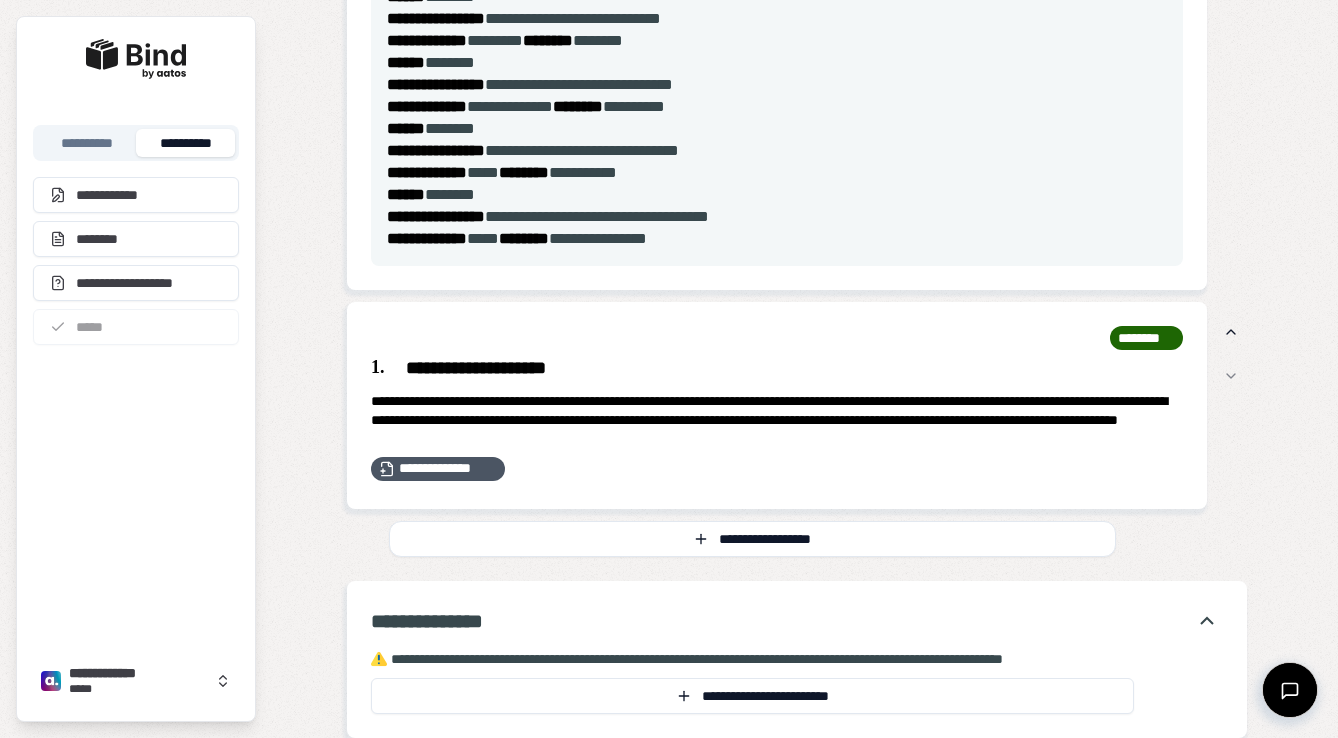 scroll, scrollTop: 1312, scrollLeft: 0, axis: vertical 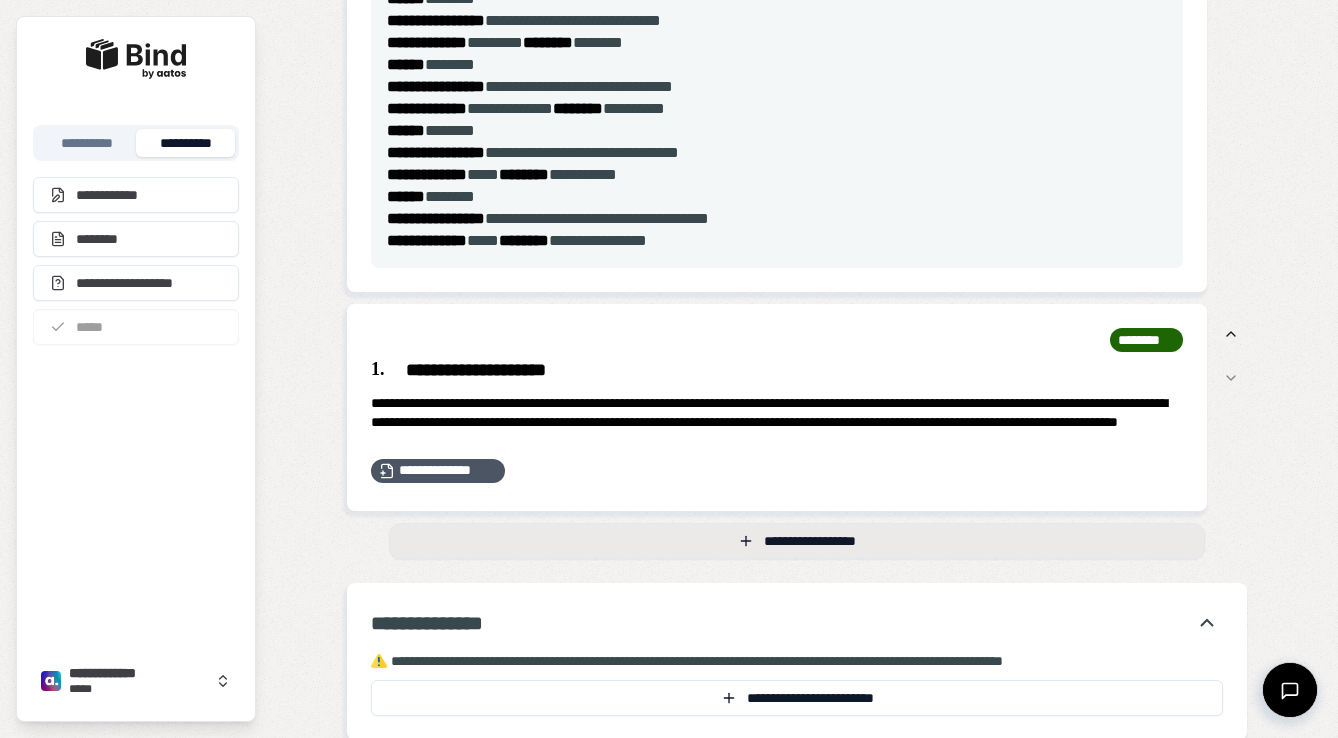 click on "**********" at bounding box center [797, 541] 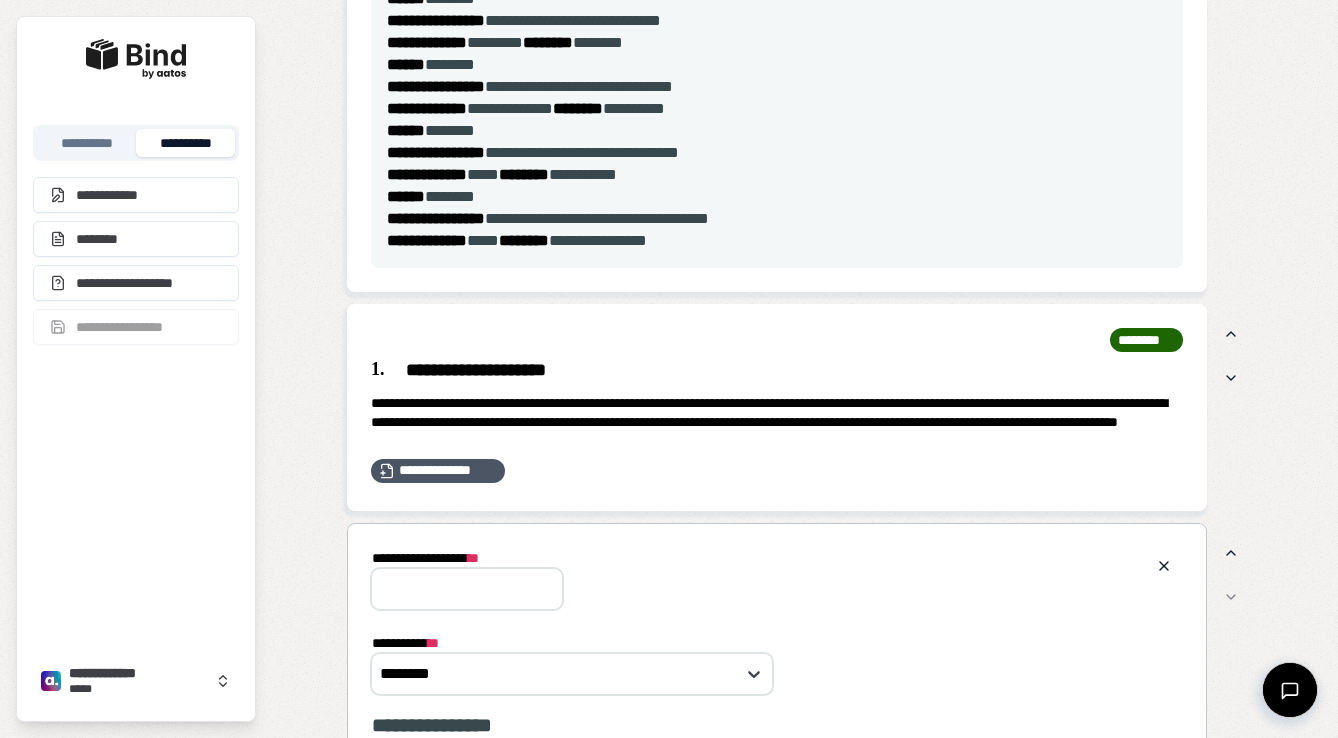 scroll, scrollTop: 0, scrollLeft: 0, axis: both 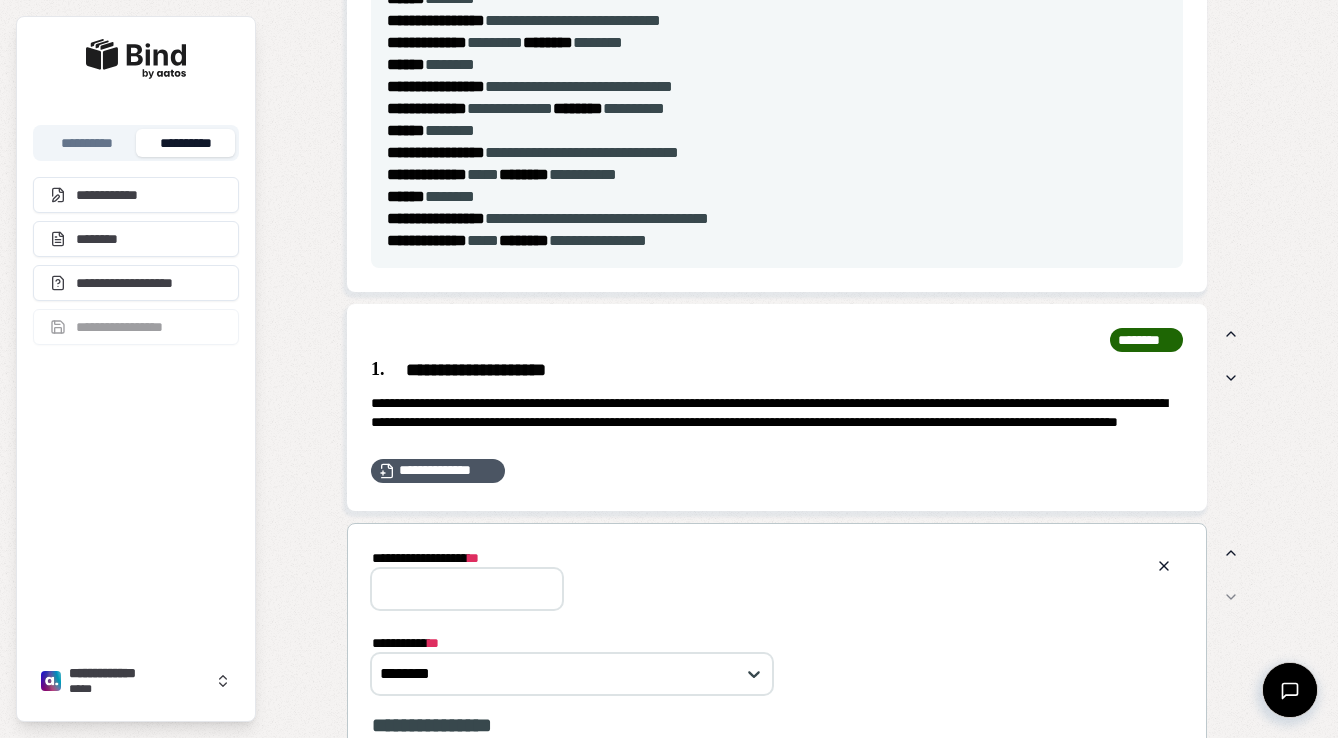 click on "**********" at bounding box center [467, 589] 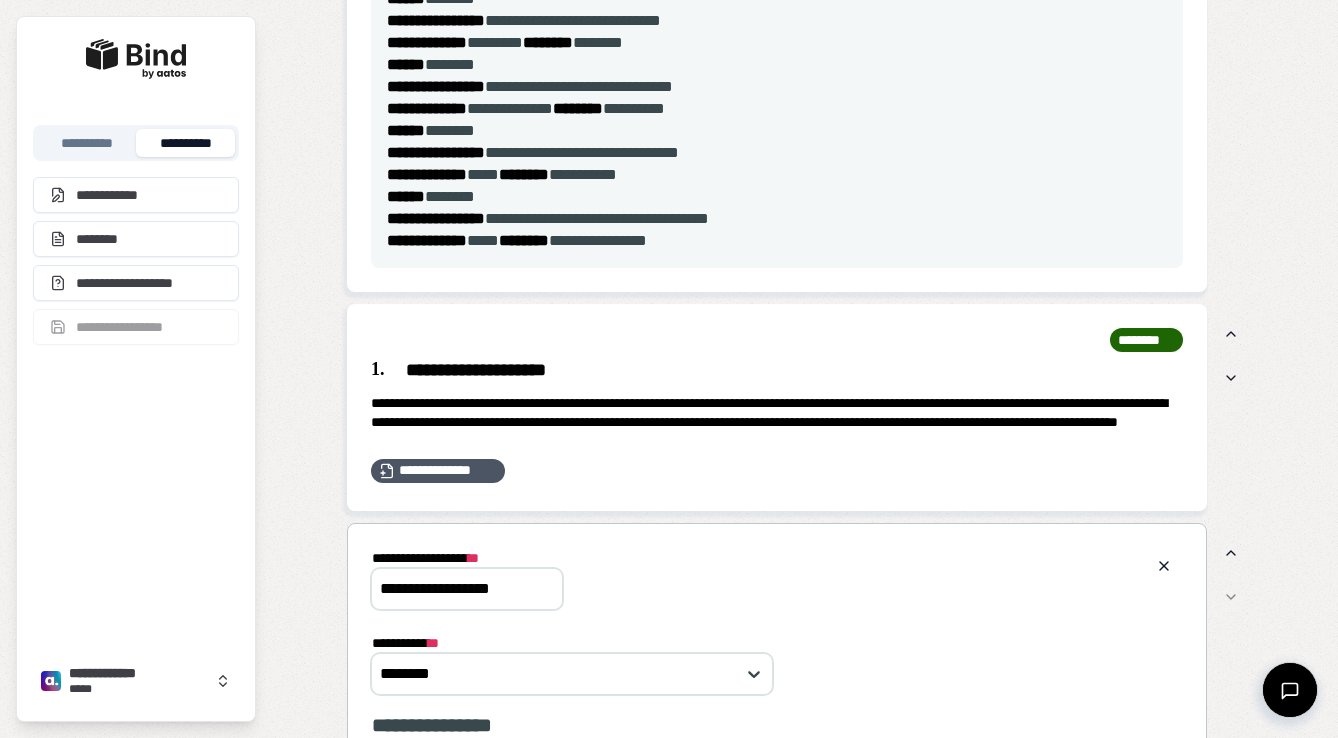 click on "**********" at bounding box center [467, 589] 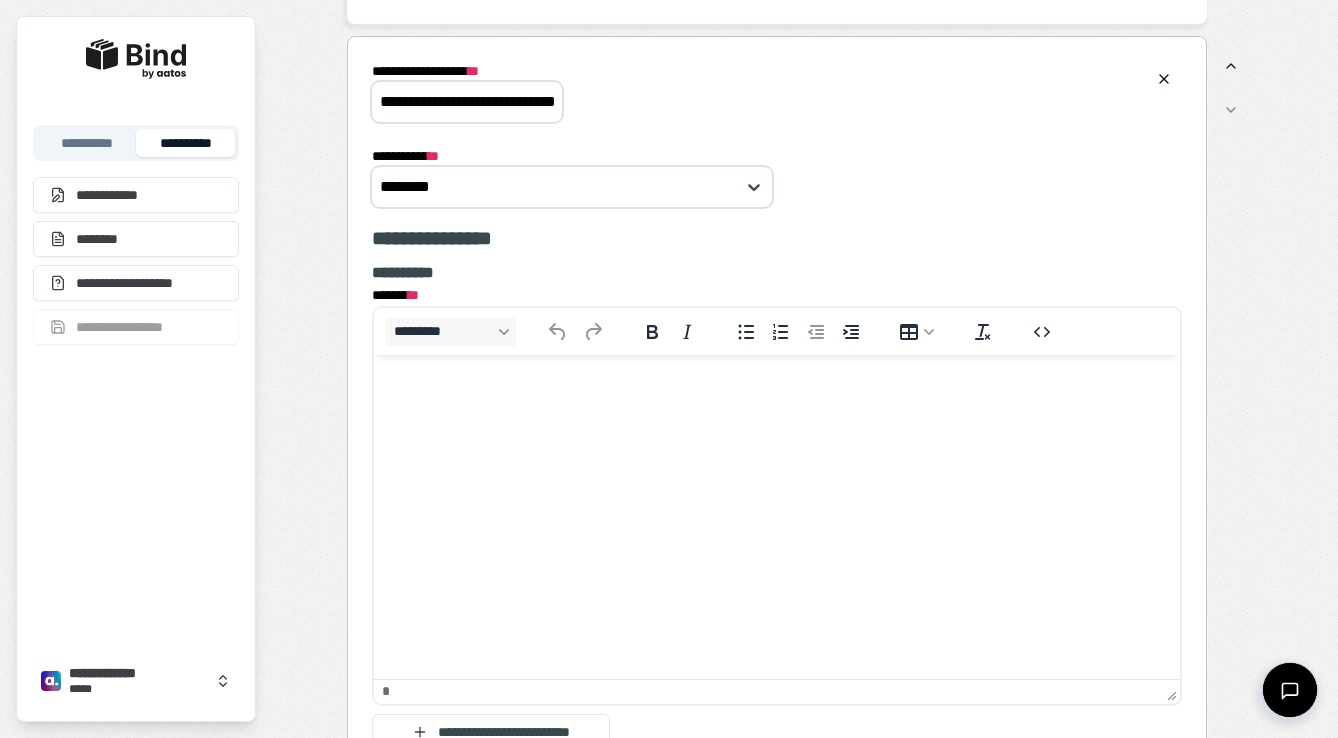 scroll, scrollTop: 1832, scrollLeft: 0, axis: vertical 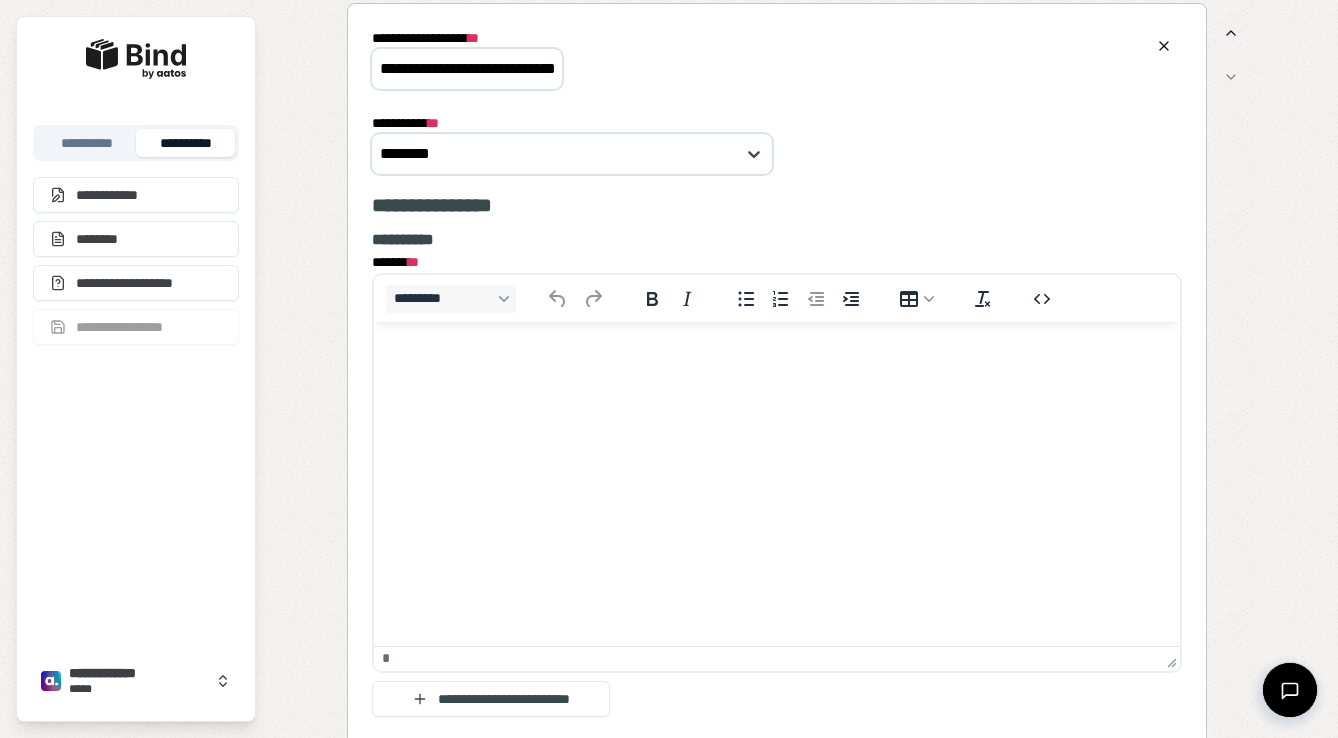 type on "**********" 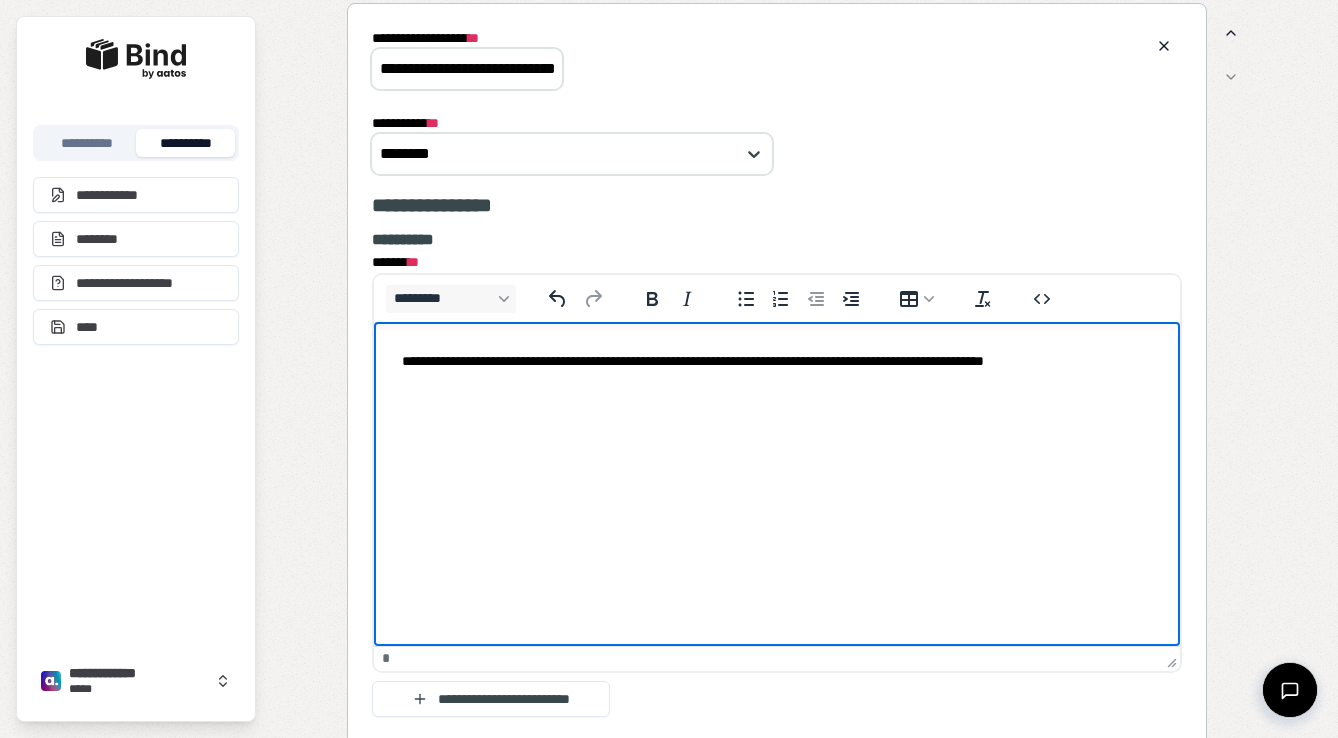 click on "**********" at bounding box center (777, 360) 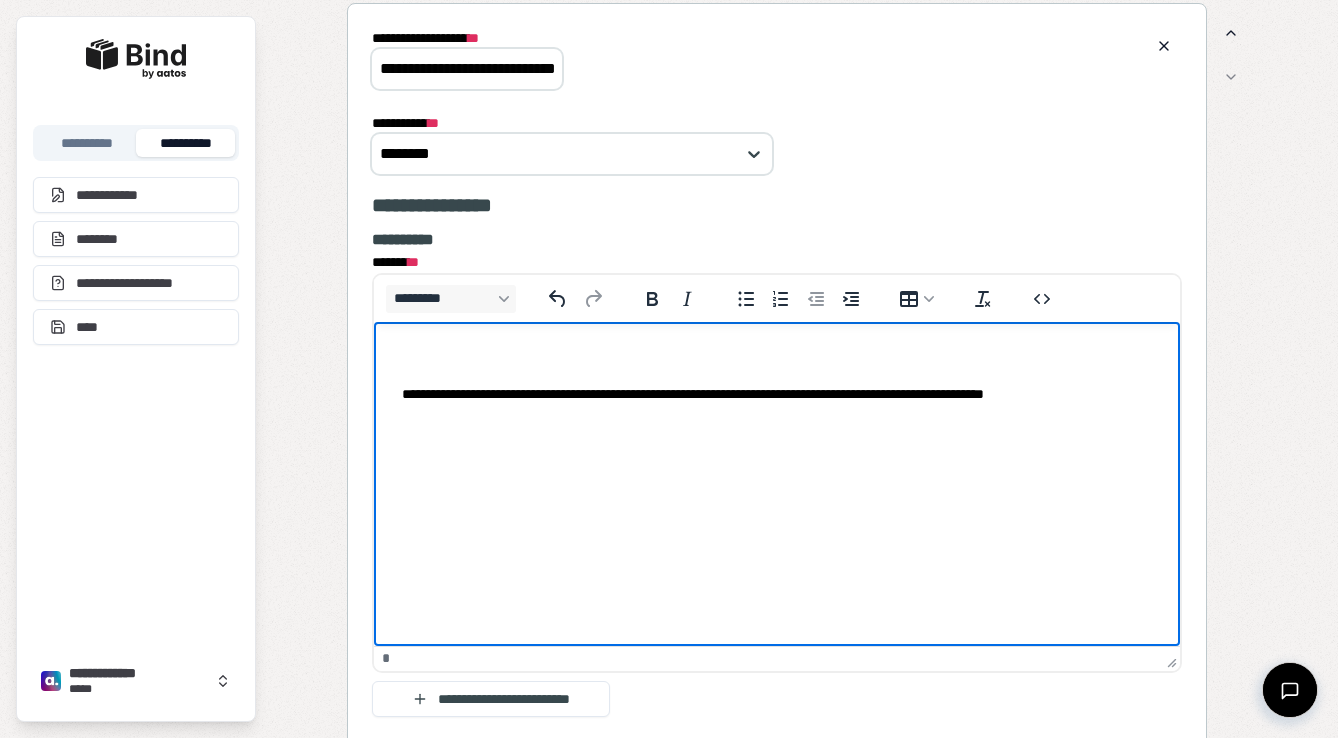 type 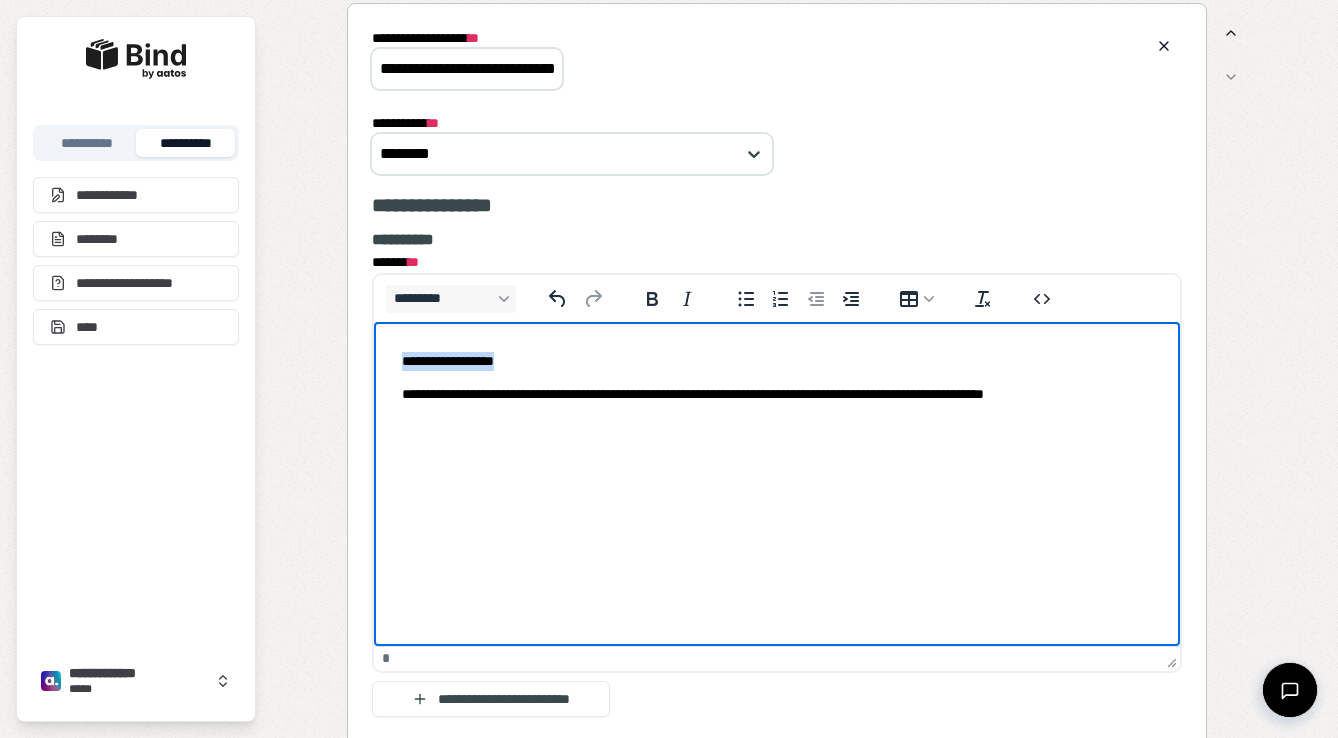 drag, startPoint x: 530, startPoint y: 358, endPoint x: 344, endPoint y: 356, distance: 186.01076 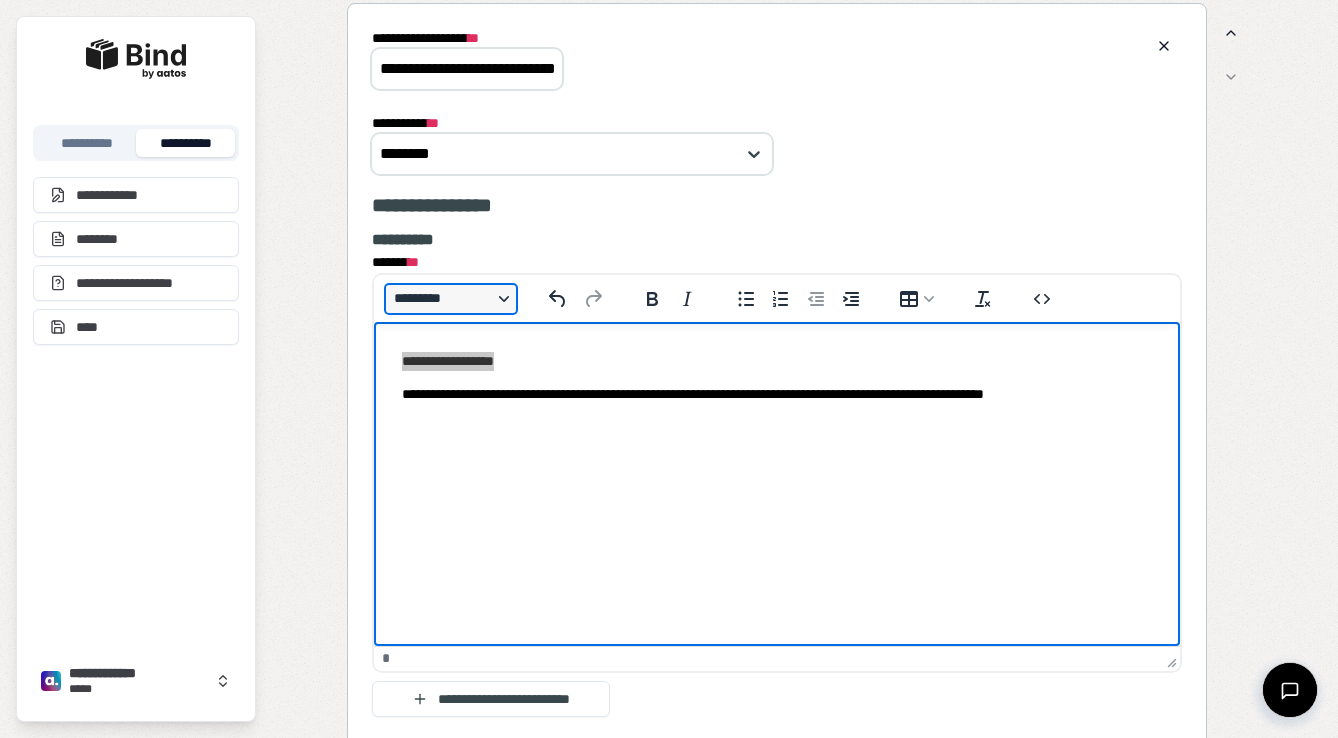 click on "*********" at bounding box center [451, 299] 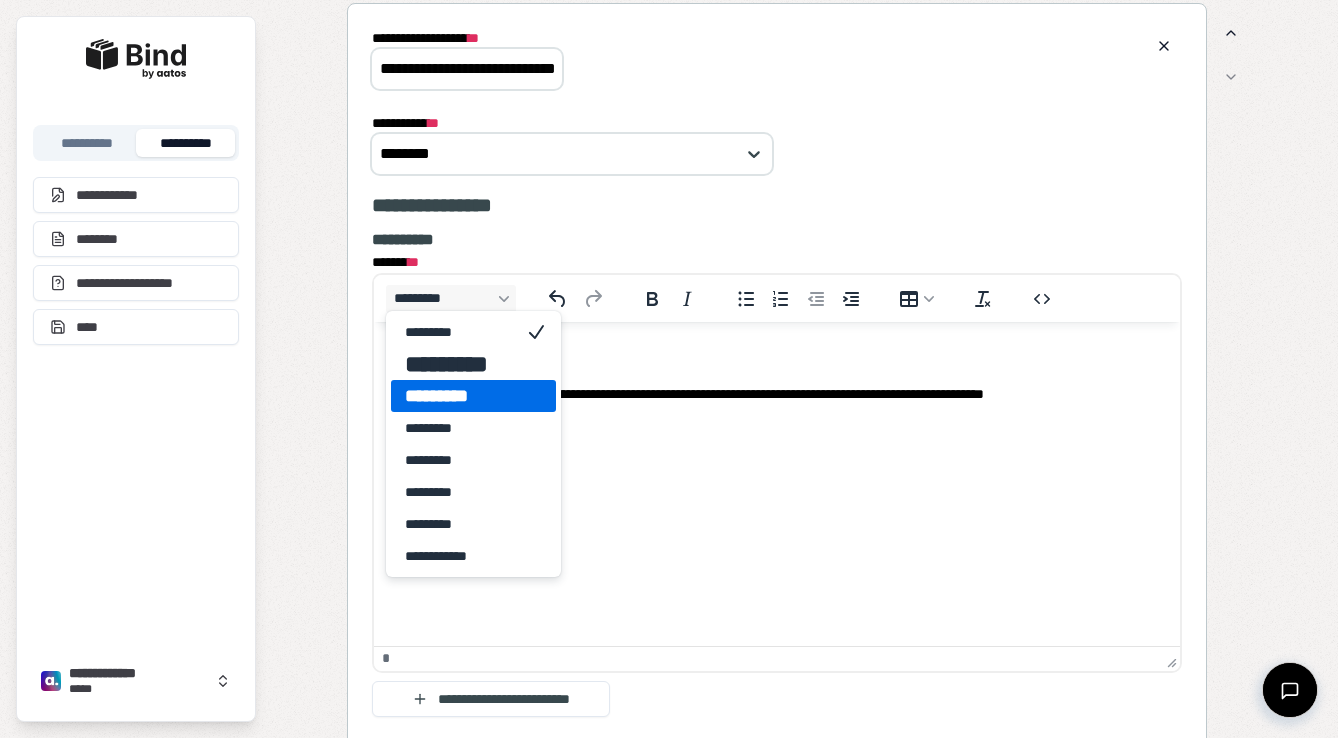 click on "*********" at bounding box center [459, 396] 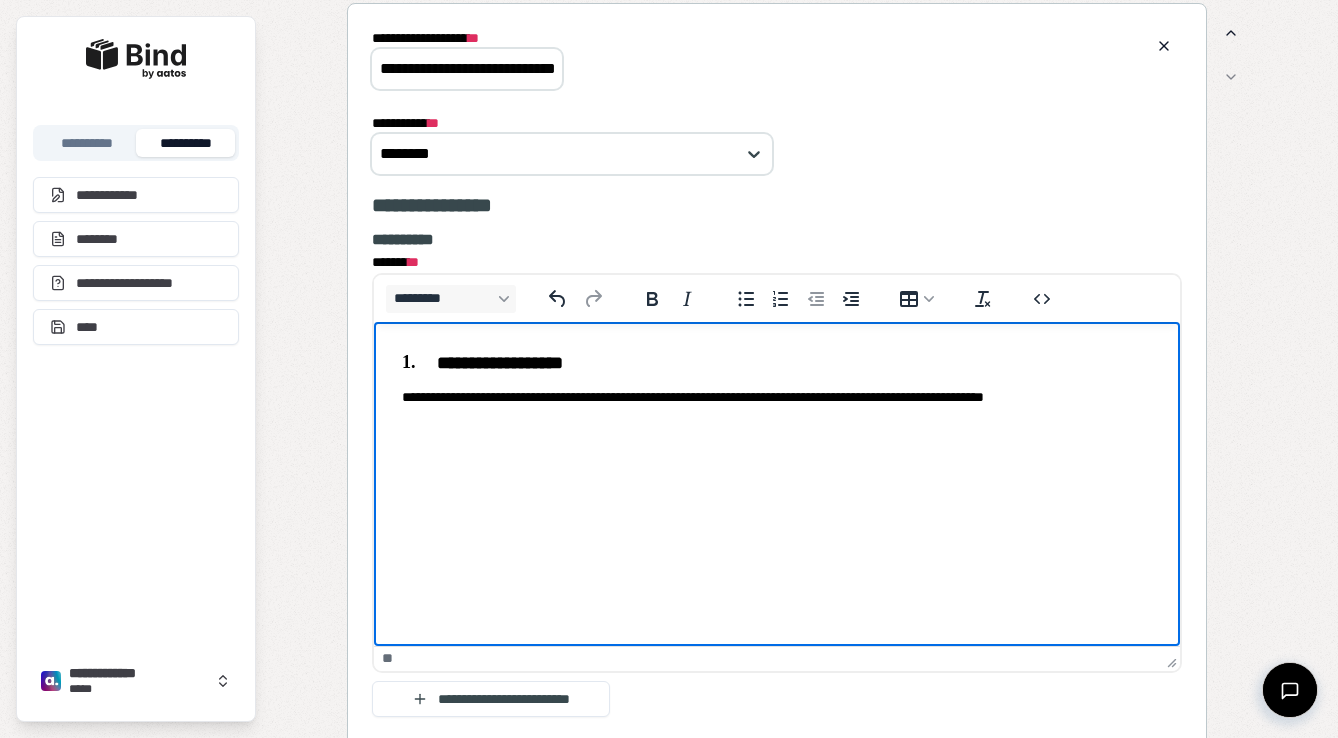 click on "**********" at bounding box center [777, 378] 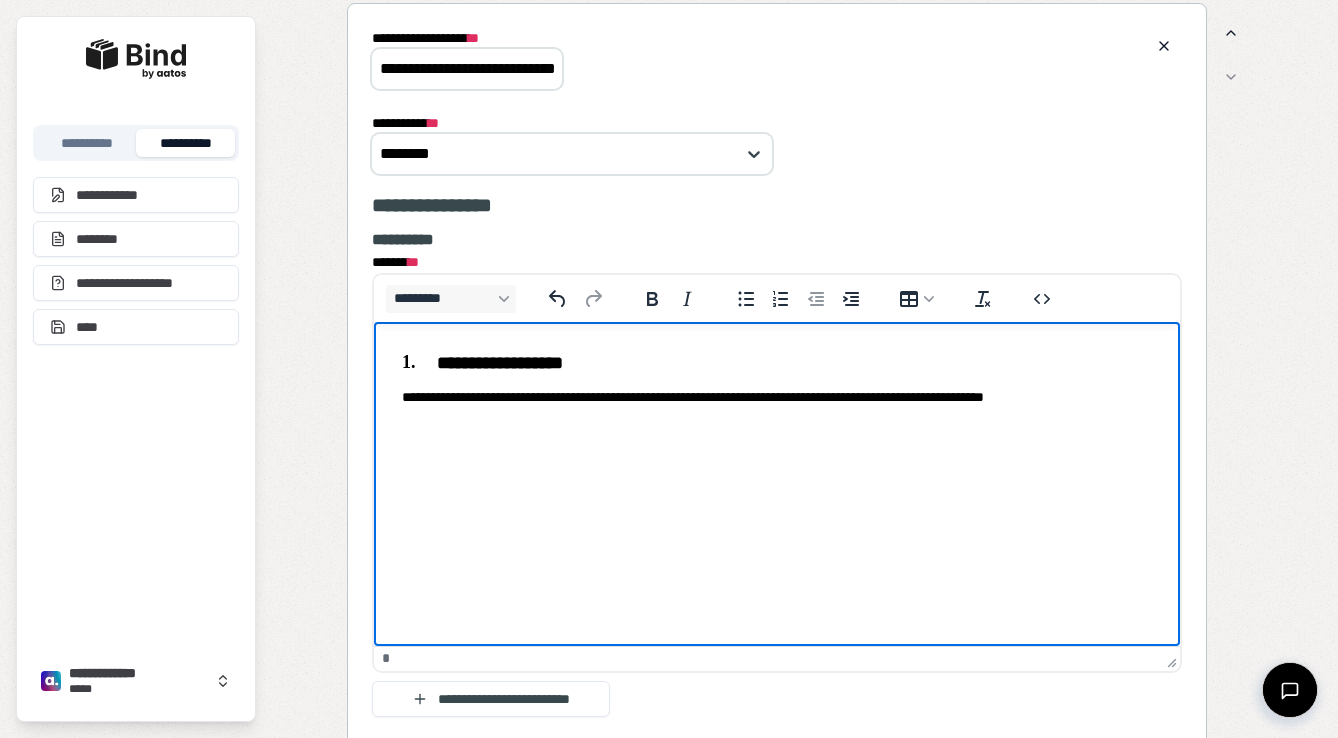 scroll, scrollTop: 2042, scrollLeft: 0, axis: vertical 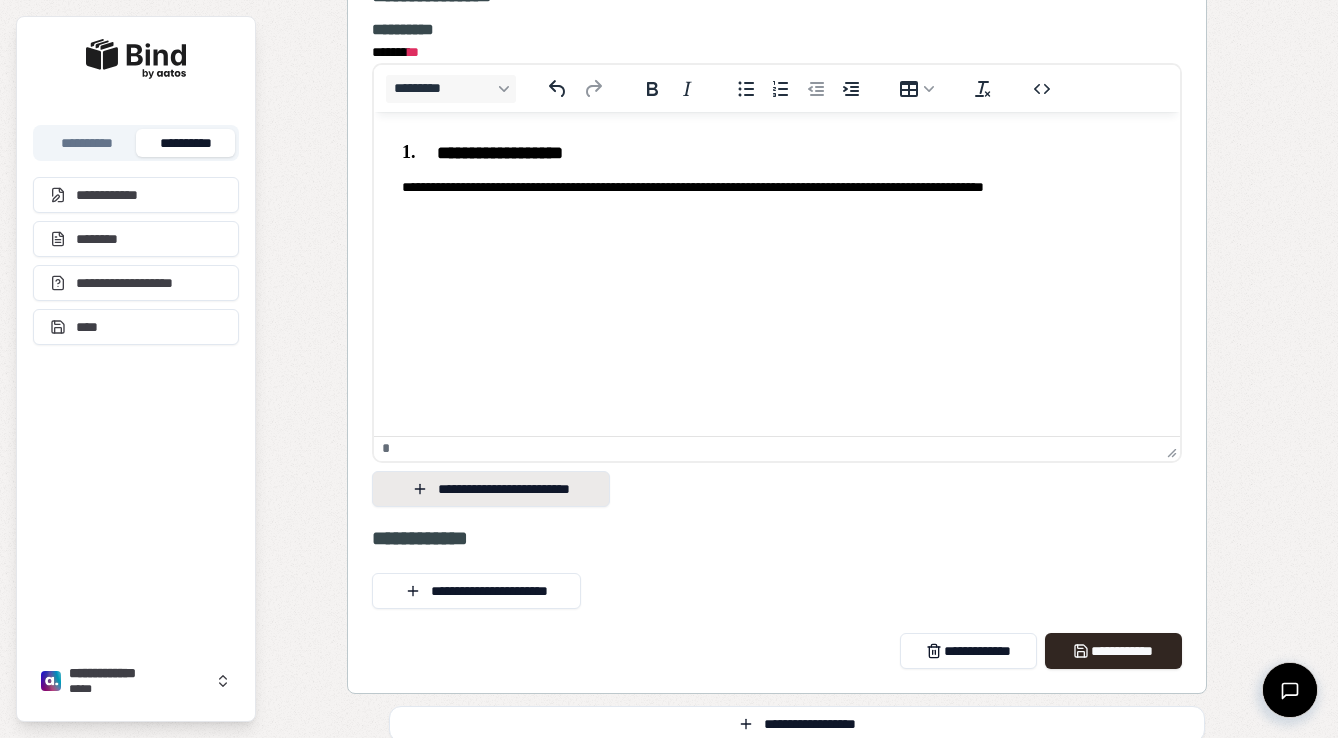 click on "**********" at bounding box center [491, 489] 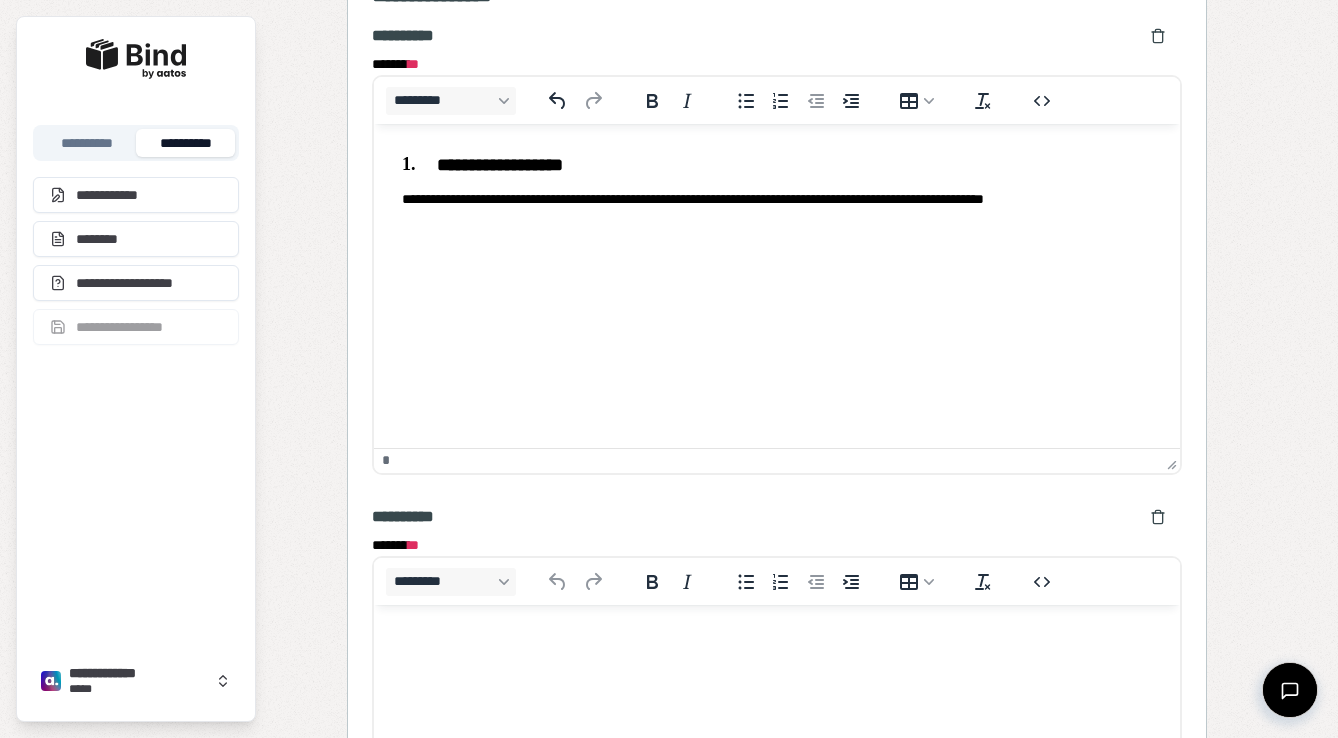 scroll, scrollTop: 0, scrollLeft: 0, axis: both 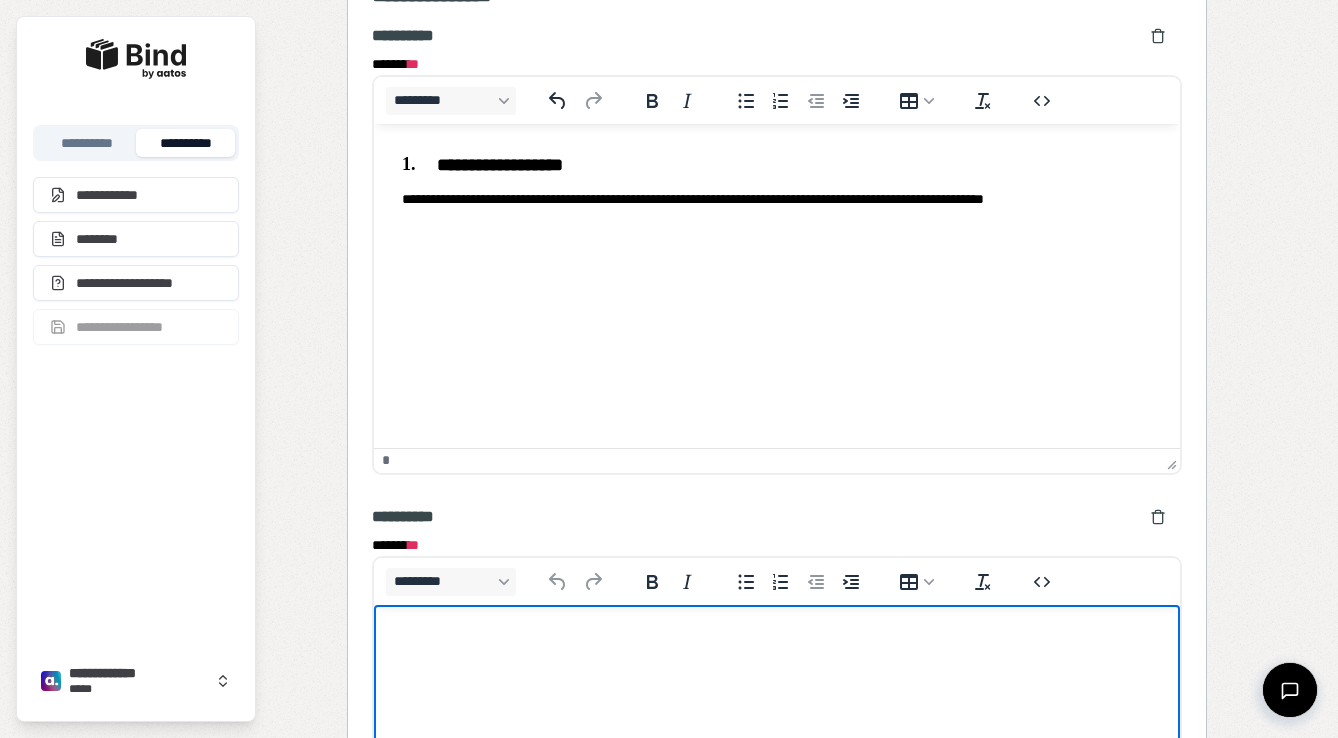 click at bounding box center (777, 643) 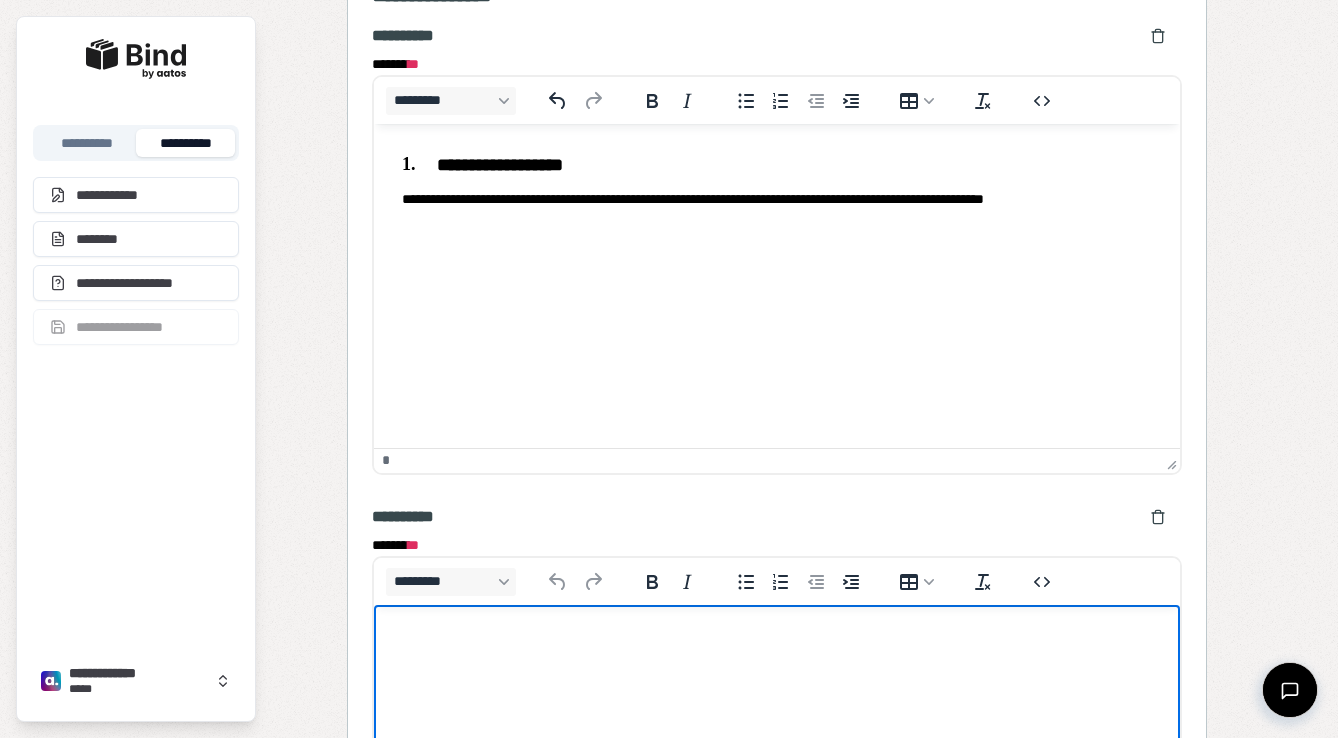 type 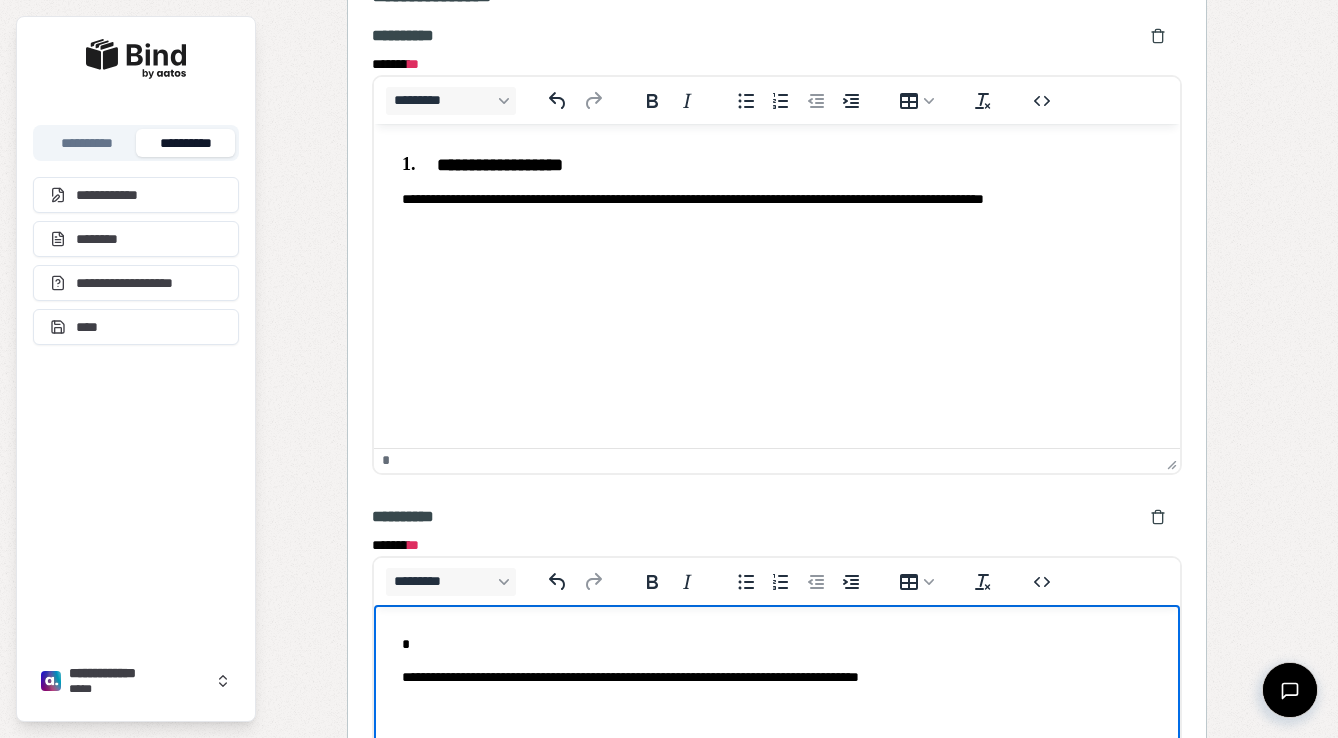click on "*" at bounding box center [777, 643] 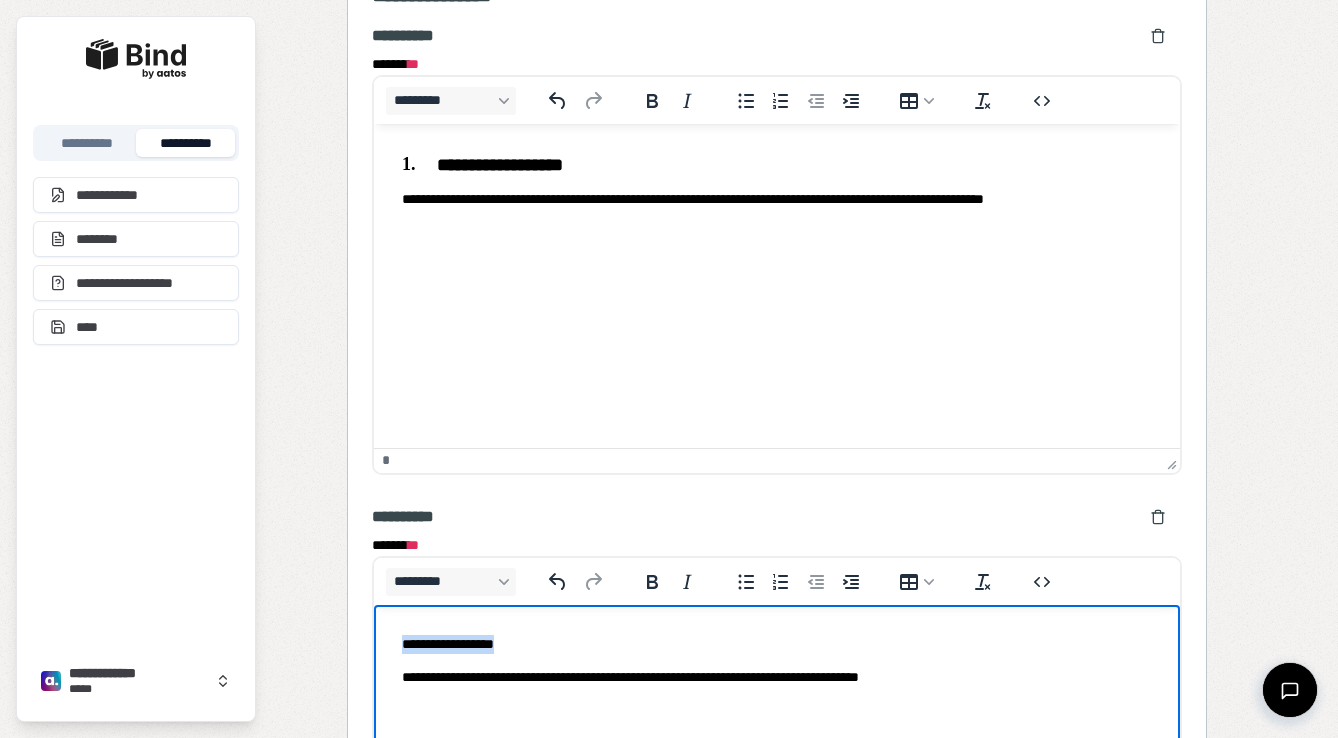 drag, startPoint x: 555, startPoint y: 636, endPoint x: 390, endPoint y: 638, distance: 165.01212 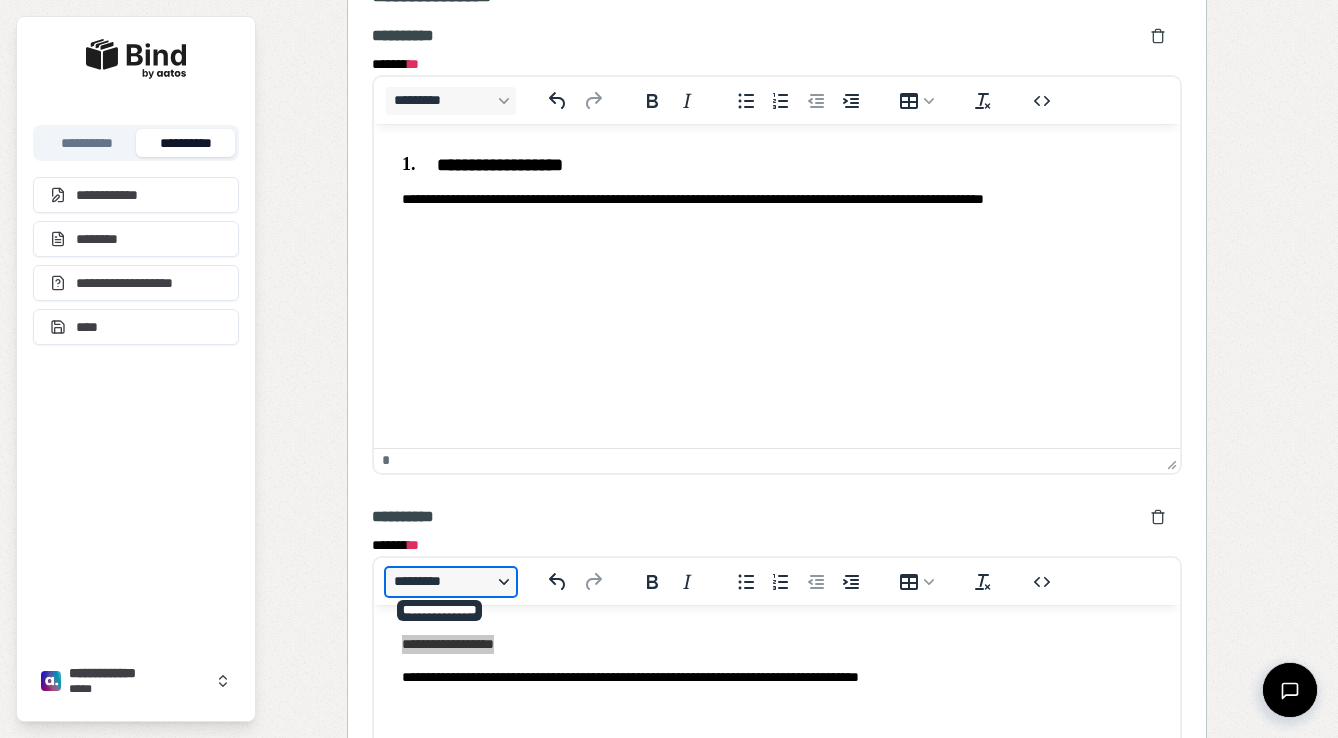click on "*********" at bounding box center [451, 582] 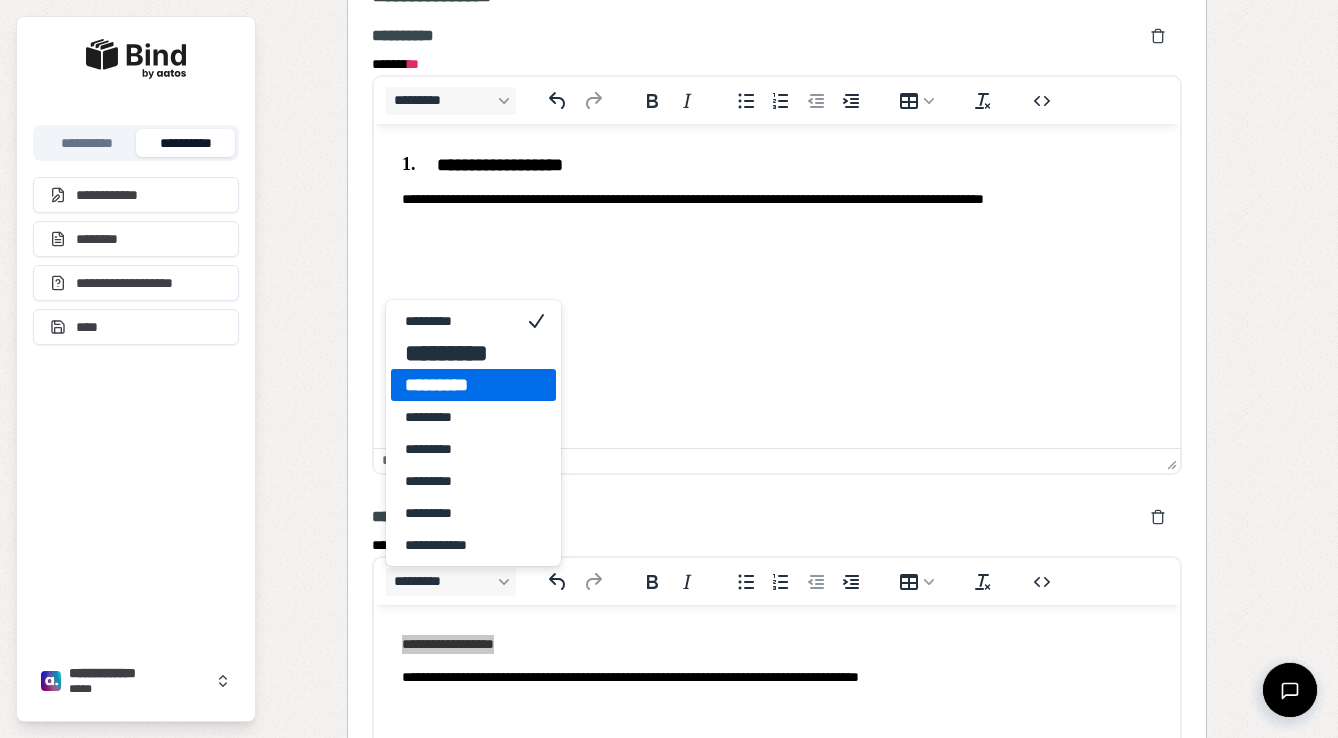 click on "*********" at bounding box center [459, 385] 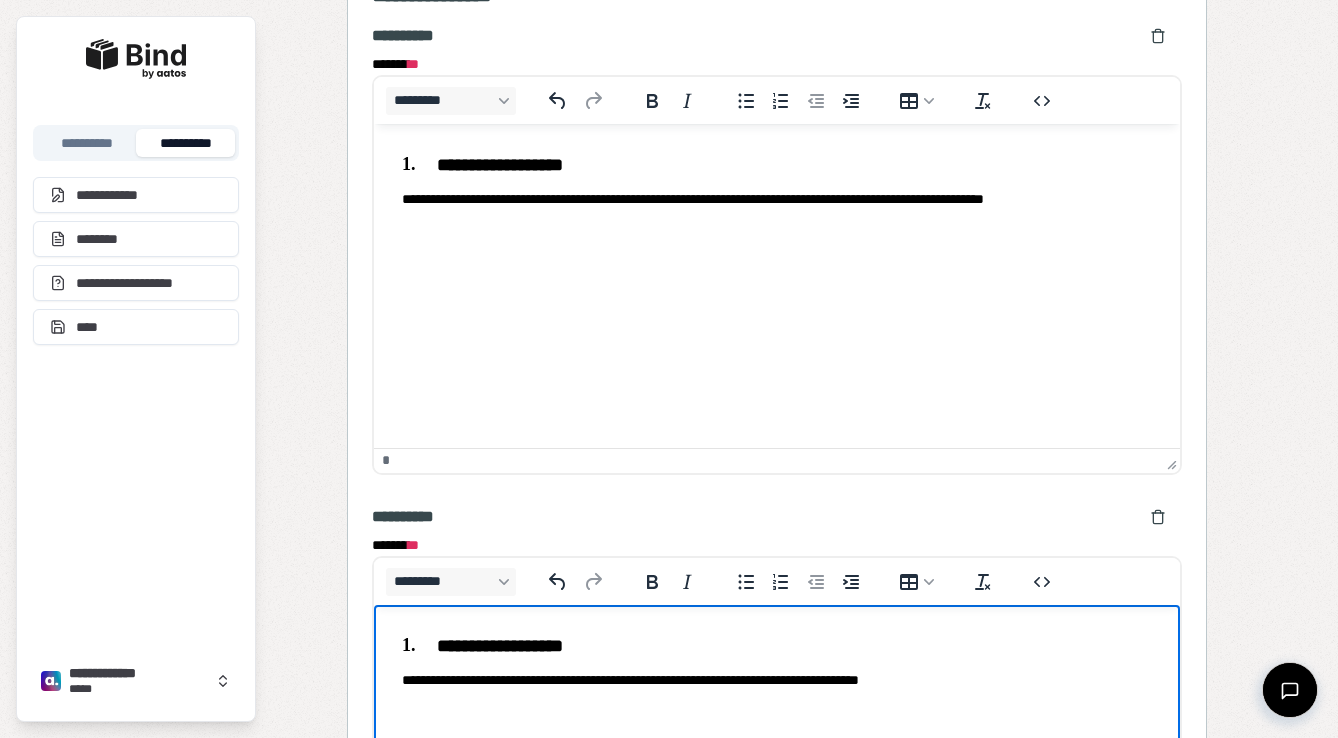 click on "**********" at bounding box center [777, 679] 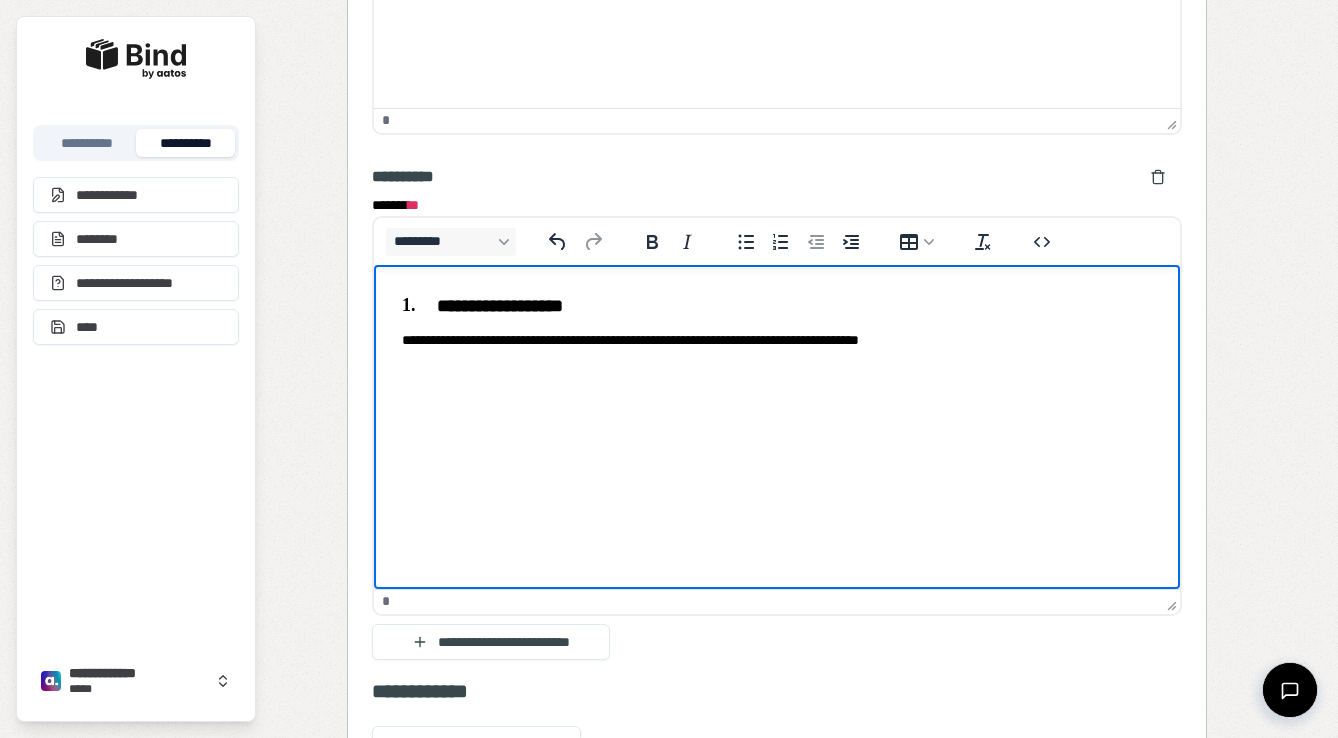 scroll, scrollTop: 2619, scrollLeft: 0, axis: vertical 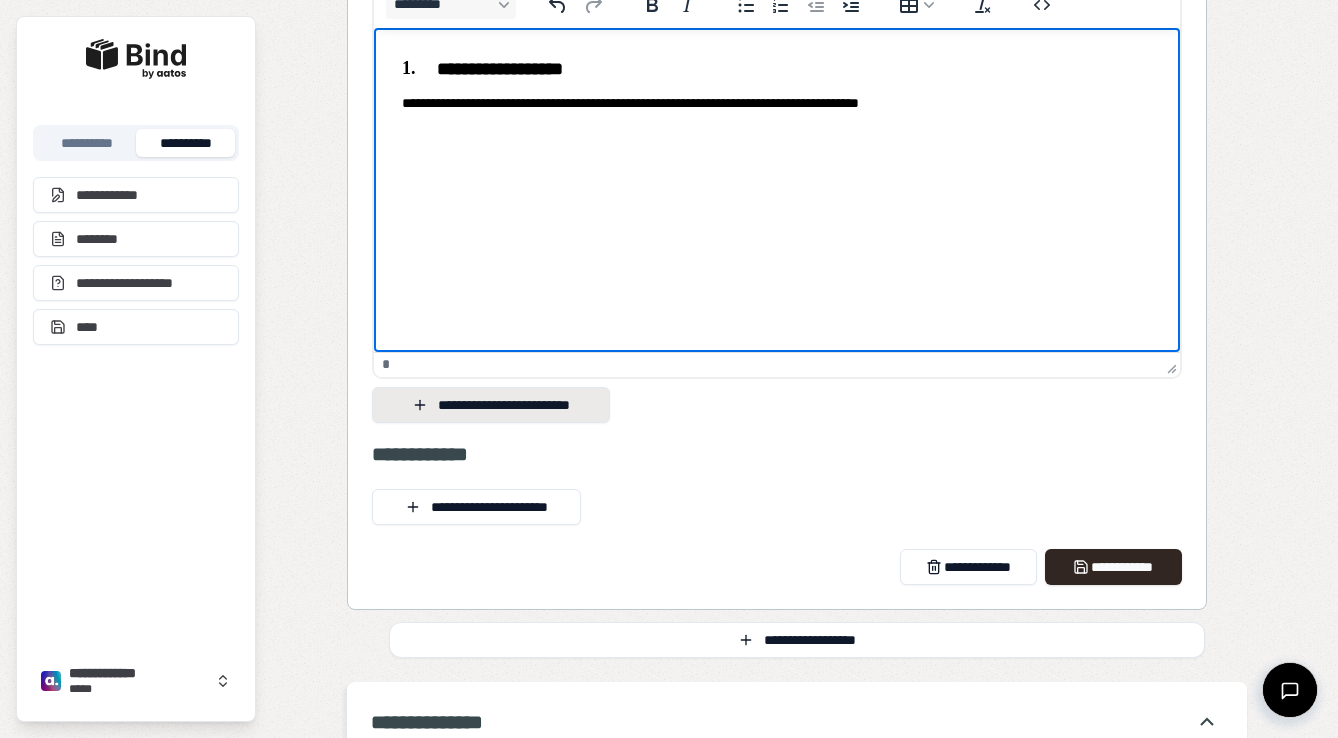 click on "**********" at bounding box center [491, 405] 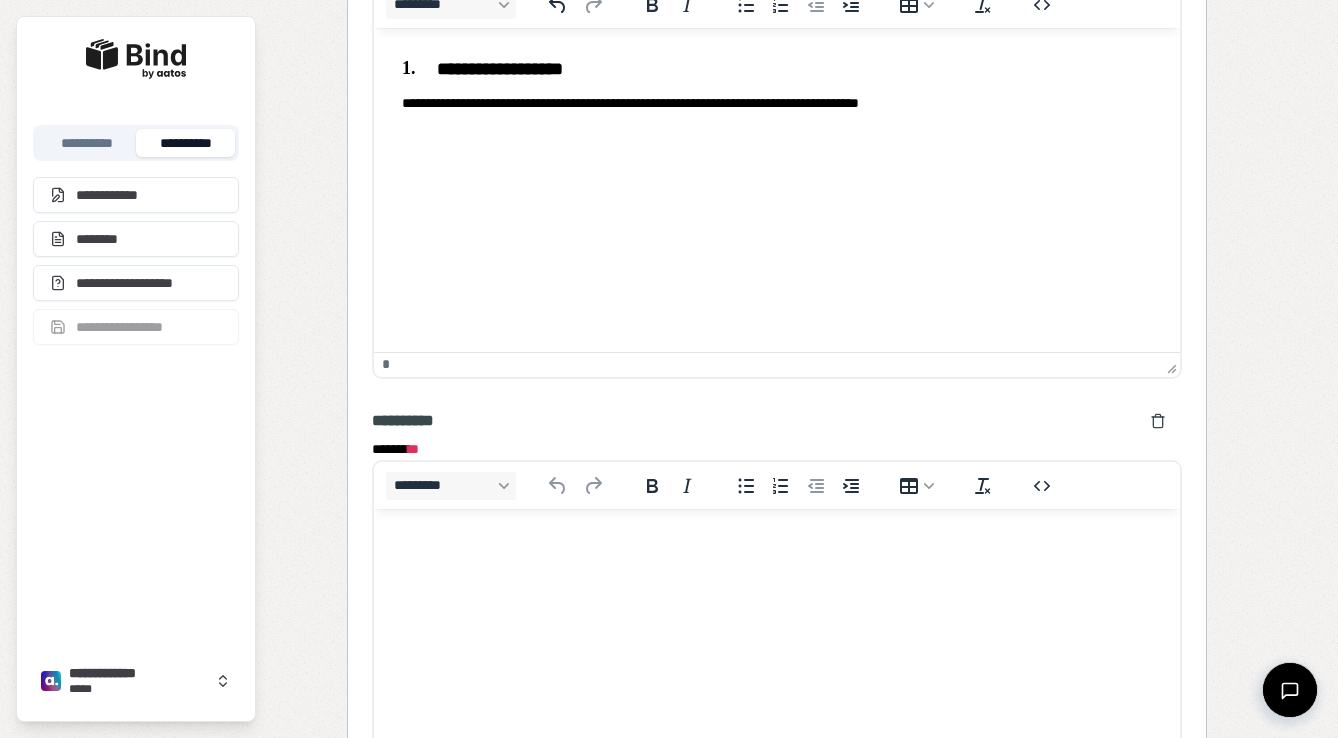 scroll, scrollTop: 0, scrollLeft: 0, axis: both 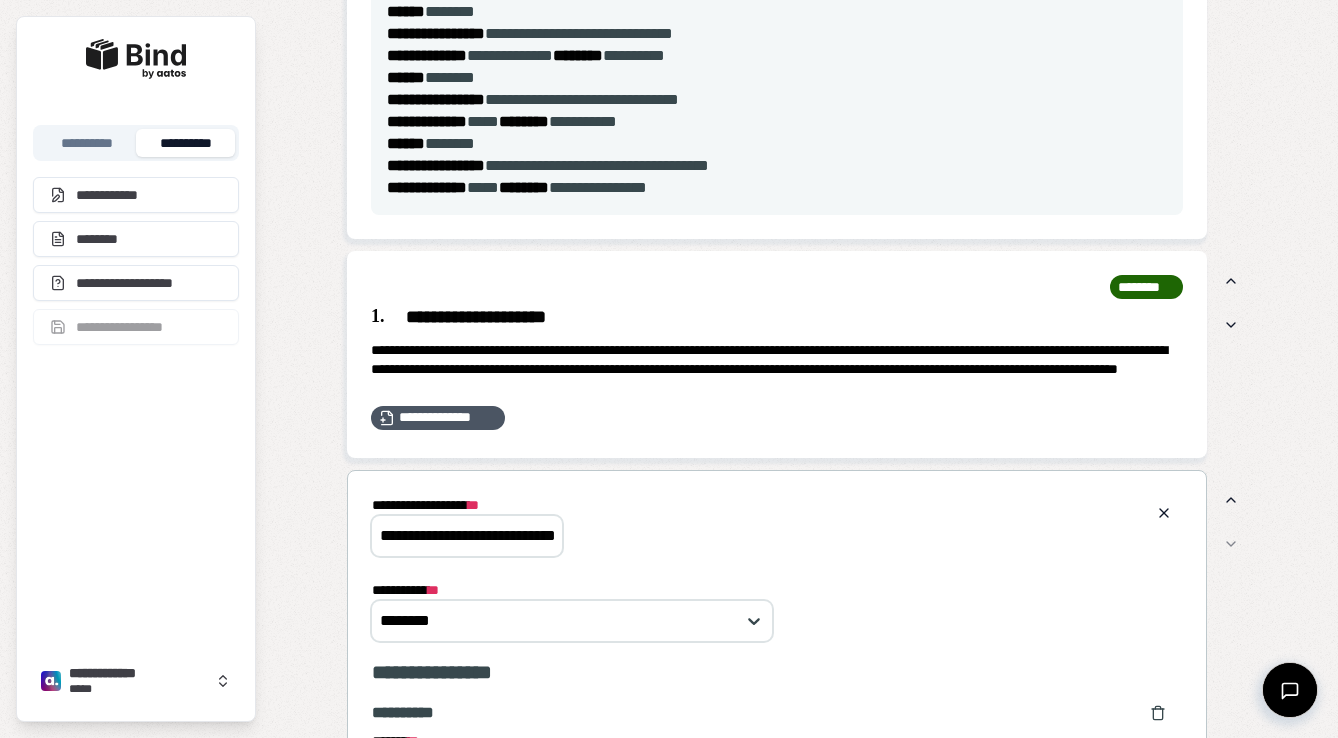 click on "**********" at bounding box center [467, 536] 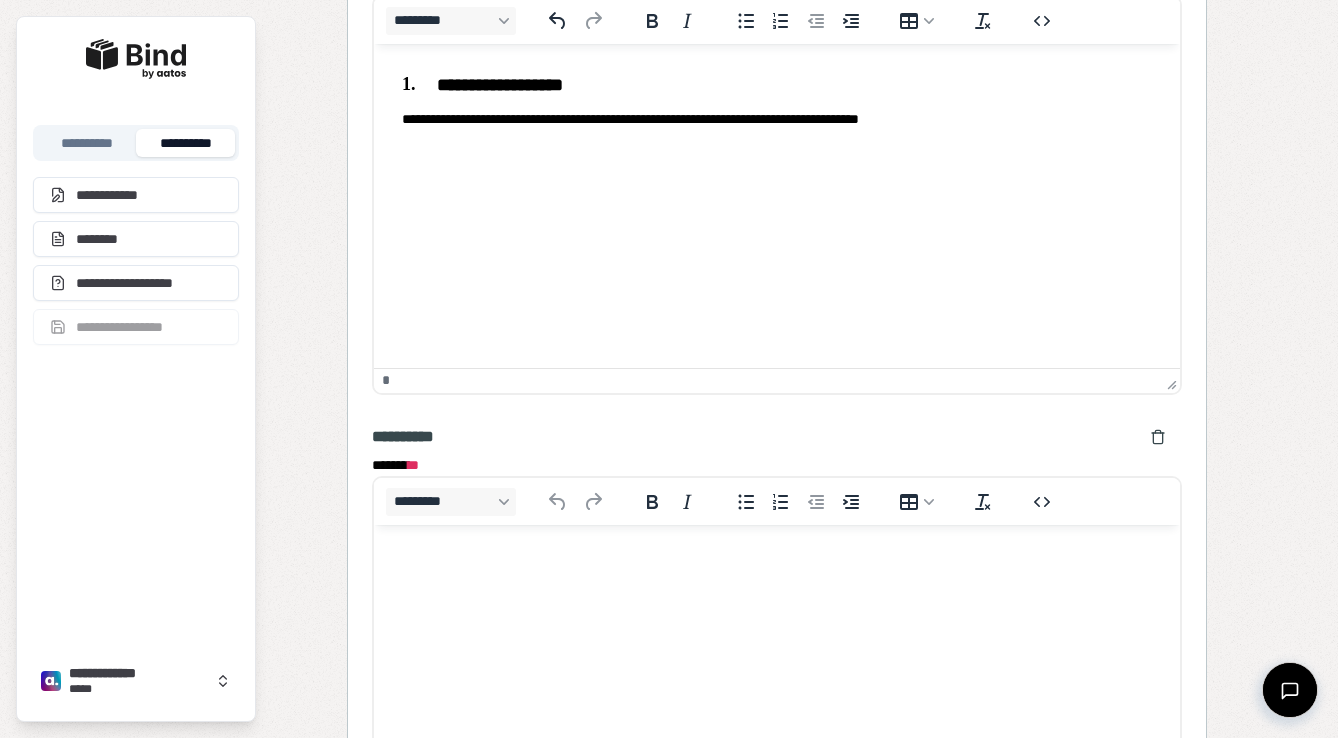 scroll, scrollTop: 2647, scrollLeft: 0, axis: vertical 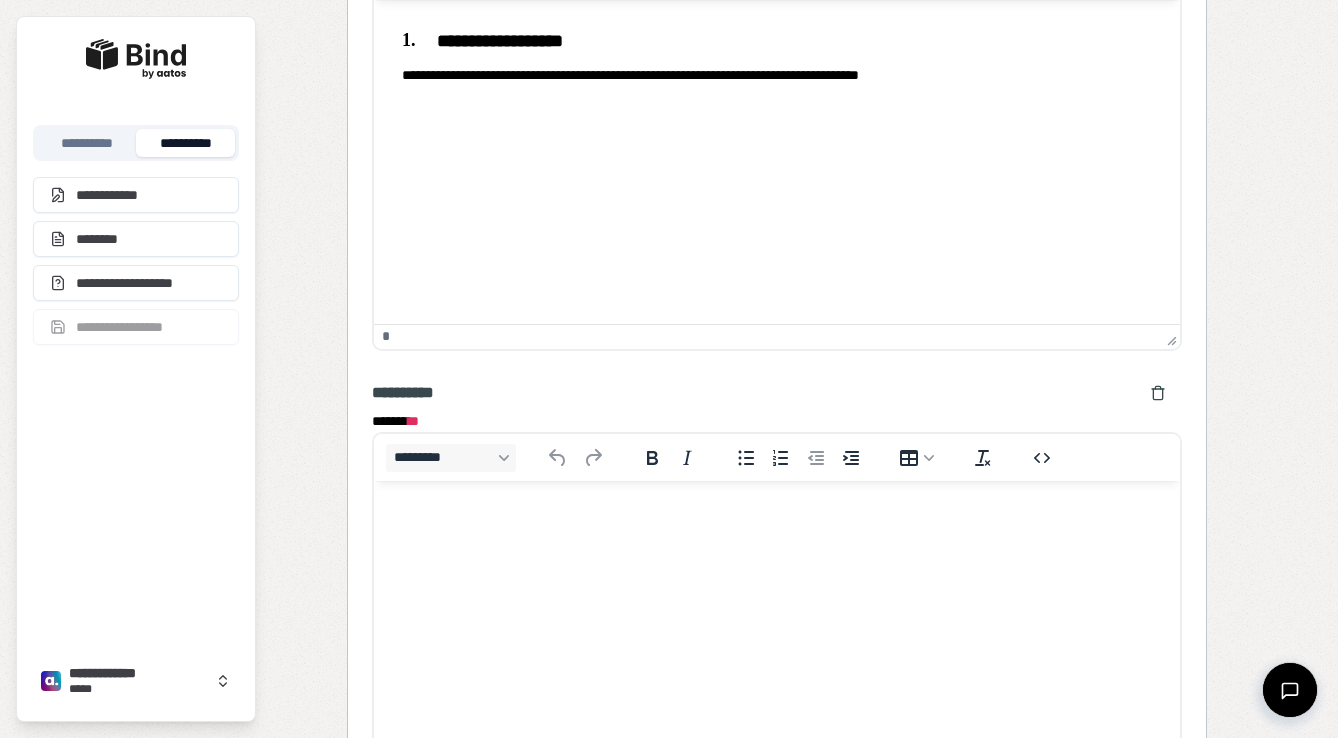 type on "**********" 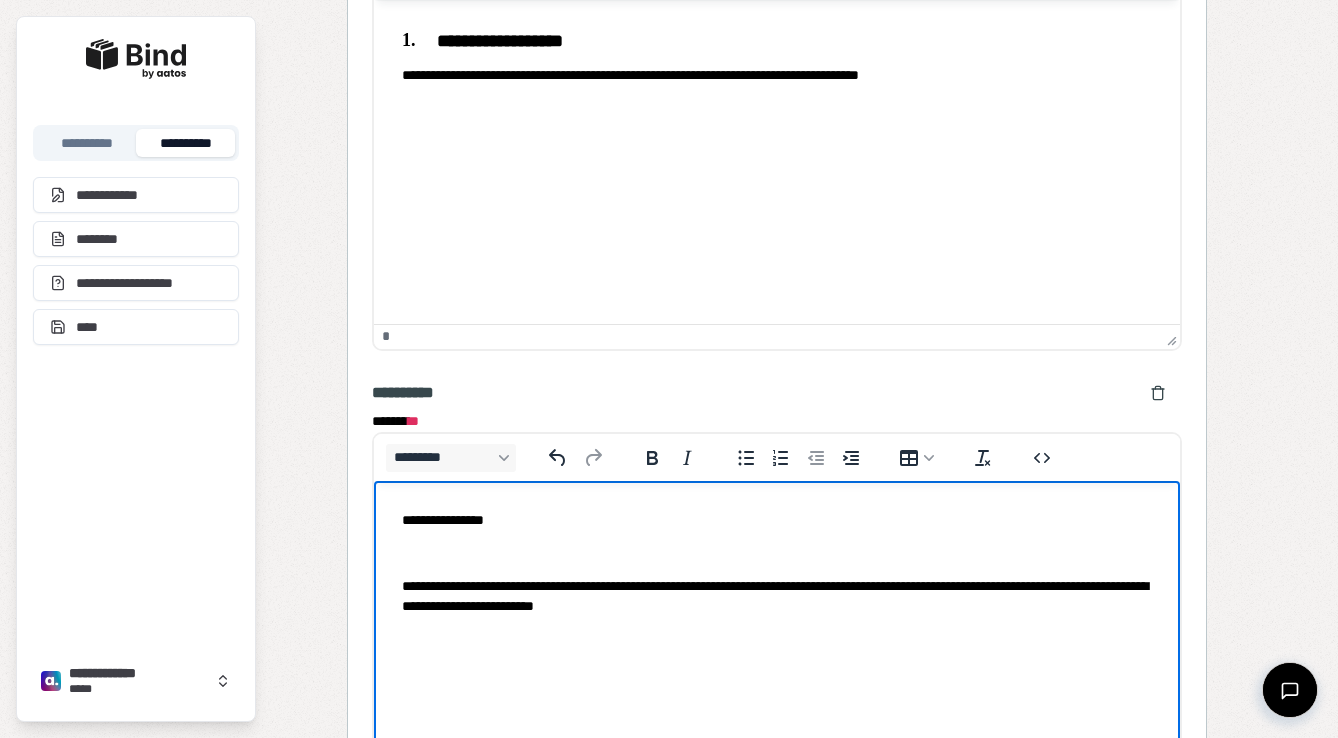 click on "**********" at bounding box center [777, 562] 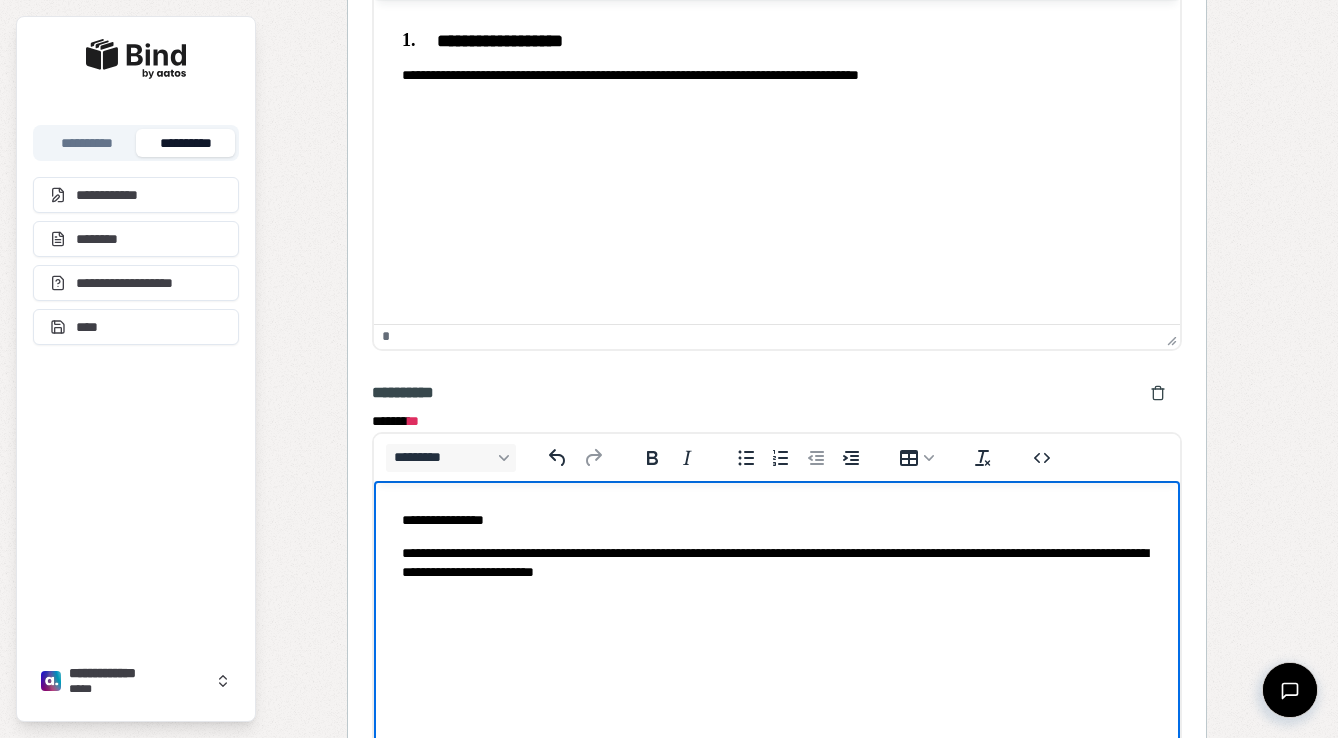 click on "**********" at bounding box center [777, 519] 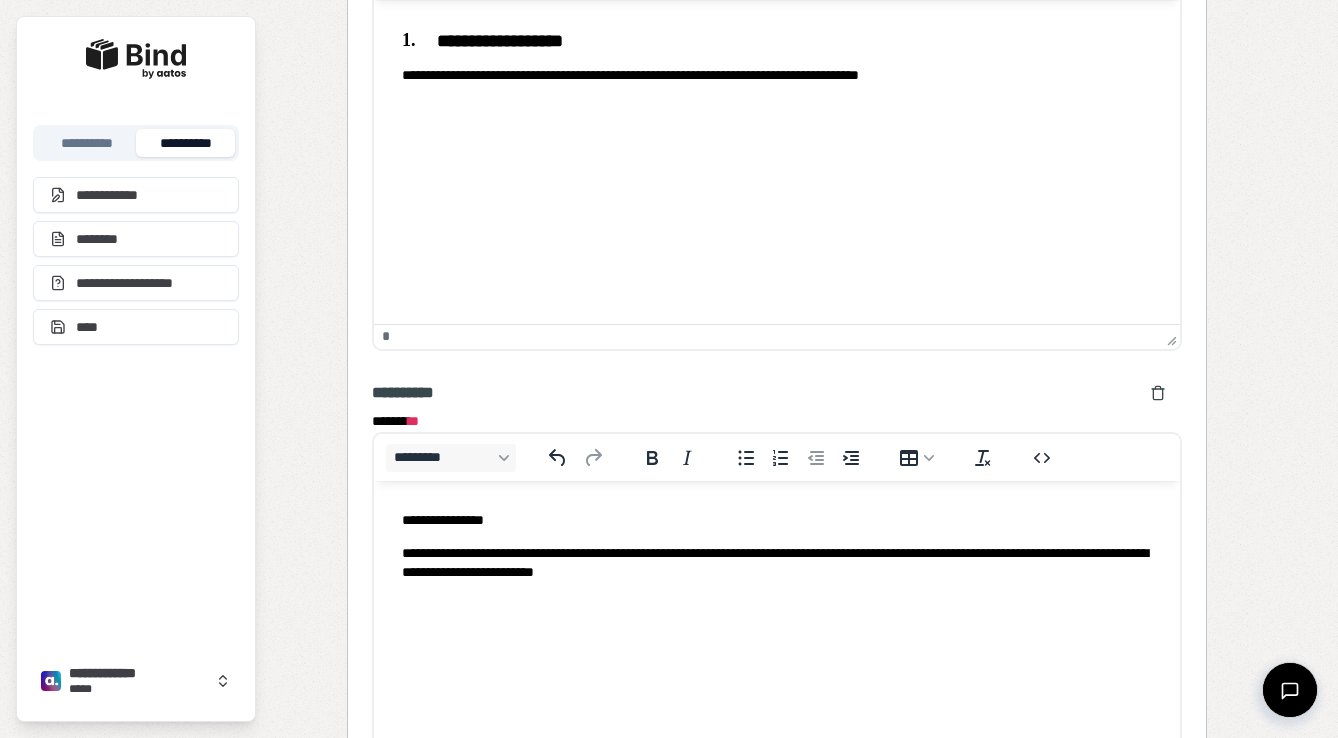 click on "******* * * ******* * ********* * ******* * * ******* * ********* * ******* * * ******* * ********* *" at bounding box center (777, 126) 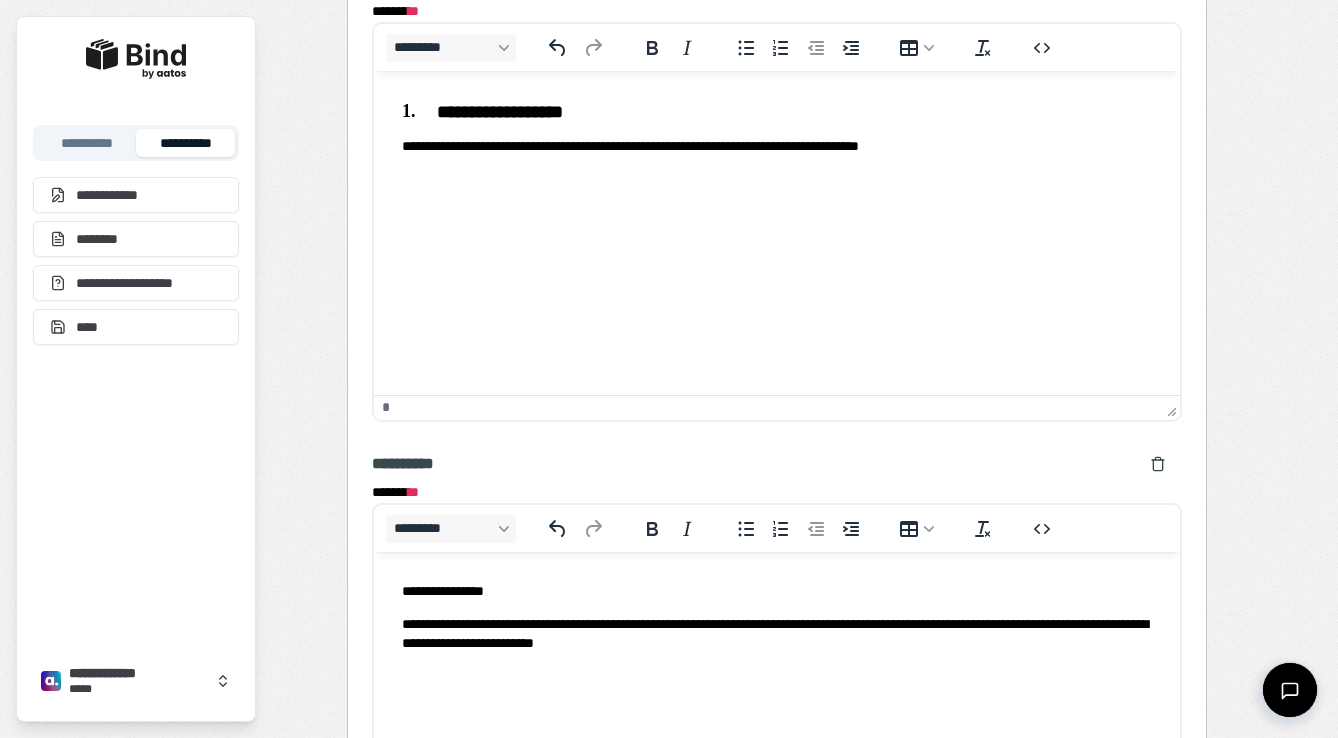 scroll, scrollTop: 2576, scrollLeft: 0, axis: vertical 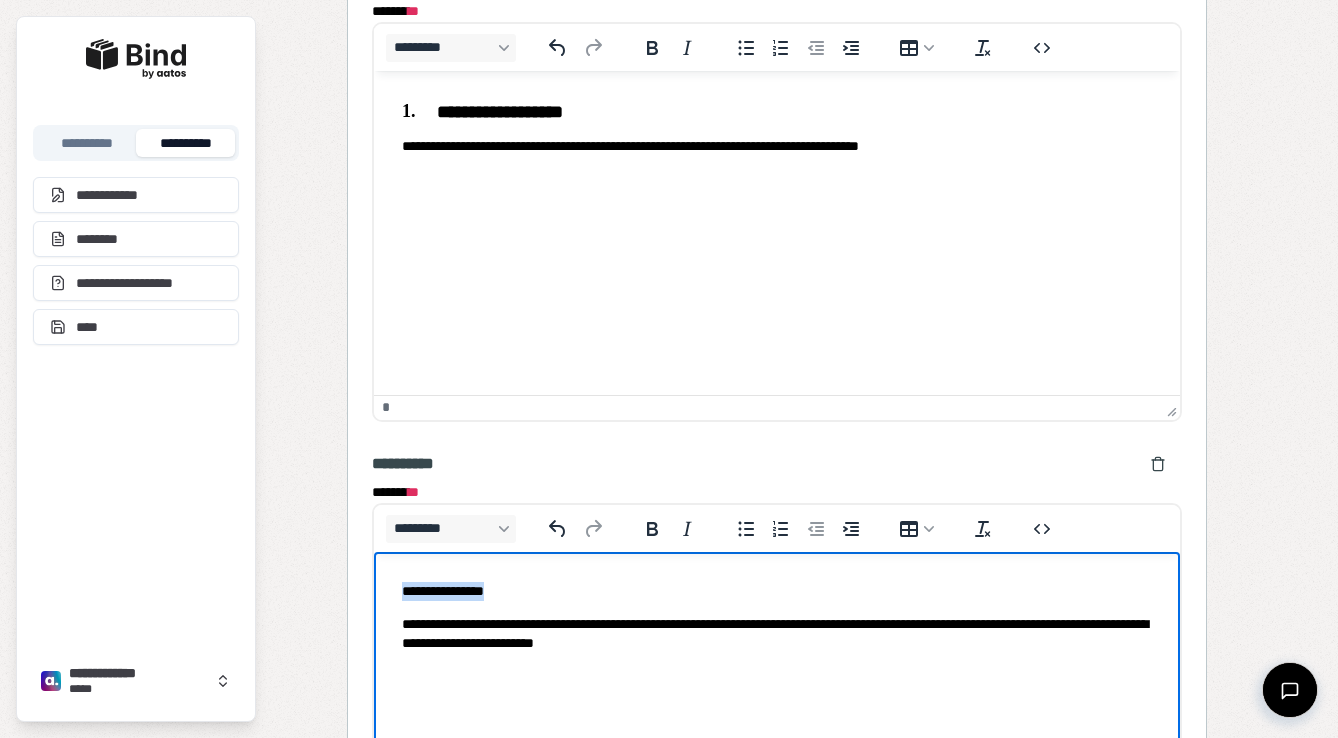 drag, startPoint x: 508, startPoint y: 588, endPoint x: 364, endPoint y: 579, distance: 144.28098 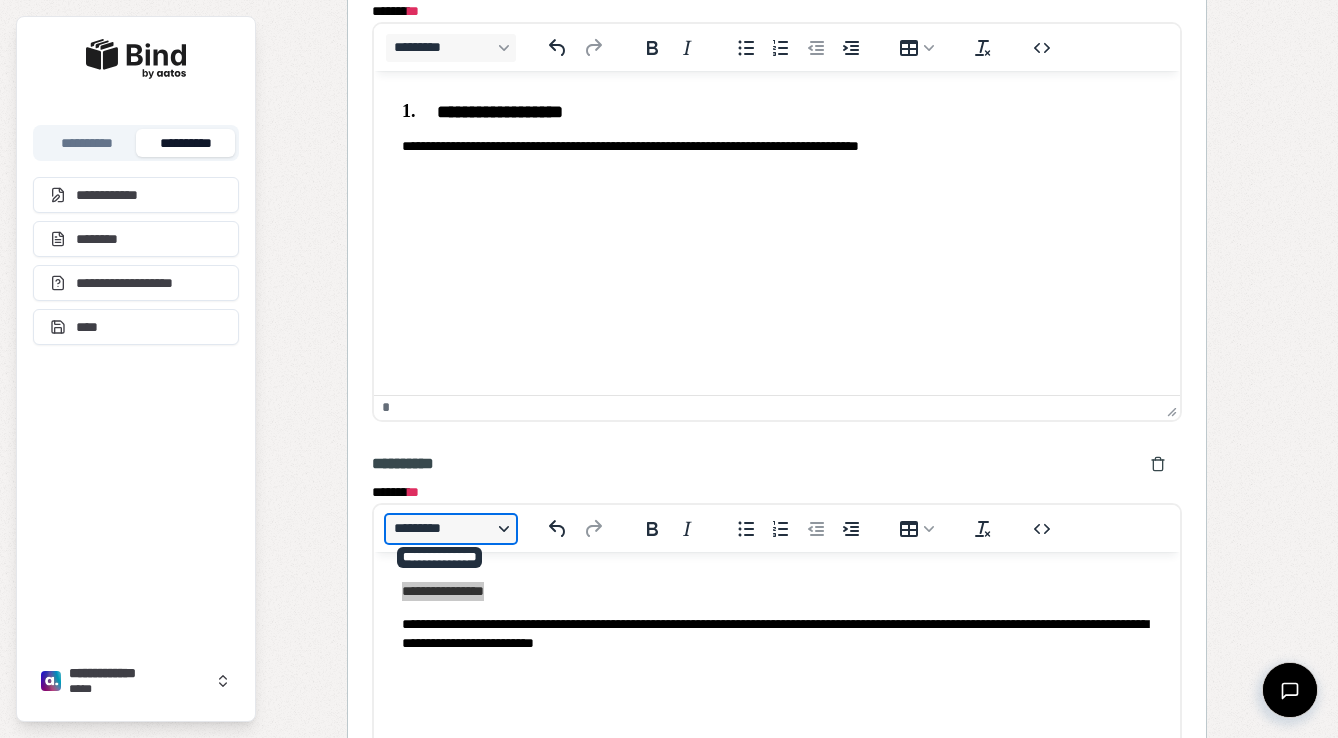 click on "*********" at bounding box center (451, 529) 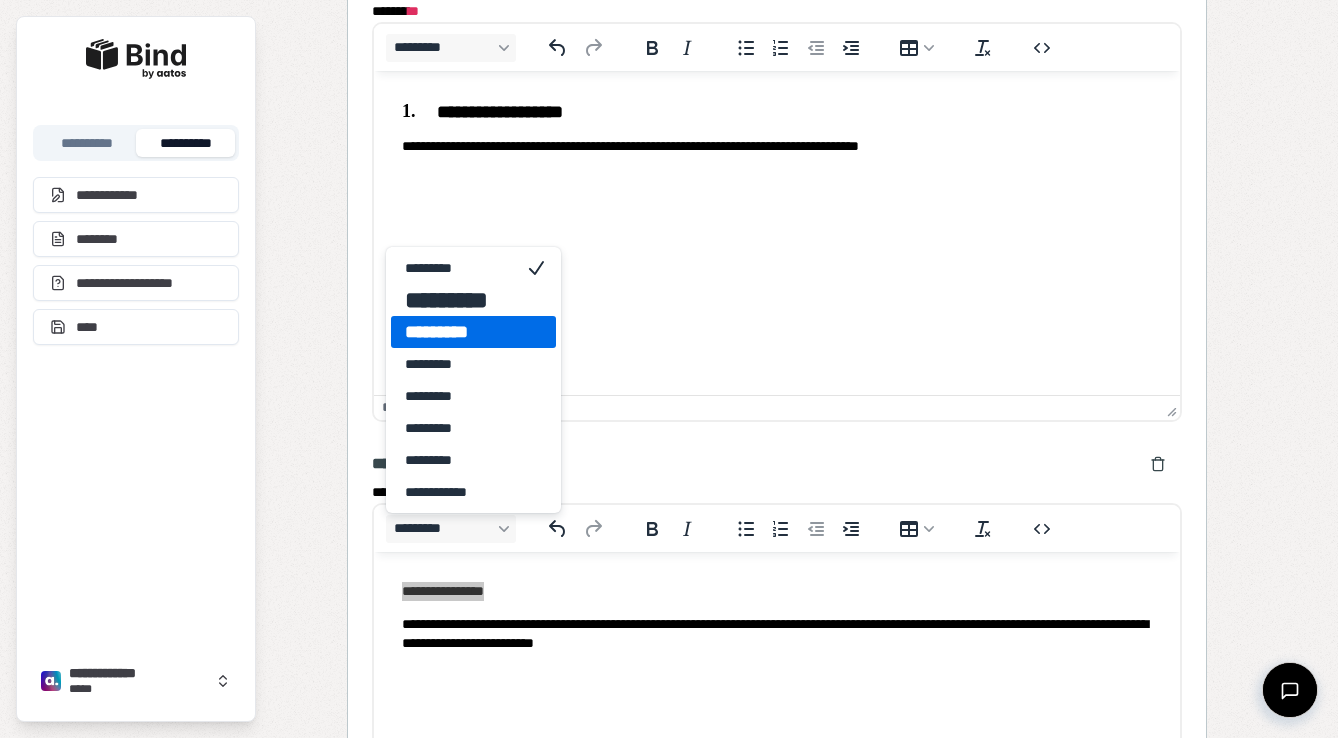 click on "*********" at bounding box center [459, 332] 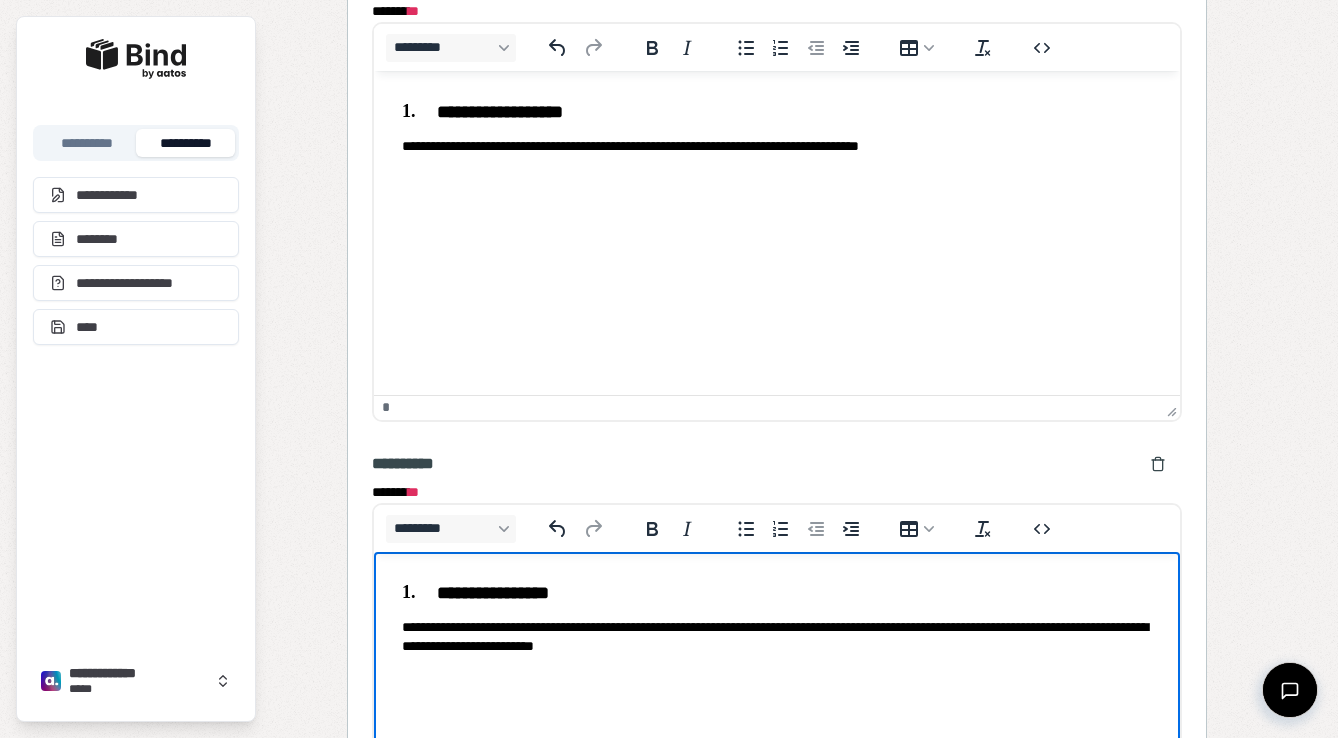 click on "**********" at bounding box center (777, 592) 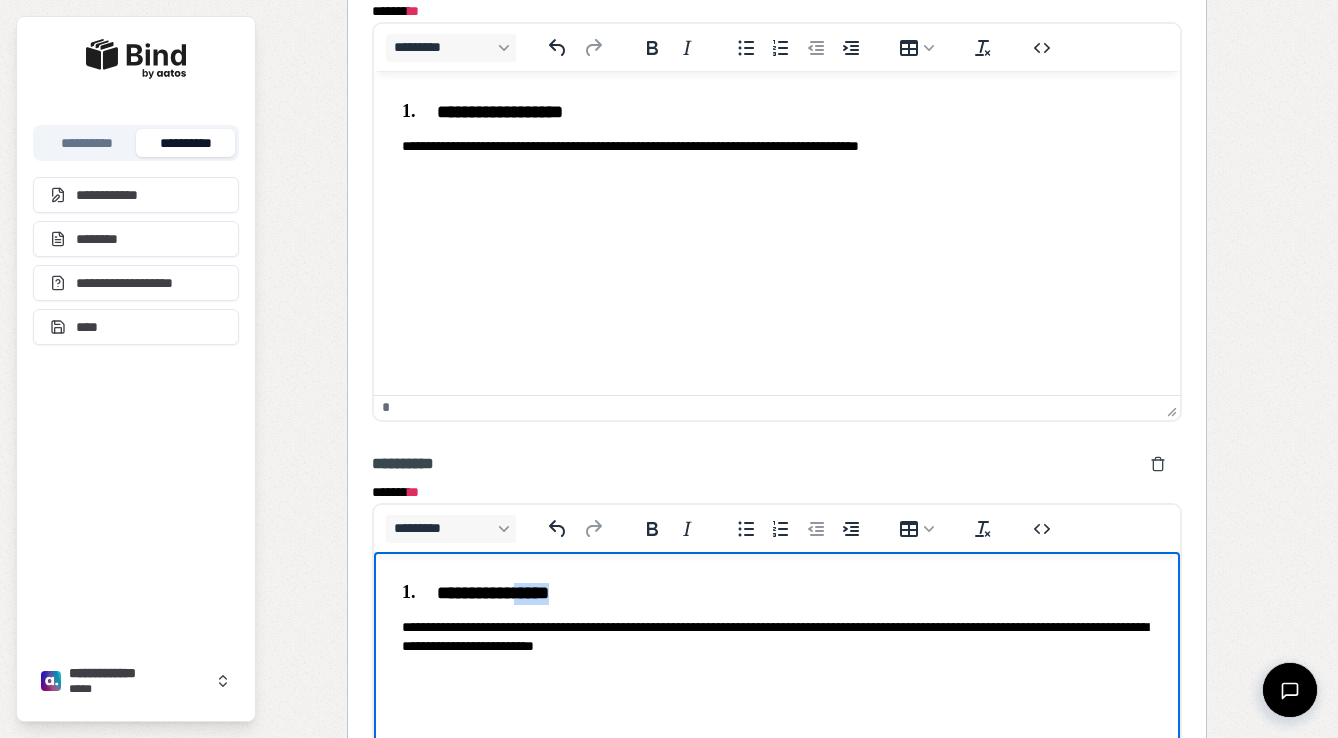 click on "**********" at bounding box center [777, 592] 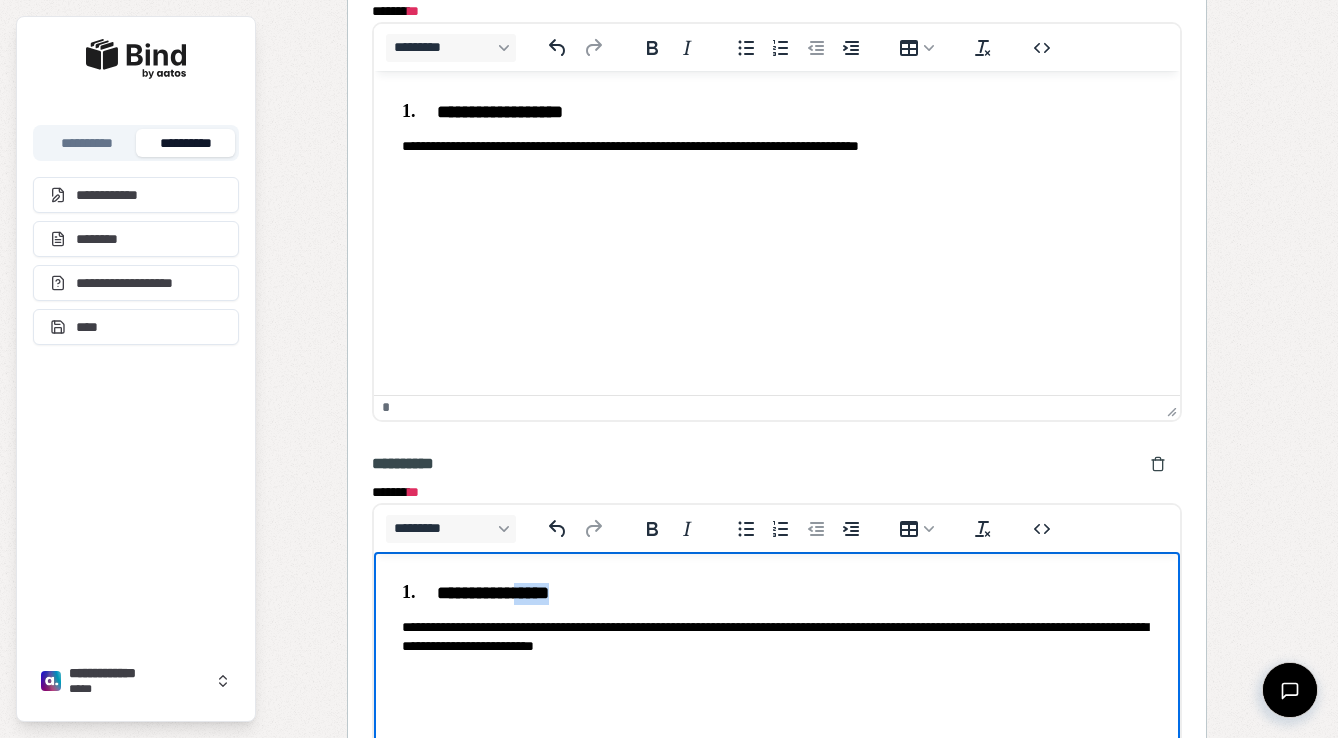type 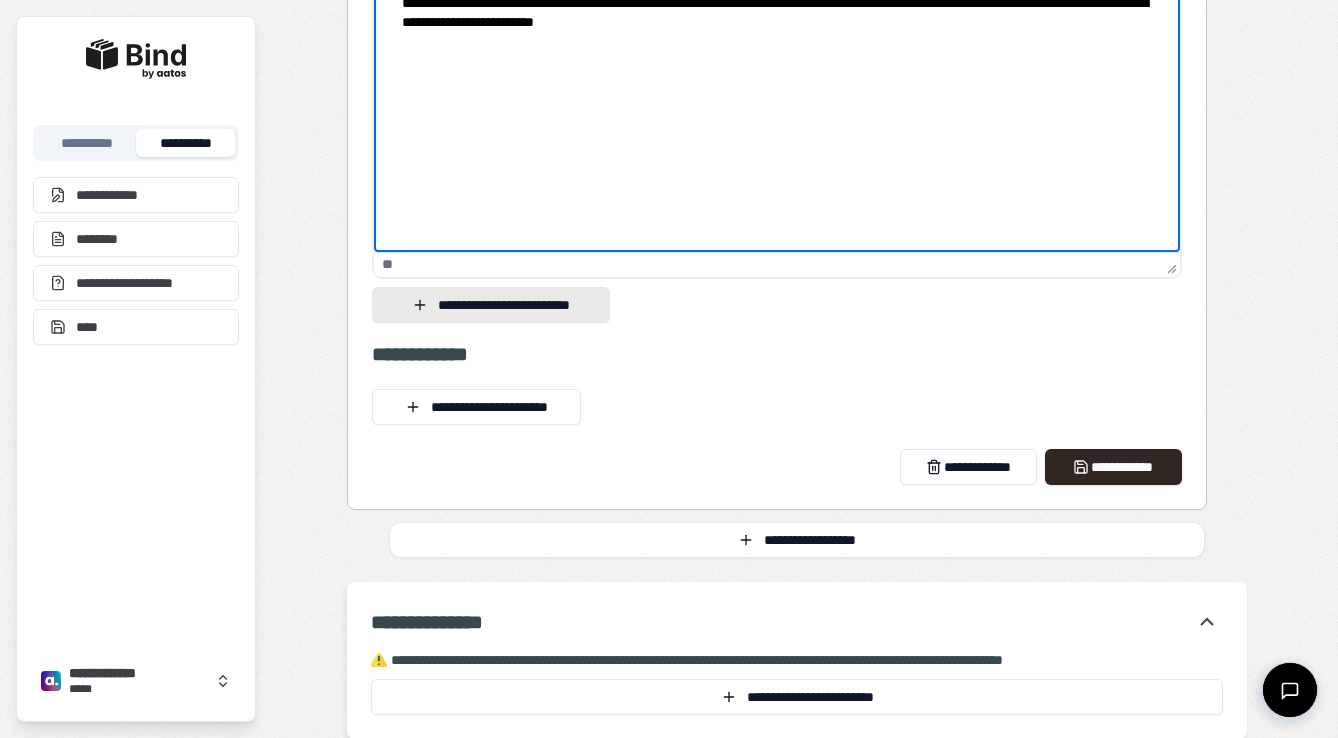 scroll, scrollTop: 3199, scrollLeft: 0, axis: vertical 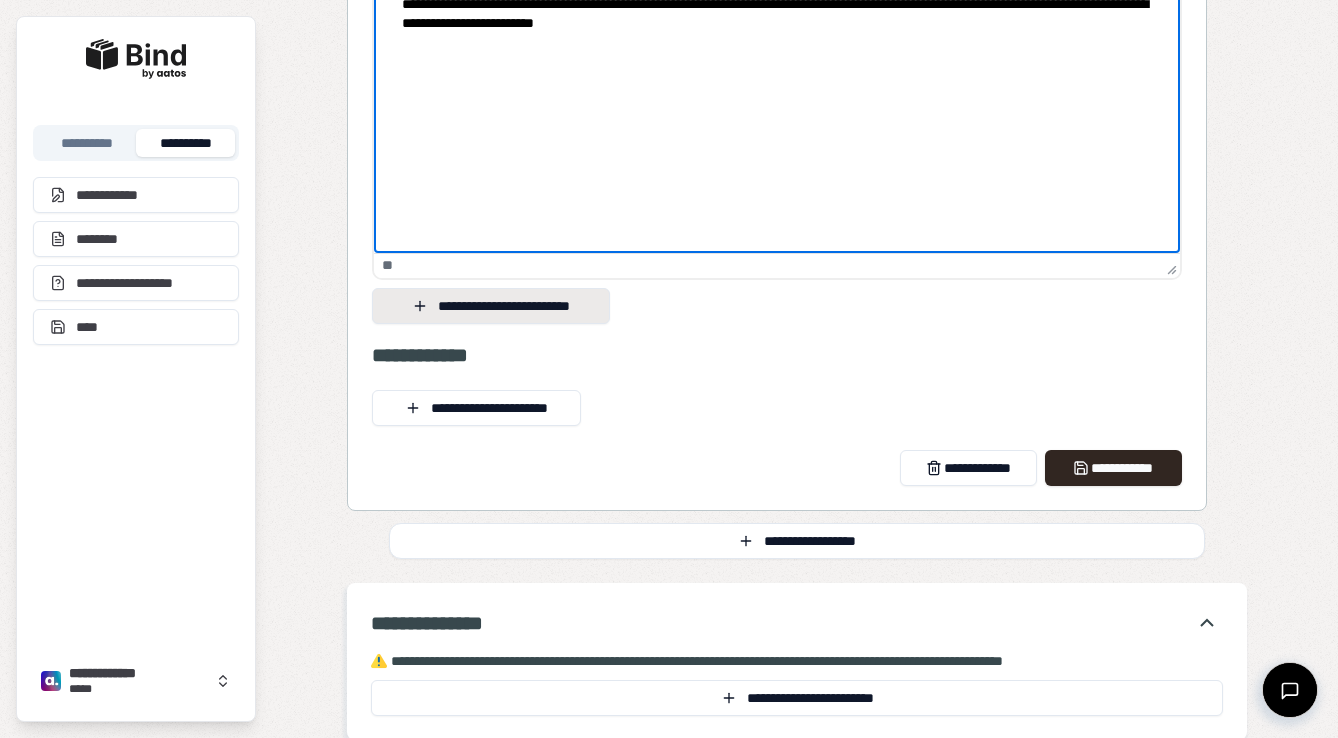 click on "**********" at bounding box center (491, 306) 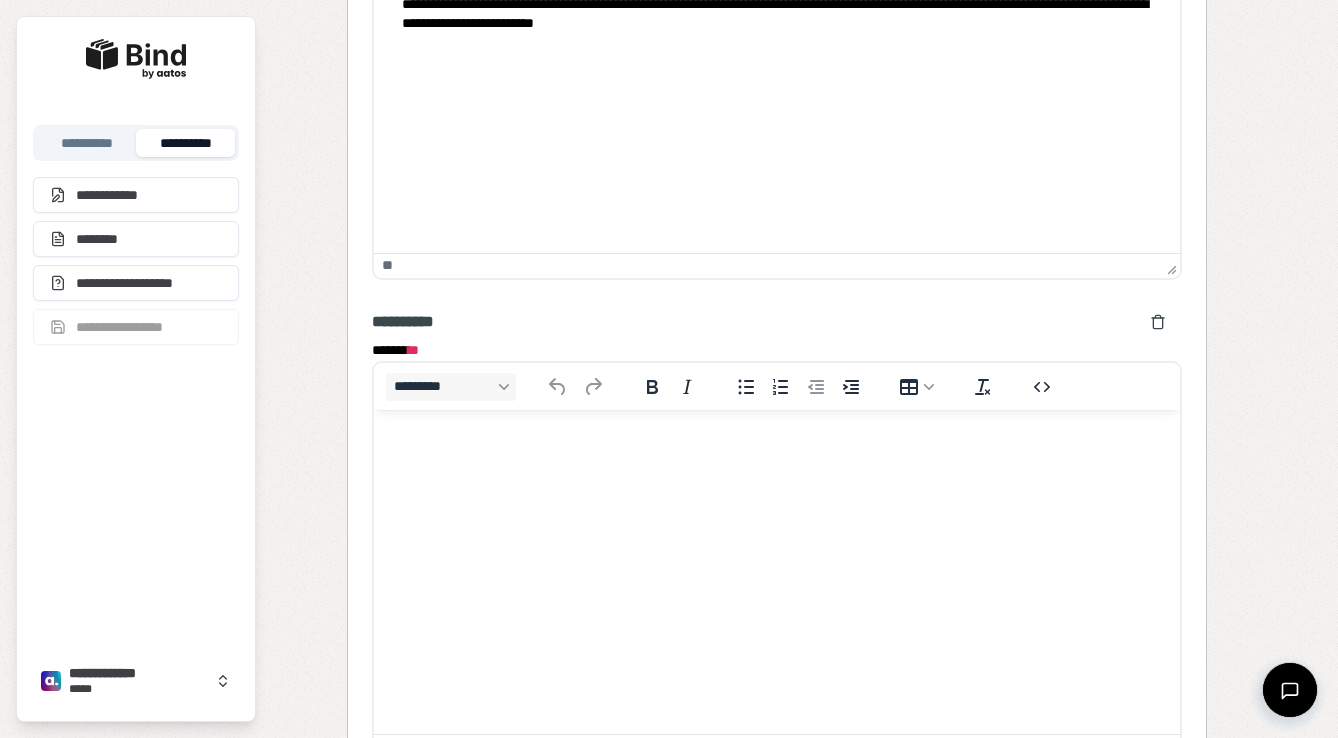scroll, scrollTop: 0, scrollLeft: 0, axis: both 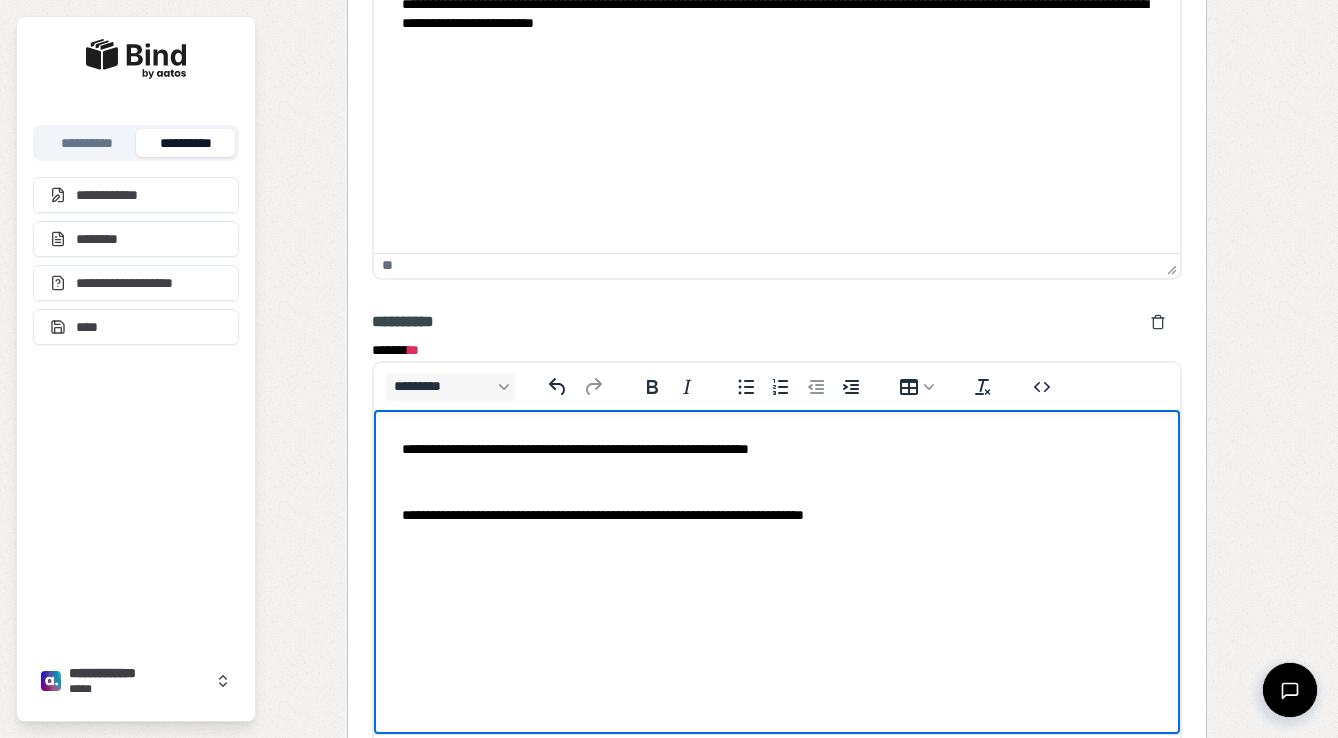 click on "**********" at bounding box center [777, 481] 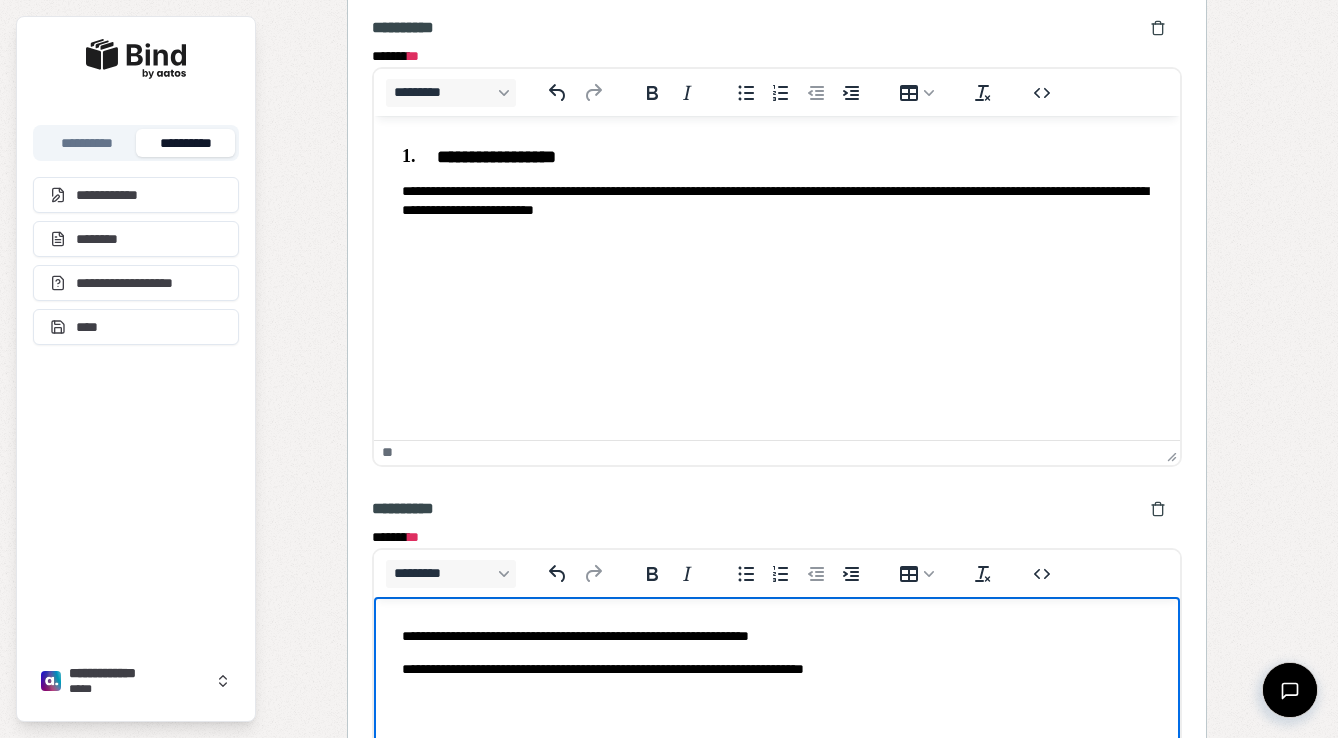 scroll, scrollTop: 3014, scrollLeft: 0, axis: vertical 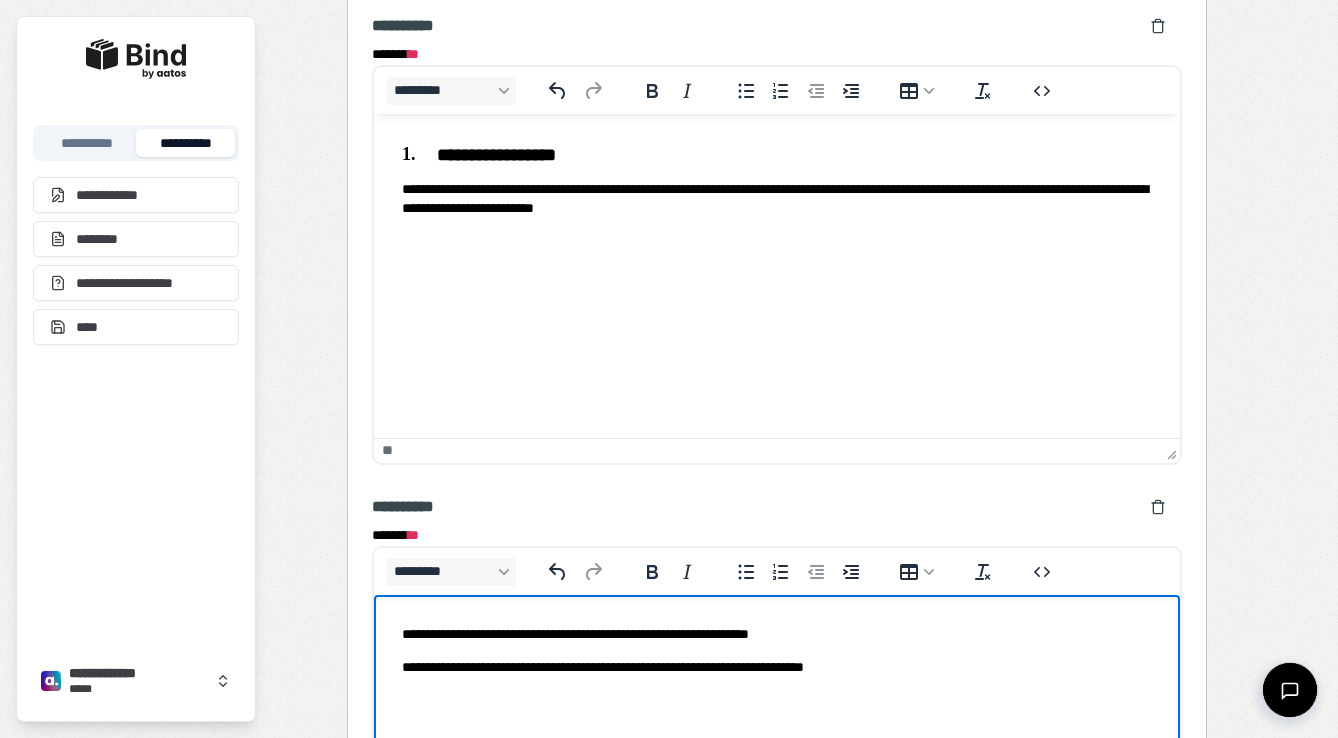 click on "**********" at bounding box center [777, 650] 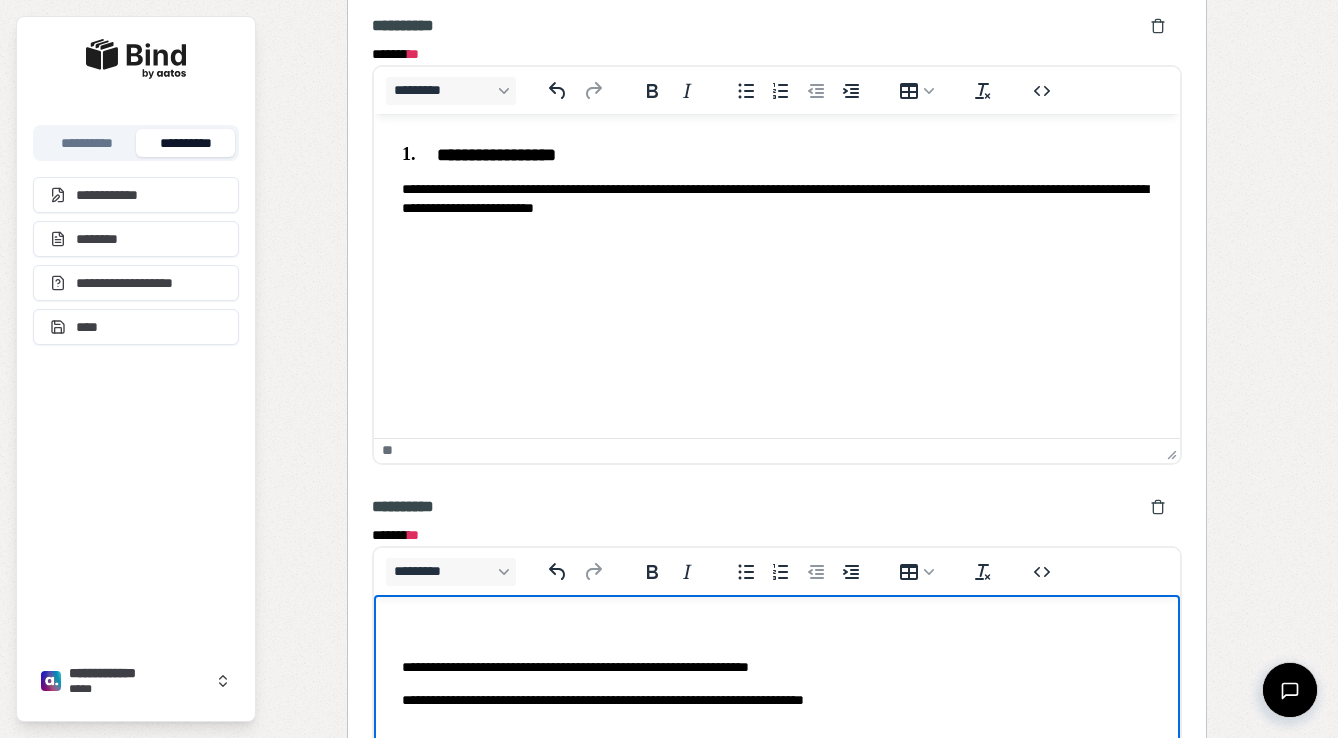 type 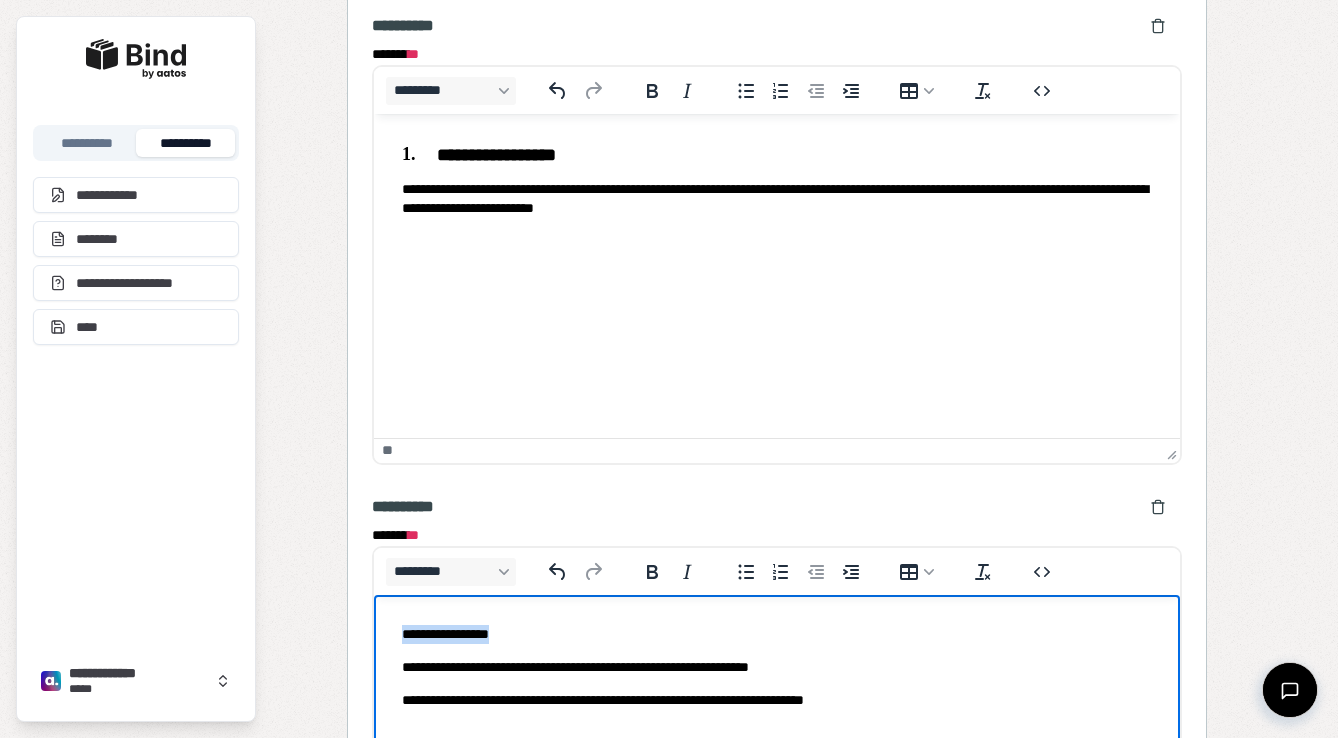 drag, startPoint x: 524, startPoint y: 633, endPoint x: 370, endPoint y: 633, distance: 154 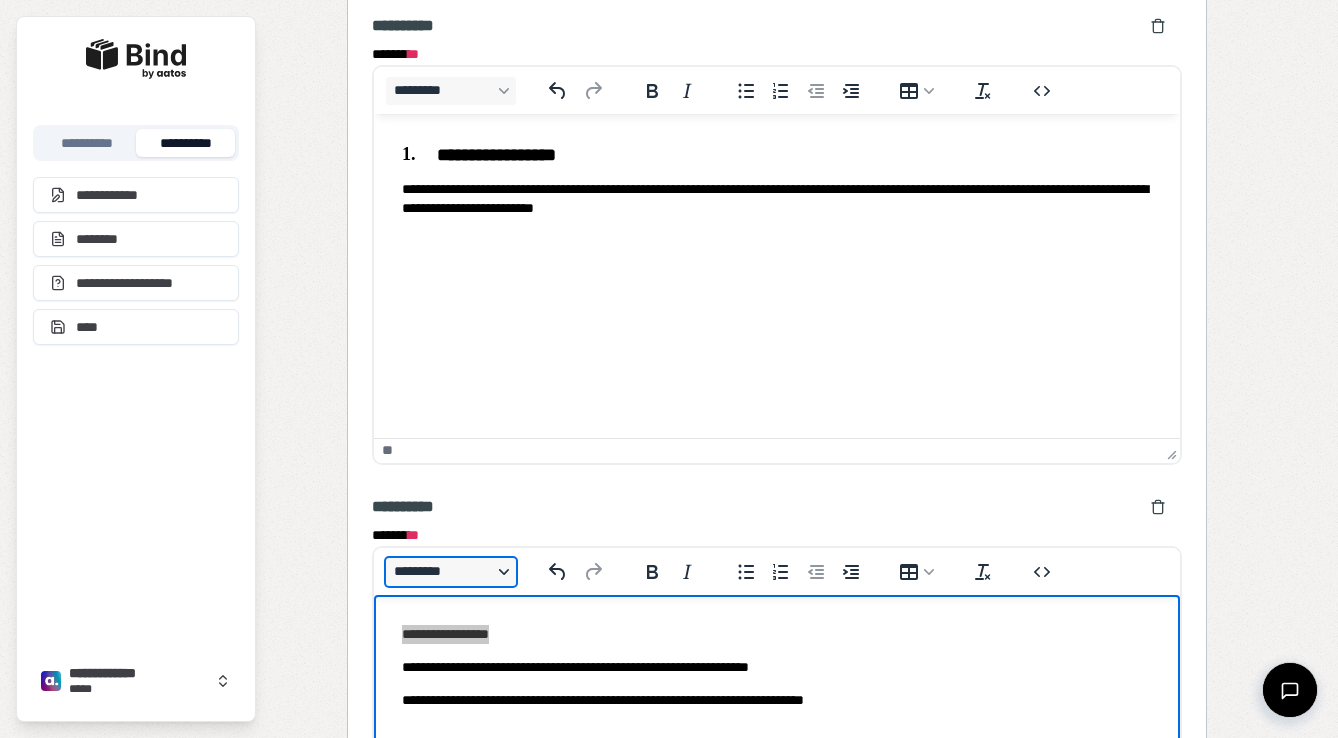 click on "*********" at bounding box center (451, 572) 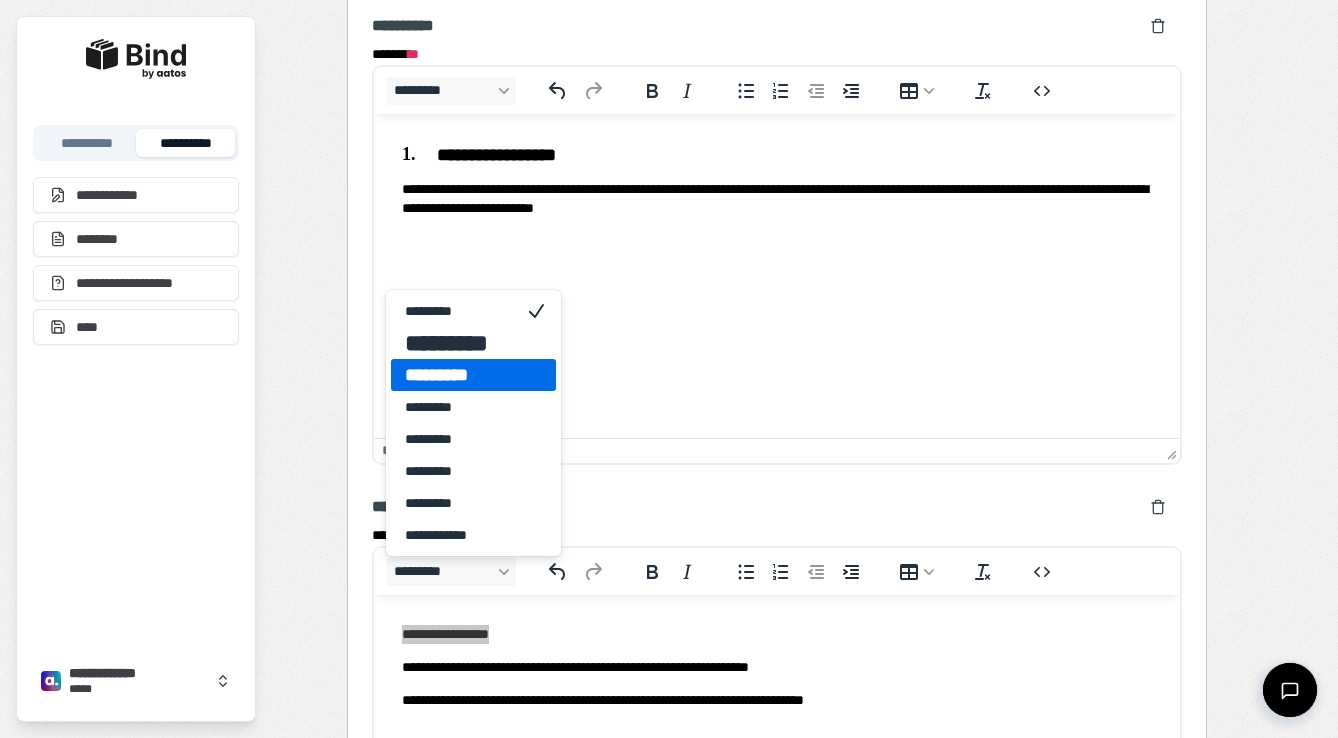 click on "*********" at bounding box center (459, 375) 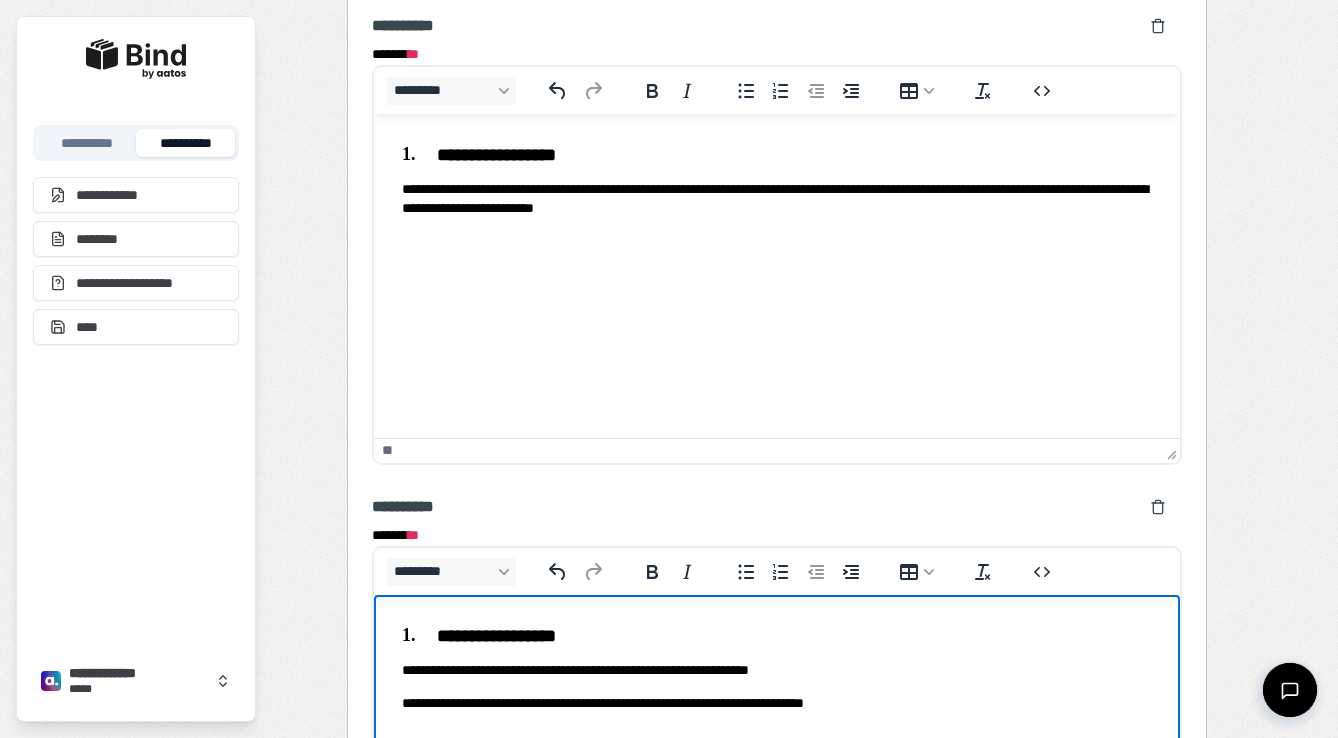 click on "**********" at bounding box center [777, 635] 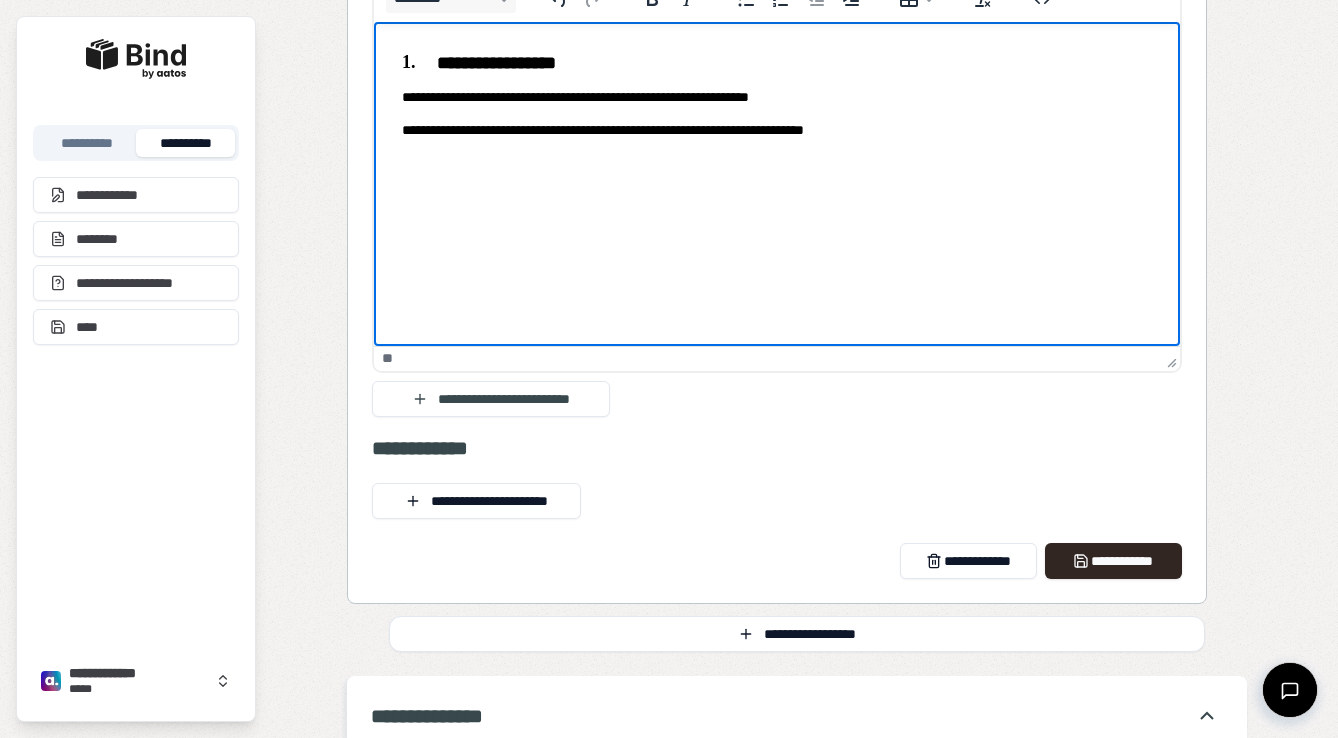 scroll, scrollTop: 3638, scrollLeft: 0, axis: vertical 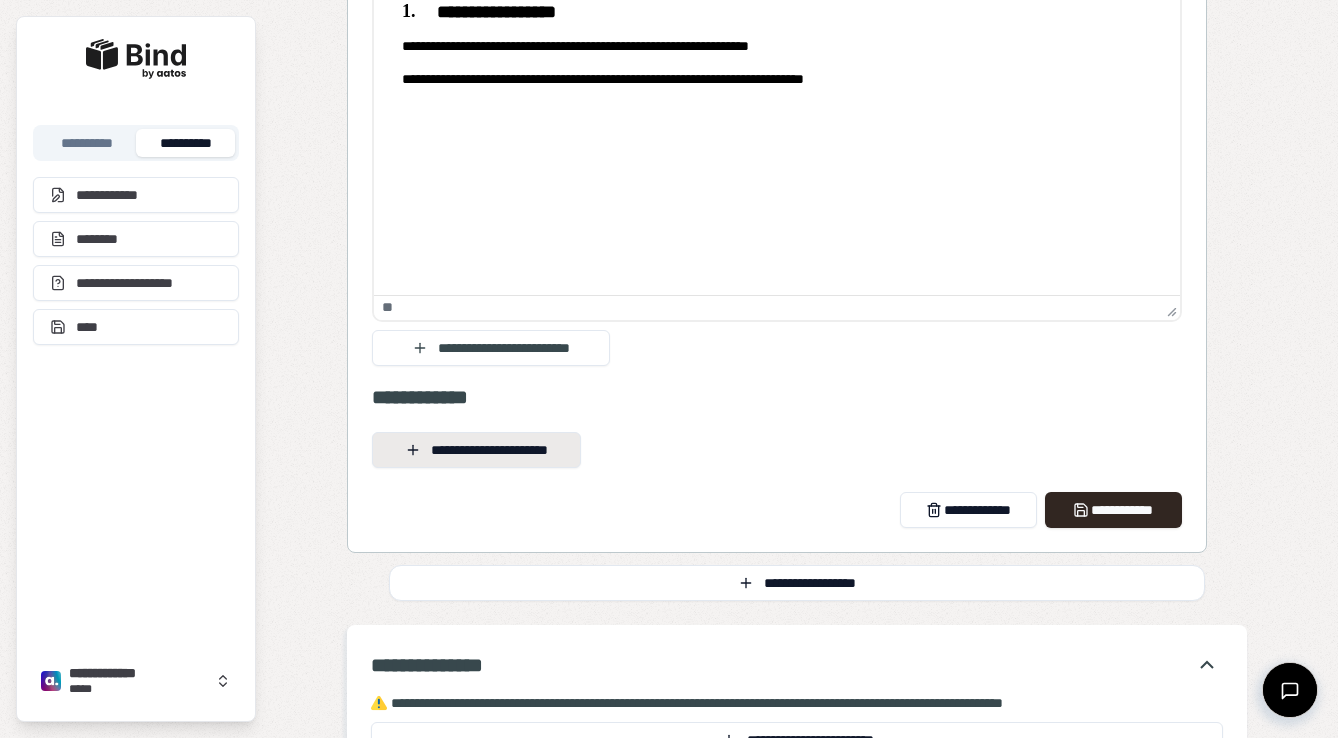 click on "**********" at bounding box center [476, 450] 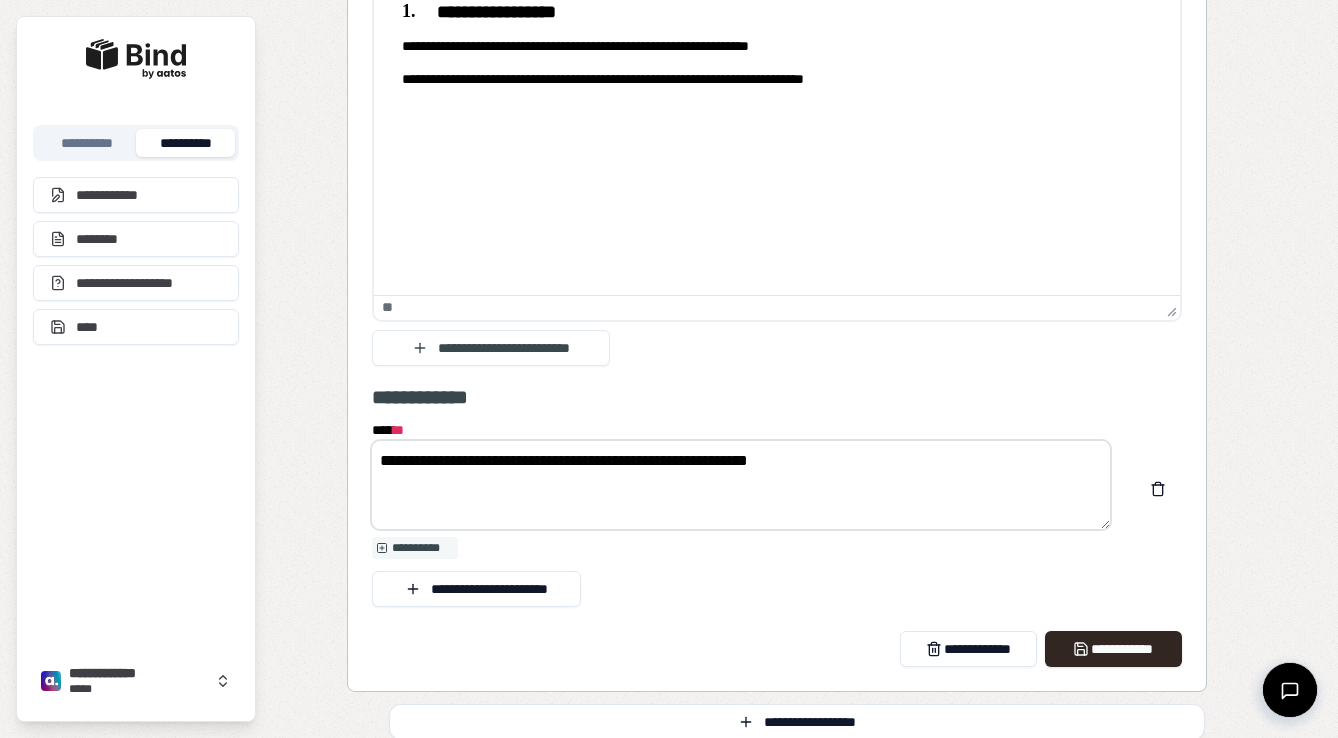 click on "**********" at bounding box center [741, 485] 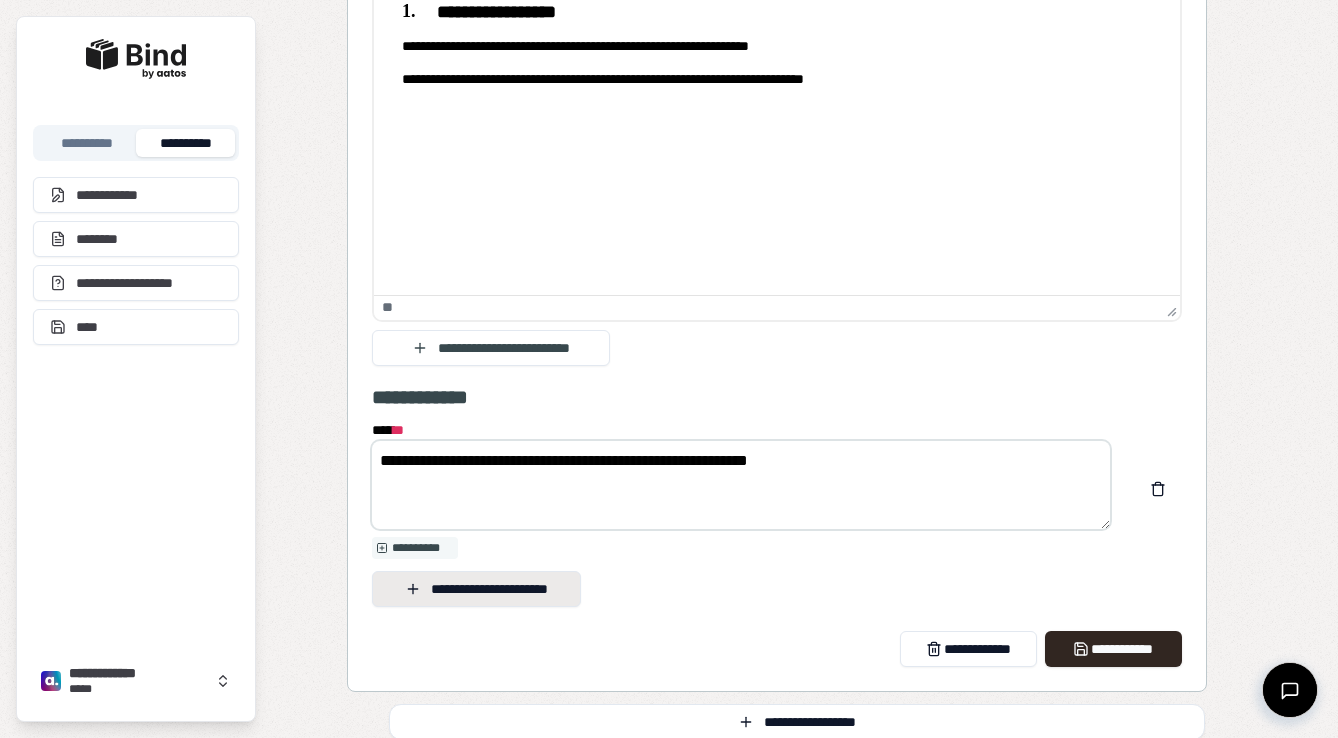 type on "**********" 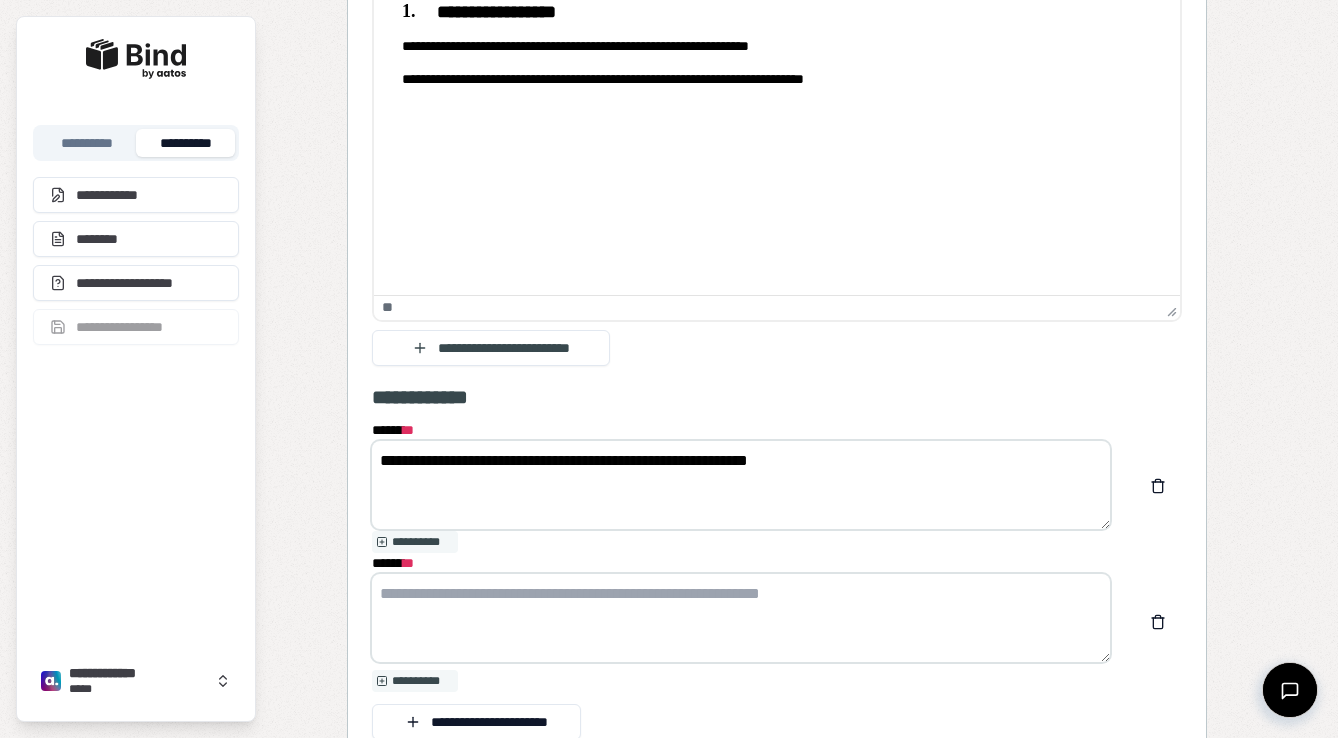 paste on "**********" 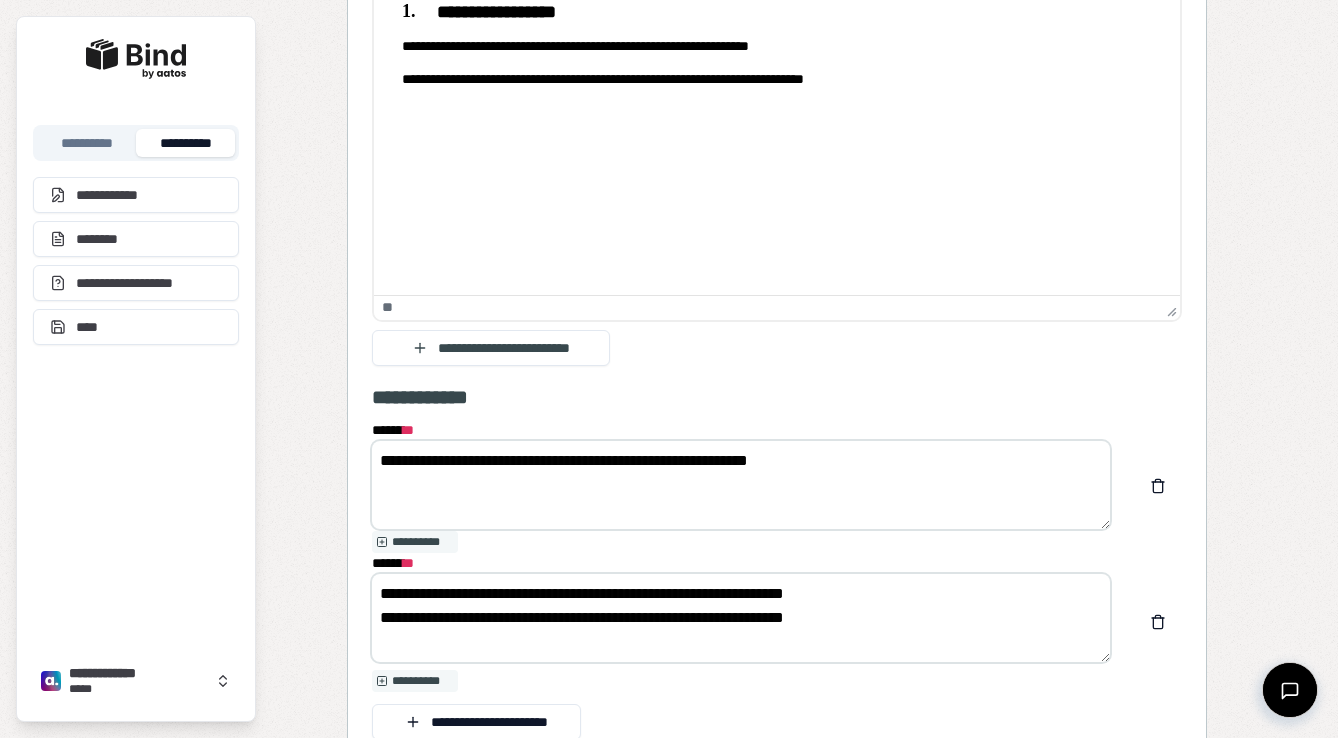 click on "**********" at bounding box center [741, 618] 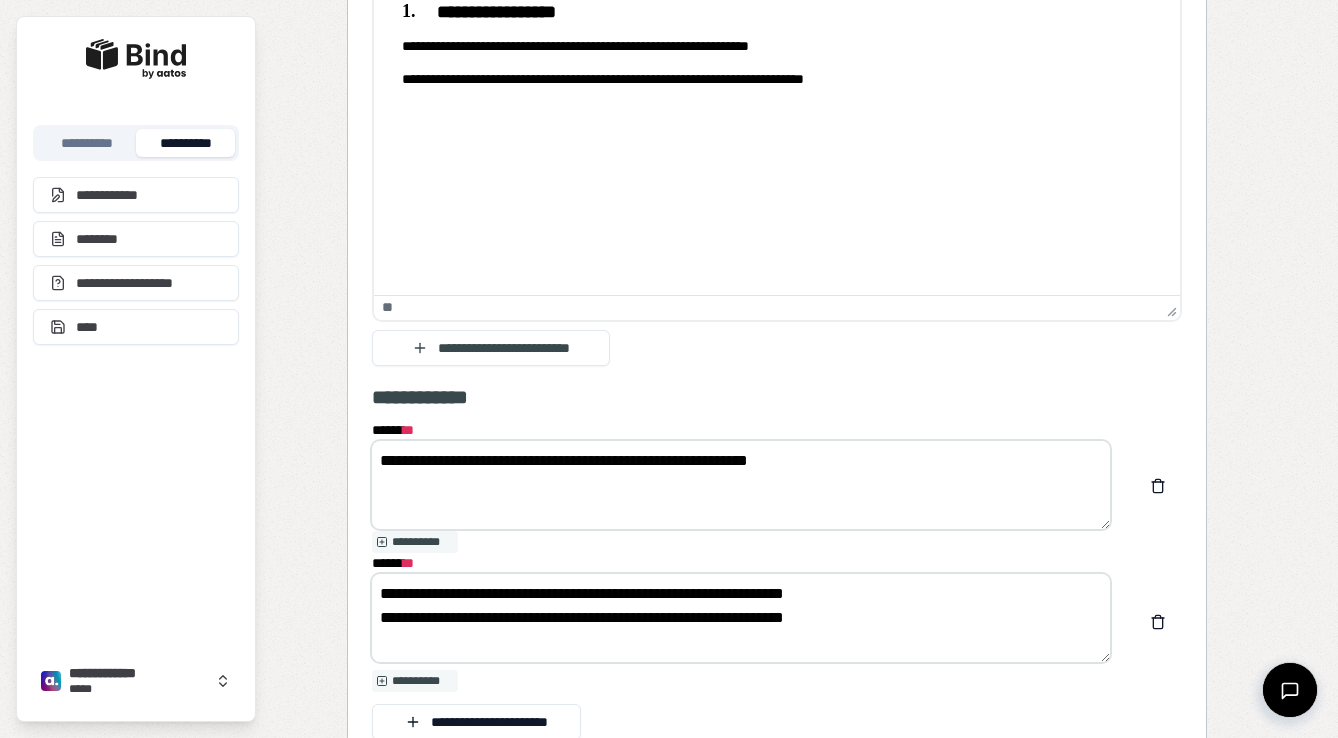 click on "**********" at bounding box center [741, 618] 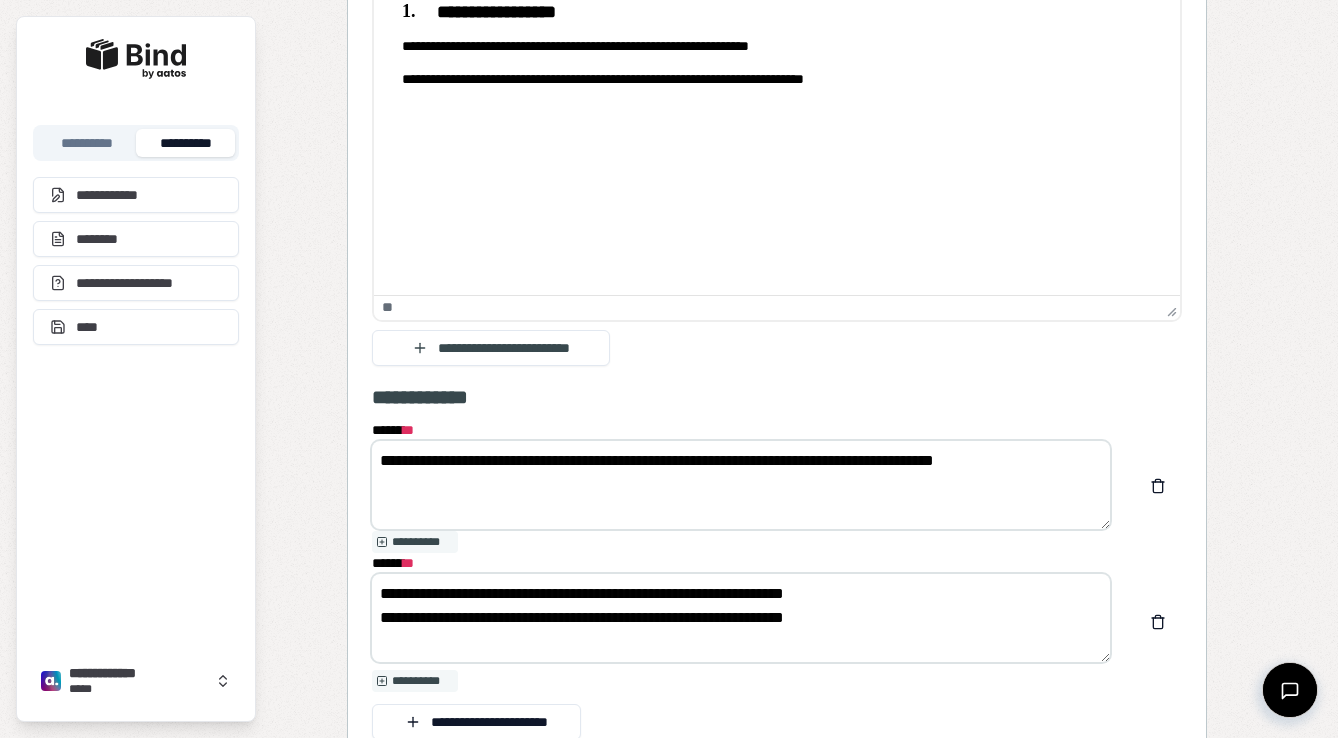 type on "**********" 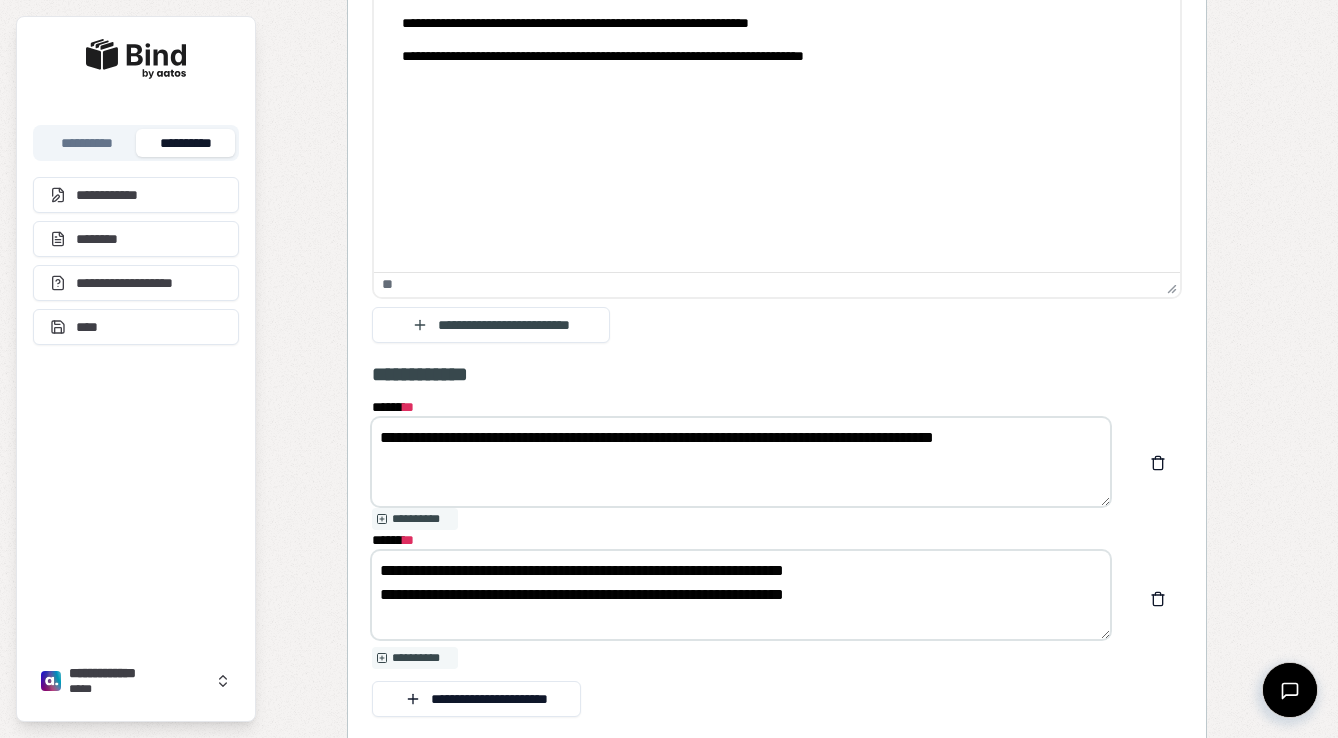 scroll, scrollTop: 3663, scrollLeft: 0, axis: vertical 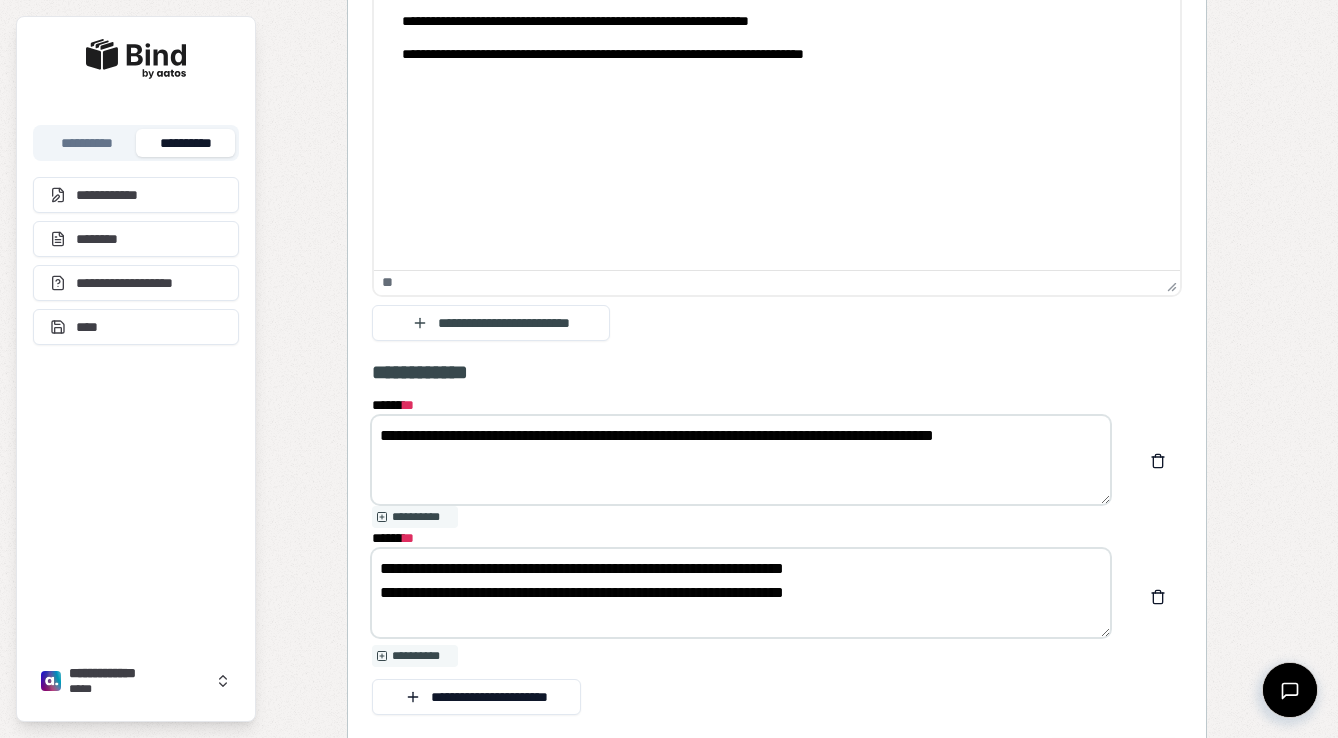 click on "**********" at bounding box center (741, 593) 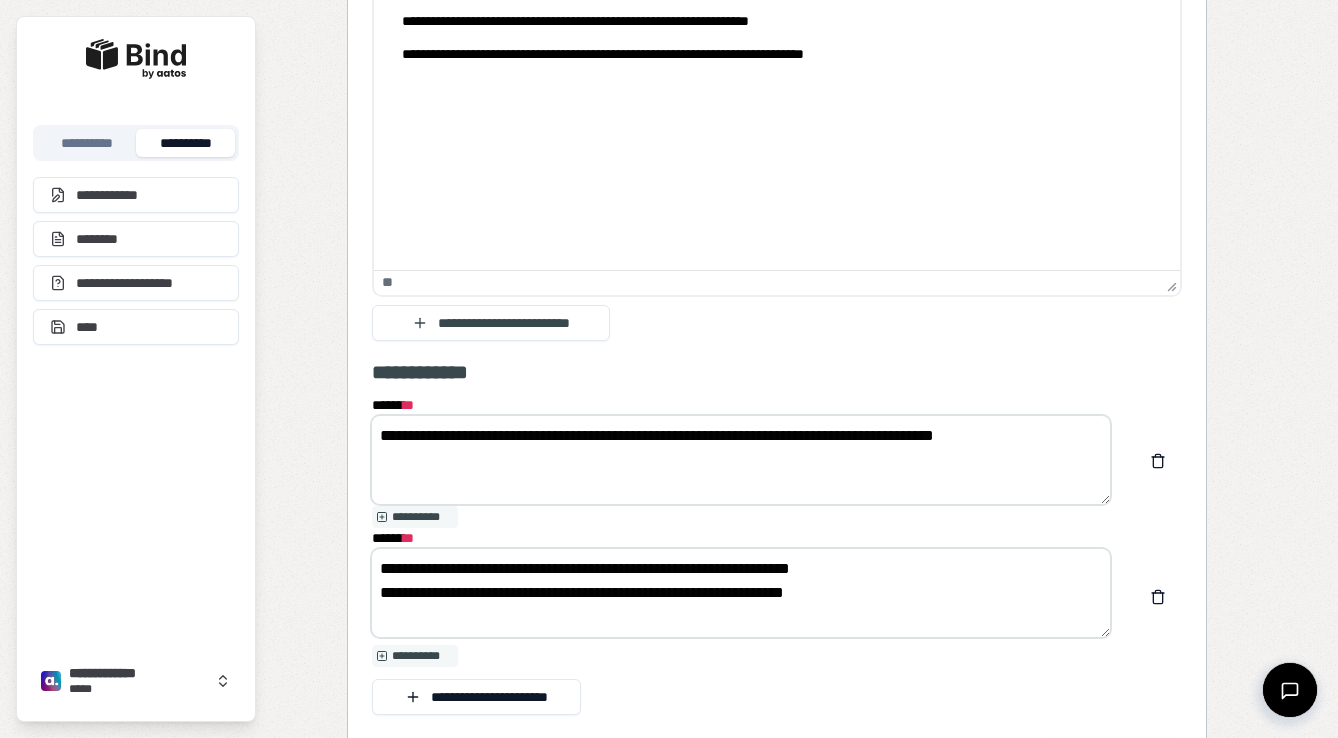click on "**********" at bounding box center (741, 593) 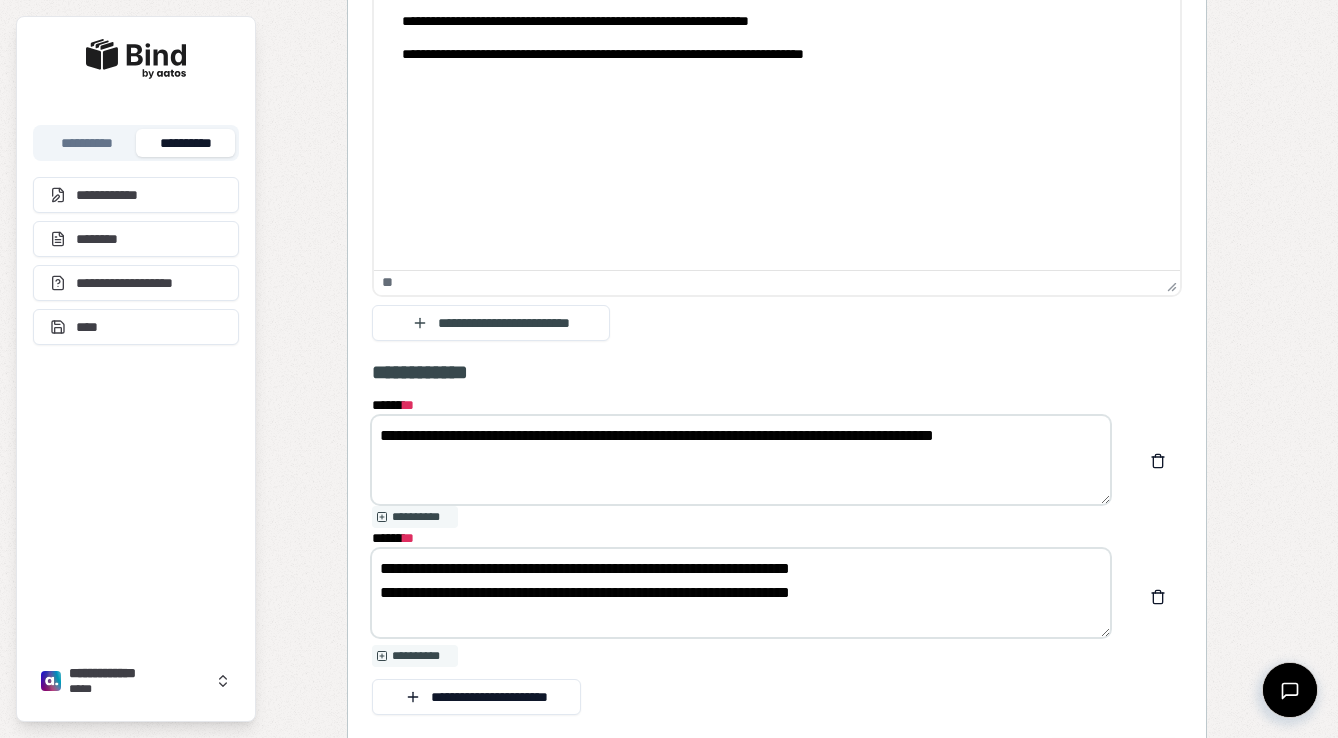 type on "**********" 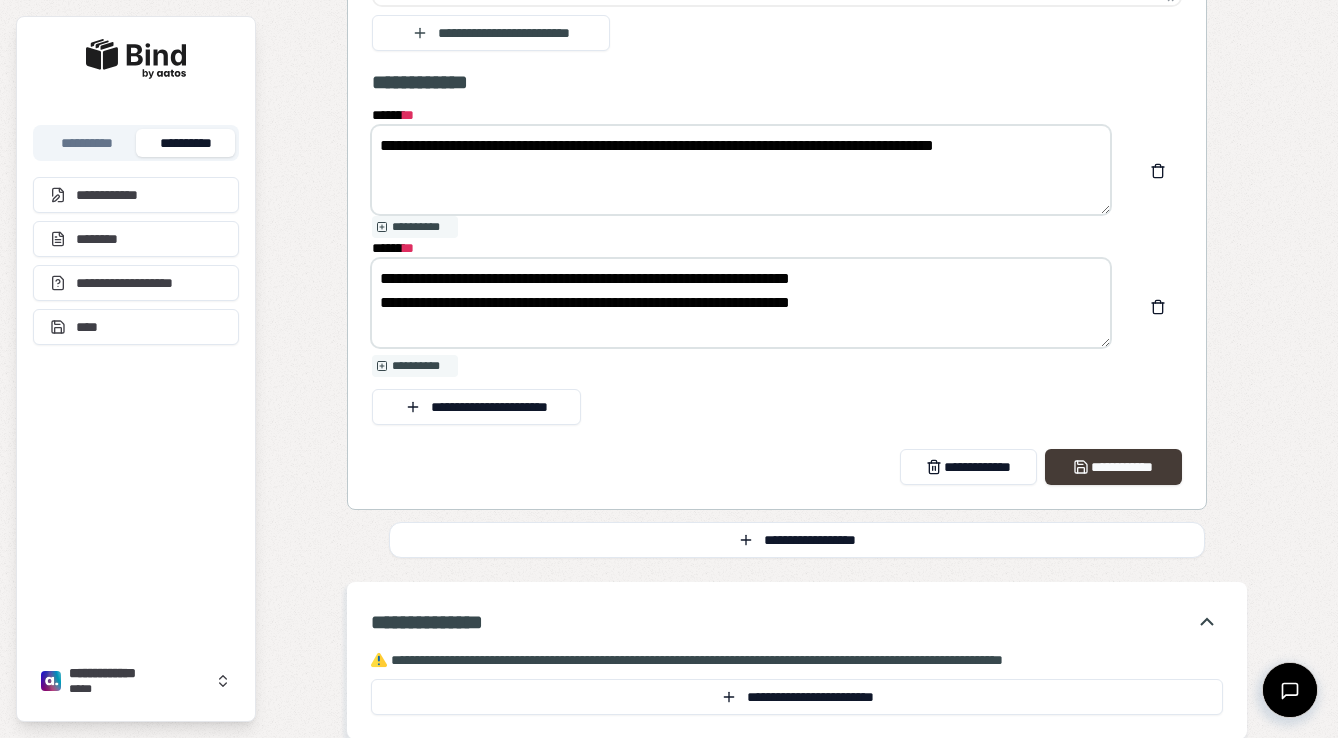 scroll, scrollTop: 3952, scrollLeft: 0, axis: vertical 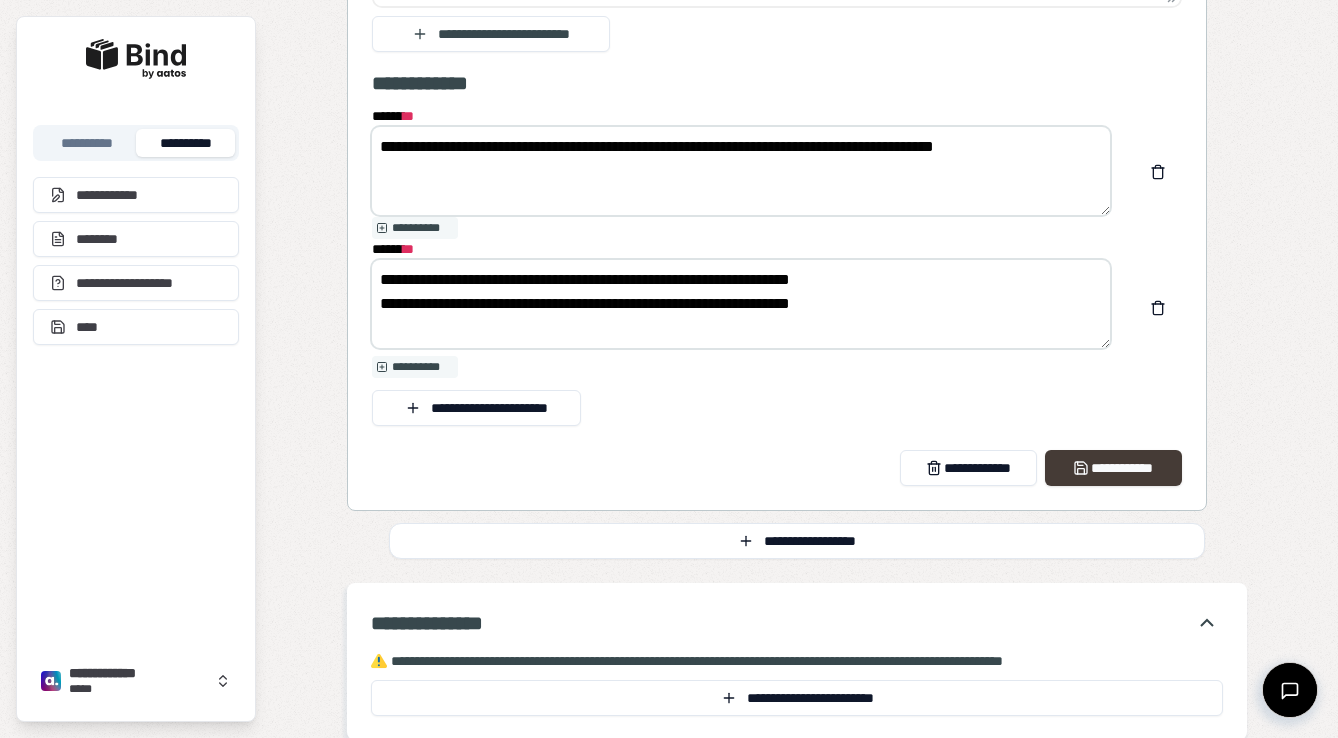 click on "**********" at bounding box center (1113, 468) 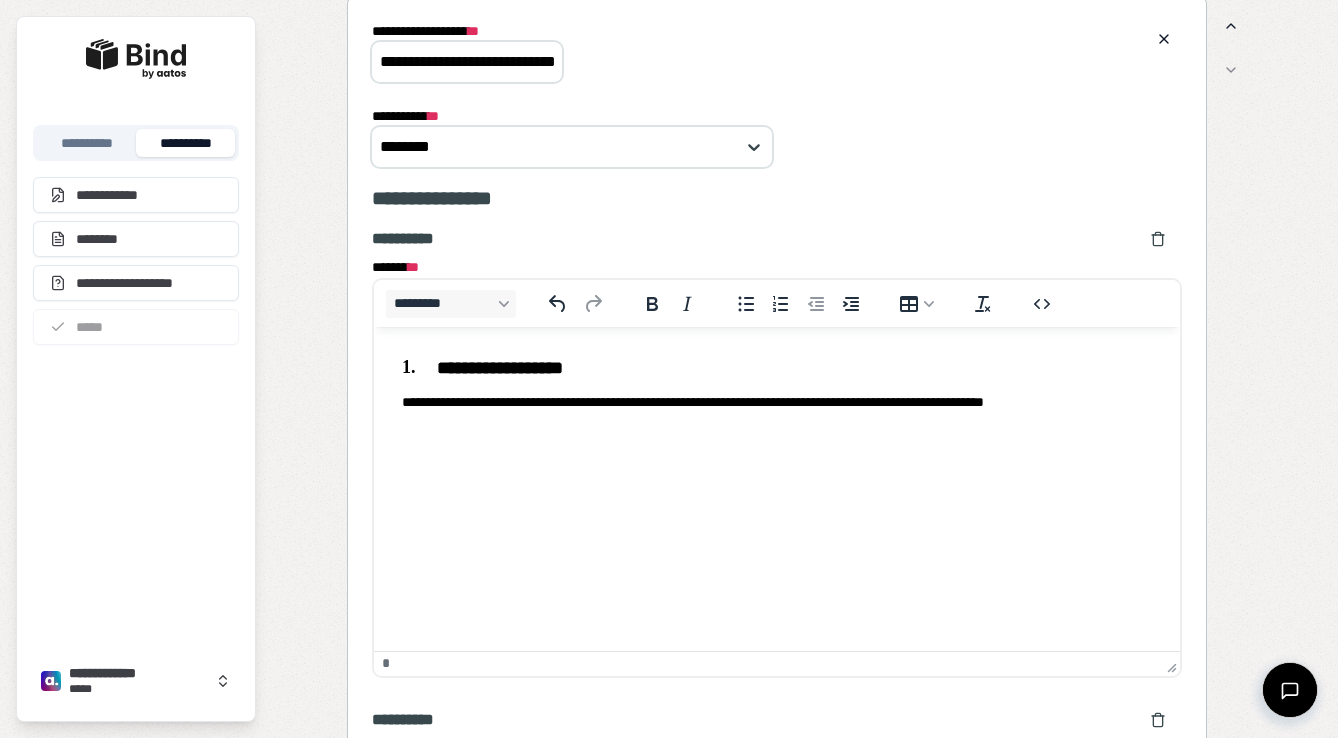 scroll, scrollTop: 1861, scrollLeft: 0, axis: vertical 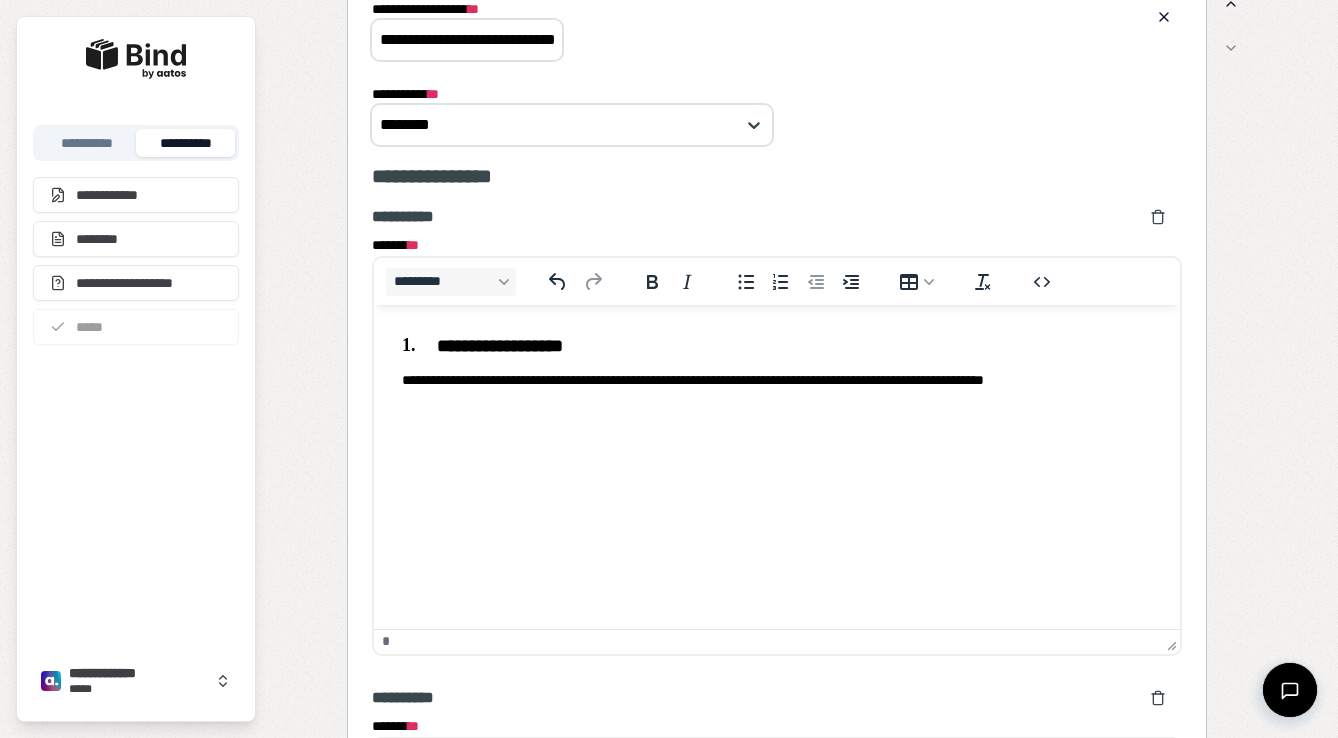 click on "**********" at bounding box center (777, 345) 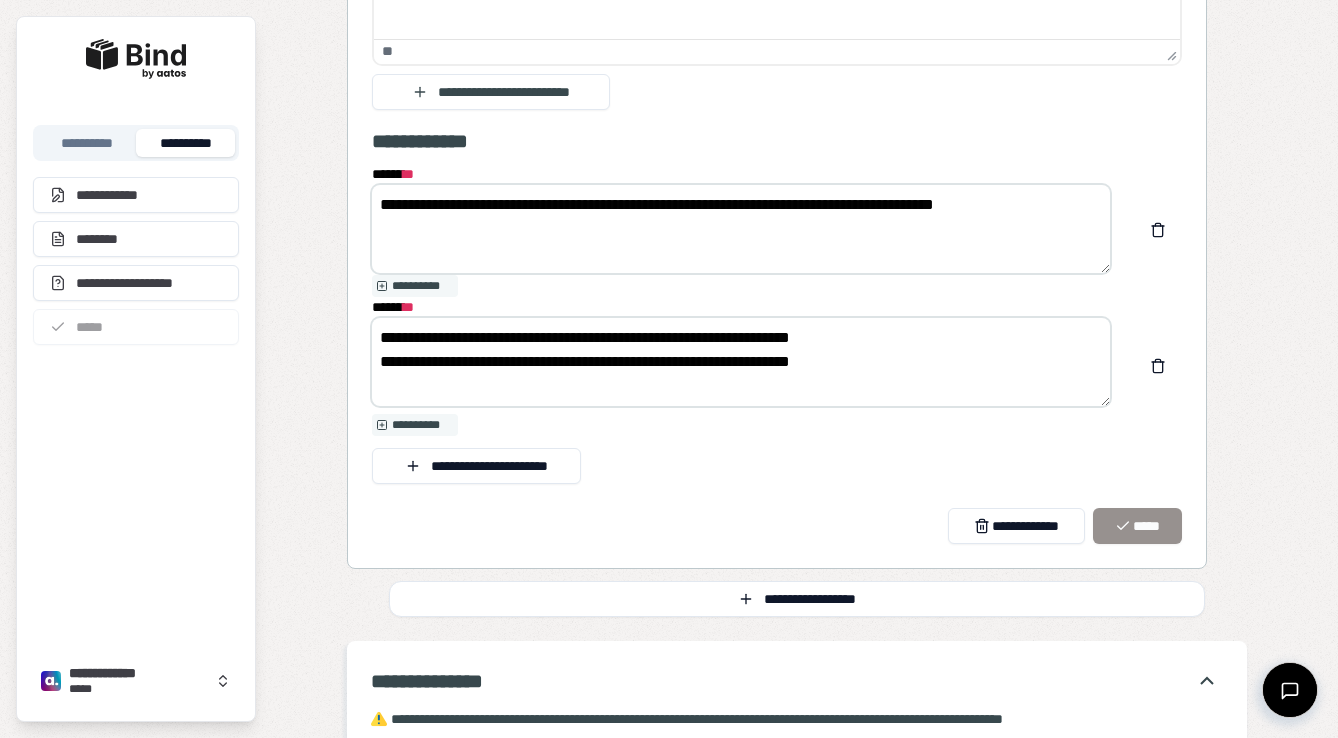 scroll, scrollTop: 3897, scrollLeft: 0, axis: vertical 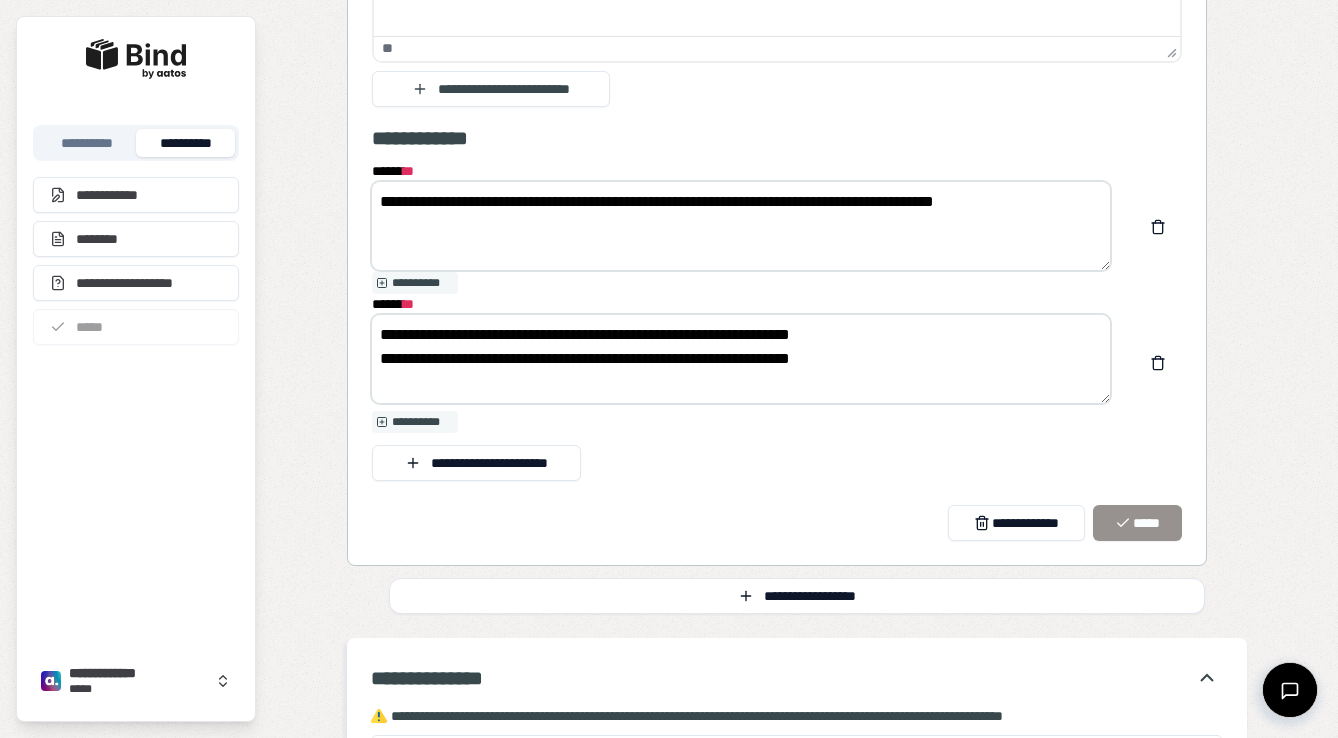 click on "**********" at bounding box center [741, 359] 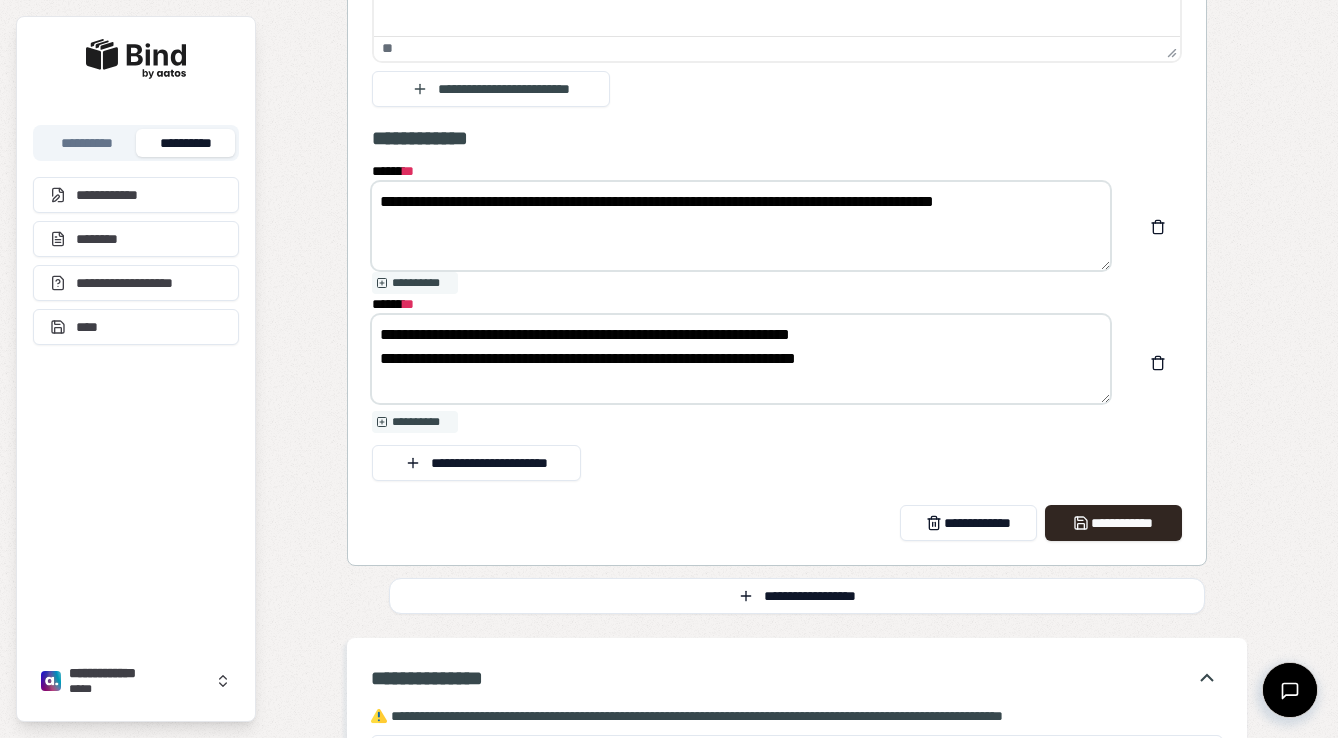 click on "**********" at bounding box center (741, 359) 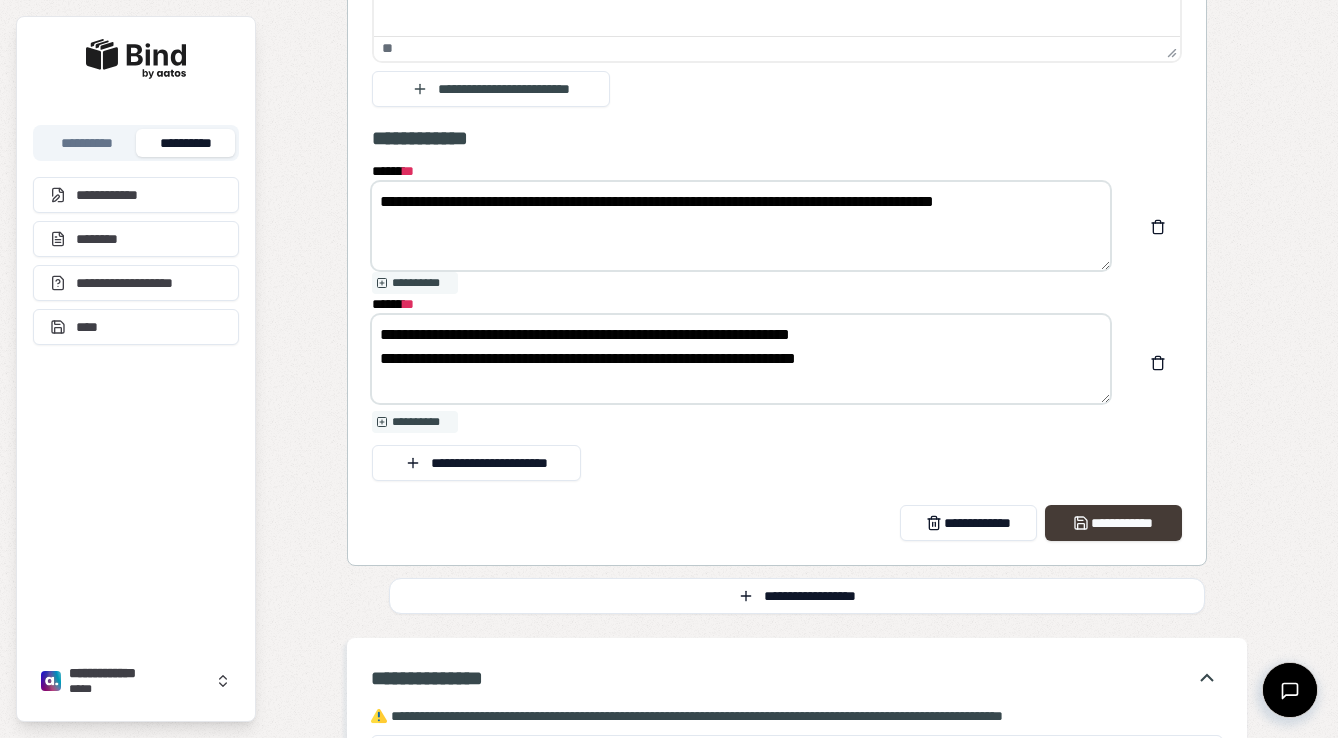 type on "**********" 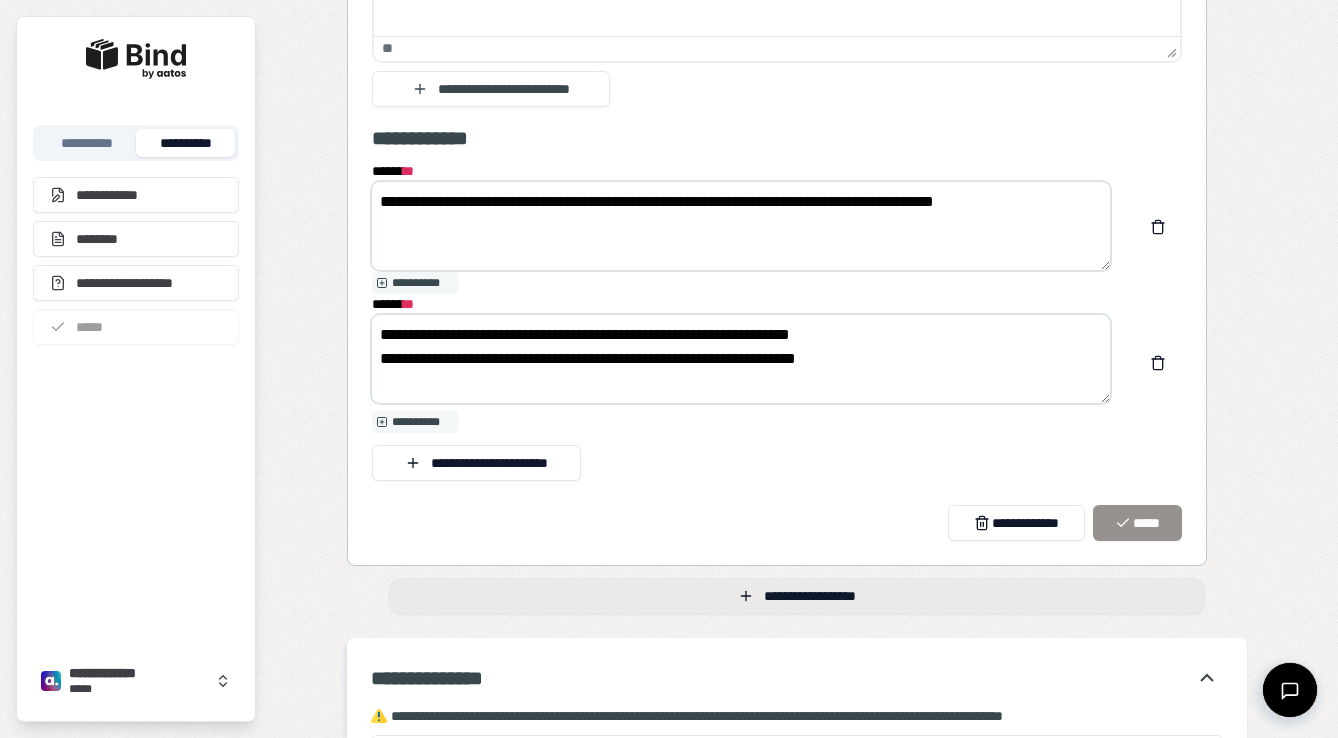 click on "**********" at bounding box center [797, 596] 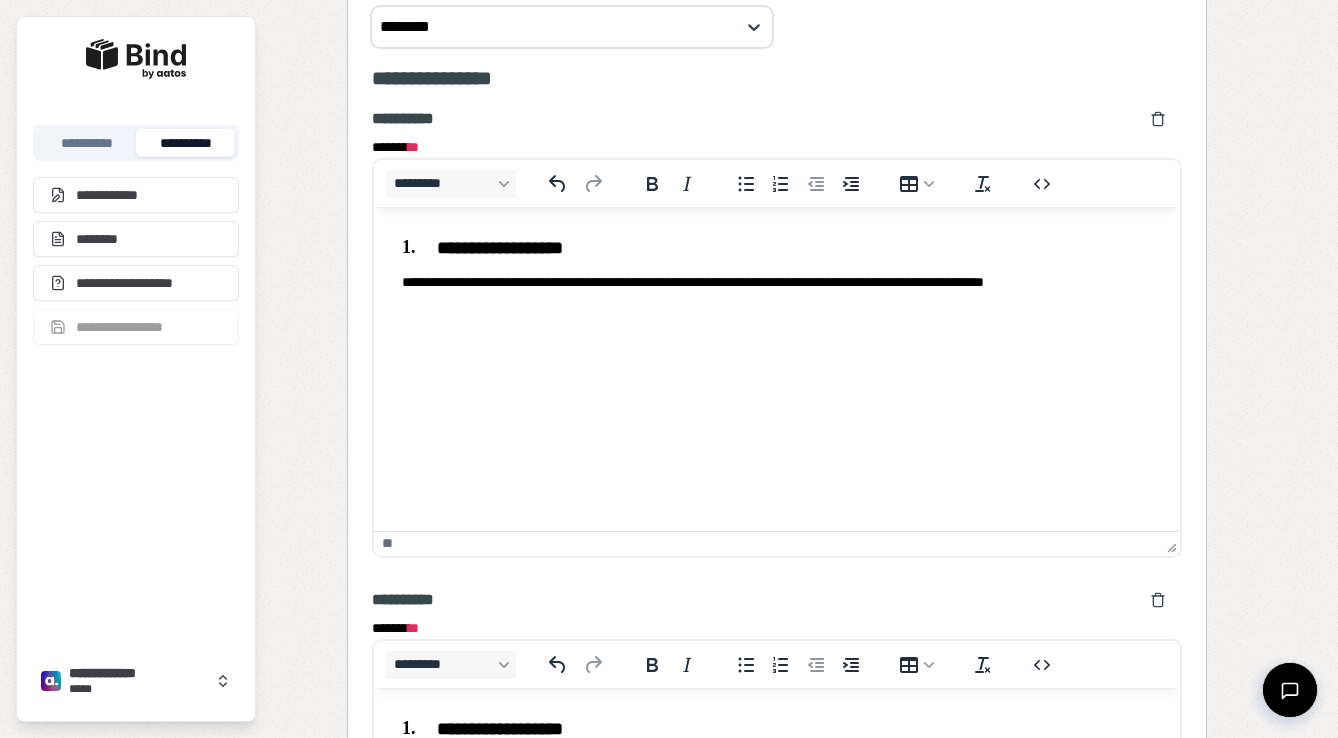 scroll, scrollTop: 1634, scrollLeft: 0, axis: vertical 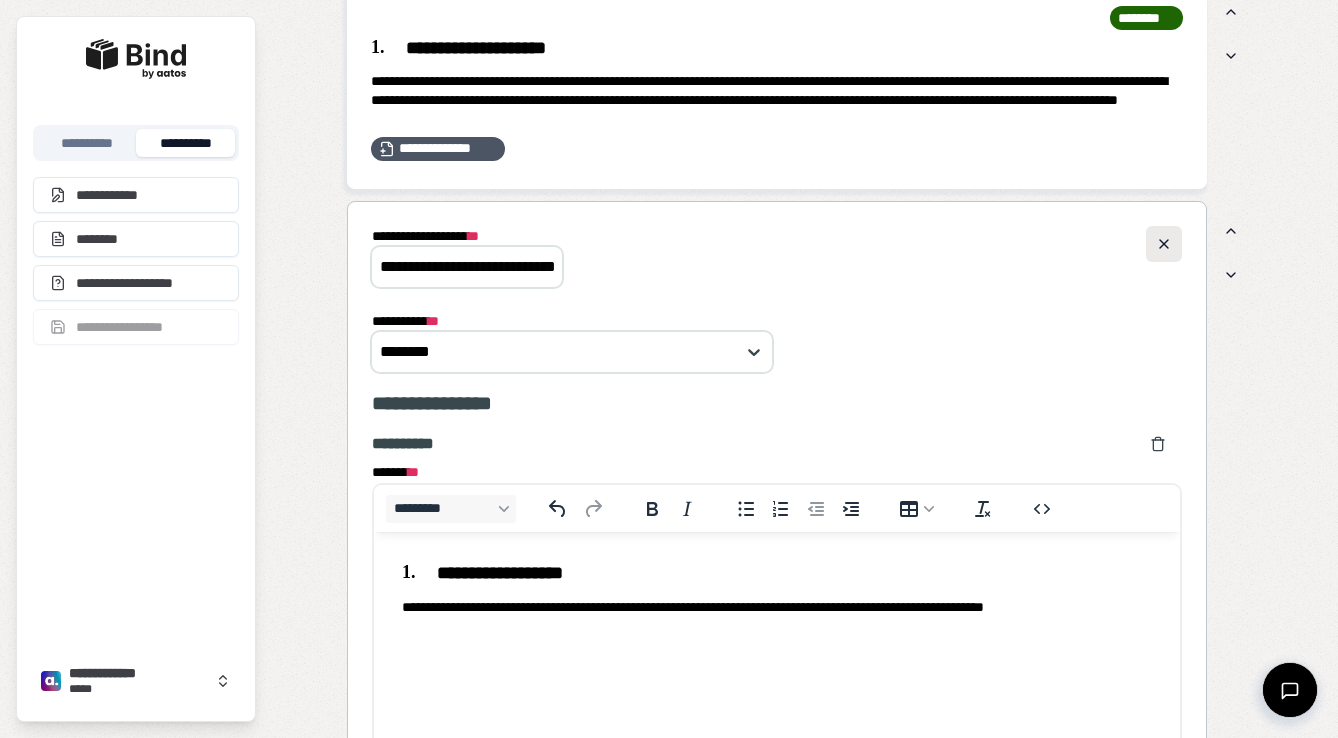 click at bounding box center [1164, 244] 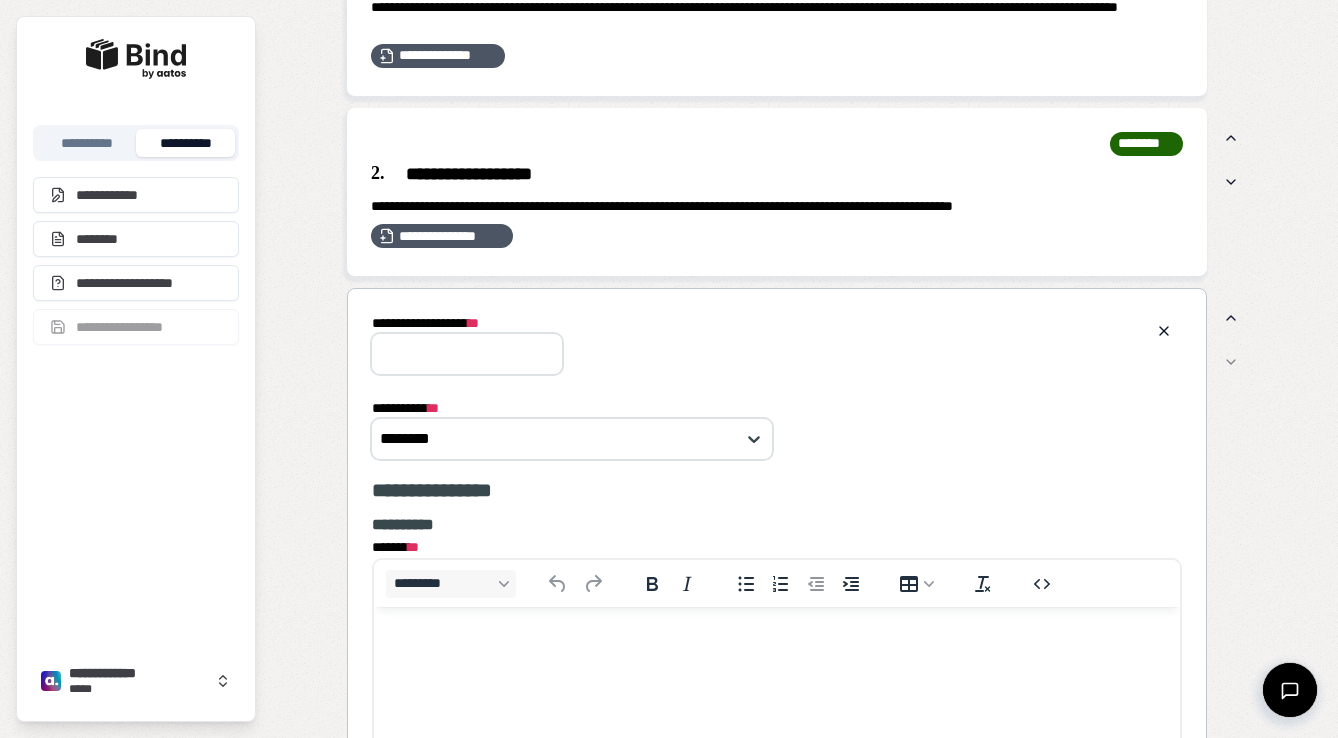 scroll, scrollTop: 1737, scrollLeft: 0, axis: vertical 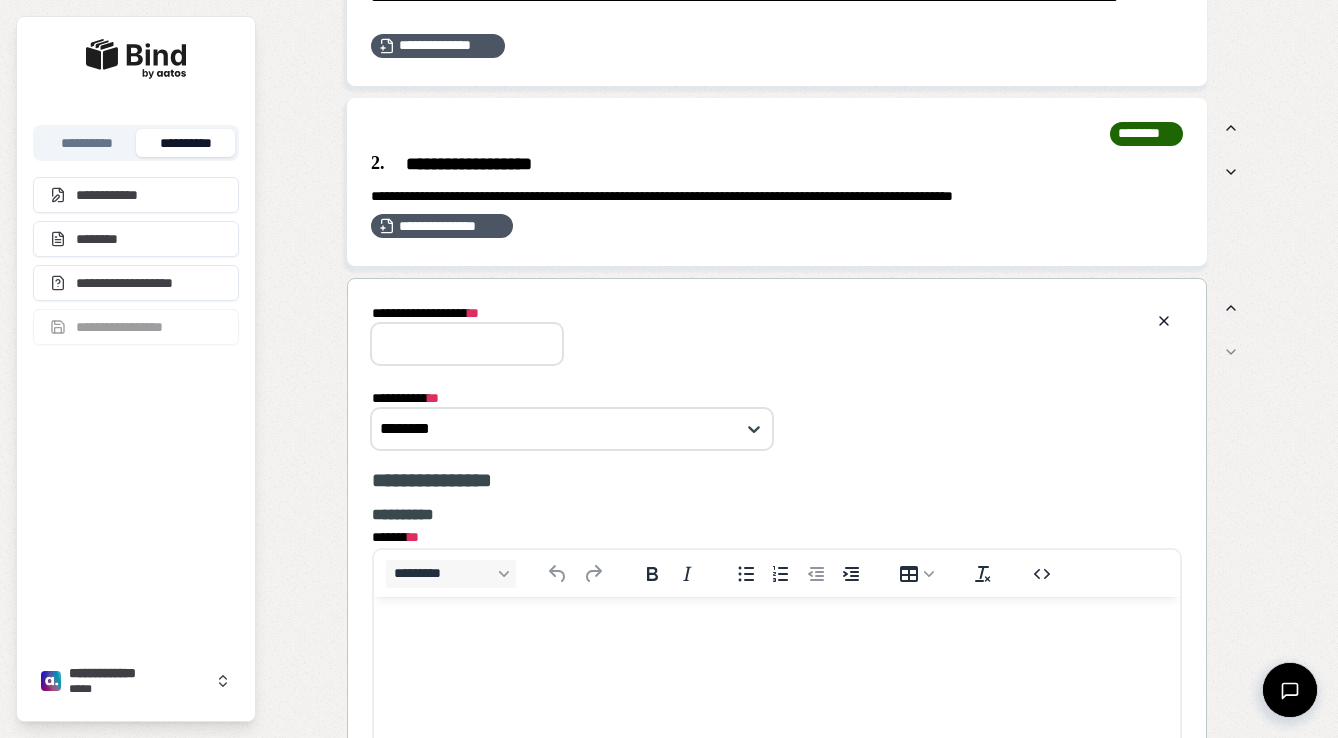 click on "**********" at bounding box center (467, 344) 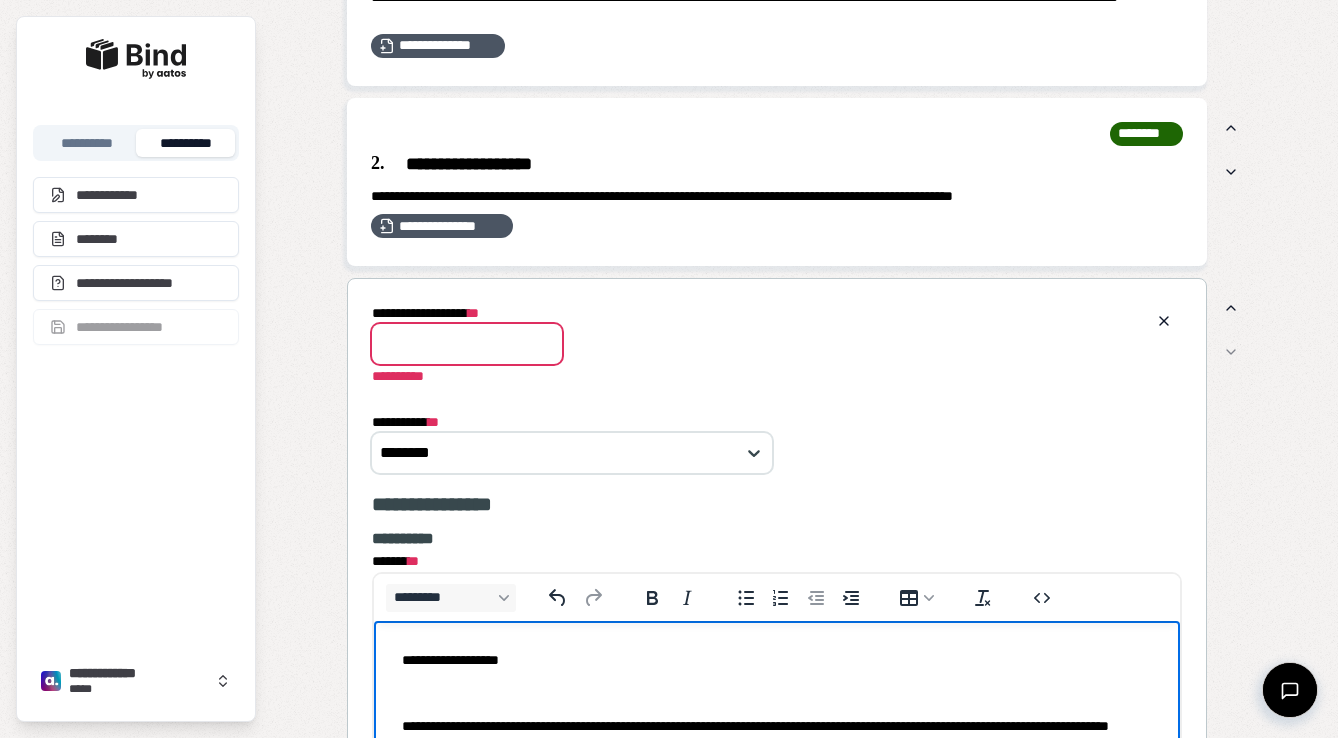 click at bounding box center (777, 693) 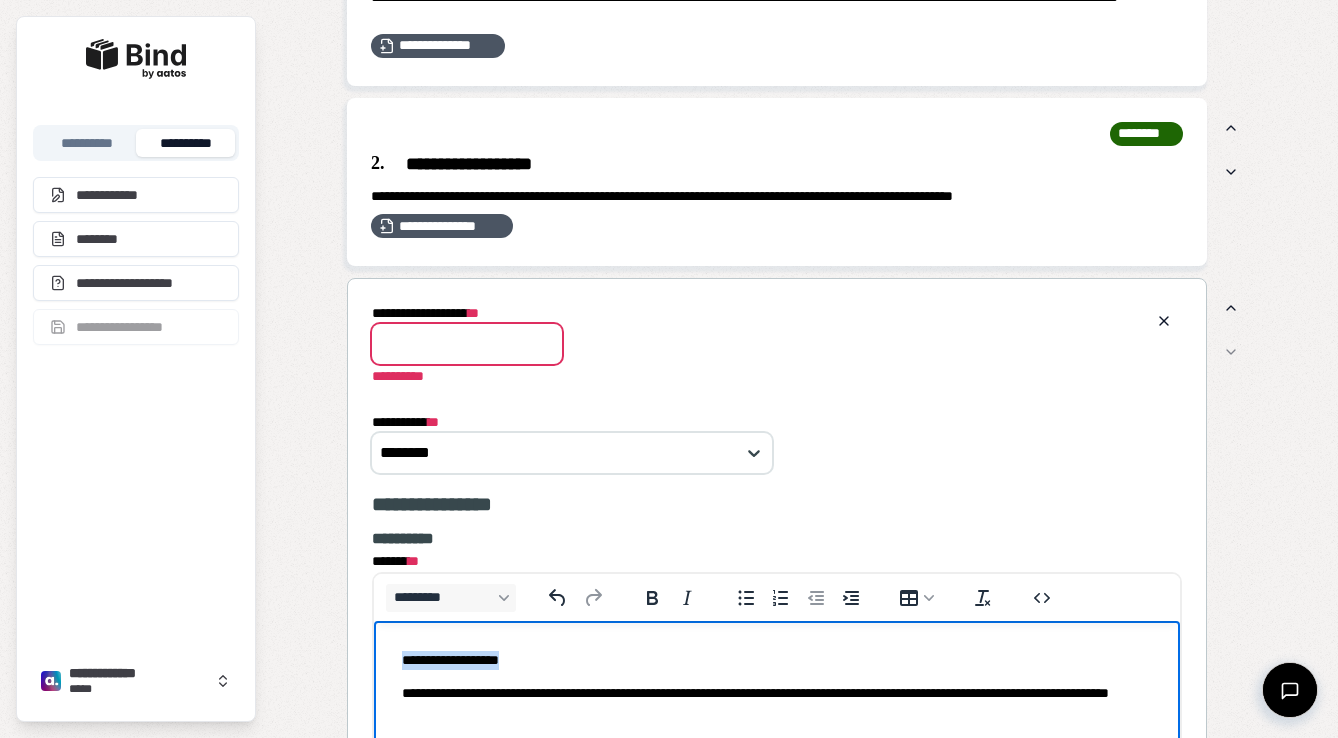 drag, startPoint x: 550, startPoint y: 655, endPoint x: 324, endPoint y: 653, distance: 226.00885 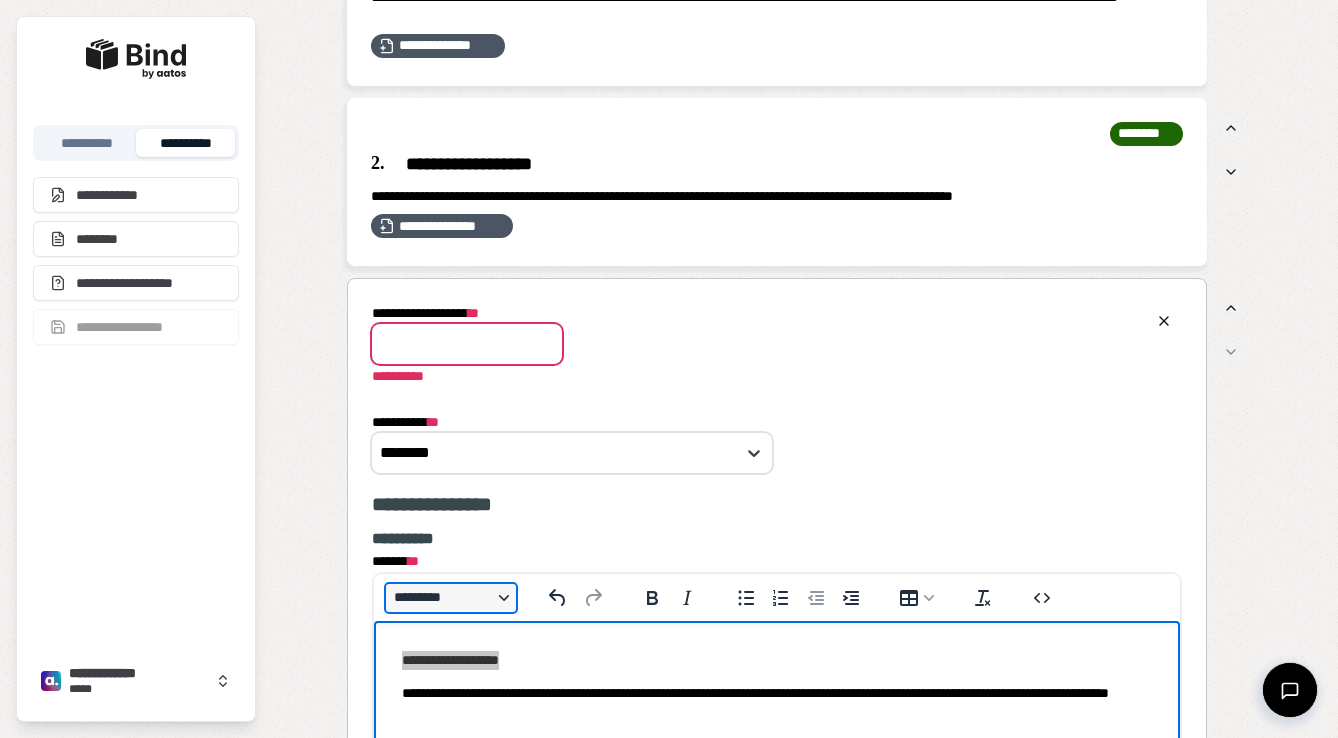 click on "*********" at bounding box center [451, 598] 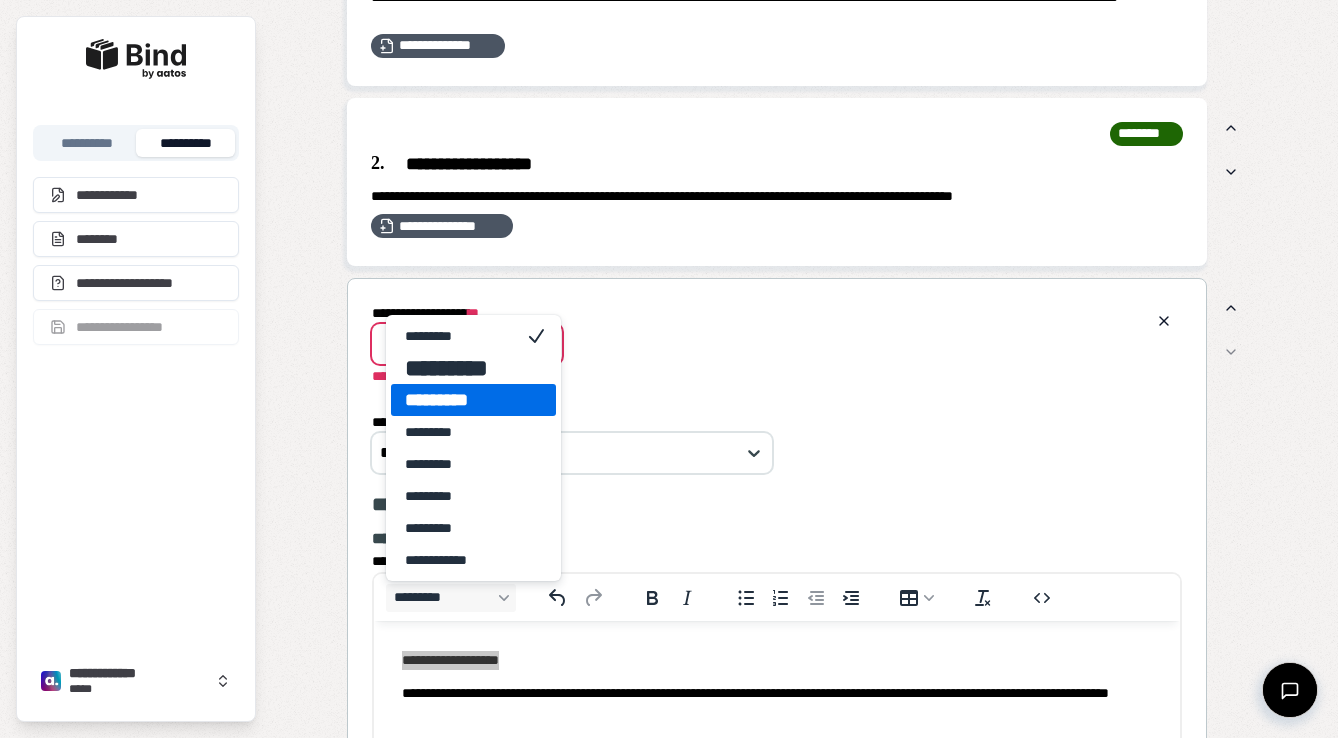 click on "*********" at bounding box center [459, 400] 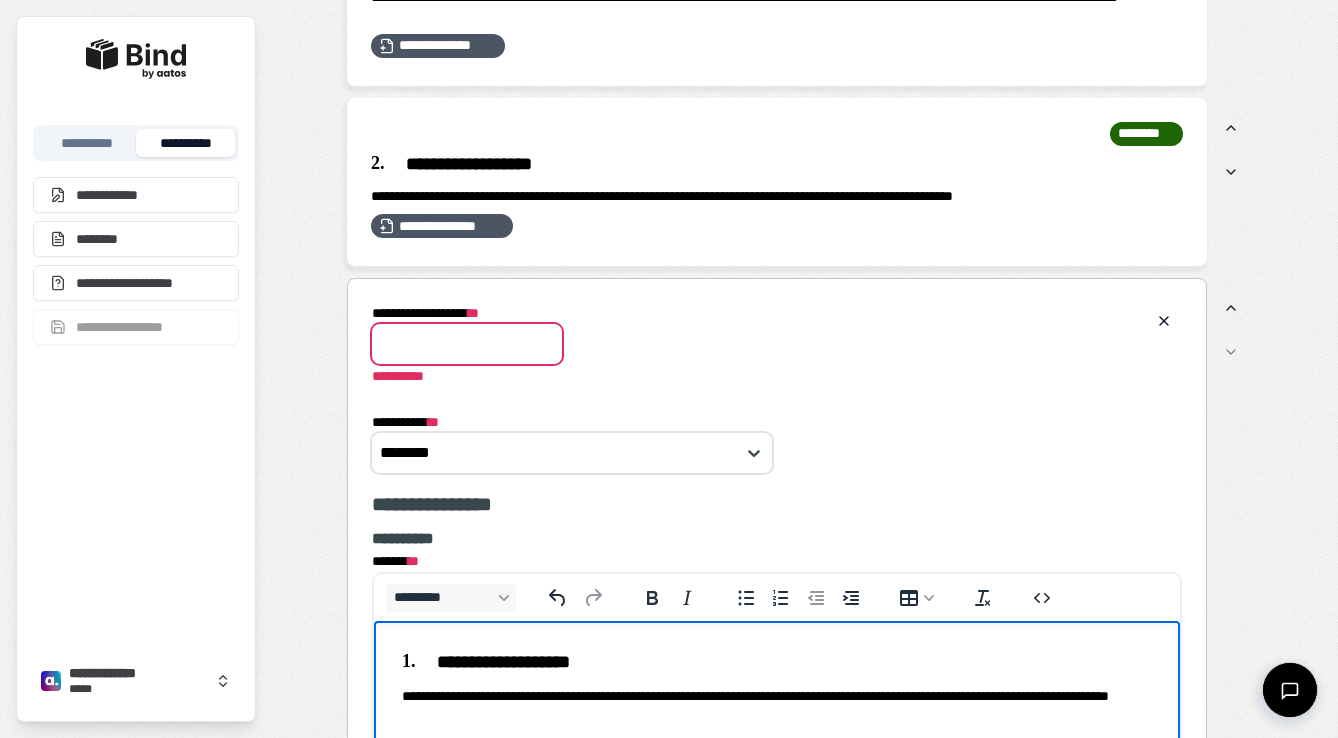 click on "**********" at bounding box center (777, 662) 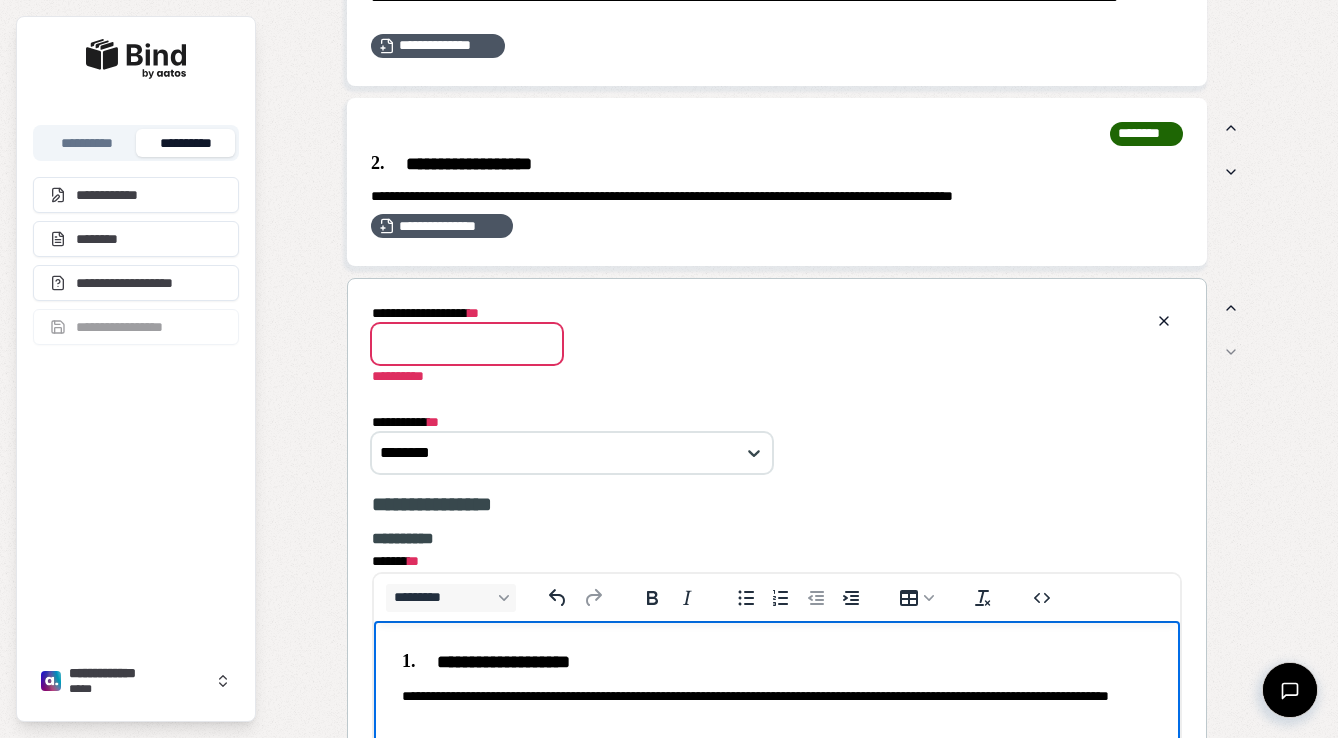 click on "**********" at bounding box center [467, 344] 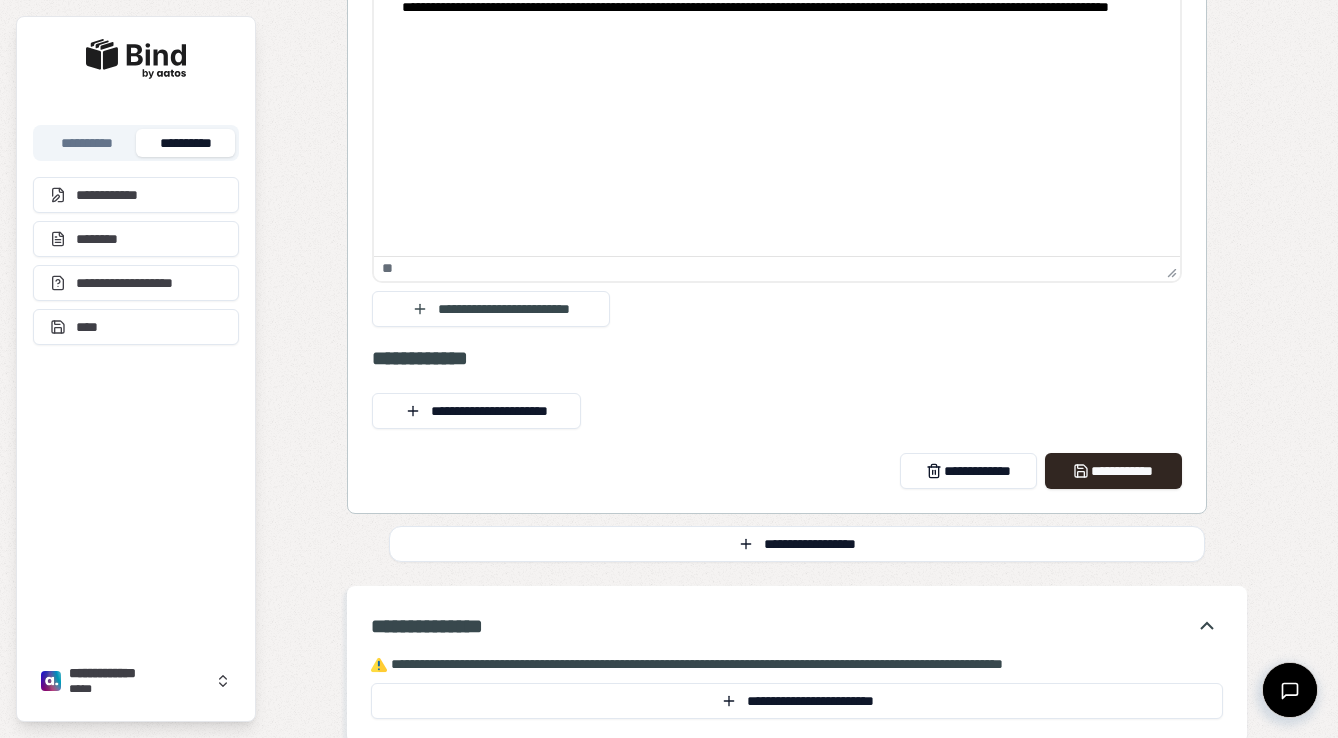 scroll, scrollTop: 2325, scrollLeft: 0, axis: vertical 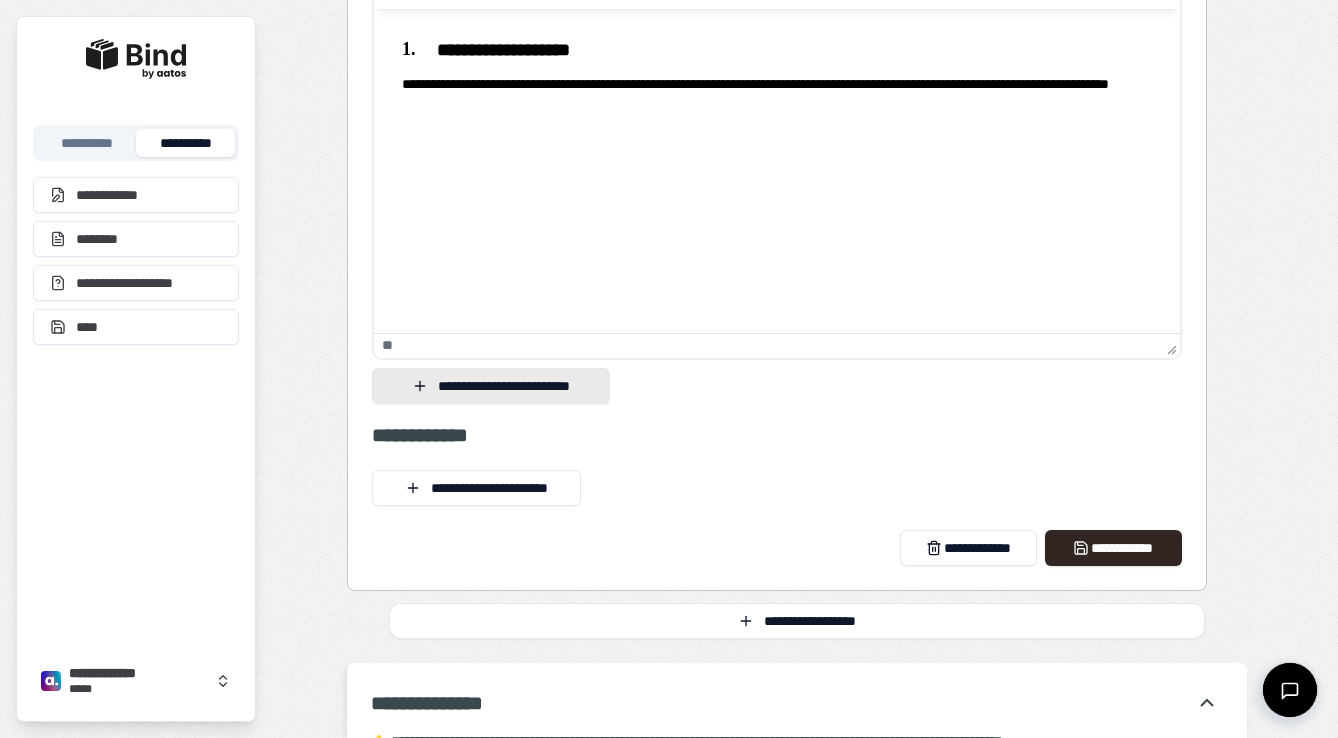 type on "**********" 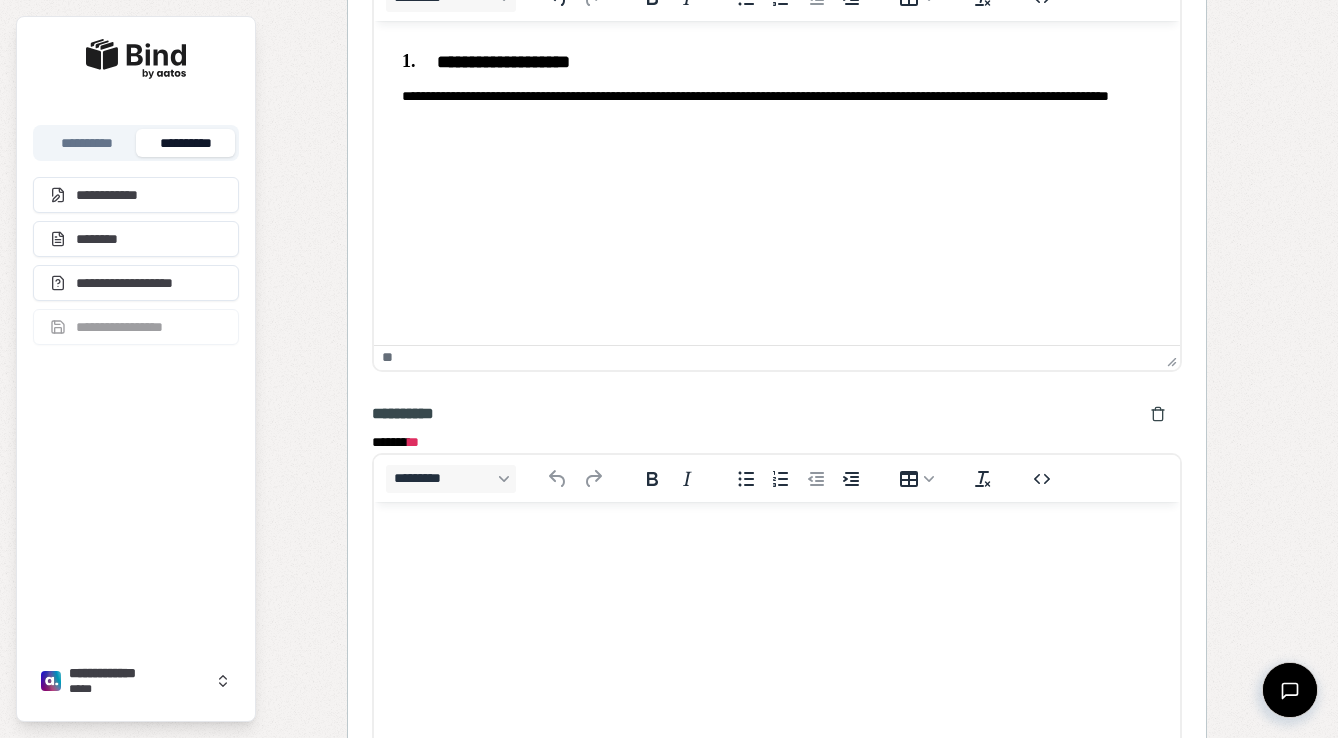 scroll, scrollTop: 0, scrollLeft: 0, axis: both 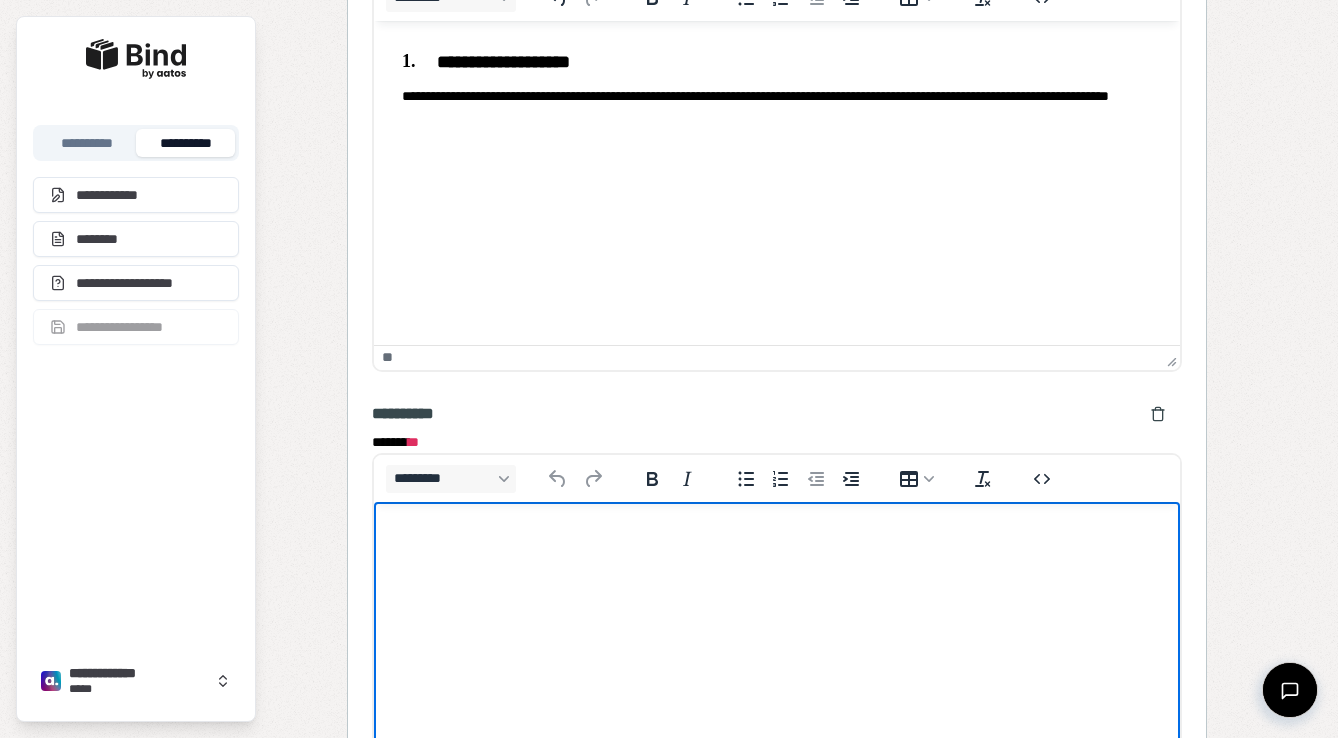 click at bounding box center (777, 541) 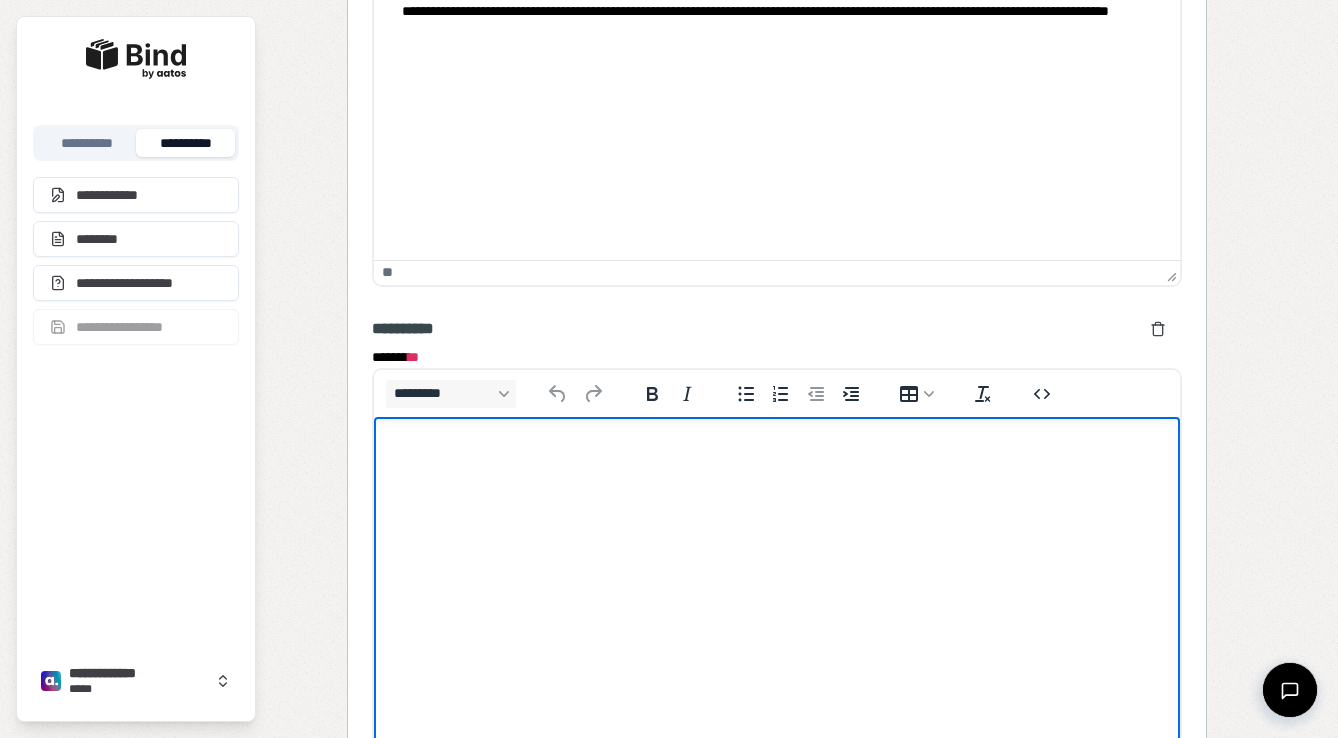 scroll, scrollTop: 6, scrollLeft: 0, axis: vertical 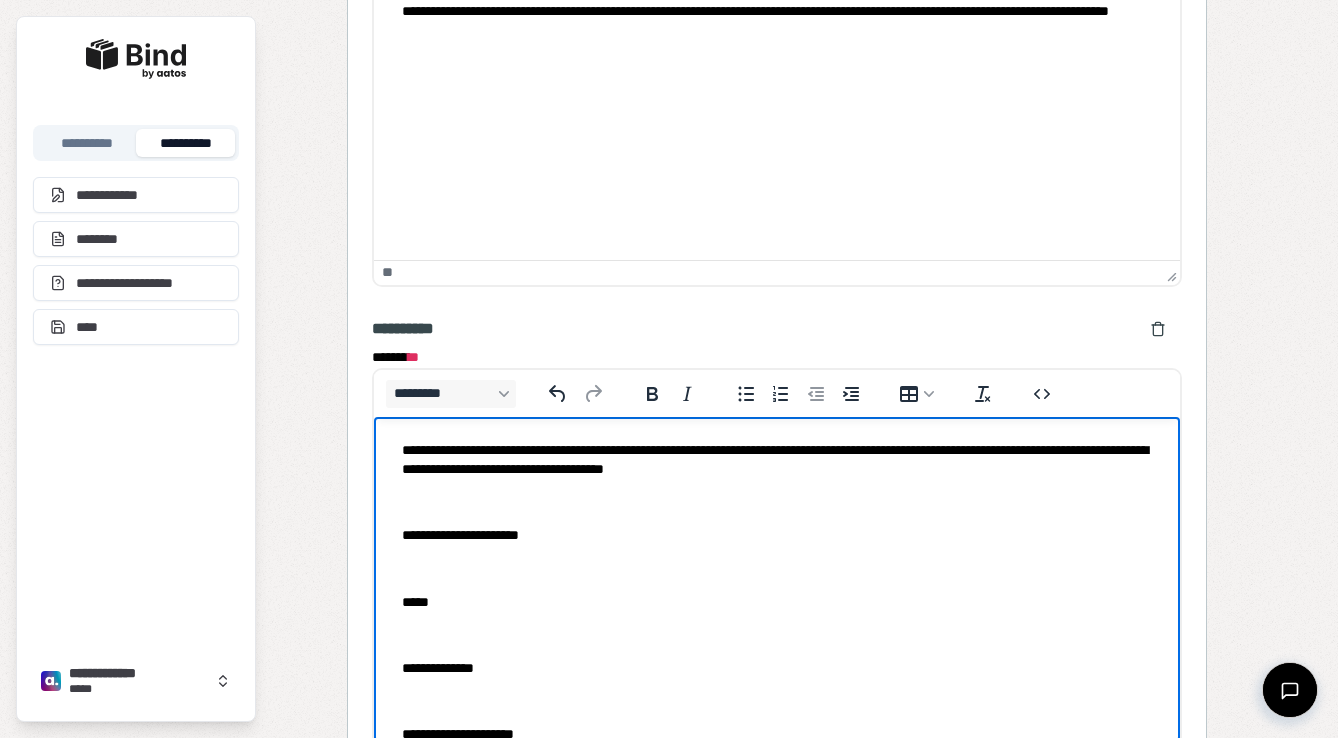 click on "**********" at bounding box center [777, 592] 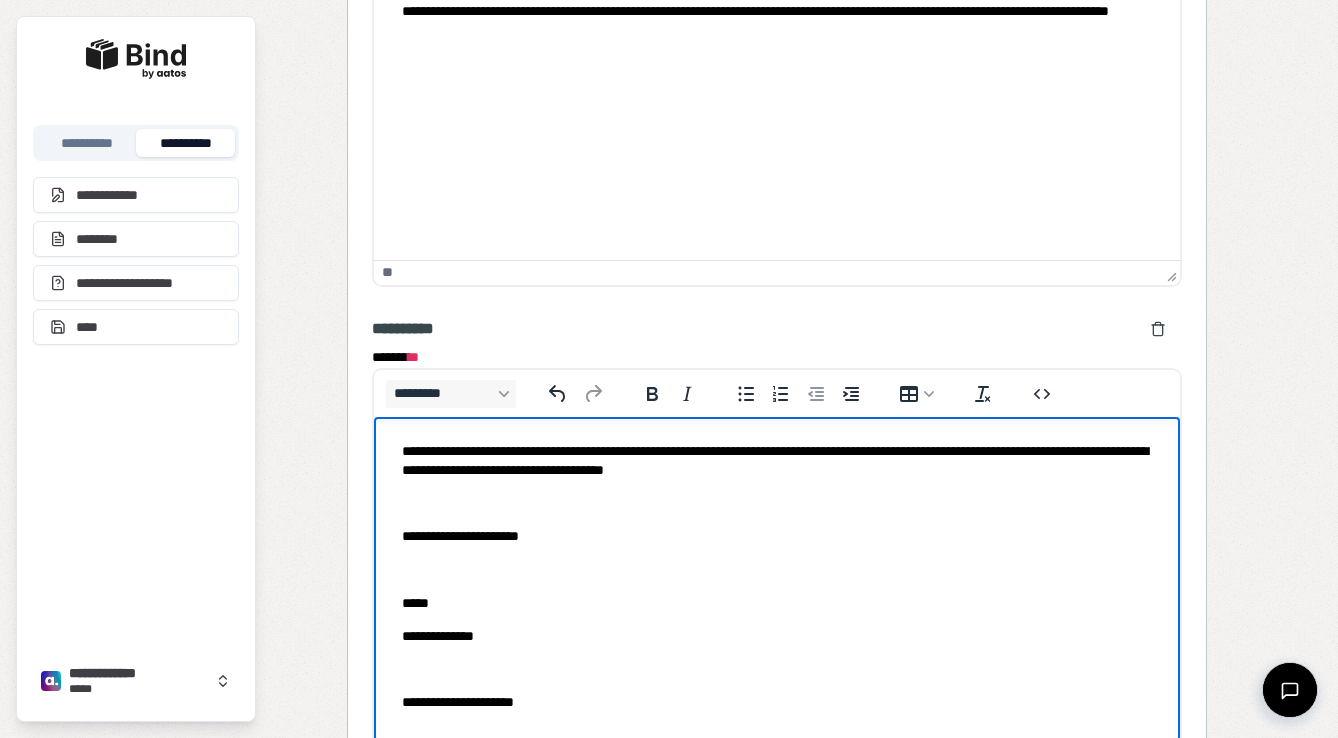 scroll, scrollTop: 0, scrollLeft: 0, axis: both 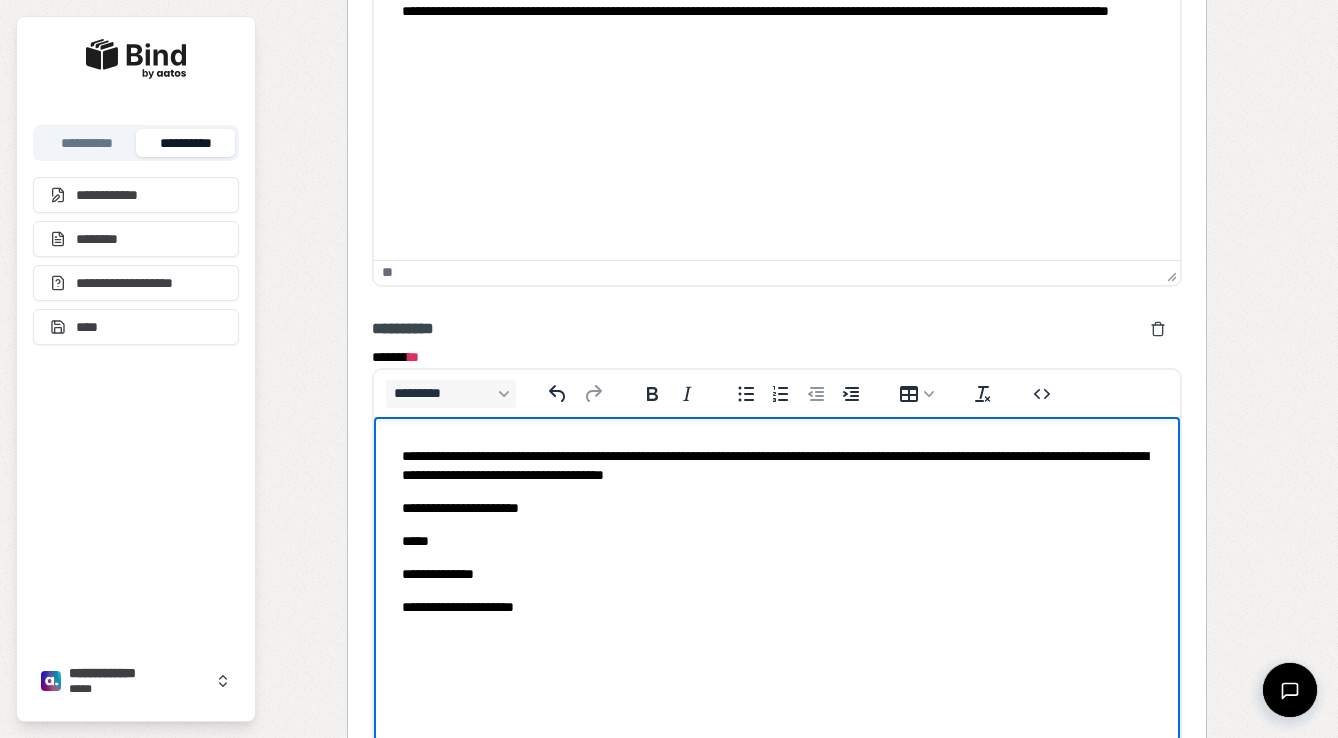 click on "**********" at bounding box center (777, 532) 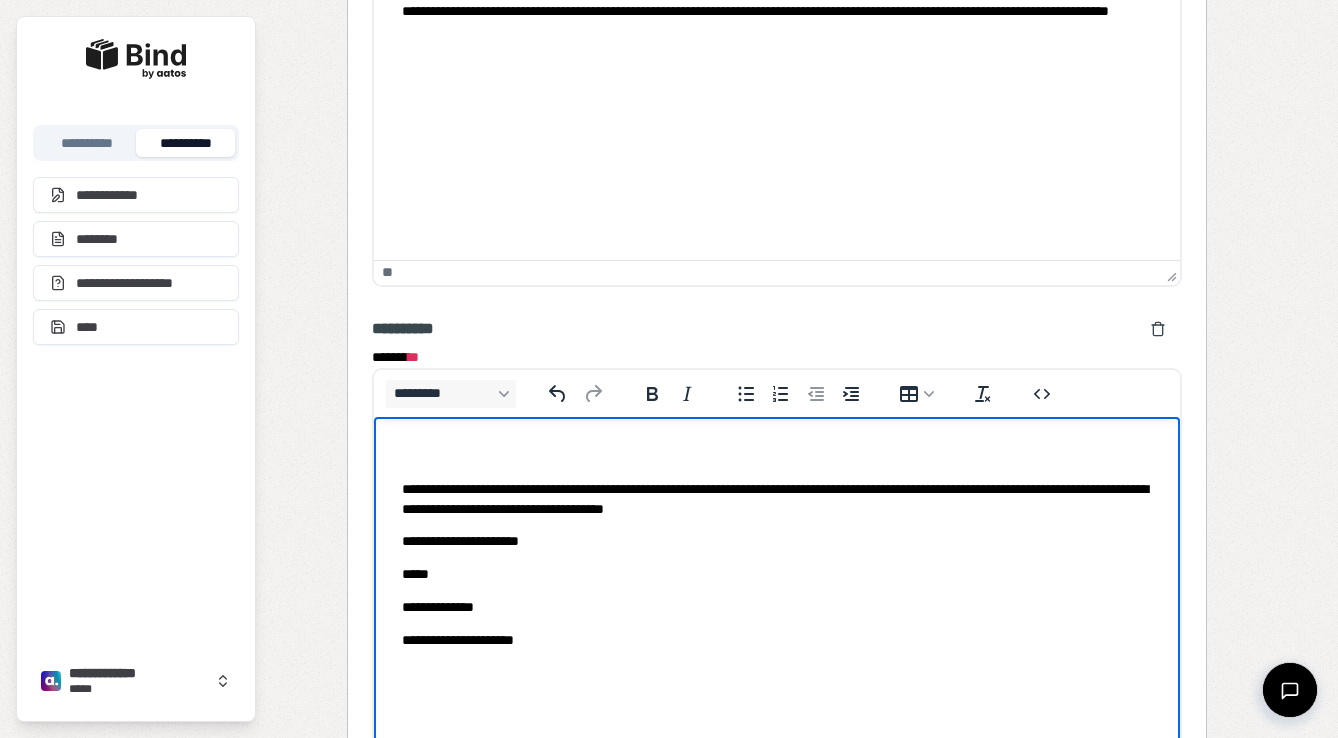type 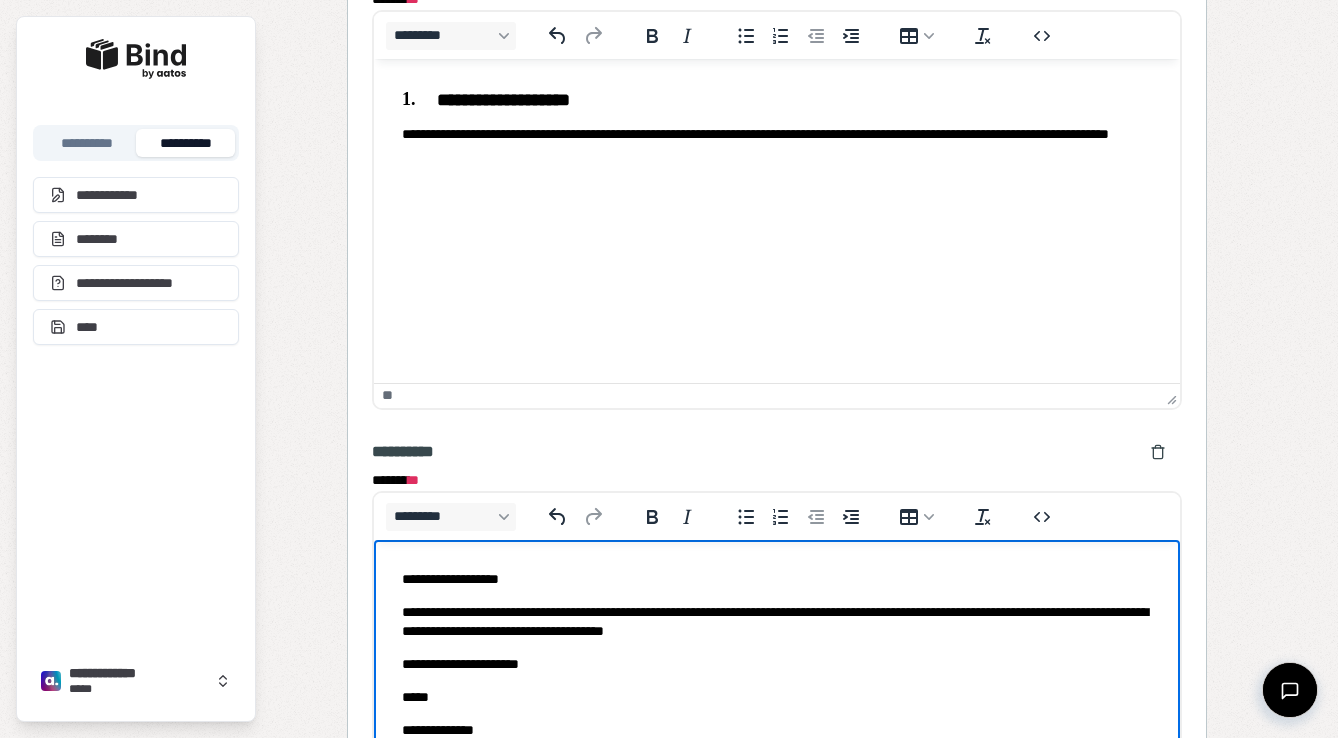 scroll, scrollTop: 2418, scrollLeft: 0, axis: vertical 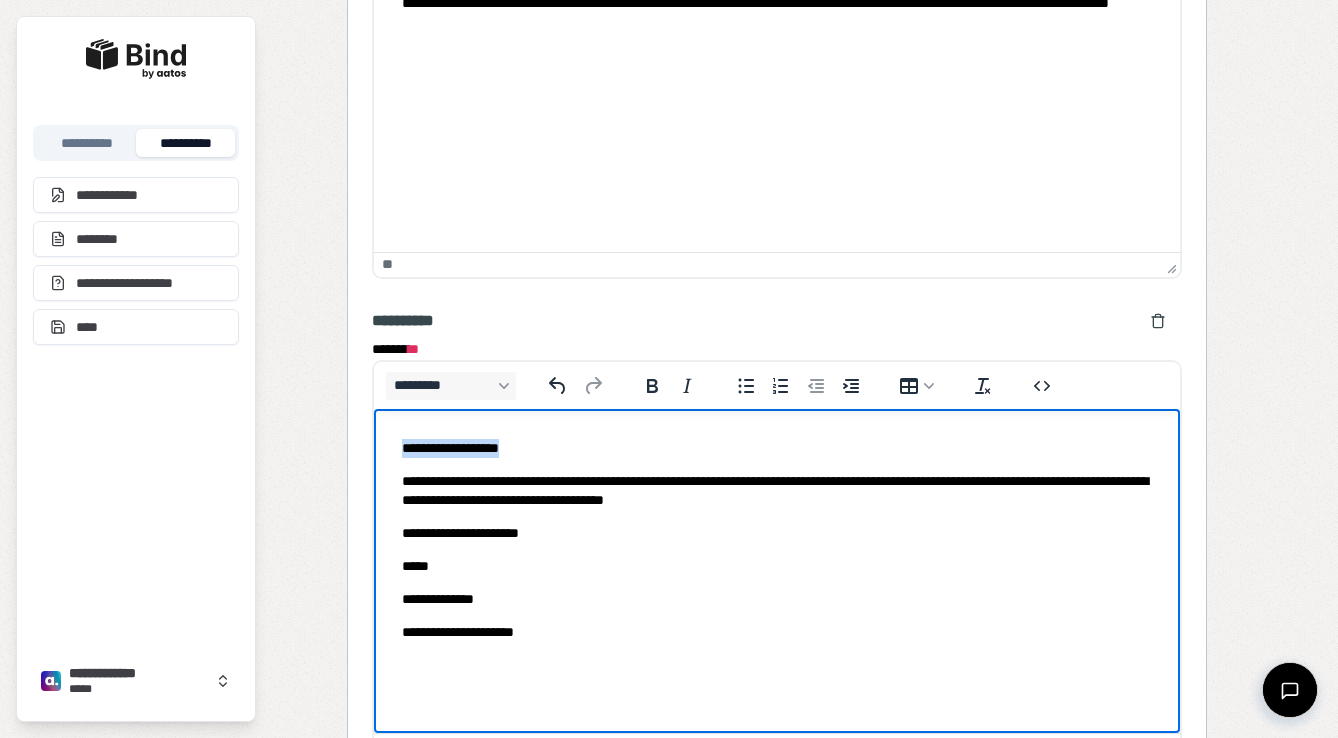 drag, startPoint x: 550, startPoint y: 443, endPoint x: 350, endPoint y: 442, distance: 200.0025 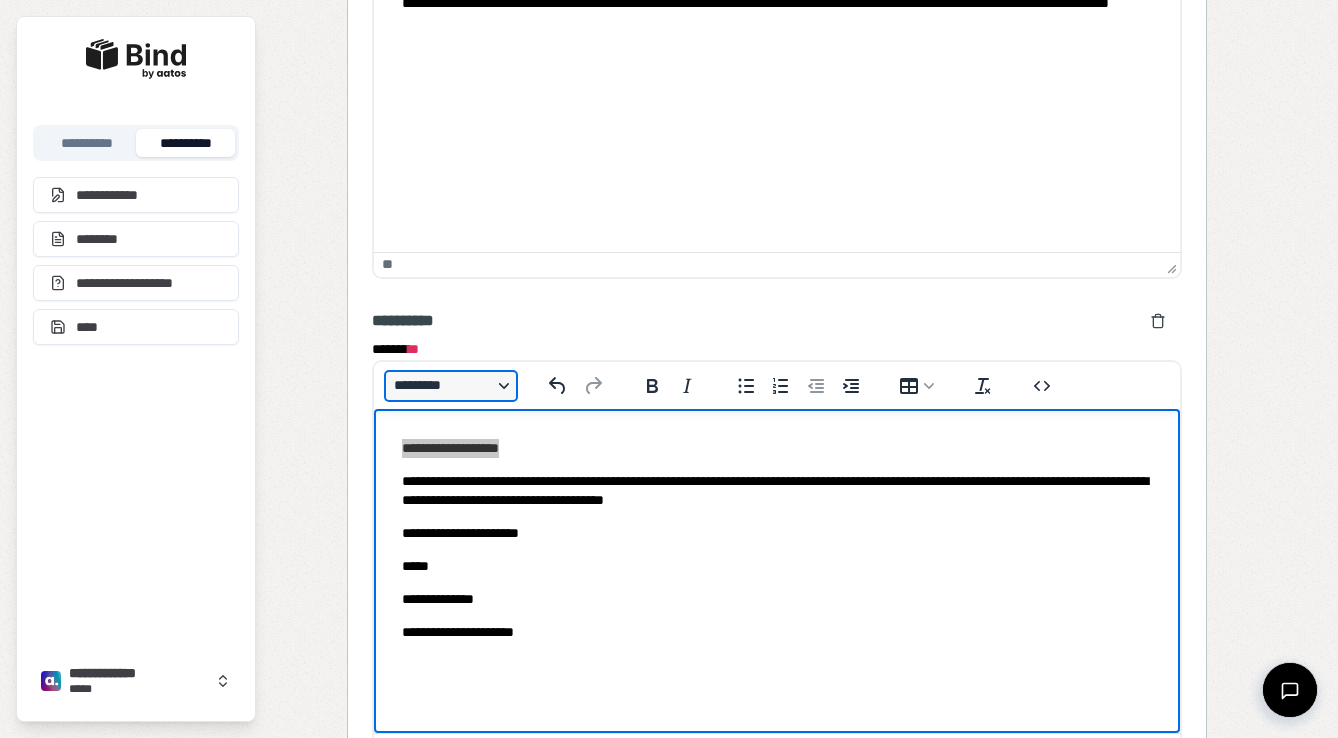 click on "*********" at bounding box center (451, 386) 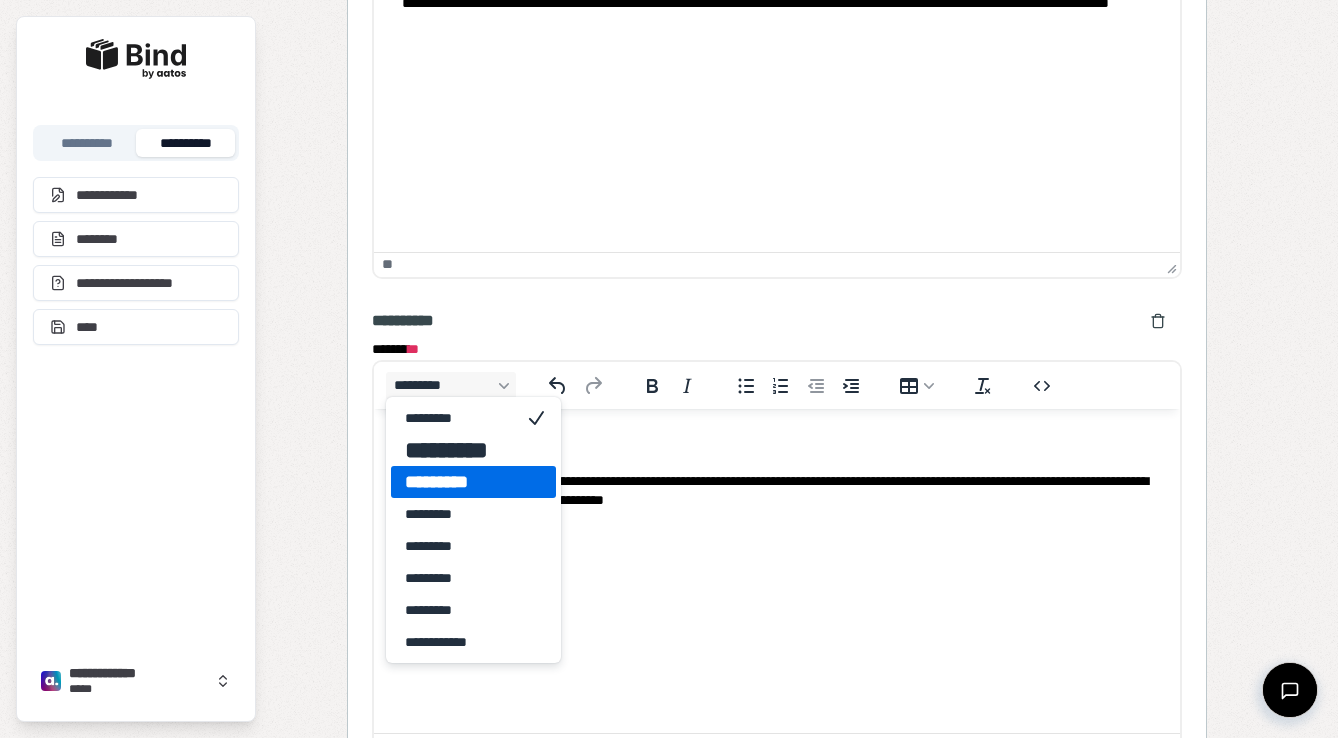 click on "*********" at bounding box center [459, 482] 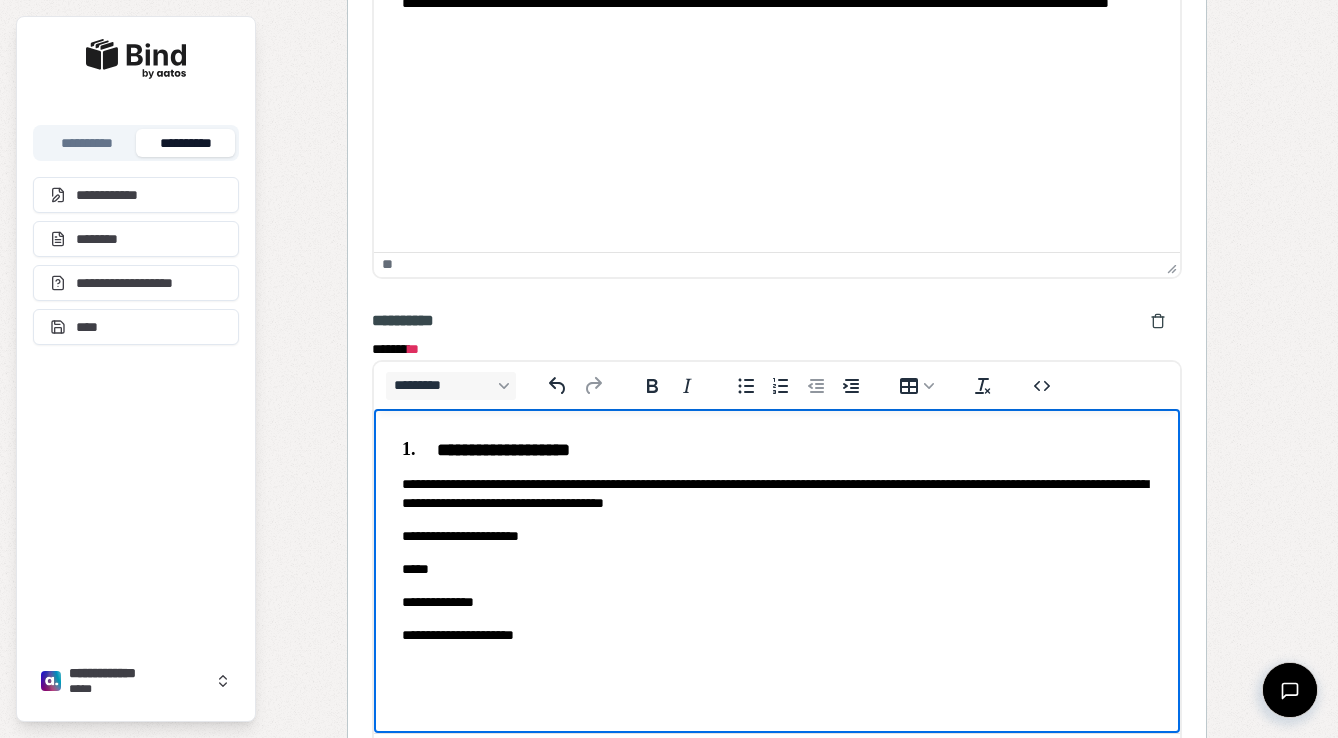click on "**********" at bounding box center [777, 536] 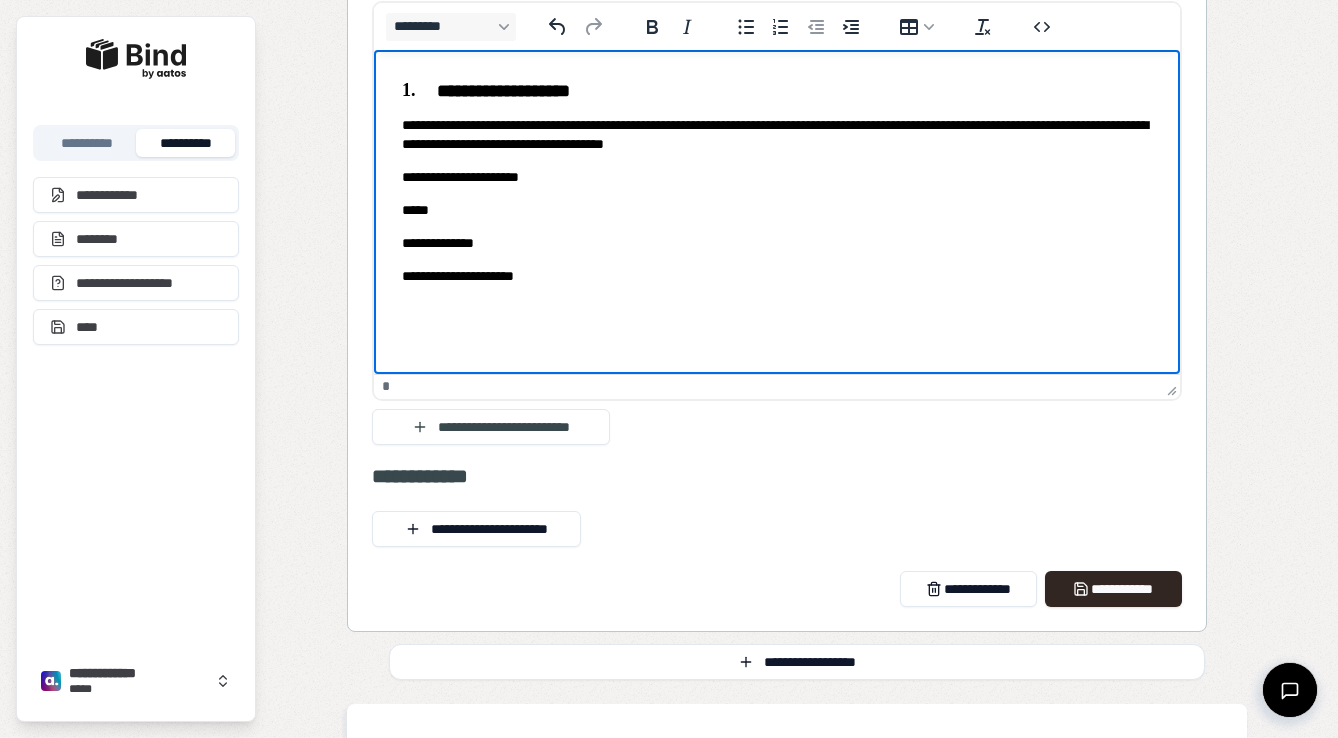 scroll, scrollTop: 2783, scrollLeft: 0, axis: vertical 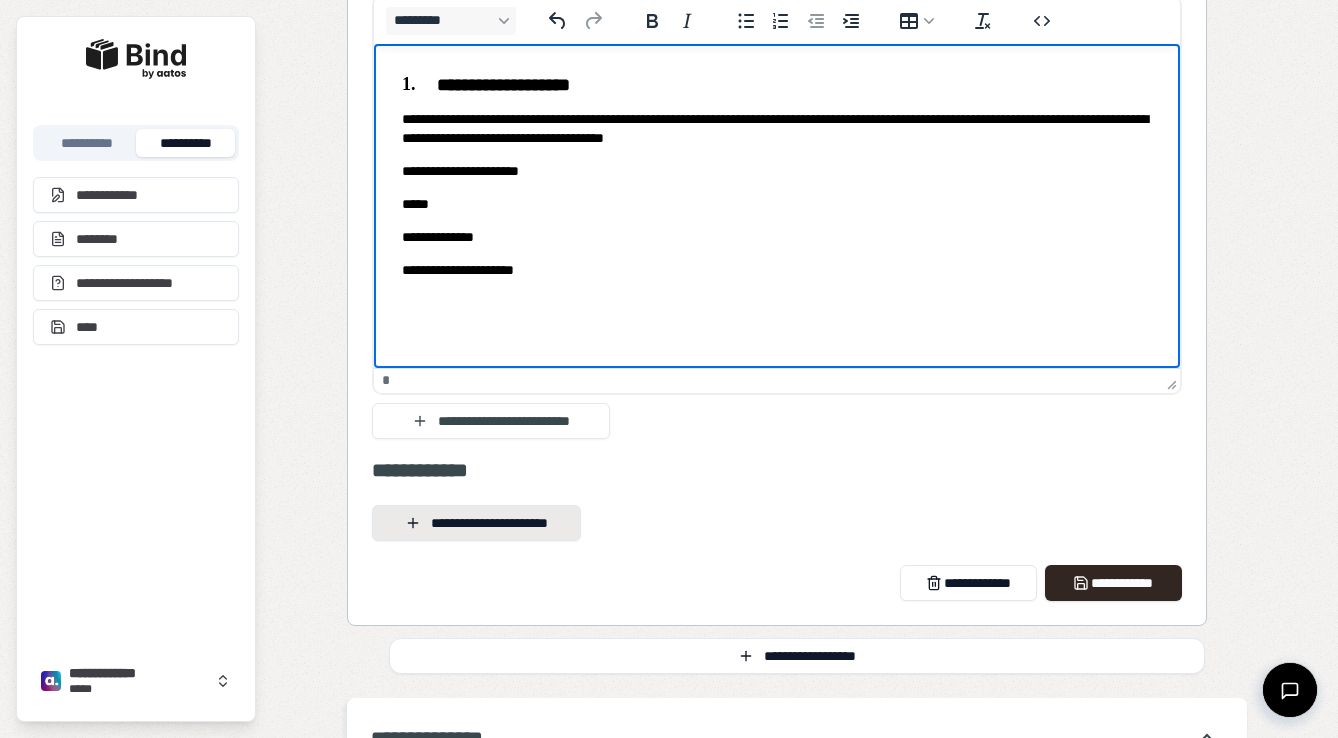 click on "**********" at bounding box center [476, 523] 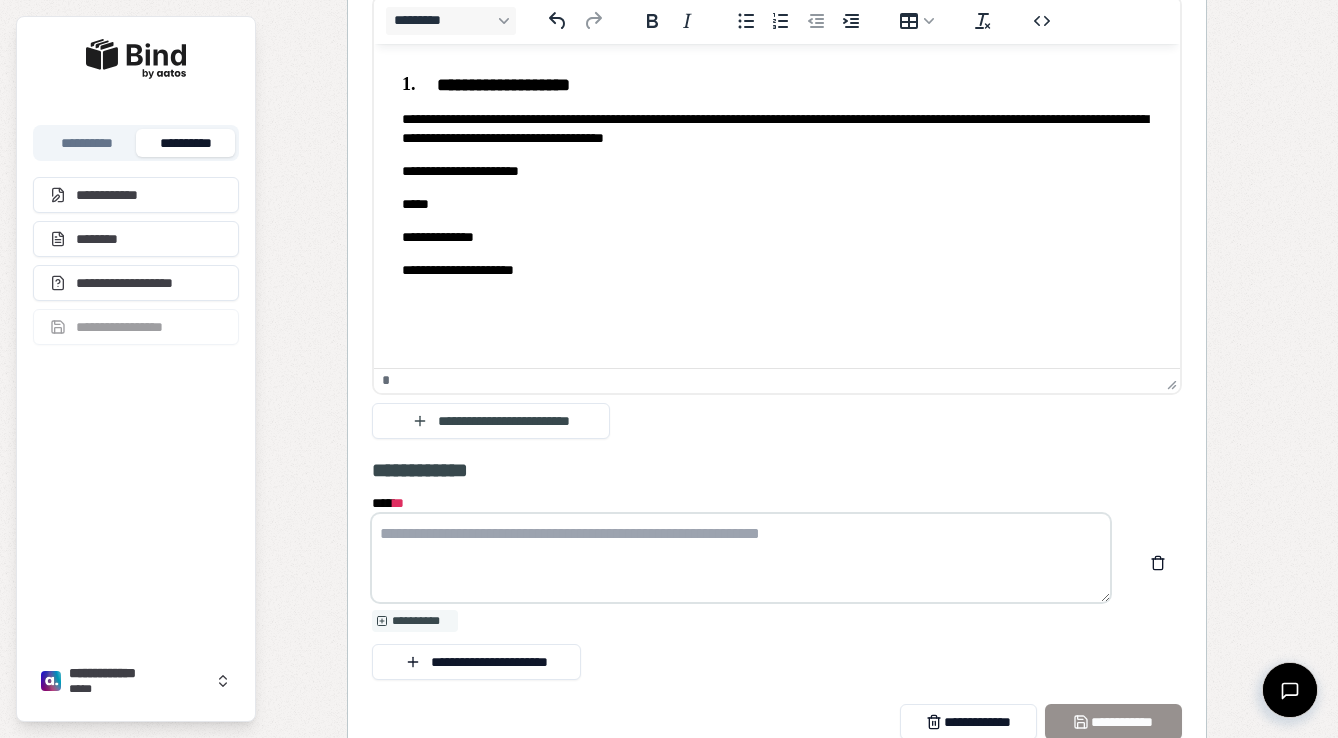 paste on "**********" 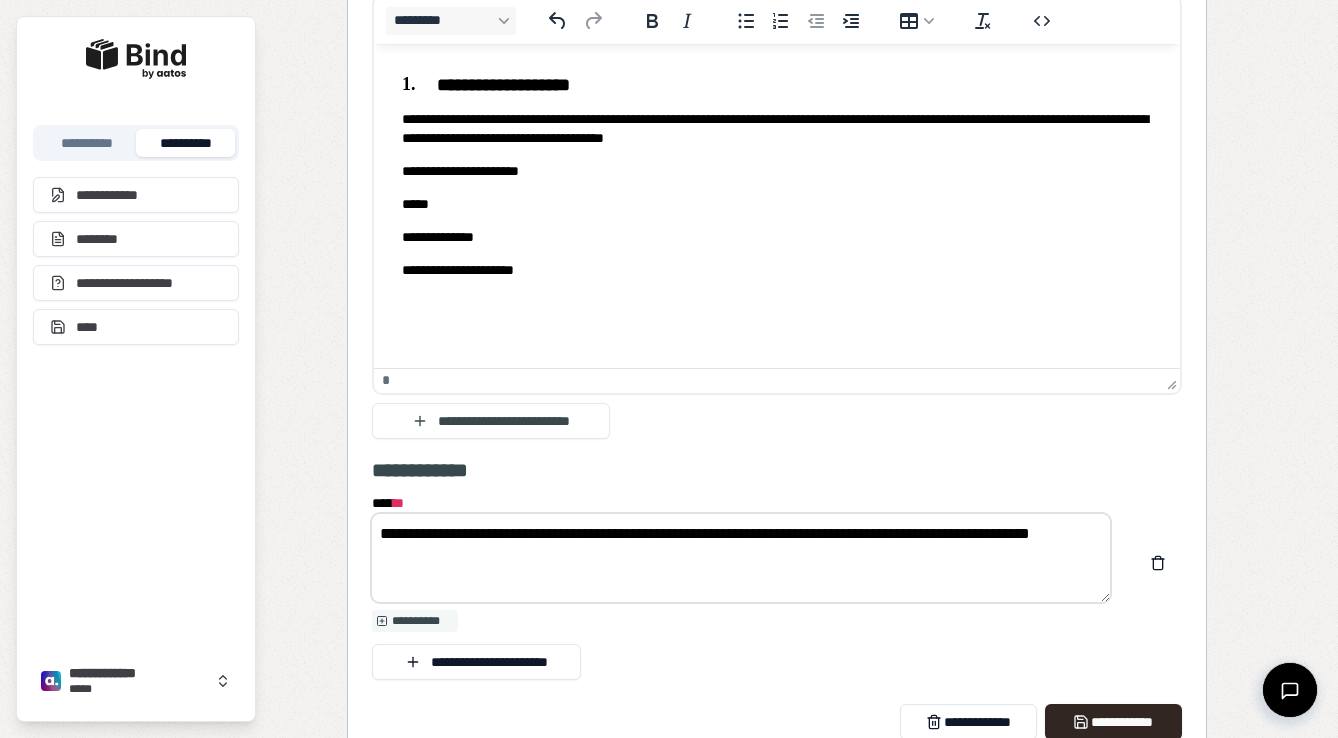 scroll, scrollTop: 2822, scrollLeft: 0, axis: vertical 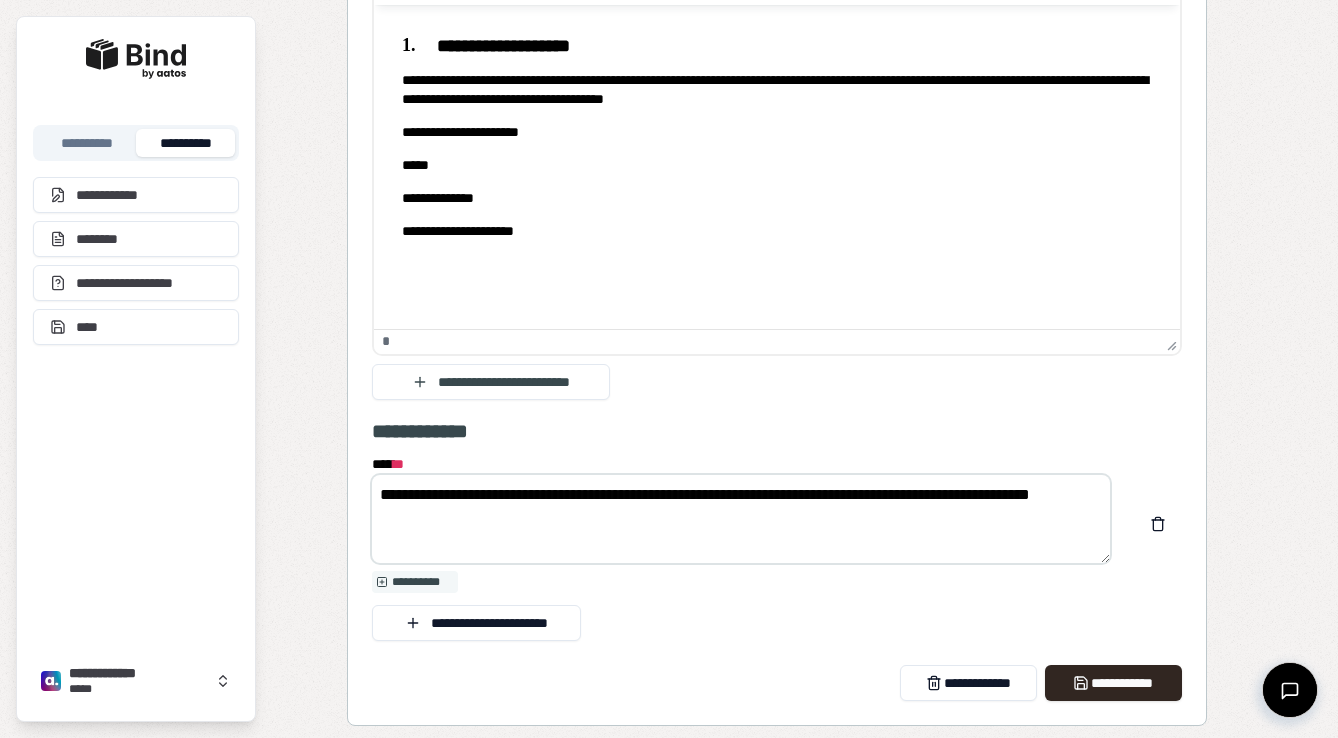 click on "**********" at bounding box center [741, 519] 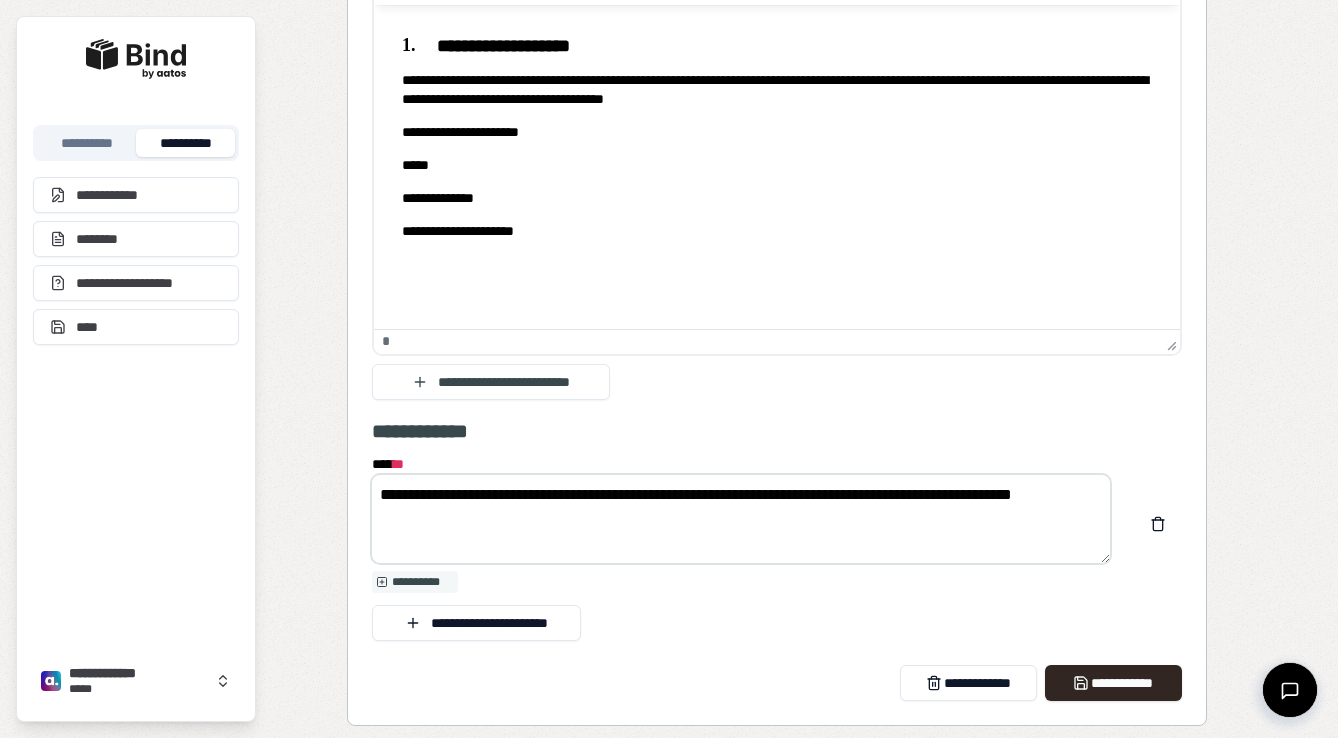 click on "**********" at bounding box center [741, 519] 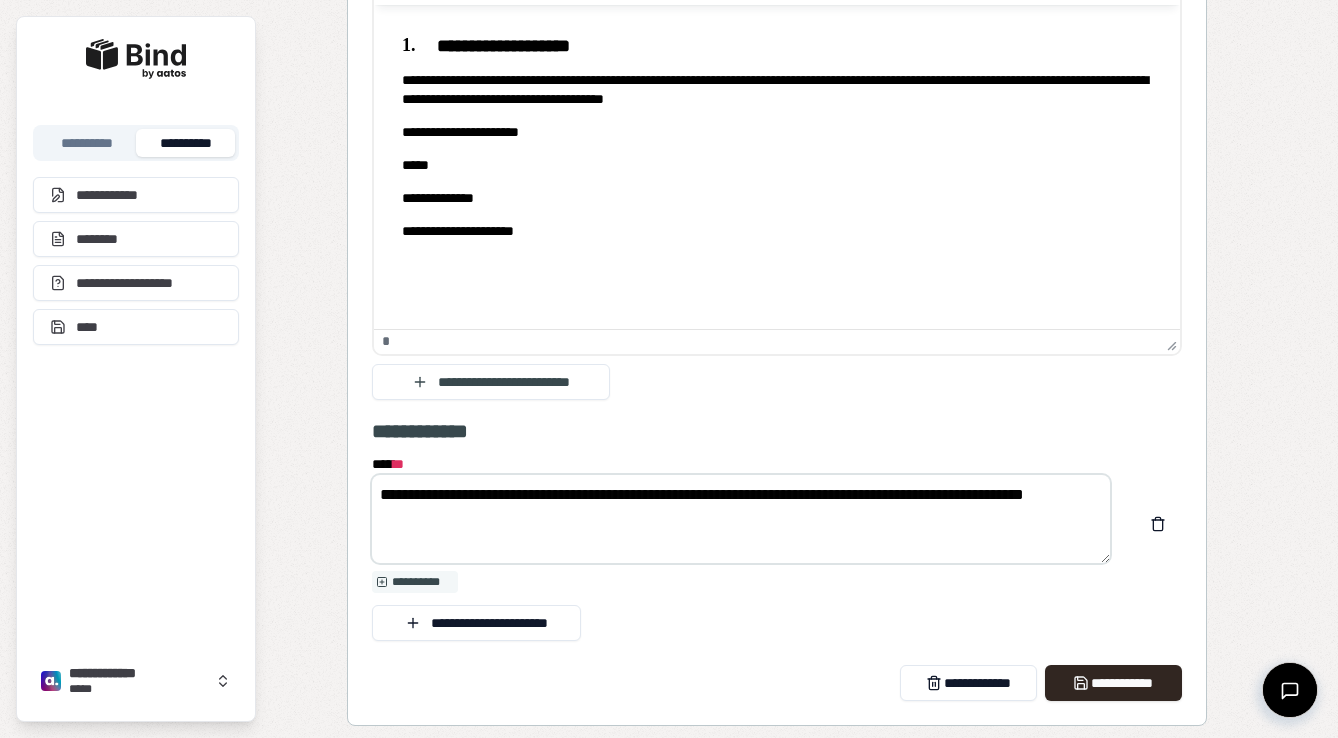 paste on "**********" 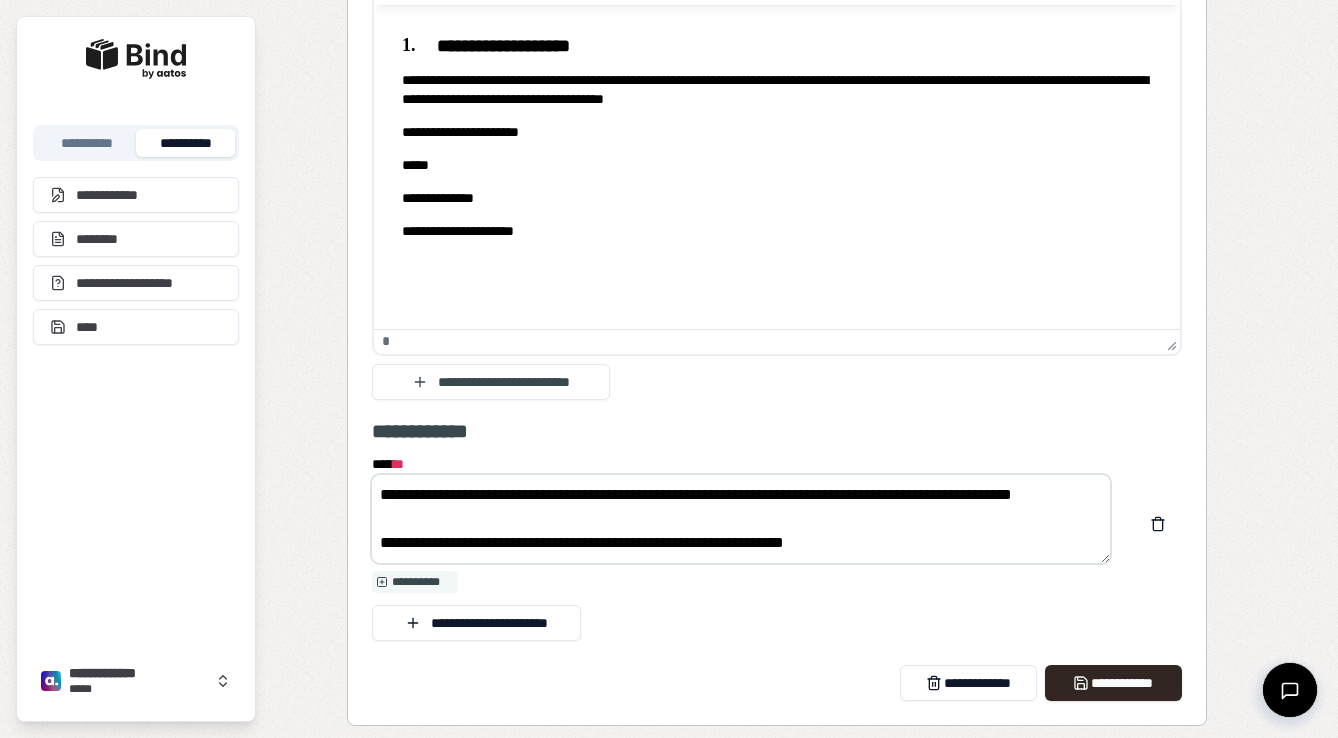 click on "**********" at bounding box center (741, 519) 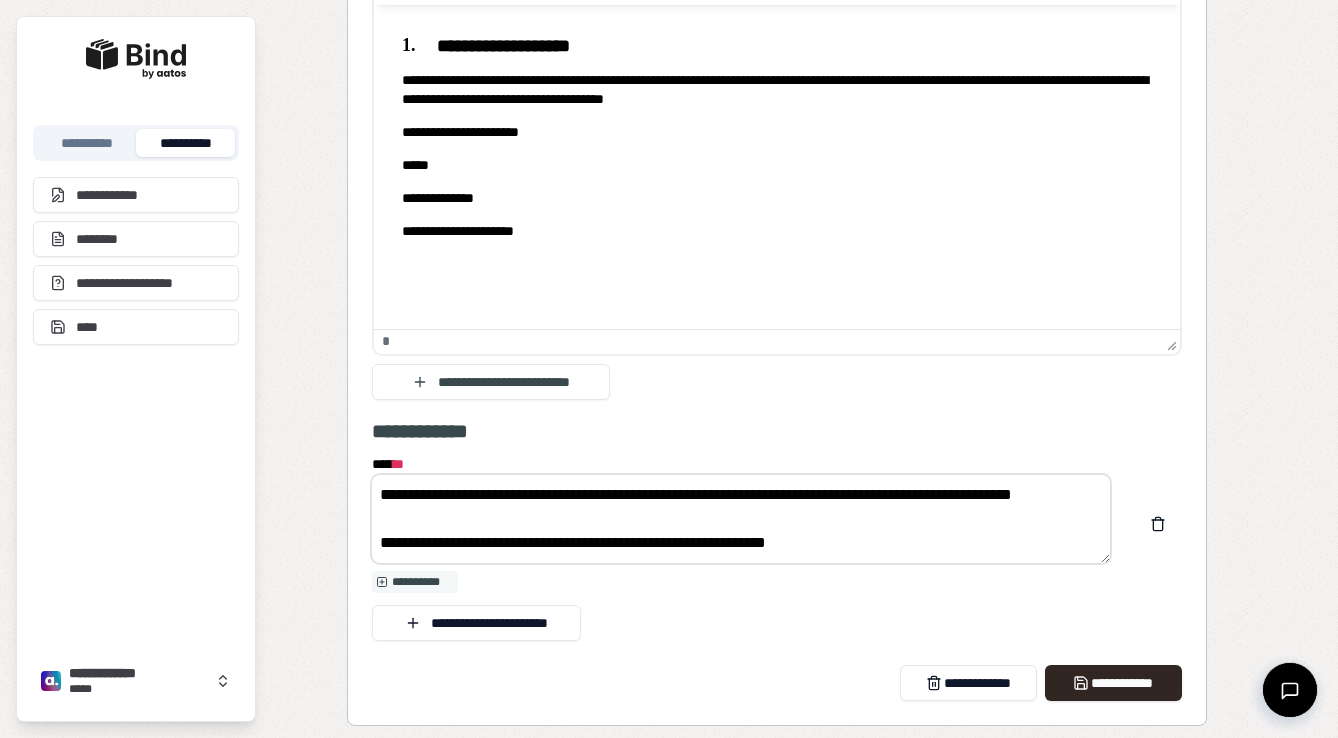 scroll, scrollTop: 2925, scrollLeft: 0, axis: vertical 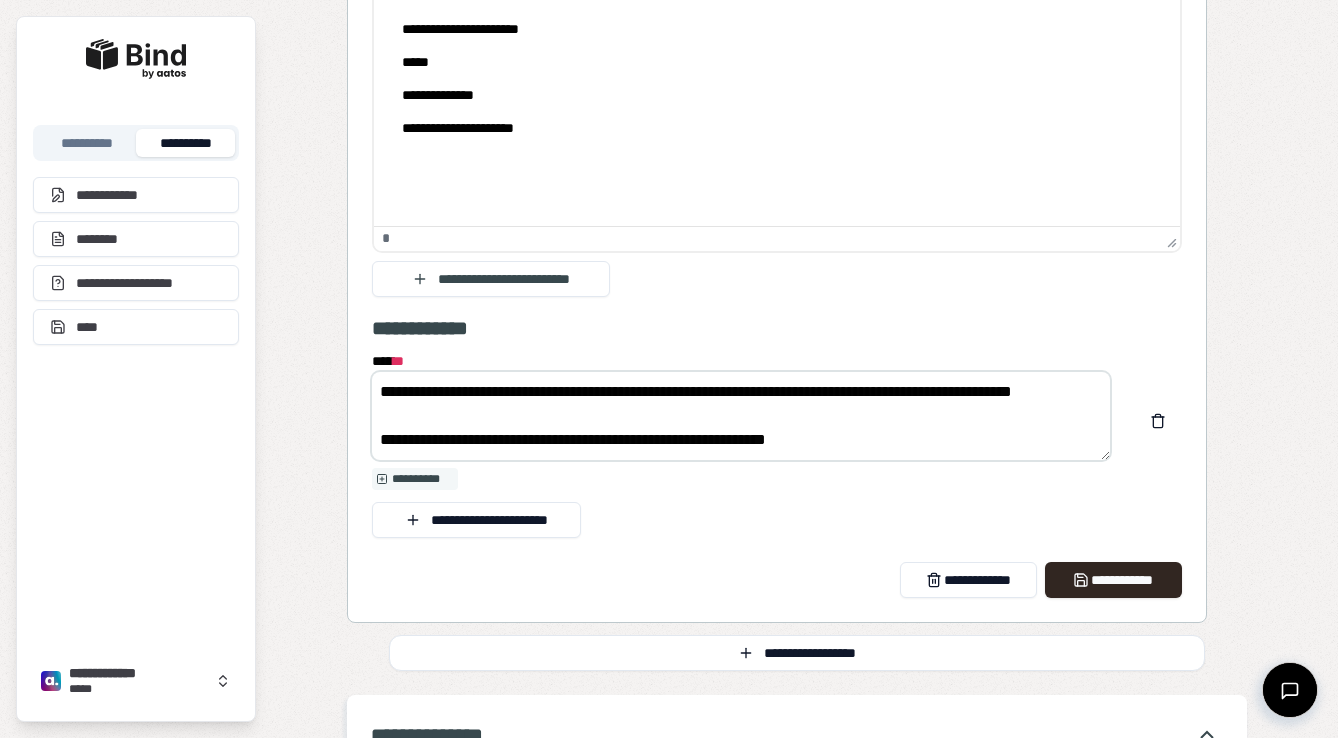 type on "**********" 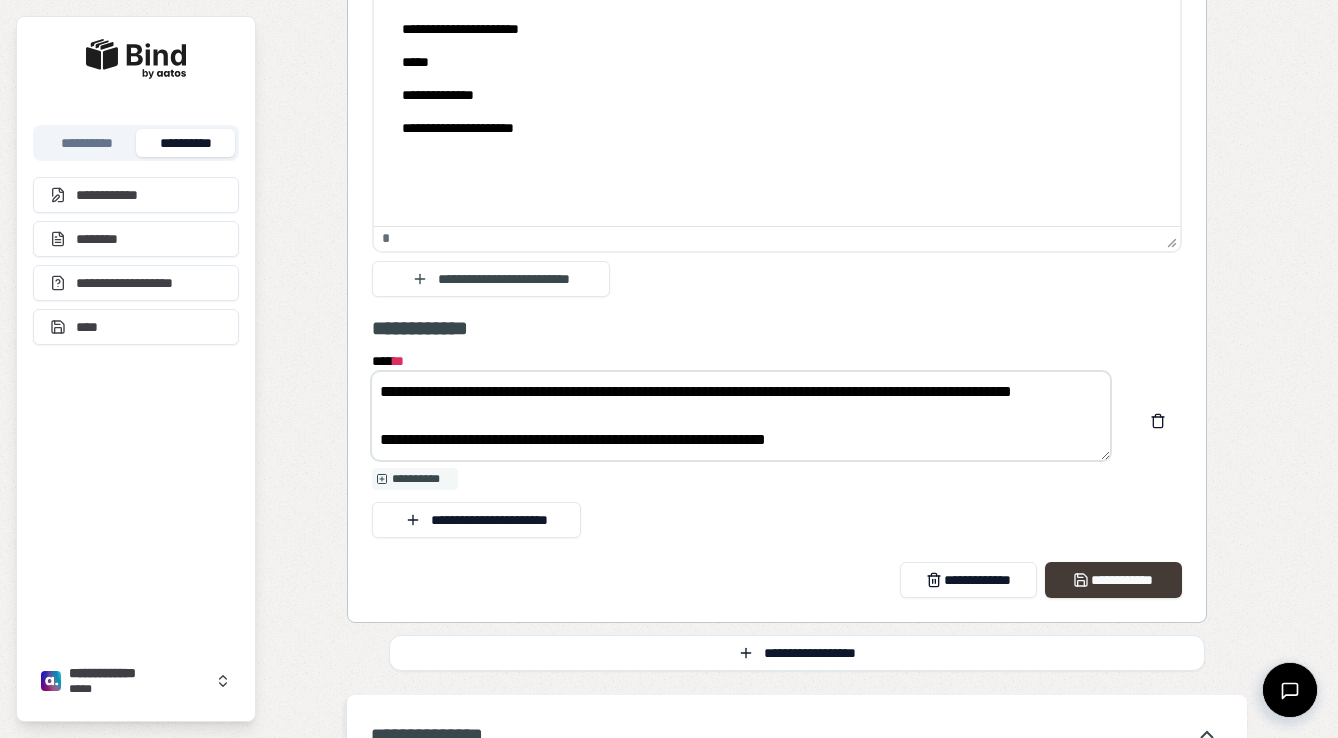 click on "**********" at bounding box center (1113, 580) 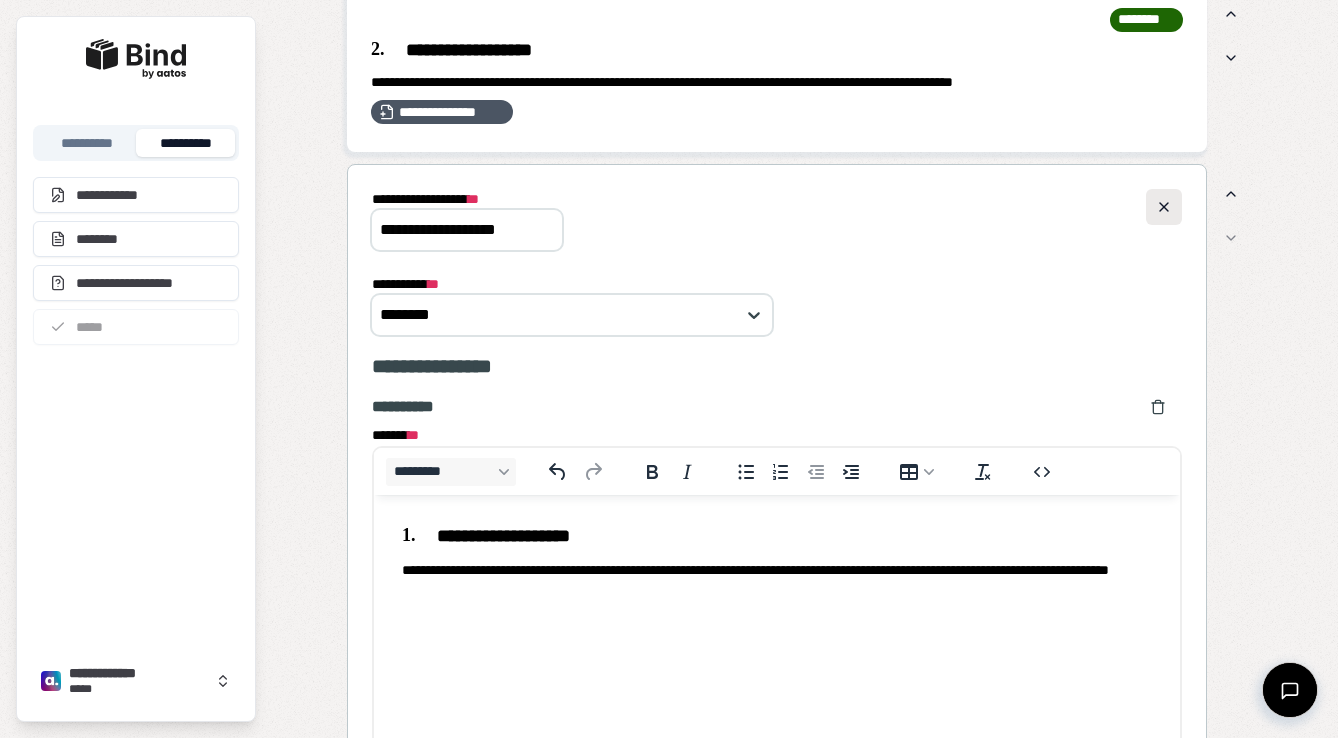 click at bounding box center [1164, 207] 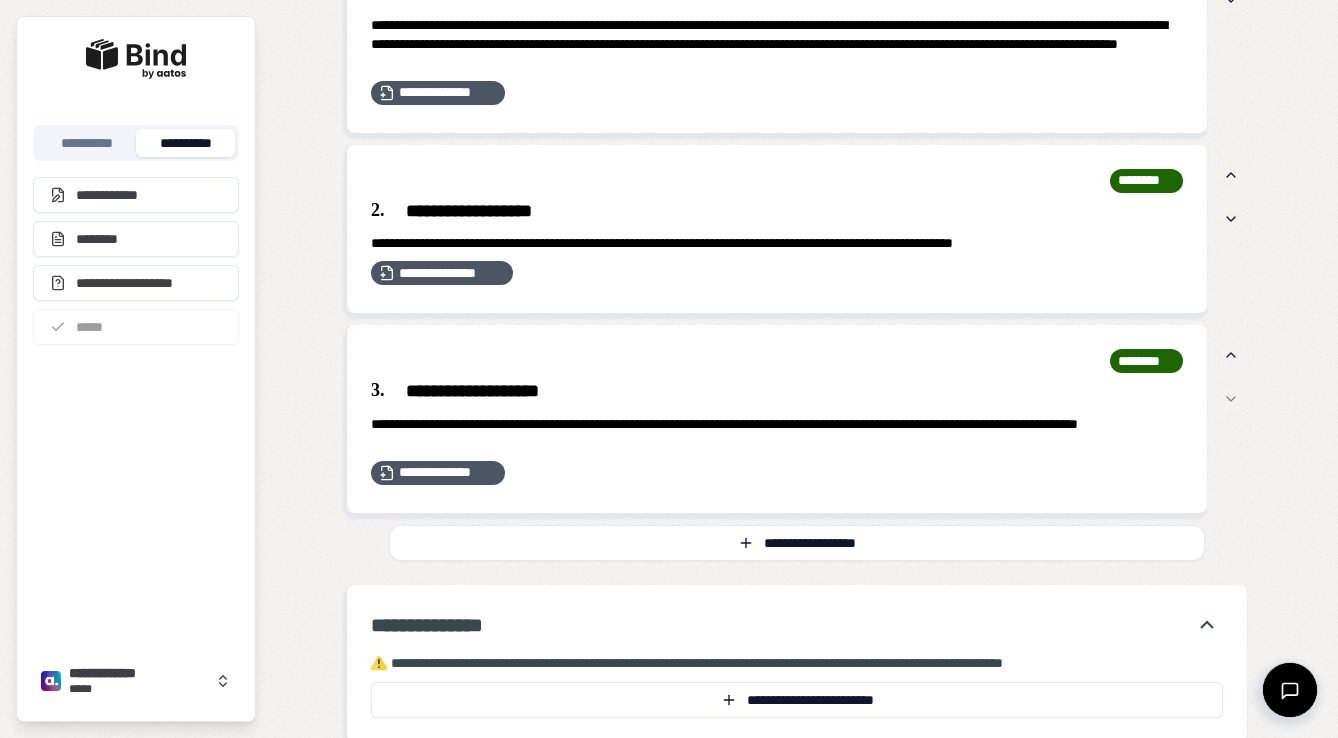 scroll, scrollTop: 0, scrollLeft: 0, axis: both 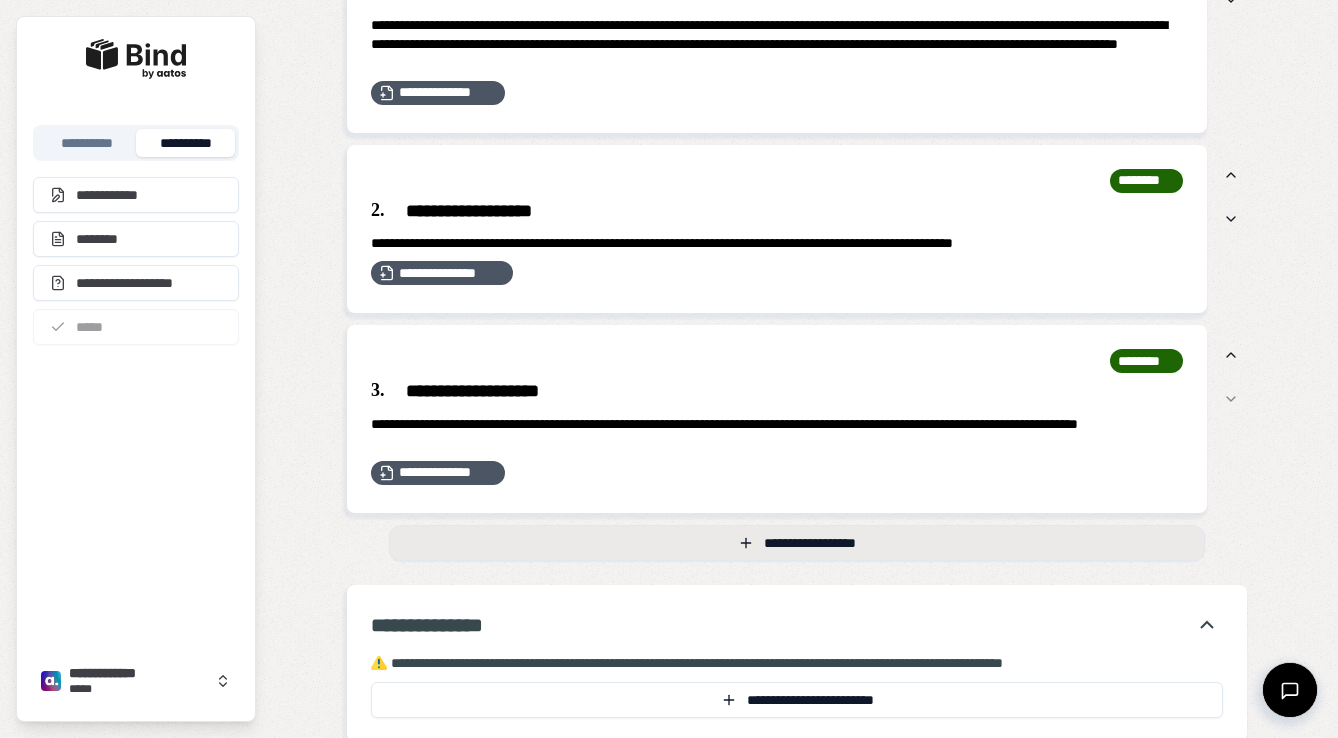 click on "**********" at bounding box center [797, 543] 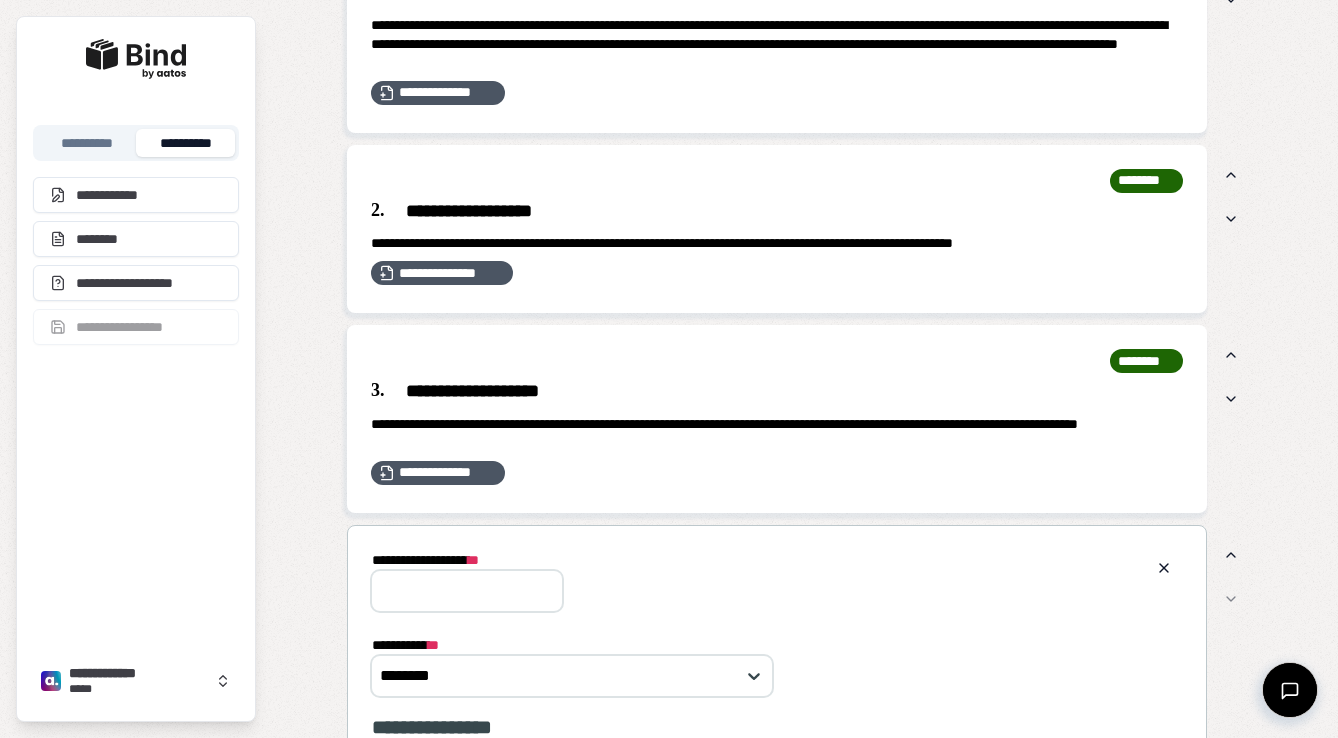 scroll, scrollTop: 0, scrollLeft: 0, axis: both 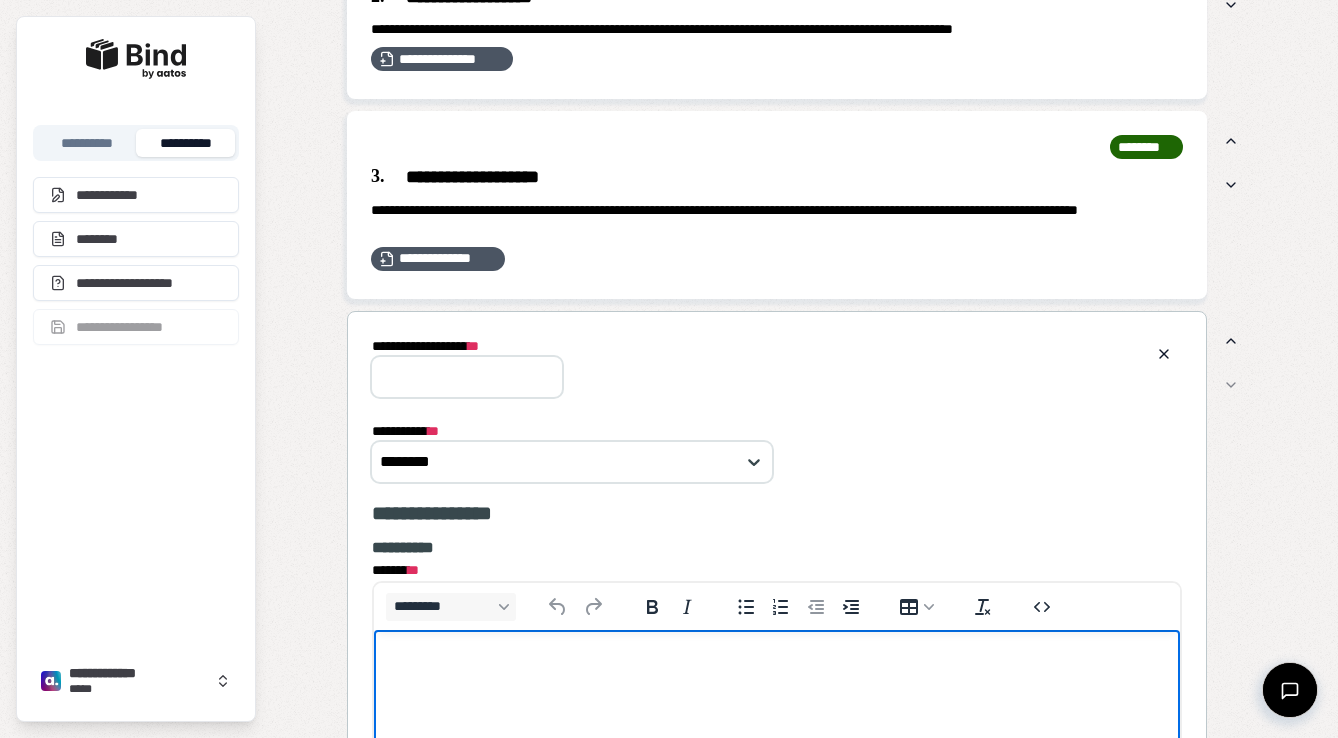 click at bounding box center [777, 668] 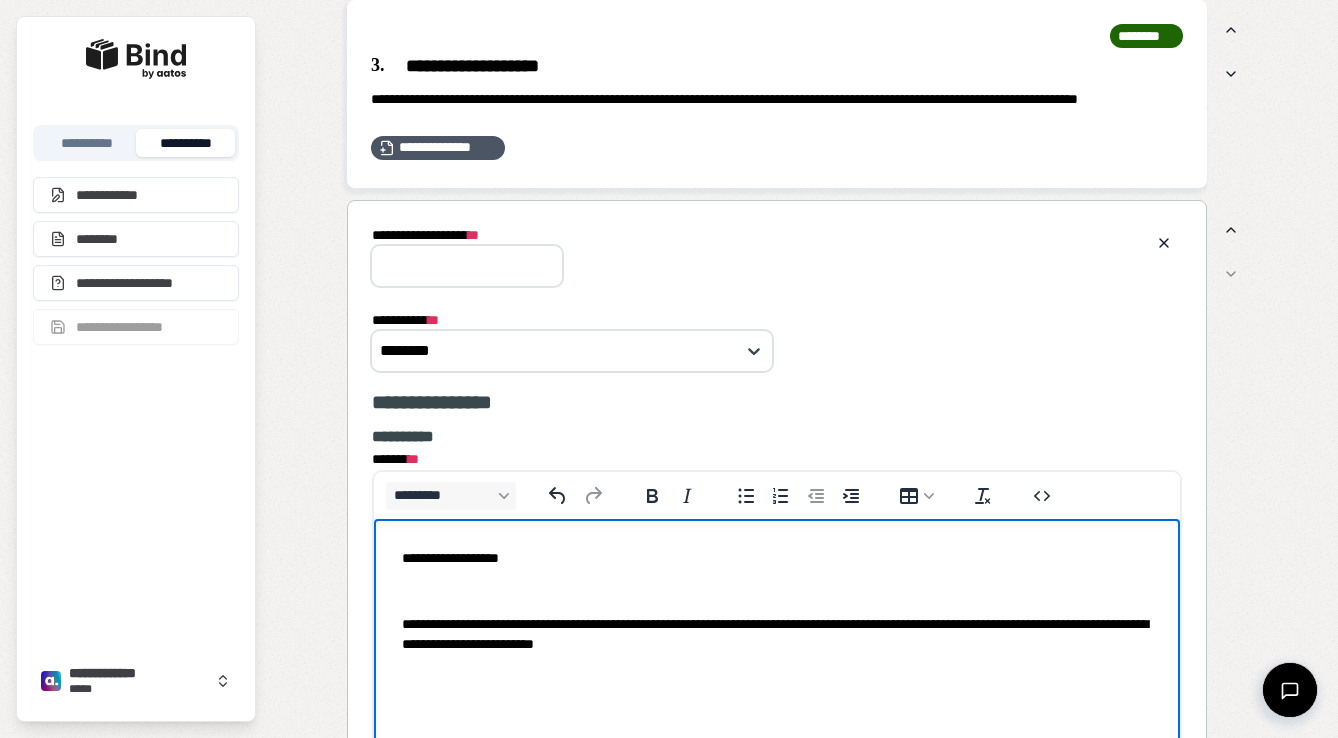 scroll, scrollTop: 2016, scrollLeft: 0, axis: vertical 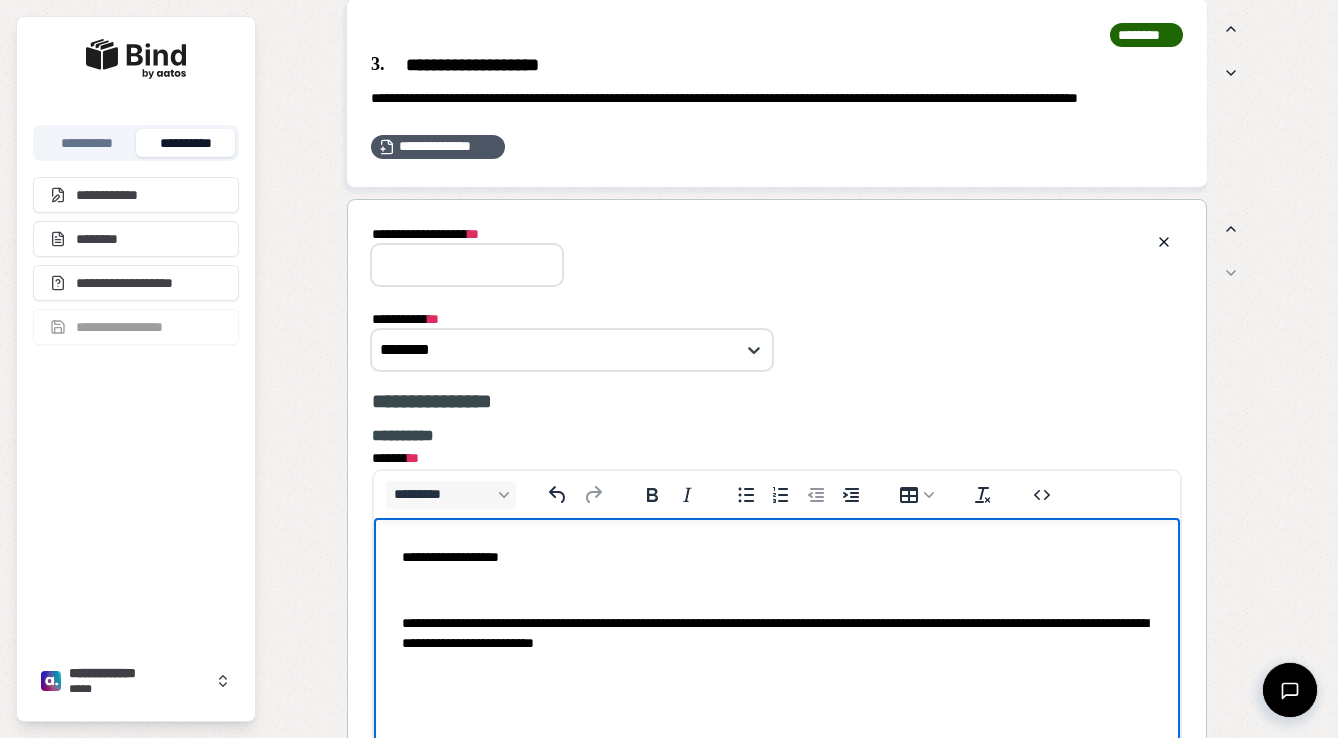 click at bounding box center [777, 589] 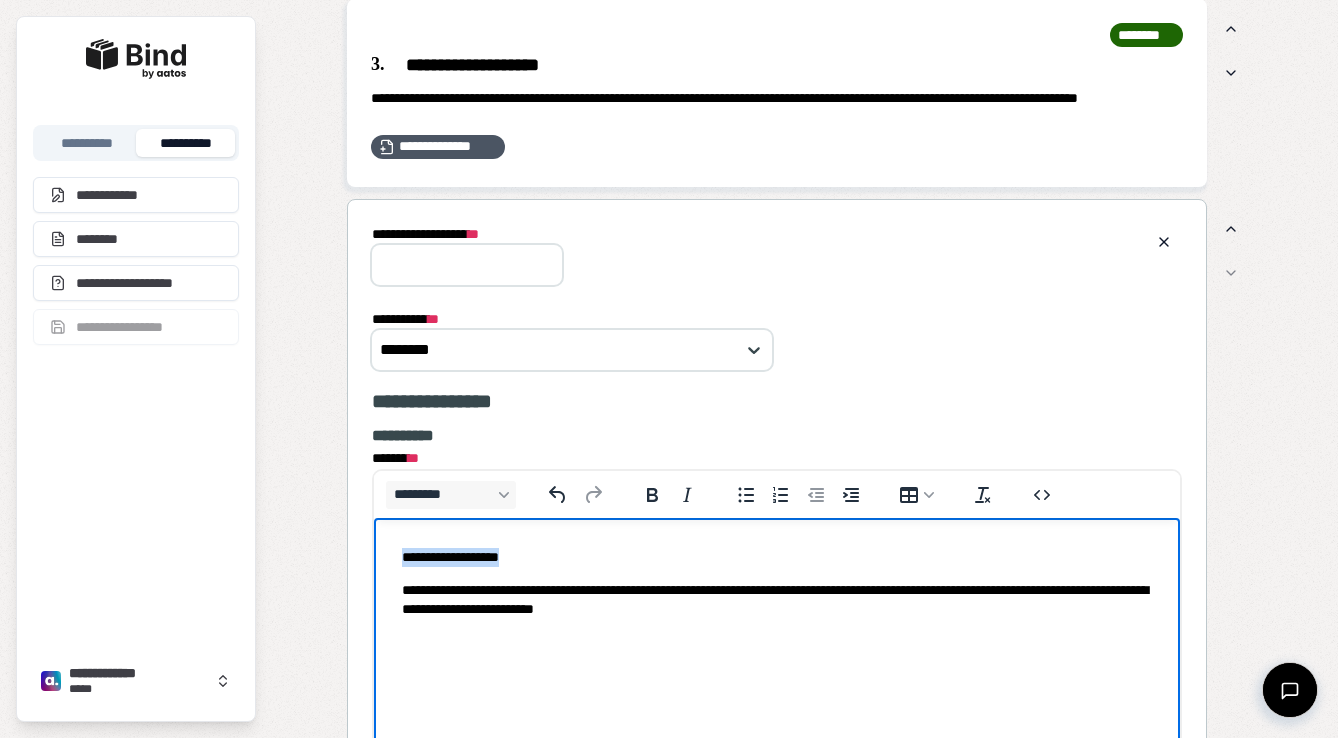 drag, startPoint x: 556, startPoint y: 553, endPoint x: 262, endPoint y: 553, distance: 294 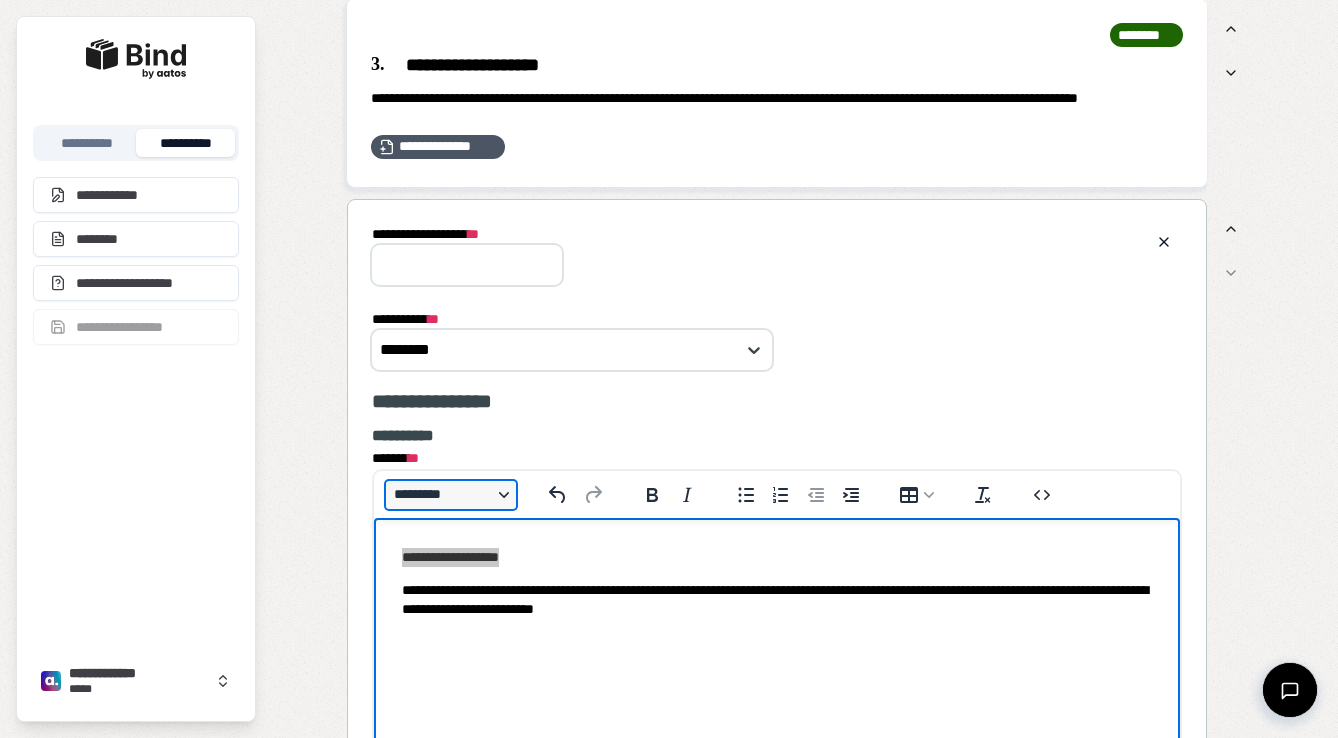 click on "*********" at bounding box center [451, 495] 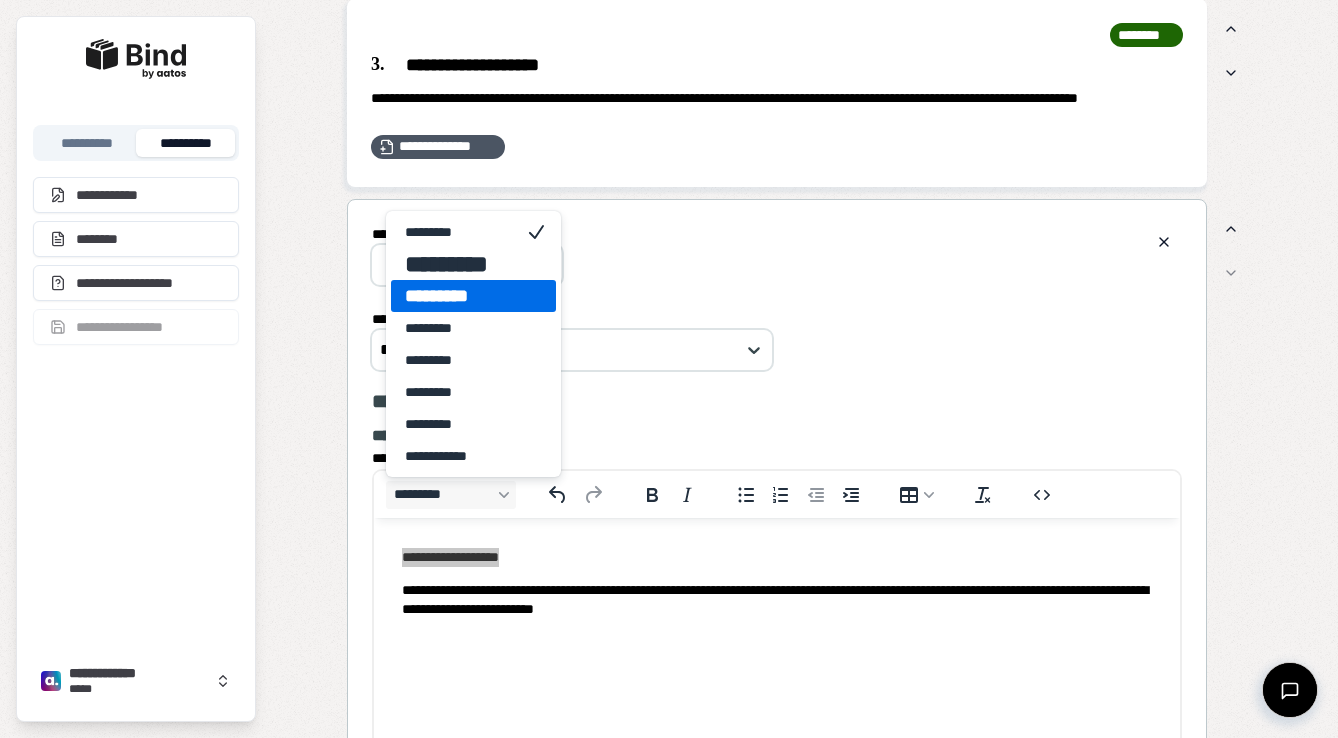 click on "*********" at bounding box center (473, 296) 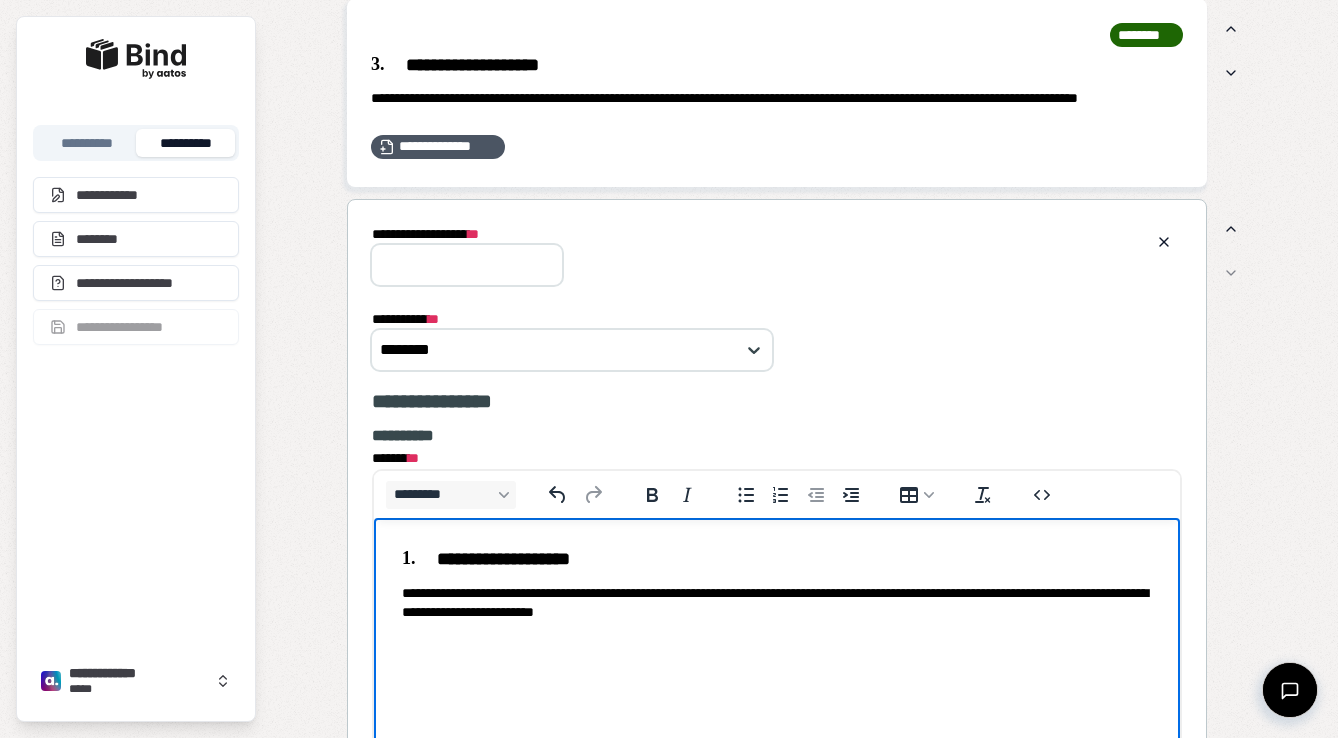 click on "**********" at bounding box center [467, 265] 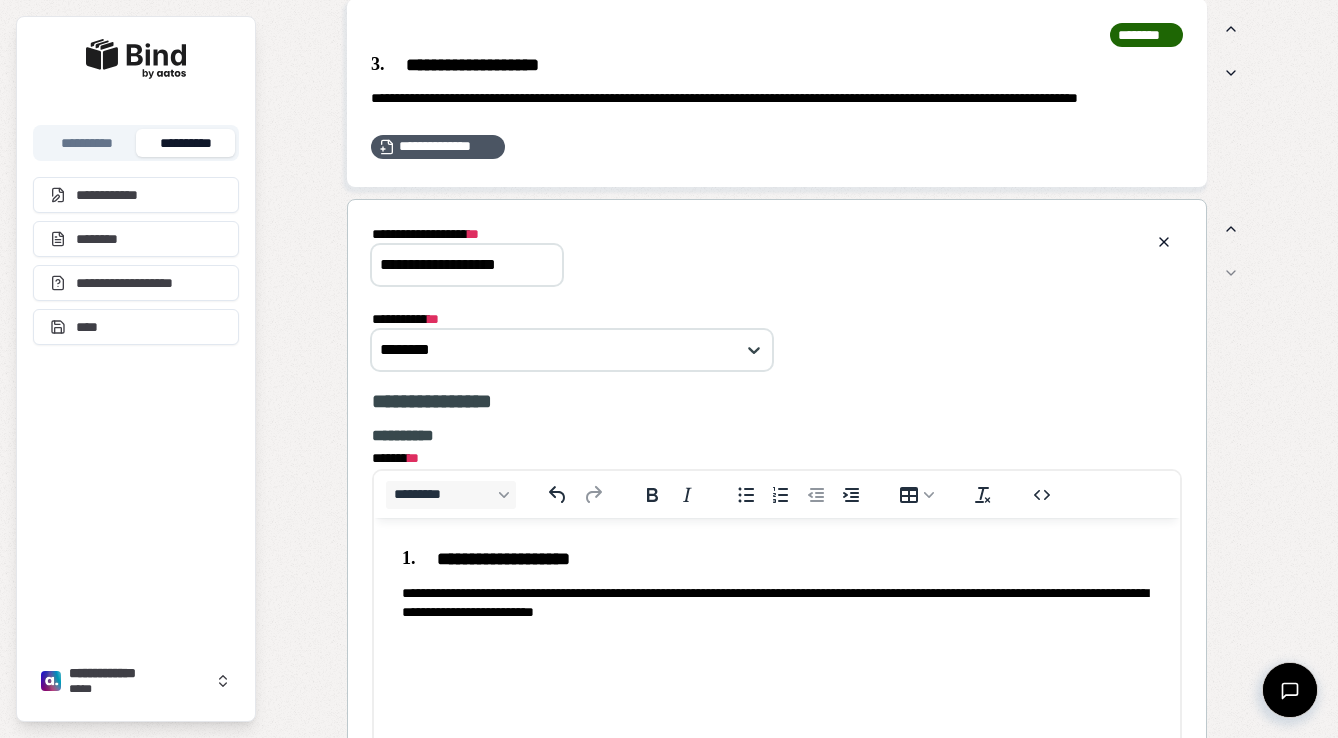 type on "**********" 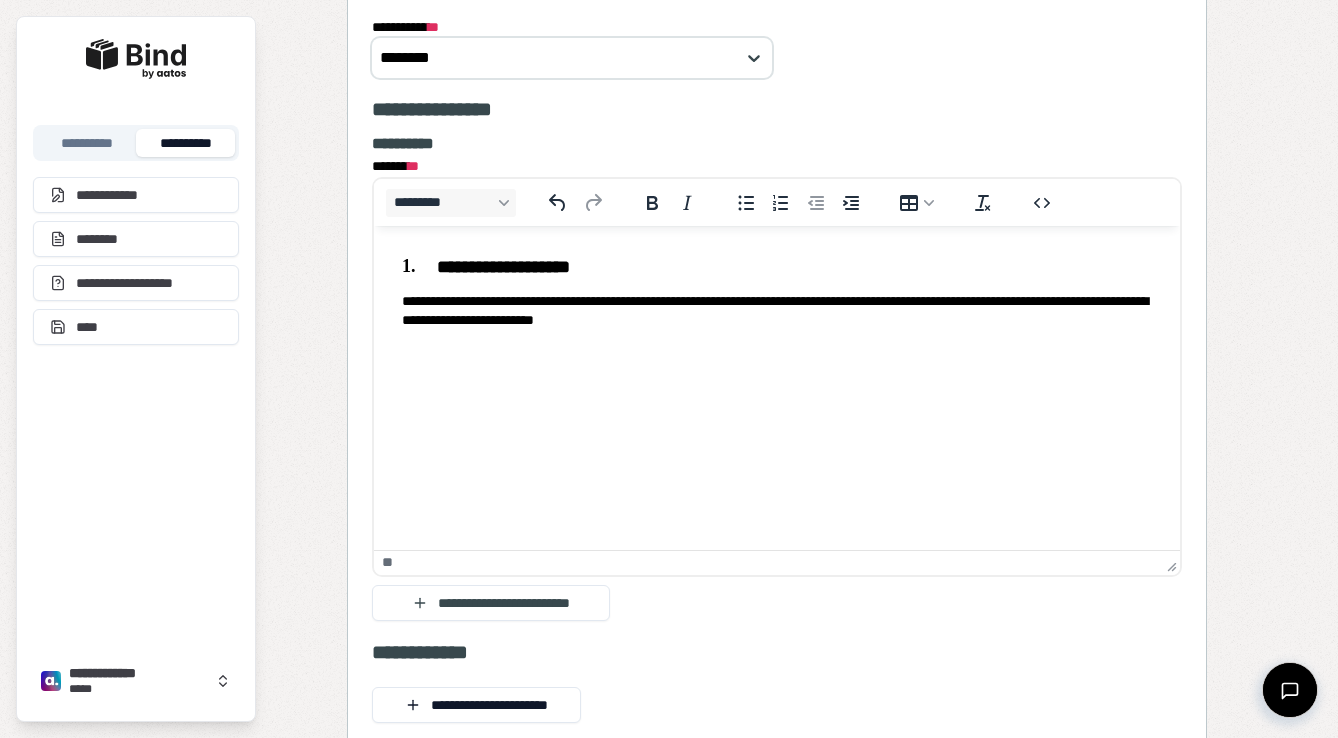 scroll, scrollTop: 2450, scrollLeft: 0, axis: vertical 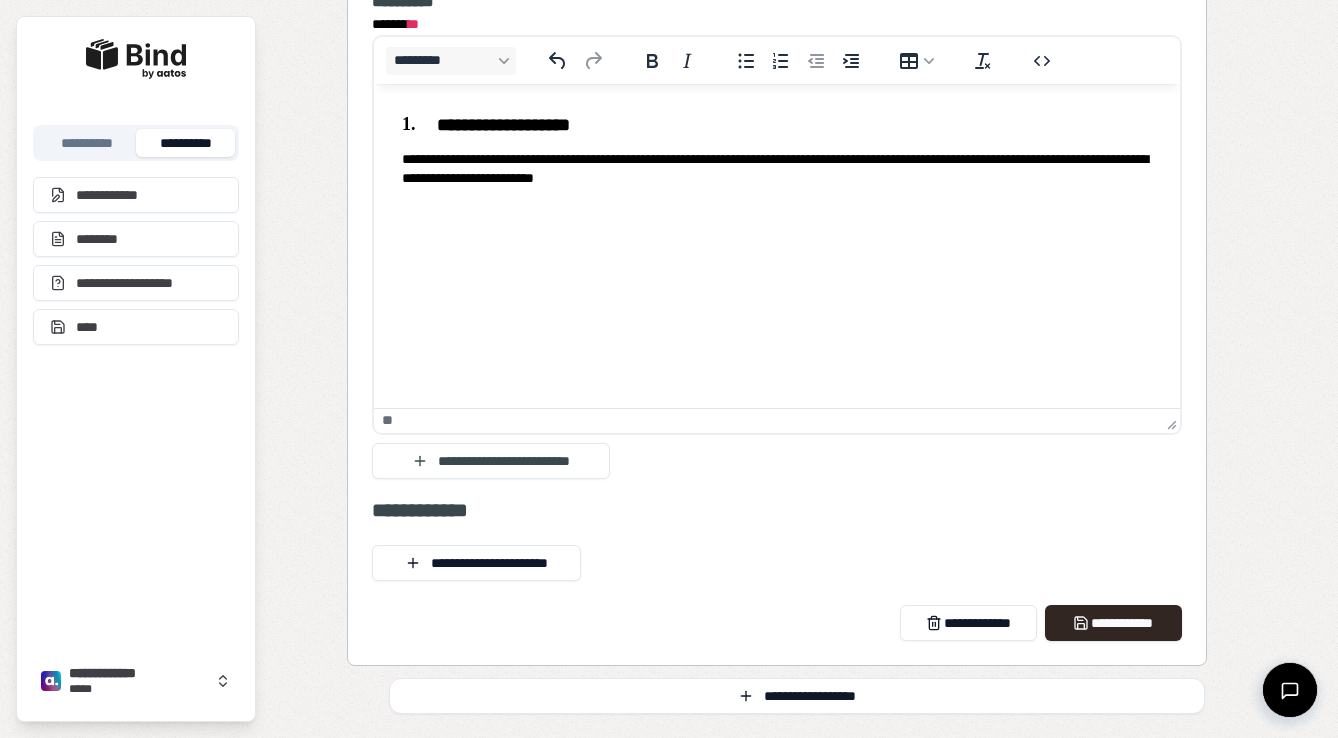 click on "**" at bounding box center [772, 421] 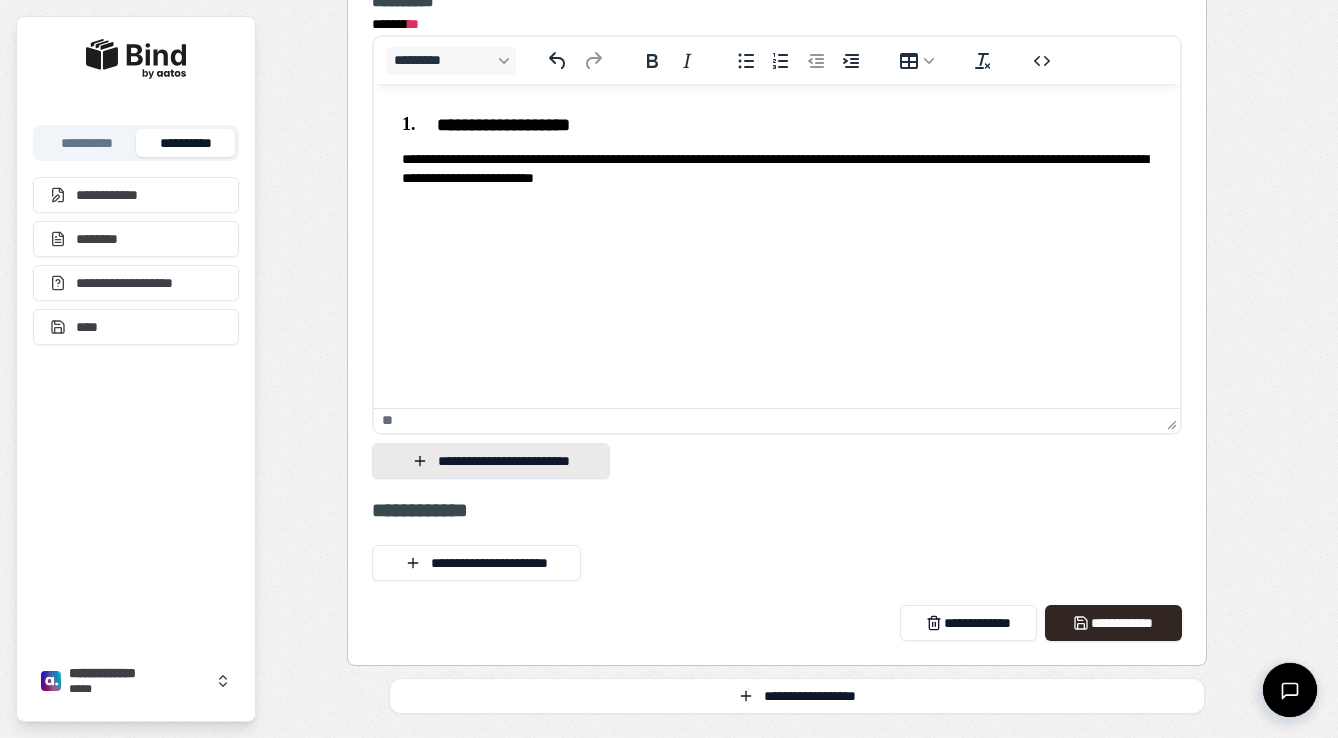 click on "**********" at bounding box center (491, 461) 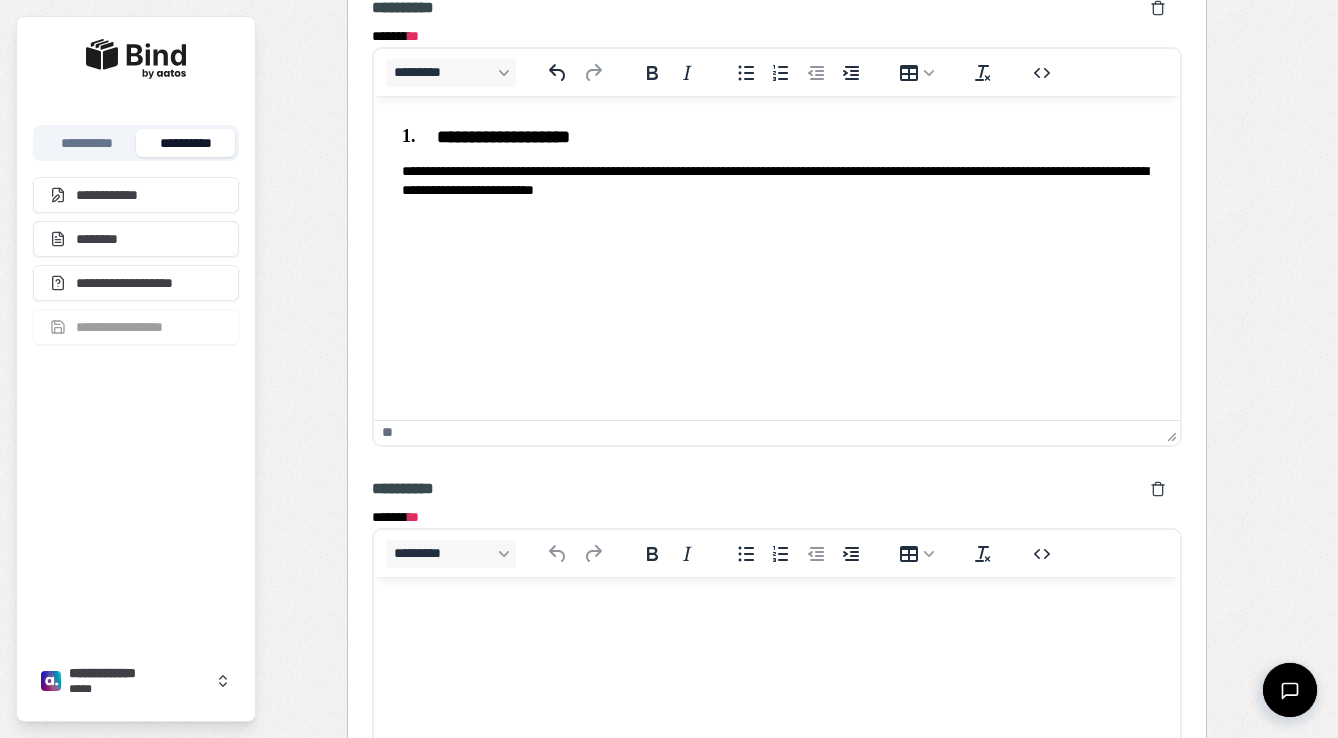 scroll, scrollTop: 0, scrollLeft: 0, axis: both 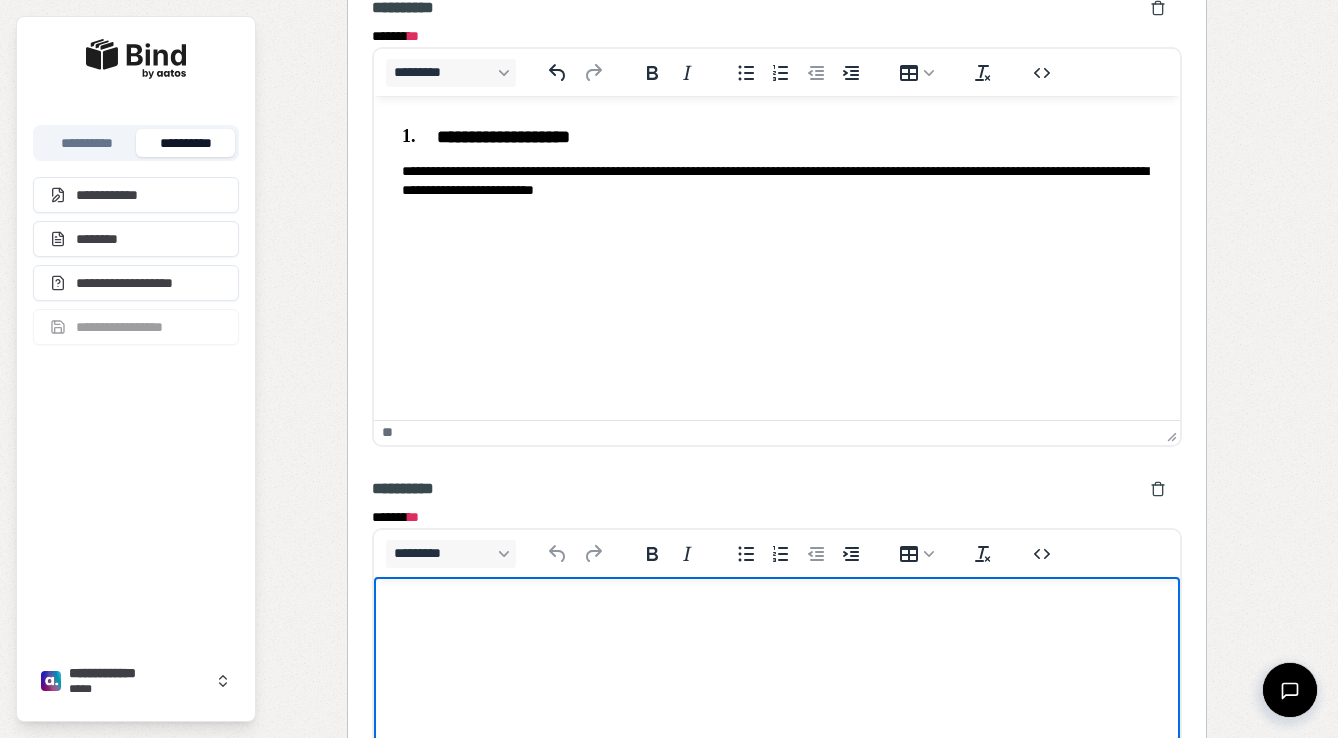 click at bounding box center [777, 615] 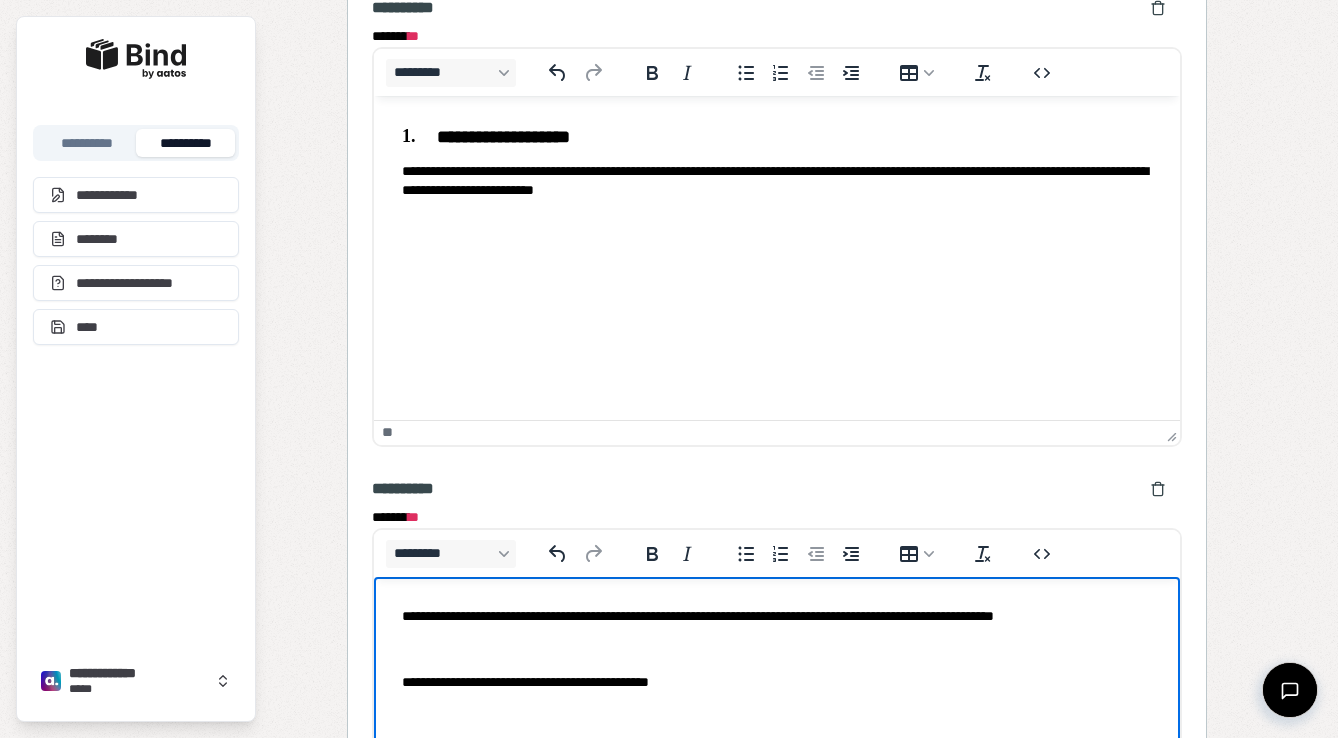 click on "**********" at bounding box center [777, 681] 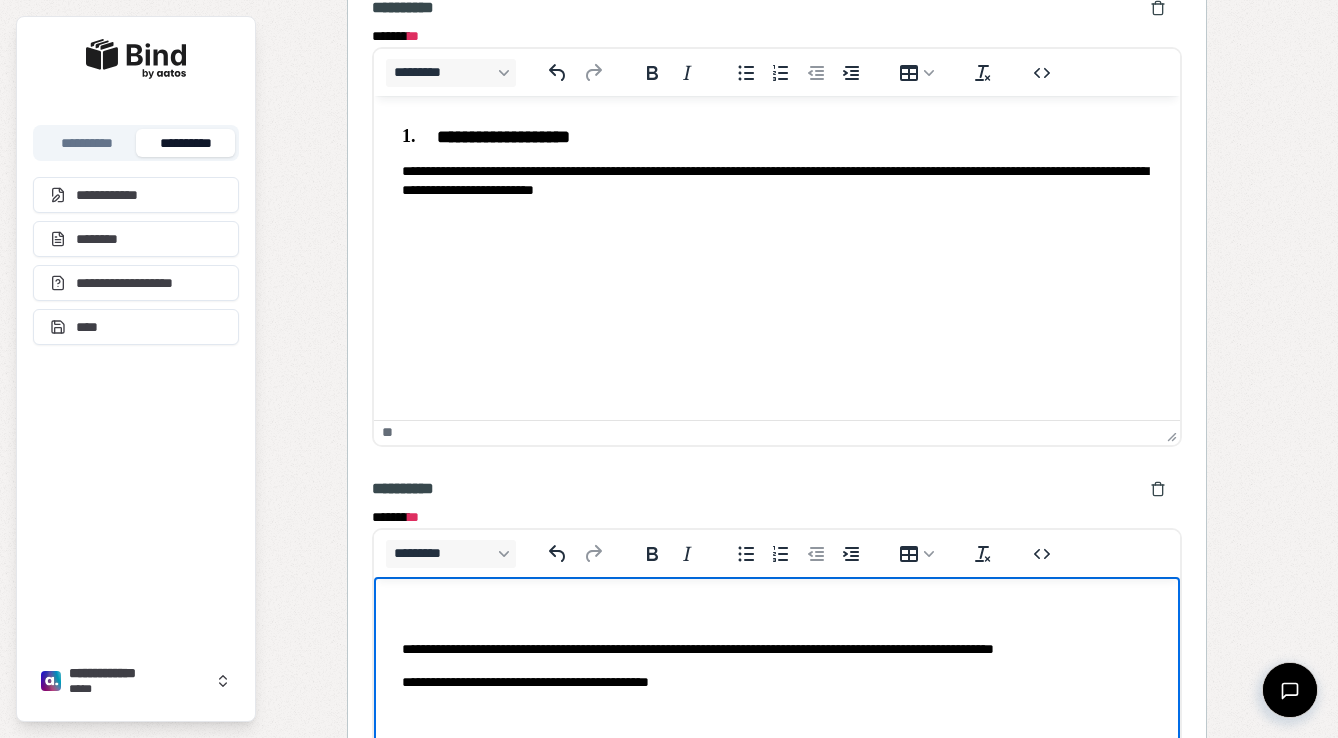 type 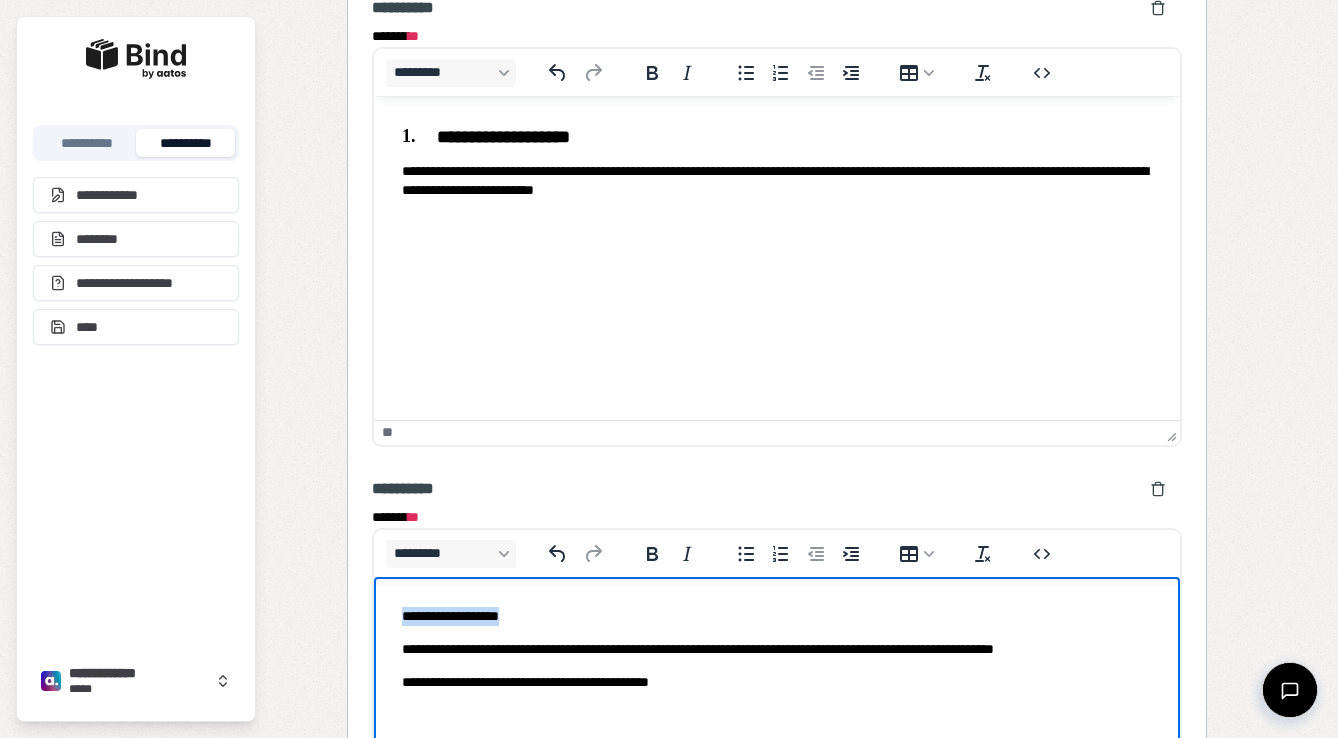 drag, startPoint x: 560, startPoint y: 616, endPoint x: 386, endPoint y: 613, distance: 174.02586 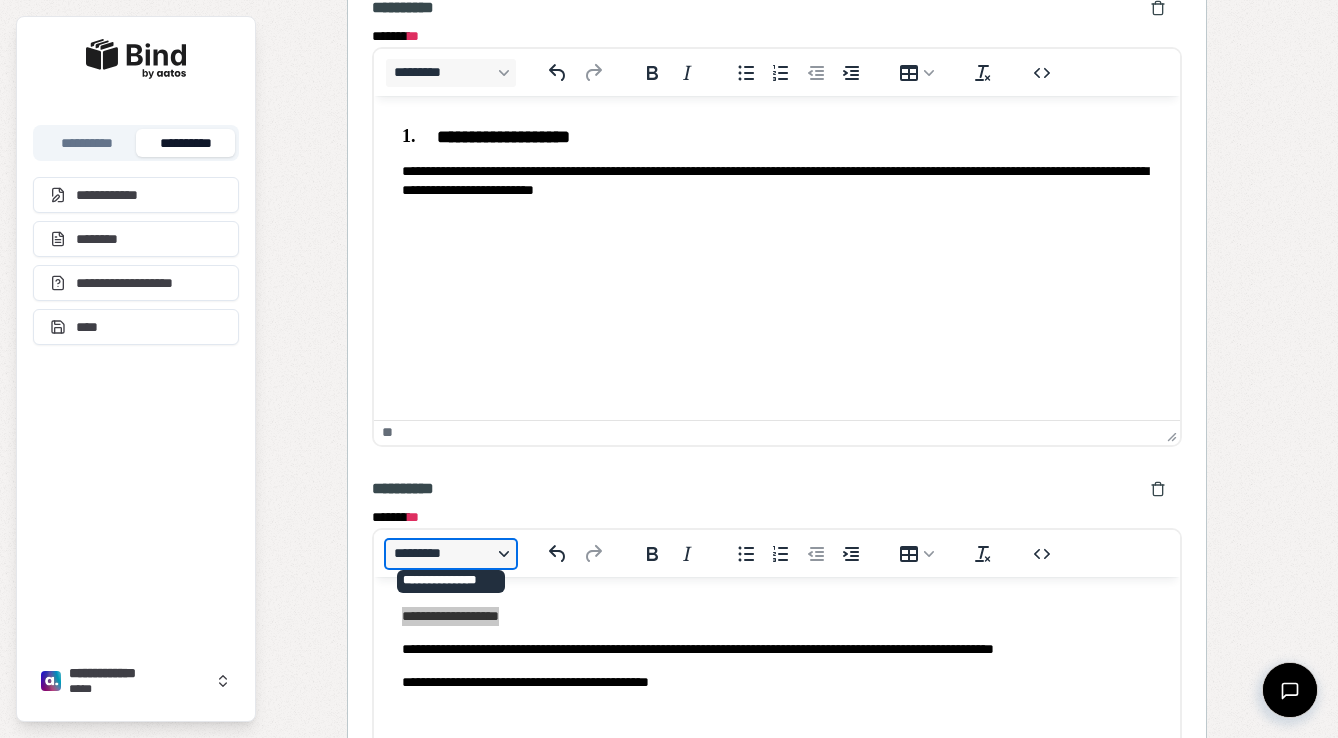 click on "*********" at bounding box center (451, 554) 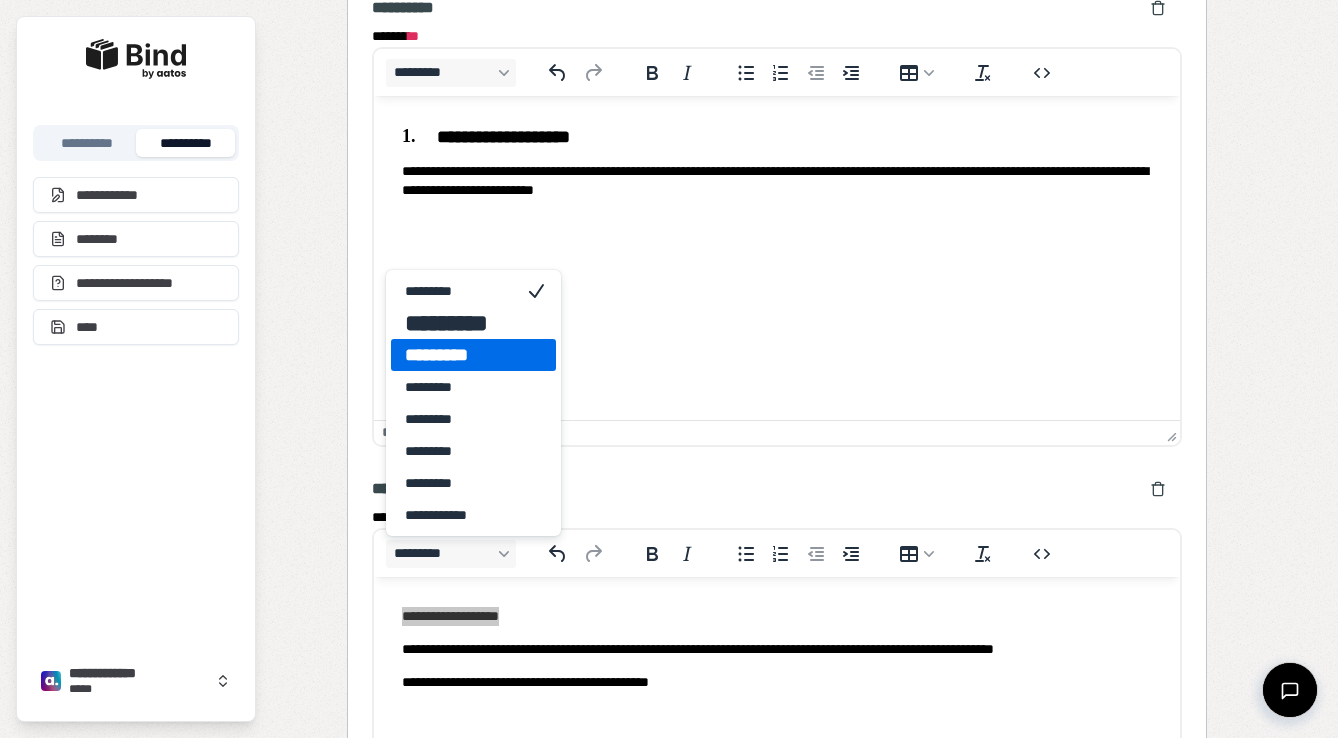 click on "*********" at bounding box center [459, 355] 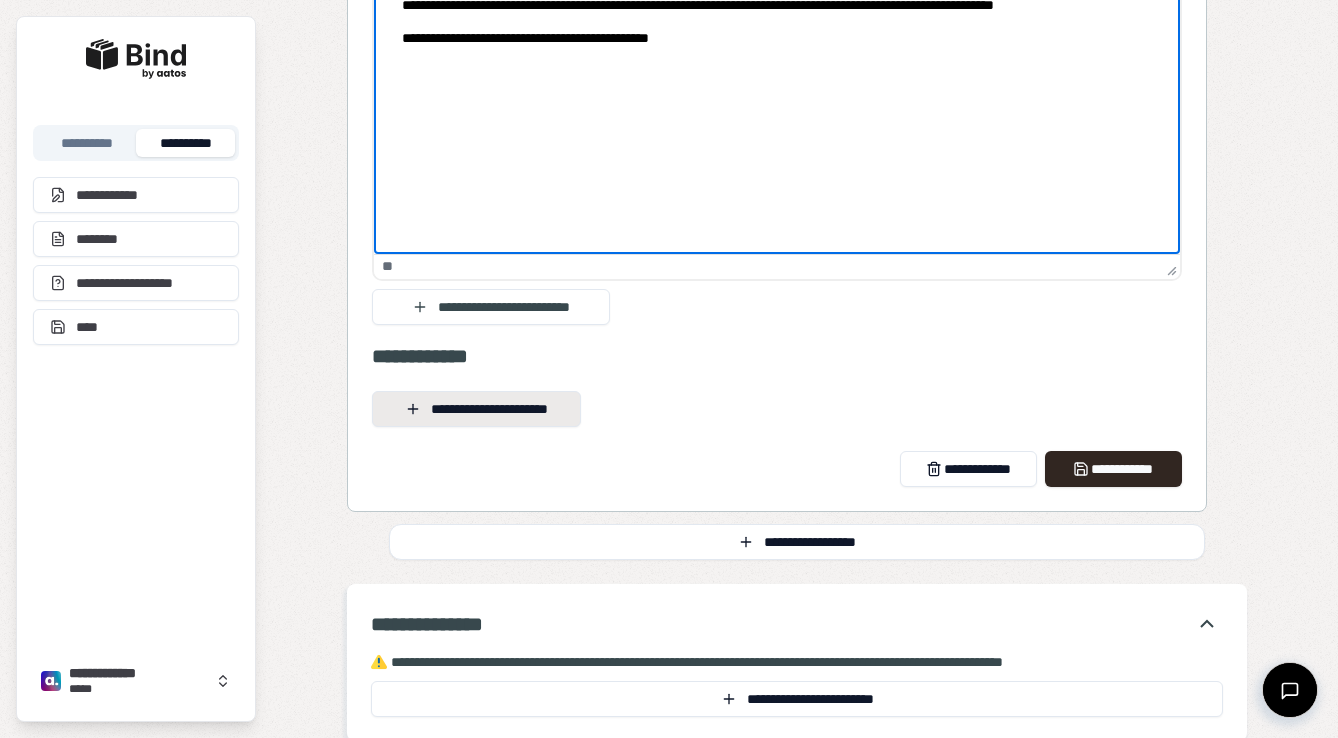 scroll, scrollTop: 3096, scrollLeft: 0, axis: vertical 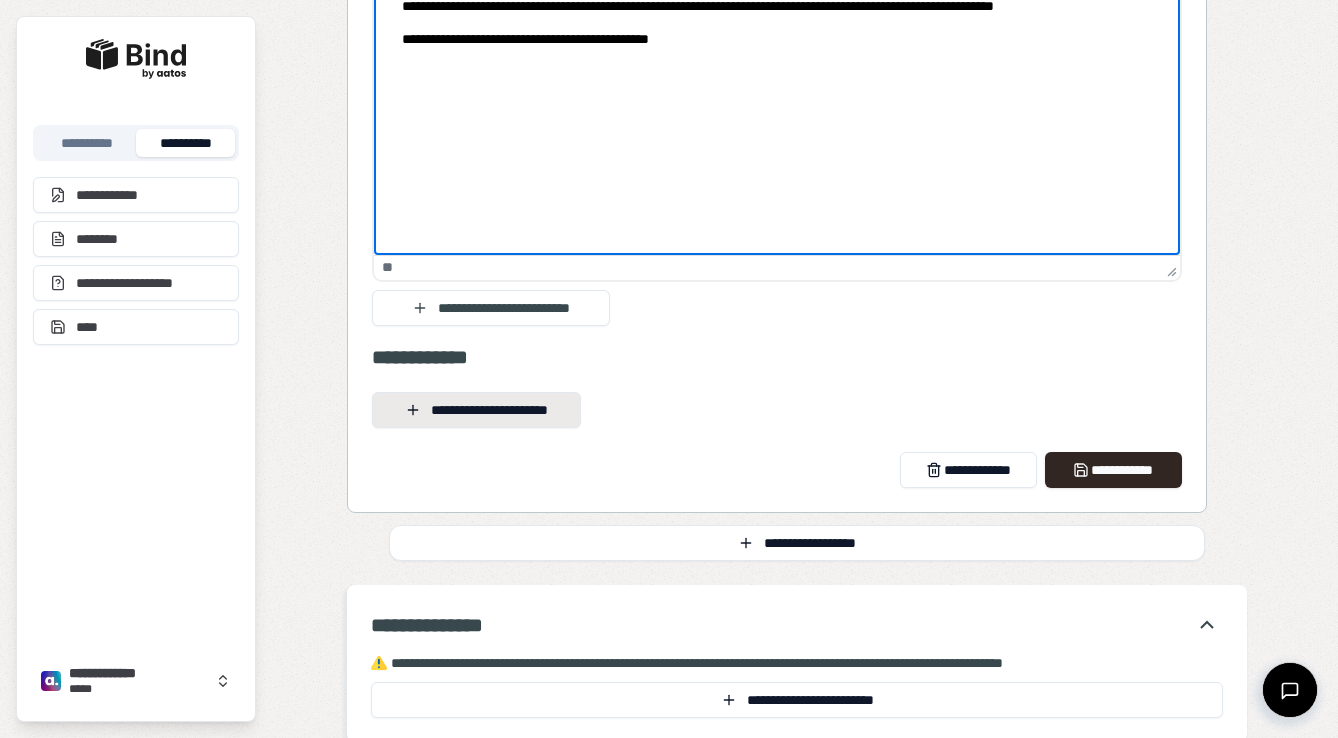 click on "**********" at bounding box center (476, 410) 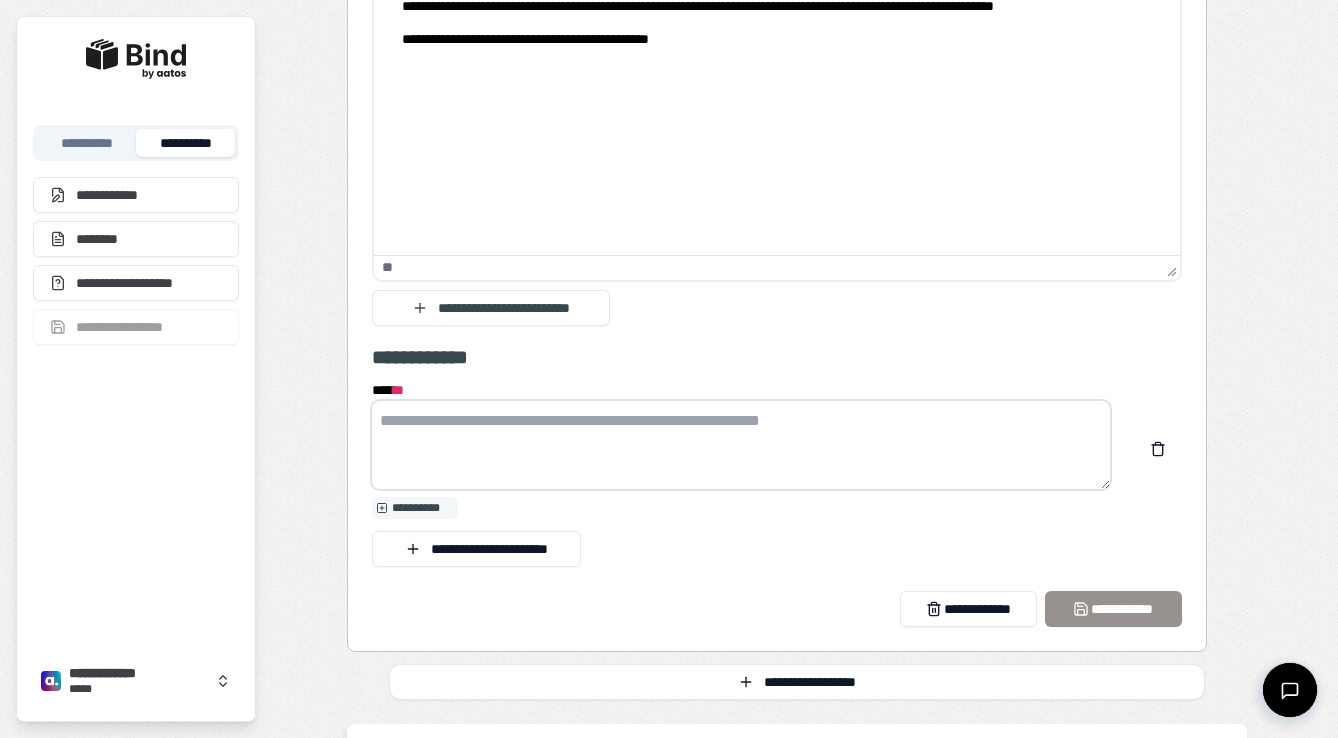 click on "**** *" at bounding box center [741, 445] 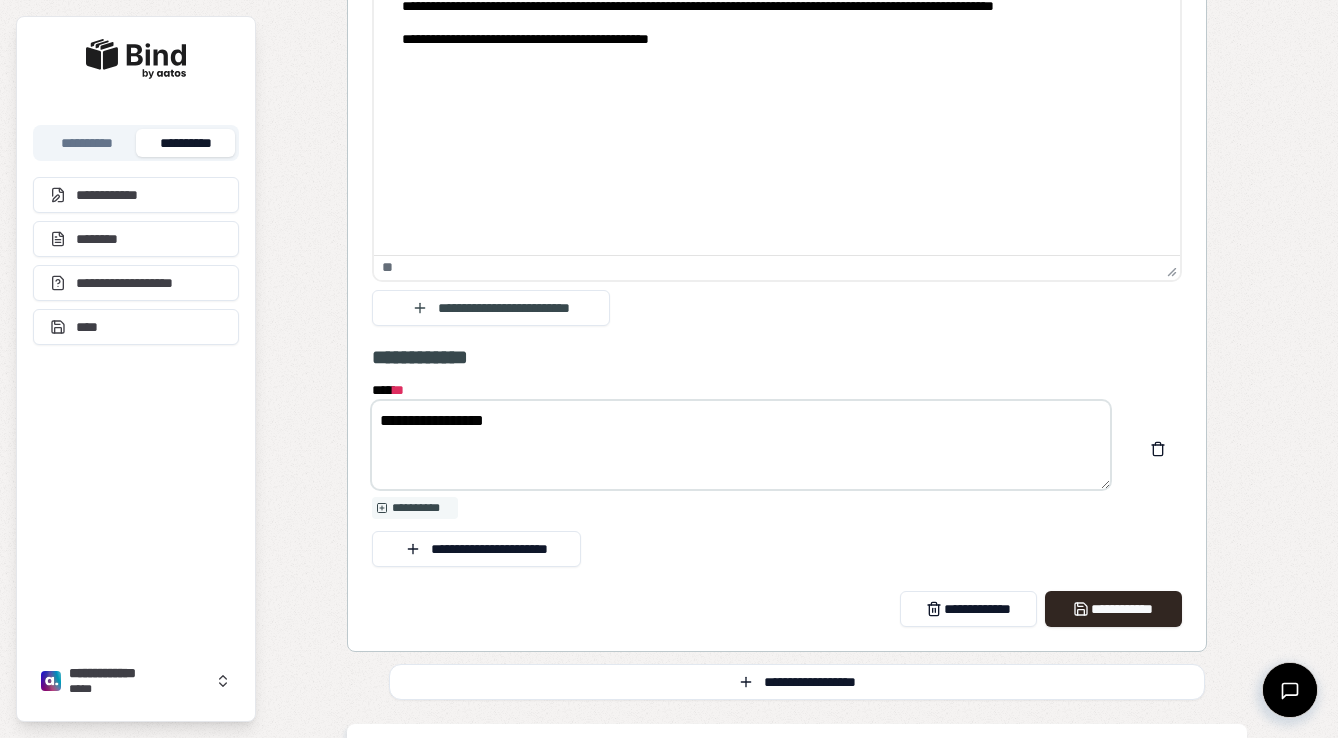 paste on "**********" 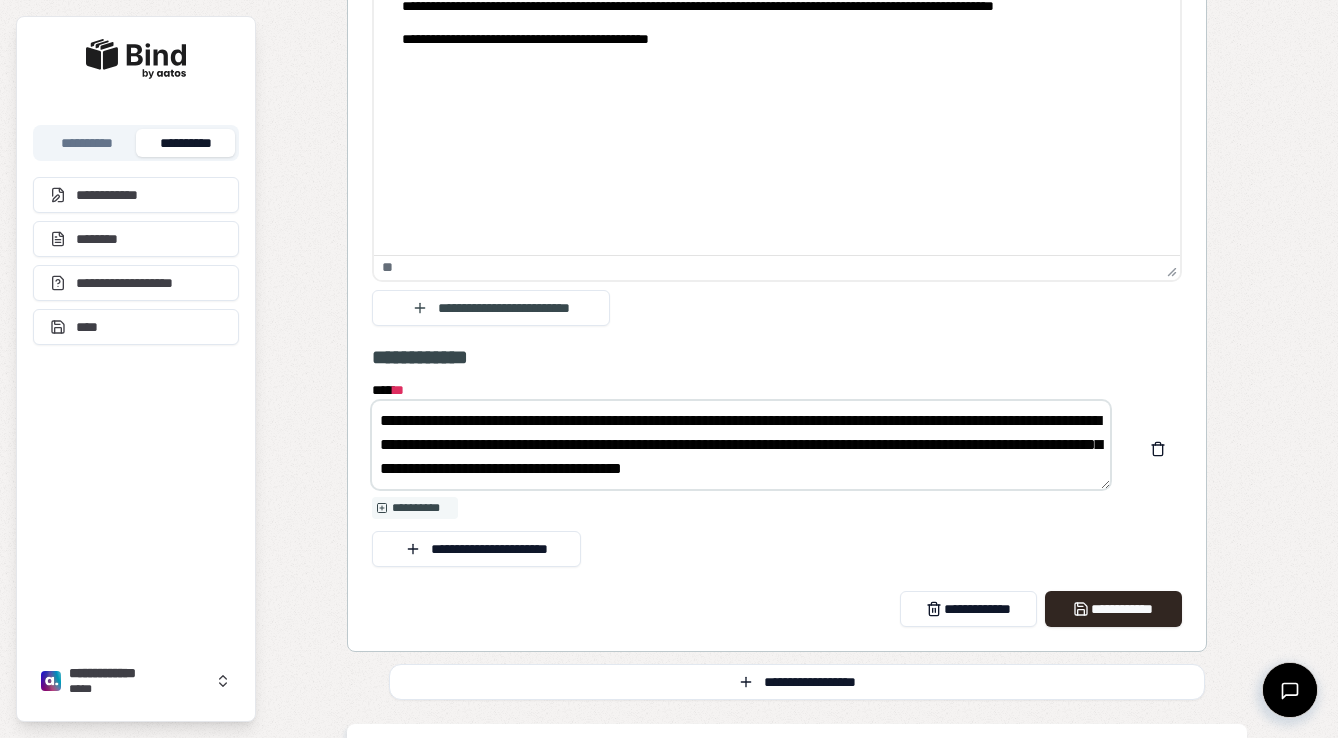 click on "**********" at bounding box center (741, 445) 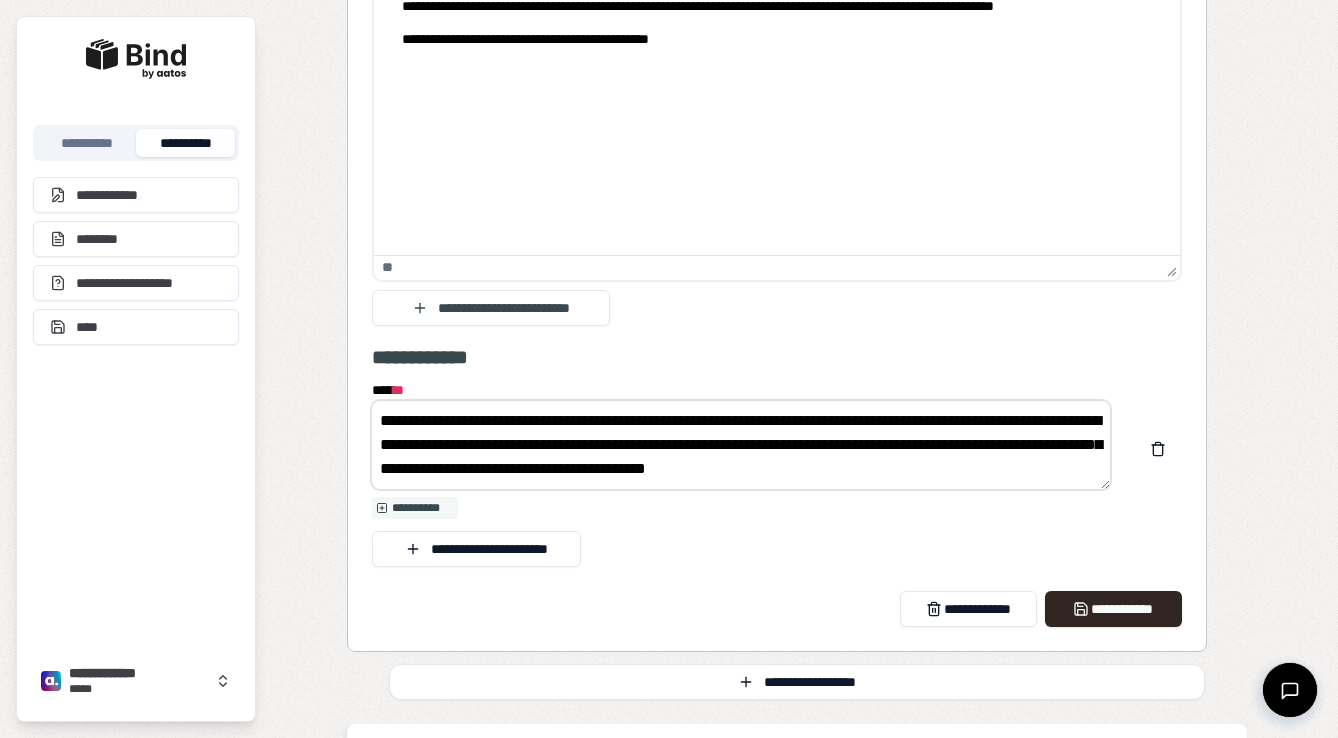 drag, startPoint x: 674, startPoint y: 419, endPoint x: 488, endPoint y: 421, distance: 186.01076 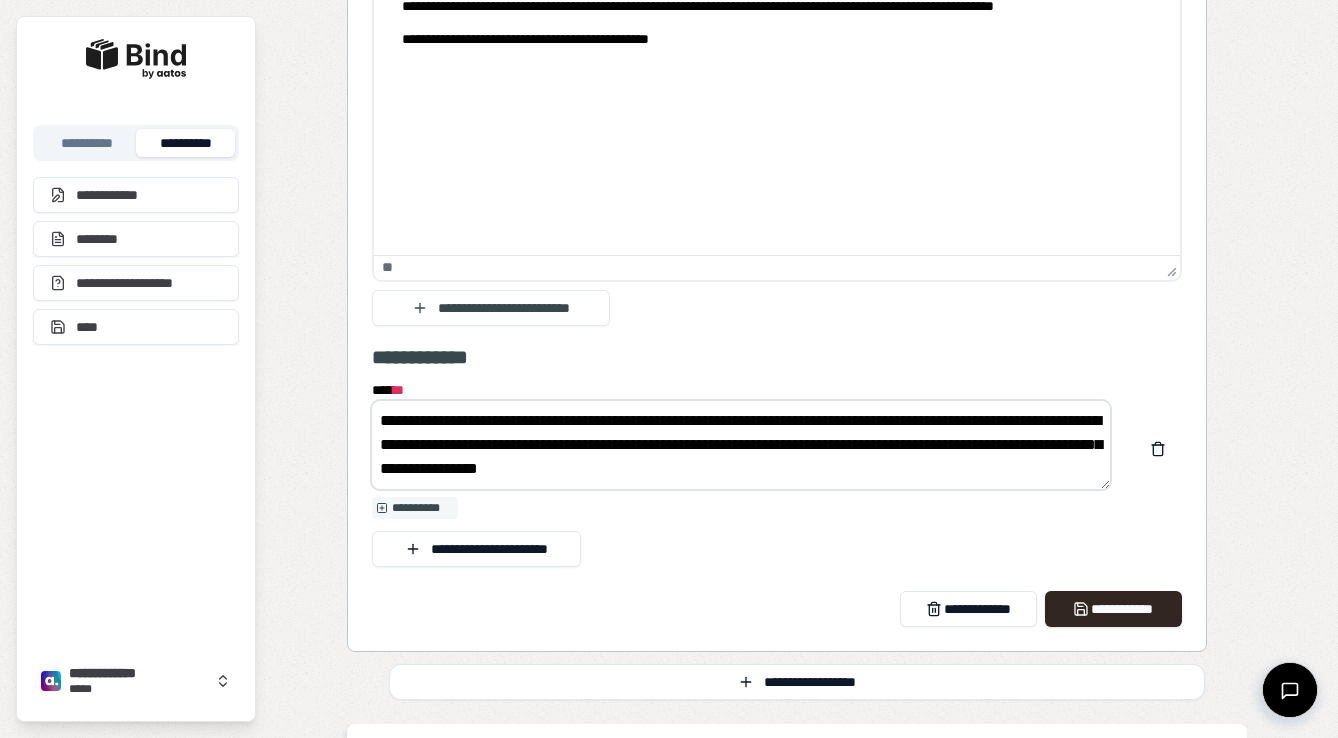 drag, startPoint x: 748, startPoint y: 440, endPoint x: 1015, endPoint y: 409, distance: 268.7936 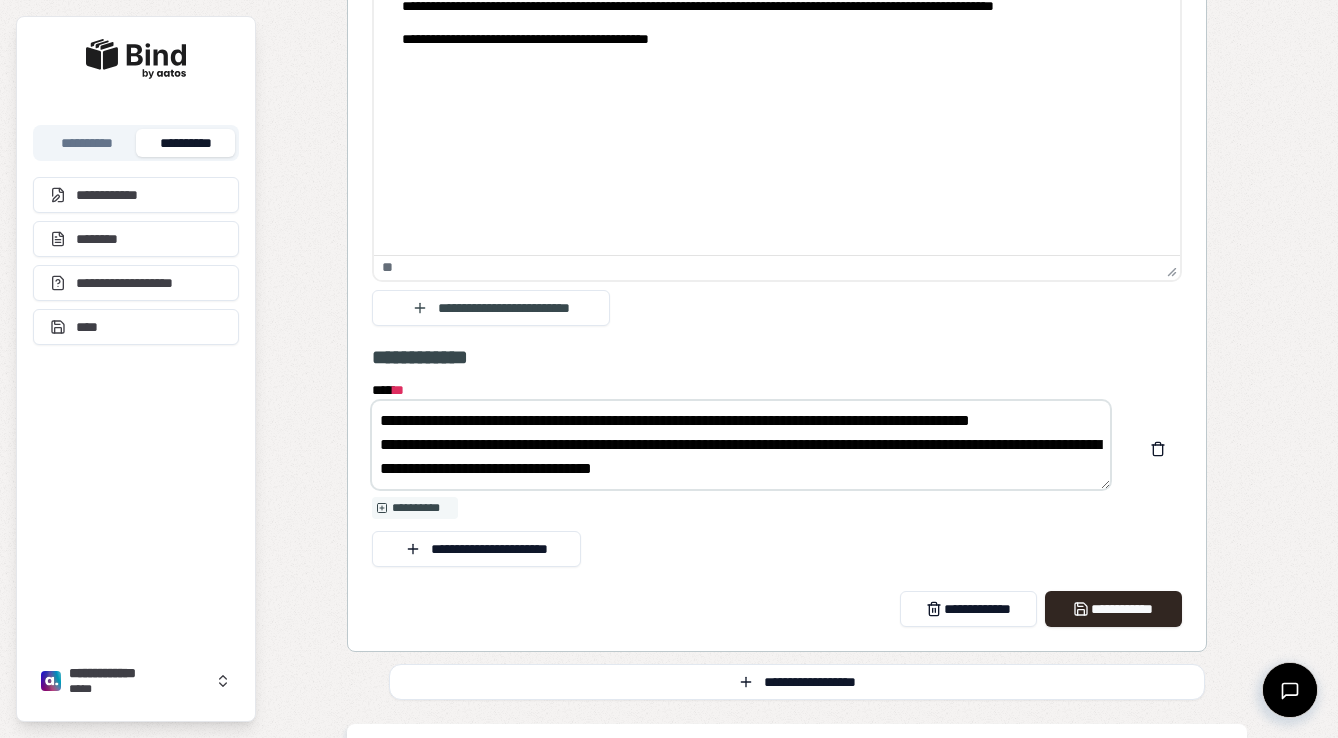 click on "**********" at bounding box center (741, 445) 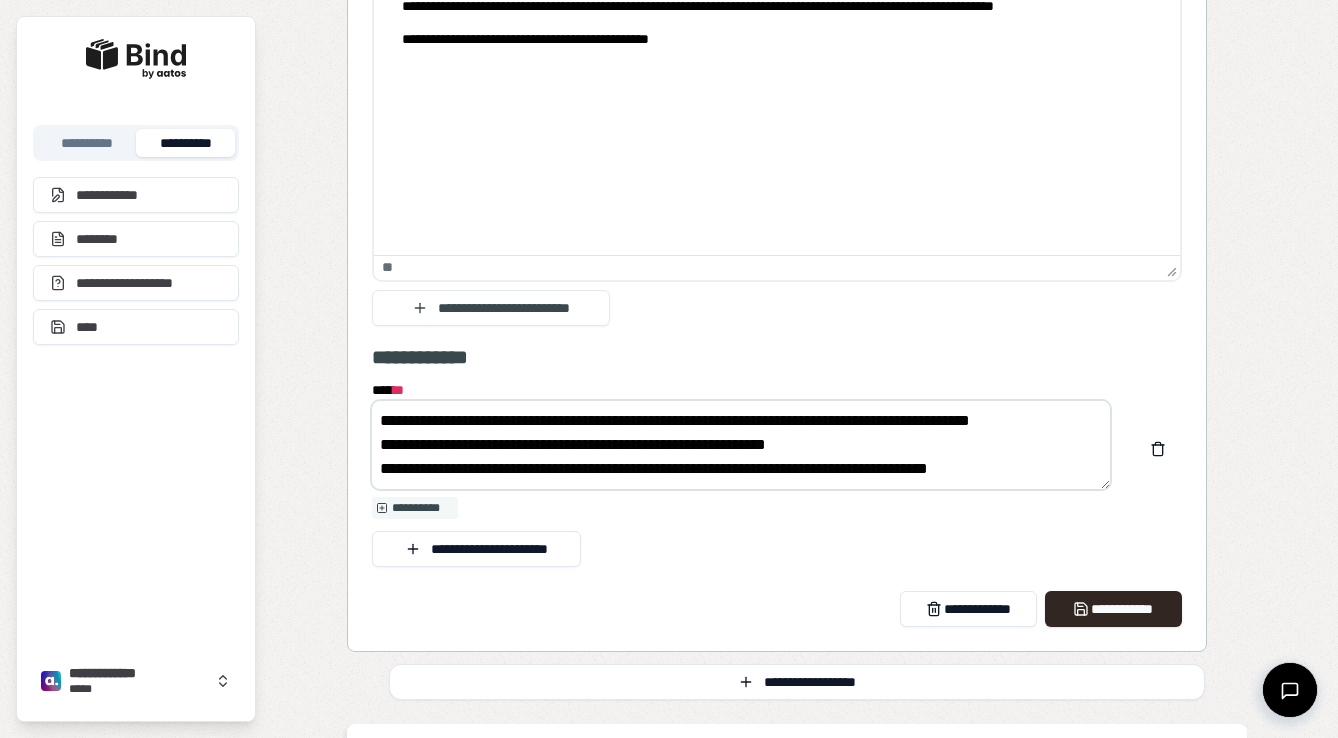 click on "**********" at bounding box center (741, 445) 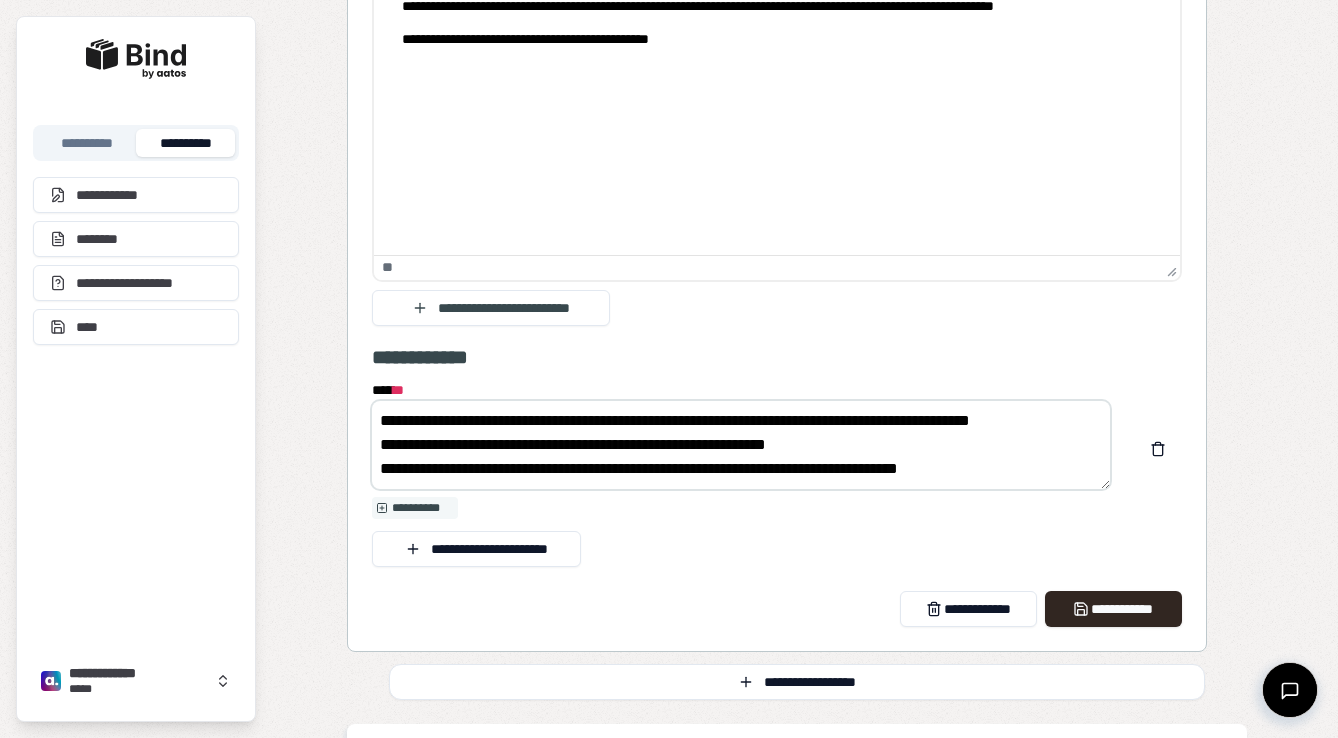 click on "**********" at bounding box center (741, 445) 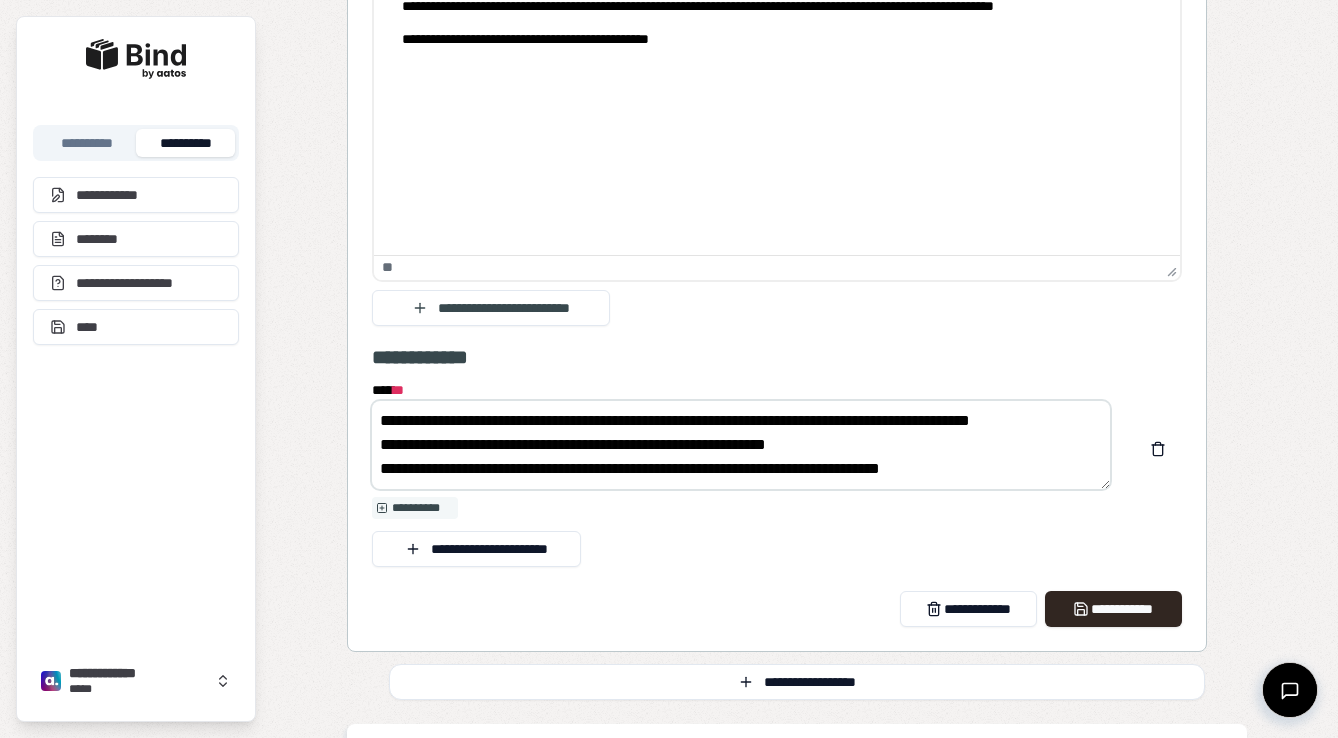 click on "**********" at bounding box center [741, 445] 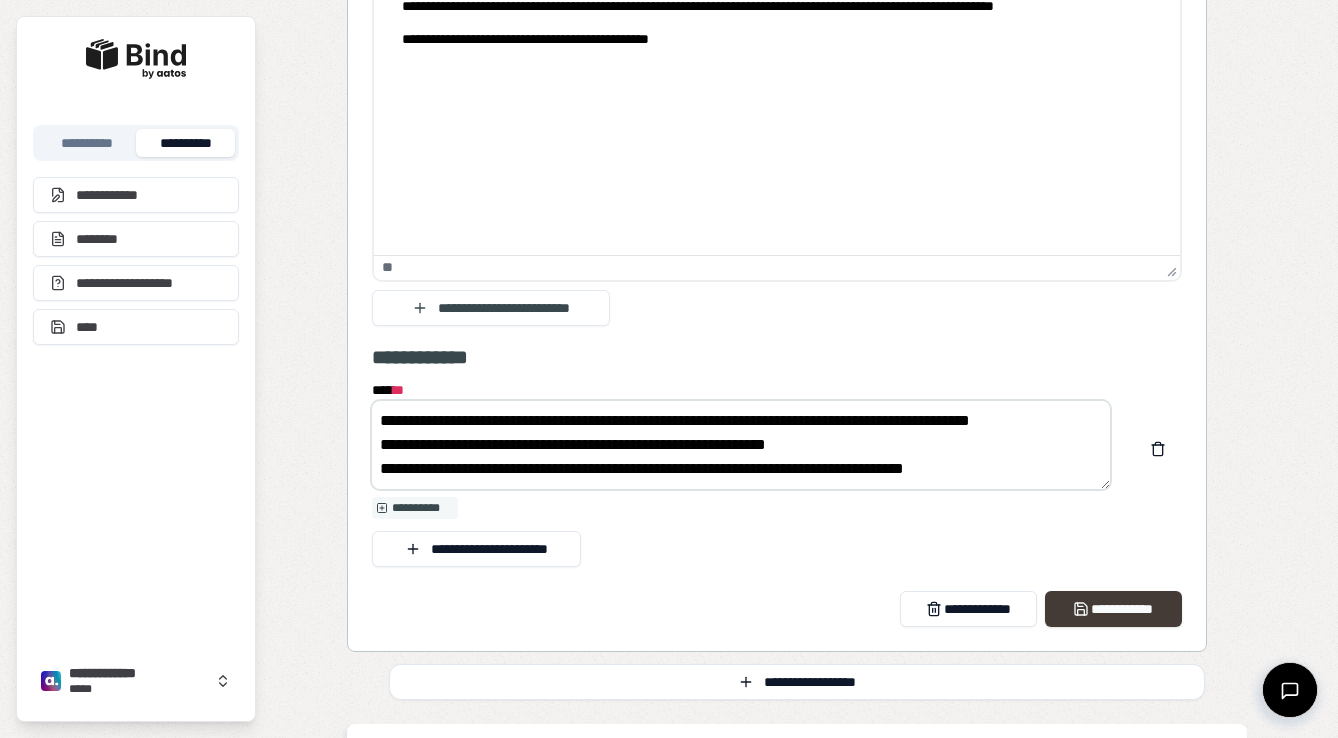 type on "**********" 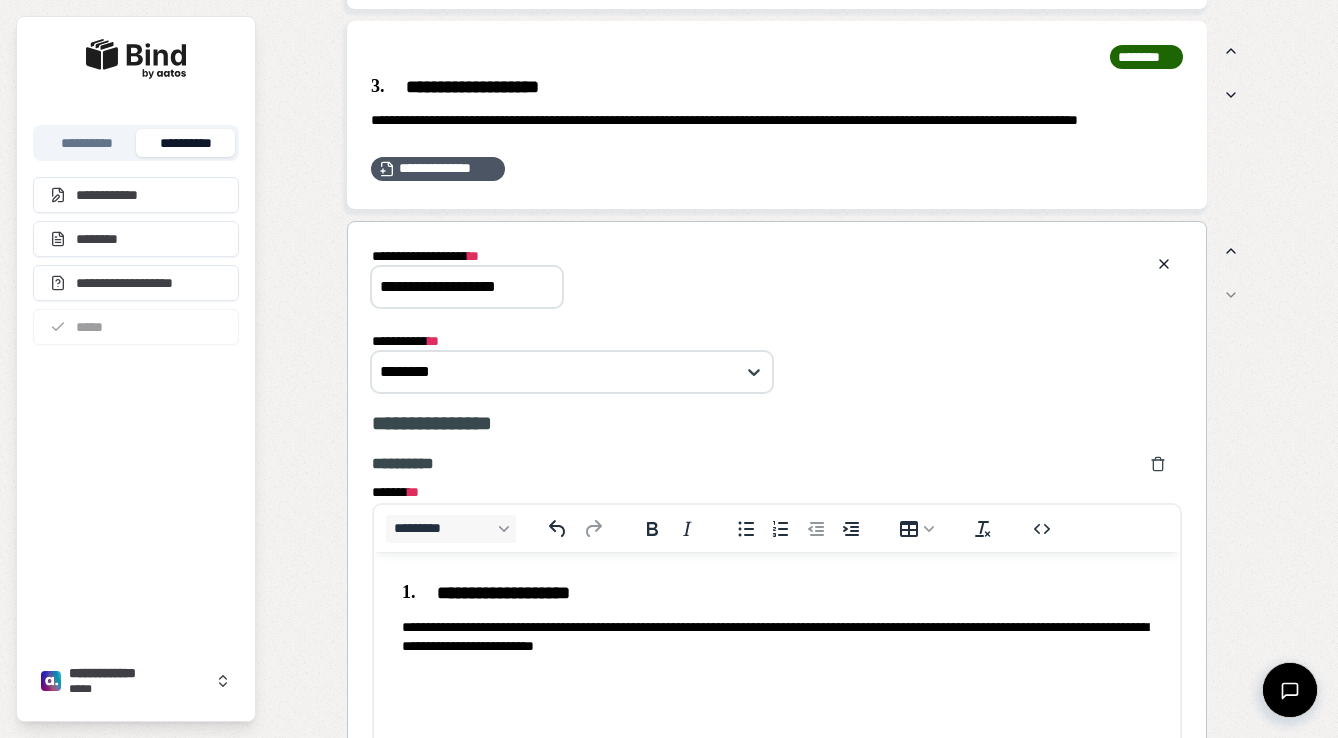 scroll, scrollTop: 1695, scrollLeft: 0, axis: vertical 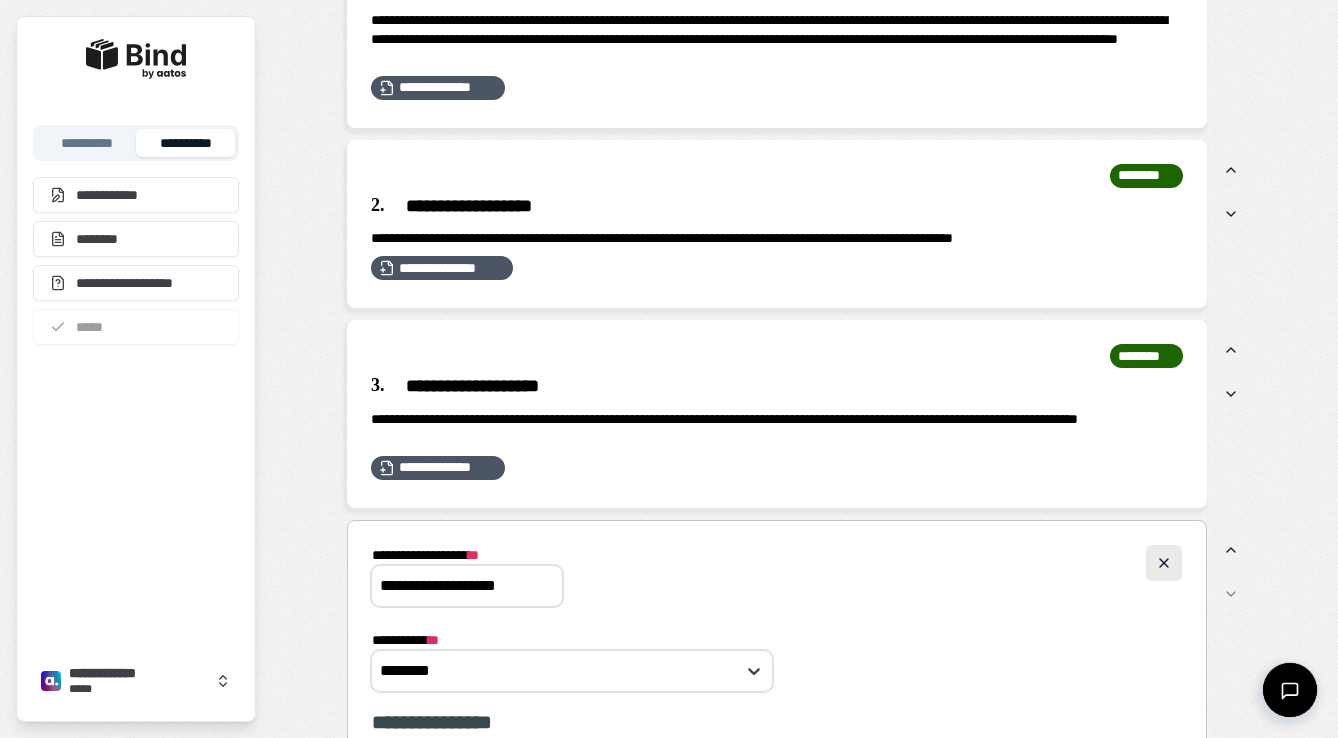 click at bounding box center (1164, 563) 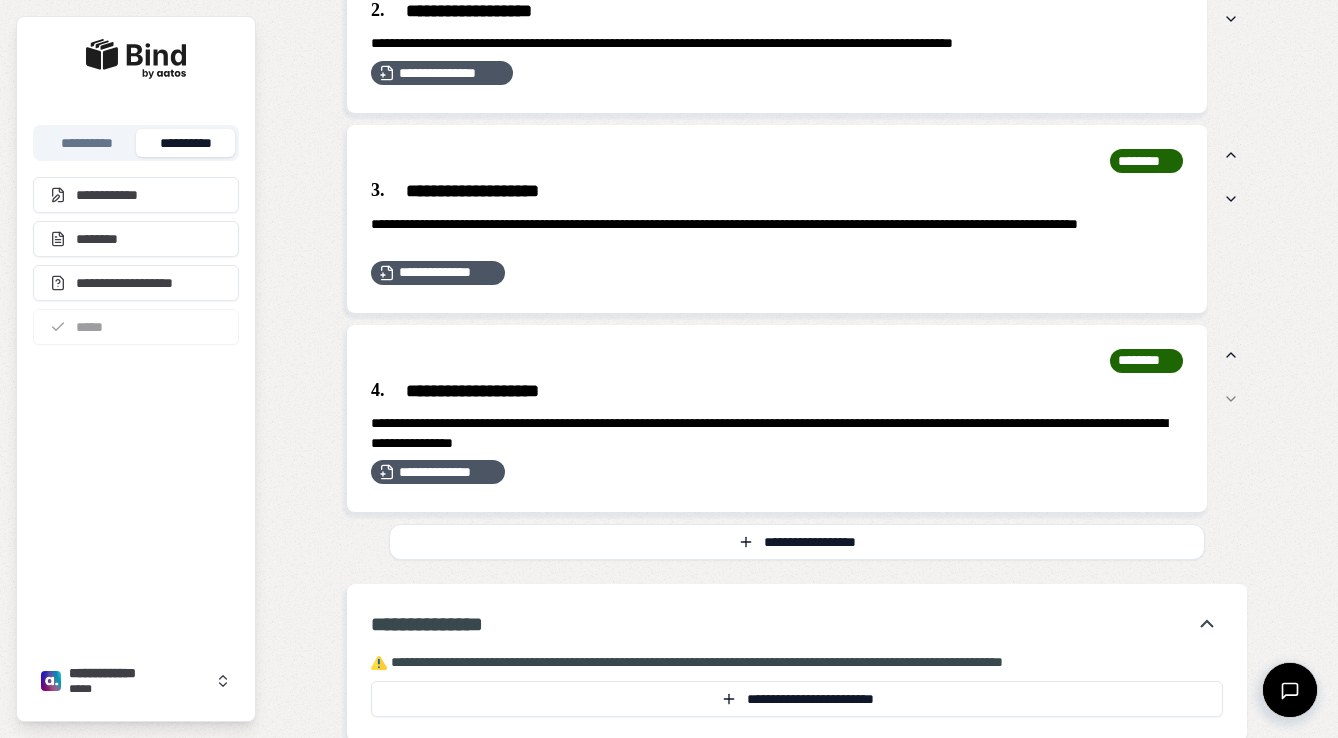 scroll, scrollTop: 1888, scrollLeft: 0, axis: vertical 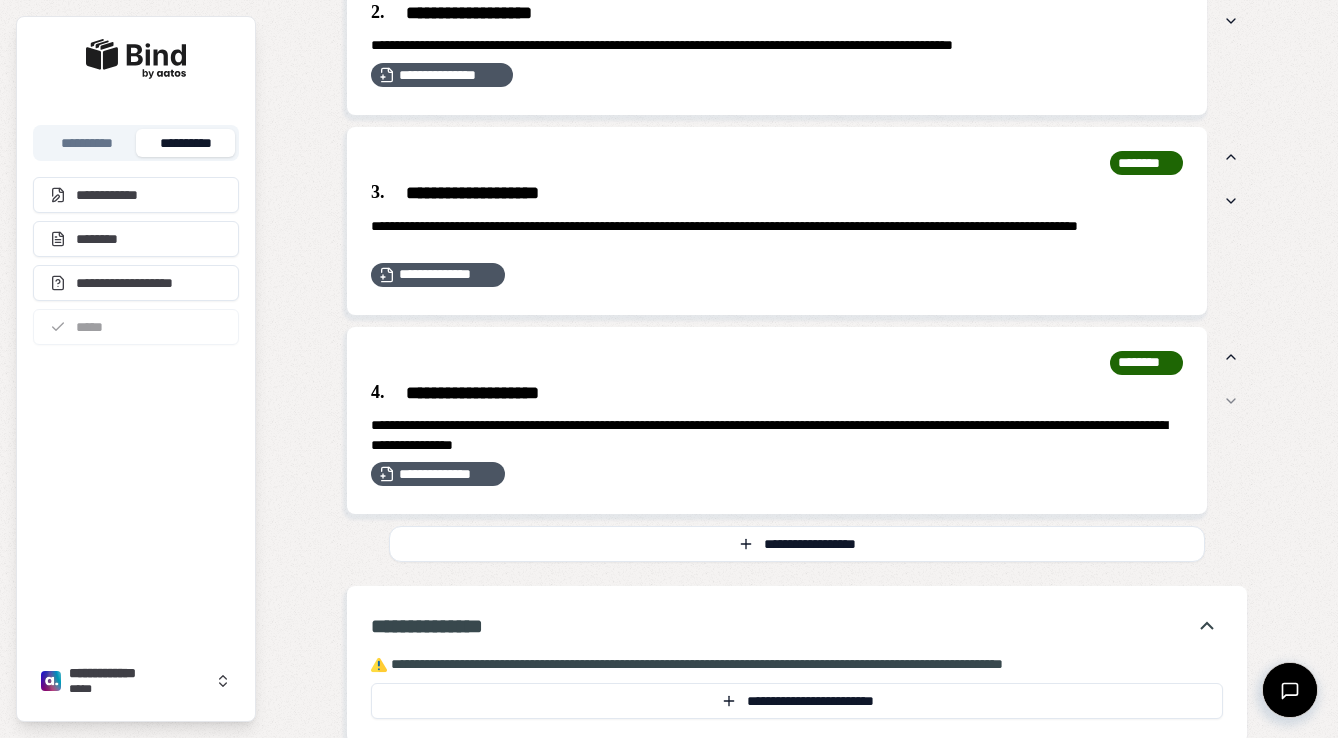 click on "**********" at bounding box center (797, -545) 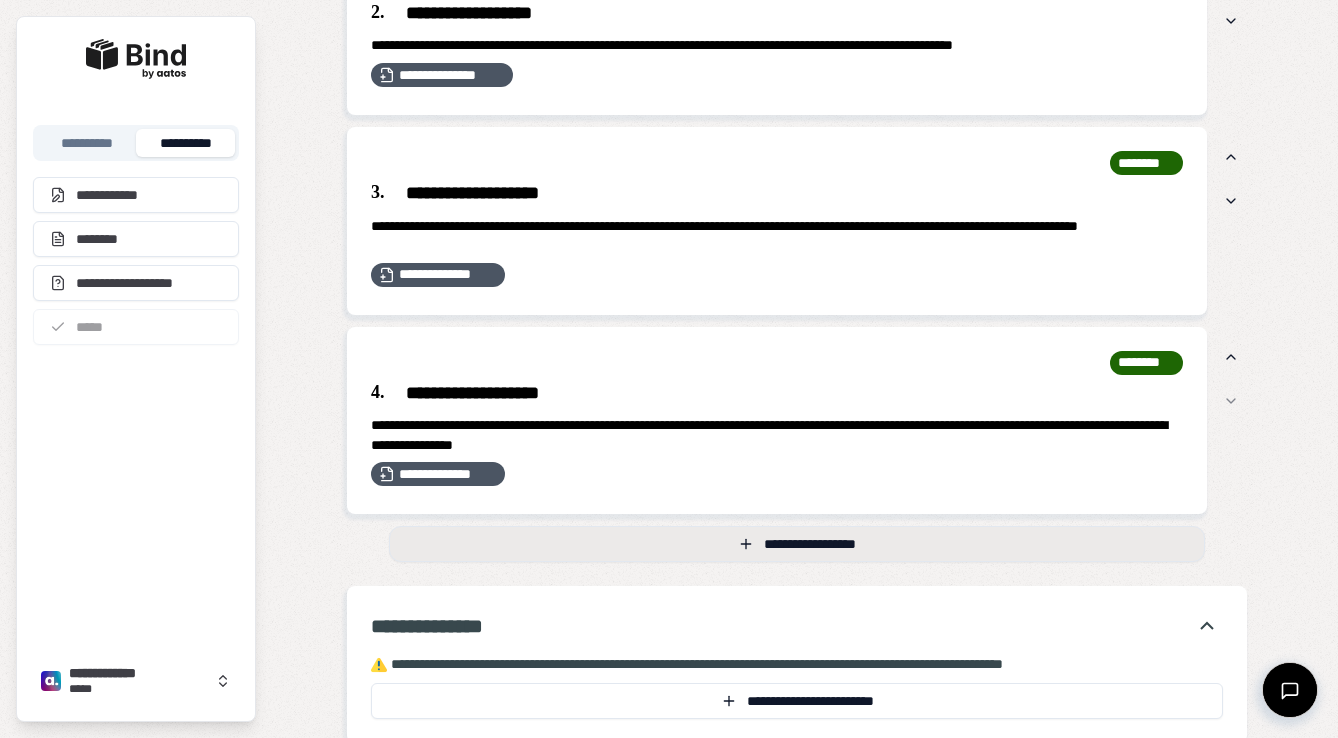 click on "**********" at bounding box center (797, 544) 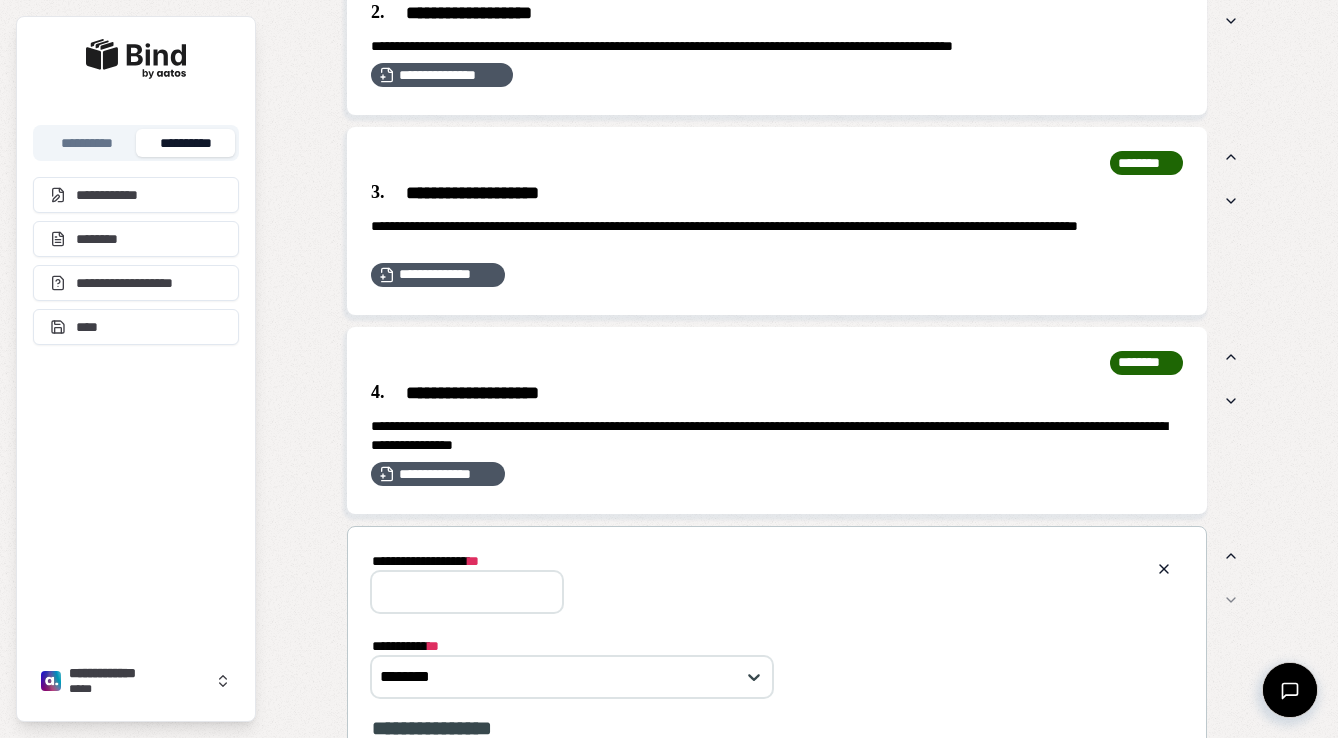 scroll, scrollTop: 0, scrollLeft: 0, axis: both 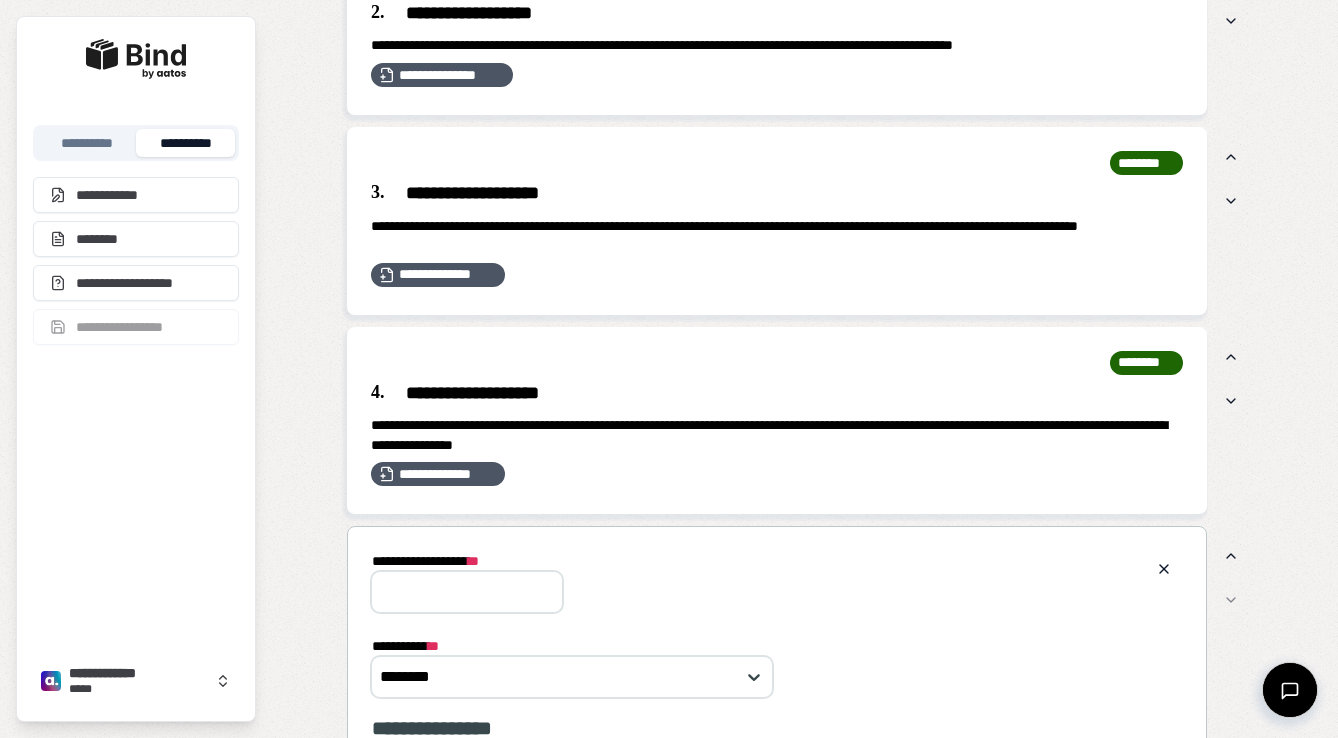 click on "**********" at bounding box center (467, 592) 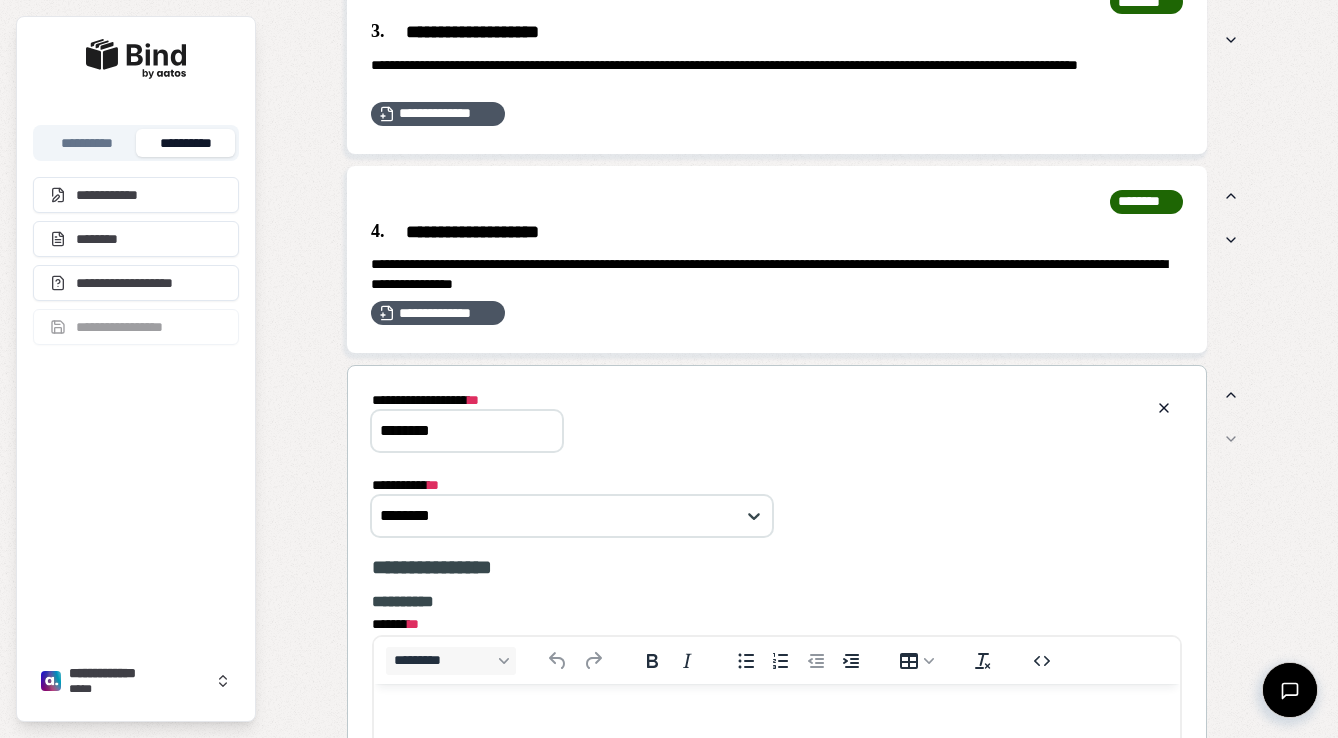 scroll, scrollTop: 2129, scrollLeft: 0, axis: vertical 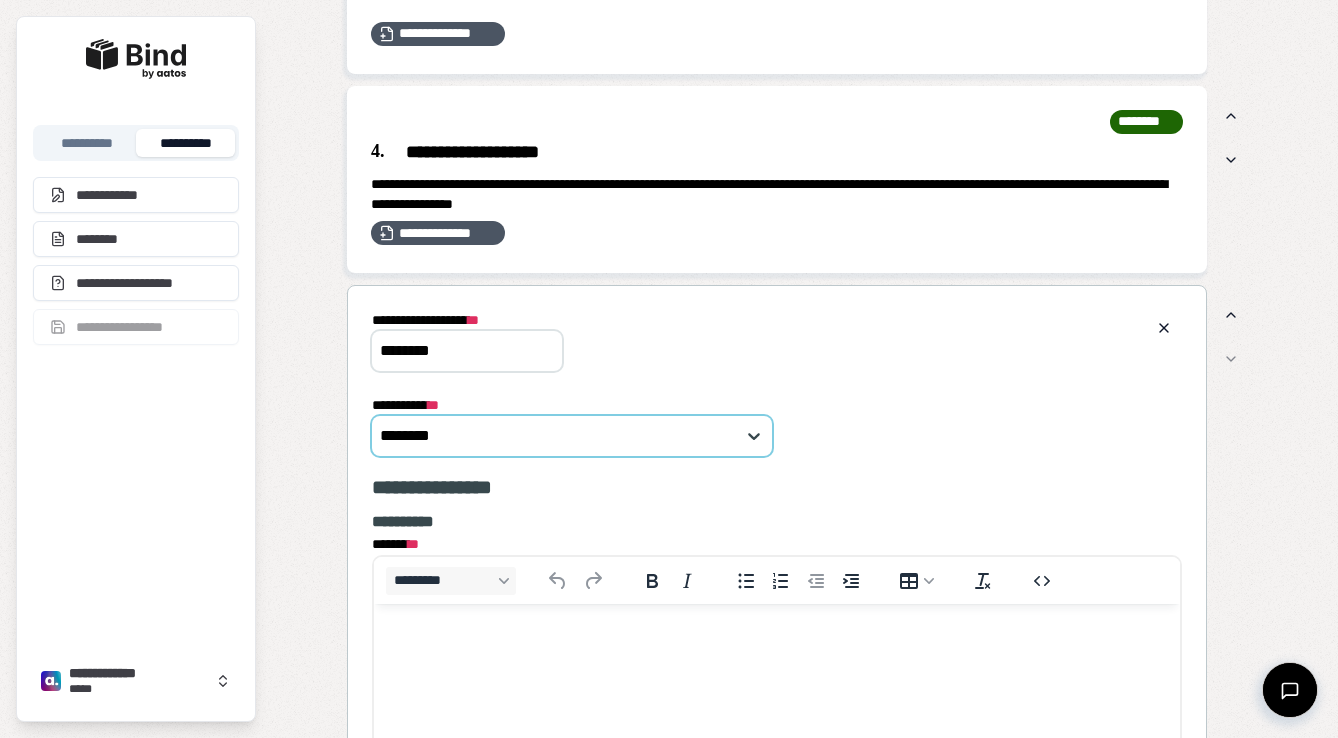 type on "********" 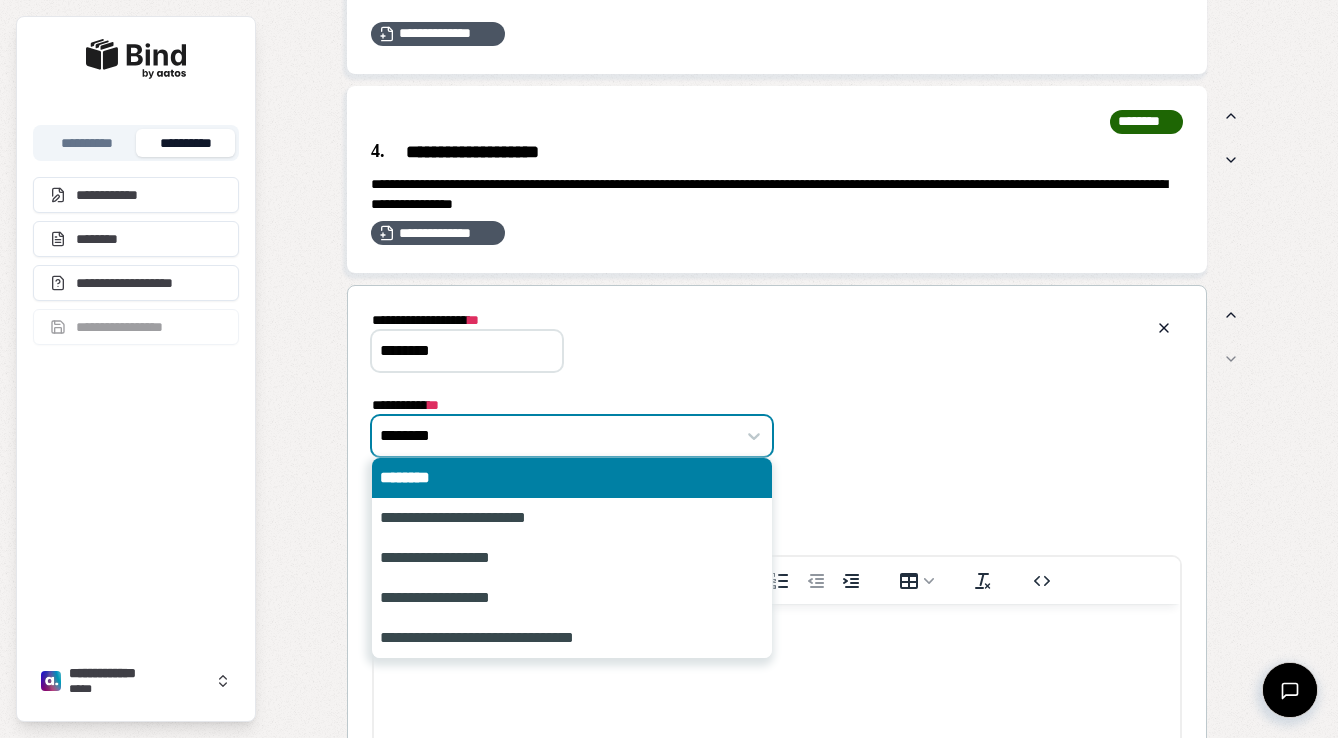 click at bounding box center [561, 436] 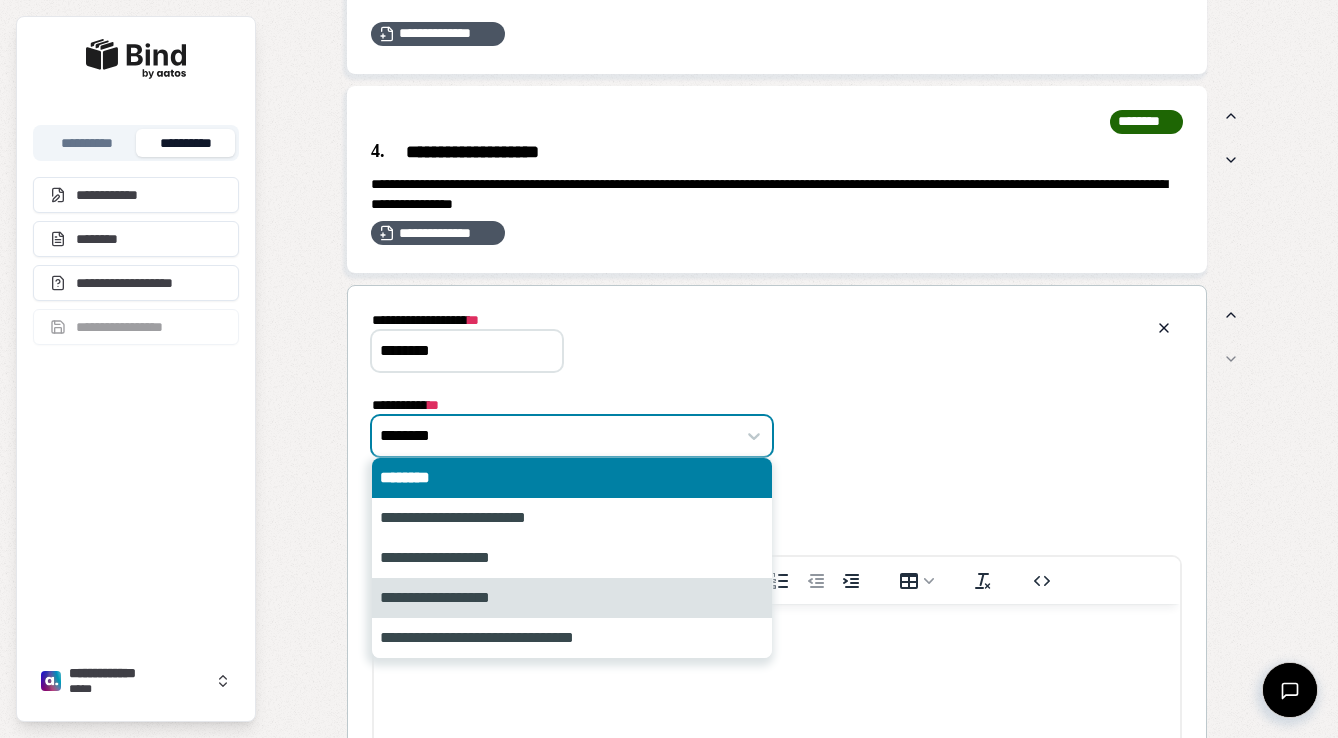 click on "**********" at bounding box center (572, 598) 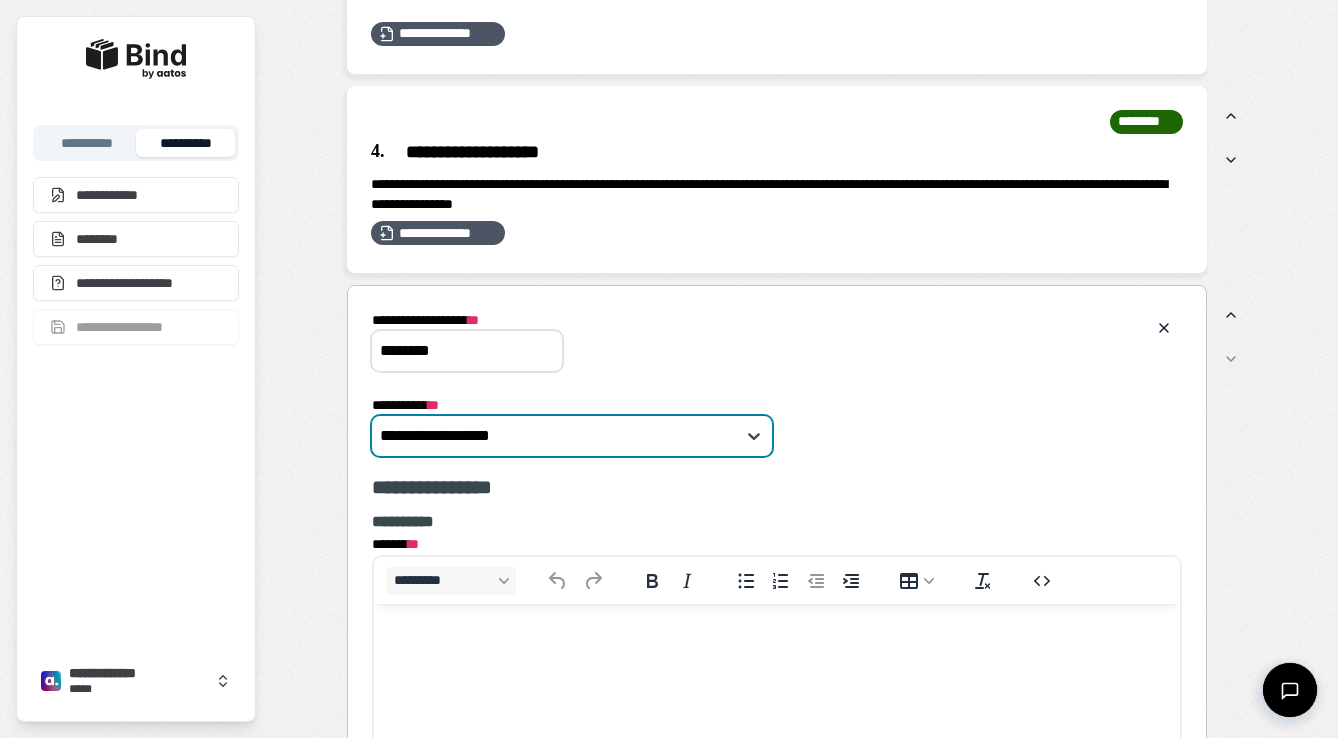 click on "**********" at bounding box center (572, 436) 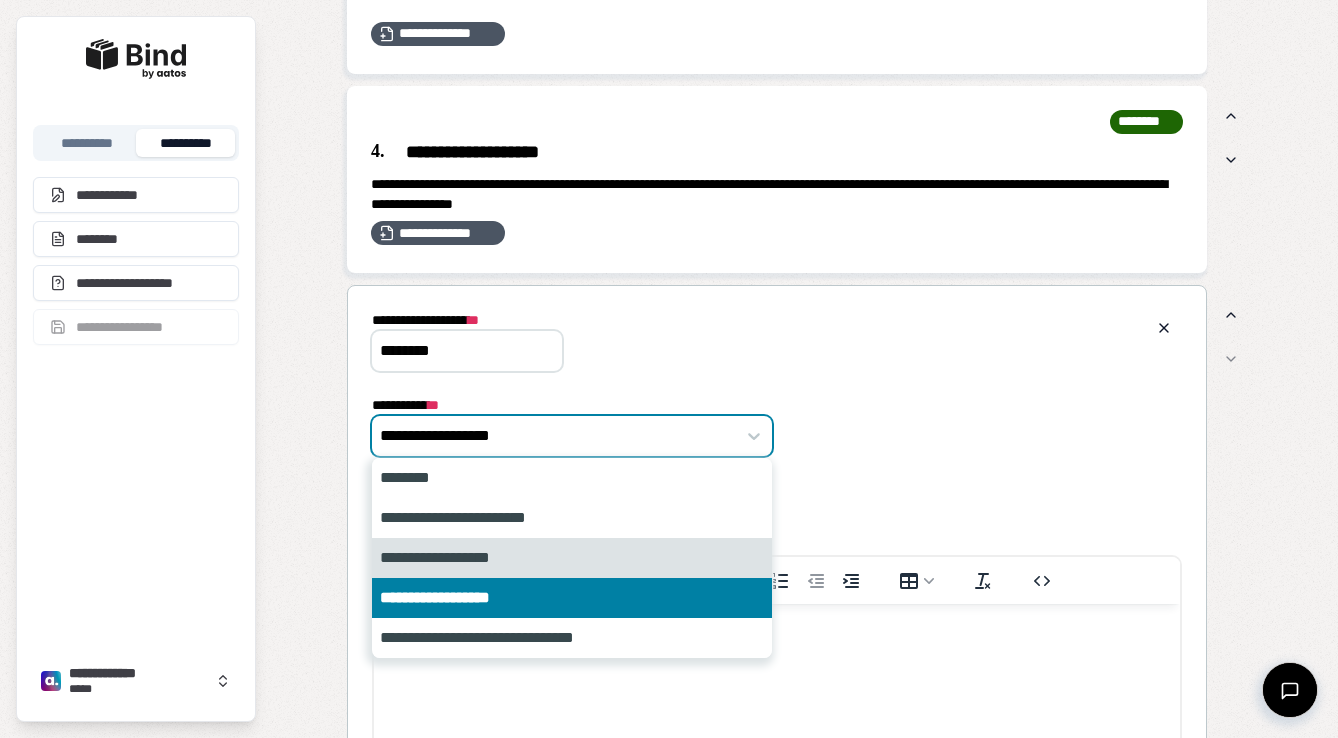 click on "**********" at bounding box center (572, 558) 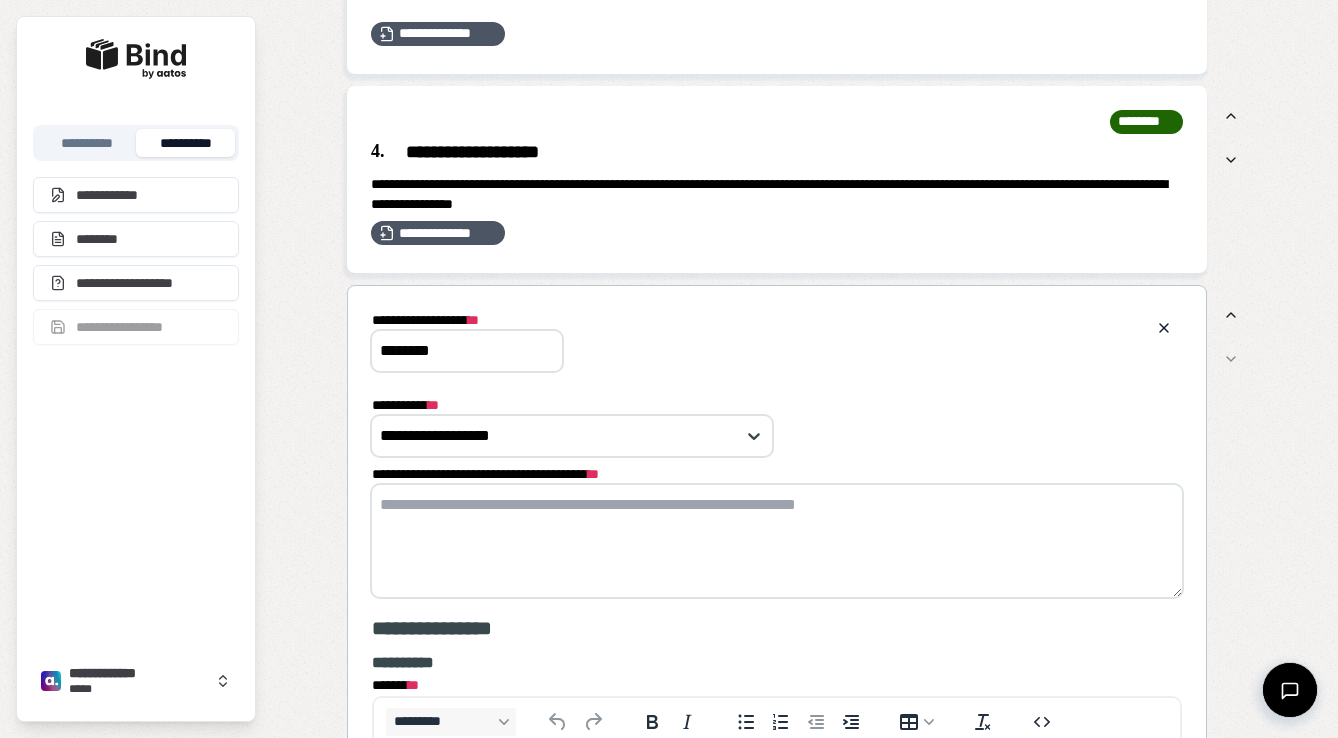 click on "**********" at bounding box center [777, 541] 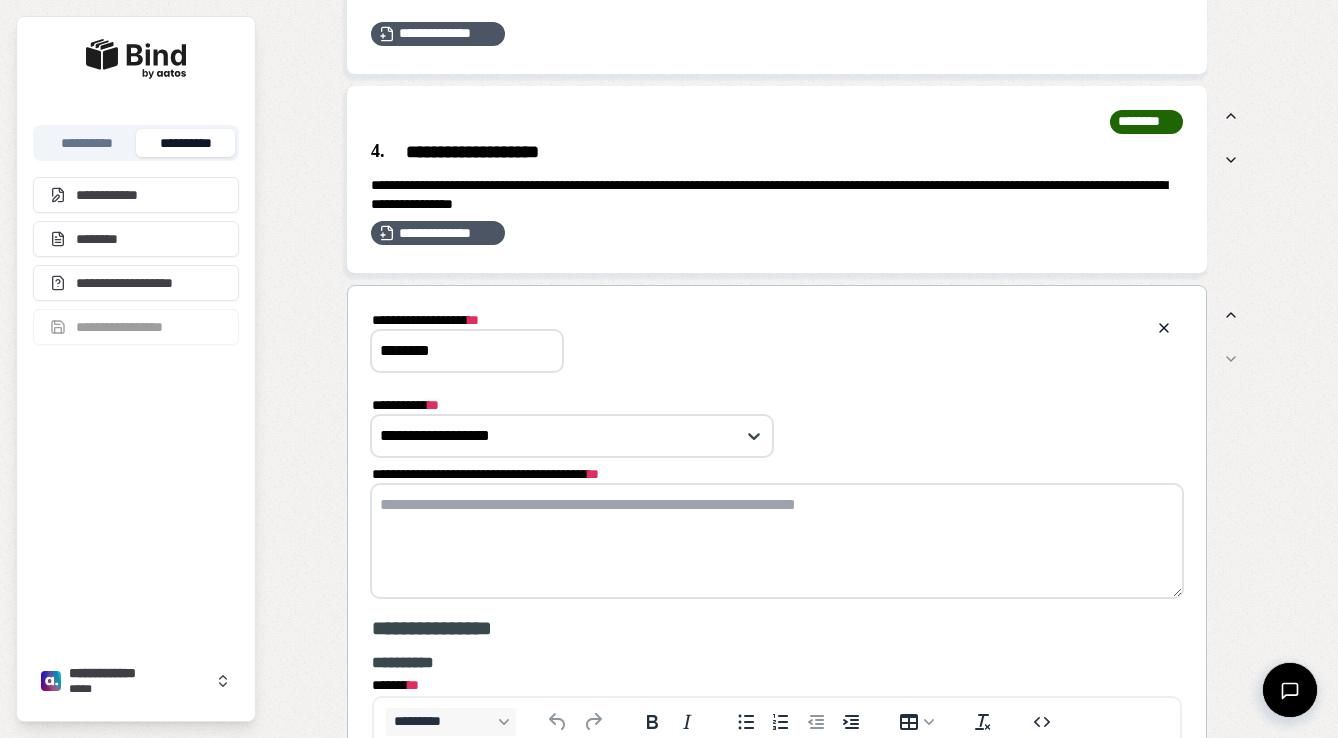 paste on "**********" 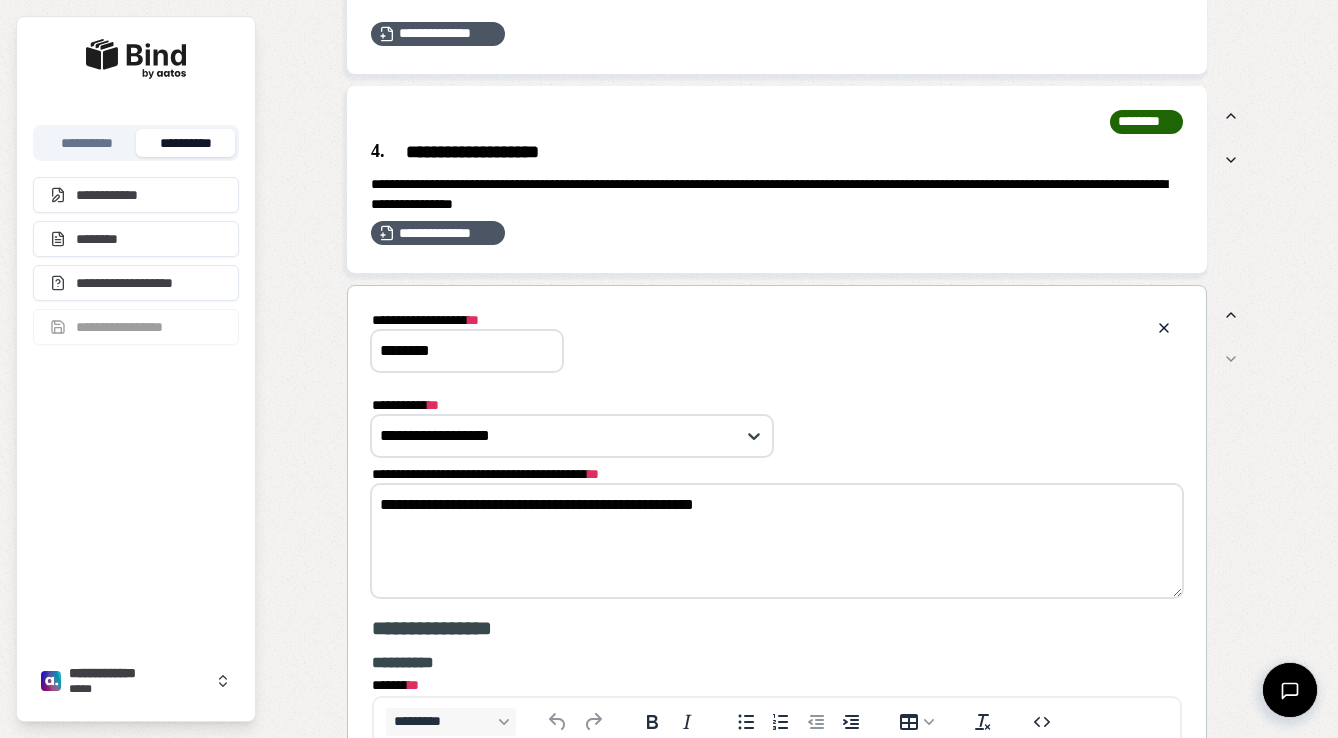 click on "**********" at bounding box center (777, 541) 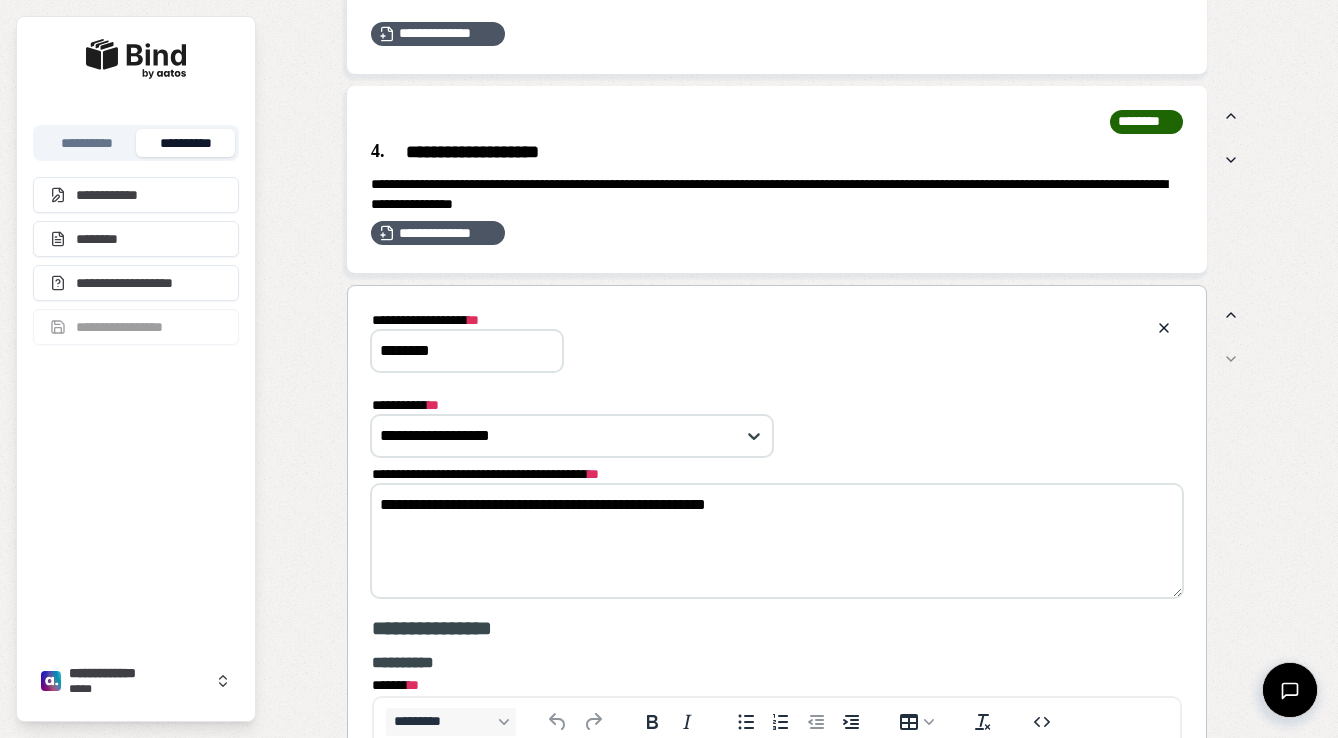 click on "**********" at bounding box center [777, 541] 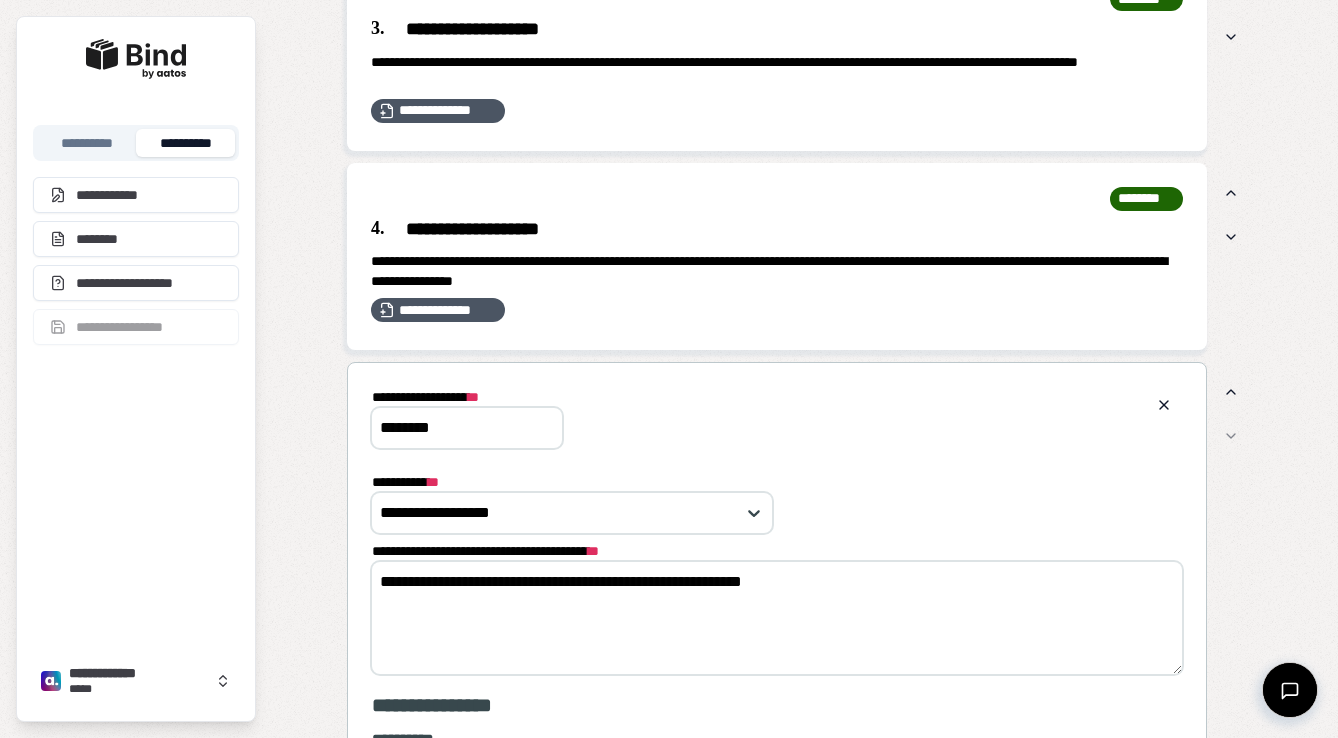 scroll, scrollTop: 2512, scrollLeft: 0, axis: vertical 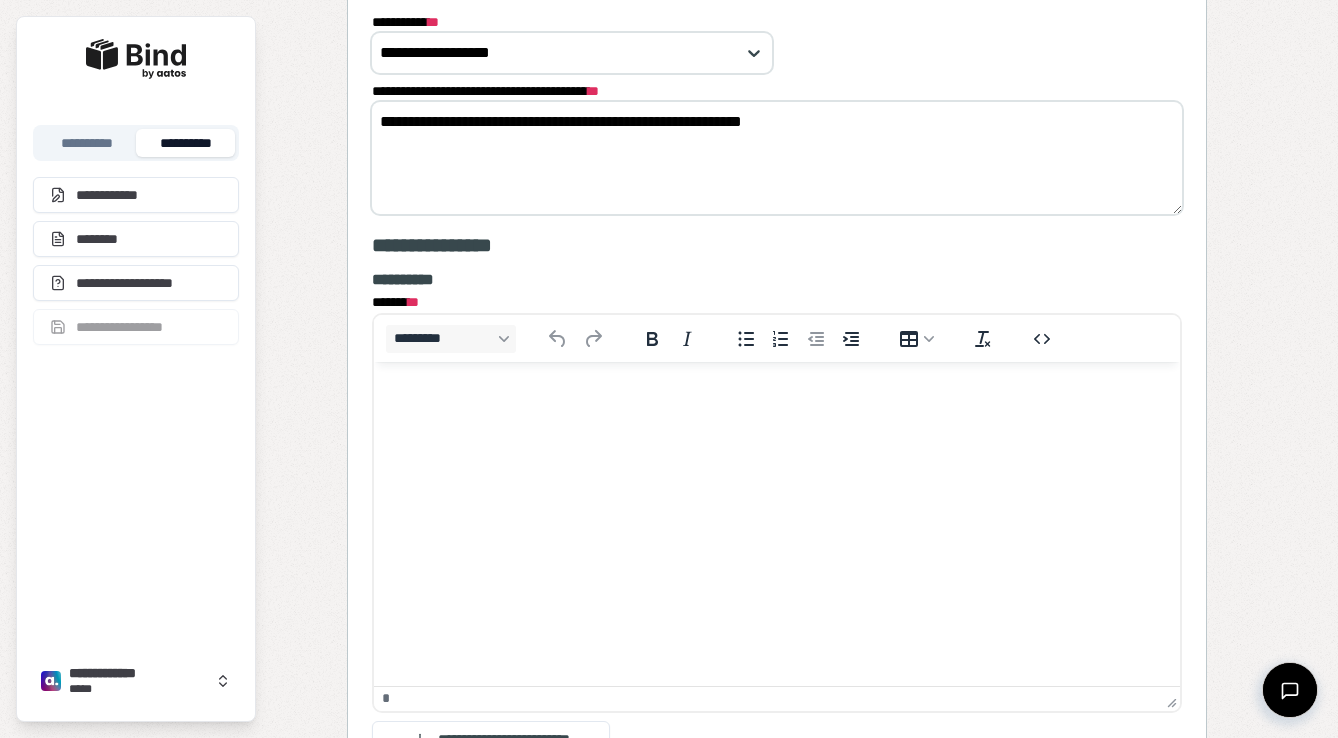 type on "**********" 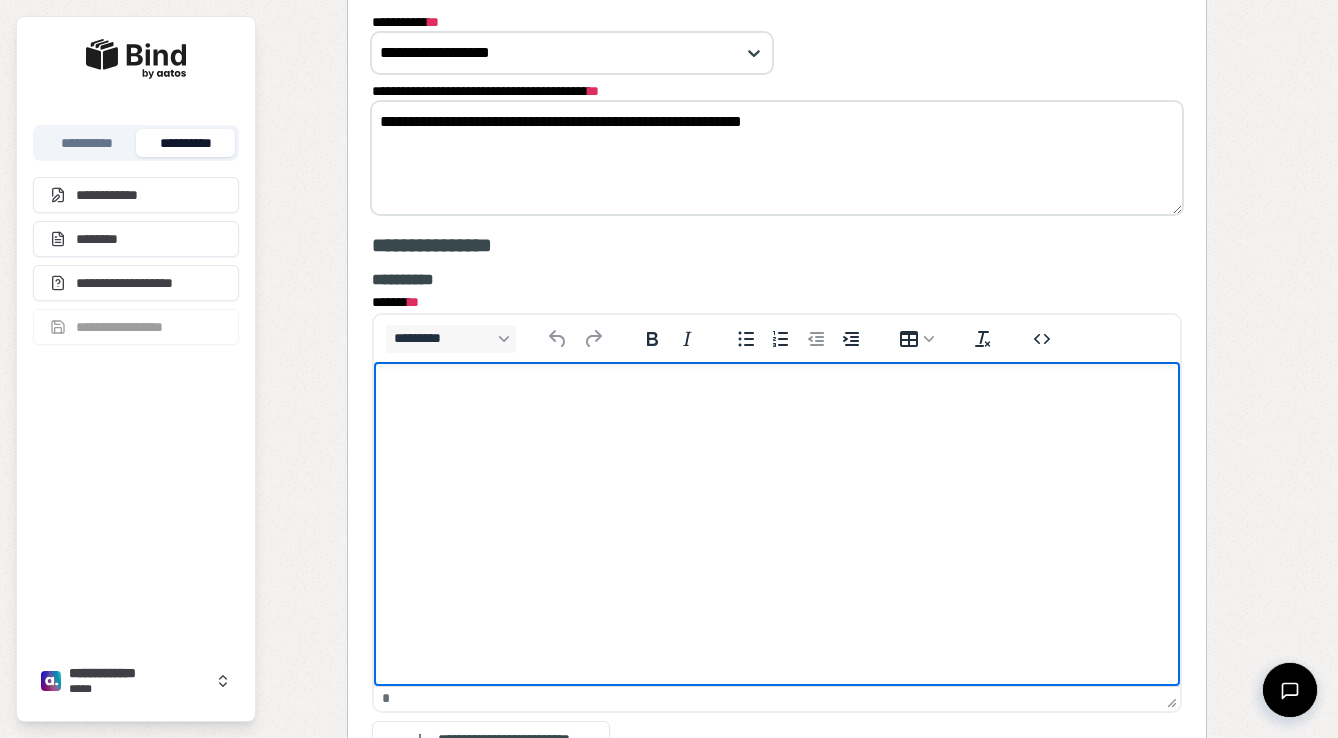 paste 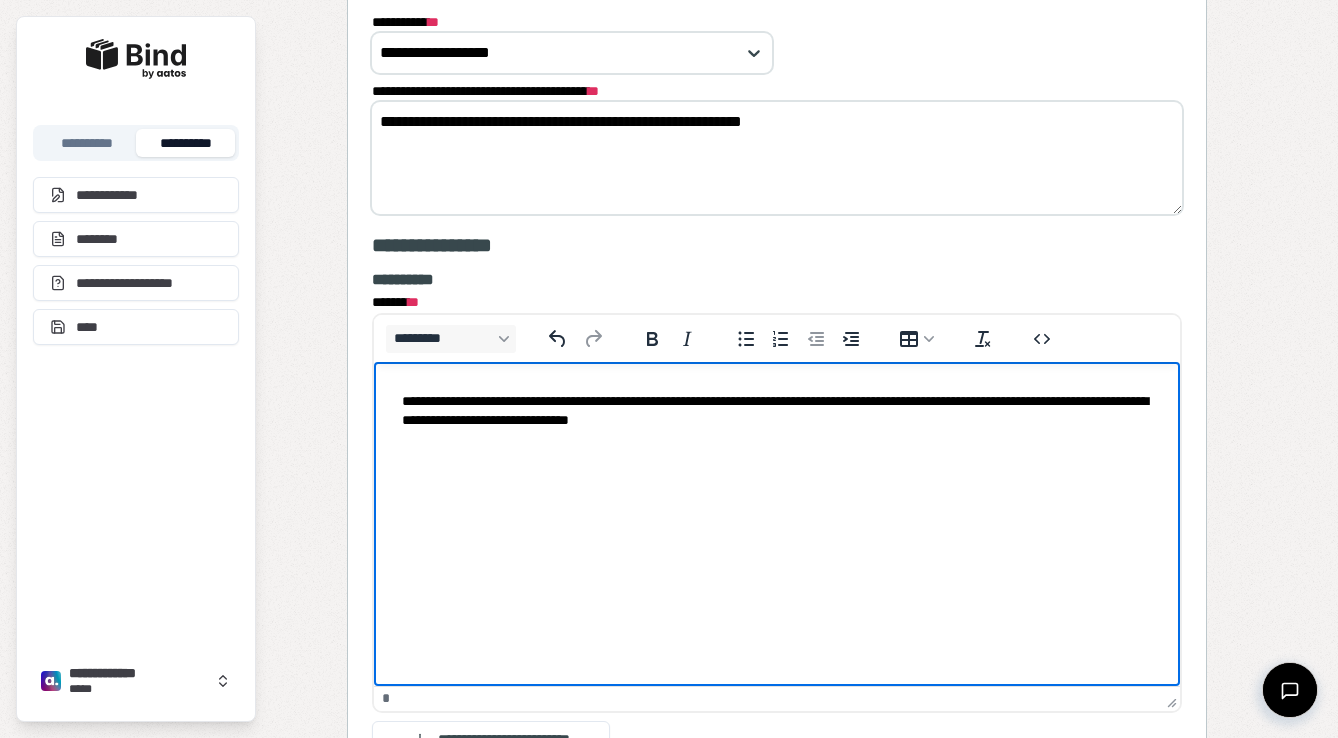 click on "**********" at bounding box center [777, 411] 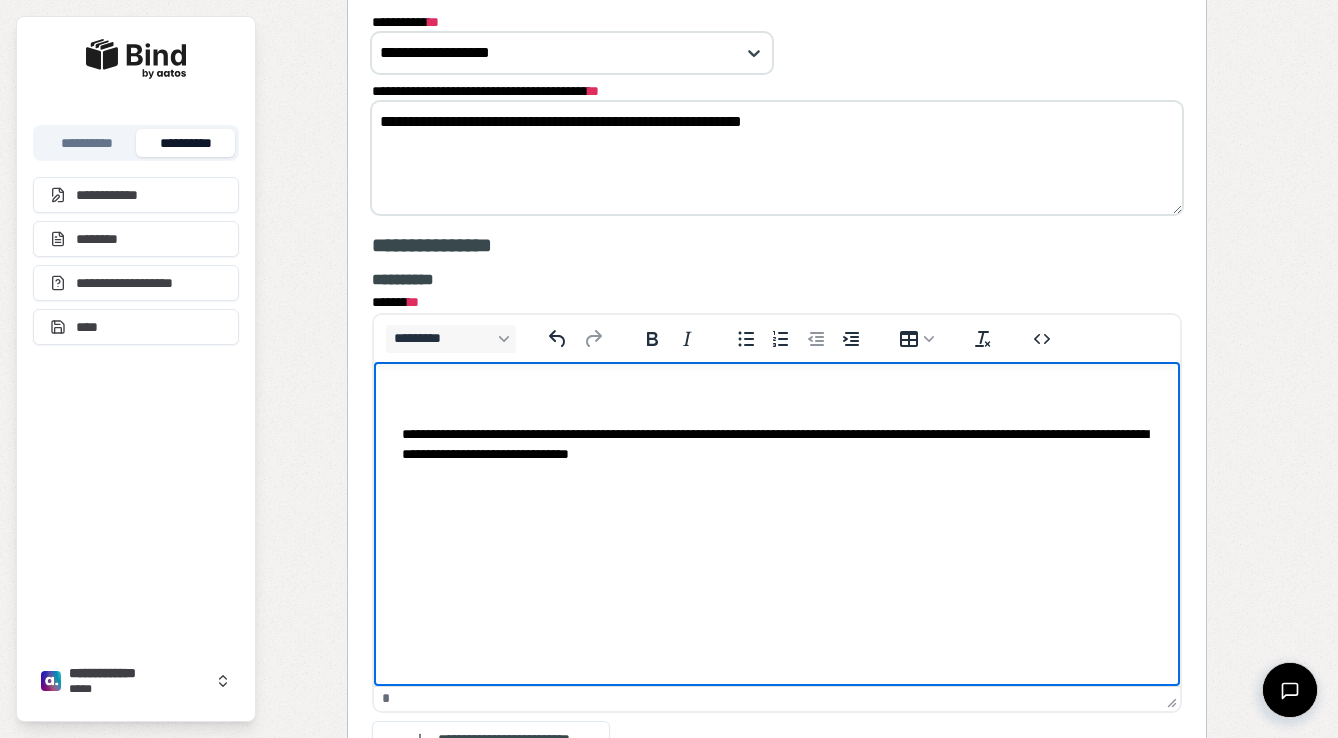 type 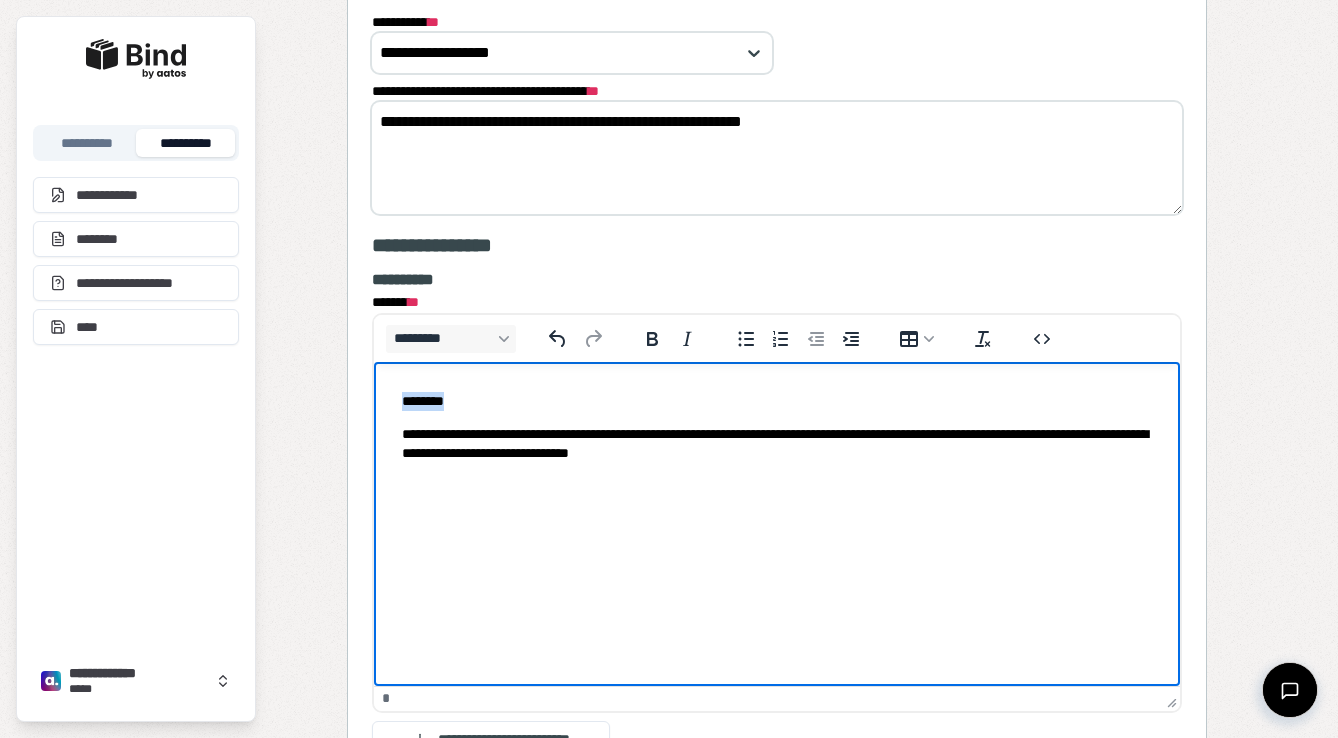 drag, startPoint x: 489, startPoint y: 405, endPoint x: 326, endPoint y: 379, distance: 165.0606 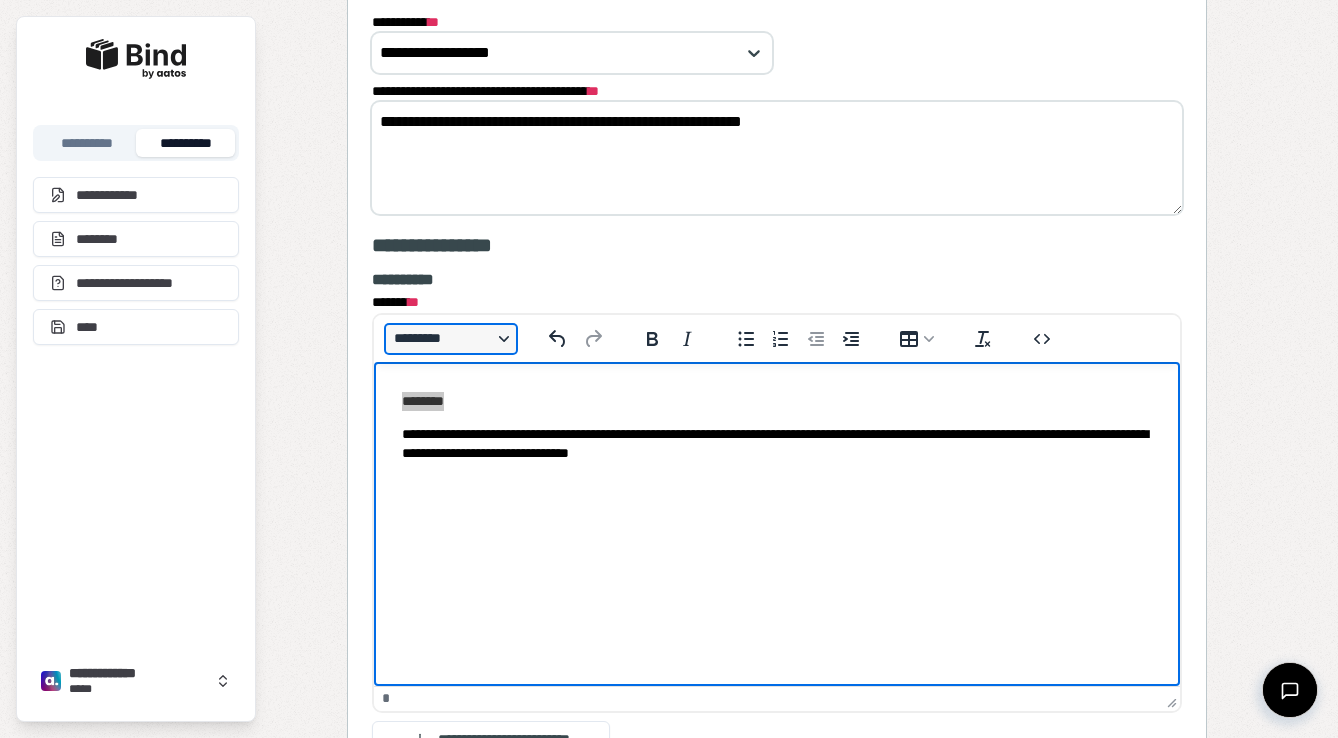 click on "*********" at bounding box center [451, 339] 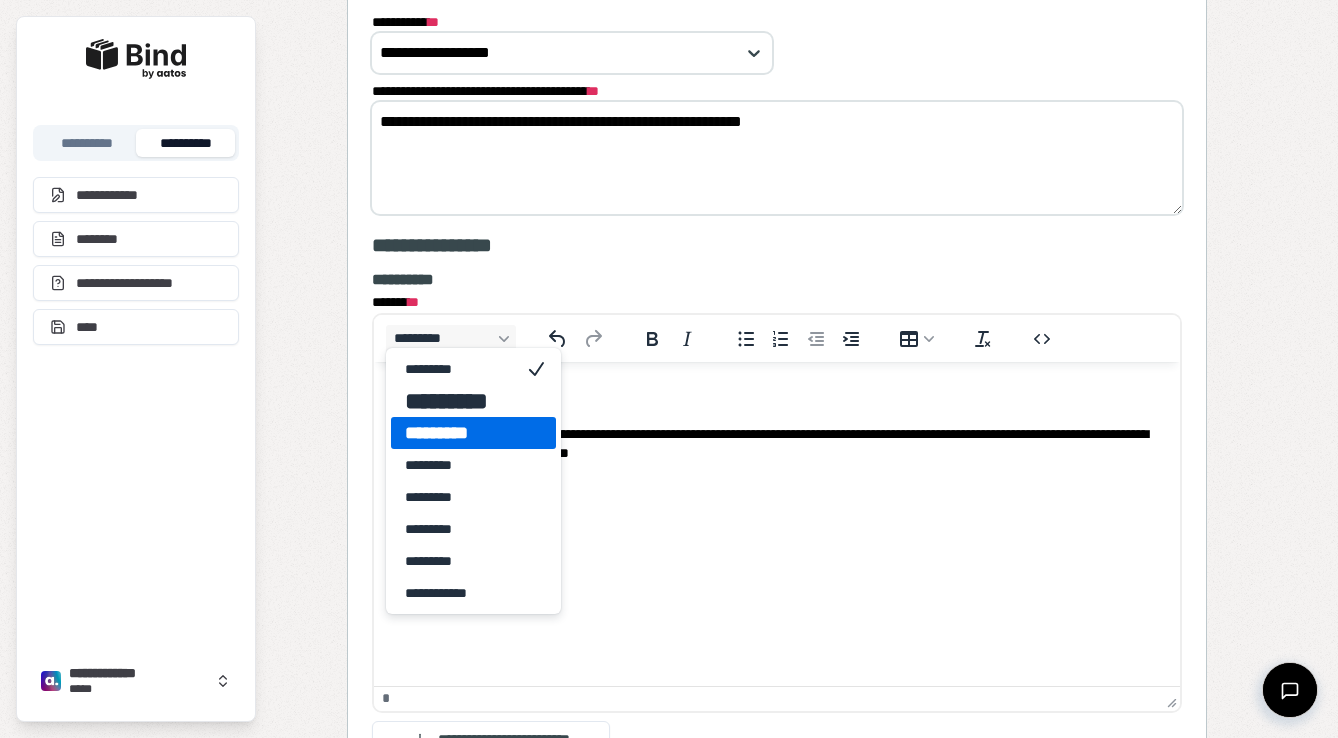 click on "*********" at bounding box center (459, 433) 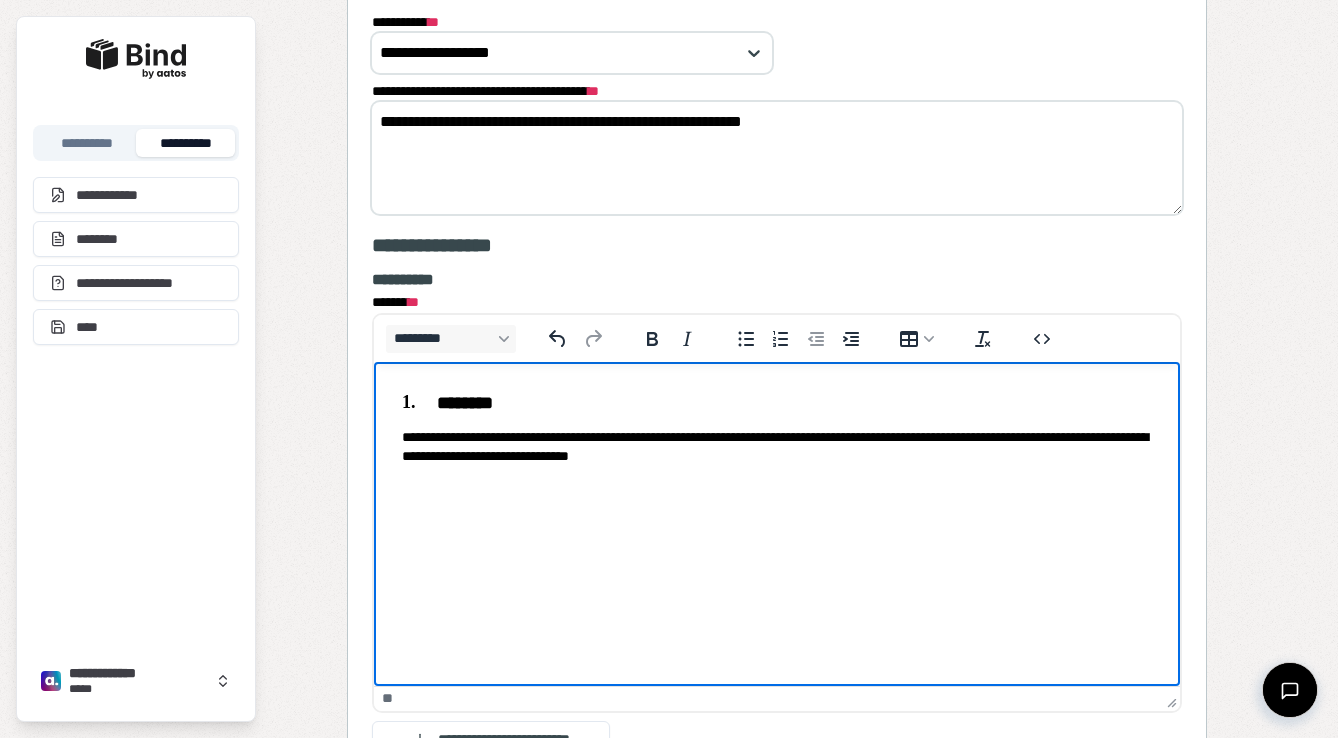 click on "**********" at bounding box center [777, 447] 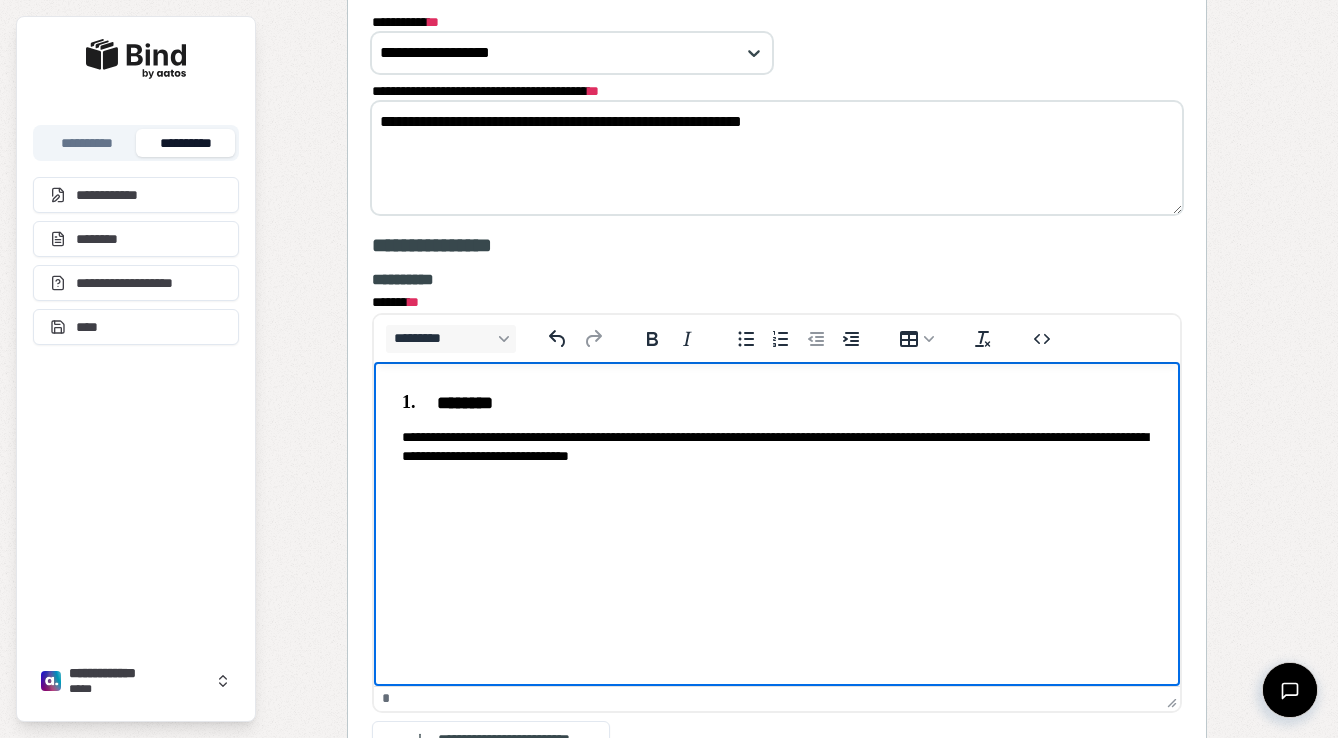 click on "**********" at bounding box center [777, 447] 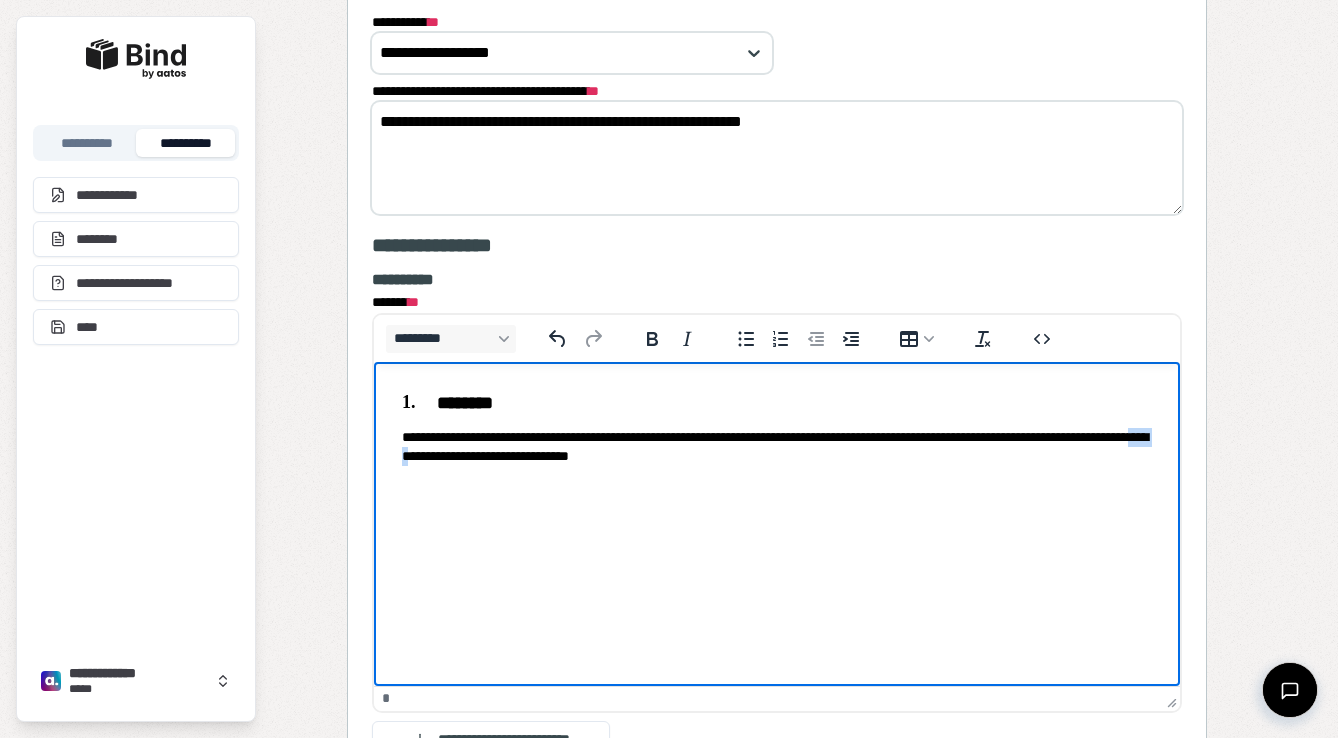 click on "**********" at bounding box center [777, 447] 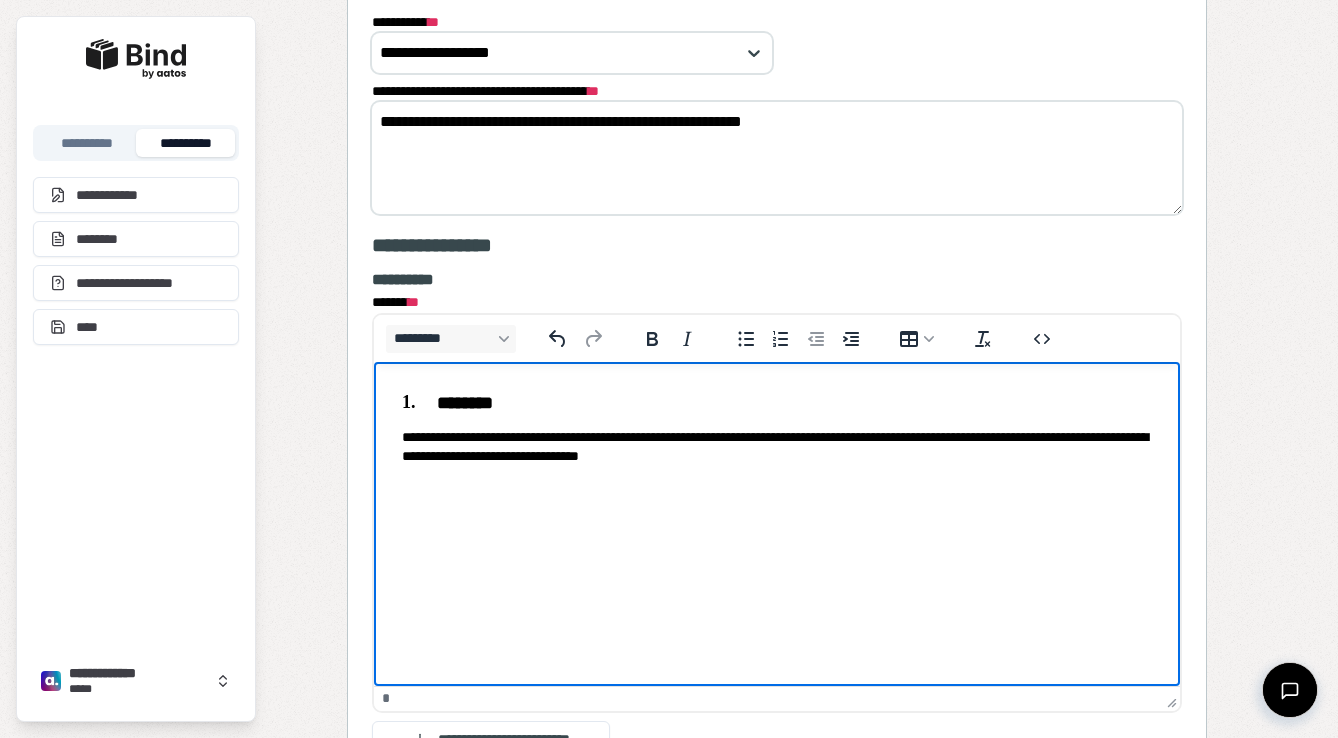 click on "**********" at bounding box center [777, 447] 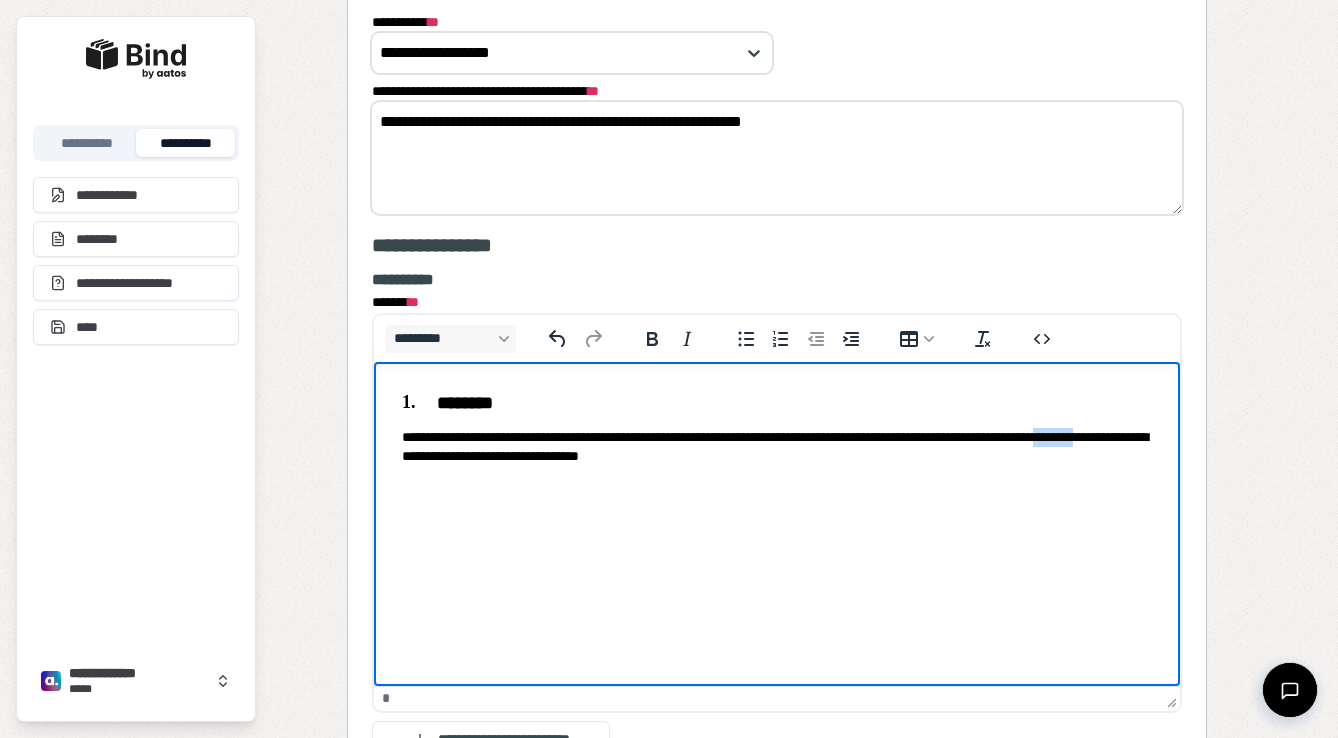 click on "**********" at bounding box center [777, 447] 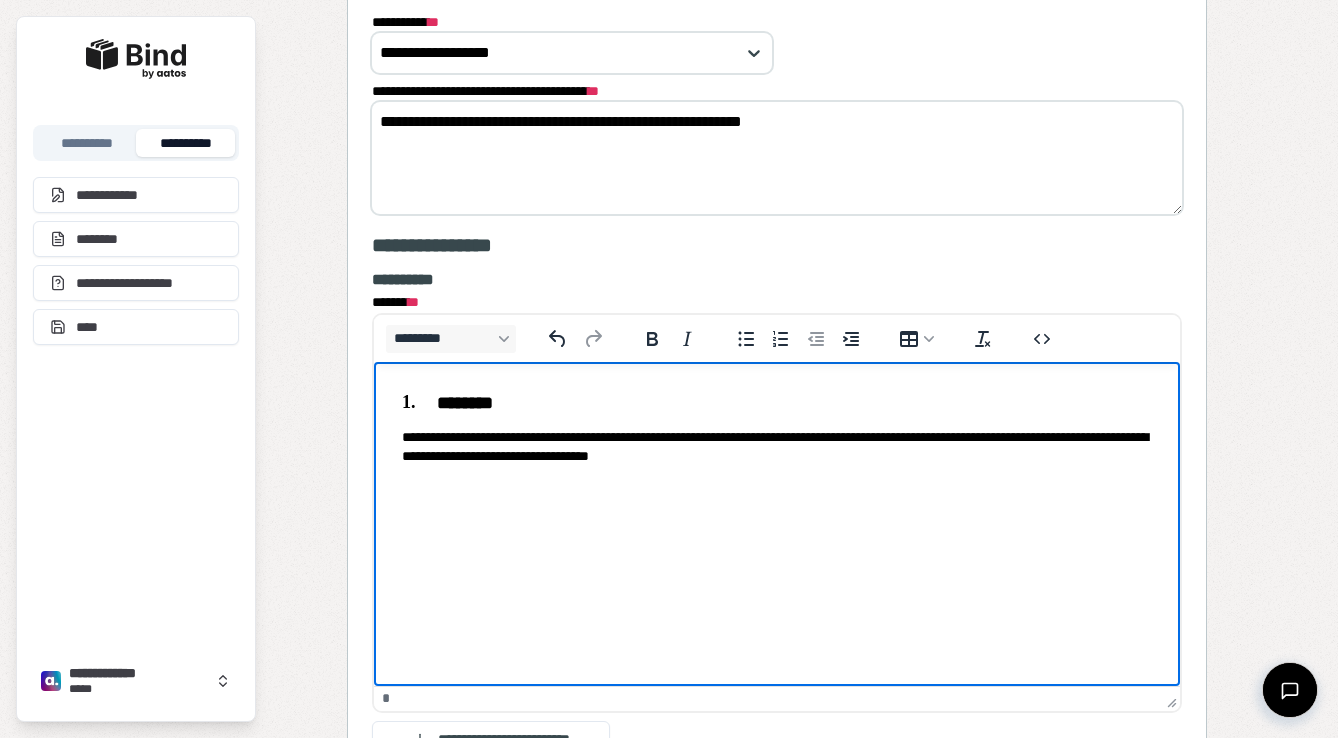 click on "**********" at bounding box center (777, 447) 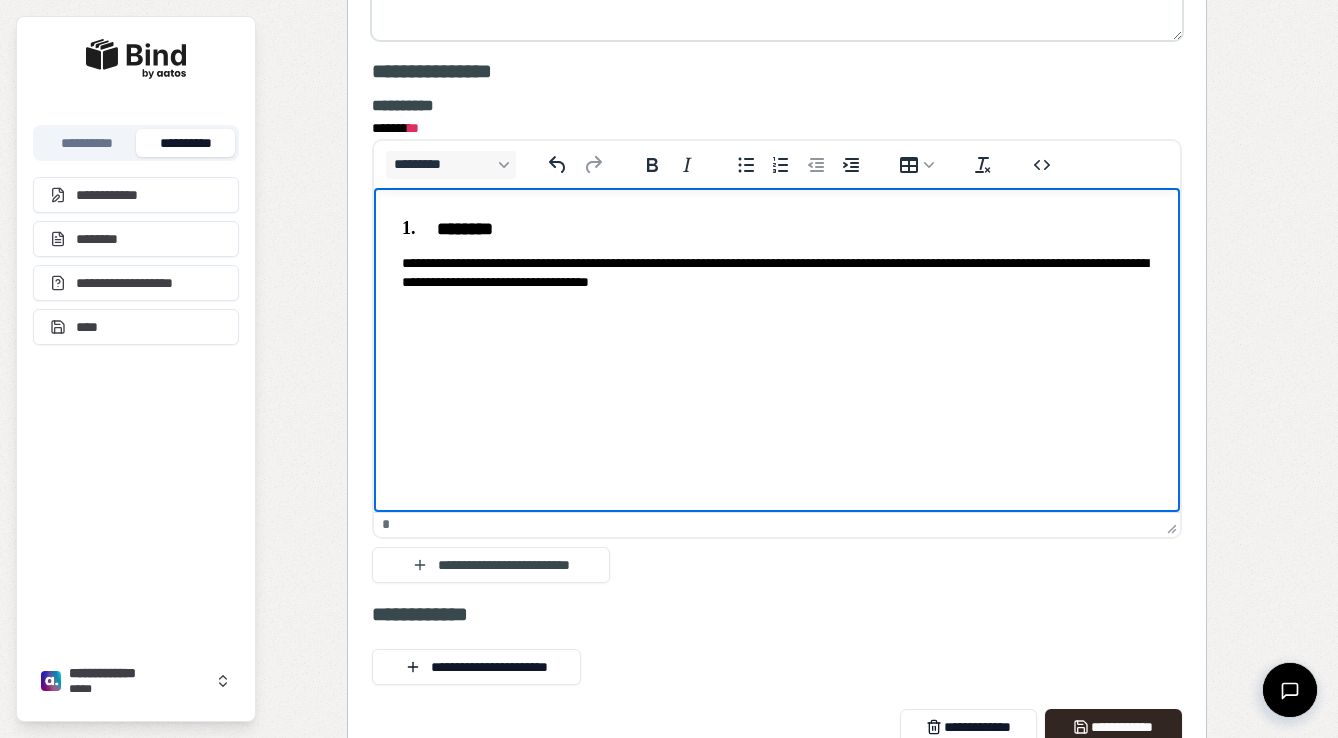 click on "**********" at bounding box center [777, 249] 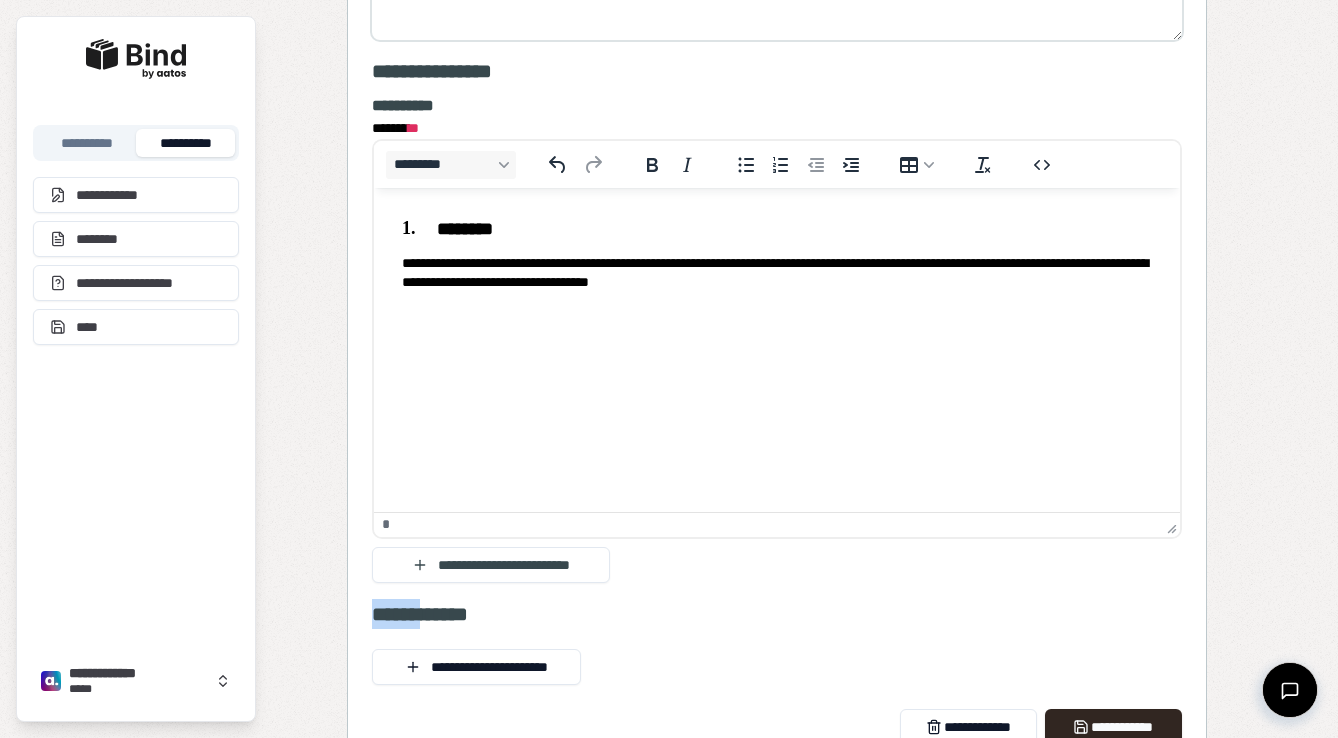 click on "**********" at bounding box center (777, 249) 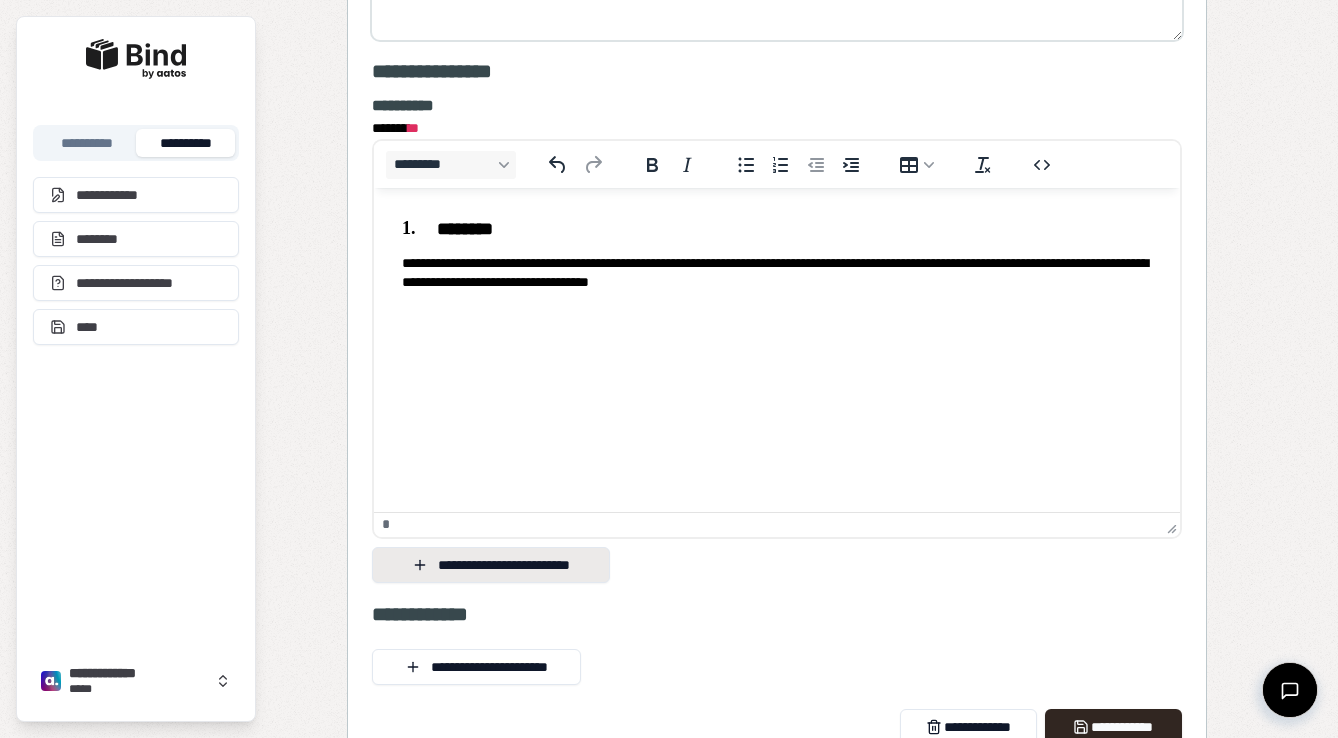 click on "**********" at bounding box center (491, 565) 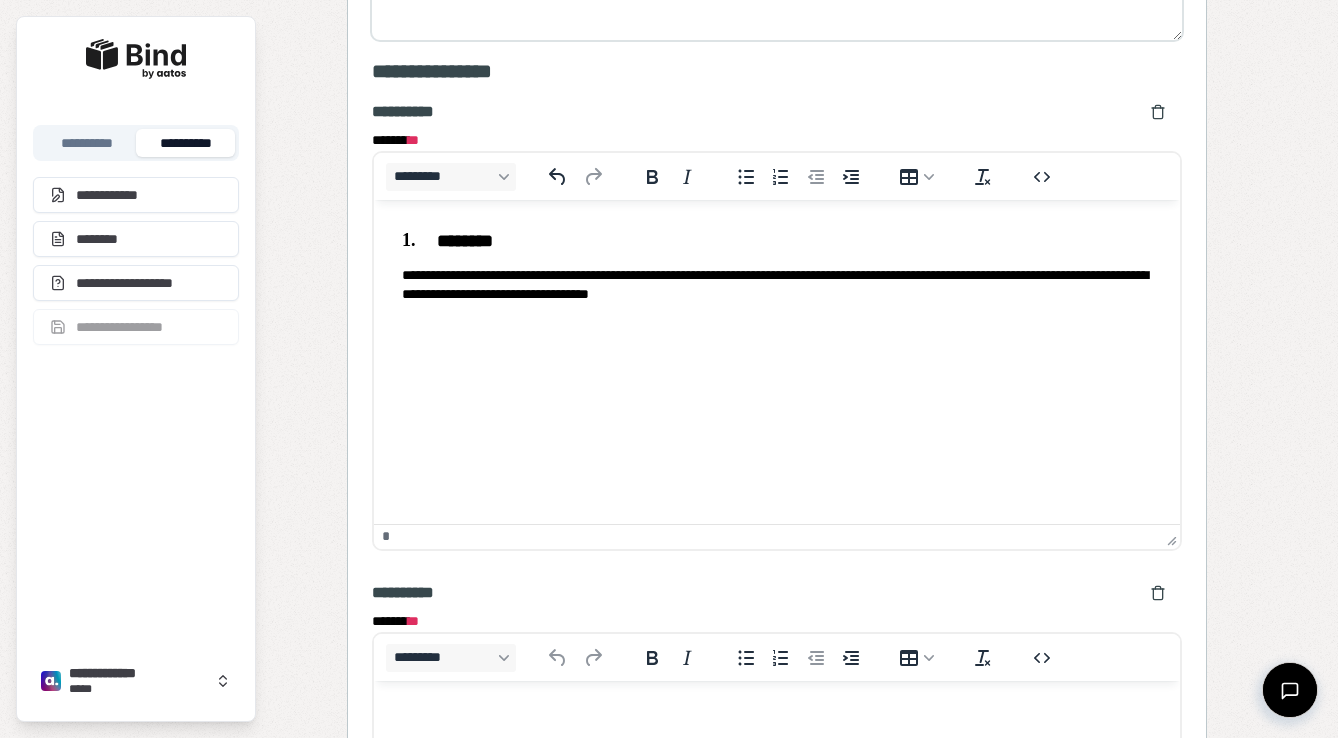 scroll, scrollTop: 0, scrollLeft: 0, axis: both 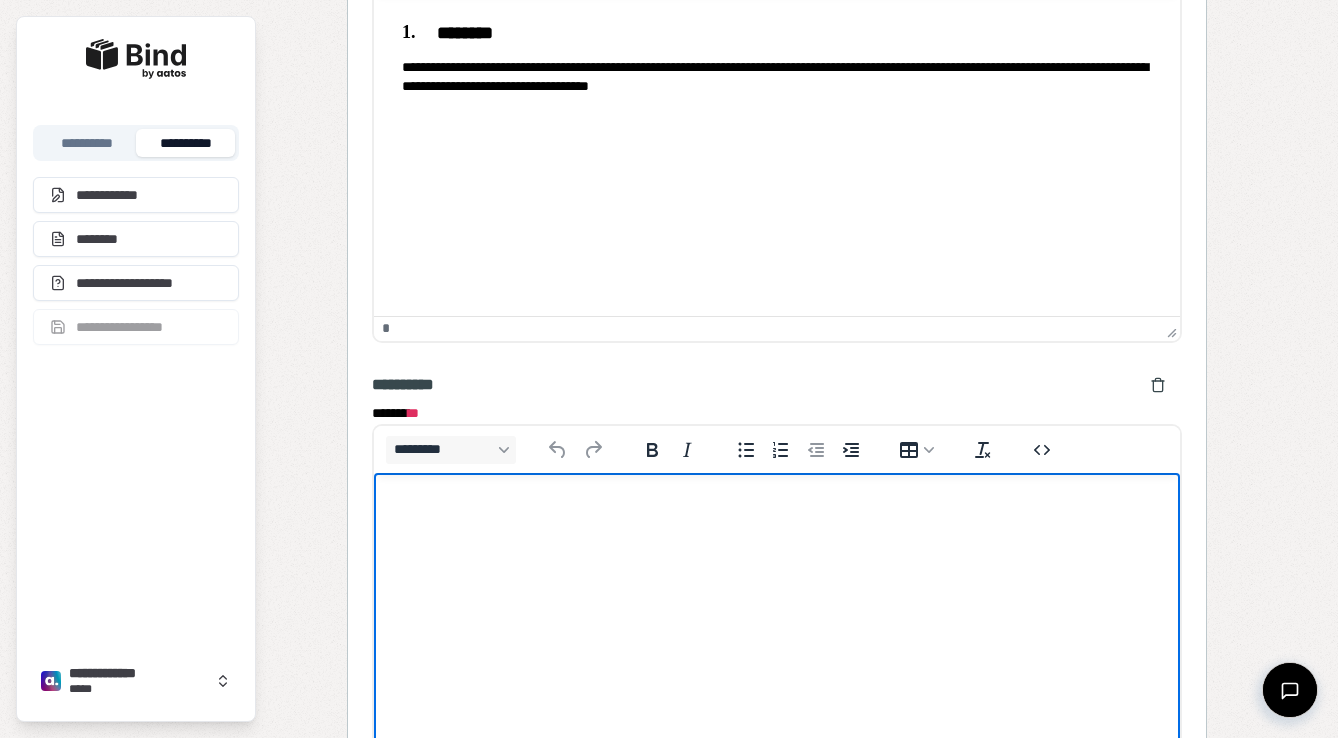 click at bounding box center [777, 512] 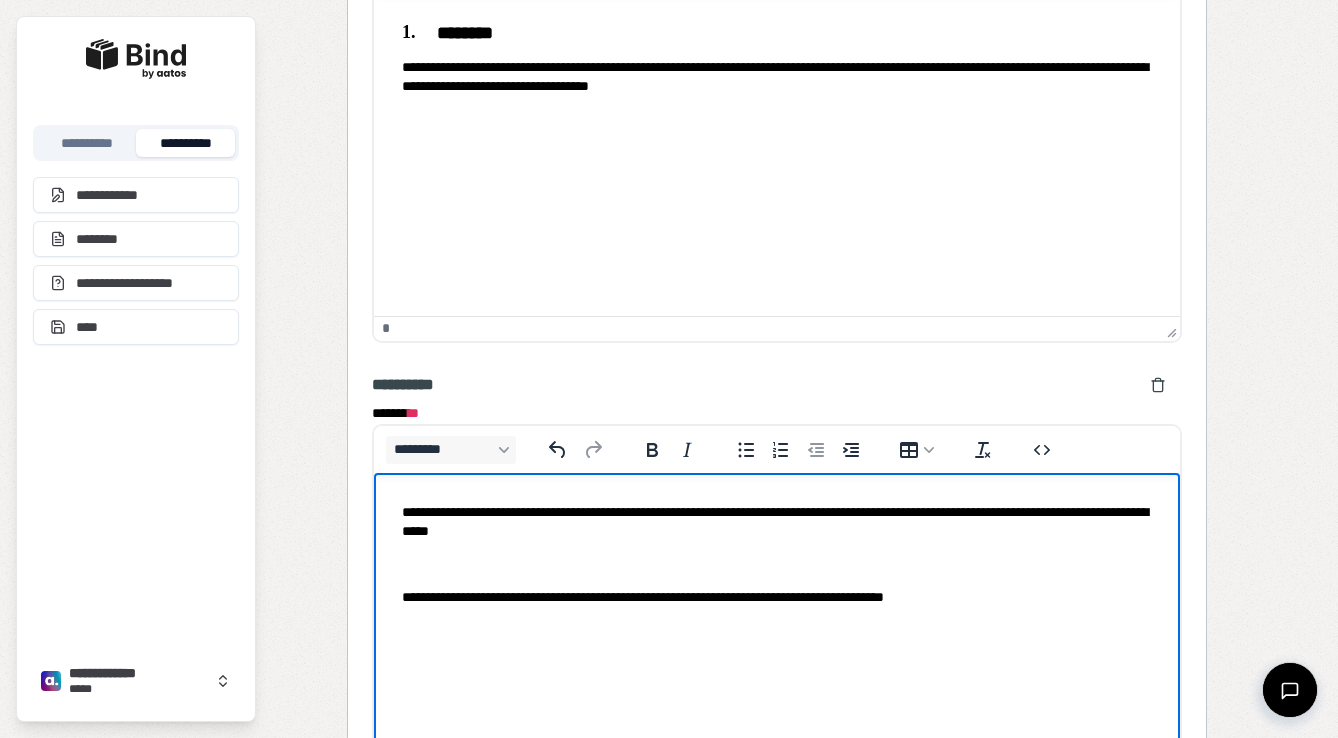 click on "**********" at bounding box center (777, 555) 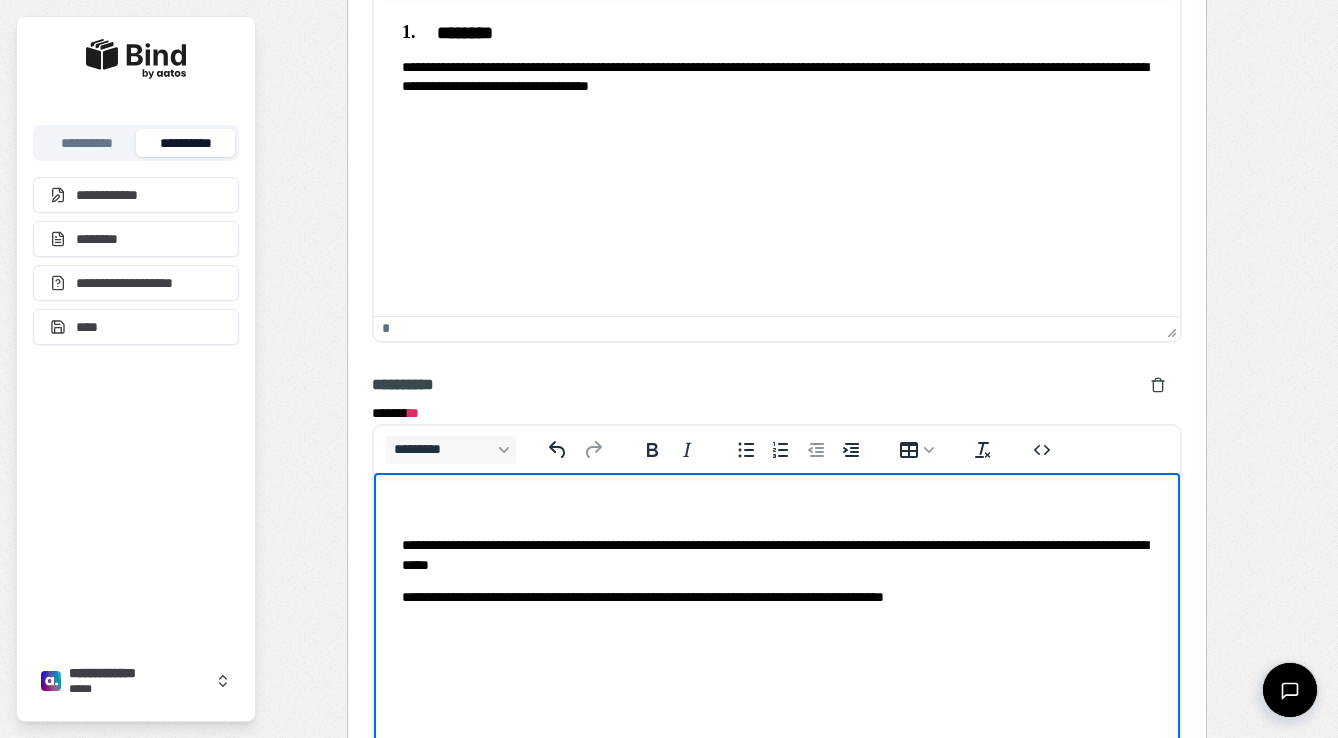 type 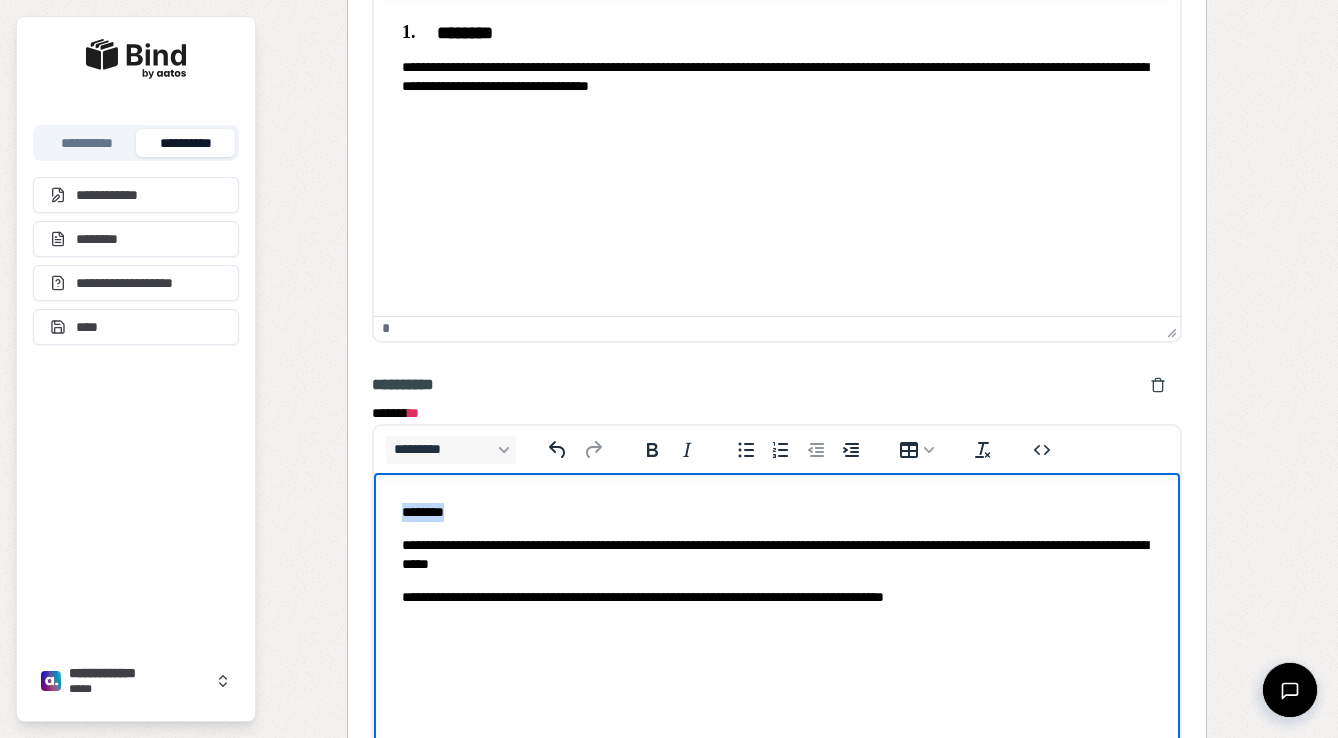 drag, startPoint x: 489, startPoint y: 513, endPoint x: 356, endPoint y: 503, distance: 133.37541 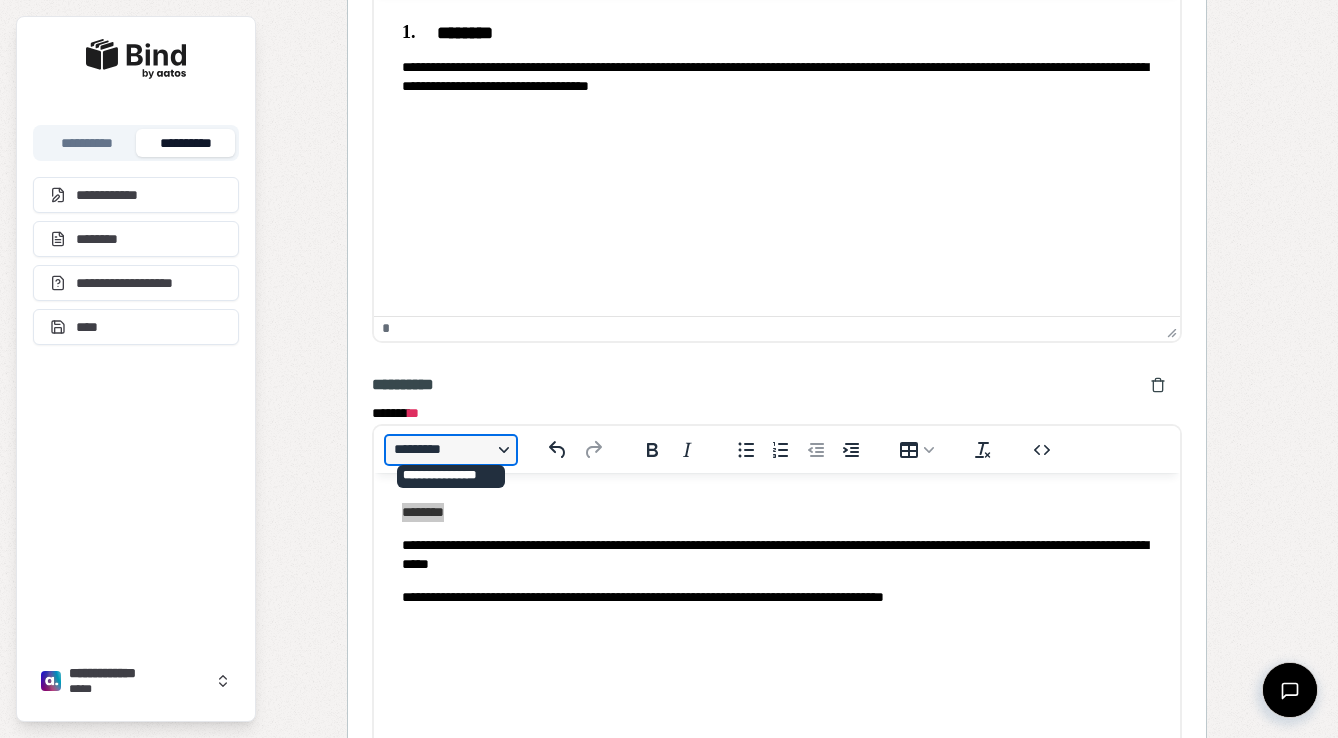 click on "*********" at bounding box center [451, 450] 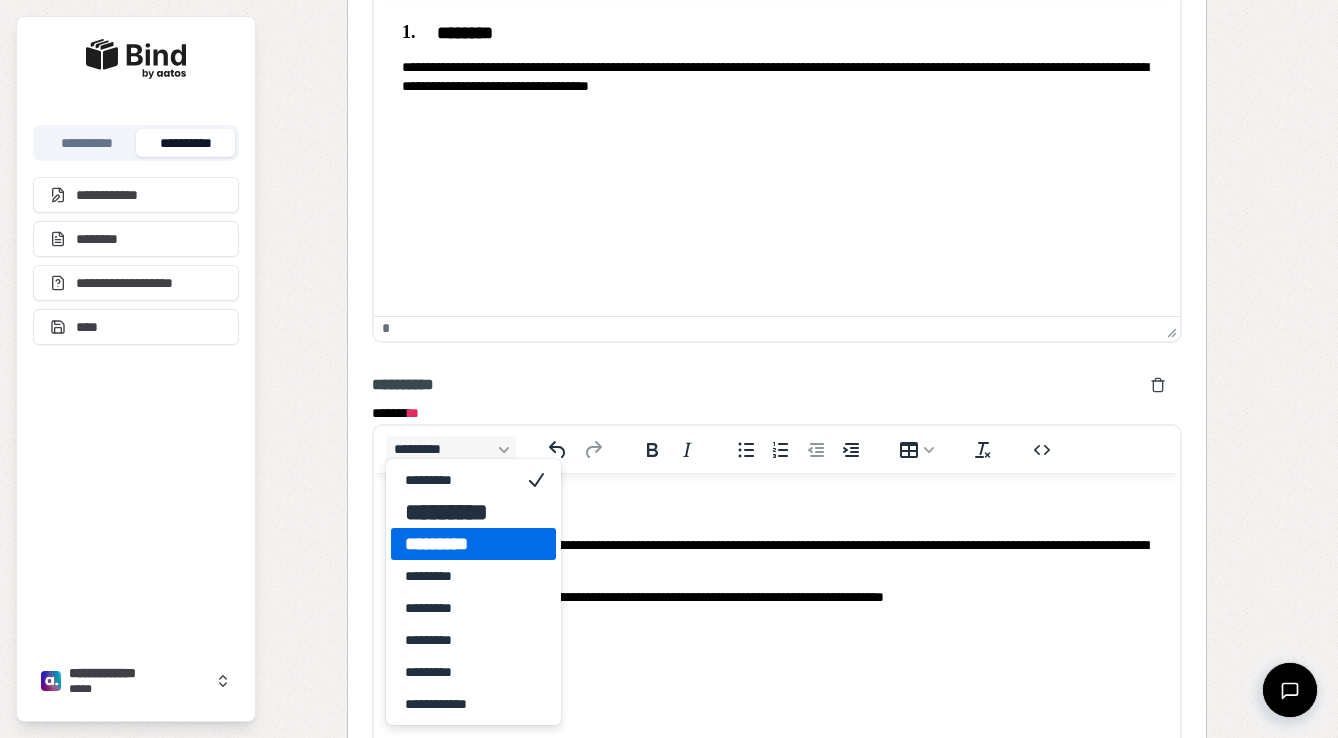 click on "*********" at bounding box center [459, 544] 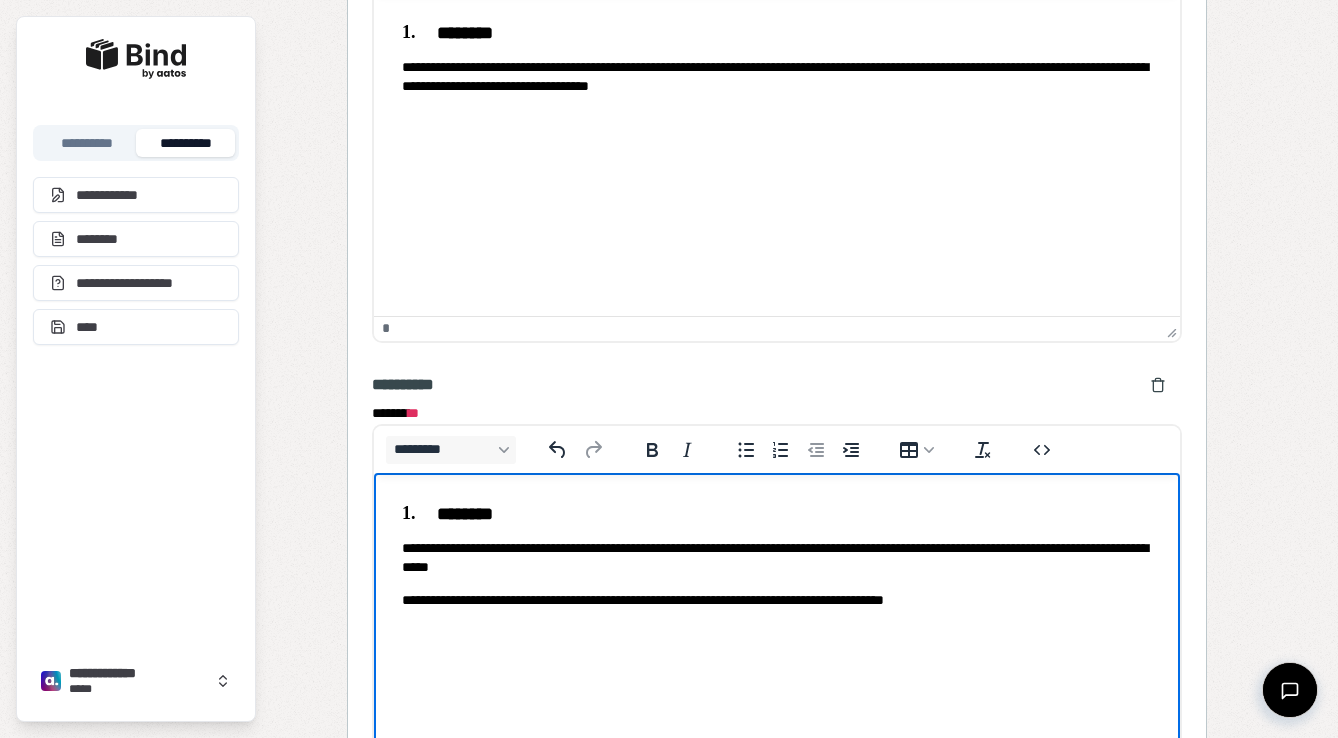 click on "**********" at bounding box center (777, 558) 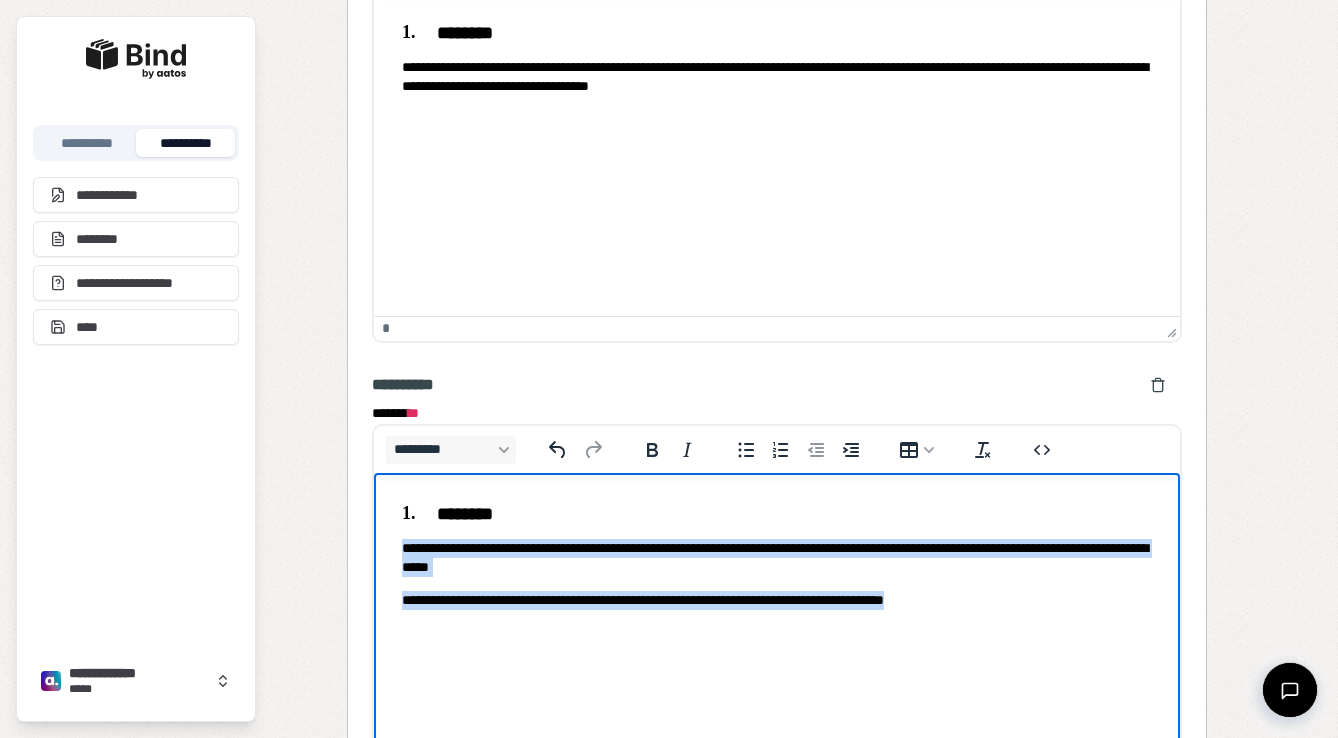 drag, startPoint x: 397, startPoint y: 544, endPoint x: 1041, endPoint y: 609, distance: 647.272 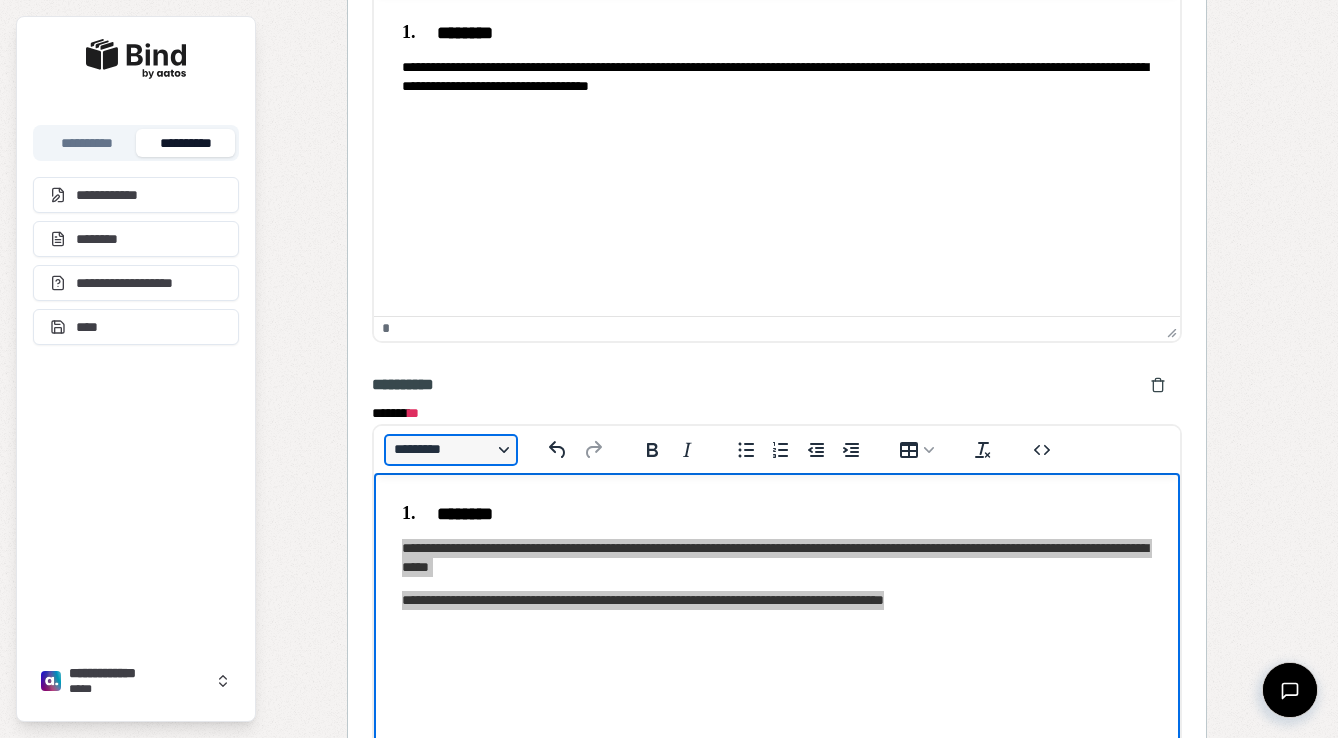 click on "*********" at bounding box center (451, 450) 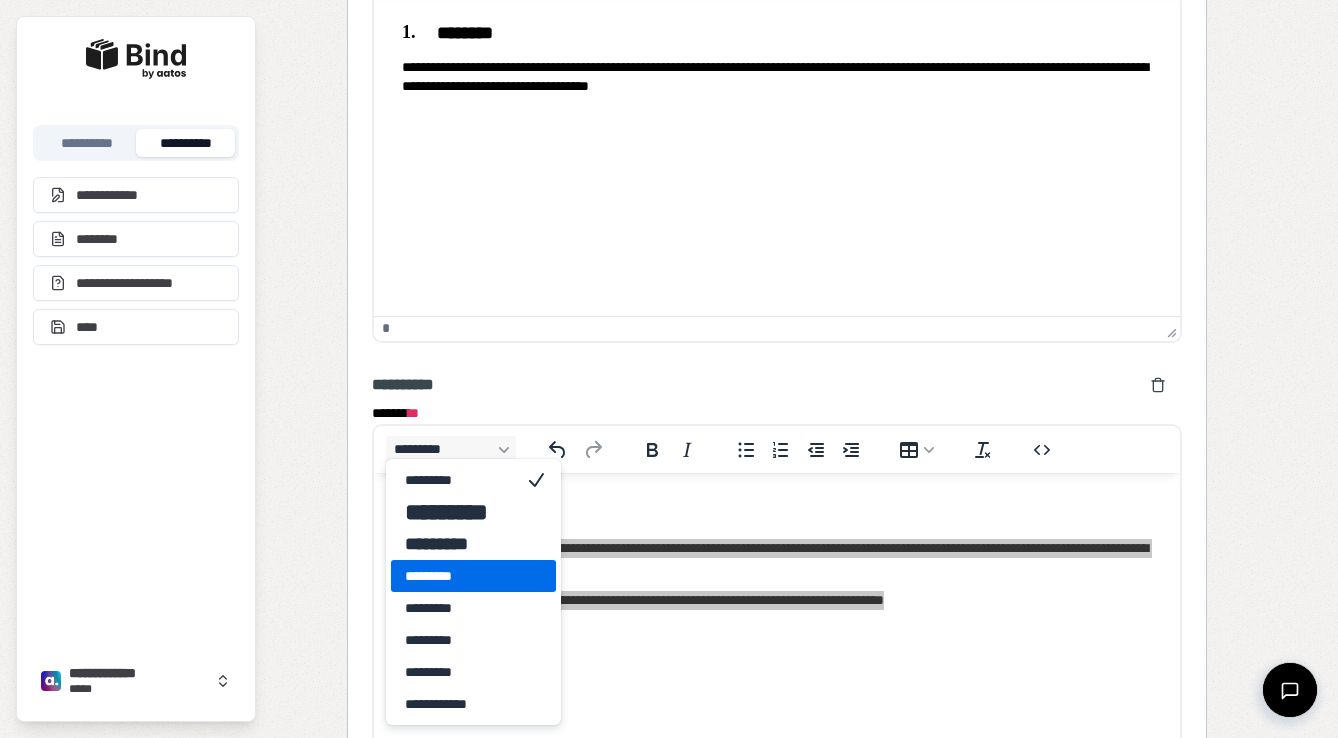 click on "*********" at bounding box center [459, 576] 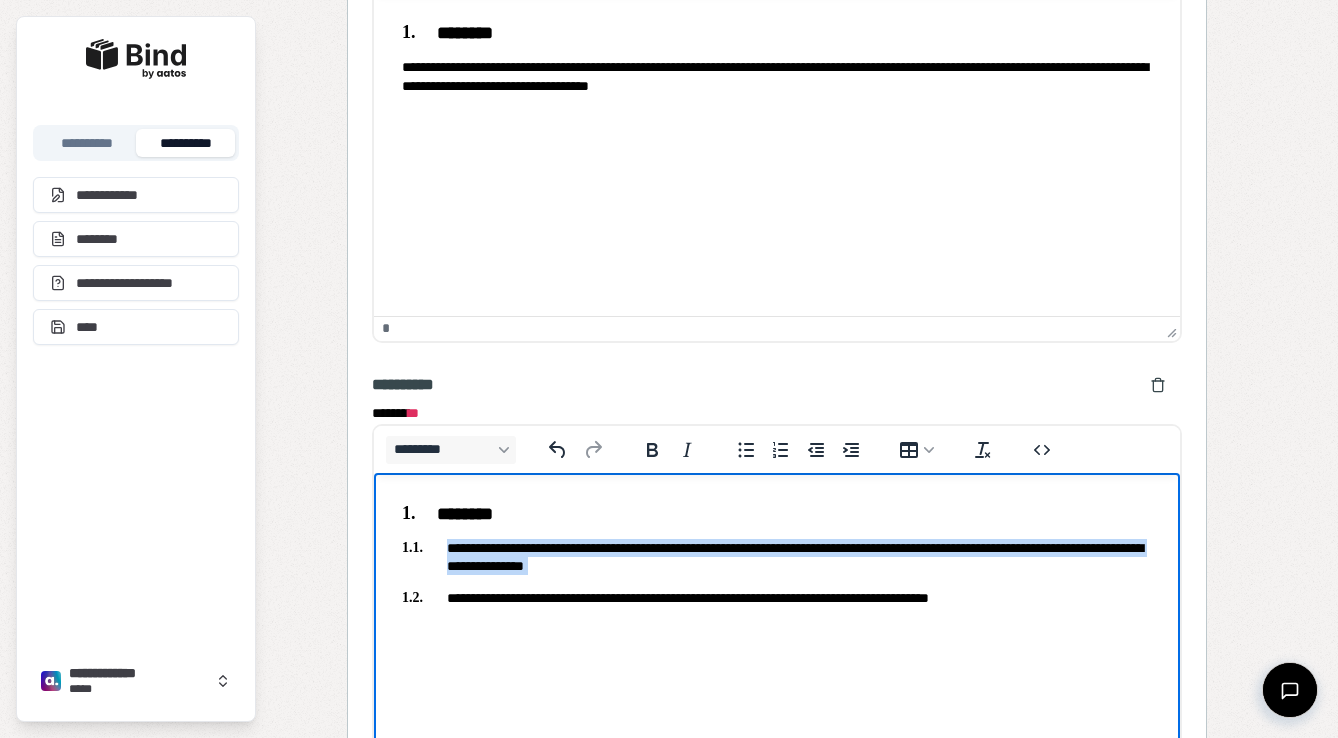 click on "**********" at bounding box center (777, 557) 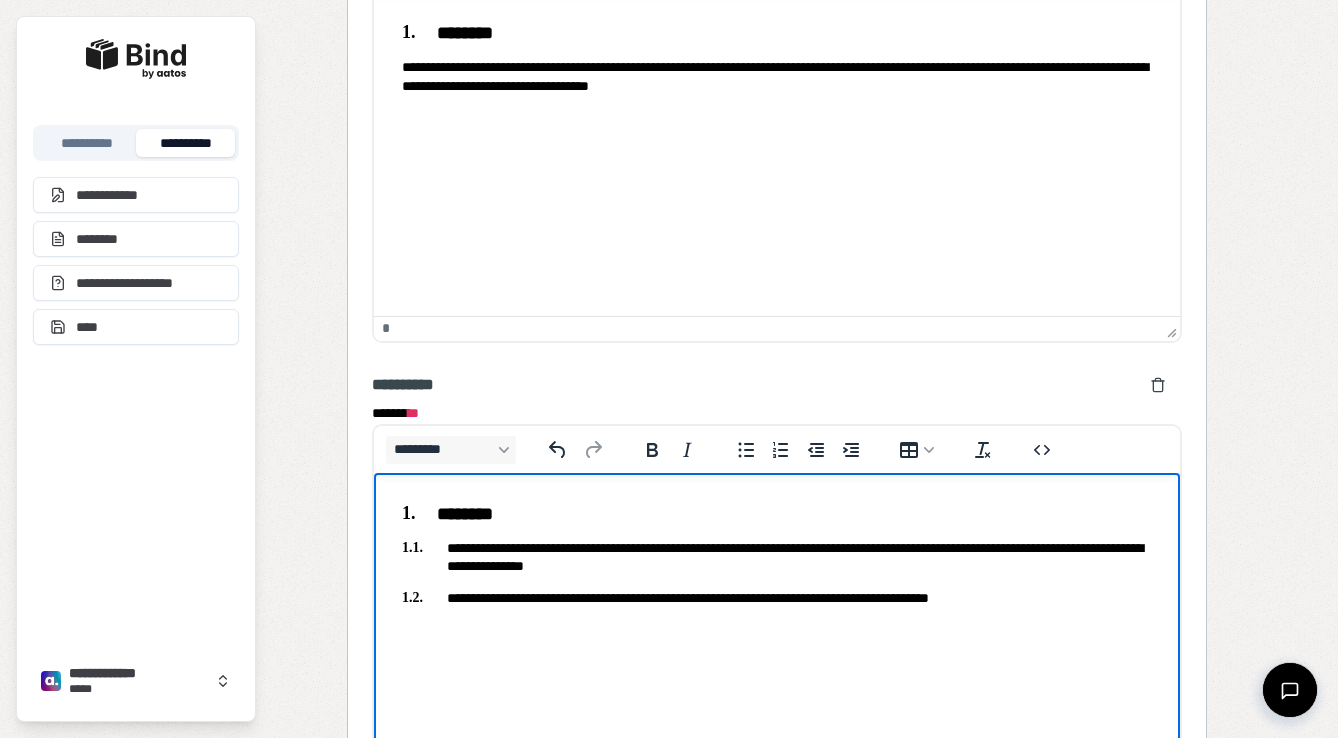click on "**********" at bounding box center [777, 557] 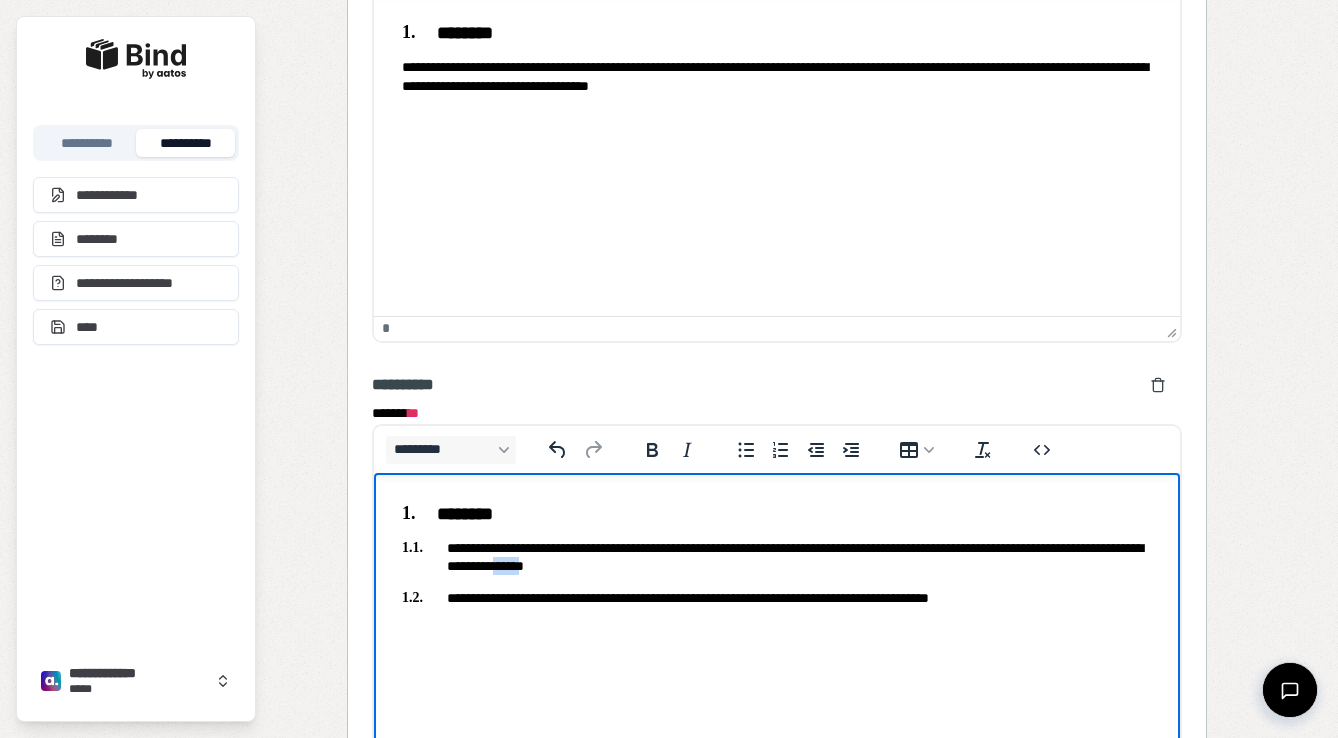 click on "**********" at bounding box center (777, 557) 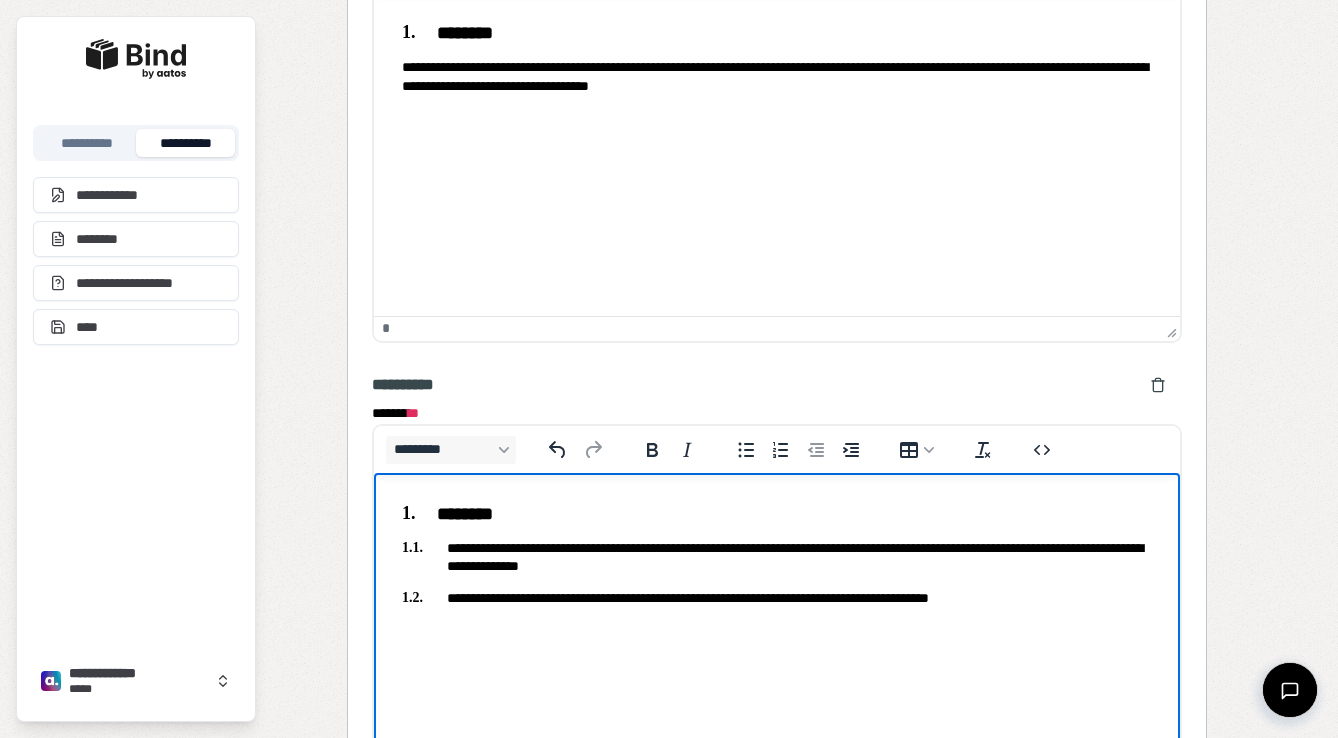 click on "**********" at bounding box center [777, 557] 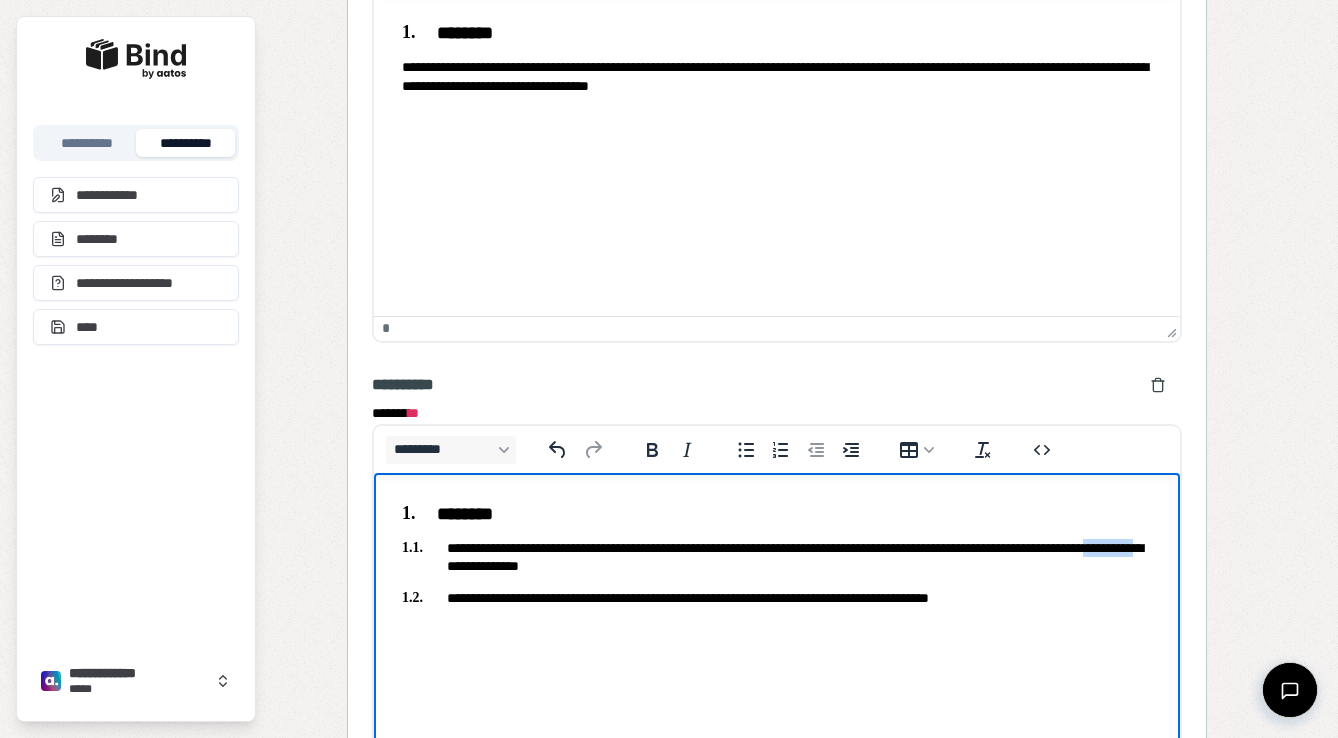 click on "**********" at bounding box center (777, 557) 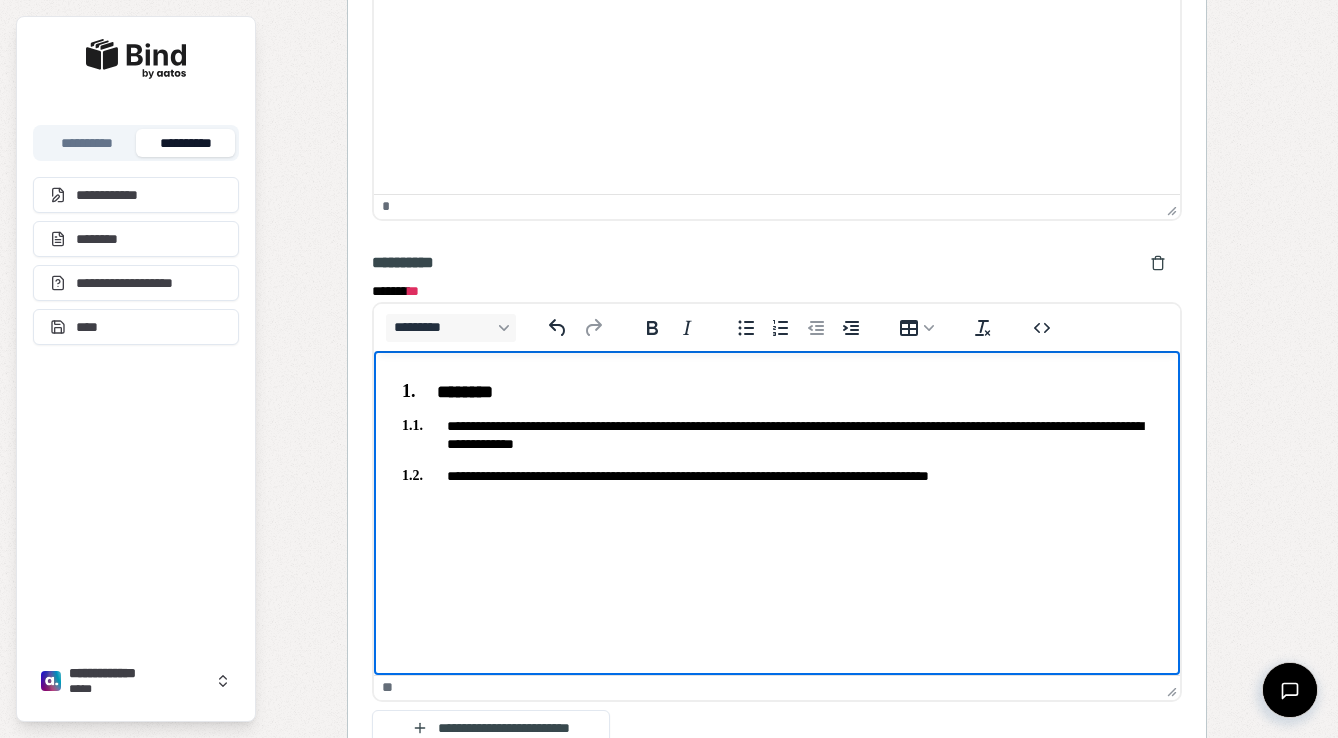 scroll, scrollTop: 3020, scrollLeft: 0, axis: vertical 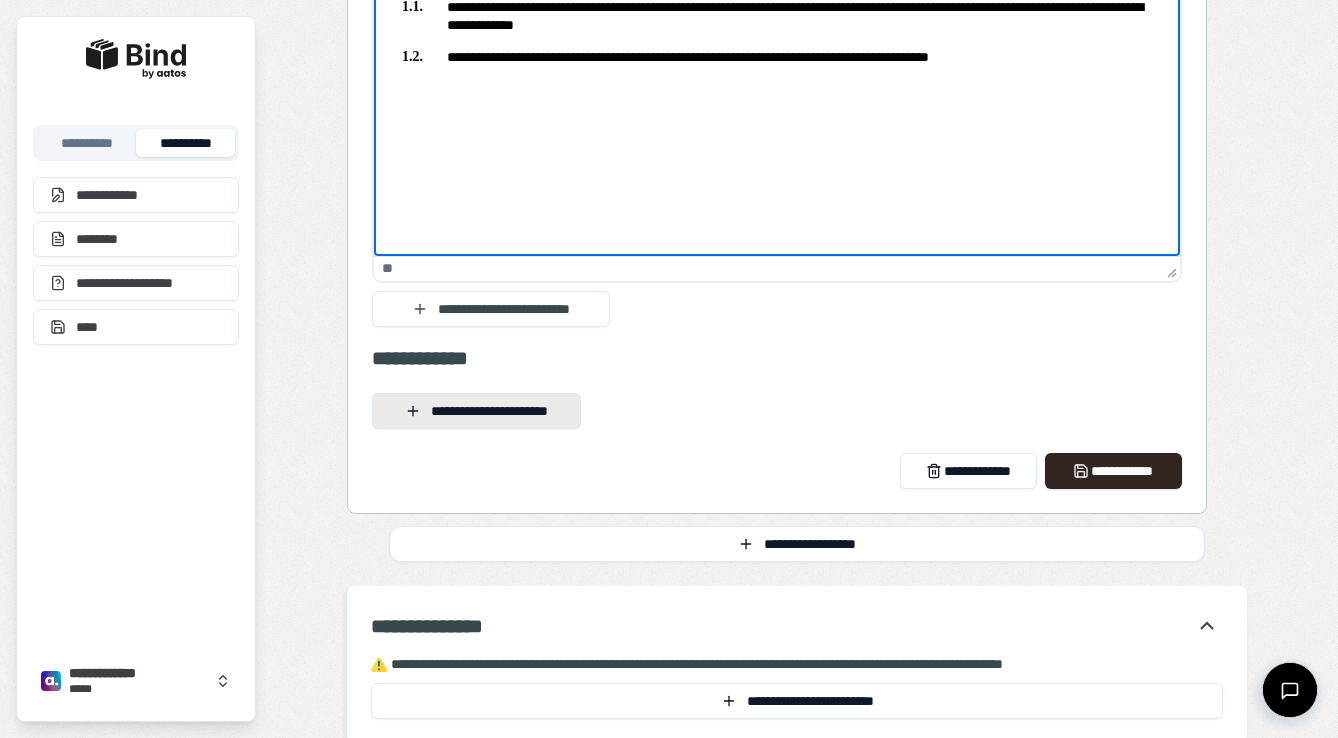click on "**********" at bounding box center [476, 411] 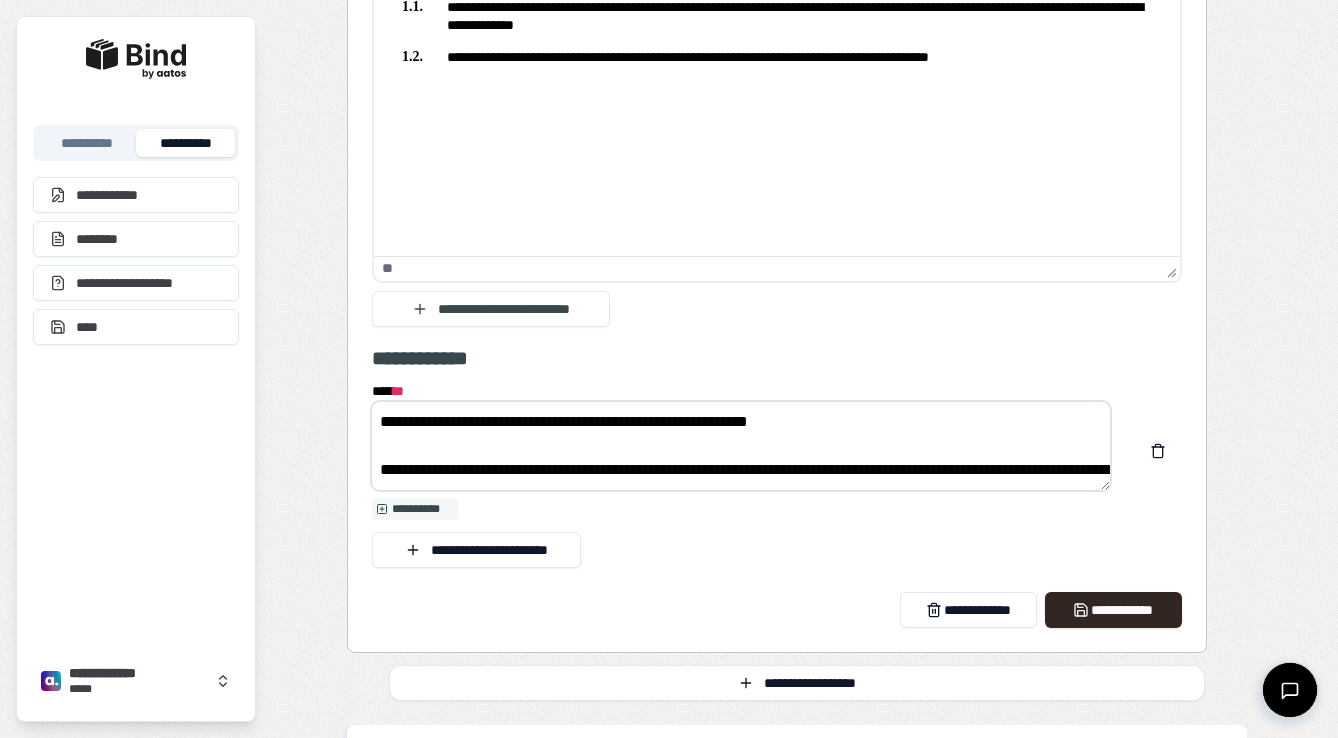 scroll, scrollTop: 62, scrollLeft: 0, axis: vertical 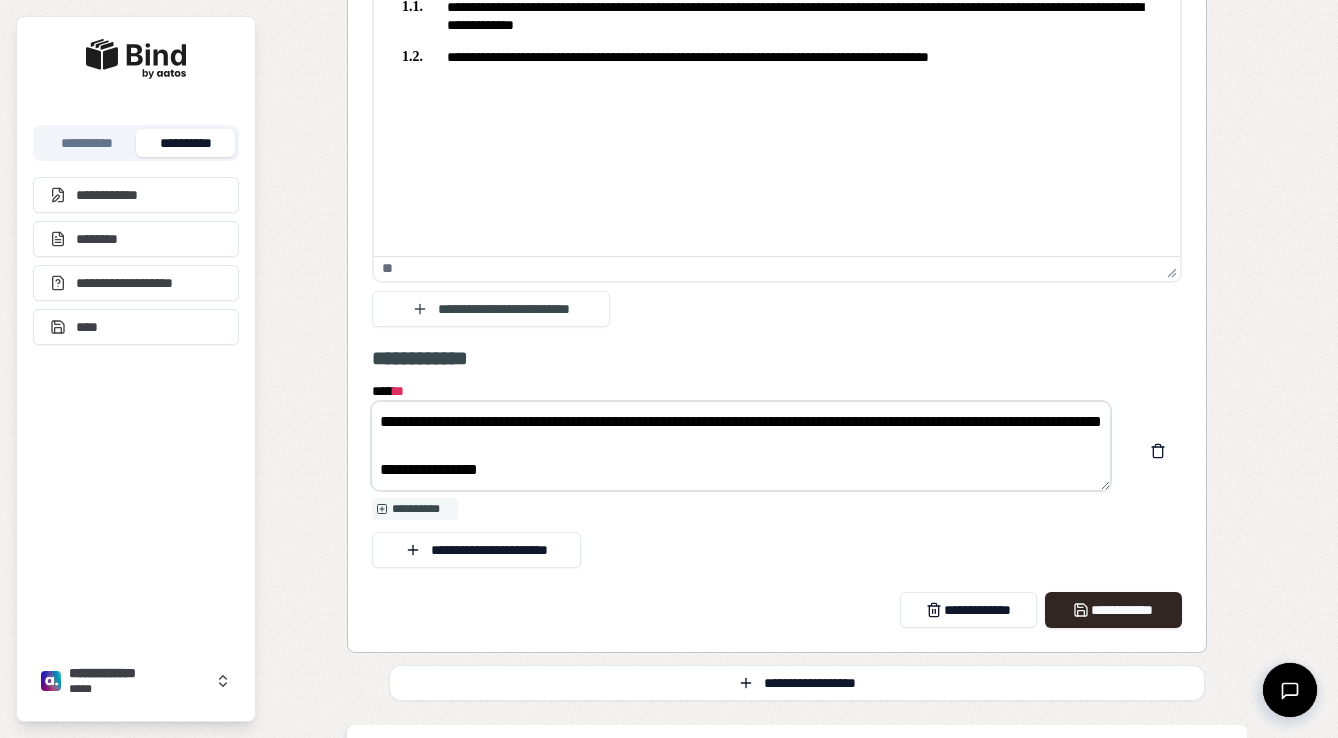 drag, startPoint x: 498, startPoint y: 473, endPoint x: 364, endPoint y: 471, distance: 134.01492 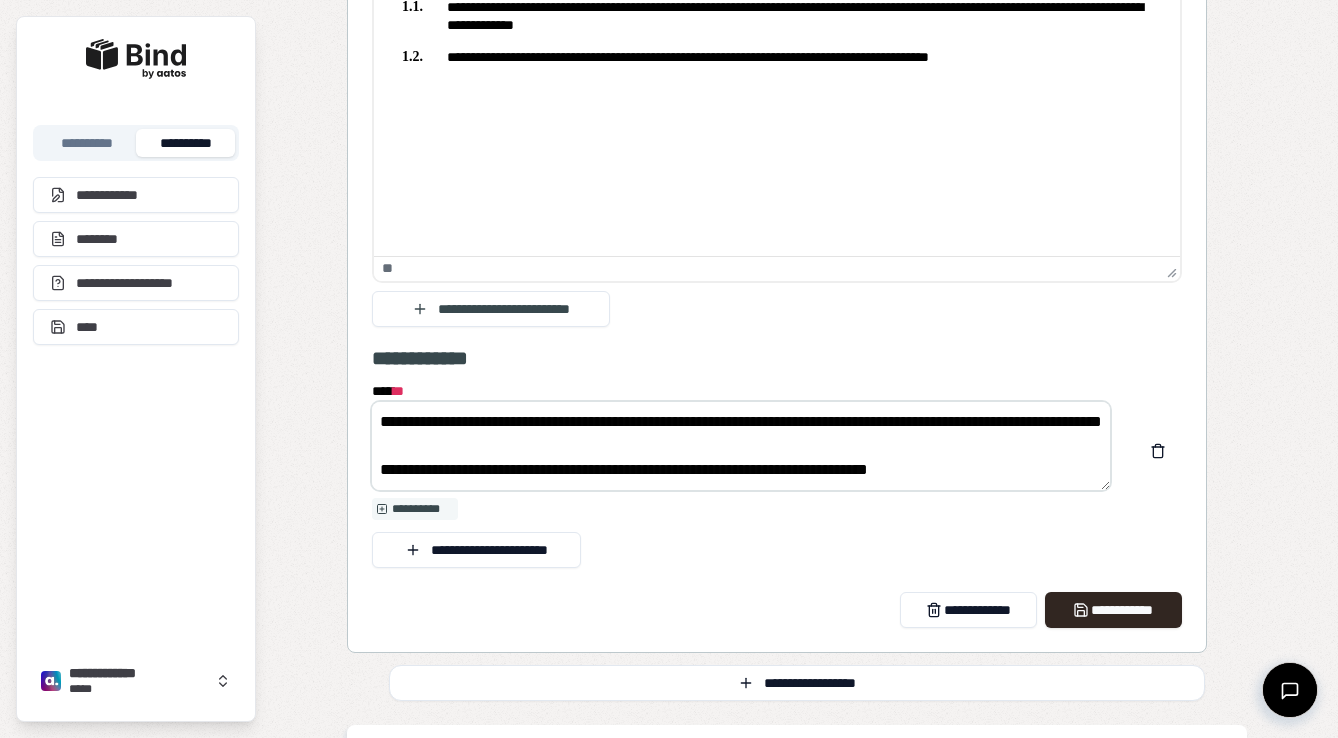 click on "**********" at bounding box center (741, 446) 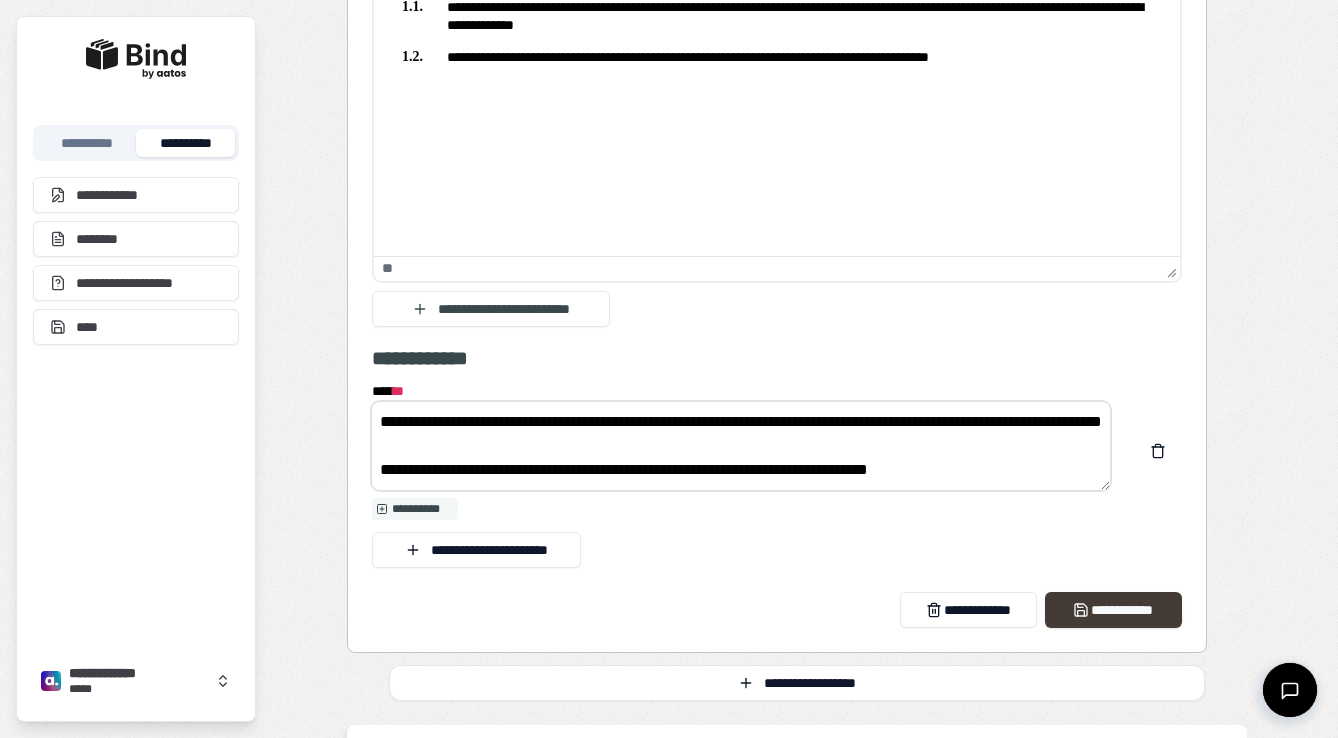 type on "**********" 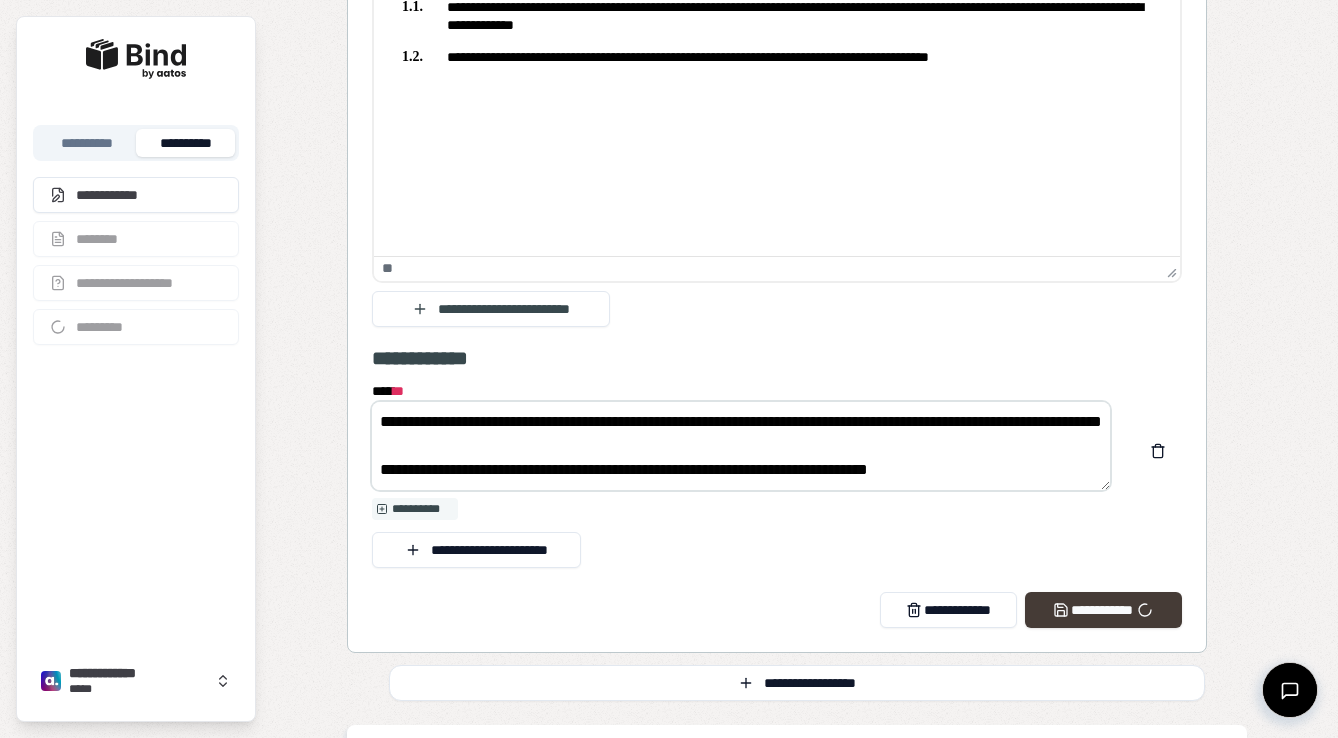 click on "**********" at bounding box center [1103, 610] 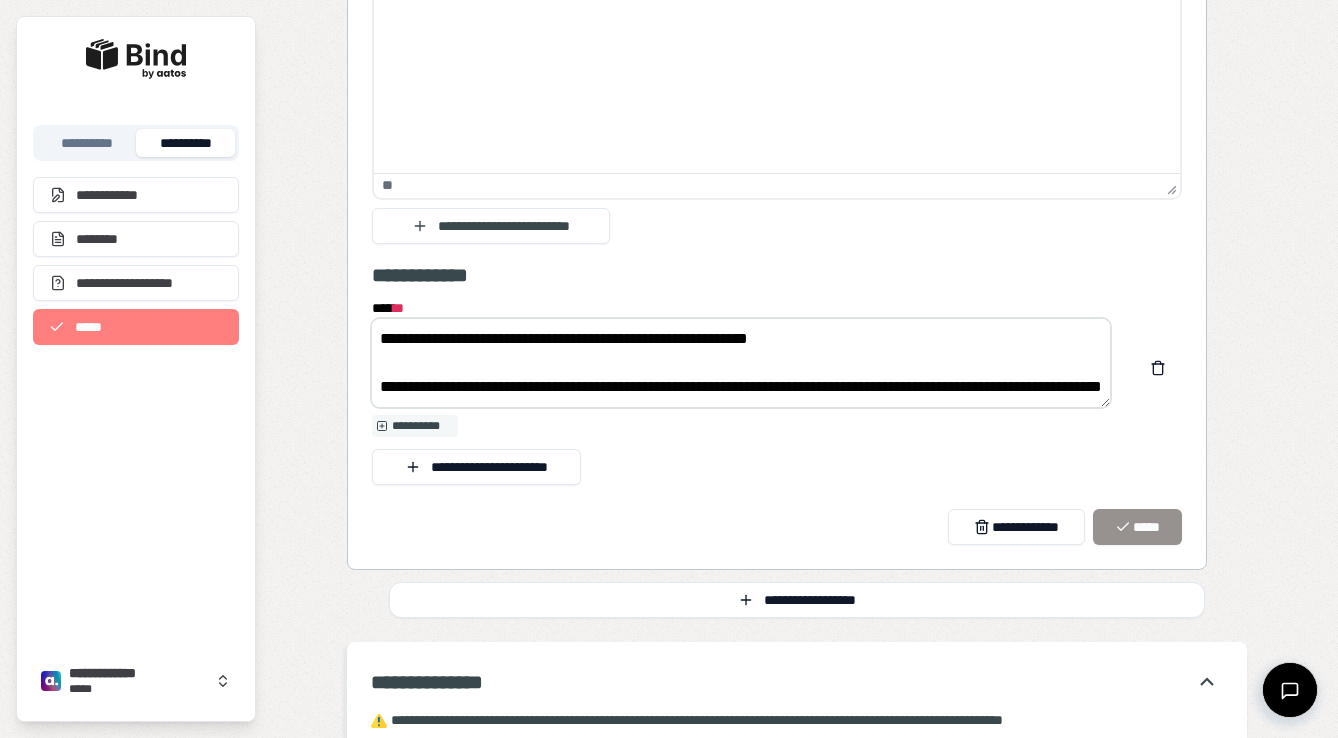 scroll, scrollTop: 3520, scrollLeft: 0, axis: vertical 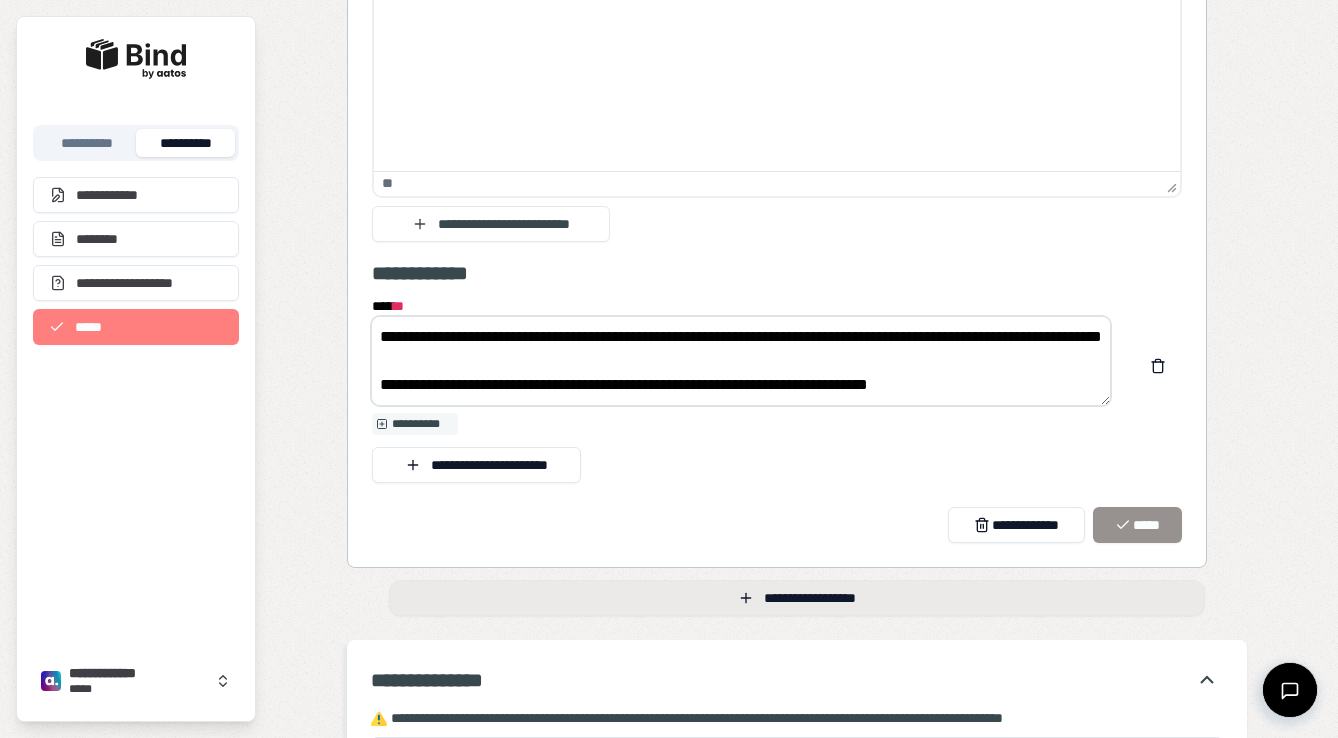 click on "**********" at bounding box center (797, 598) 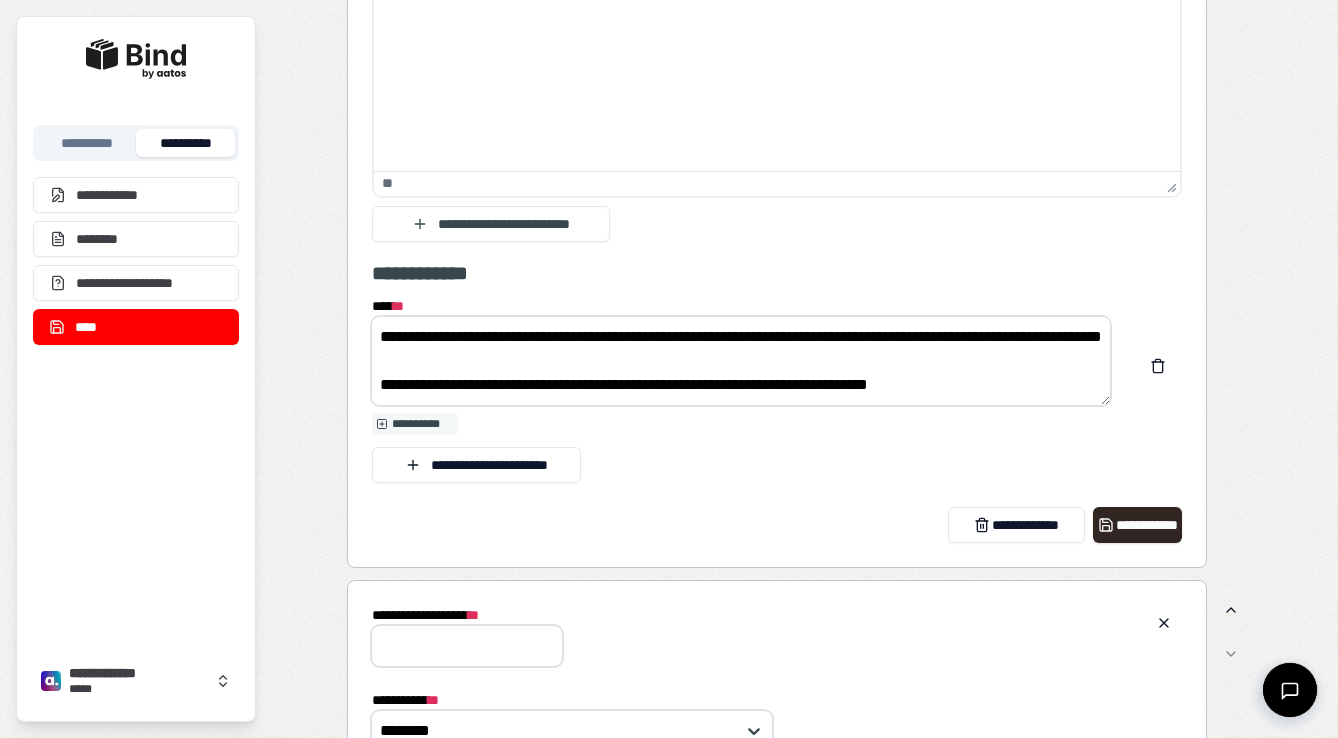 scroll, scrollTop: 0, scrollLeft: 0, axis: both 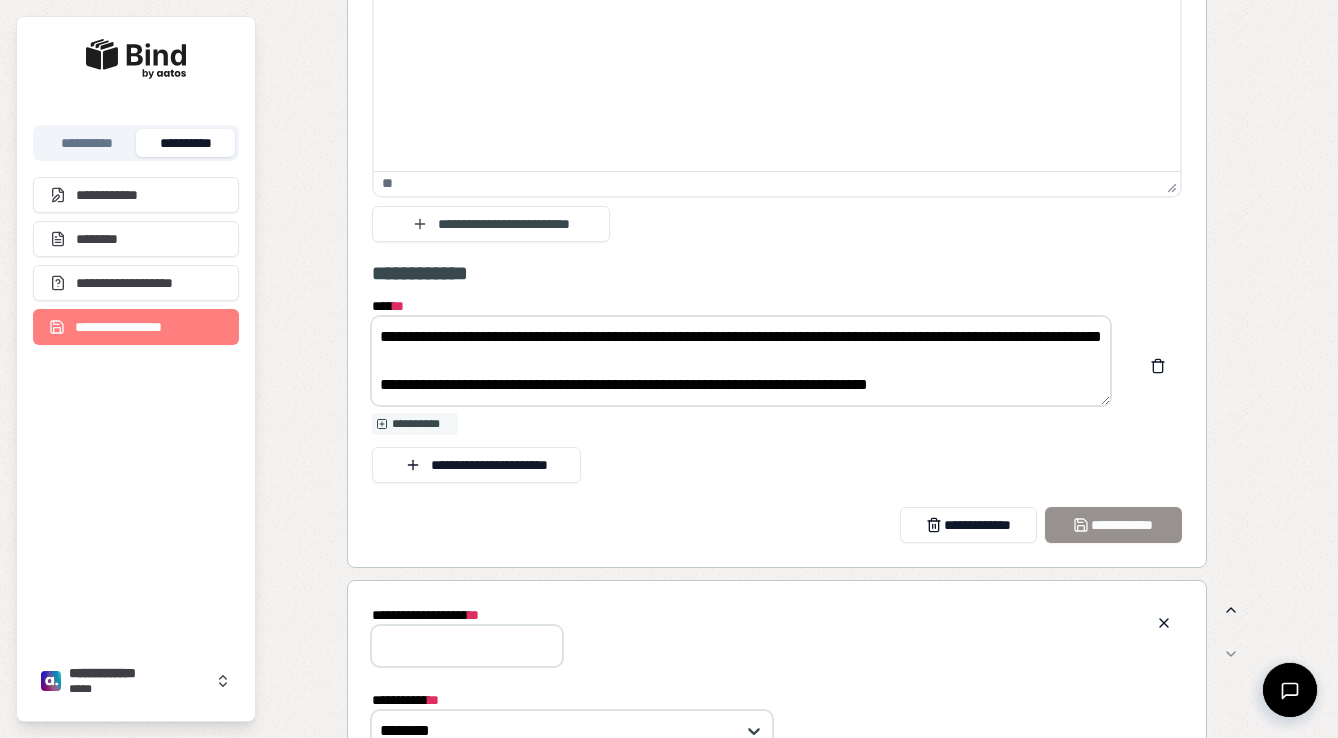 click on "**********" at bounding box center [467, 646] 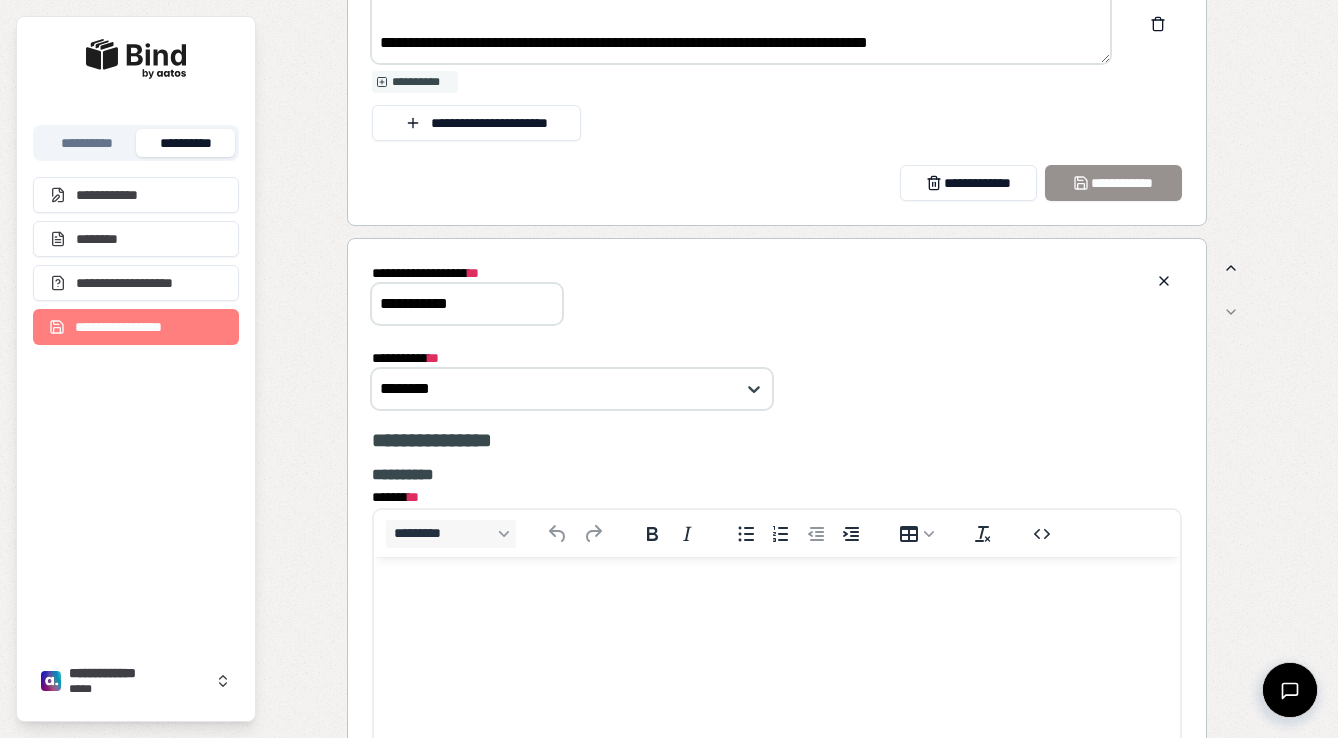 scroll, scrollTop: 3885, scrollLeft: 0, axis: vertical 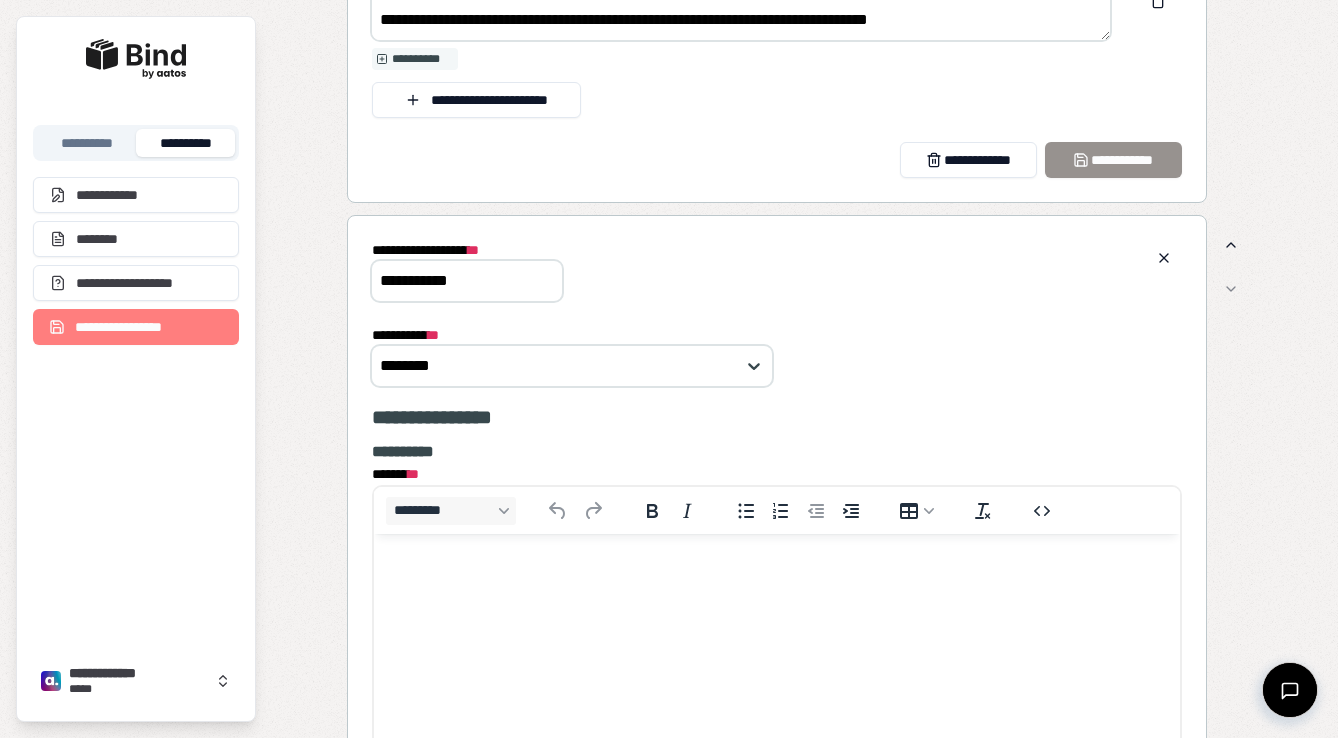 type on "**********" 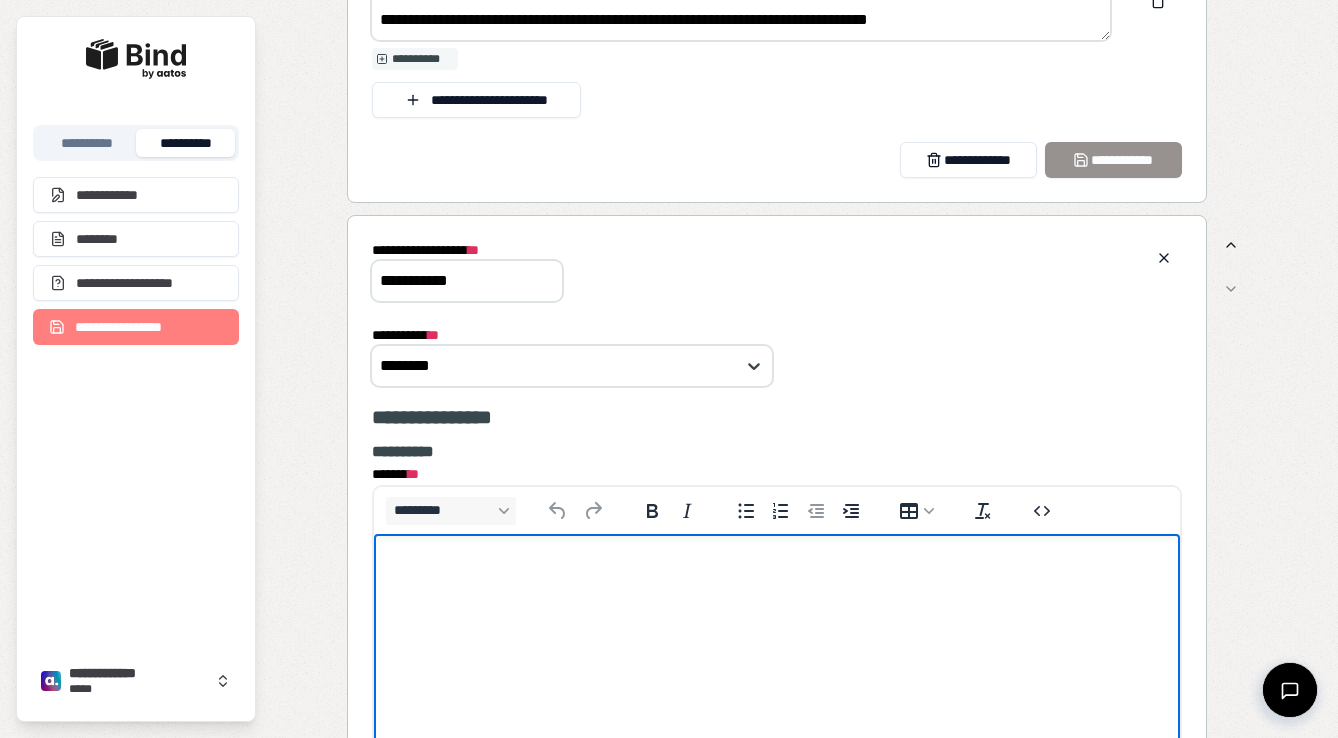 type 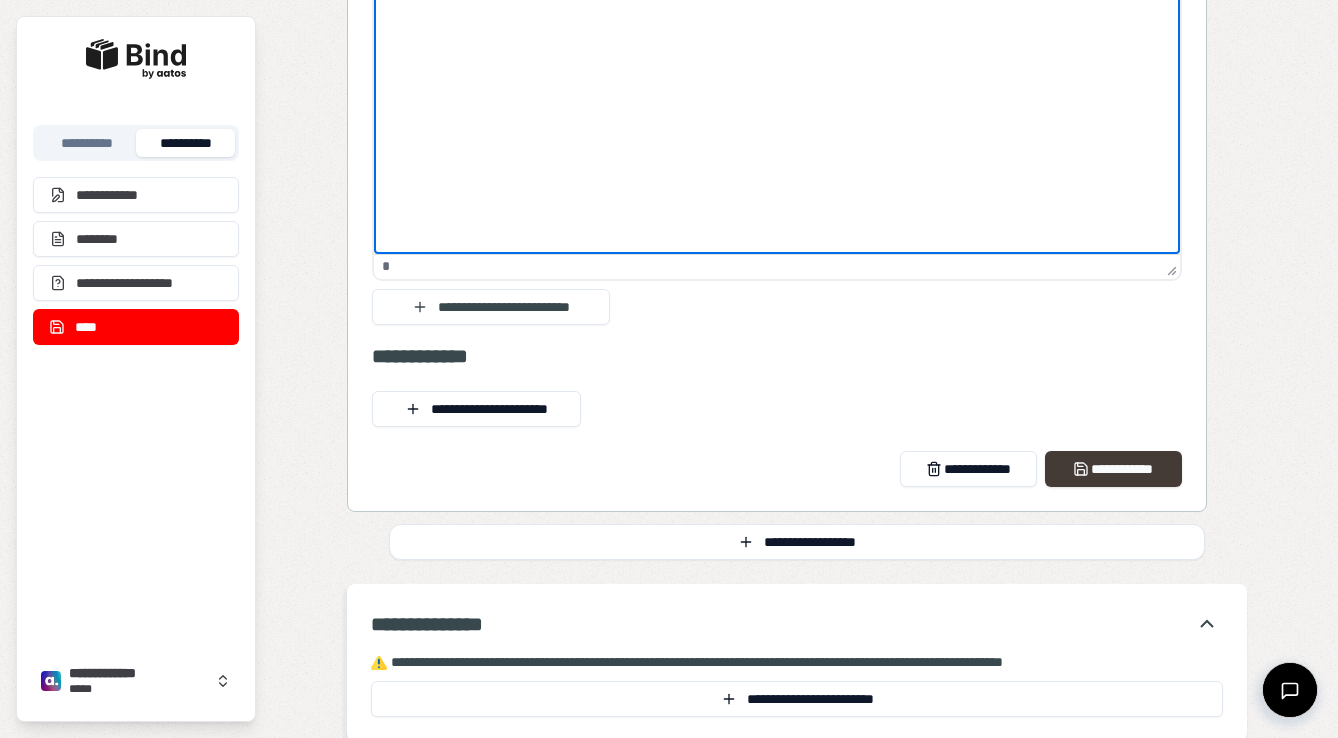 scroll, scrollTop: 4487, scrollLeft: 0, axis: vertical 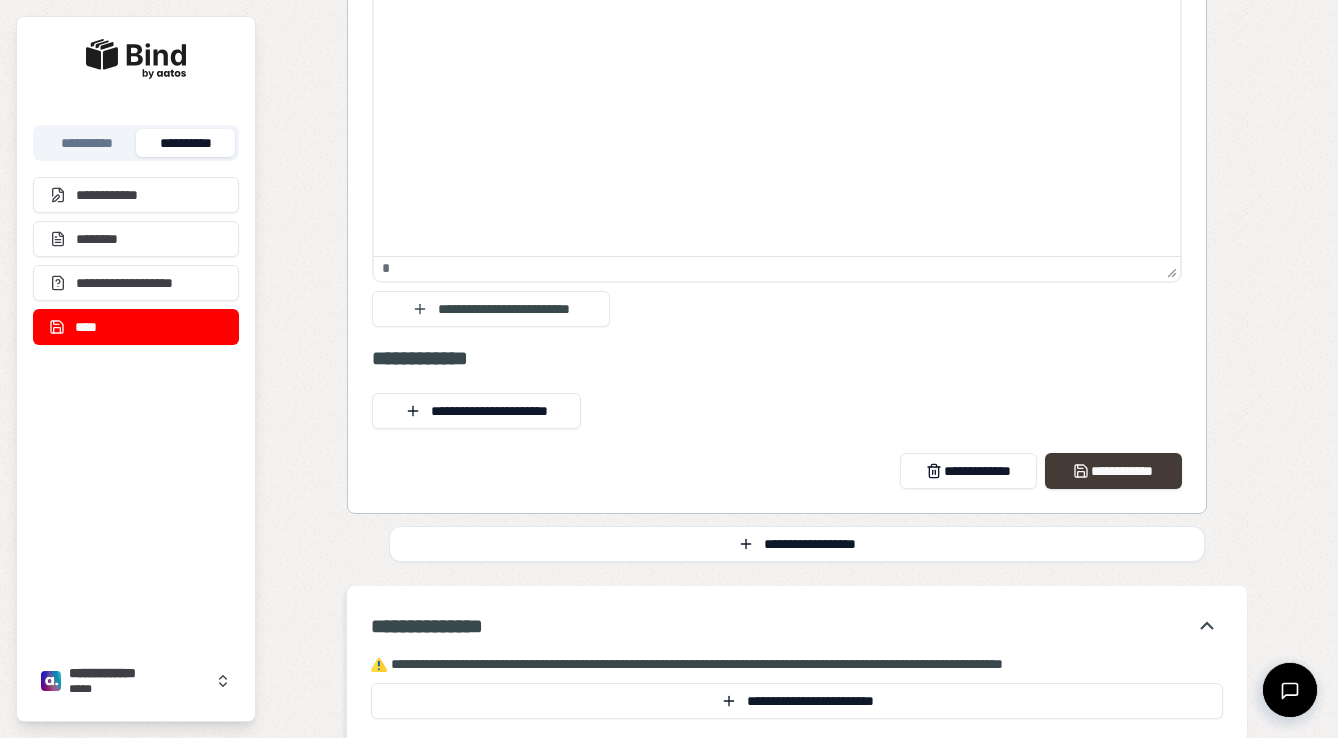 click on "**********" at bounding box center [1113, 471] 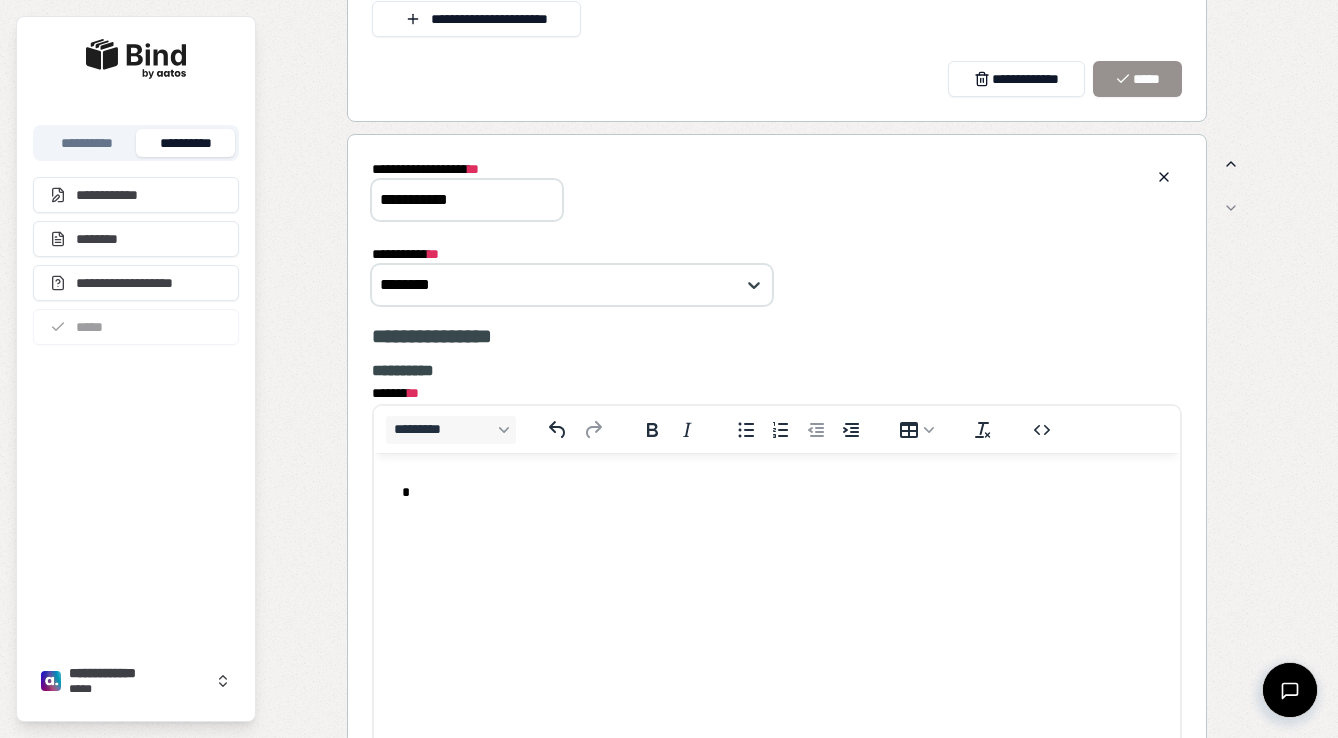 scroll, scrollTop: 3979, scrollLeft: 0, axis: vertical 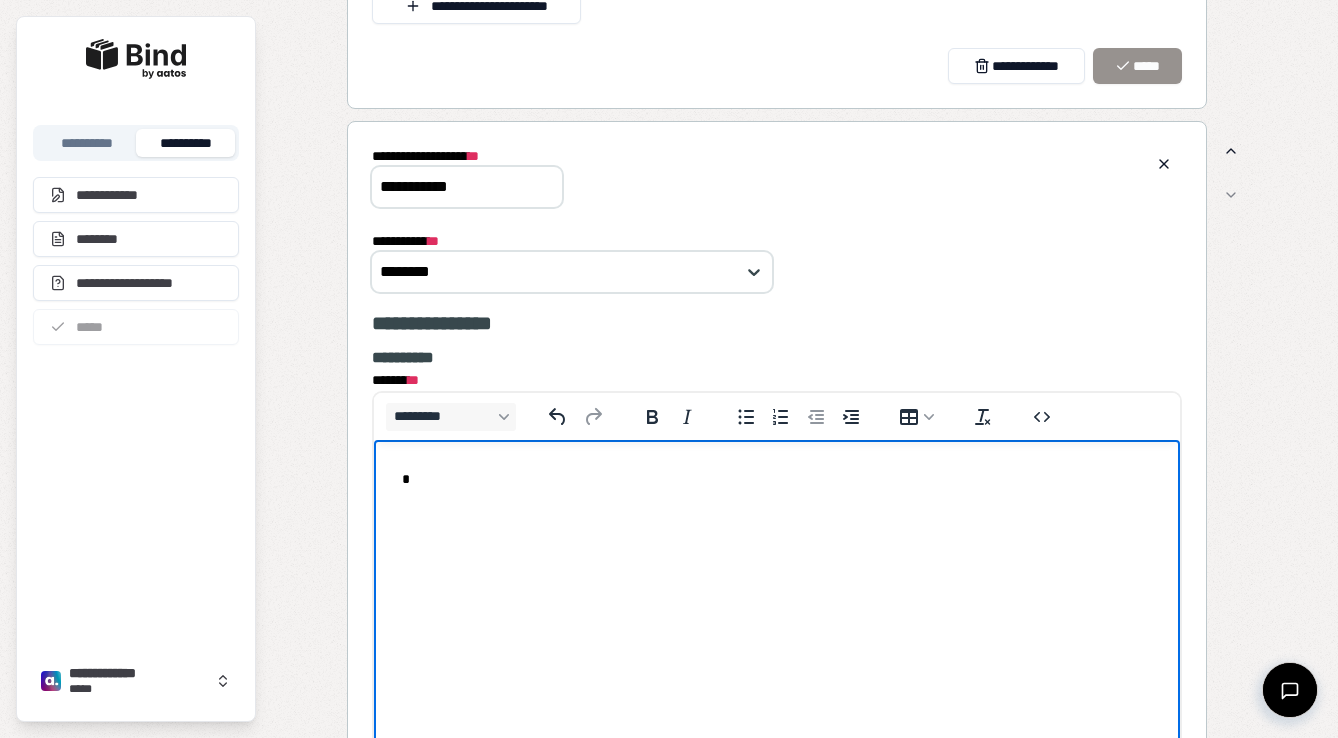 click on "*" at bounding box center (777, 479) 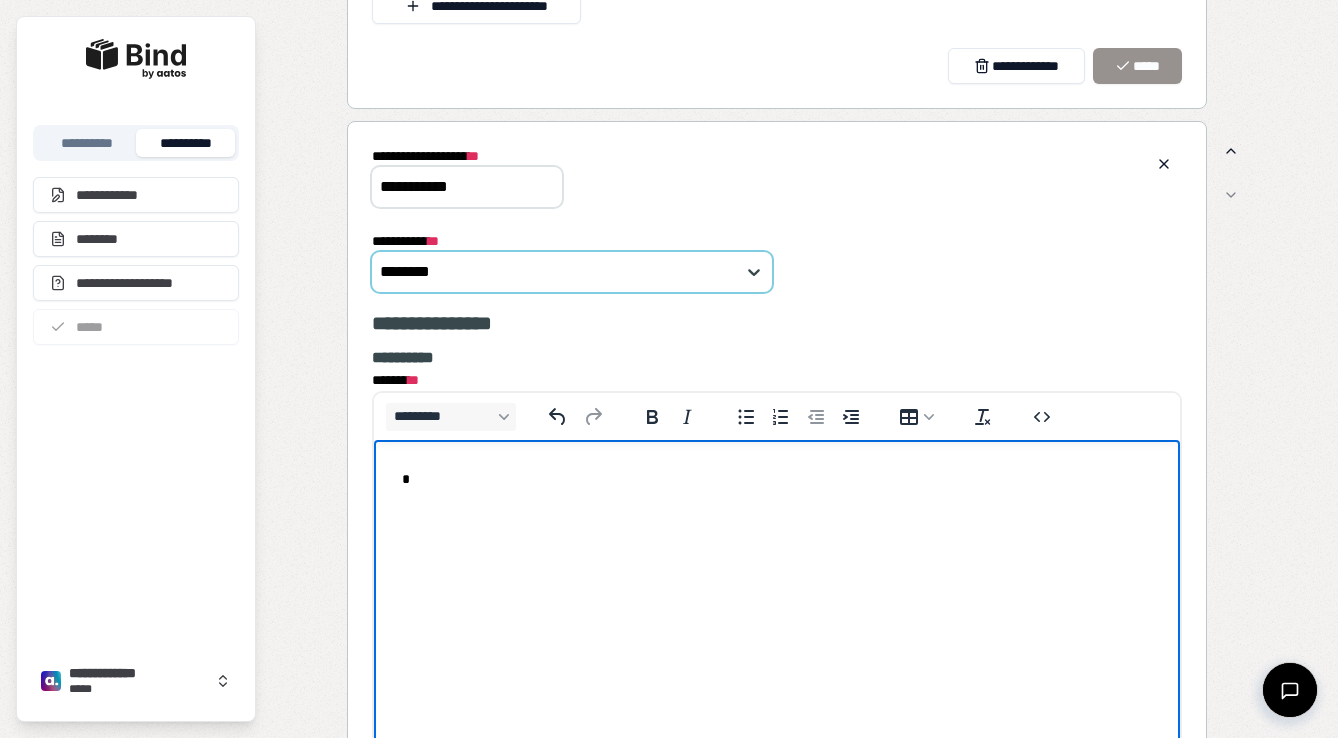 click on "********" at bounding box center [572, 272] 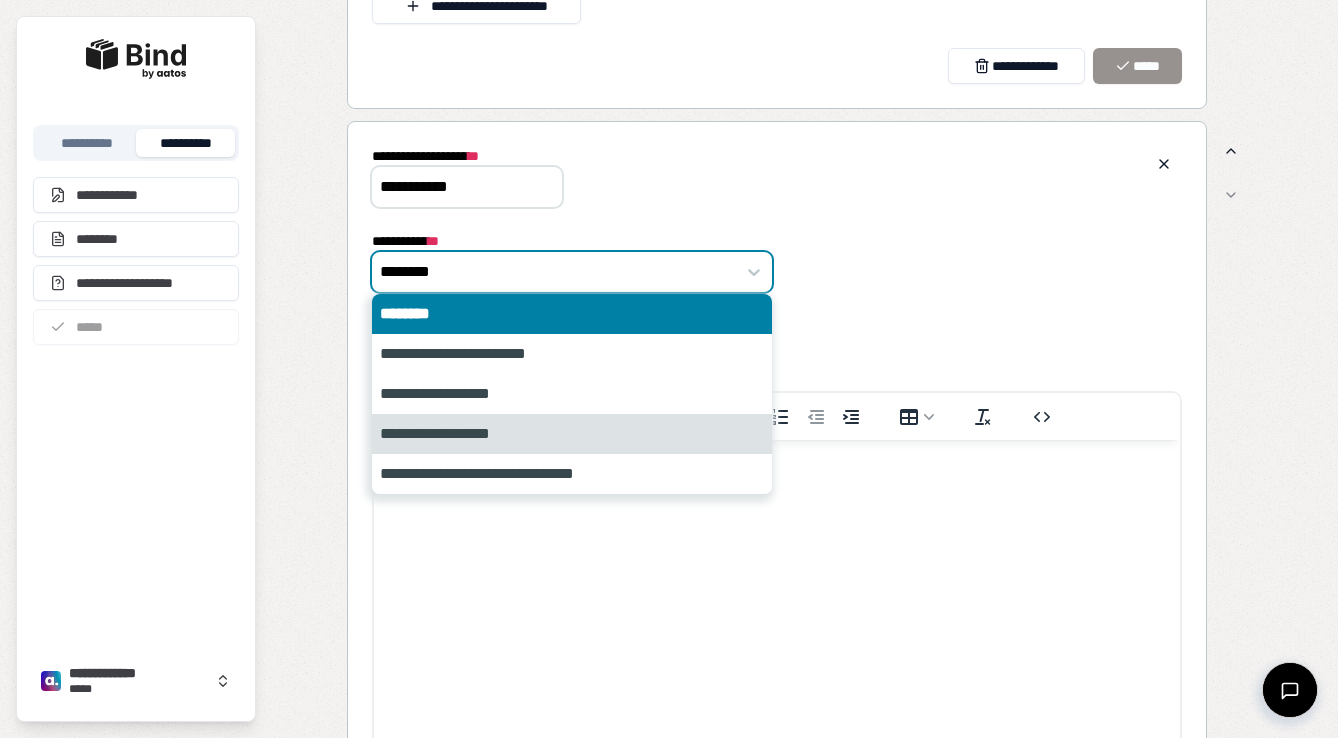 click on "**********" at bounding box center [572, 434] 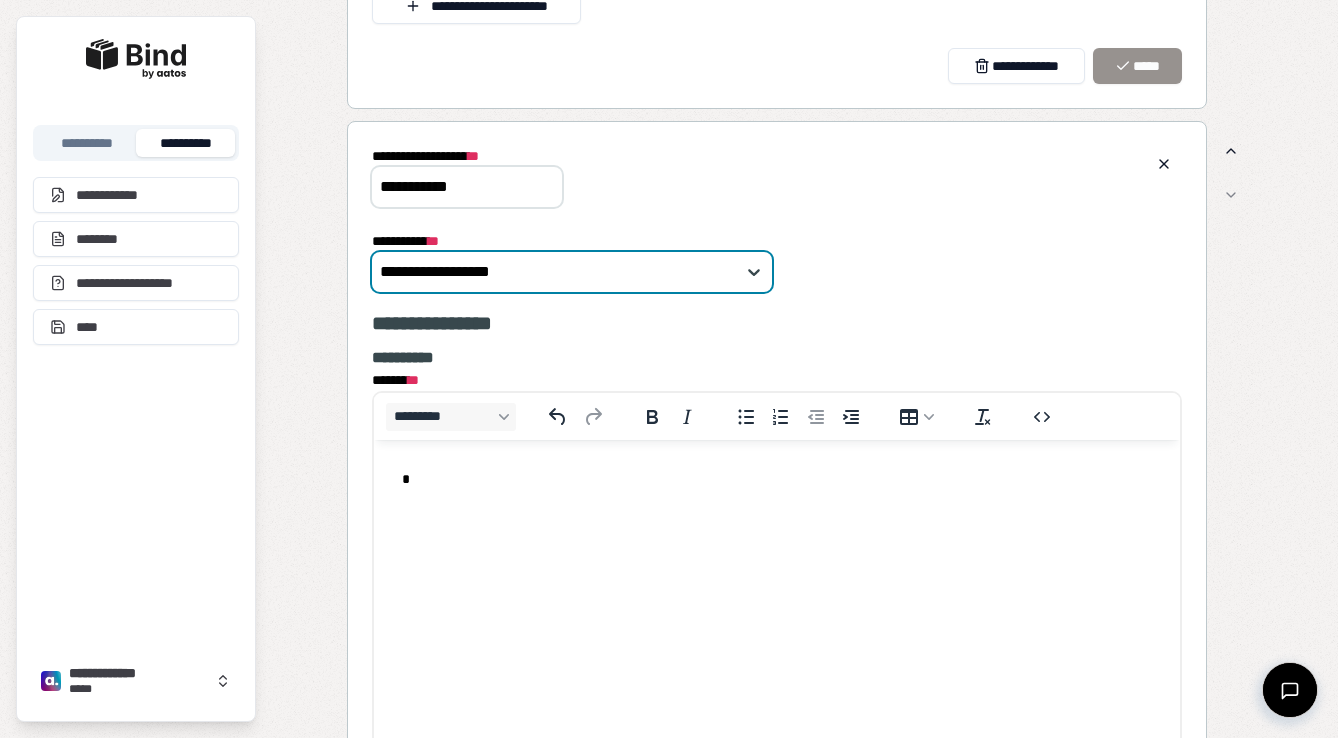 click on "*" at bounding box center (777, 479) 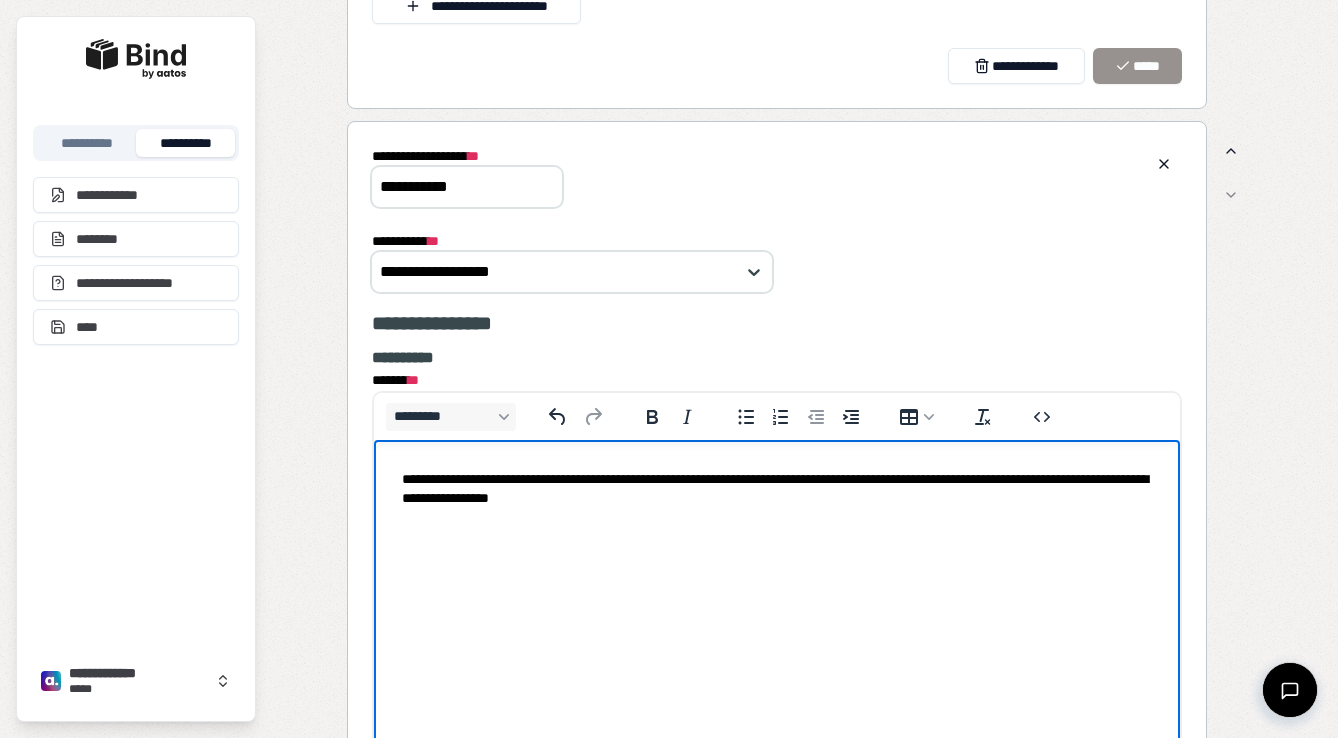 scroll, scrollTop: 4052, scrollLeft: 0, axis: vertical 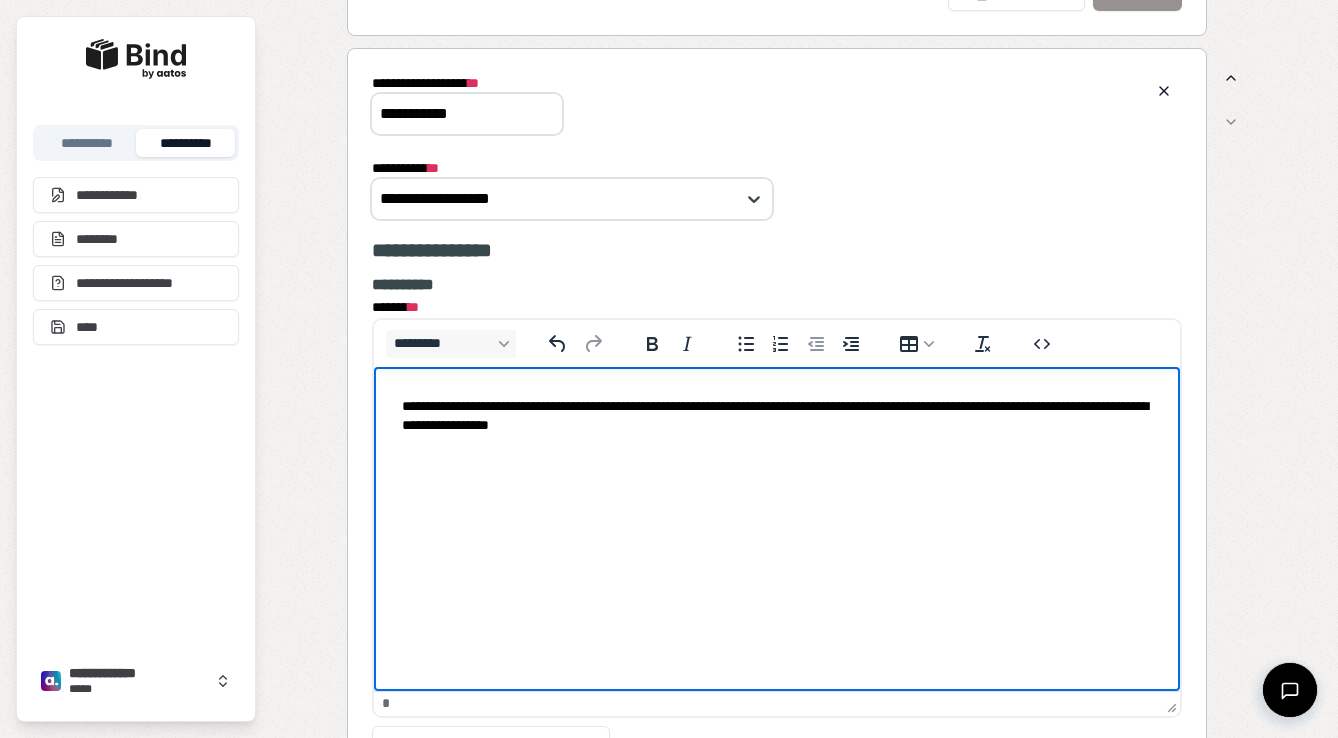 click on "**********" at bounding box center (777, 416) 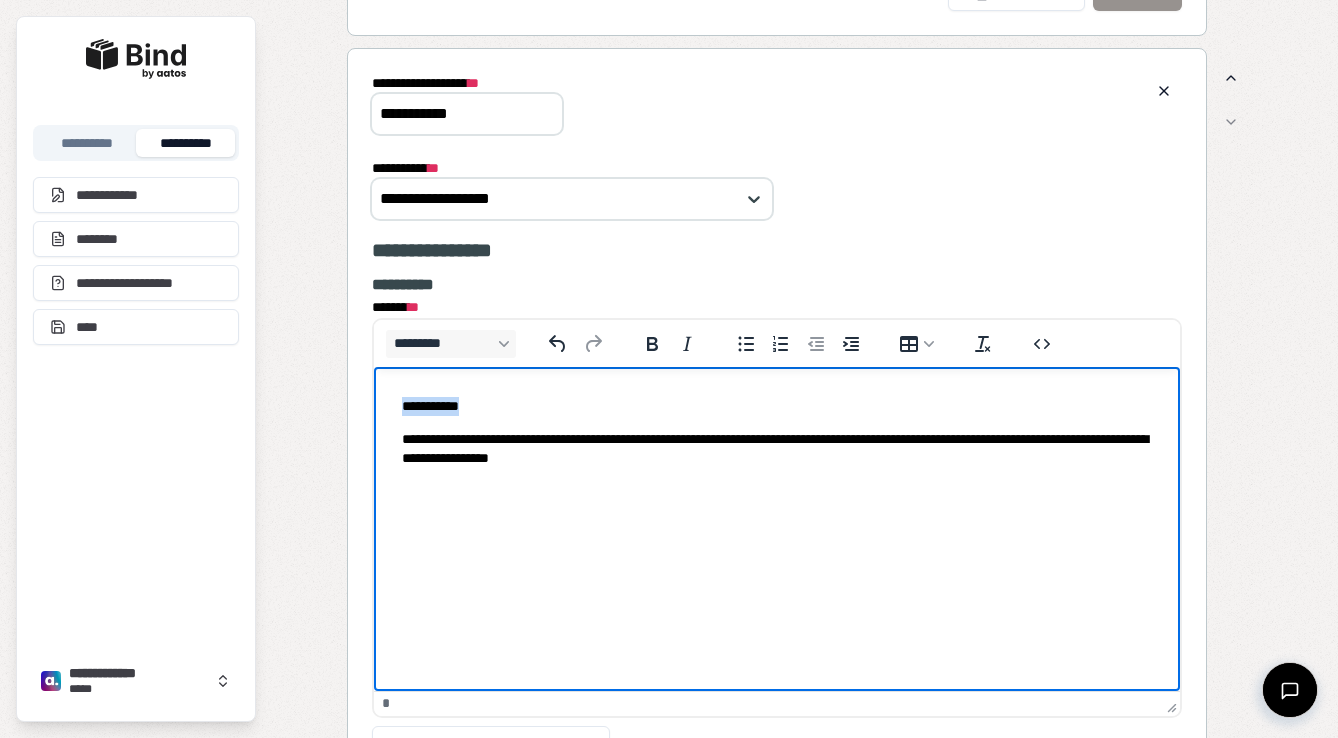 drag, startPoint x: 484, startPoint y: 404, endPoint x: 328, endPoint y: 404, distance: 156 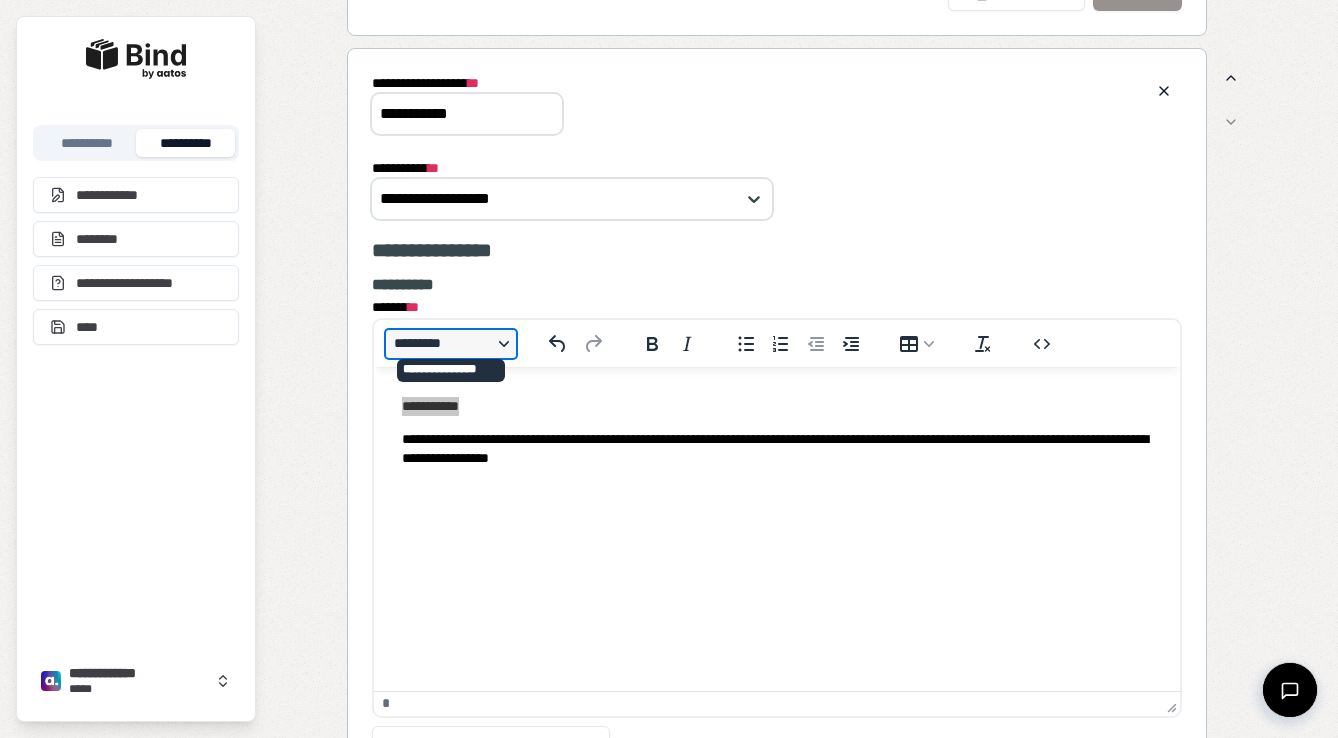 click on "*********" at bounding box center (451, 344) 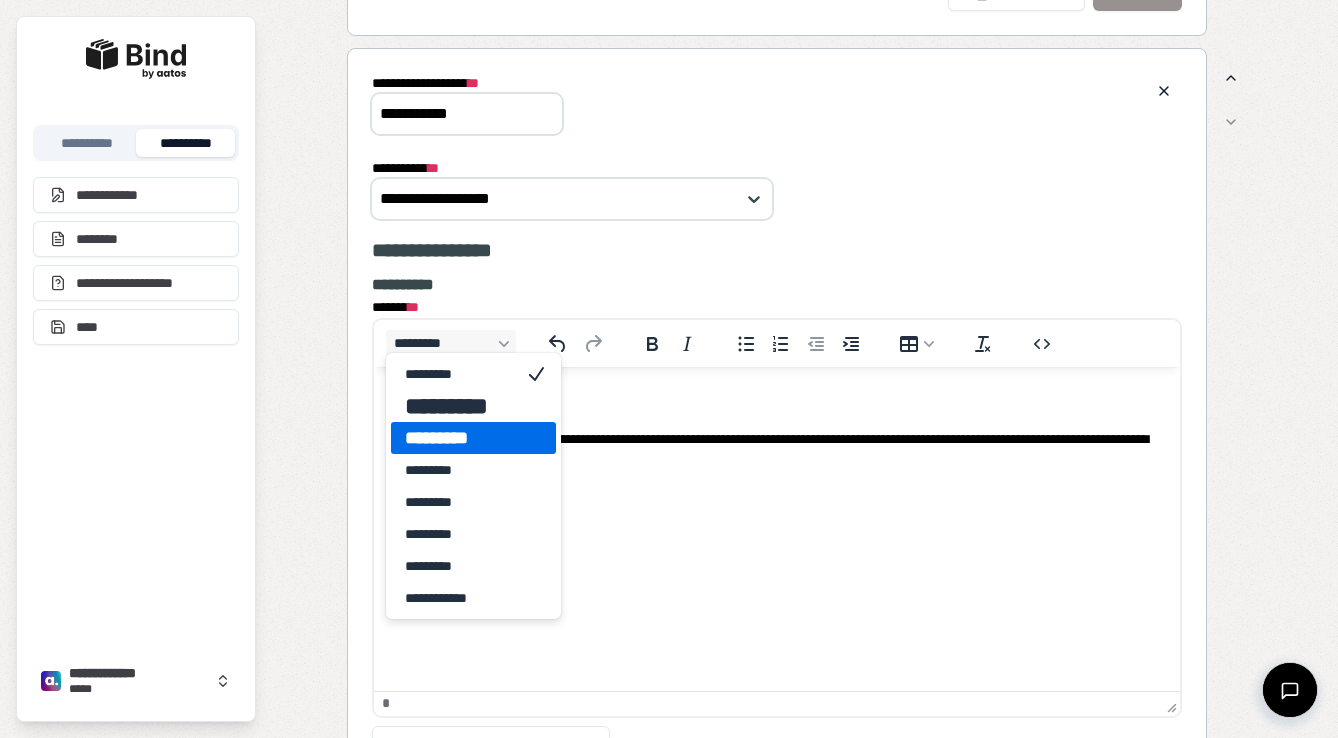 click on "*********" at bounding box center (473, 438) 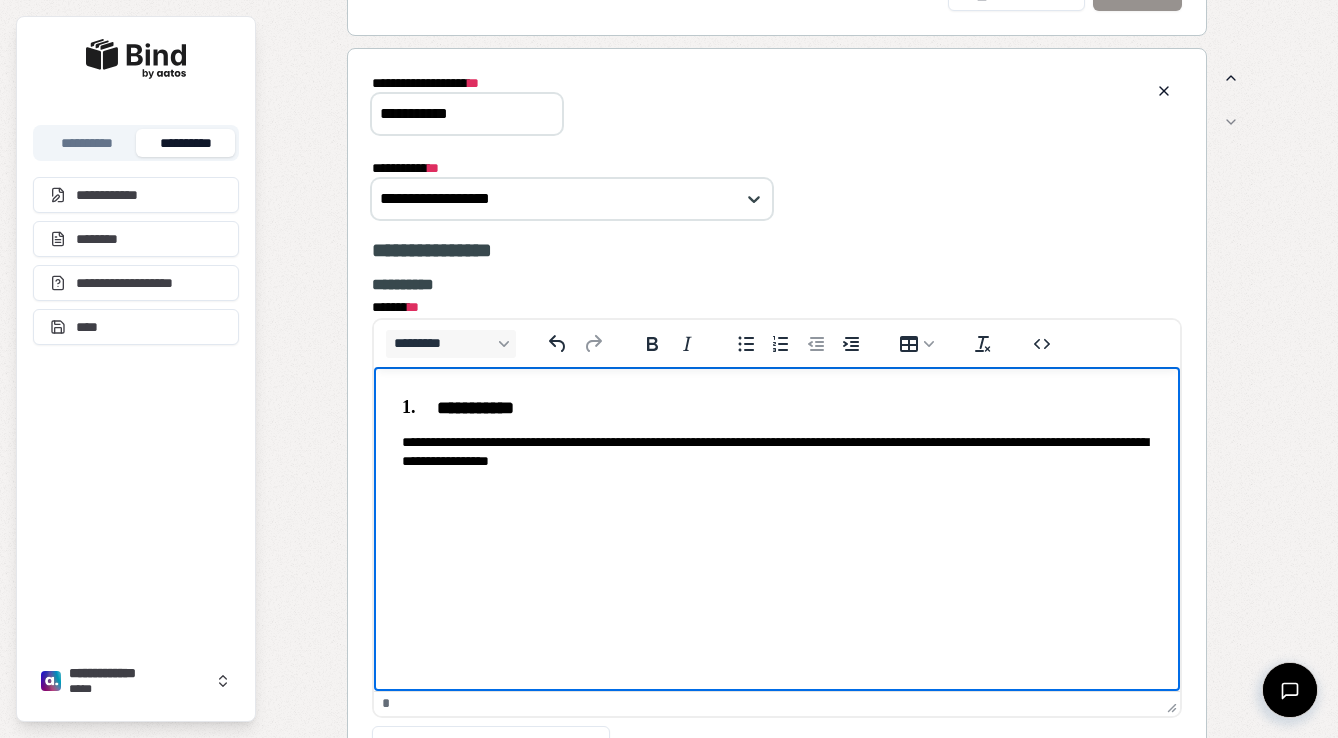 click on "**********" at bounding box center (777, 452) 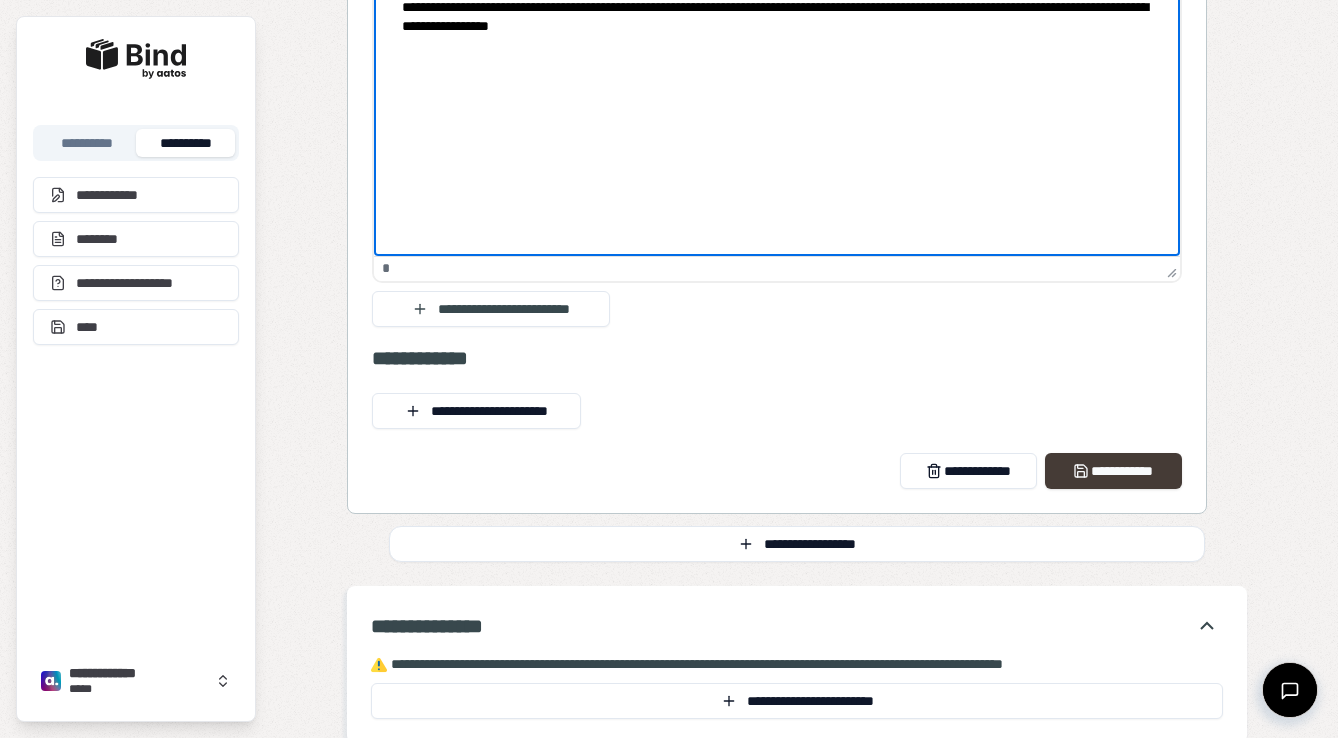 click on "**********" at bounding box center (1113, 471) 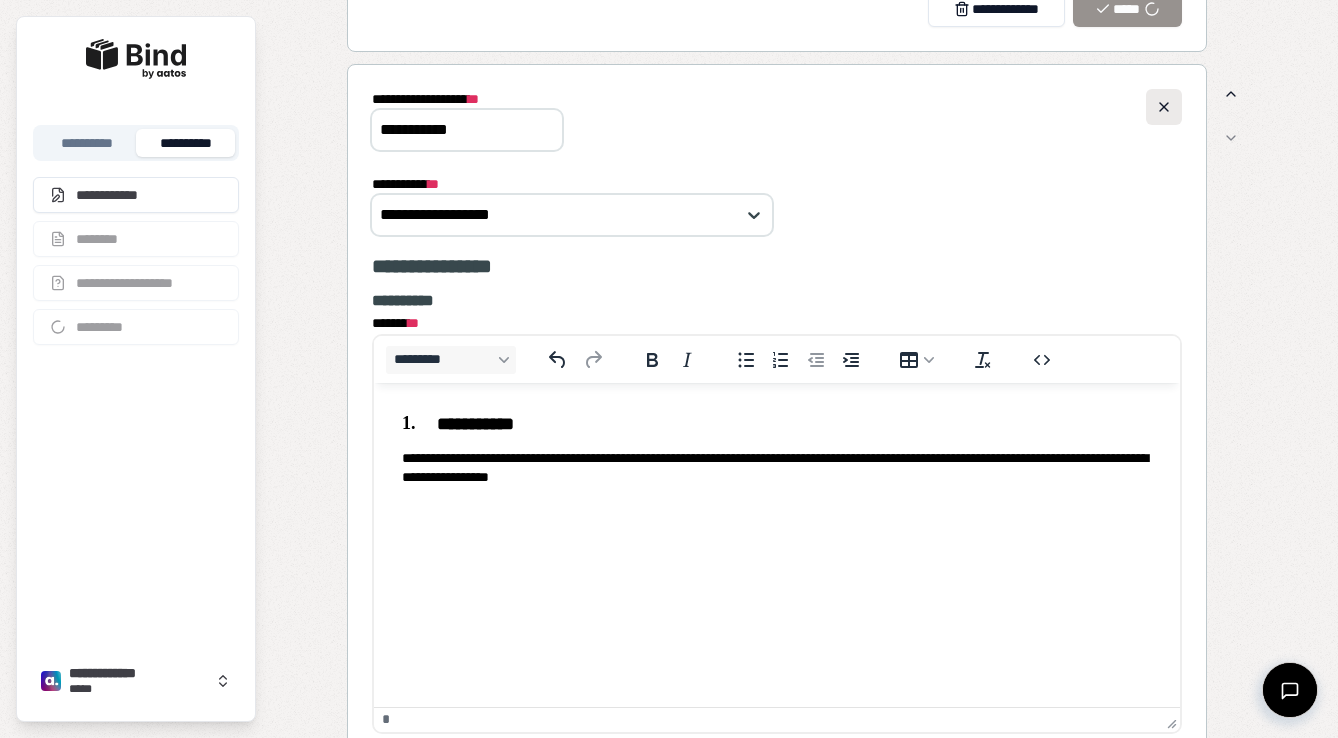 click at bounding box center [1164, 107] 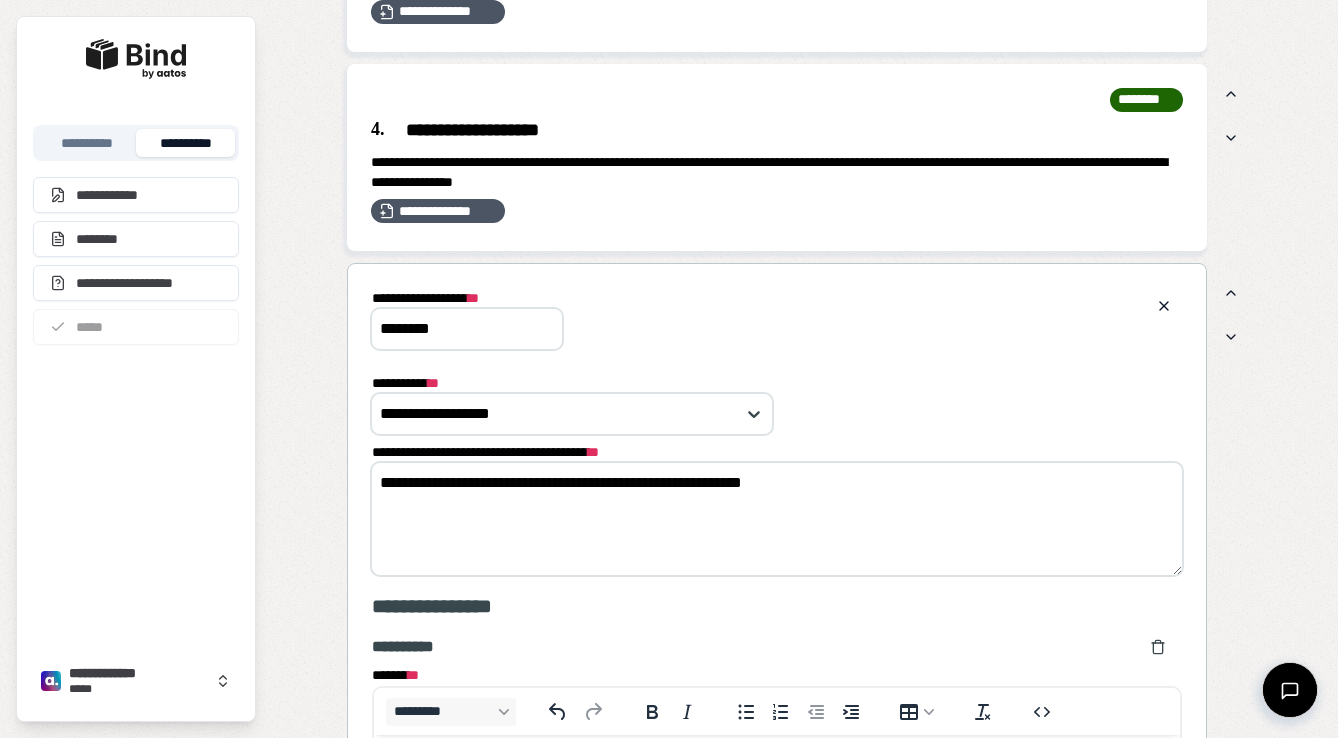 scroll, scrollTop: 2207, scrollLeft: 0, axis: vertical 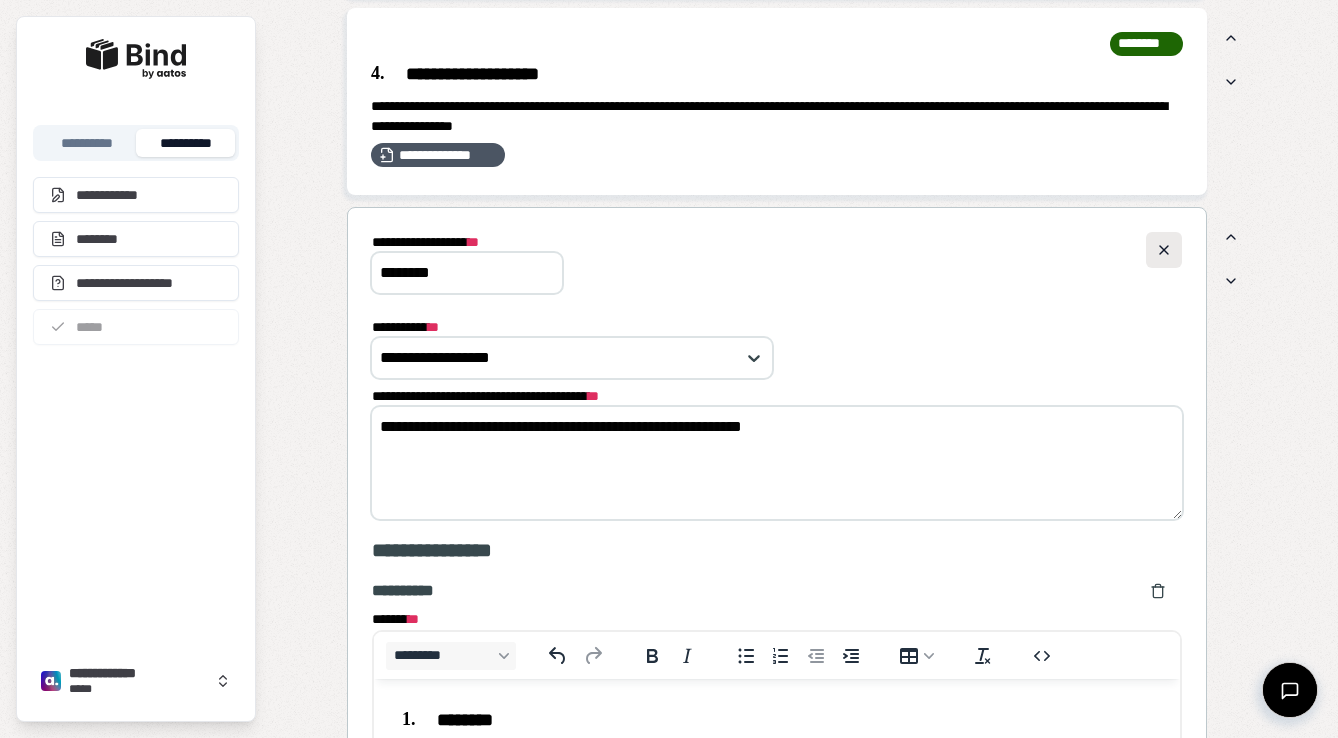 click at bounding box center (1164, 250) 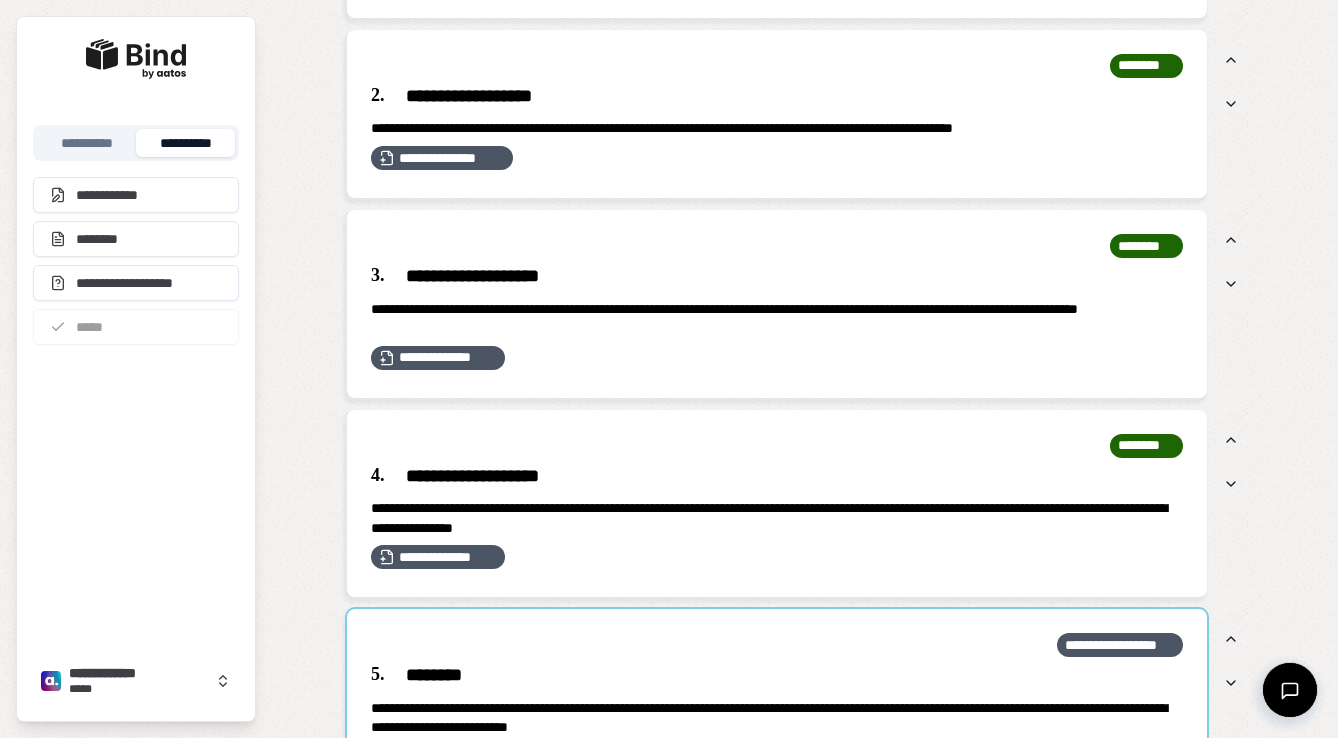 scroll, scrollTop: 1803, scrollLeft: 0, axis: vertical 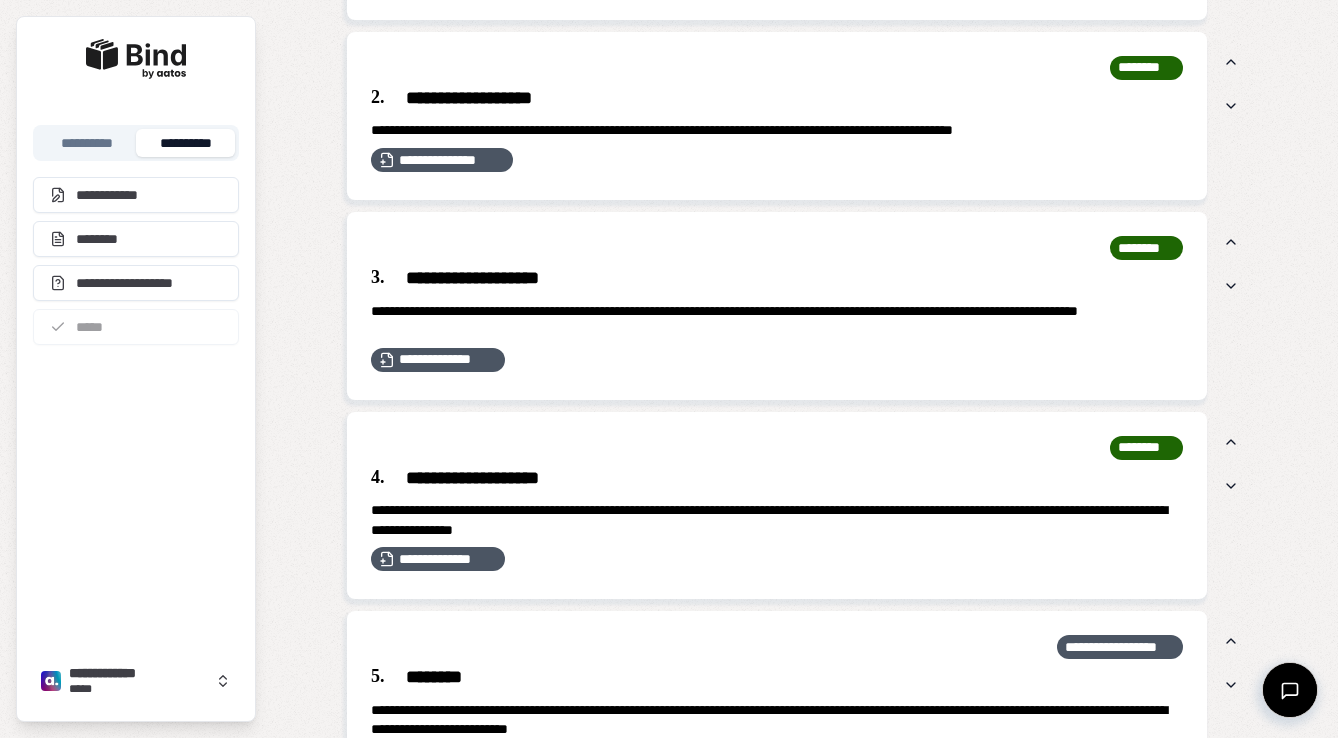 click on "**********" at bounding box center [777, 478] 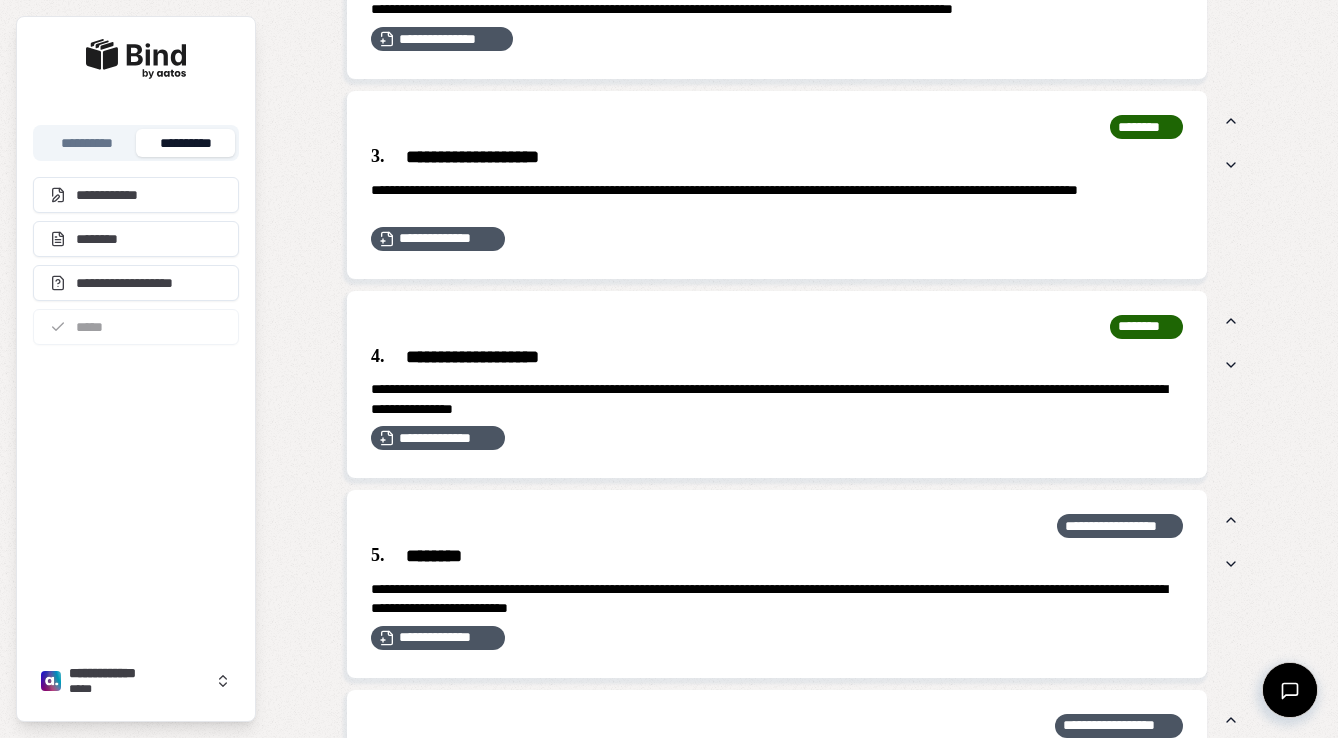 click on "**********" at bounding box center [777, 357] 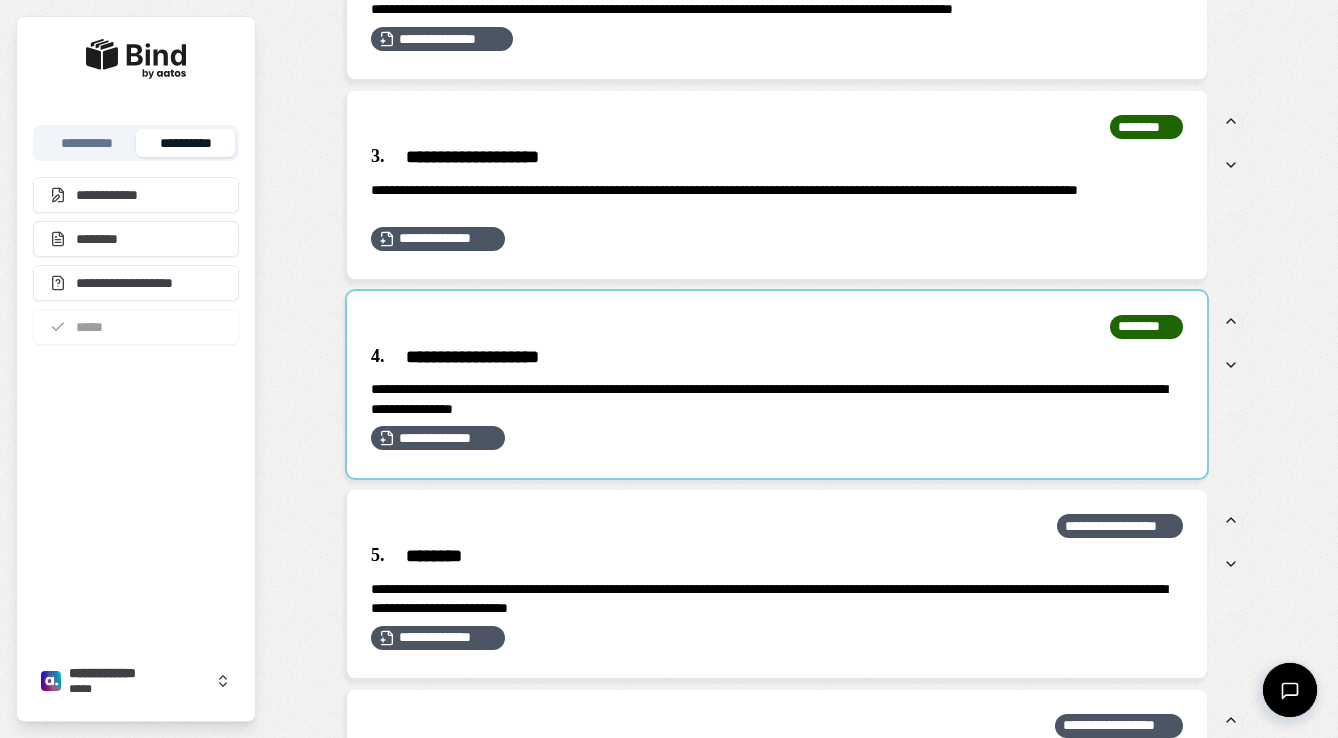 click at bounding box center (777, 385) 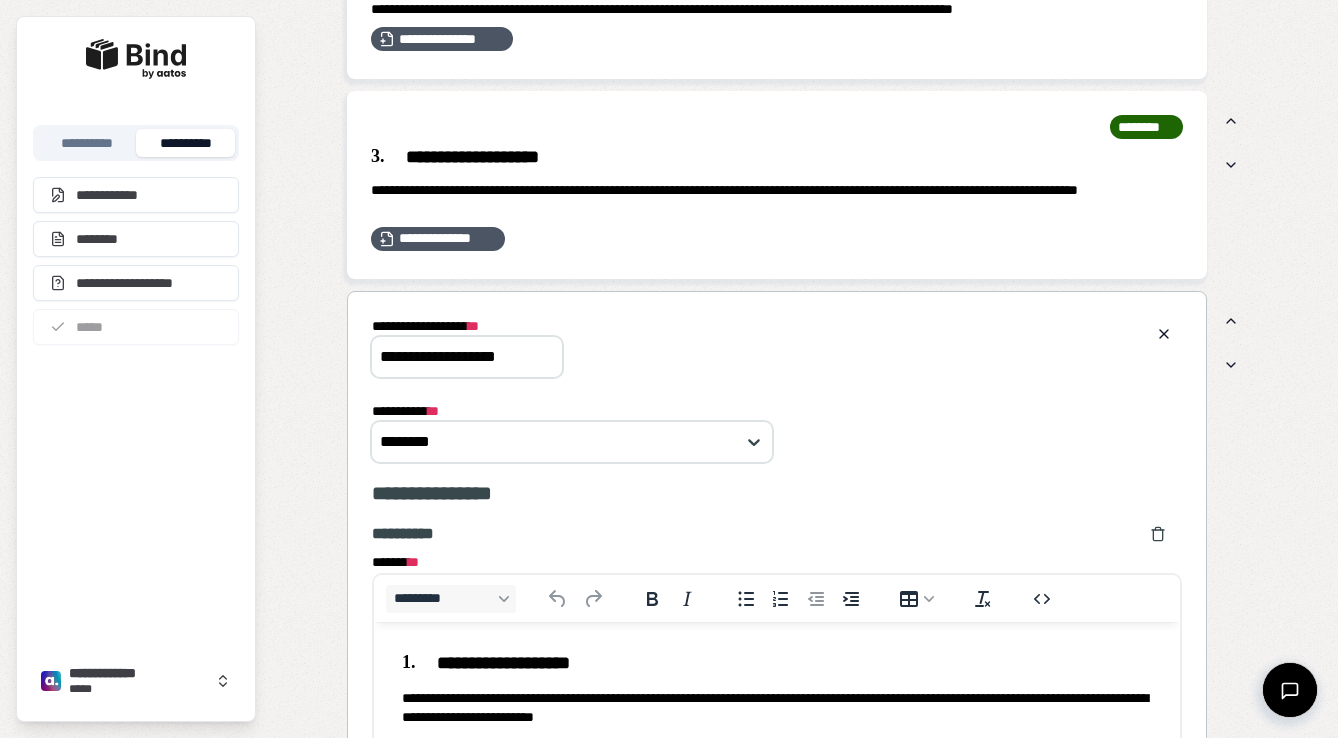 scroll, scrollTop: 0, scrollLeft: 0, axis: both 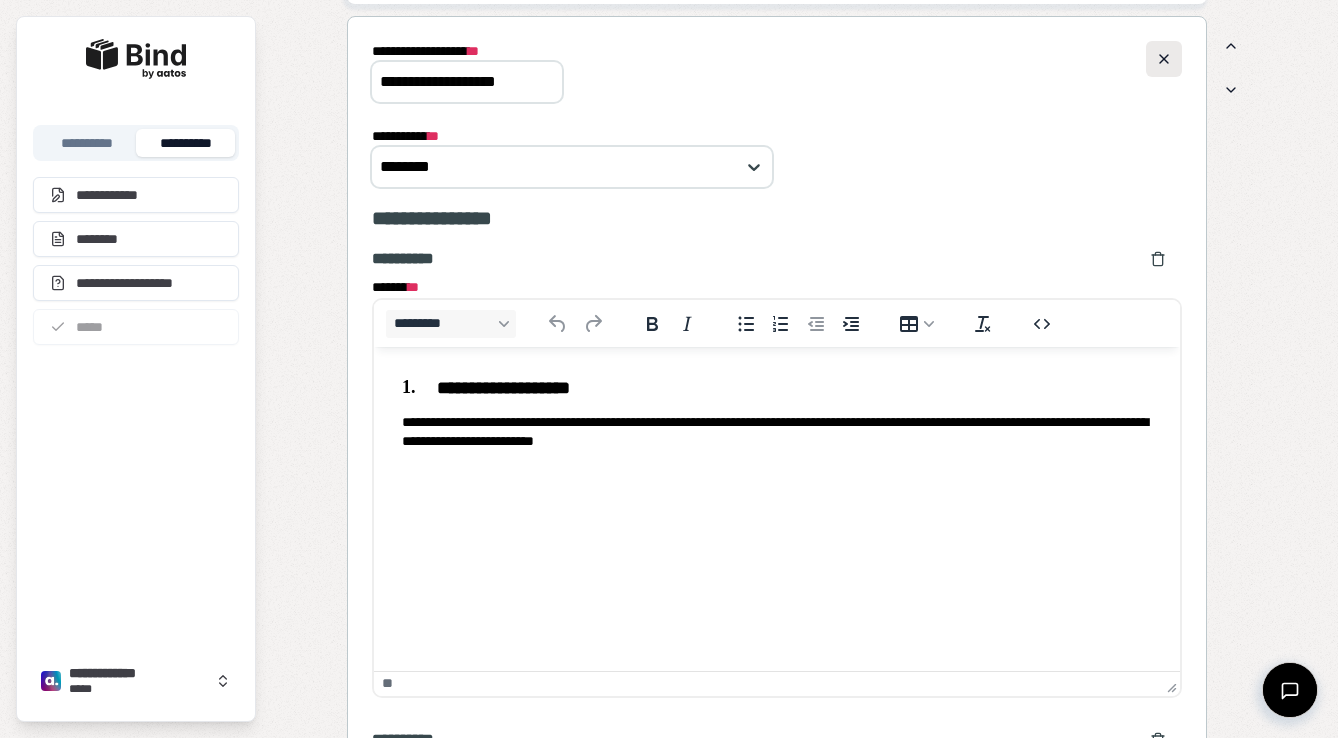 click at bounding box center (1164, 59) 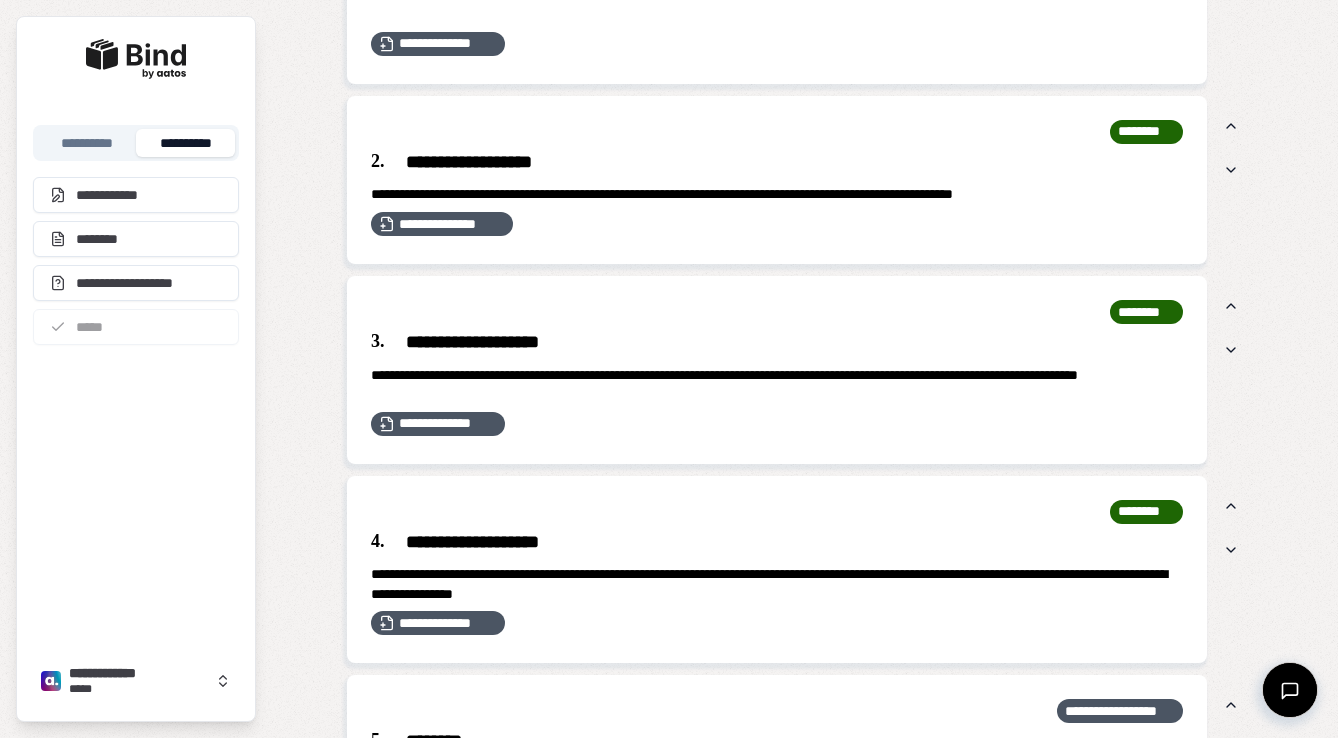 scroll, scrollTop: 1726, scrollLeft: 0, axis: vertical 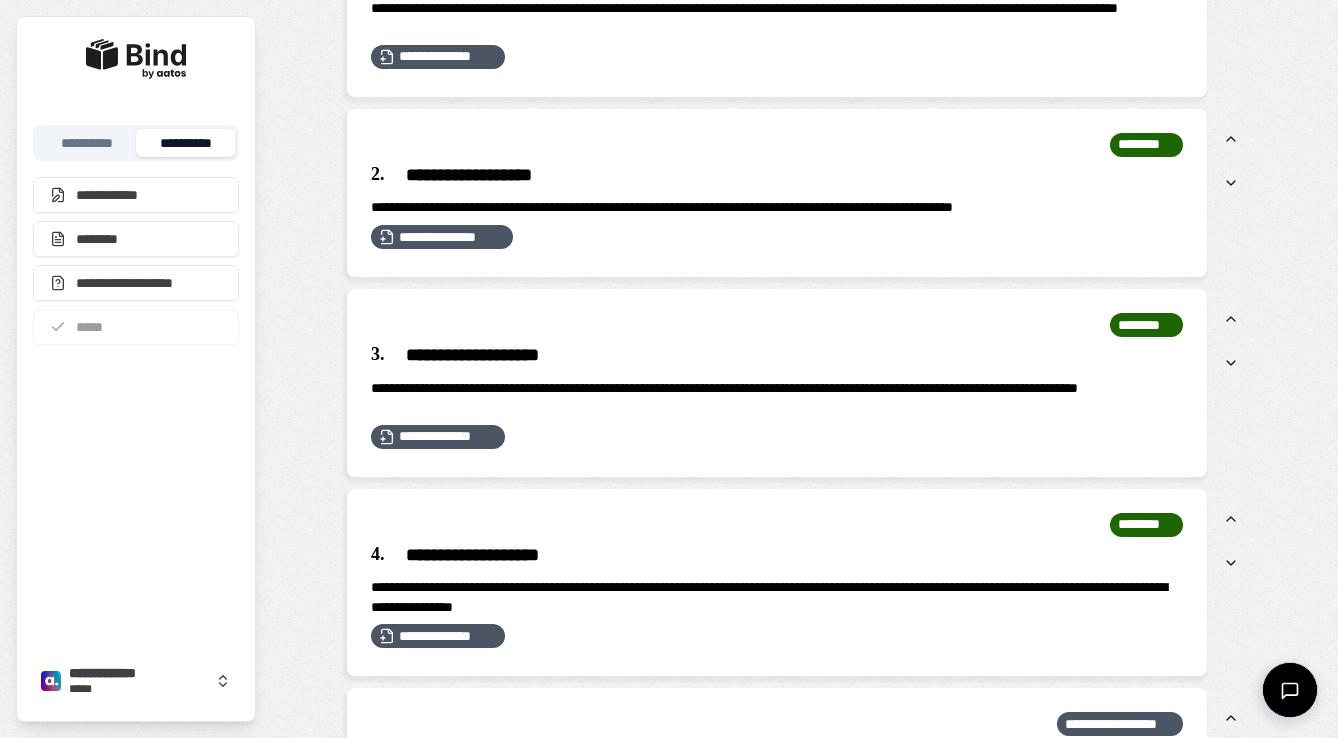 click on "**********" at bounding box center [777, 355] 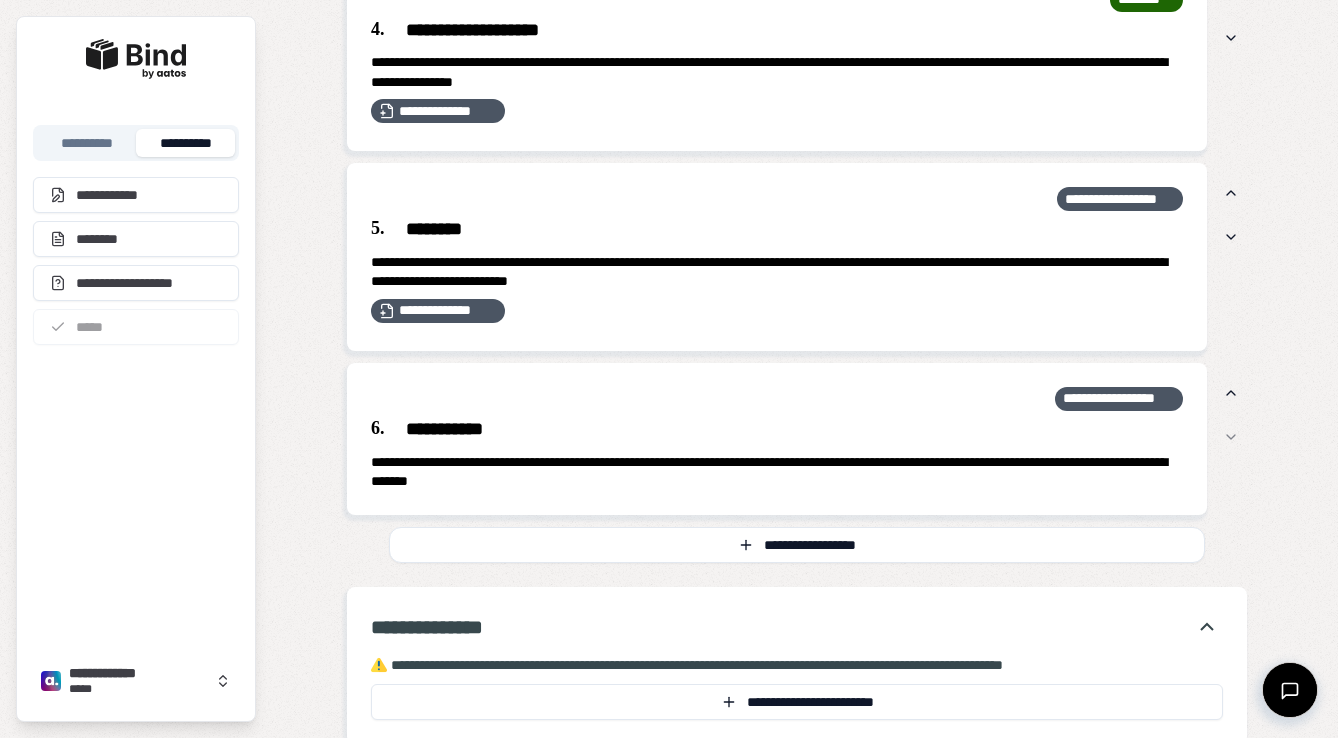scroll, scrollTop: 0, scrollLeft: 0, axis: both 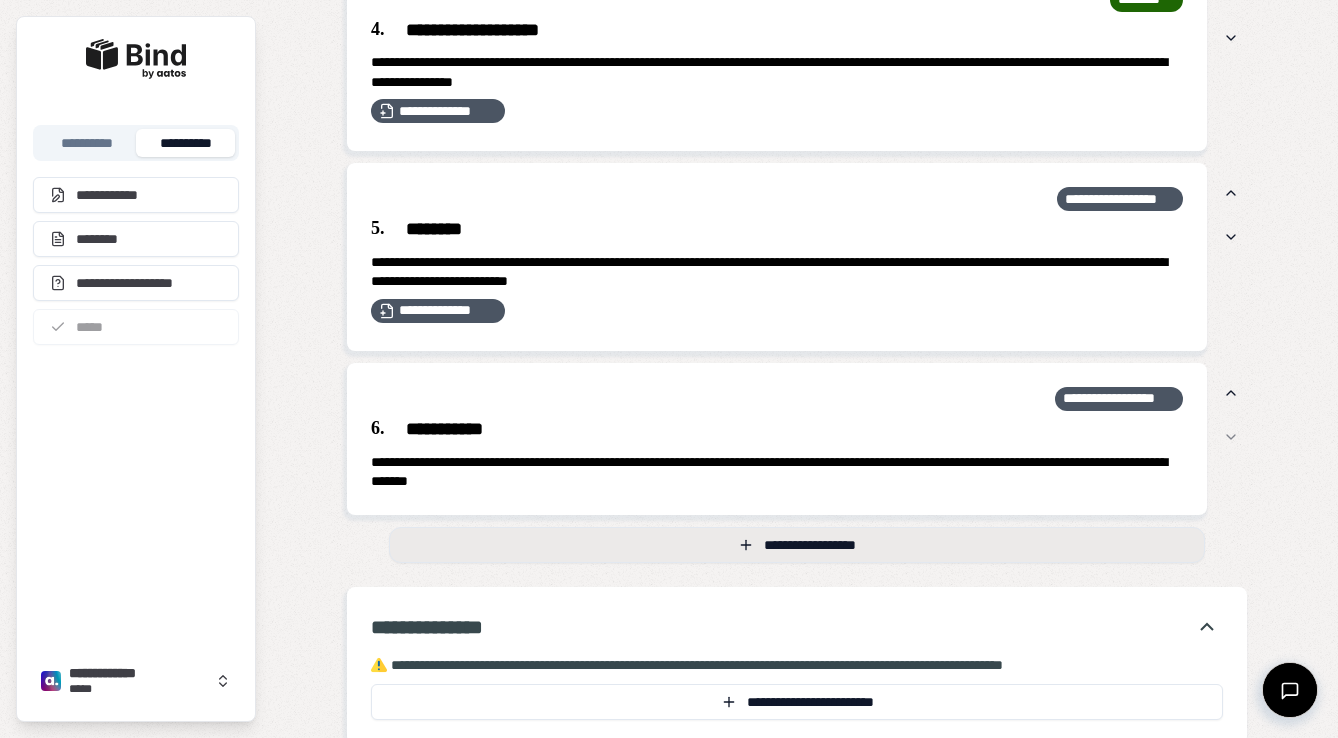 click on "**********" at bounding box center (797, 545) 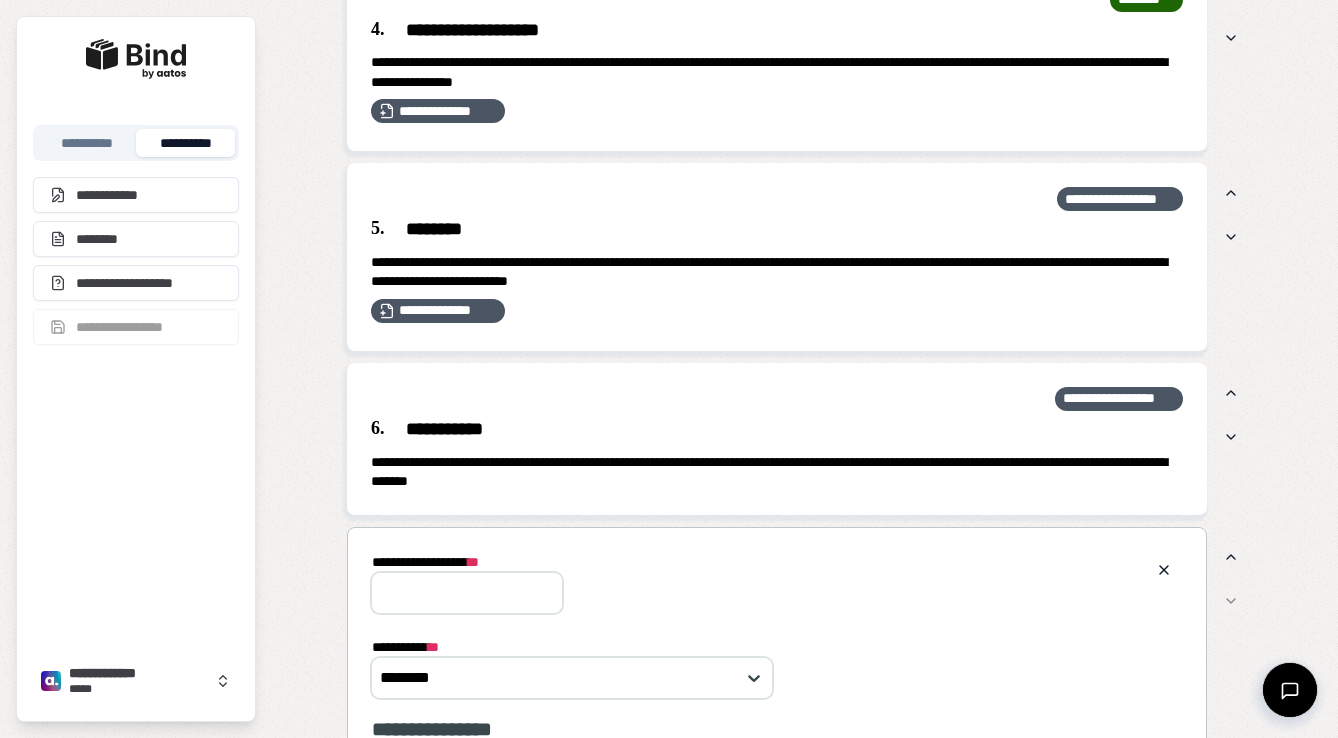 scroll, scrollTop: 0, scrollLeft: 0, axis: both 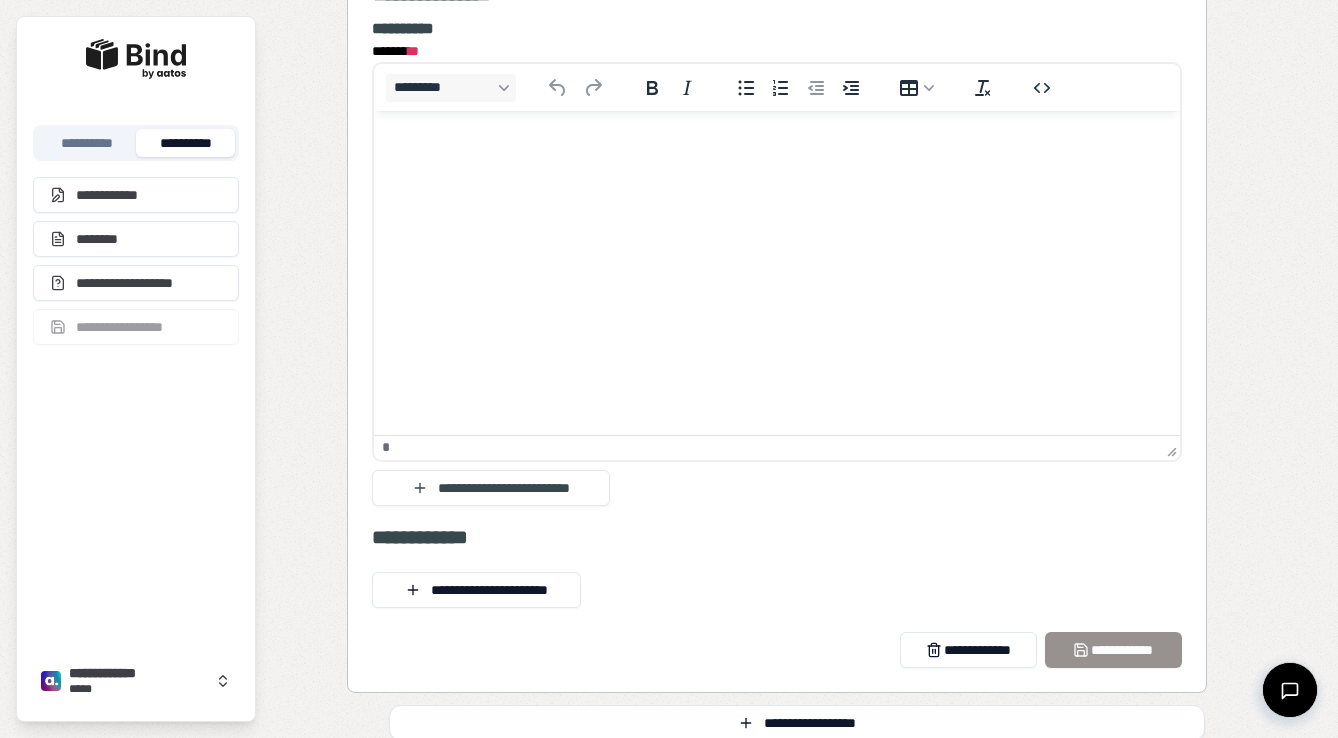 click at bounding box center (777, 149) 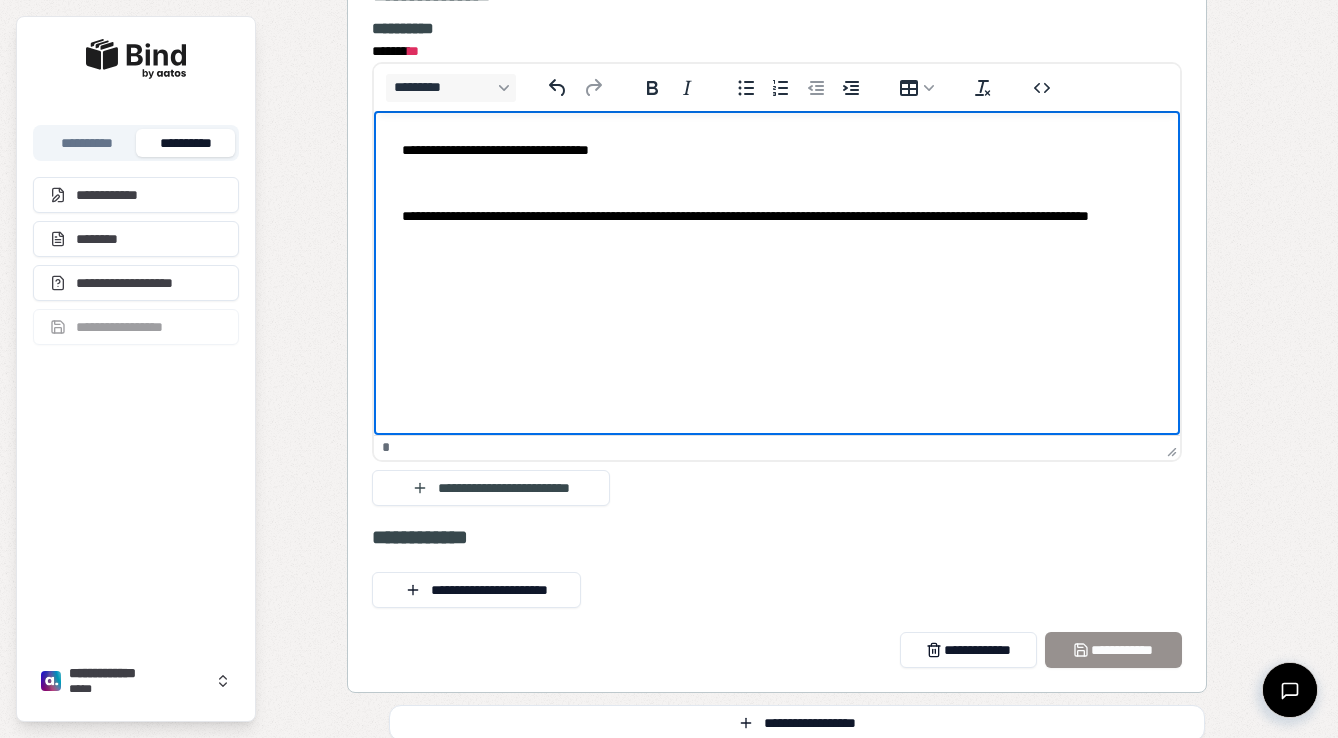 click at bounding box center [777, 182] 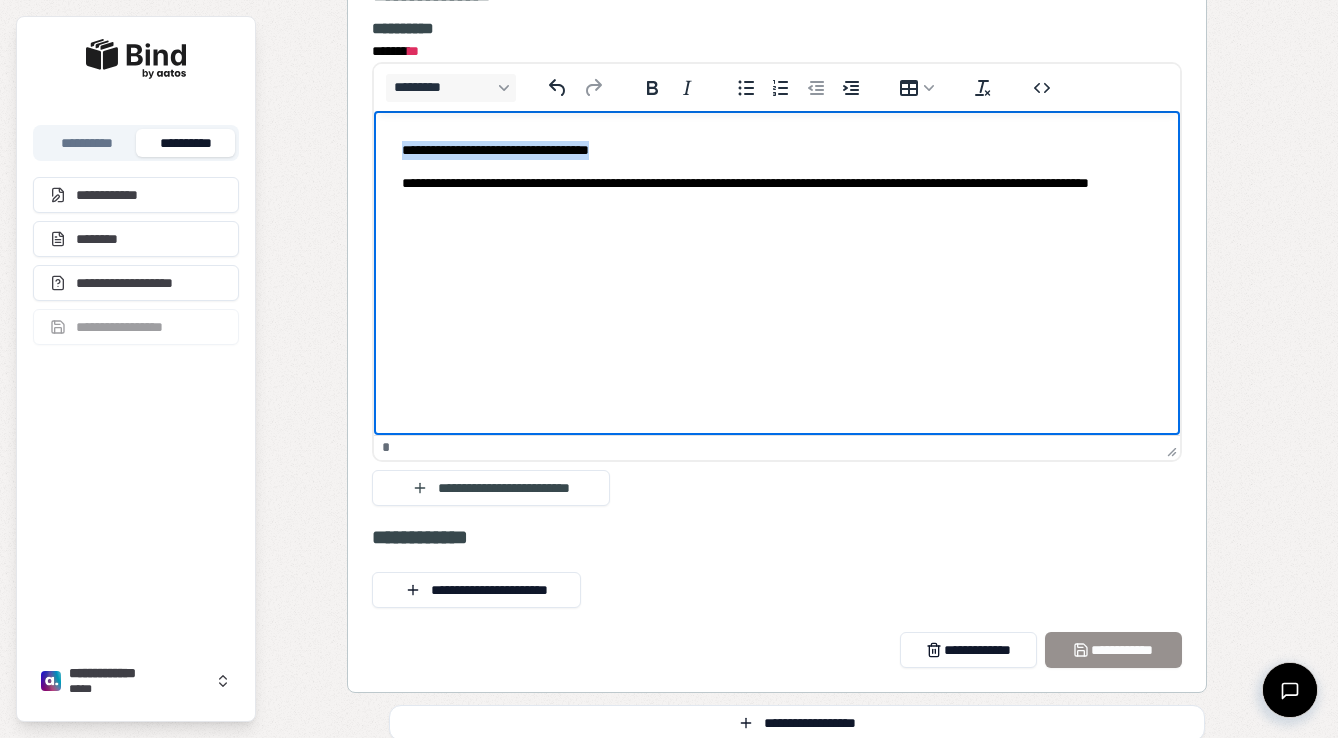 drag, startPoint x: 678, startPoint y: 152, endPoint x: 332, endPoint y: 118, distance: 347.6665 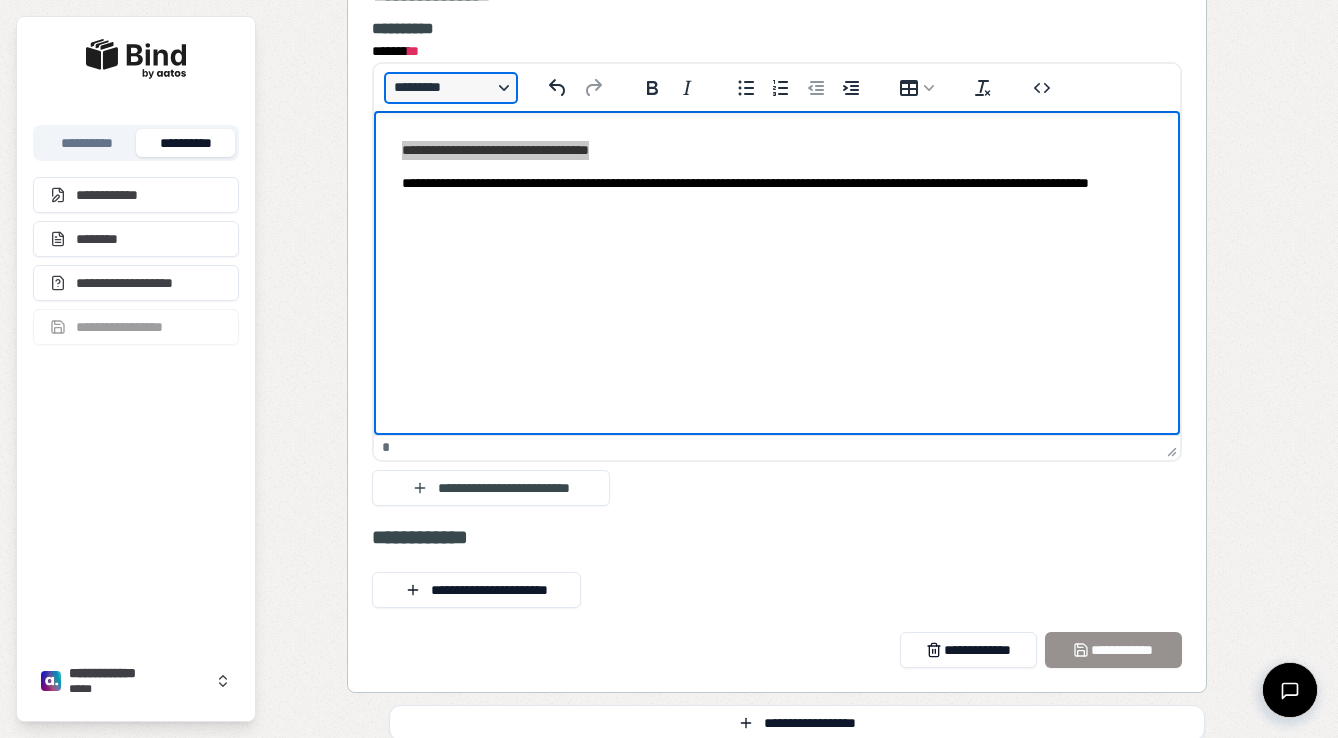 click on "*********" at bounding box center [451, 88] 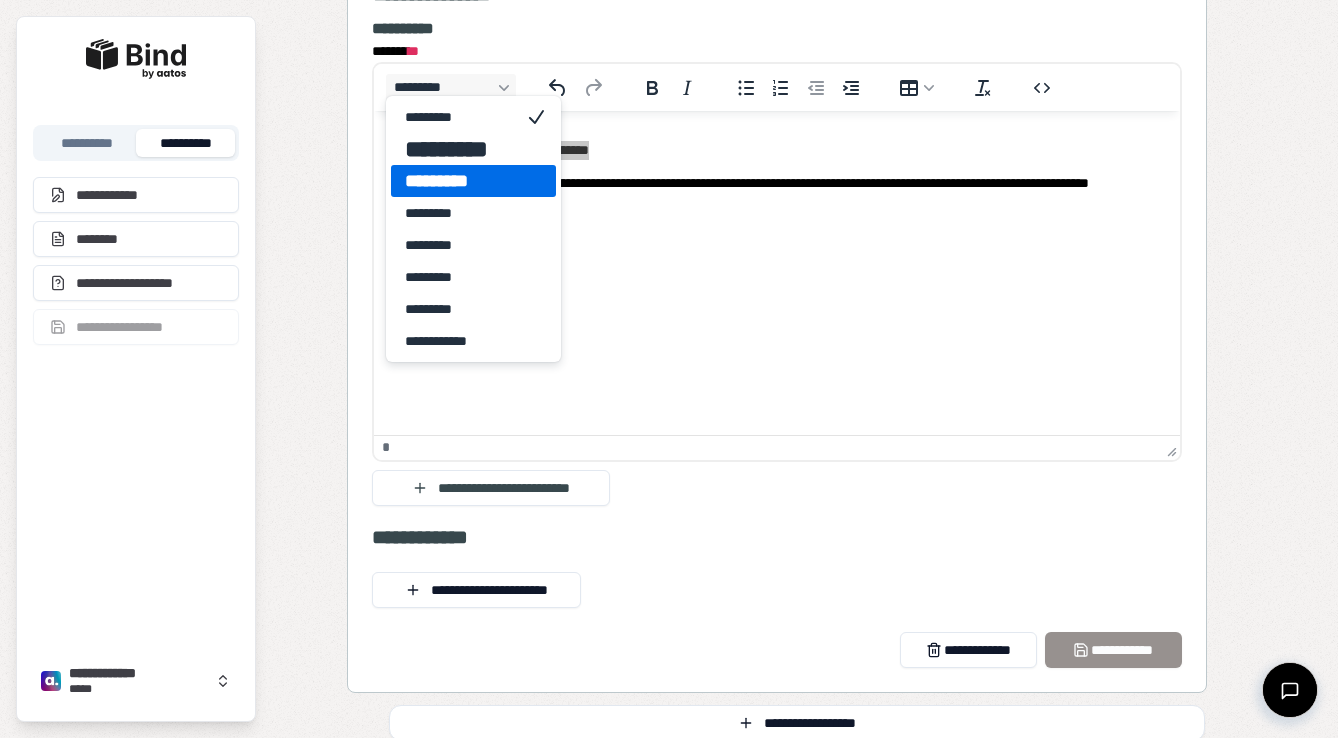 click on "*********" at bounding box center [459, 181] 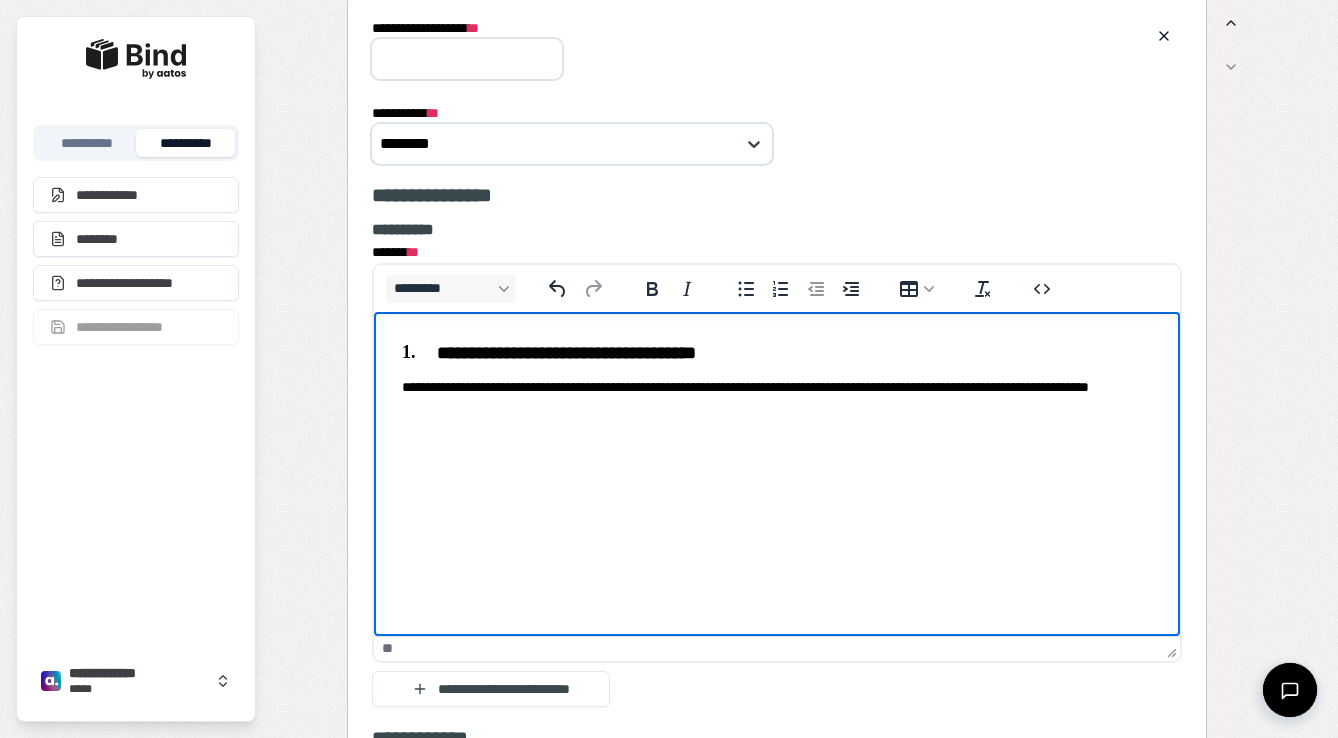 scroll, scrollTop: 2745, scrollLeft: 0, axis: vertical 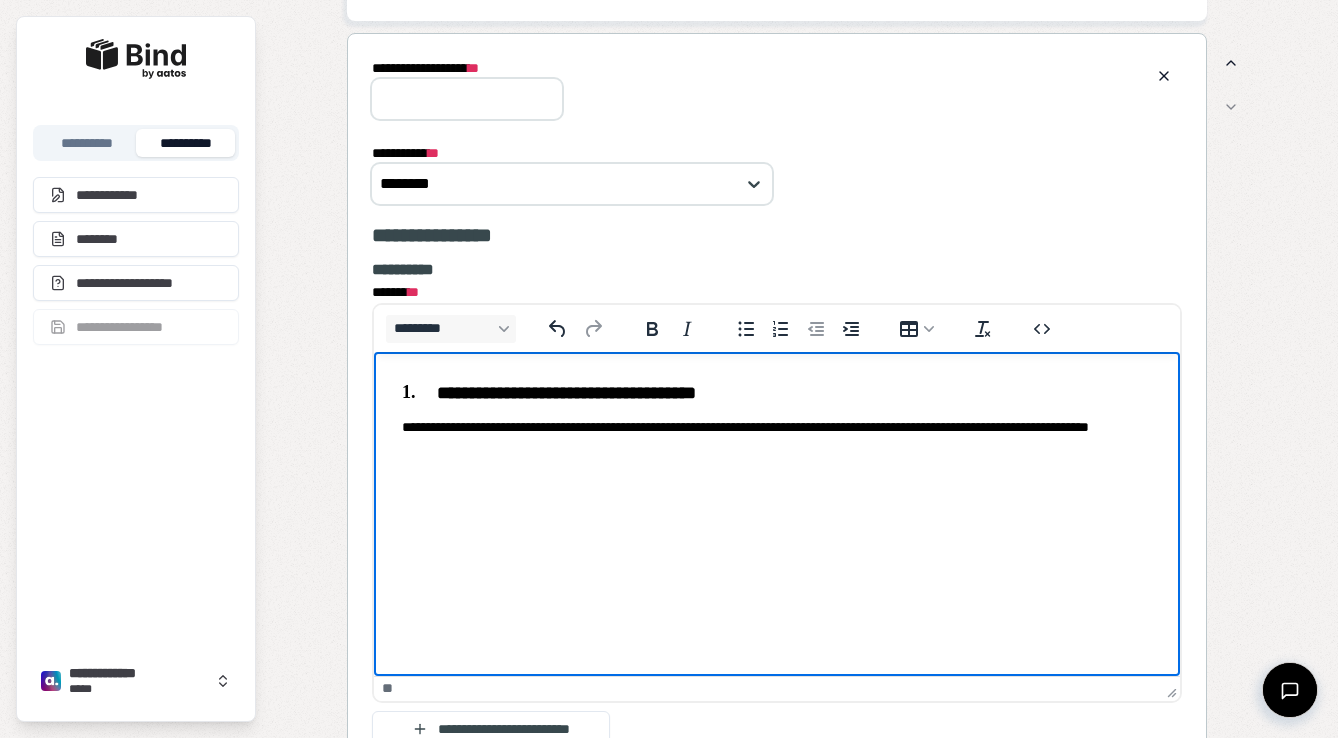 click on "**********" at bounding box center (467, 99) 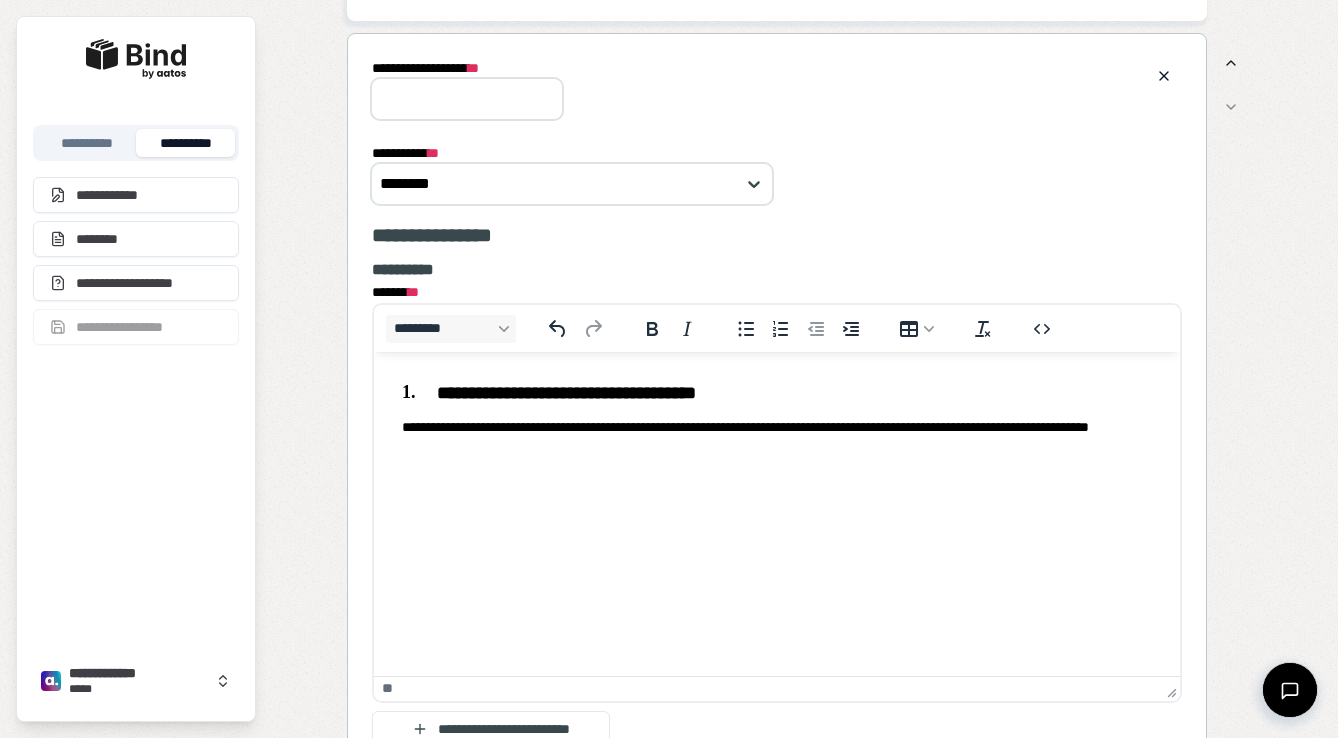 click on "**********" at bounding box center (777, 418) 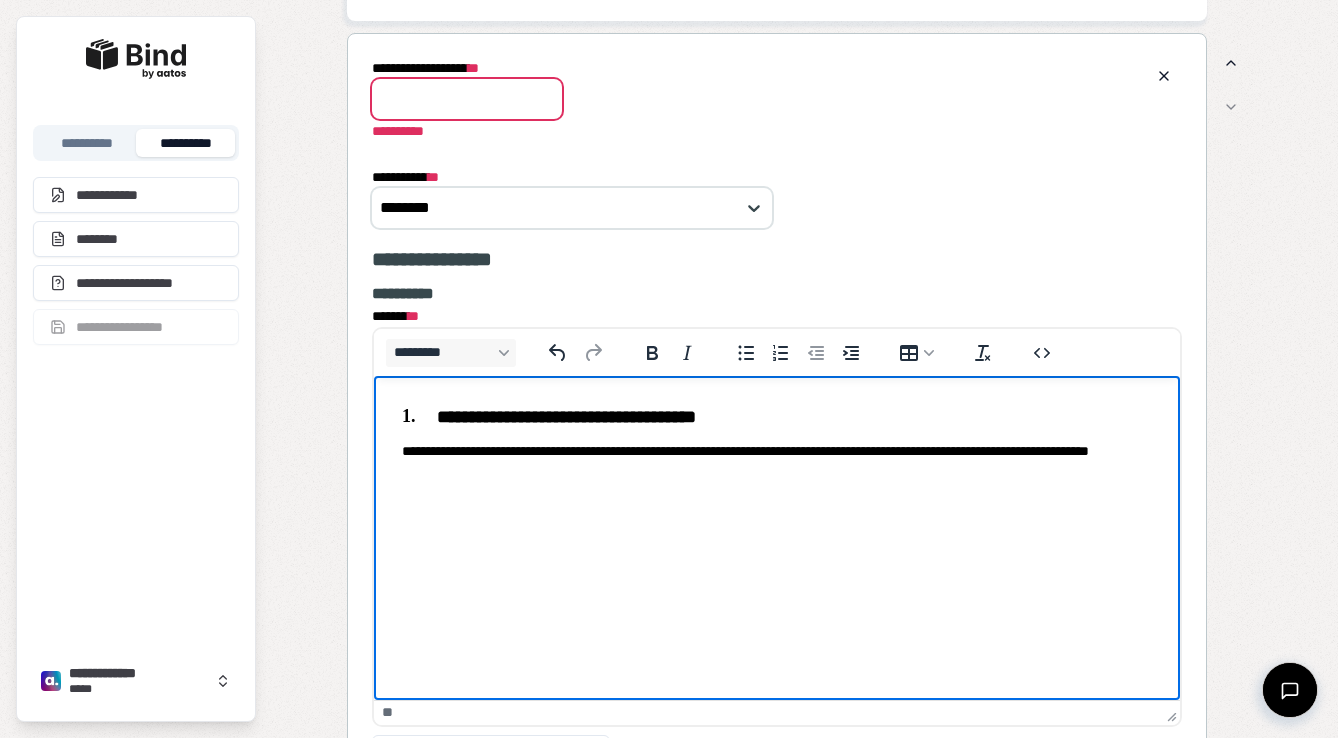 click on "**********" at bounding box center [467, 99] 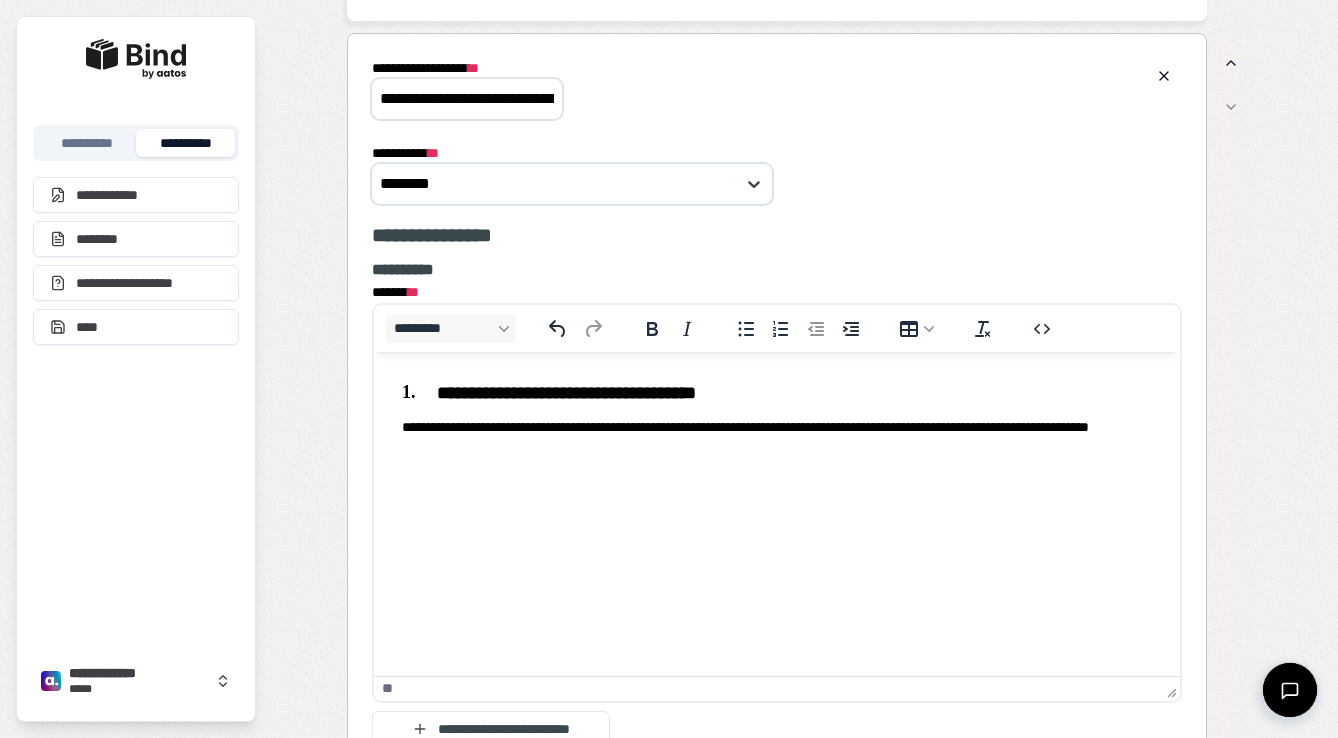 click at bounding box center [1207, -2649] 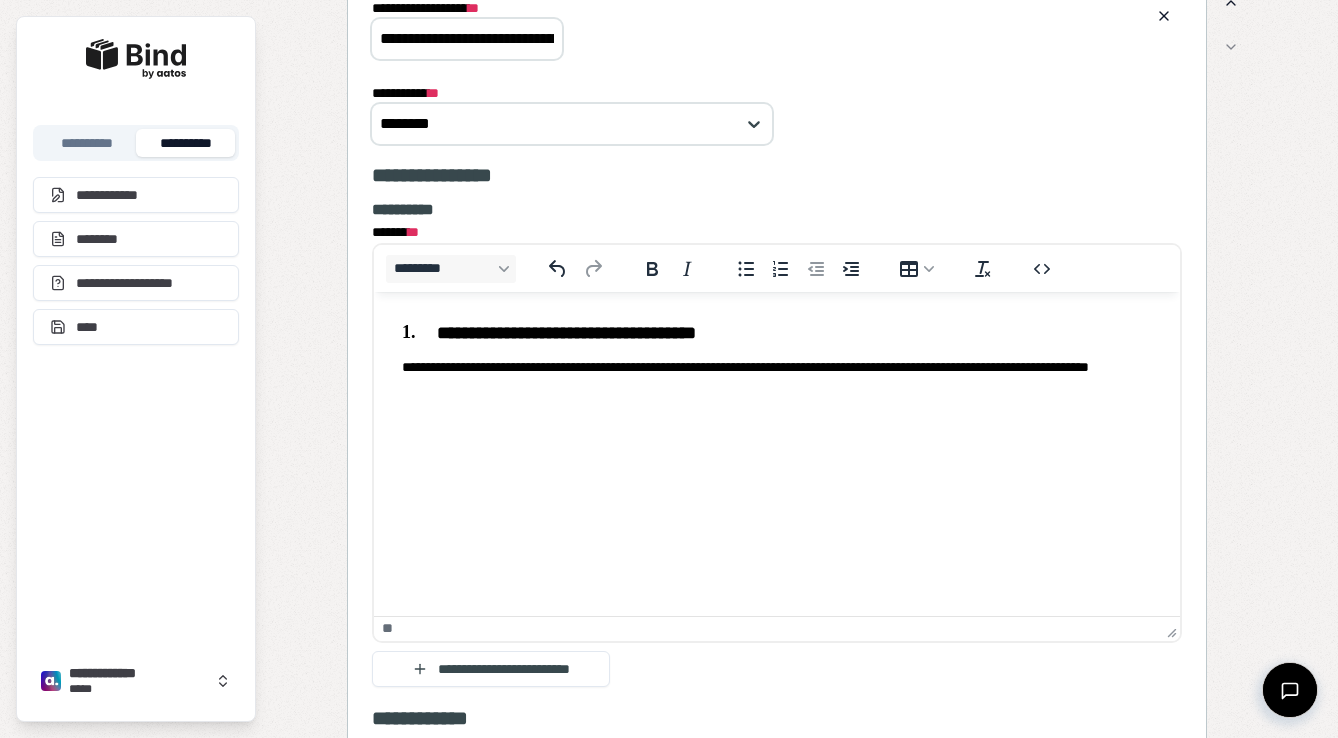 scroll, scrollTop: 516, scrollLeft: 0, axis: vertical 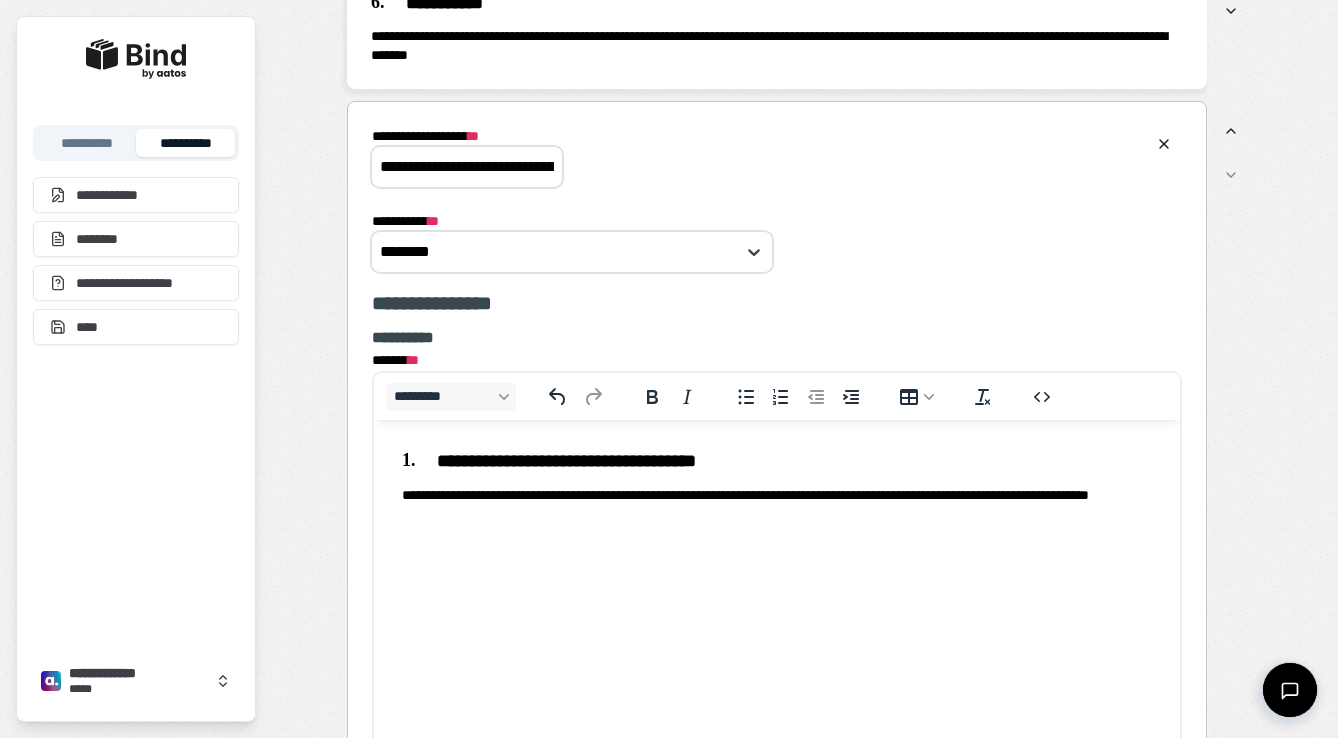 click on "**********" at bounding box center (467, 167) 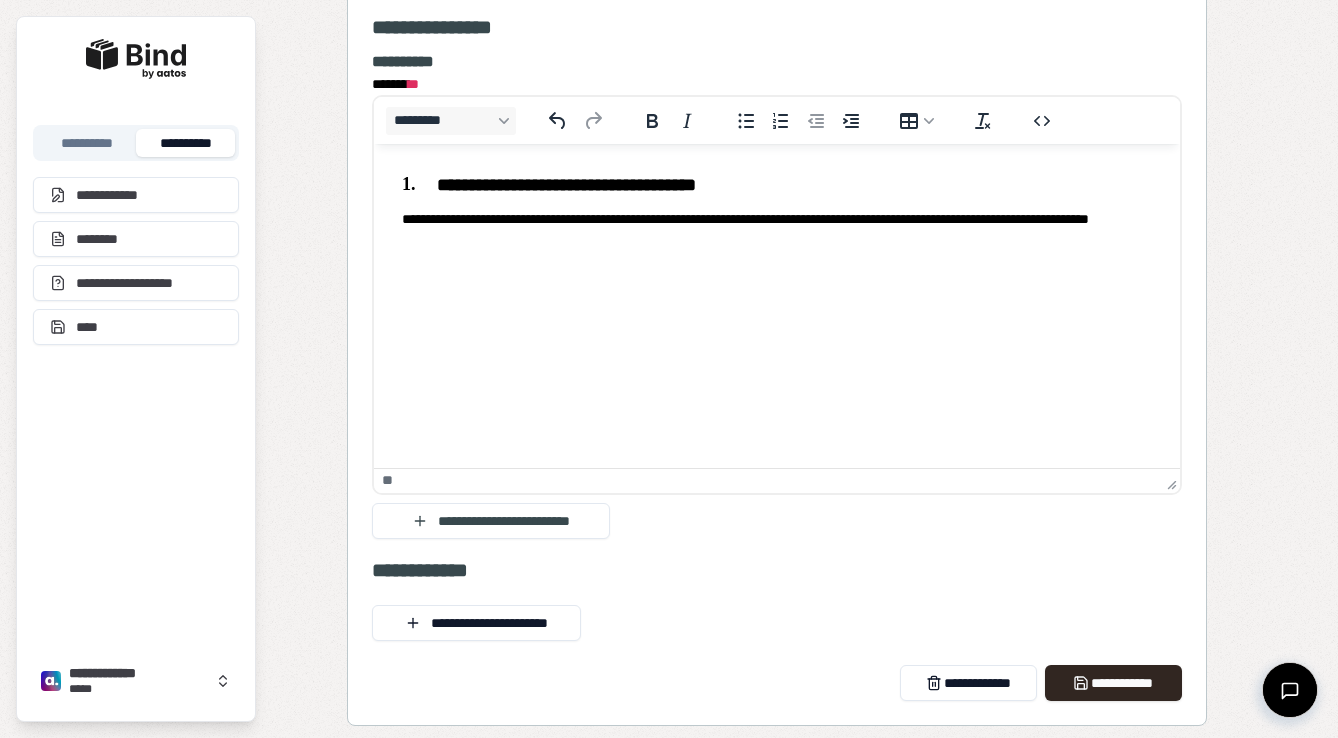 scroll, scrollTop: 3446, scrollLeft: 0, axis: vertical 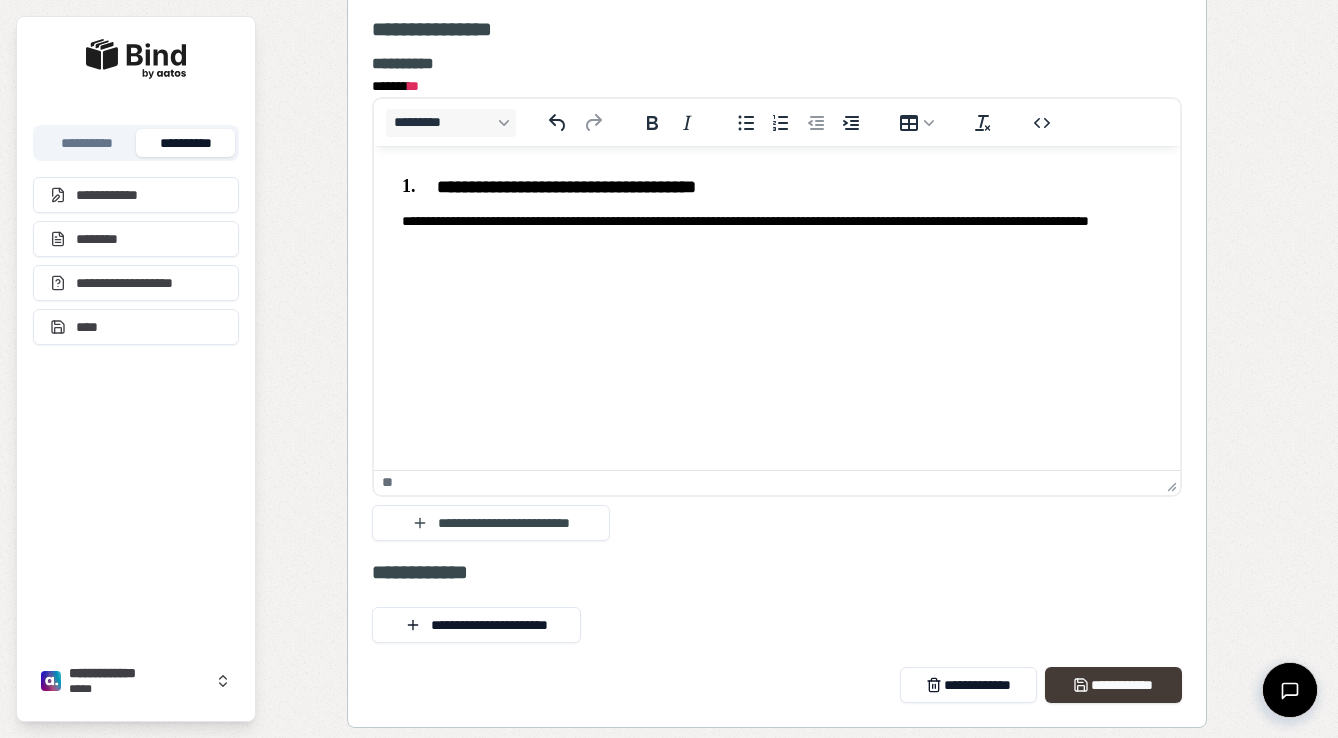 click on "**********" at bounding box center (1113, 685) 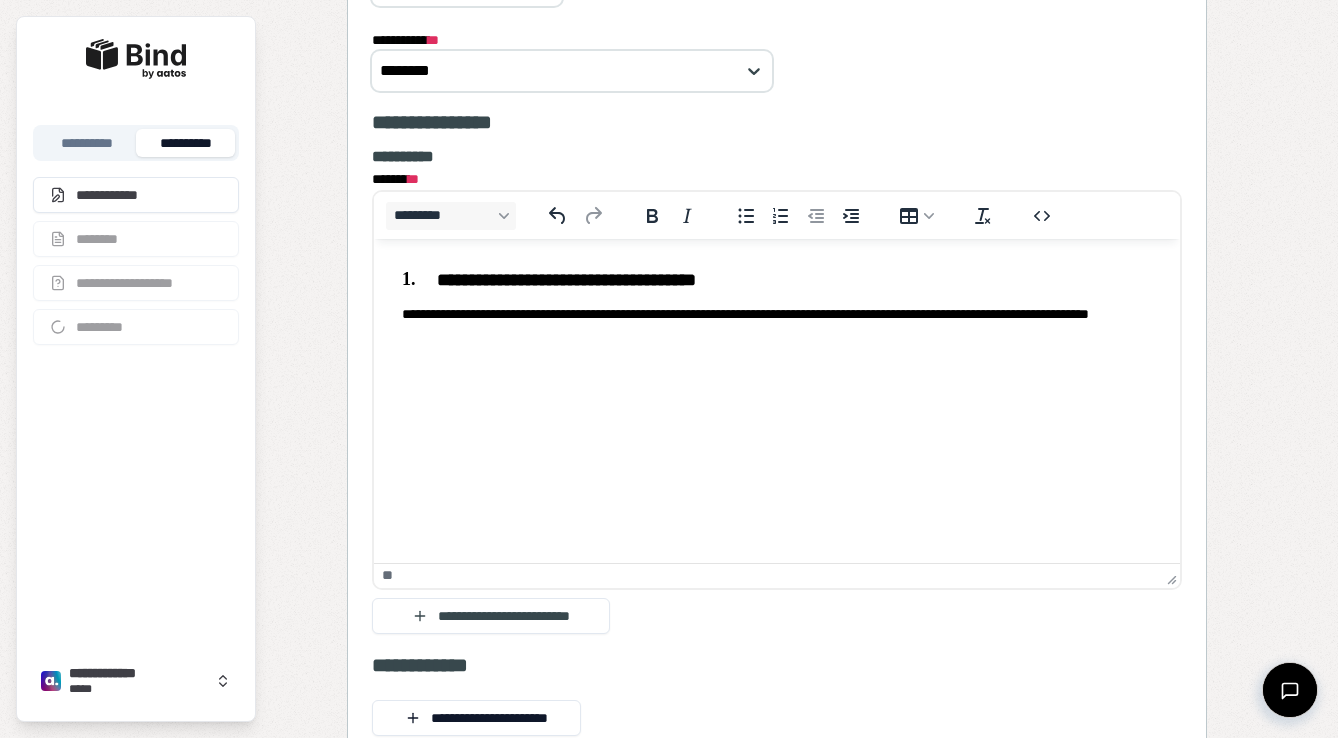 scroll, scrollTop: 3352, scrollLeft: 0, axis: vertical 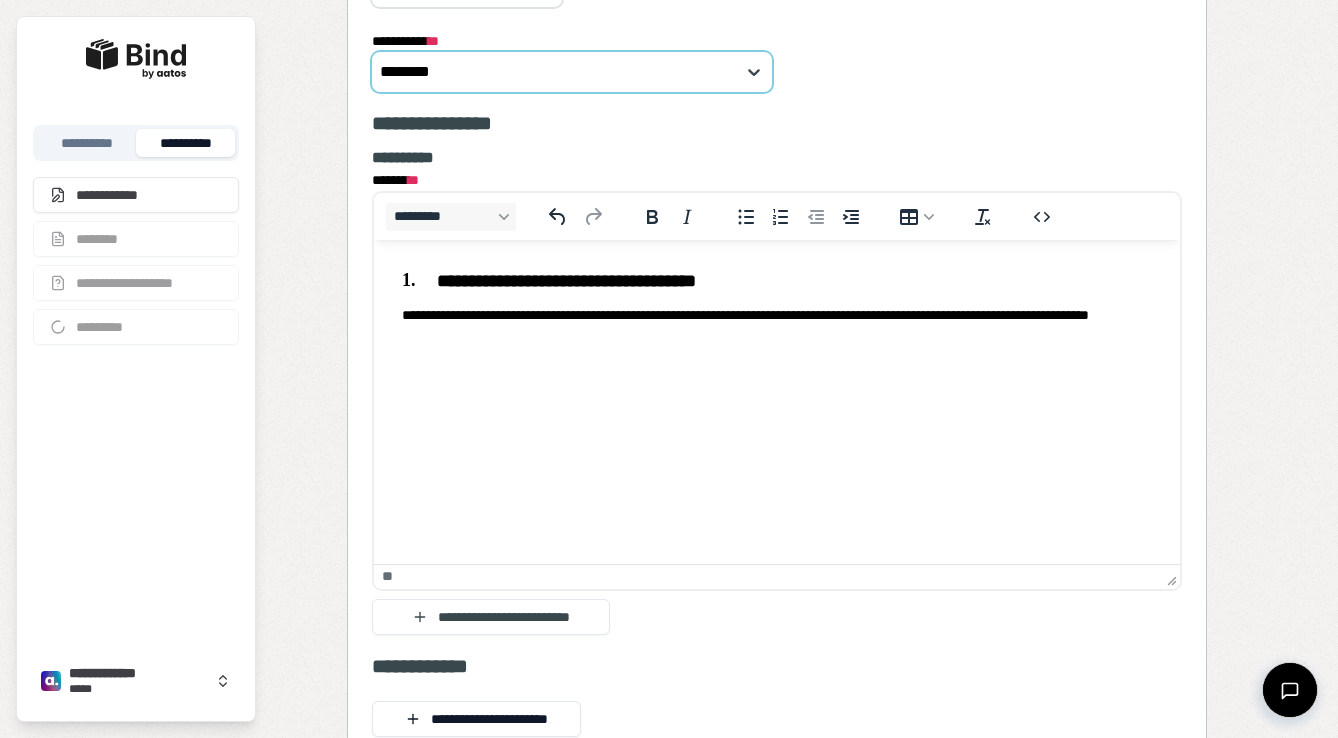 click on "********" at bounding box center [572, 72] 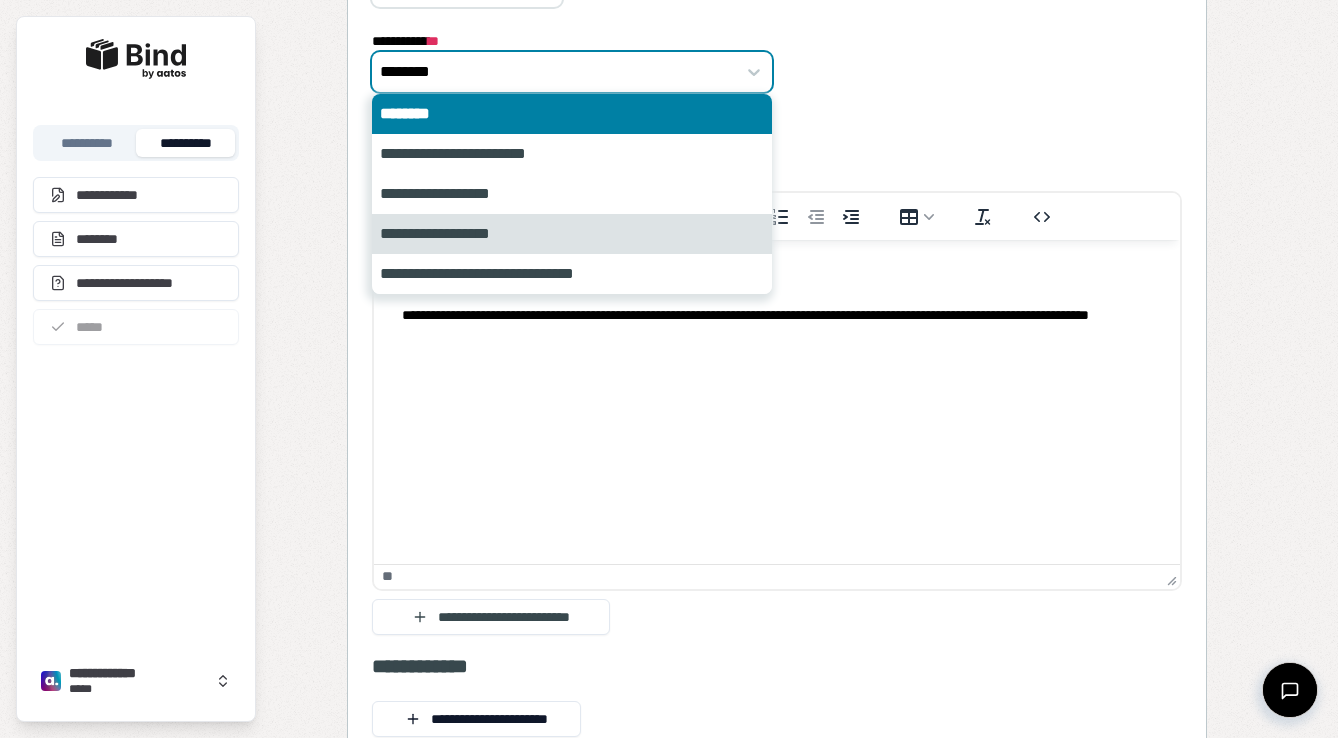 click on "**********" at bounding box center [572, 234] 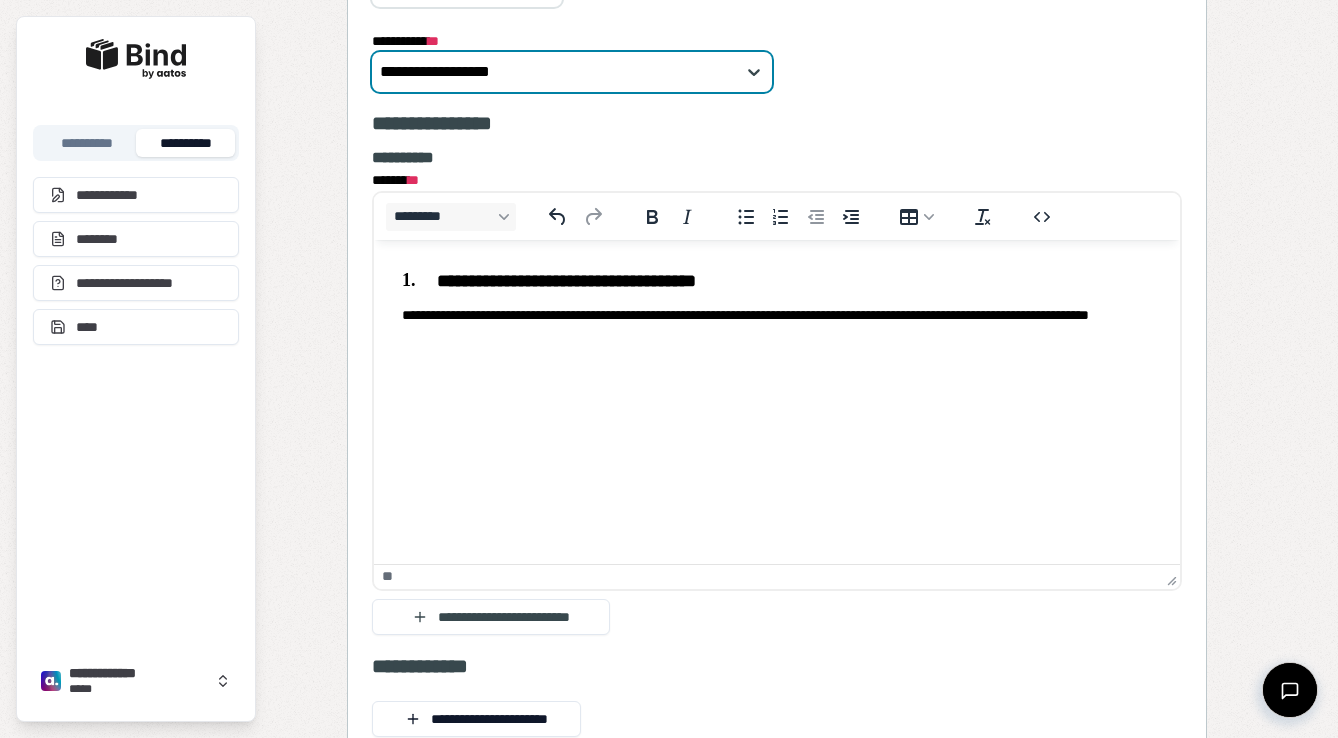 scroll, scrollTop: 3595, scrollLeft: 0, axis: vertical 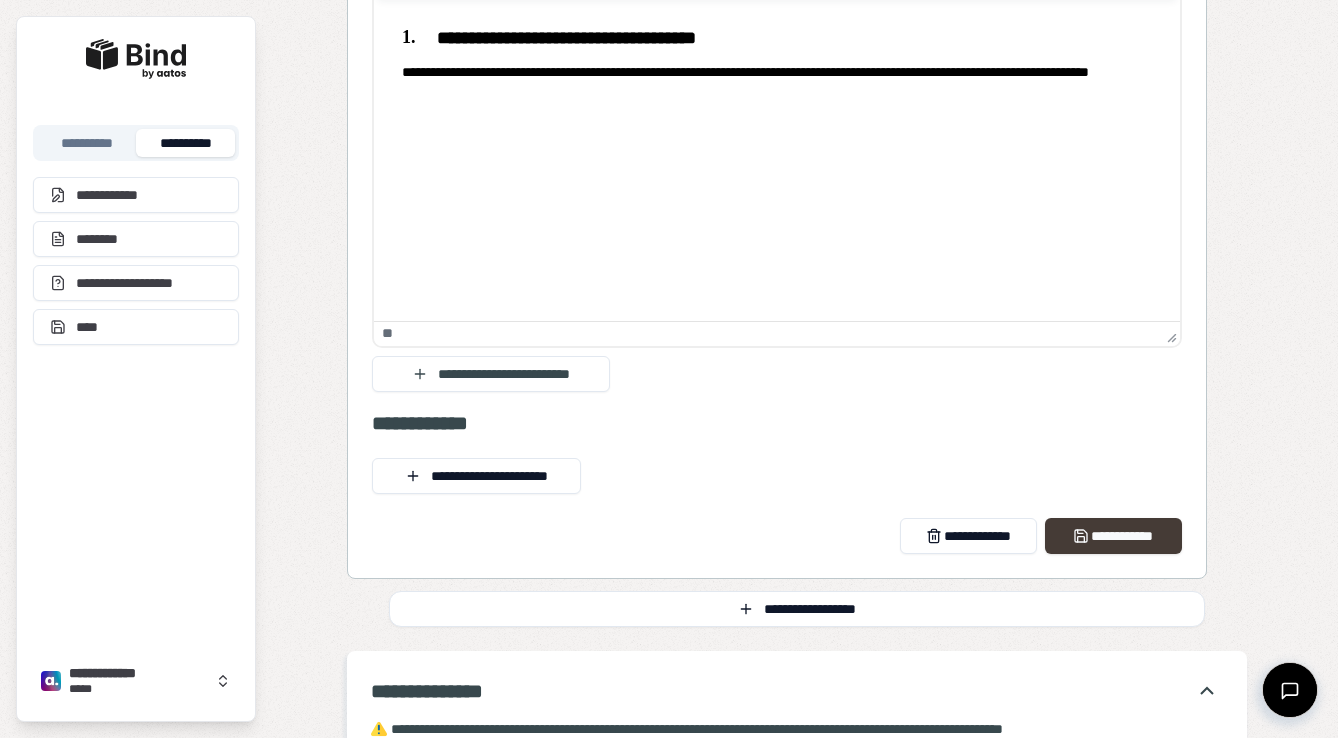 click on "**********" at bounding box center (1113, 536) 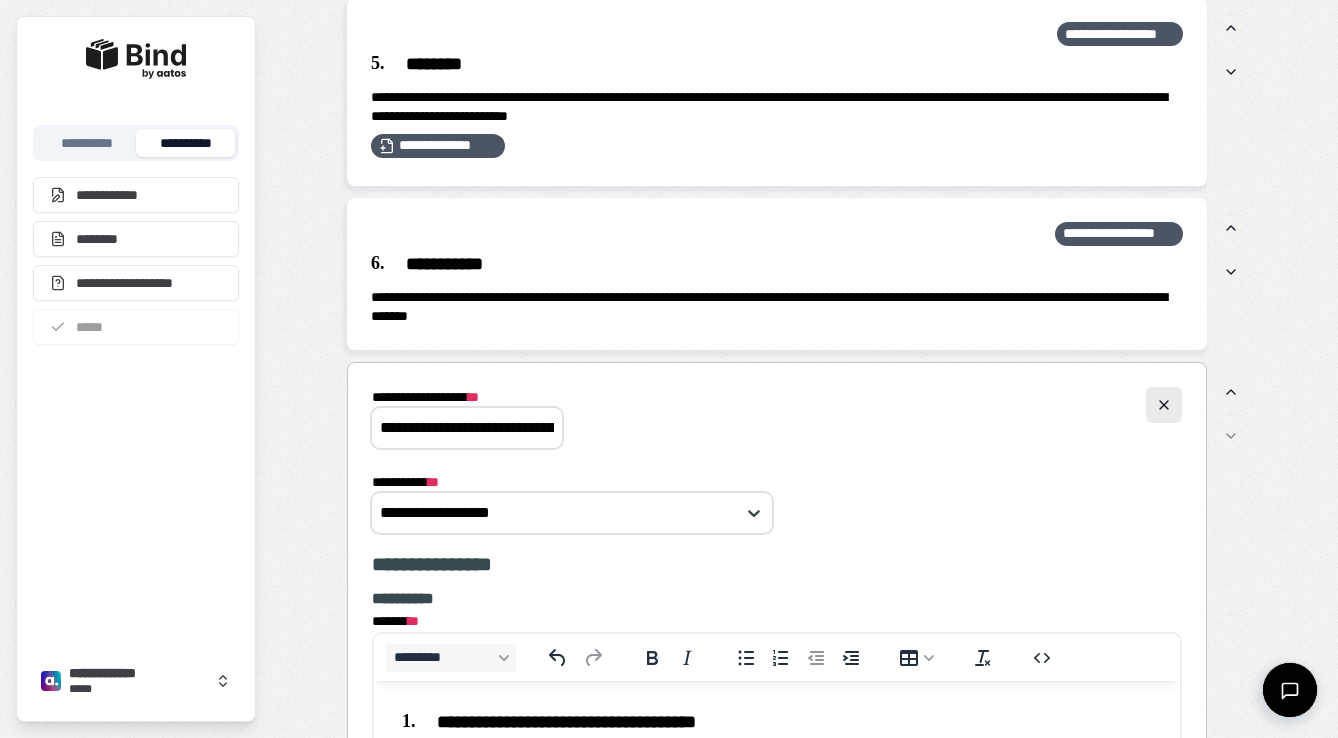 click at bounding box center (1164, 405) 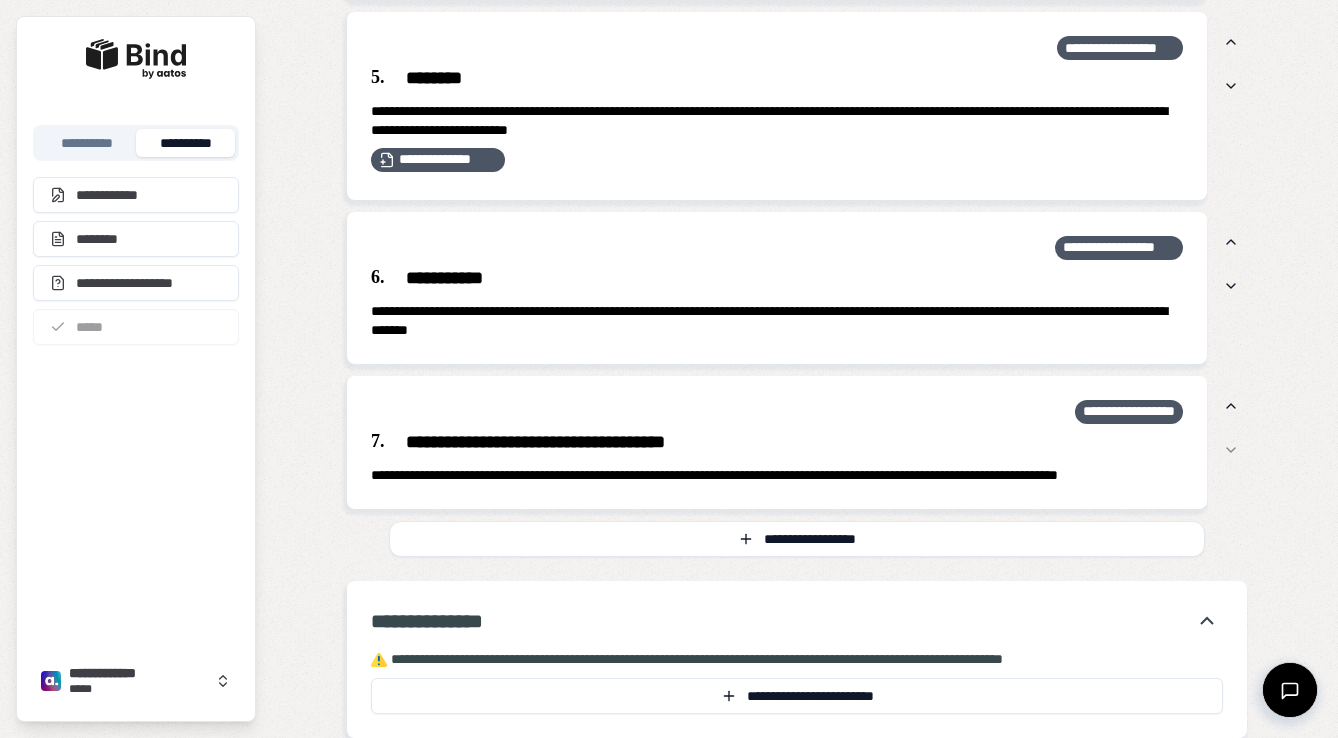 scroll, scrollTop: 2909, scrollLeft: 0, axis: vertical 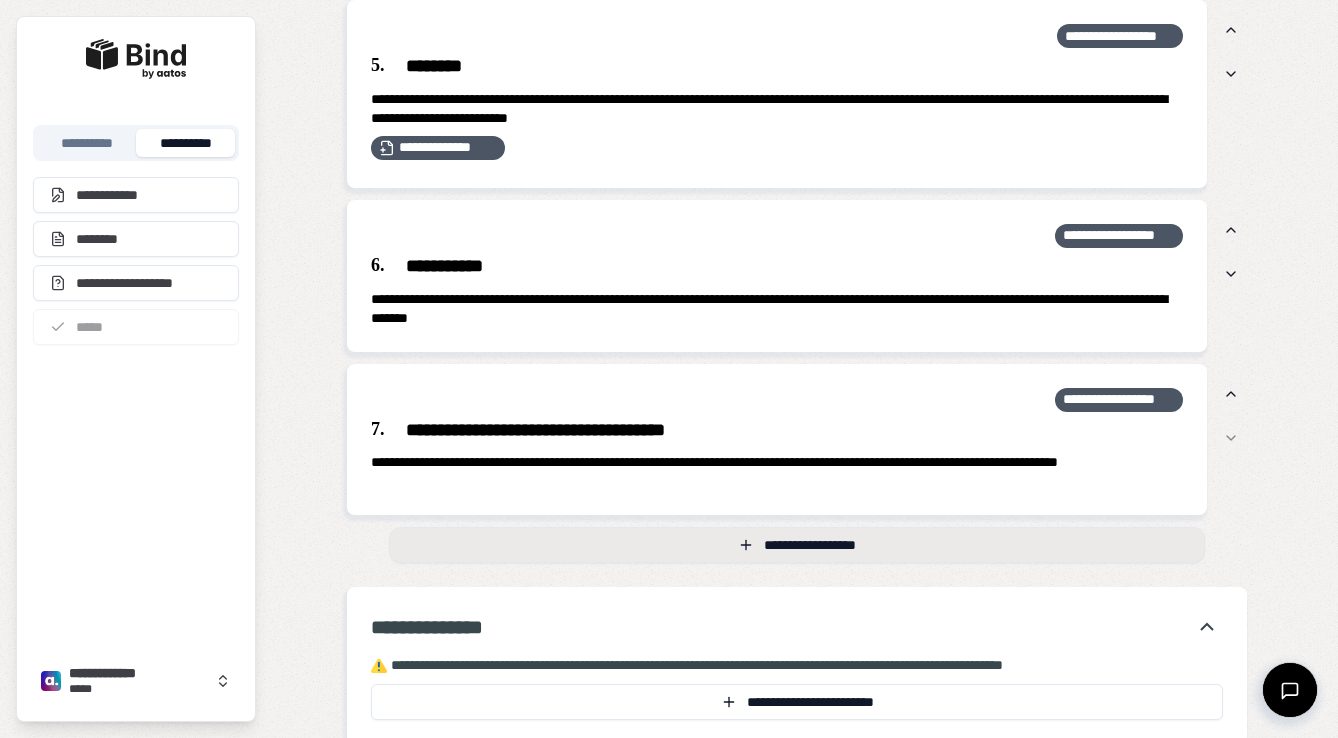 click on "**********" at bounding box center (797, 545) 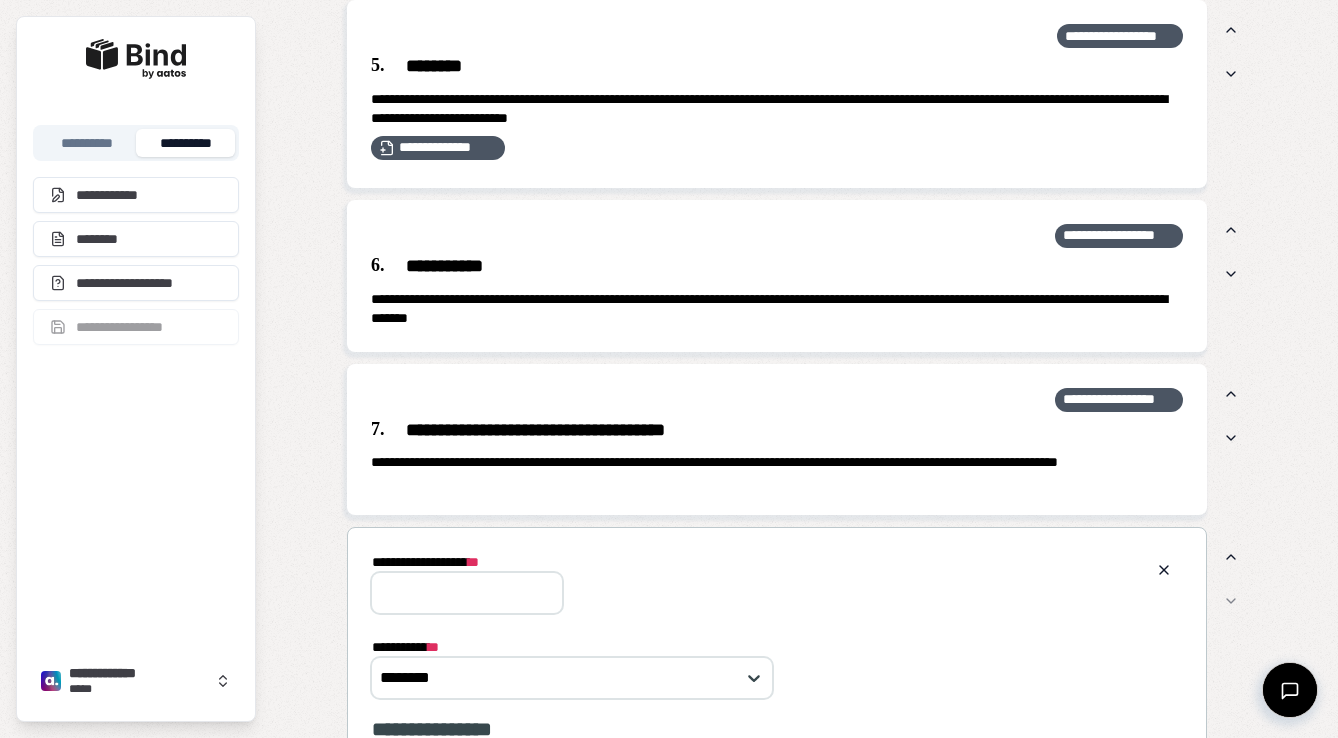 scroll, scrollTop: 0, scrollLeft: 0, axis: both 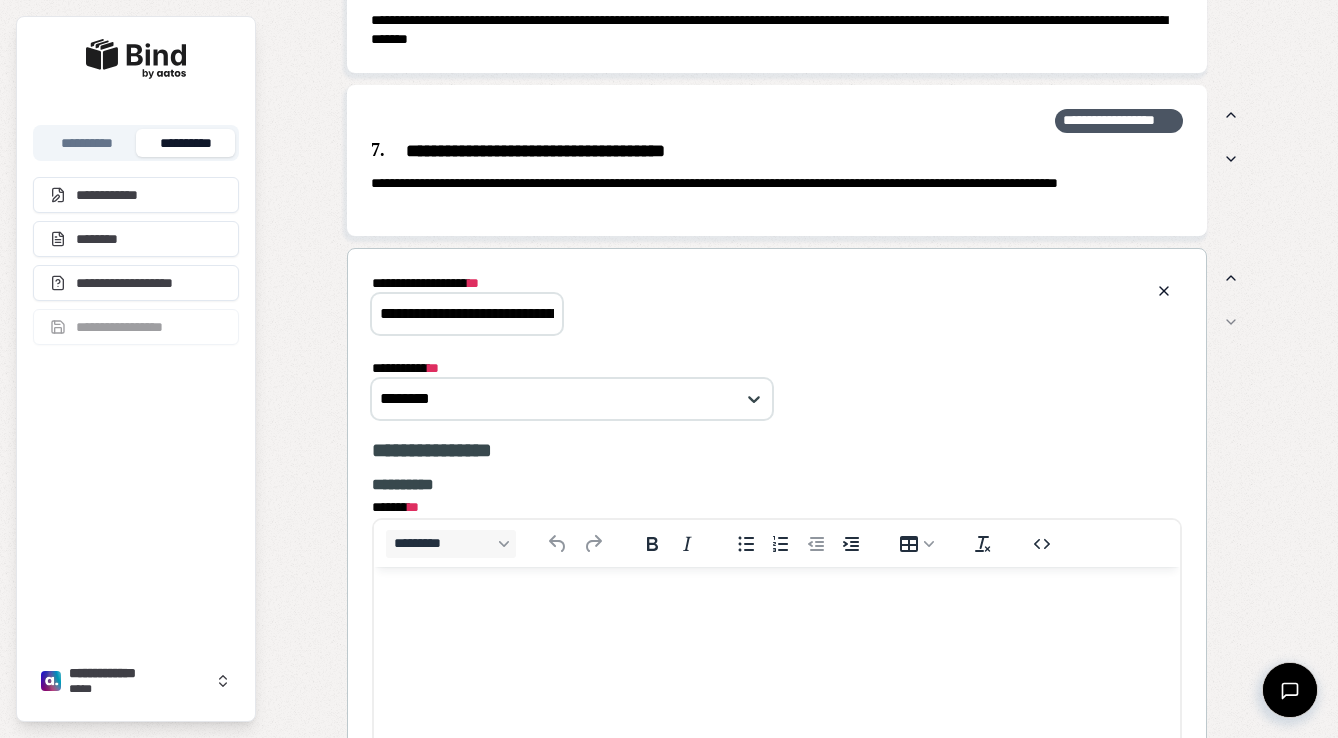 type on "**********" 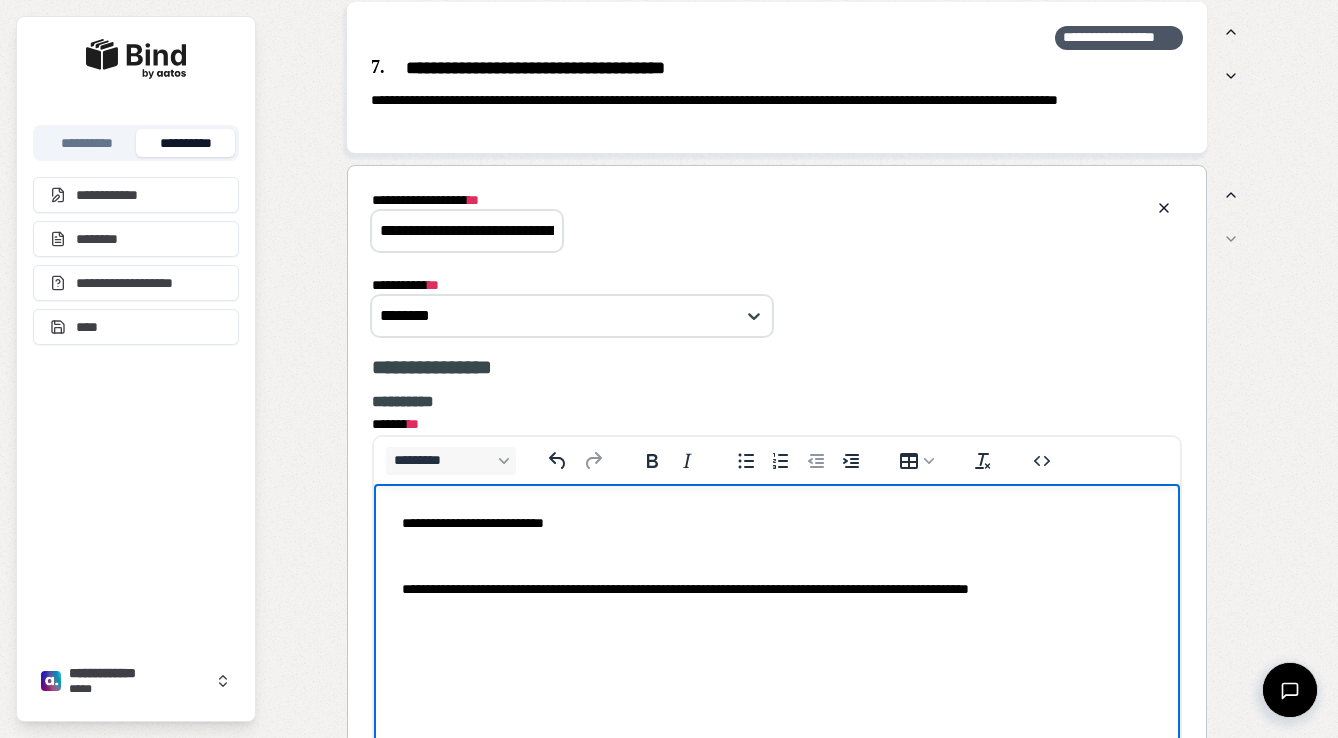 scroll, scrollTop: 3268, scrollLeft: 0, axis: vertical 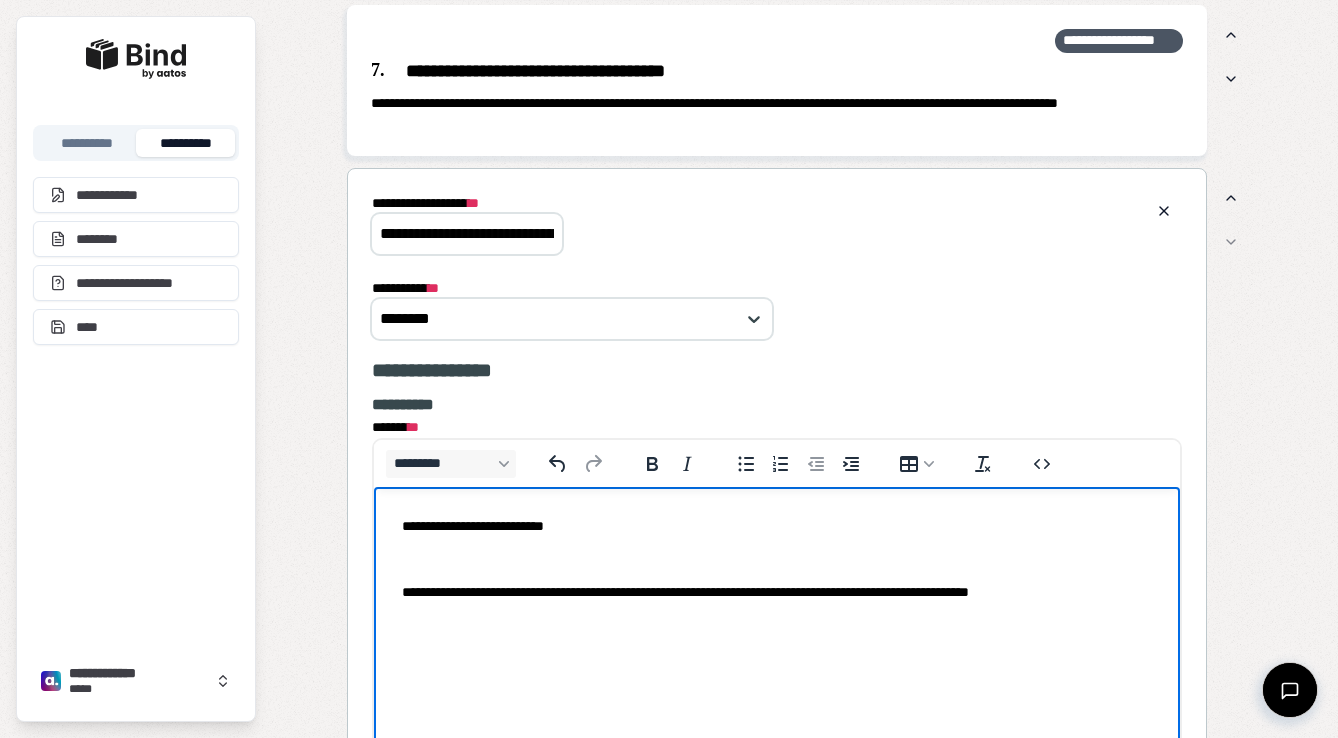 click at bounding box center (777, 559) 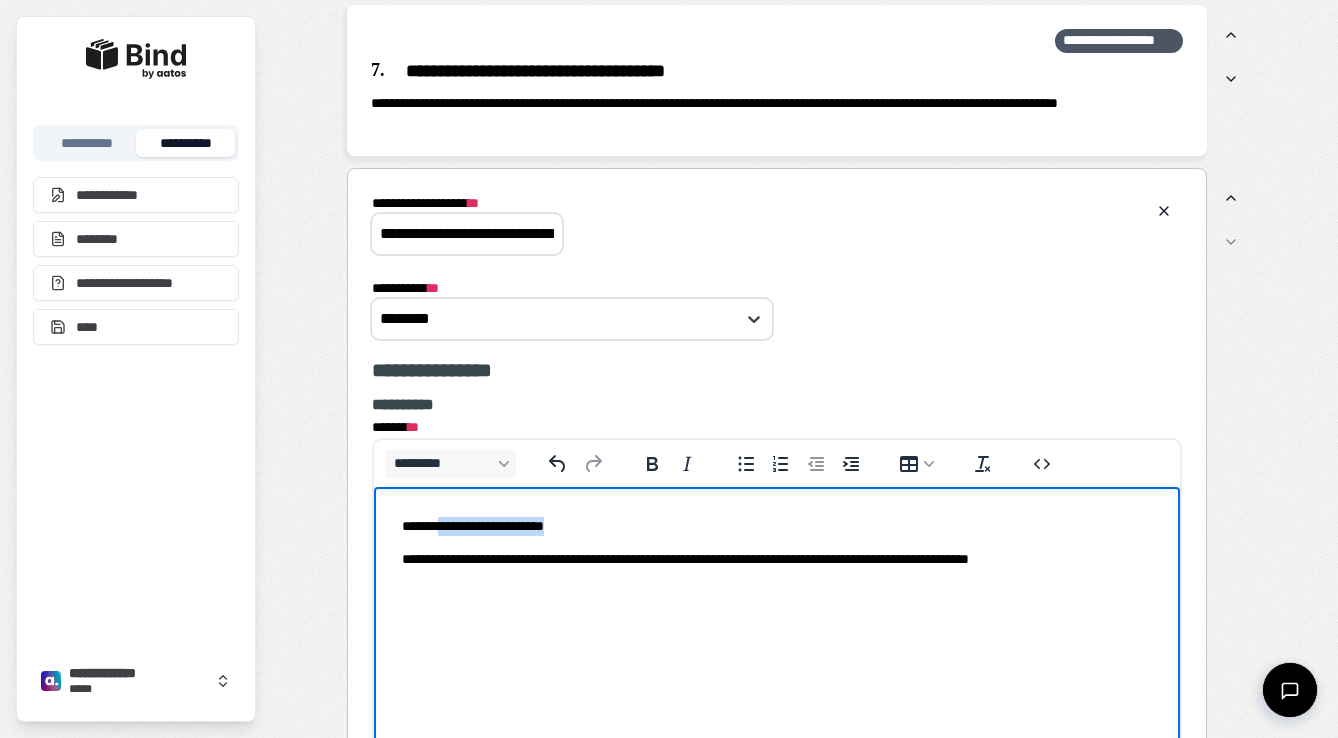drag, startPoint x: 599, startPoint y: 522, endPoint x: 452, endPoint y: 521, distance: 147.0034 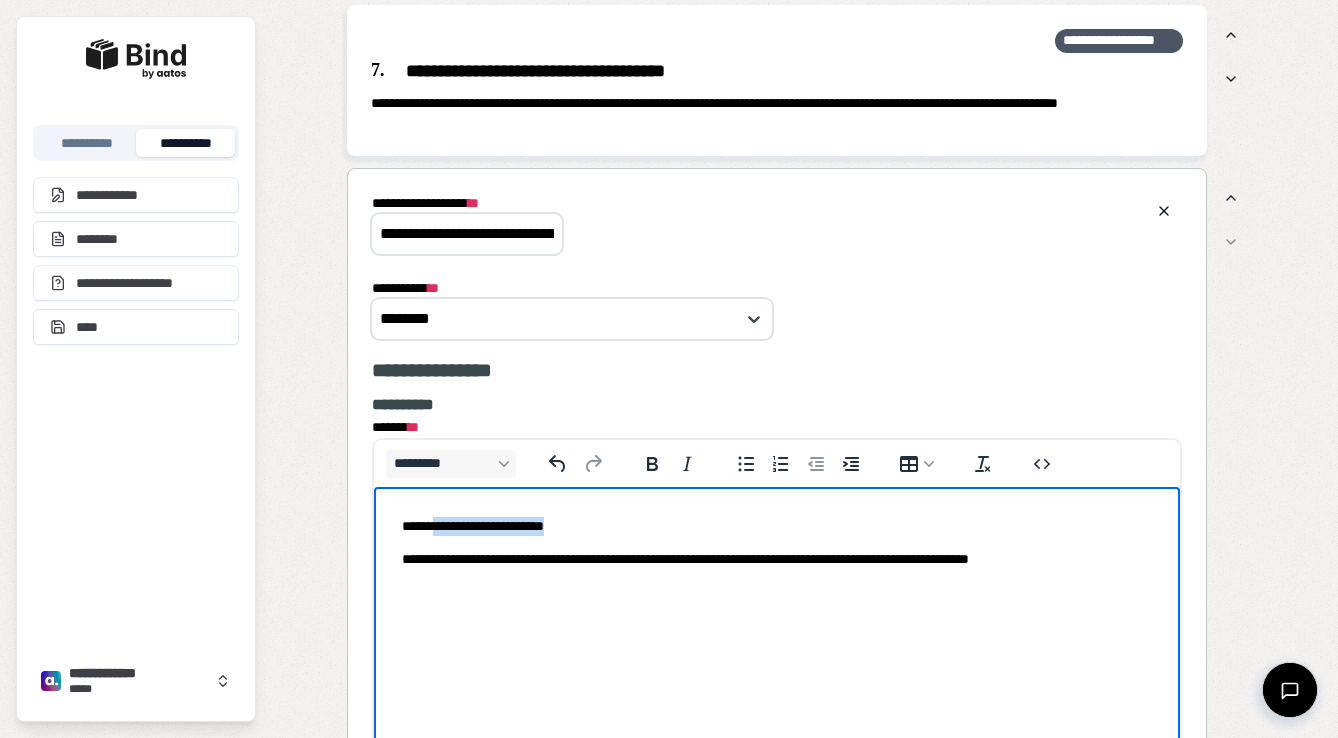 type 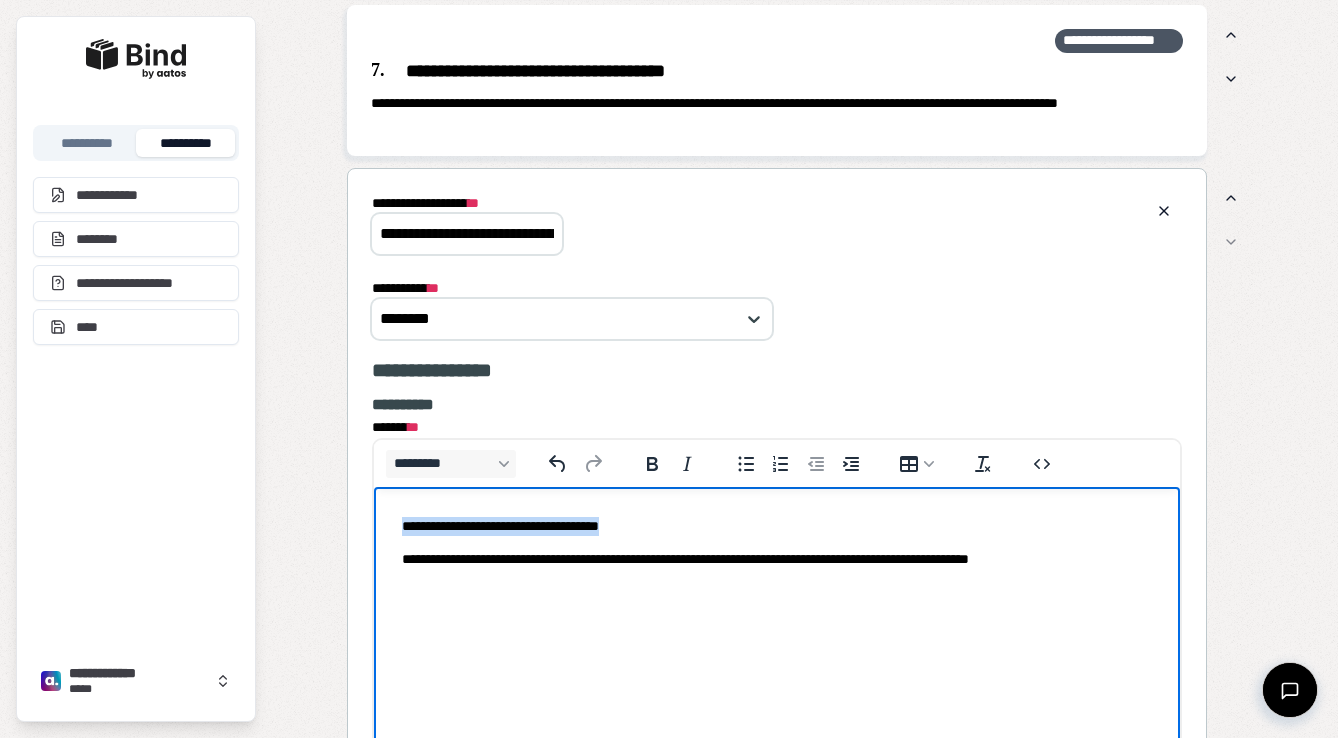 drag, startPoint x: 694, startPoint y: 534, endPoint x: 356, endPoint y: 523, distance: 338.17896 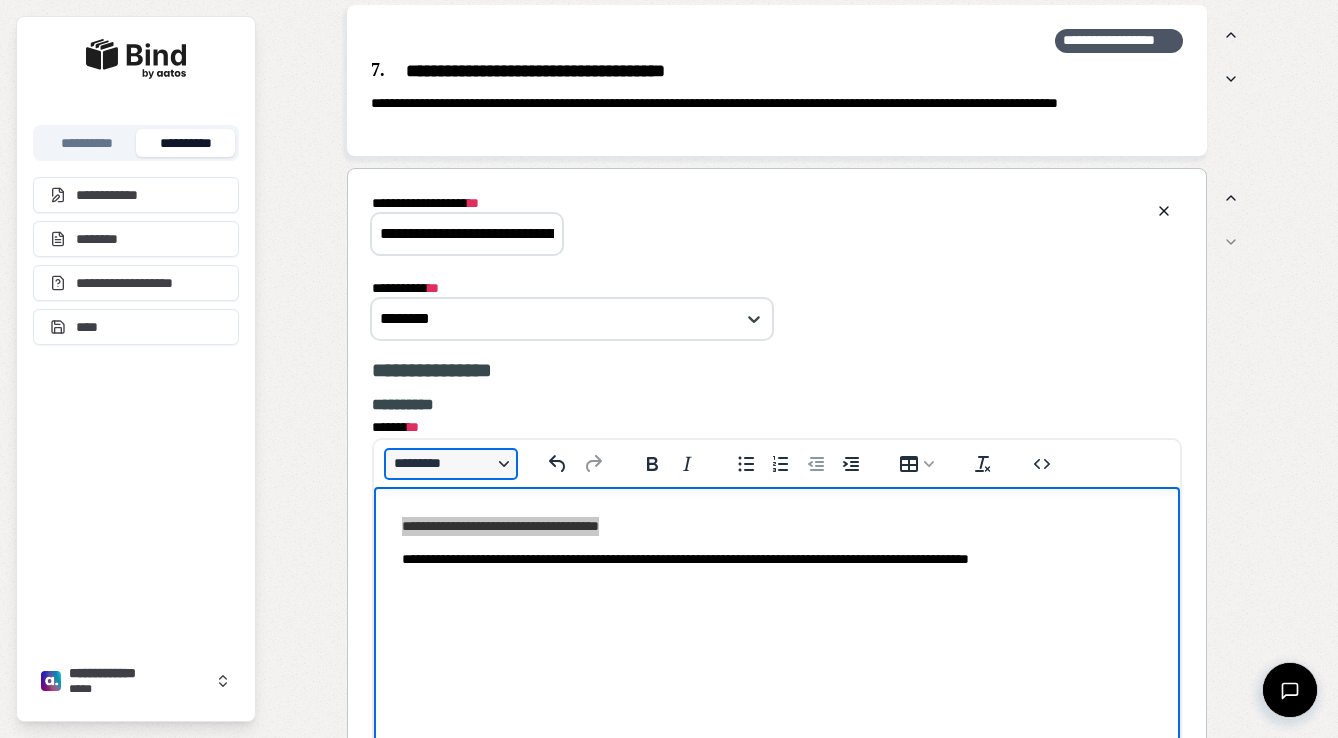 click on "*********" at bounding box center [451, 464] 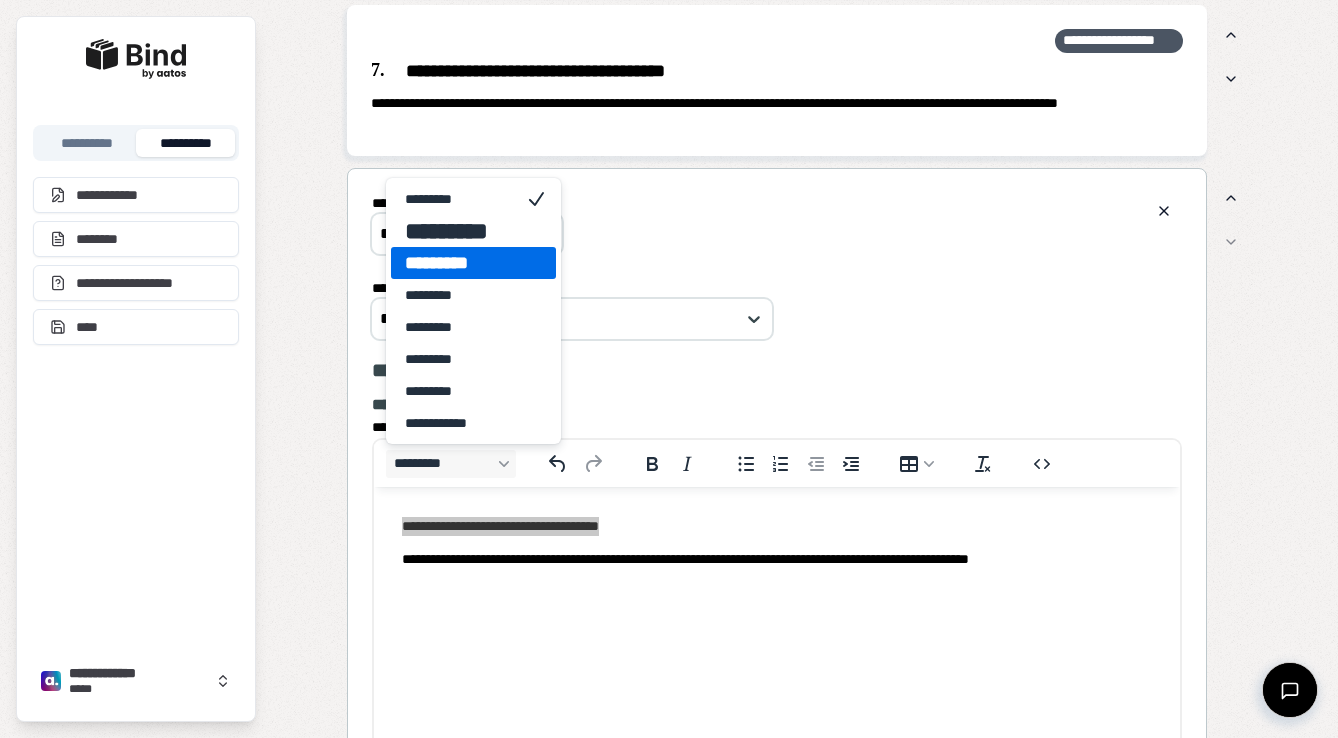 click on "*********" at bounding box center (473, 263) 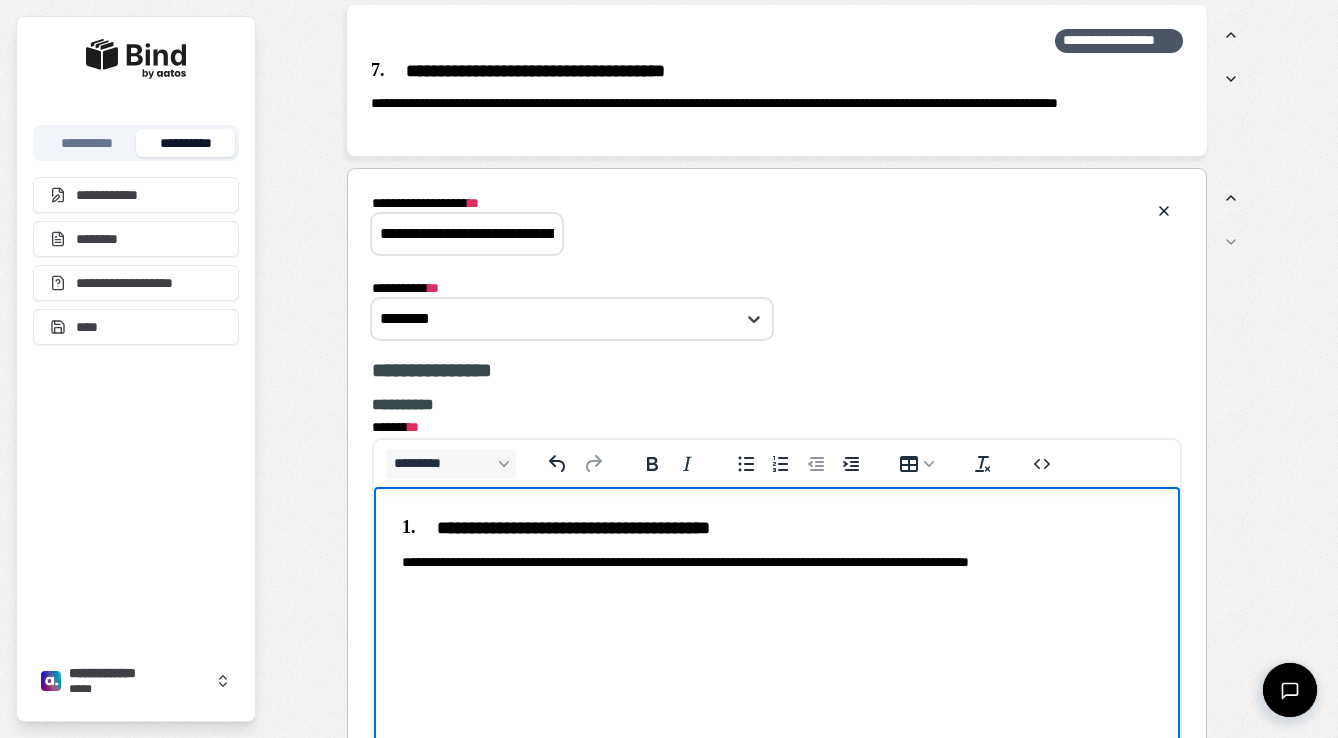 click on "**********" at bounding box center (777, 544) 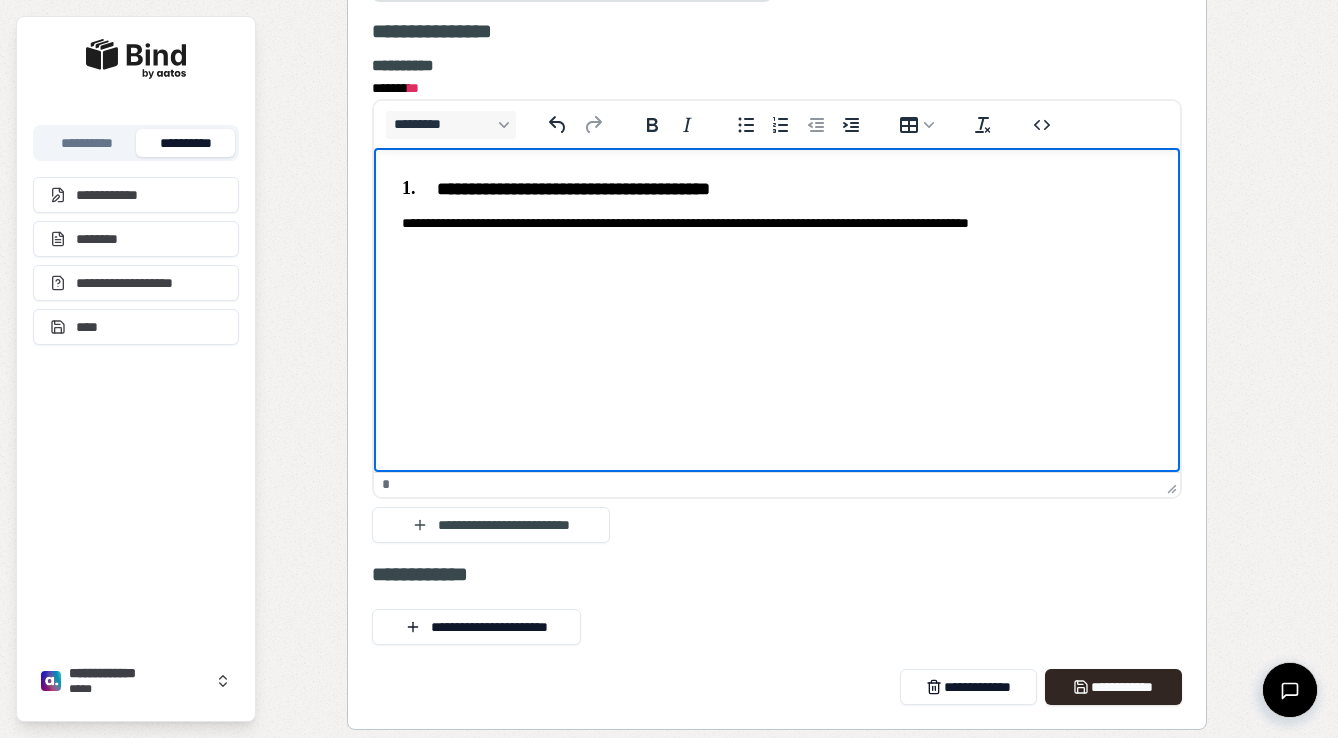 scroll, scrollTop: 3611, scrollLeft: 0, axis: vertical 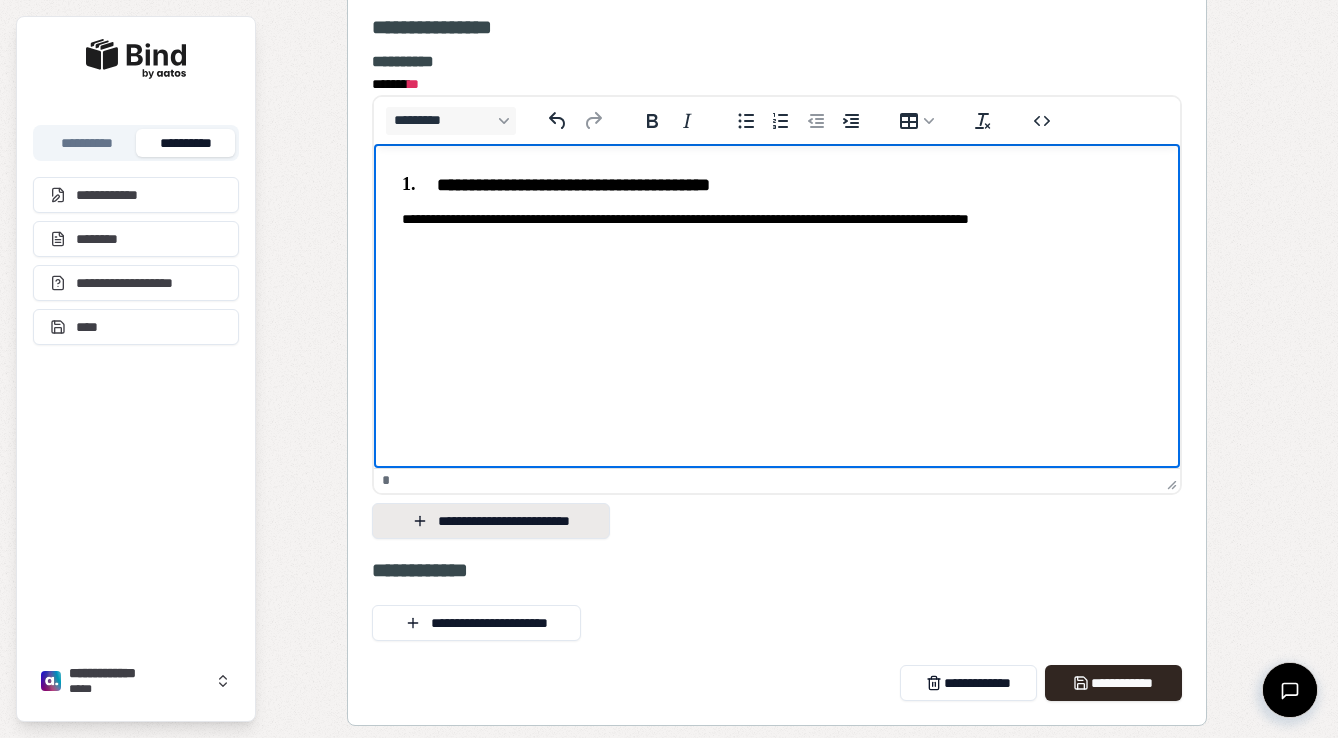 click on "**********" at bounding box center (491, 521) 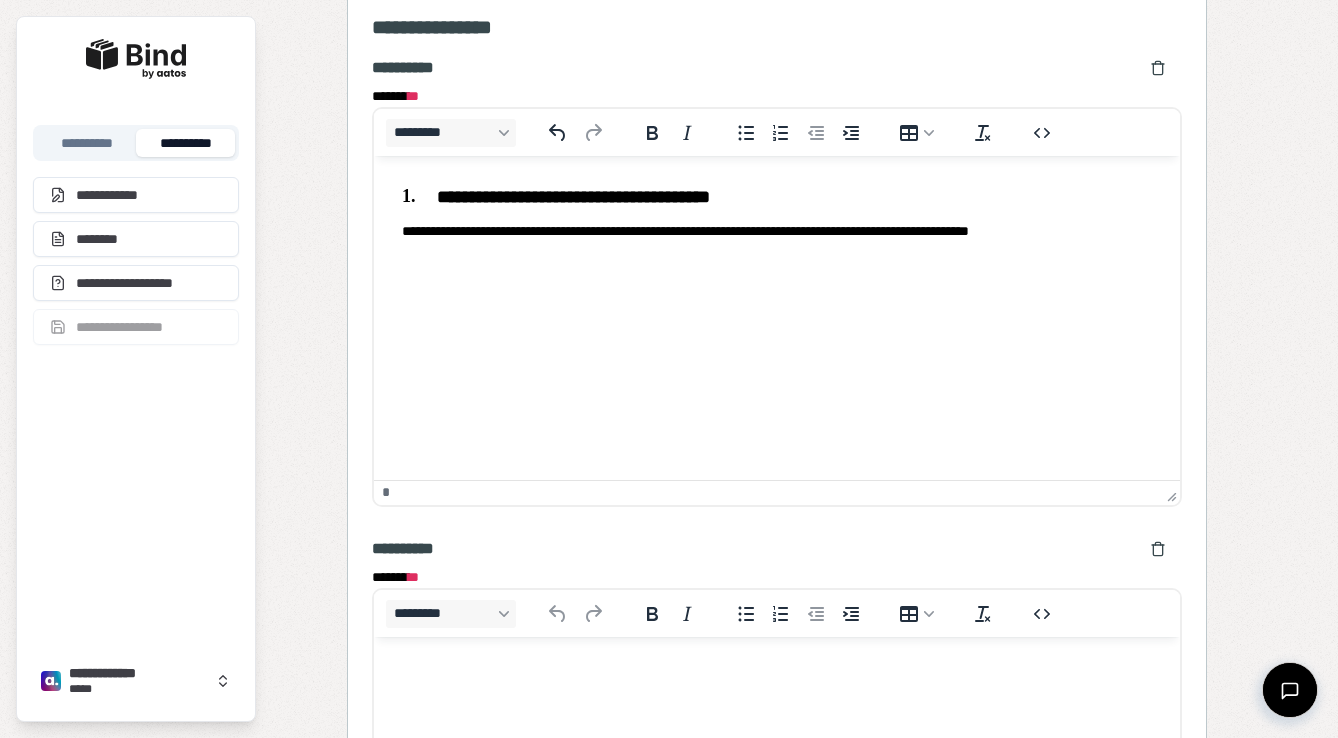 scroll, scrollTop: 0, scrollLeft: 0, axis: both 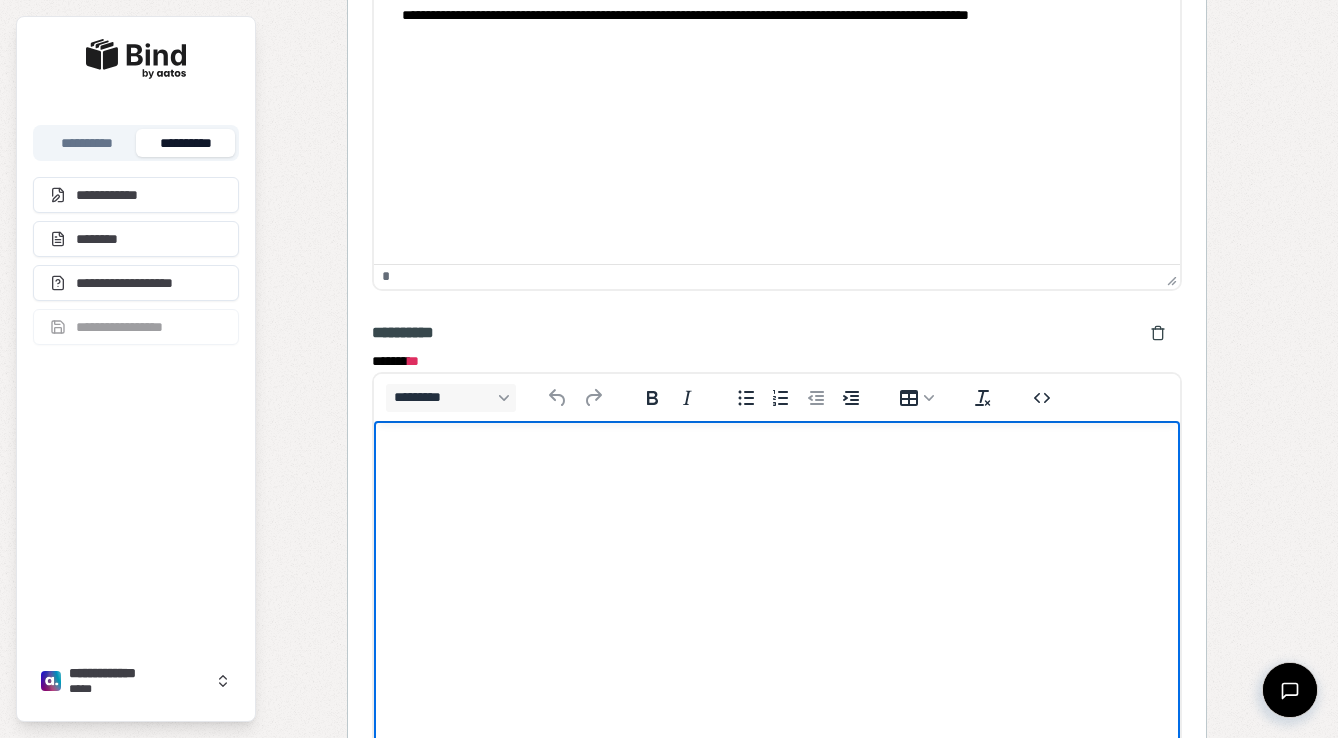 click at bounding box center [777, 460] 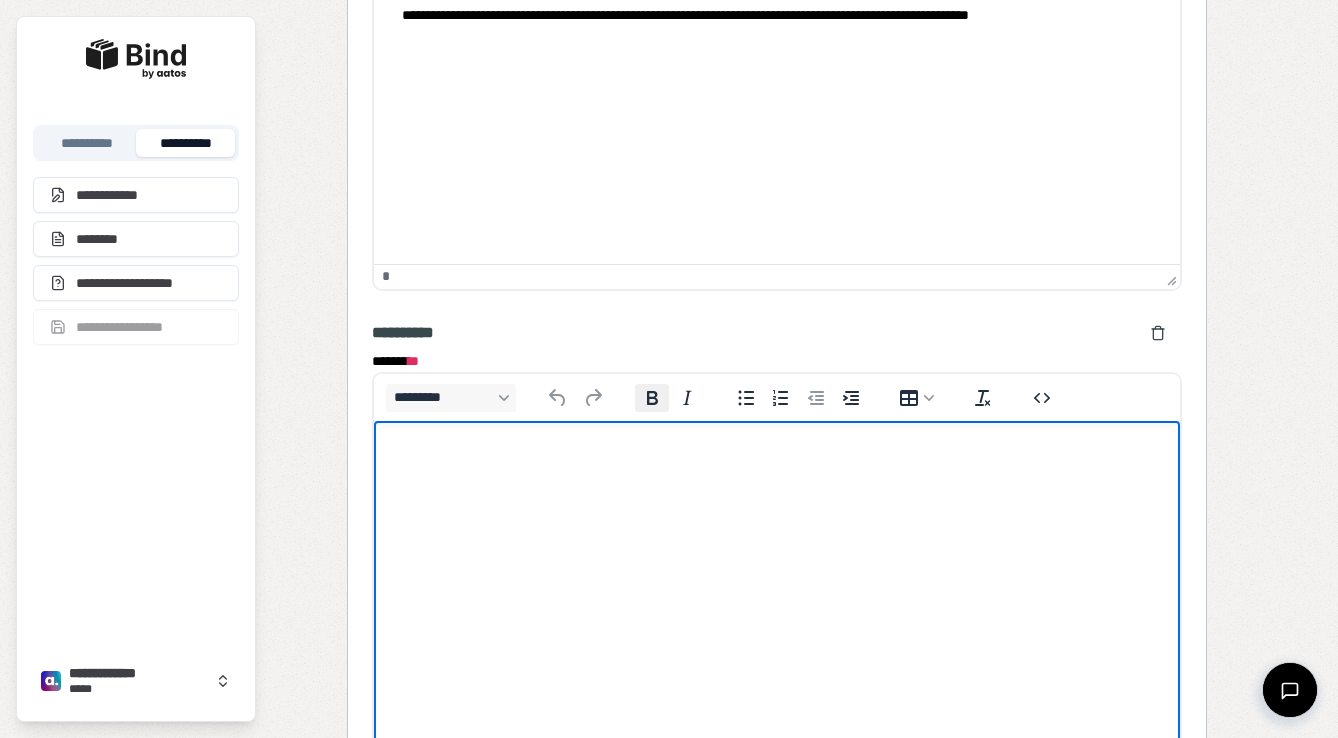 scroll, scrollTop: 3644, scrollLeft: 0, axis: vertical 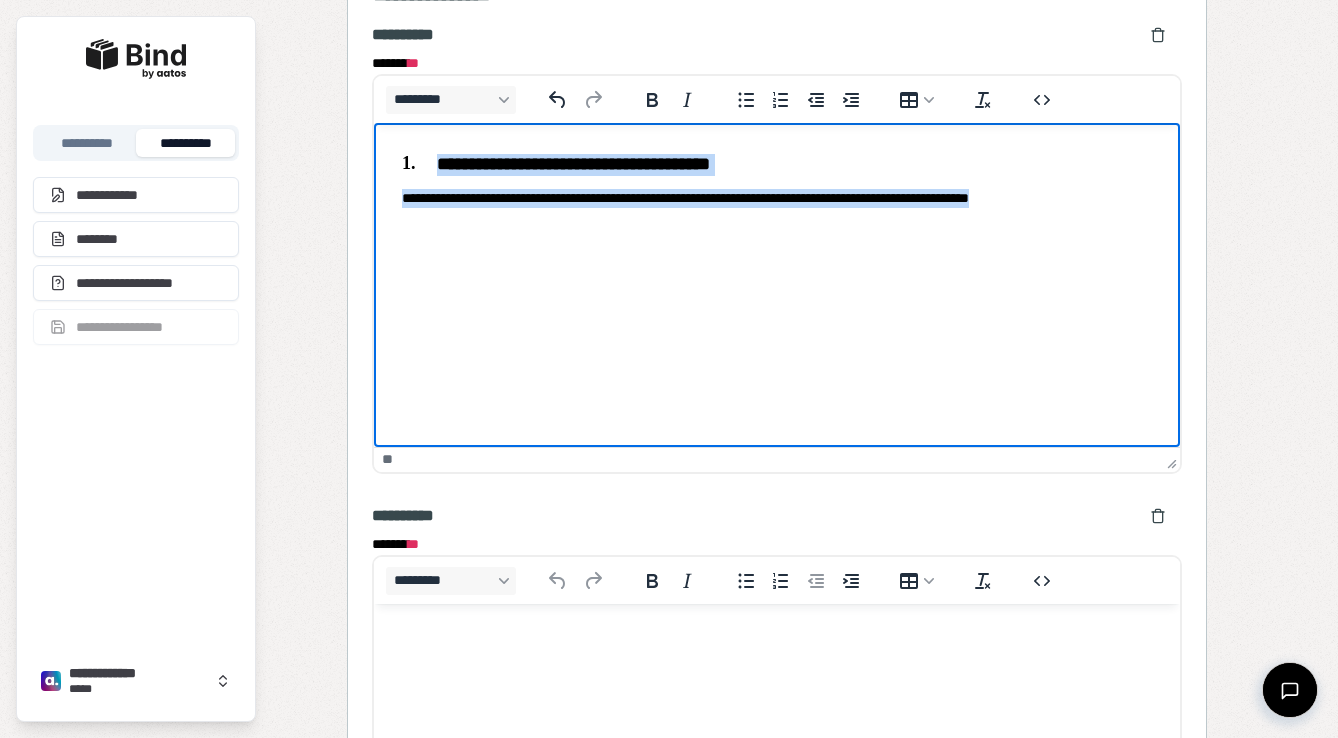 drag, startPoint x: 1139, startPoint y: 198, endPoint x: 491, endPoint y: 115, distance: 653.29395 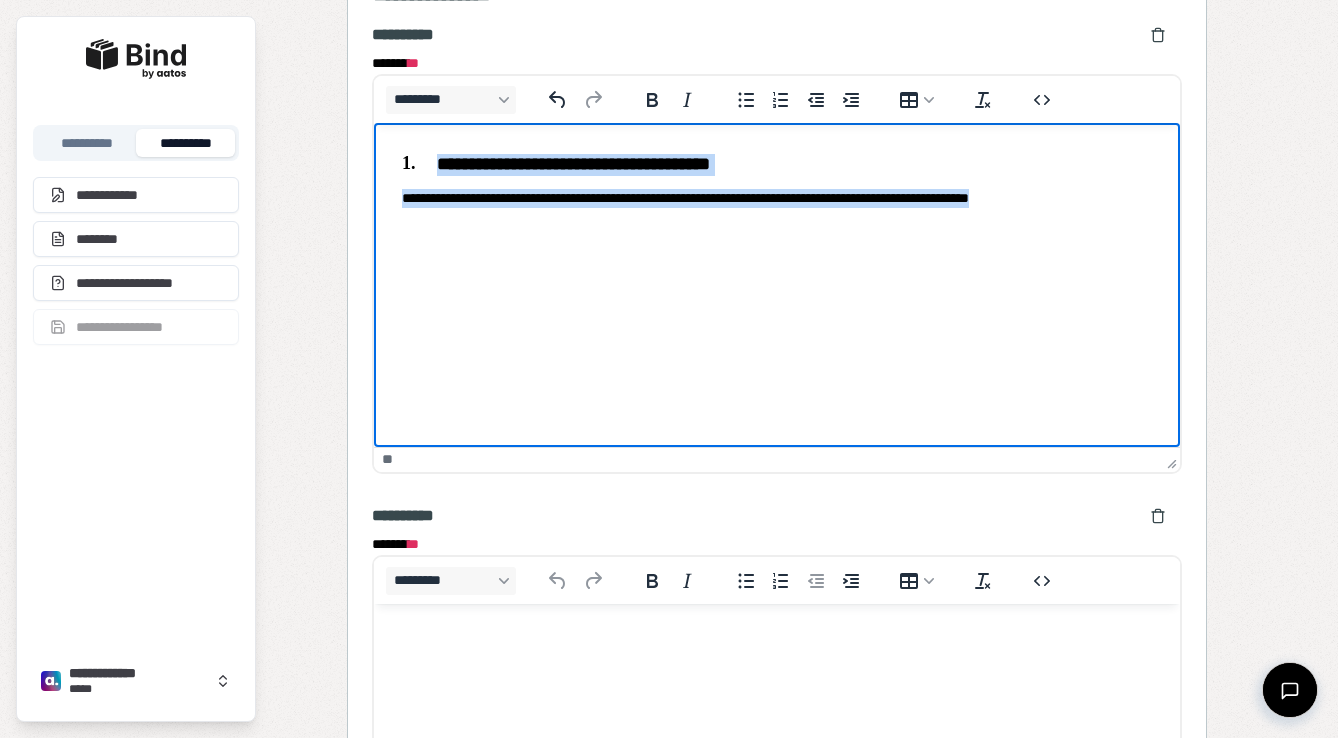 copy on "**********" 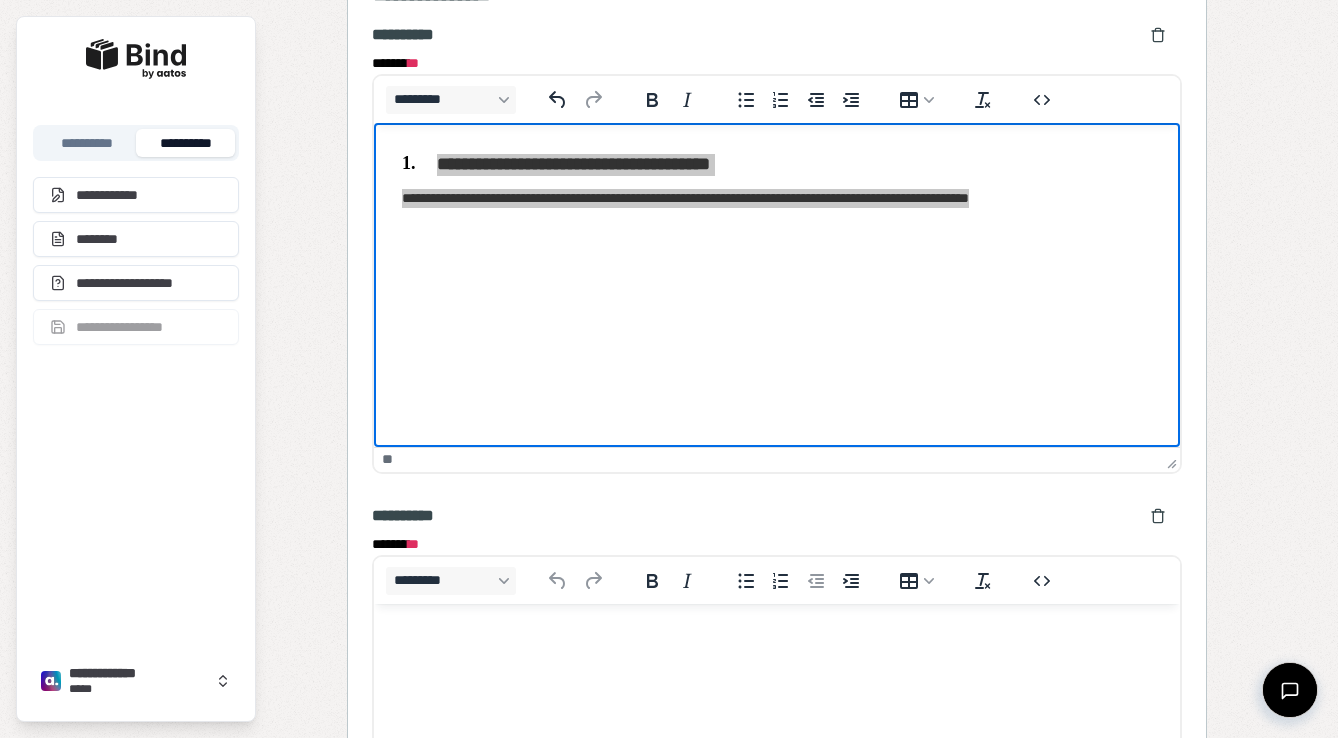 click at bounding box center [777, 643] 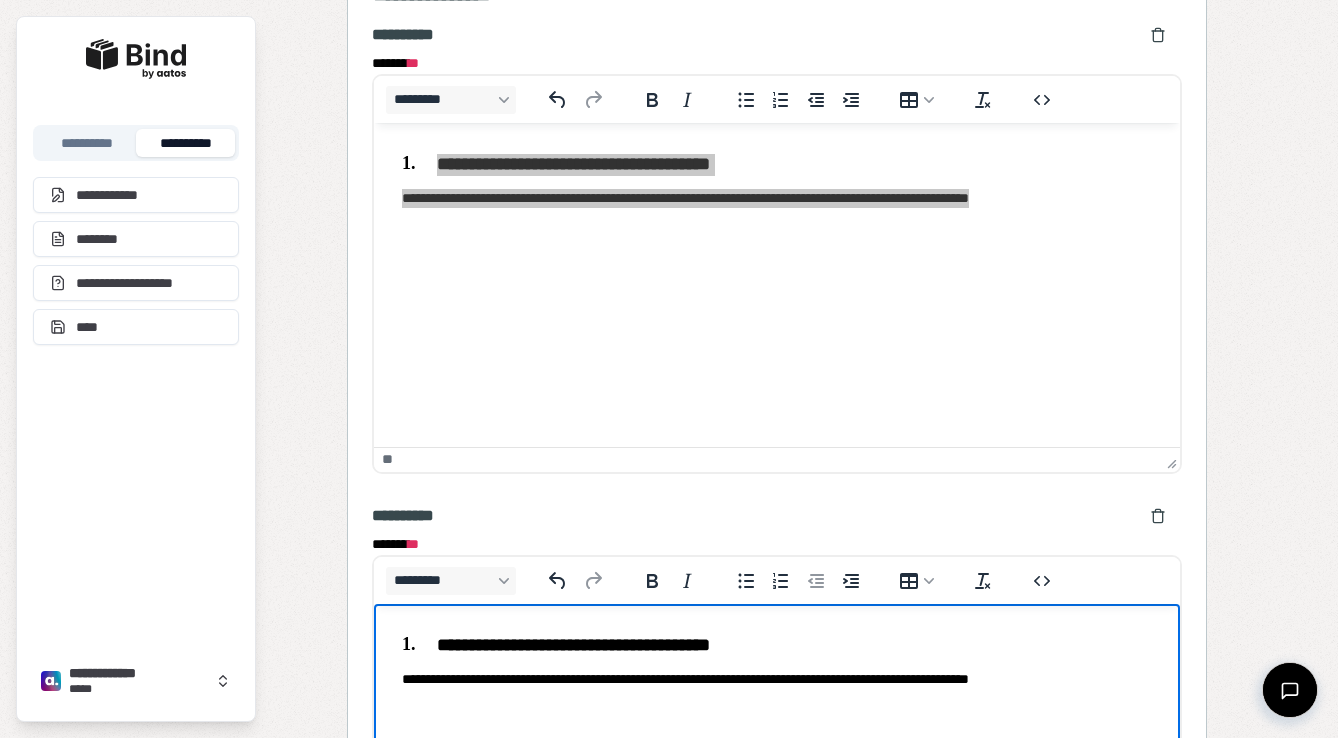 scroll, scrollTop: 3719, scrollLeft: 0, axis: vertical 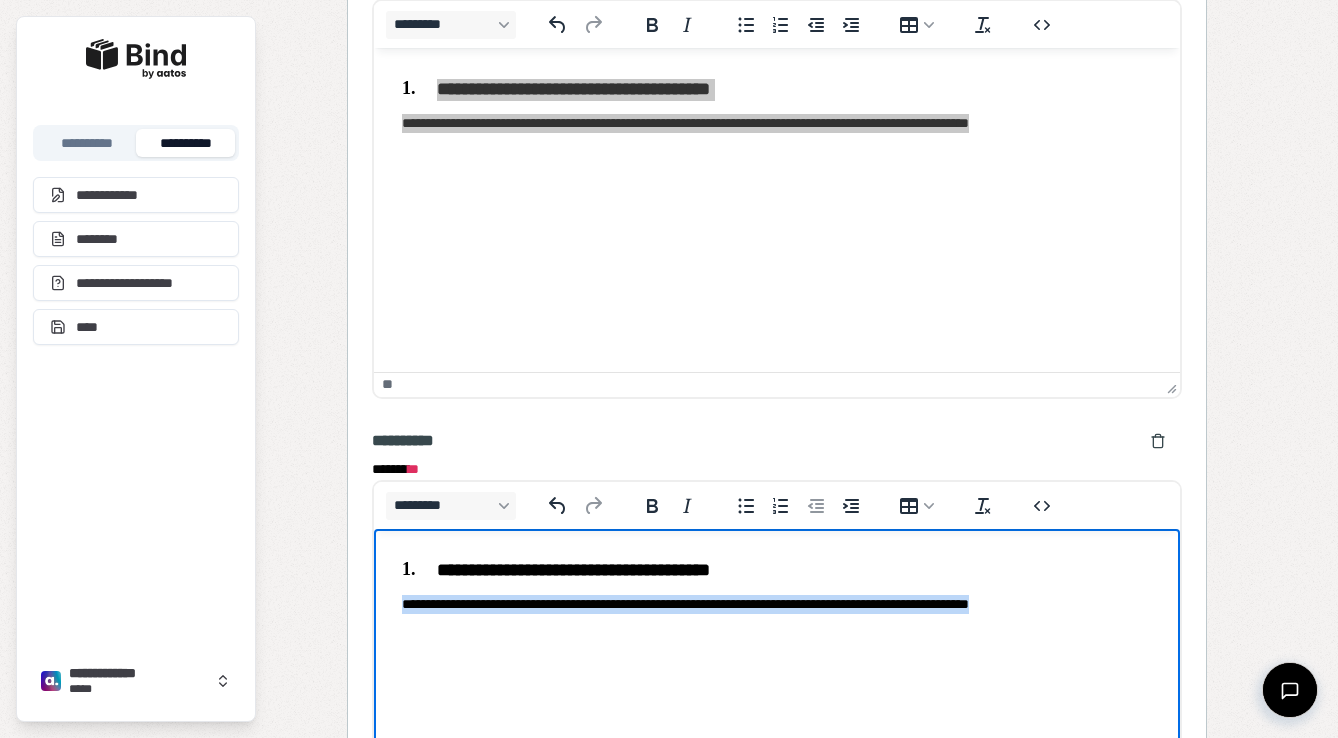 drag, startPoint x: 1148, startPoint y: 611, endPoint x: 383, endPoint y: 606, distance: 765.01636 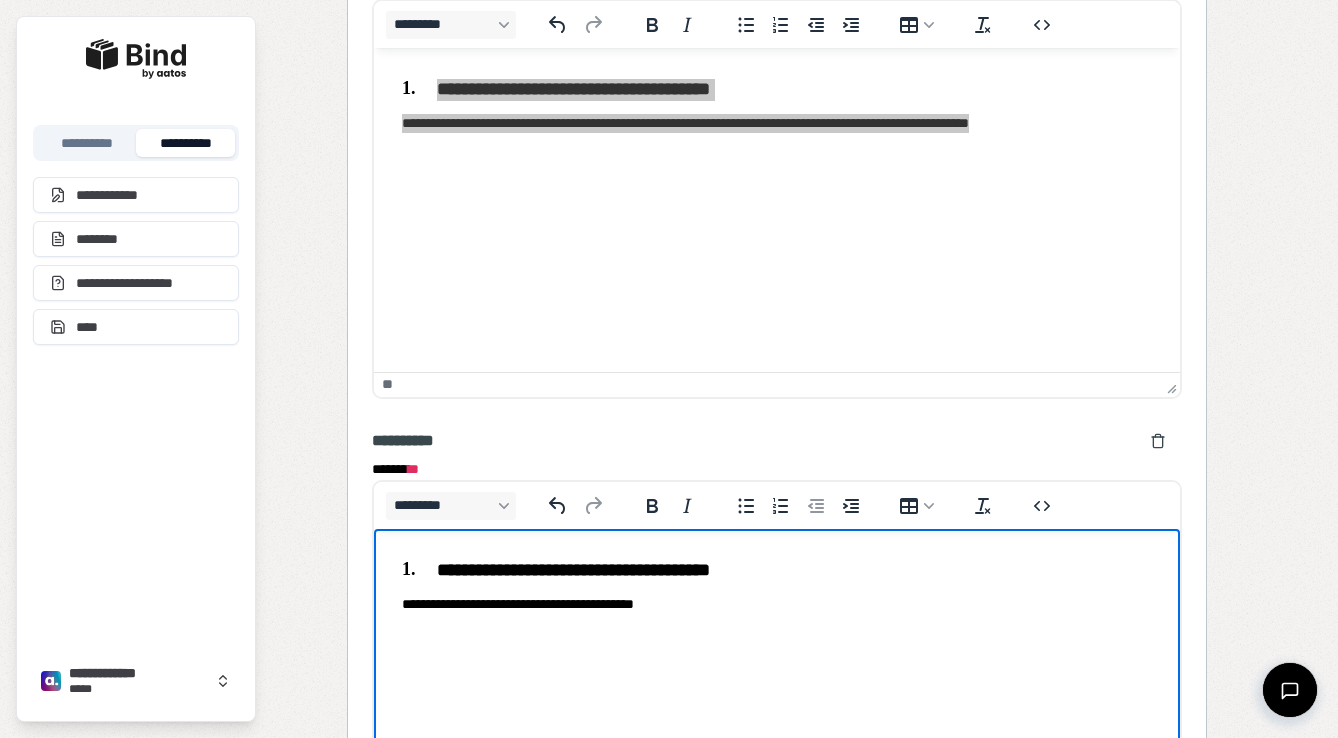 click on "**********" at bounding box center (777, 586) 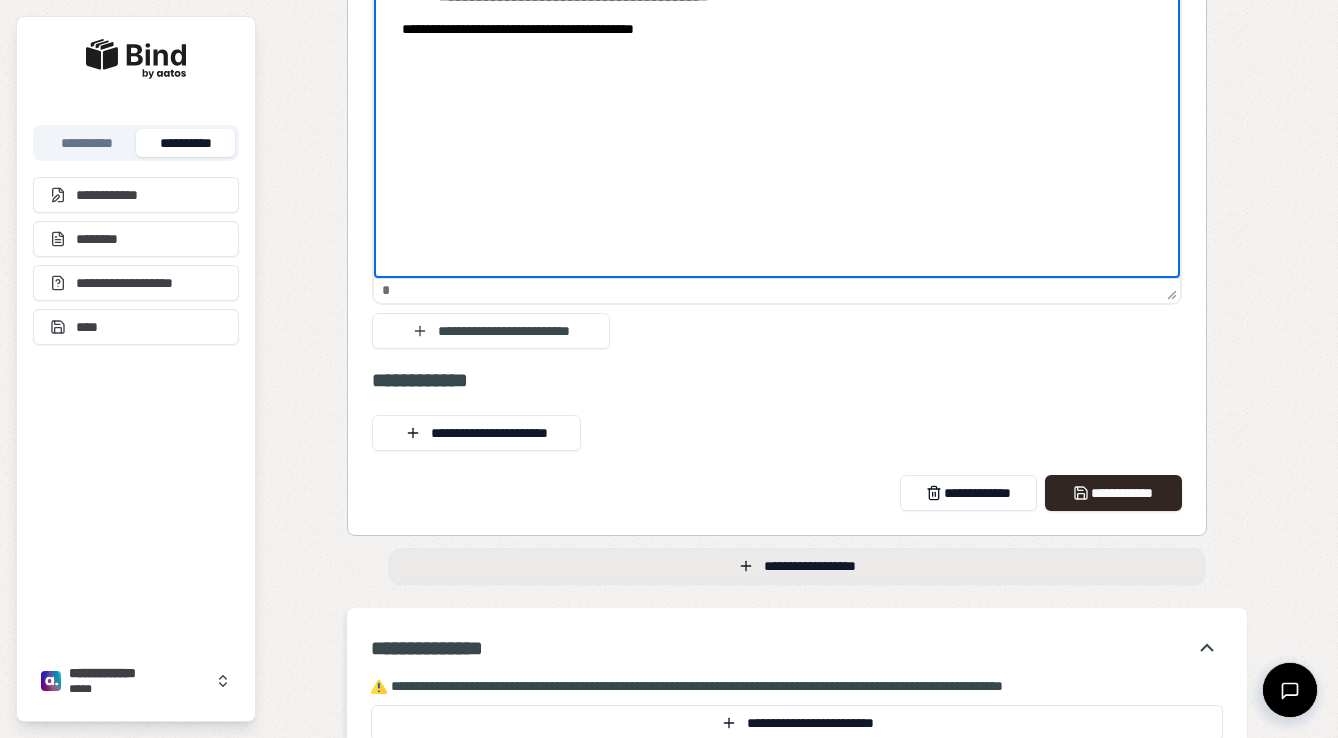 scroll, scrollTop: 4314, scrollLeft: 0, axis: vertical 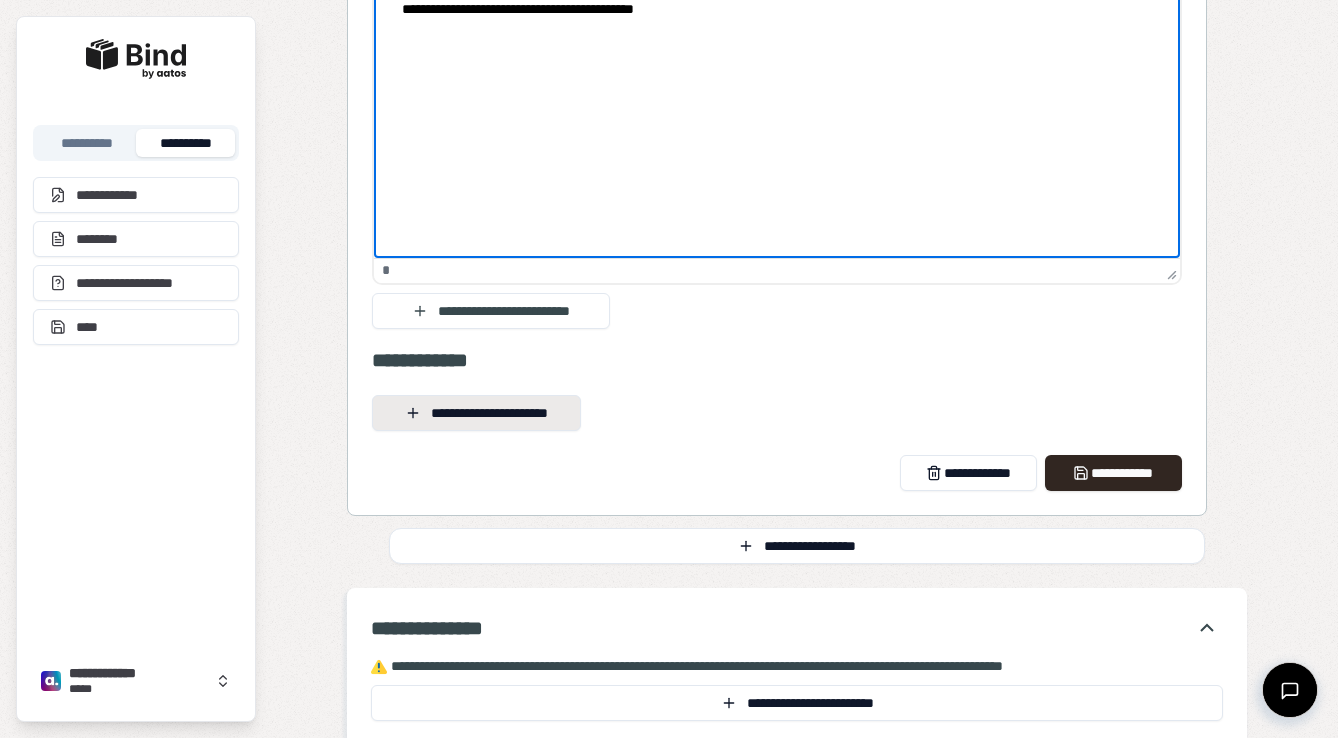 click on "**********" at bounding box center [476, 413] 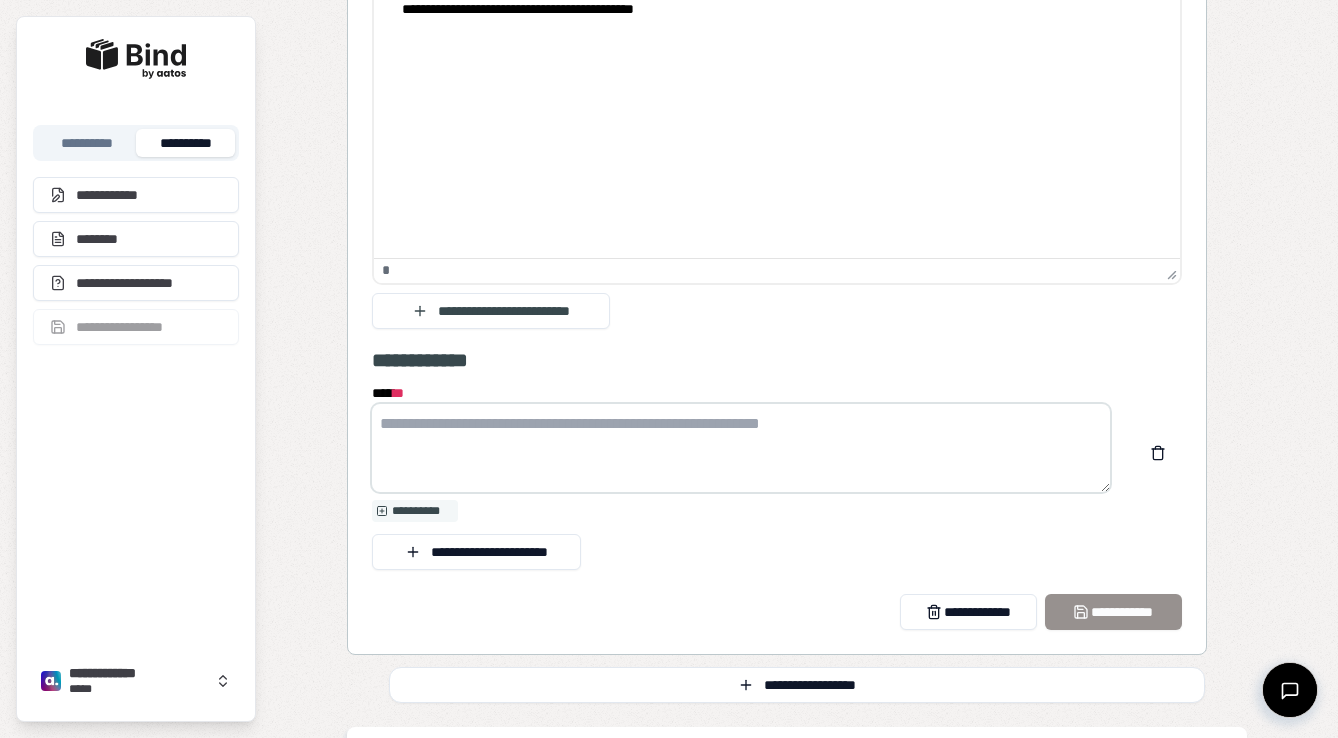 click on "**** *" at bounding box center (741, 448) 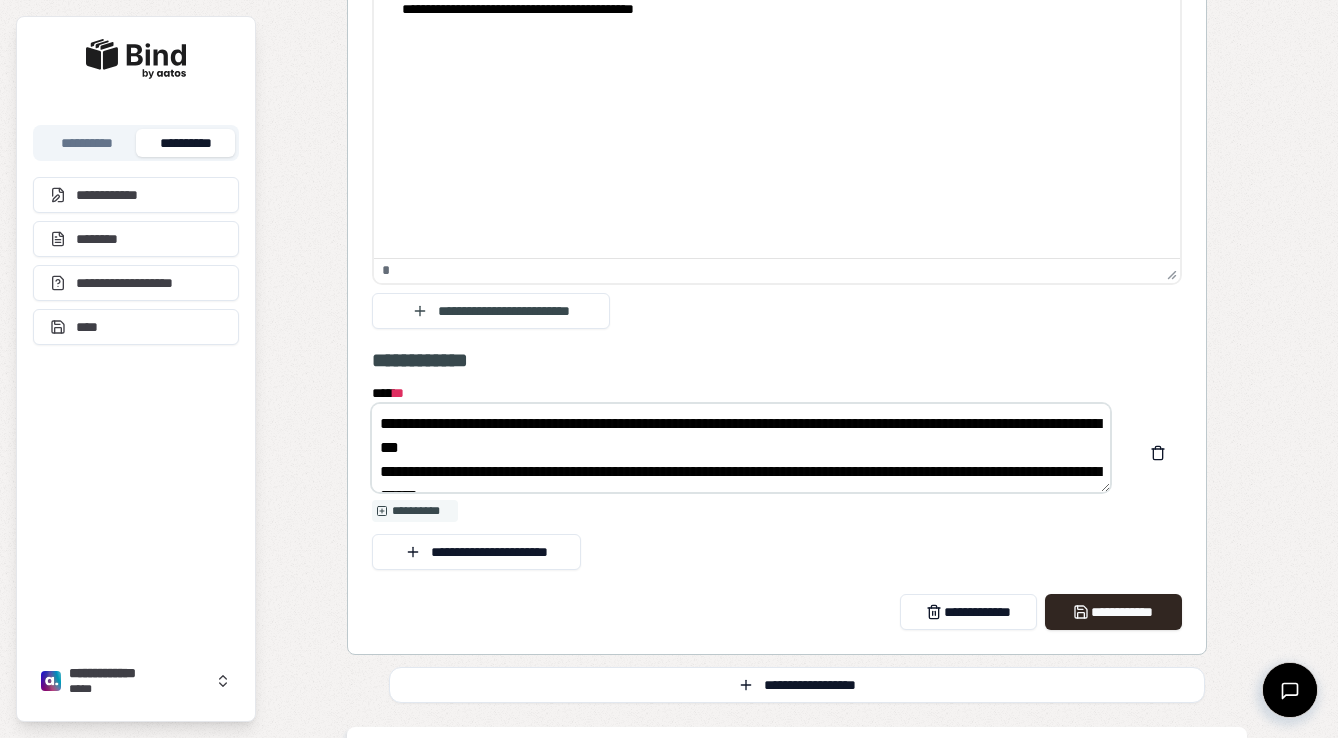 scroll, scrollTop: 14, scrollLeft: 0, axis: vertical 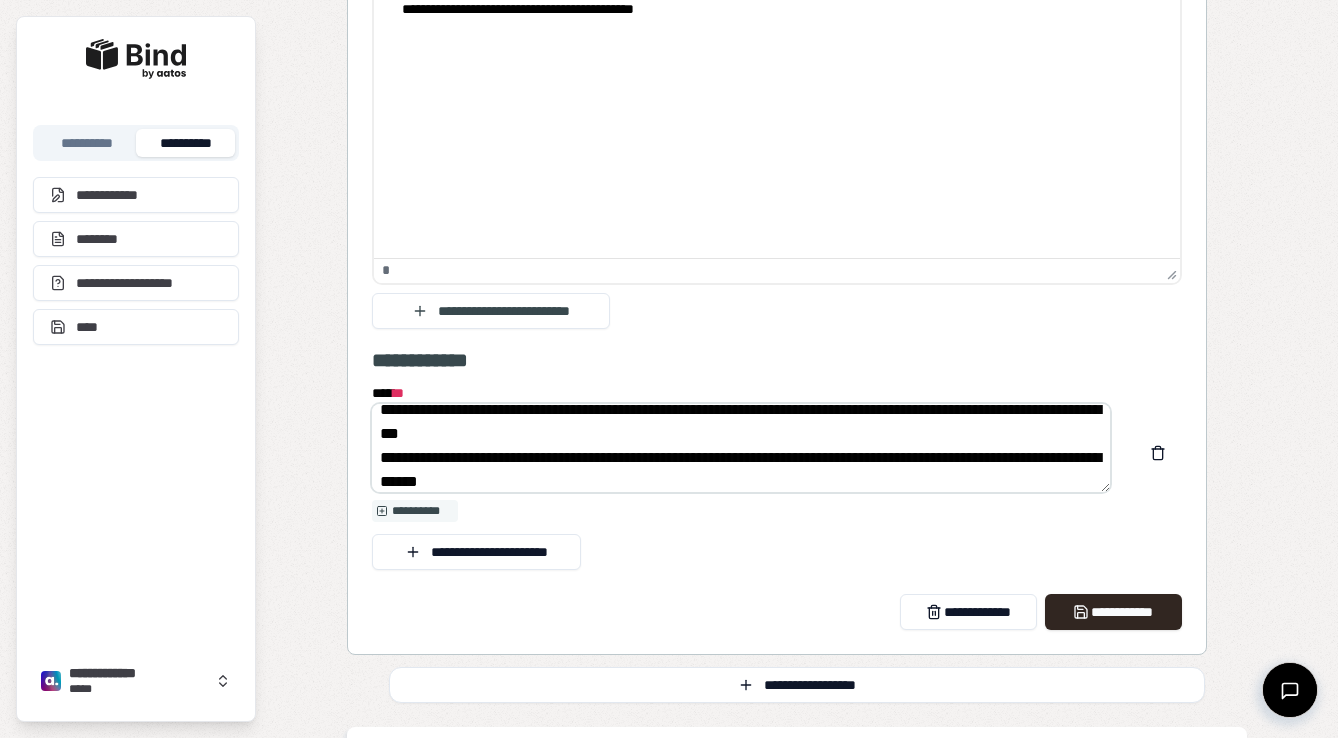 click on "**********" at bounding box center (741, 448) 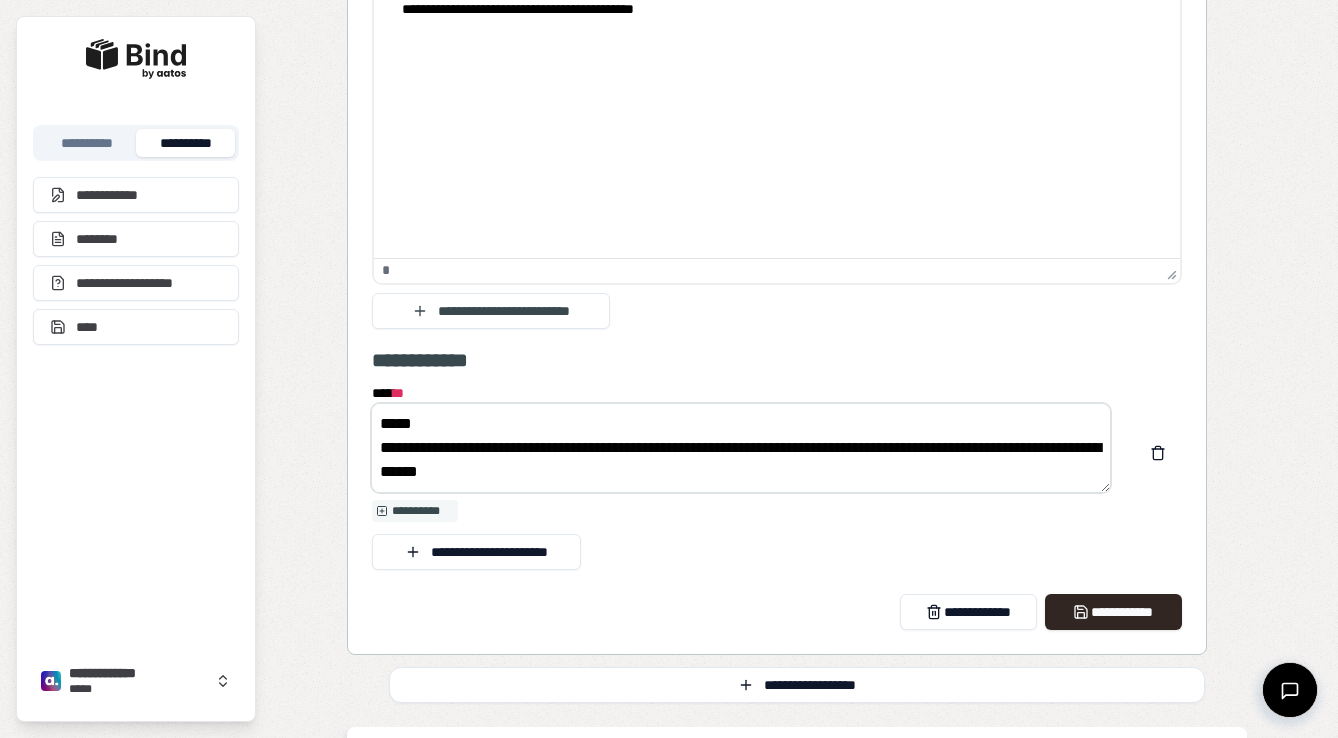 scroll, scrollTop: 24, scrollLeft: 0, axis: vertical 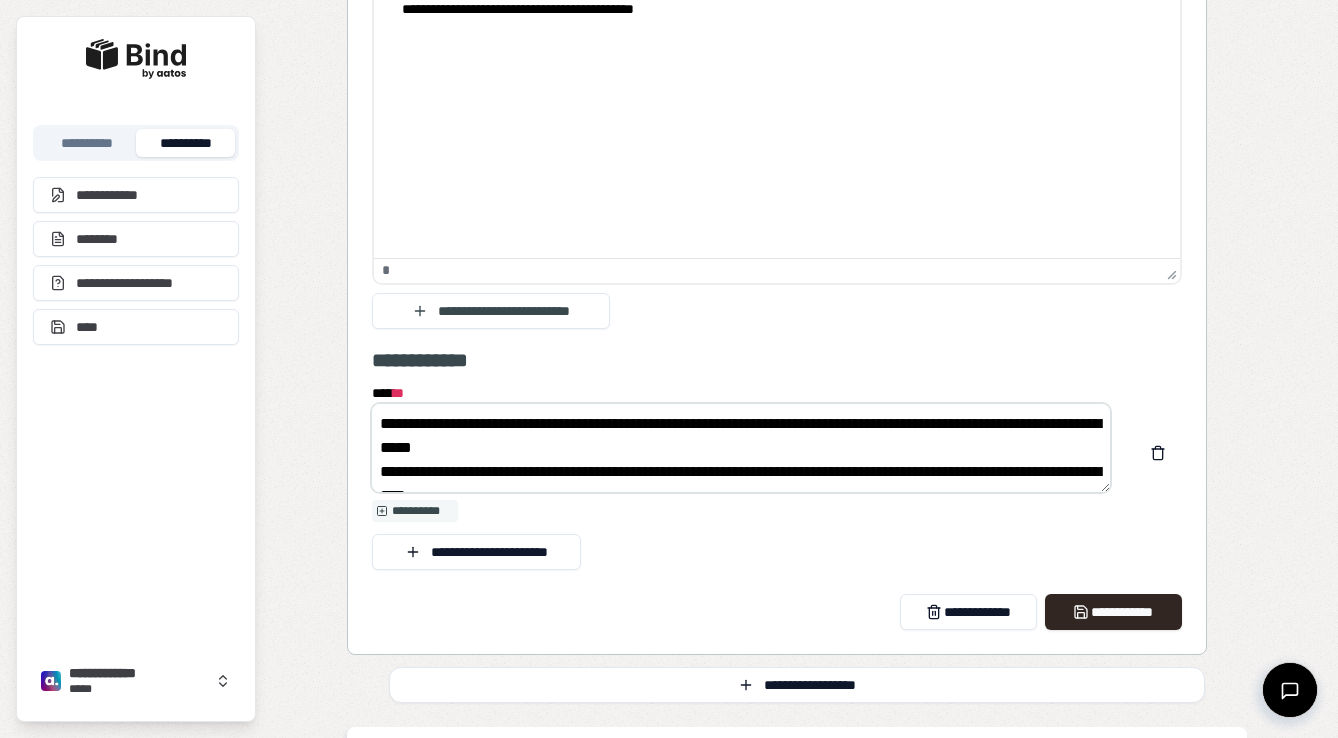 click on "**********" at bounding box center (741, 448) 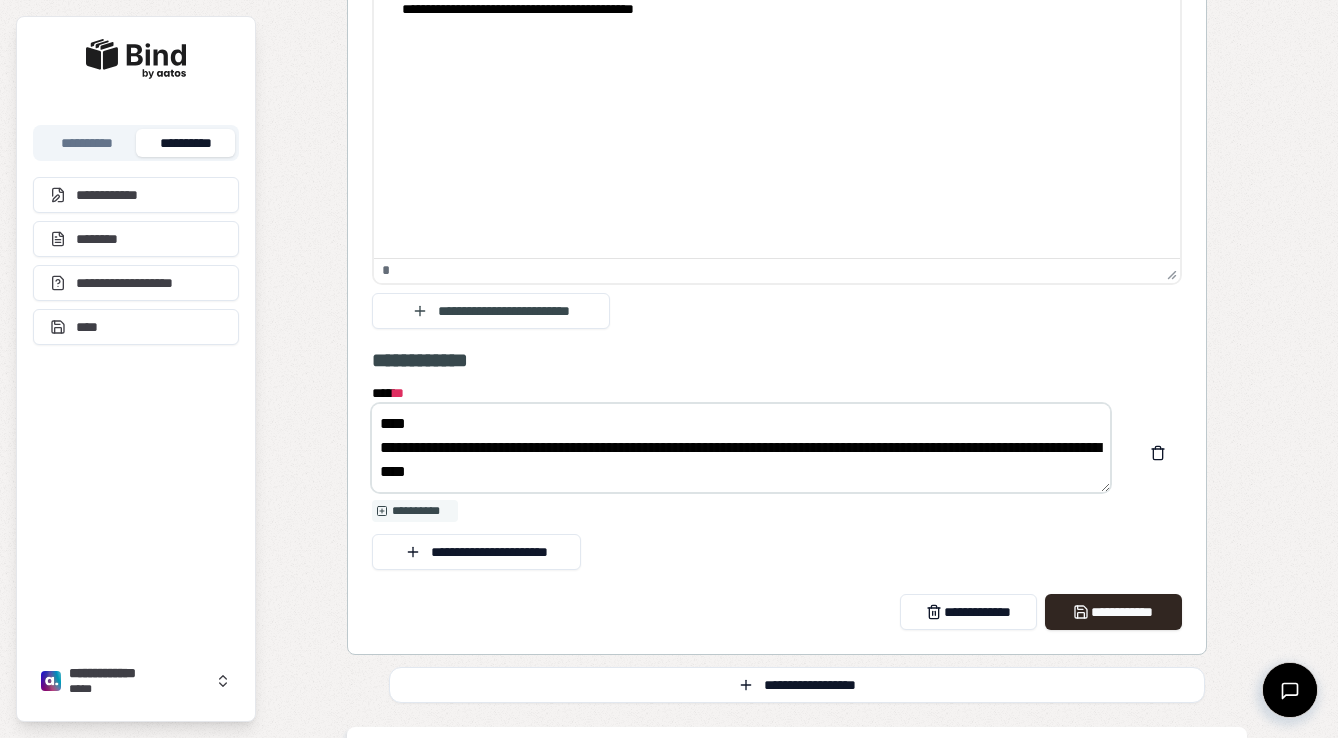 scroll, scrollTop: 24, scrollLeft: 0, axis: vertical 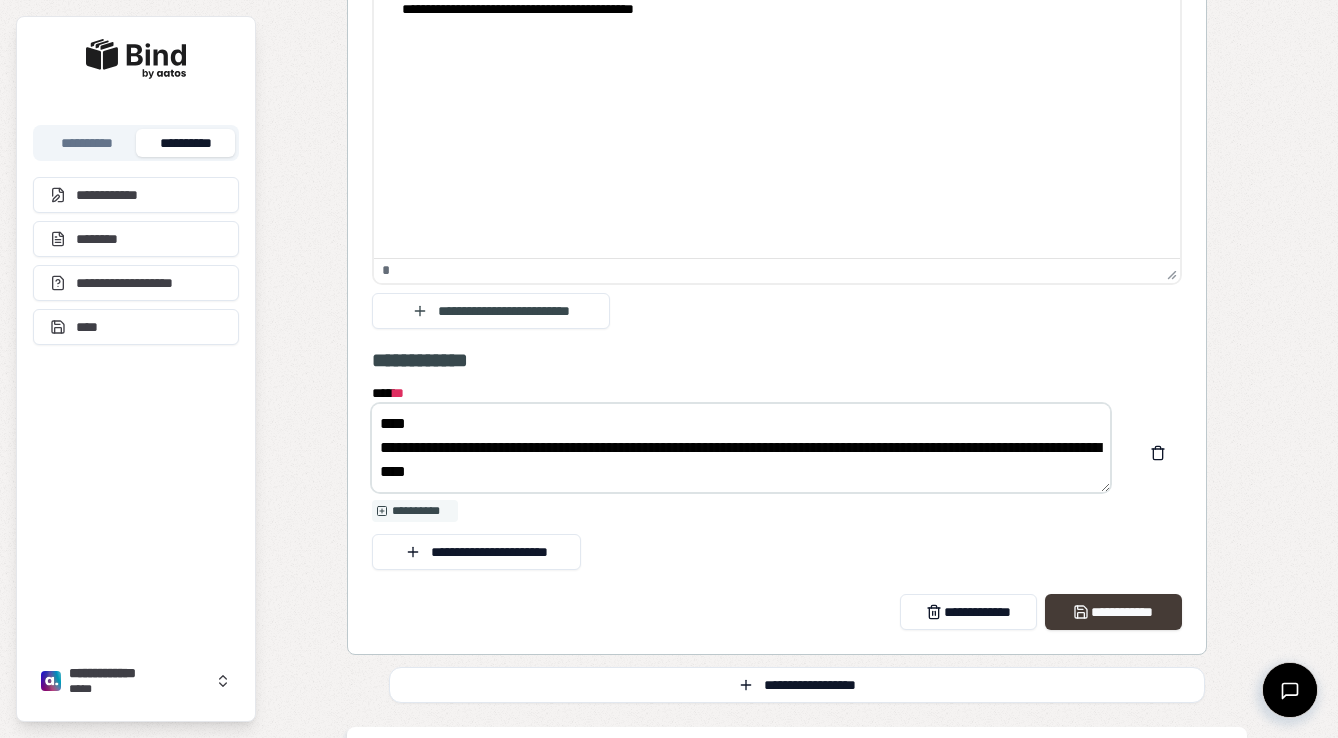 type on "**********" 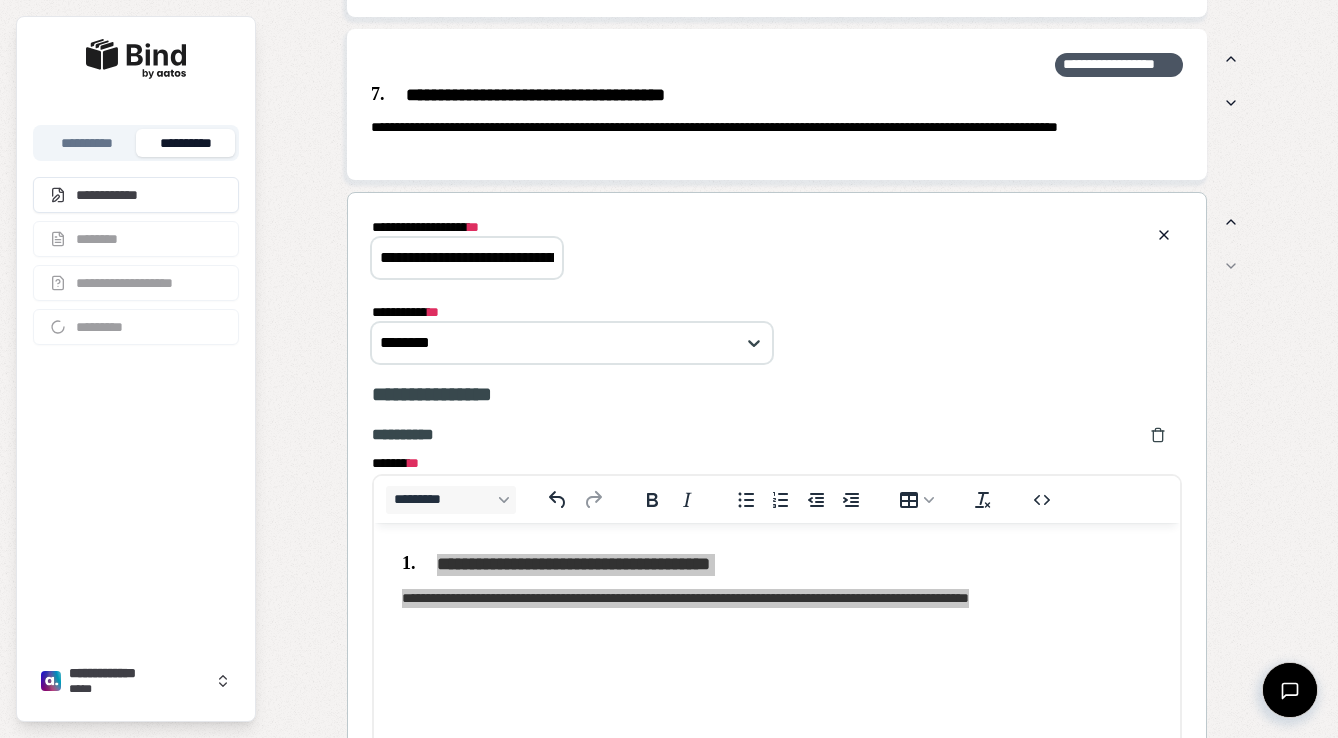 scroll, scrollTop: 3184, scrollLeft: 0, axis: vertical 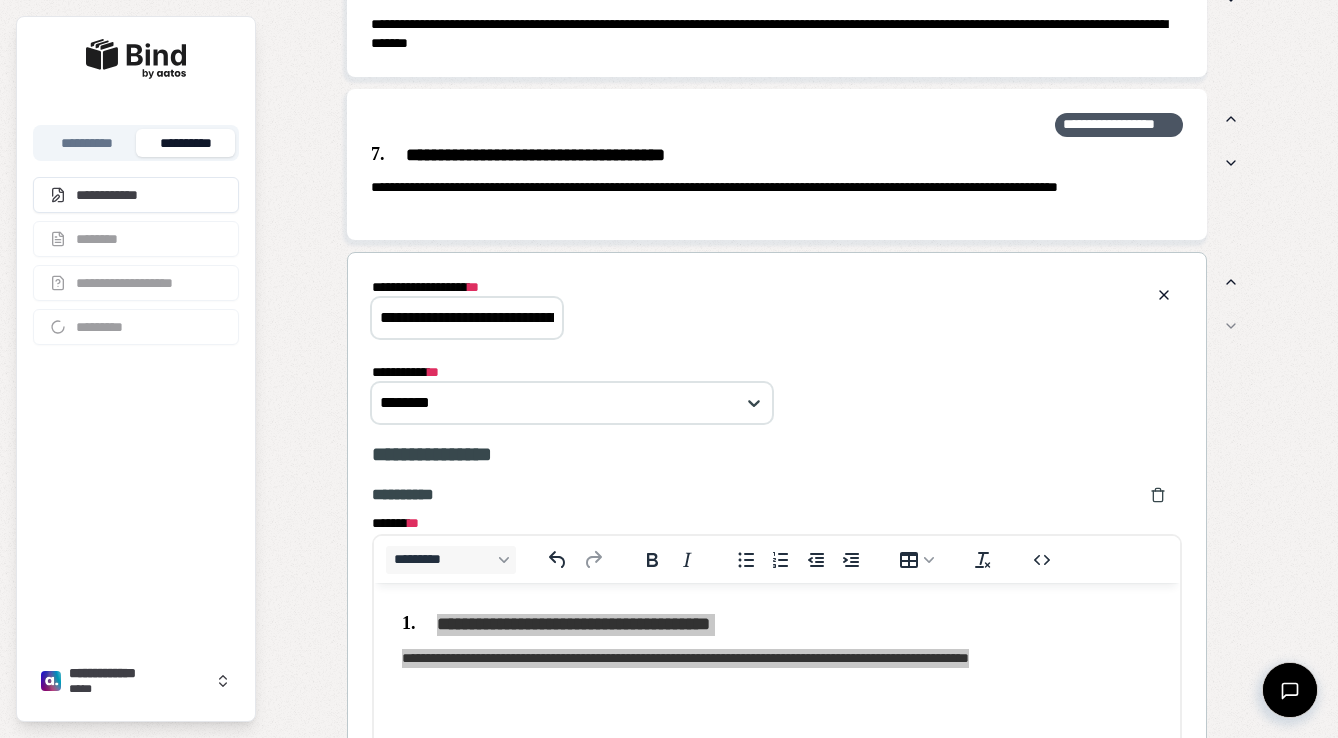 click on "******* * *" at bounding box center [777, 495] 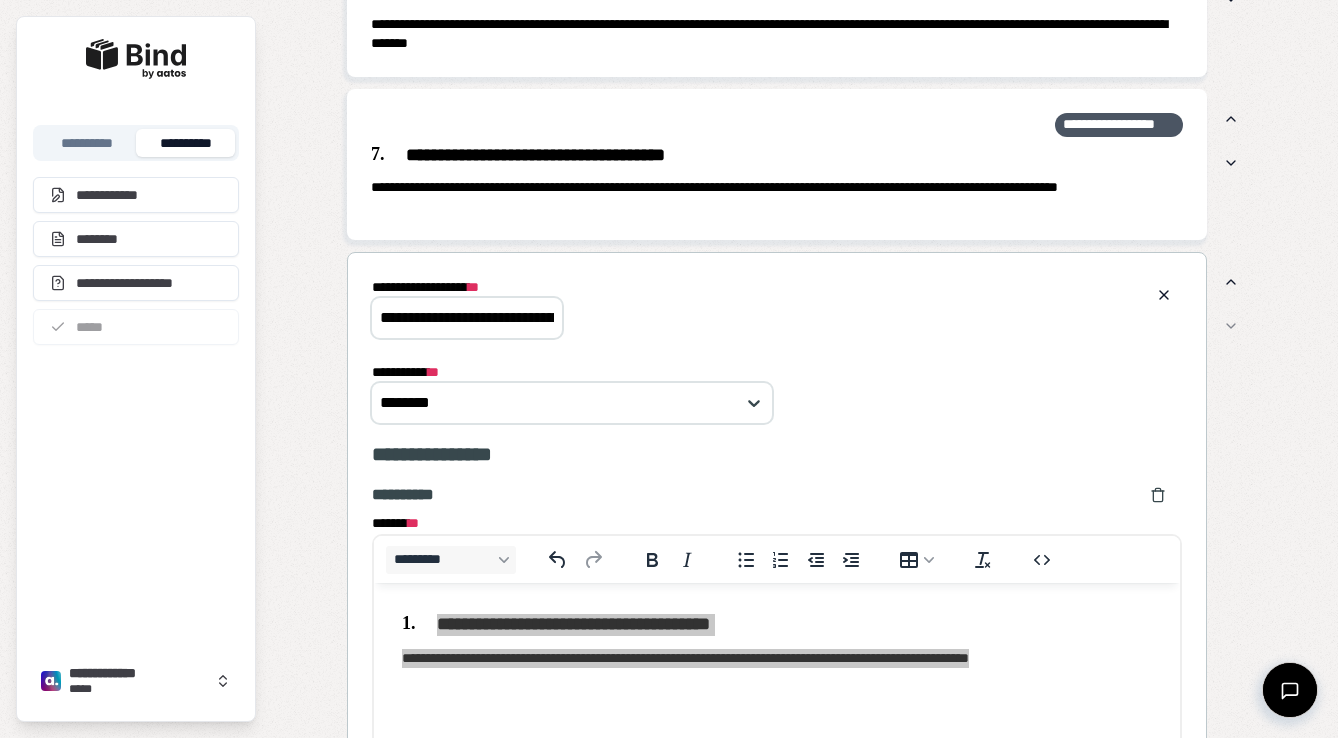 click on "******* * *" at bounding box center [777, 495] 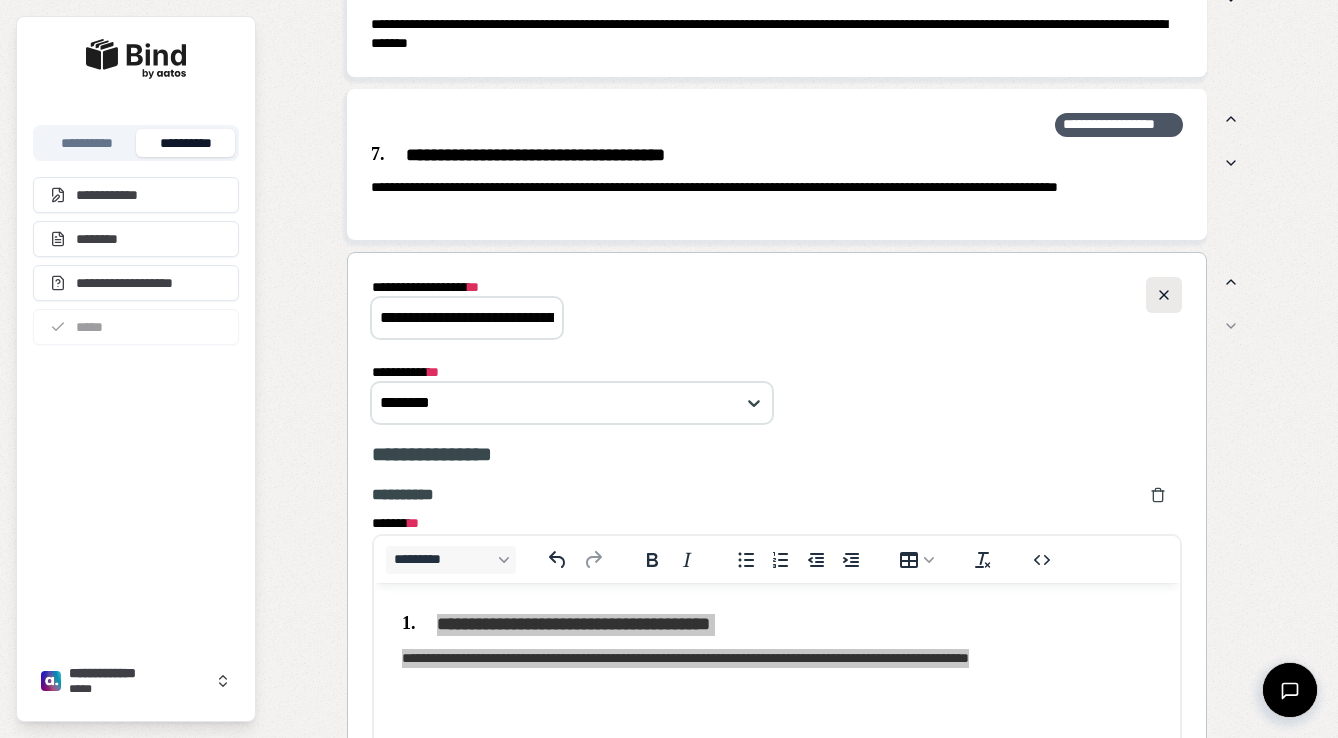 click at bounding box center [1164, 295] 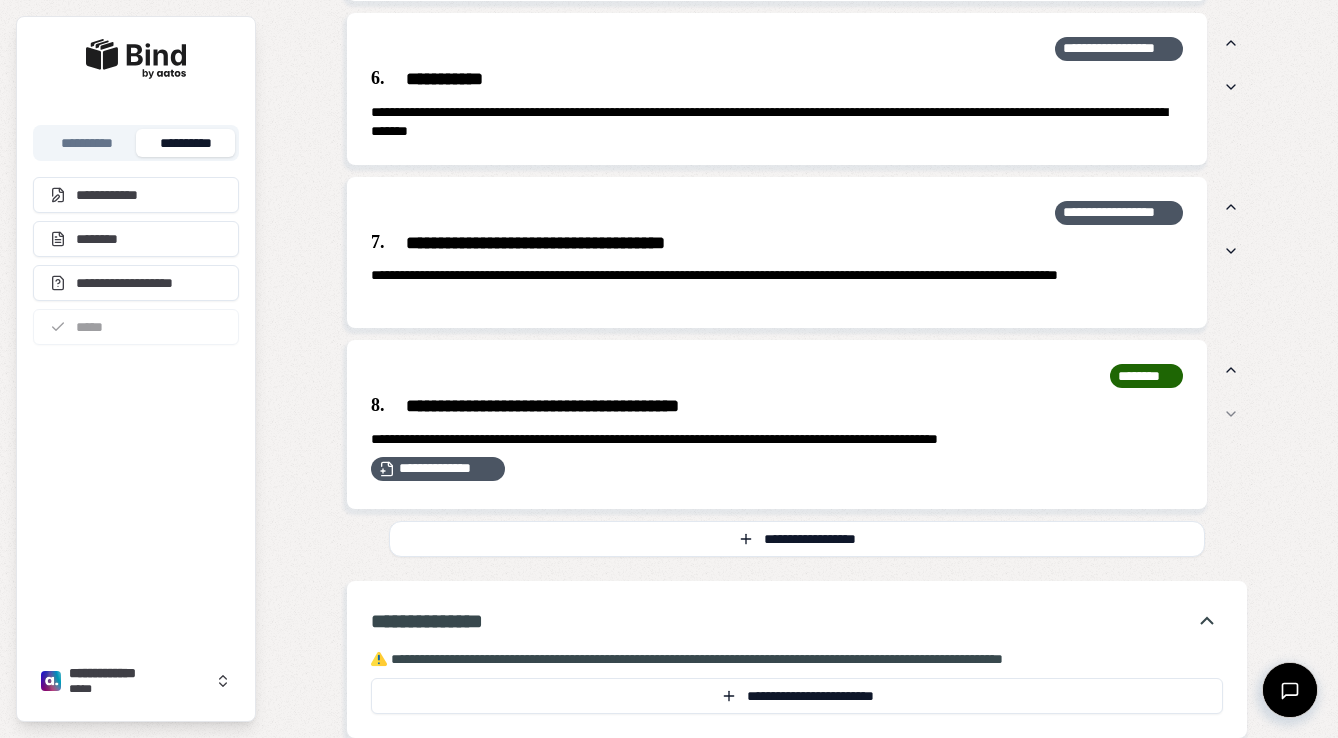 scroll, scrollTop: 3089, scrollLeft: 0, axis: vertical 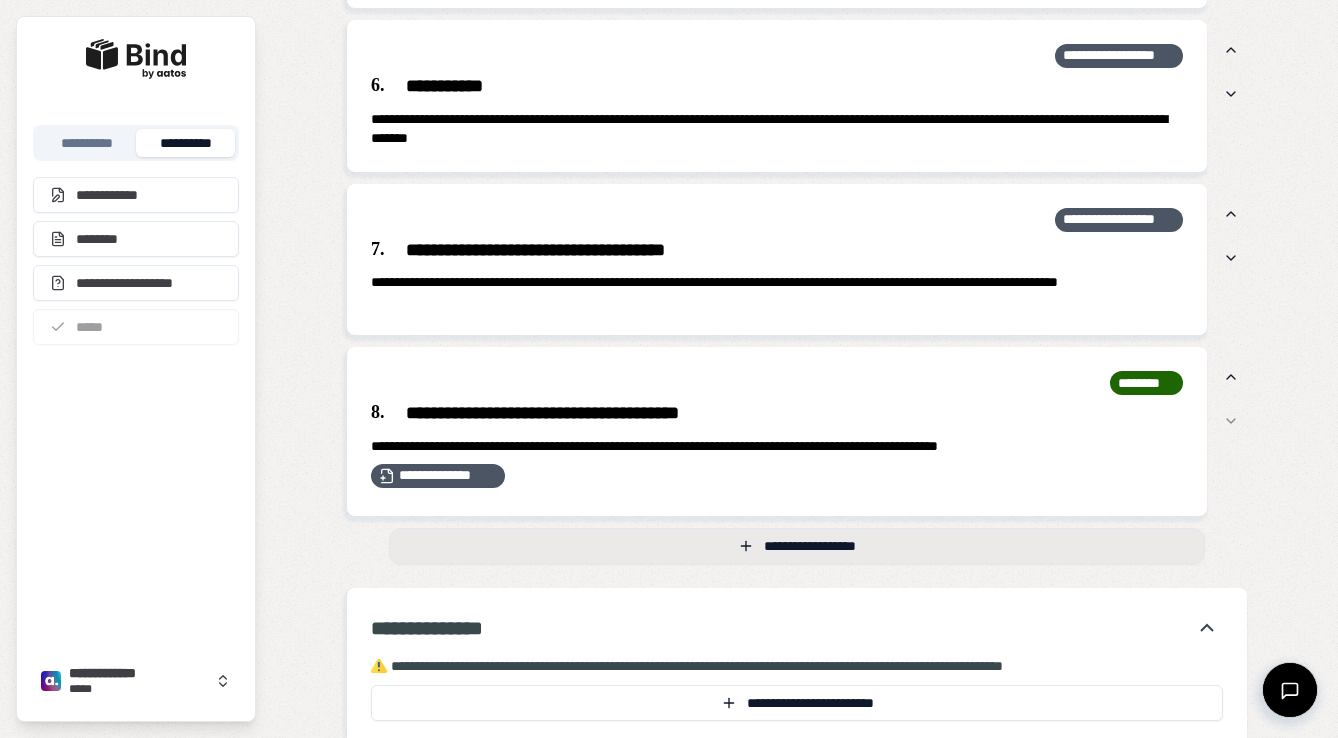 click on "**********" at bounding box center [797, 546] 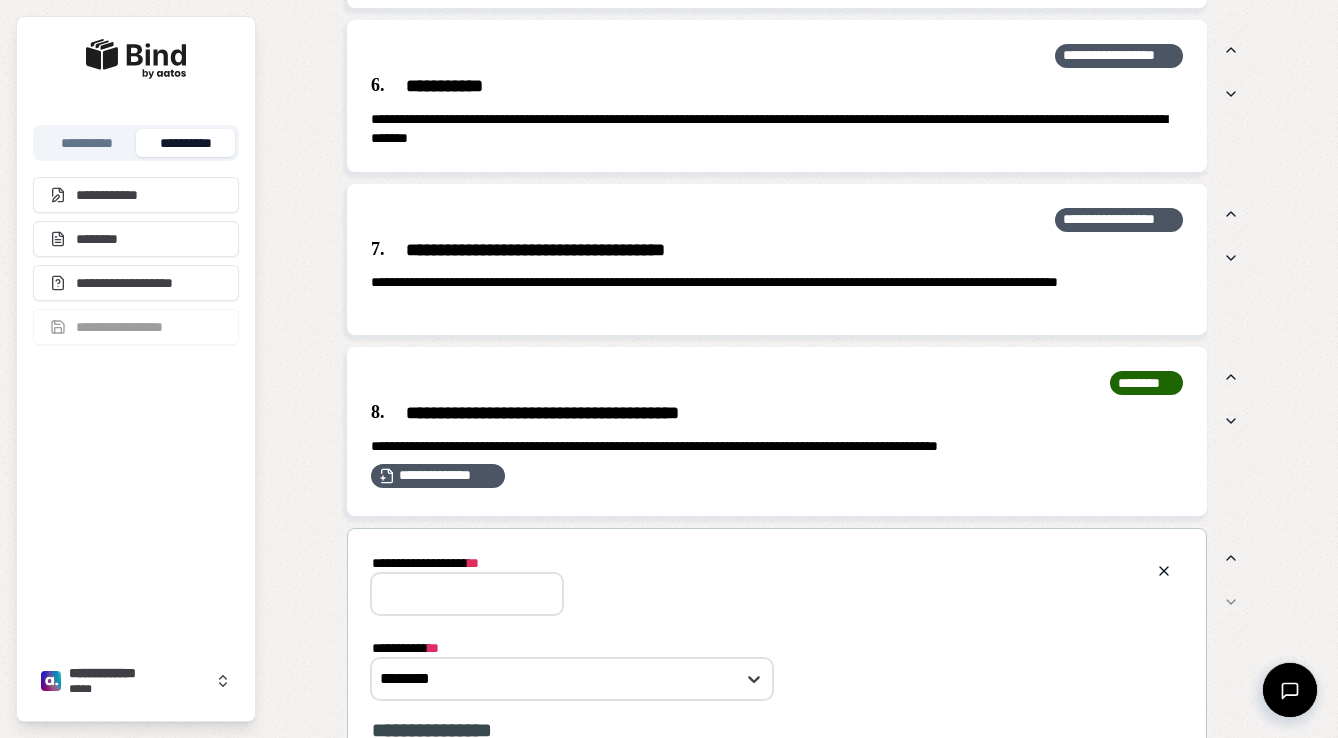 click on "**********" at bounding box center (467, 594) 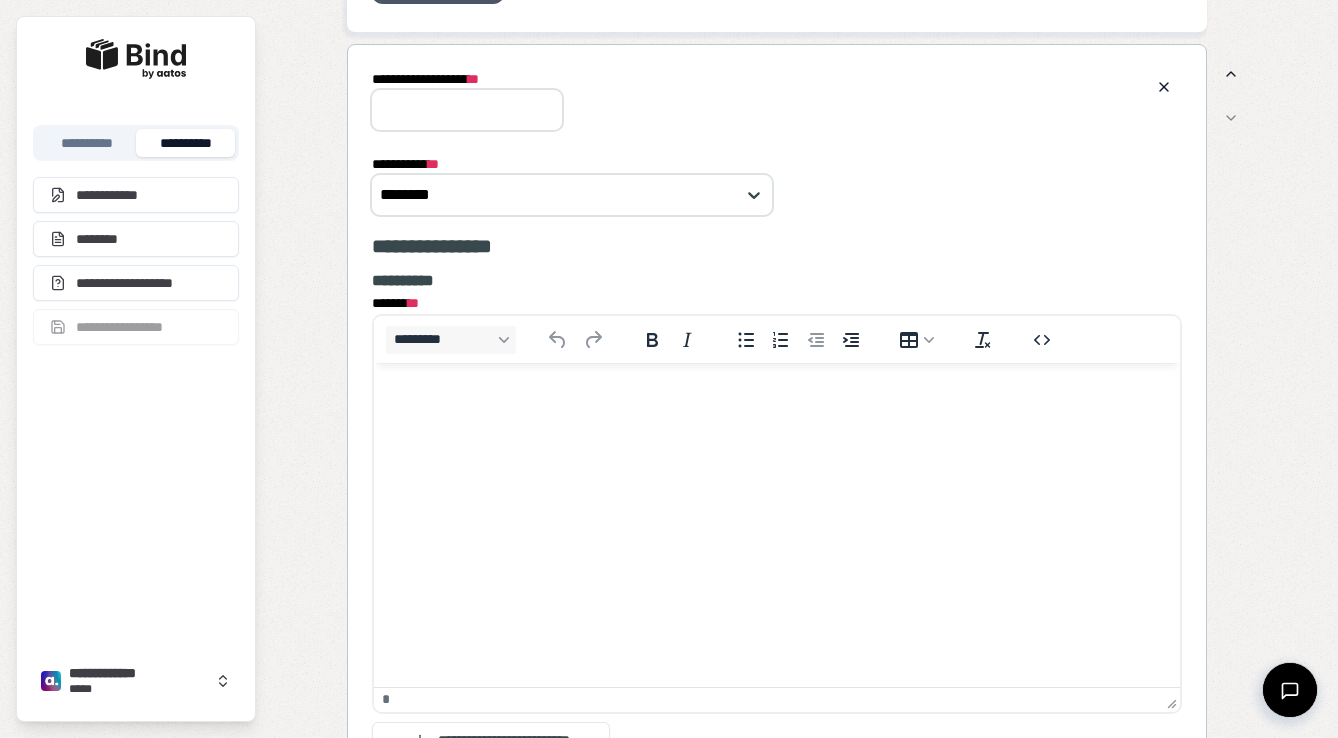 scroll, scrollTop: 3615, scrollLeft: 0, axis: vertical 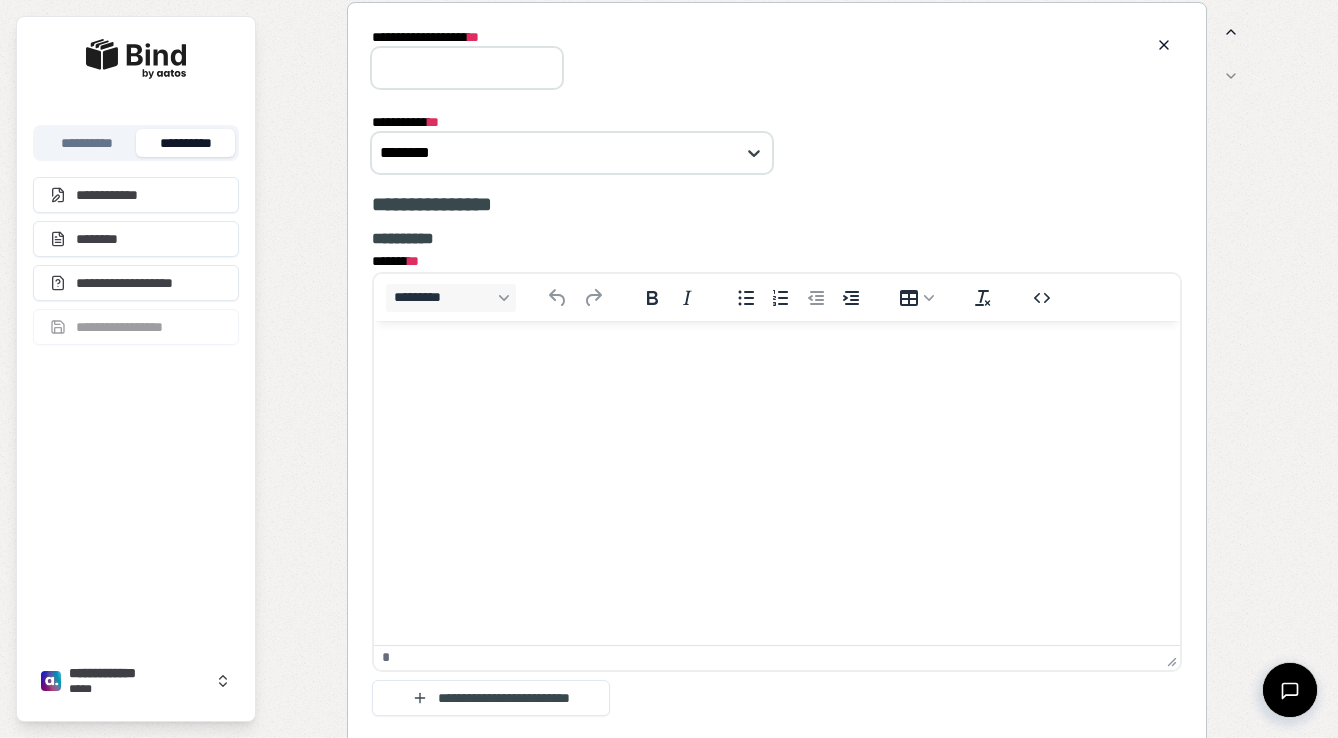 click at bounding box center [777, 359] 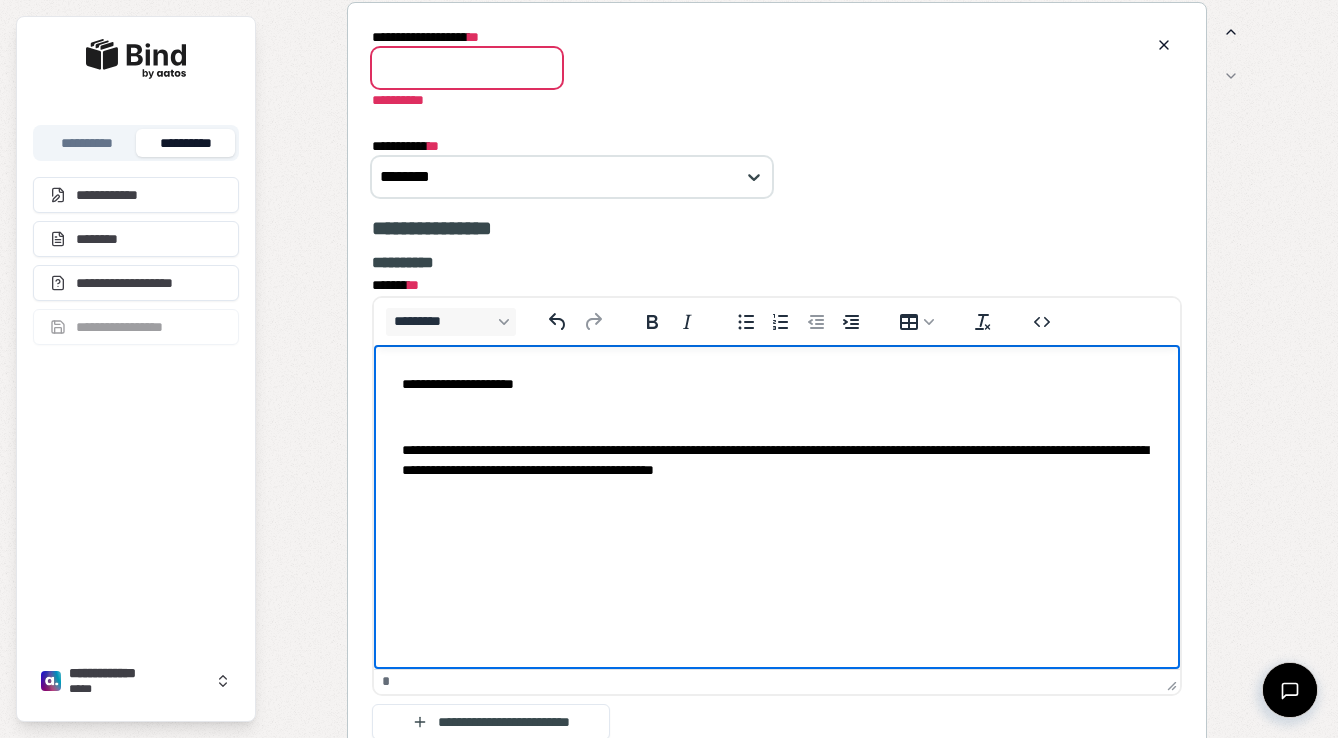 click on "**********" at bounding box center (777, 426) 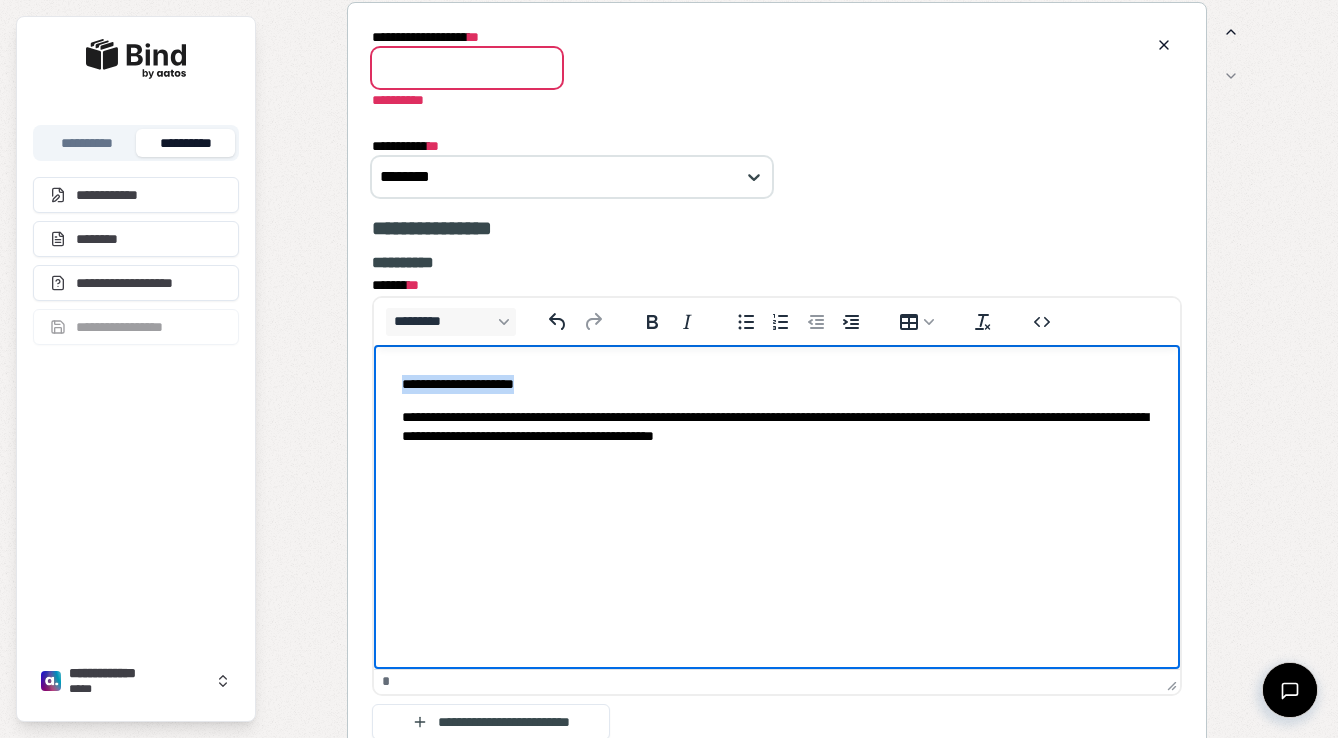 drag, startPoint x: 578, startPoint y: 382, endPoint x: 366, endPoint y: 386, distance: 212.03773 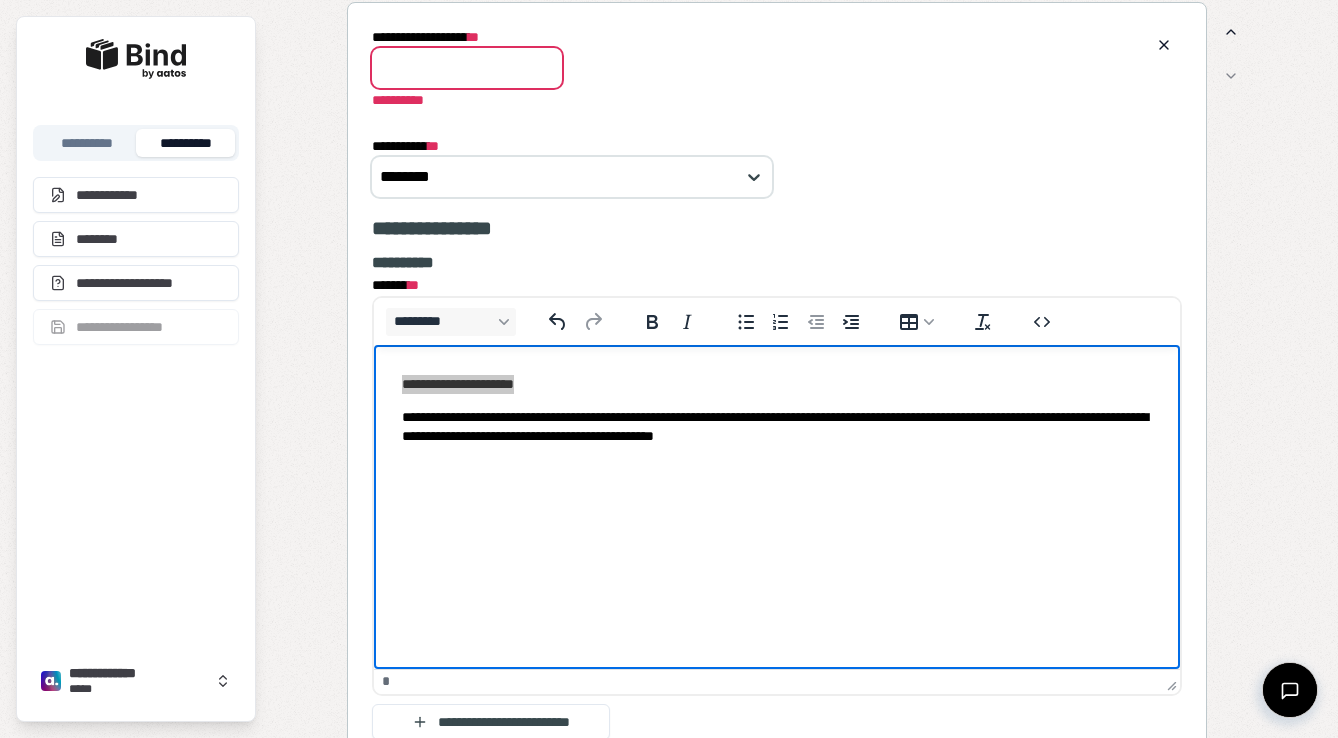 click on "**********" at bounding box center [467, 68] 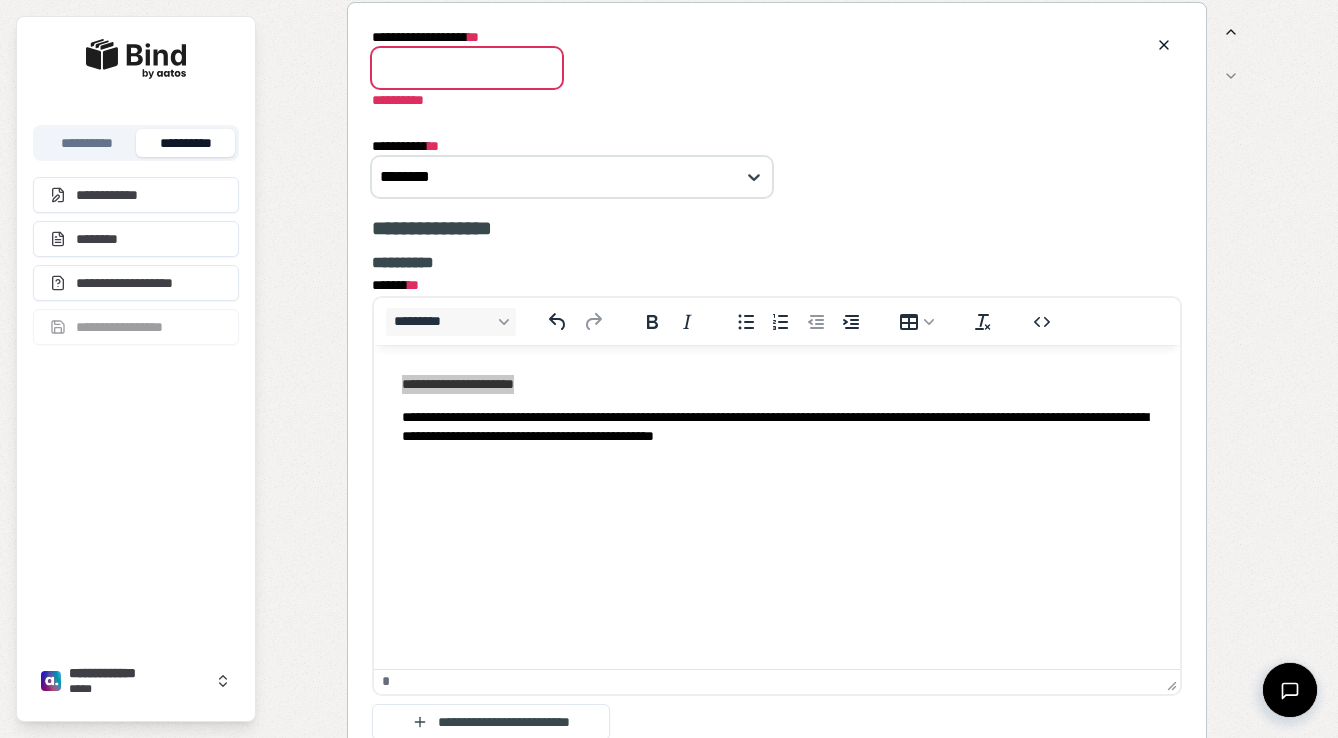 paste on "**********" 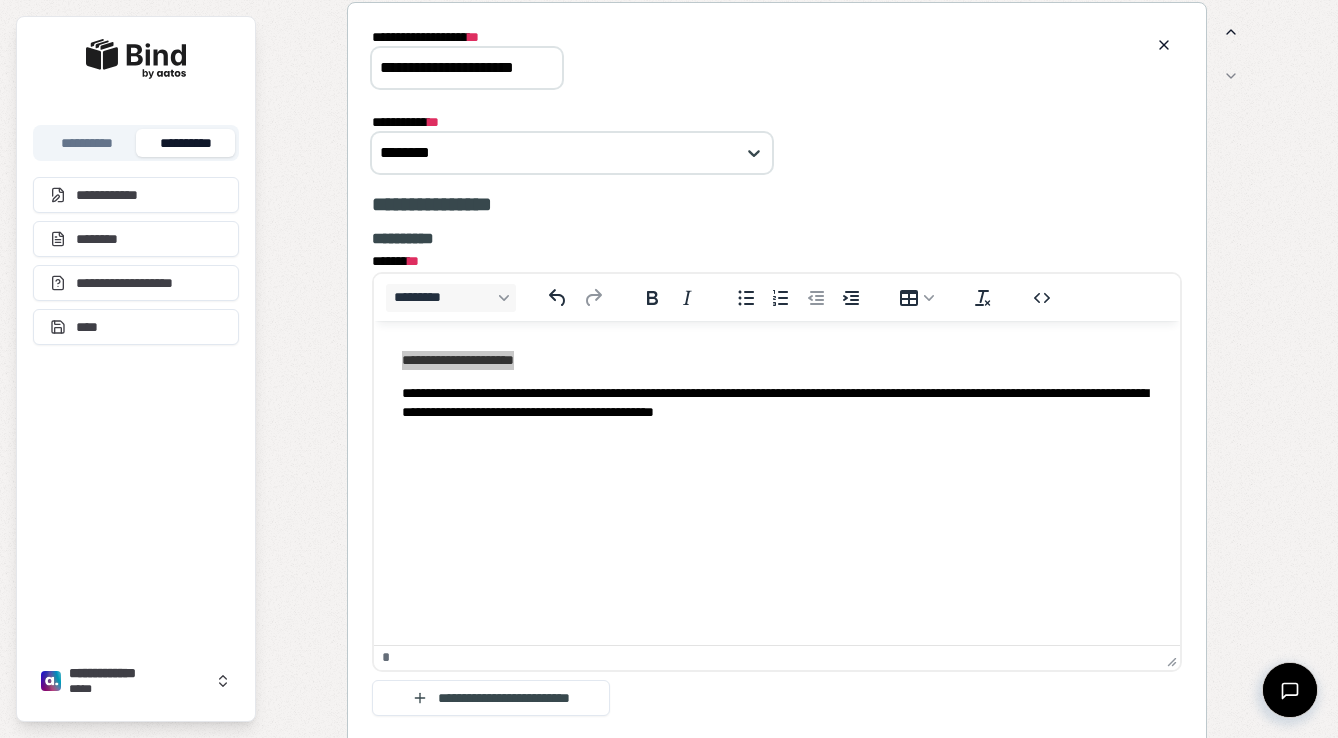 type on "**********" 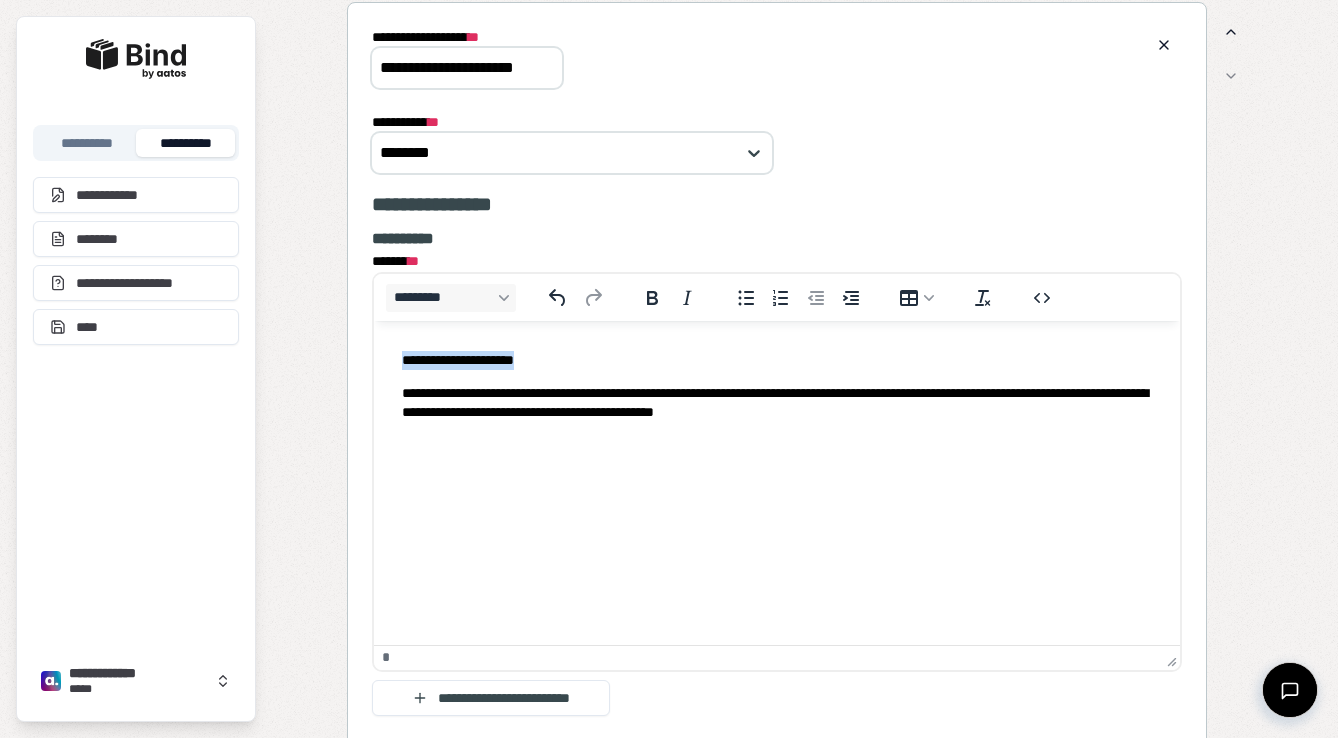 click on "**********" at bounding box center (777, 359) 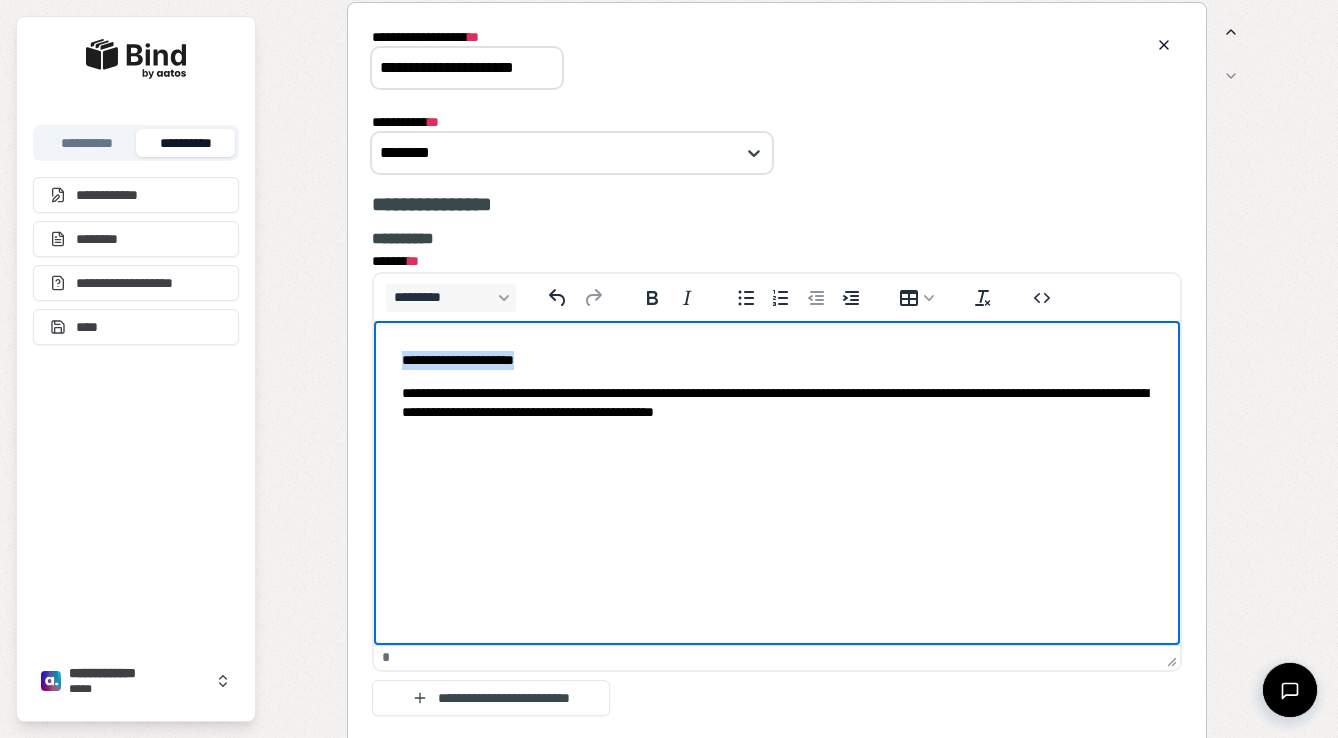 drag, startPoint x: 573, startPoint y: 352, endPoint x: 351, endPoint y: 344, distance: 222.1441 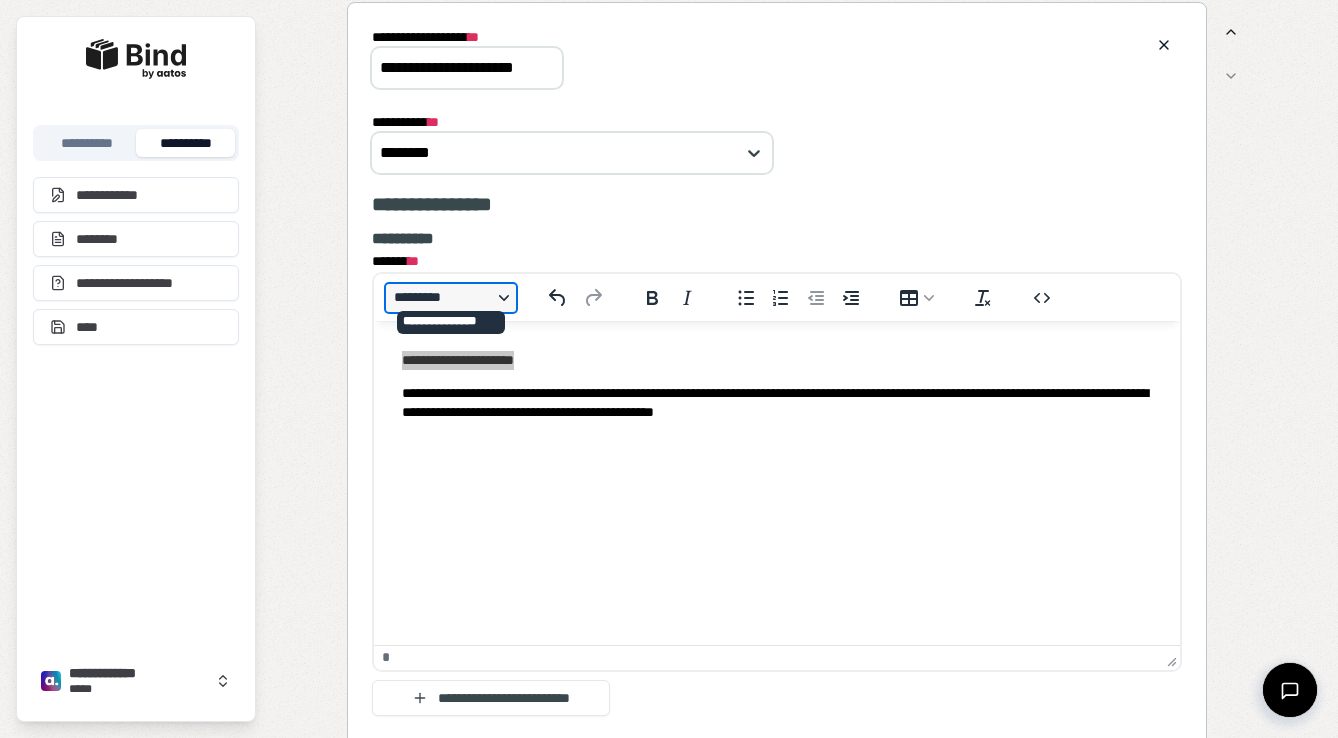 click on "*********" at bounding box center [451, 298] 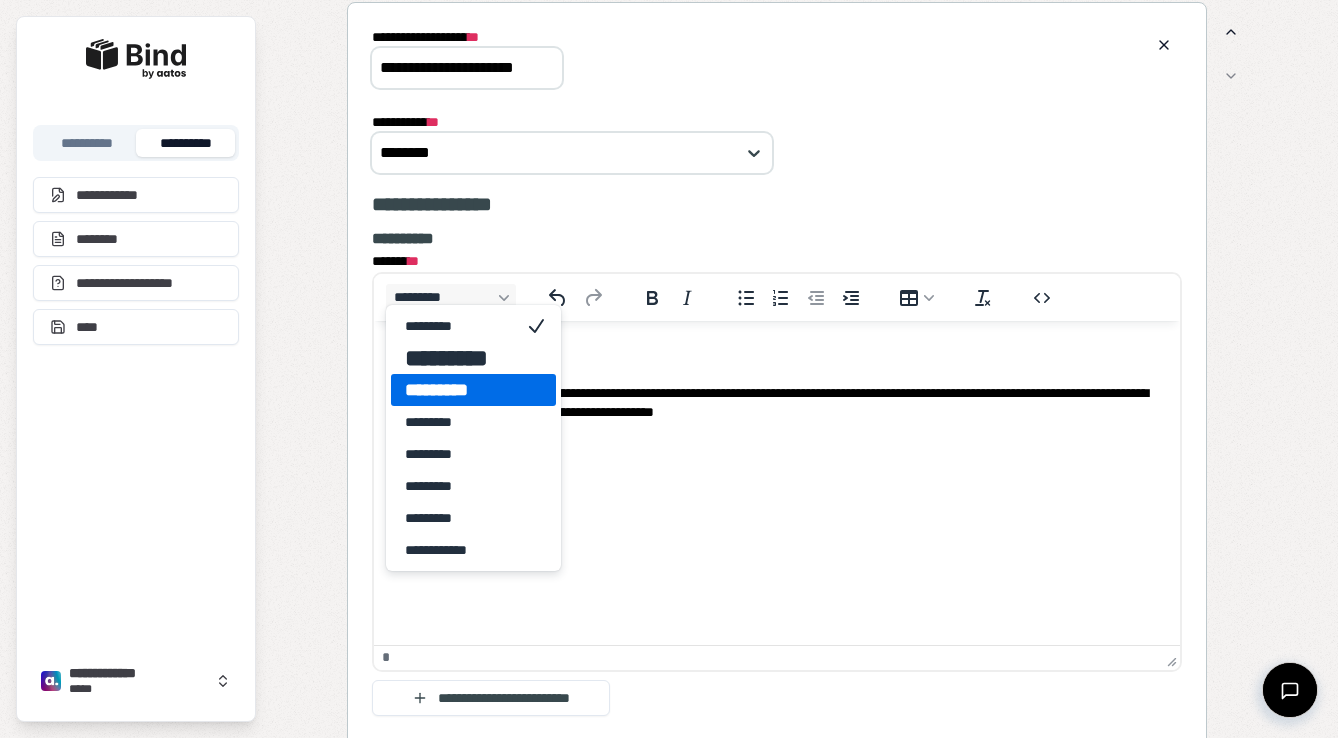 click on "*********" at bounding box center (459, 390) 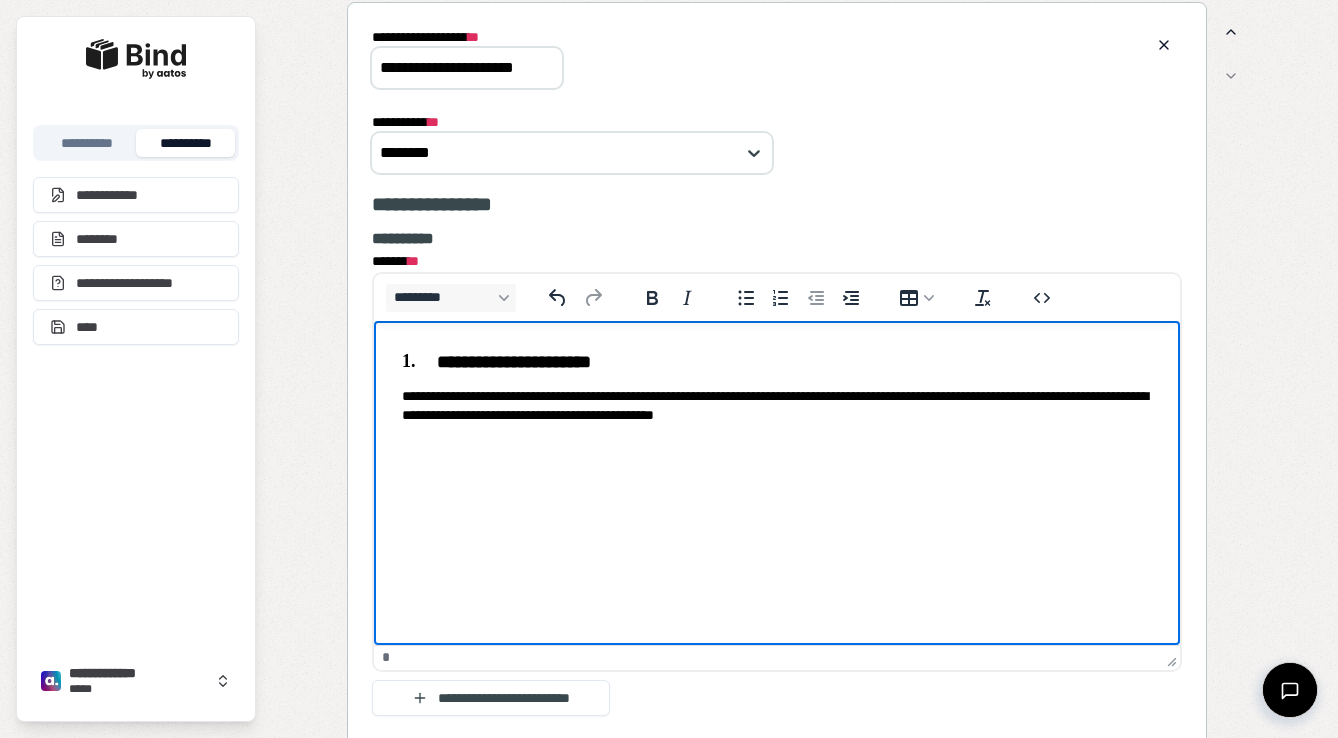 click on "**********" at bounding box center (777, 387) 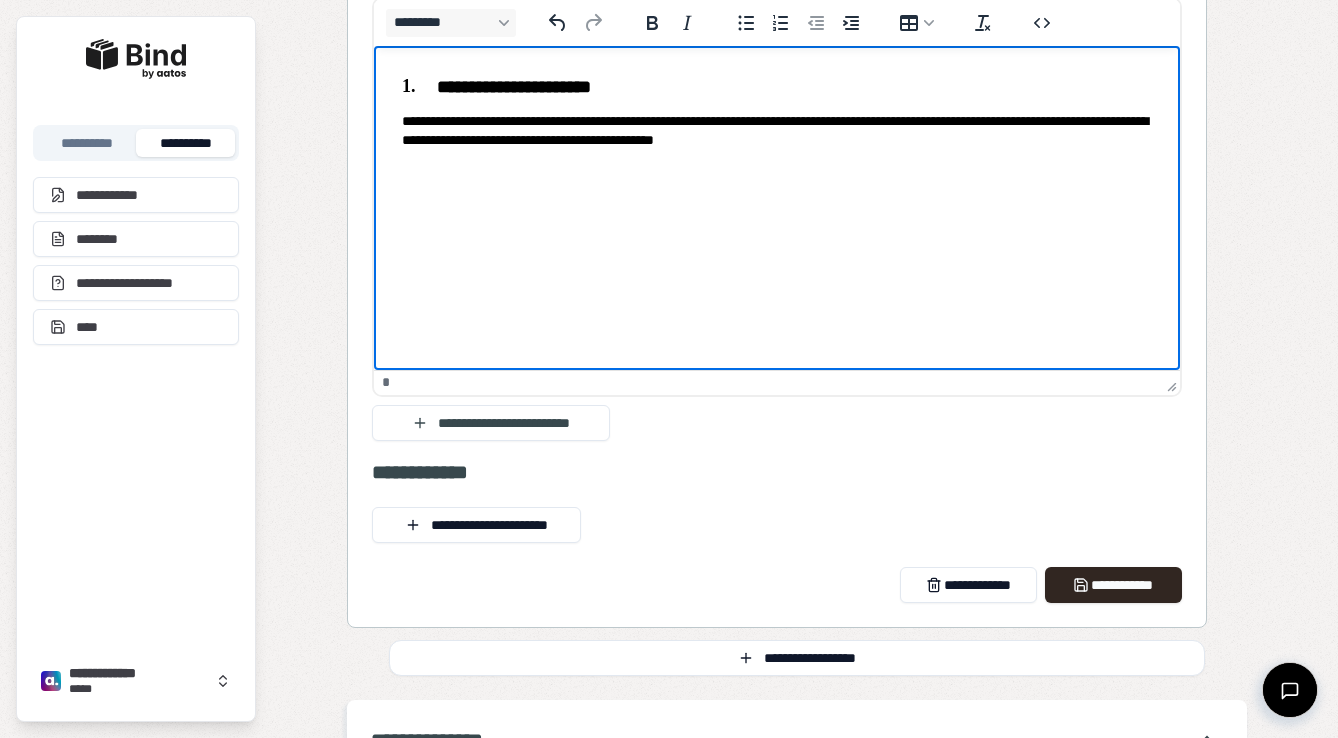 scroll, scrollTop: 3913, scrollLeft: 0, axis: vertical 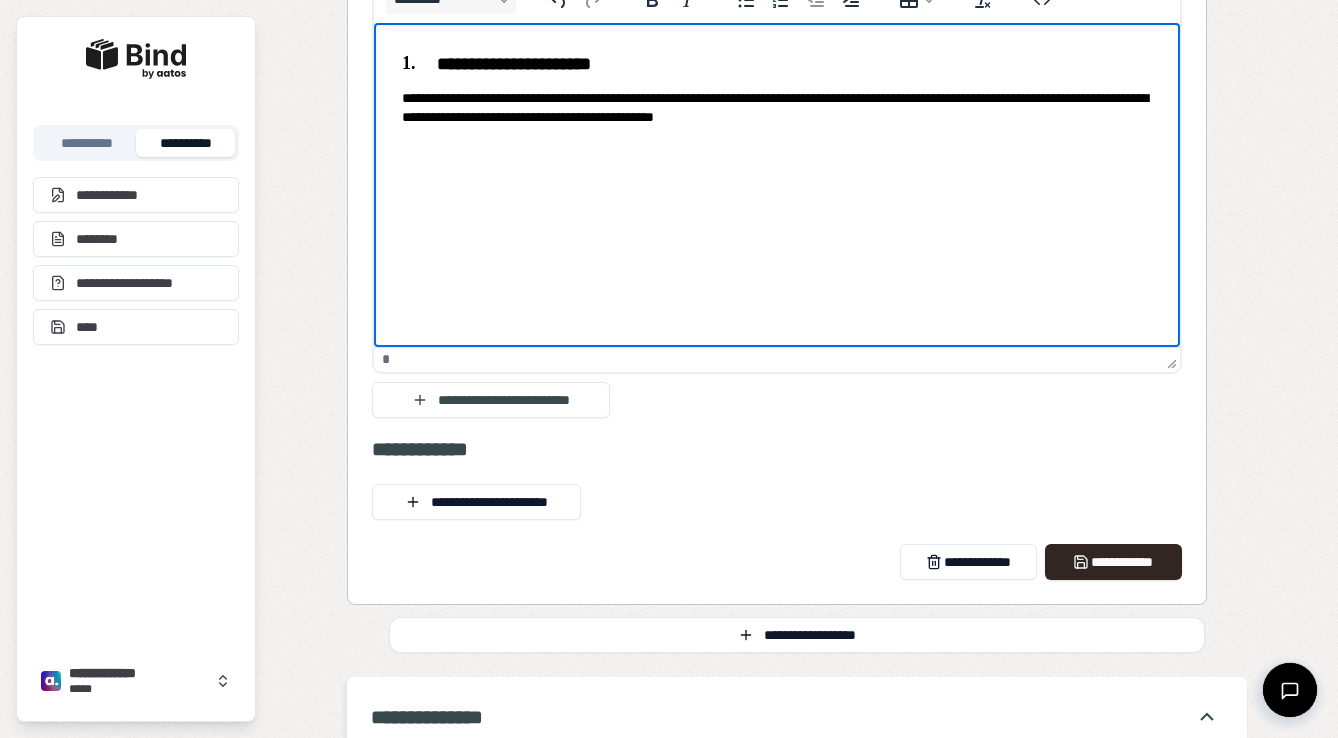 click on "*" at bounding box center (772, 360) 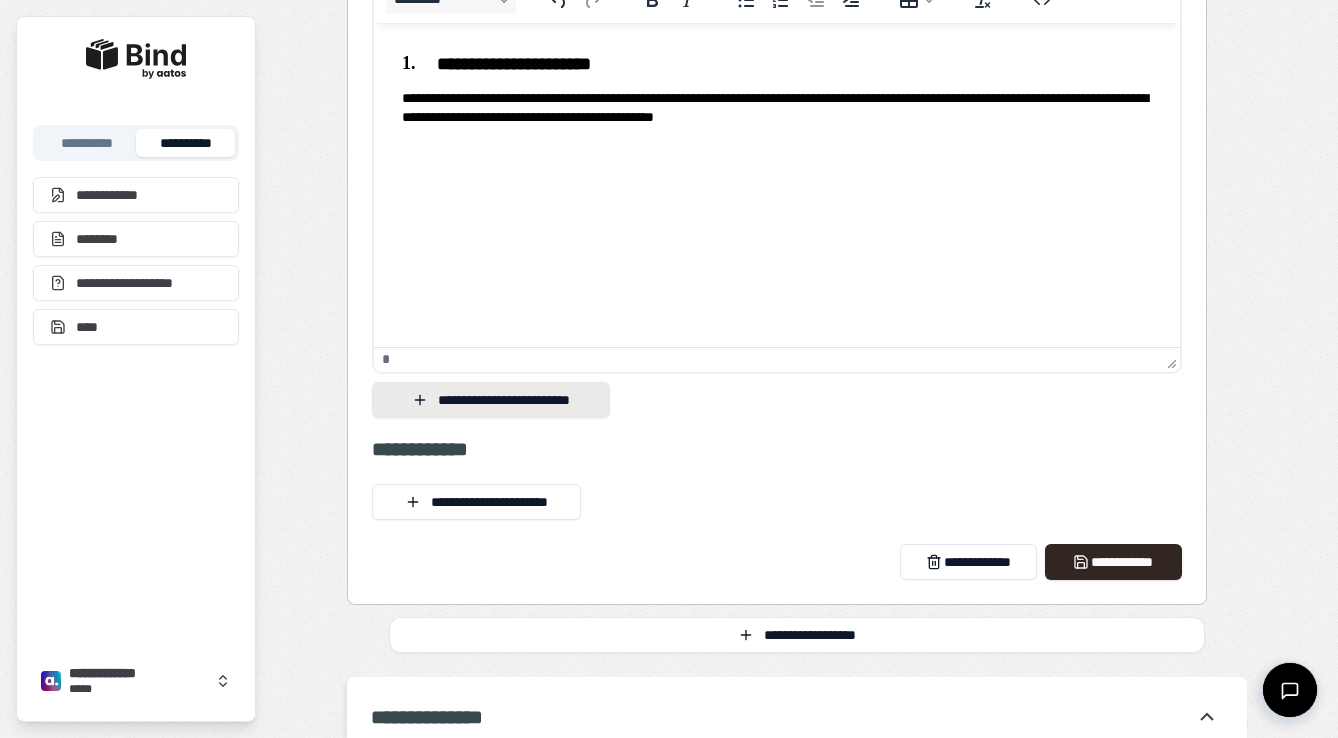 click on "**********" at bounding box center (491, 400) 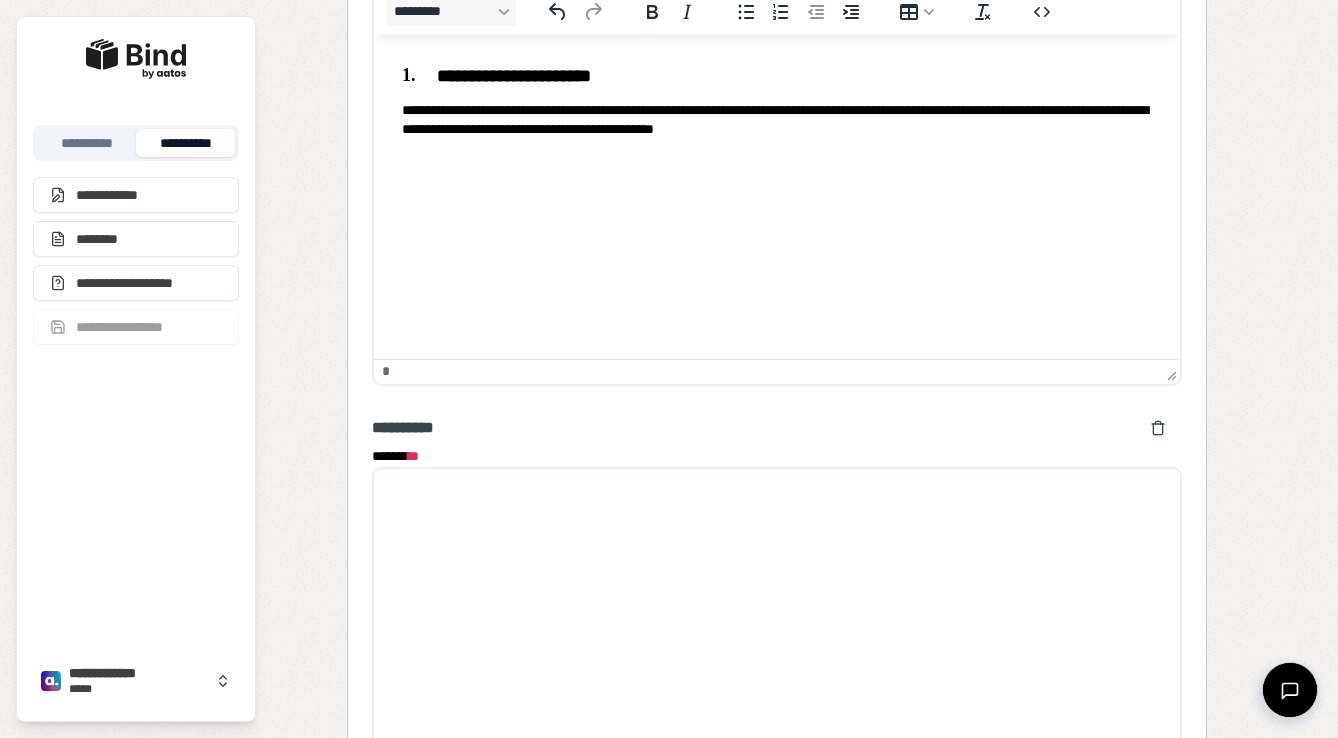 scroll, scrollTop: 0, scrollLeft: 0, axis: both 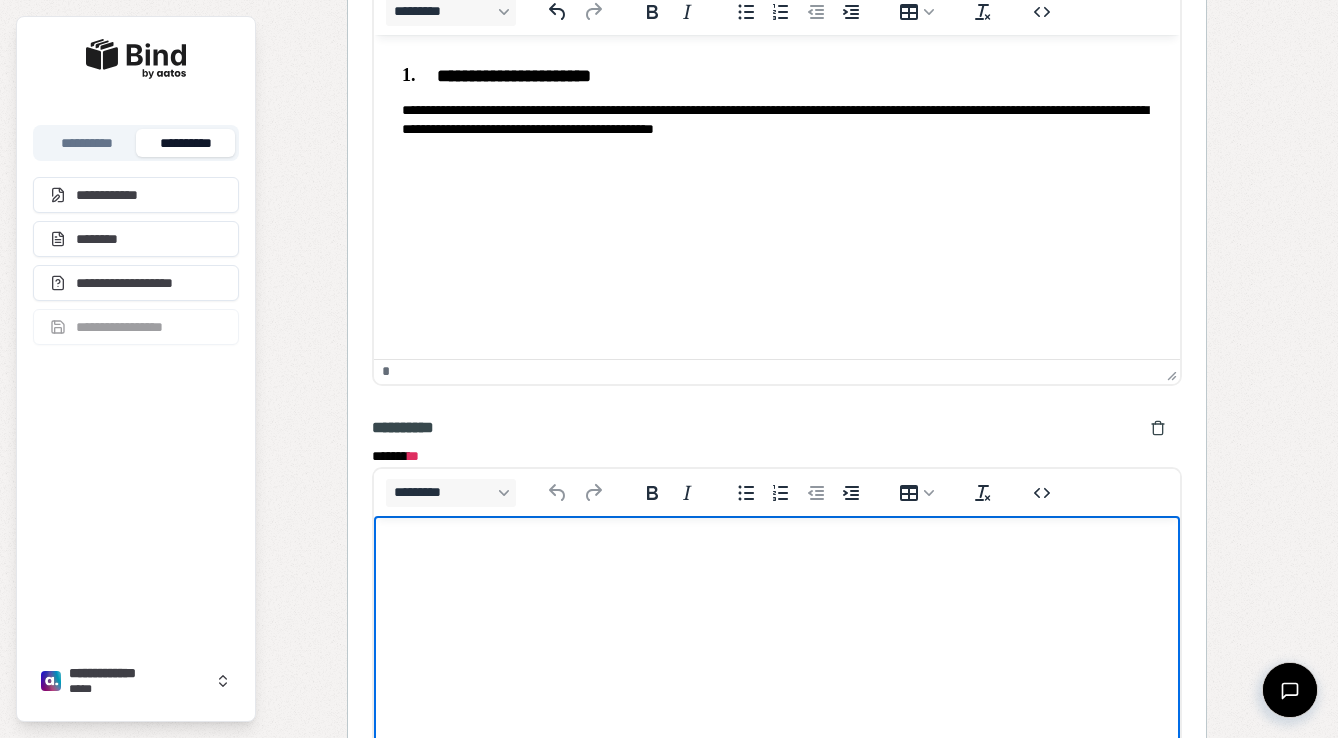 click at bounding box center (777, 554) 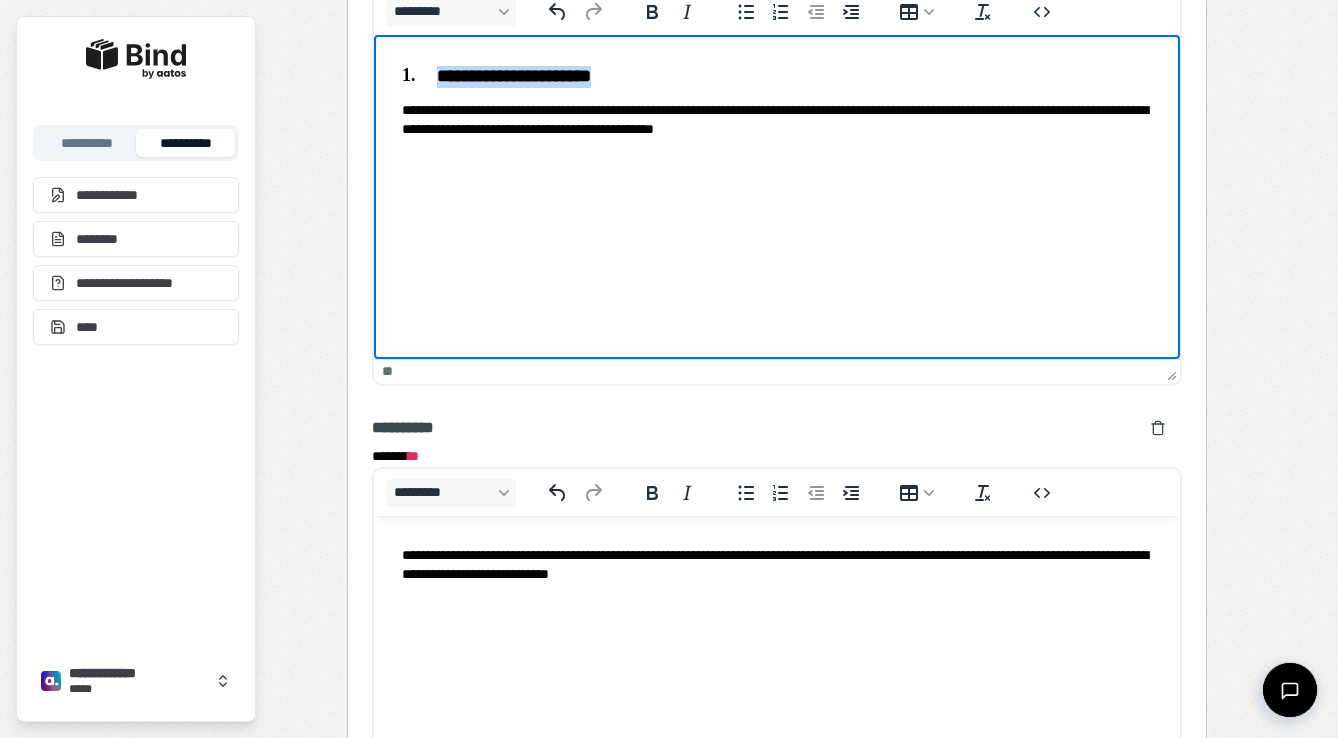 drag, startPoint x: 646, startPoint y: 69, endPoint x: 374, endPoint y: 69, distance: 272 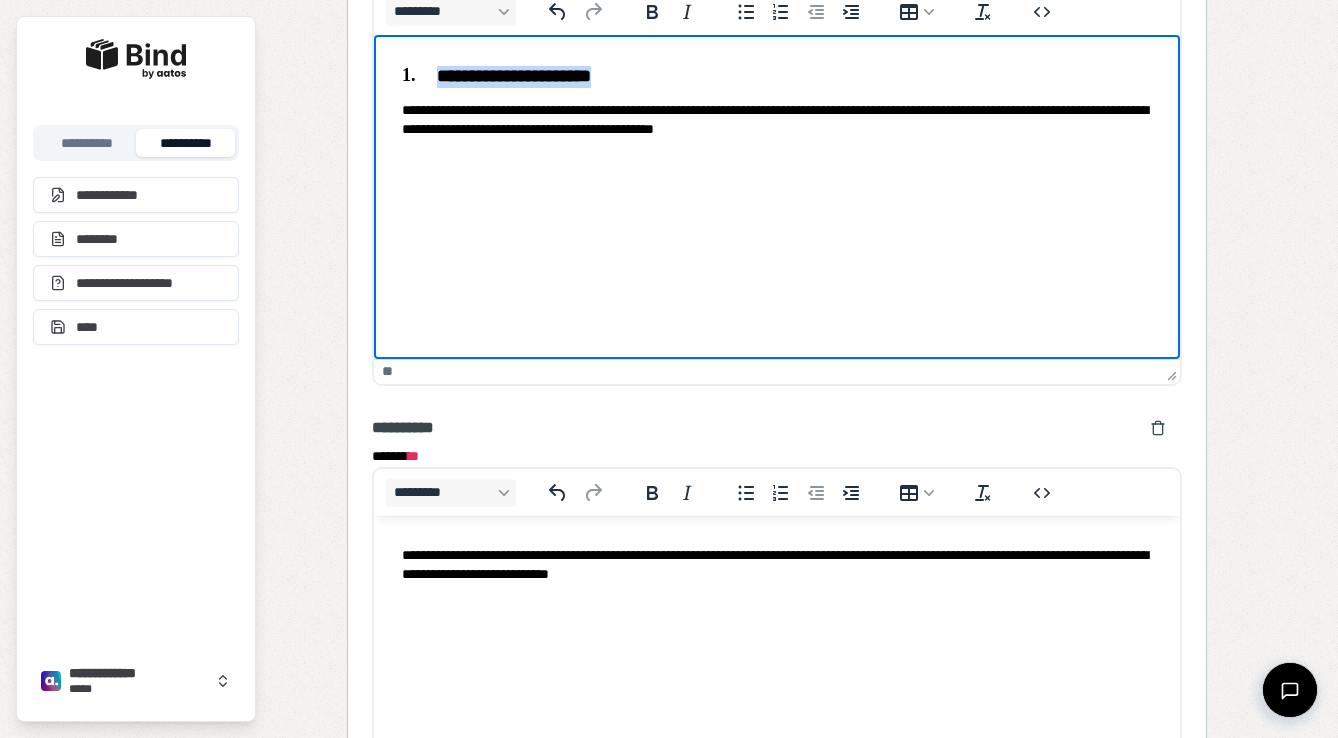 copy on "**********" 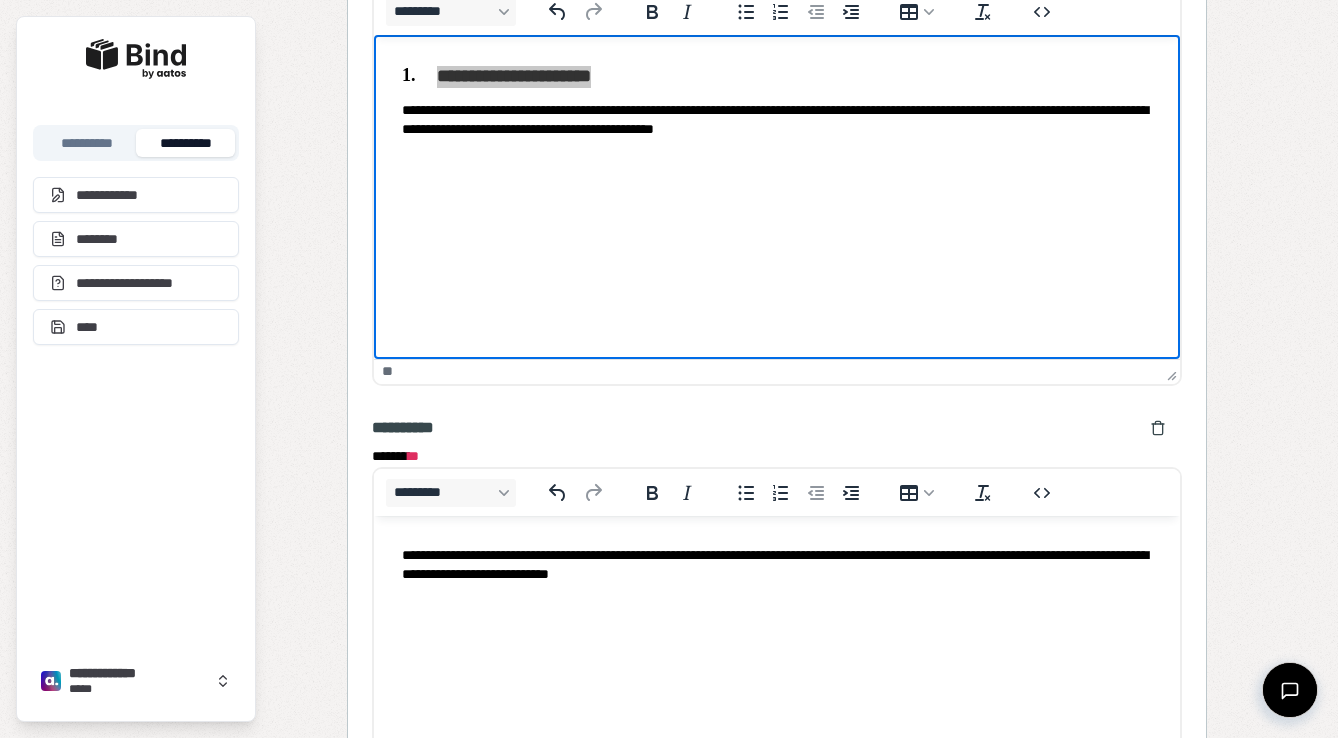click on "**********" at bounding box center (777, 564) 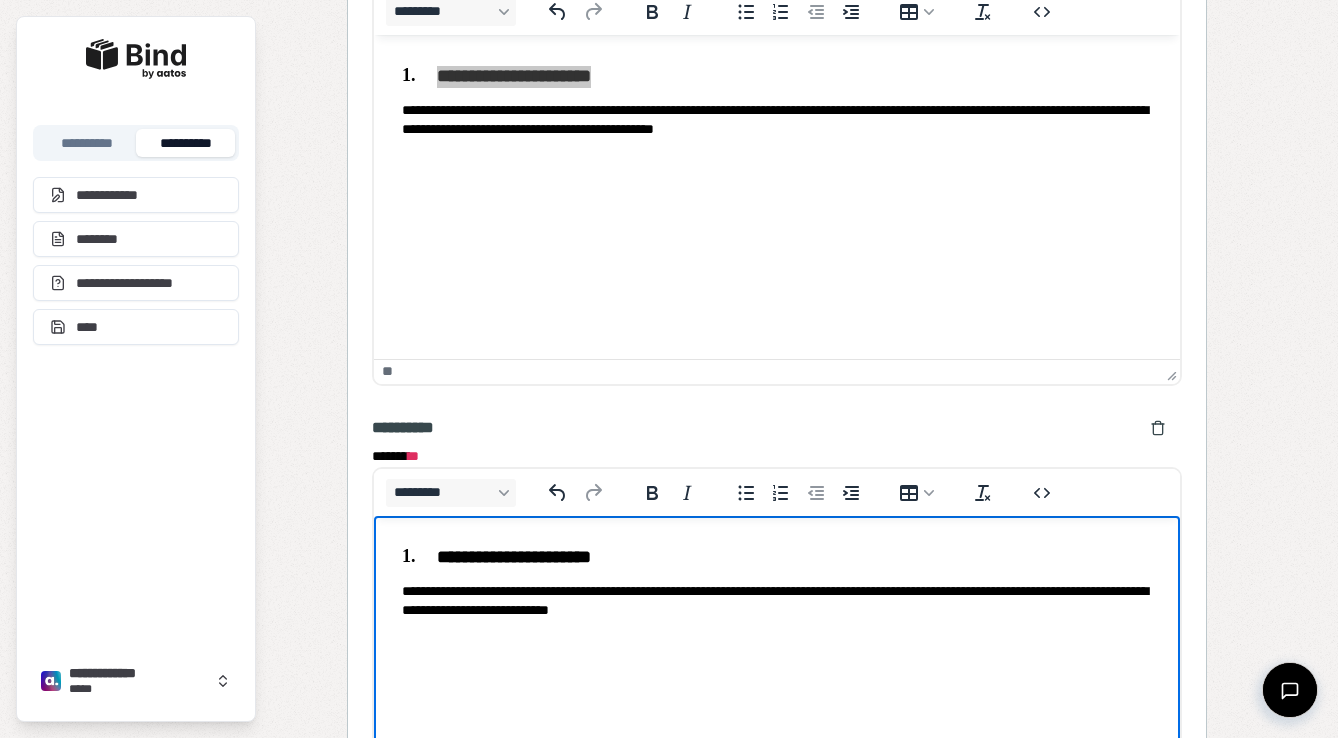 click on "**********" at bounding box center [777, 600] 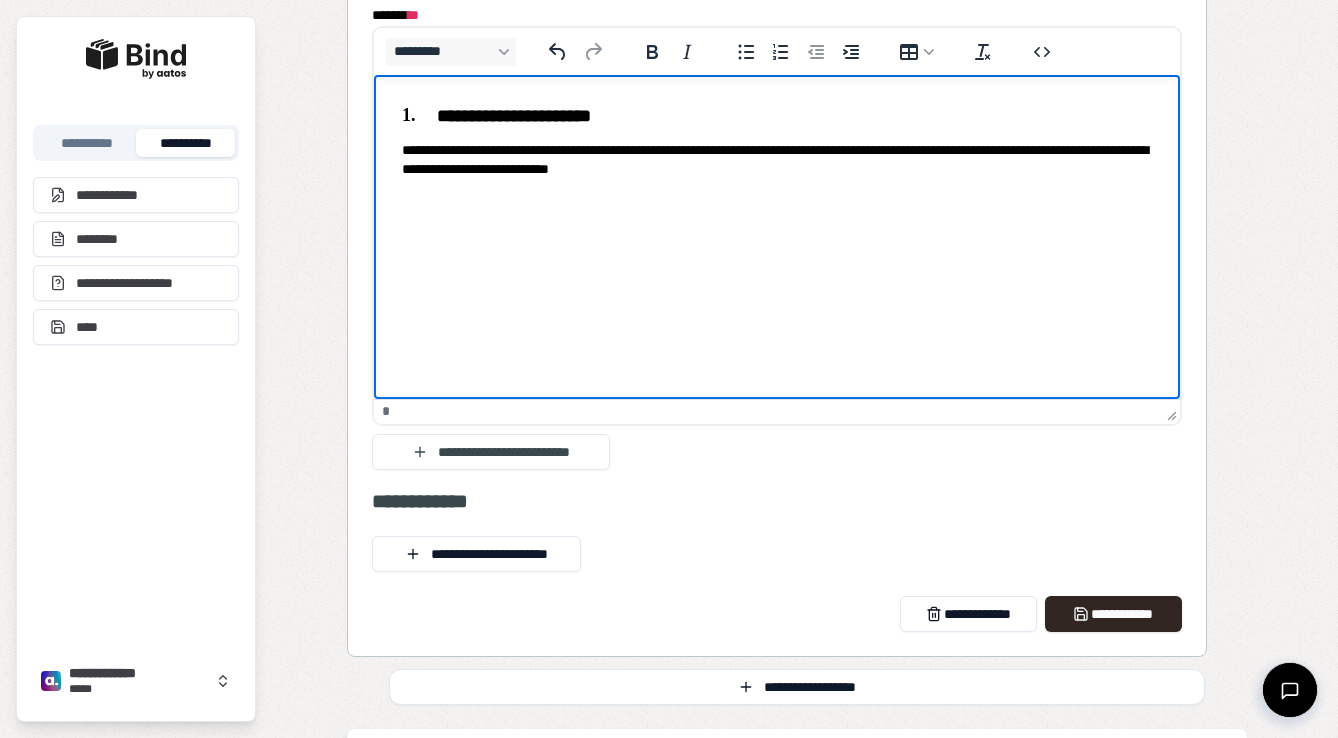 scroll, scrollTop: 4358, scrollLeft: 0, axis: vertical 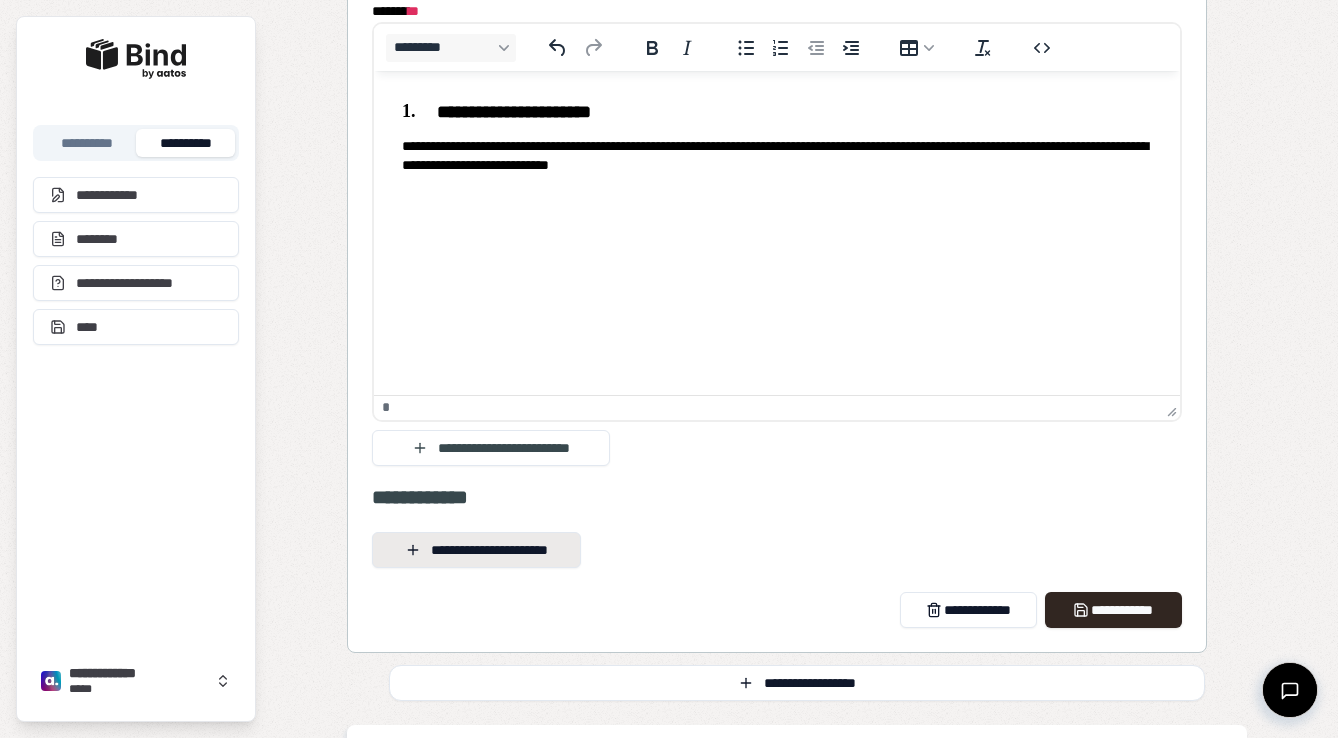 click on "**********" at bounding box center [476, 550] 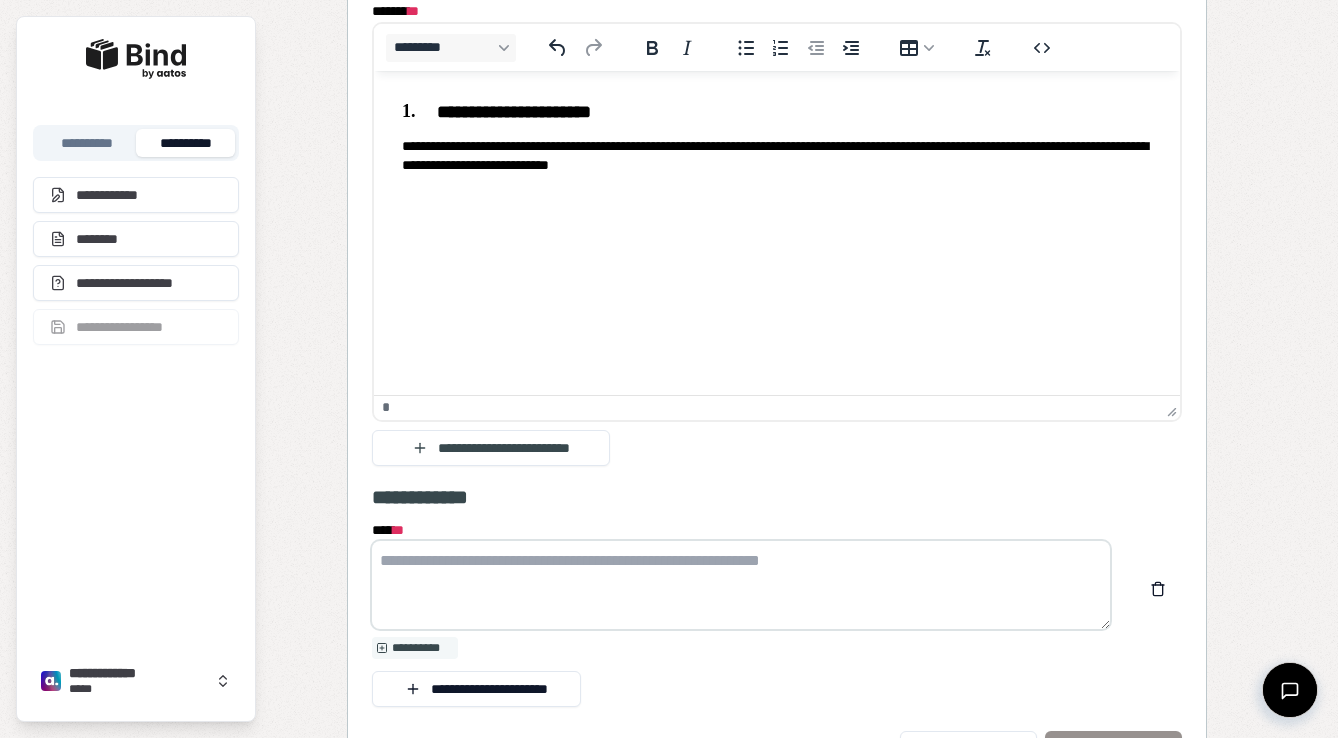 paste on "**********" 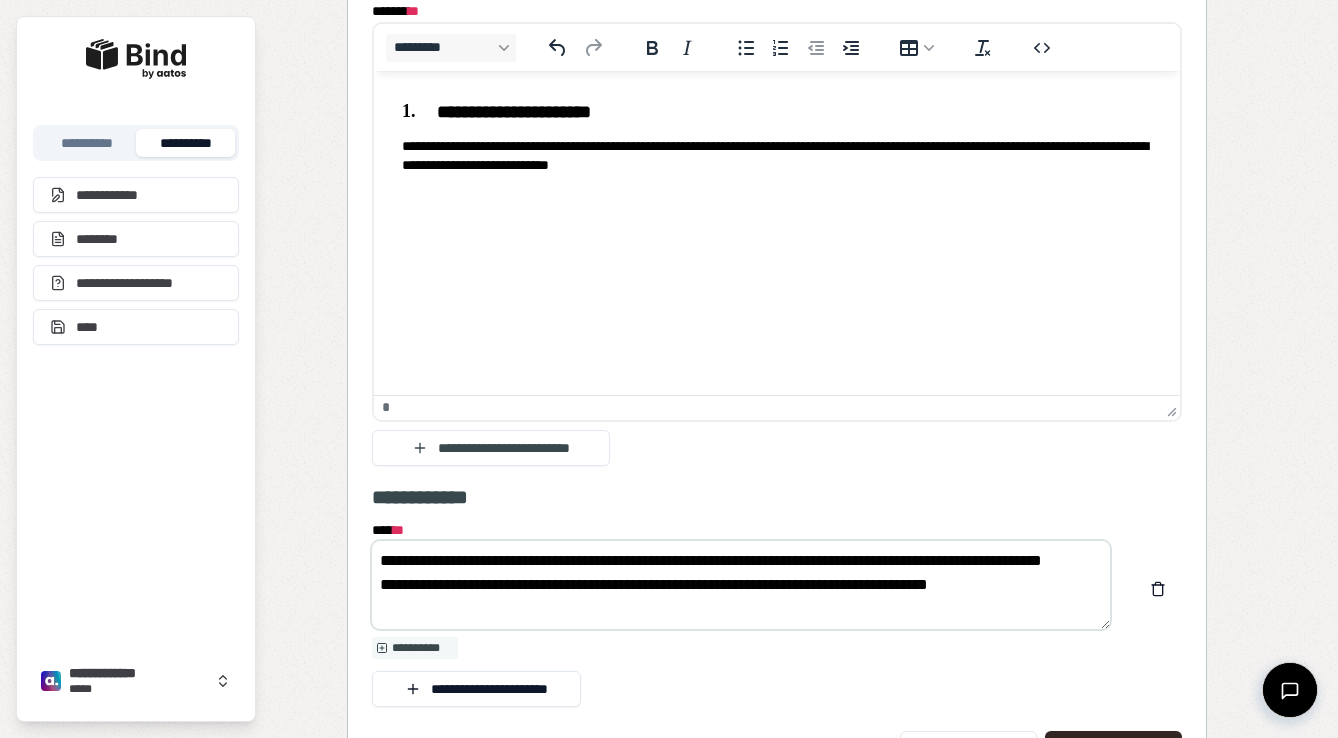 click on "**********" at bounding box center (741, 585) 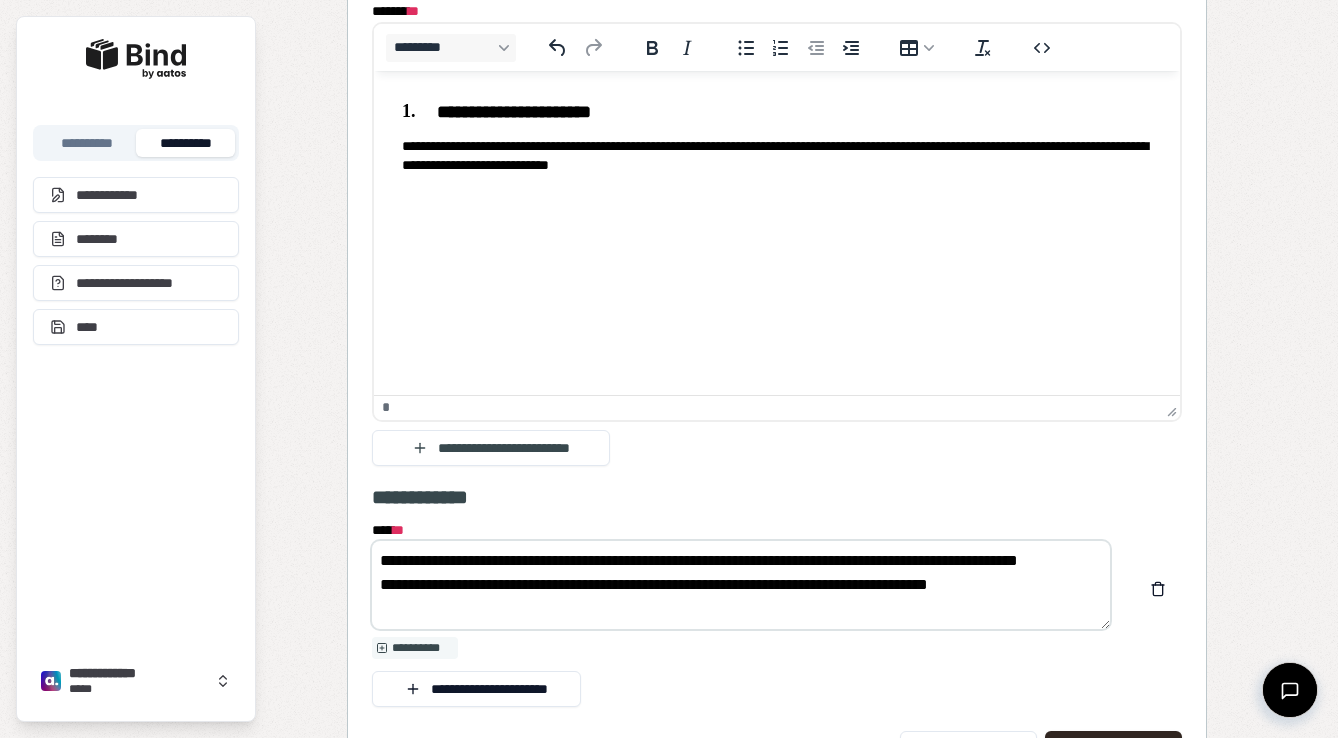 click on "**********" at bounding box center [741, 585] 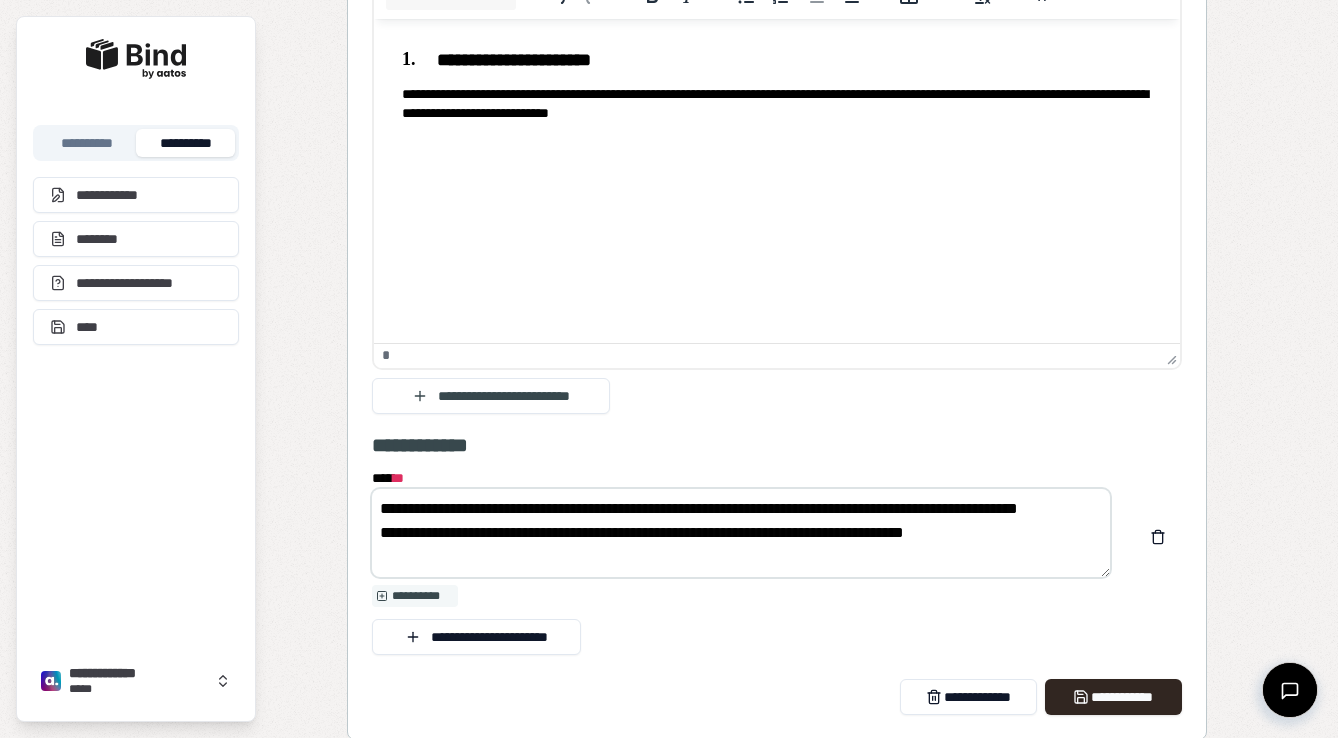 scroll, scrollTop: 4450, scrollLeft: 0, axis: vertical 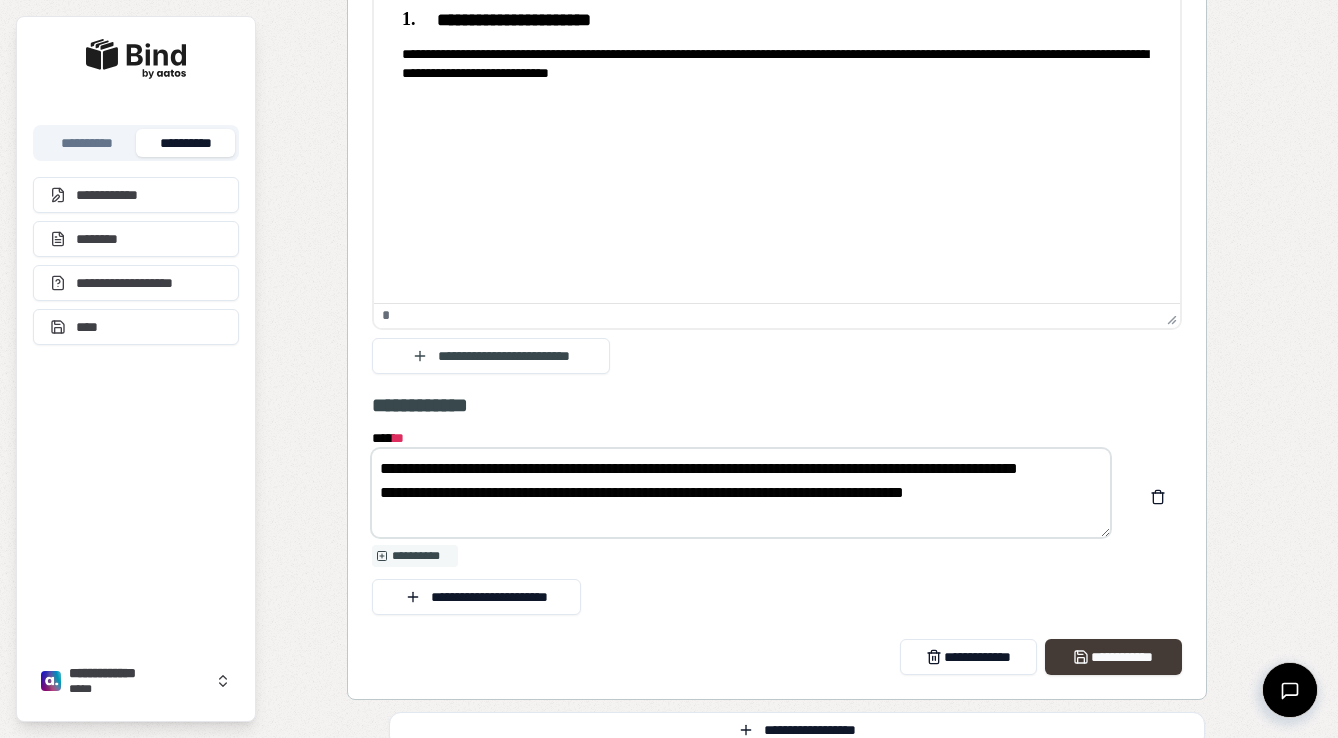 type on "**********" 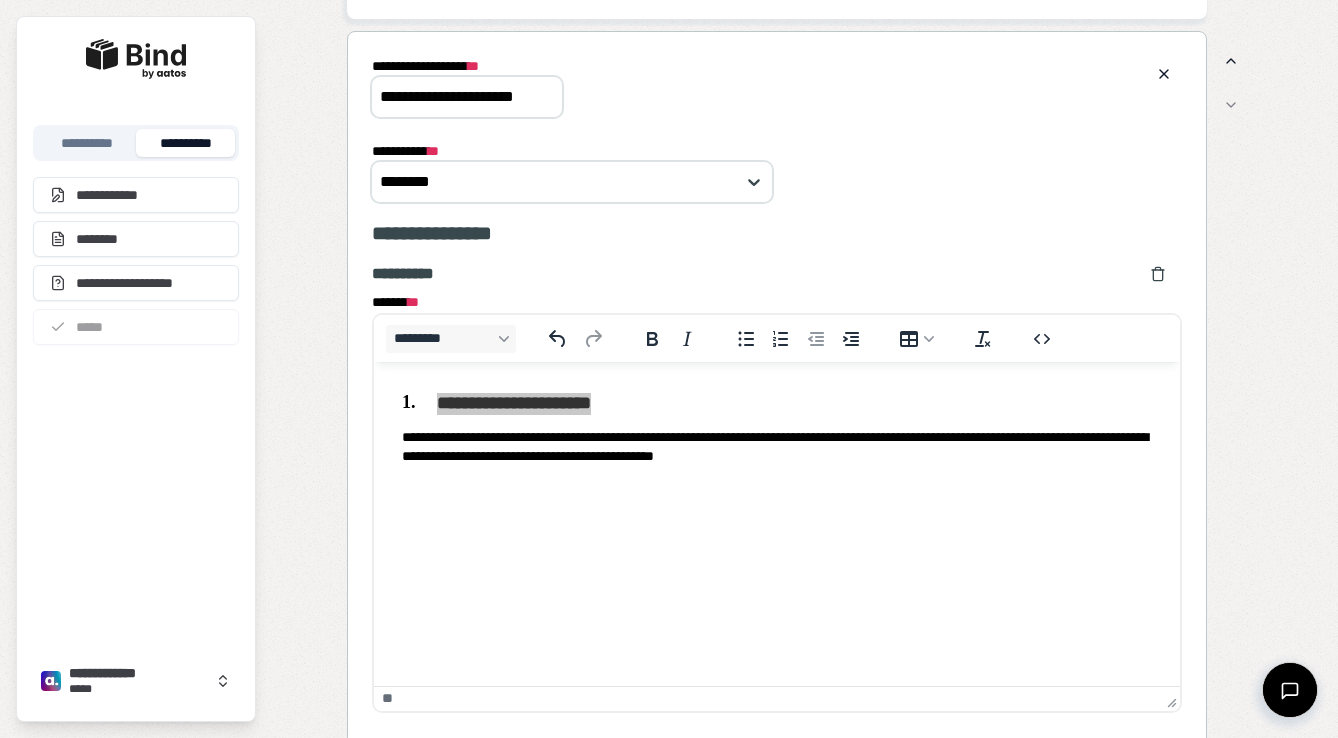 scroll, scrollTop: 3579, scrollLeft: 0, axis: vertical 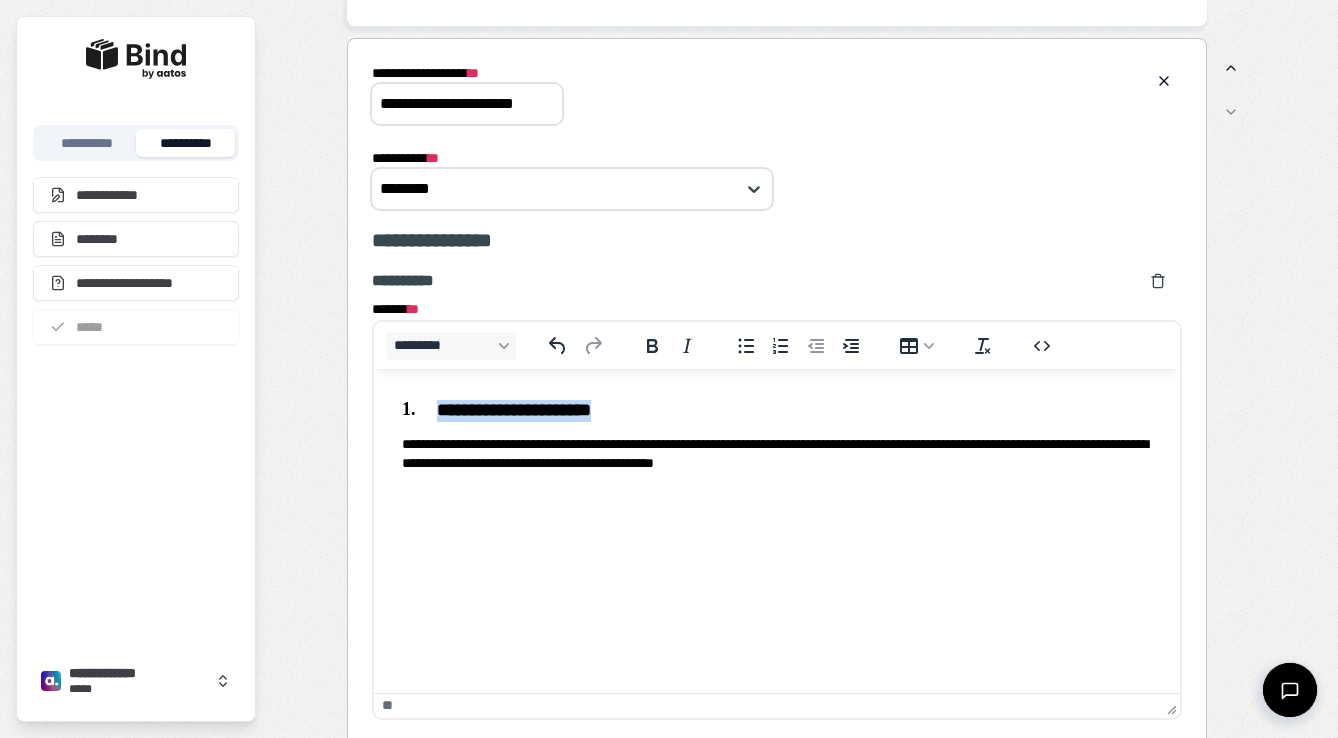 click on "**********" at bounding box center (777, 409) 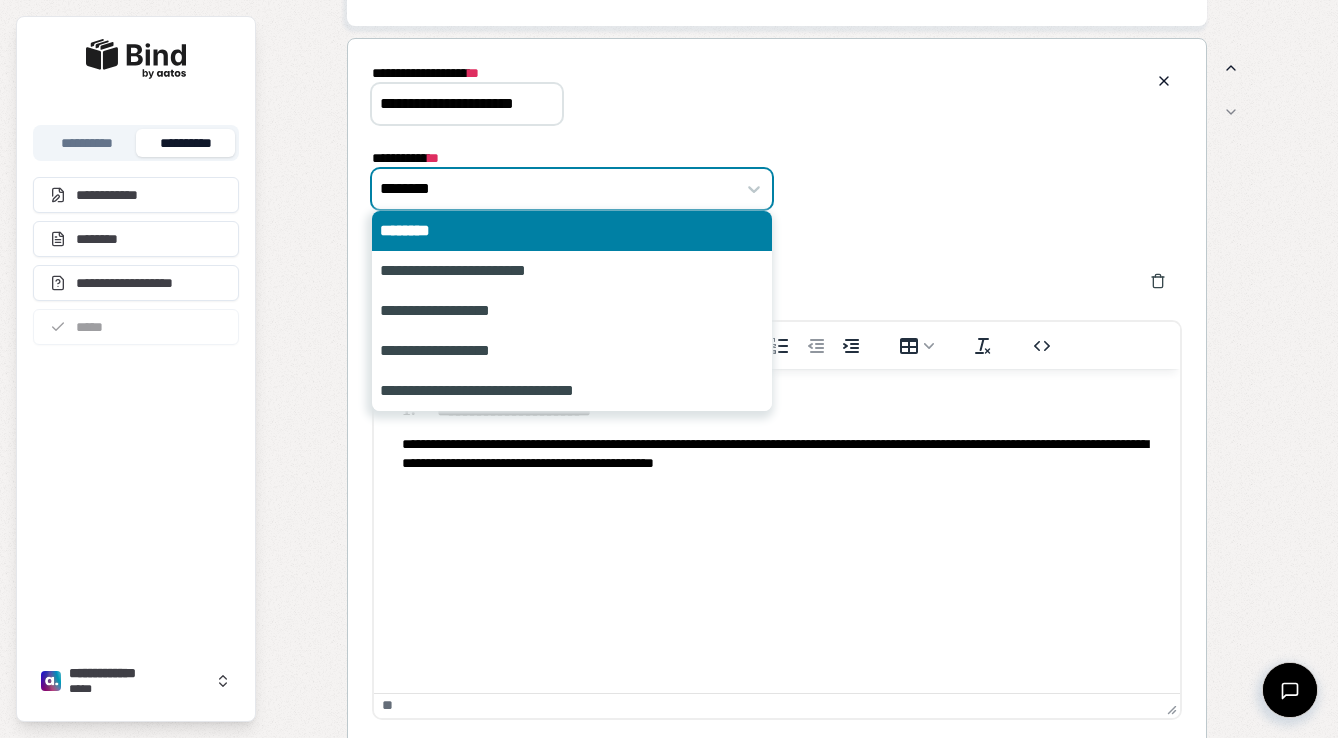 click at bounding box center [561, 189] 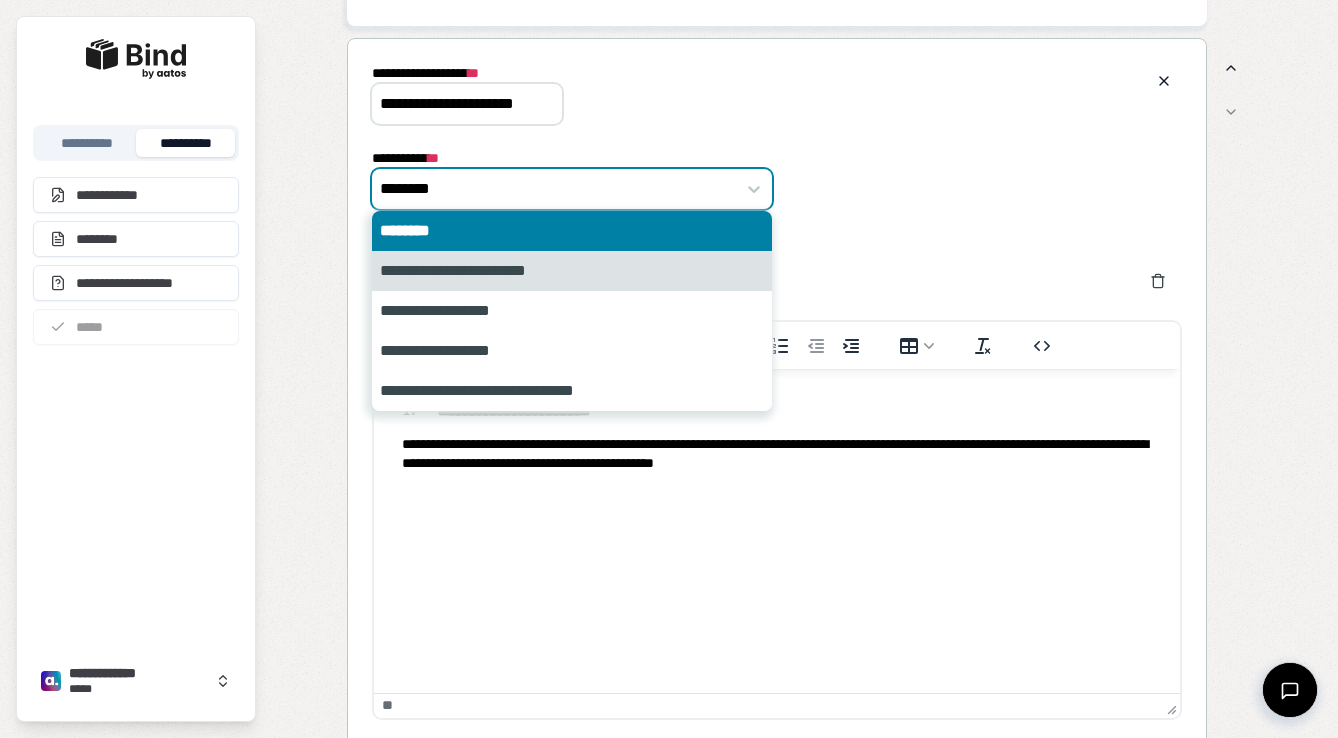 click on "**********" at bounding box center [572, 271] 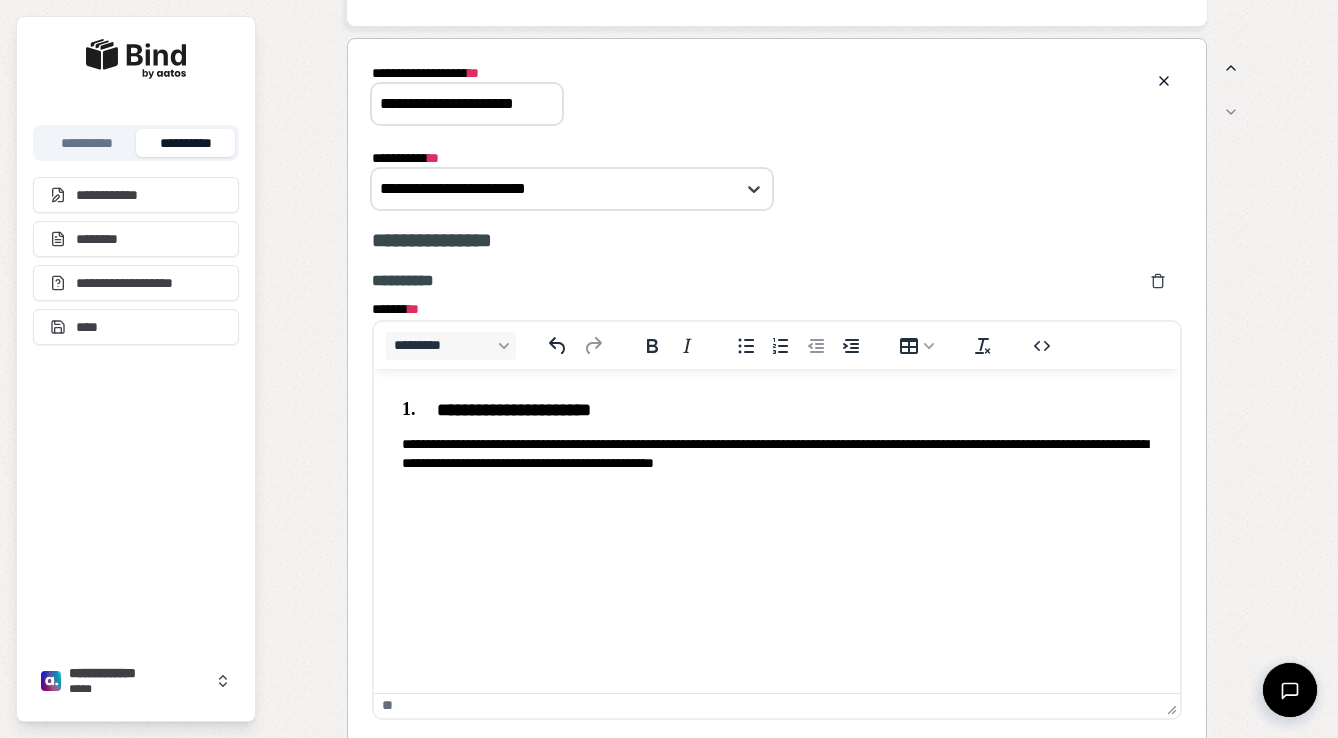 click on "**********" at bounding box center (777, 735) 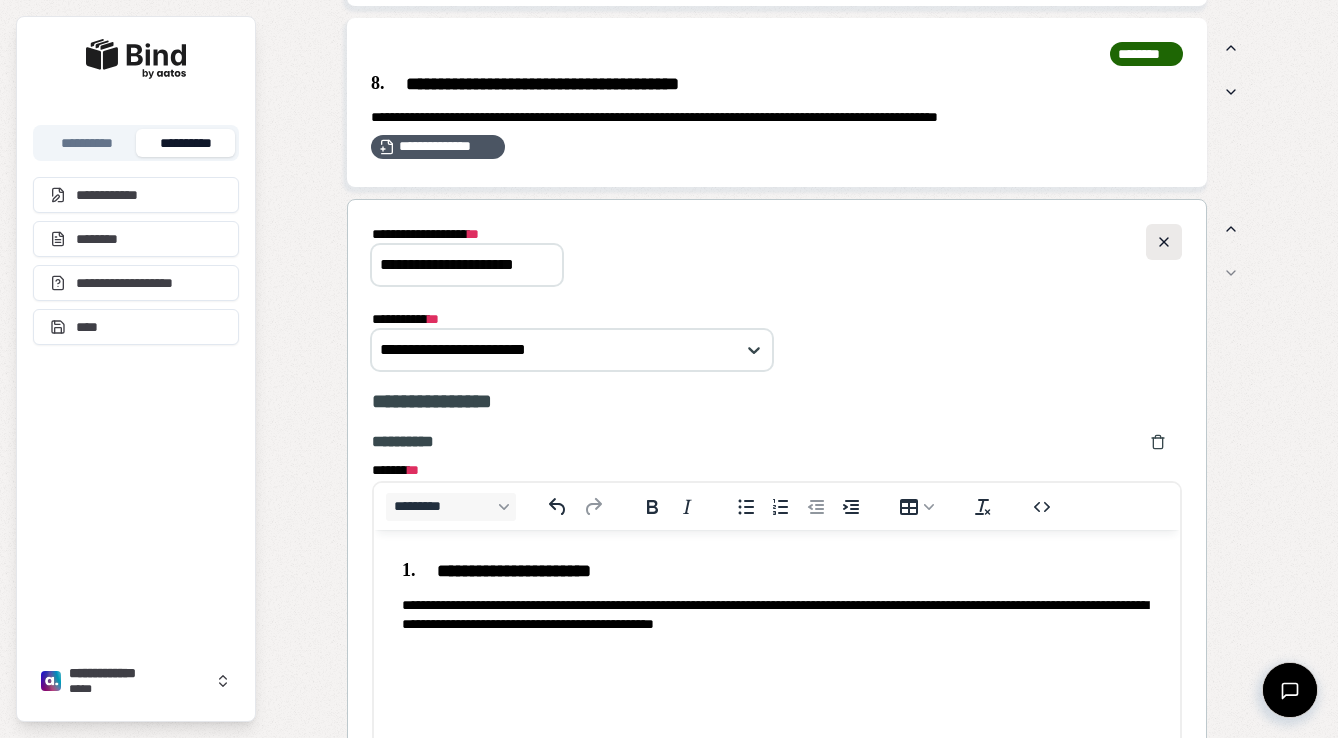 click at bounding box center (1164, 242) 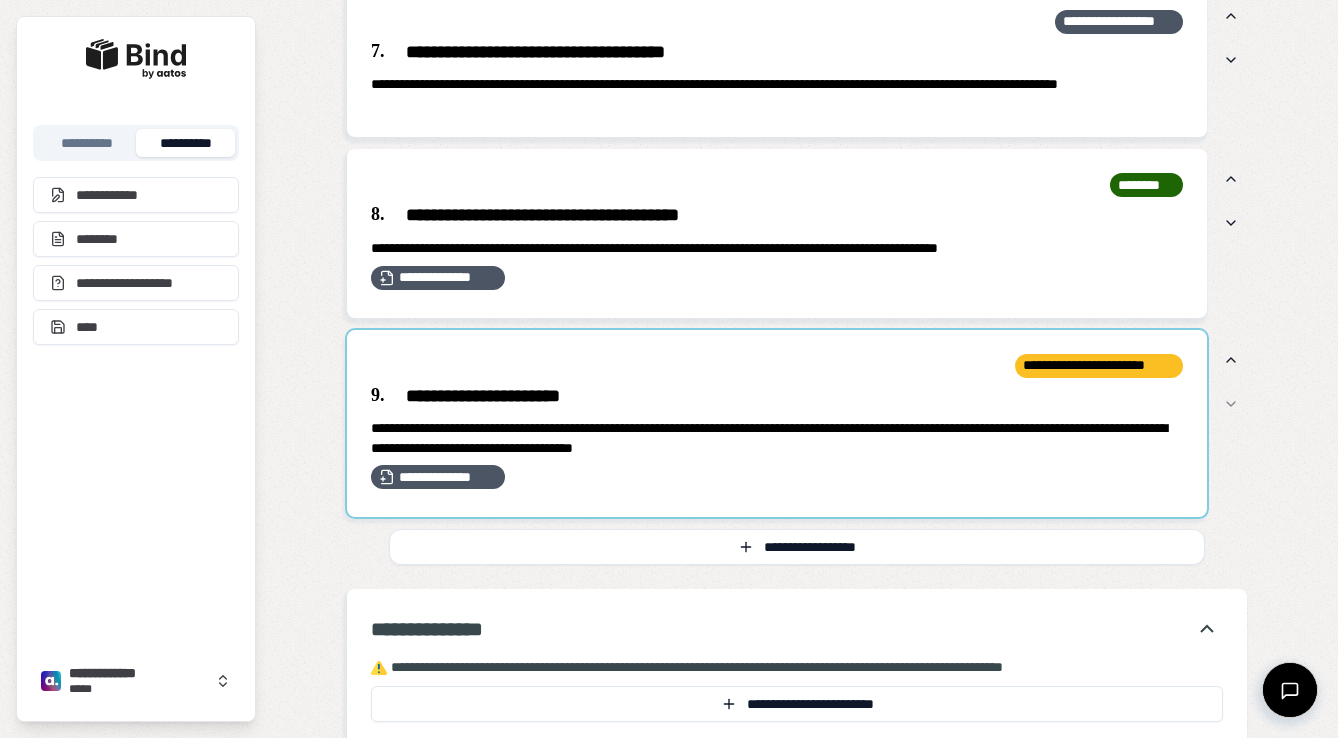 scroll, scrollTop: 0, scrollLeft: 0, axis: both 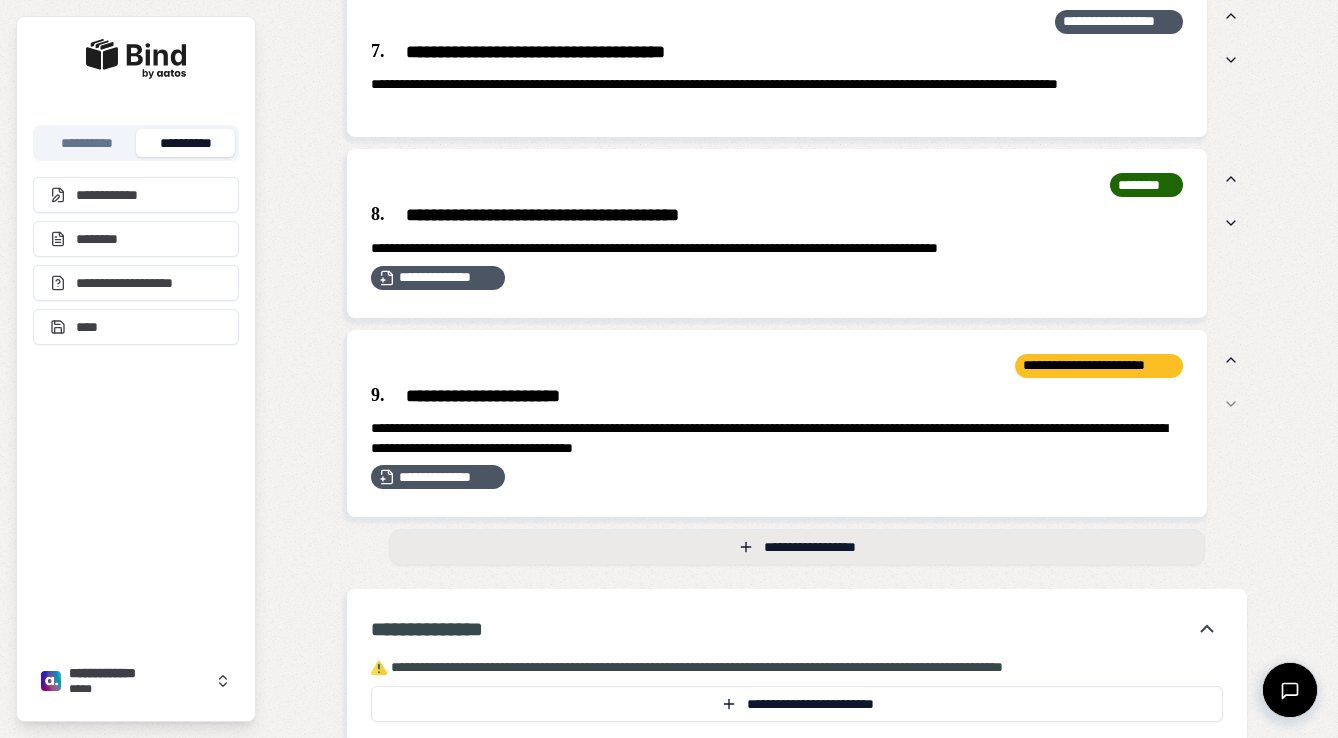 click on "**********" at bounding box center (797, 547) 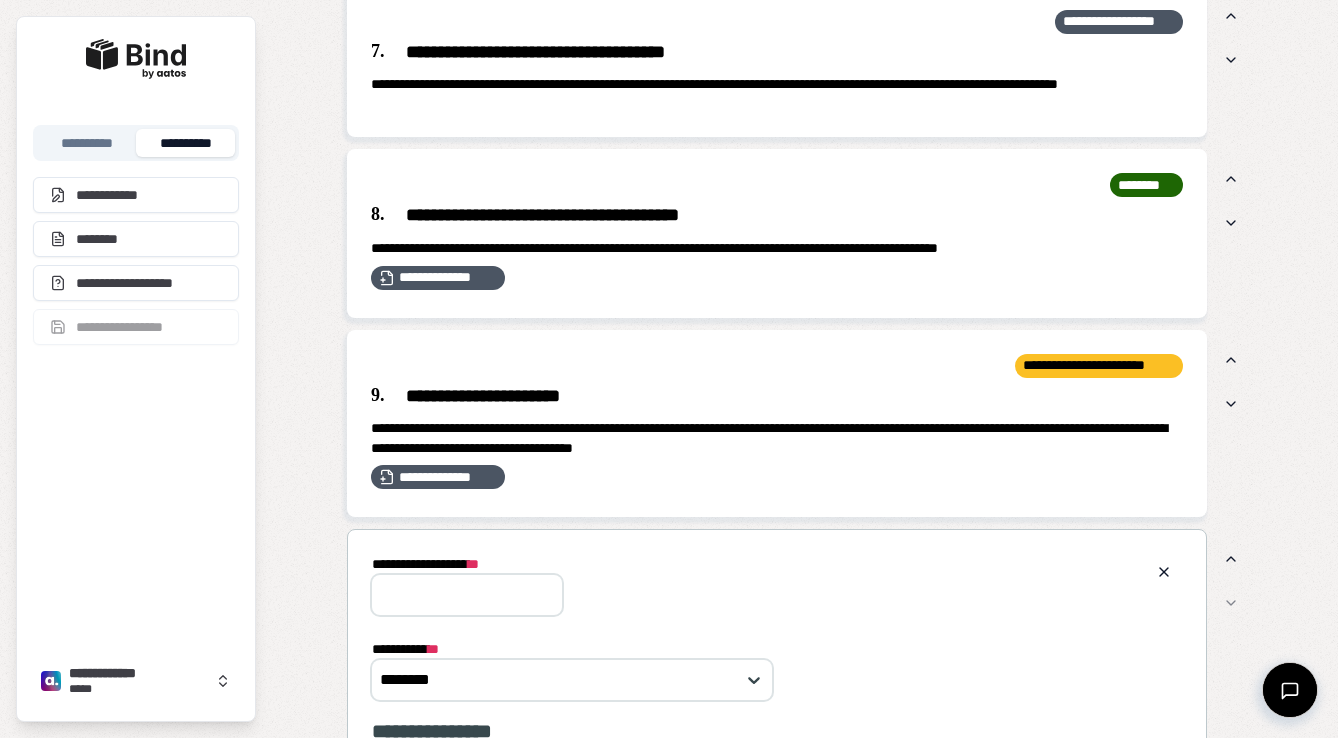click on "**********" at bounding box center [467, 595] 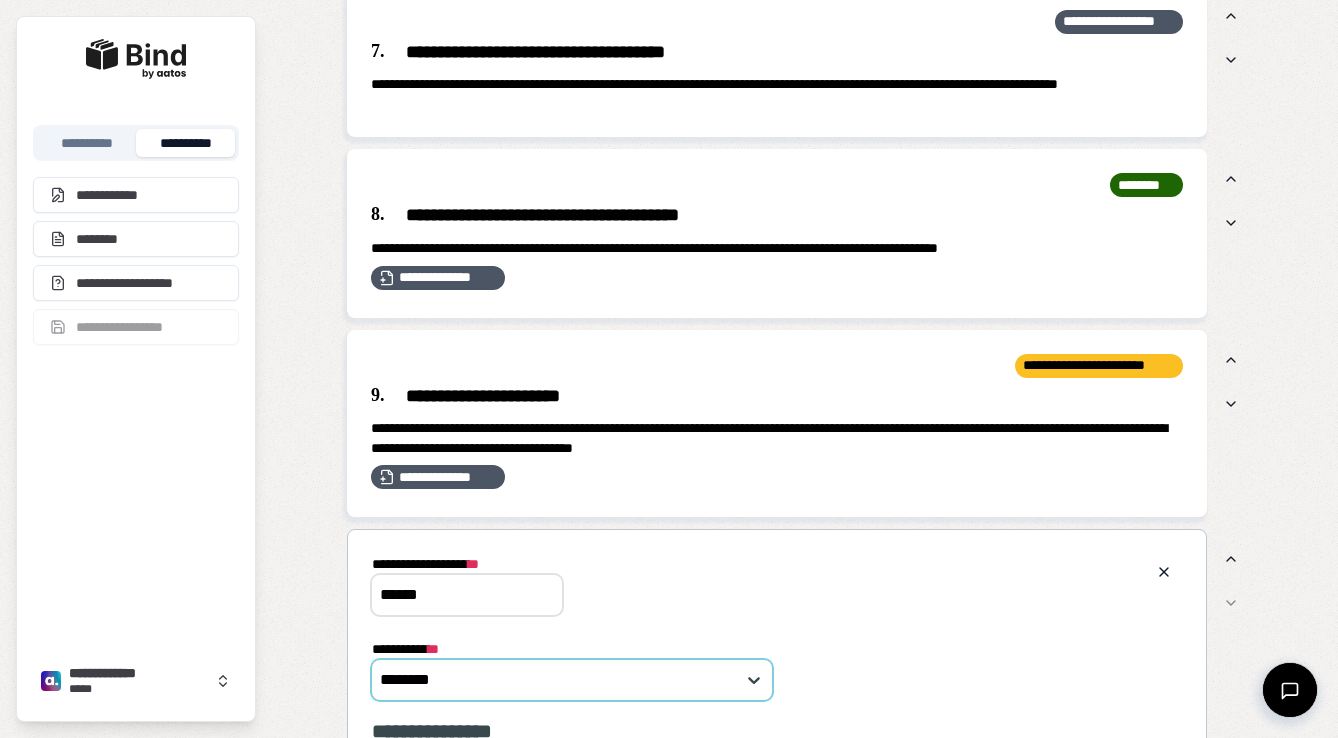 type on "******" 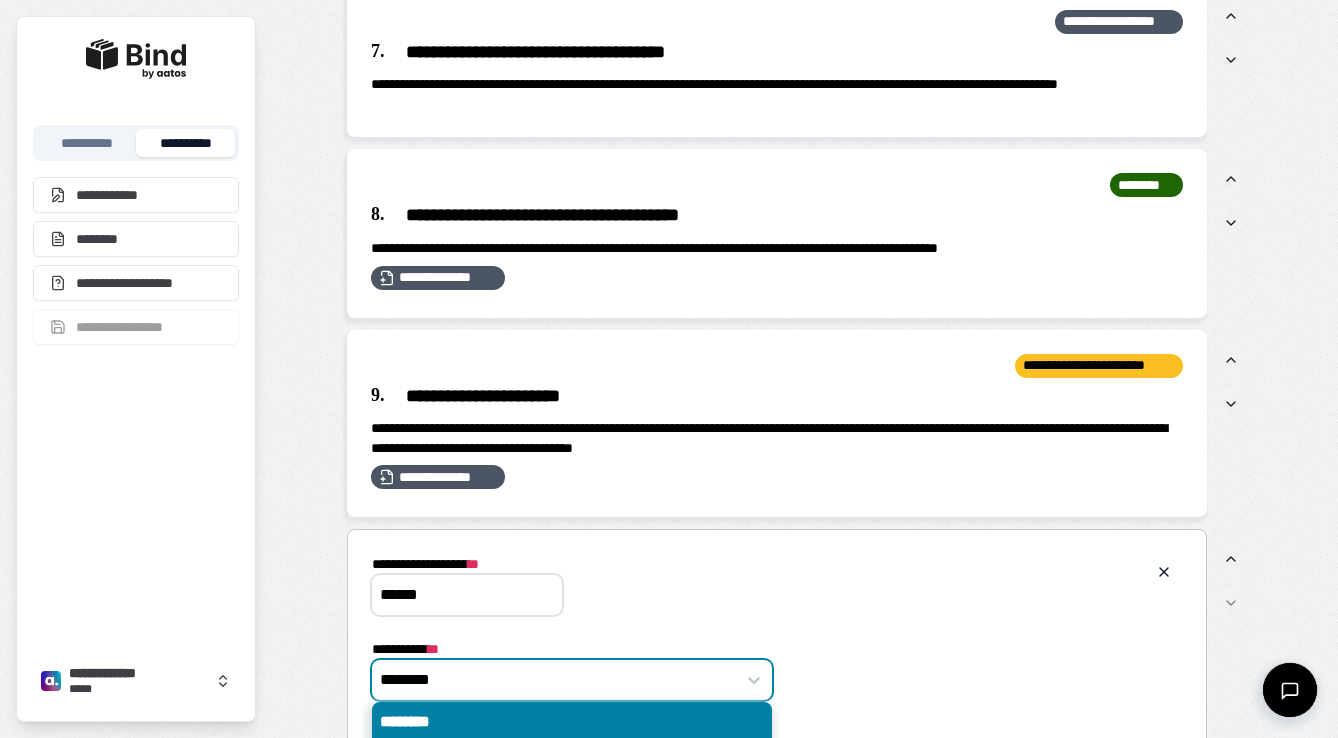 click on "********" at bounding box center [572, 680] 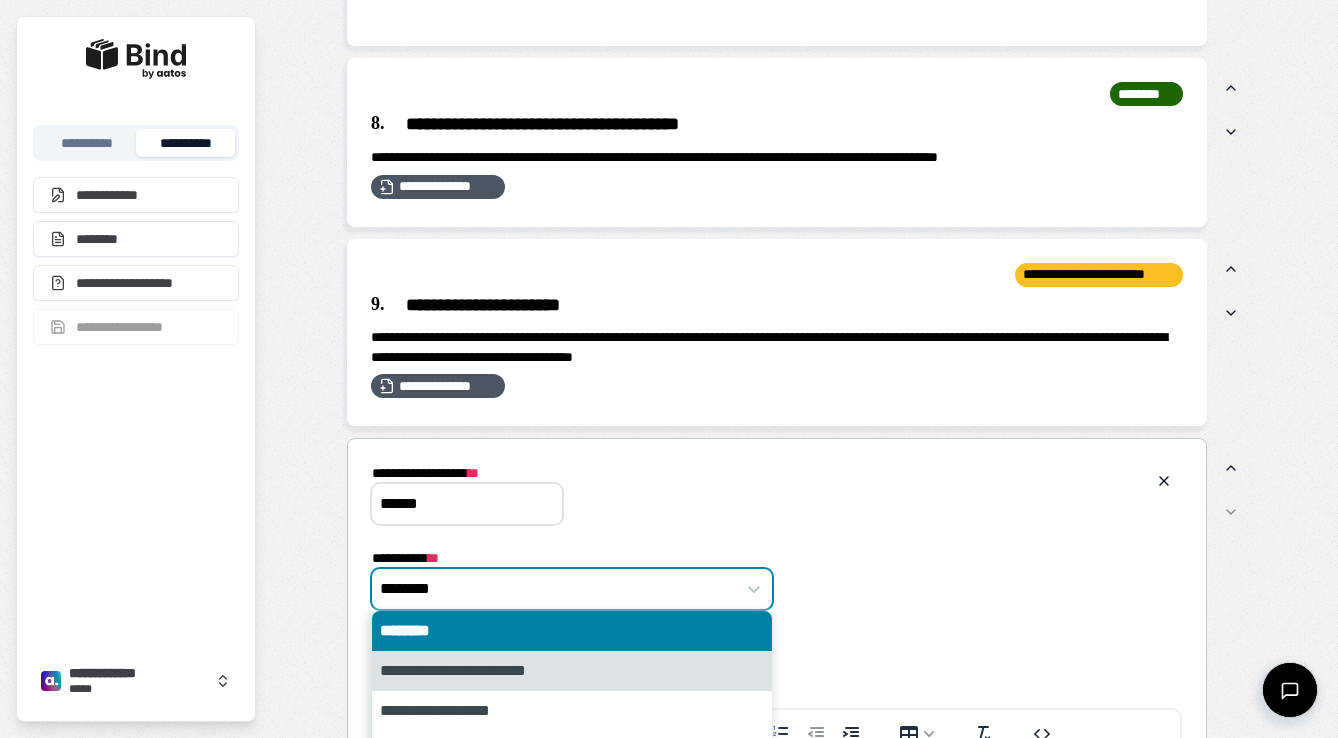 scroll, scrollTop: 3377, scrollLeft: 0, axis: vertical 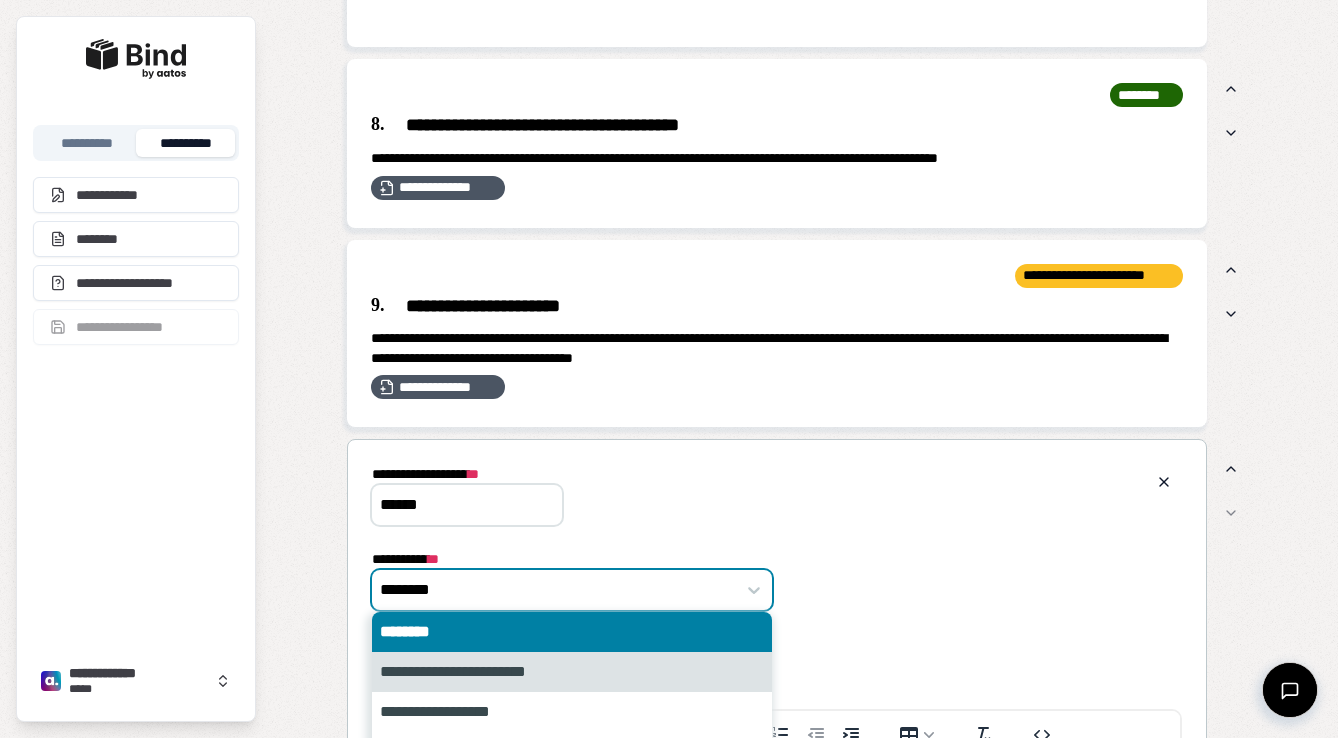 click on "**********" at bounding box center [572, 672] 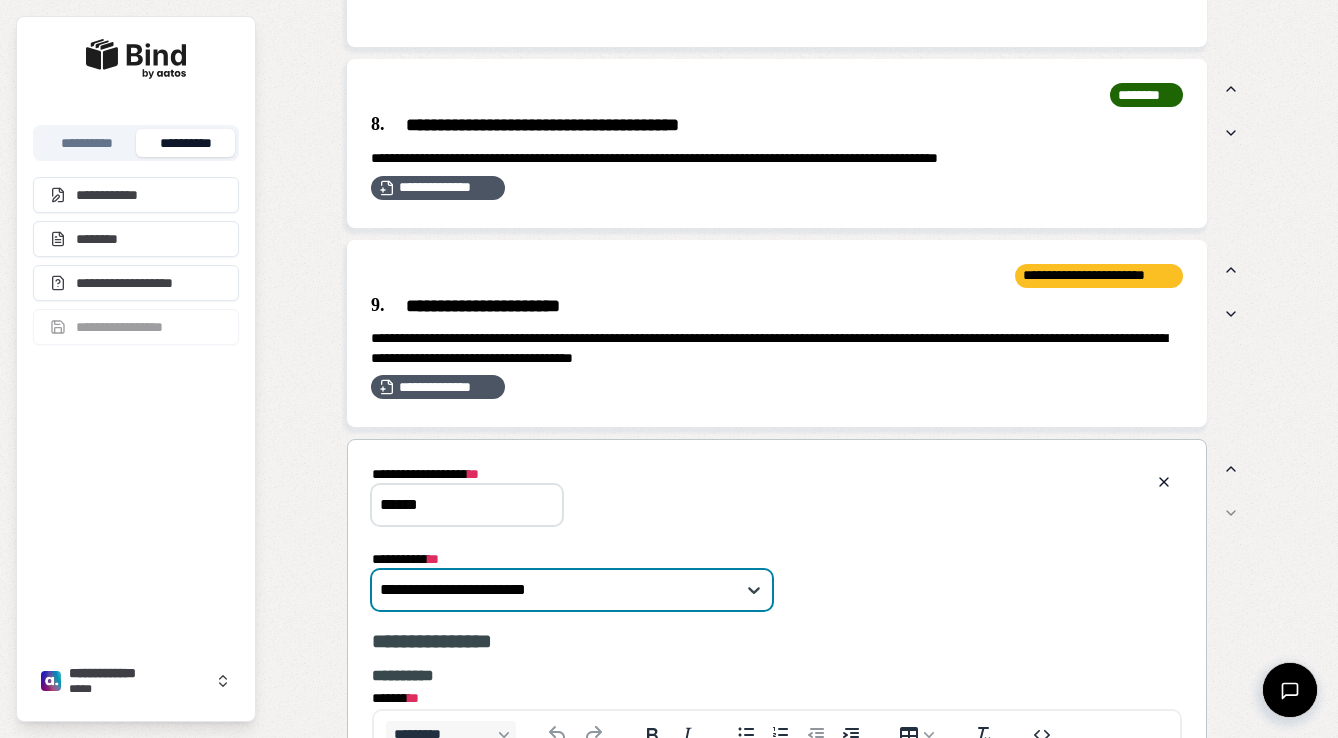scroll, scrollTop: 0, scrollLeft: 0, axis: both 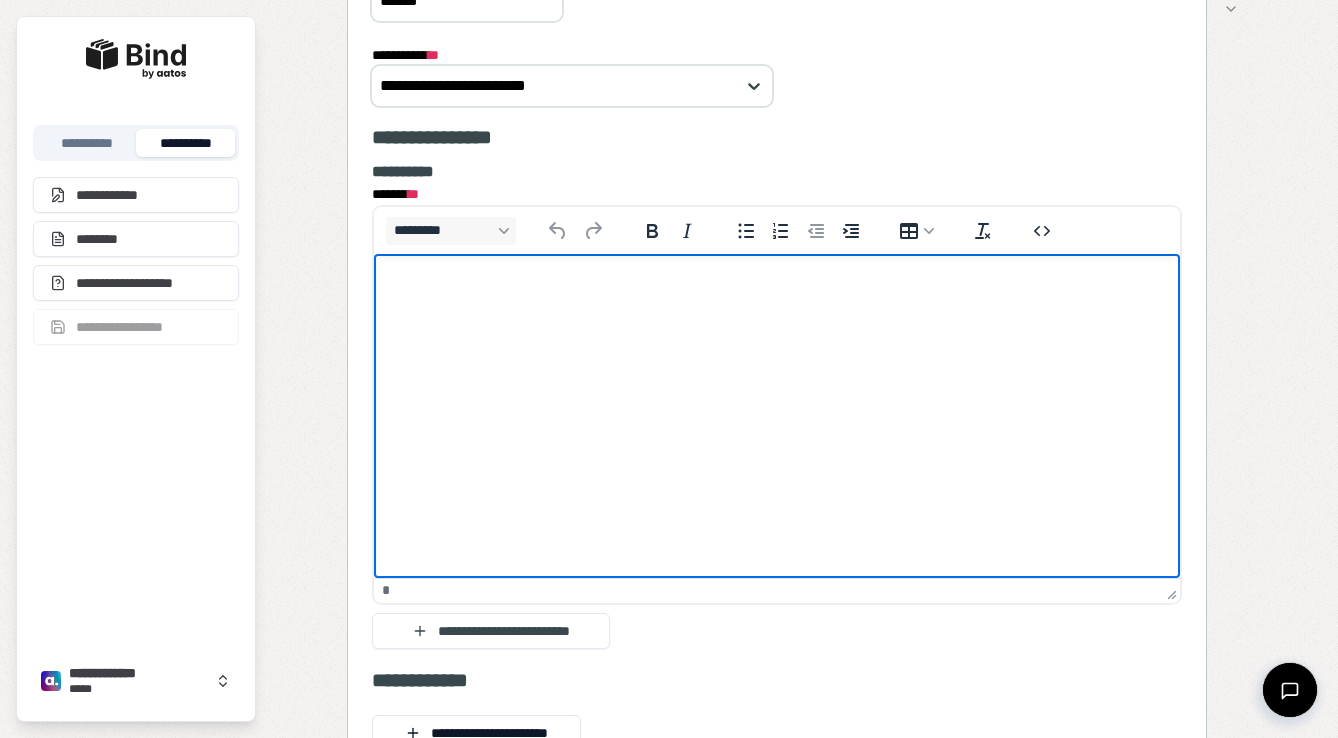 click at bounding box center (777, 293) 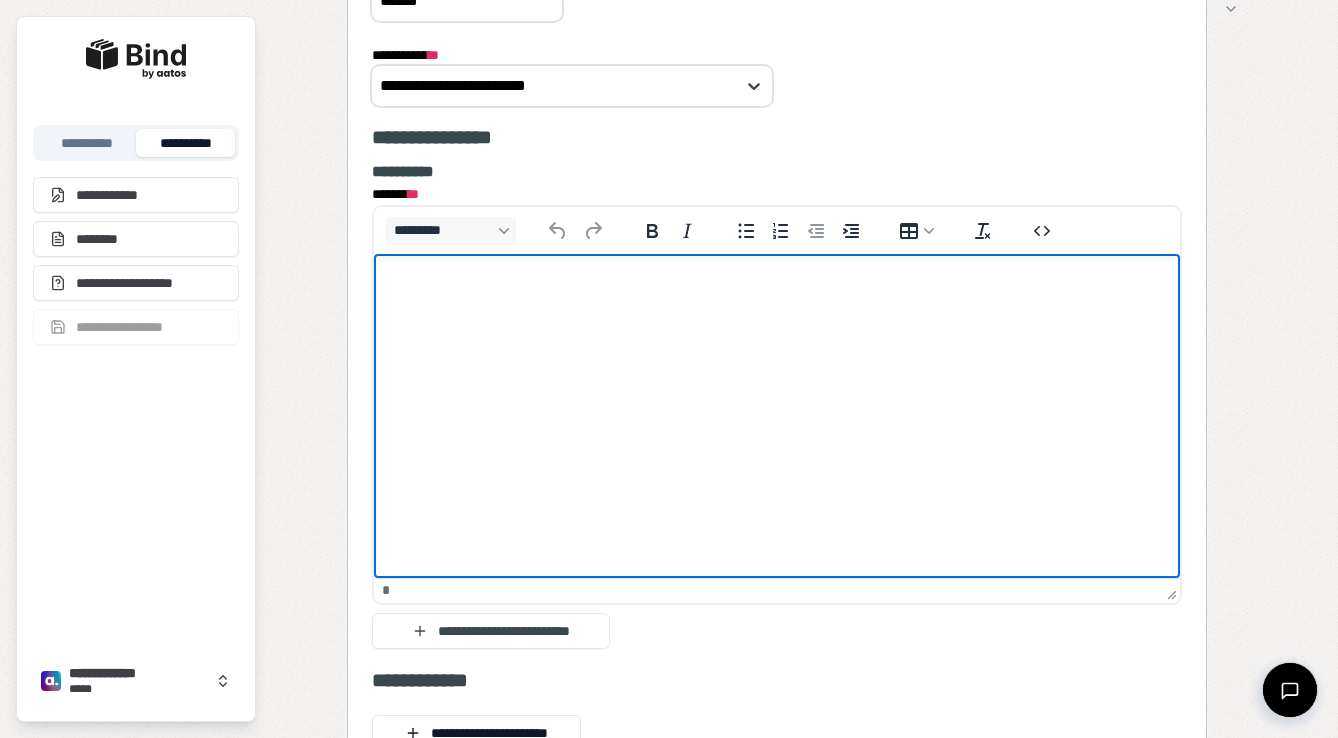 paste 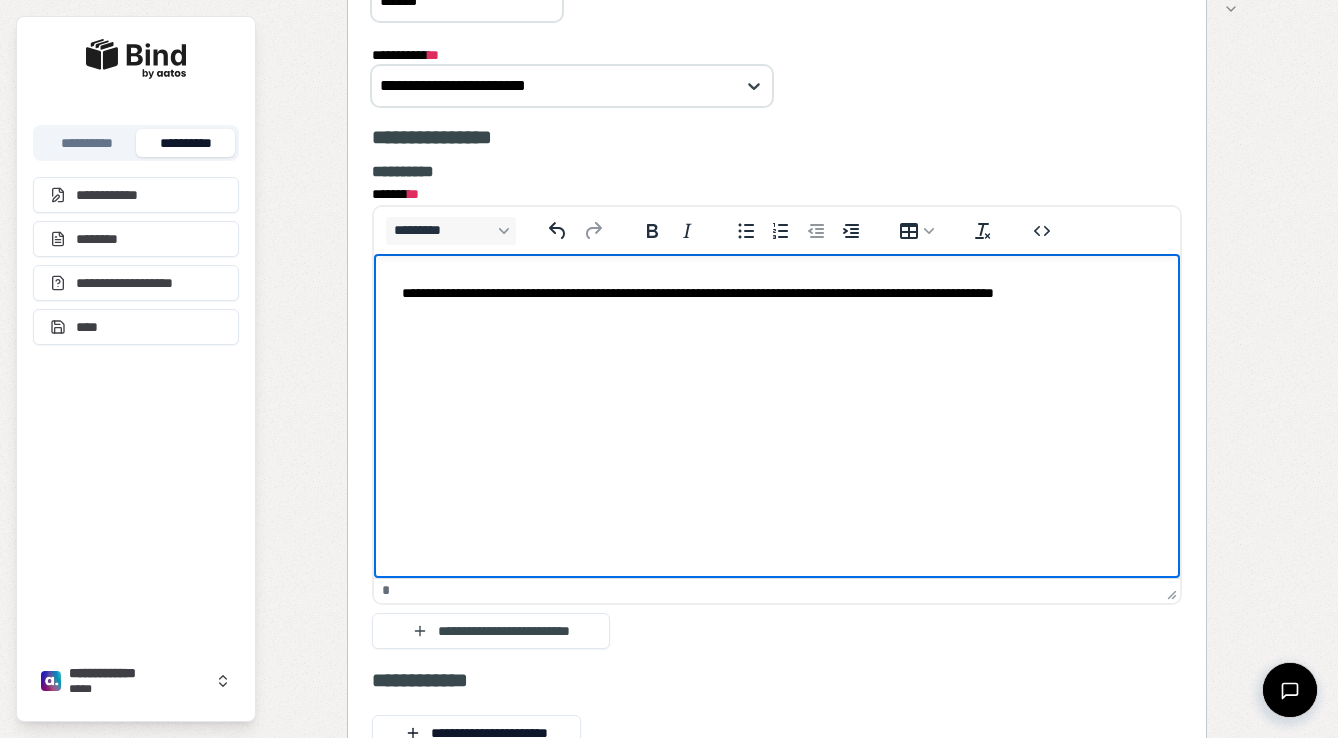 click on "**********" at bounding box center [777, 293] 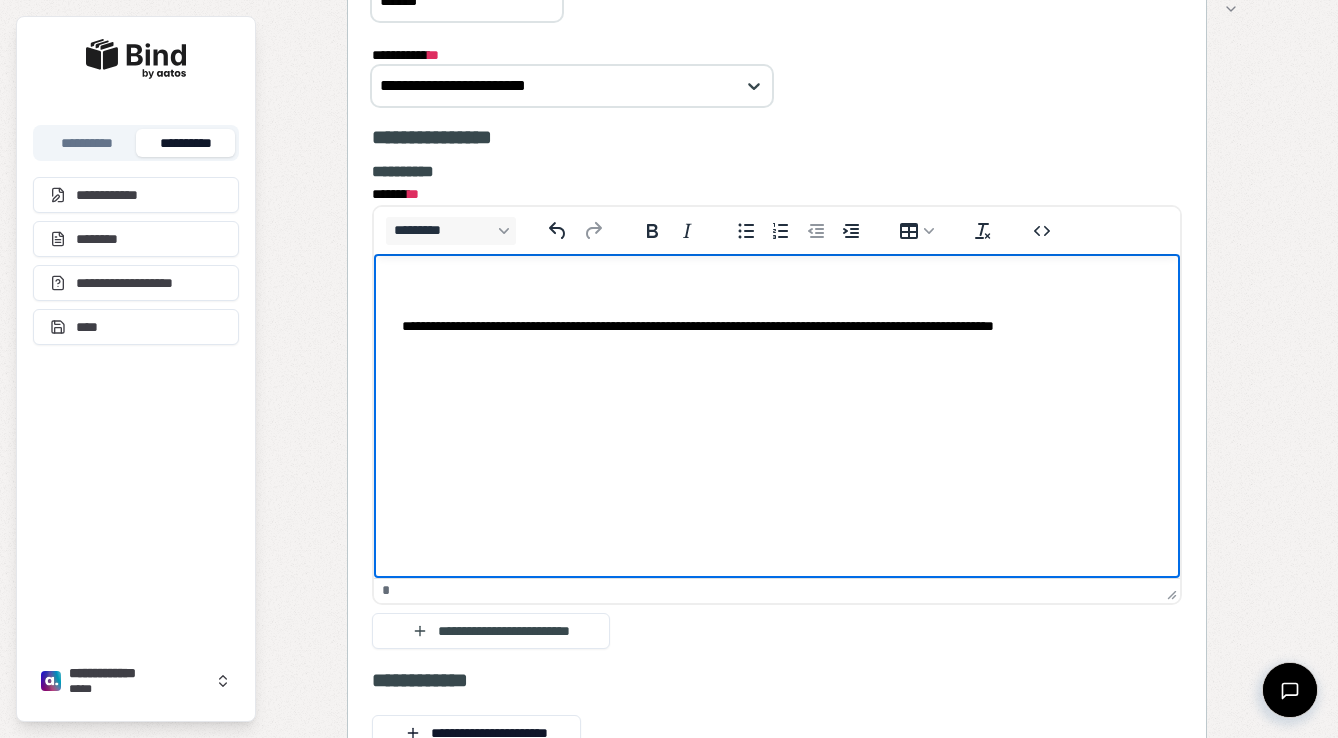 type 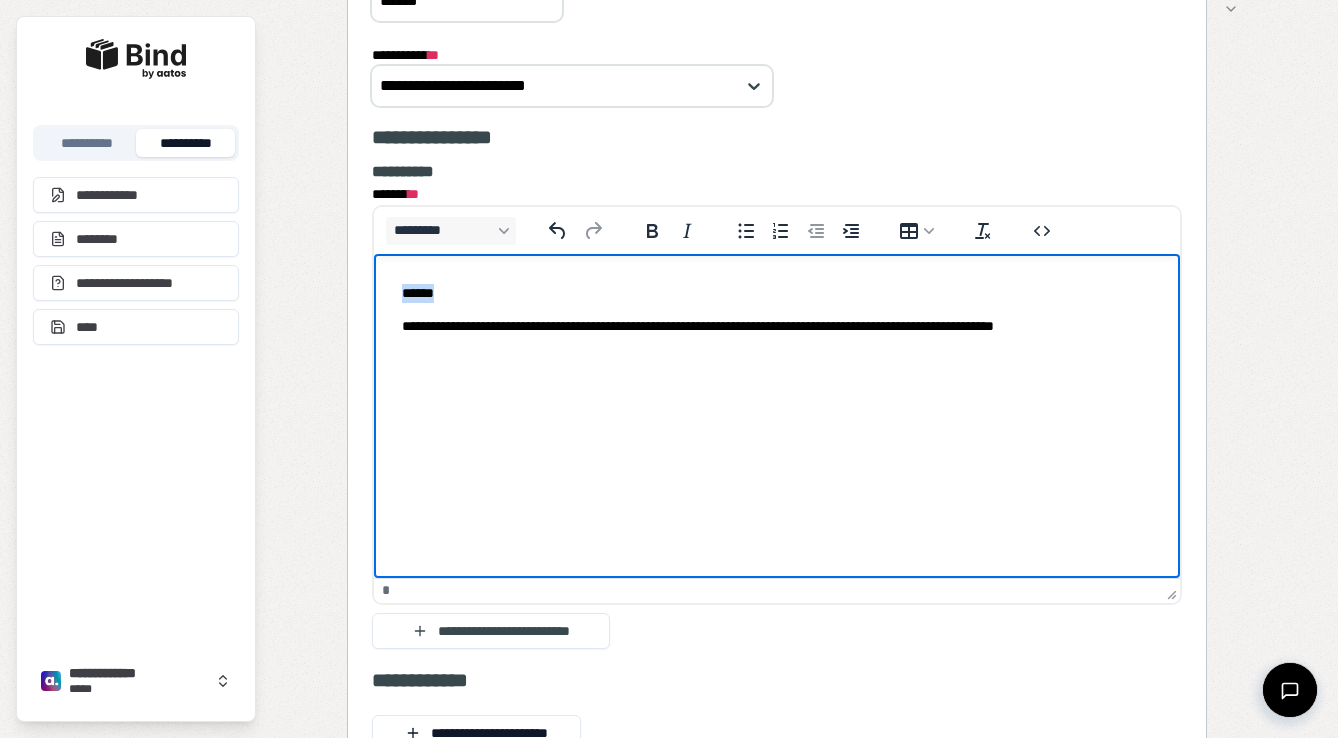drag, startPoint x: 468, startPoint y: 299, endPoint x: 358, endPoint y: 297, distance: 110.01818 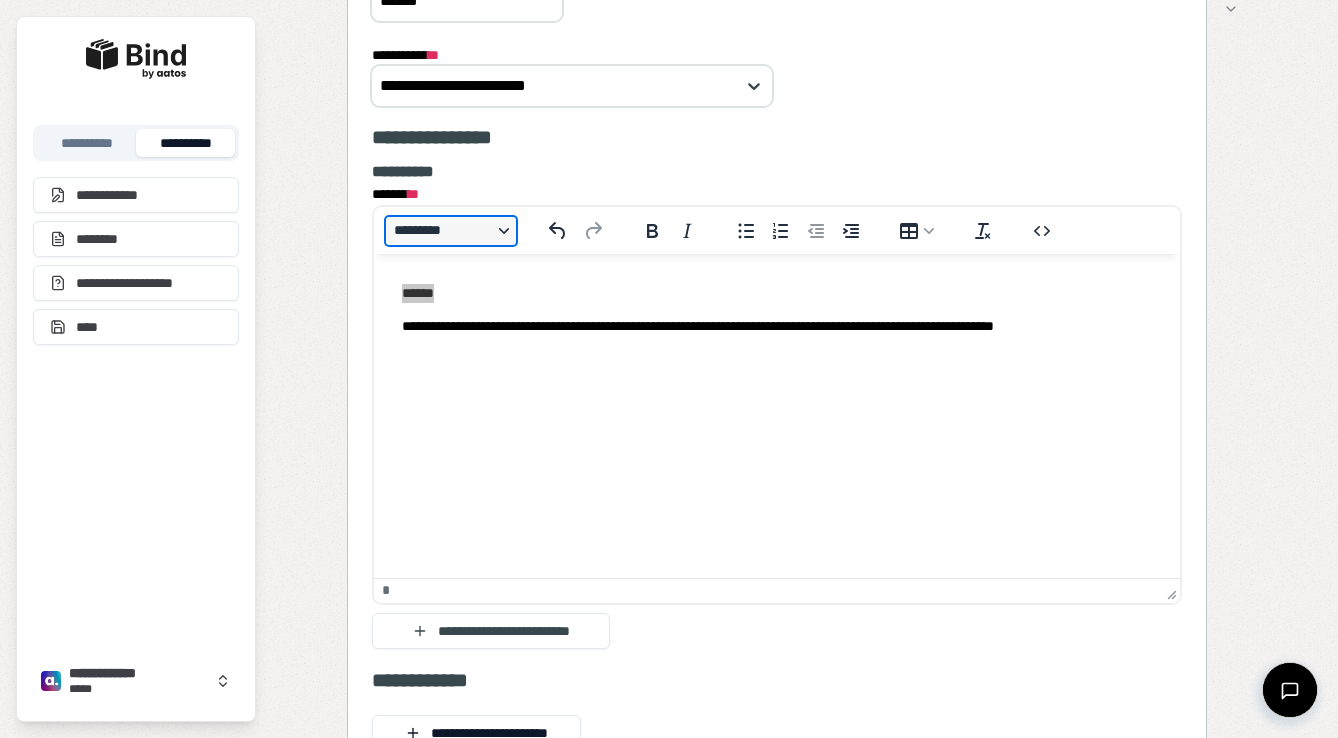 click on "*********" at bounding box center (451, 231) 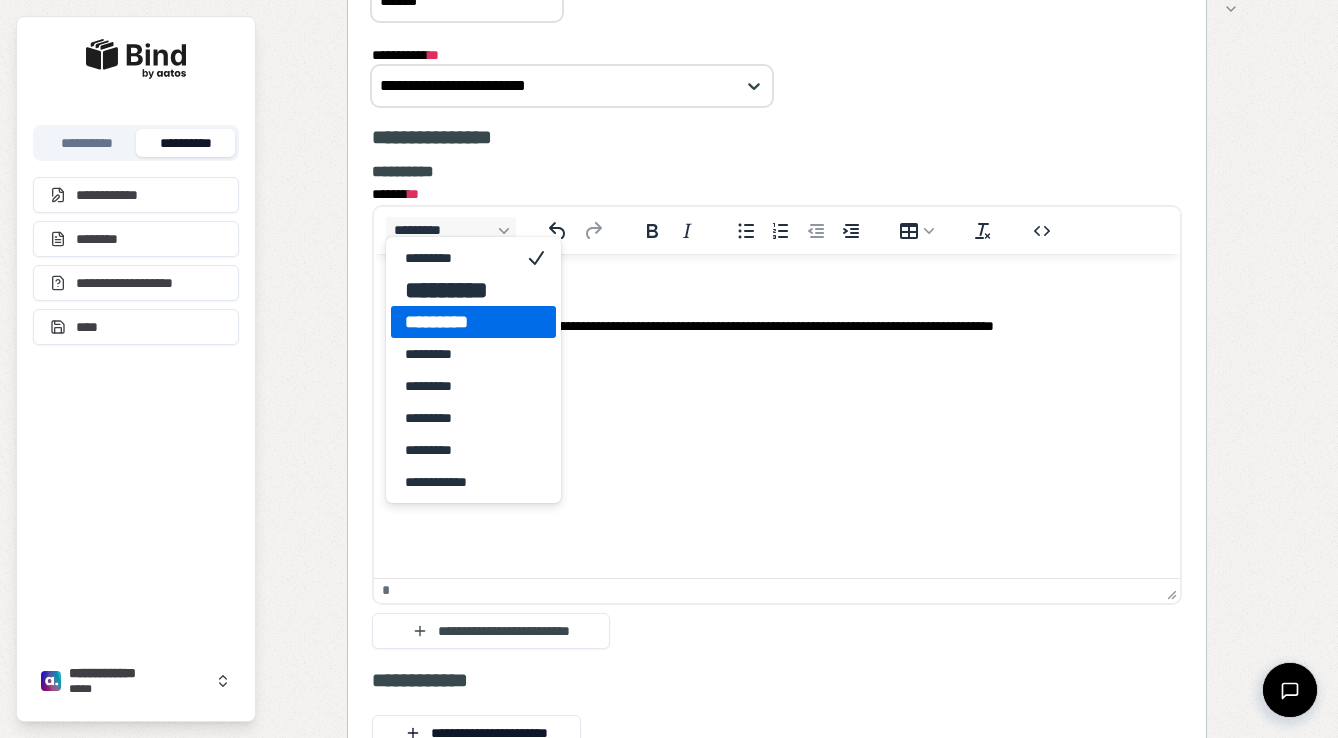 click on "*********" at bounding box center [459, 322] 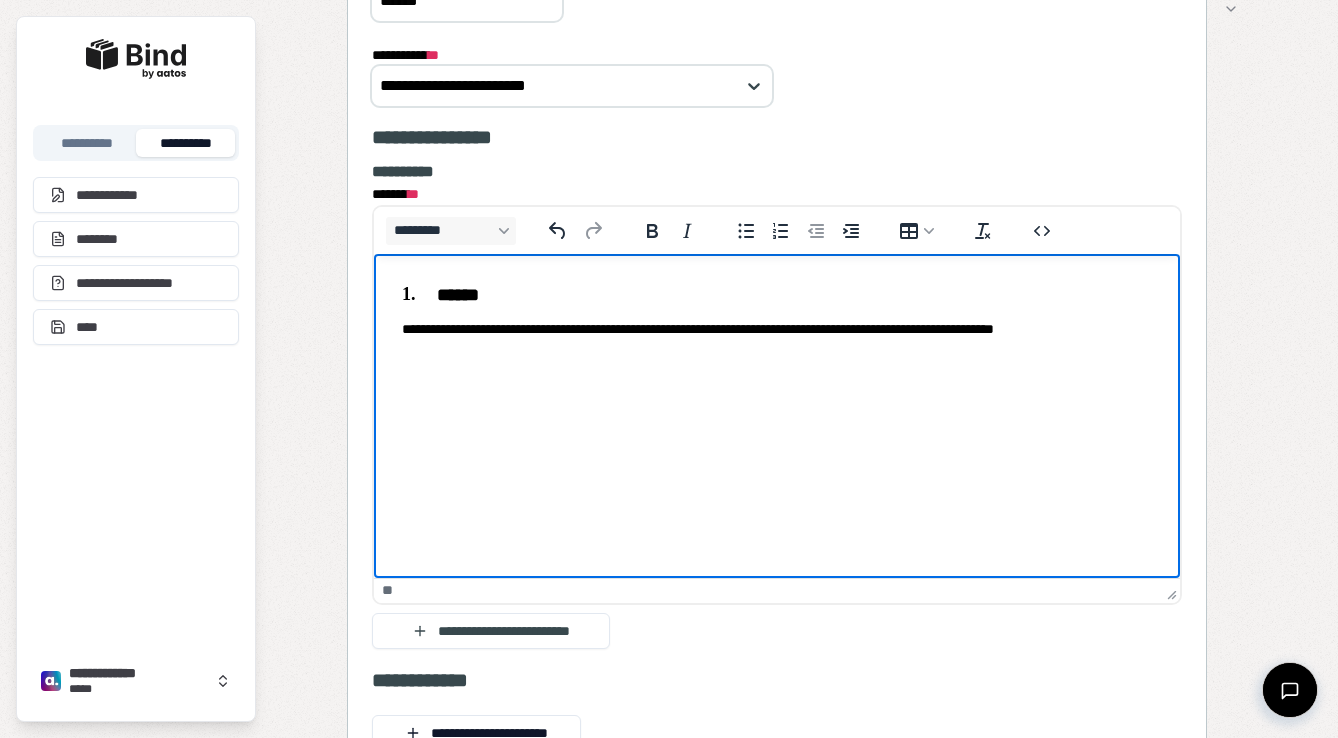 click on "**********" at bounding box center (777, 311) 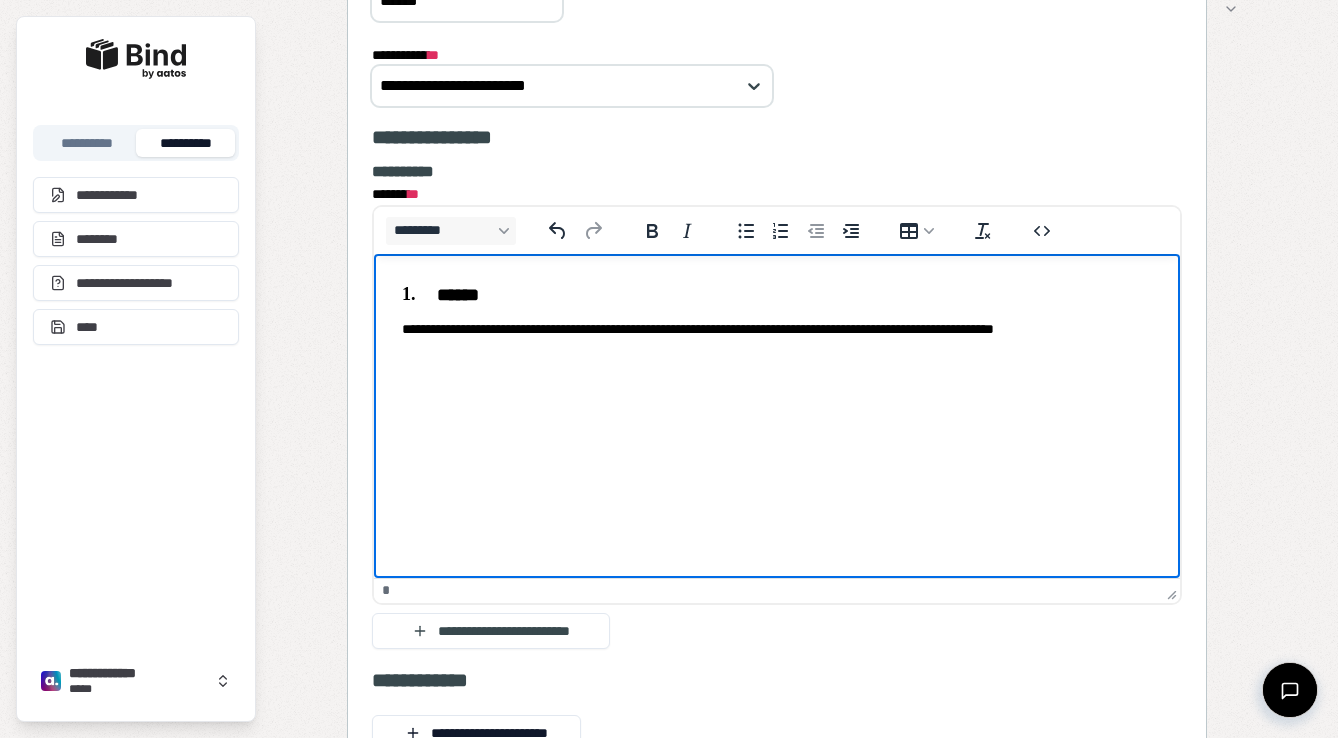 scroll, scrollTop: 4116, scrollLeft: 0, axis: vertical 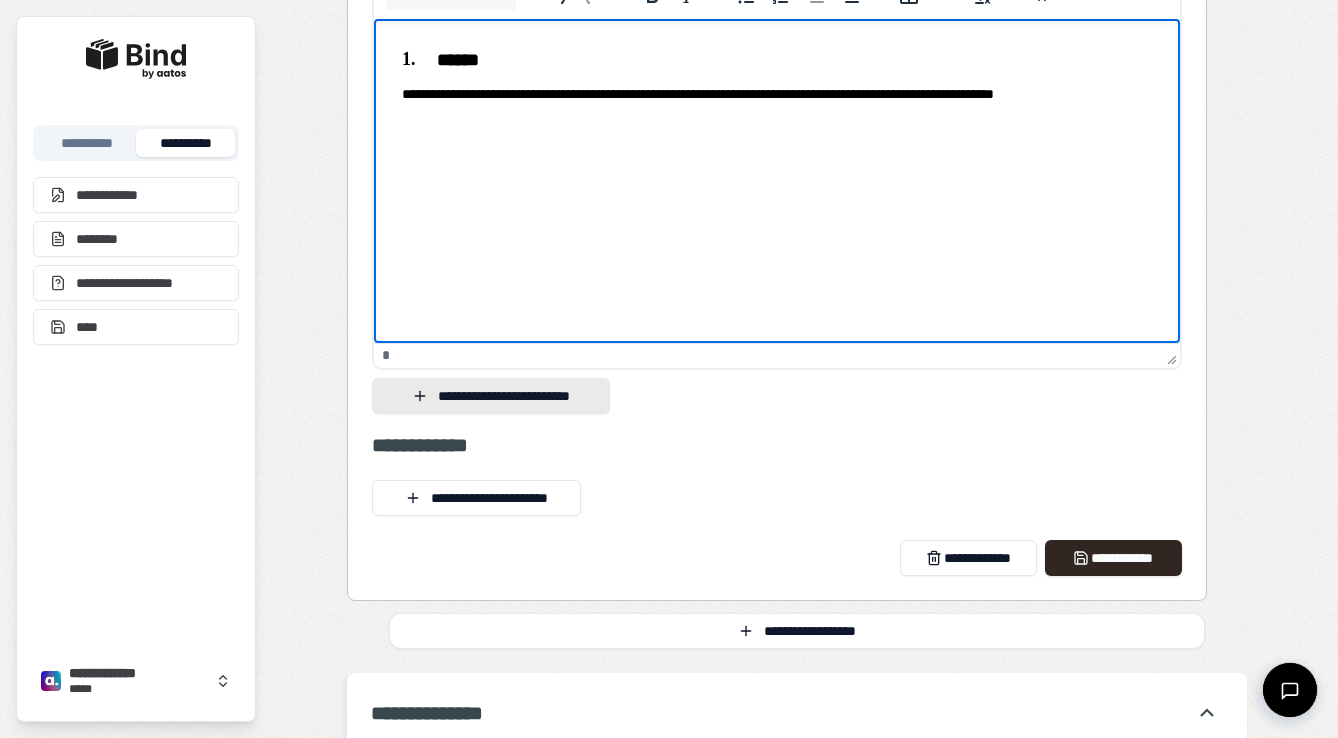 click on "**********" at bounding box center (491, 396) 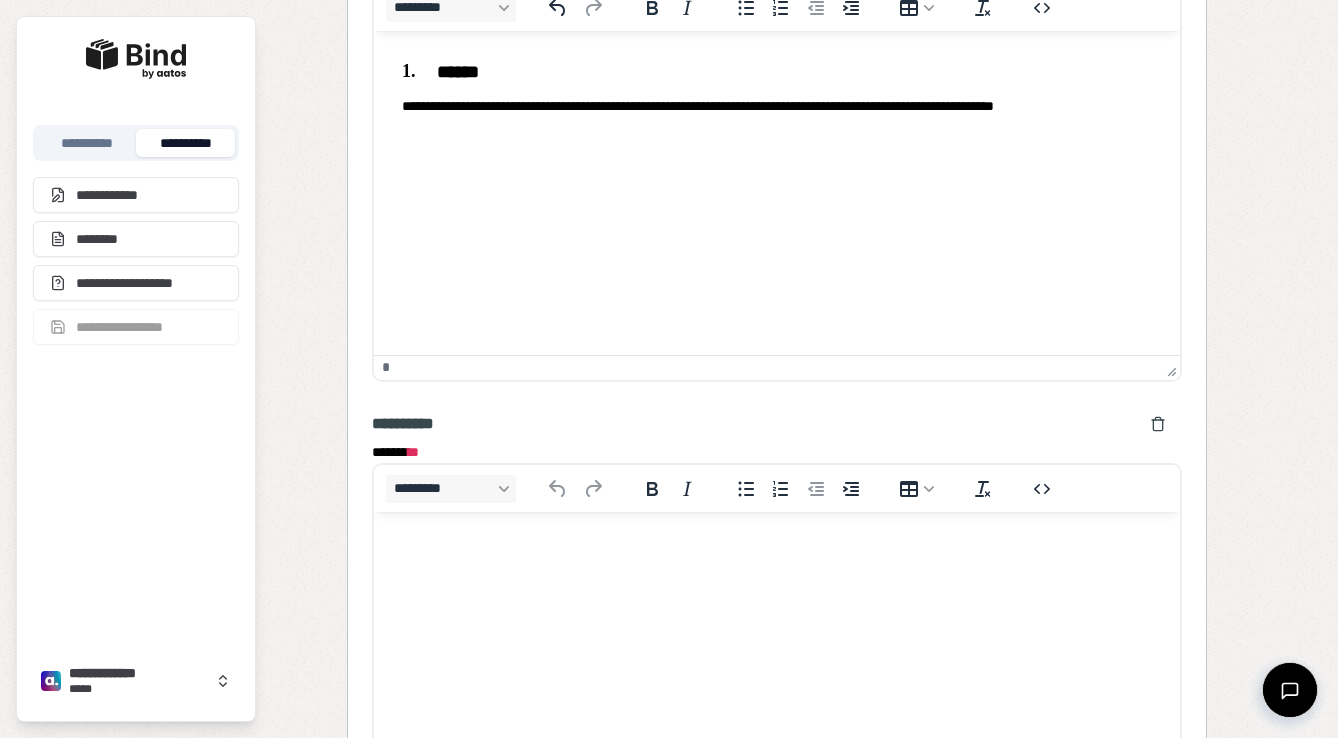 scroll, scrollTop: 0, scrollLeft: 0, axis: both 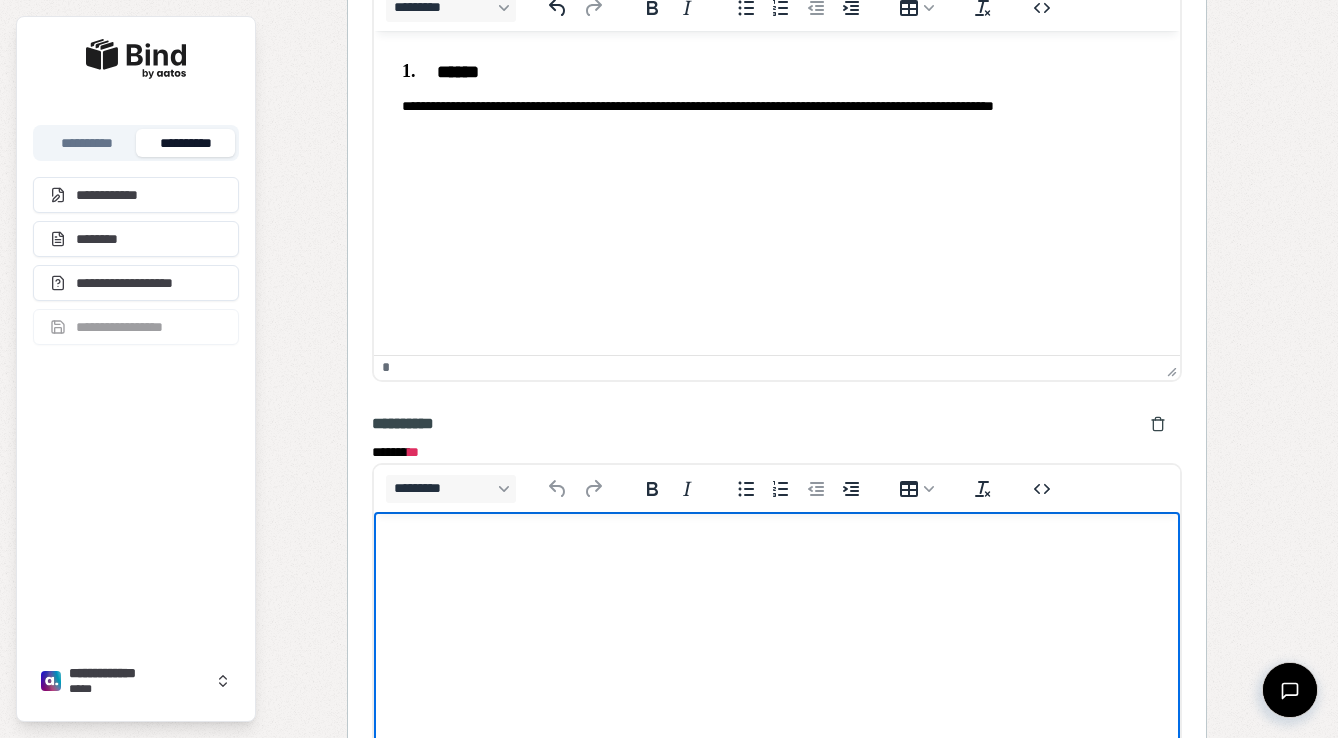 type 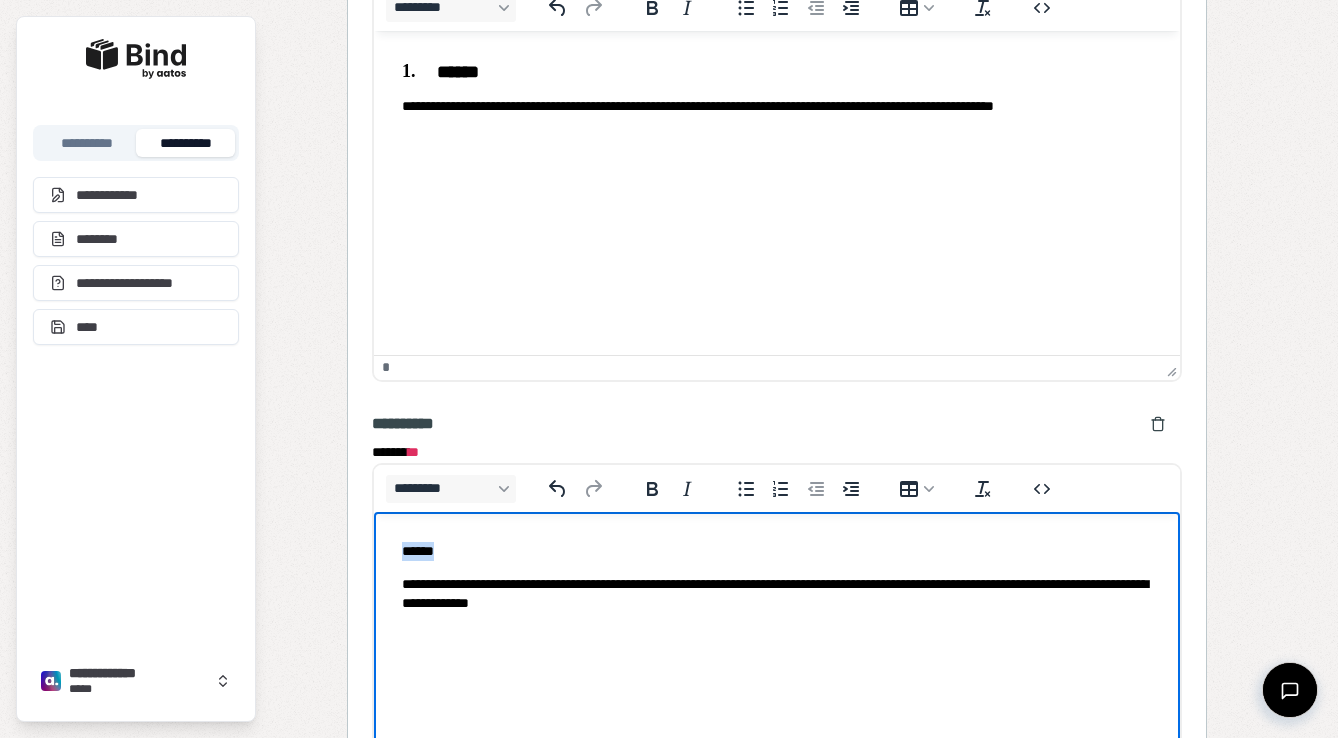 drag, startPoint x: 464, startPoint y: 550, endPoint x: 347, endPoint y: 550, distance: 117 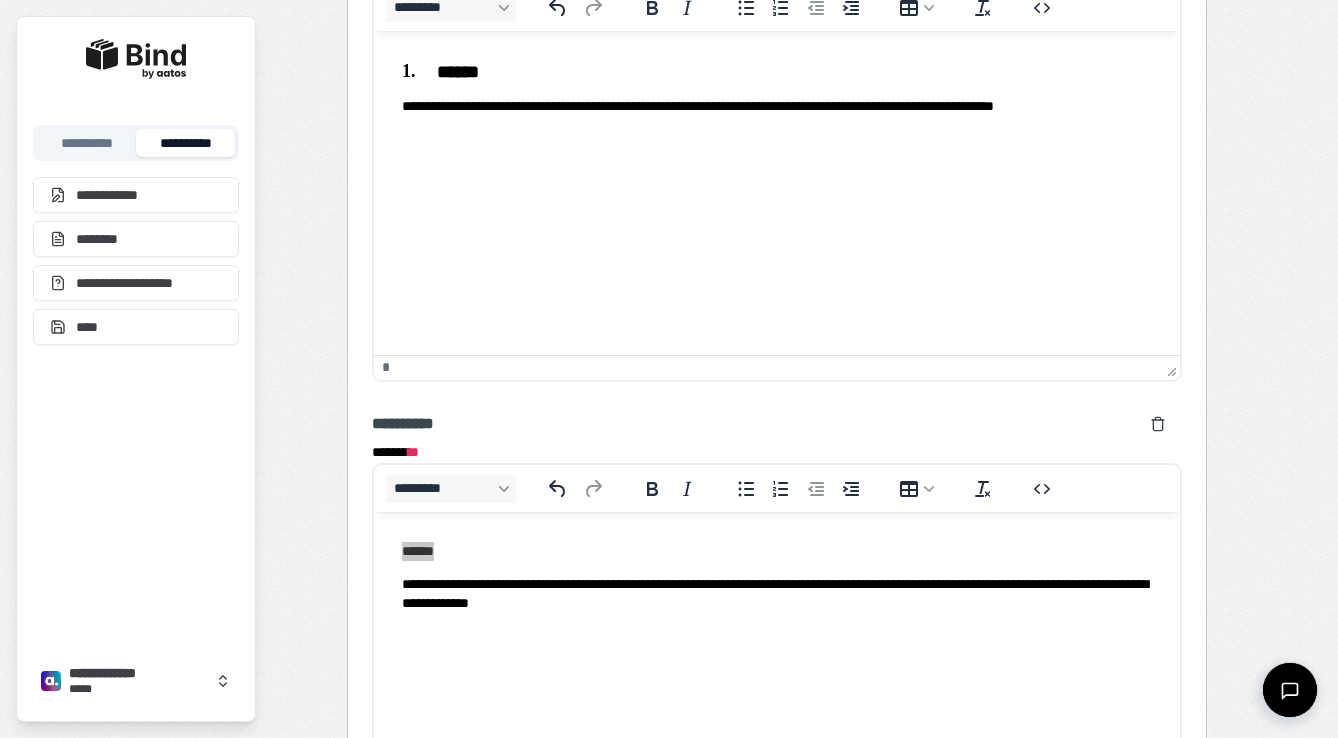 click on "*********" at bounding box center [451, 488] 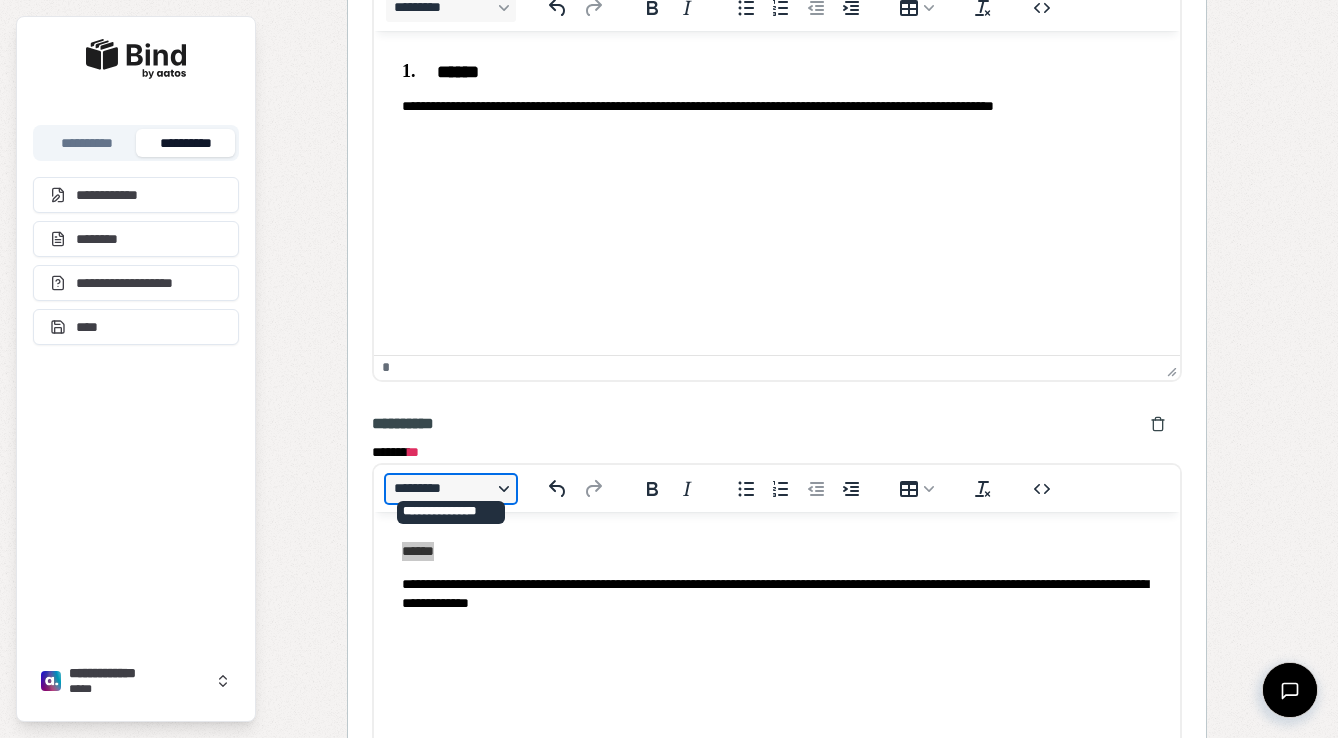 click on "*********" at bounding box center (451, 489) 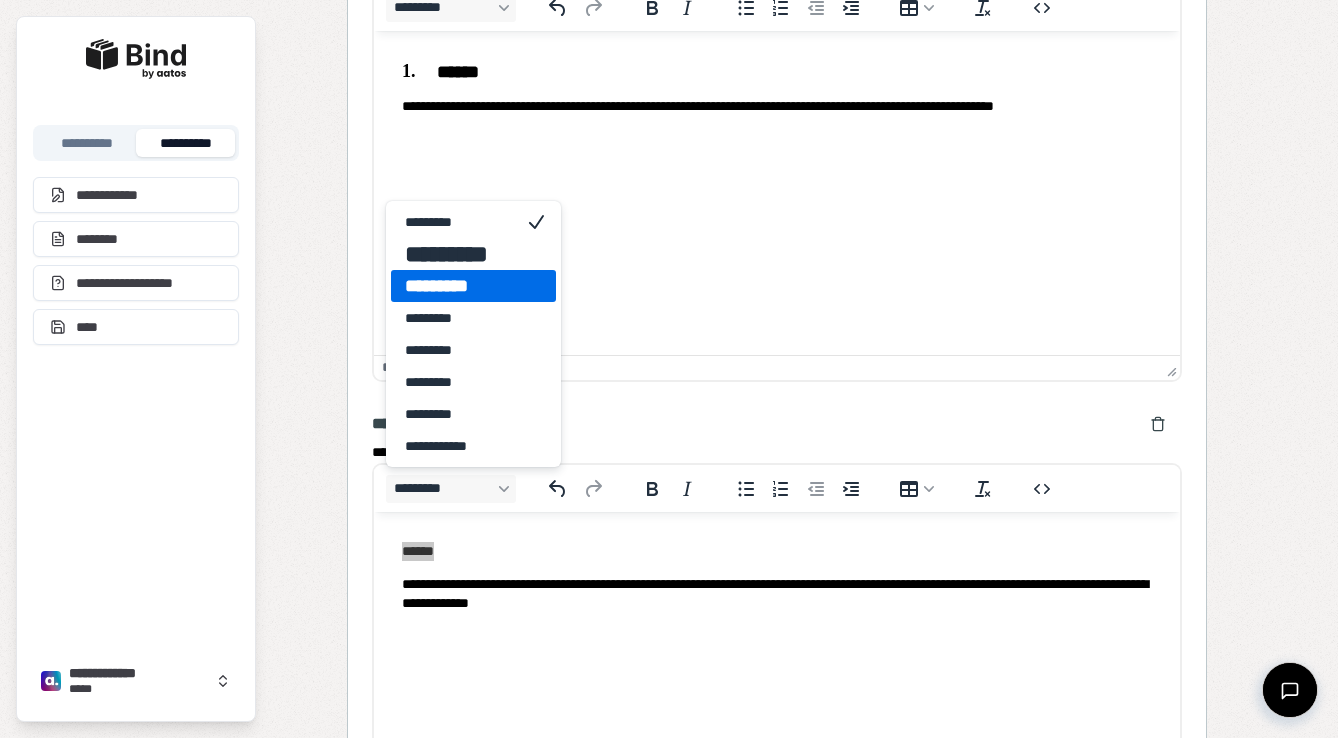 click on "*********" at bounding box center (459, 286) 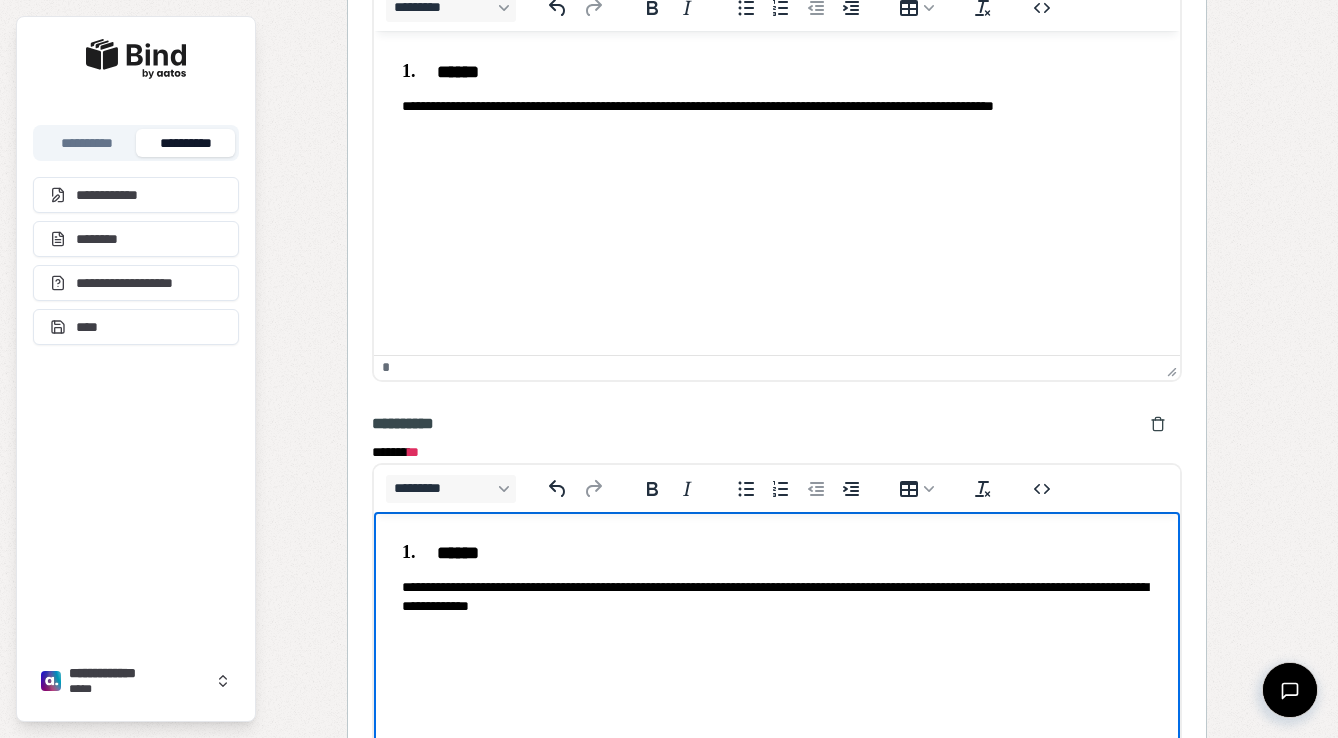 click on "**********" at bounding box center [777, 597] 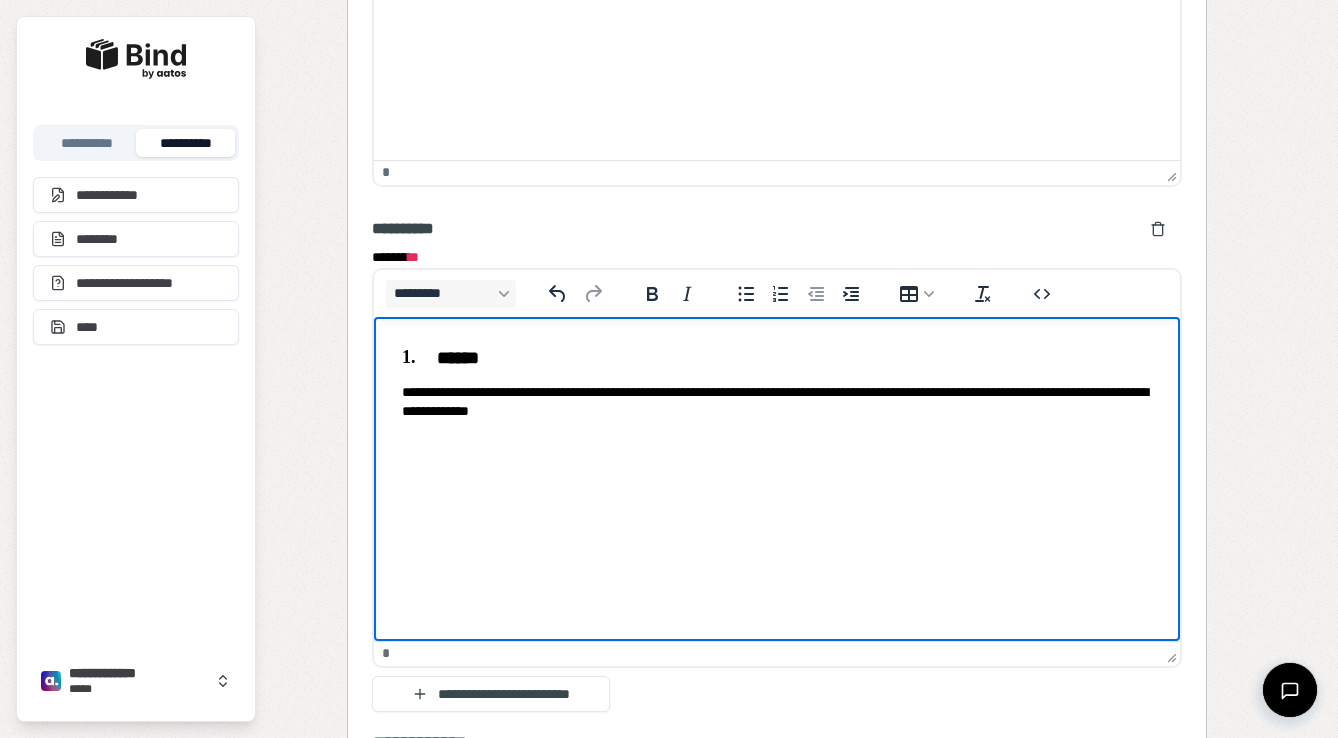 scroll, scrollTop: 4310, scrollLeft: 0, axis: vertical 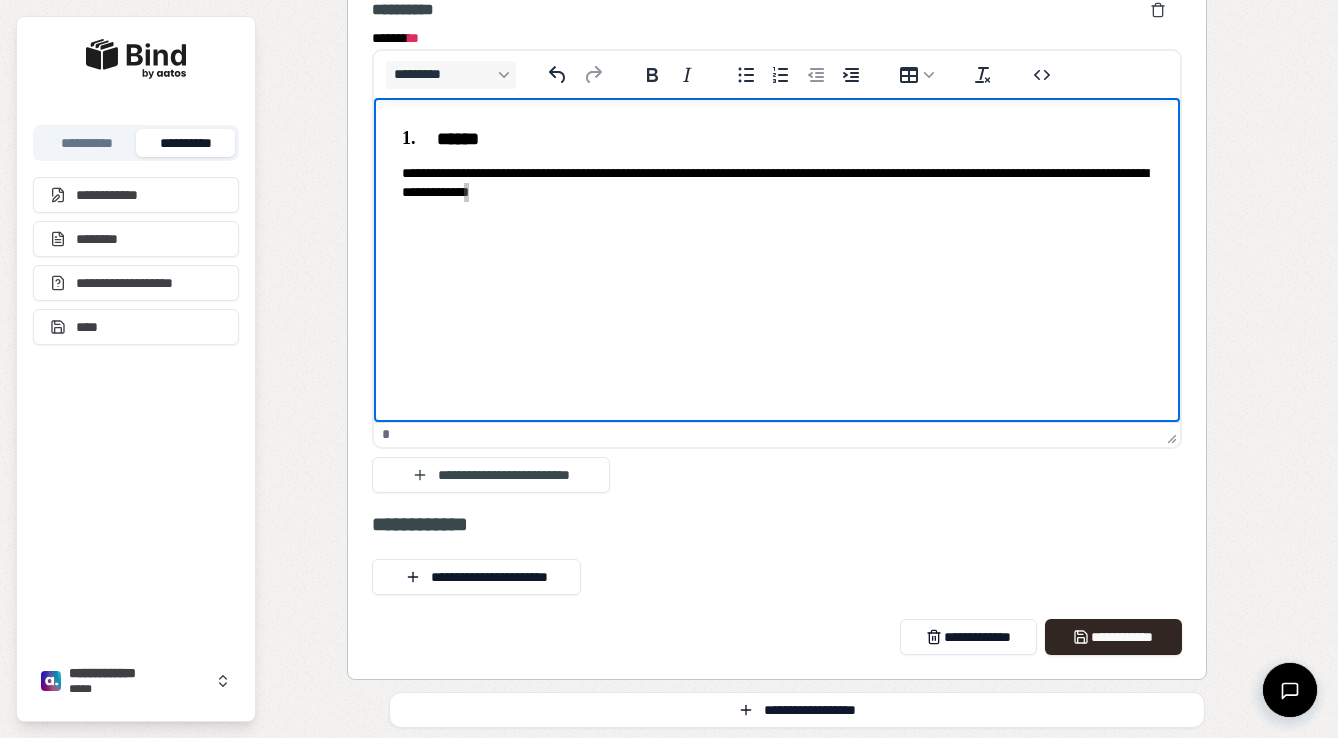 click on "**********" at bounding box center [491, 475] 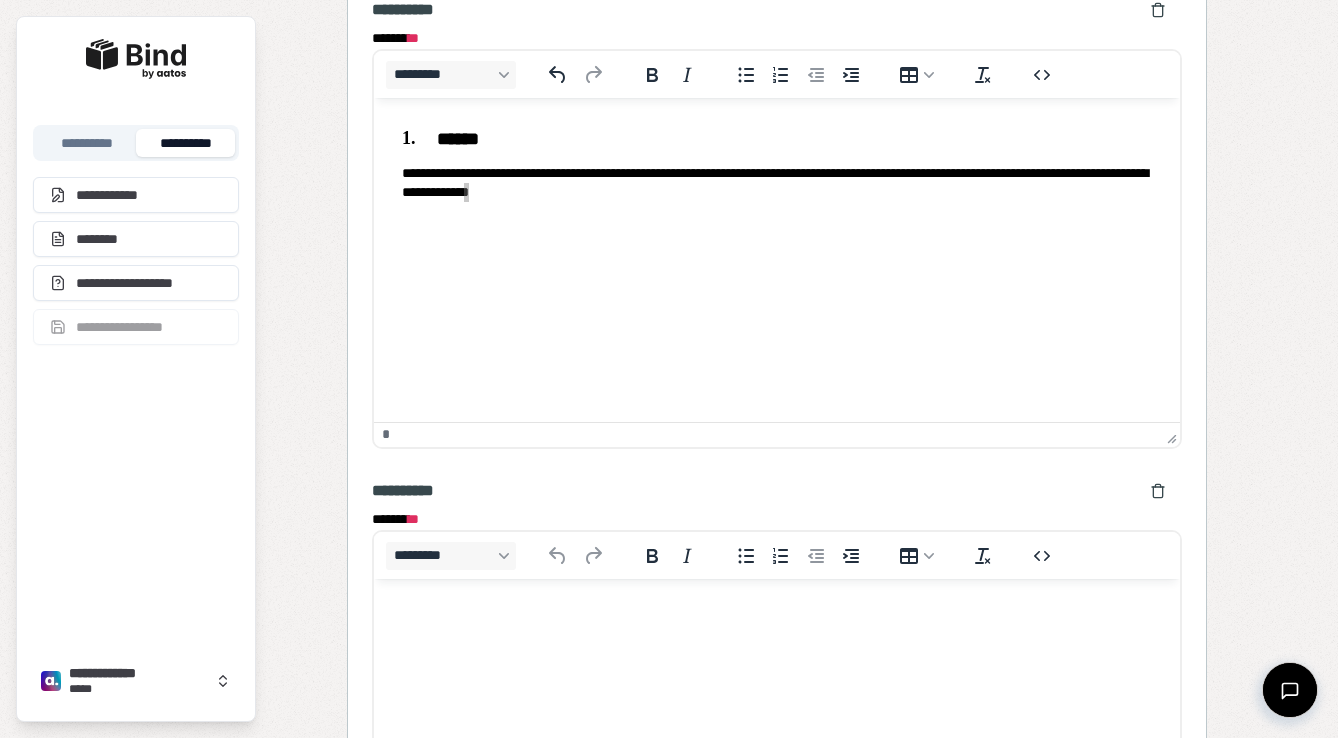 scroll, scrollTop: 0, scrollLeft: 0, axis: both 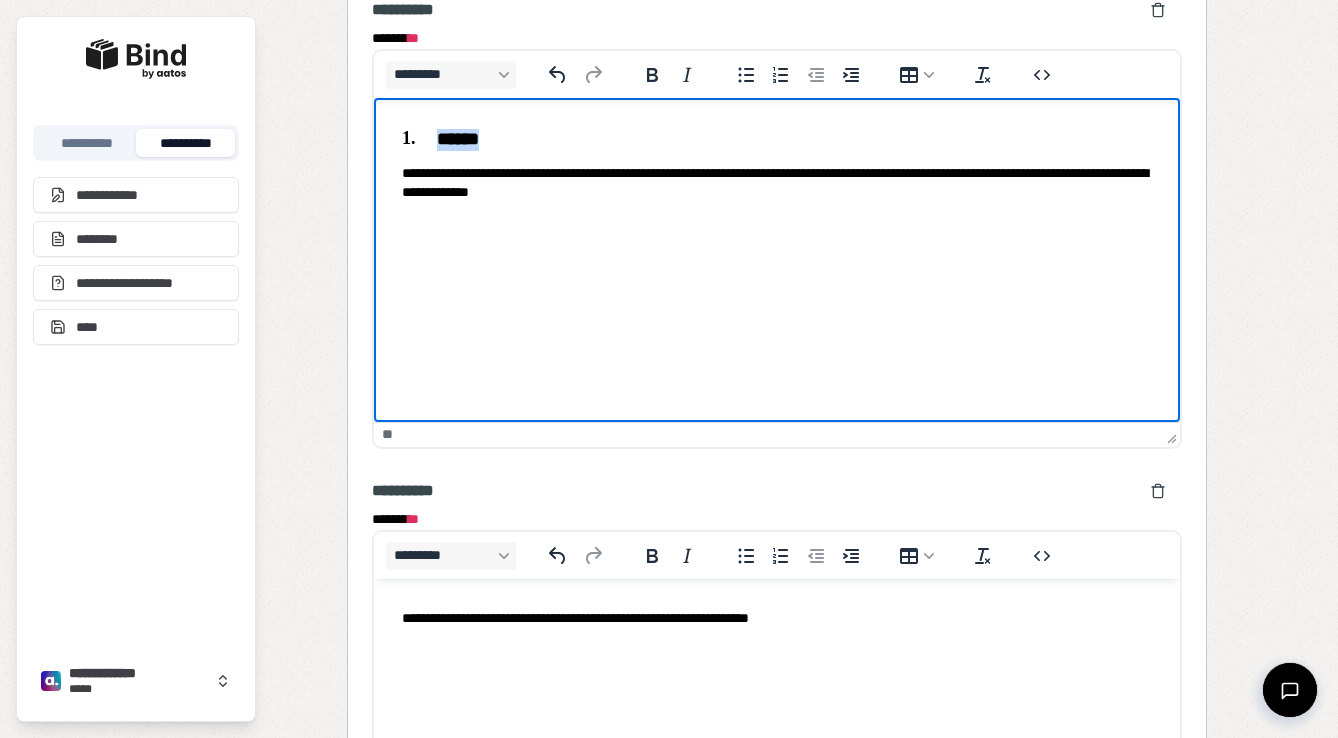 drag, startPoint x: 535, startPoint y: 148, endPoint x: 347, endPoint y: 143, distance: 188.06648 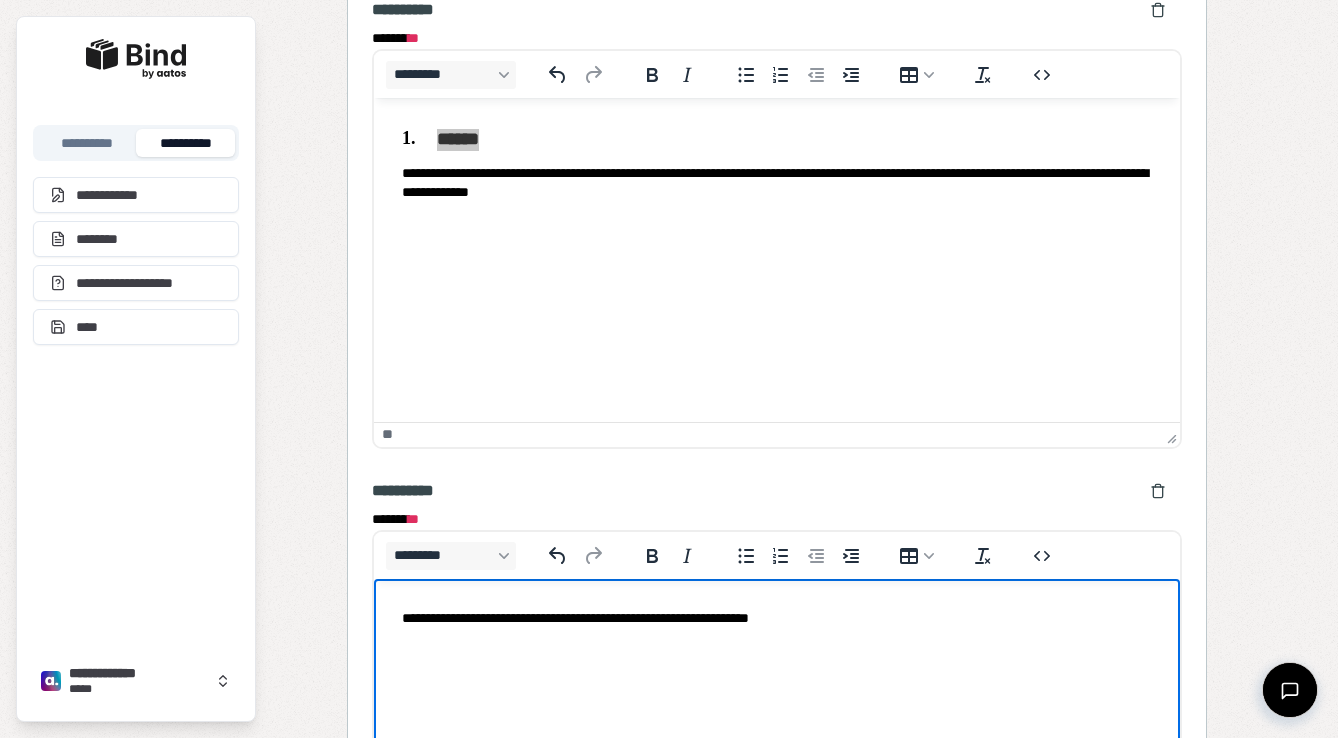 click on "**********" at bounding box center (777, 618) 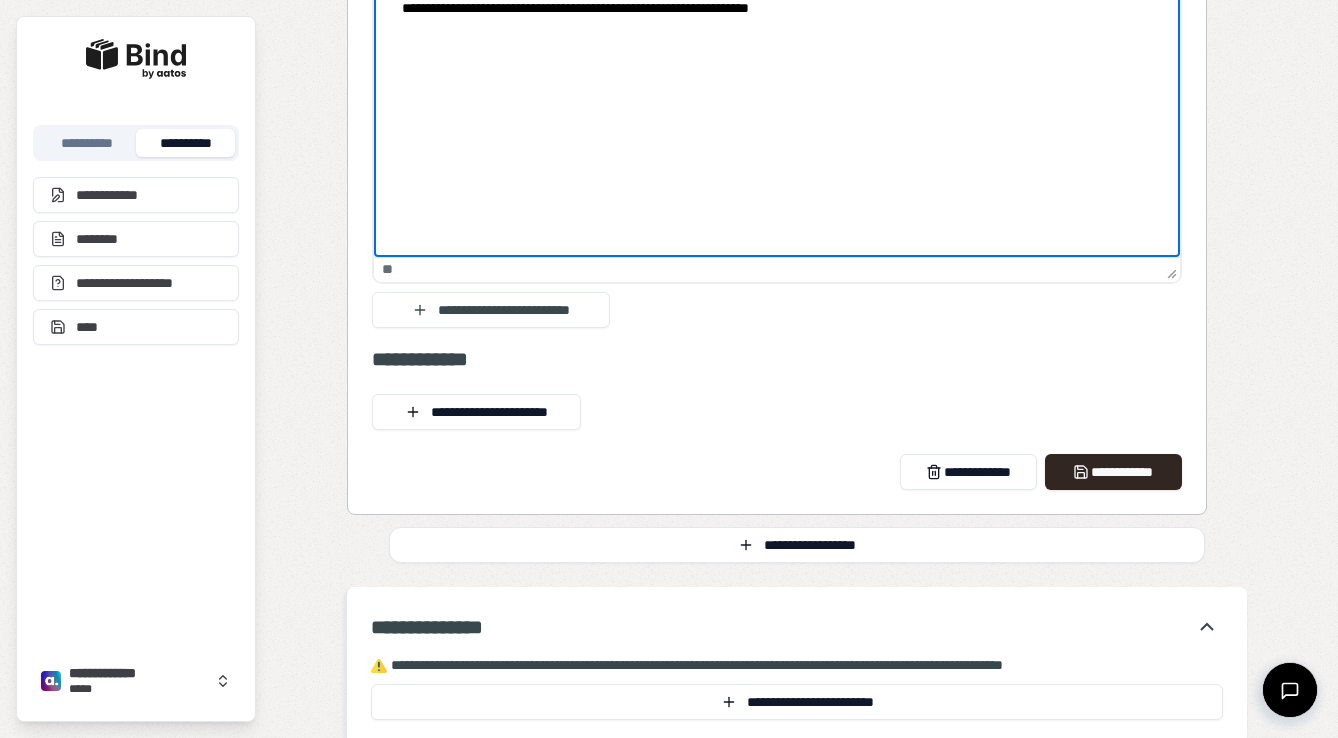 scroll, scrollTop: 5174, scrollLeft: 0, axis: vertical 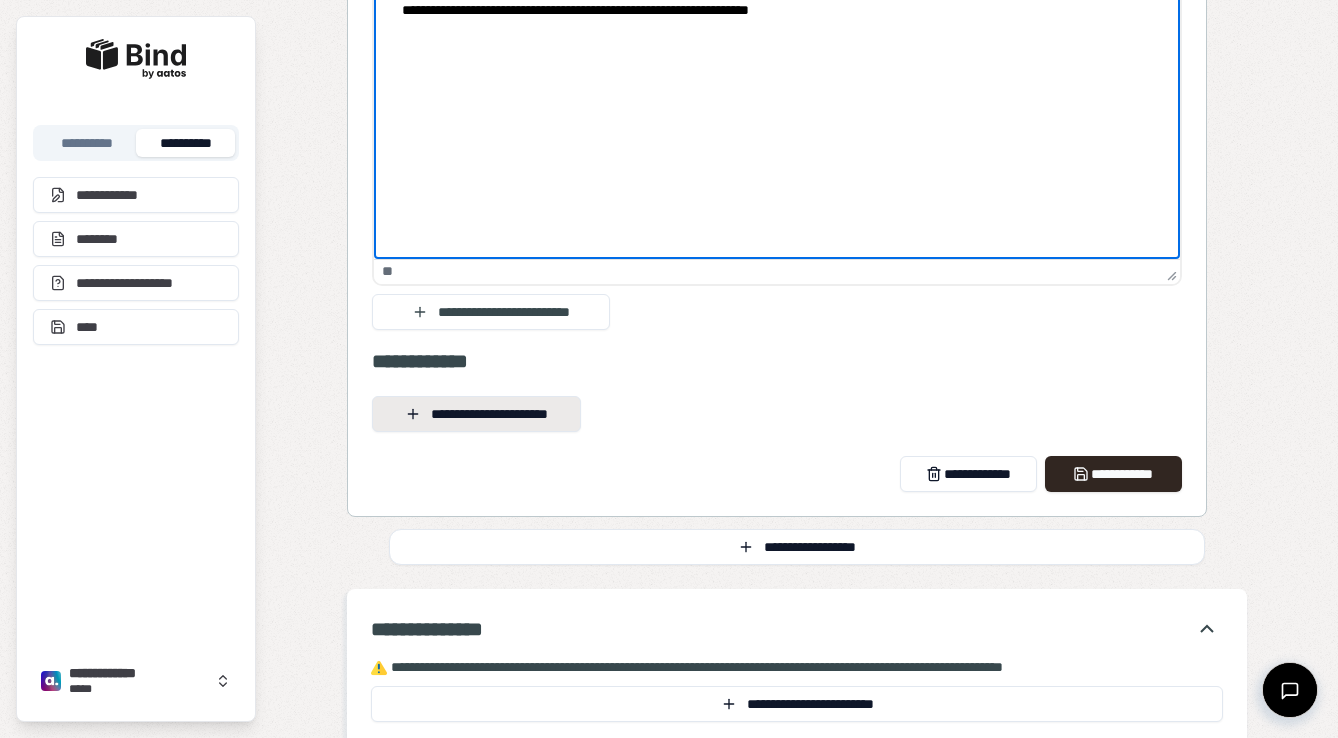 click on "**********" at bounding box center (476, 414) 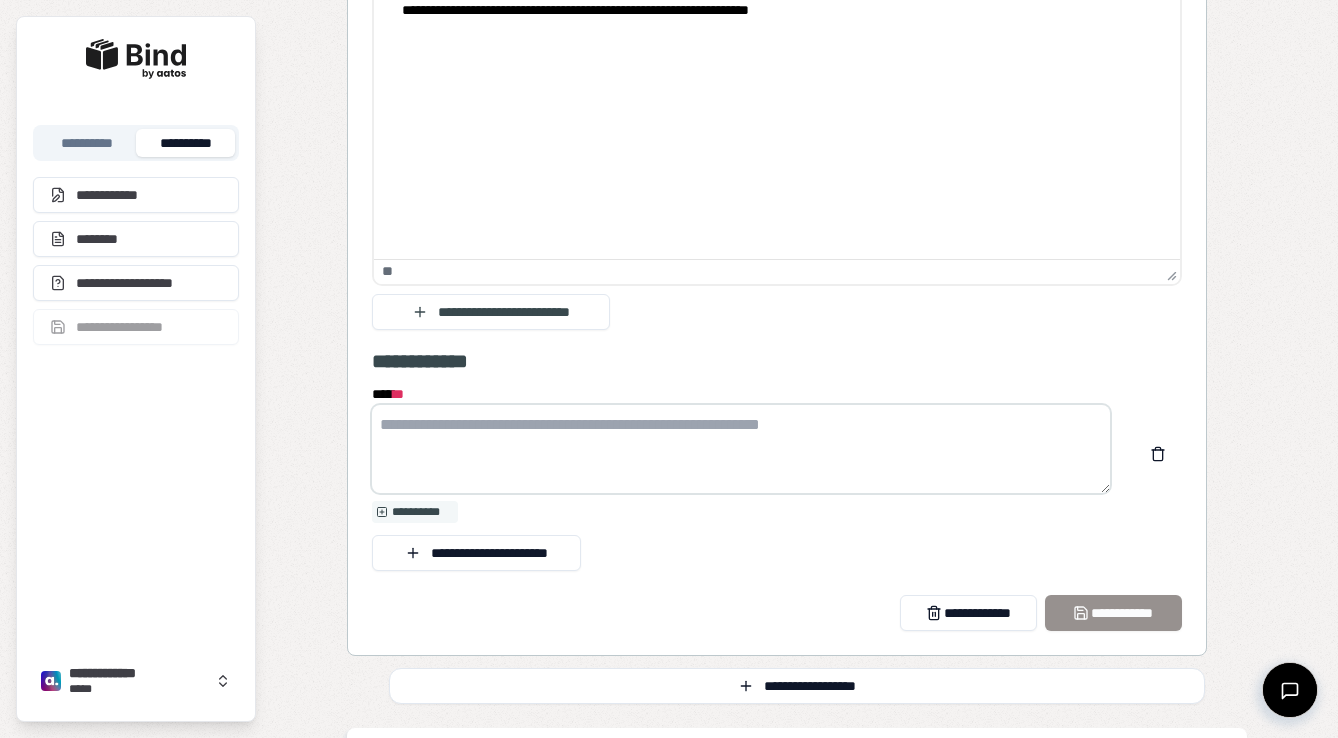 paste on "**********" 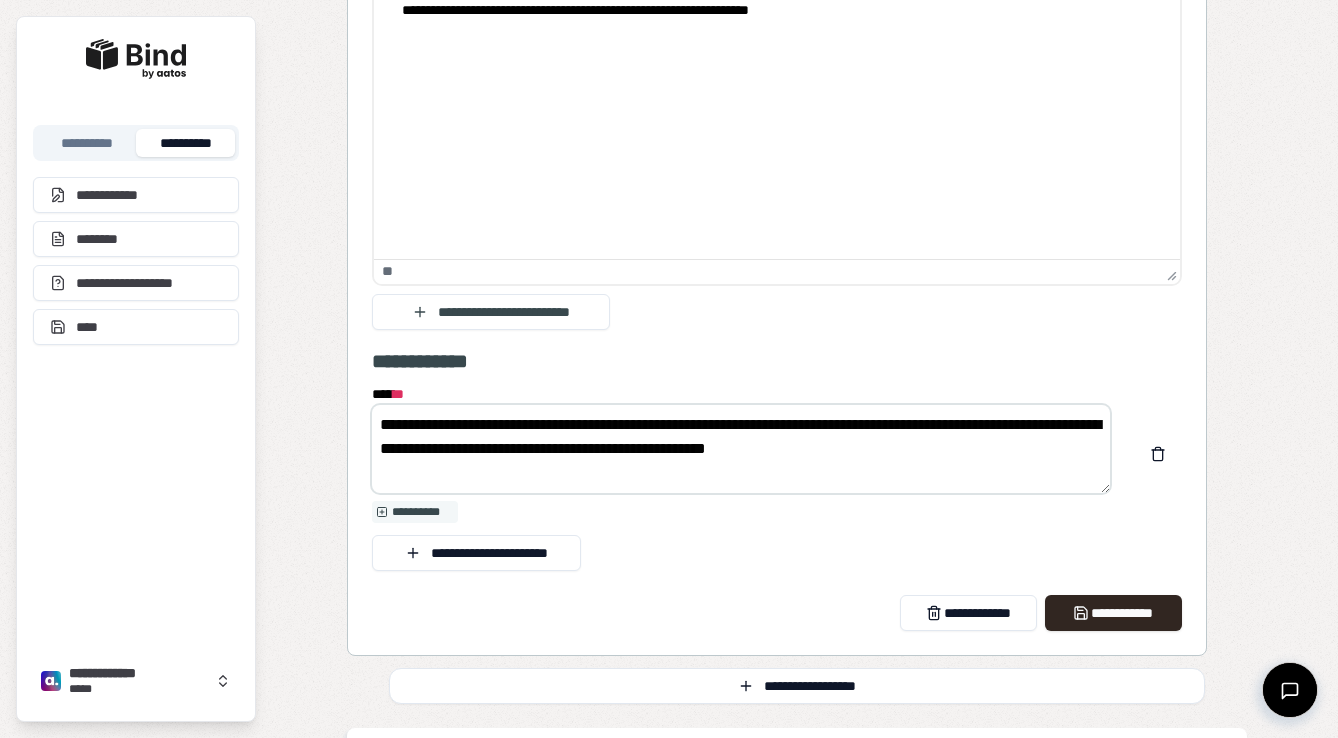 click on "**********" at bounding box center [741, 449] 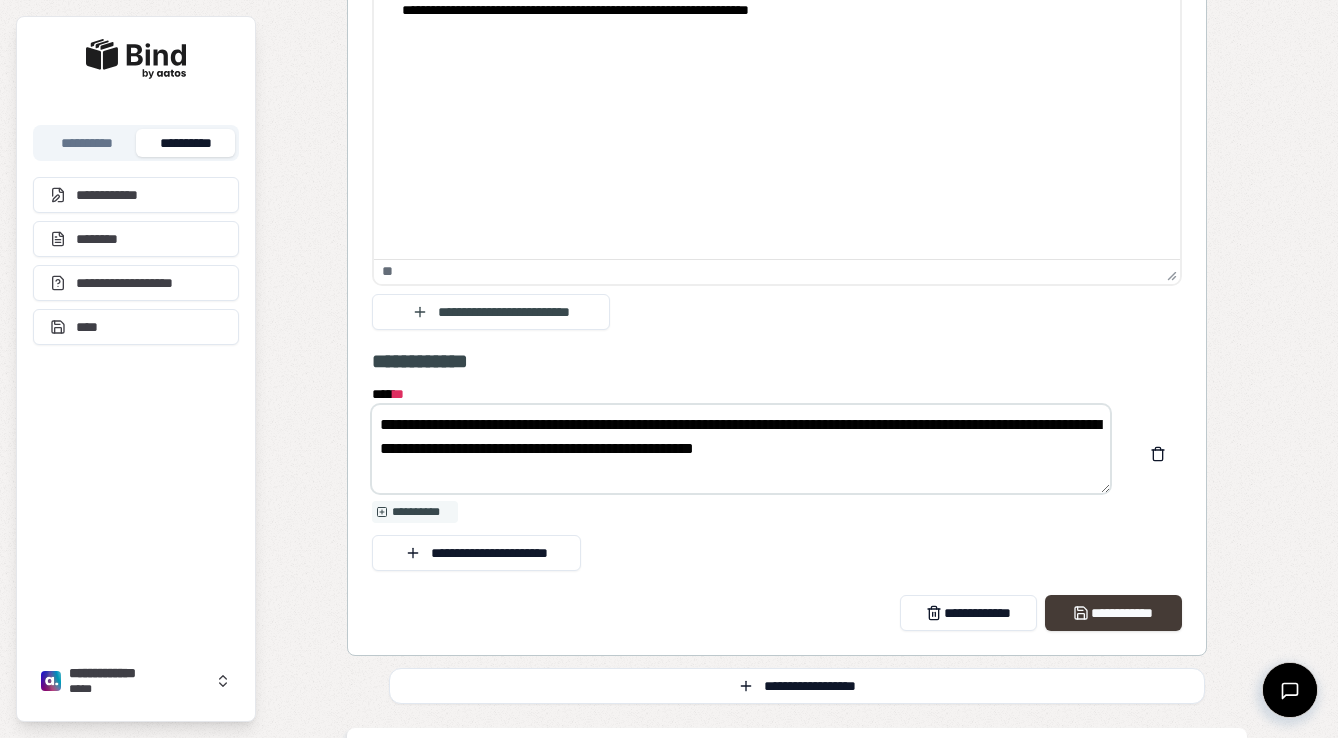 type on "**********" 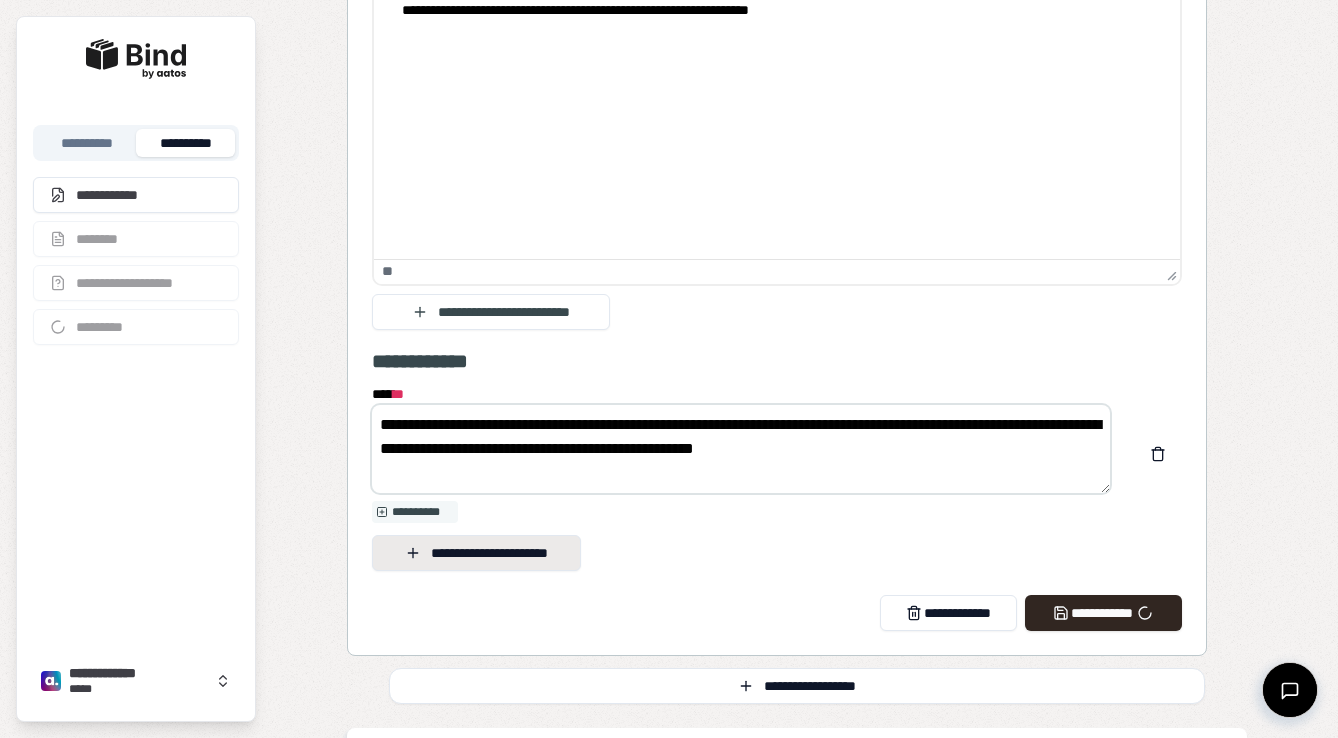 click on "**********" at bounding box center [476, 553] 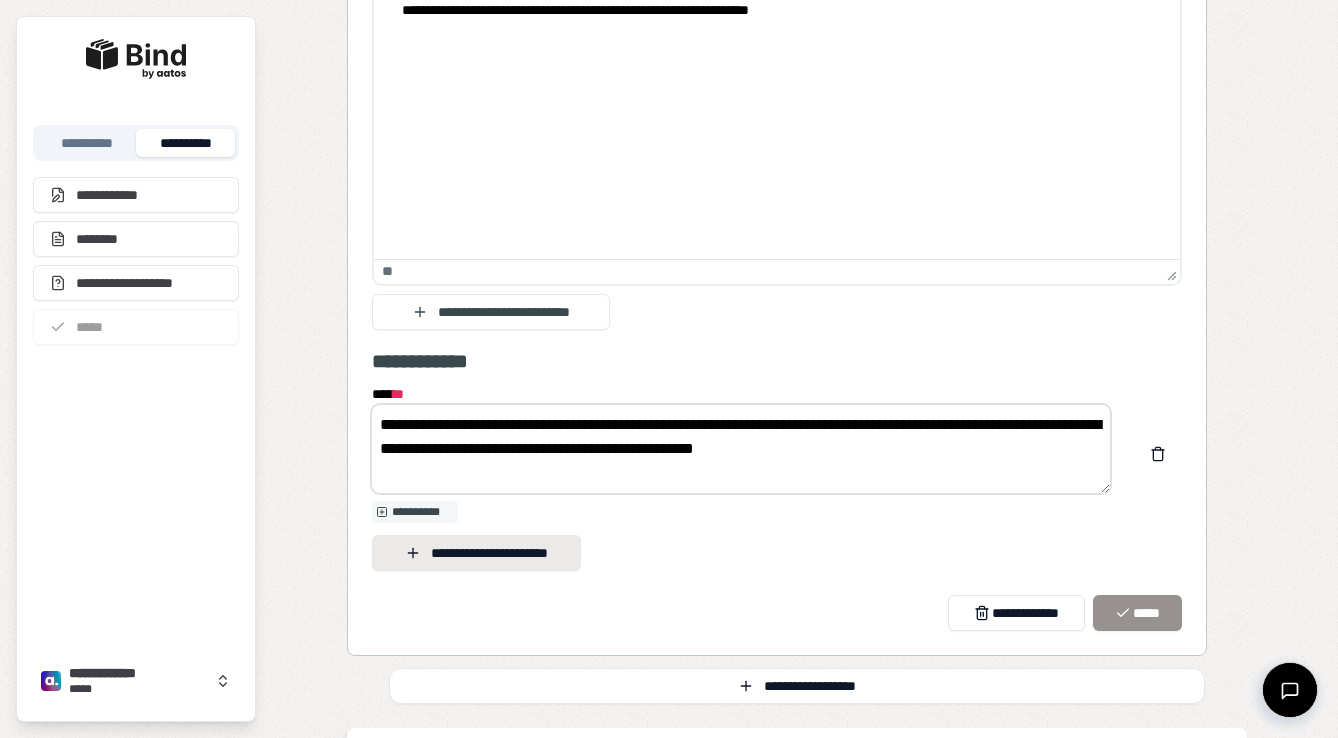 click on "**********" at bounding box center [476, 553] 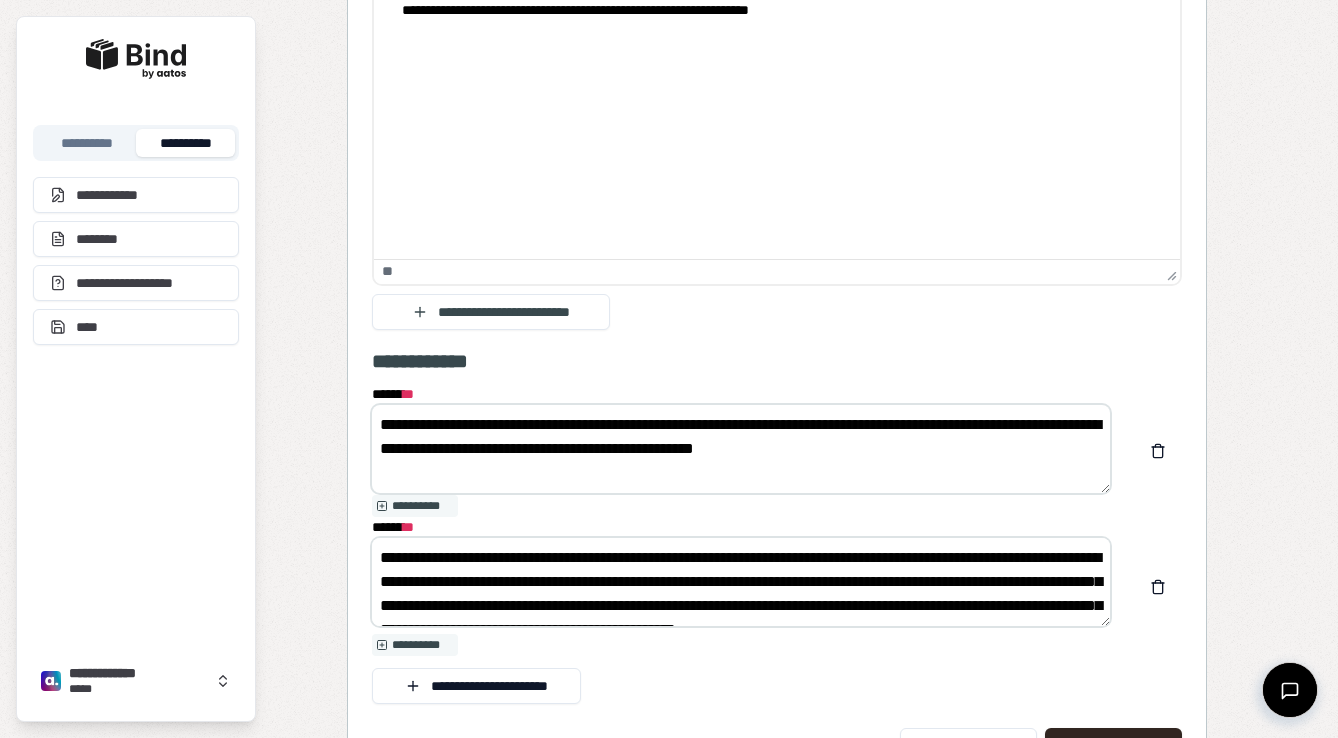 scroll, scrollTop: 0, scrollLeft: 0, axis: both 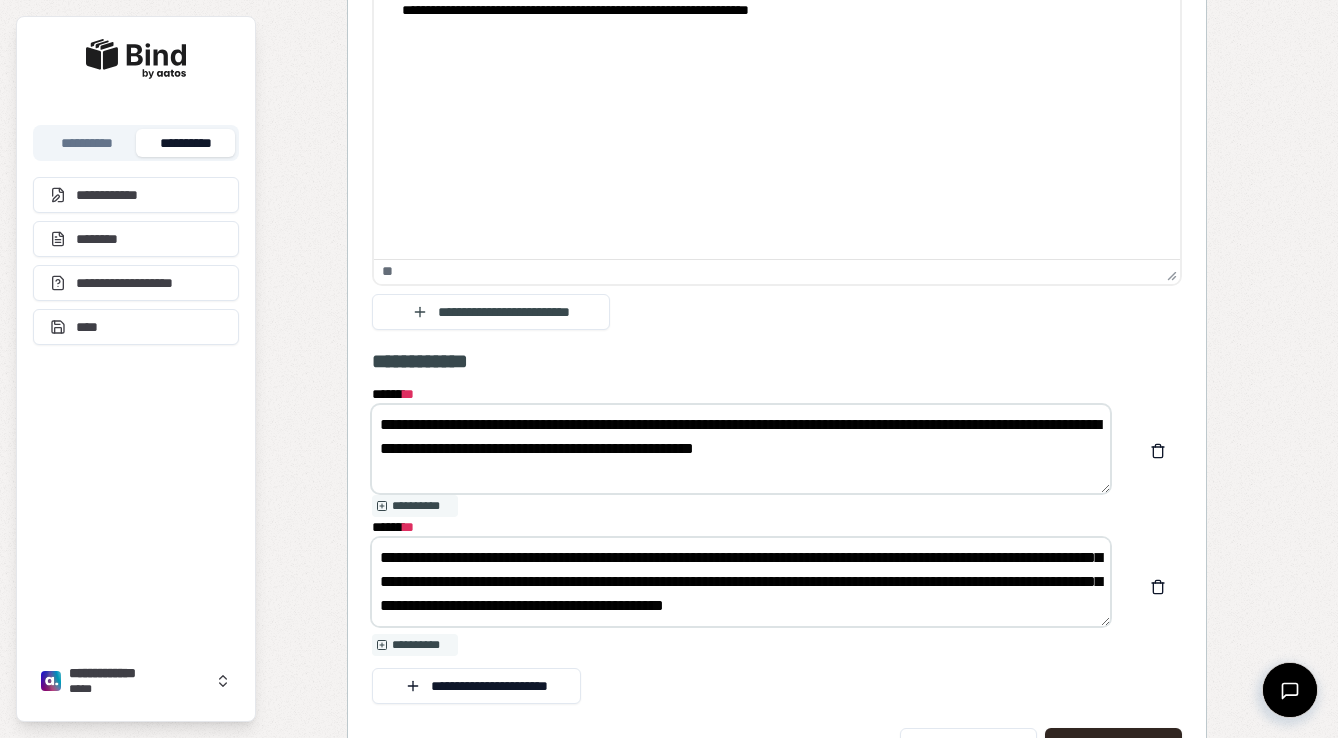 click on "**********" at bounding box center (741, 582) 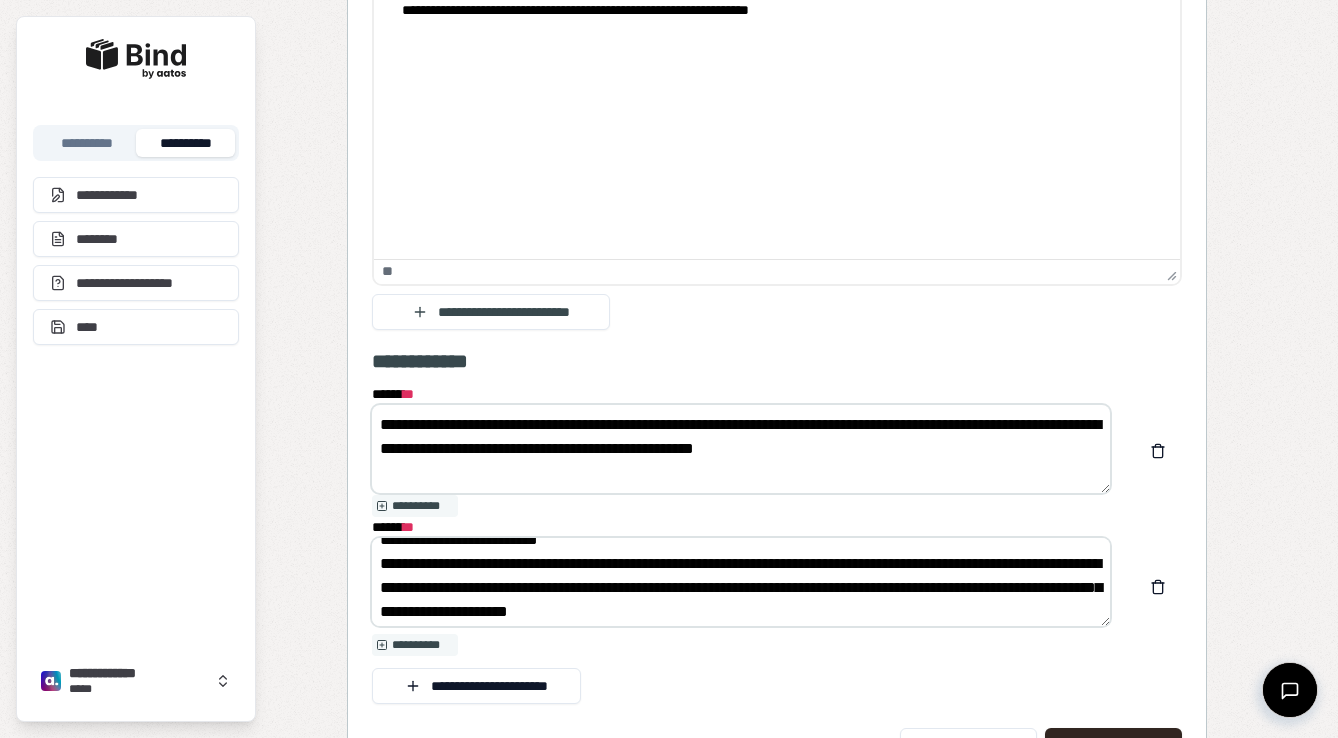 scroll, scrollTop: 47, scrollLeft: 0, axis: vertical 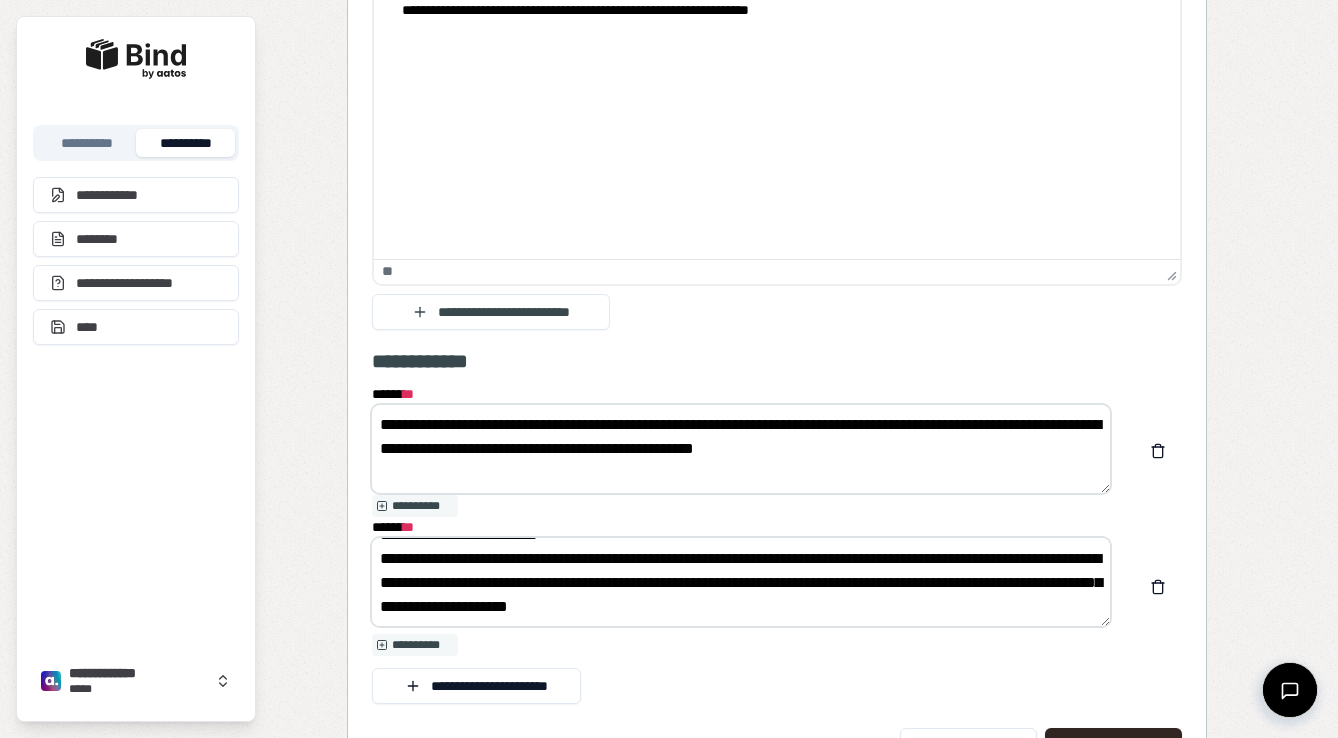 drag, startPoint x: 1035, startPoint y: 552, endPoint x: 818, endPoint y: 550, distance: 217.00922 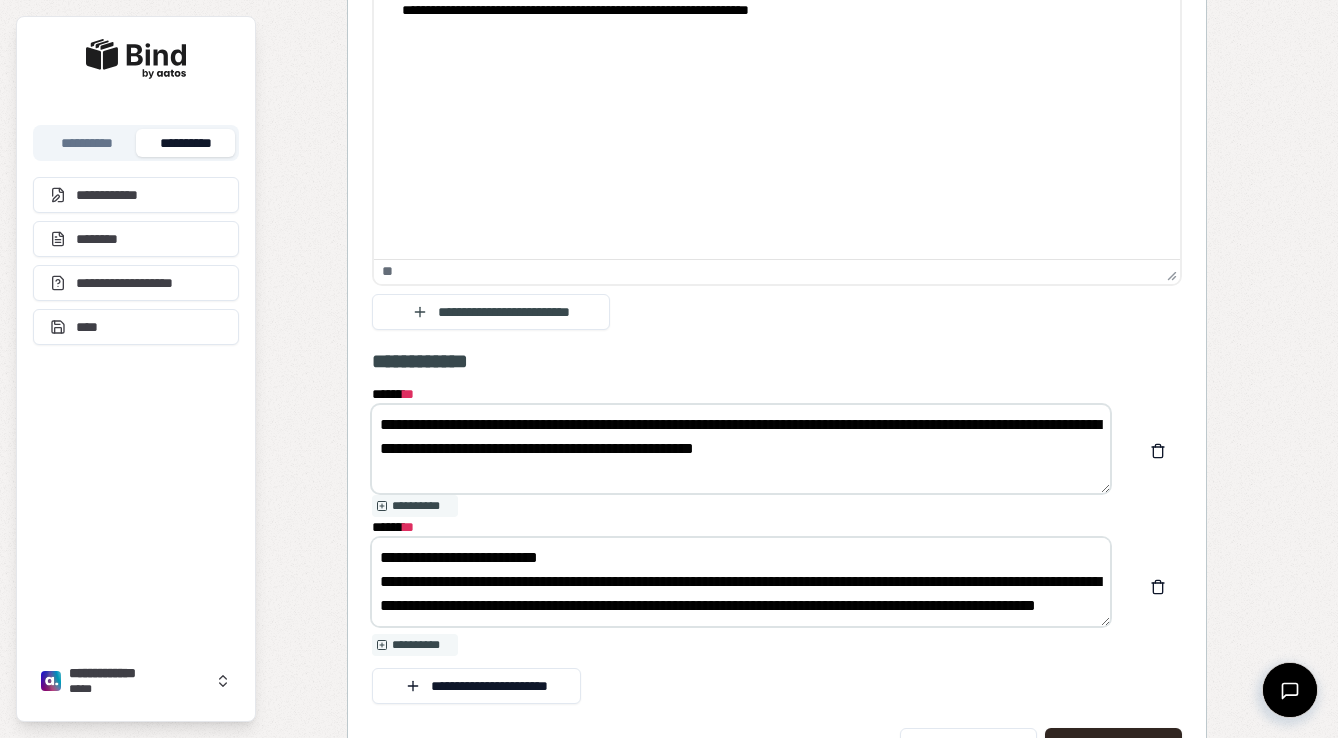 click on "**********" at bounding box center [741, 582] 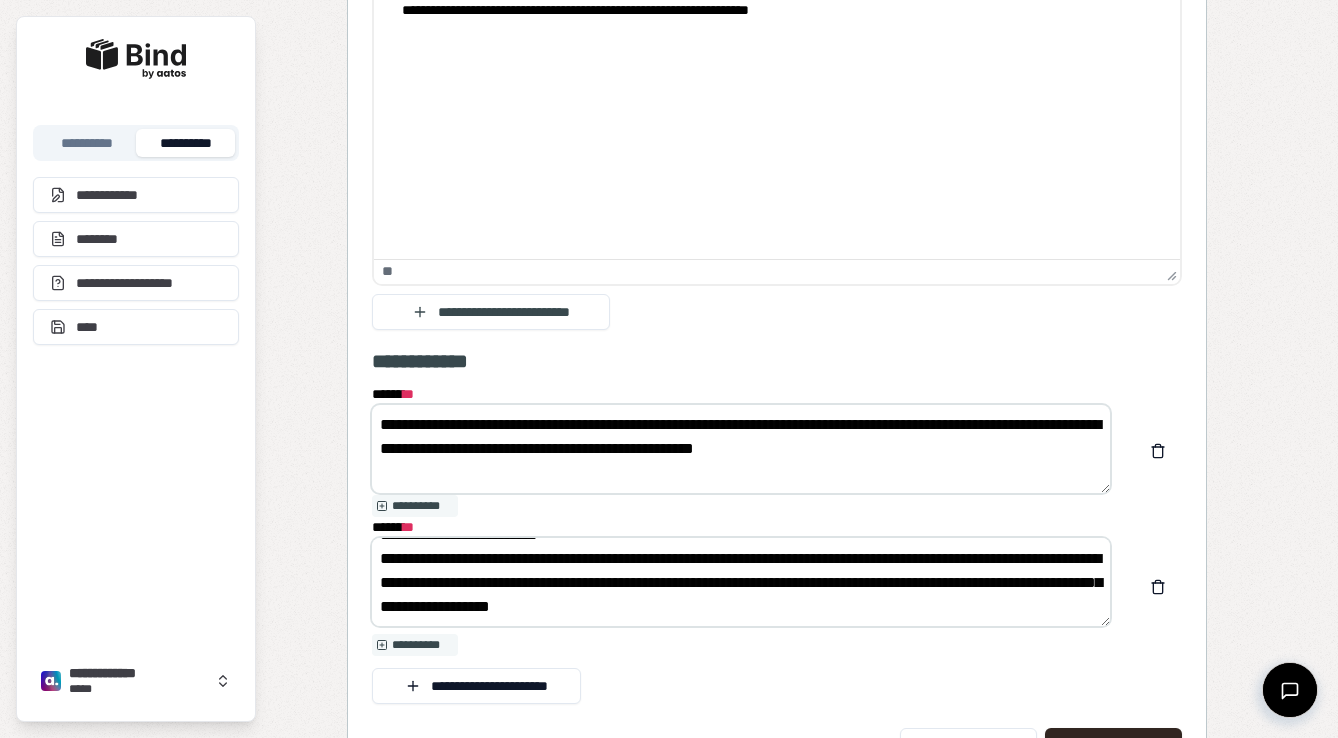 click on "**********" at bounding box center [741, 582] 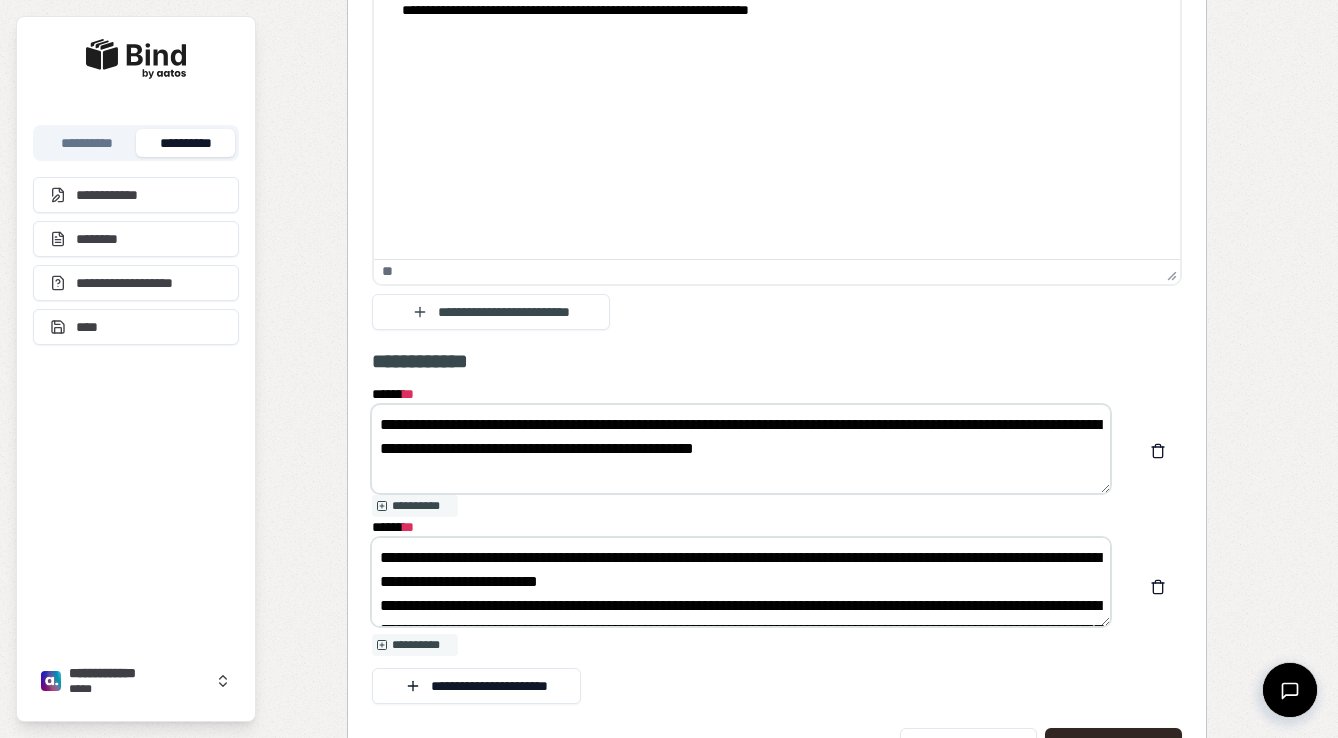 scroll, scrollTop: 0, scrollLeft: 0, axis: both 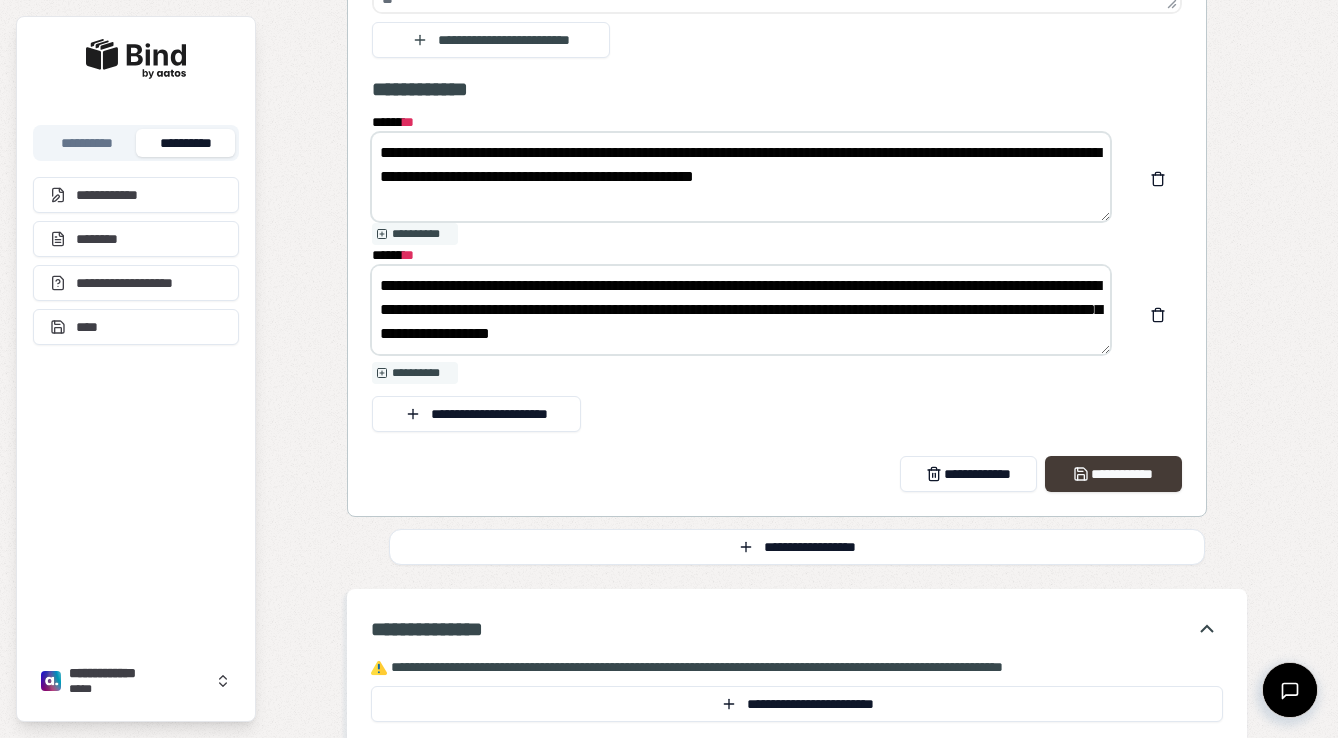 type on "**********" 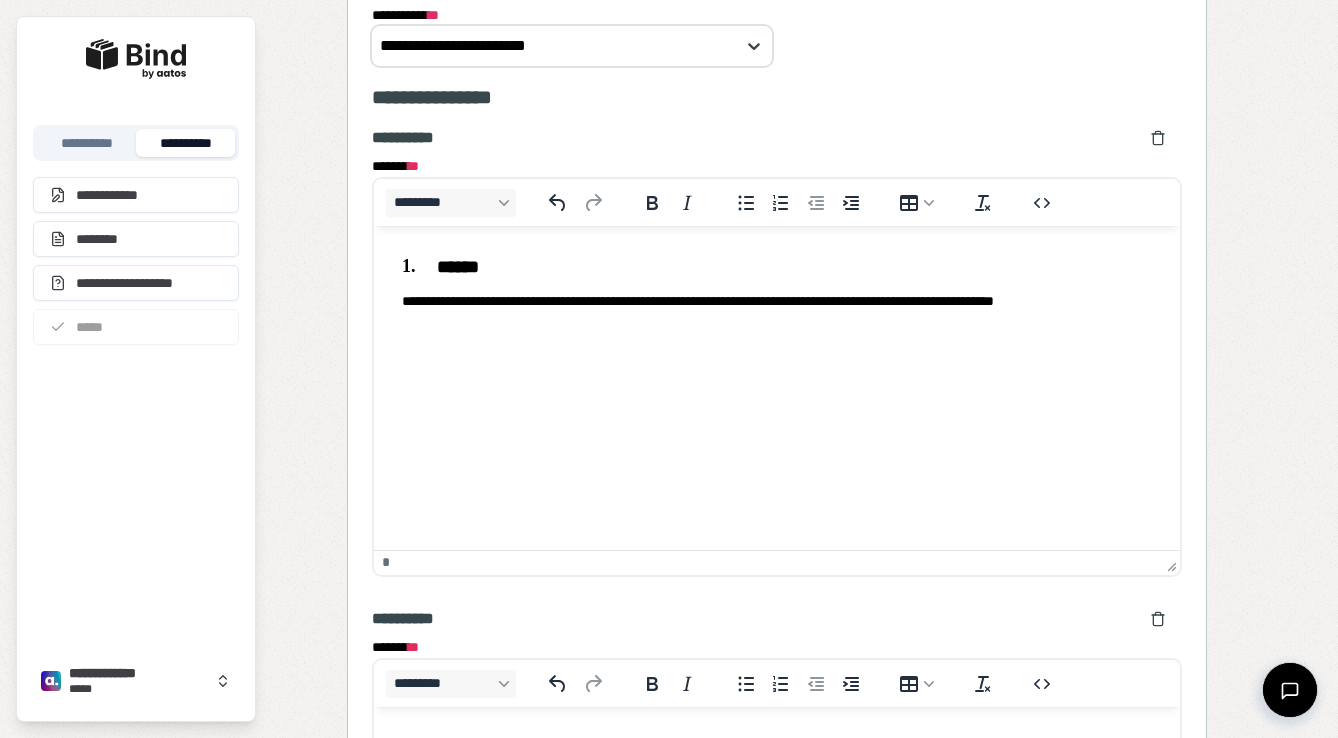 scroll, scrollTop: 3799, scrollLeft: 0, axis: vertical 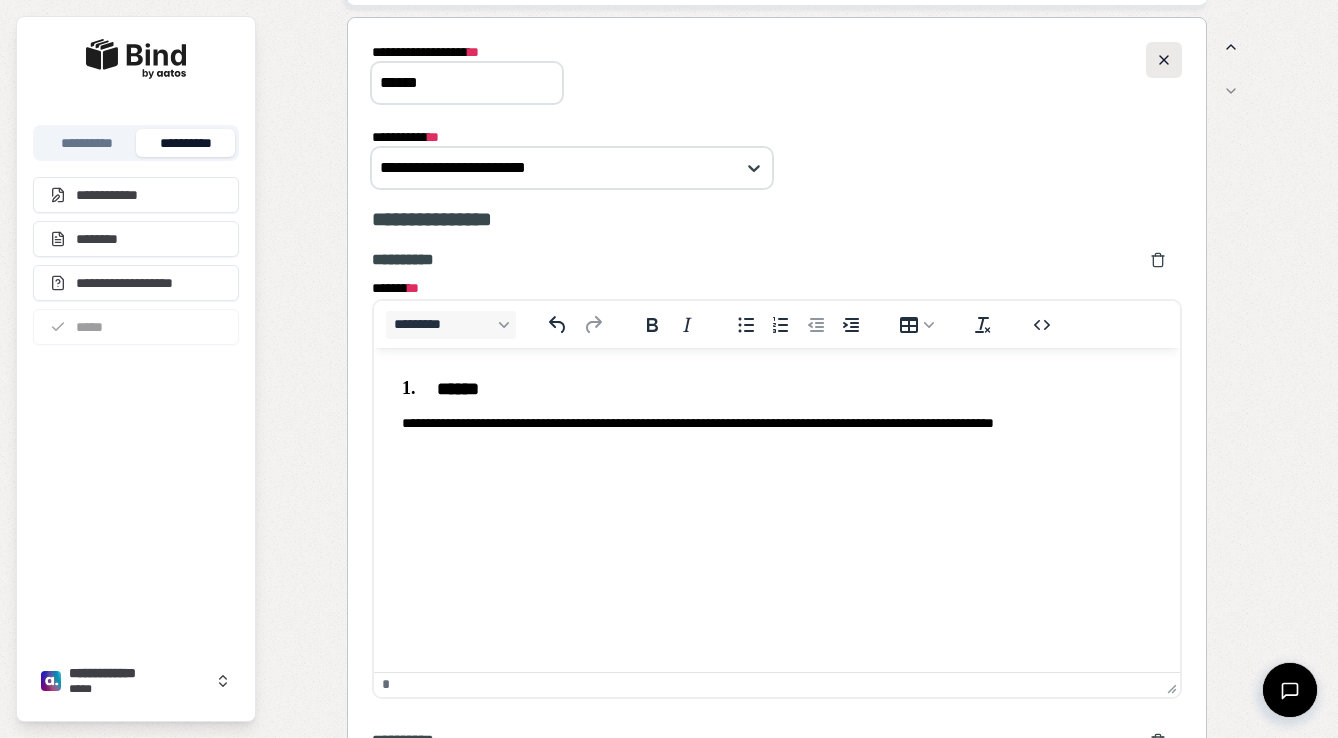 click at bounding box center [1164, 60] 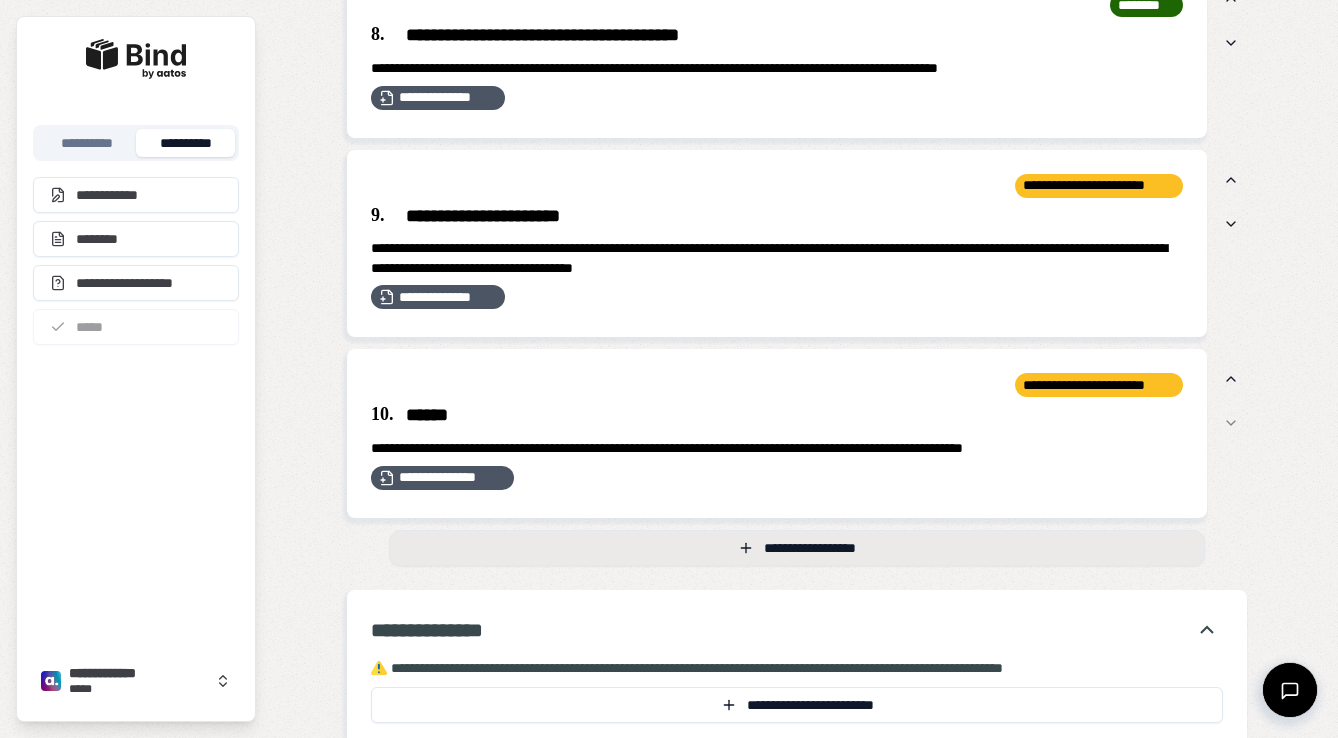 click on "**********" at bounding box center [797, 548] 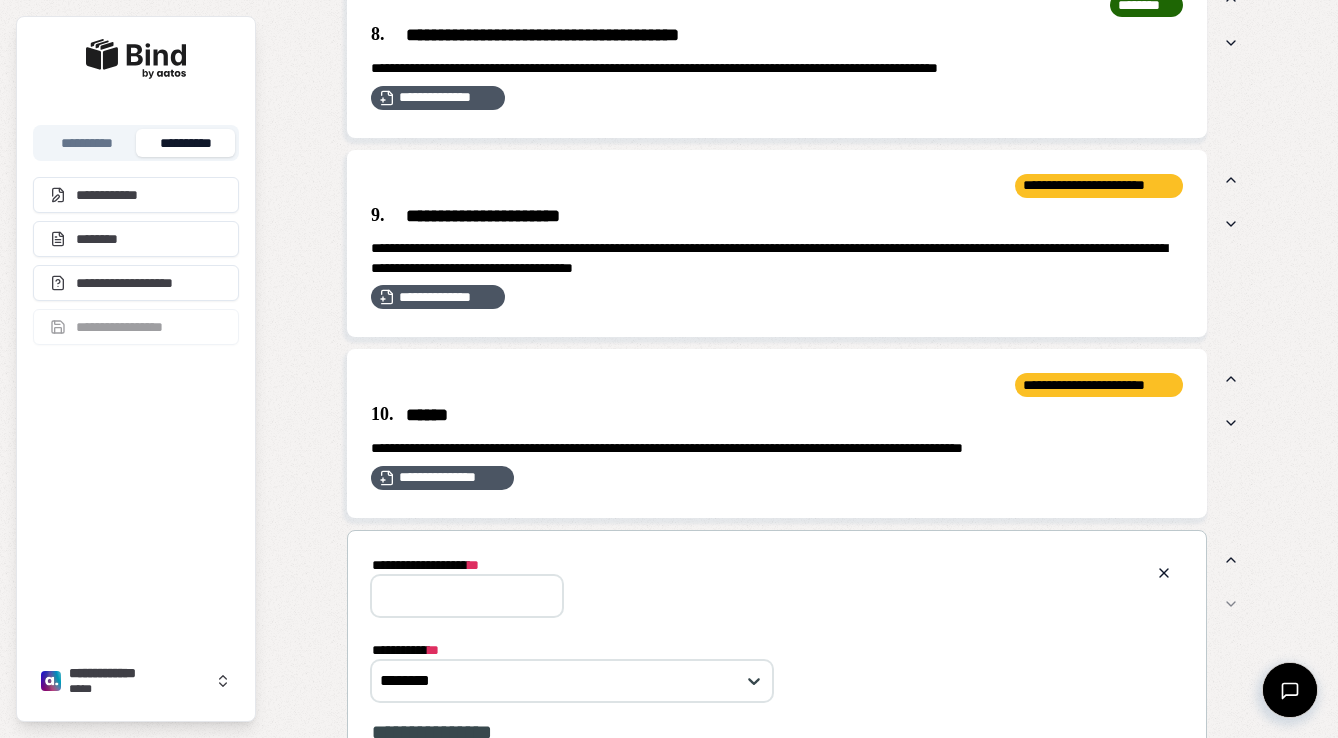 scroll, scrollTop: 0, scrollLeft: 0, axis: both 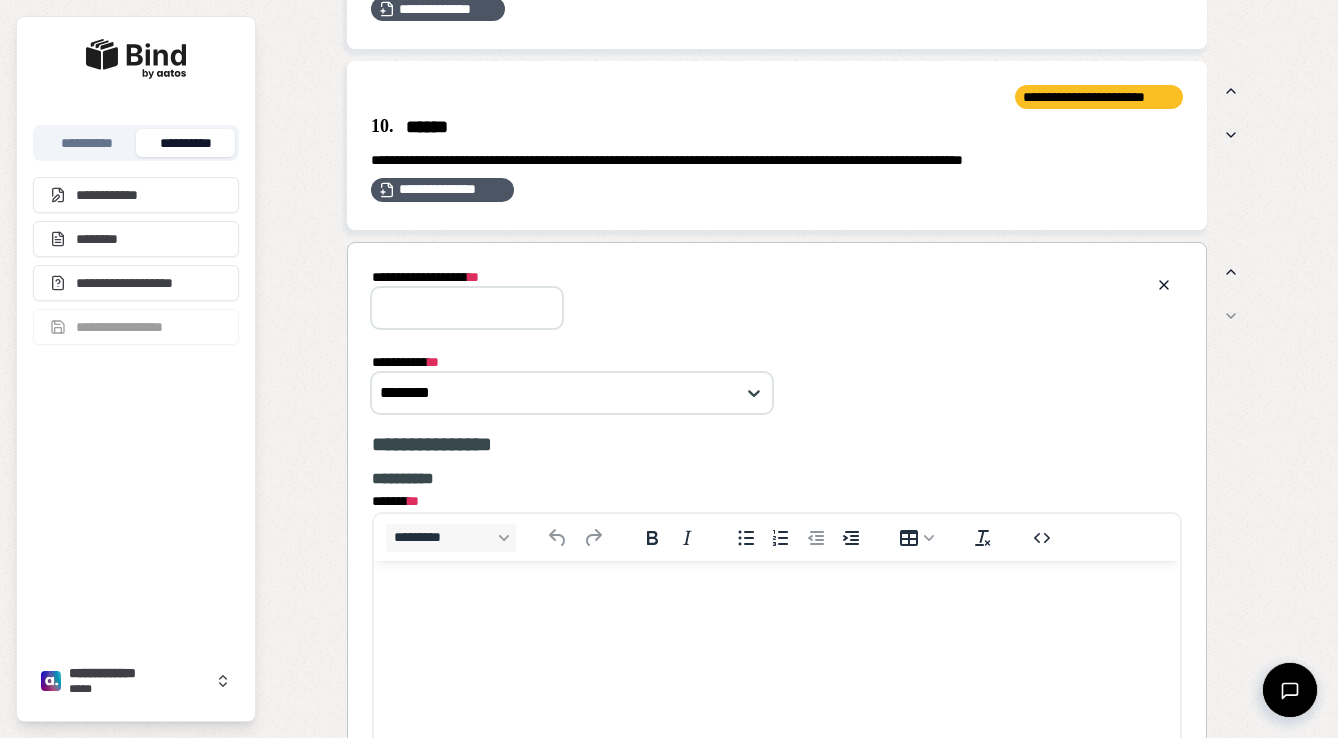 click at bounding box center [777, 599] 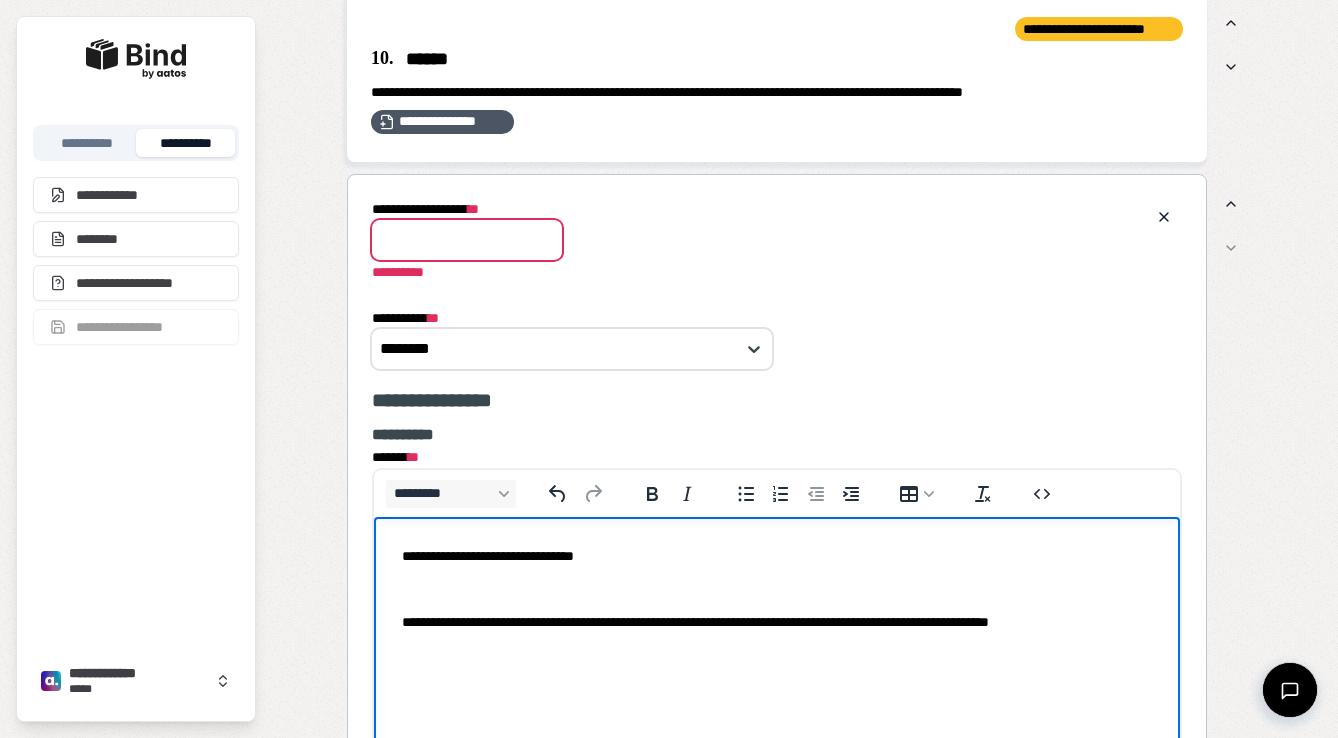 scroll, scrollTop: 3829, scrollLeft: 0, axis: vertical 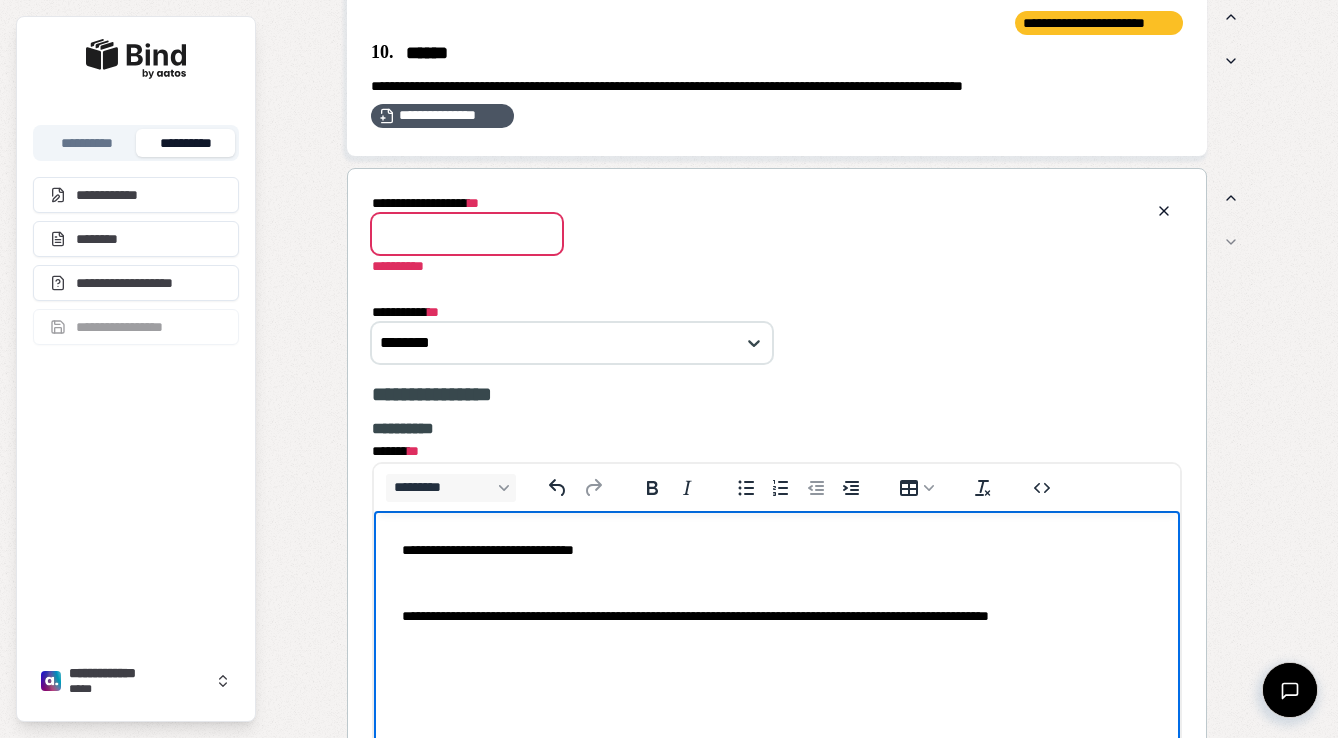click at bounding box center [777, 582] 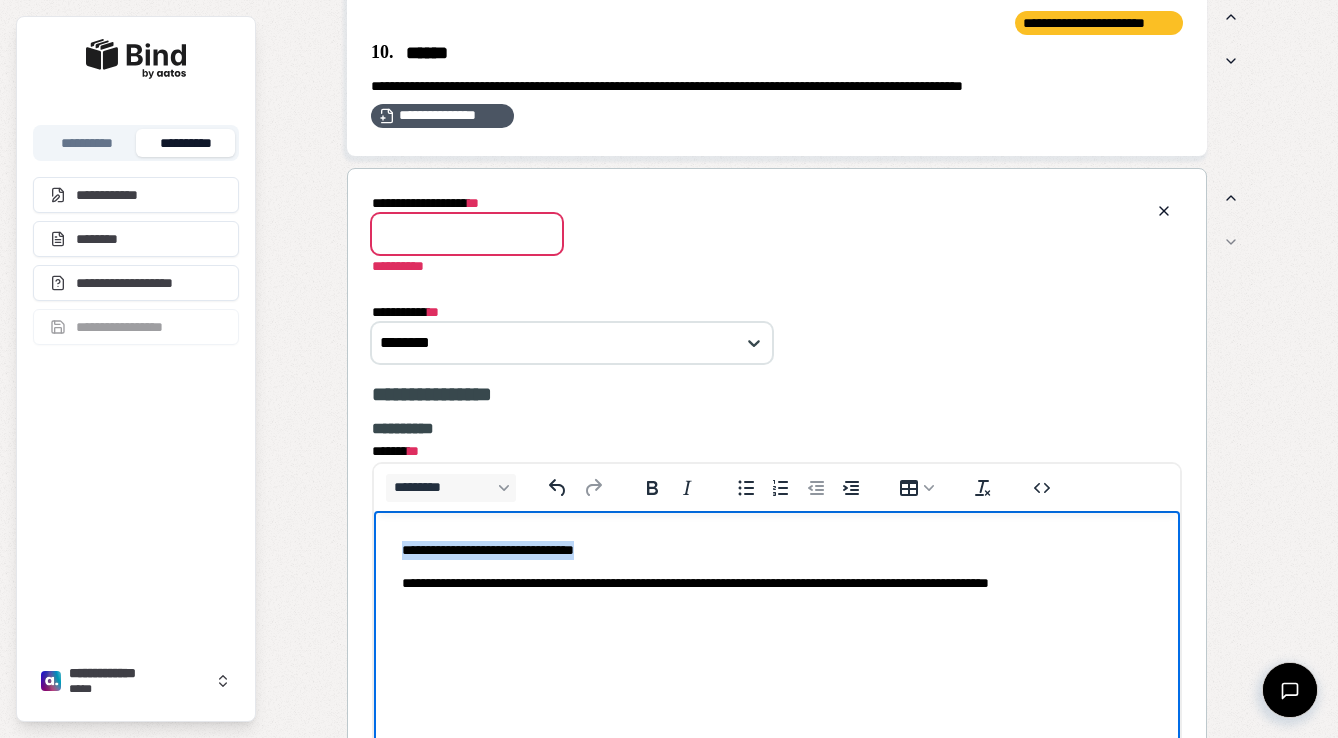drag, startPoint x: 633, startPoint y: 553, endPoint x: 368, endPoint y: 553, distance: 265 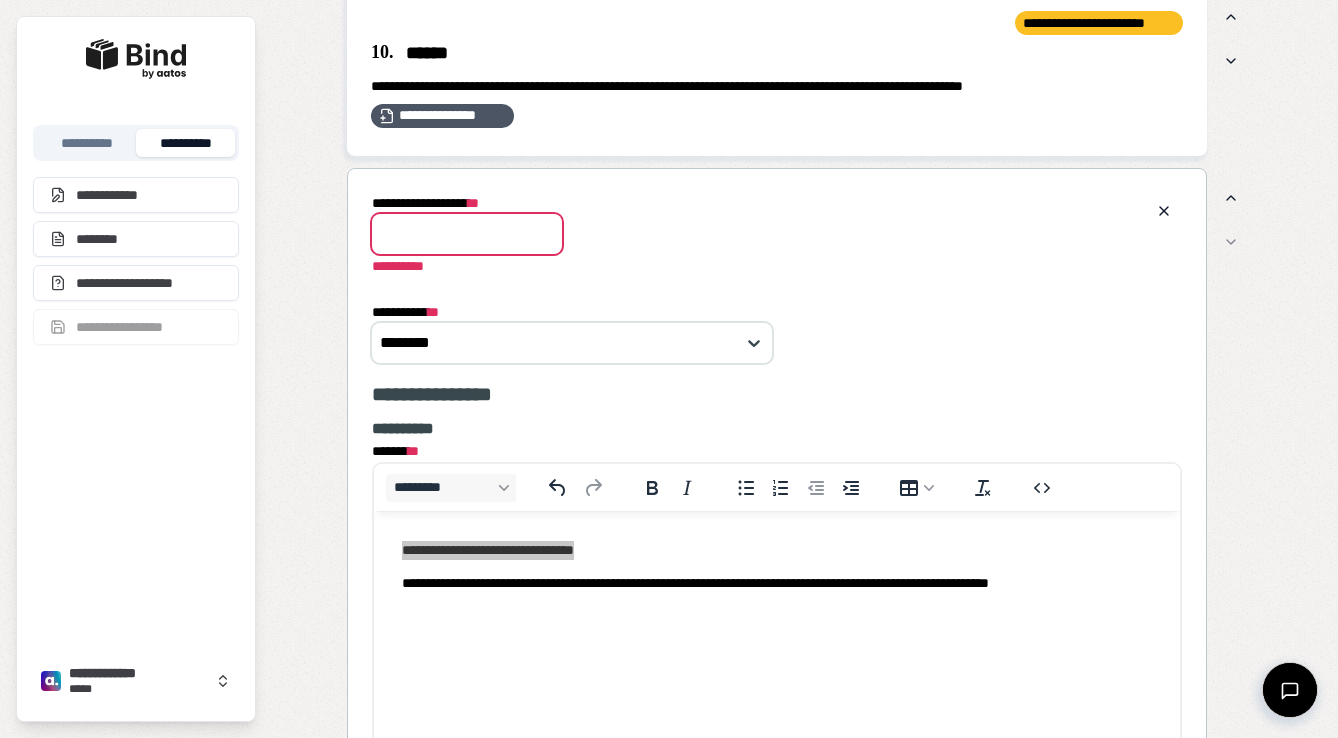 click on "**********" at bounding box center (467, 234) 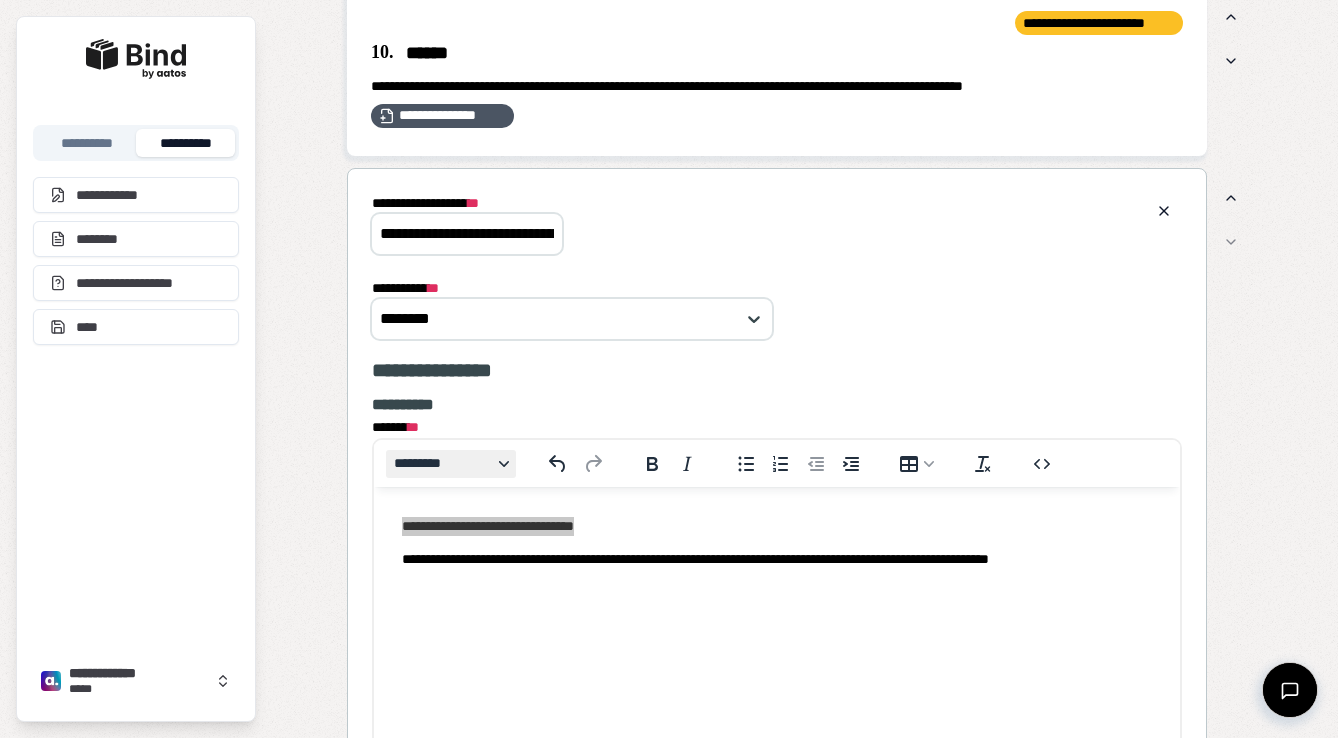 type on "**********" 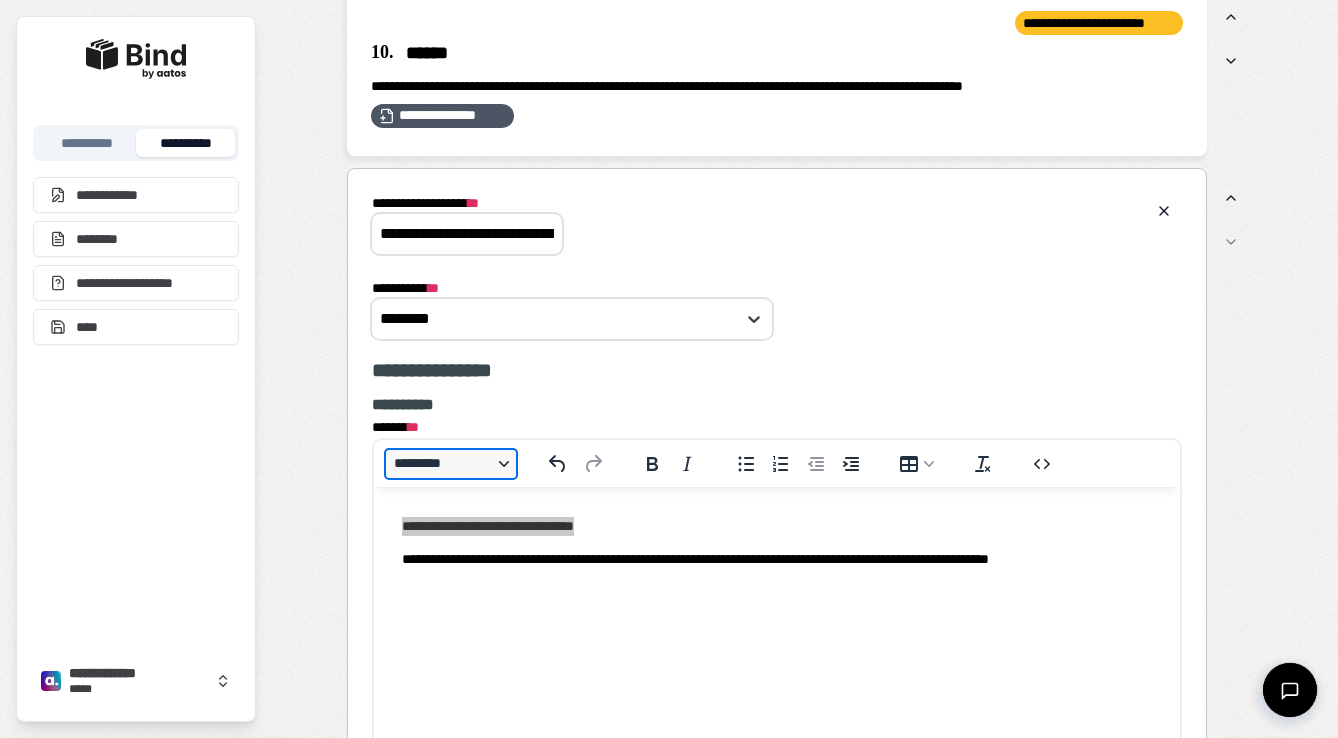 click on "*********" at bounding box center [451, 464] 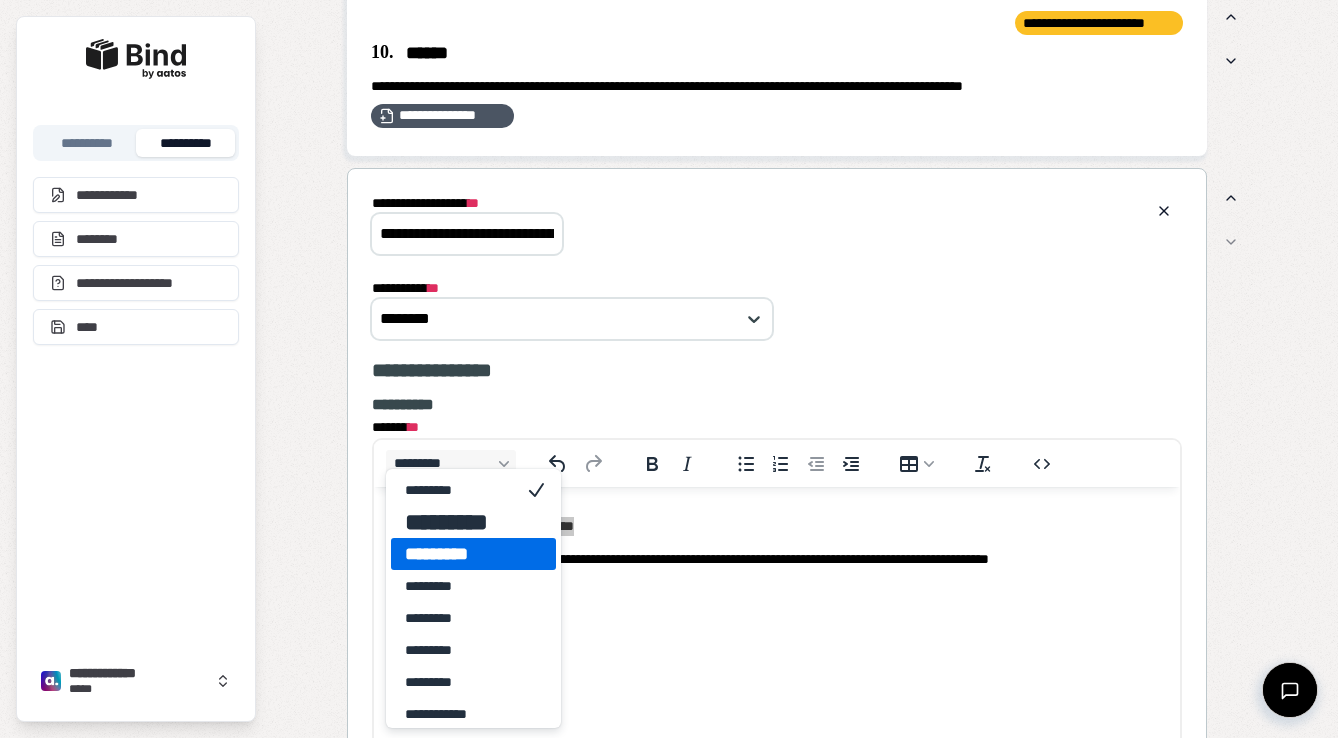 click on "*********" at bounding box center [459, 554] 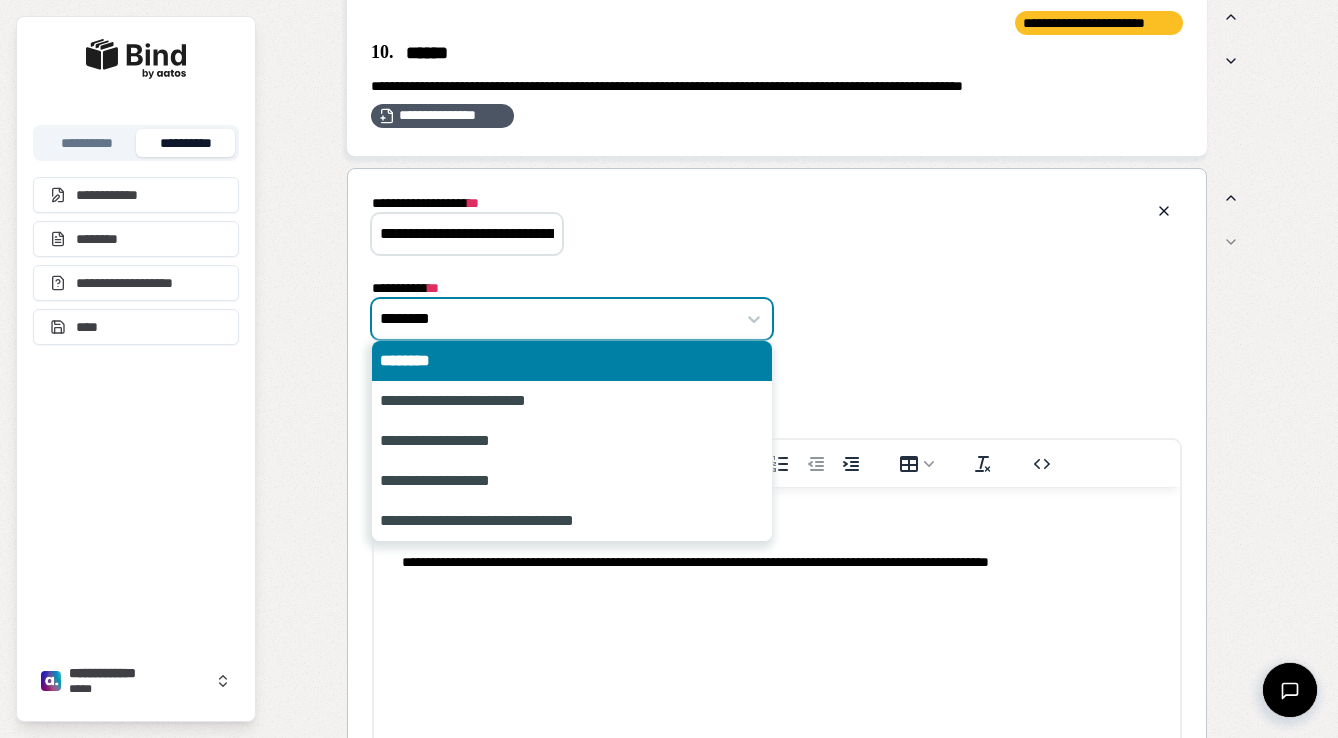 click at bounding box center (561, 319) 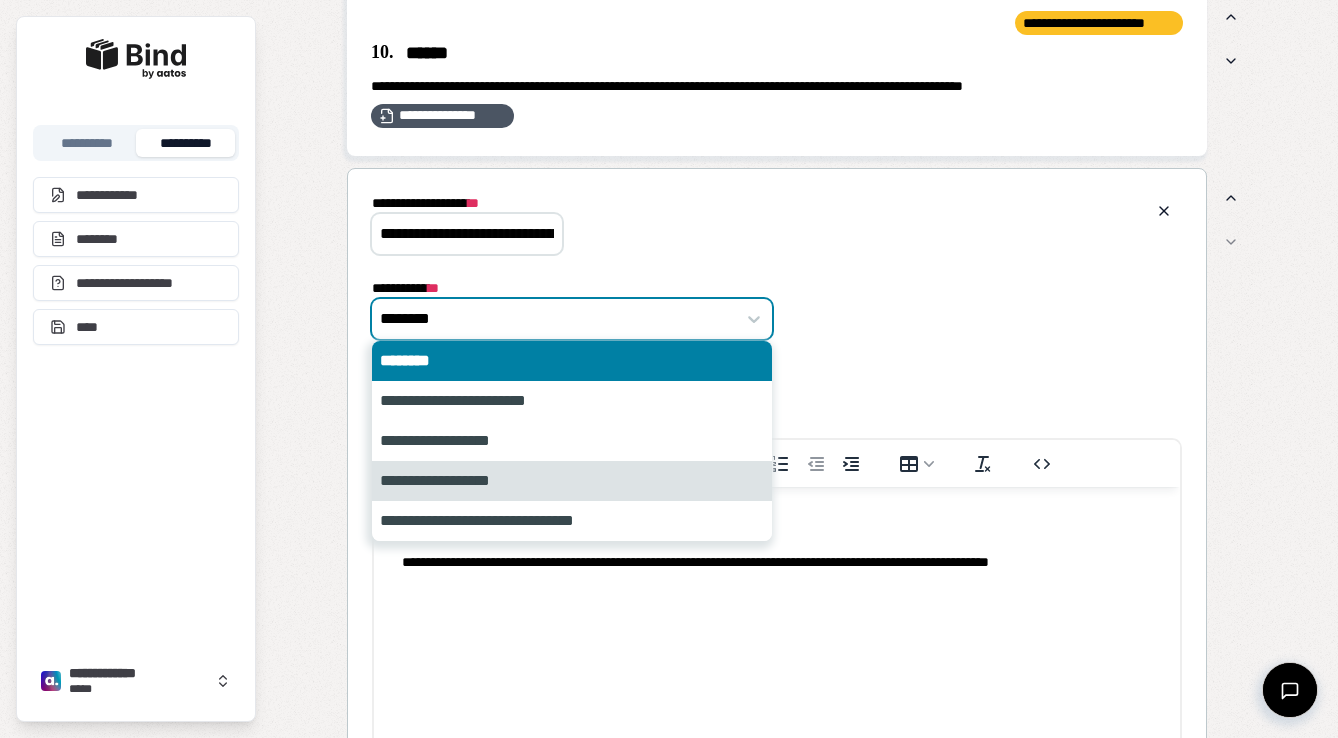 click on "**********" at bounding box center [572, 481] 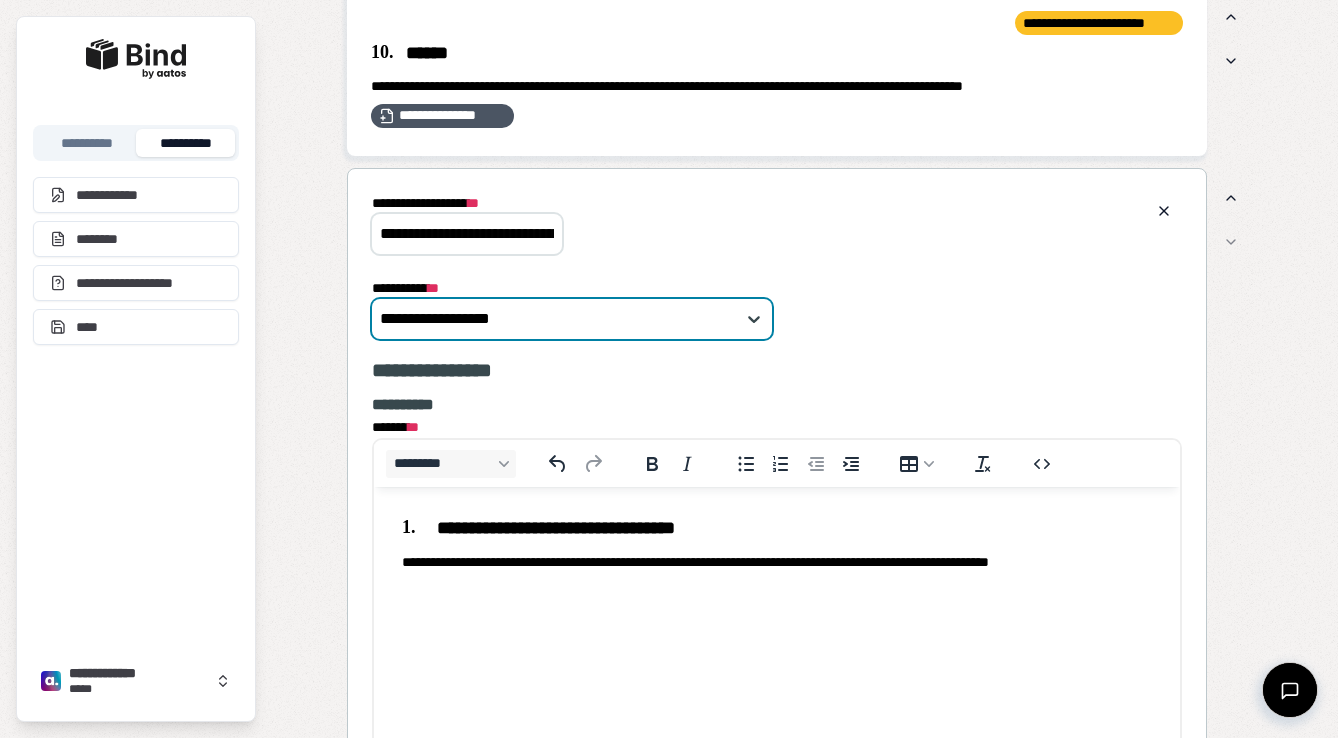 click on "**********" at bounding box center (777, 543) 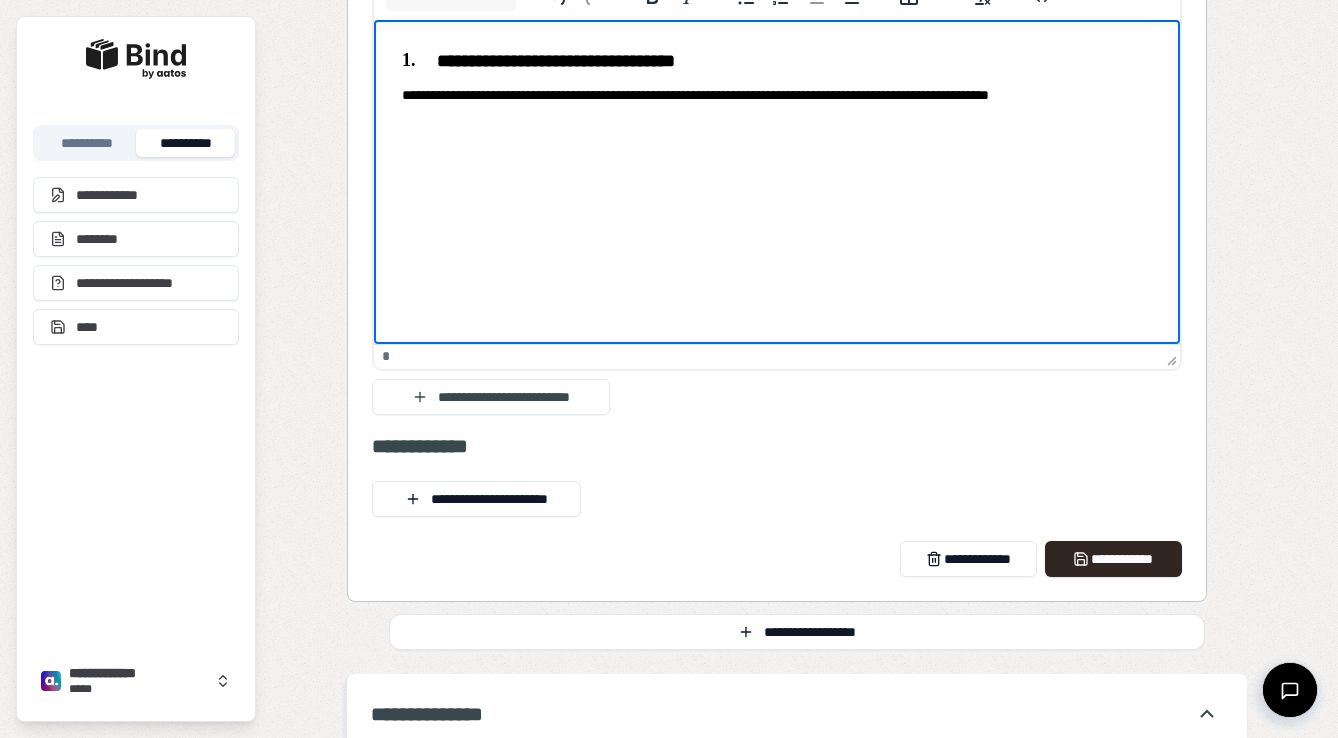 scroll, scrollTop: 4325, scrollLeft: 0, axis: vertical 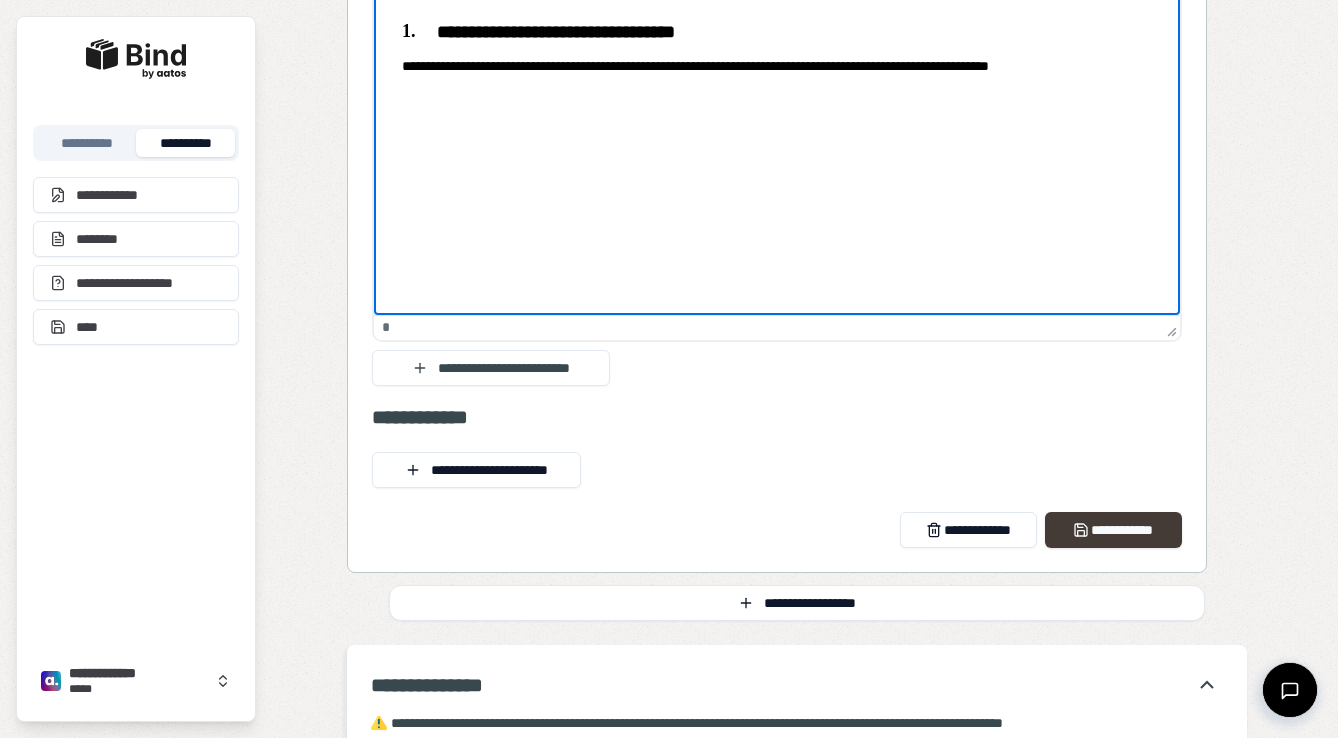 click on "**********" at bounding box center (1113, 530) 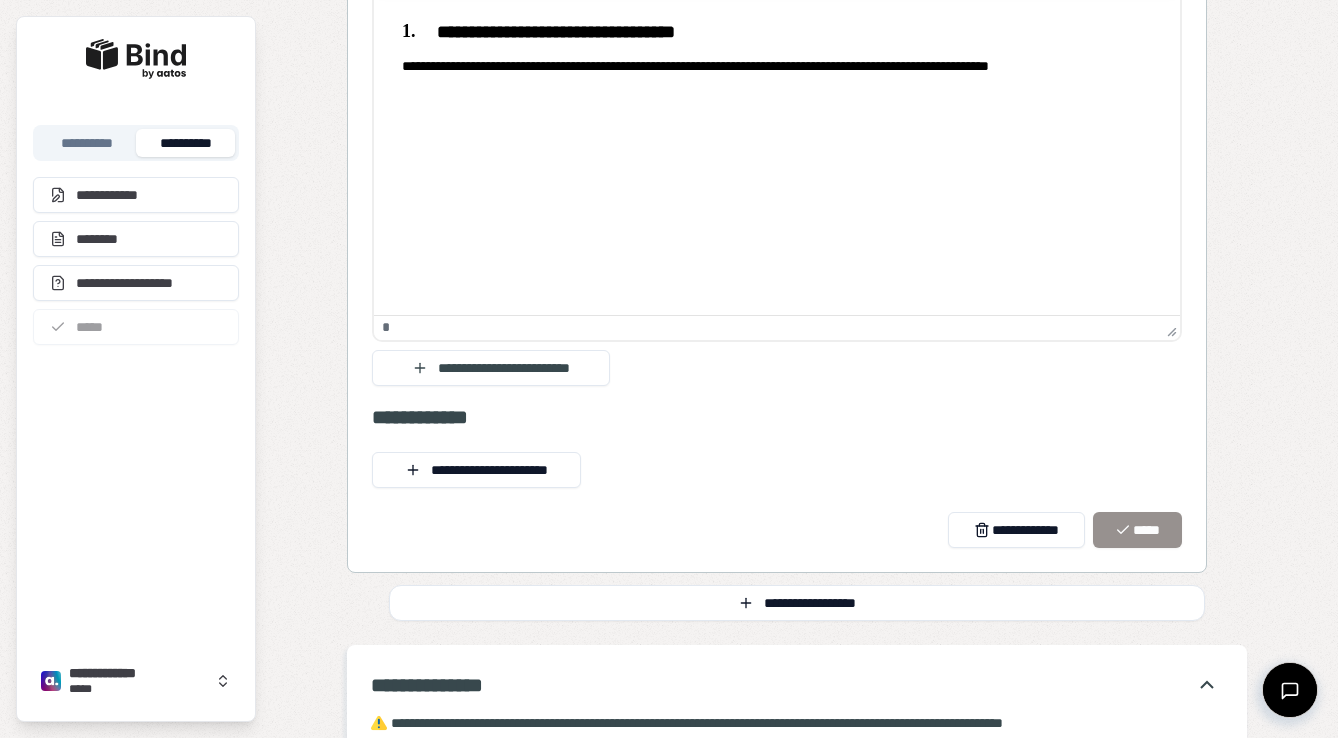 click on "**********" at bounding box center (777, 122) 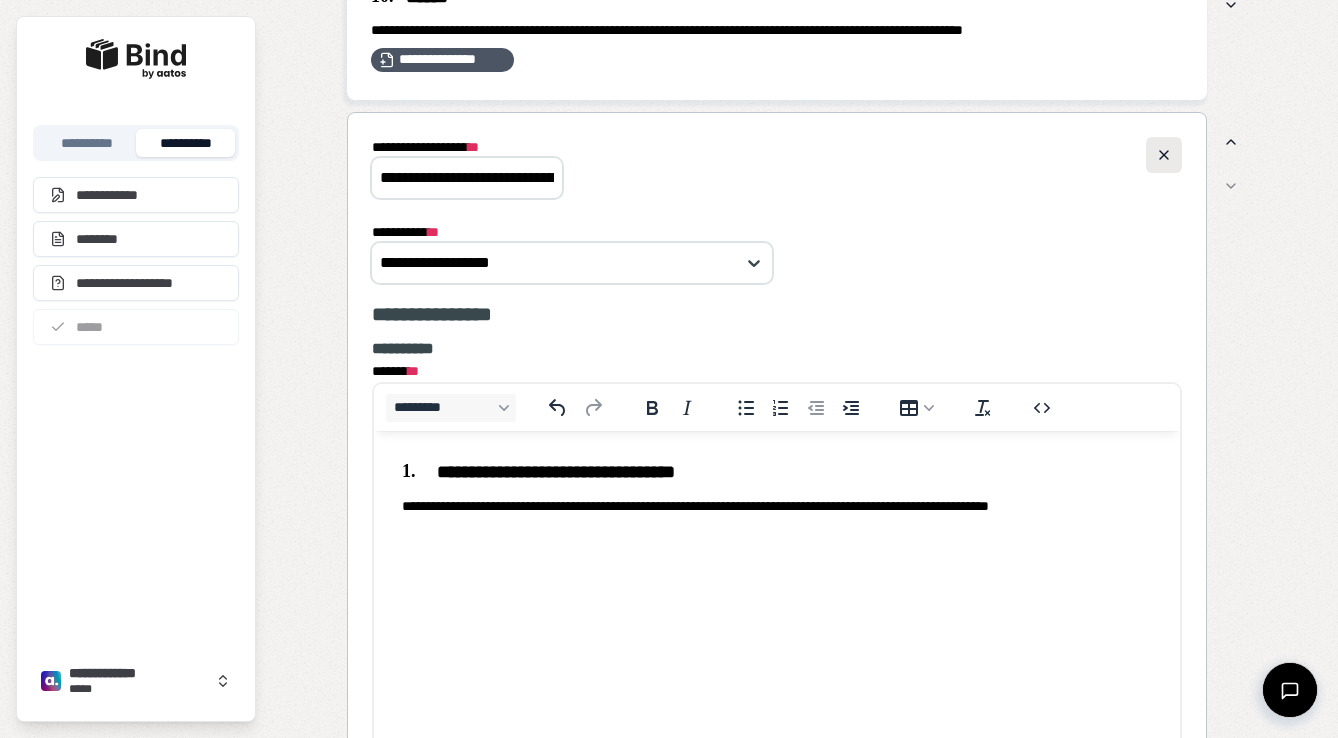 click at bounding box center (1164, 155) 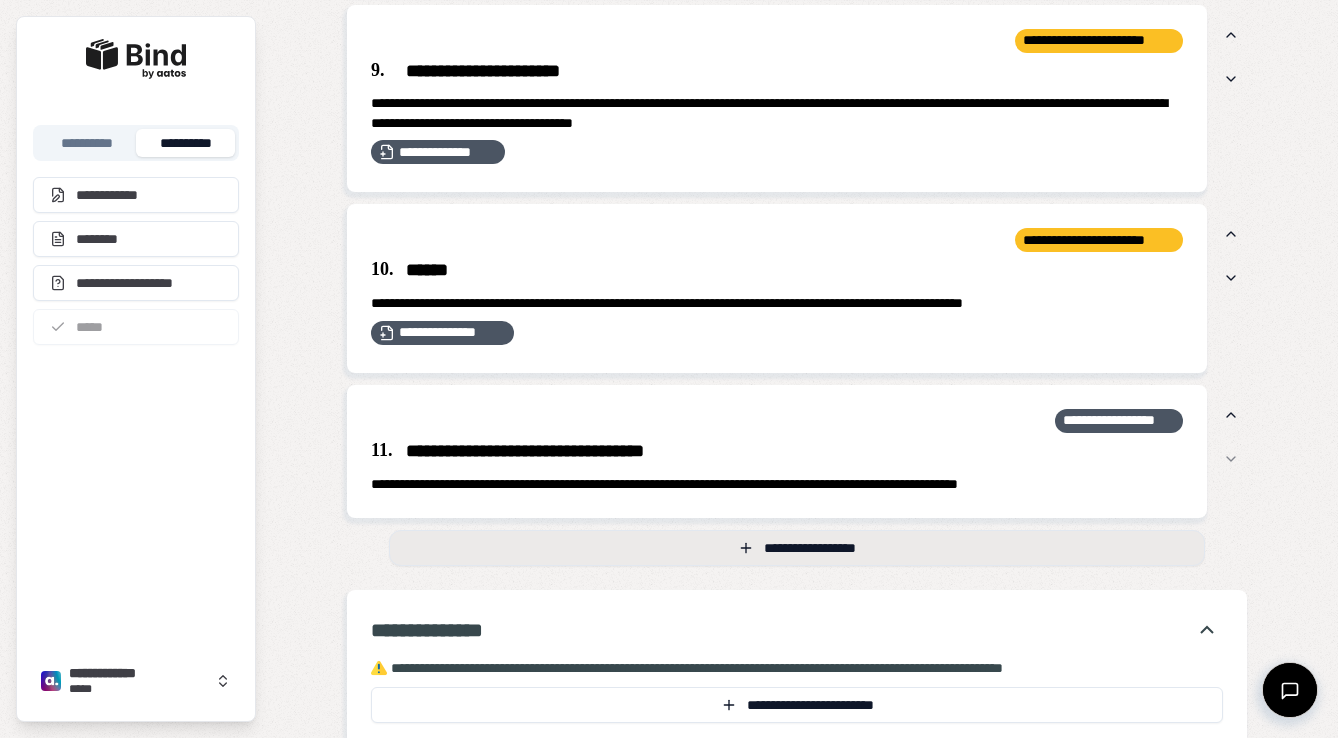 click on "**********" at bounding box center [797, 548] 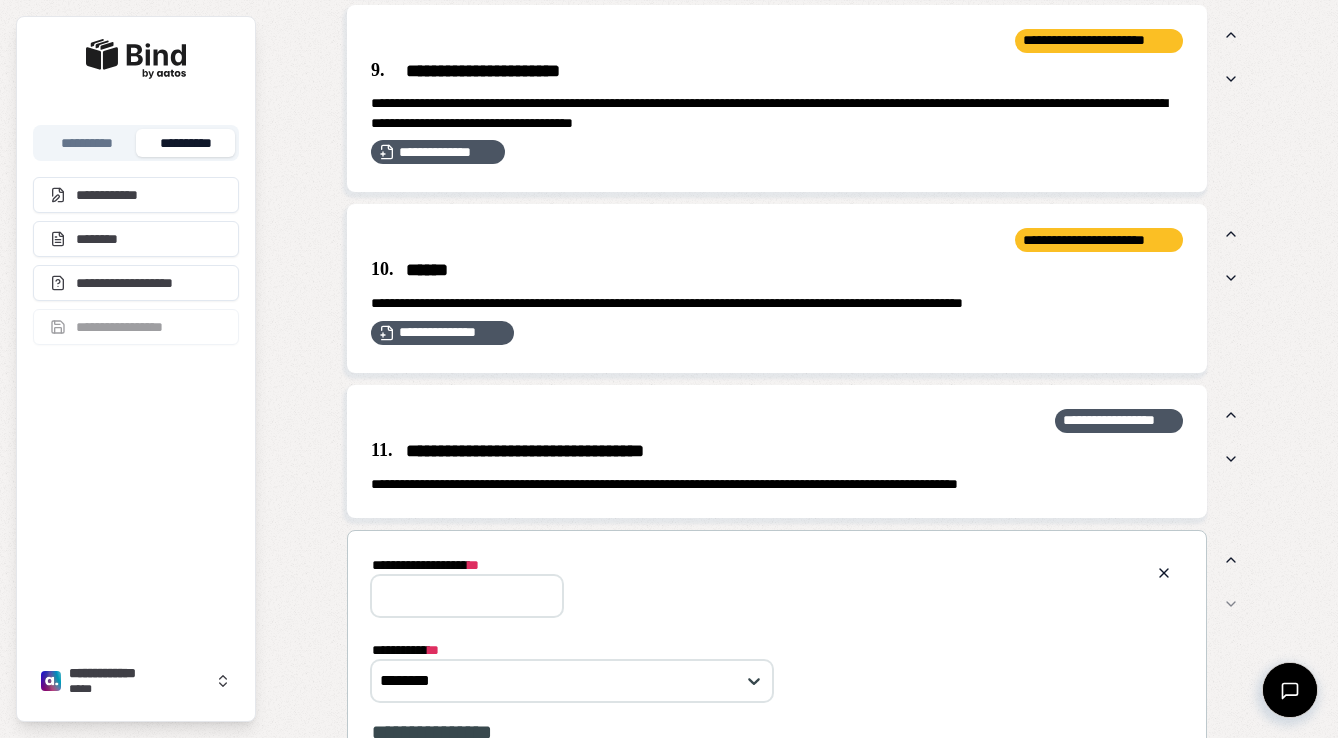 scroll, scrollTop: 0, scrollLeft: 0, axis: both 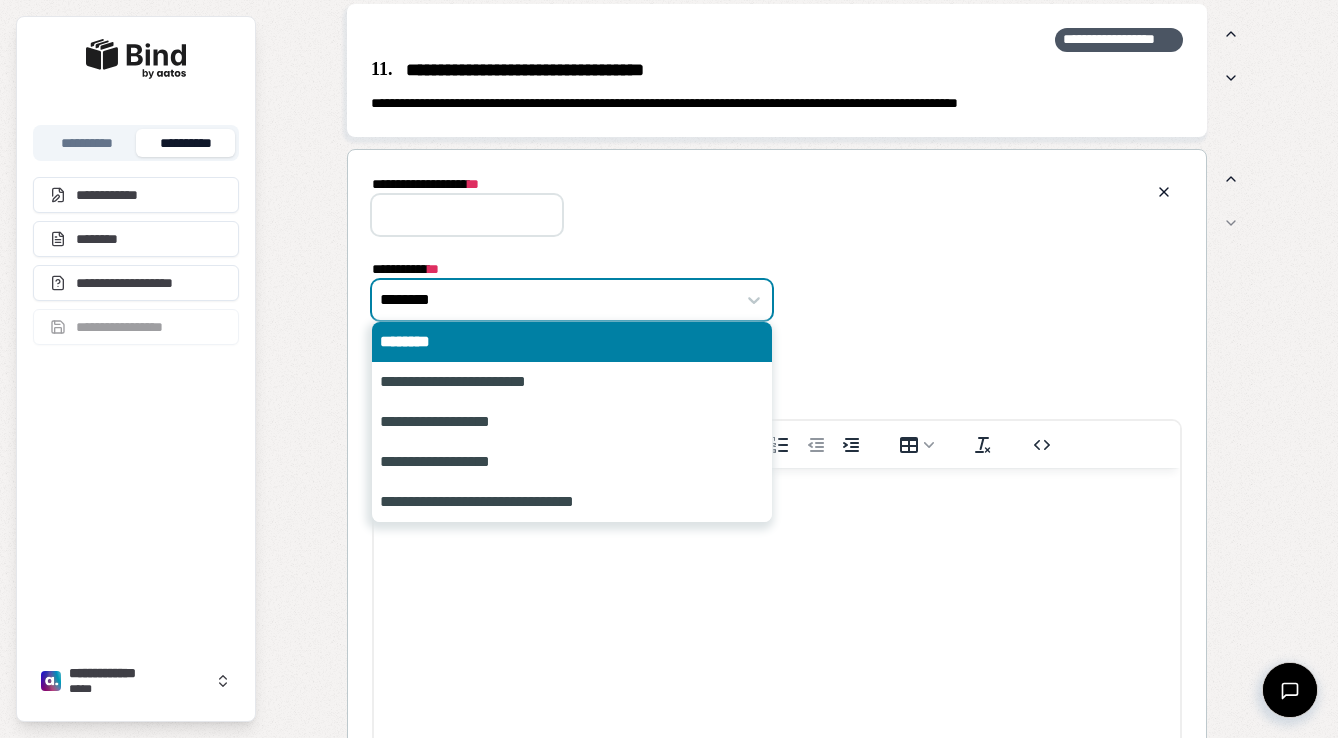 click on "********" at bounding box center [572, 300] 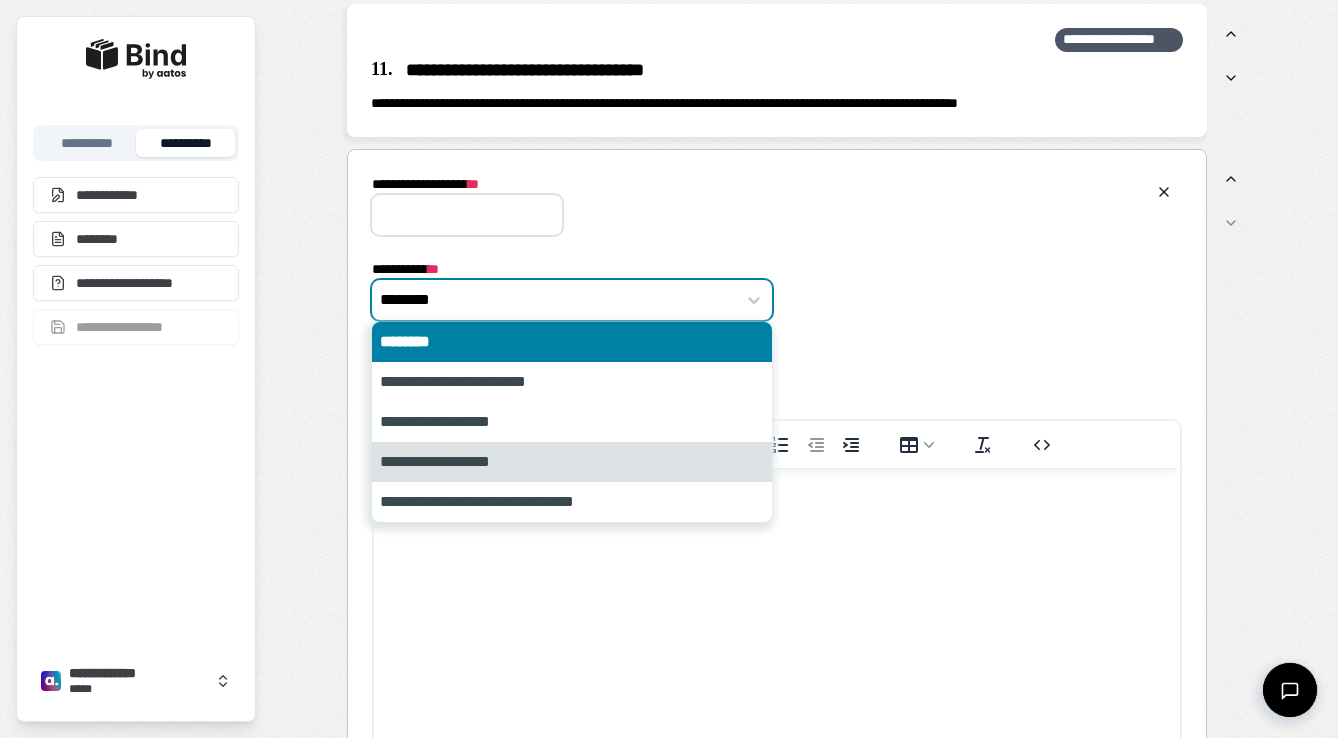 click on "**********" at bounding box center [572, 462] 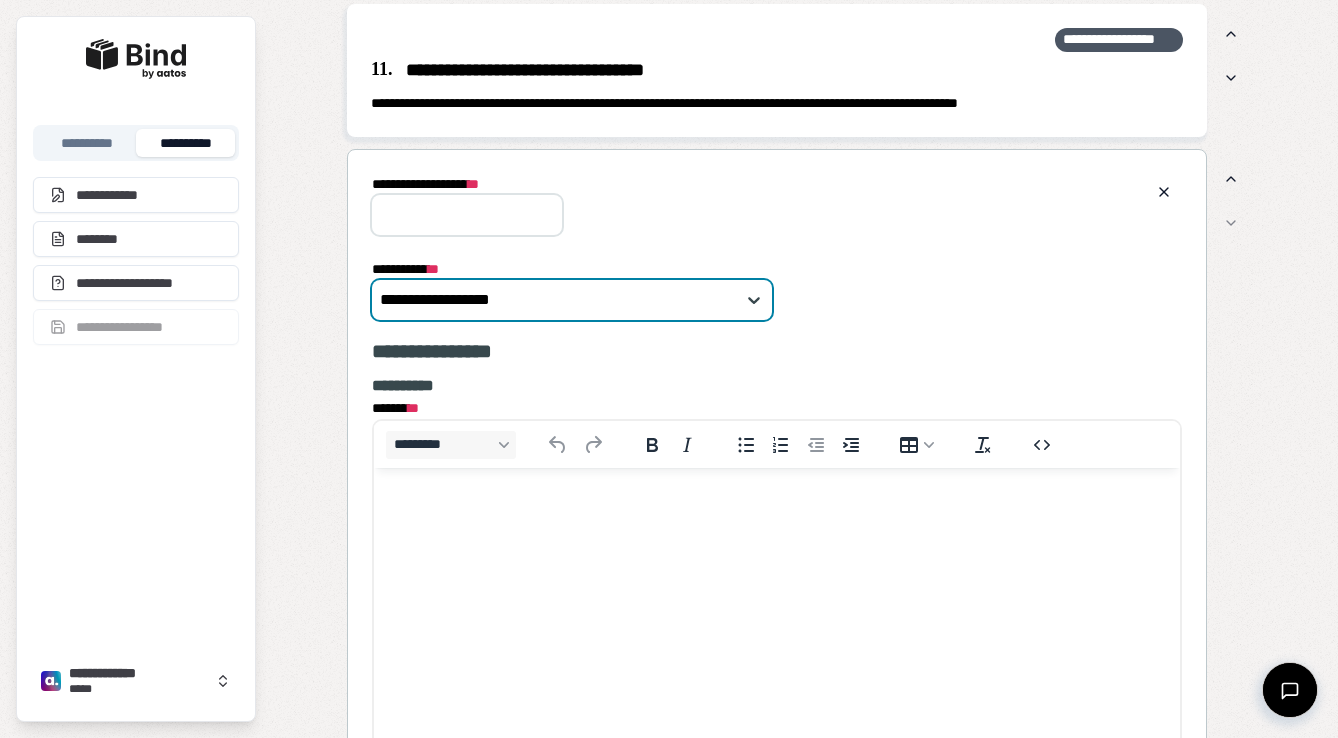 click at bounding box center (777, 506) 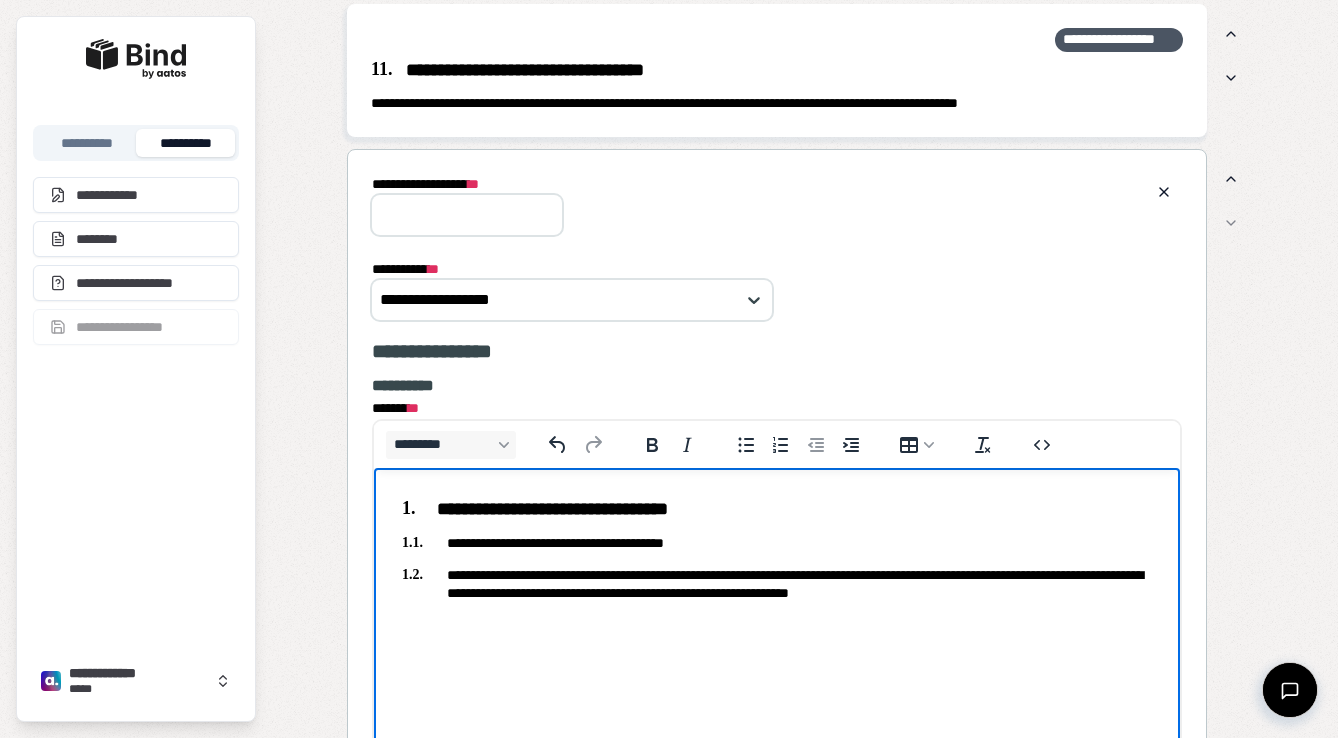 click on "**********" at bounding box center (467, 215) 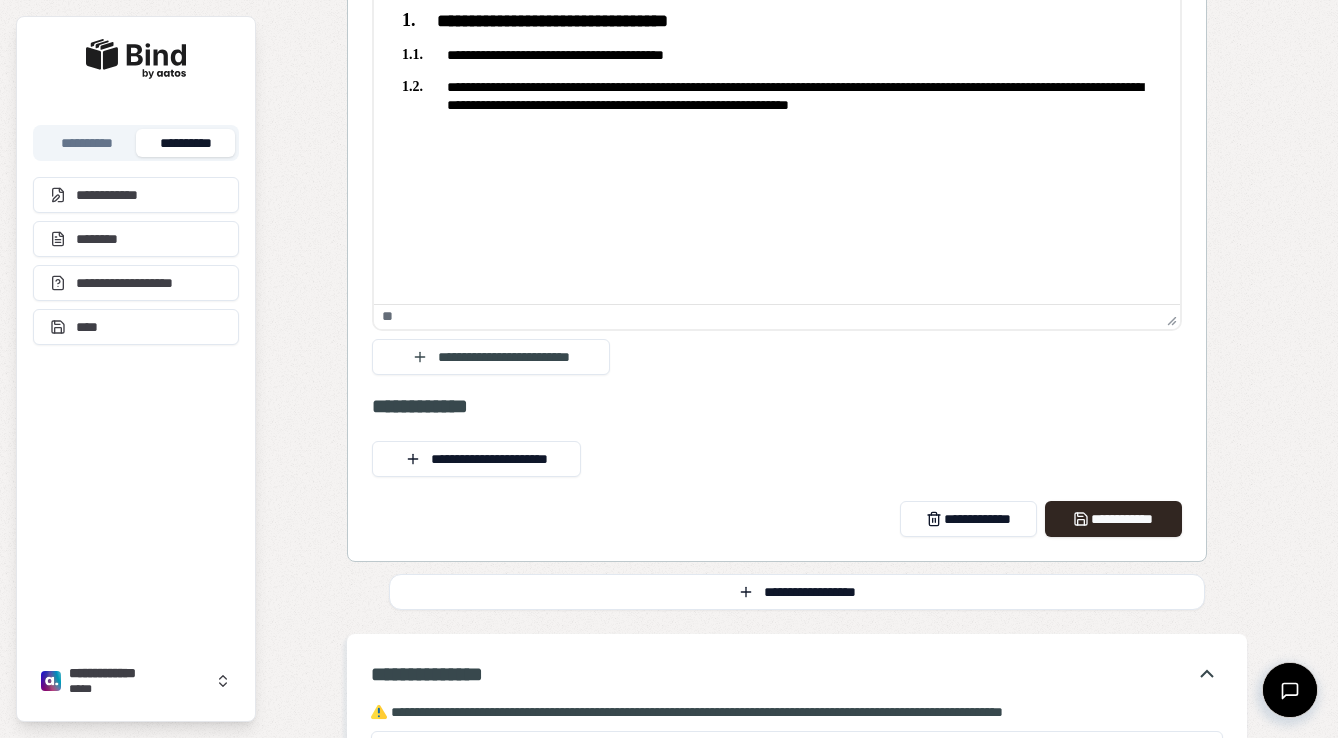 scroll, scrollTop: 4481, scrollLeft: 0, axis: vertical 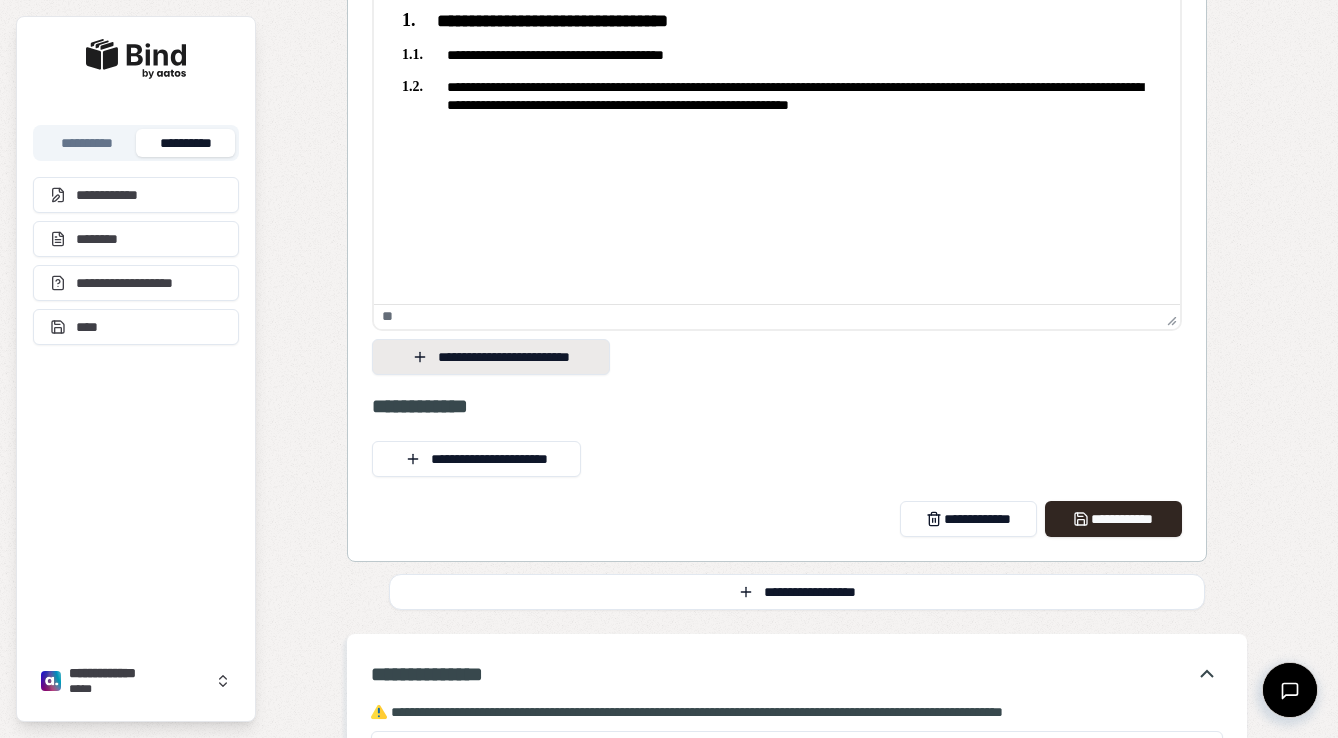type on "**********" 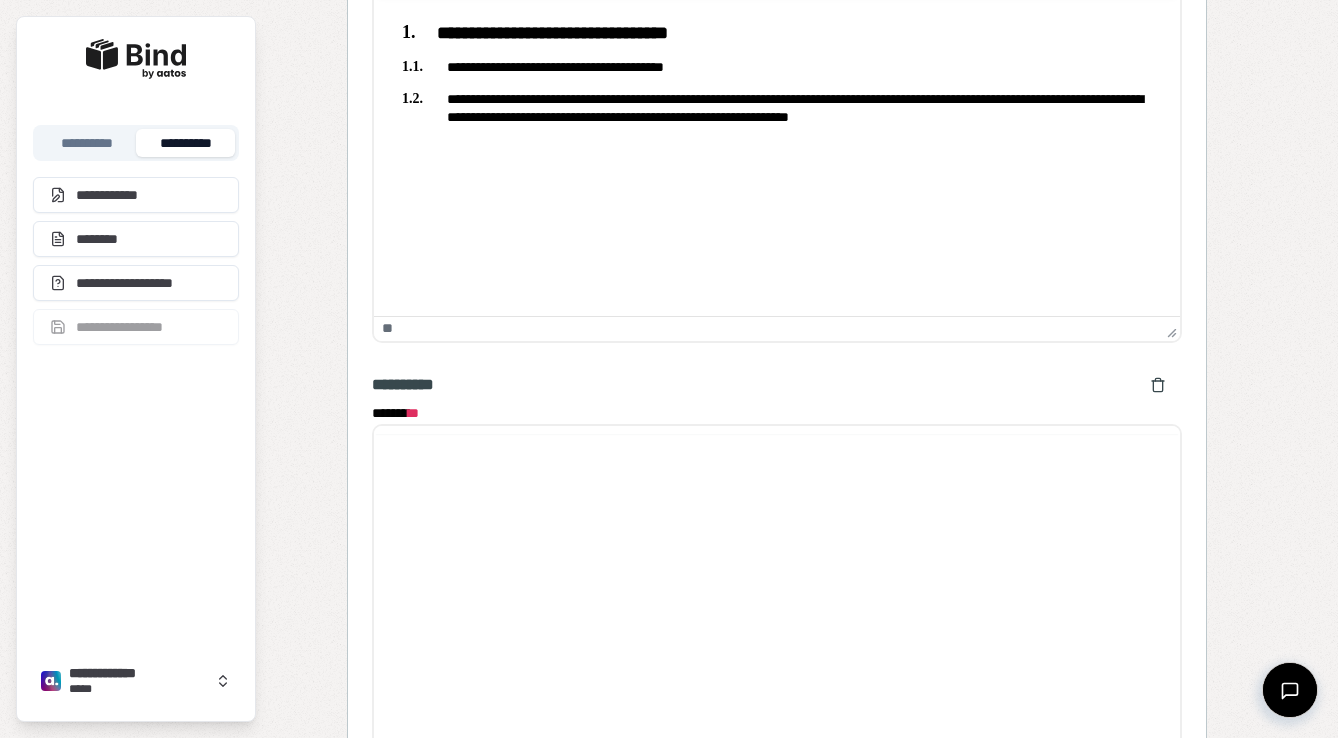 scroll, scrollTop: 0, scrollLeft: 0, axis: both 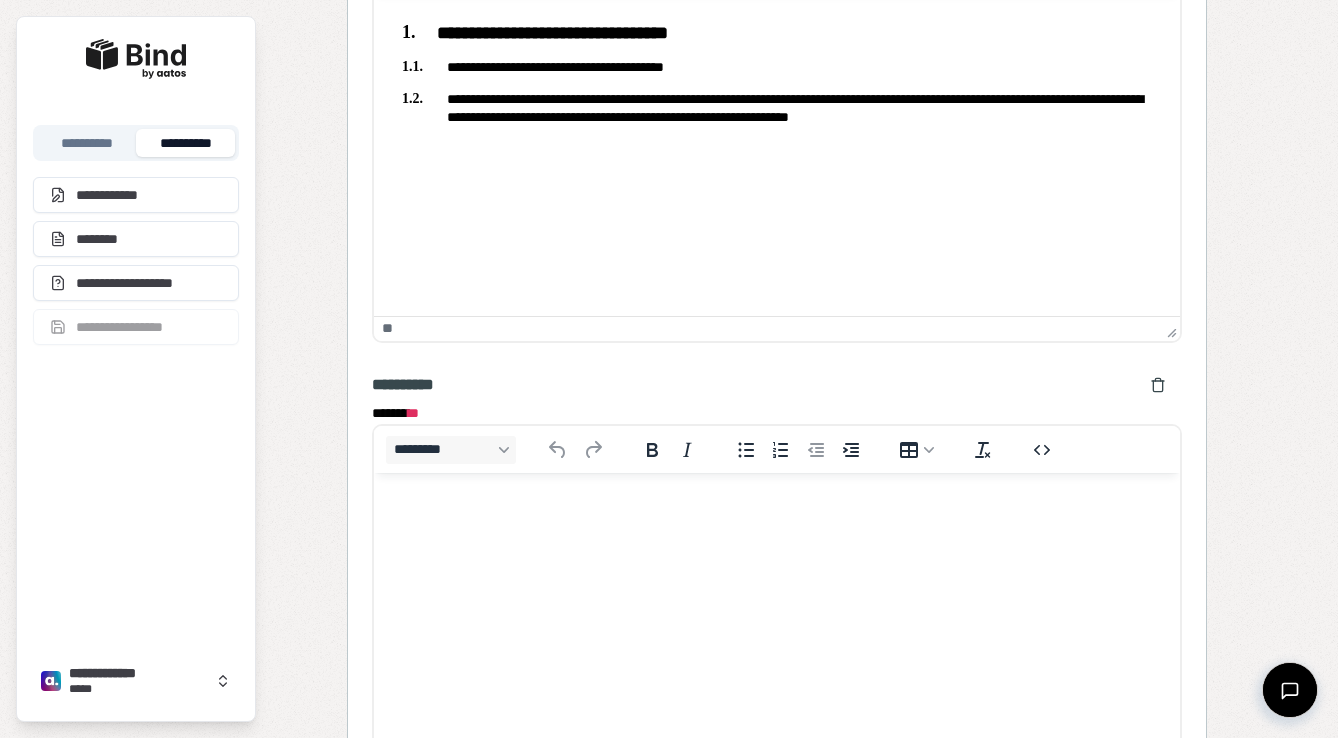 click at bounding box center [777, 511] 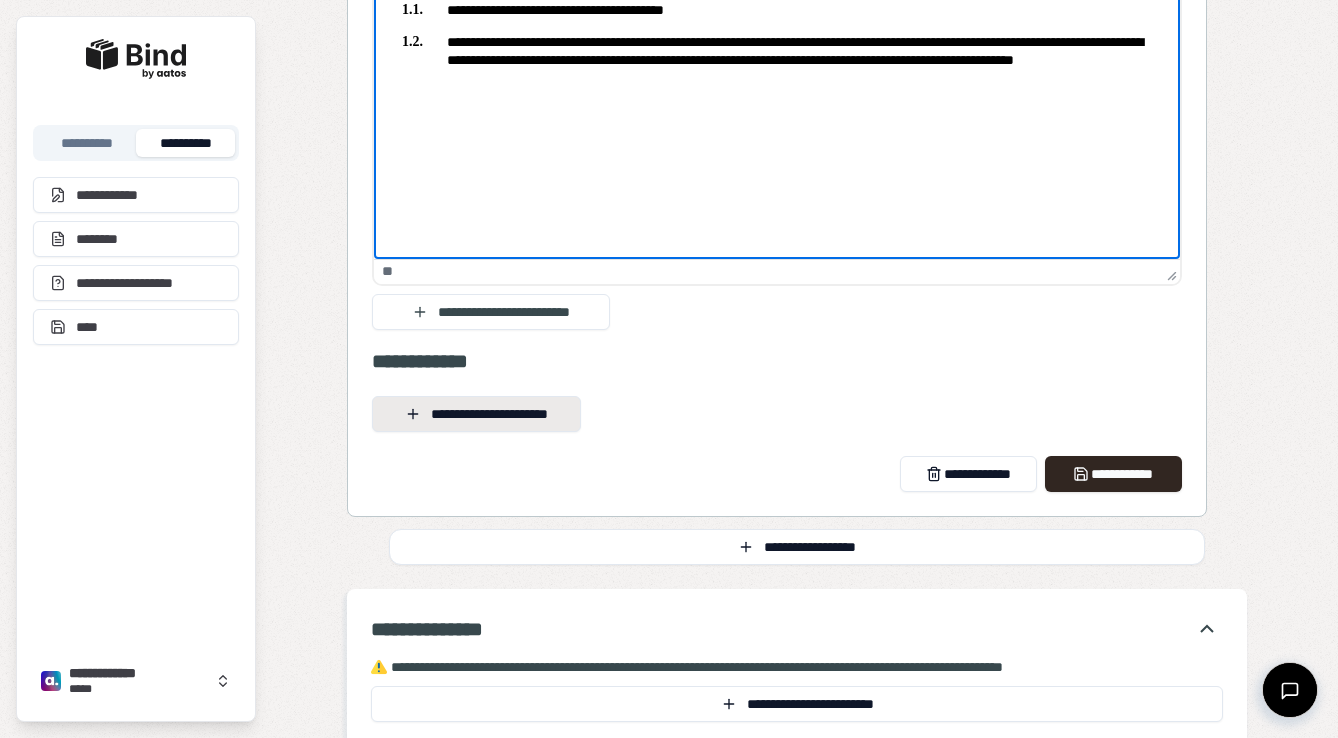 scroll, scrollTop: 5018, scrollLeft: 0, axis: vertical 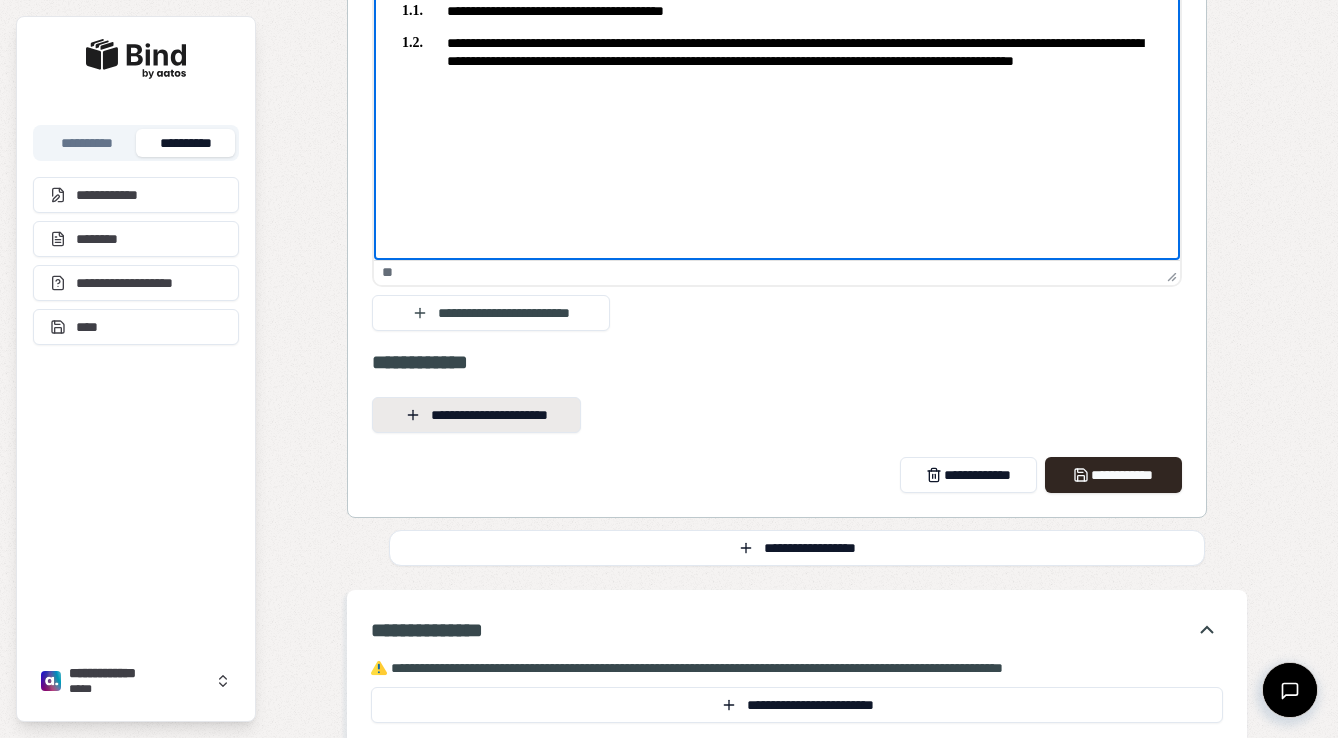 click on "**********" at bounding box center [476, 415] 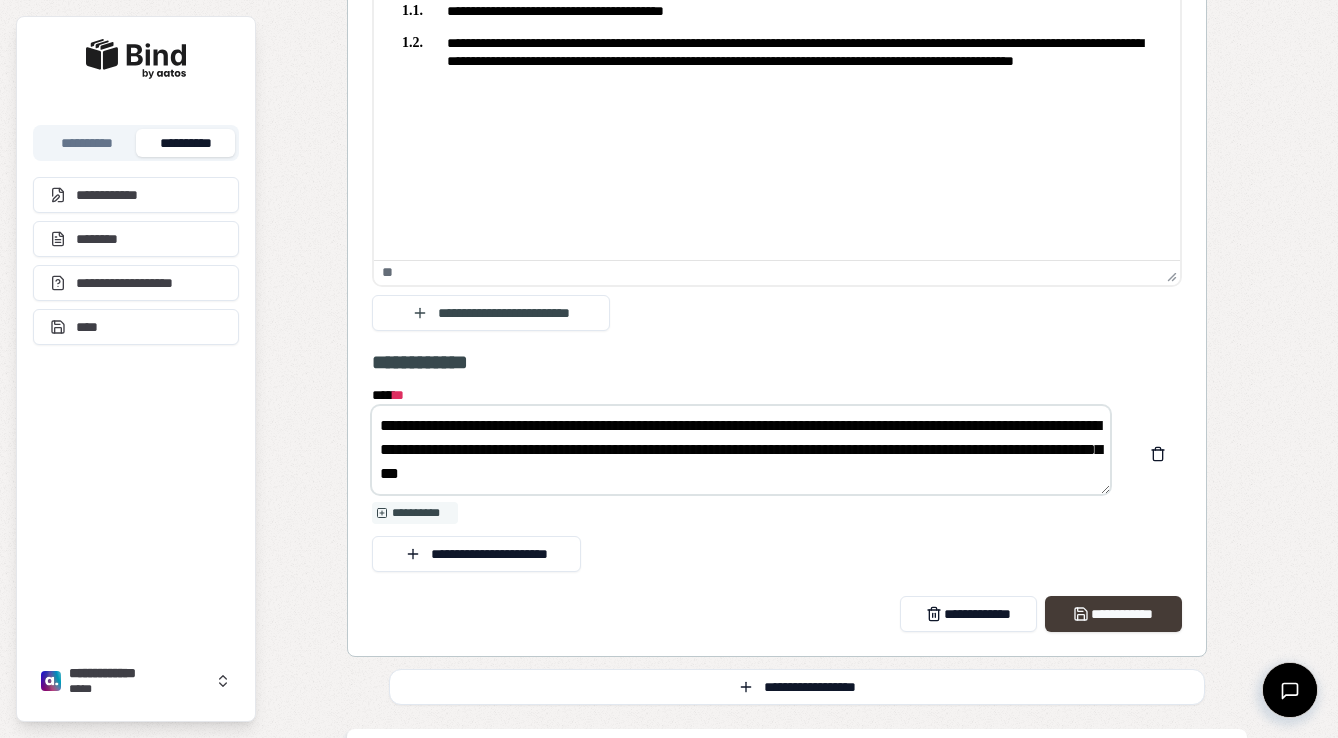 type on "**********" 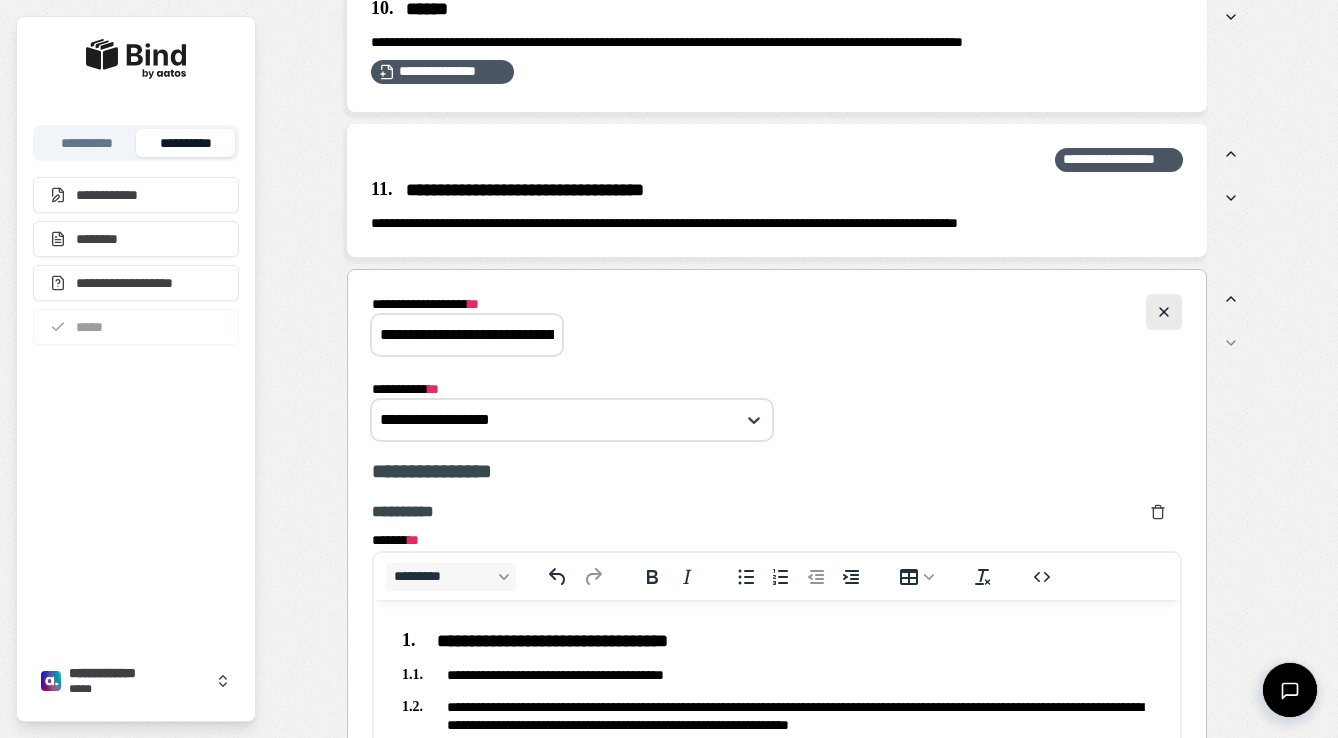 click at bounding box center (1164, 312) 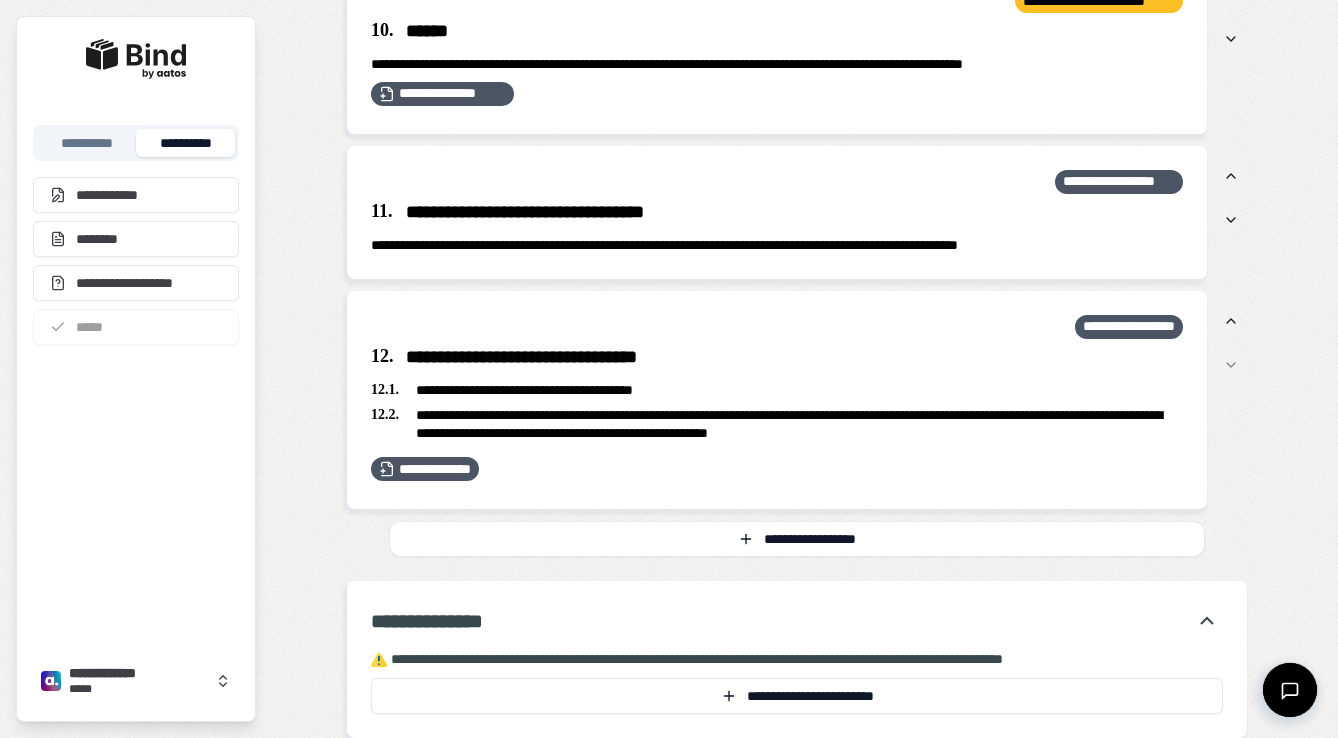 scroll, scrollTop: 3840, scrollLeft: 0, axis: vertical 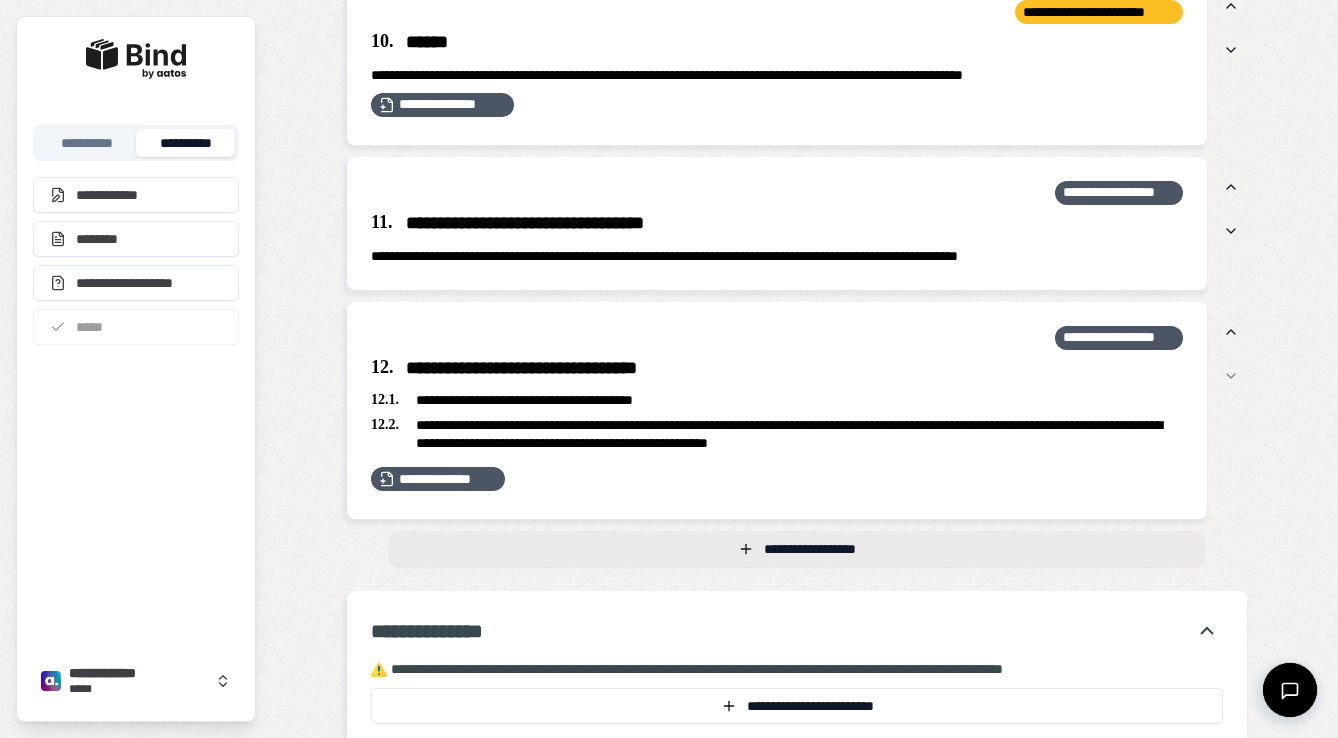 click on "**********" at bounding box center (797, 549) 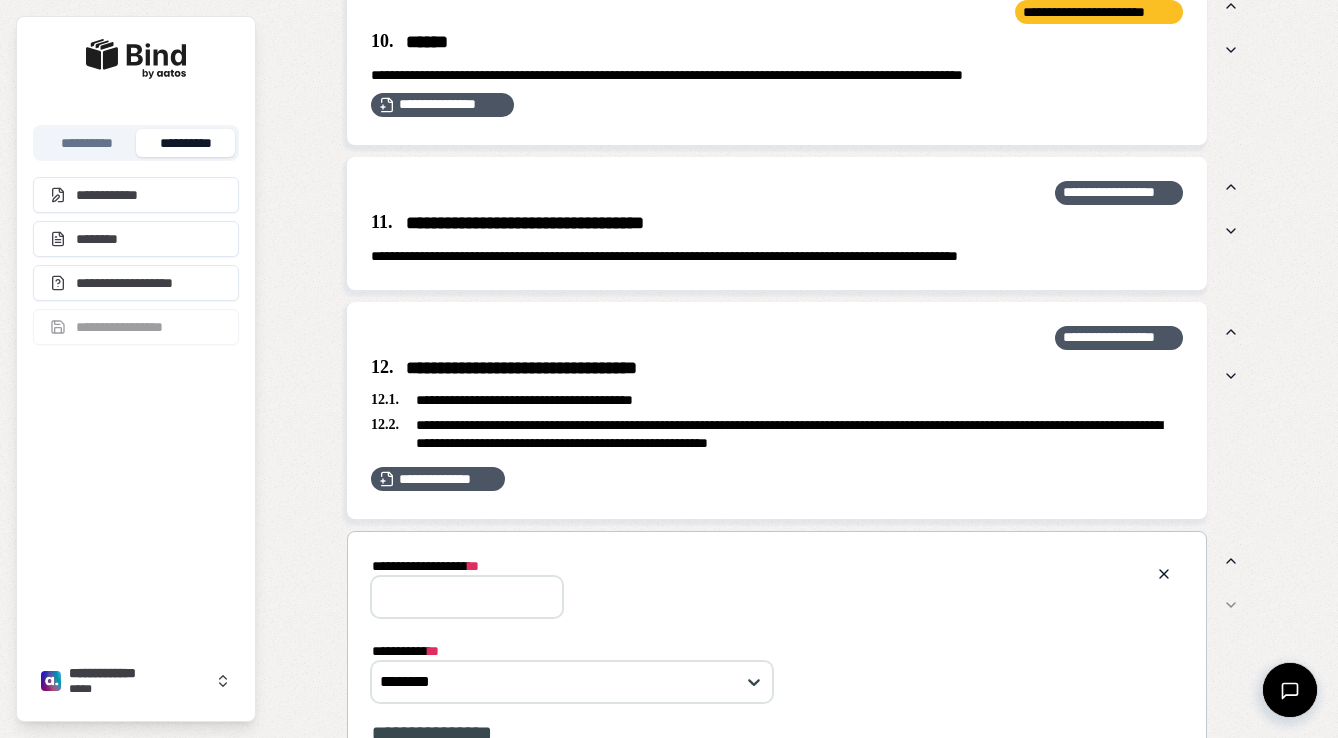 click on "**********" at bounding box center (467, 597) 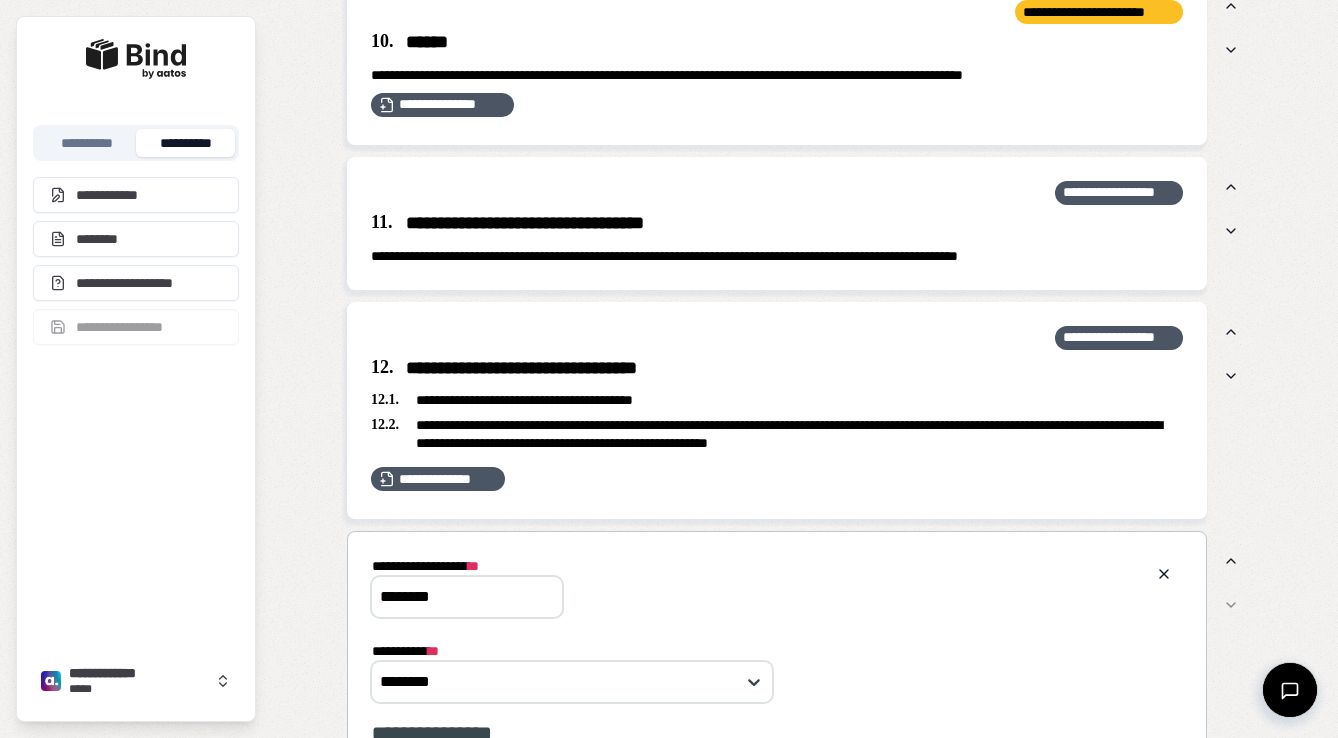 scroll, scrollTop: 0, scrollLeft: 0, axis: both 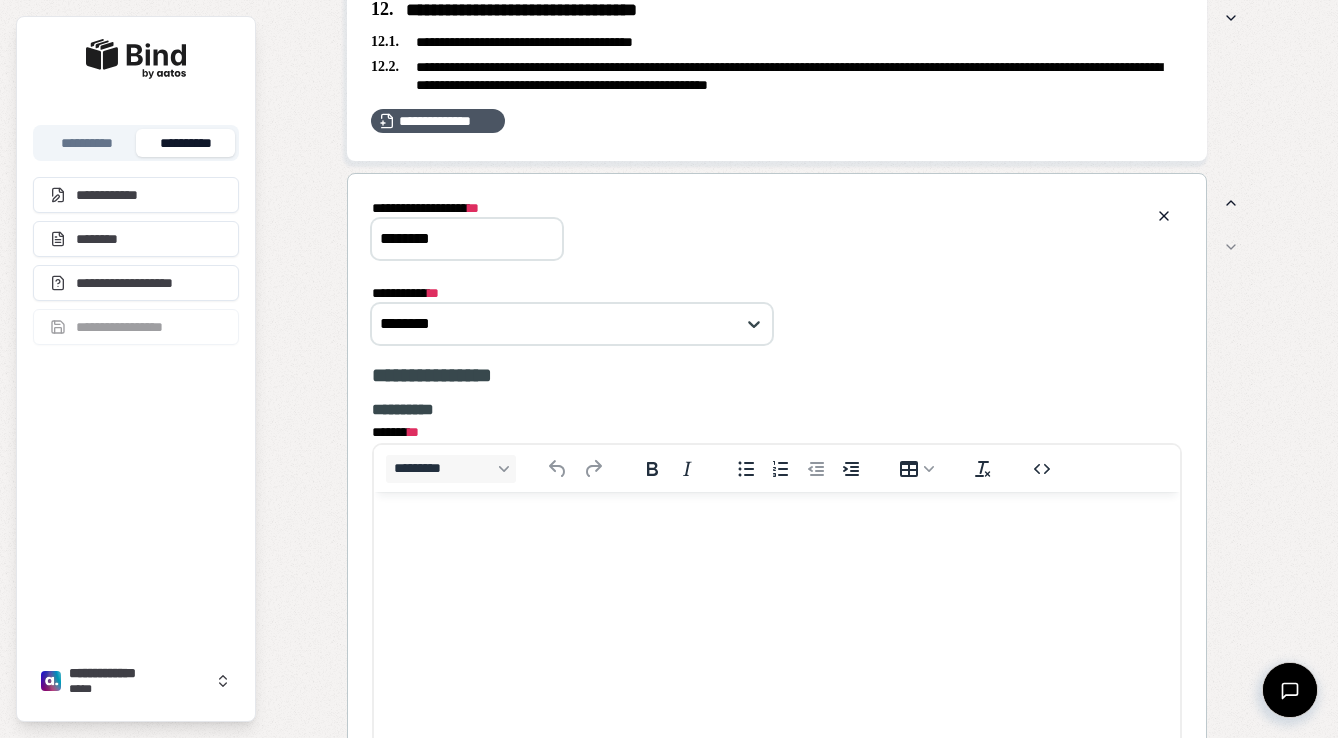 type on "********" 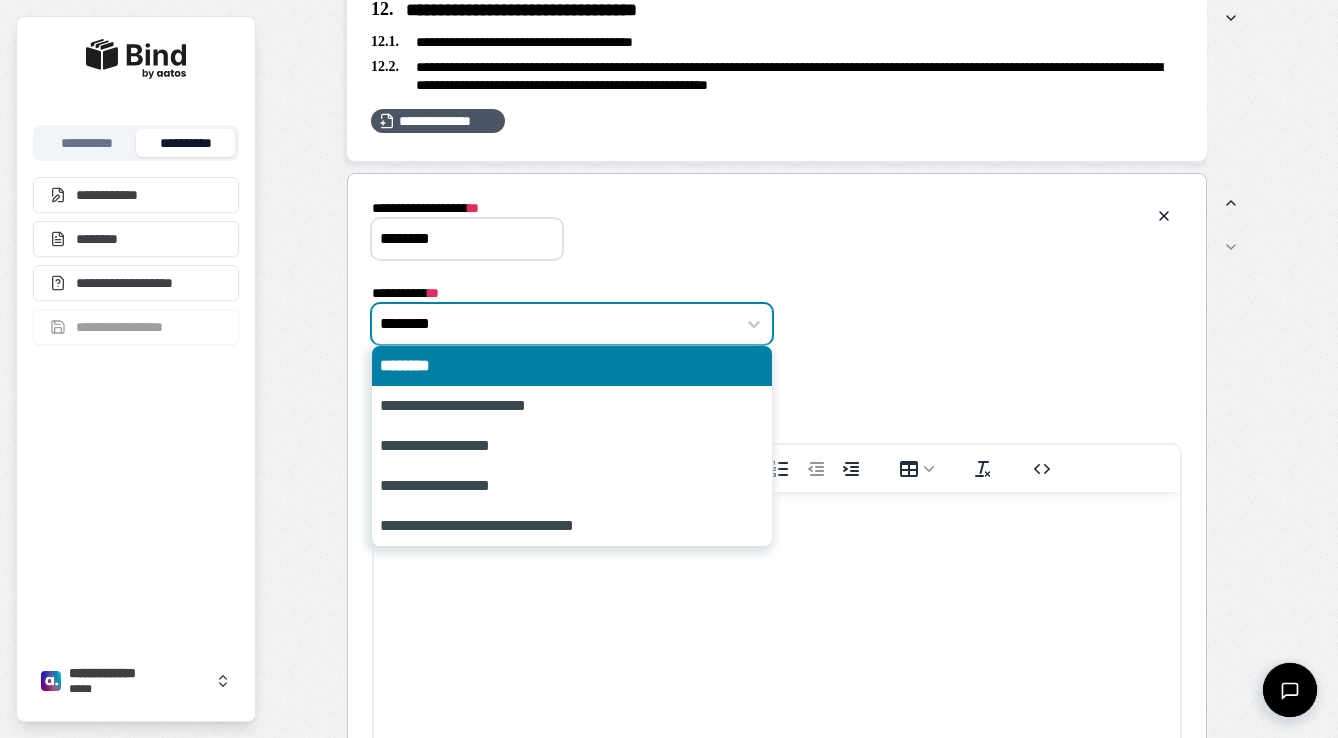 click on "********" at bounding box center (572, 324) 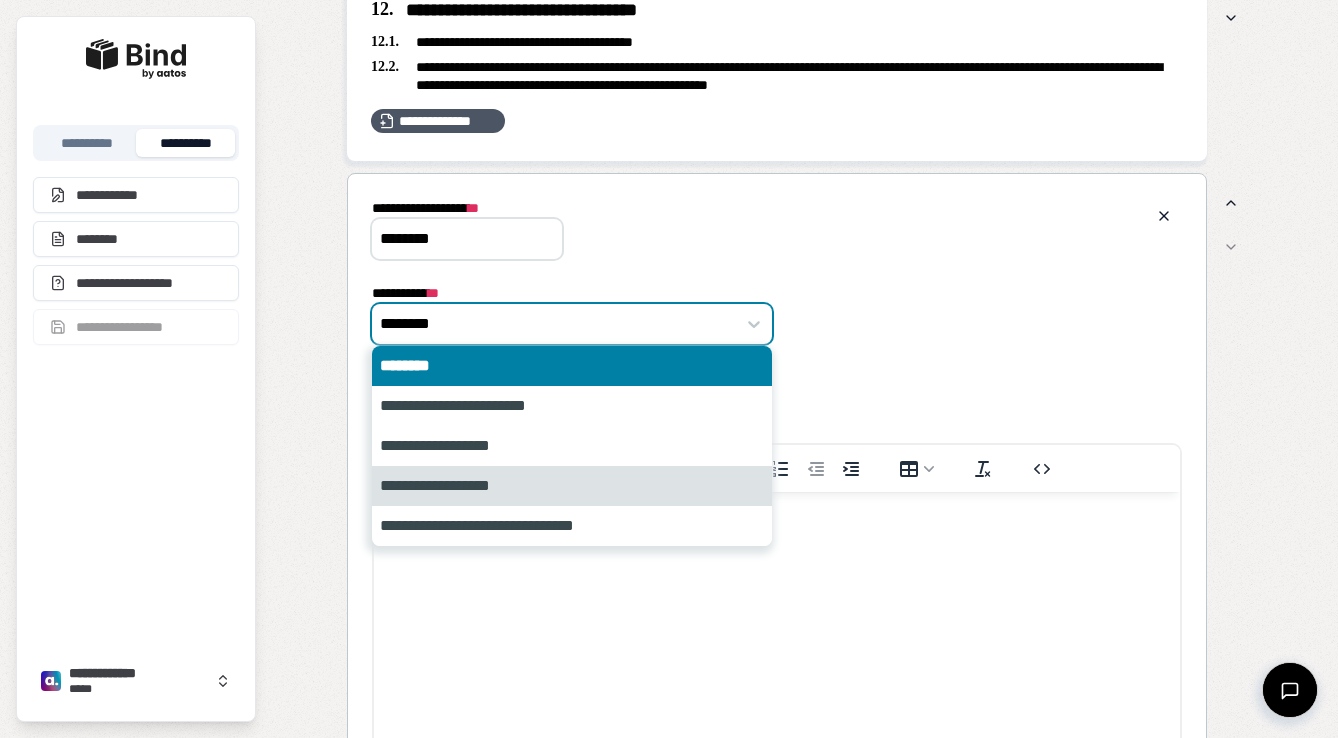 click on "**********" at bounding box center (572, 486) 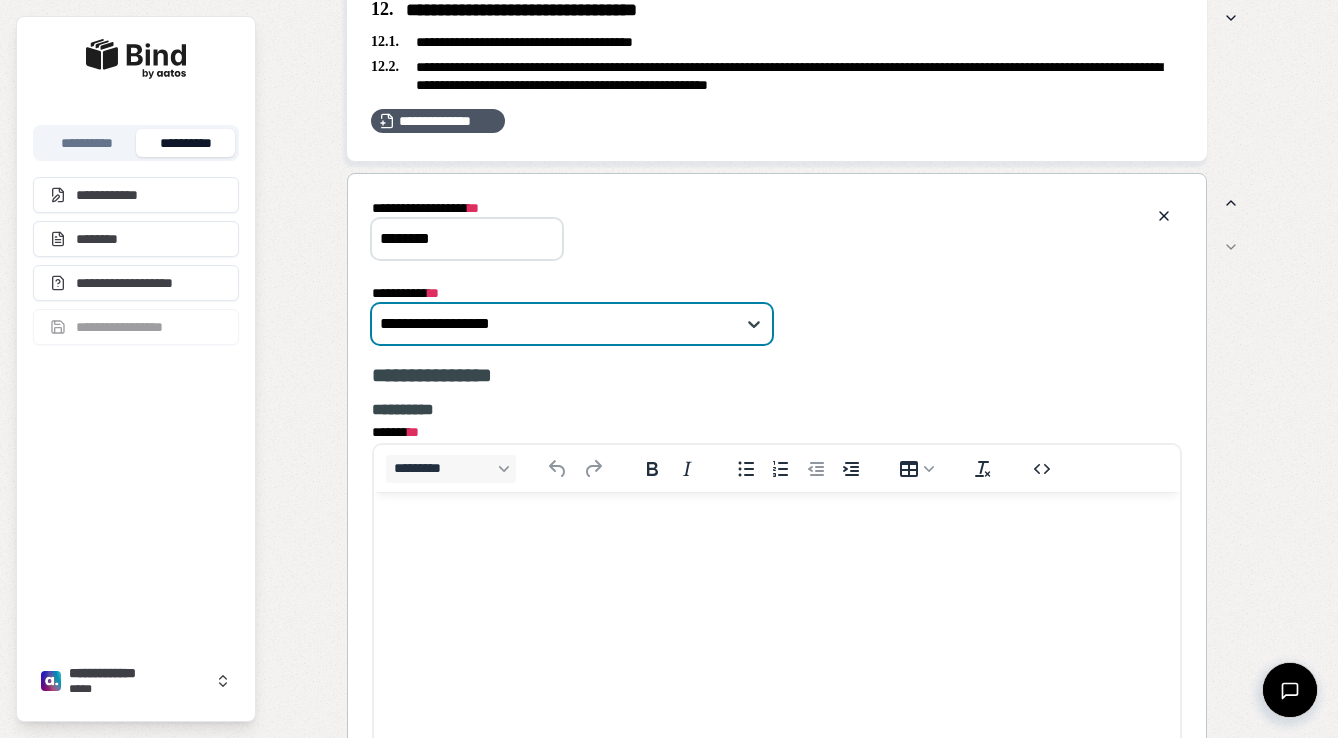 click at bounding box center (777, 531) 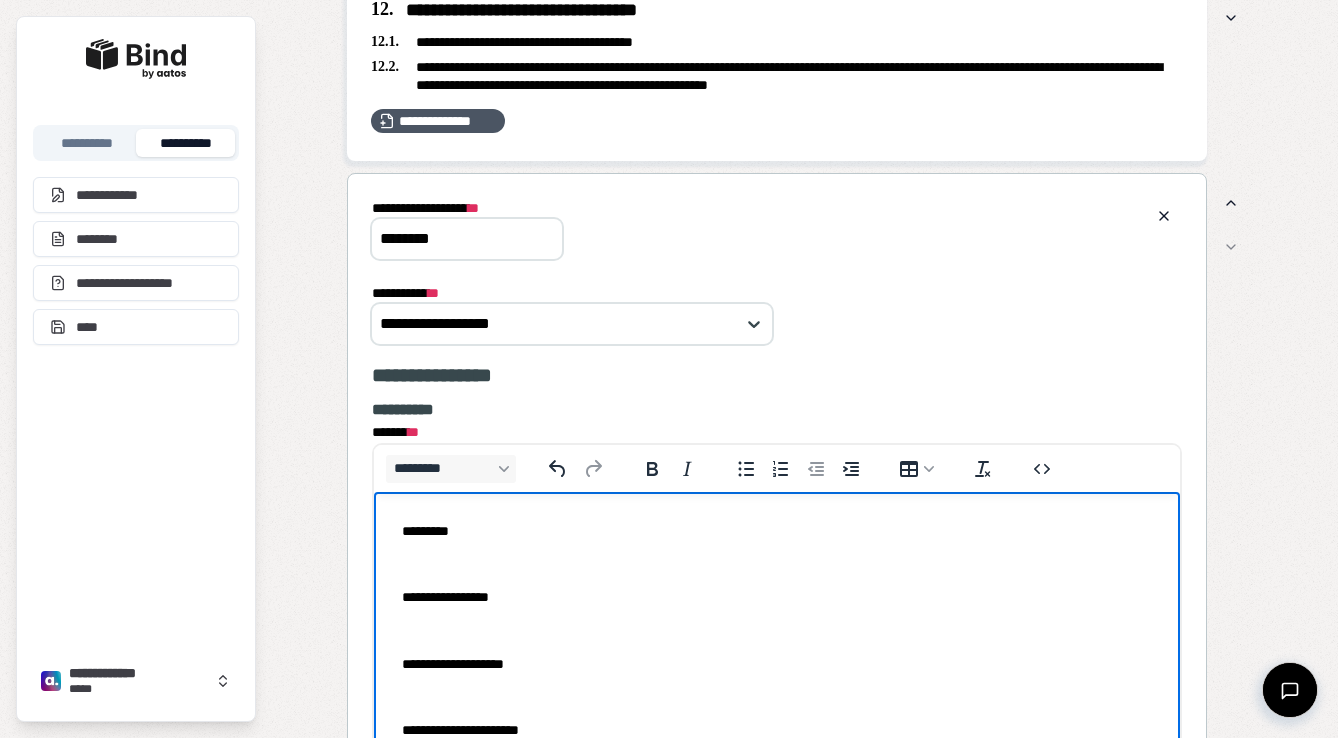 click on "**********" at bounding box center [777, 631] 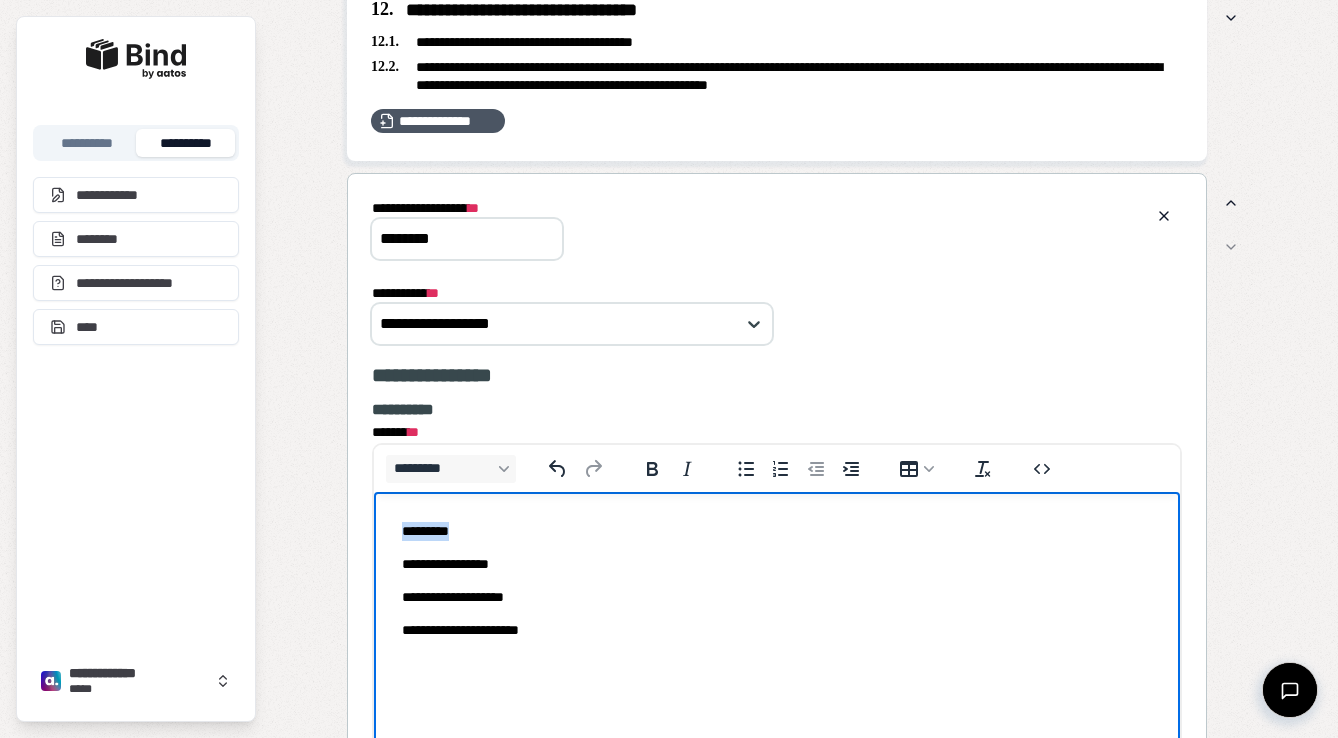 drag, startPoint x: 459, startPoint y: 526, endPoint x: 341, endPoint y: 526, distance: 118 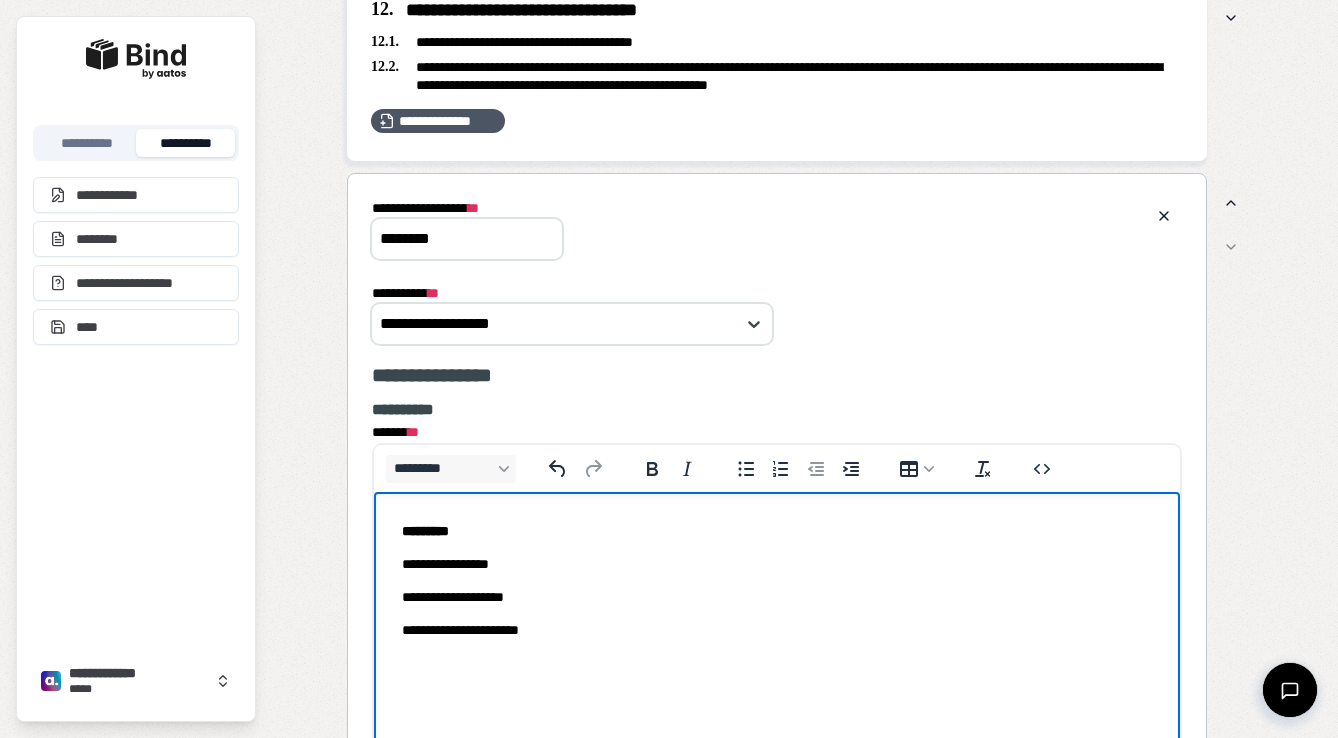 click on "**********" at bounding box center [777, 581] 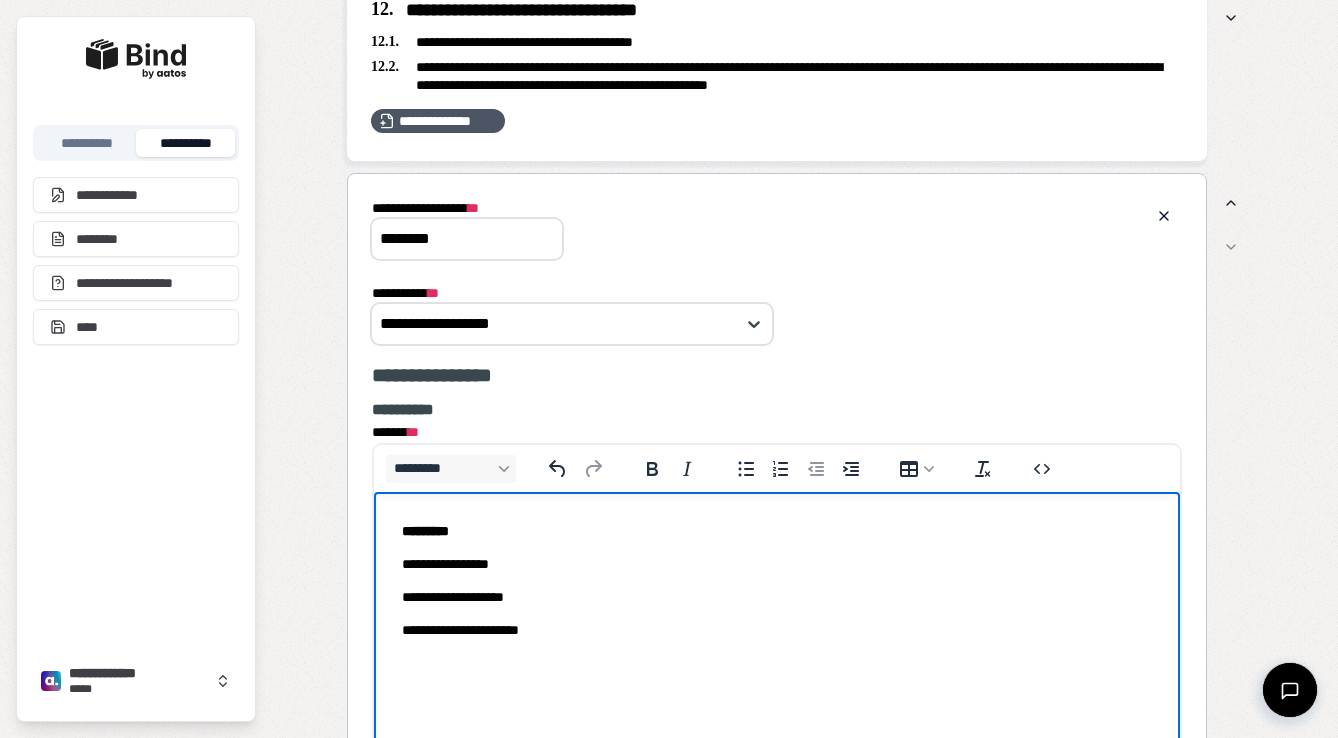 click on "**********" at bounding box center [777, 630] 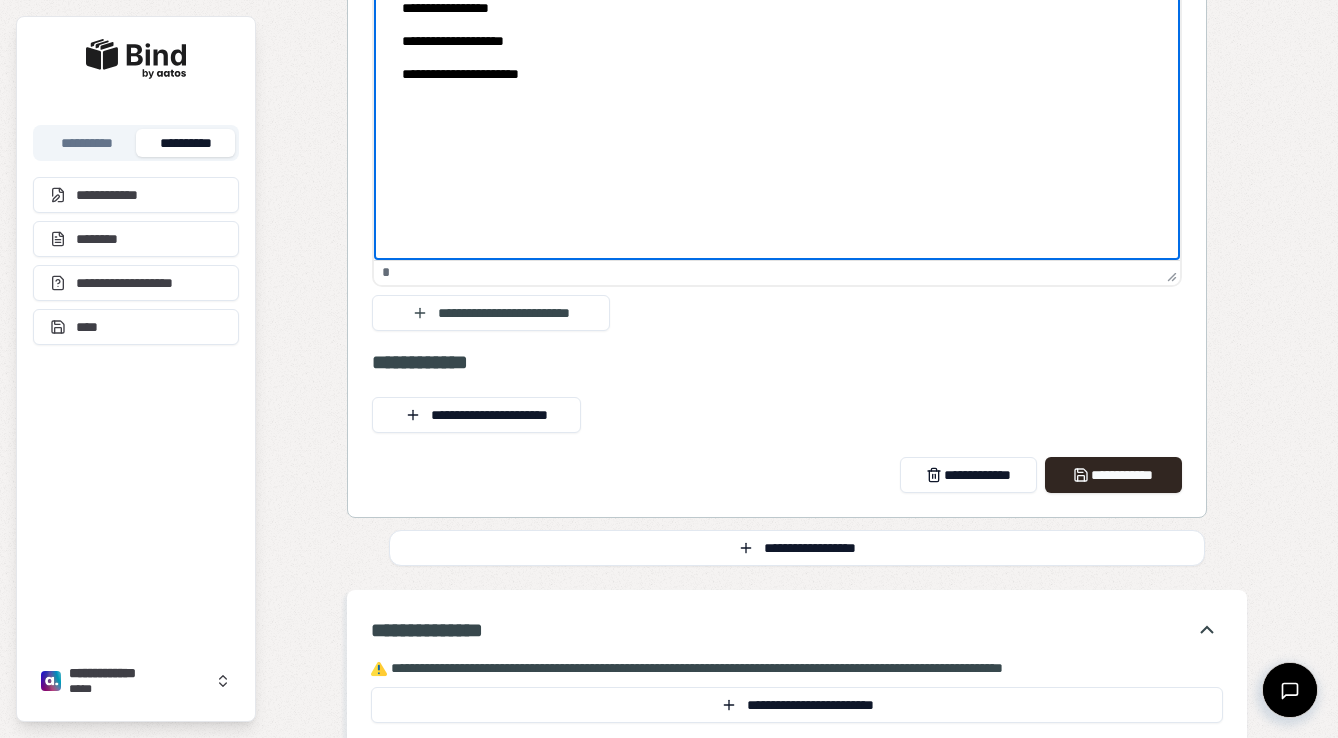 scroll, scrollTop: 4753, scrollLeft: 0, axis: vertical 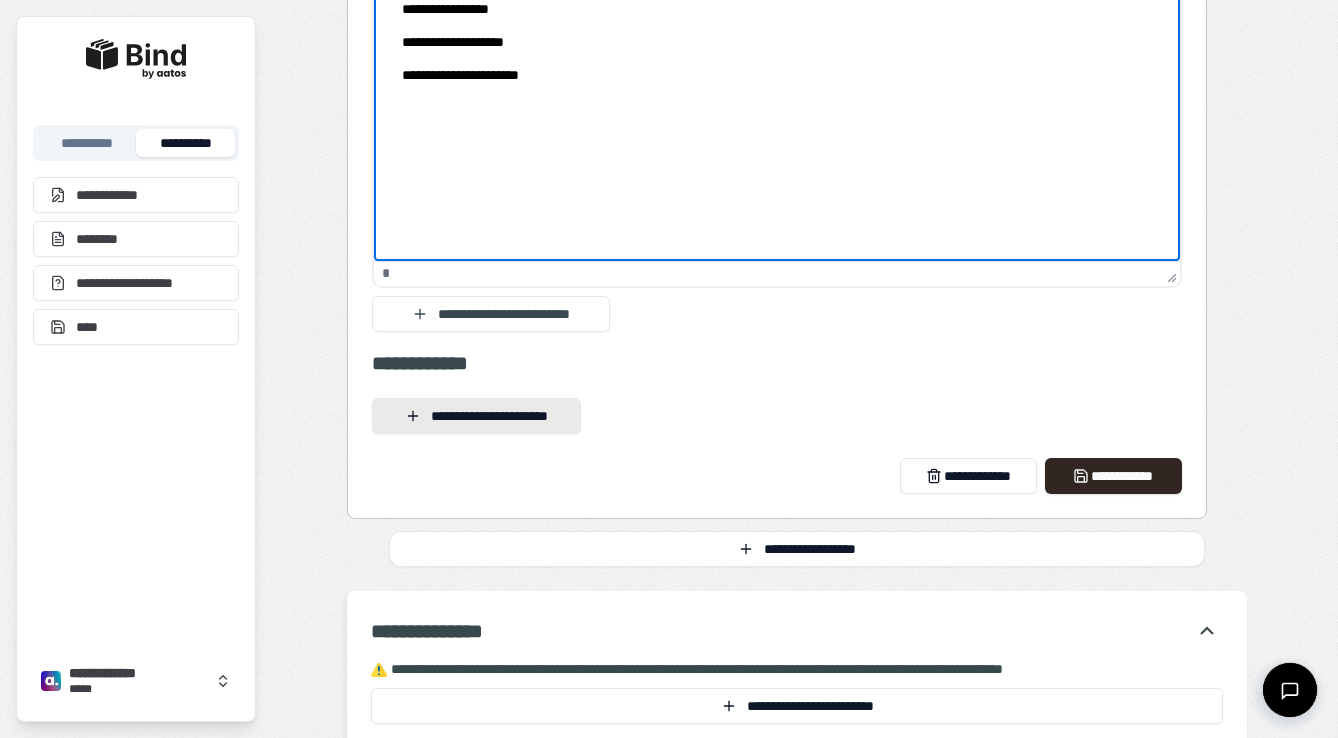 click on "**********" at bounding box center [476, 416] 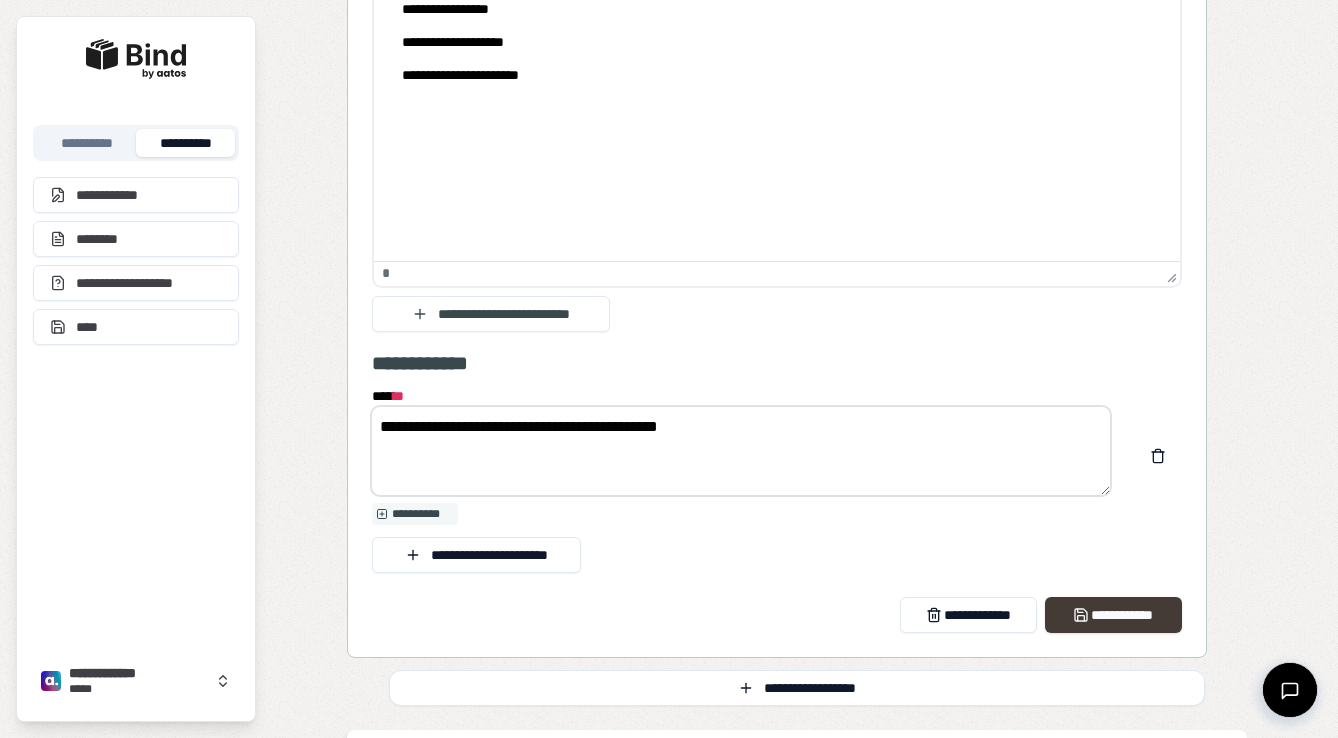 type on "**********" 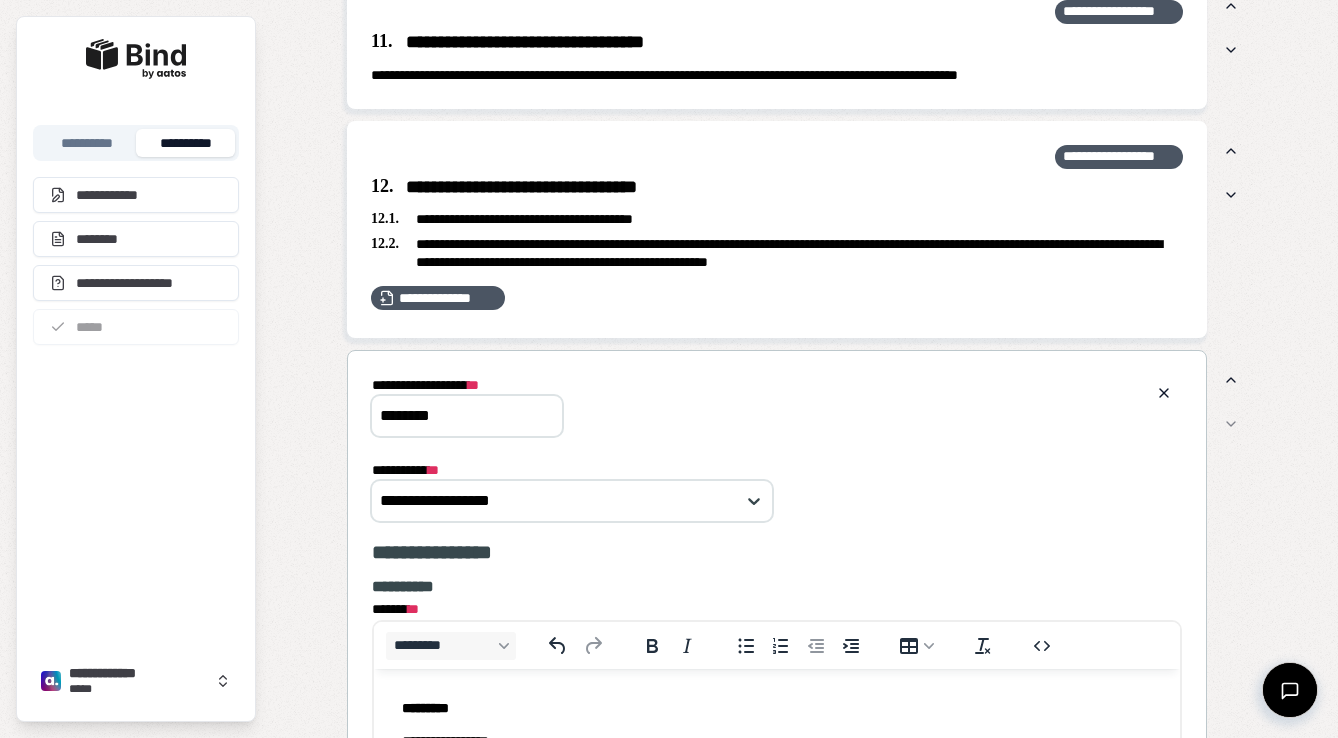 scroll, scrollTop: 4026, scrollLeft: 0, axis: vertical 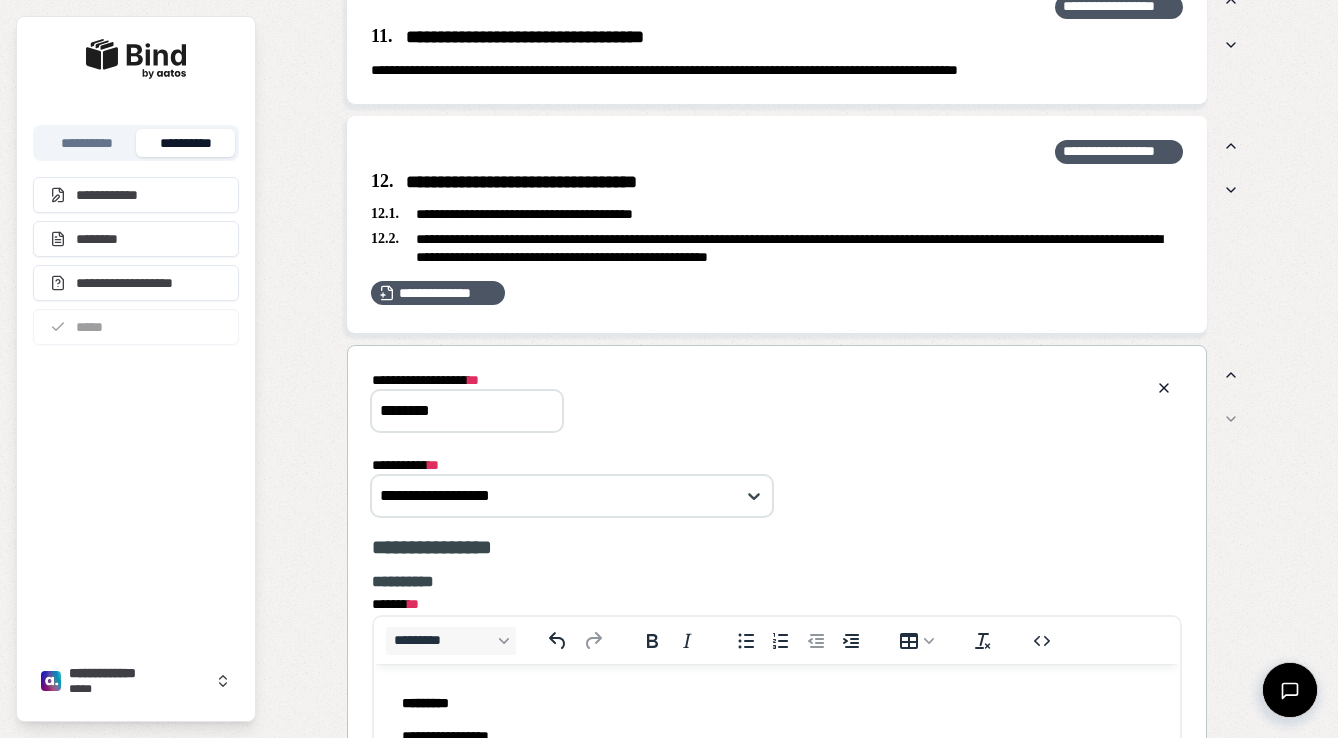 click on "**********" at bounding box center (777, 400) 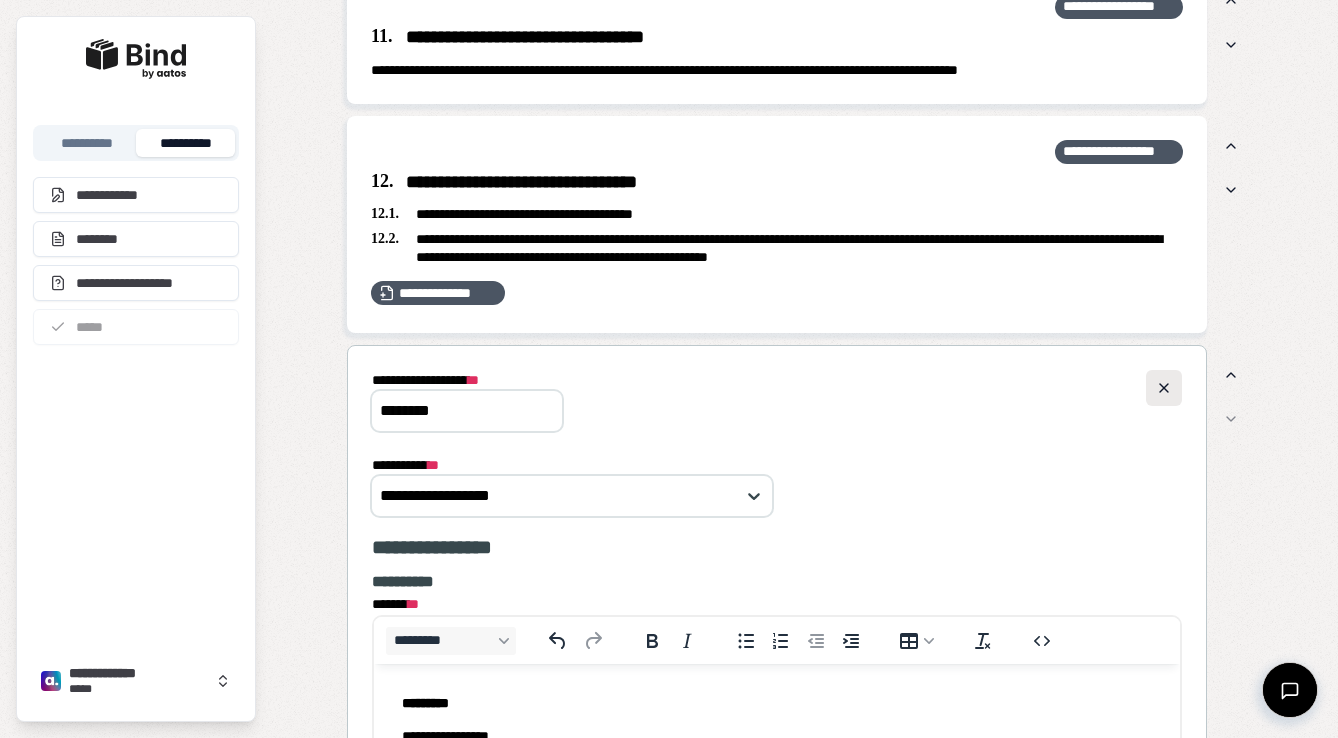 click at bounding box center [1164, 388] 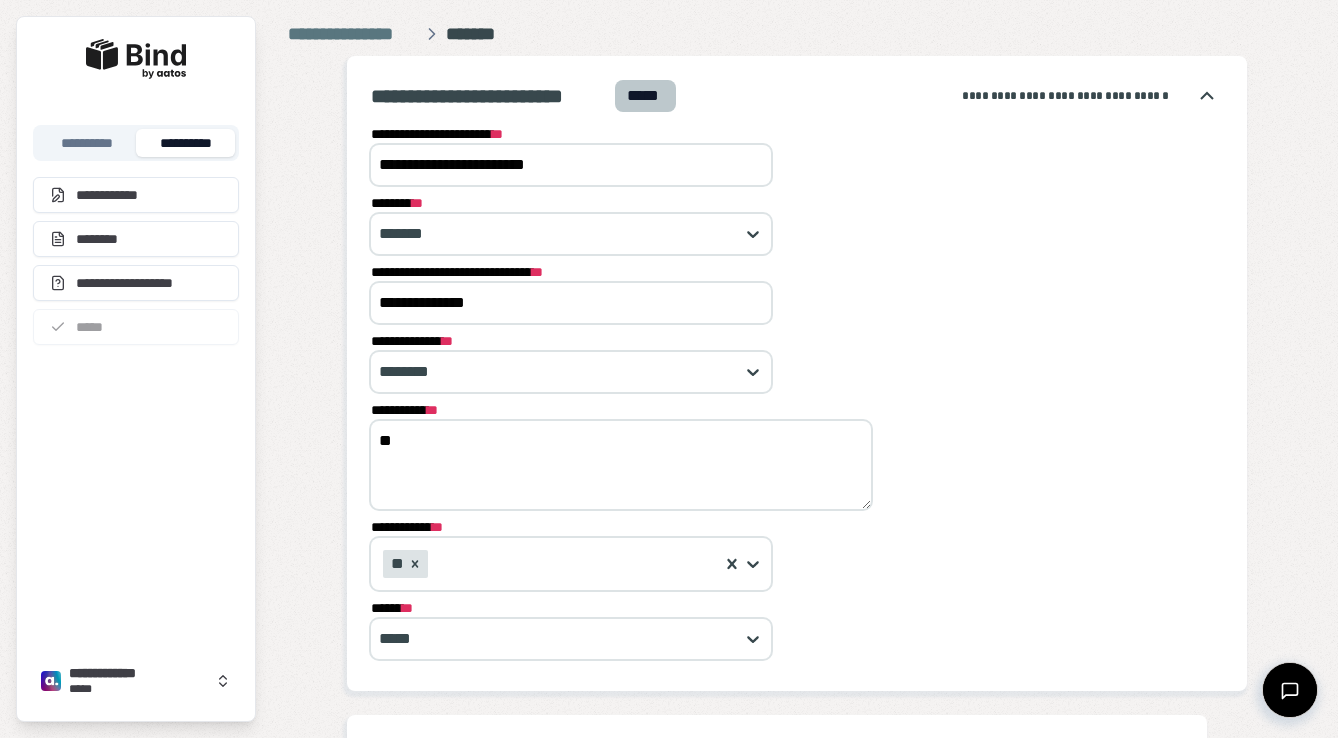 scroll, scrollTop: 0, scrollLeft: 0, axis: both 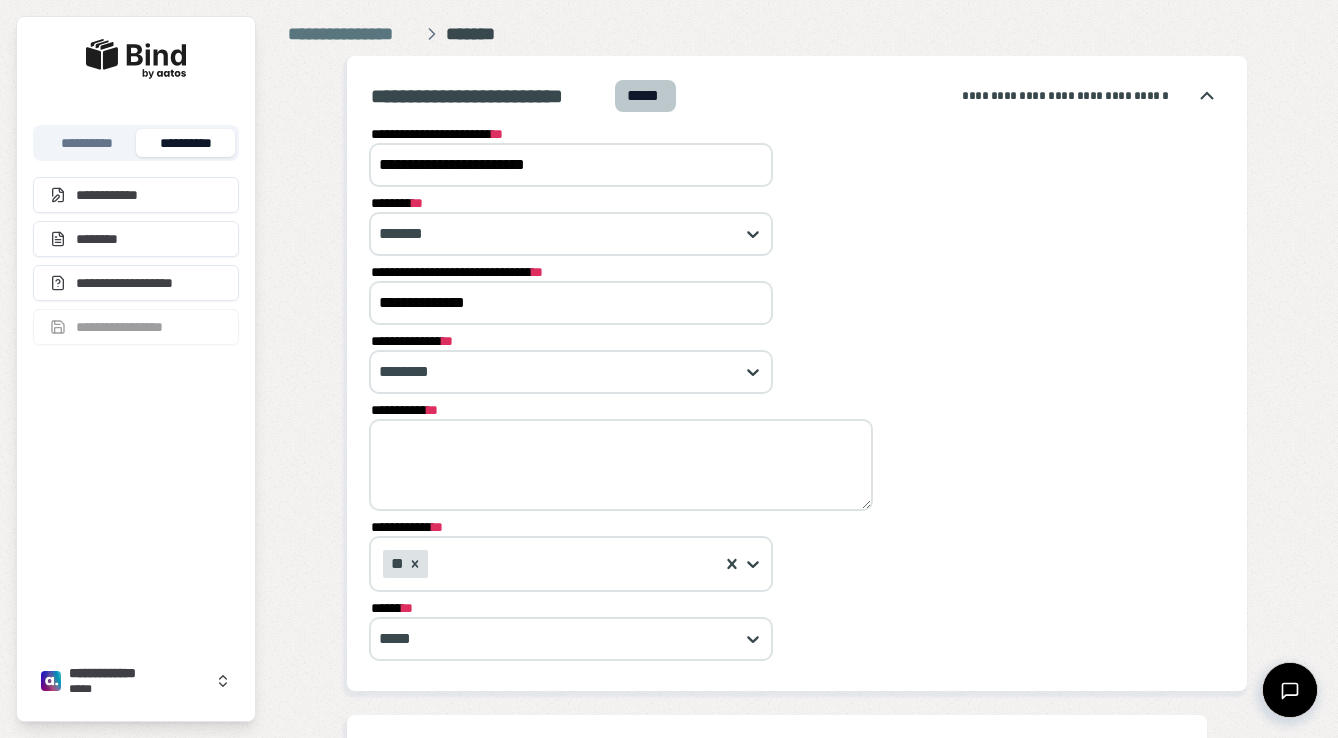 paste on "**********" 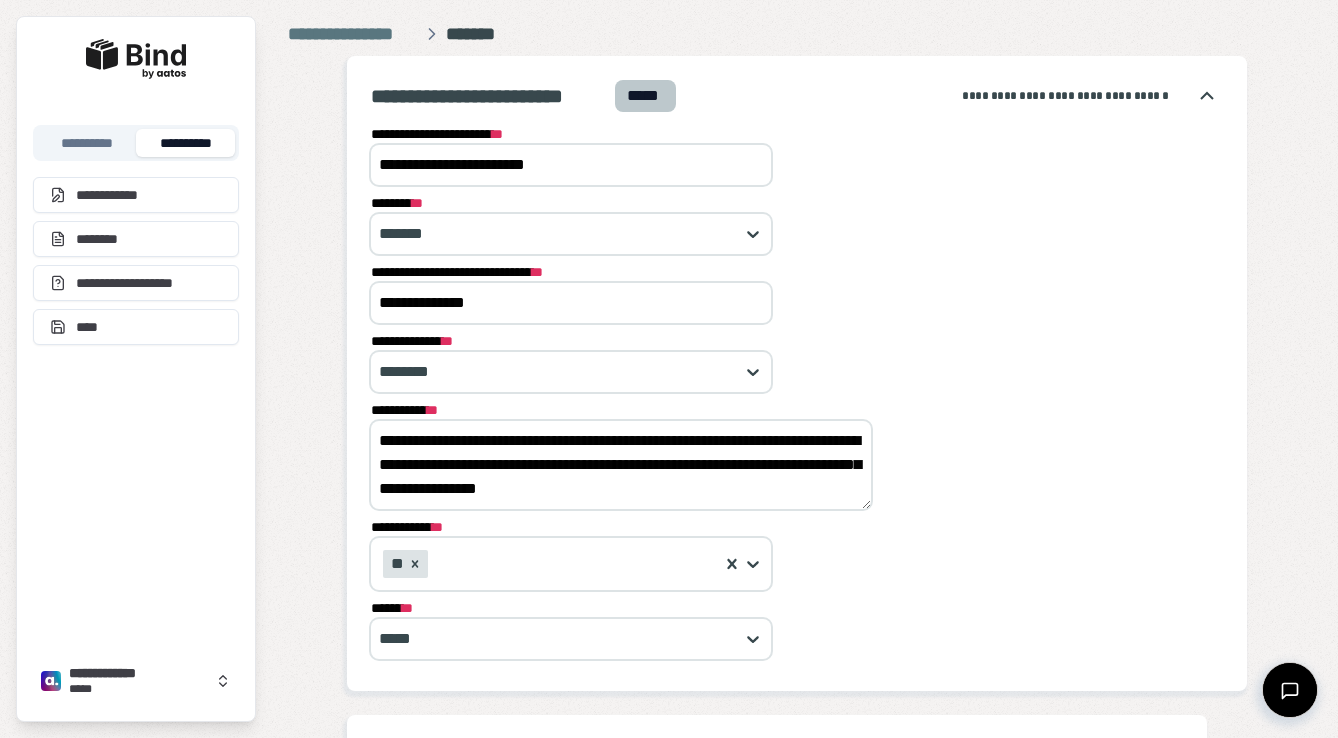 click on "**********" at bounding box center (621, 465) 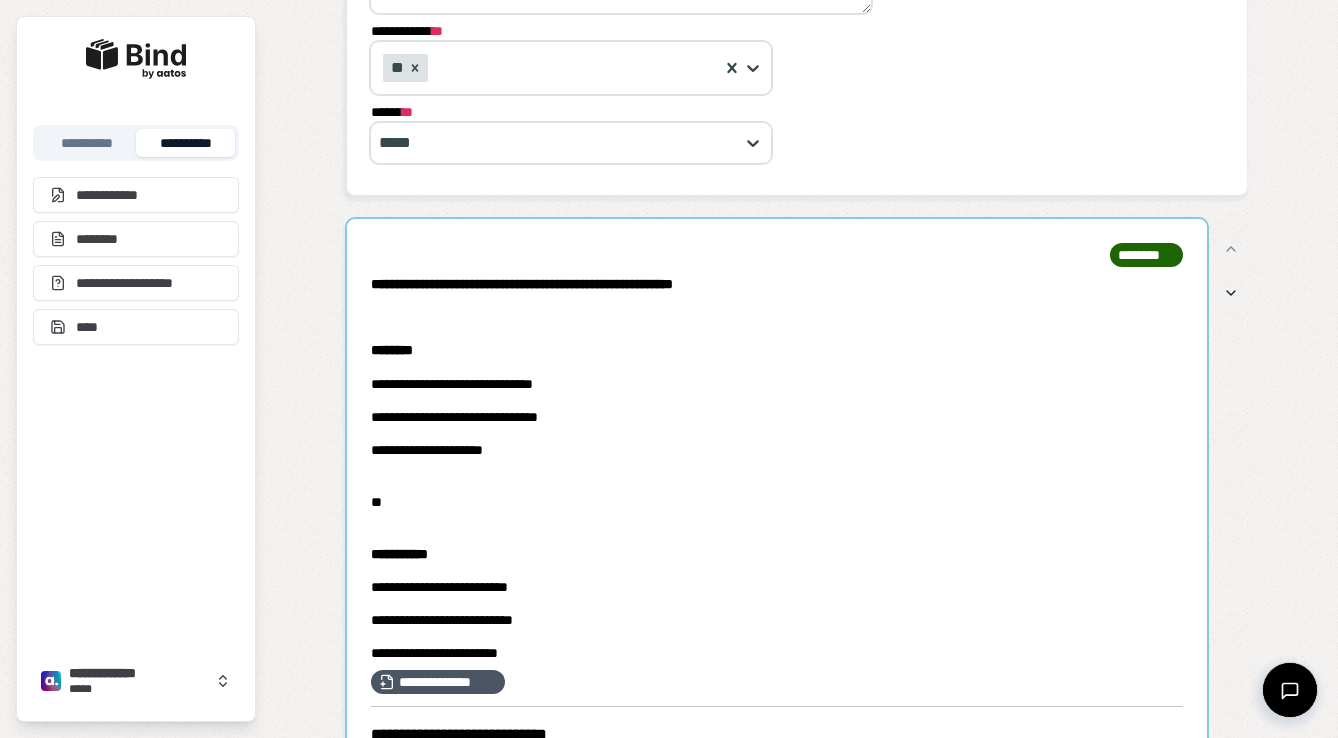 scroll, scrollTop: 494, scrollLeft: 0, axis: vertical 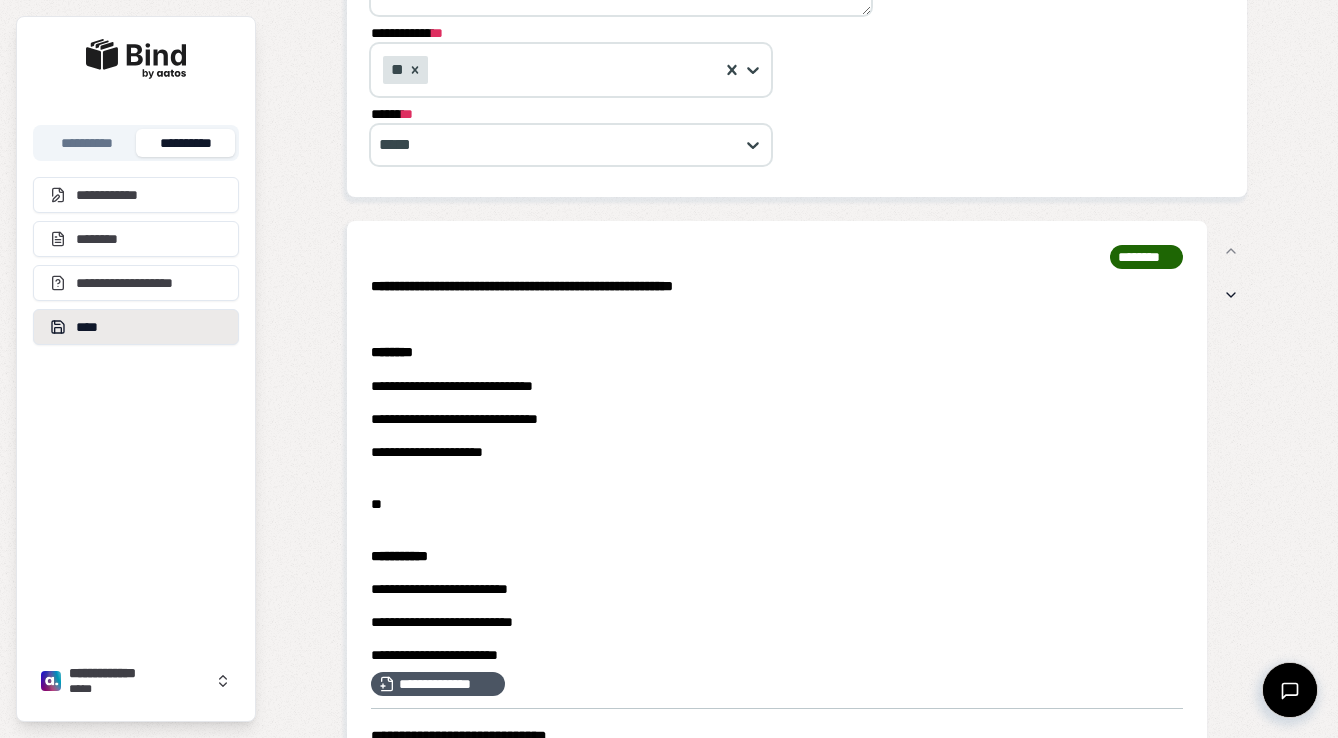 type on "**********" 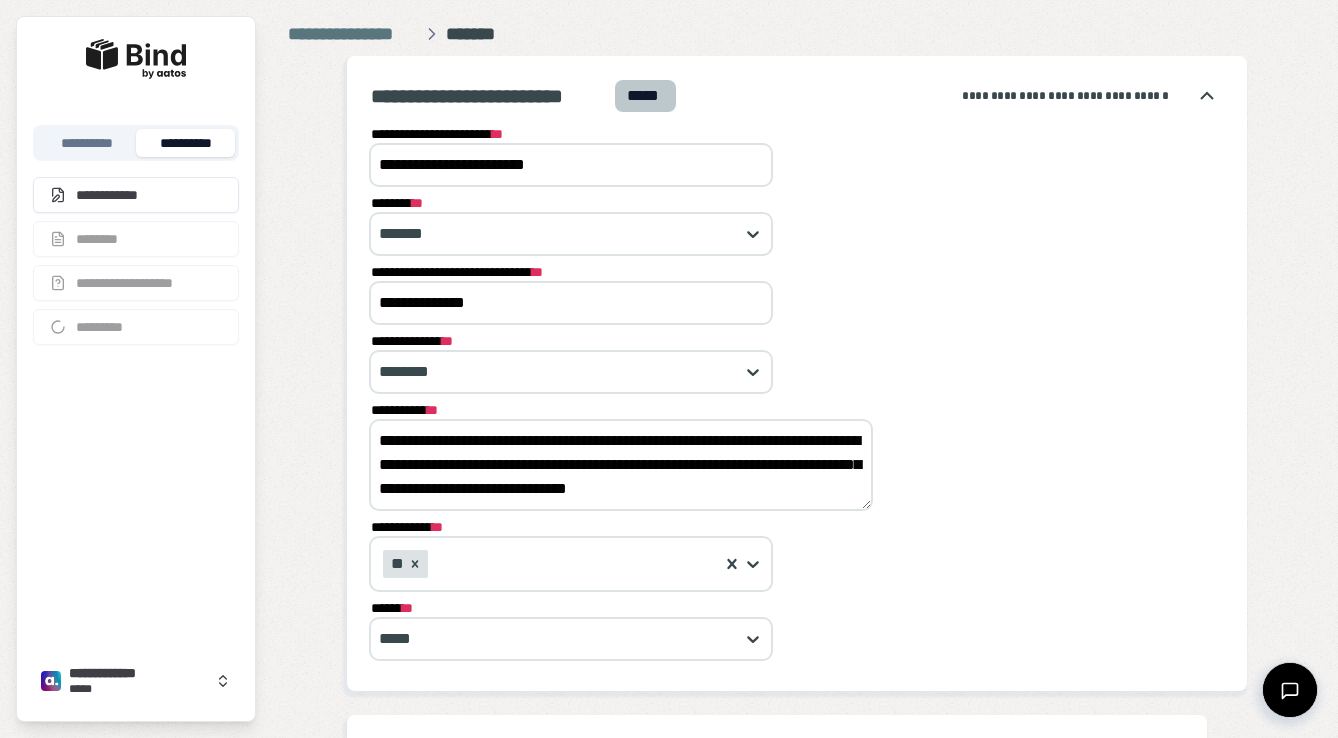scroll, scrollTop: 0, scrollLeft: 0, axis: both 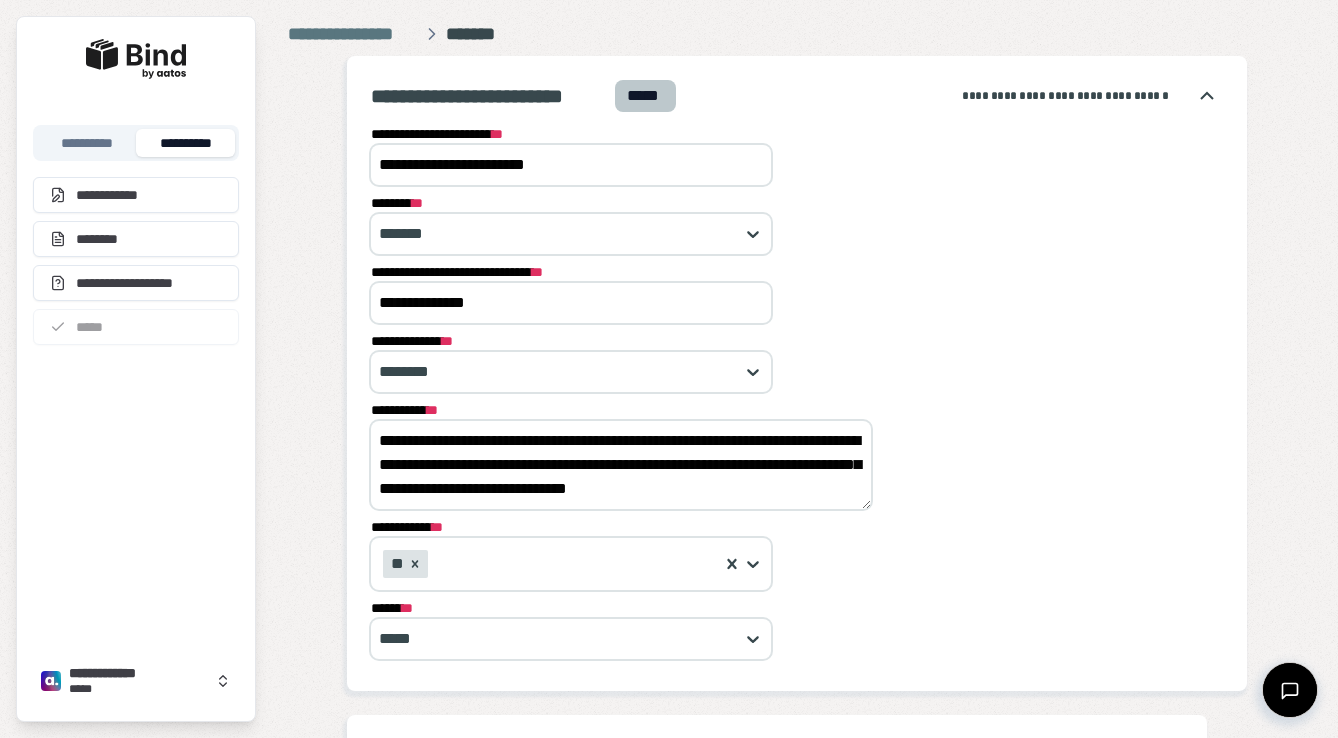 click on "**********" at bounding box center (797, 272) 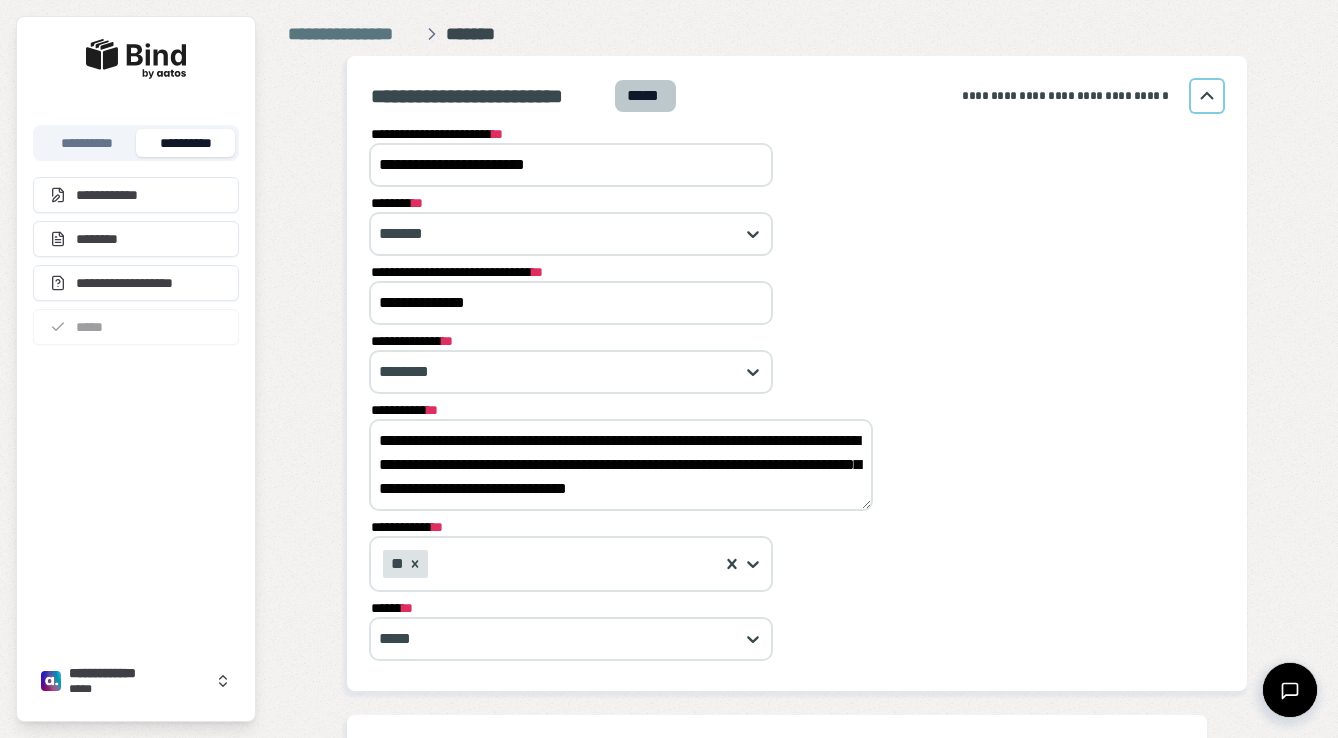 click 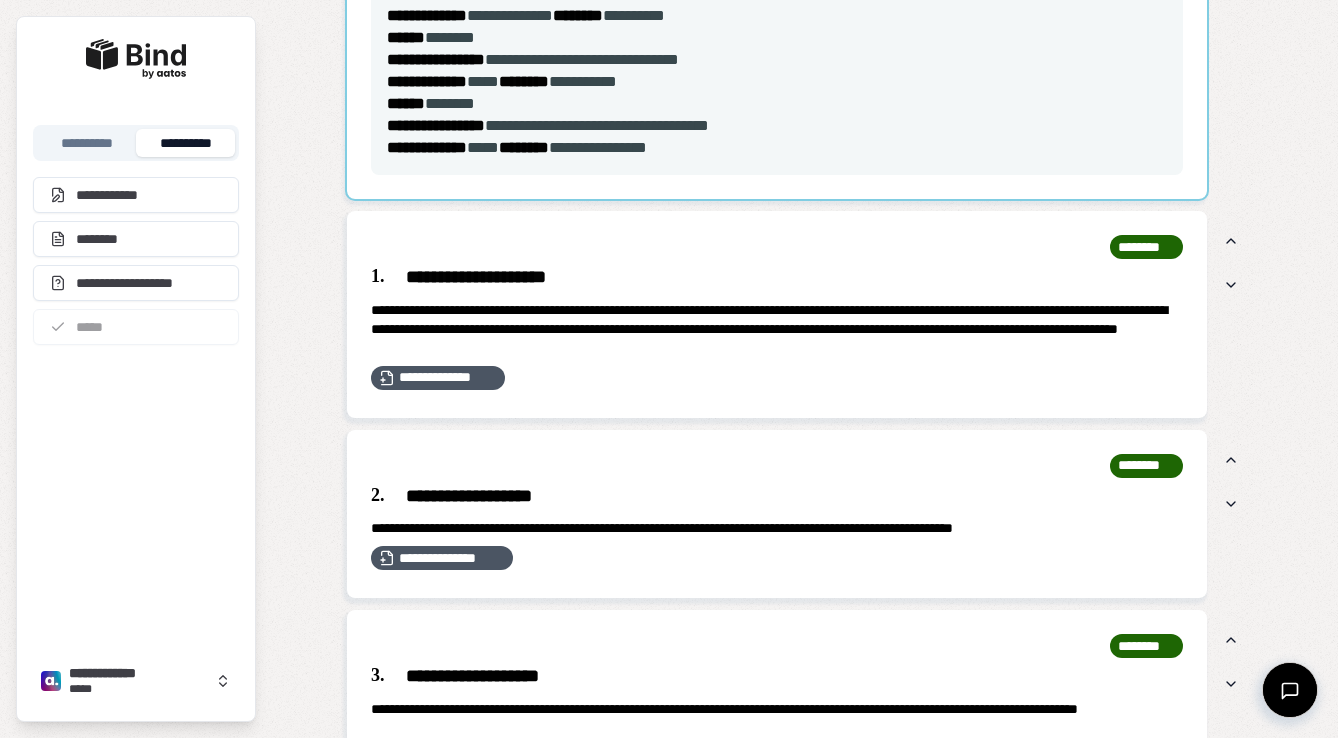 scroll, scrollTop: 1431, scrollLeft: 0, axis: vertical 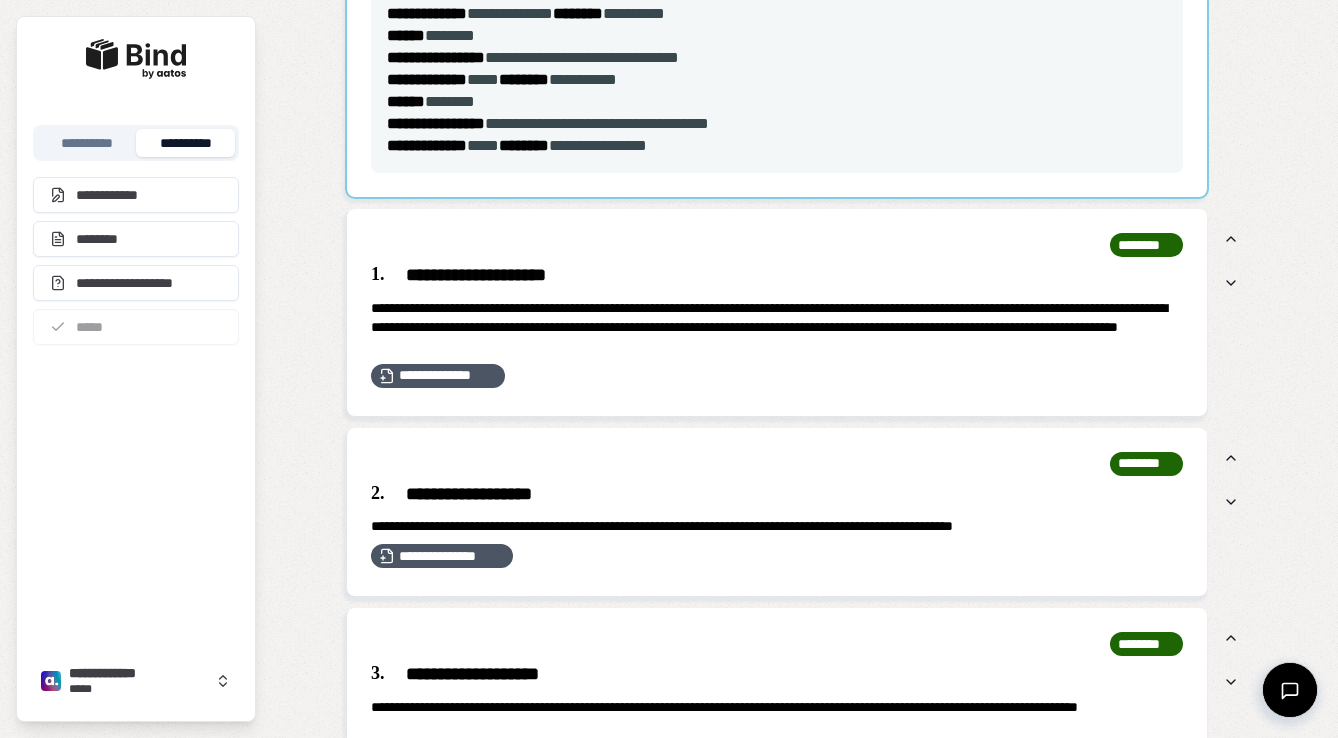 click at bounding box center (777, -495) 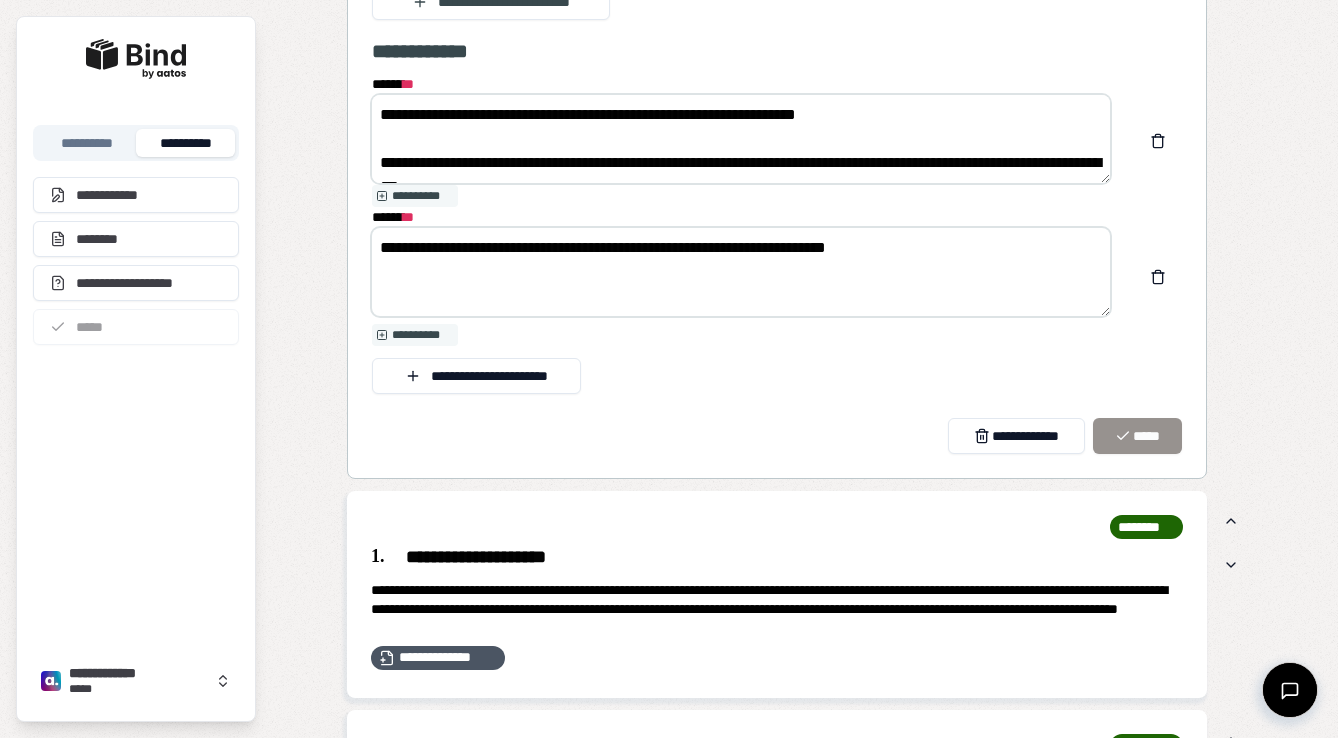 scroll, scrollTop: 0, scrollLeft: 0, axis: both 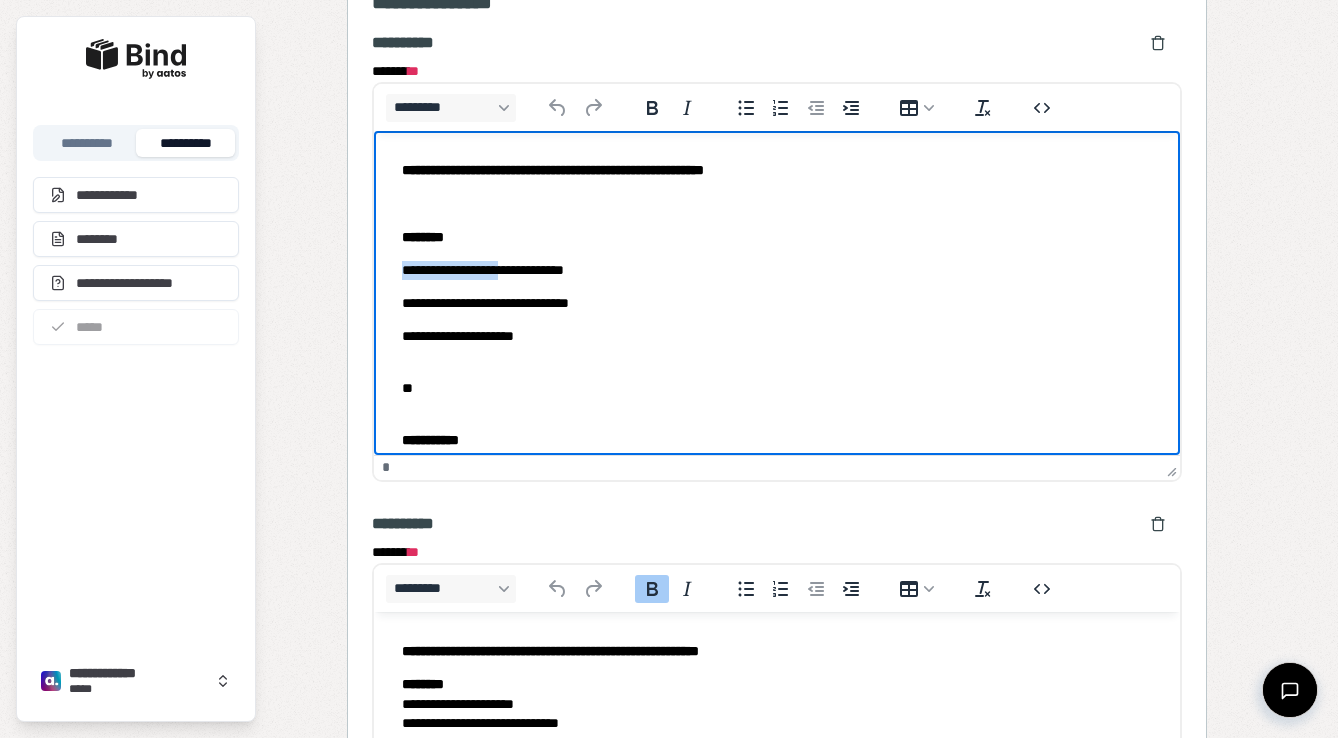 drag, startPoint x: 540, startPoint y: 268, endPoint x: 404, endPoint y: 260, distance: 136.23509 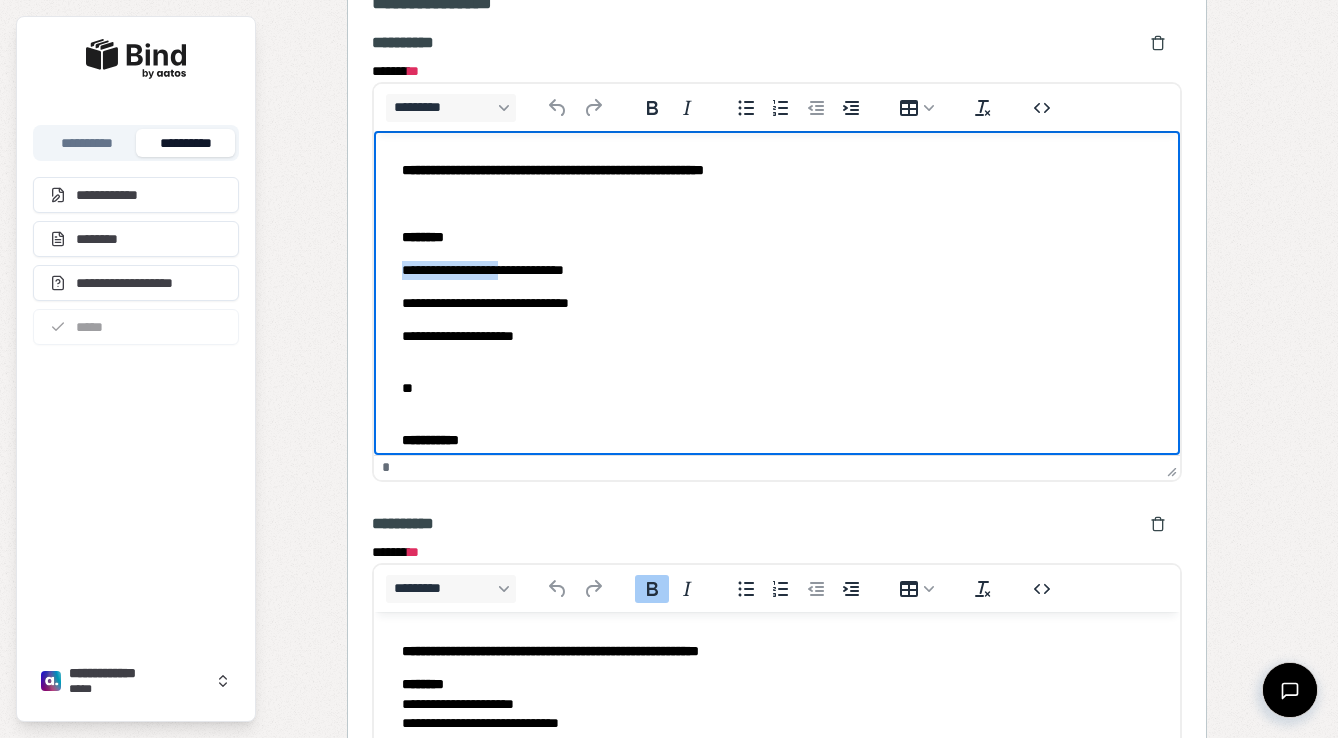 type 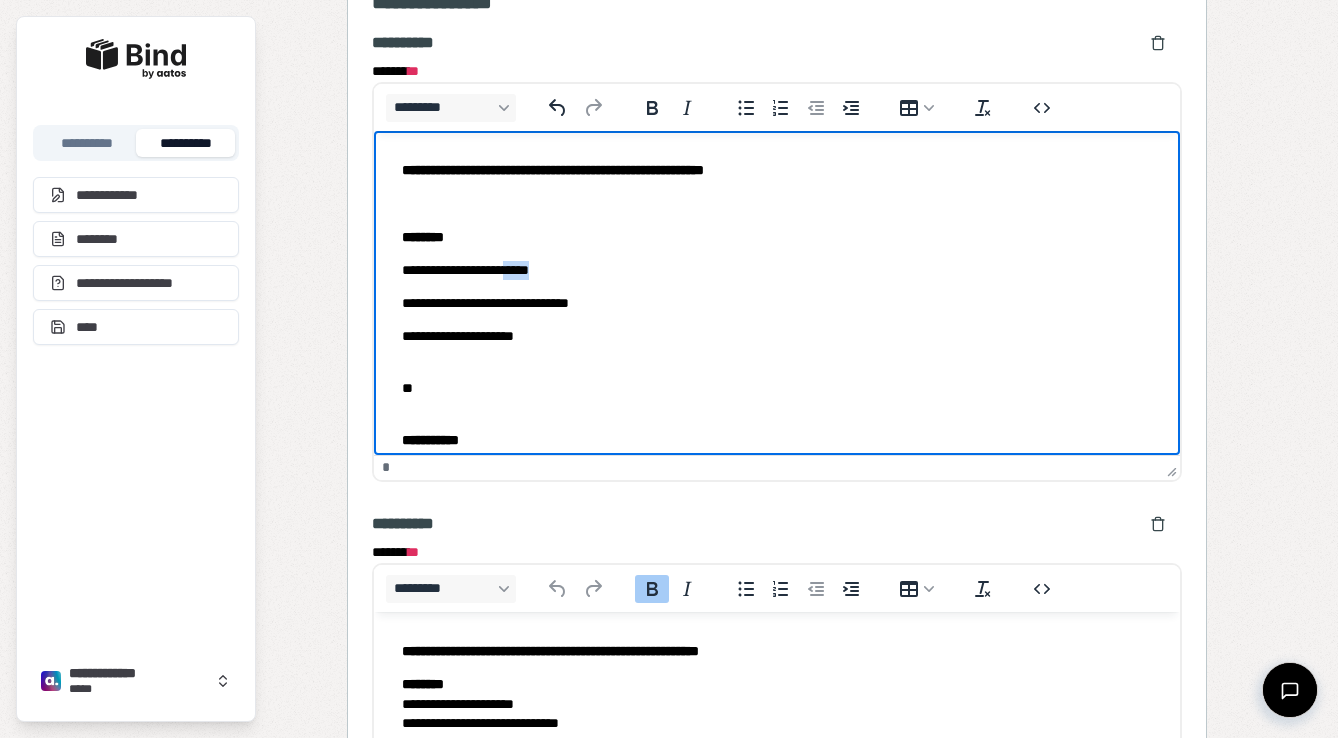drag, startPoint x: 568, startPoint y: 269, endPoint x: 534, endPoint y: 270, distance: 34.0147 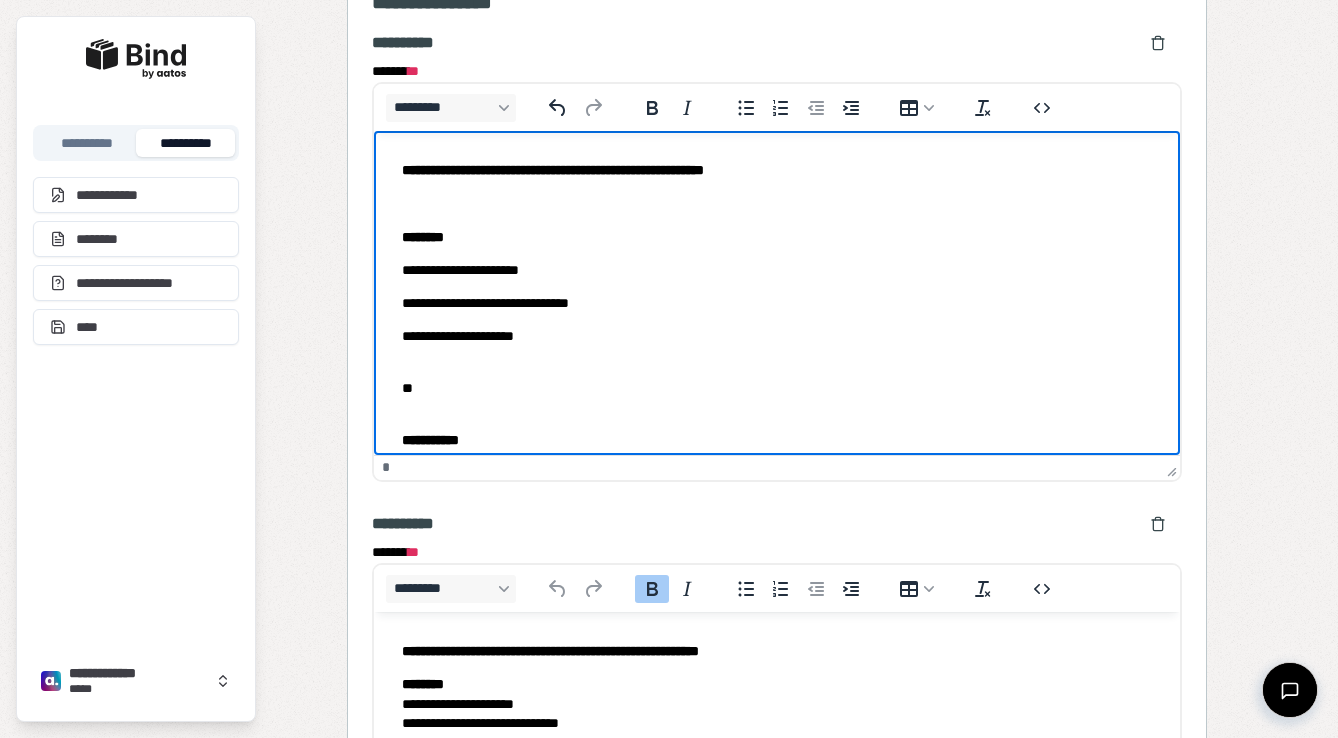 click on "**********" at bounding box center (777, 303) 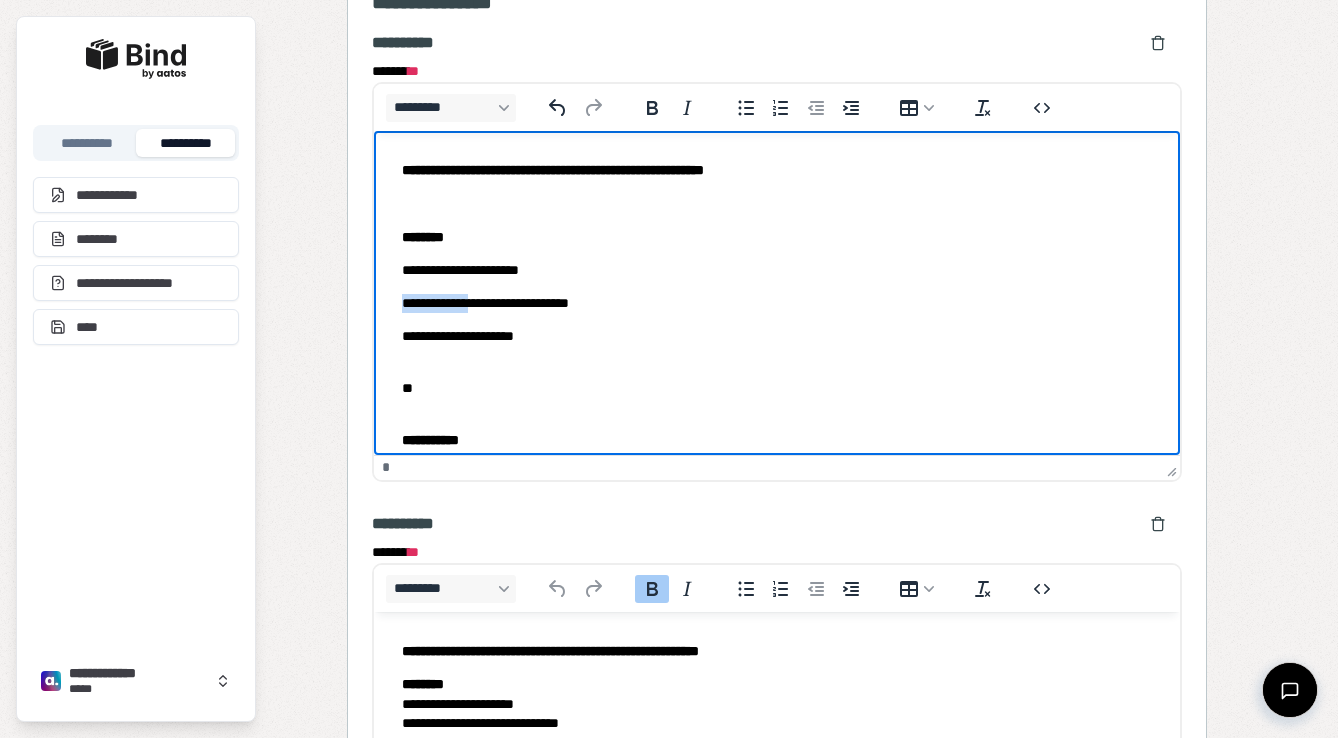 click on "**********" at bounding box center [777, 303] 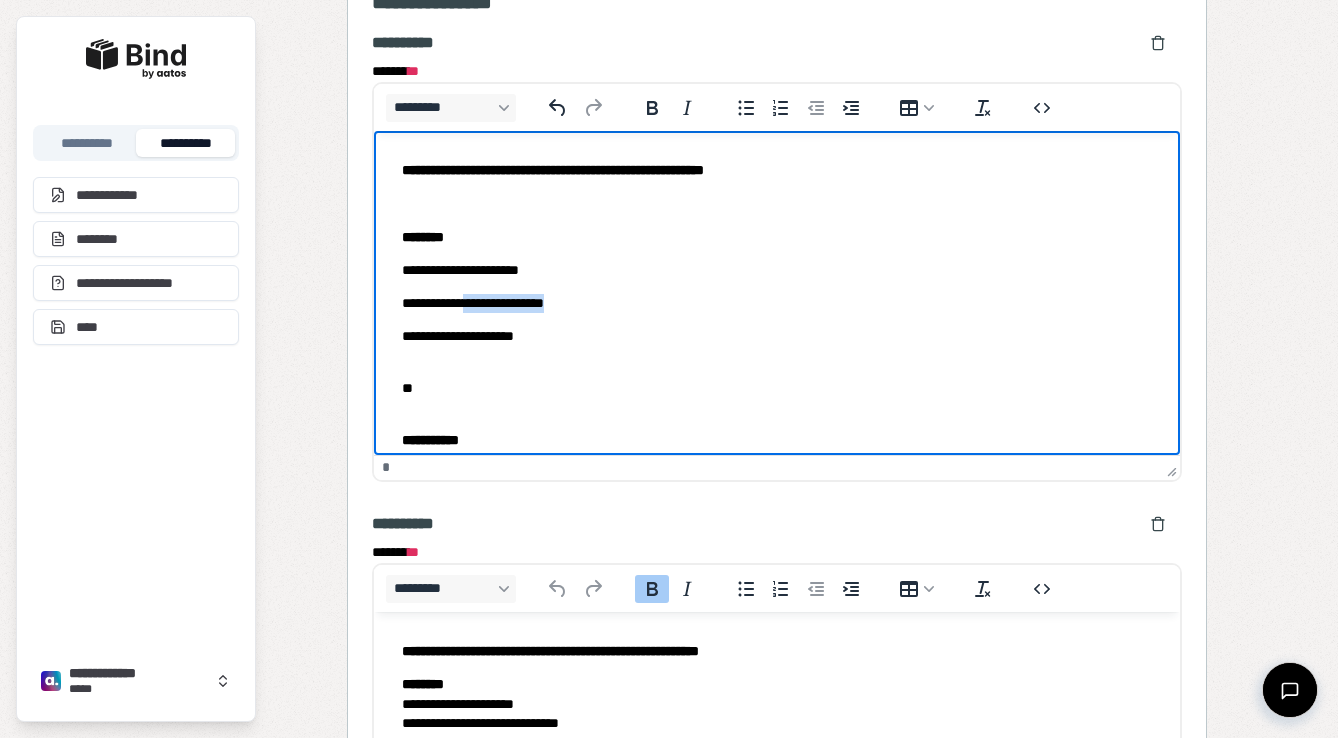 drag, startPoint x: 590, startPoint y: 304, endPoint x: 480, endPoint y: 302, distance: 110.01818 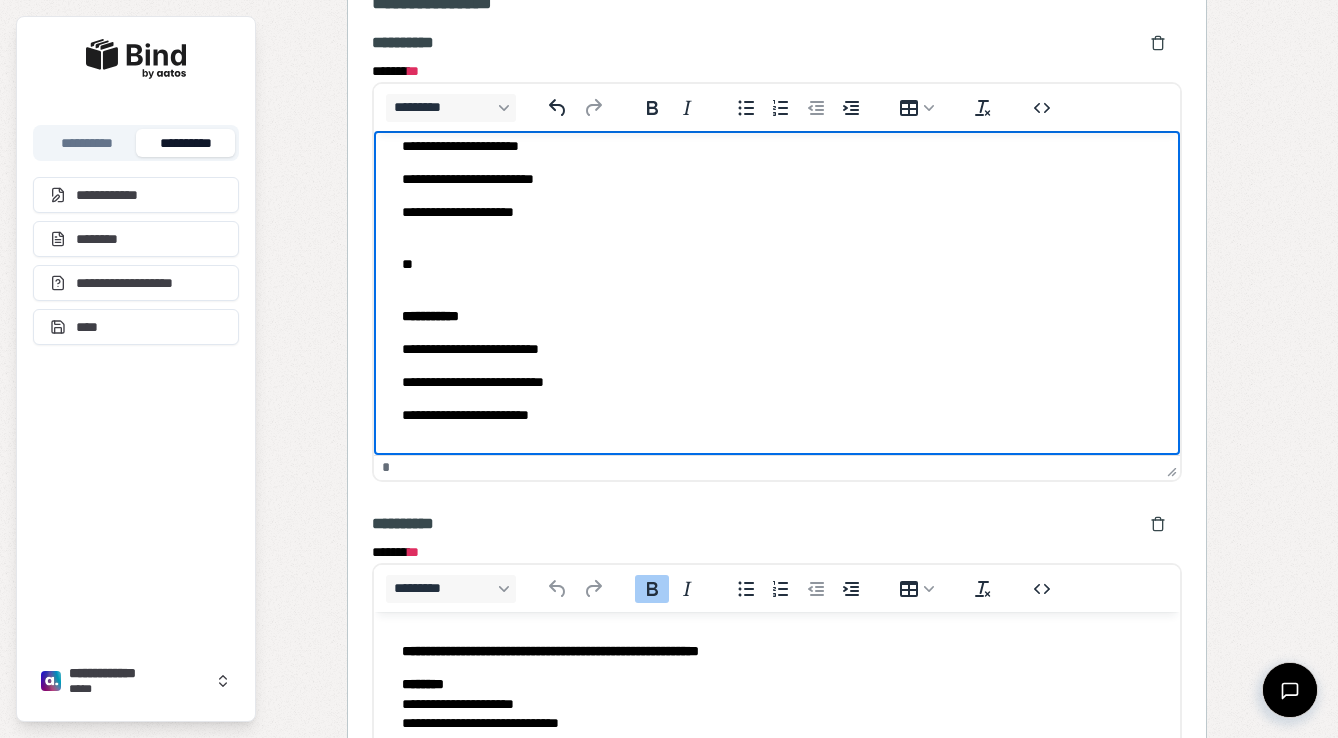 scroll, scrollTop: 123, scrollLeft: 0, axis: vertical 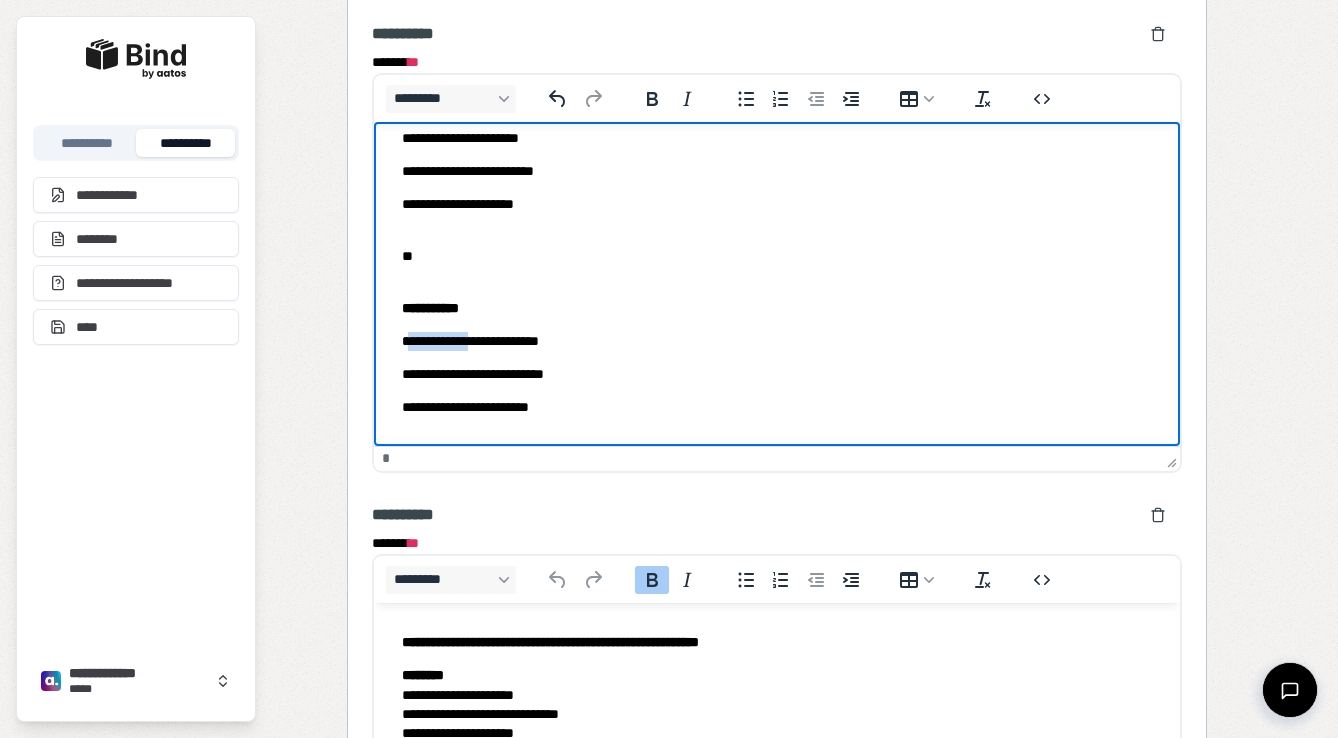 drag, startPoint x: 483, startPoint y: 339, endPoint x: 405, endPoint y: 339, distance: 78 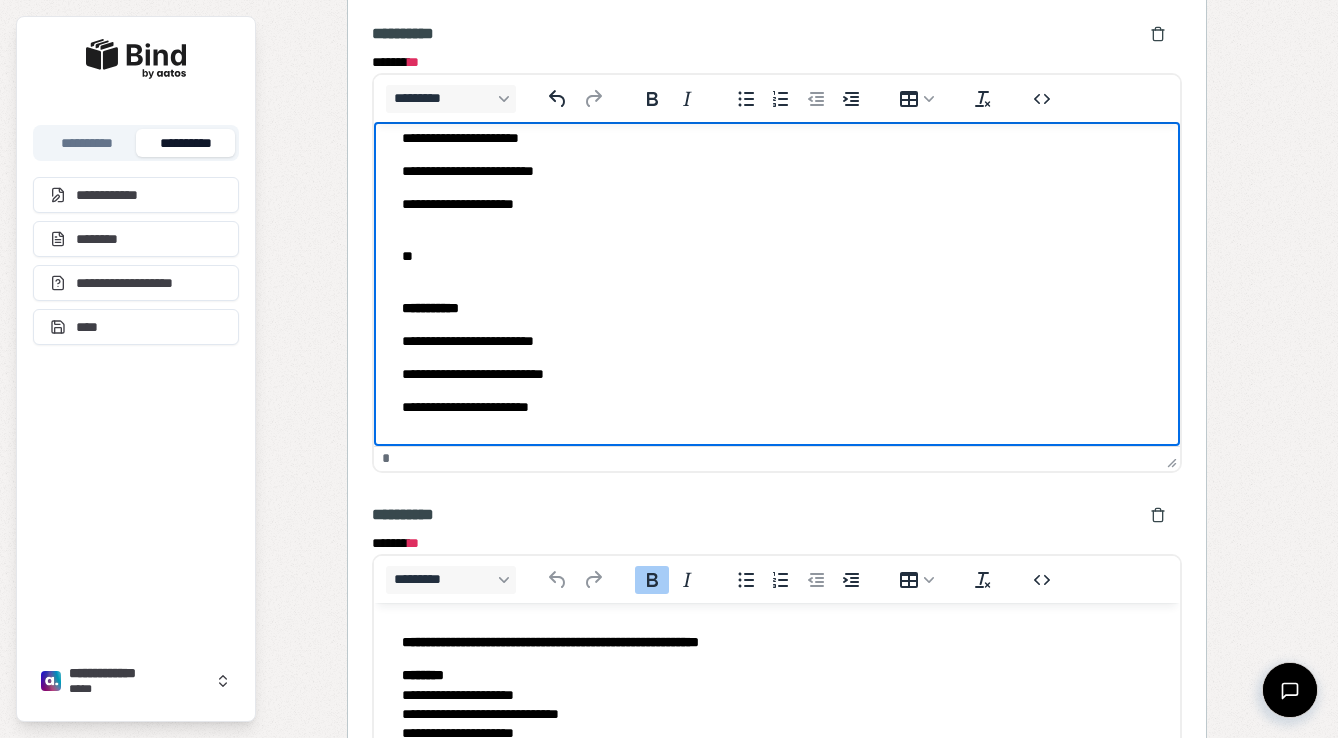 click on "**********" at bounding box center [777, 341] 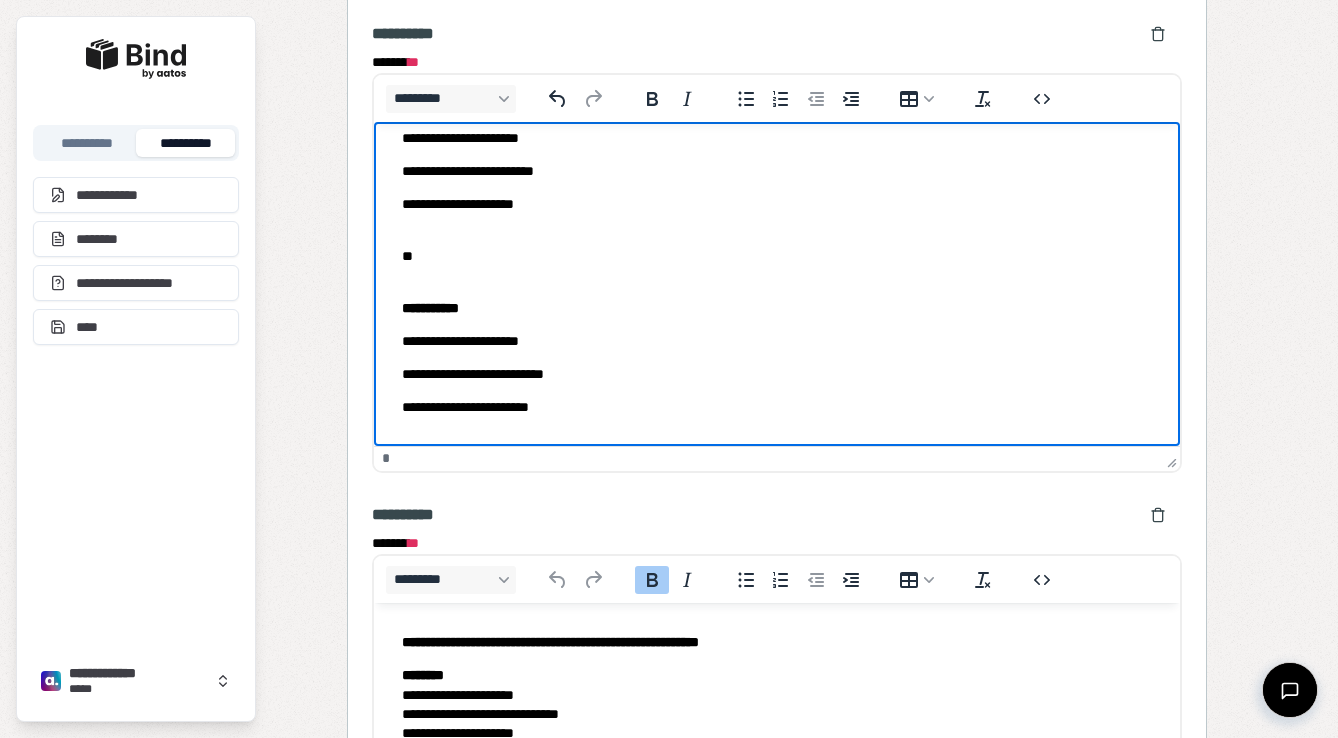 click on "**********" at bounding box center (777, 374) 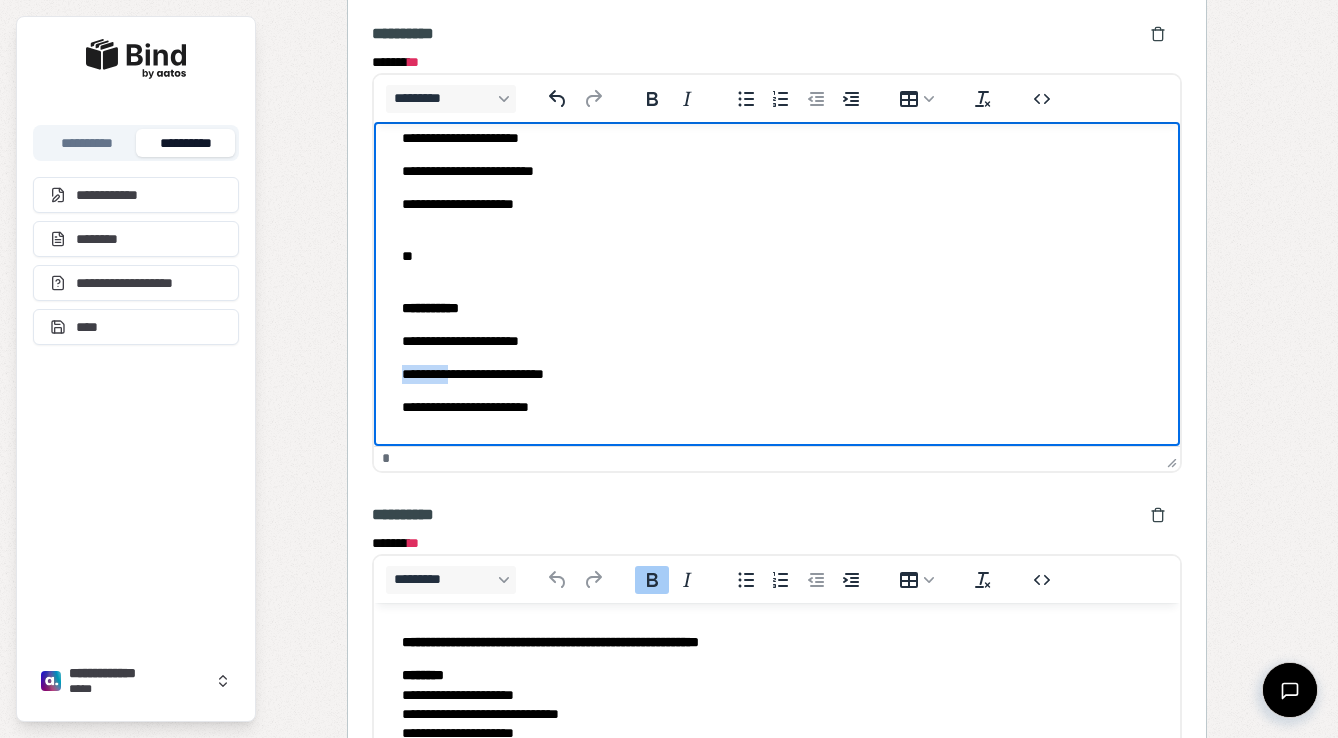 click on "**********" at bounding box center [777, 374] 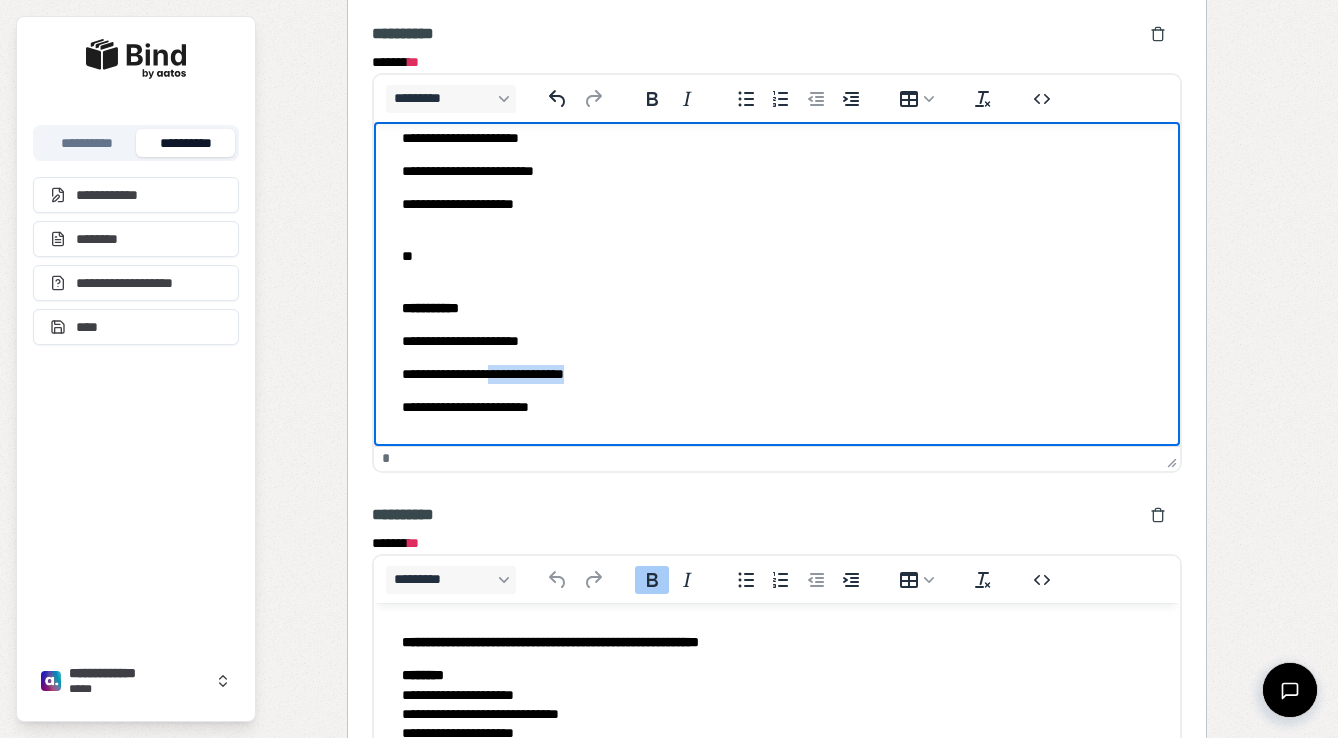 drag, startPoint x: 611, startPoint y: 379, endPoint x: 492, endPoint y: 368, distance: 119.507324 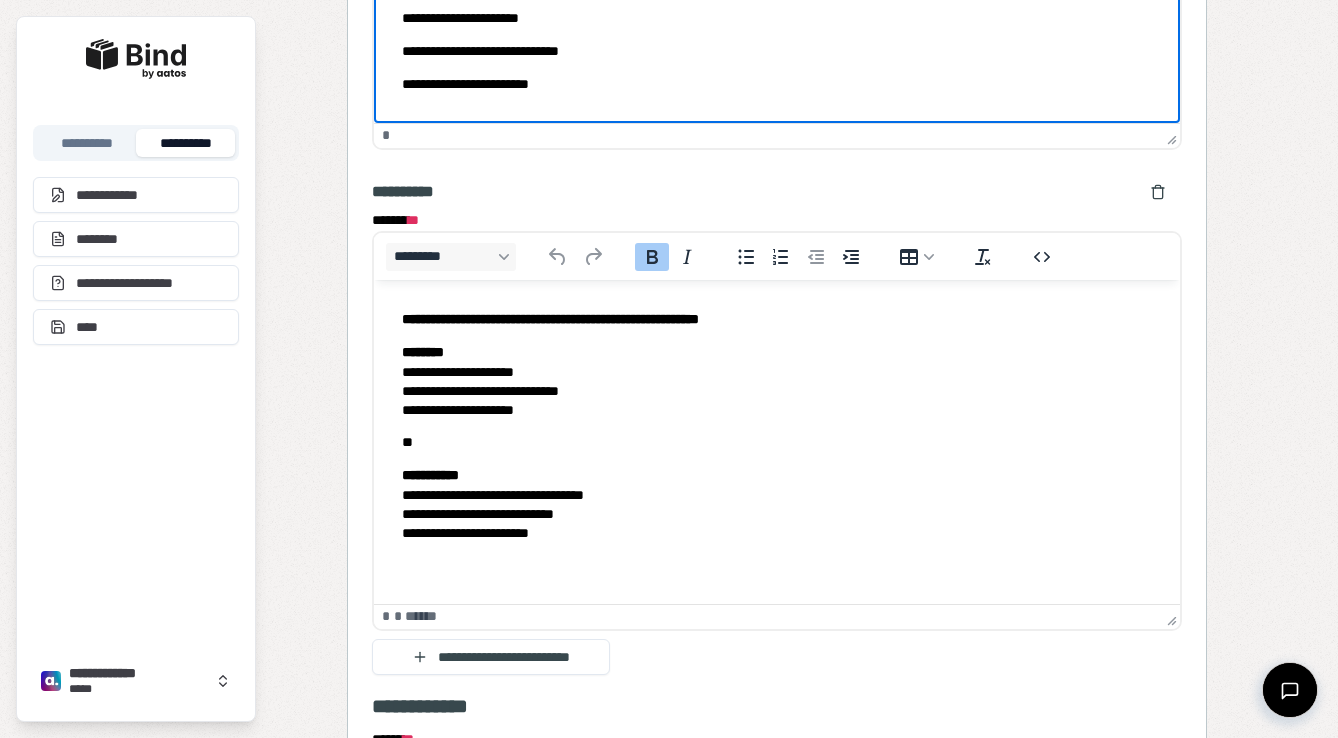 scroll, scrollTop: 794, scrollLeft: 0, axis: vertical 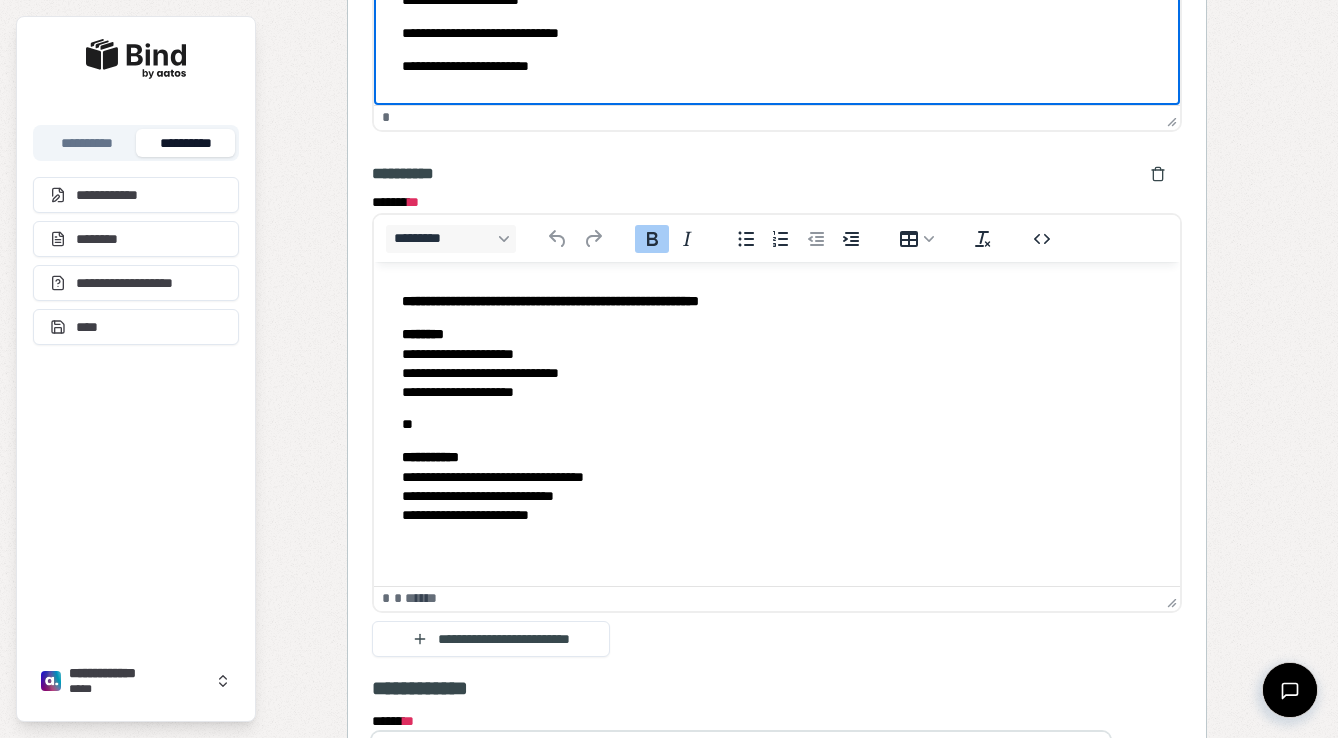 click on "**********" at bounding box center [777, 363] 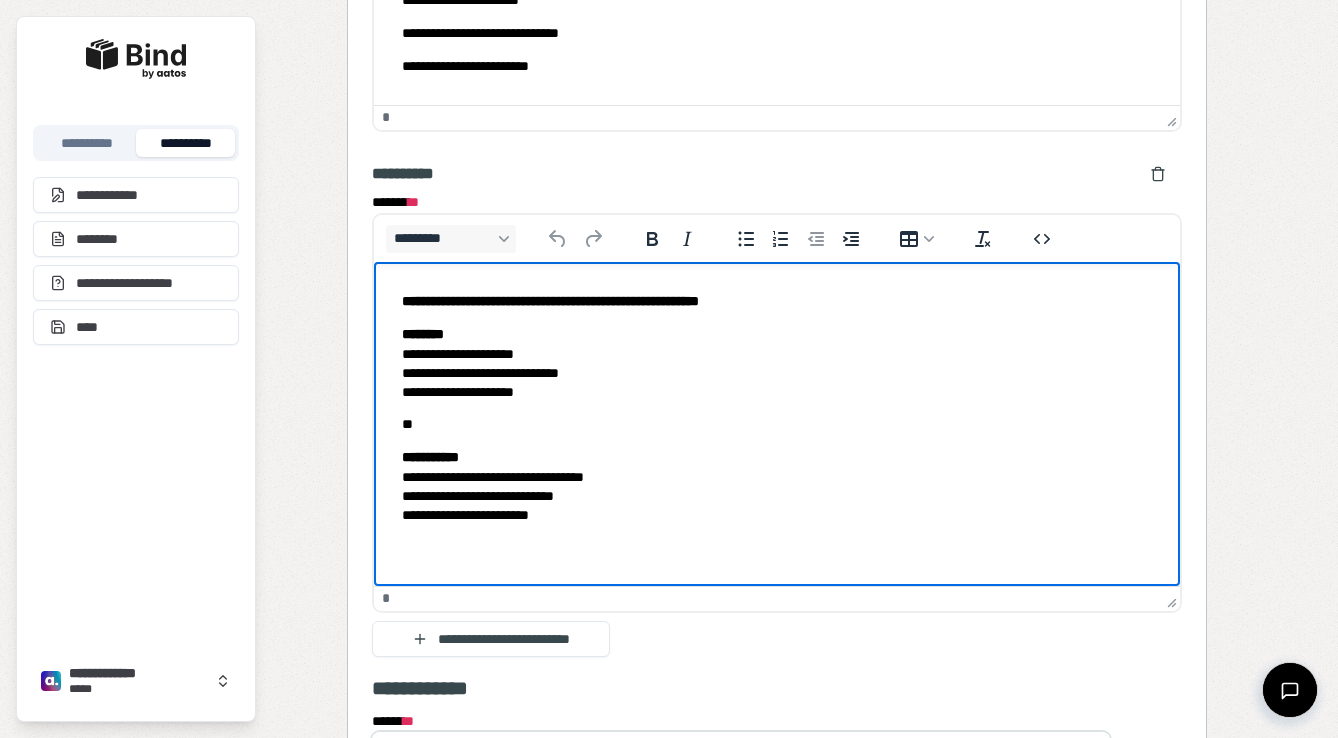 type 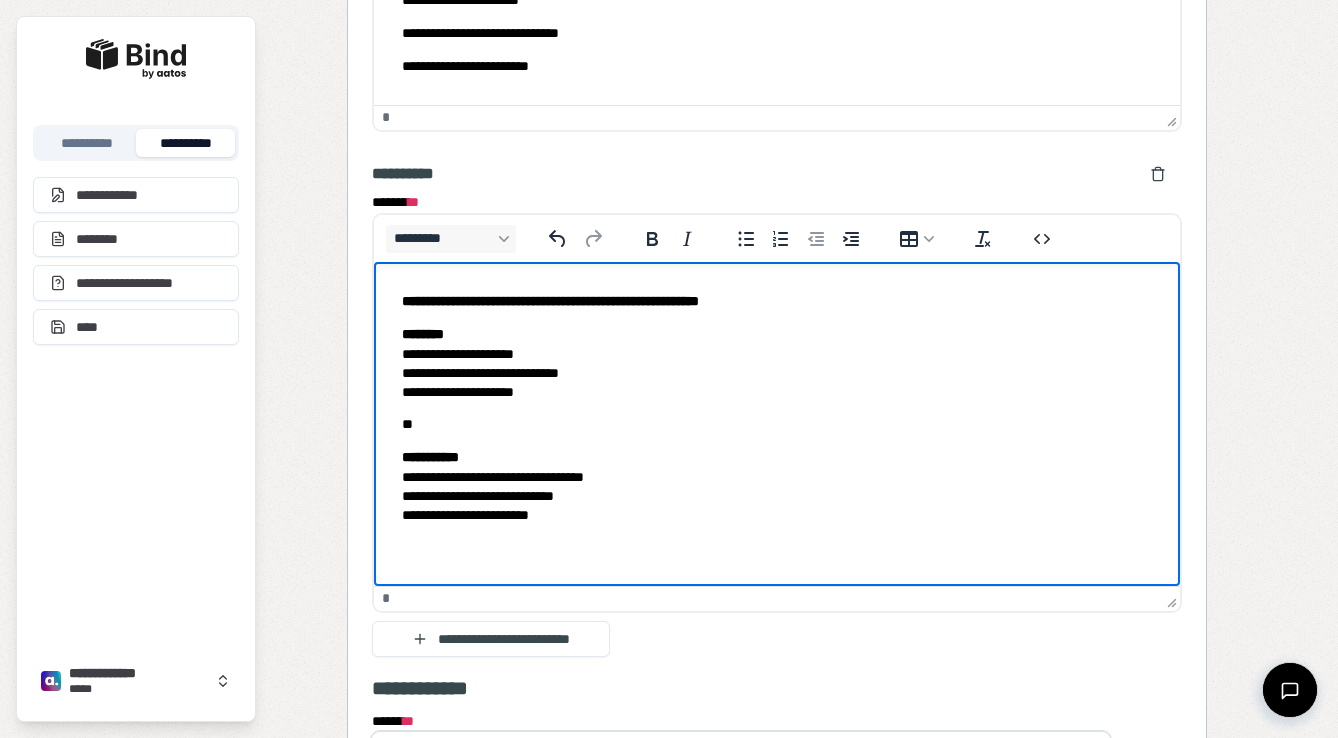 click on "**********" at bounding box center [777, 363] 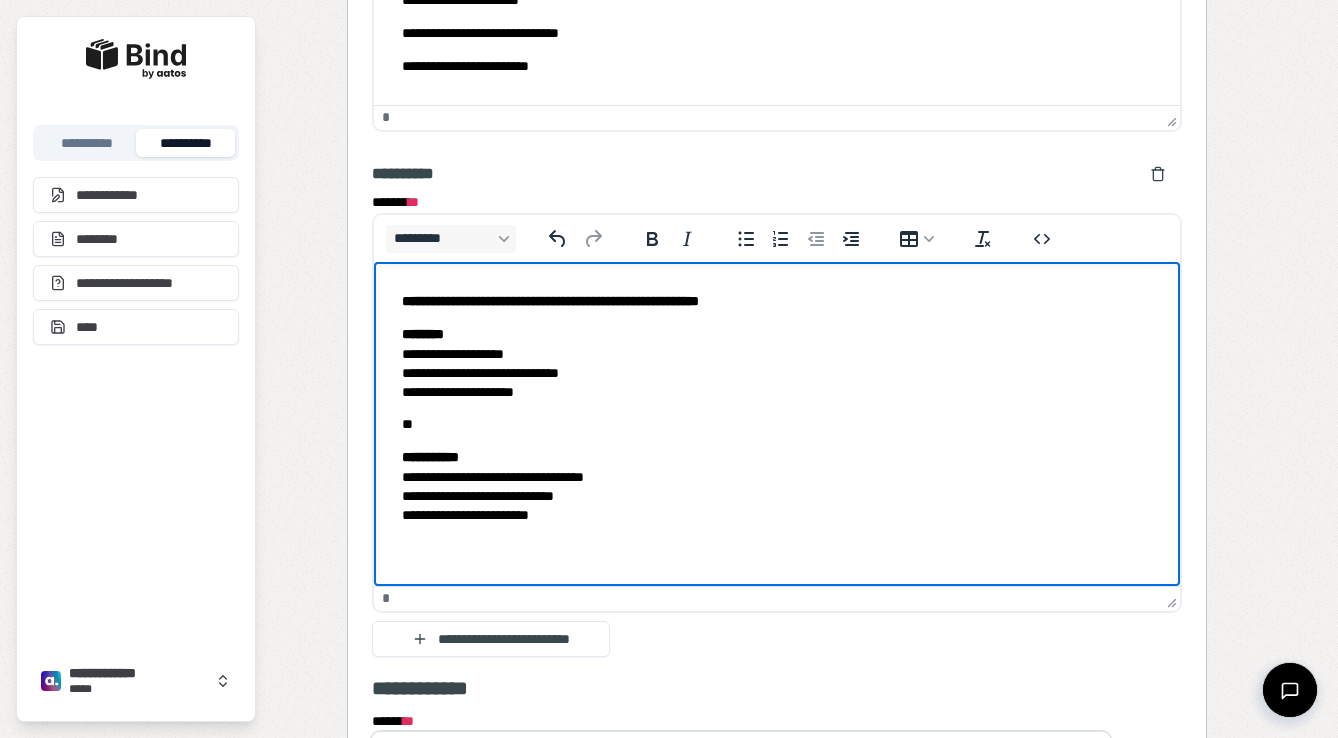 click on "**********" at bounding box center [777, 363] 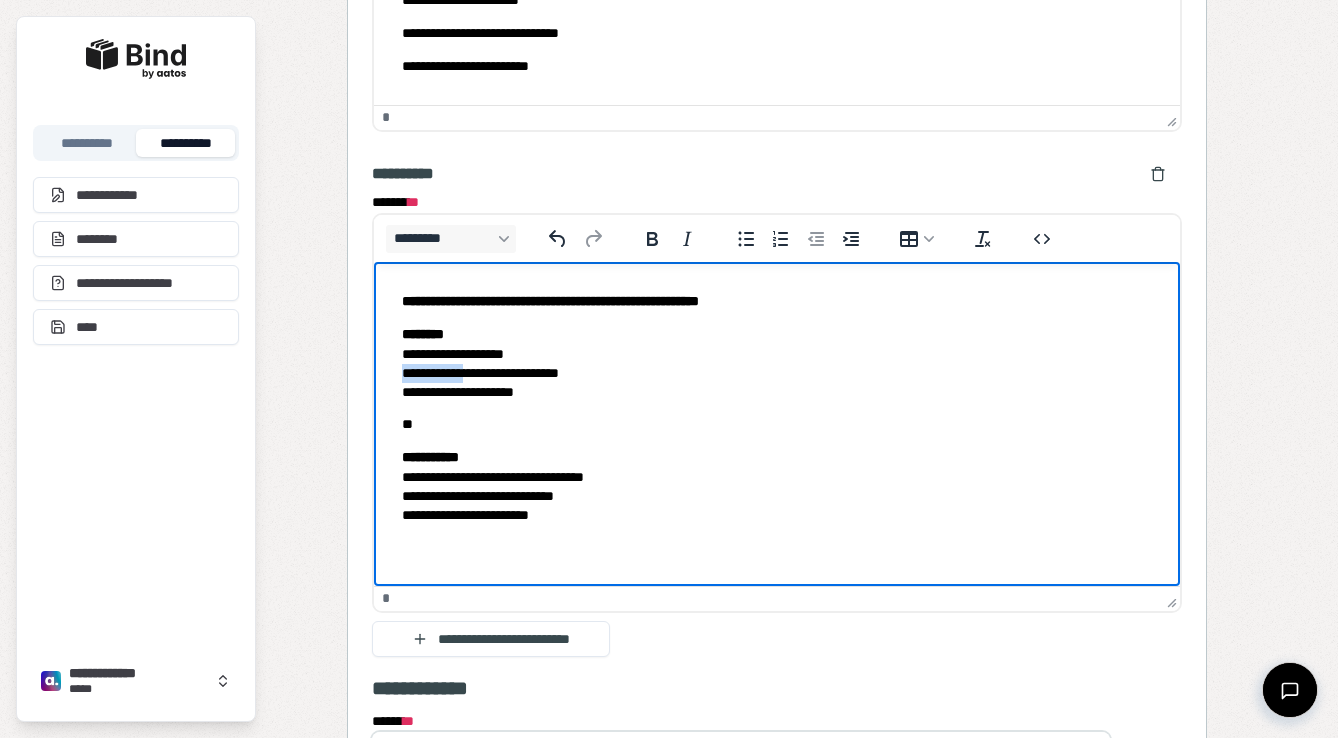 click on "**********" at bounding box center [777, 363] 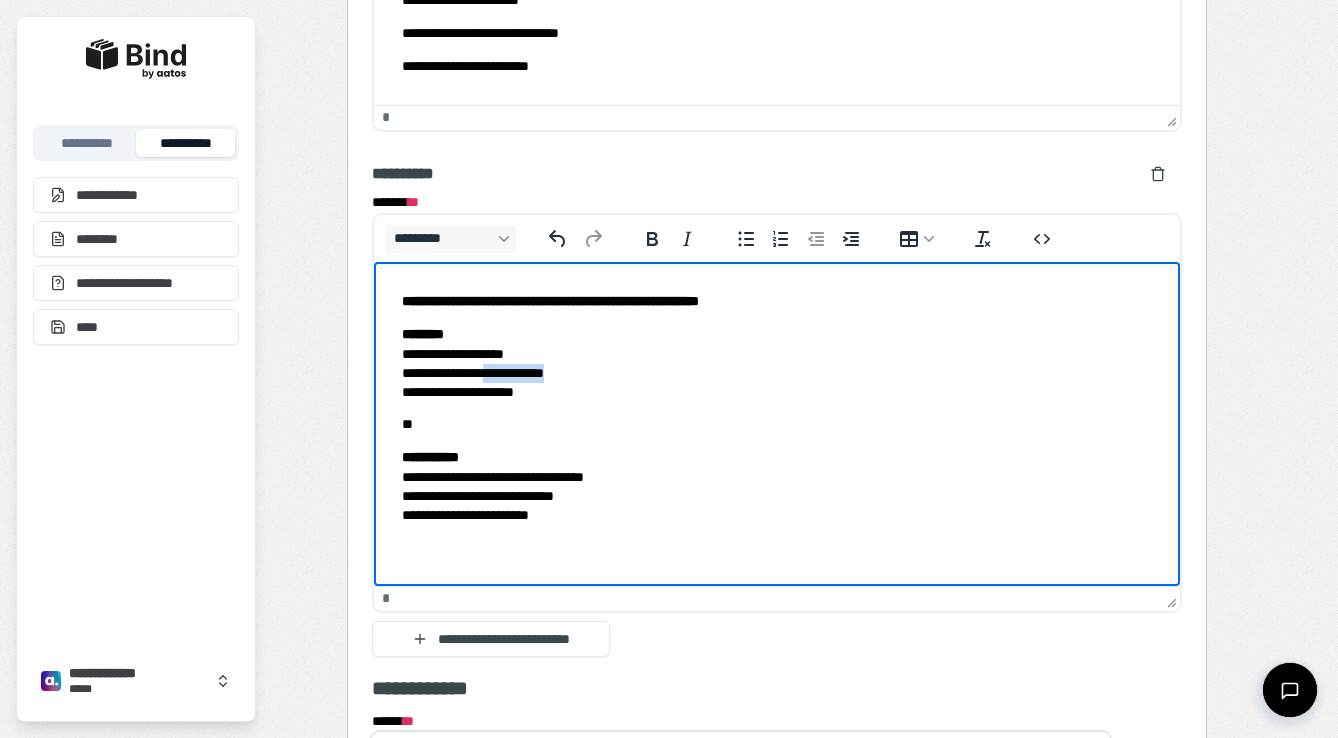 drag, startPoint x: 599, startPoint y: 369, endPoint x: 510, endPoint y: 365, distance: 89.08984 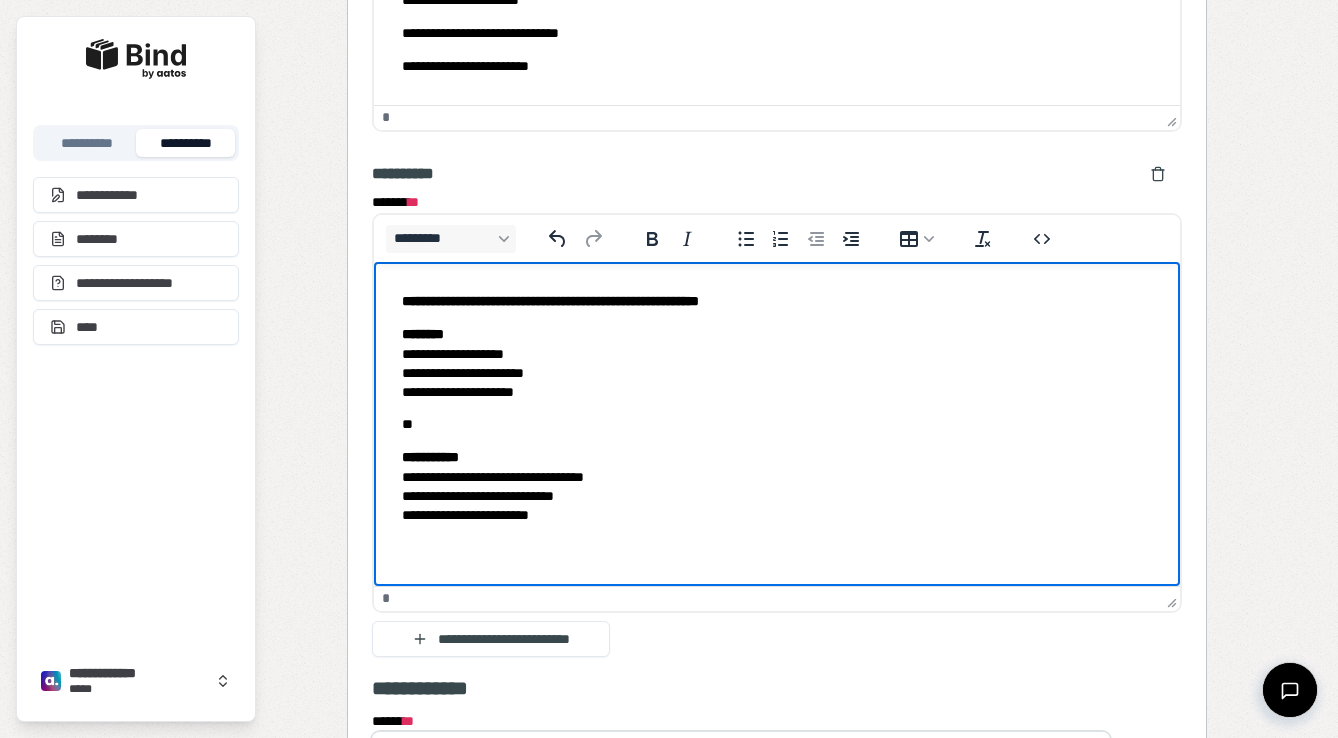scroll, scrollTop: 914, scrollLeft: 0, axis: vertical 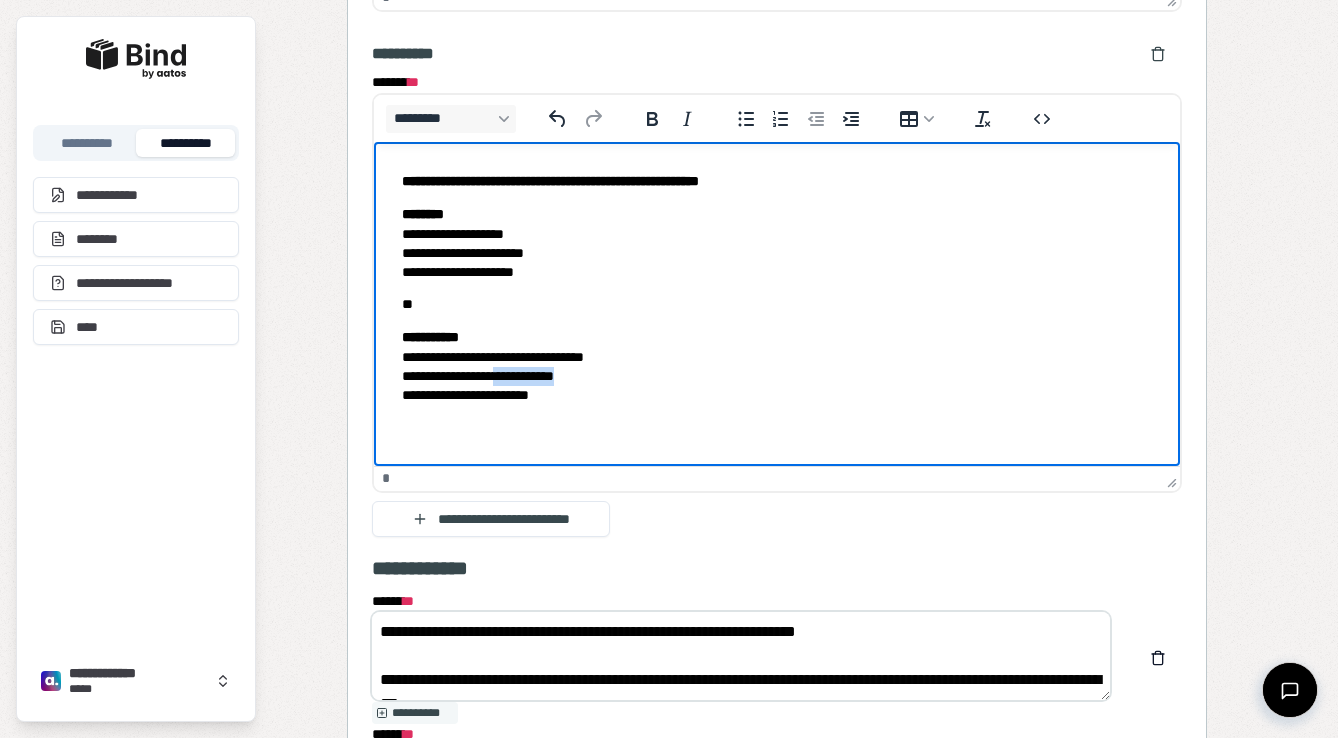 drag, startPoint x: 598, startPoint y: 374, endPoint x: 521, endPoint y: 371, distance: 77.05842 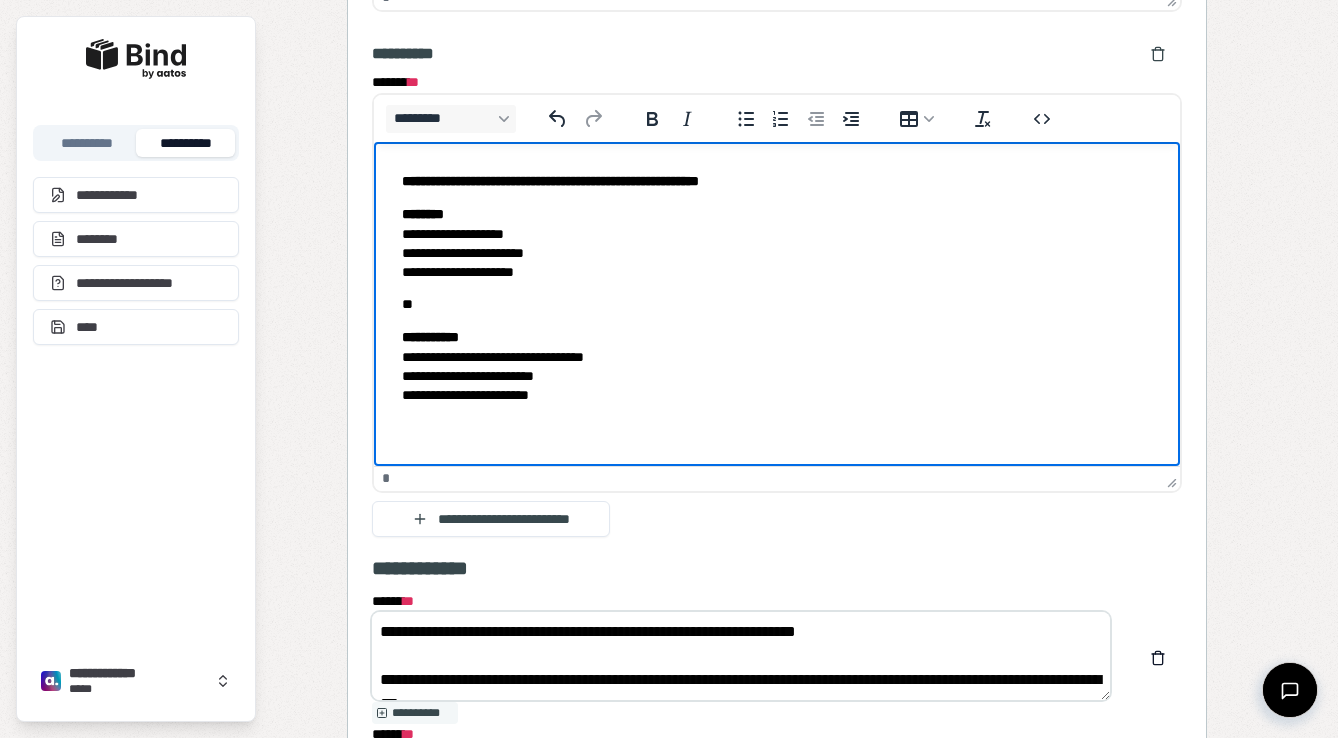 click on "**********" at bounding box center (777, 366) 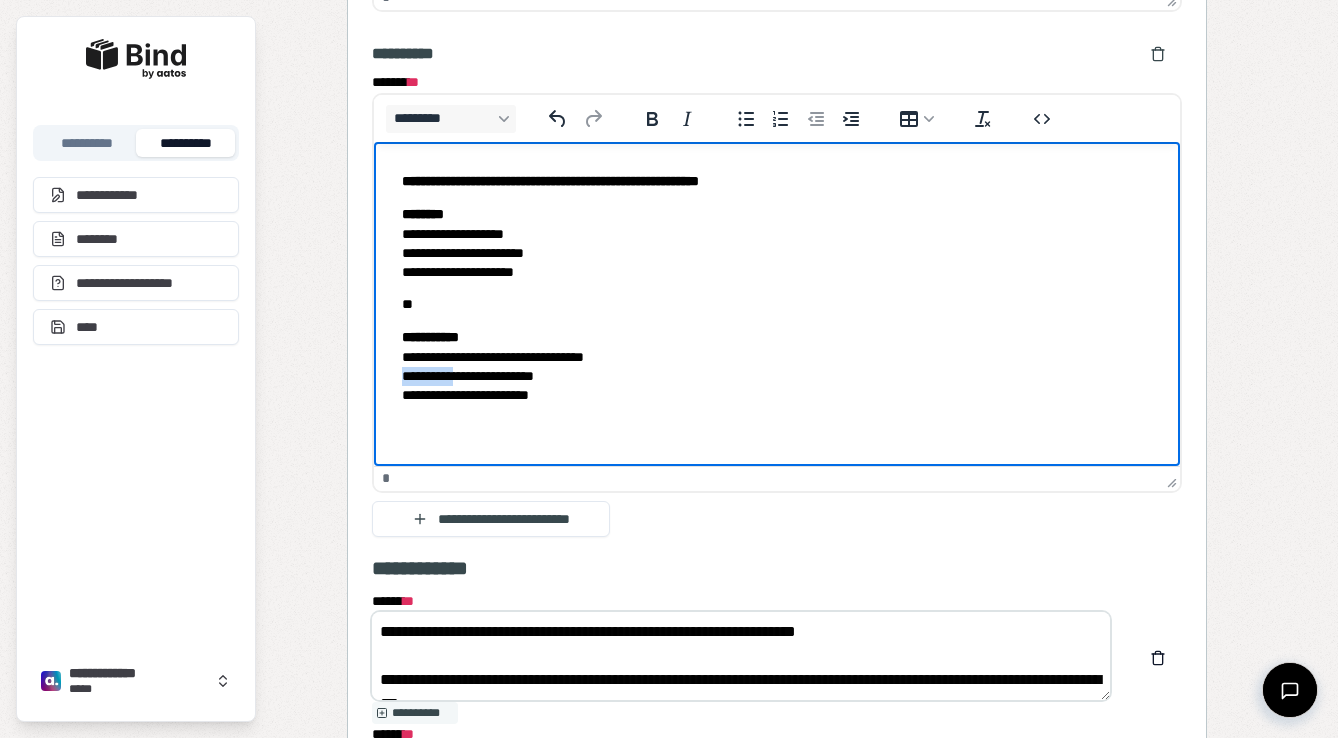 click on "**********" at bounding box center (777, 366) 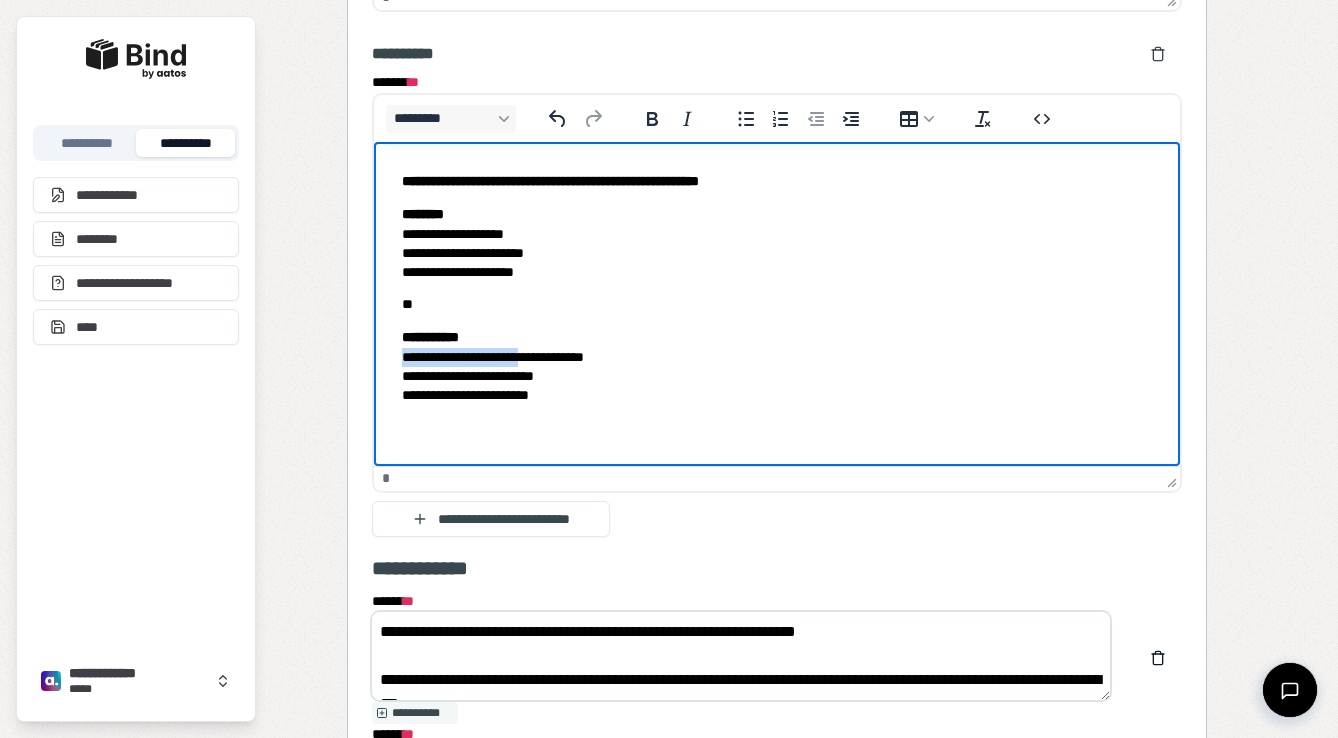 drag, startPoint x: 551, startPoint y: 354, endPoint x: 405, endPoint y: 356, distance: 146.0137 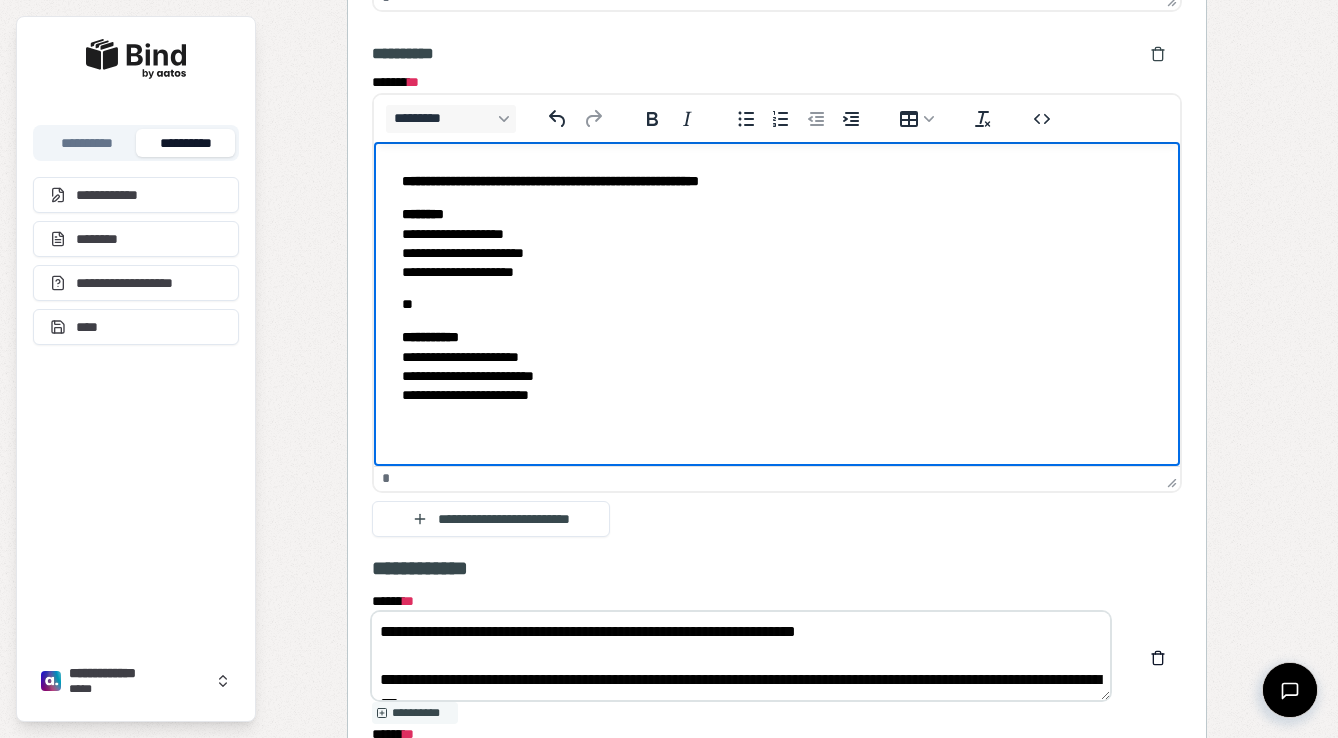 click on "**********" at bounding box center [777, 366] 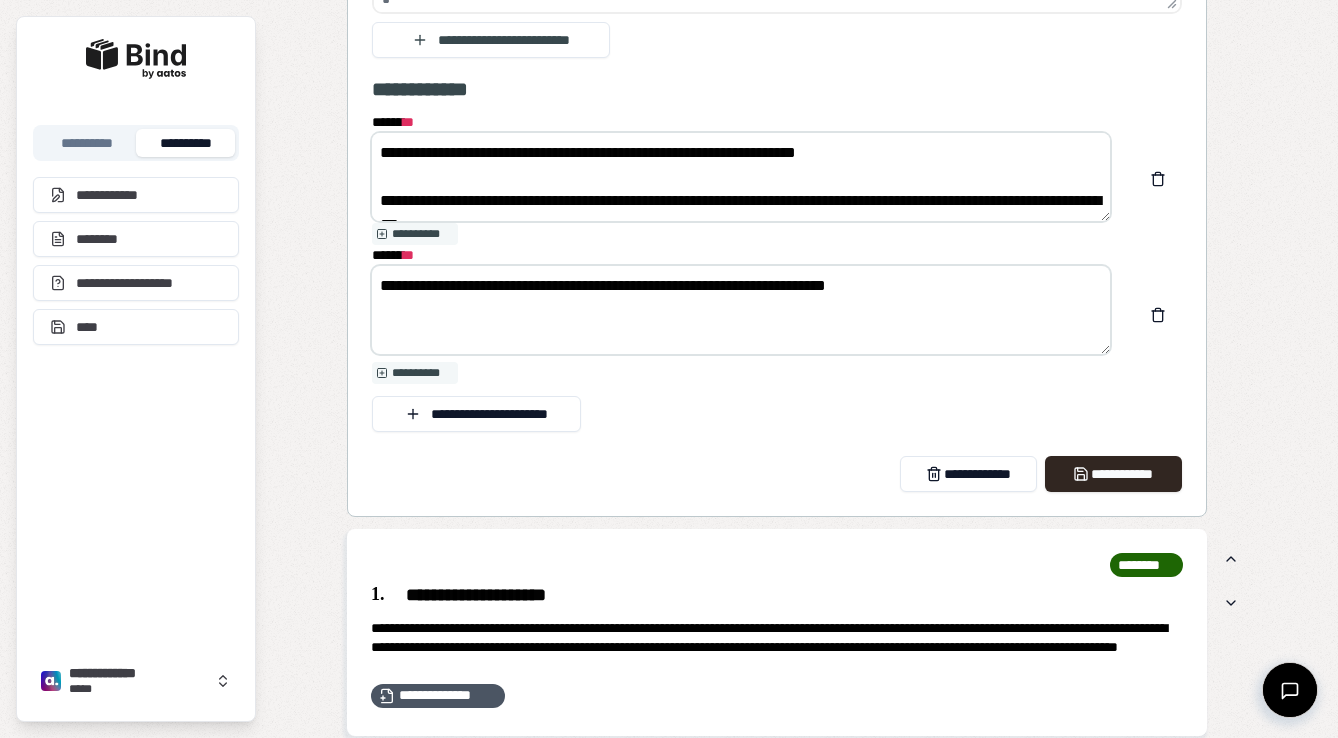 scroll, scrollTop: 1412, scrollLeft: 0, axis: vertical 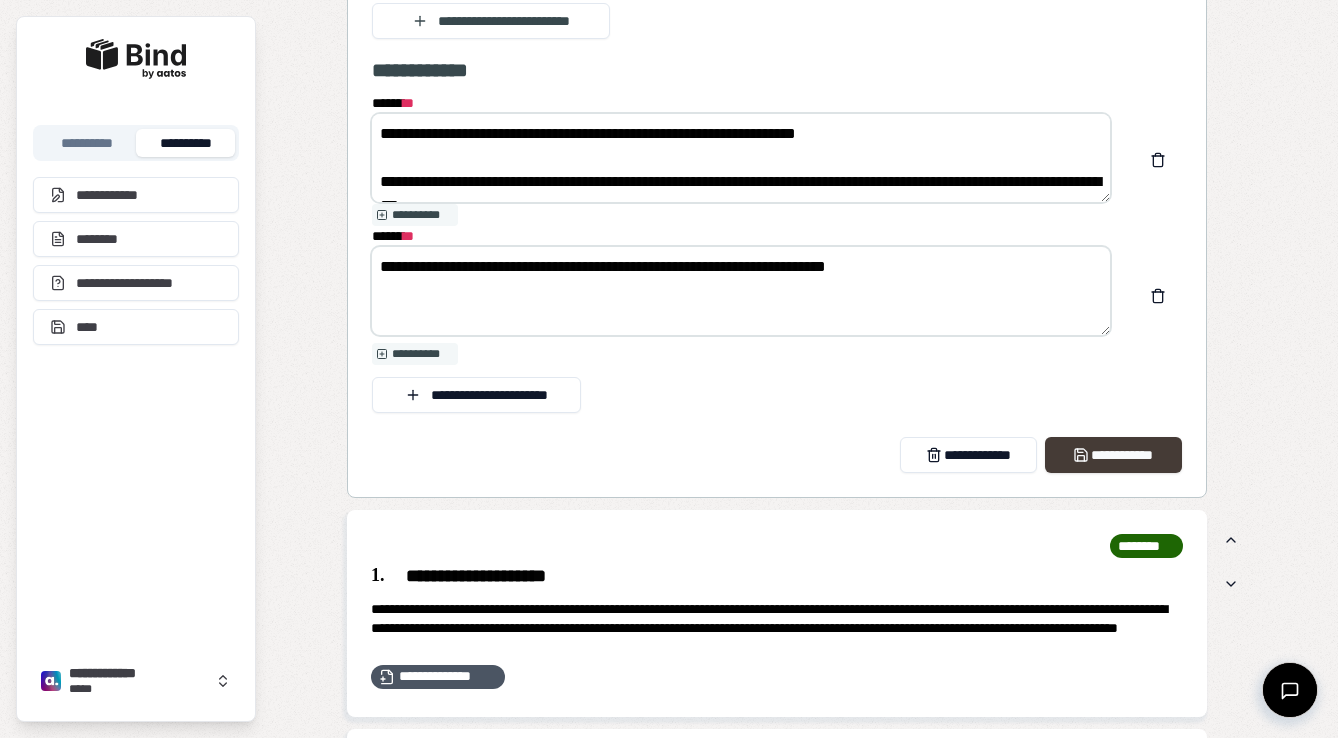 click on "**********" at bounding box center [1113, 455] 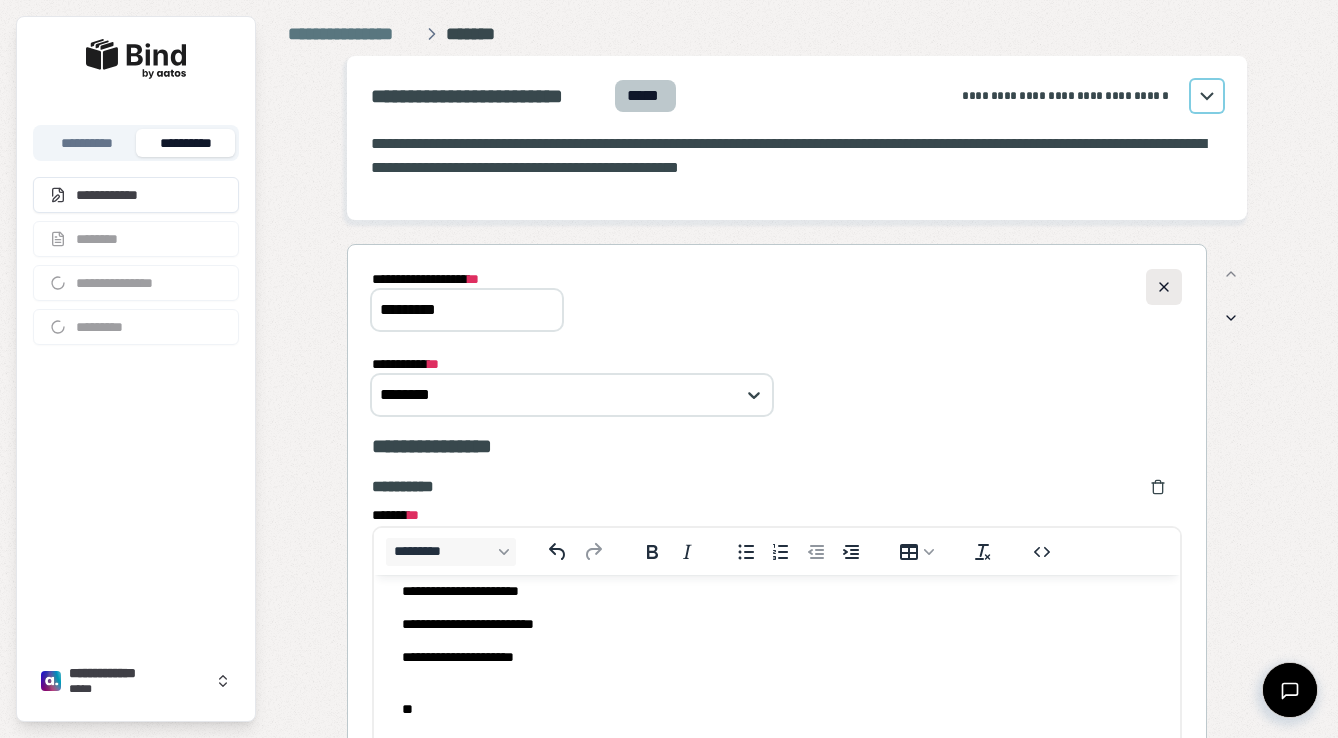 scroll, scrollTop: 0, scrollLeft: 0, axis: both 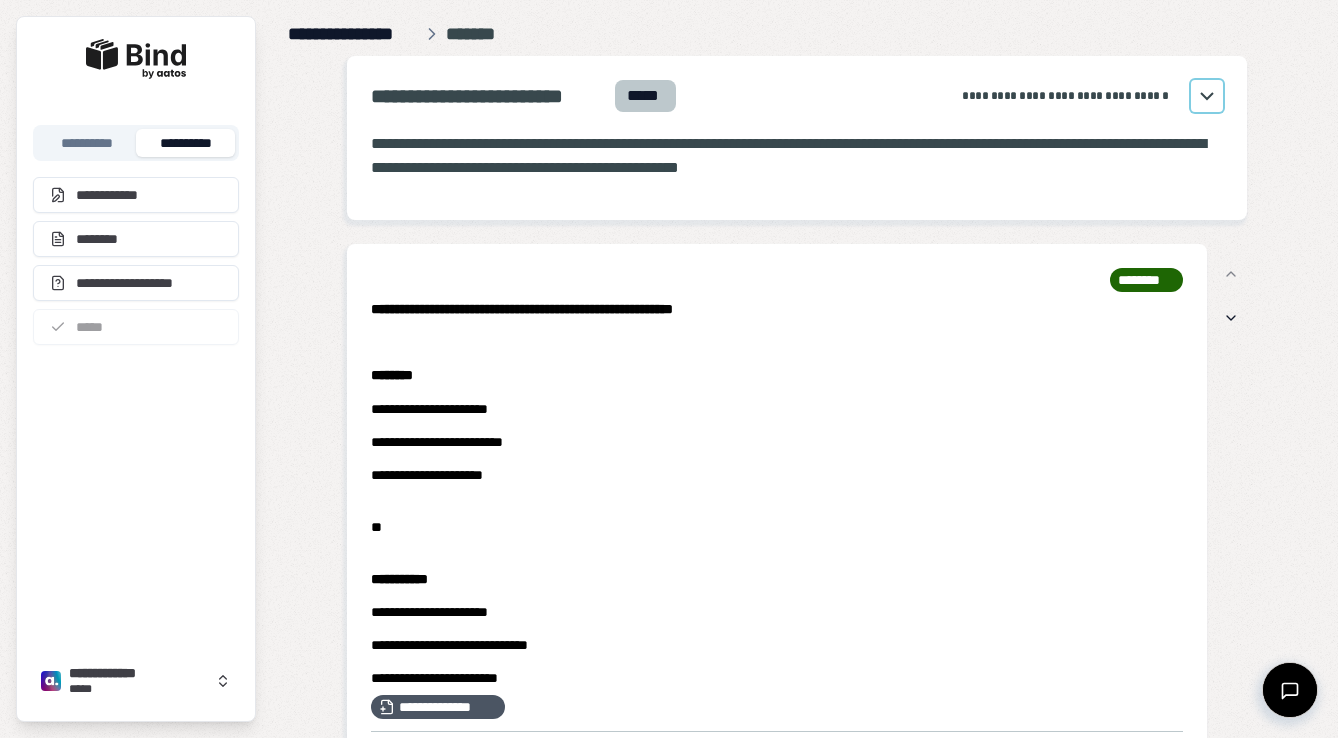 click on "**********" at bounding box center [353, 34] 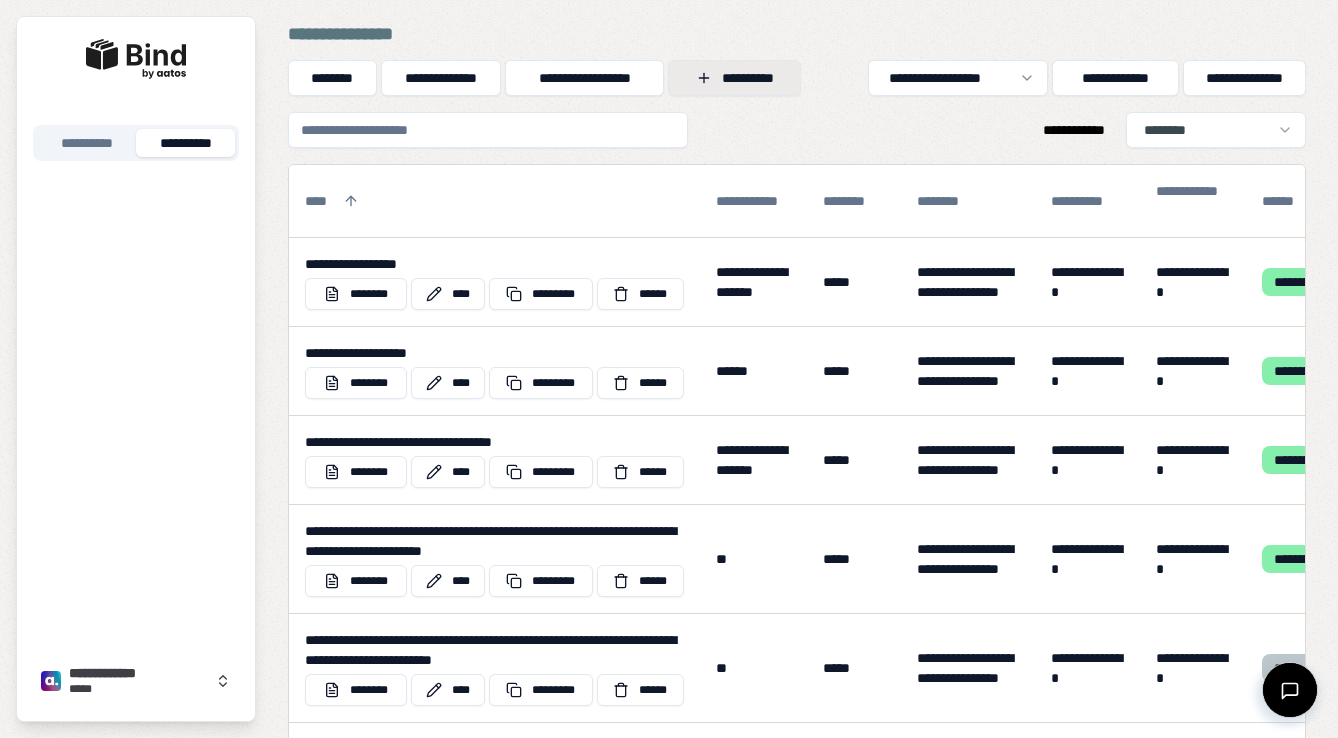 click on "**********" at bounding box center (734, 78) 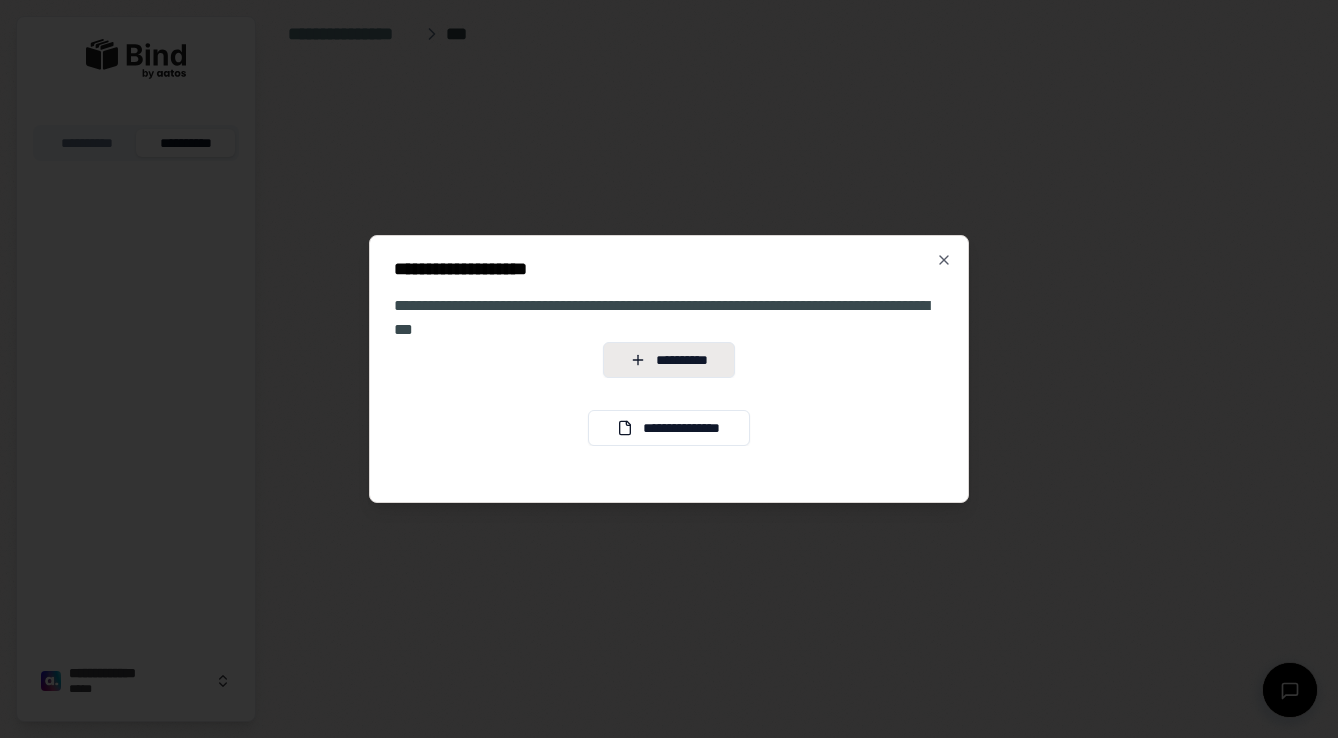 click on "**********" at bounding box center (669, 360) 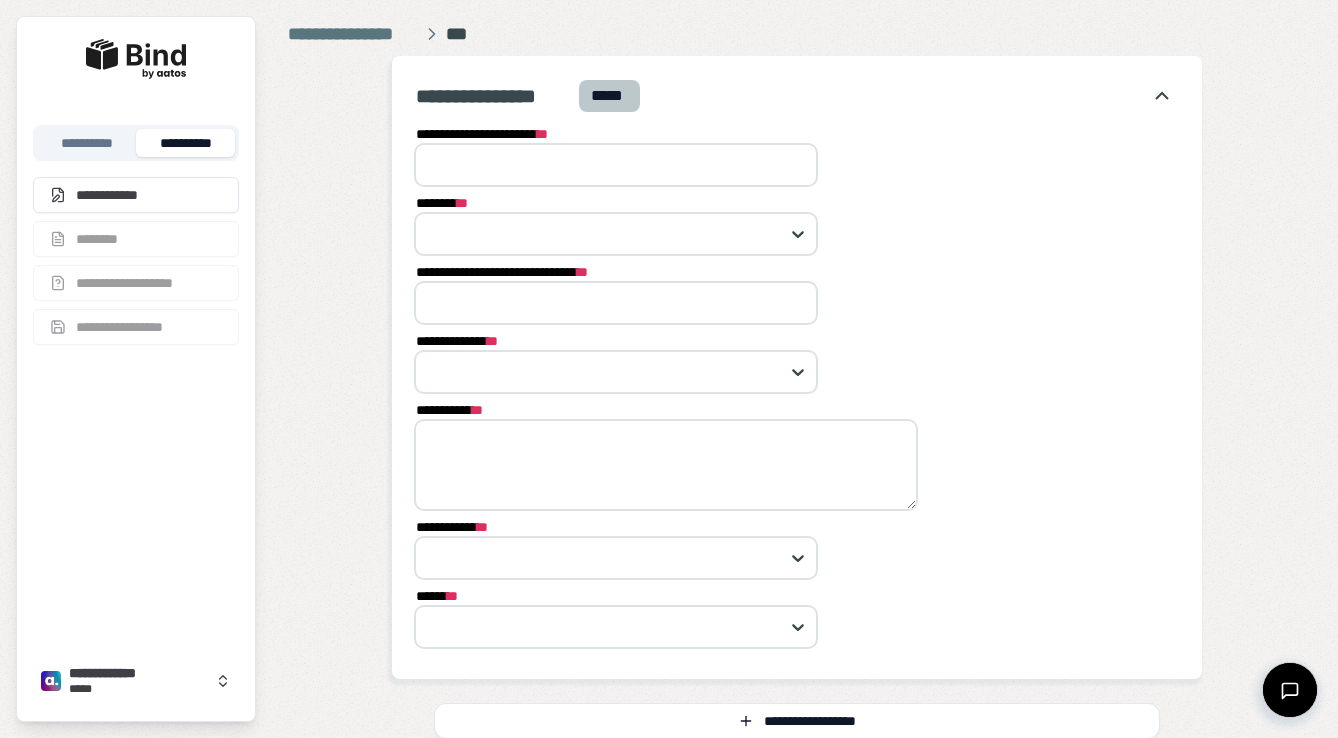 click on "**********" at bounding box center (616, 165) 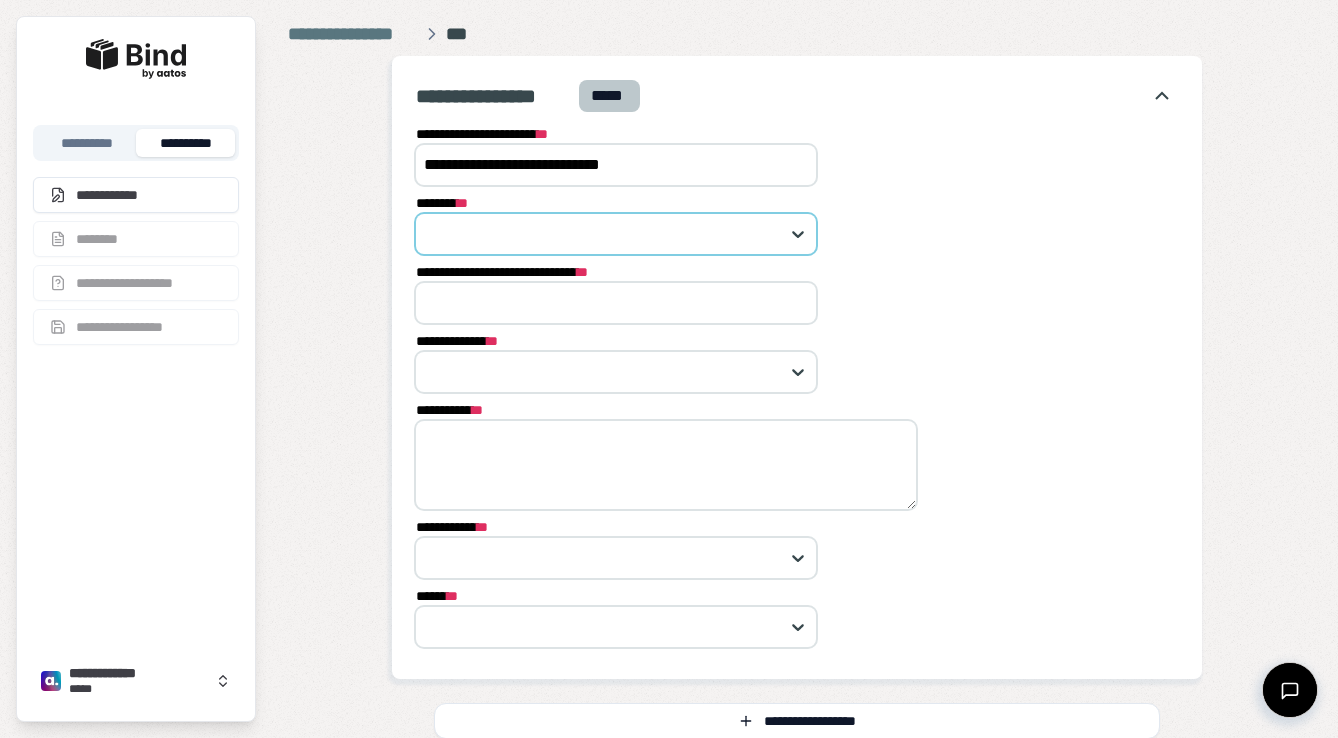 type on "**********" 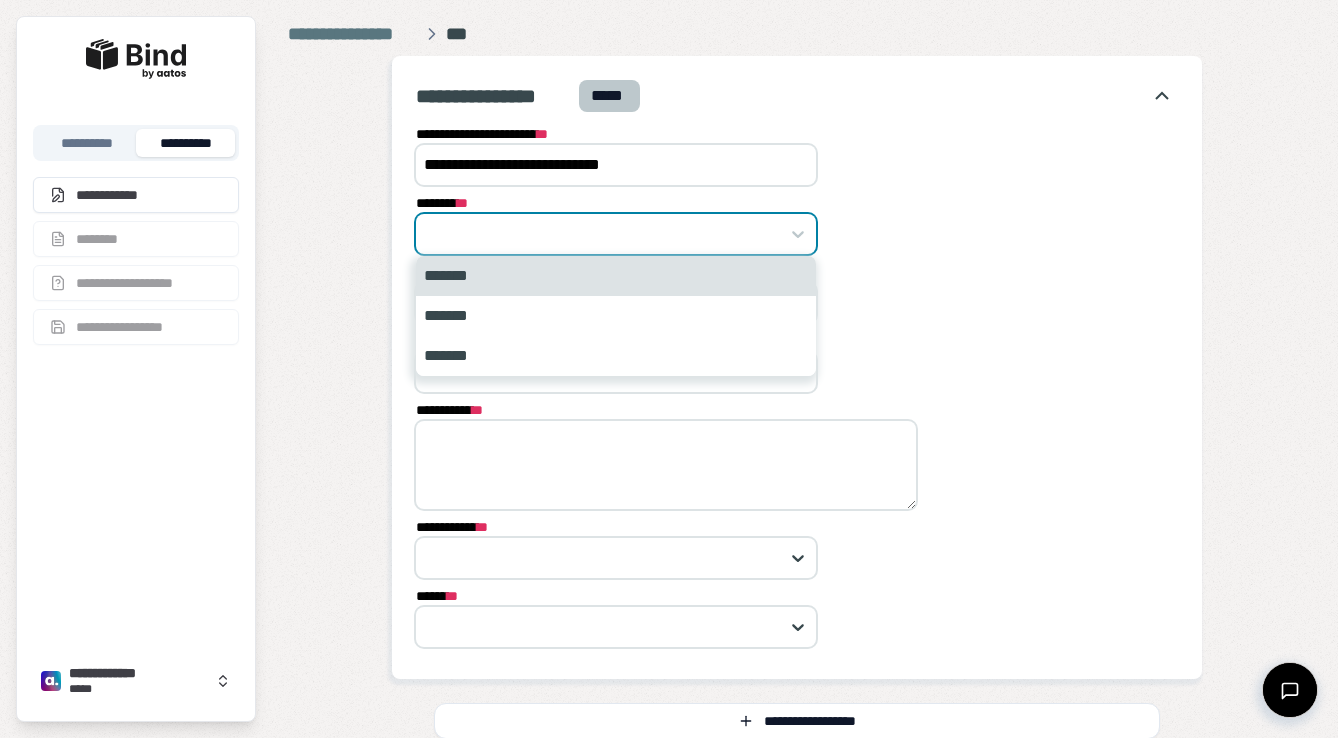 click at bounding box center [616, 234] 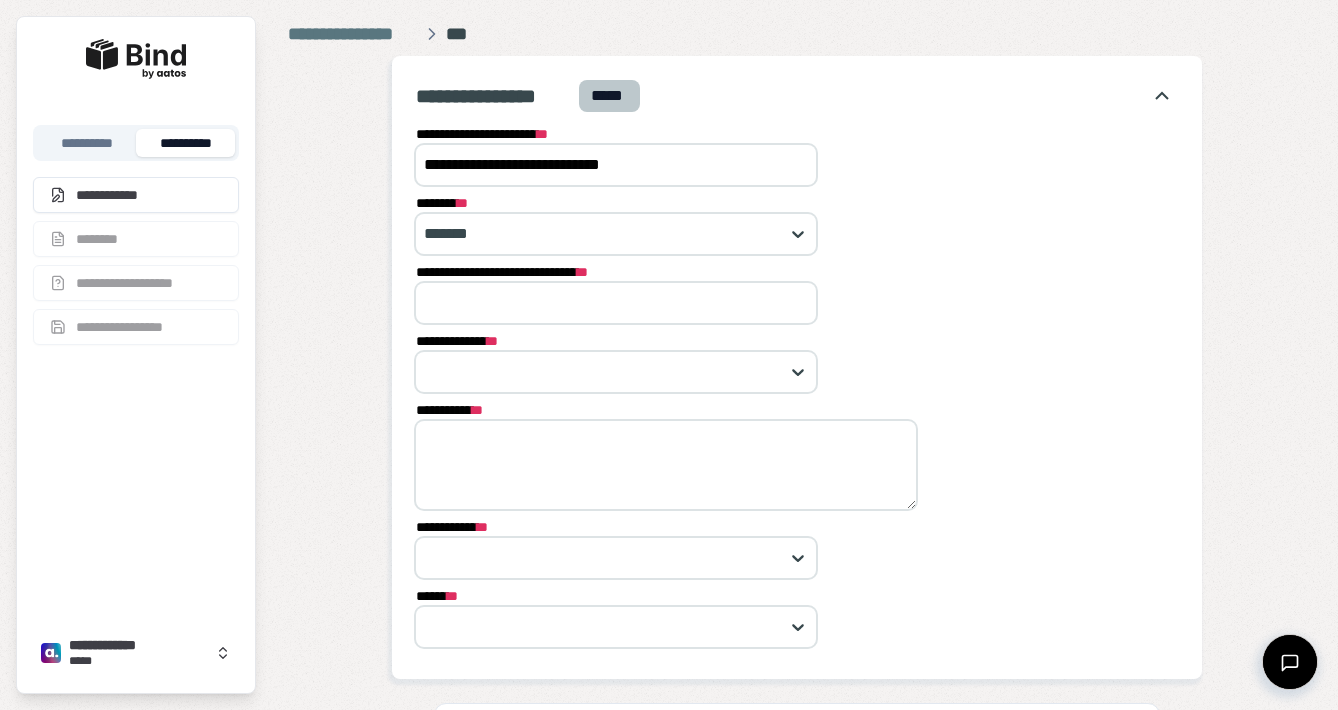 click on "**********" at bounding box center (666, 465) 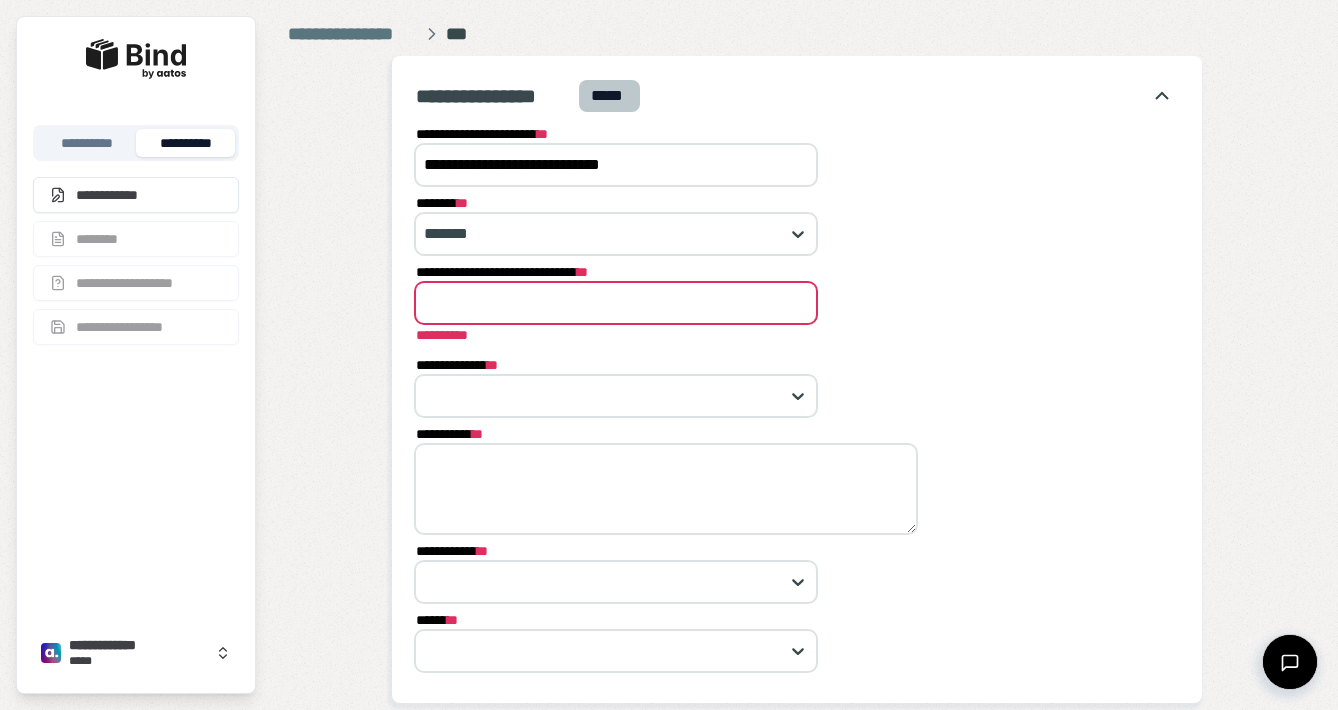 paste on "**********" 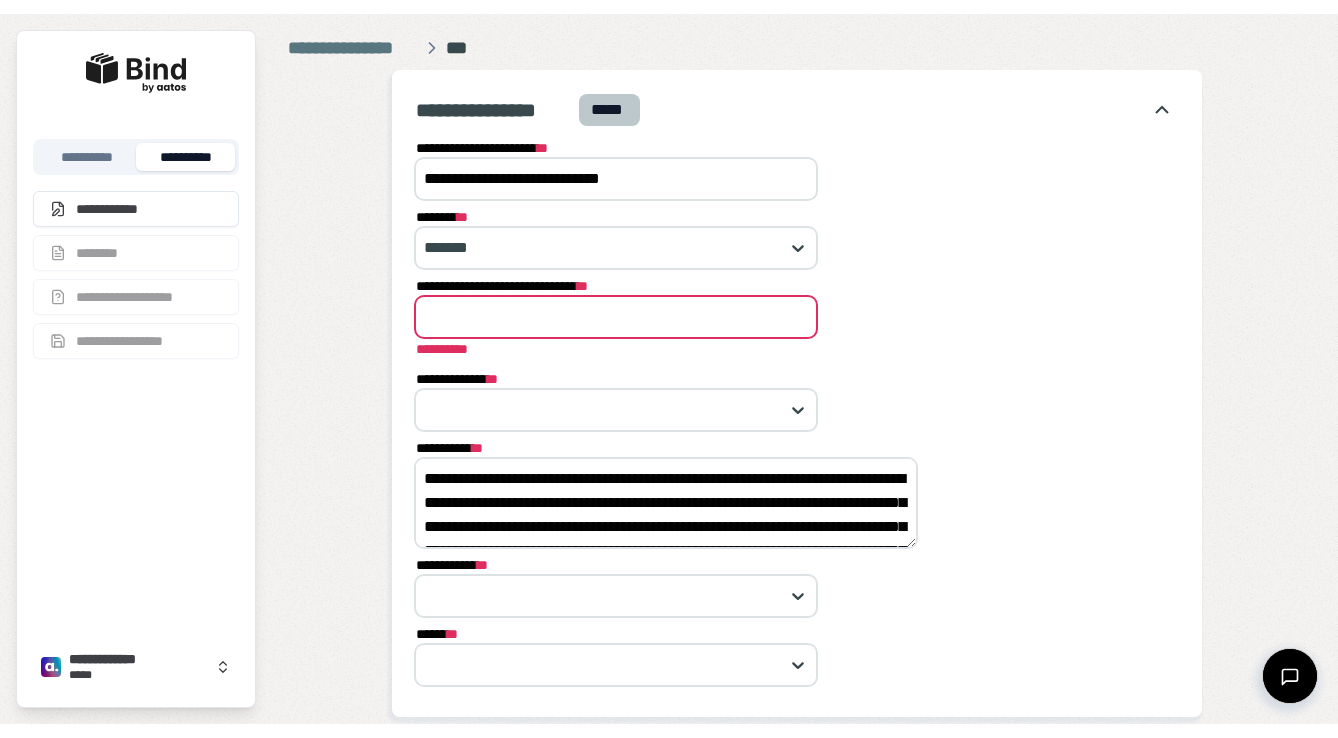 scroll, scrollTop: 96, scrollLeft: 0, axis: vertical 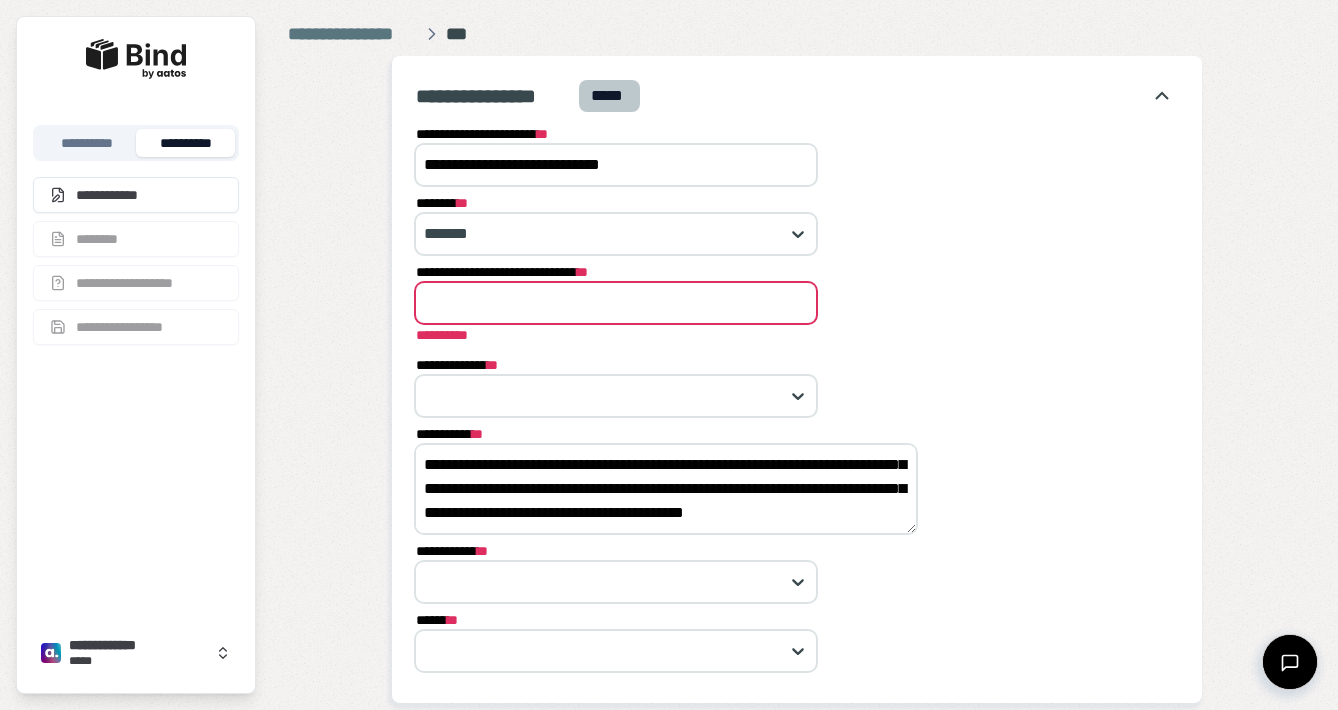 type on "**********" 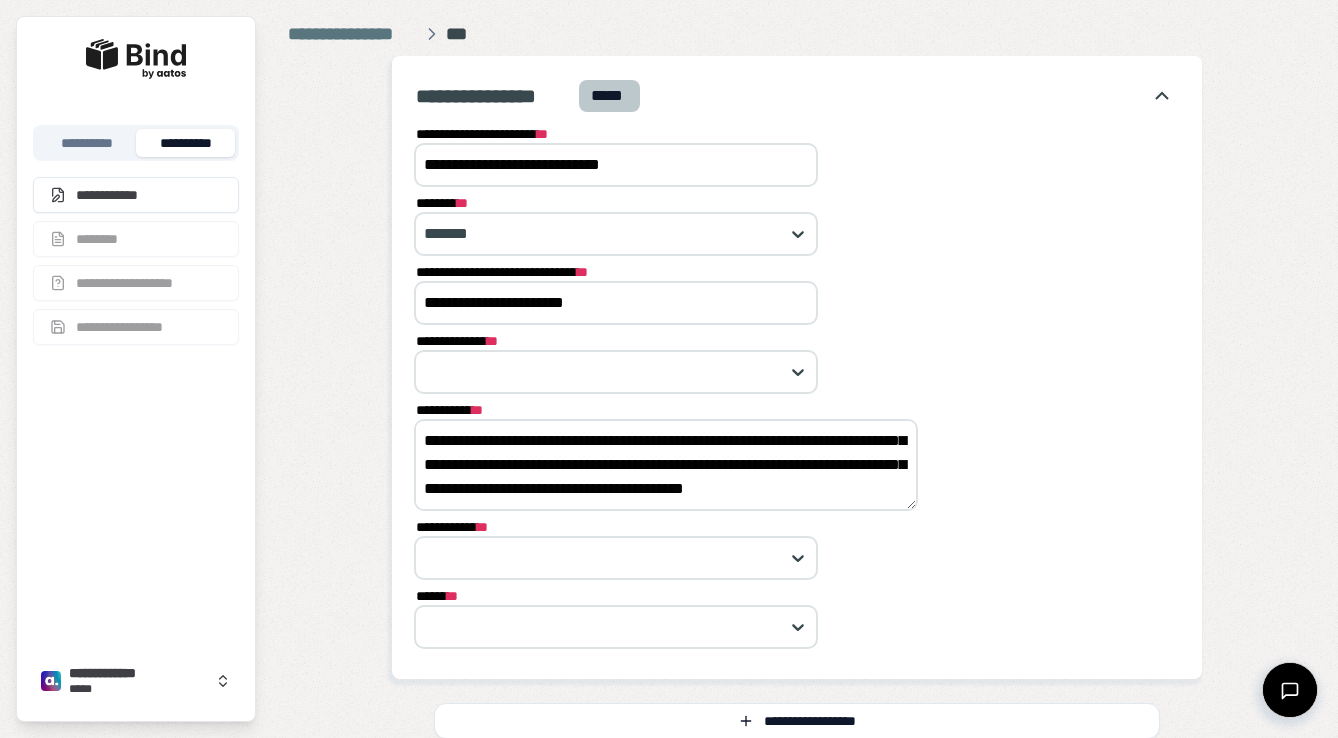 click on "**********" at bounding box center [616, 303] 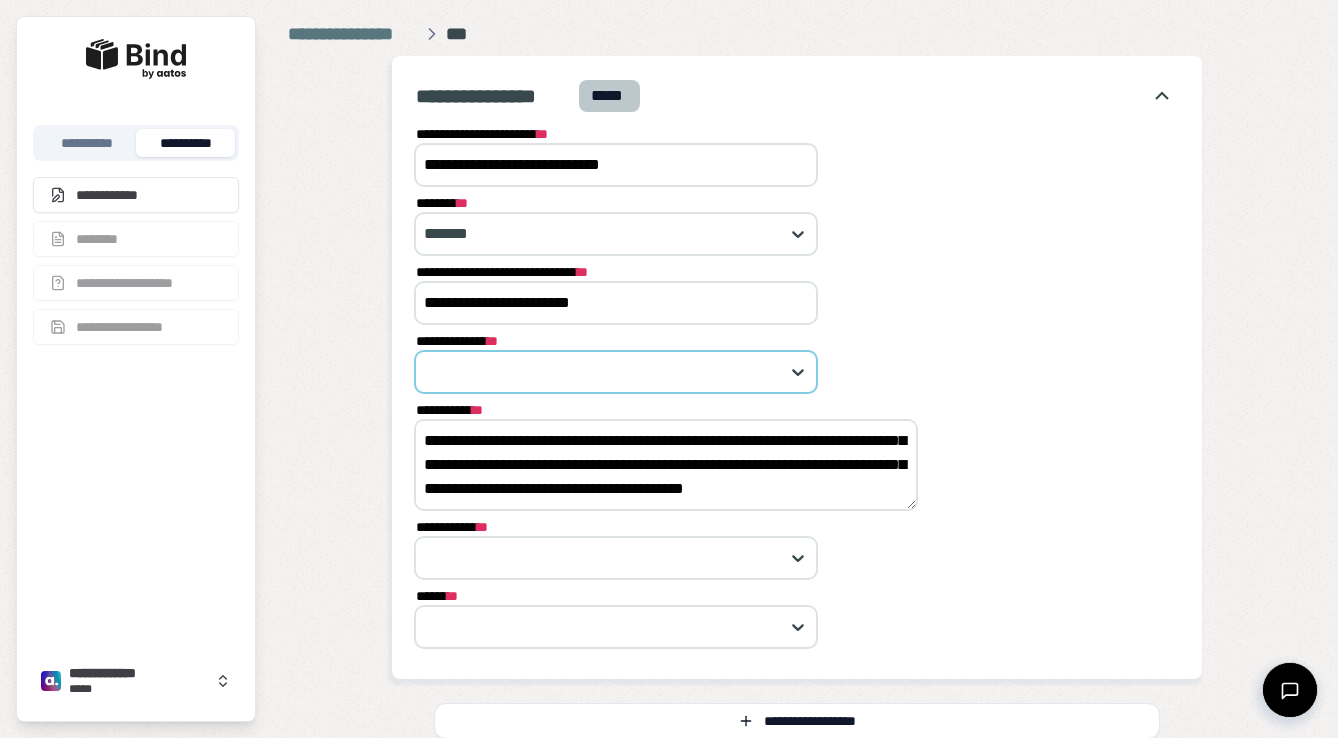 type on "**********" 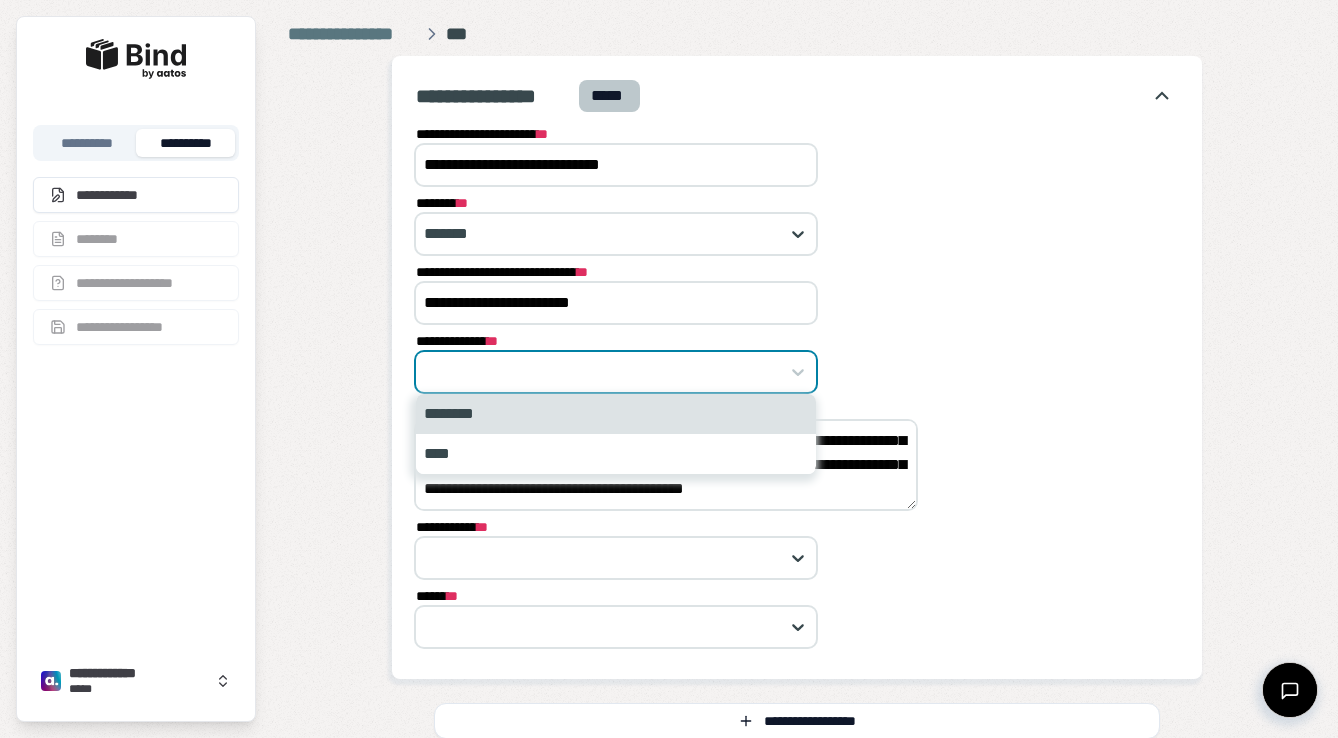 click at bounding box center [605, 372] 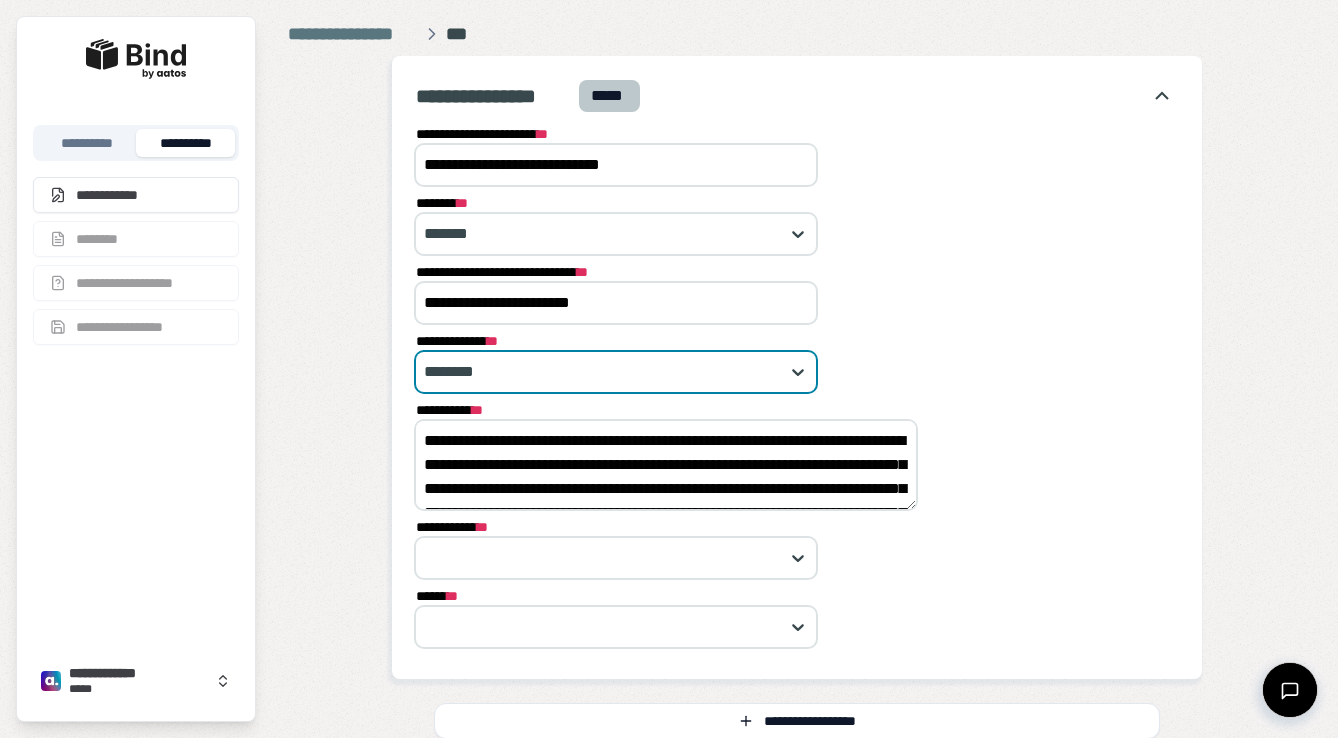 scroll, scrollTop: 0, scrollLeft: 0, axis: both 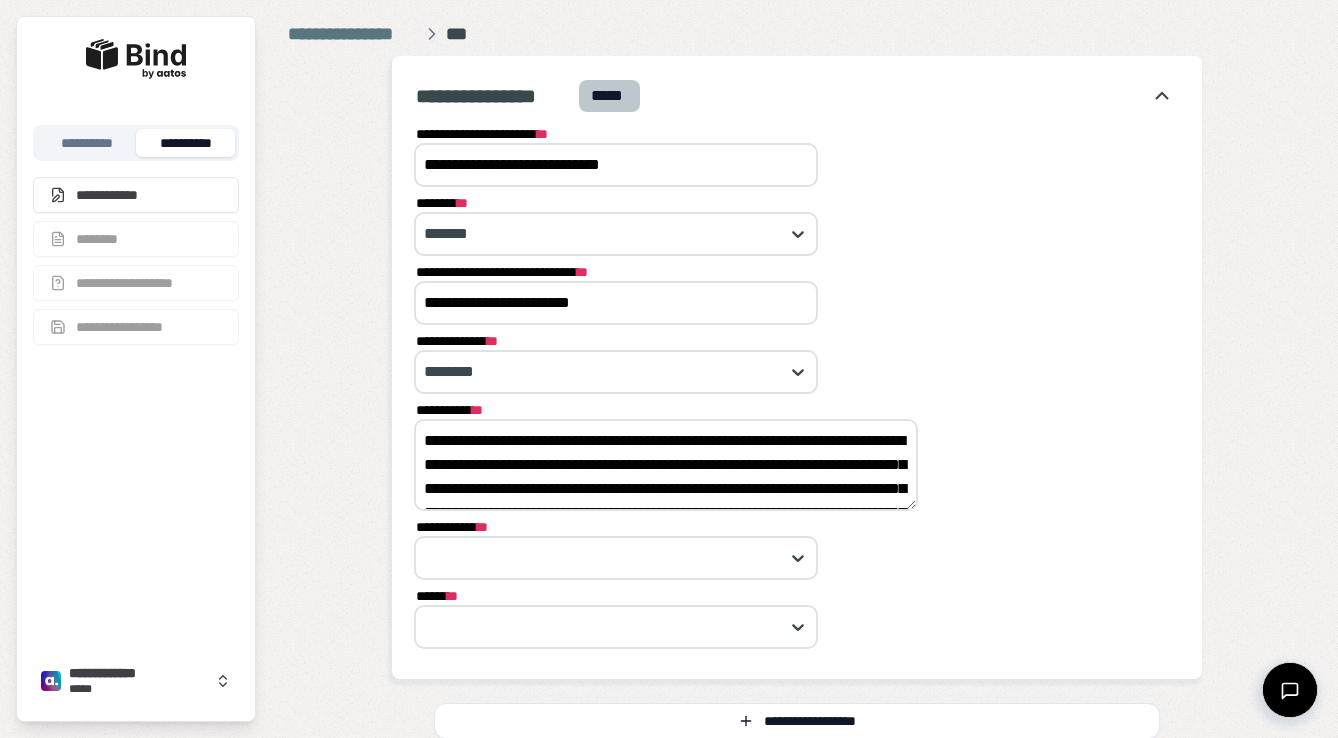 click on "**********" at bounding box center [666, 465] 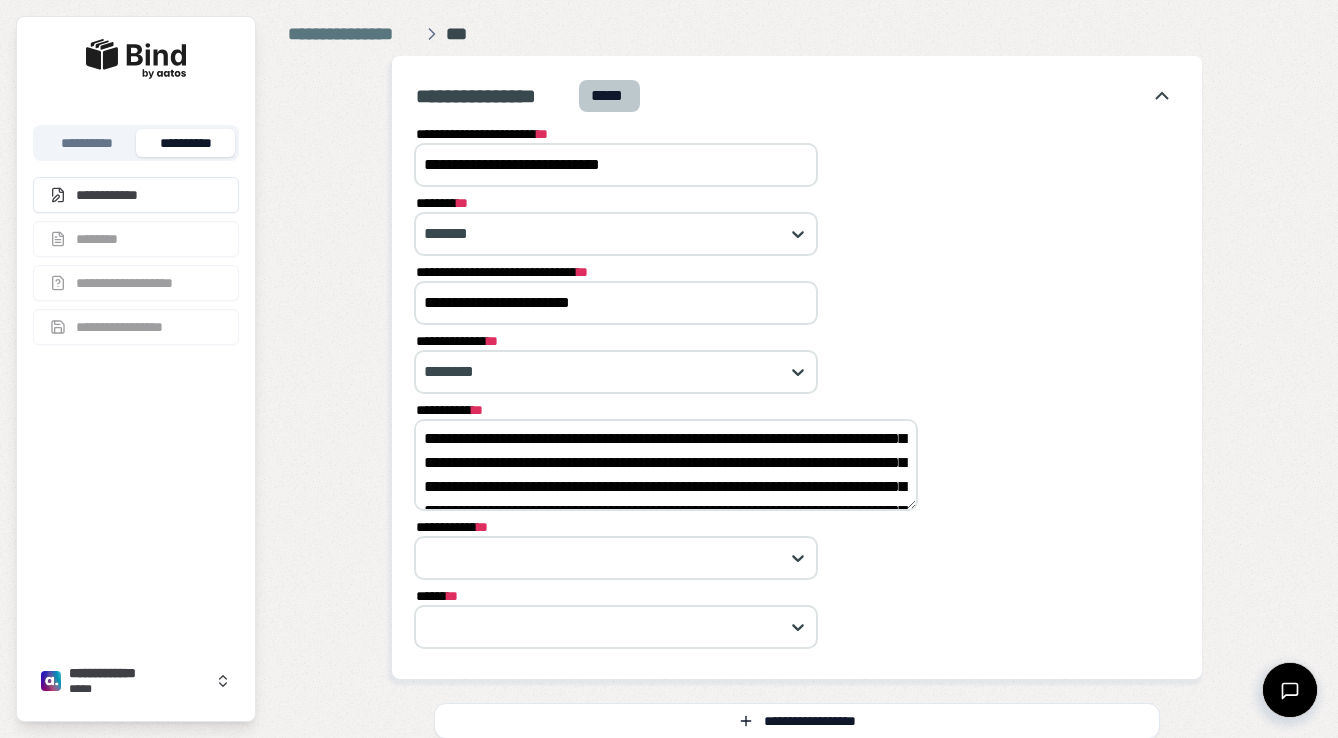 scroll, scrollTop: 0, scrollLeft: 0, axis: both 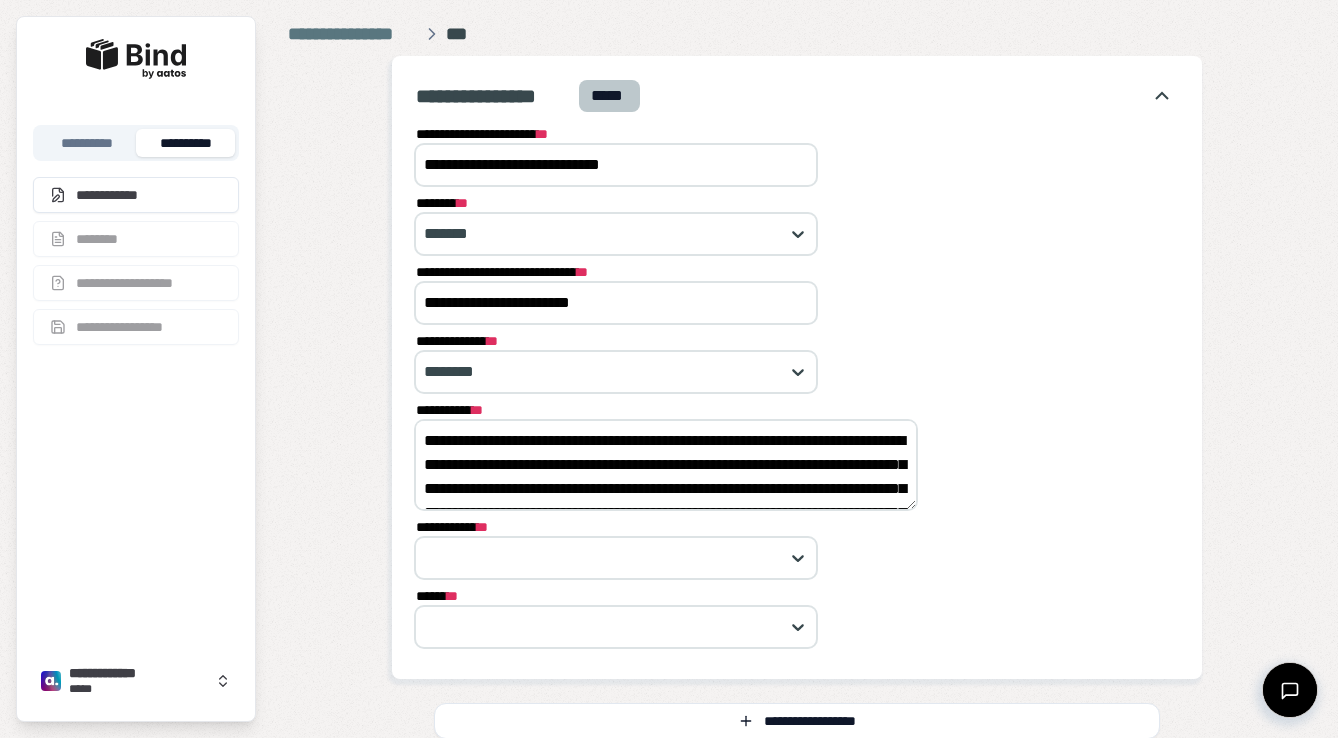 click on "**********" at bounding box center (666, 465) 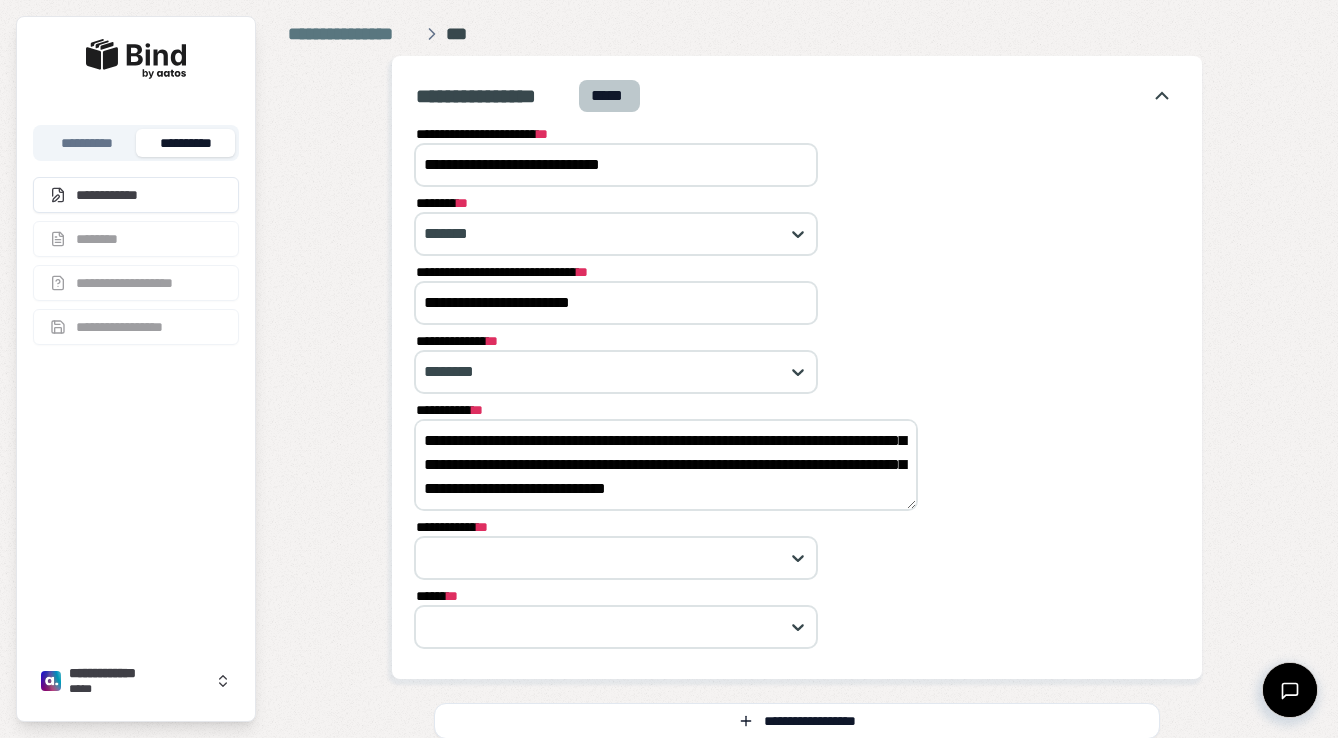 scroll, scrollTop: 96, scrollLeft: 0, axis: vertical 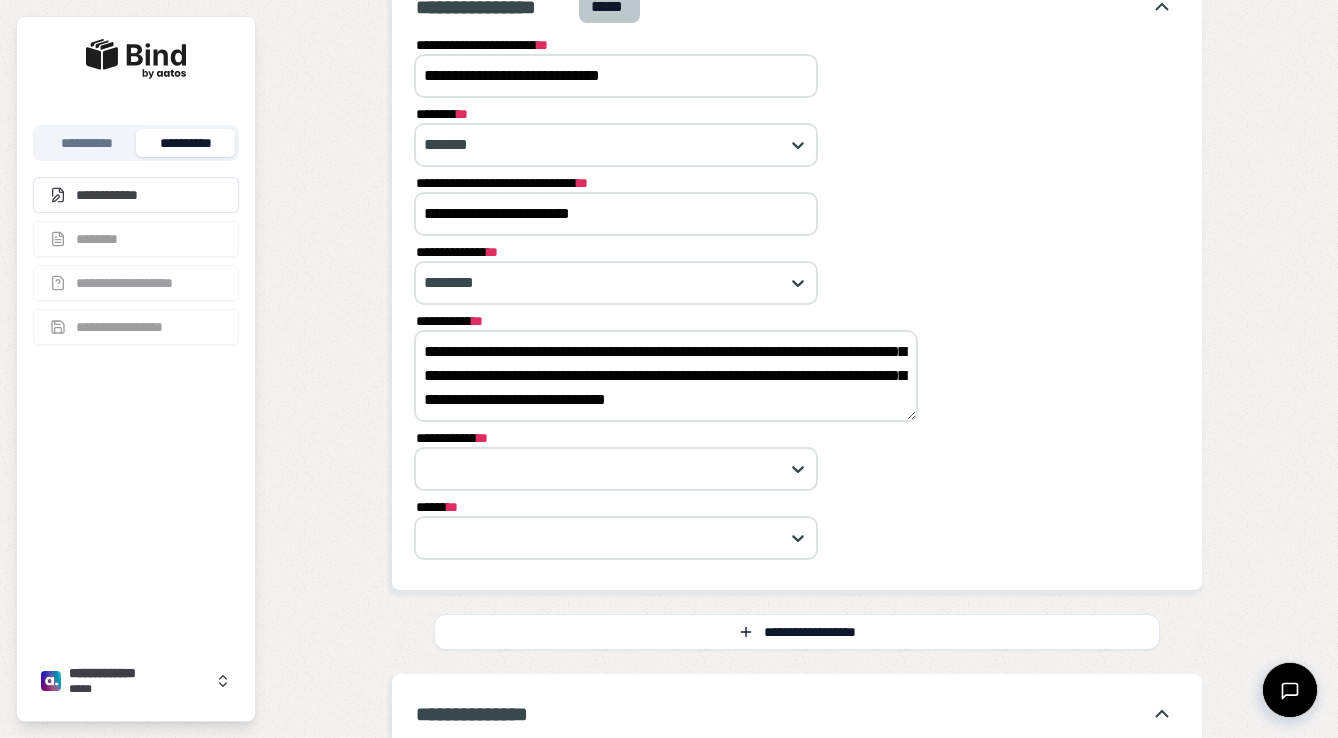 type on "**********" 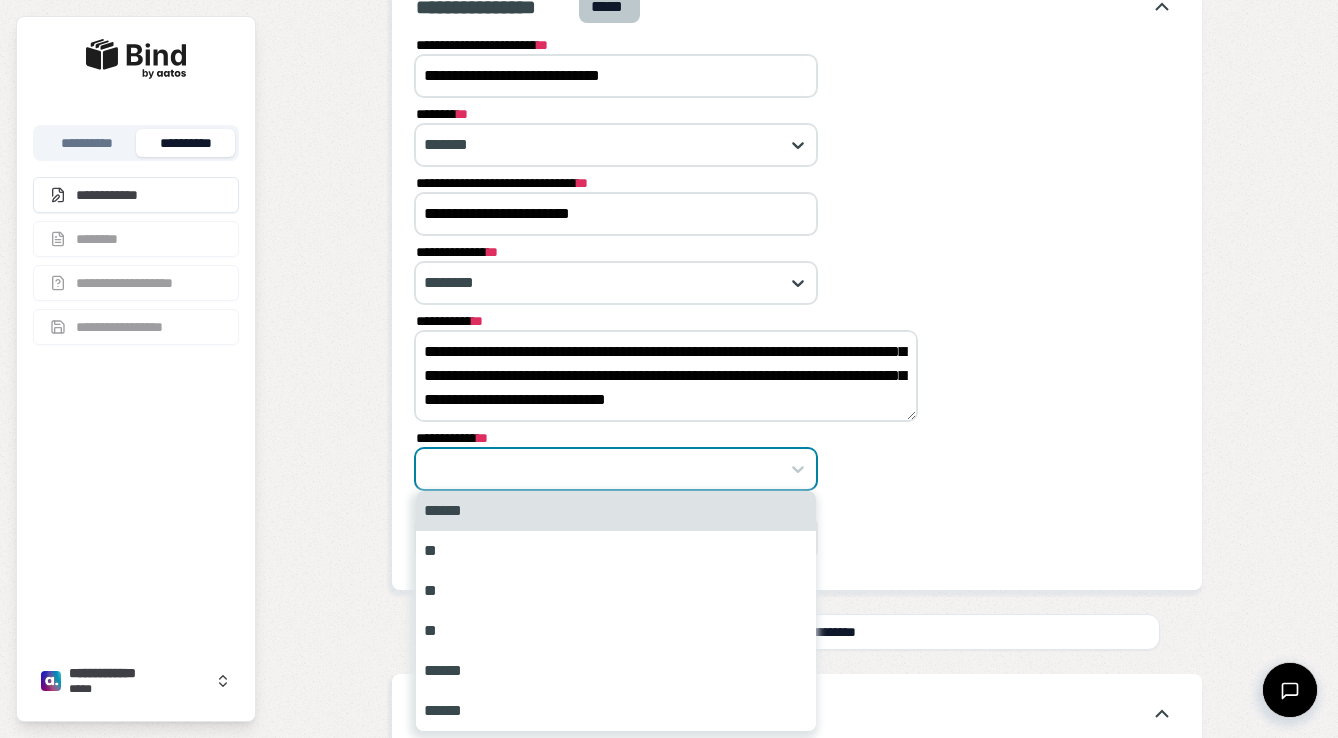 click at bounding box center [605, 469] 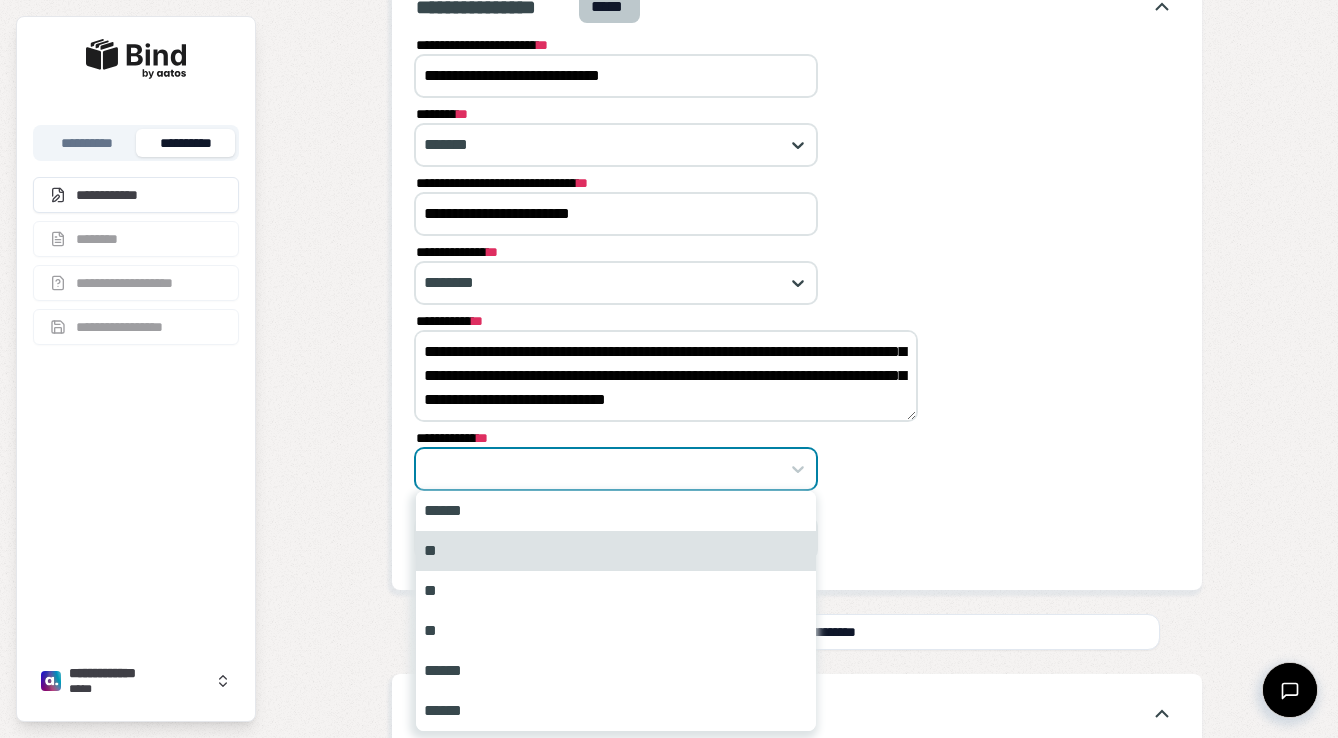 click on "**" at bounding box center (616, 551) 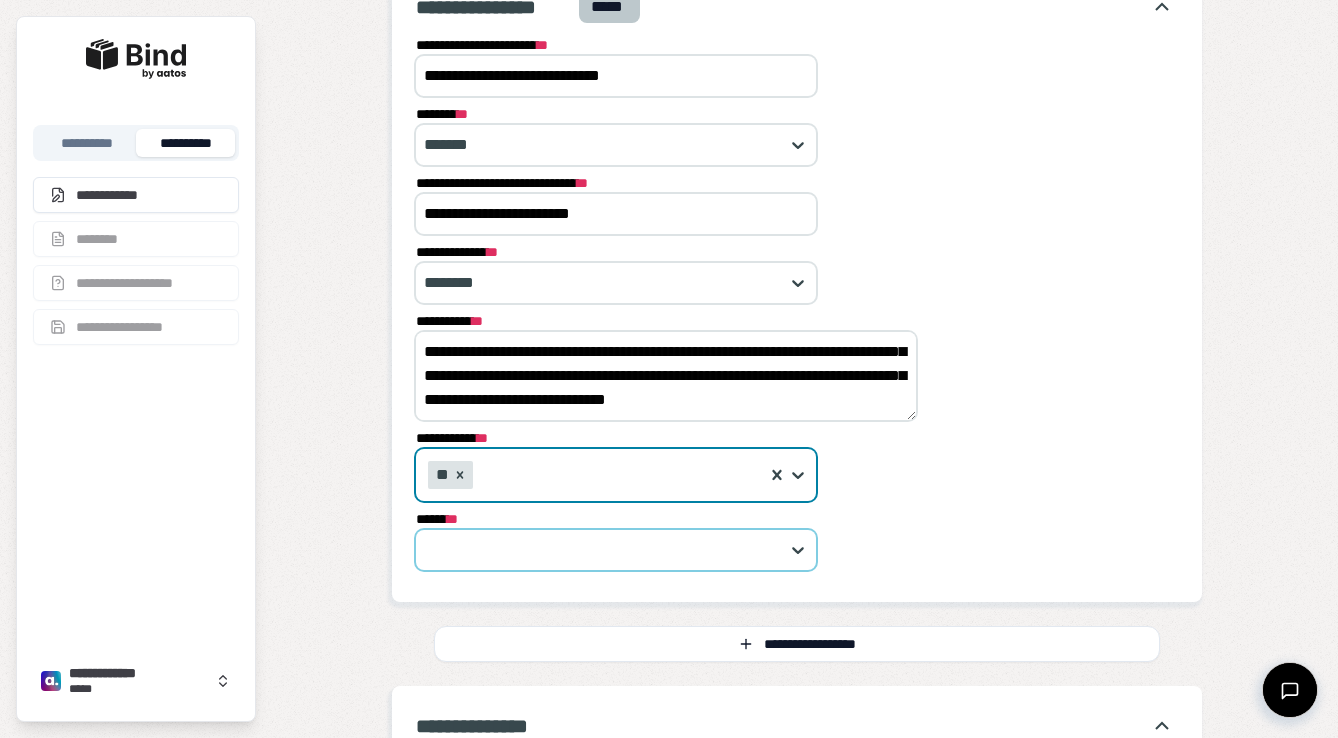 click at bounding box center (605, 550) 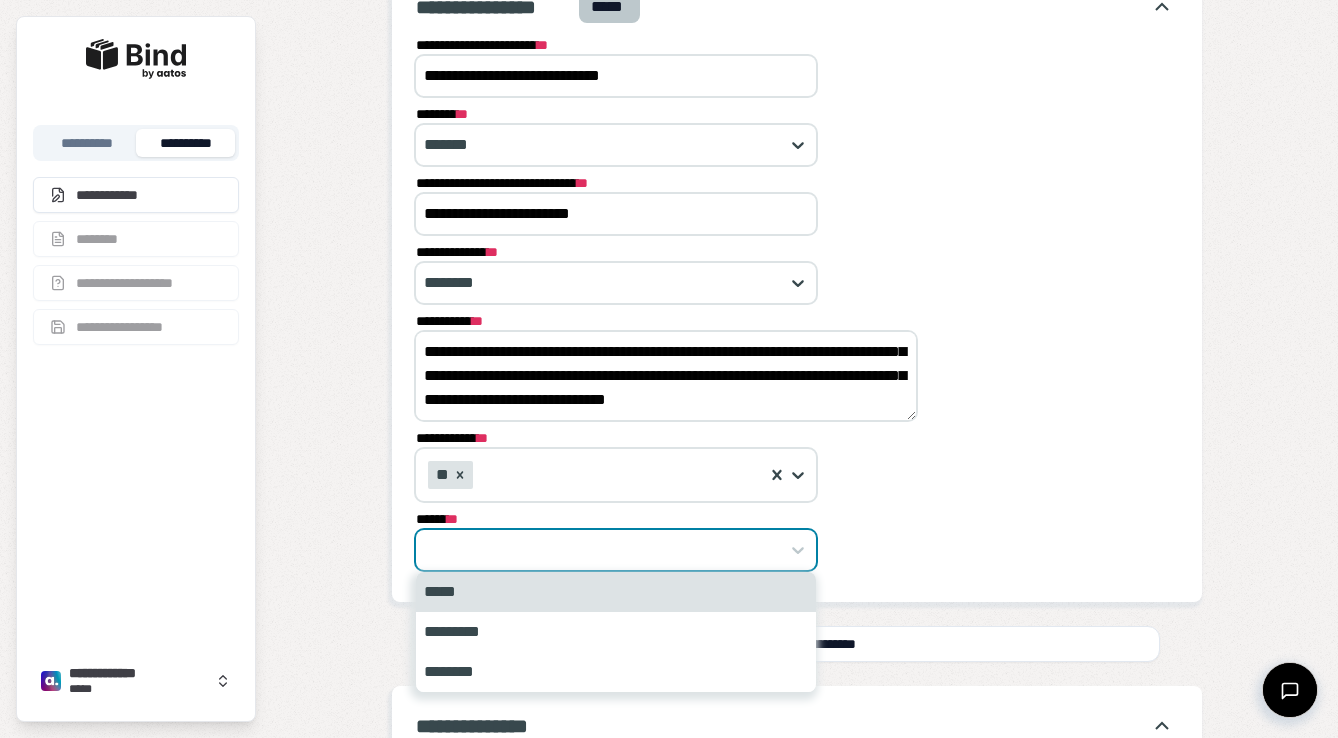 click on "*****" at bounding box center [616, 592] 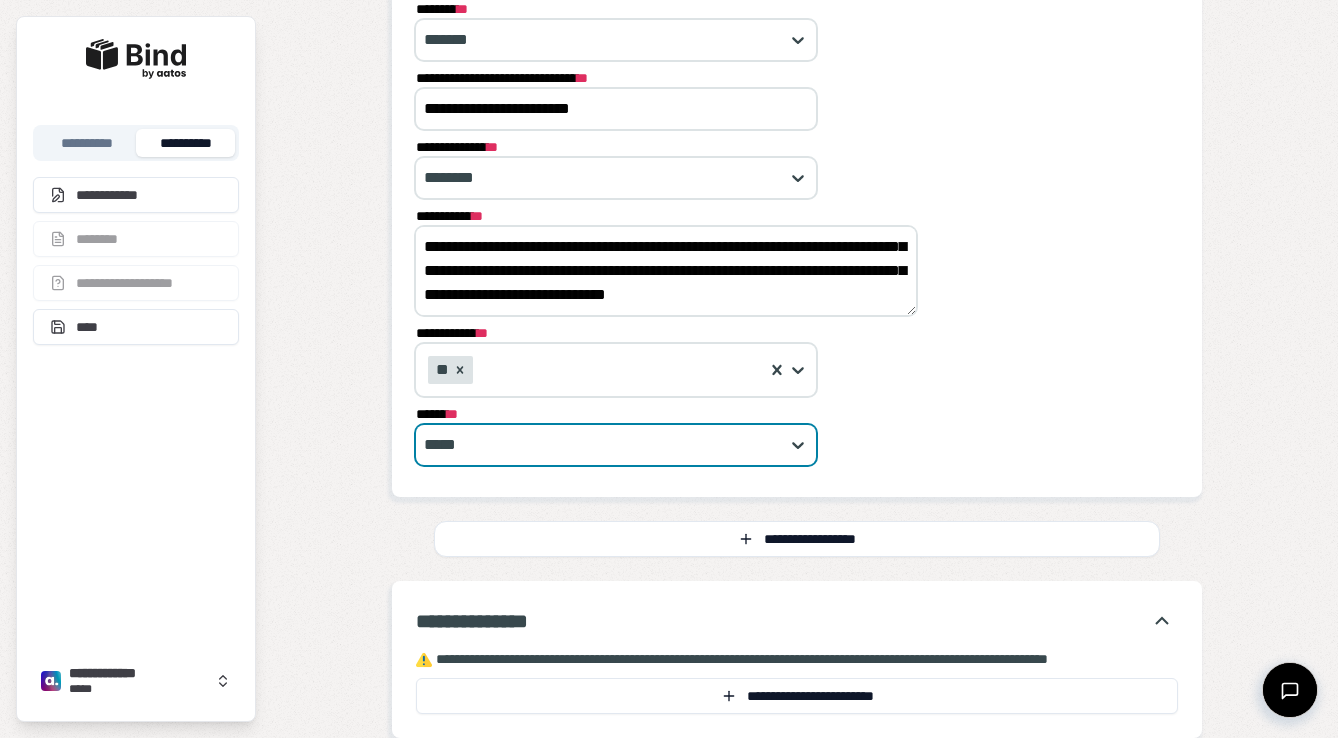 scroll, scrollTop: 194, scrollLeft: 0, axis: vertical 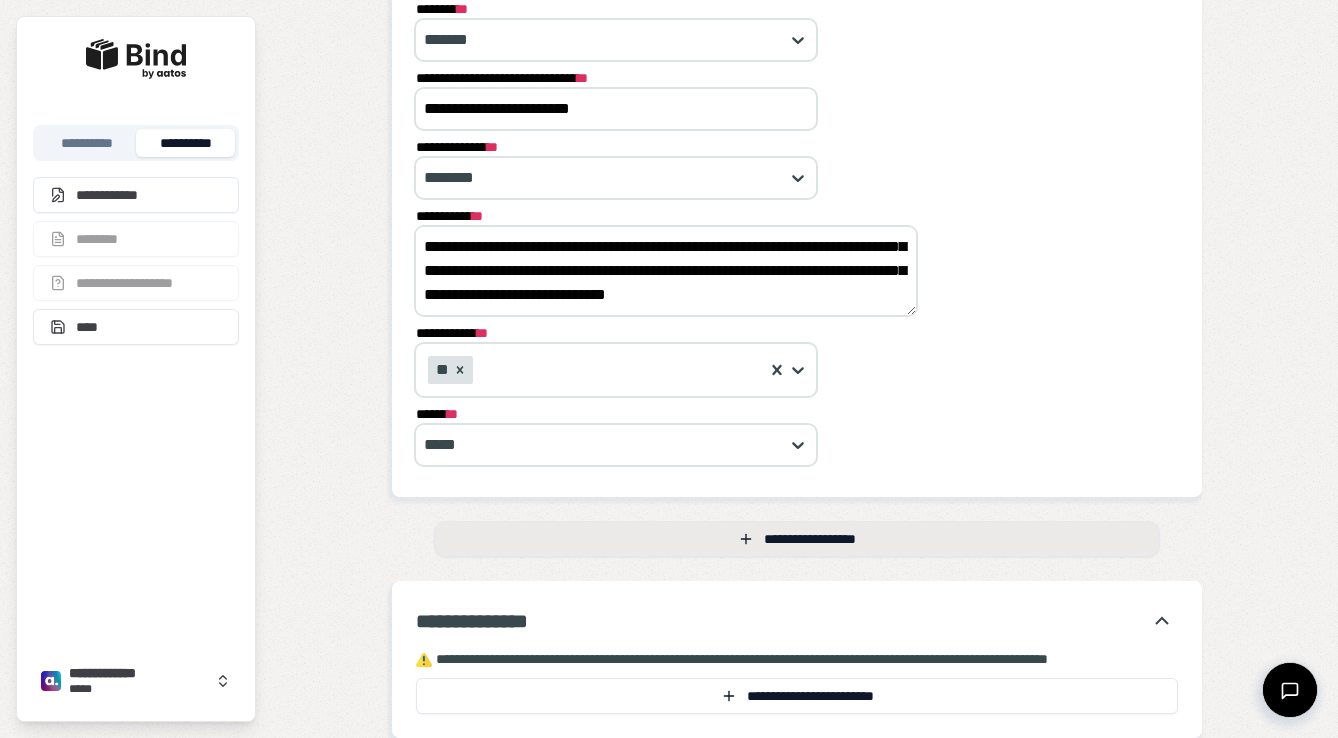 click on "**********" at bounding box center [797, 539] 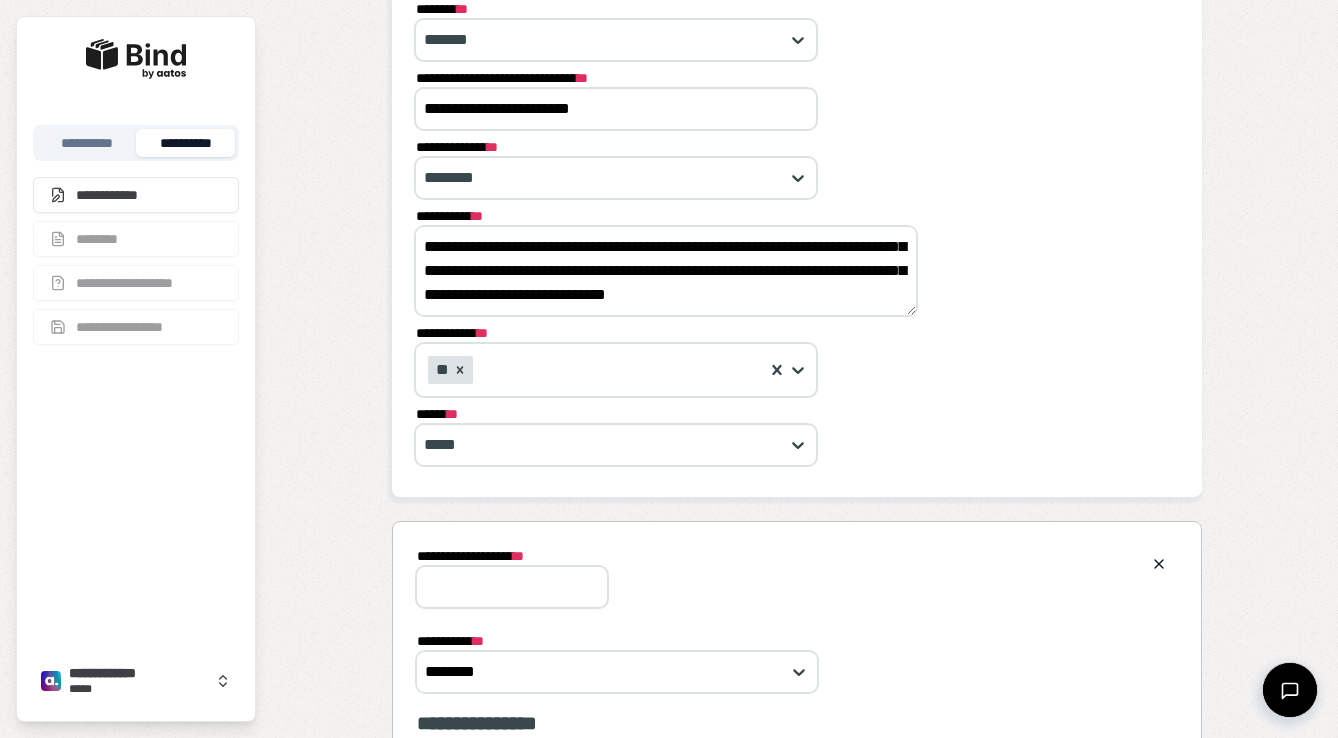 scroll, scrollTop: 0, scrollLeft: 0, axis: both 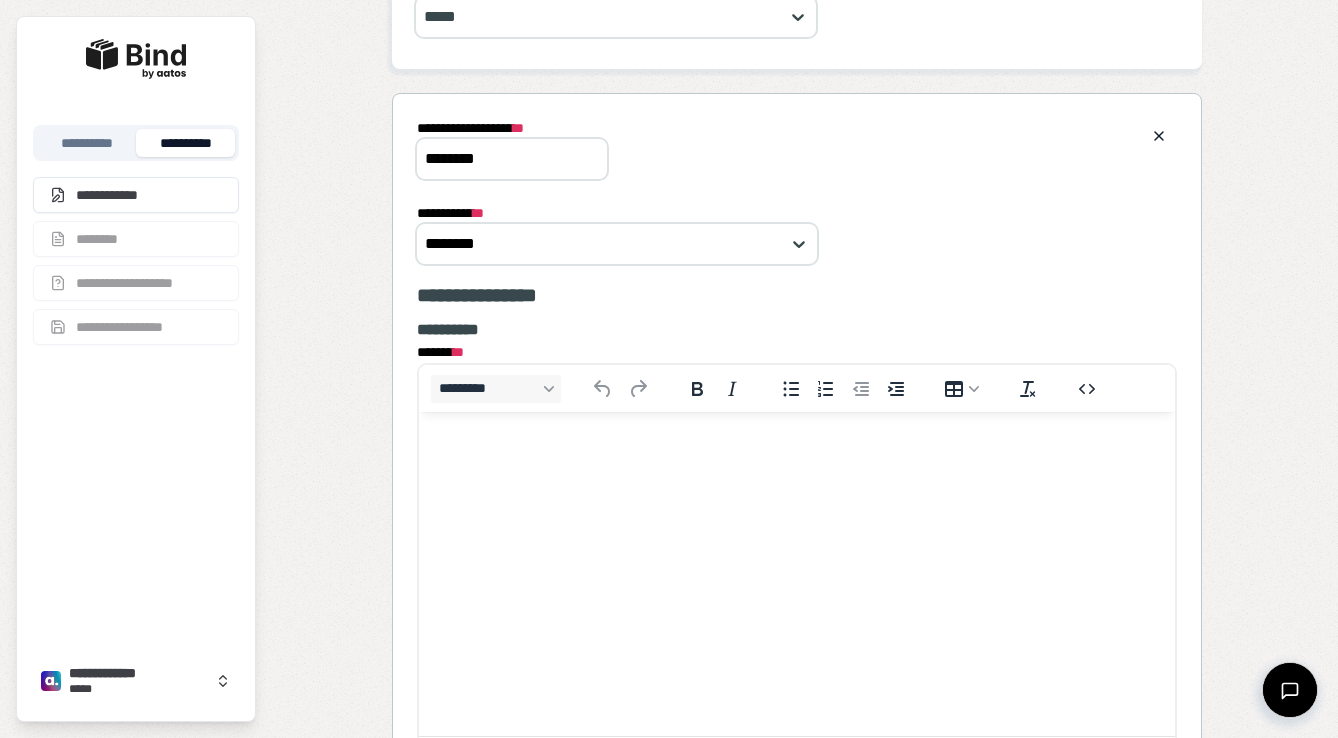 type on "********" 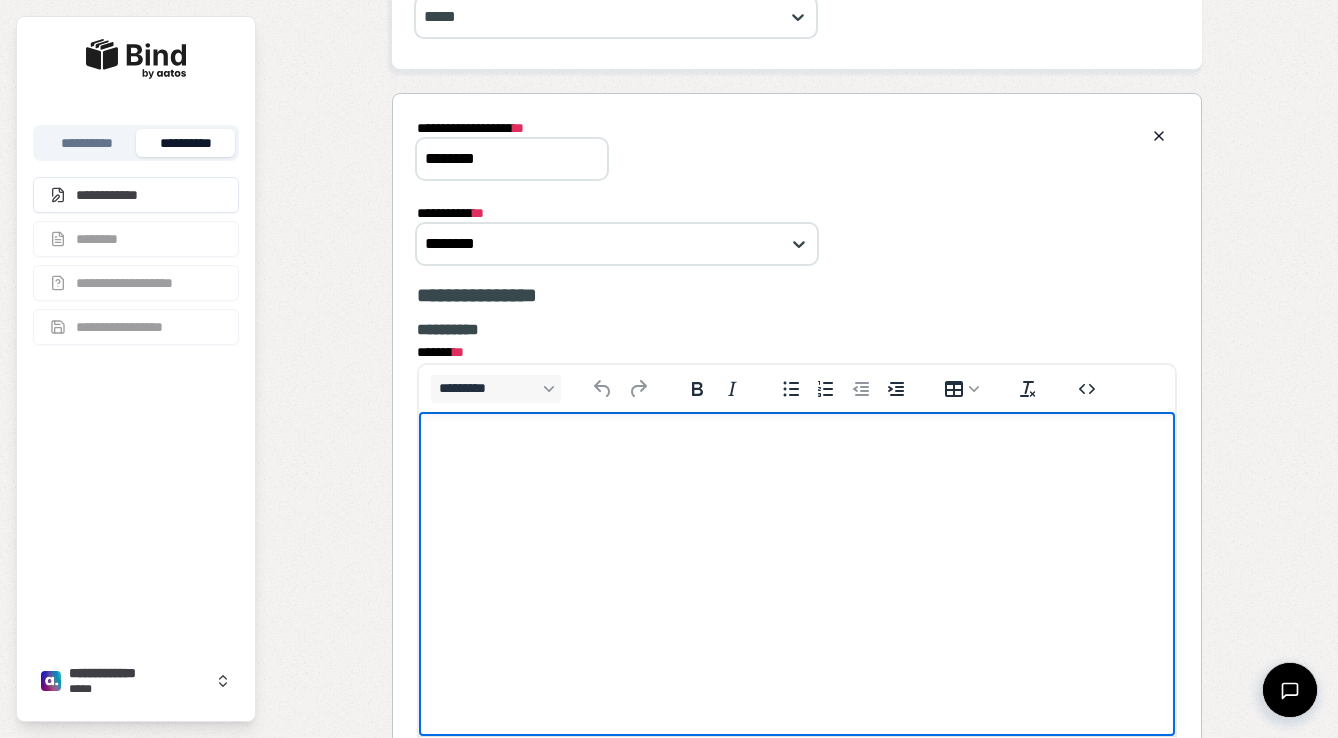 type 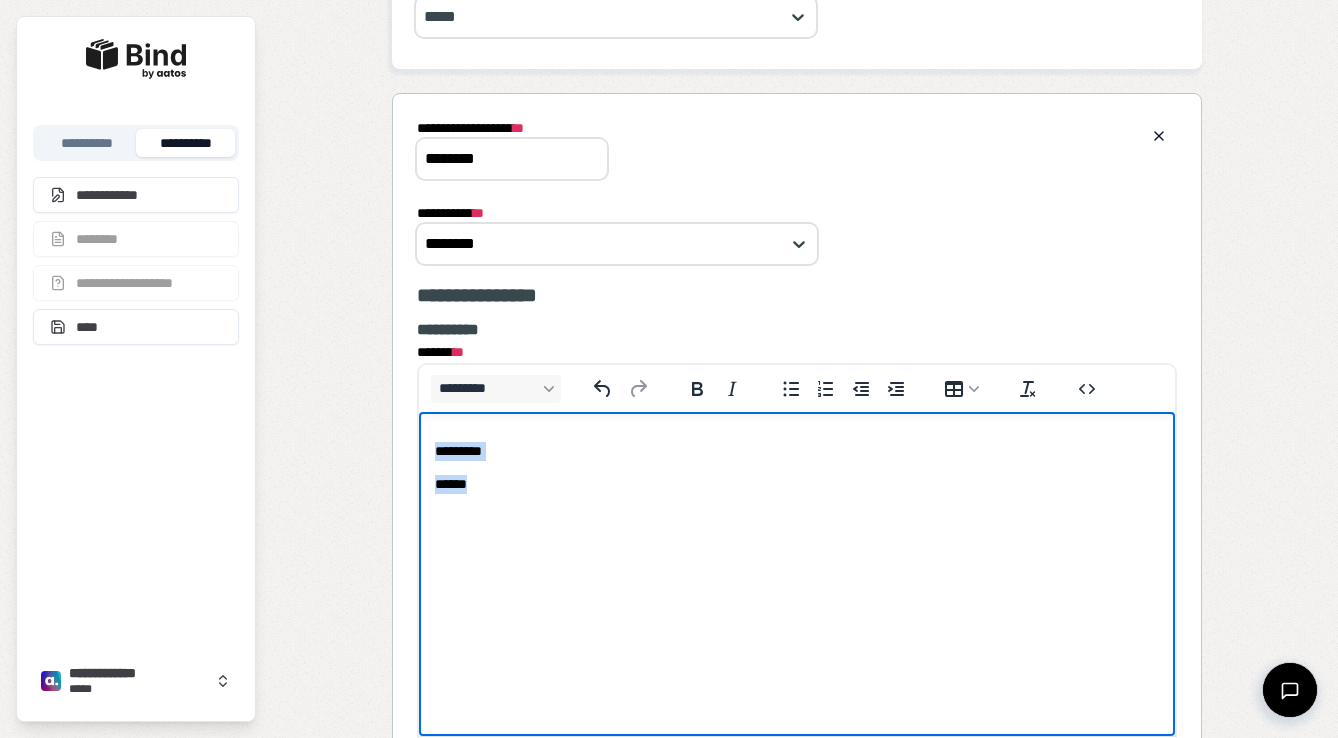 drag, startPoint x: 517, startPoint y: 492, endPoint x: 394, endPoint y: 442, distance: 132.77425 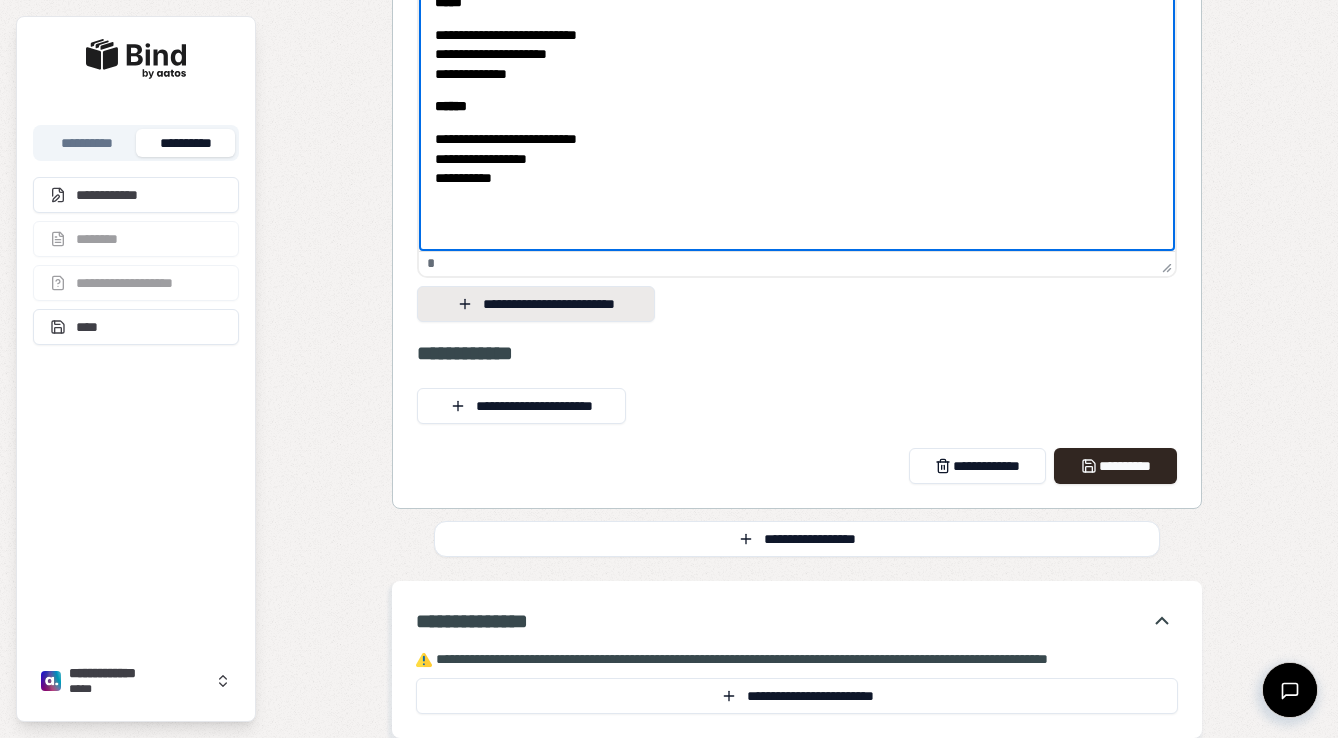 scroll, scrollTop: 1107, scrollLeft: 0, axis: vertical 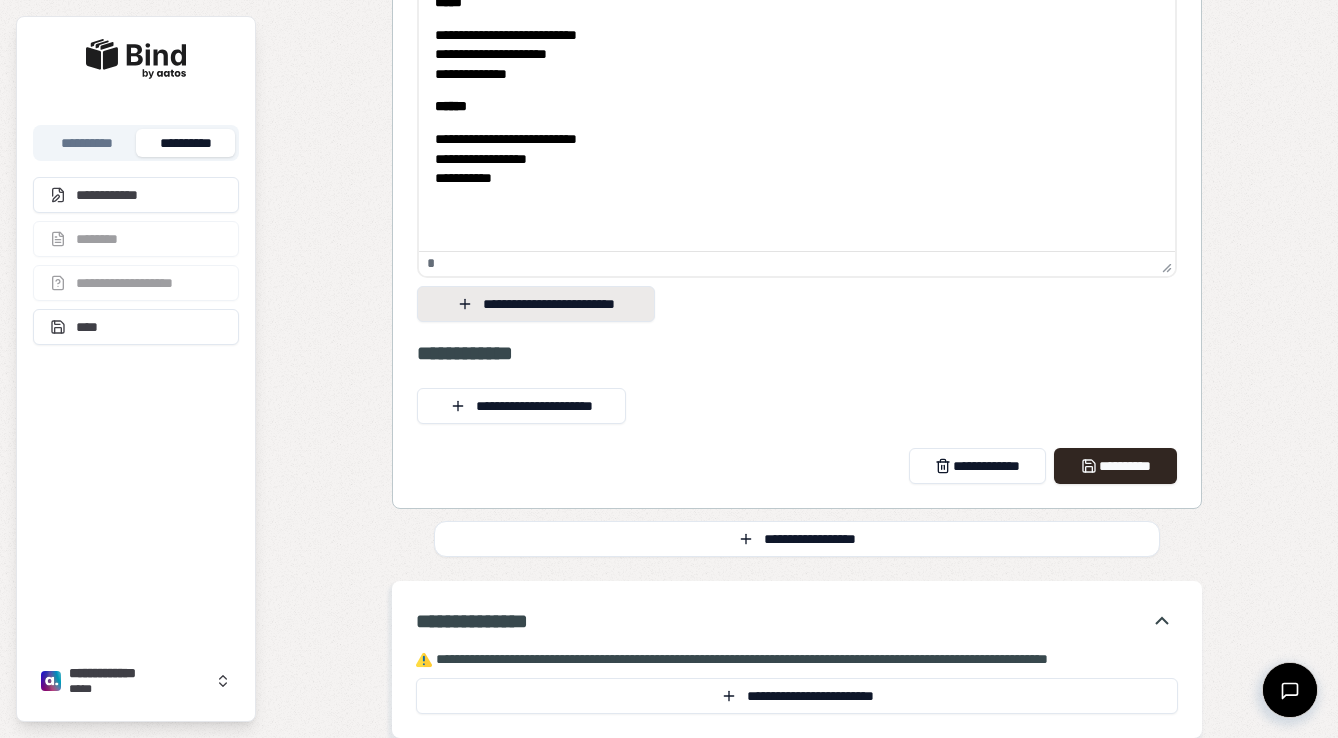 click on "**********" at bounding box center [536, 304] 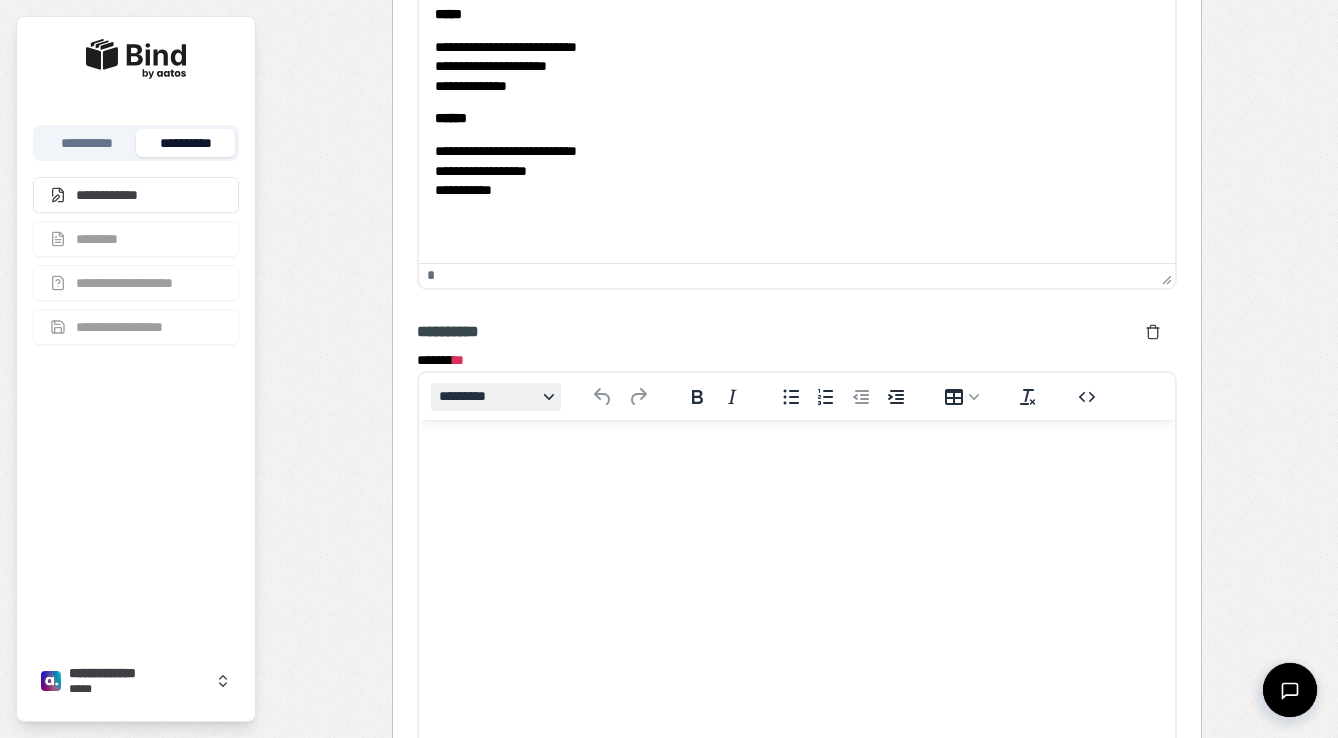 scroll, scrollTop: 0, scrollLeft: 0, axis: both 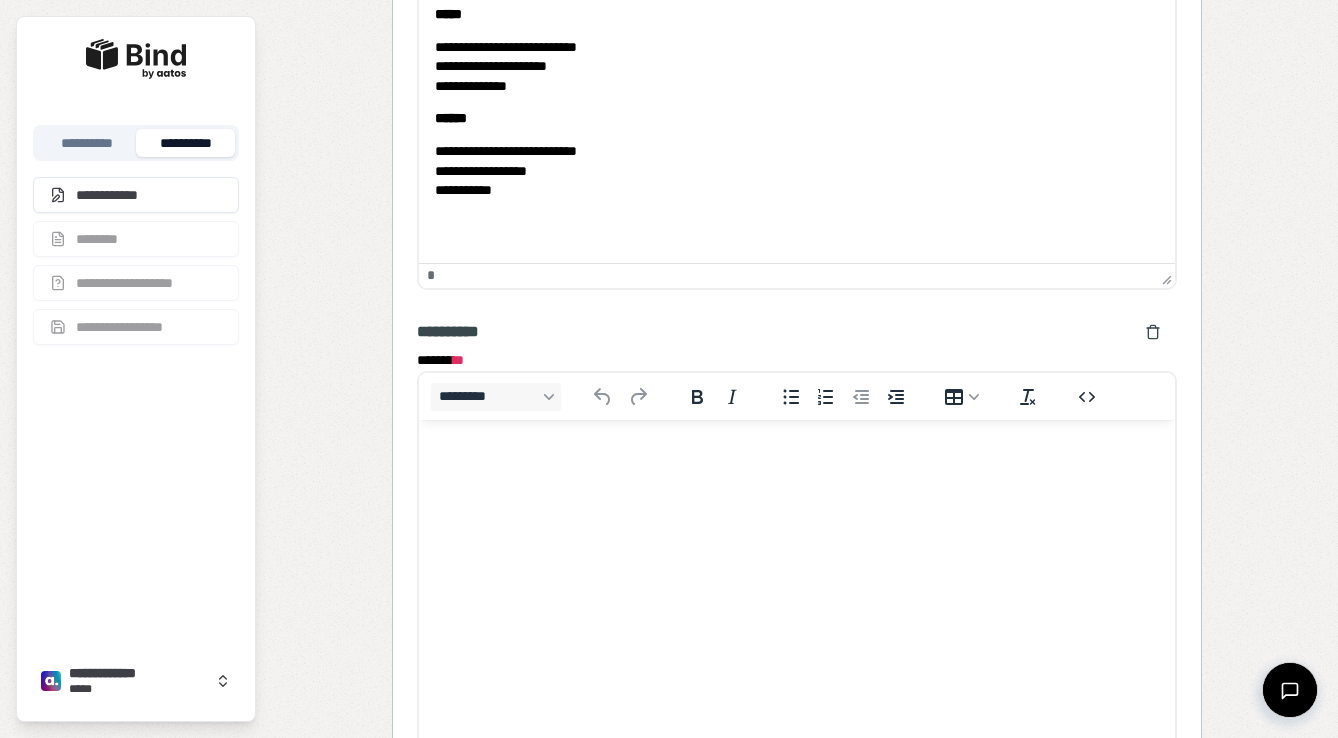 click at bounding box center [796, 459] 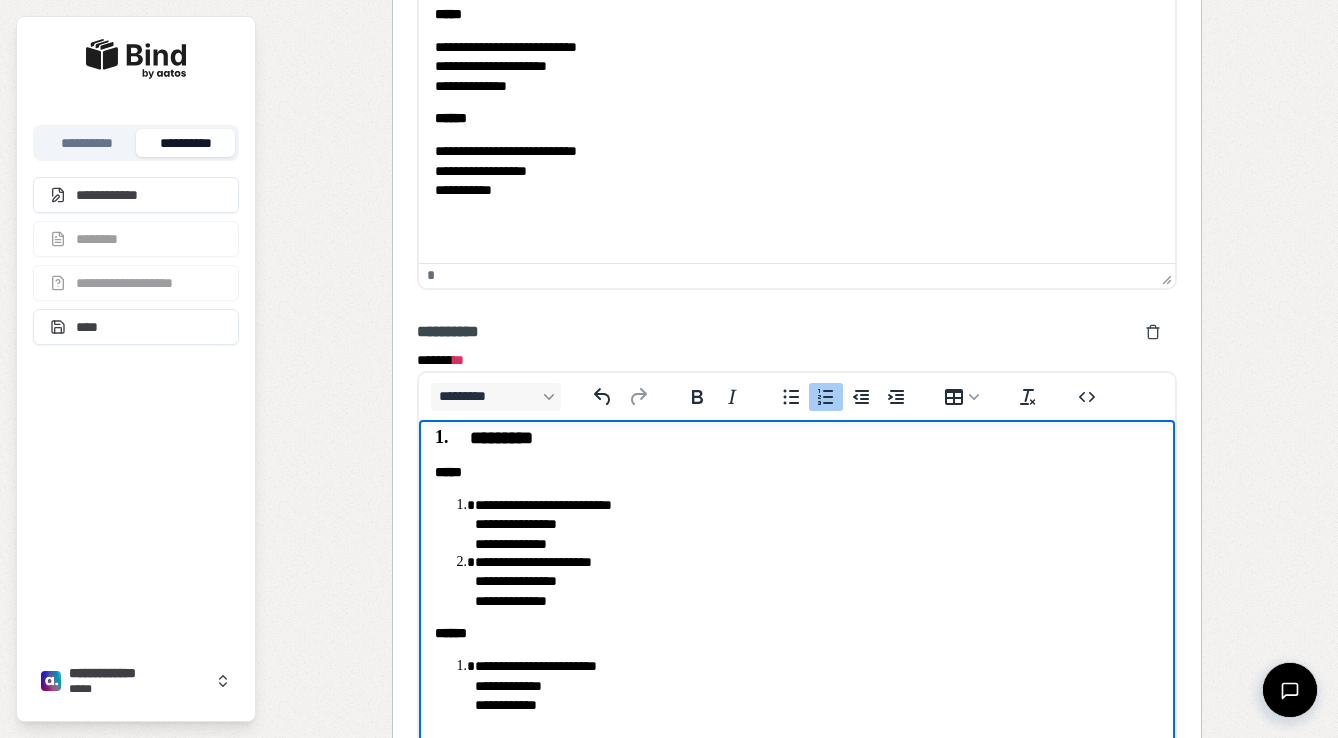 scroll, scrollTop: 23, scrollLeft: 0, axis: vertical 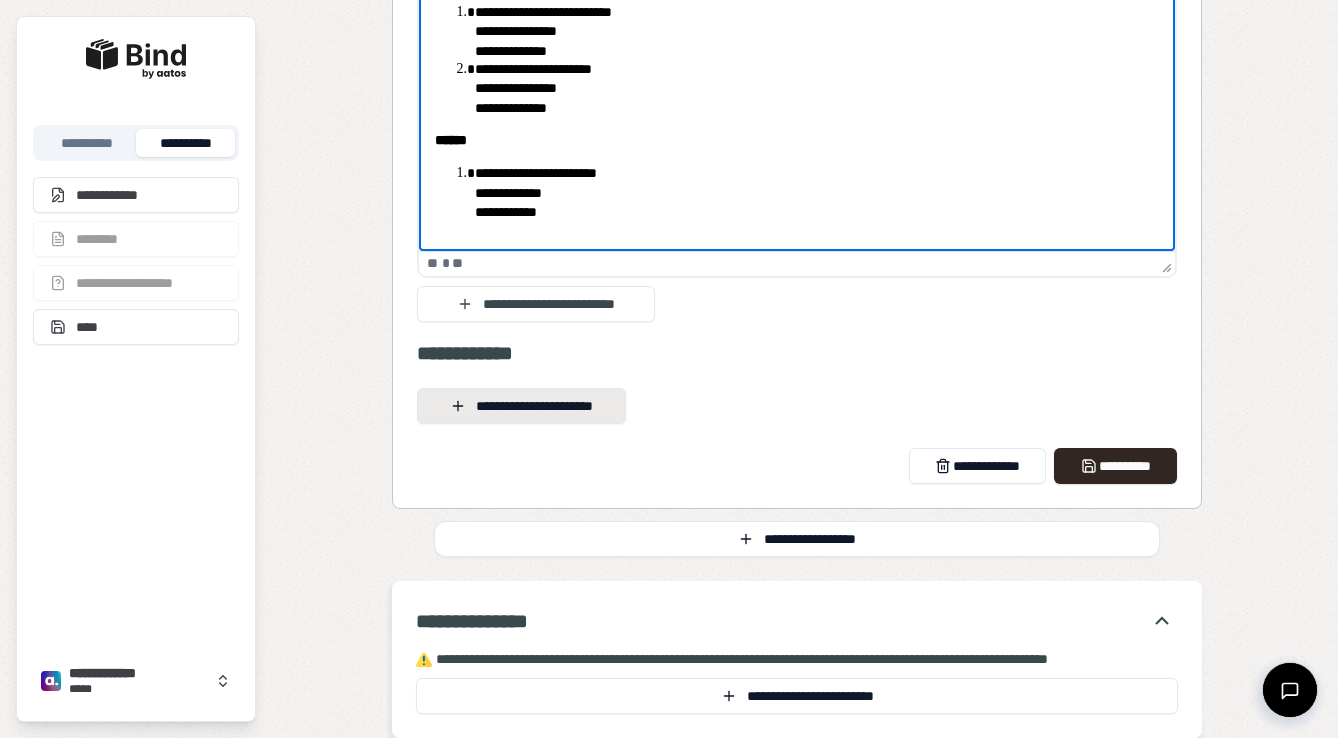 click on "**********" at bounding box center [521, 406] 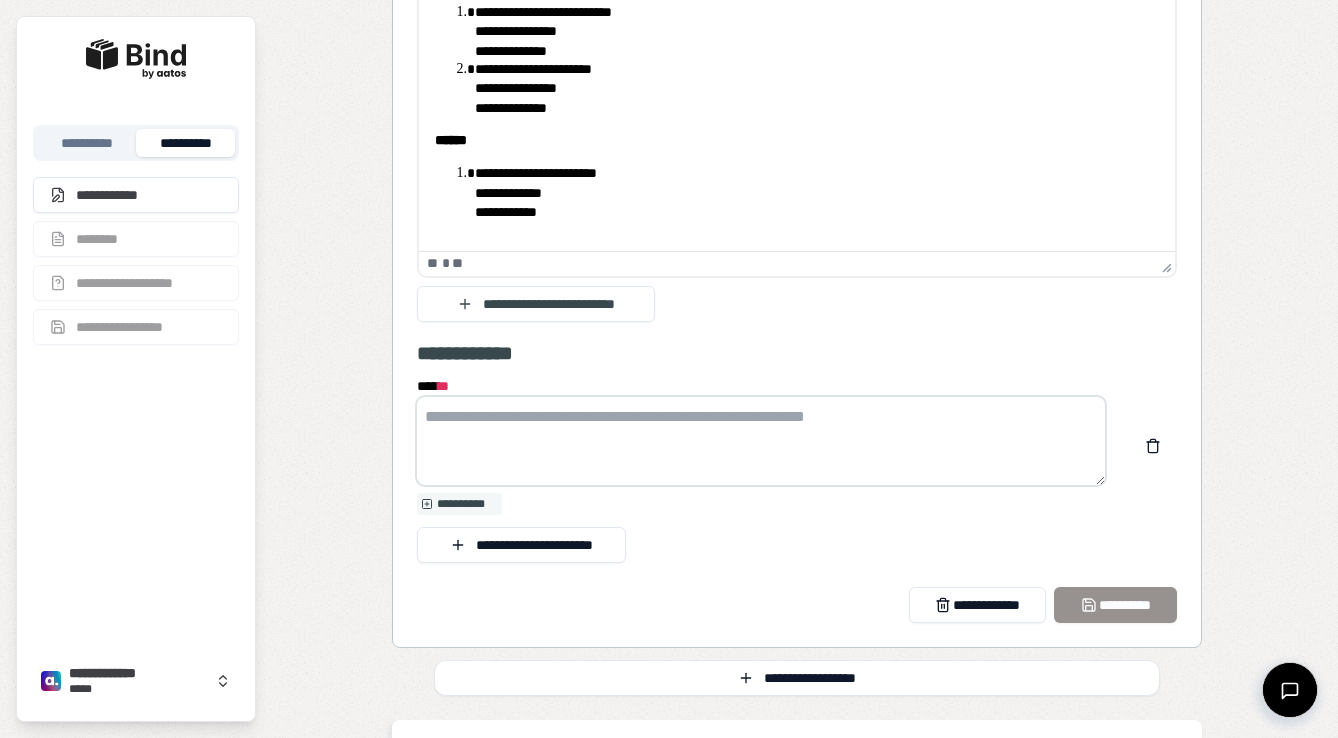 paste on "**********" 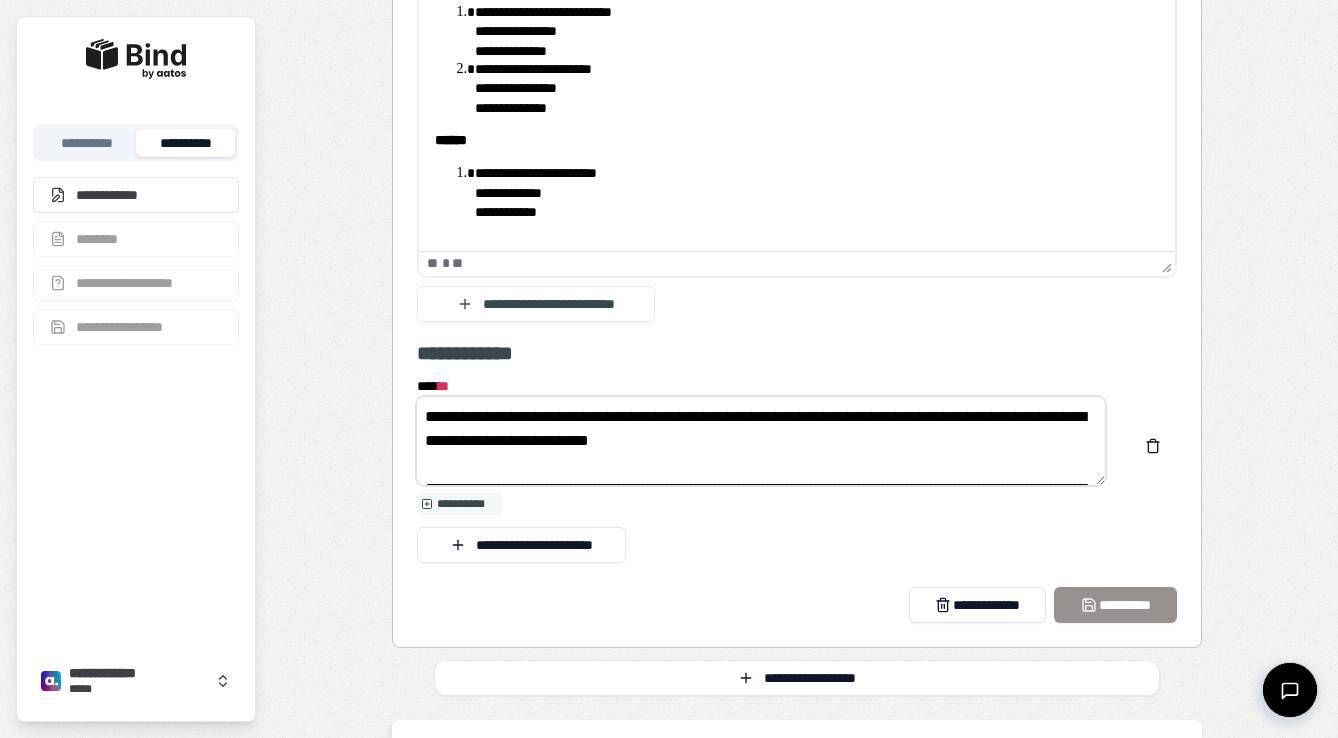 scroll, scrollTop: 48, scrollLeft: 0, axis: vertical 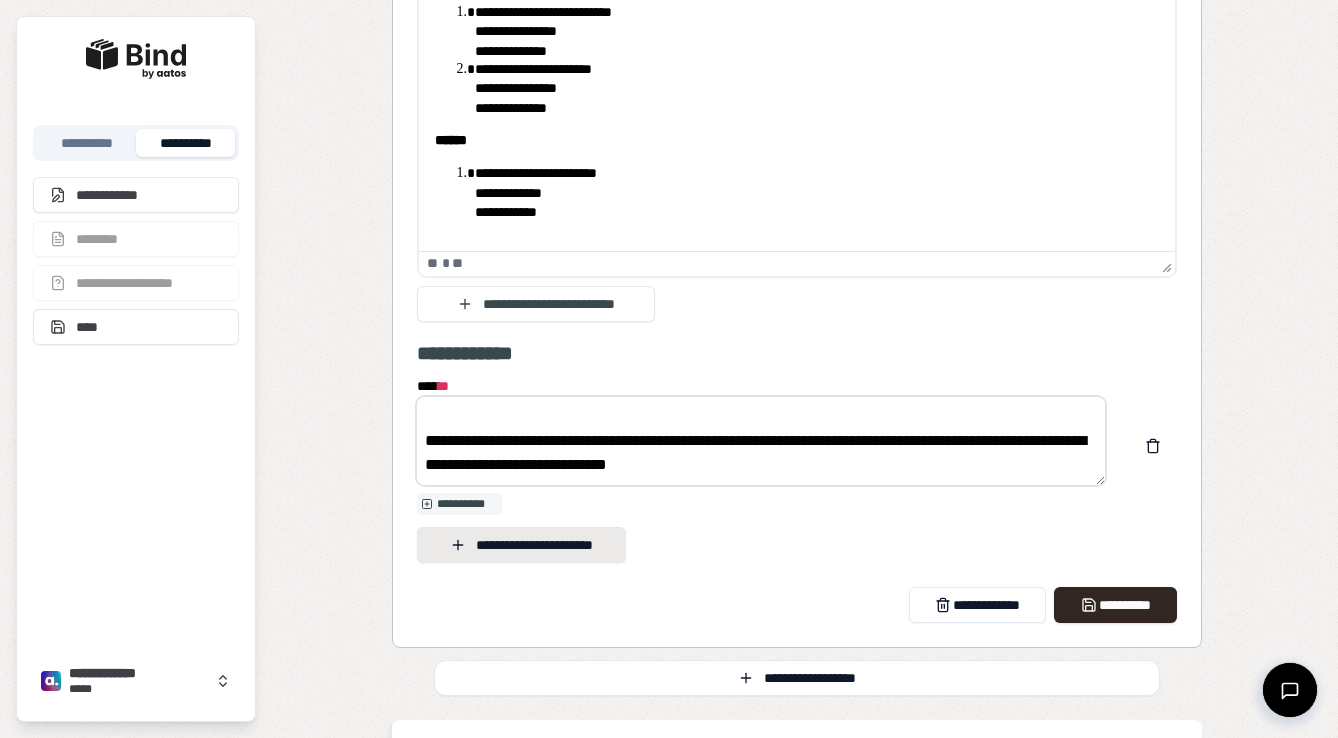 type on "**********" 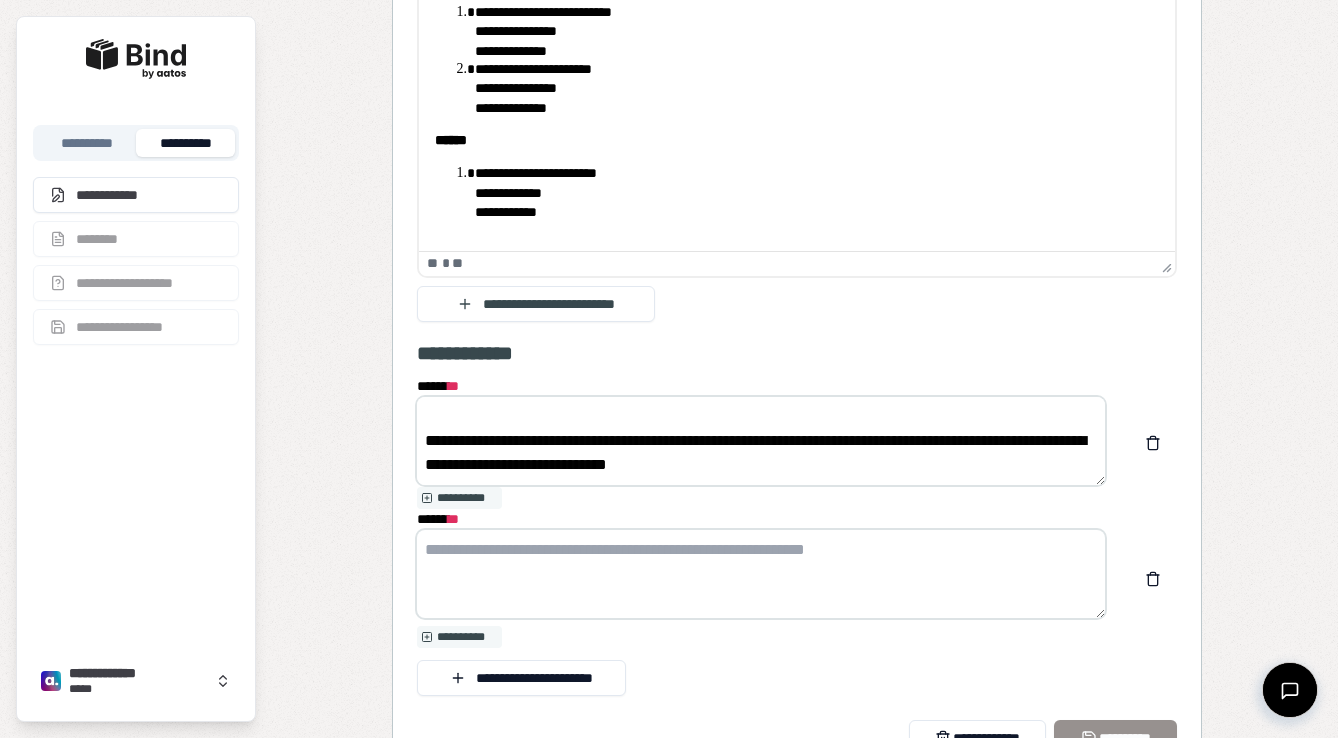 paste on "**********" 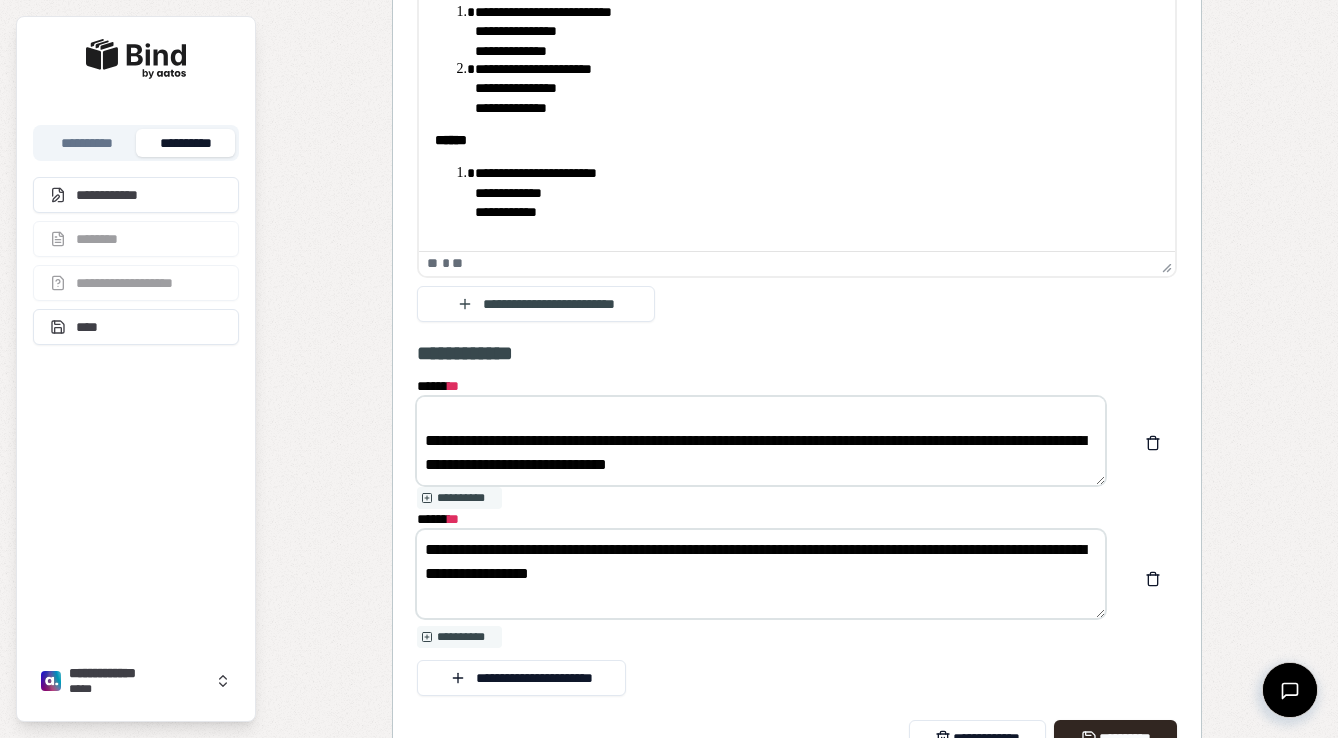 type on "**********" 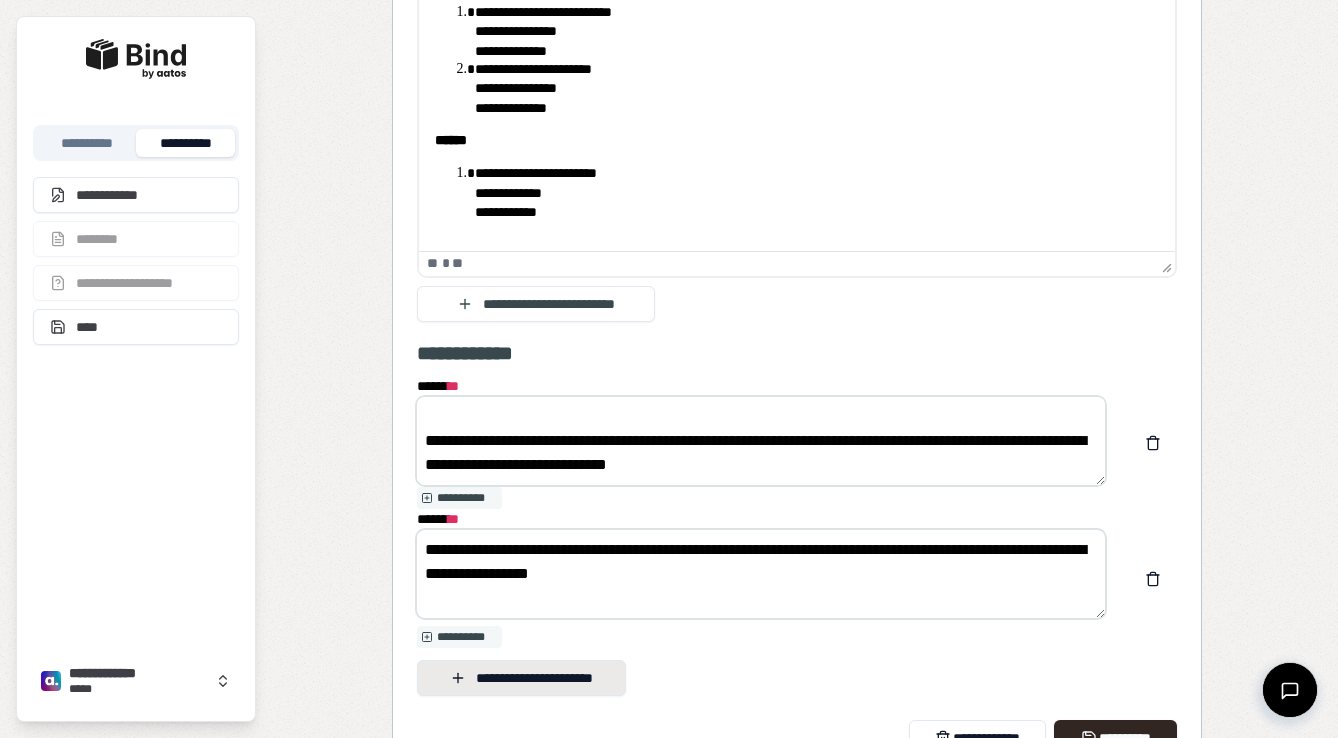 click on "**********" at bounding box center [521, 678] 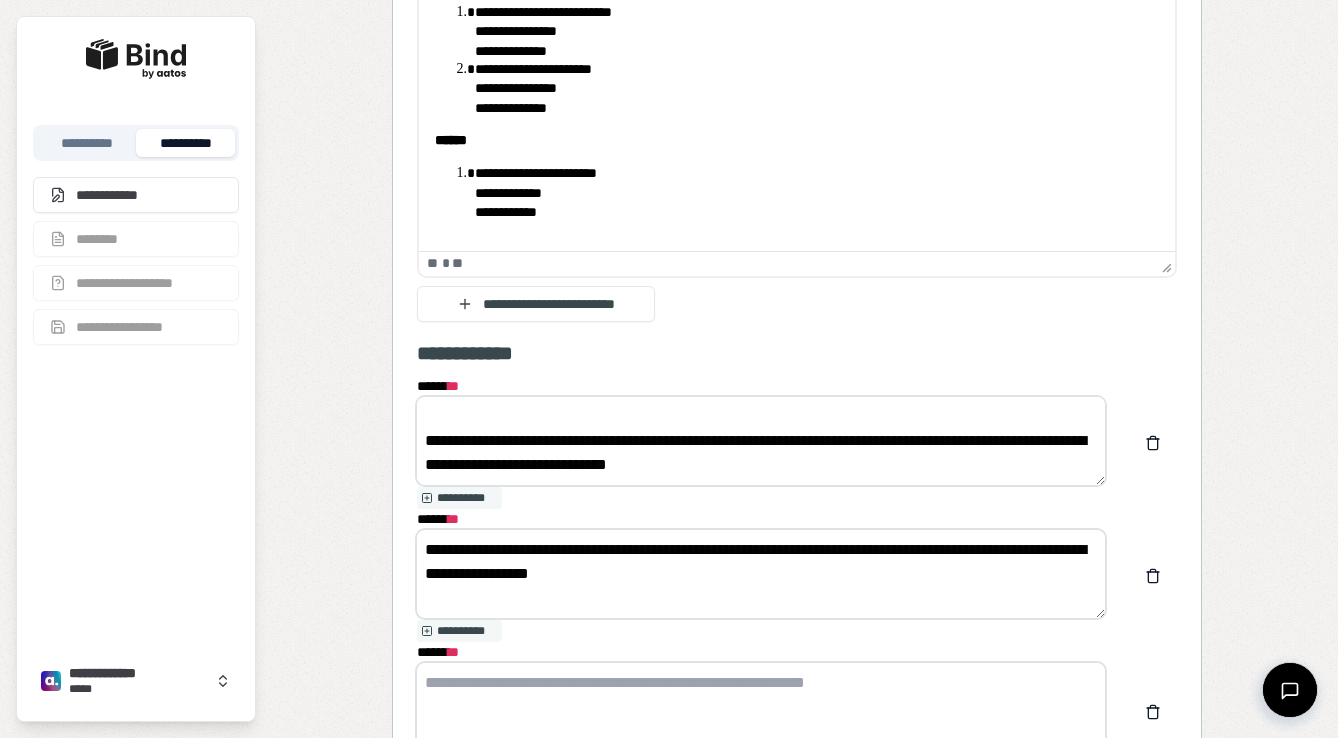 paste on "**********" 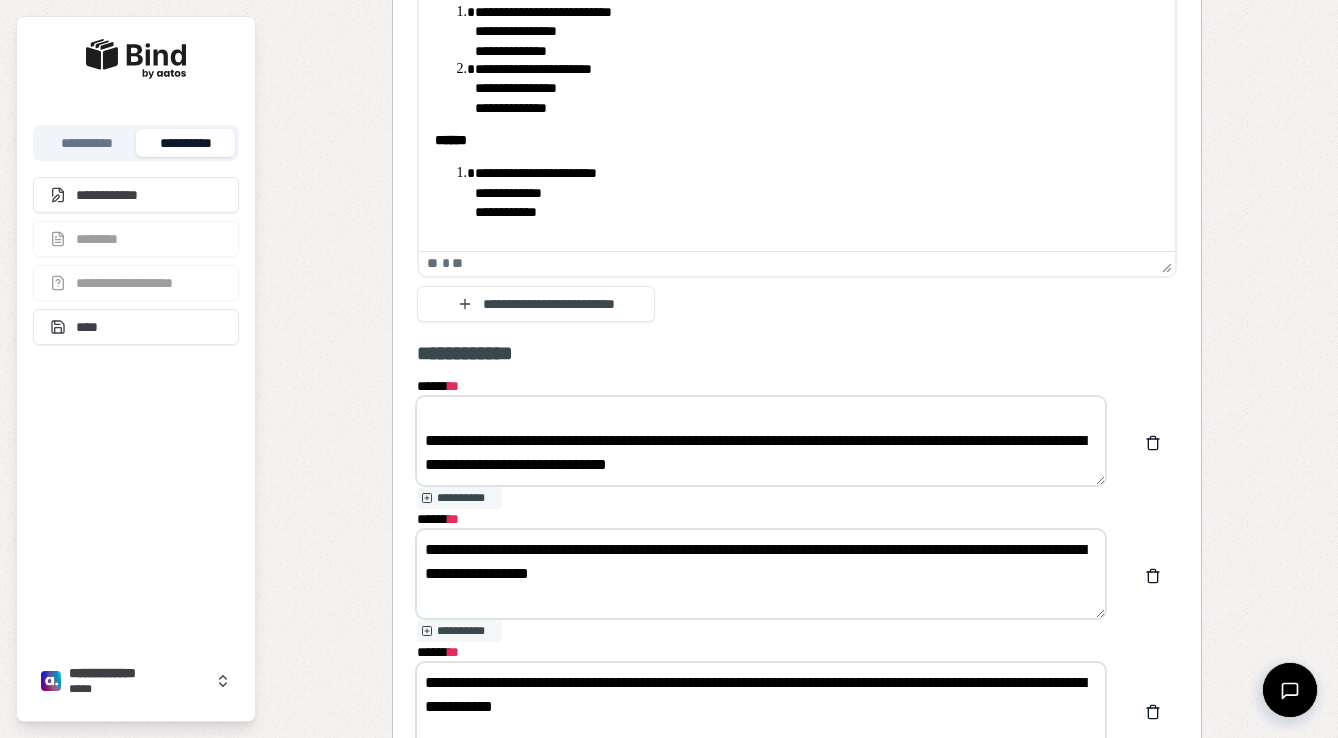 type on "**********" 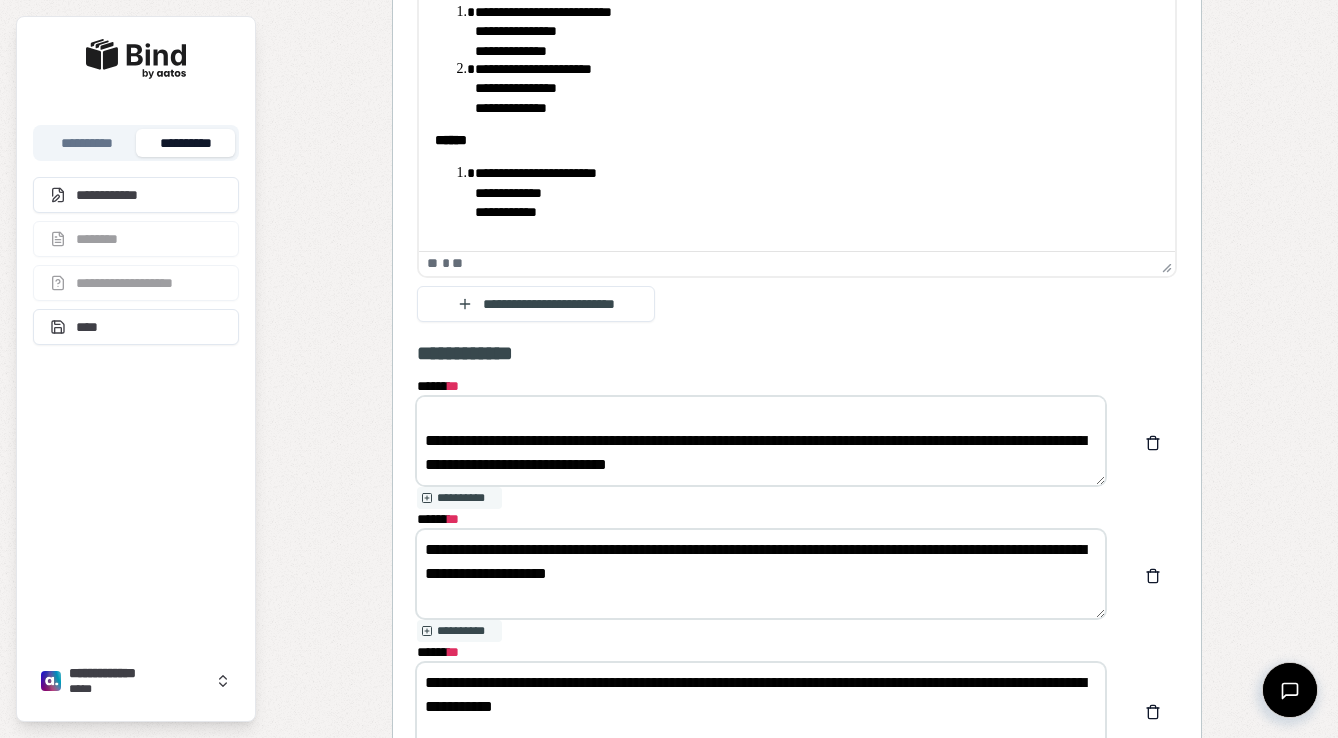 click on "**********" at bounding box center [761, 574] 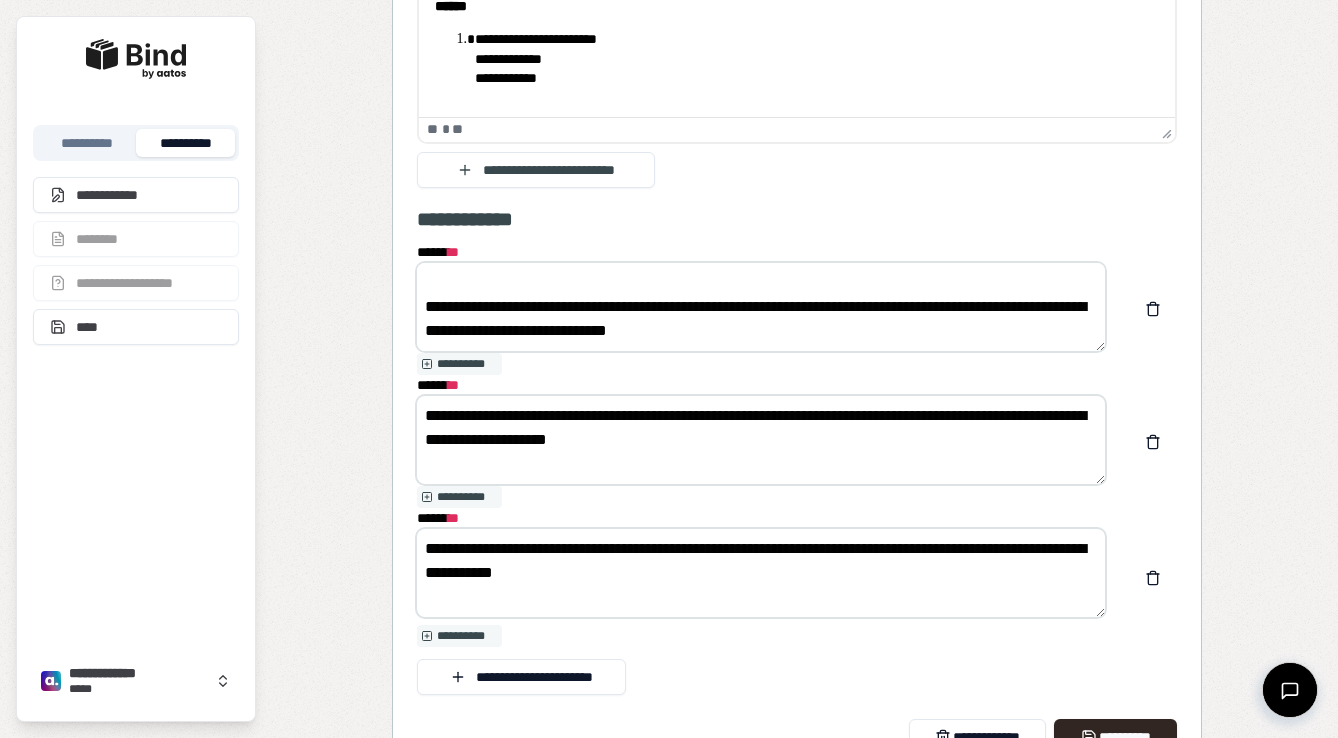 scroll, scrollTop: 1737, scrollLeft: 0, axis: vertical 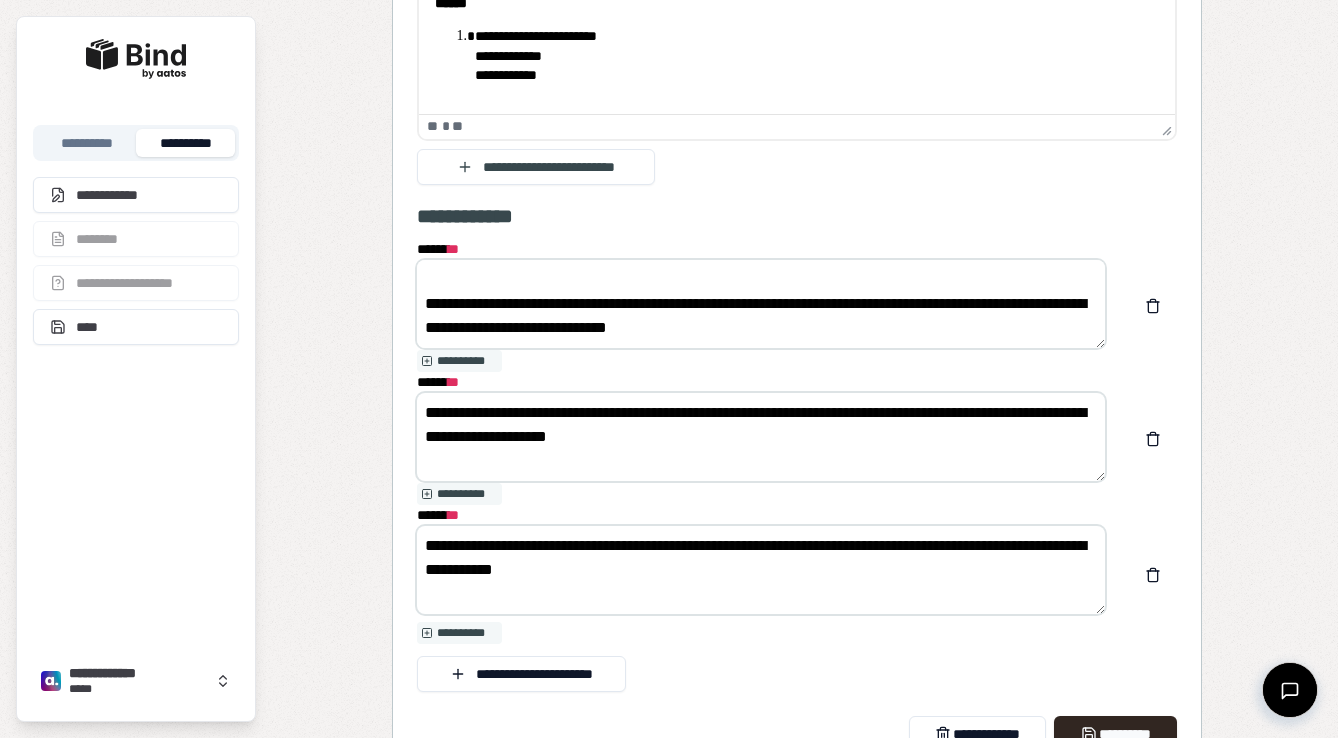 type on "**********" 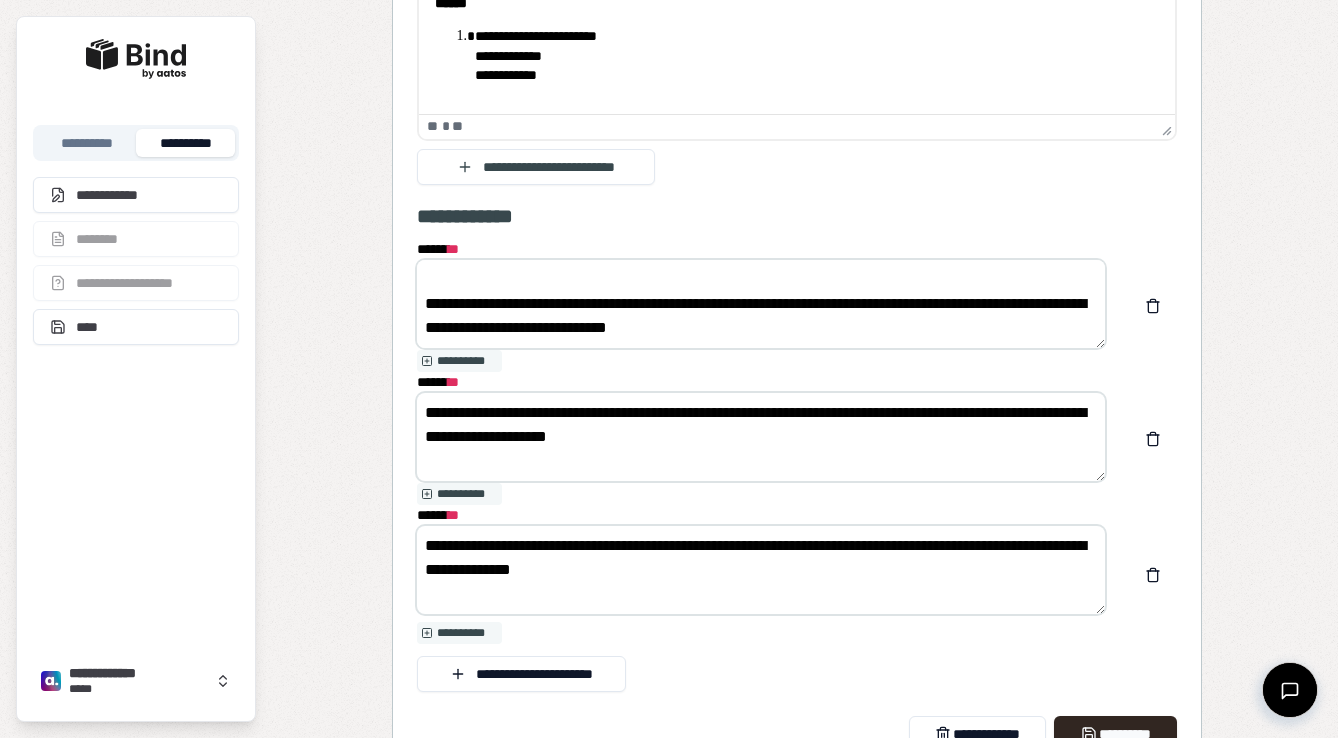 scroll, scrollTop: 1789, scrollLeft: 0, axis: vertical 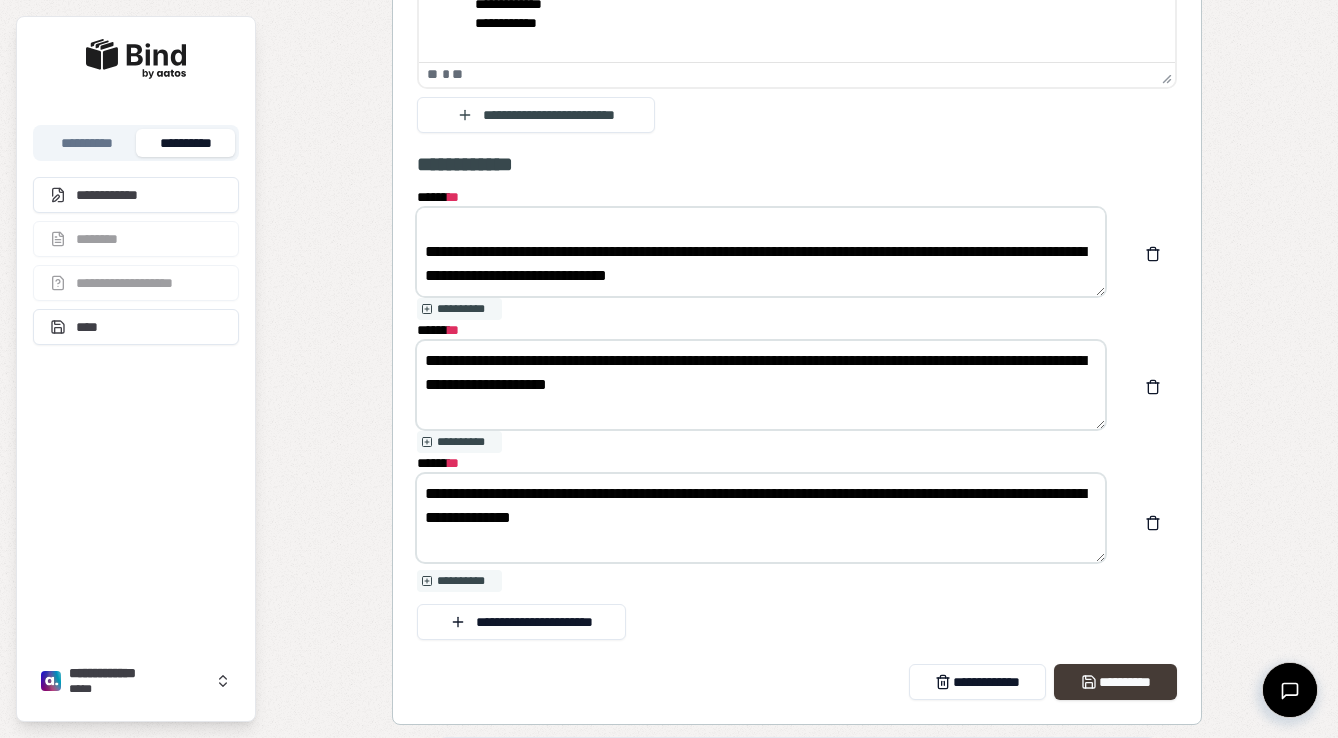 type on "**********" 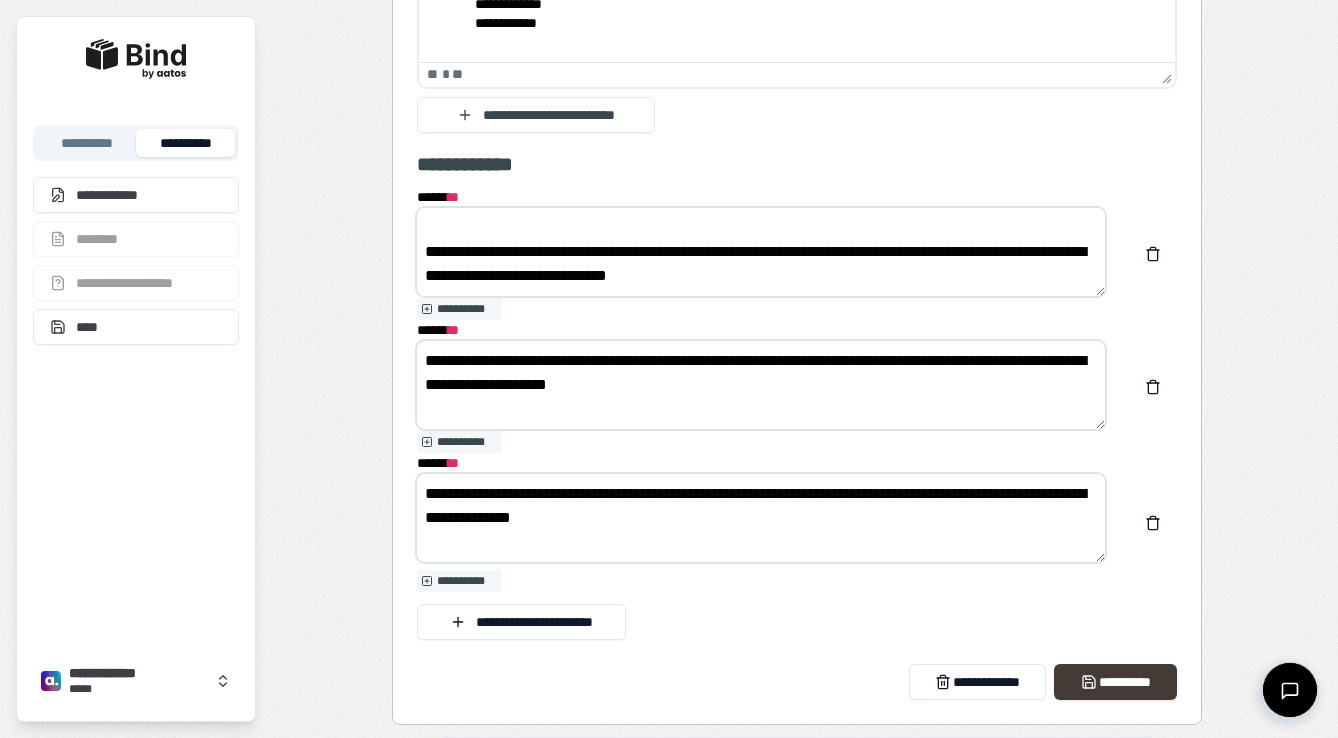 click on "**********" at bounding box center (1115, 682) 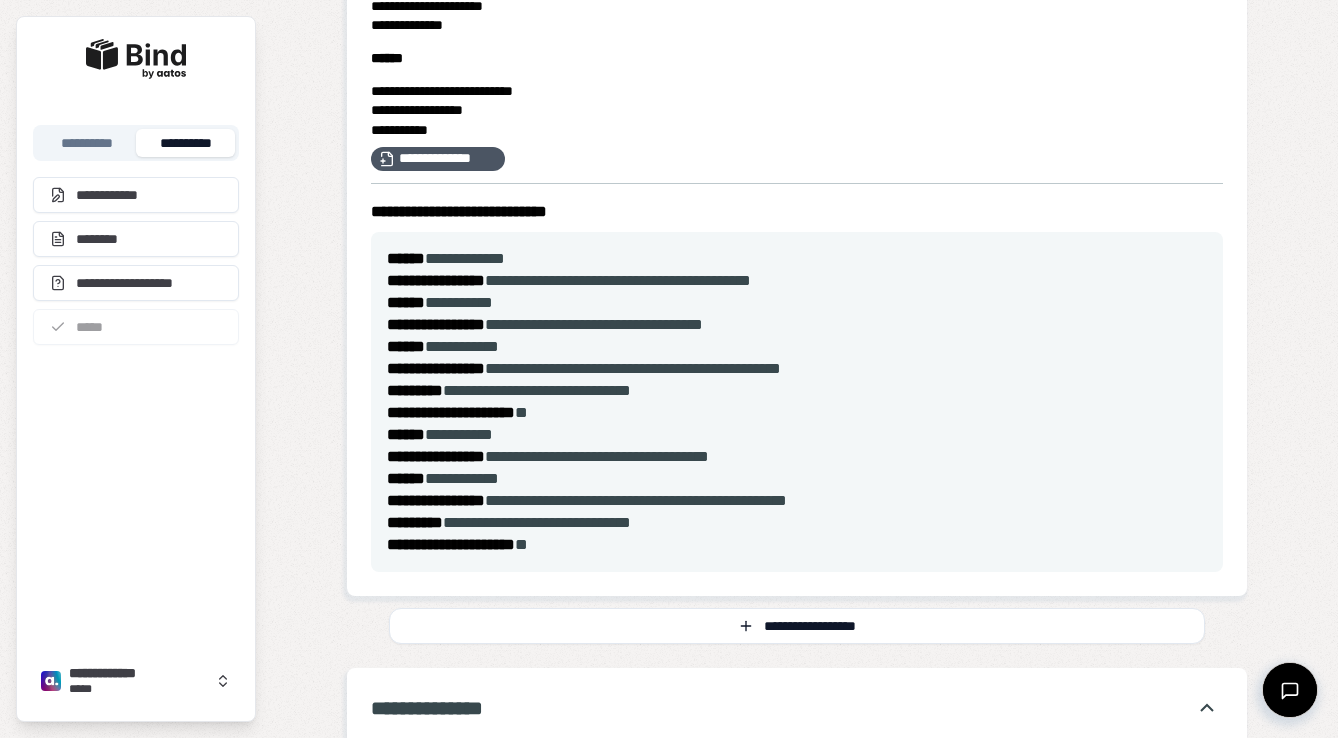 scroll, scrollTop: 439, scrollLeft: 0, axis: vertical 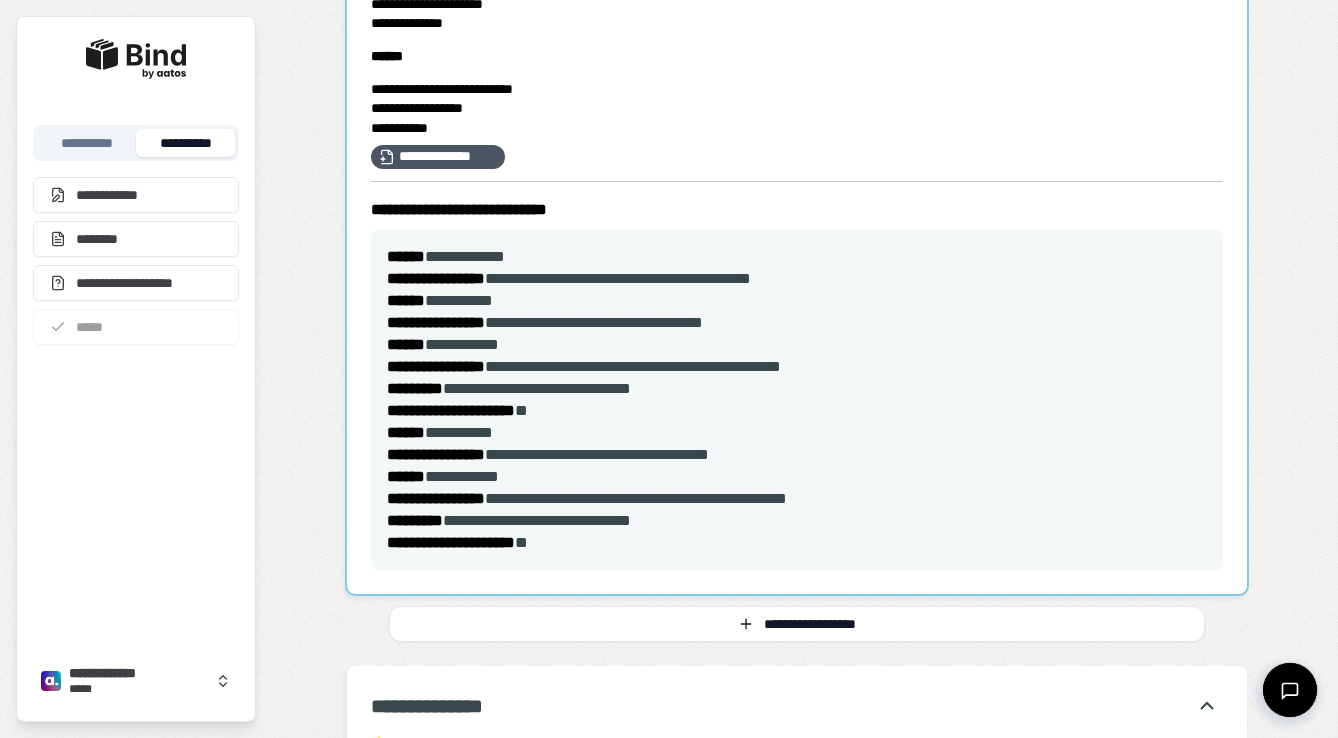click at bounding box center [797, 223] 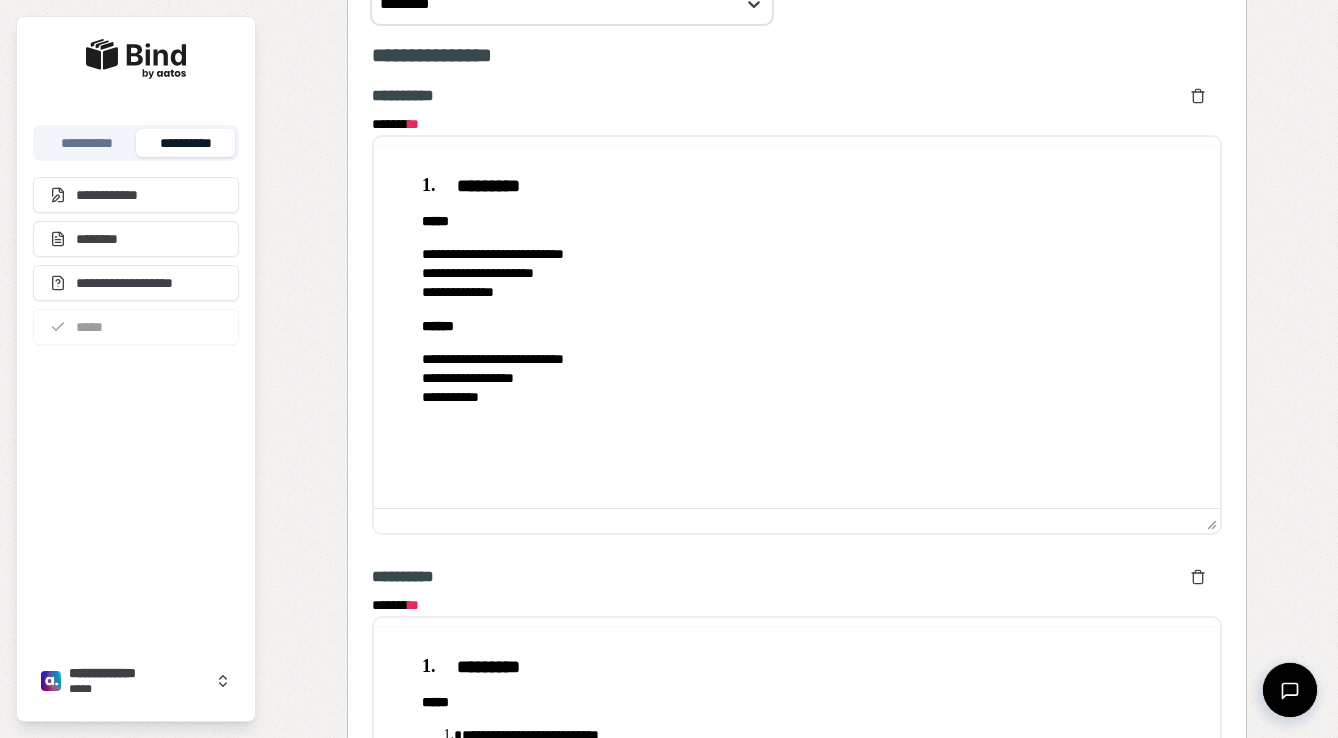 scroll, scrollTop: 0, scrollLeft: 0, axis: both 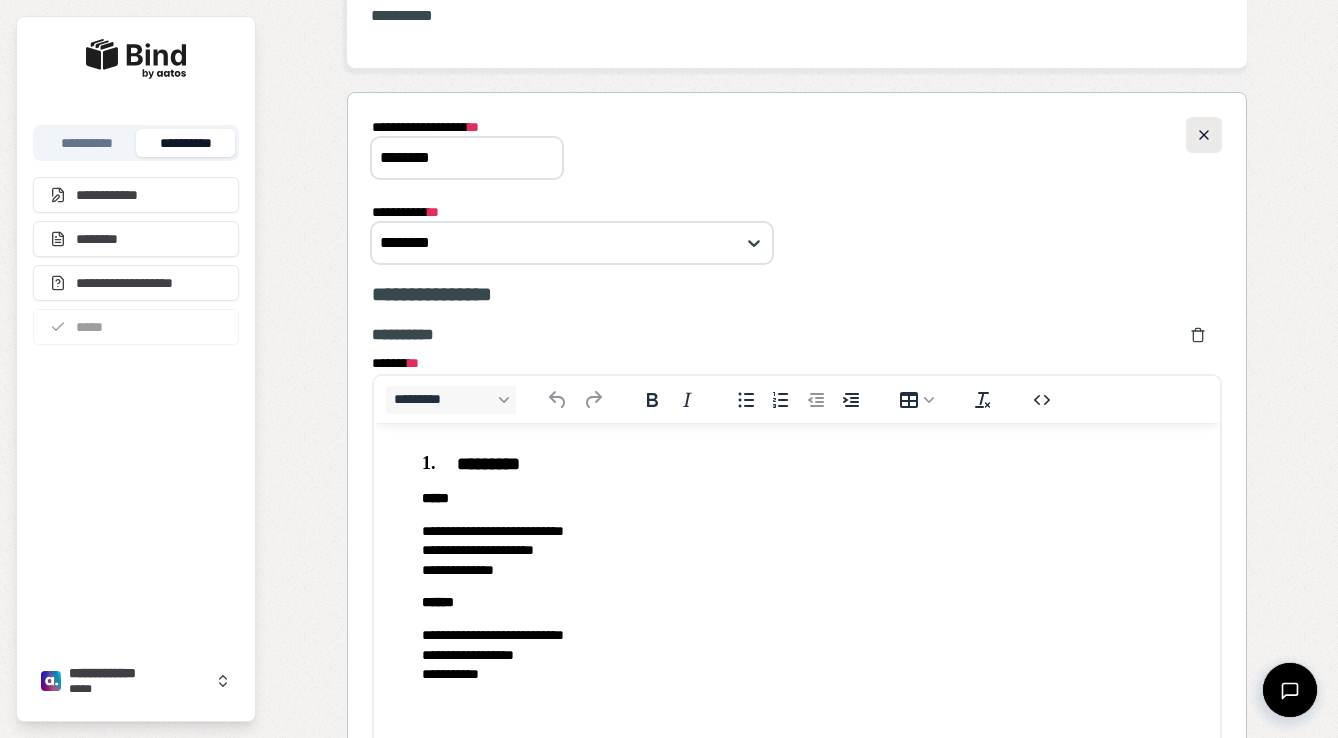 click at bounding box center (1204, 135) 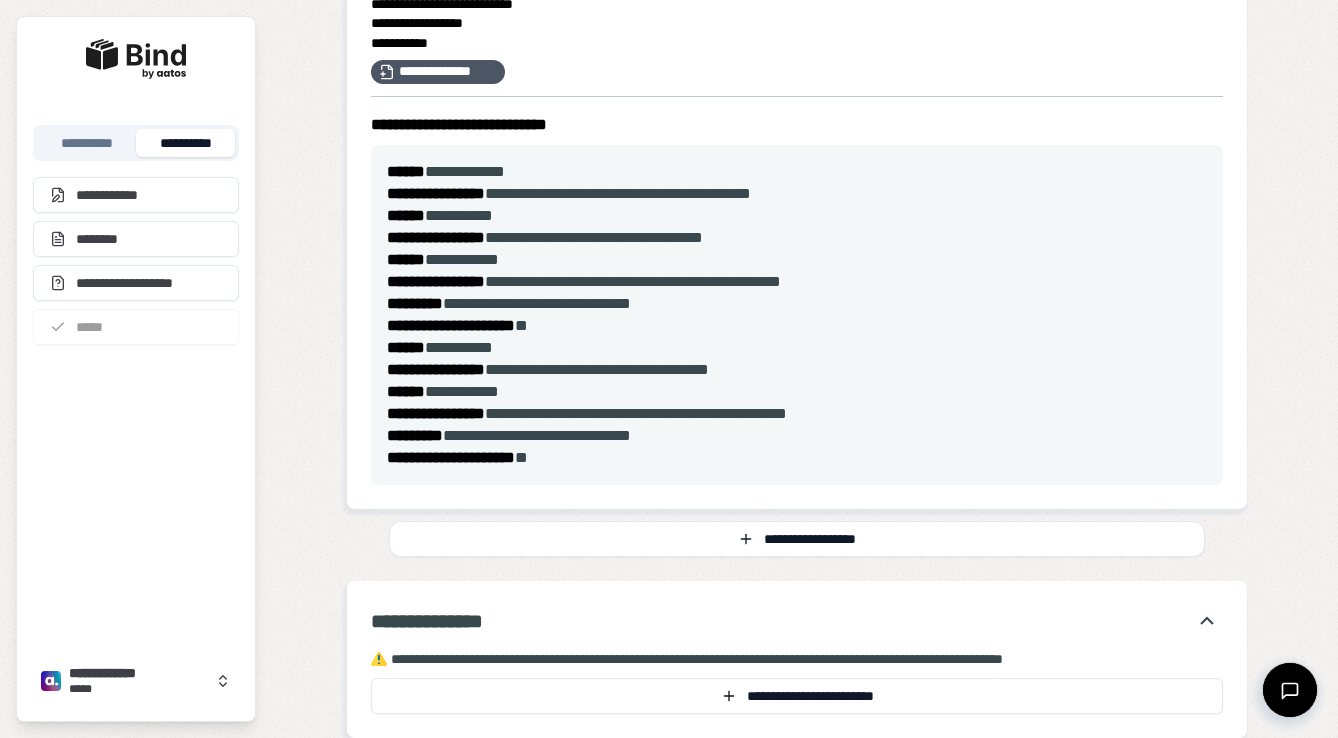 scroll, scrollTop: 523, scrollLeft: 0, axis: vertical 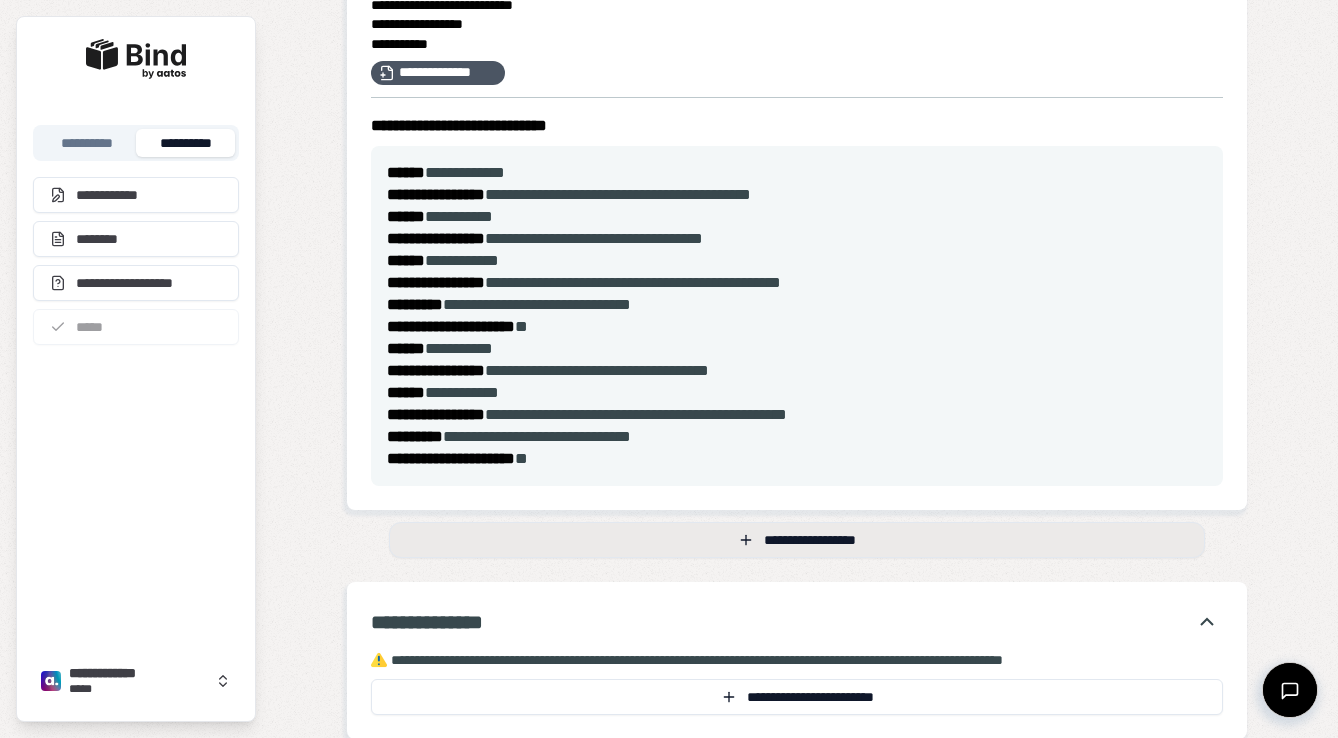 click on "**********" at bounding box center (797, 540) 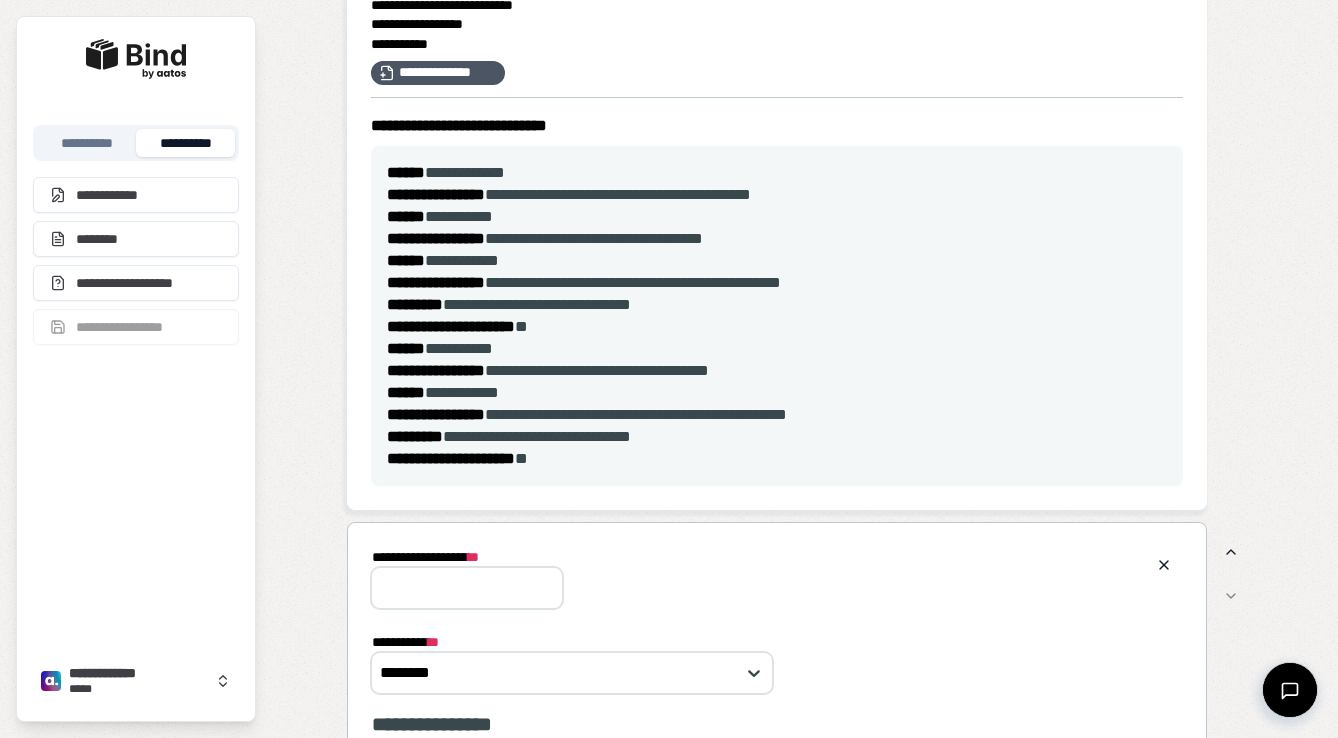 click on "**********" at bounding box center [467, 588] 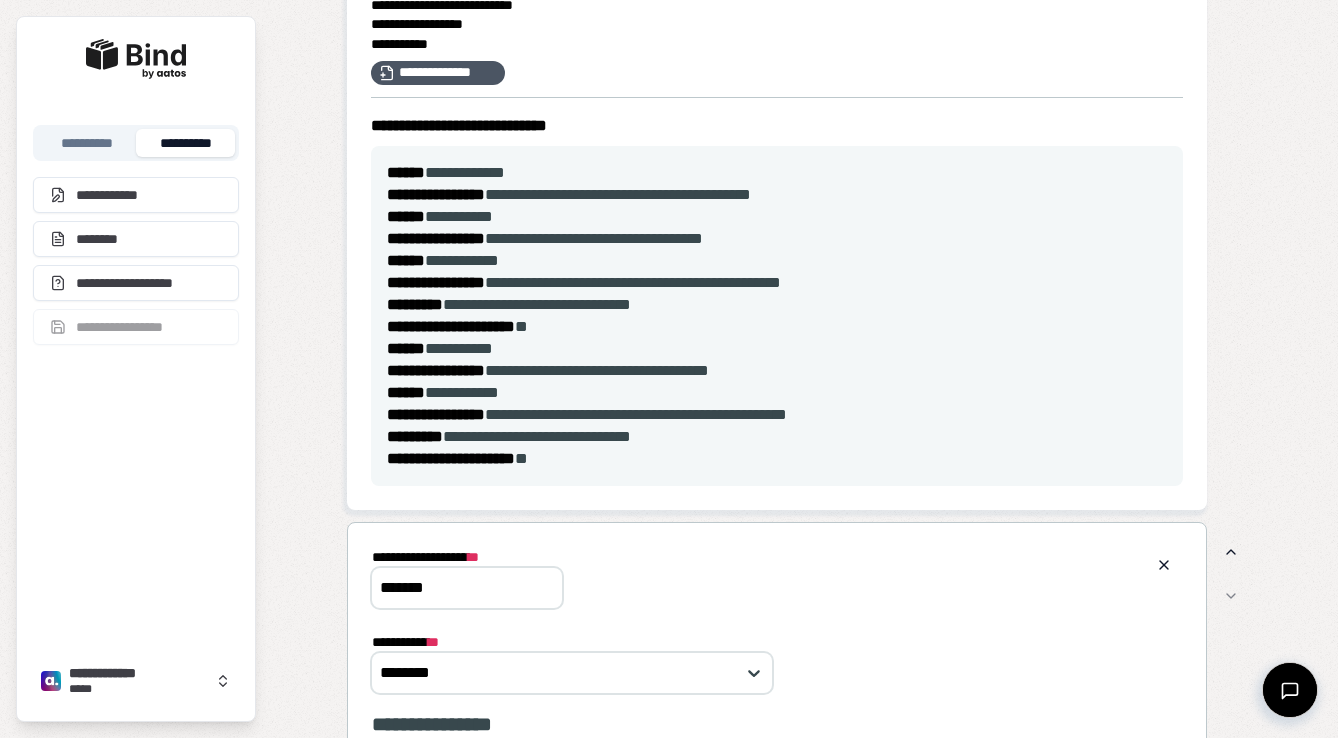 scroll, scrollTop: 0, scrollLeft: 0, axis: both 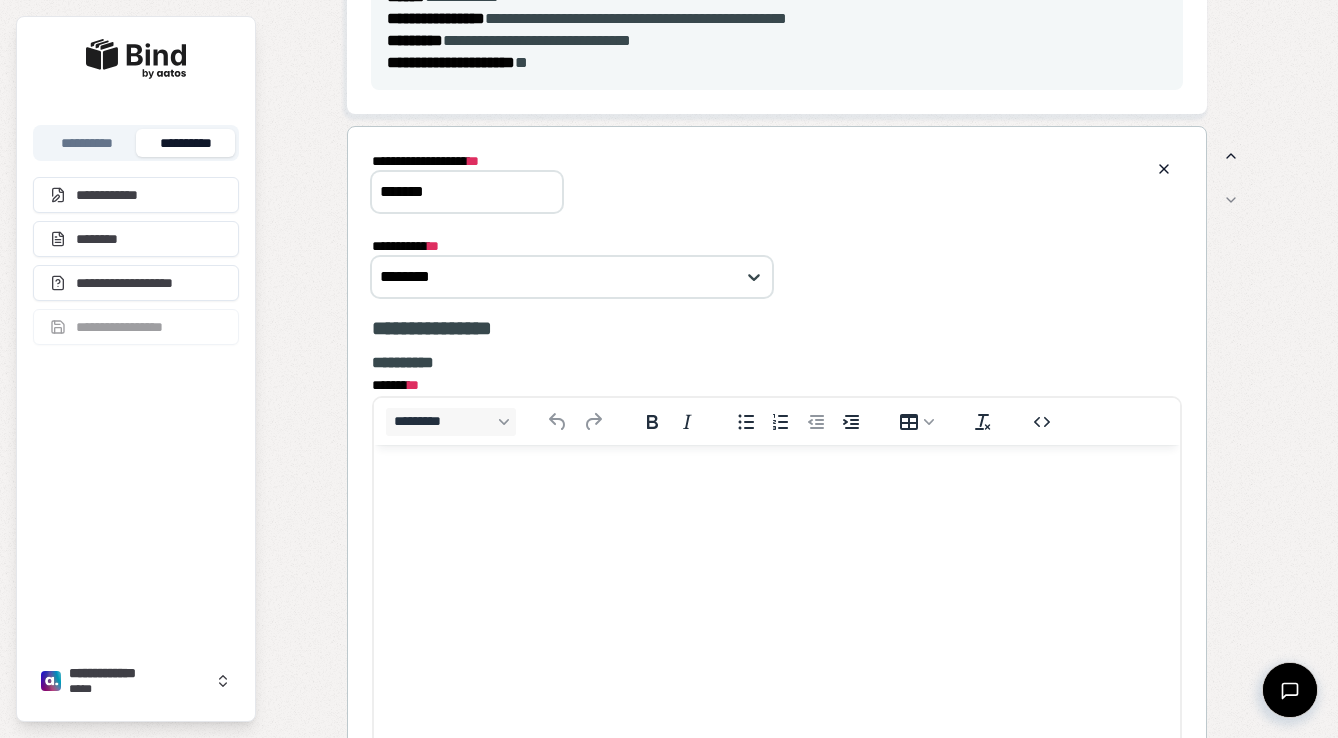 type on "*******" 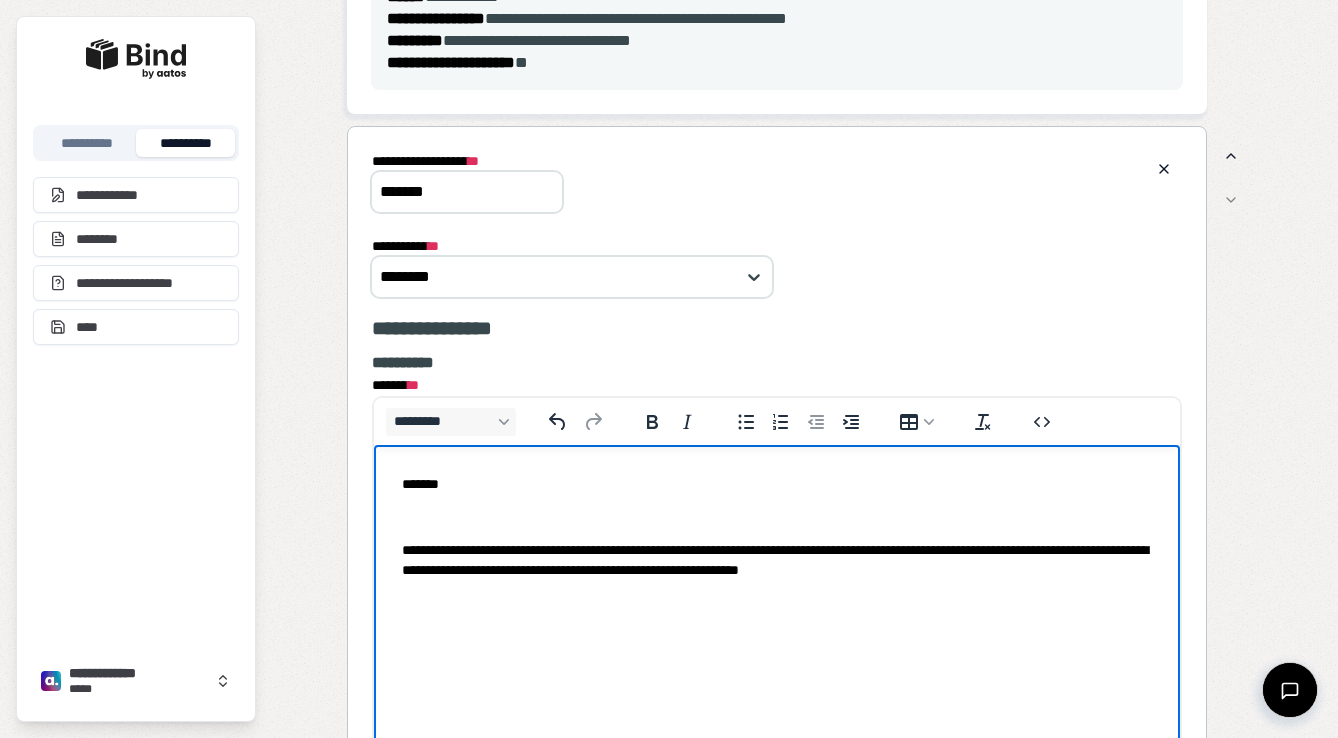 click on "**********" at bounding box center [777, 526] 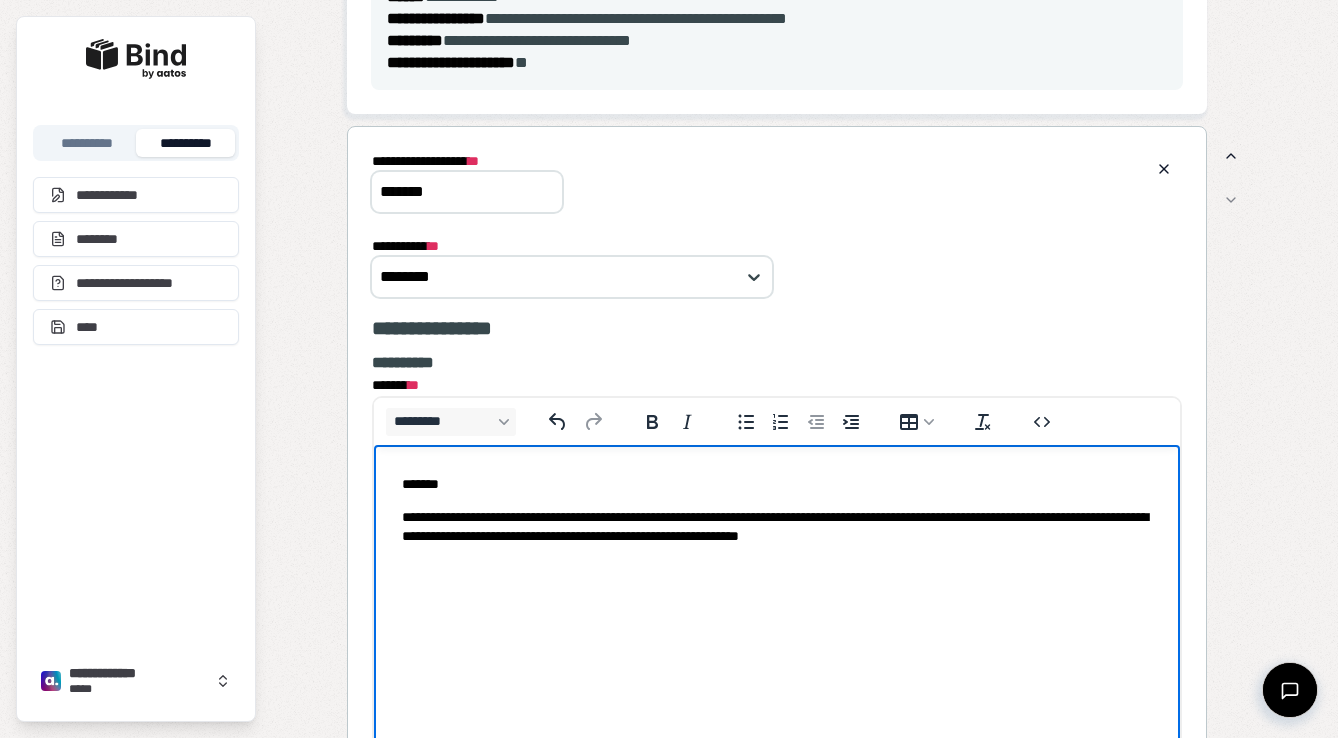 drag, startPoint x: 470, startPoint y: 472, endPoint x: 340, endPoint y: 478, distance: 130.13838 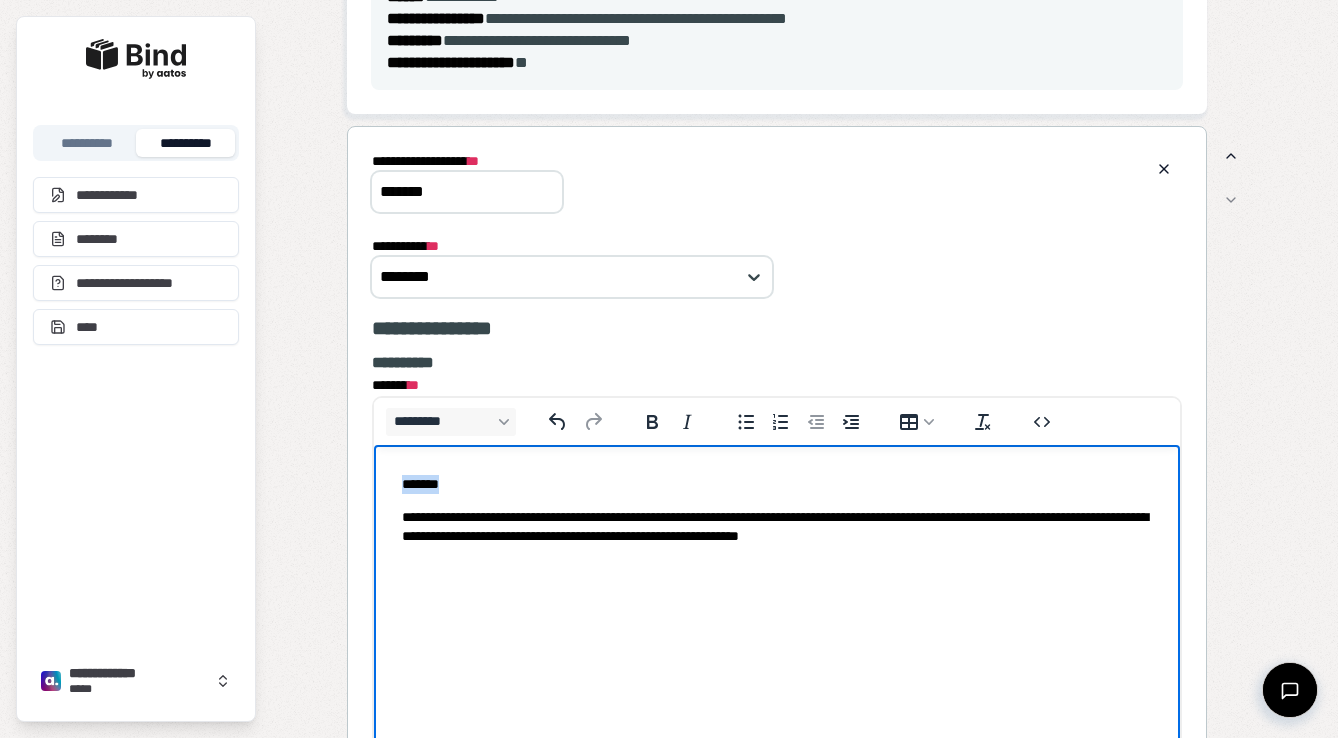 click on "*******" at bounding box center (777, 483) 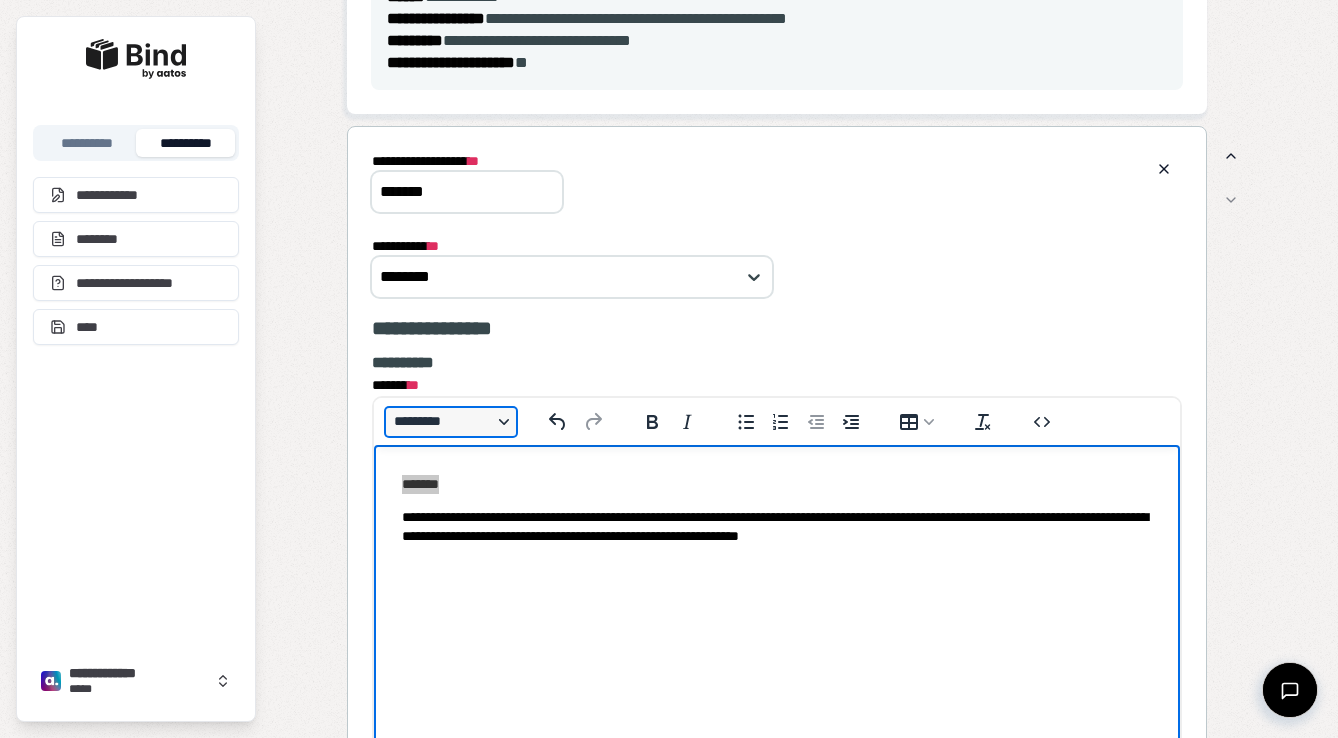 click on "*********" at bounding box center (451, 422) 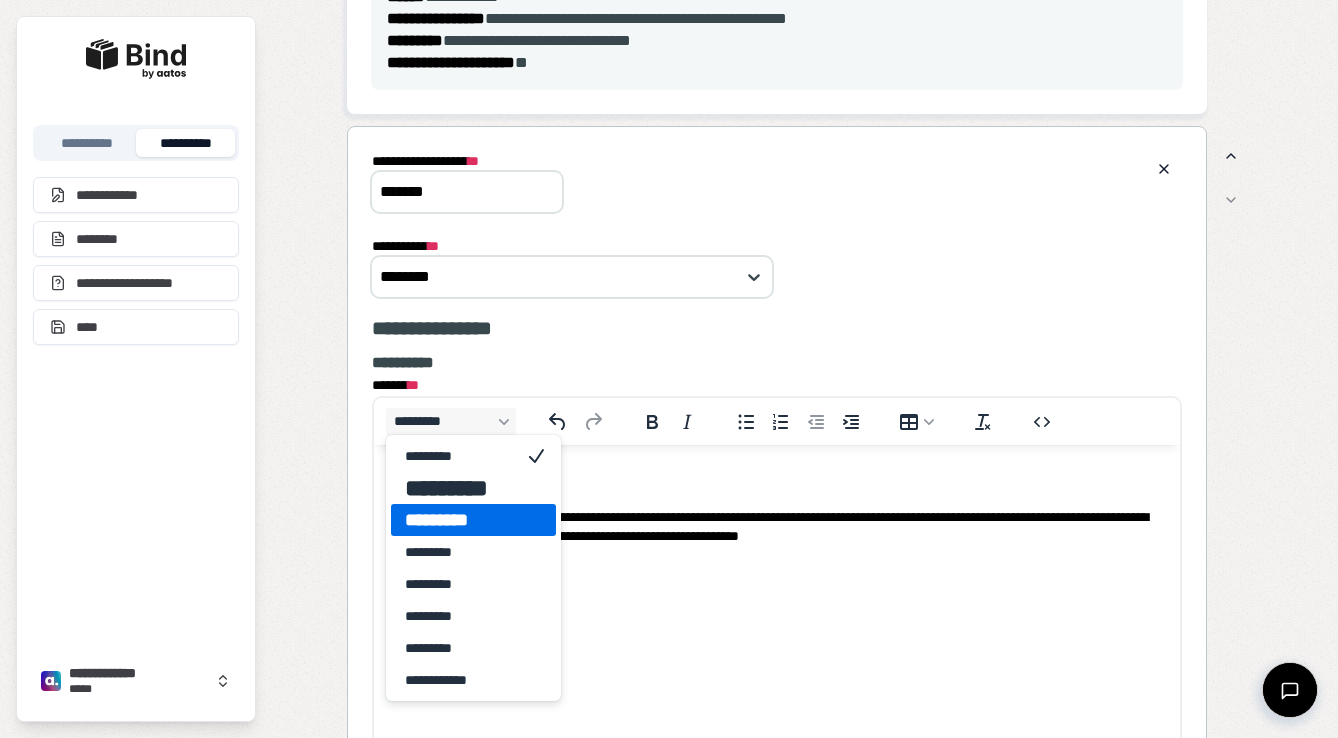 click on "*********" at bounding box center [459, 520] 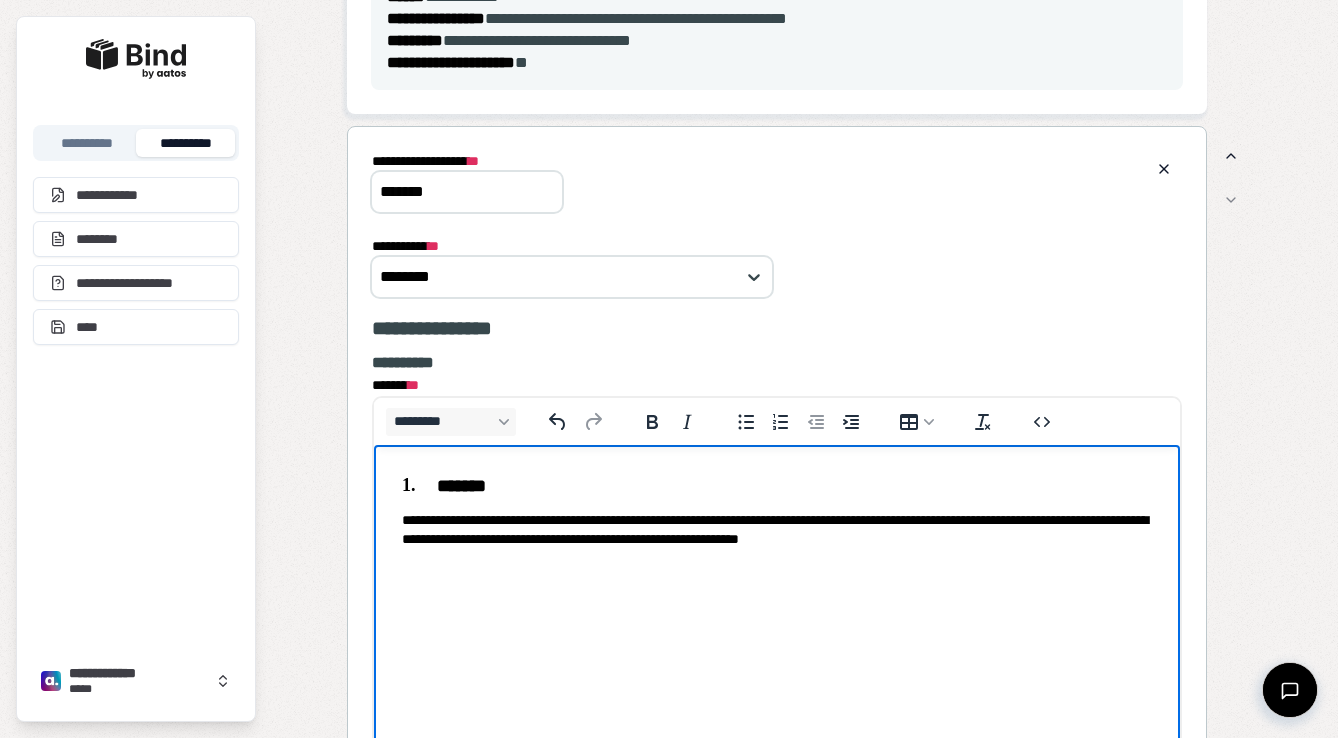 click on "**********" at bounding box center [777, 511] 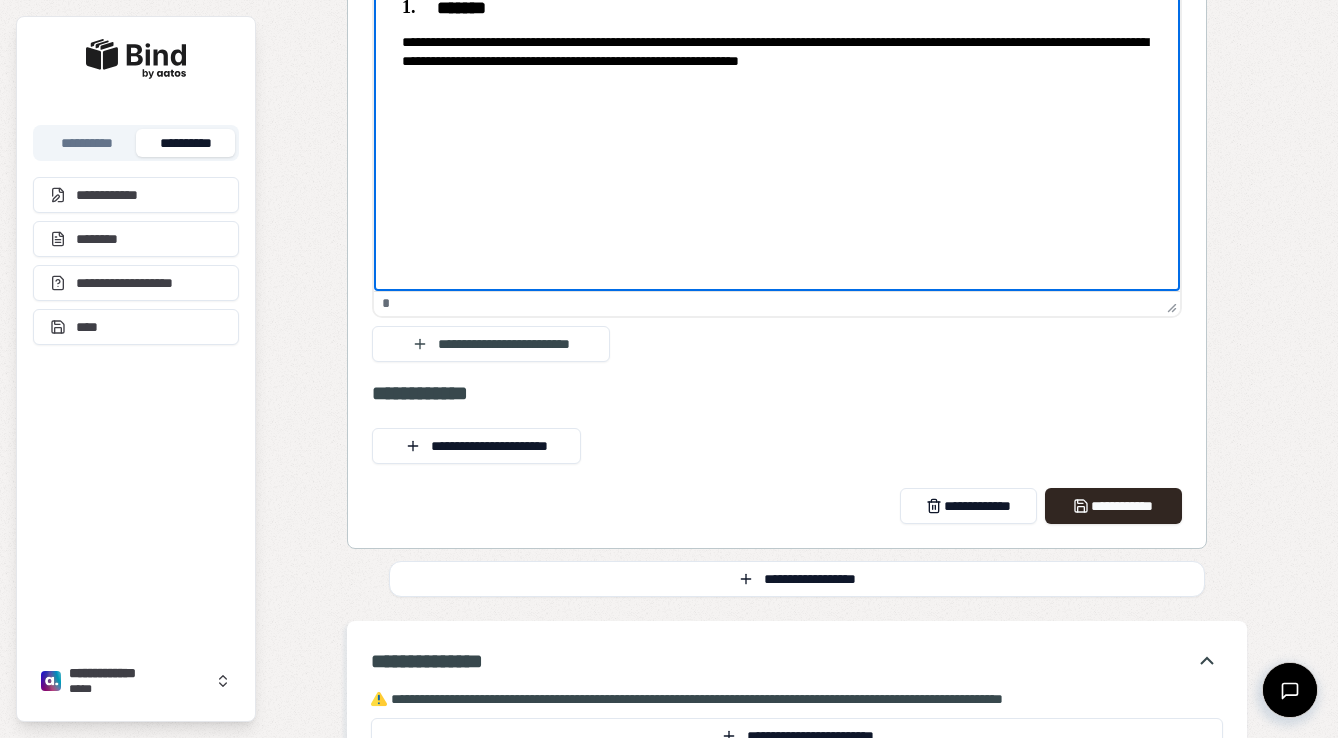 scroll, scrollTop: 1436, scrollLeft: 0, axis: vertical 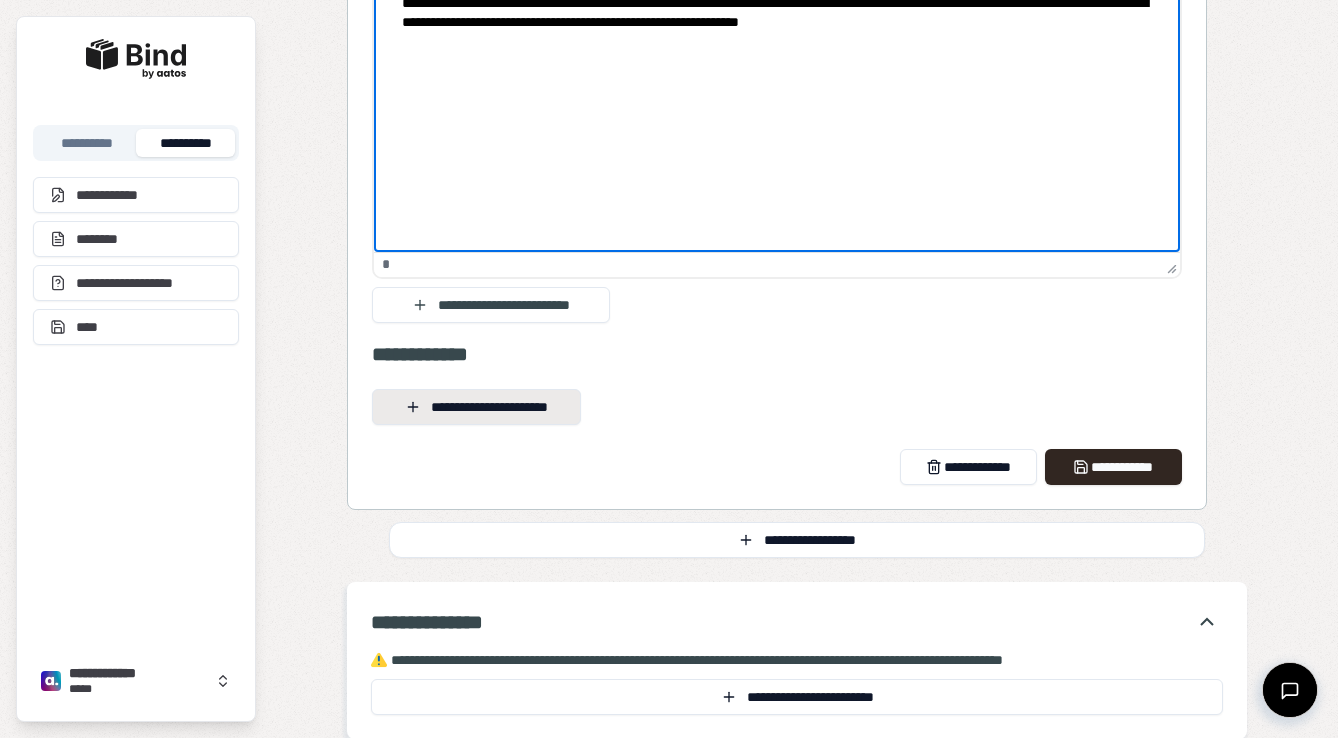 click on "**********" at bounding box center [476, 407] 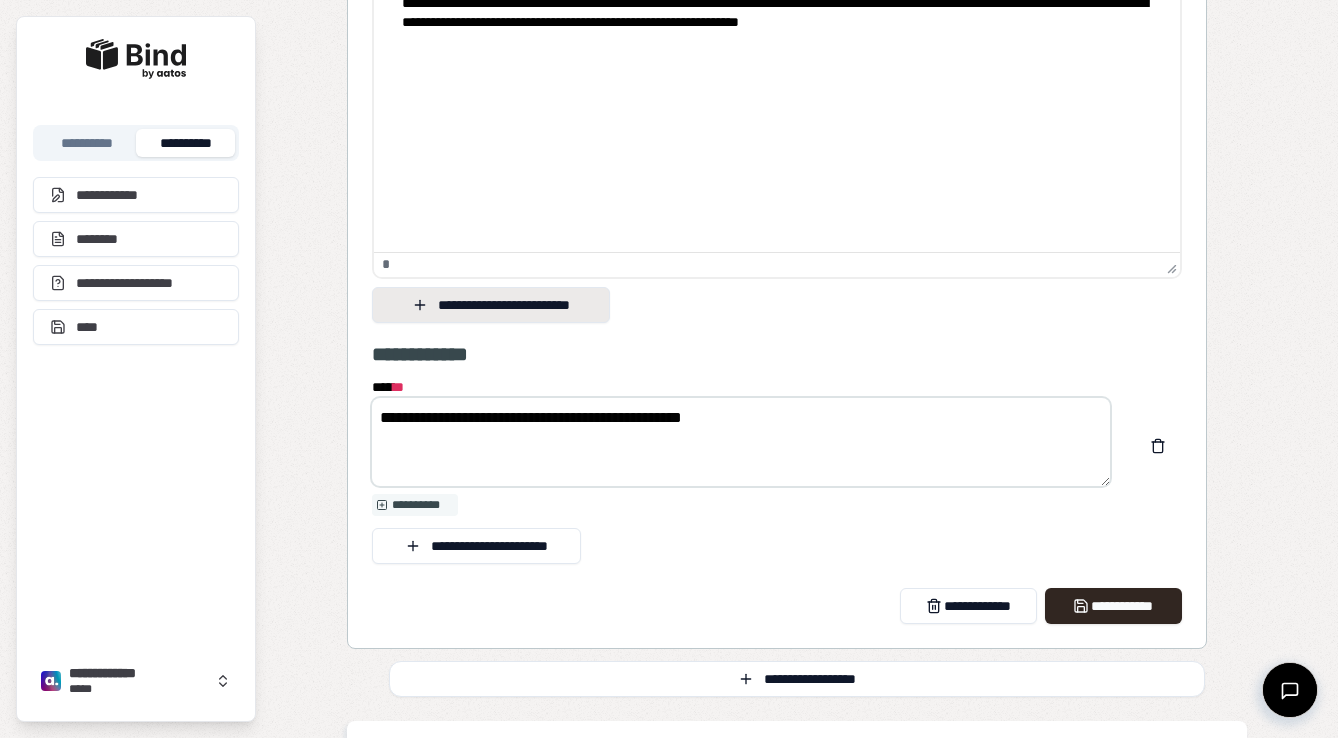 type on "**********" 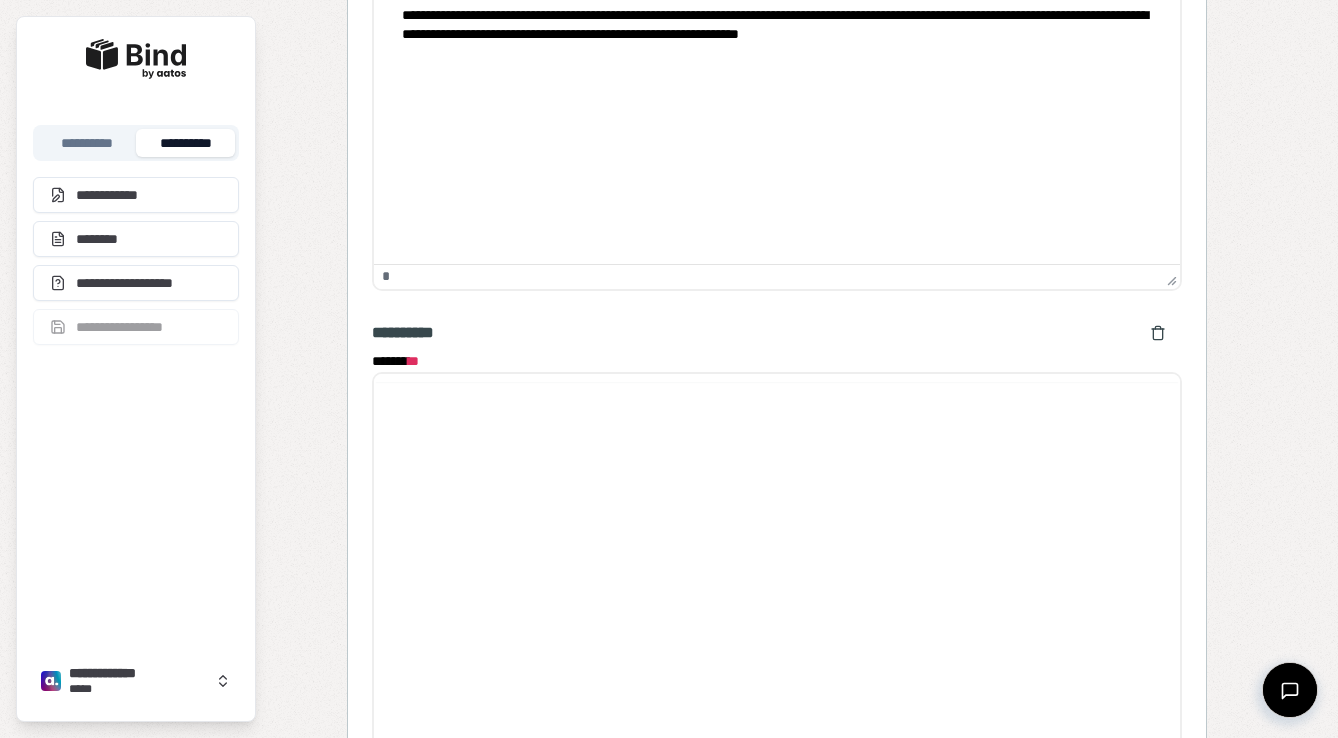 scroll, scrollTop: 0, scrollLeft: 0, axis: both 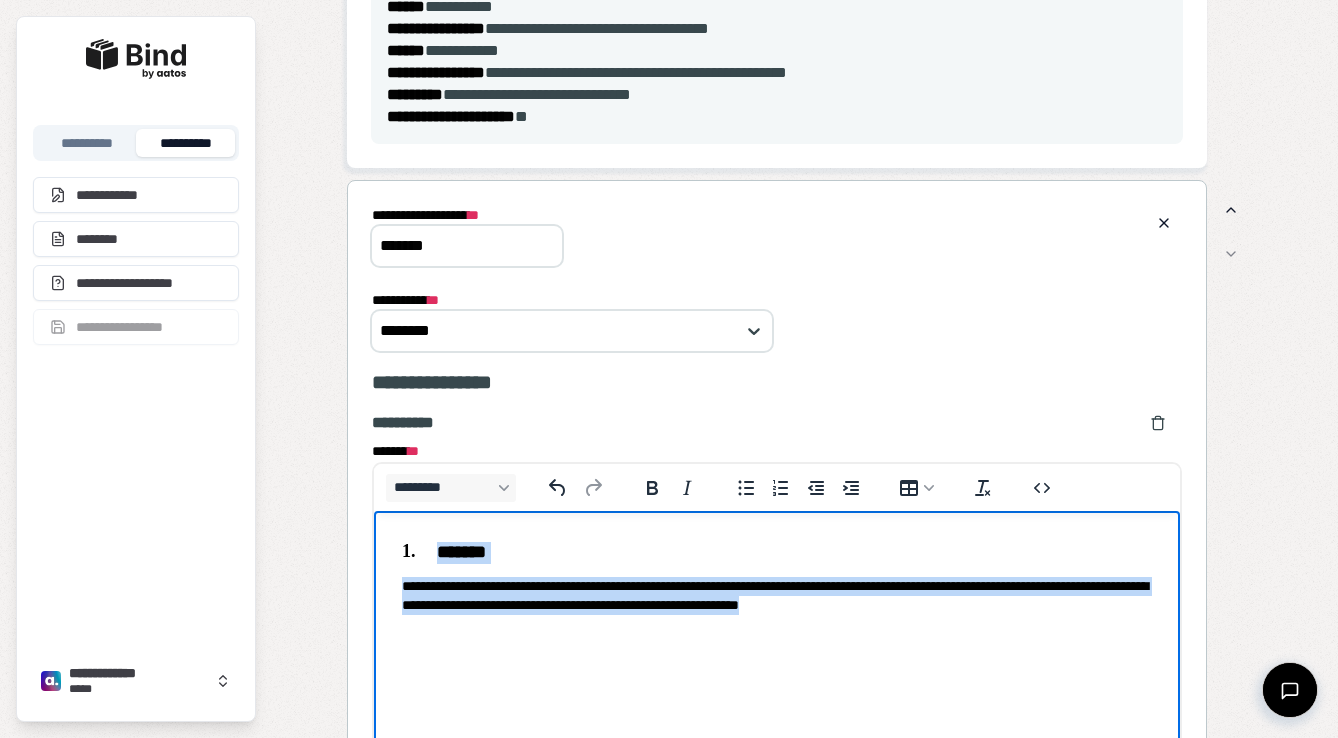 drag, startPoint x: 1030, startPoint y: 614, endPoint x: 335, endPoint y: 455, distance: 712.9558 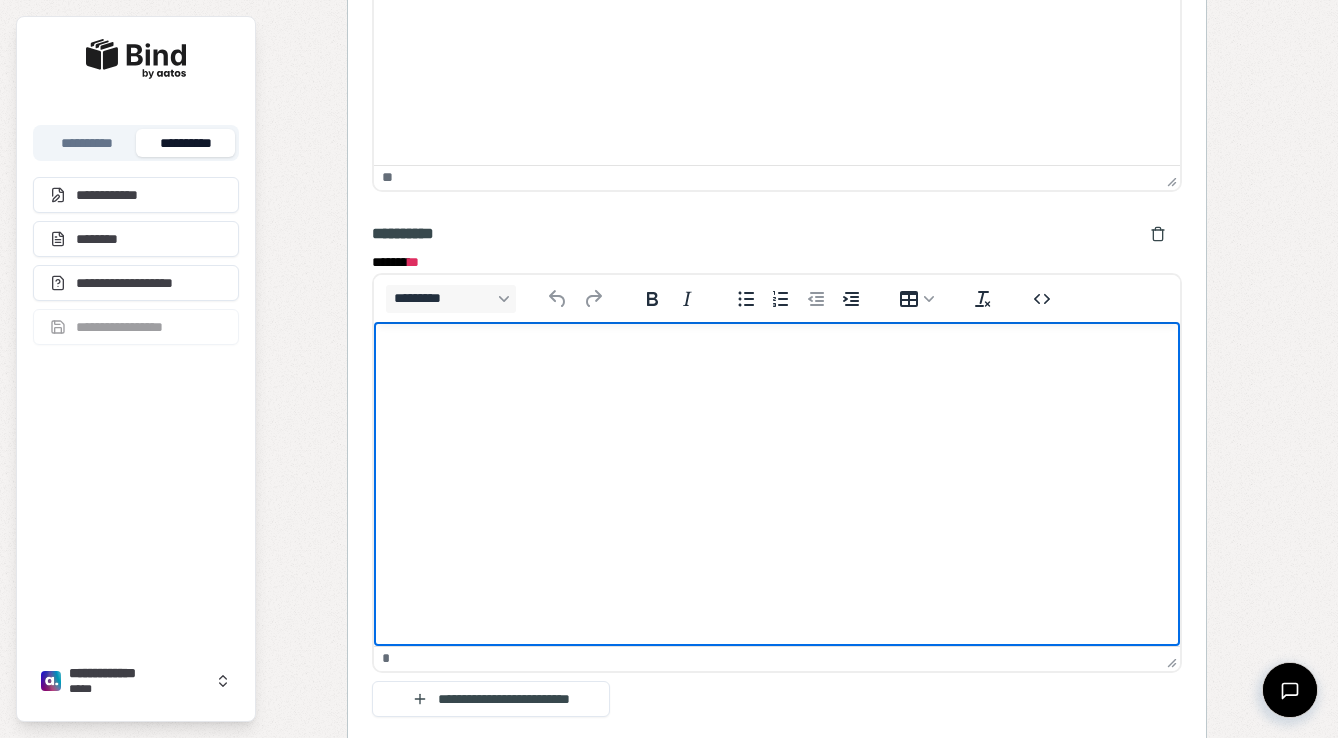 click at bounding box center (777, 360) 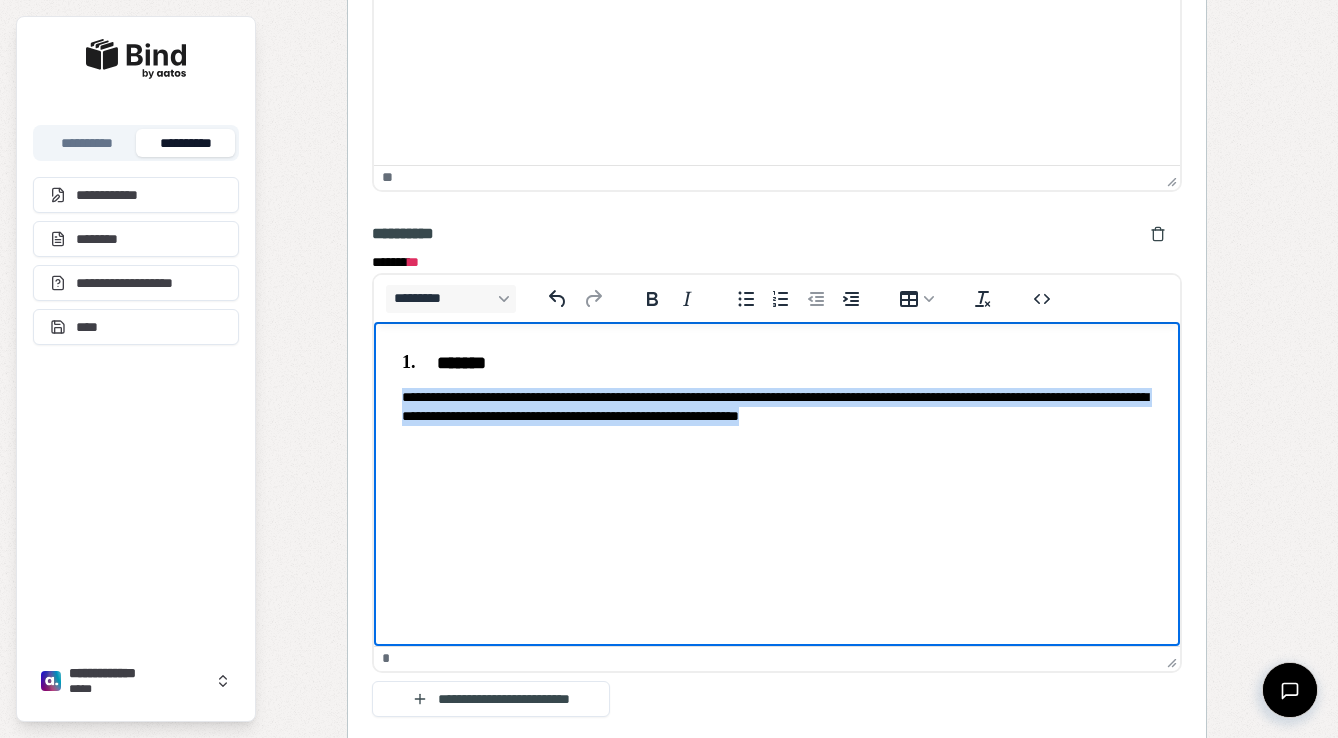 drag, startPoint x: 990, startPoint y: 414, endPoint x: 400, endPoint y: 398, distance: 590.2169 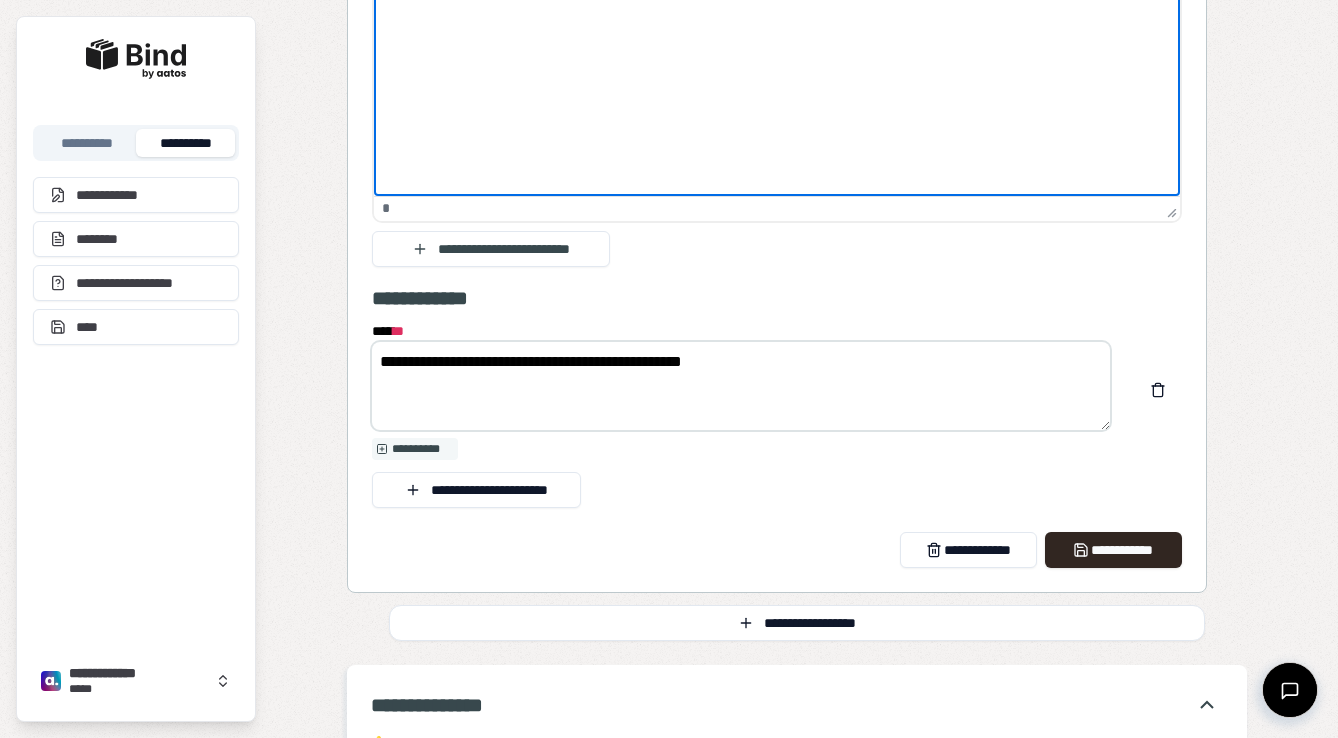 scroll, scrollTop: 2022, scrollLeft: 0, axis: vertical 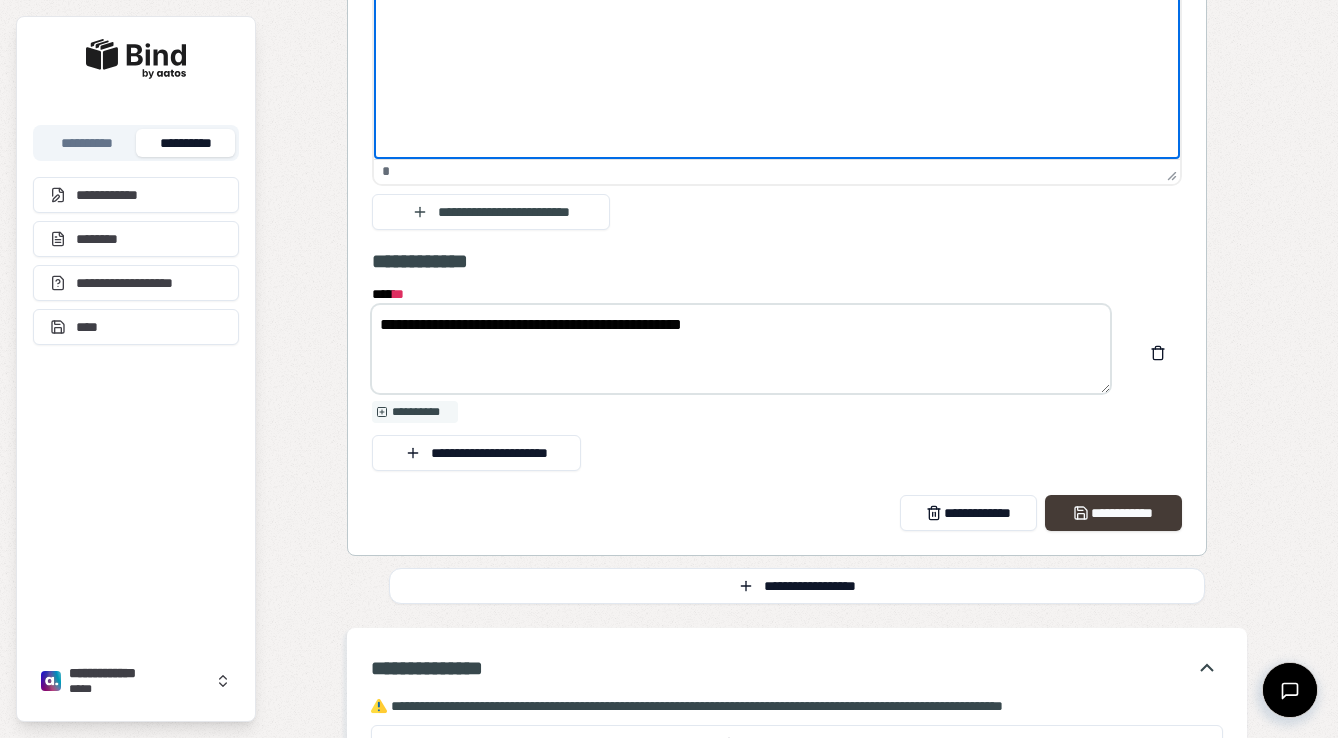click on "**********" at bounding box center (1113, 513) 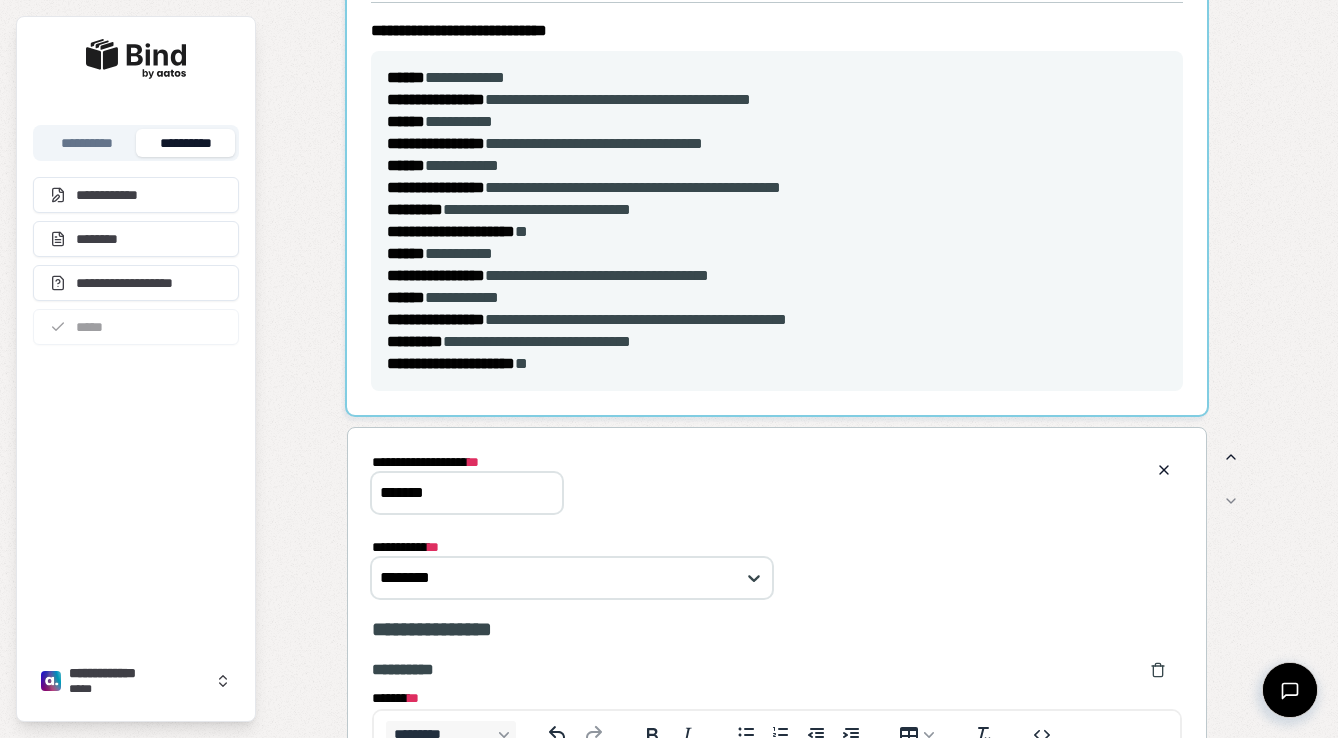 scroll, scrollTop: 679, scrollLeft: 0, axis: vertical 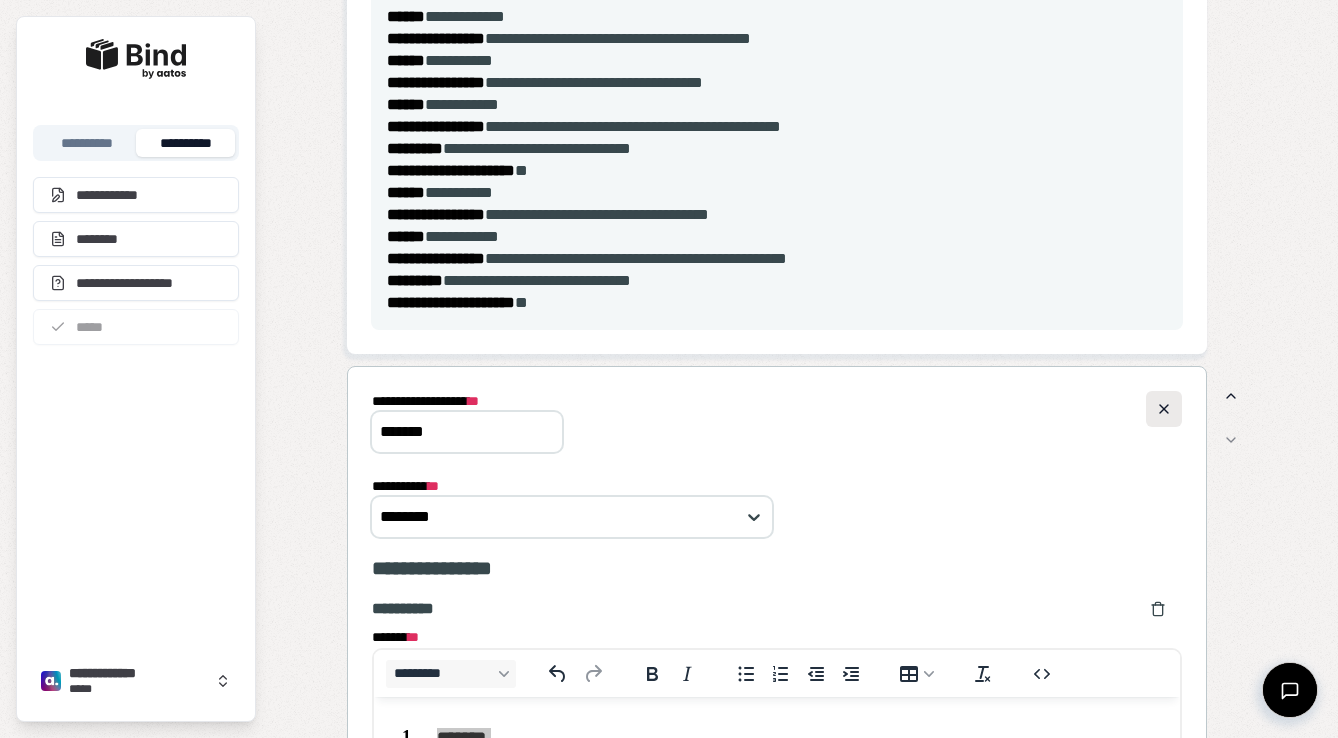 click at bounding box center [1164, 409] 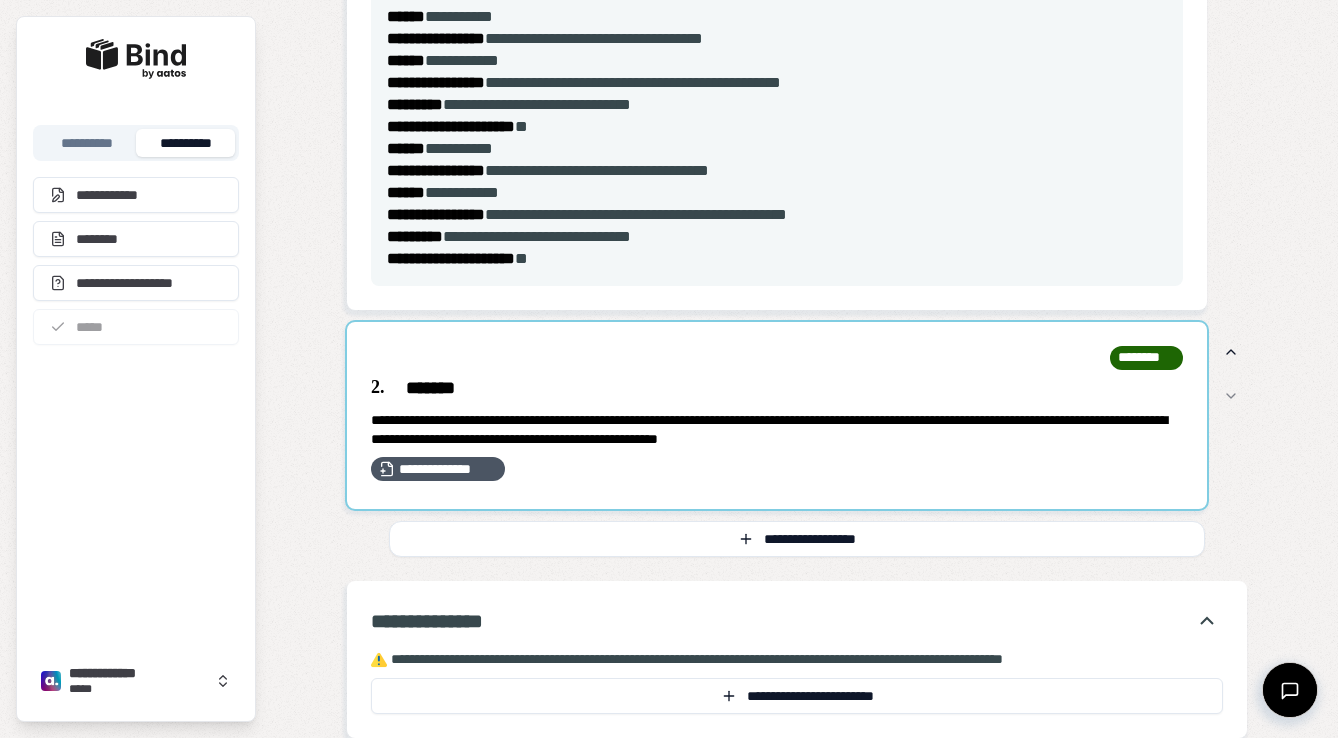scroll, scrollTop: 721, scrollLeft: 0, axis: vertical 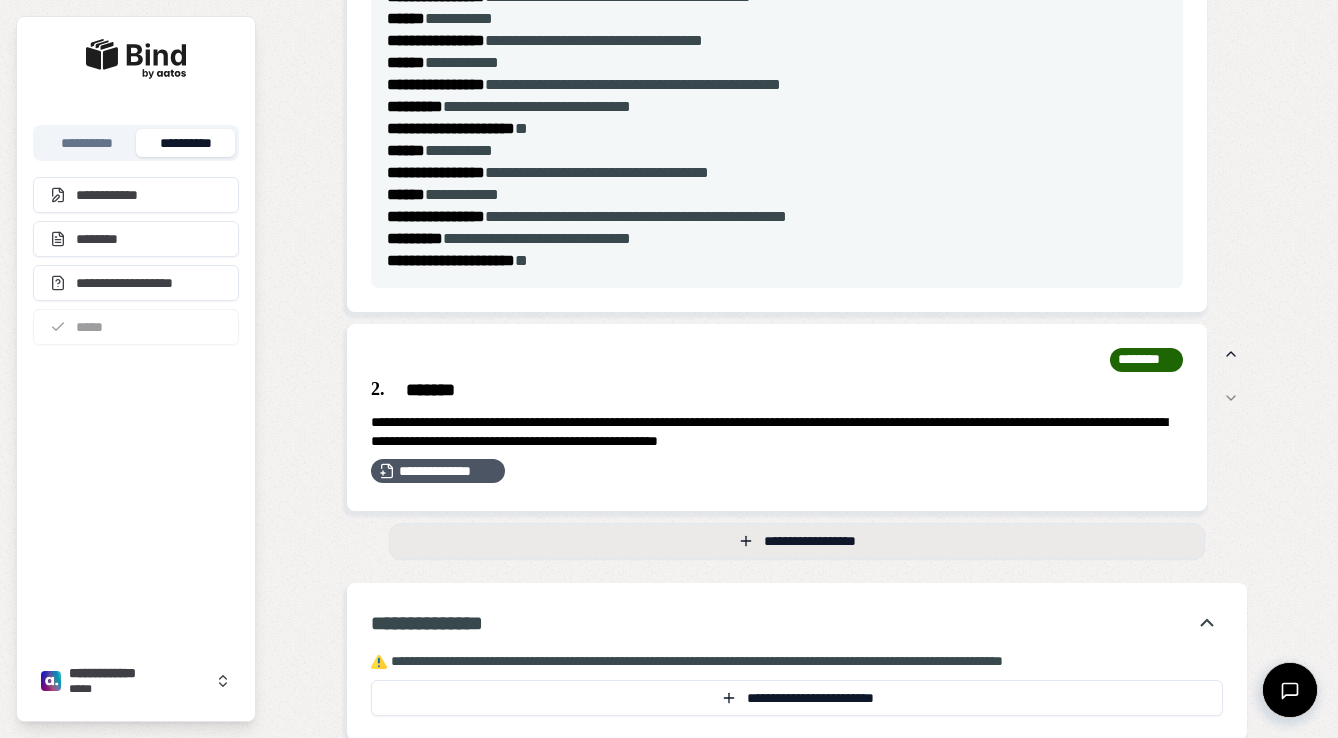 click on "**********" at bounding box center (797, 541) 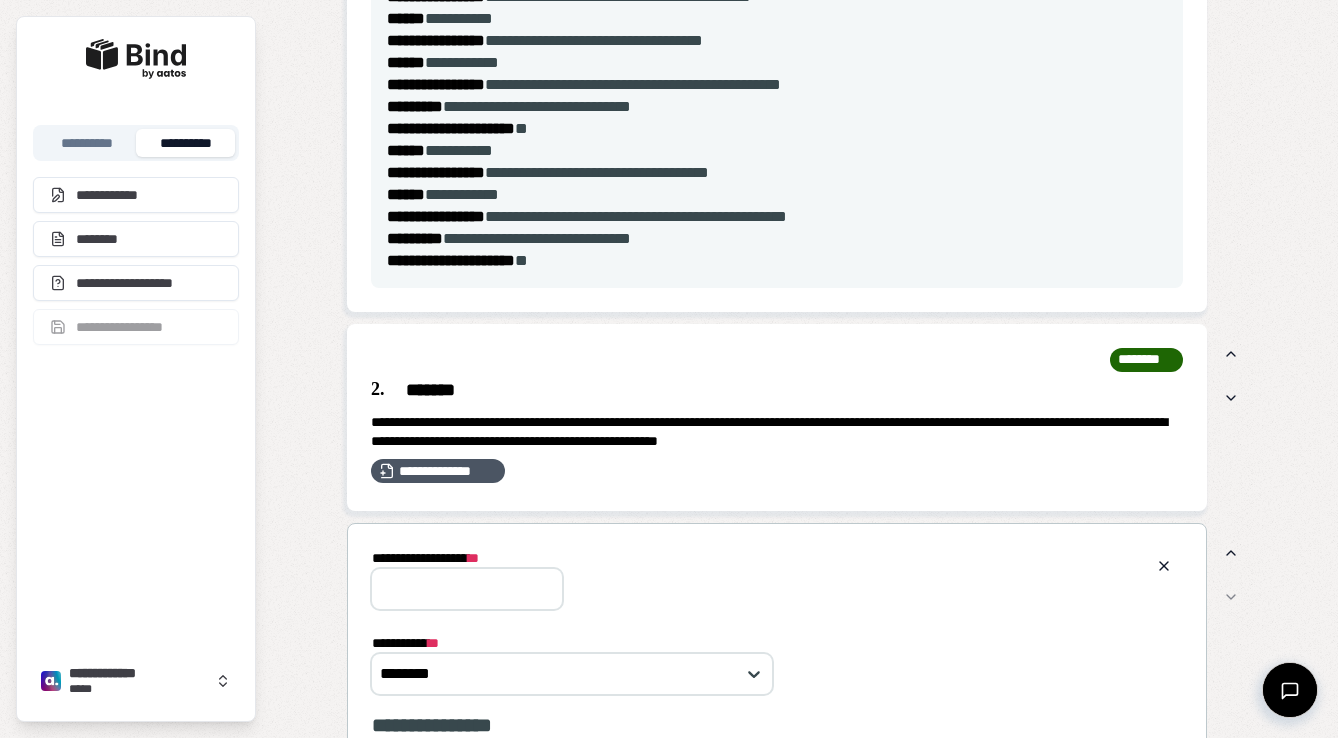 scroll, scrollTop: 0, scrollLeft: 0, axis: both 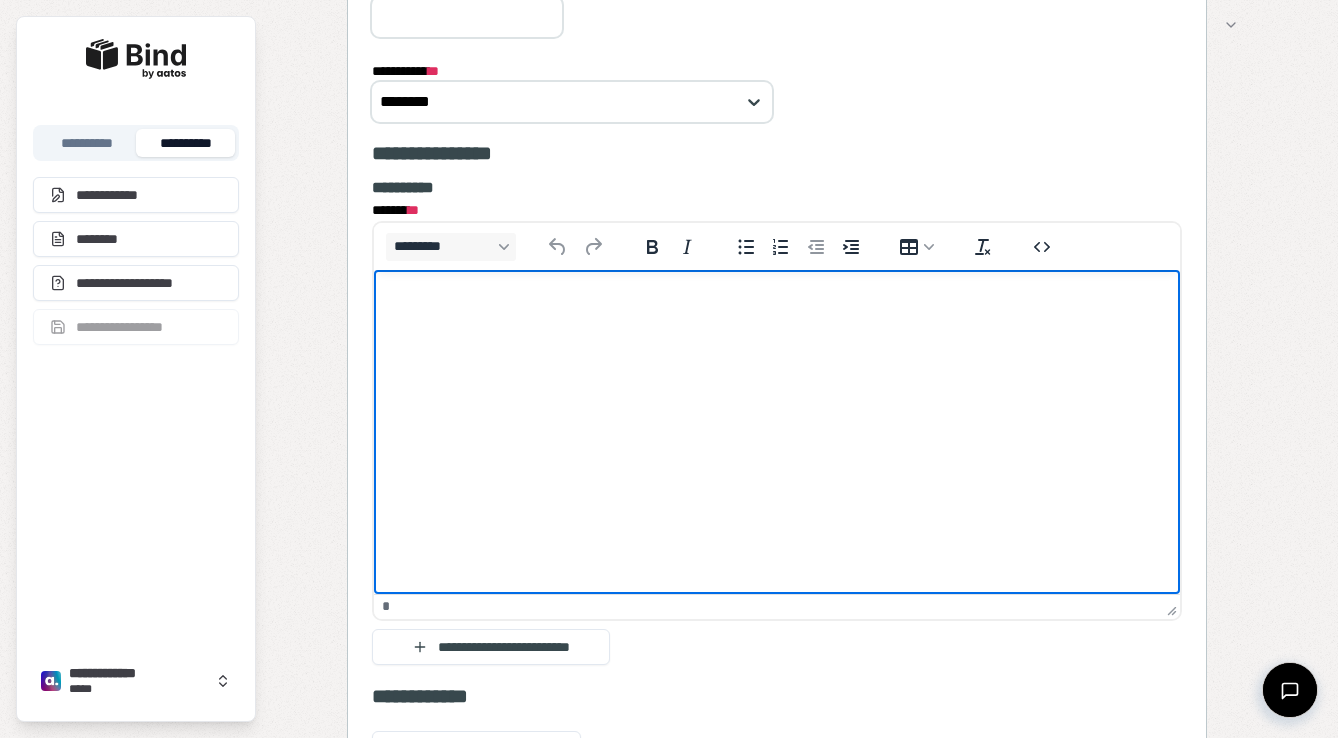 click at bounding box center [777, 309] 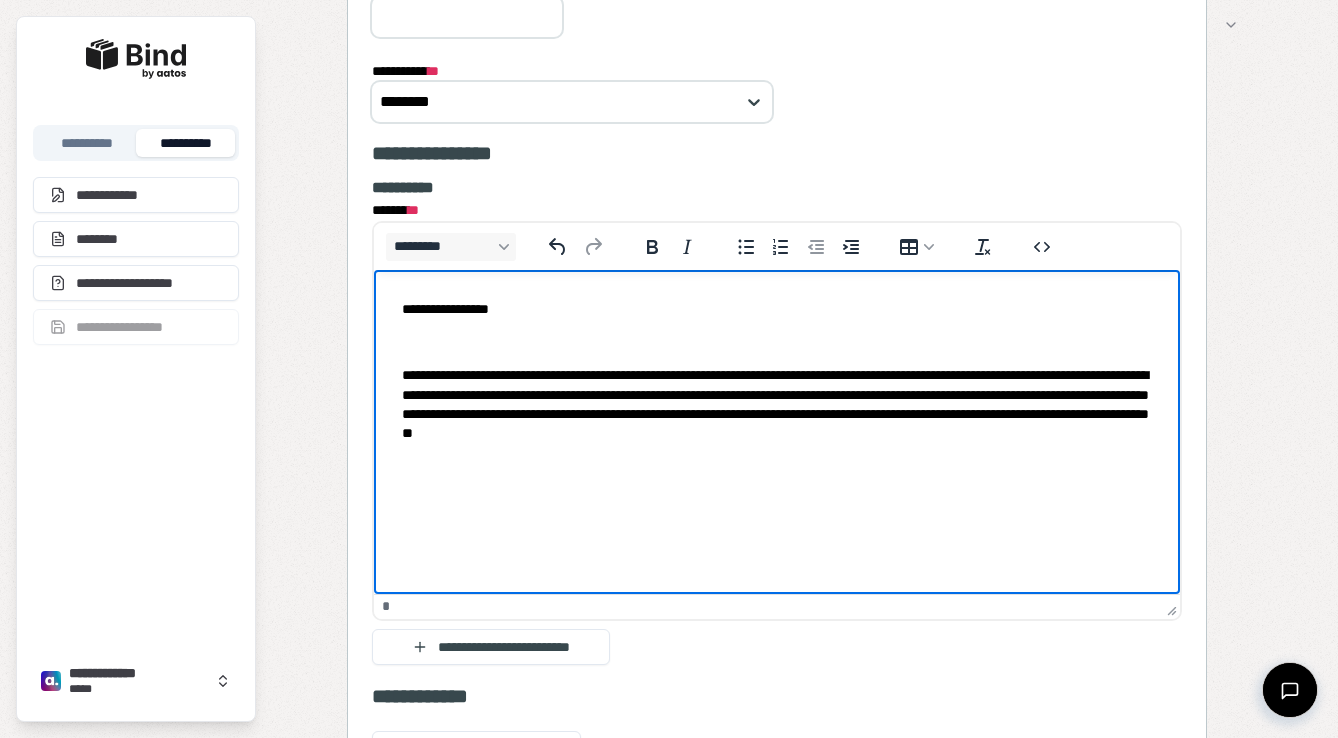 click at bounding box center (777, 342) 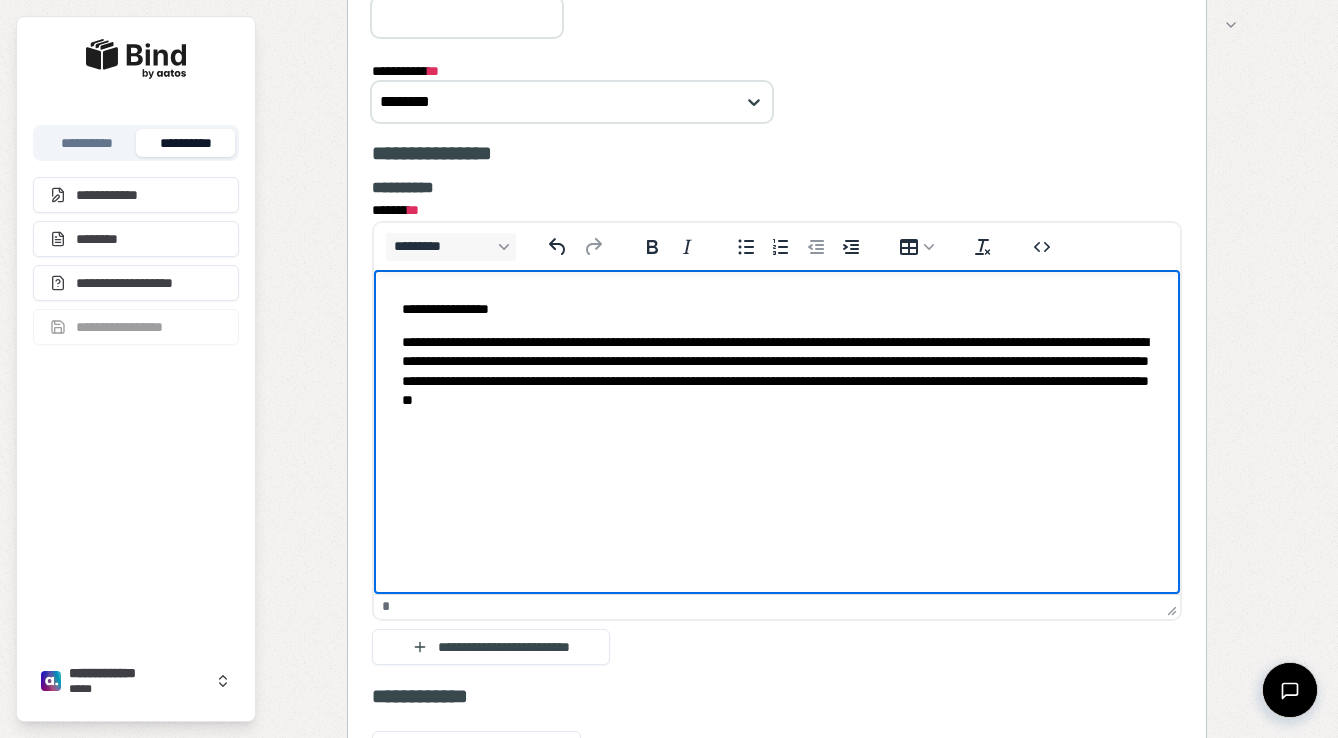 drag, startPoint x: 508, startPoint y: 319, endPoint x: 355, endPoint y: 319, distance: 153 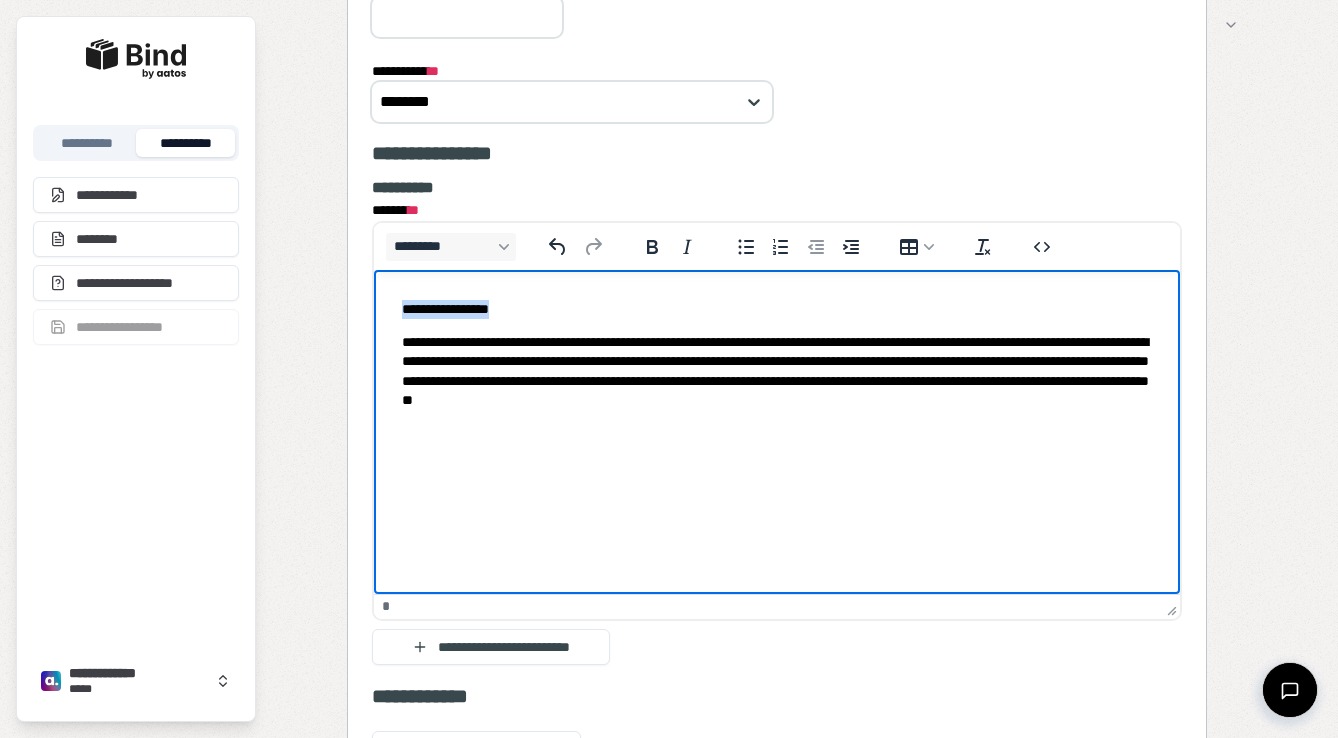 drag, startPoint x: 509, startPoint y: 315, endPoint x: 376, endPoint y: 315, distance: 133 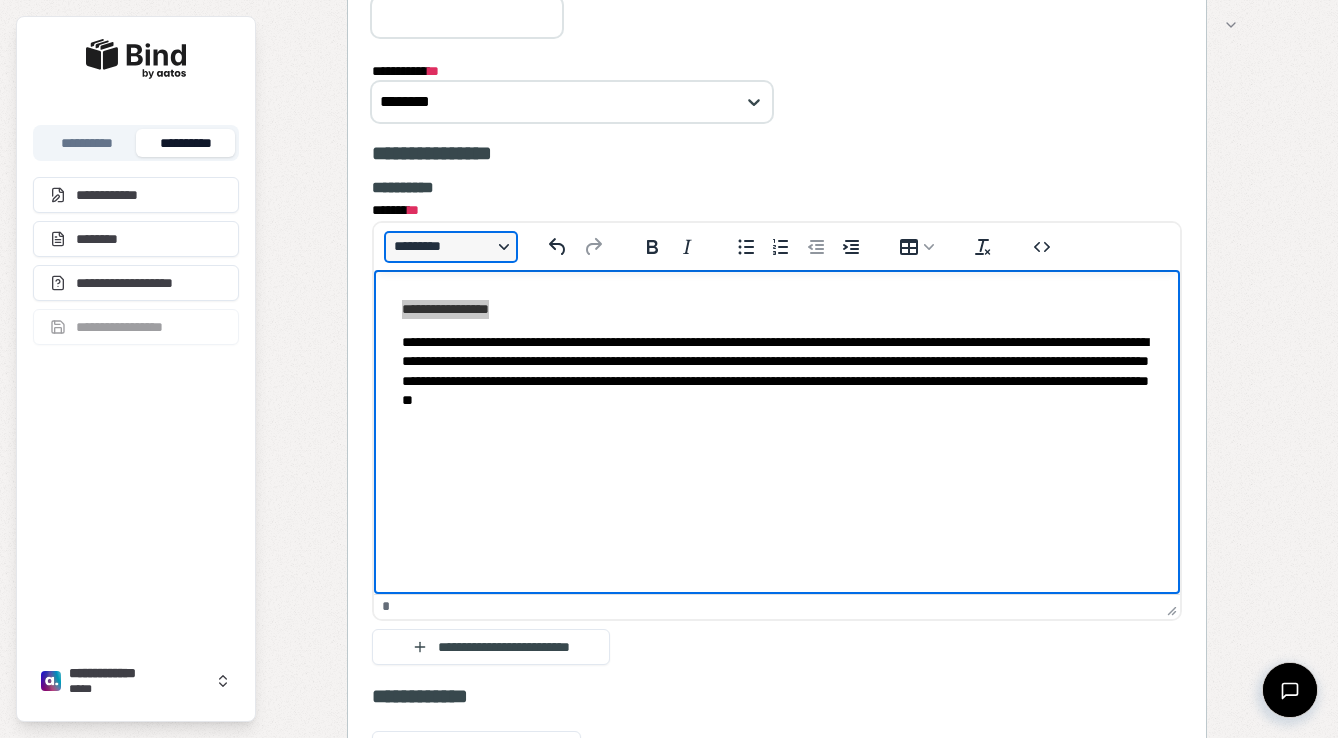 click on "*********" at bounding box center (451, 247) 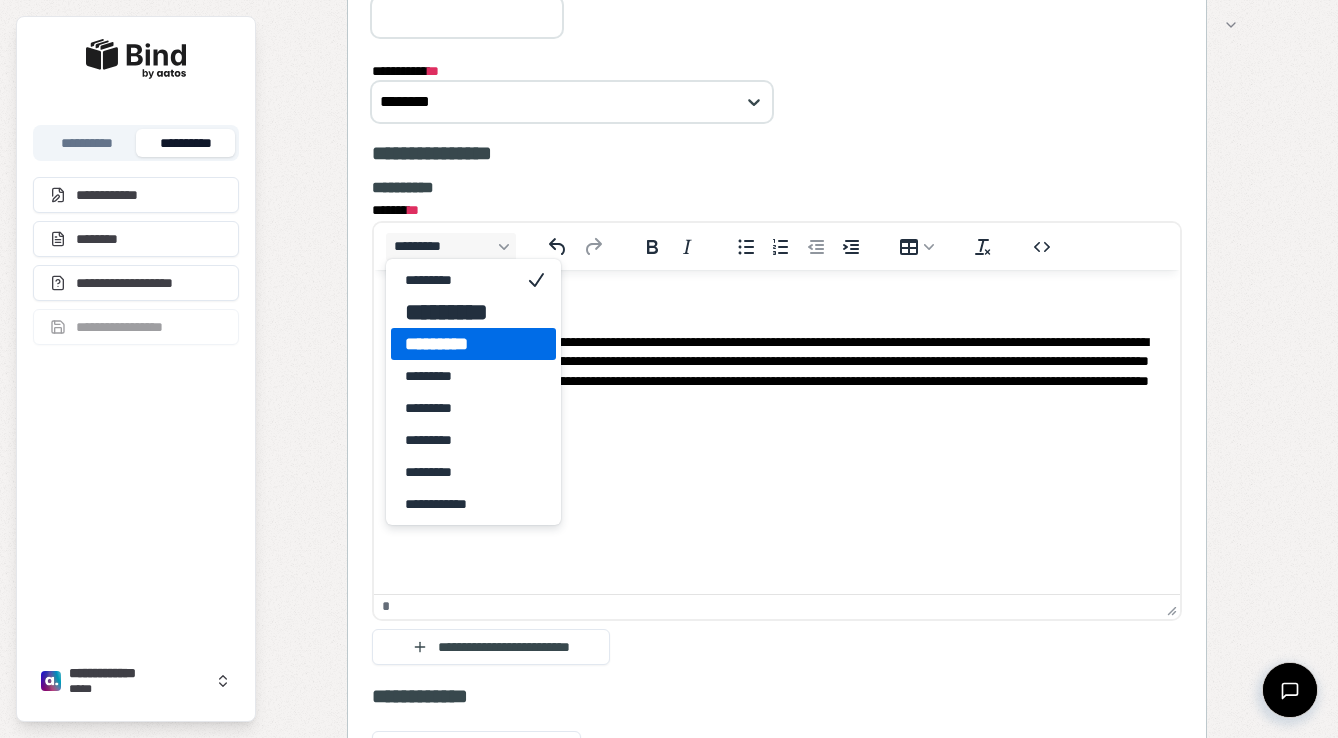 click on "*********" at bounding box center [459, 344] 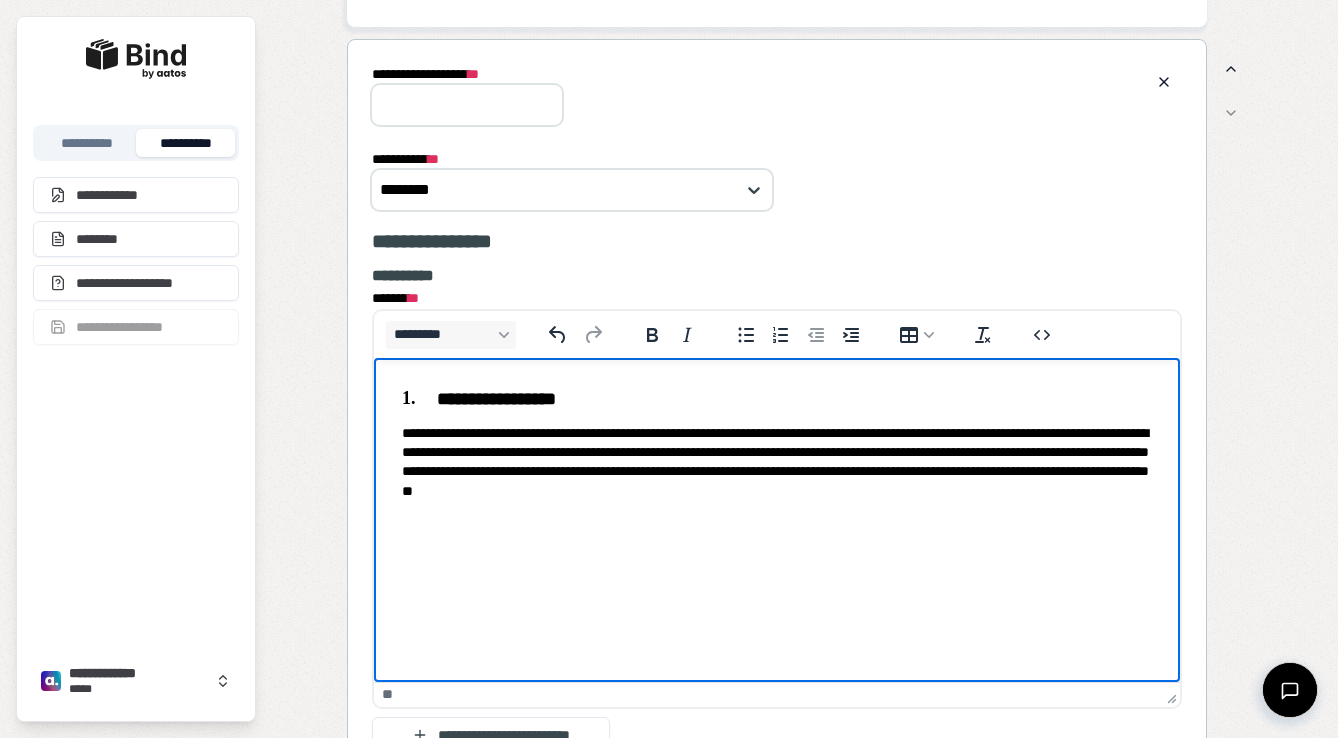 scroll, scrollTop: 1171, scrollLeft: 0, axis: vertical 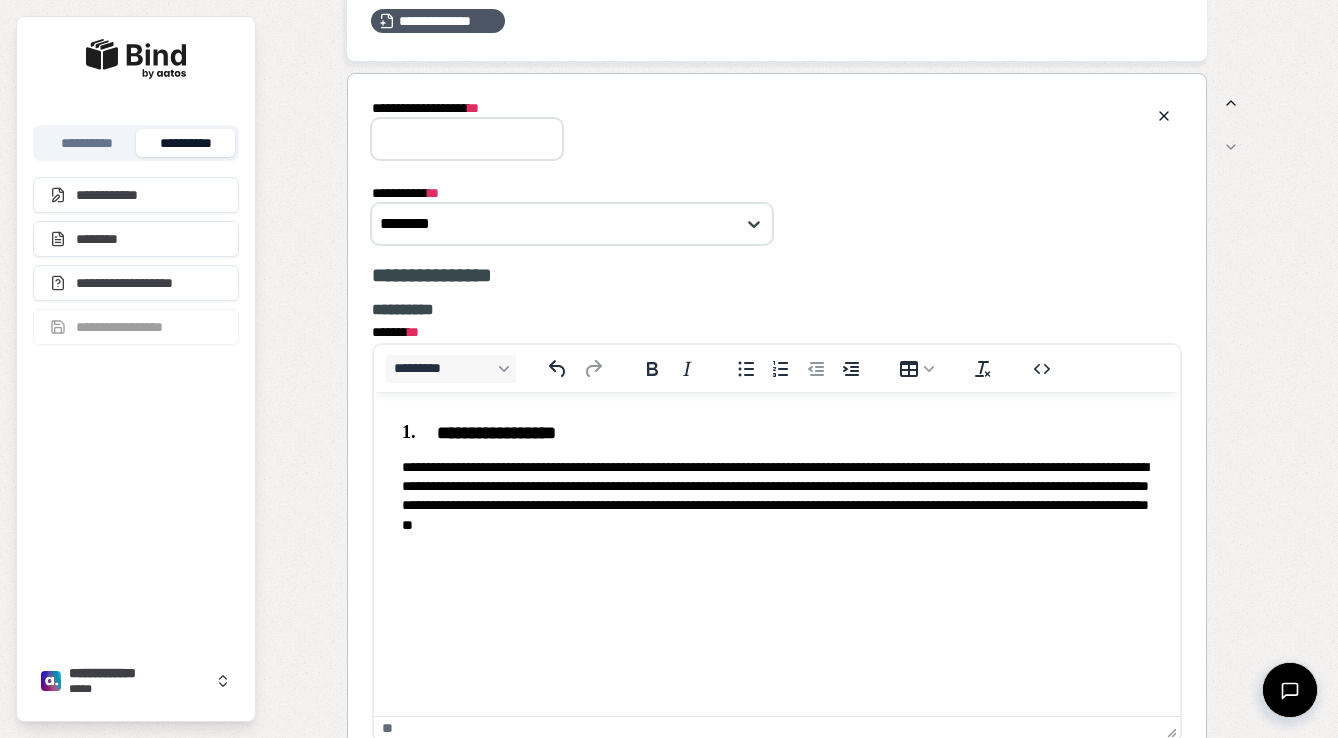 click on "**********" at bounding box center [467, 139] 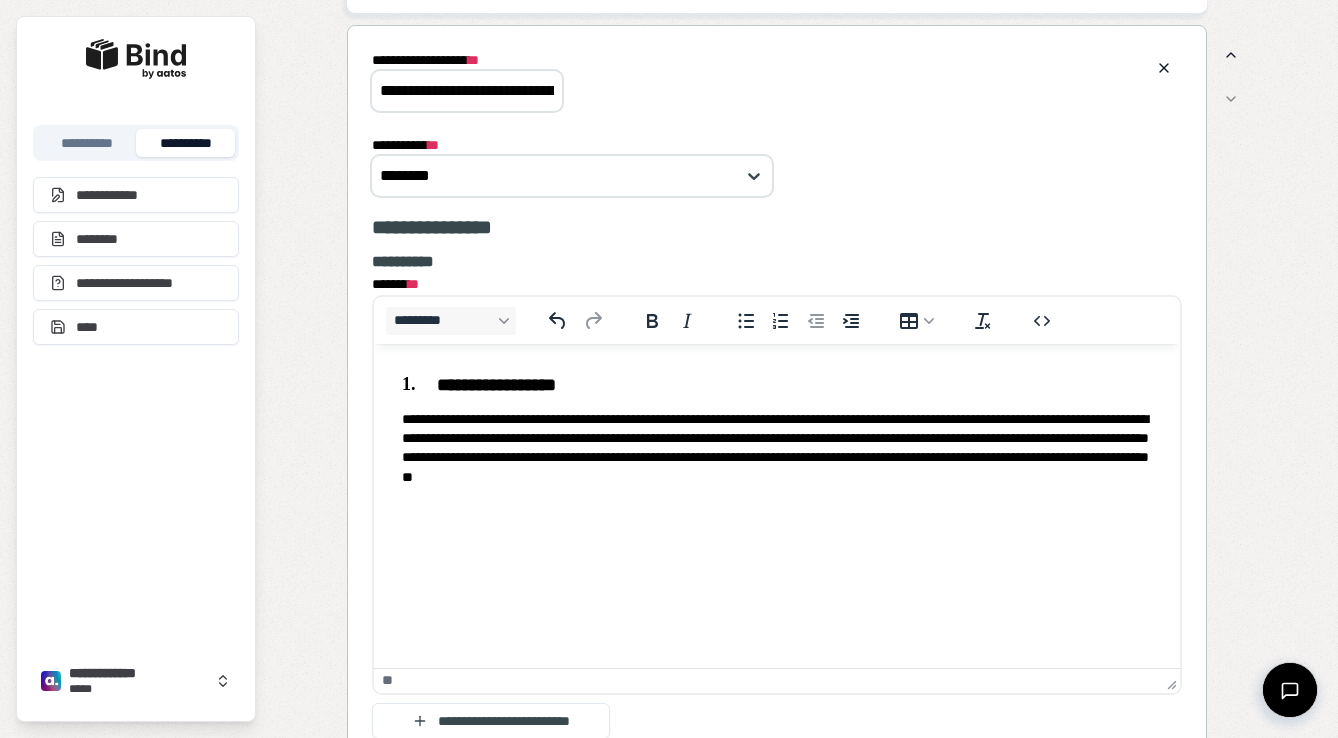 scroll, scrollTop: 1209, scrollLeft: 0, axis: vertical 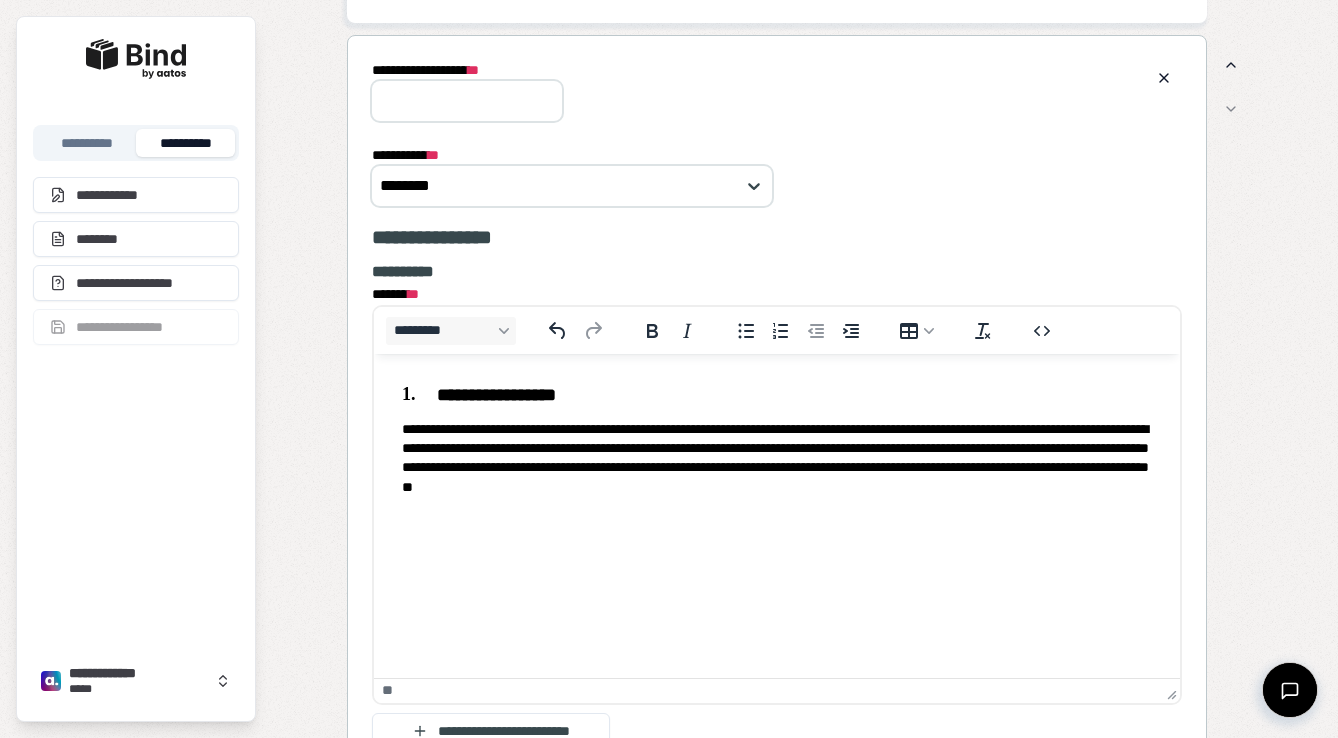 click on "**********" at bounding box center [777, 440] 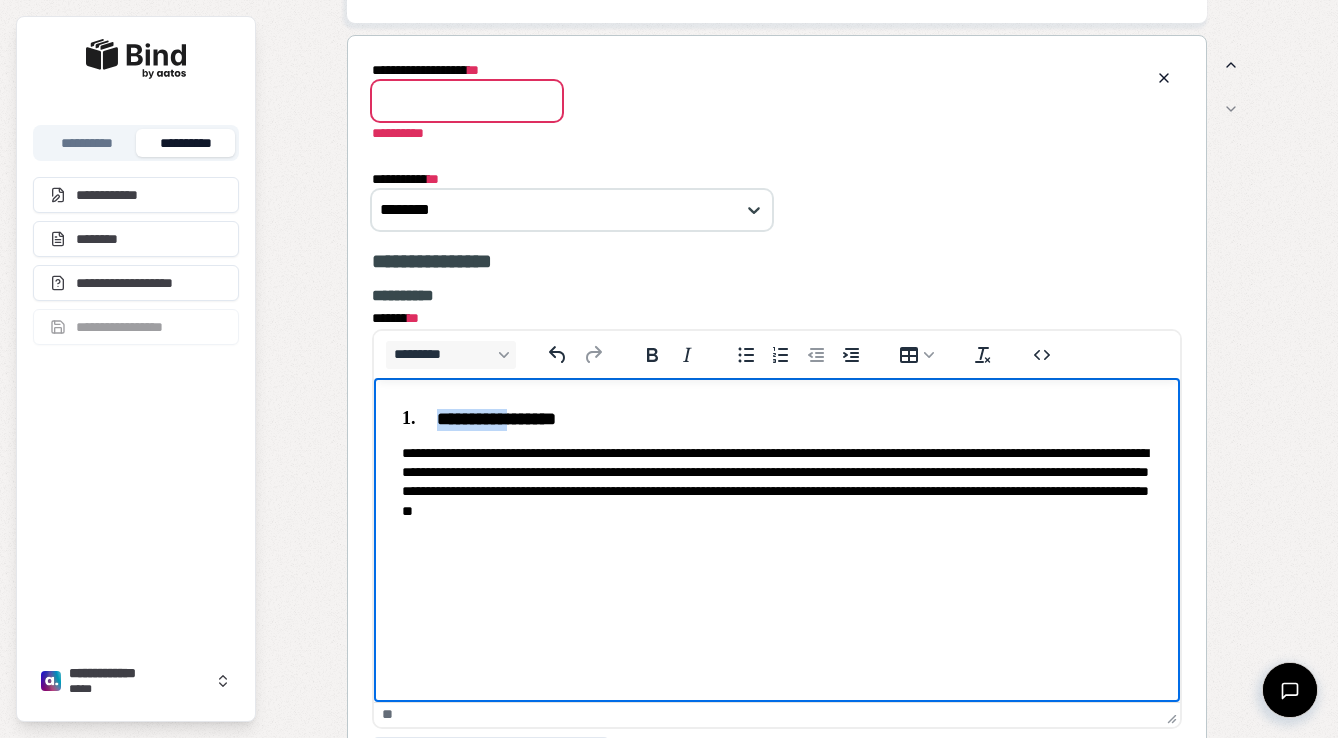 click on "**********" at bounding box center [777, 464] 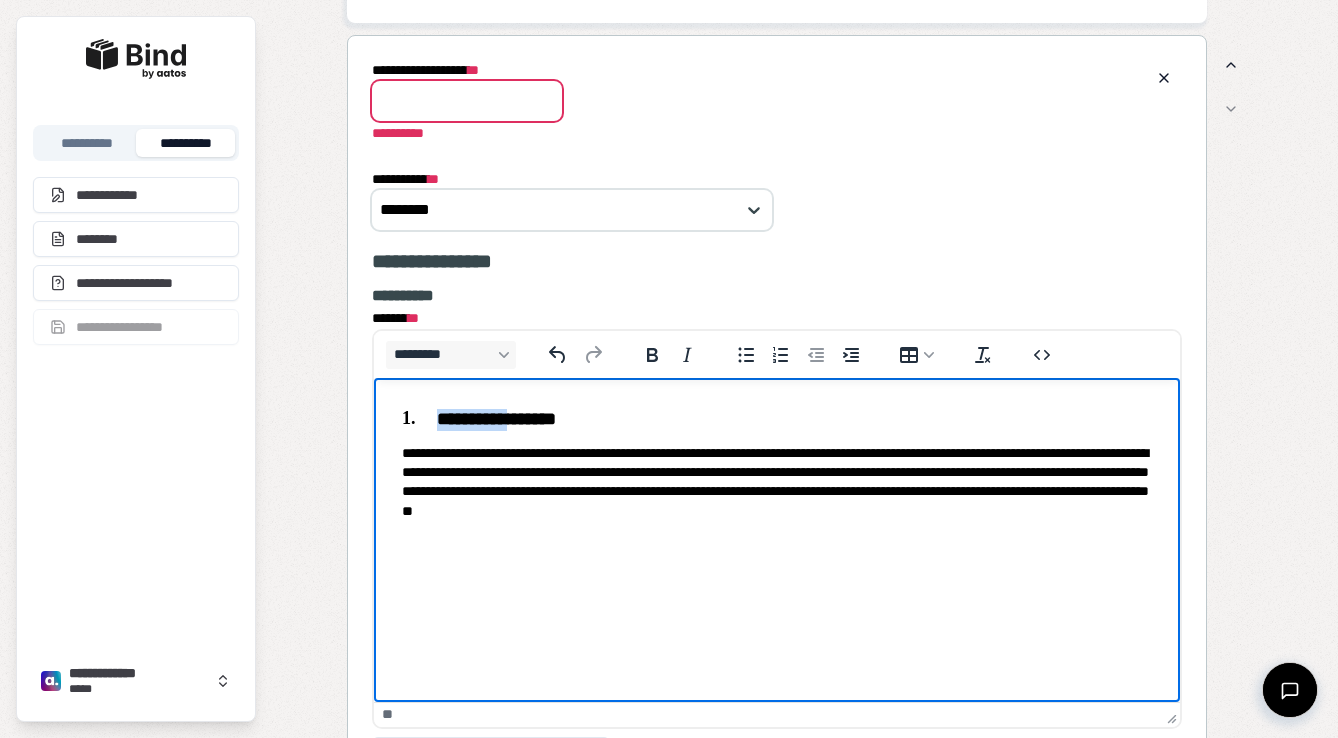 click on "**********" at bounding box center [777, 419] 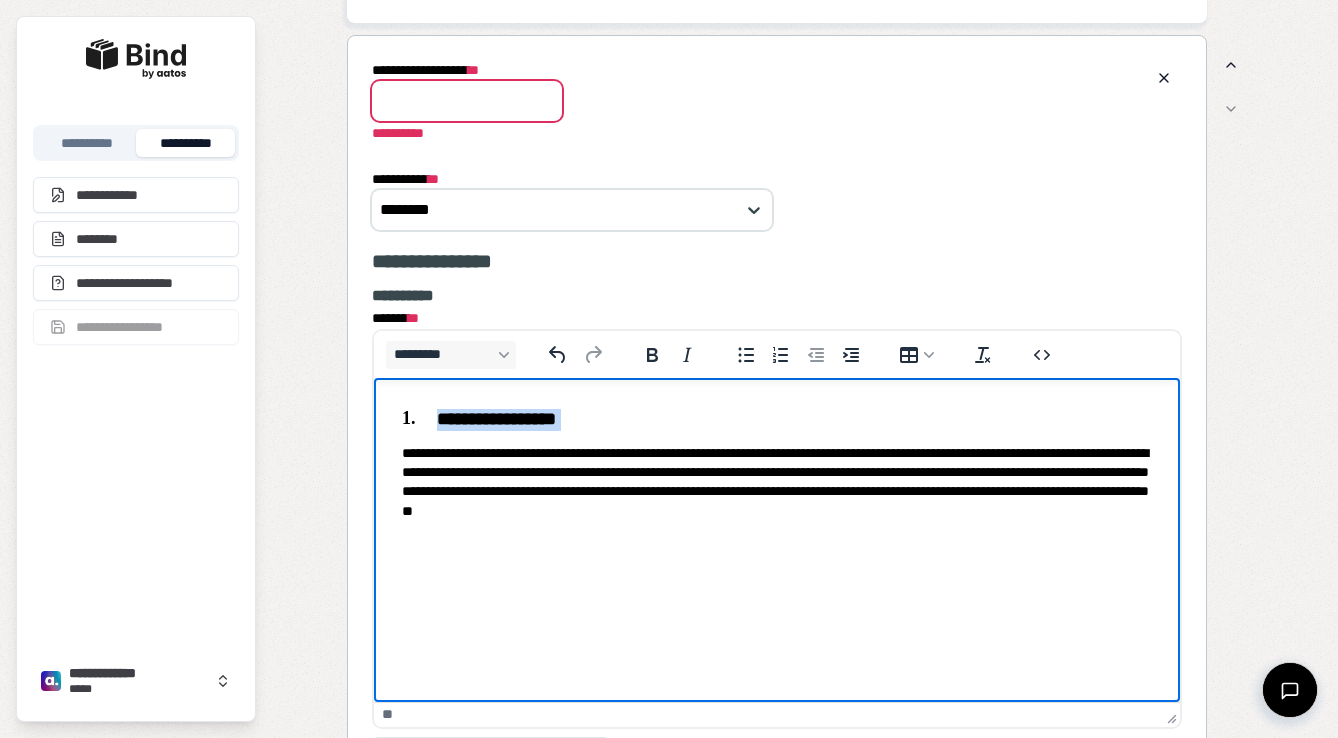 drag, startPoint x: 596, startPoint y: 420, endPoint x: 430, endPoint y: 420, distance: 166 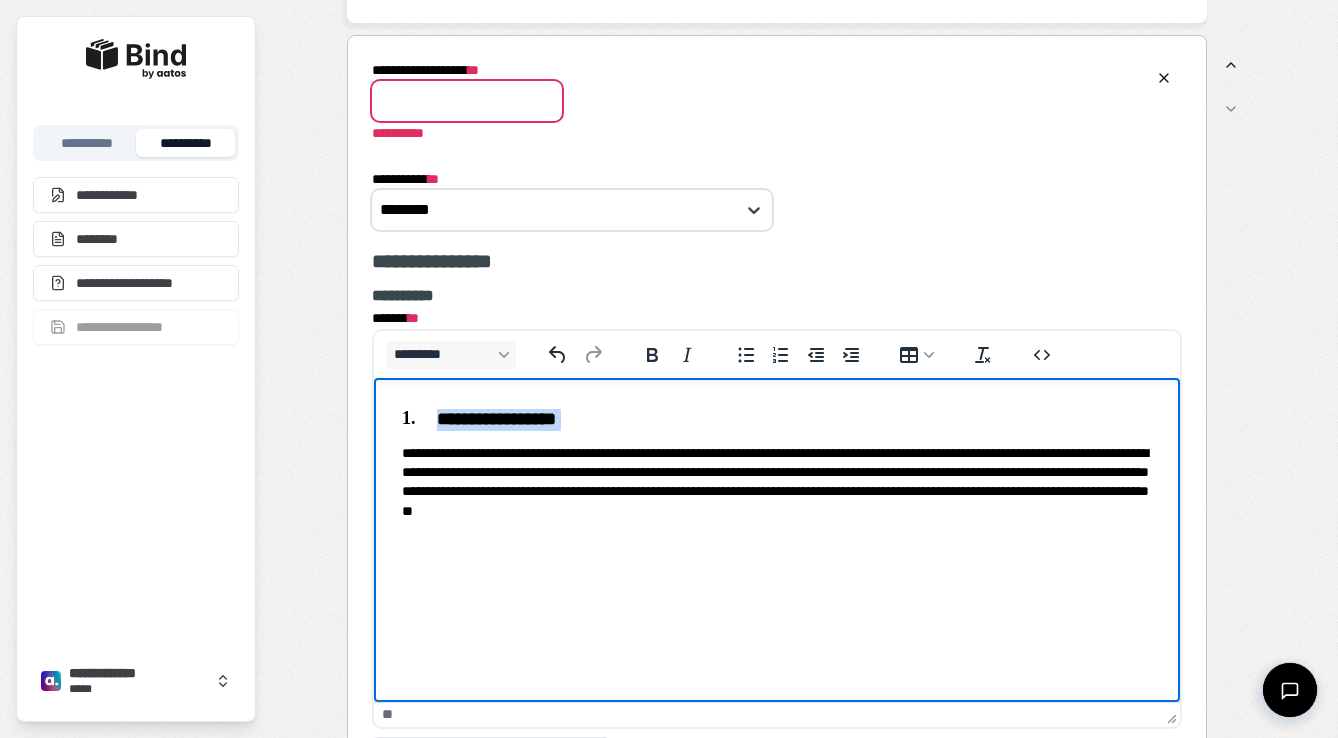 copy on "**********" 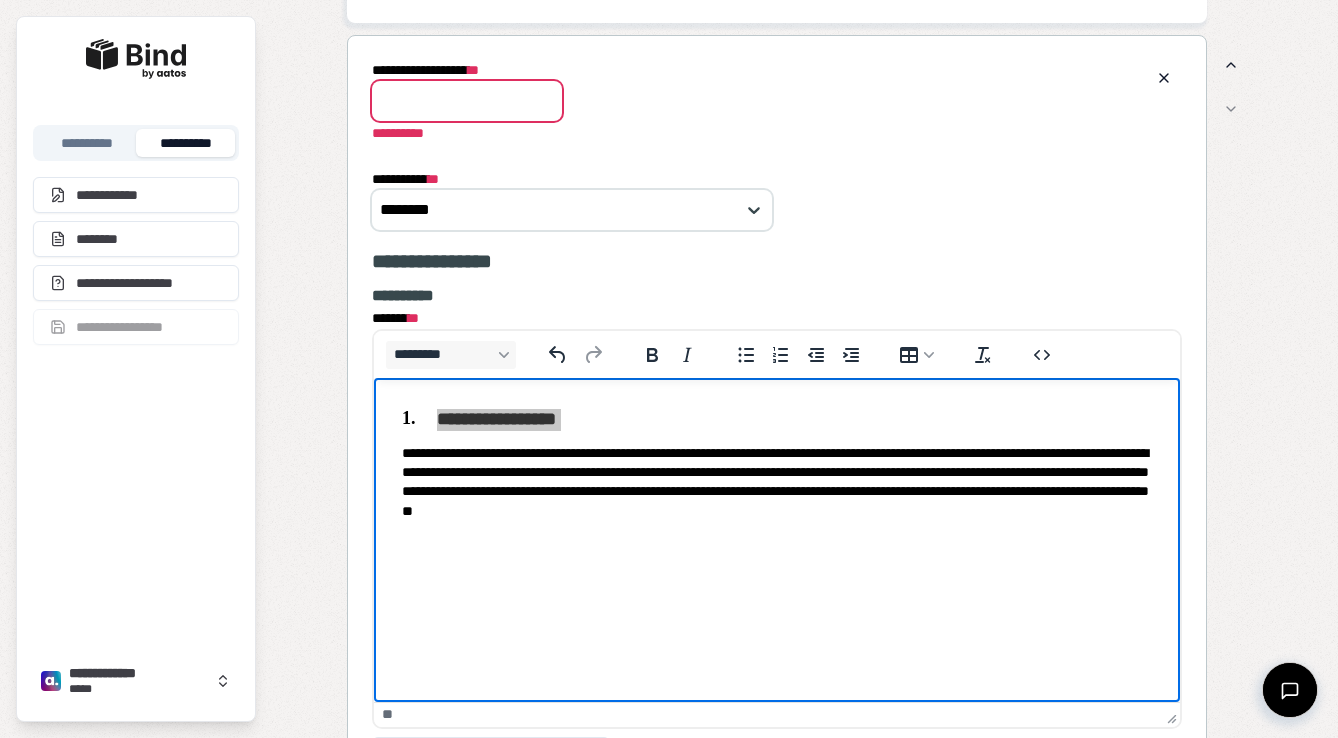click on "**********" at bounding box center (467, 101) 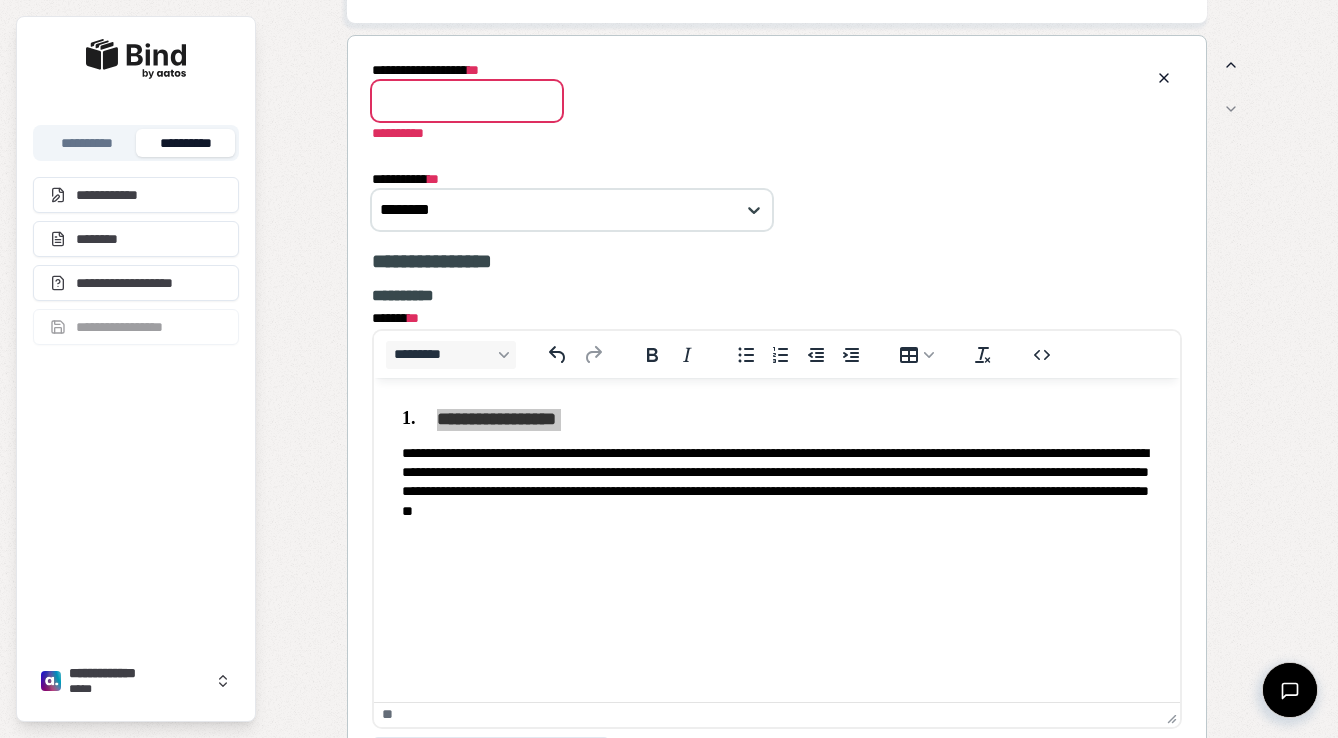 type on "**********" 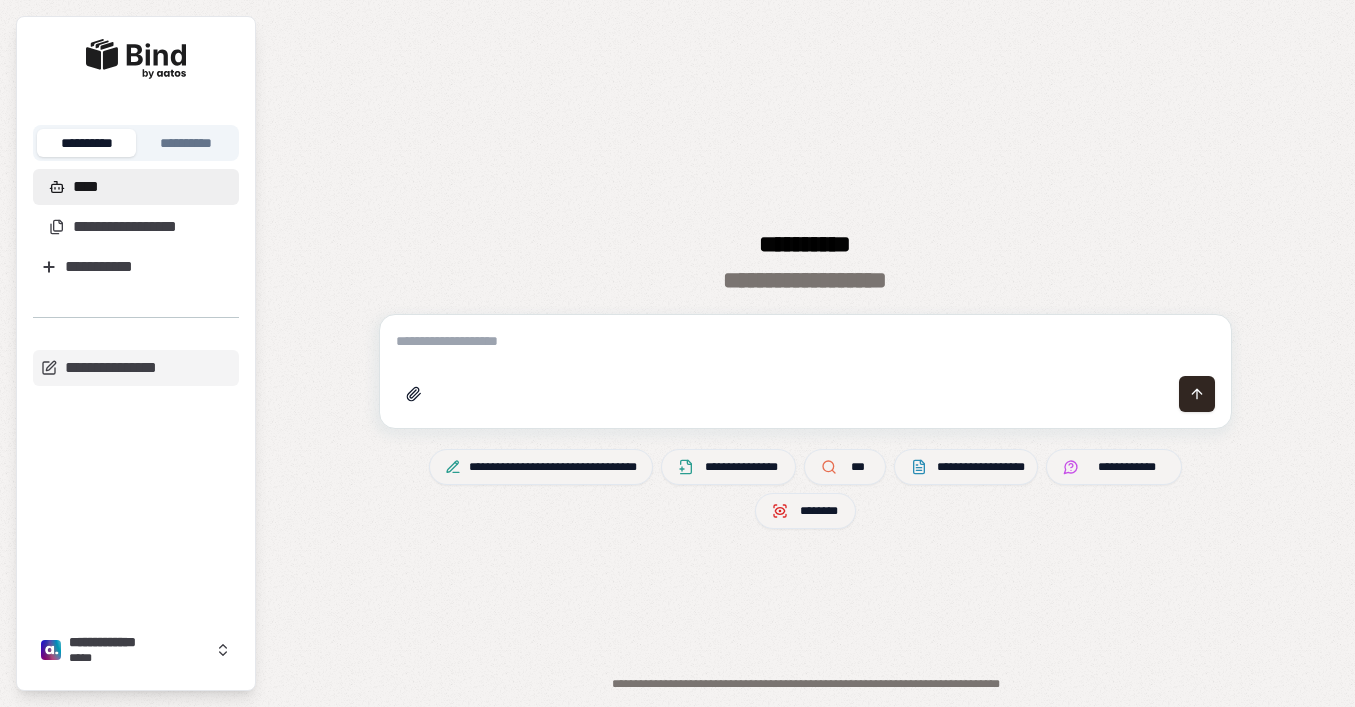 scroll, scrollTop: 0, scrollLeft: 0, axis: both 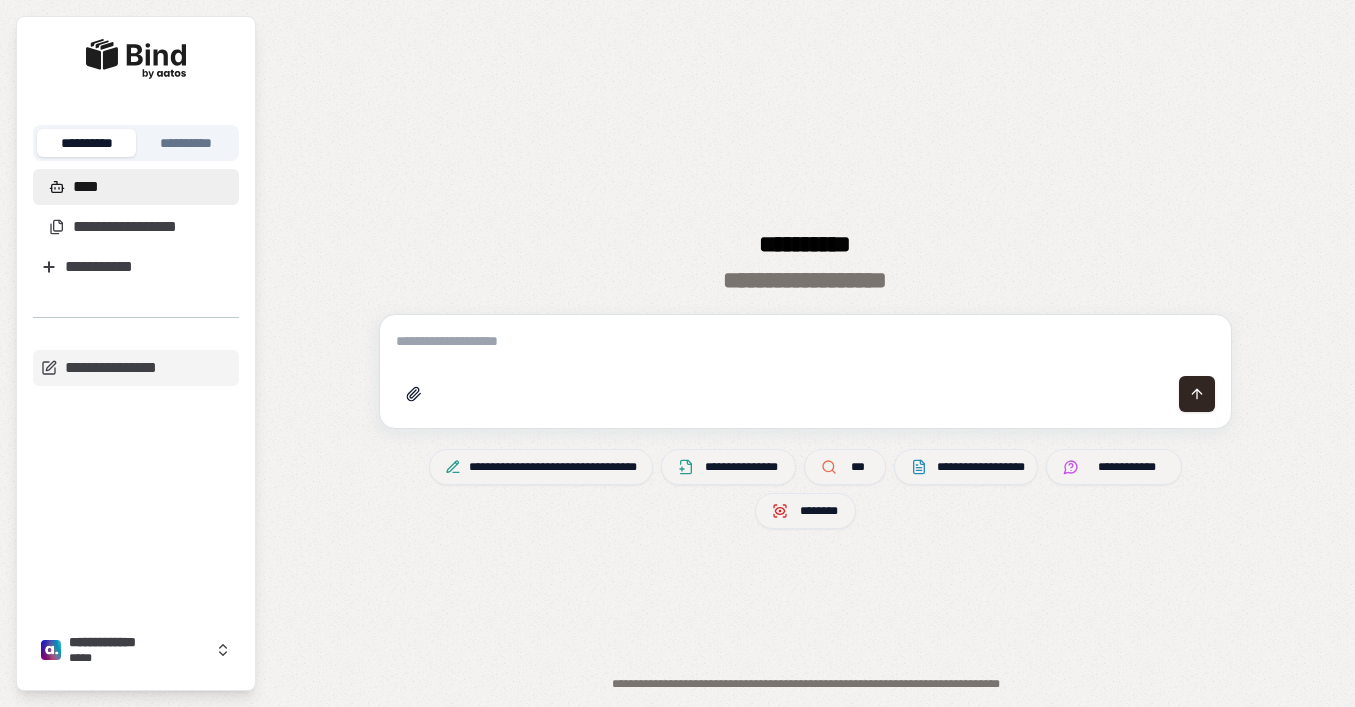click on "**********" at bounding box center [136, 143] 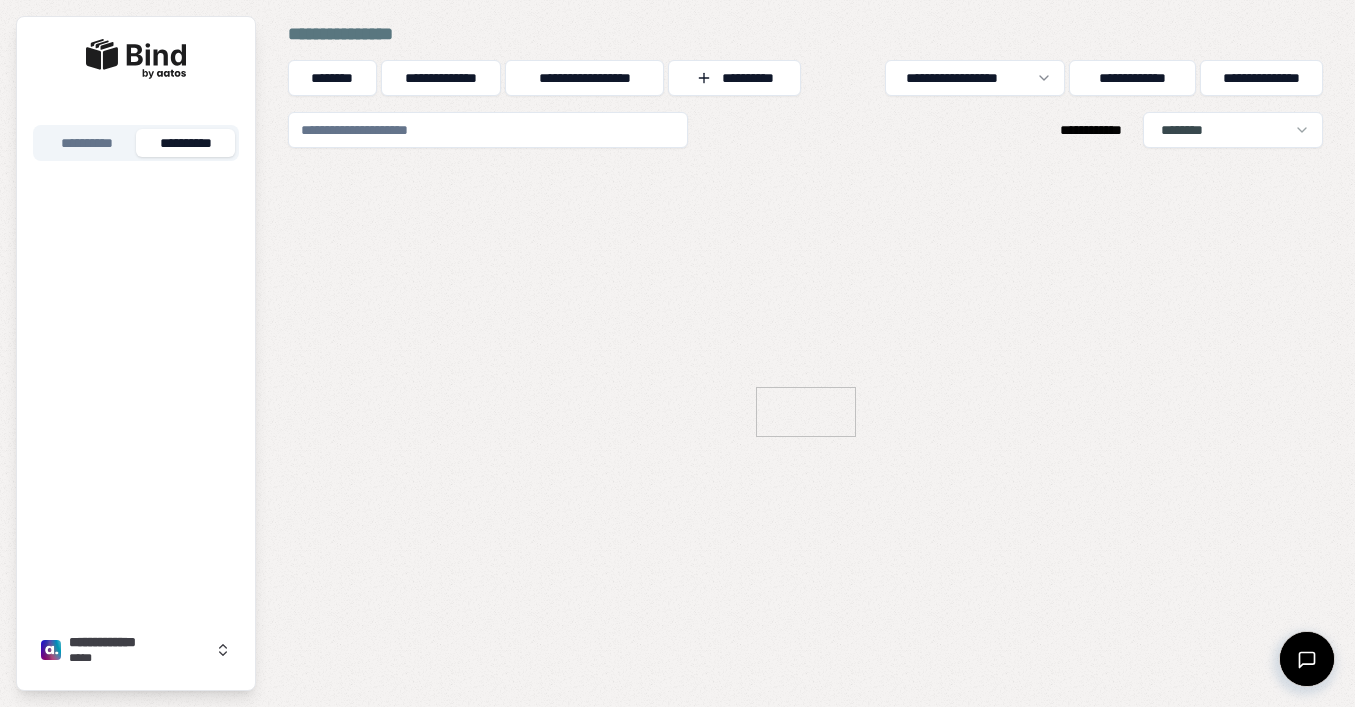 click at bounding box center (488, 130) 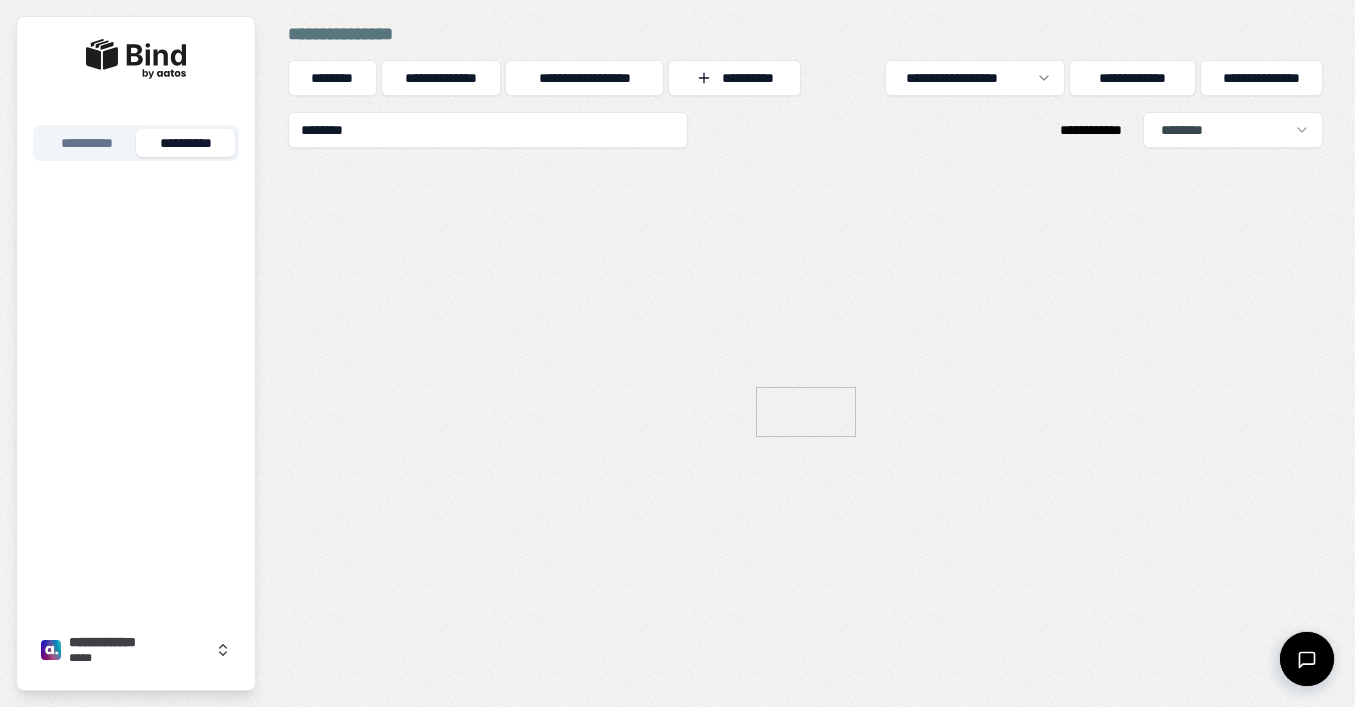 type on "*******" 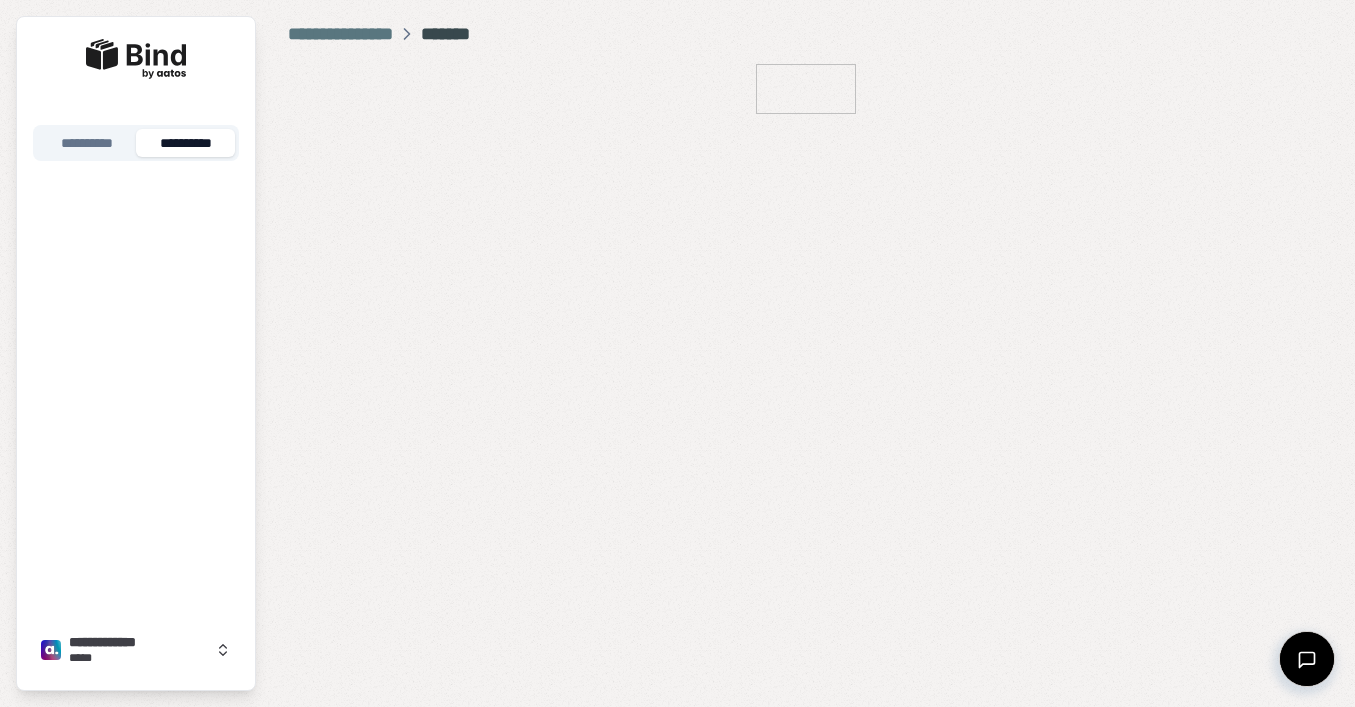 scroll, scrollTop: 0, scrollLeft: 0, axis: both 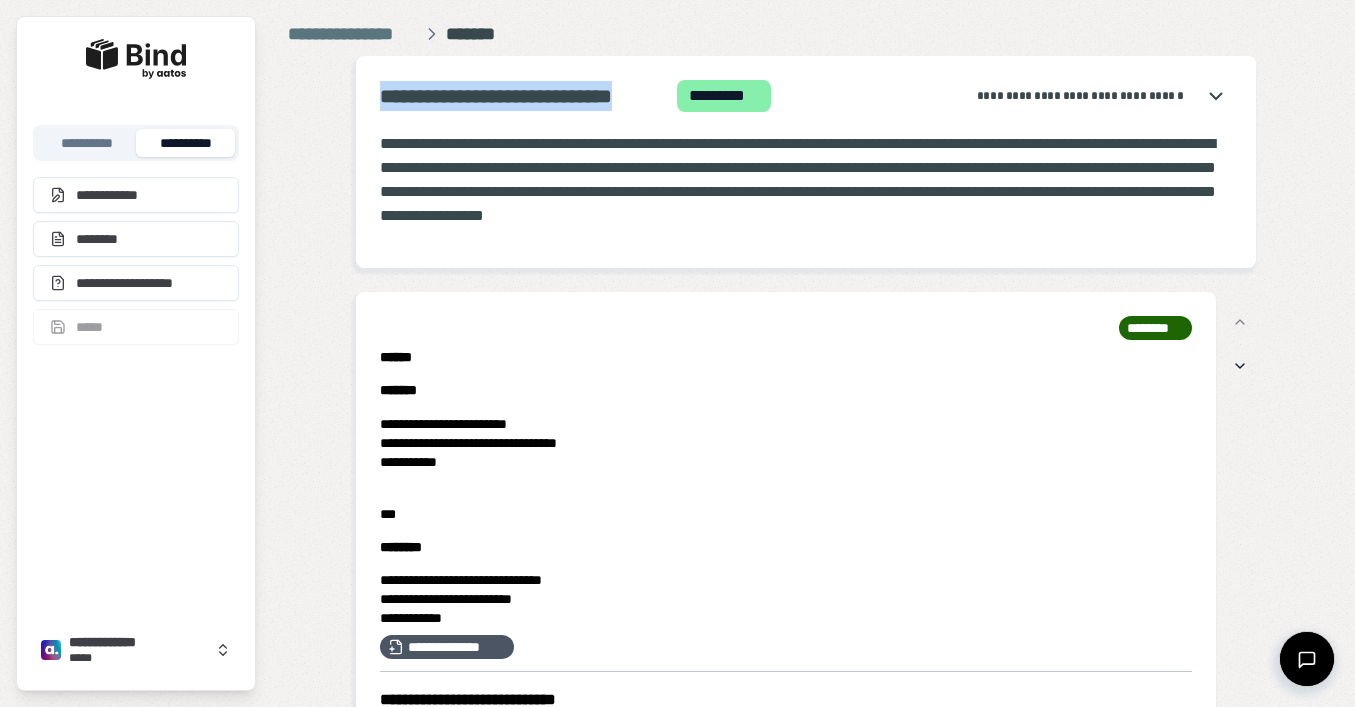 drag, startPoint x: 673, startPoint y: 98, endPoint x: 382, endPoint y: 97, distance: 291.0017 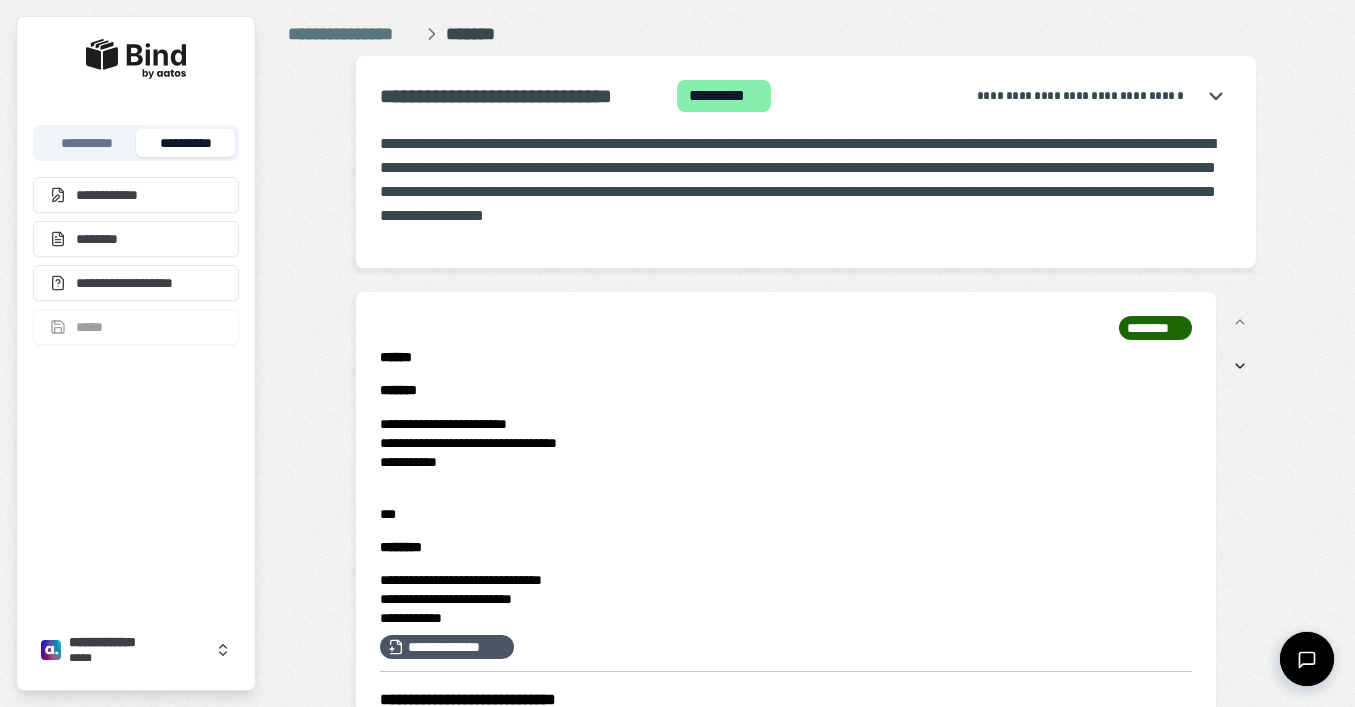 click on "**********" at bounding box center (798, 179) 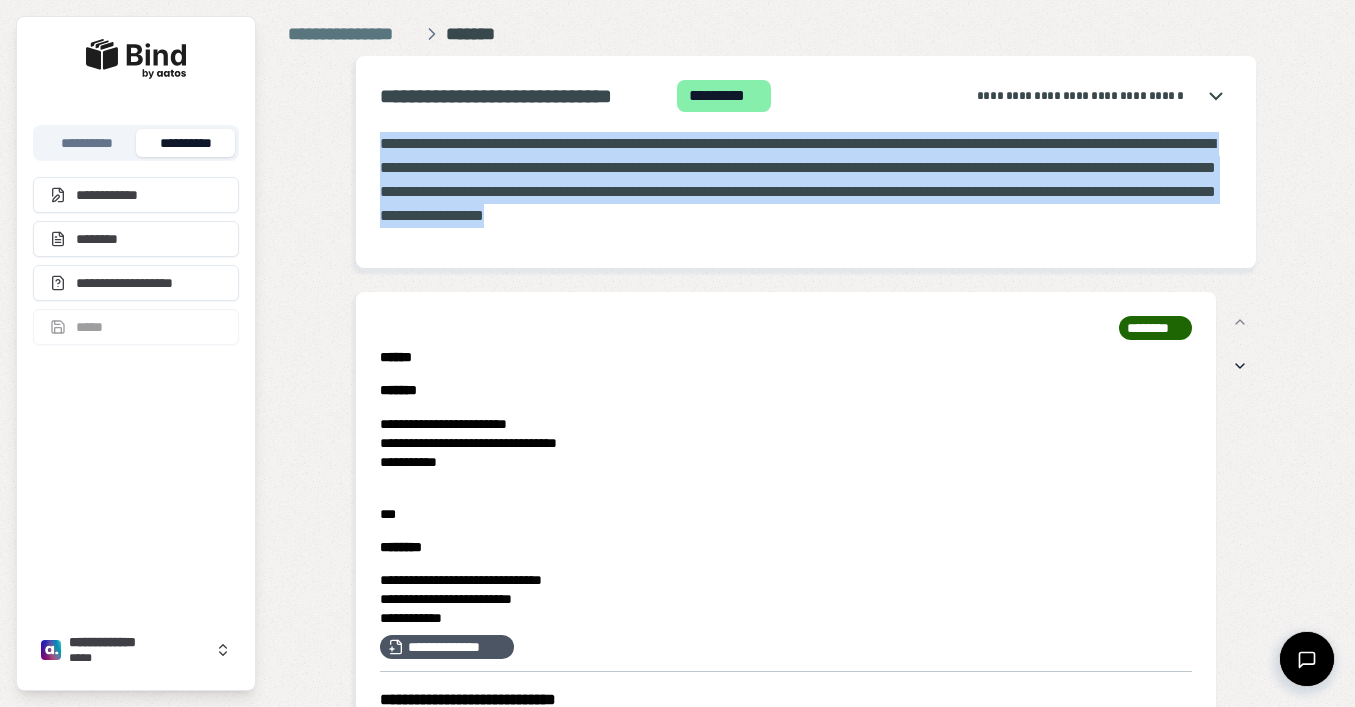 drag, startPoint x: 894, startPoint y: 218, endPoint x: 379, endPoint y: 148, distance: 519.73553 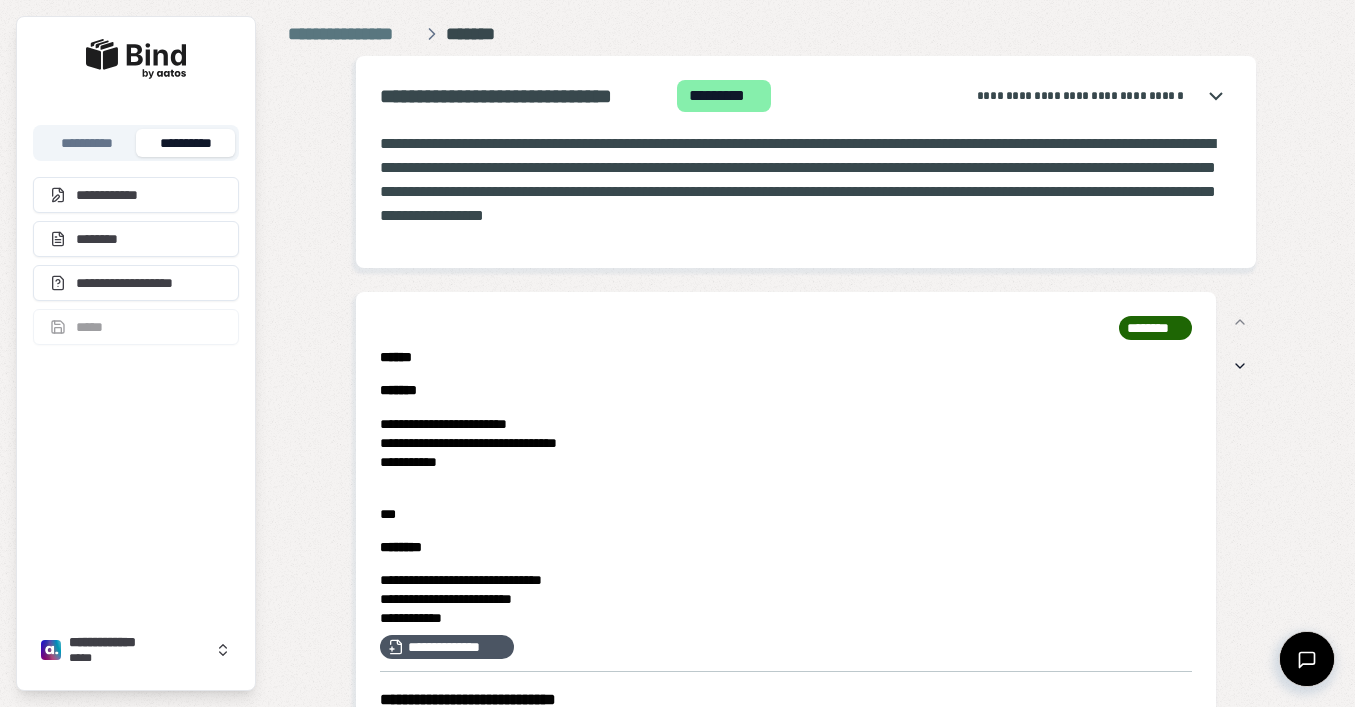 click on "**********" at bounding box center [806, 162] 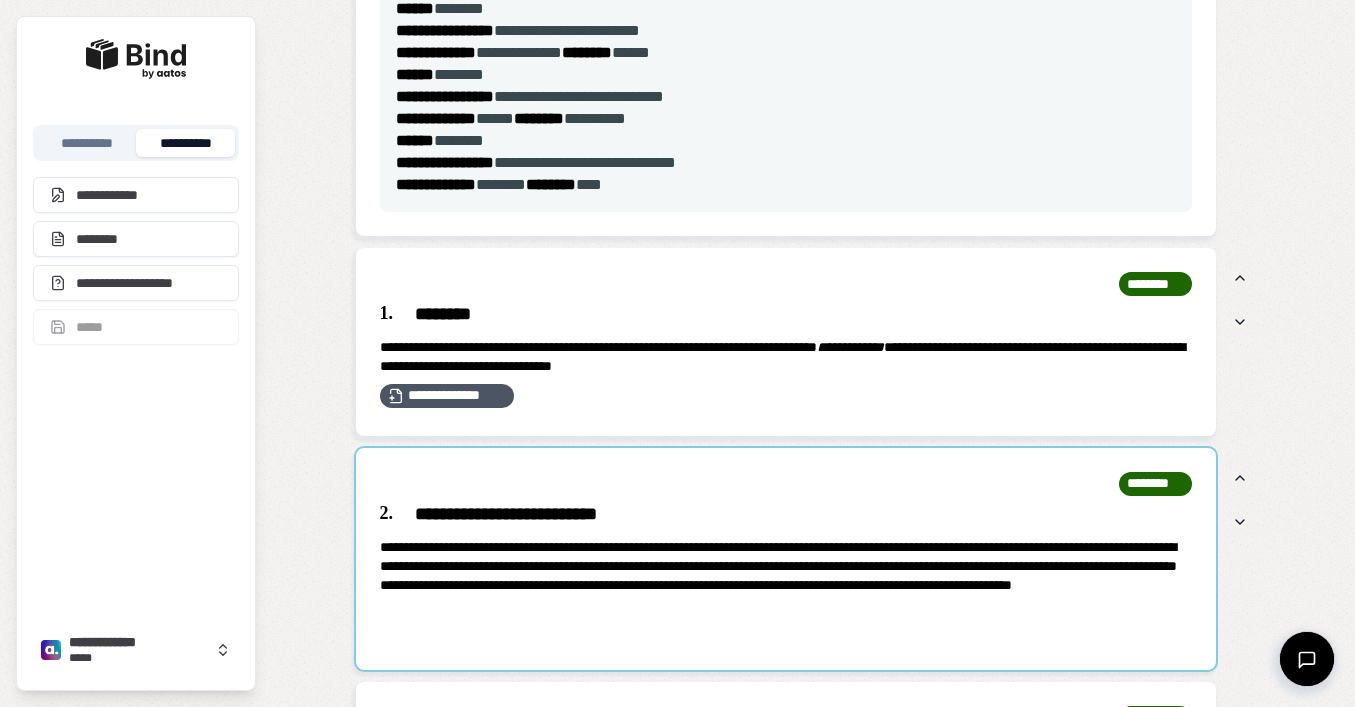 scroll, scrollTop: 1256, scrollLeft: 0, axis: vertical 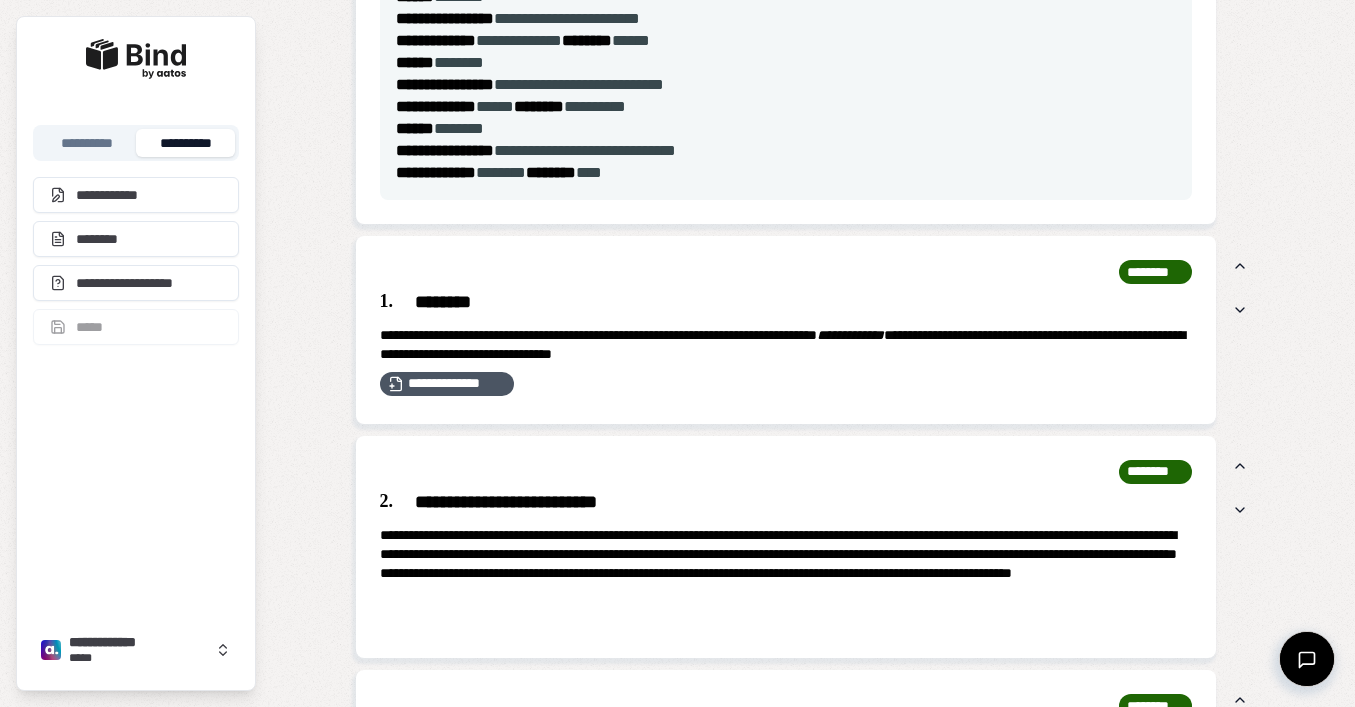 click on "********" at bounding box center (786, 303) 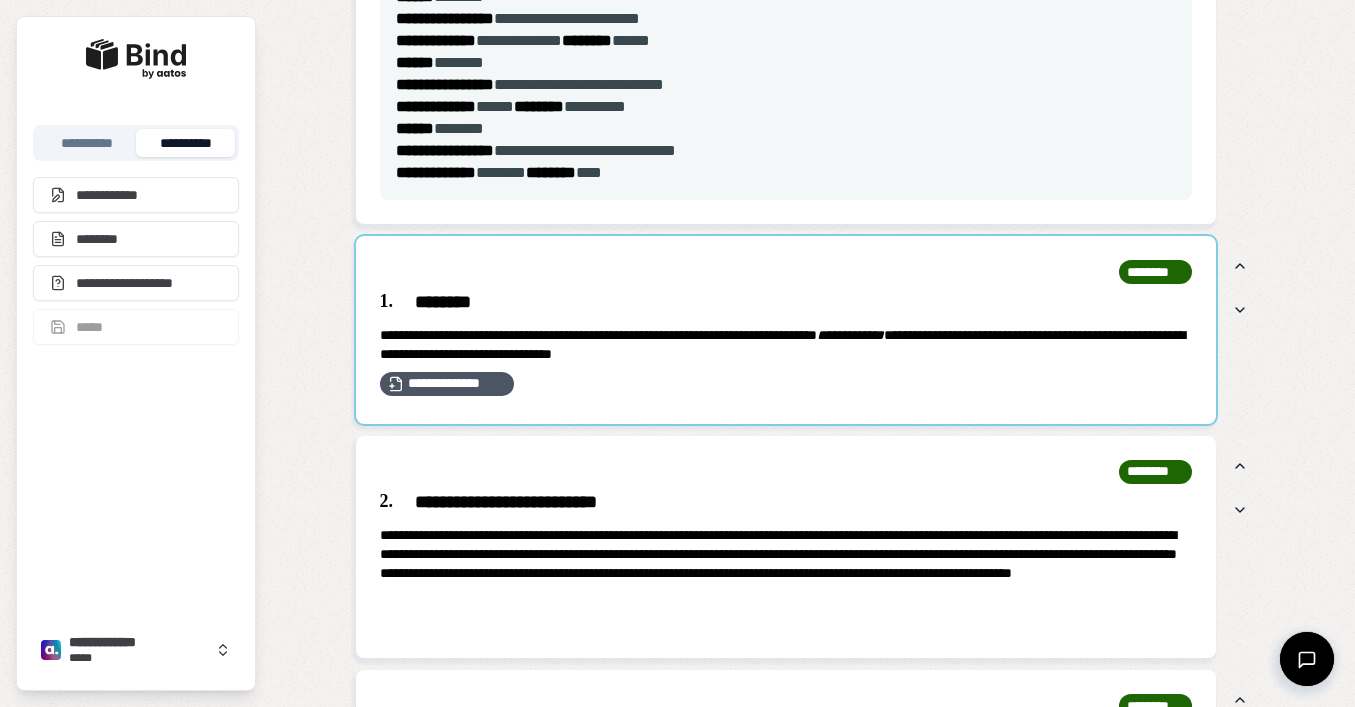 click at bounding box center (786, 330) 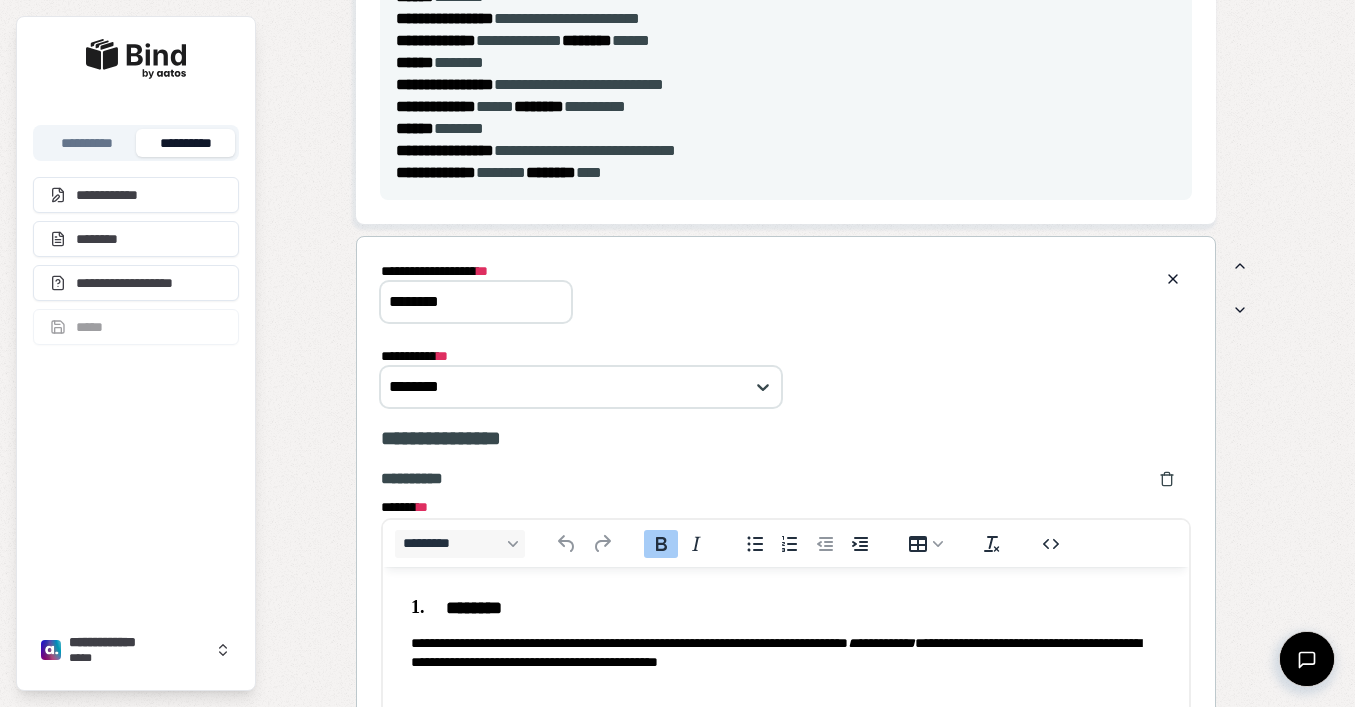 scroll, scrollTop: 0, scrollLeft: 0, axis: both 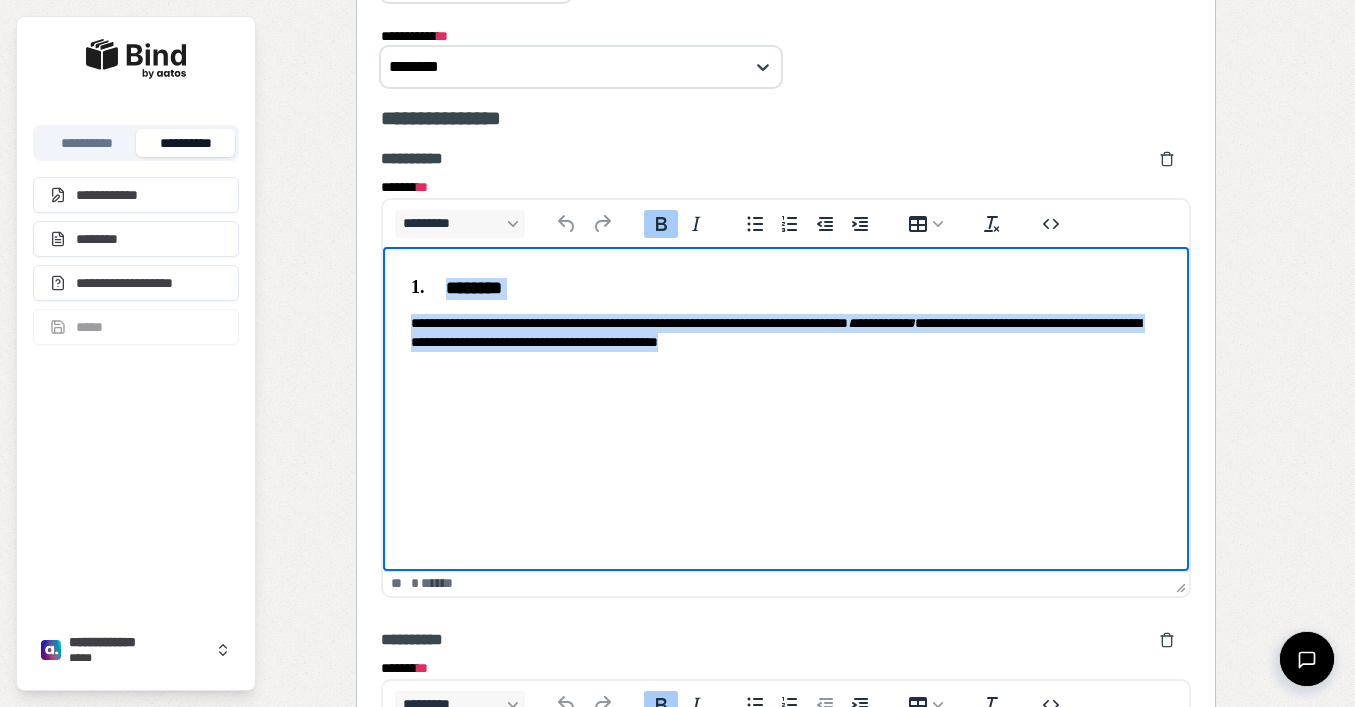 drag, startPoint x: 895, startPoint y: 341, endPoint x: 407, endPoint y: 280, distance: 491.79773 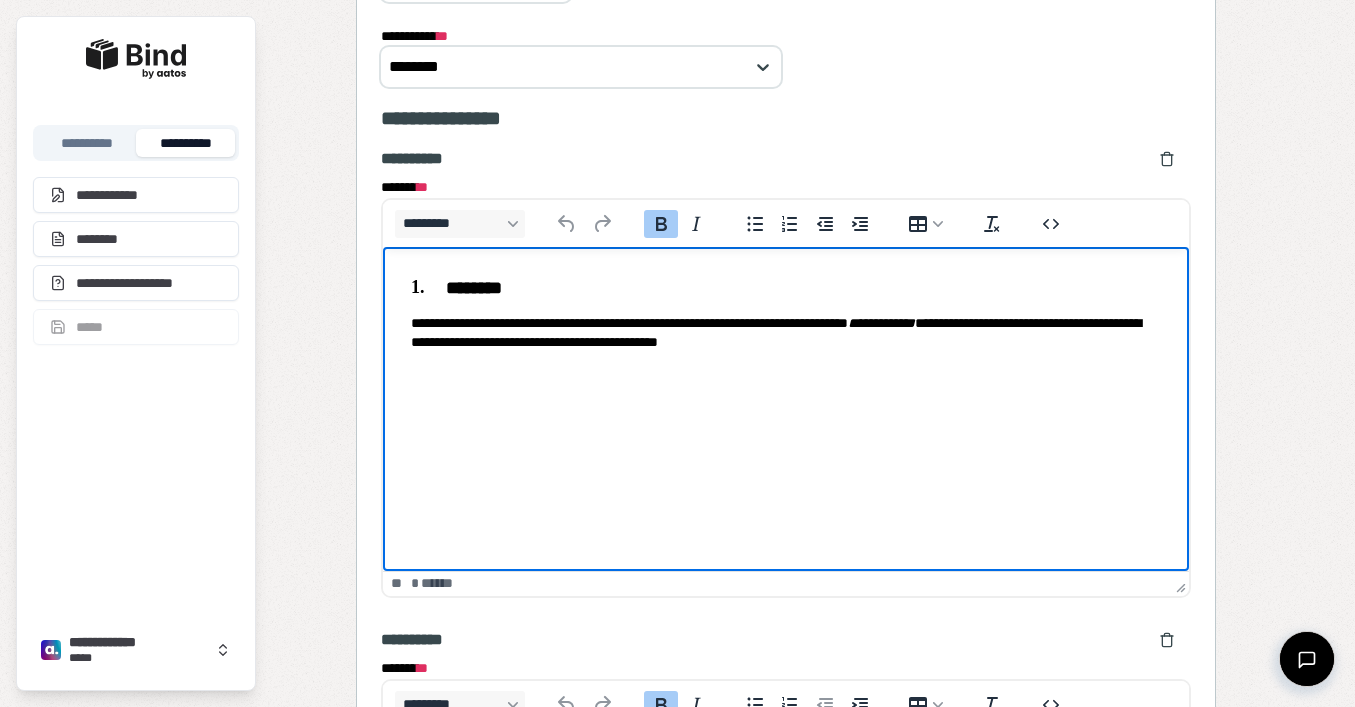 click on "**********" at bounding box center (785, 314) 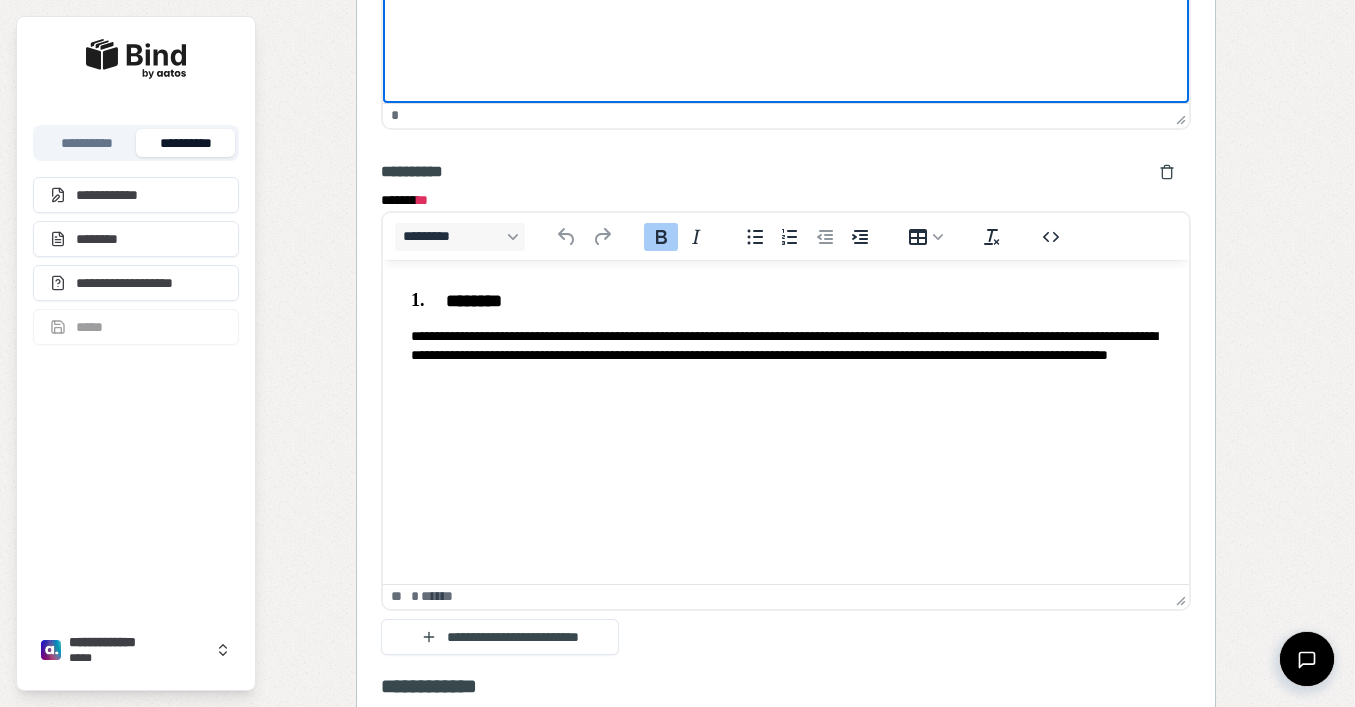 scroll, scrollTop: 2046, scrollLeft: 0, axis: vertical 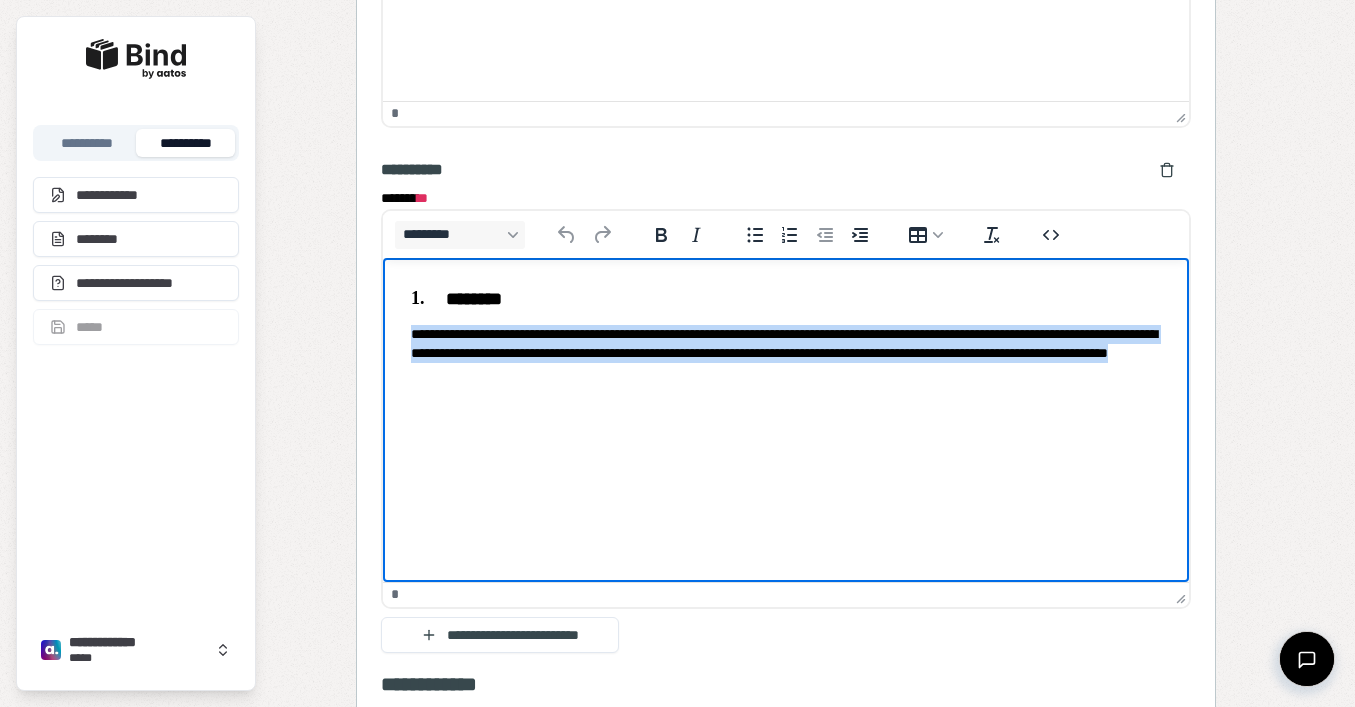 drag, startPoint x: 724, startPoint y: 379, endPoint x: 362, endPoint y: 337, distance: 364.4283 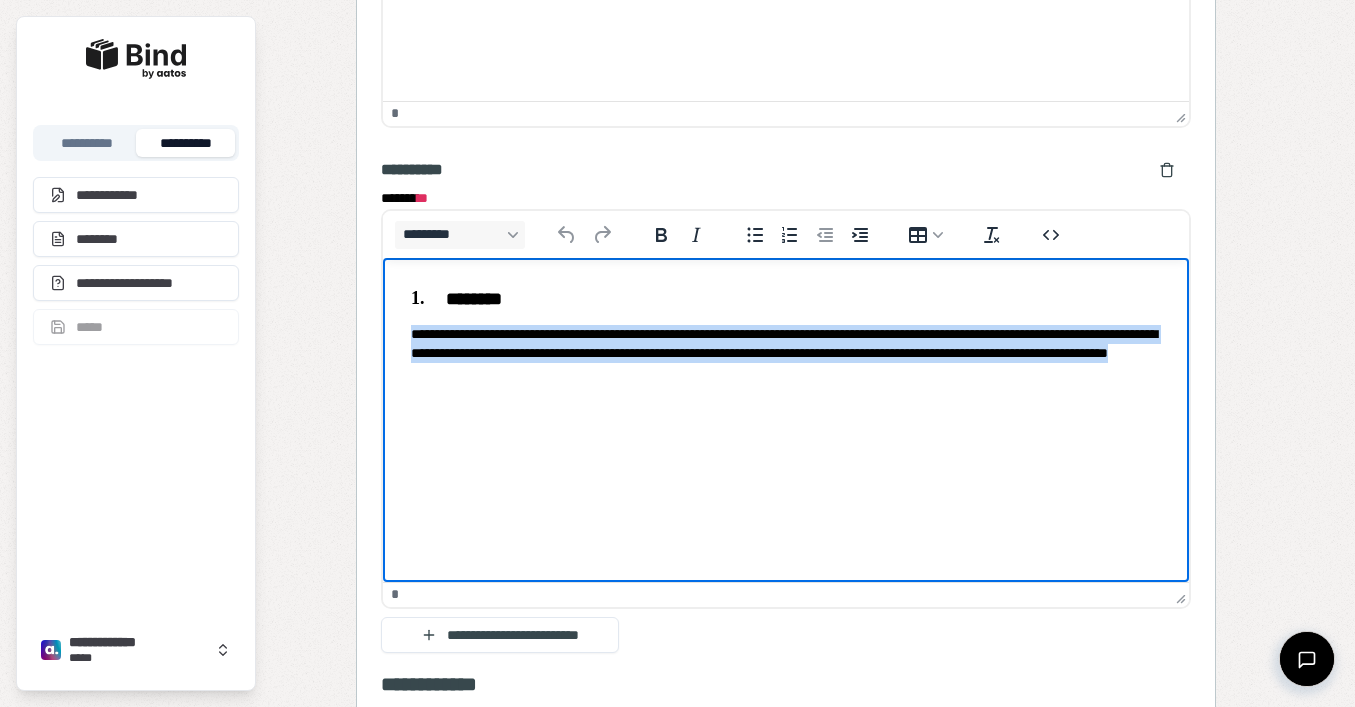 copy on "**********" 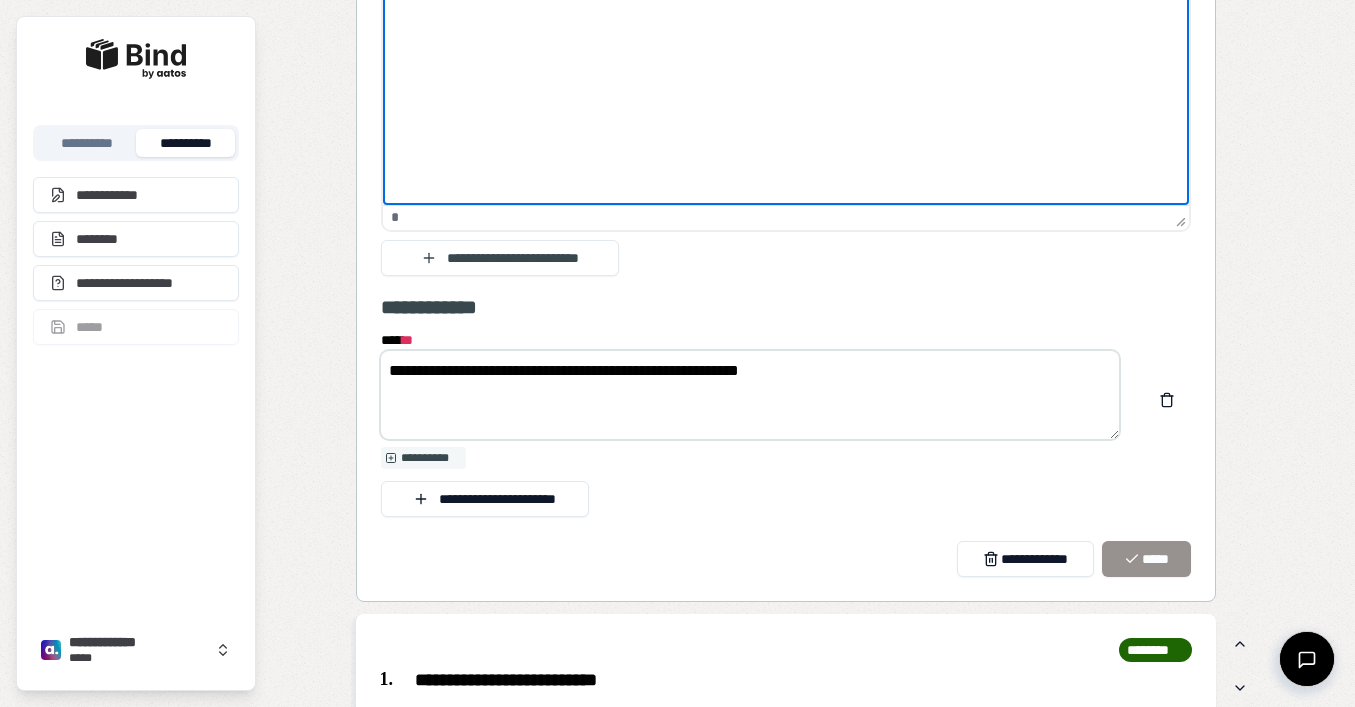 scroll, scrollTop: 2423, scrollLeft: 0, axis: vertical 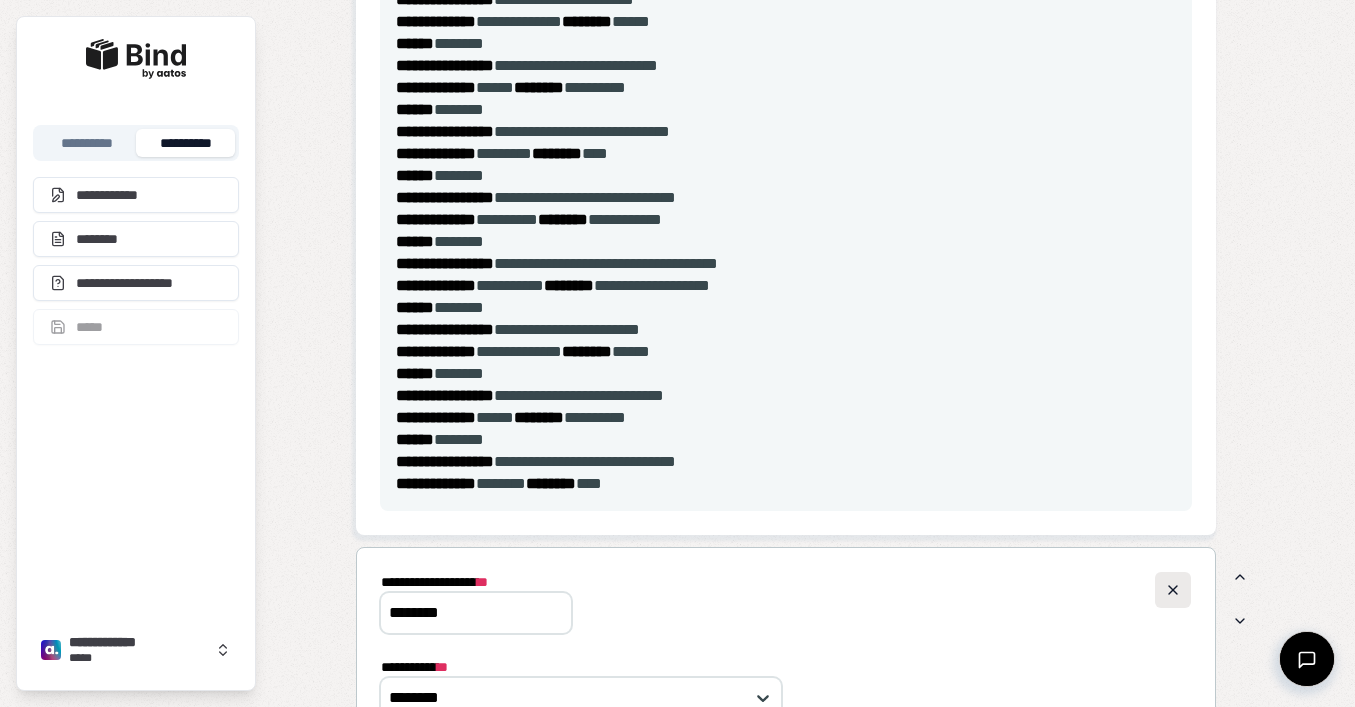 click at bounding box center [1173, 590] 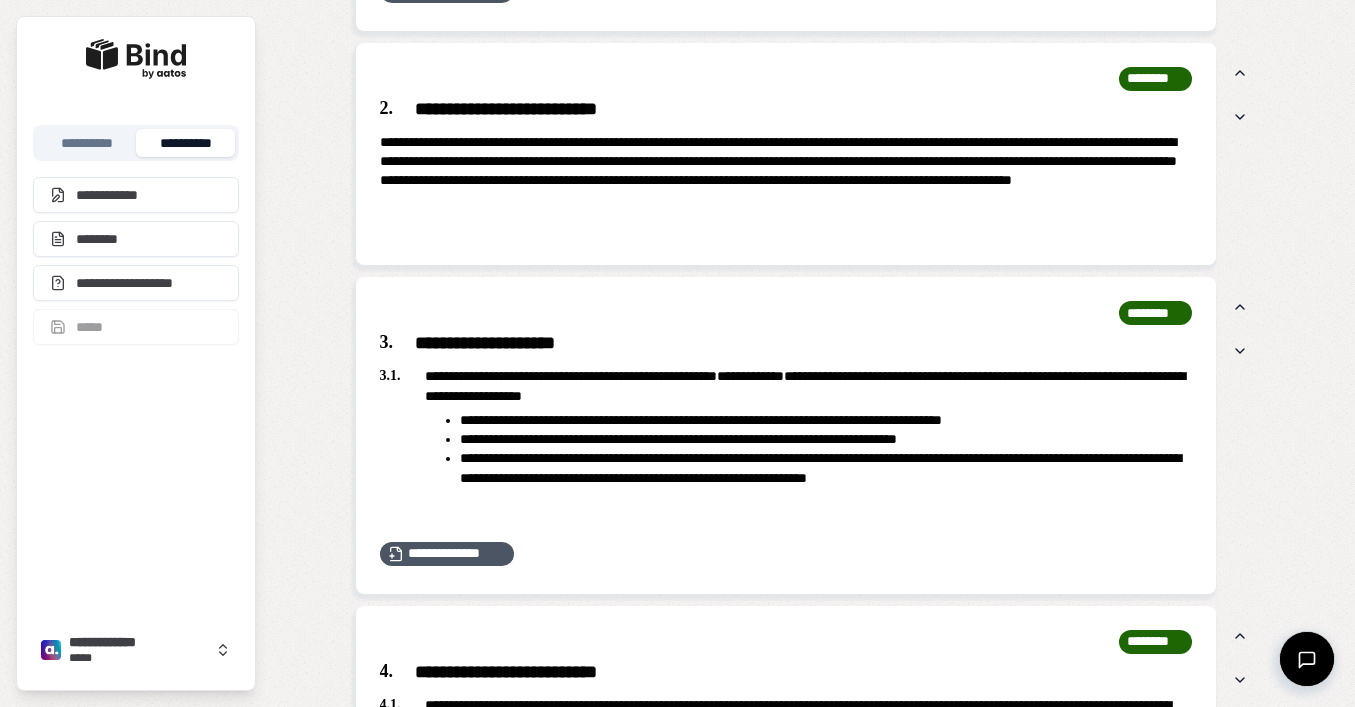 scroll, scrollTop: 1644, scrollLeft: 0, axis: vertical 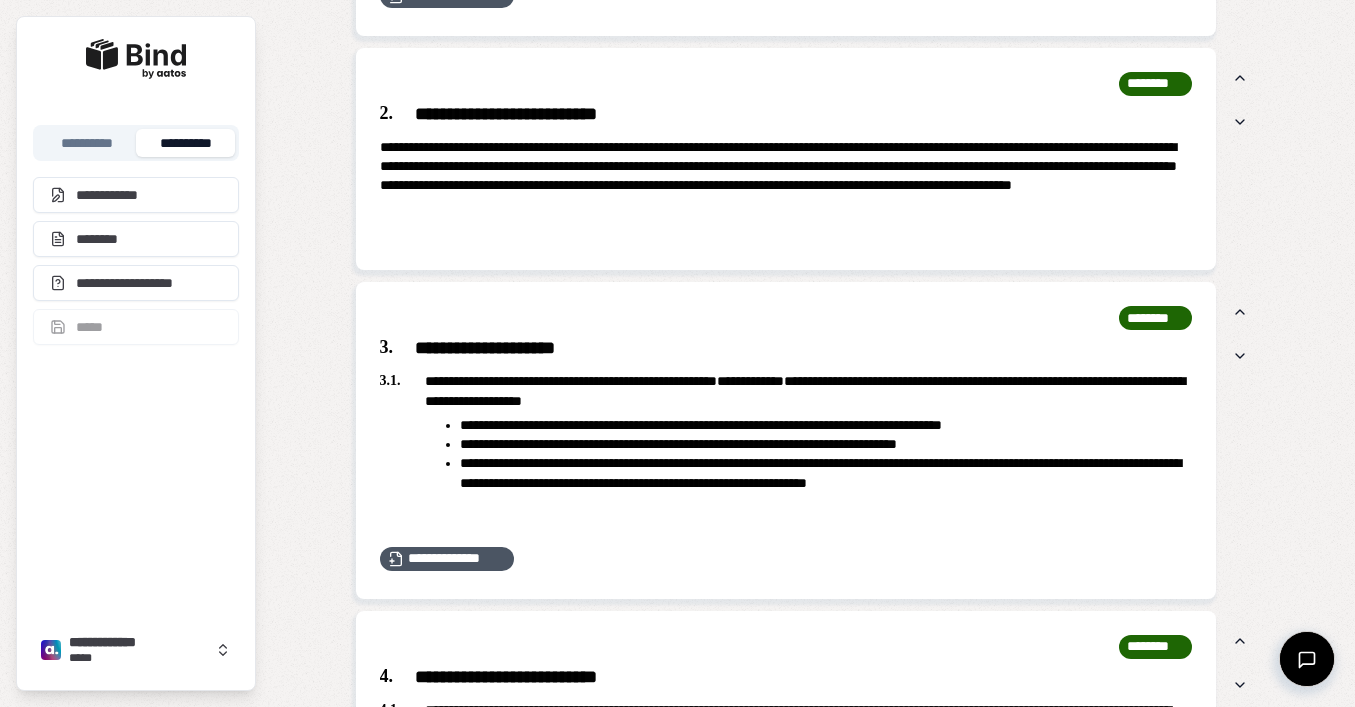 click on "**********" at bounding box center [786, 115] 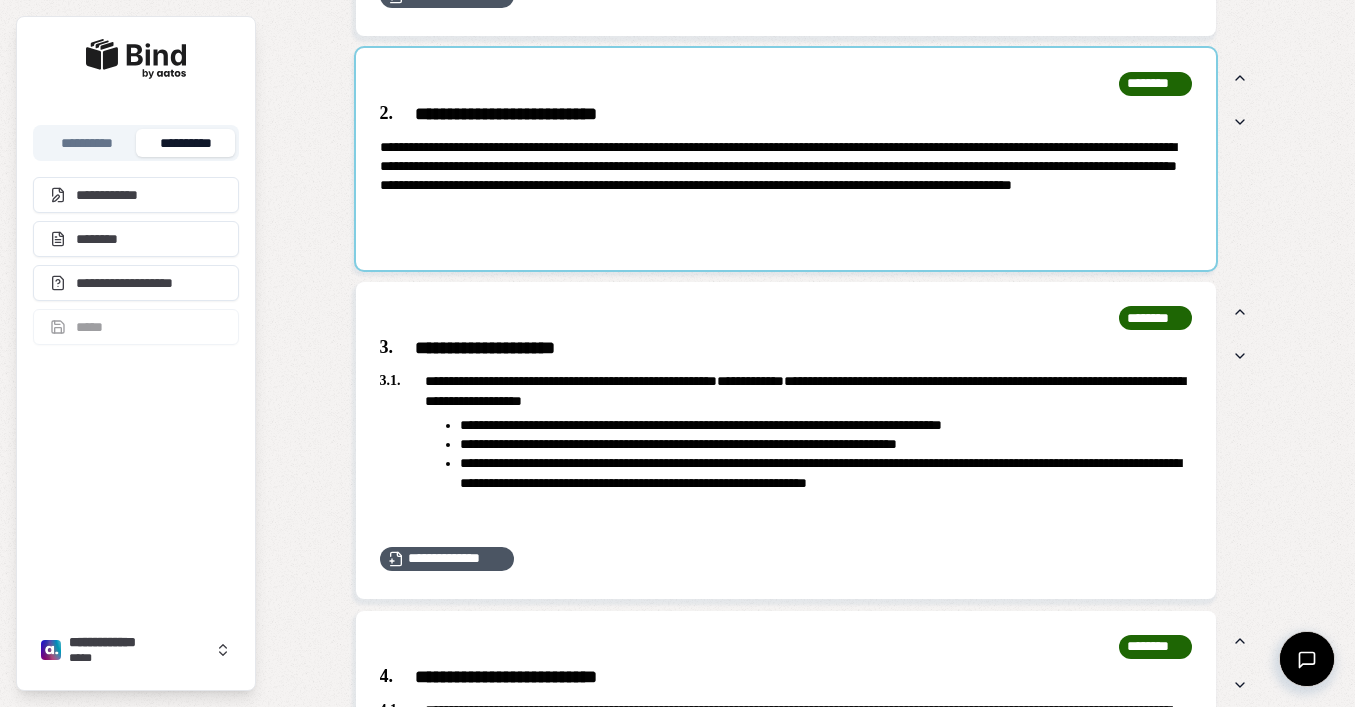 click at bounding box center [786, 159] 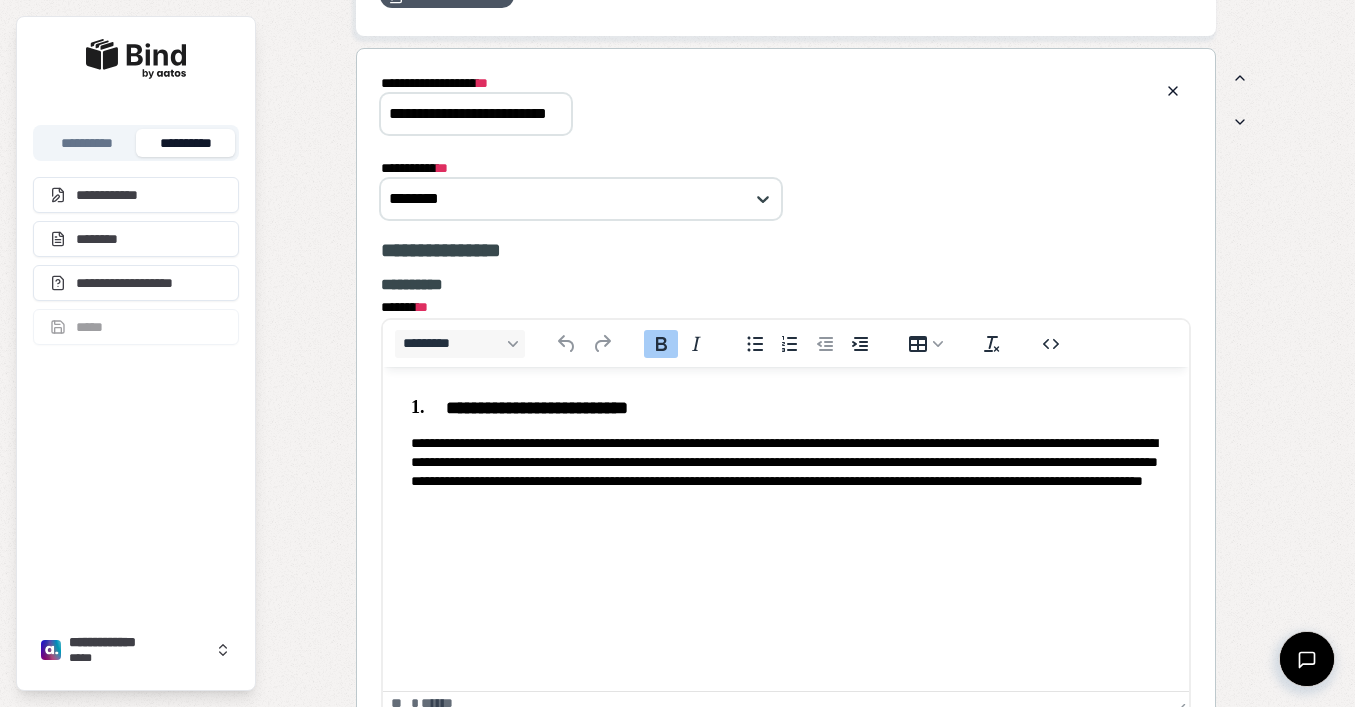 scroll, scrollTop: 0, scrollLeft: 0, axis: both 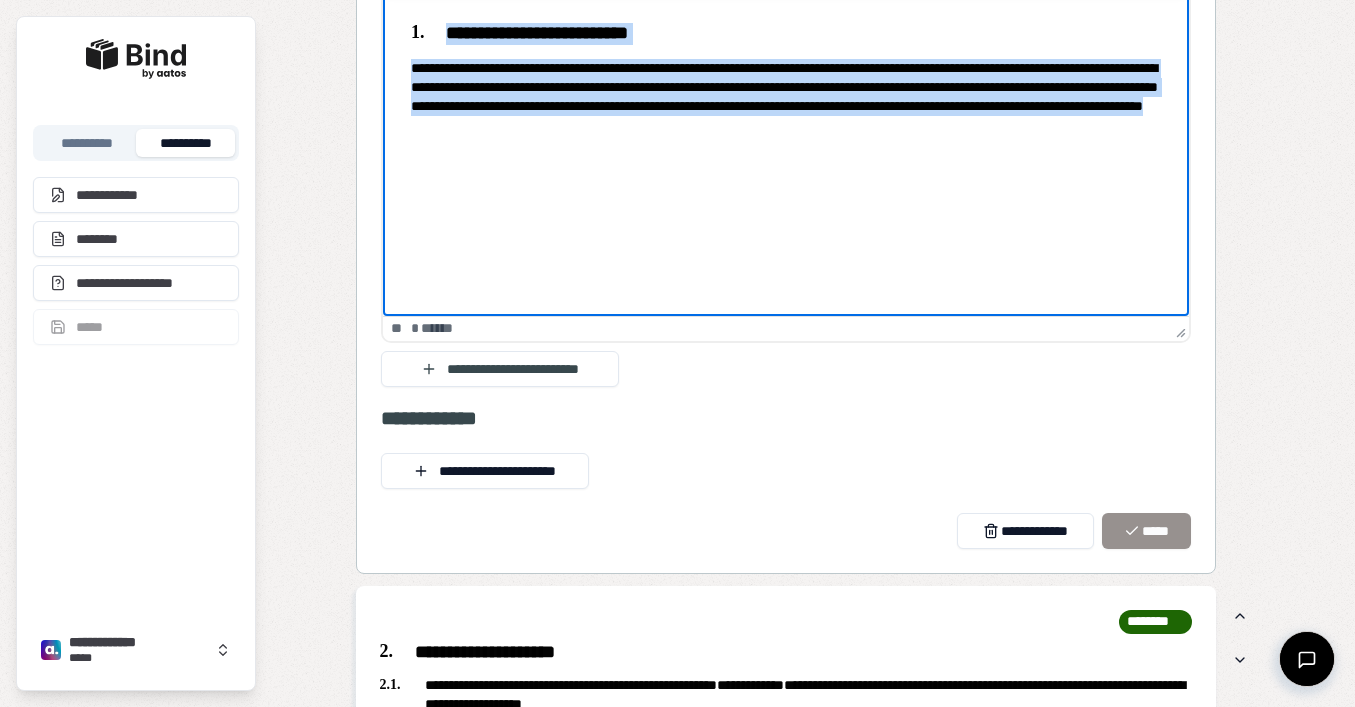 drag, startPoint x: 908, startPoint y: 131, endPoint x: 399, endPoint y: 40, distance: 517.0706 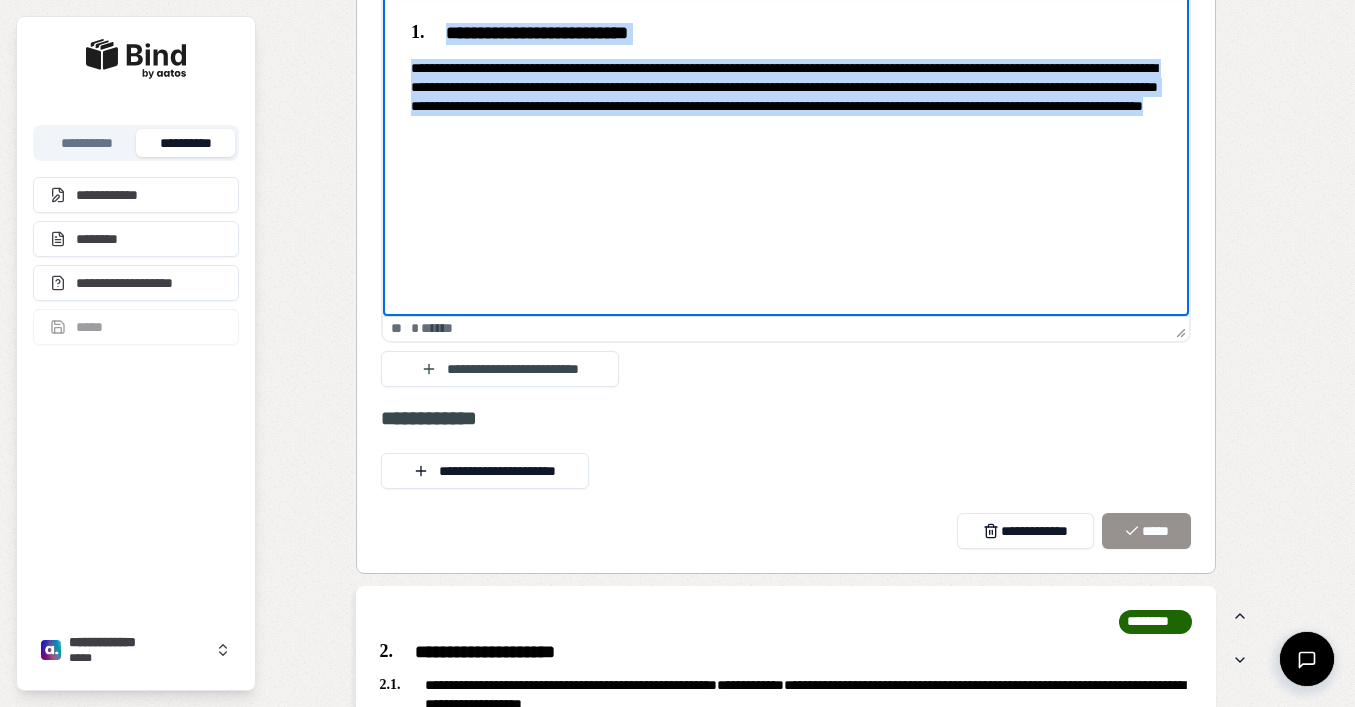 copy on "**********" 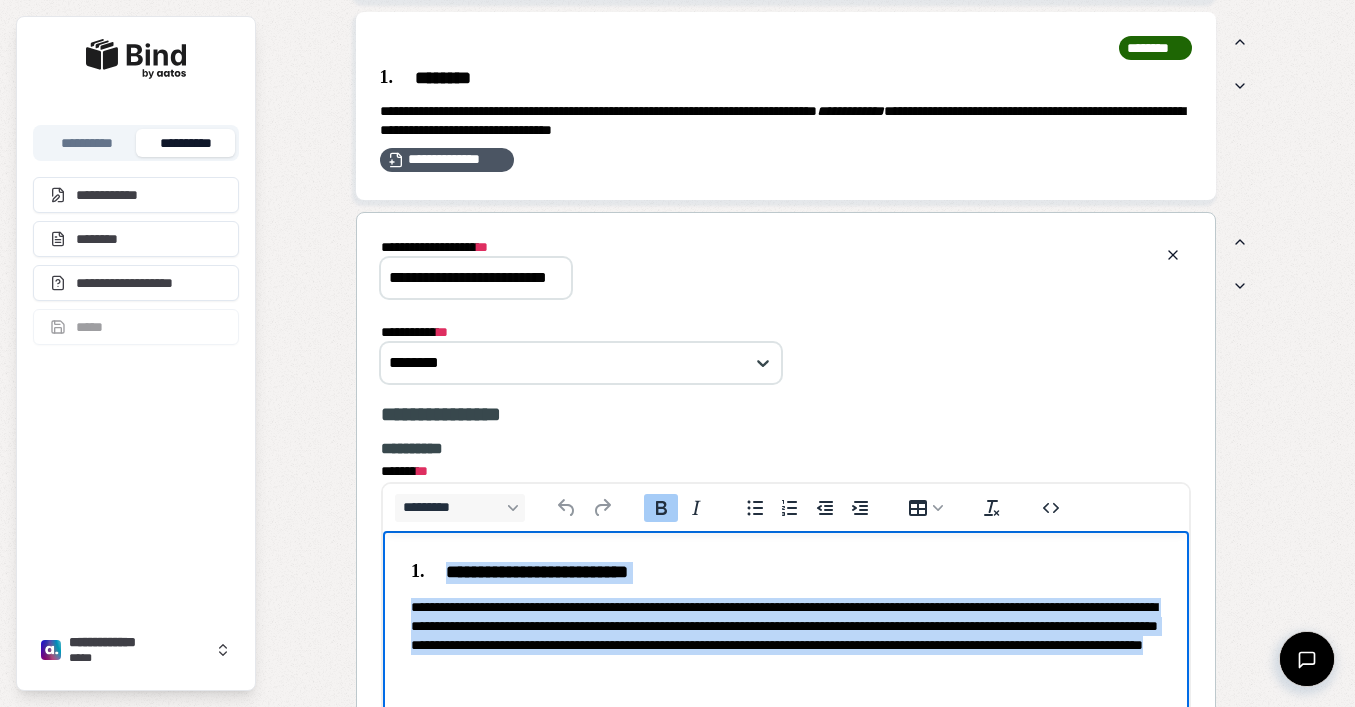 scroll, scrollTop: 1234, scrollLeft: 0, axis: vertical 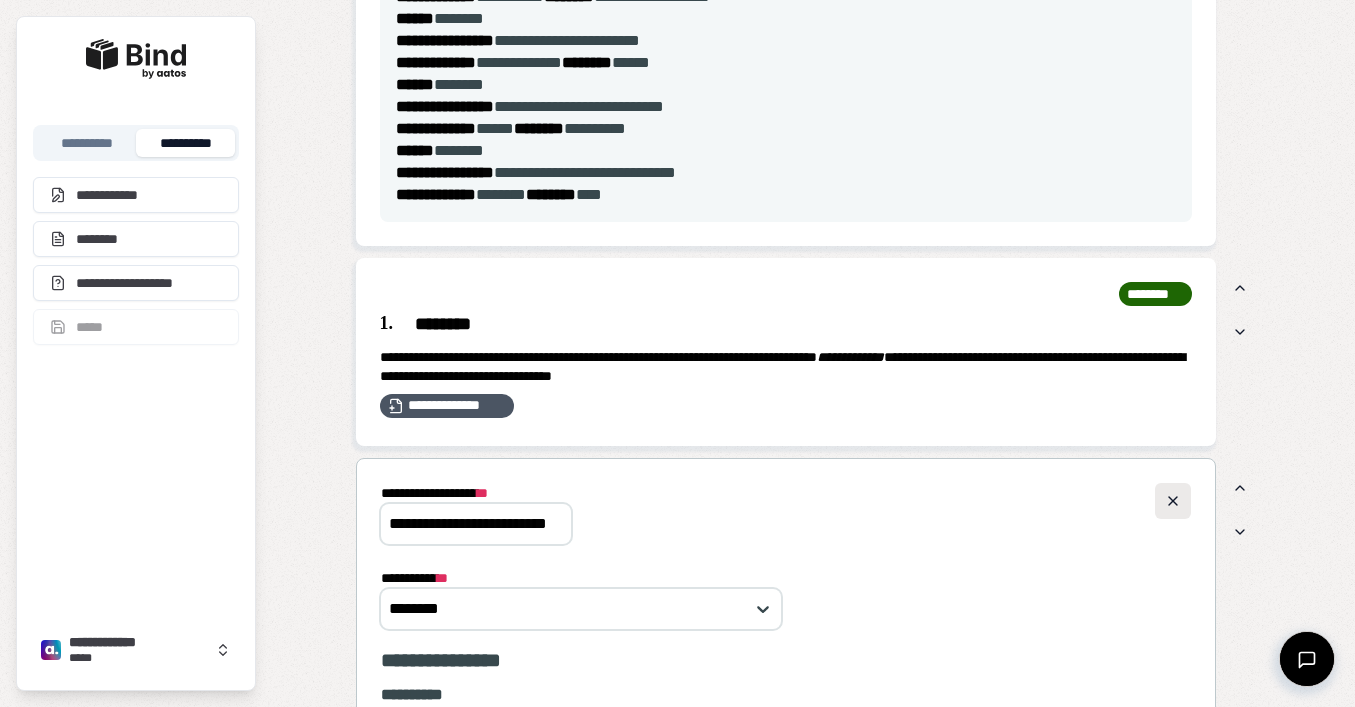 click at bounding box center (1173, 501) 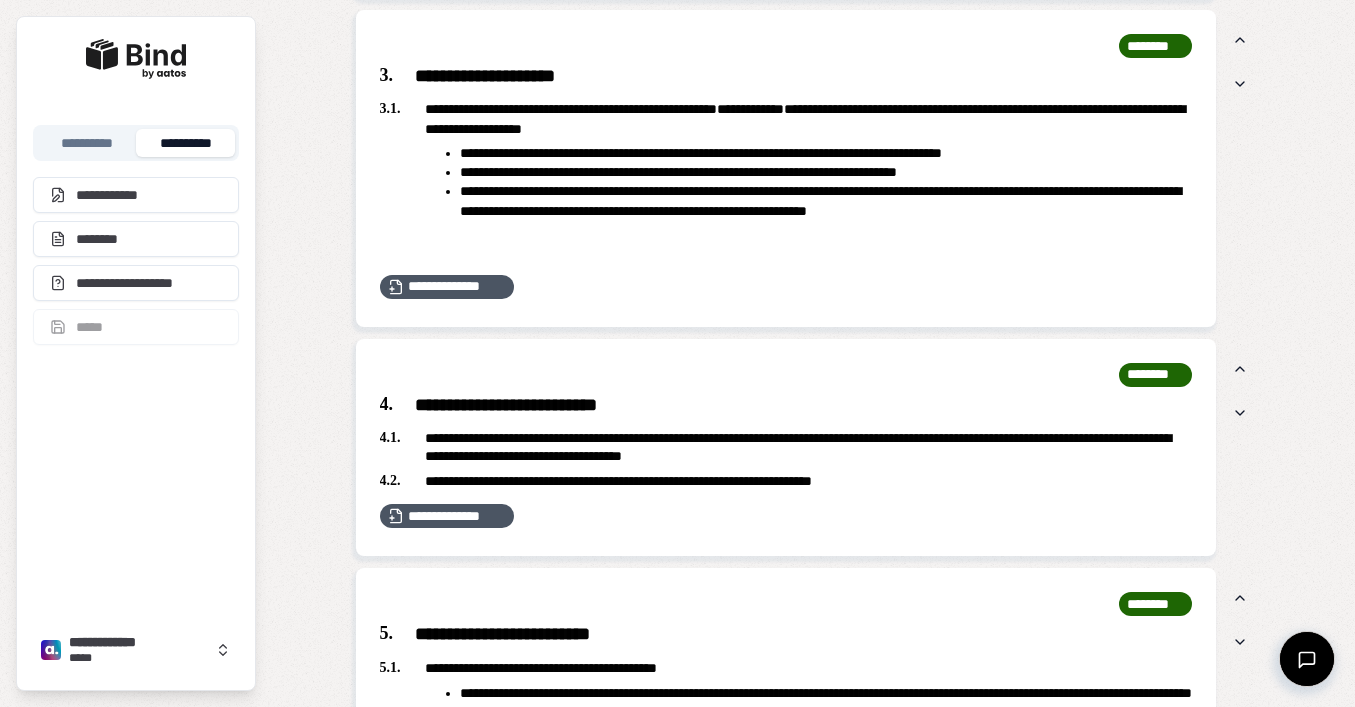 scroll, scrollTop: 1922, scrollLeft: 0, axis: vertical 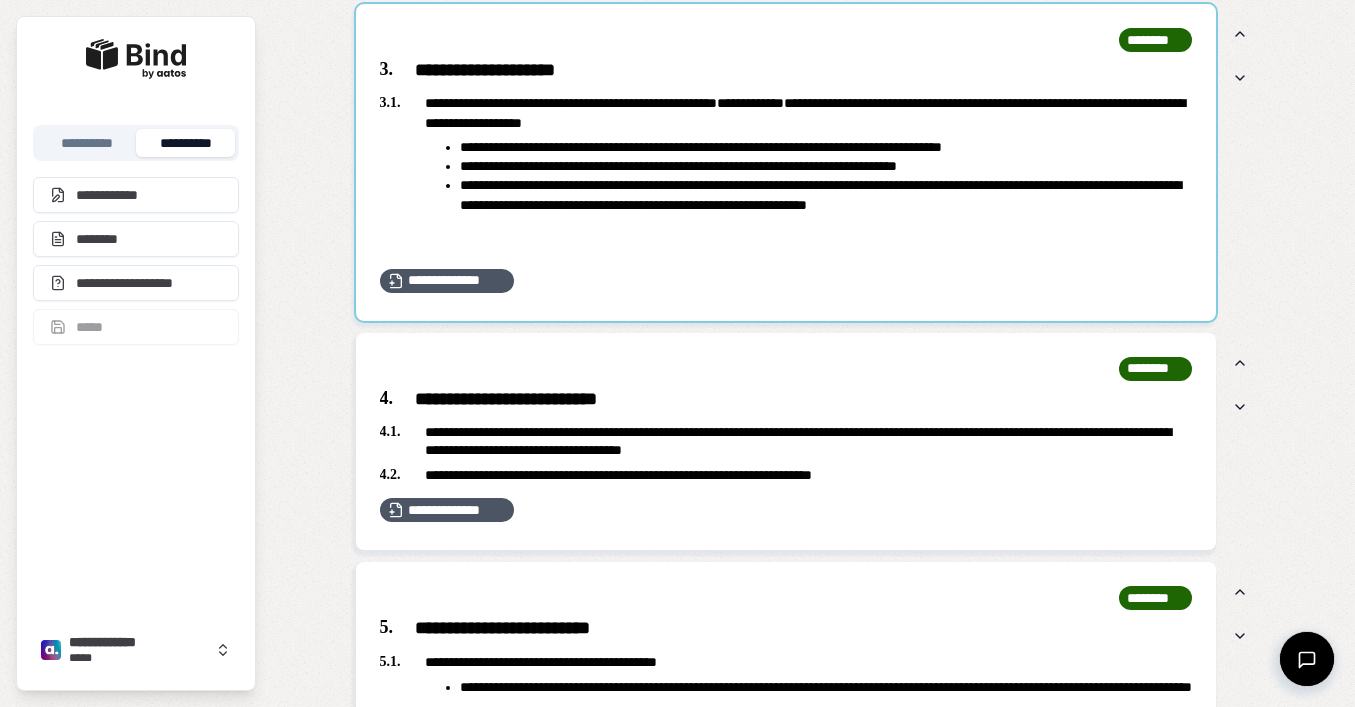 click at bounding box center [786, 162] 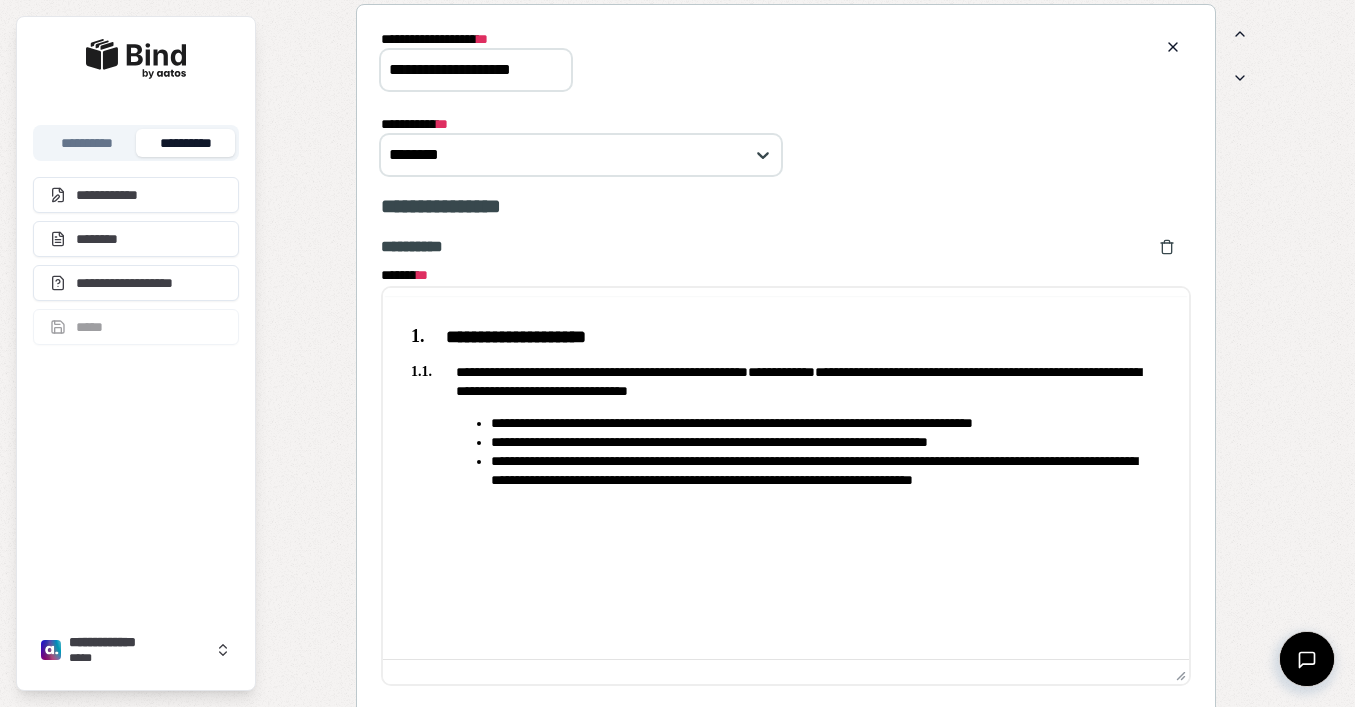 scroll, scrollTop: 0, scrollLeft: 0, axis: both 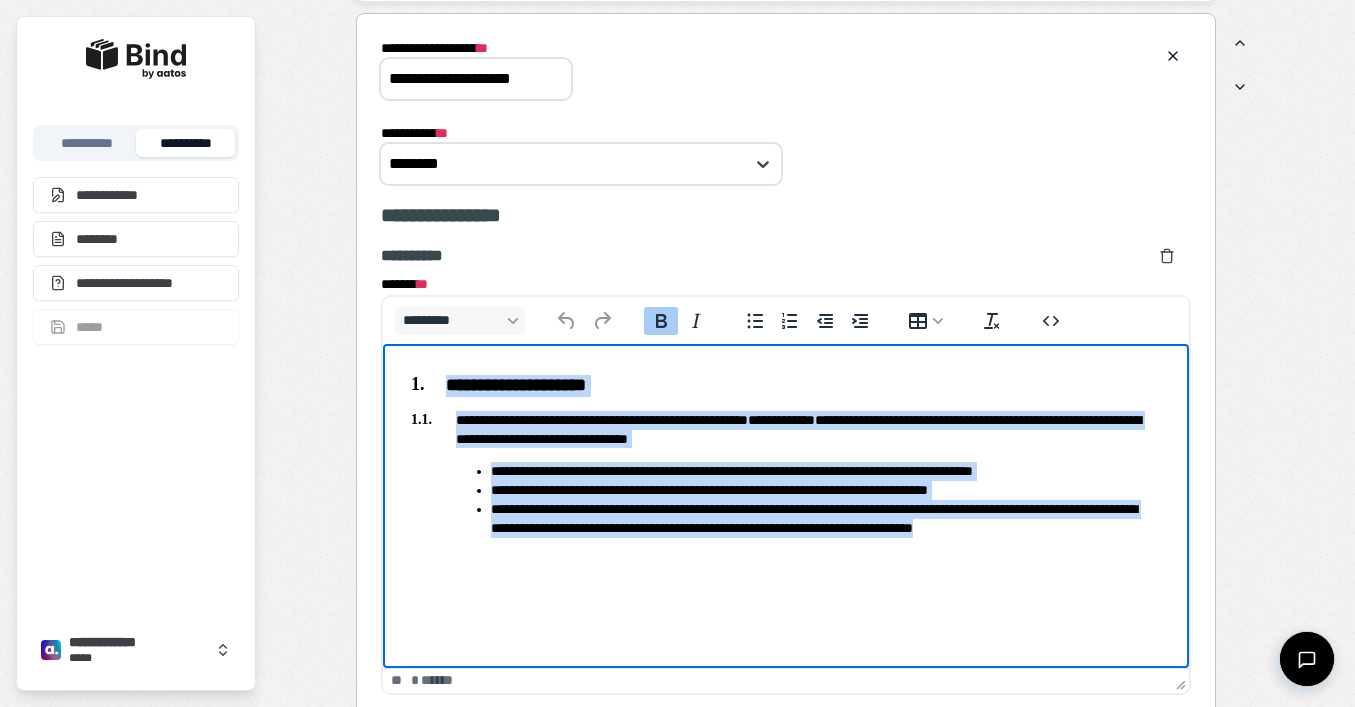 drag, startPoint x: 578, startPoint y: 548, endPoint x: 423, endPoint y: 382, distance: 227.1145 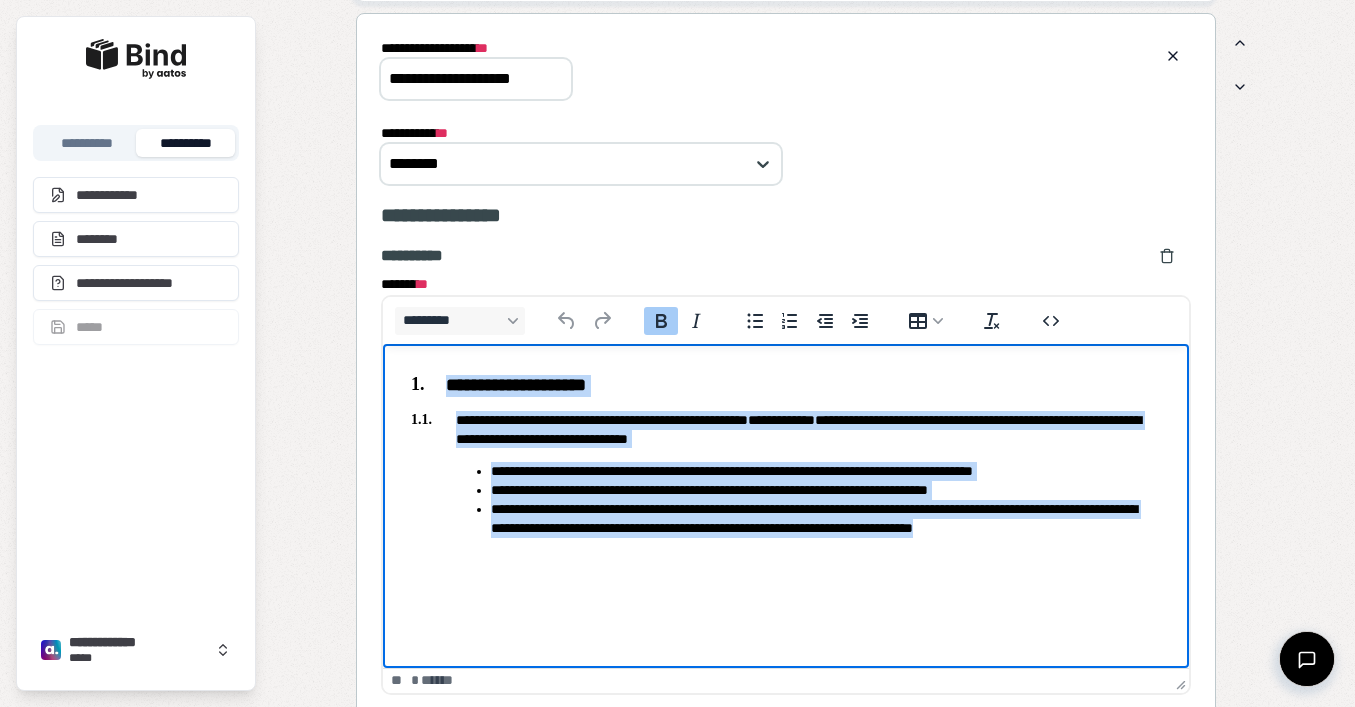 copy on "**********" 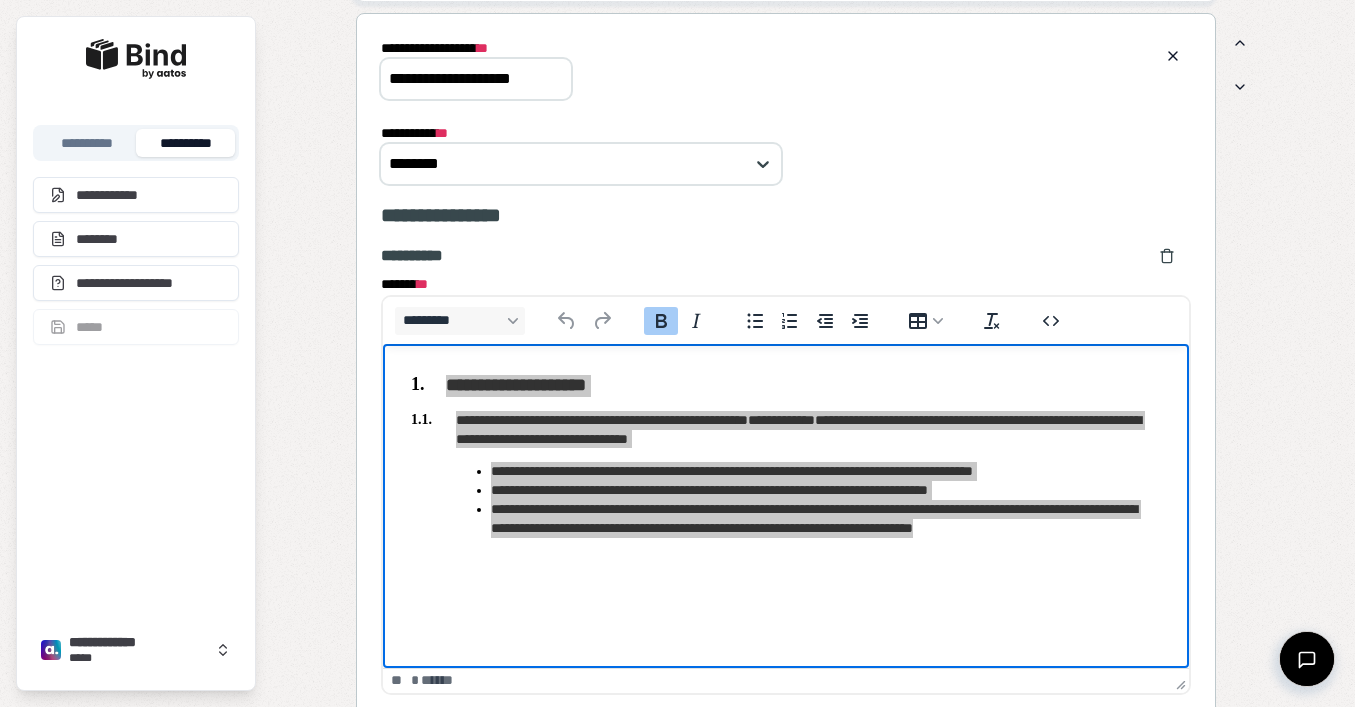 click on "**********" at bounding box center [786, 710] 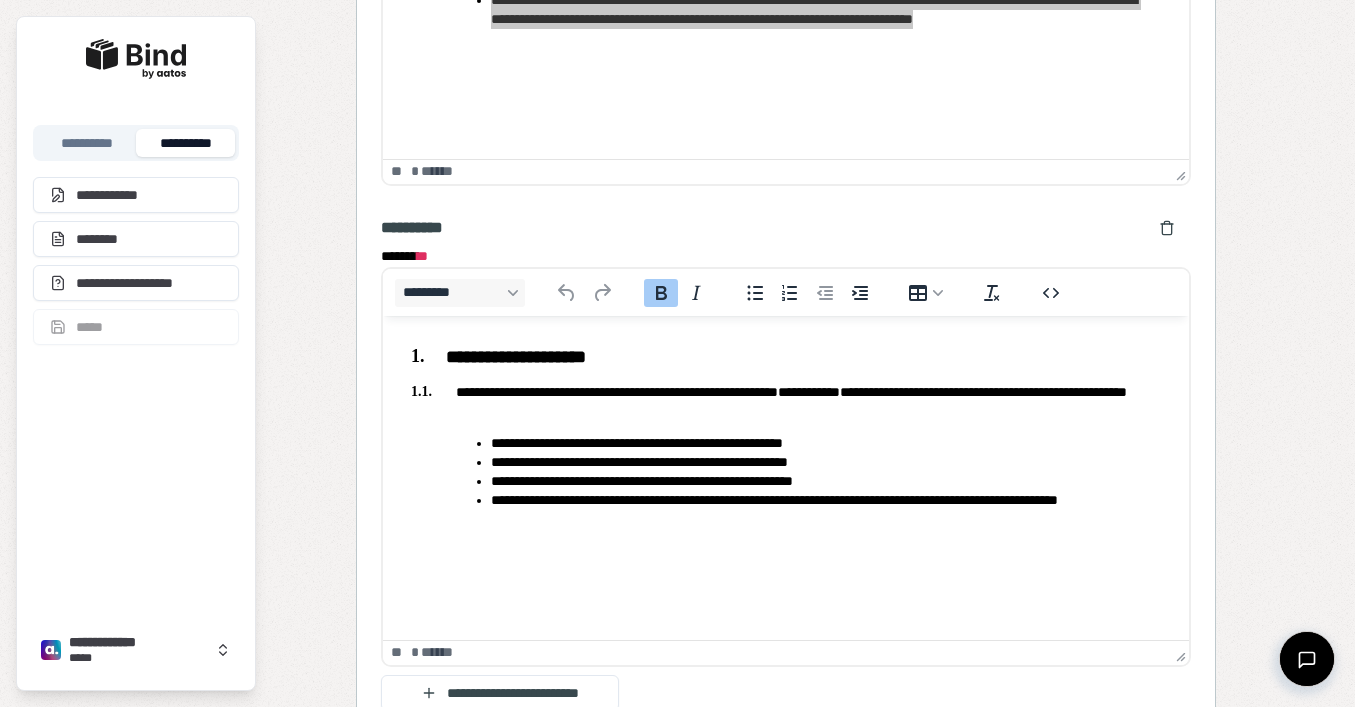 scroll, scrollTop: 2445, scrollLeft: 0, axis: vertical 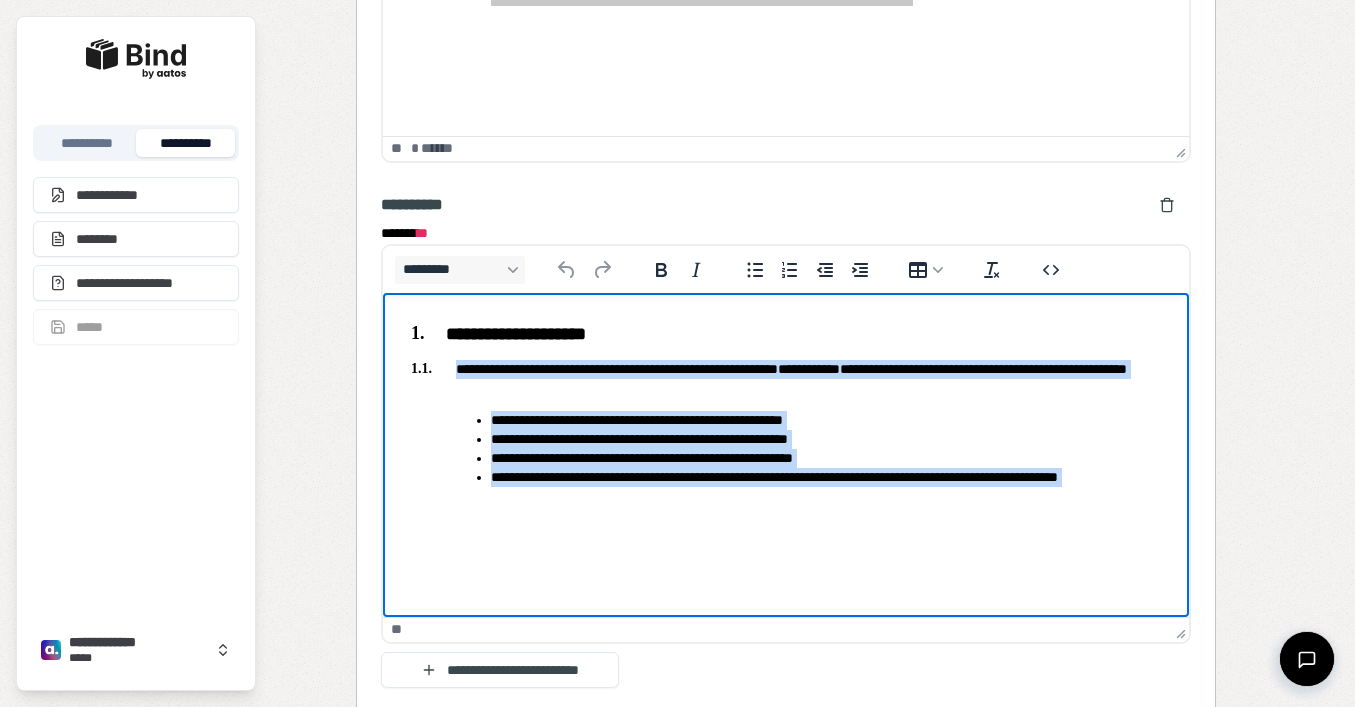 drag, startPoint x: 569, startPoint y: 507, endPoint x: 436, endPoint y: 359, distance: 198.9799 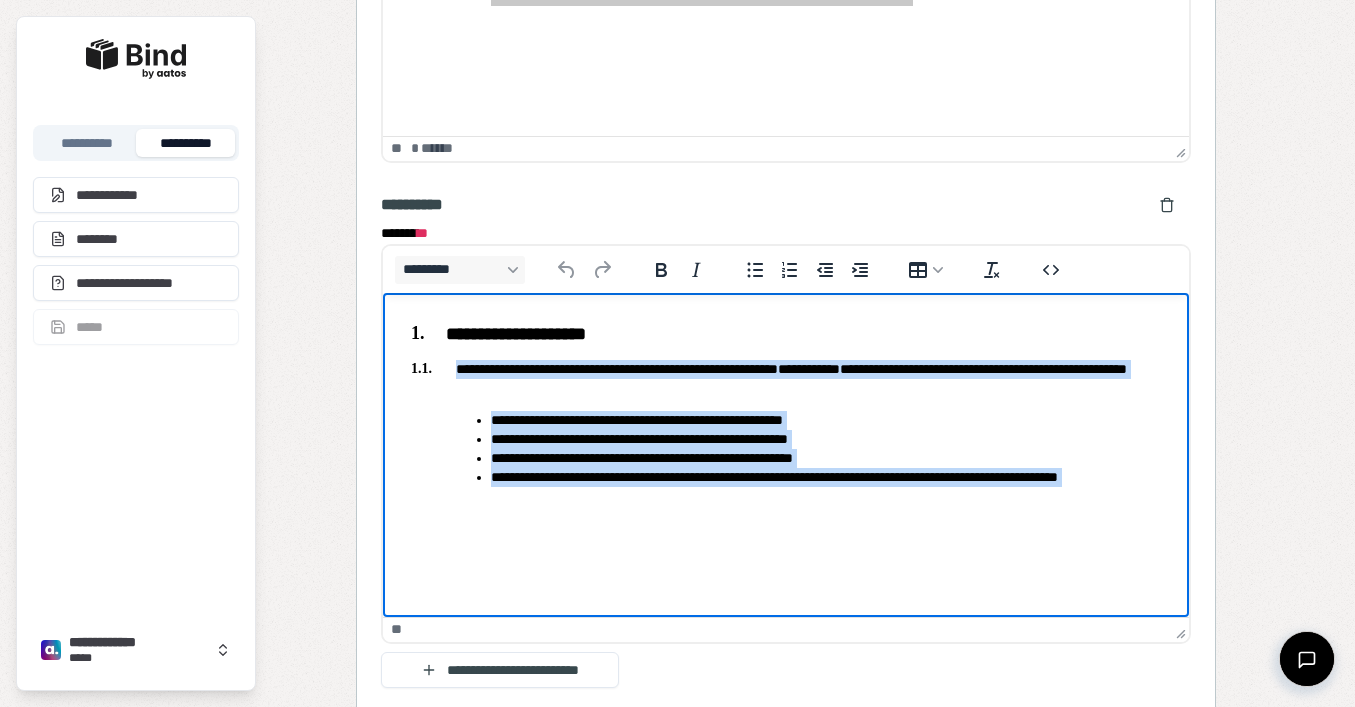 copy on "**********" 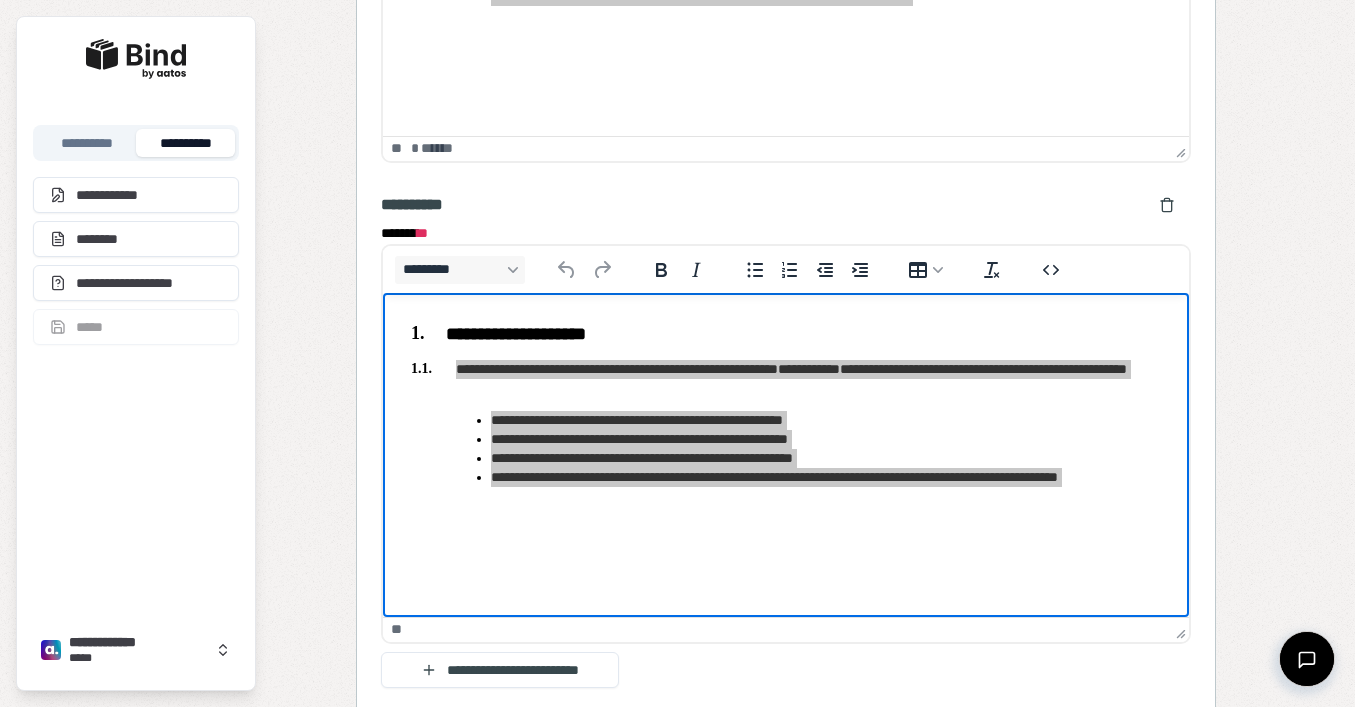 click on "**********" at bounding box center (805, 236) 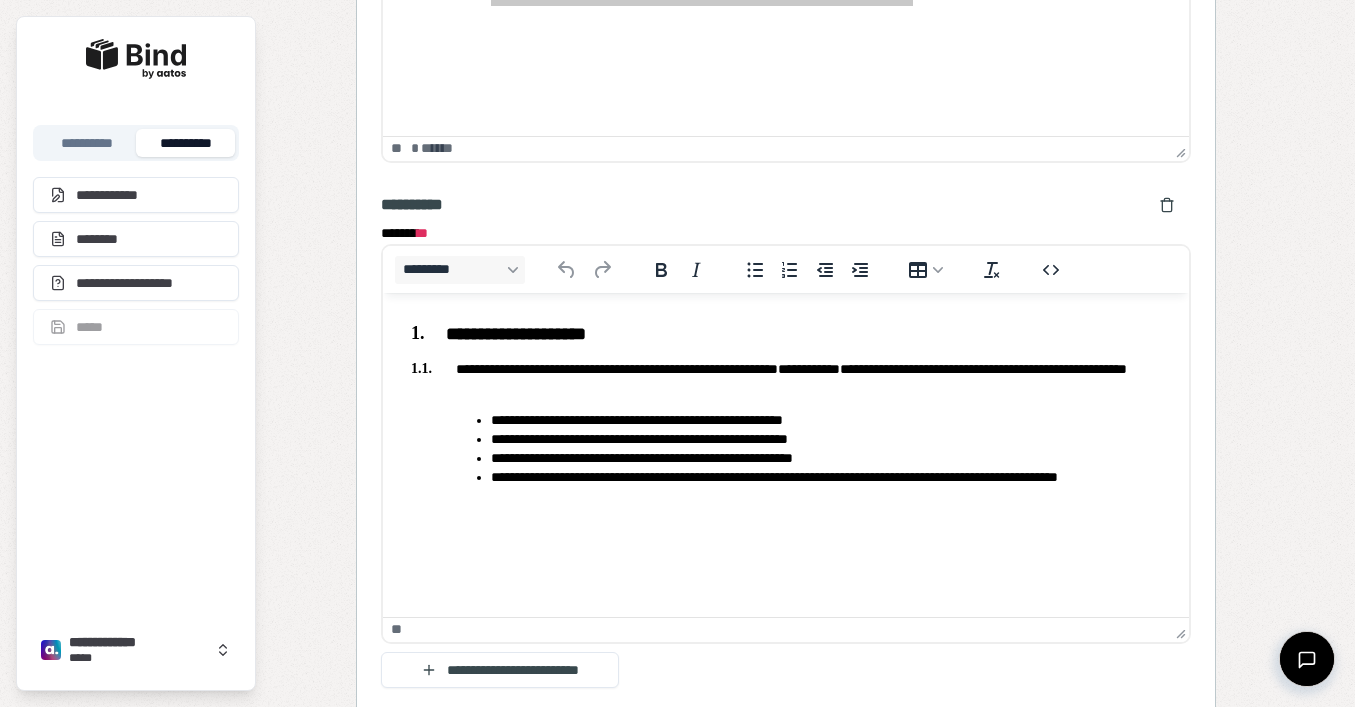 click on "**********" at bounding box center (785, 431) 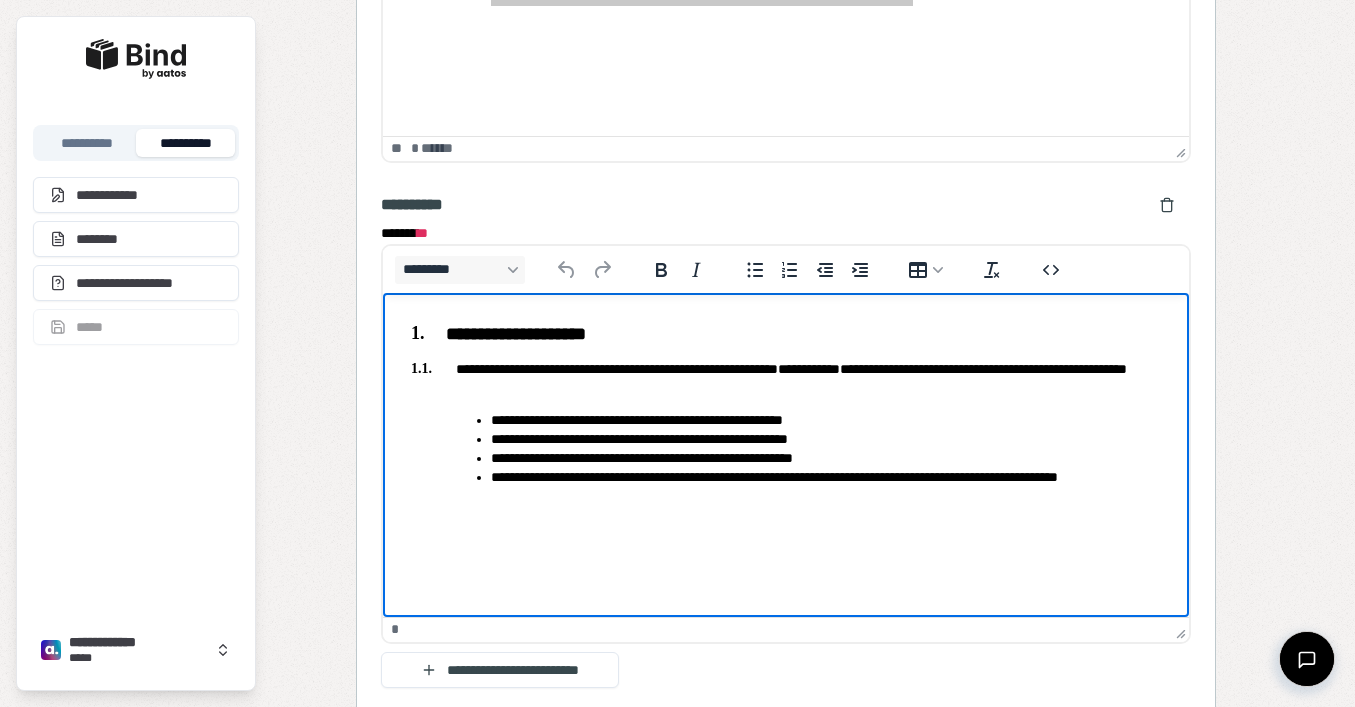 scroll, scrollTop: 2844, scrollLeft: 0, axis: vertical 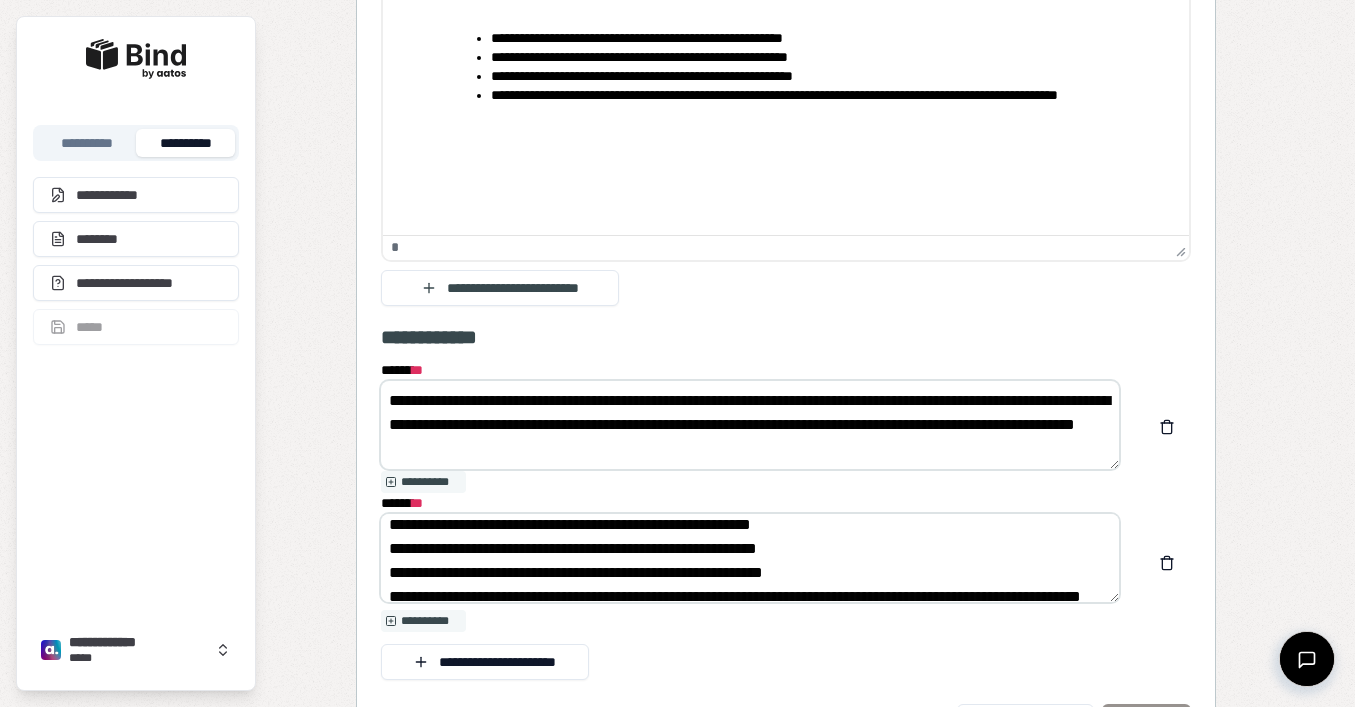 drag, startPoint x: 656, startPoint y: 444, endPoint x: 367, endPoint y: 388, distance: 294.3756 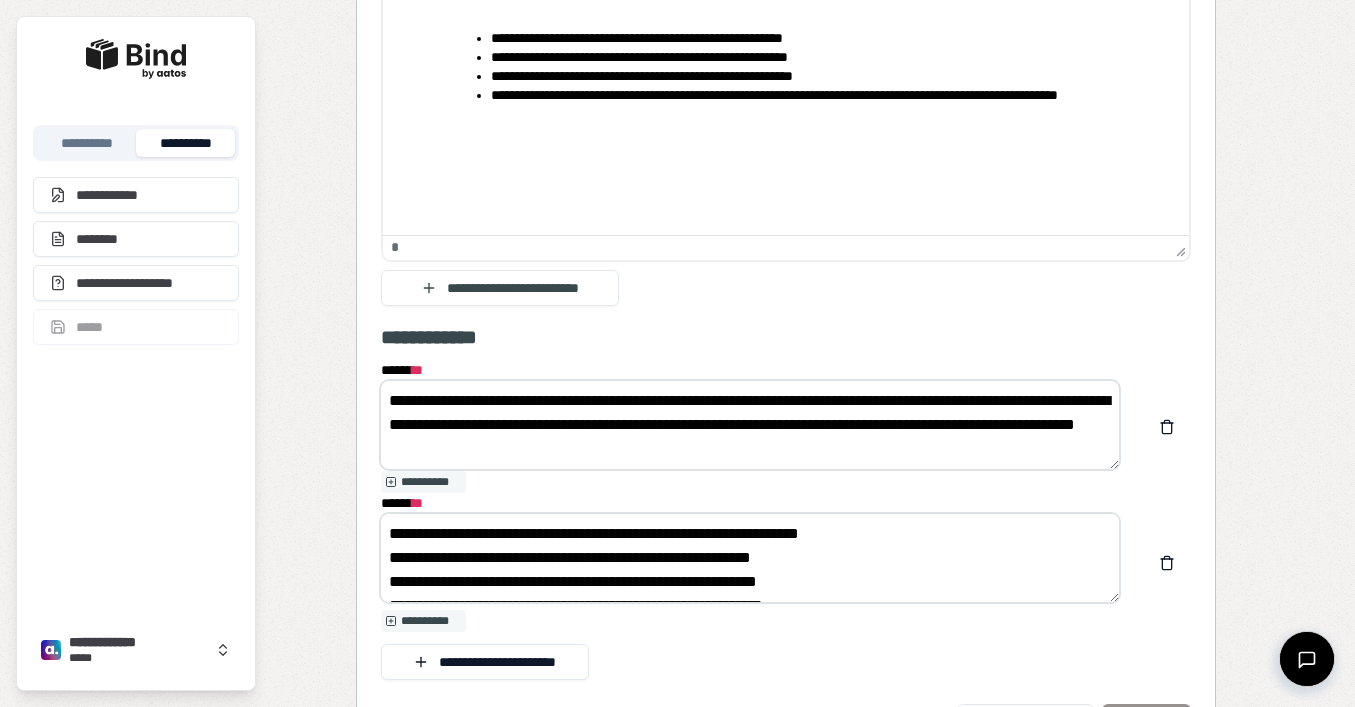 scroll, scrollTop: 0, scrollLeft: 0, axis: both 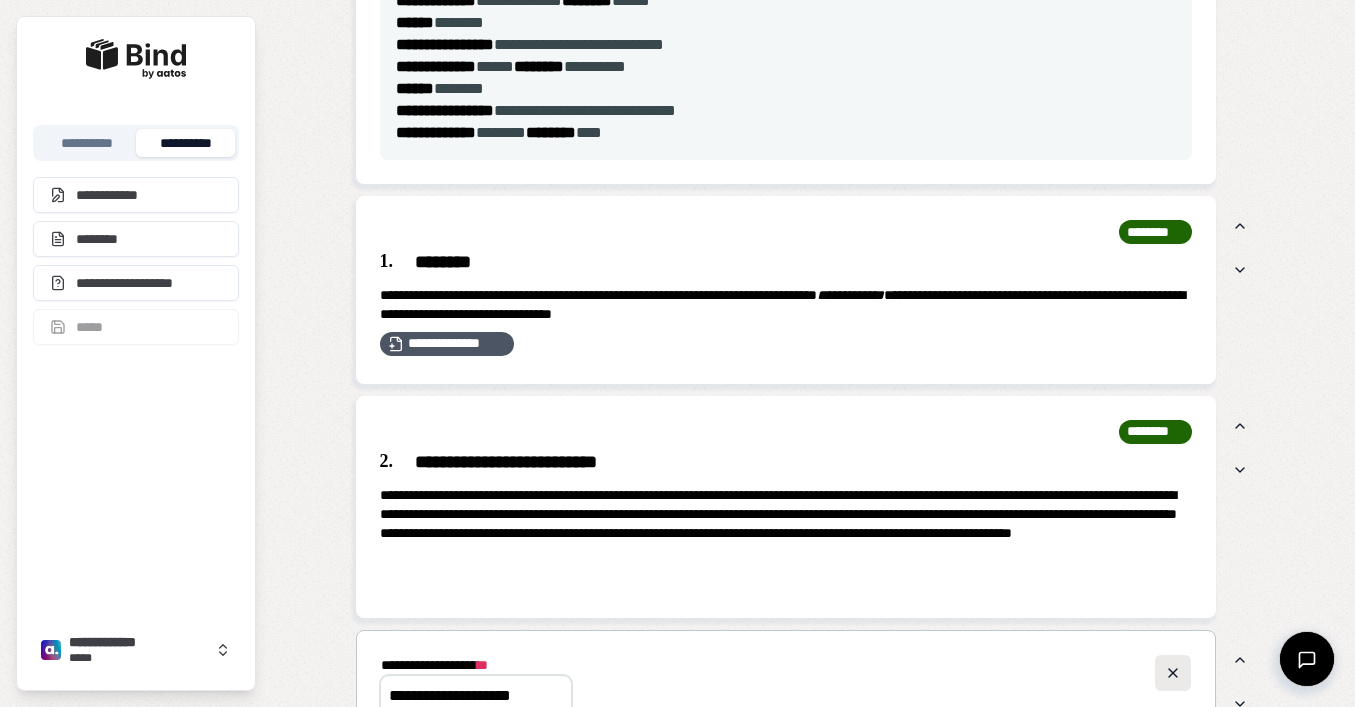 click at bounding box center [1173, 673] 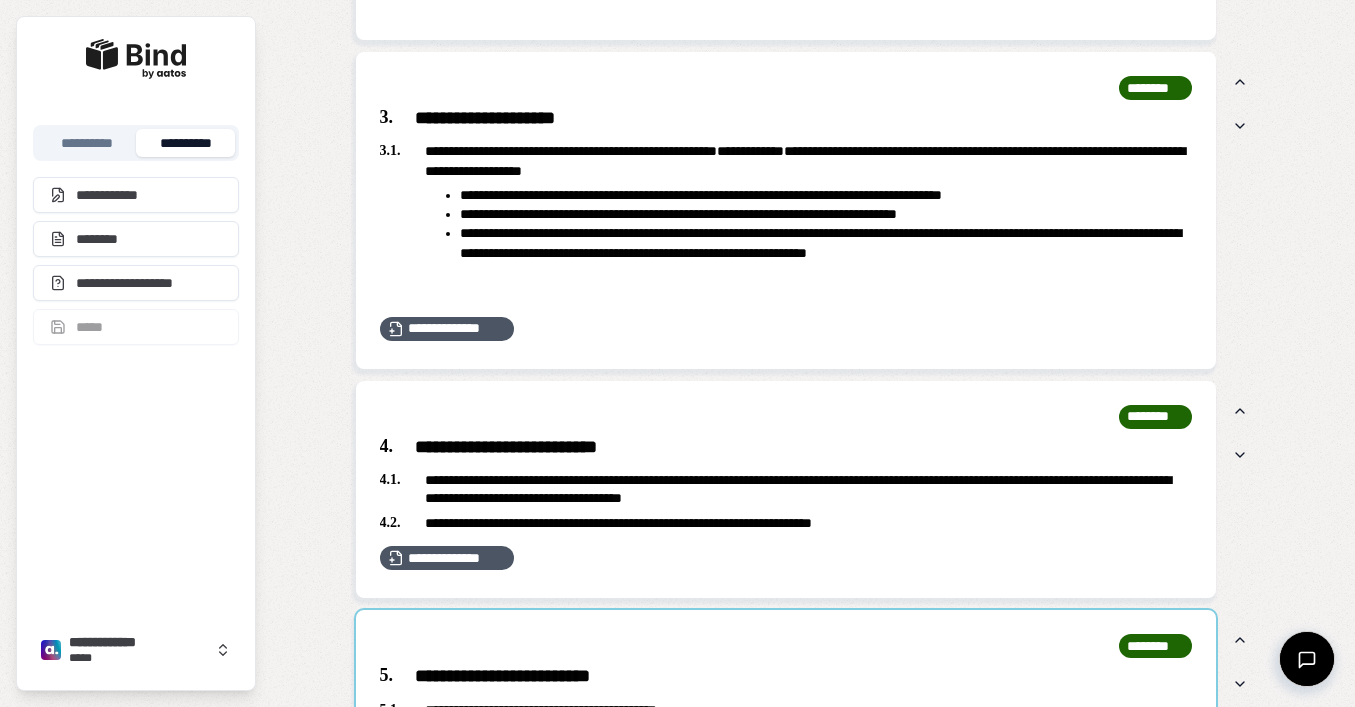 scroll, scrollTop: 1922, scrollLeft: 0, axis: vertical 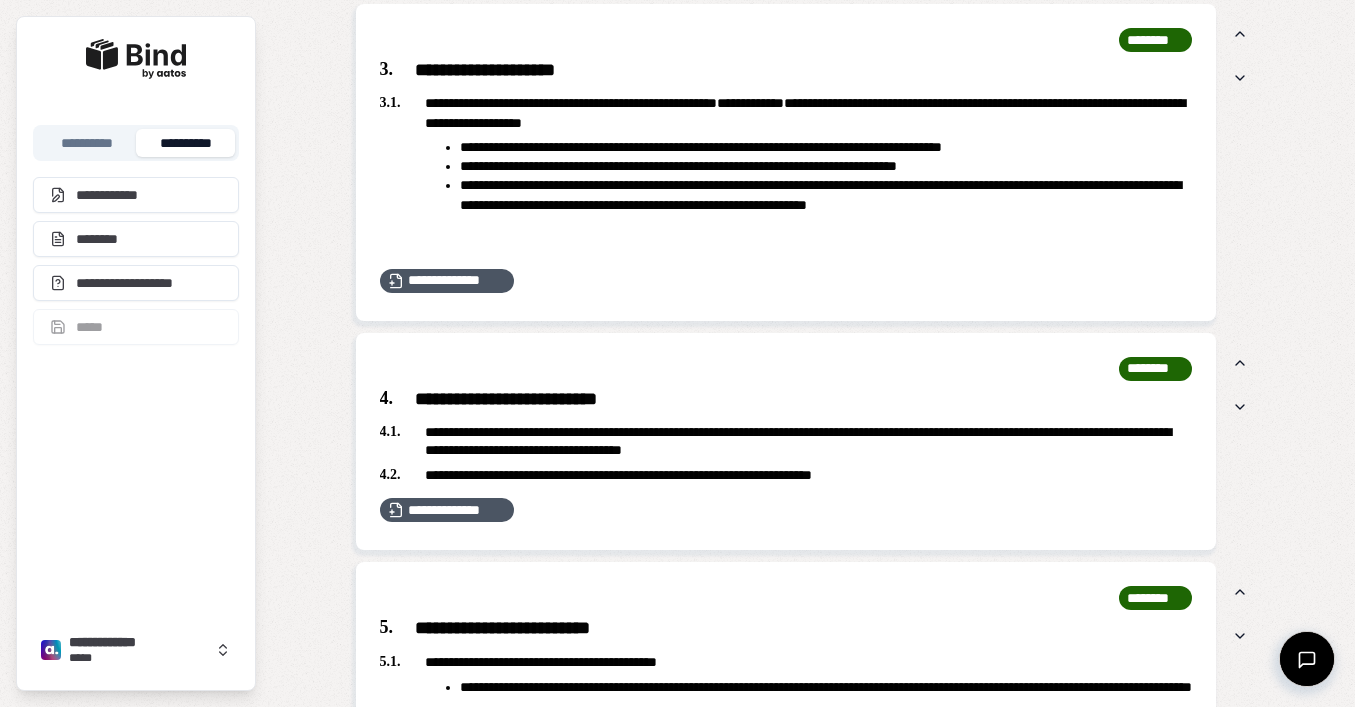 click on "**********" at bounding box center [786, 400] 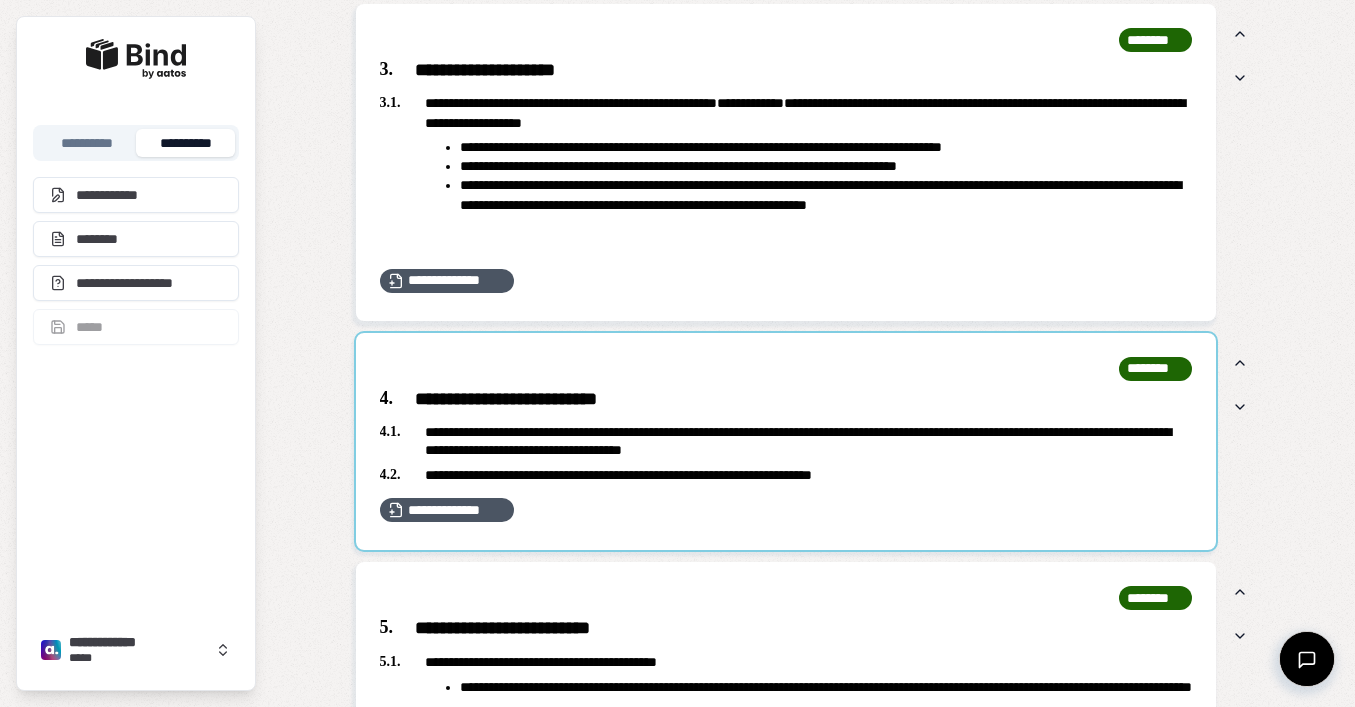 click at bounding box center [786, 442] 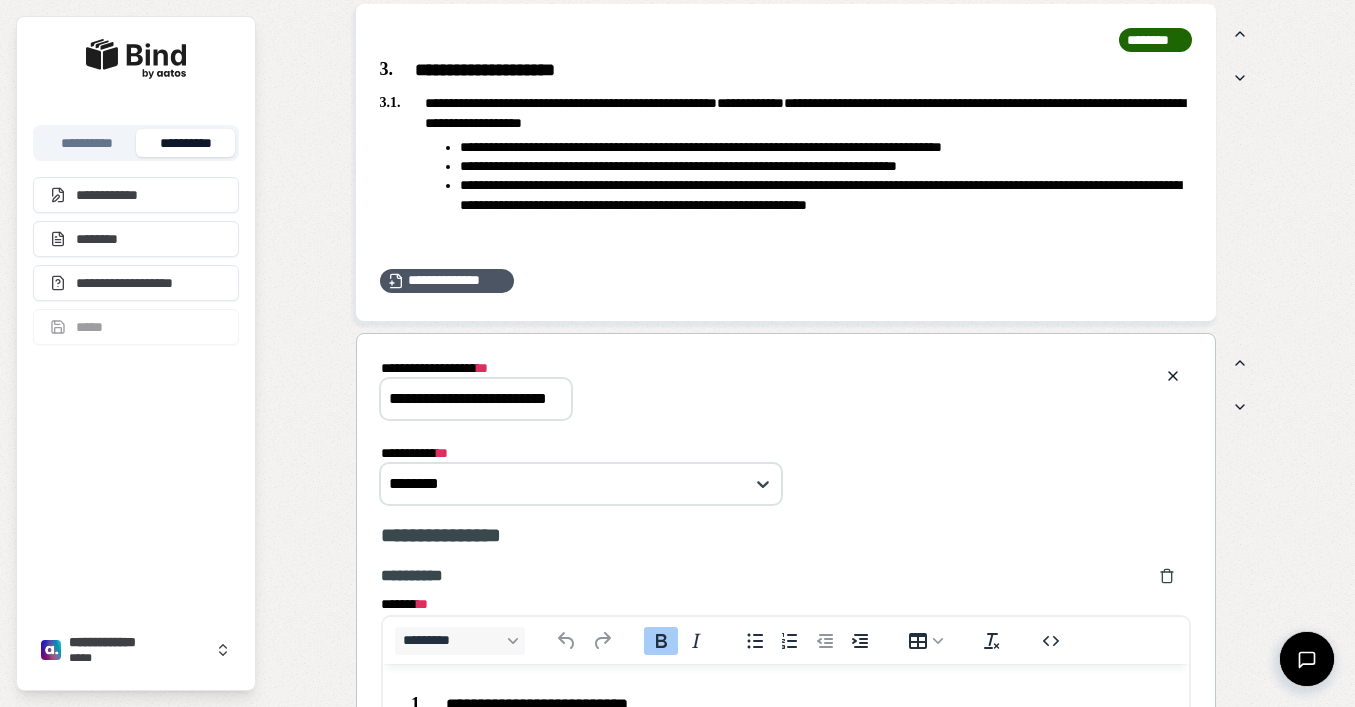 scroll, scrollTop: 0, scrollLeft: 0, axis: both 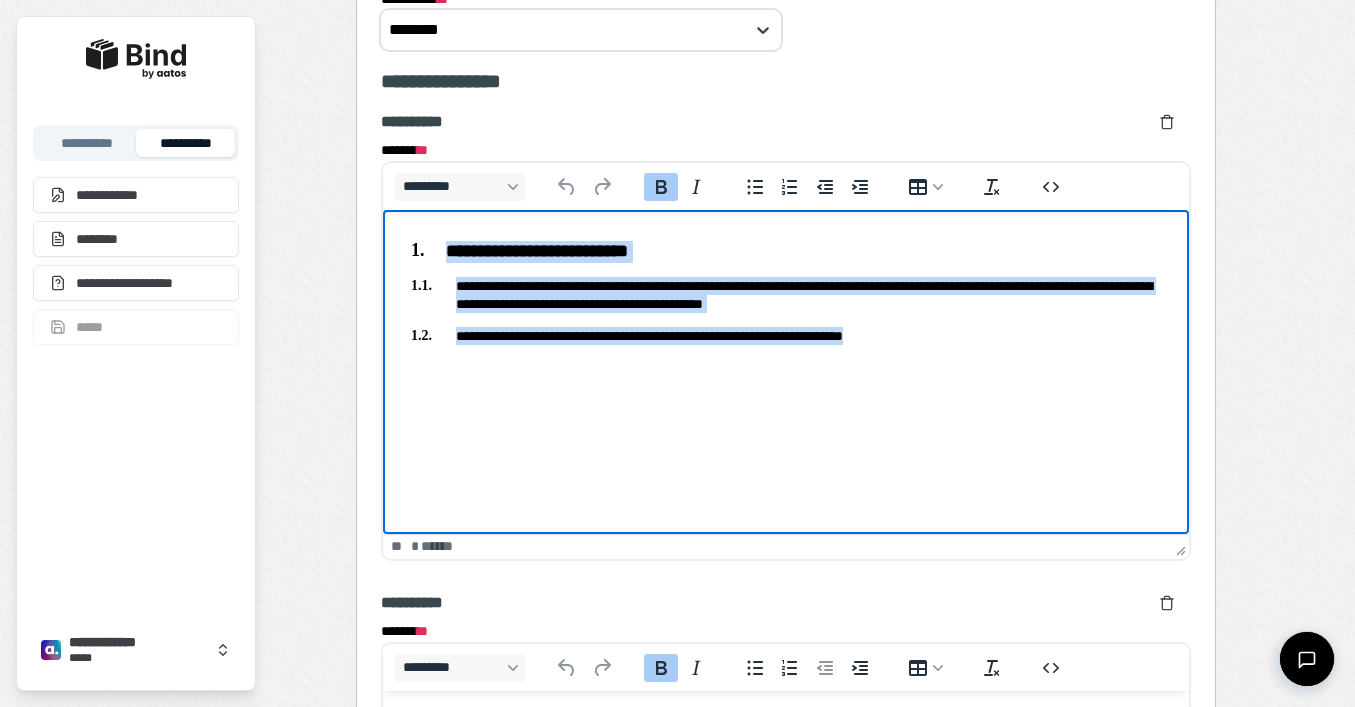 drag, startPoint x: 931, startPoint y: 345, endPoint x: 416, endPoint y: 242, distance: 525.19904 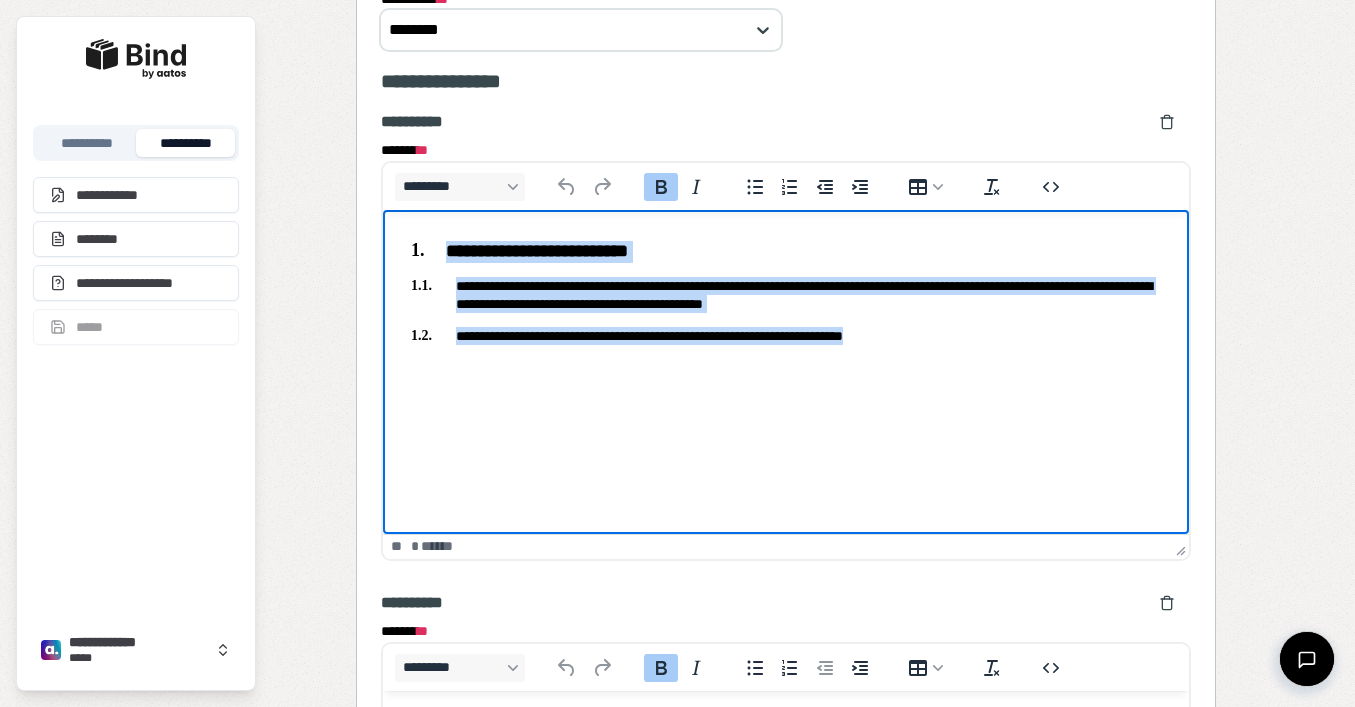 copy on "**********" 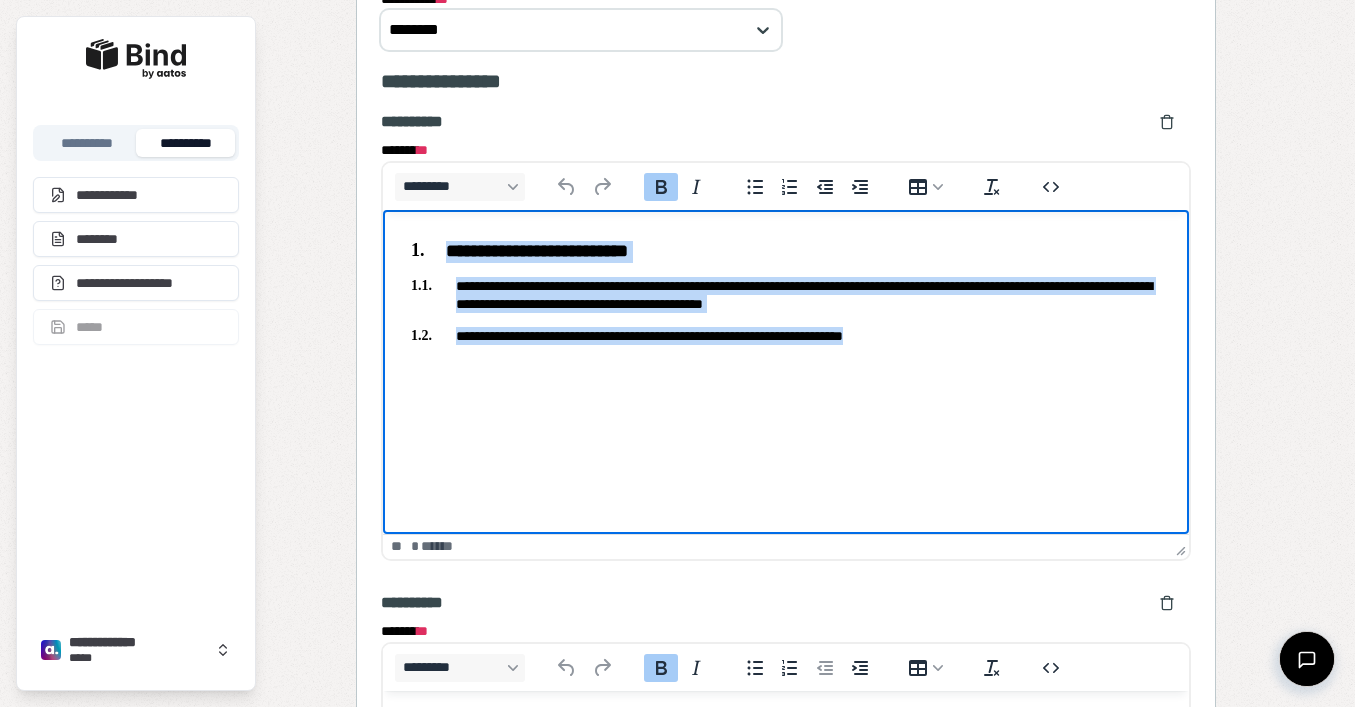 click on "**********" at bounding box center [785, 288] 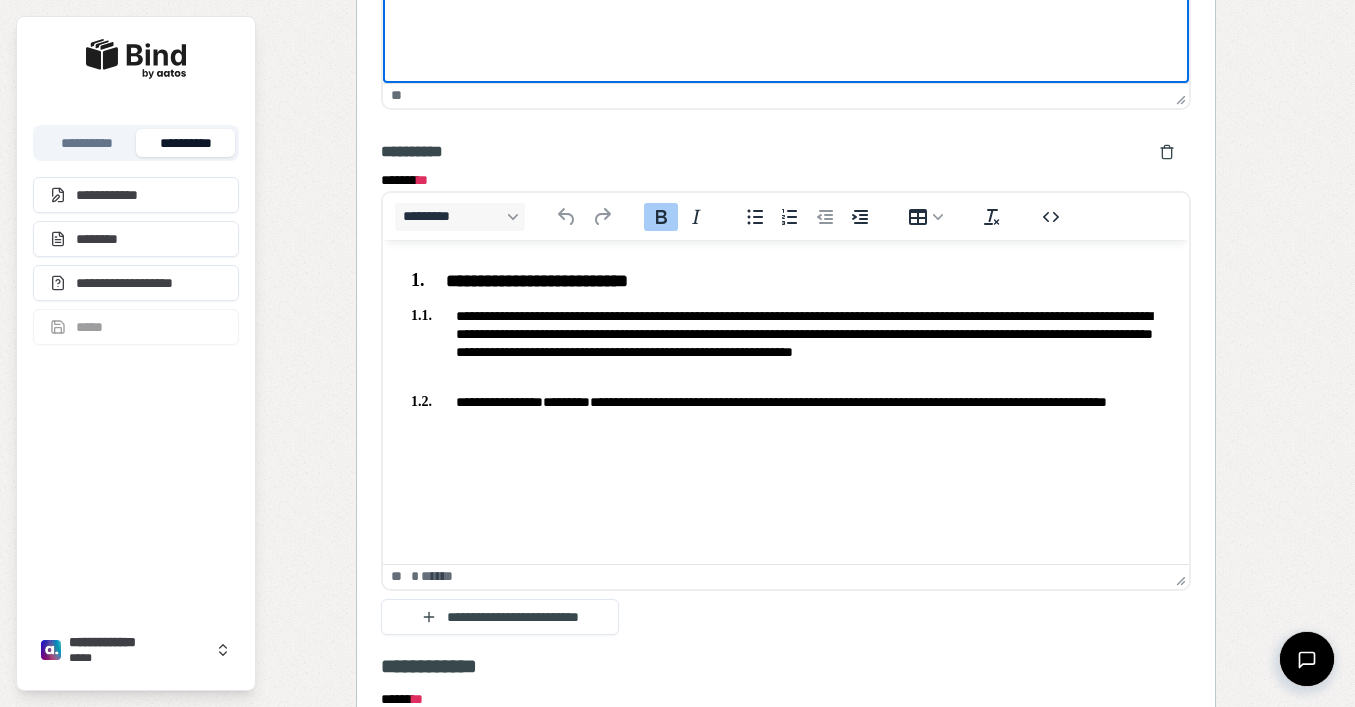 scroll, scrollTop: 2989, scrollLeft: 0, axis: vertical 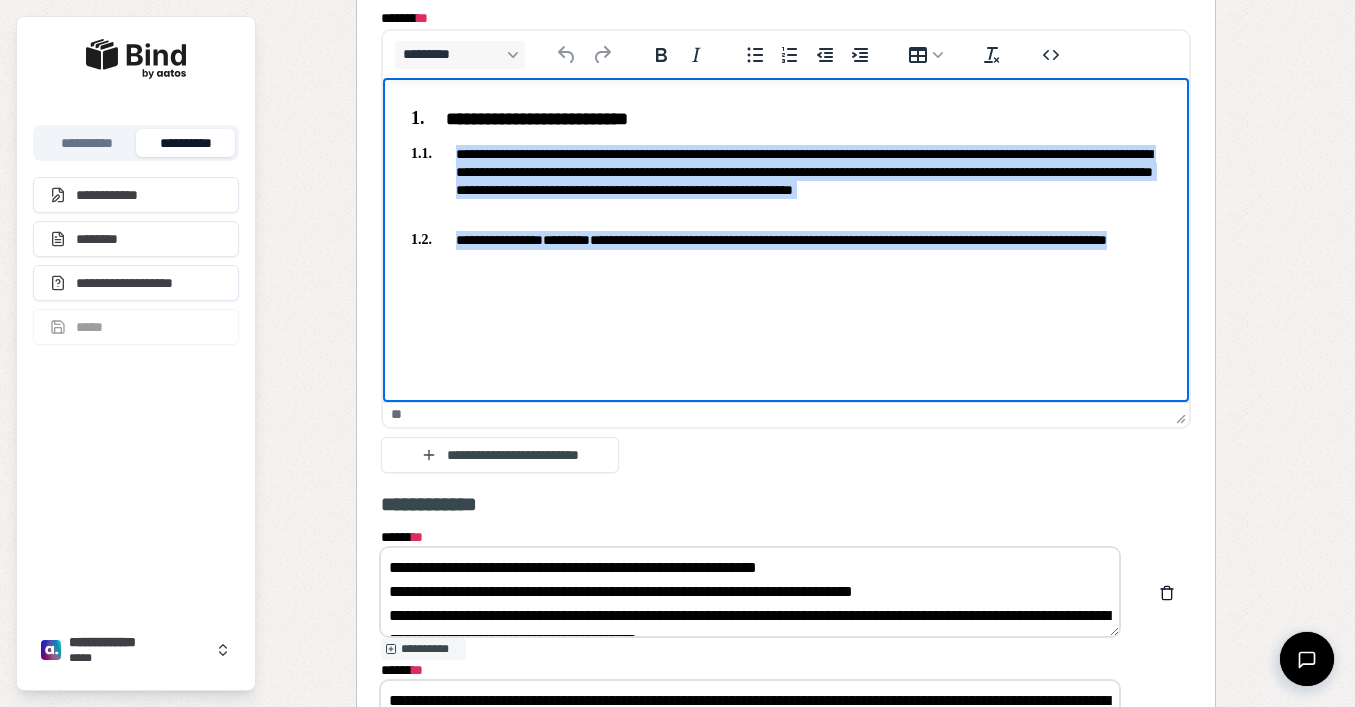 drag, startPoint x: 562, startPoint y: 265, endPoint x: 438, endPoint y: 150, distance: 169.1183 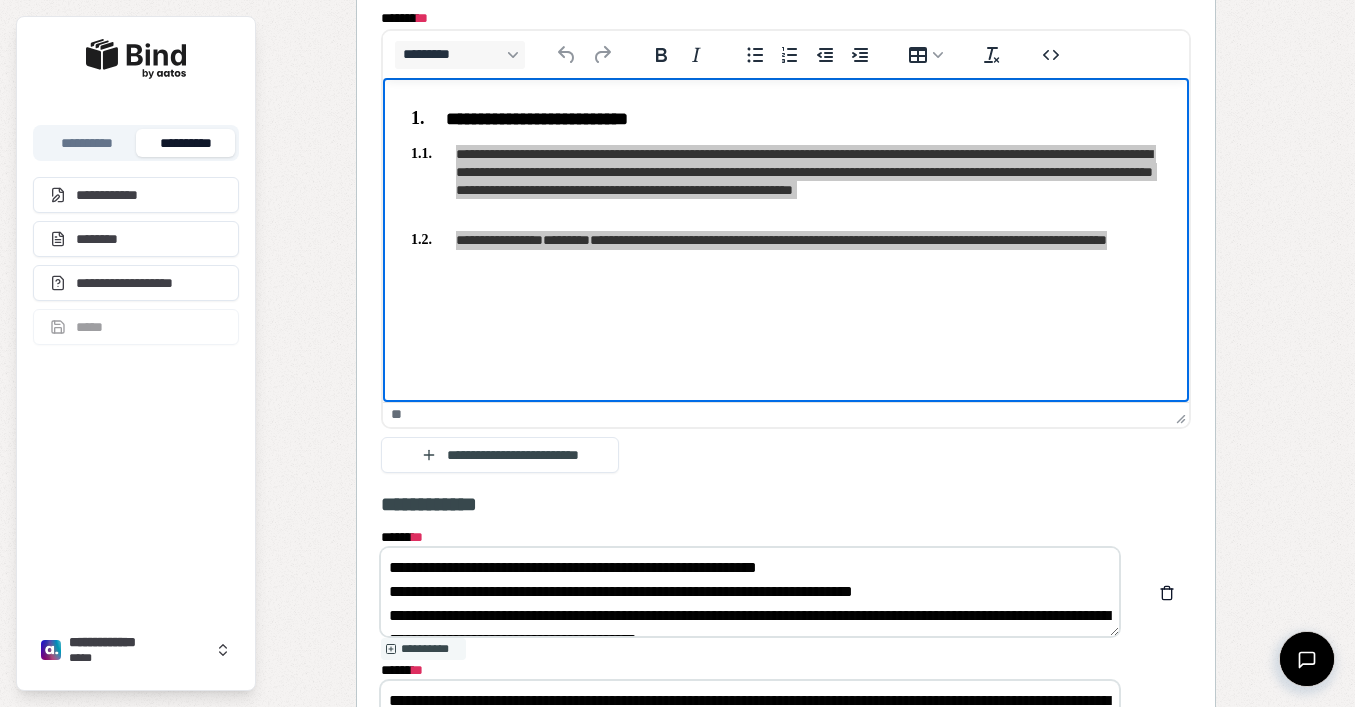 click on "**********" at bounding box center [786, -37] 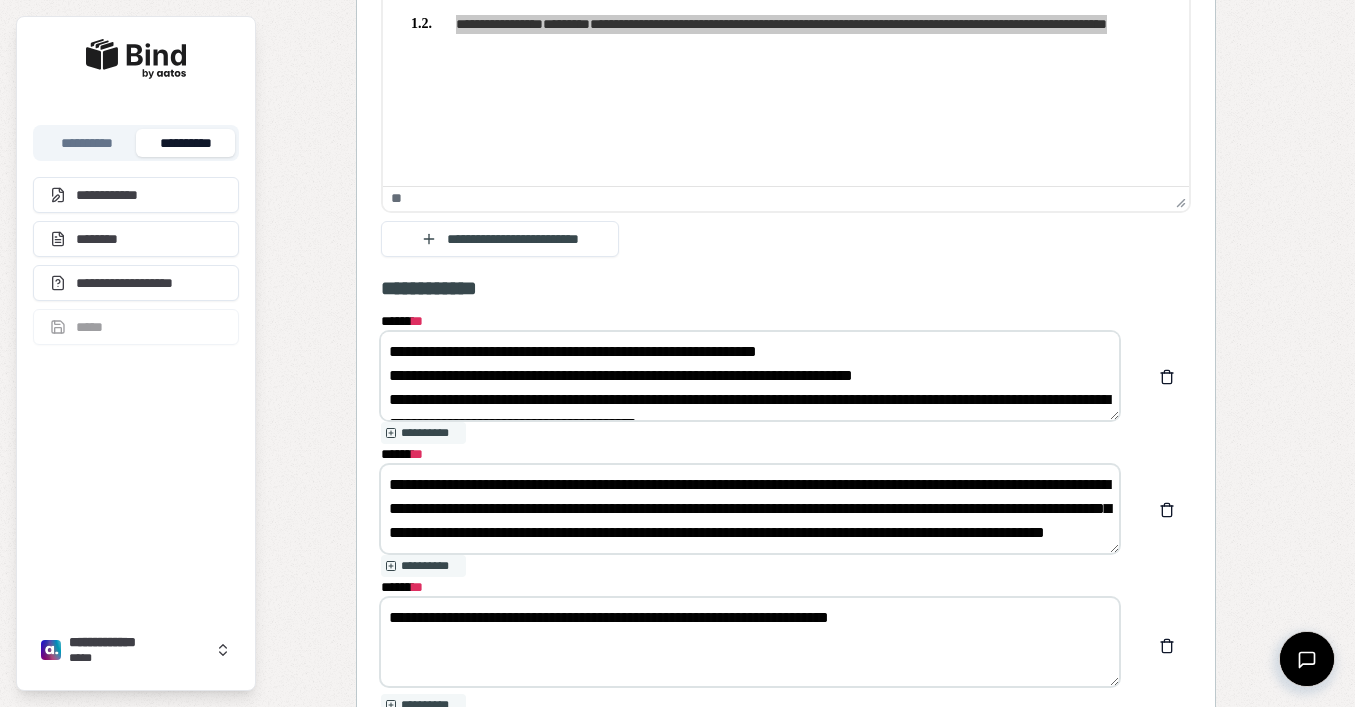 scroll, scrollTop: 3247, scrollLeft: 0, axis: vertical 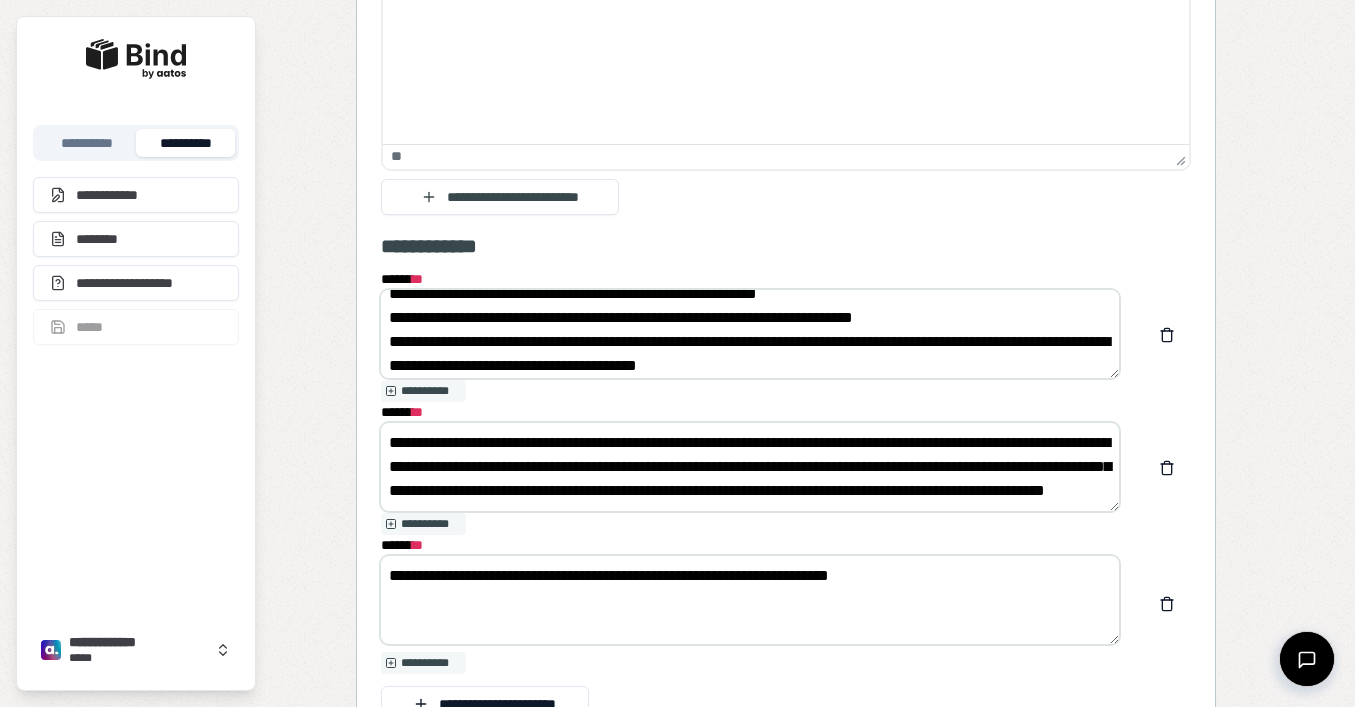 drag, startPoint x: 488, startPoint y: 363, endPoint x: 382, endPoint y: 294, distance: 126.47925 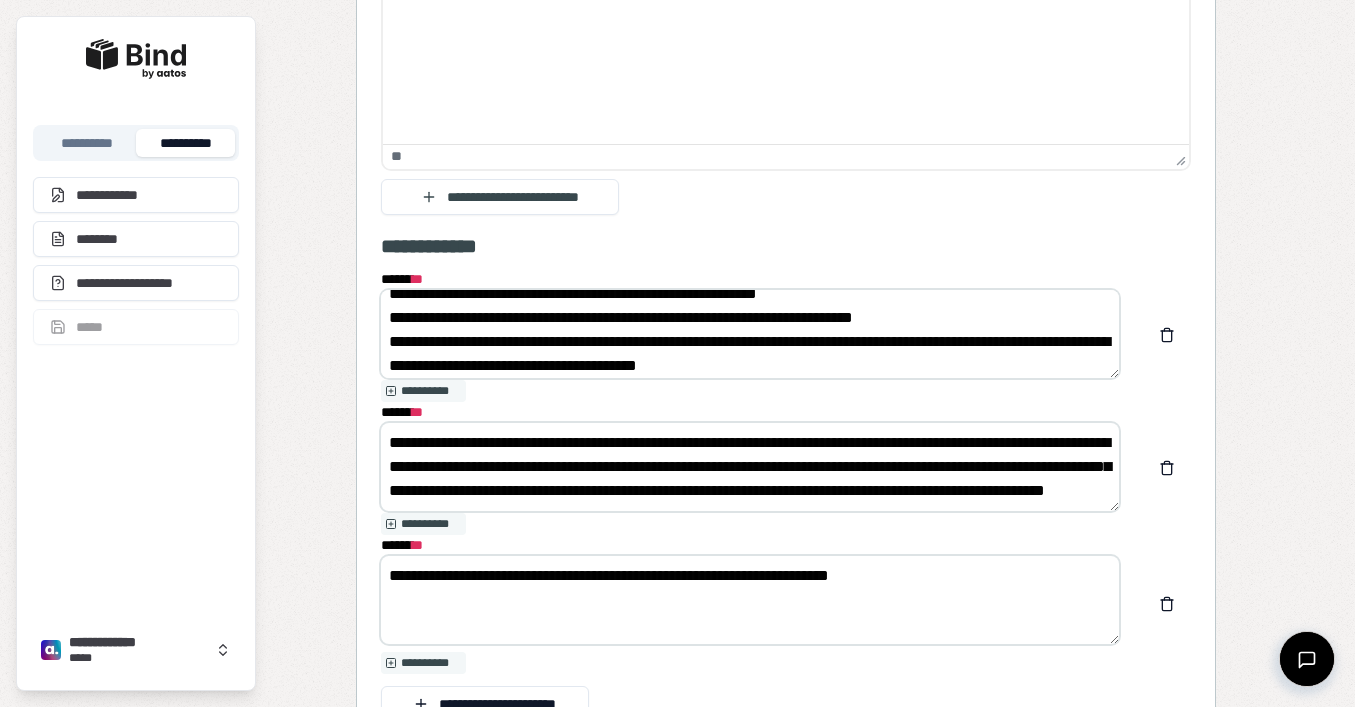 click on "**********" at bounding box center [750, 334] 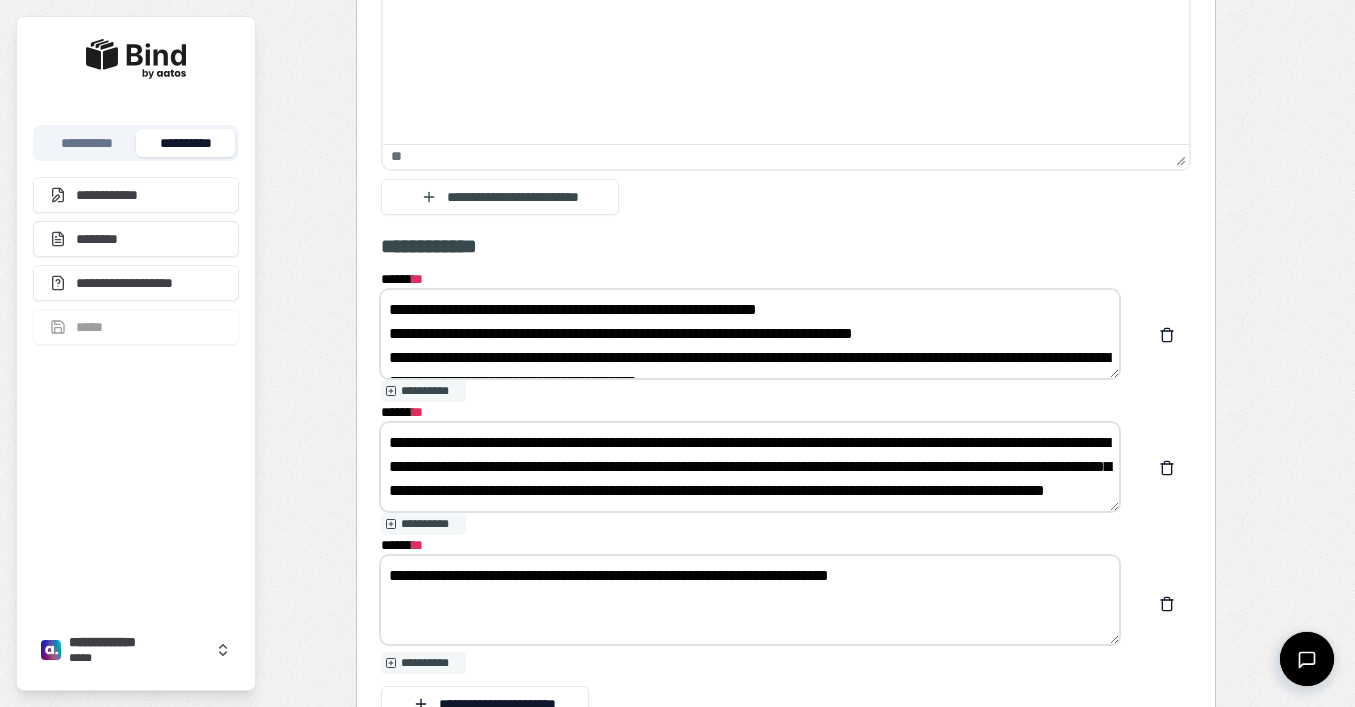 scroll, scrollTop: 0, scrollLeft: 0, axis: both 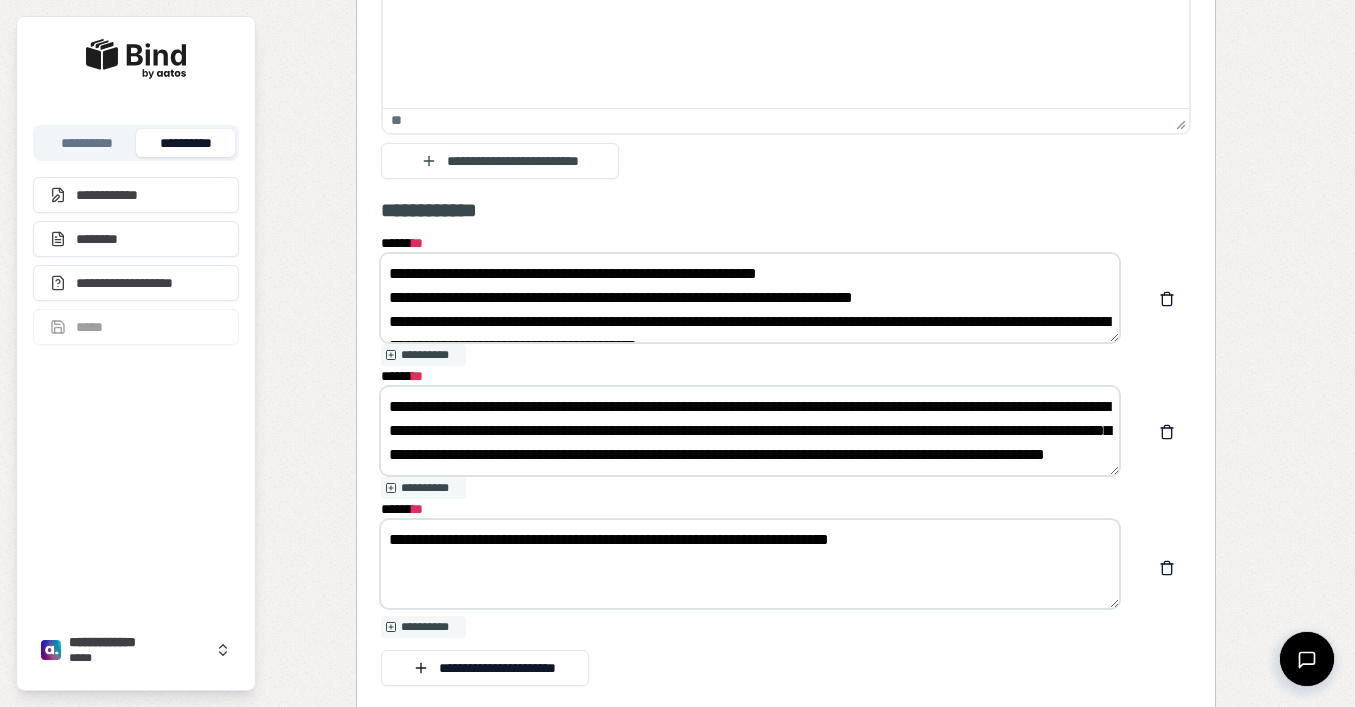 drag, startPoint x: 391, startPoint y: 402, endPoint x: 670, endPoint y: 503, distance: 296.71872 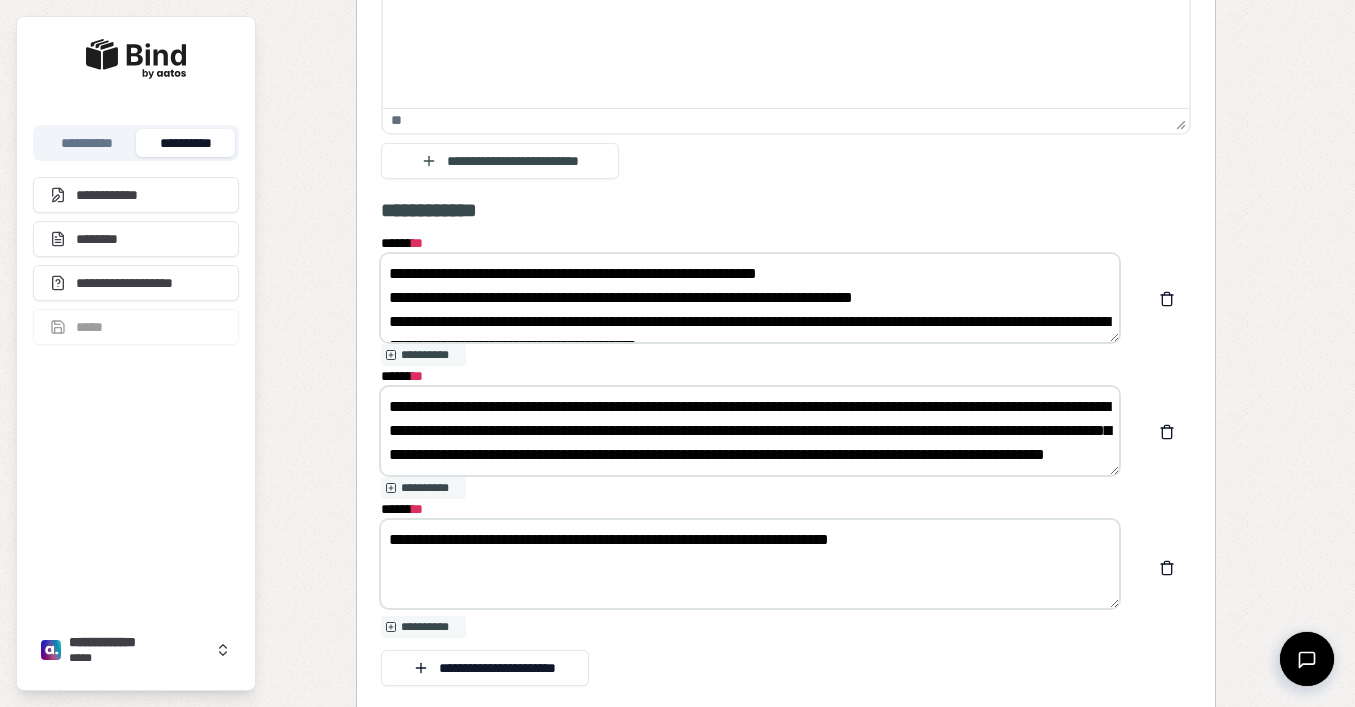 click on "**********" at bounding box center [750, 488] 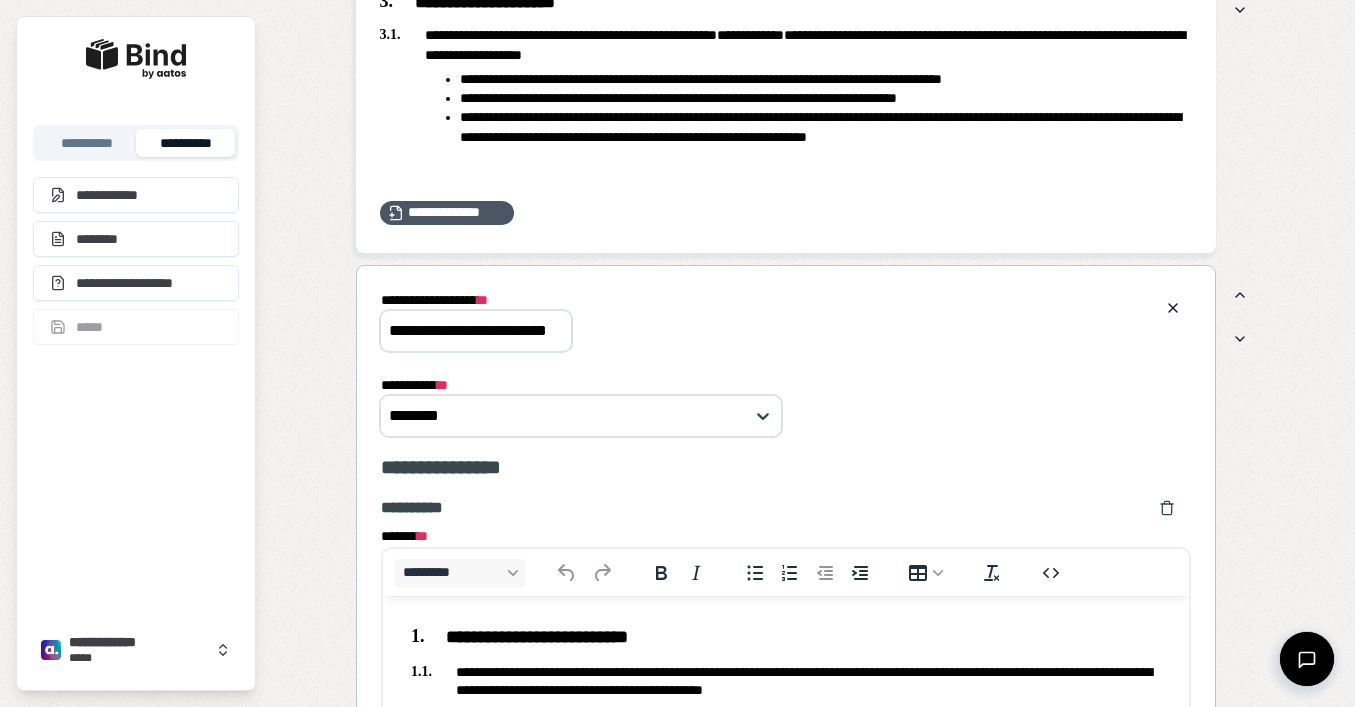 scroll, scrollTop: 1867, scrollLeft: 0, axis: vertical 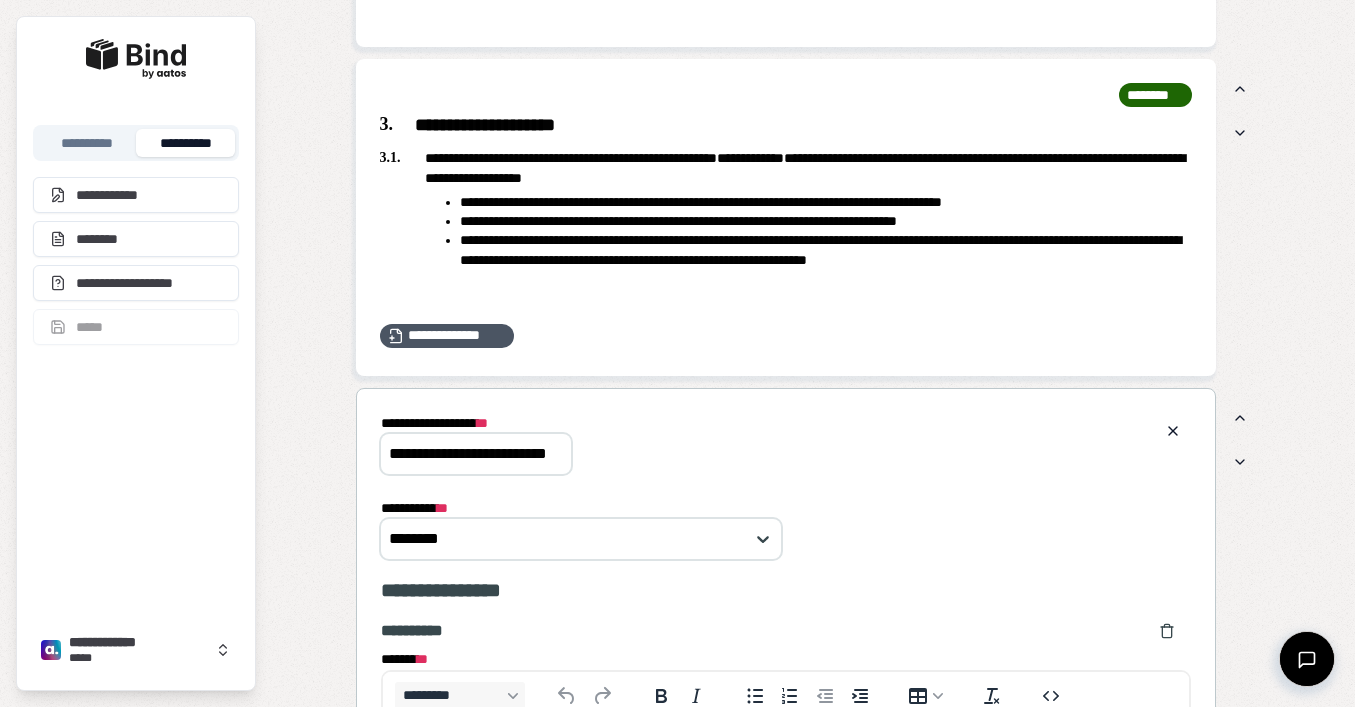 click on "**********" at bounding box center (786, 443) 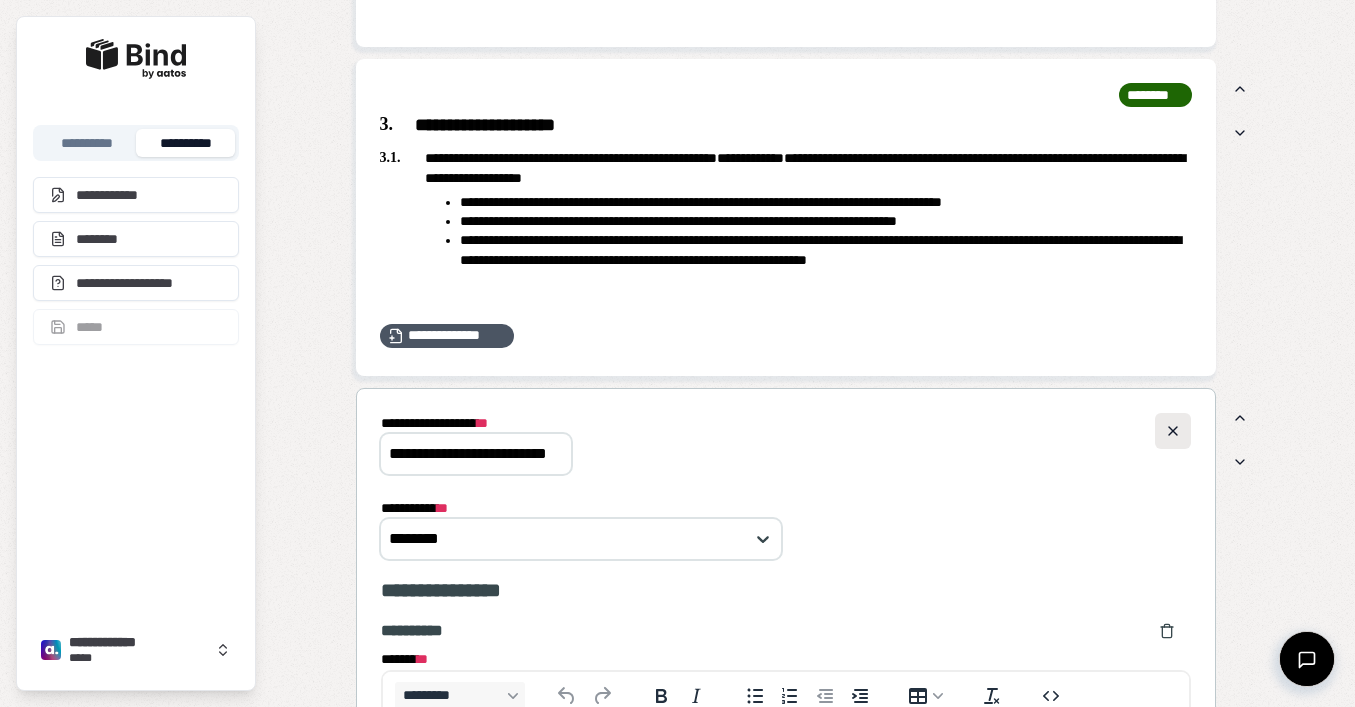 click at bounding box center (1173, 431) 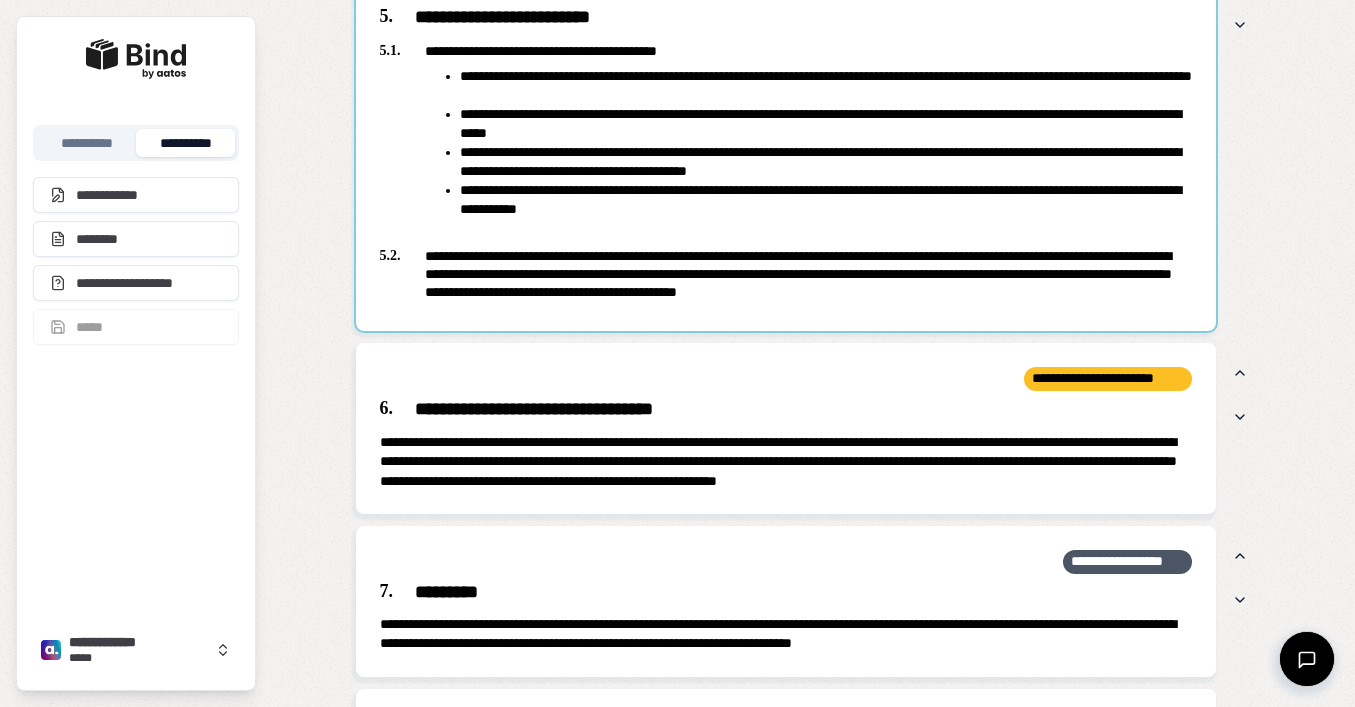 scroll, scrollTop: 2463, scrollLeft: 0, axis: vertical 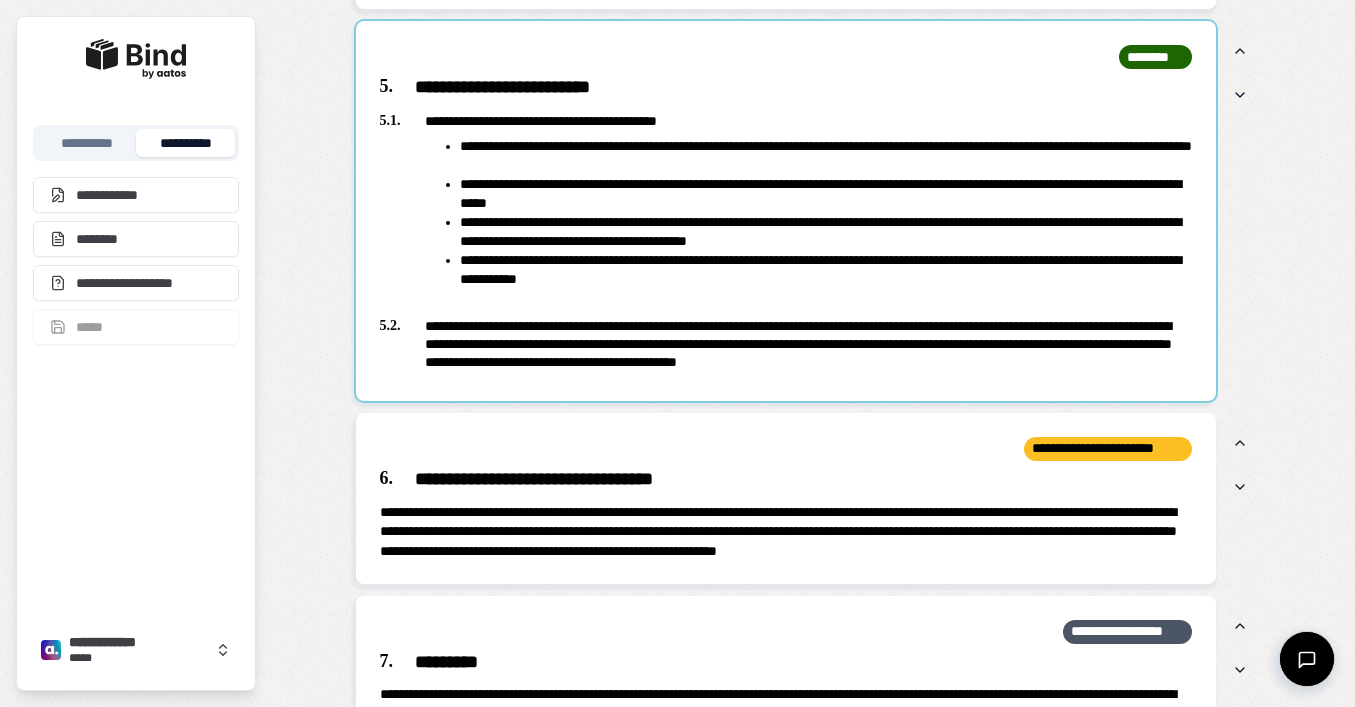 click at bounding box center (786, 211) 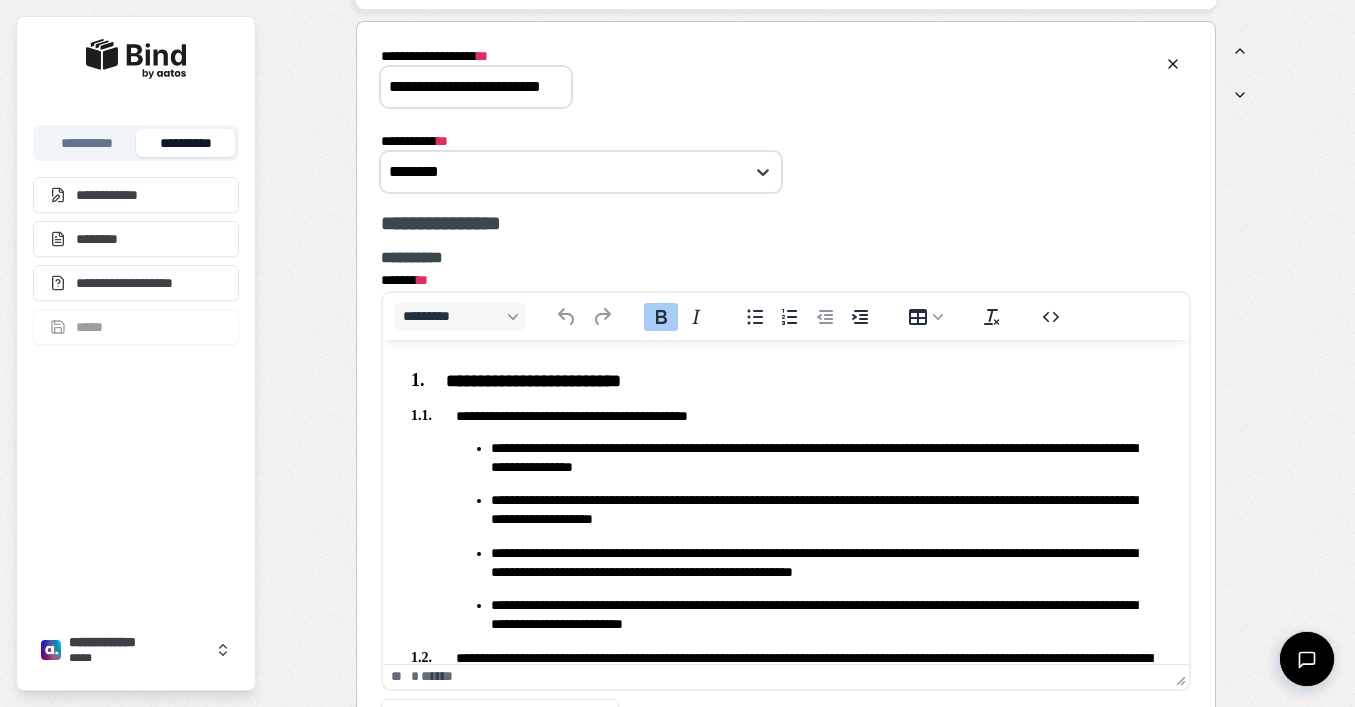 scroll, scrollTop: 0, scrollLeft: 0, axis: both 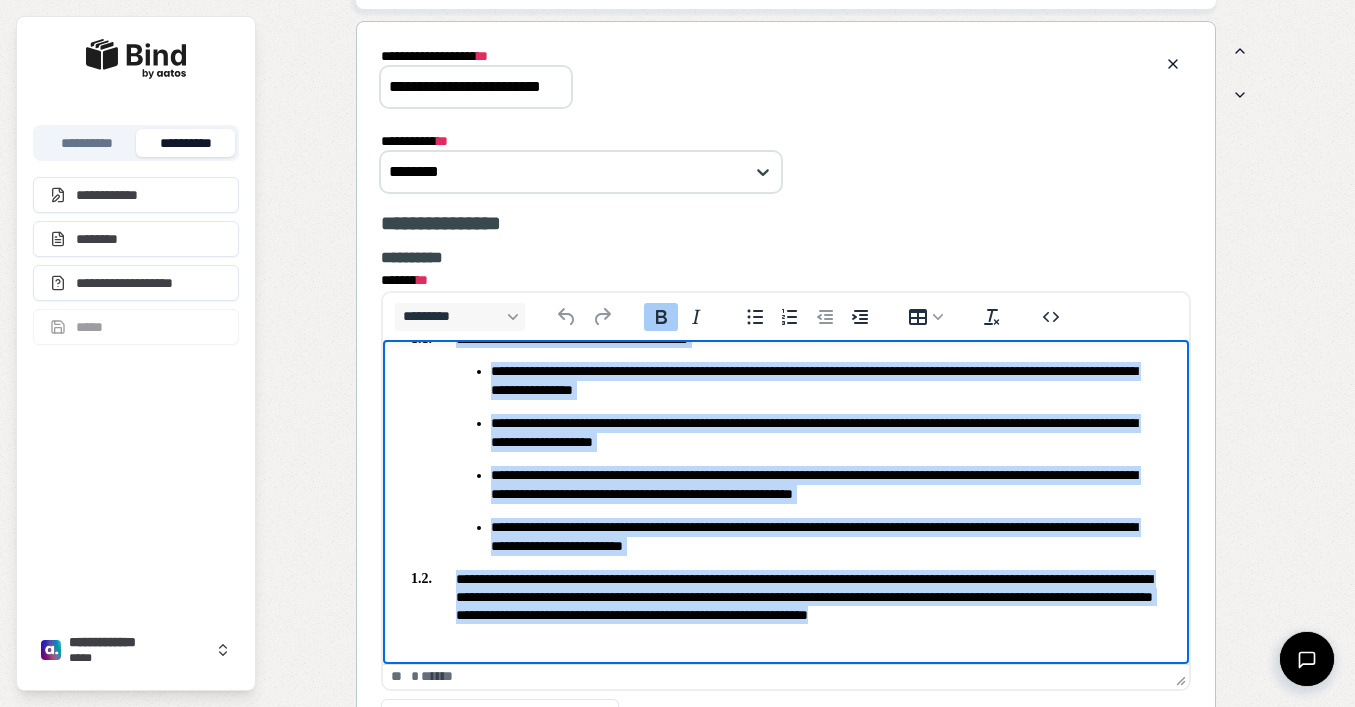 drag, startPoint x: 446, startPoint y: 377, endPoint x: 726, endPoint y: 688, distance: 418.4746 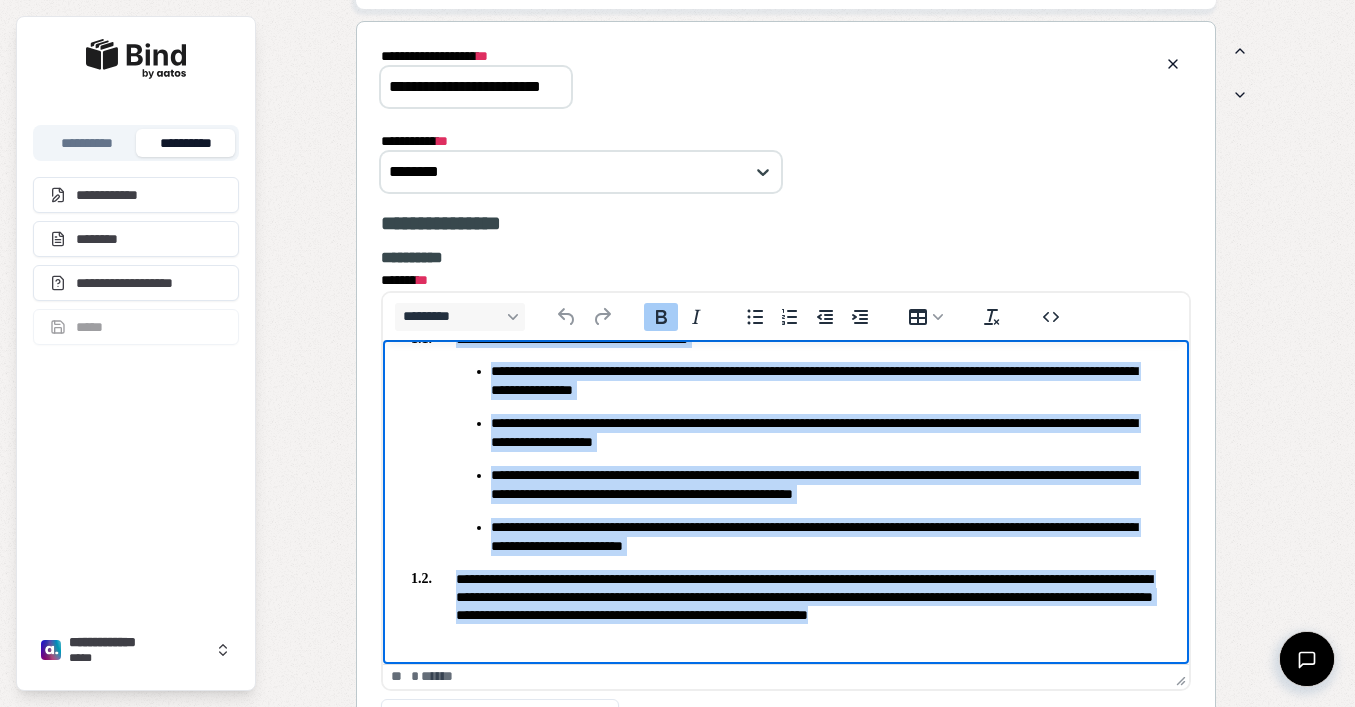copy on "**********" 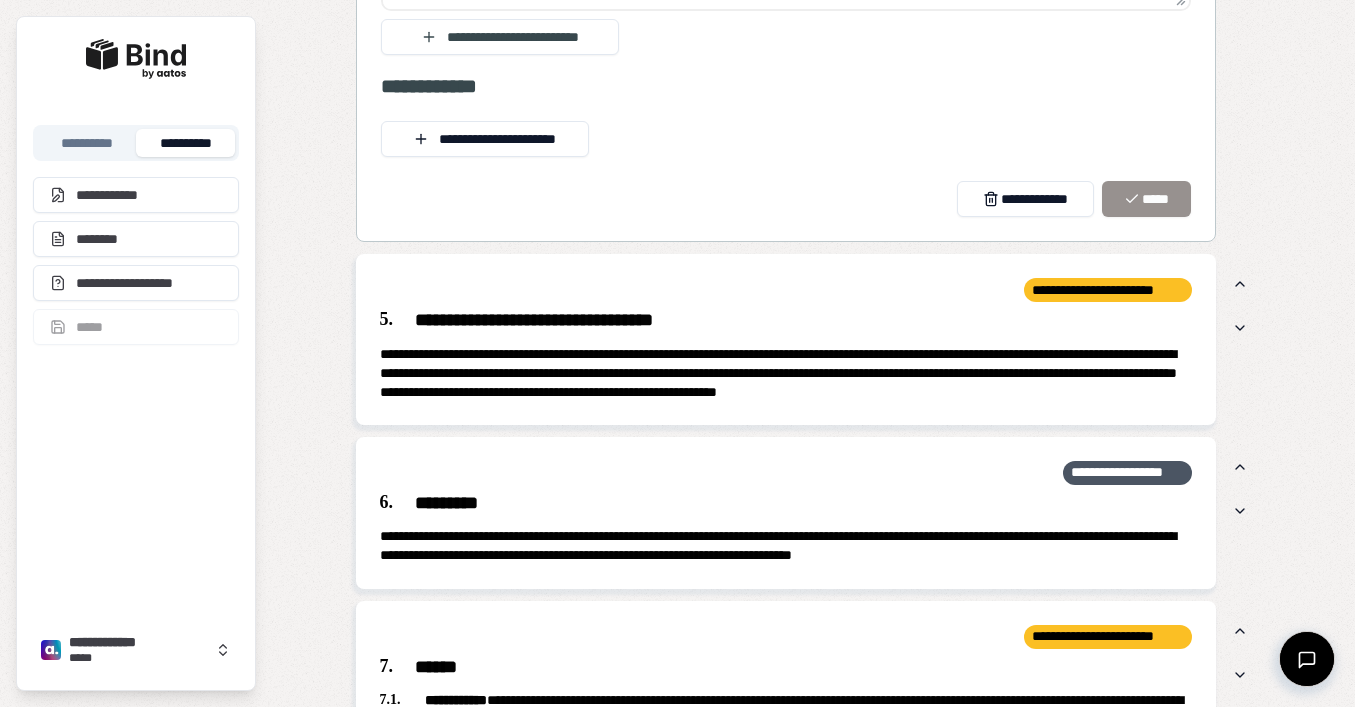 scroll, scrollTop: 3156, scrollLeft: 0, axis: vertical 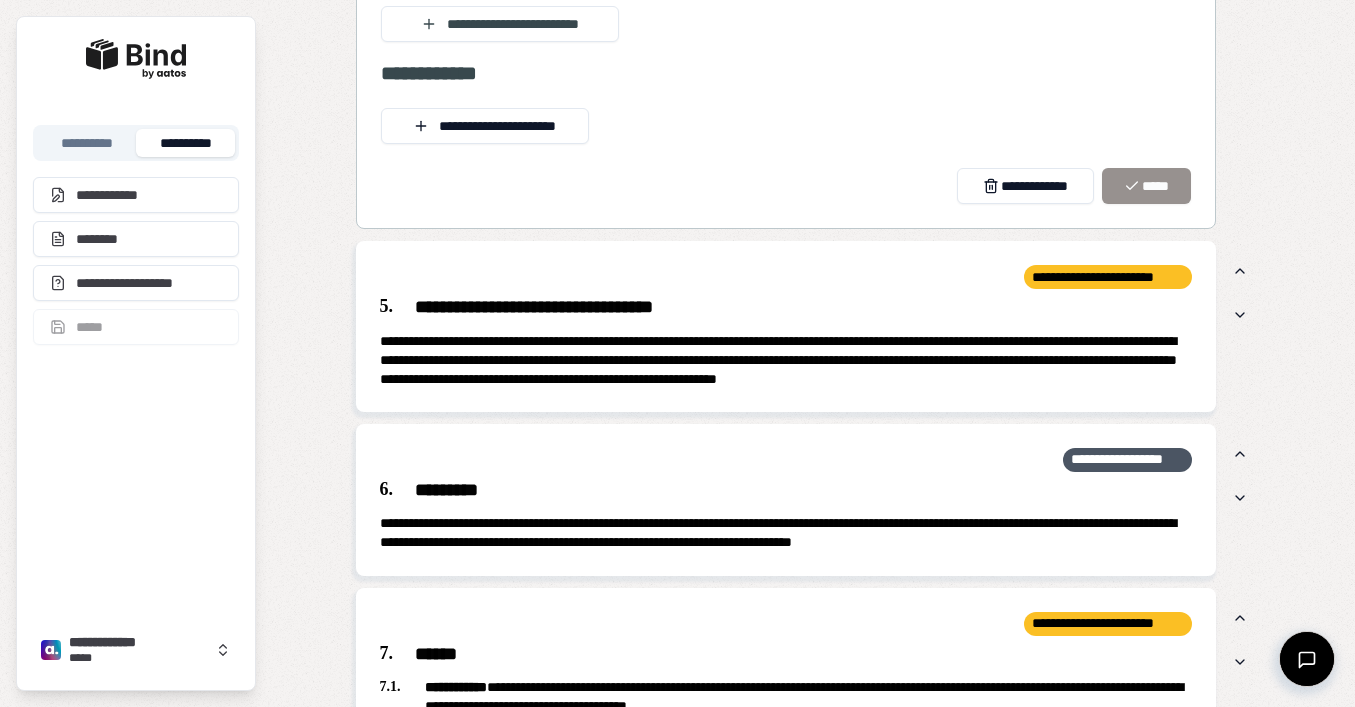 click on "**********" at bounding box center (805, -889) 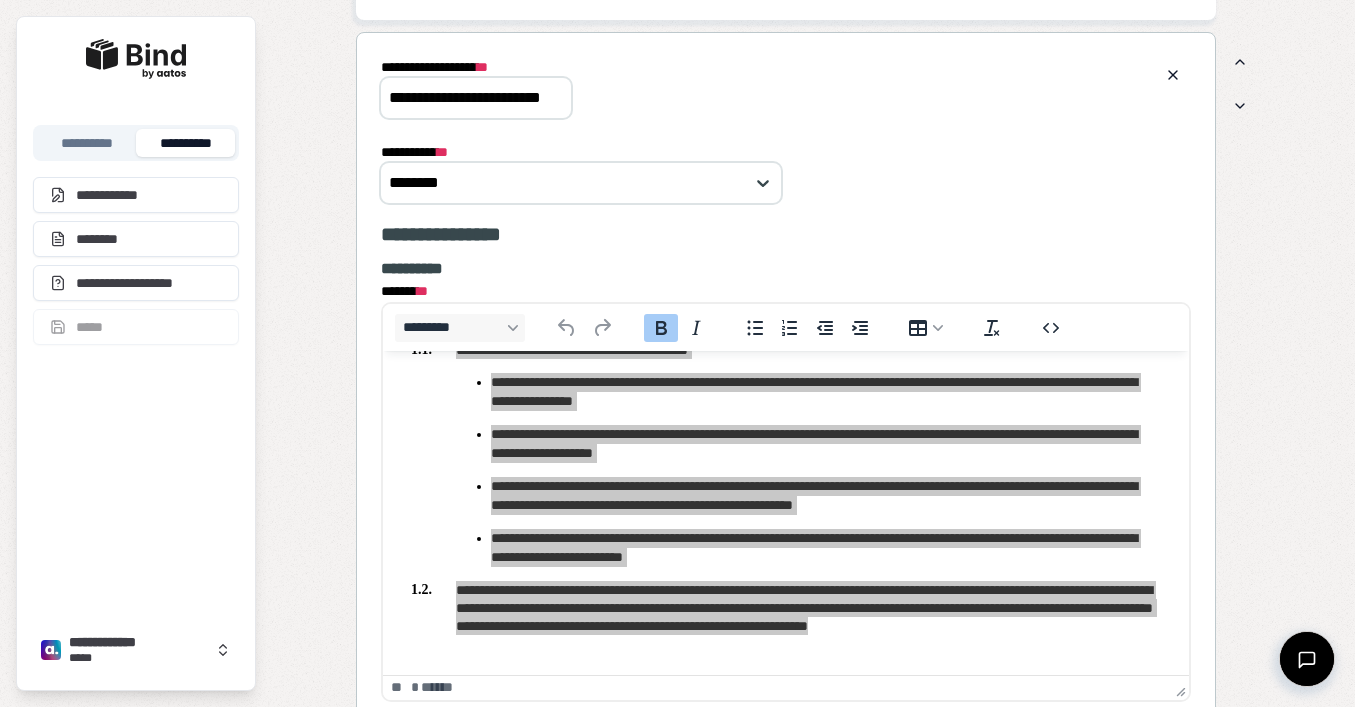 scroll, scrollTop: 2444, scrollLeft: 0, axis: vertical 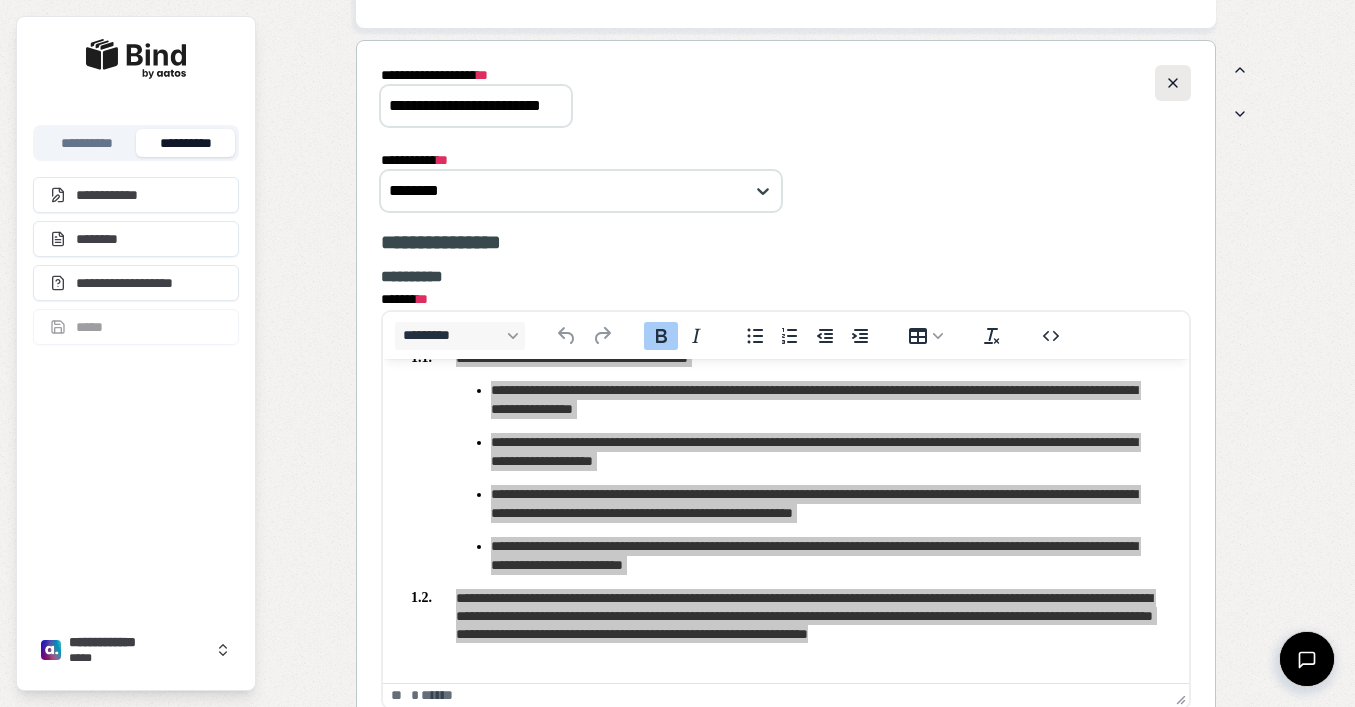 click at bounding box center [1173, 83] 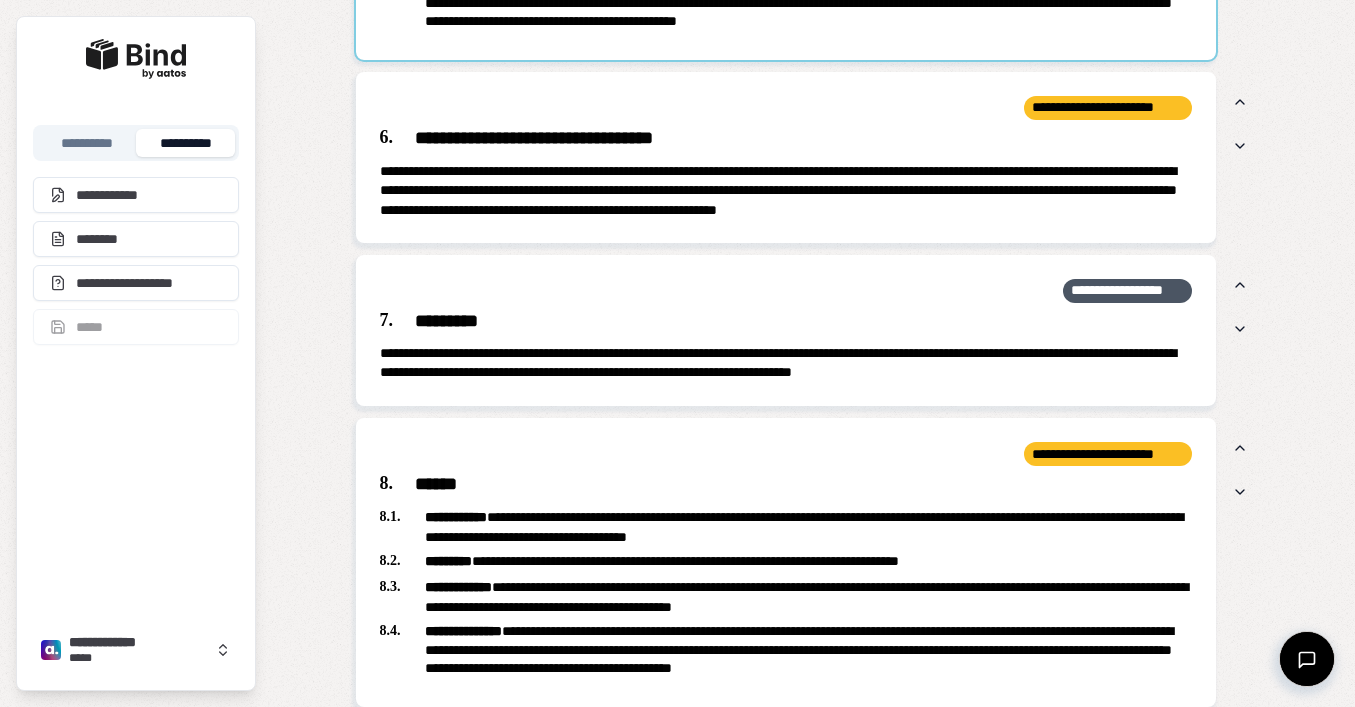 scroll, scrollTop: 2801, scrollLeft: 0, axis: vertical 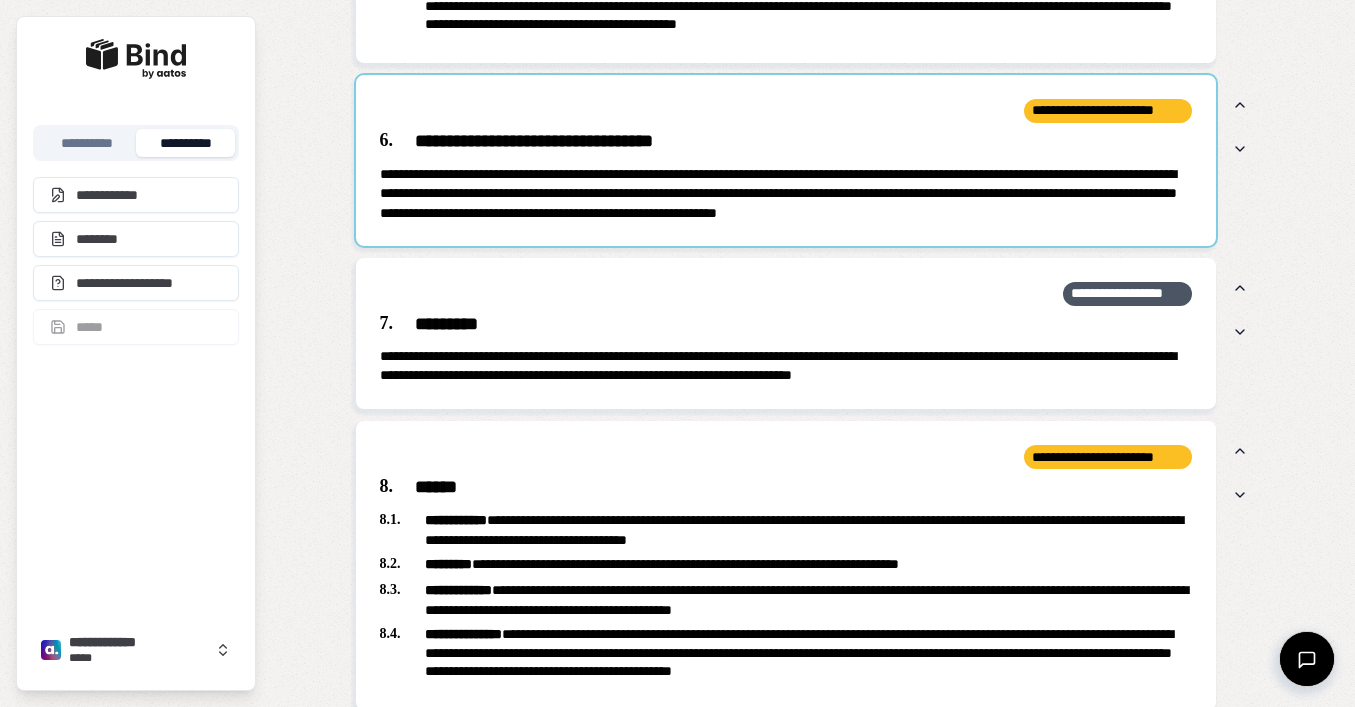 click at bounding box center (786, 160) 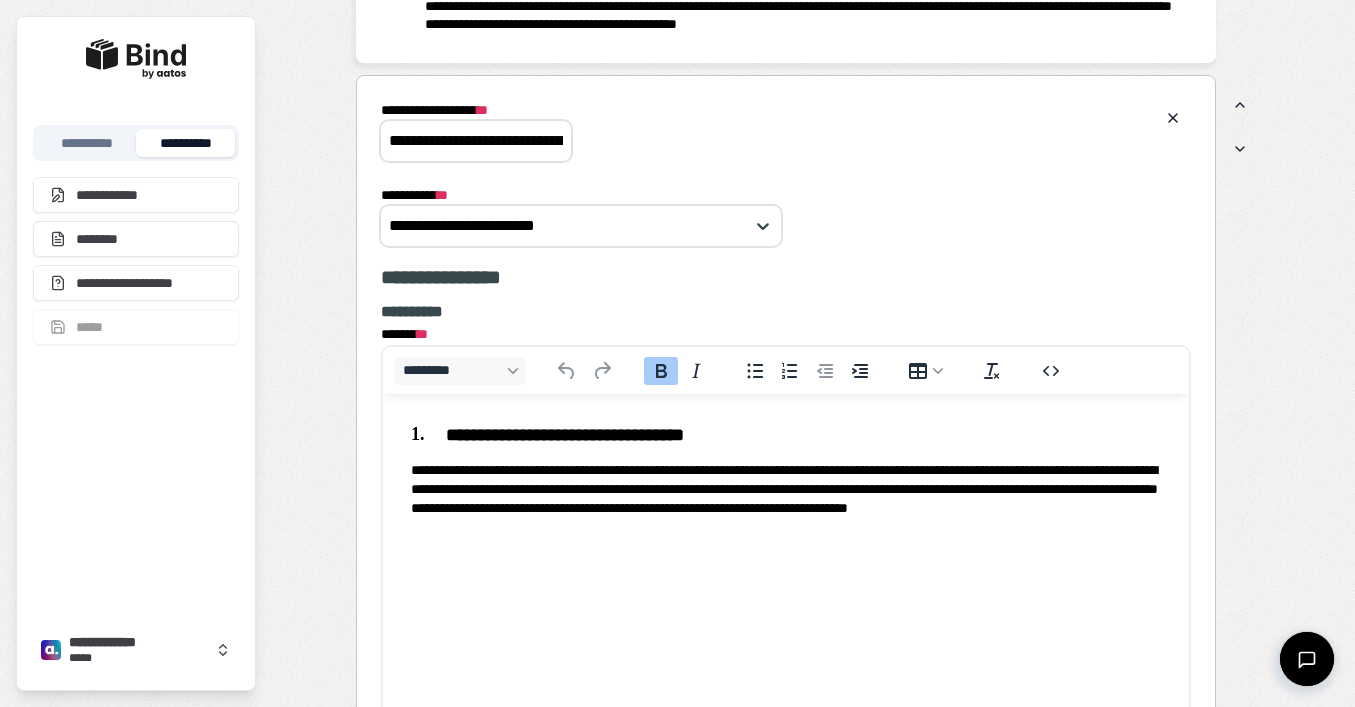 scroll, scrollTop: 0, scrollLeft: 0, axis: both 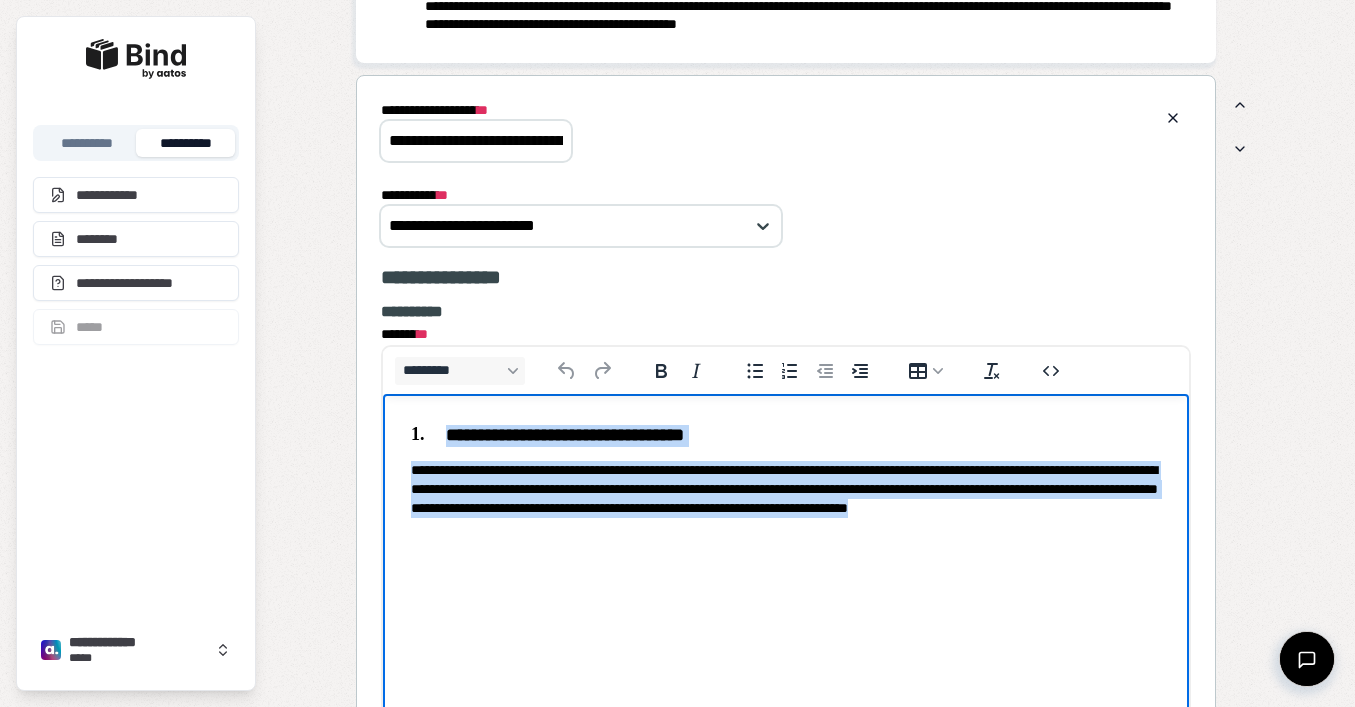 drag, startPoint x: 617, startPoint y: 528, endPoint x: 430, endPoint y: 428, distance: 212.05896 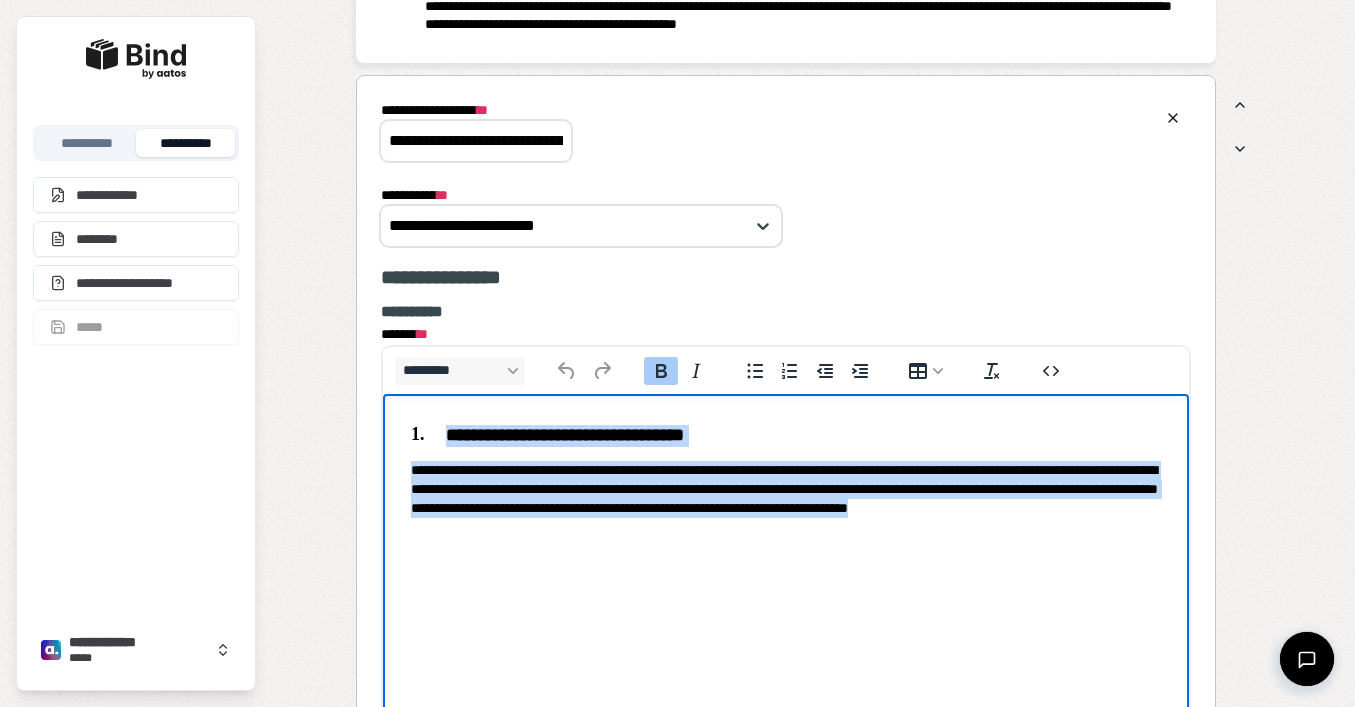 copy on "**********" 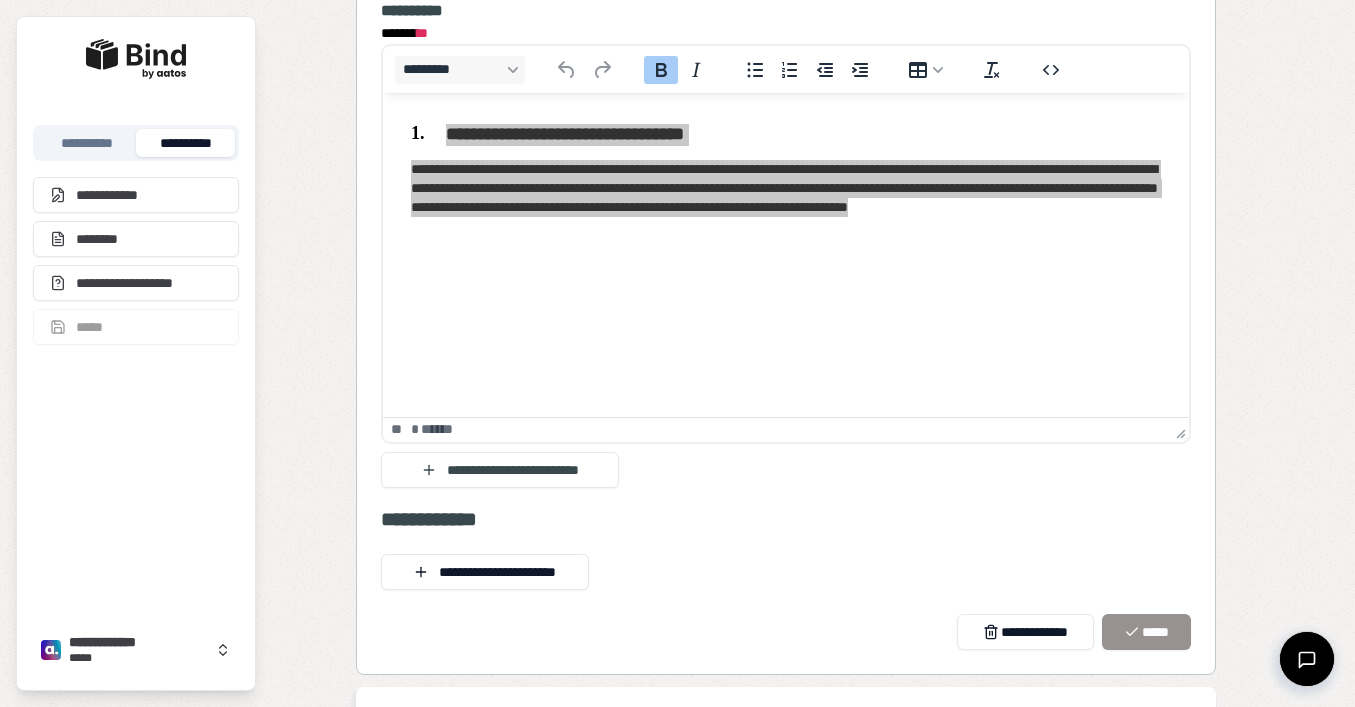 click on "**********" at bounding box center (786, 519) 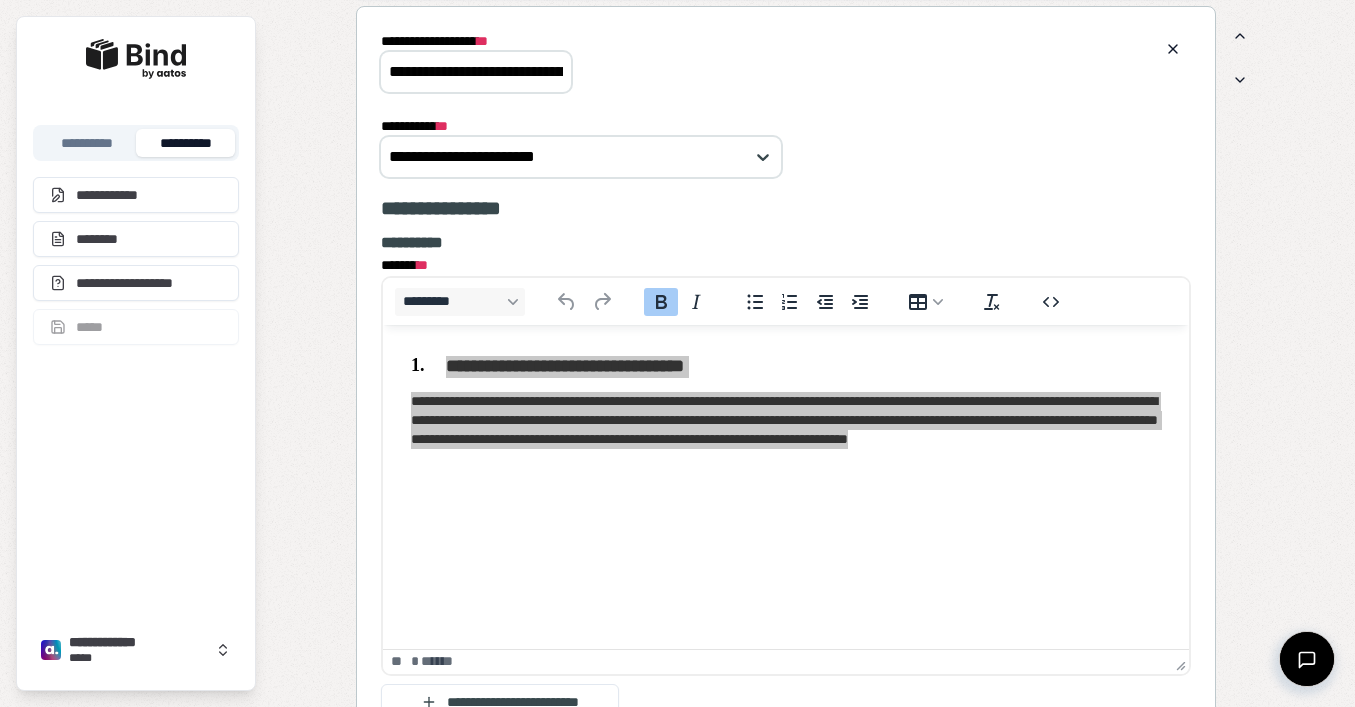 scroll, scrollTop: 2693, scrollLeft: 0, axis: vertical 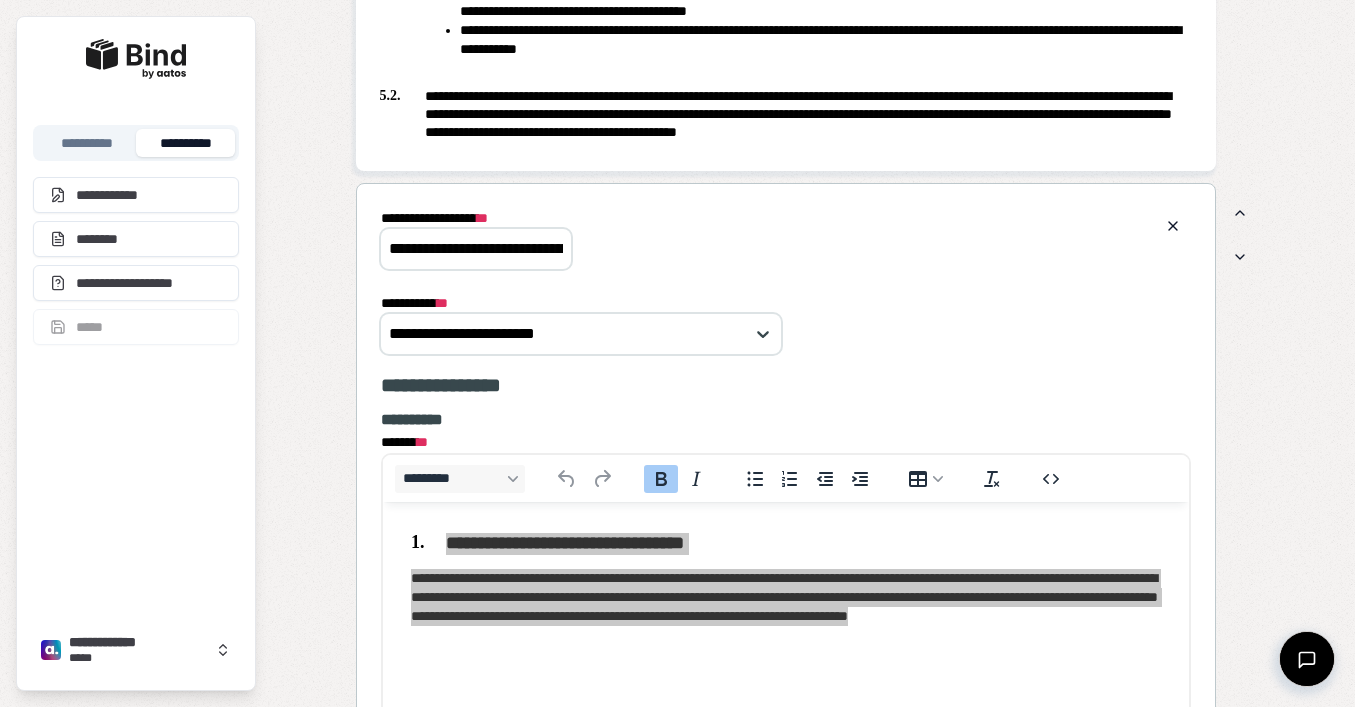 click on "**********" at bounding box center (786, 633) 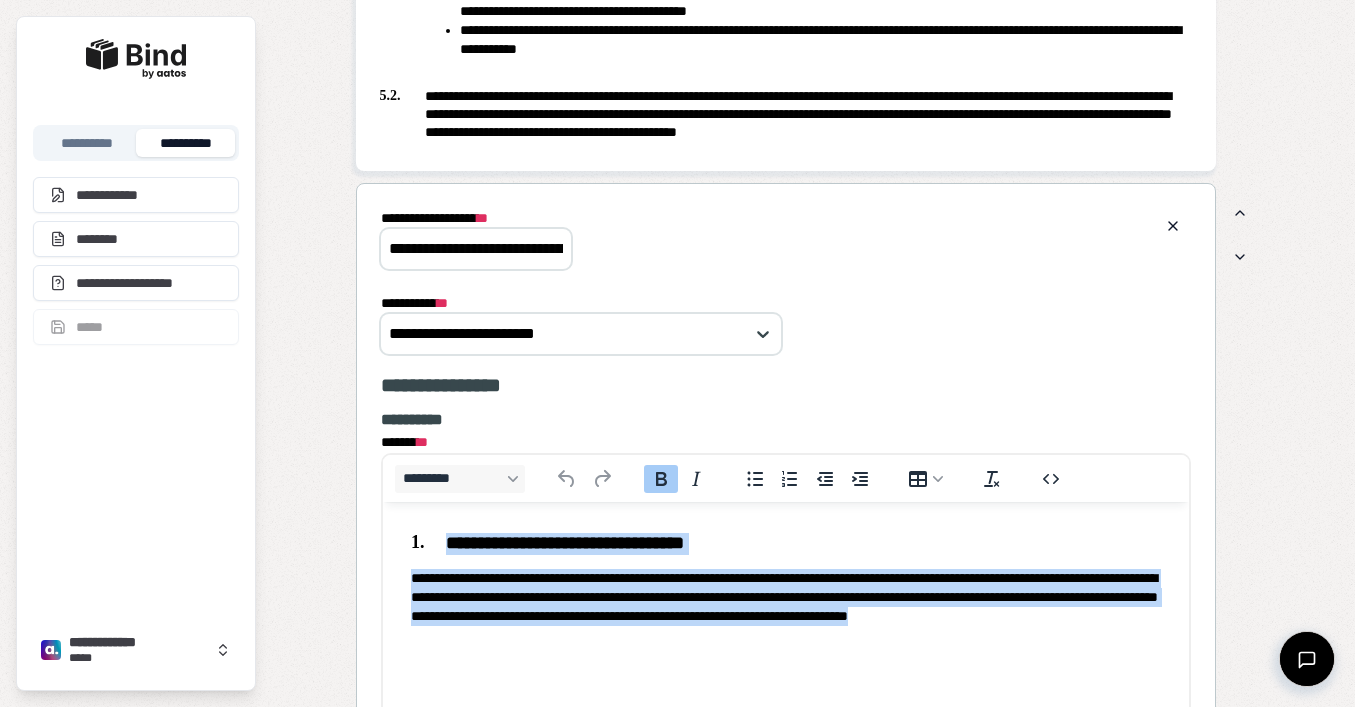click on "**********" at bounding box center (785, 587) 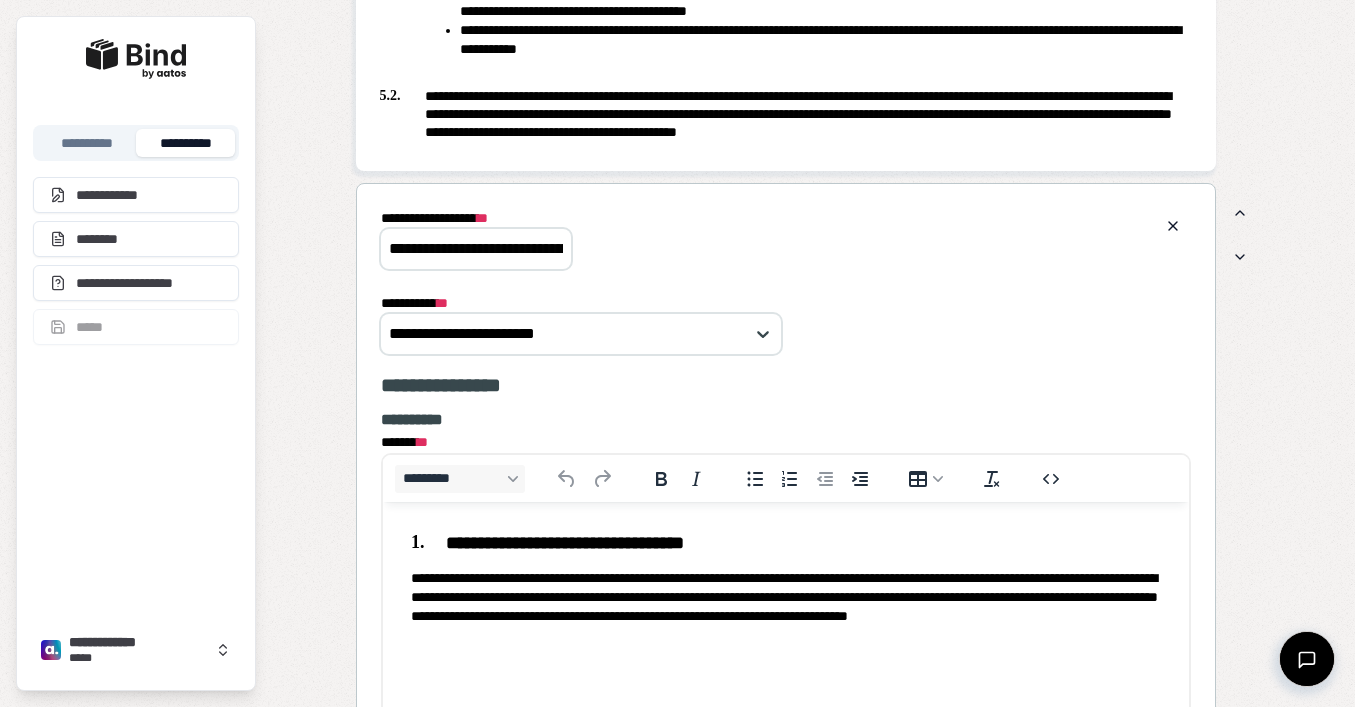 click on "**********" at bounding box center [786, 633] 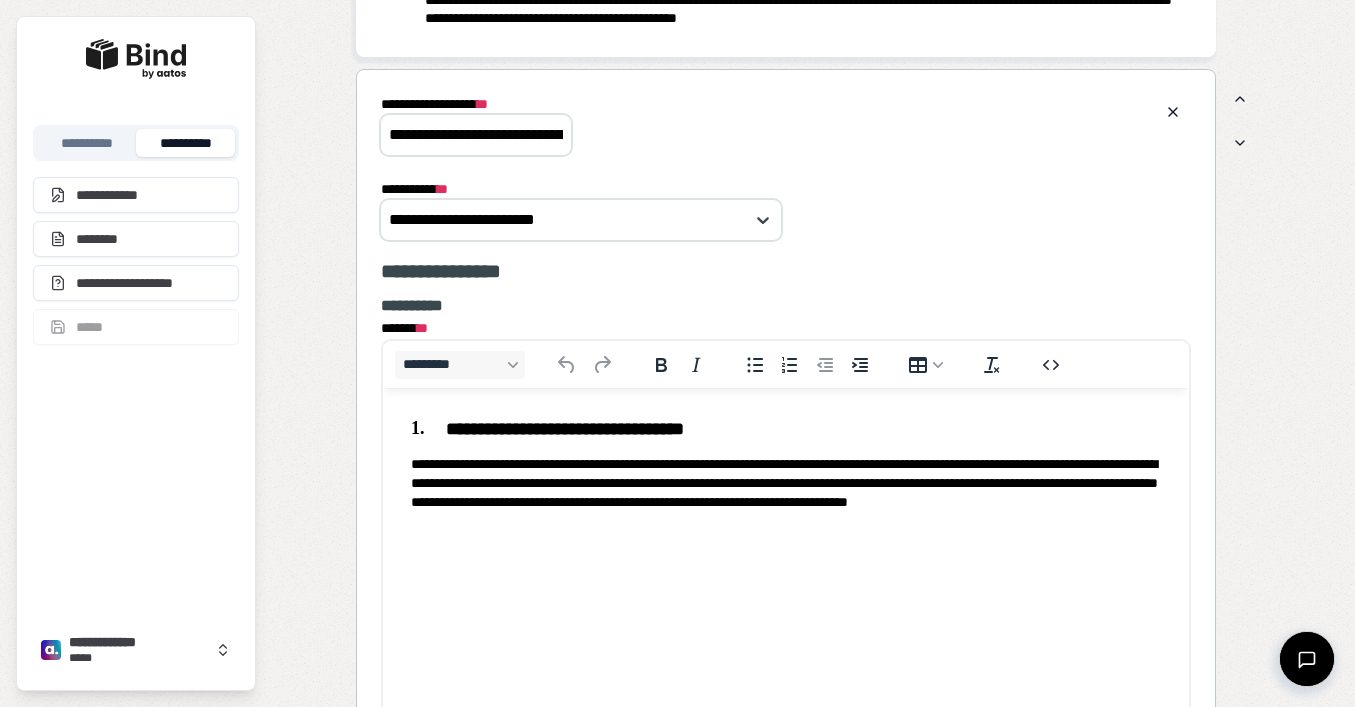 scroll, scrollTop: 2857, scrollLeft: 0, axis: vertical 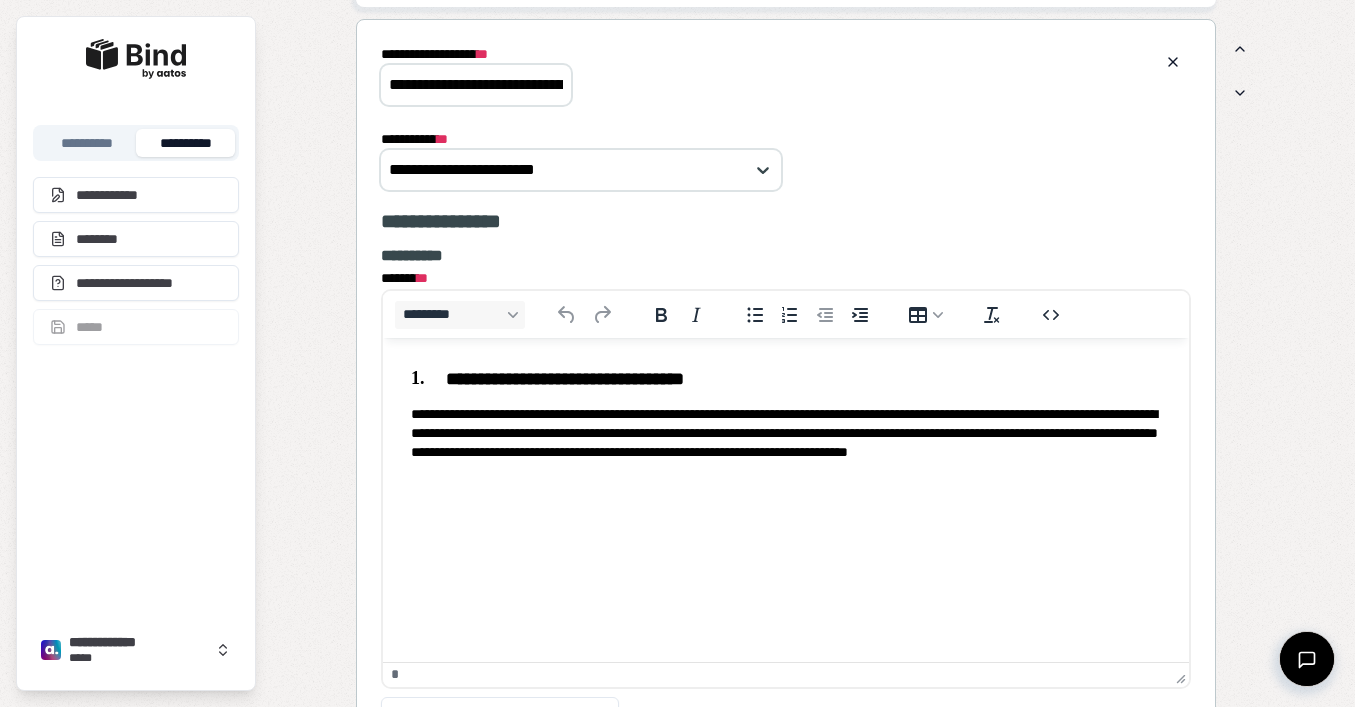 click on "**********" at bounding box center [786, 74] 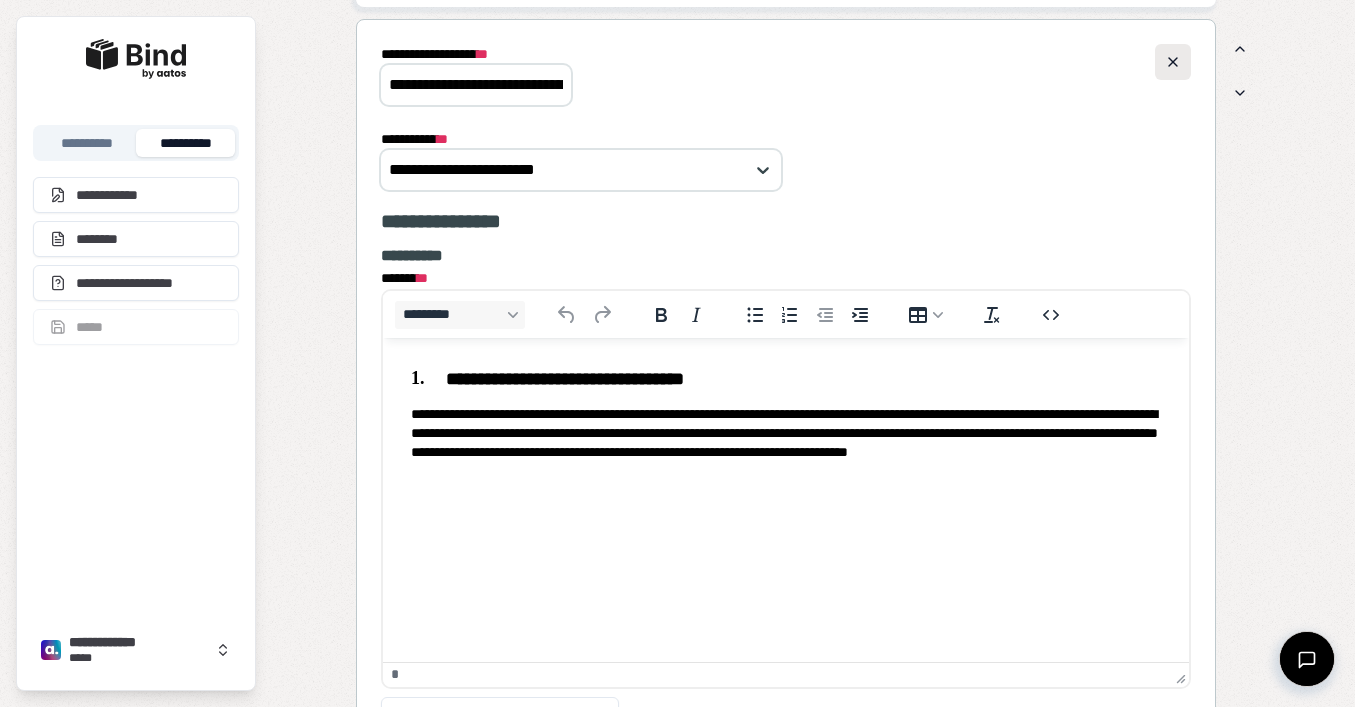 click at bounding box center [1173, 62] 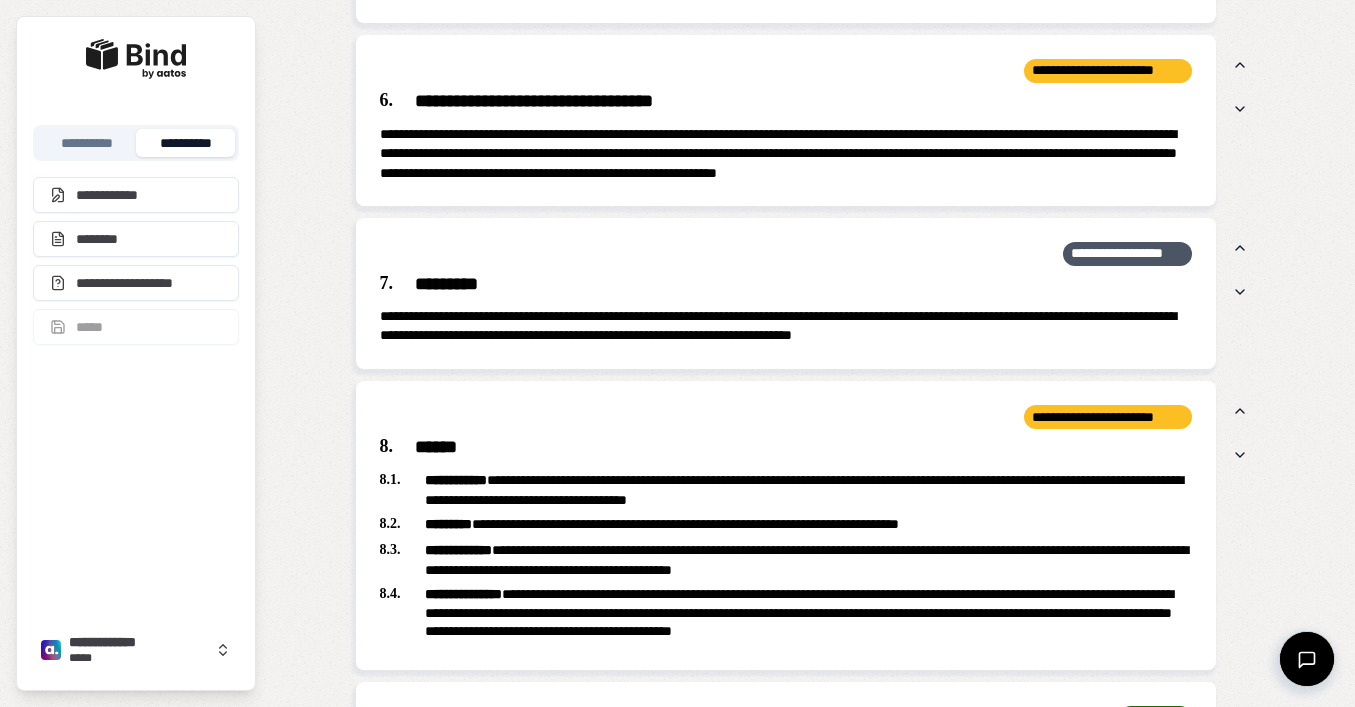 scroll, scrollTop: 2800, scrollLeft: 0, axis: vertical 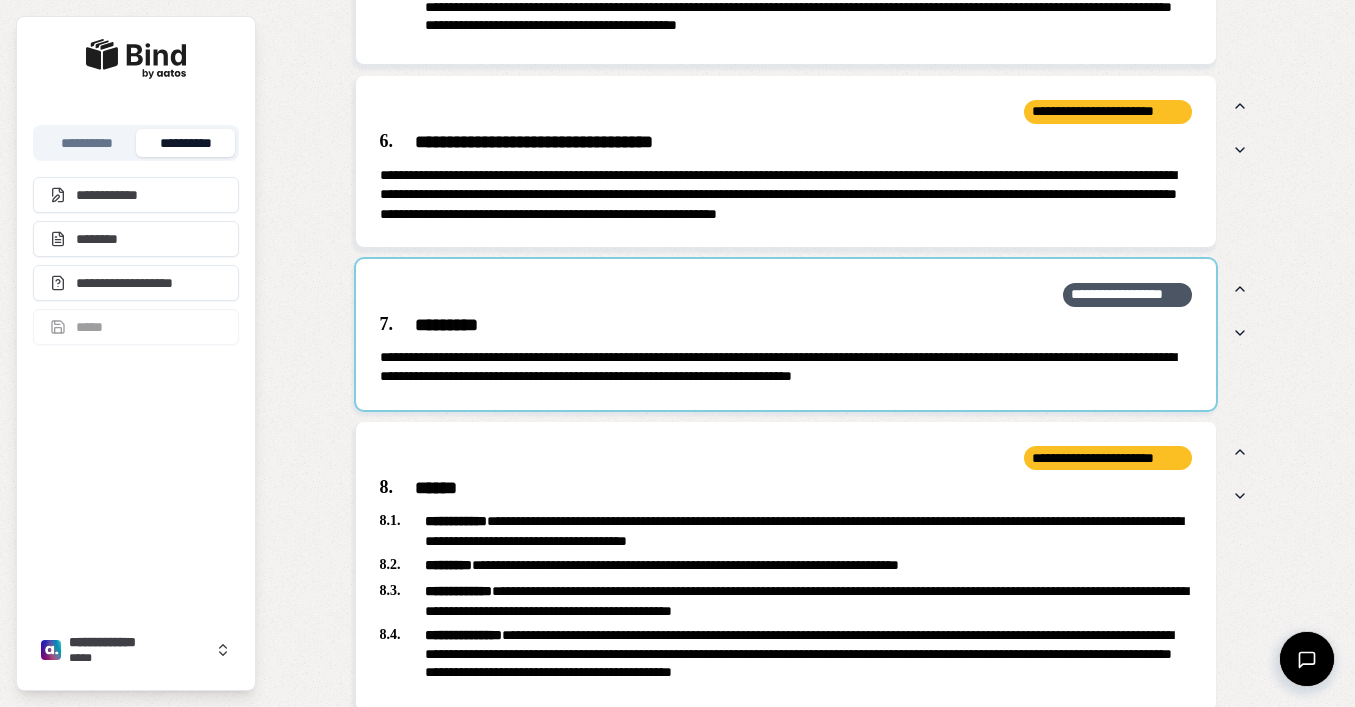 click at bounding box center (786, 335) 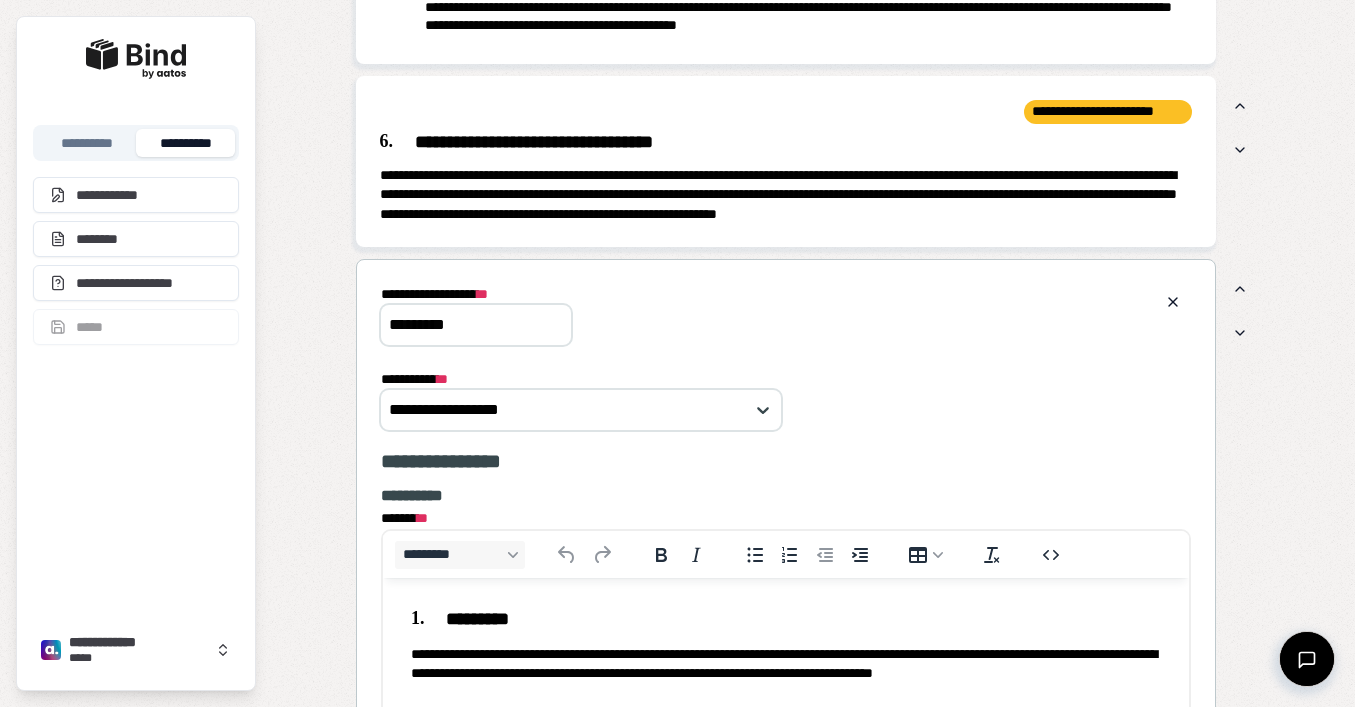 scroll, scrollTop: 0, scrollLeft: 0, axis: both 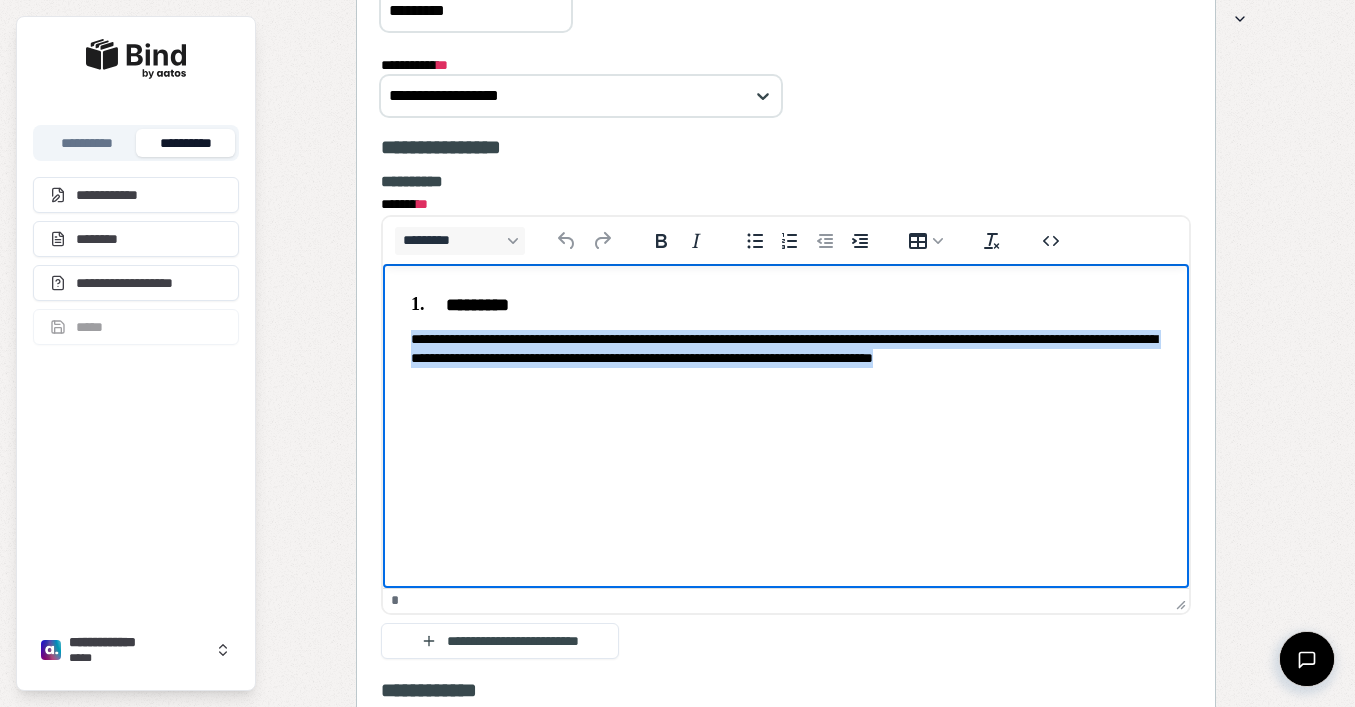 drag, startPoint x: 1175, startPoint y: 362, endPoint x: 403, endPoint y: 341, distance: 772.2856 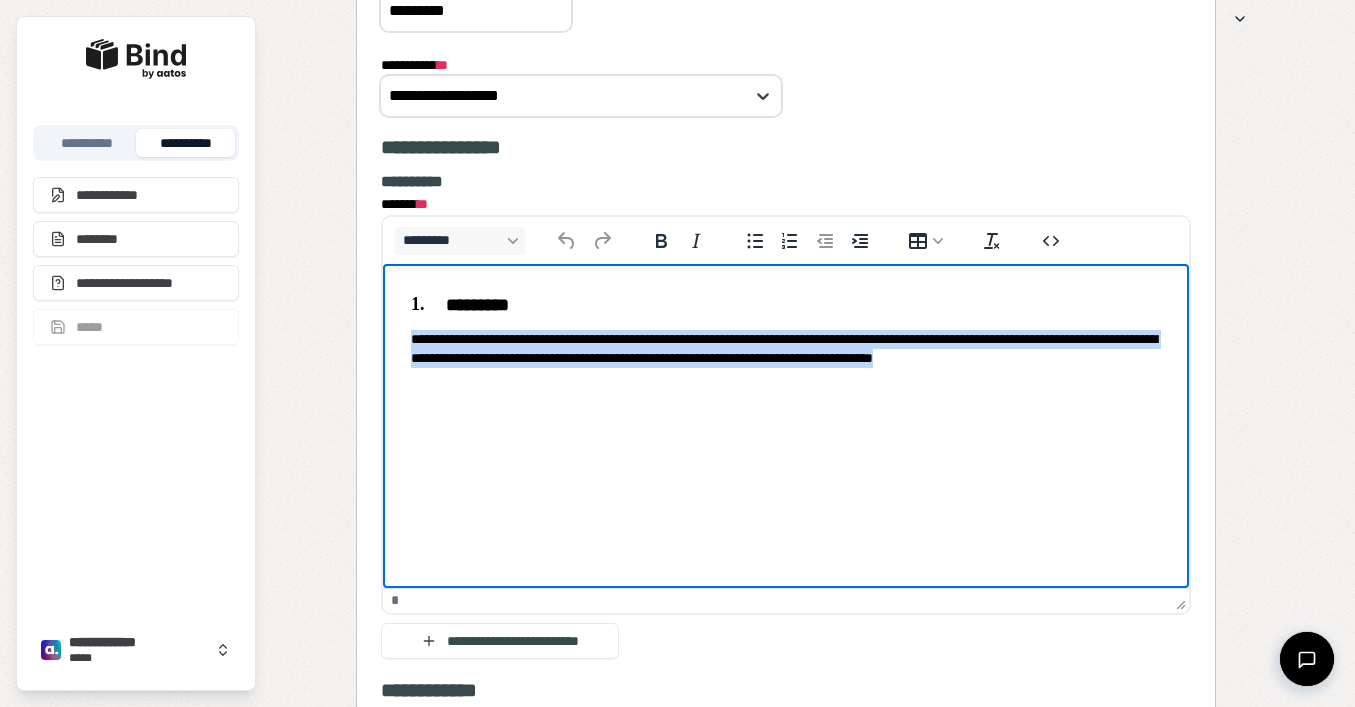 copy on "**********" 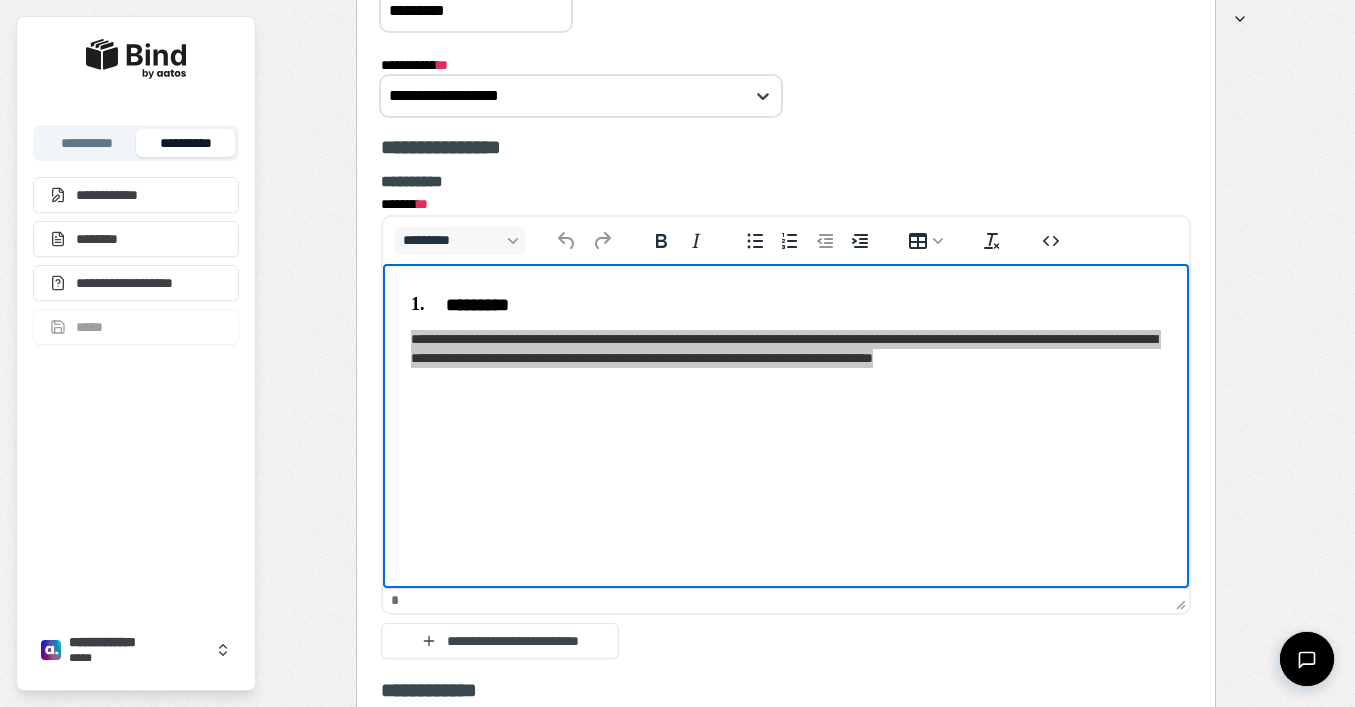 click on "**********" at bounding box center (786, 85) 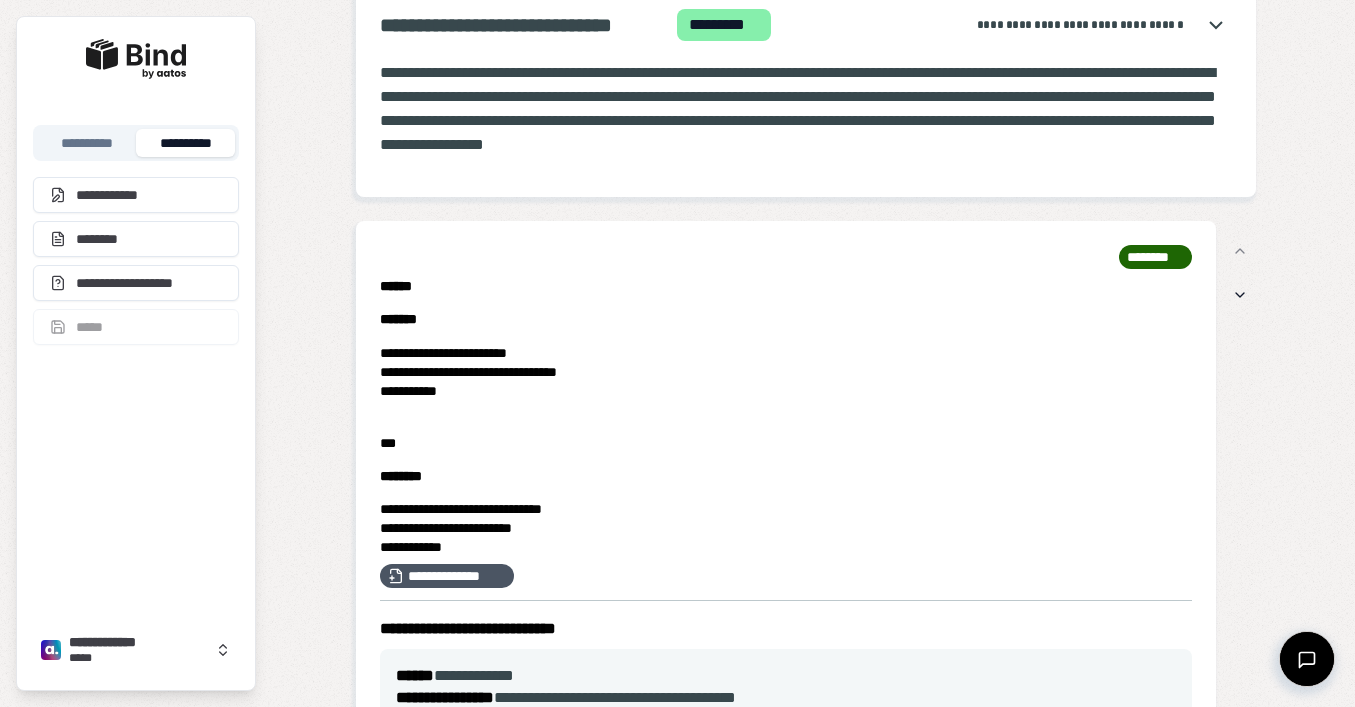 scroll, scrollTop: -4, scrollLeft: 0, axis: vertical 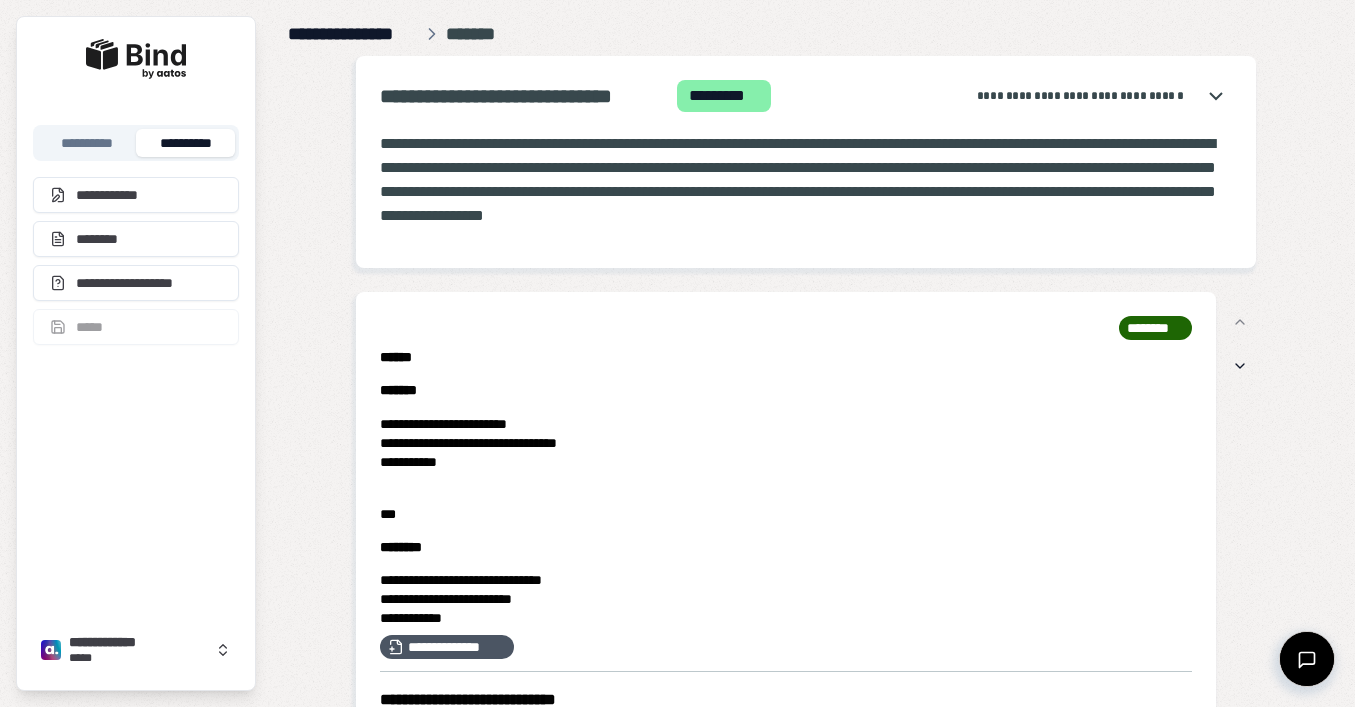 click on "**********" at bounding box center [353, 34] 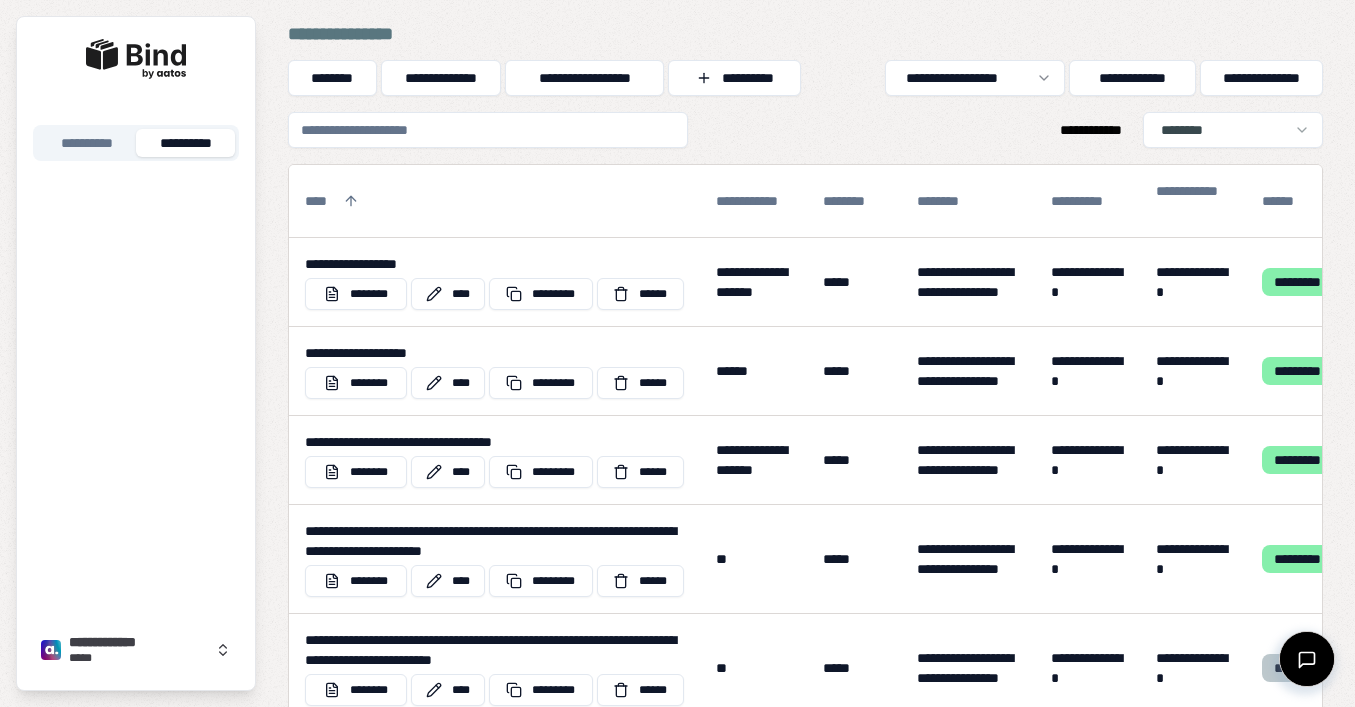 click at bounding box center (488, 130) 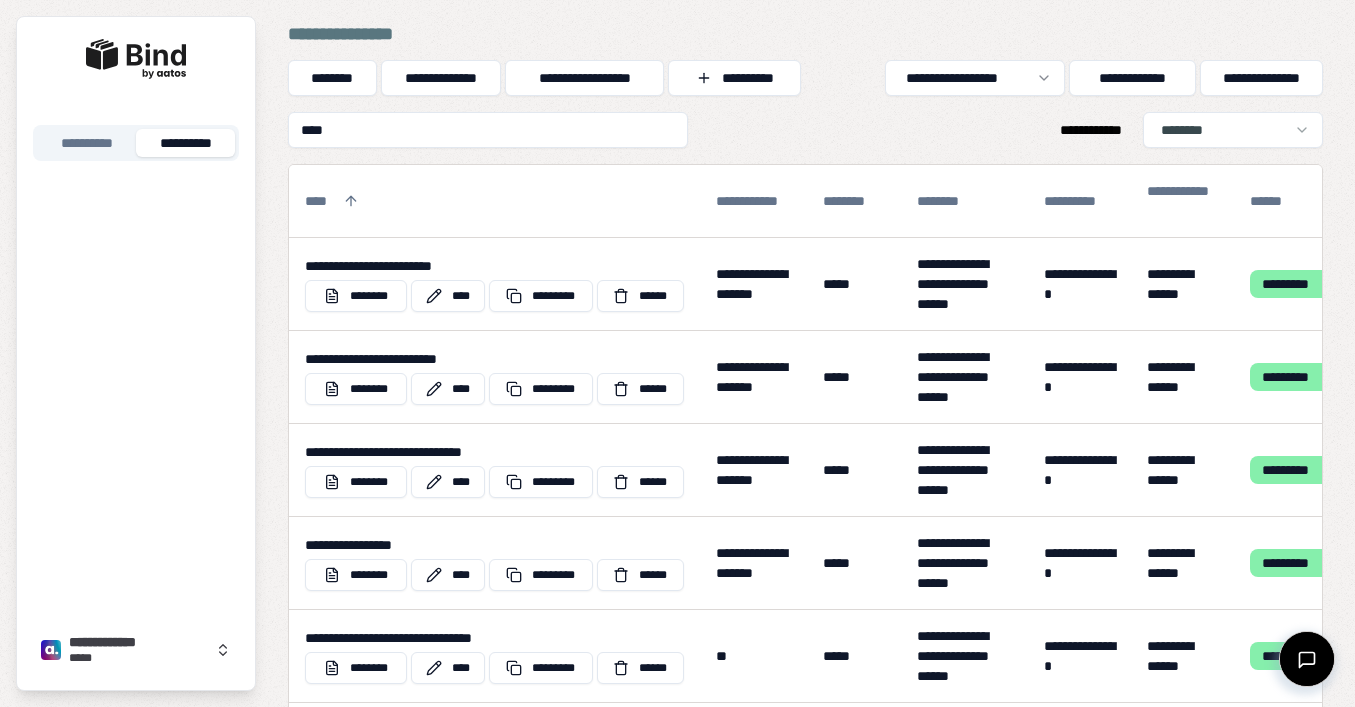 type on "*****" 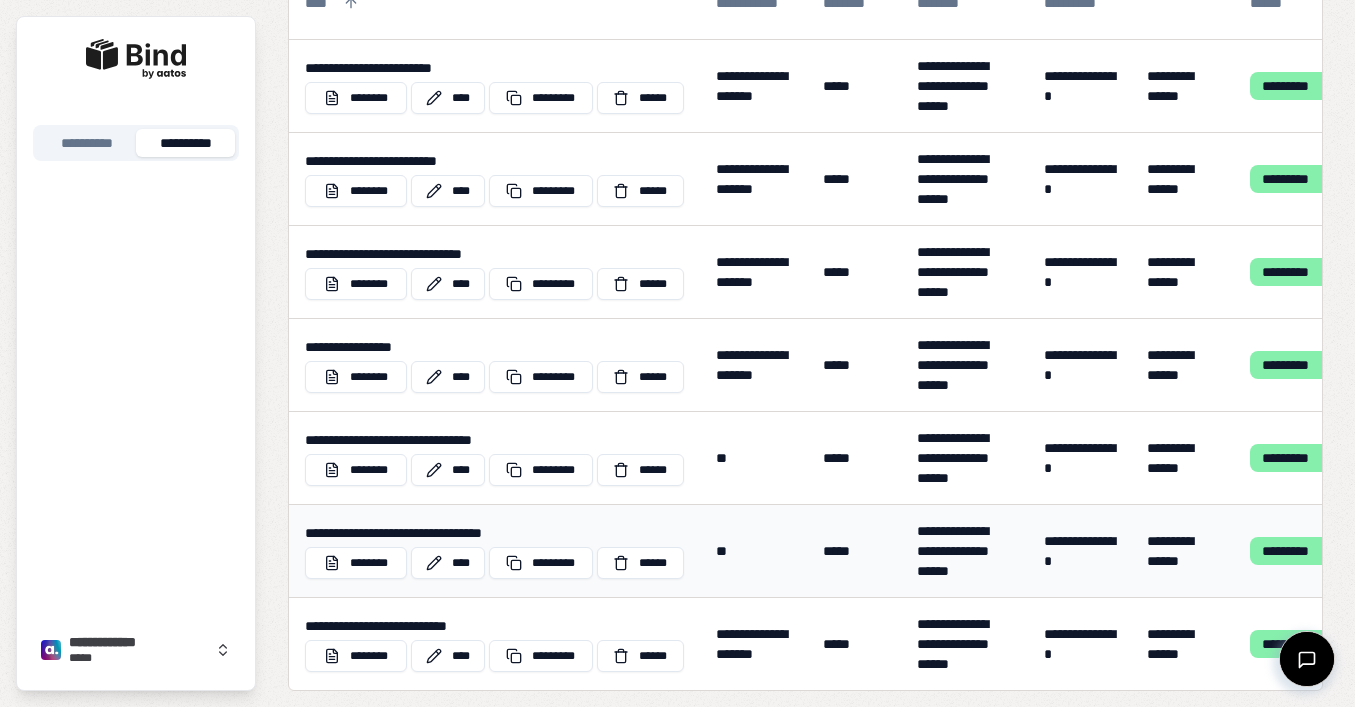 scroll, scrollTop: 338, scrollLeft: 0, axis: vertical 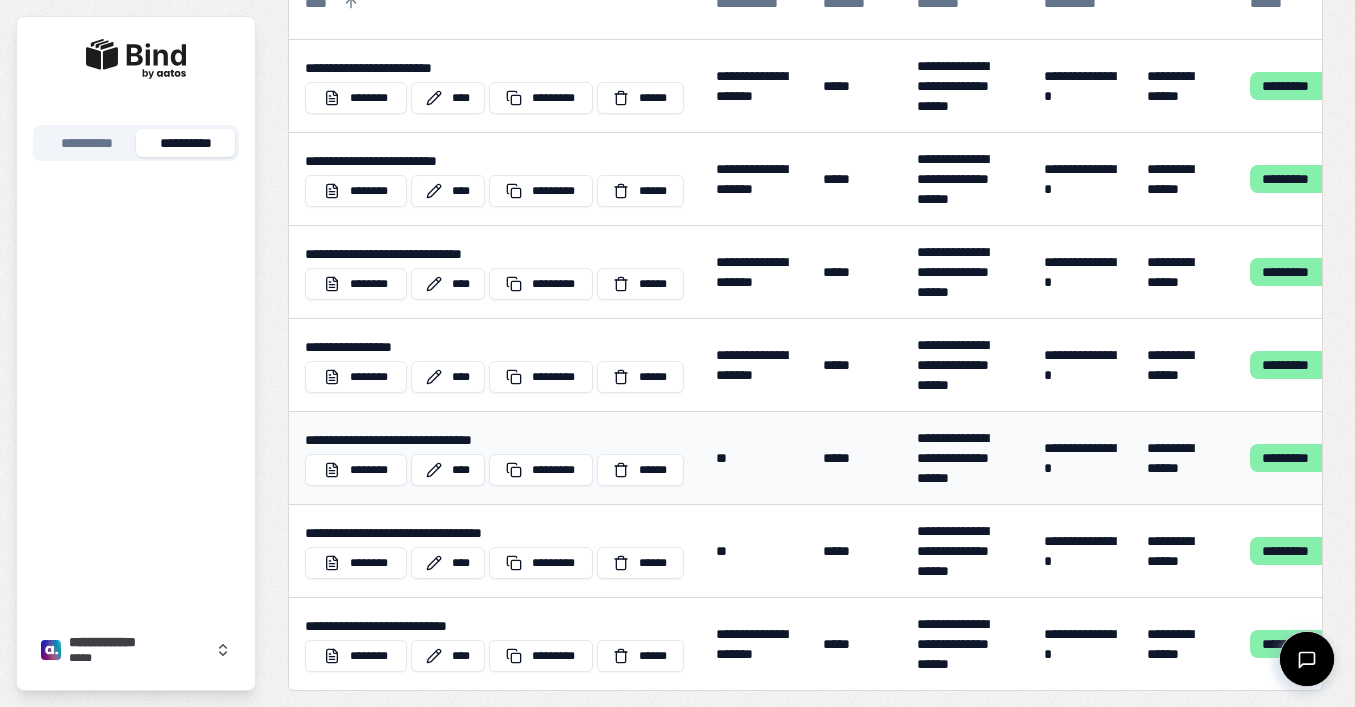 click on "**********" at bounding box center [494, 458] 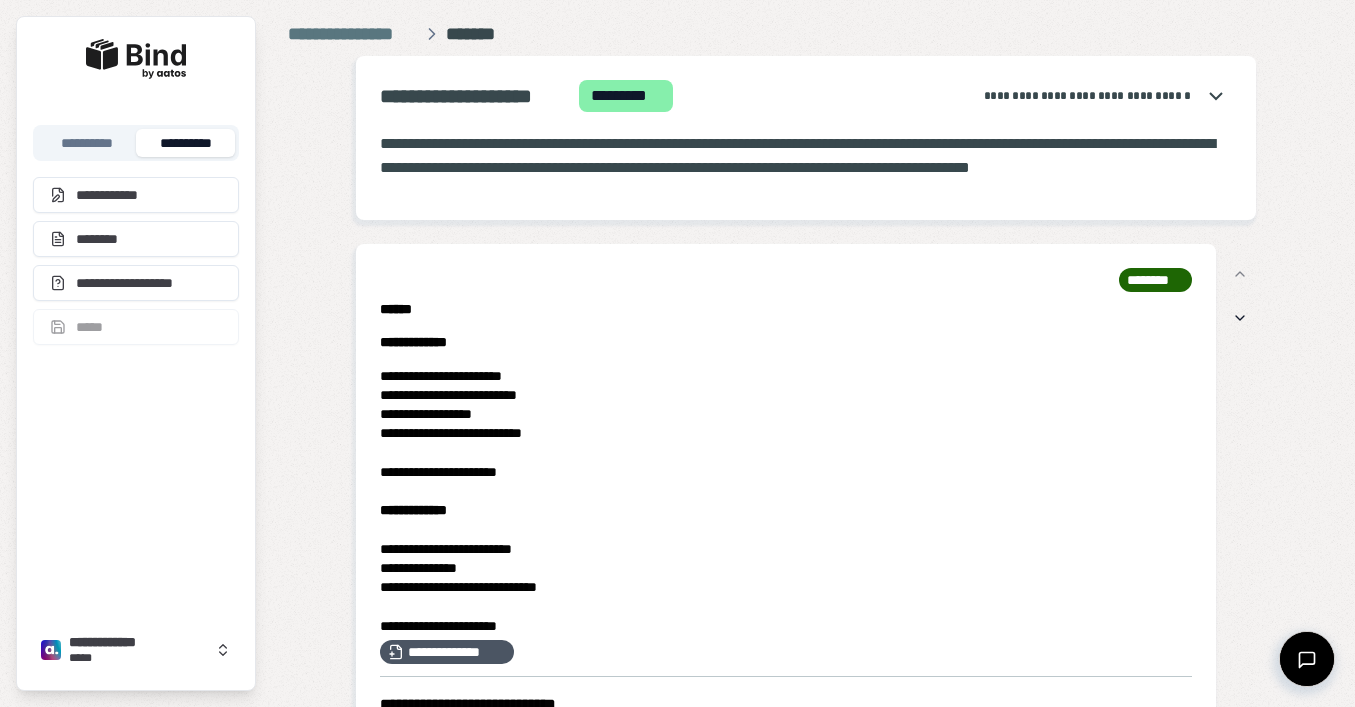 scroll, scrollTop: 0, scrollLeft: 0, axis: both 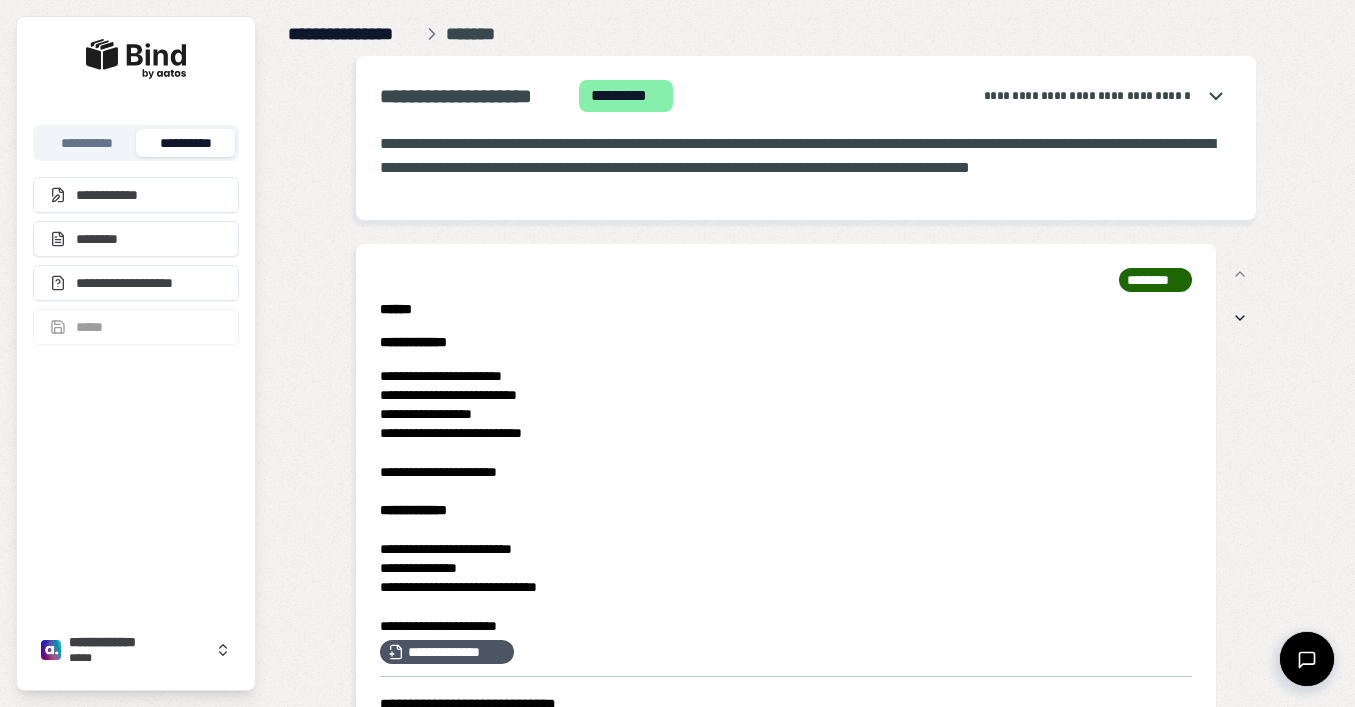 click on "**********" at bounding box center [353, 34] 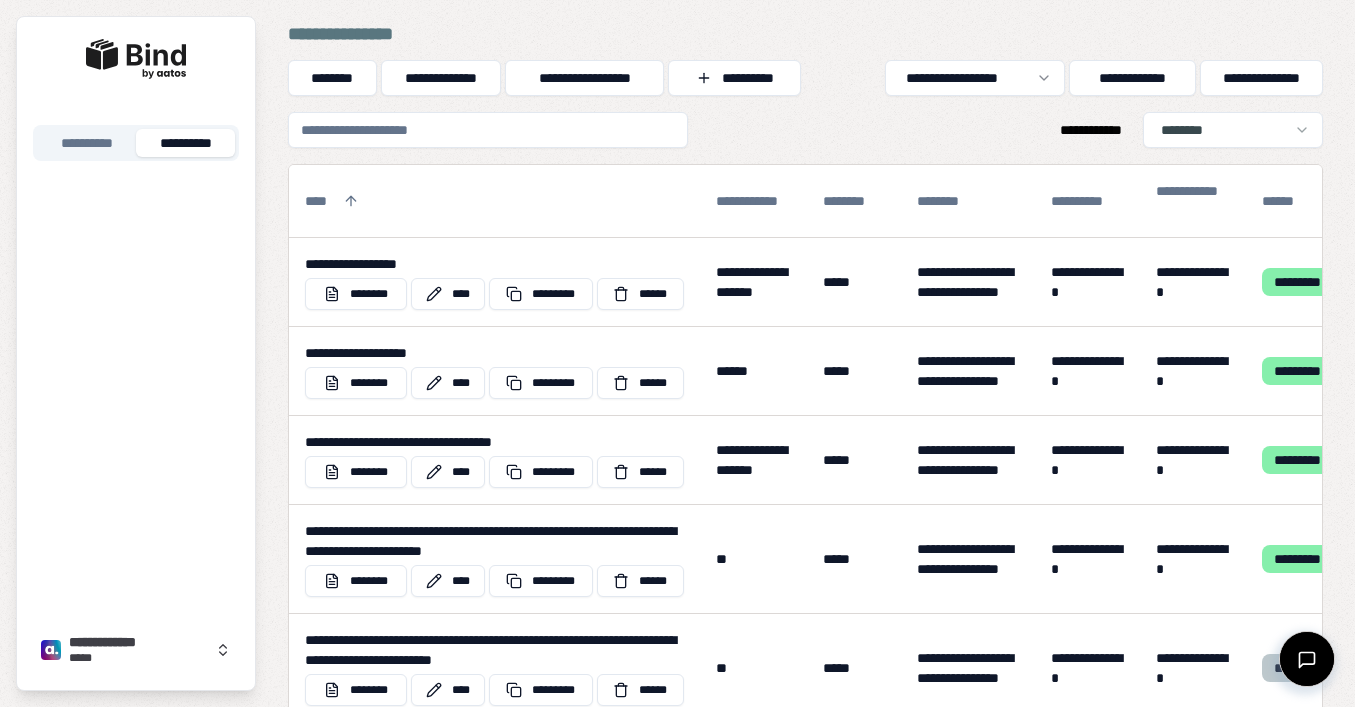 click at bounding box center [488, 130] 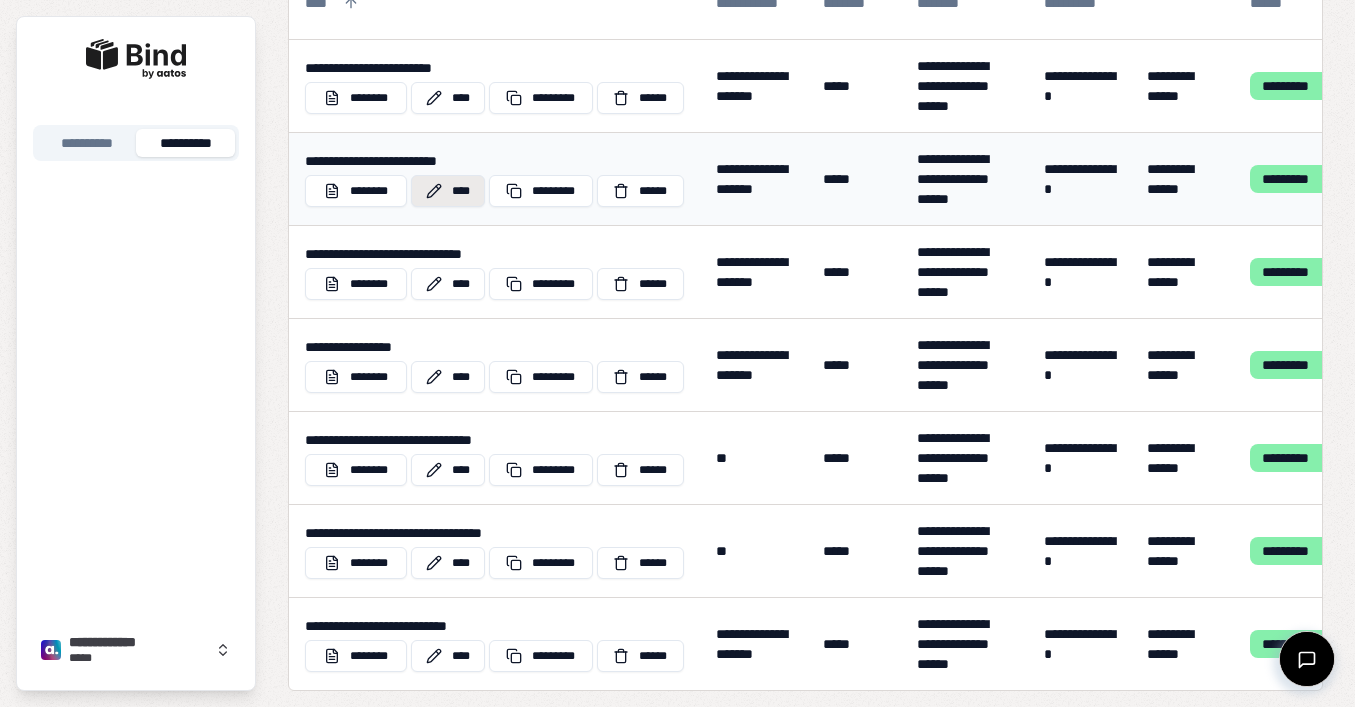 scroll, scrollTop: 338, scrollLeft: 0, axis: vertical 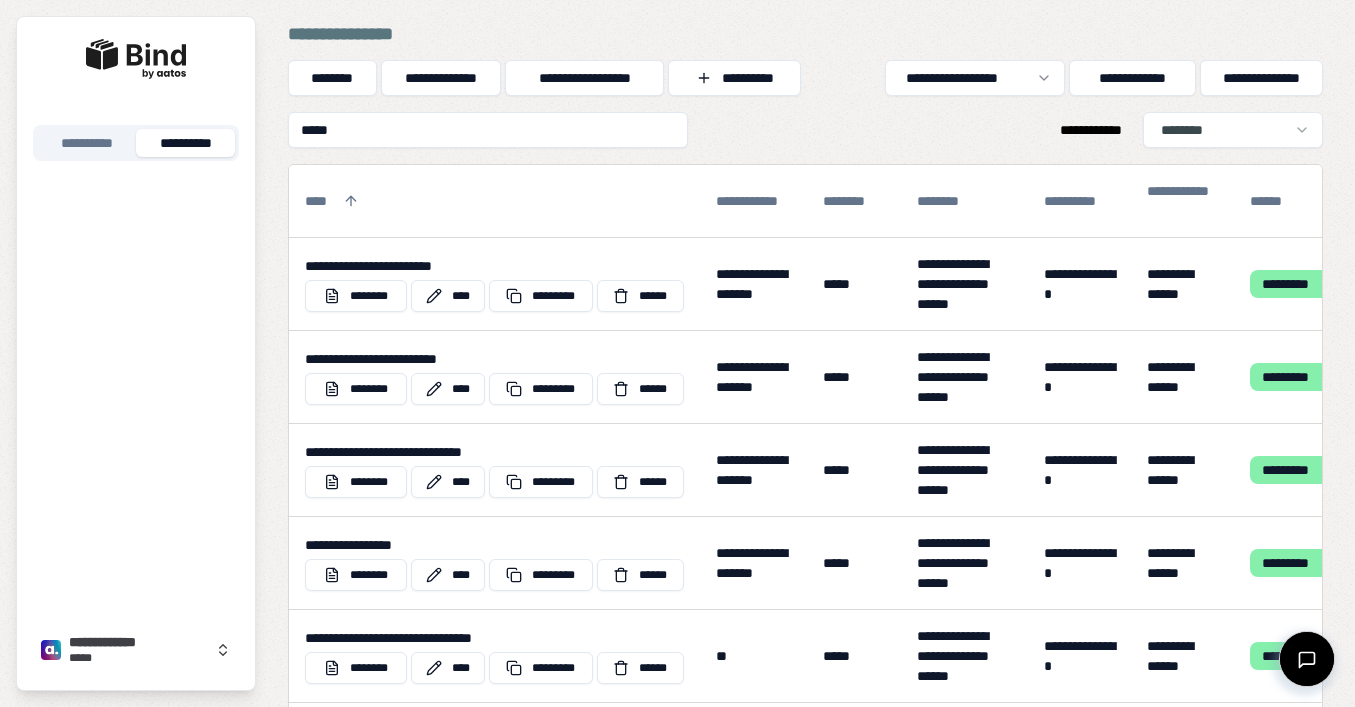 click on "*****" at bounding box center (488, 130) 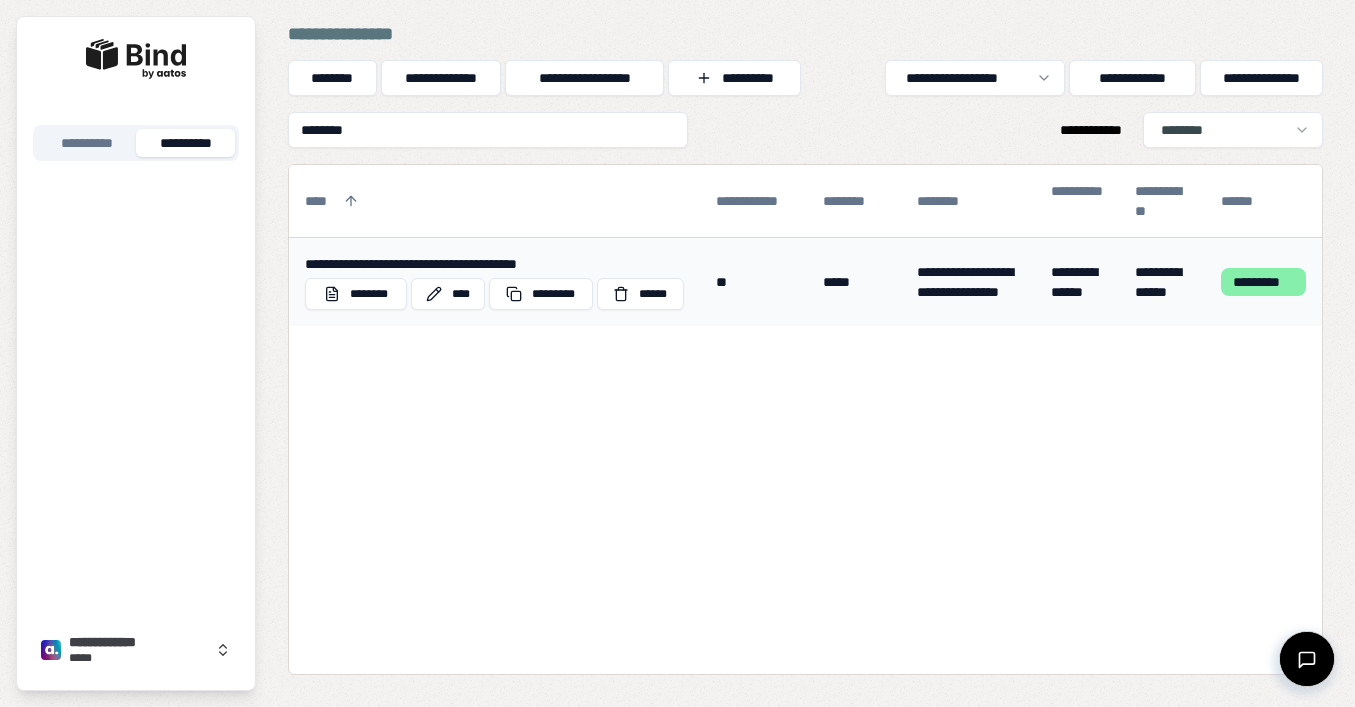 type on "********" 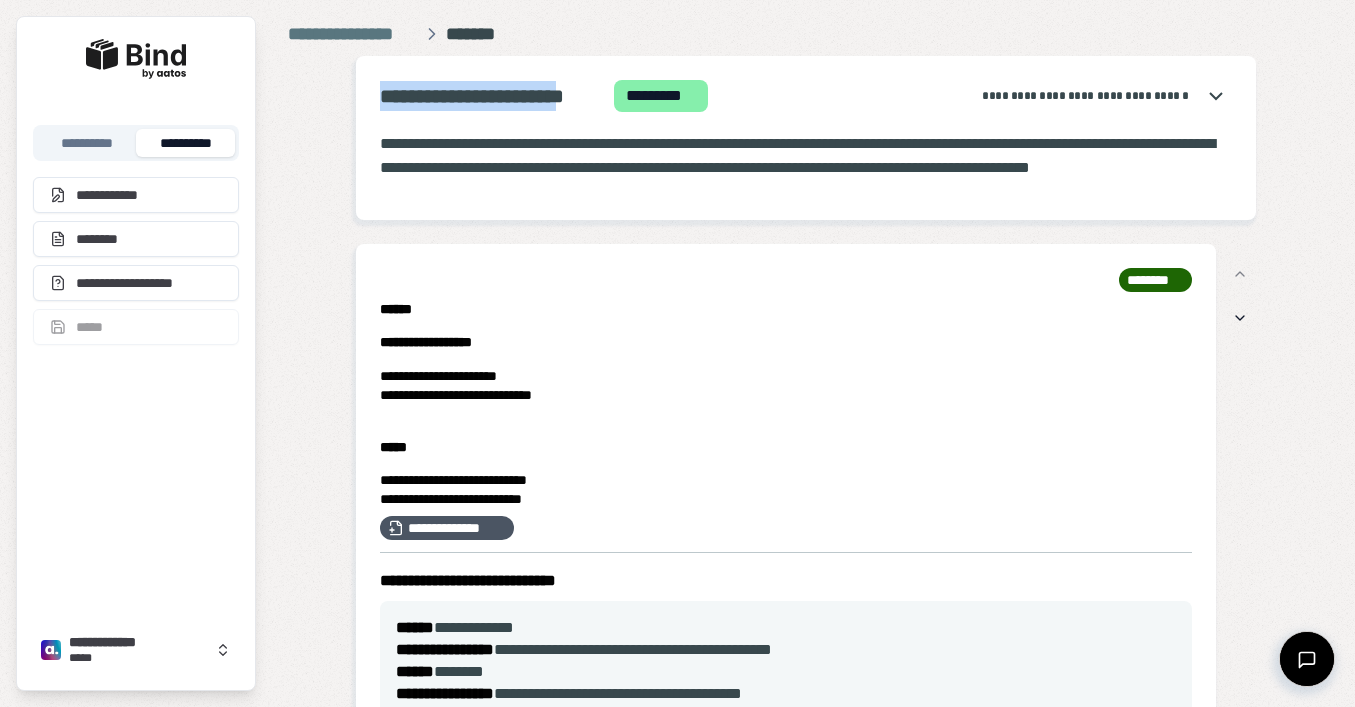 drag, startPoint x: 606, startPoint y: 100, endPoint x: 376, endPoint y: 102, distance: 230.0087 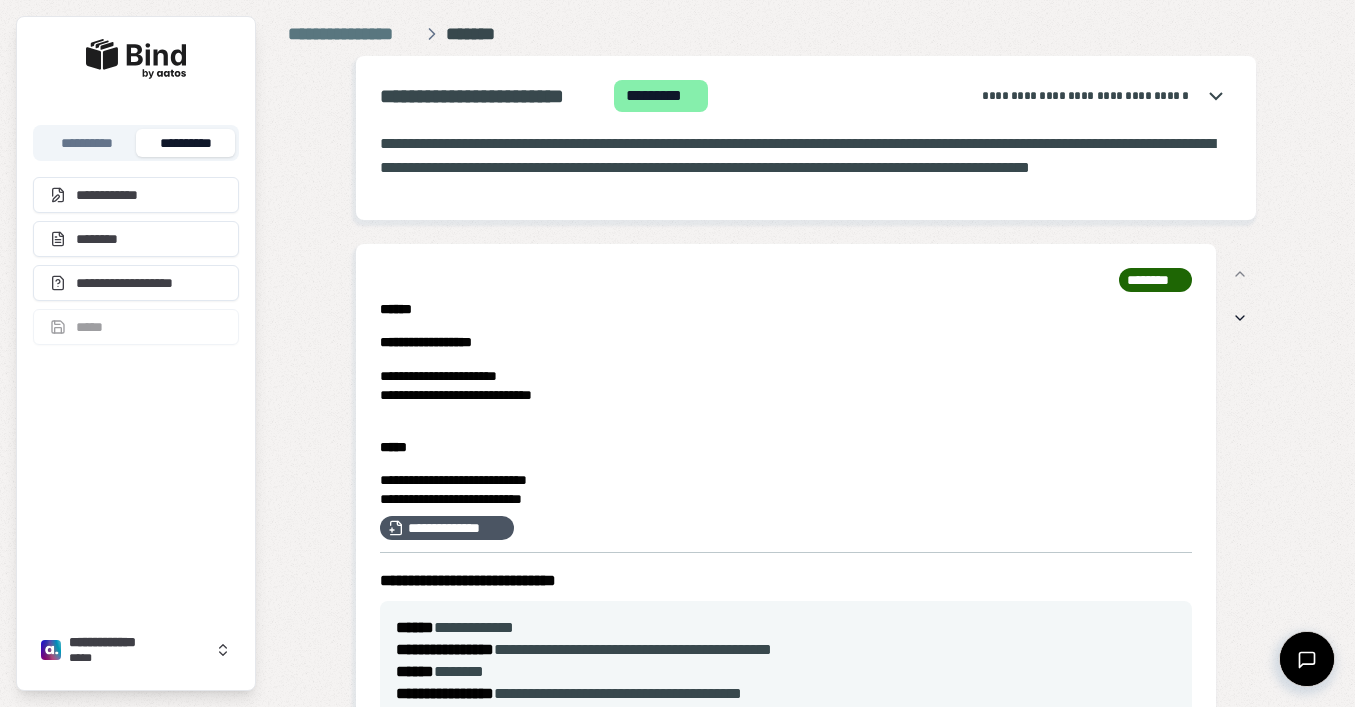 click on "**********" at bounding box center (806, 156) 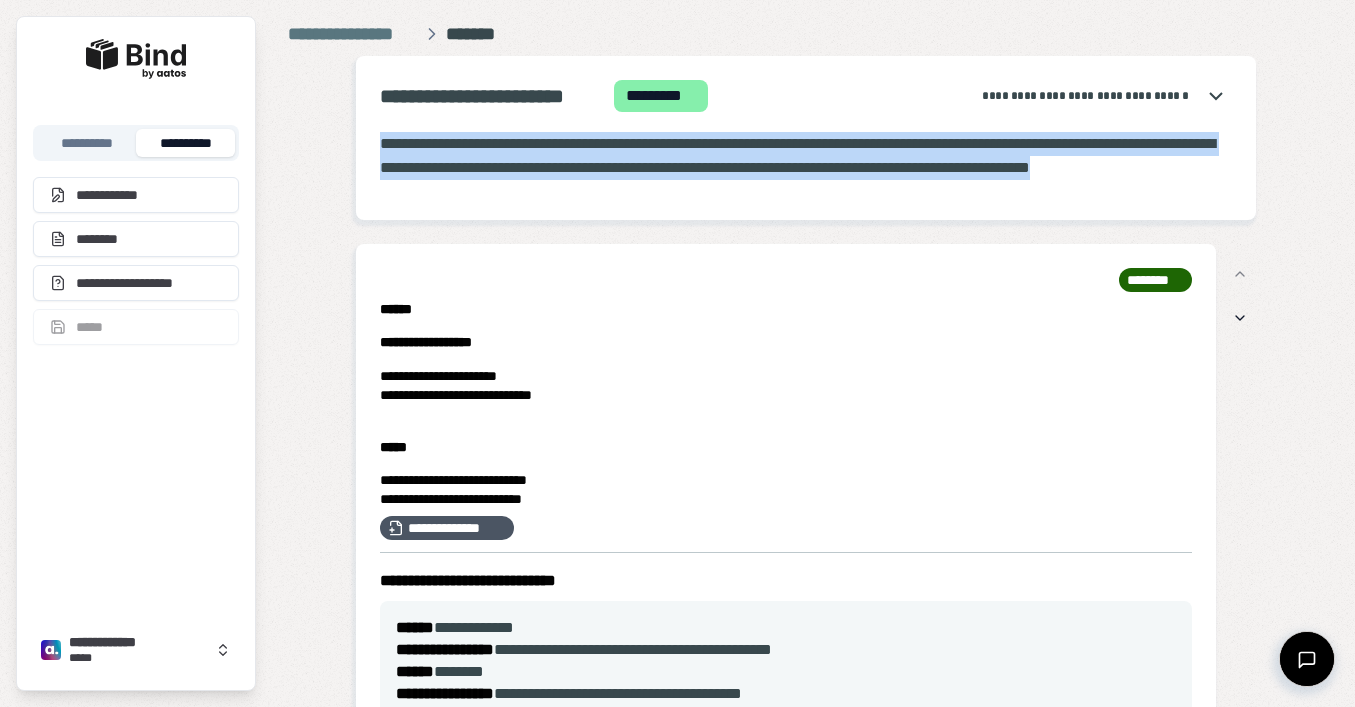 drag, startPoint x: 524, startPoint y: 191, endPoint x: 373, endPoint y: 144, distance: 158.14551 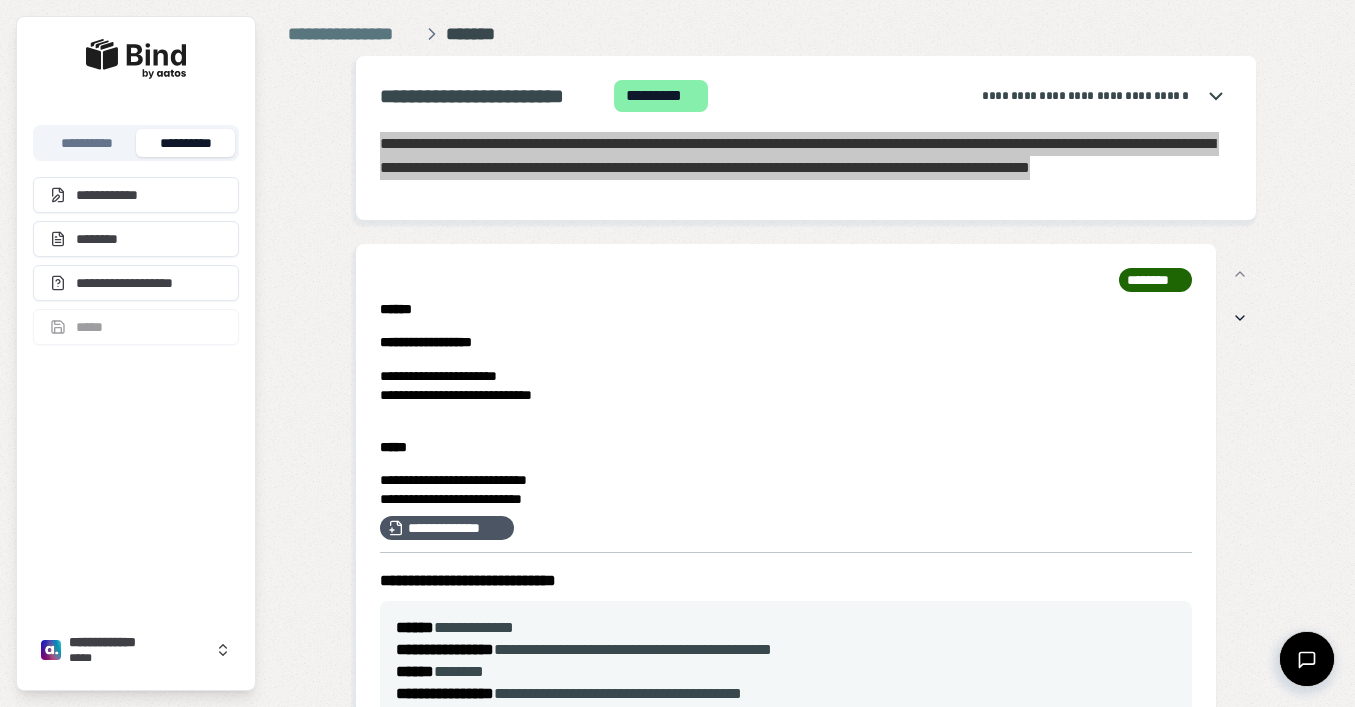 drag, startPoint x: 725, startPoint y: 703, endPoint x: 1296, endPoint y: 171, distance: 780.42615 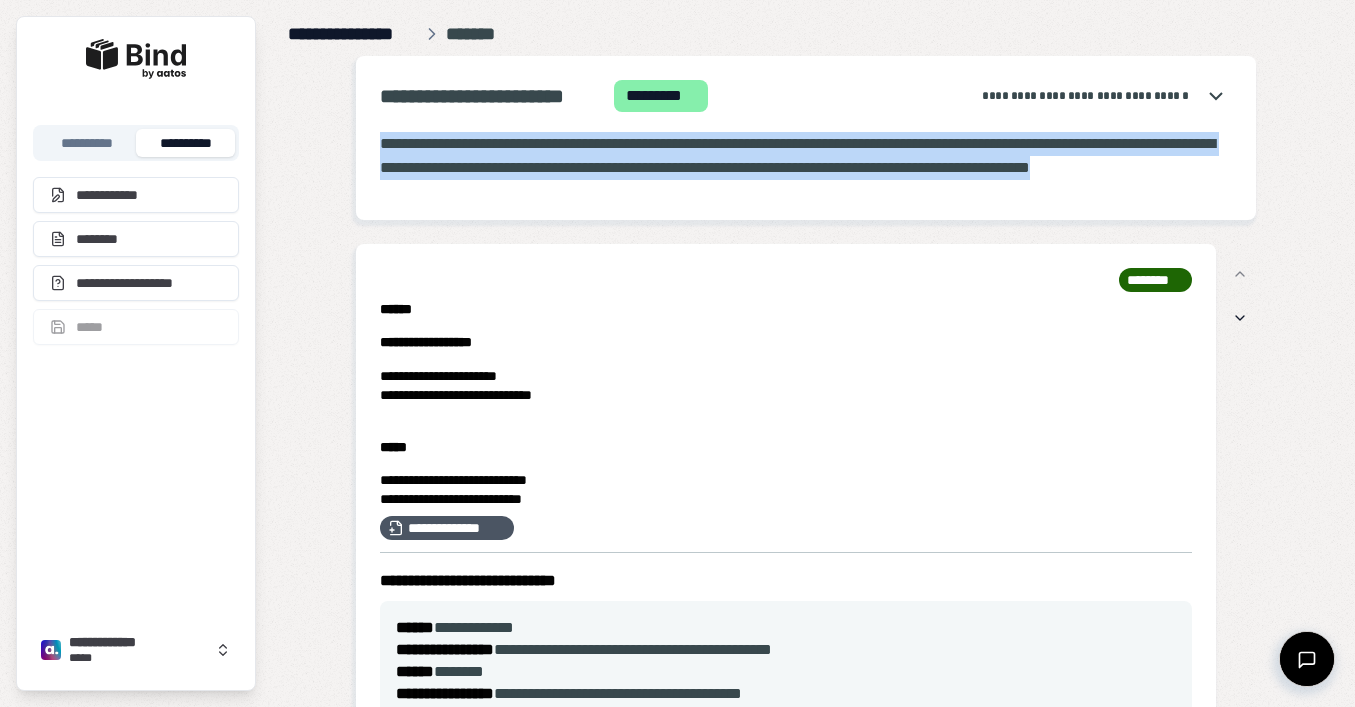 click on "**********" at bounding box center (353, 34) 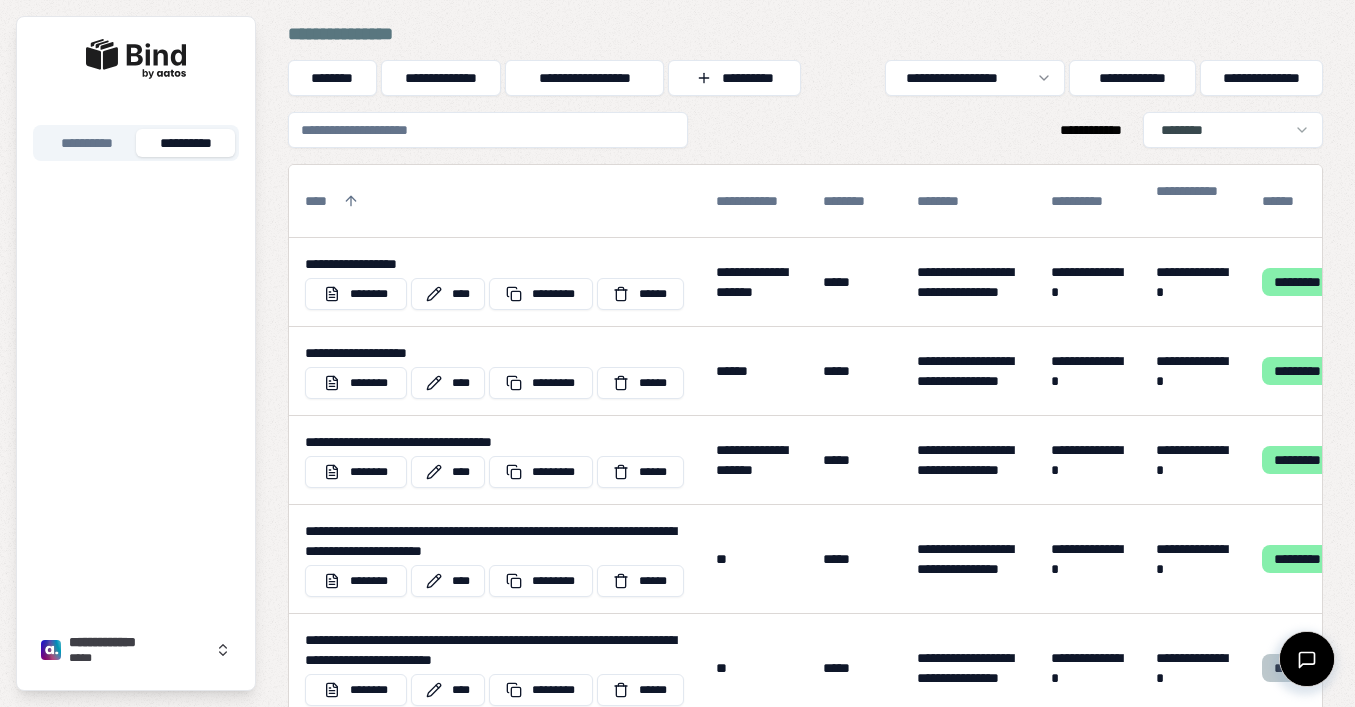 click at bounding box center [488, 130] 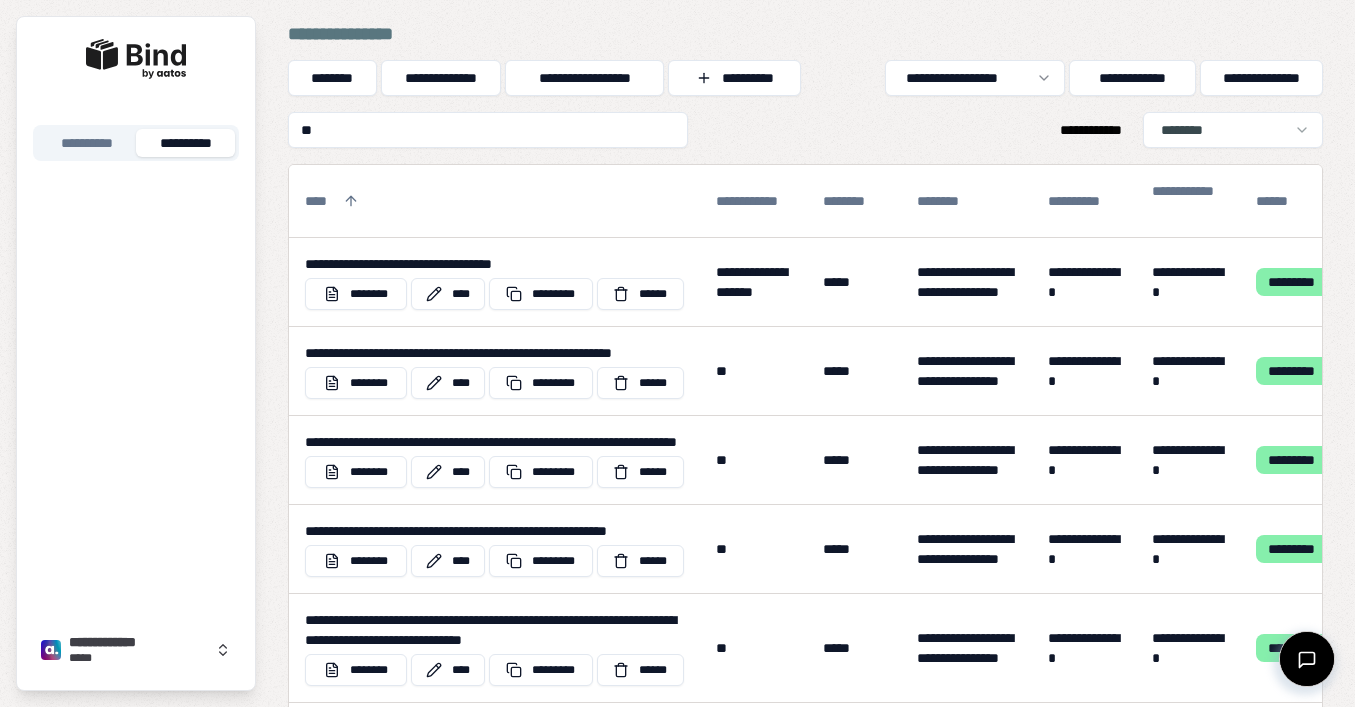 type on "*" 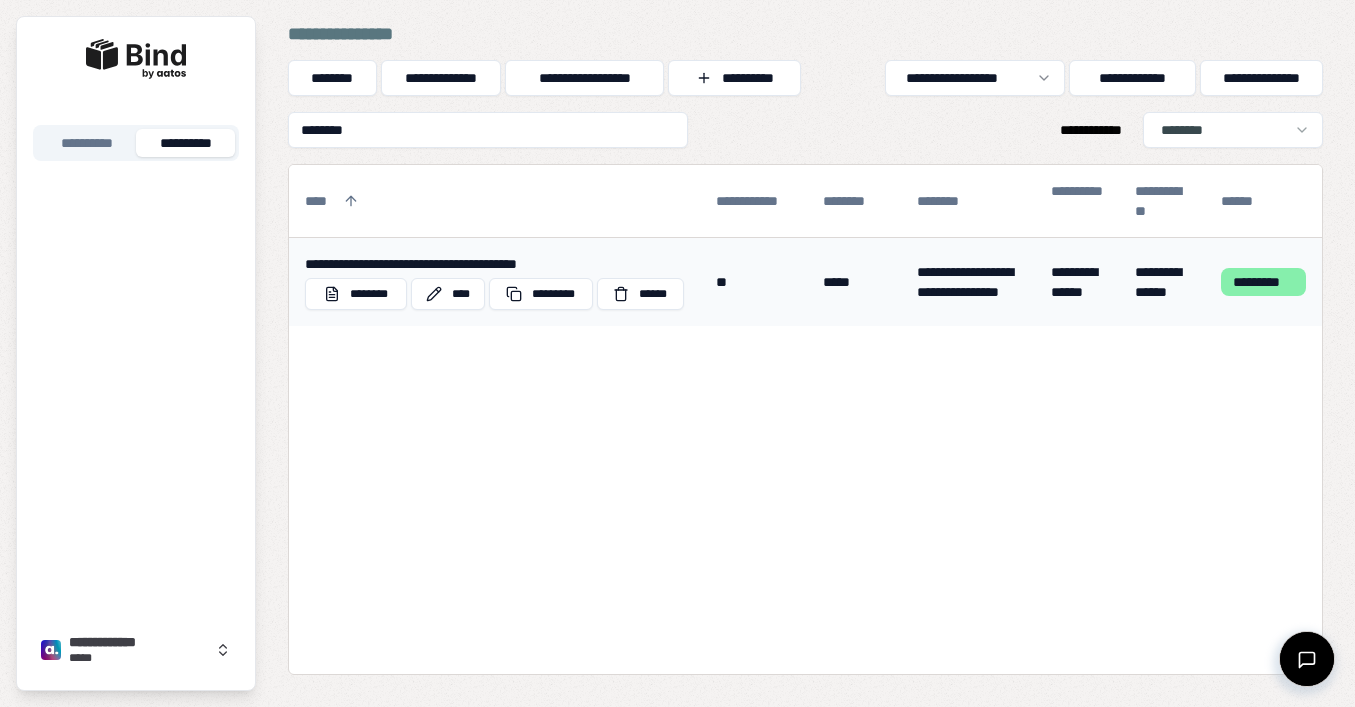 type on "********" 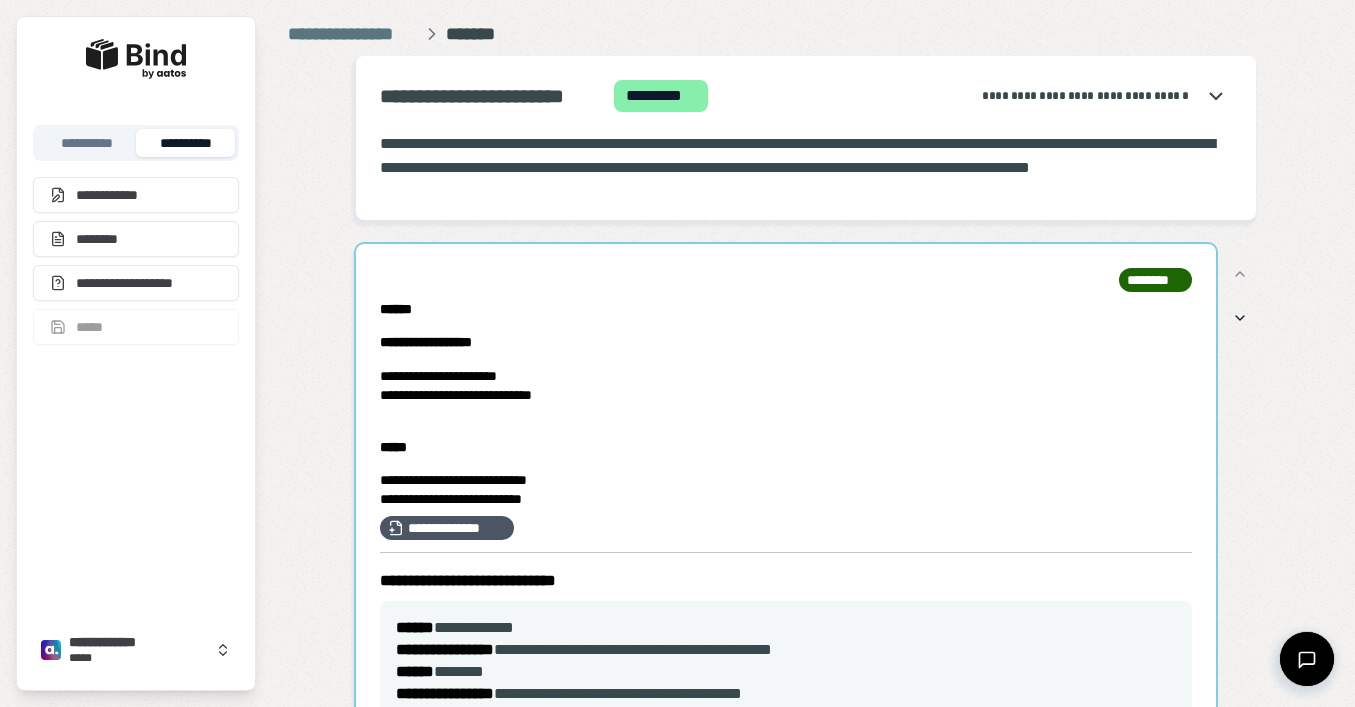 scroll, scrollTop: 0, scrollLeft: 0, axis: both 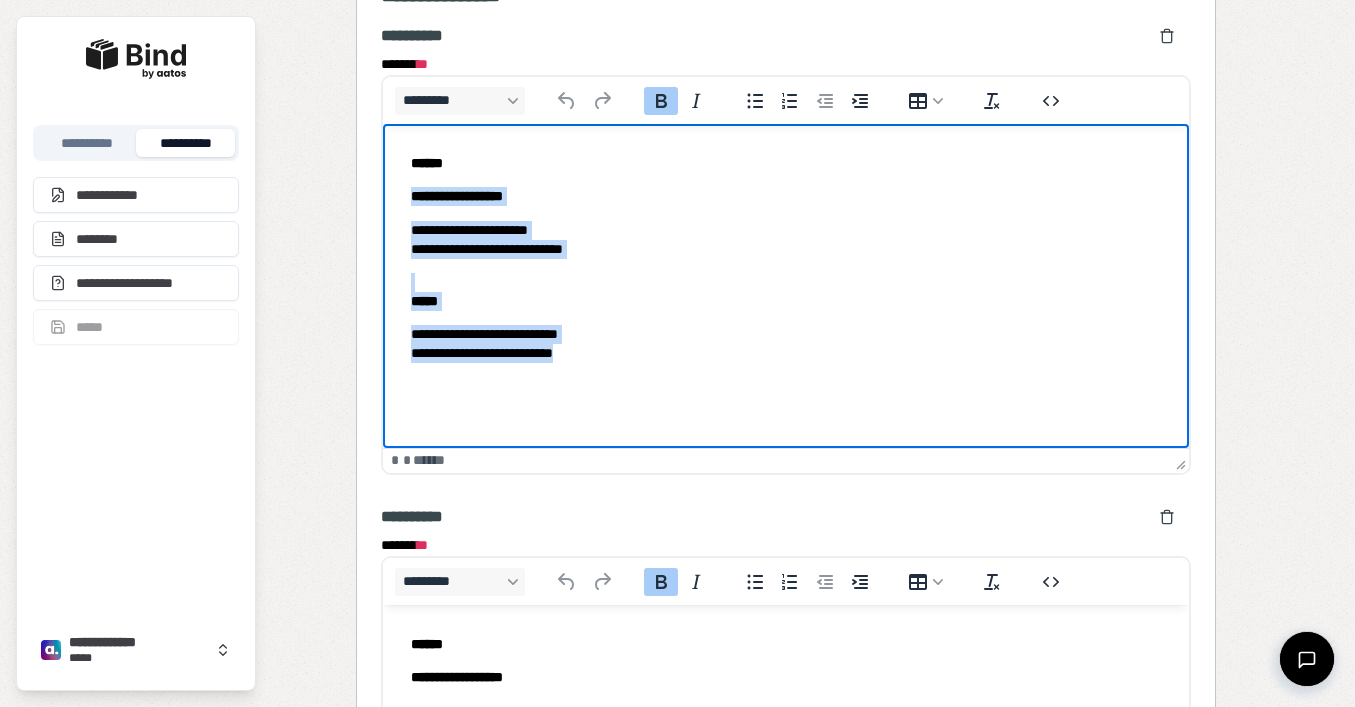 drag, startPoint x: 409, startPoint y: 195, endPoint x: 638, endPoint y: 362, distance: 283.42548 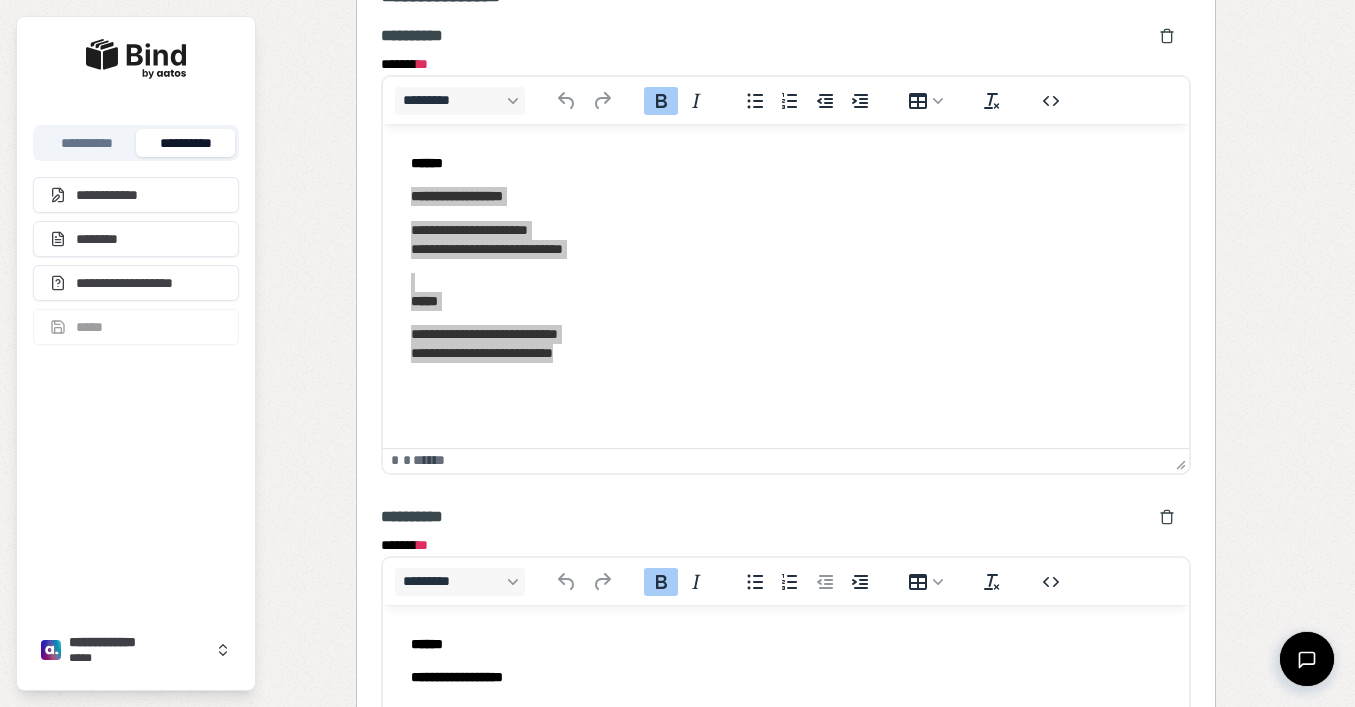 click on "******* * *" 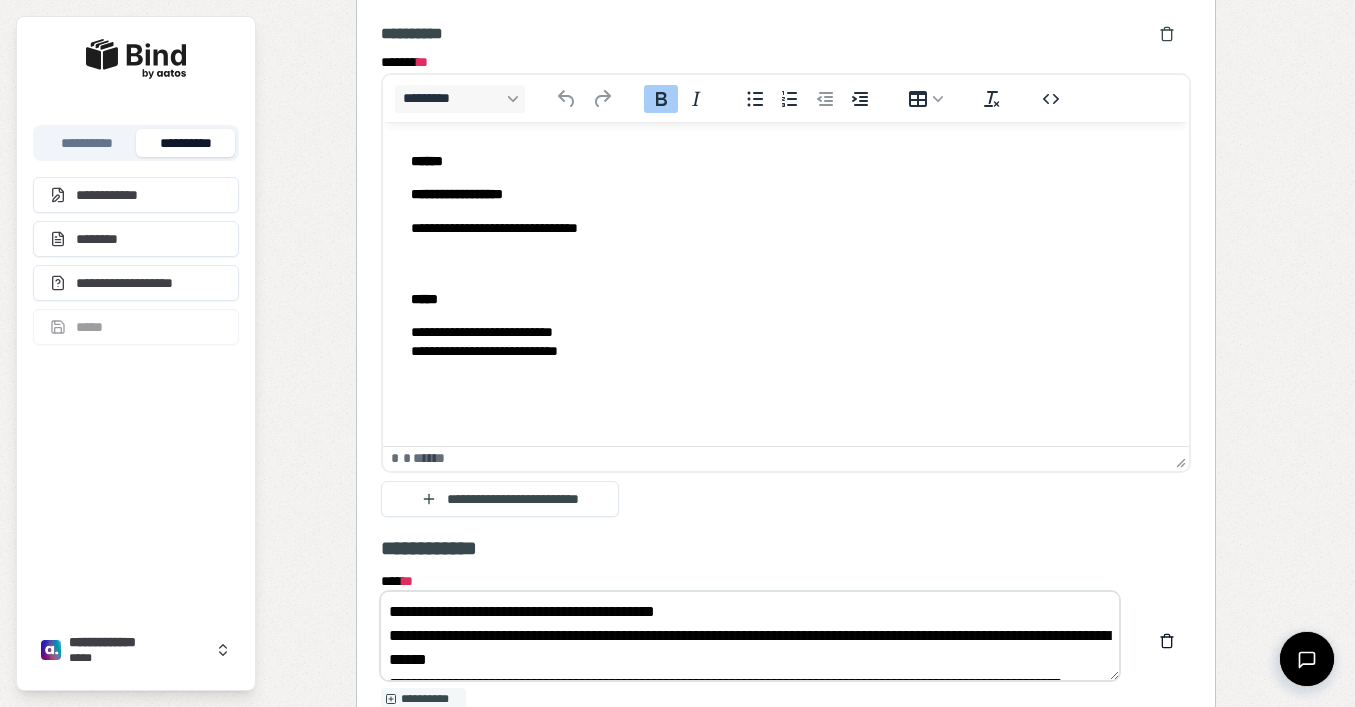scroll, scrollTop: 1058, scrollLeft: 0, axis: vertical 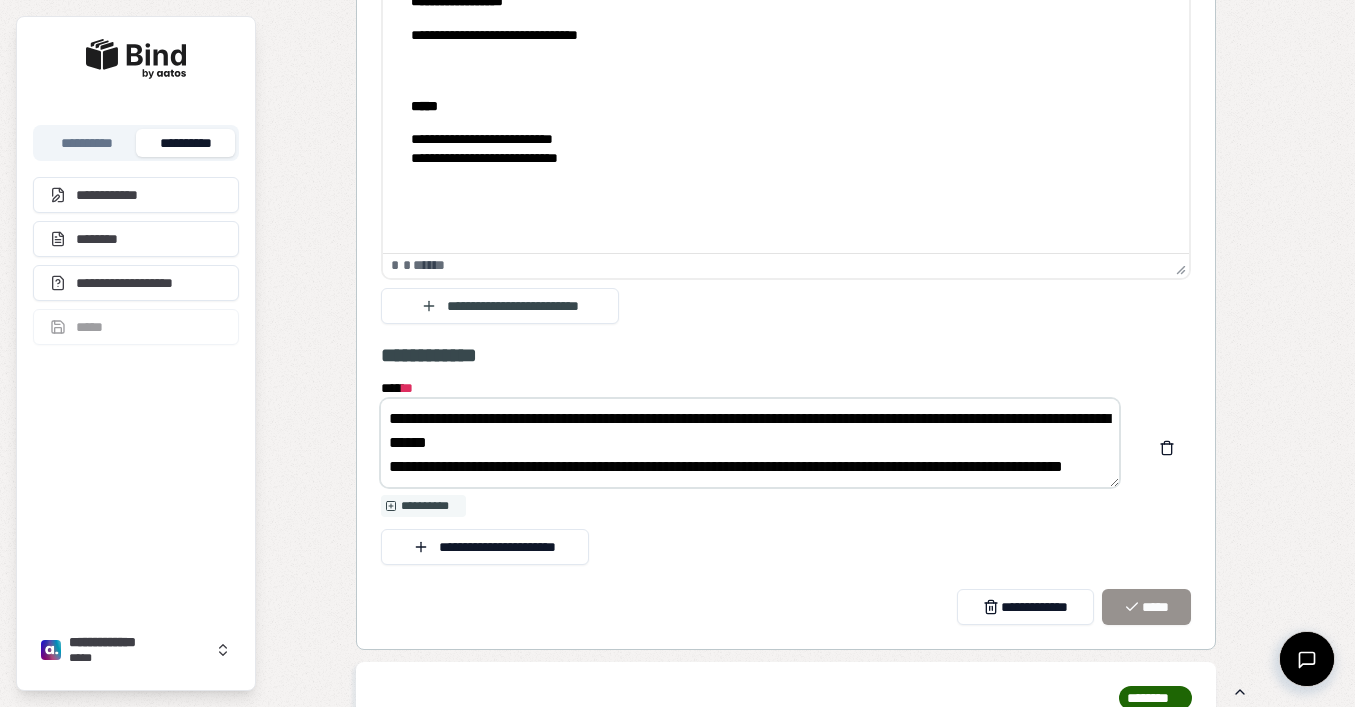 drag, startPoint x: 392, startPoint y: 435, endPoint x: 632, endPoint y: 535, distance: 260 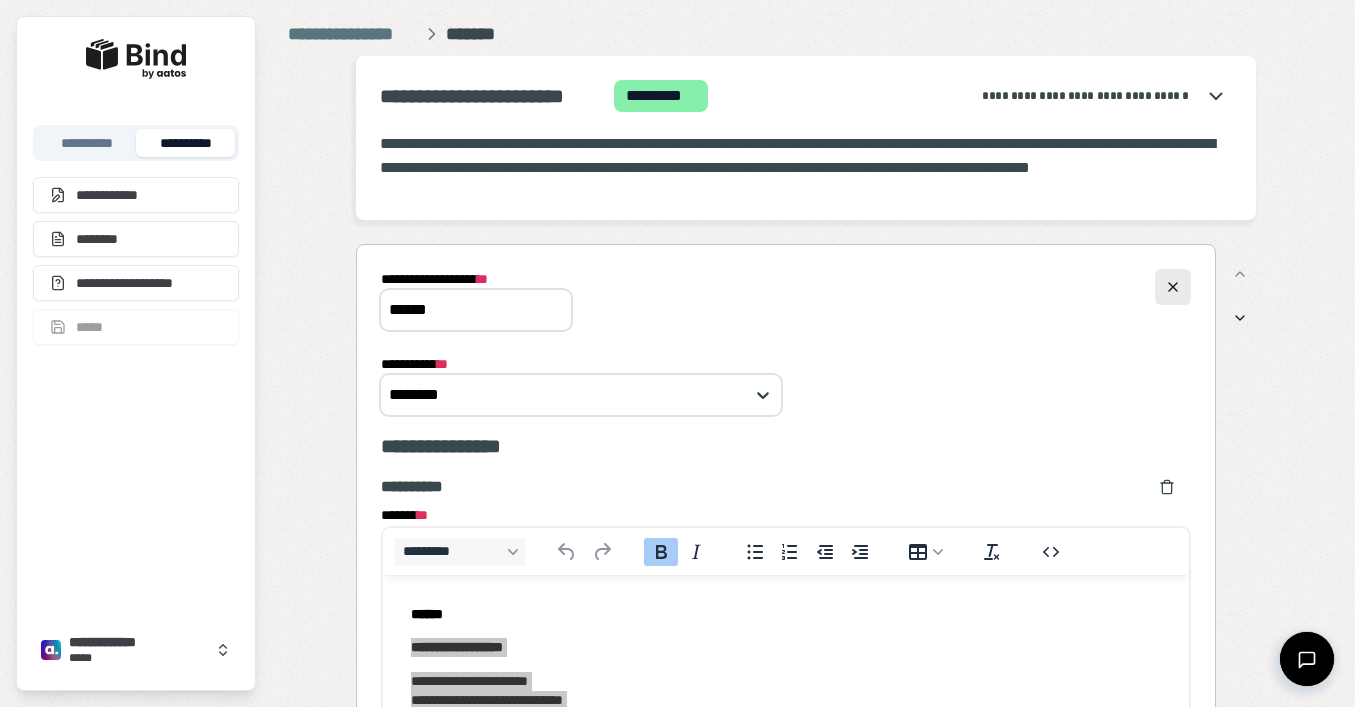 scroll, scrollTop: -2, scrollLeft: 0, axis: vertical 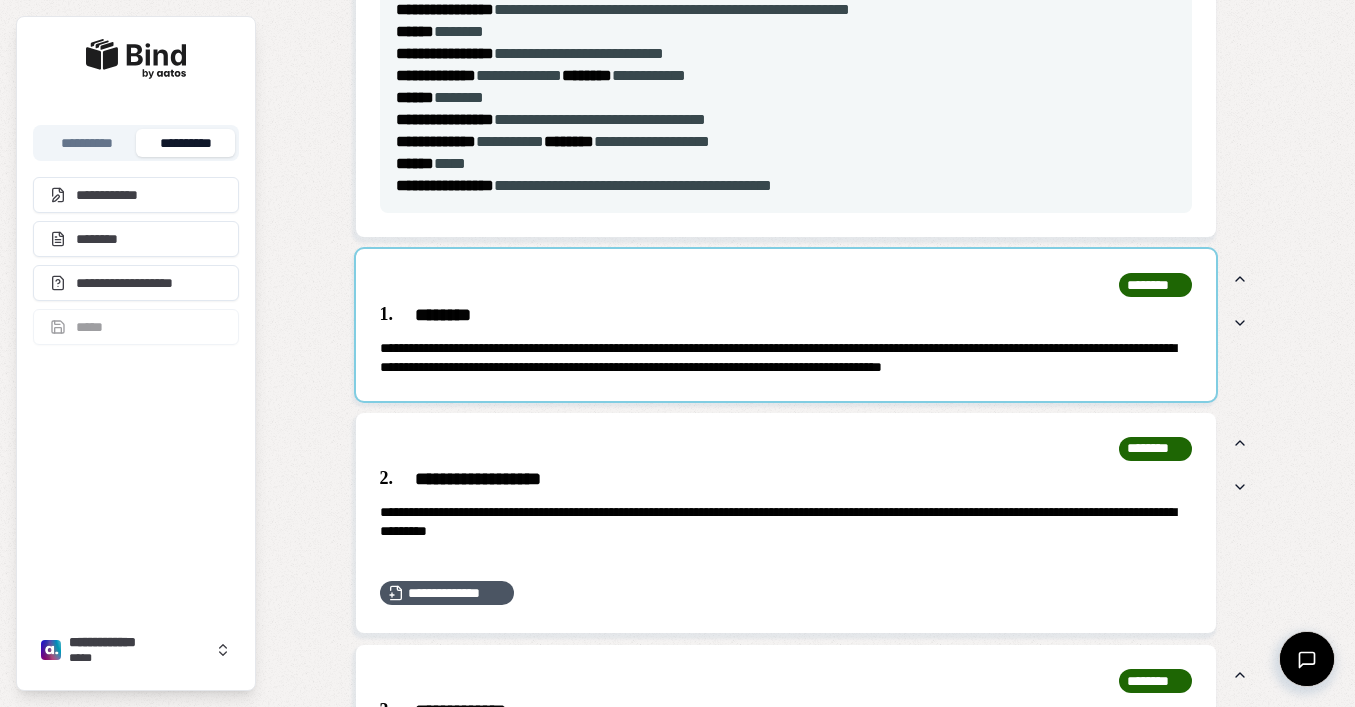 click 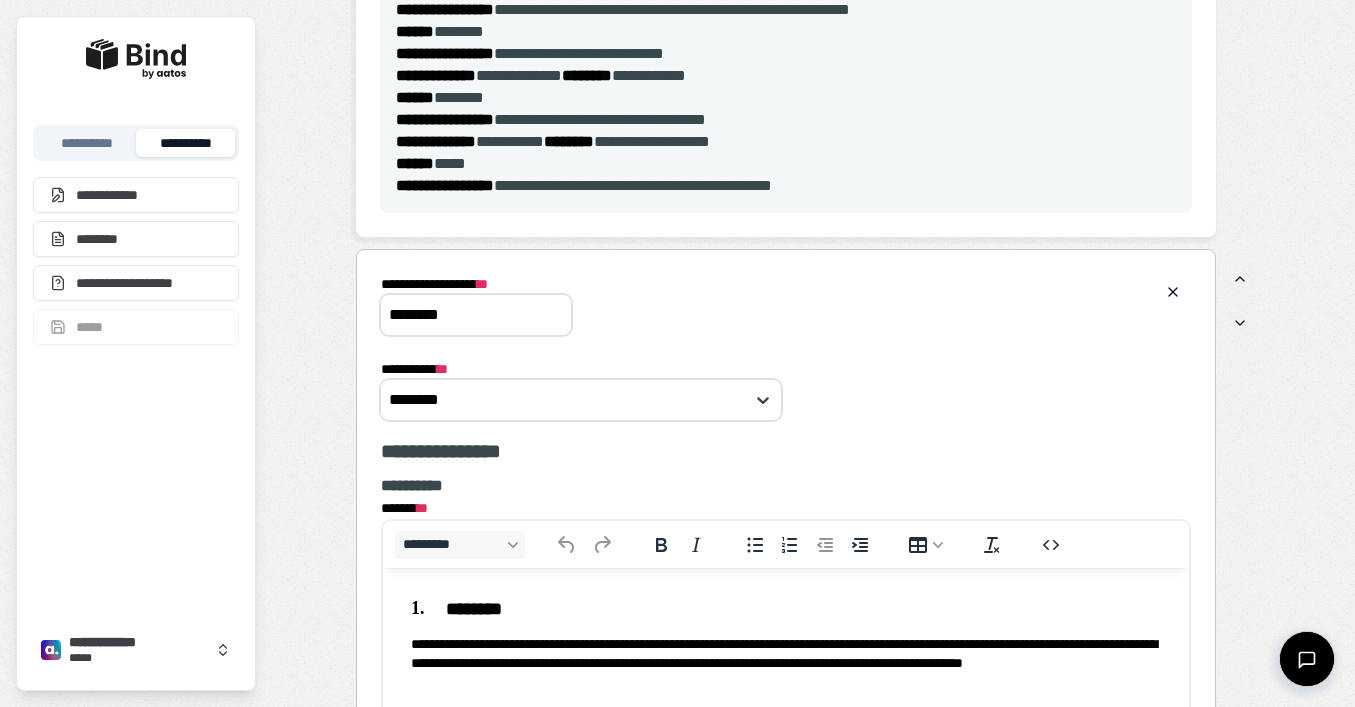 scroll, scrollTop: 0, scrollLeft: 0, axis: both 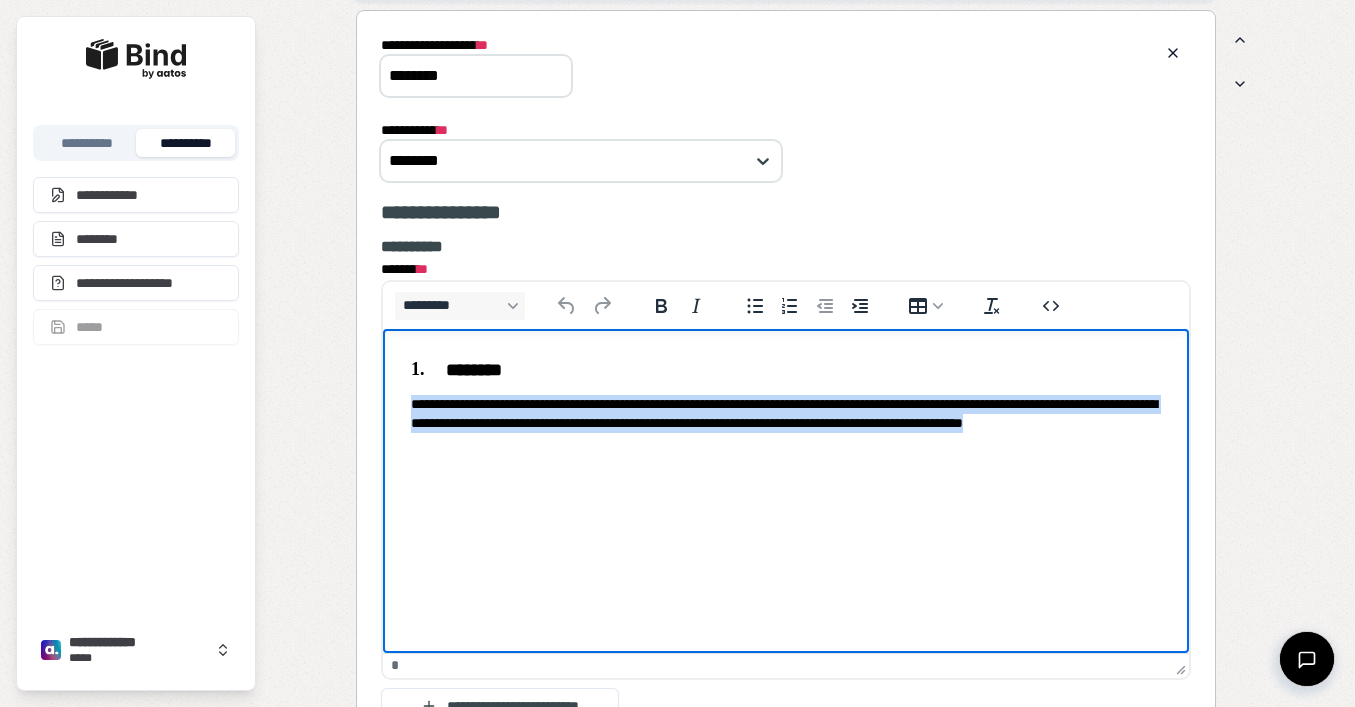 drag, startPoint x: 155, startPoint y: 117, endPoint x: -5, endPoint y: 76, distance: 165.16962 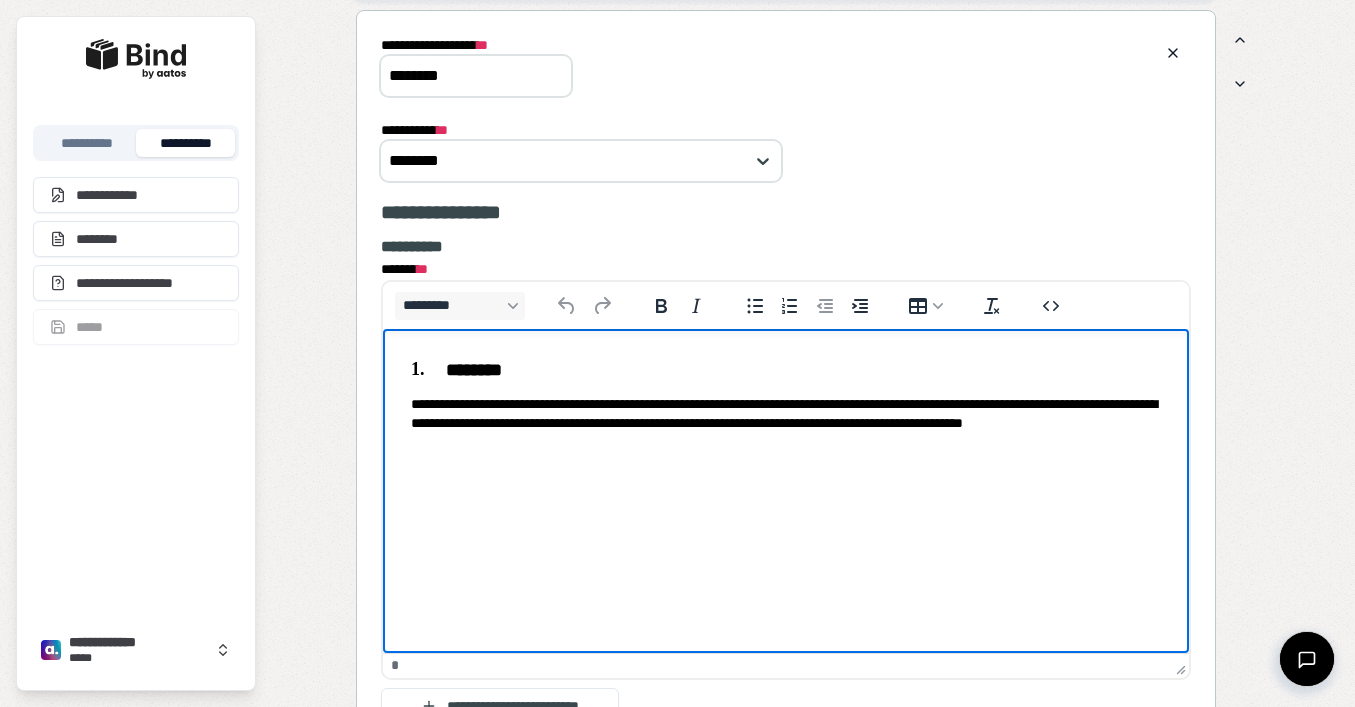 click on "**********" 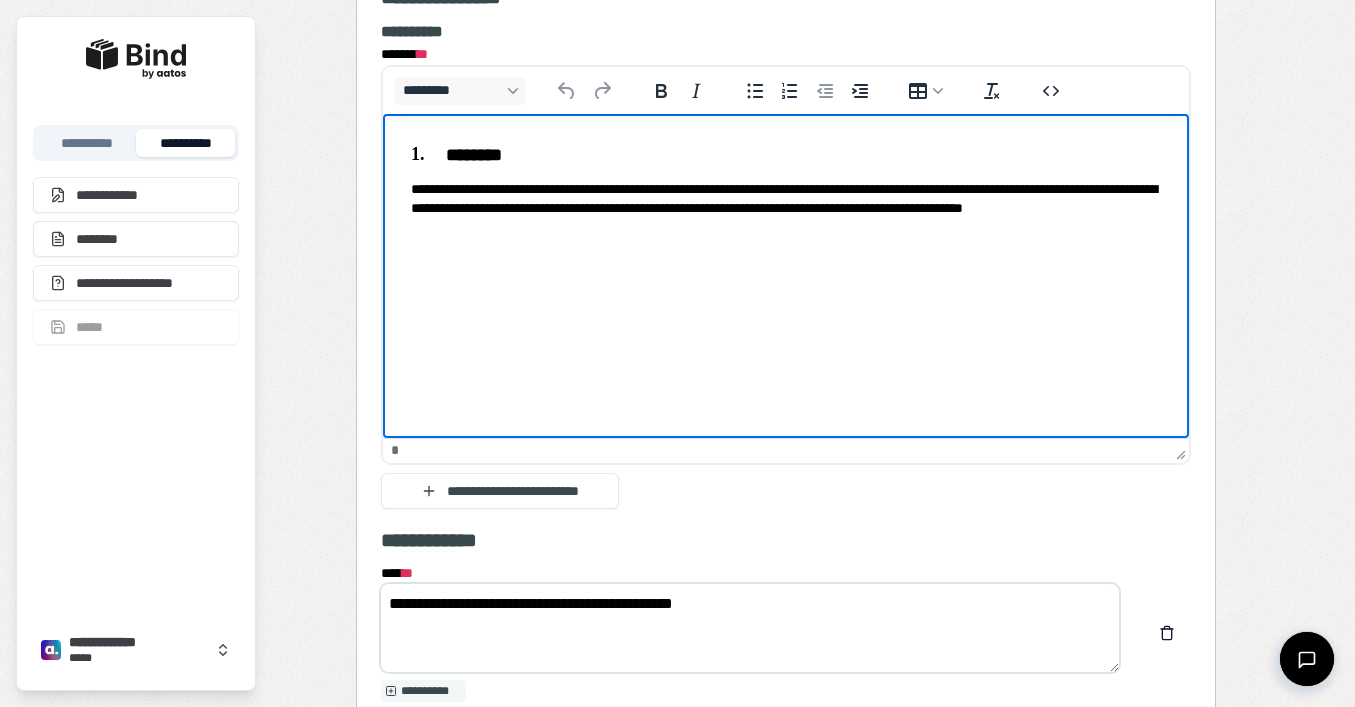 scroll, scrollTop: 1263, scrollLeft: 0, axis: vertical 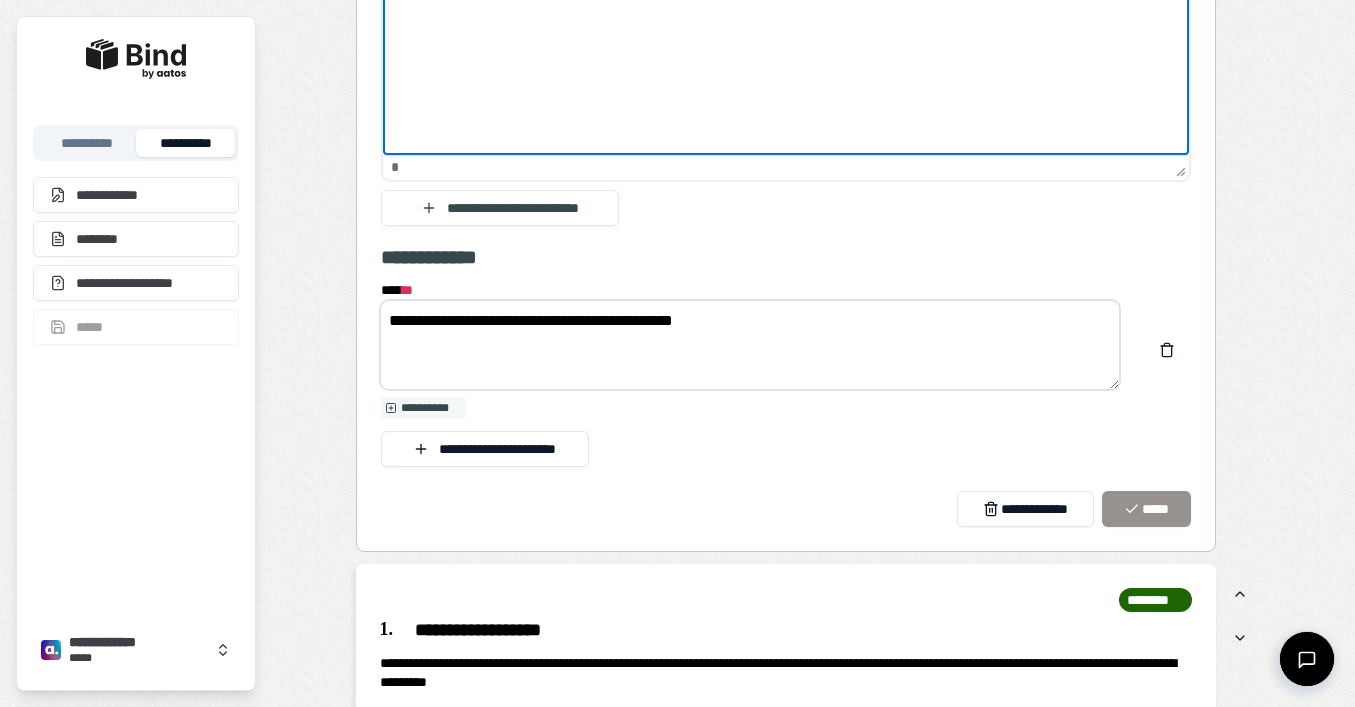 click on "**********" 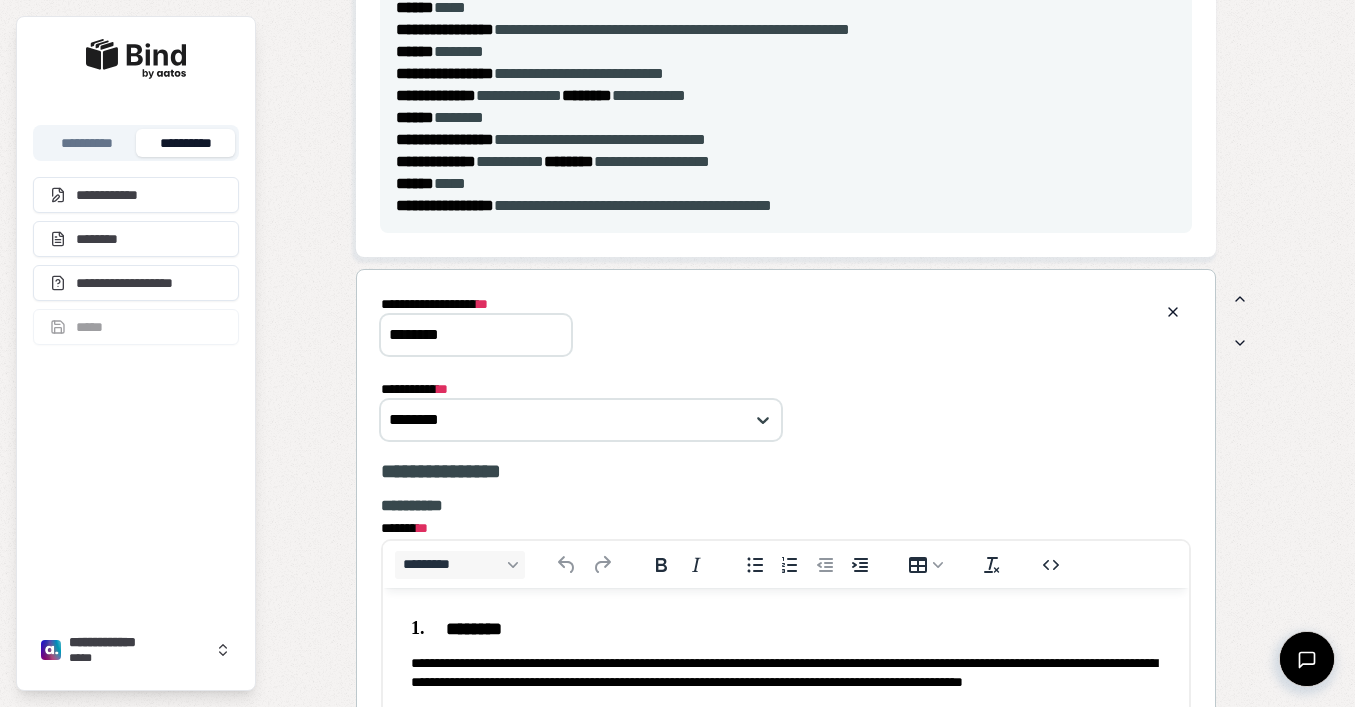 scroll, scrollTop: 772, scrollLeft: 0, axis: vertical 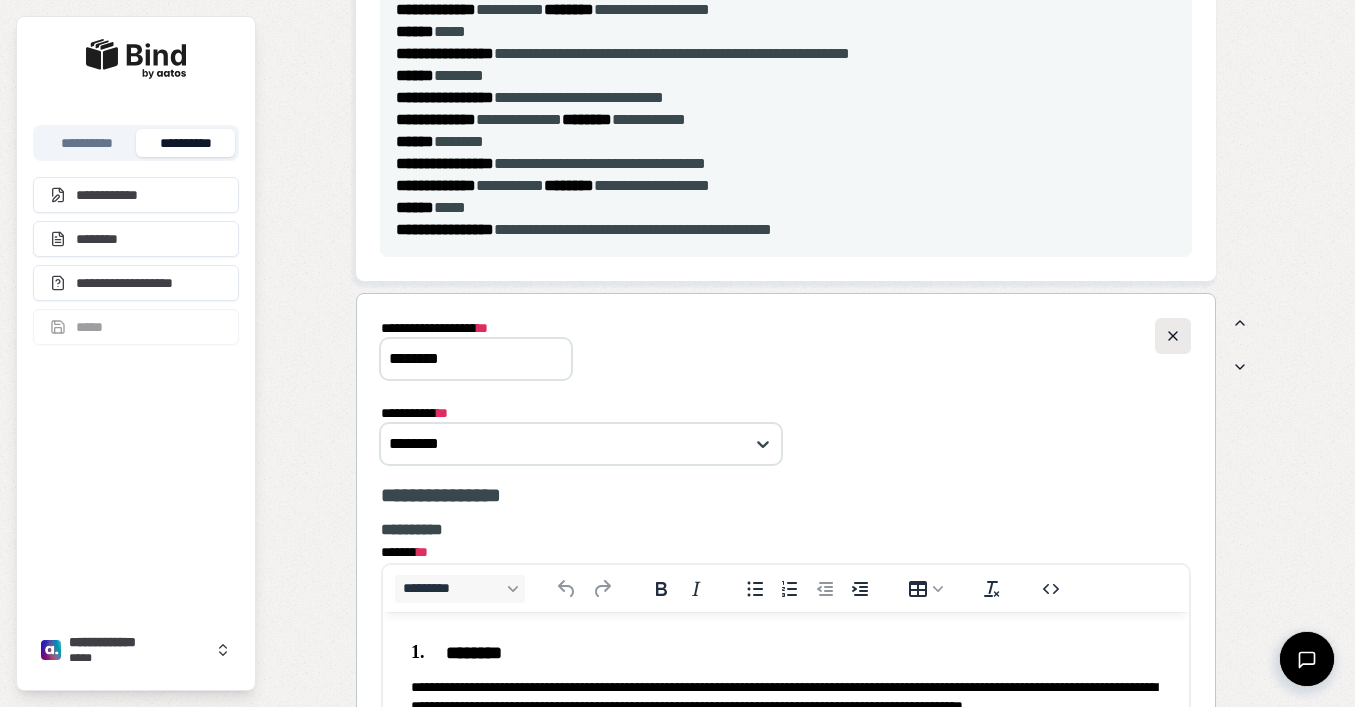 click 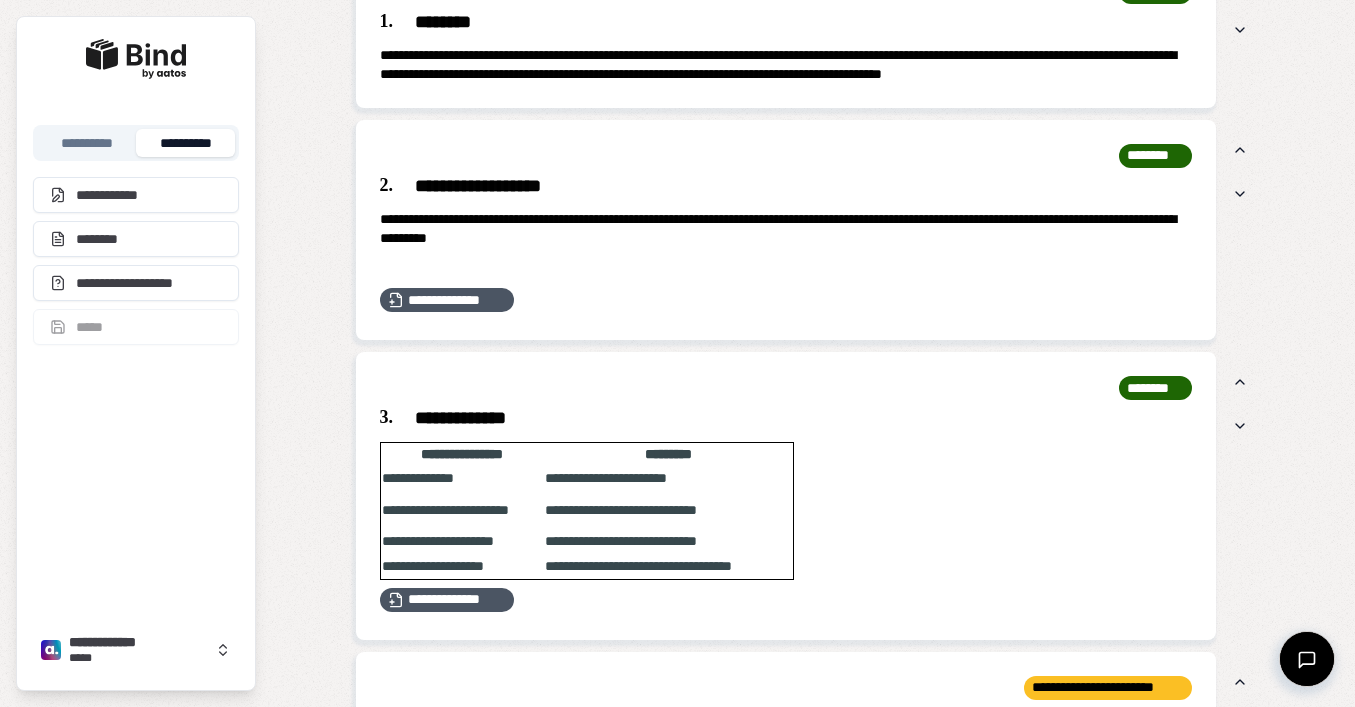 scroll, scrollTop: 1161, scrollLeft: 0, axis: vertical 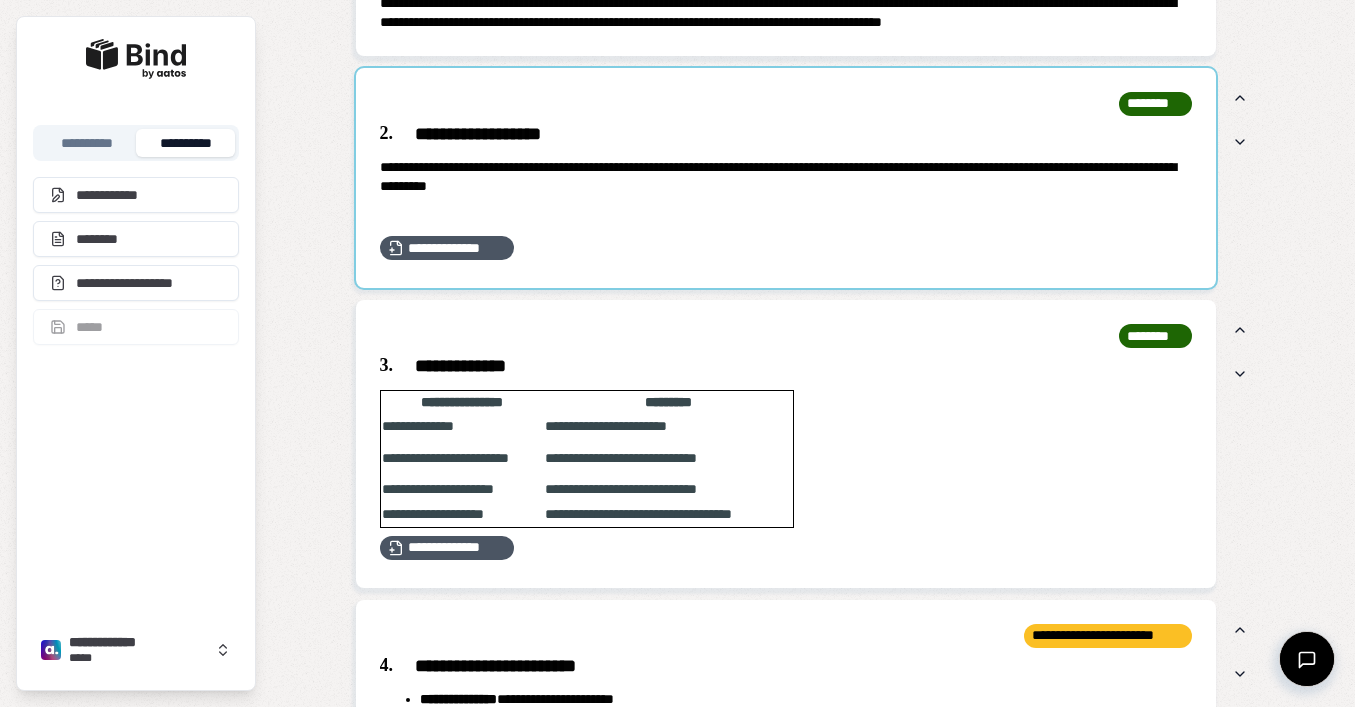 click 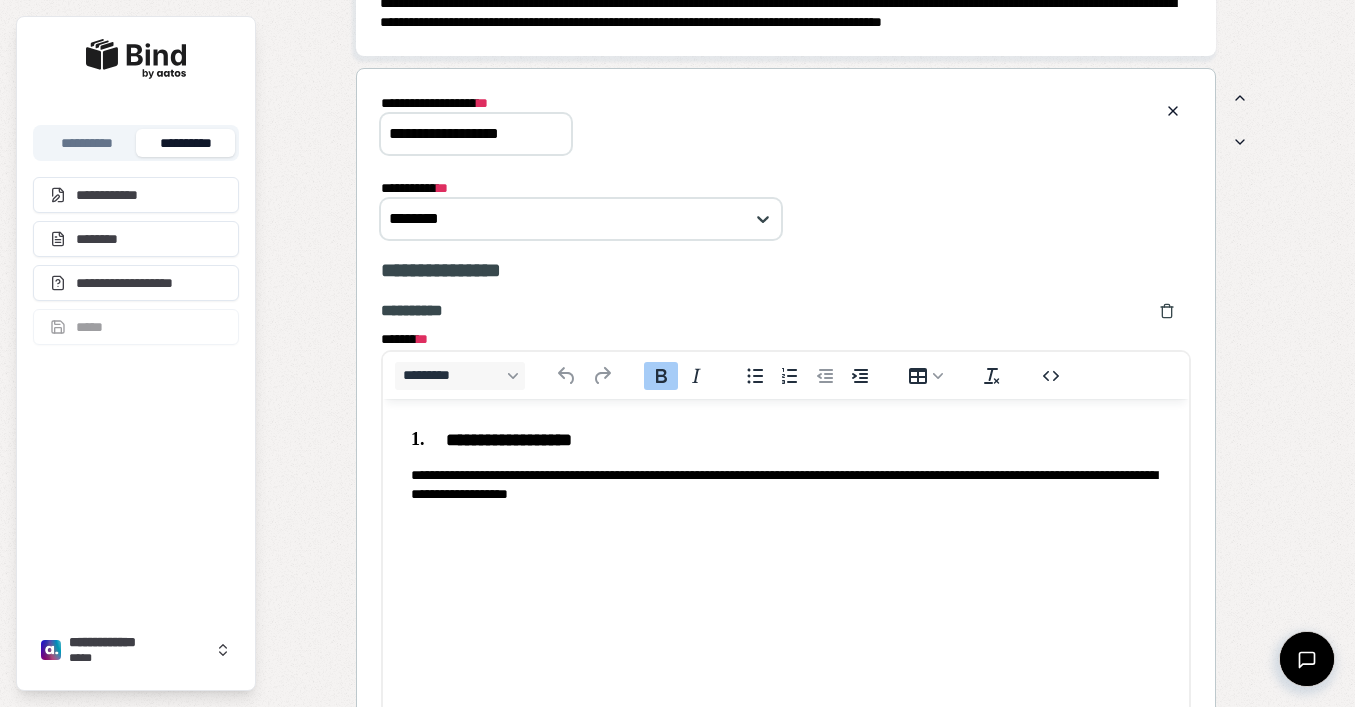 scroll, scrollTop: 0, scrollLeft: 0, axis: both 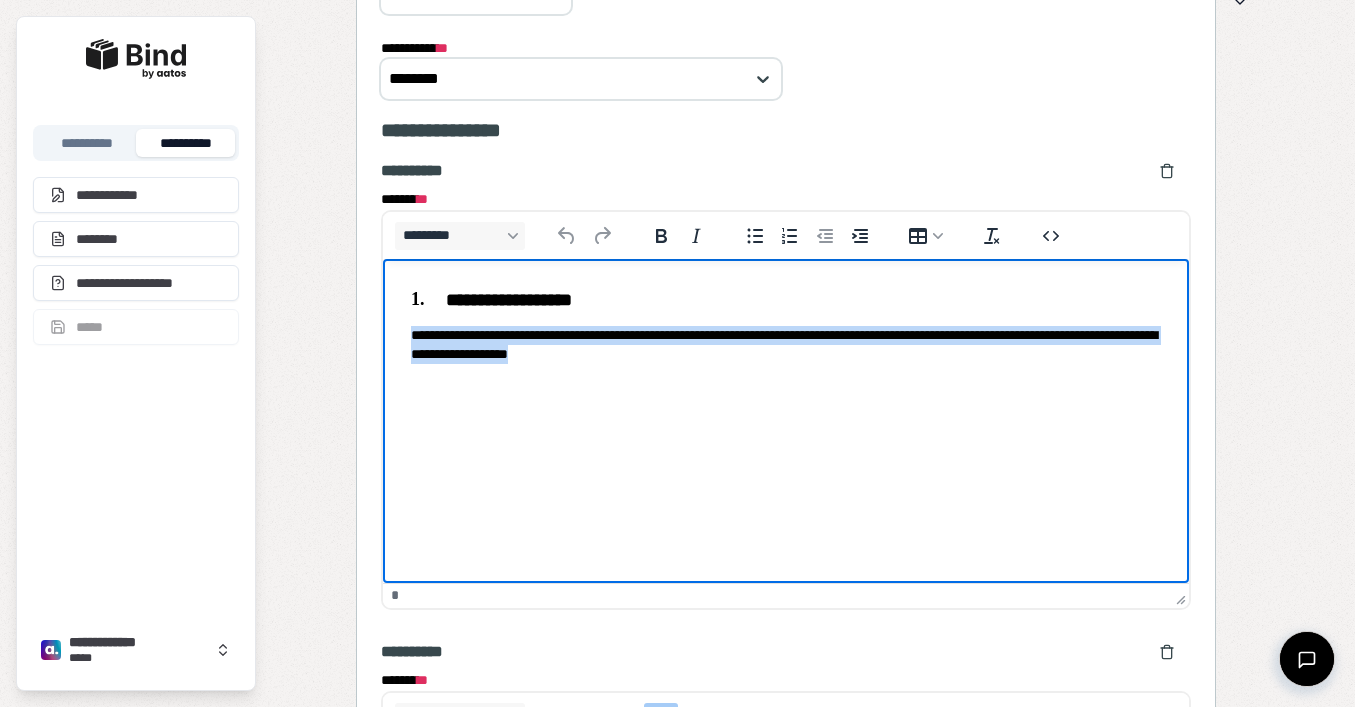 drag, startPoint x: 310, startPoint y: 89, endPoint x: -4, endPoint y: 63, distance: 315.0746 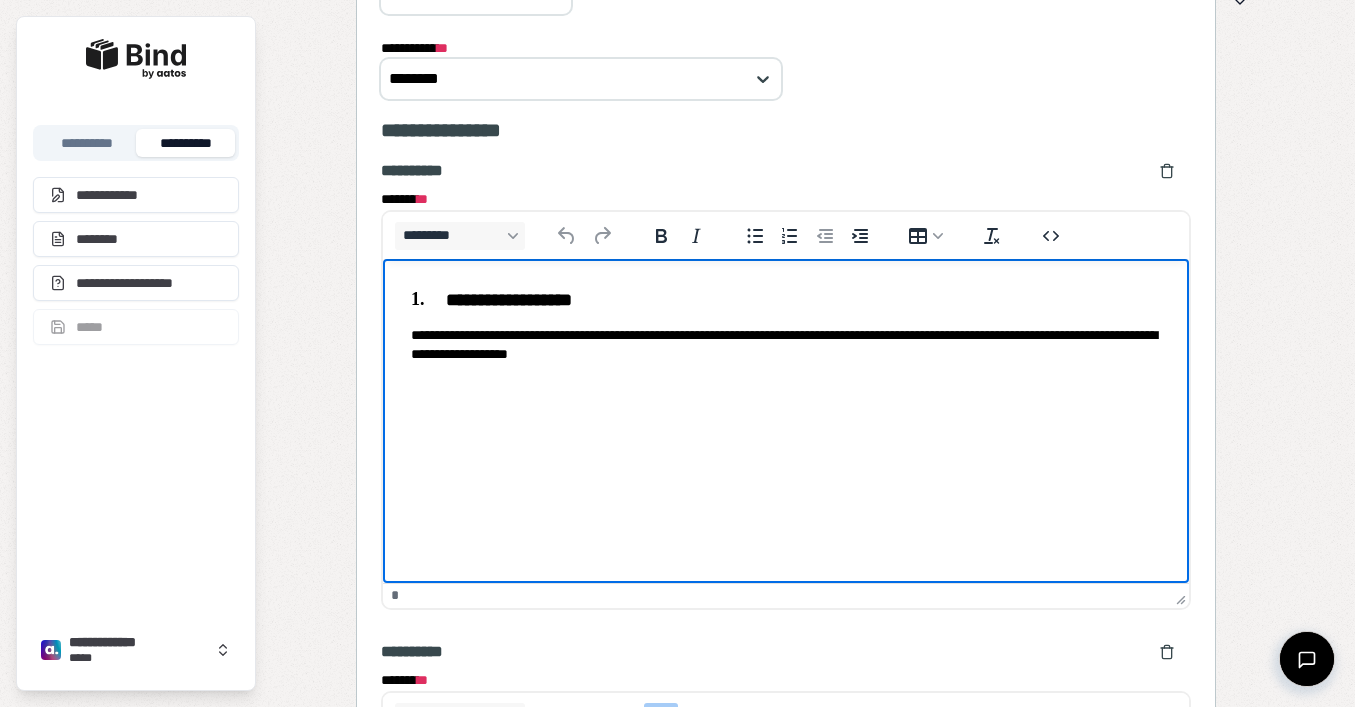 click 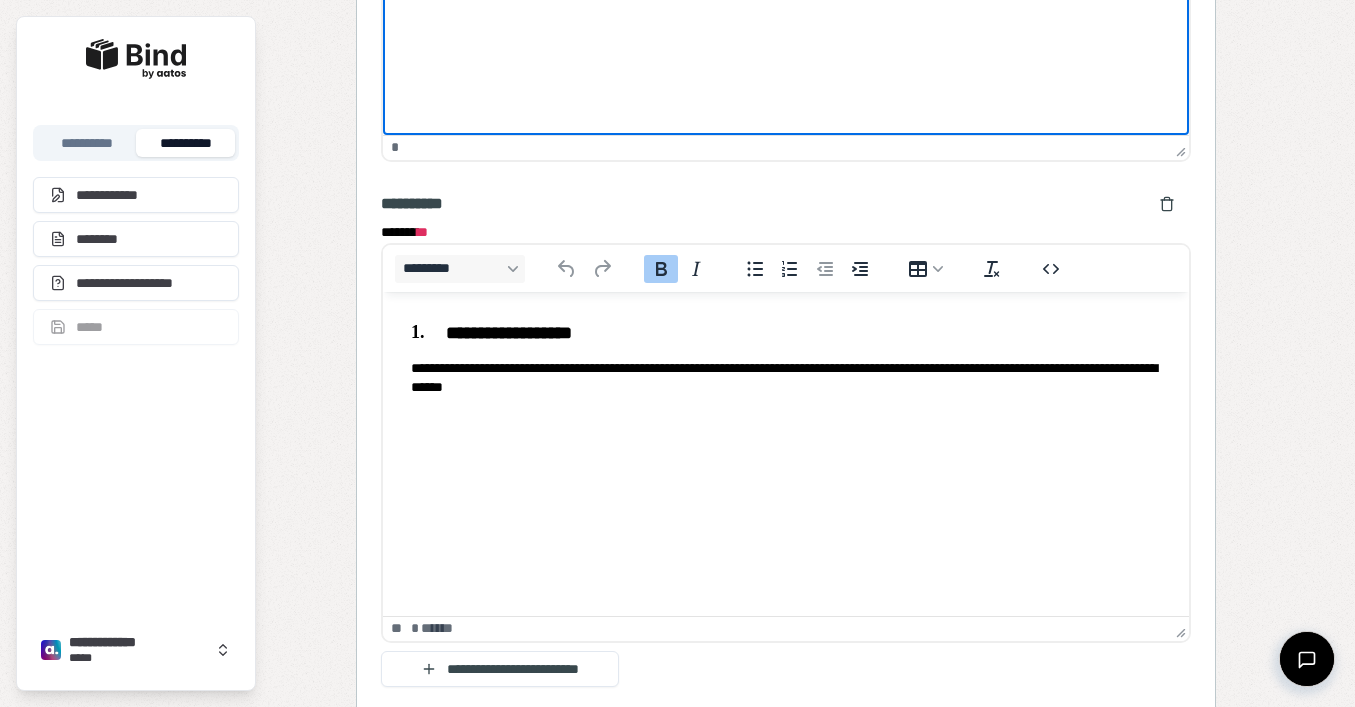 scroll, scrollTop: 1751, scrollLeft: 0, axis: vertical 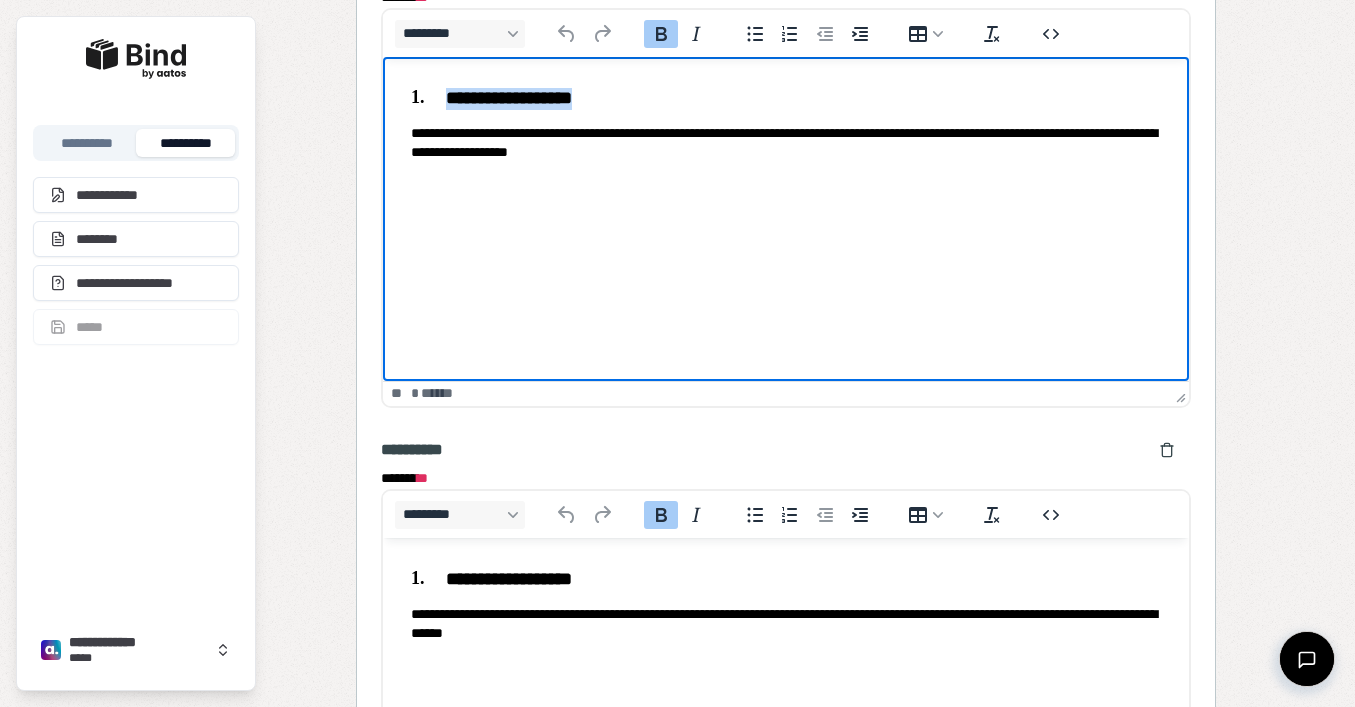 drag, startPoint x: 238, startPoint y: 43, endPoint x: 31, endPoint y: 40, distance: 207.02174 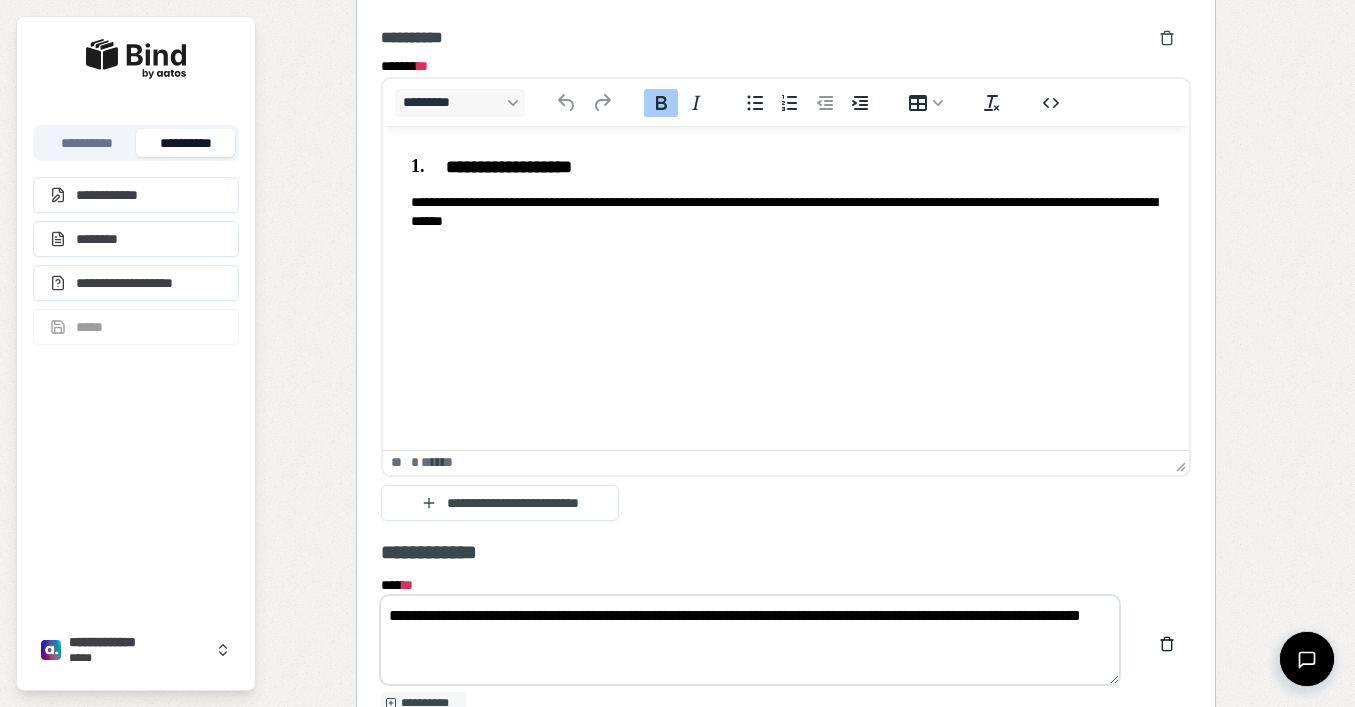 scroll, scrollTop: 1925, scrollLeft: 0, axis: vertical 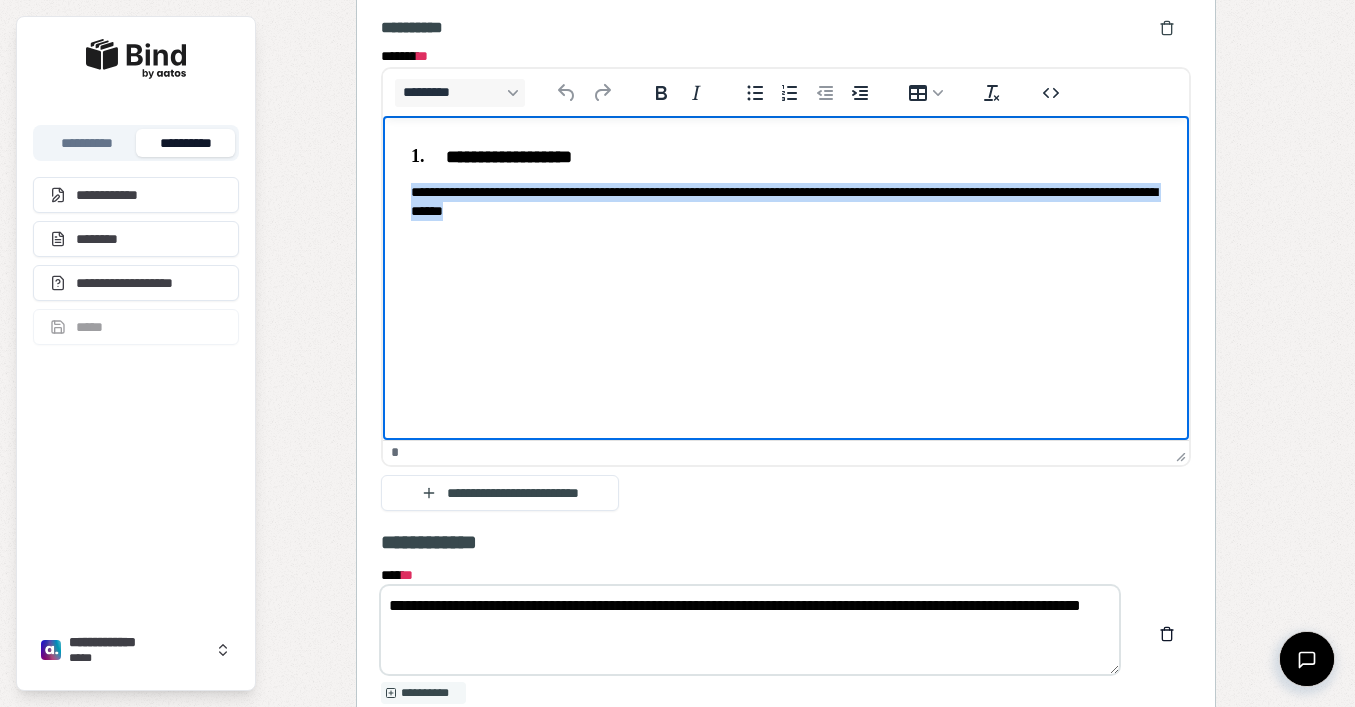 drag, startPoint x: 249, startPoint y: 93, endPoint x: 15, endPoint y: 77, distance: 234.54637 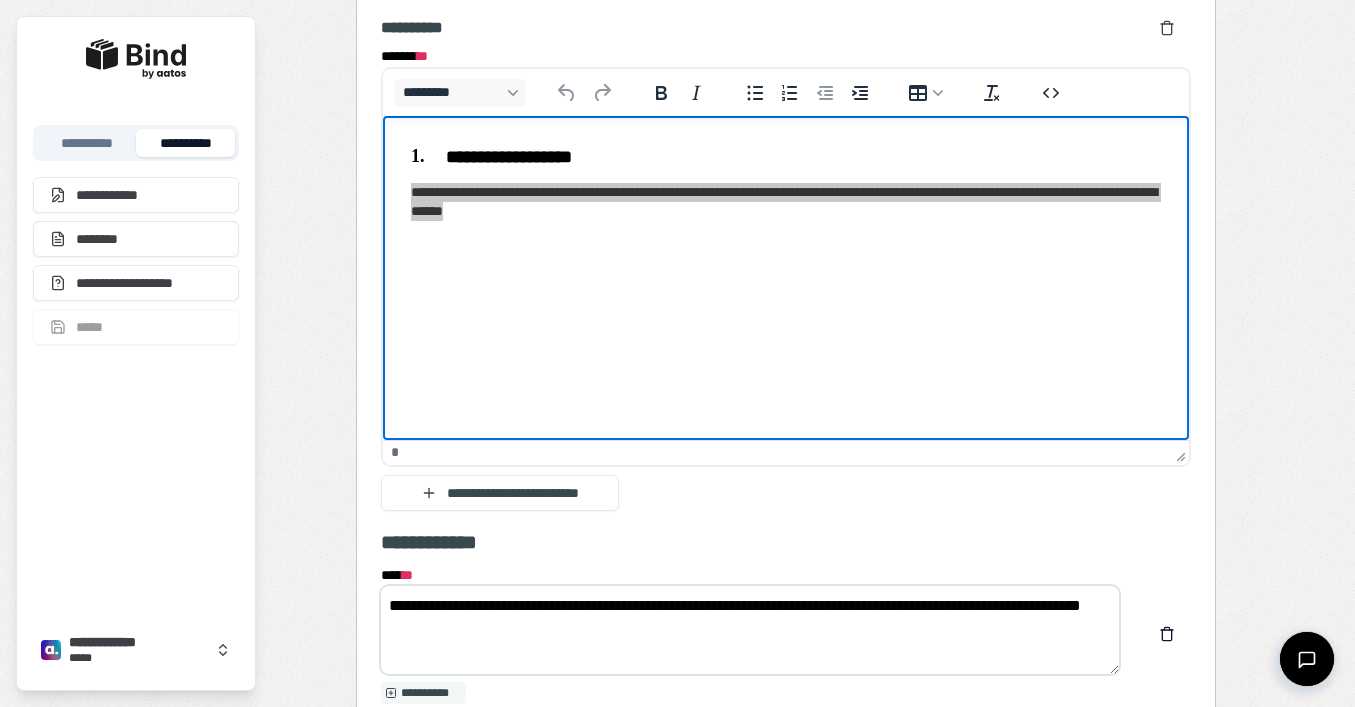 click on "*" 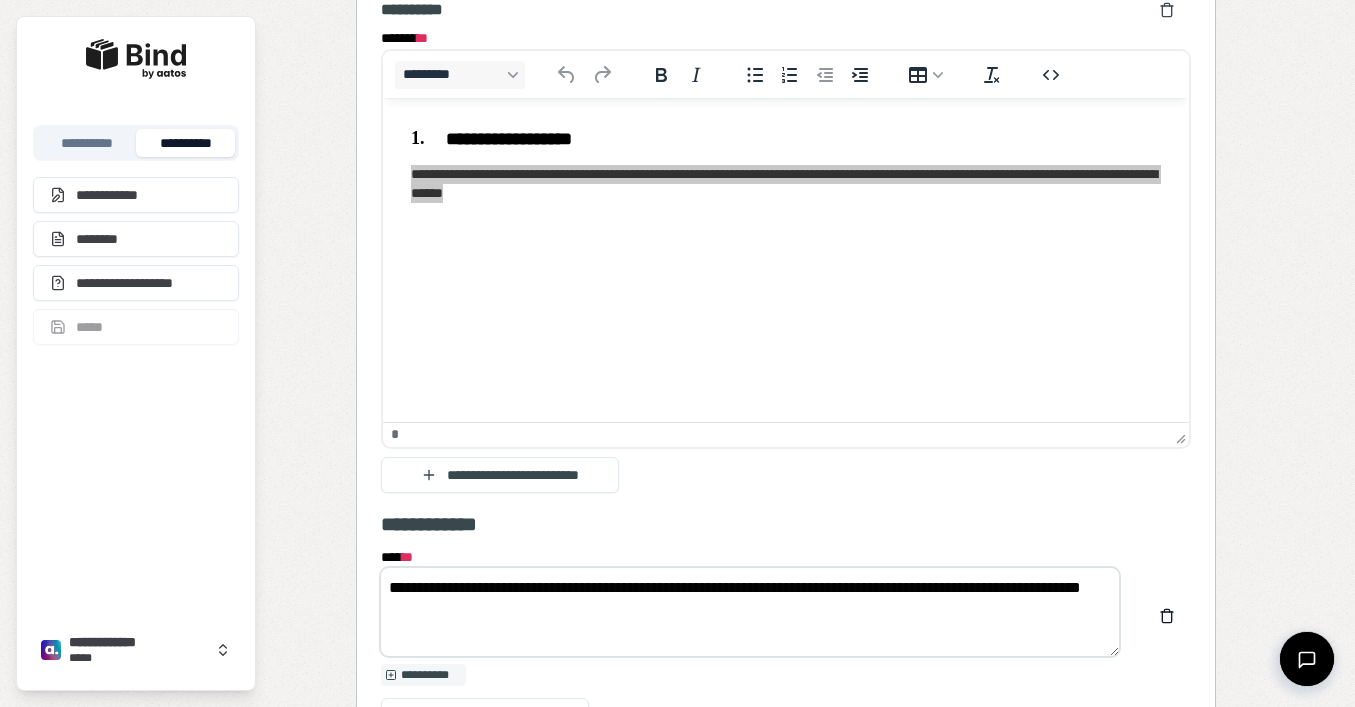 scroll, scrollTop: 2086, scrollLeft: 0, axis: vertical 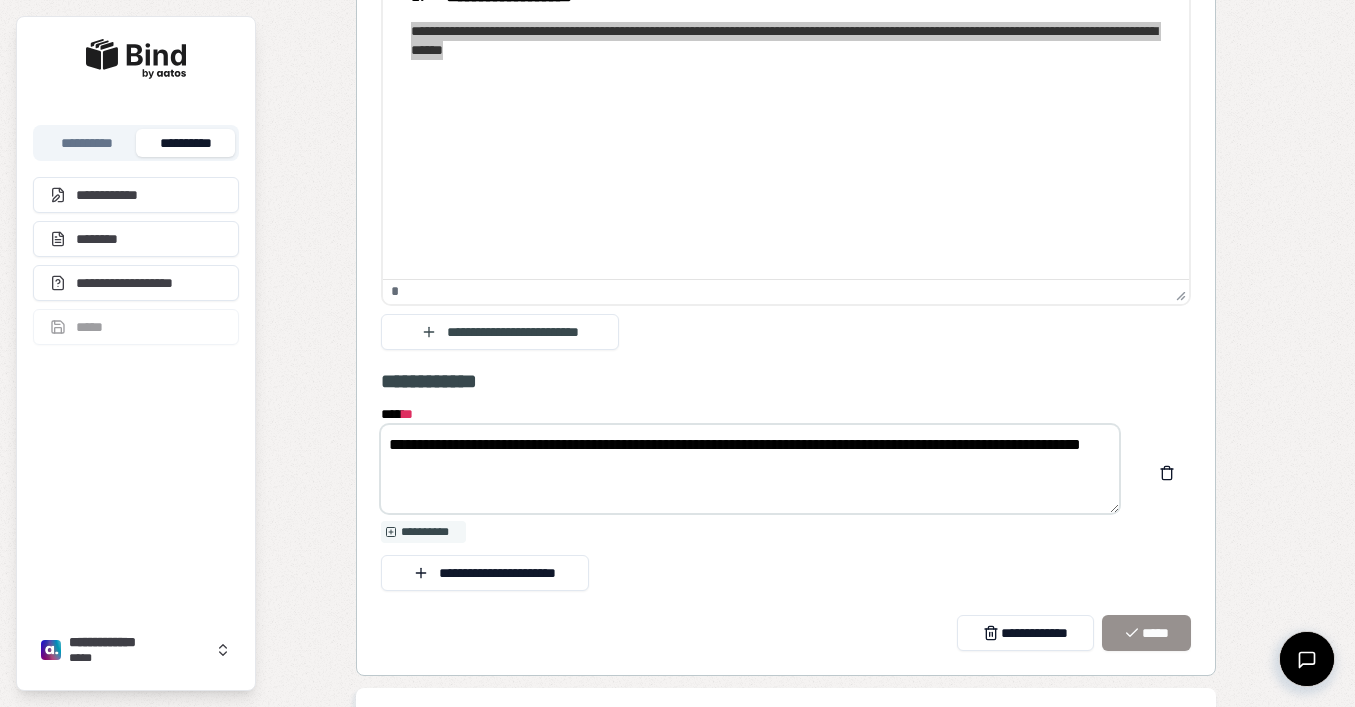 drag, startPoint x: 545, startPoint y: 502, endPoint x: 344, endPoint y: 467, distance: 204.0245 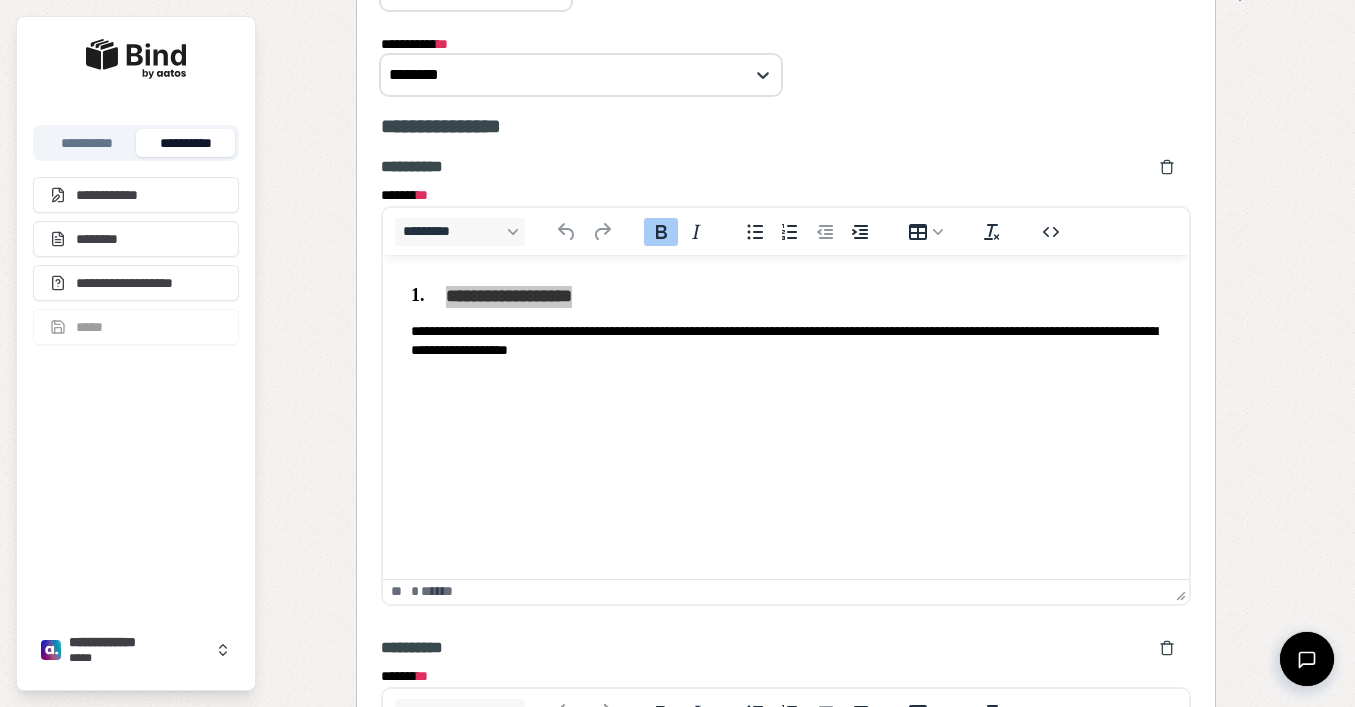 scroll, scrollTop: 1254, scrollLeft: 0, axis: vertical 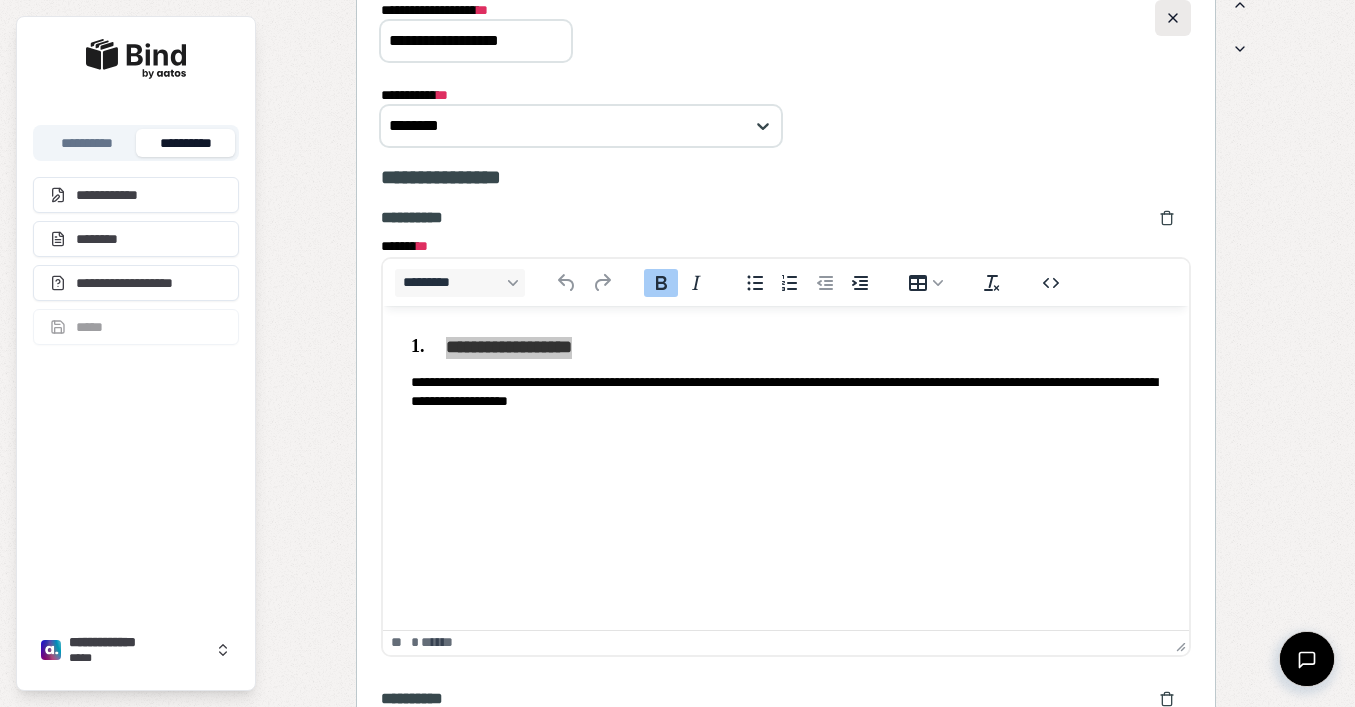 click 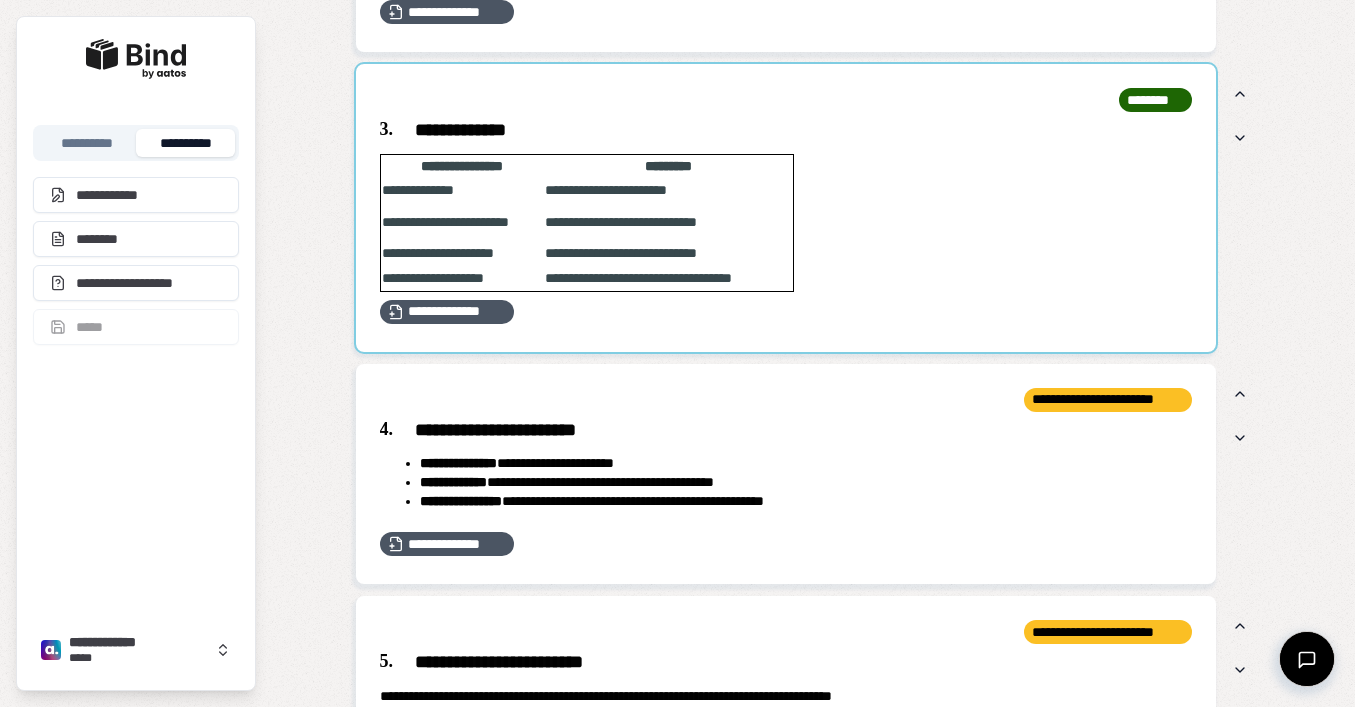 scroll, scrollTop: 1398, scrollLeft: 0, axis: vertical 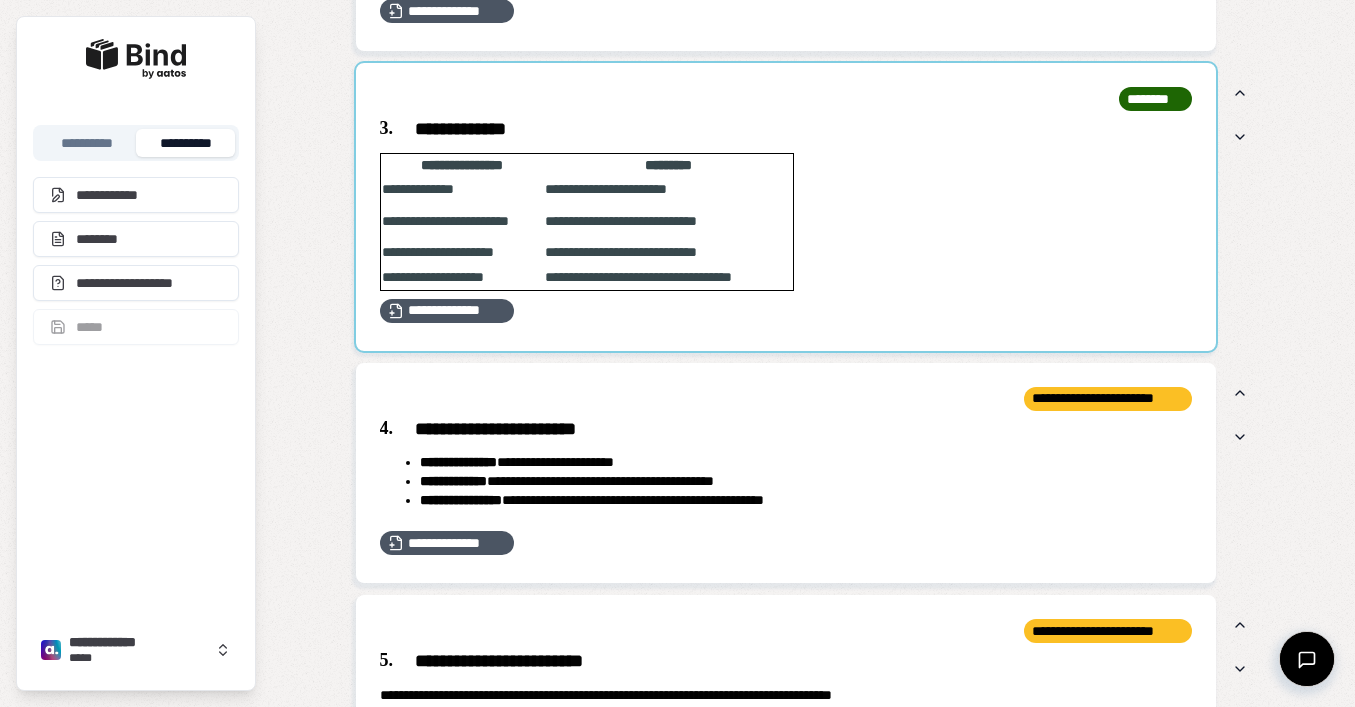 click 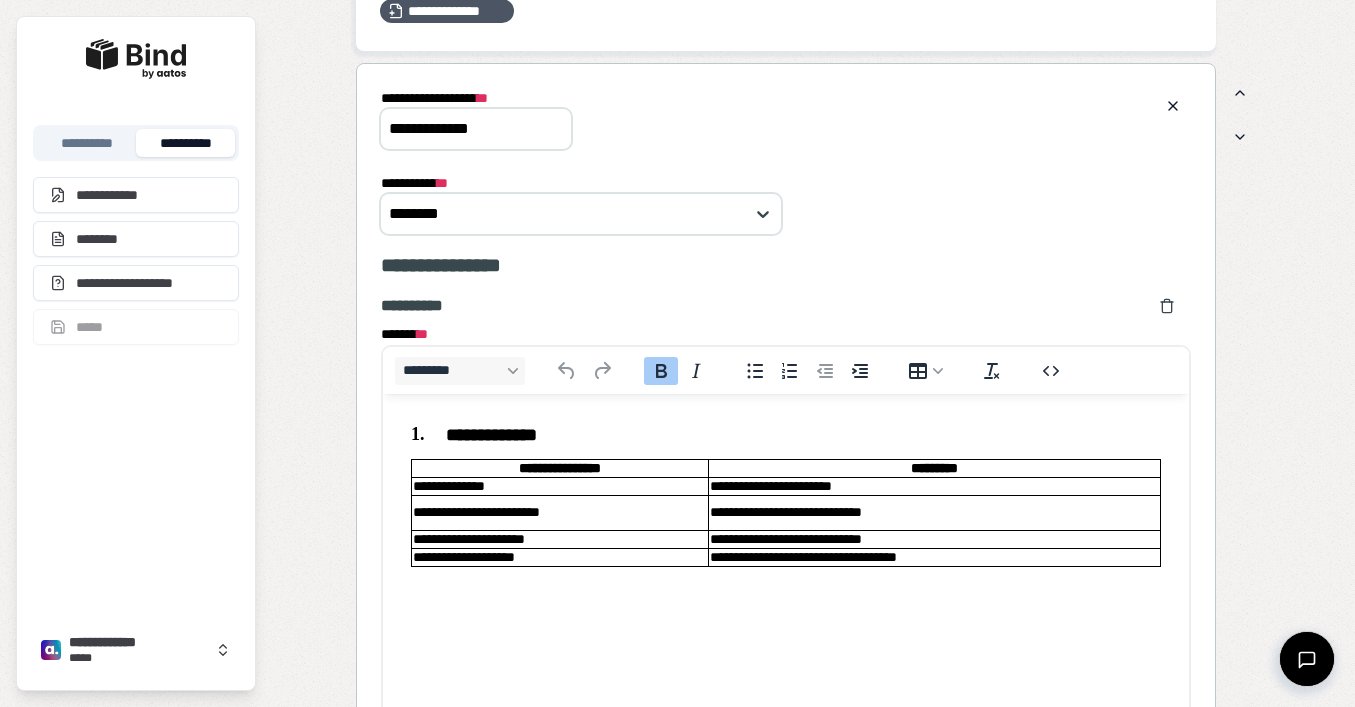 scroll, scrollTop: 0, scrollLeft: 0, axis: both 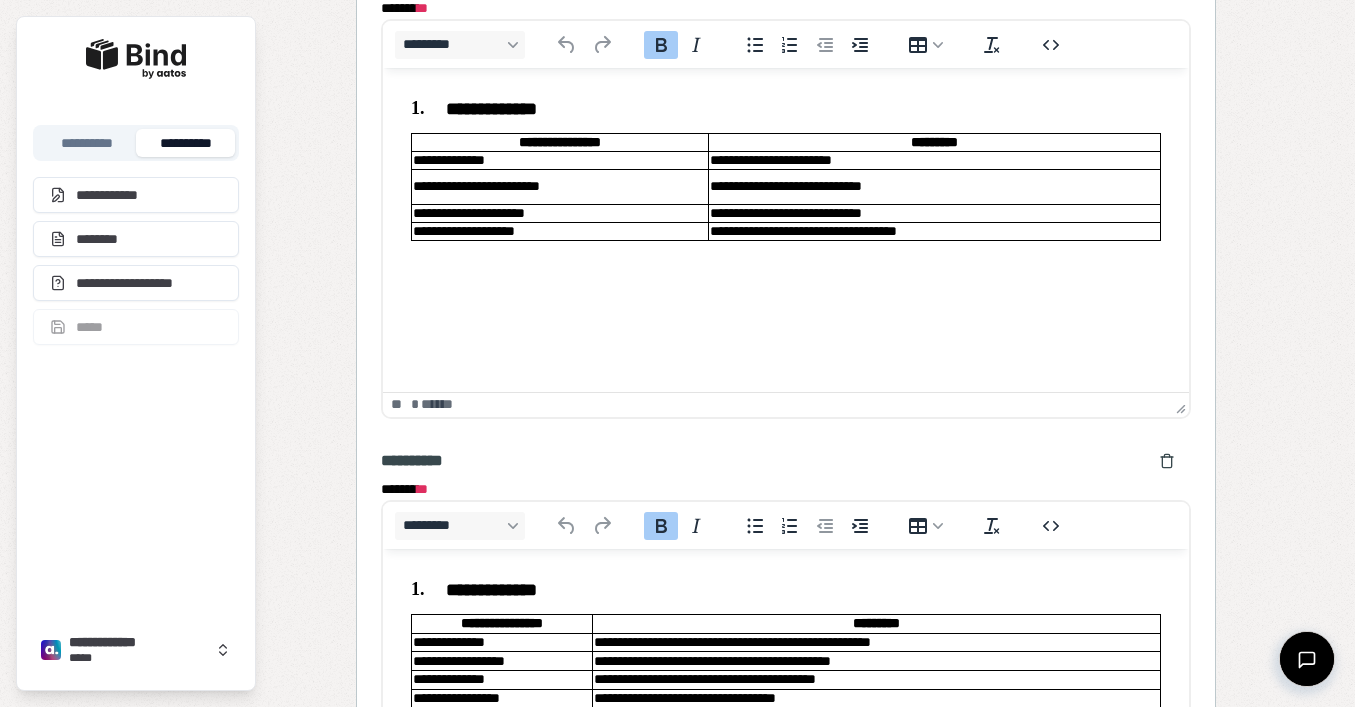 click on "**********" 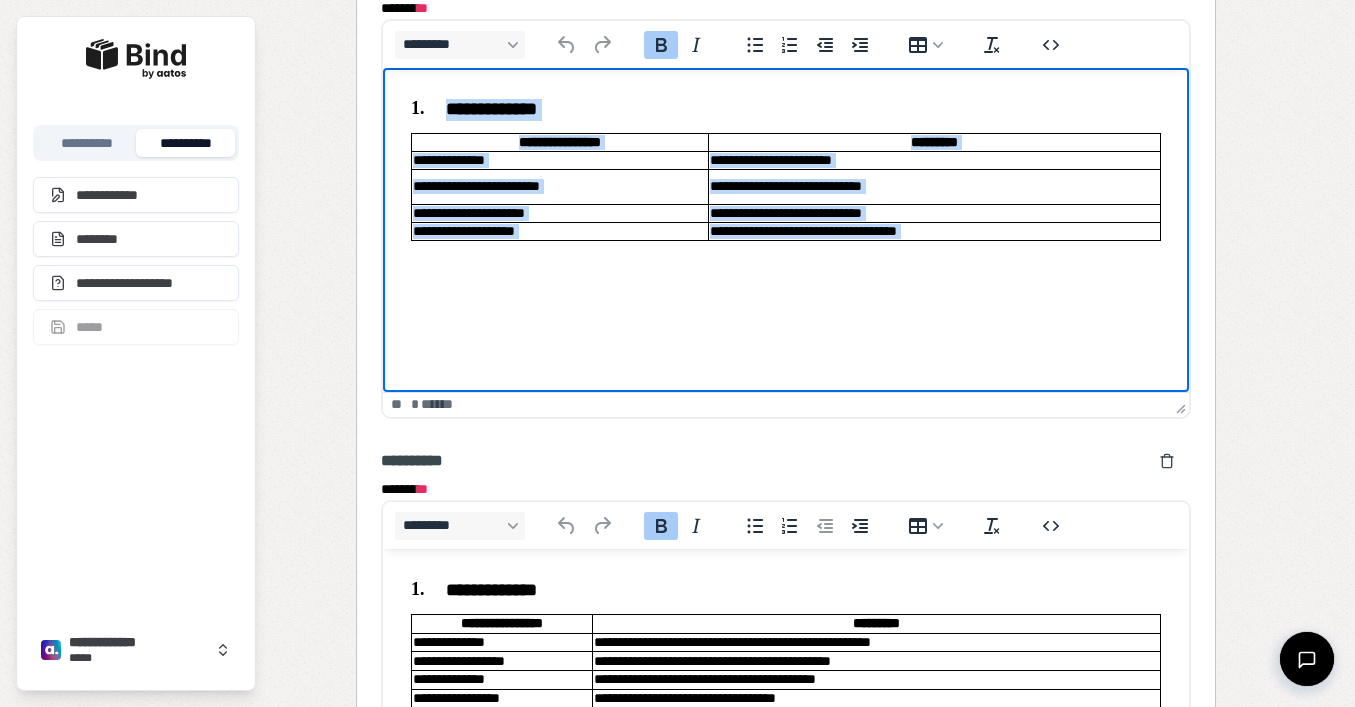 drag, startPoint x: 273, startPoint y: 206, endPoint x: -2, endPoint y: 27, distance: 328.12497 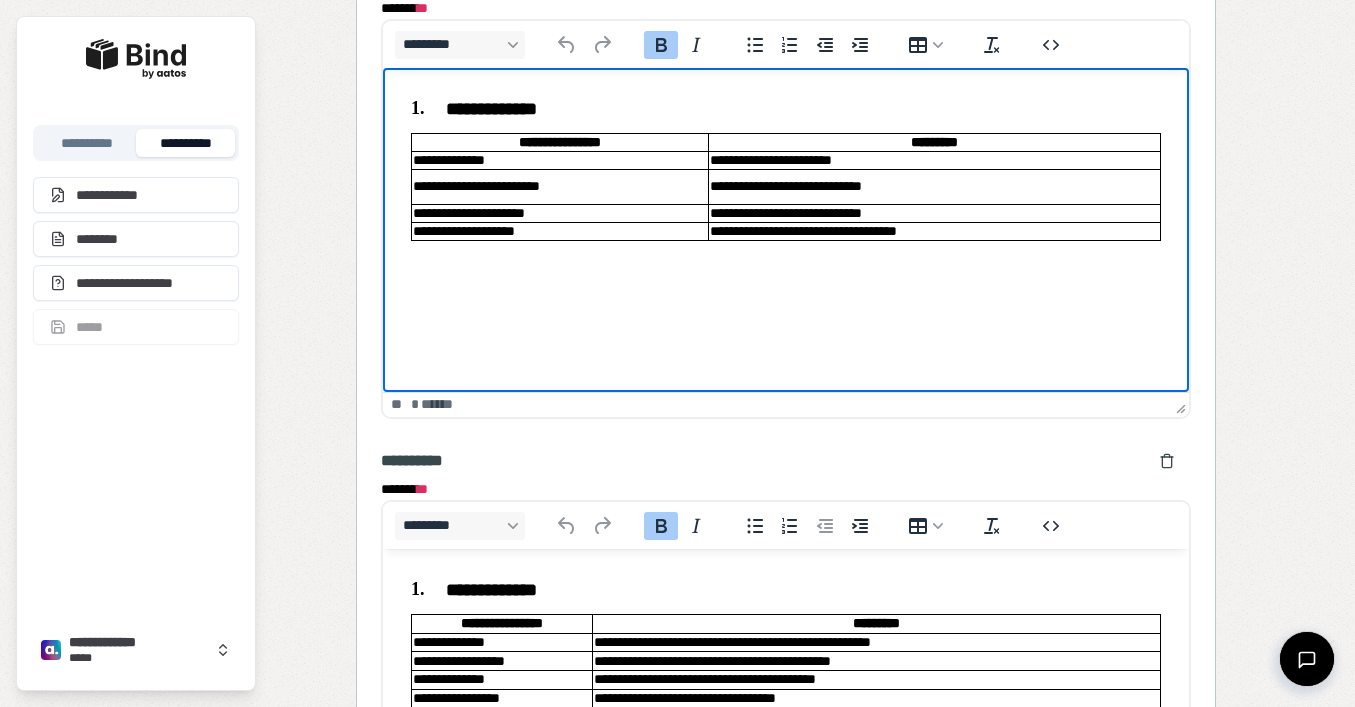 click on "**********" 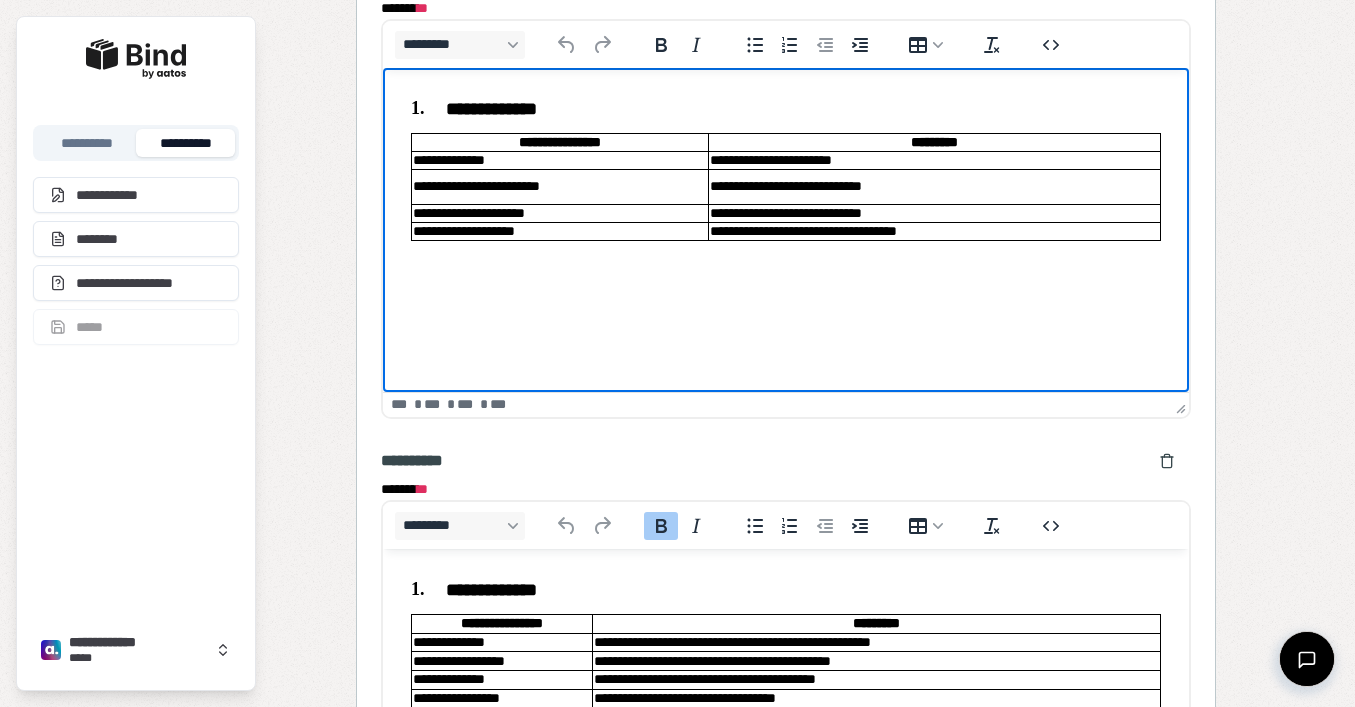 click on "******* * *" 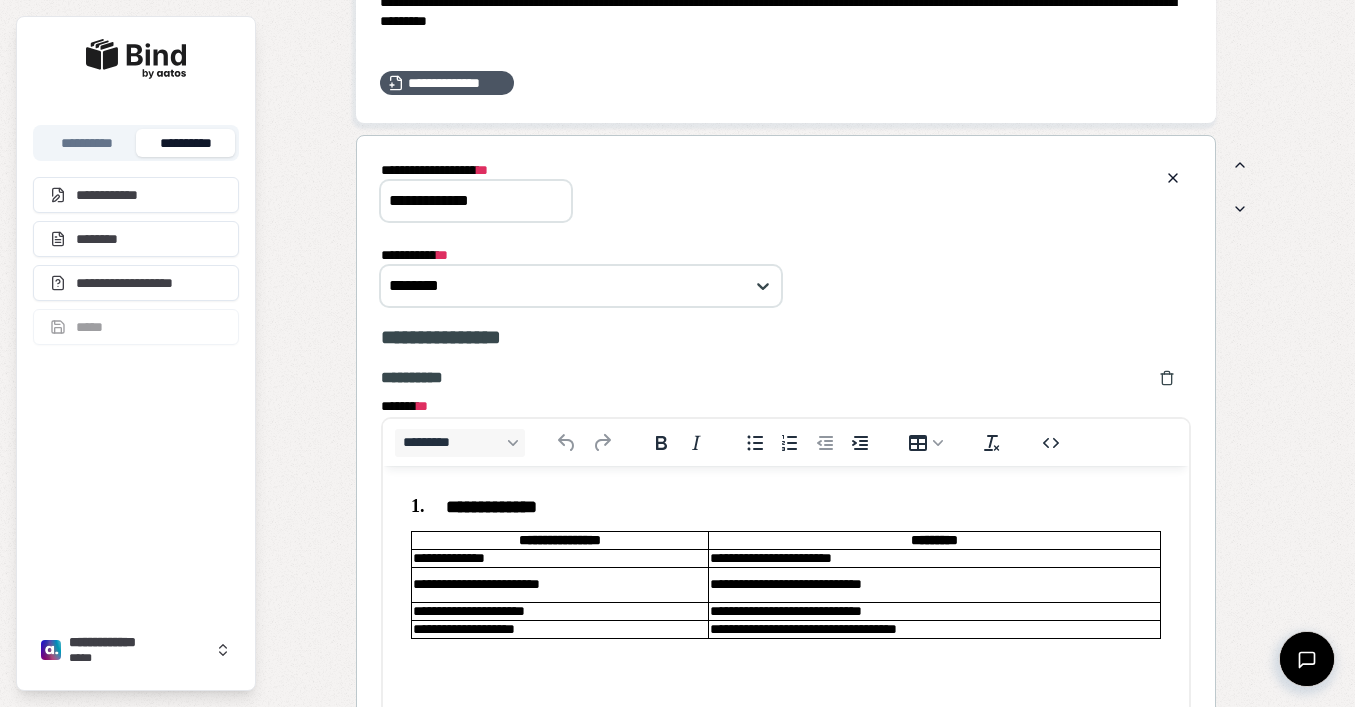 scroll, scrollTop: 1239, scrollLeft: 0, axis: vertical 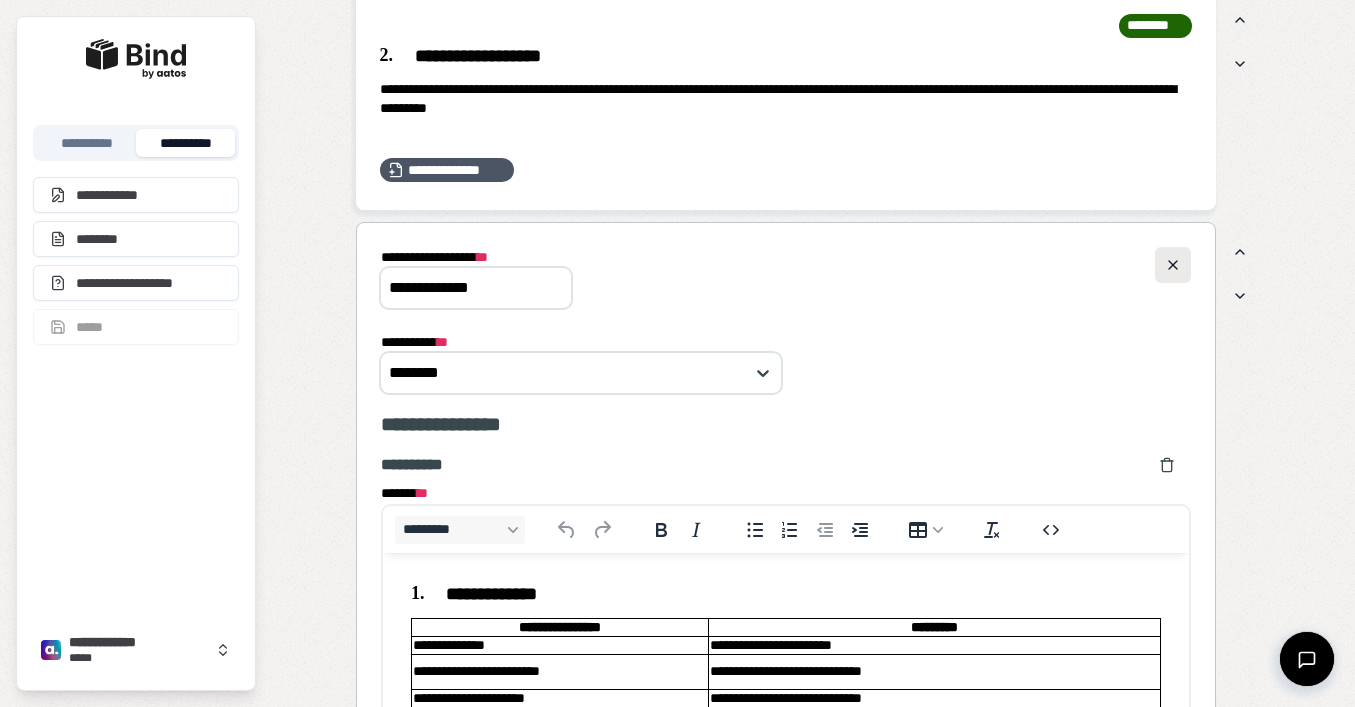 click 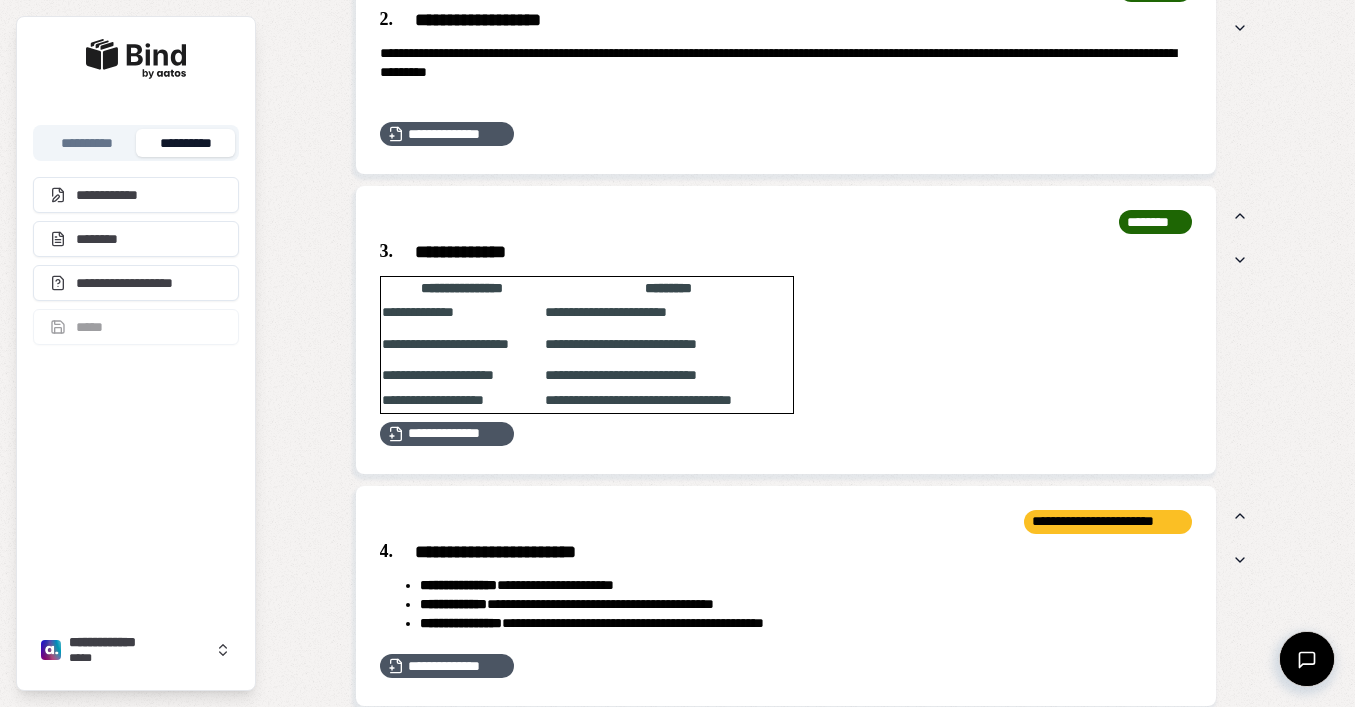 scroll, scrollTop: 1272, scrollLeft: 0, axis: vertical 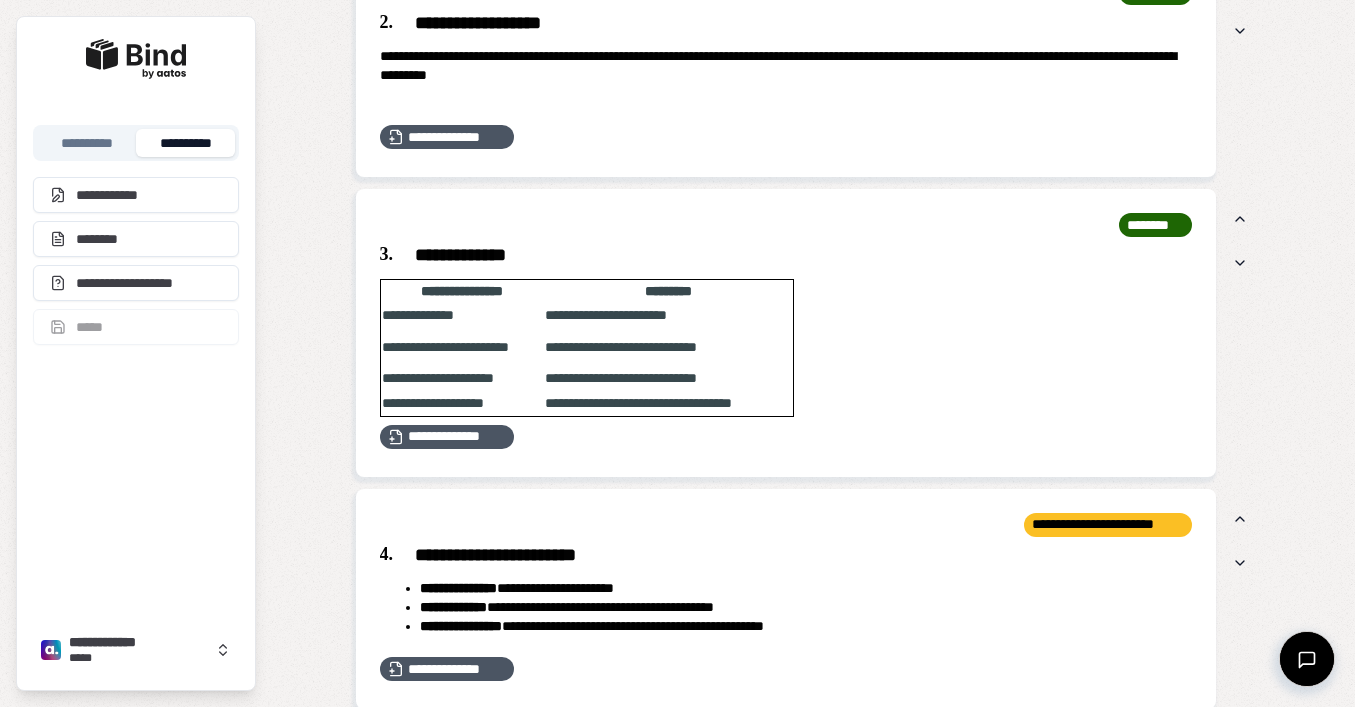 click on "**********" 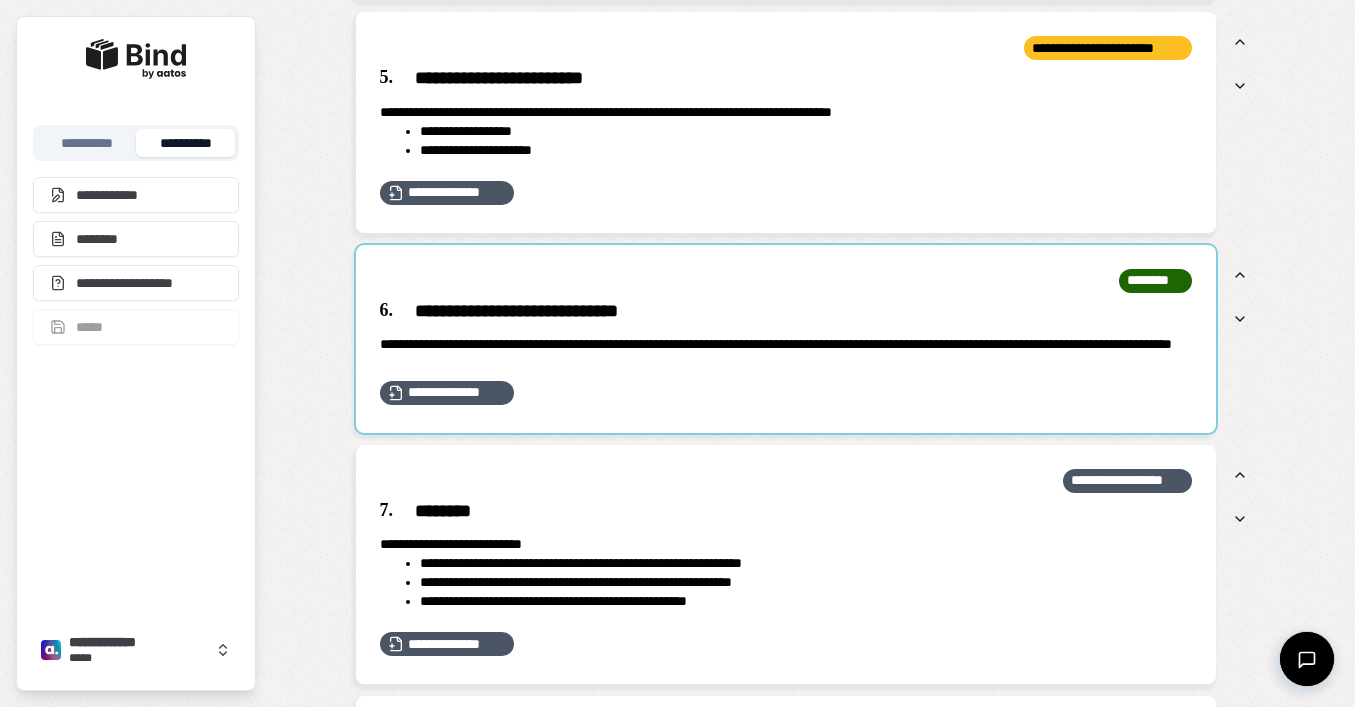 scroll, scrollTop: 1879, scrollLeft: 0, axis: vertical 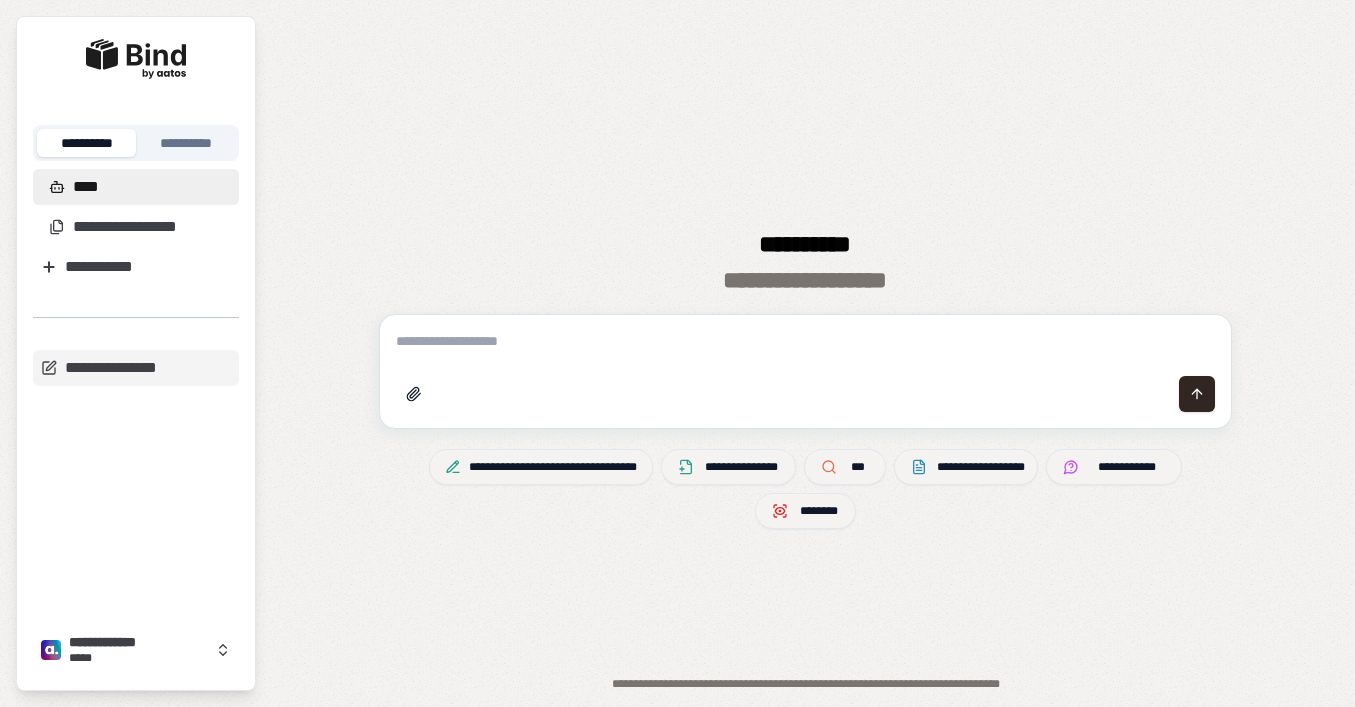 click on "**********" at bounding box center [185, 143] 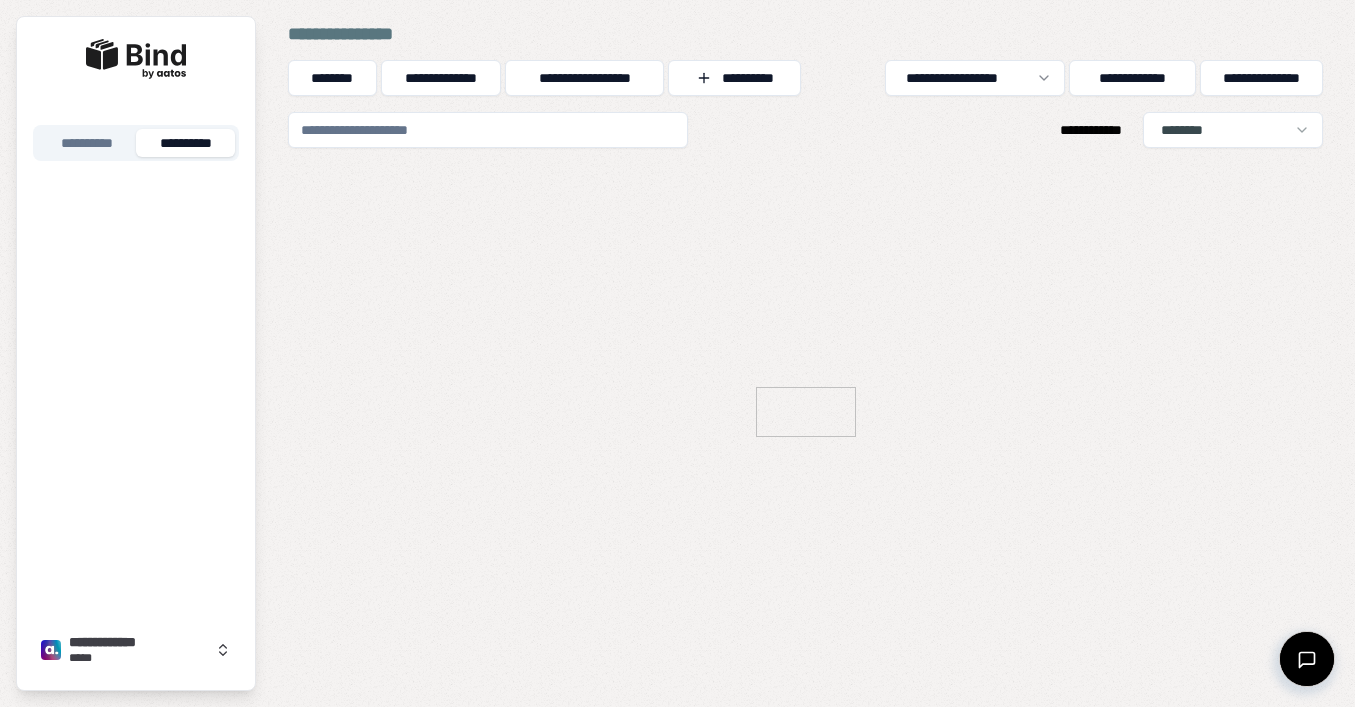 click at bounding box center [488, 130] 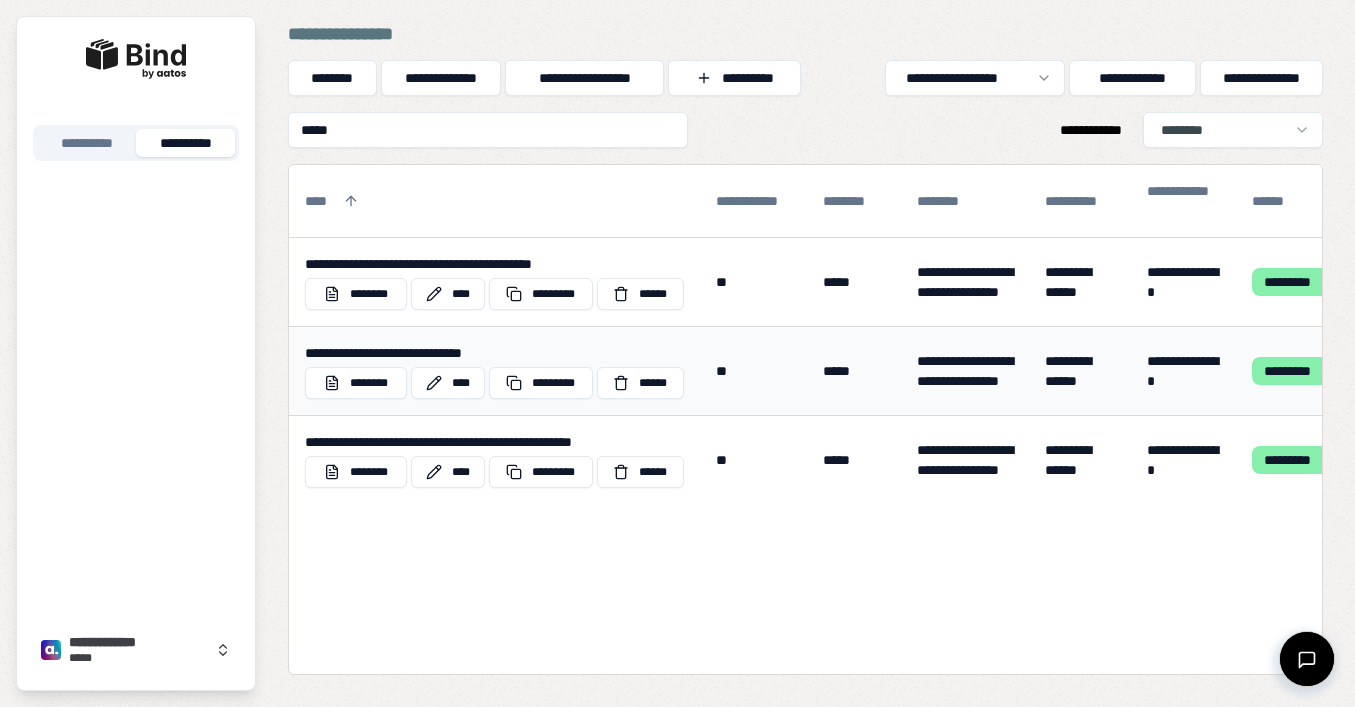 type on "*****" 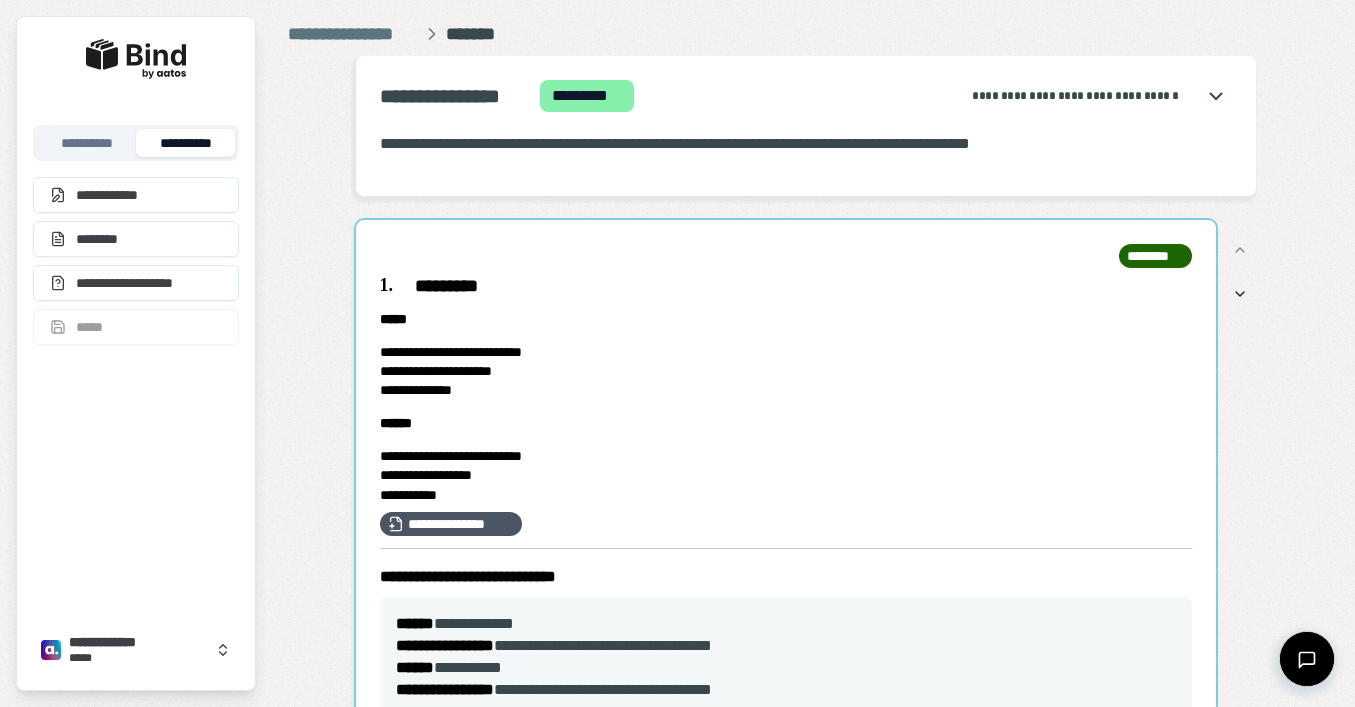 click at bounding box center (786, 480) 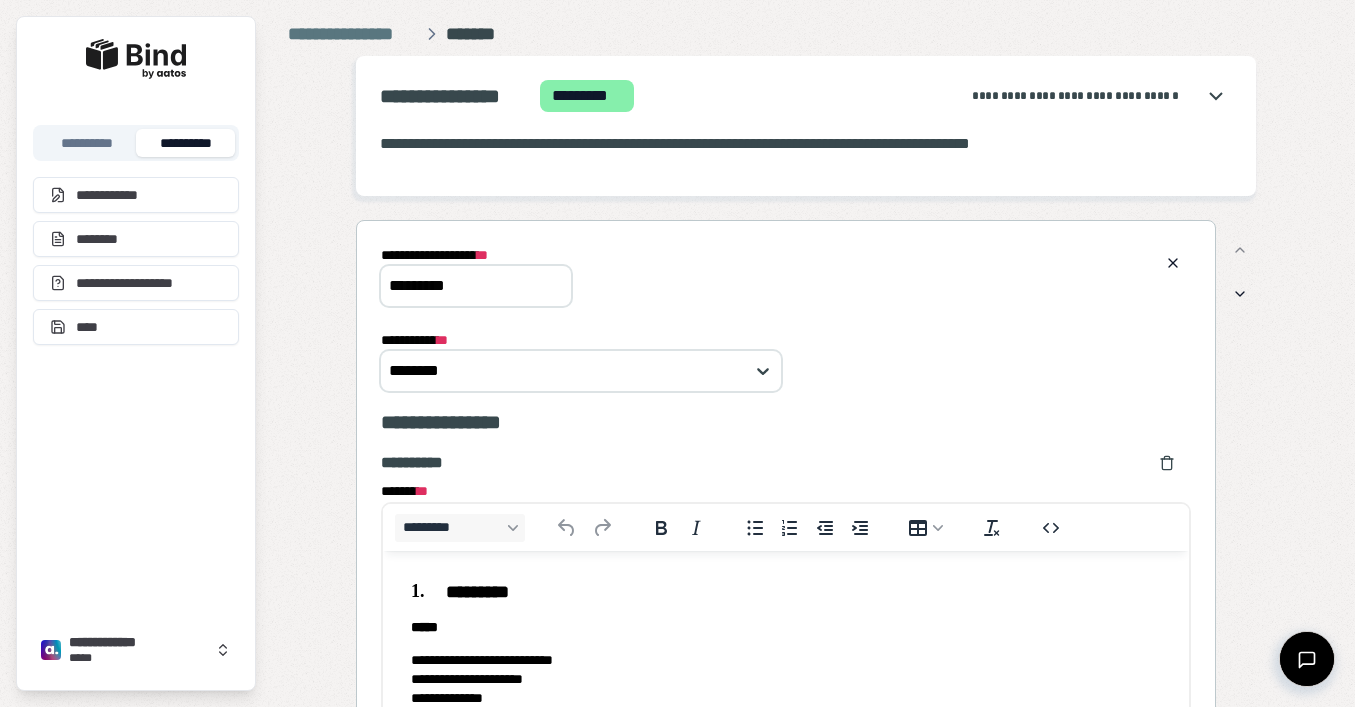 scroll, scrollTop: 0, scrollLeft: 0, axis: both 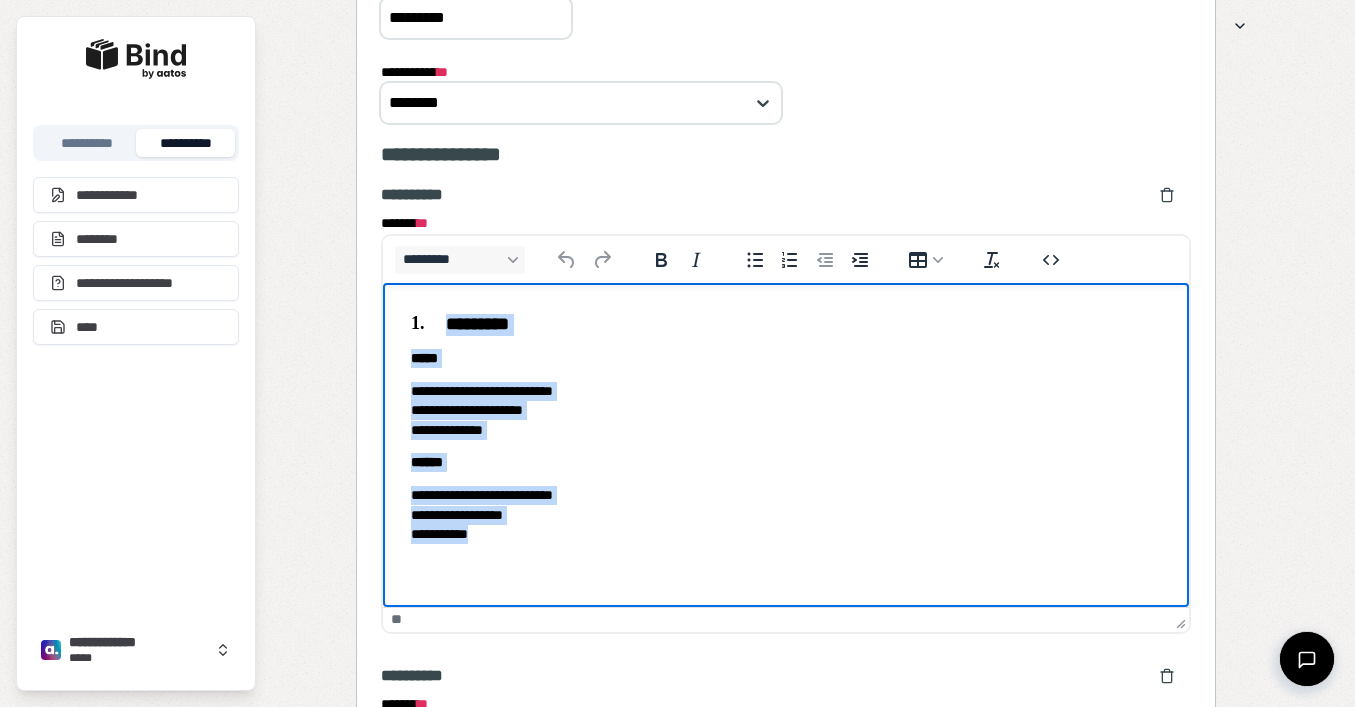 drag, startPoint x: 403, startPoint y: 316, endPoint x: 525, endPoint y: 556, distance: 269.22852 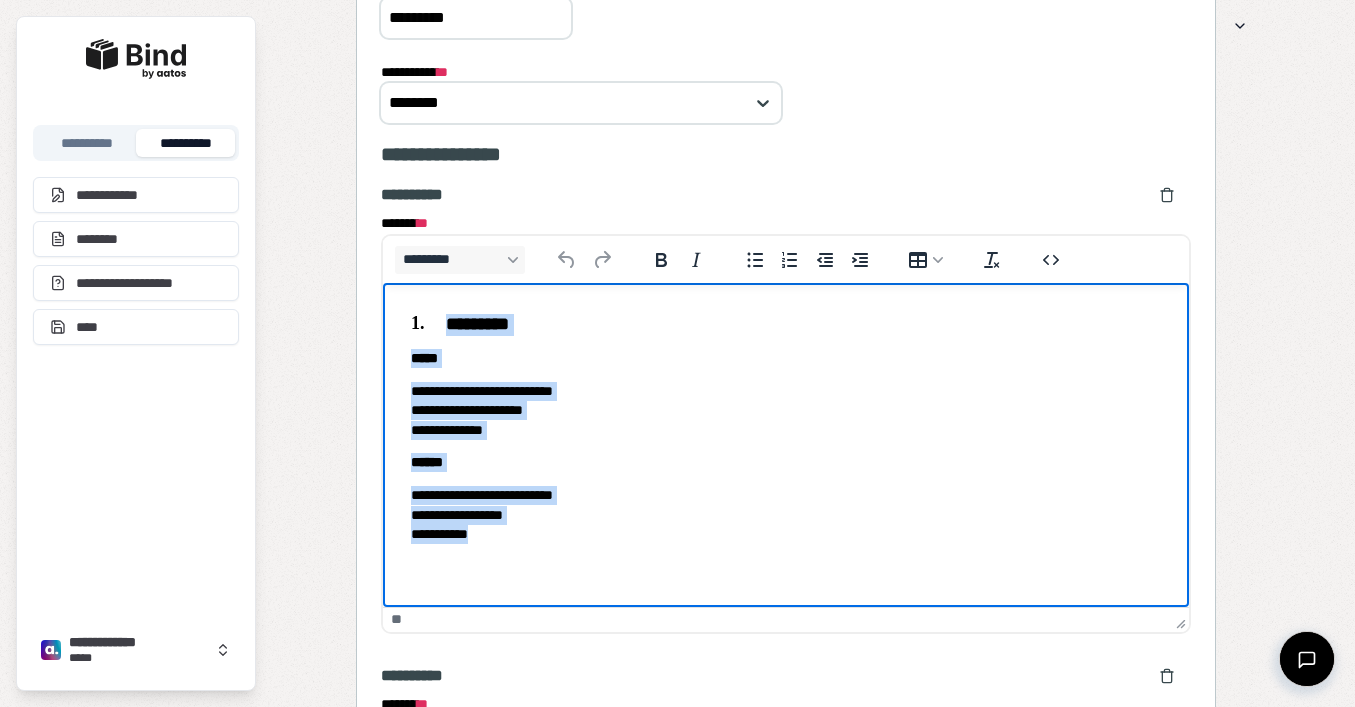 copy on "**********" 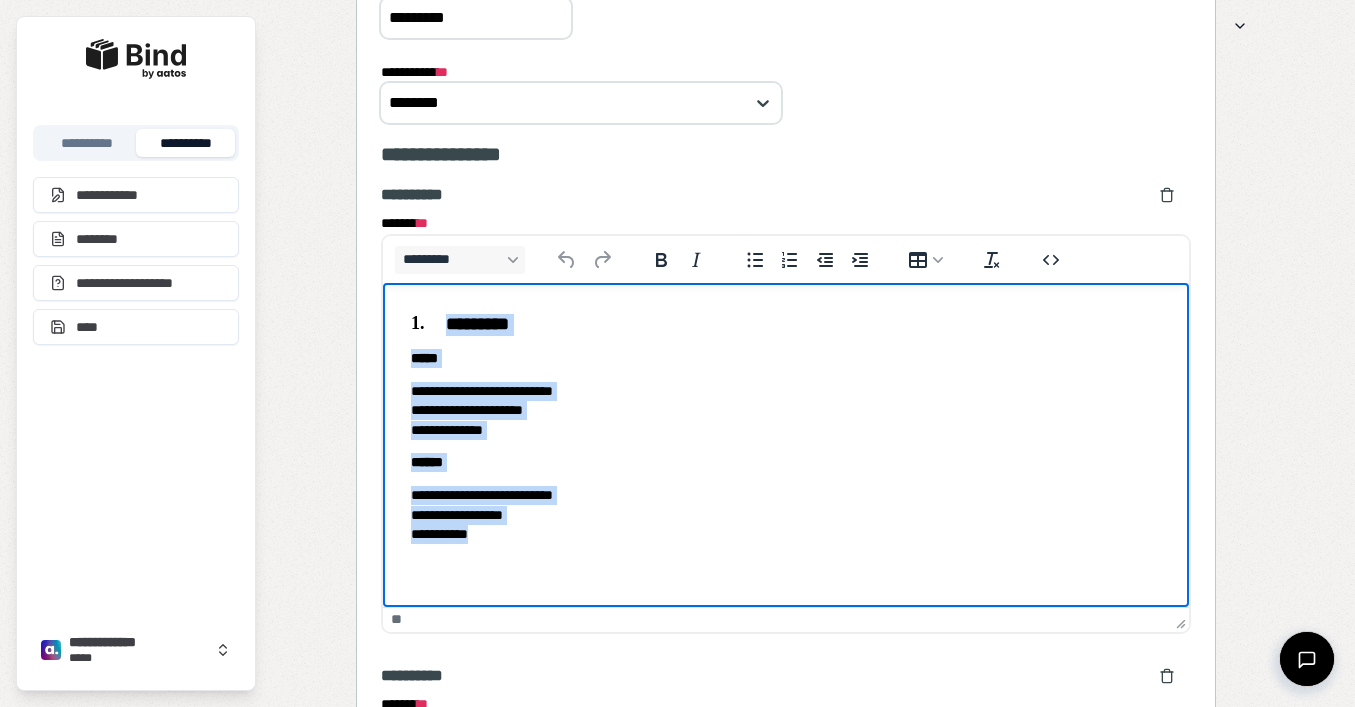 click on "**********" at bounding box center [785, 428] 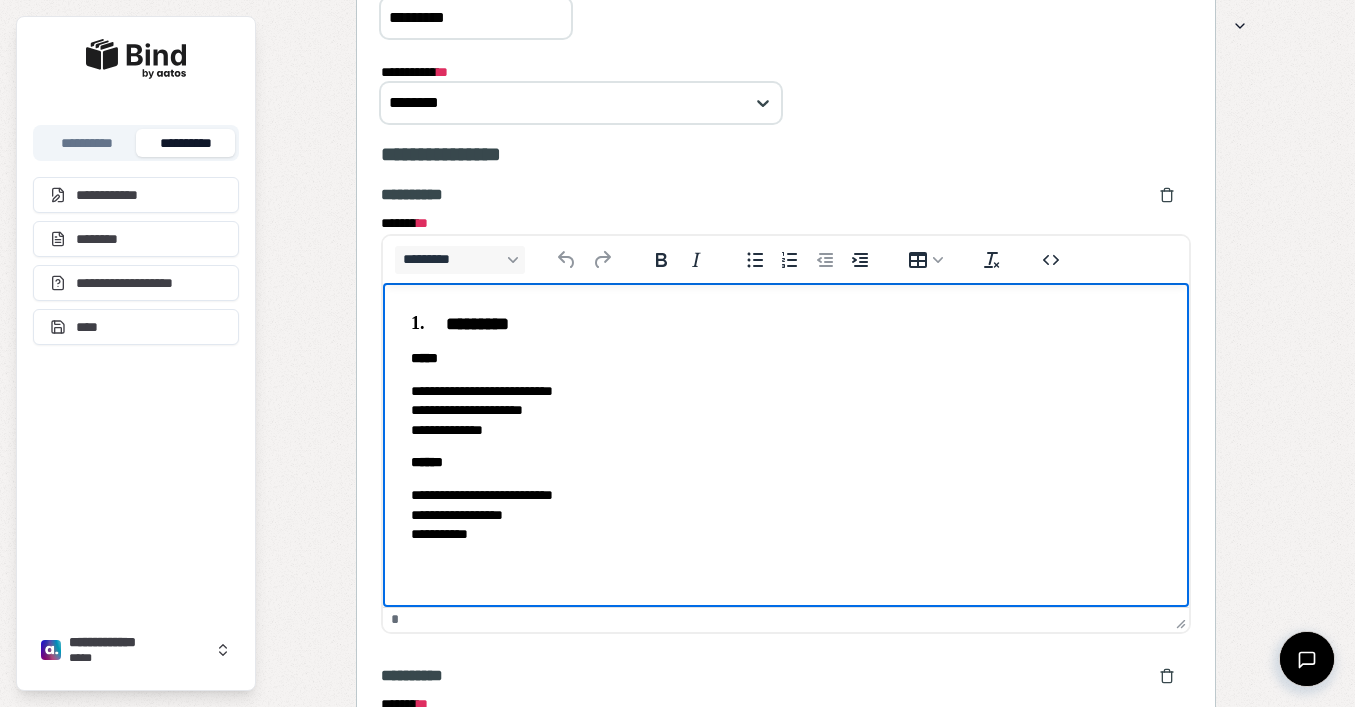 scroll, scrollTop: 710, scrollLeft: 0, axis: vertical 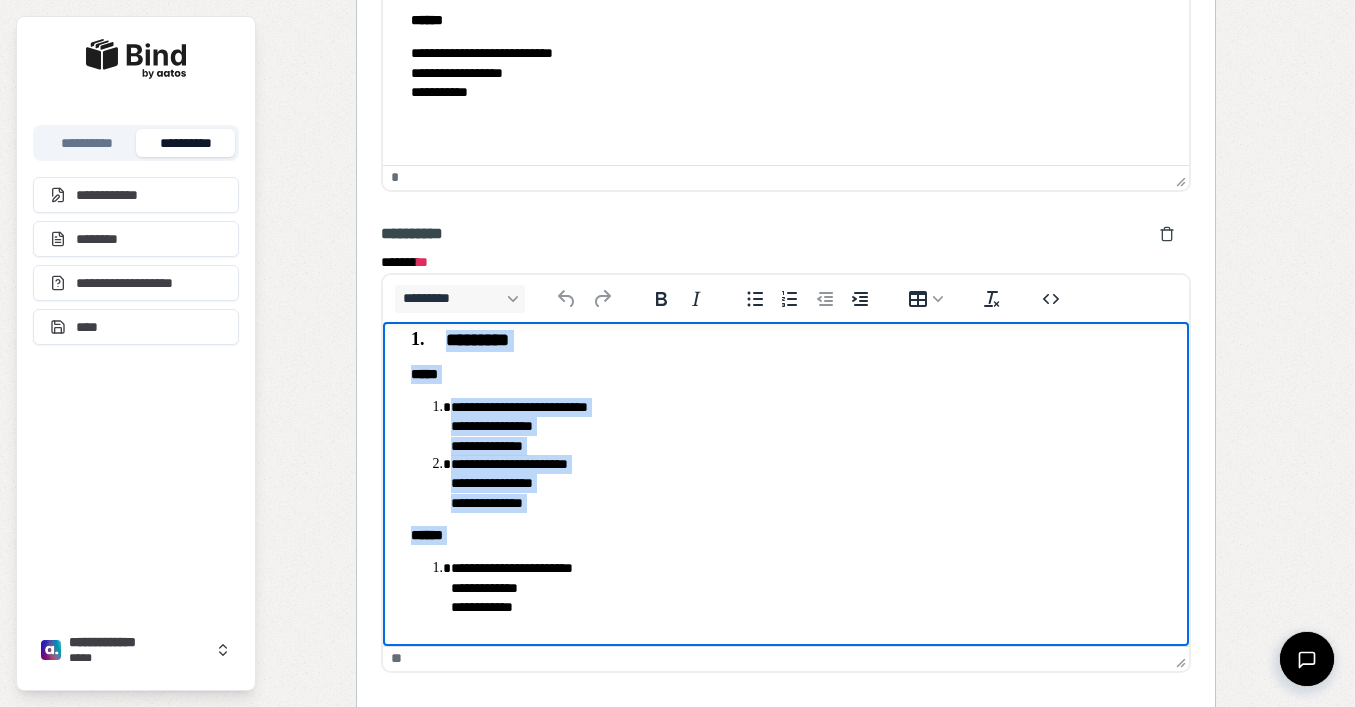 drag, startPoint x: 405, startPoint y: 341, endPoint x: 594, endPoint y: 564, distance: 292.31833 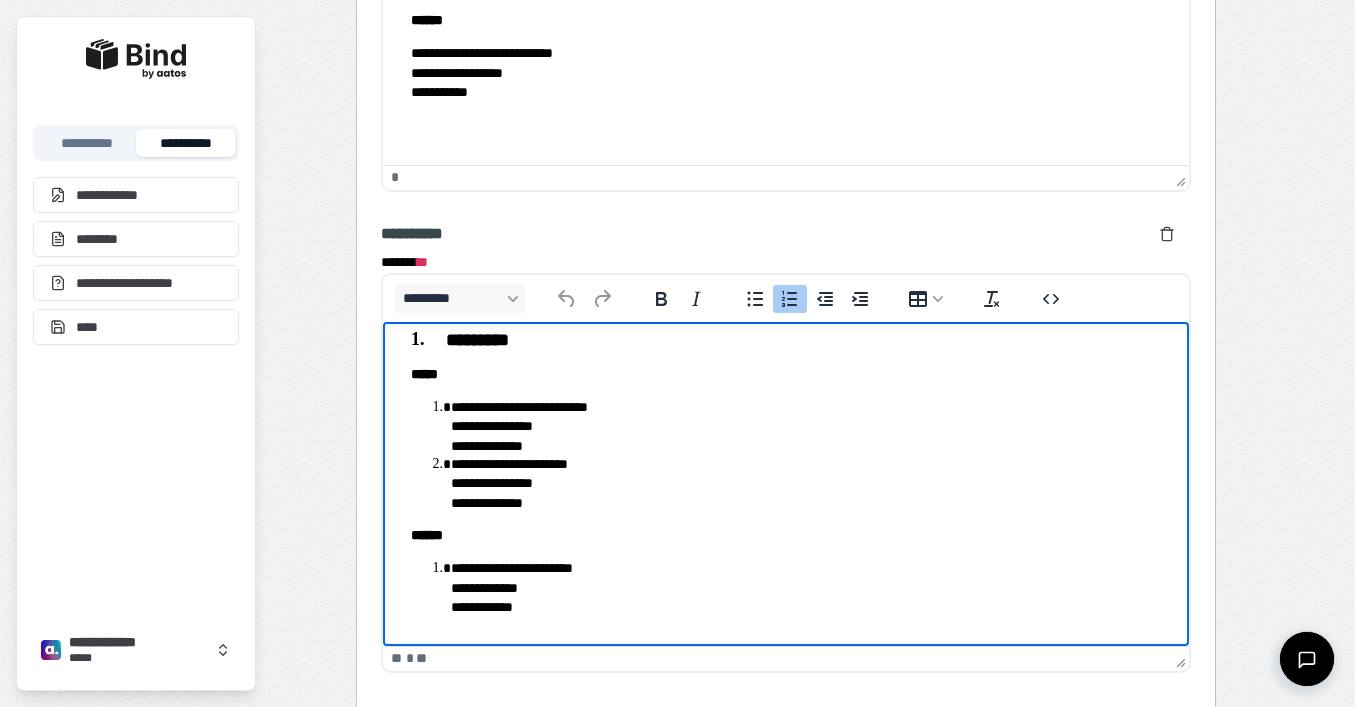 click on "[FIRST] [LAST] [PHONE]" at bounding box center [805, 587] 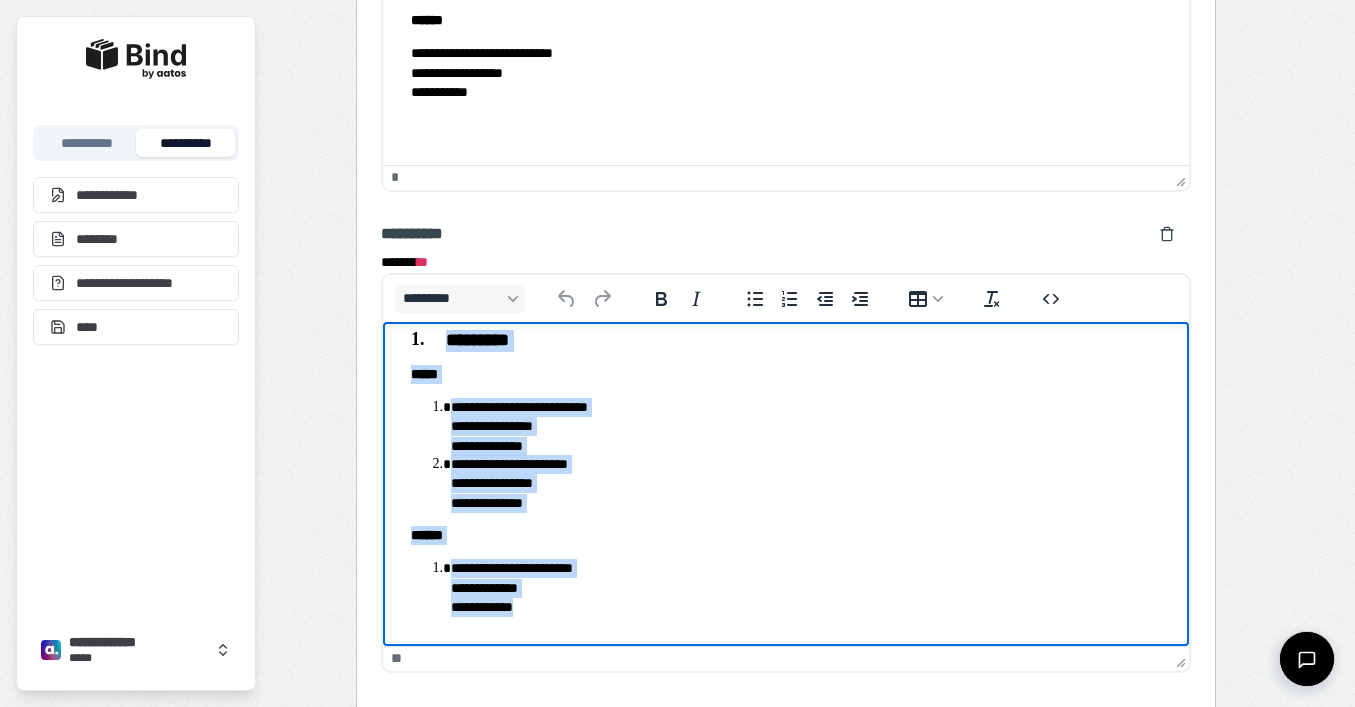 drag, startPoint x: 548, startPoint y: 612, endPoint x: 390, endPoint y: 345, distance: 310.24667 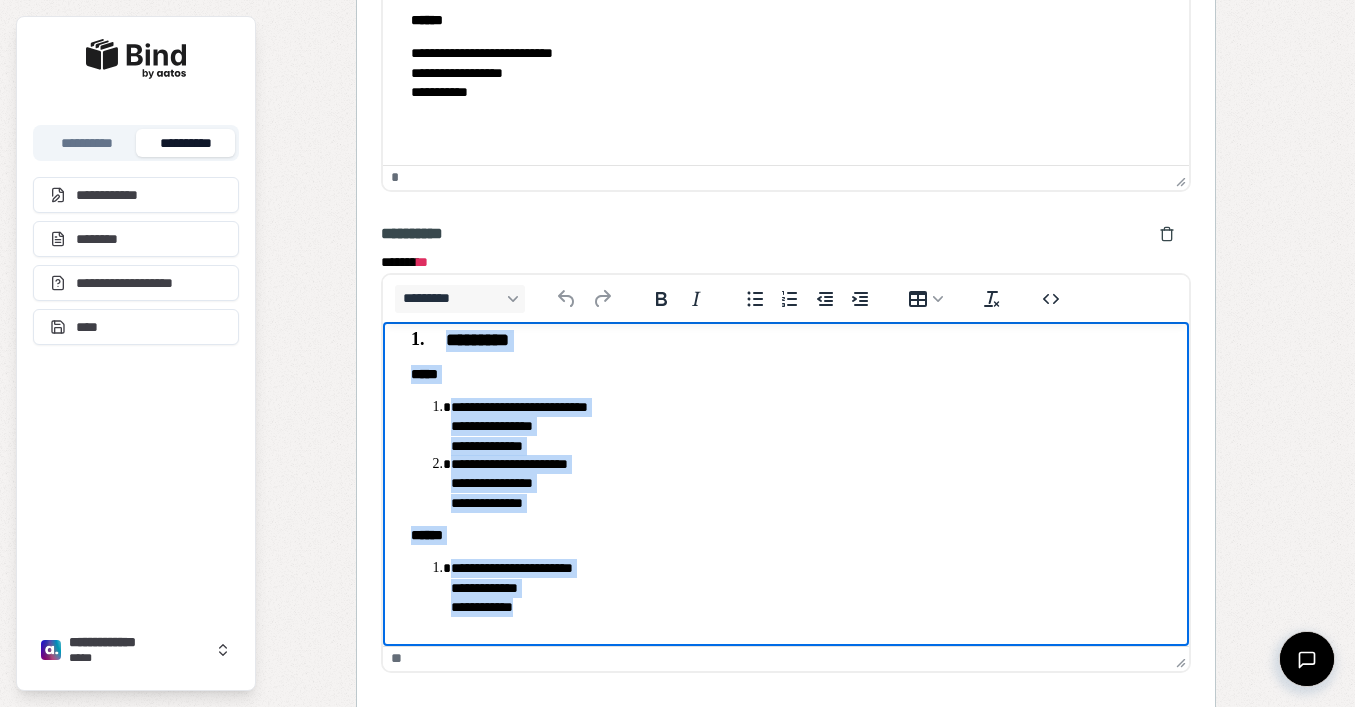 copy on "[FIRST] [LAST] [STREET] [CITY] [STATE] [ZIP] [PHONE]" 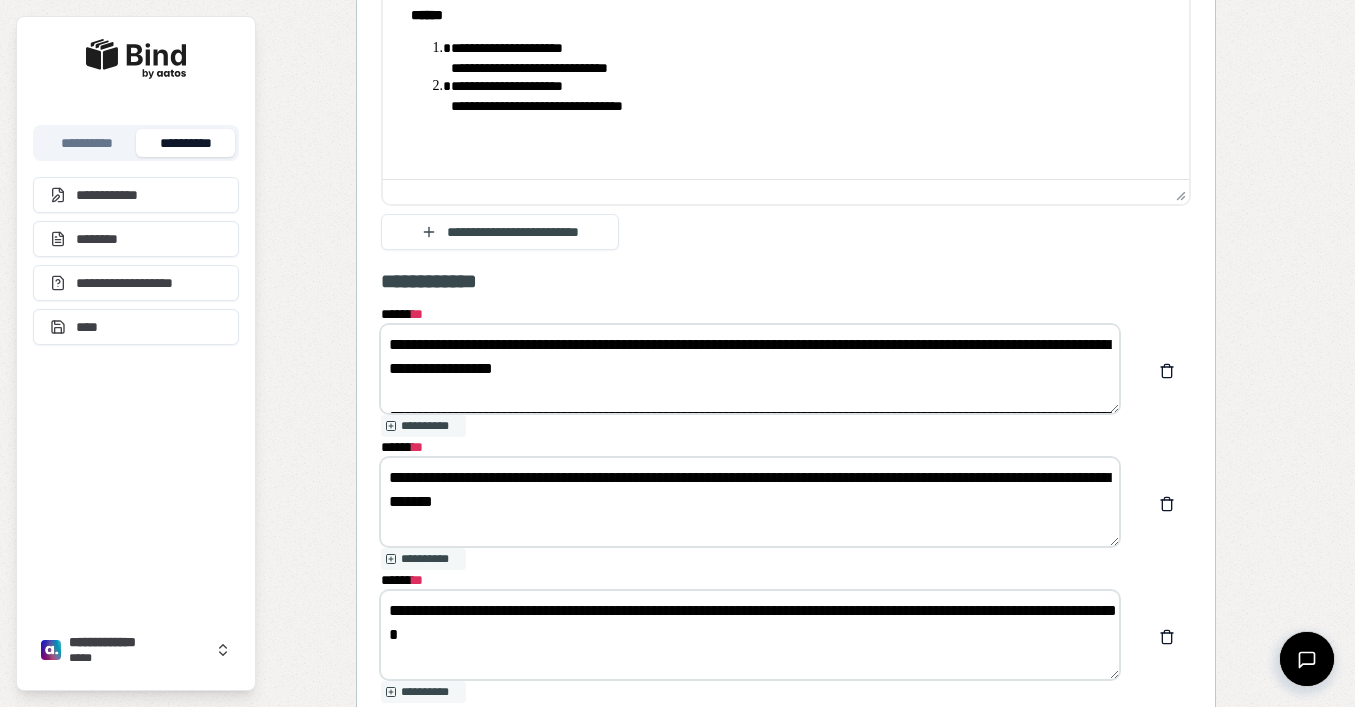 scroll, scrollTop: 1684, scrollLeft: 0, axis: vertical 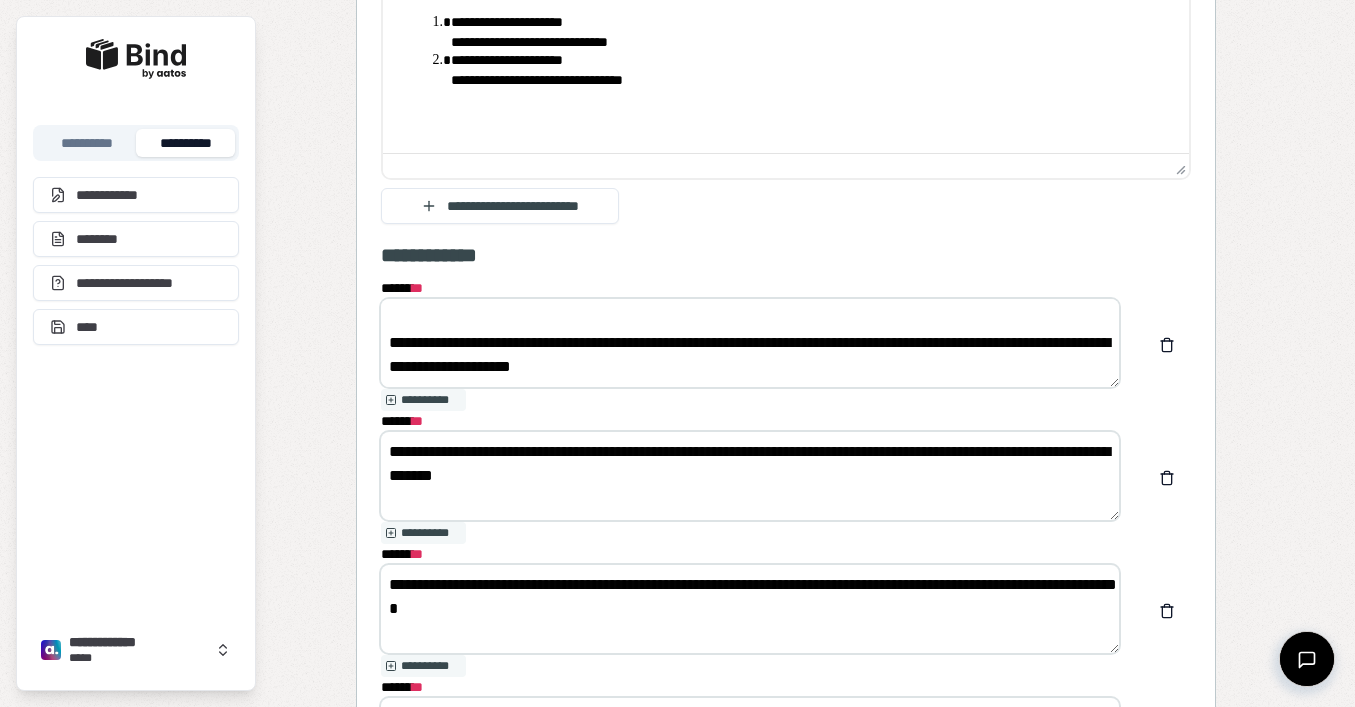 drag, startPoint x: 383, startPoint y: 310, endPoint x: 625, endPoint y: 410, distance: 261.8473 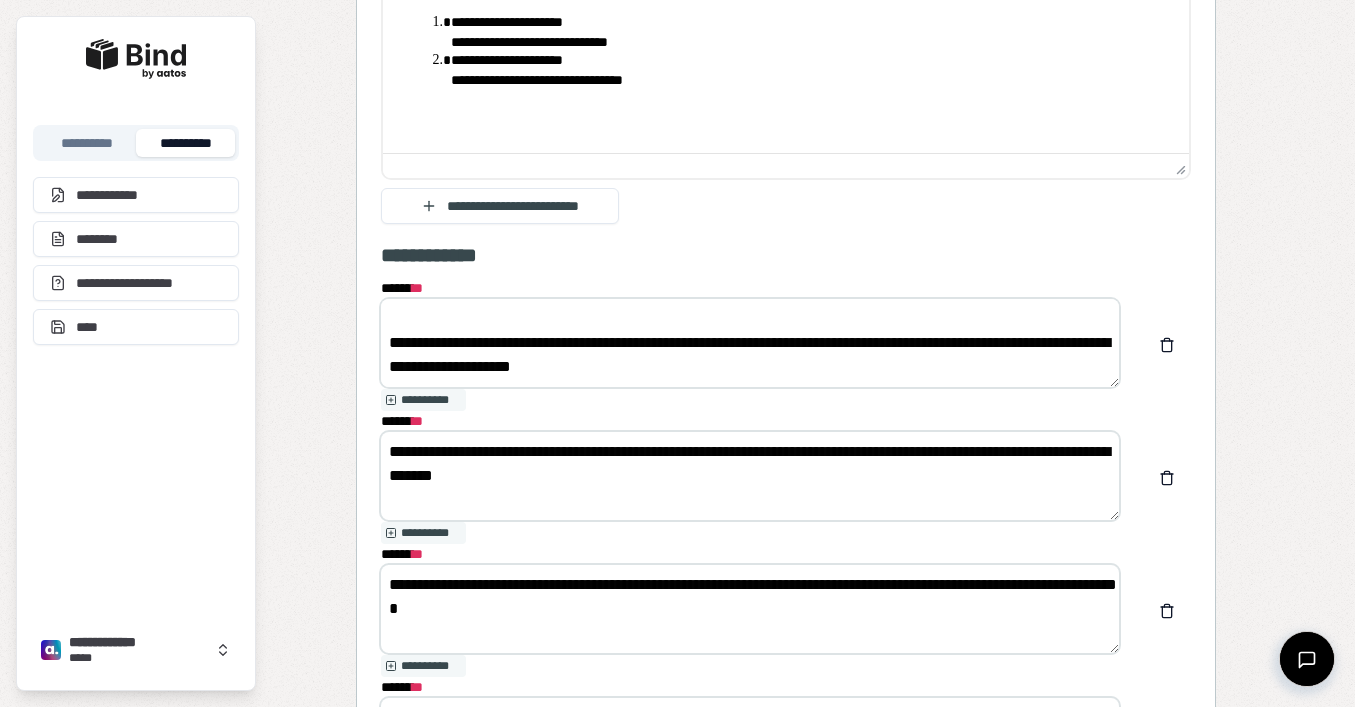 click on "[FIRST] [LAST]" at bounding box center [750, 344] 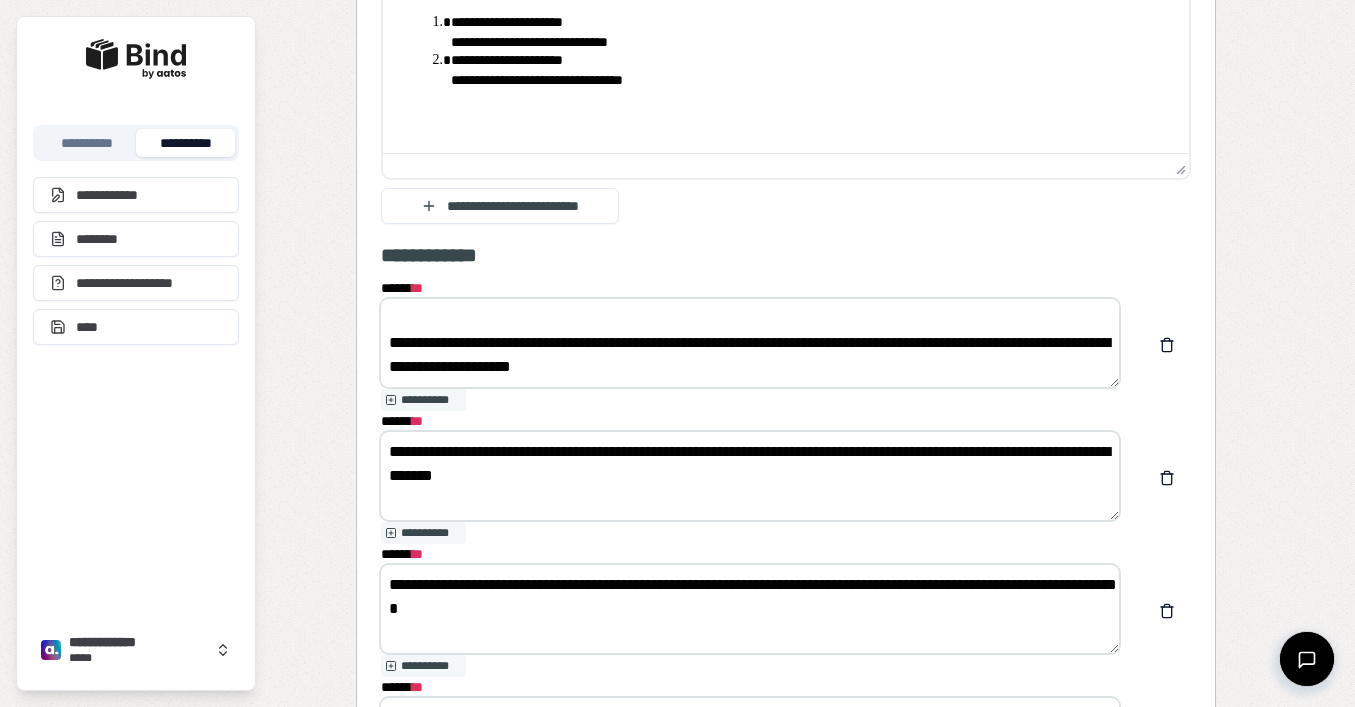 drag, startPoint x: 387, startPoint y: 448, endPoint x: 635, endPoint y: 559, distance: 271.70755 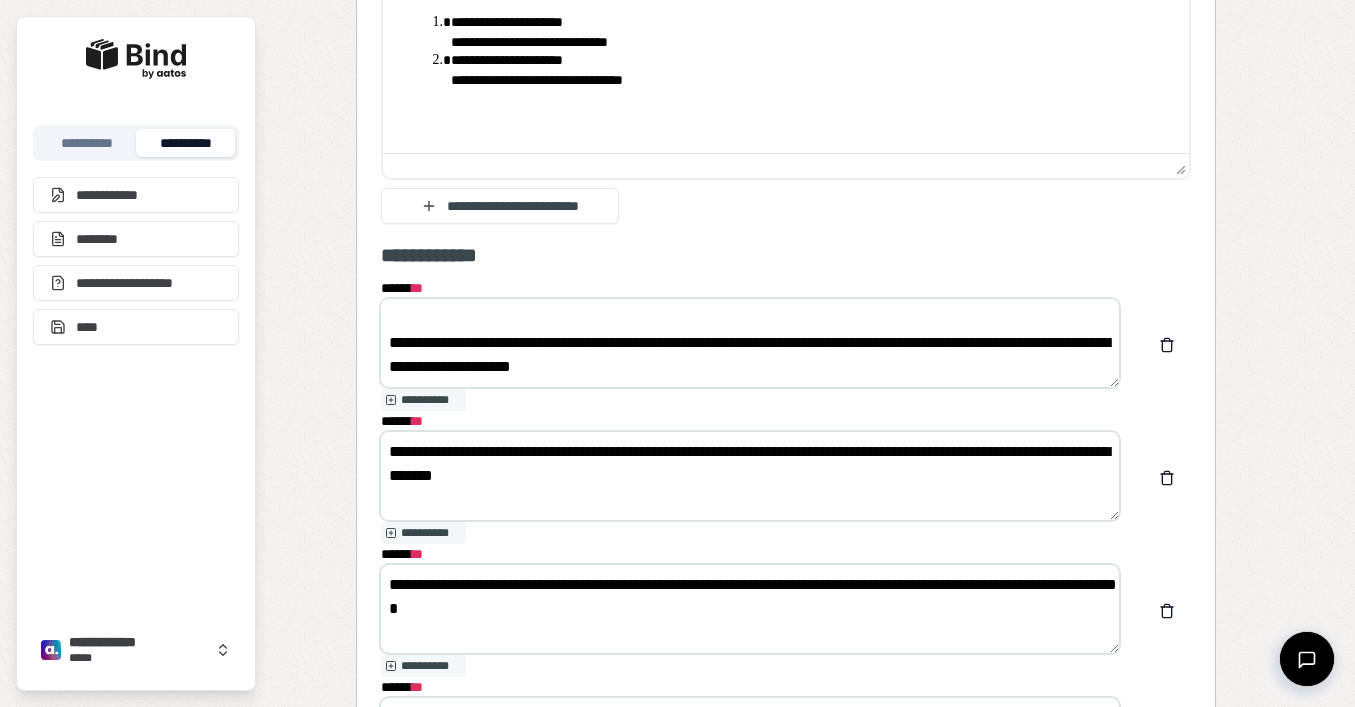 click on "[FIRST] [LAST] [STREET] [CITY] [STATE] [ZIP] [COUNTRY] [PHONE] [EMAIL] [DOB] [SSN] [CC] [LICENSE] [PASSPORT]" at bounding box center [786, 613] 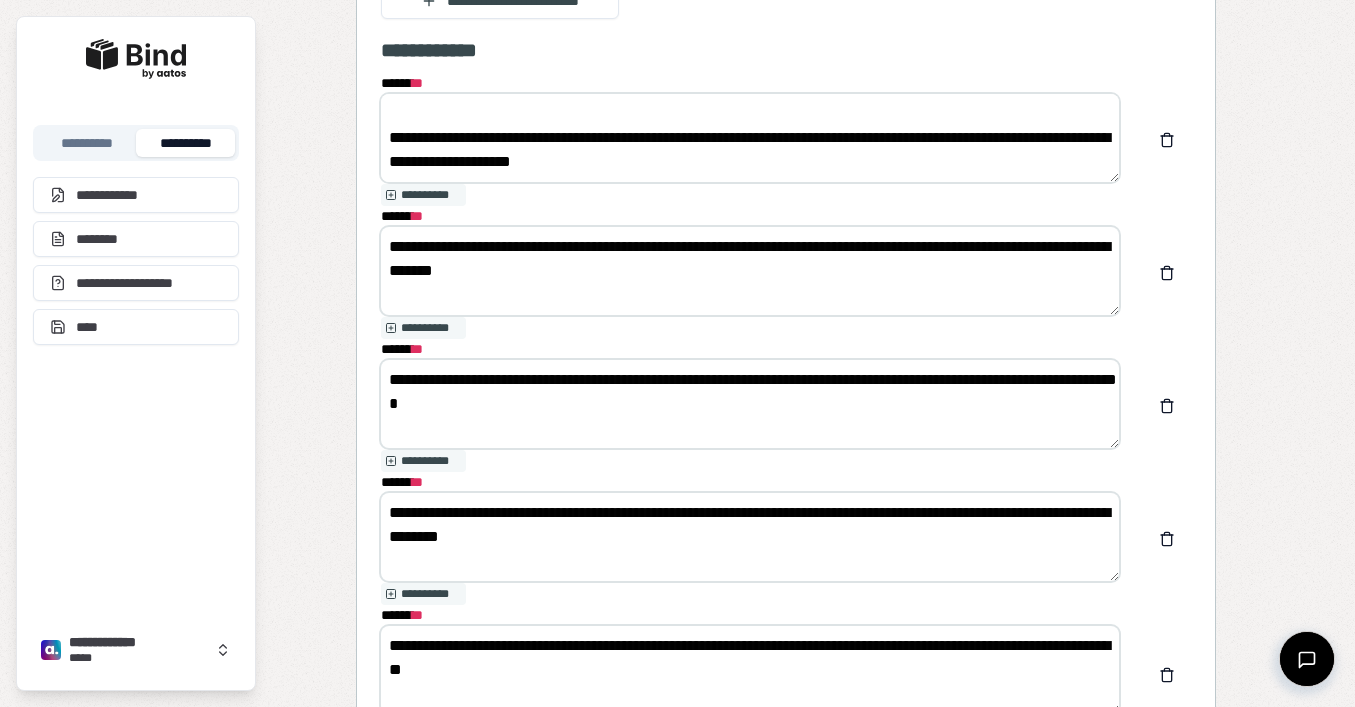 scroll, scrollTop: 1905, scrollLeft: 0, axis: vertical 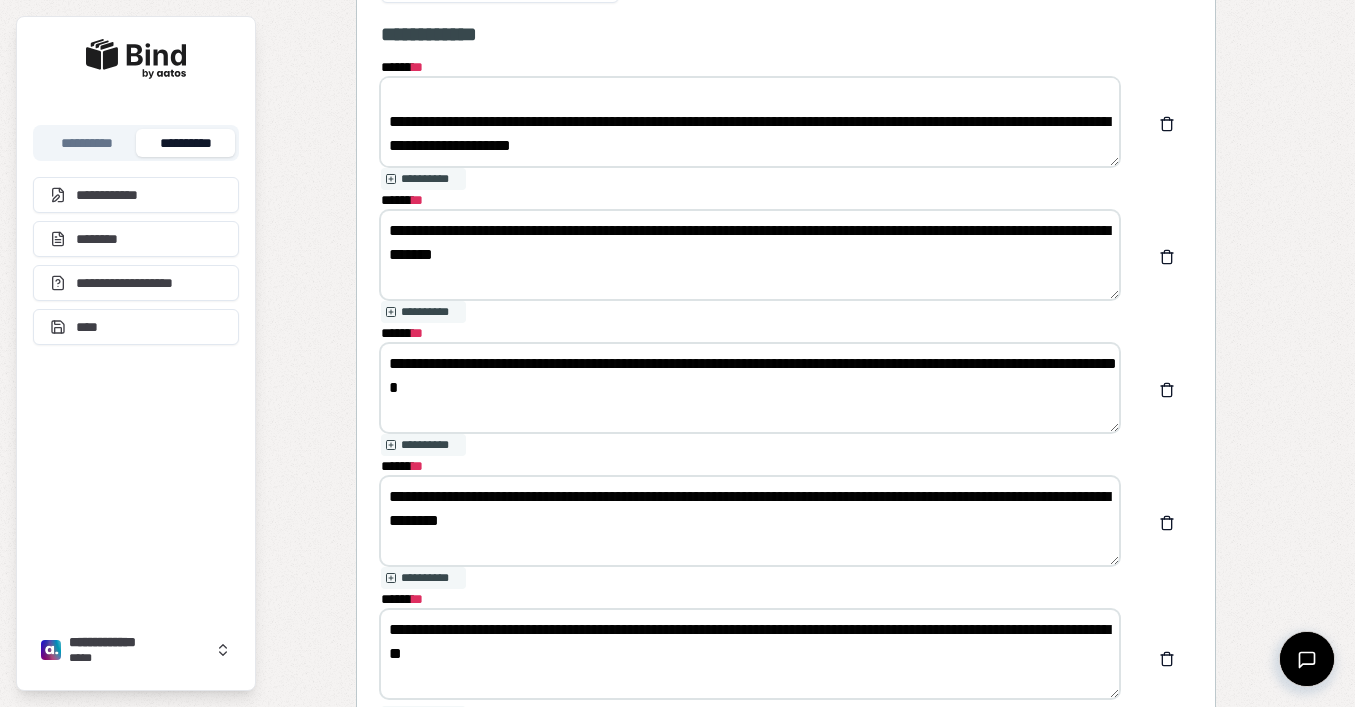 drag, startPoint x: 625, startPoint y: 392, endPoint x: 345, endPoint y: 356, distance: 282.3048 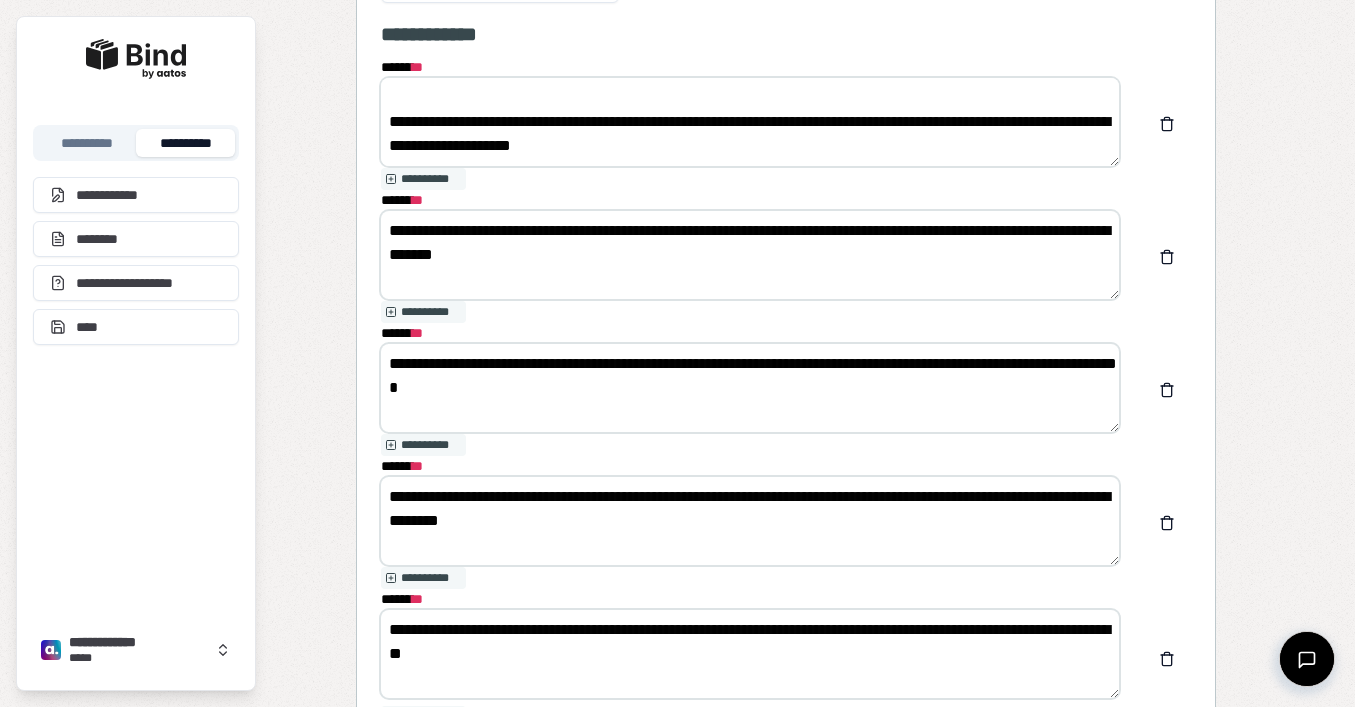 click on "****** *" at bounding box center [750, 599] 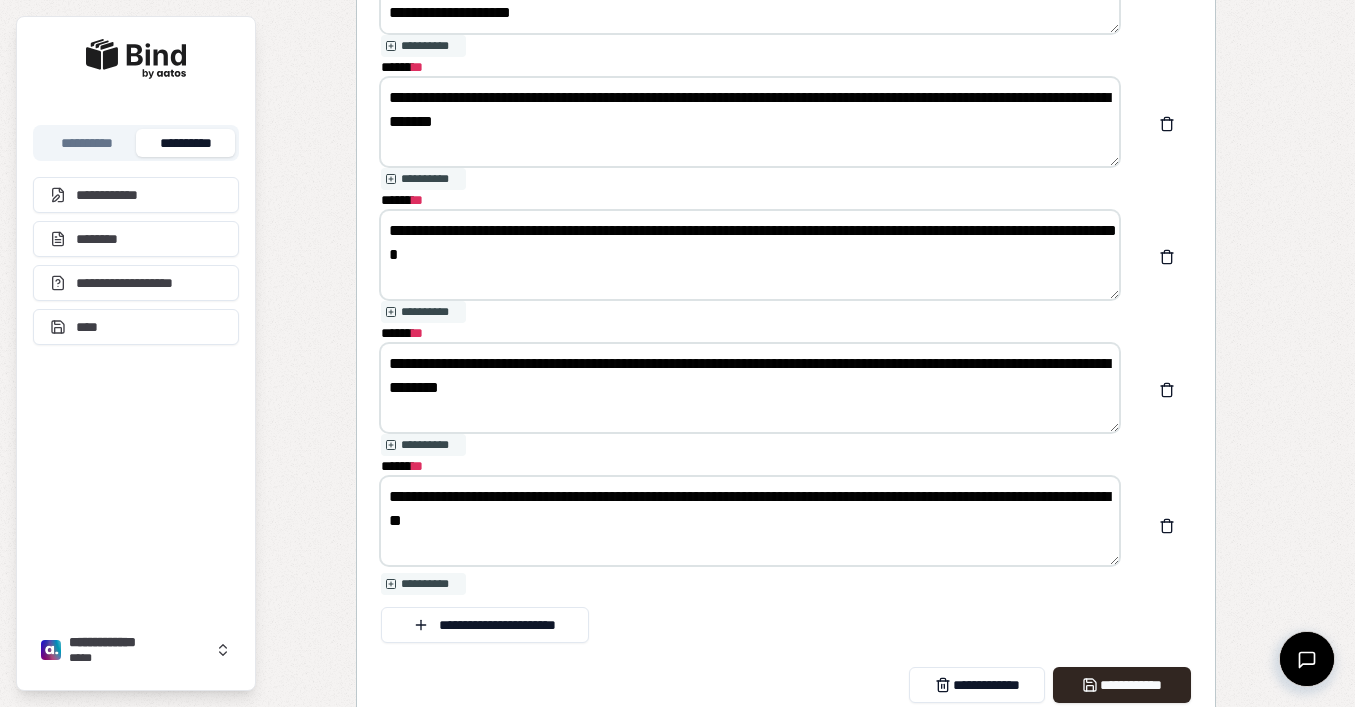 scroll, scrollTop: 2057, scrollLeft: 0, axis: vertical 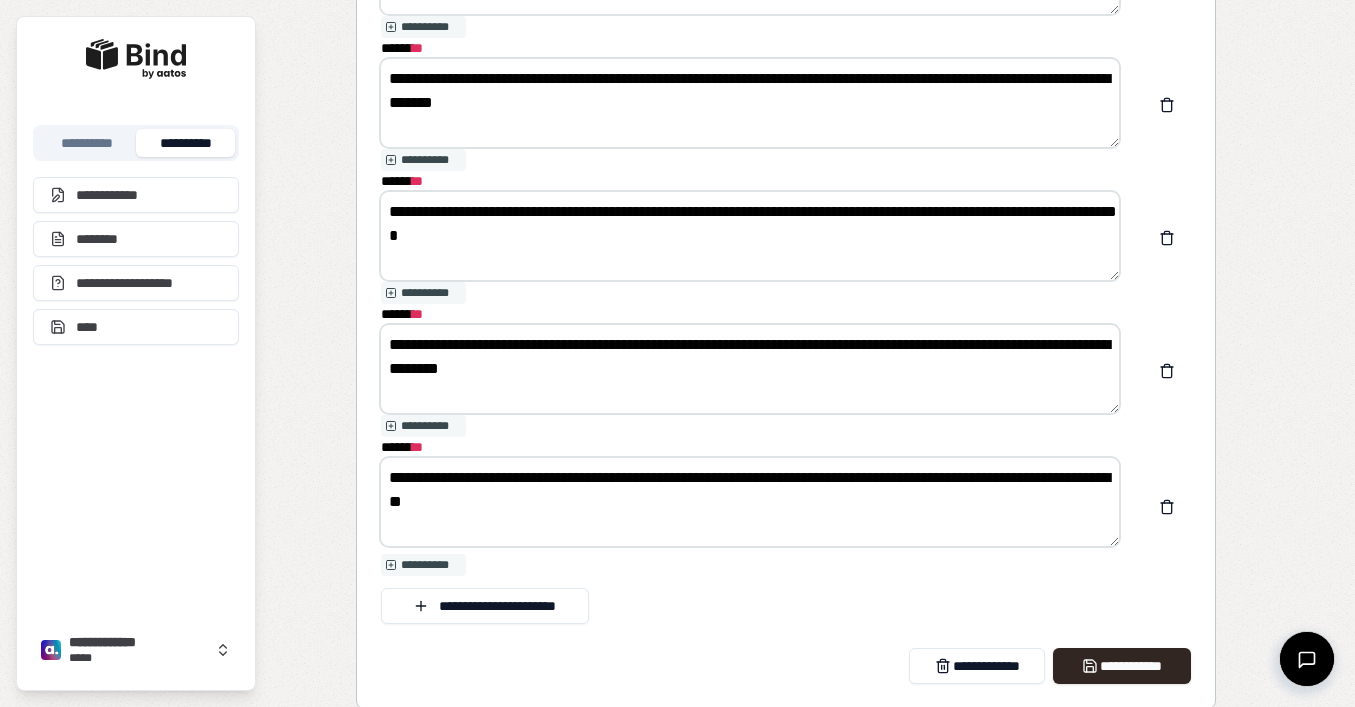 click on "[FIRST] [LAST] [STREET] [CITY] [STATE] [ZIP] [COUNTRY] [PHONE] [EMAIL] [DOB] [SSN] [CC] [LICENSE] [PASSPORT]" at bounding box center (786, 245) 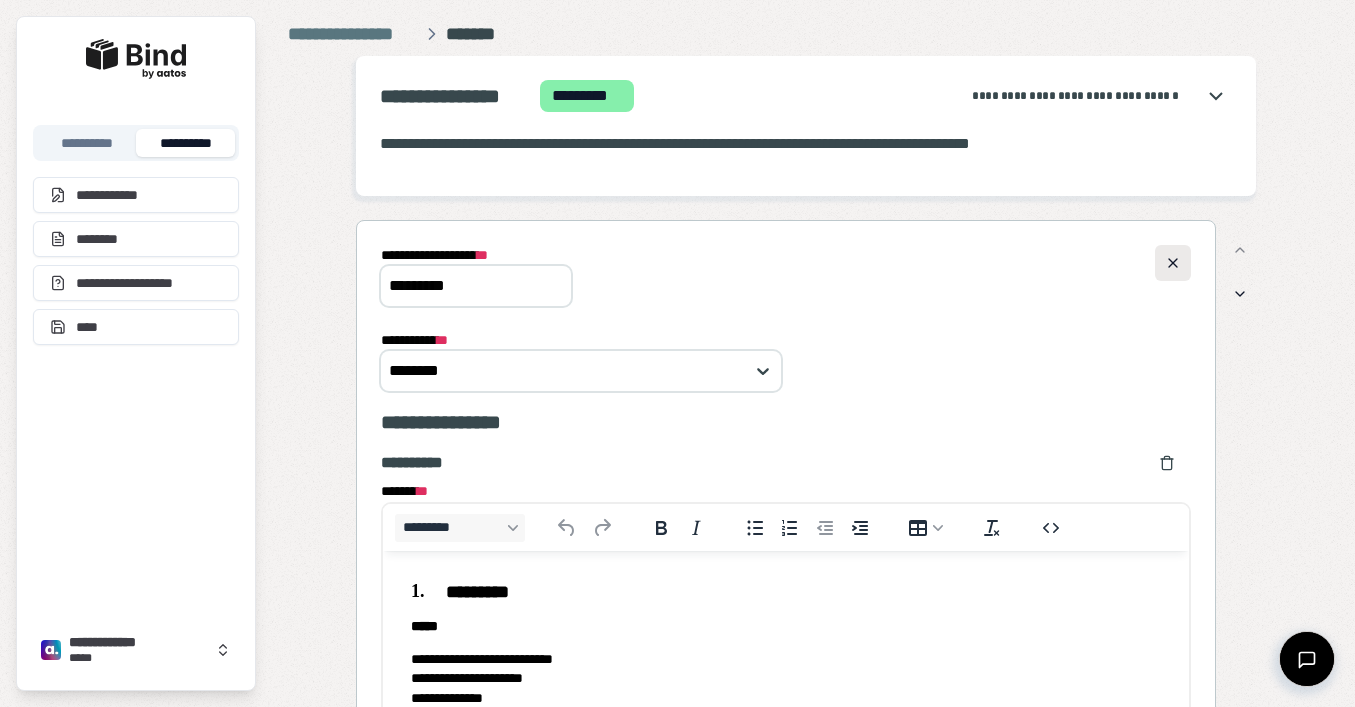 scroll, scrollTop: 0, scrollLeft: 0, axis: both 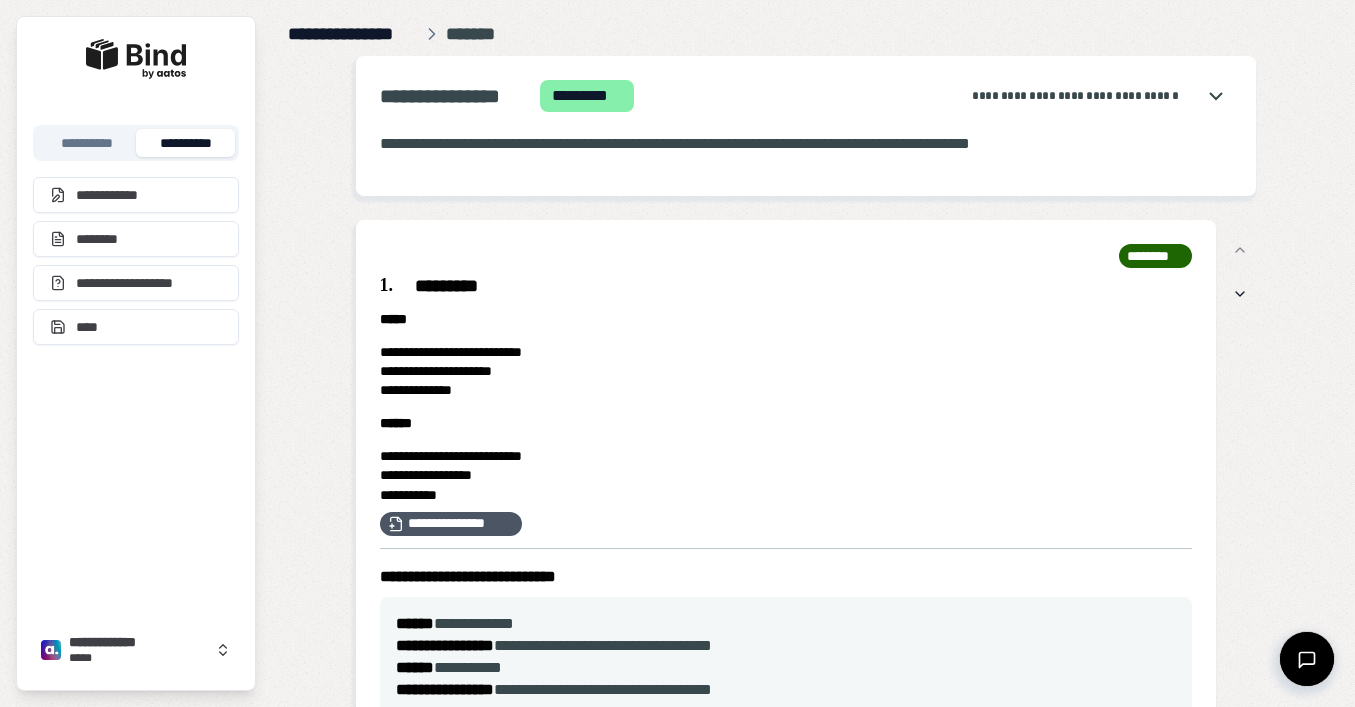 click on "**********" at bounding box center (353, 34) 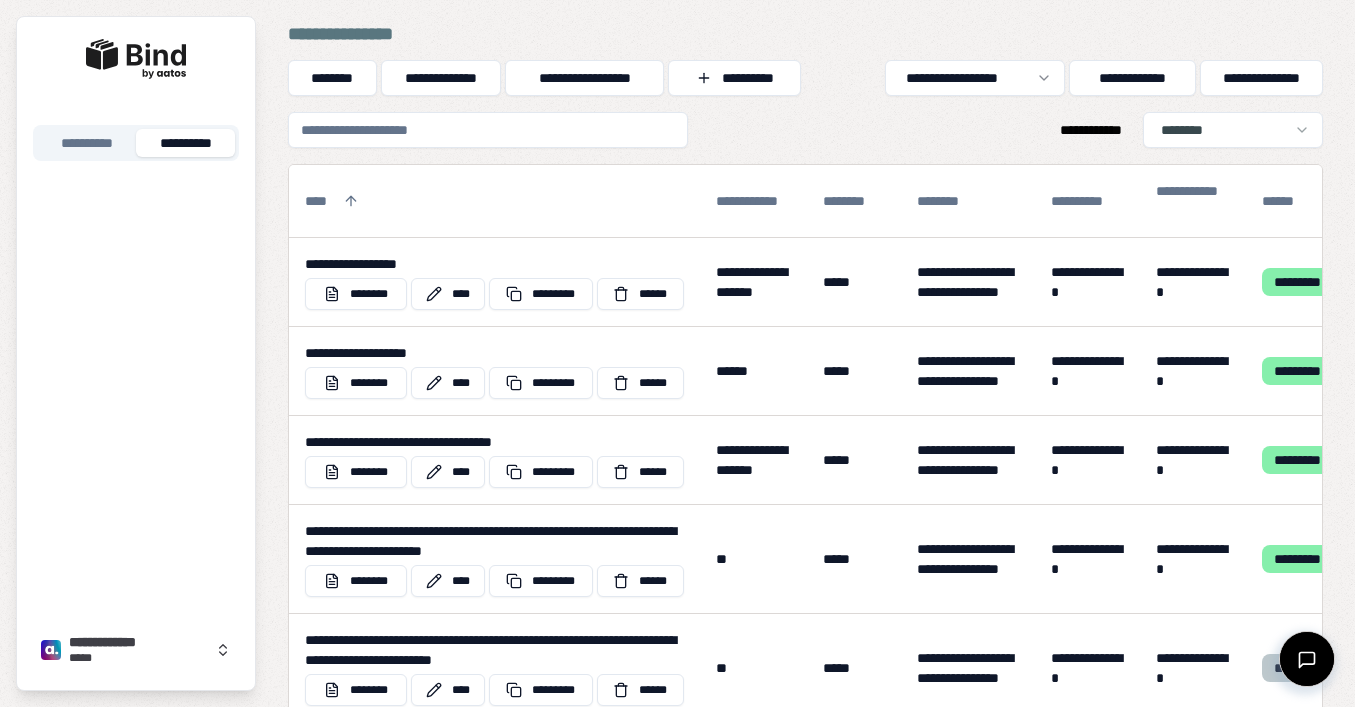 click at bounding box center [488, 130] 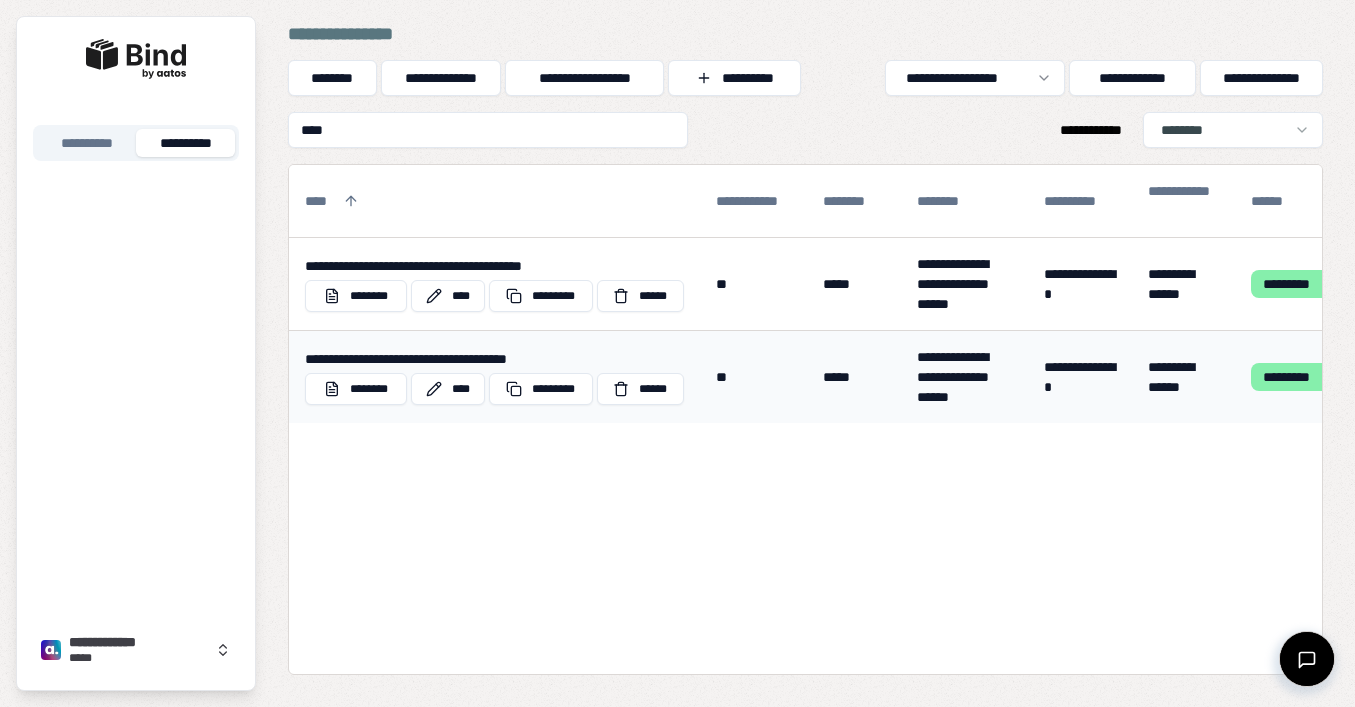 type on "****" 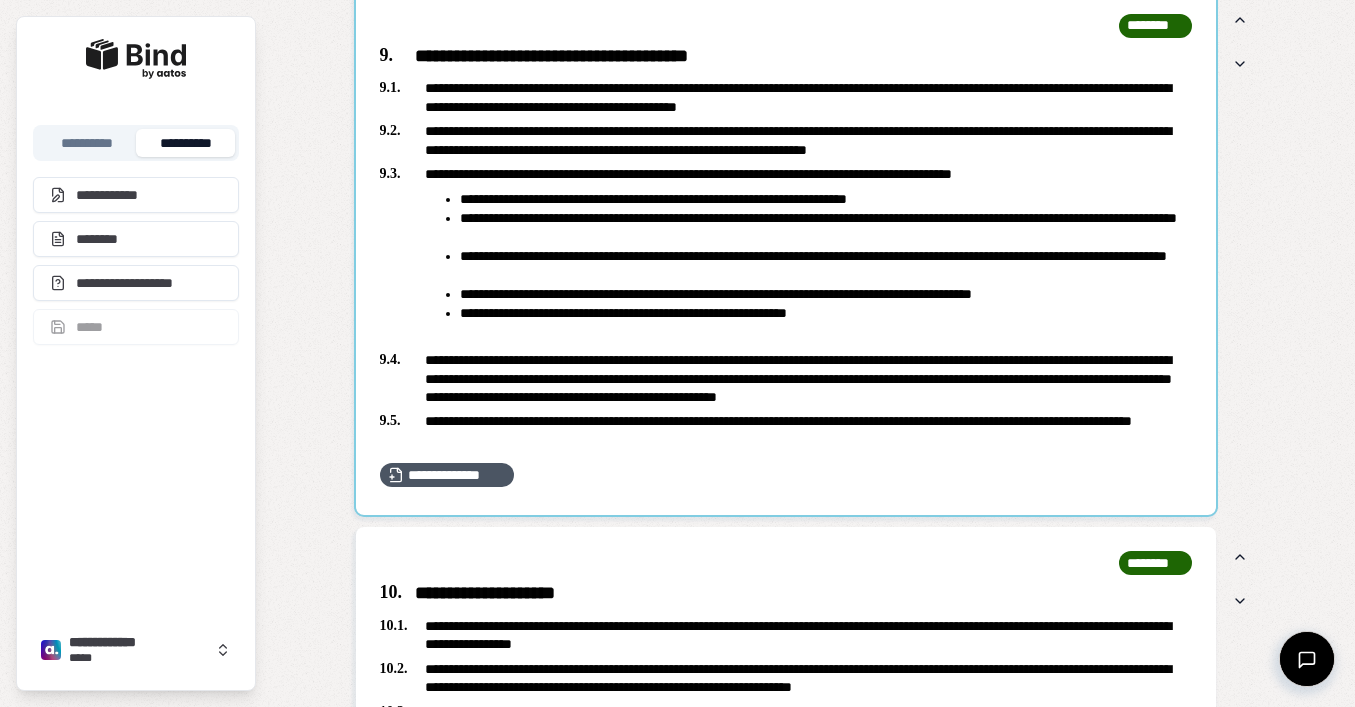 scroll, scrollTop: 3119, scrollLeft: 0, axis: vertical 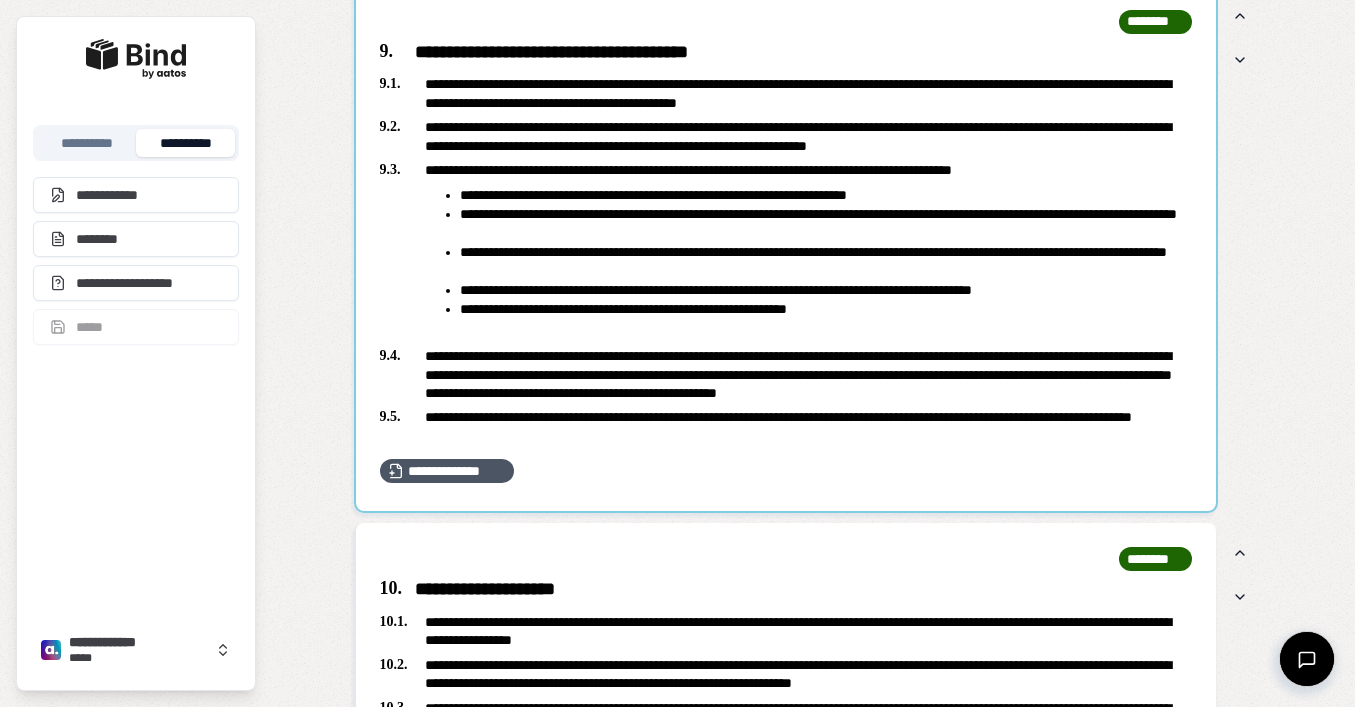 click on "**********" at bounding box center [786, 136] 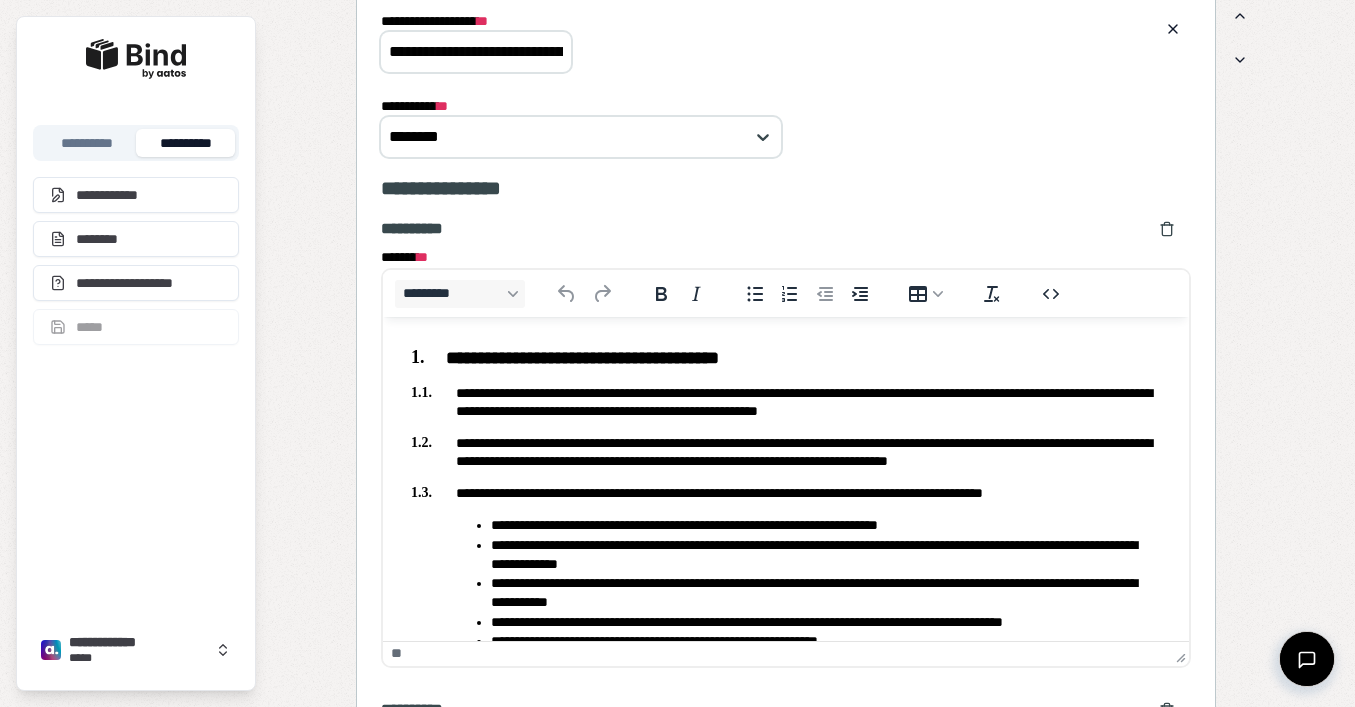 scroll, scrollTop: 0, scrollLeft: 0, axis: both 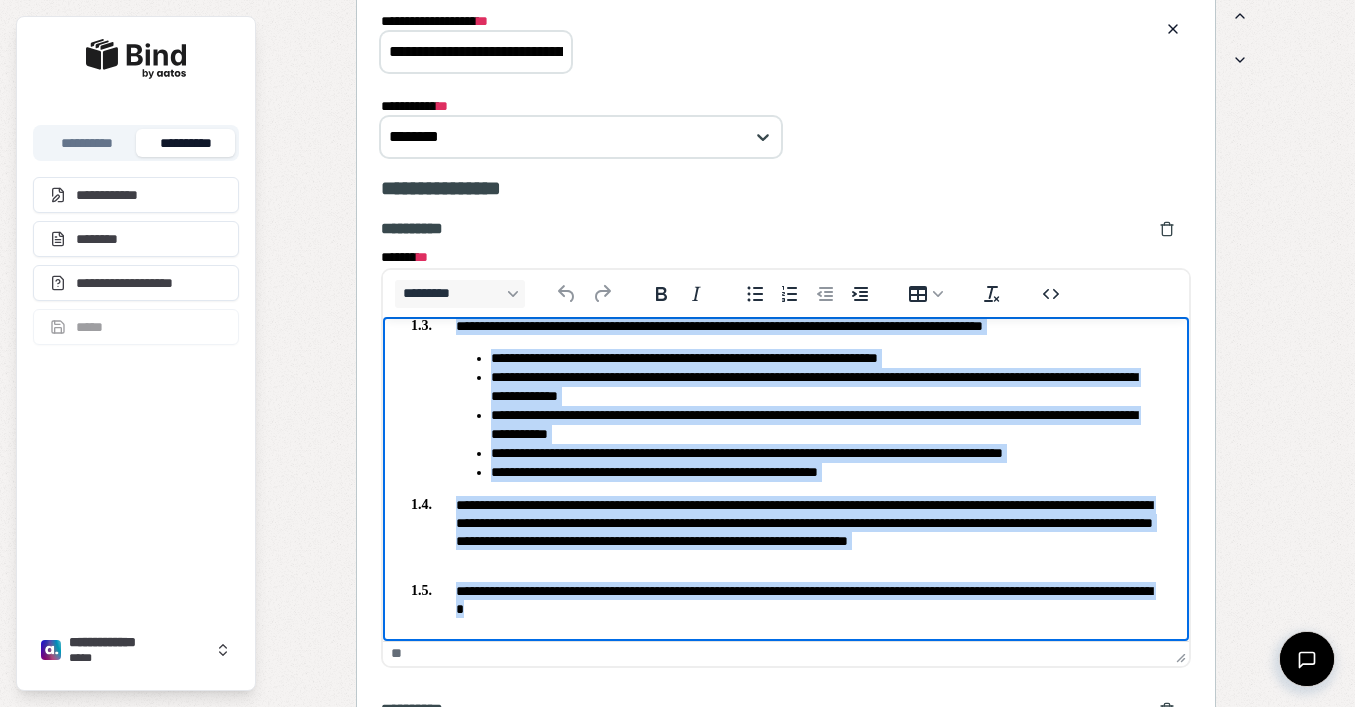 drag, startPoint x: 439, startPoint y: 355, endPoint x: 1047, endPoint y: 684, distance: 691.30676 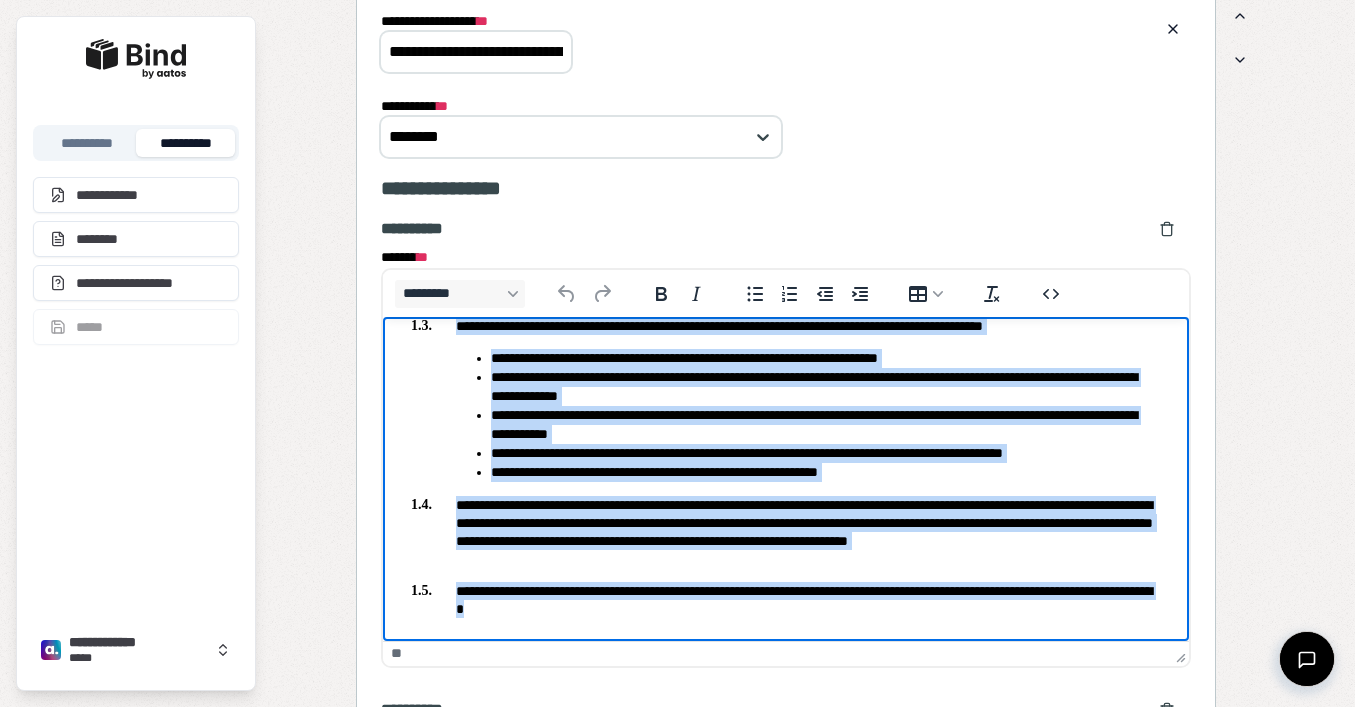 copy on "[FIRST] [LAST] [STREET] [CITY] [STATE] [ZIP] [COUNTRY] [PHONE] [EMAIL] [DOB] [SSN] [CC] [LICENSE] [PASSPORT]" 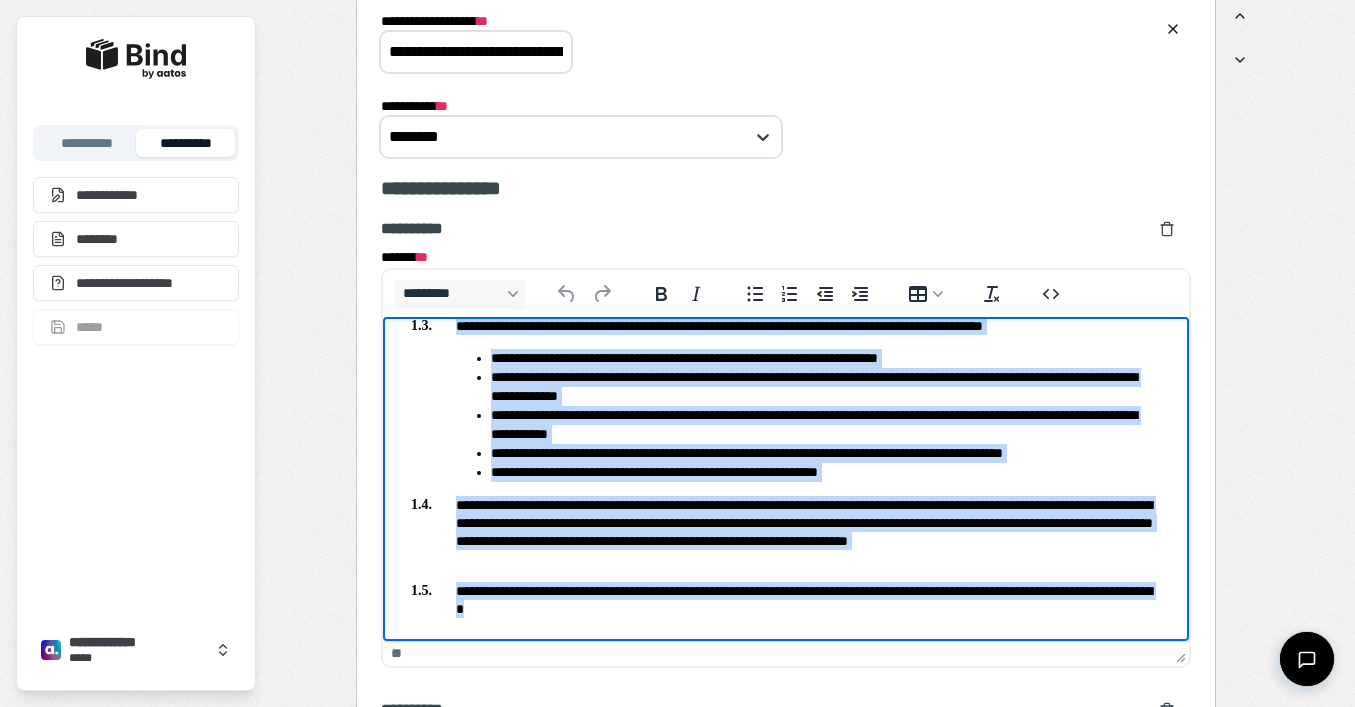 click on "**********" at bounding box center [785, 599] 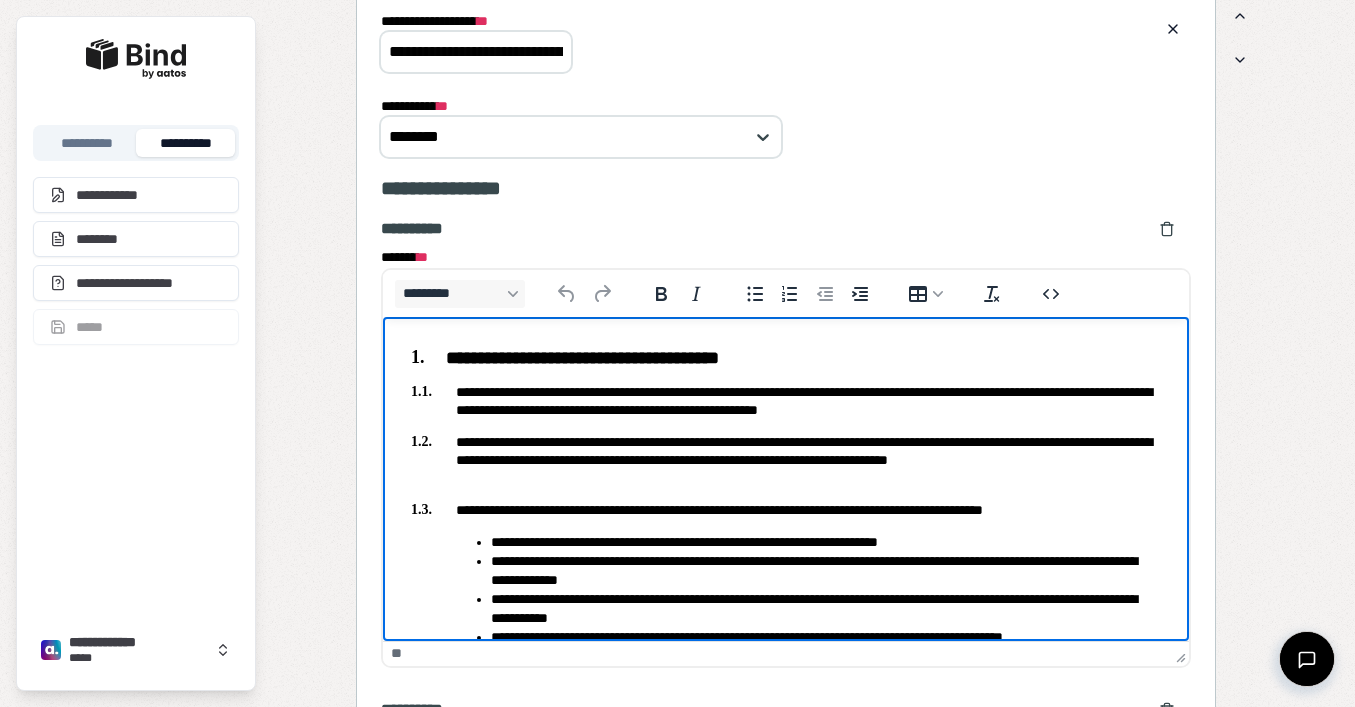 scroll, scrollTop: 0, scrollLeft: 0, axis: both 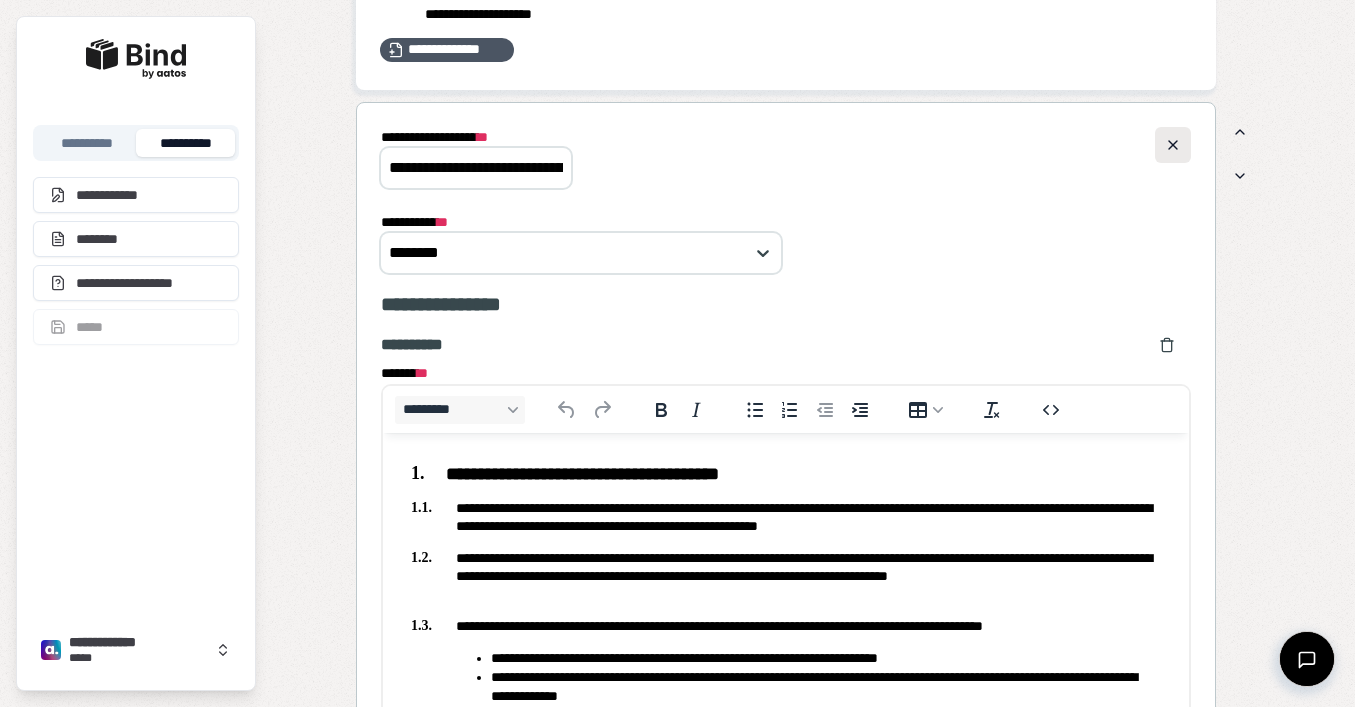 click at bounding box center [1173, 145] 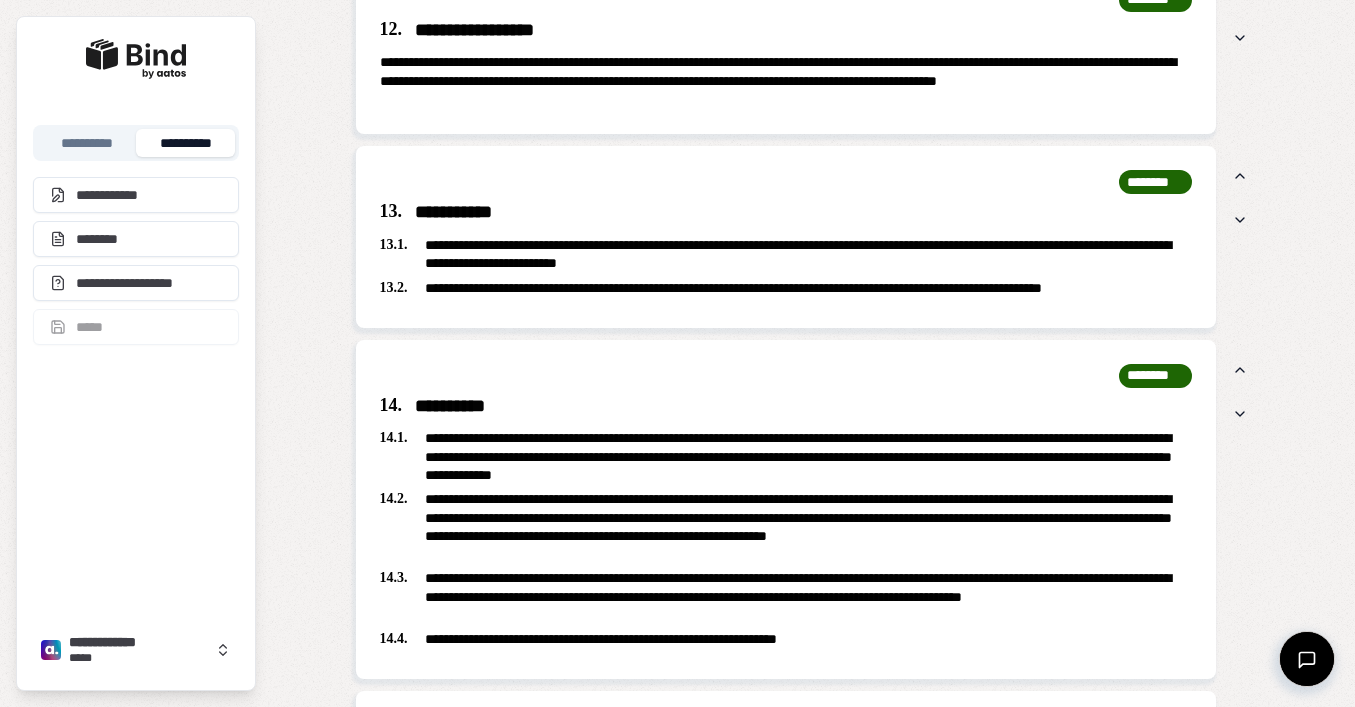 scroll, scrollTop: 4317, scrollLeft: 0, axis: vertical 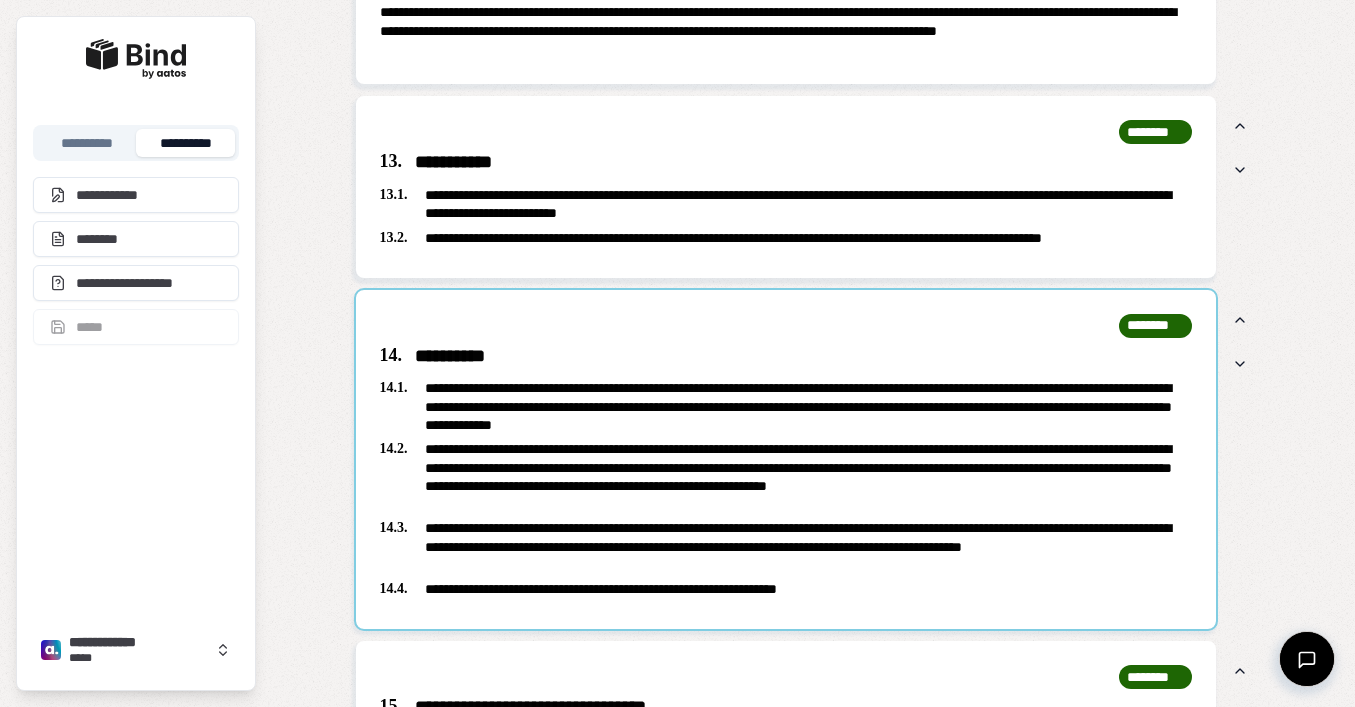 click at bounding box center [786, 460] 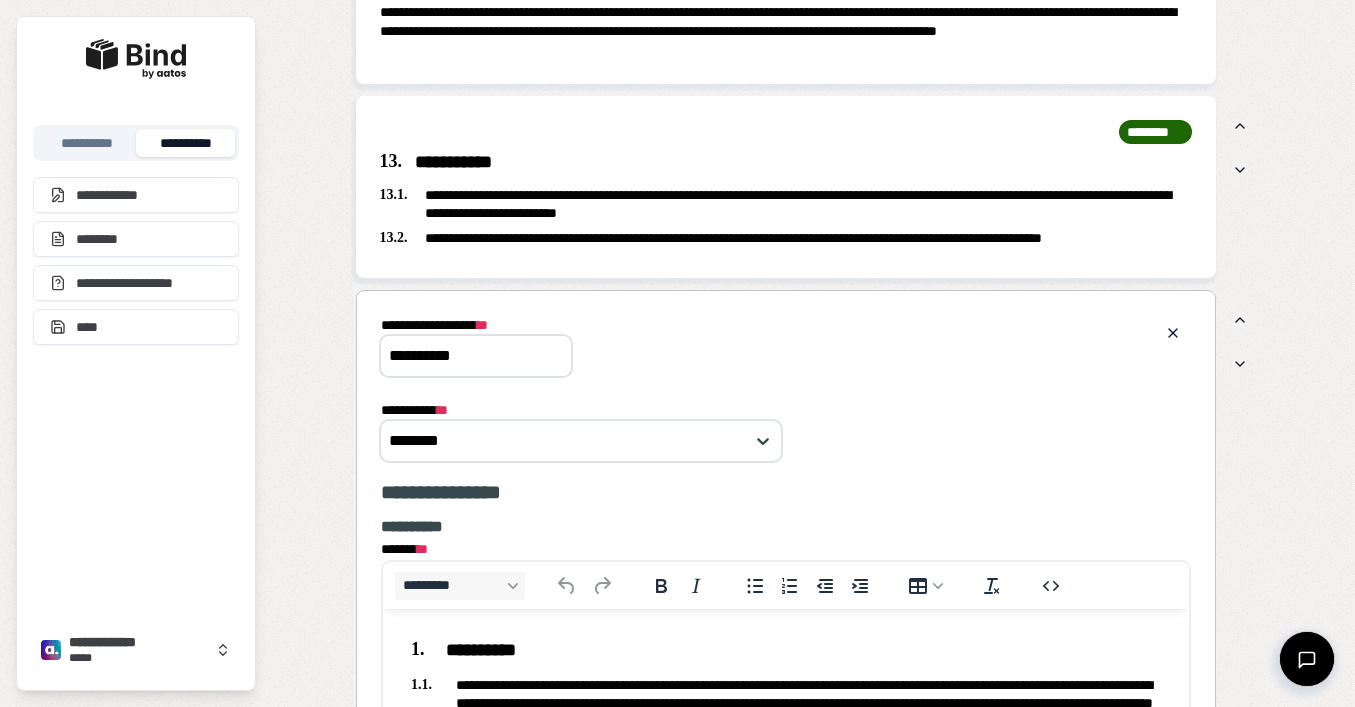 scroll, scrollTop: 0, scrollLeft: 0, axis: both 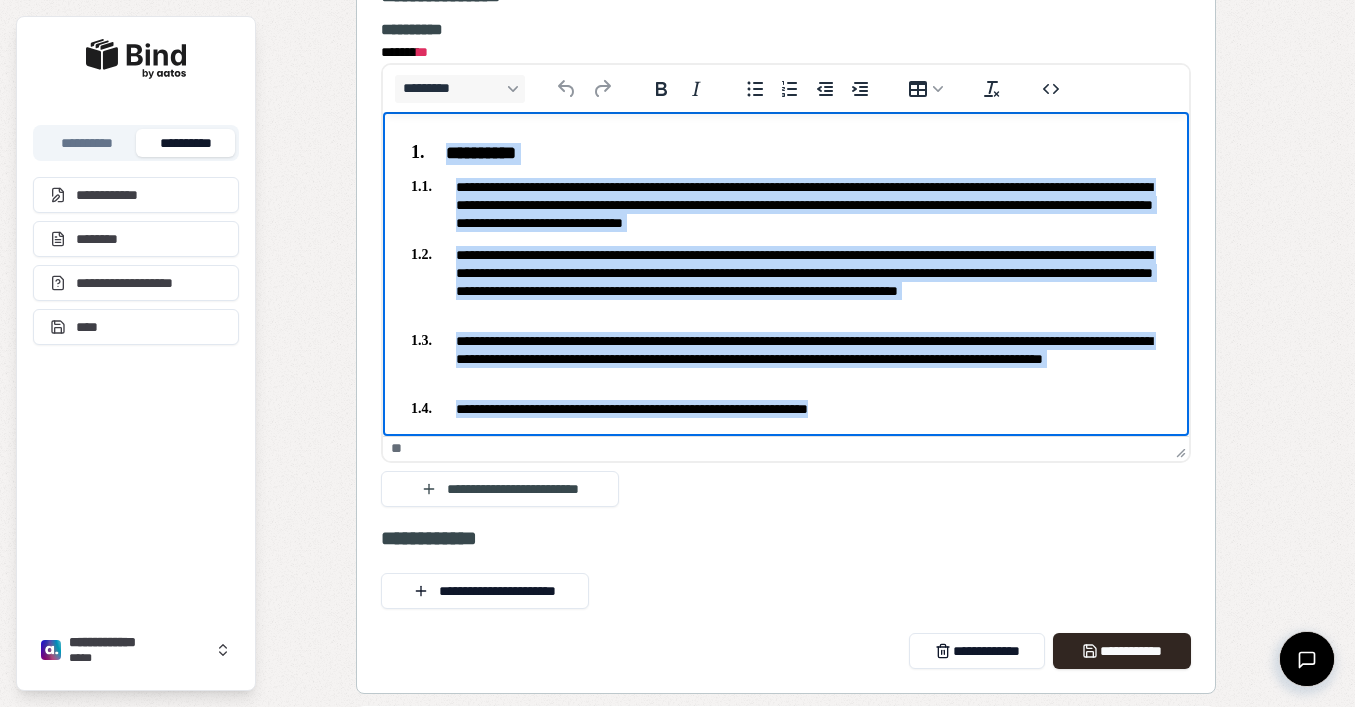 drag, startPoint x: 896, startPoint y: 408, endPoint x: 447, endPoint y: 154, distance: 515.8653 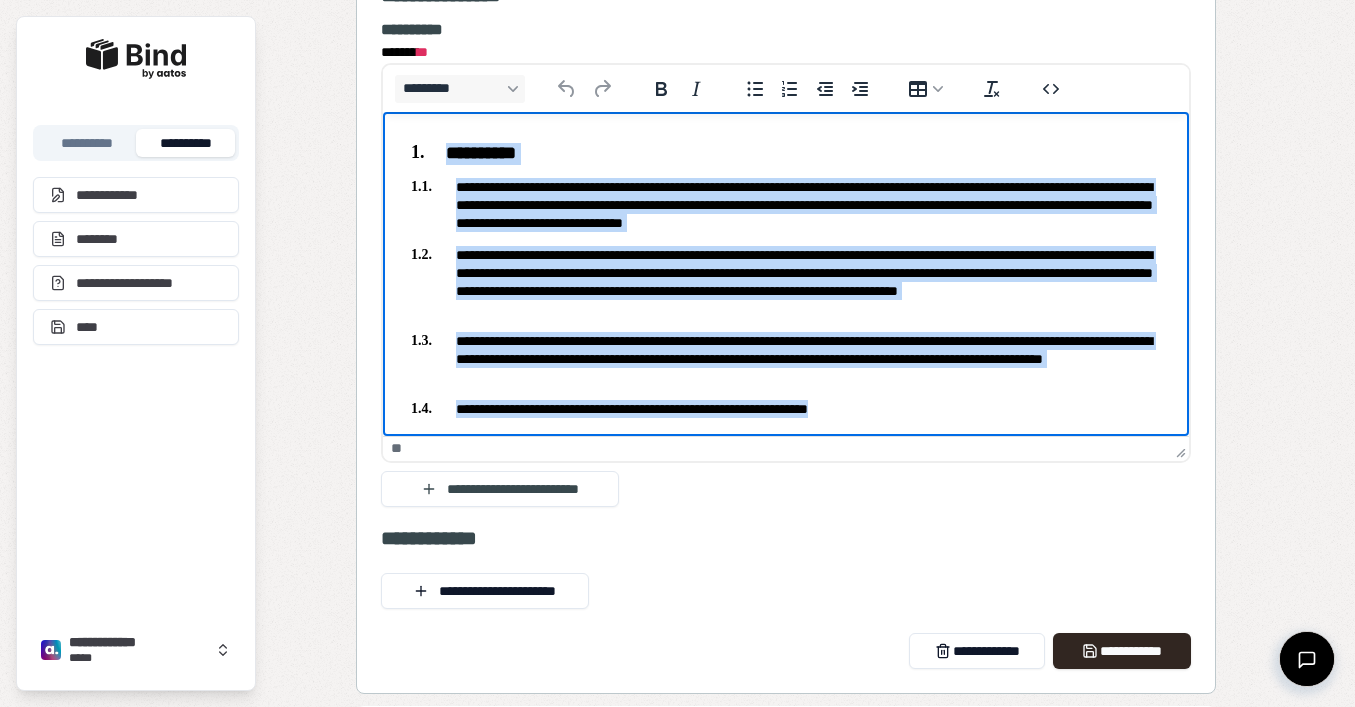 copy on "**********" 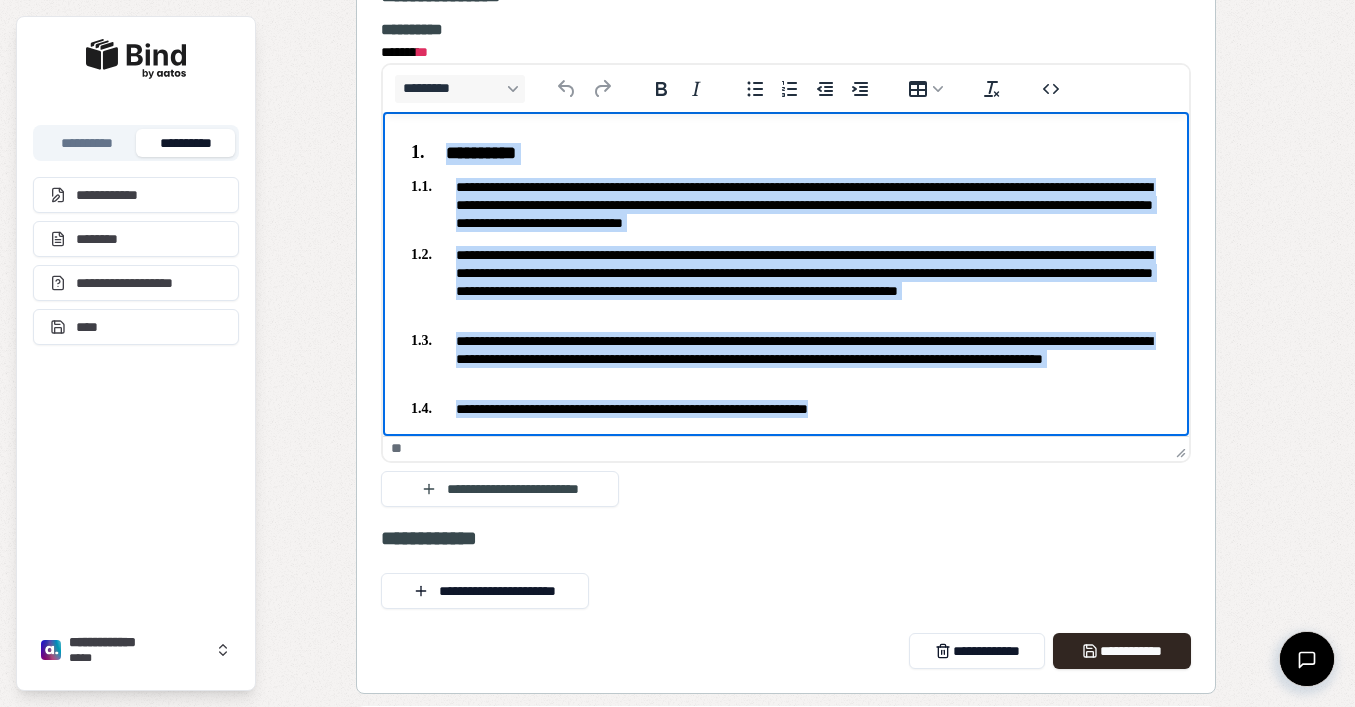 click on "**********" at bounding box center (785, 408) 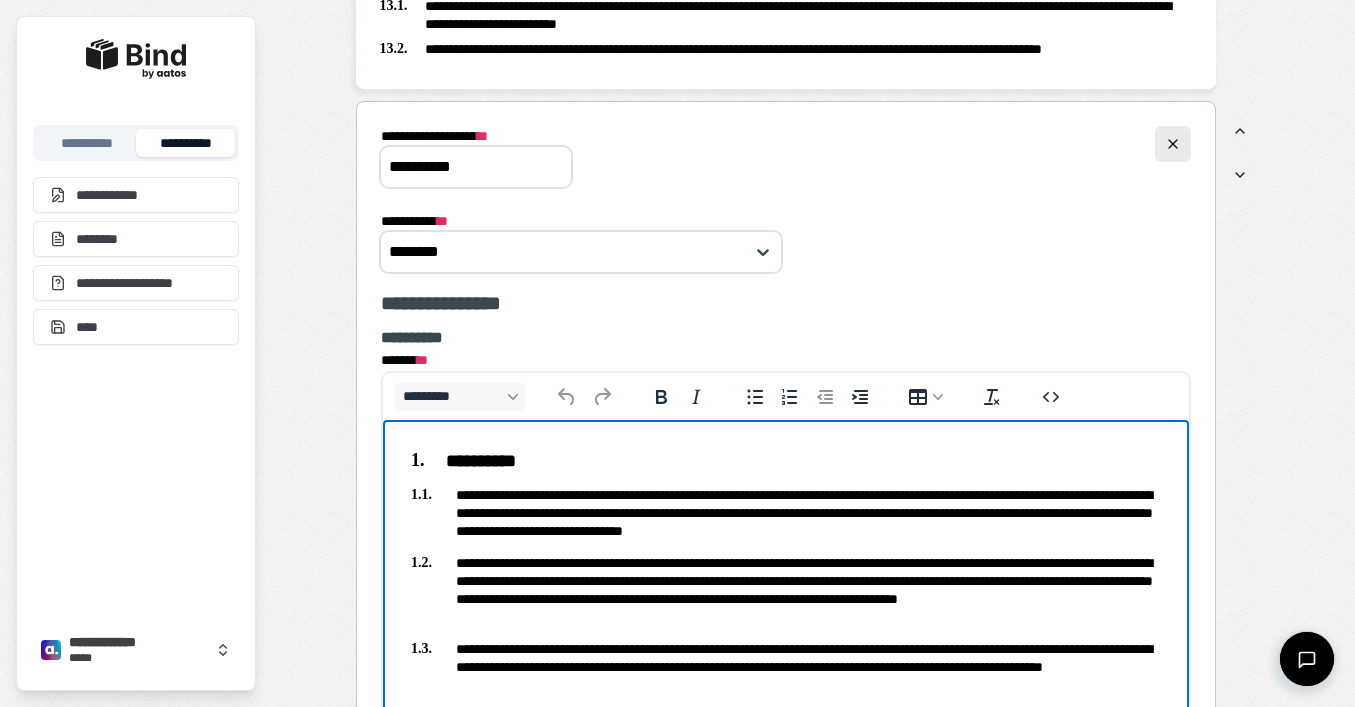 scroll, scrollTop: 4465, scrollLeft: 0, axis: vertical 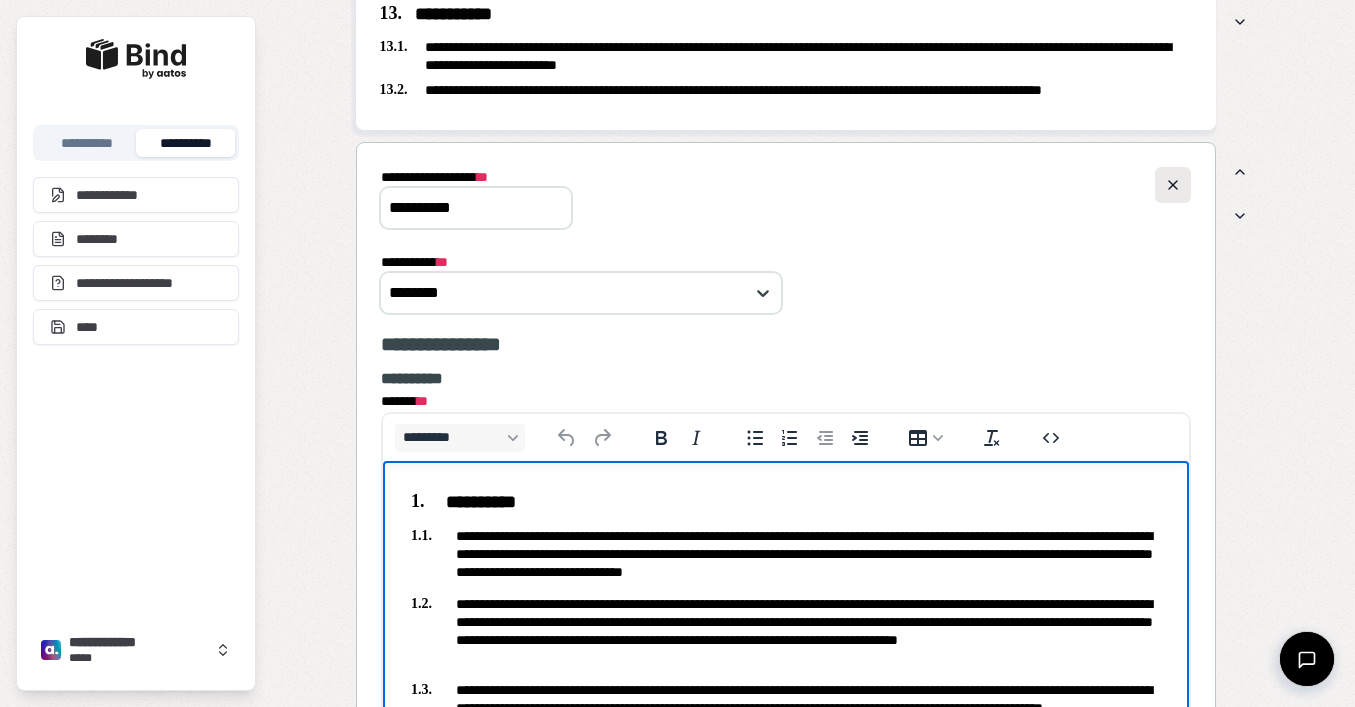click at bounding box center (1173, 185) 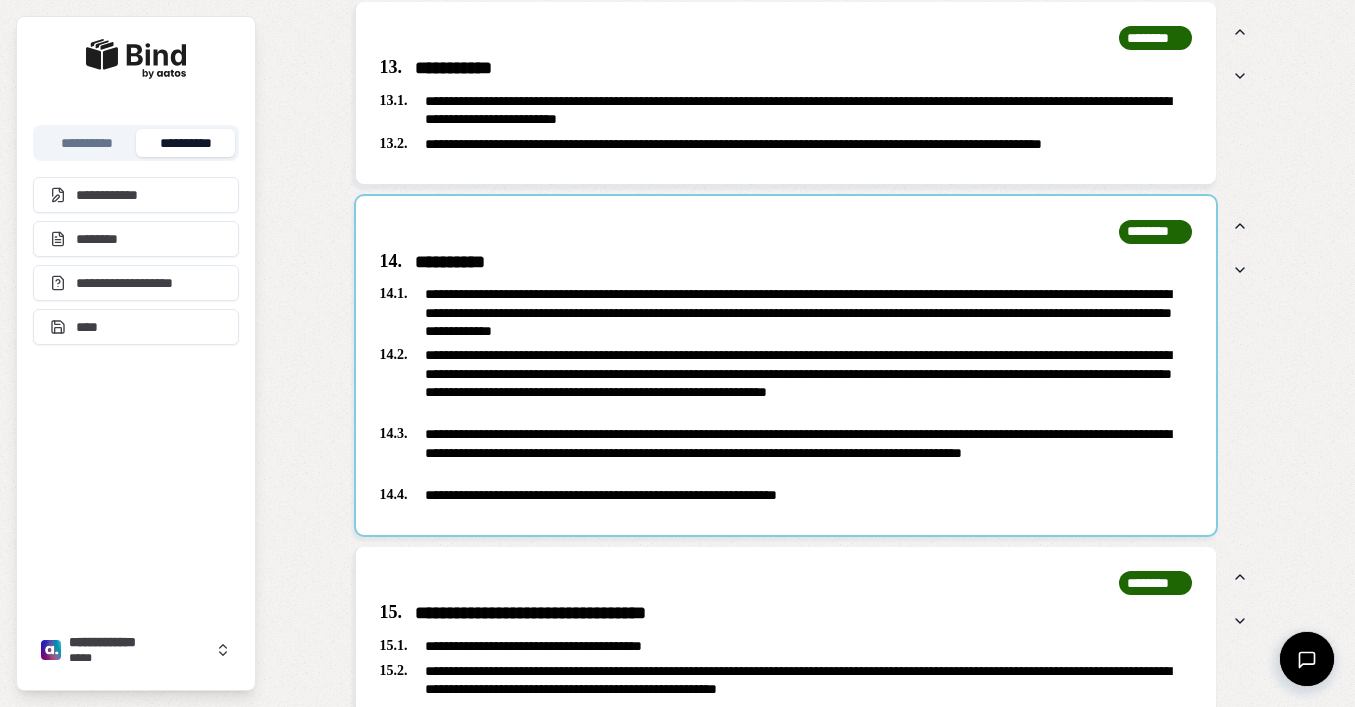 scroll, scrollTop: 4658, scrollLeft: 0, axis: vertical 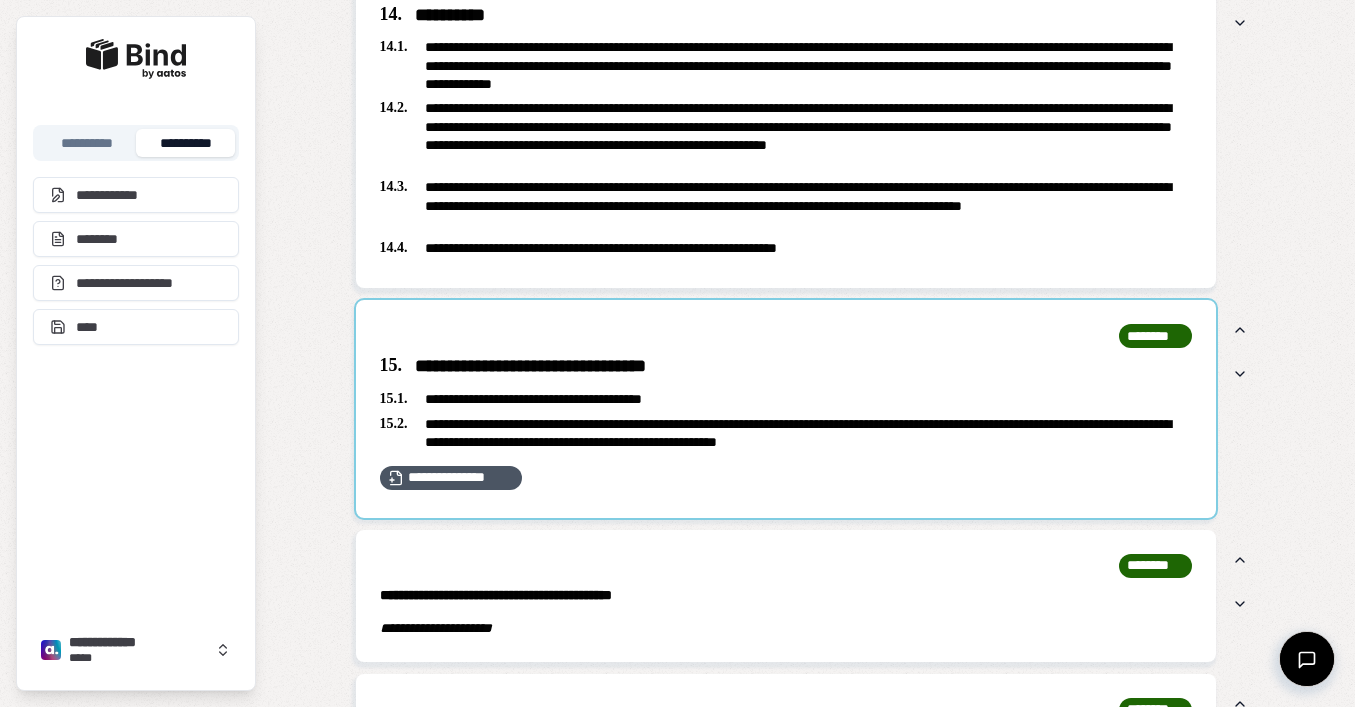 click at bounding box center (786, 409) 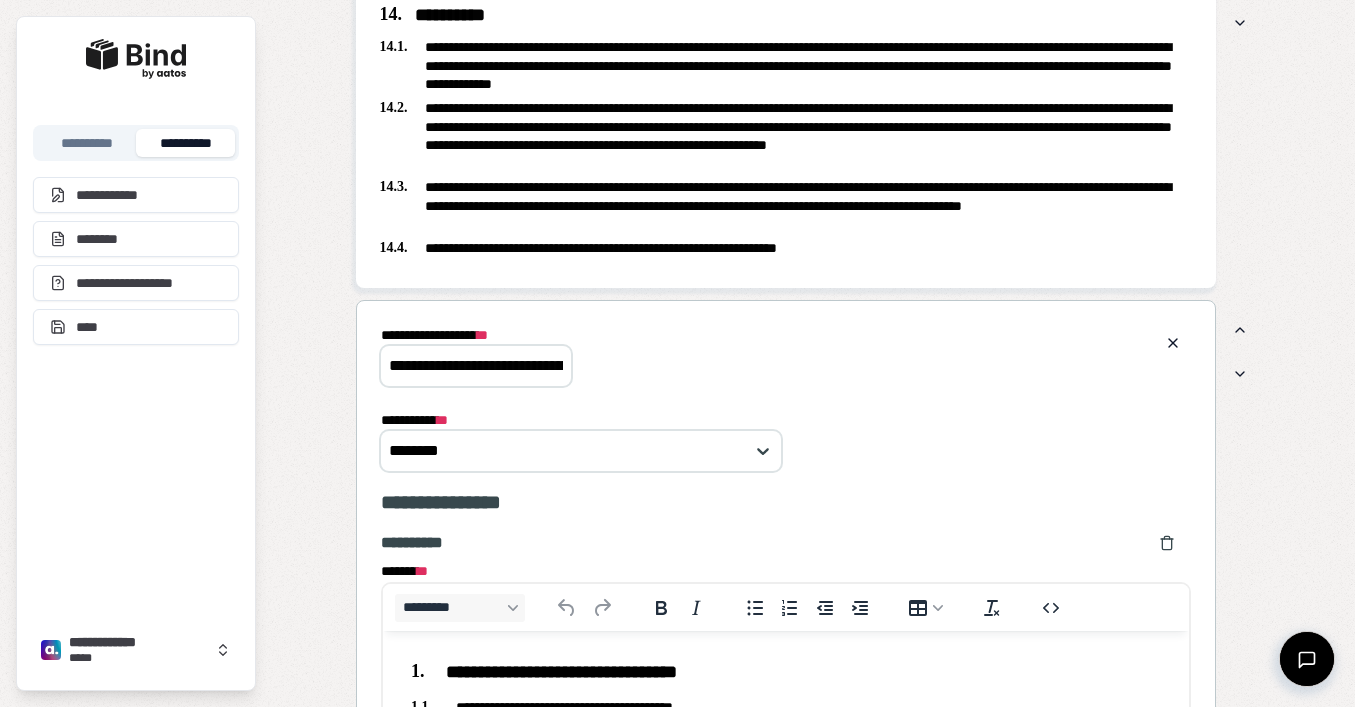 scroll, scrollTop: 0, scrollLeft: 0, axis: both 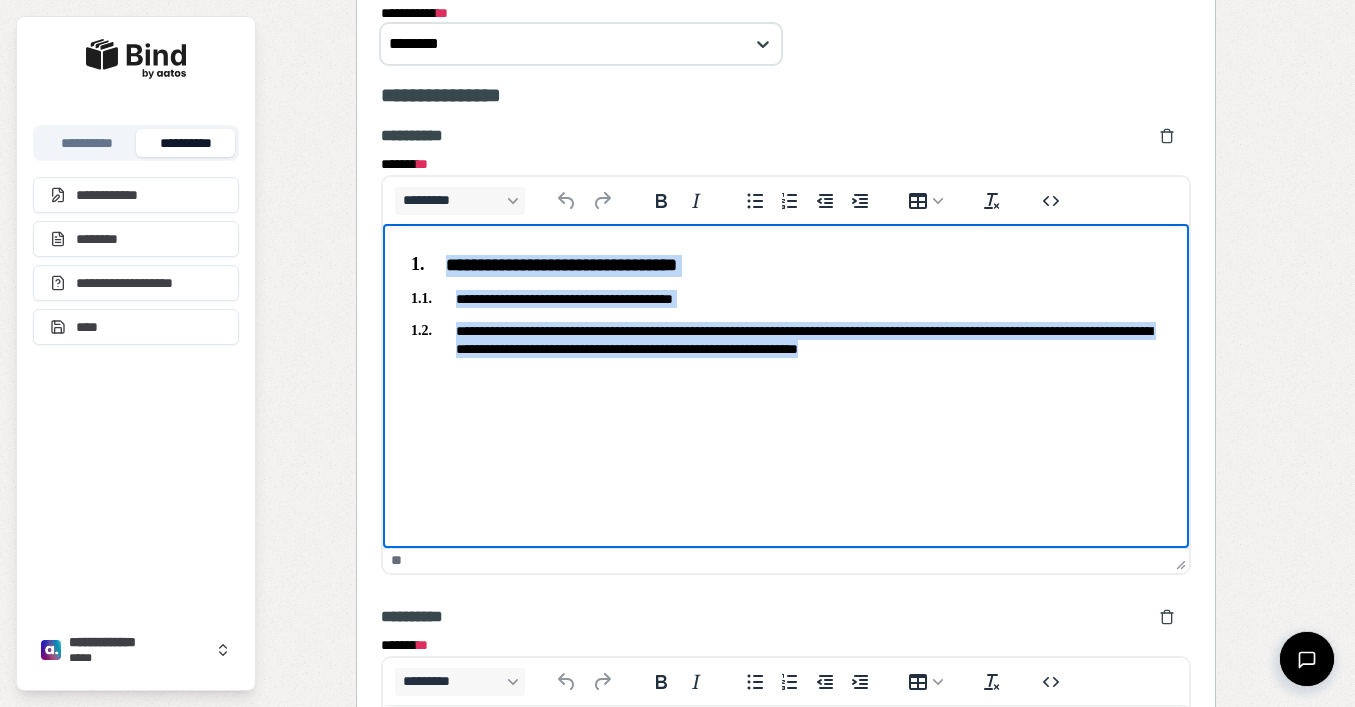 drag, startPoint x: 1034, startPoint y: 357, endPoint x: 352, endPoint y: 230, distance: 693.724 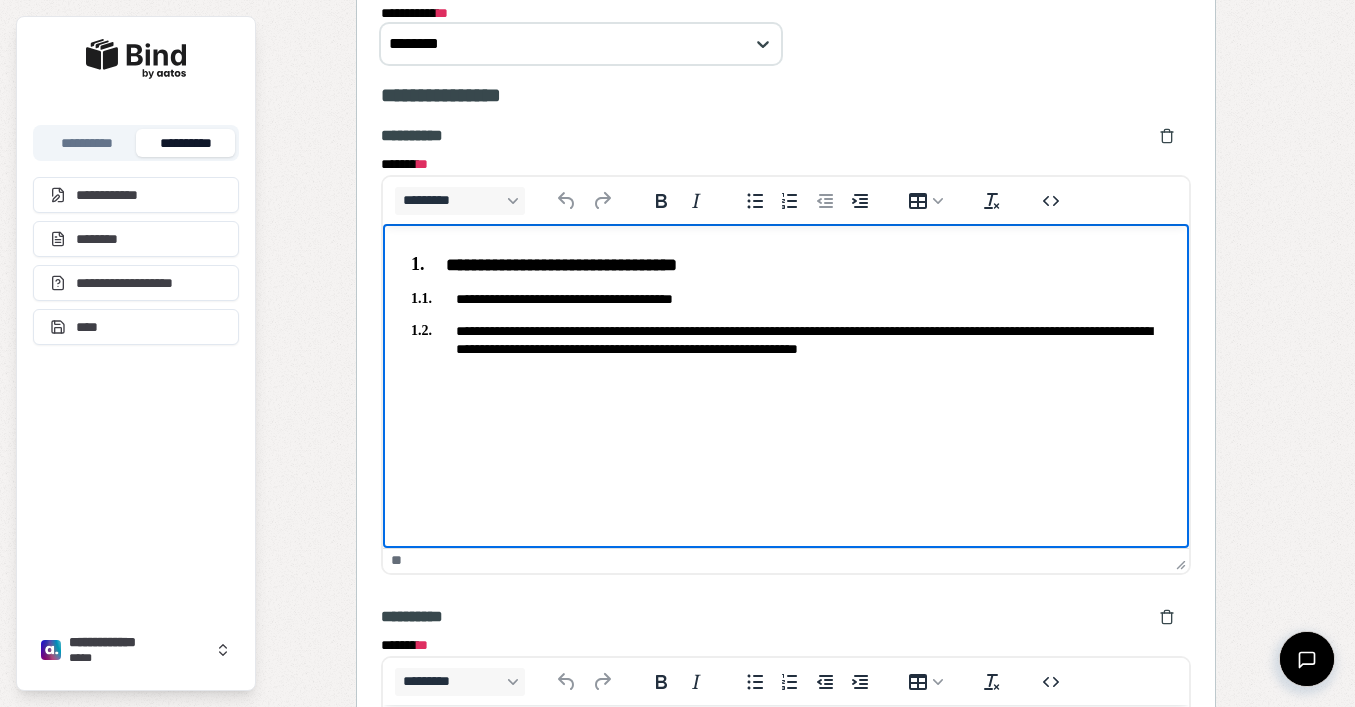 click on "**********" at bounding box center (785, 302) 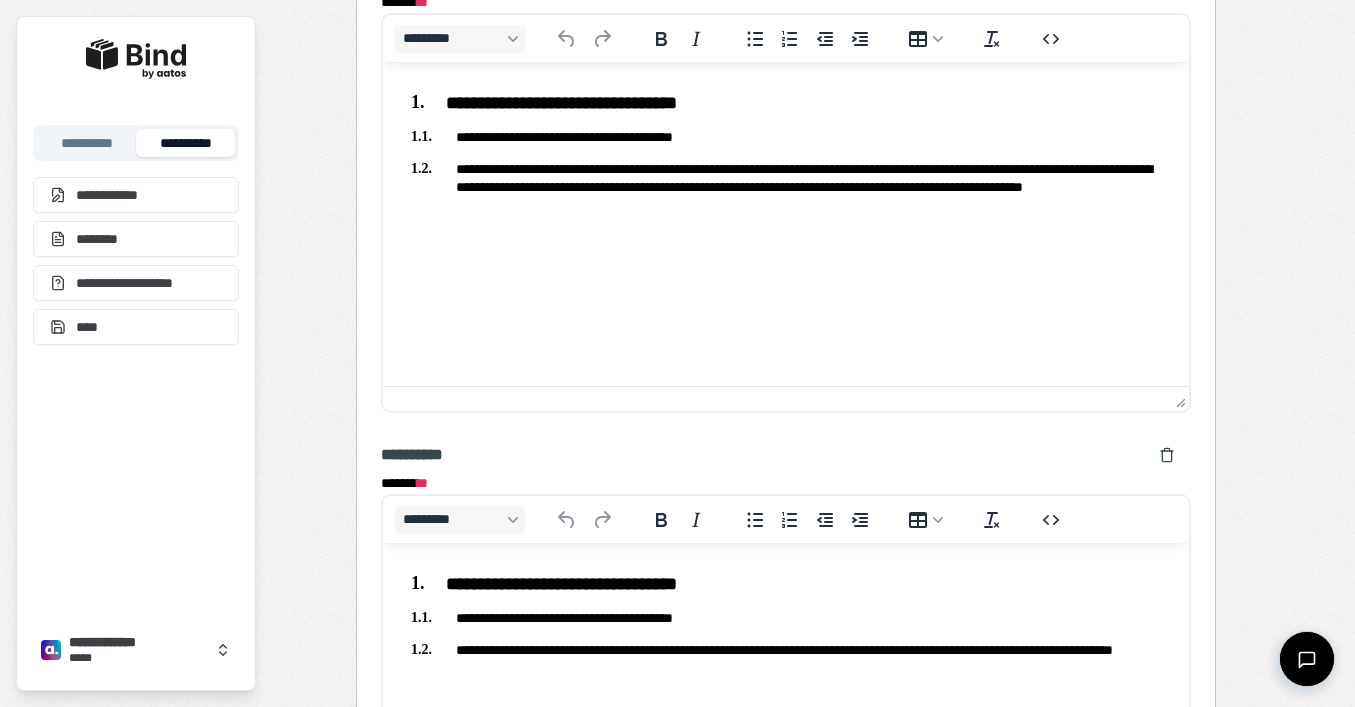 scroll, scrollTop: 5748, scrollLeft: 0, axis: vertical 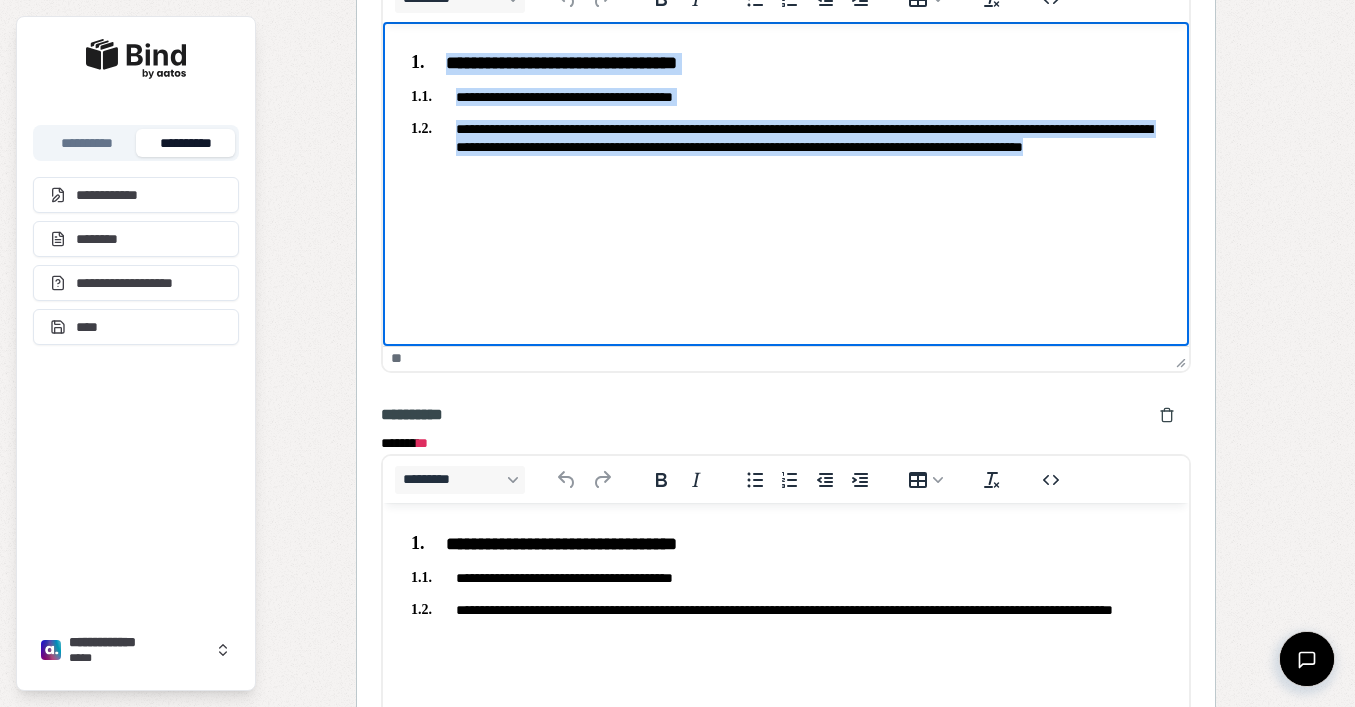 drag, startPoint x: 652, startPoint y: 167, endPoint x: 440, endPoint y: 67, distance: 234.40137 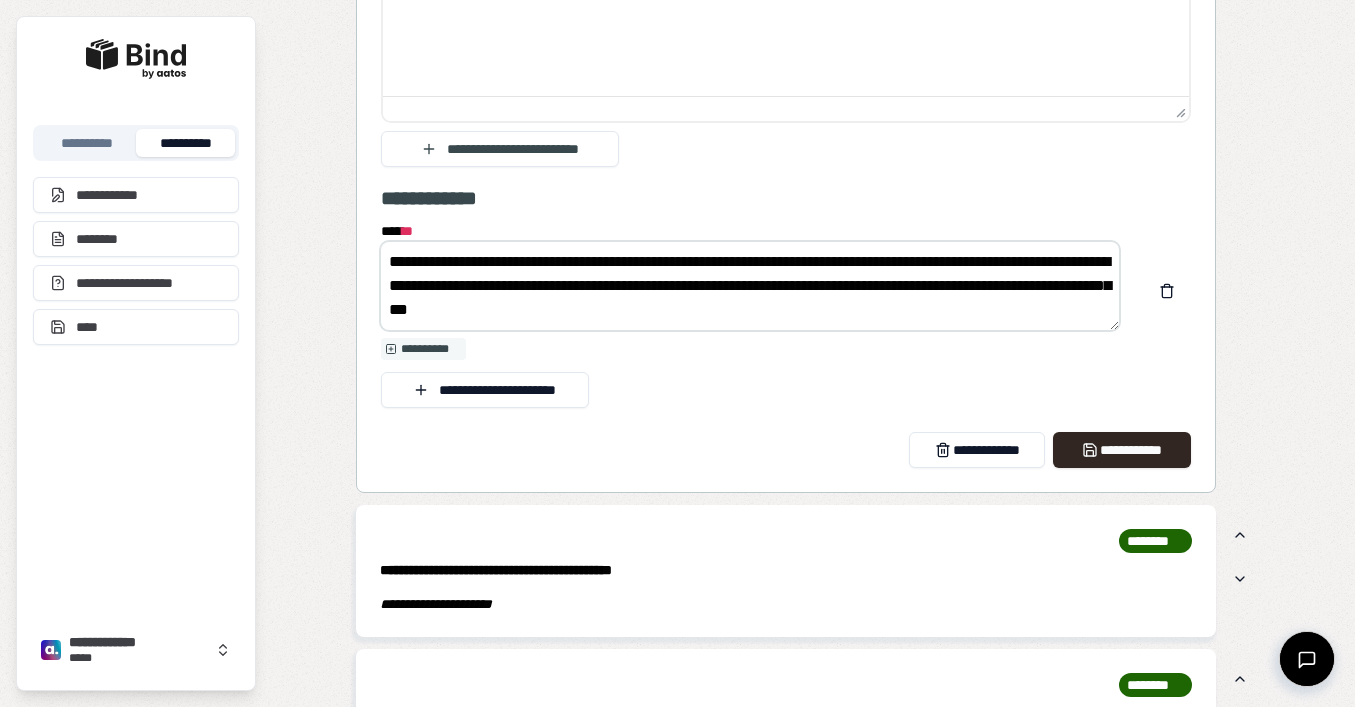 scroll, scrollTop: 6558, scrollLeft: 0, axis: vertical 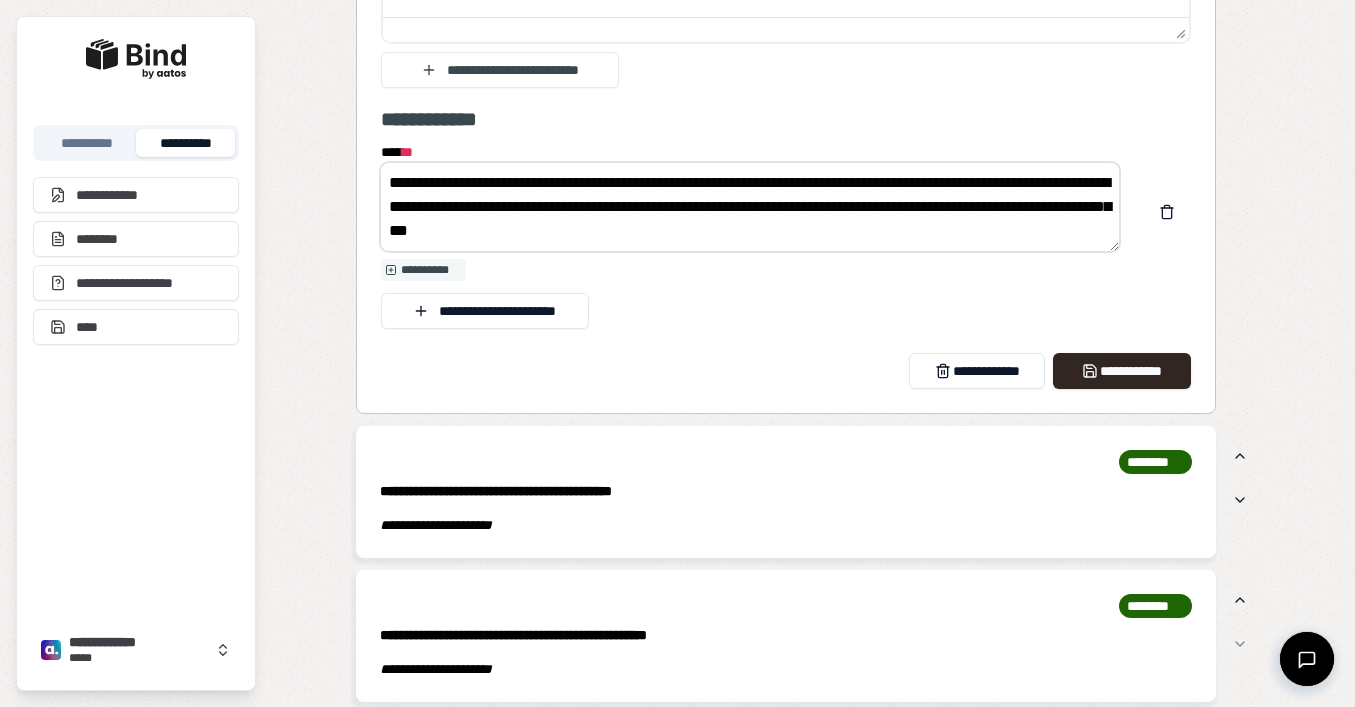 drag, startPoint x: 711, startPoint y: 249, endPoint x: 378, endPoint y: 206, distance: 335.7648 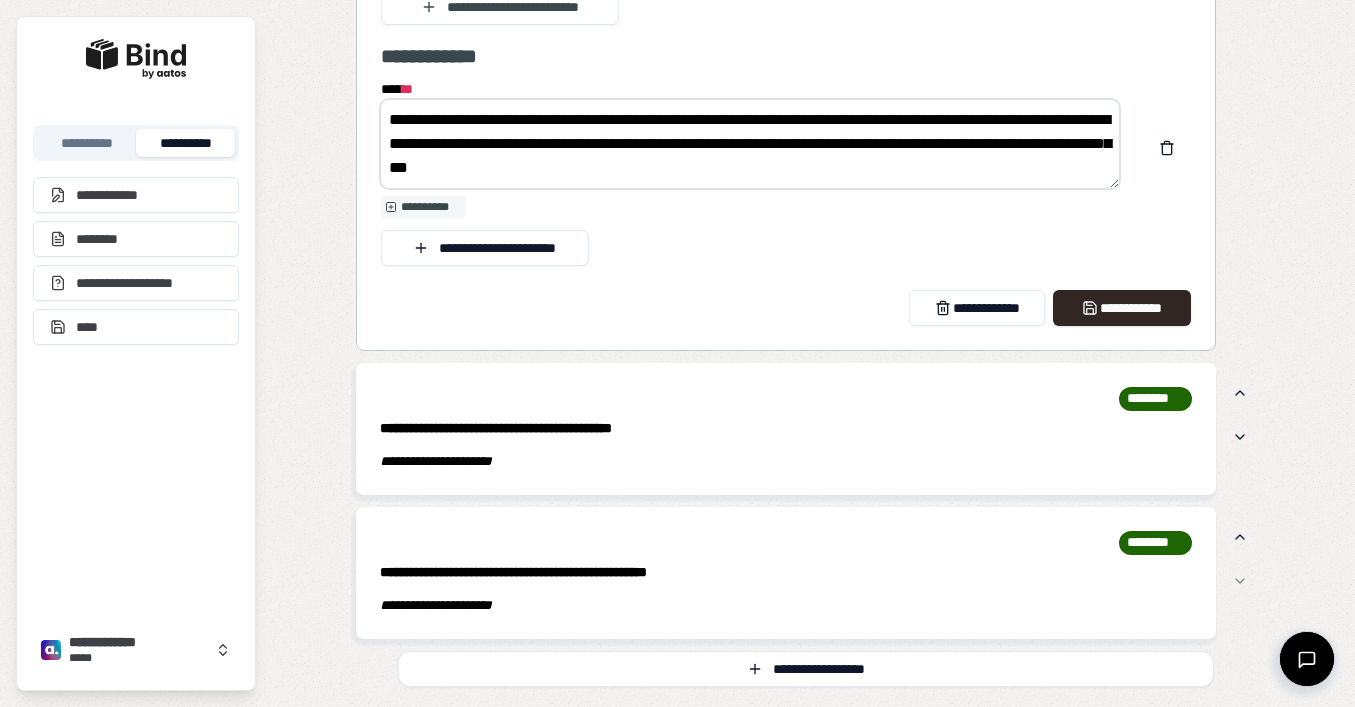 click on "[FIRST] [LAST] [STREET] [CITY] [STATE] [ZIP] [COUNTRY] [PHONE]" at bounding box center [786, 153] 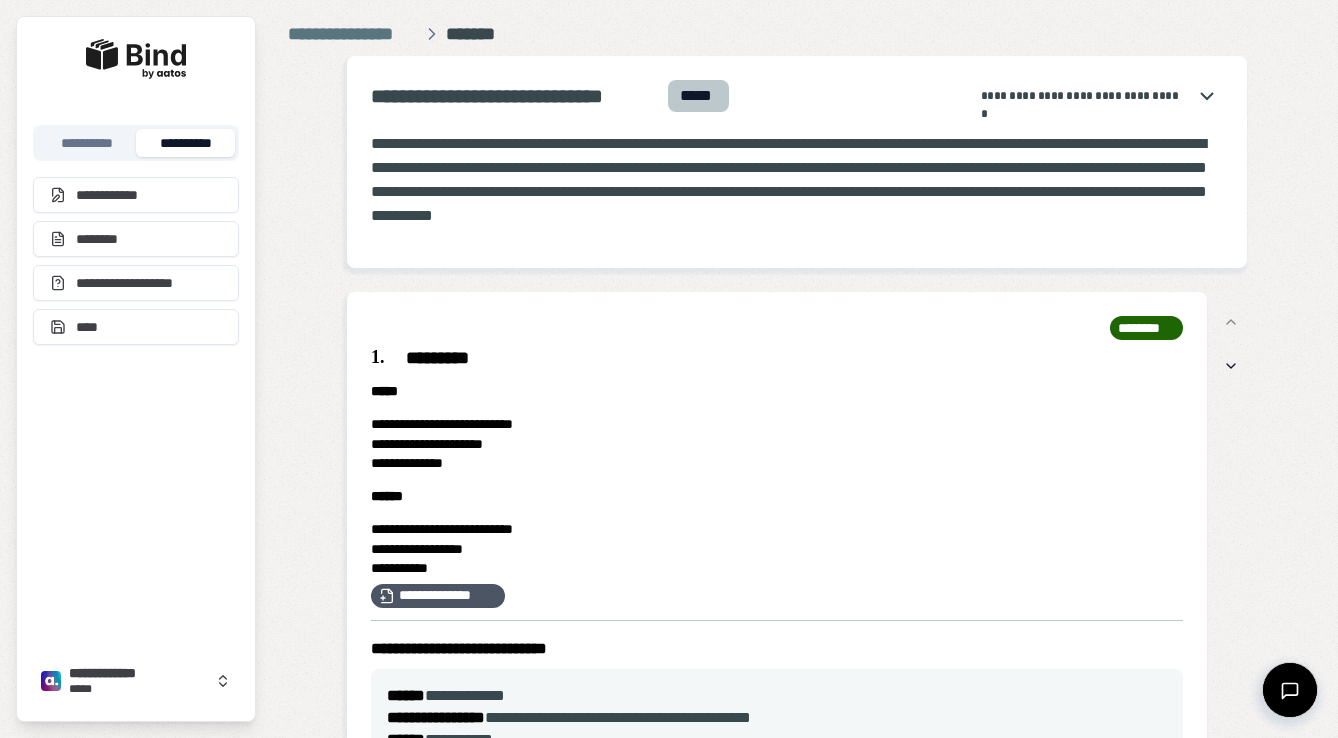 scroll, scrollTop: 0, scrollLeft: 0, axis: both 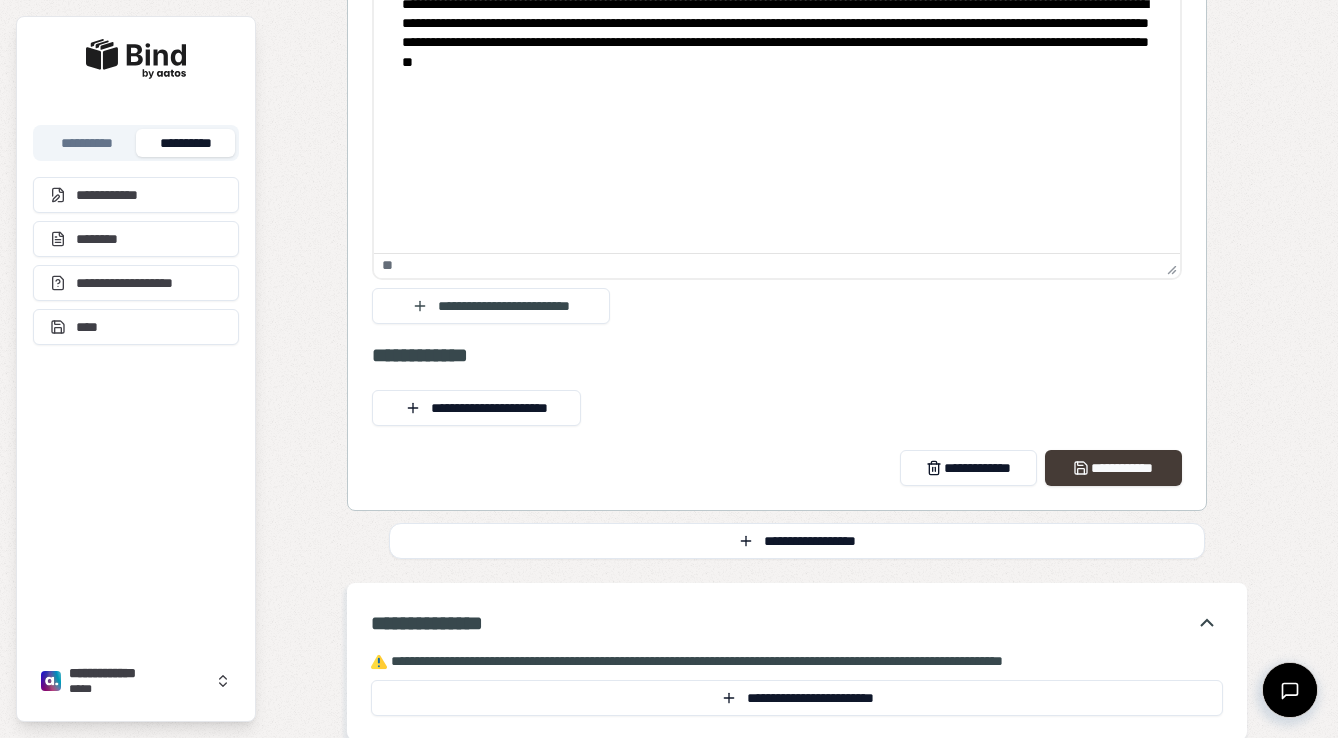 type on "**********" 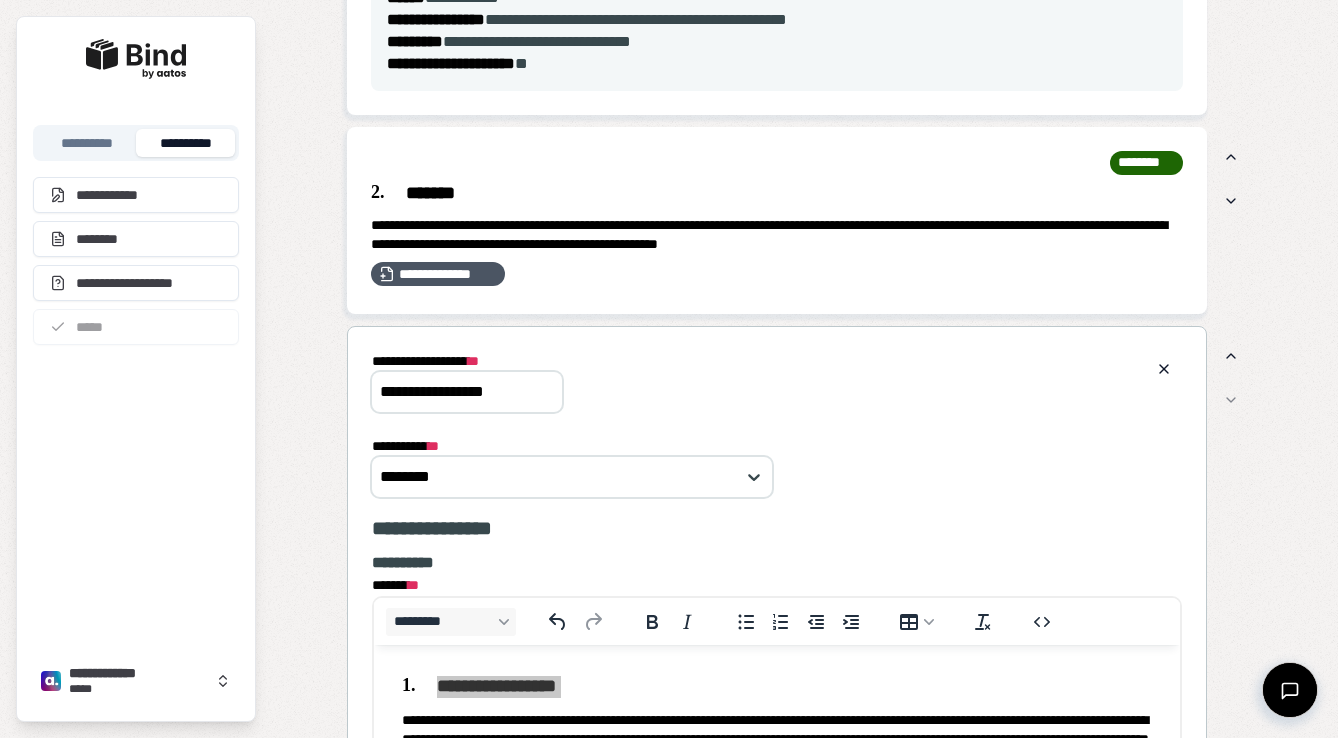 scroll, scrollTop: 908, scrollLeft: 0, axis: vertical 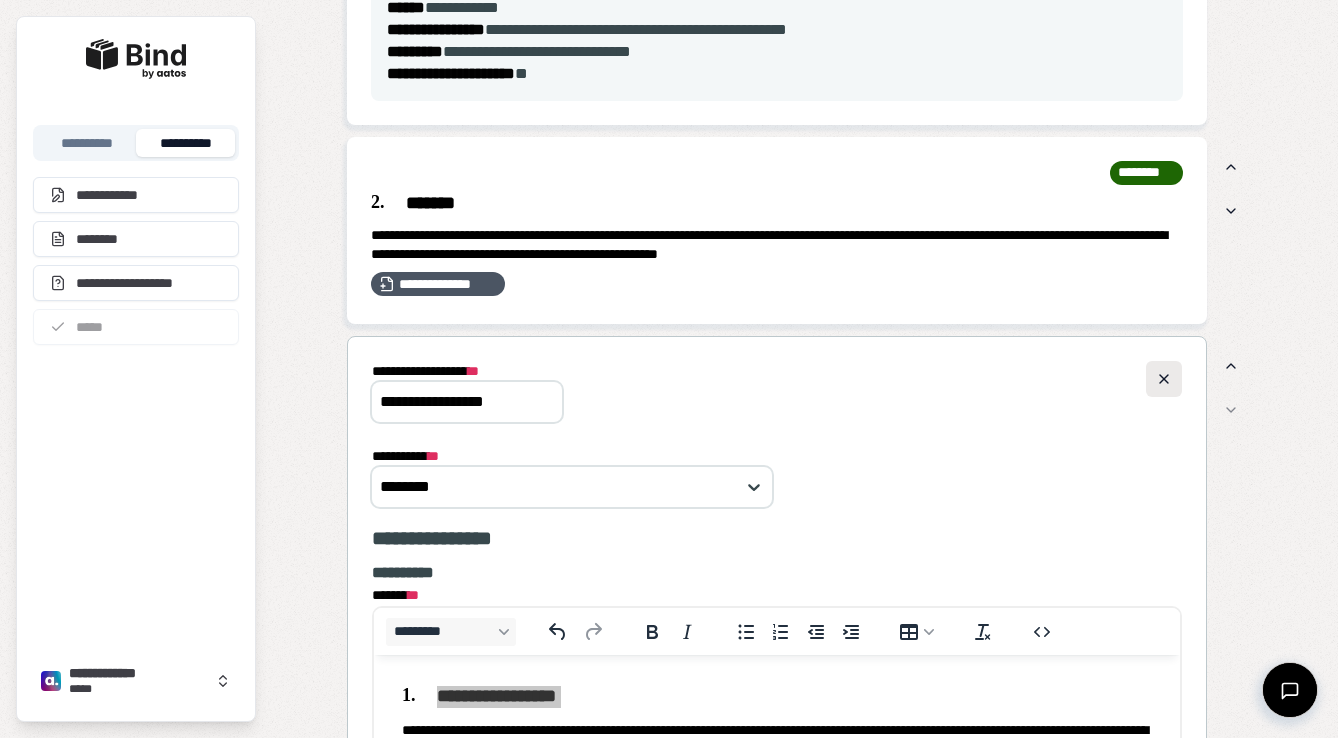 click at bounding box center (1164, 379) 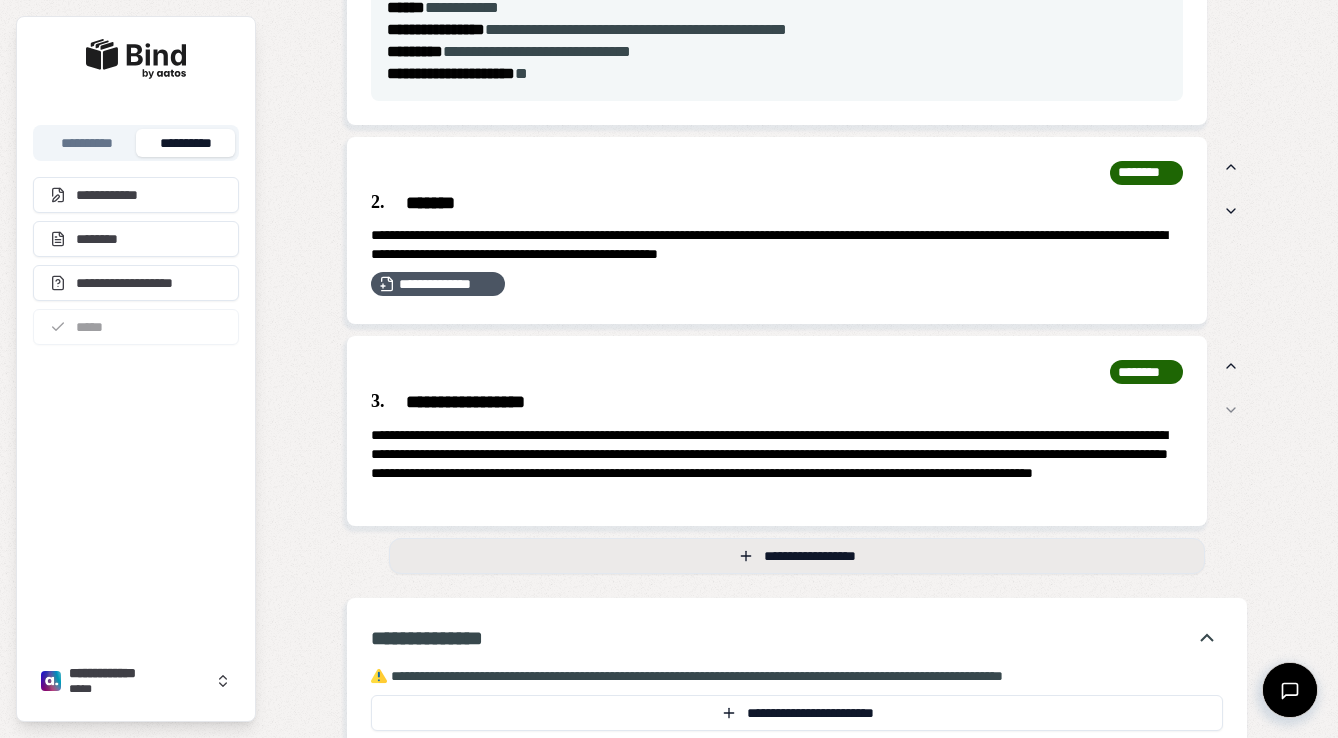 click on "**********" at bounding box center [797, 556] 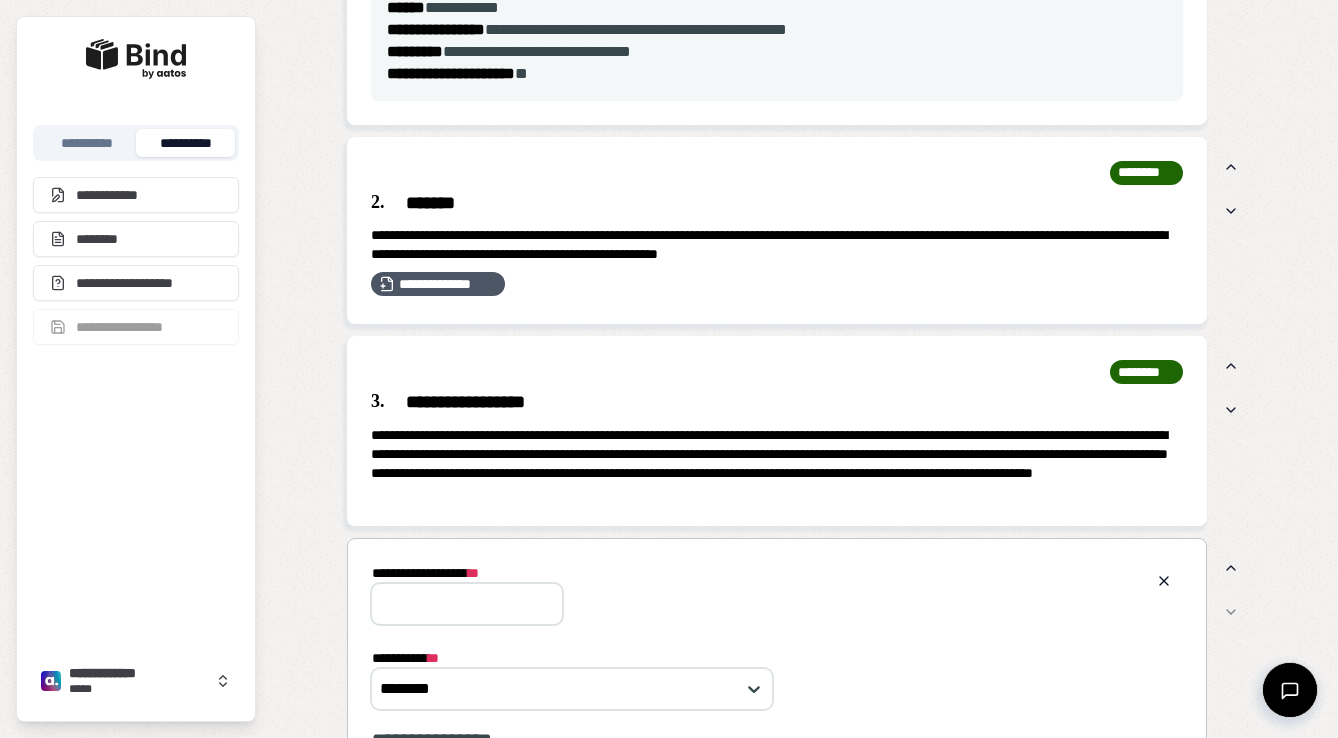 scroll, scrollTop: 0, scrollLeft: 0, axis: both 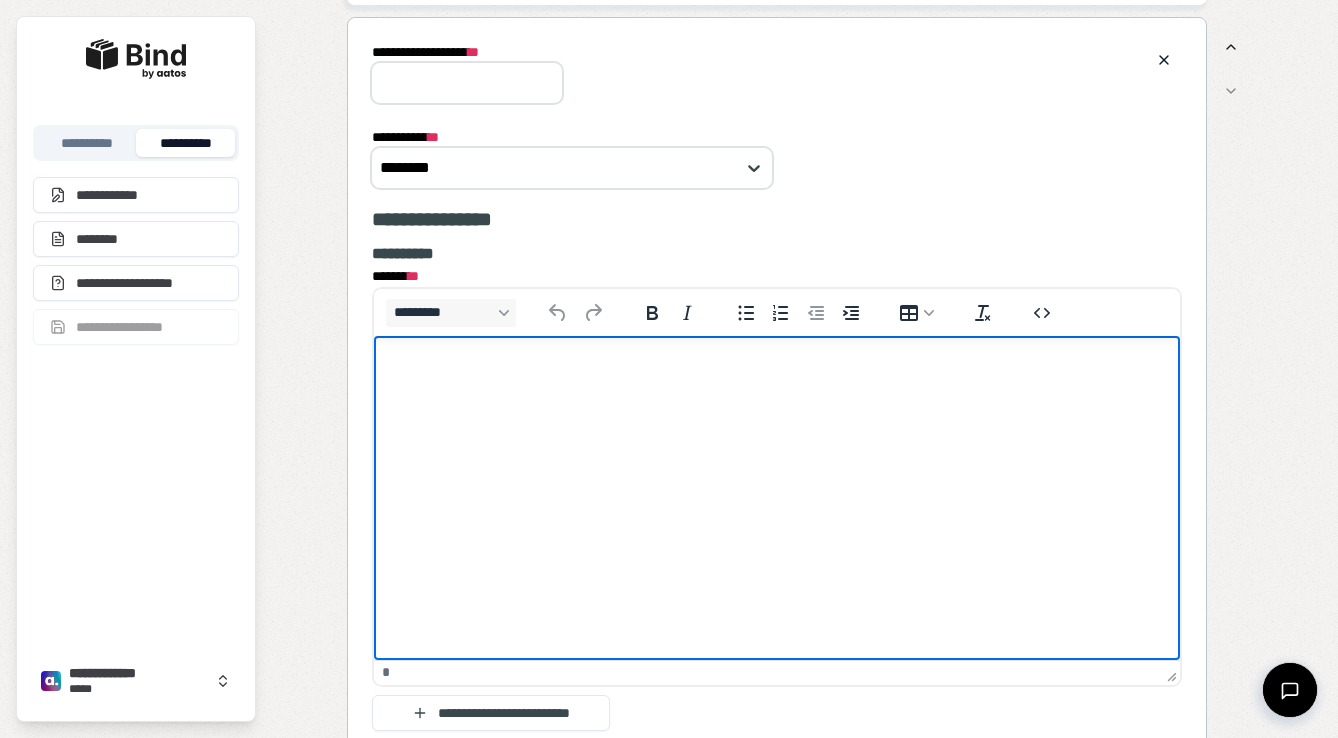 click at bounding box center [777, 374] 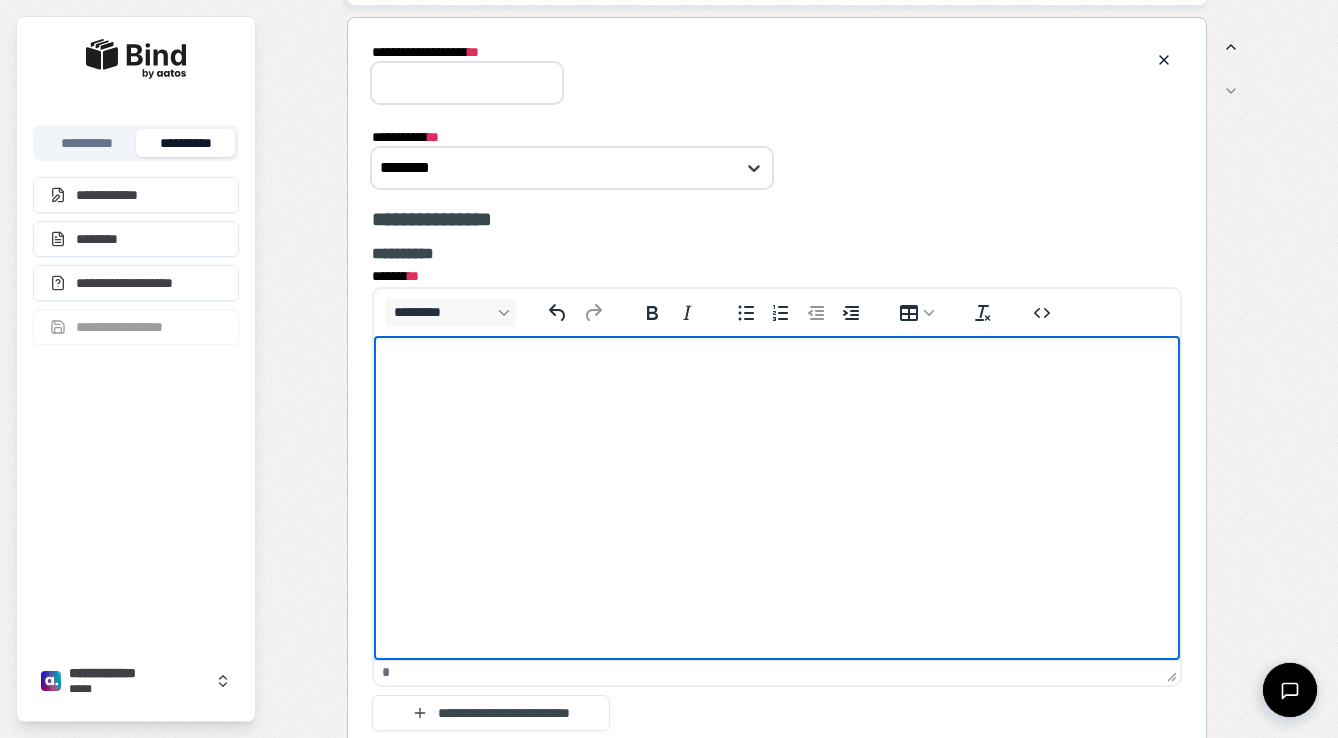 scroll, scrollTop: 11, scrollLeft: 0, axis: vertical 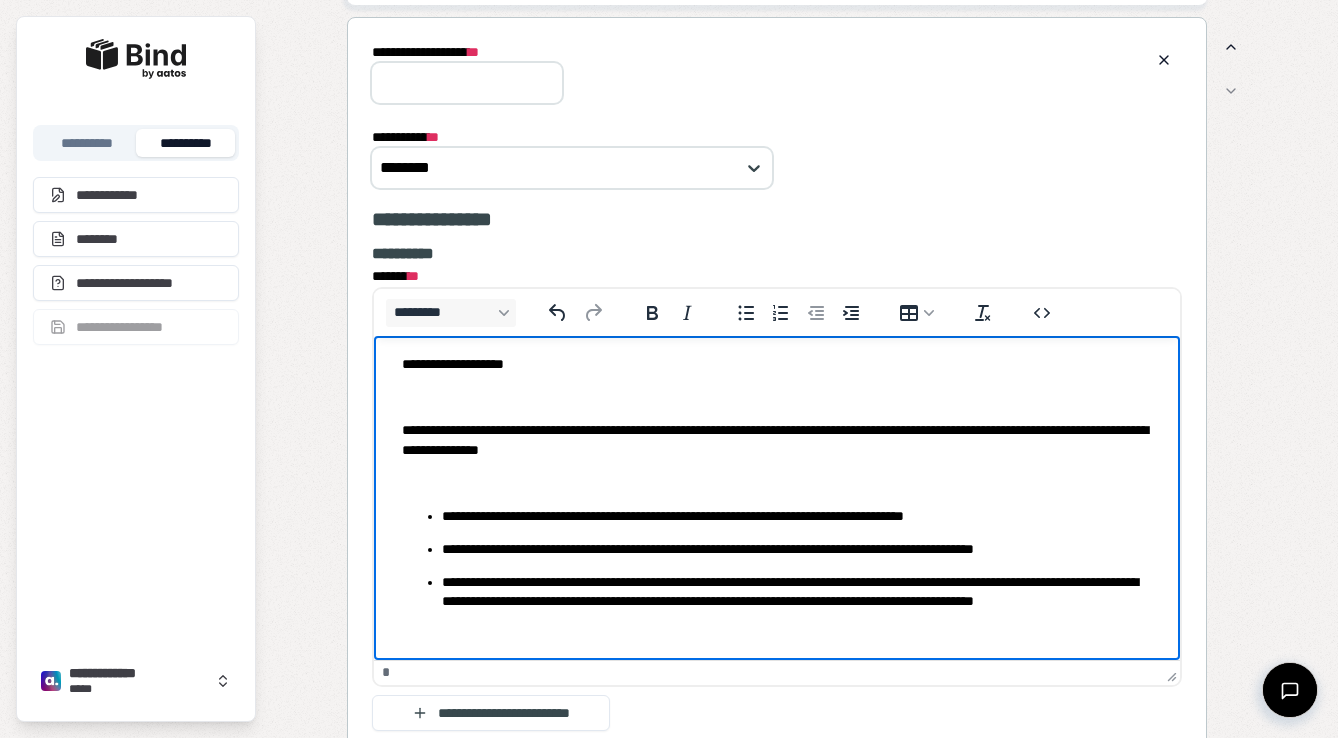 click on "**********" at bounding box center [777, 508] 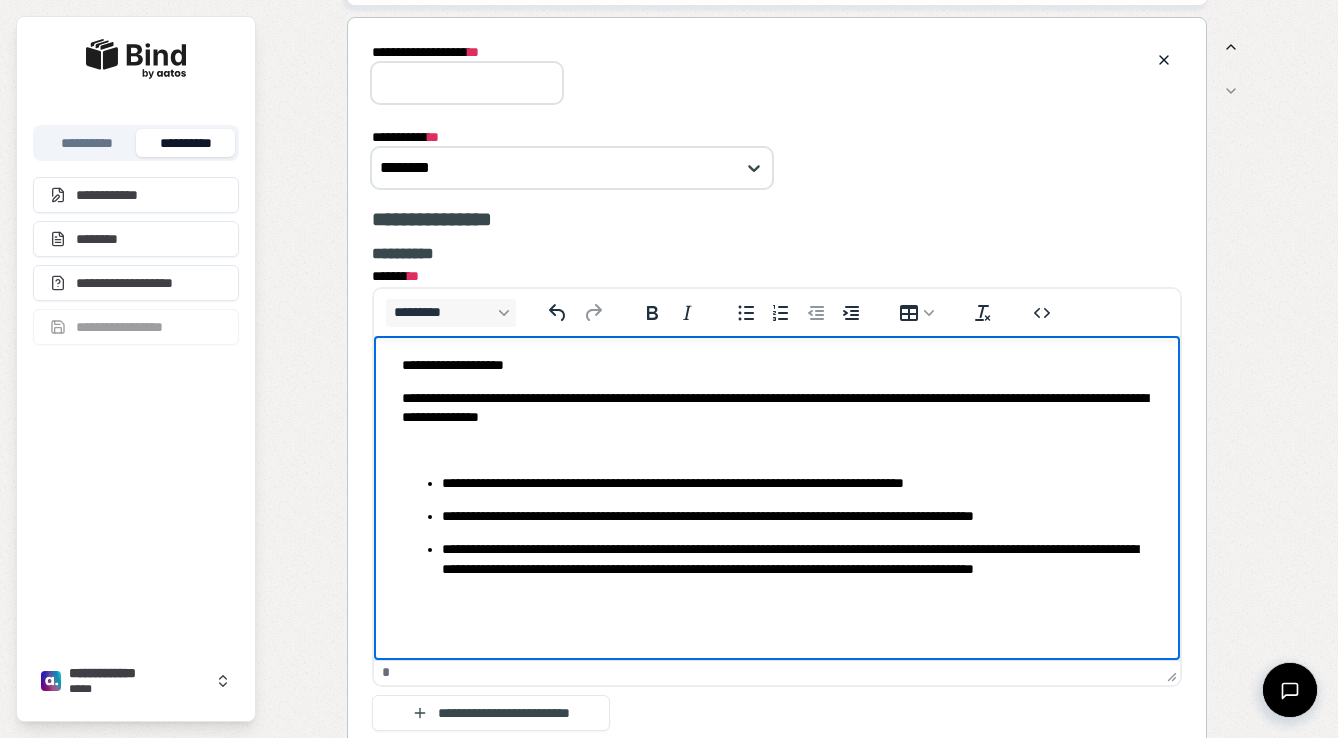 click at bounding box center [777, 449] 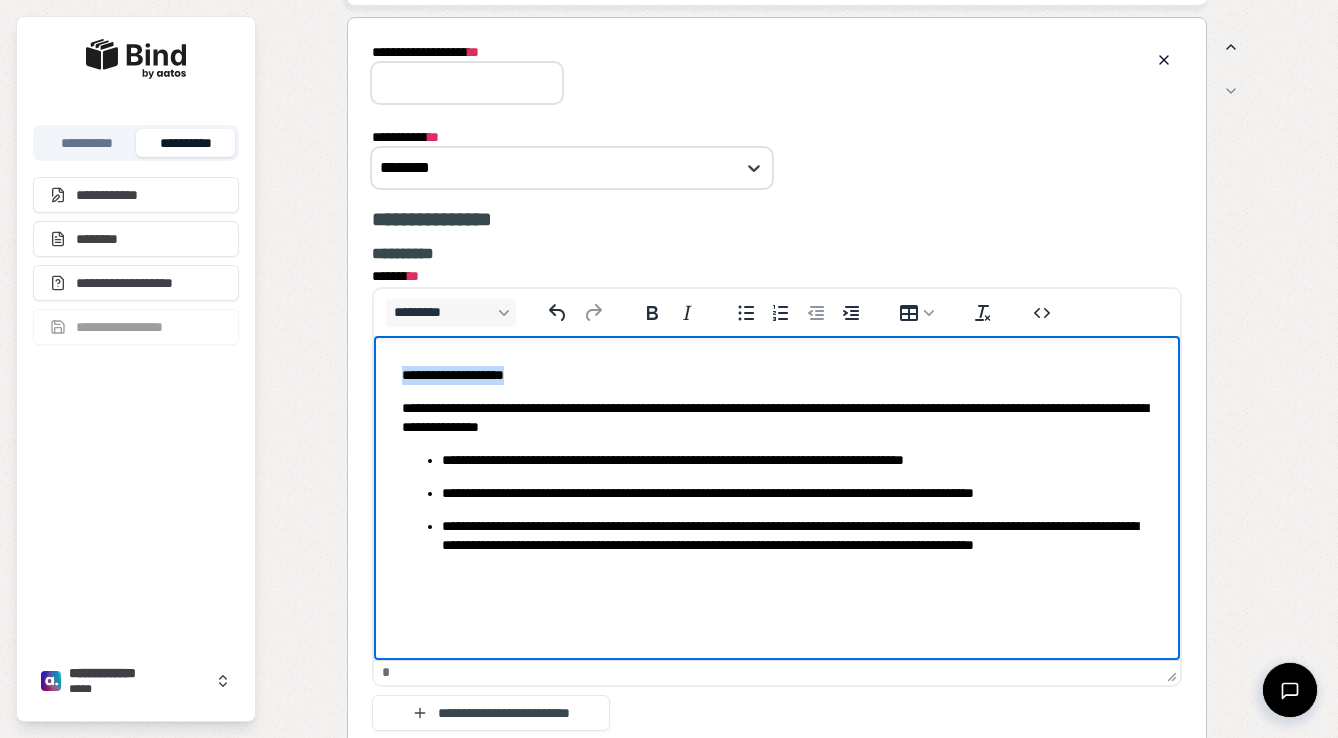 drag, startPoint x: 529, startPoint y: 369, endPoint x: 310, endPoint y: 367, distance: 219.00912 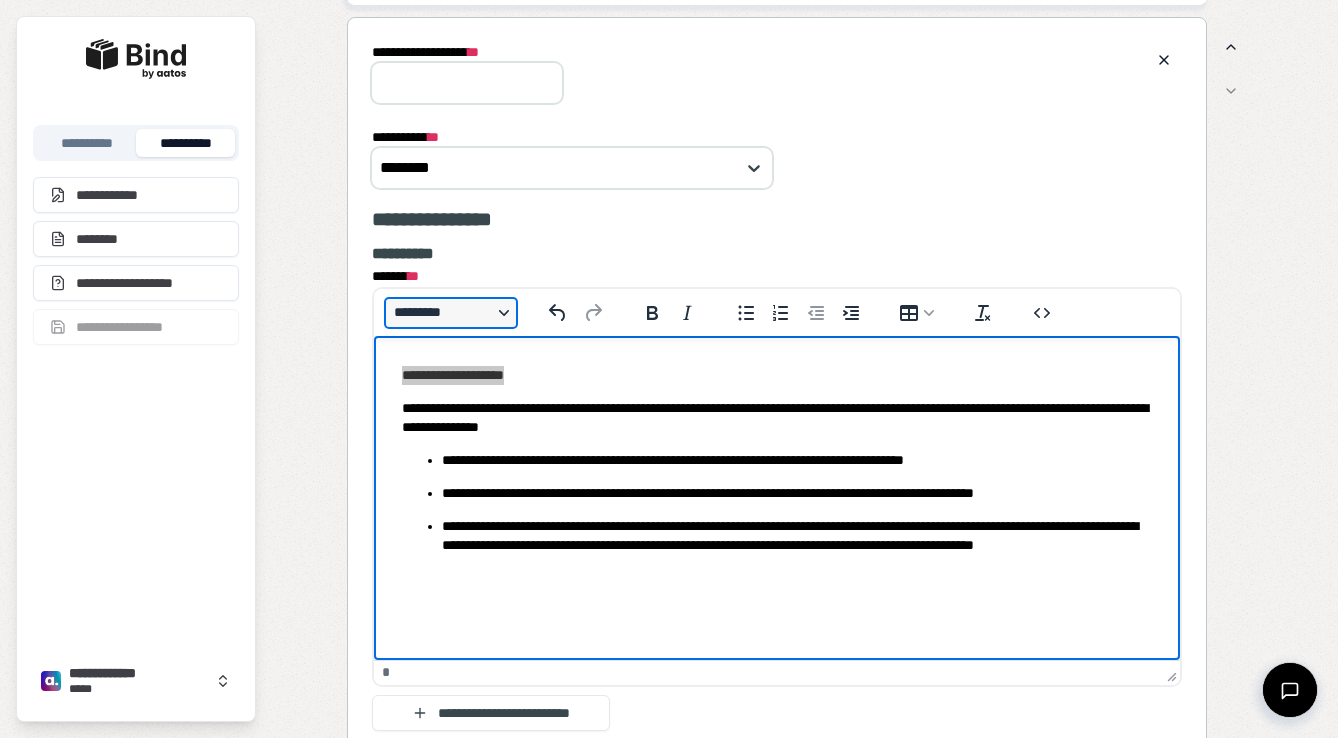 click on "*********" at bounding box center [451, 313] 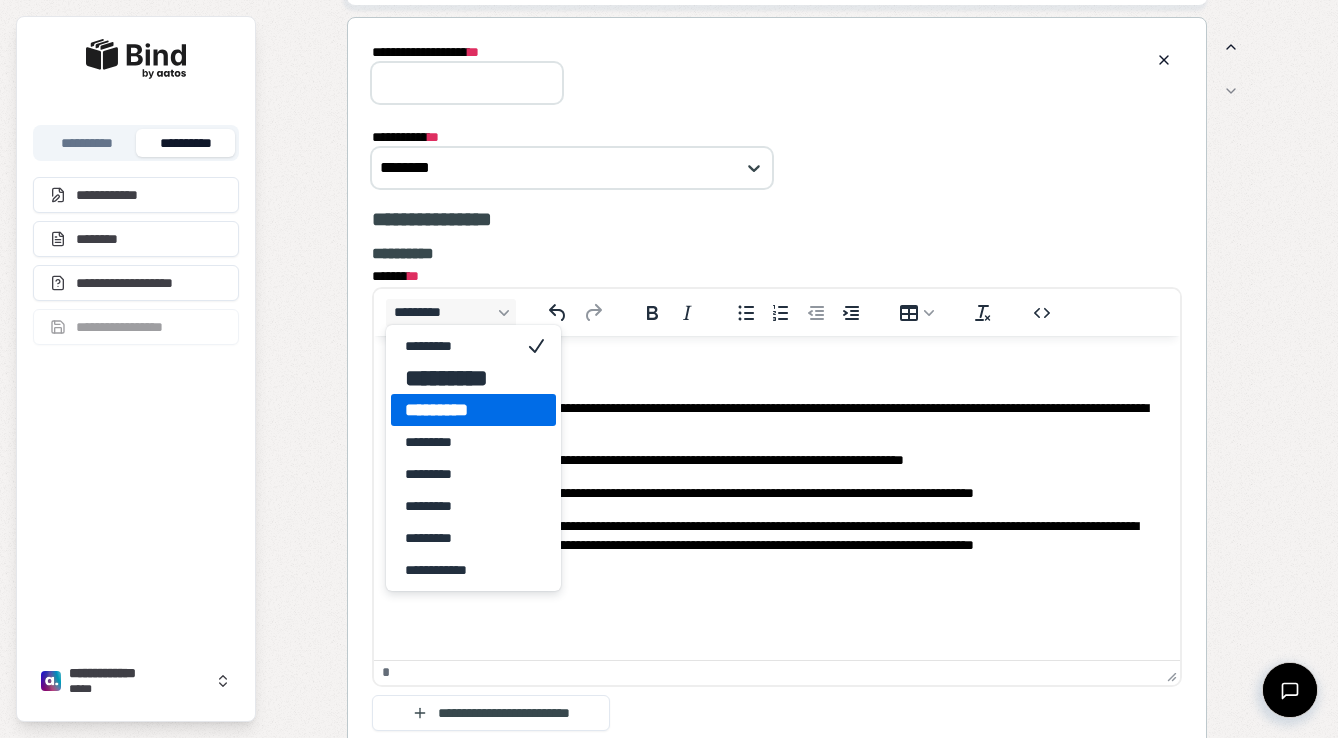 click on "*********" at bounding box center (459, 410) 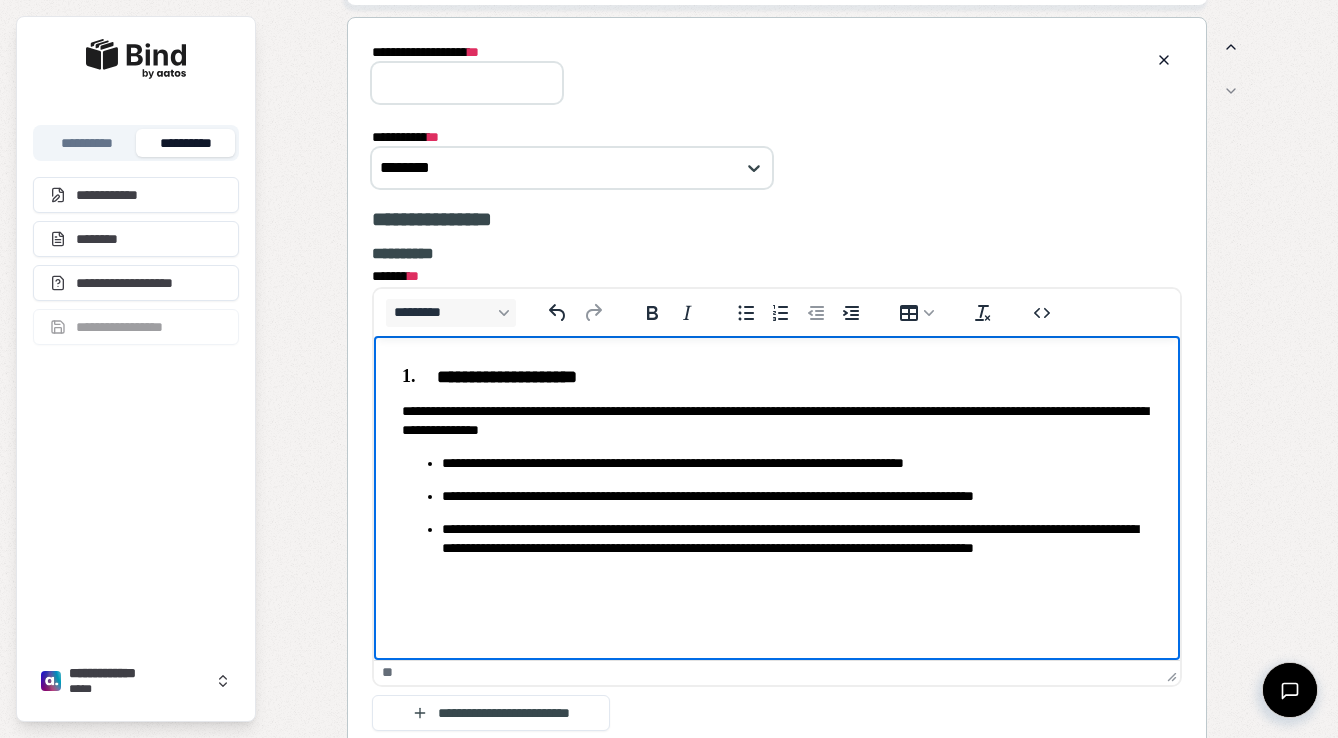 click on "**********" at bounding box center [467, 83] 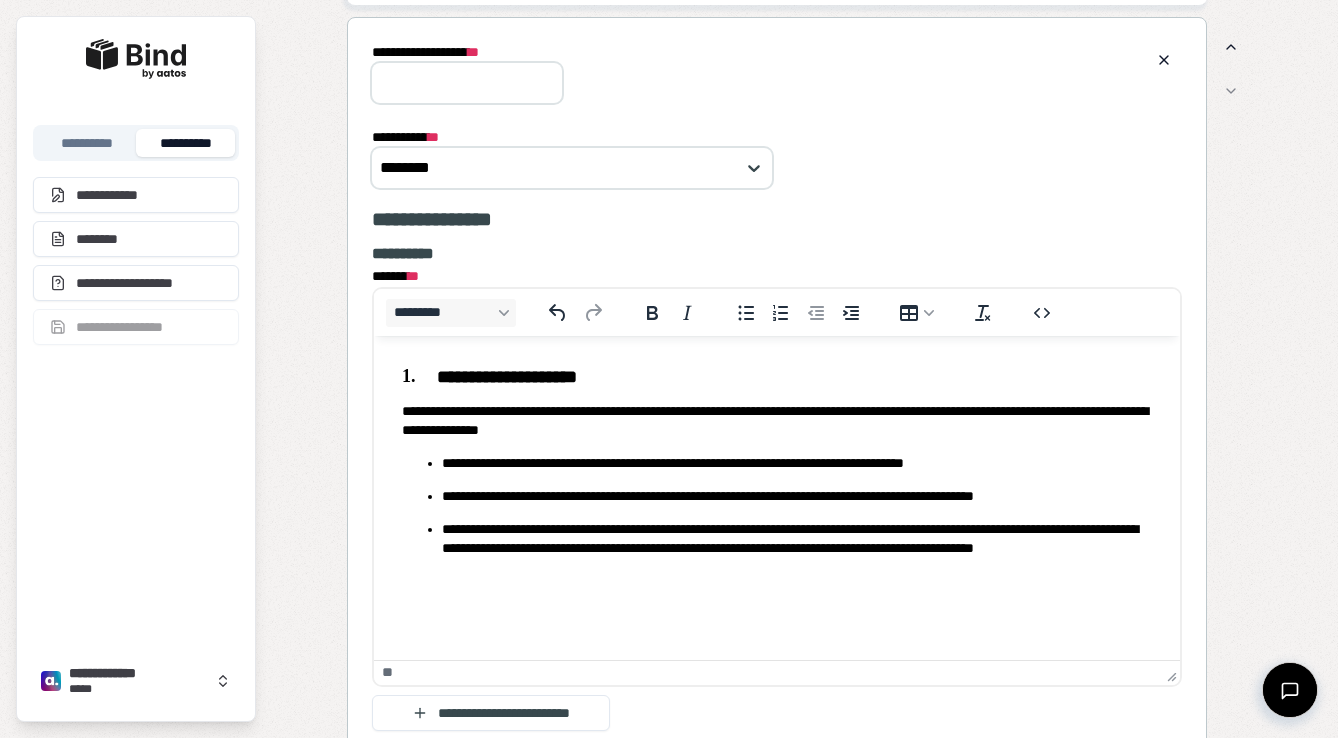 click on "**********" at bounding box center (777, 487) 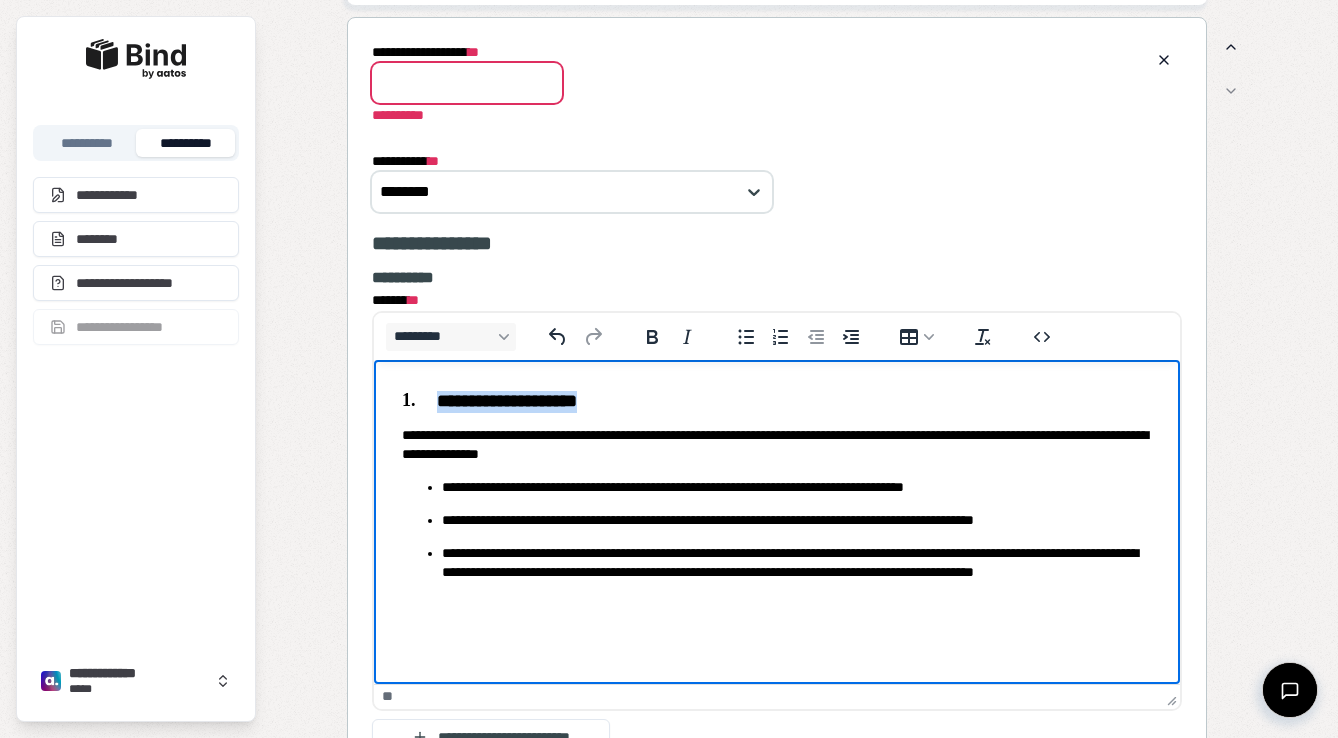 drag, startPoint x: 620, startPoint y: 405, endPoint x: 432, endPoint y: 401, distance: 188.04254 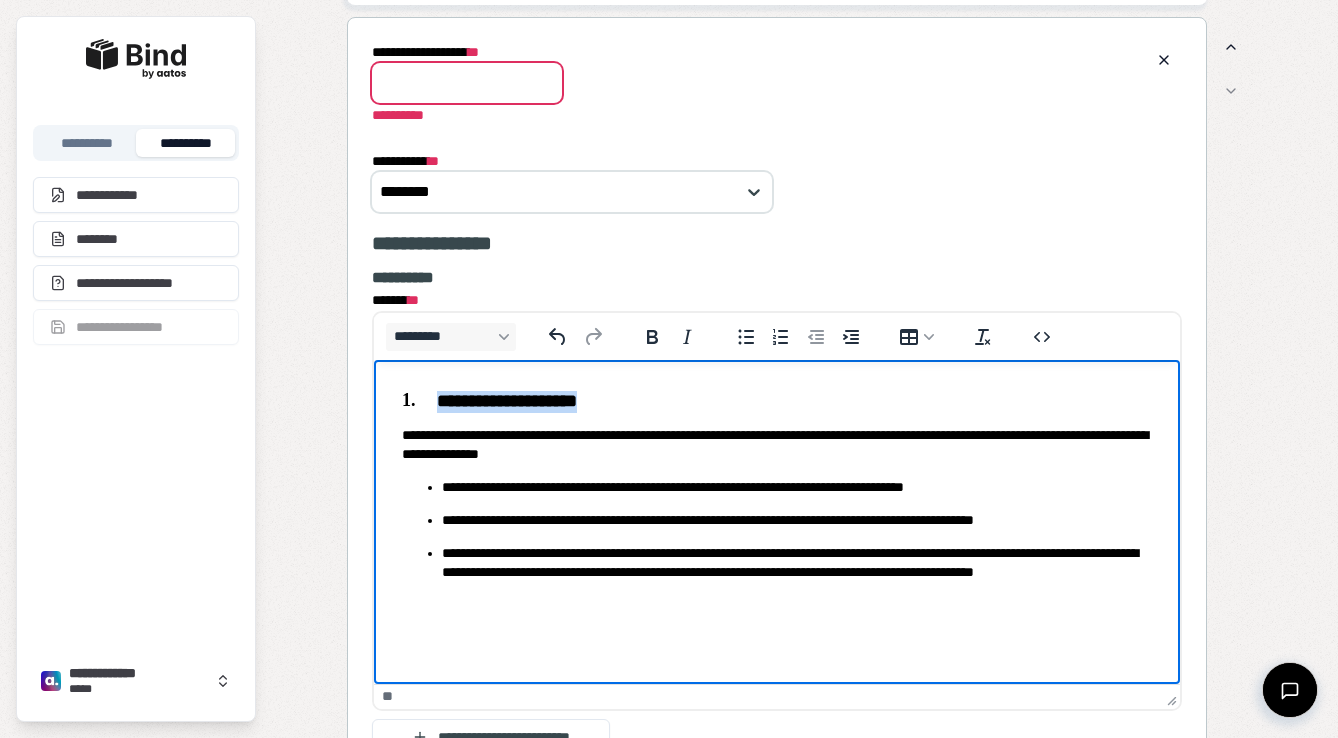 copy on "**********" 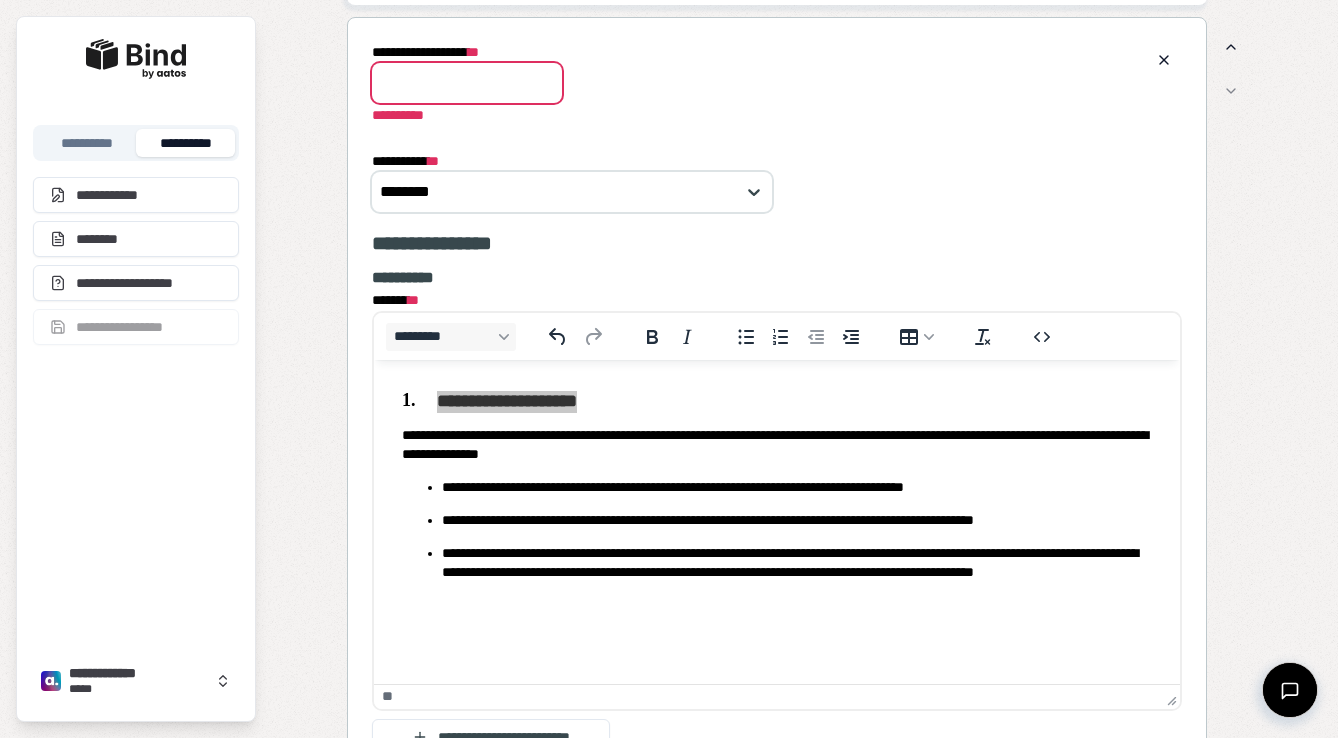 click on "**********" at bounding box center [467, 83] 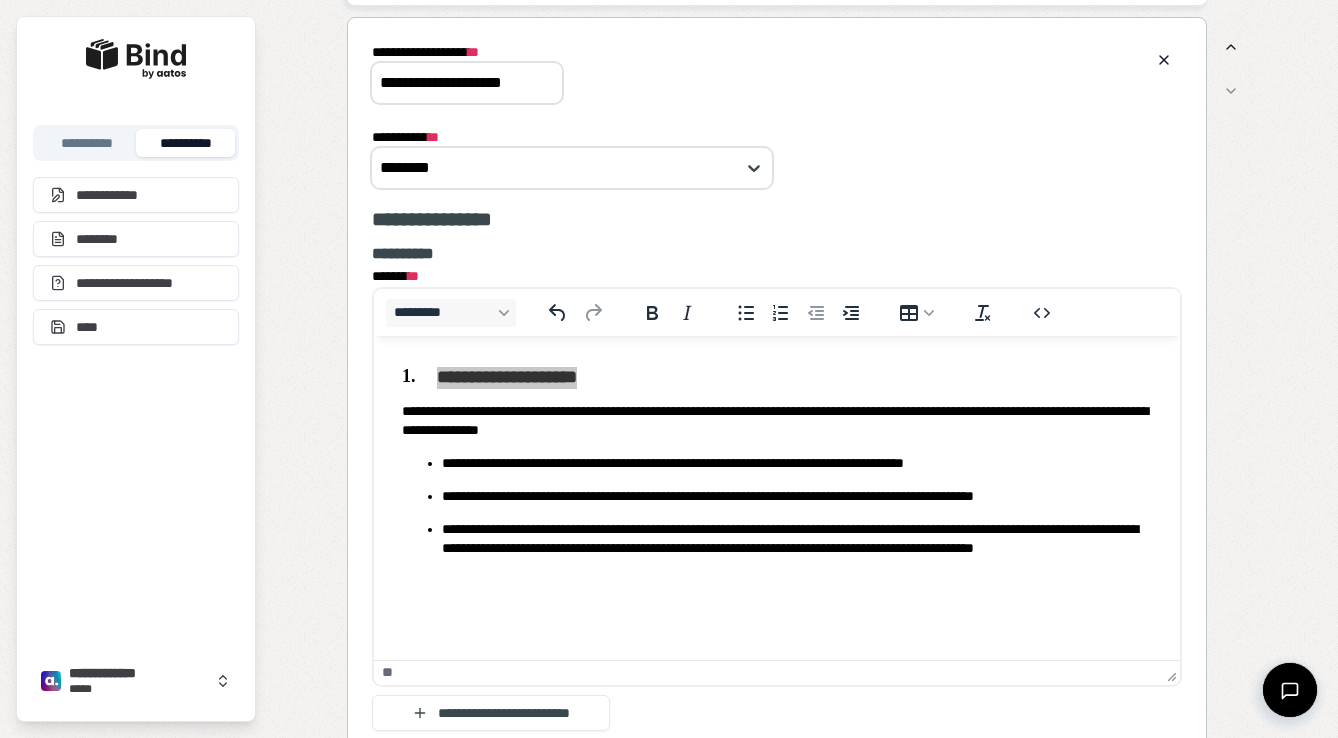 type on "**********" 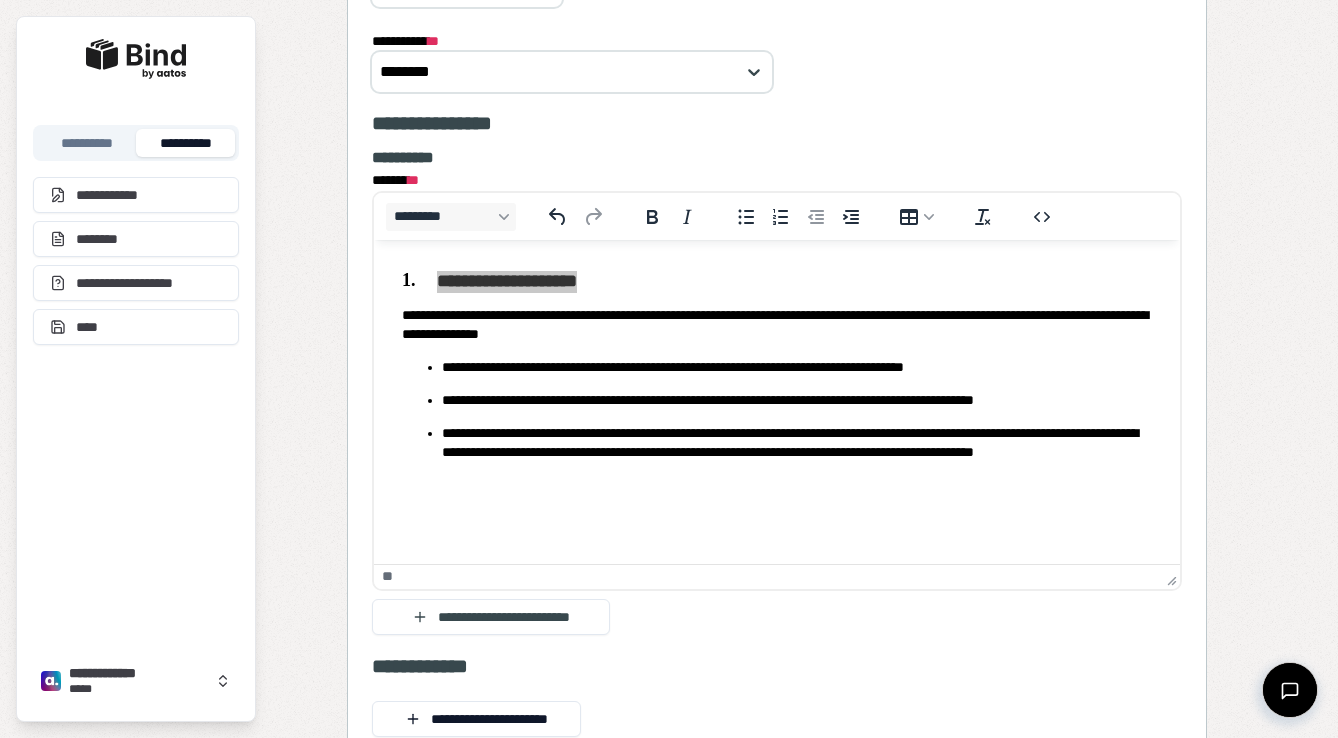 scroll, scrollTop: 1574, scrollLeft: 0, axis: vertical 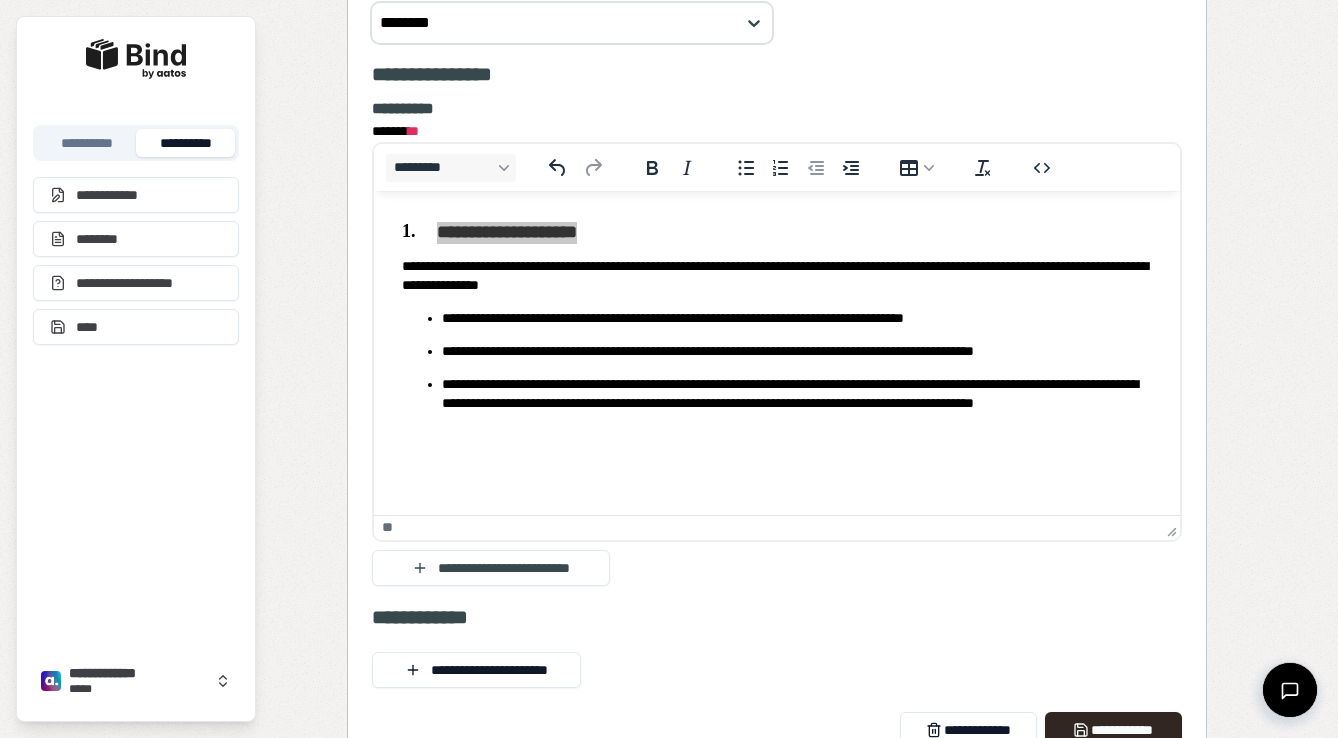 click on "******* * * ******* * ********* **" at bounding box center [777, 323] 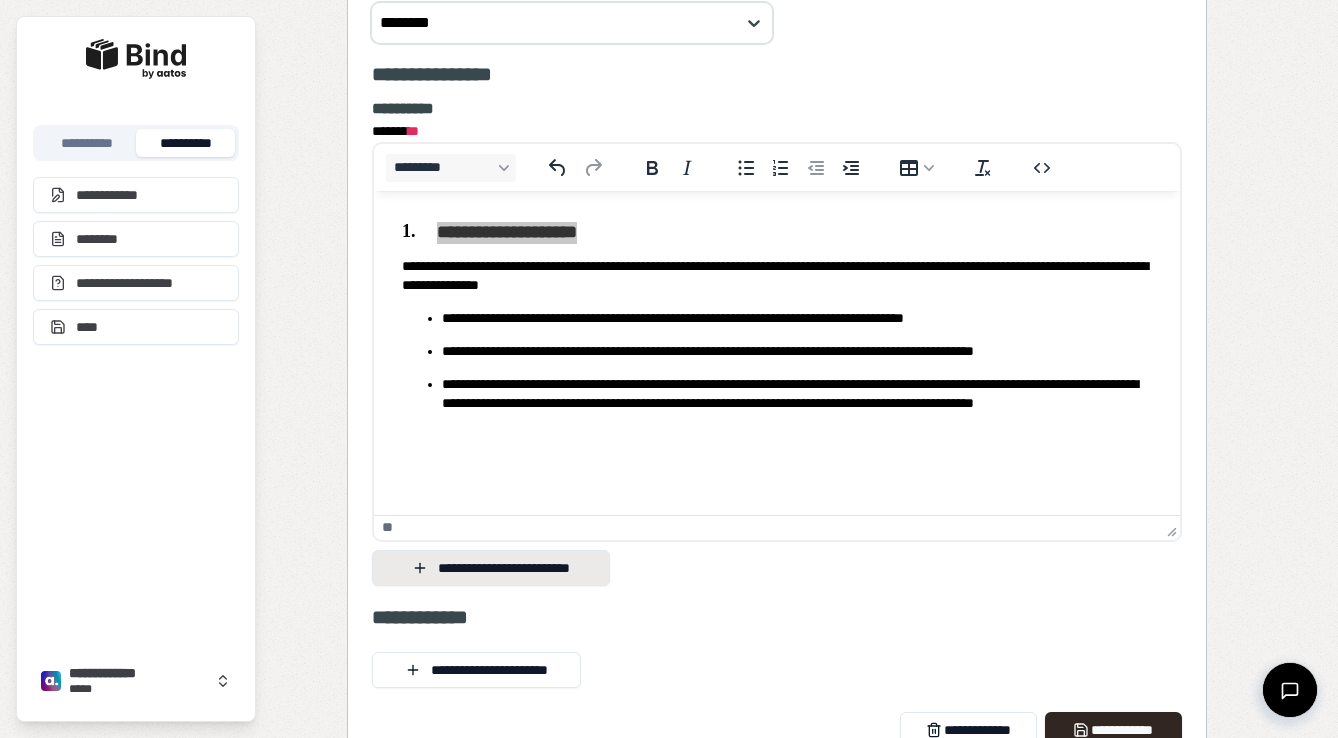 click on "**********" at bounding box center (491, 568) 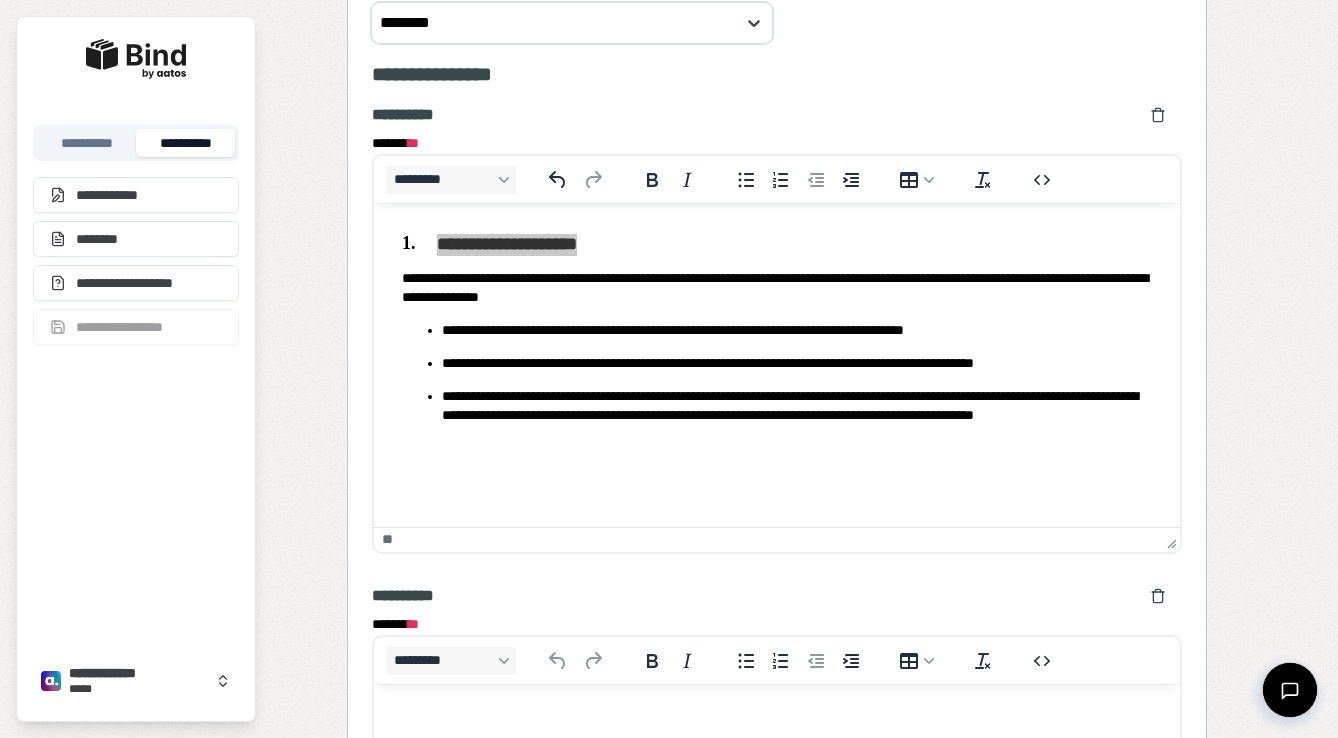 scroll, scrollTop: 0, scrollLeft: 0, axis: both 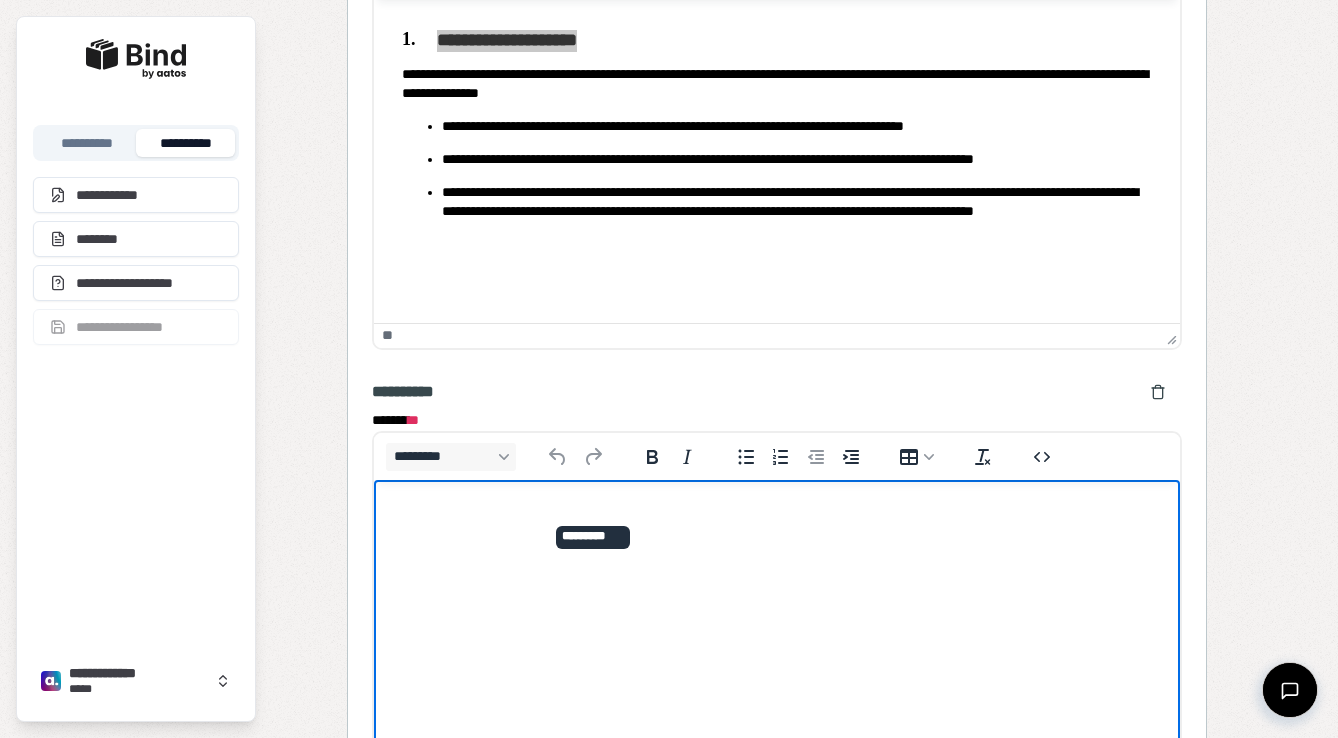 click at bounding box center [777, 518] 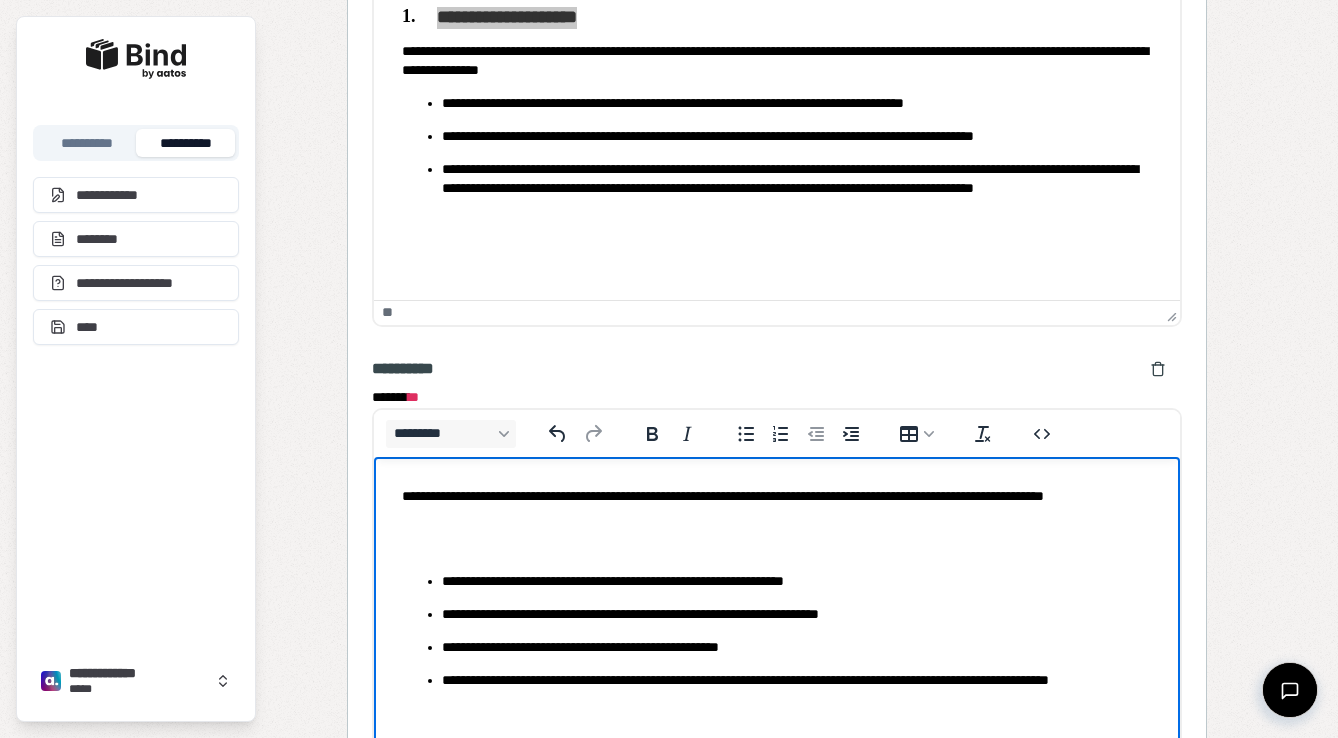 scroll, scrollTop: 1842, scrollLeft: 0, axis: vertical 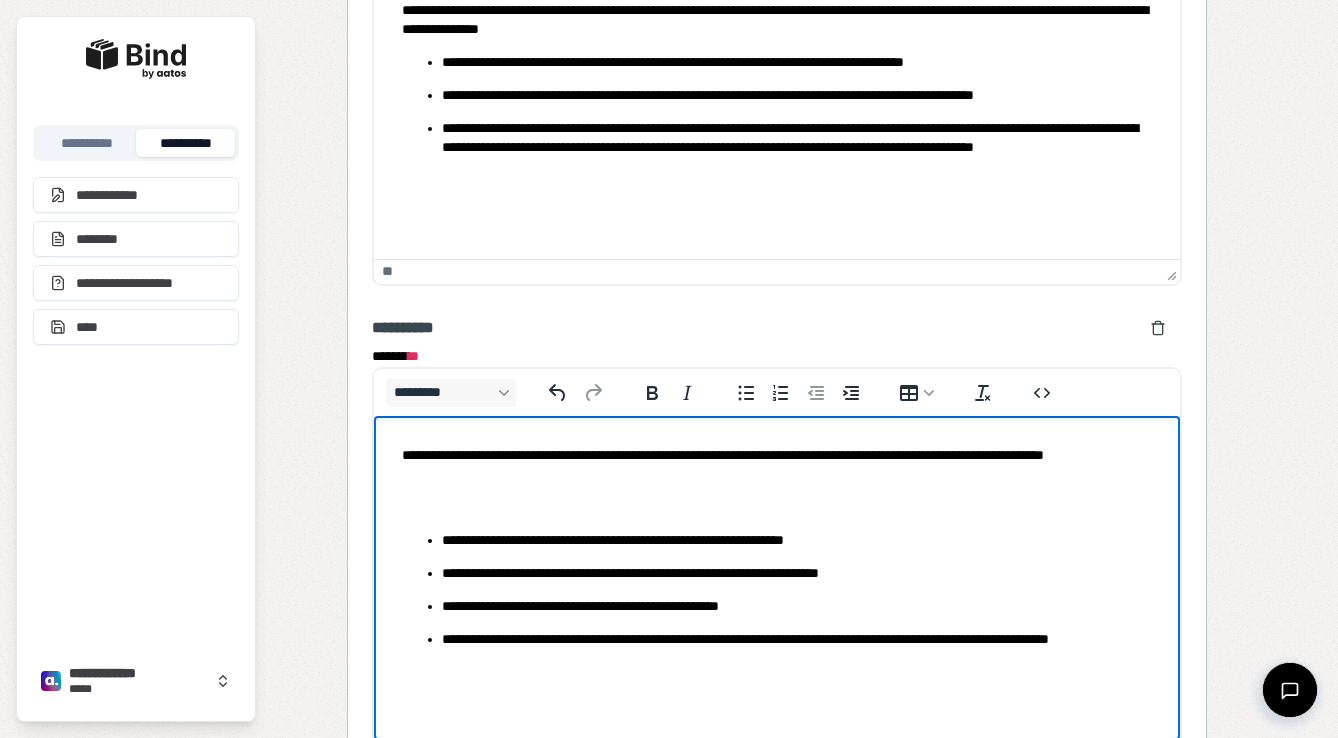click at bounding box center (777, 506) 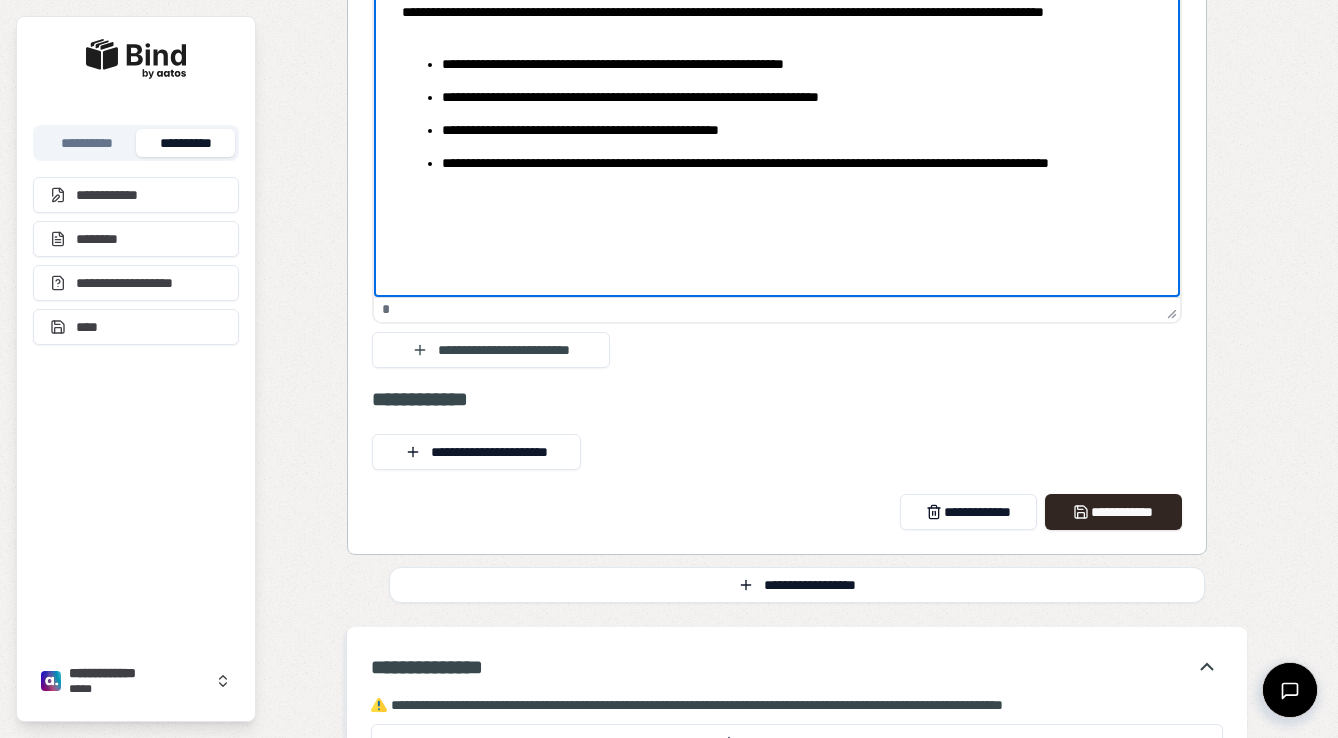 scroll, scrollTop: 2317, scrollLeft: 0, axis: vertical 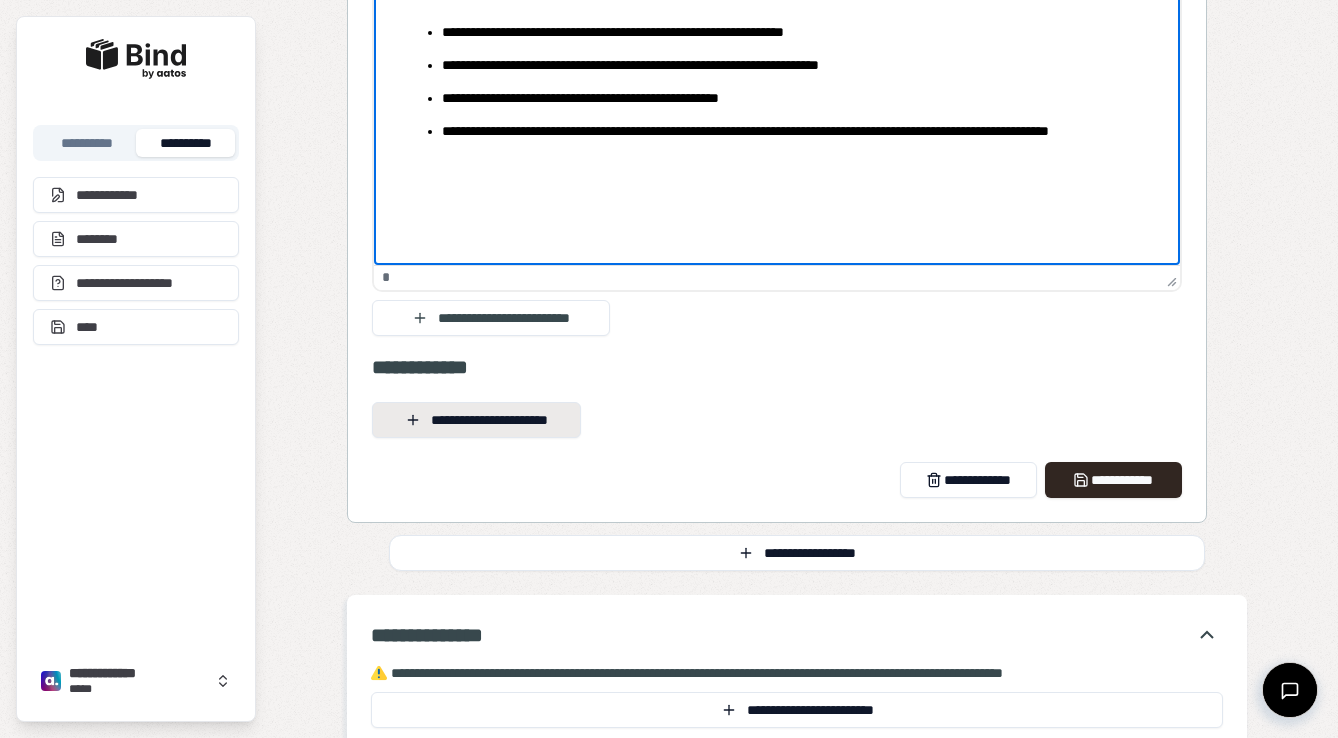 click on "**********" at bounding box center (476, 420) 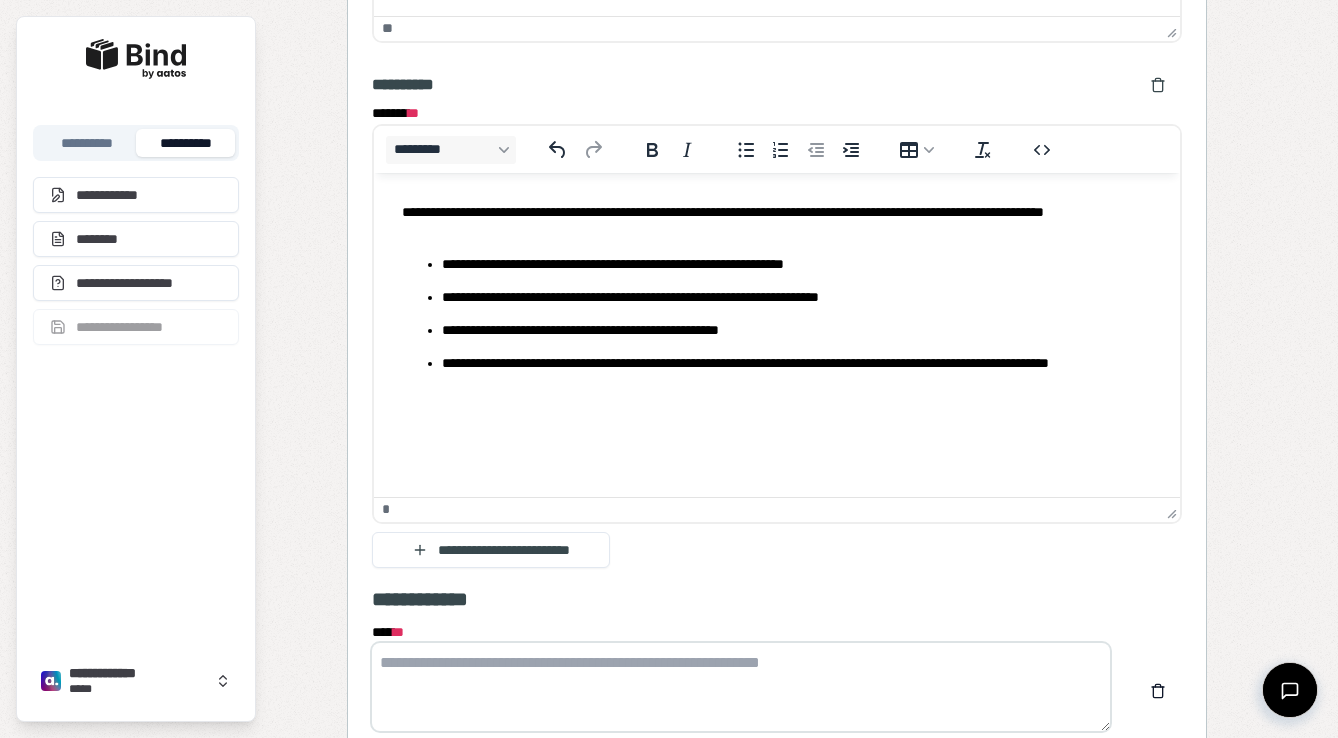 scroll, scrollTop: 2089, scrollLeft: 0, axis: vertical 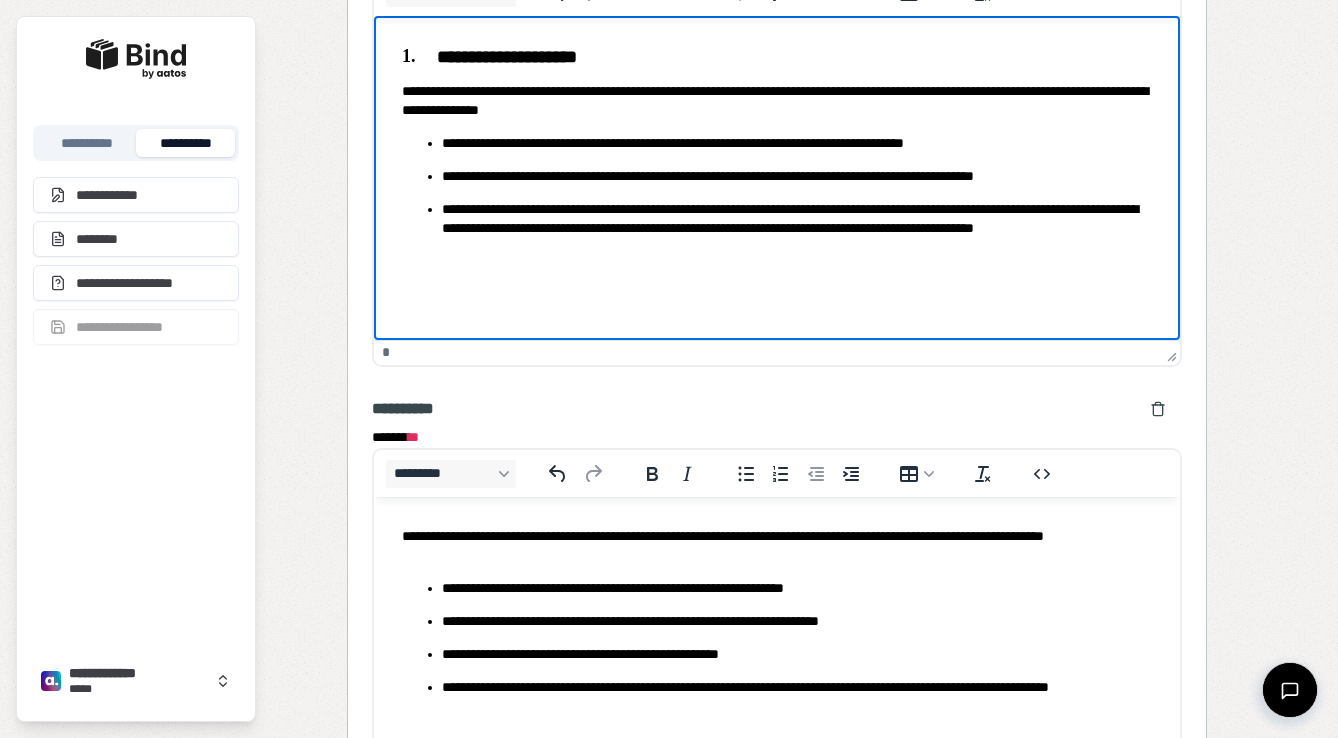 click on "**********" at bounding box center (777, 167) 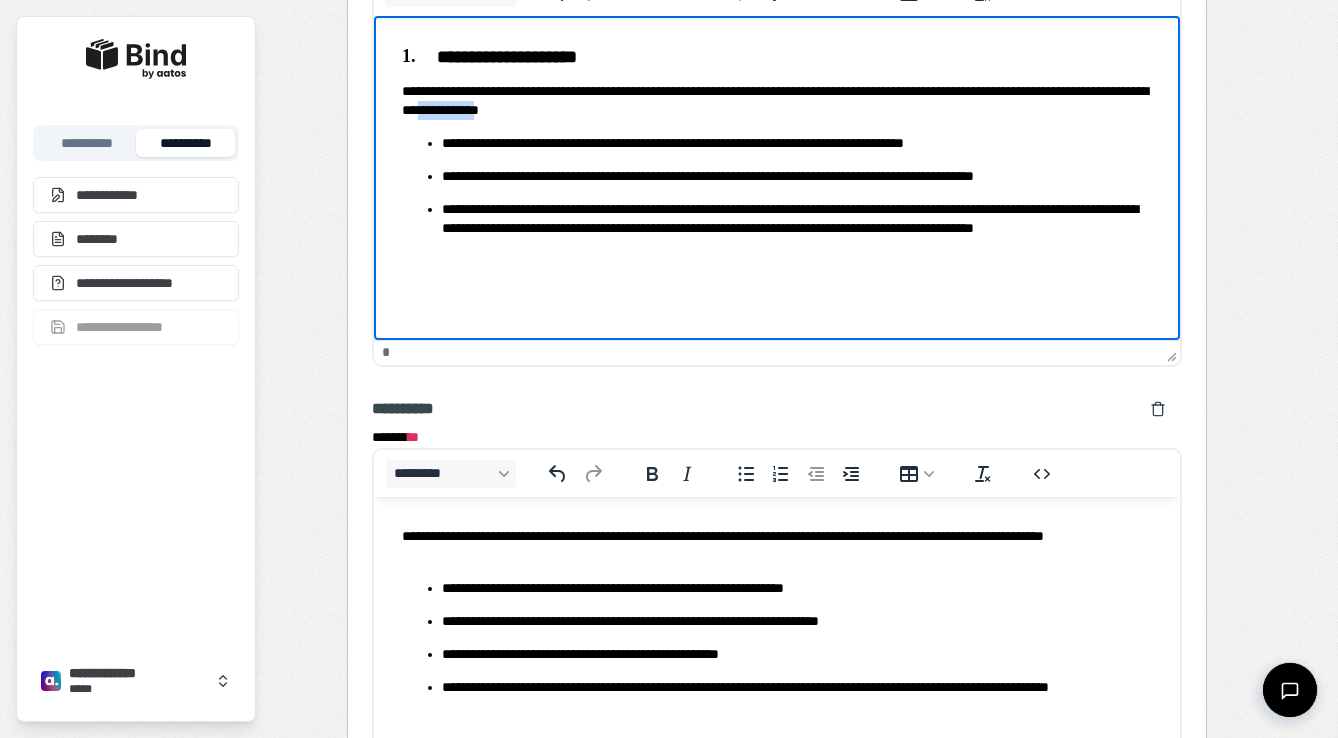 drag, startPoint x: 754, startPoint y: 111, endPoint x: 693, endPoint y: 108, distance: 61.073727 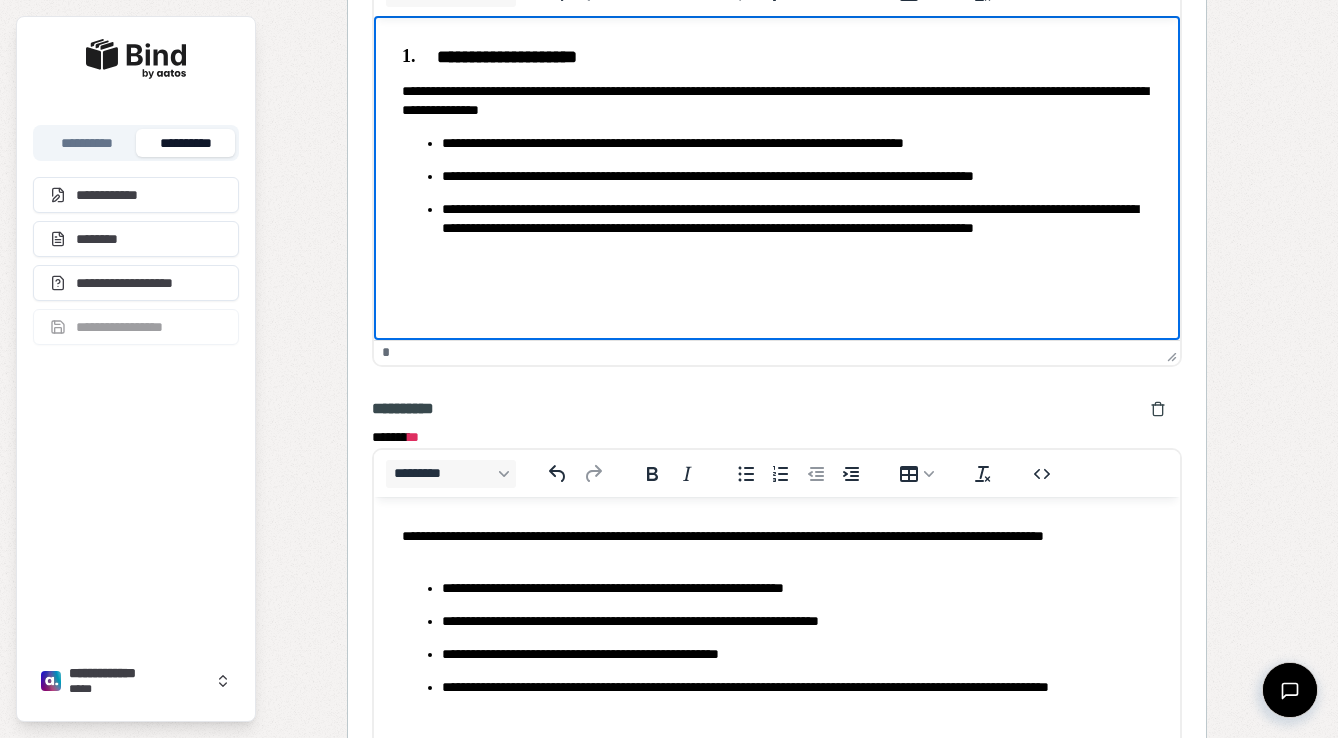 click on "**********" at bounding box center (777, 100) 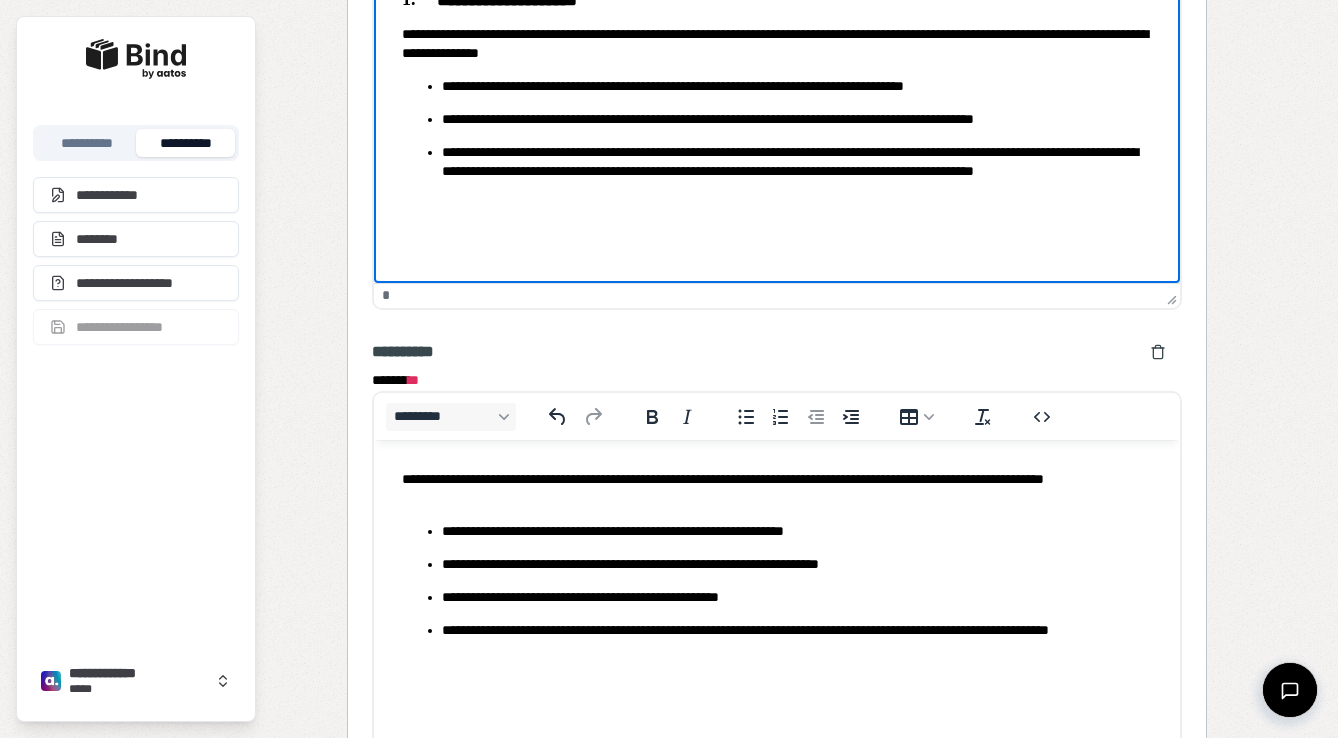 scroll, scrollTop: 1831, scrollLeft: 0, axis: vertical 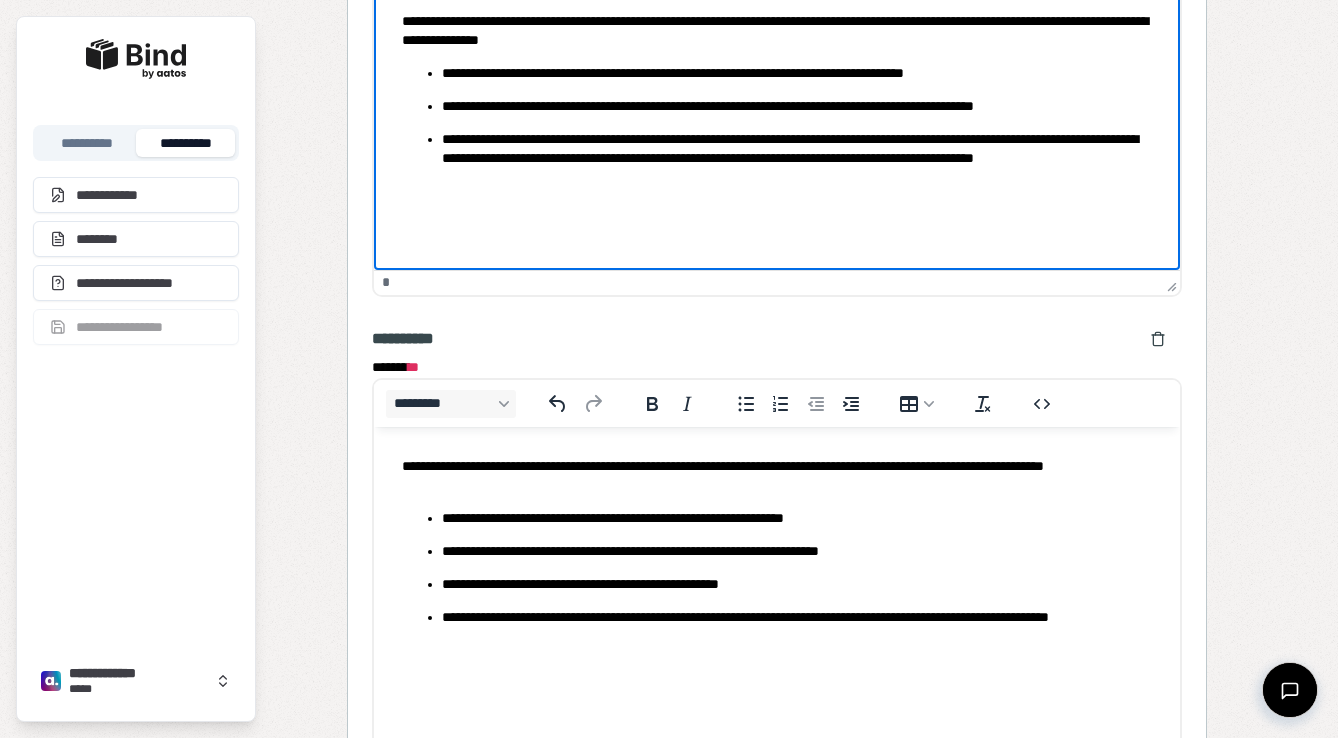 click on "**********" at bounding box center (777, 475) 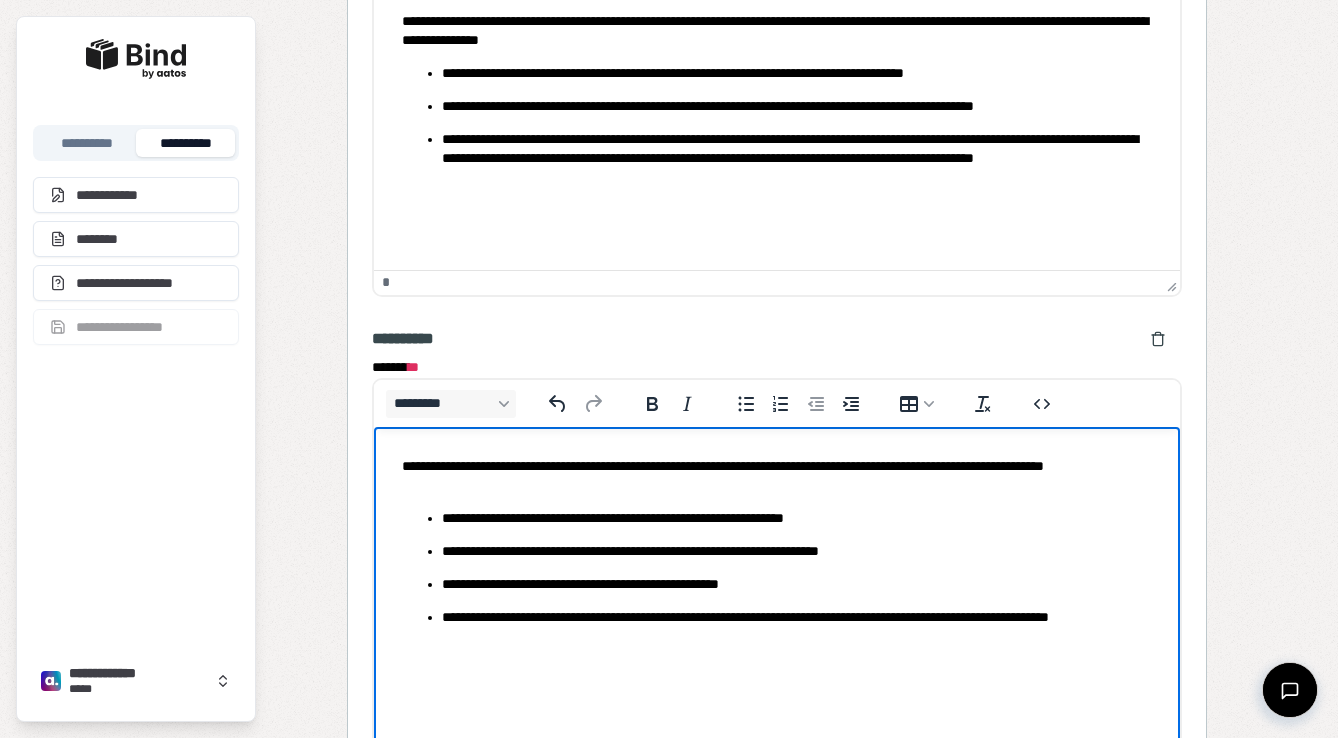 type 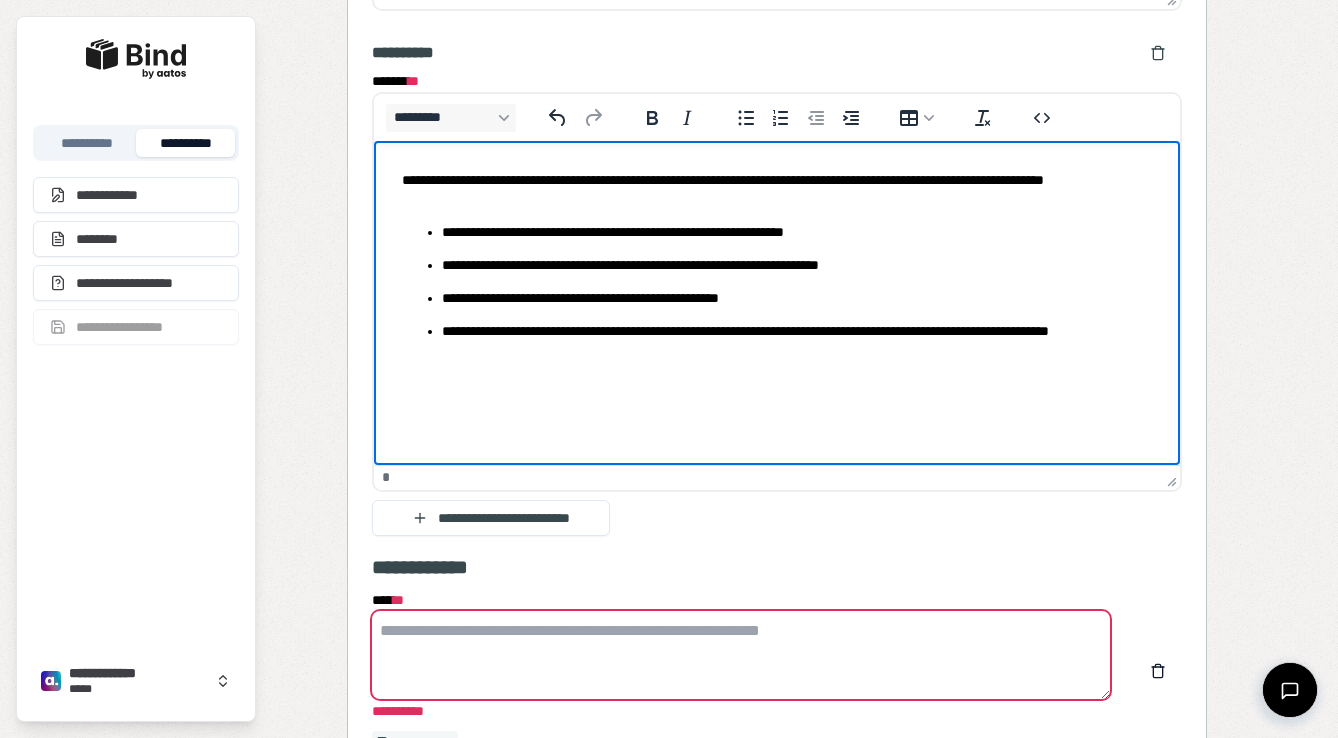 scroll, scrollTop: 2119, scrollLeft: 0, axis: vertical 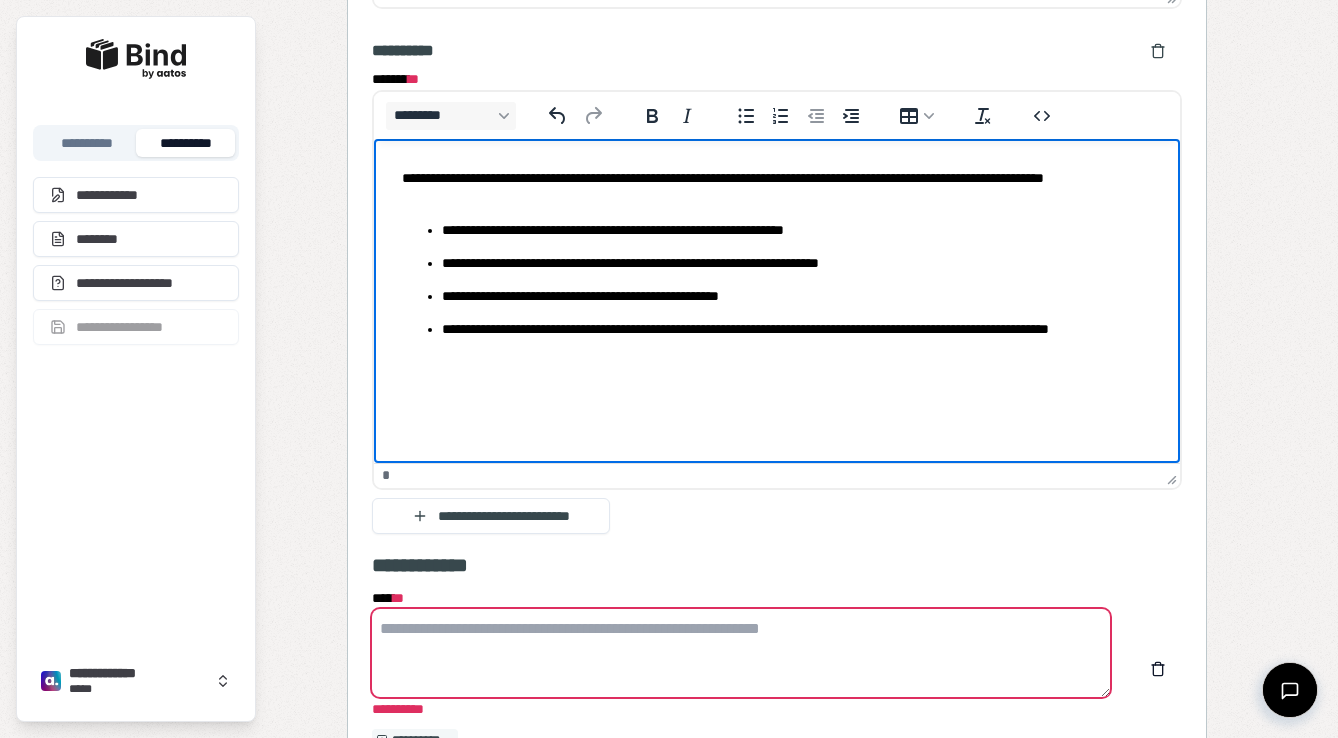 click on "**** *" at bounding box center [741, 653] 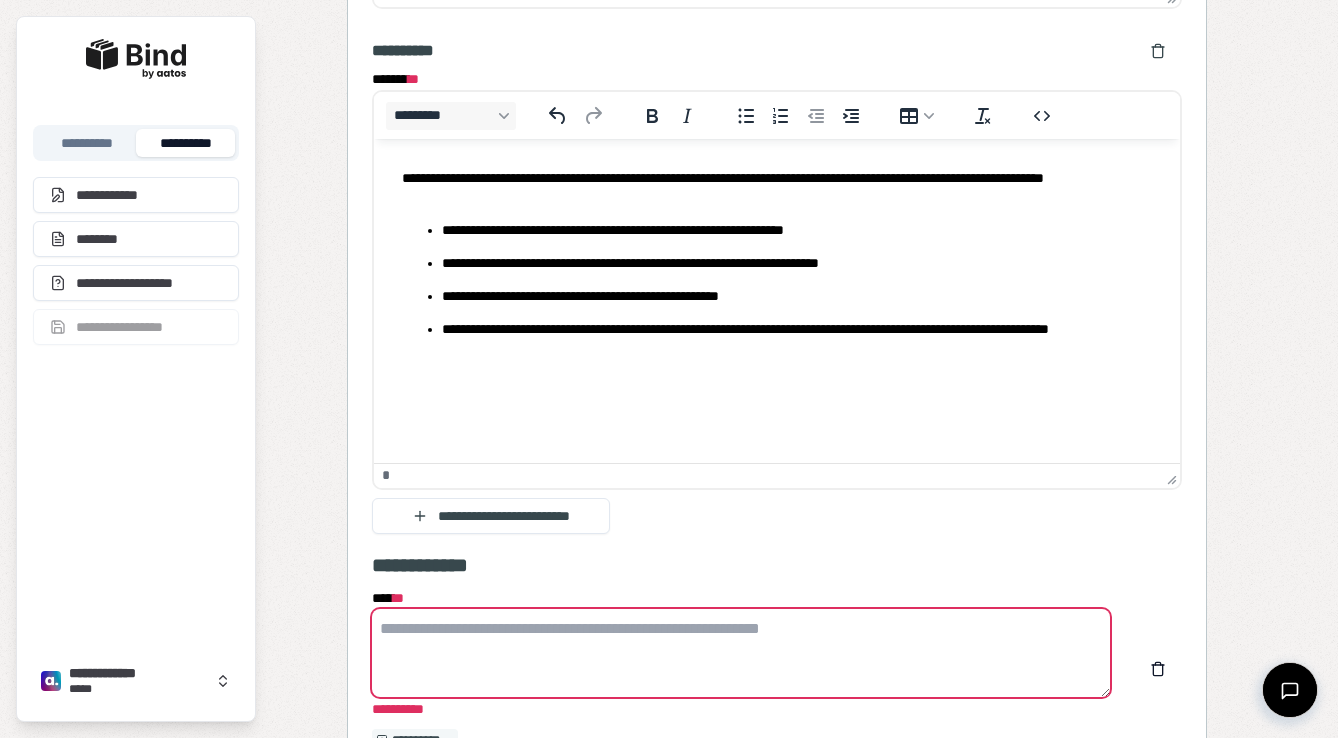 paste on "**********" 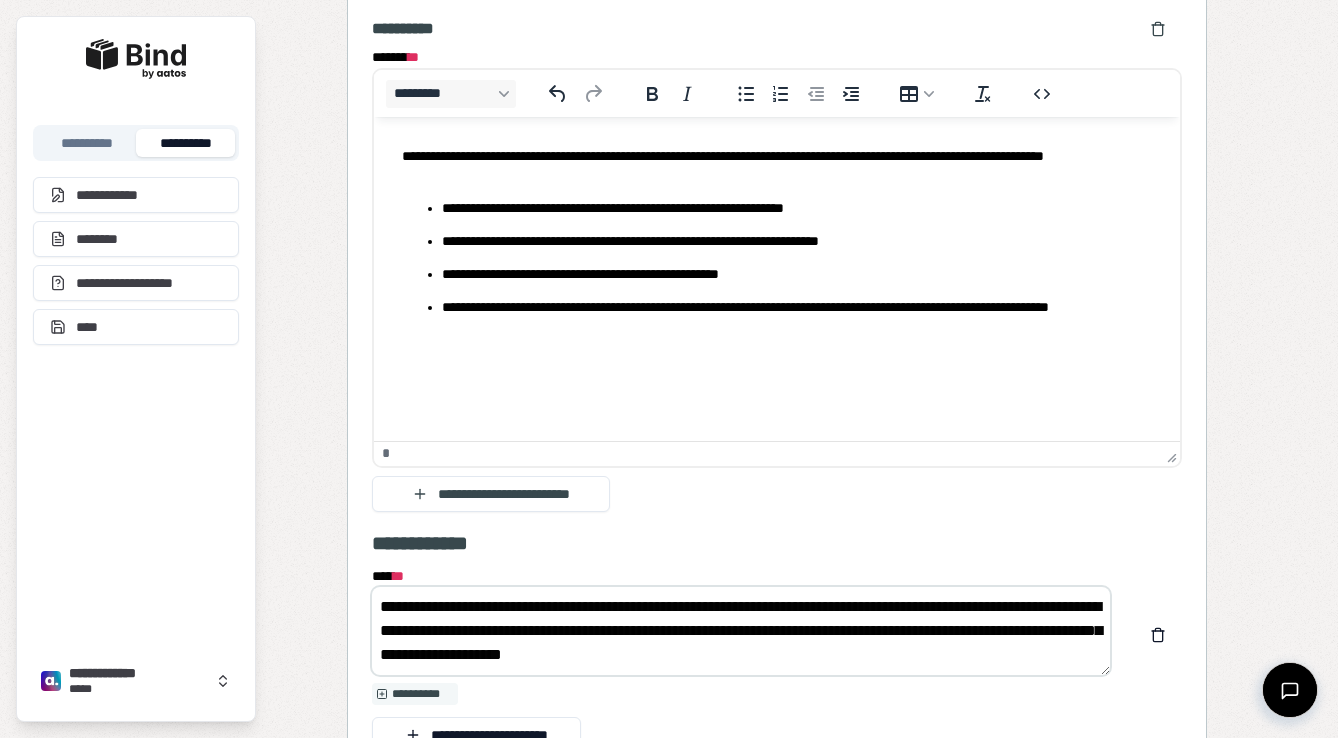 scroll, scrollTop: 2148, scrollLeft: 0, axis: vertical 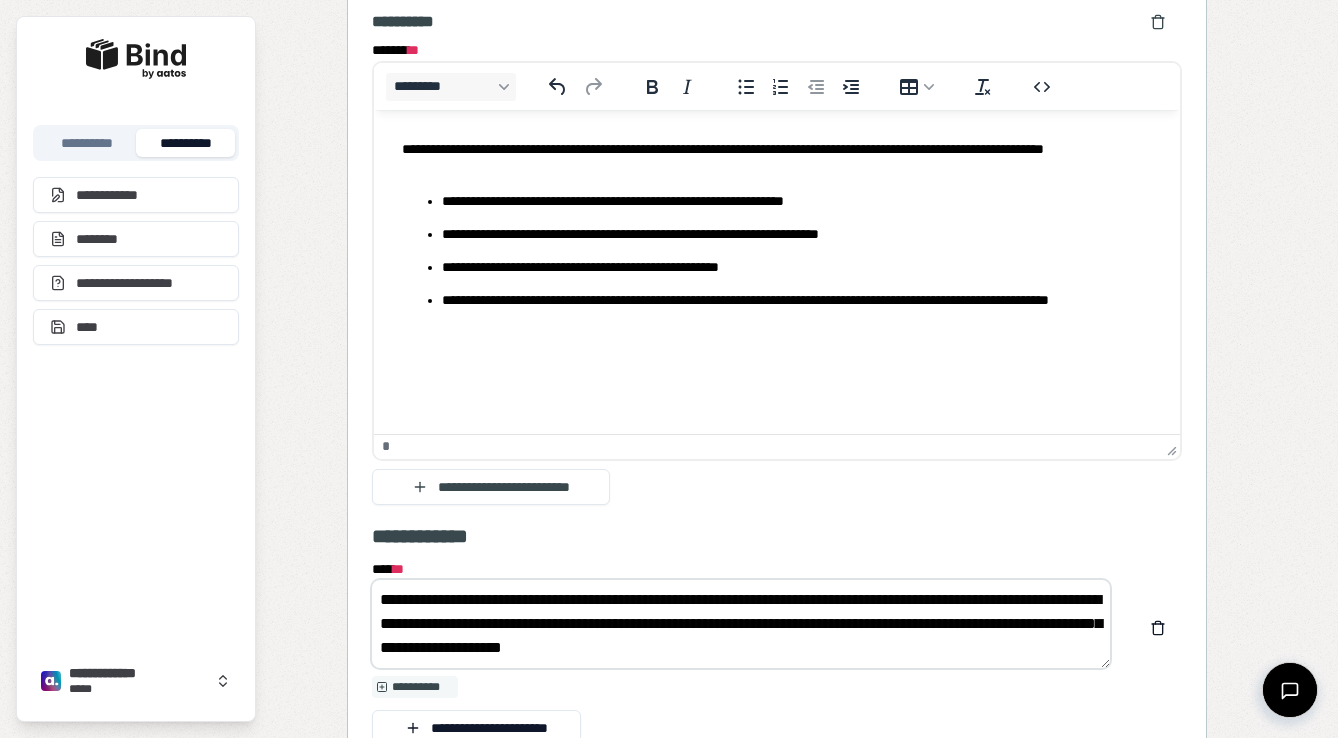 click on "**********" at bounding box center (741, 624) 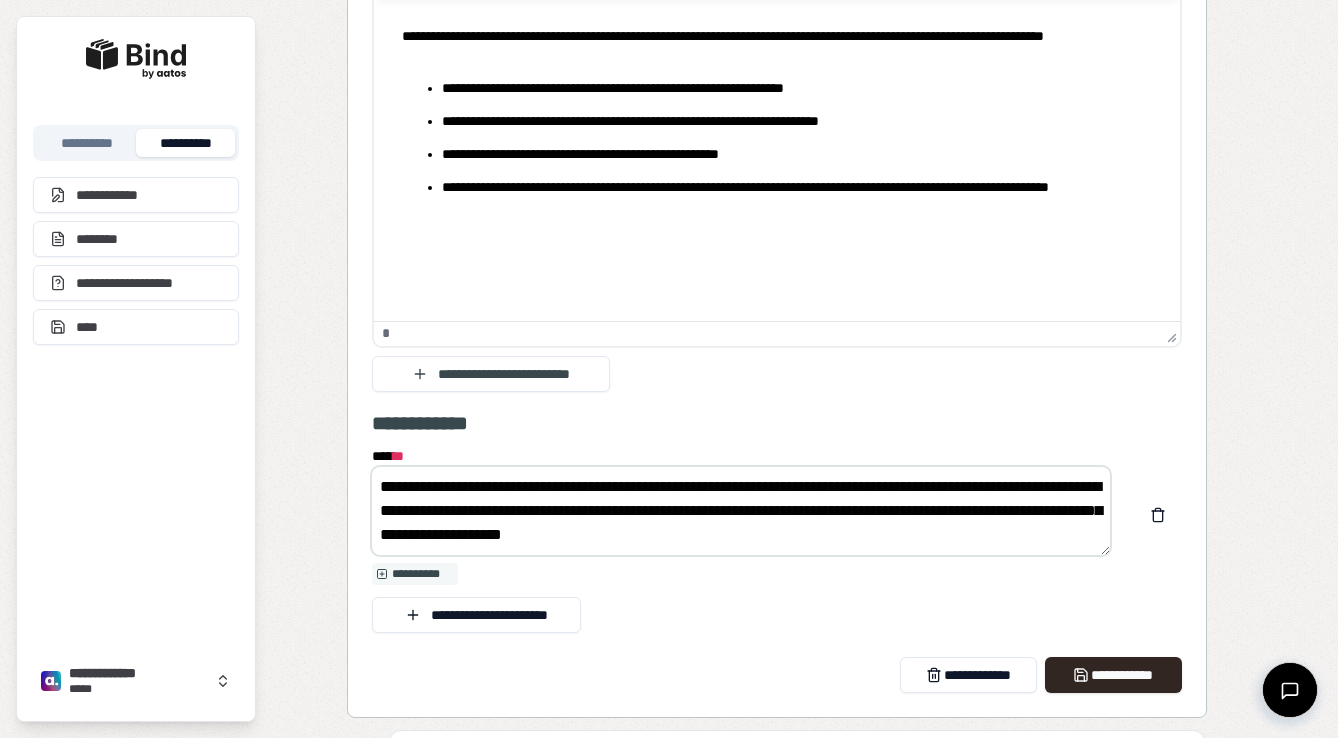 scroll, scrollTop: 2266, scrollLeft: 0, axis: vertical 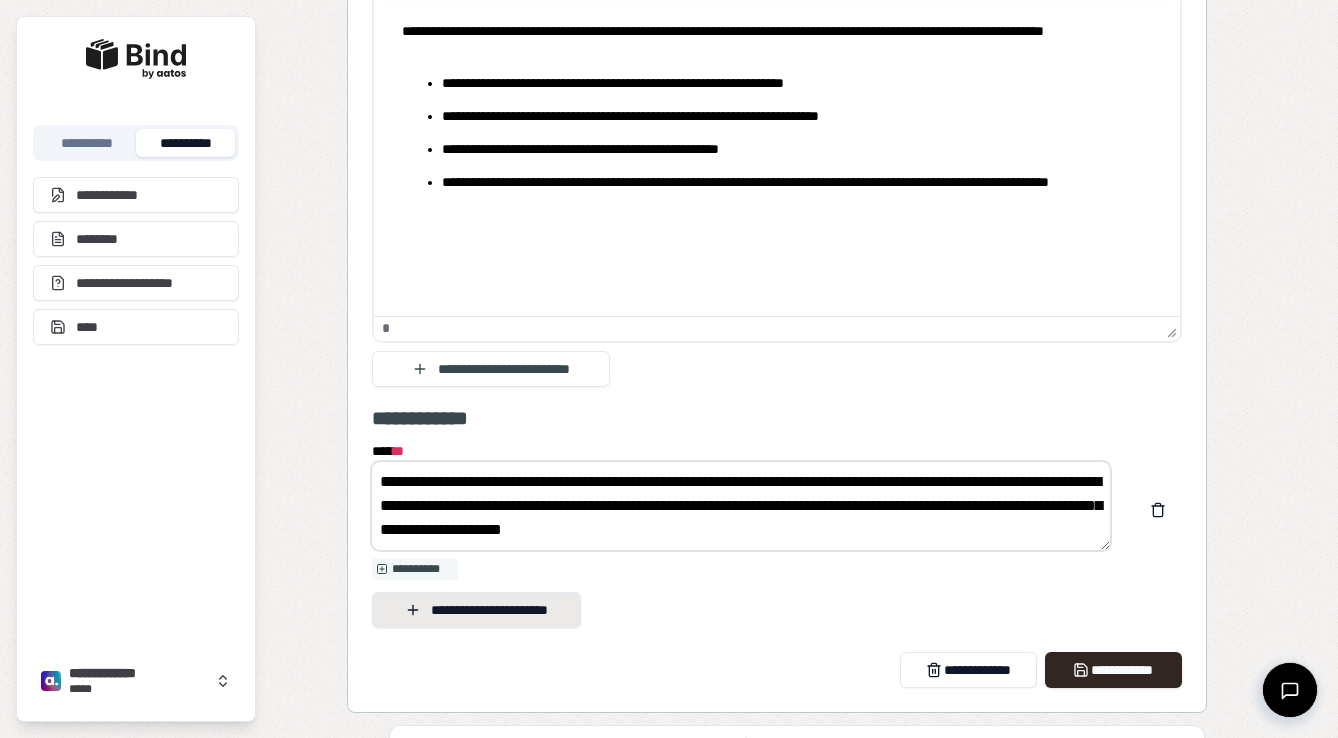 type on "**********" 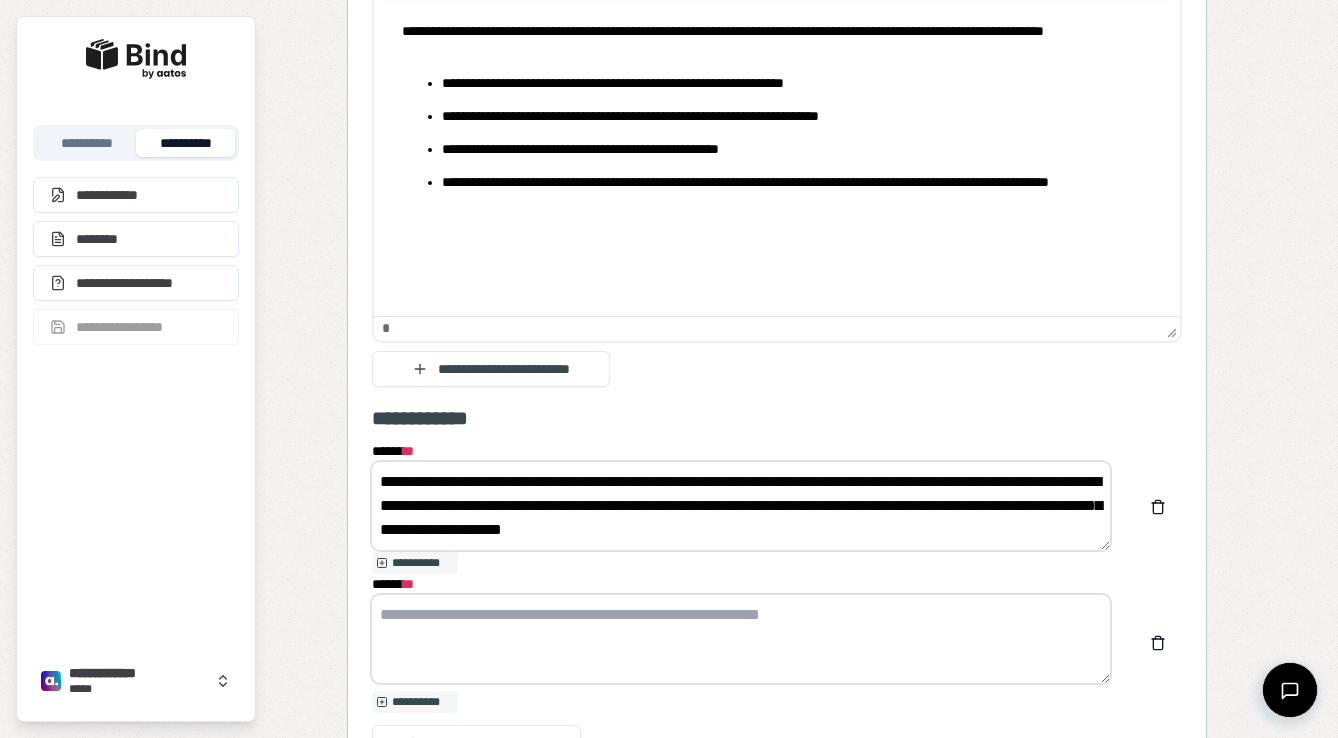 paste on "**********" 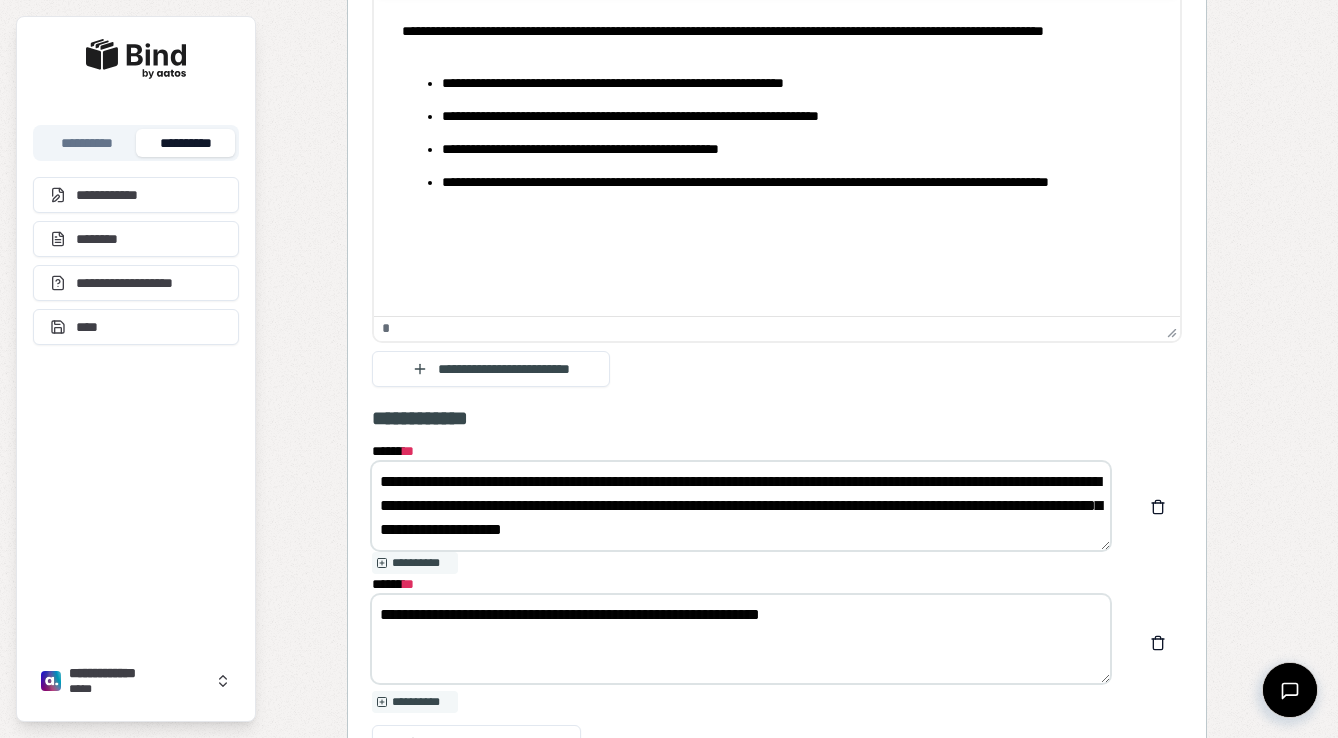 click on "**********" at bounding box center (741, 639) 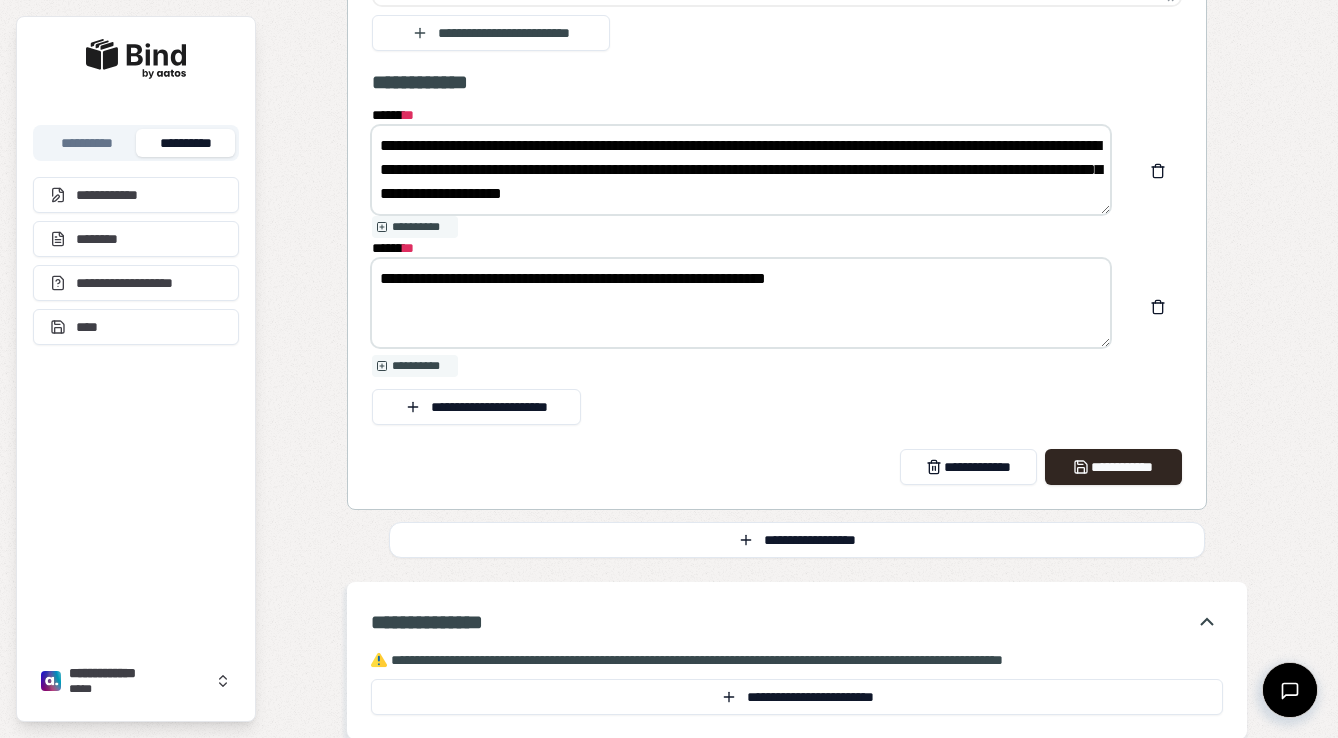 scroll, scrollTop: 2601, scrollLeft: 0, axis: vertical 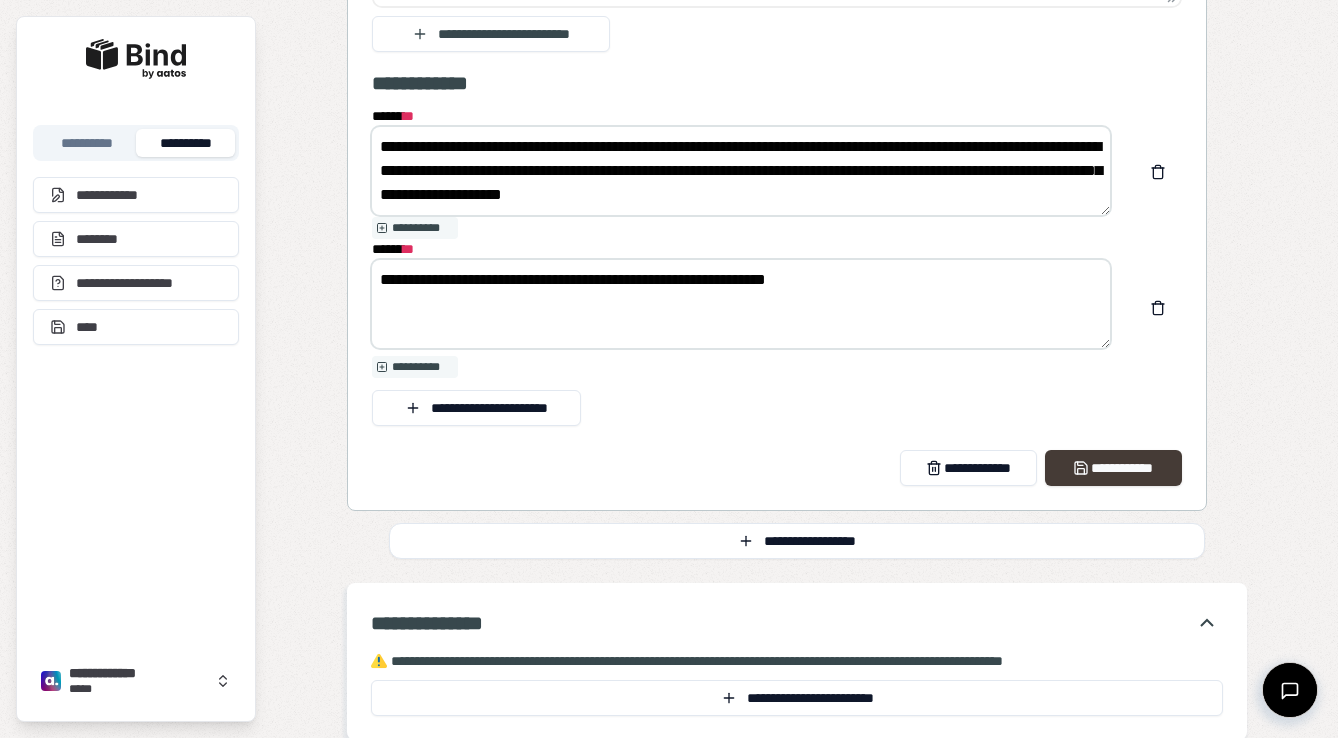 type on "**********" 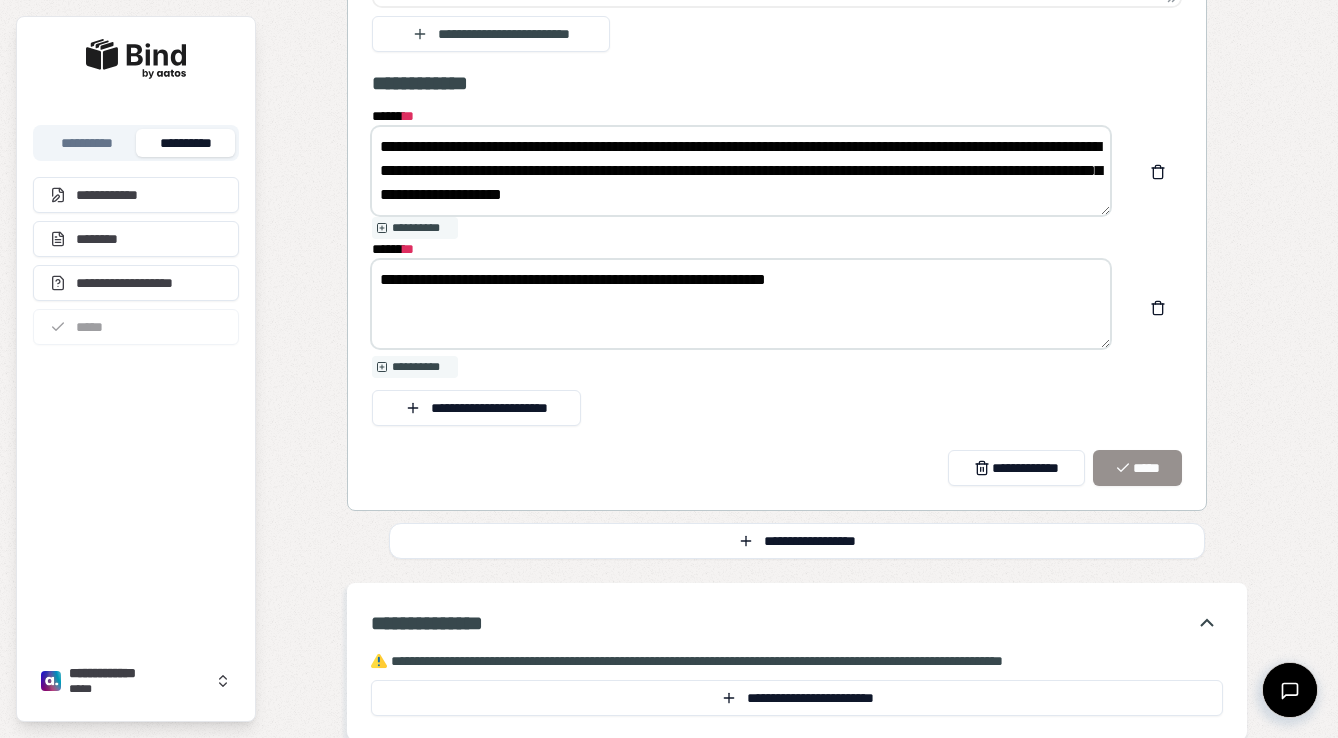 click on "**********" at bounding box center [777, 247] 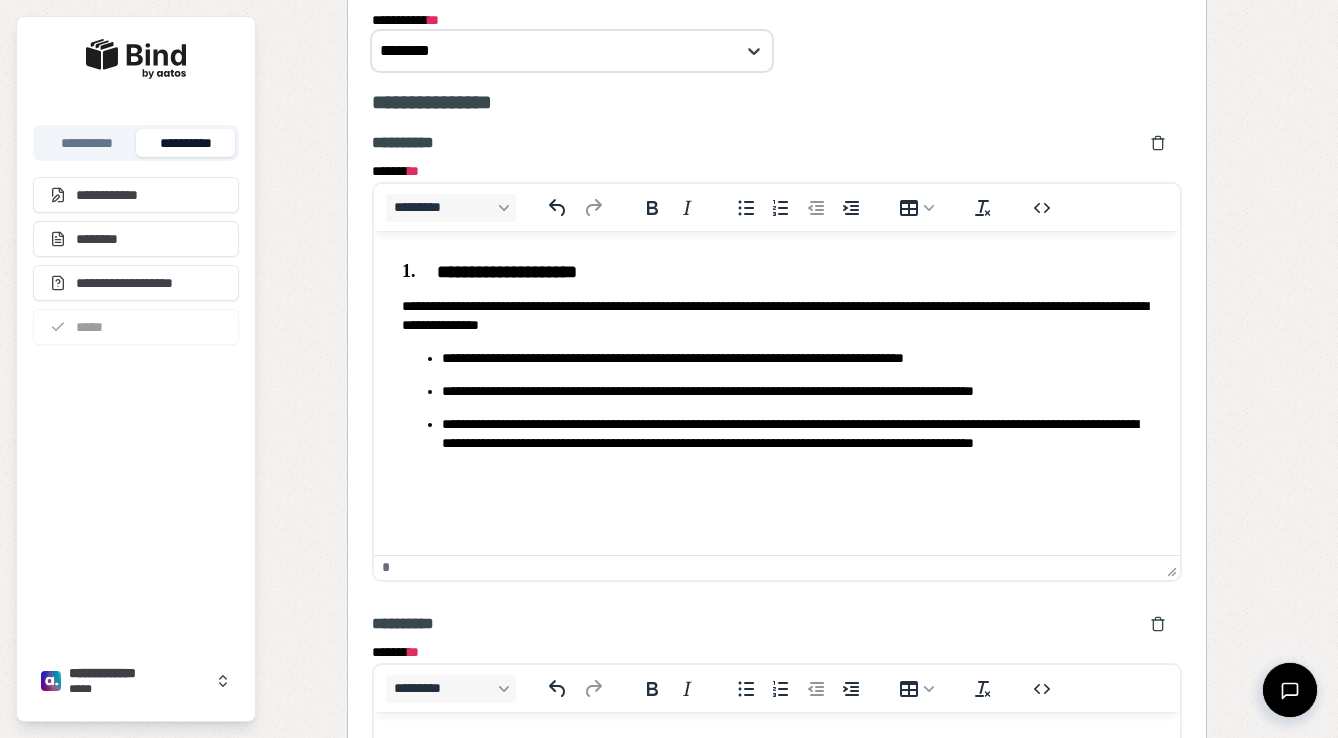 scroll, scrollTop: 1353, scrollLeft: 0, axis: vertical 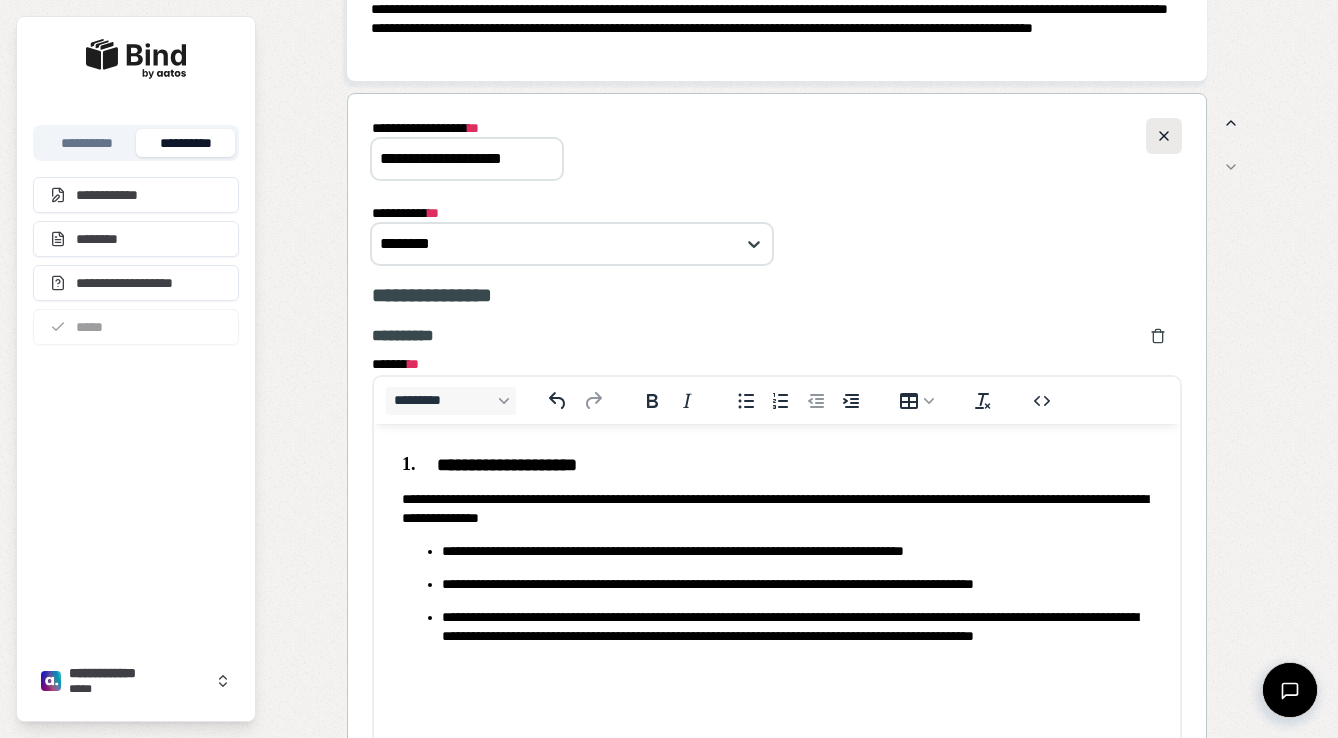 click at bounding box center (1164, 136) 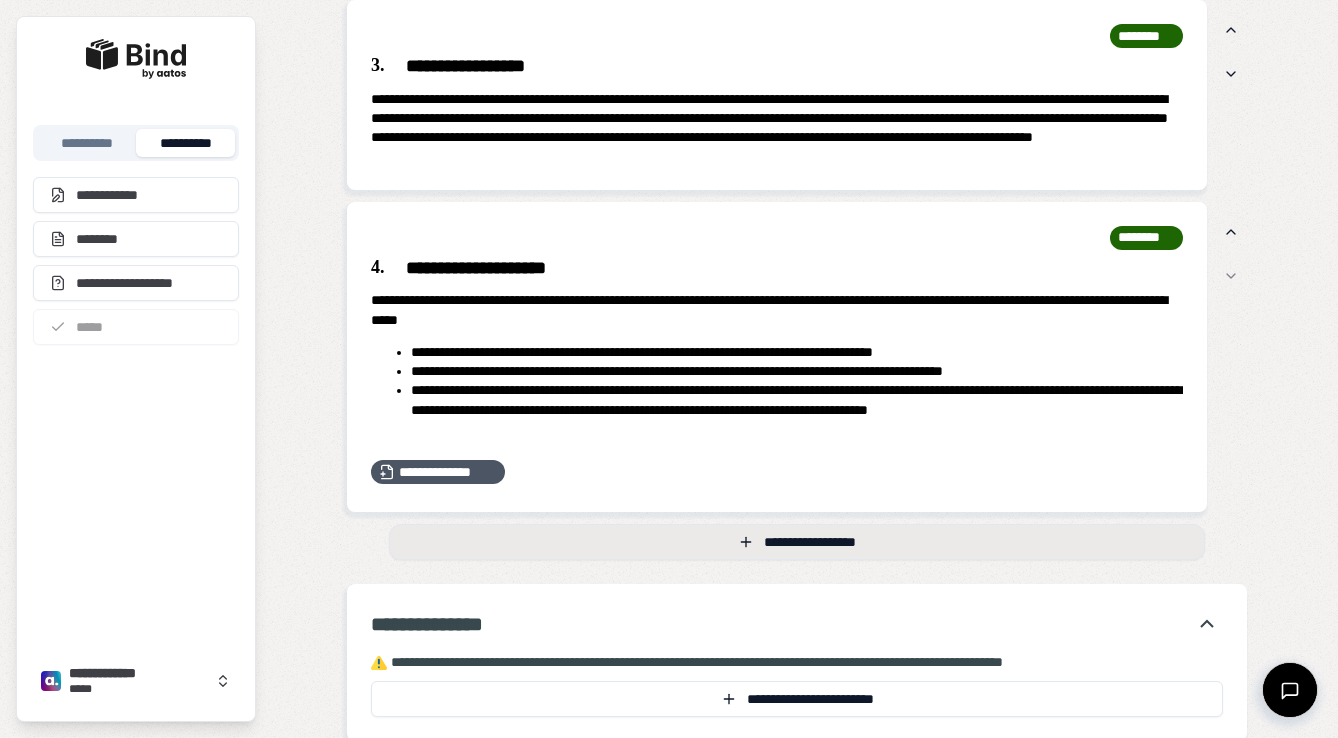 click on "**********" at bounding box center (797, 542) 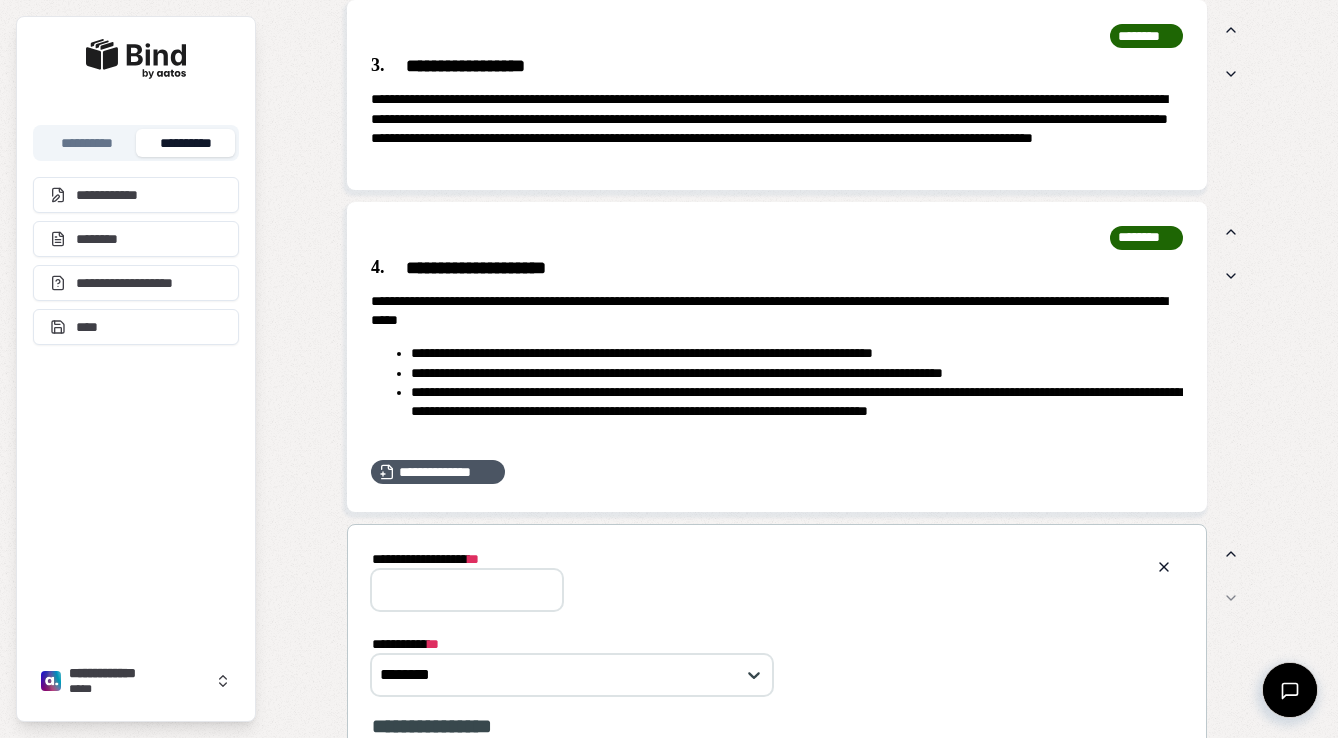 scroll, scrollTop: 0, scrollLeft: 0, axis: both 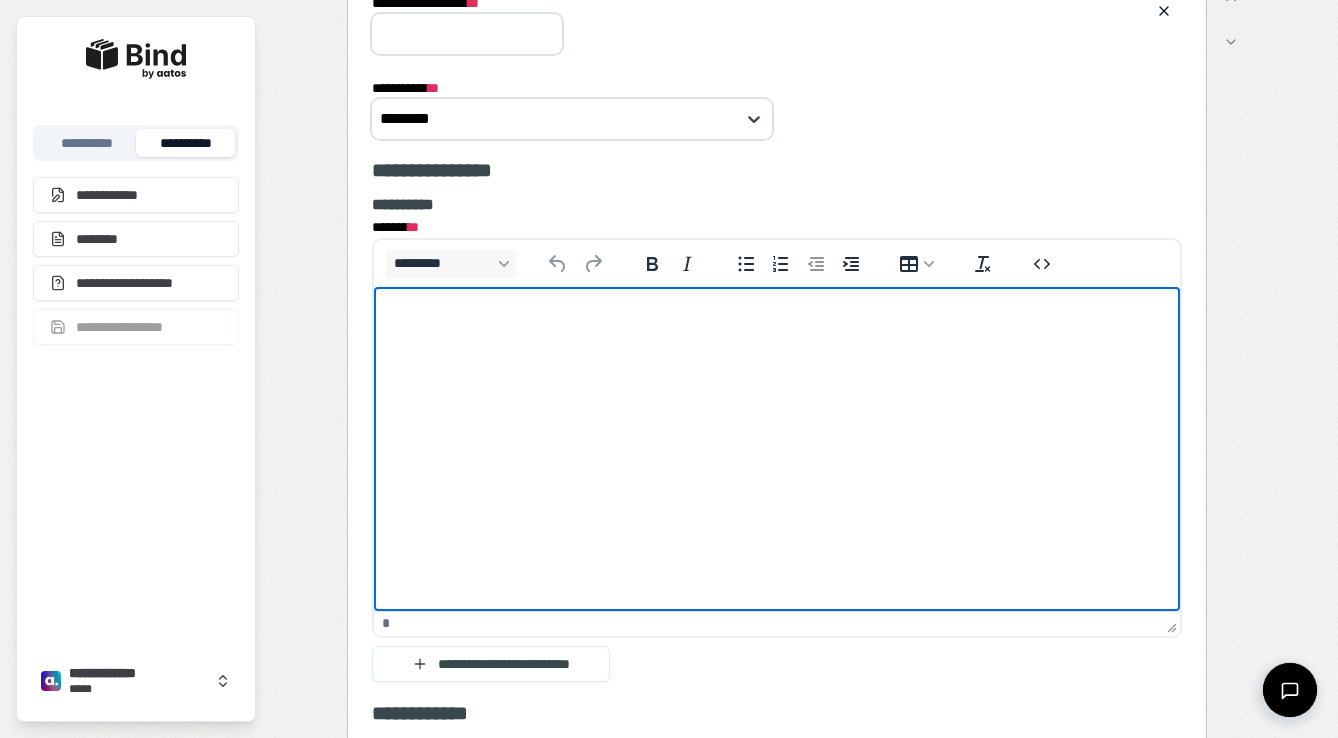 click at bounding box center [777, 326] 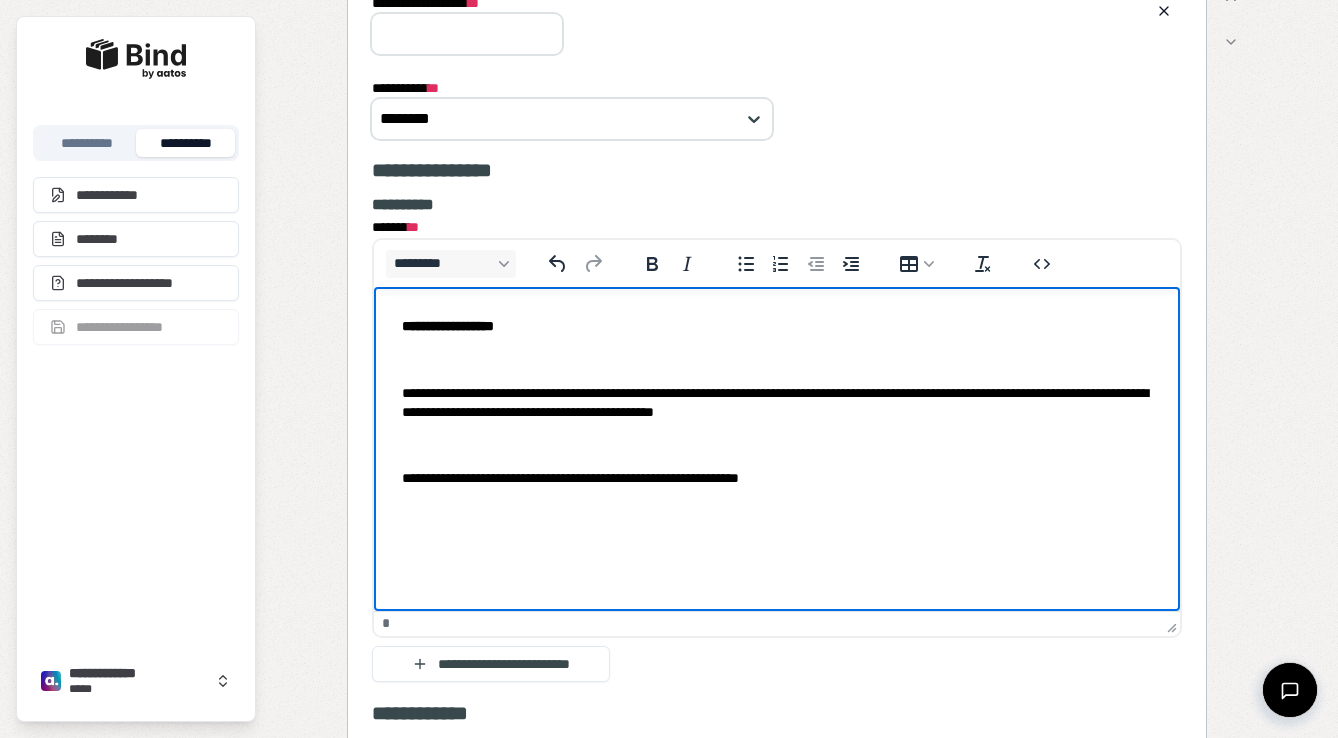 click on "**********" at bounding box center (777, 402) 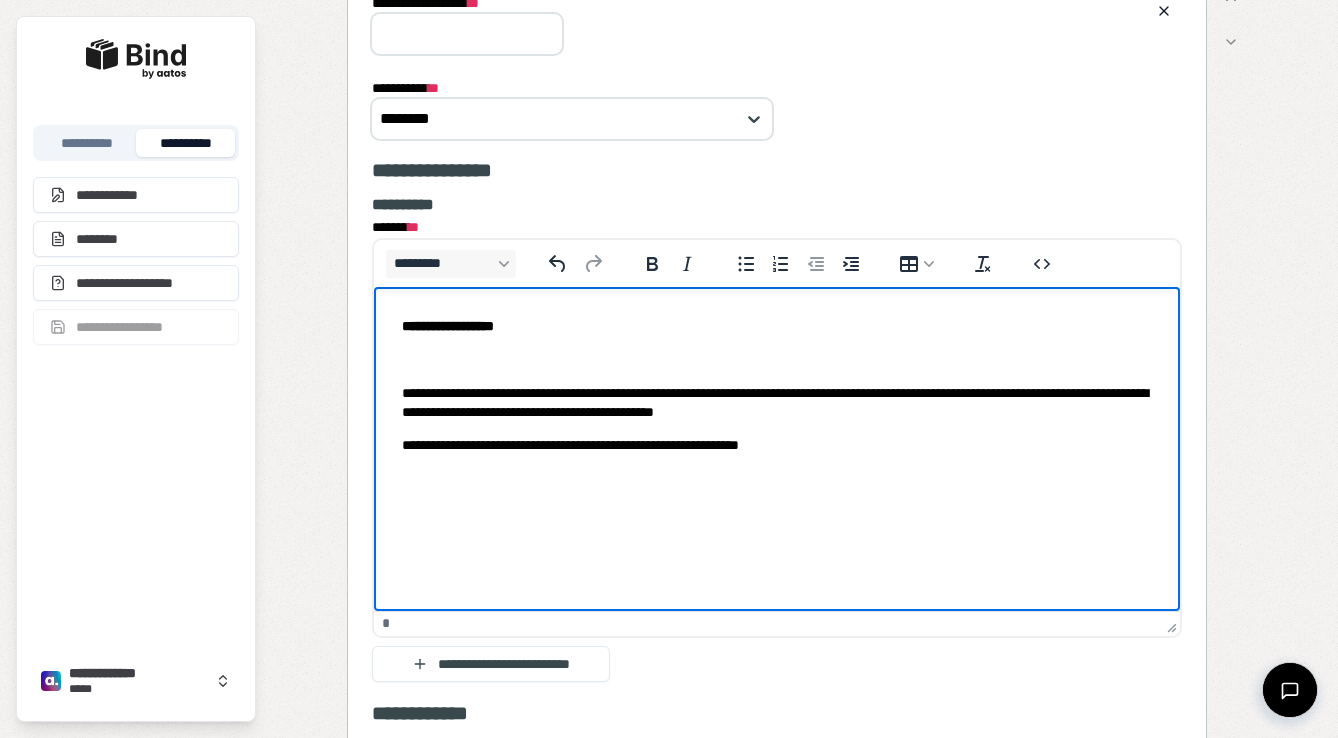 click on "**********" at bounding box center [777, 403] 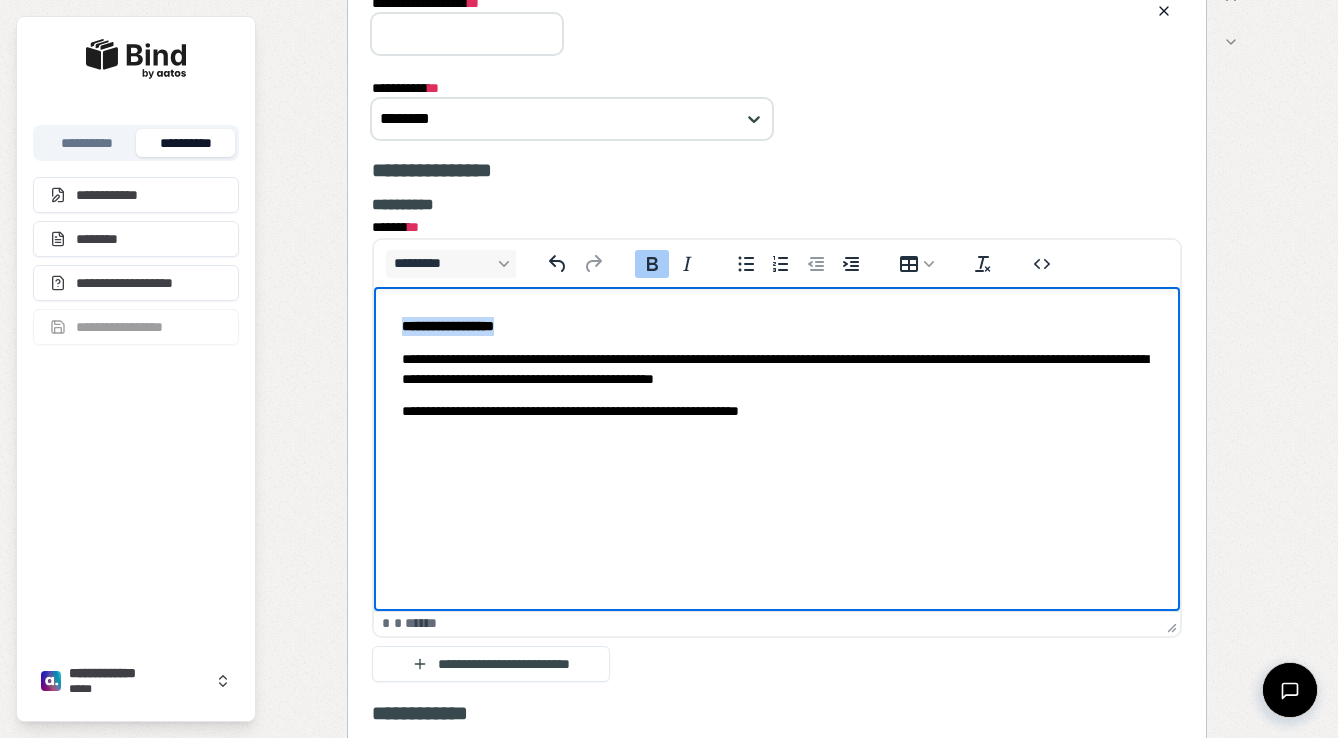 drag, startPoint x: 566, startPoint y: 331, endPoint x: 397, endPoint y: 327, distance: 169.04733 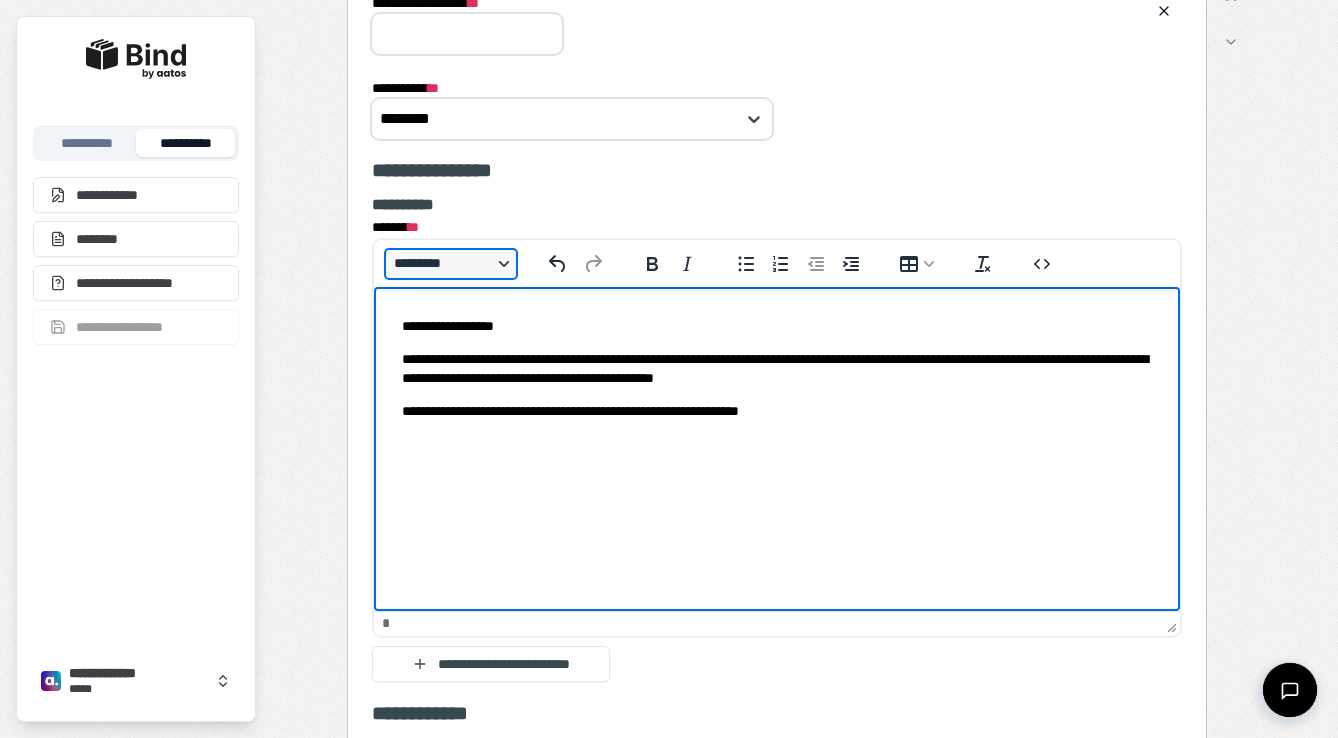 click on "*********" at bounding box center [451, 264] 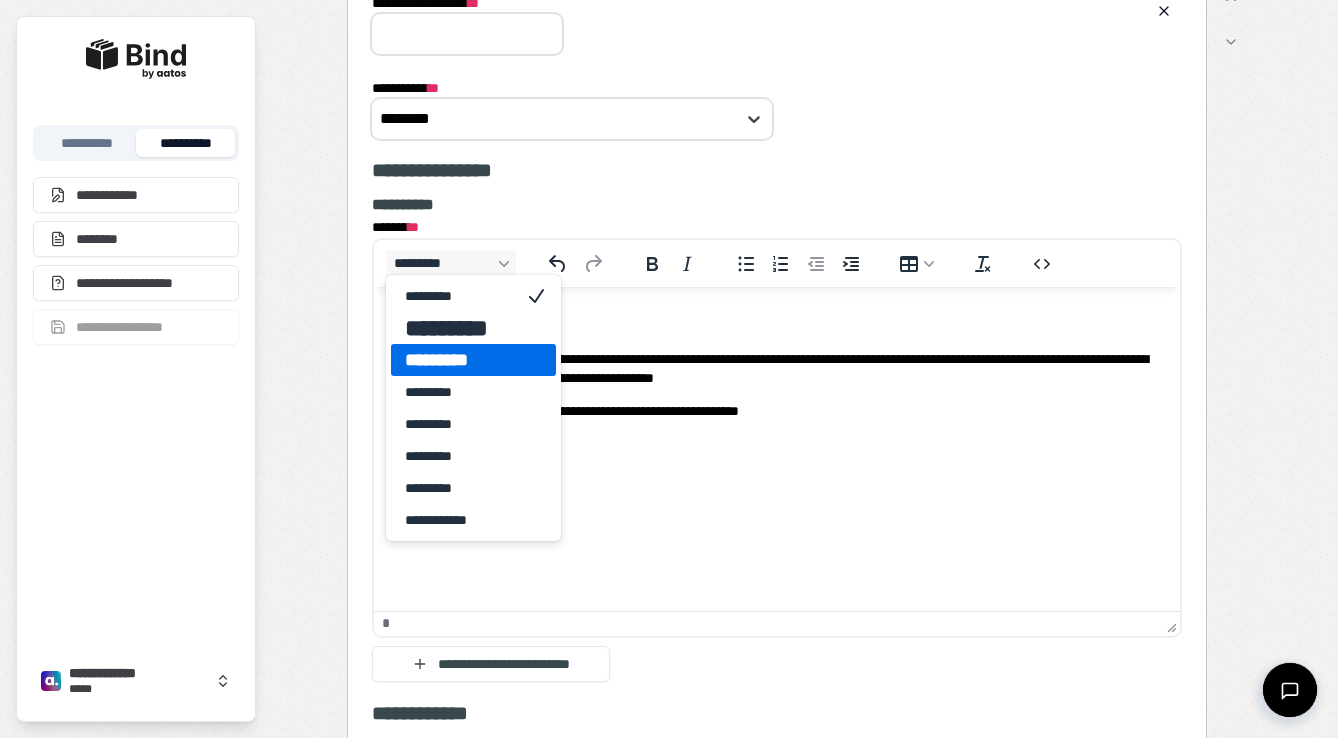 click on "*********" at bounding box center [459, 360] 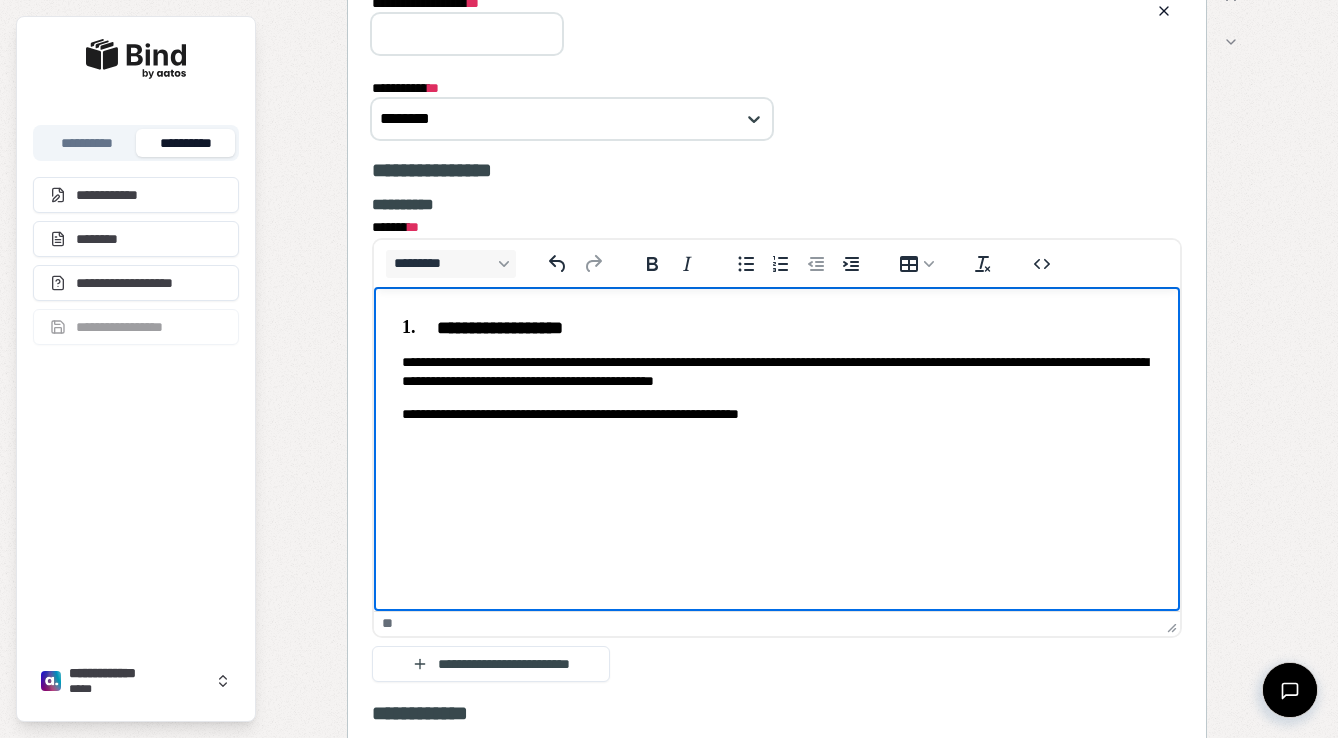 paste 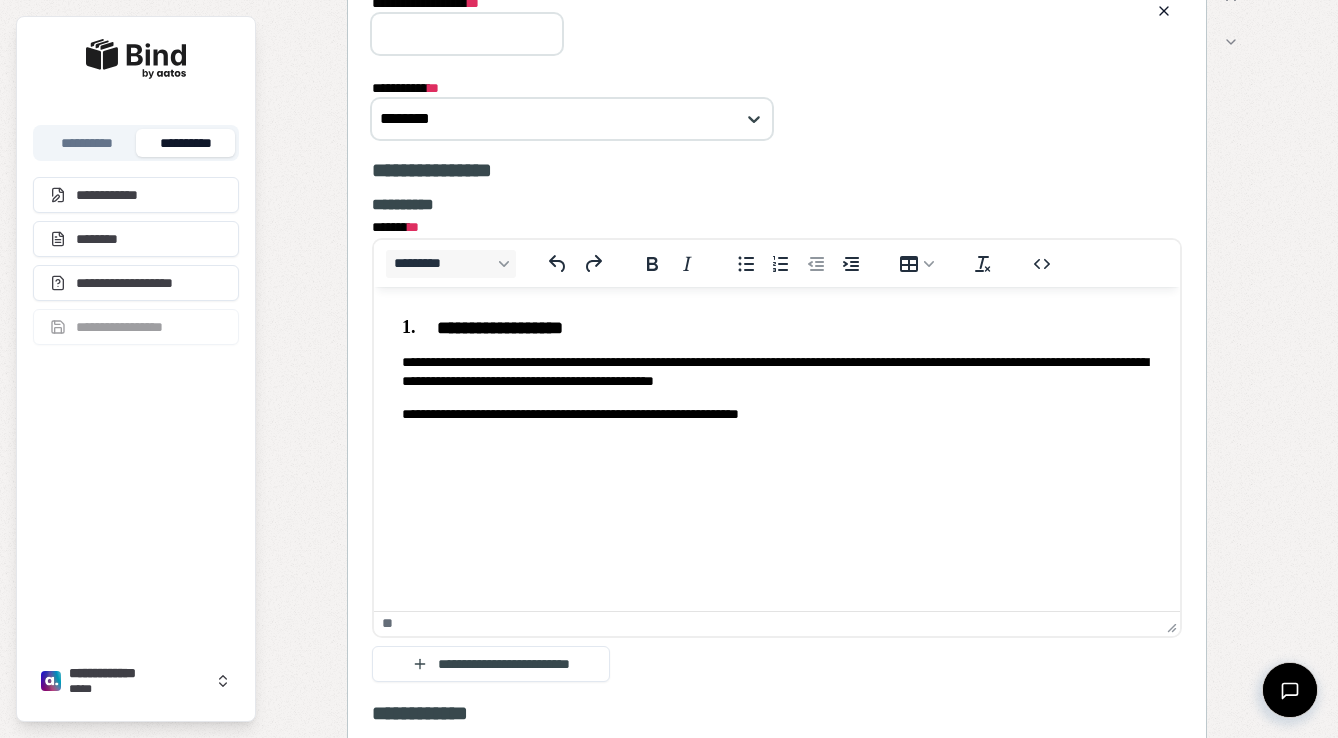 click on "**********" at bounding box center [777, 418] 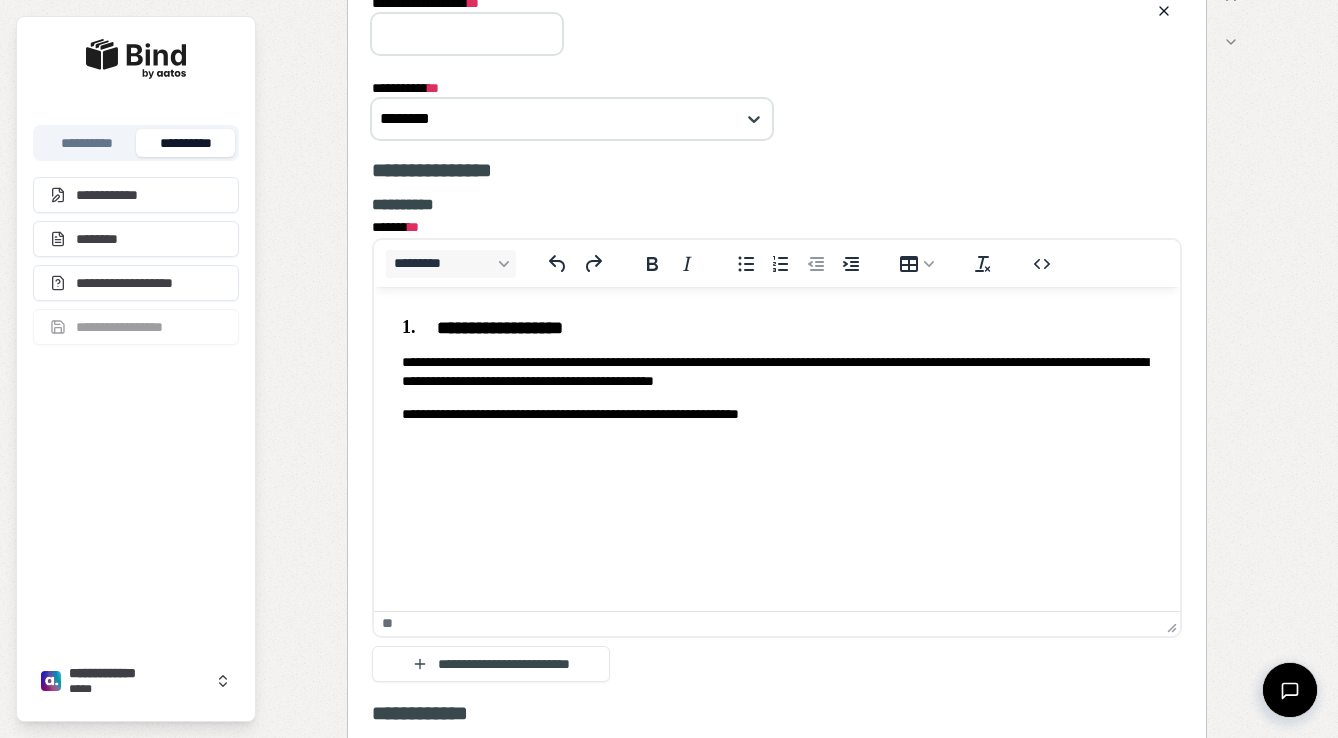 click on "**********" at bounding box center (467, 34) 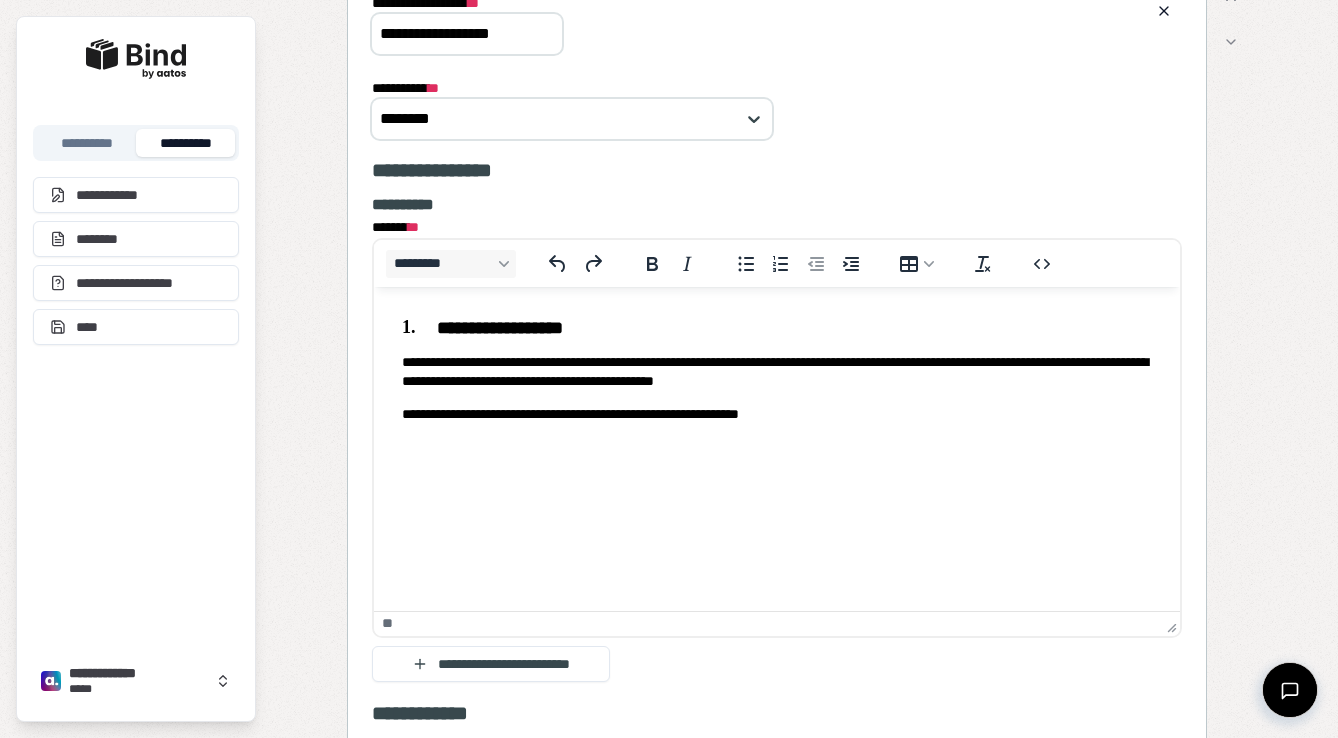 click on "**********" at bounding box center (777, 418) 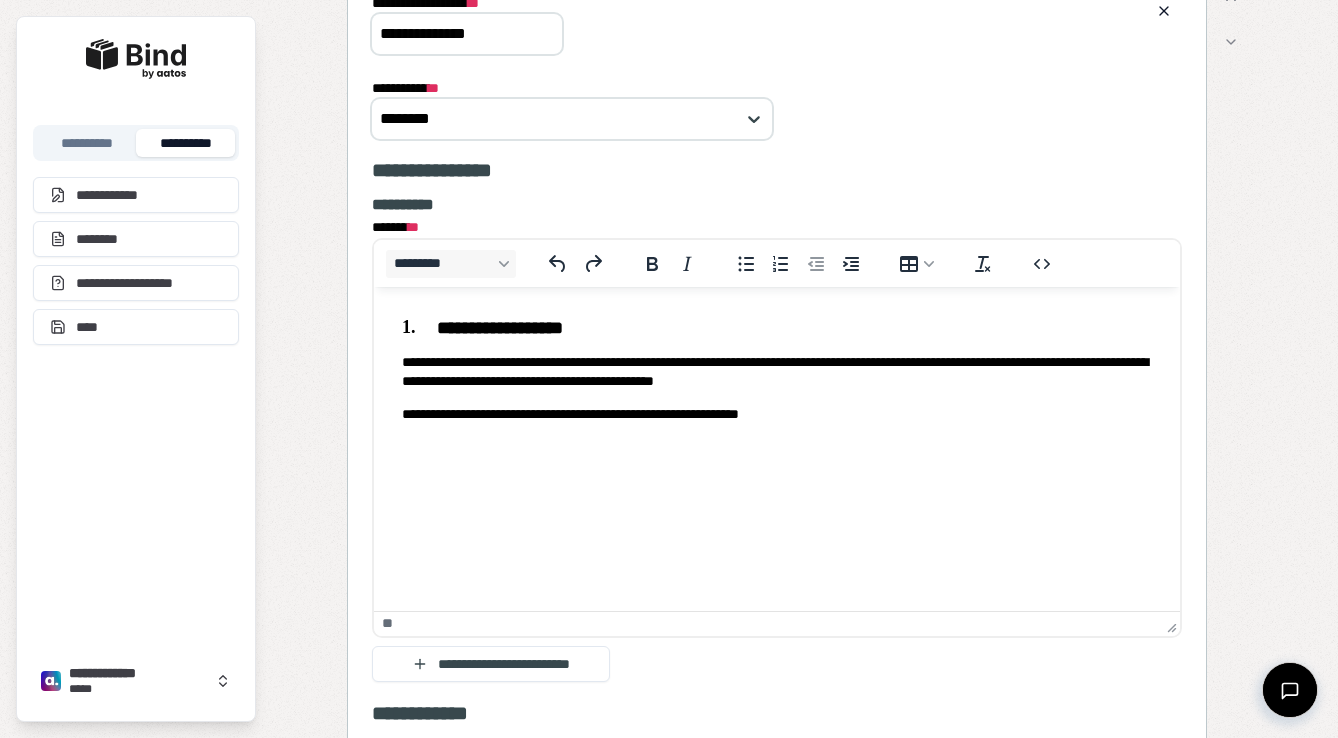type on "**********" 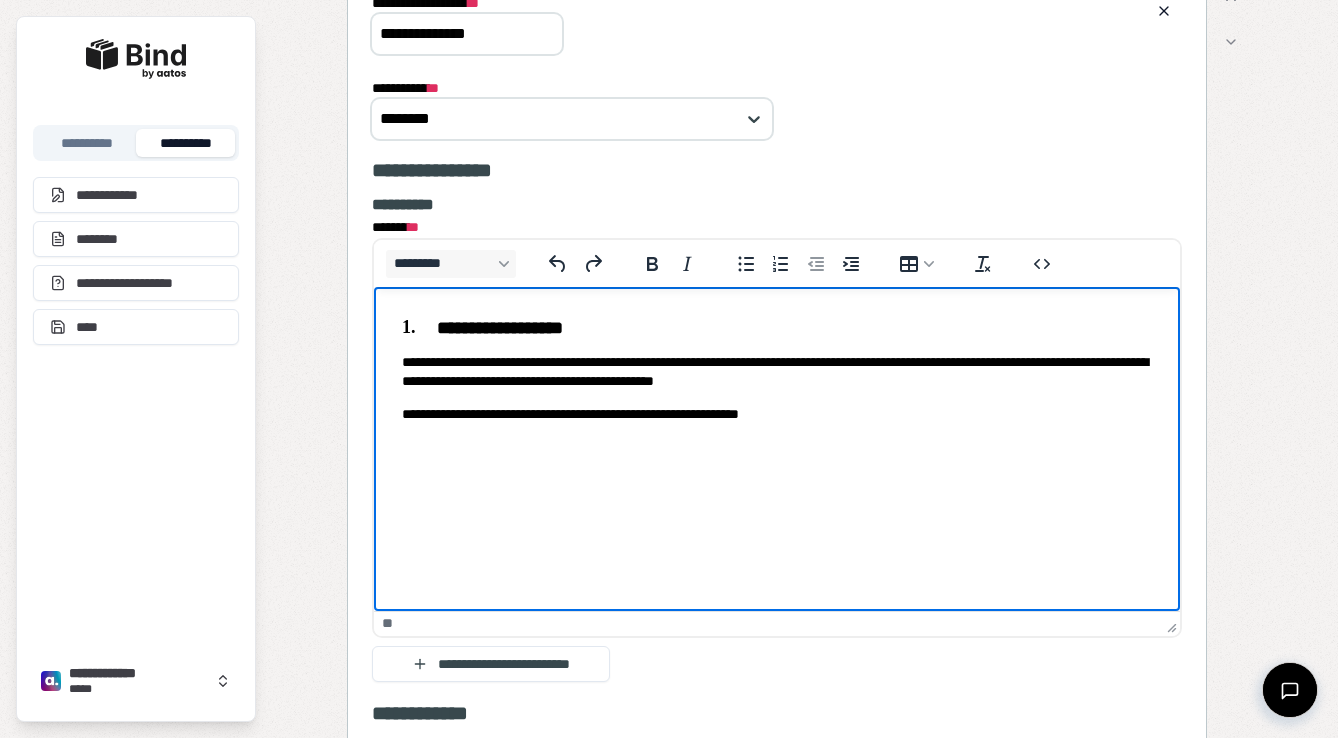 click on "**********" at bounding box center [777, 328] 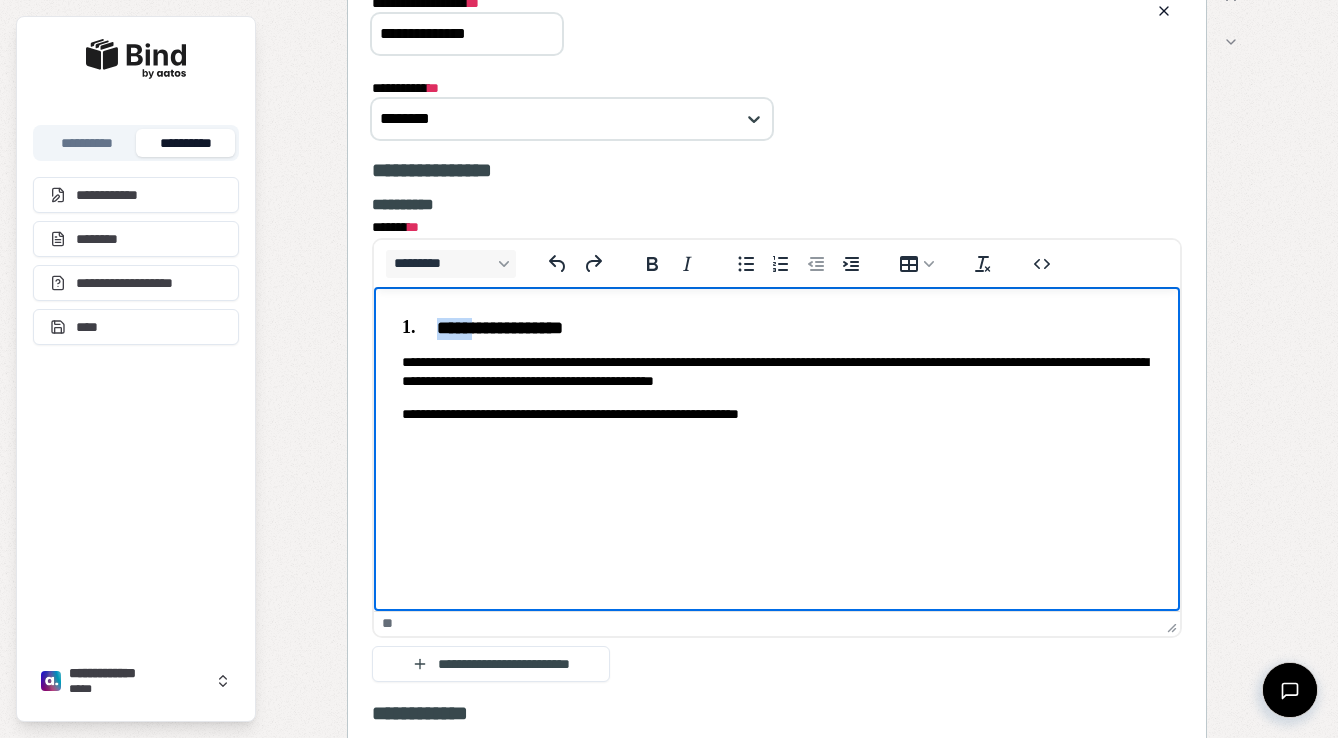 drag, startPoint x: 486, startPoint y: 326, endPoint x: 444, endPoint y: 327, distance: 42.0119 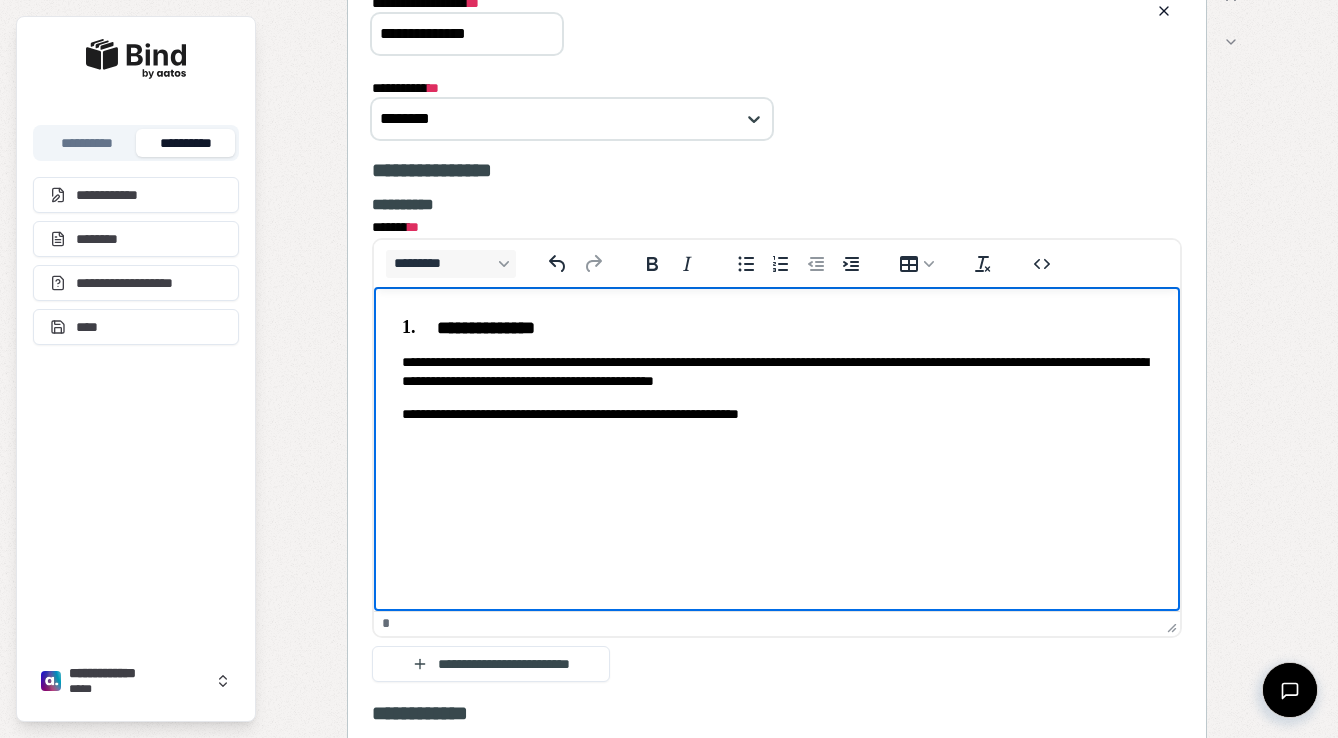 click on "**********" at bounding box center (777, 414) 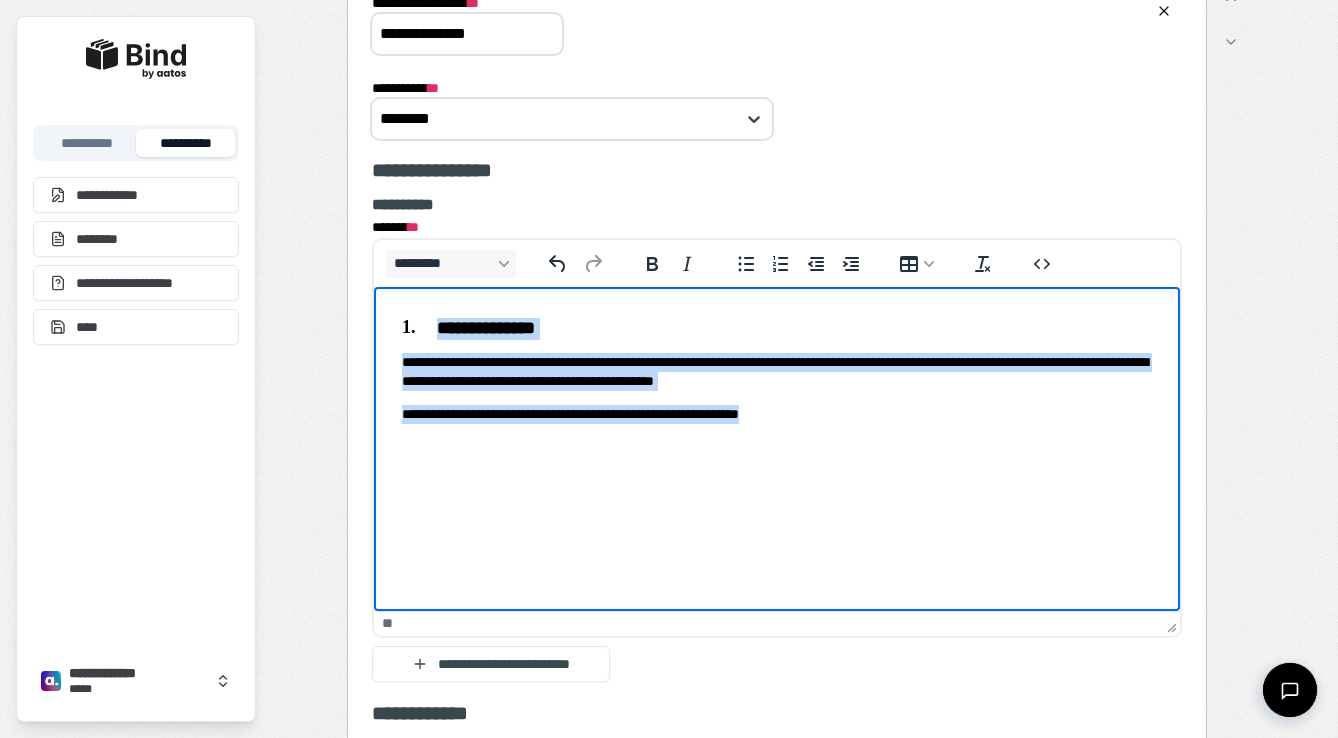 drag, startPoint x: 875, startPoint y: 421, endPoint x: 401, endPoint y: 323, distance: 484.02478 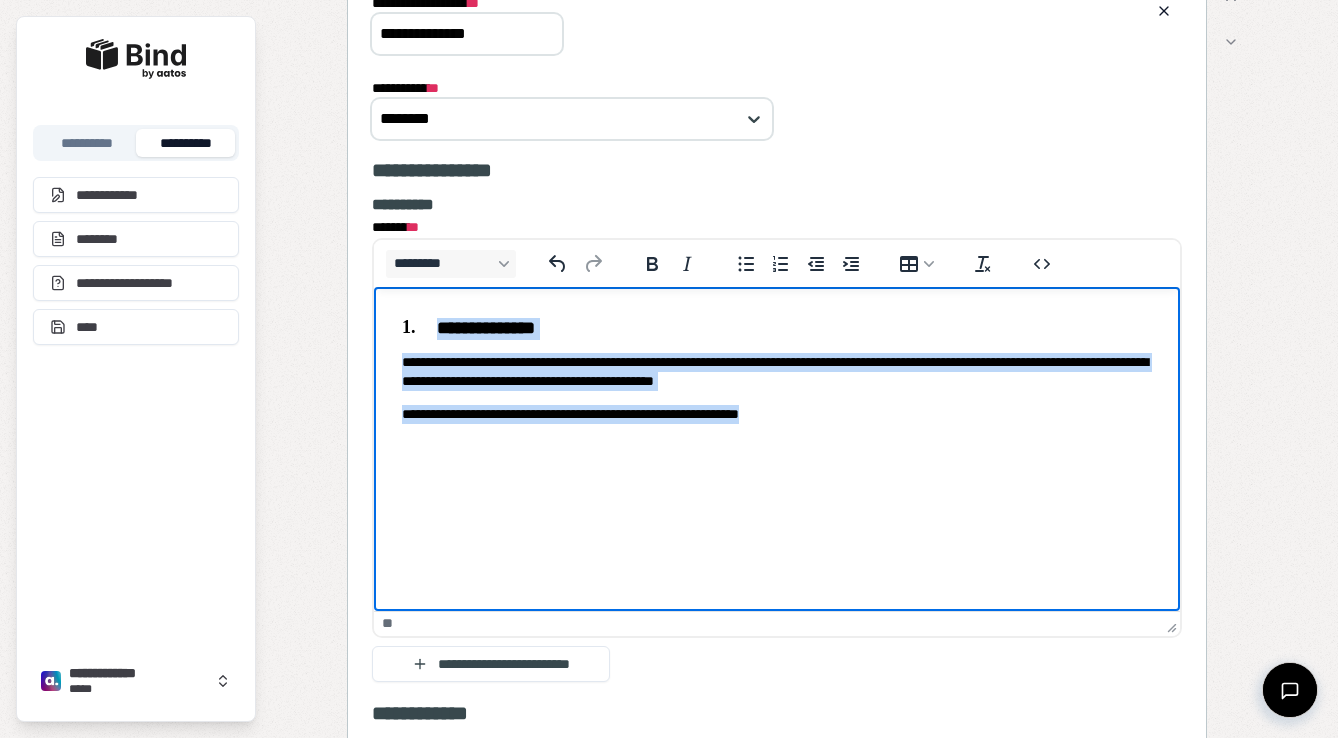 copy on "**********" 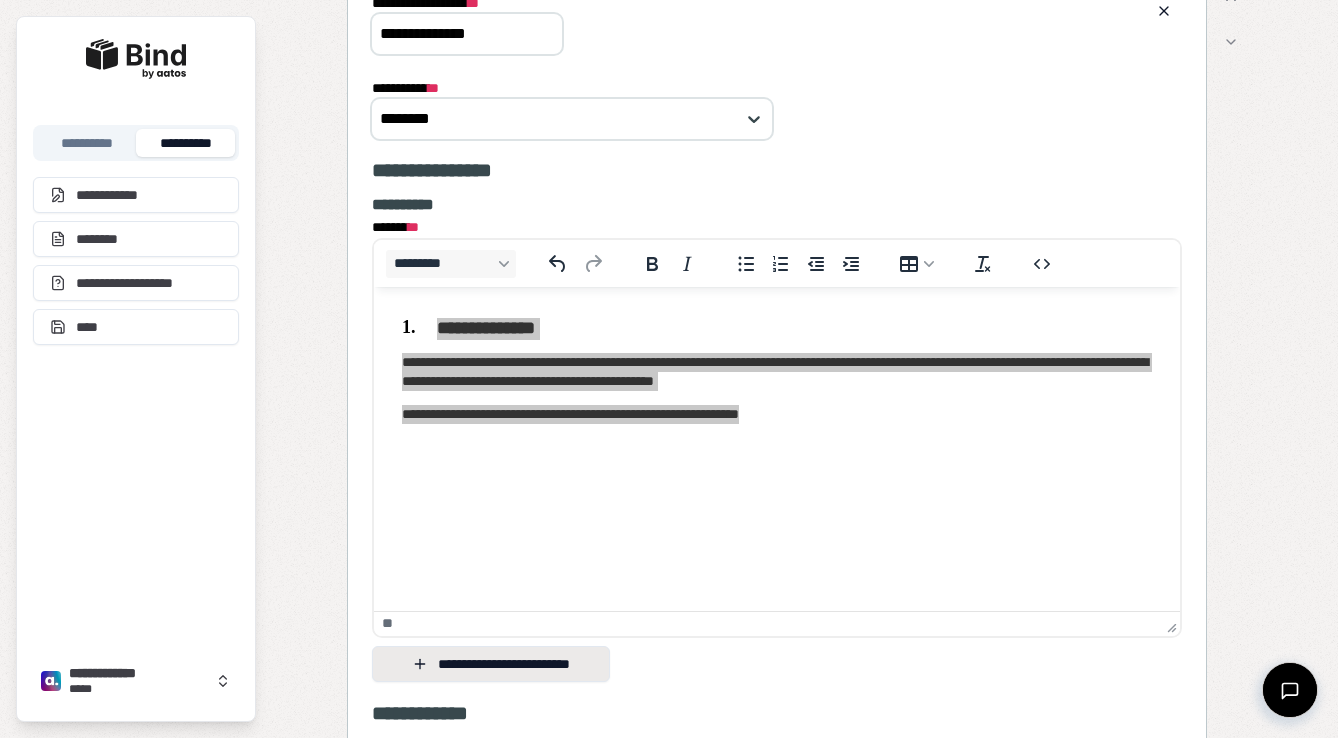 click on "**********" at bounding box center (491, 664) 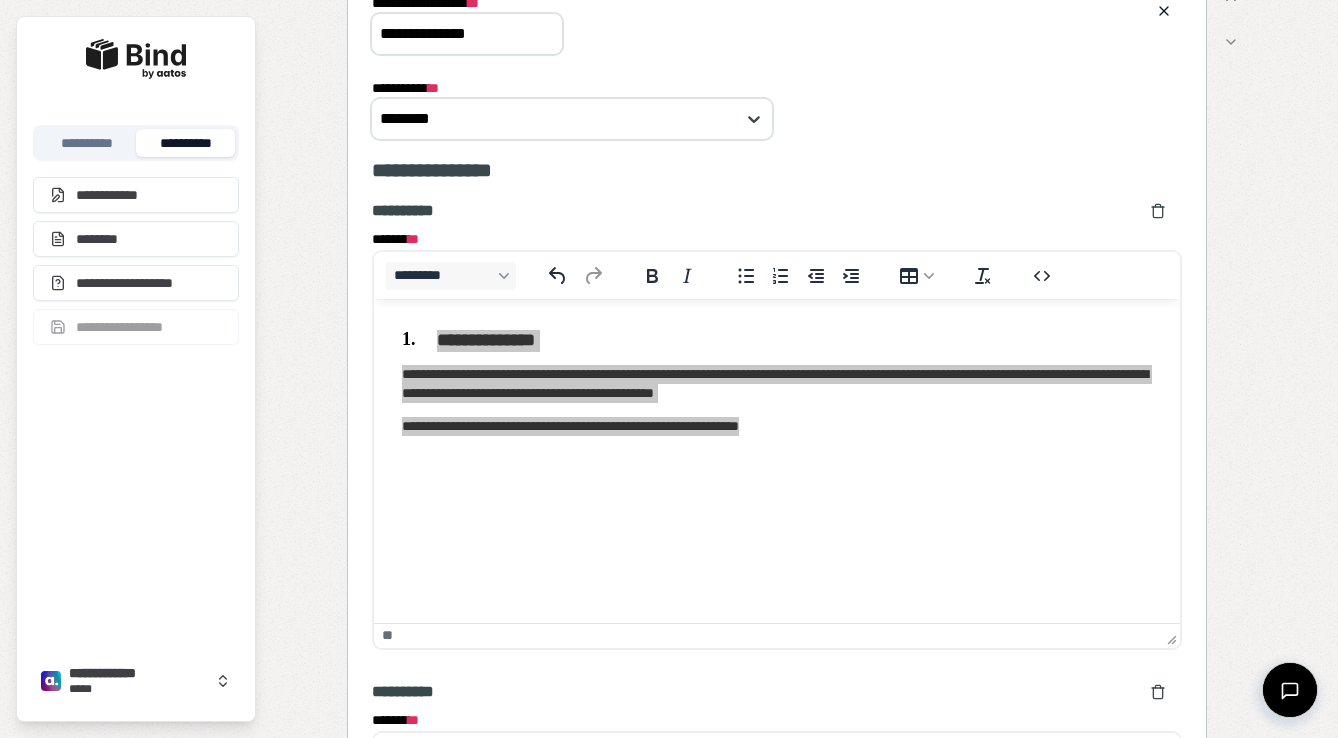 scroll, scrollTop: 1882, scrollLeft: 0, axis: vertical 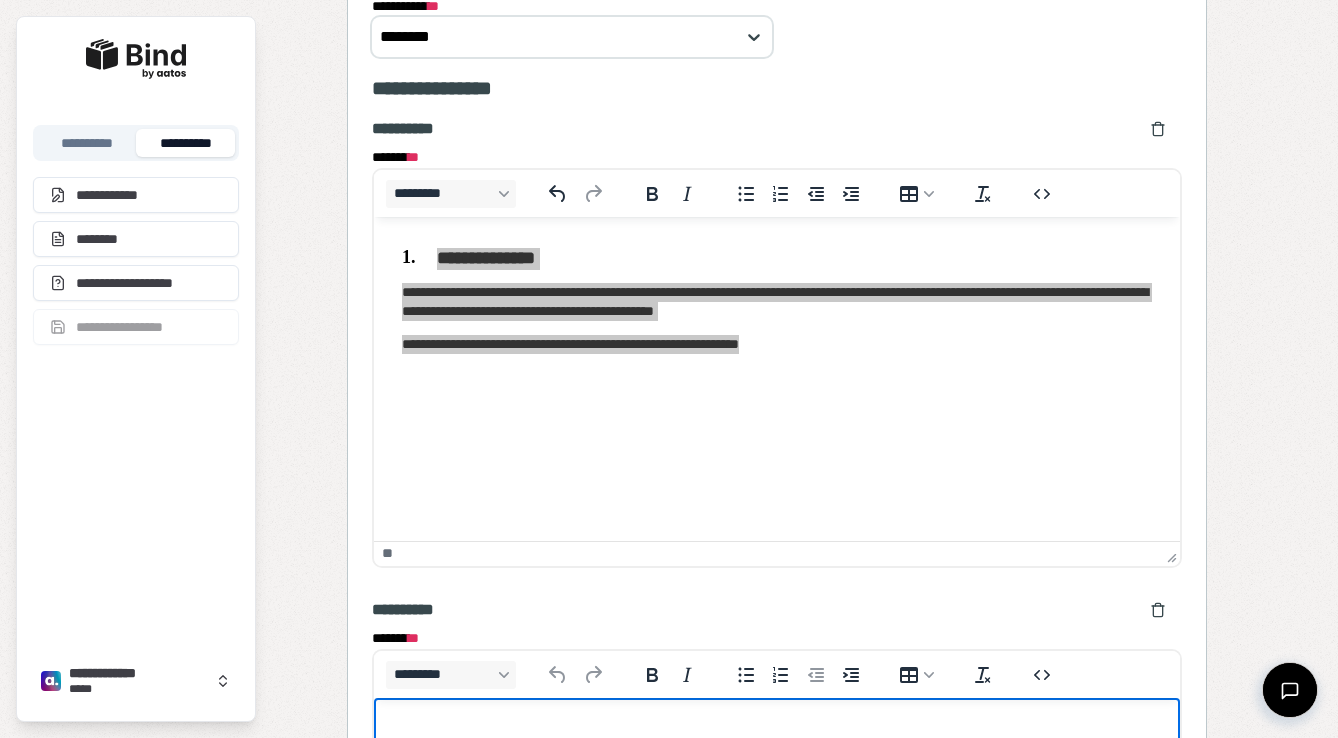 click at bounding box center [777, 737] 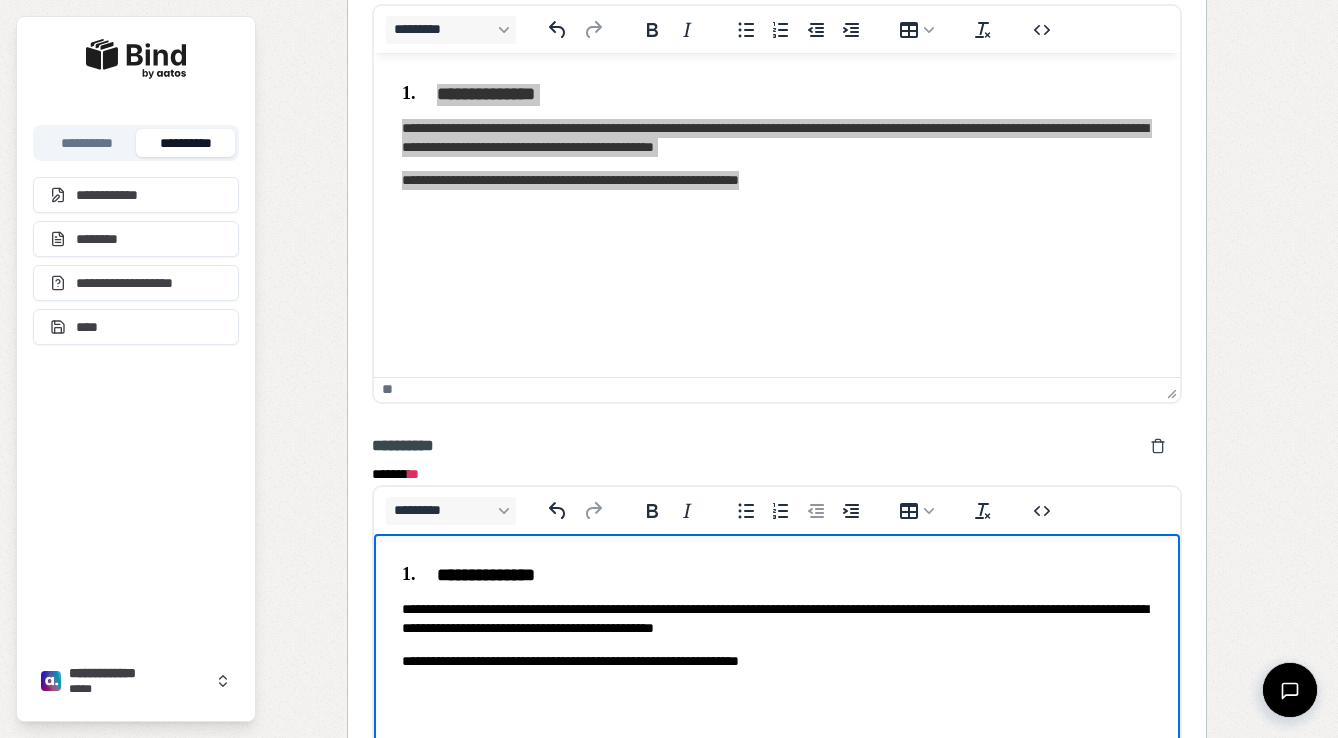 scroll, scrollTop: 2128, scrollLeft: 0, axis: vertical 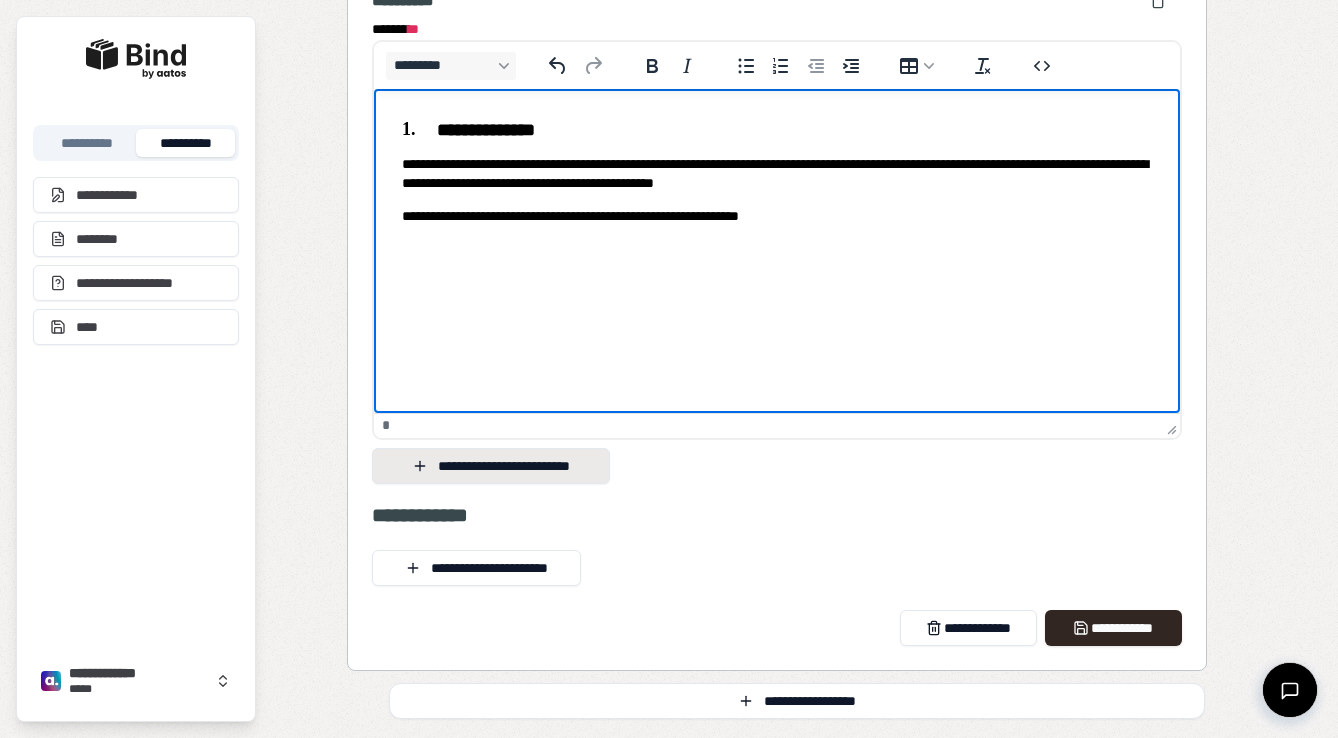 click on "**********" at bounding box center (491, 466) 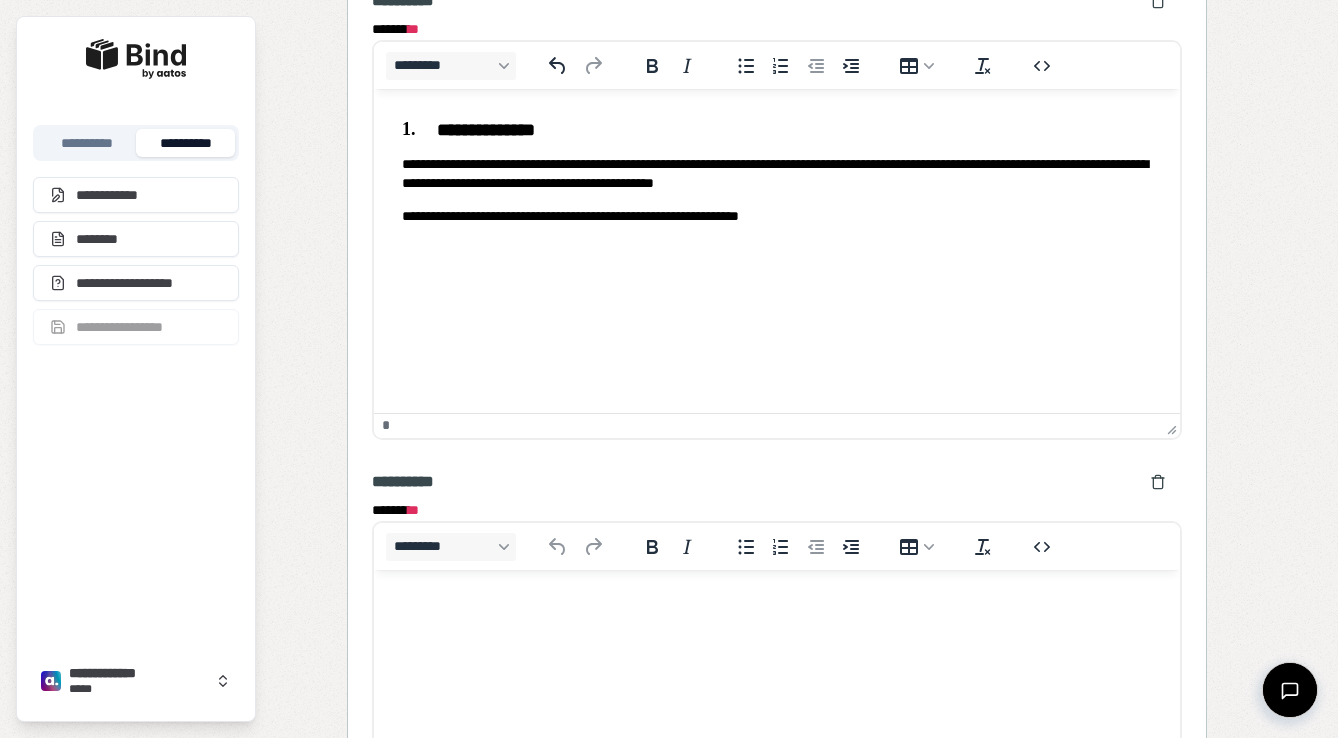 scroll, scrollTop: 0, scrollLeft: 0, axis: both 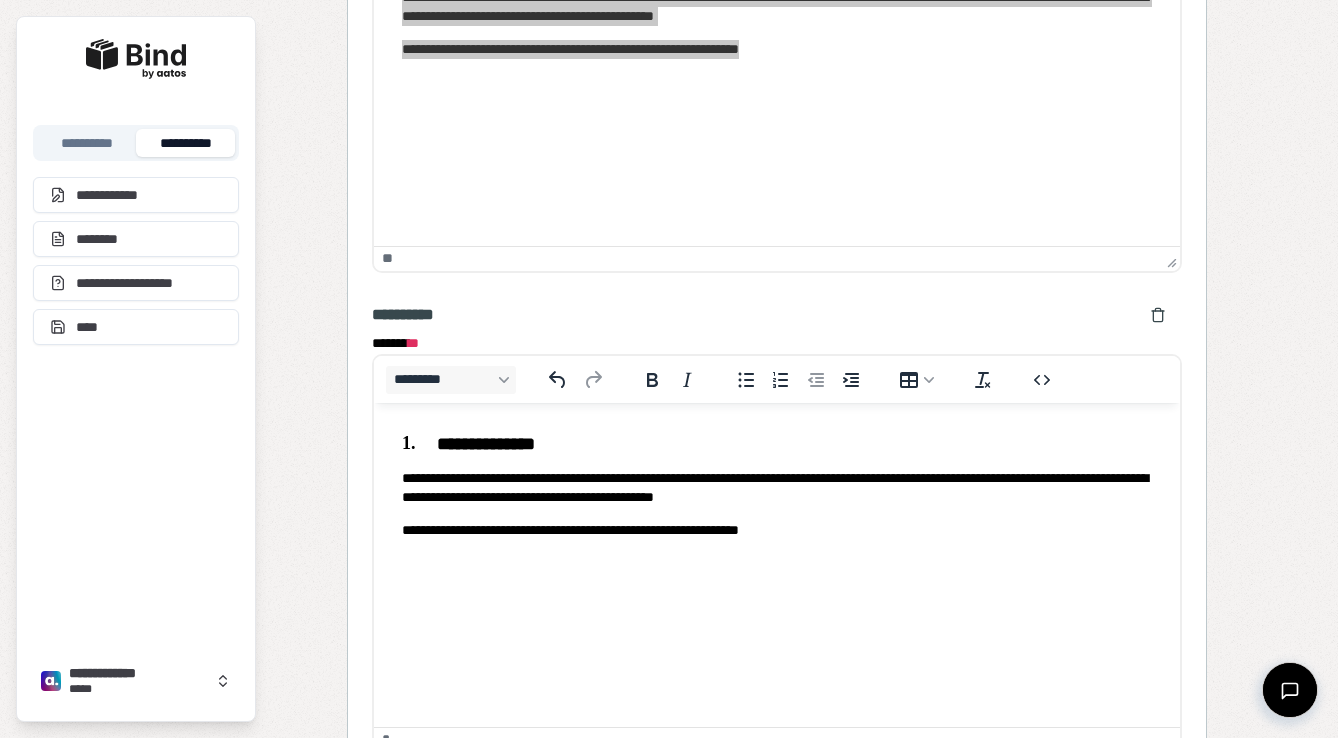 click on "**********" at bounding box center (777, 530) 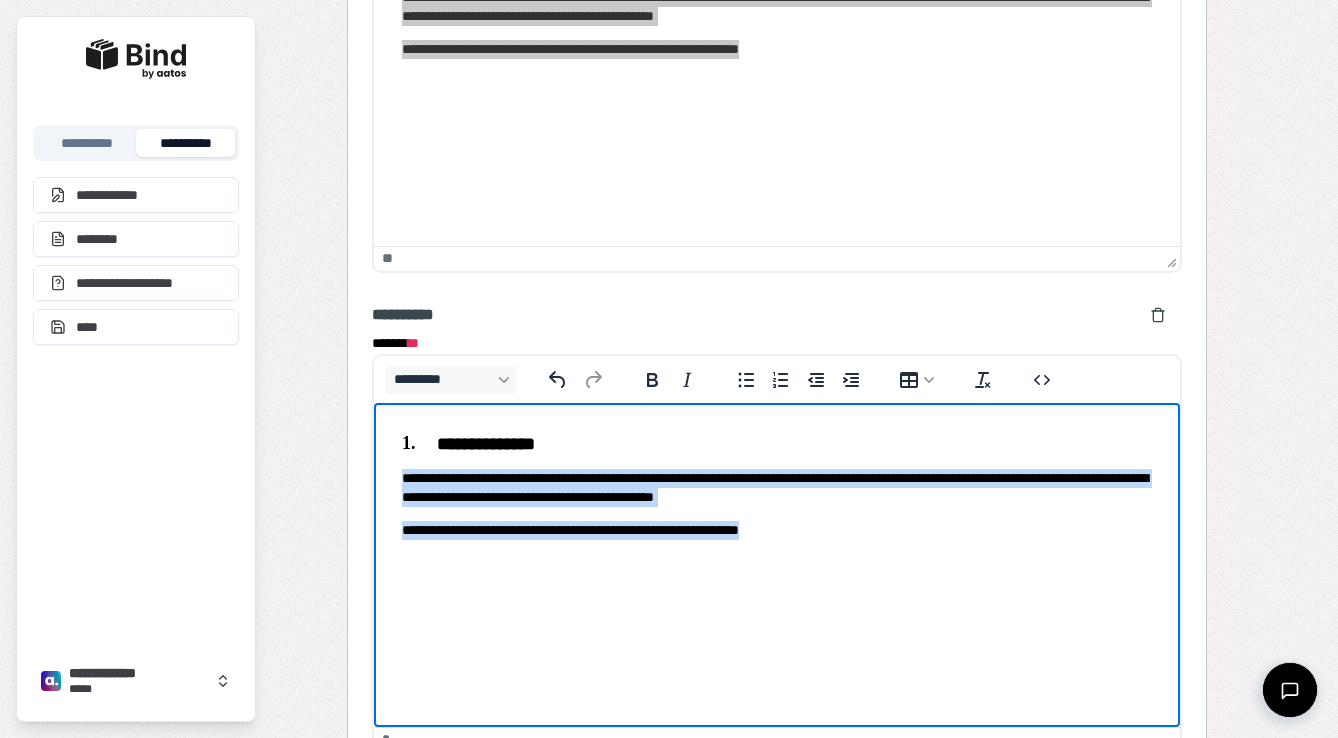 drag, startPoint x: 829, startPoint y: 529, endPoint x: 404, endPoint y: 466, distance: 429.64404 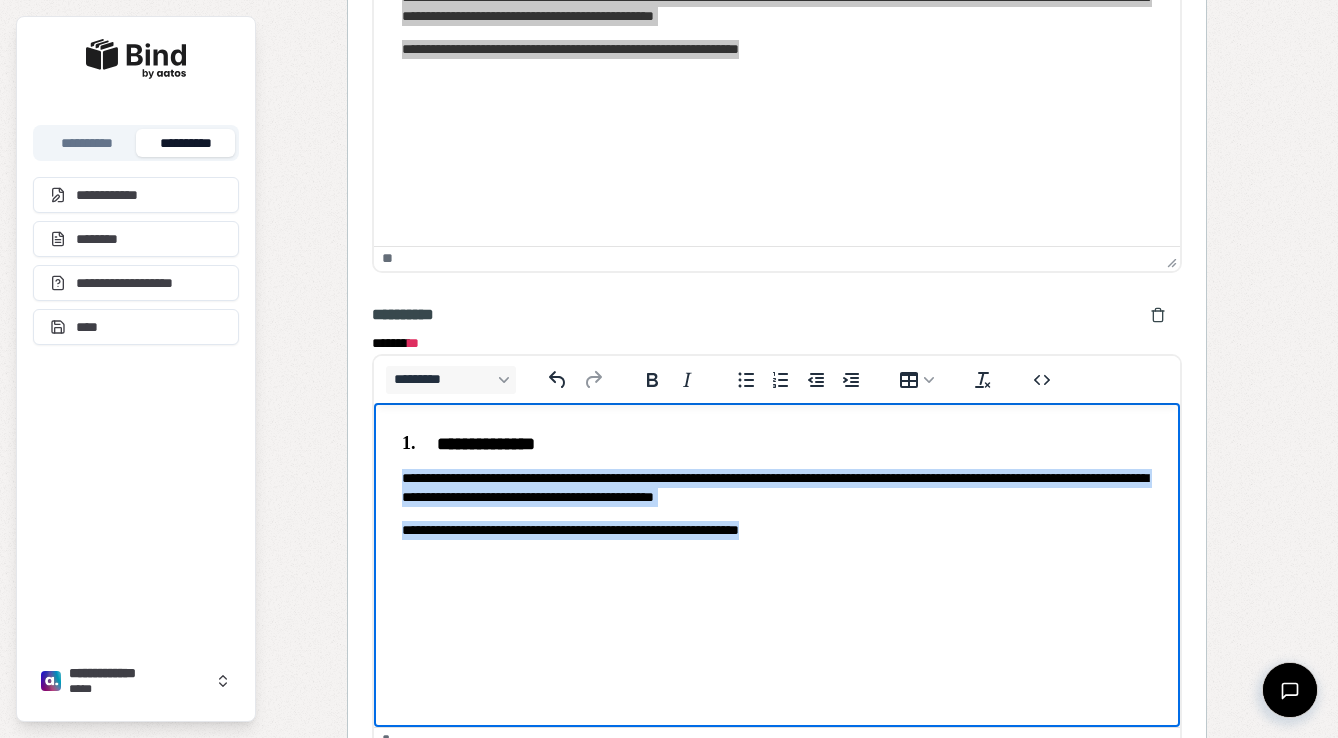 type 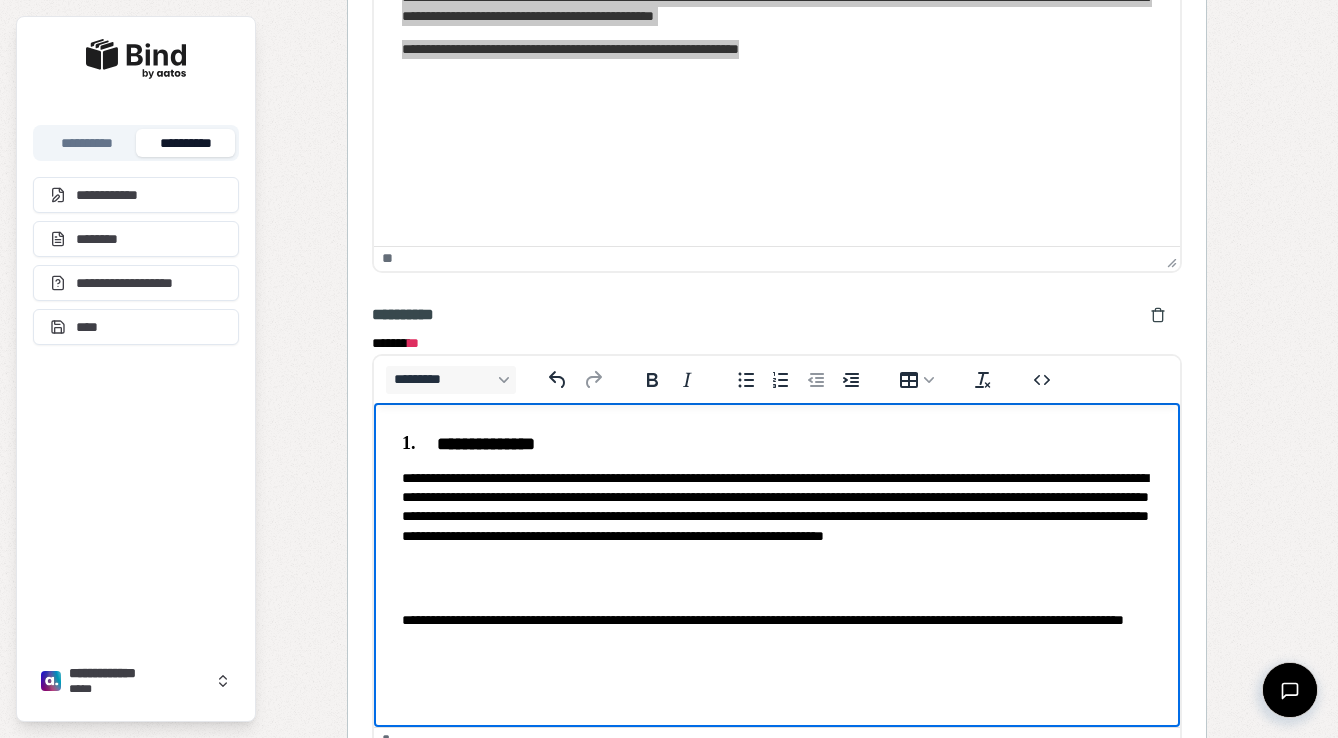 click at bounding box center (777, 587) 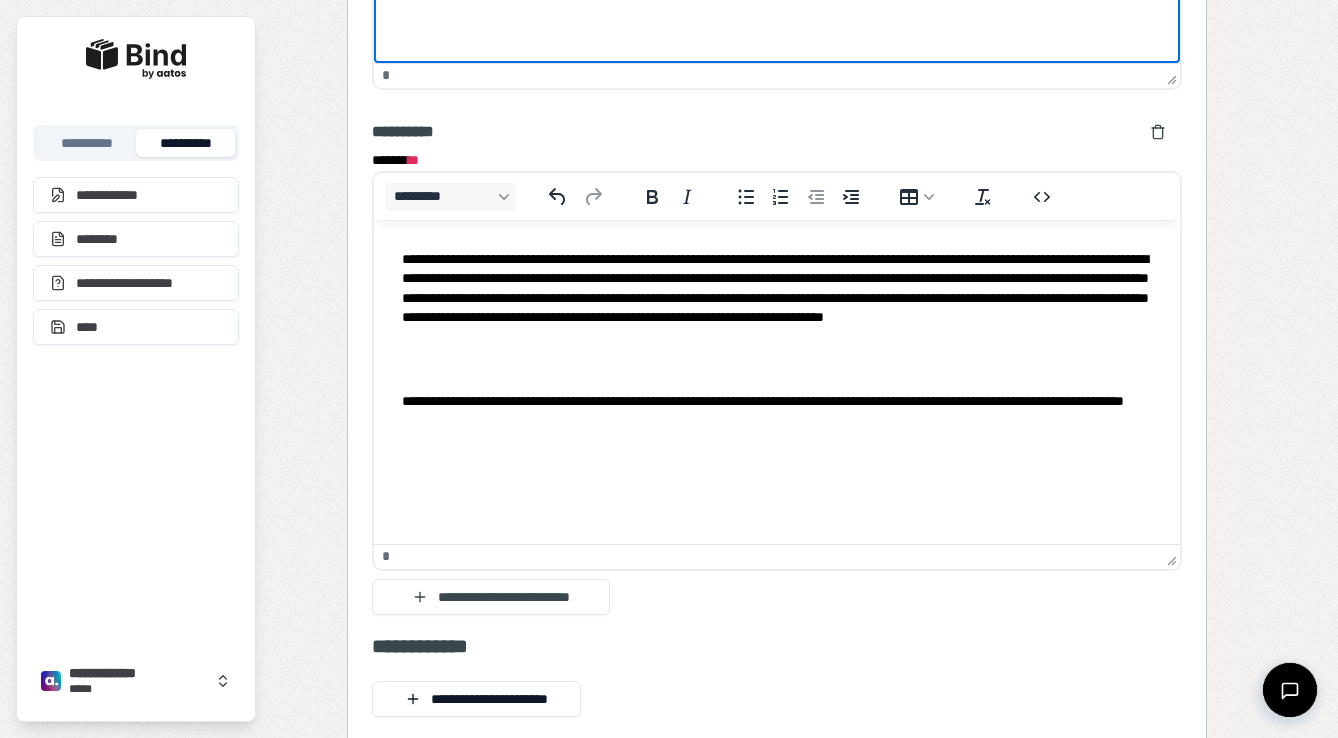 scroll, scrollTop: 2949, scrollLeft: 0, axis: vertical 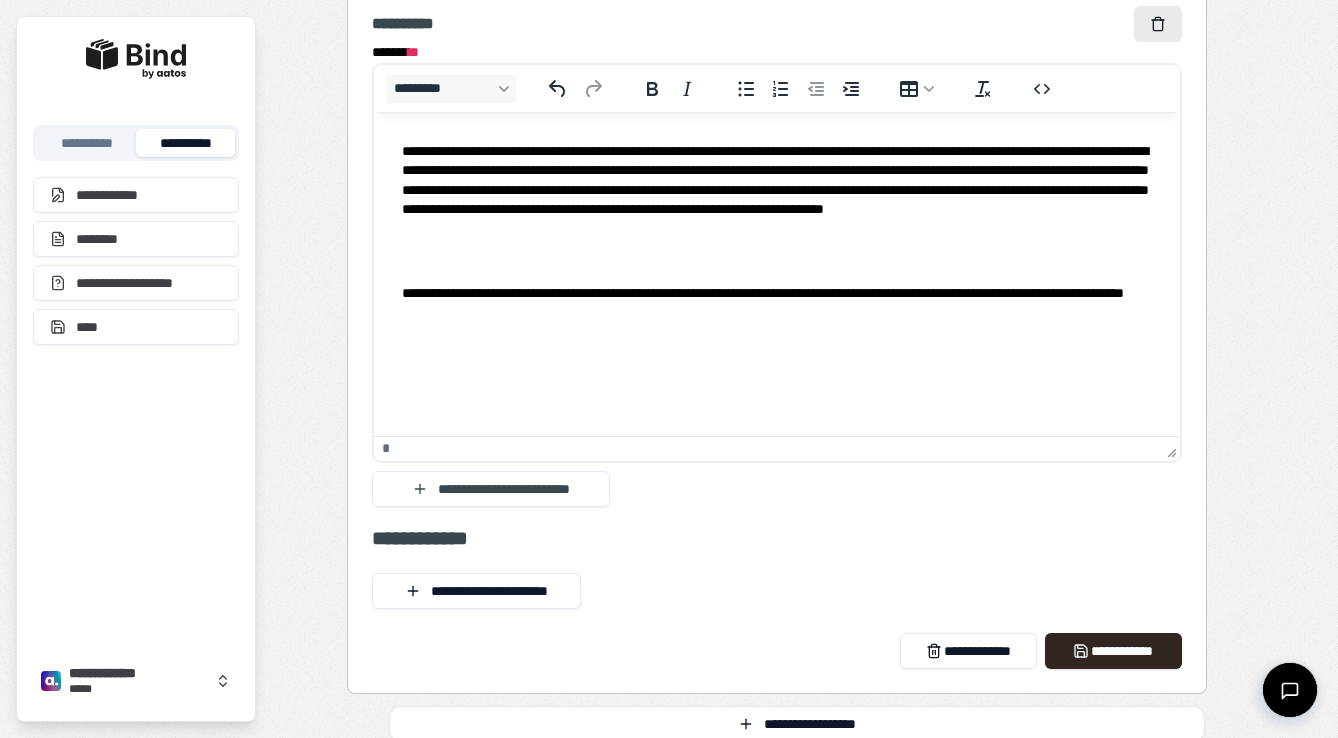click at bounding box center [1158, 24] 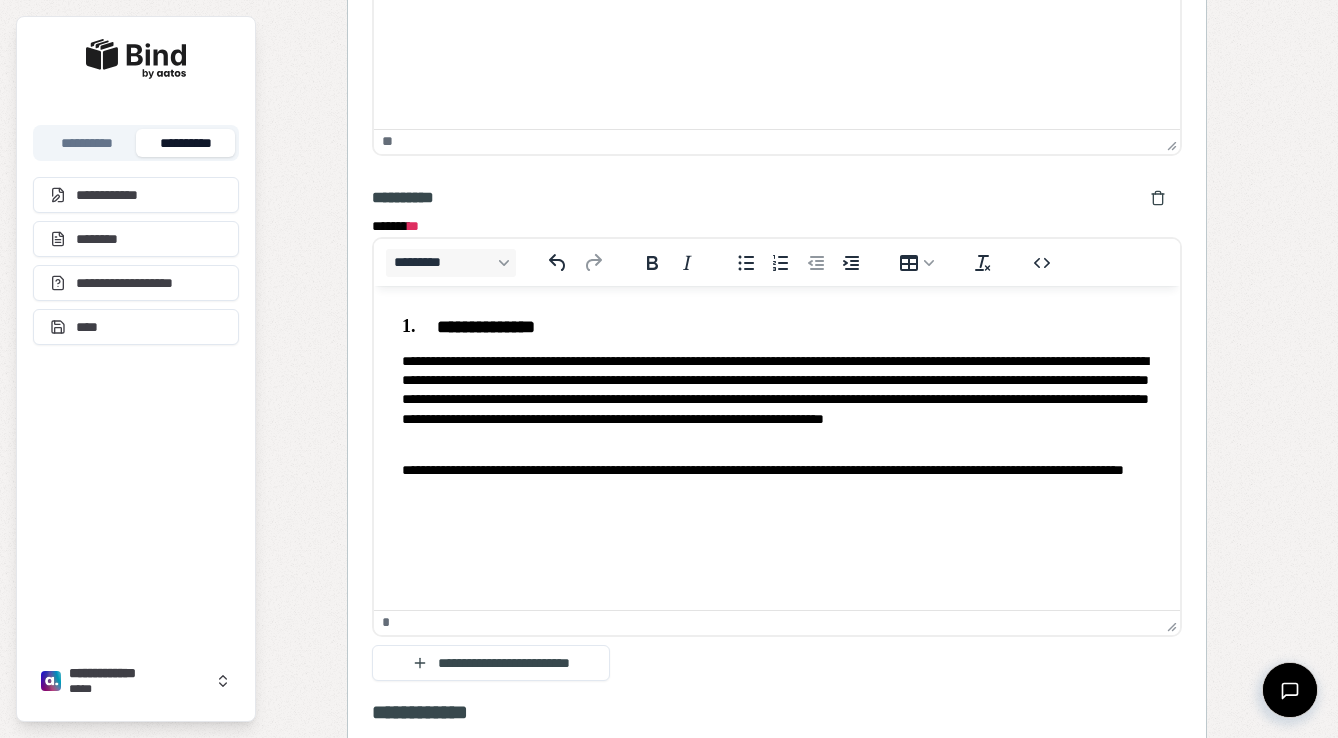 scroll, scrollTop: 2269, scrollLeft: 0, axis: vertical 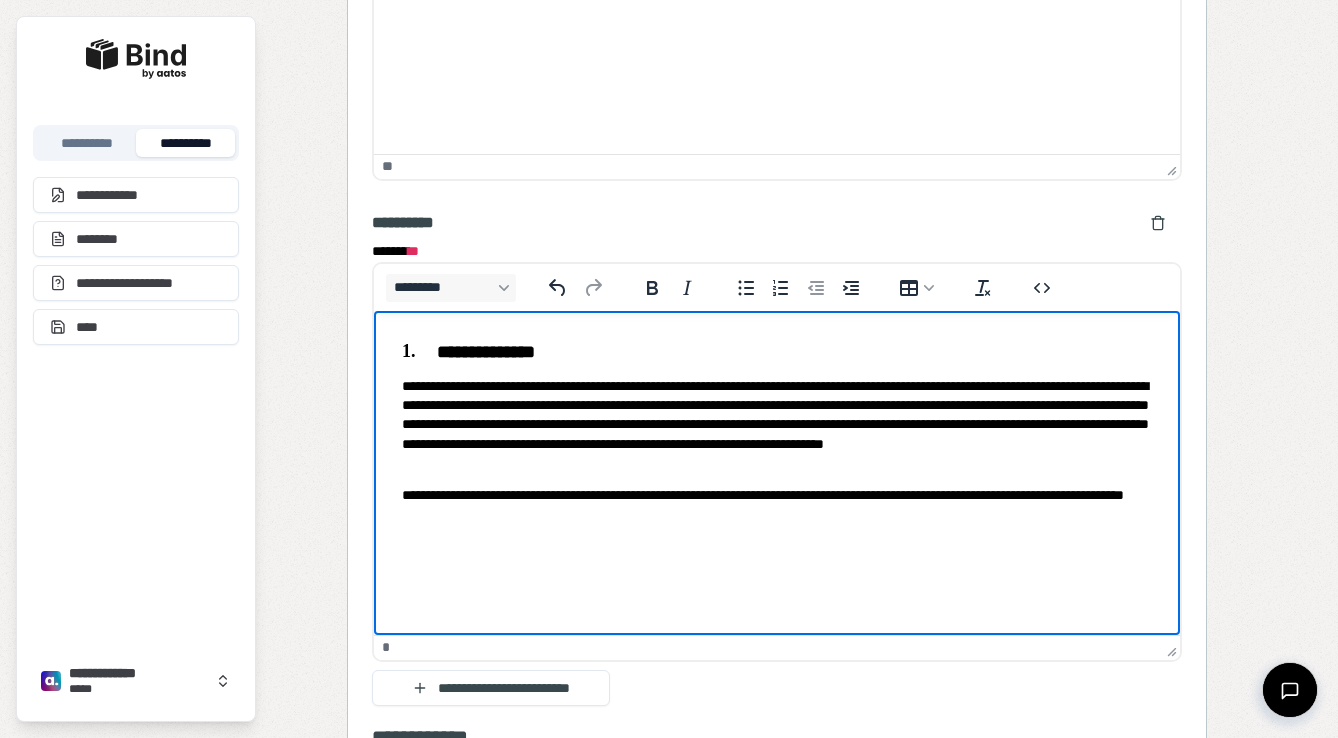click on "**********" at bounding box center (777, 424) 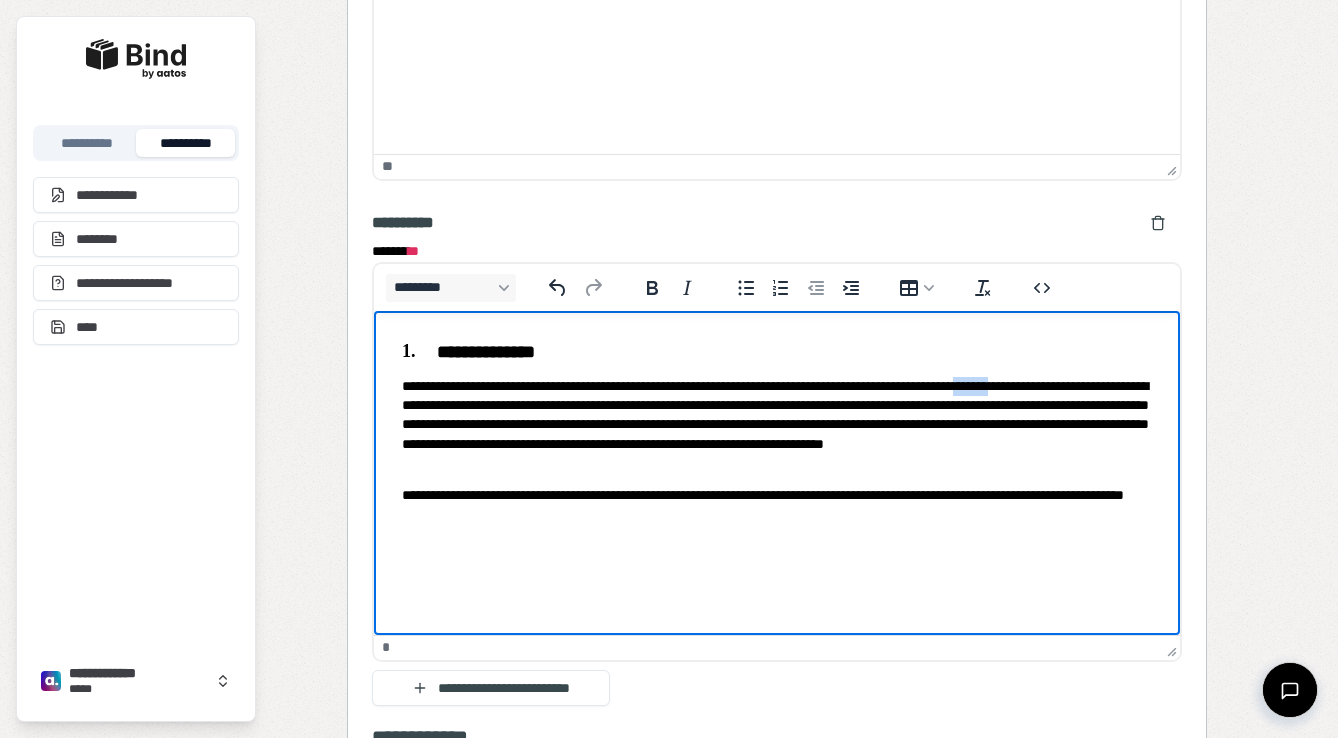 click on "**********" at bounding box center (777, 424) 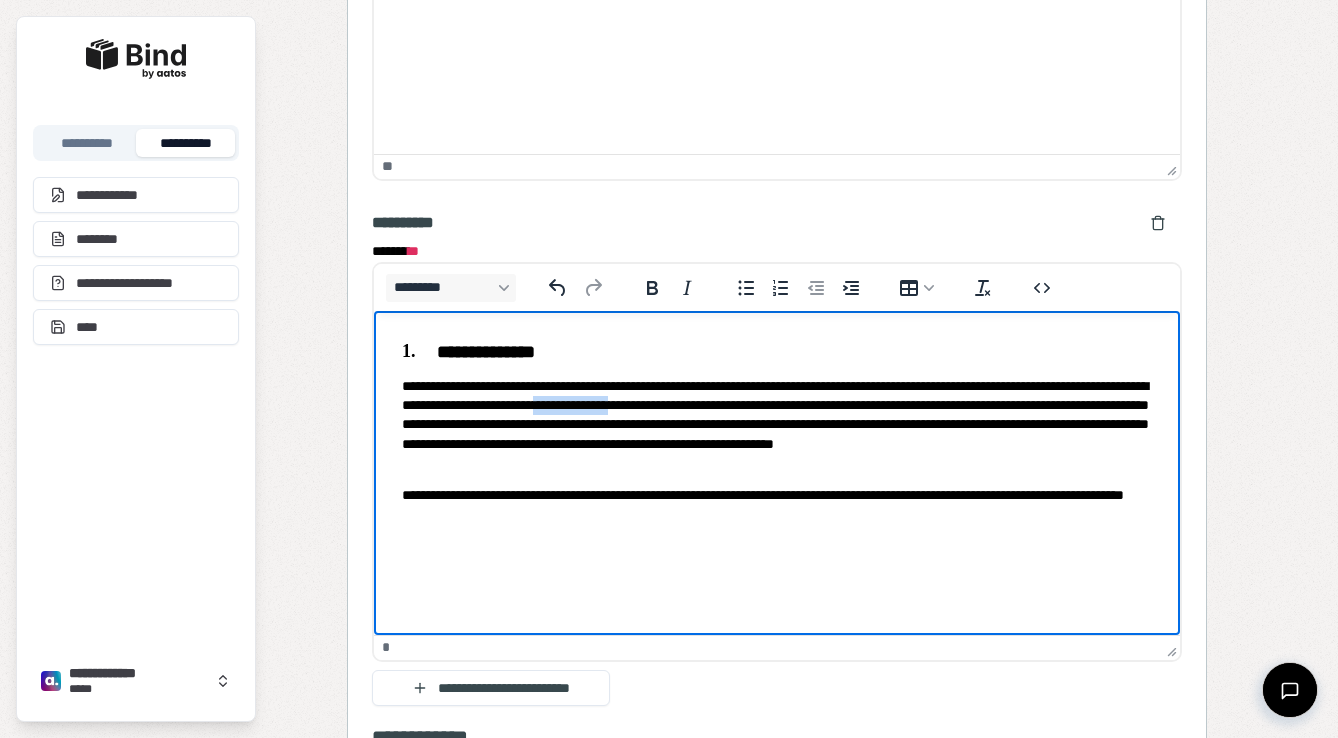 drag, startPoint x: 941, startPoint y: 401, endPoint x: 845, endPoint y: 404, distance: 96.04687 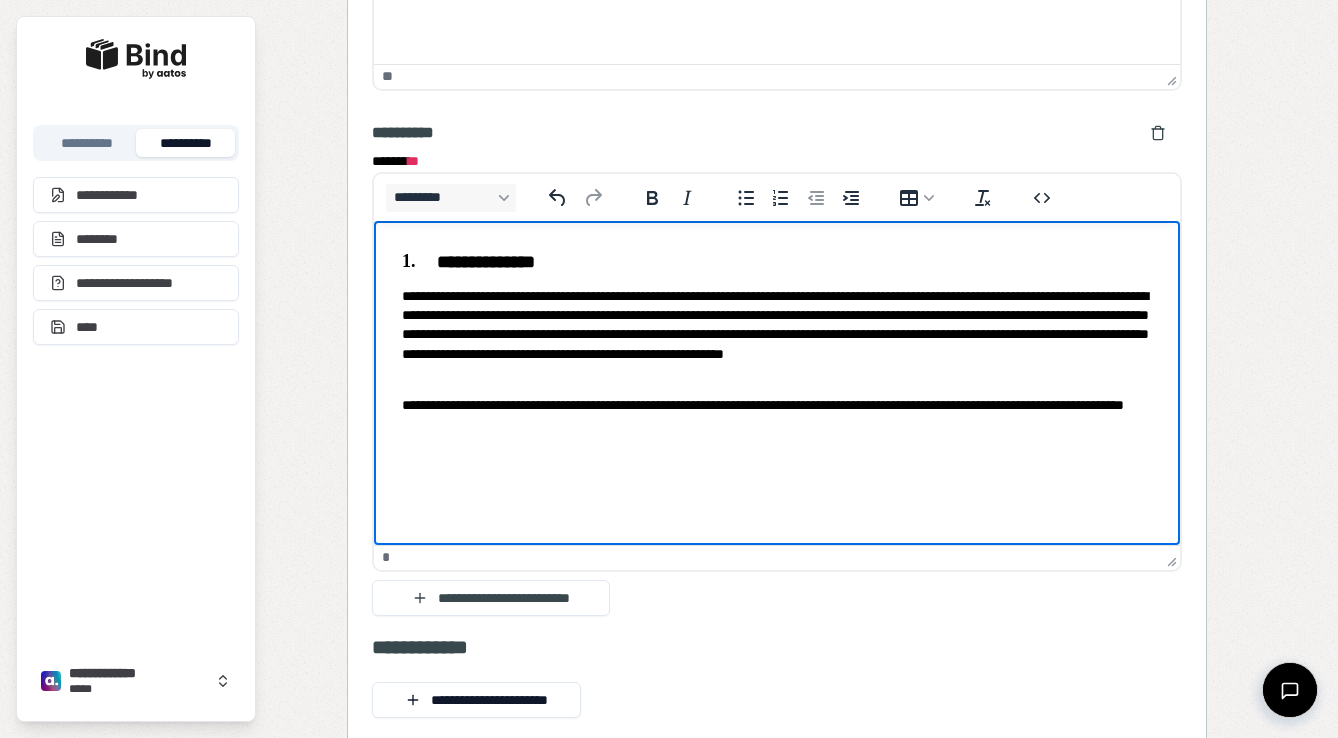 scroll, scrollTop: 2564, scrollLeft: 0, axis: vertical 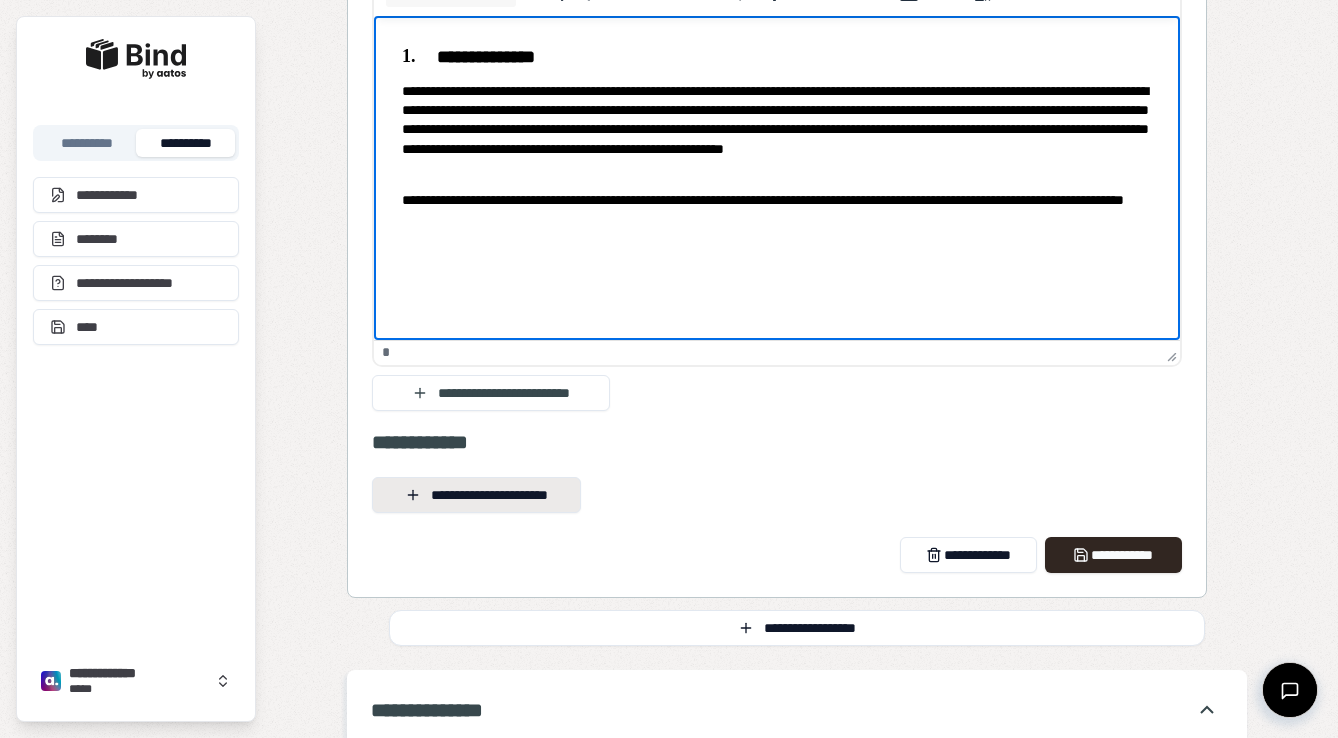 click on "**********" at bounding box center (476, 495) 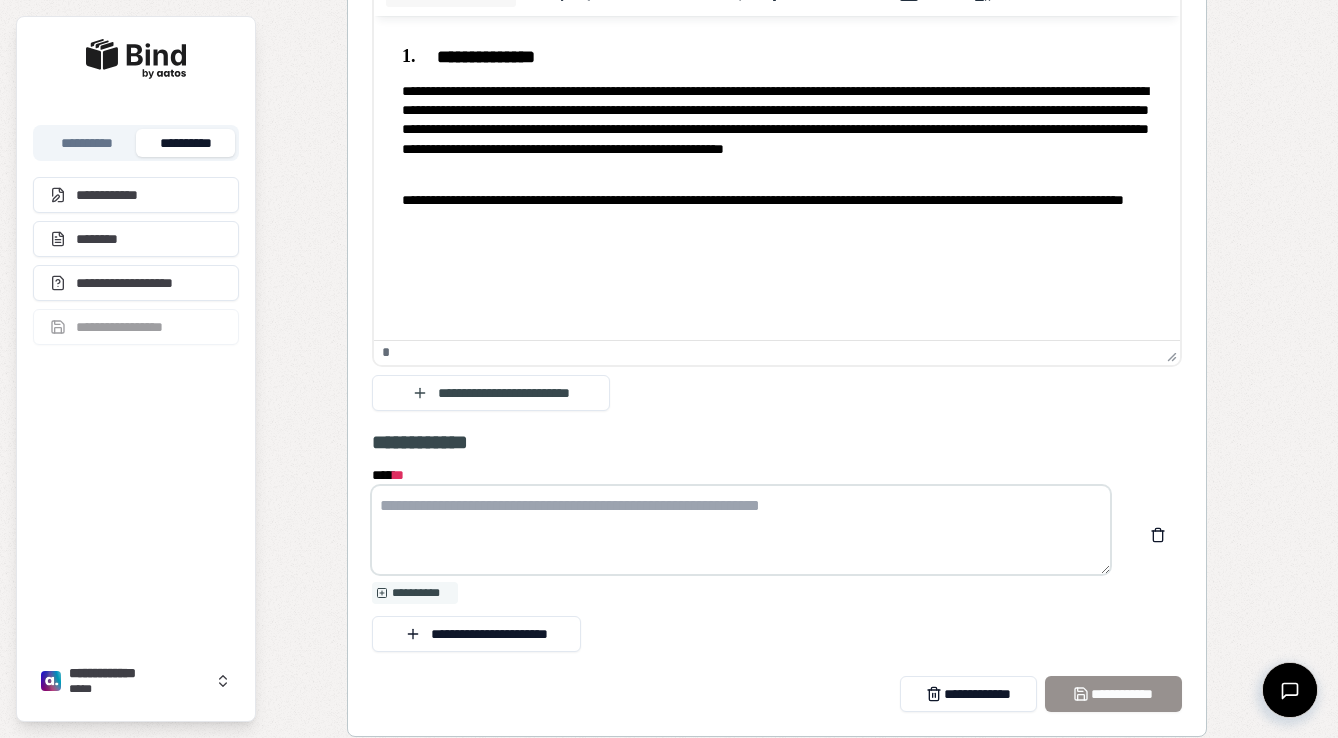 paste on "**********" 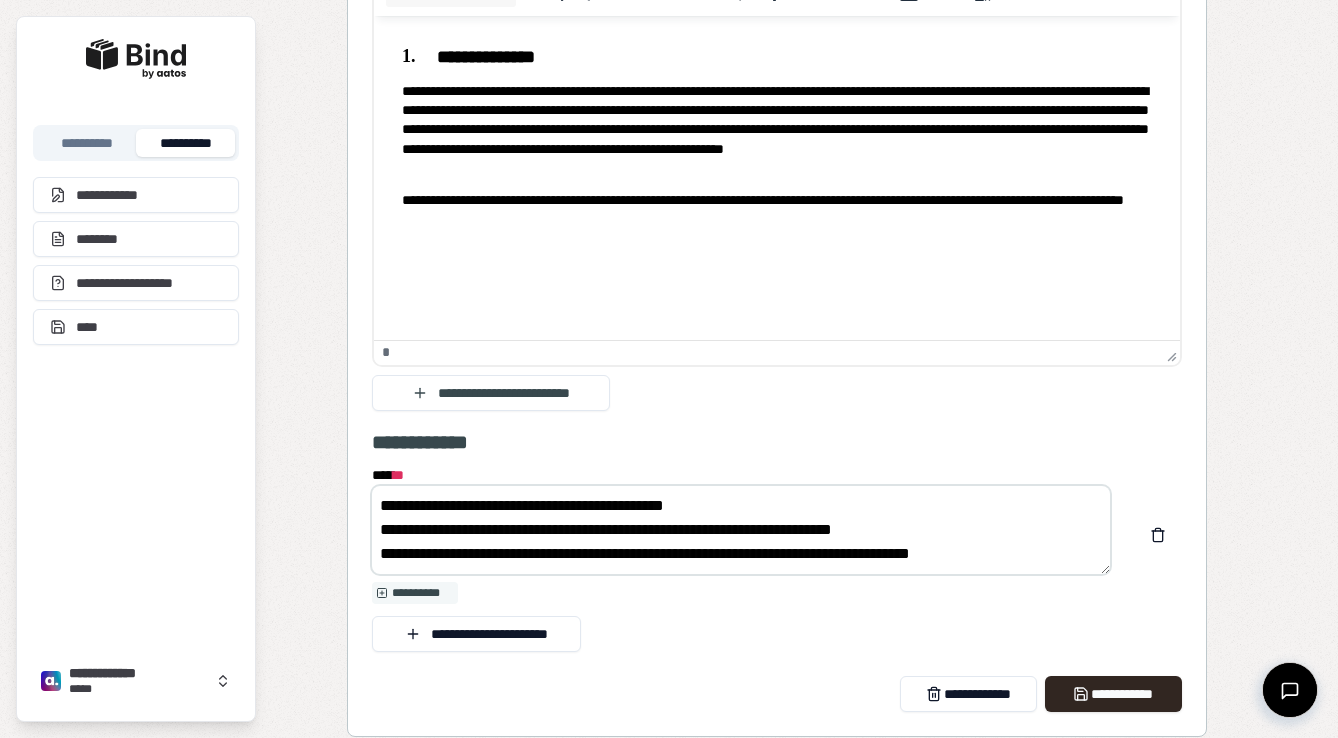 scroll, scrollTop: 0, scrollLeft: 0, axis: both 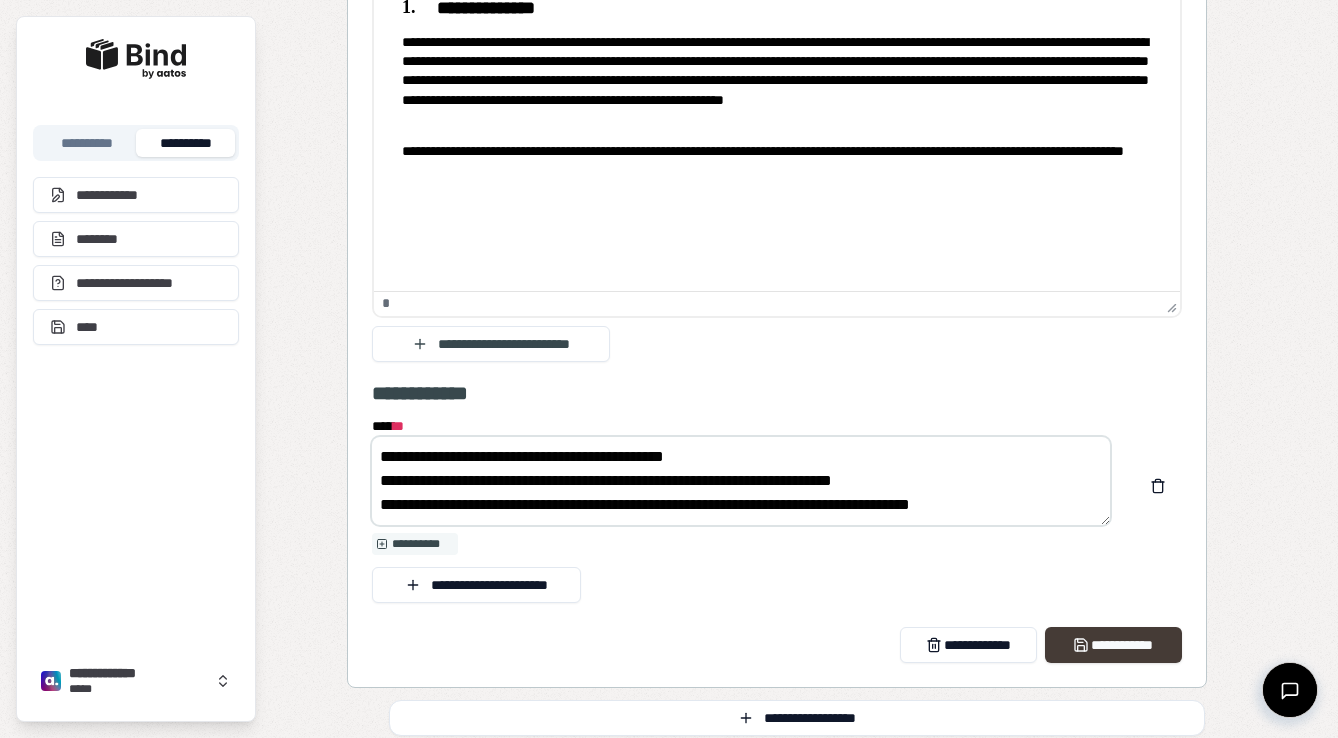 type on "**********" 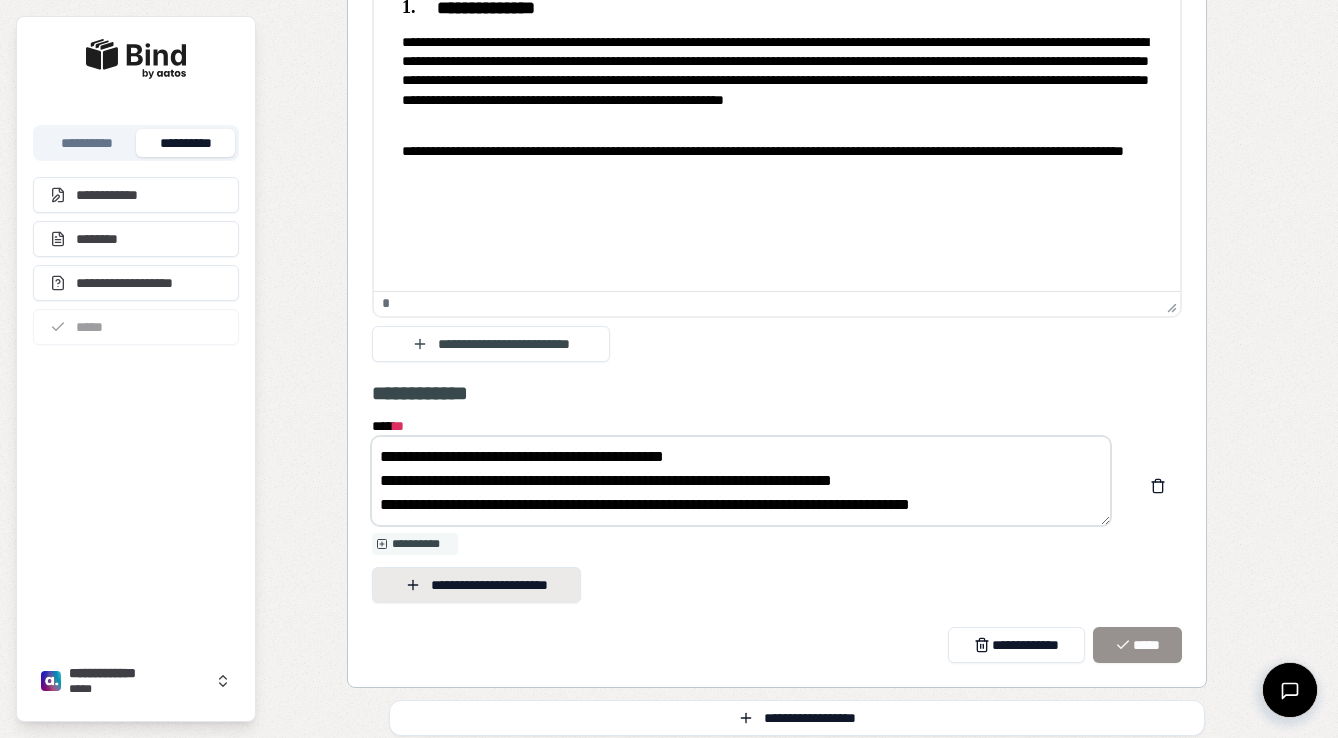 click on "**********" at bounding box center (476, 585) 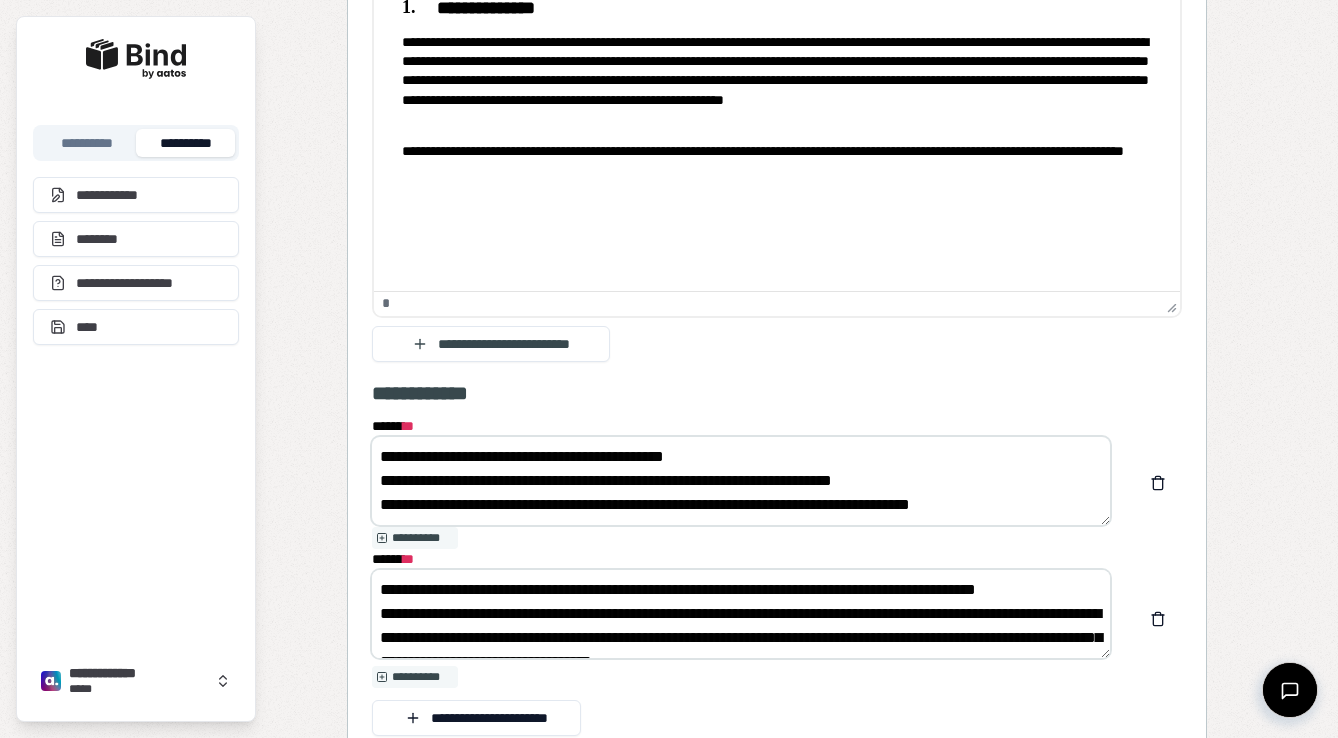 scroll, scrollTop: 0, scrollLeft: 0, axis: both 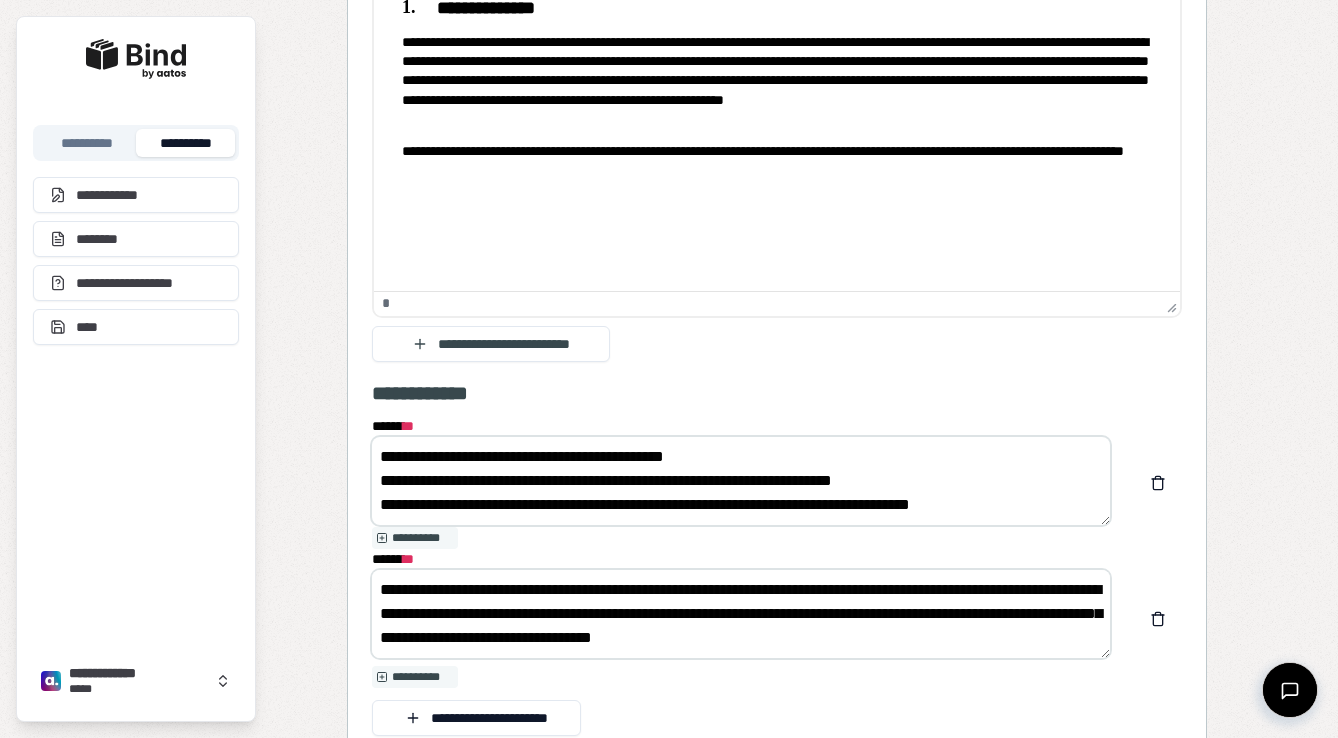 click on "**********" at bounding box center [741, 614] 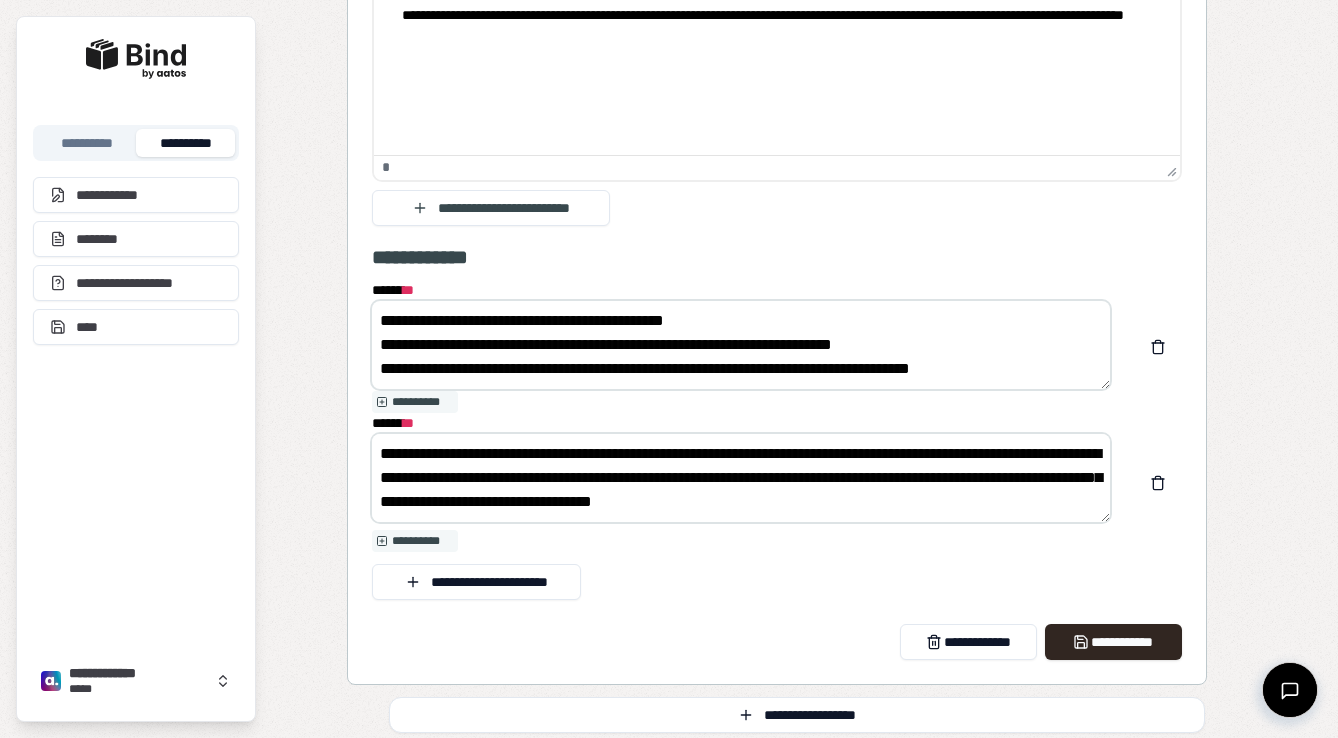 scroll, scrollTop: 2776, scrollLeft: 0, axis: vertical 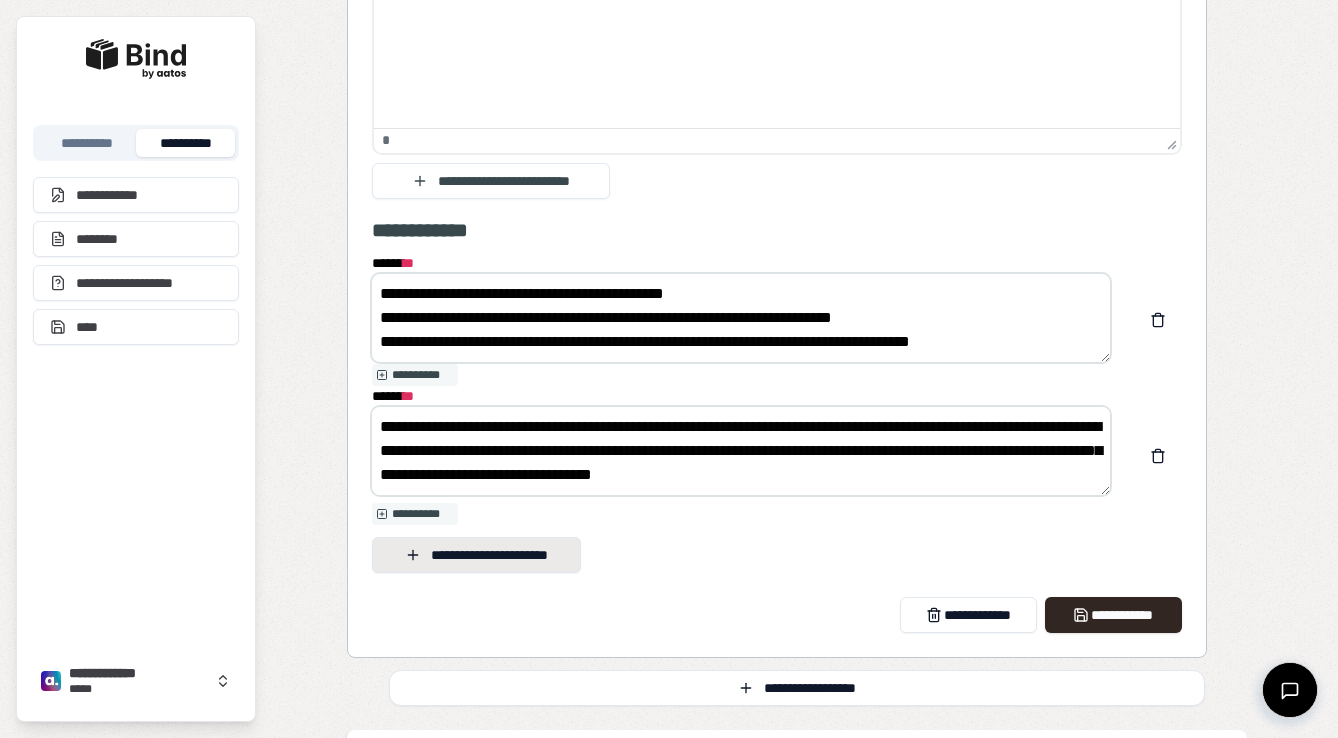 type on "**********" 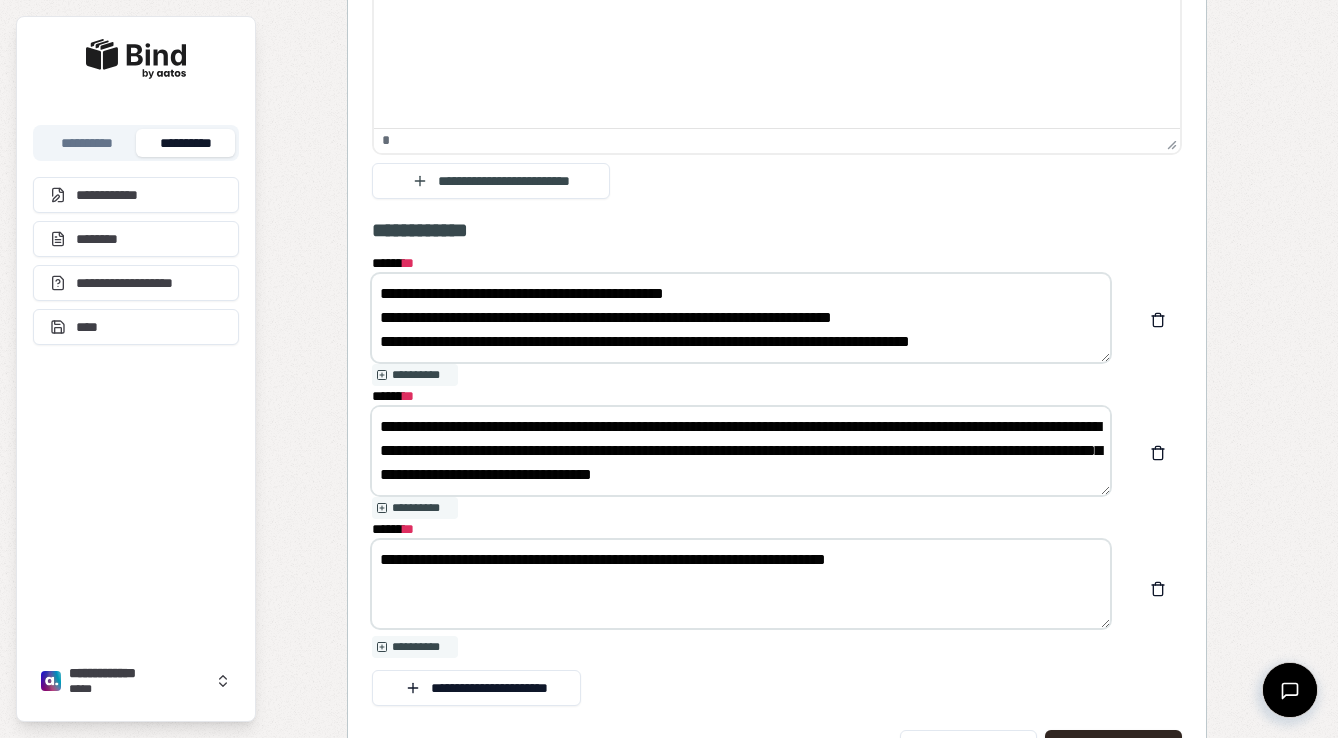 scroll, scrollTop: 2834, scrollLeft: 0, axis: vertical 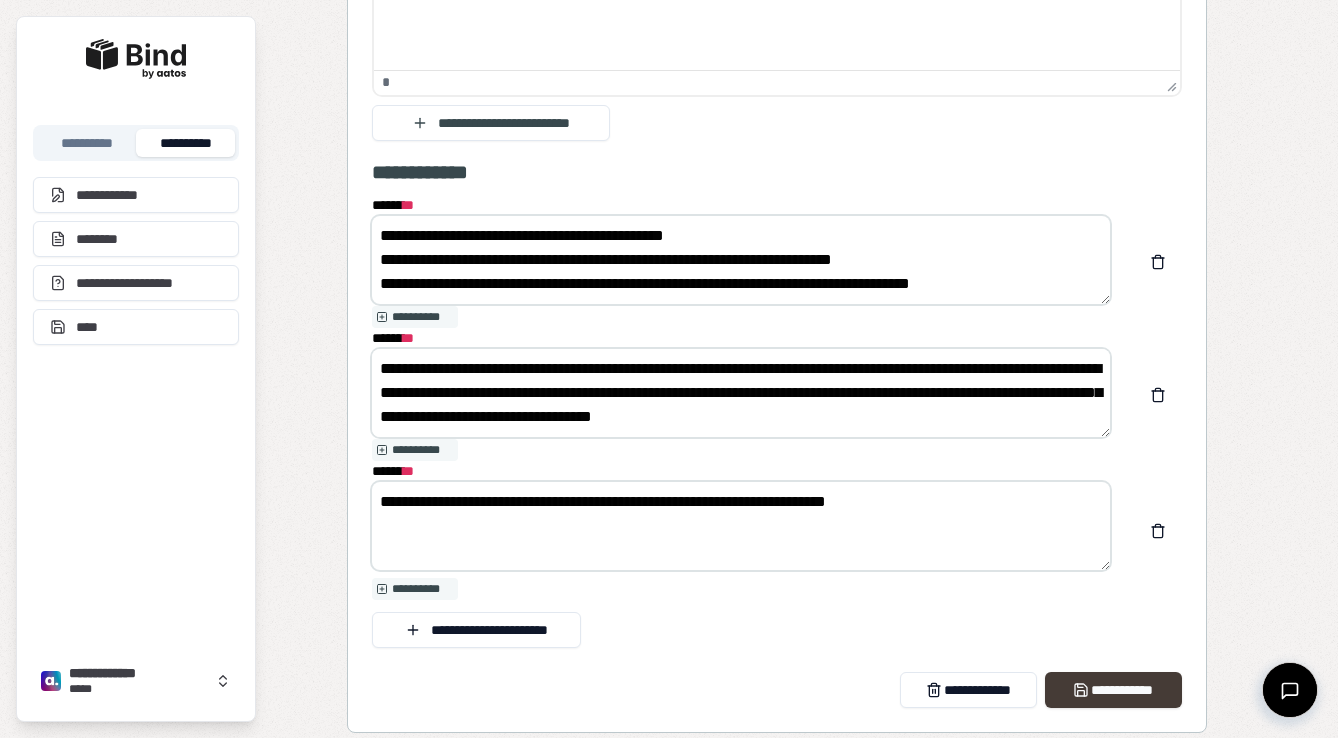 type on "**********" 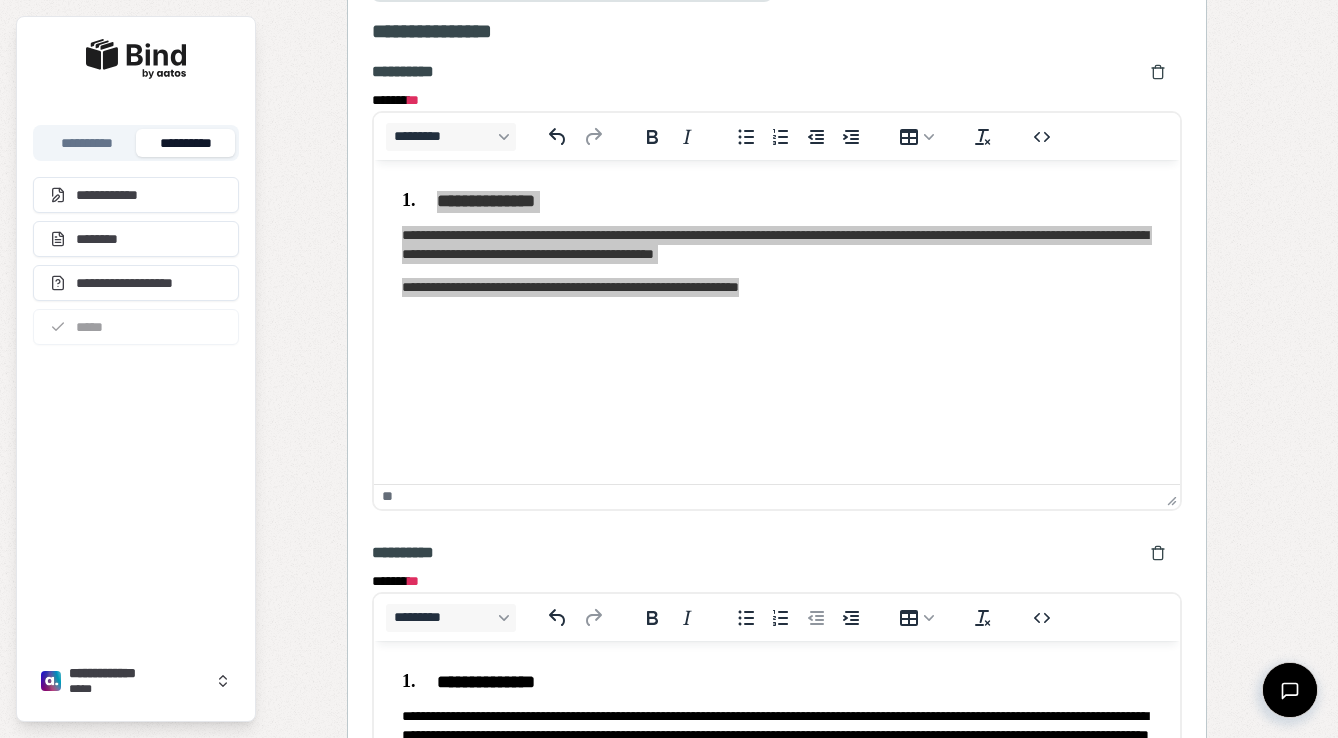 scroll, scrollTop: 1747, scrollLeft: 0, axis: vertical 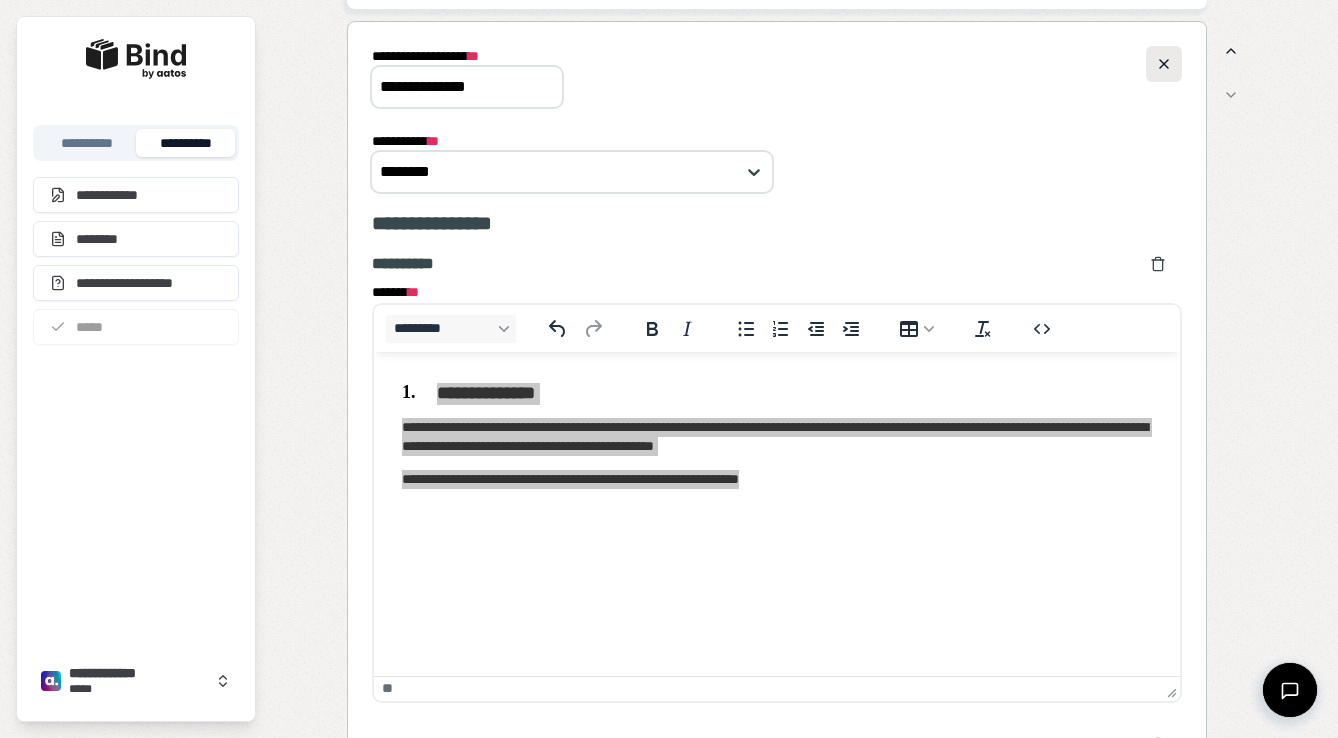 click at bounding box center (1164, 64) 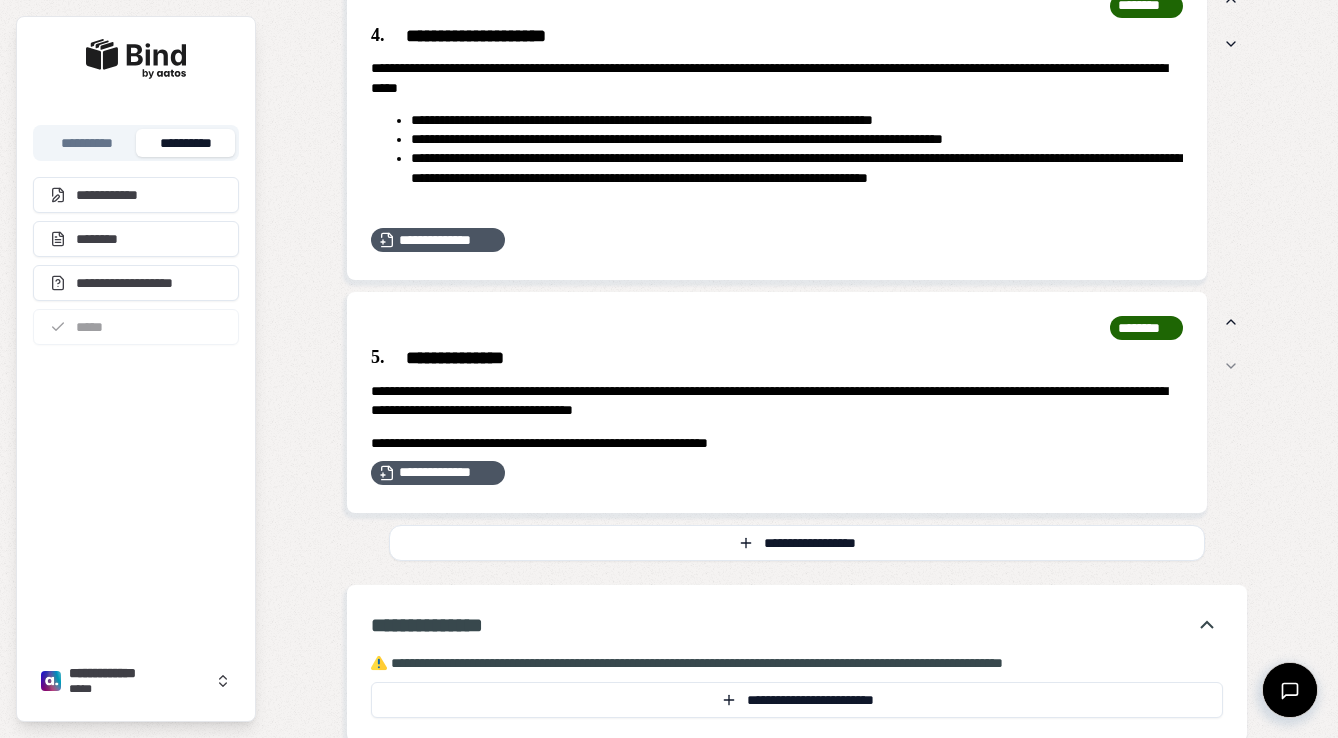 scroll, scrollTop: 0, scrollLeft: 0, axis: both 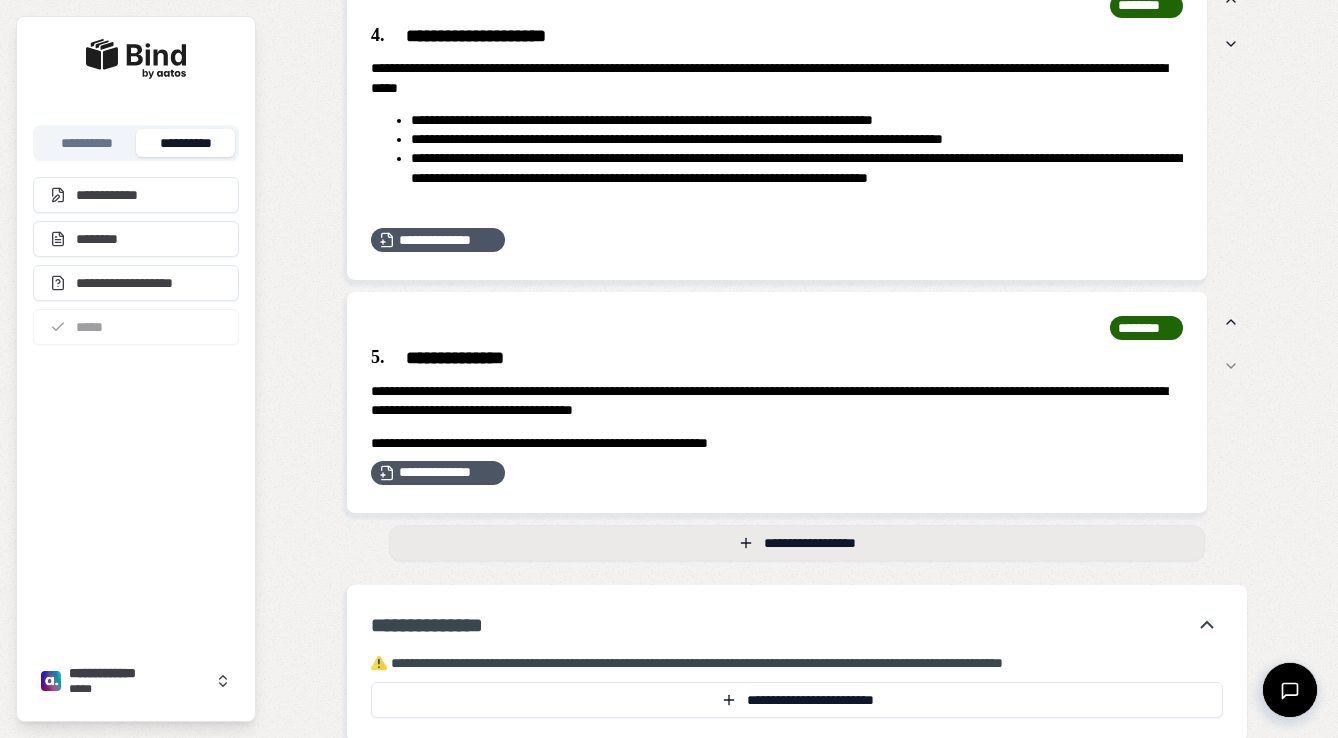 click on "**********" at bounding box center [797, 543] 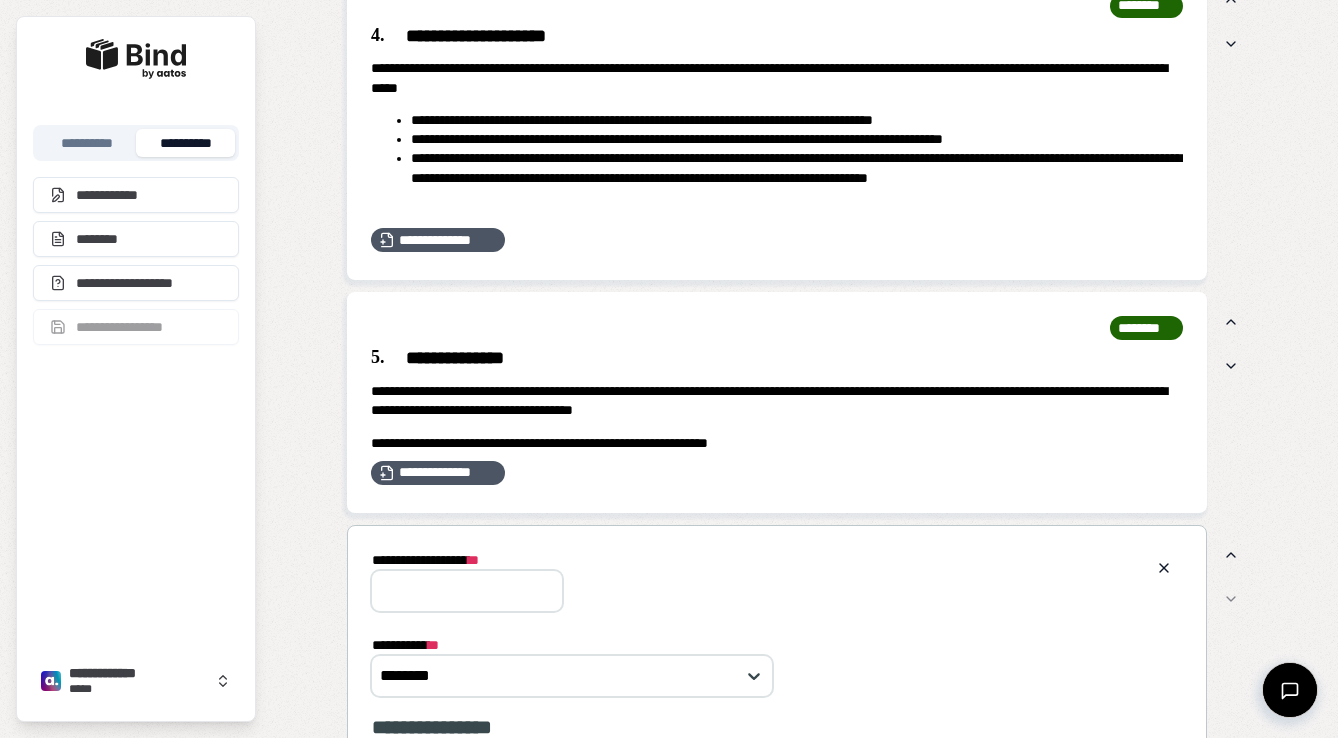 scroll, scrollTop: 0, scrollLeft: 0, axis: both 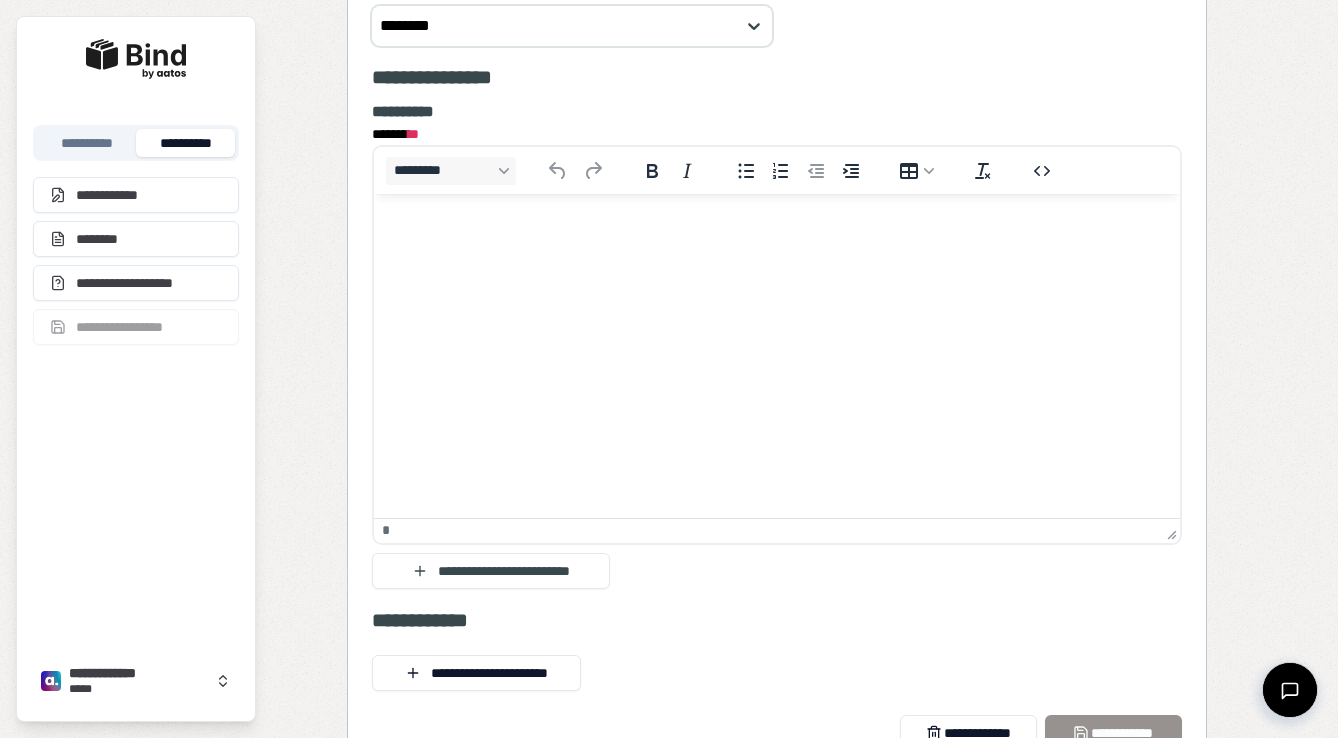 click at bounding box center [777, 232] 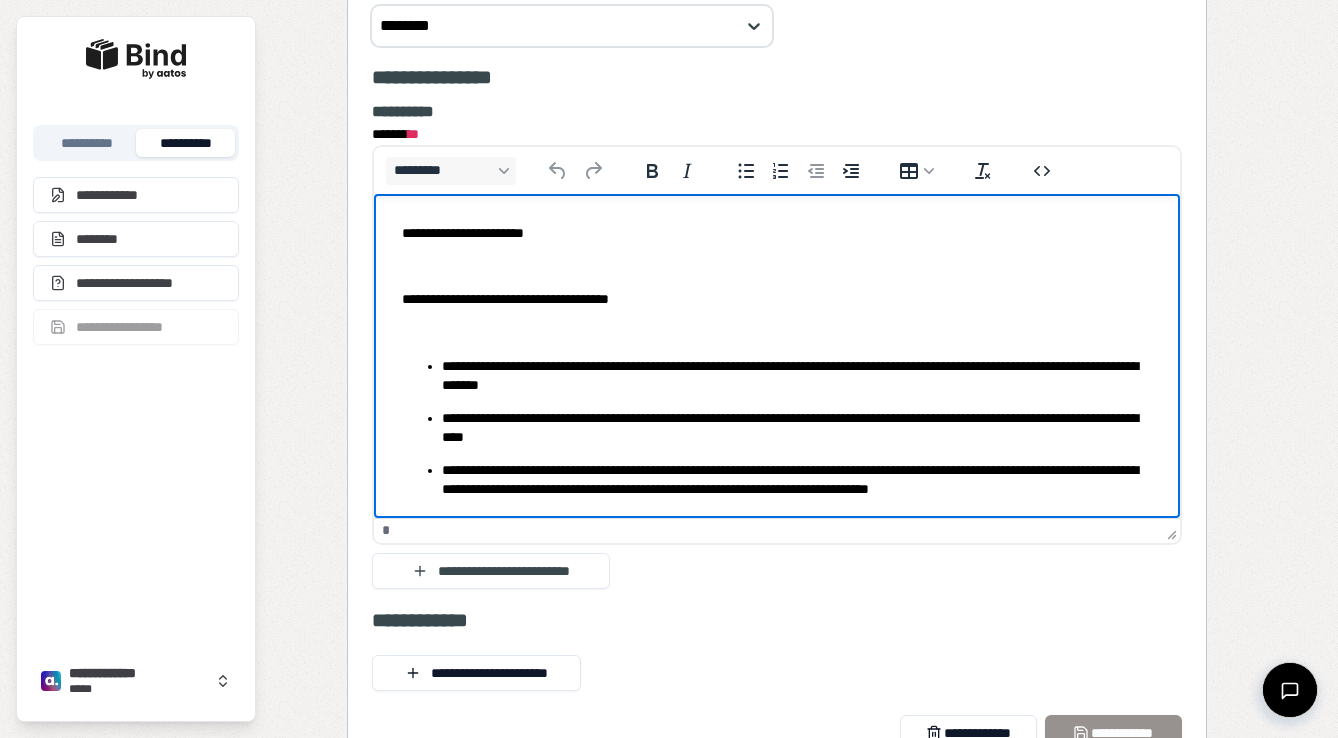 scroll, scrollTop: 186, scrollLeft: 0, axis: vertical 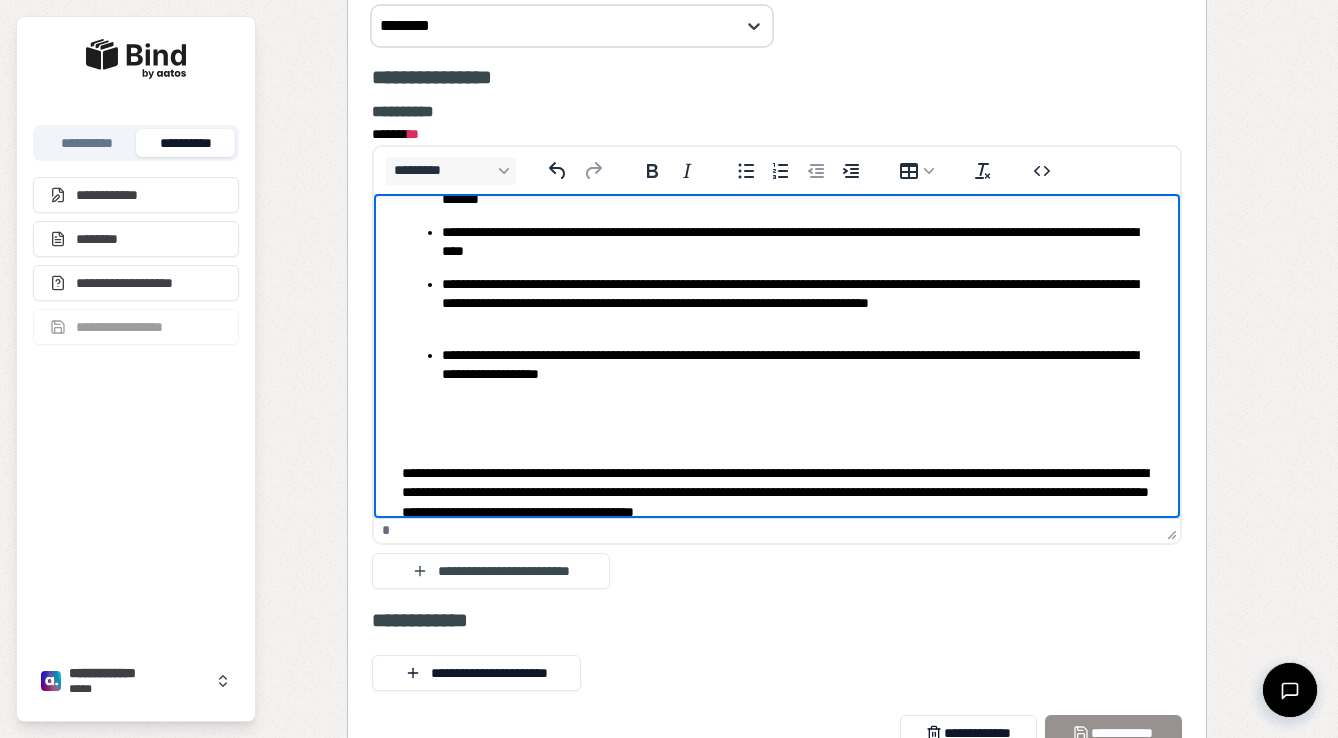 click at bounding box center [777, 406] 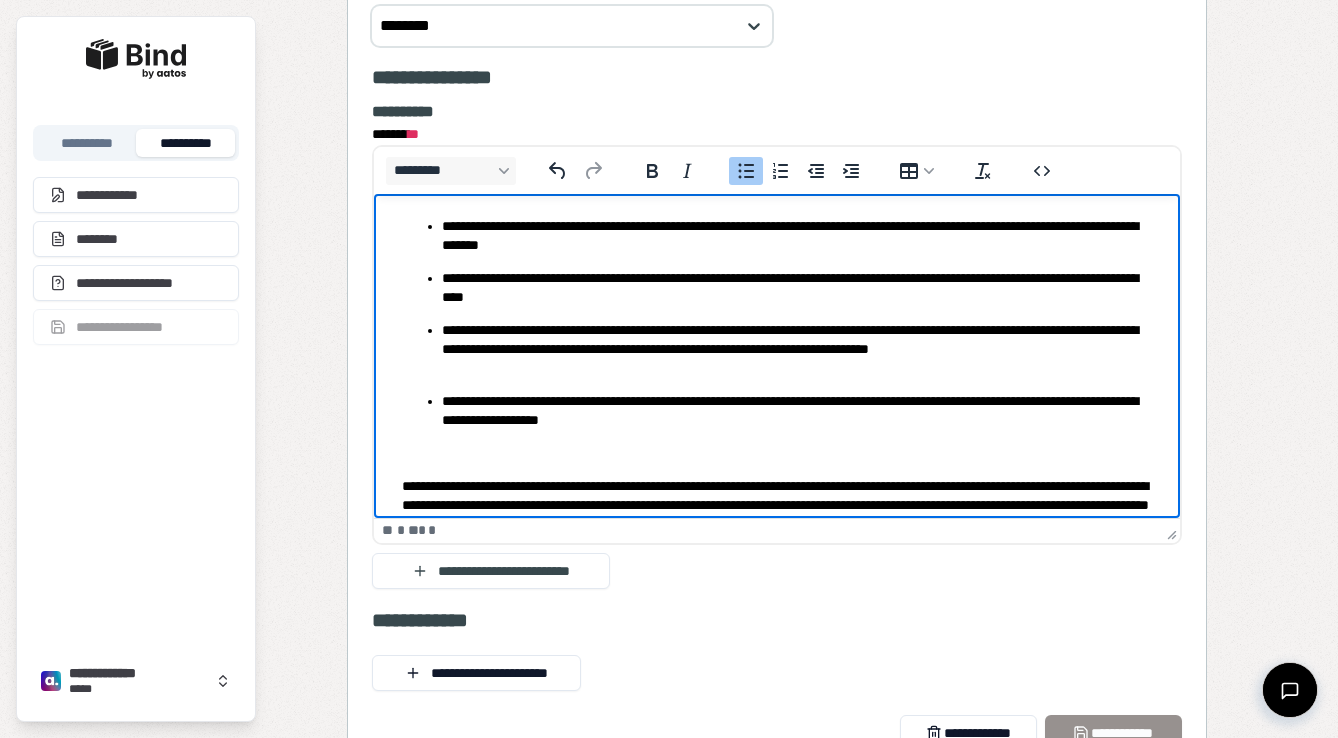 scroll, scrollTop: 138, scrollLeft: 0, axis: vertical 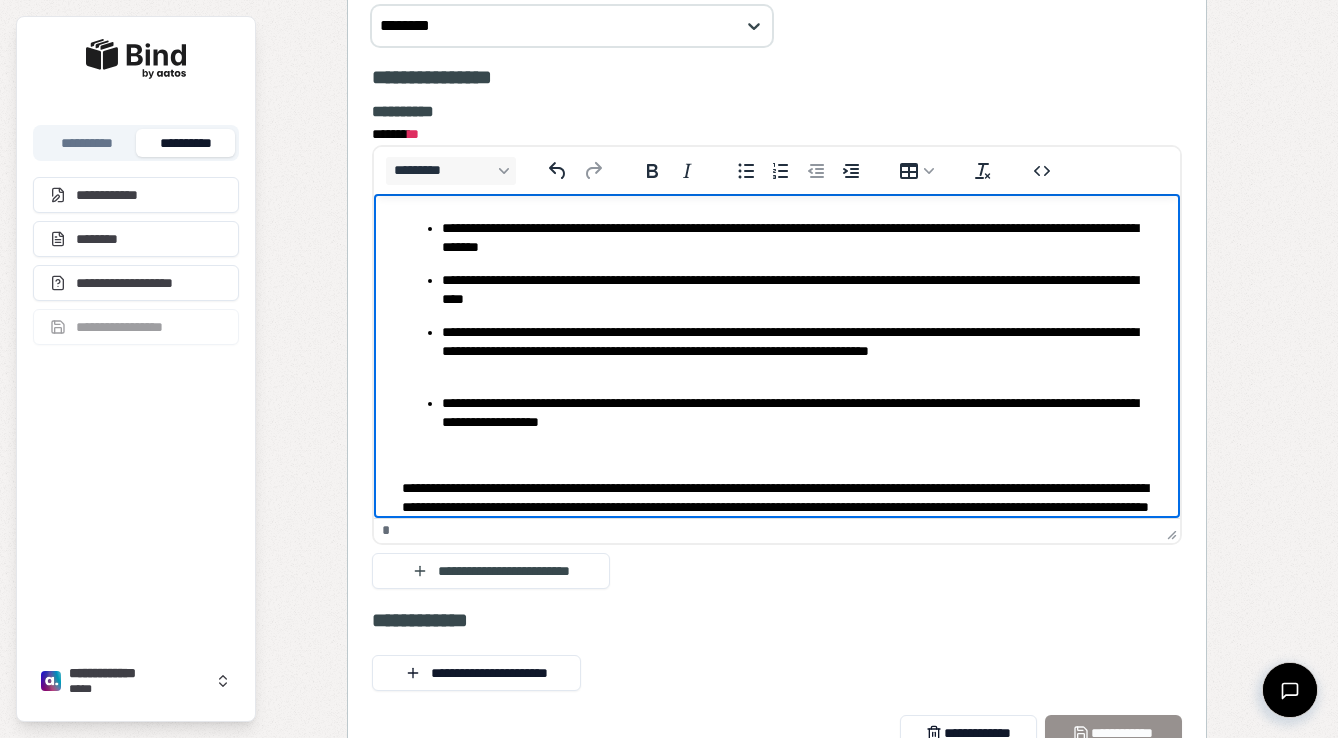 click at bounding box center (777, 454) 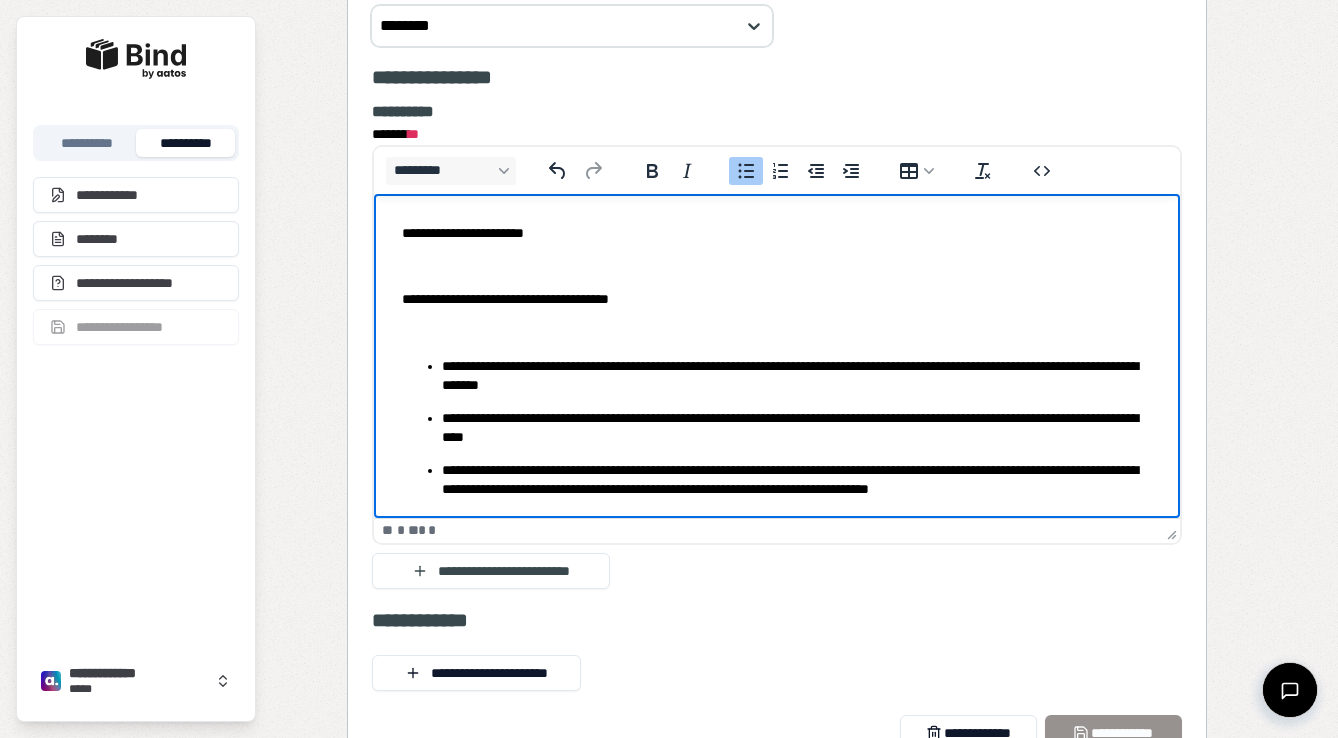 scroll, scrollTop: -2, scrollLeft: 0, axis: vertical 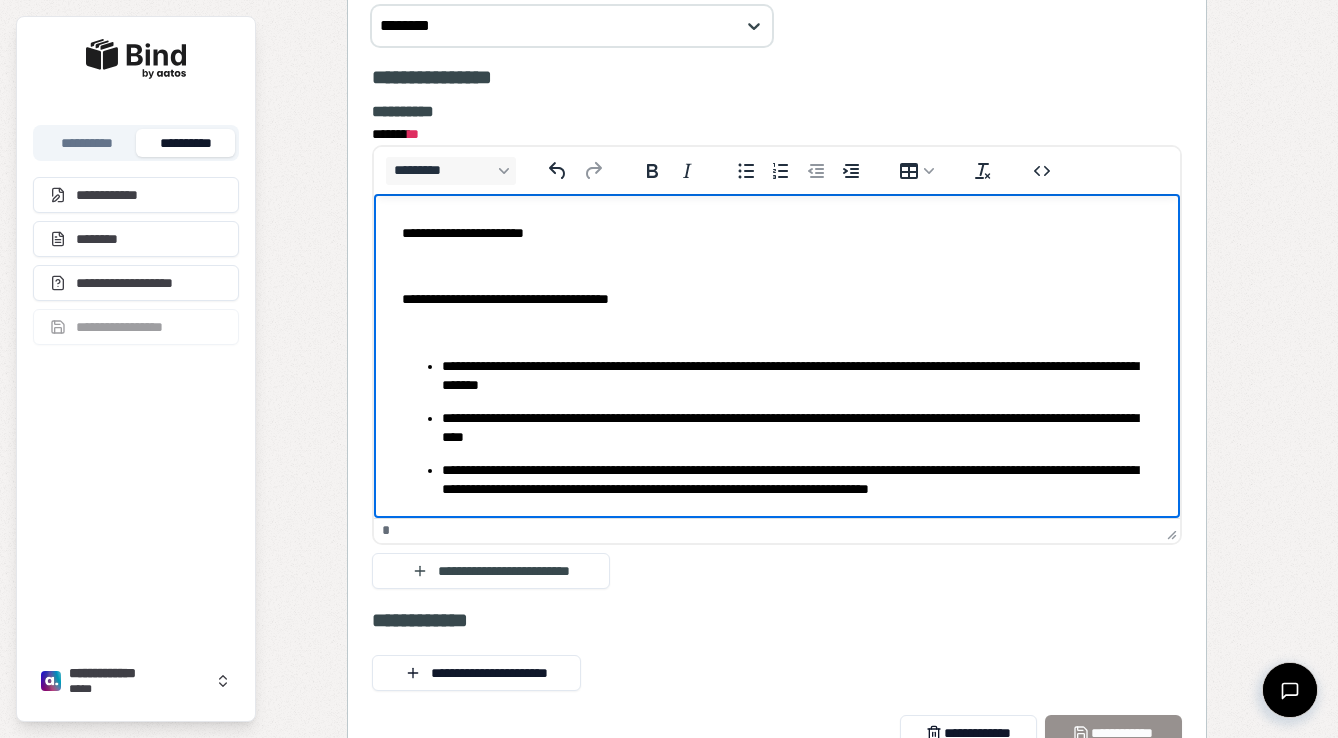 click on "**********" at bounding box center [777, 431] 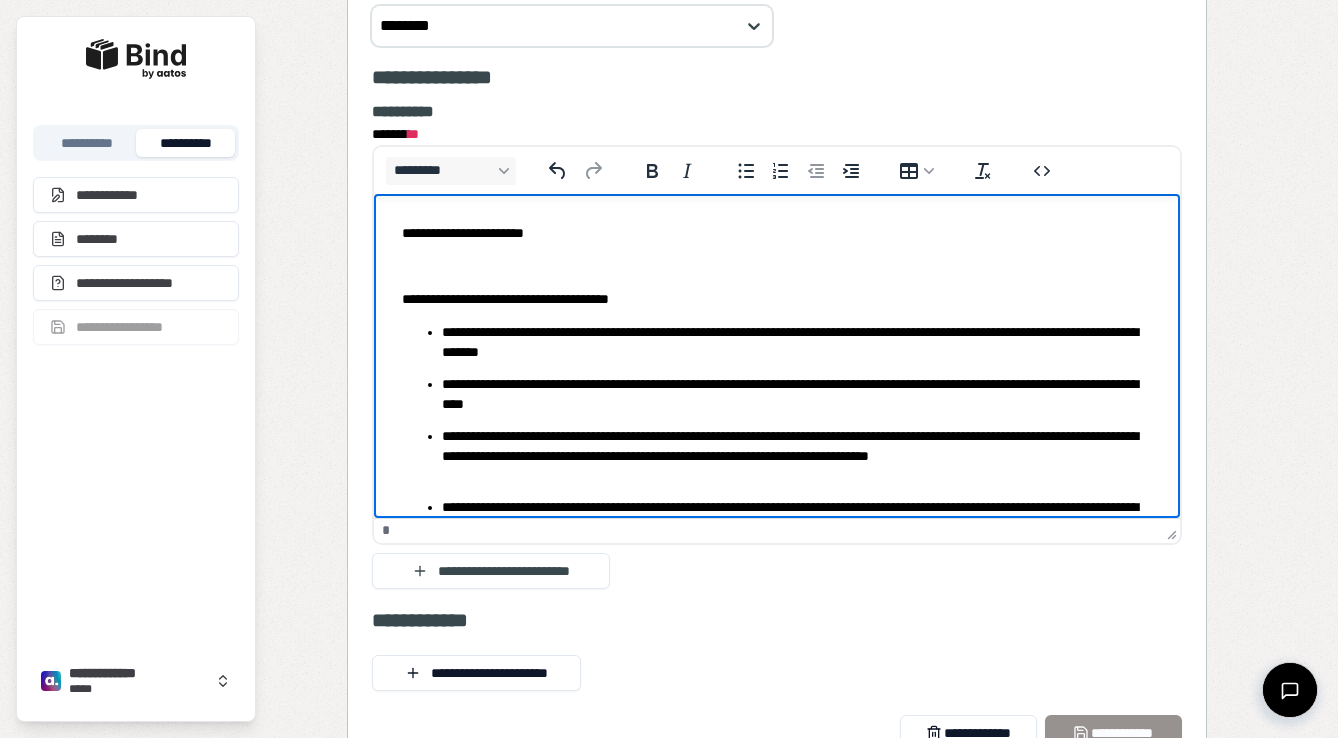 click at bounding box center [777, 265] 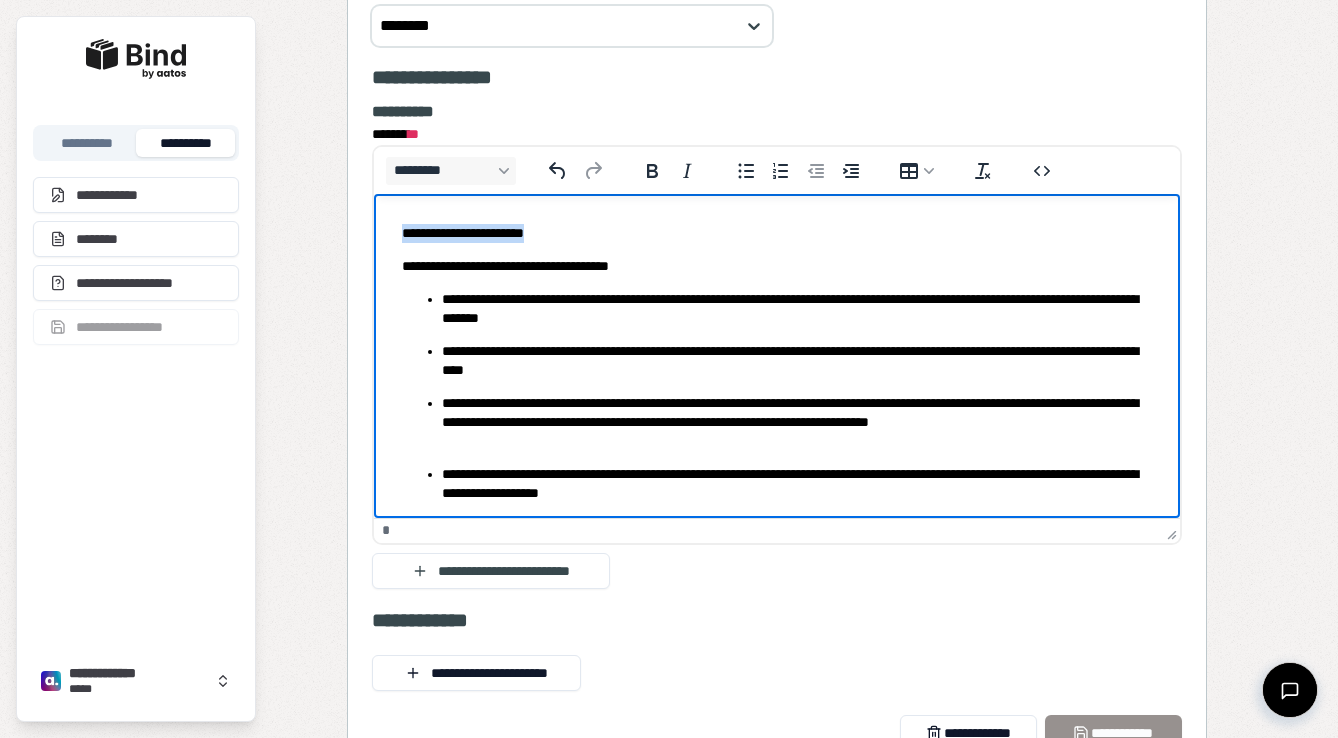 drag, startPoint x: 584, startPoint y: 230, endPoint x: 397, endPoint y: 229, distance: 187.00267 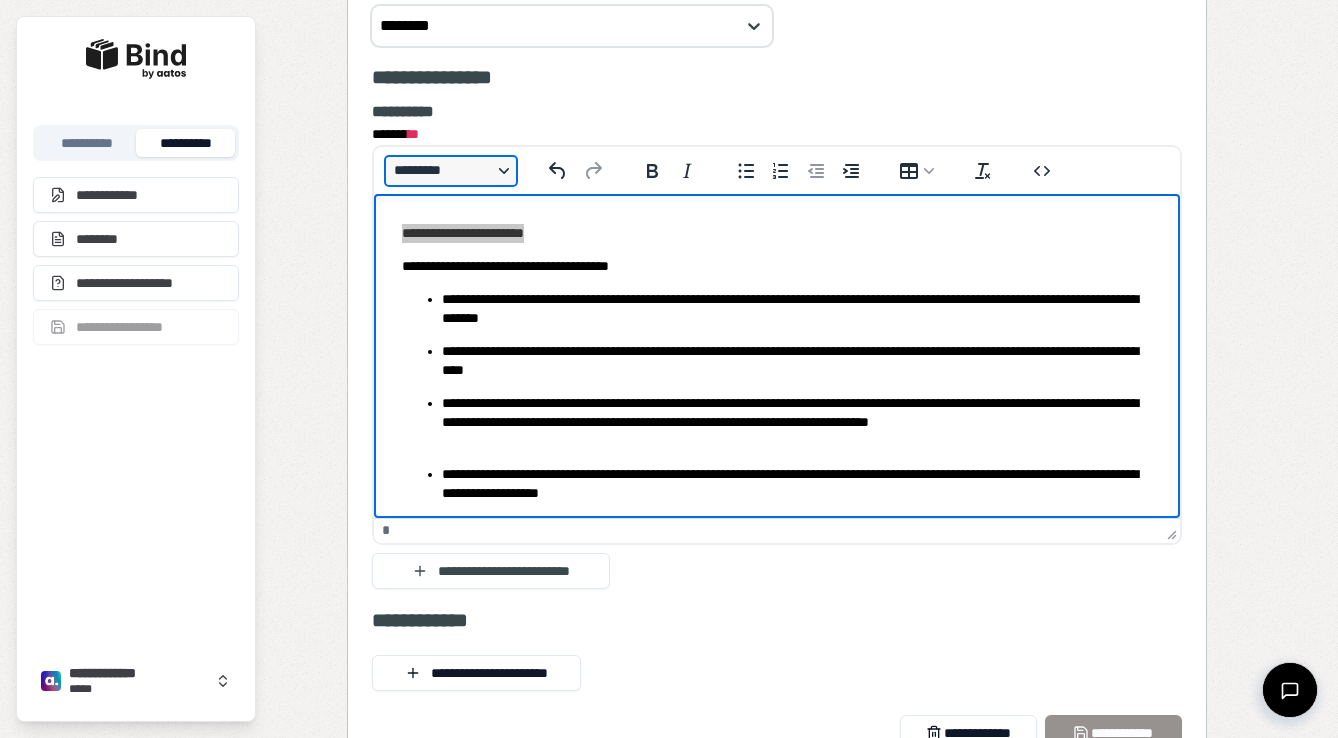 click on "*********" at bounding box center (451, 171) 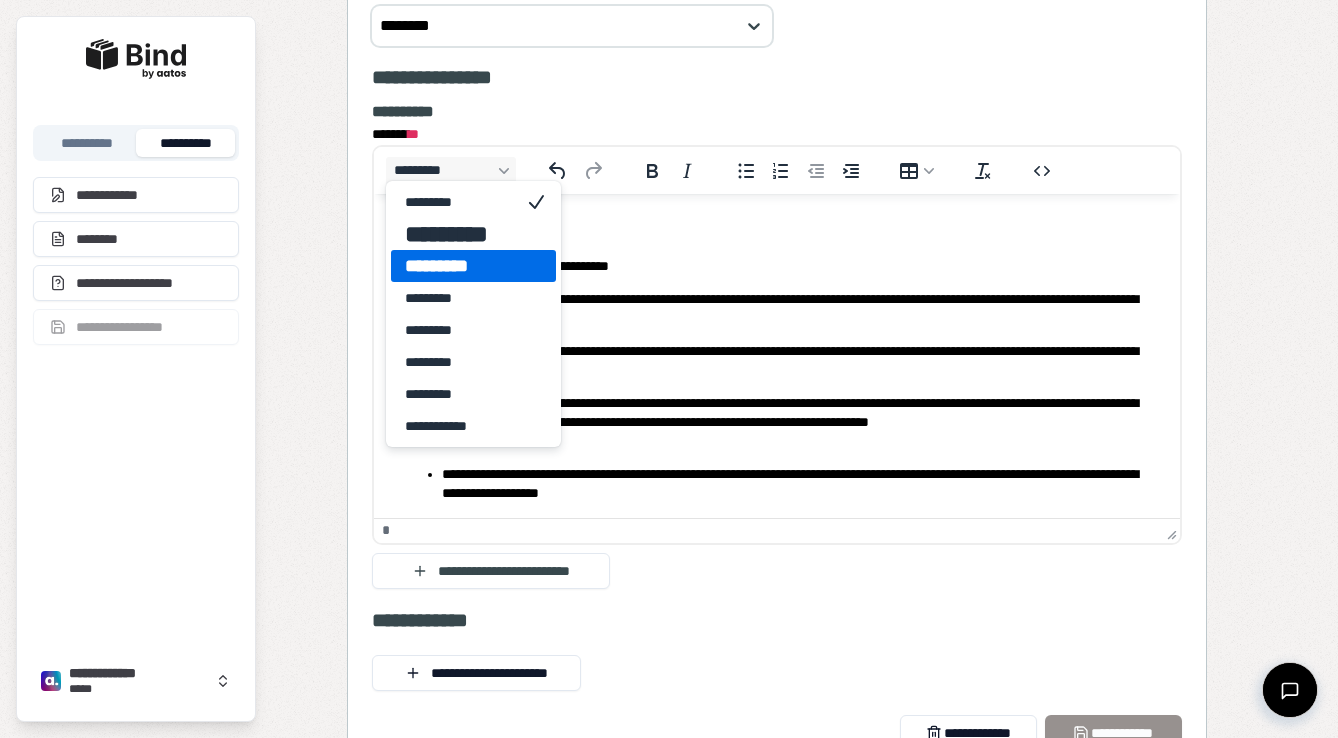 click on "*********" at bounding box center [459, 266] 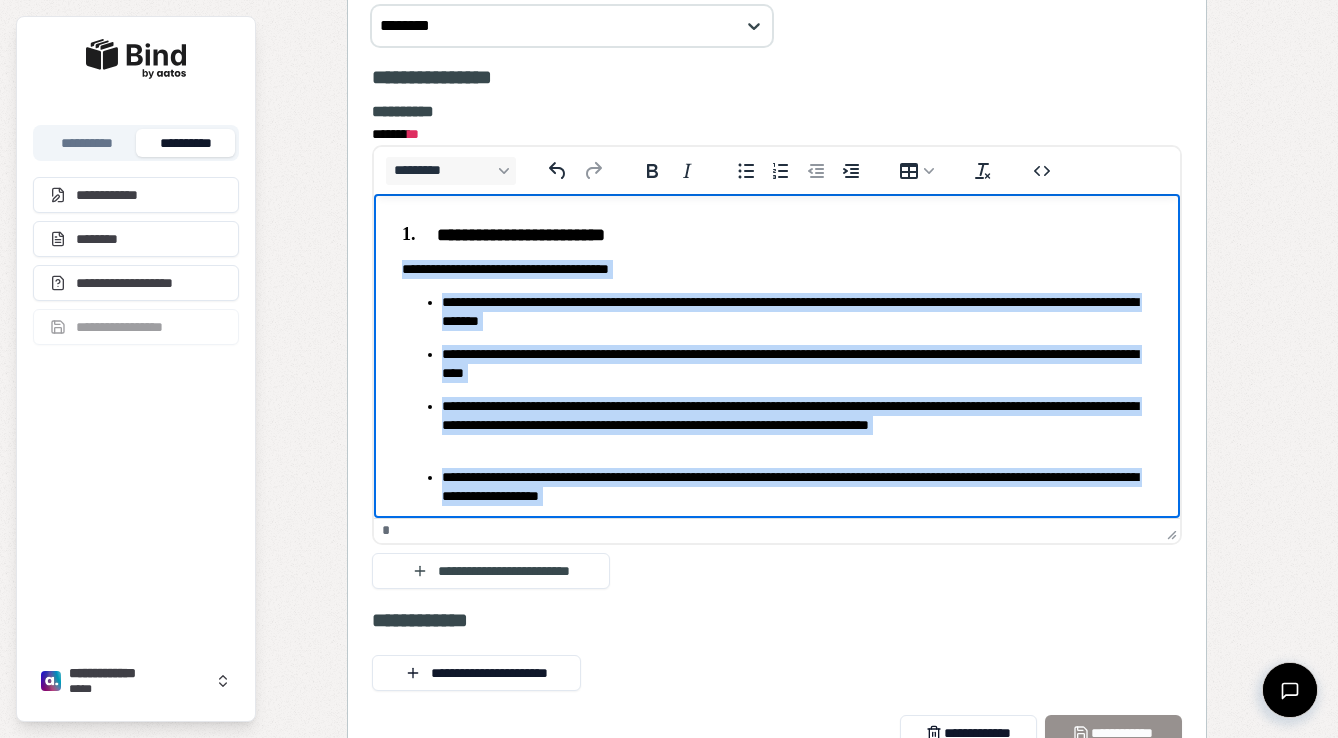 scroll, scrollTop: 89, scrollLeft: 0, axis: vertical 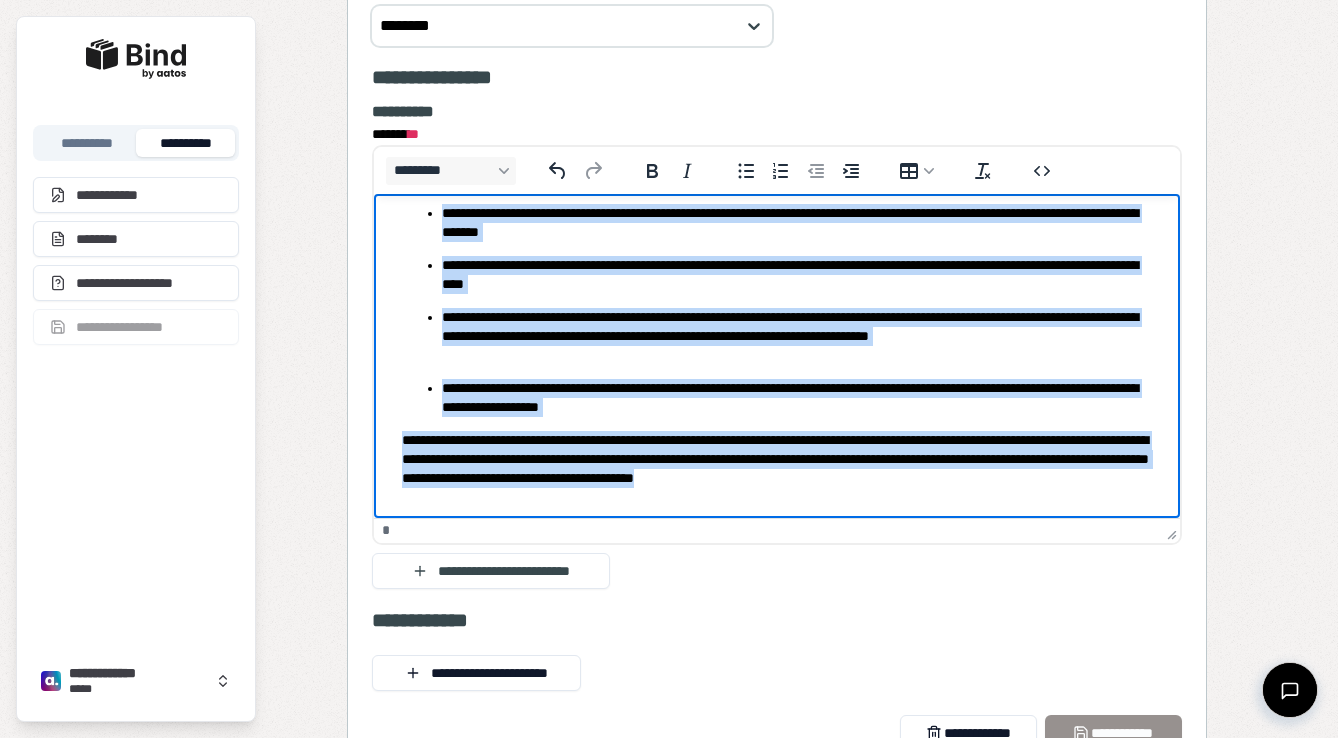 drag, startPoint x: 397, startPoint y: 257, endPoint x: 668, endPoint y: 579, distance: 420.8622 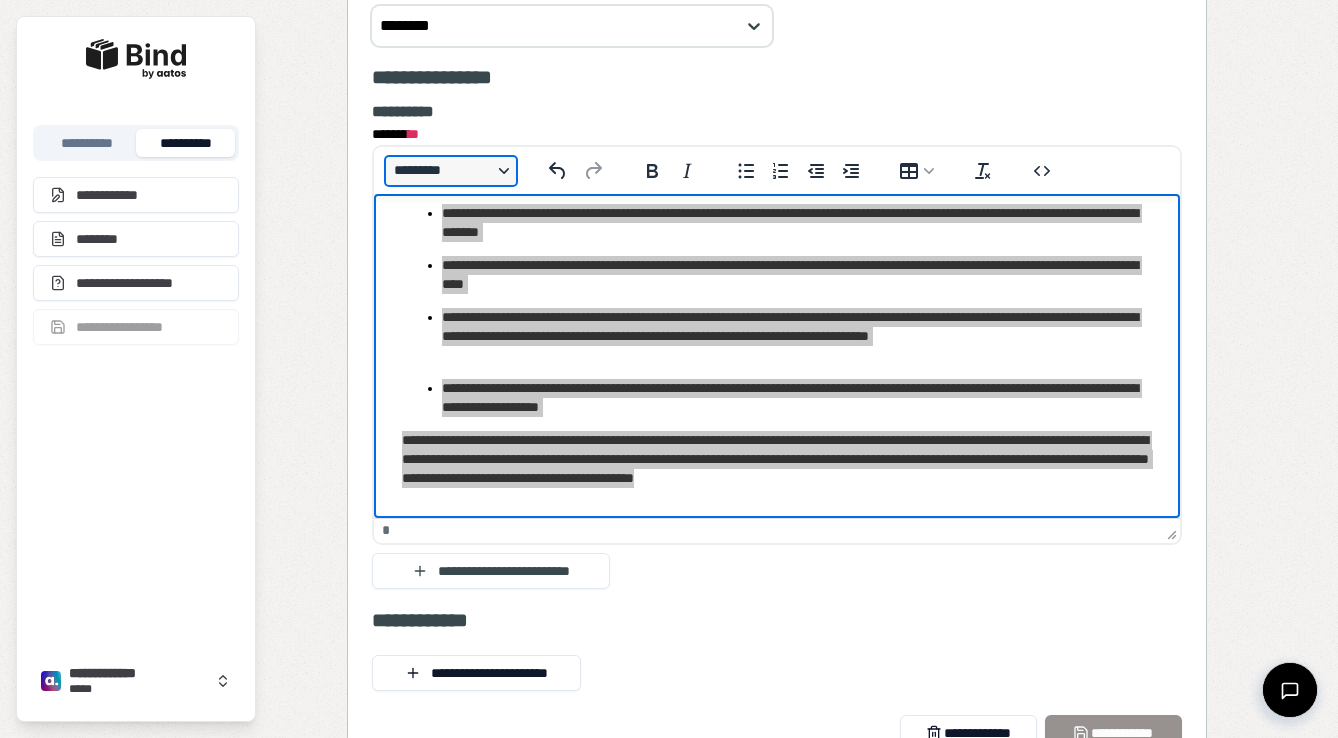 click on "*********" at bounding box center (451, 171) 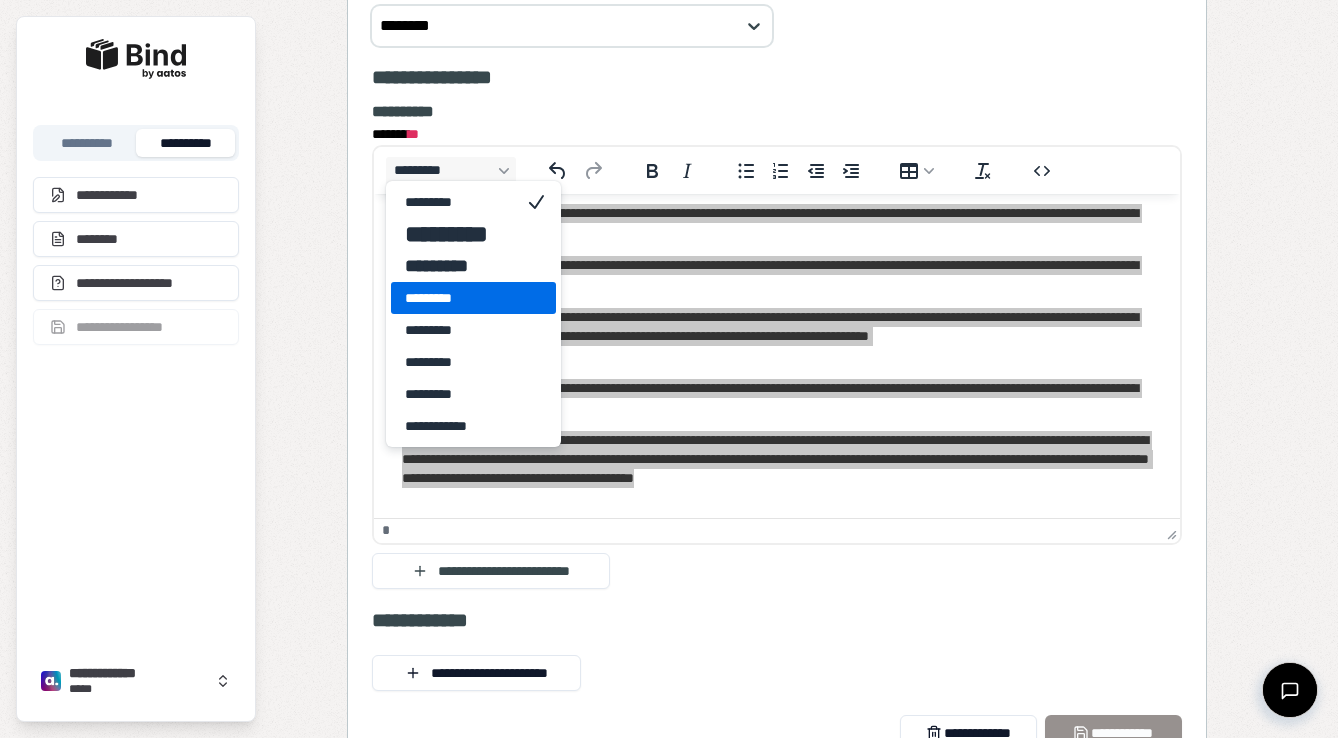 click on "*********" at bounding box center (459, 298) 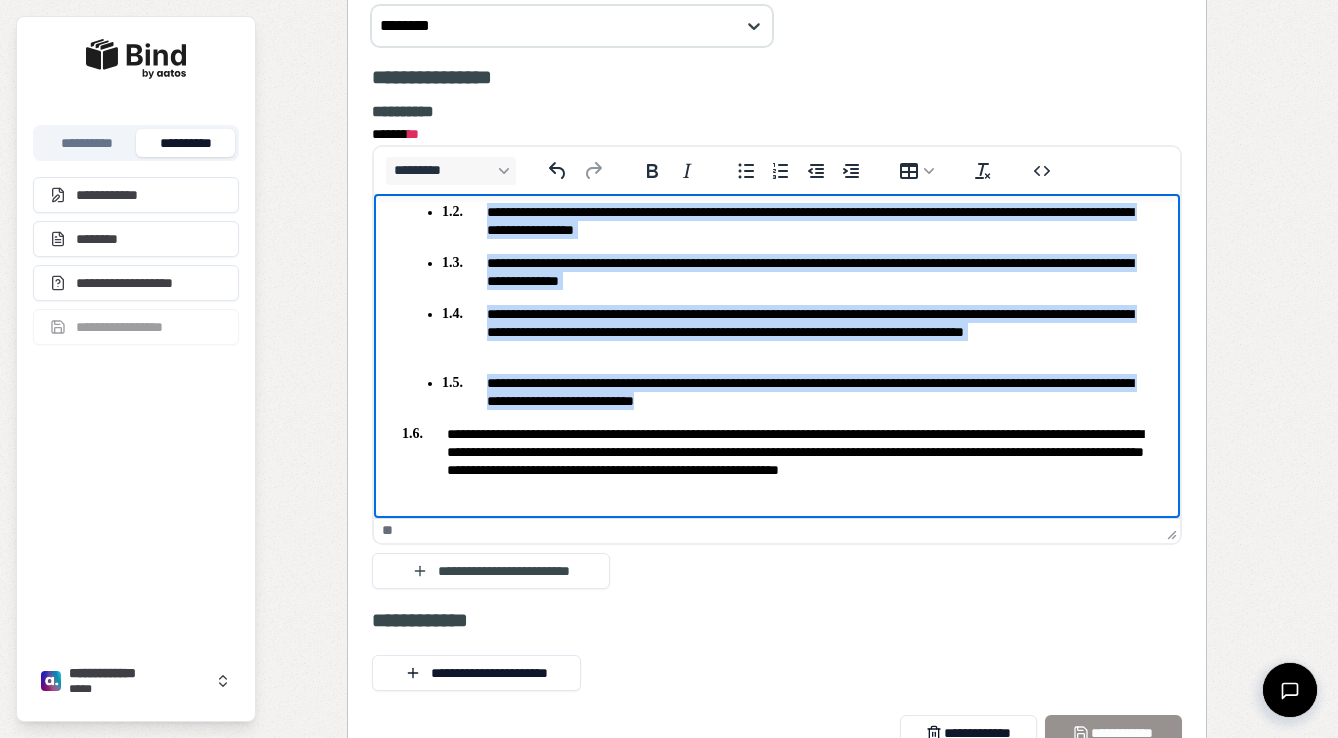 click on "**********" at bounding box center [777, 311] 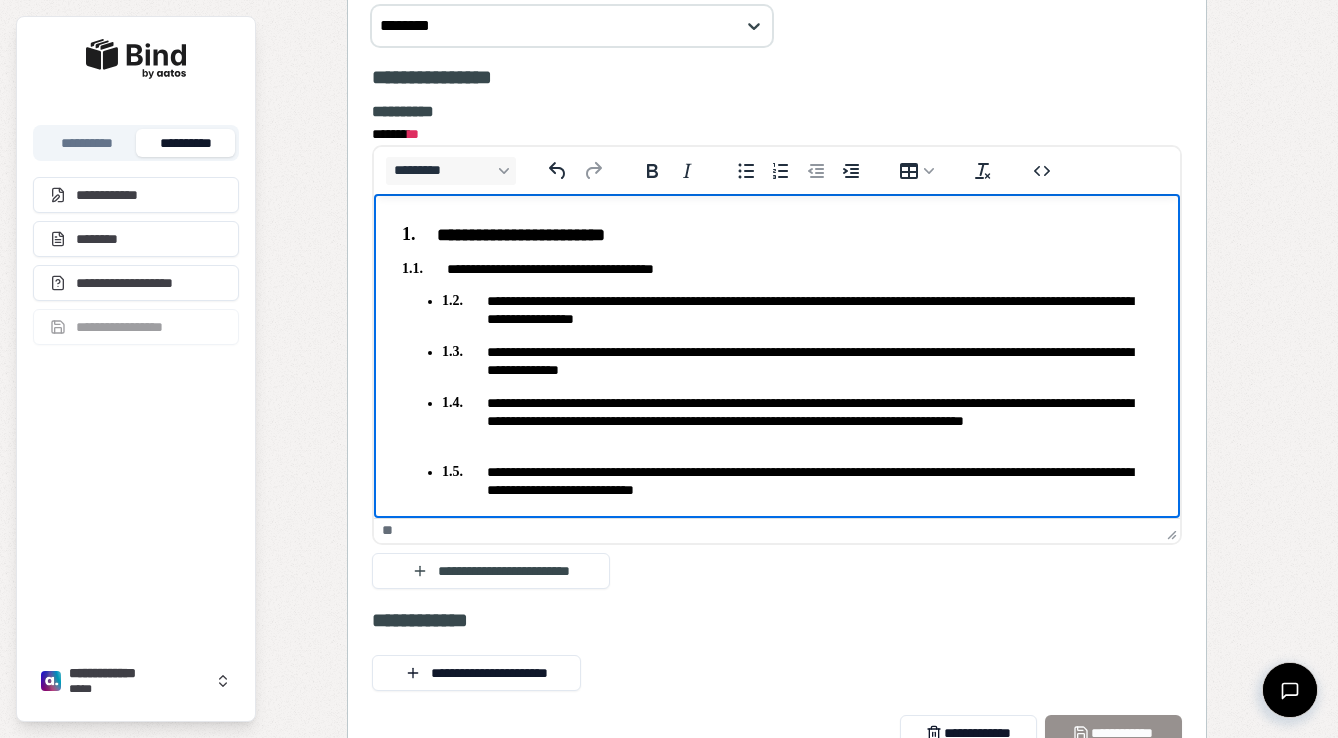 scroll, scrollTop: 0, scrollLeft: 0, axis: both 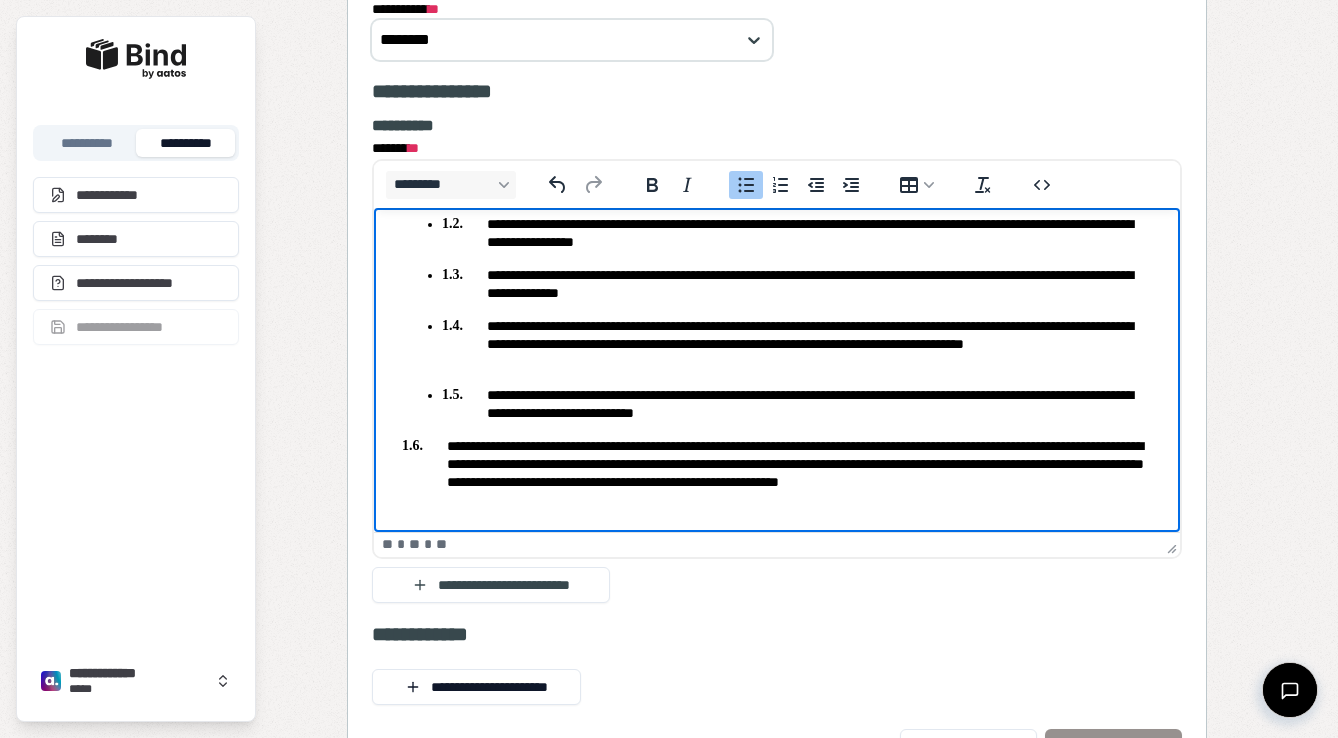 click on "**********" at bounding box center [797, 403] 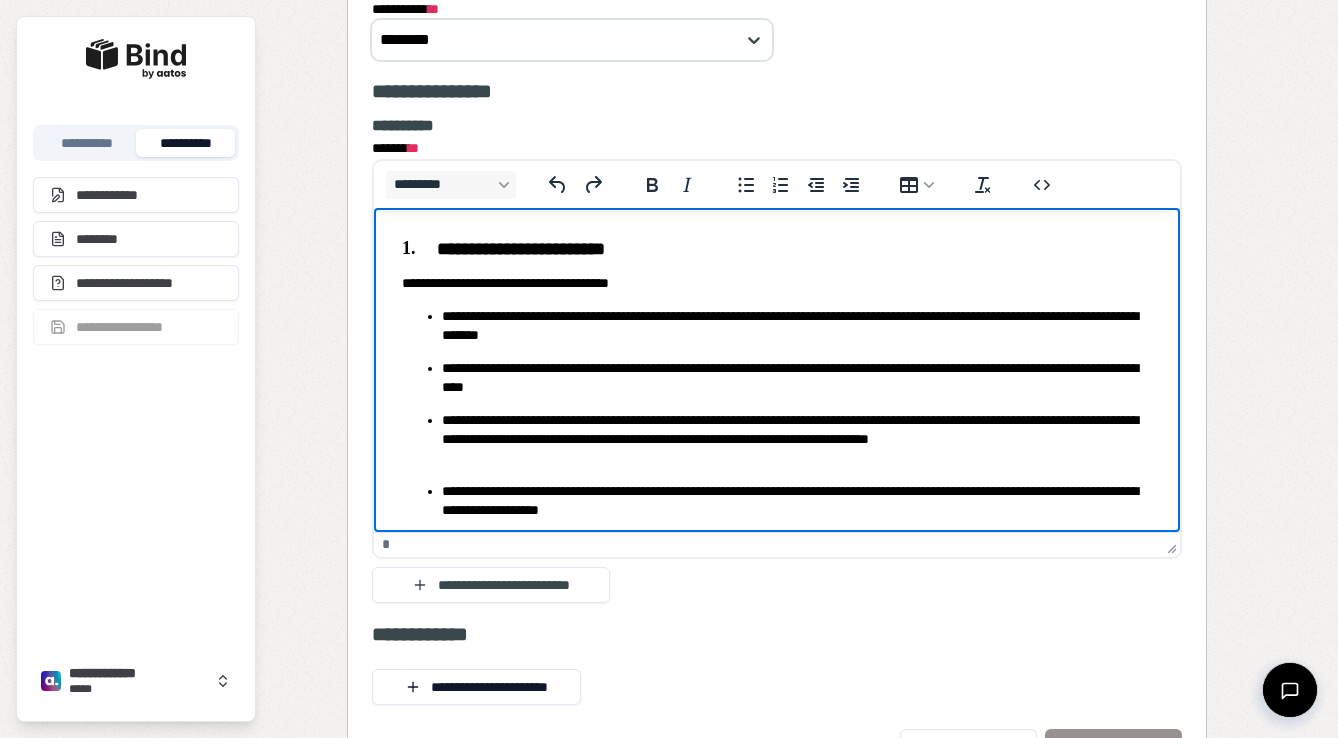 scroll, scrollTop: 0, scrollLeft: 0, axis: both 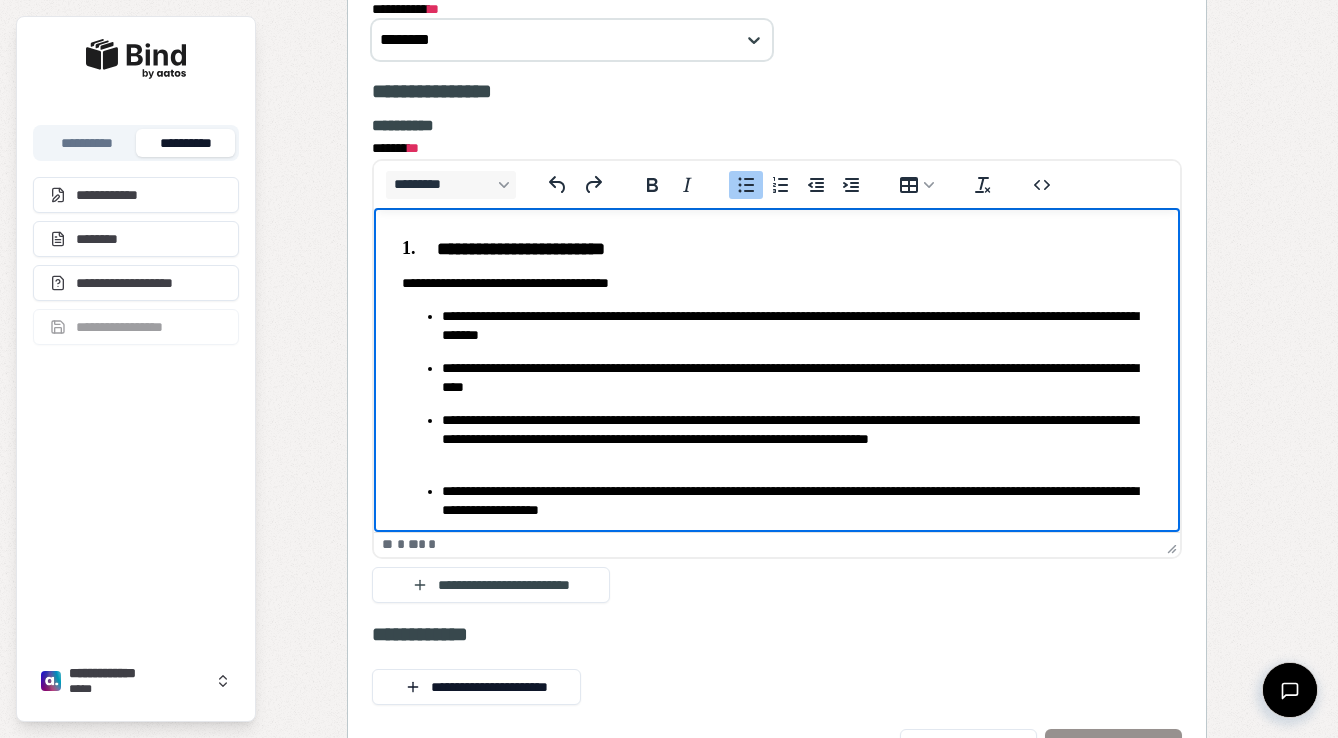 click on "**********" at bounding box center [797, 500] 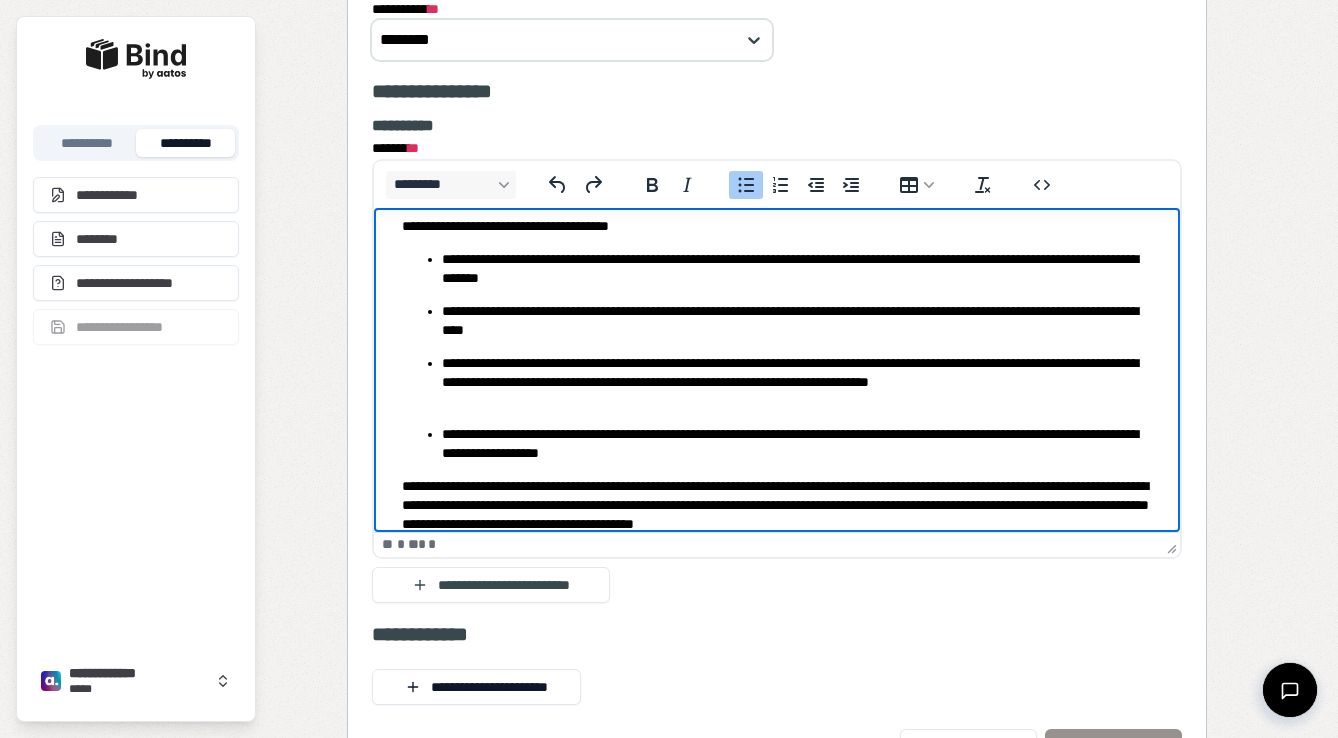 scroll, scrollTop: 59, scrollLeft: 0, axis: vertical 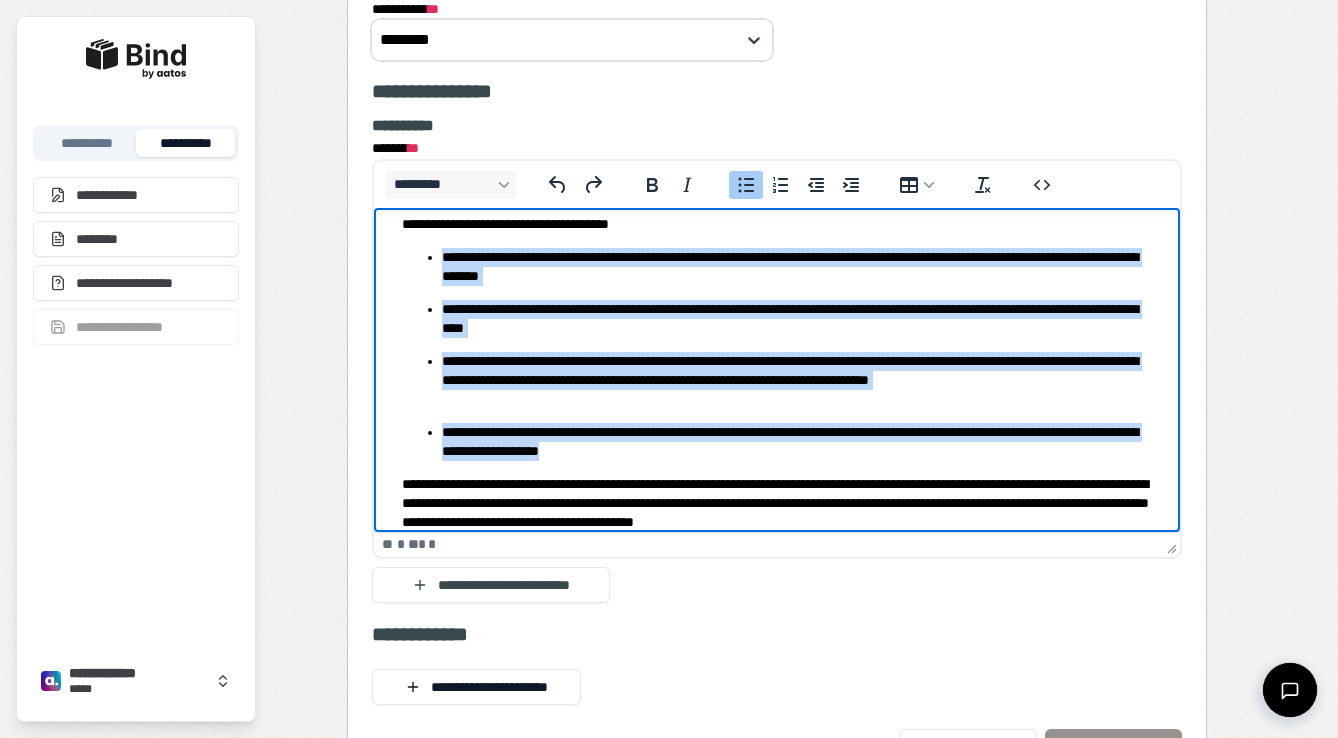 drag, startPoint x: 726, startPoint y: 452, endPoint x: 426, endPoint y: 256, distance: 358.35178 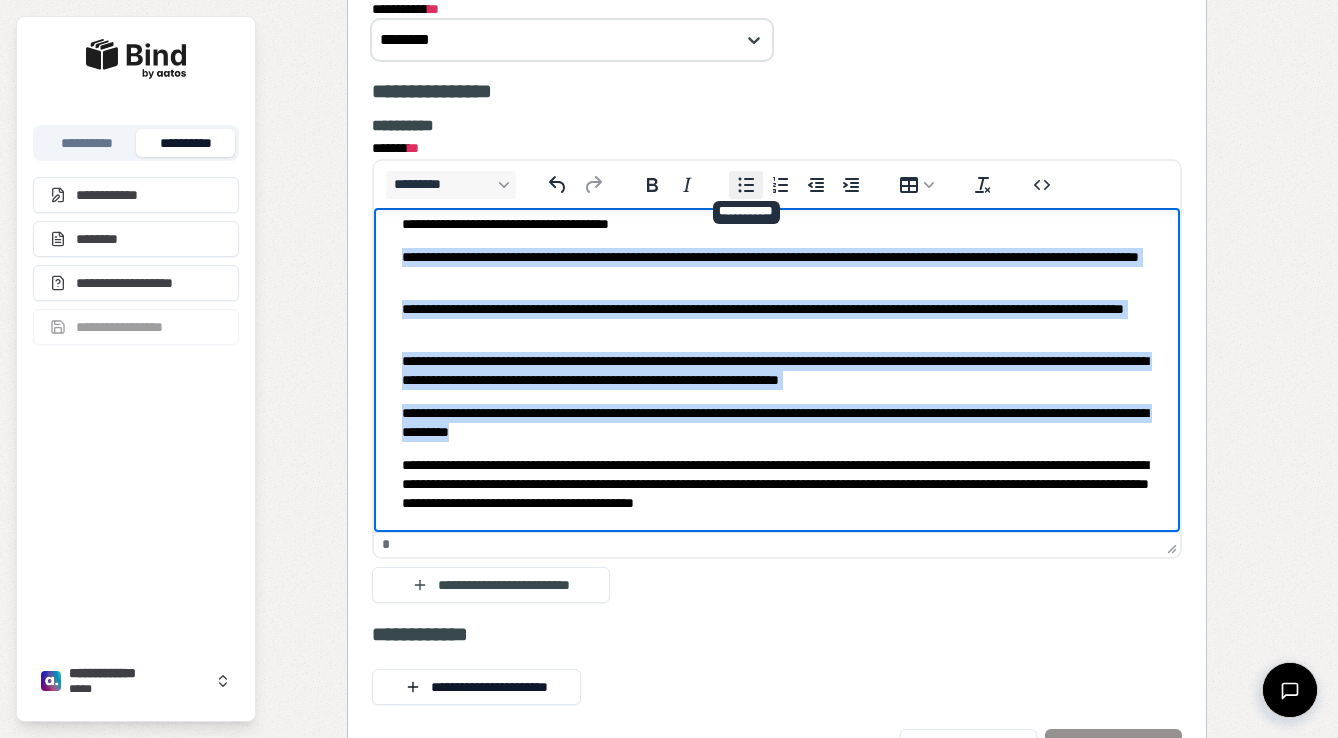 click 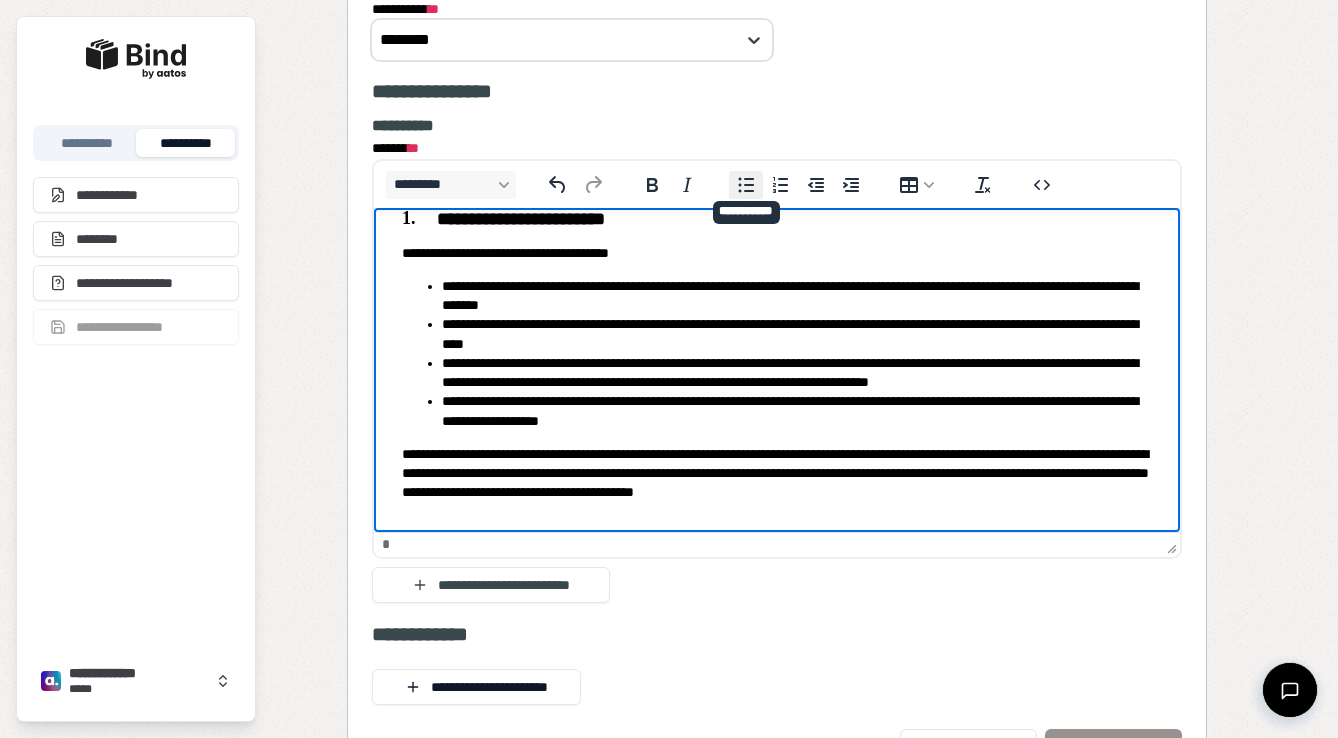 scroll, scrollTop: 47, scrollLeft: 0, axis: vertical 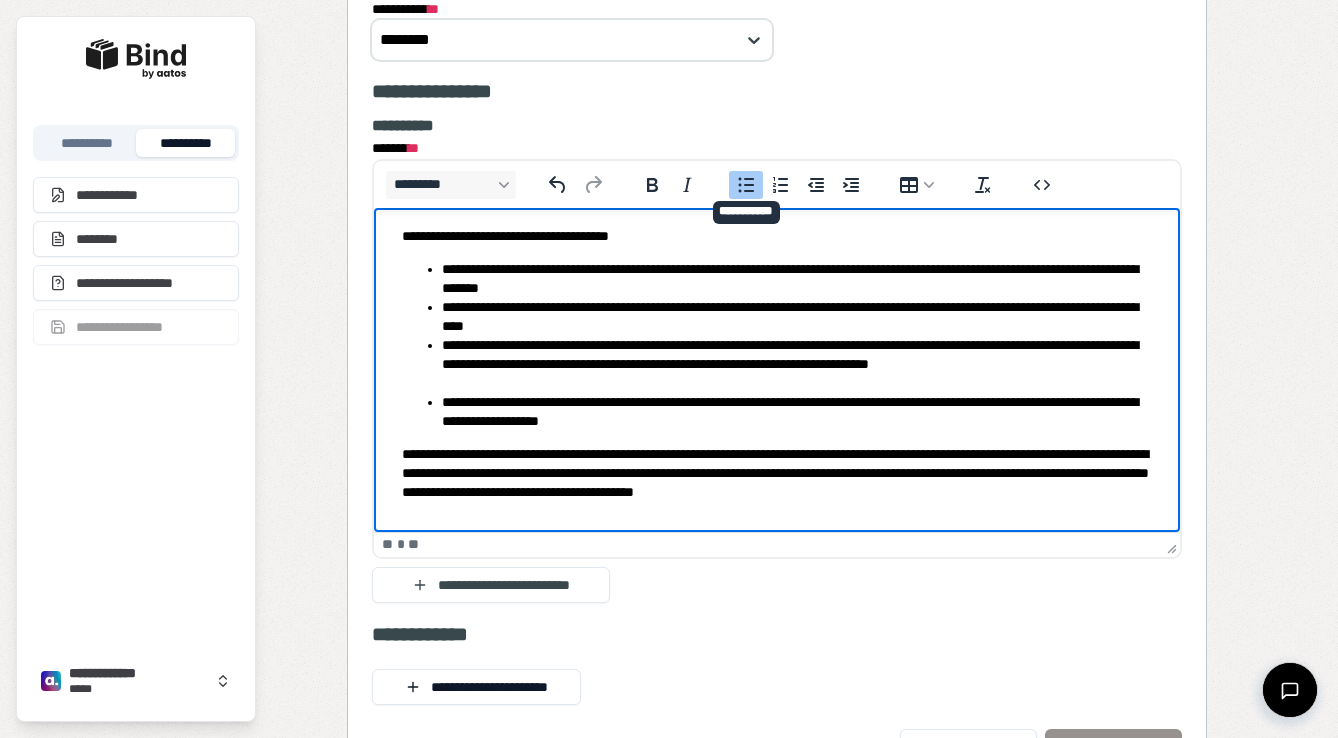 click on "**********" at bounding box center [777, 235] 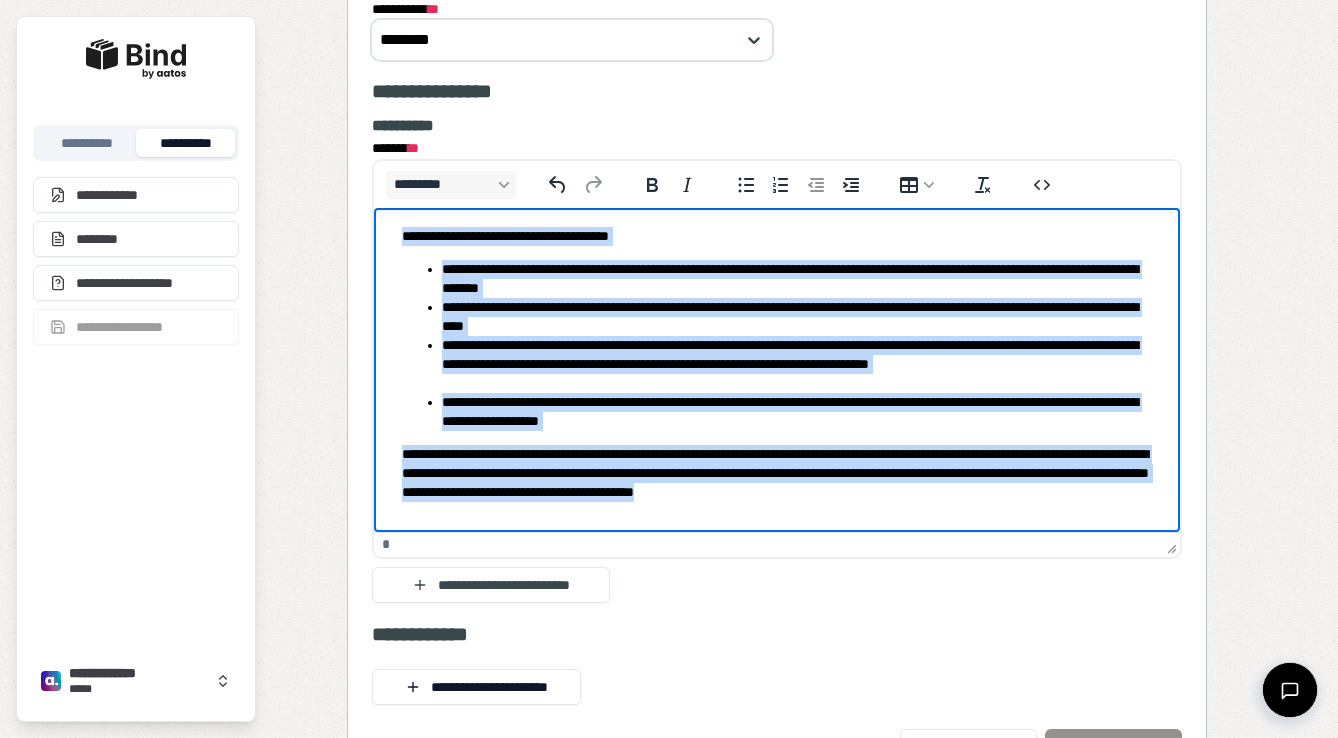 drag, startPoint x: 394, startPoint y: 237, endPoint x: 816, endPoint y: 541, distance: 520.0961 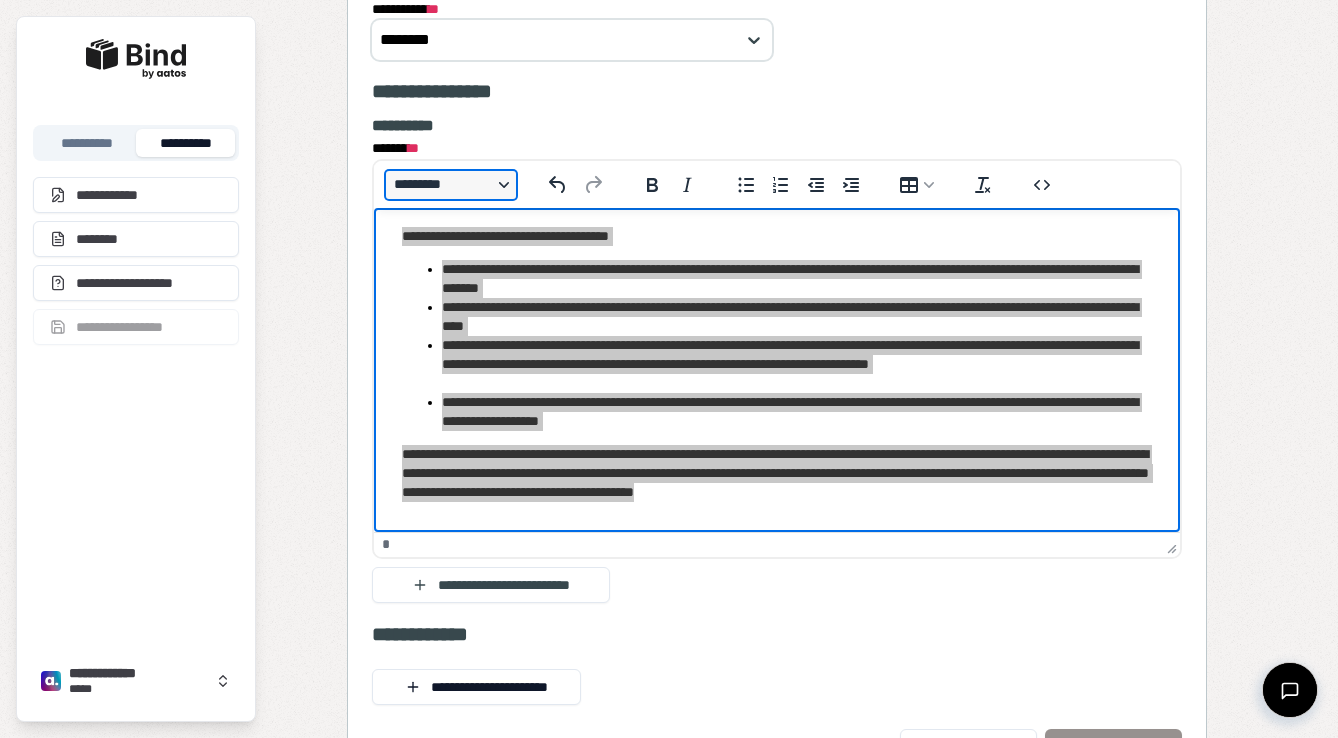 click on "*********" at bounding box center (451, 185) 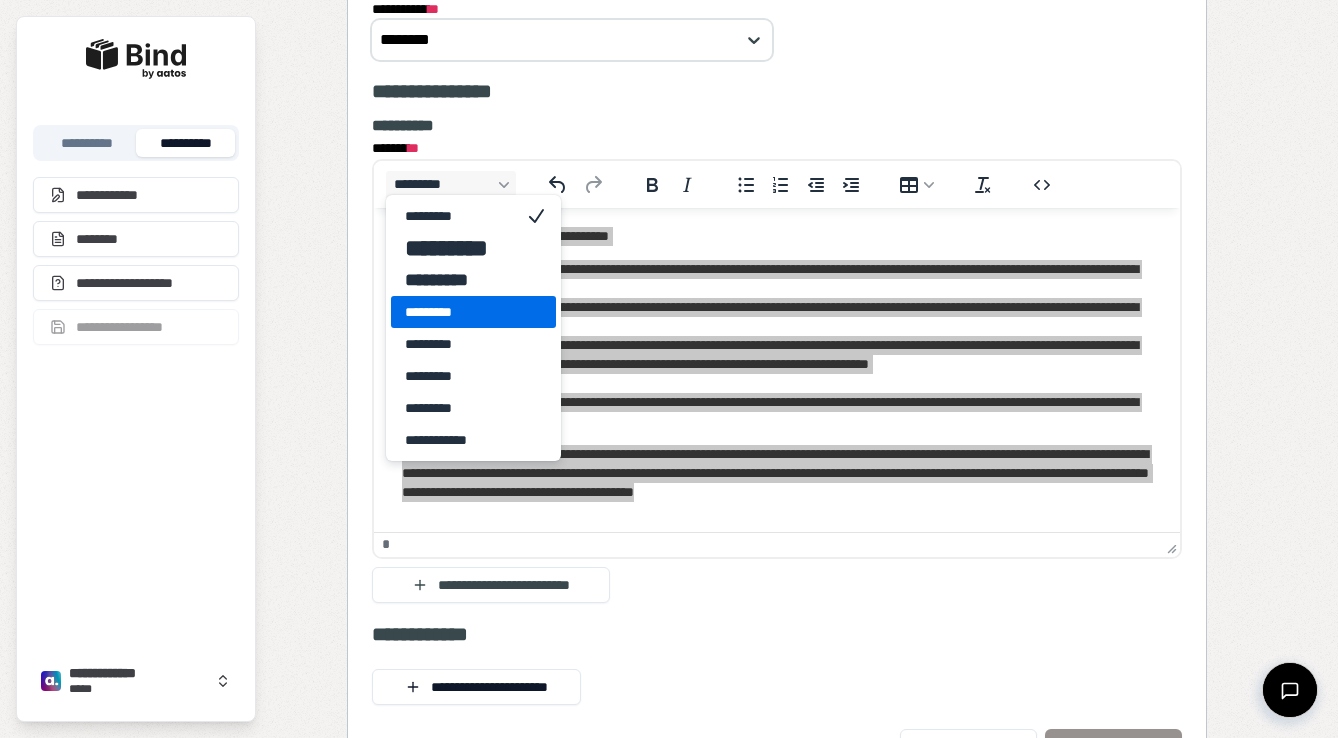 click on "*********" at bounding box center [459, 312] 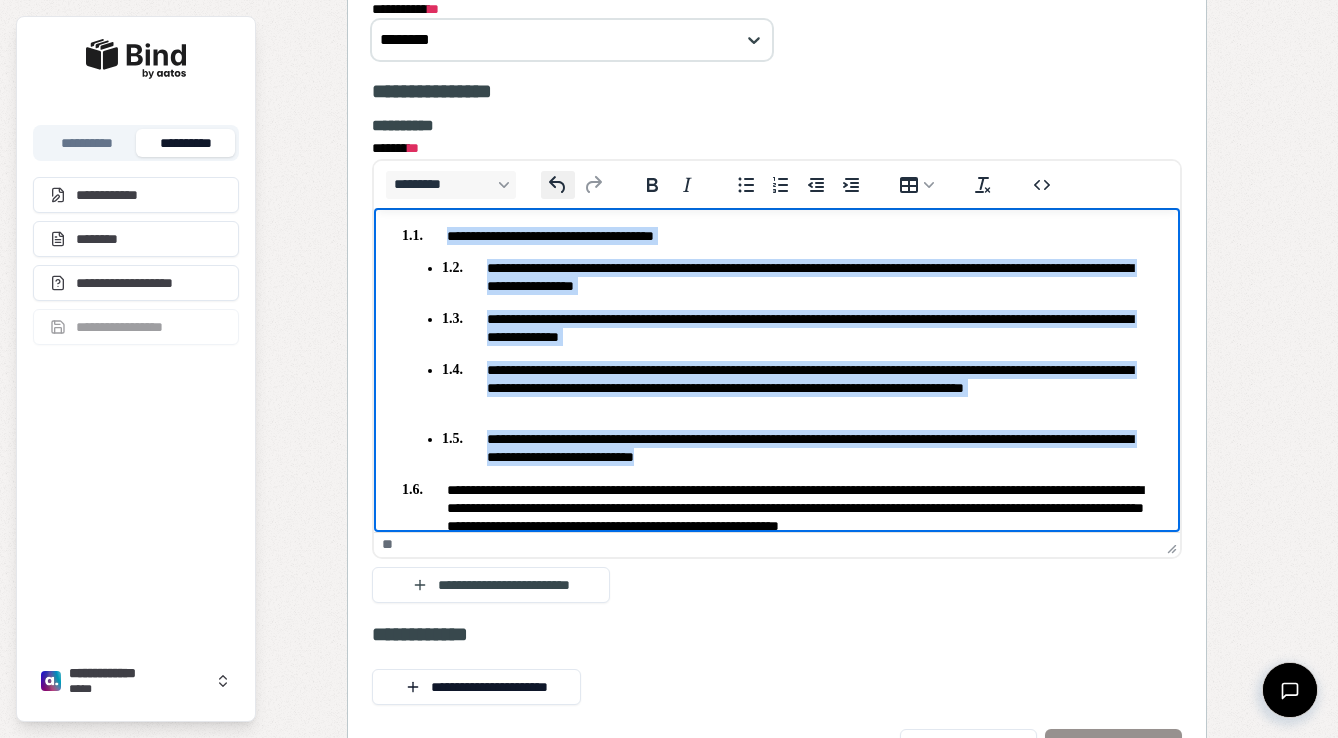 click 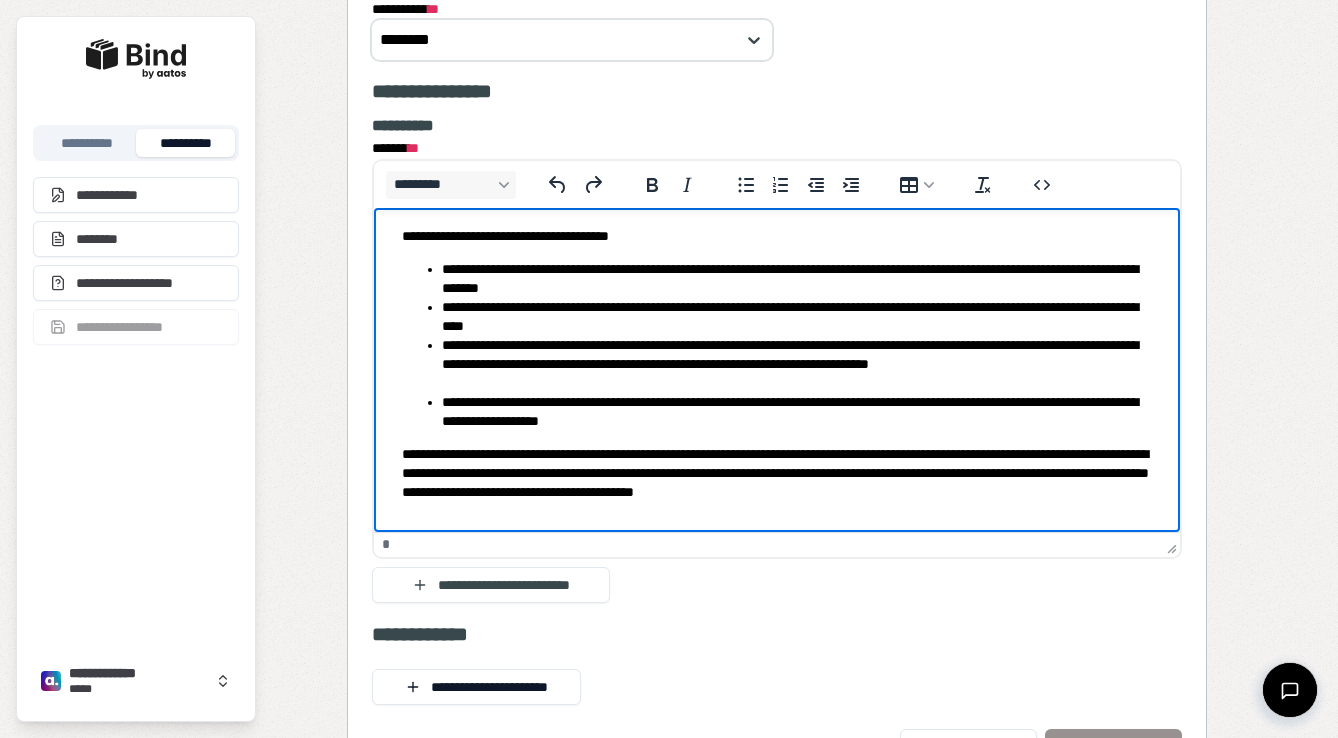 click on "**********" at bounding box center (777, 345) 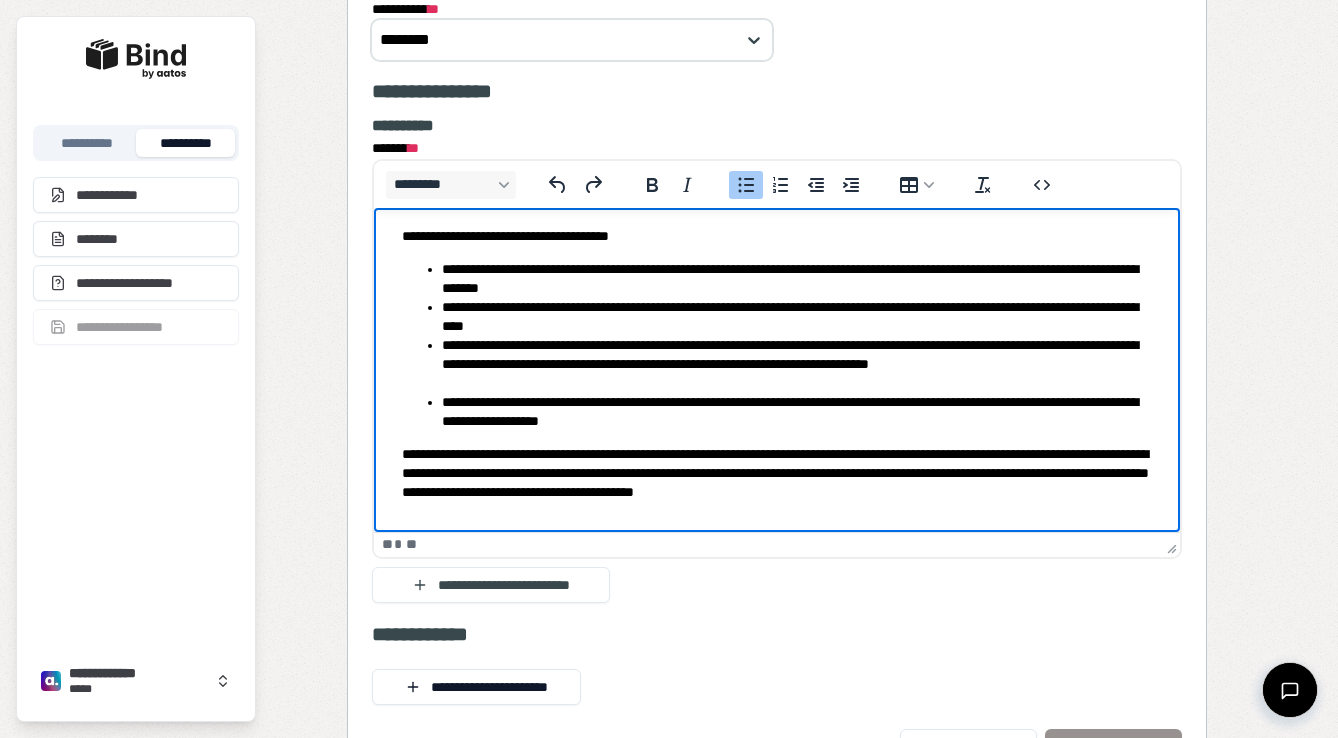 click on "**********" at bounding box center (777, 345) 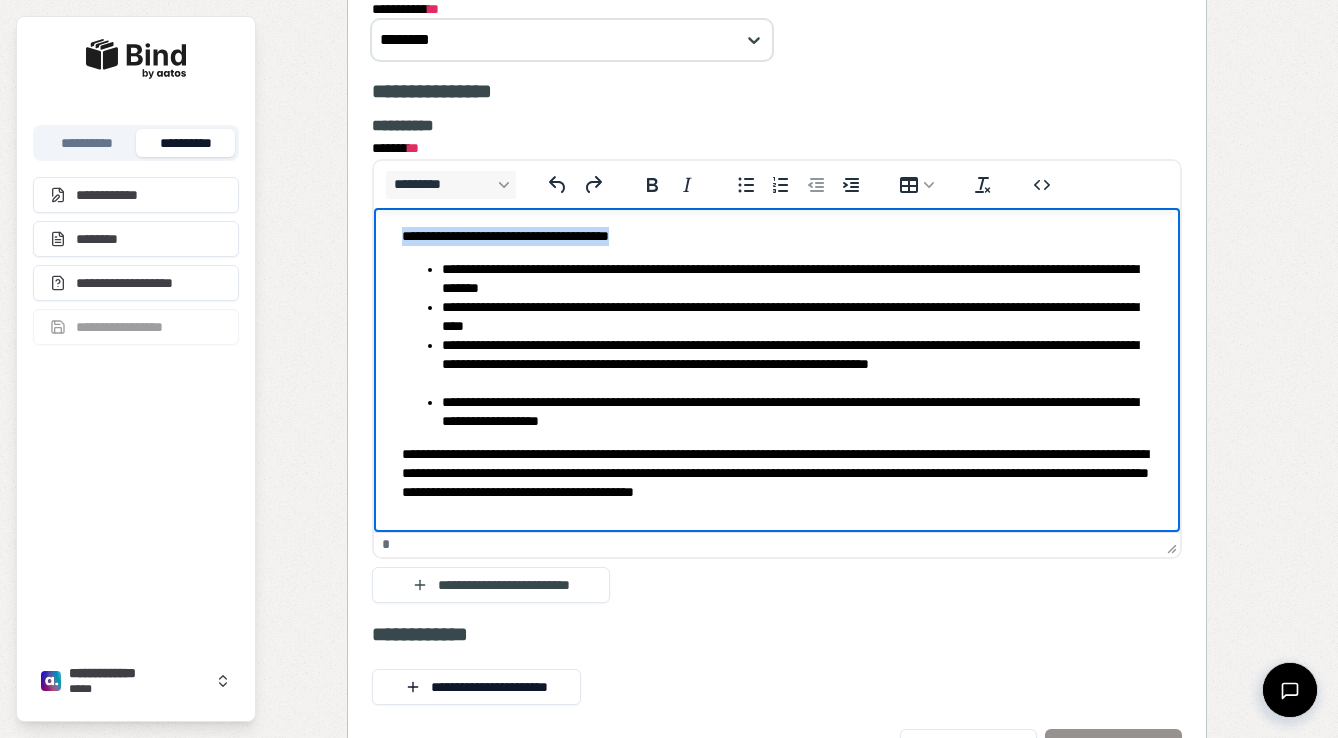 drag, startPoint x: 663, startPoint y: 231, endPoint x: 387, endPoint y: 235, distance: 276.029 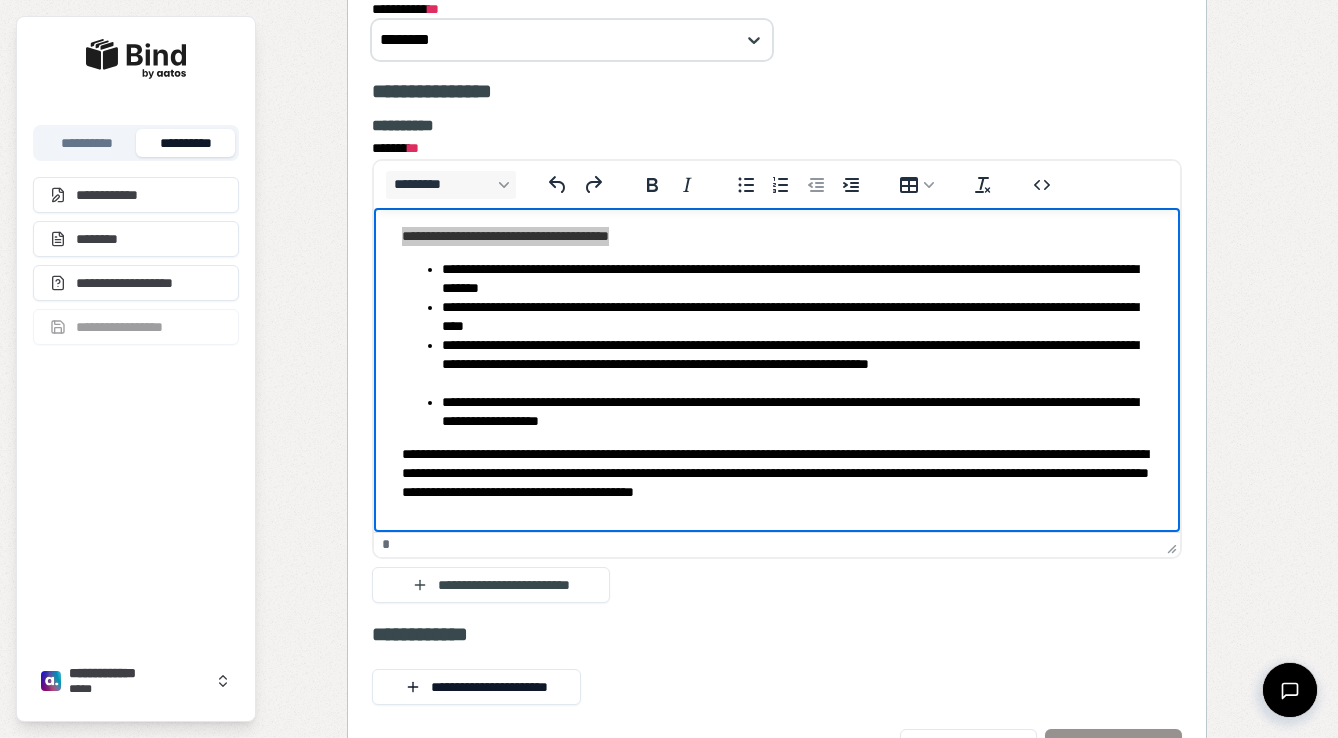 click on "*********" at bounding box center [777, 184] 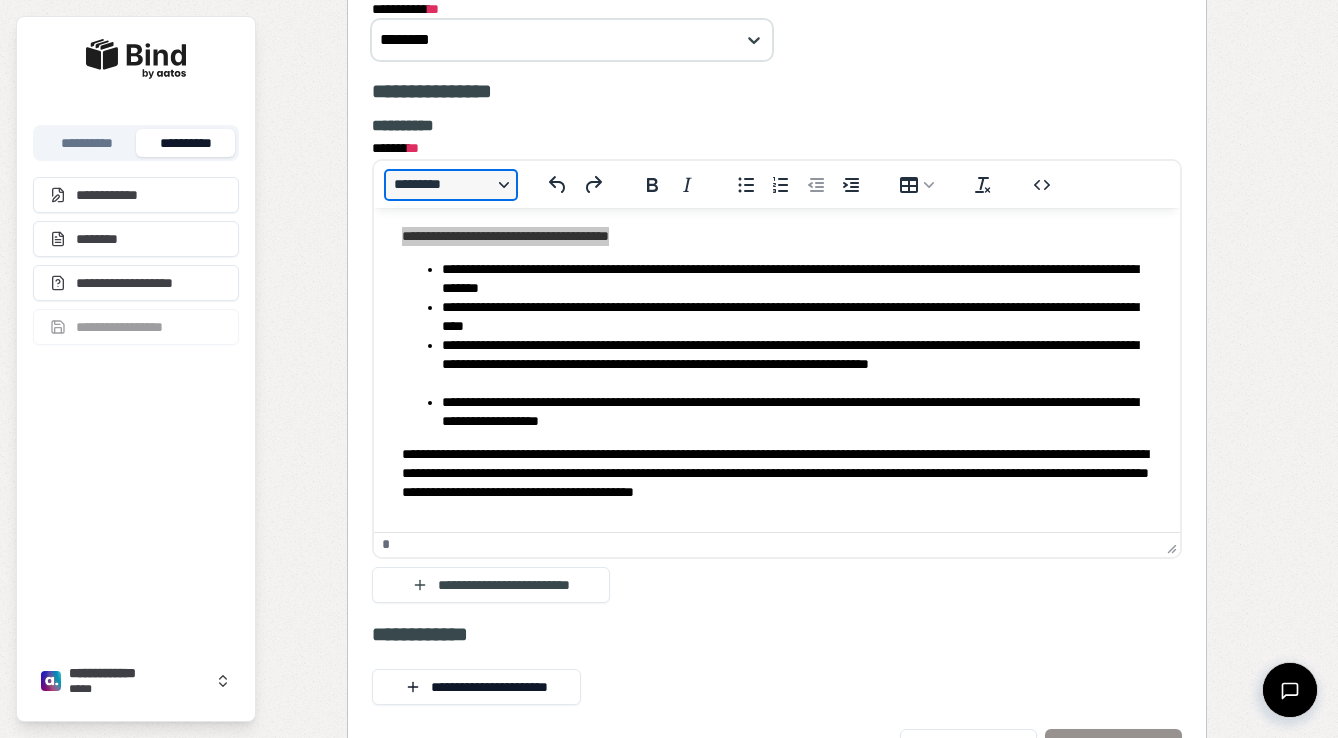click on "*********" at bounding box center [451, 185] 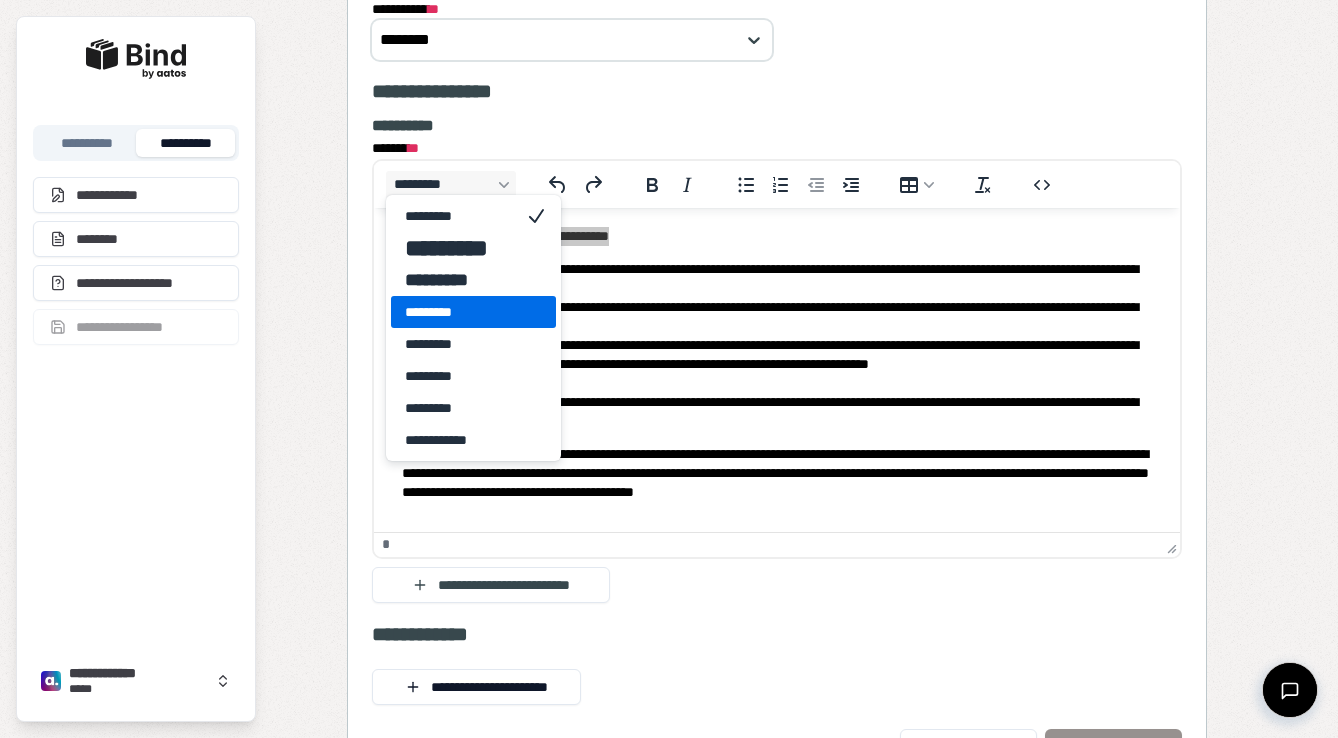 click on "*********" at bounding box center (473, 312) 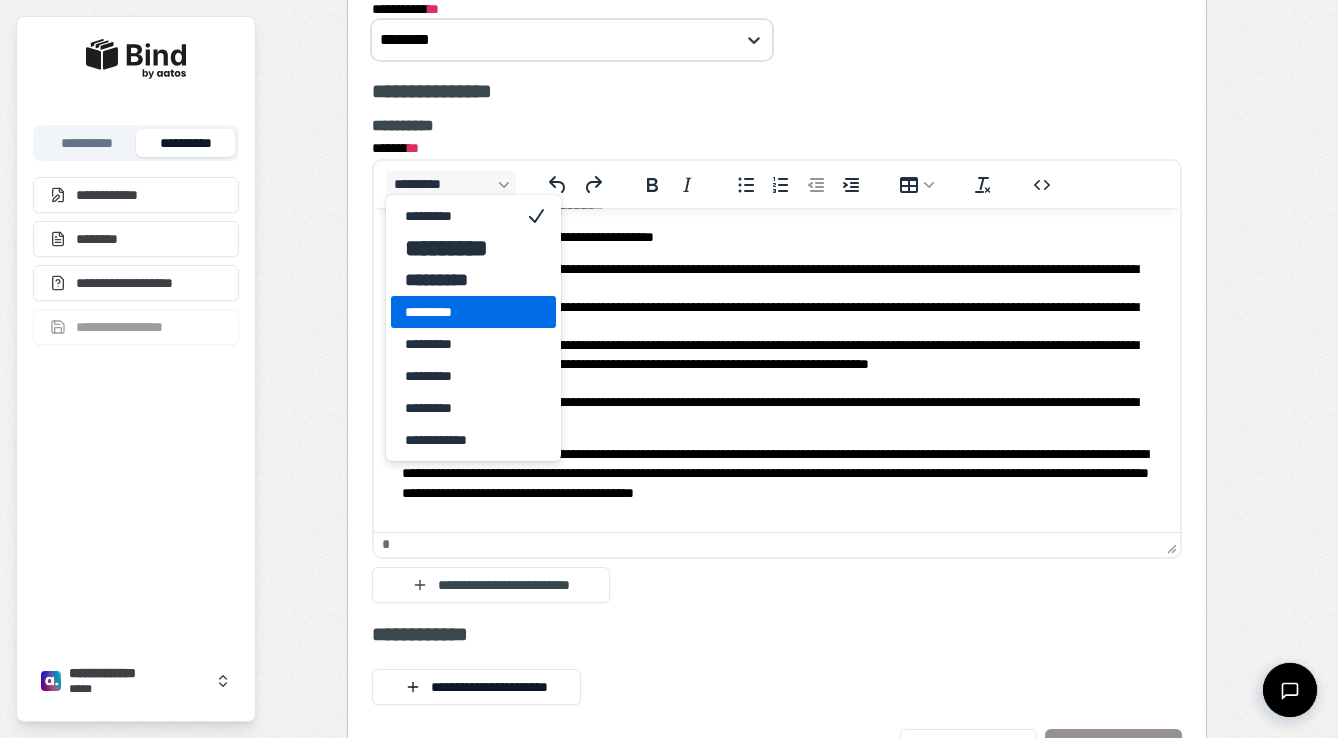 scroll, scrollTop: 46, scrollLeft: 0, axis: vertical 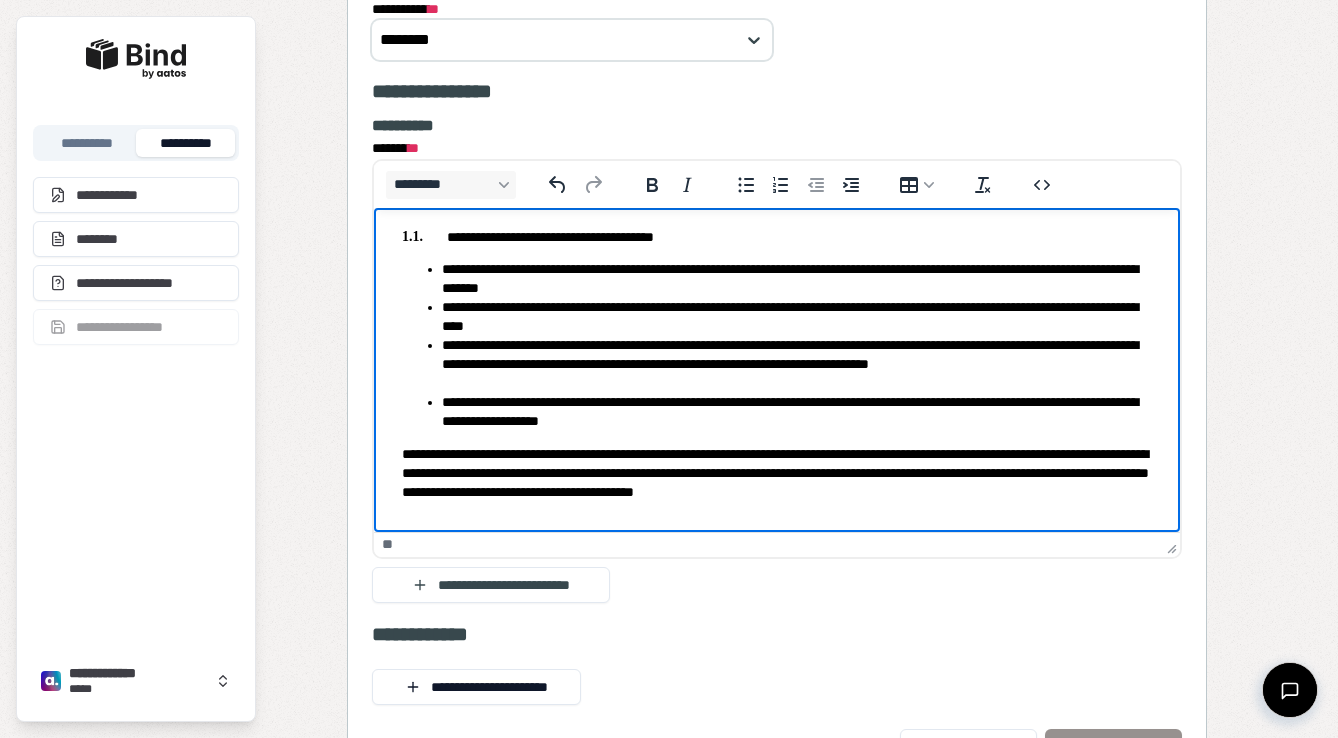 click on "**********" at bounding box center [797, 411] 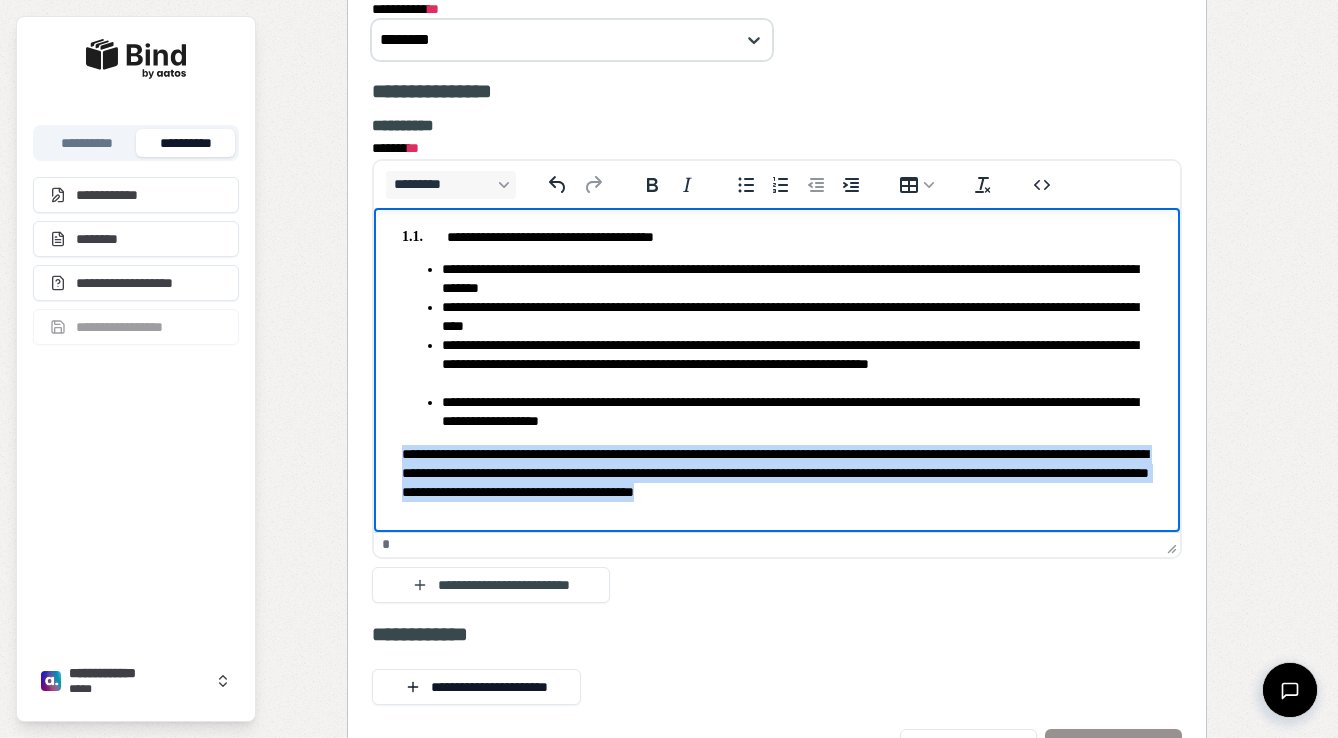 drag, startPoint x: 397, startPoint y: 455, endPoint x: 1039, endPoint y: 524, distance: 645.6973 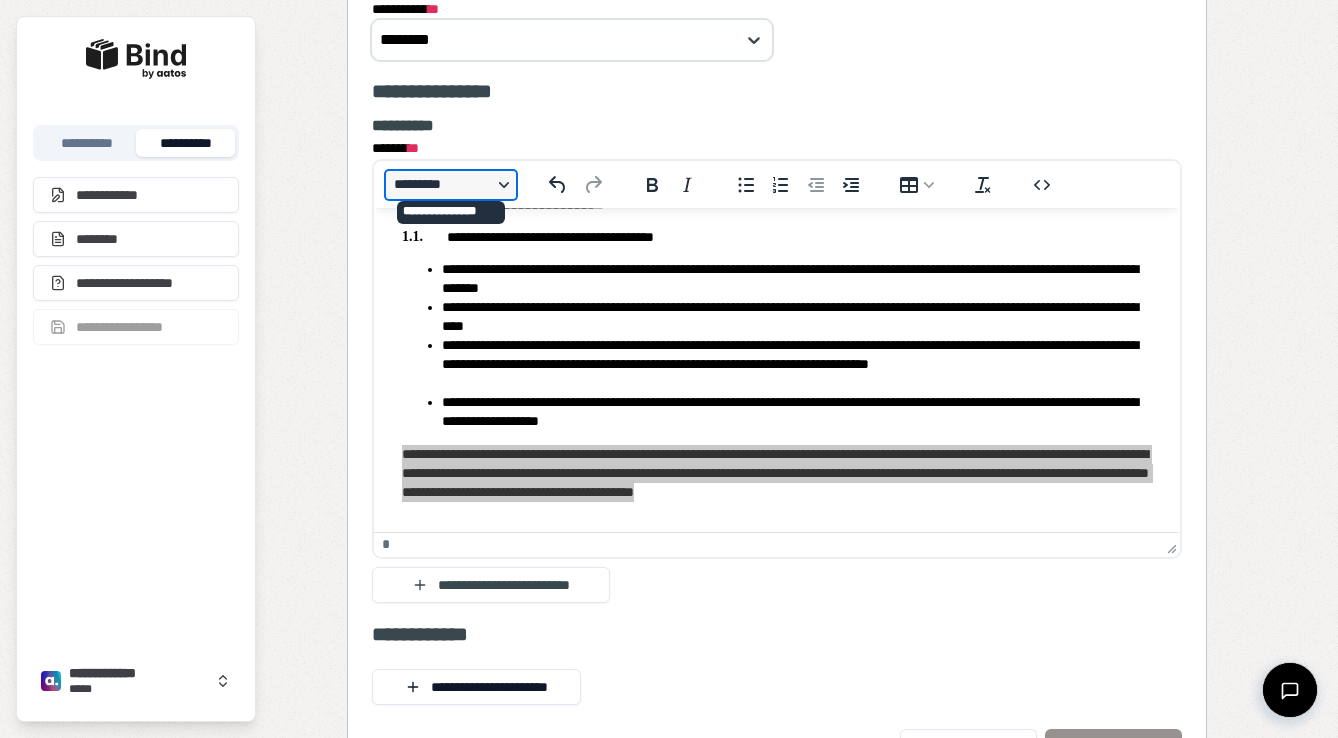 click on "*********" at bounding box center [451, 185] 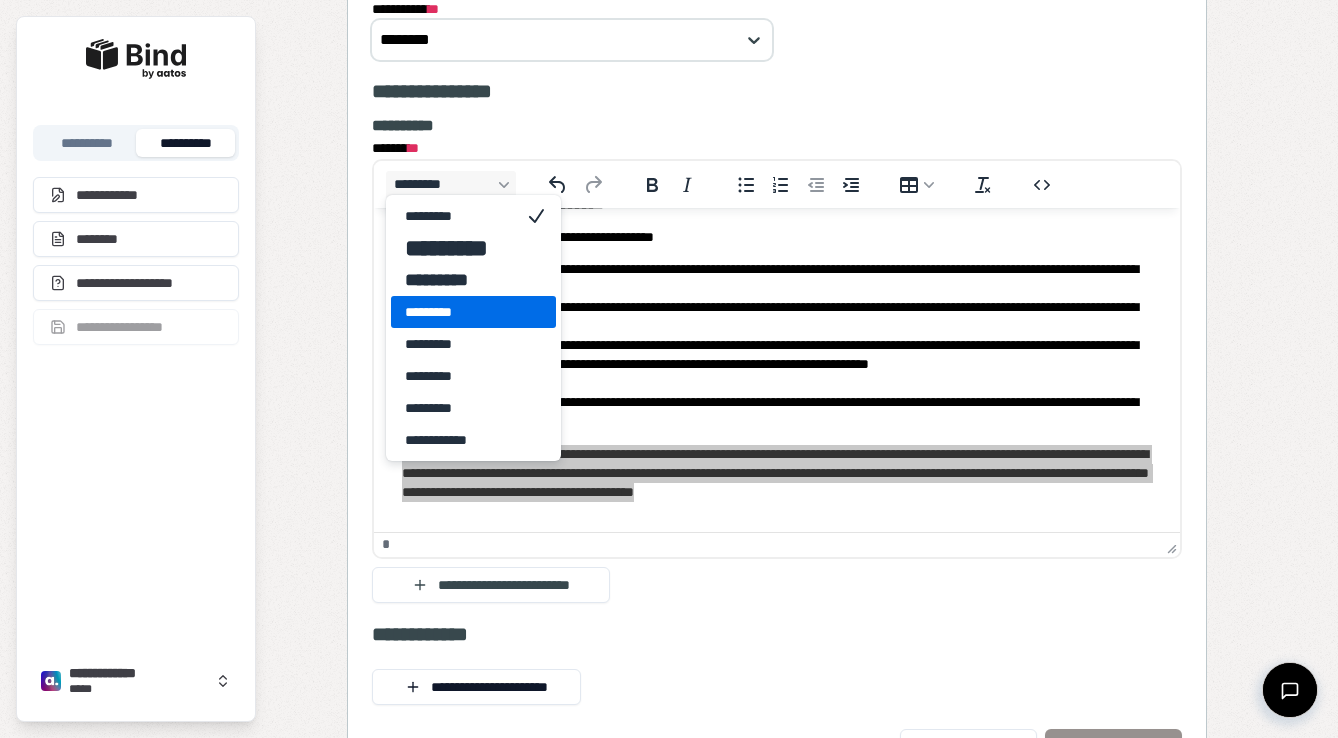 click on "*********" at bounding box center [459, 312] 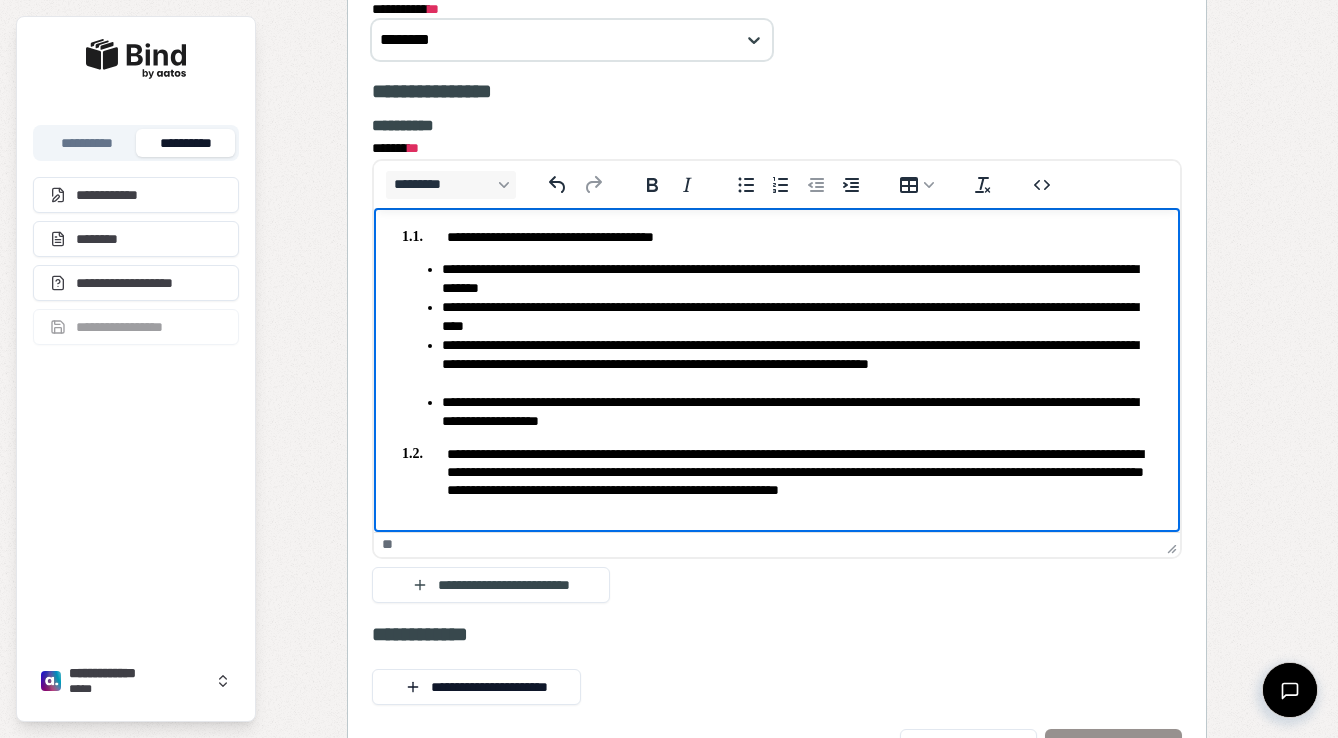 click on "**********" at bounding box center (797, 411) 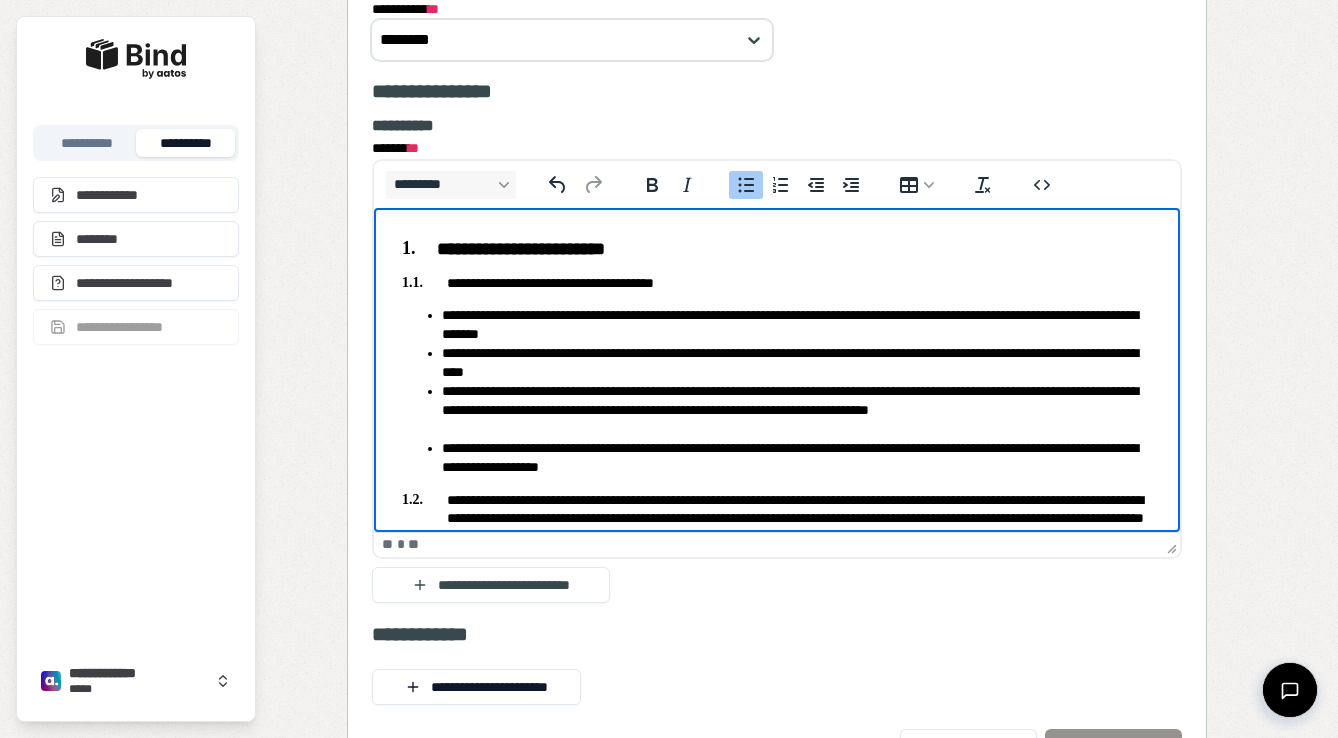 scroll, scrollTop: 18, scrollLeft: 0, axis: vertical 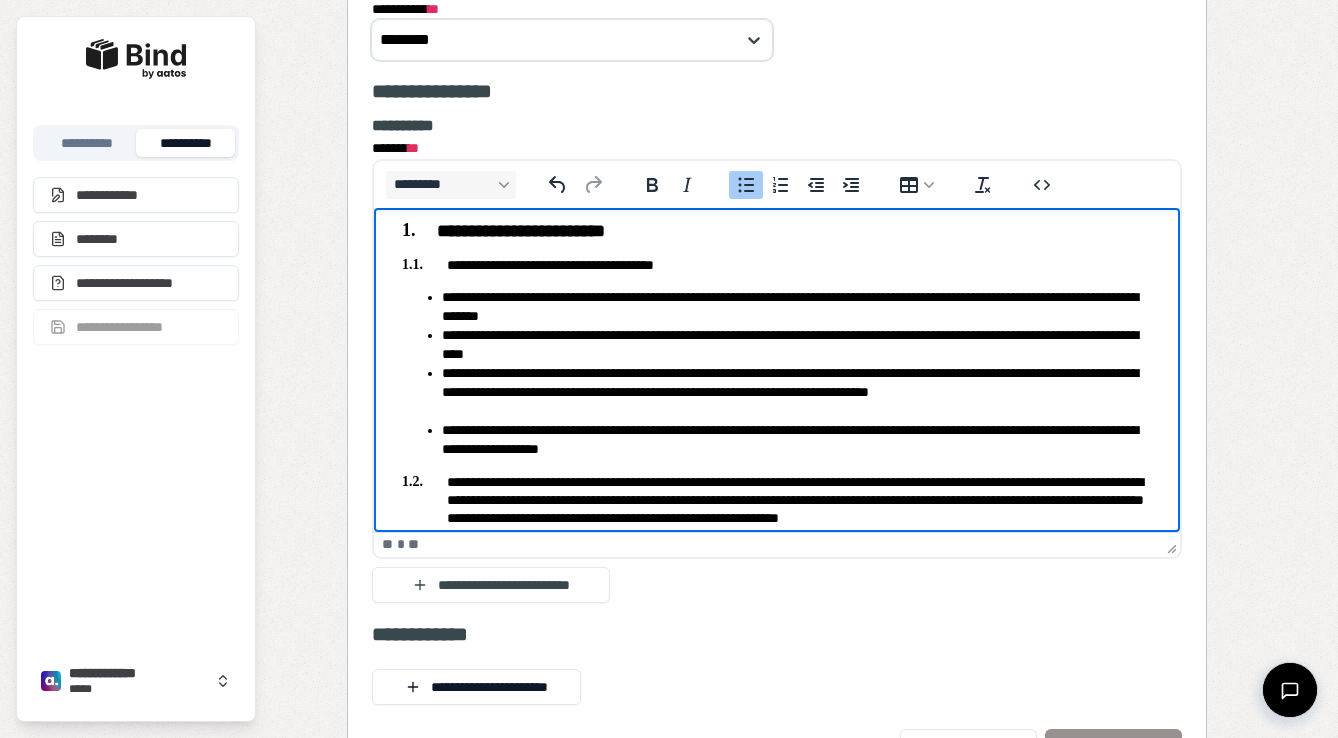 click on "**********" at bounding box center (797, 306) 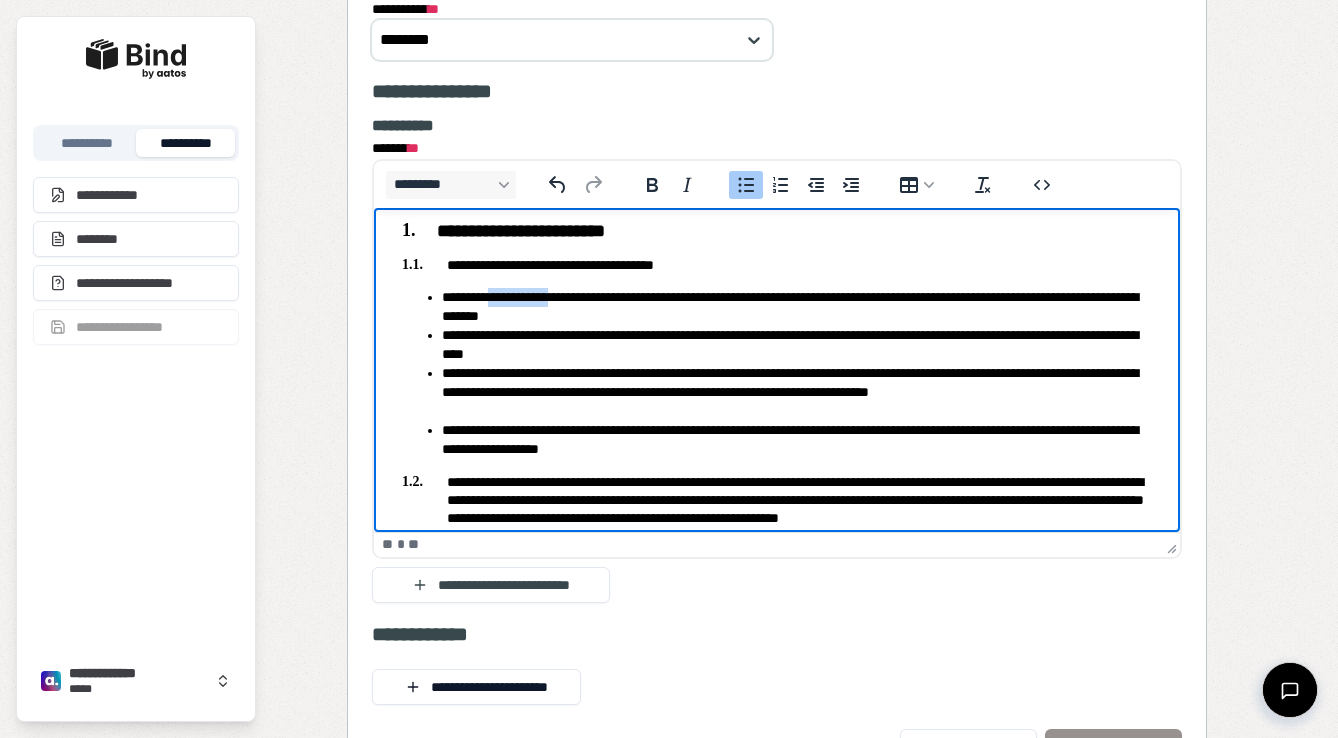 click on "**********" at bounding box center [797, 306] 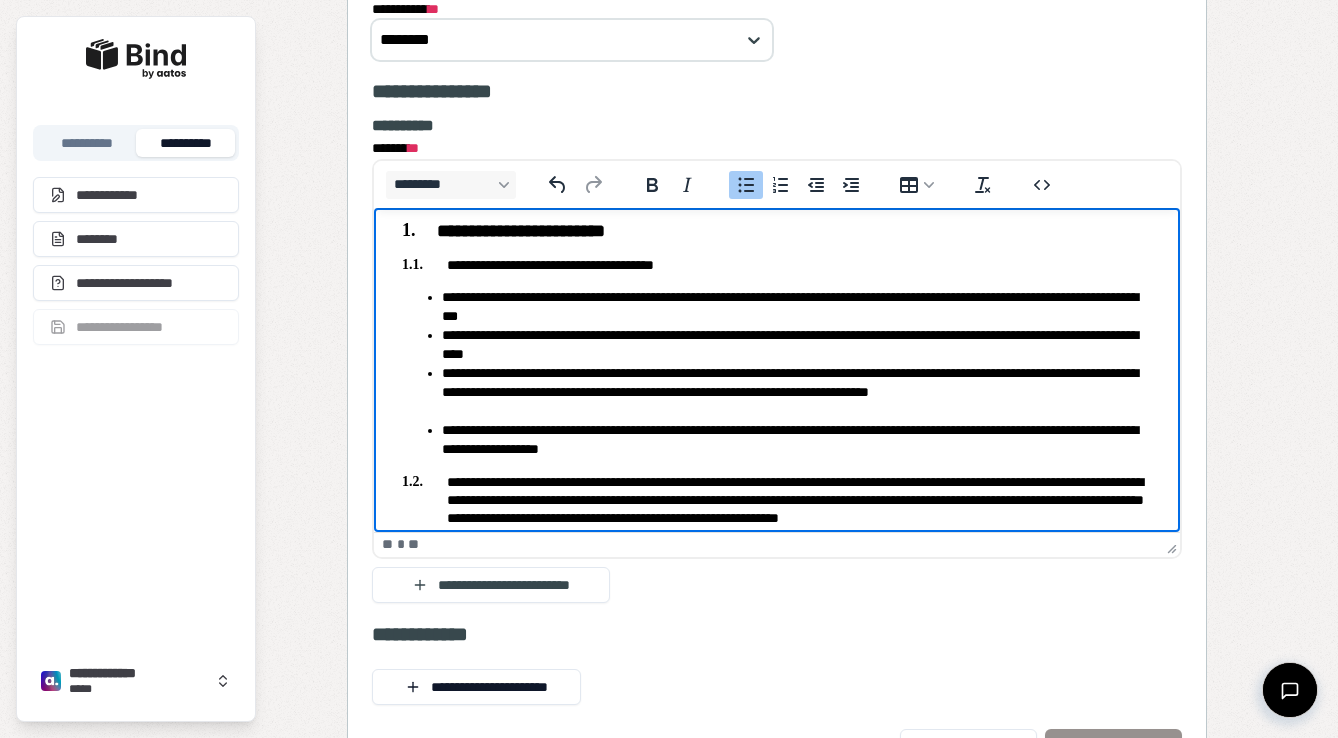 click on "**********" at bounding box center [797, 306] 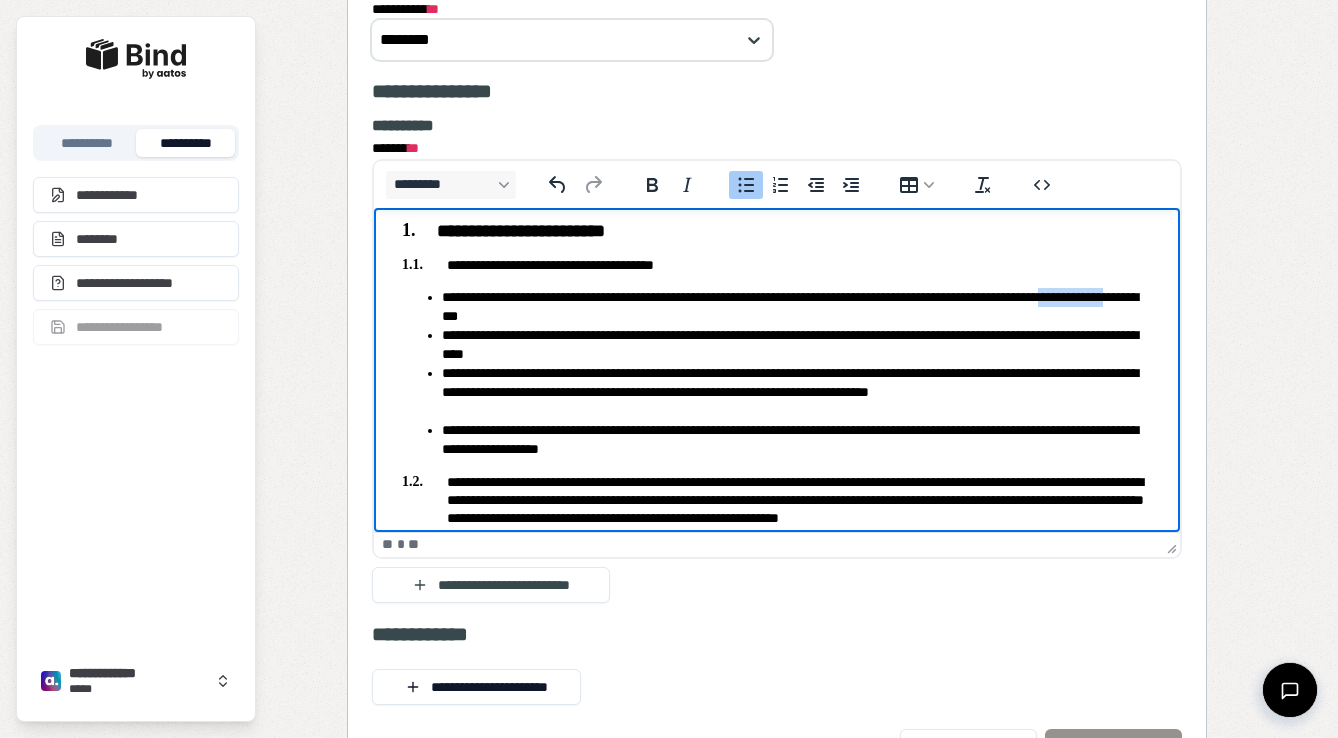 click on "**********" at bounding box center (797, 306) 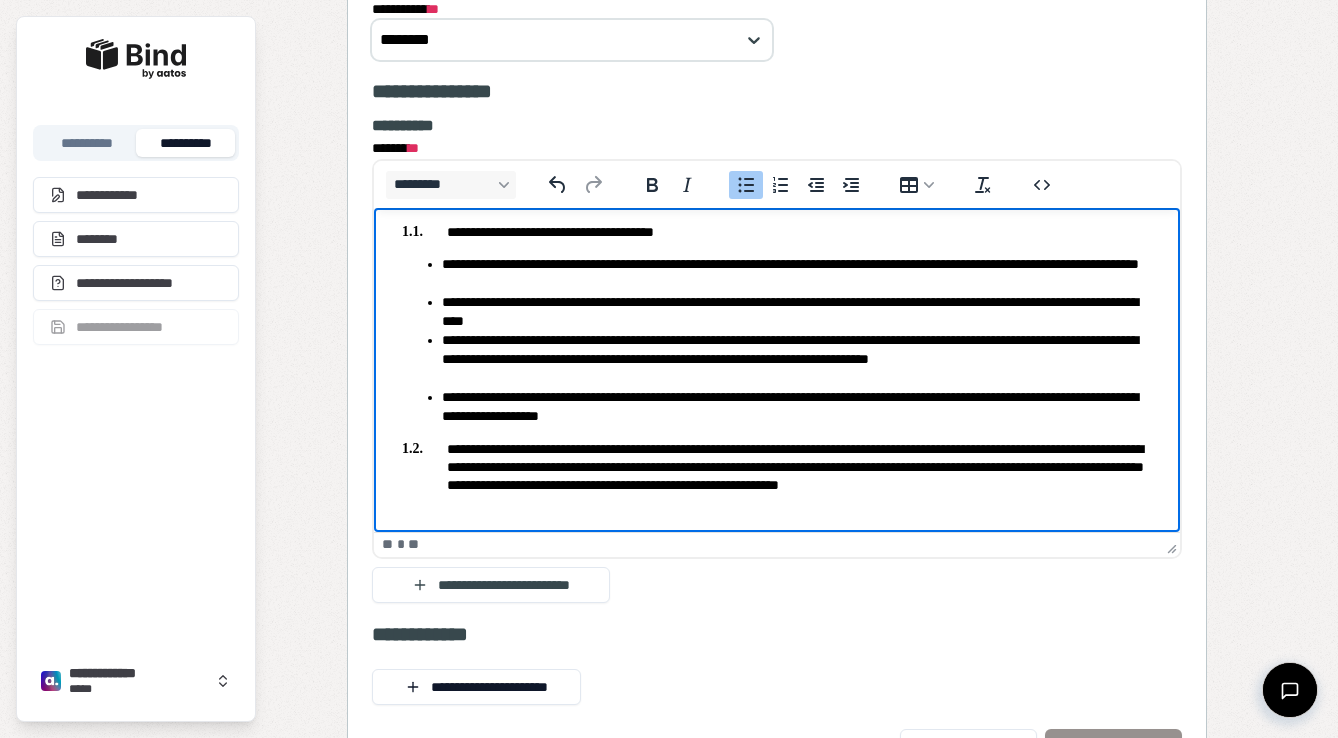 scroll, scrollTop: 52, scrollLeft: 0, axis: vertical 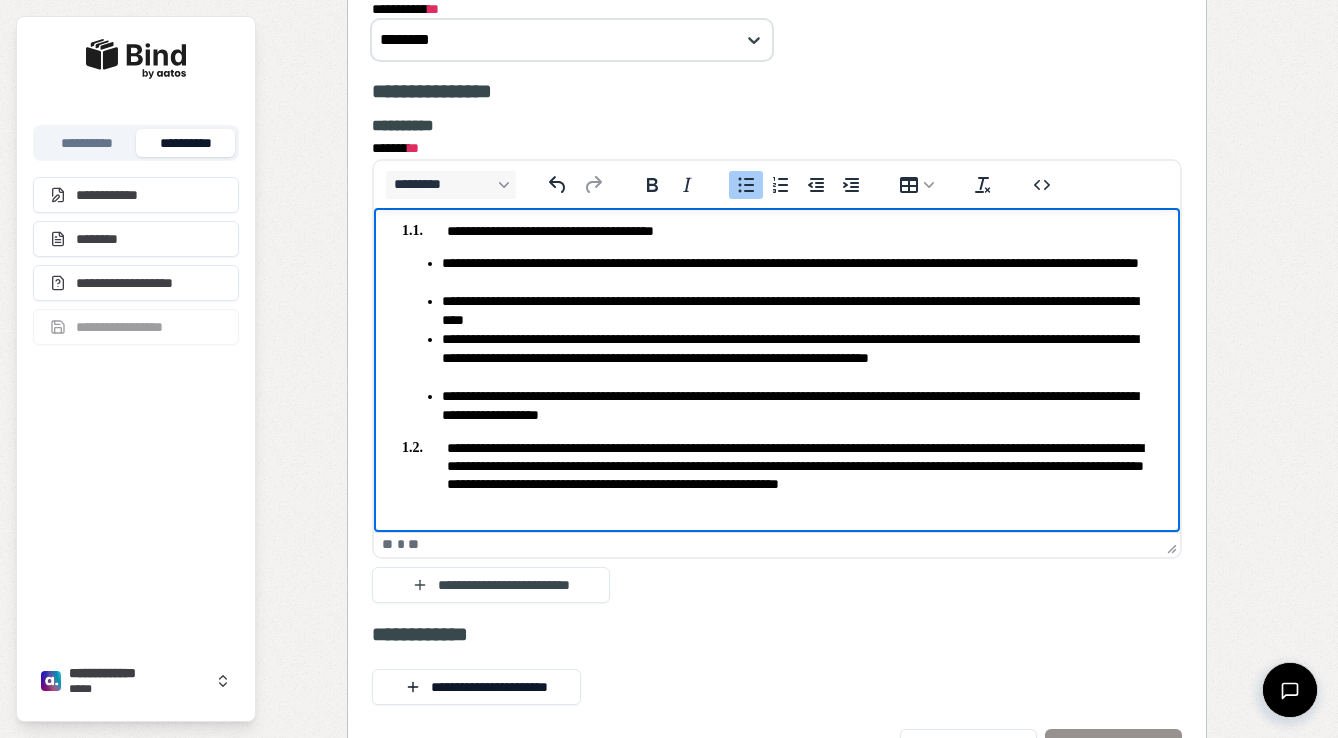 click on "**********" at bounding box center [797, 310] 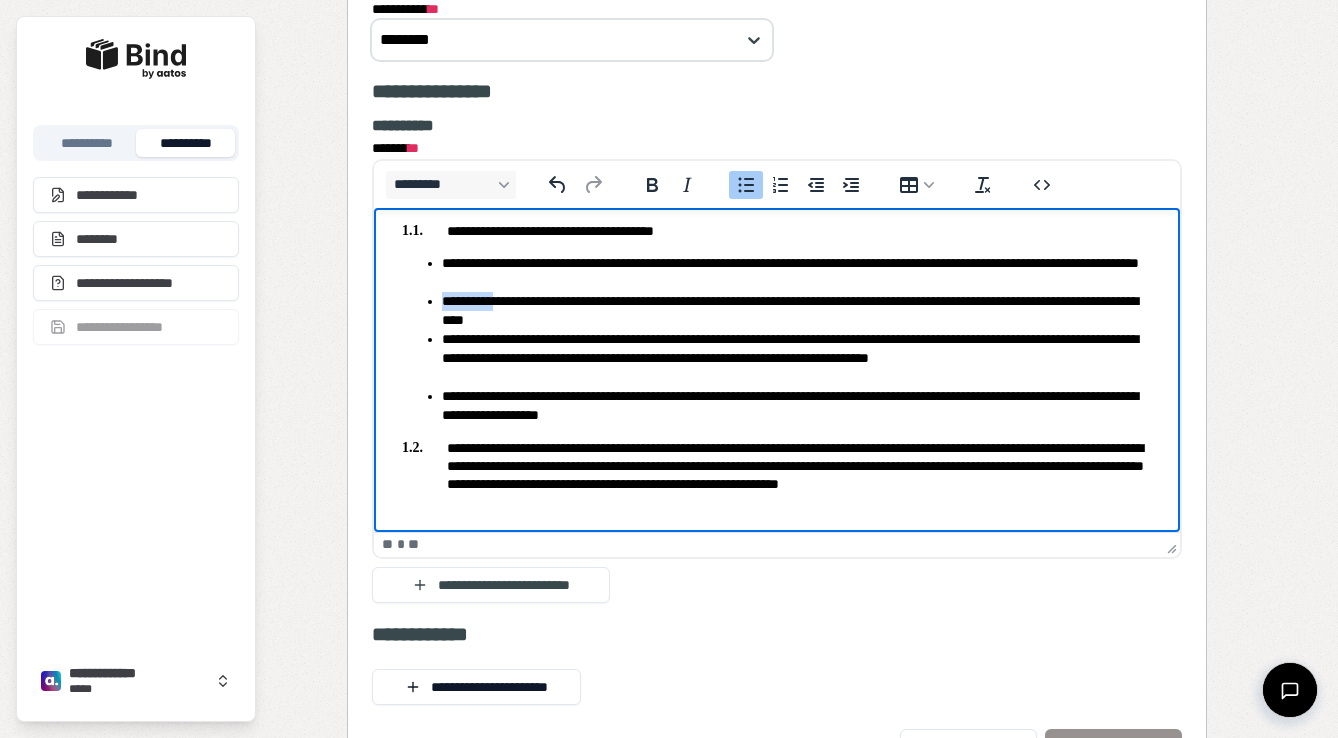 click on "**********" at bounding box center [797, 310] 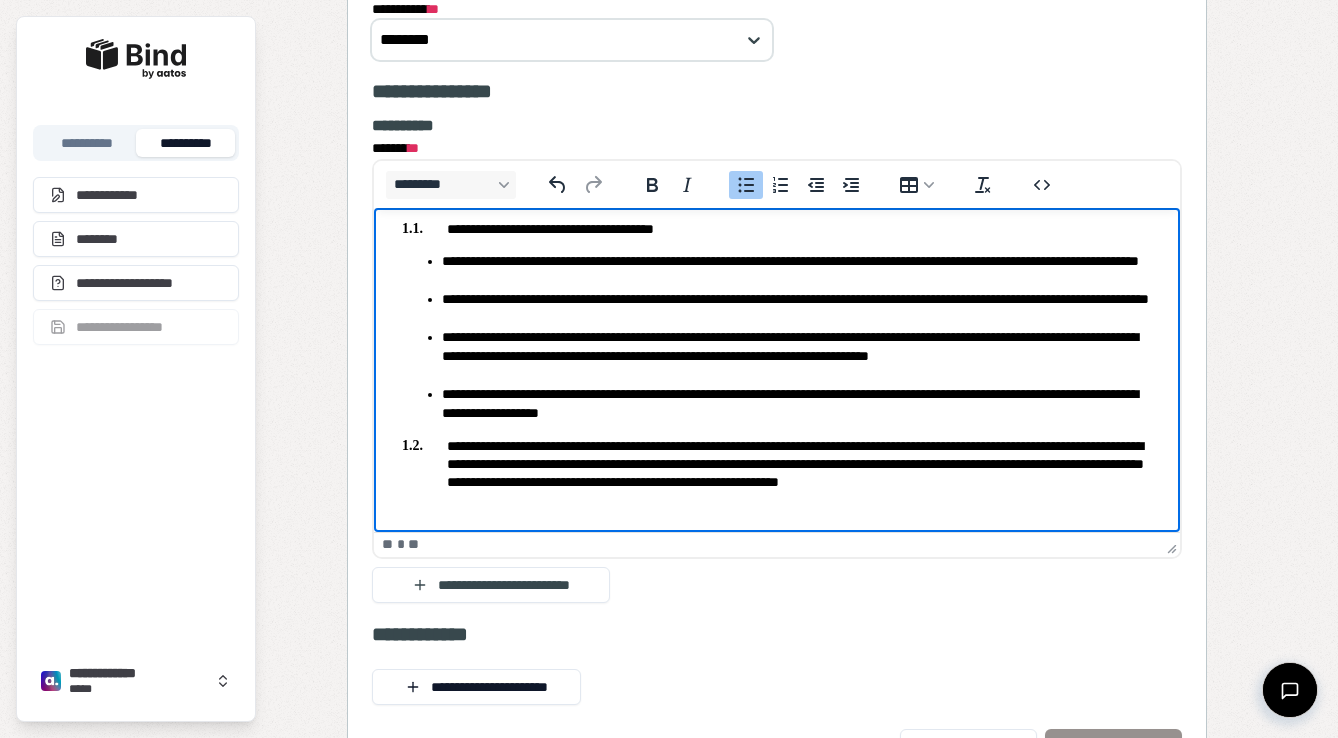 scroll, scrollTop: 54, scrollLeft: 0, axis: vertical 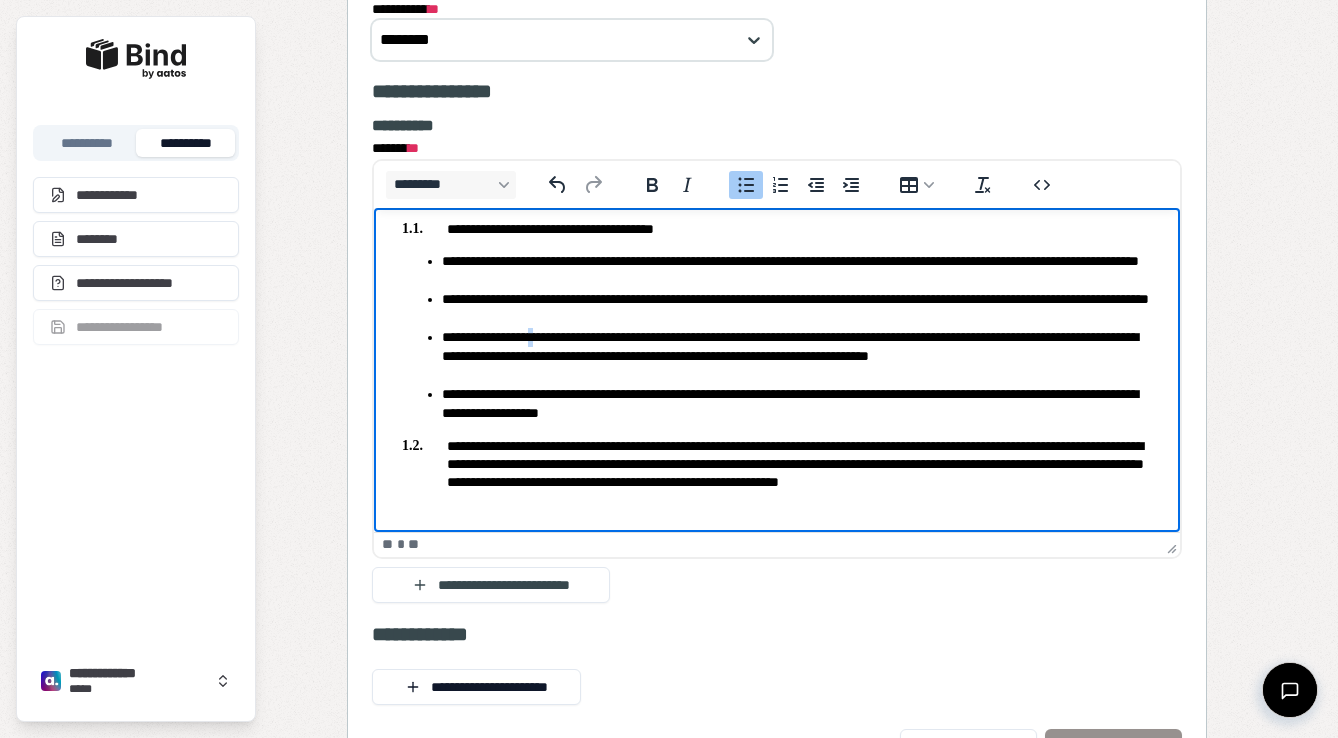 click on "**********" at bounding box center (797, 355) 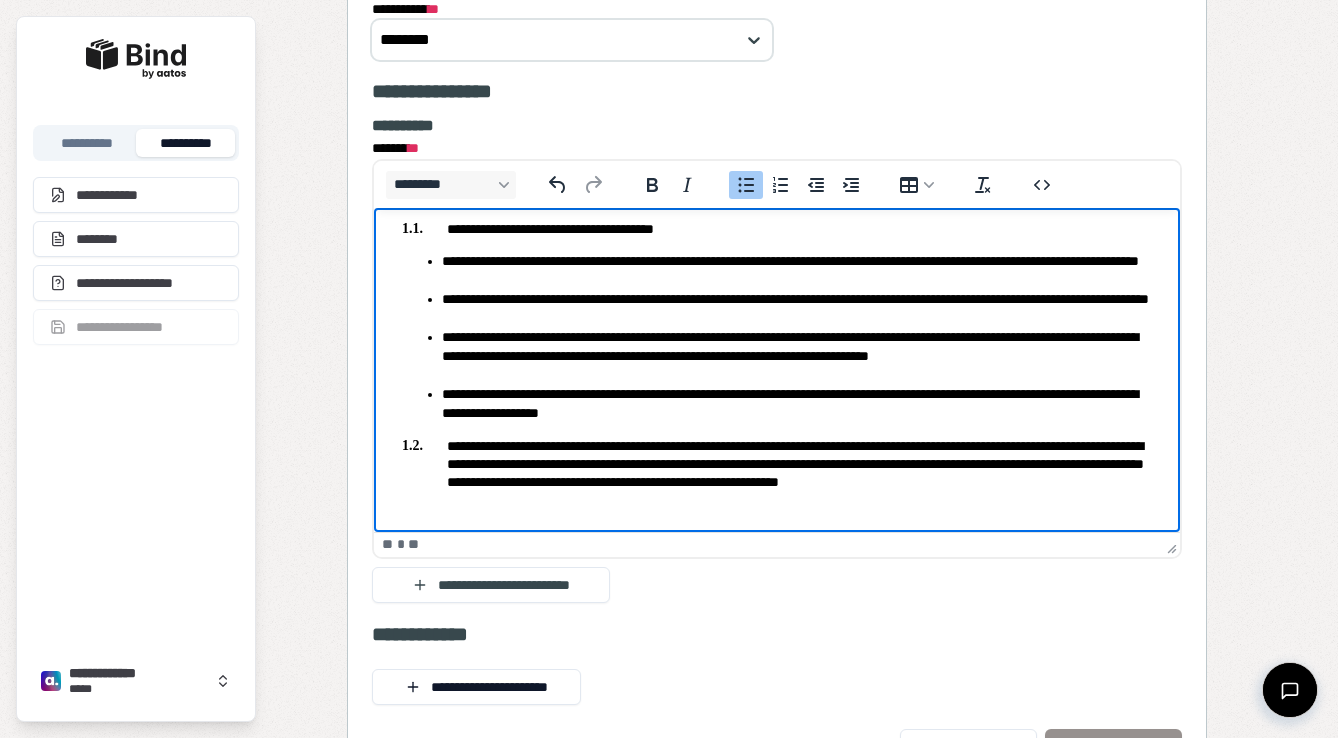 click on "**********" at bounding box center (797, 355) 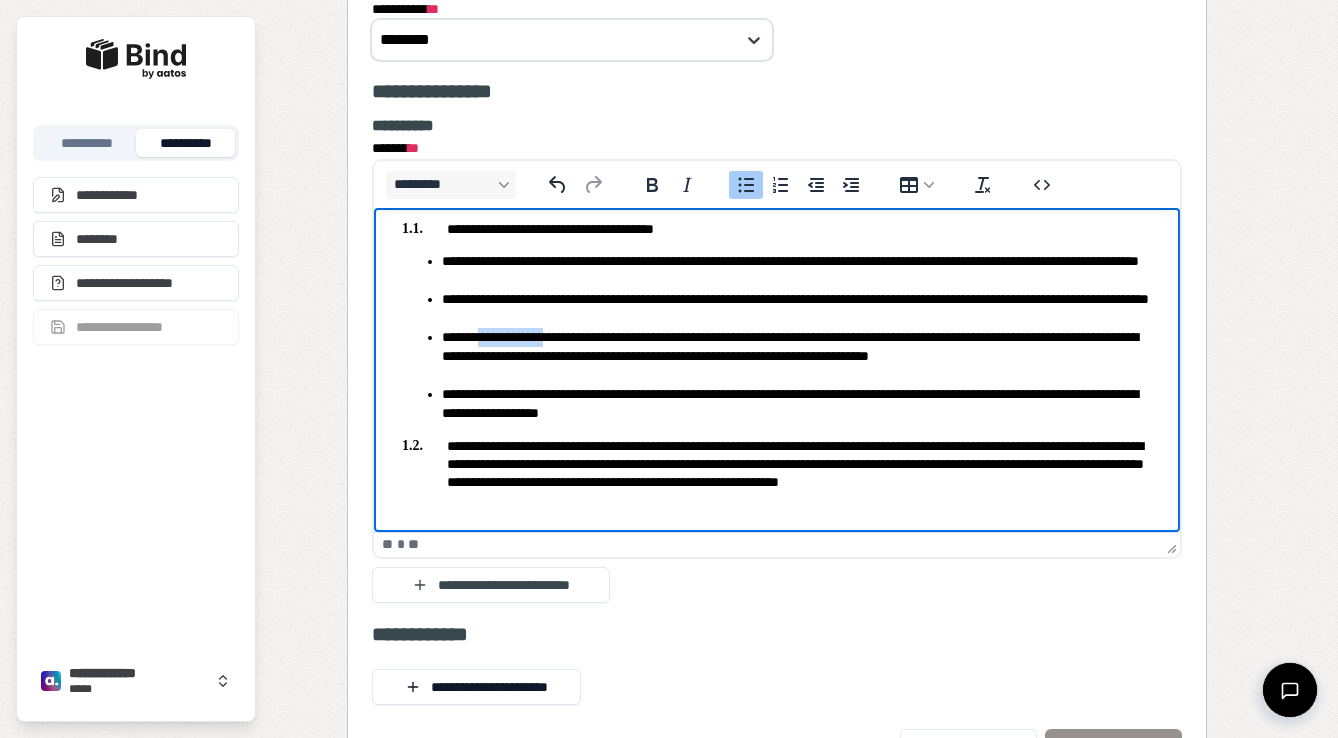 click on "**********" at bounding box center (797, 355) 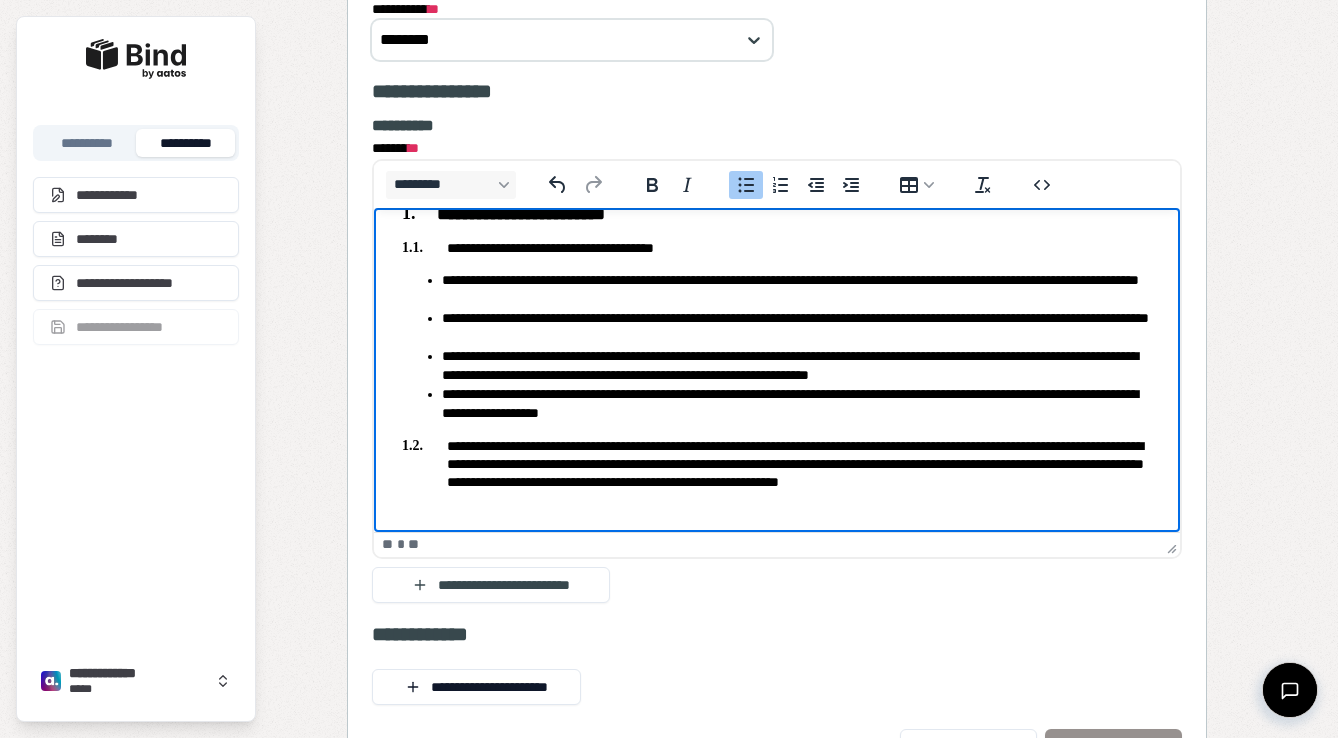 scroll, scrollTop: 35, scrollLeft: 0, axis: vertical 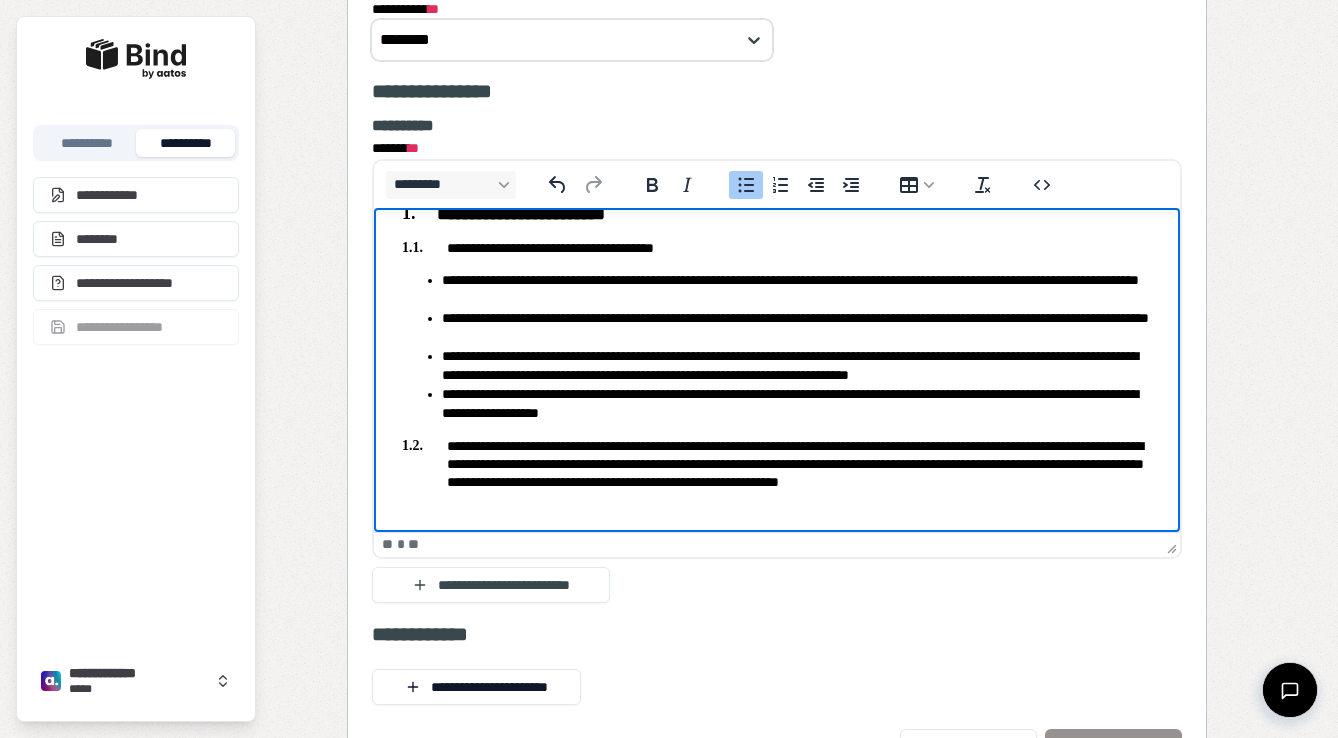 click on "**********" at bounding box center [797, 403] 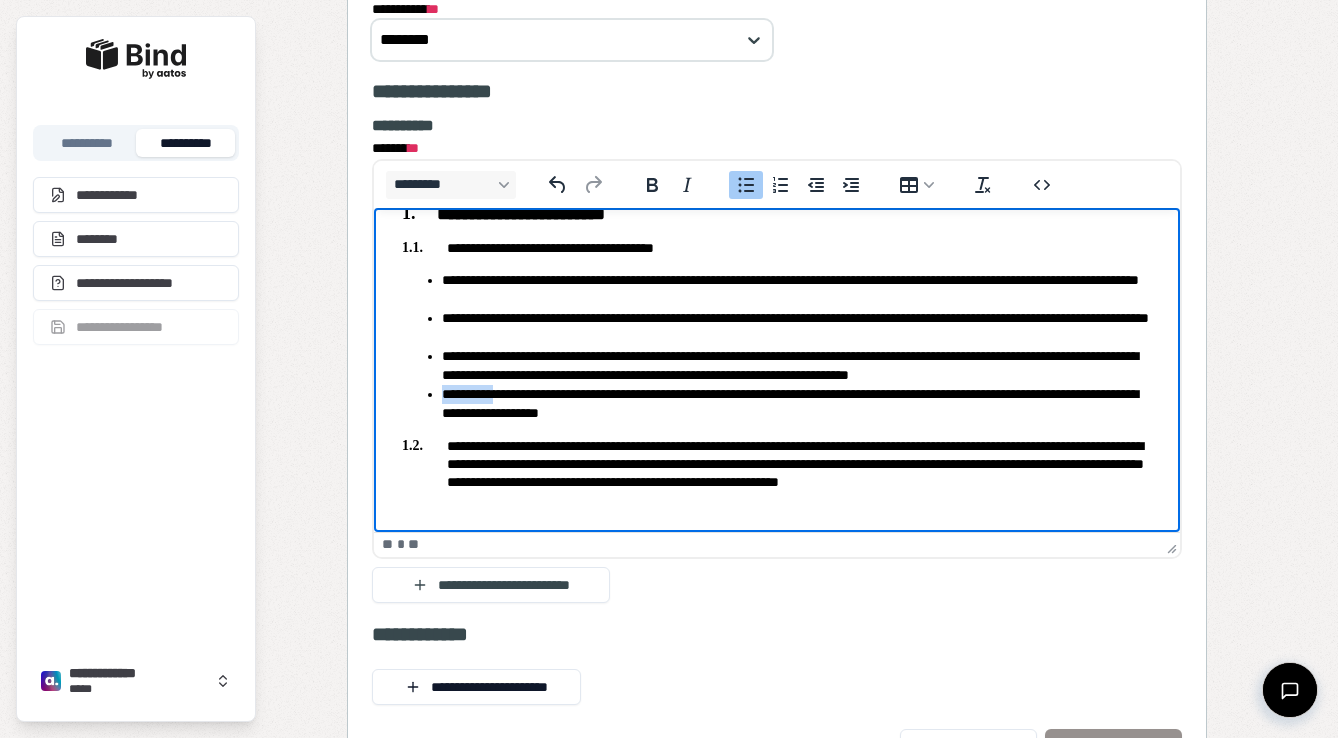 click on "**********" at bounding box center [797, 403] 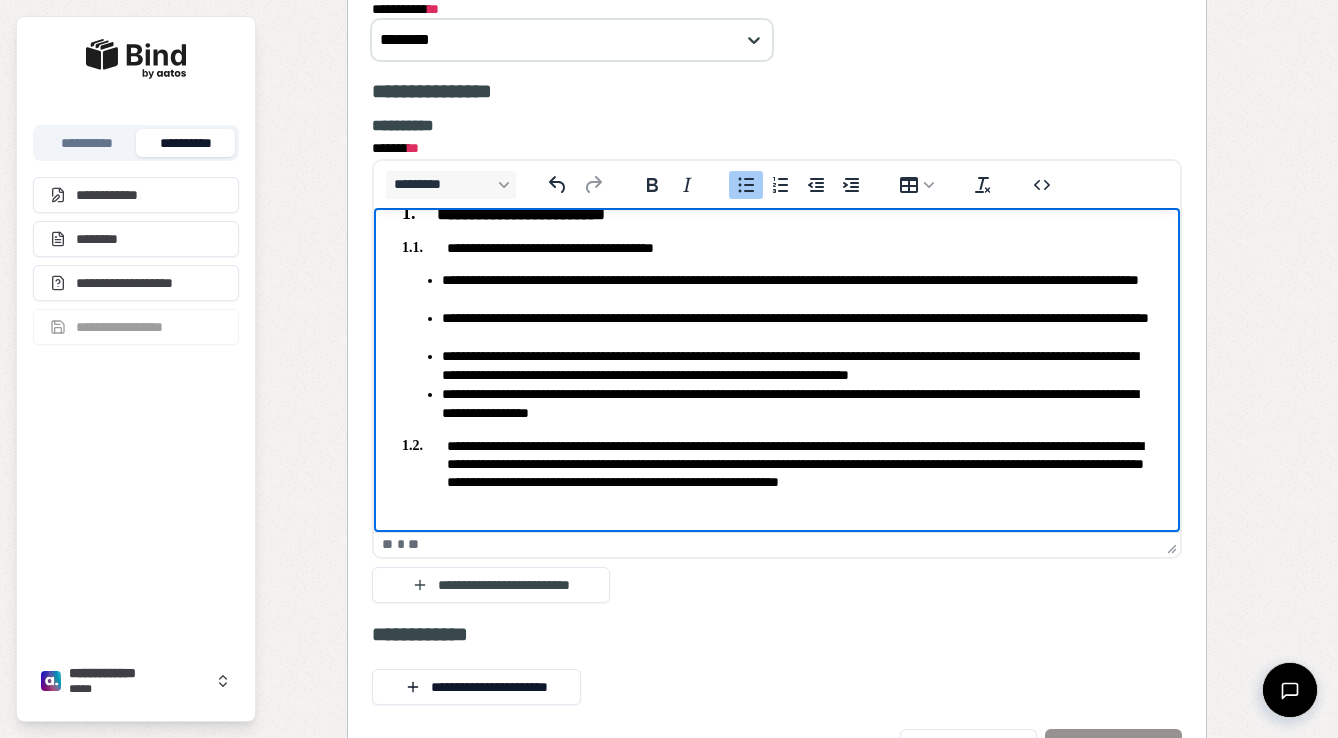 click on "**********" at bounding box center (797, 403) 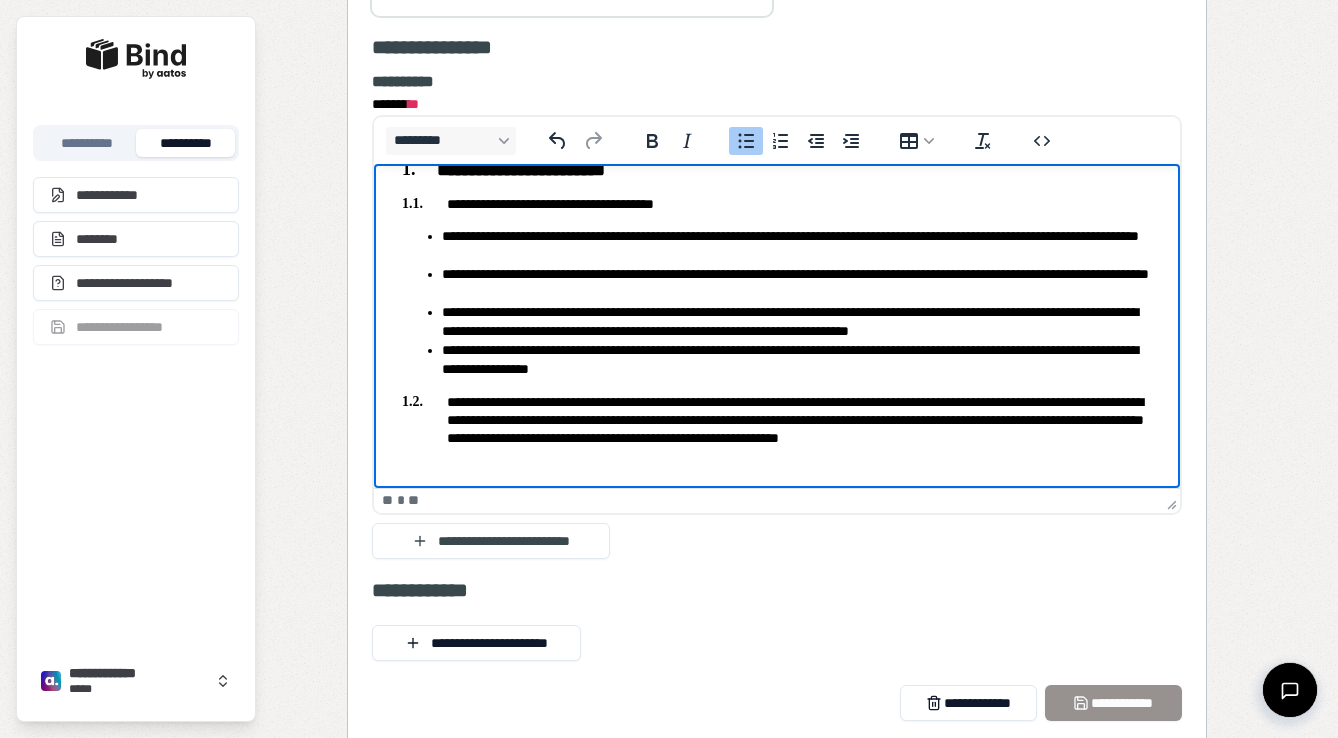 scroll, scrollTop: 2161, scrollLeft: 0, axis: vertical 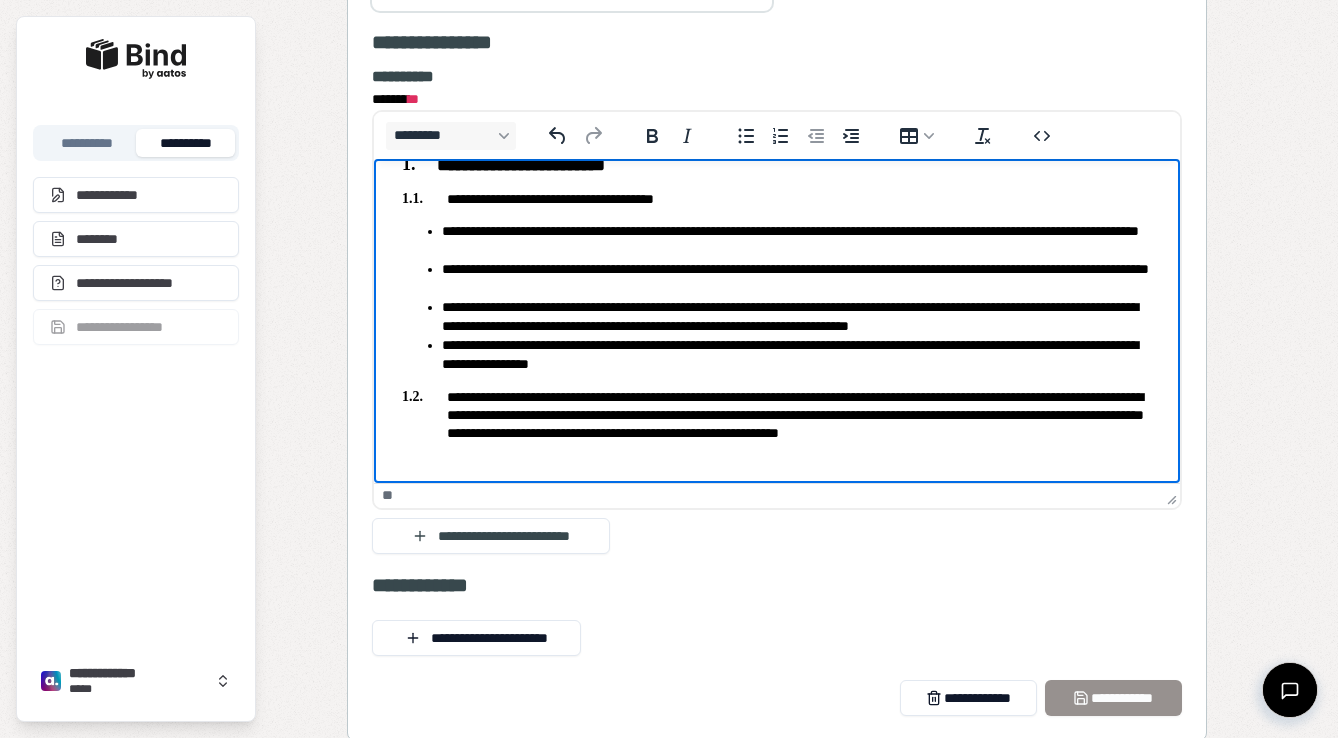 click on "**********" at bounding box center [777, 423] 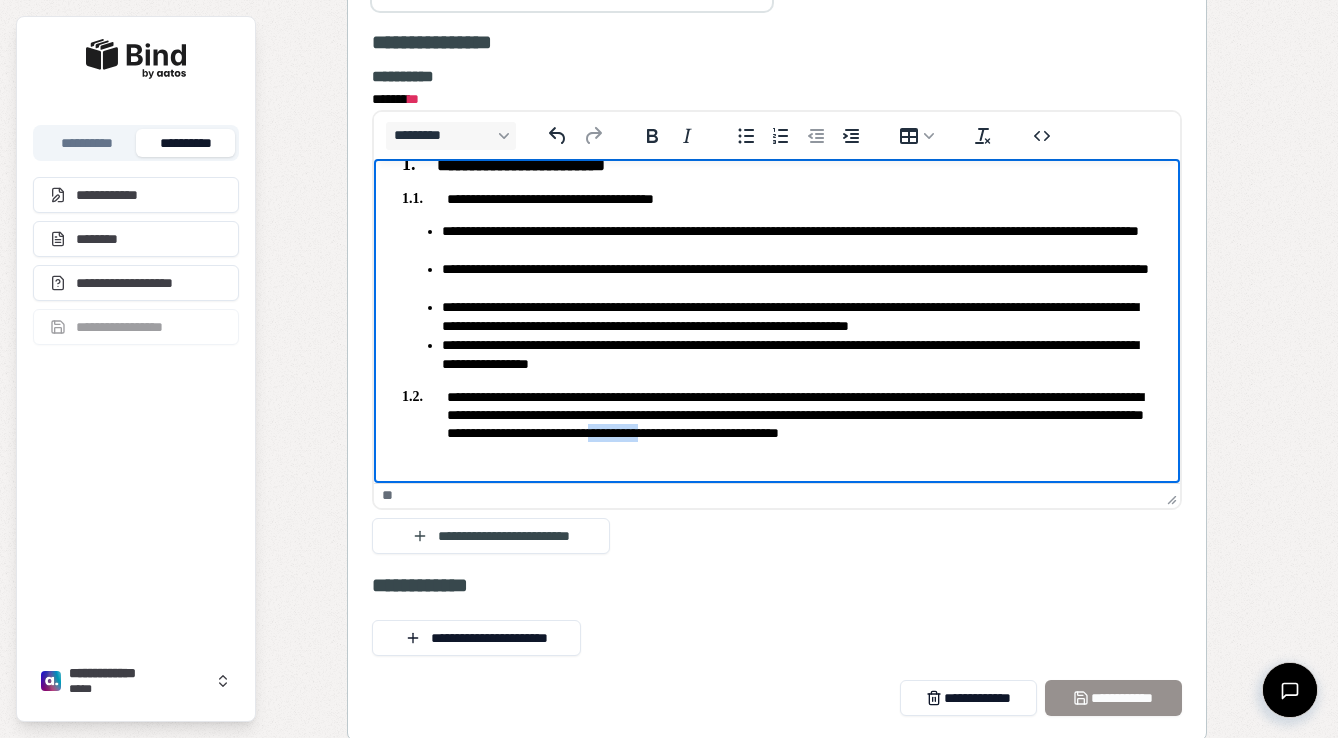 click on "**********" at bounding box center [777, 423] 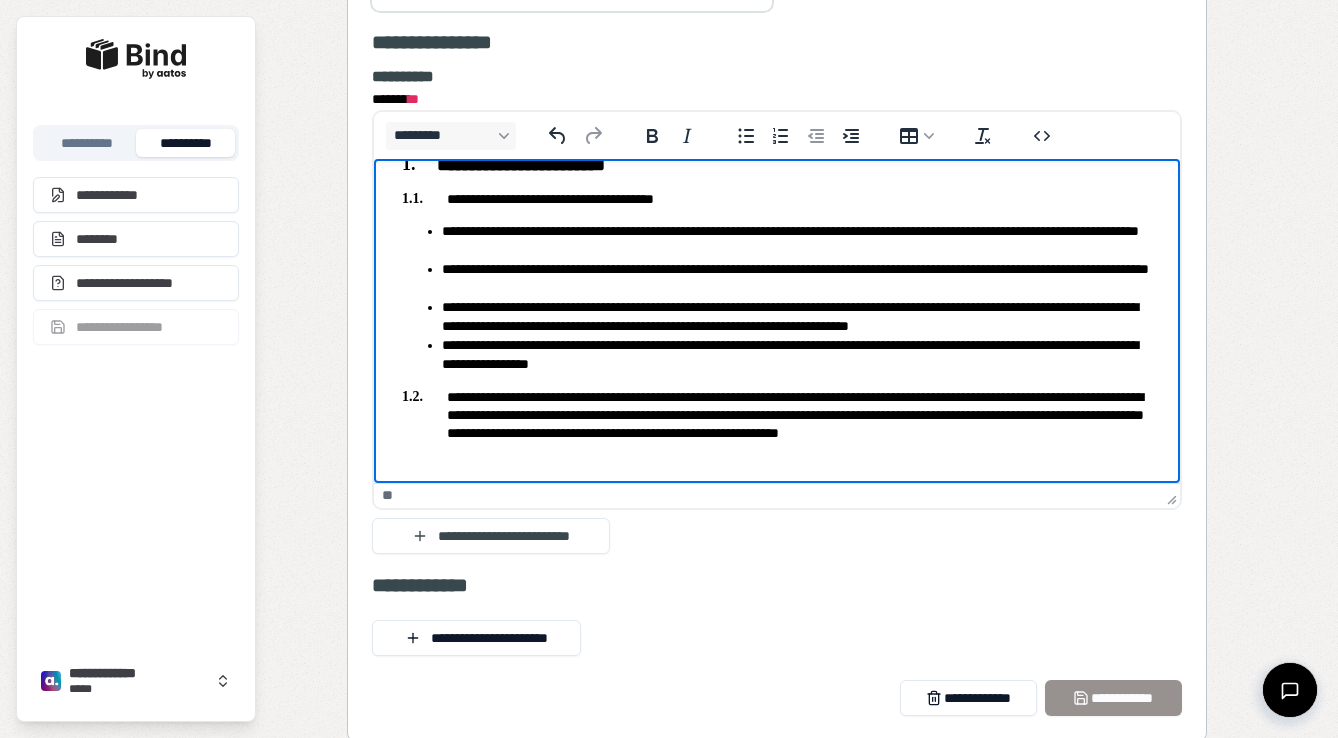 scroll, scrollTop: 17, scrollLeft: 0, axis: vertical 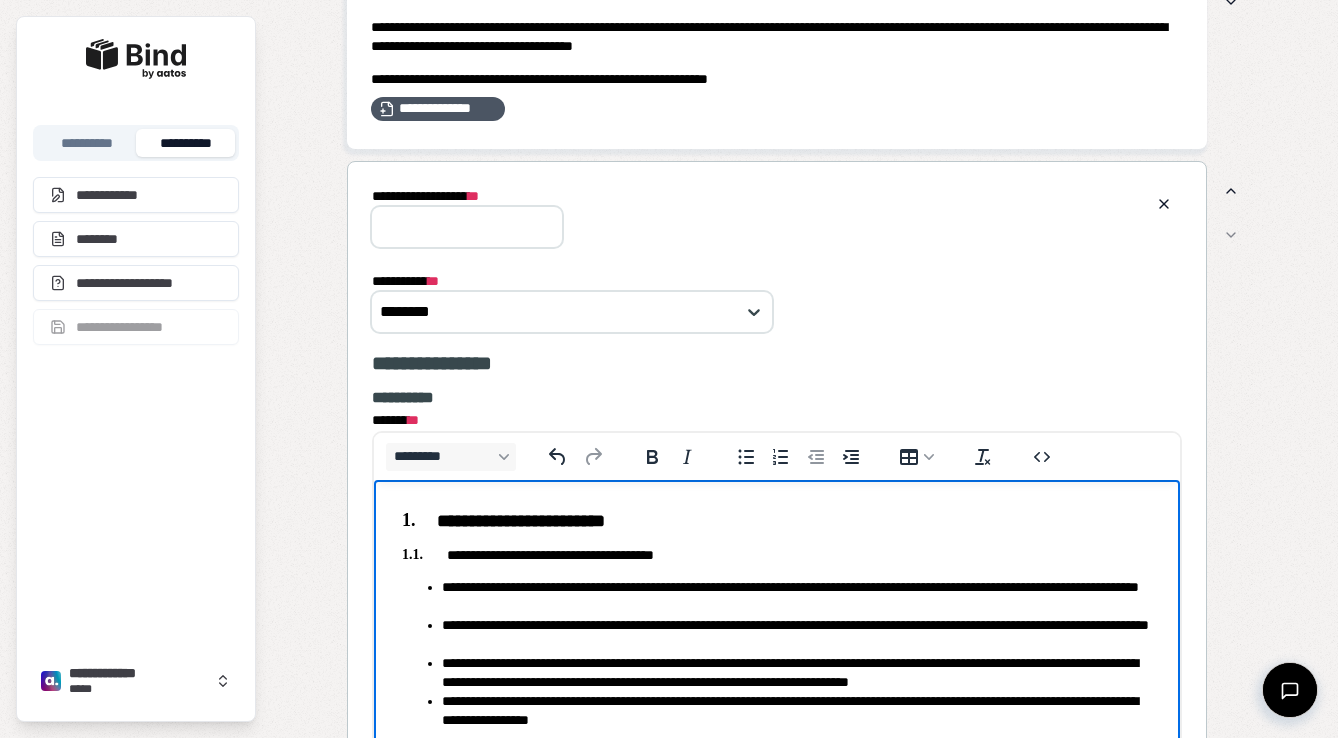 click on "**********" at bounding box center [467, 227] 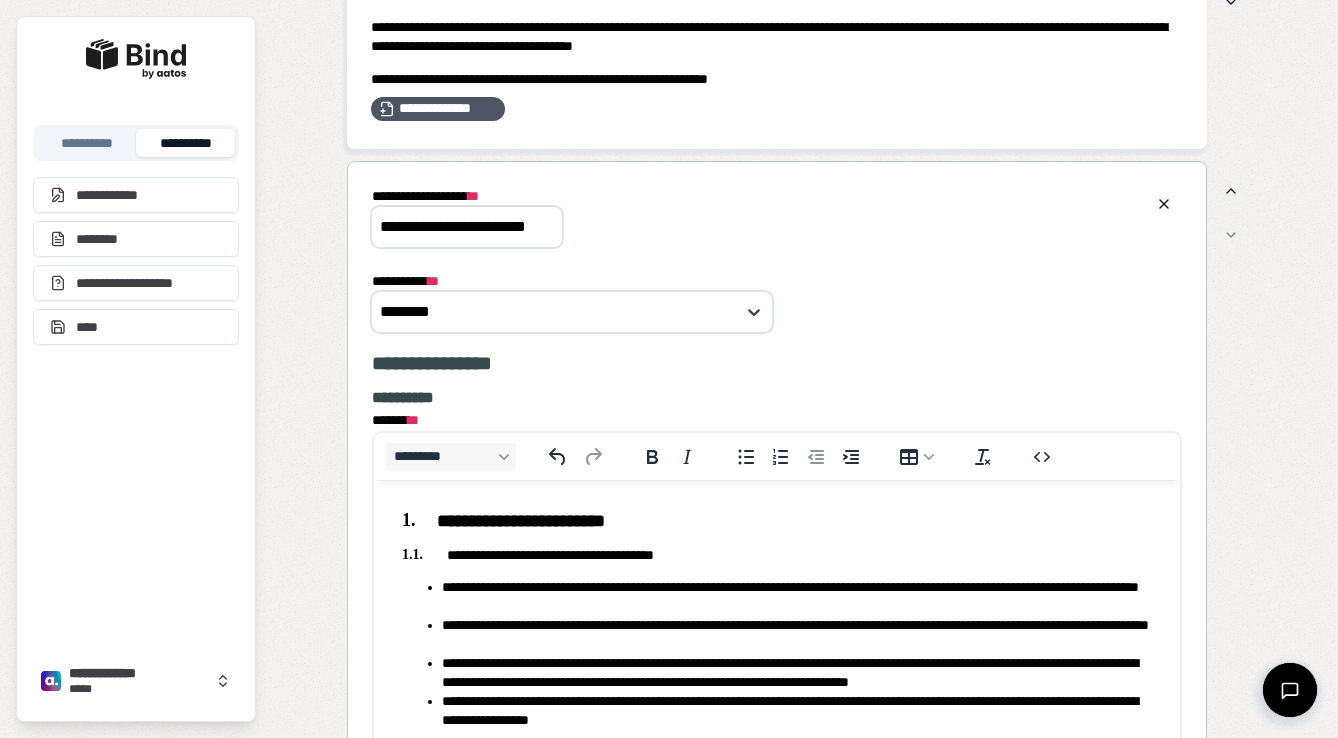 type on "**********" 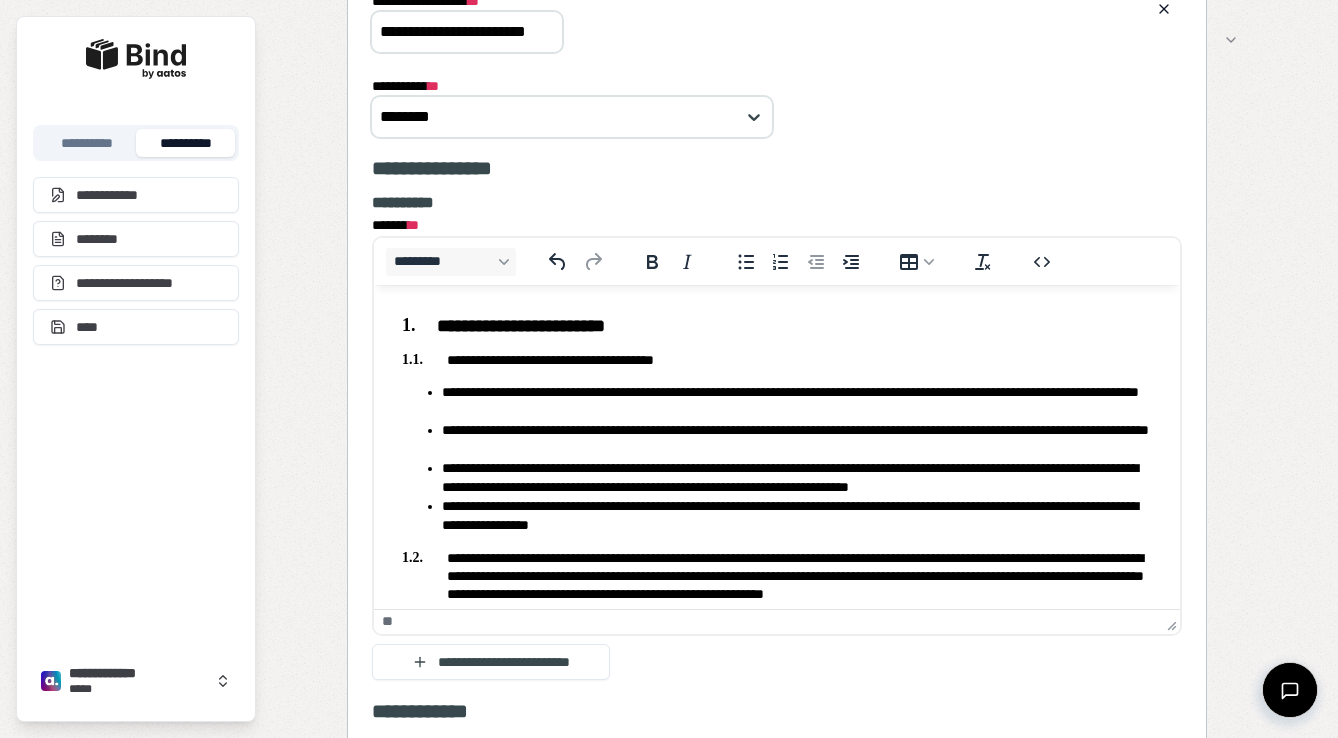 scroll, scrollTop: 2023, scrollLeft: 0, axis: vertical 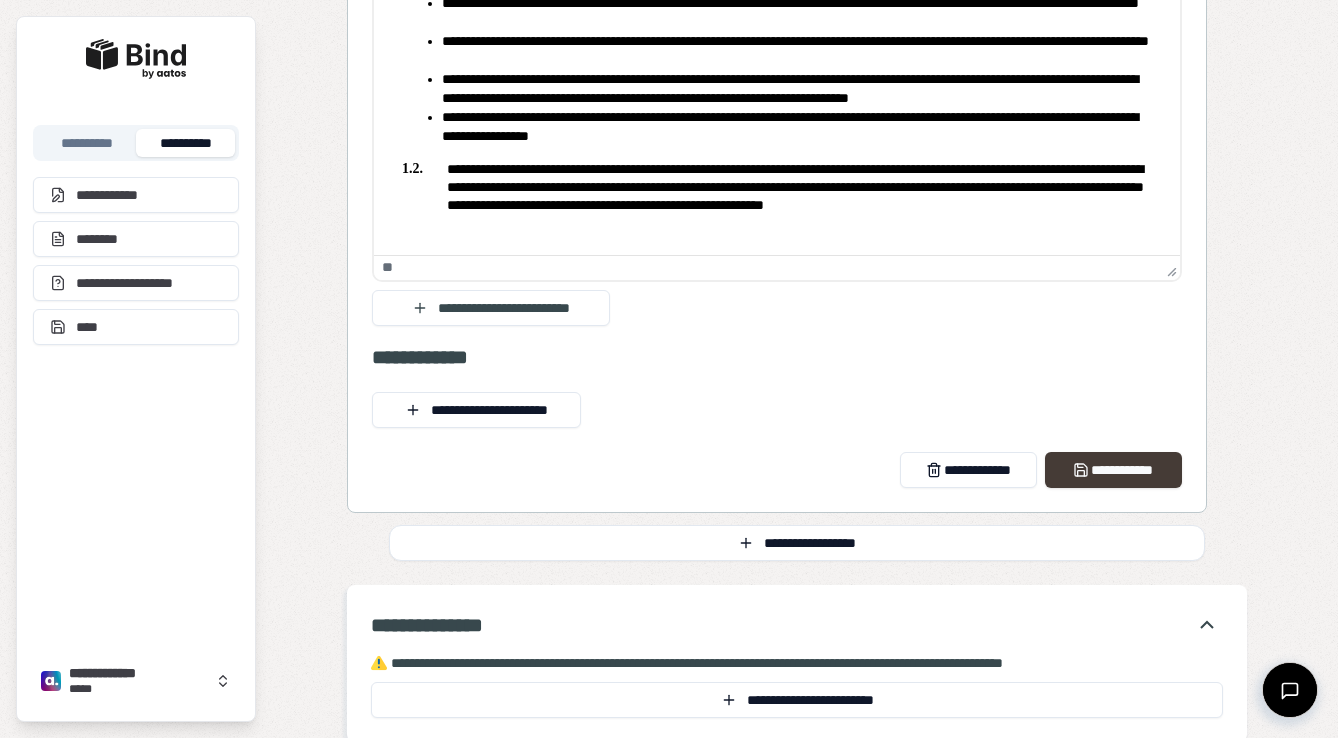 click on "**********" at bounding box center [1113, 470] 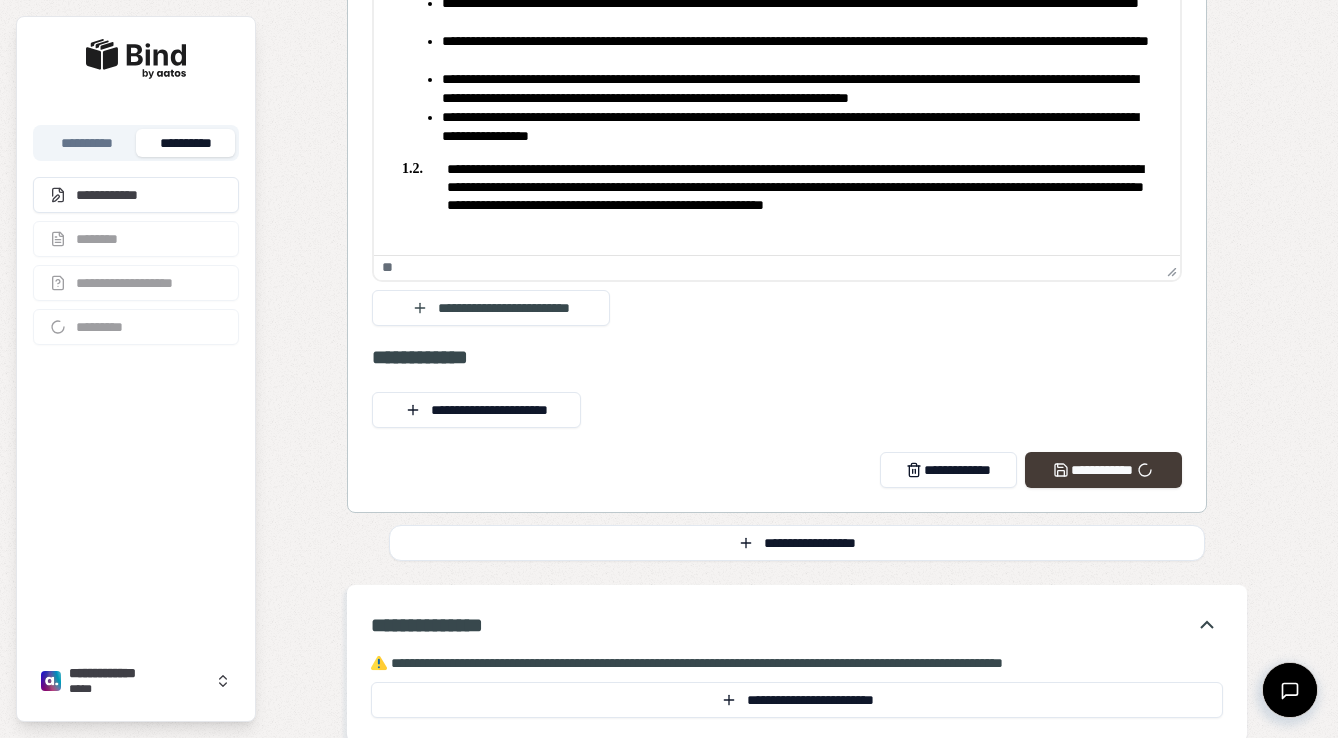 scroll, scrollTop: 1874, scrollLeft: 0, axis: vertical 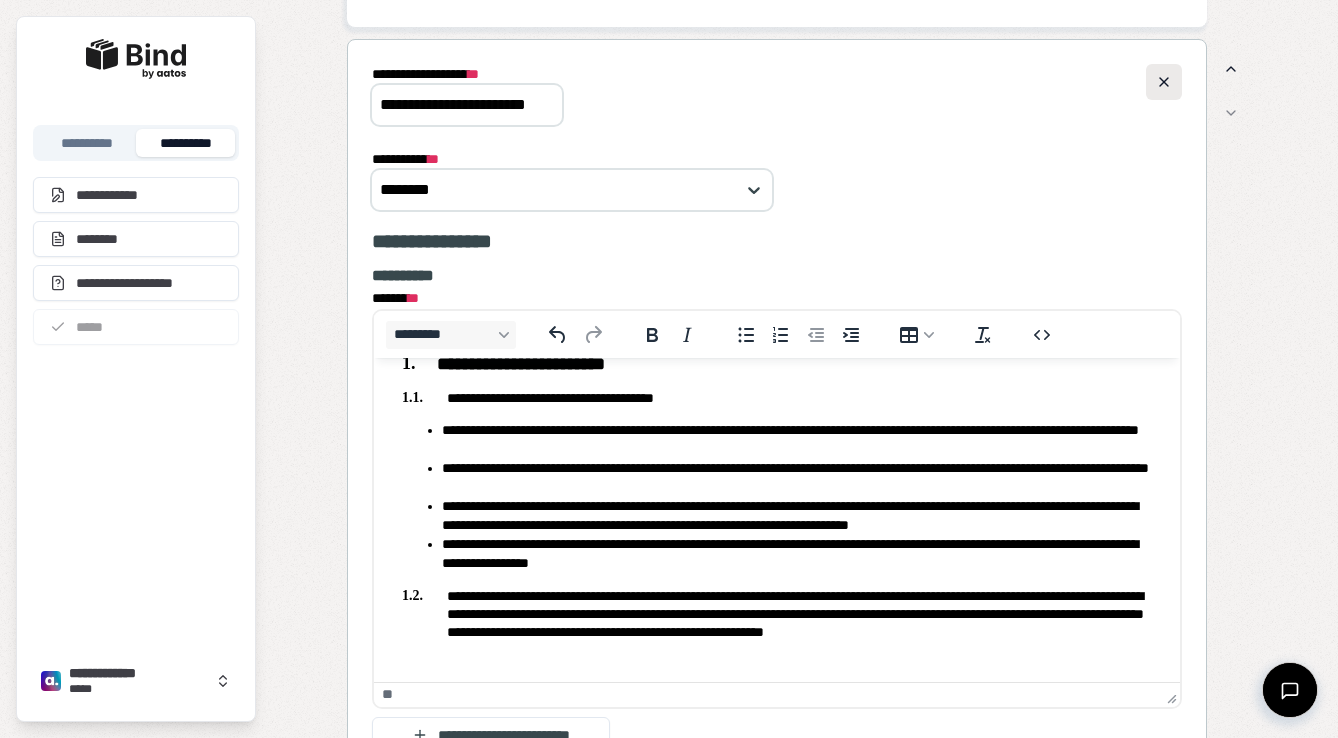 click at bounding box center (1164, 82) 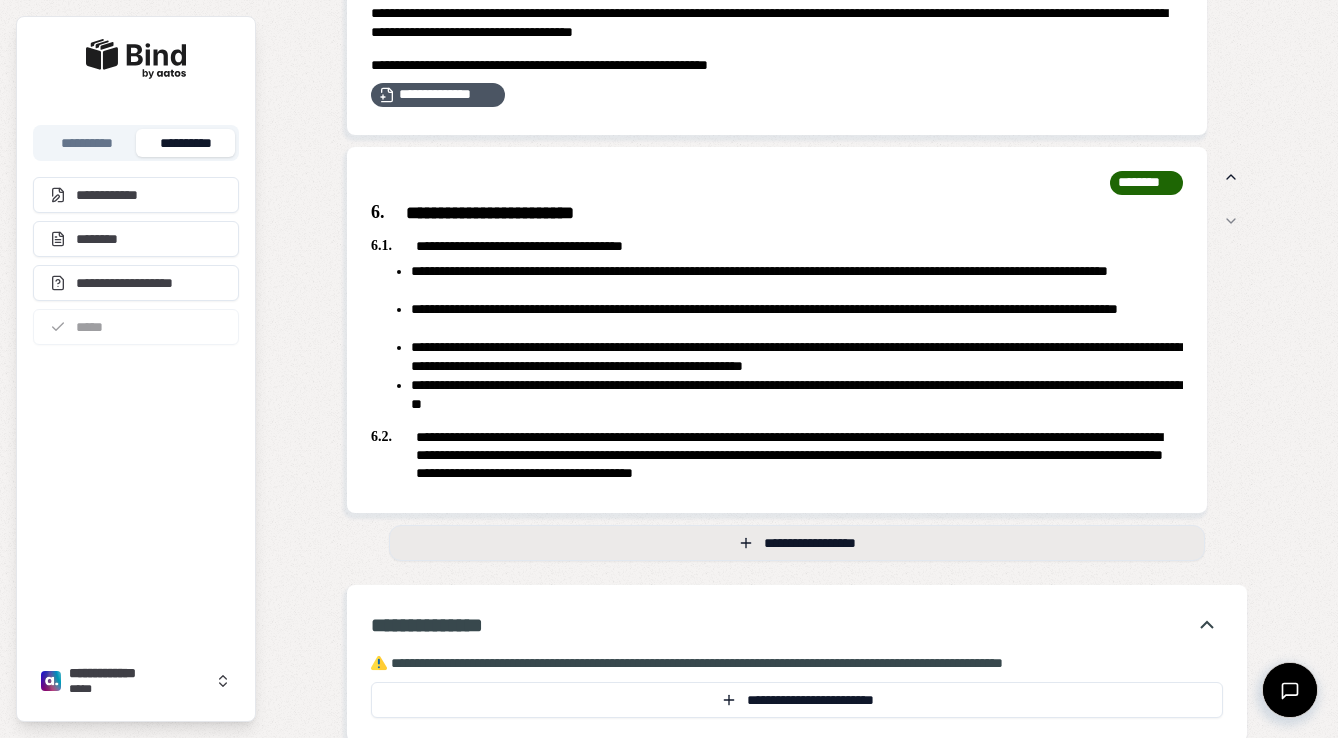 click on "**********" at bounding box center (797, 543) 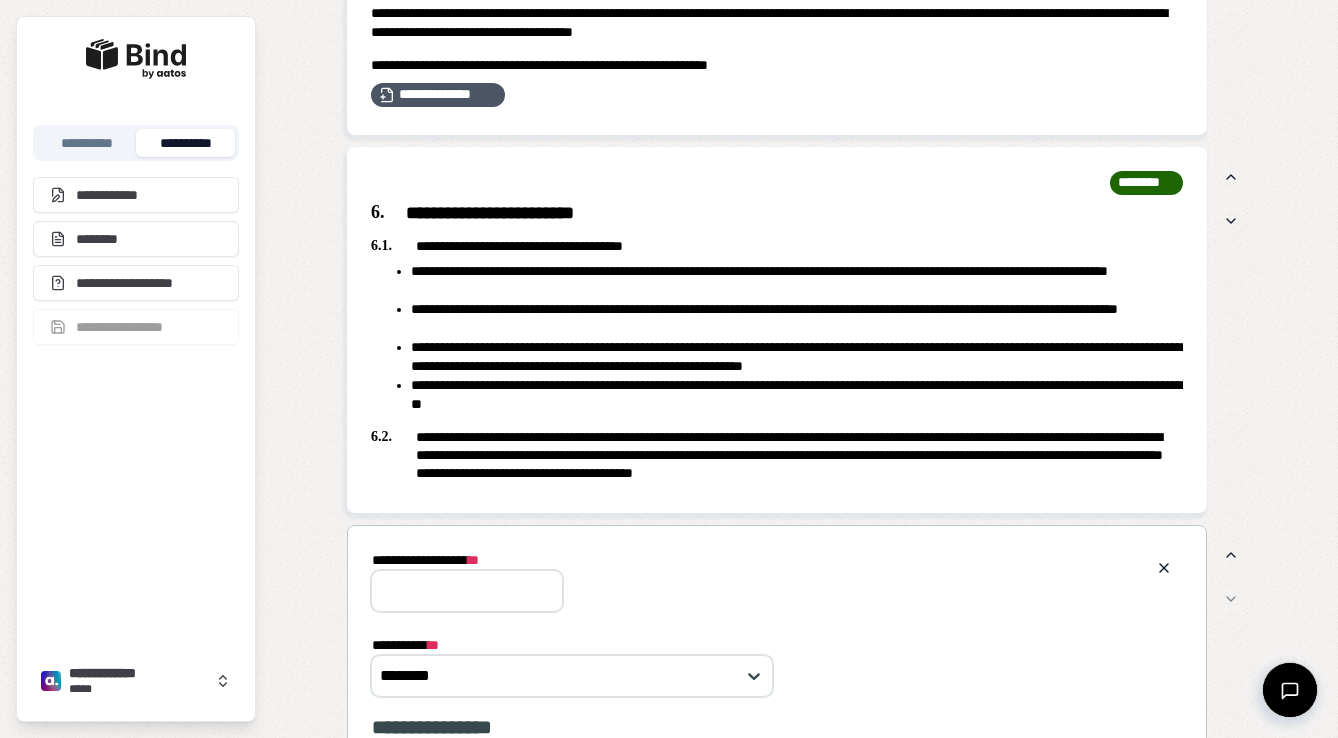 click on "**********" at bounding box center [467, 591] 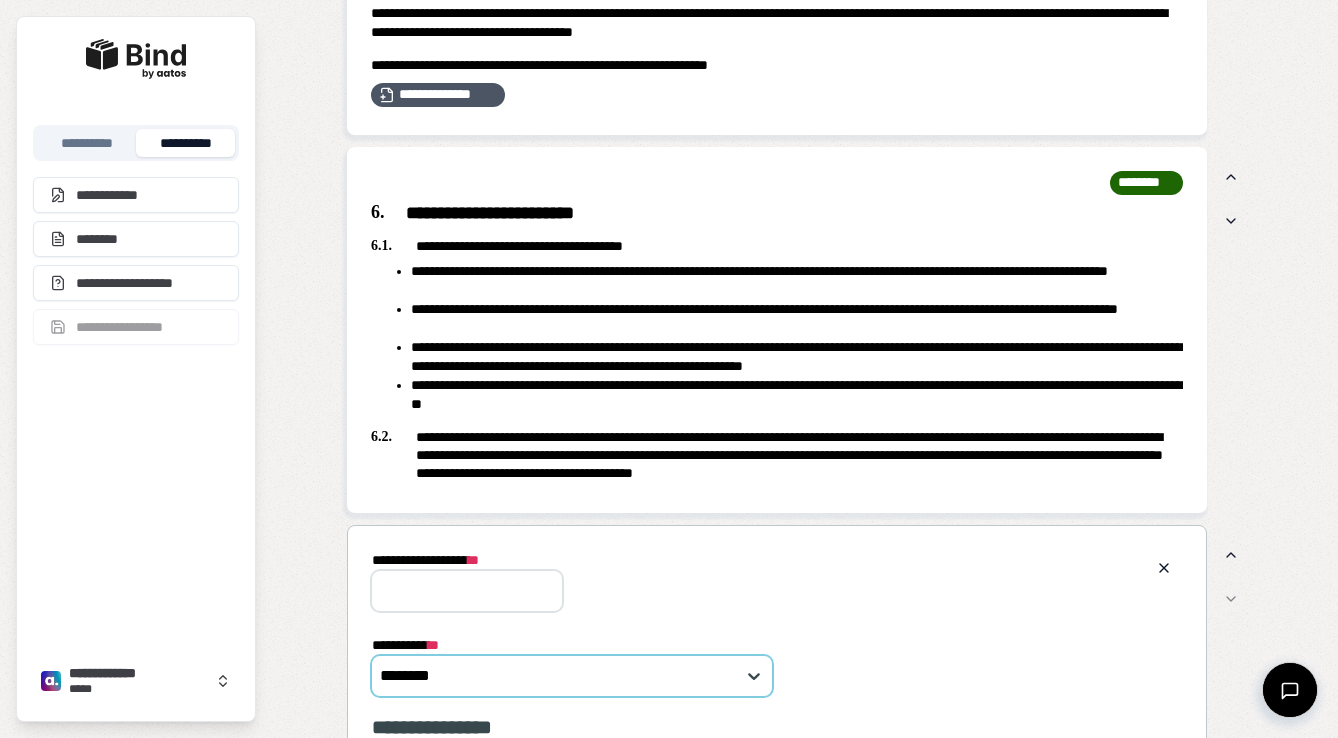 click on "********" at bounding box center (572, 676) 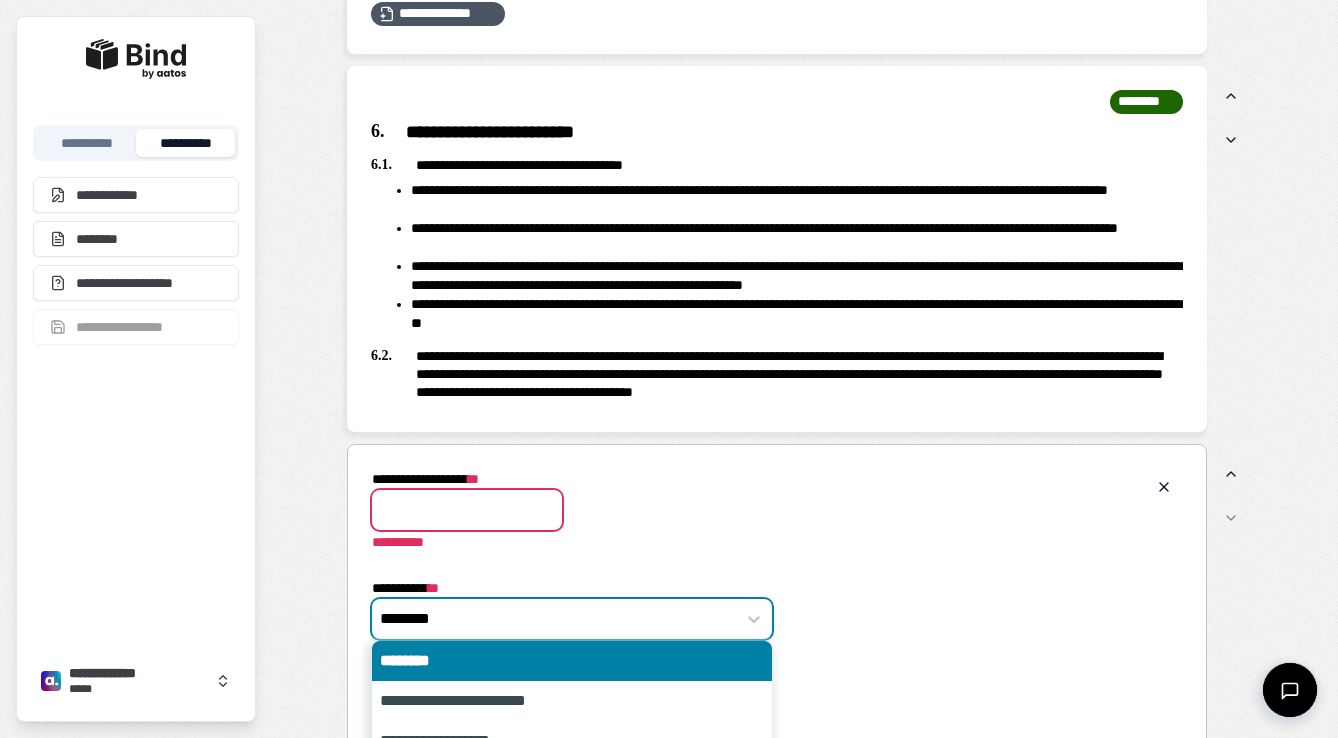 scroll, scrollTop: 1940, scrollLeft: 0, axis: vertical 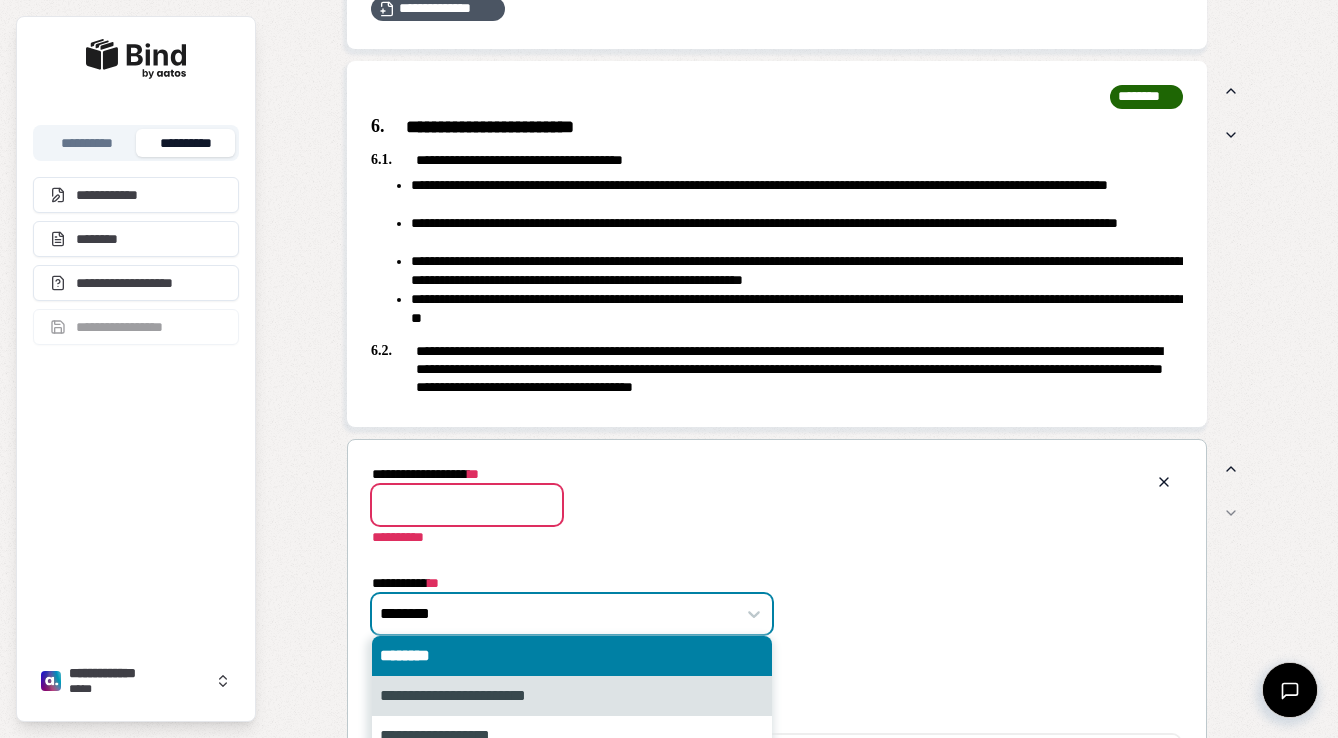click on "**********" at bounding box center (572, 696) 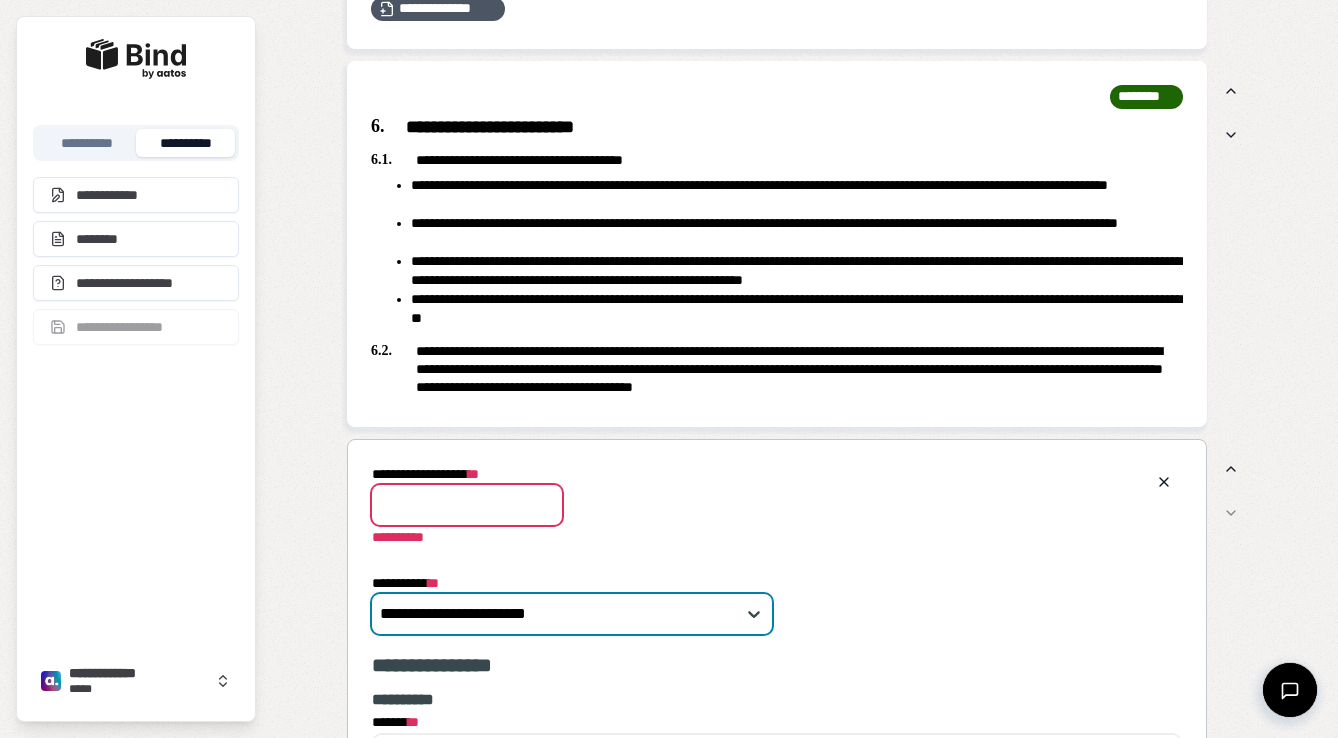 scroll, scrollTop: 0, scrollLeft: 0, axis: both 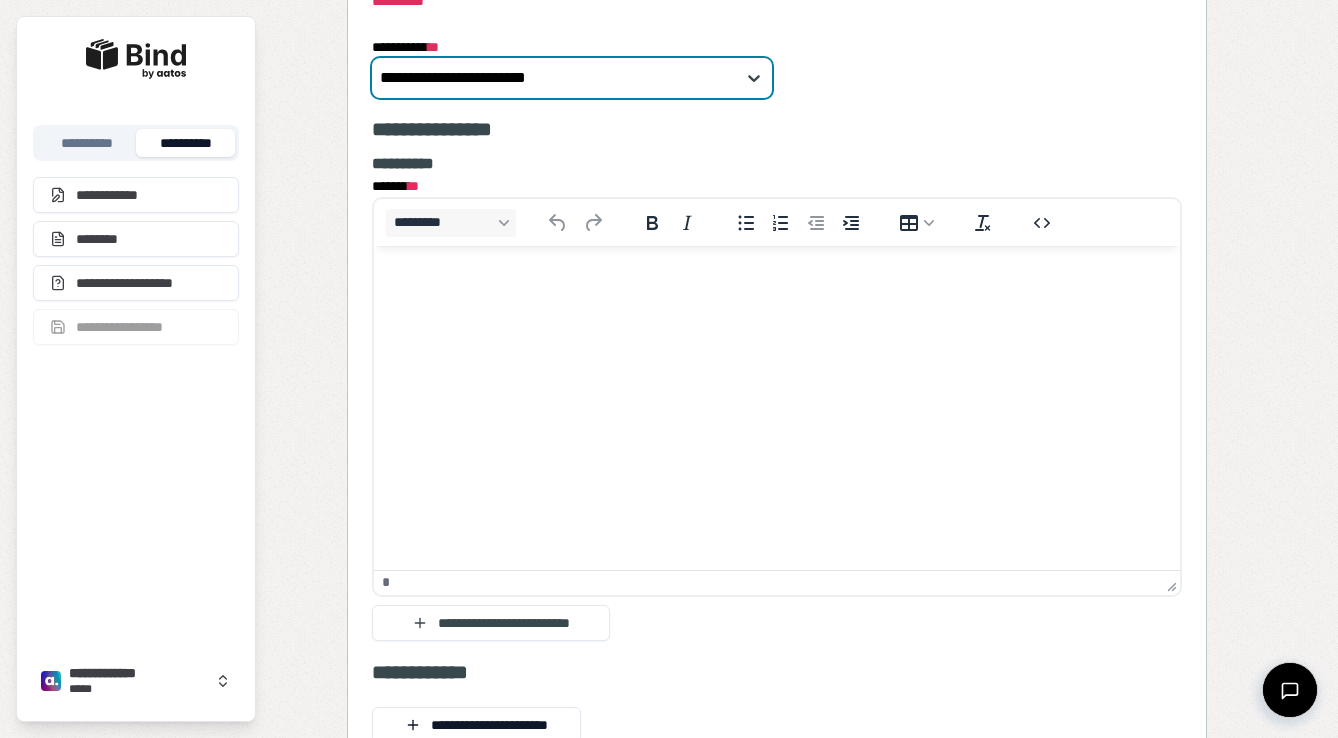 click at bounding box center [777, 284] 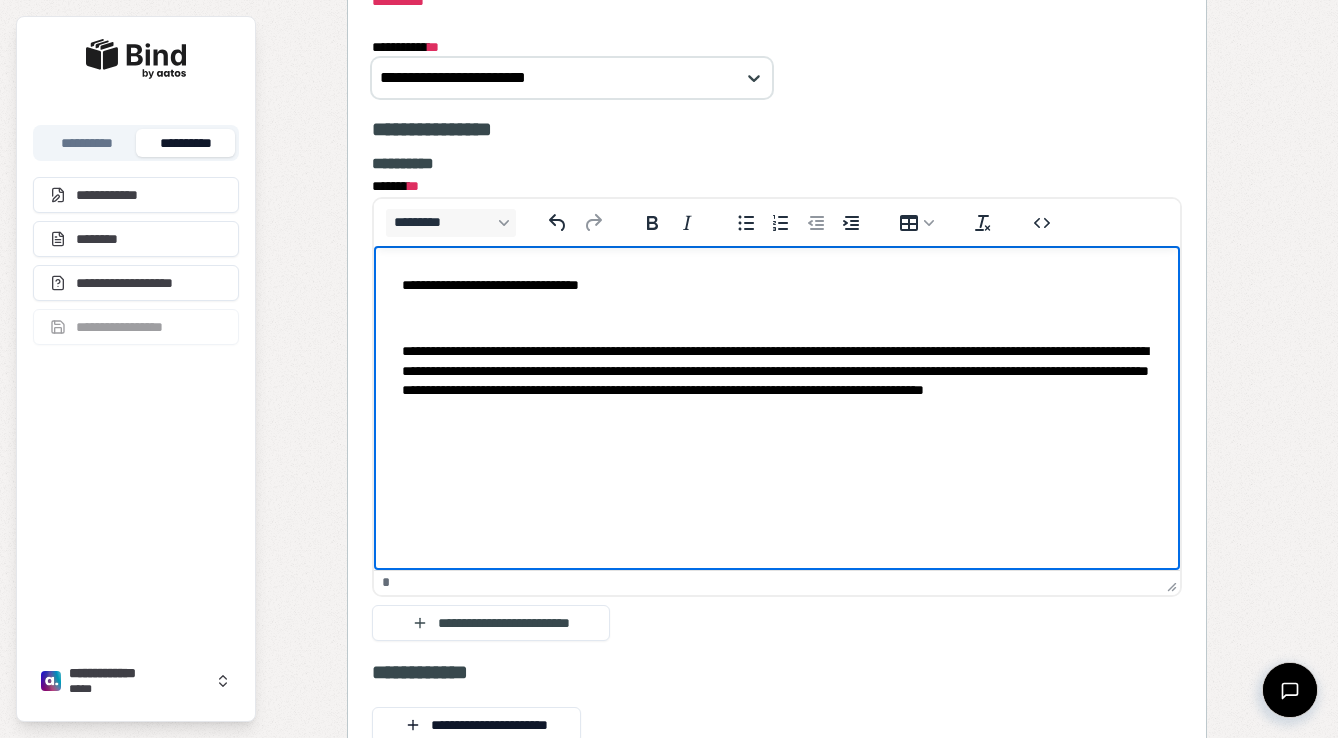 click at bounding box center (777, 317) 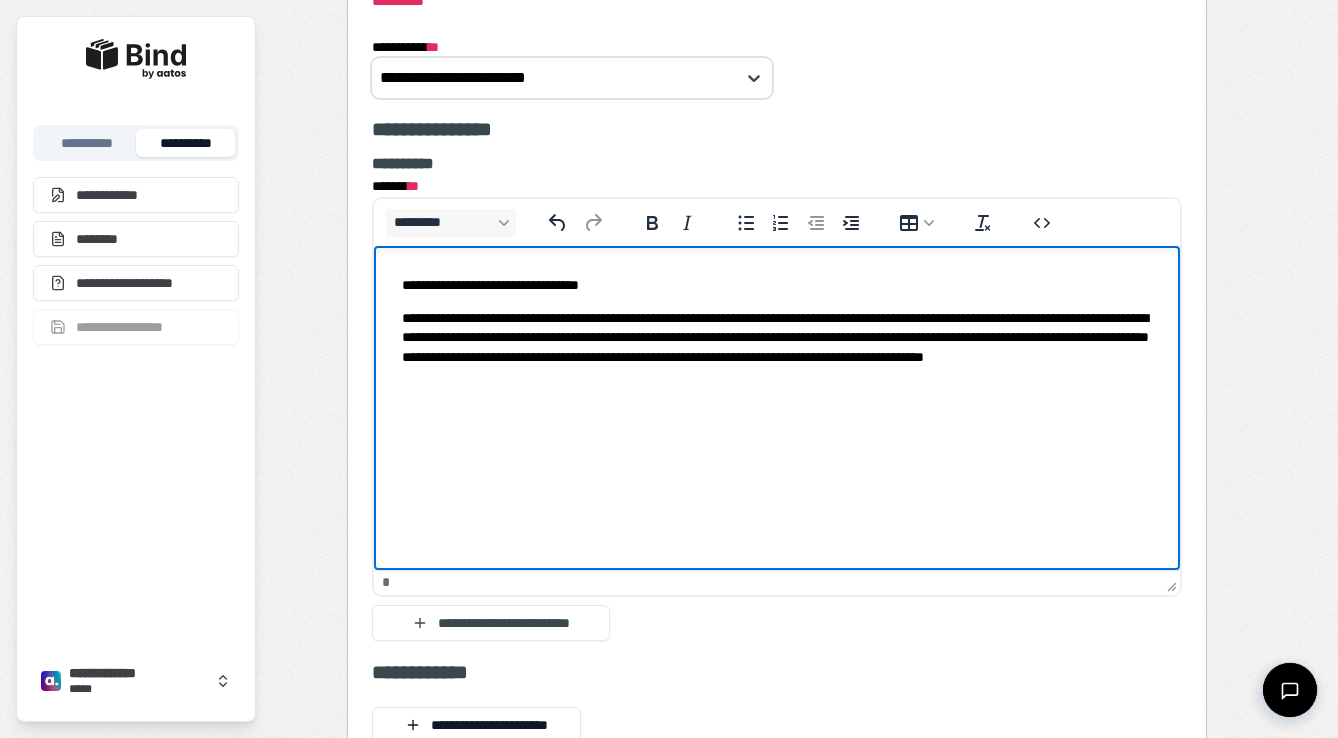 click on "**********" at bounding box center [777, 329] 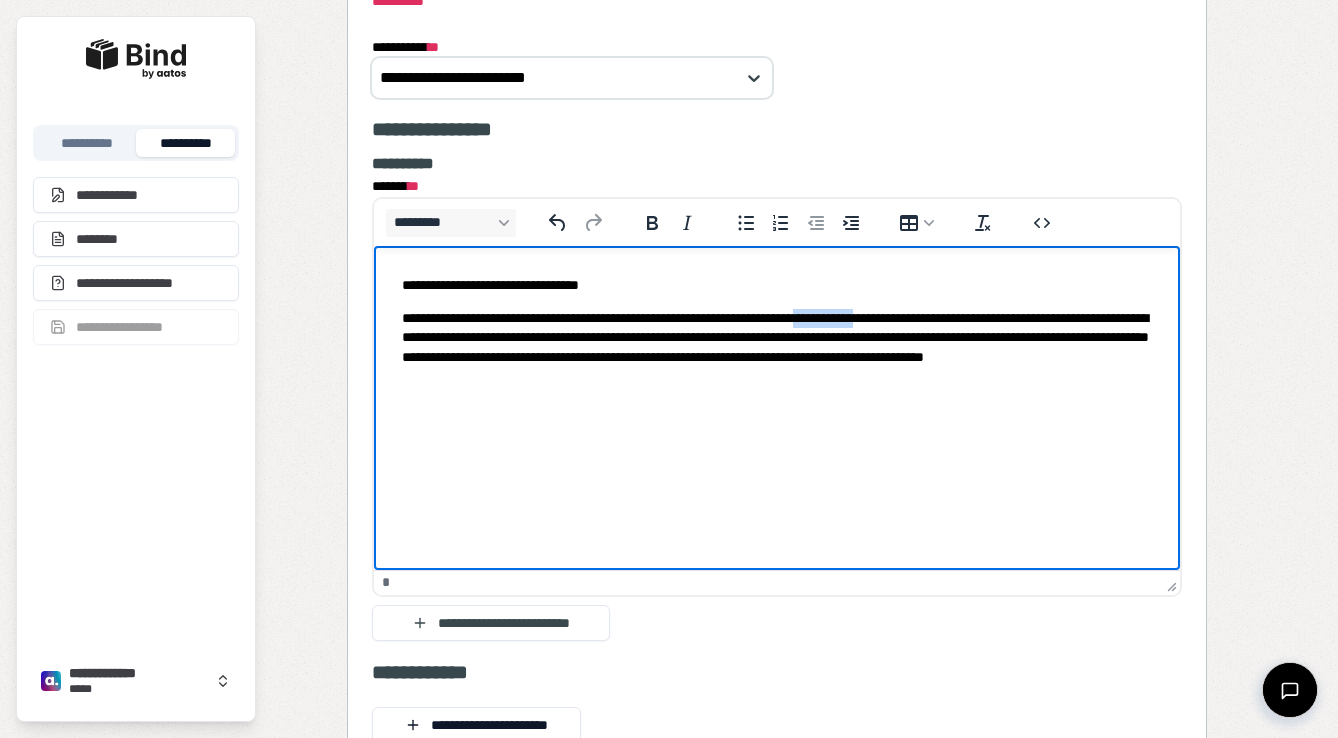 click on "**********" at bounding box center (777, 346) 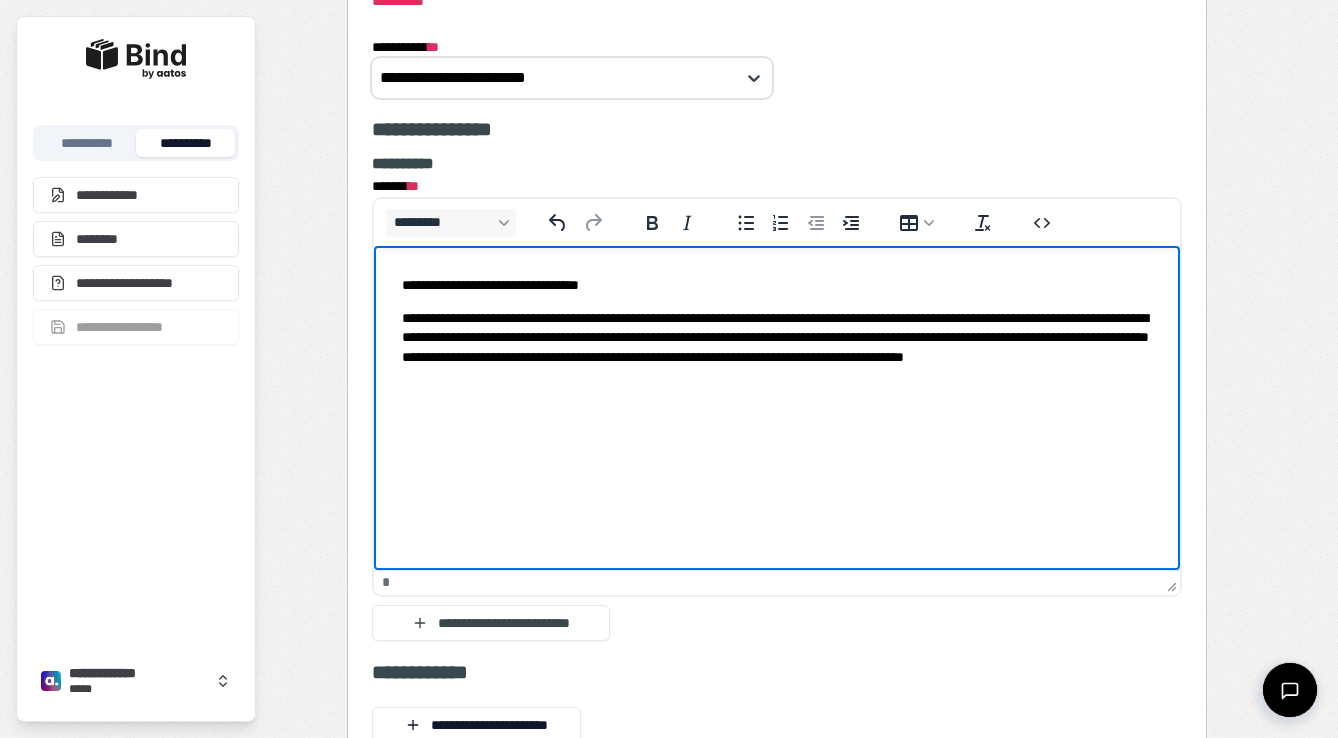 click on "**********" at bounding box center [777, 346] 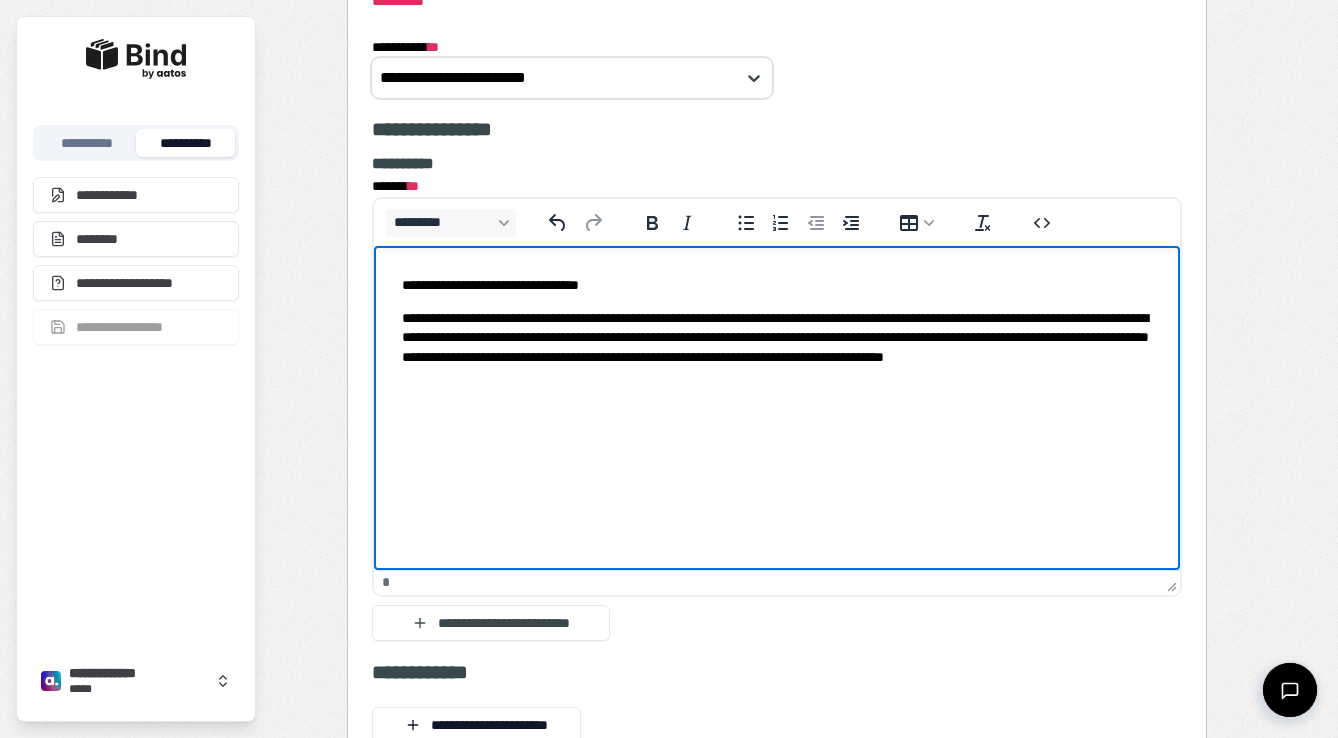 click on "**********" at bounding box center [777, 346] 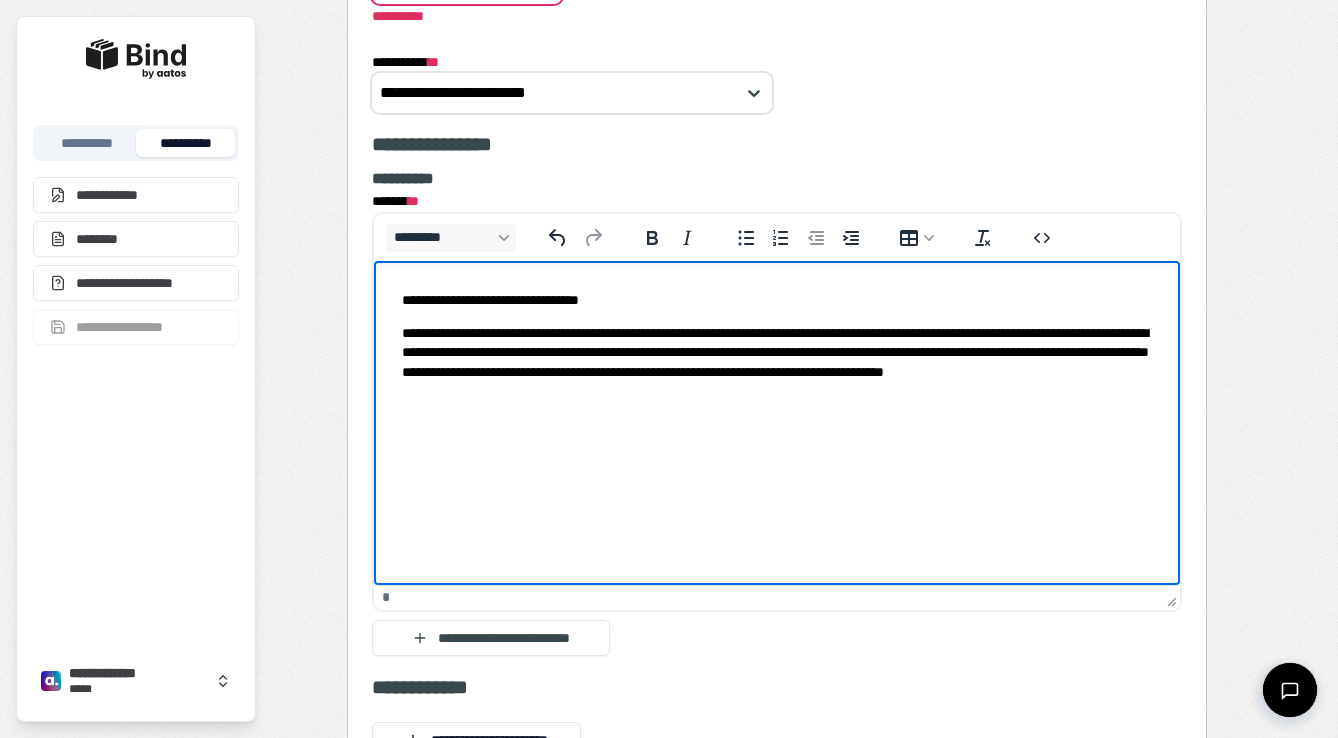 scroll, scrollTop: 2459, scrollLeft: 0, axis: vertical 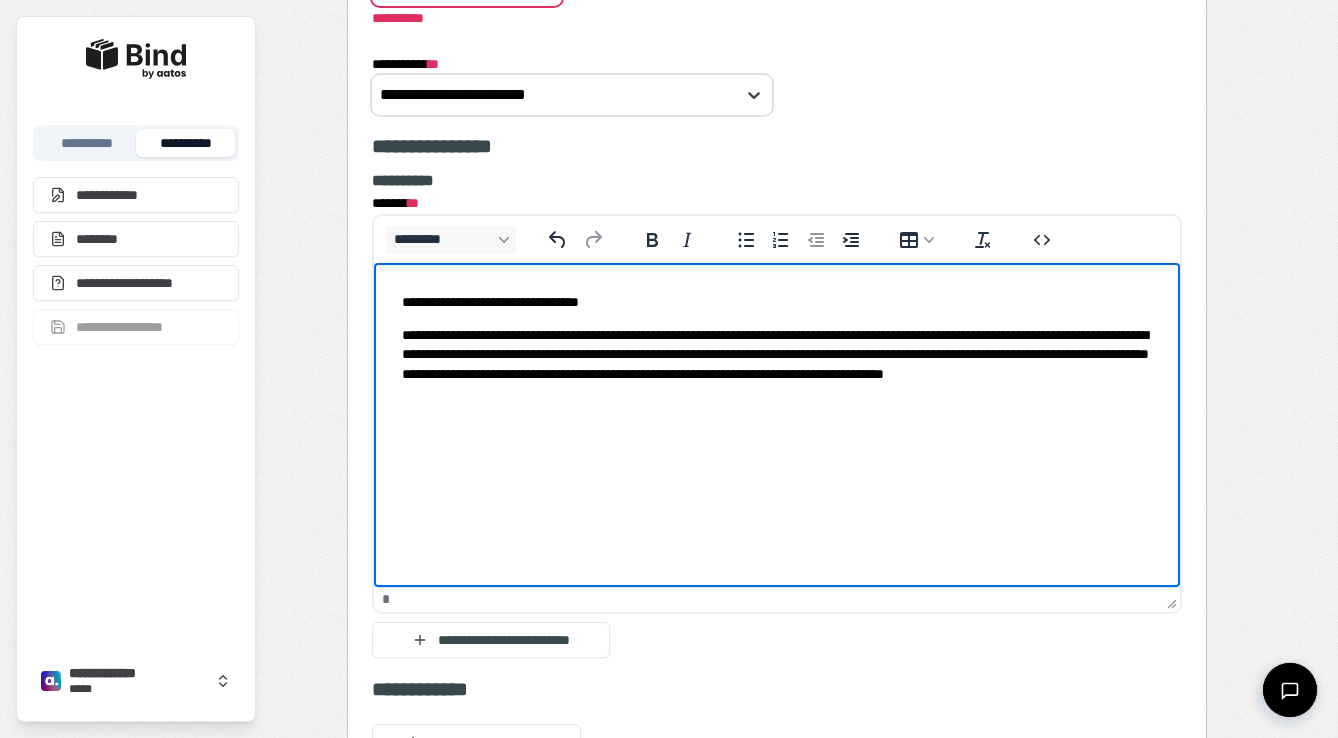 click on "**********" at bounding box center (777, 363) 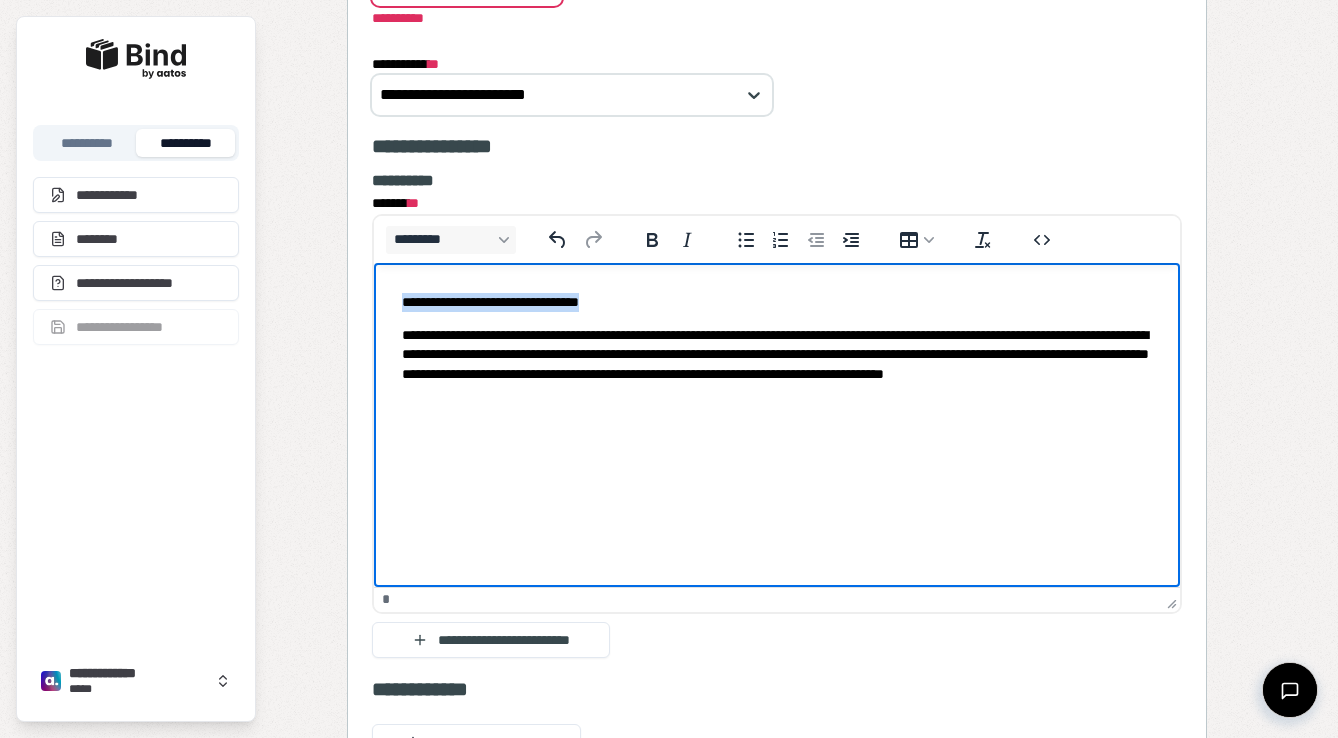 drag, startPoint x: 654, startPoint y: 304, endPoint x: 379, endPoint y: 302, distance: 275.00726 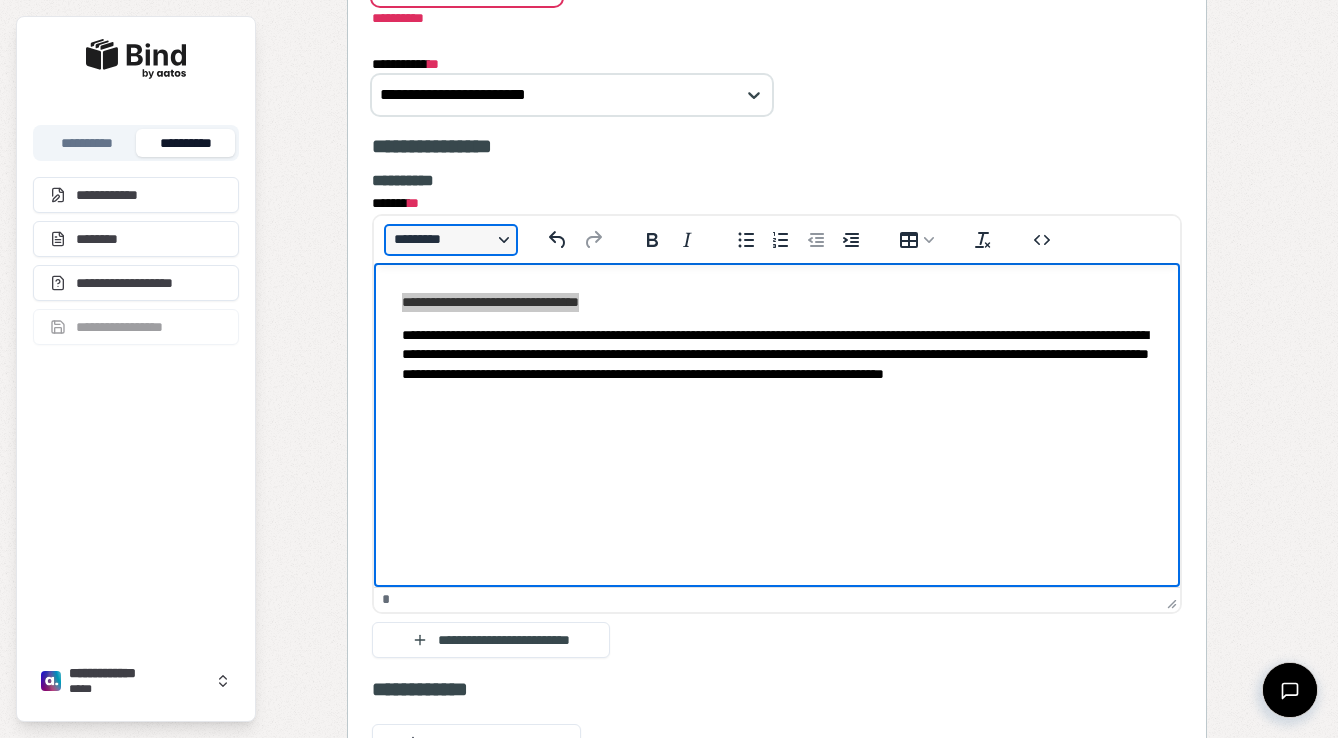 click on "*********" at bounding box center (451, 240) 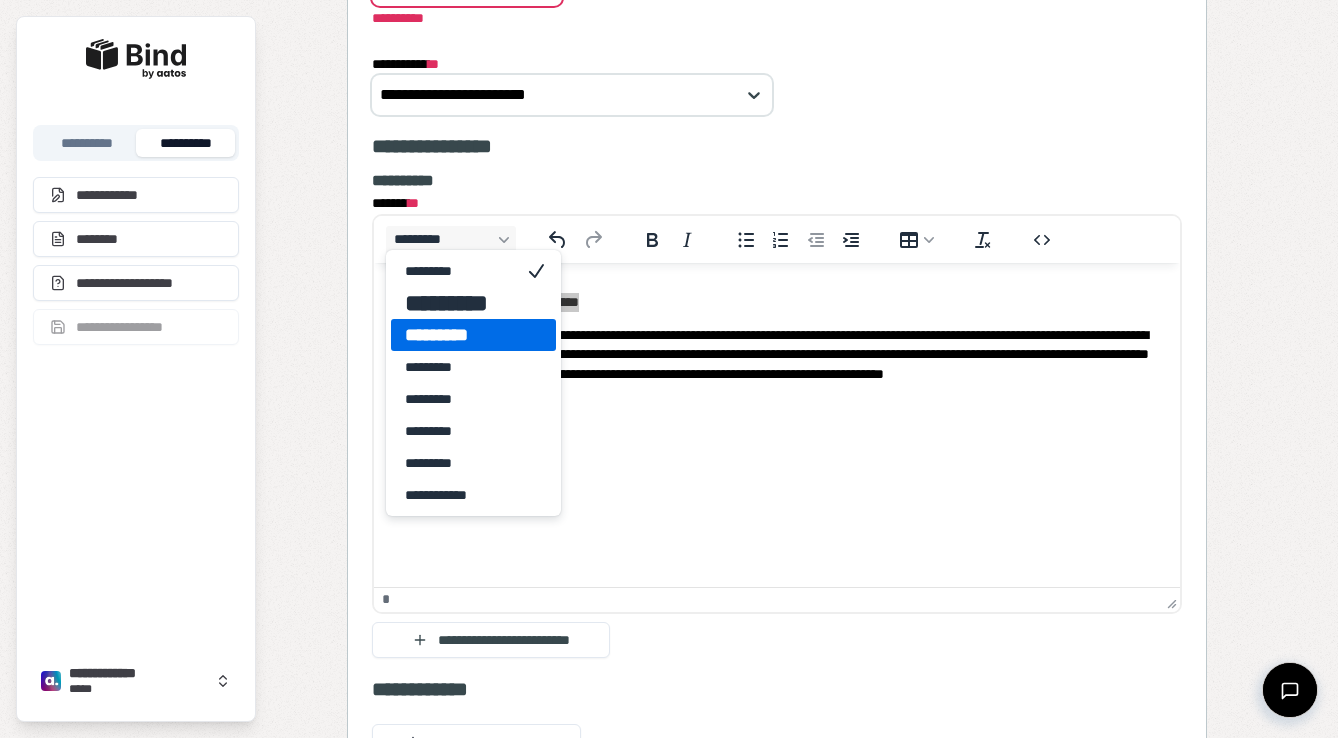 drag, startPoint x: 470, startPoint y: 329, endPoint x: 98, endPoint y: 70, distance: 453.28247 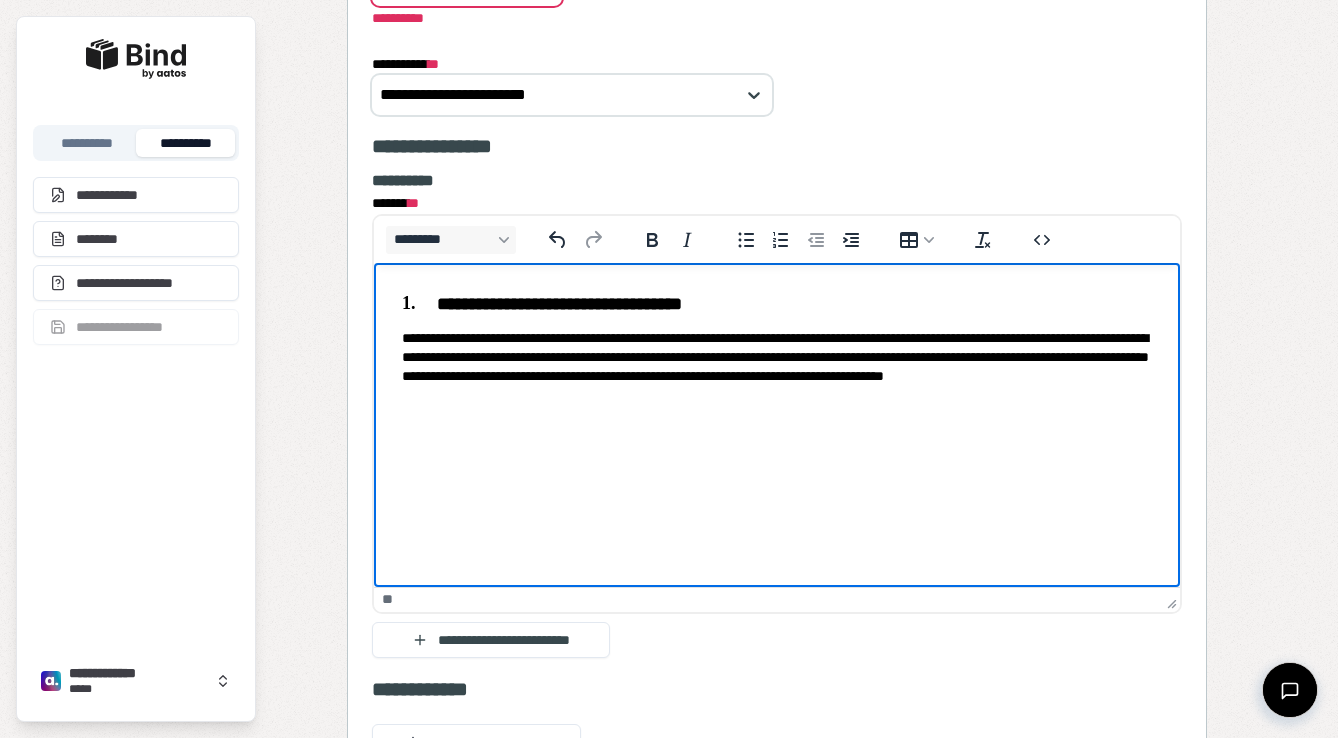 scroll, scrollTop: 2227, scrollLeft: 0, axis: vertical 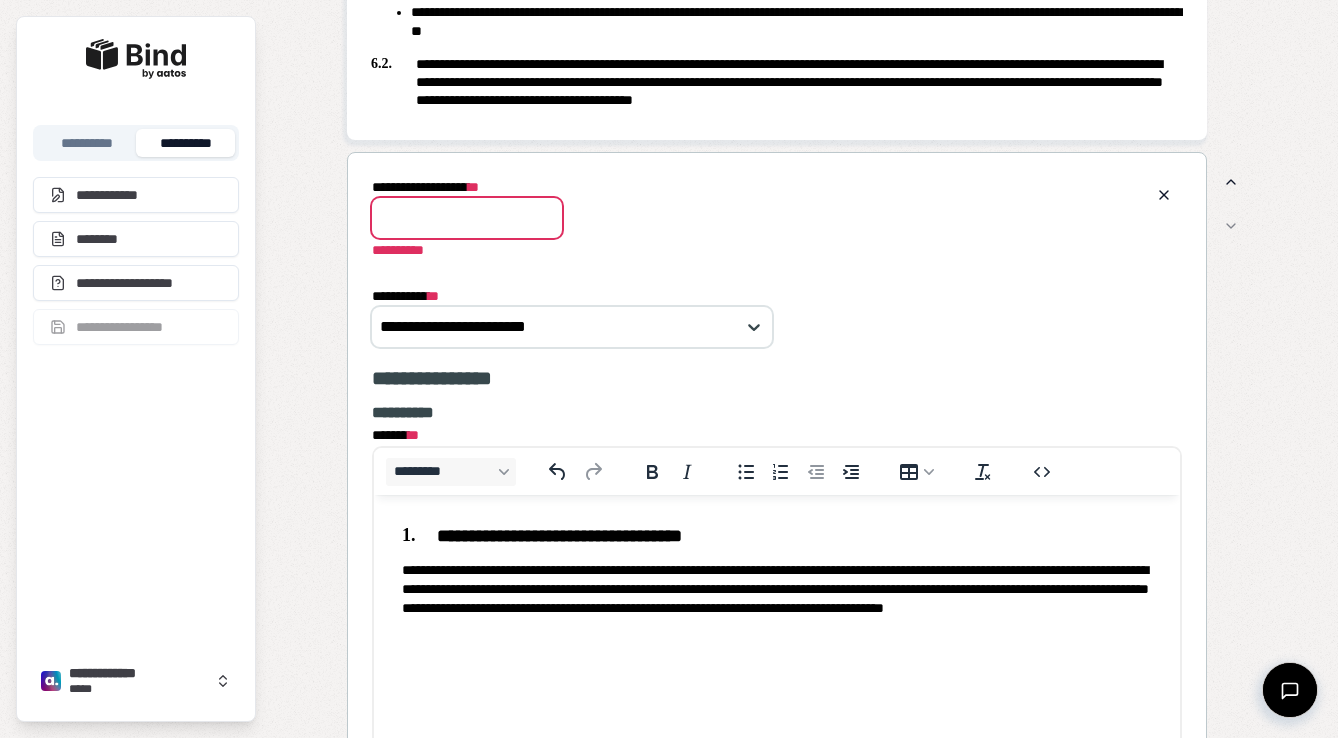 click on "**********" at bounding box center (467, 219) 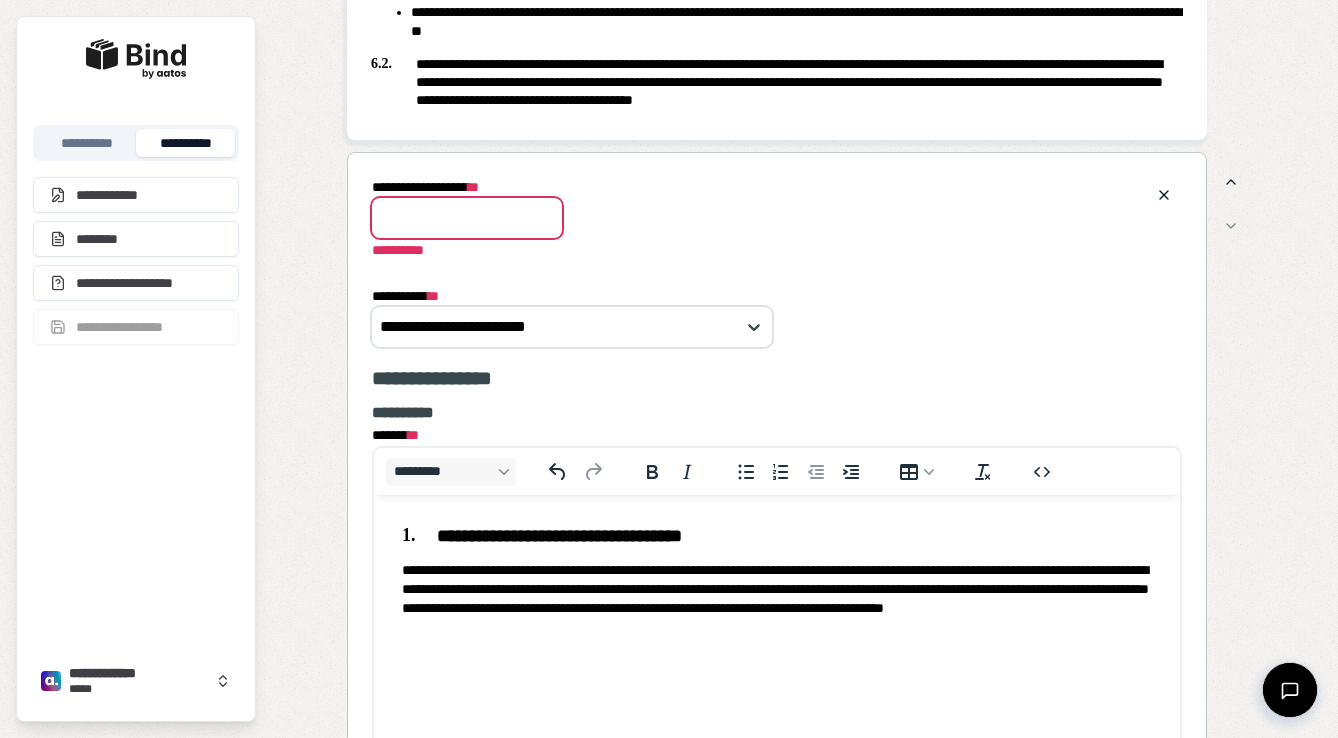 click on "**********" at bounding box center (467, 218) 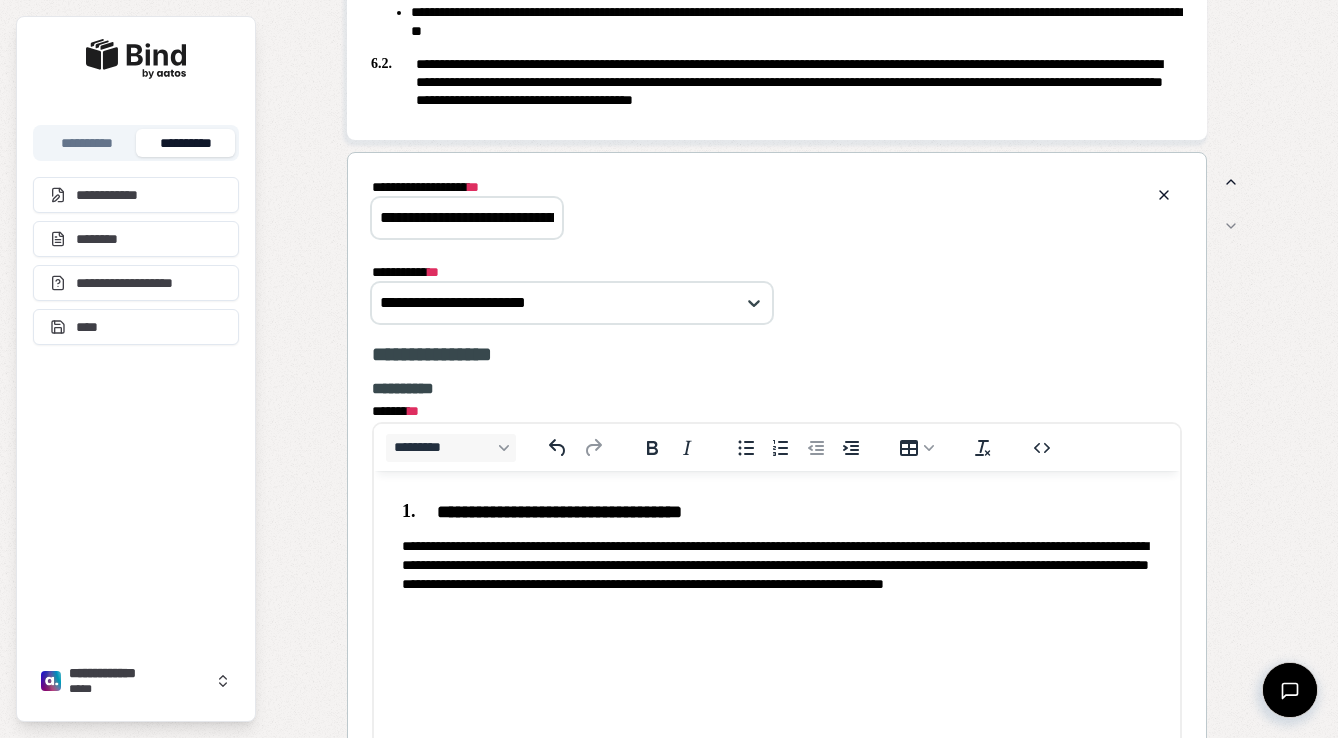 type on "**********" 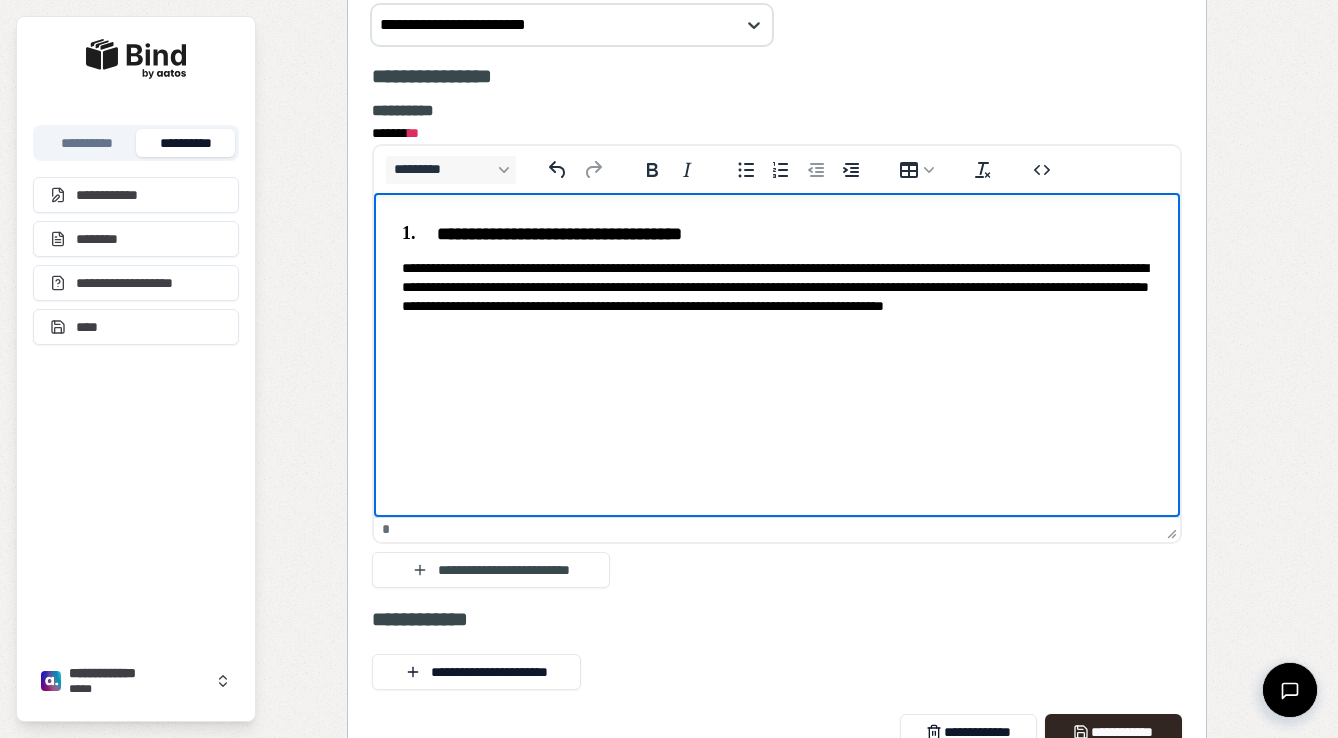 scroll, scrollTop: 2576, scrollLeft: 0, axis: vertical 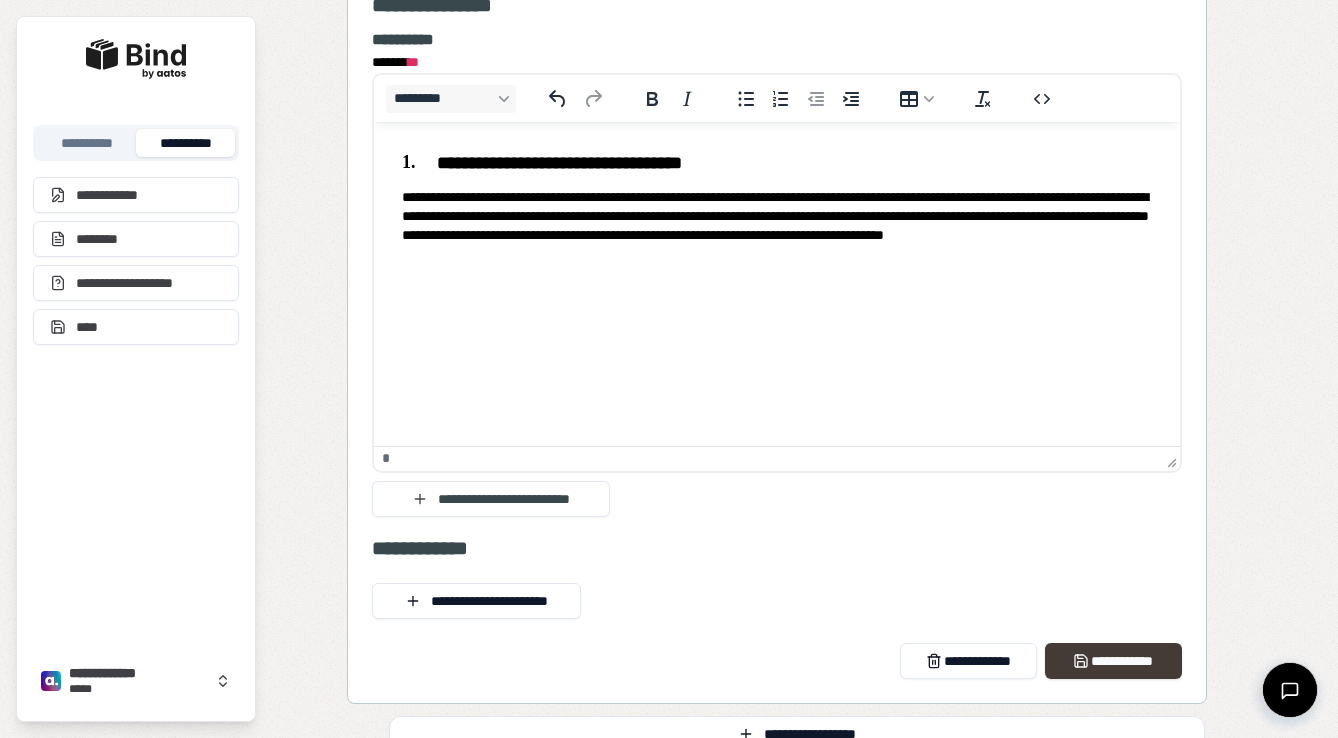 click on "**********" at bounding box center (1113, 661) 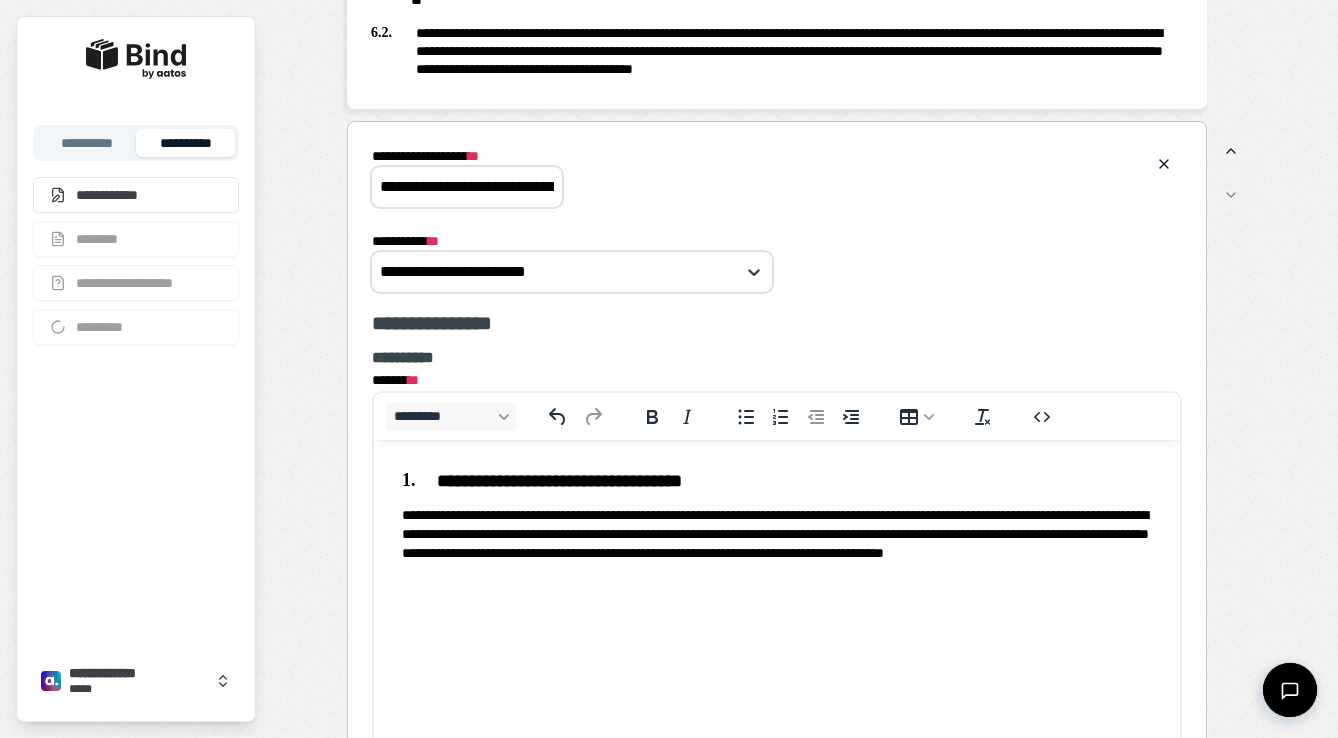 scroll, scrollTop: 2067, scrollLeft: 0, axis: vertical 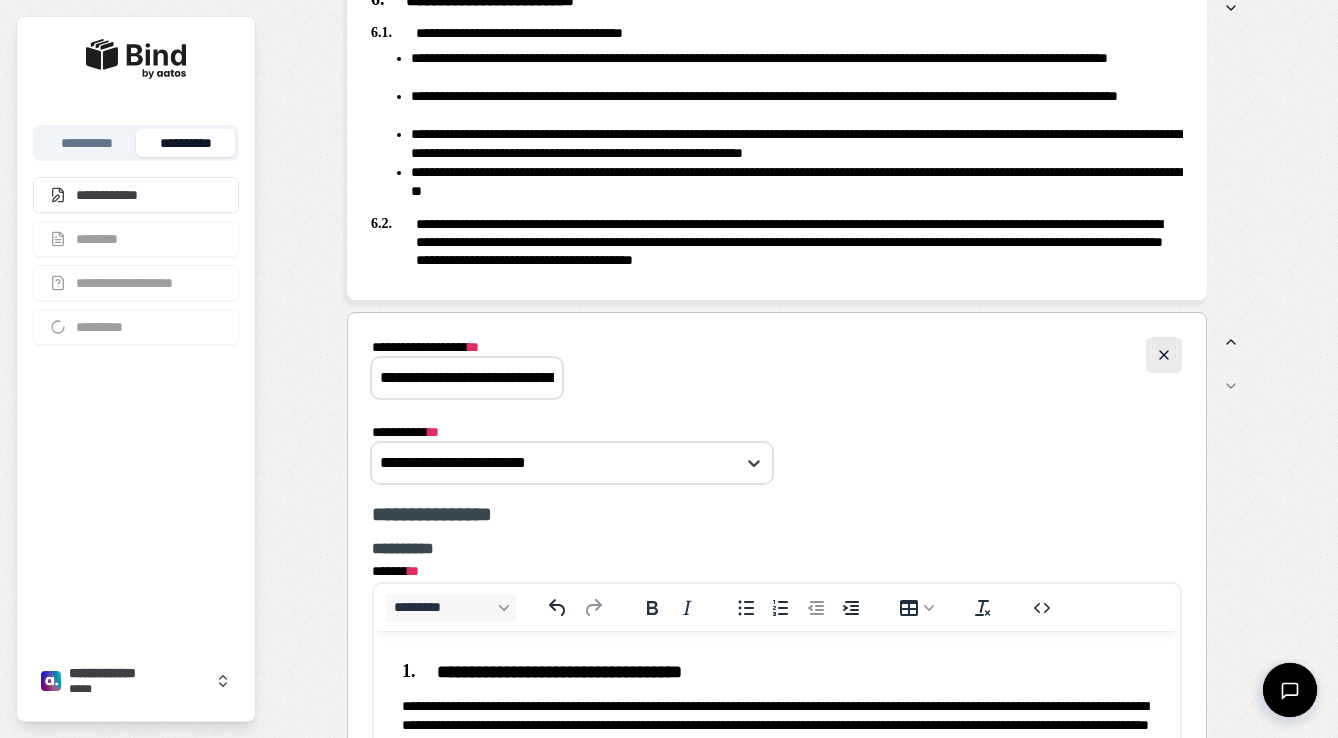 click at bounding box center [1164, 355] 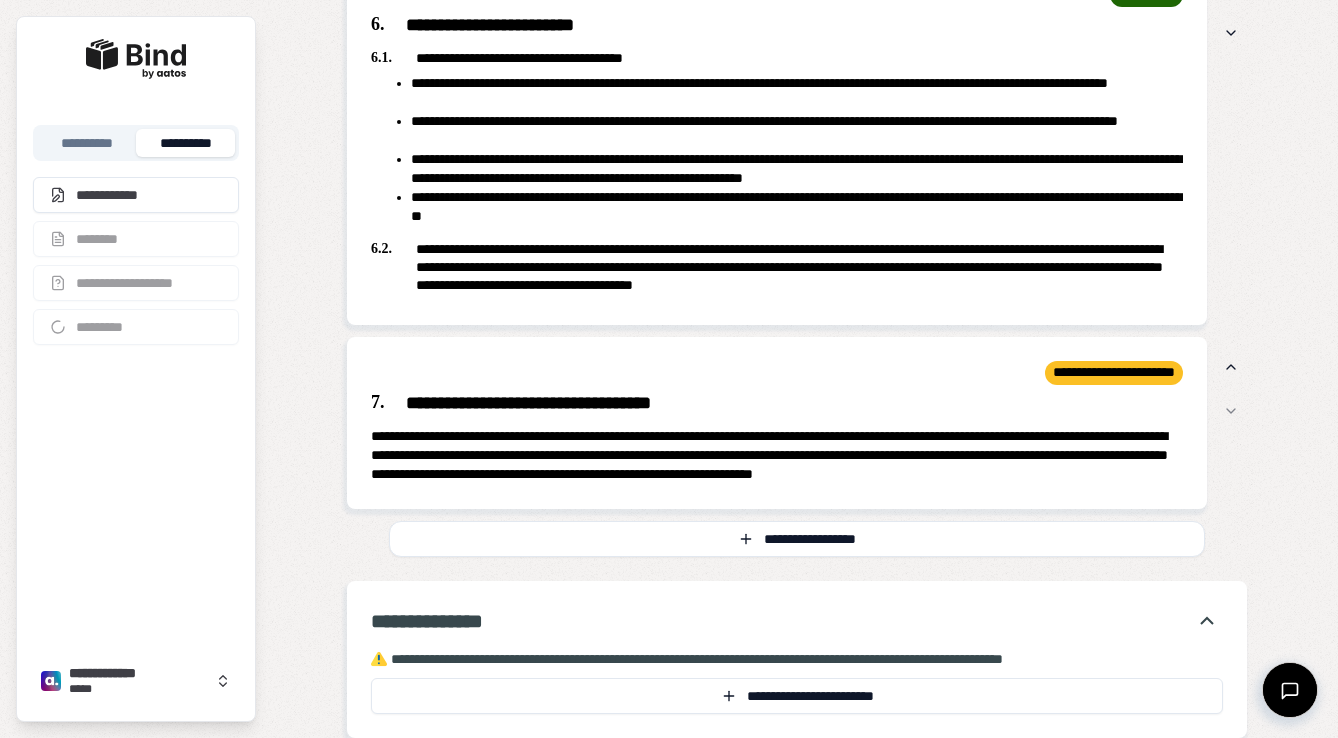 scroll, scrollTop: 2055, scrollLeft: 0, axis: vertical 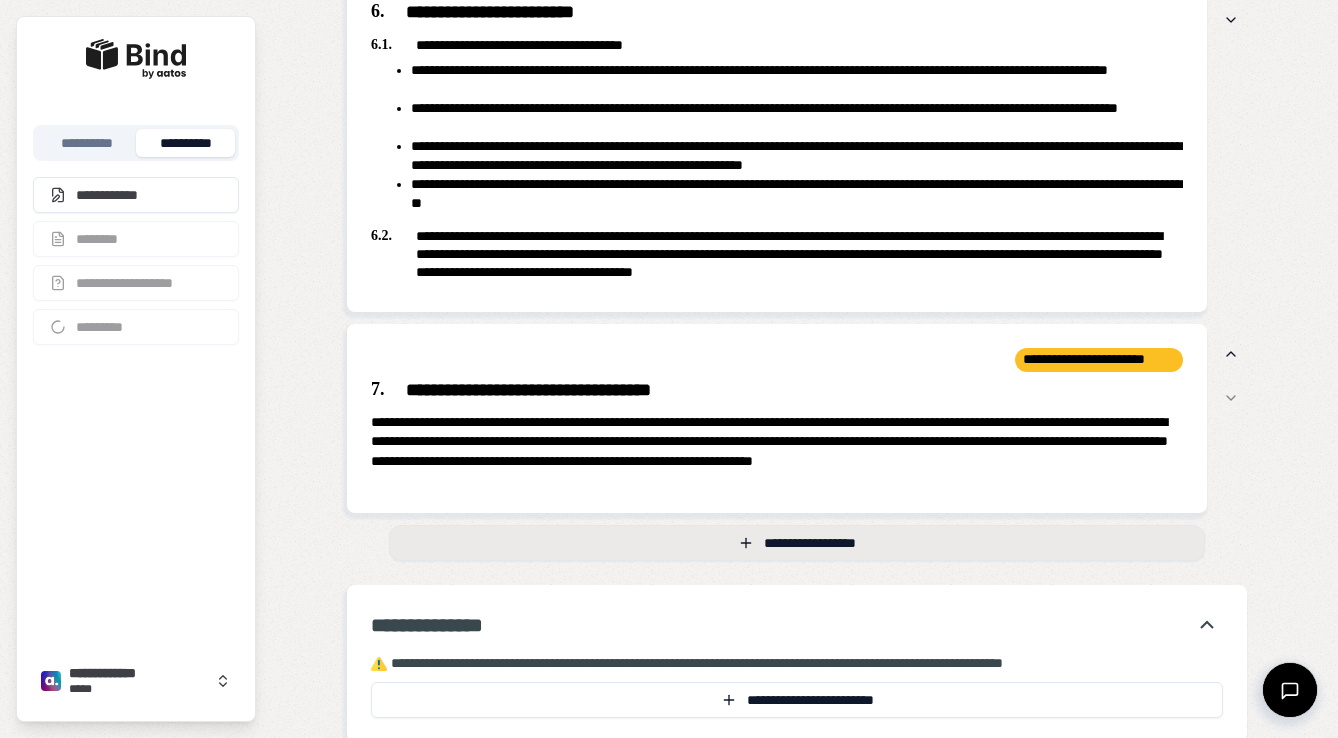 click on "**********" at bounding box center (797, 543) 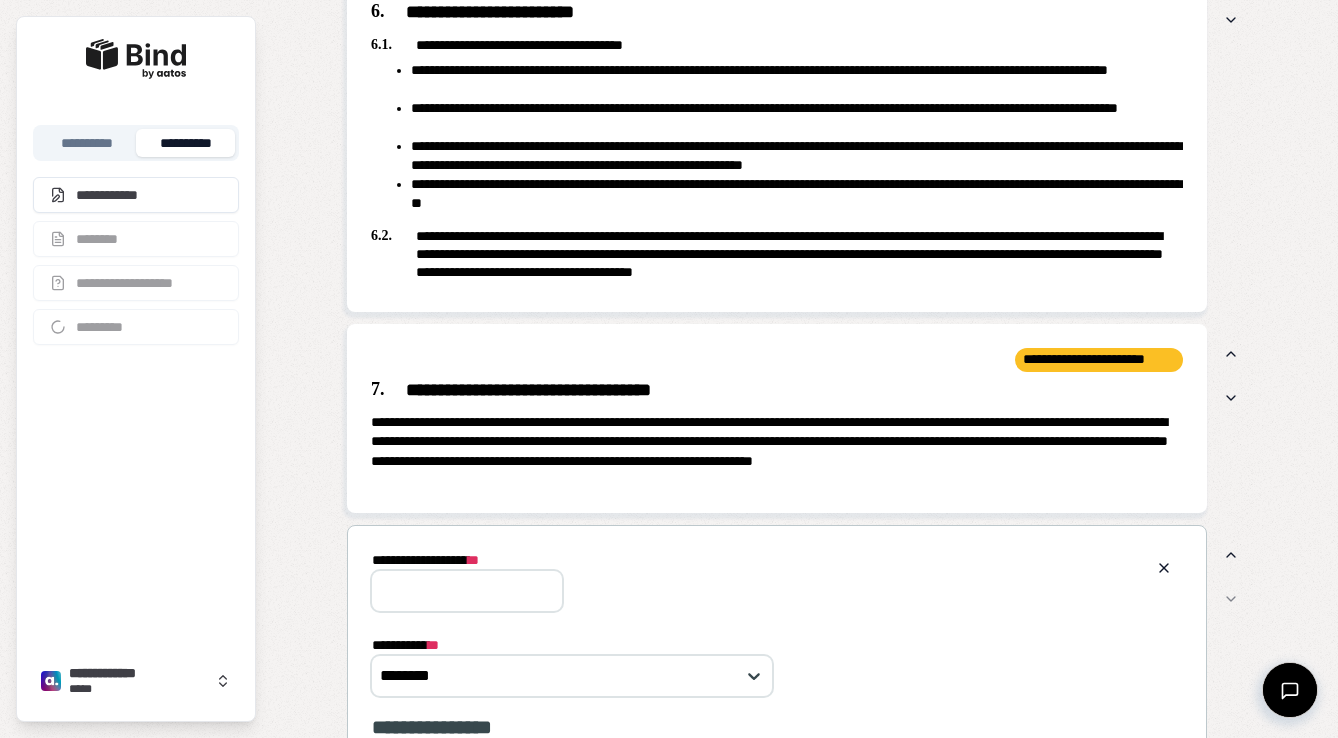 scroll, scrollTop: 0, scrollLeft: 0, axis: both 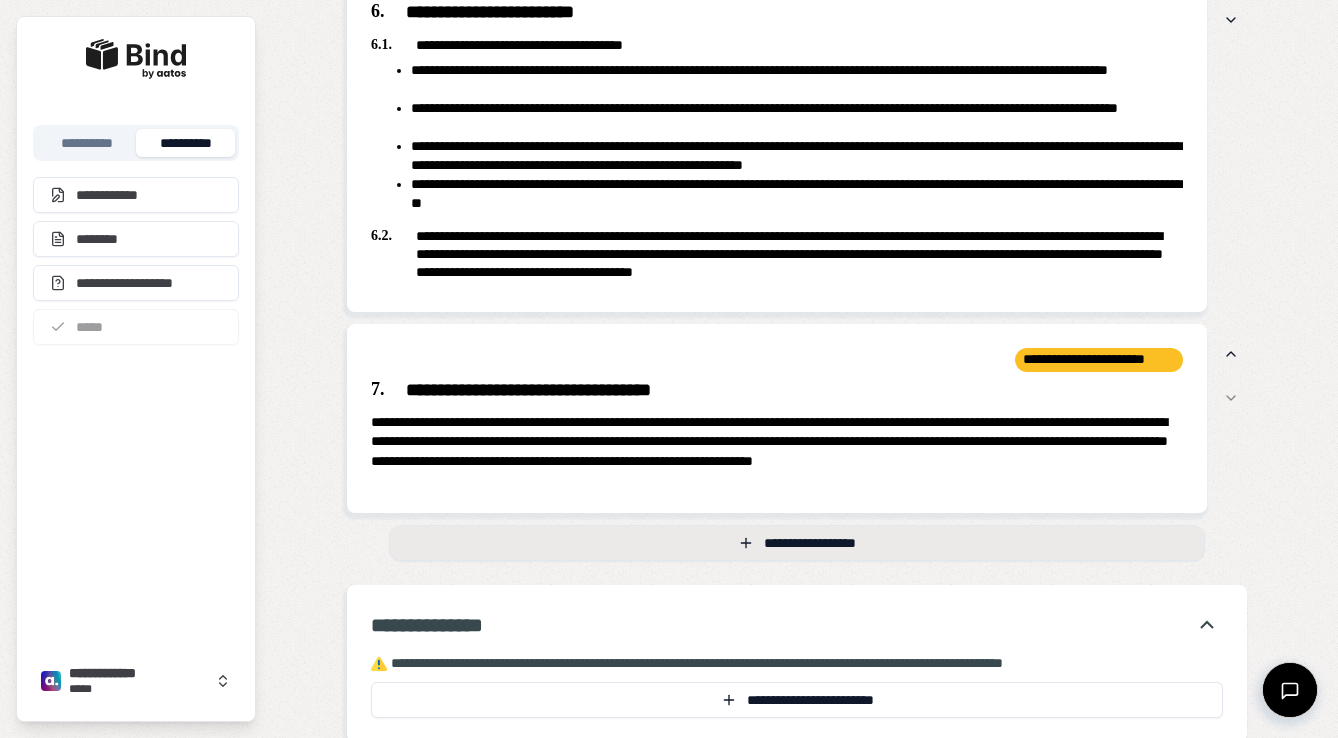 click on "**********" at bounding box center [797, 543] 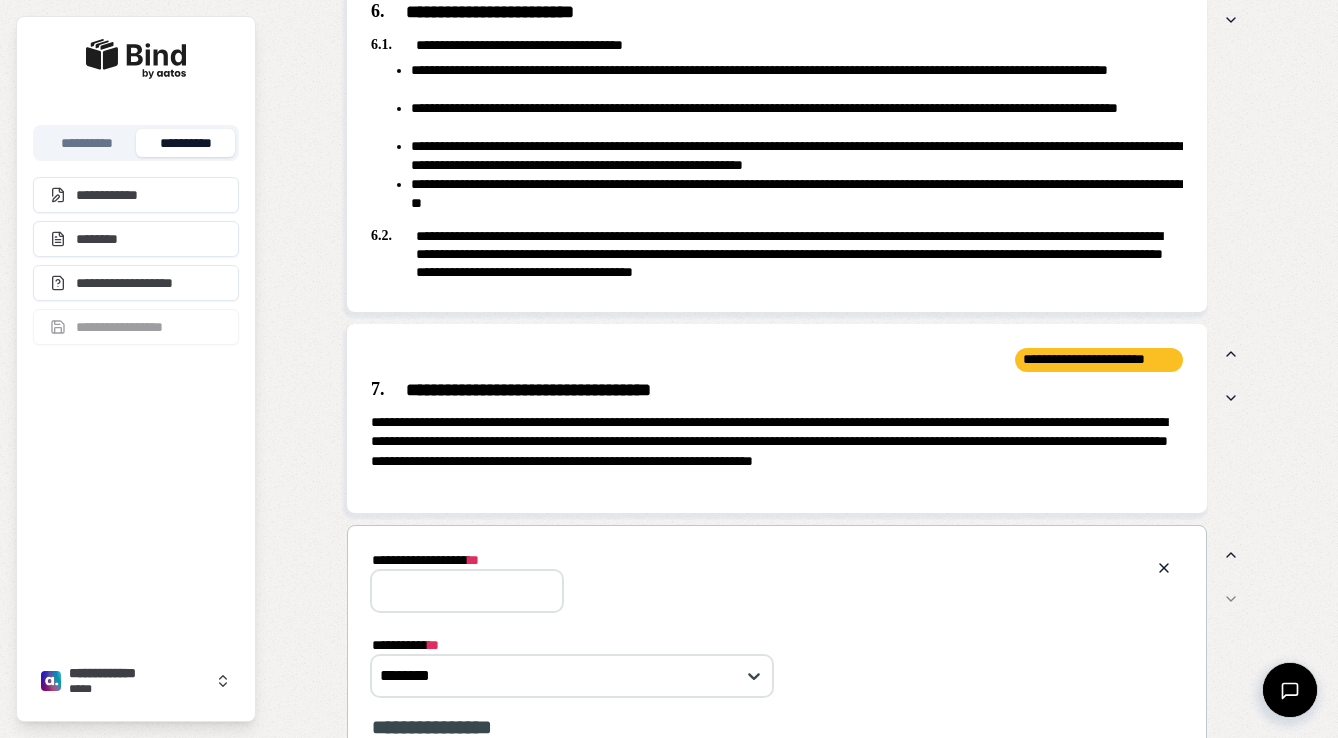 click on "**********" at bounding box center [467, 591] 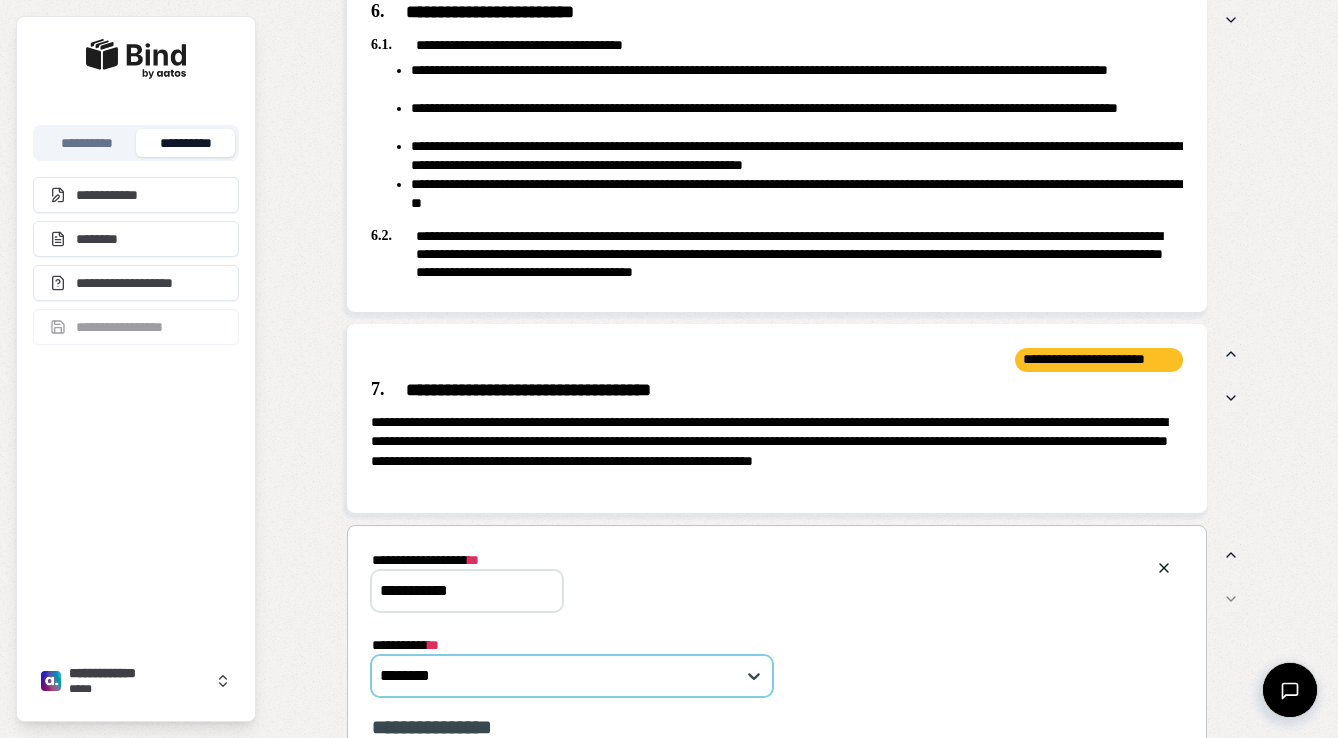 type on "**********" 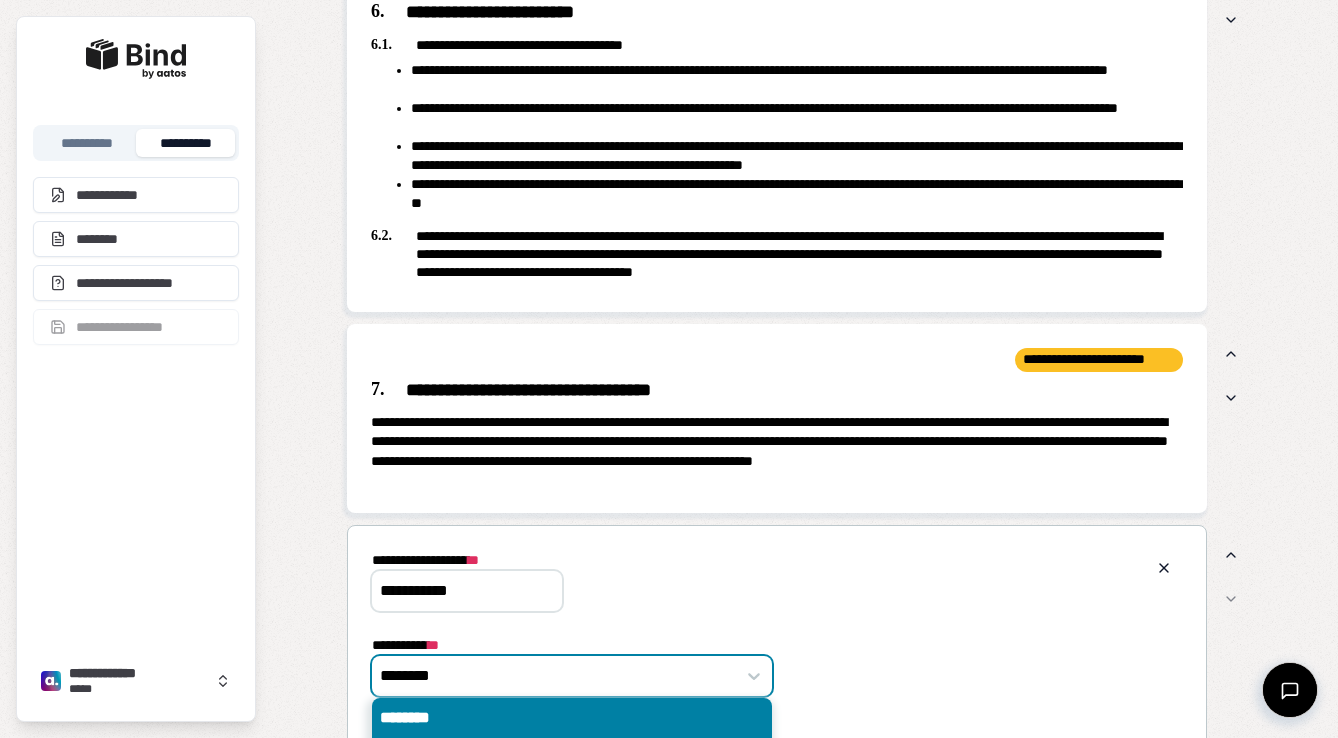 scroll, scrollTop: 2224, scrollLeft: 0, axis: vertical 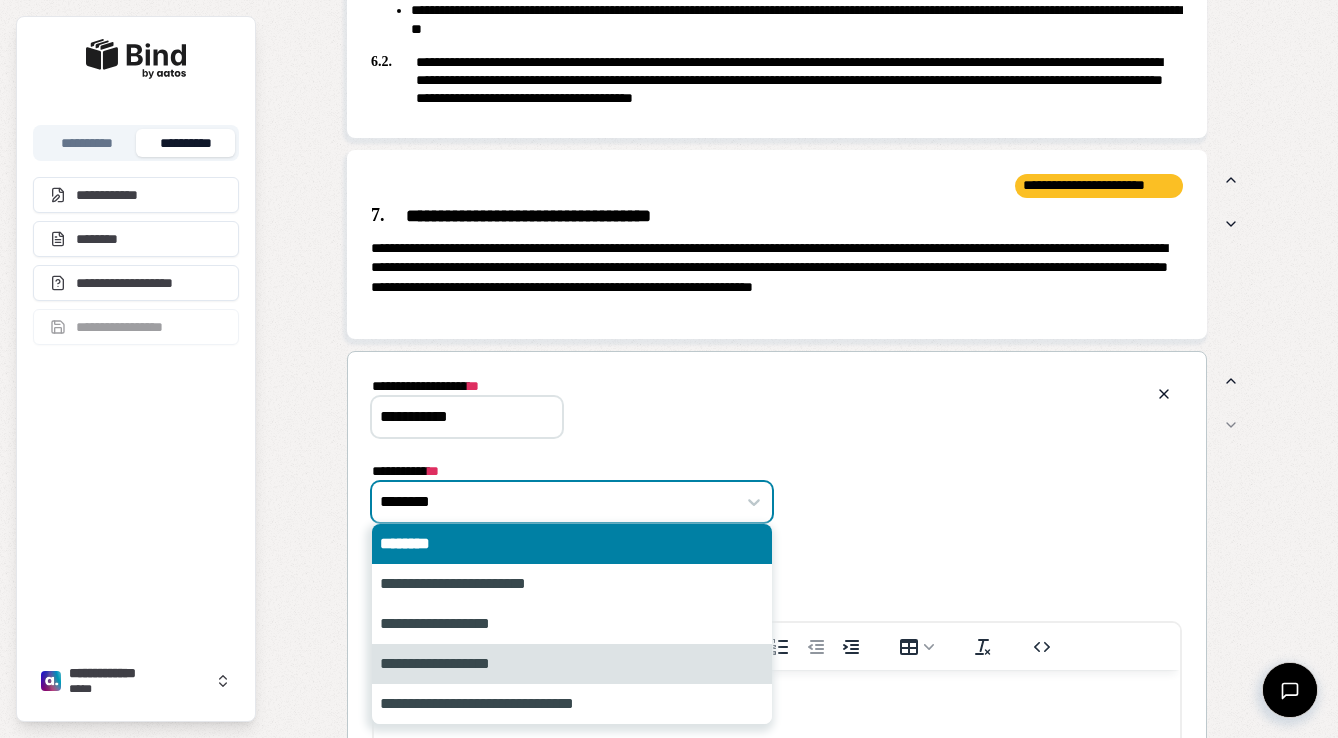 click on "**********" at bounding box center [572, 664] 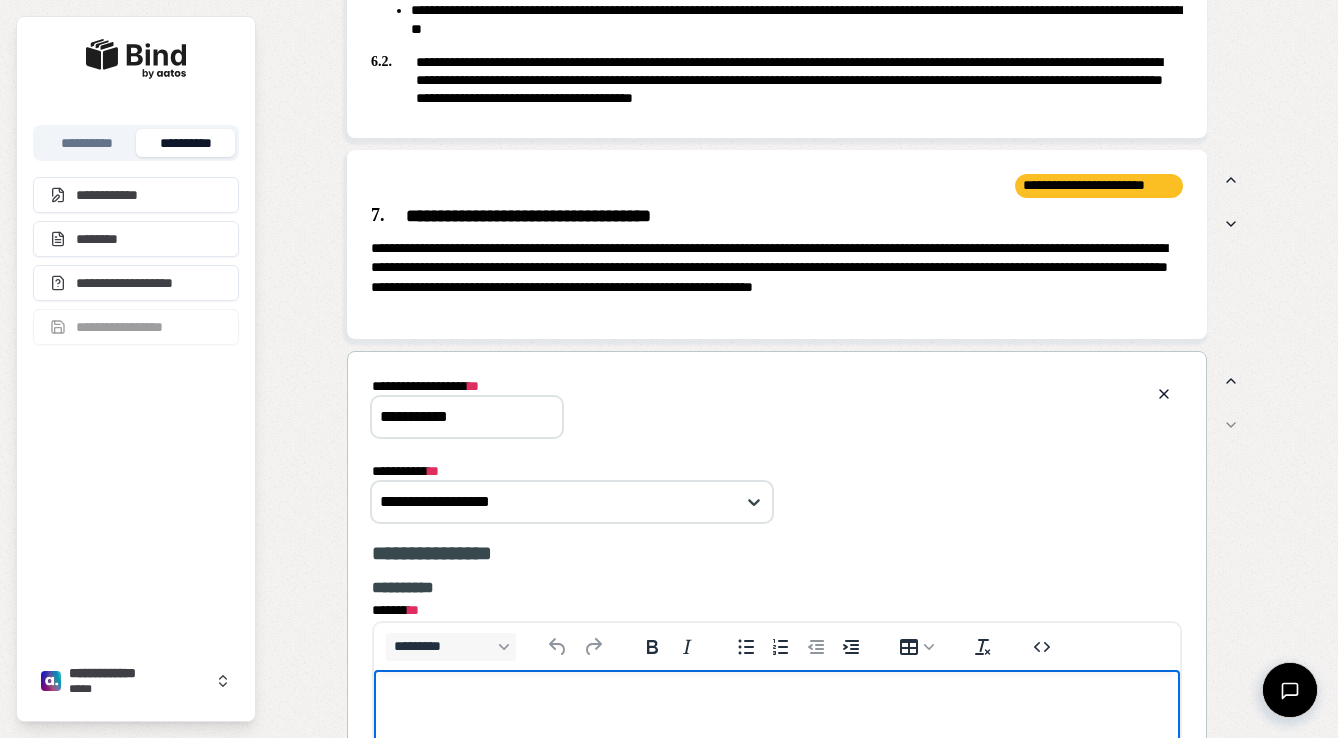 click at bounding box center [777, 709] 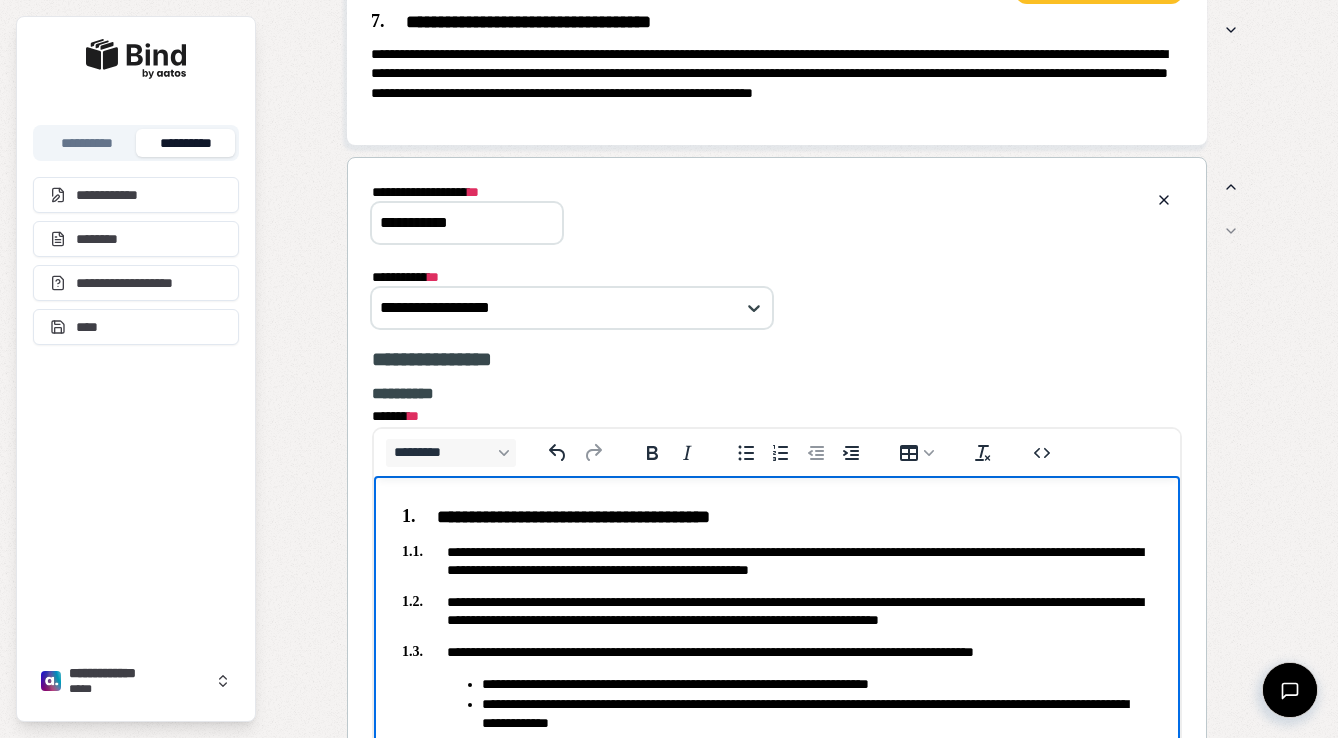 scroll, scrollTop: 2481, scrollLeft: 0, axis: vertical 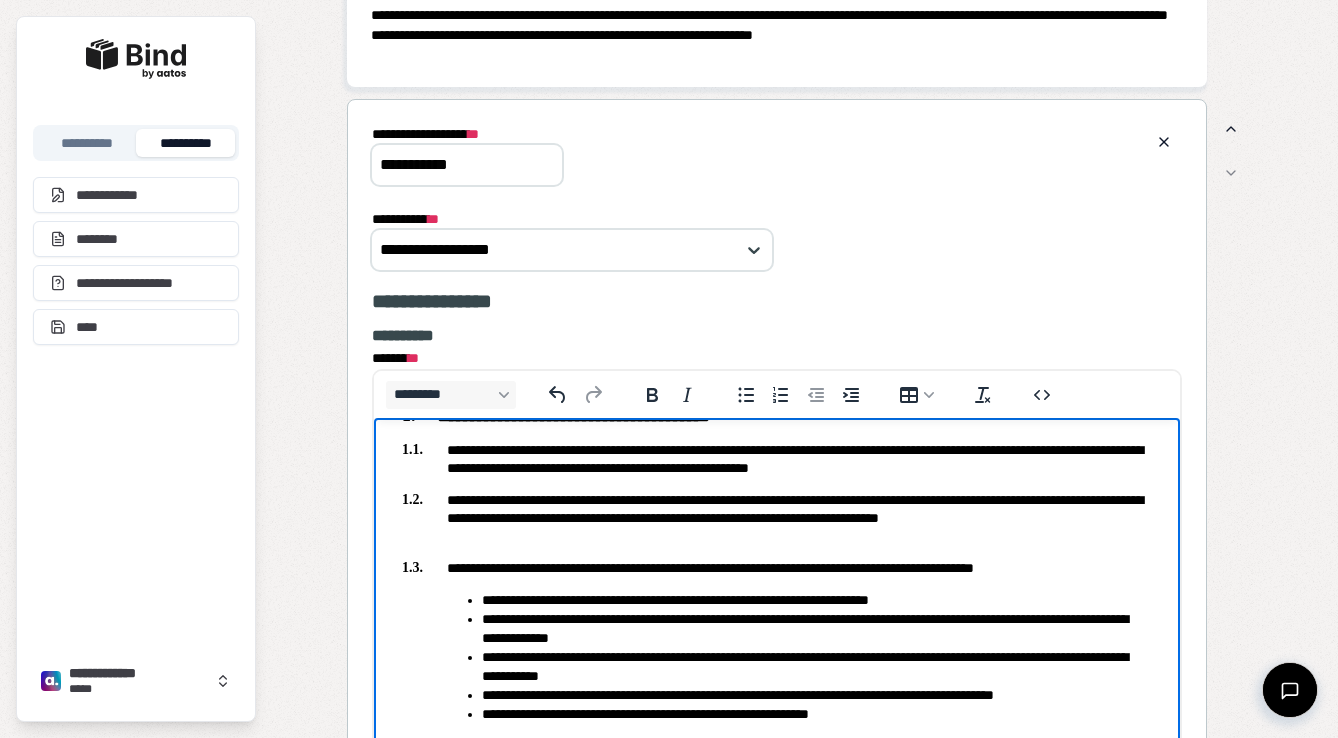 click on "**********" at bounding box center (777, 549) 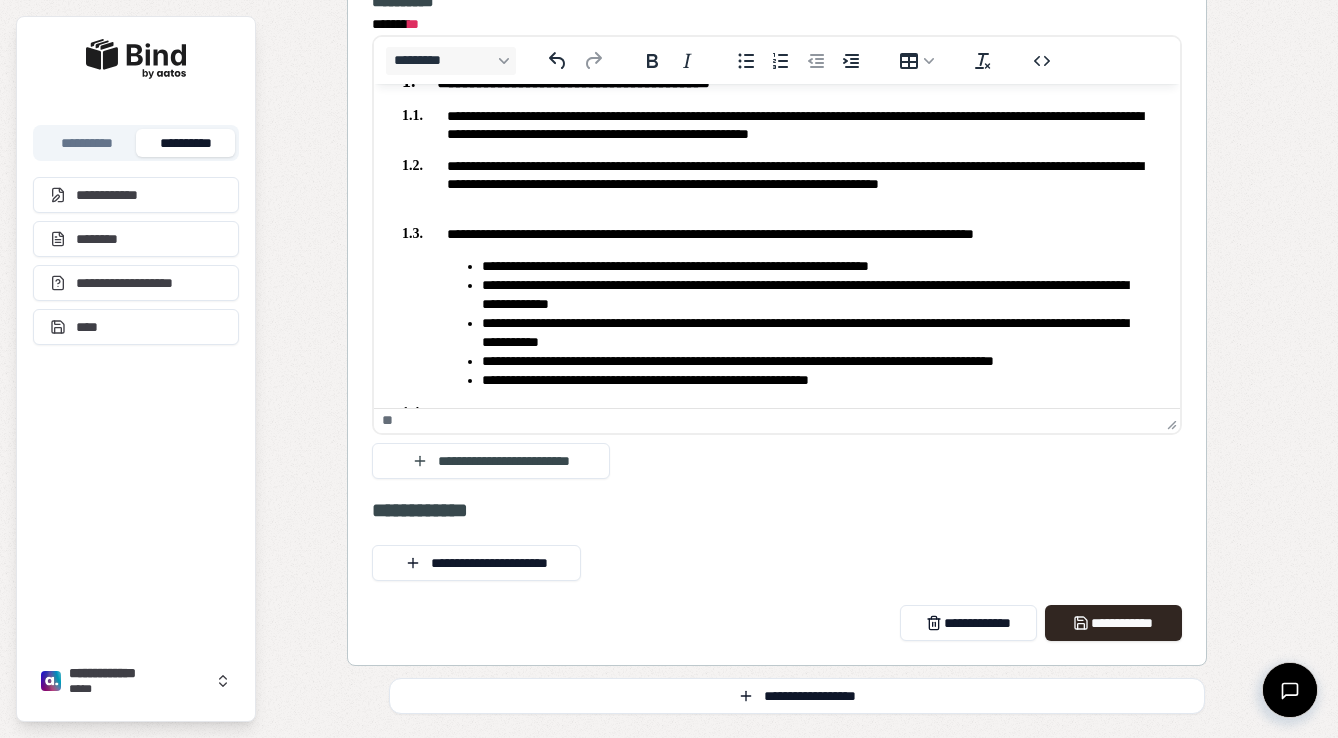 scroll, scrollTop: 2846, scrollLeft: 0, axis: vertical 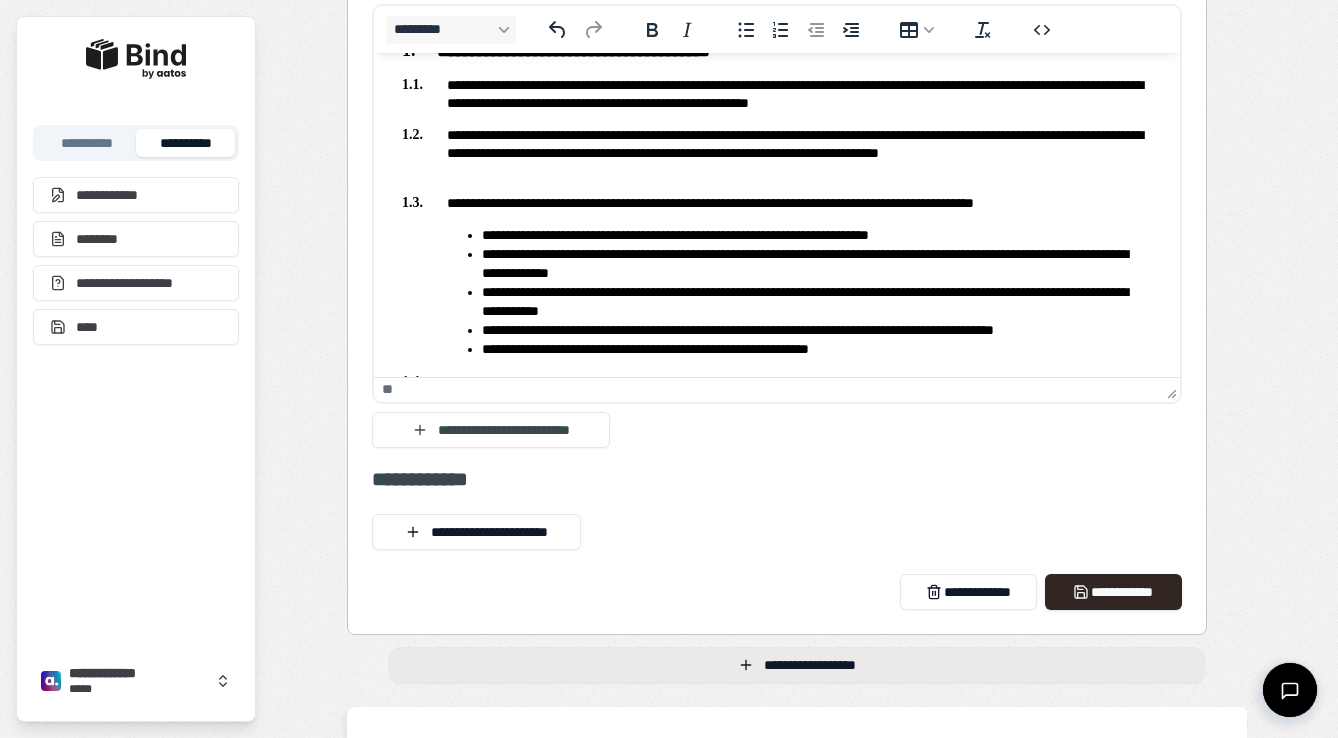 click on "**********" at bounding box center (797, 665) 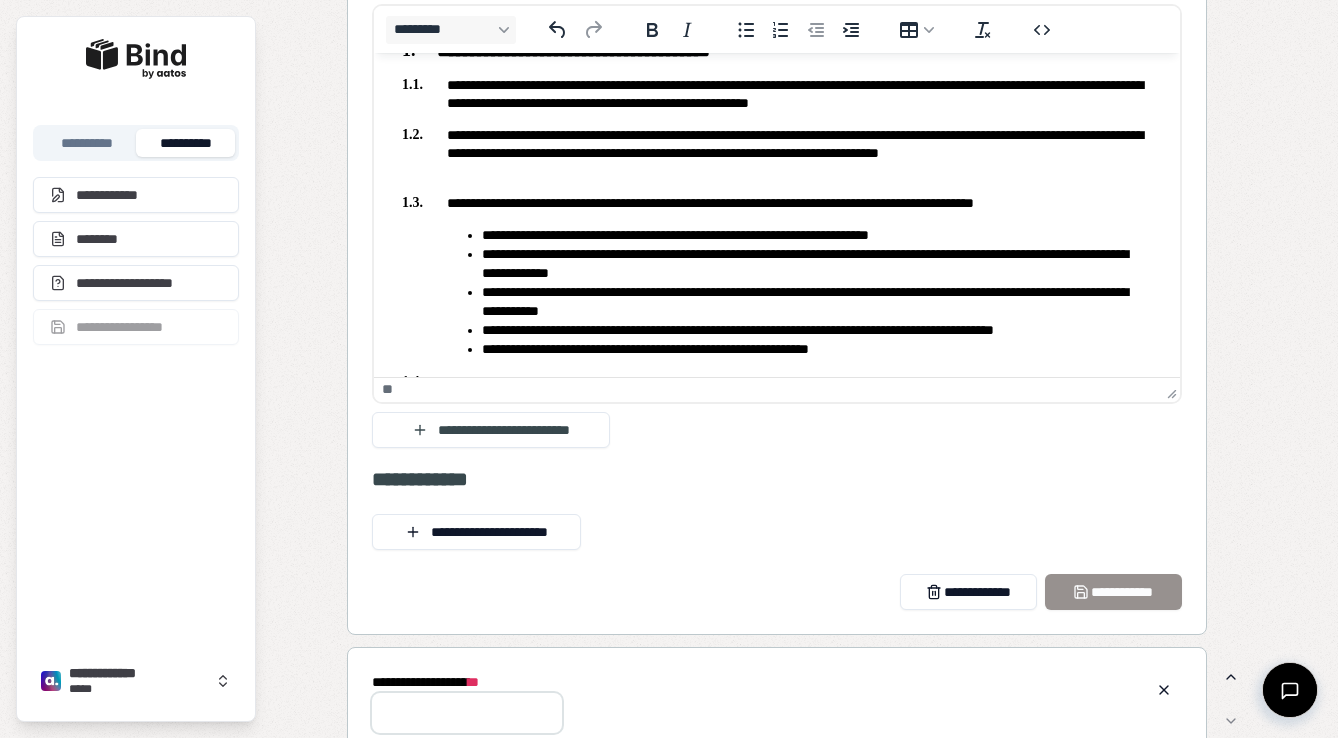 scroll, scrollTop: 2980, scrollLeft: 0, axis: vertical 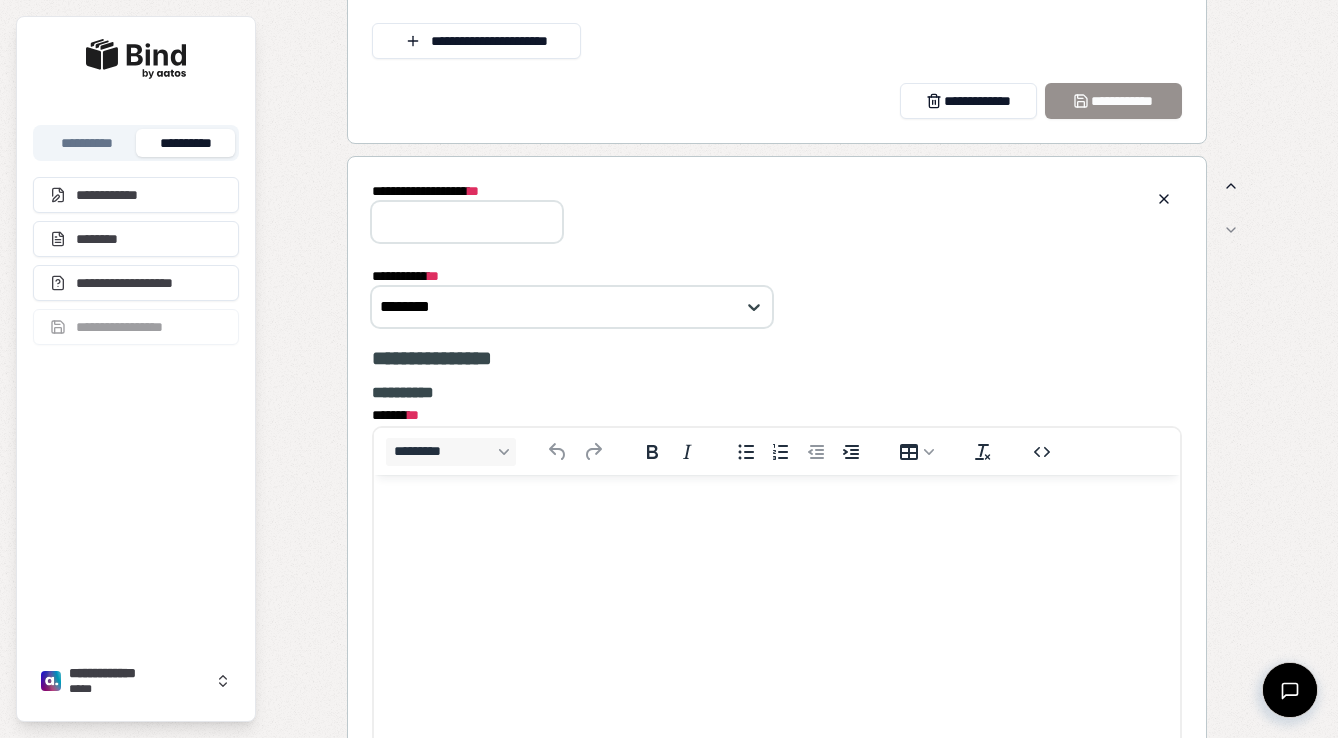 click at bounding box center [777, 514] 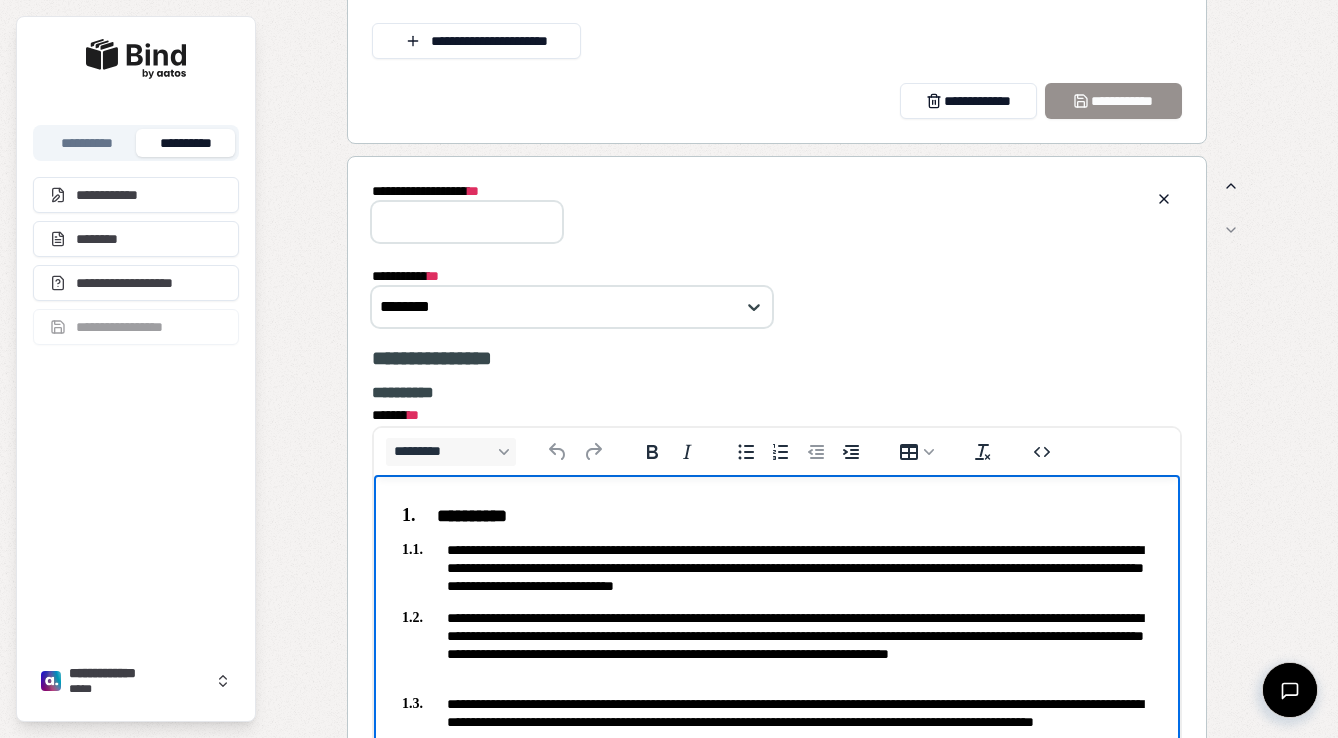 scroll, scrollTop: 3375, scrollLeft: 0, axis: vertical 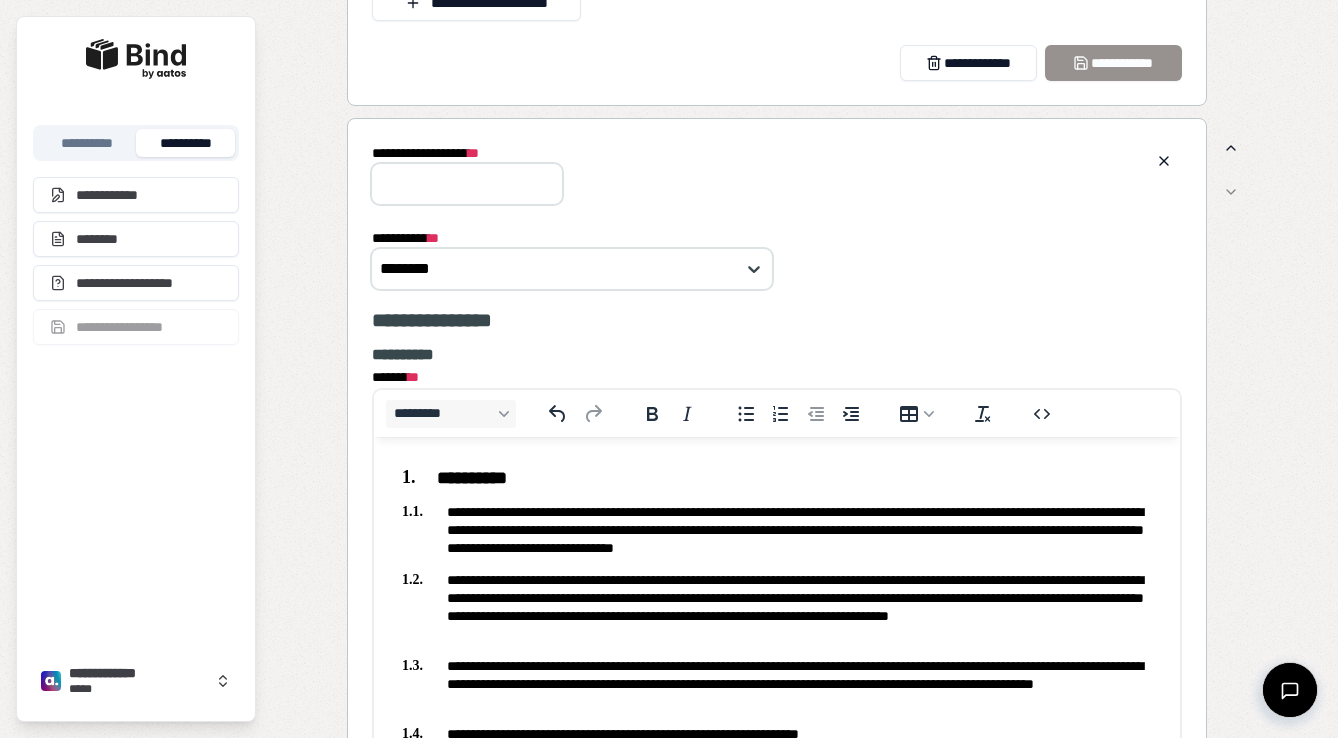 click on "**********" at bounding box center [467, 184] 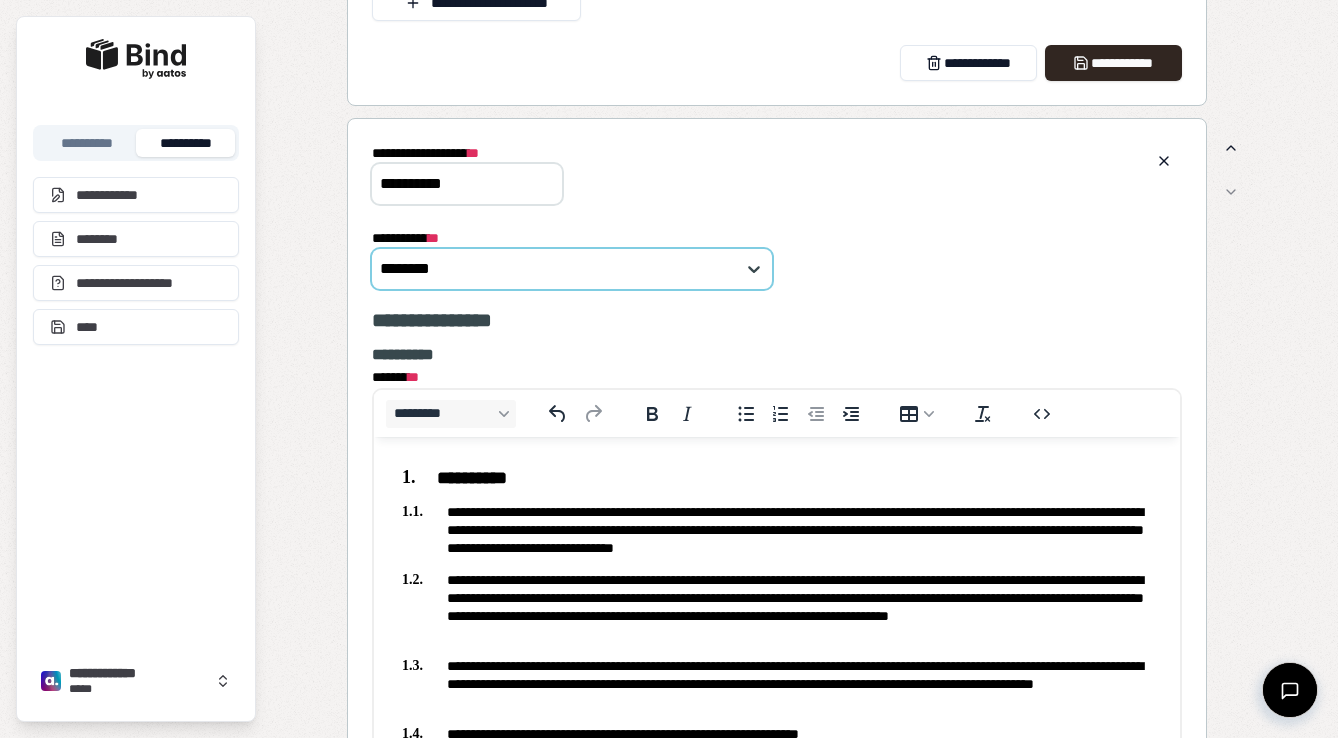 type on "**********" 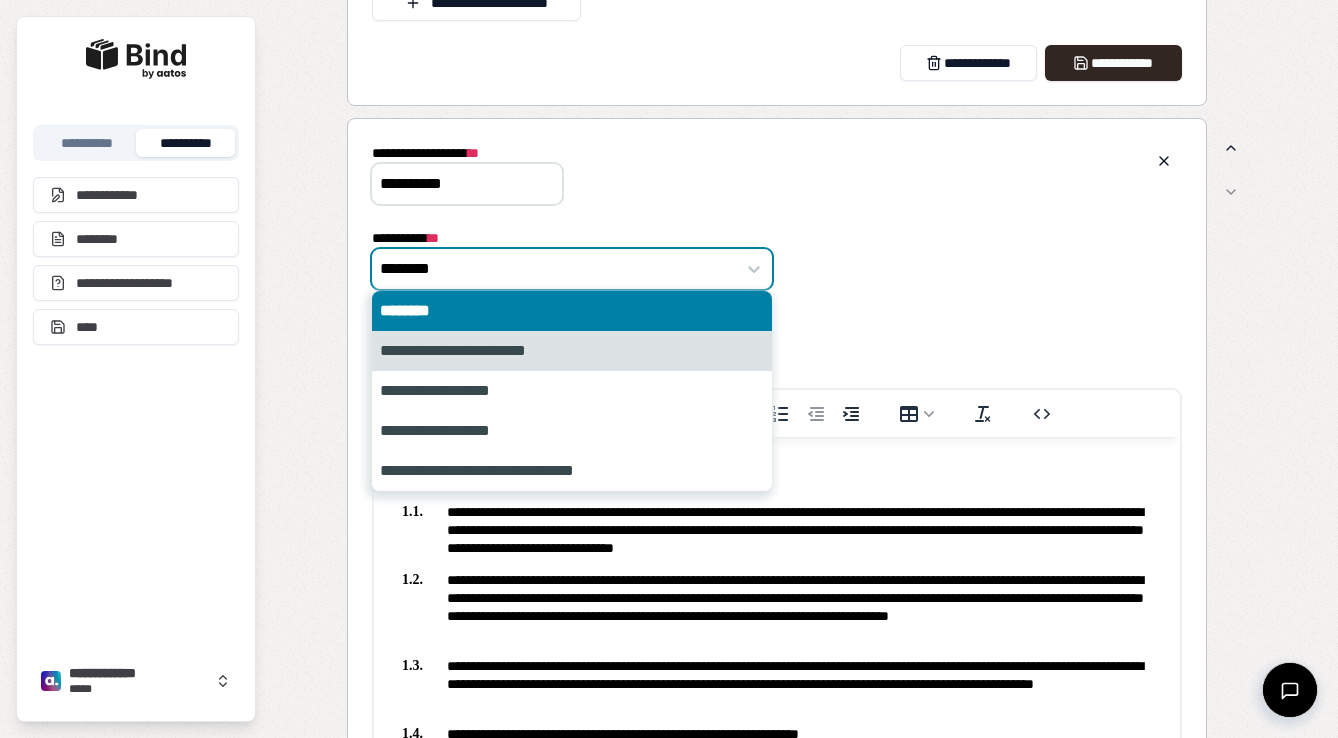 click on "**********" at bounding box center (572, 351) 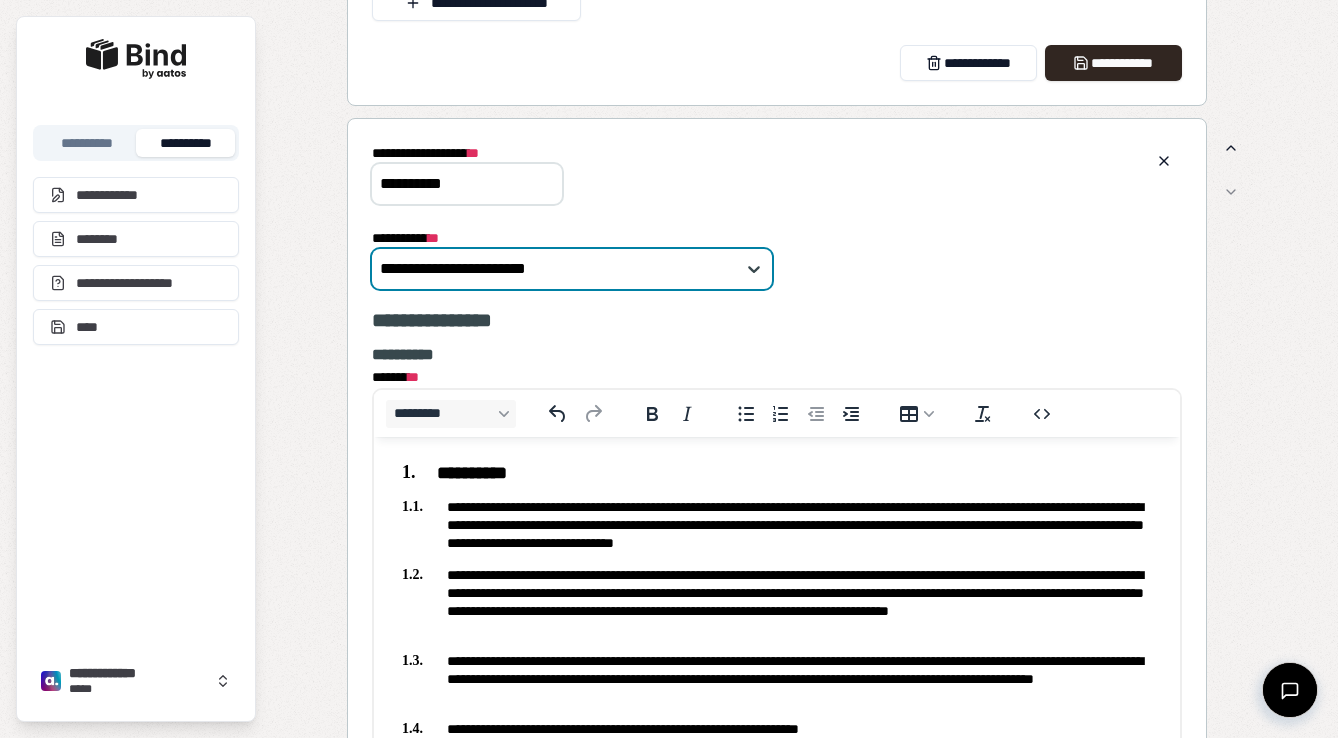 scroll, scrollTop: 6, scrollLeft: 0, axis: vertical 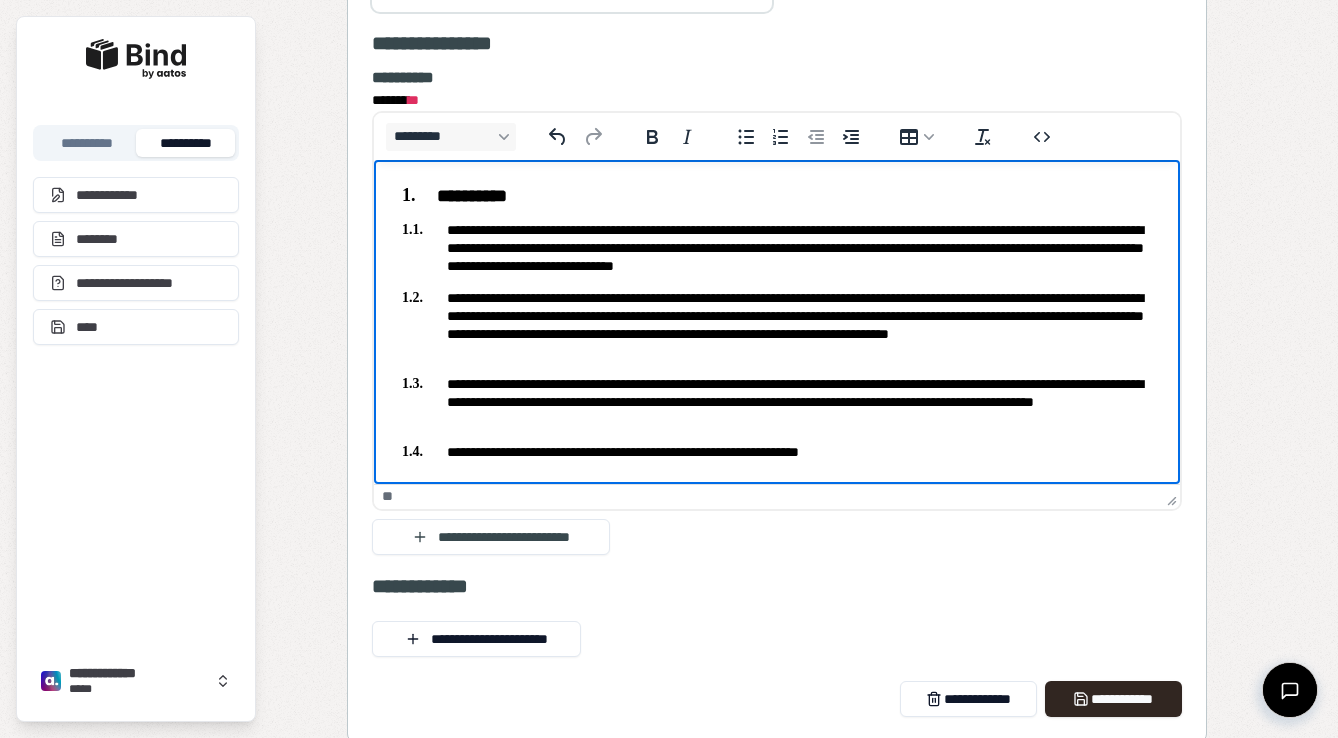 click on "**********" at bounding box center [777, 402] 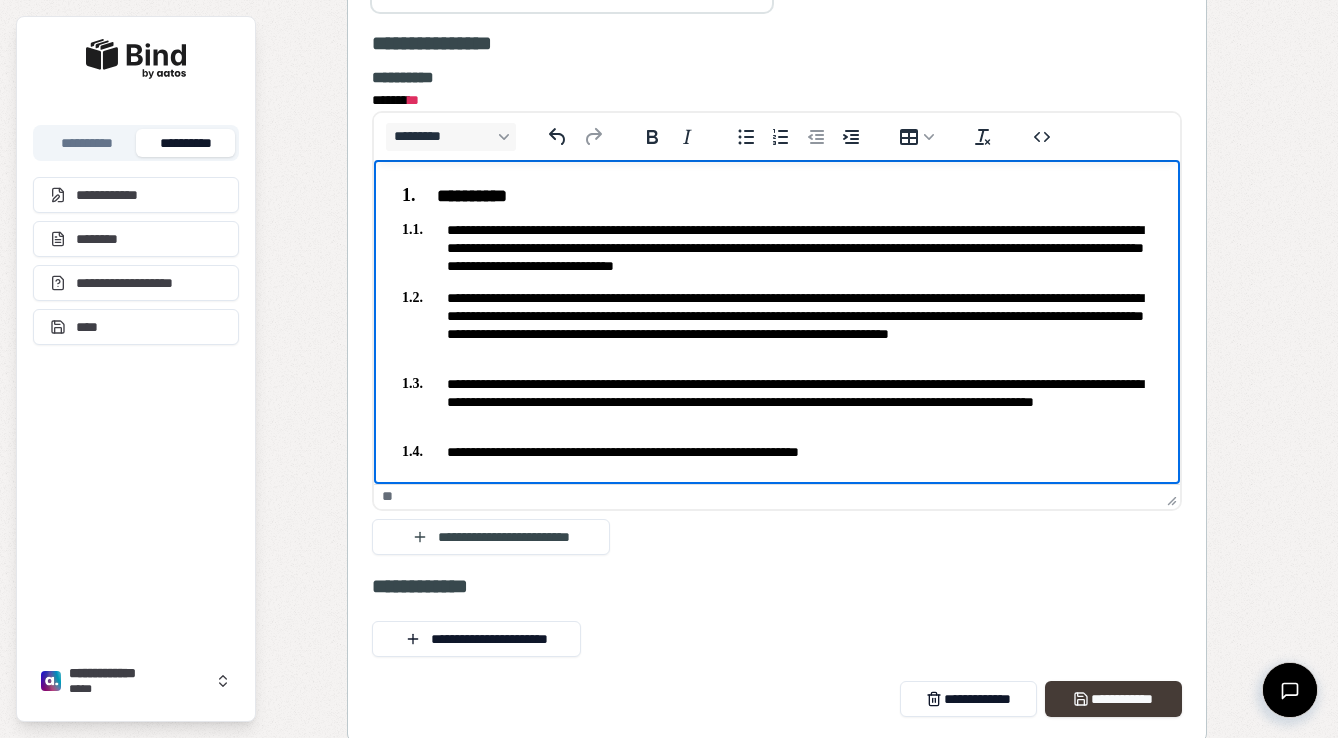 click on "**********" at bounding box center [1113, 699] 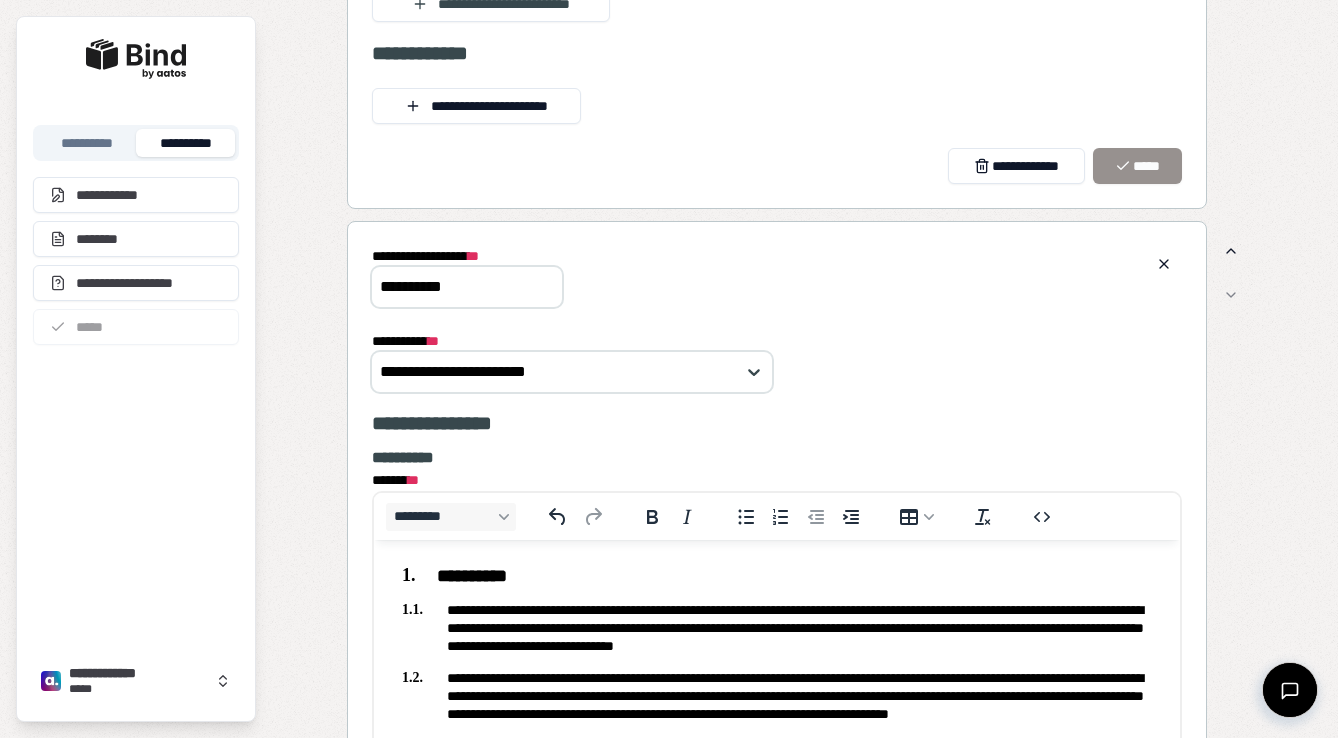 scroll, scrollTop: 3212, scrollLeft: 0, axis: vertical 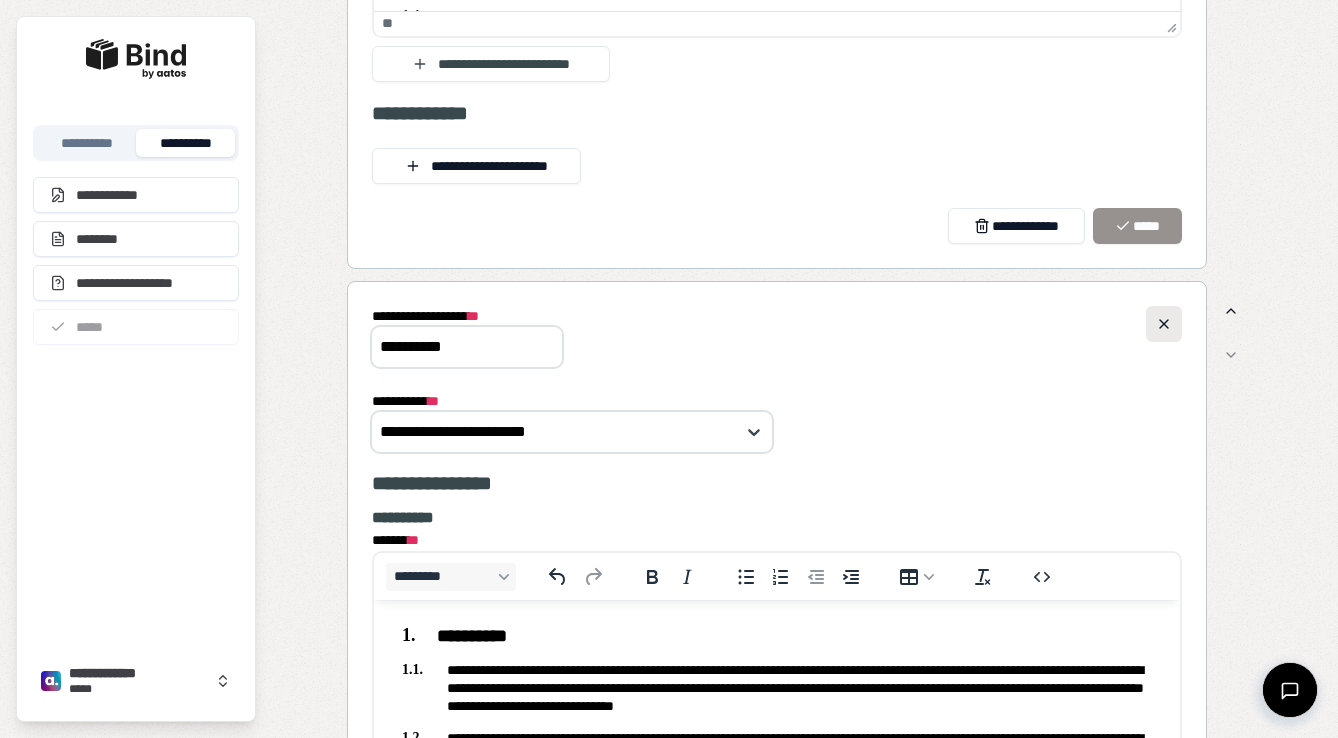 click at bounding box center (1164, 324) 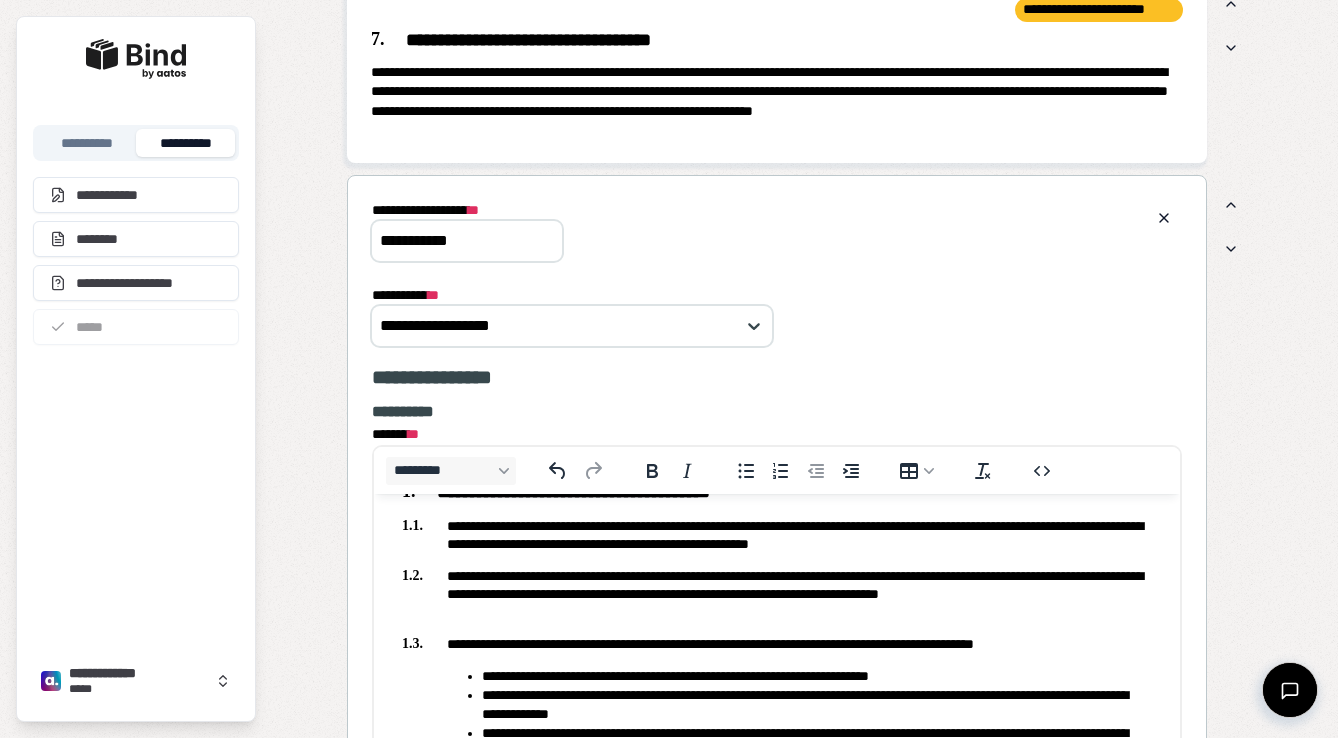 scroll, scrollTop: 2396, scrollLeft: 0, axis: vertical 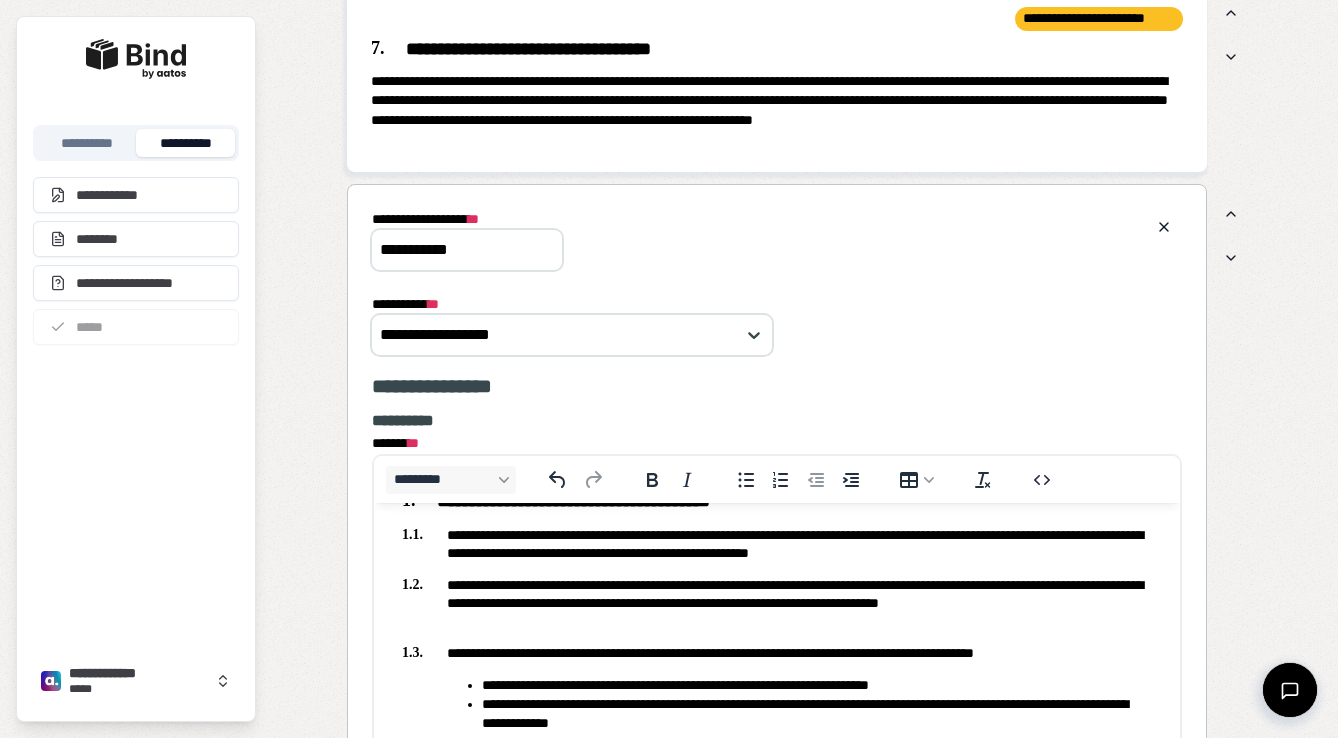 click on "**********" at bounding box center [777, 239] 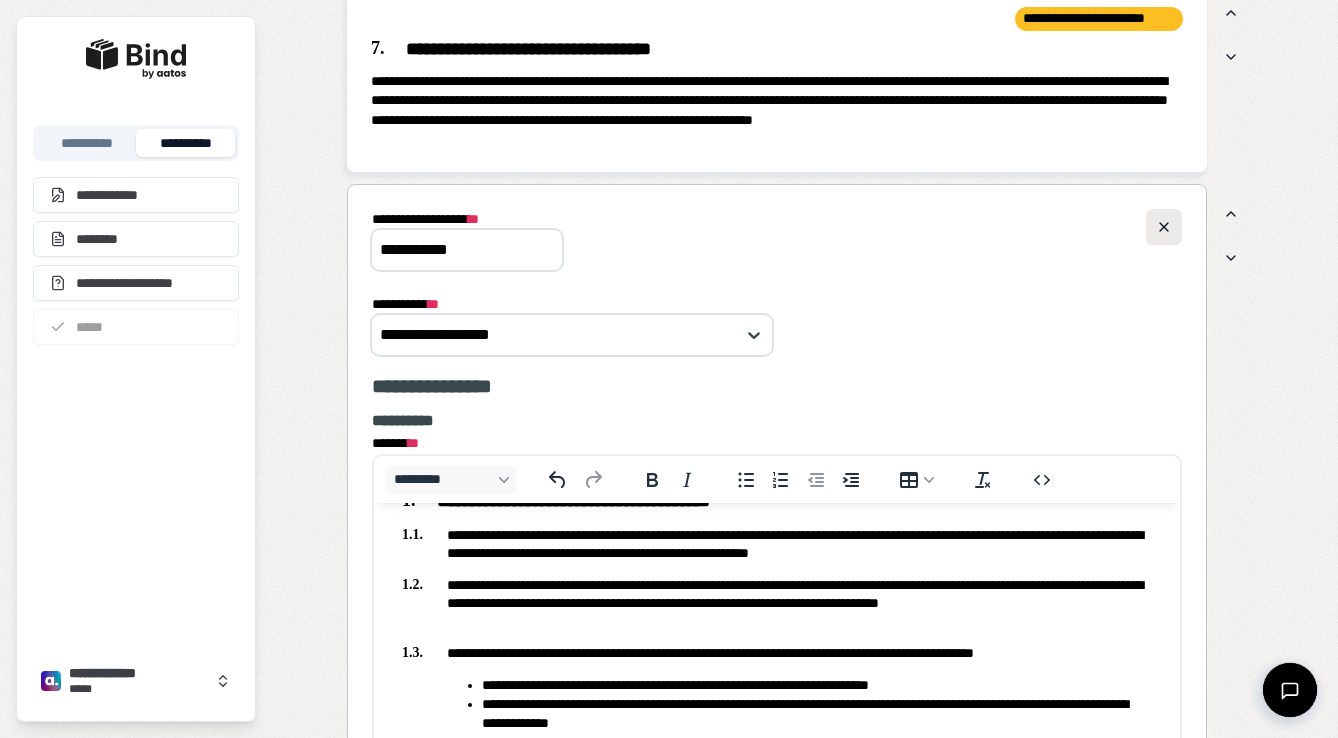 click at bounding box center [1164, 227] 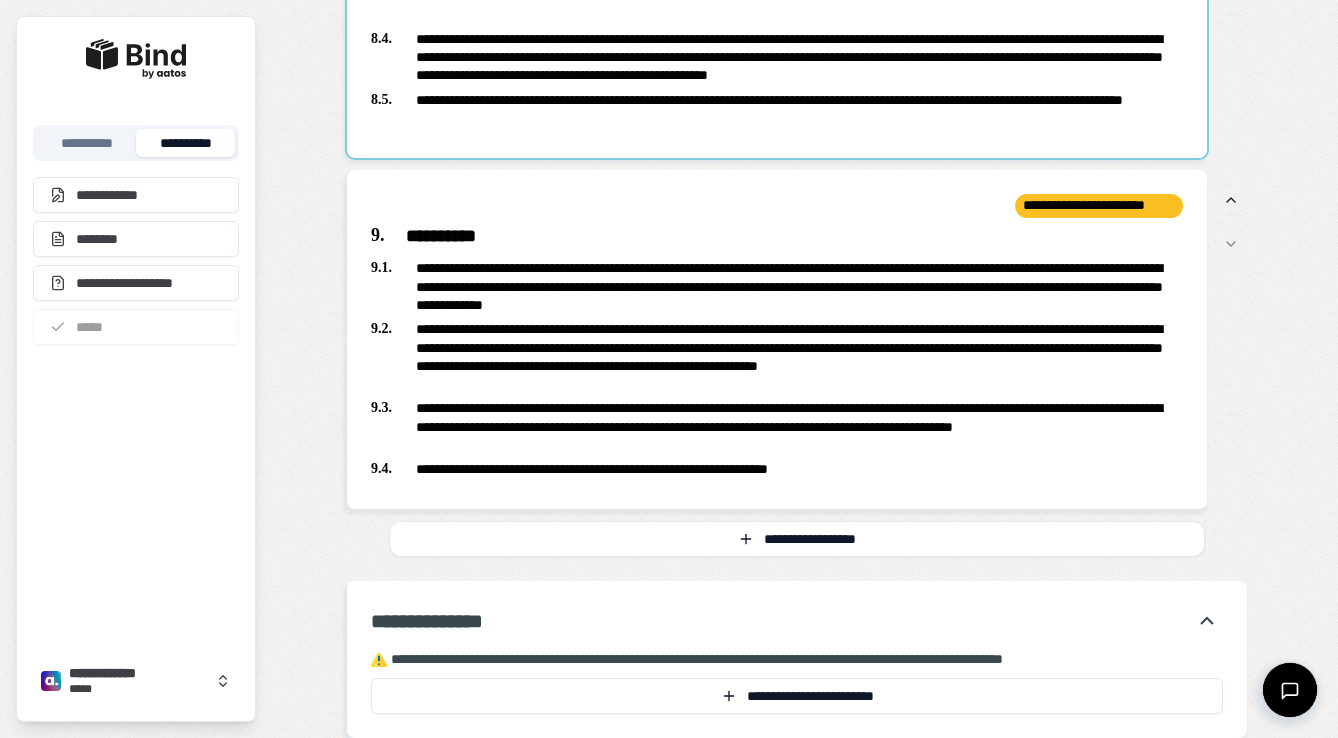 scroll, scrollTop: 2908, scrollLeft: 0, axis: vertical 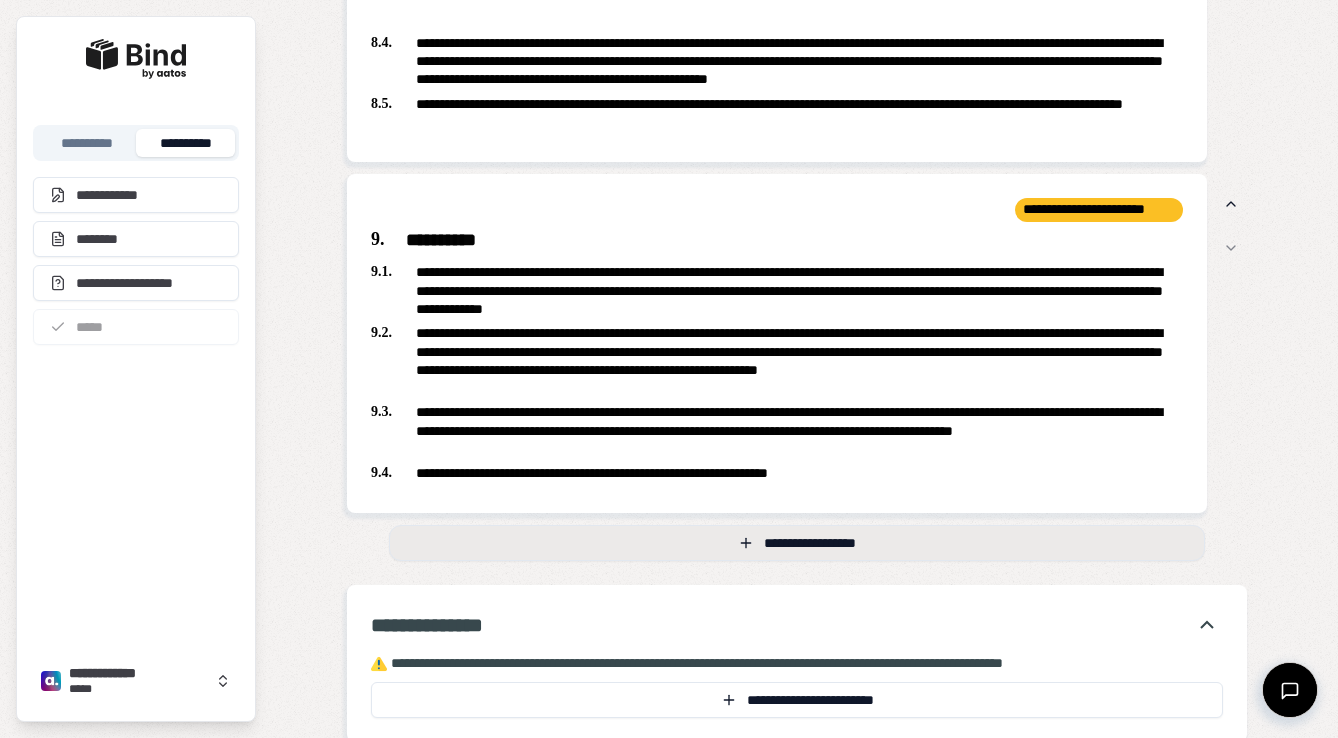 click on "**********" at bounding box center (797, 543) 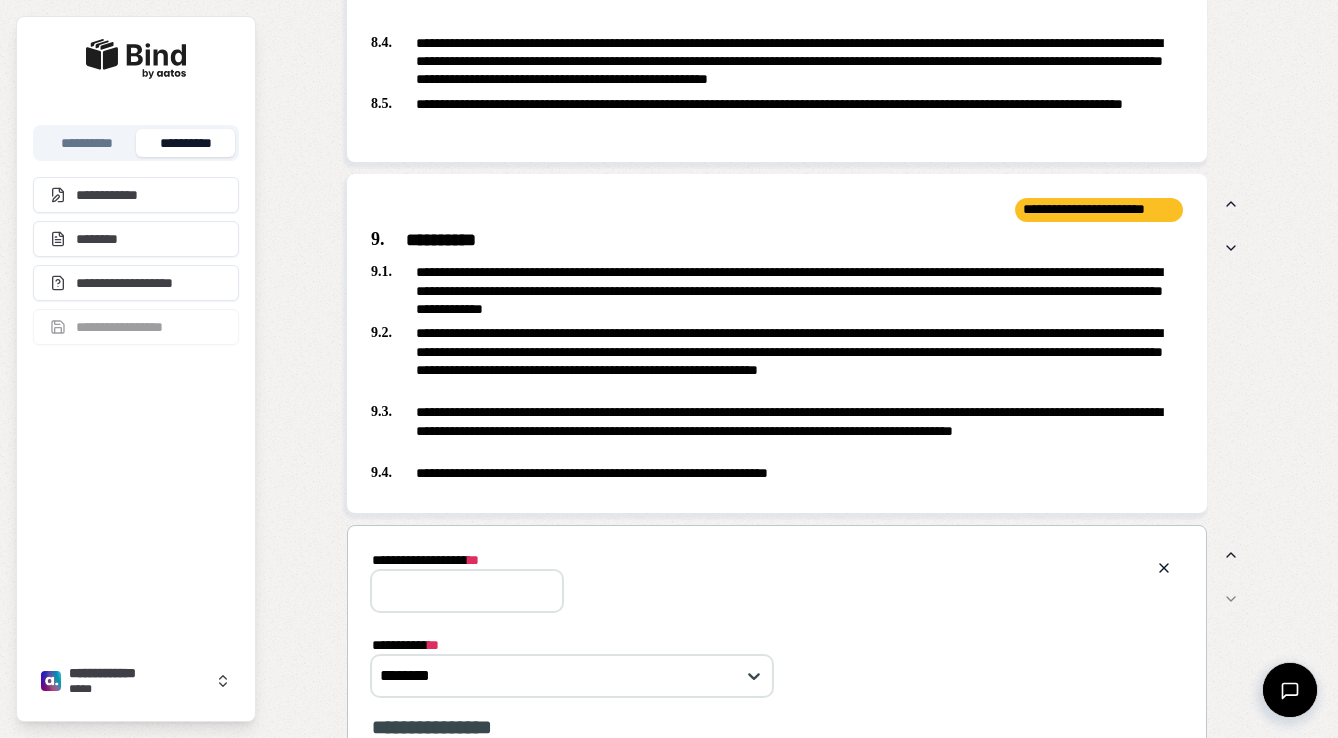 click on "**********" at bounding box center [467, 591] 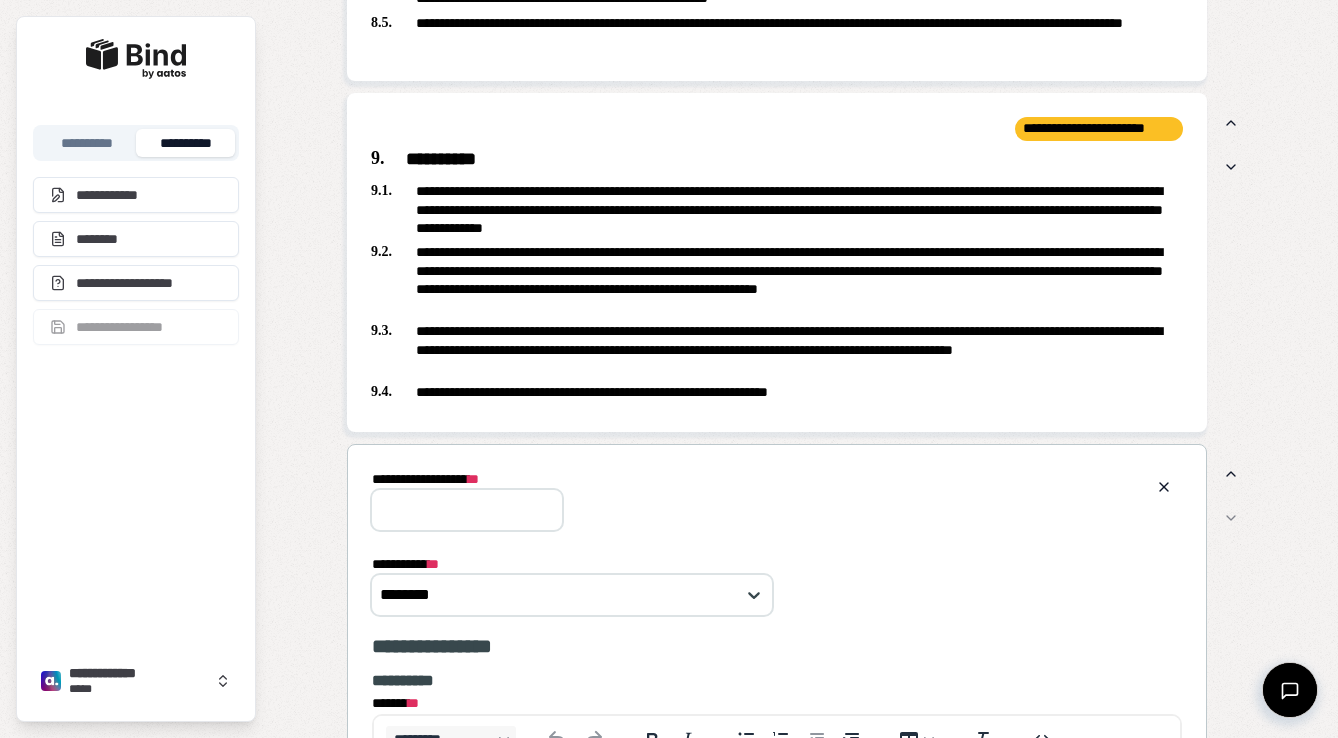 scroll, scrollTop: 0, scrollLeft: 0, axis: both 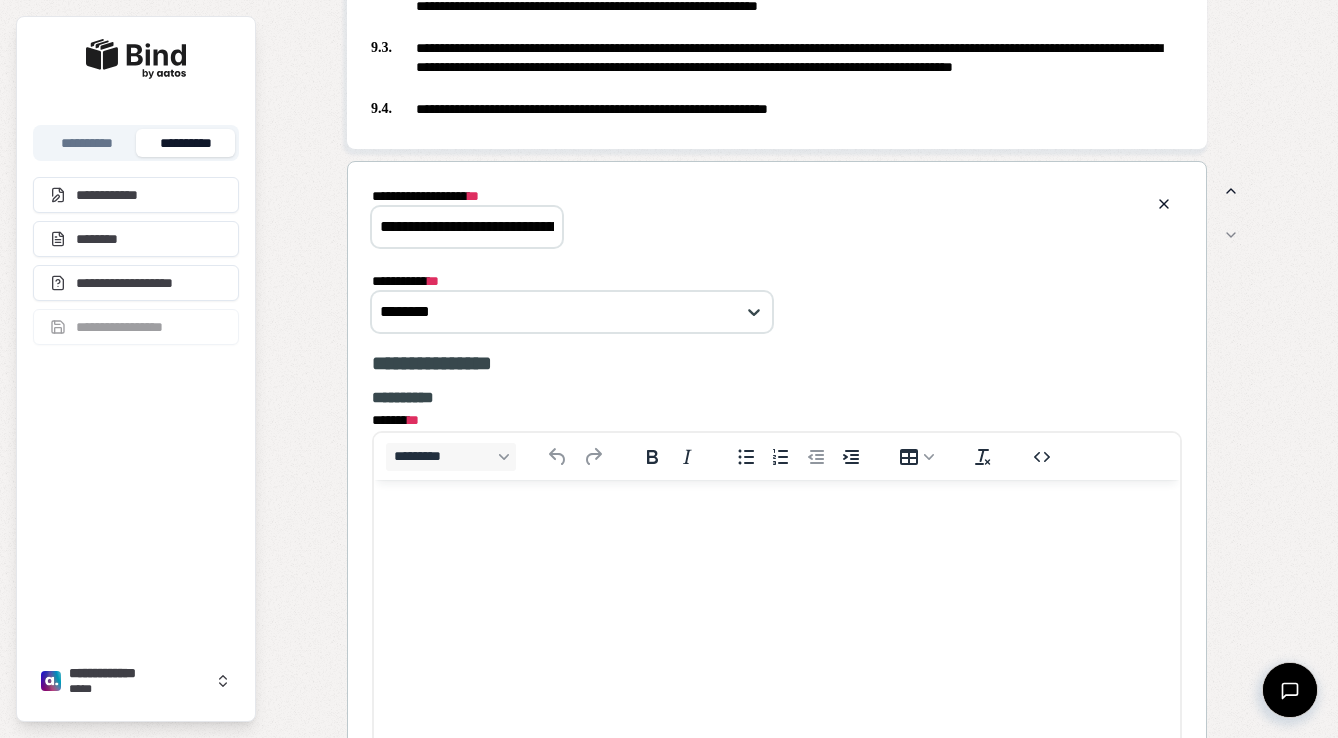 type on "**********" 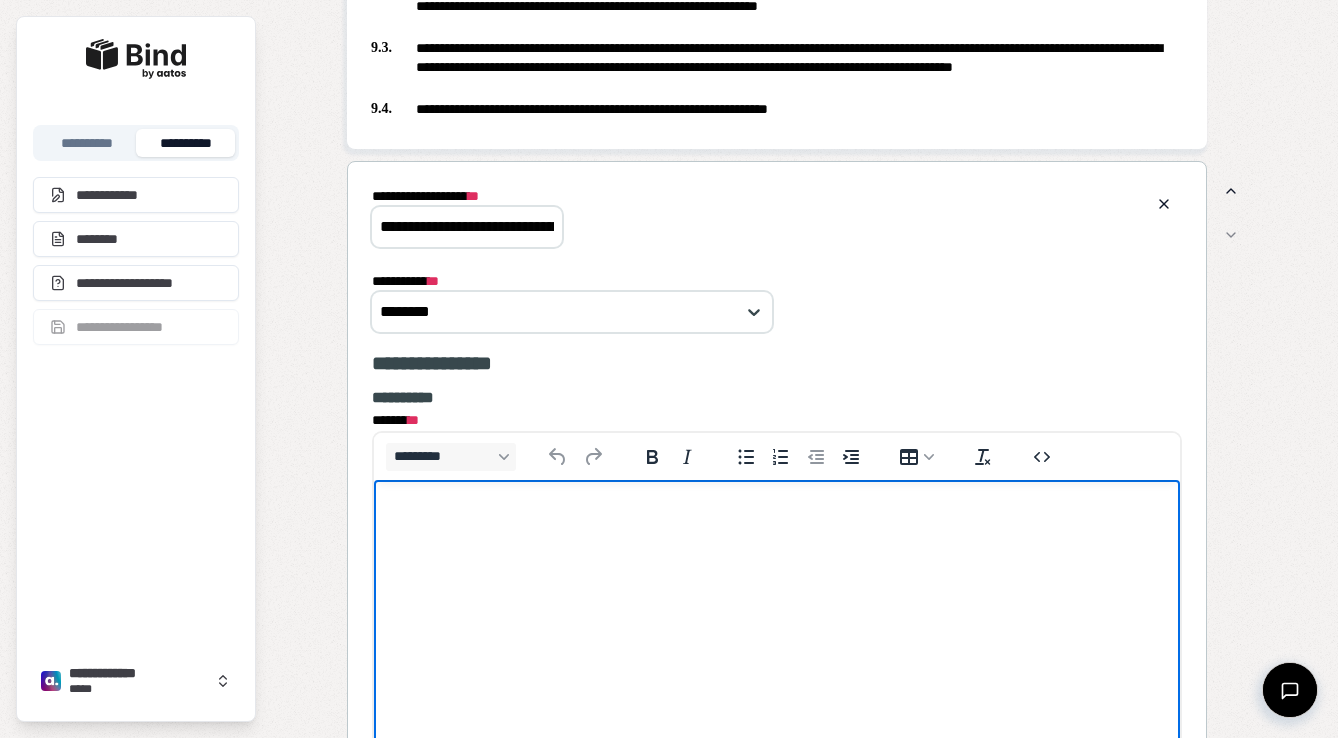 click at bounding box center (777, 519) 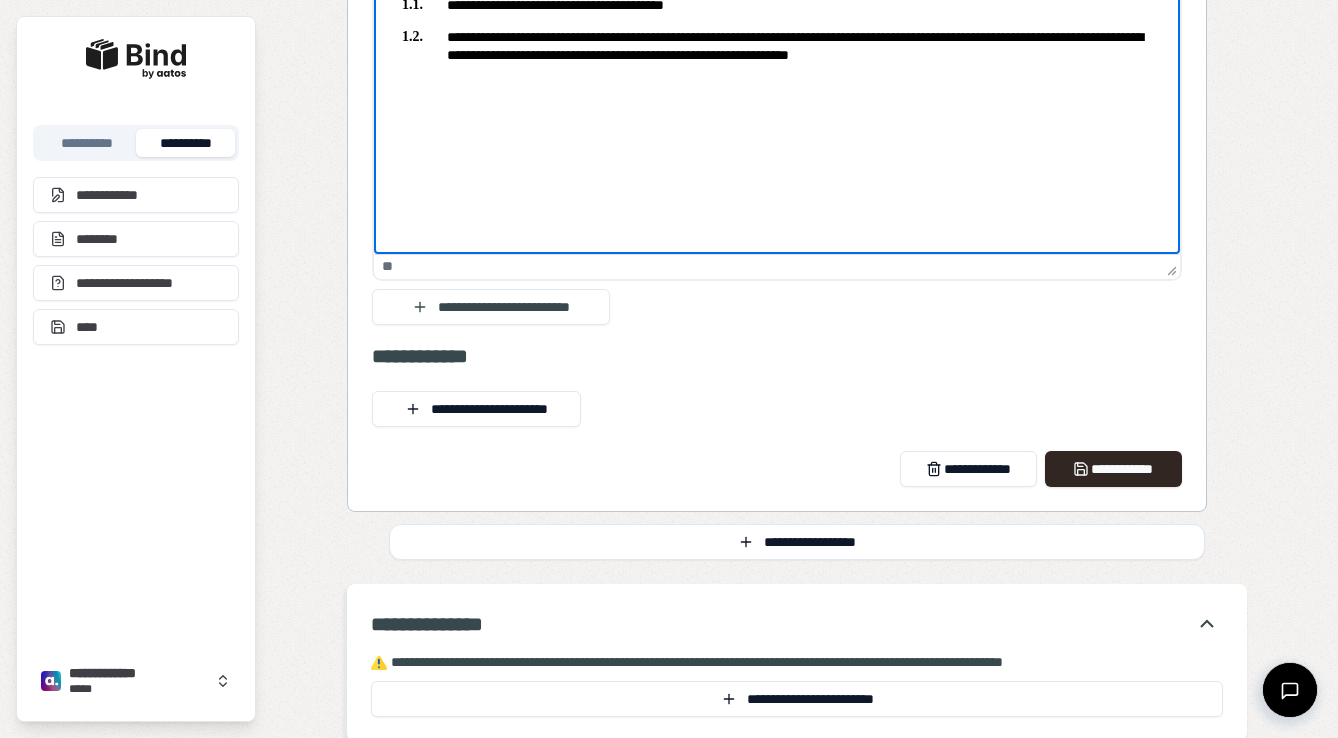 scroll, scrollTop: 3821, scrollLeft: 0, axis: vertical 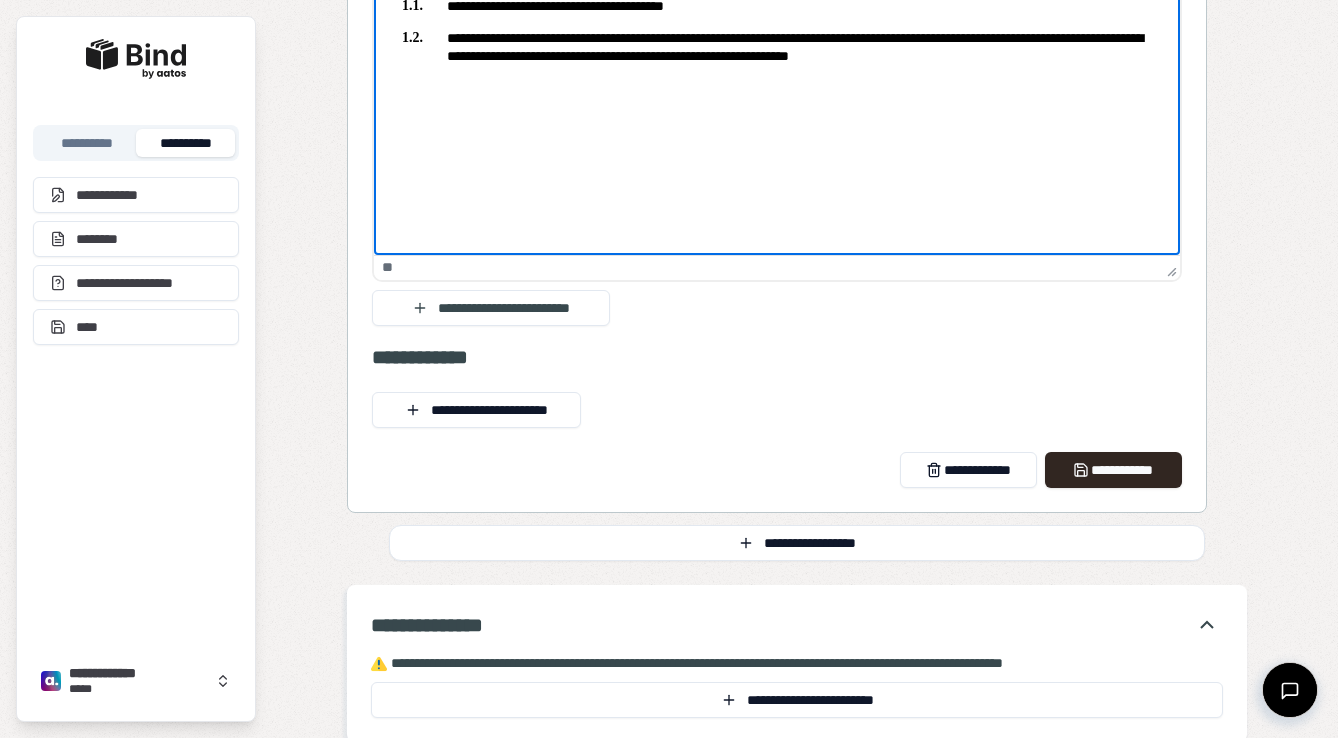 click on "**********" at bounding box center (777, 62) 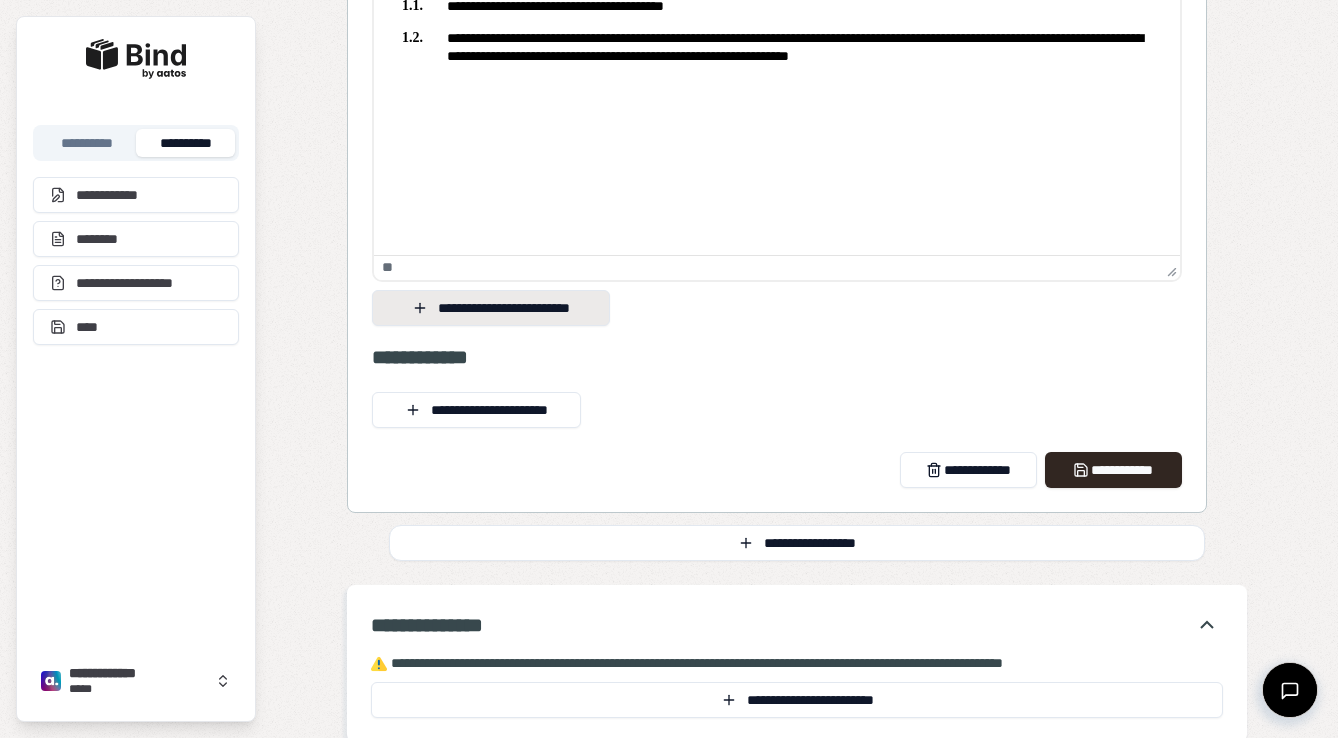 click on "**********" at bounding box center [491, 308] 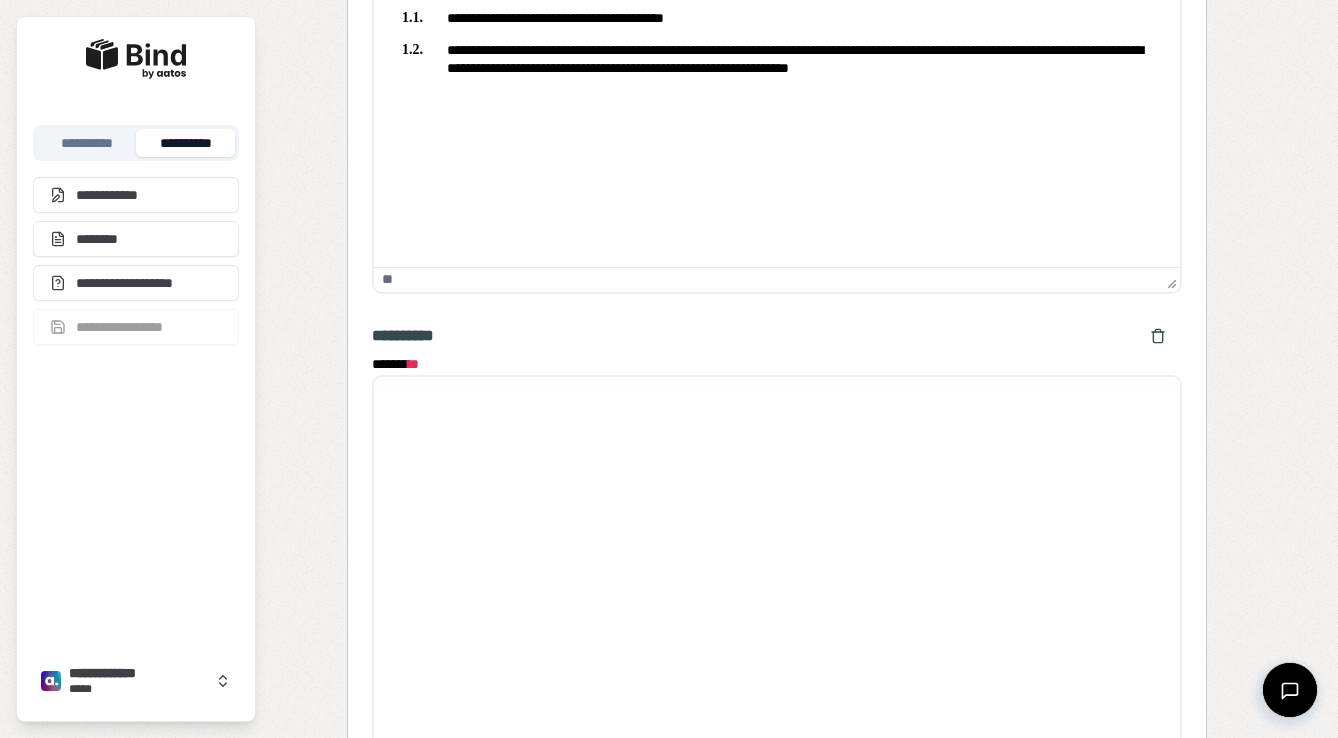scroll, scrollTop: 0, scrollLeft: 0, axis: both 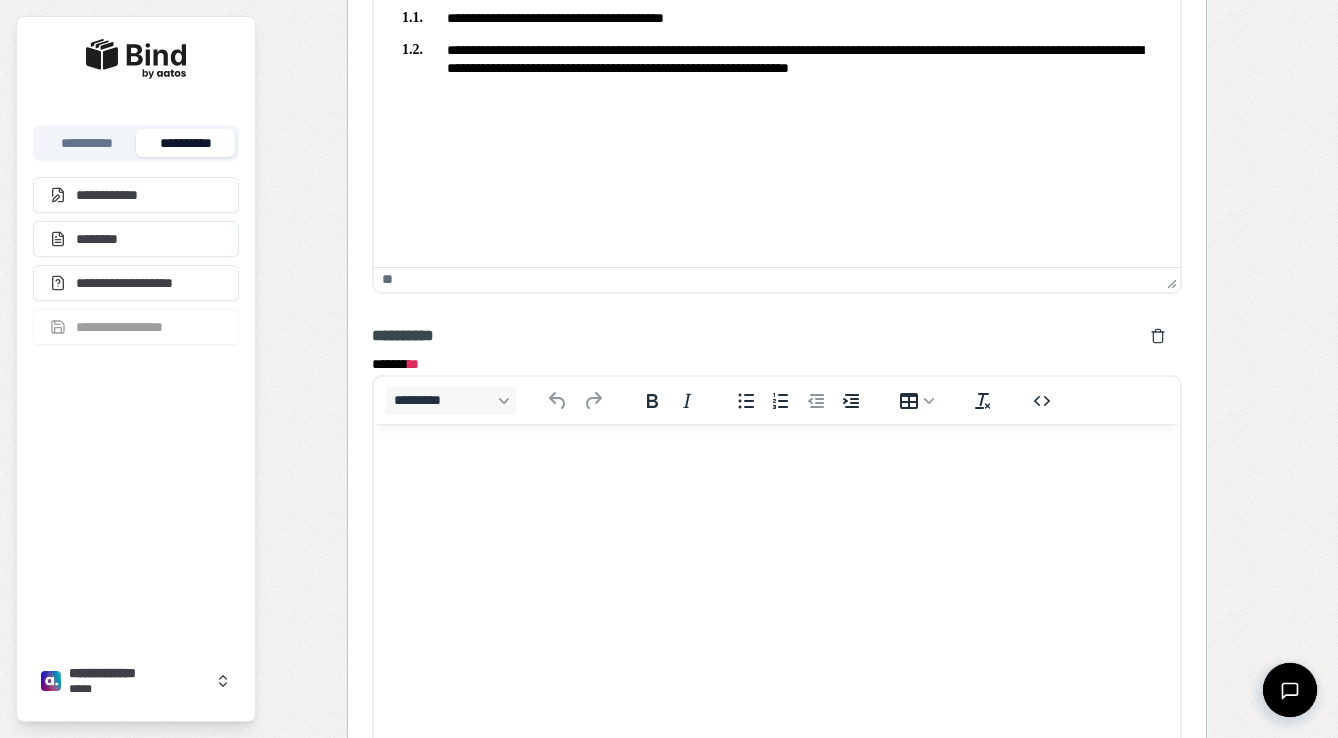 click at bounding box center (777, 463) 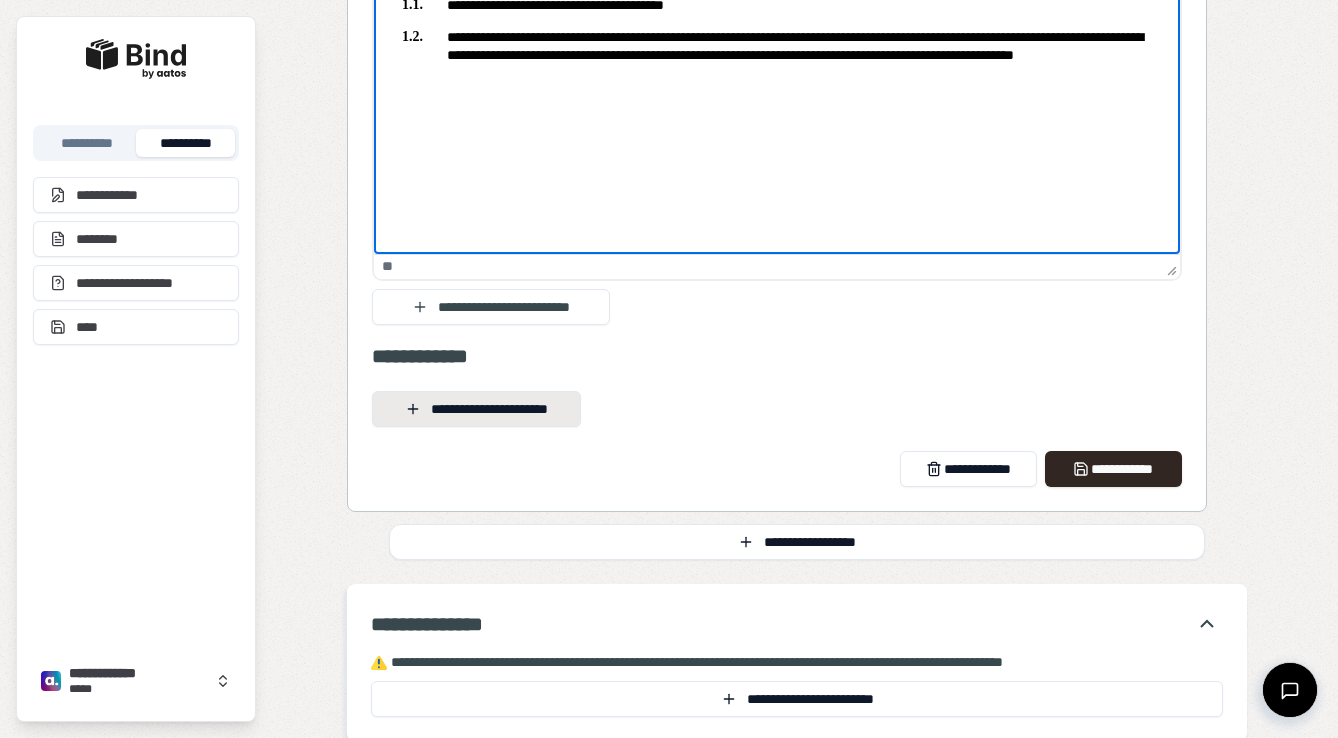 click on "**********" at bounding box center [476, 409] 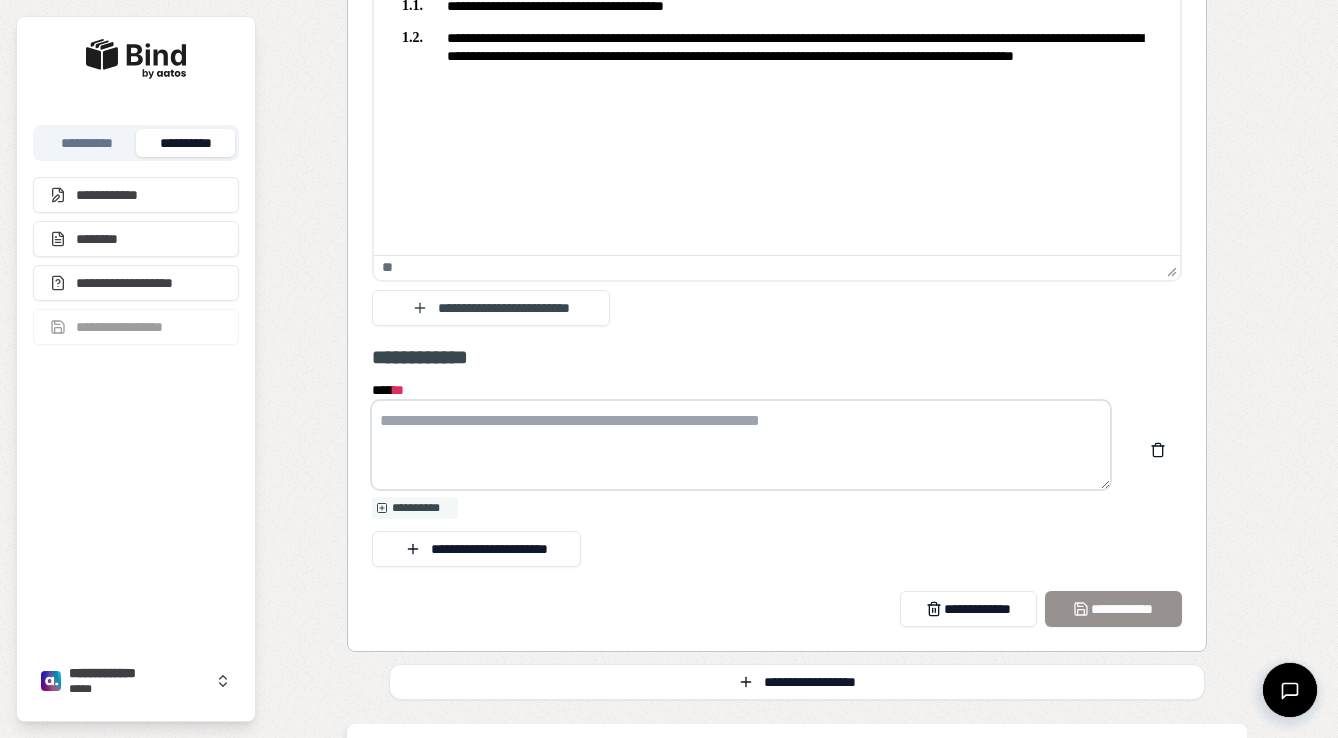 paste on "**********" 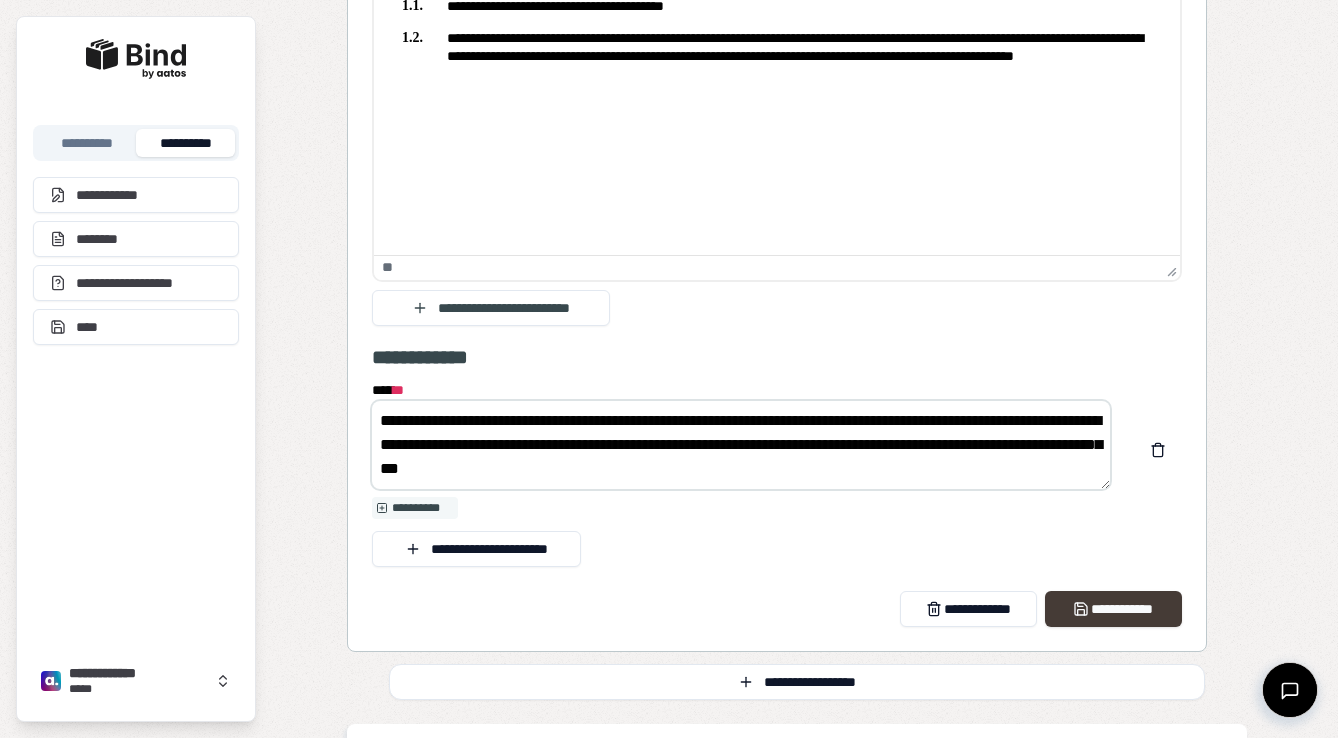 type on "**********" 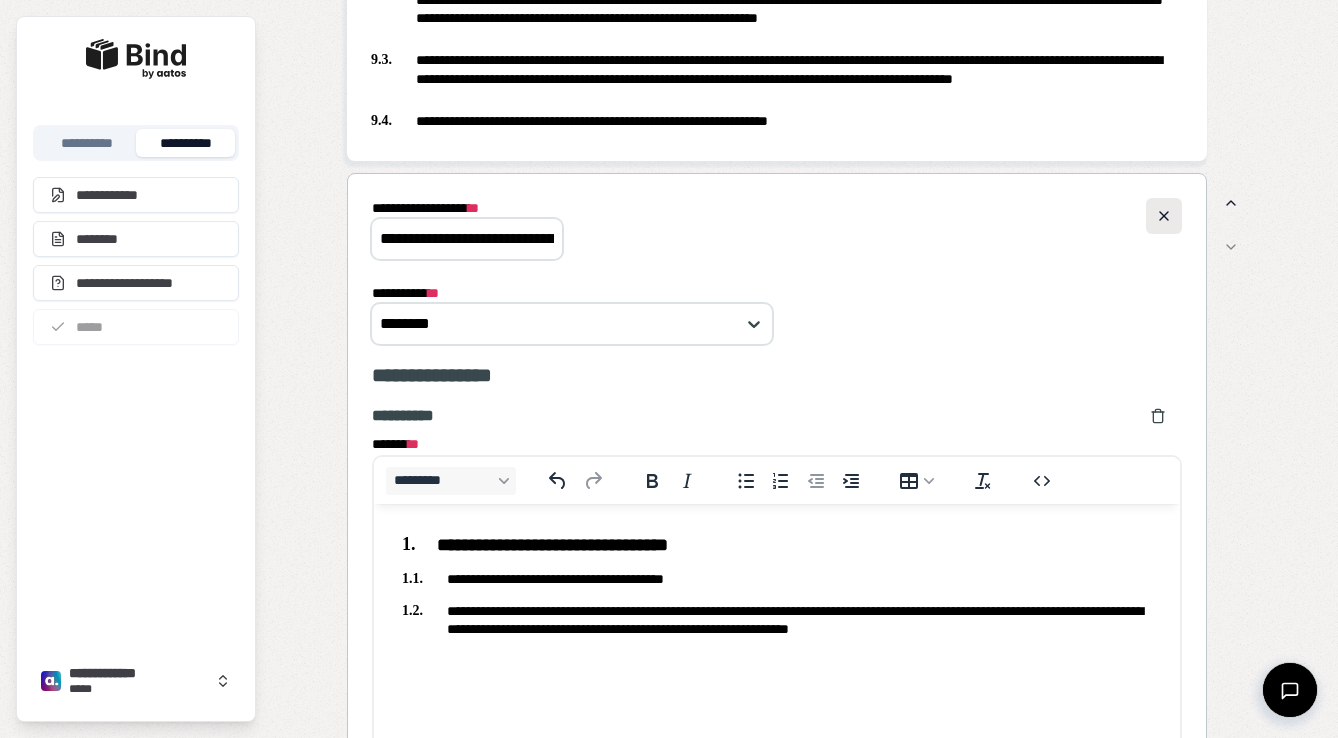 click at bounding box center [1164, 216] 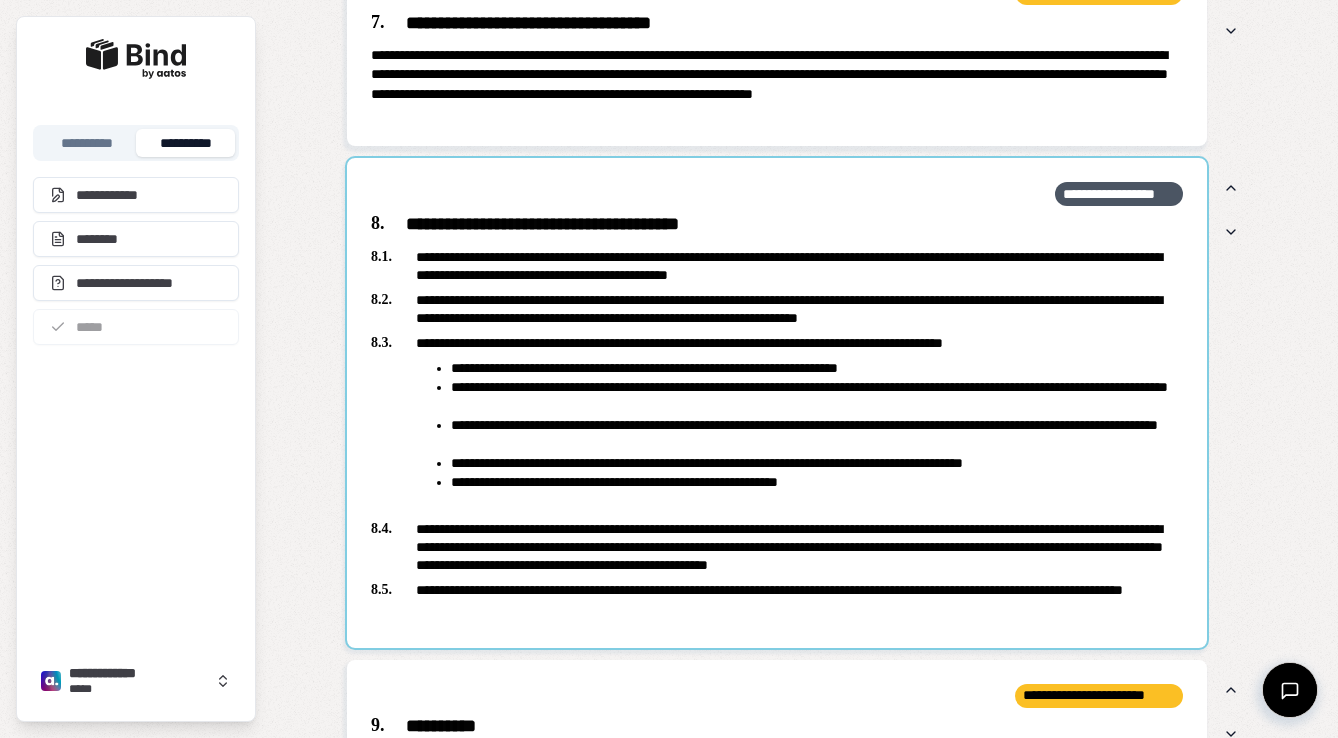 scroll, scrollTop: 2493, scrollLeft: 0, axis: vertical 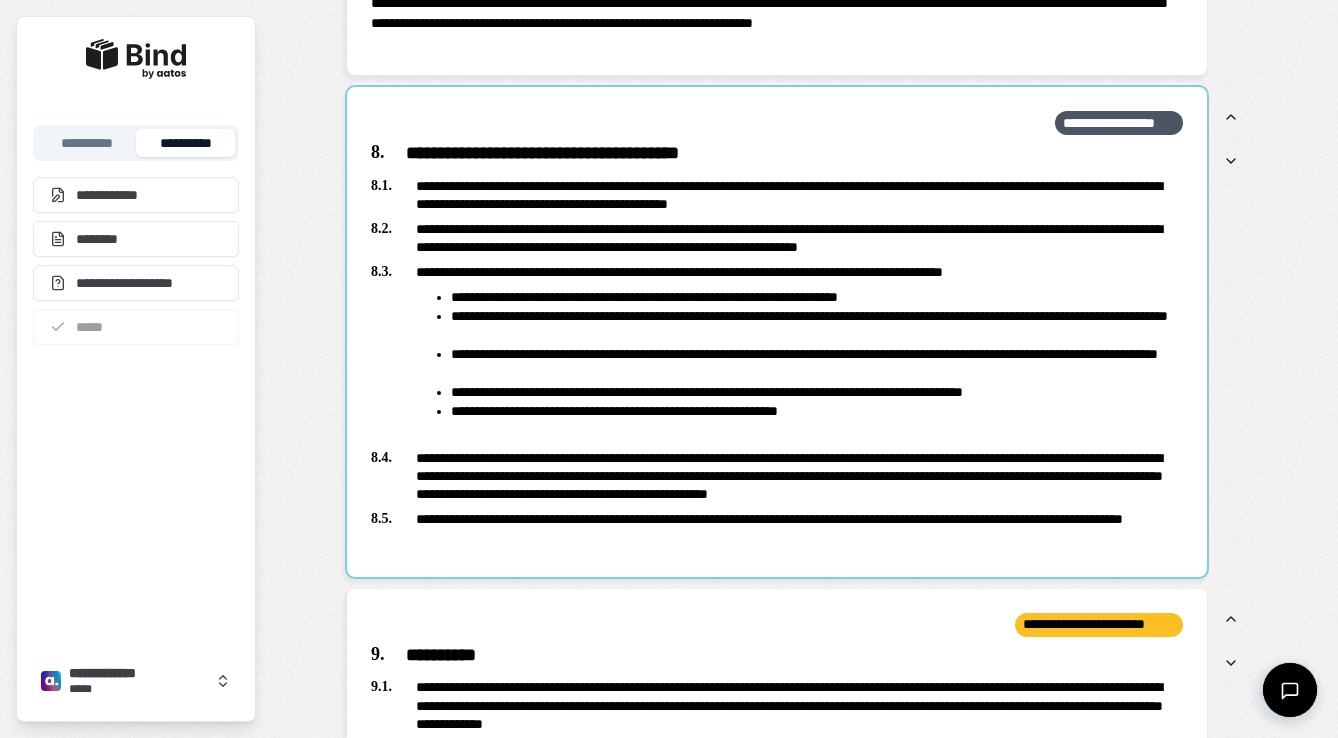 click at bounding box center [777, 332] 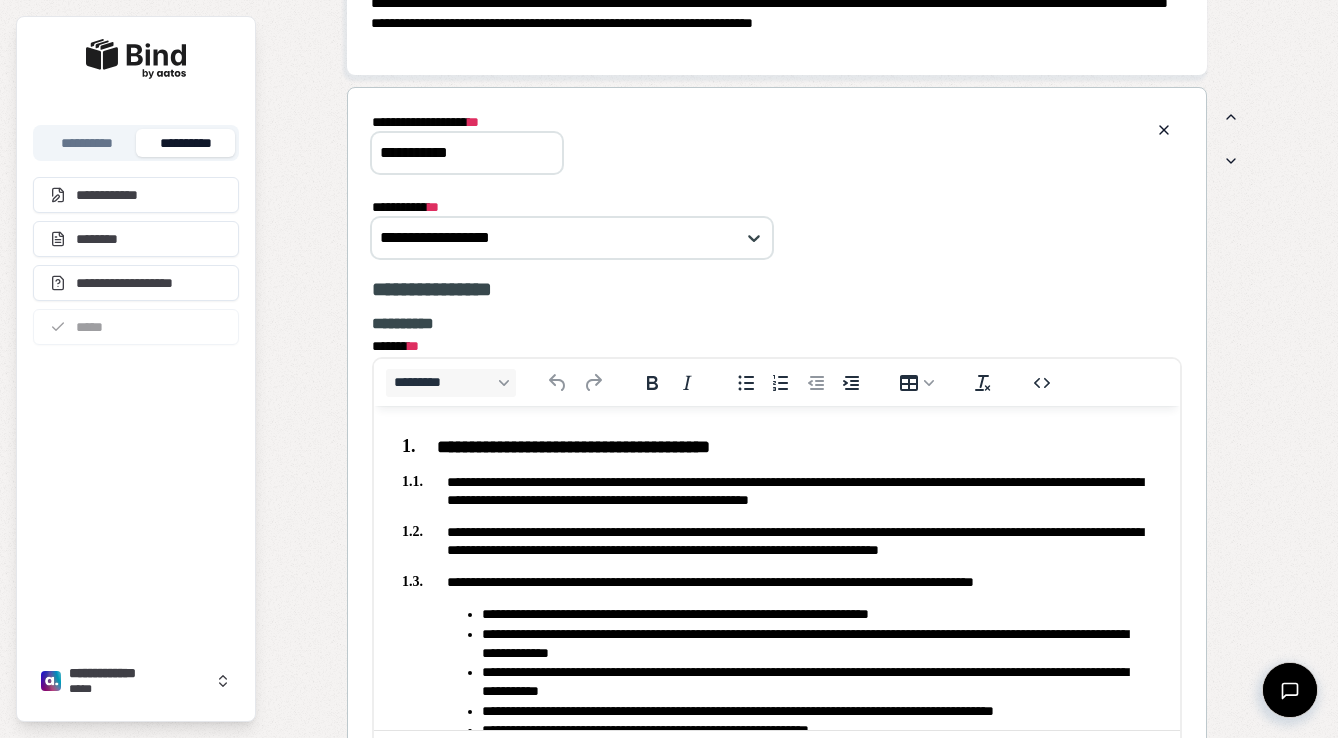 scroll, scrollTop: 0, scrollLeft: 0, axis: both 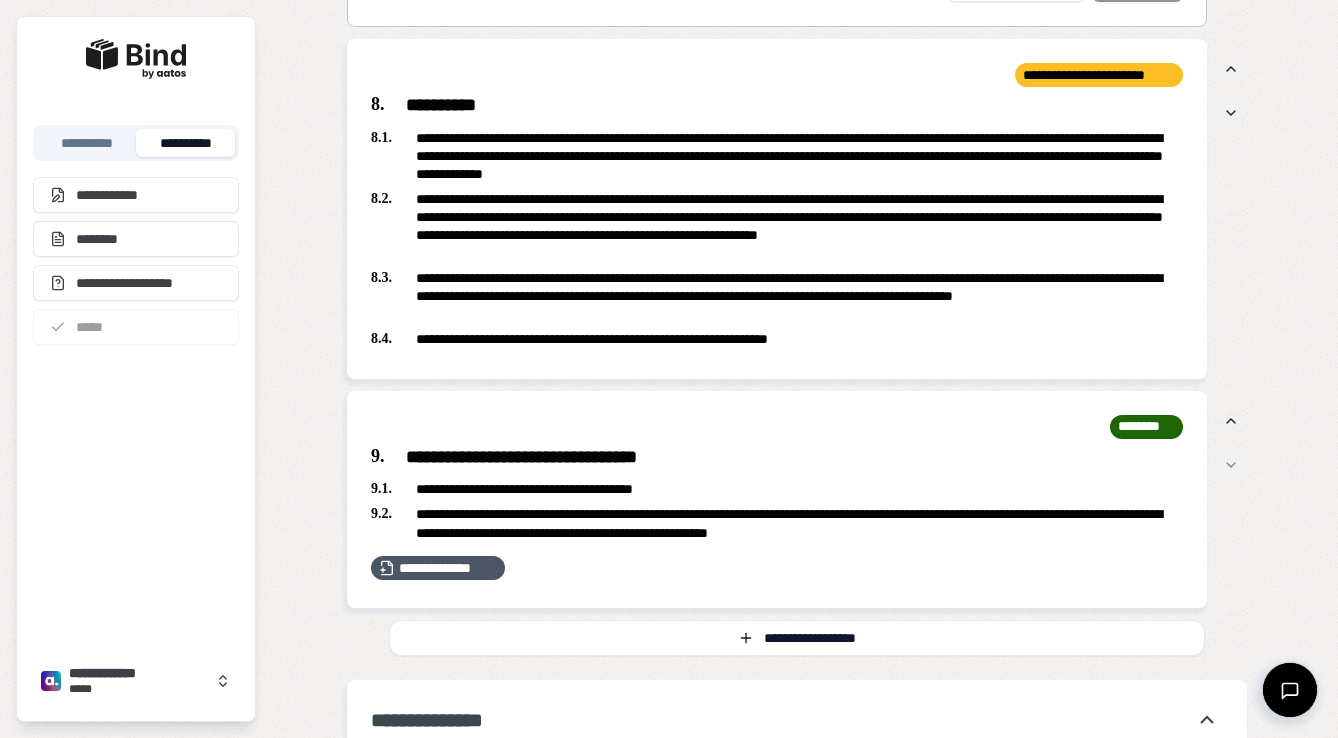 drag, startPoint x: 450, startPoint y: -524, endPoint x: 649, endPoint y: 165, distance: 717.1625 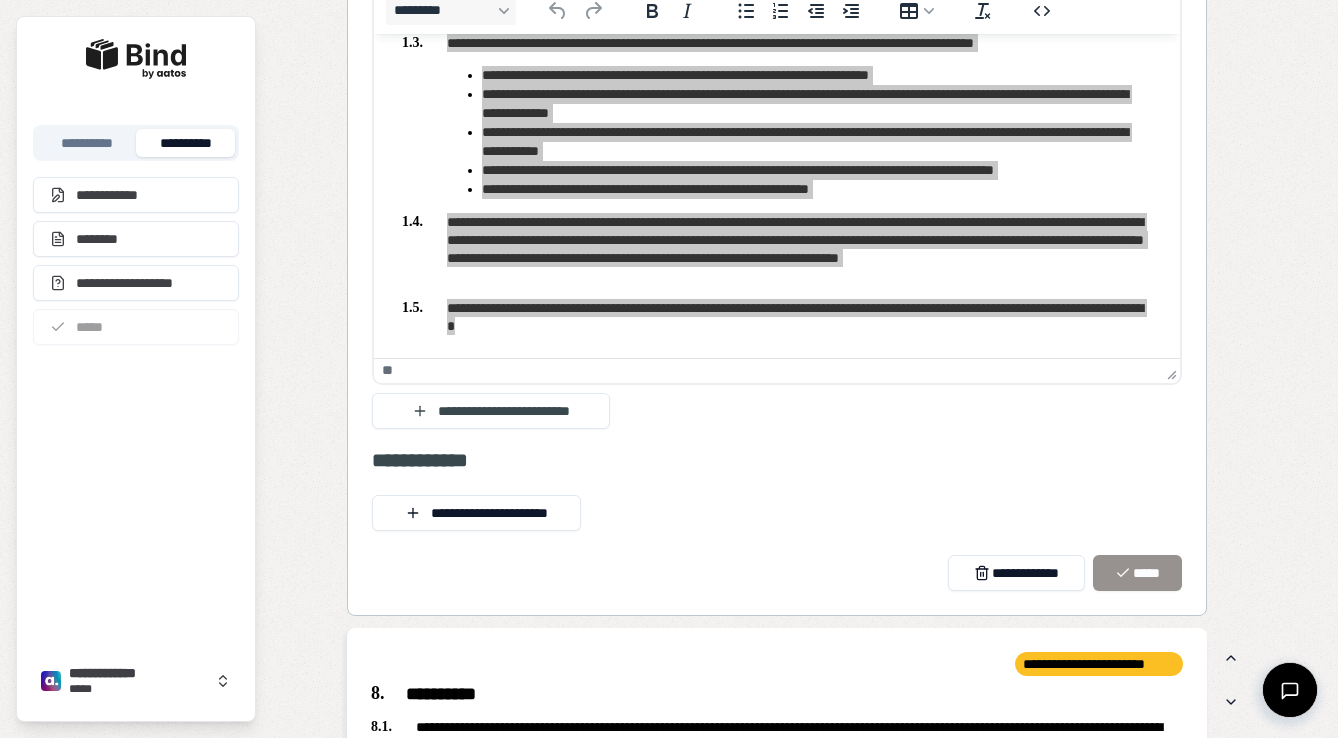 scroll, scrollTop: 2846, scrollLeft: 0, axis: vertical 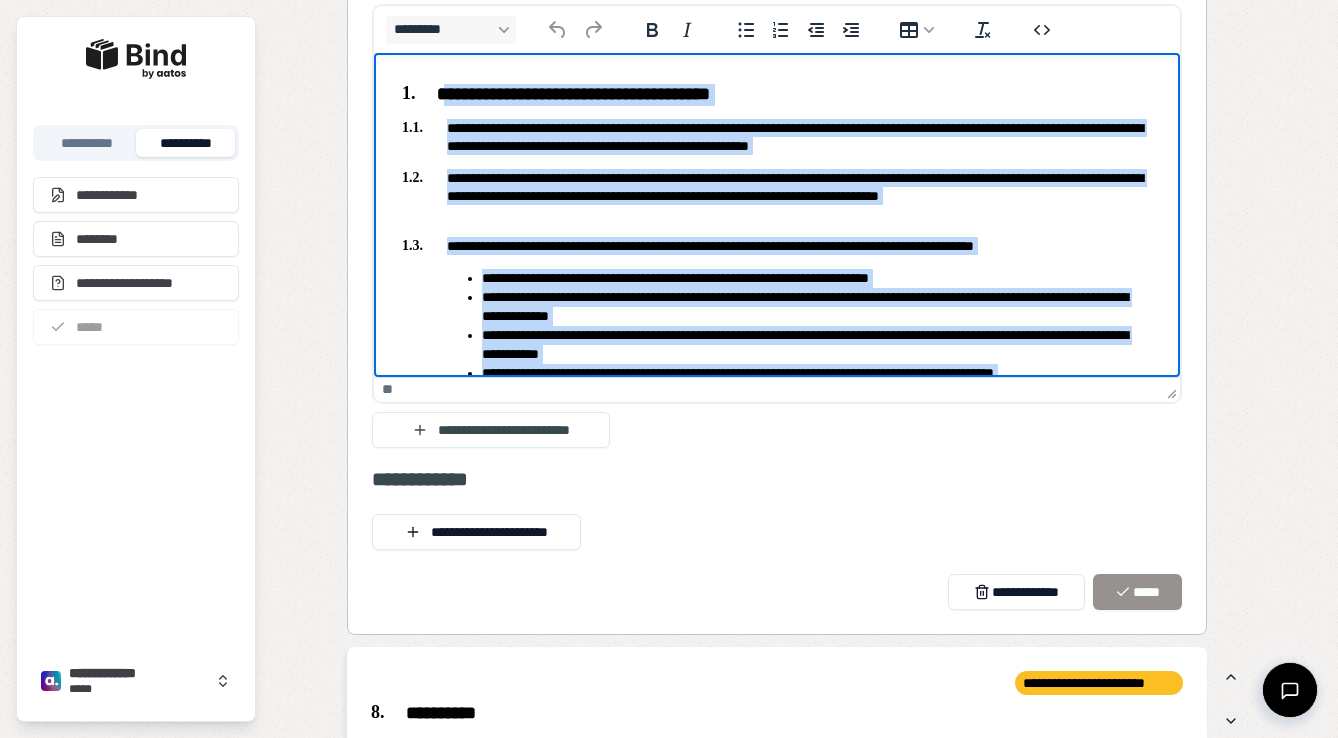 click on "**********" at bounding box center (777, 307) 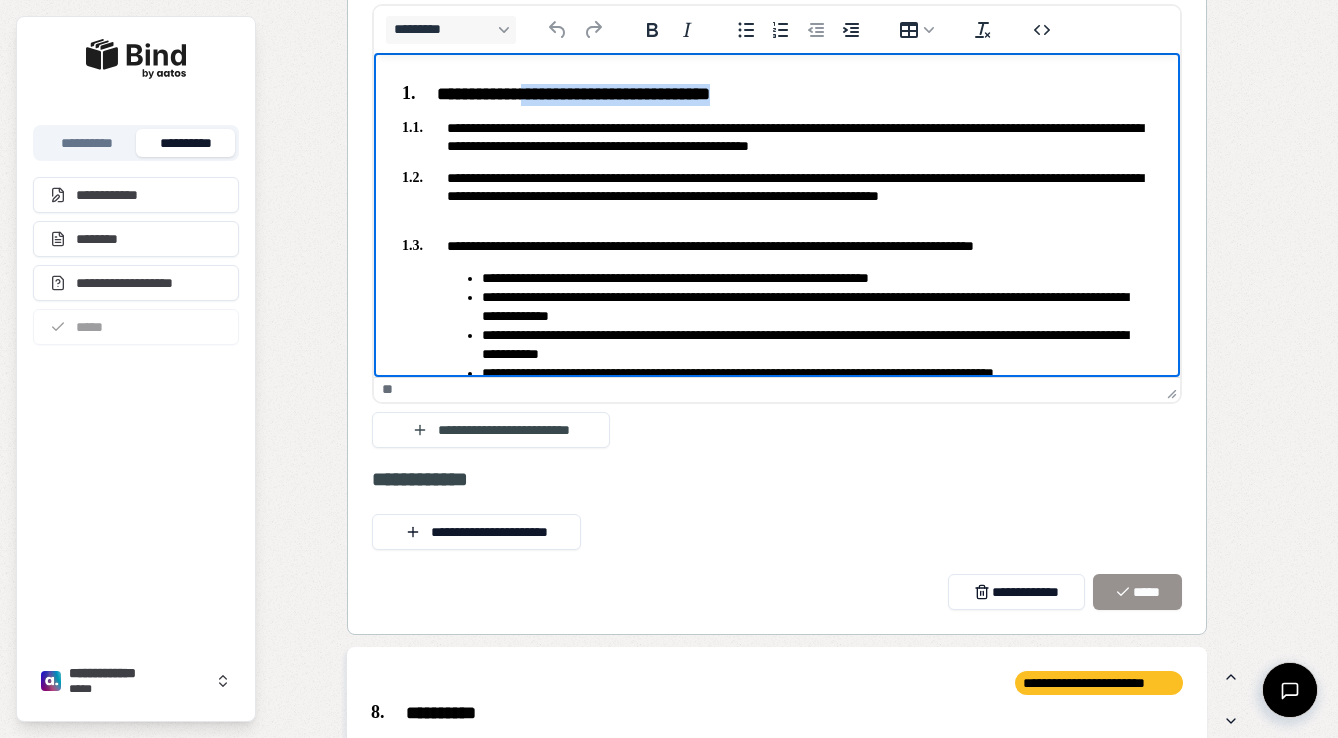 drag, startPoint x: 543, startPoint y: 94, endPoint x: 779, endPoint y: 93, distance: 236.00212 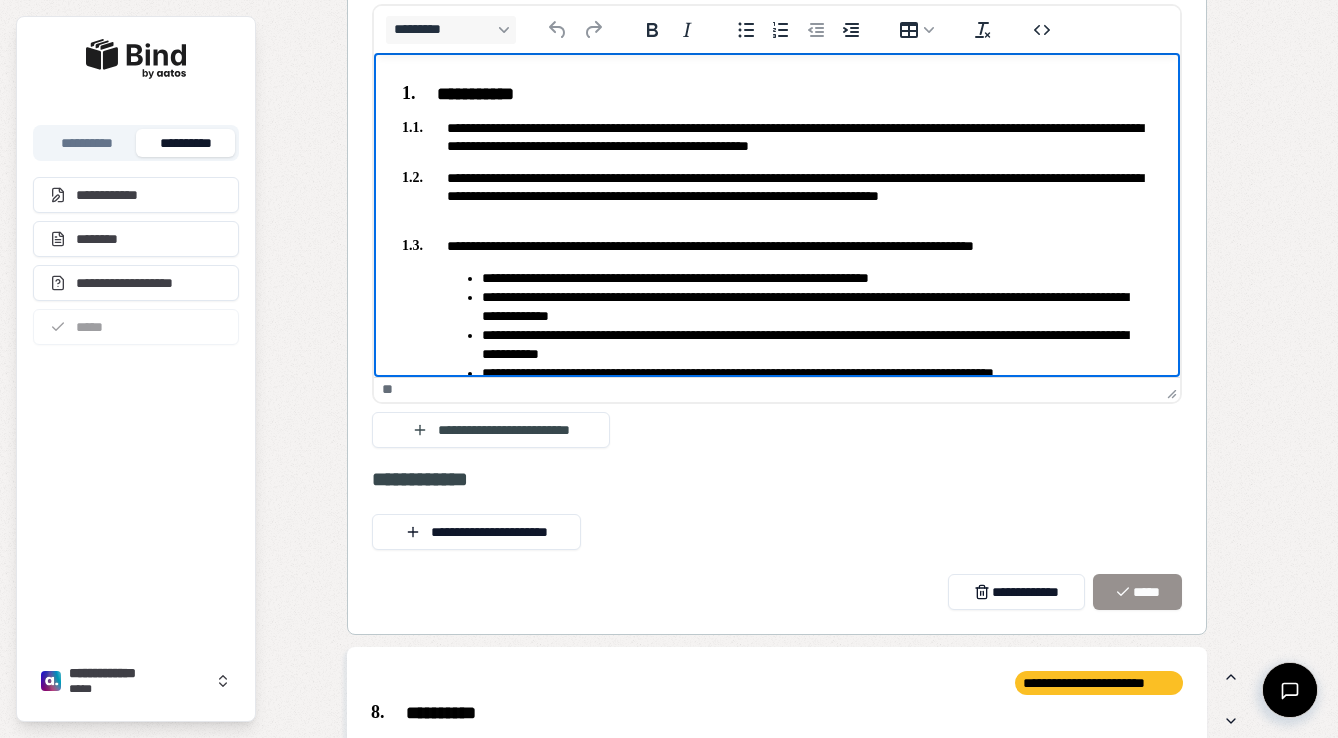 type 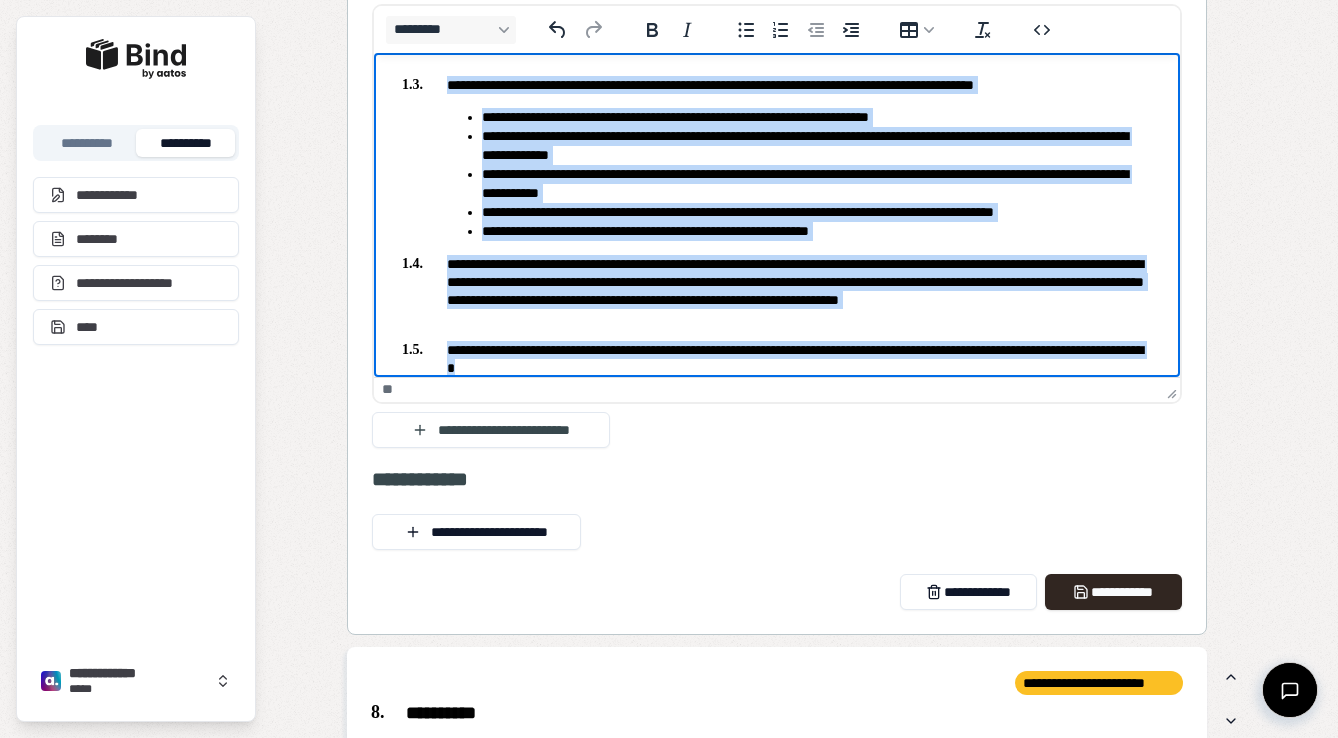 scroll, scrollTop: 184, scrollLeft: 0, axis: vertical 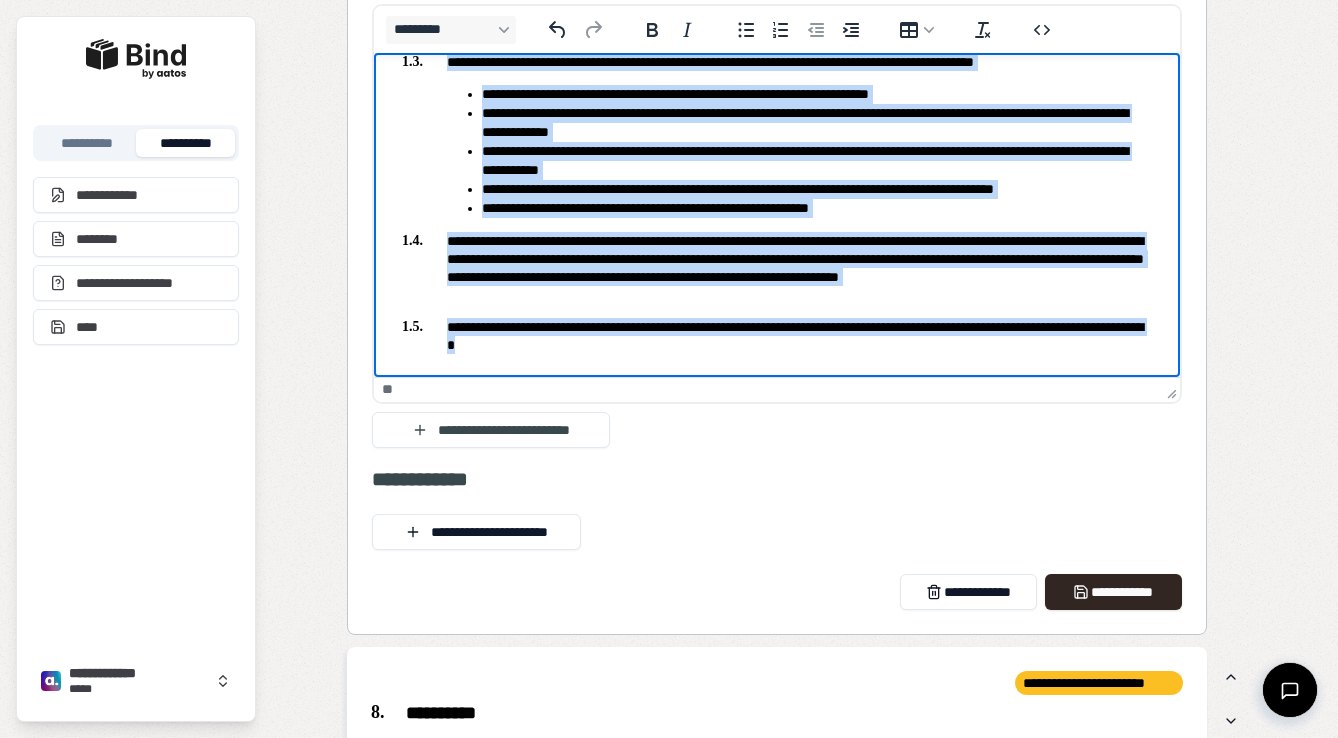 drag, startPoint x: 445, startPoint y: 128, endPoint x: 753, endPoint y: 400, distance: 410.9112 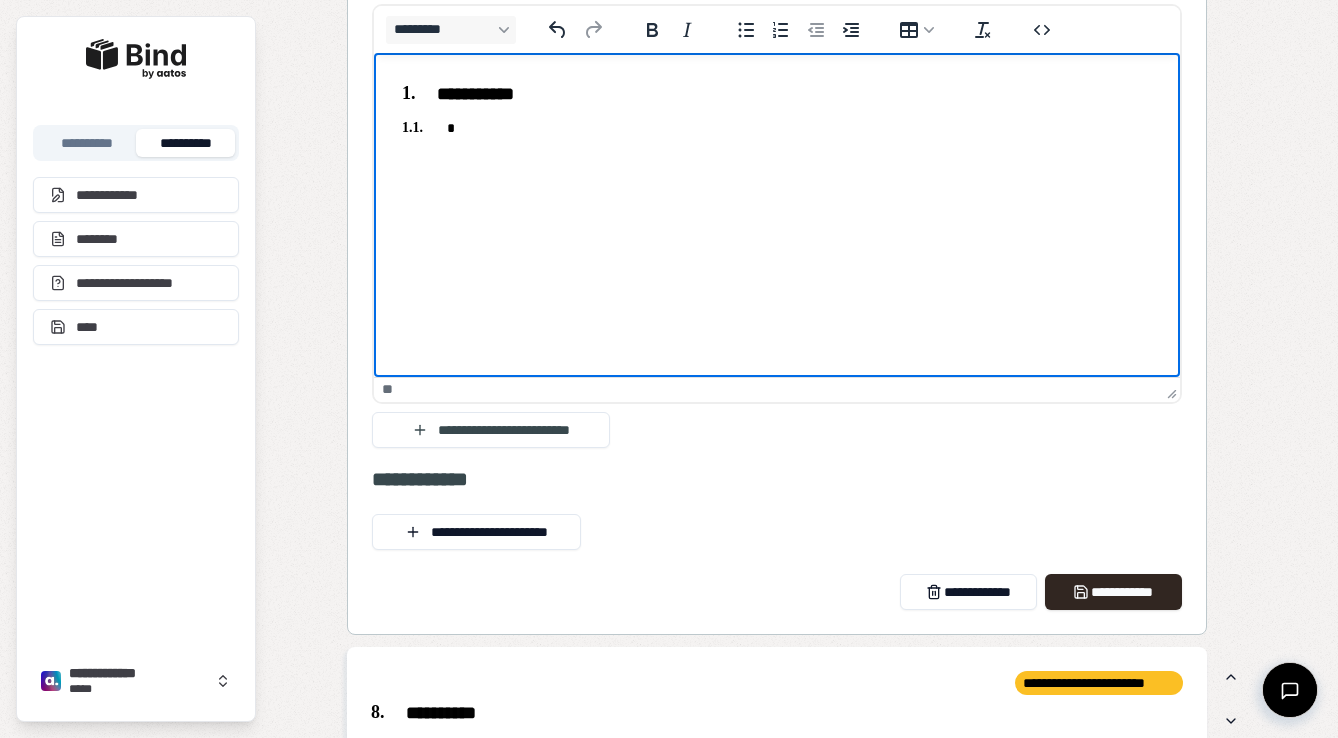 scroll, scrollTop: 0, scrollLeft: 0, axis: both 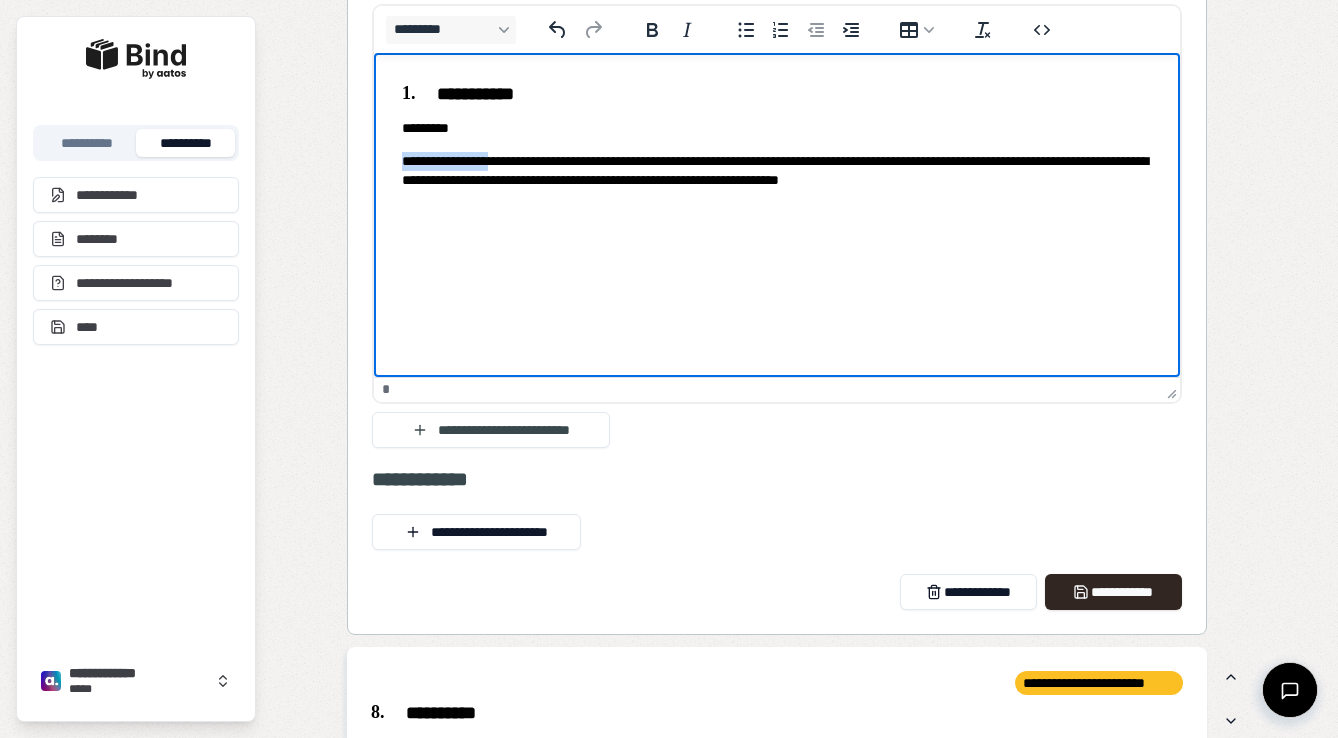 drag, startPoint x: 508, startPoint y: 160, endPoint x: 386, endPoint y: 160, distance: 122 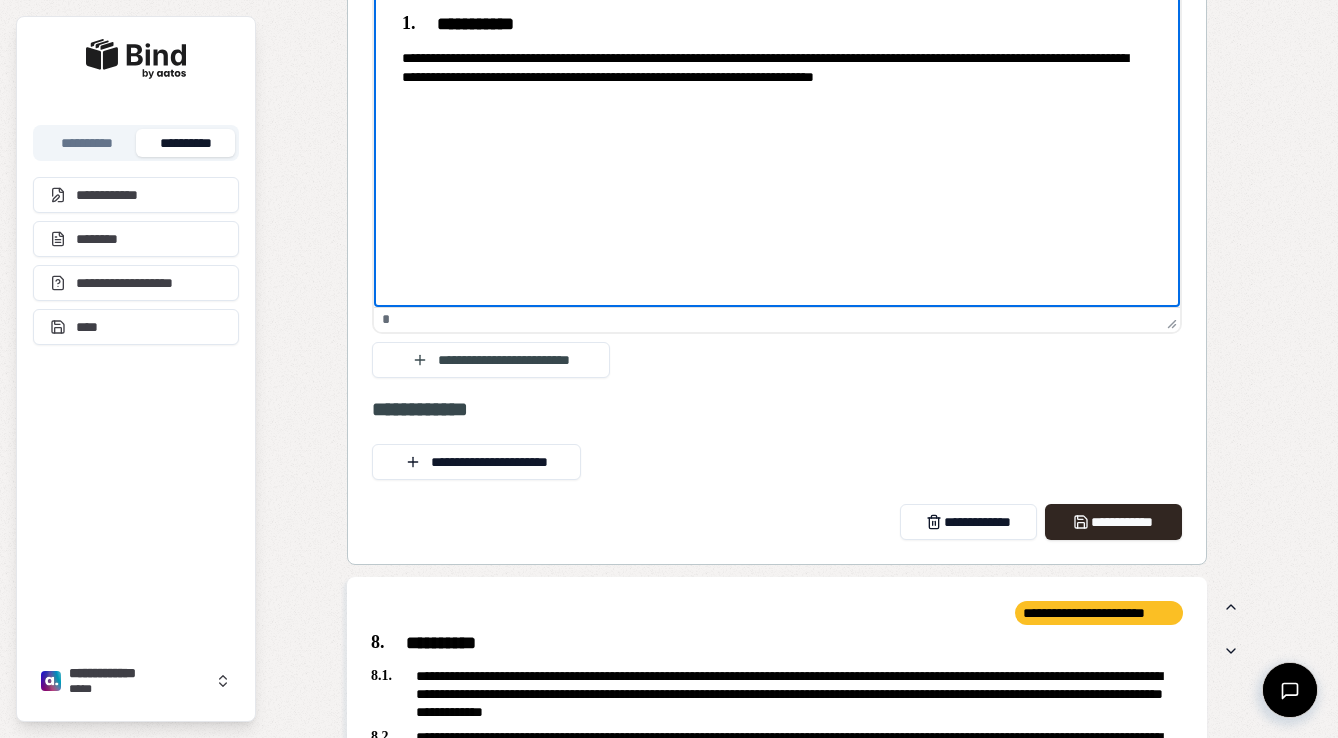 scroll, scrollTop: 2932, scrollLeft: 0, axis: vertical 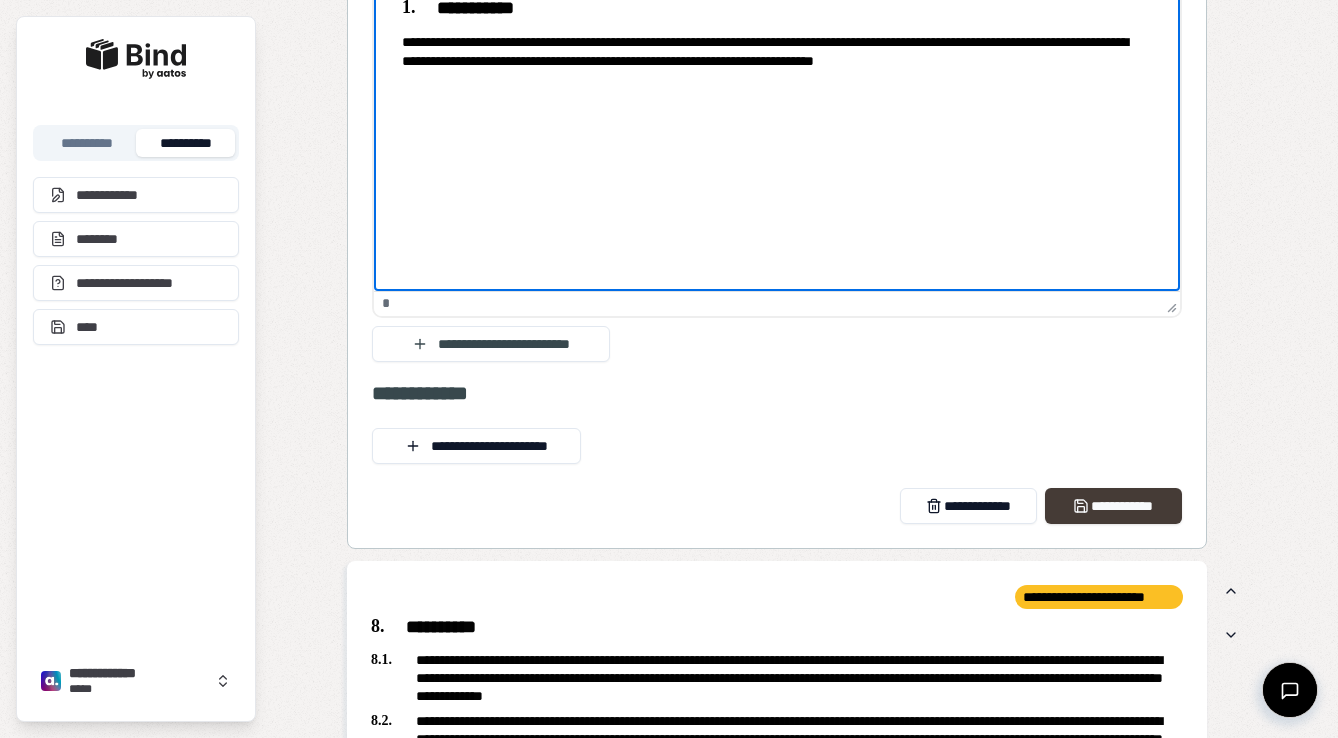 click on "**********" at bounding box center (1113, 506) 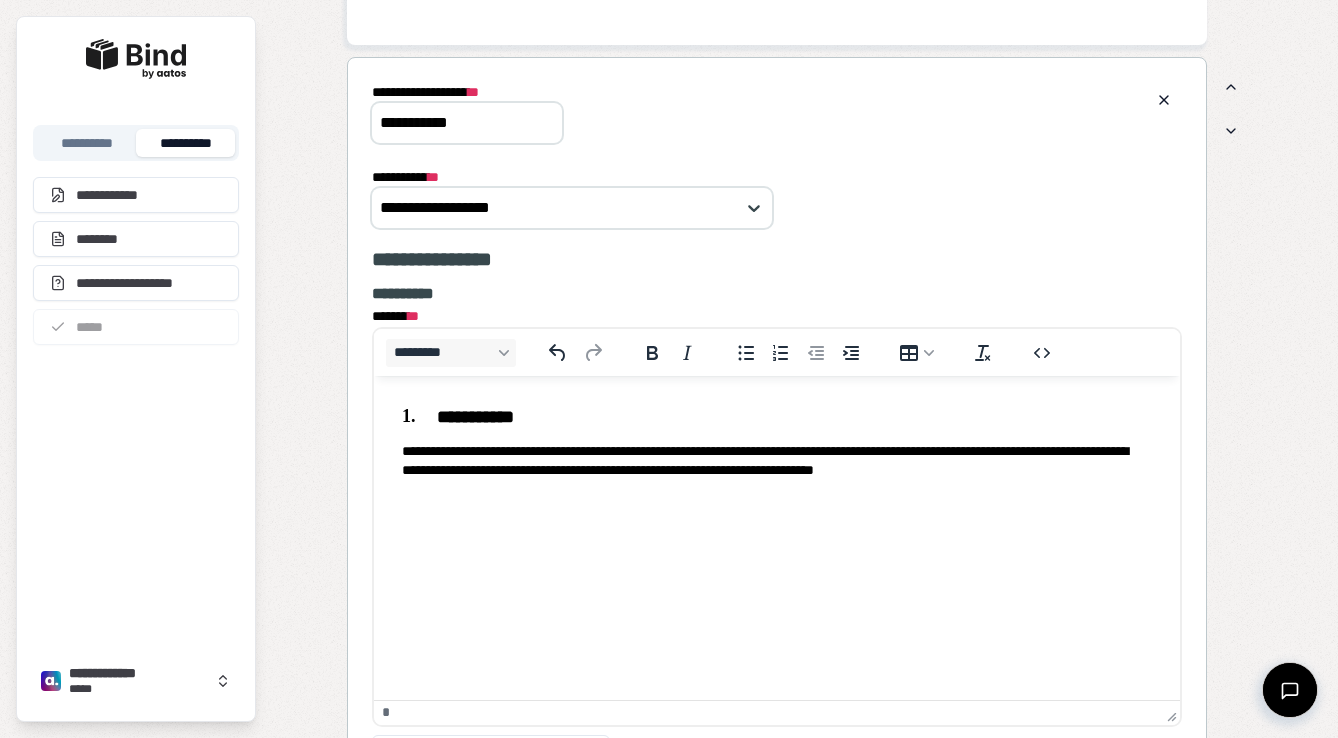 scroll, scrollTop: 2506, scrollLeft: 0, axis: vertical 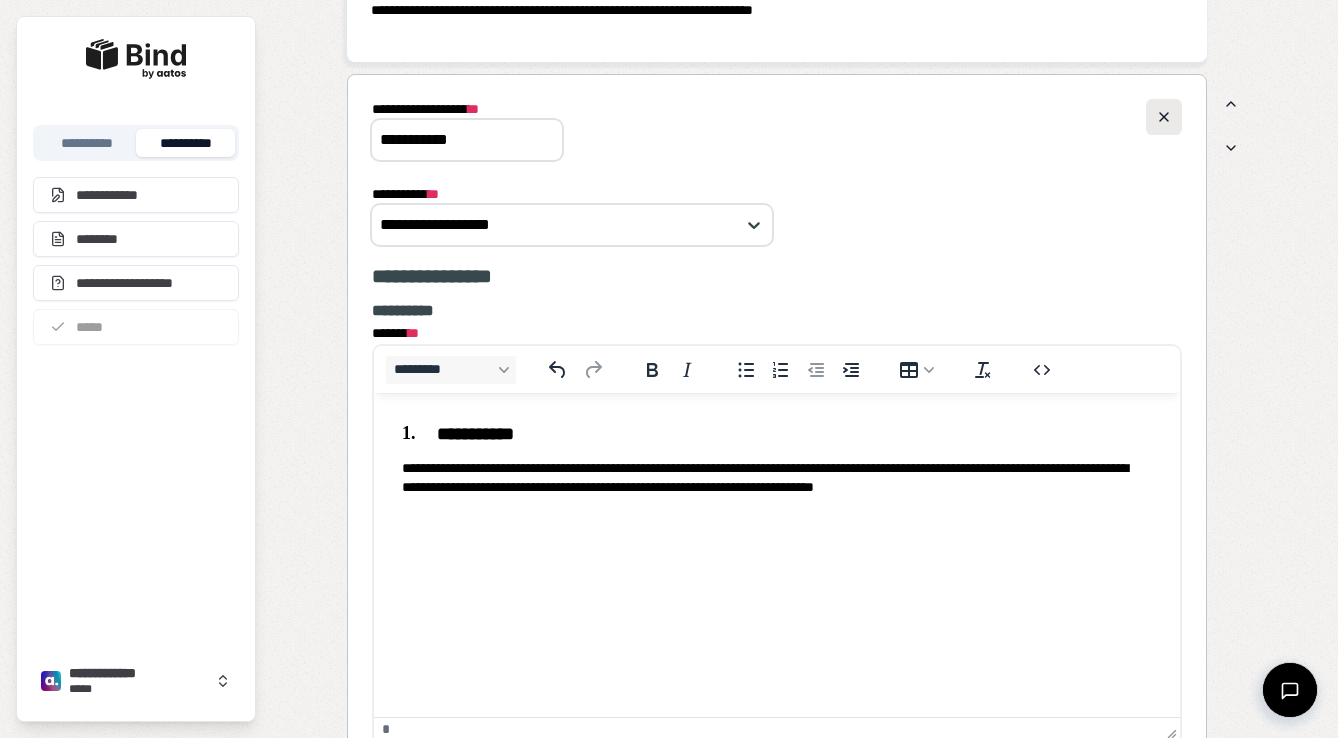 click at bounding box center (1164, 117) 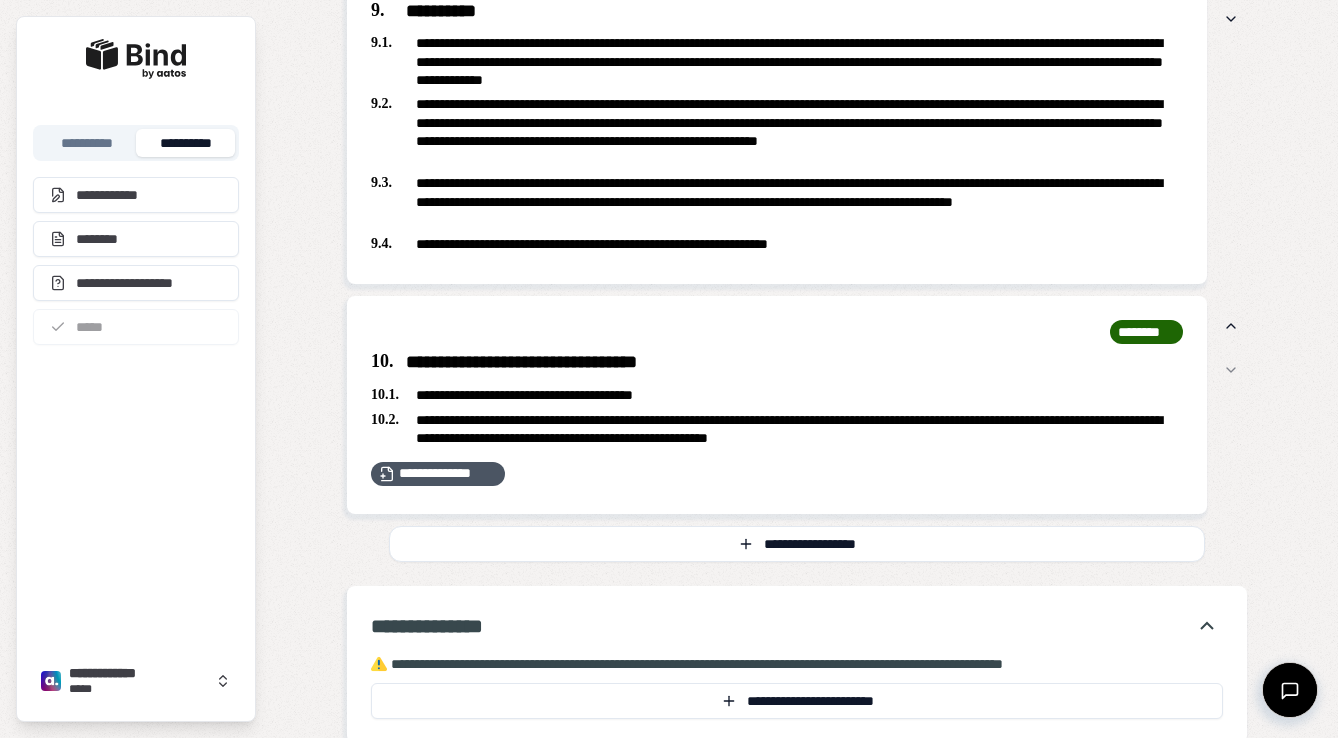 scroll, scrollTop: 2799, scrollLeft: 0, axis: vertical 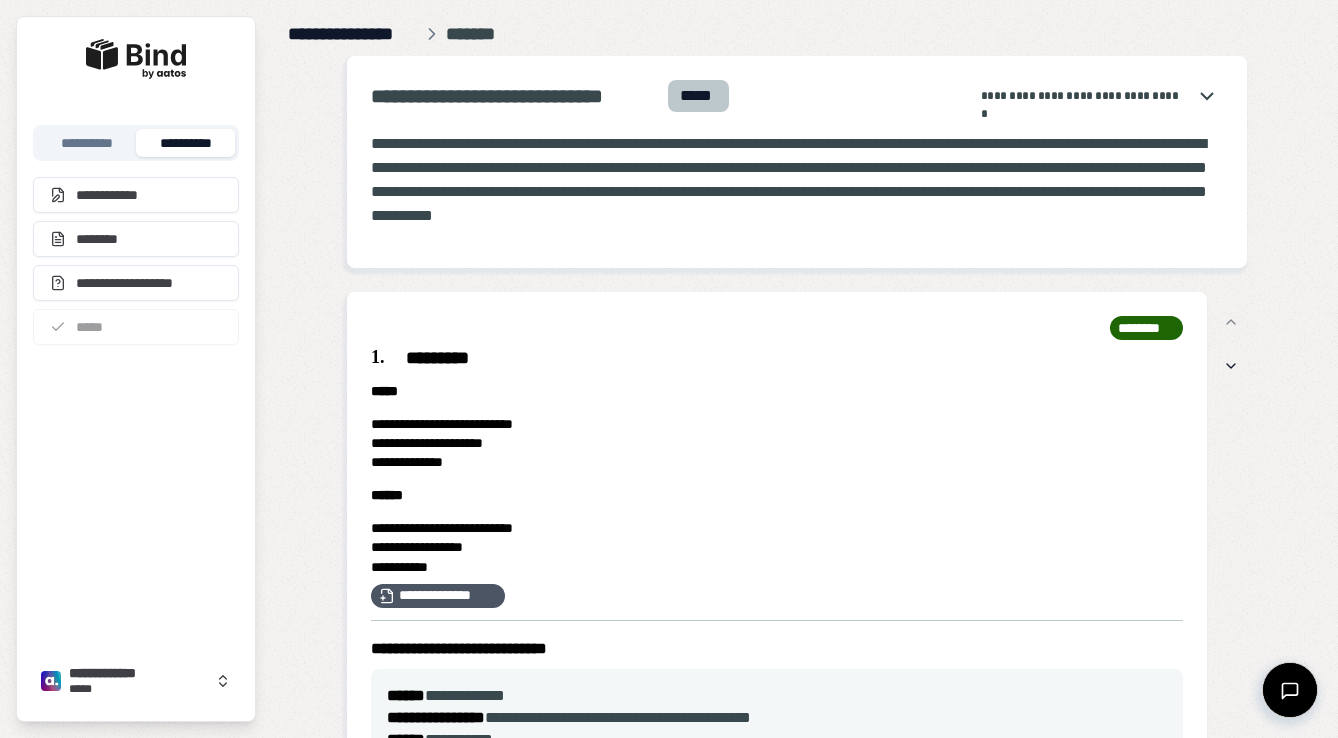 click on "**********" at bounding box center [353, 34] 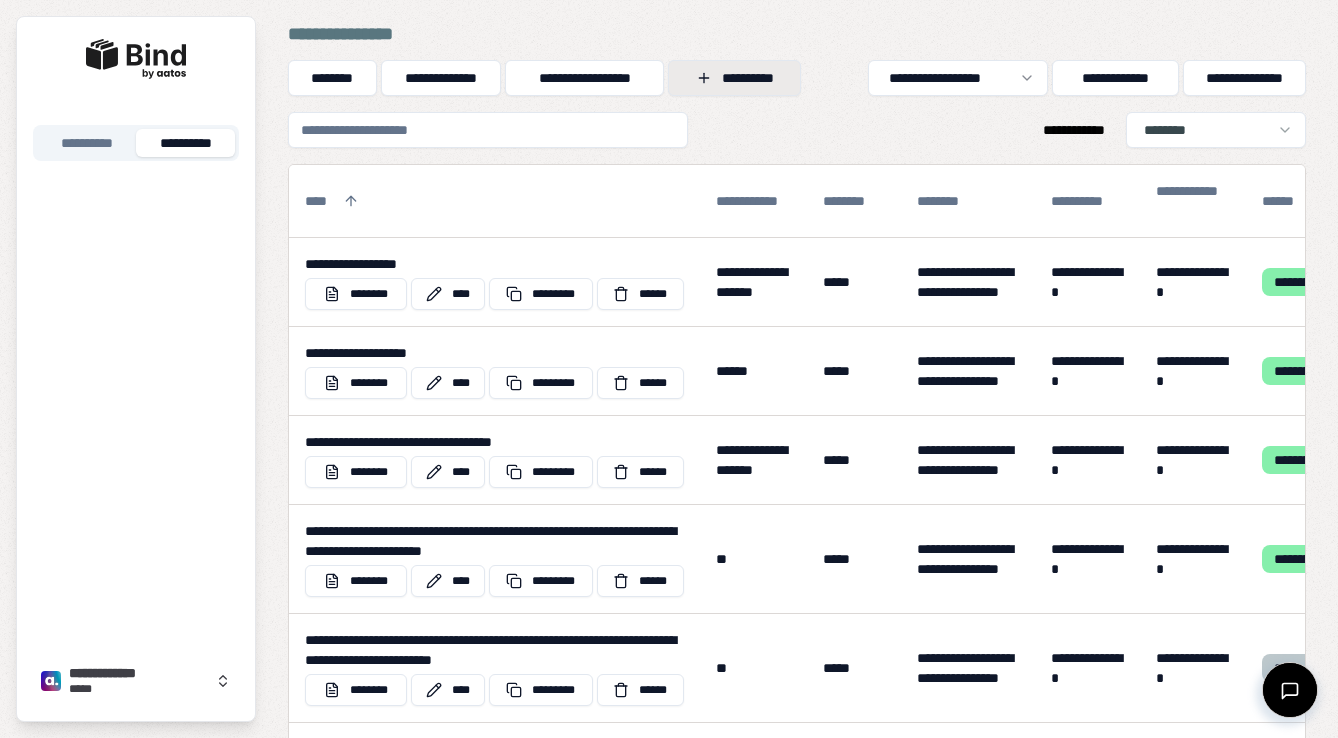 click on "**********" at bounding box center (734, 78) 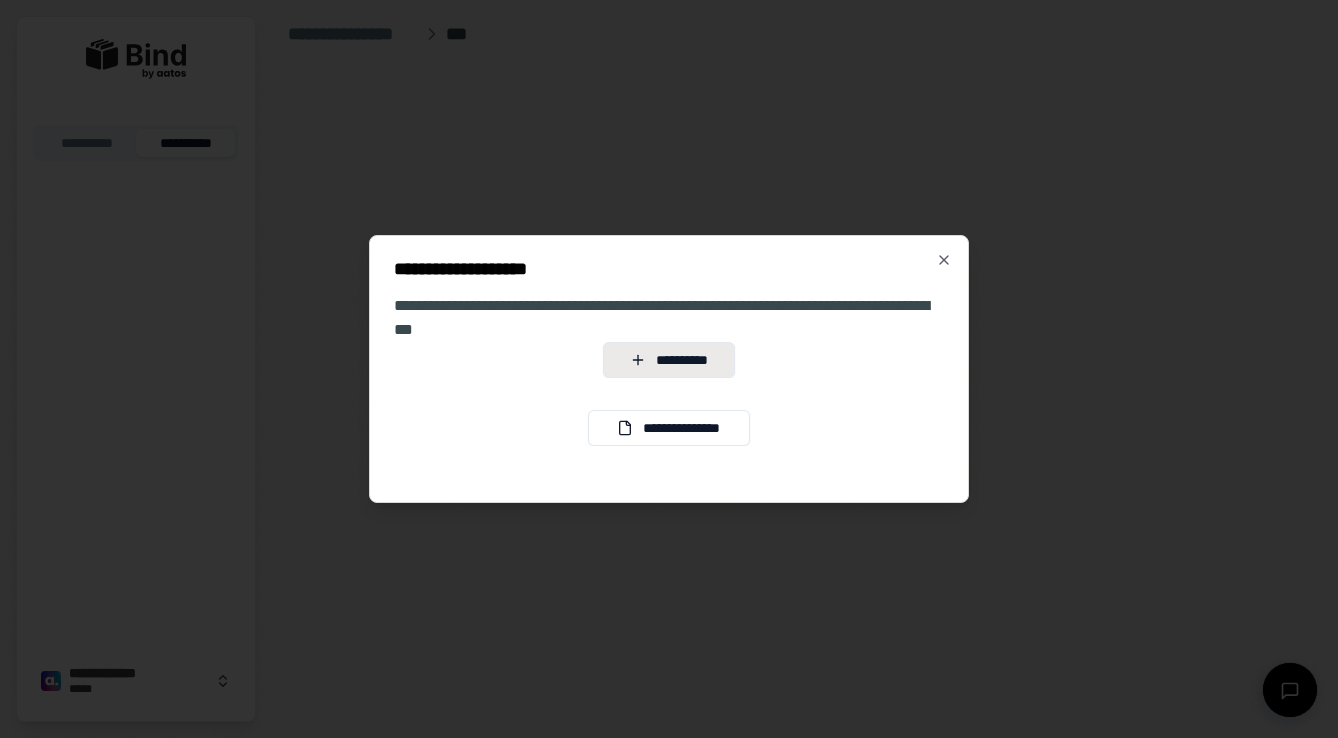 click on "**********" at bounding box center [669, 360] 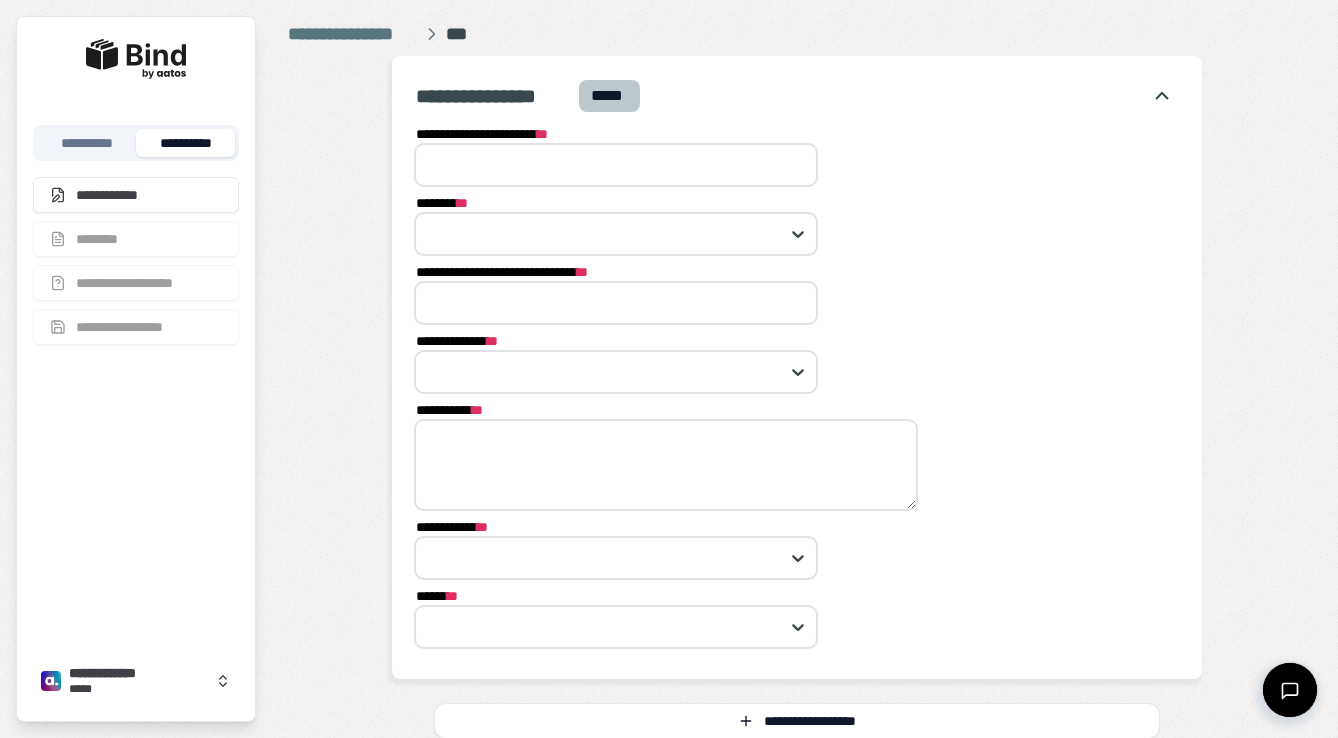 paste on "**********" 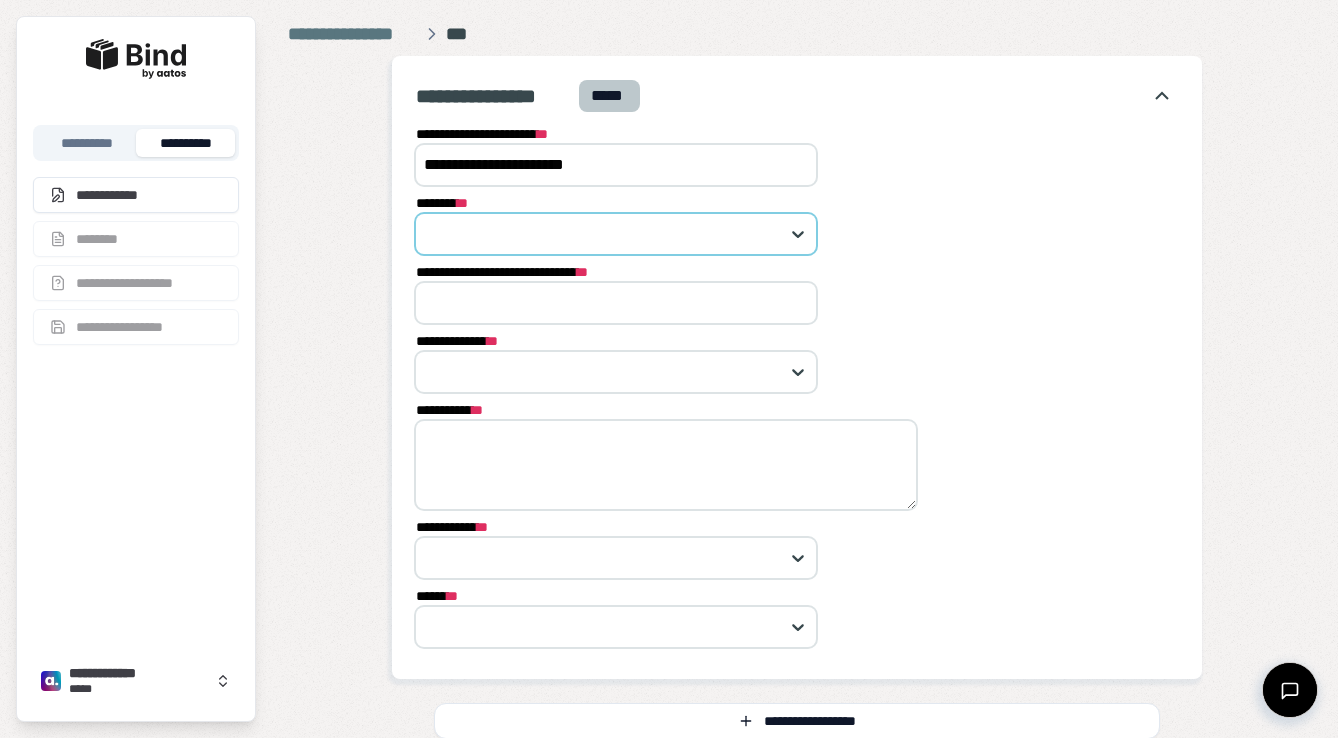 type on "**********" 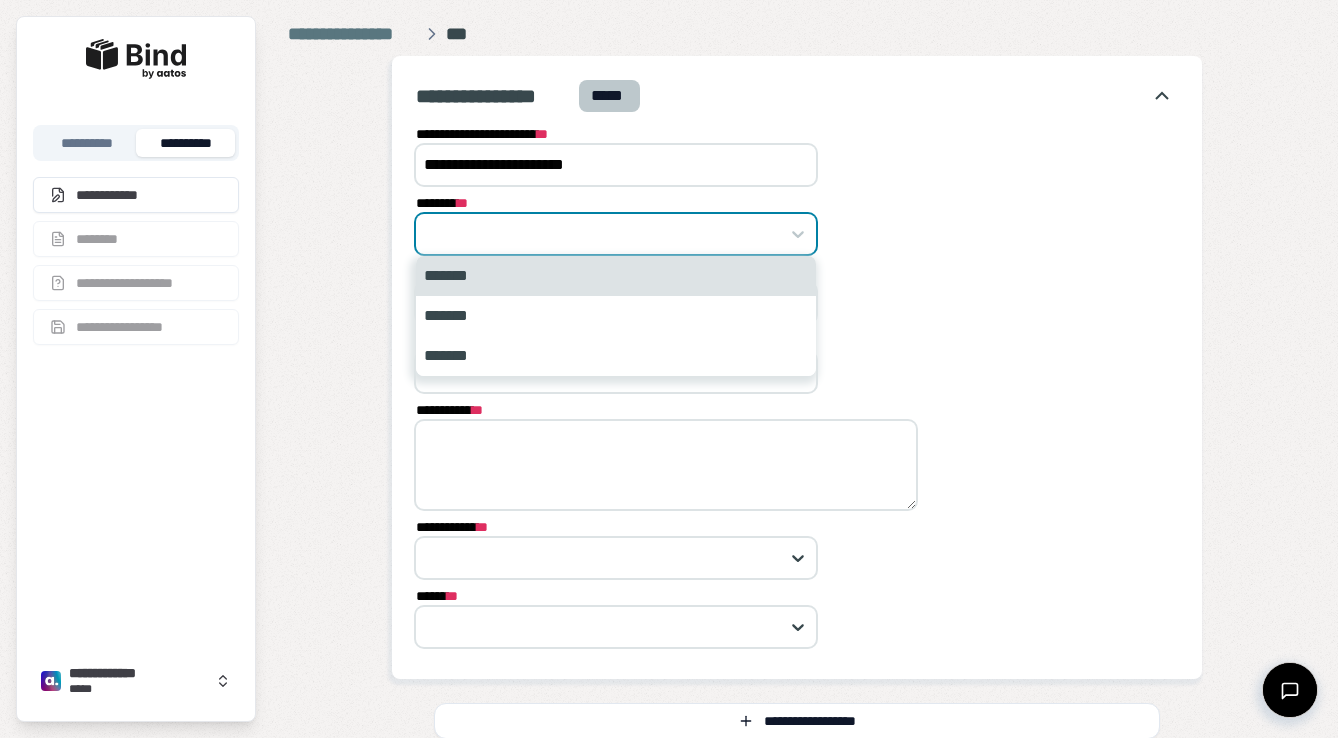 click on "*******" at bounding box center [616, 276] 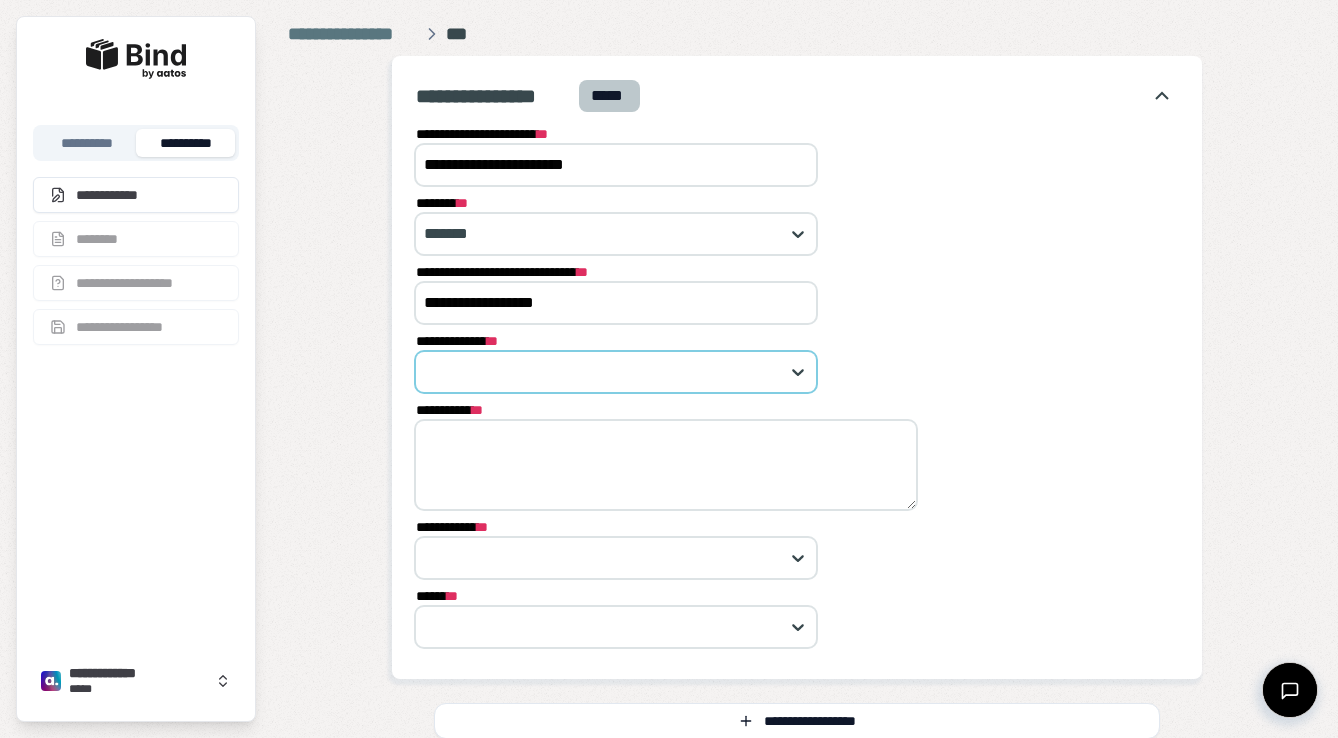 type on "**********" 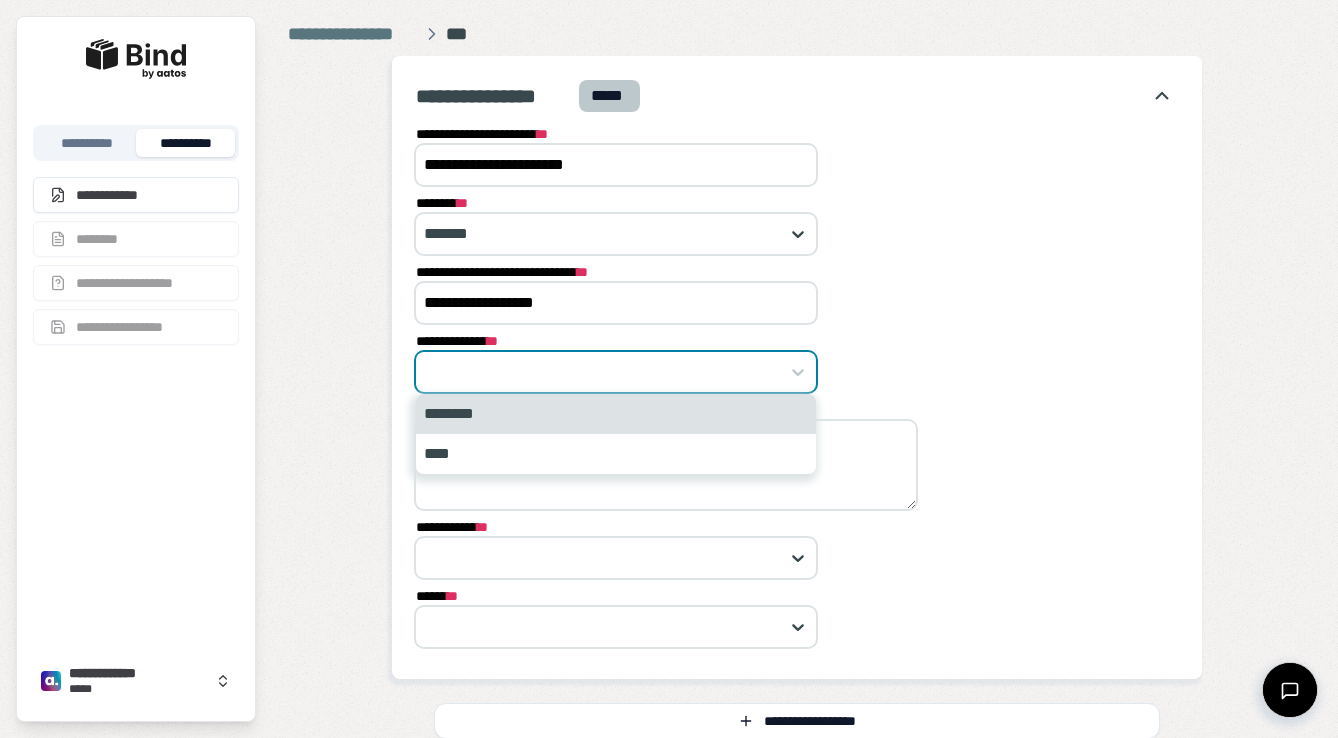 click on "********" at bounding box center (616, 414) 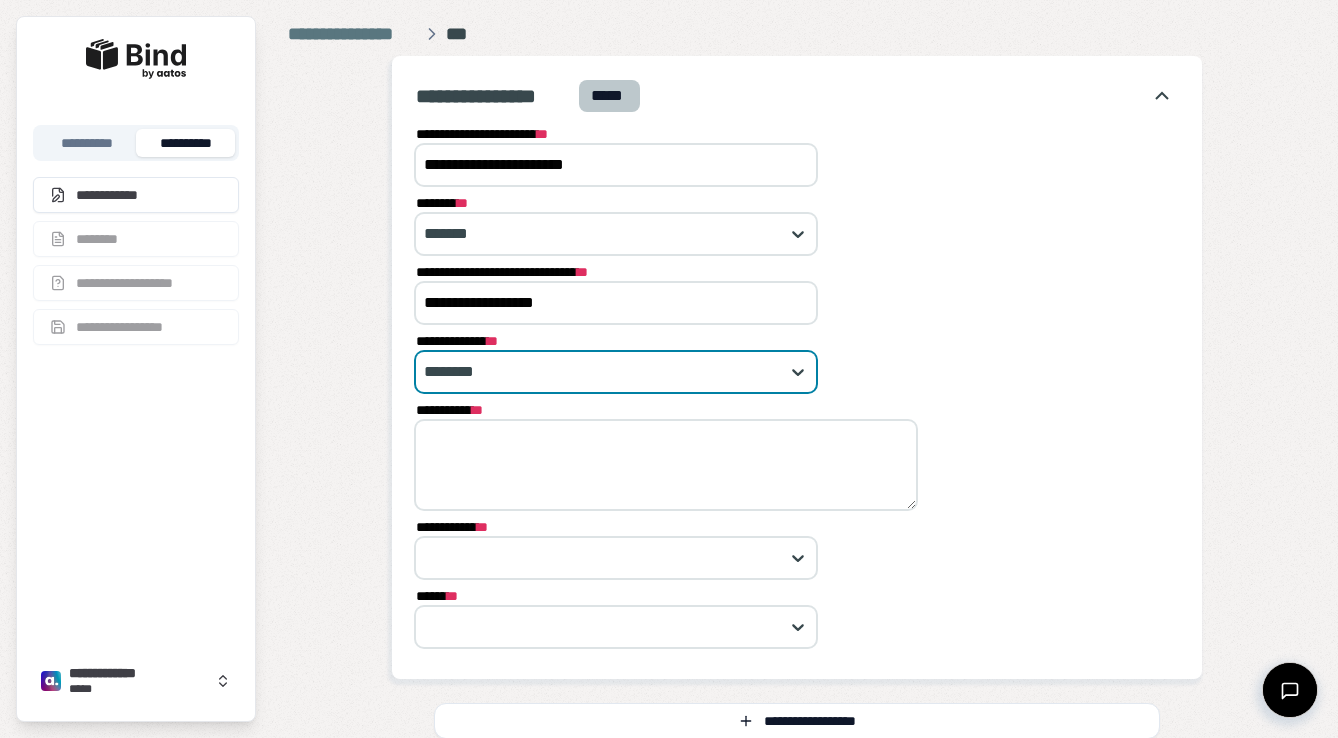 click on "**********" at bounding box center [666, 465] 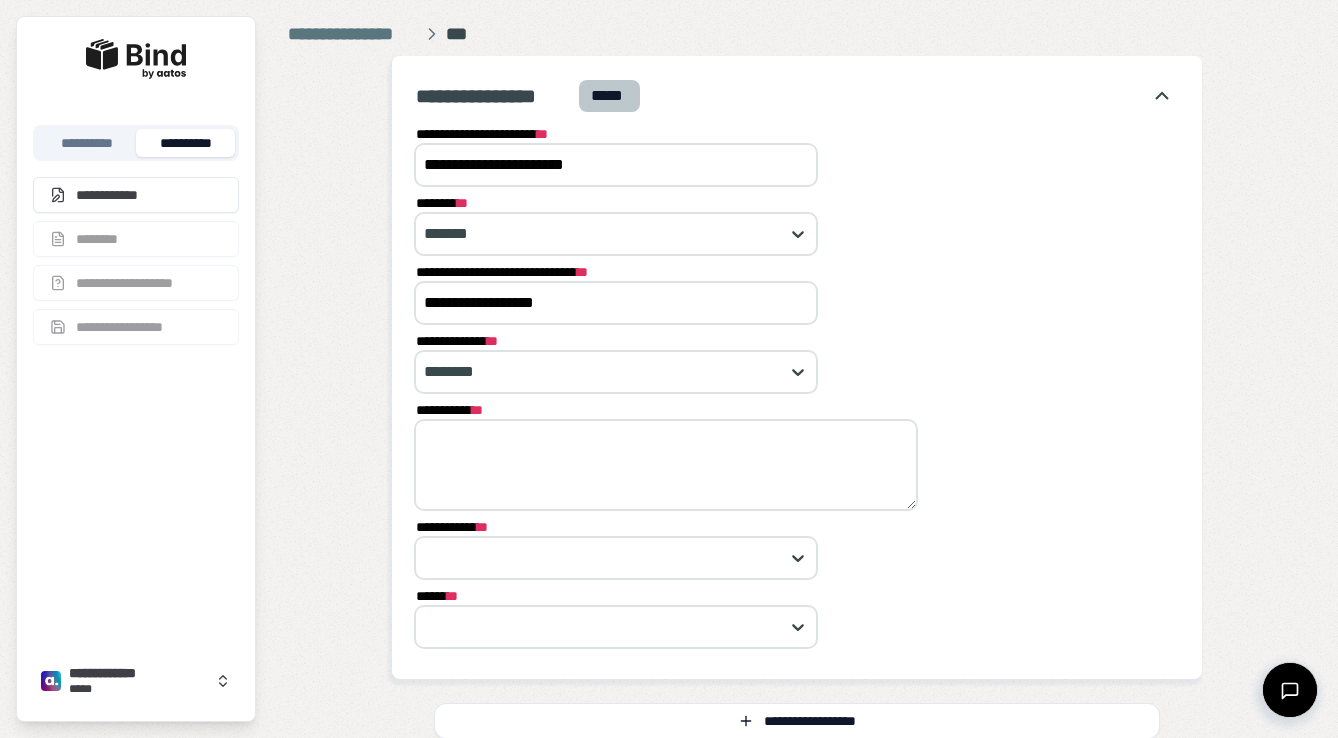 paste on "**********" 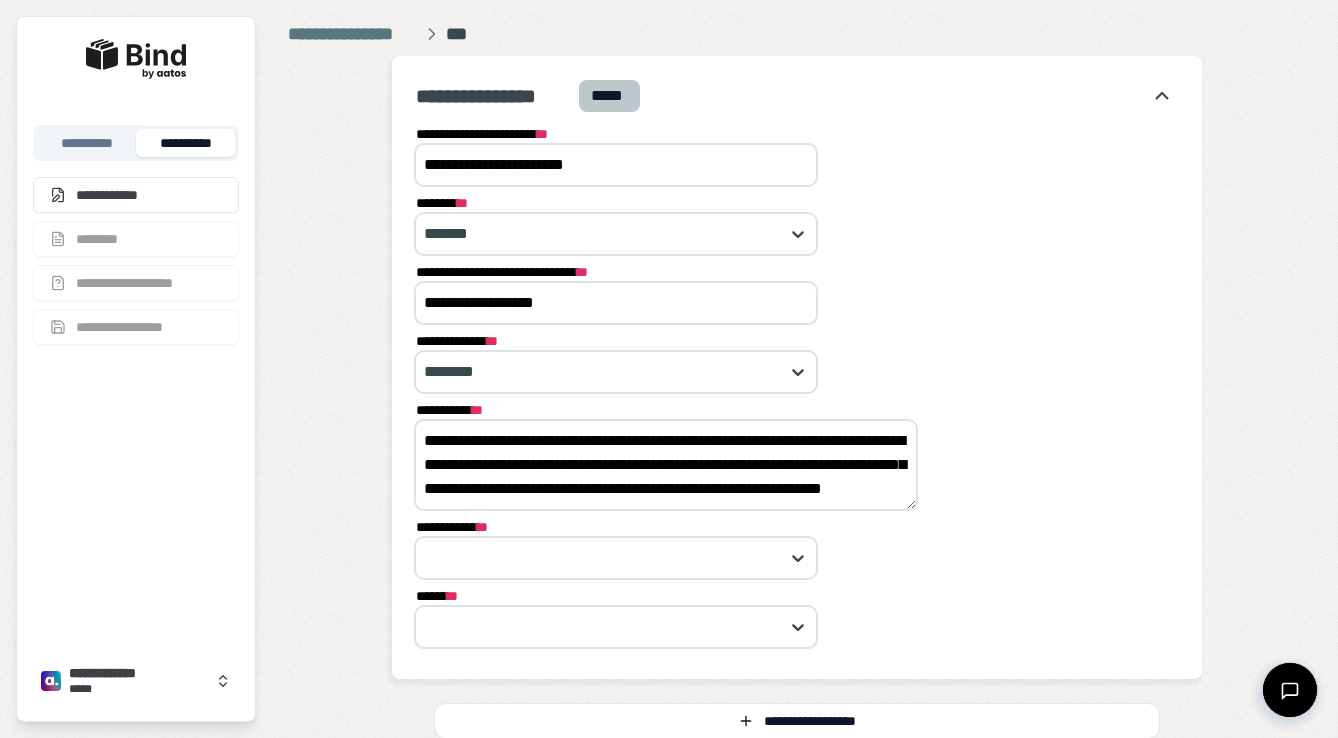 scroll, scrollTop: 0, scrollLeft: 0, axis: both 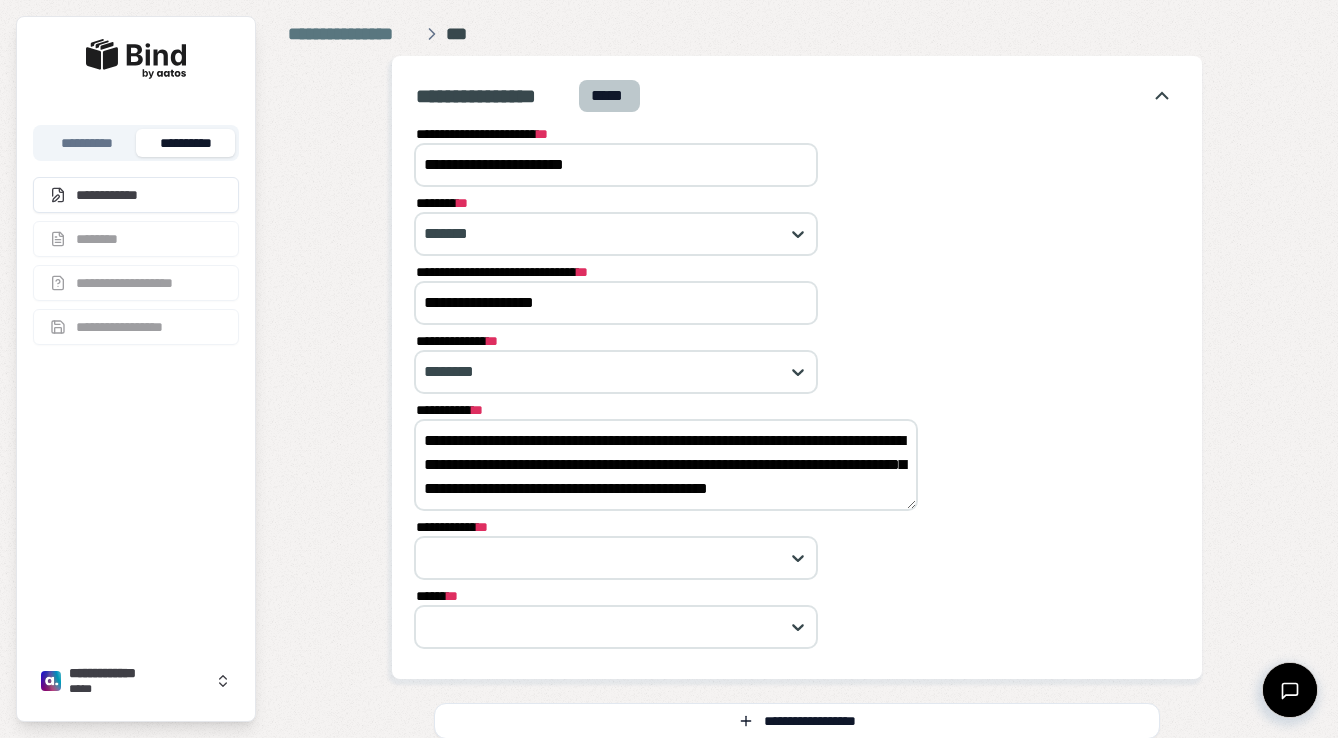 click on "**********" at bounding box center (666, 465) 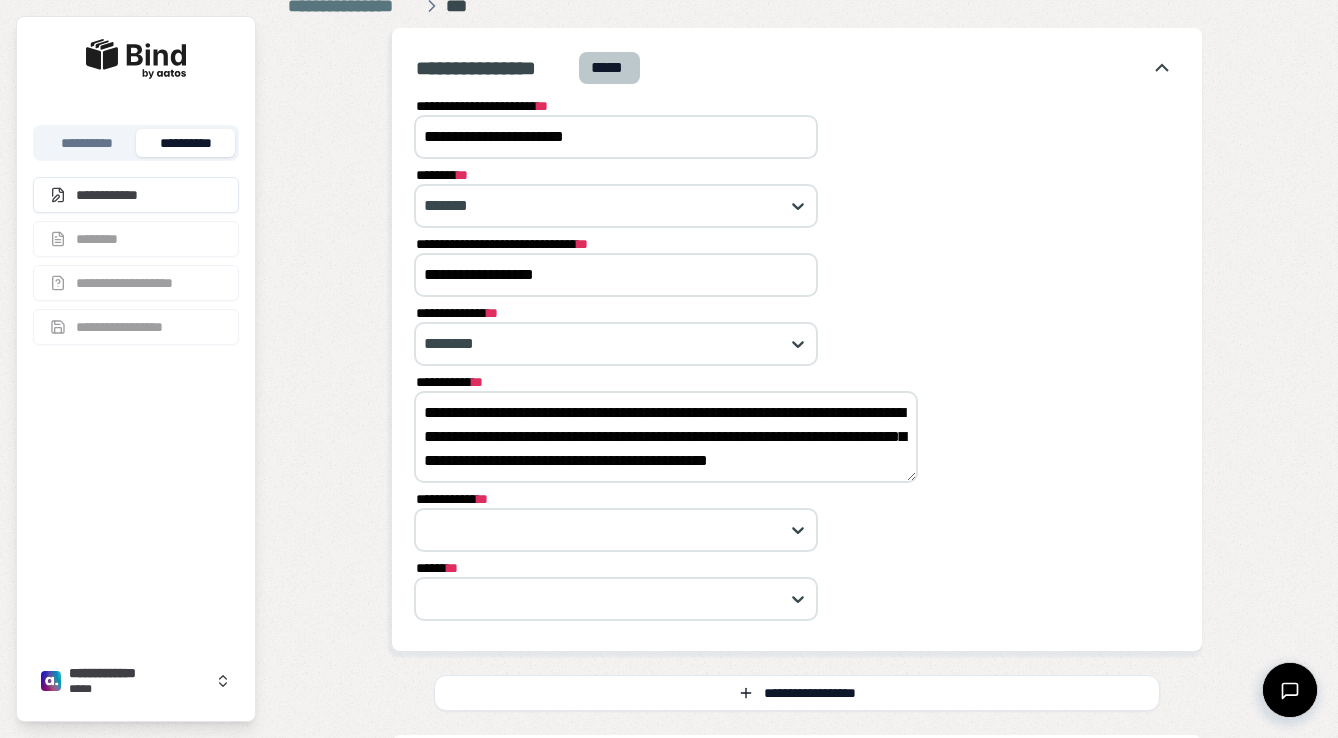 scroll, scrollTop: 30, scrollLeft: 0, axis: vertical 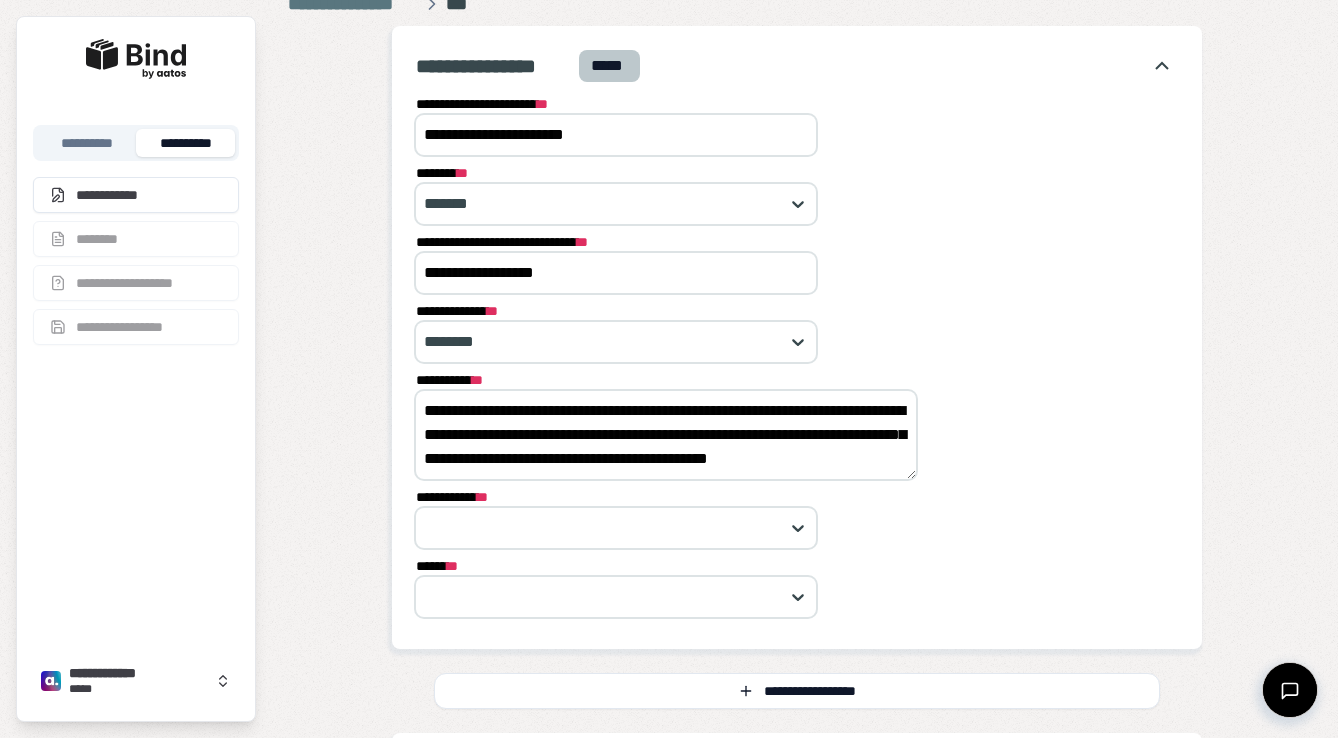 click on "**********" at bounding box center (666, 435) 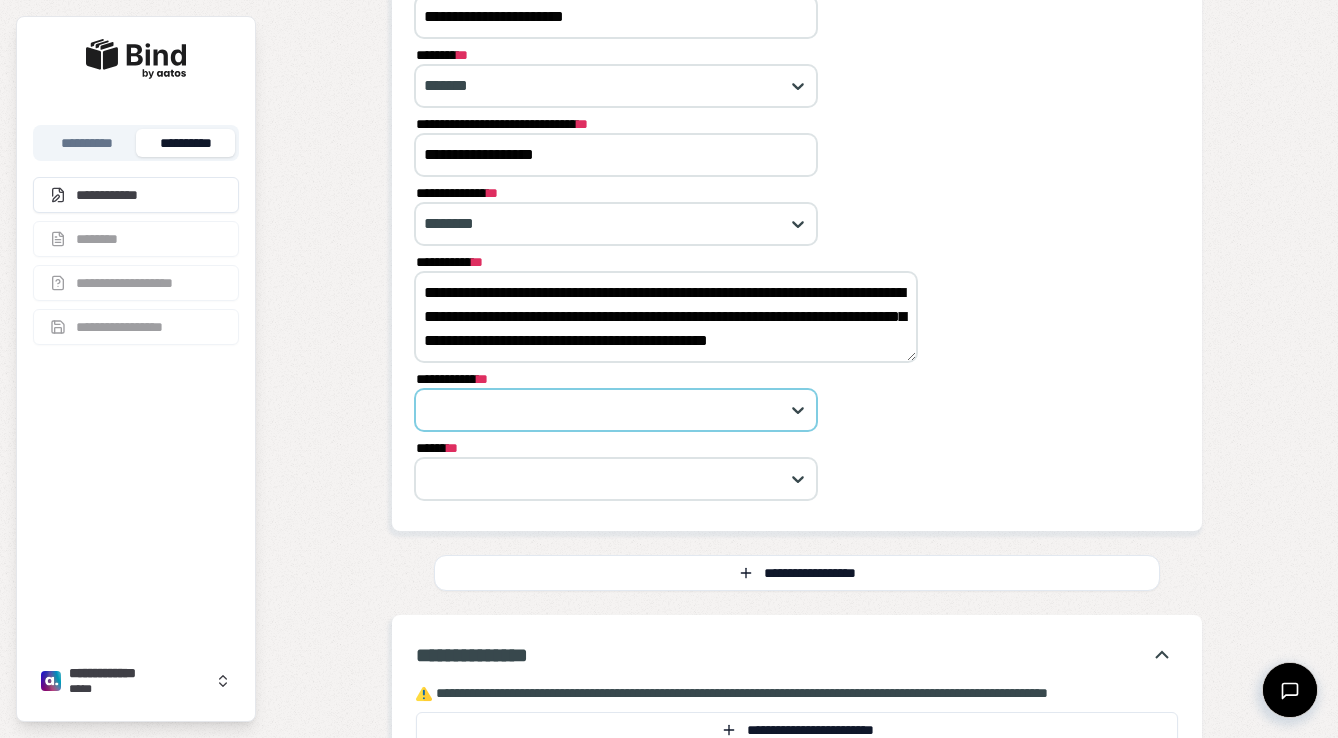 scroll, scrollTop: 161, scrollLeft: 0, axis: vertical 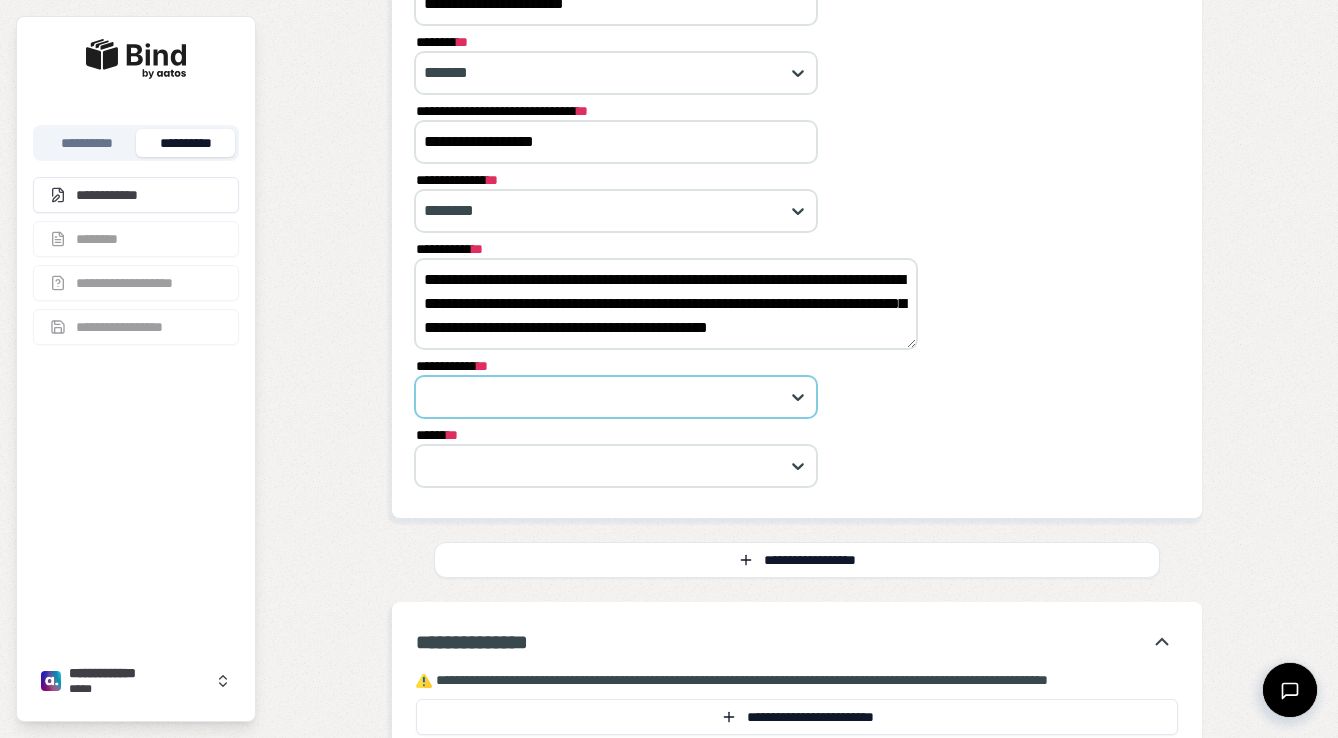 type on "**********" 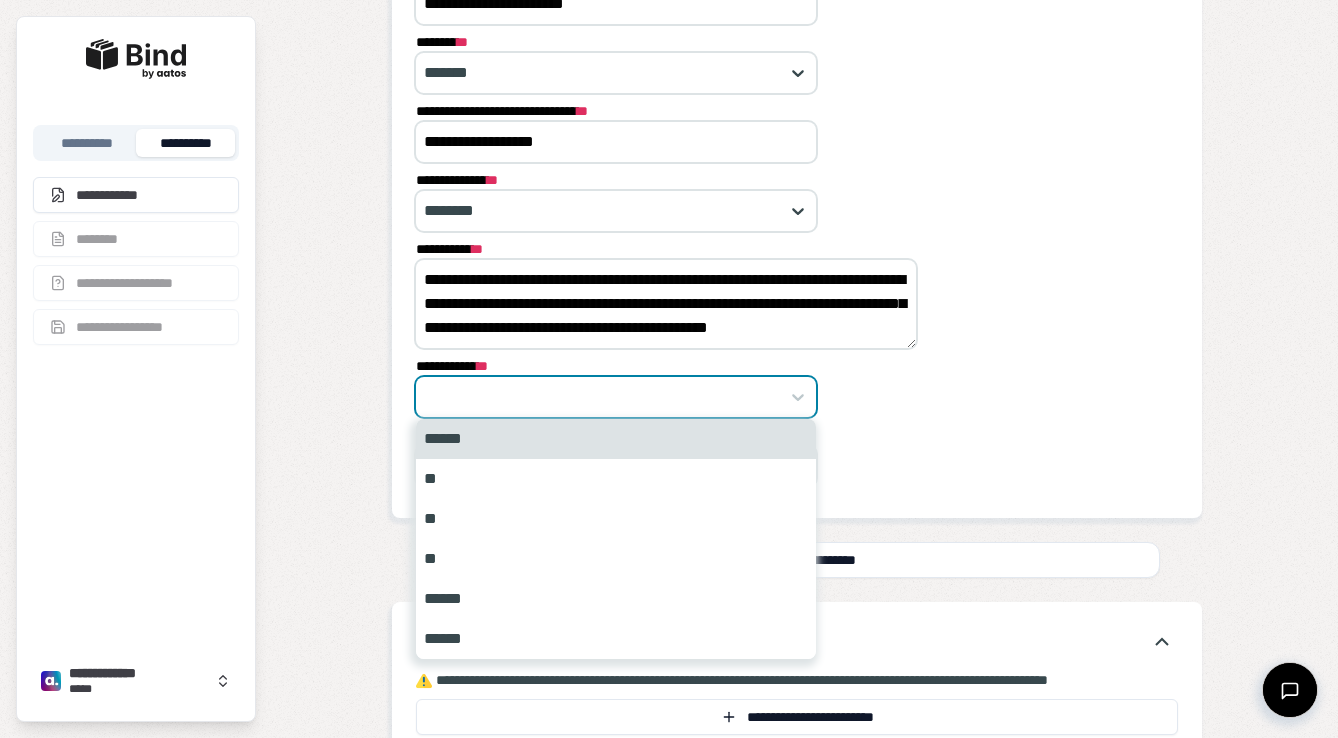 click at bounding box center (616, 397) 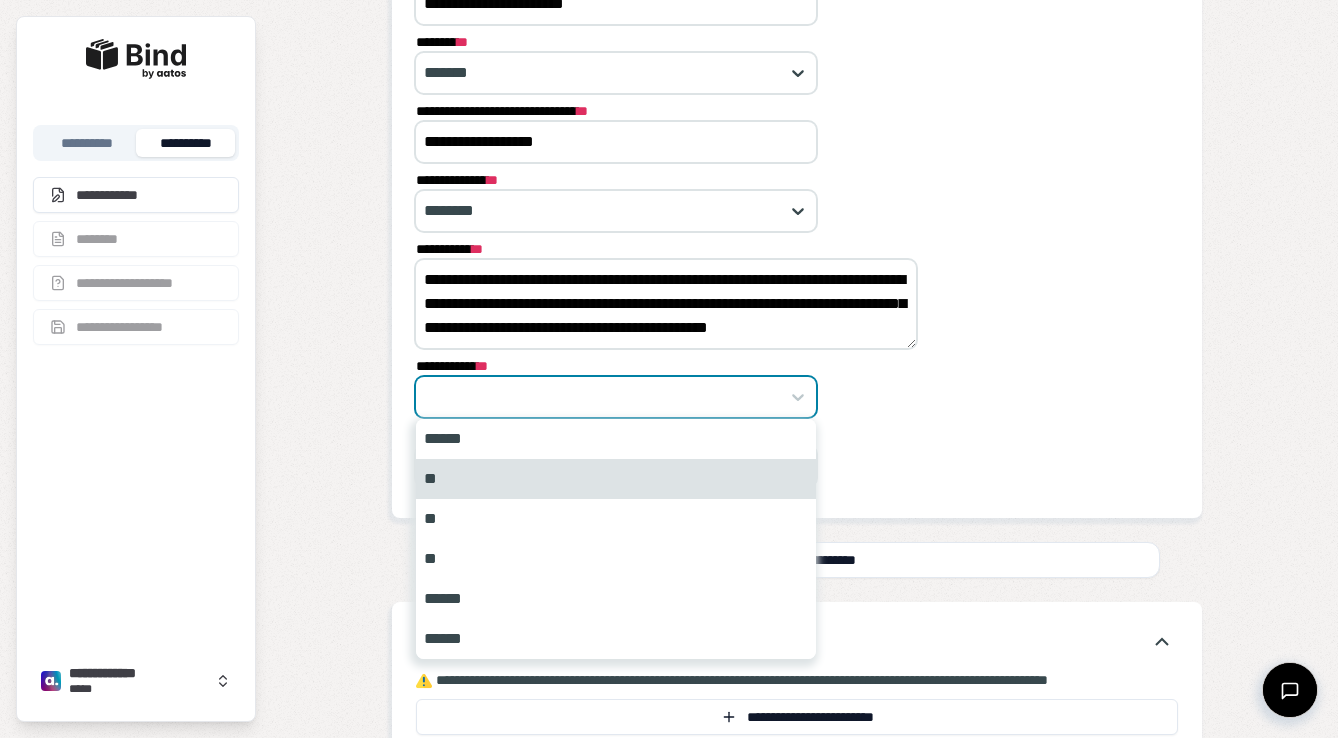 click on "**" at bounding box center [616, 479] 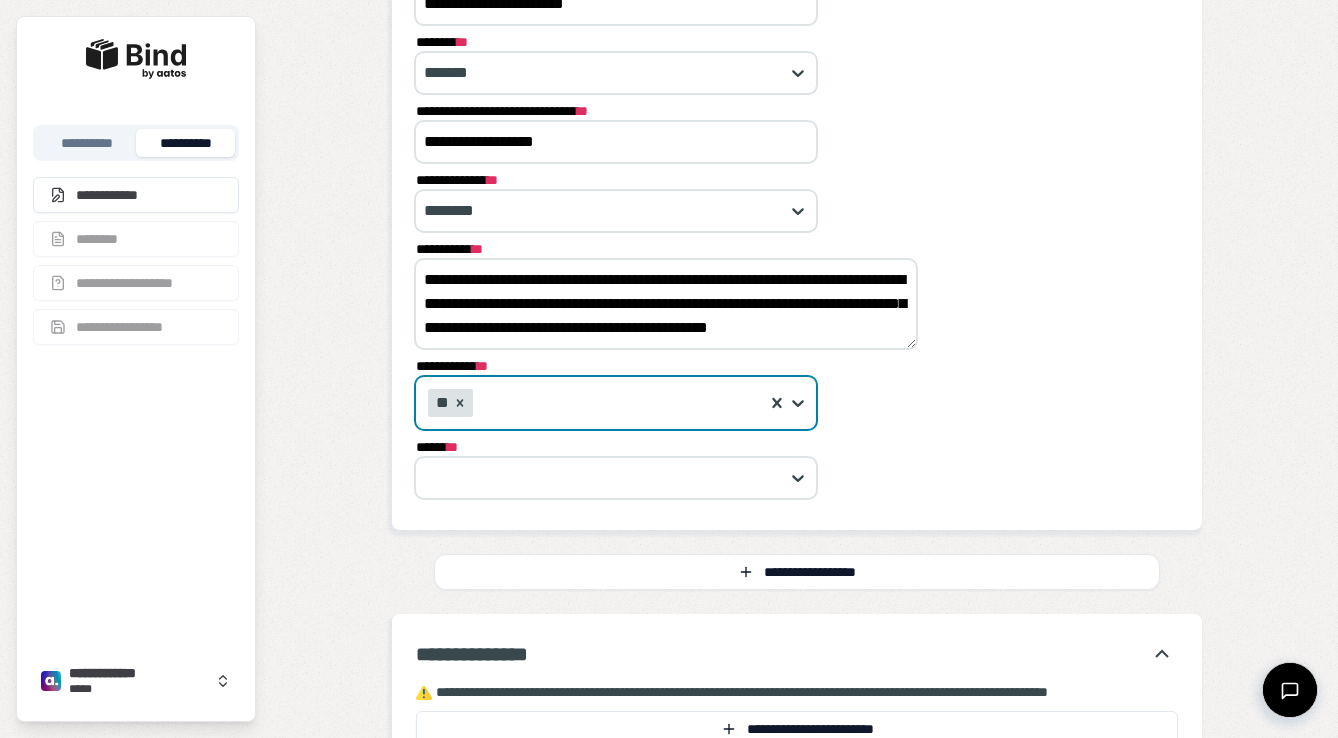 click at bounding box center (616, 478) 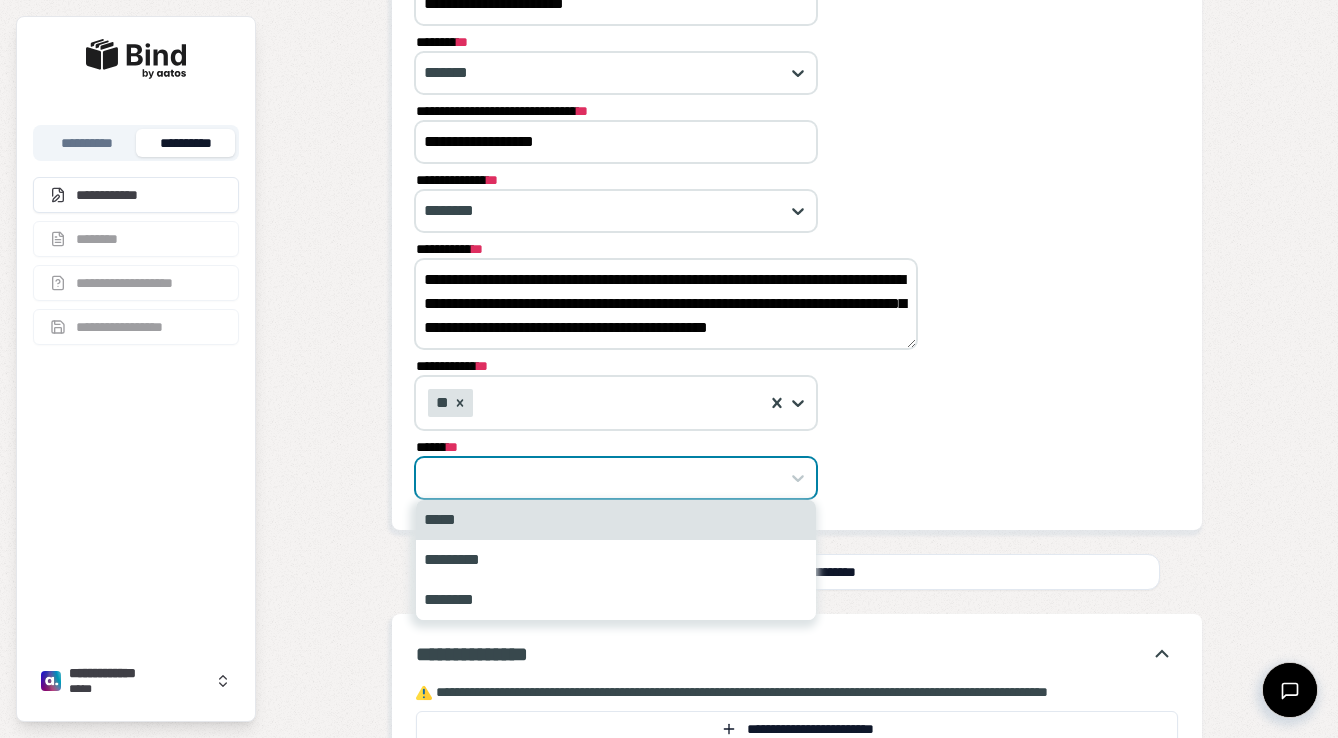 click on "*****" at bounding box center (616, 520) 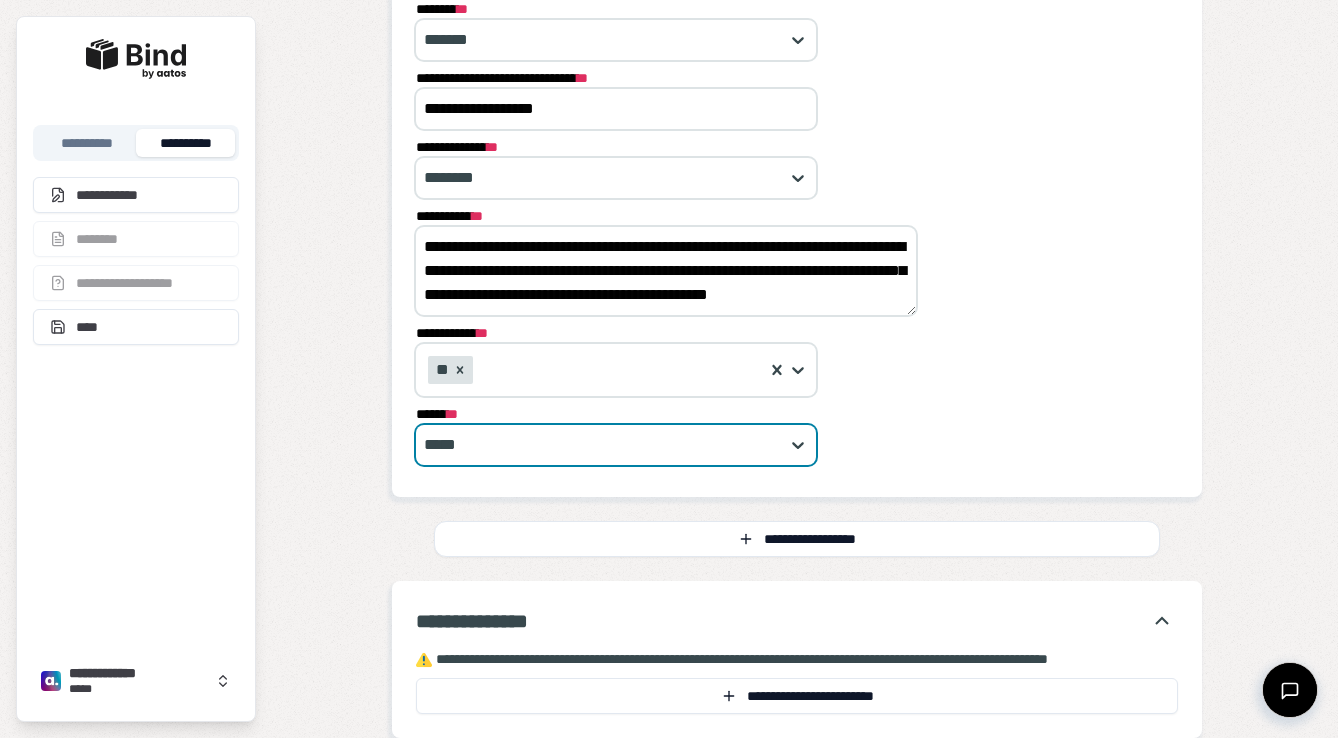 scroll, scrollTop: 194, scrollLeft: 0, axis: vertical 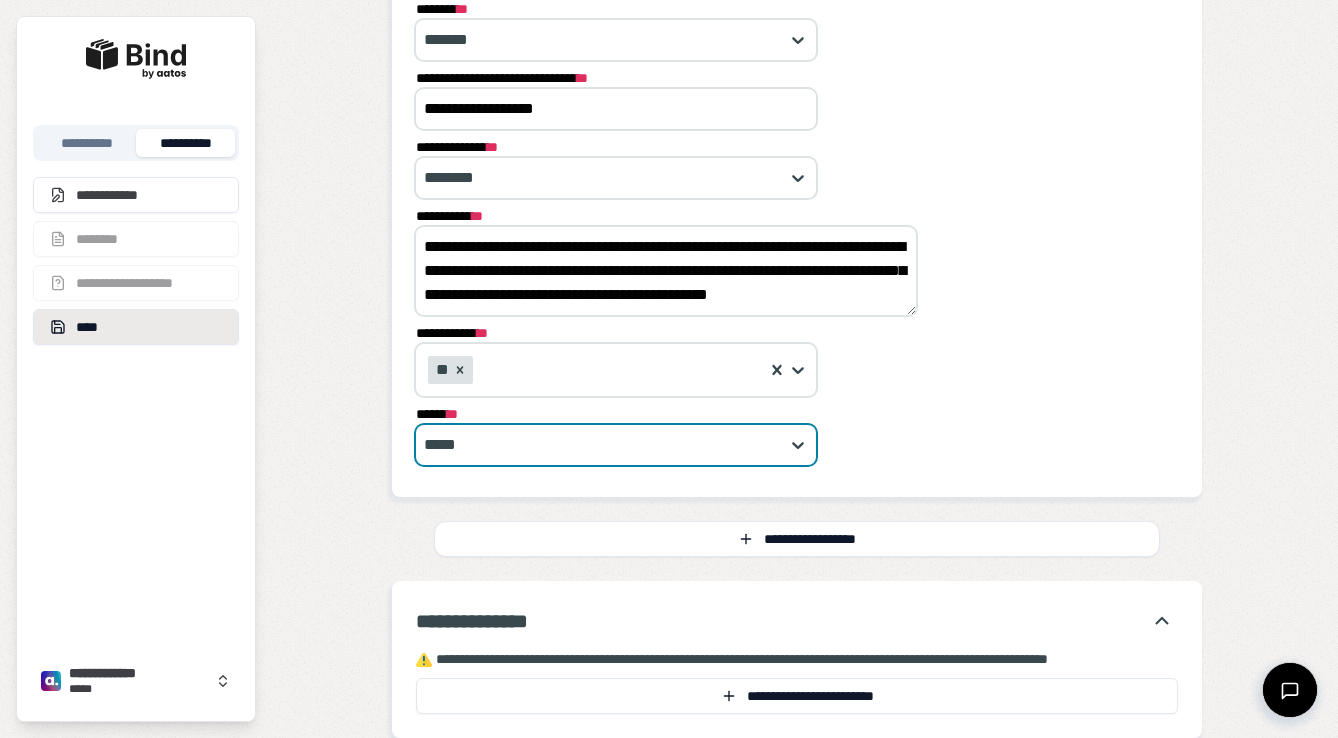 click on "****" at bounding box center (136, 327) 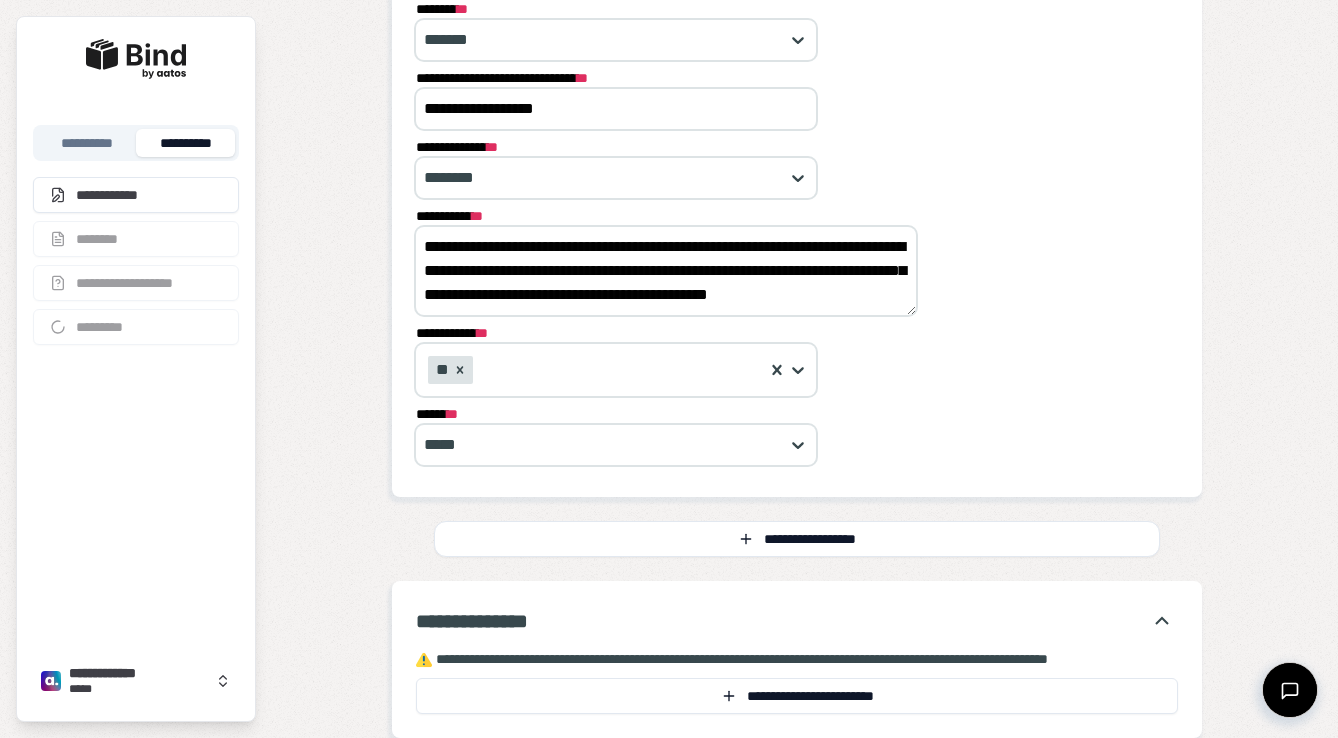 scroll, scrollTop: 0, scrollLeft: 0, axis: both 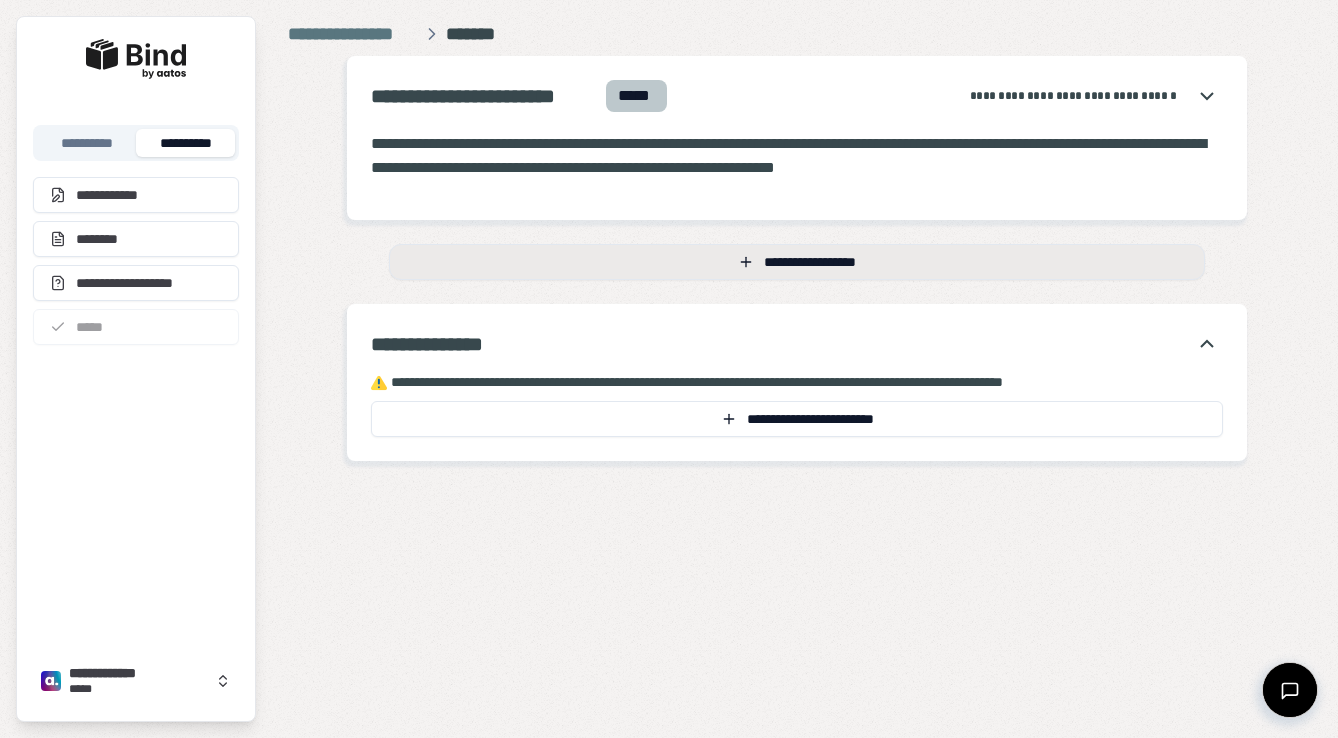 click on "**********" at bounding box center (797, 262) 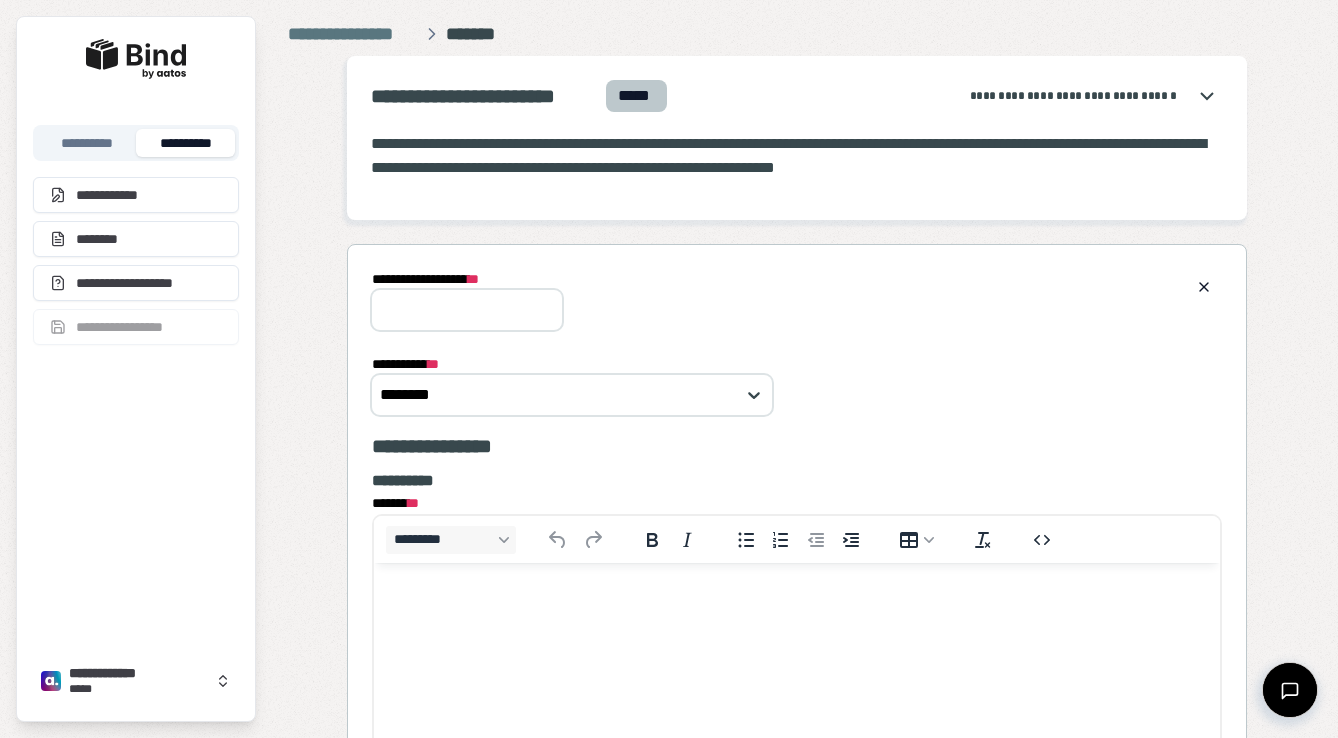 scroll, scrollTop: 0, scrollLeft: 0, axis: both 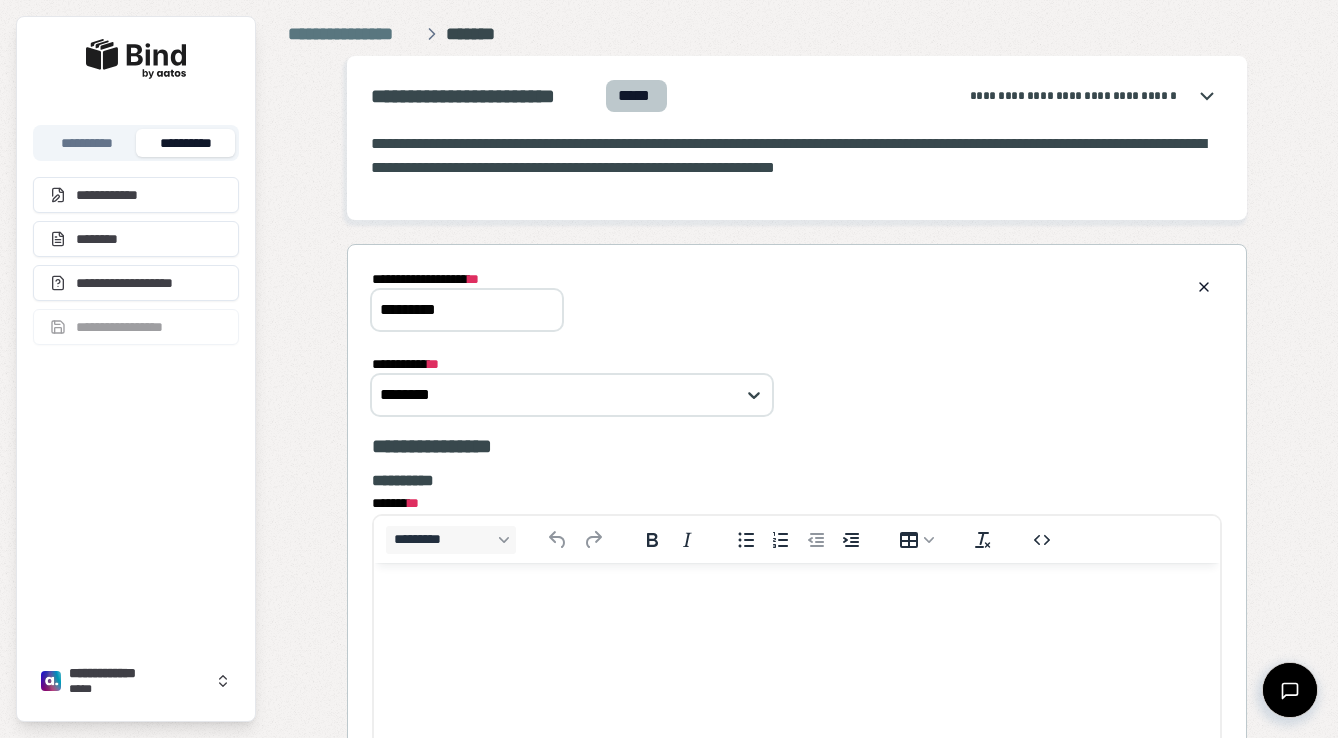 type on "*********" 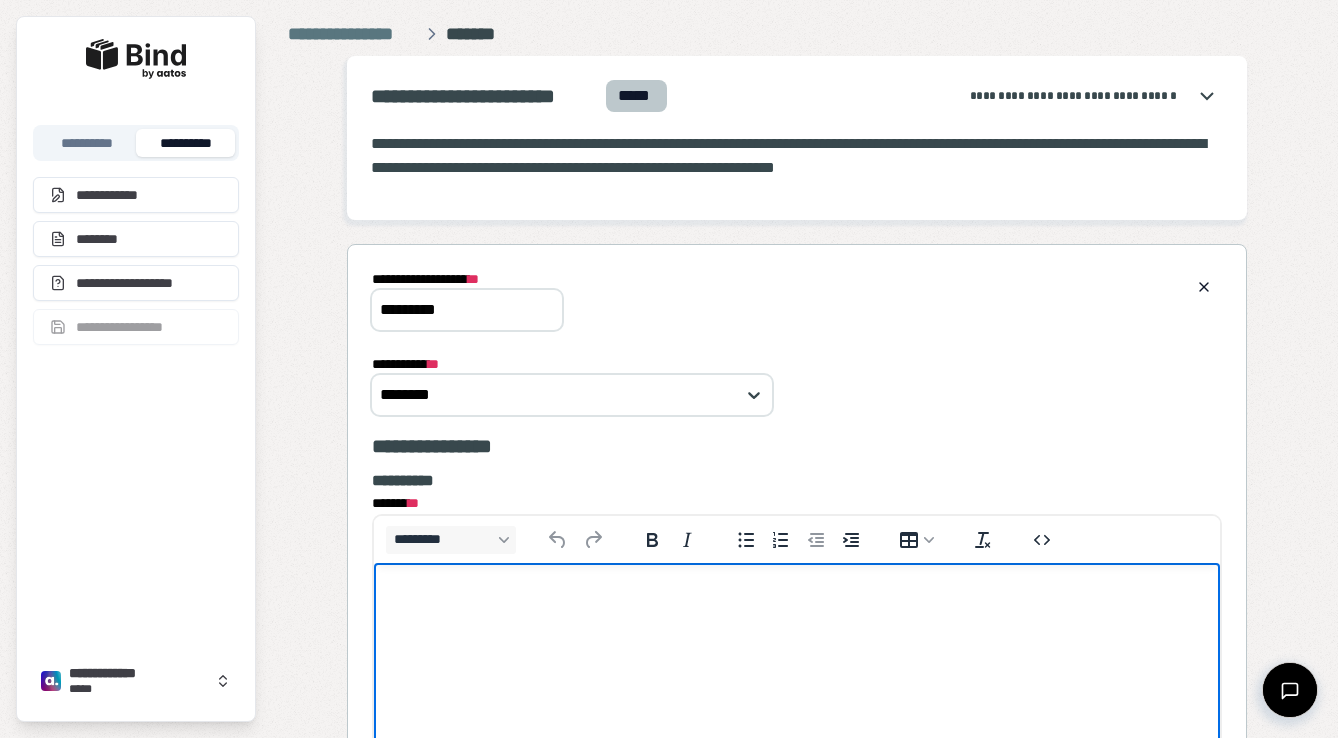 click at bounding box center (797, 602) 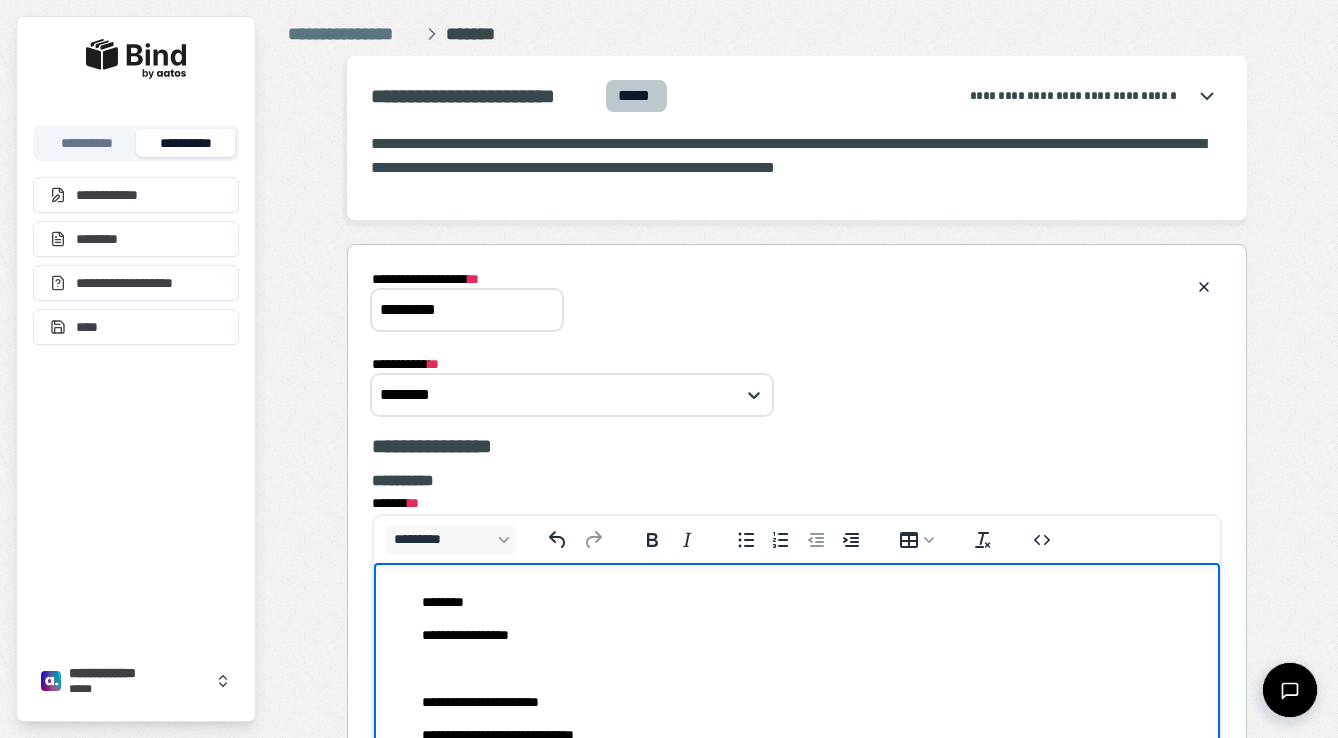 scroll, scrollTop: 20, scrollLeft: 0, axis: vertical 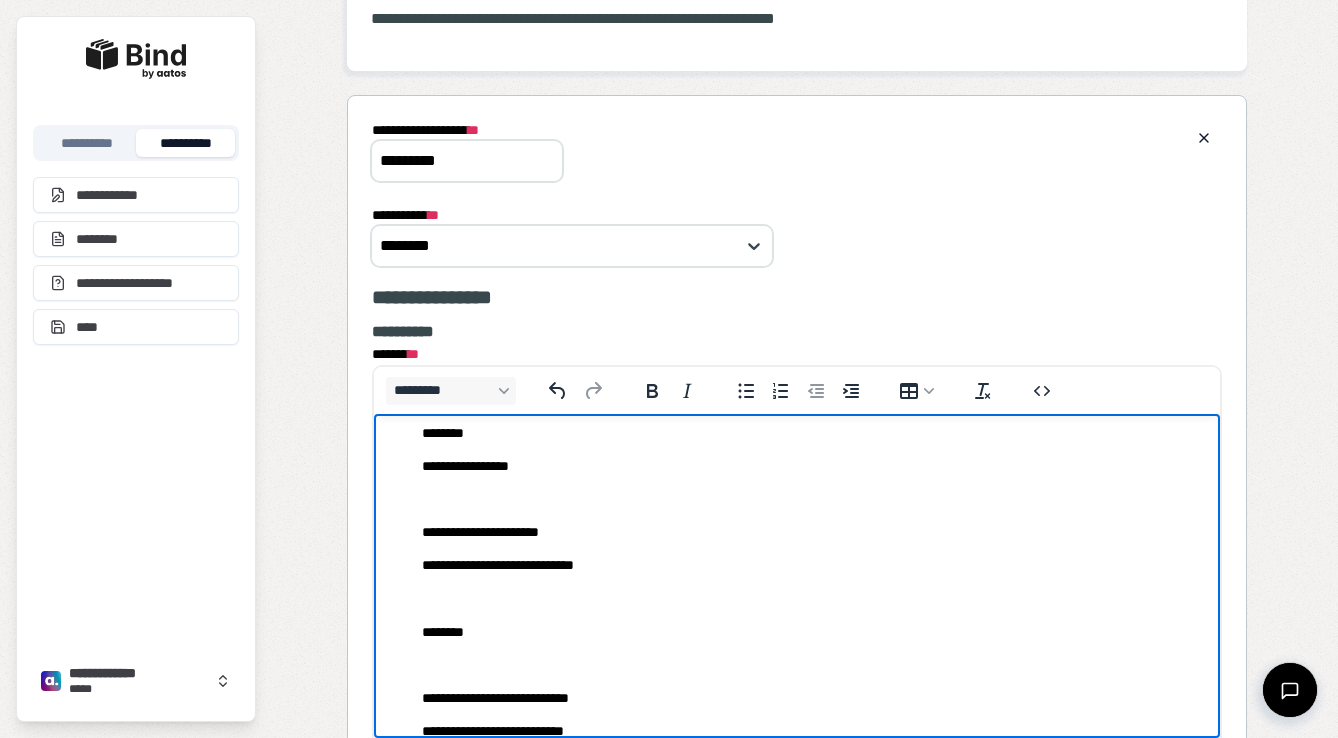 click at bounding box center (797, 499) 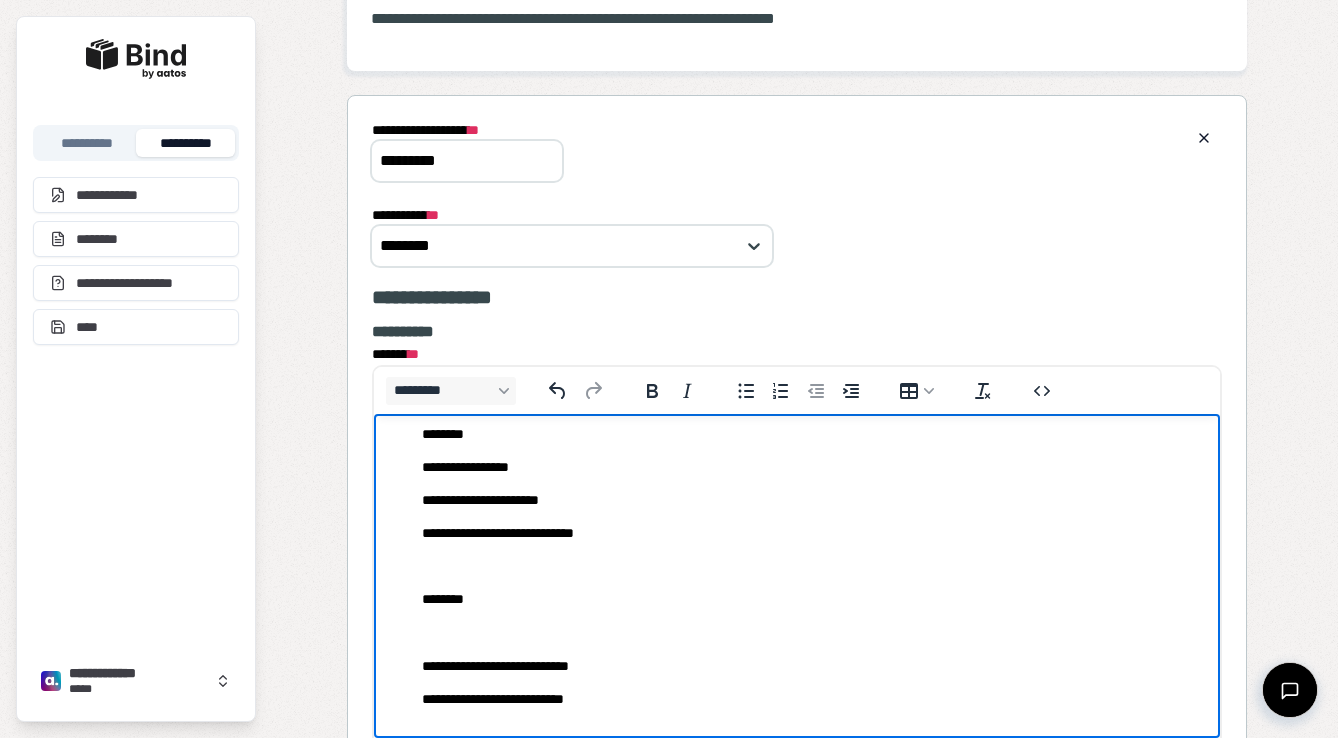 click on "**********" at bounding box center [797, 567] 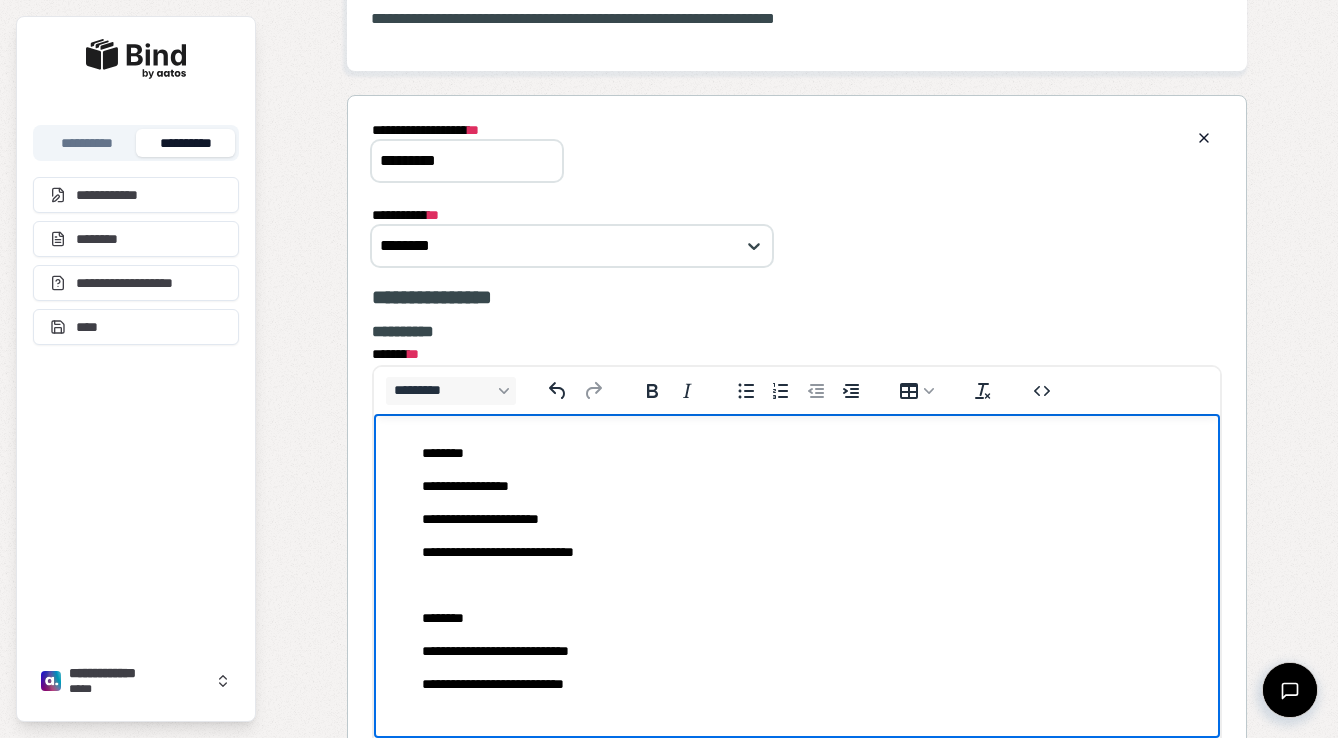 click on "********" at bounding box center [797, 453] 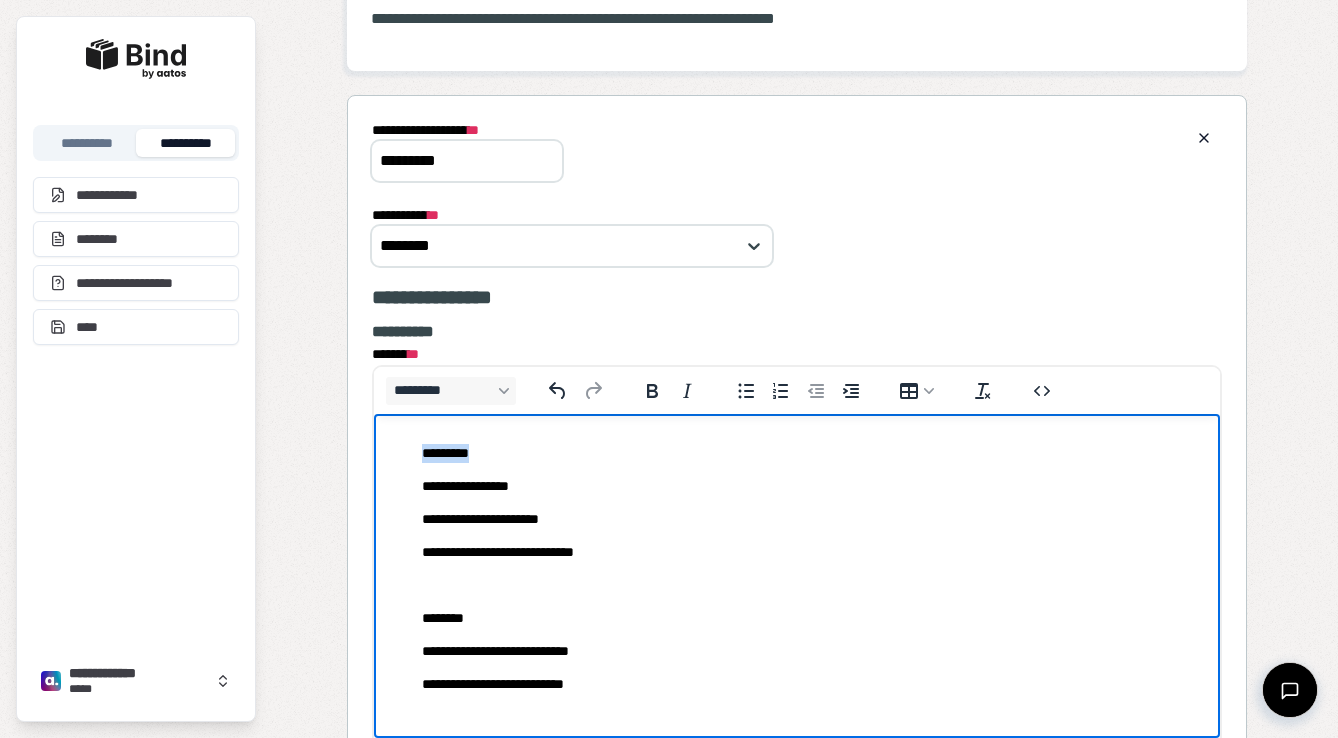 drag, startPoint x: 517, startPoint y: 453, endPoint x: 350, endPoint y: 453, distance: 167 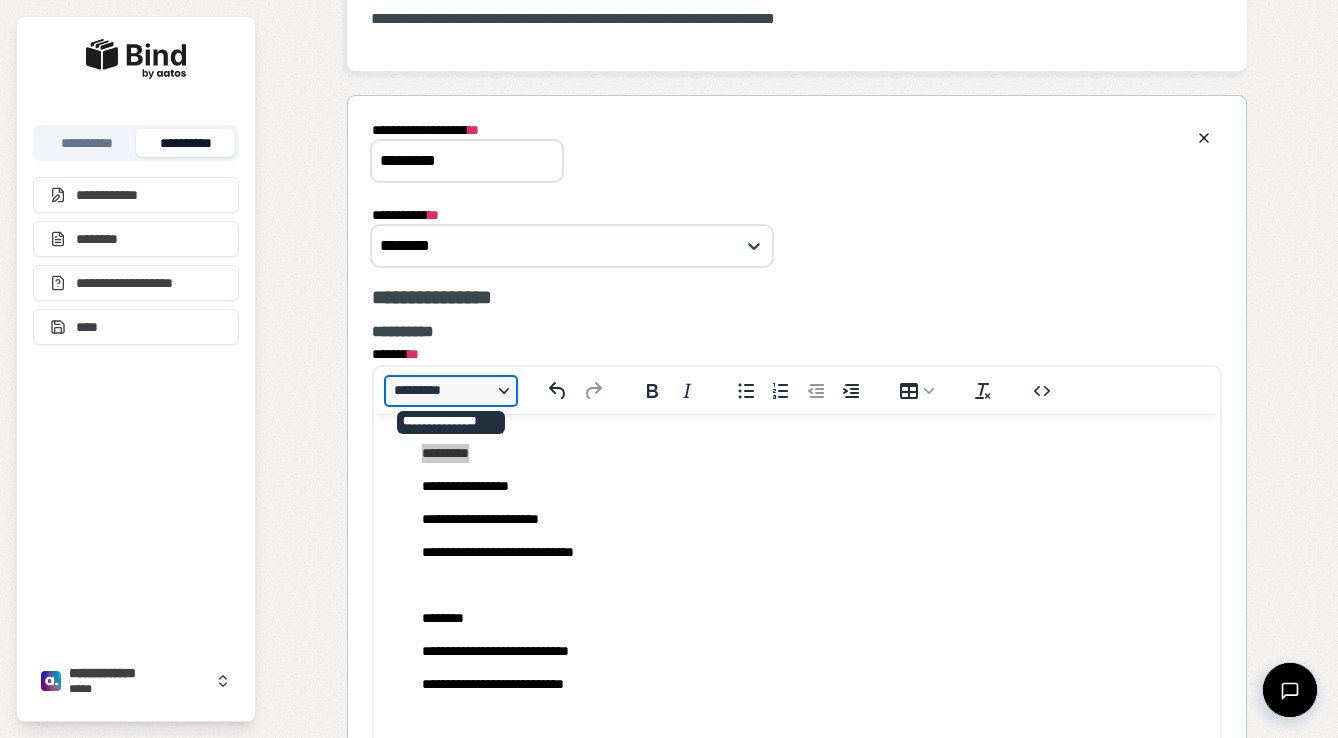 click on "*********" at bounding box center (451, 391) 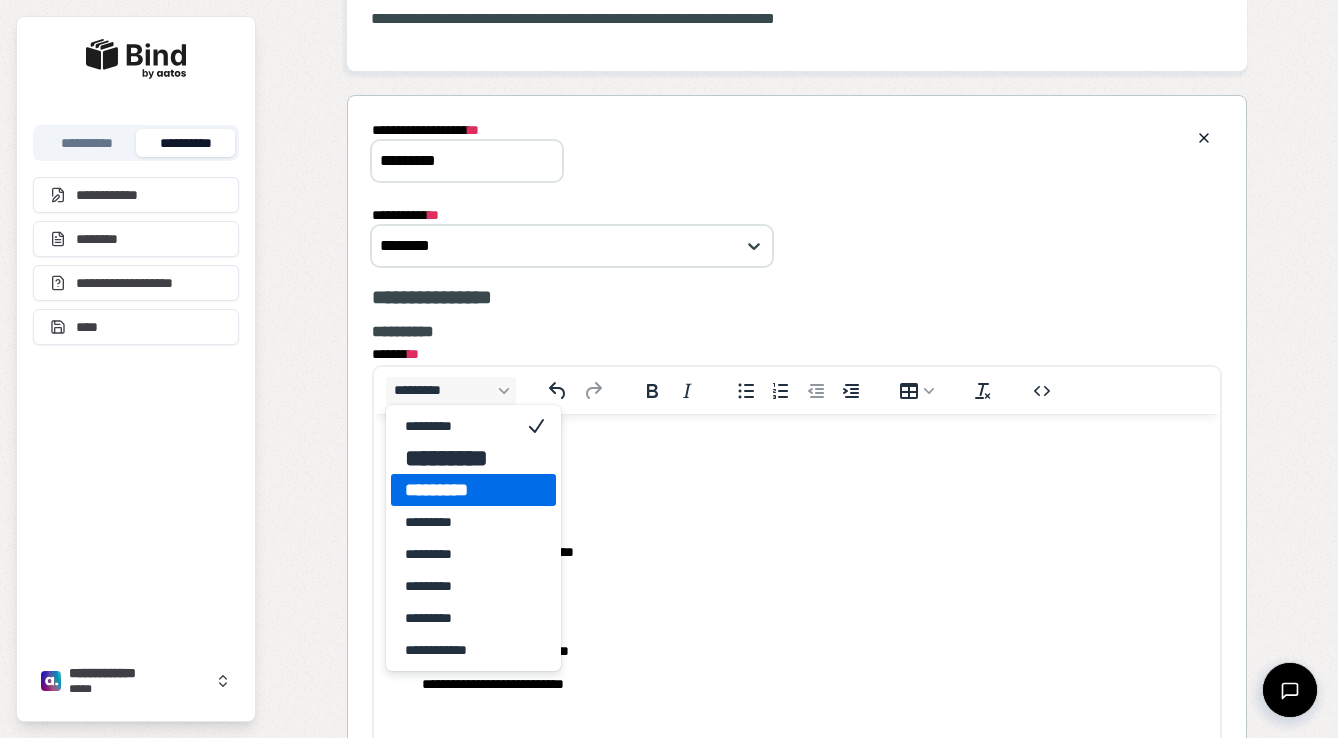 click on "*********" at bounding box center (459, 490) 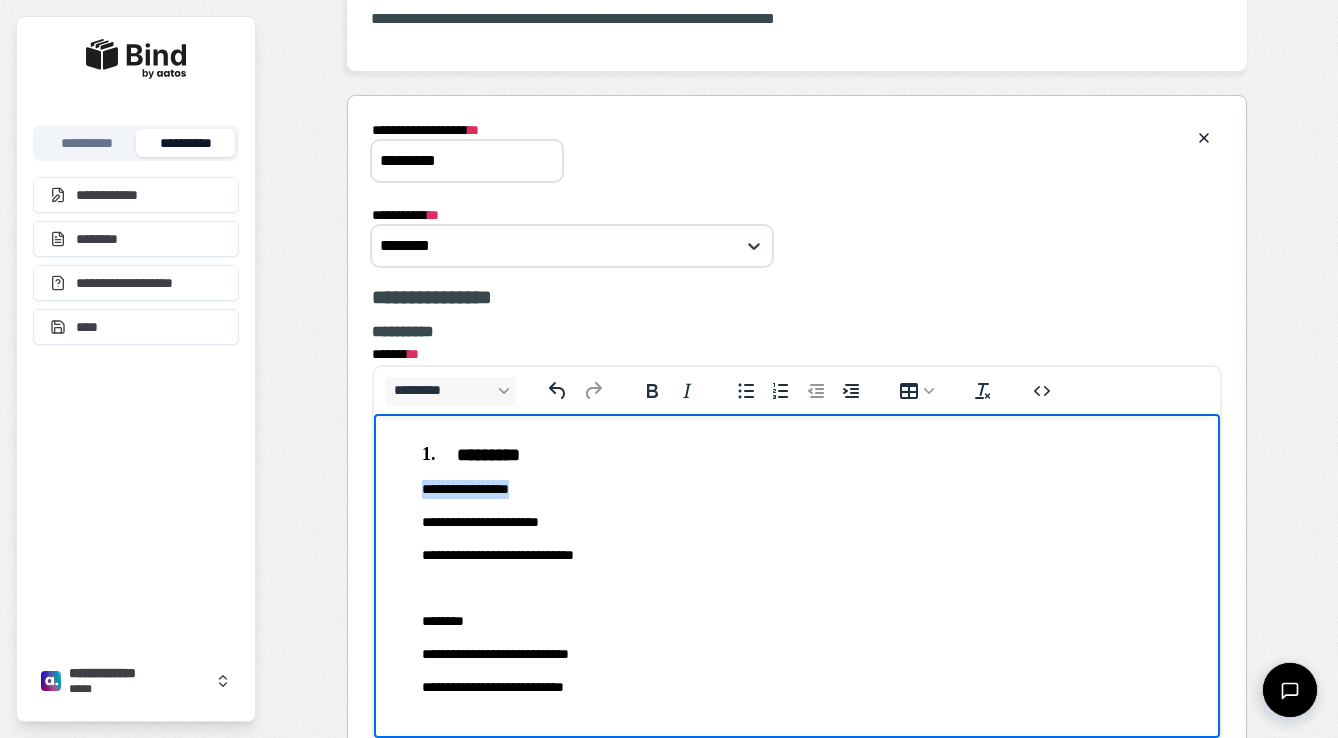 drag, startPoint x: 532, startPoint y: 494, endPoint x: 399, endPoint y: 494, distance: 133 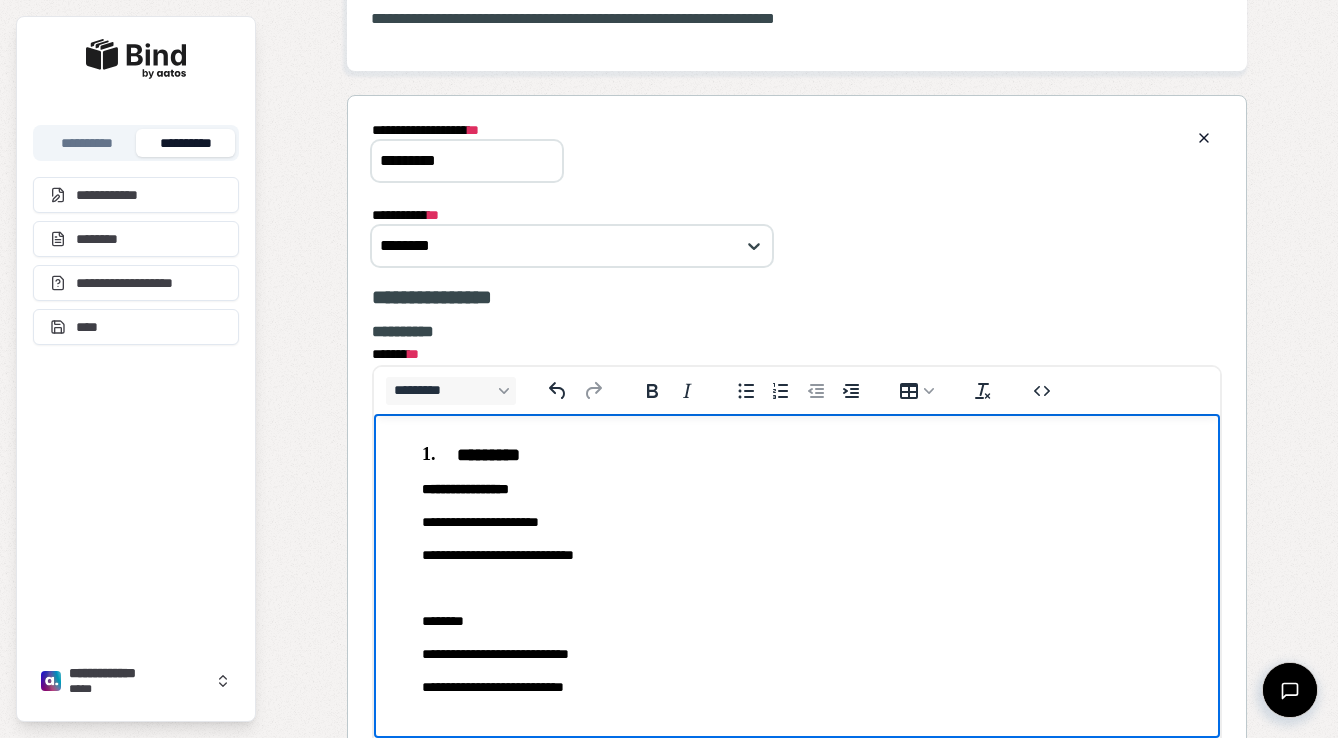 click on "********" at bounding box center [797, 621] 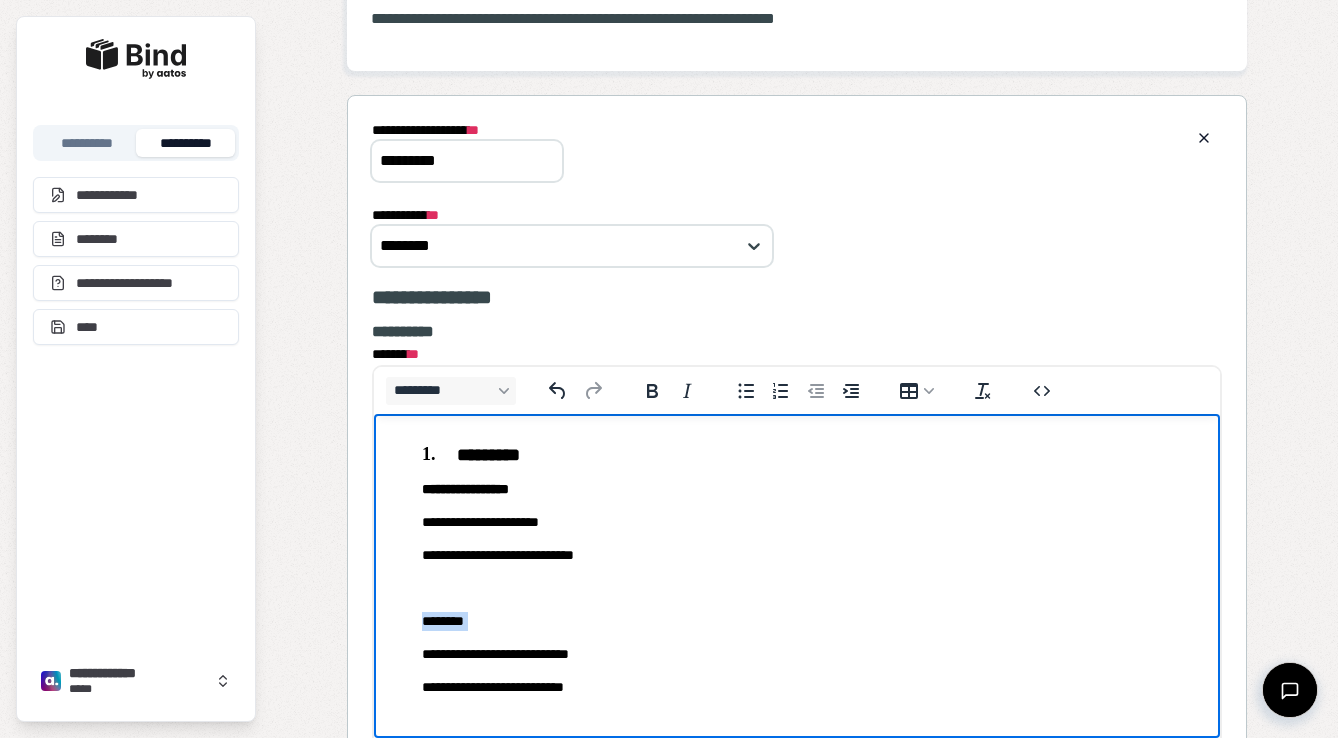 drag, startPoint x: 499, startPoint y: 614, endPoint x: 399, endPoint y: 614, distance: 100 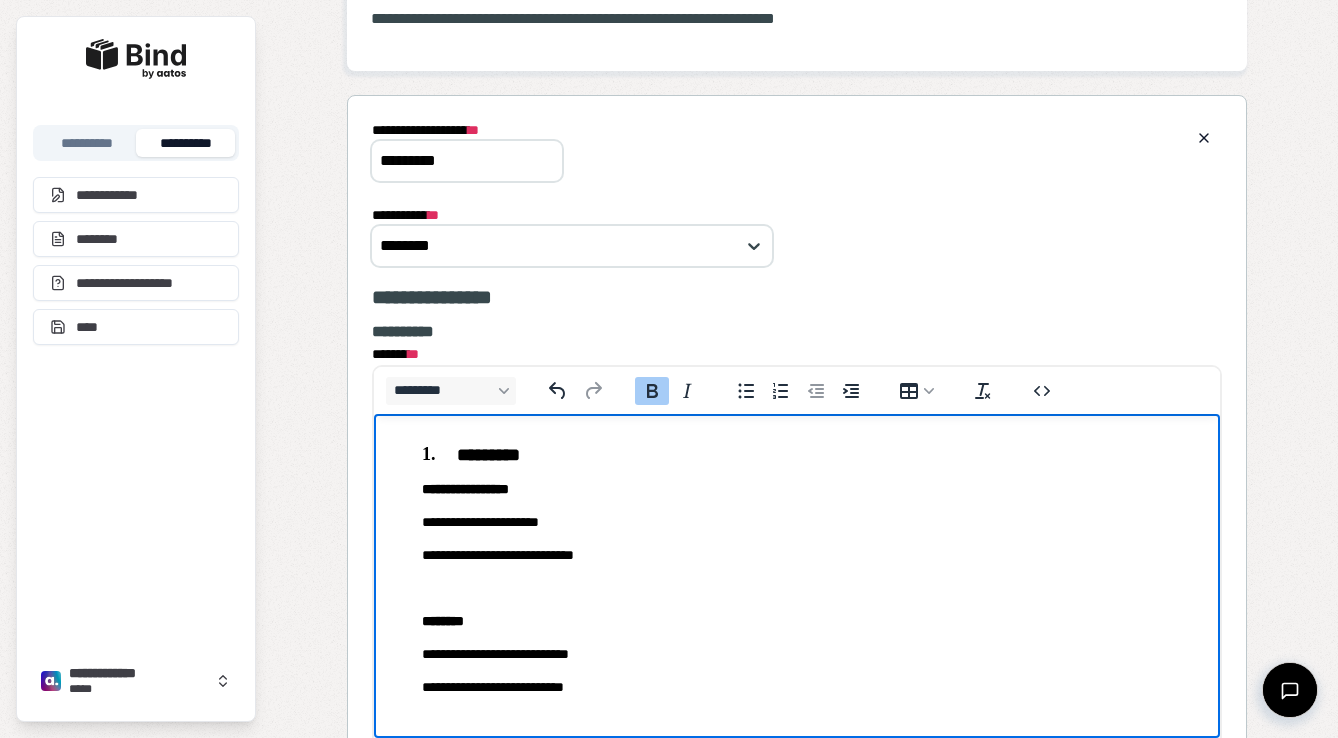 click on "**********" at bounding box center (797, 654) 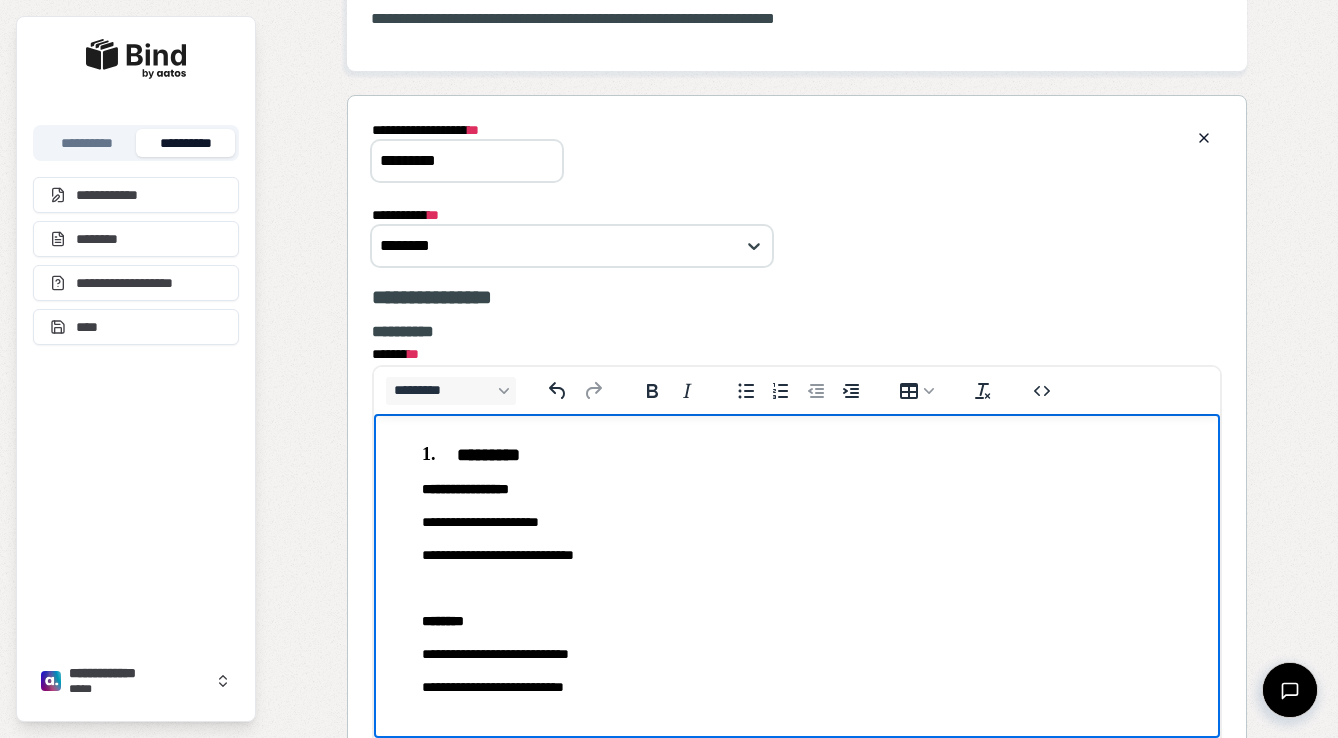 click on "**********" at bounding box center (797, 522) 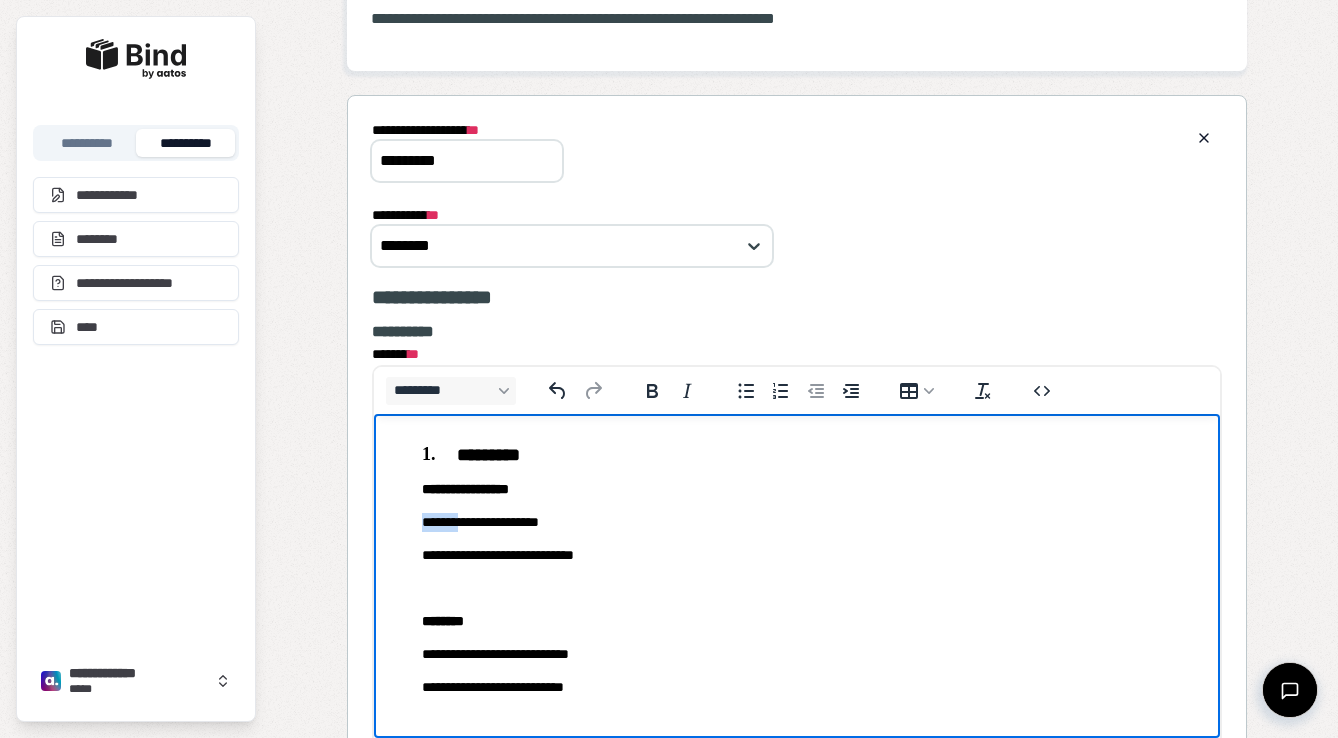 click on "**********" at bounding box center [797, 522] 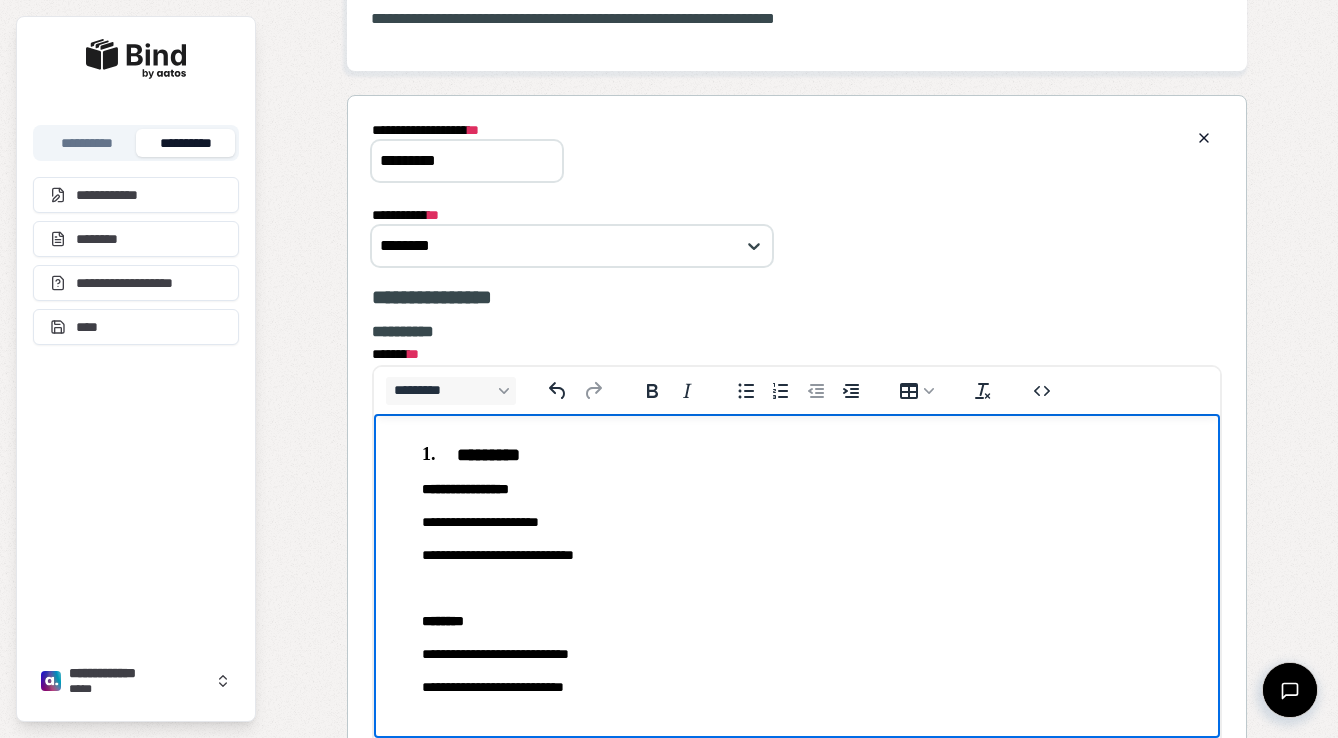 click on "**********" at bounding box center (797, 522) 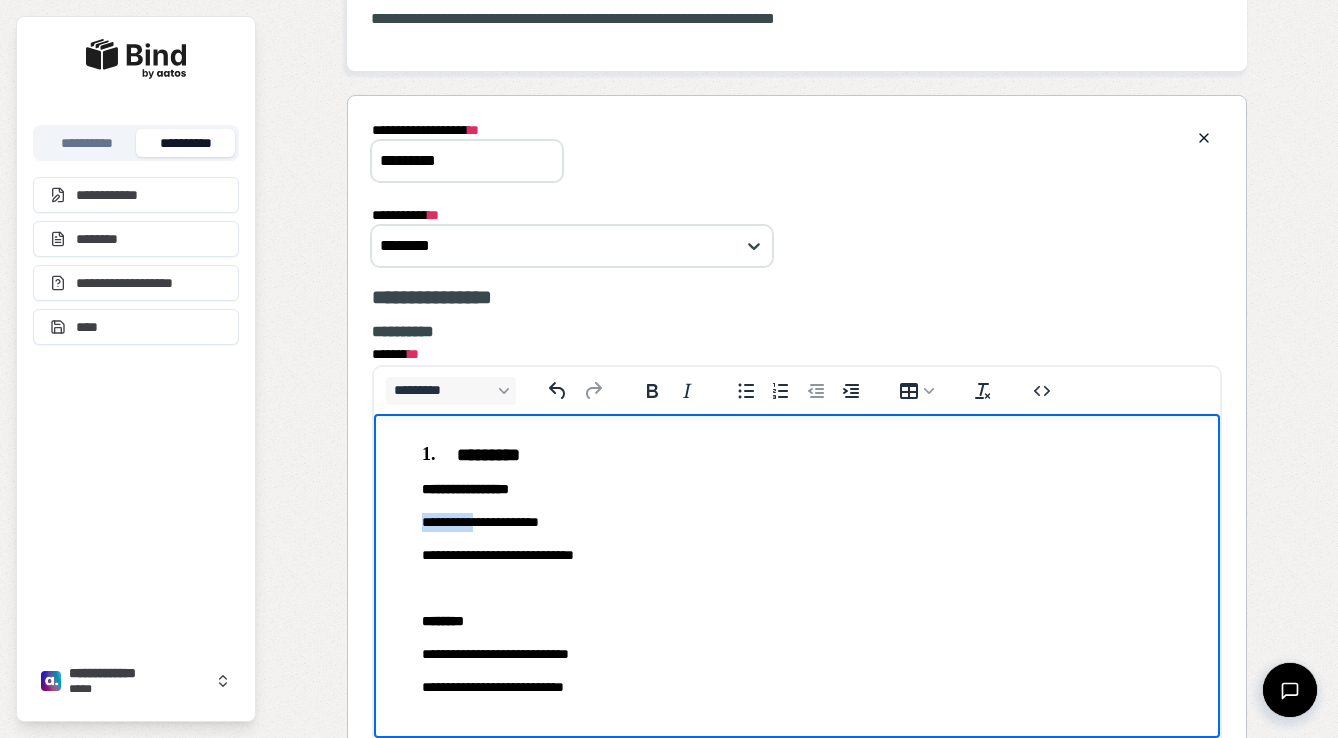 drag, startPoint x: 489, startPoint y: 525, endPoint x: 417, endPoint y: 525, distance: 72 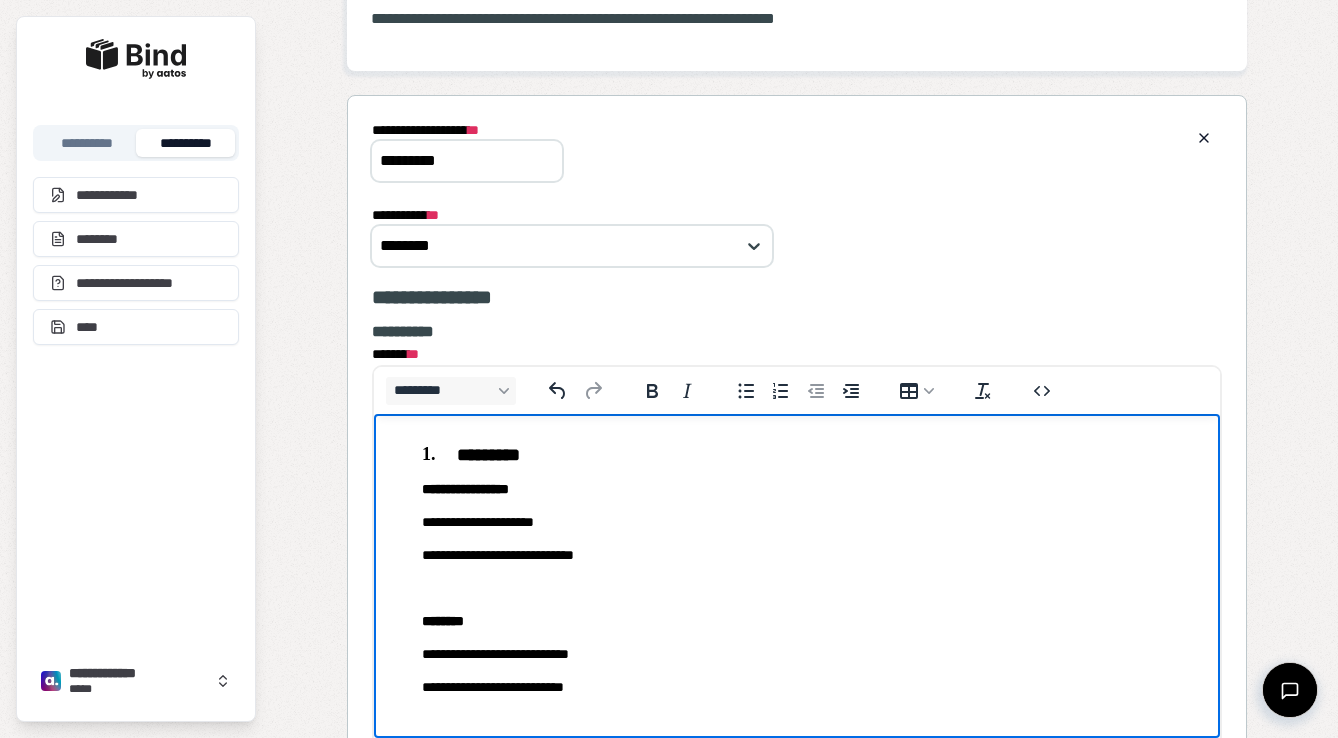 click on "**********" at bounding box center [797, 522] 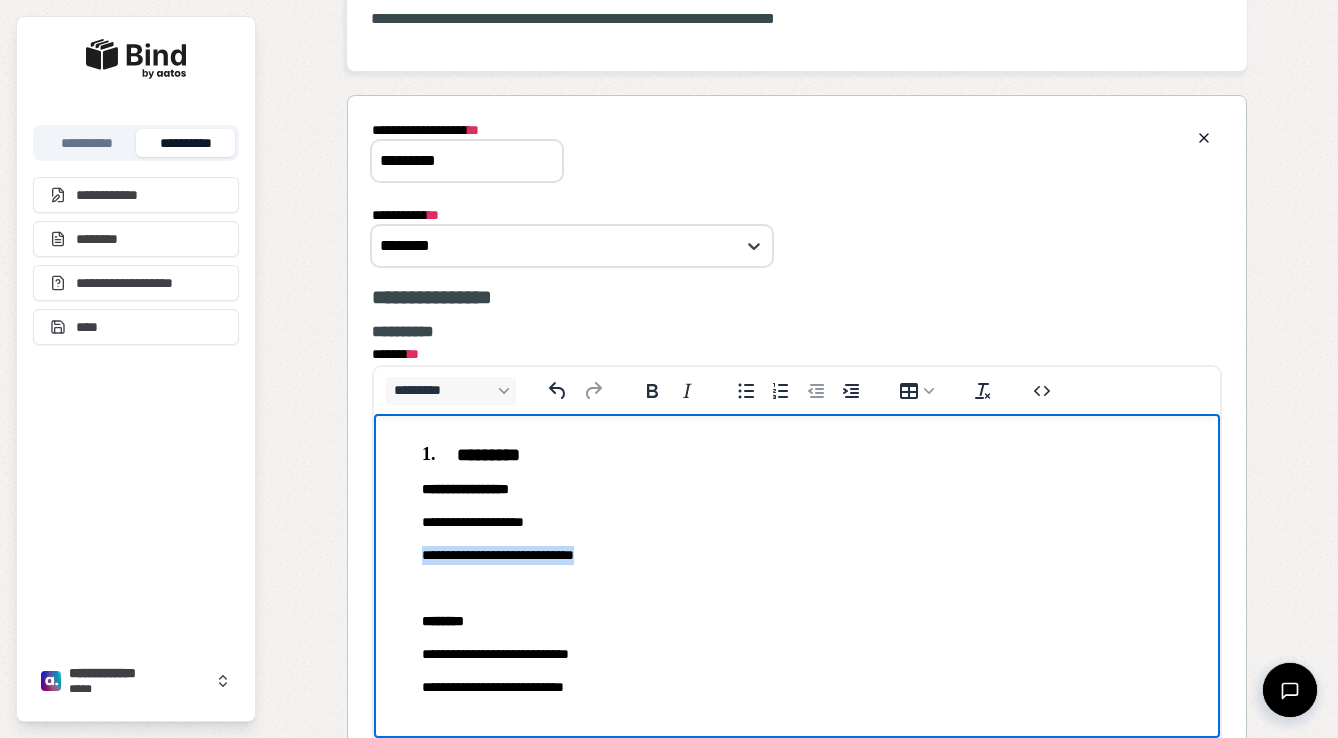 drag, startPoint x: 644, startPoint y: 559, endPoint x: 423, endPoint y: 557, distance: 221.00905 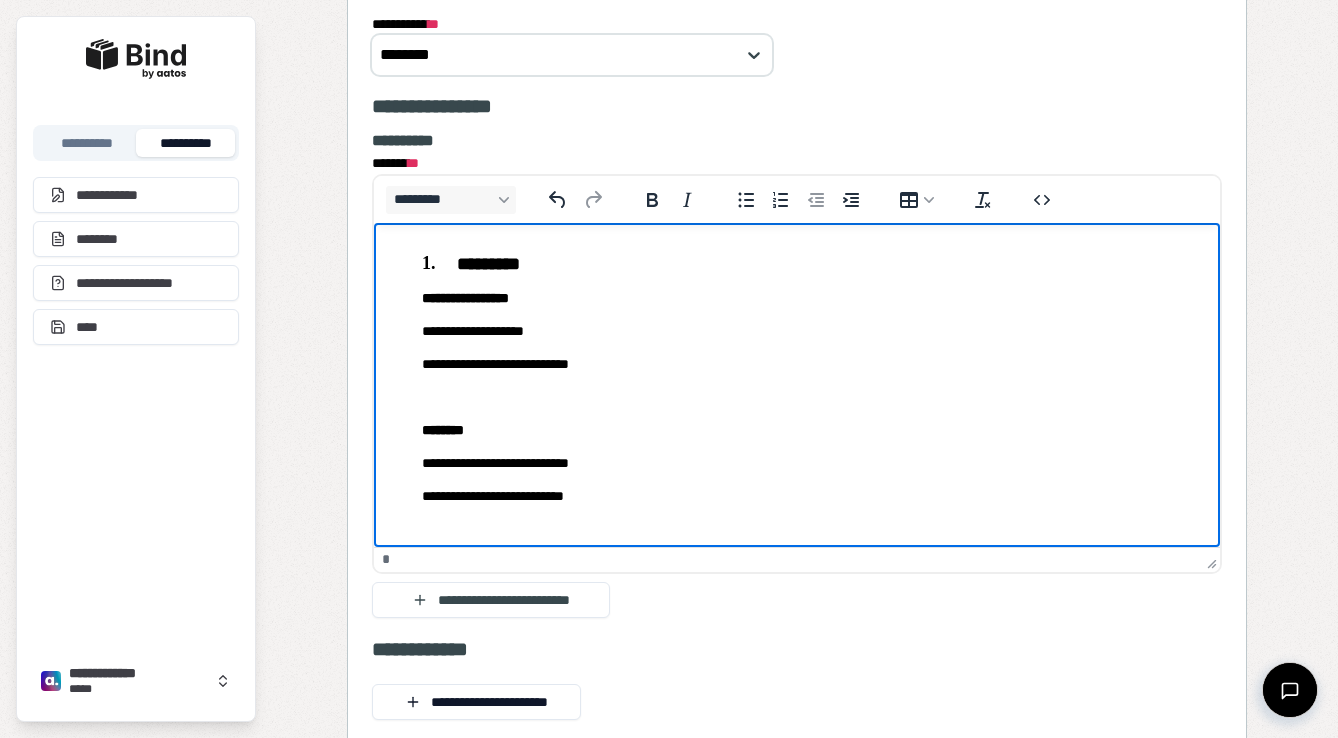 scroll, scrollTop: 365, scrollLeft: 0, axis: vertical 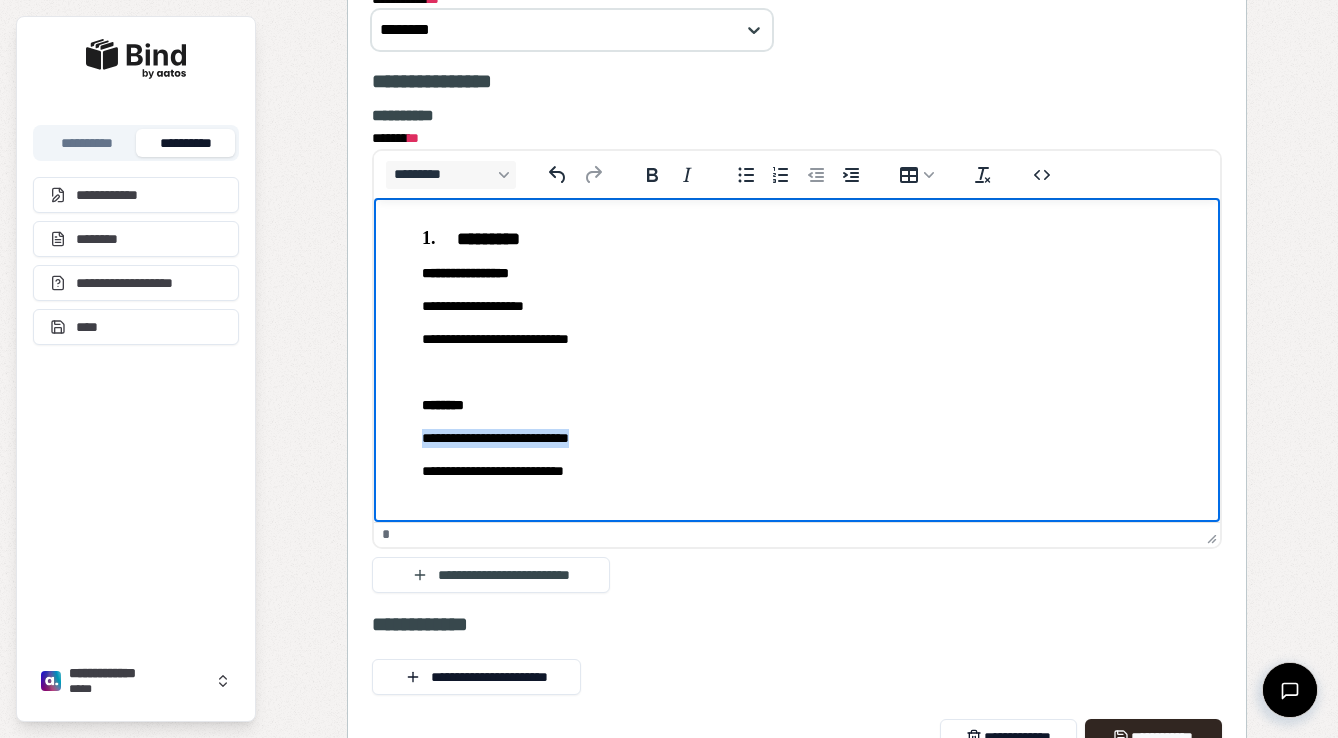 drag, startPoint x: 633, startPoint y: 440, endPoint x: 425, endPoint y: 443, distance: 208.02164 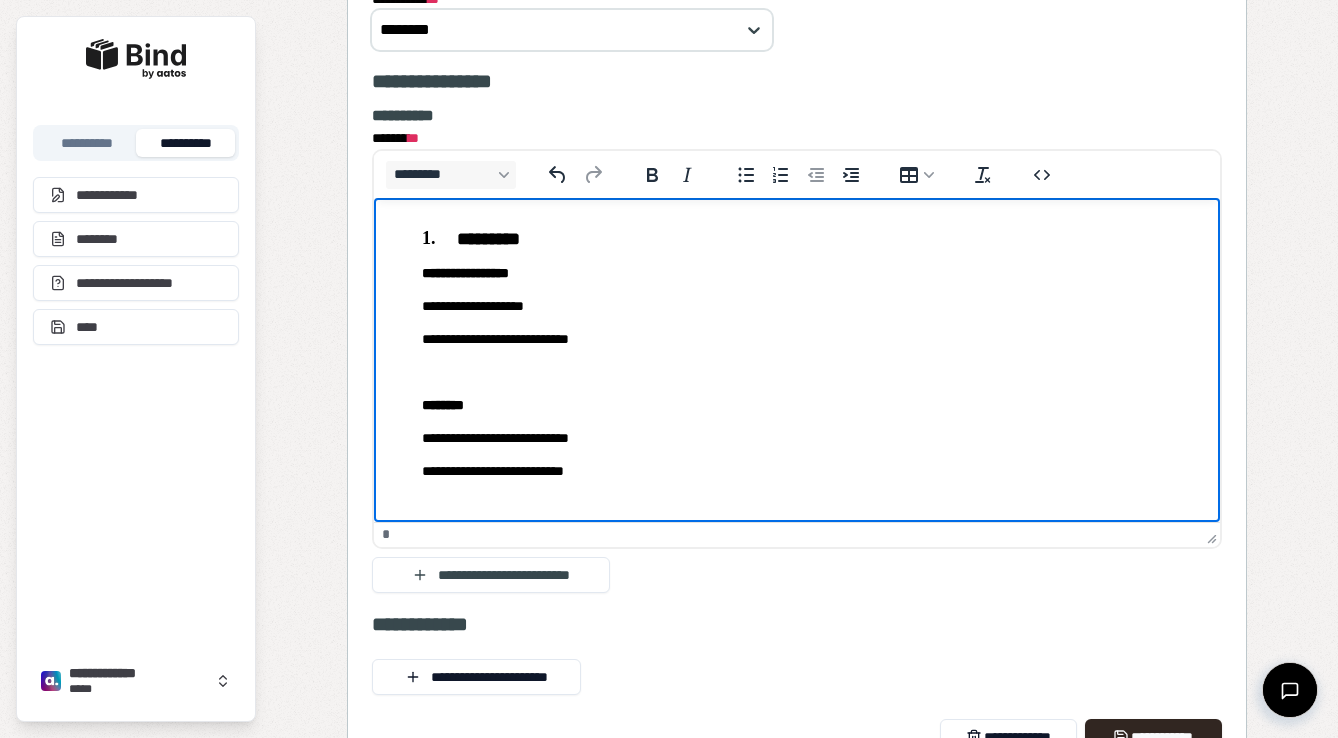click on "**********" at bounding box center [797, 438] 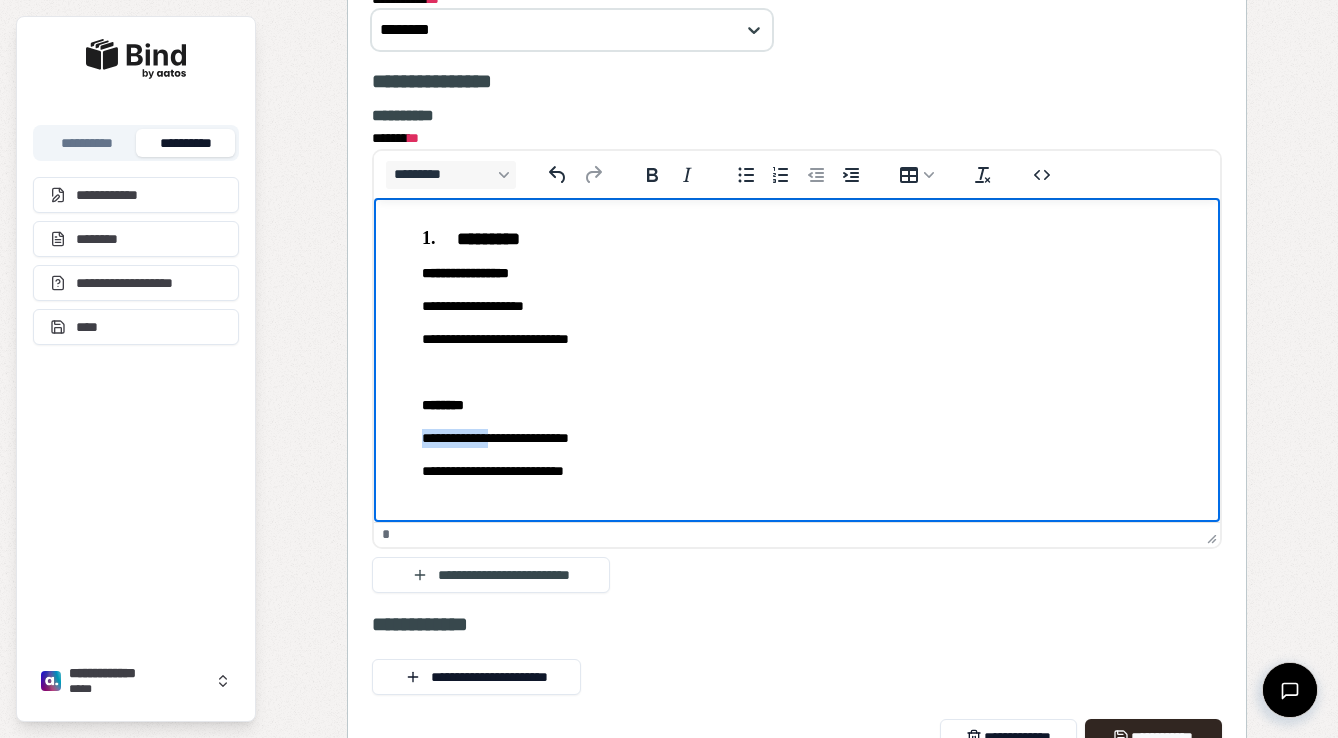 click on "**********" at bounding box center [797, 438] 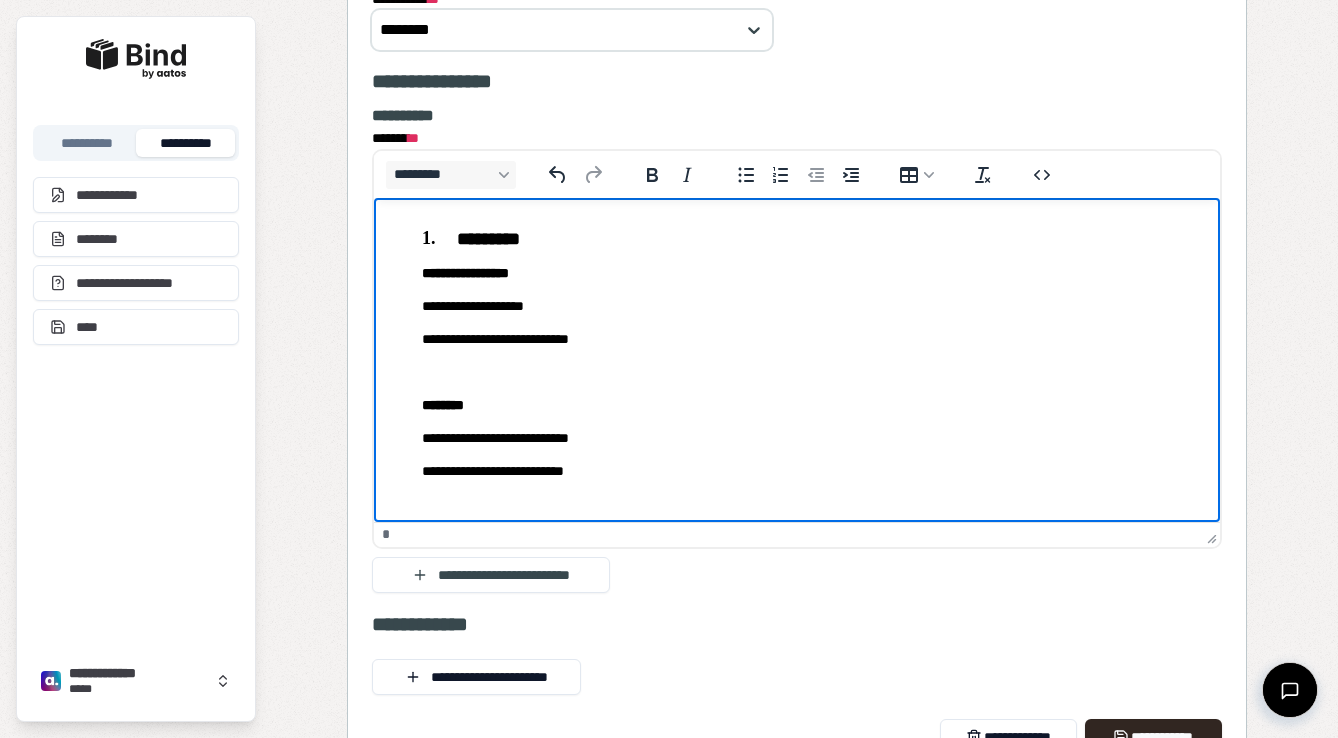 click on "**********" at bounding box center [797, 438] 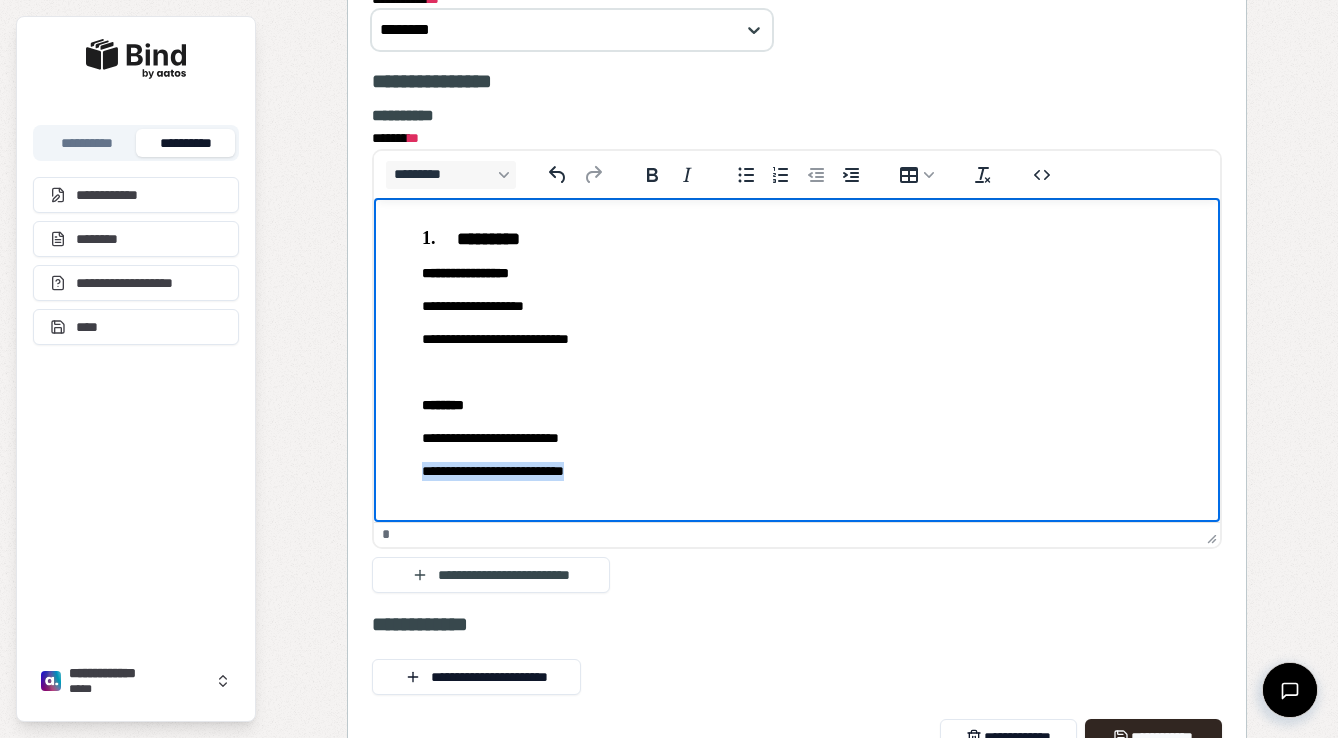 drag, startPoint x: 616, startPoint y: 471, endPoint x: 423, endPoint y: 468, distance: 193.02332 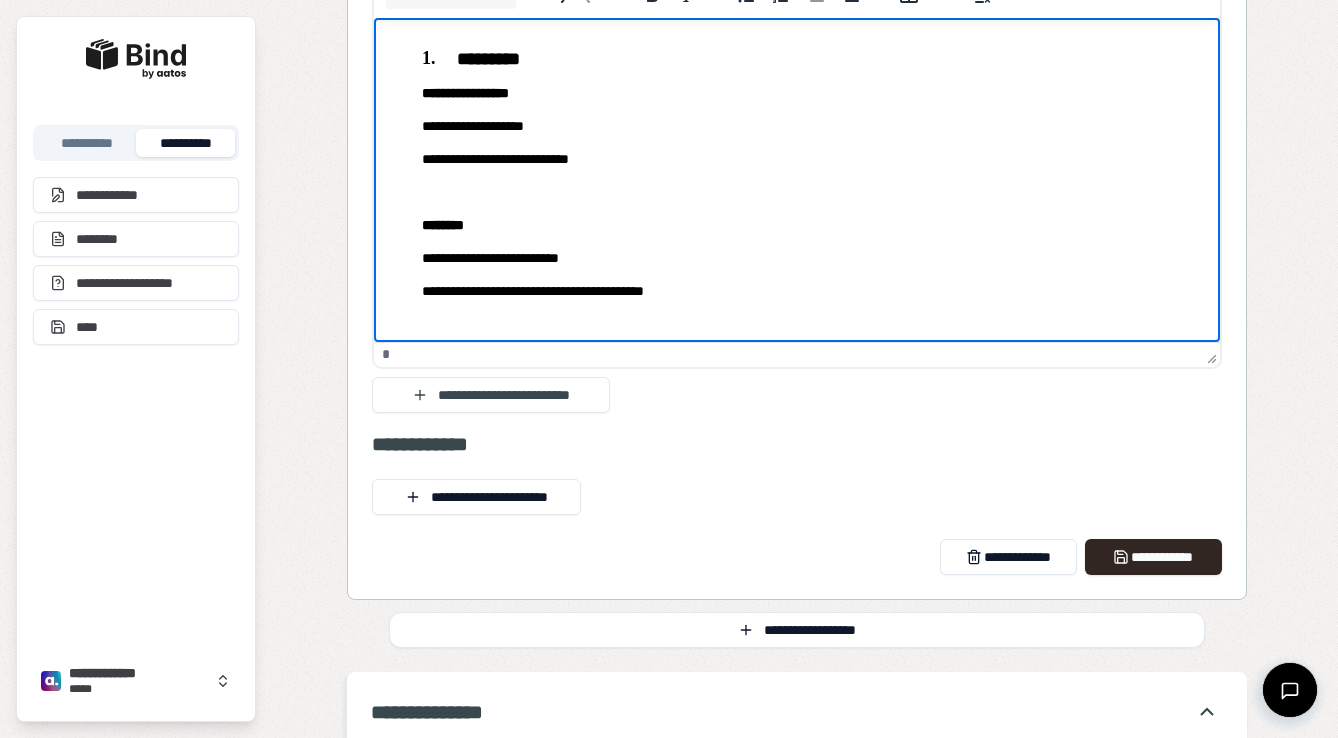 scroll, scrollTop: 590, scrollLeft: 0, axis: vertical 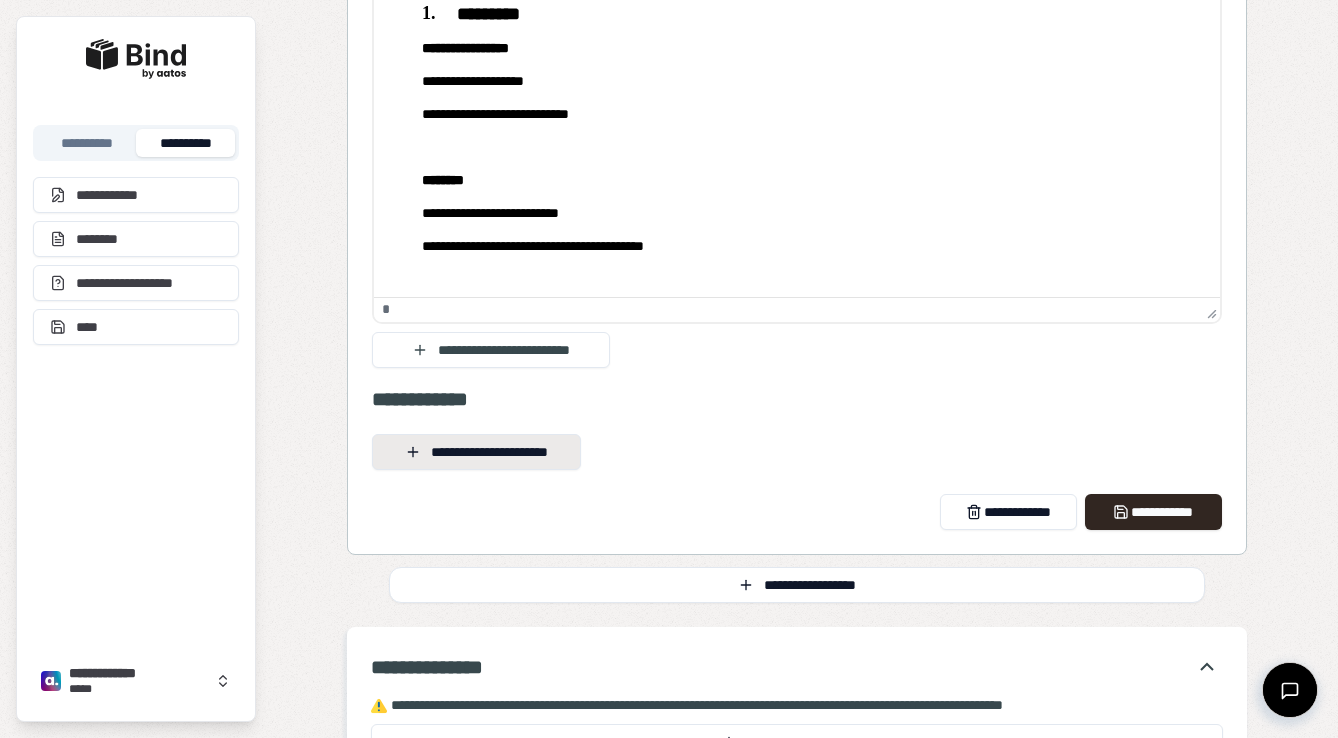 click on "**********" at bounding box center (476, 452) 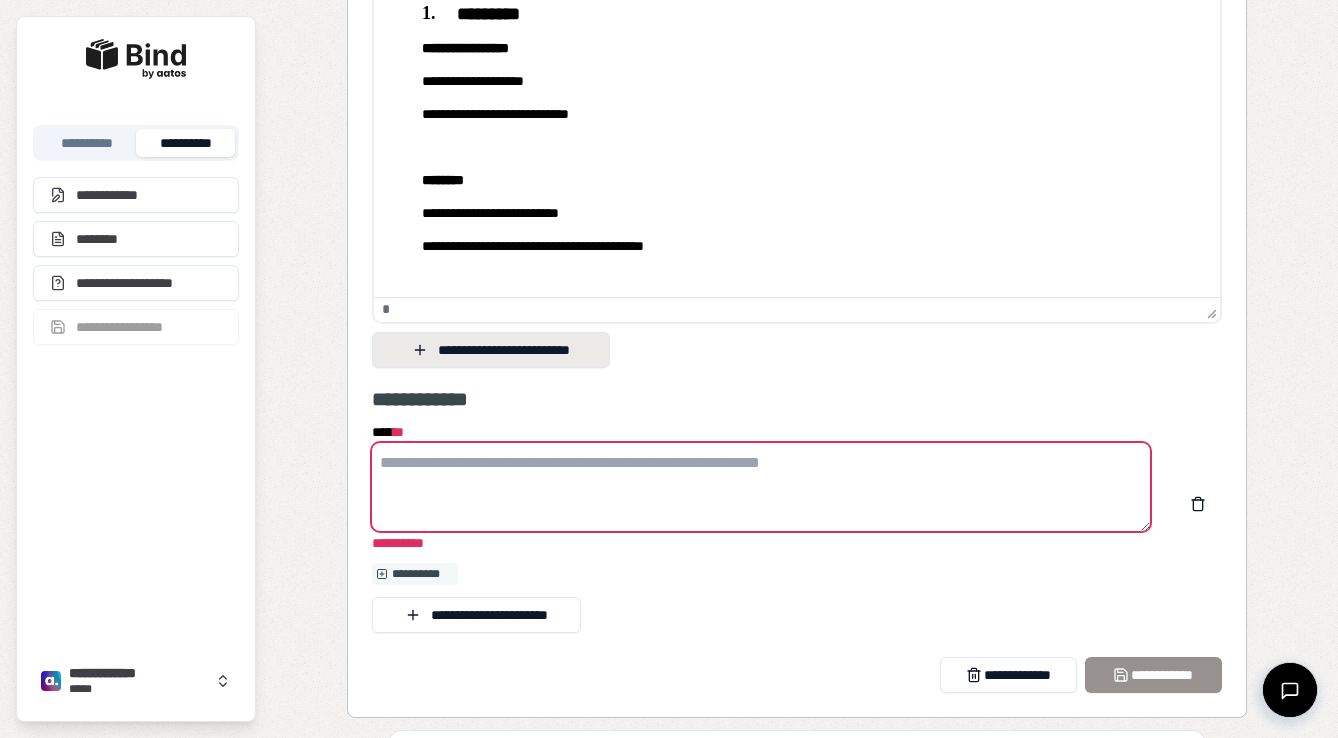 click on "**********" at bounding box center (491, 350) 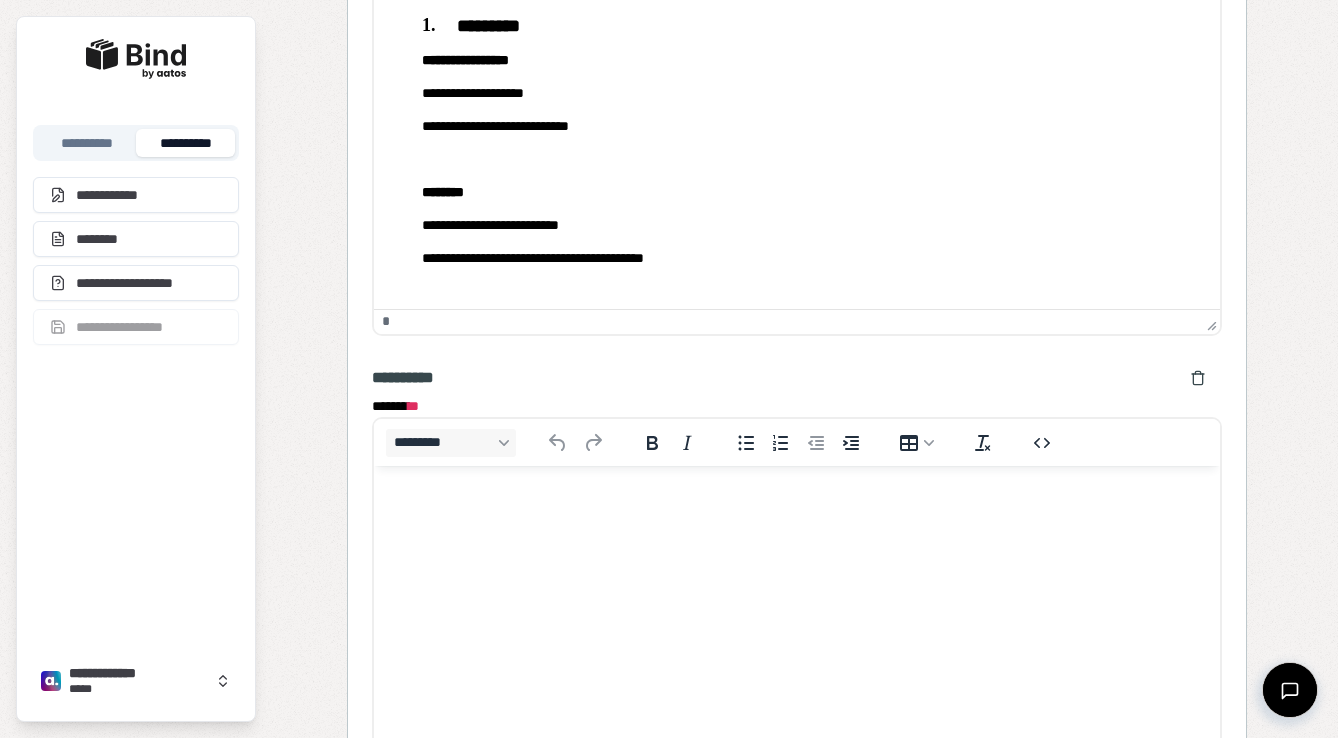 scroll, scrollTop: 0, scrollLeft: 0, axis: both 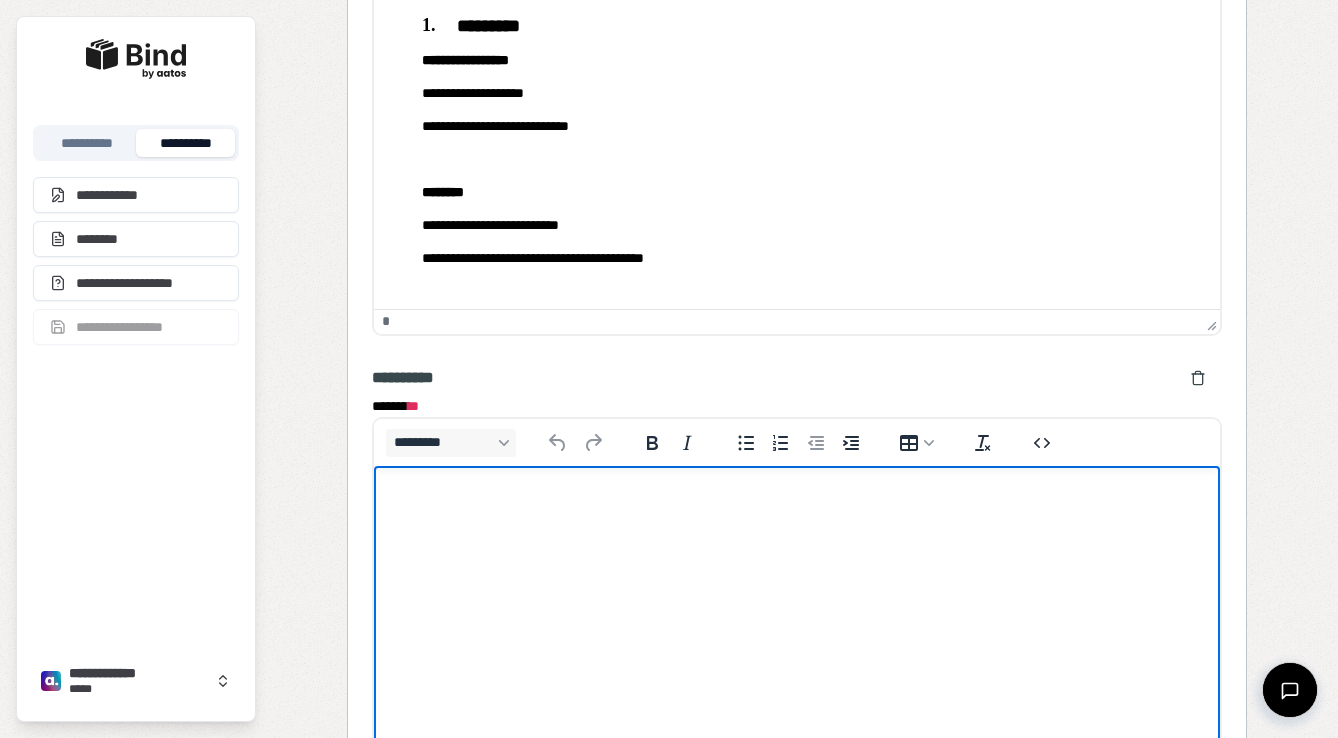 click at bounding box center [797, 505] 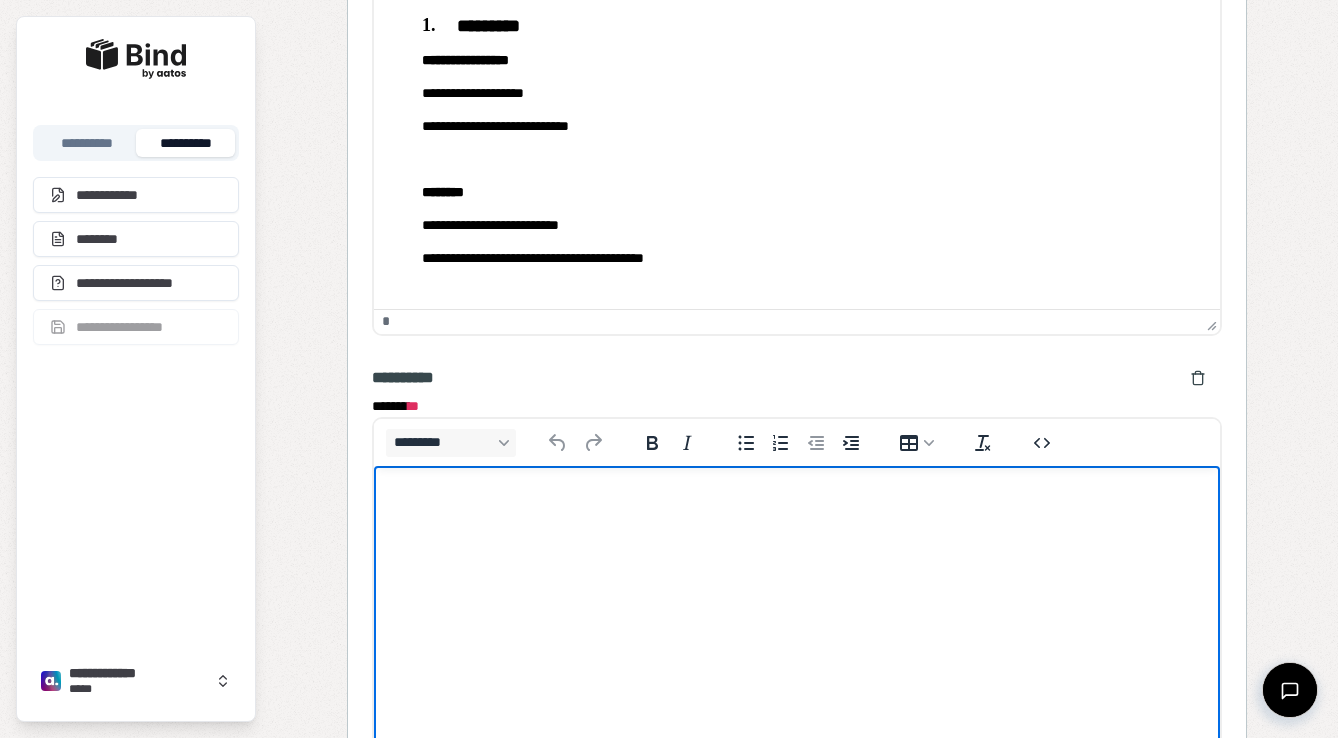 paste 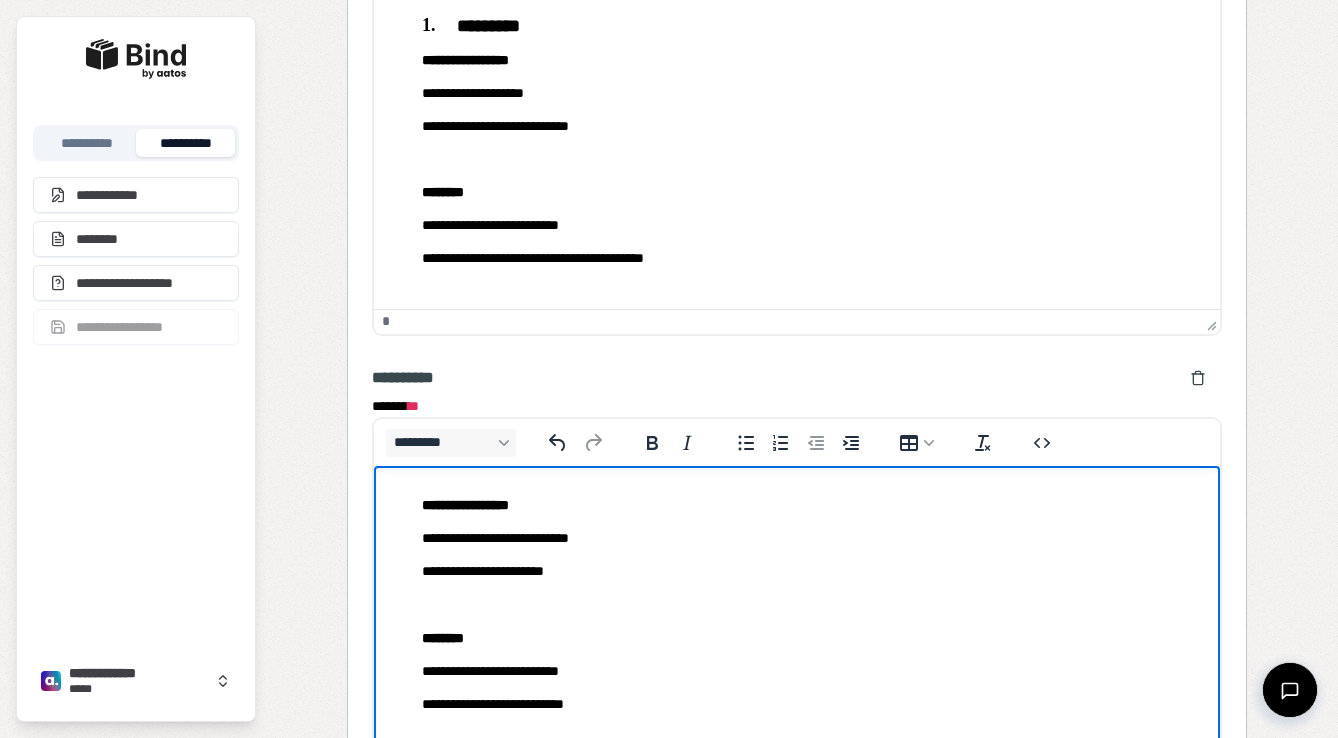 click on "**********" at bounding box center (797, 605) 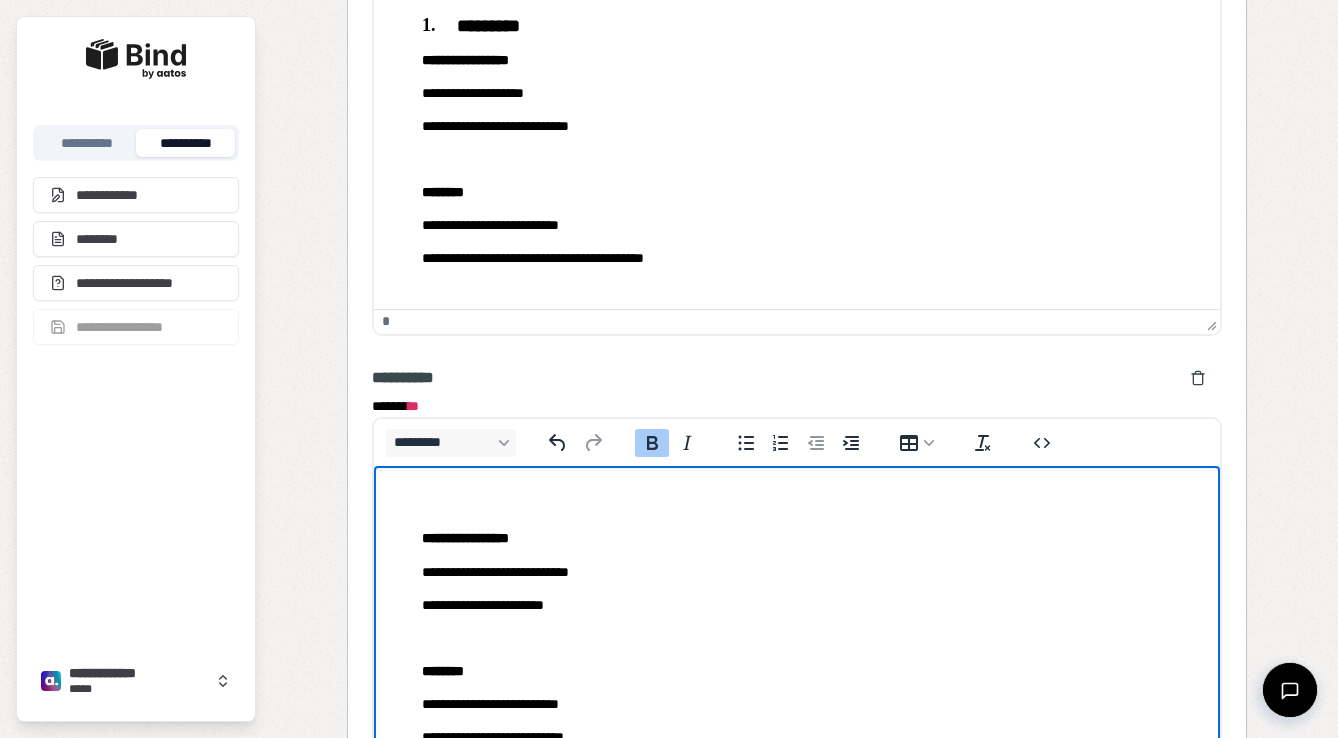 type 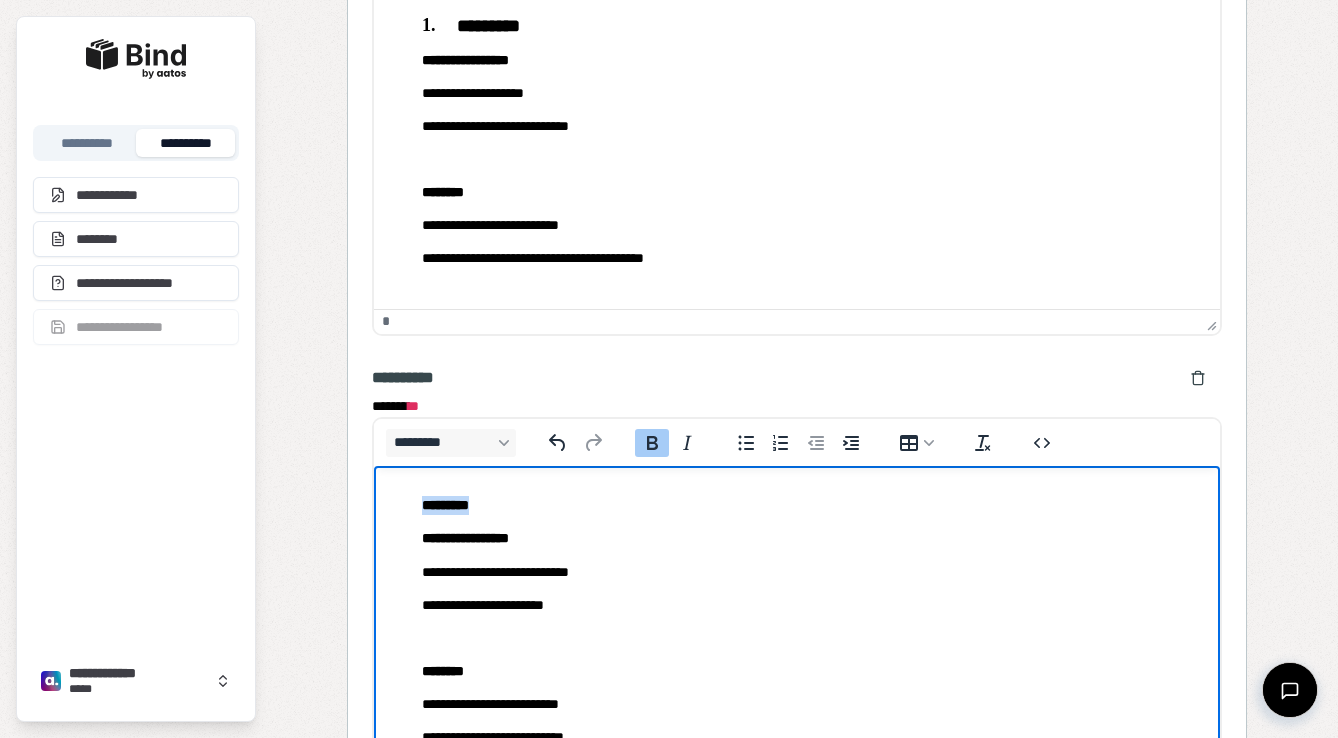 drag, startPoint x: 518, startPoint y: 507, endPoint x: 343, endPoint y: 503, distance: 175.04572 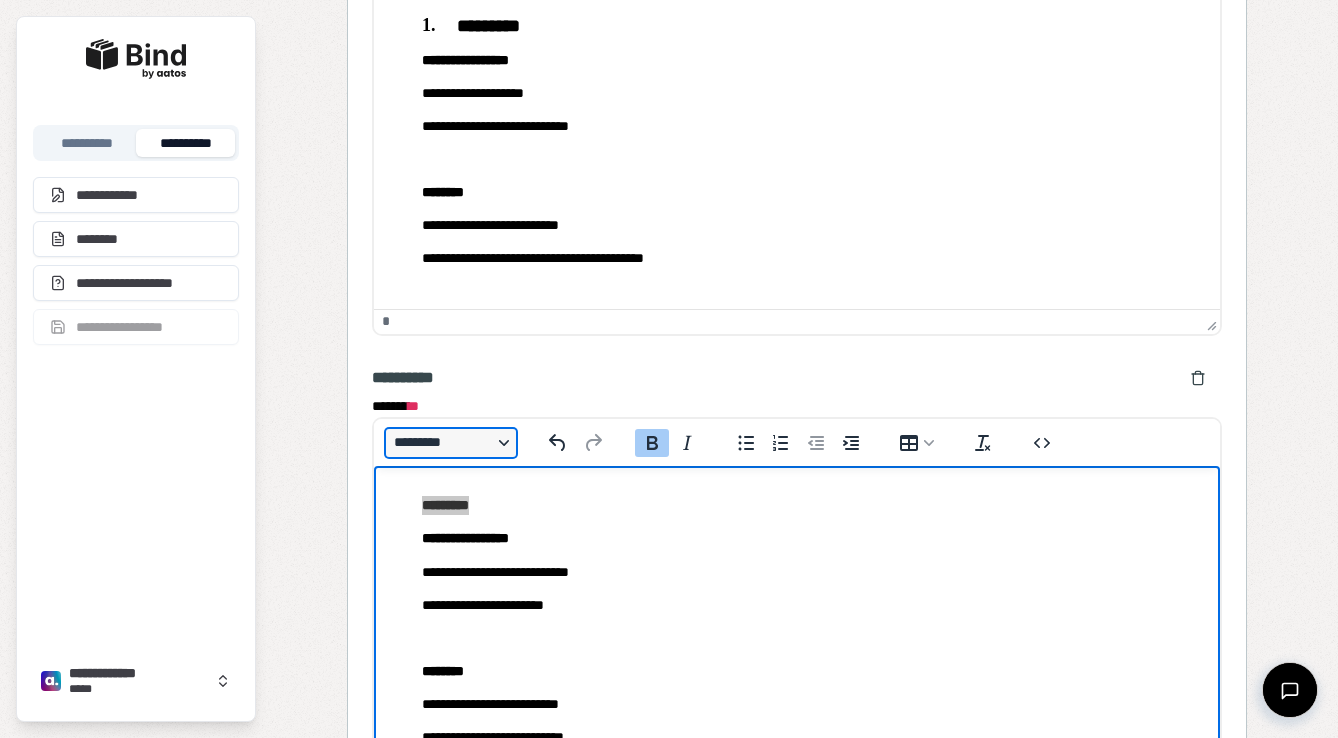 click on "*********" at bounding box center (451, 443) 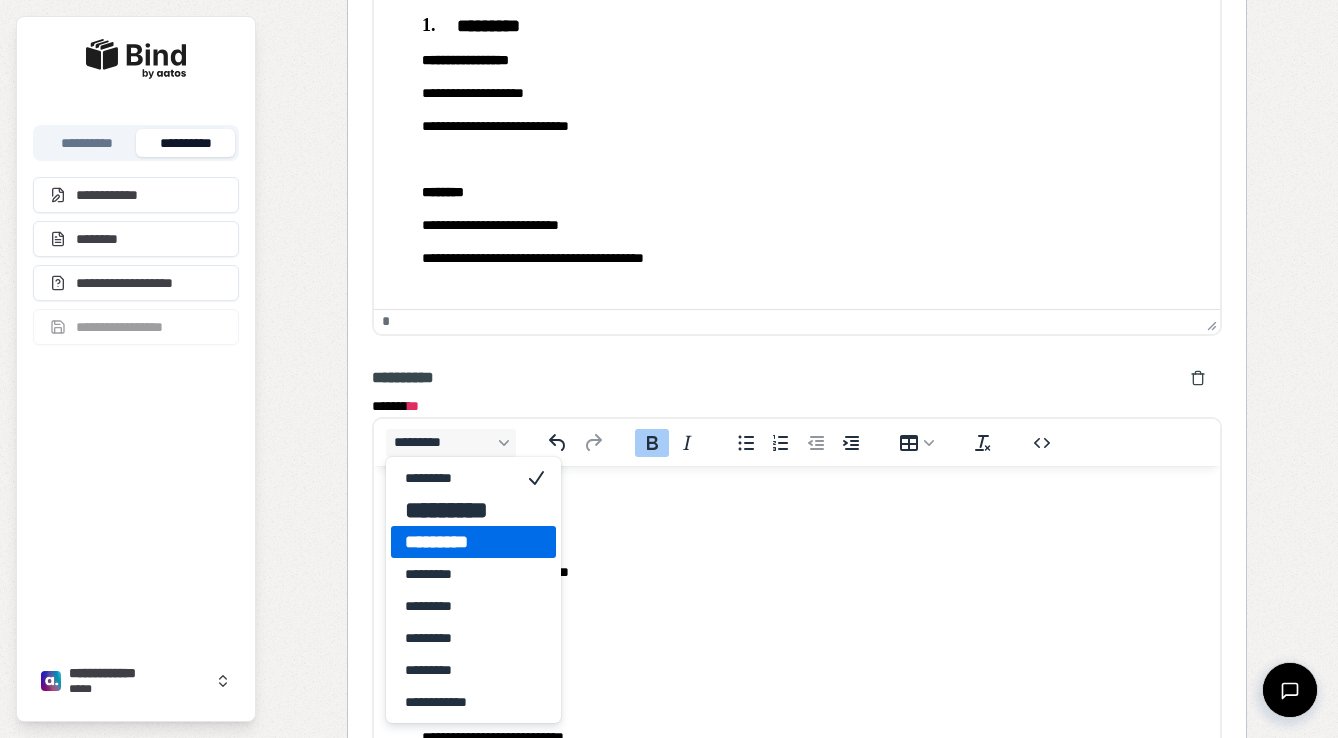 click on "*********" at bounding box center [459, 542] 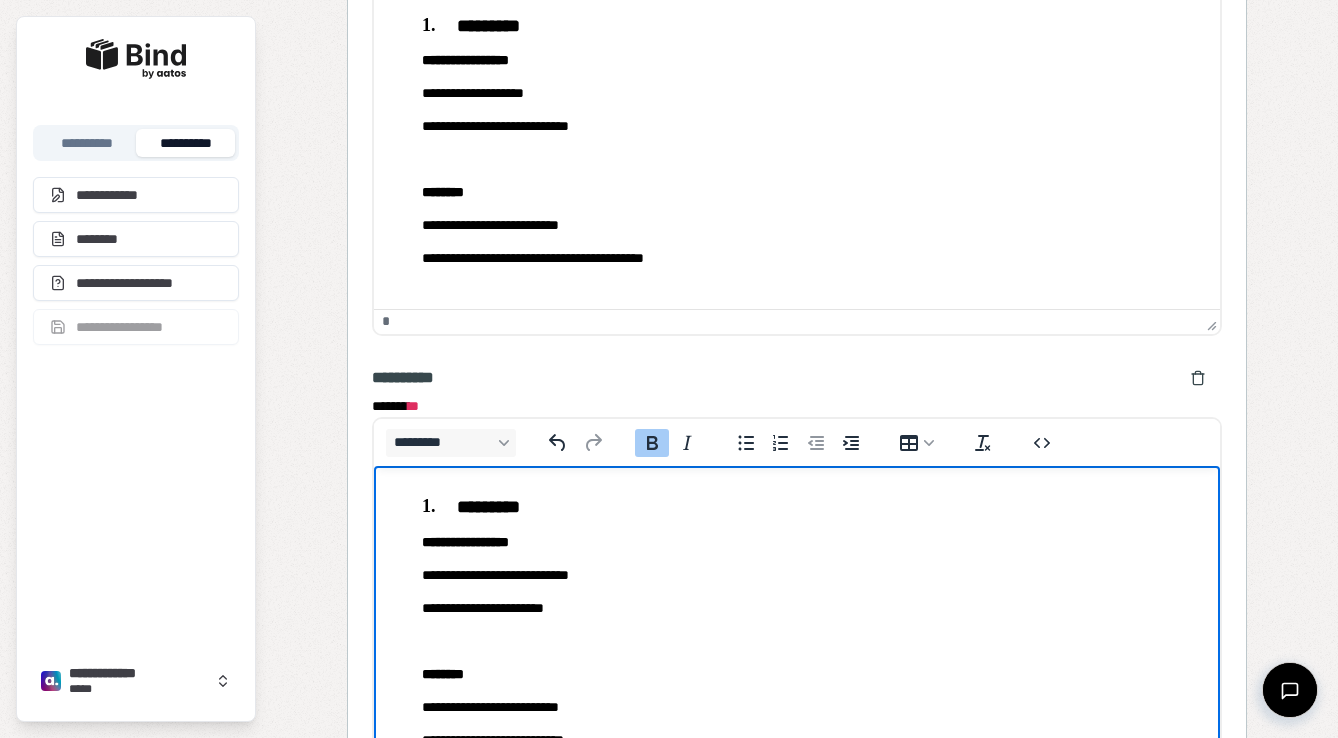 click on "**********" at bounding box center (797, 542) 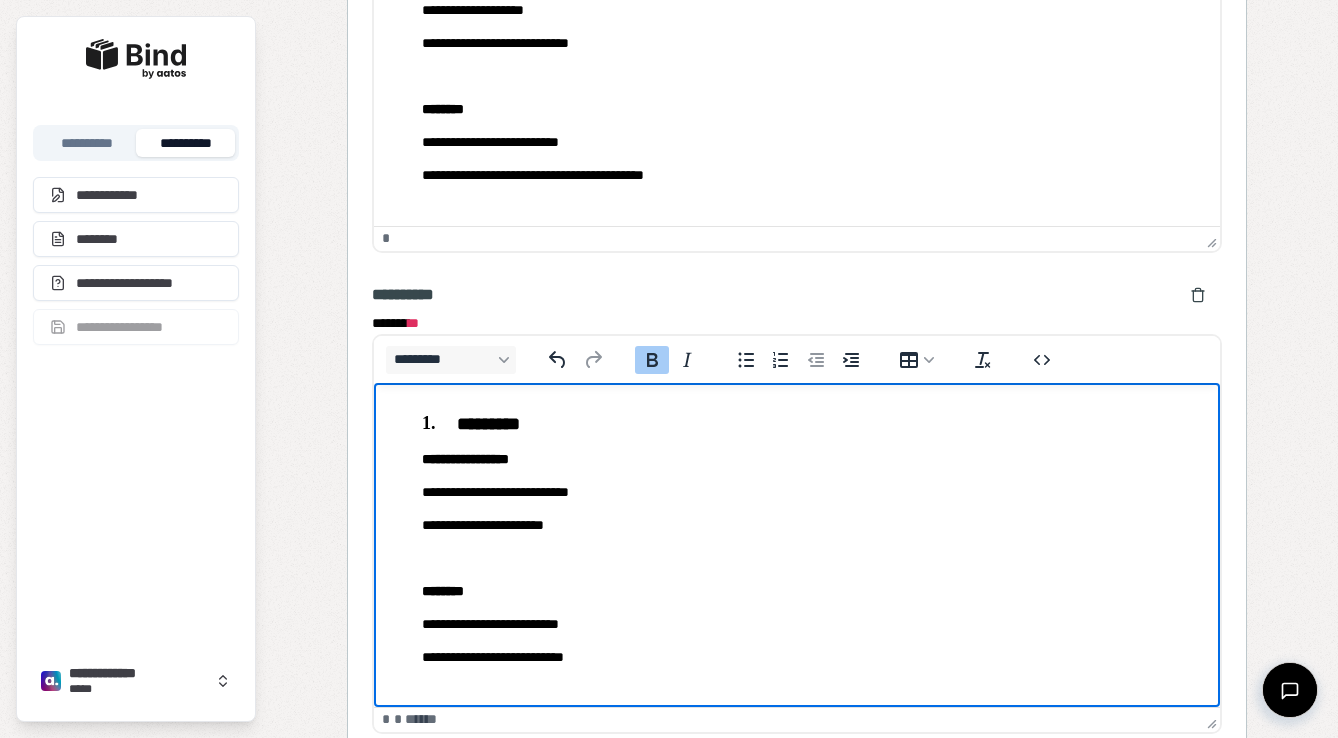 scroll, scrollTop: 681, scrollLeft: 0, axis: vertical 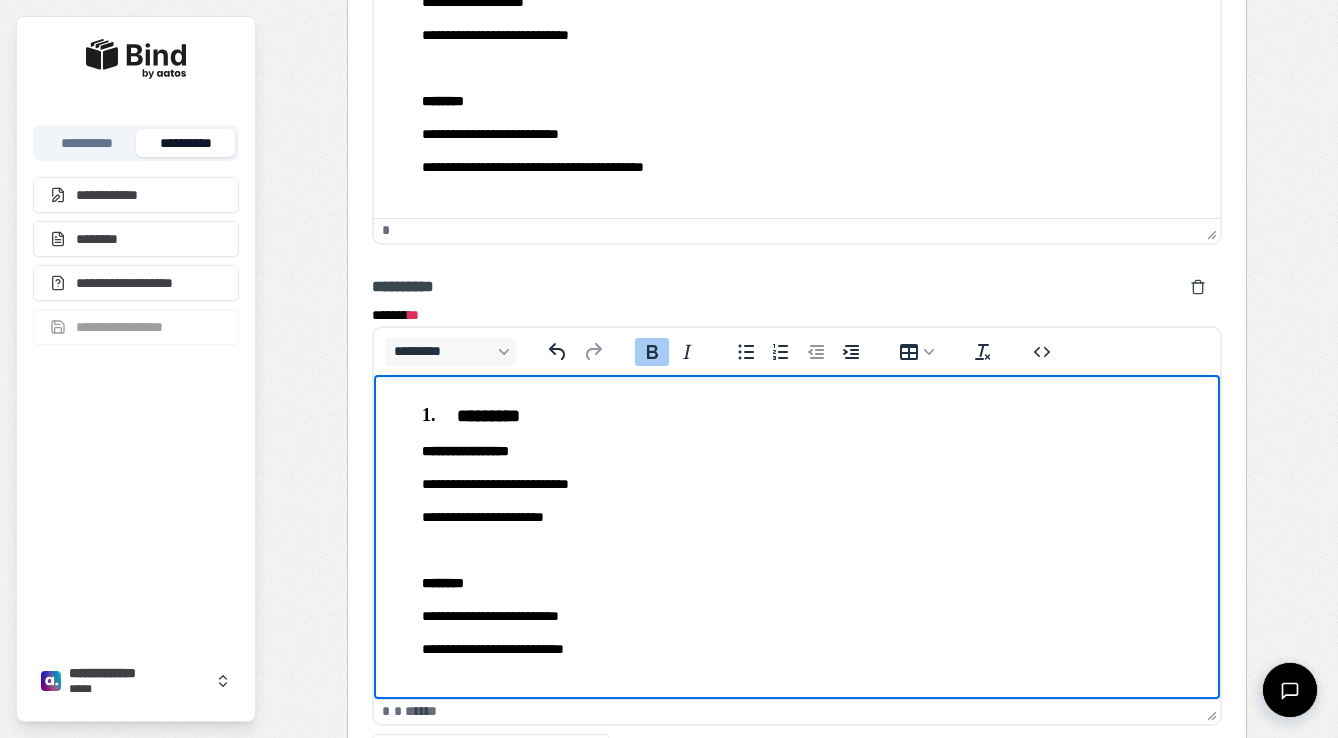 click on "**********" at bounding box center (797, 484) 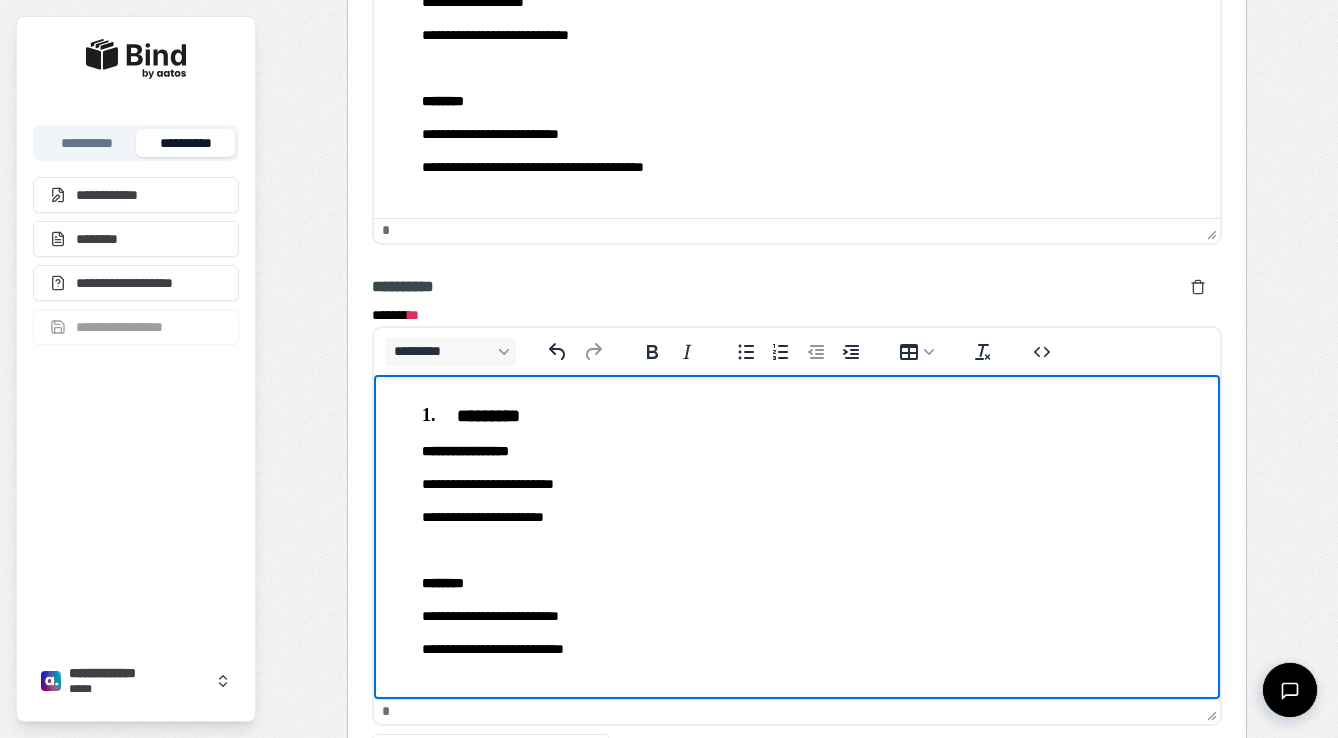 click on "**********" at bounding box center (797, 616) 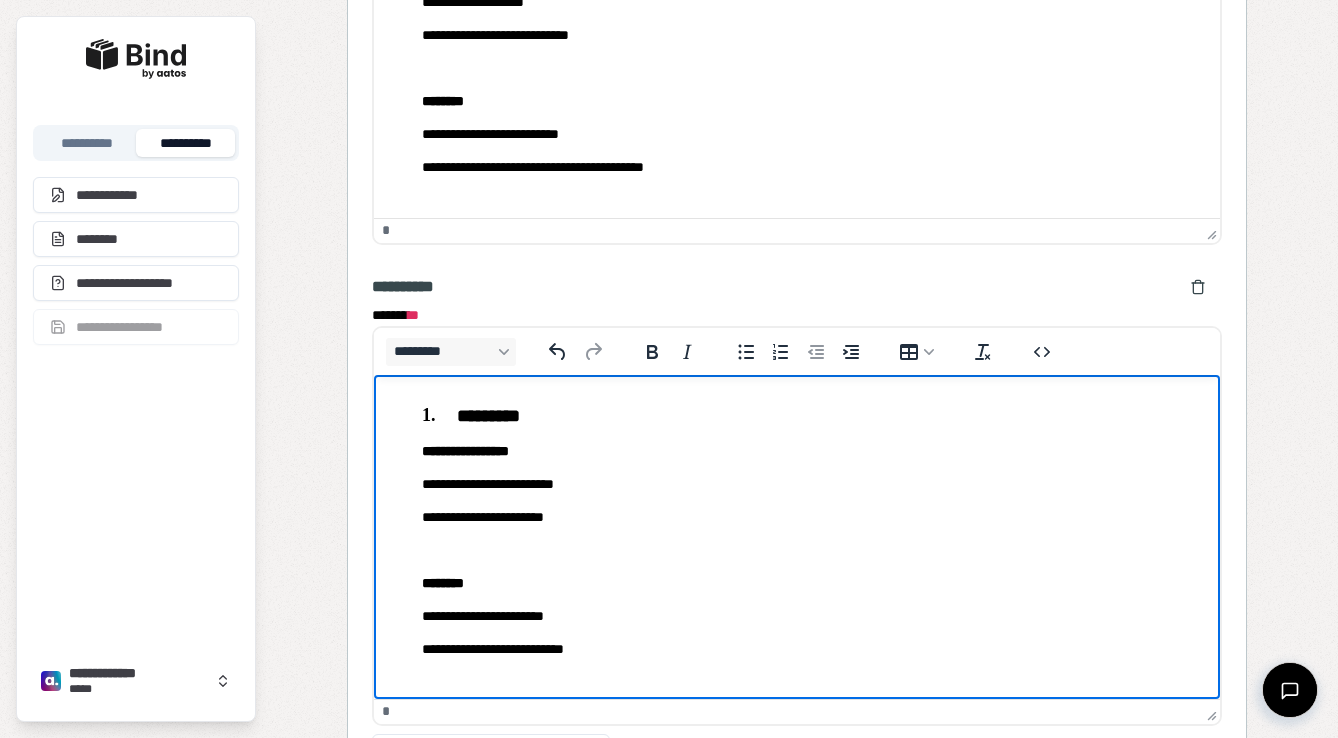 click on "**********" at bounding box center [797, 649] 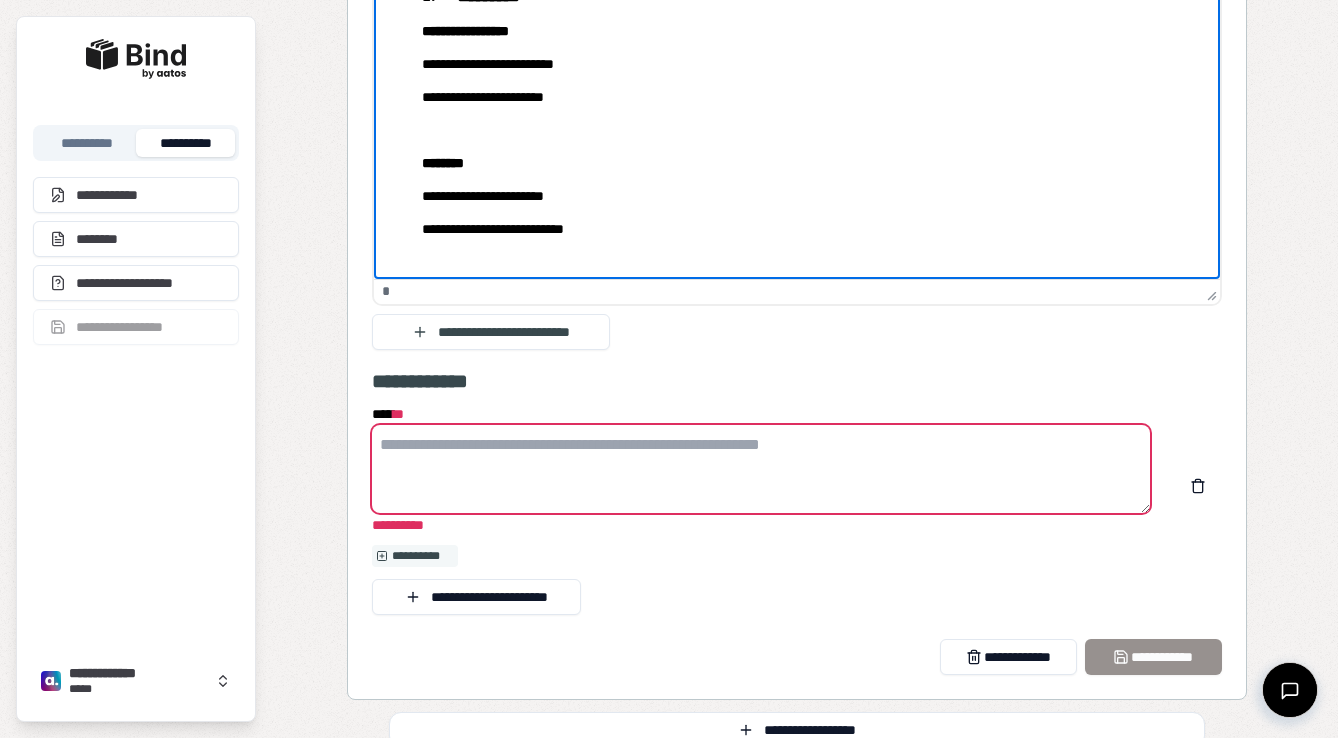 scroll, scrollTop: 1102, scrollLeft: 0, axis: vertical 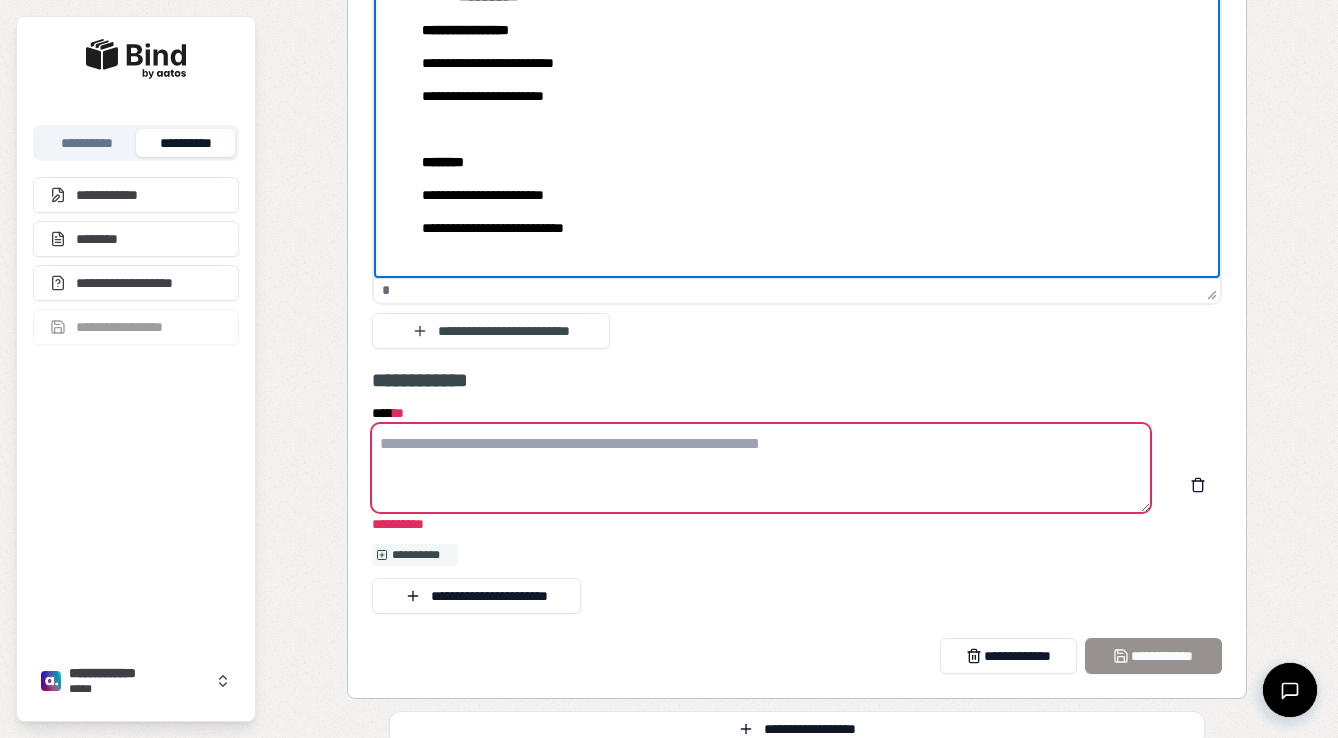 click on "**** *" at bounding box center (761, 468) 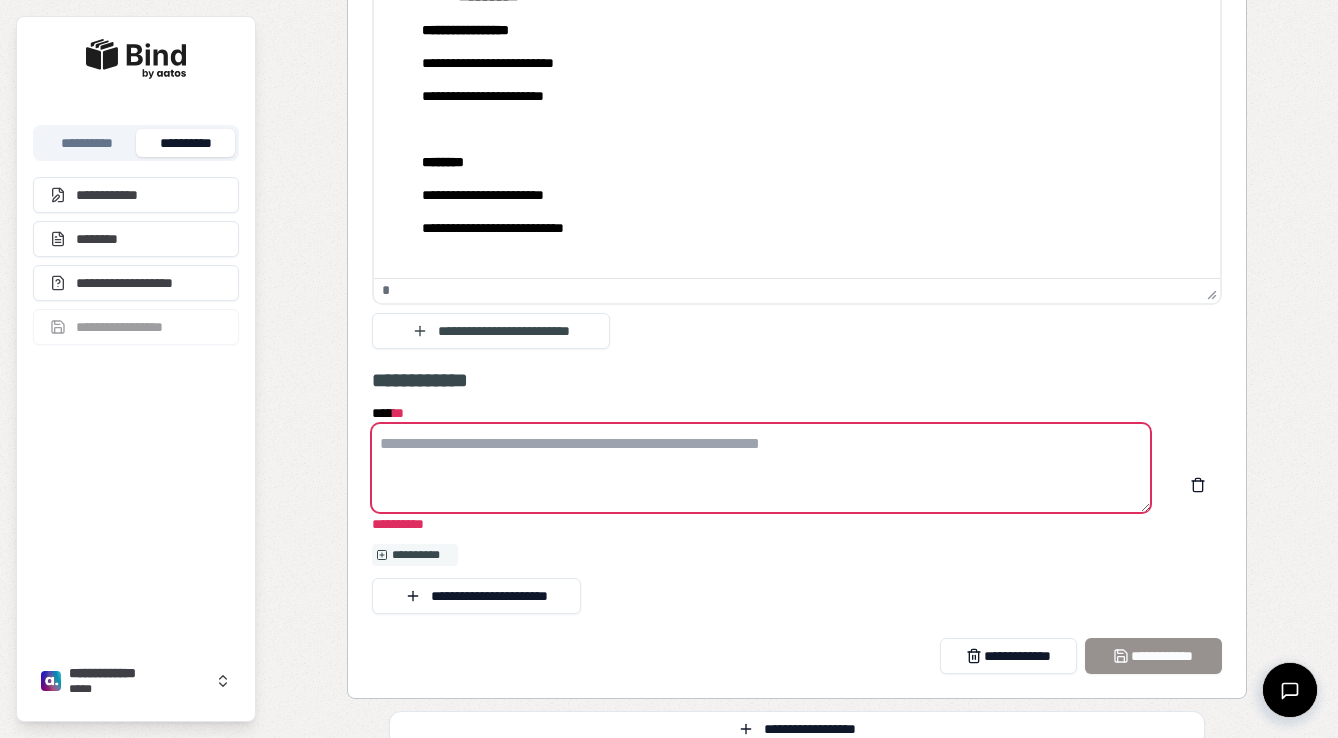 paste on "**********" 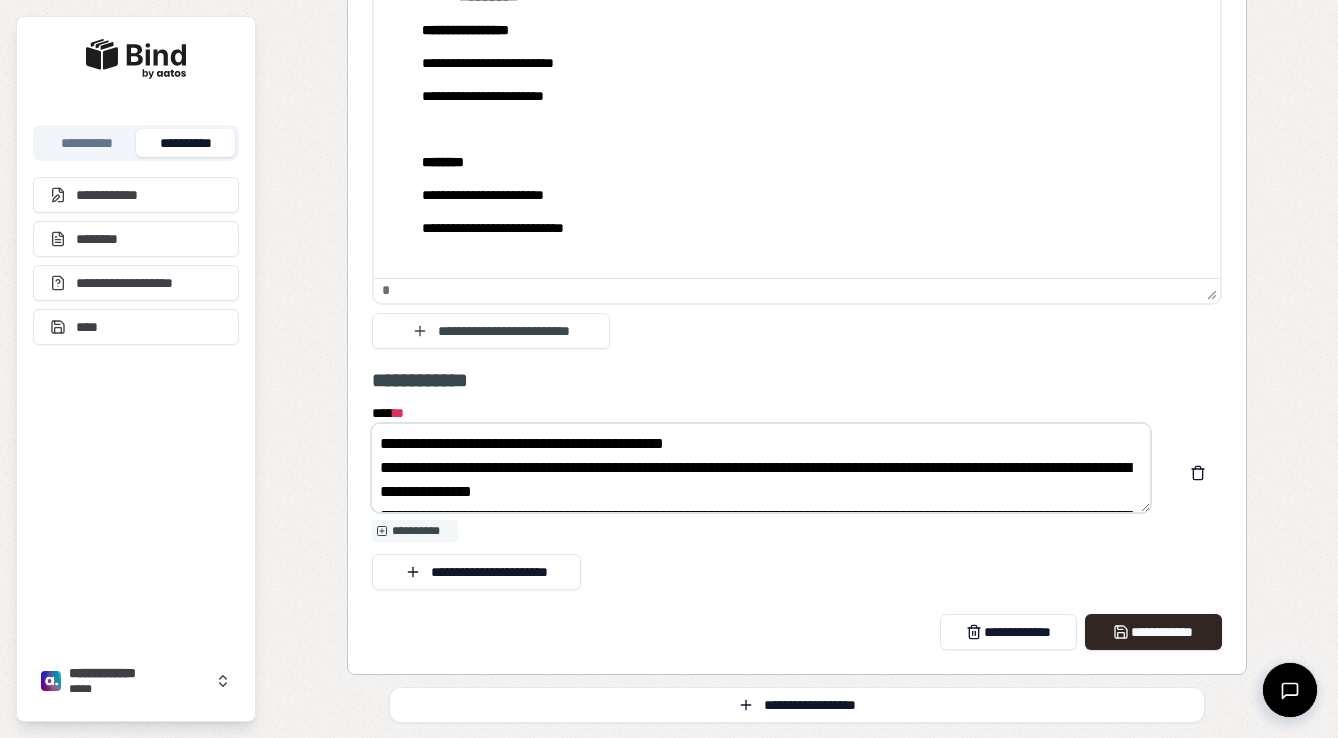 scroll, scrollTop: 0, scrollLeft: 0, axis: both 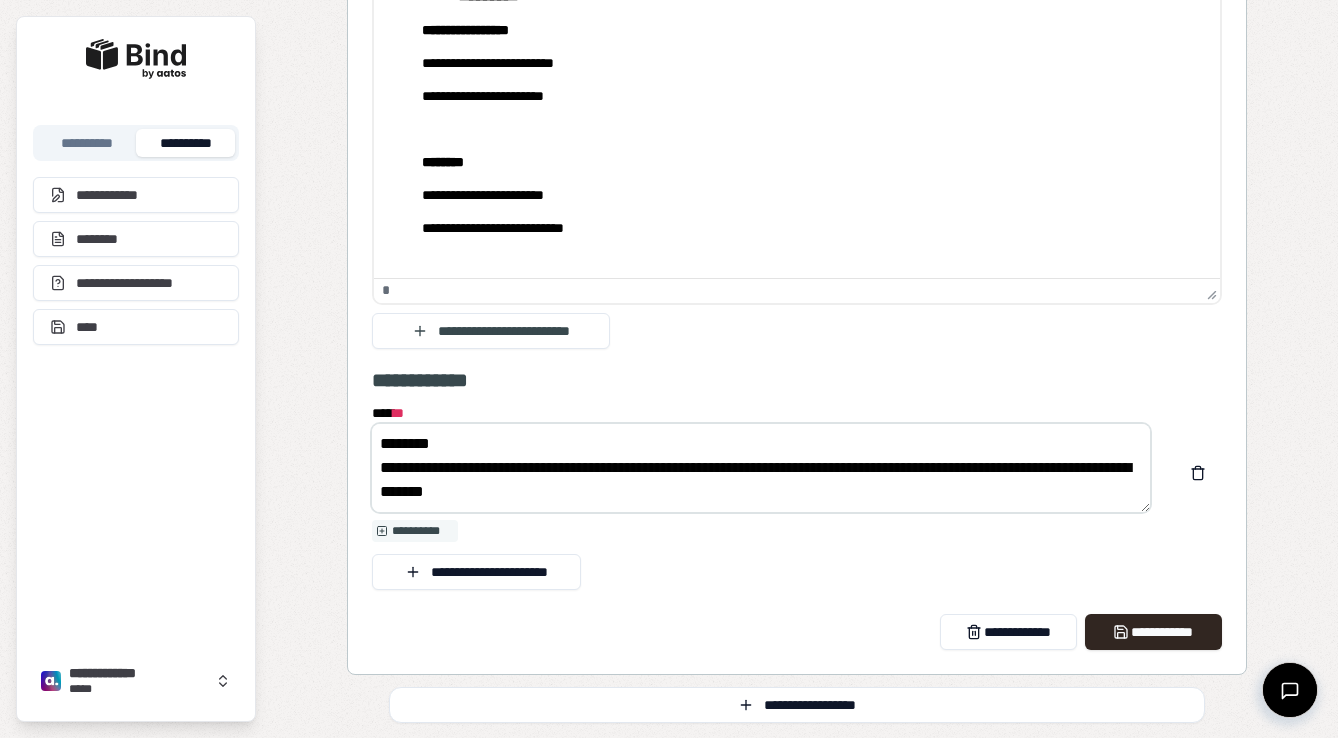drag, startPoint x: 546, startPoint y: 466, endPoint x: 463, endPoint y: 469, distance: 83.0542 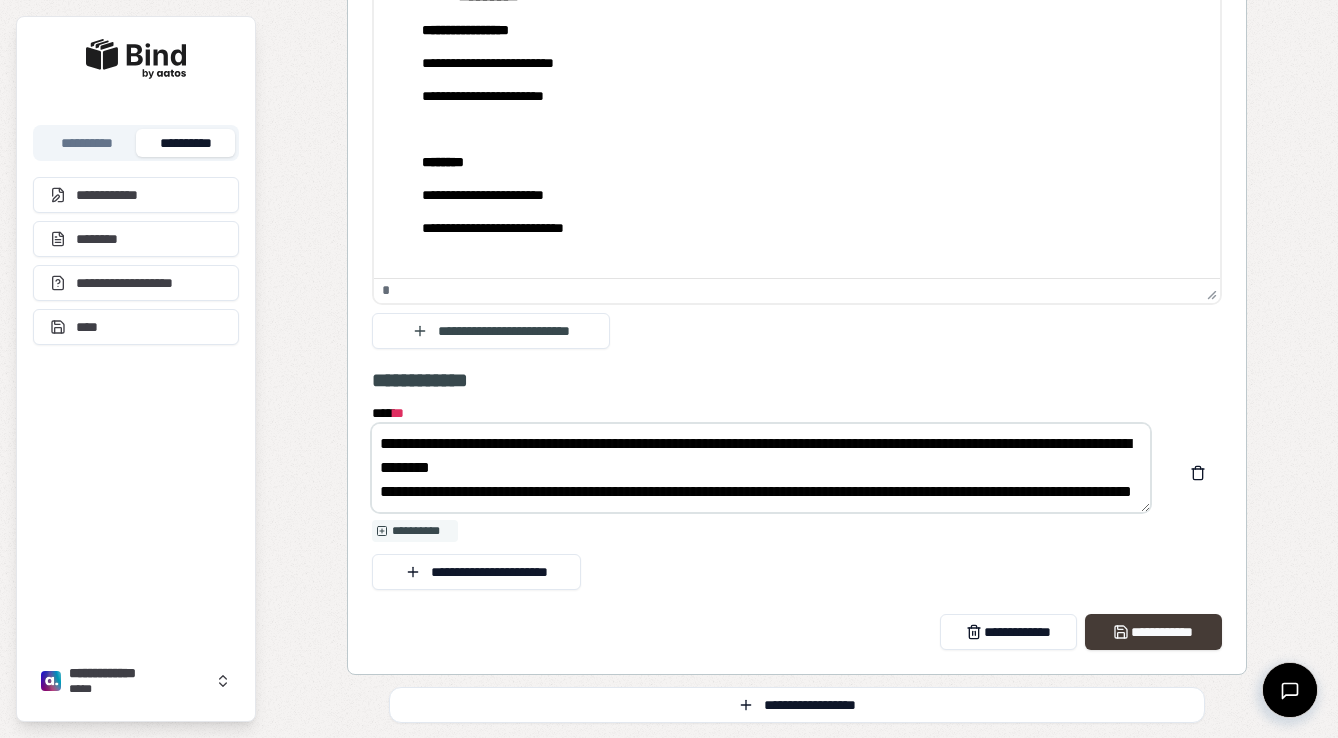 type on "**********" 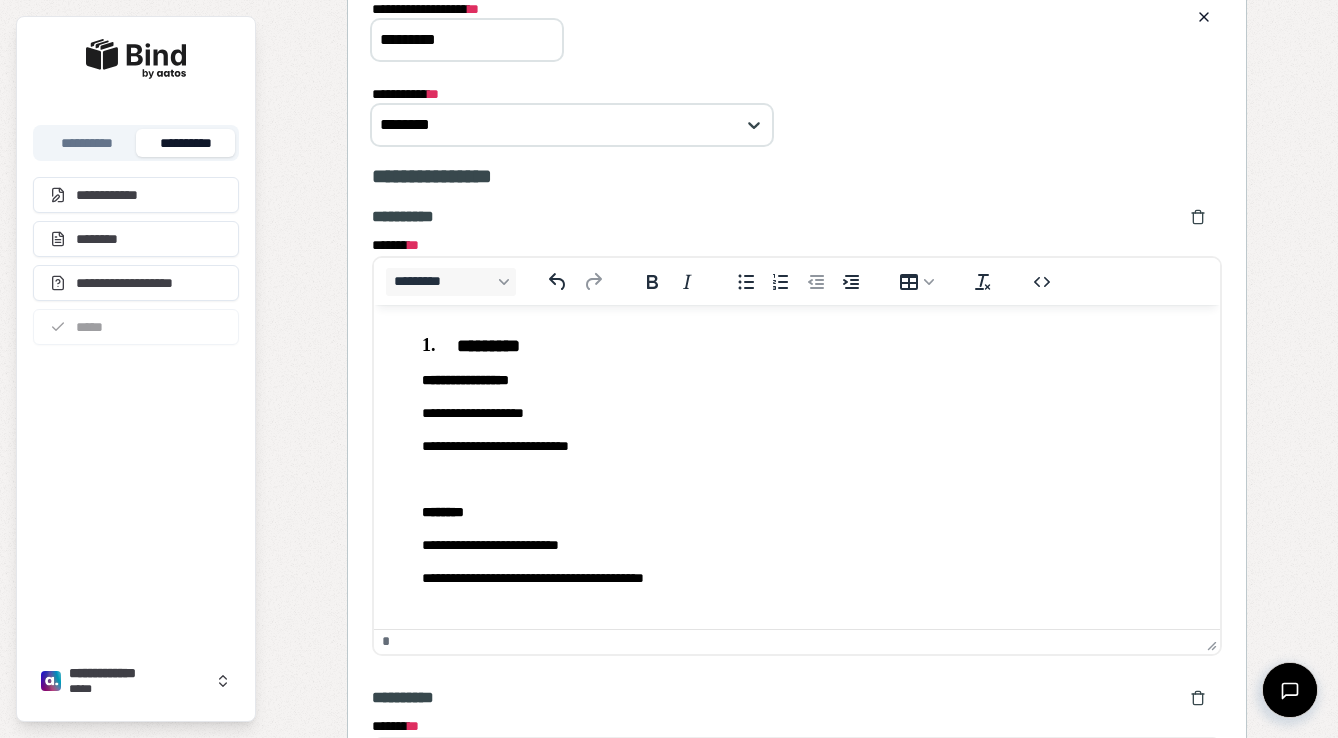 scroll, scrollTop: 89, scrollLeft: 0, axis: vertical 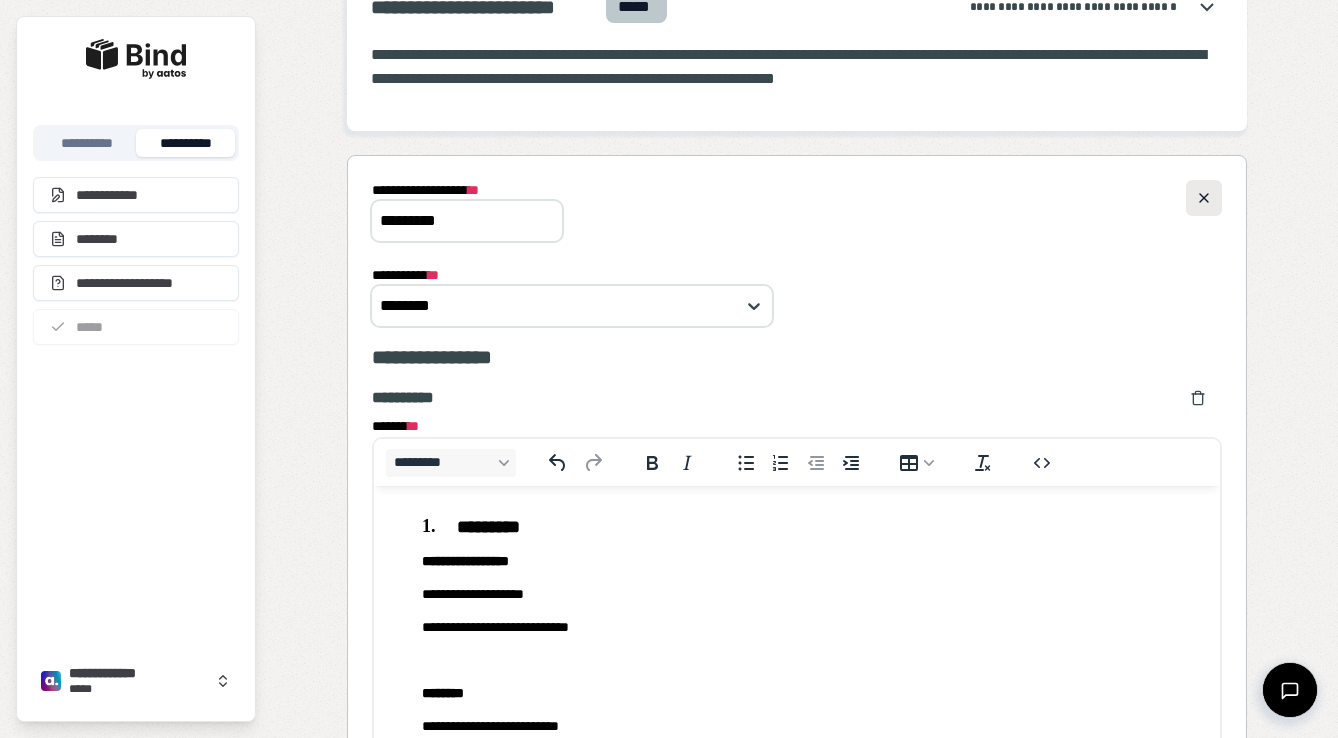 click at bounding box center [1204, 198] 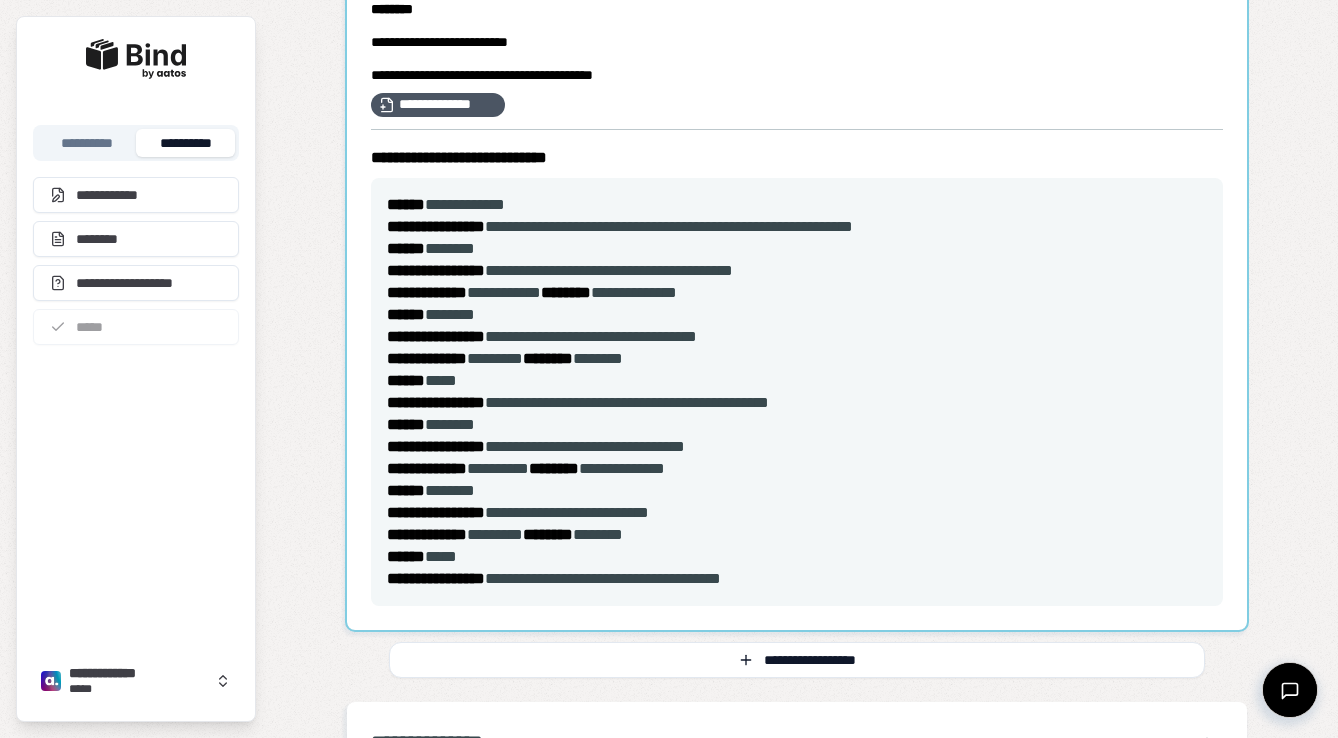 scroll, scrollTop: 581, scrollLeft: 0, axis: vertical 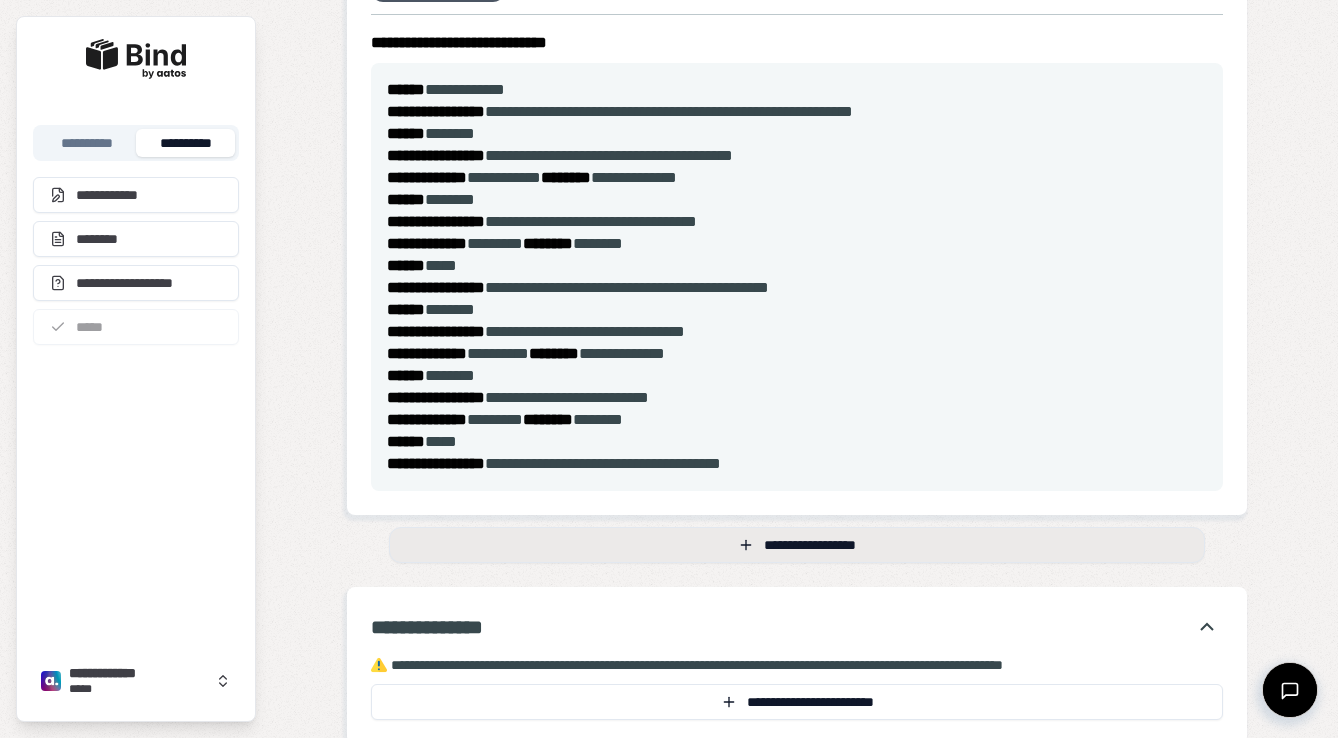 click on "**********" at bounding box center [797, 545] 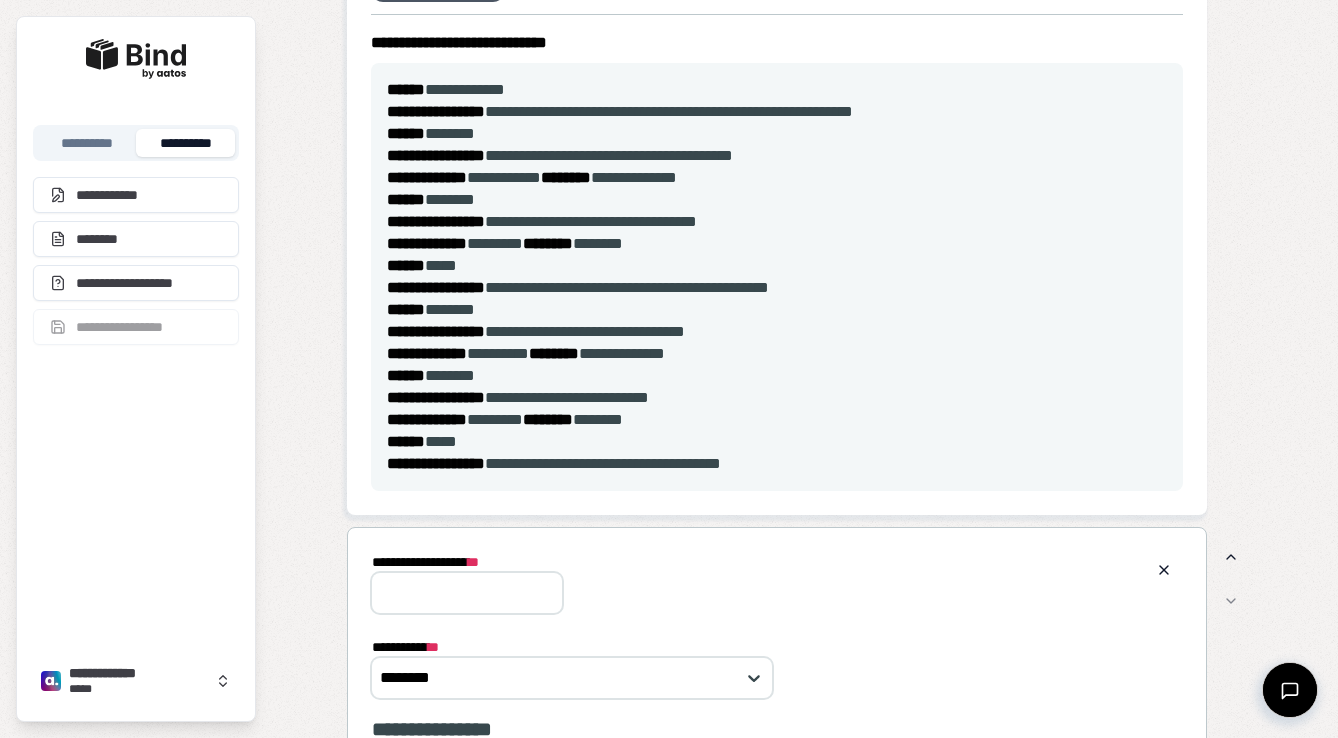 scroll, scrollTop: 0, scrollLeft: 0, axis: both 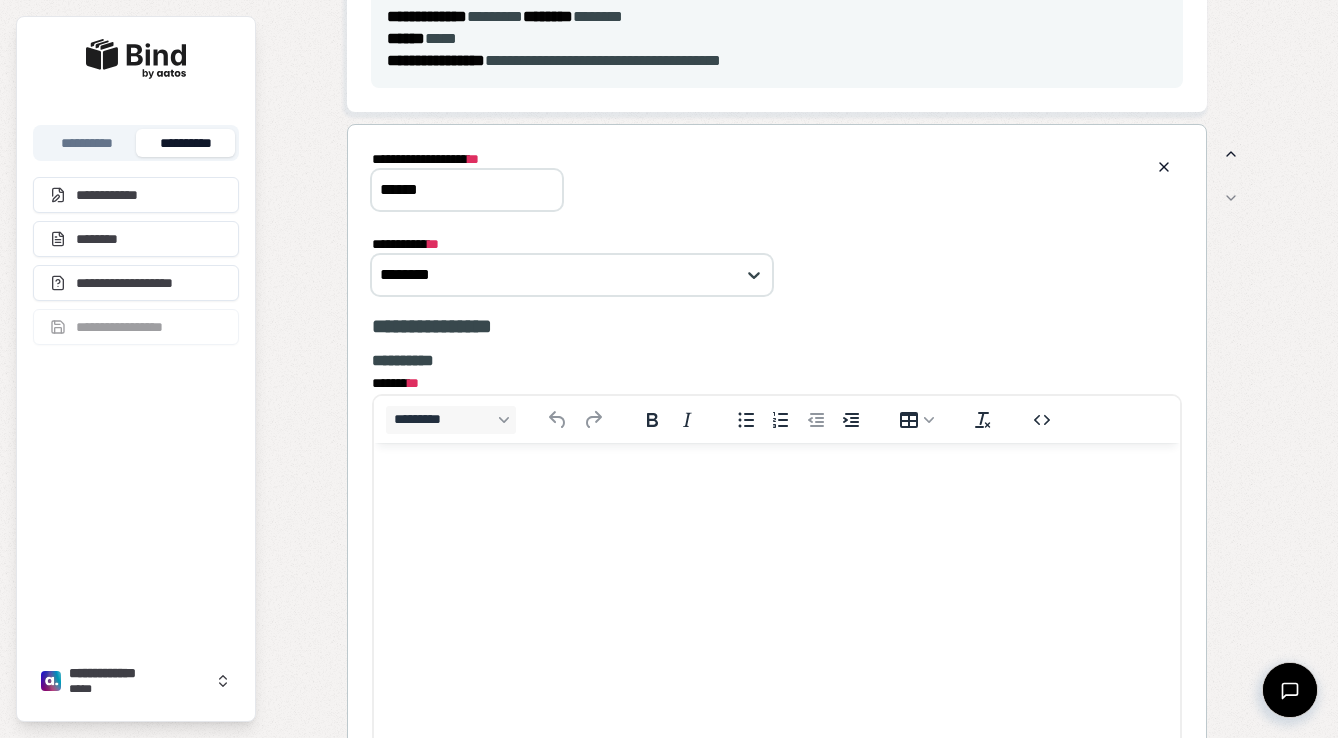 type on "******" 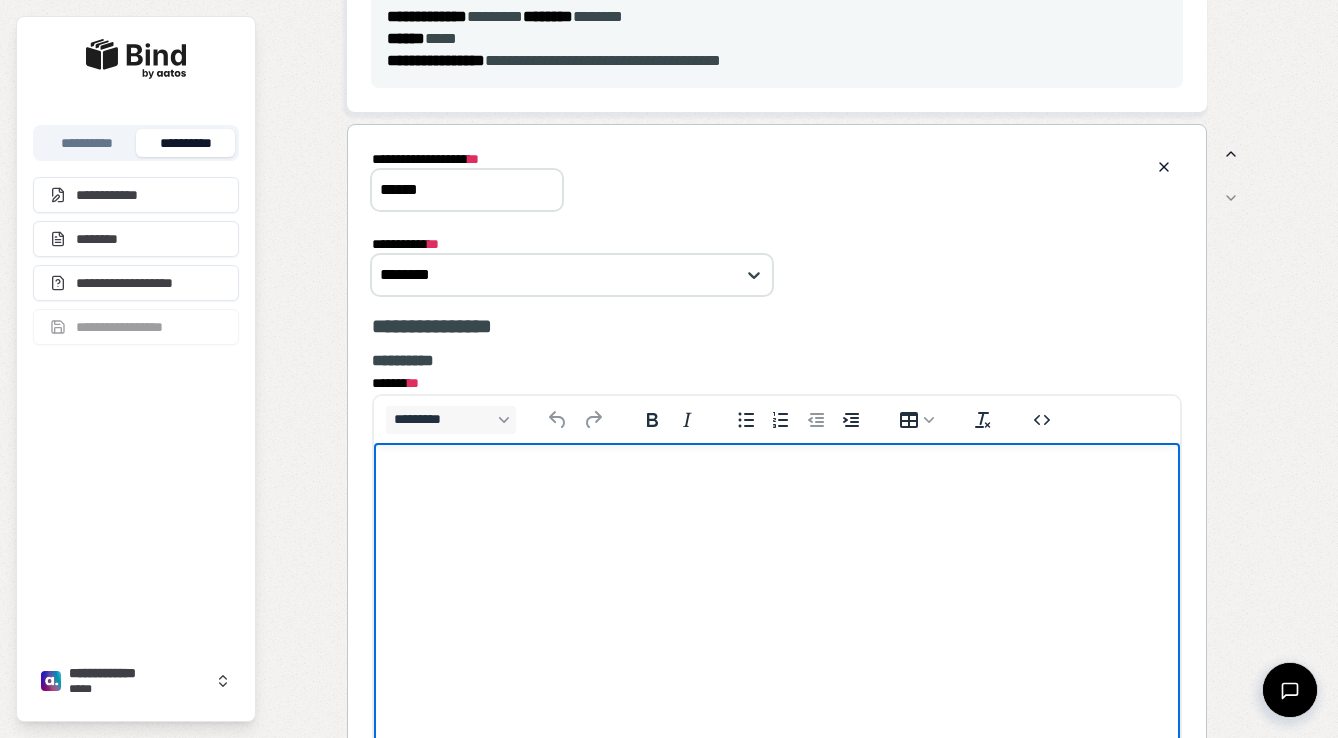 type 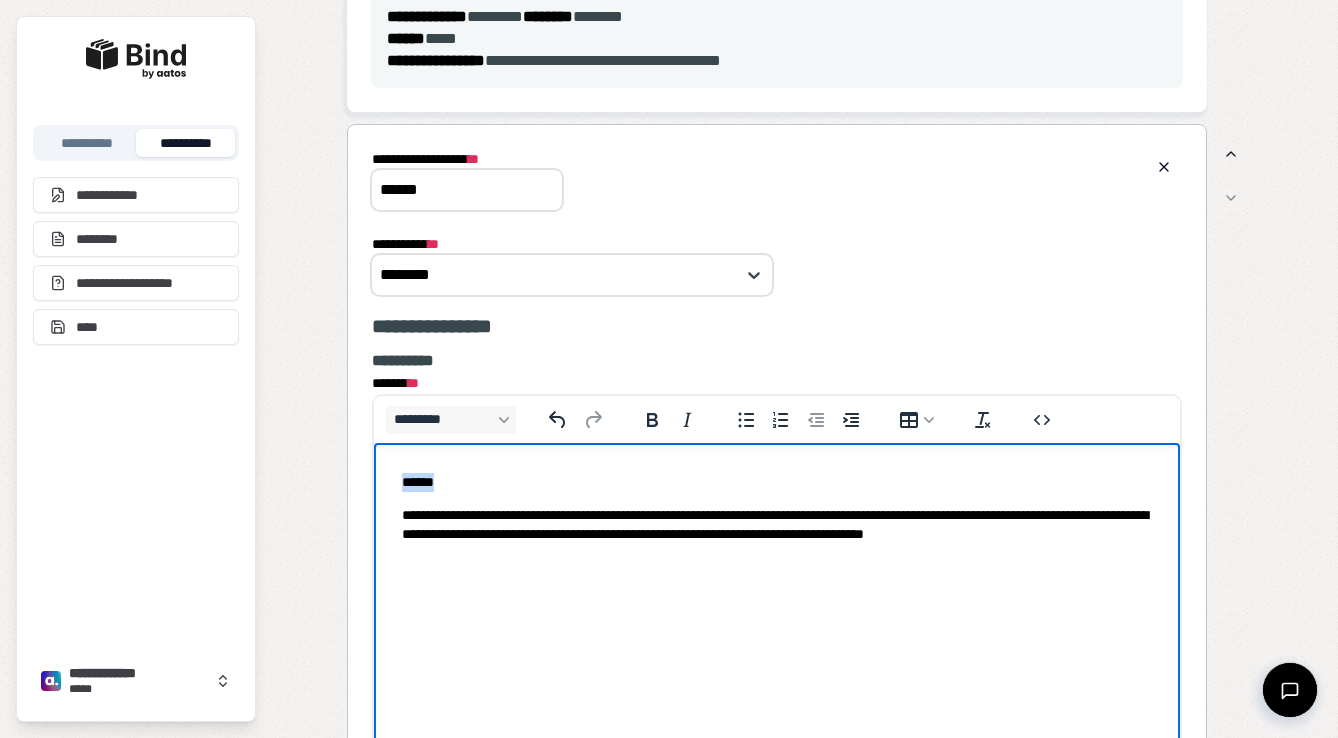 drag, startPoint x: 460, startPoint y: 485, endPoint x: 368, endPoint y: 485, distance: 92 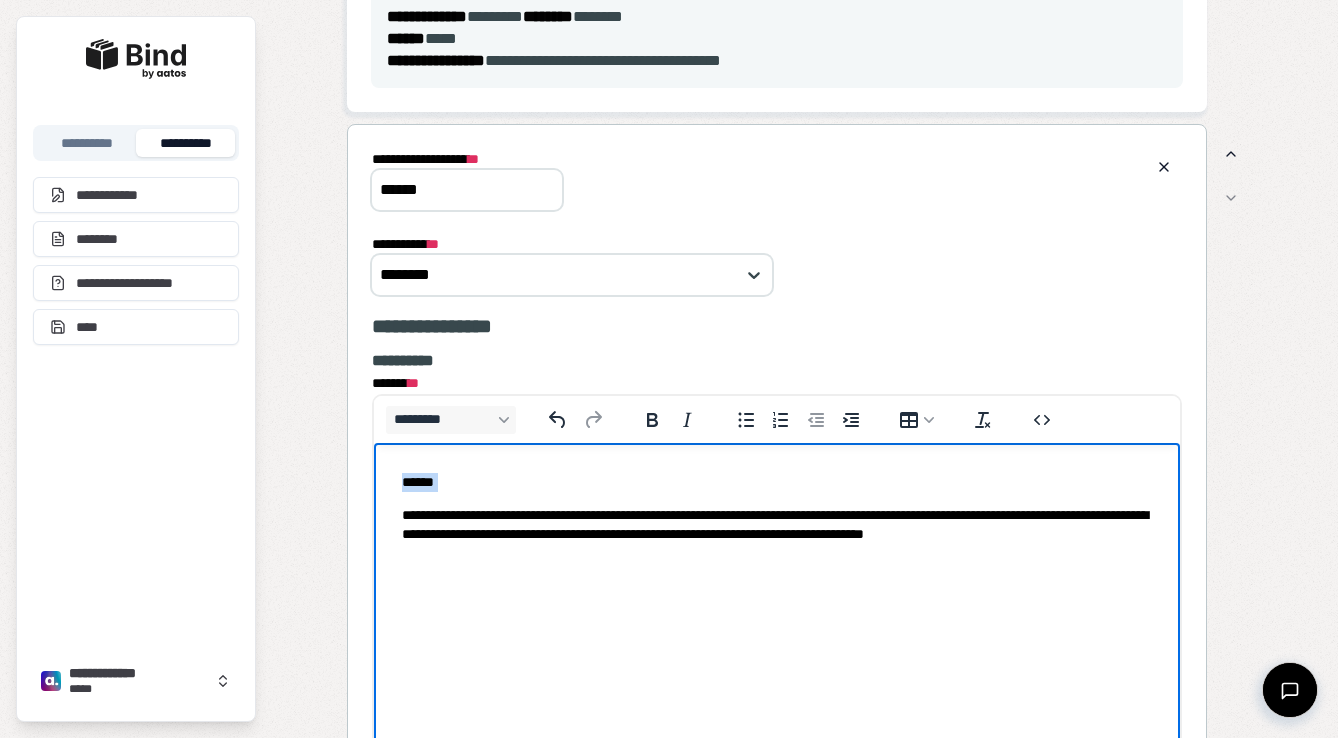 drag, startPoint x: 451, startPoint y: 495, endPoint x: 388, endPoint y: 477, distance: 65.52099 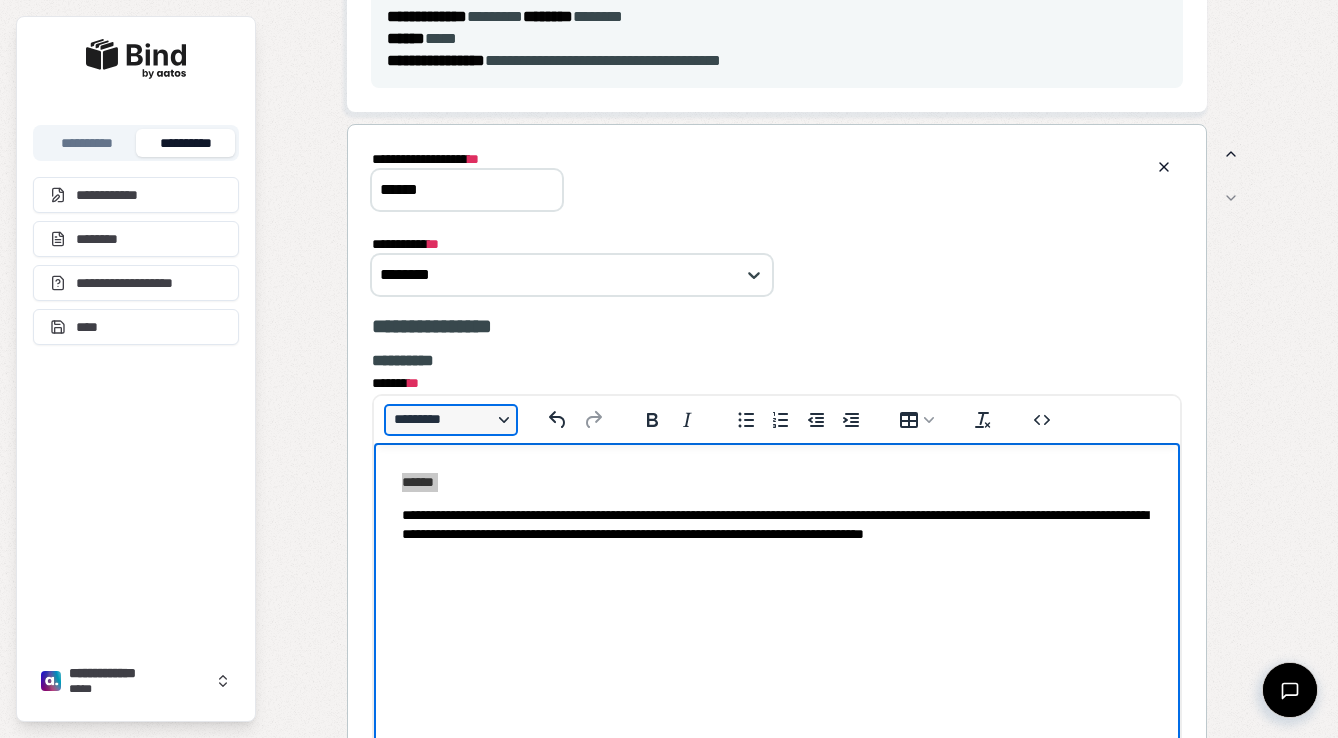 click on "*********" at bounding box center [451, 420] 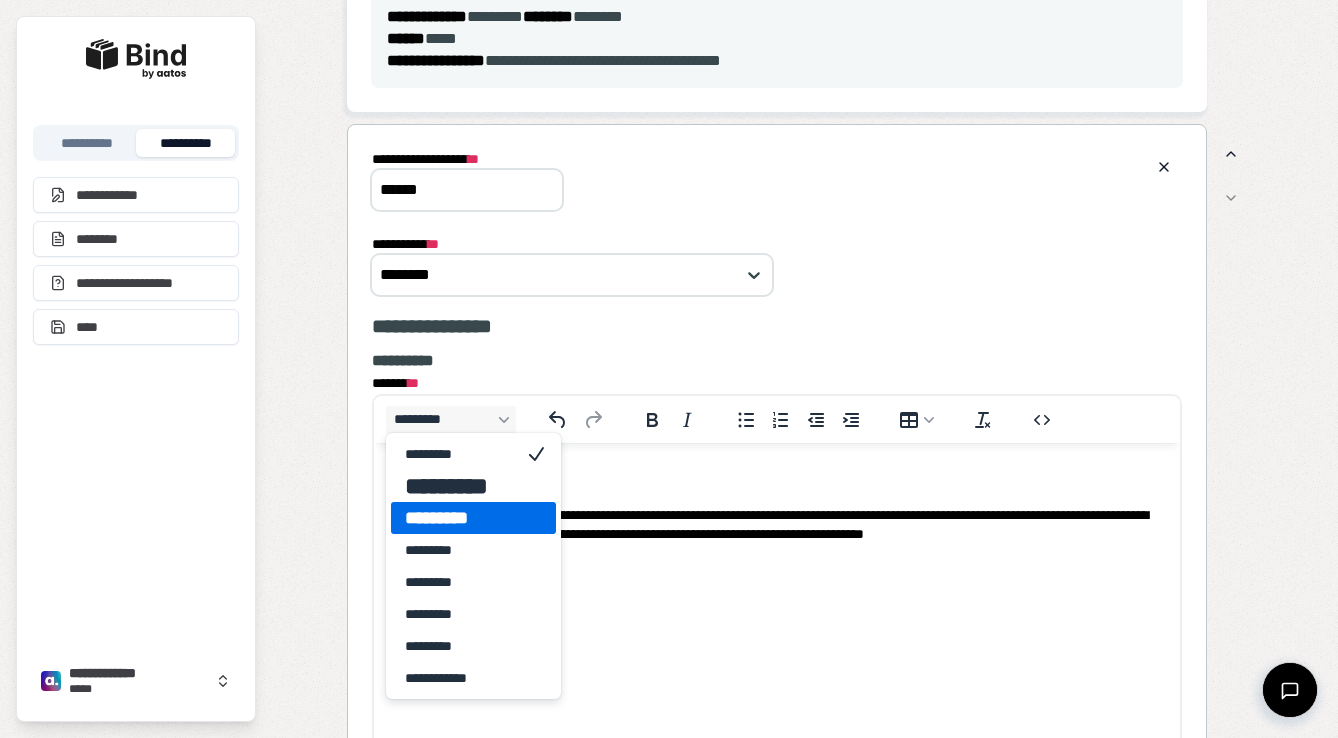 click on "*********" at bounding box center (459, 518) 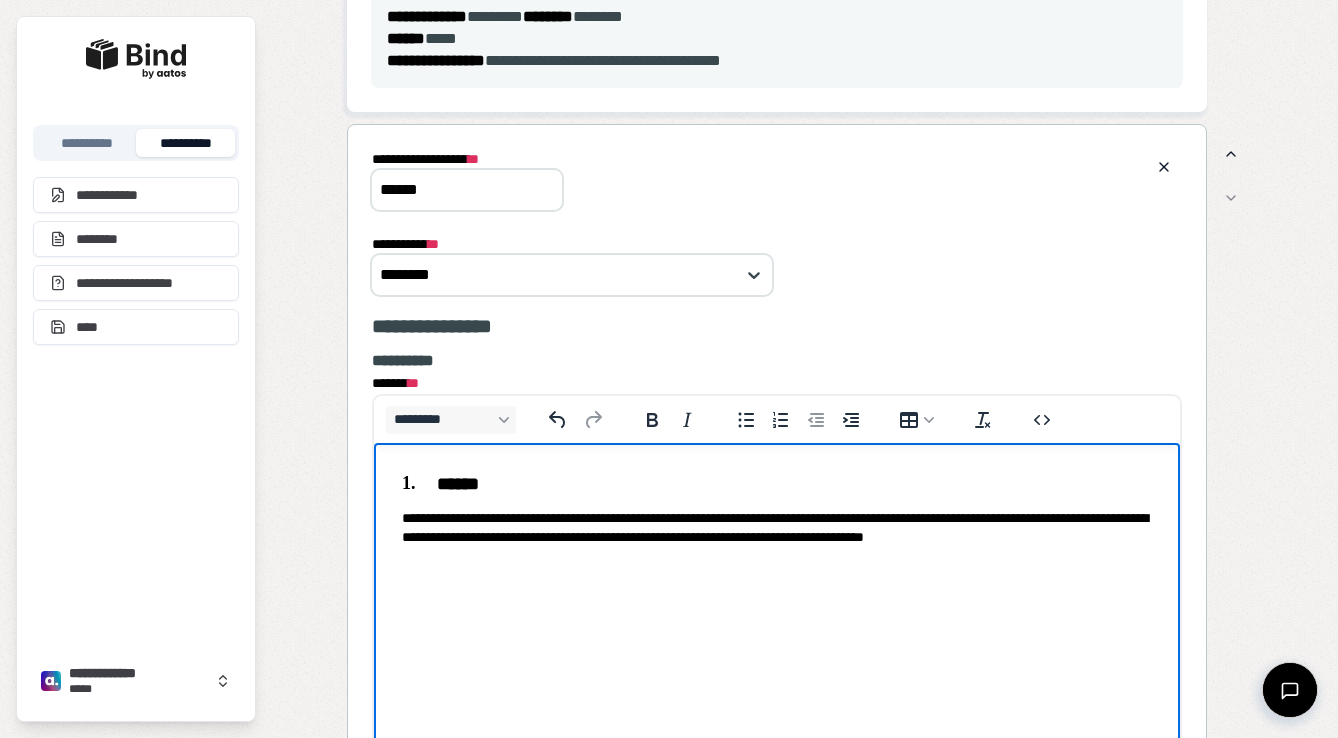 click on "**********" at bounding box center [777, 518] 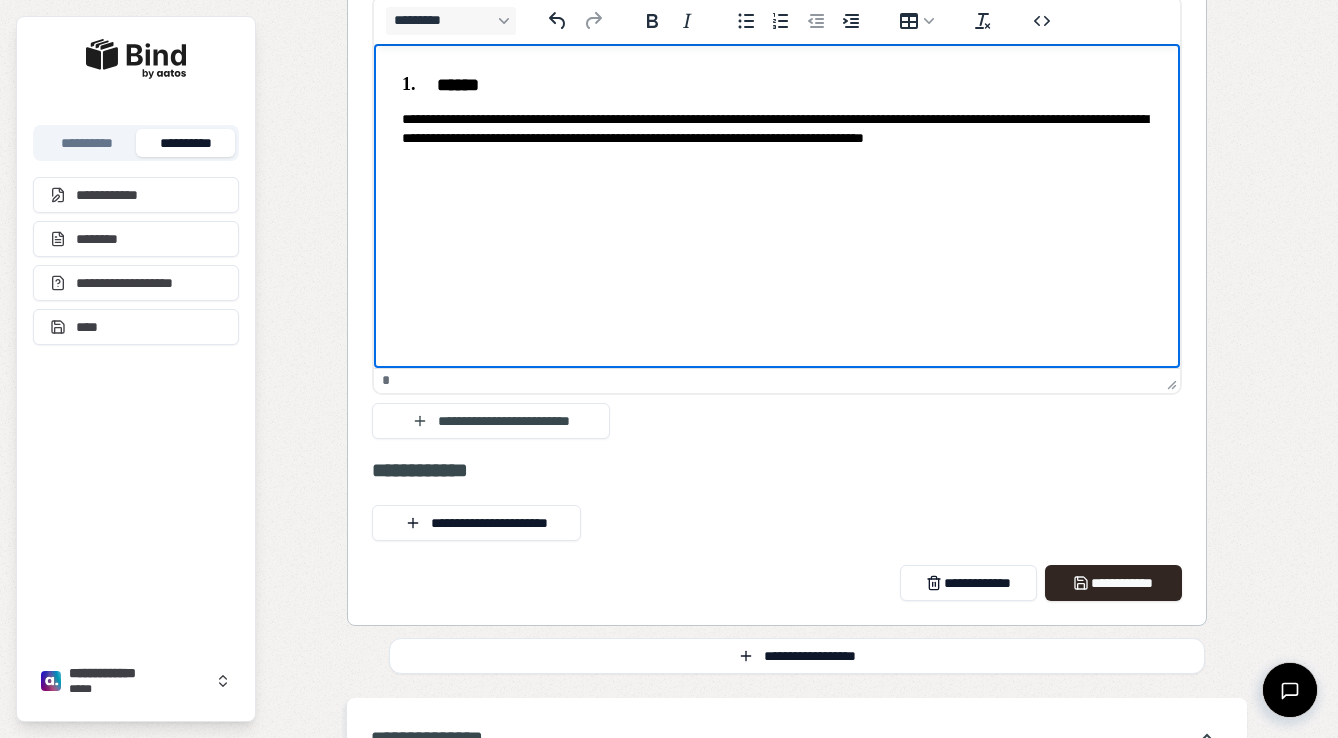 scroll, scrollTop: 1499, scrollLeft: 0, axis: vertical 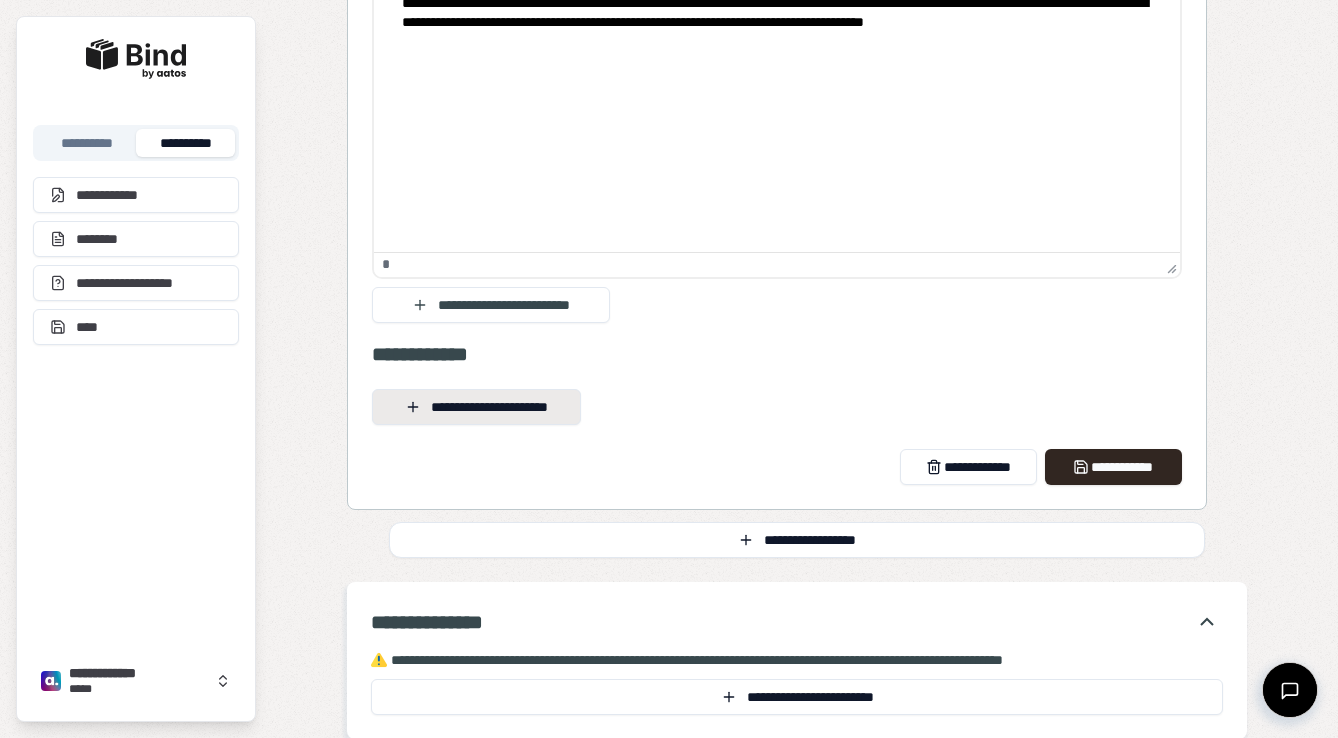 click on "**********" at bounding box center (476, 407) 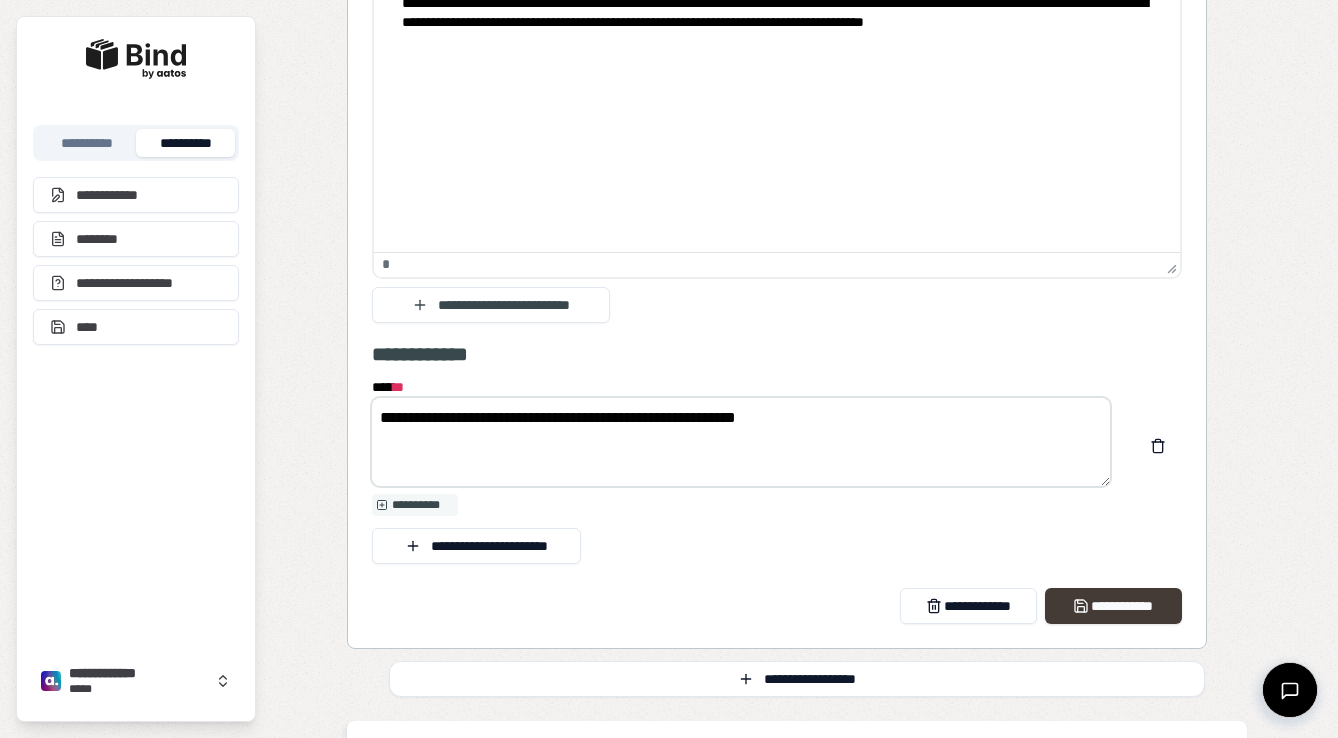 type on "**********" 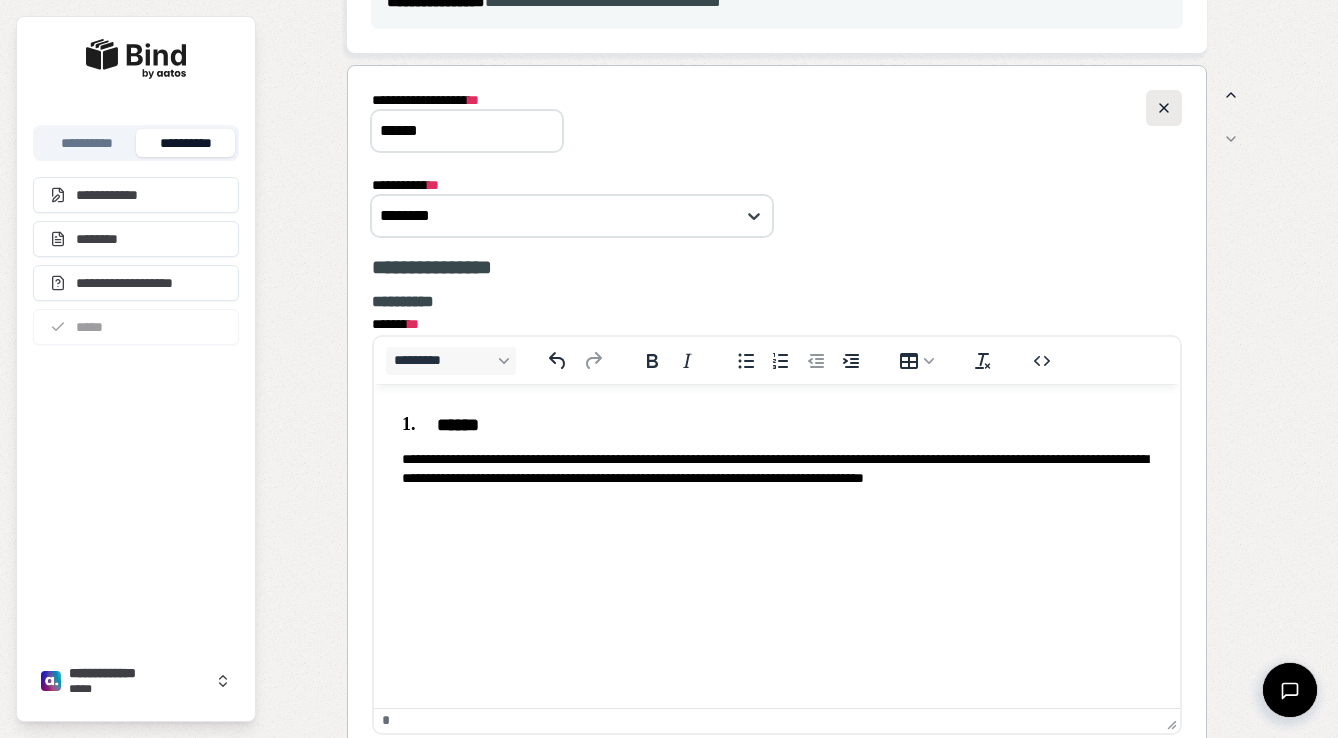 click at bounding box center [1164, 108] 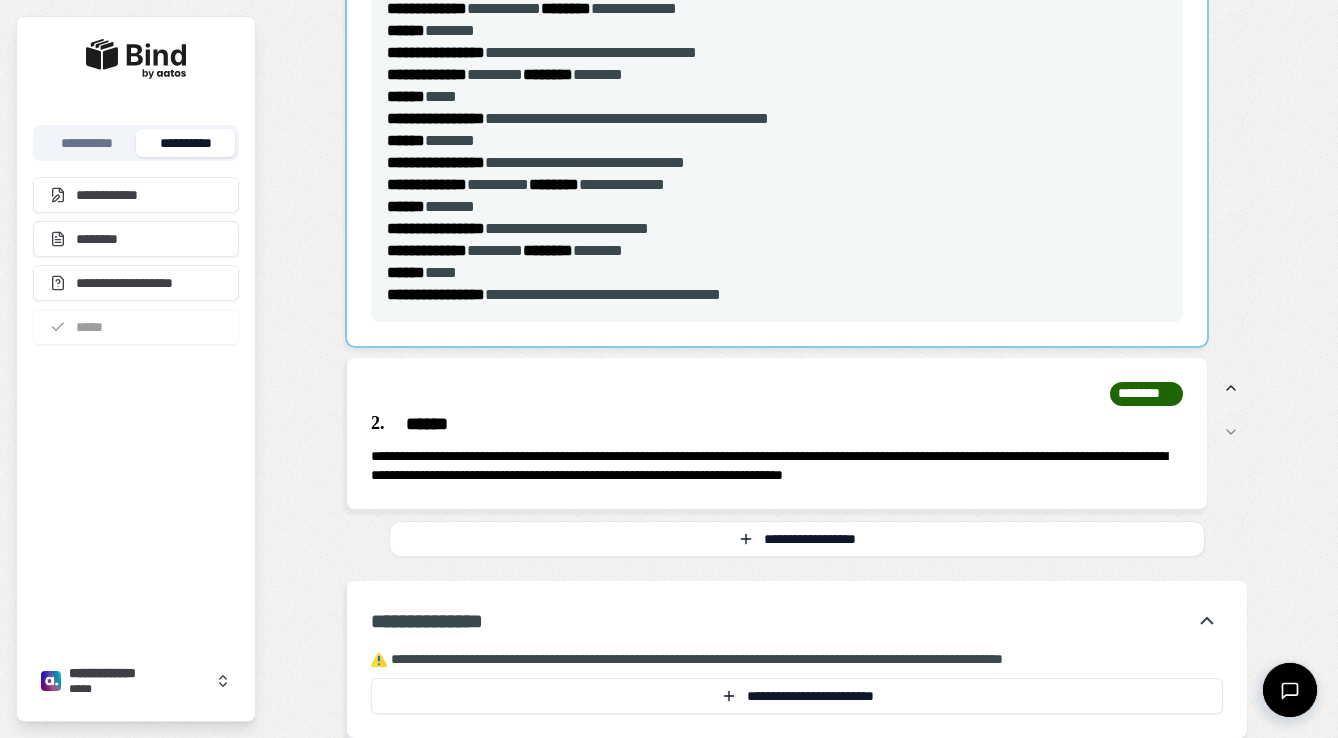scroll, scrollTop: 749, scrollLeft: 0, axis: vertical 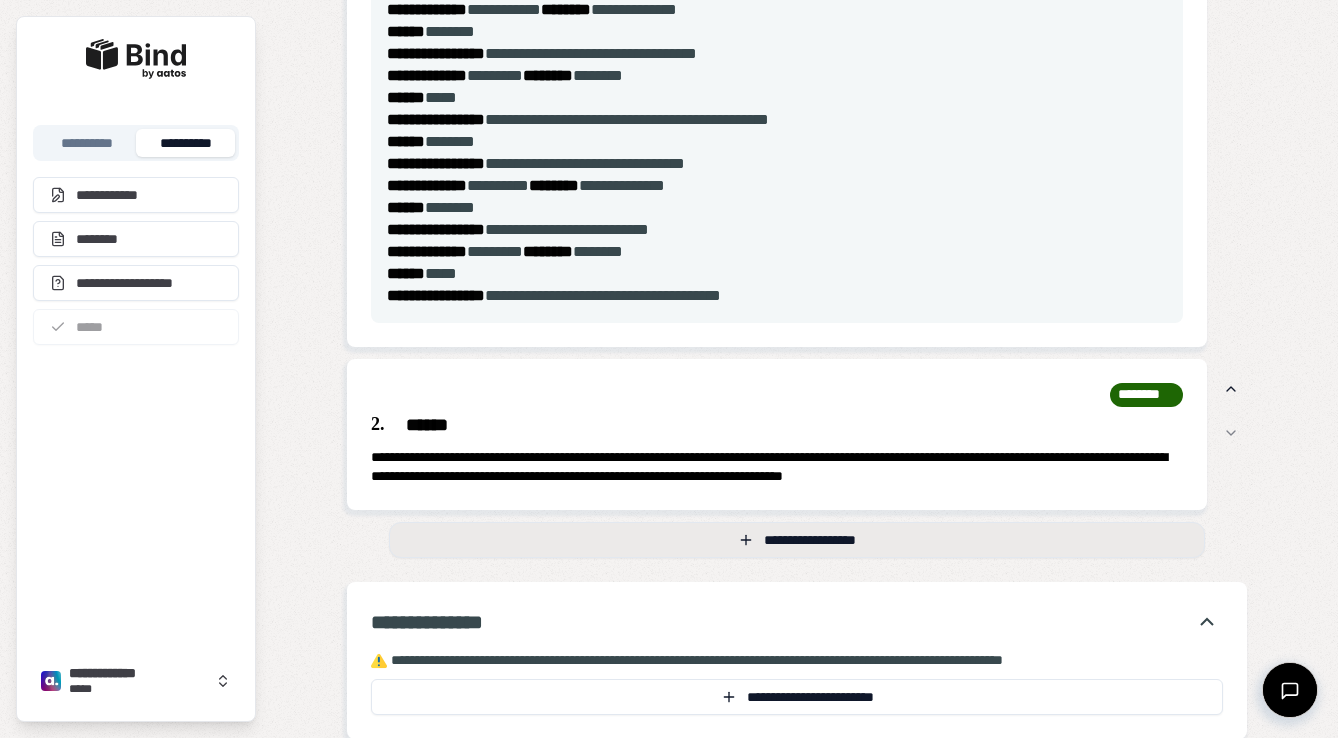 click on "**********" at bounding box center [797, 540] 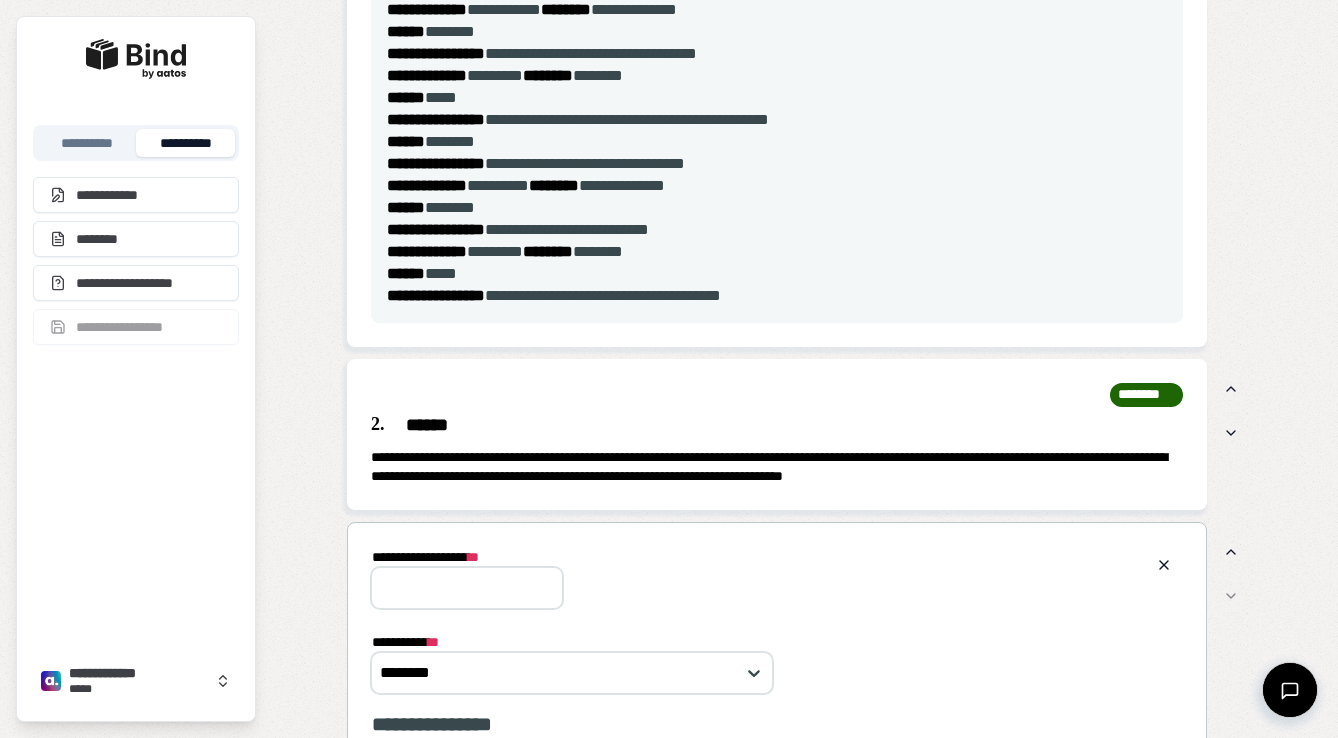 scroll, scrollTop: 0, scrollLeft: 0, axis: both 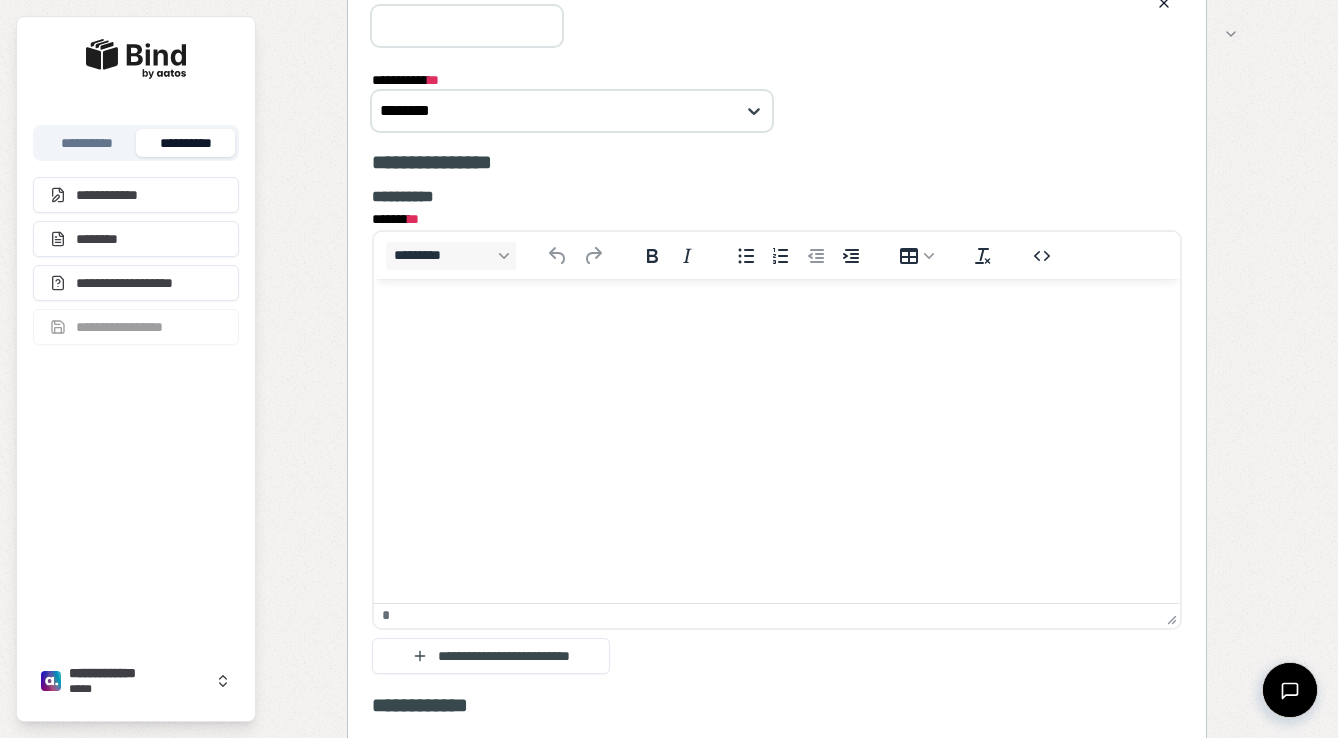 click at bounding box center [777, 318] 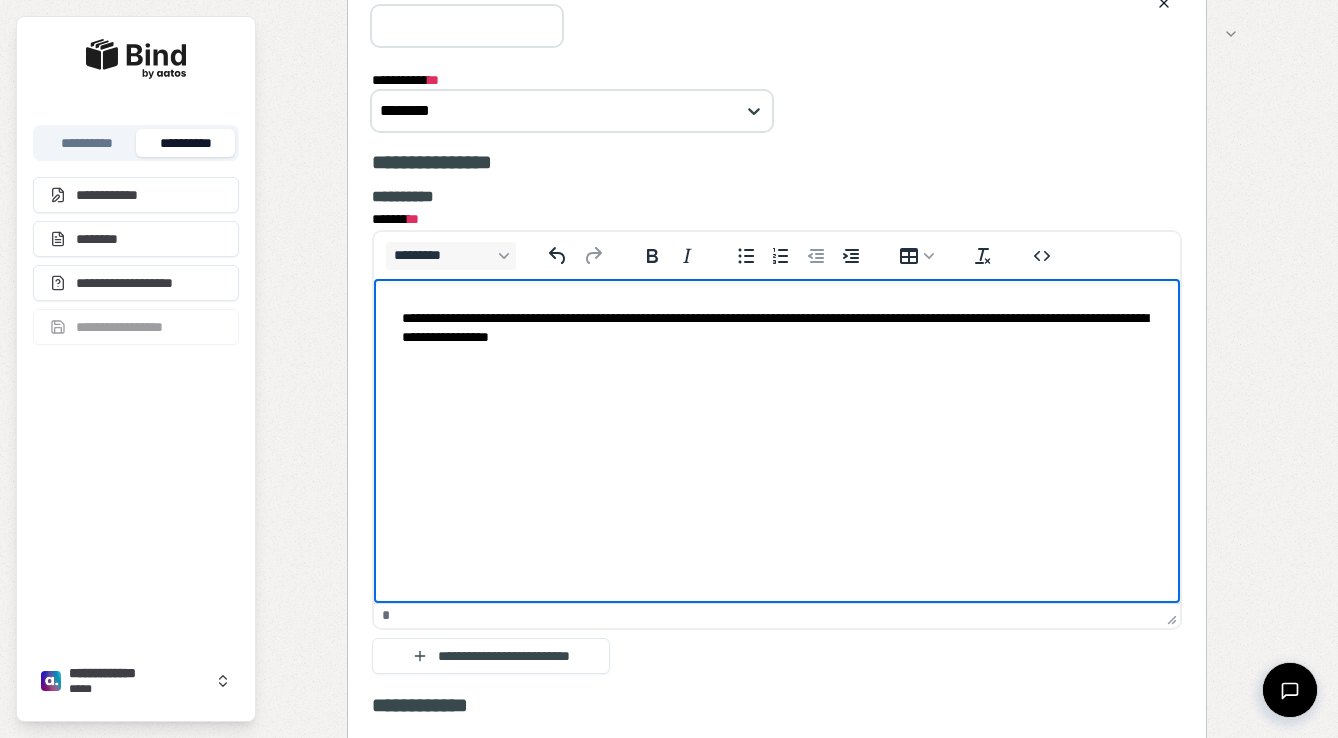 click on "**********" at bounding box center [467, 26] 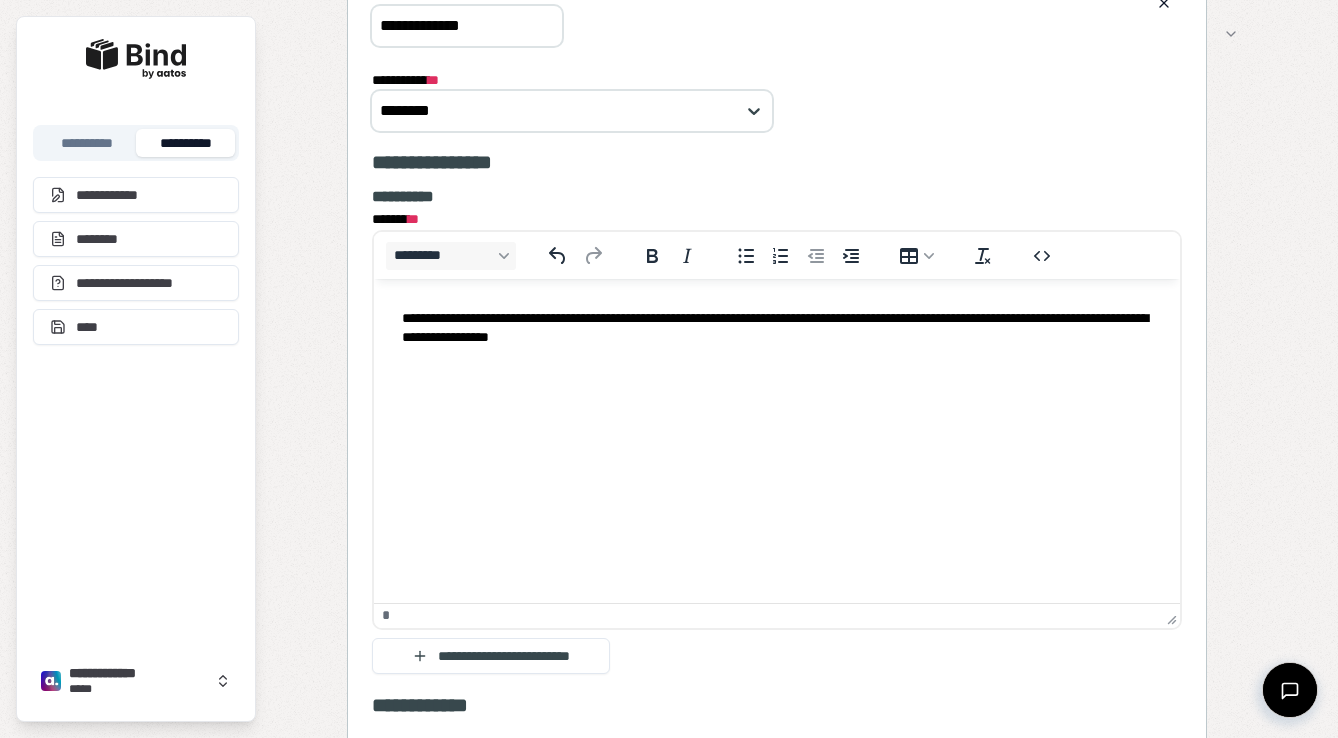 type on "**********" 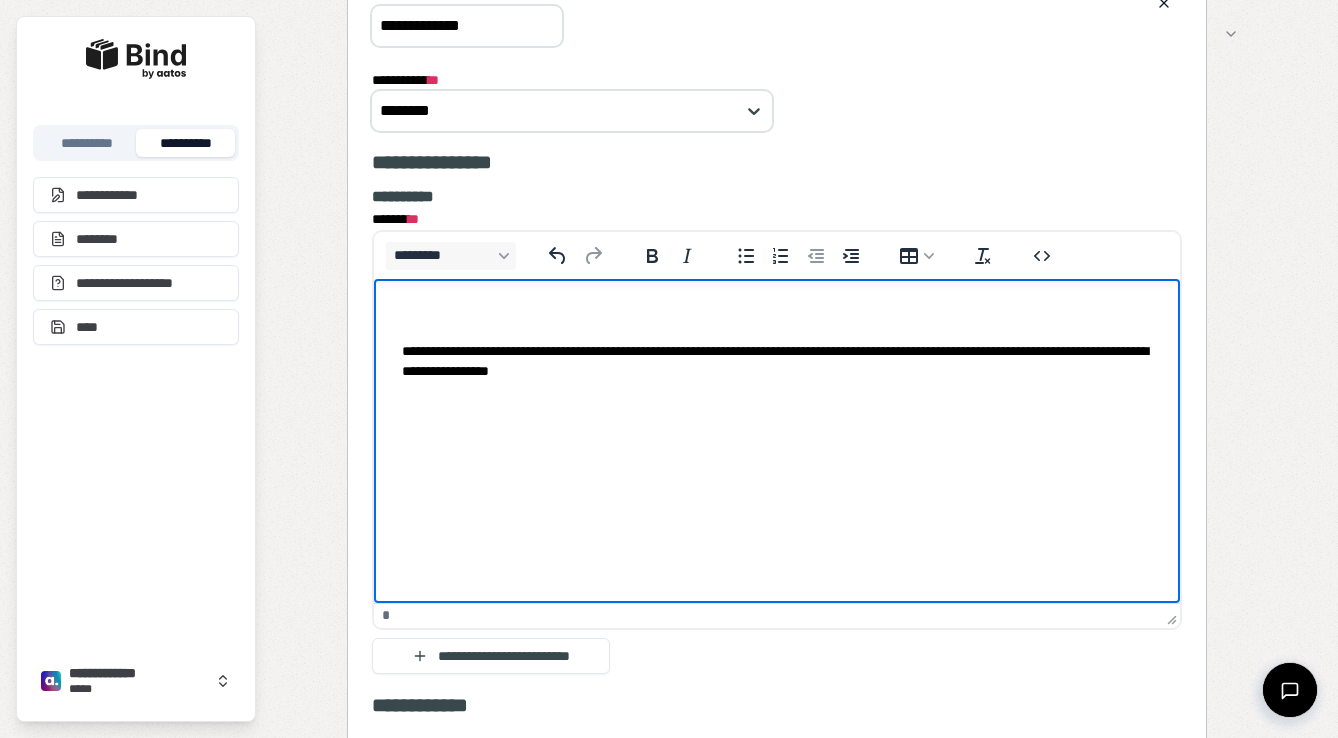 type 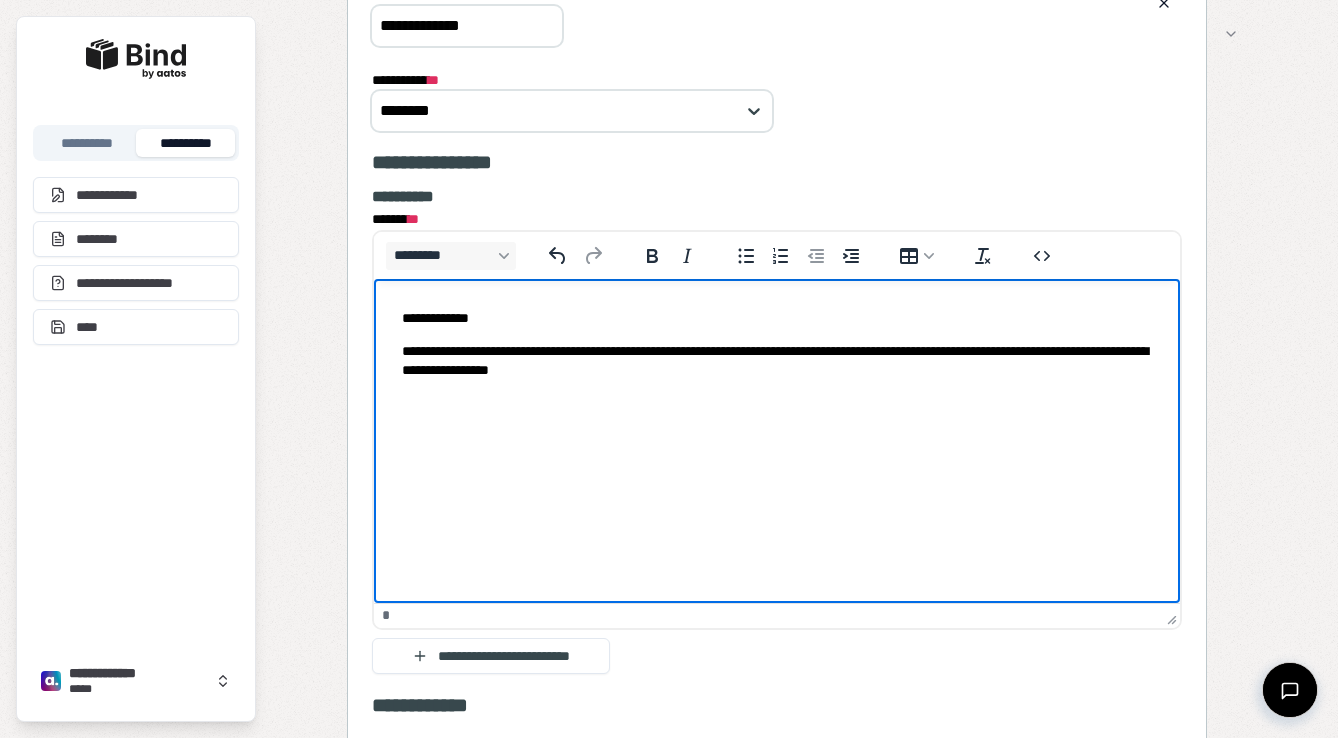 click on "**********" at bounding box center (777, 361) 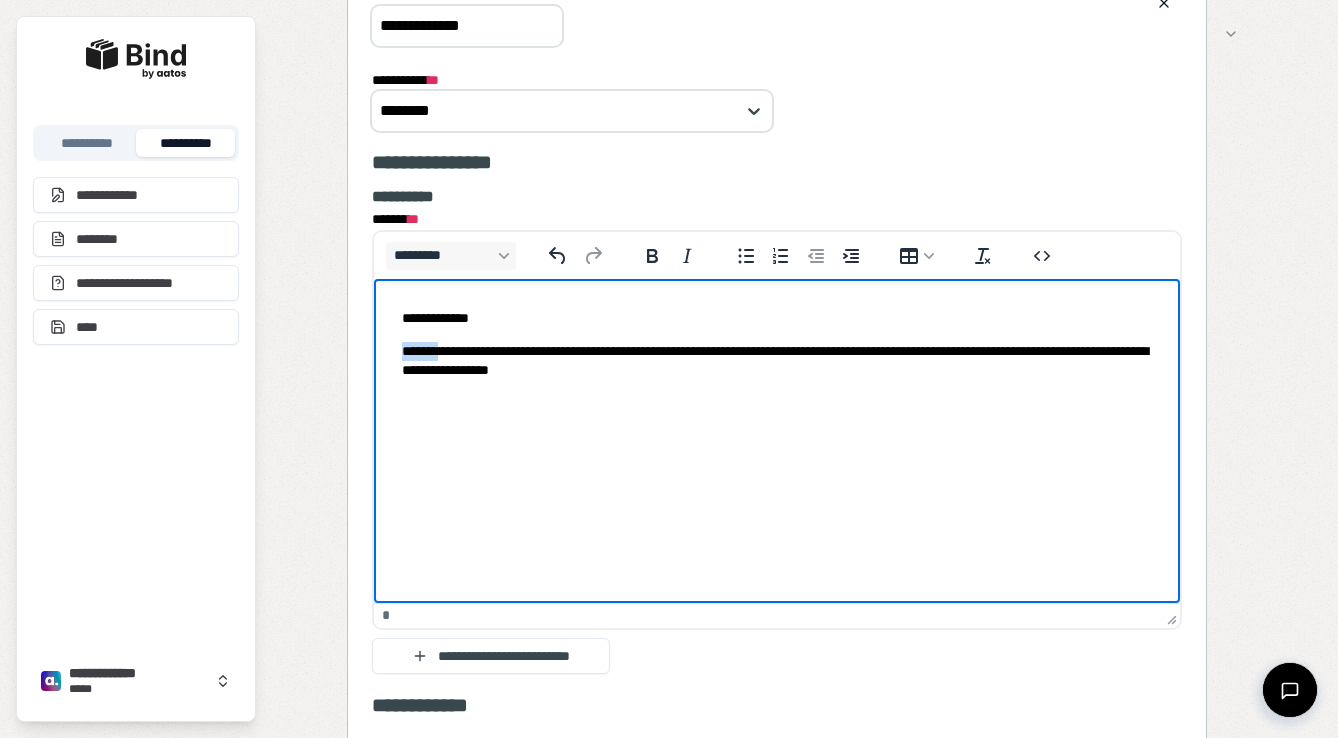 click on "**********" at bounding box center (777, 361) 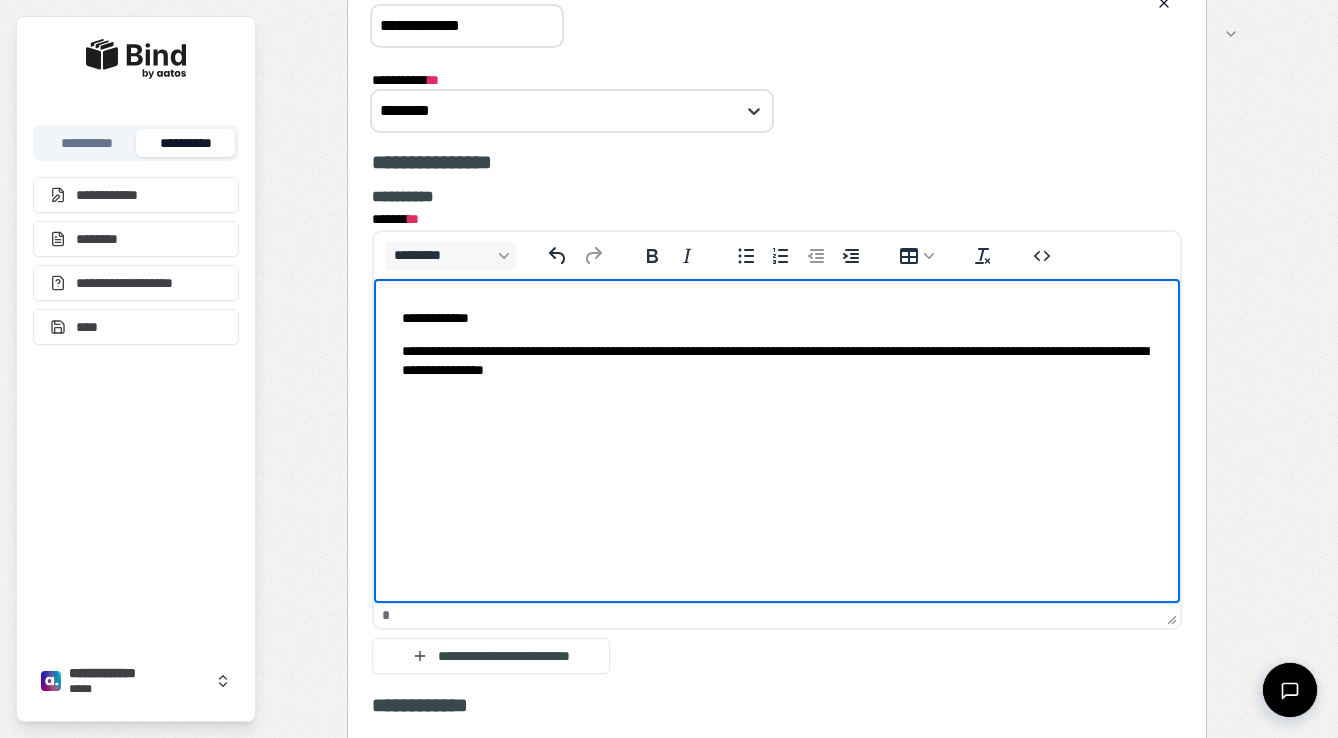 click on "**********" at bounding box center [777, 361] 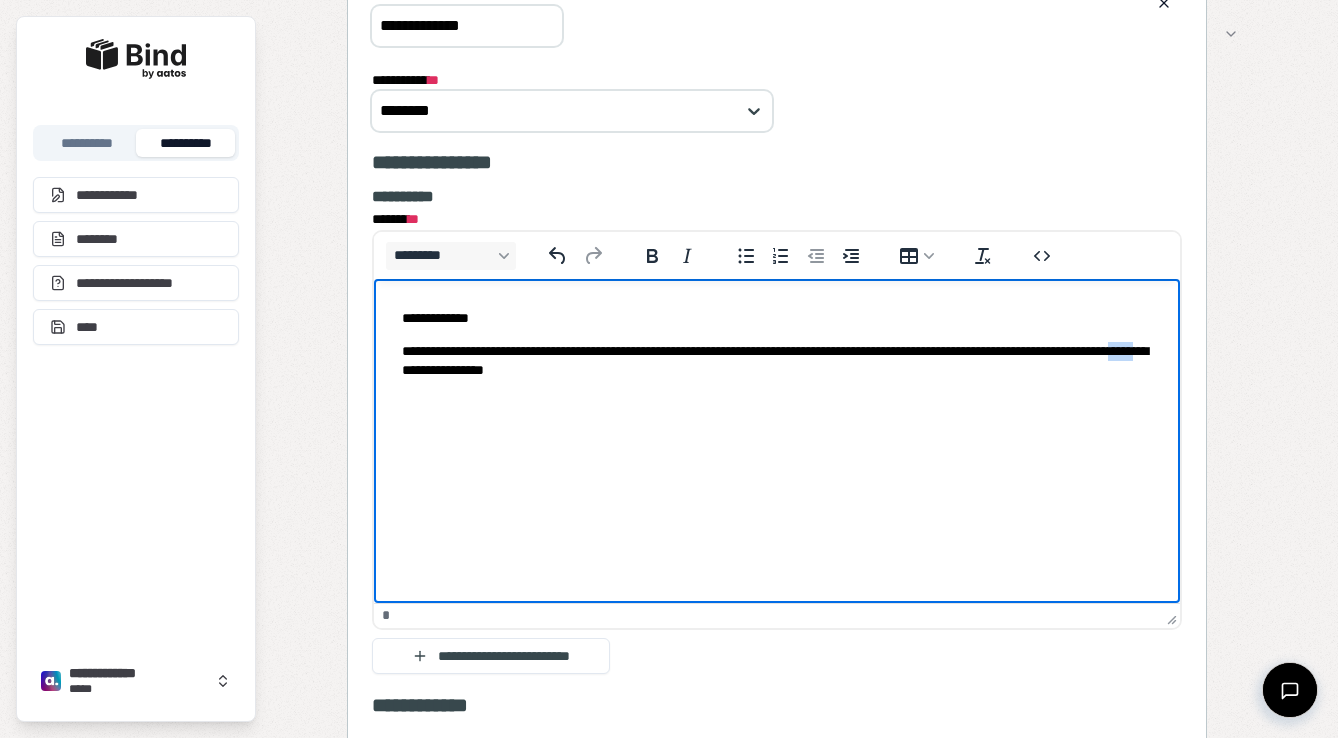 drag, startPoint x: 609, startPoint y: 370, endPoint x: 572, endPoint y: 370, distance: 37 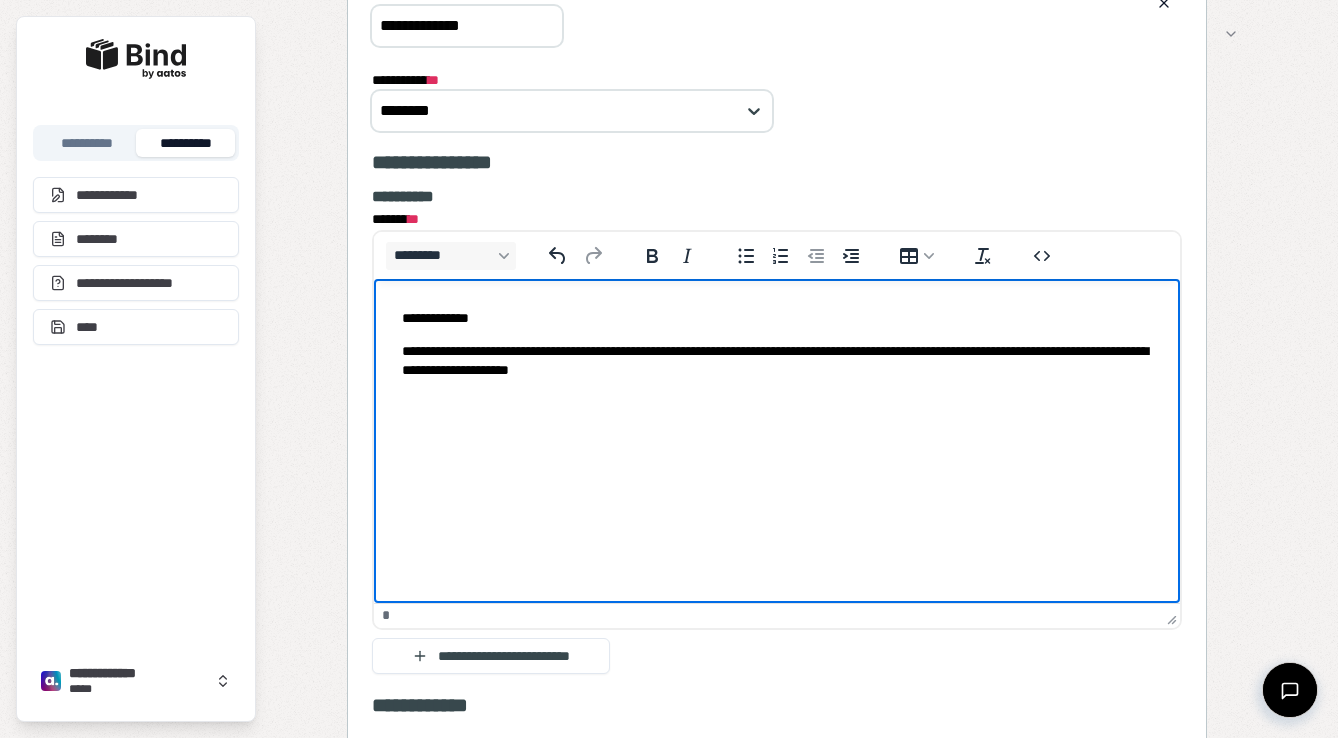 click on "**********" at bounding box center [777, 361] 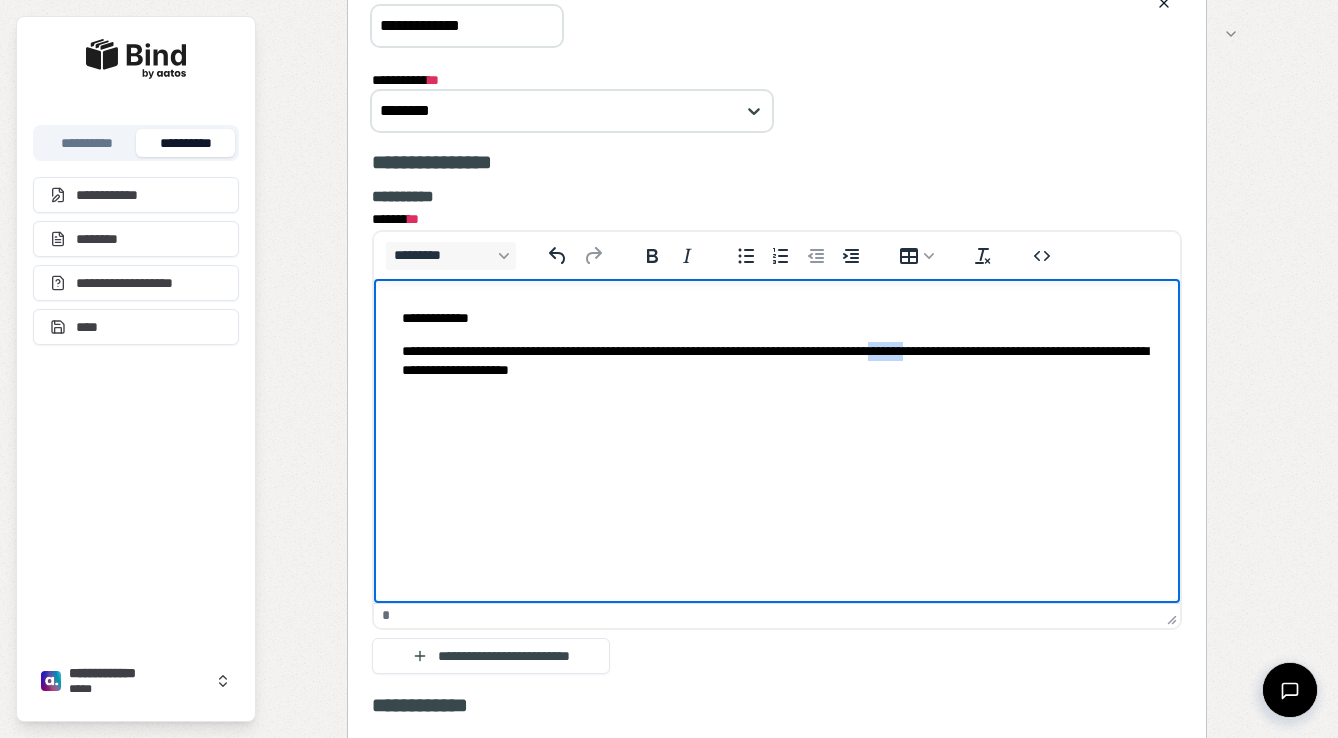 click on "**********" at bounding box center [777, 361] 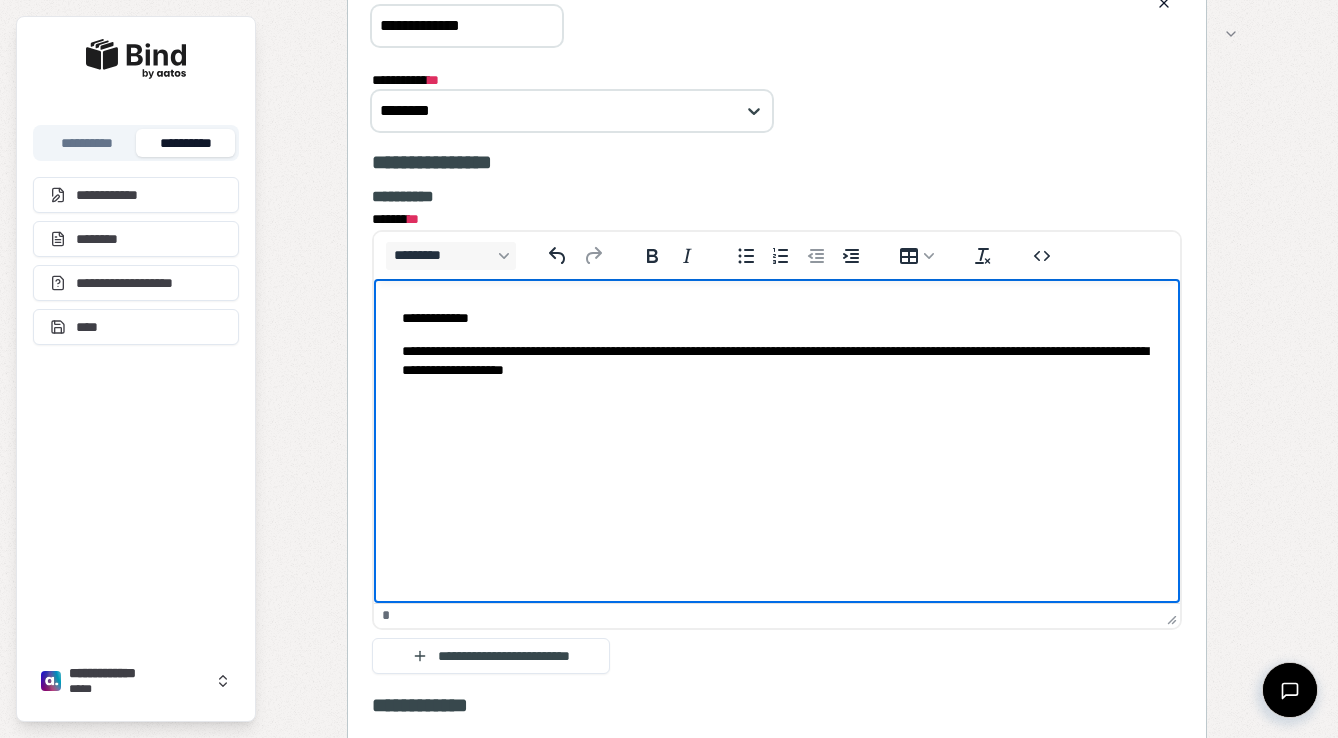 drag, startPoint x: 510, startPoint y: 328, endPoint x: 398, endPoint y: 325, distance: 112.04017 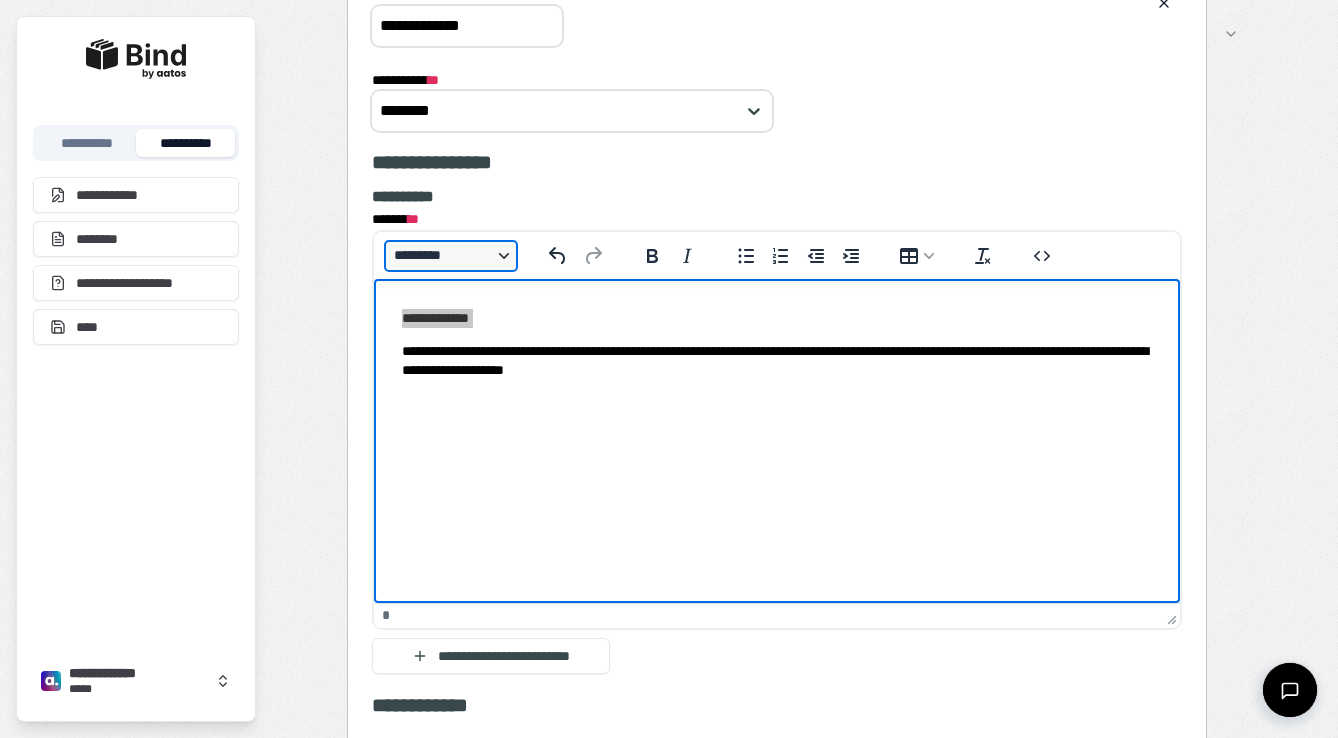 click on "*********" at bounding box center [451, 256] 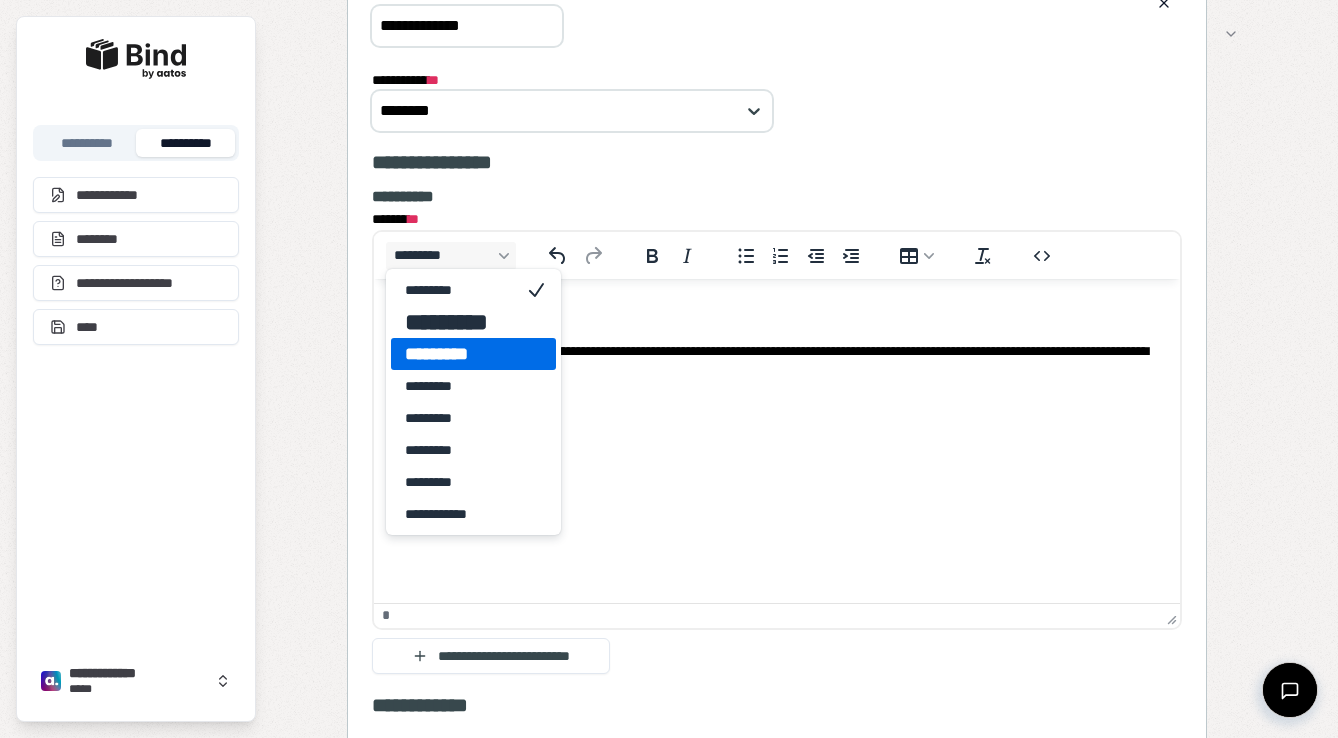 click on "*********" at bounding box center [459, 354] 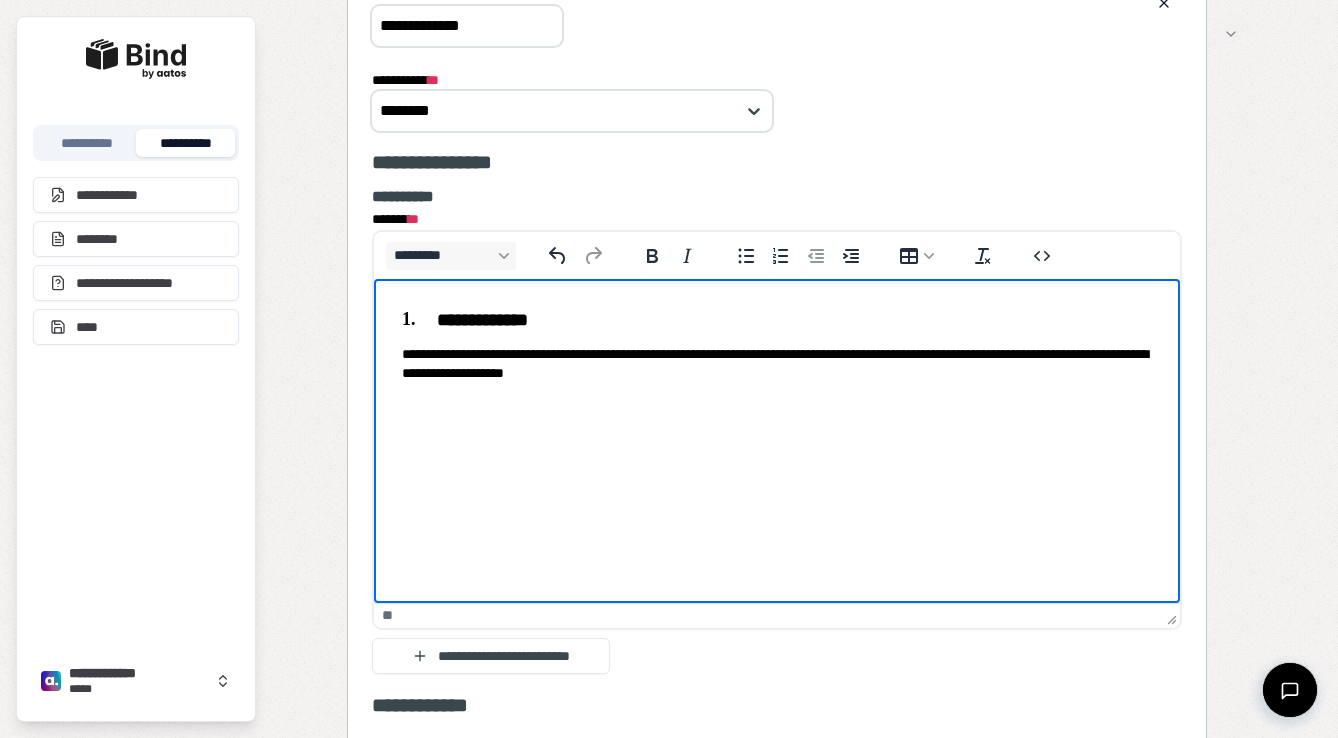 click on "**********" at bounding box center [777, 346] 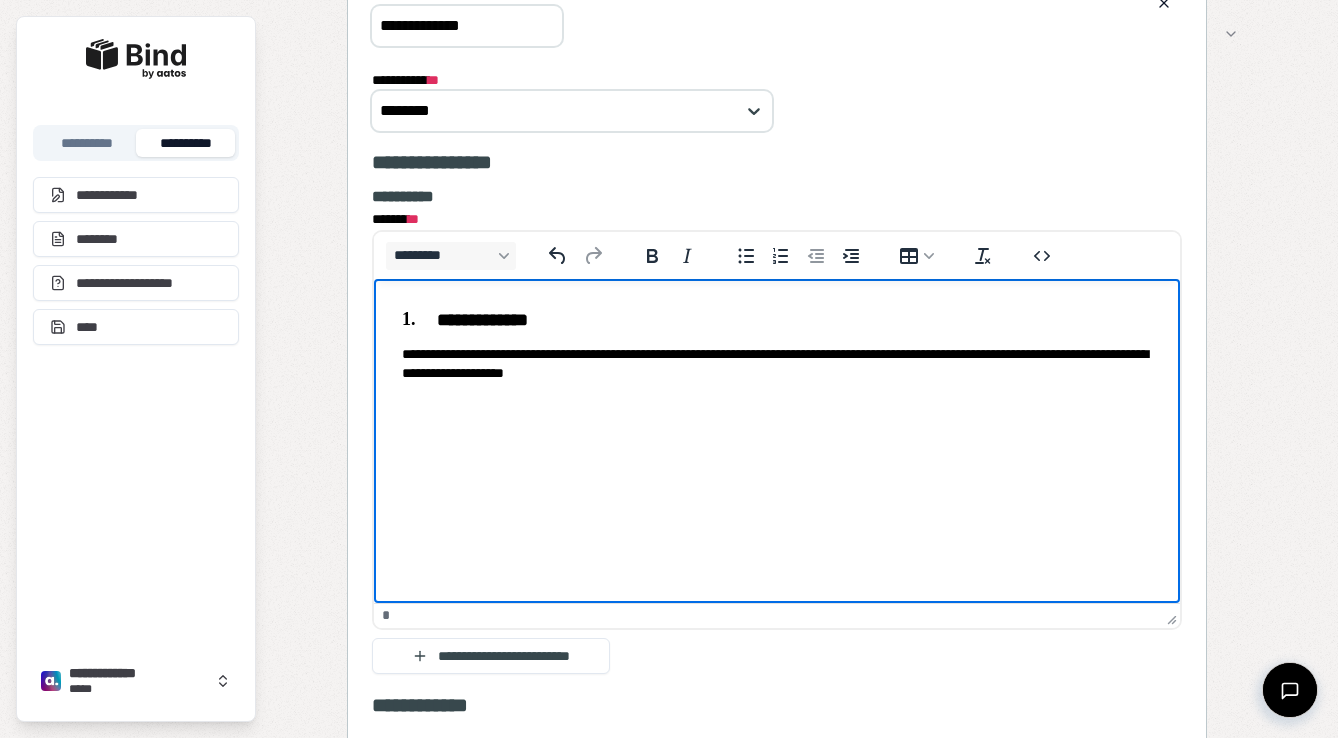 scroll, scrollTop: 1505, scrollLeft: 0, axis: vertical 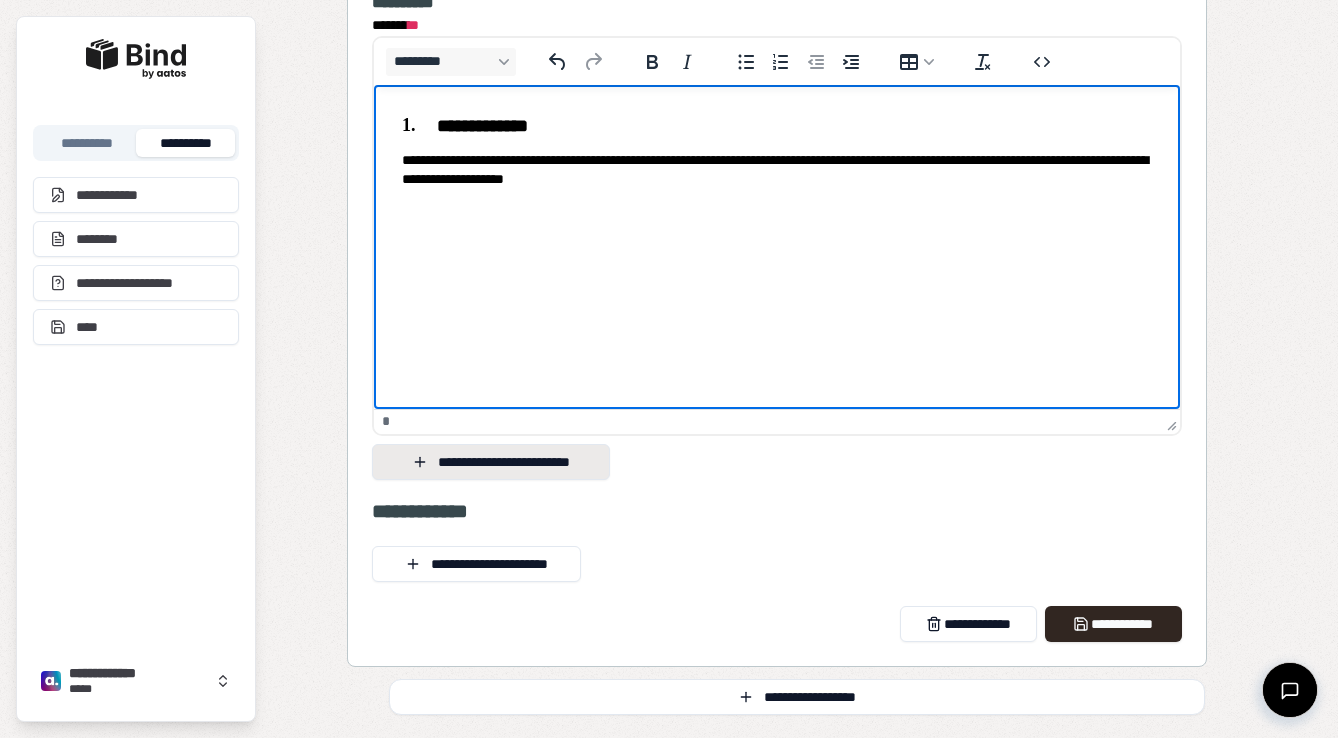 click on "**********" at bounding box center [491, 462] 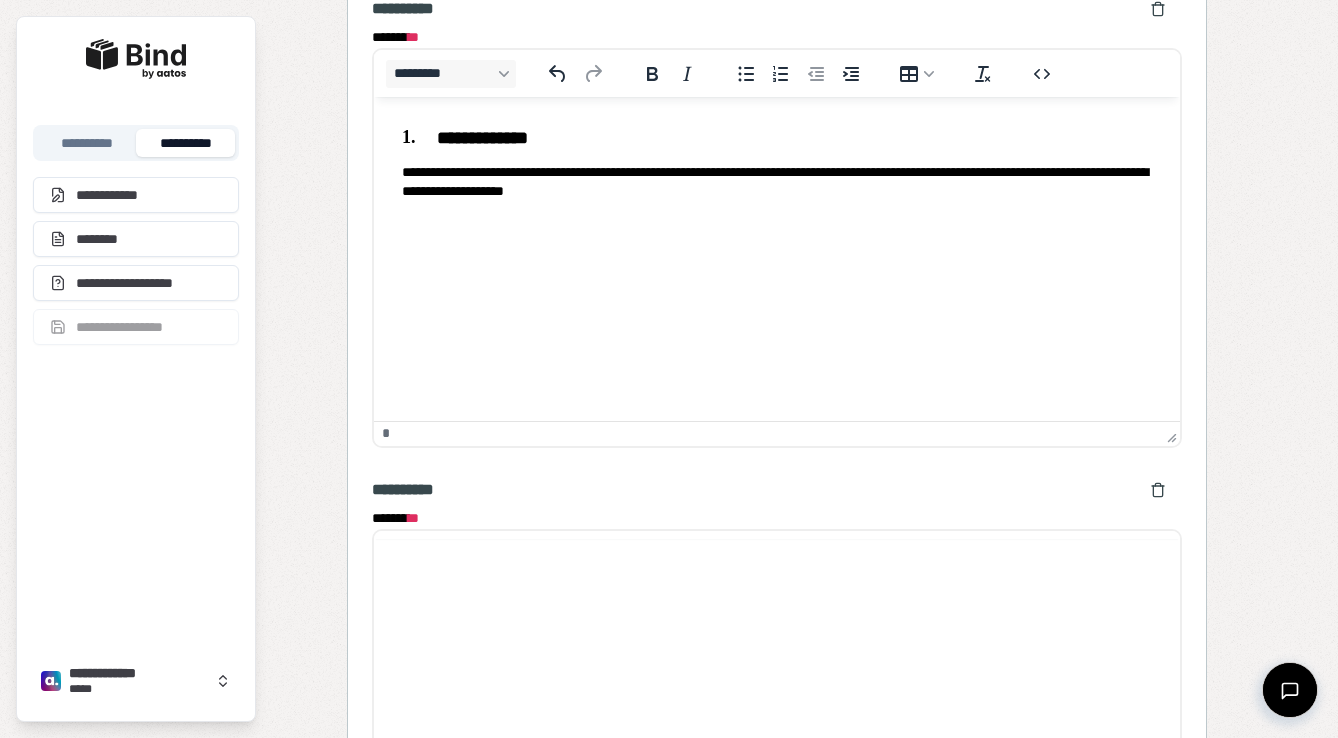scroll, scrollTop: 0, scrollLeft: 0, axis: both 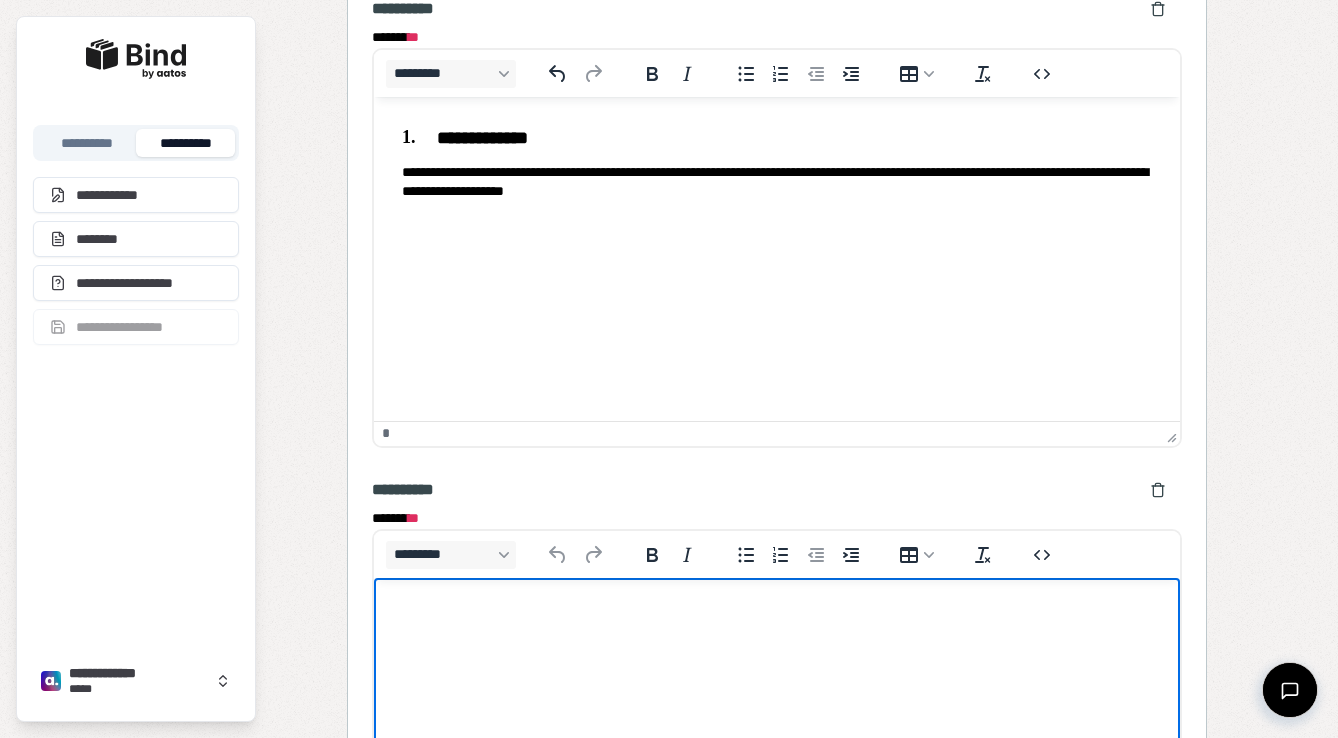click at bounding box center (777, 617) 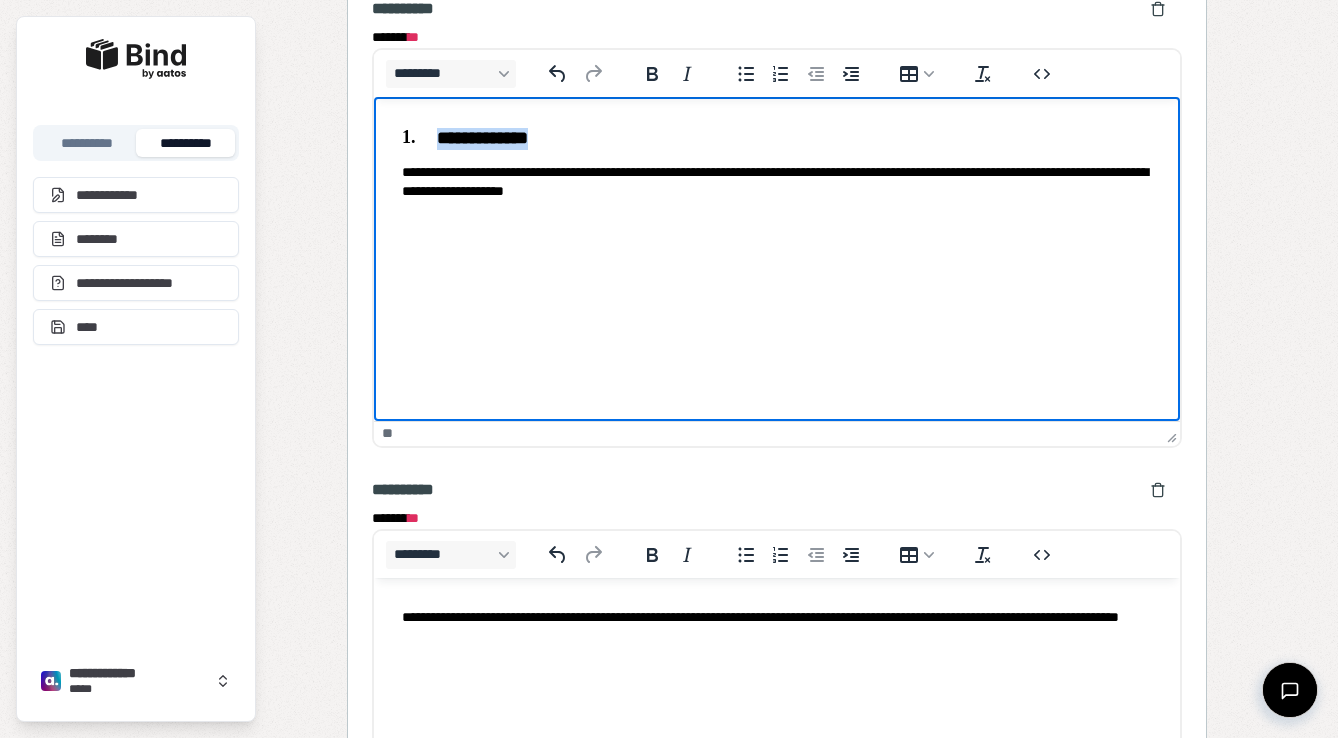 drag, startPoint x: 590, startPoint y: 137, endPoint x: 361, endPoint y: 134, distance: 229.01965 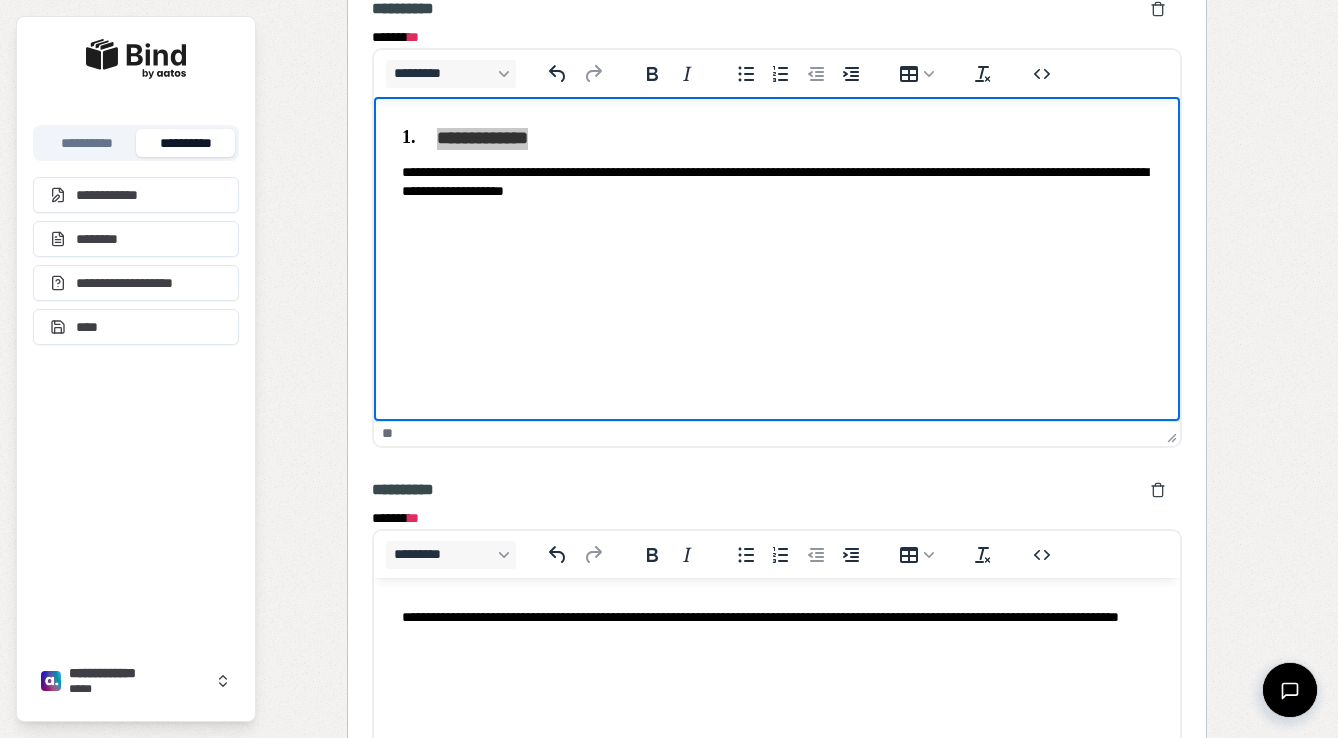 click on "**********" at bounding box center (777, 627) 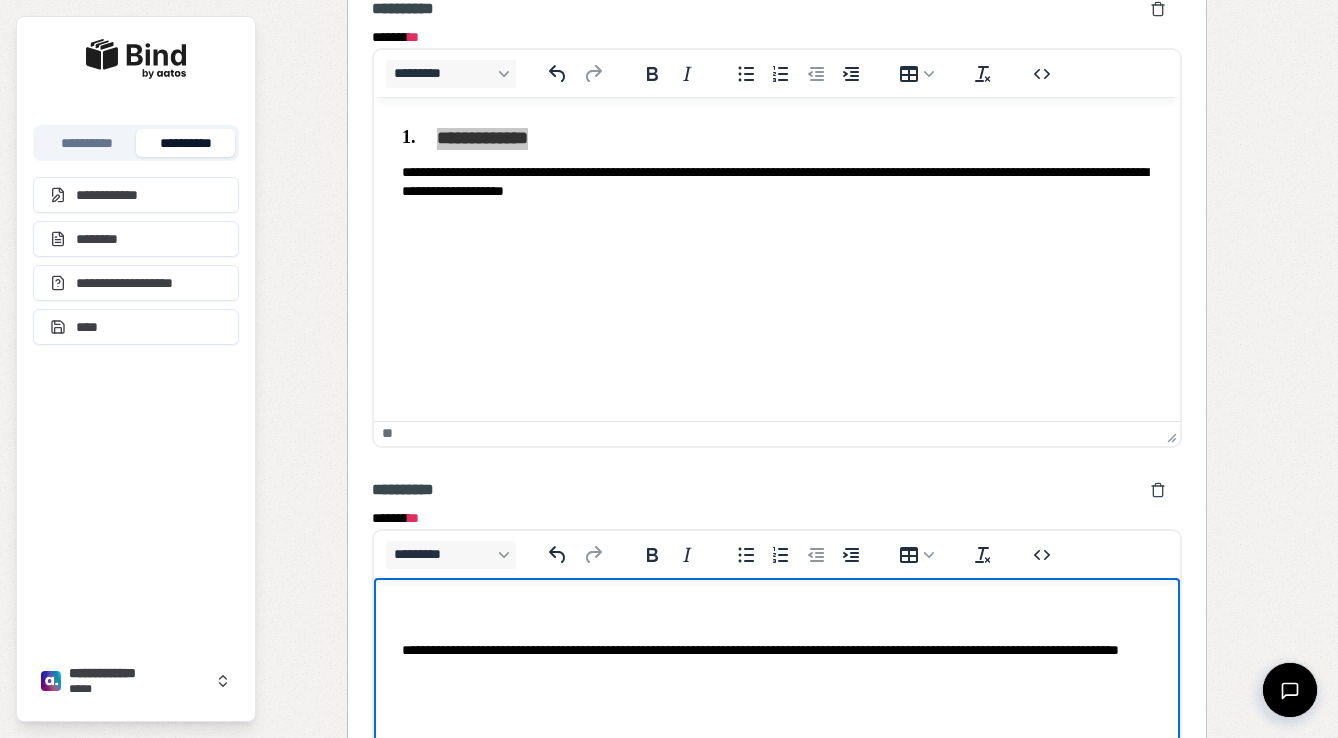 paste 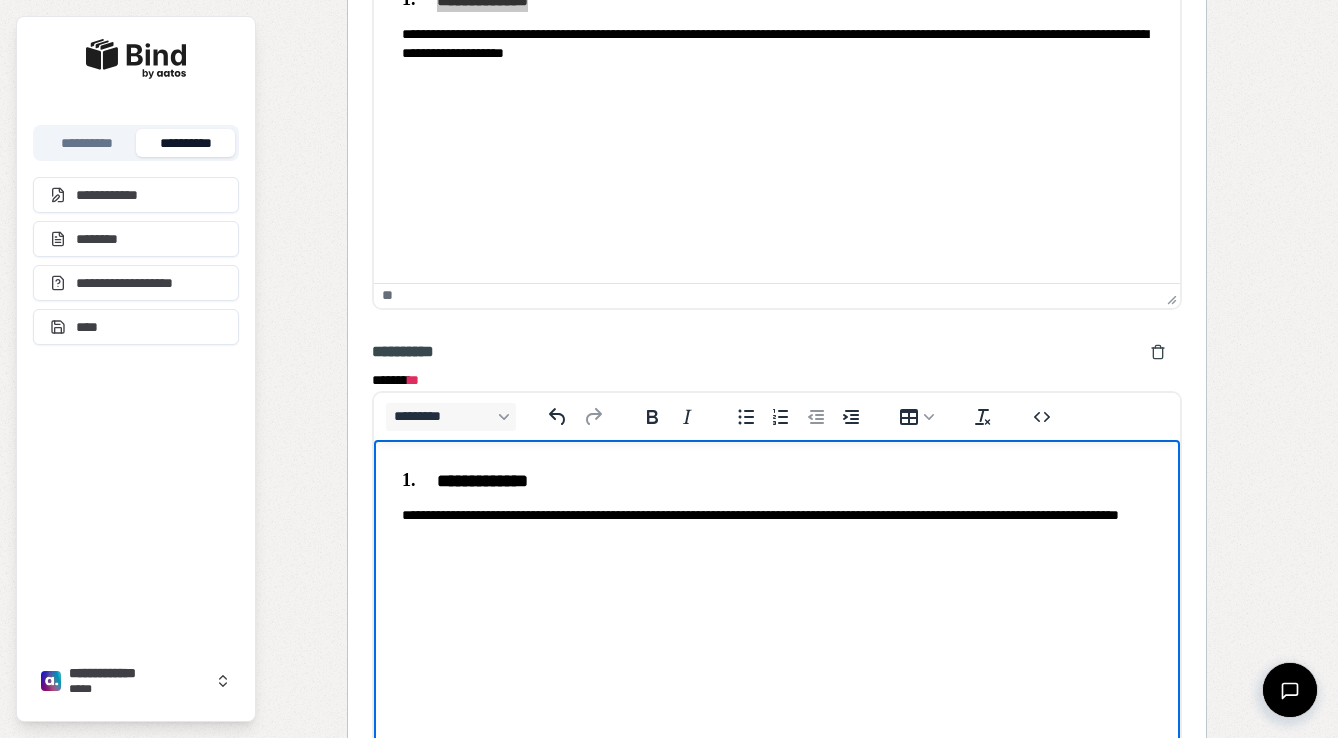 scroll, scrollTop: 1676, scrollLeft: 0, axis: vertical 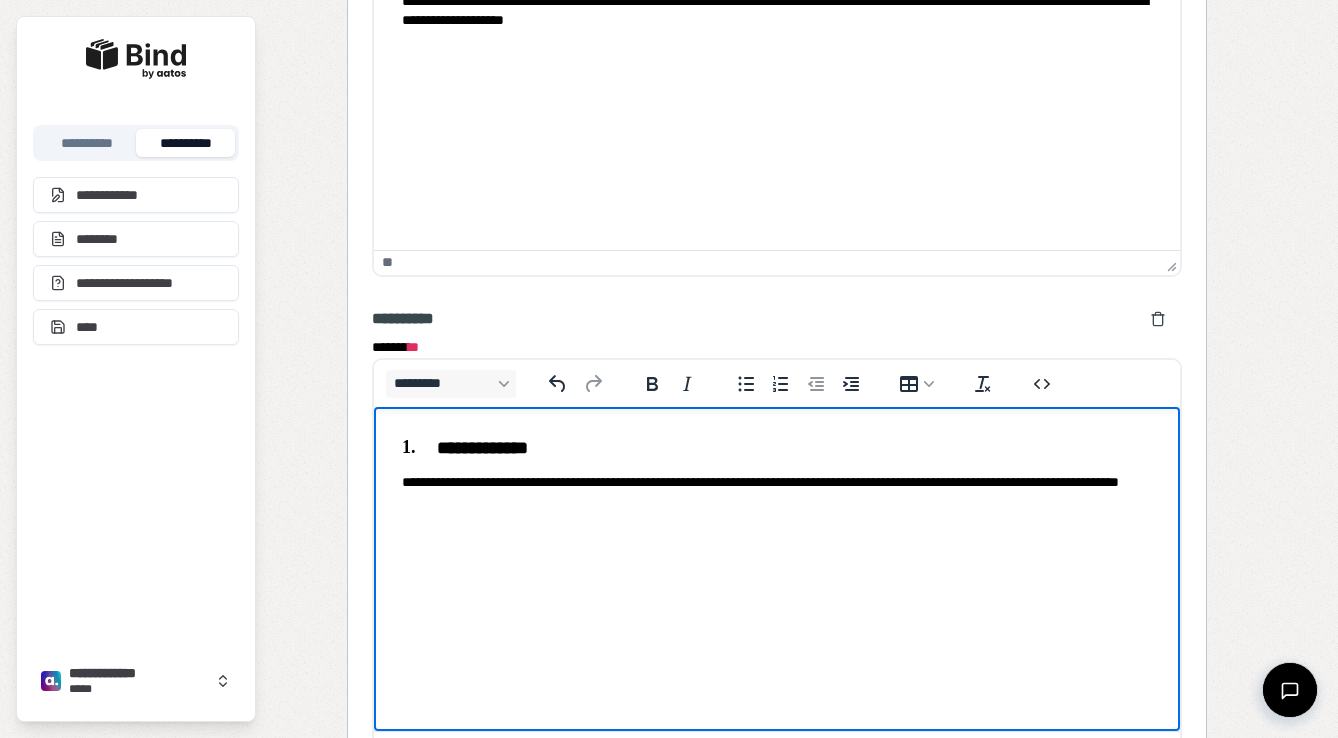 click on "**********" at bounding box center (777, 492) 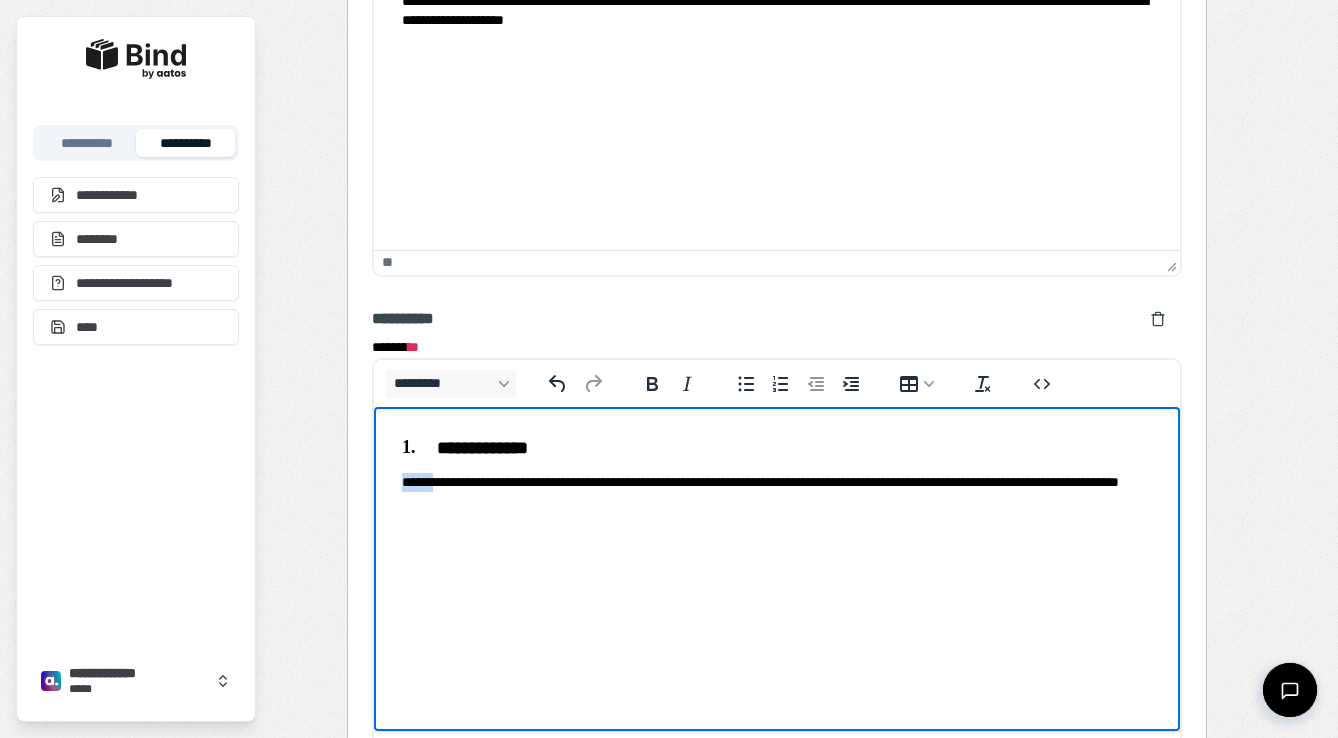 click on "**********" at bounding box center [777, 492] 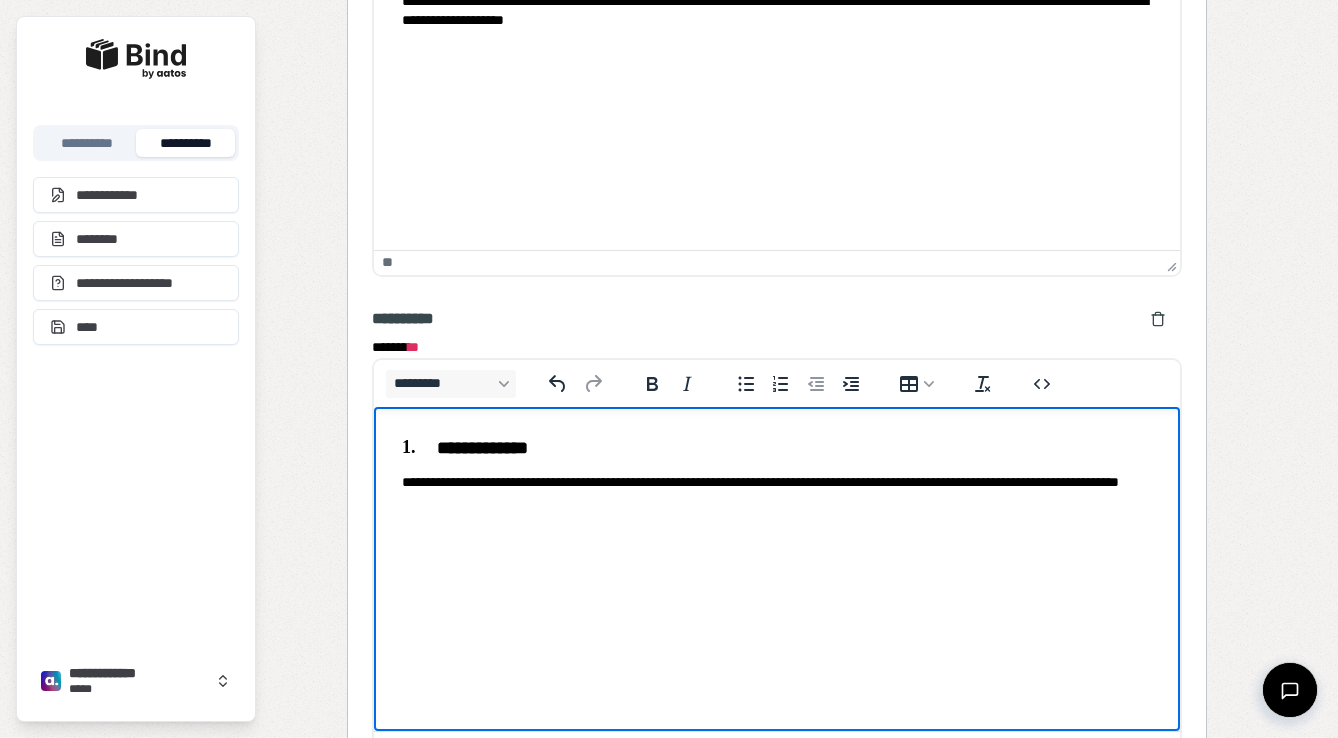click on "**********" at bounding box center (777, 492) 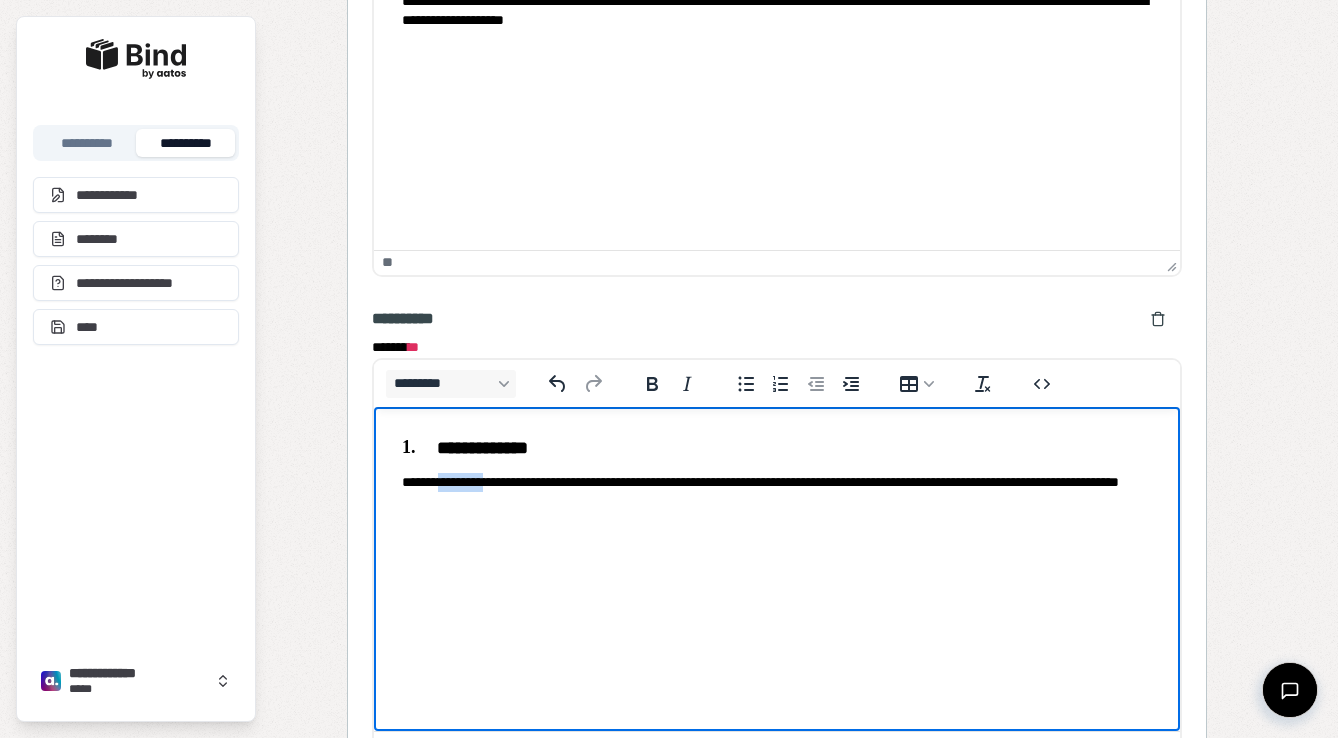 click on "**********" at bounding box center (777, 492) 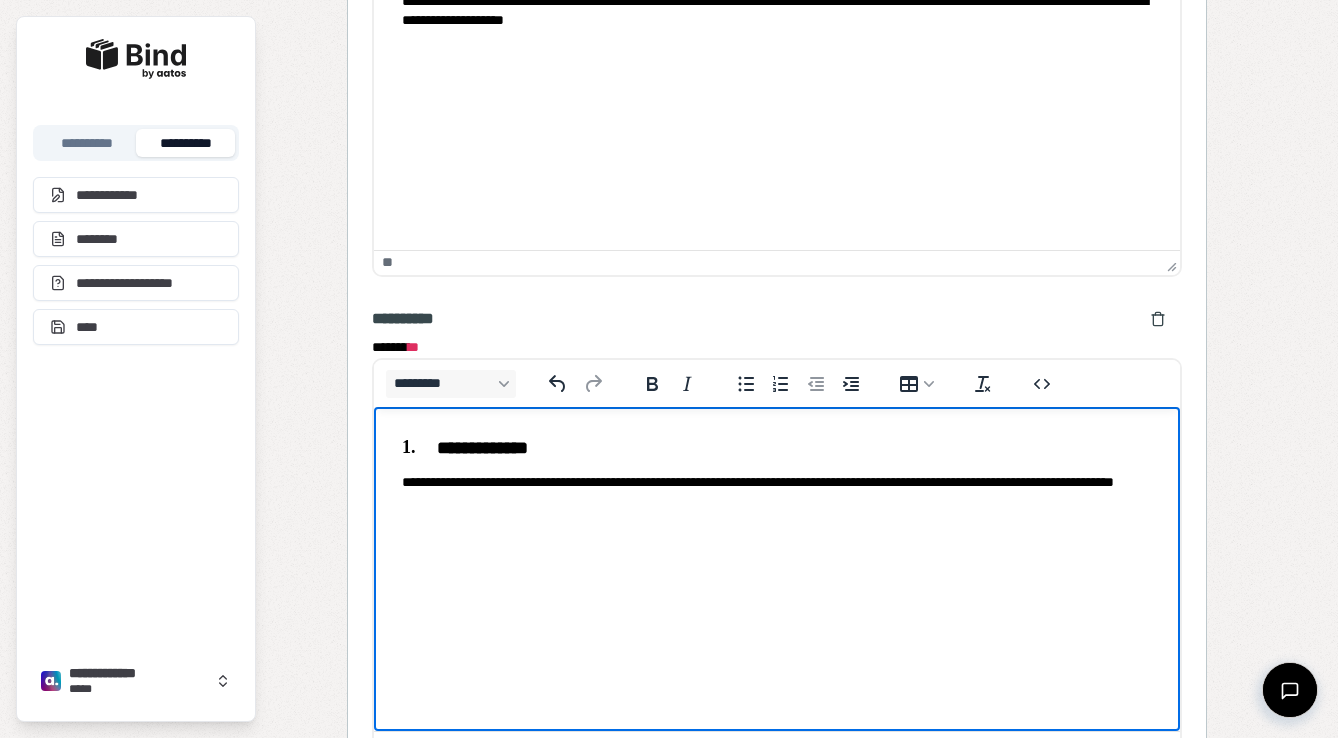 click on "**********" at bounding box center (777, 492) 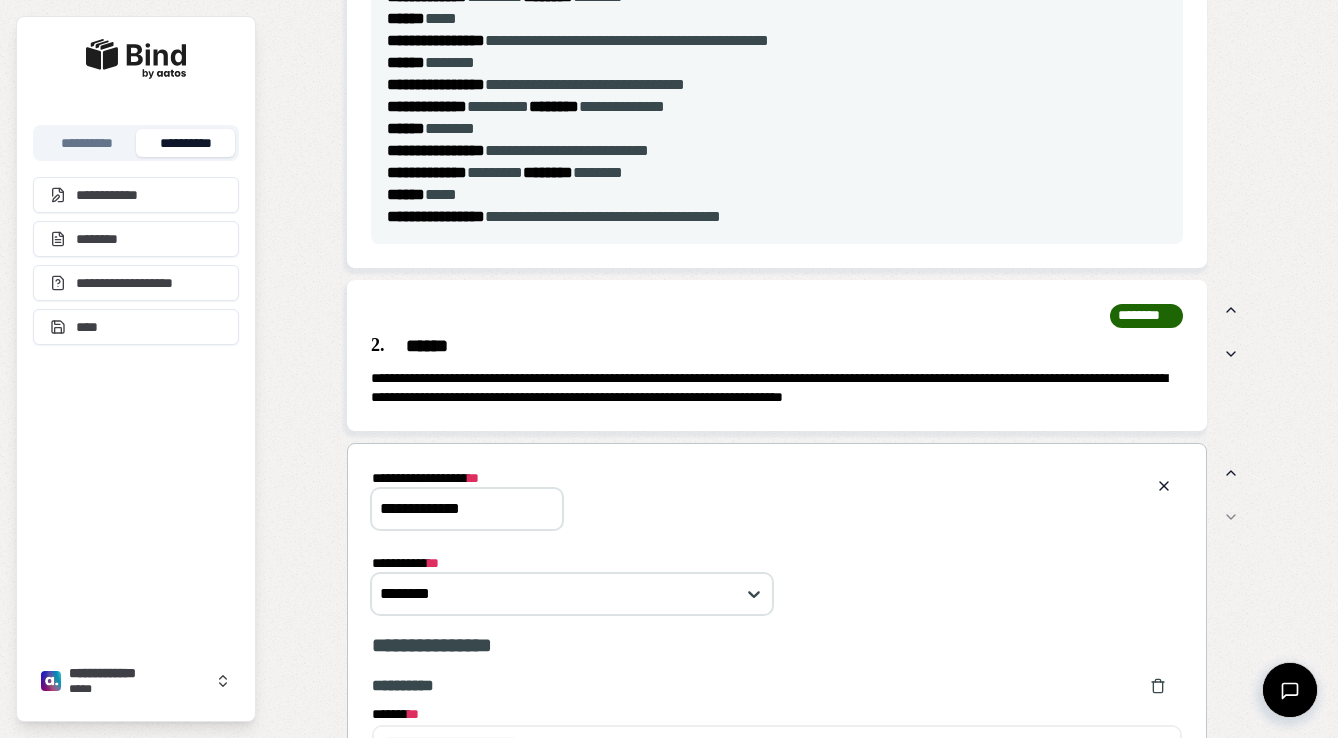 click on "**********" at bounding box center [777, 583] 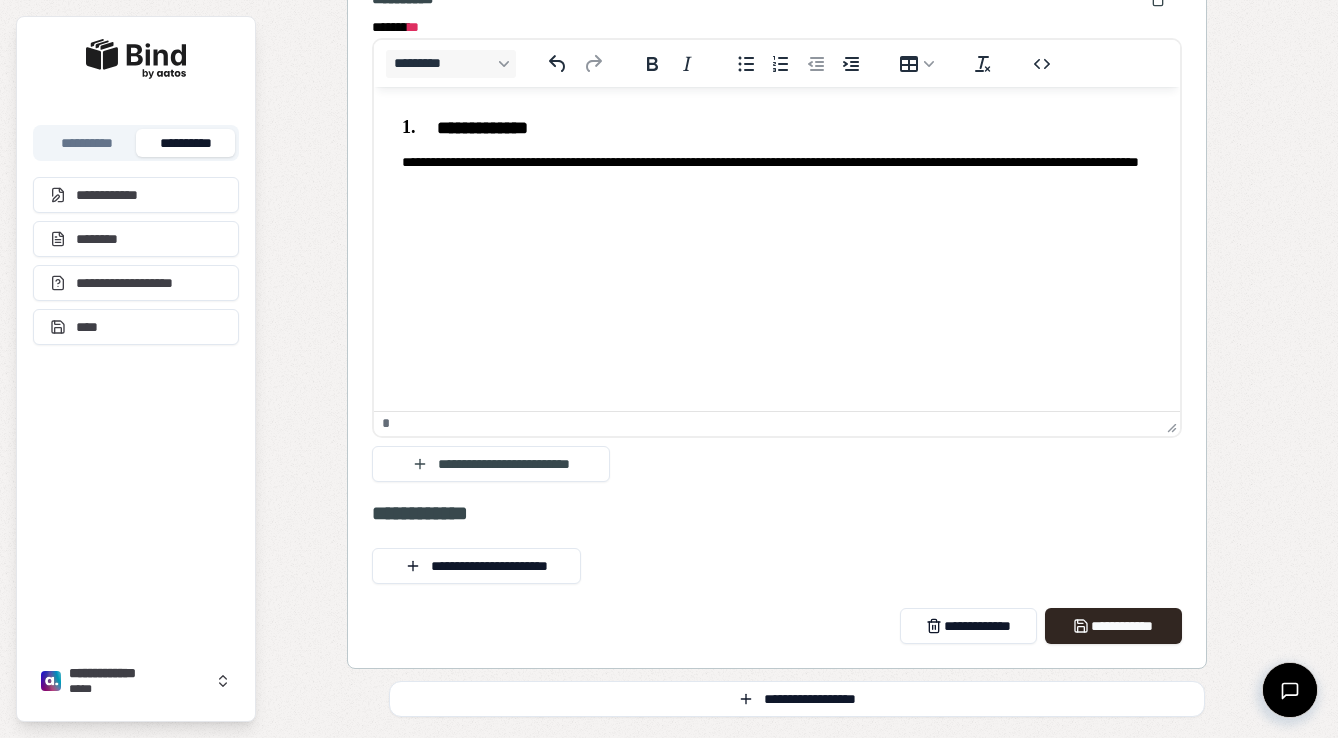 scroll, scrollTop: 2107, scrollLeft: 0, axis: vertical 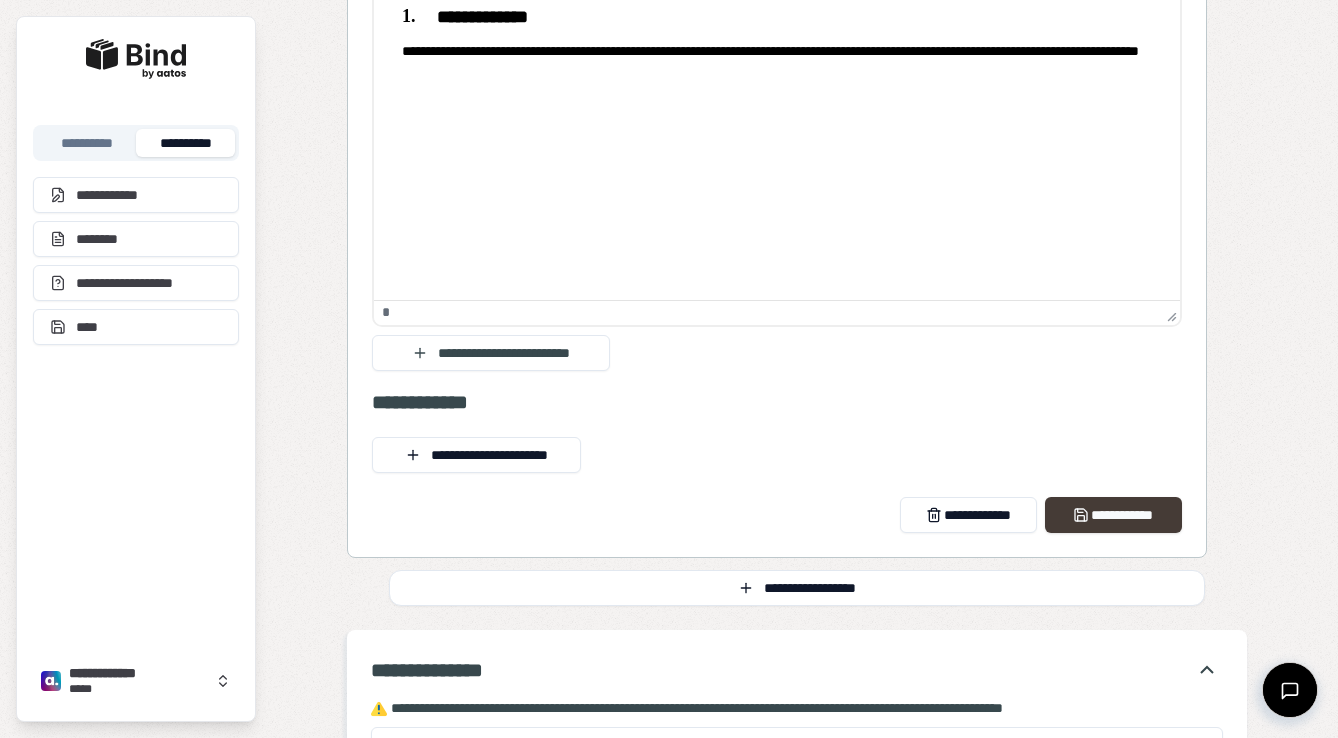 click on "**********" at bounding box center [1113, 515] 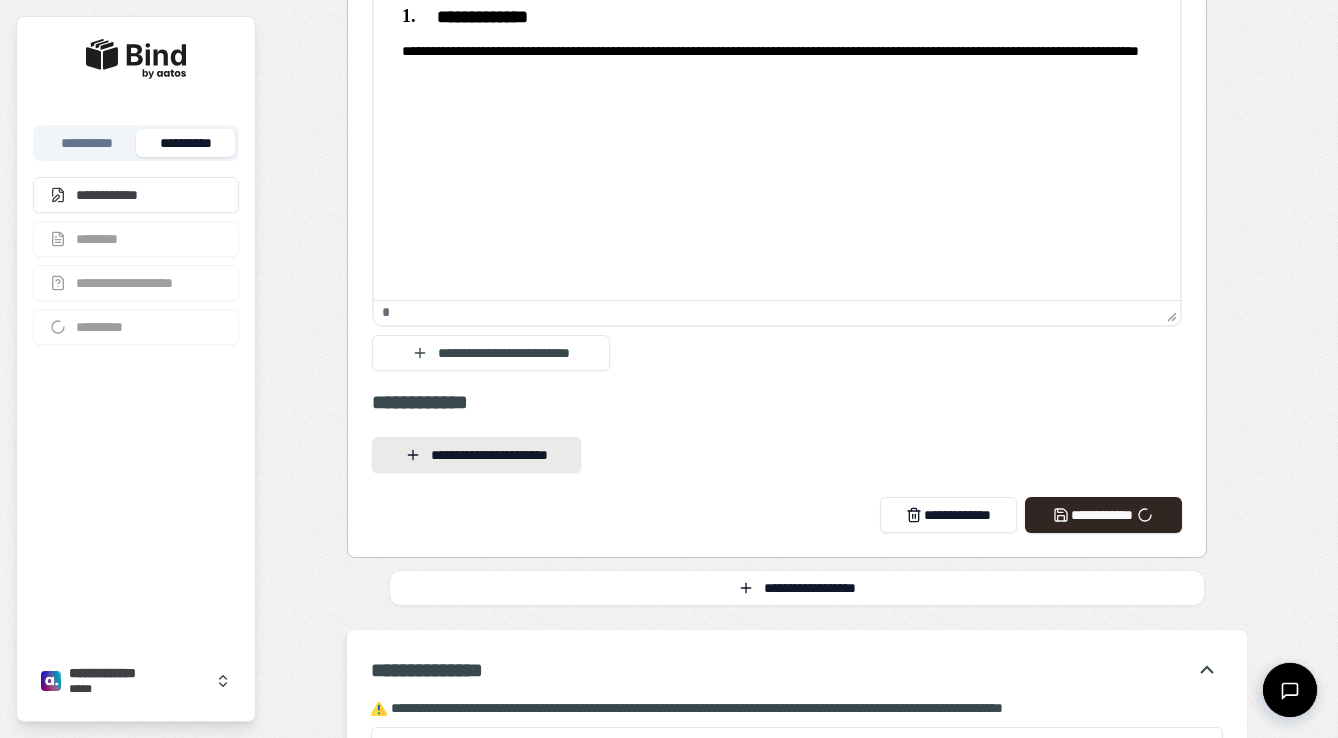 click on "**********" at bounding box center (476, 455) 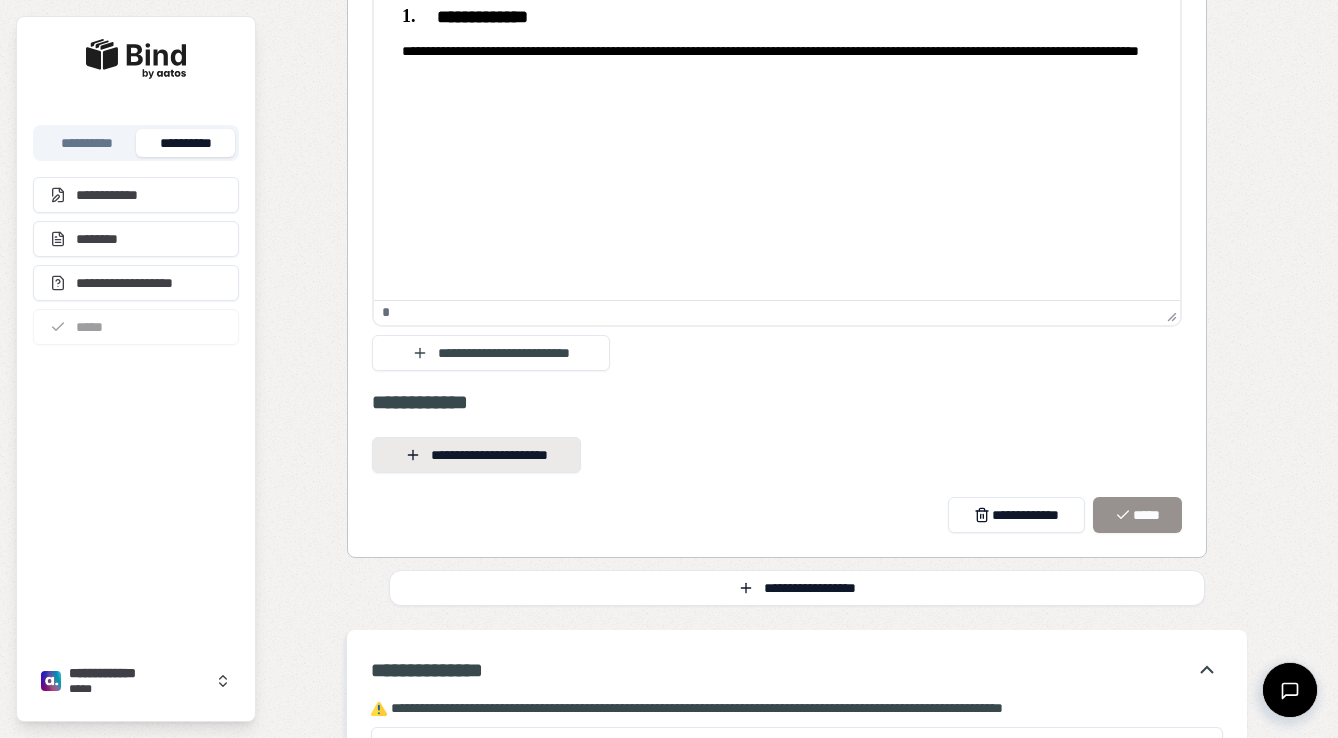 click on "**********" at bounding box center (476, 455) 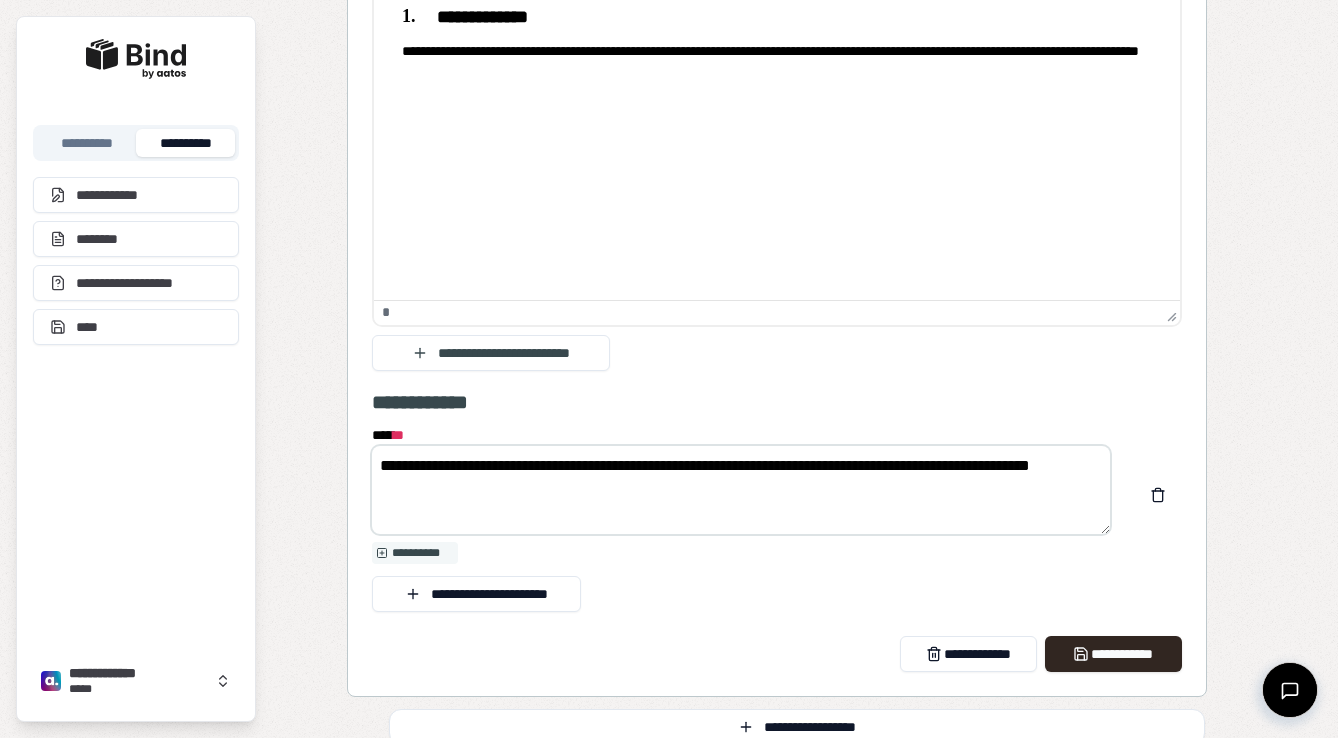 click on "**********" at bounding box center (741, 490) 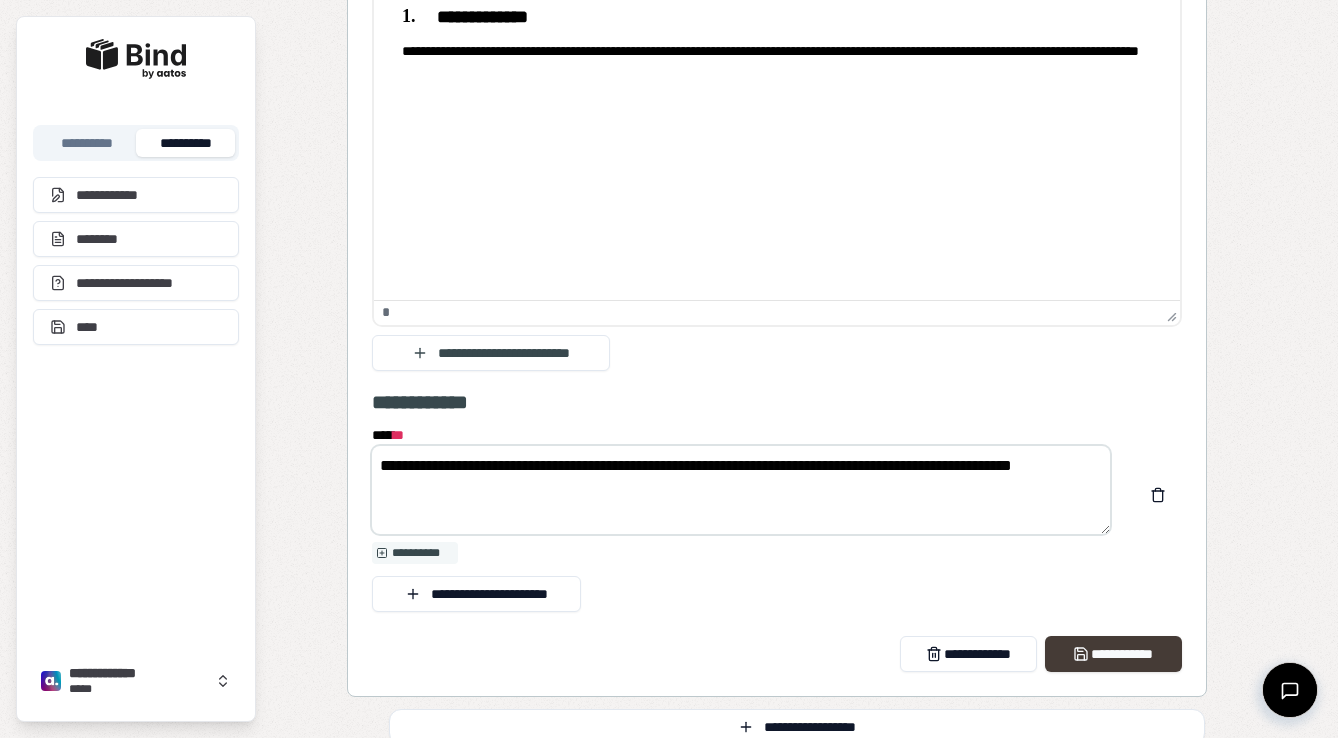 type on "**********" 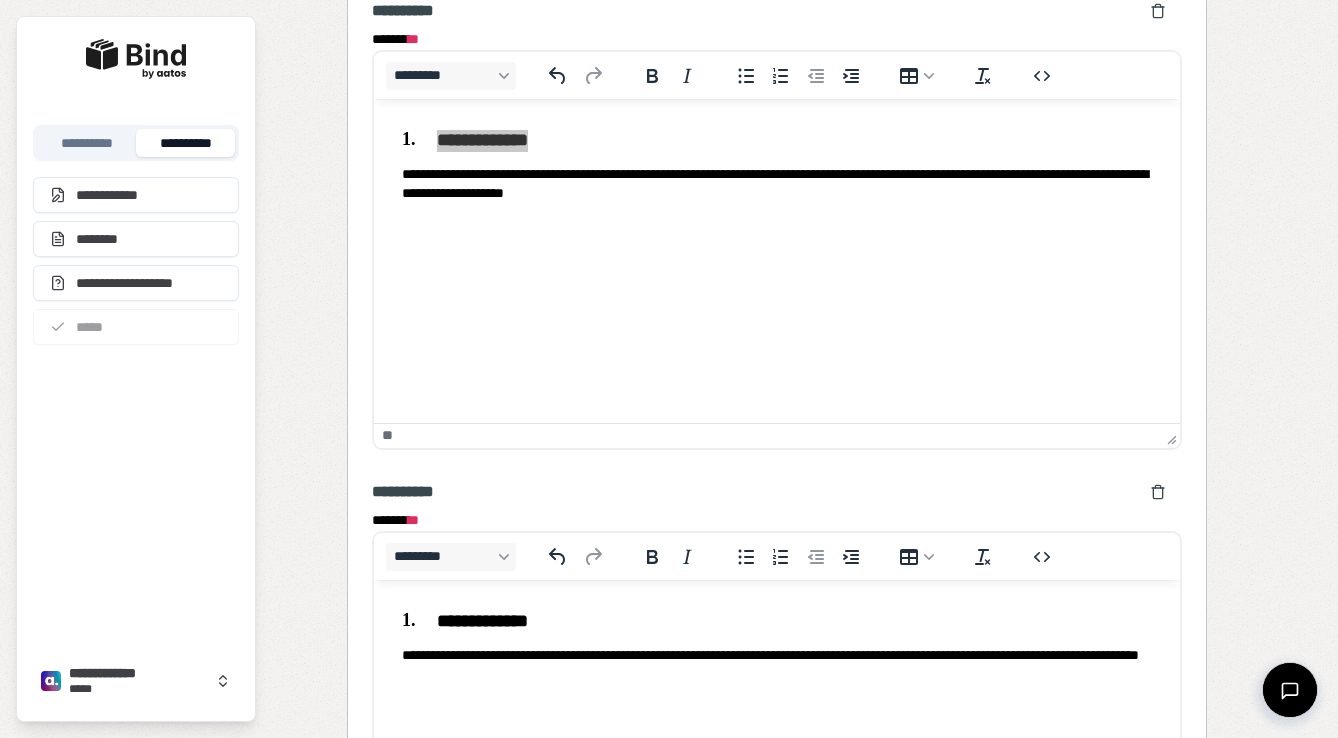 scroll, scrollTop: 1208, scrollLeft: 0, axis: vertical 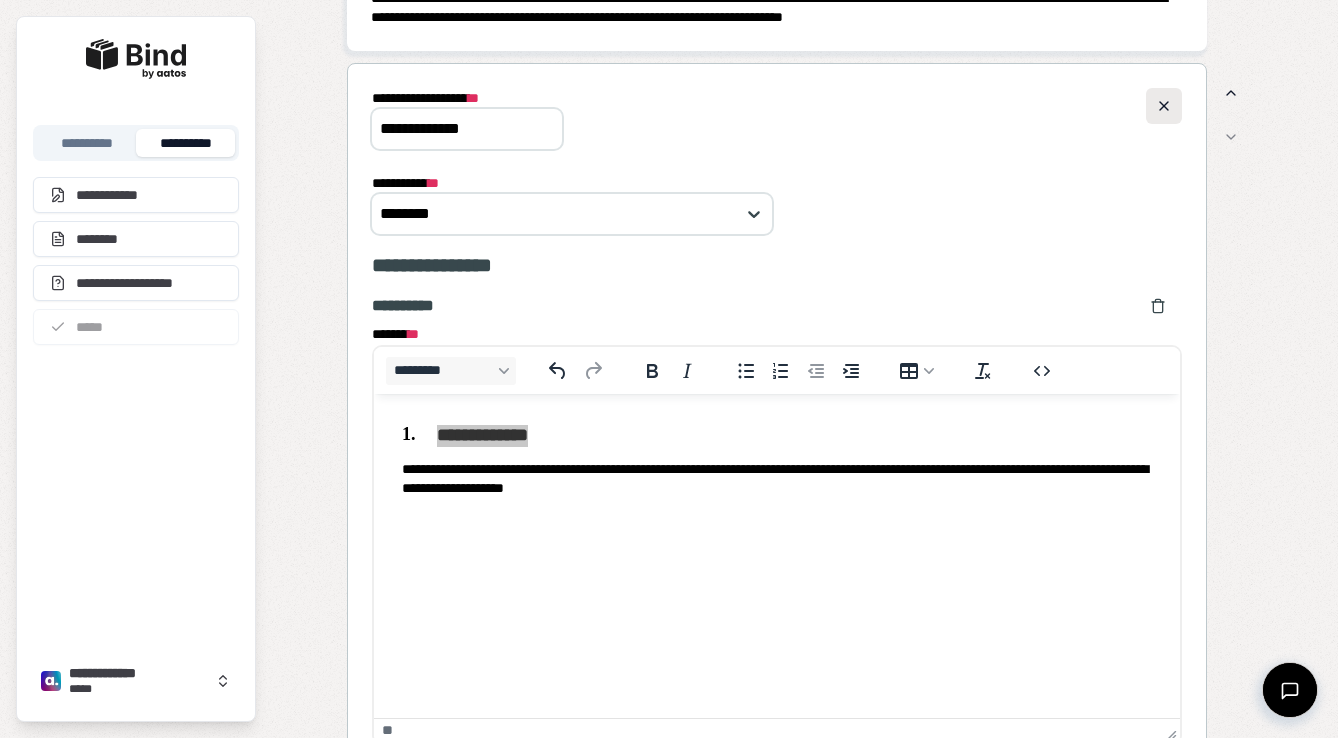 click at bounding box center [1164, 106] 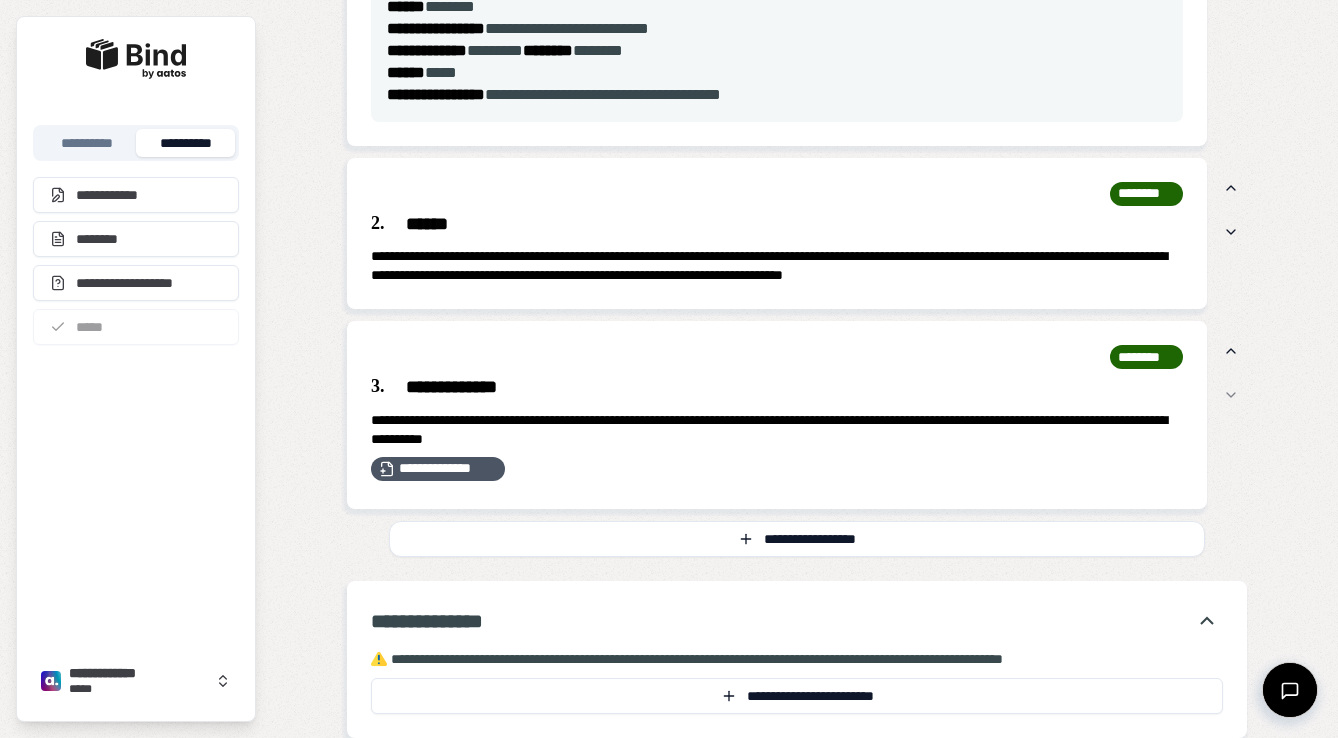 scroll, scrollTop: 948, scrollLeft: 0, axis: vertical 